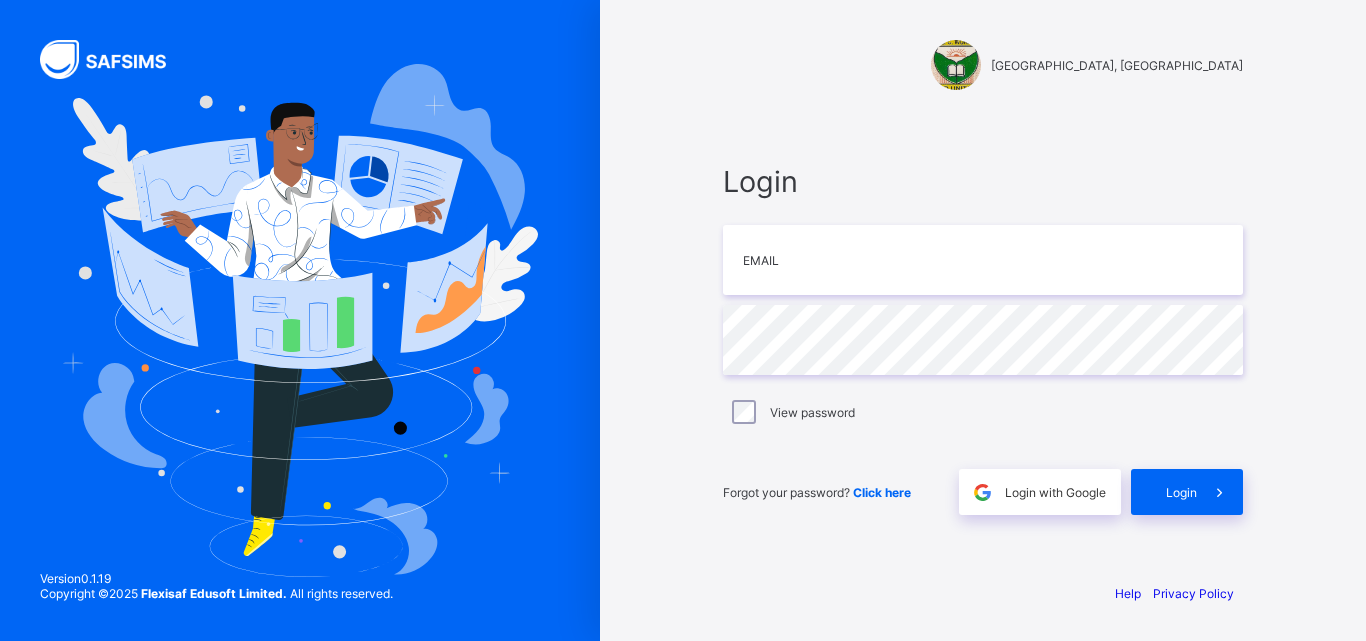 scroll, scrollTop: 0, scrollLeft: 0, axis: both 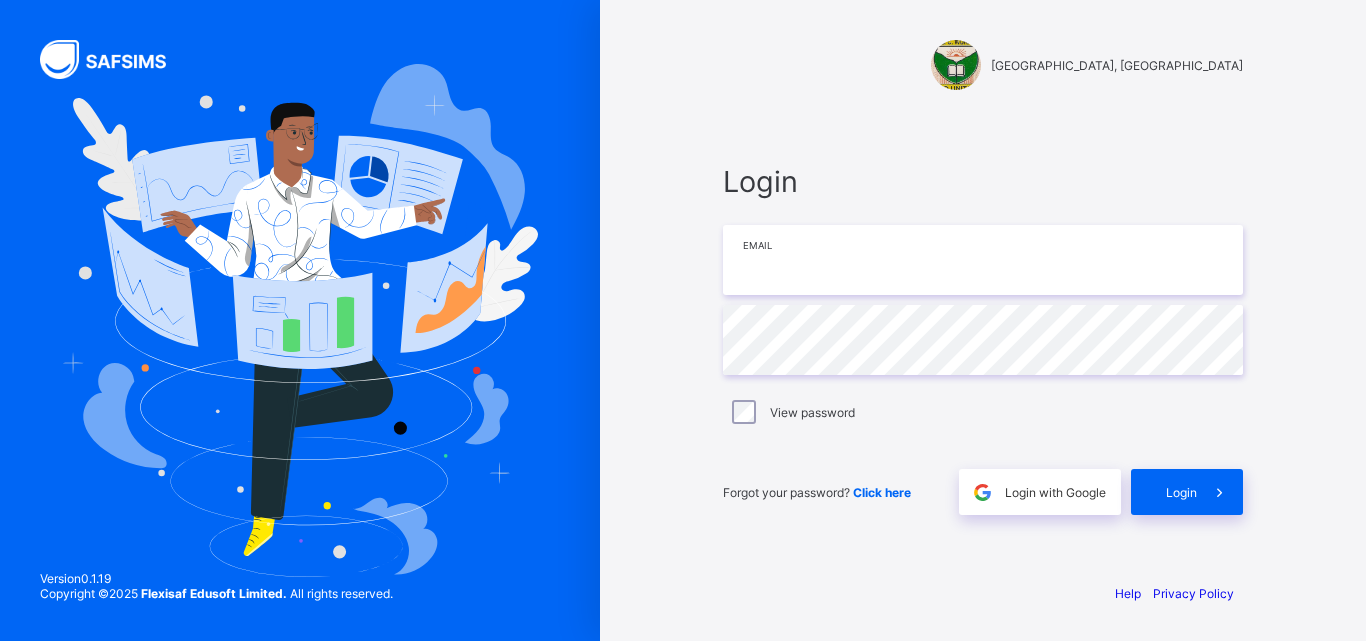 click at bounding box center (983, 260) 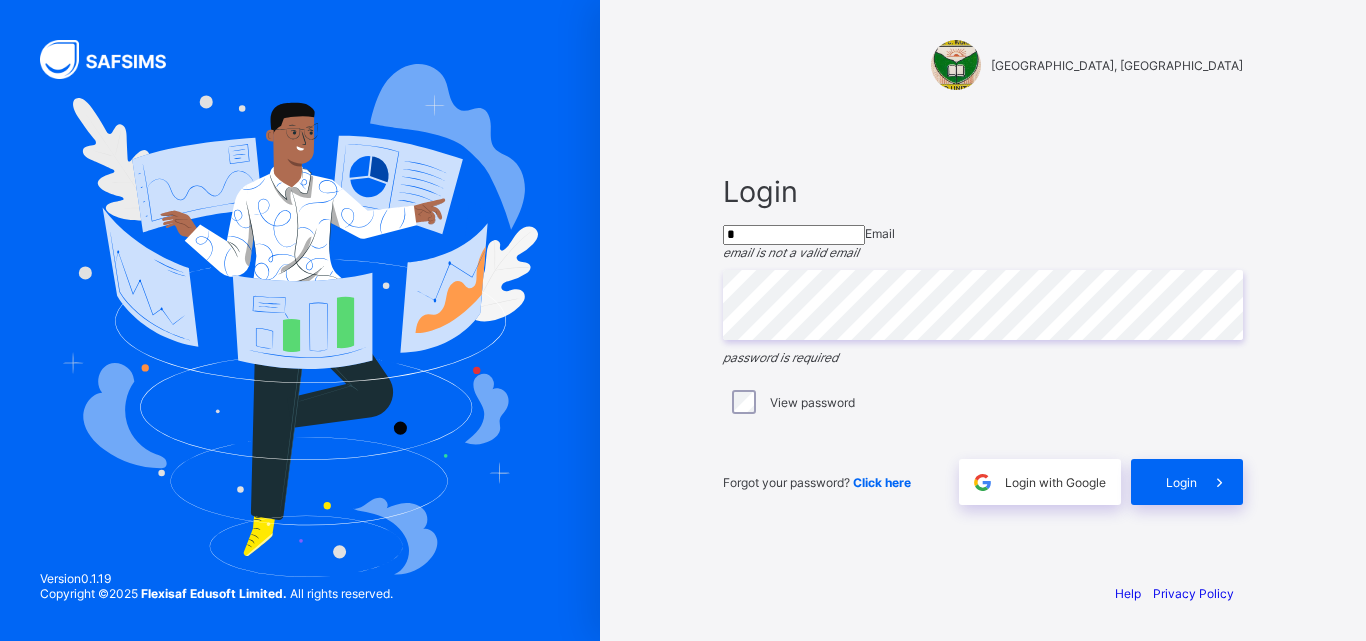 type on "**********" 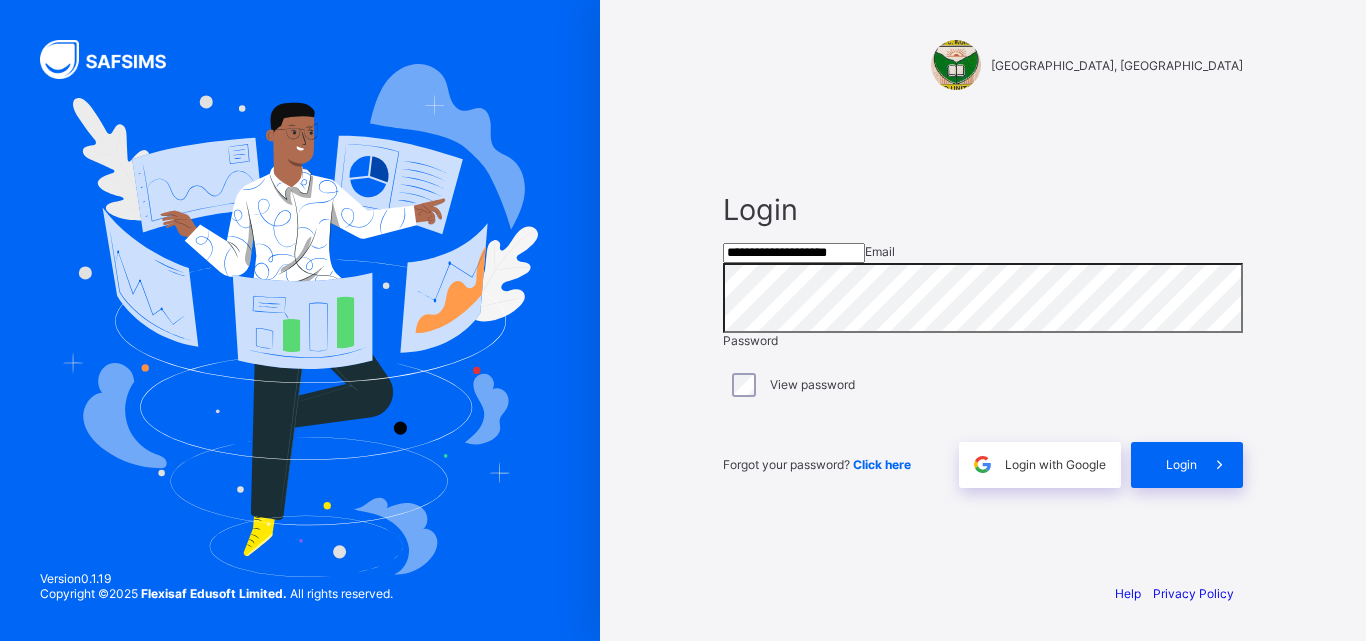 click on "View password" at bounding box center (983, 385) 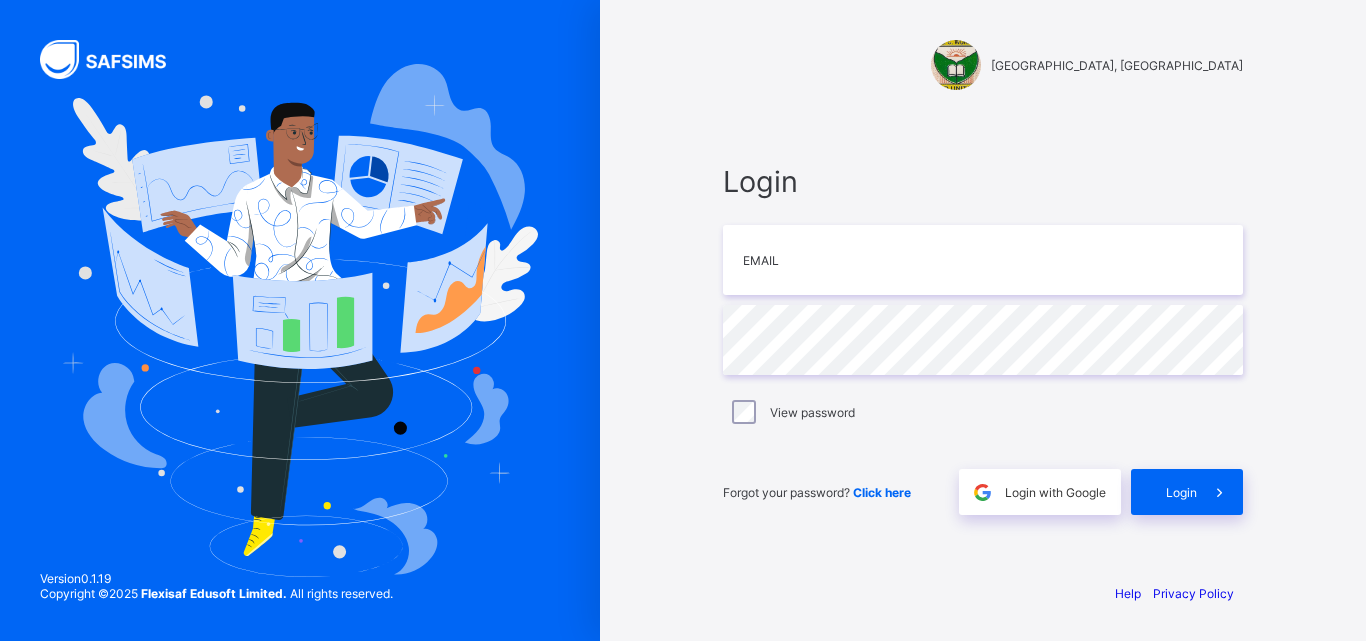 scroll, scrollTop: 0, scrollLeft: 0, axis: both 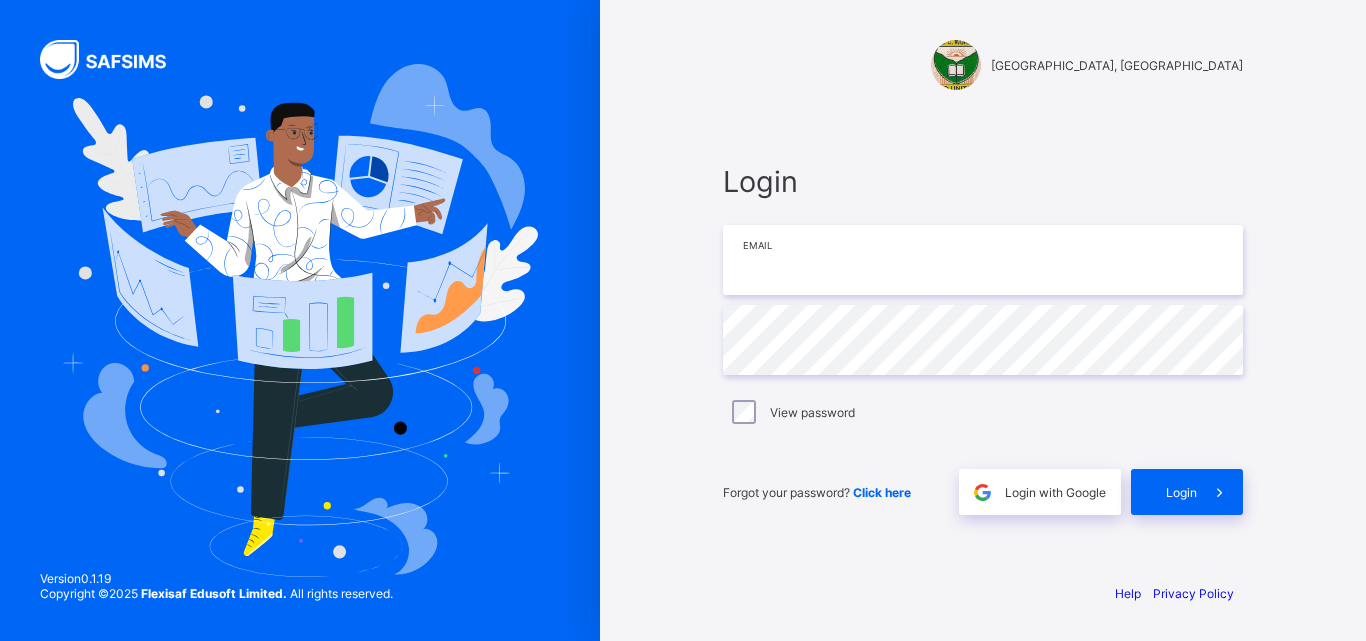 click at bounding box center [983, 260] 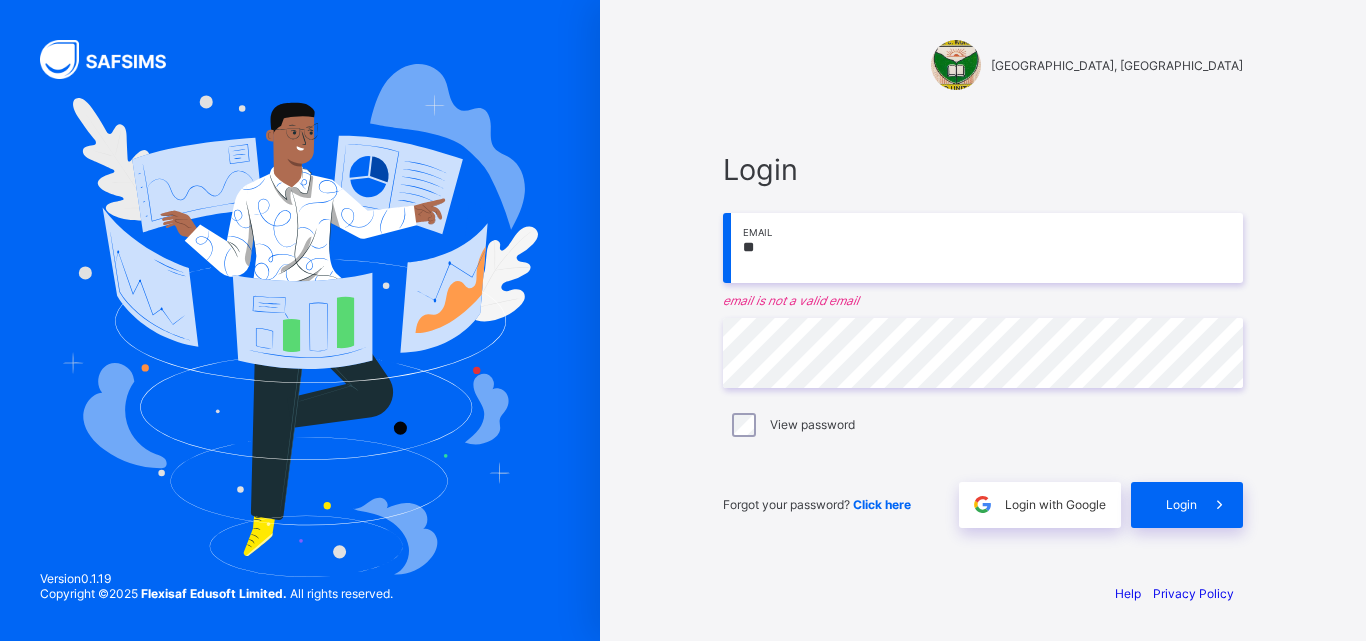 type on "**********" 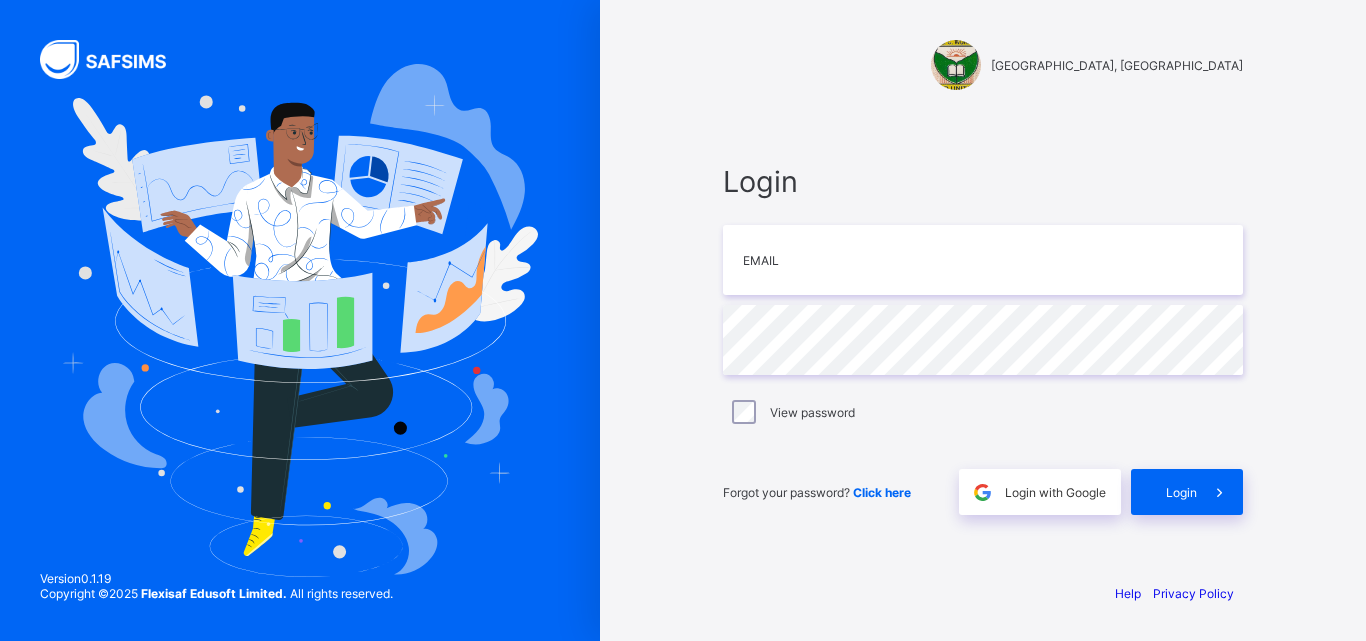 scroll, scrollTop: 0, scrollLeft: 0, axis: both 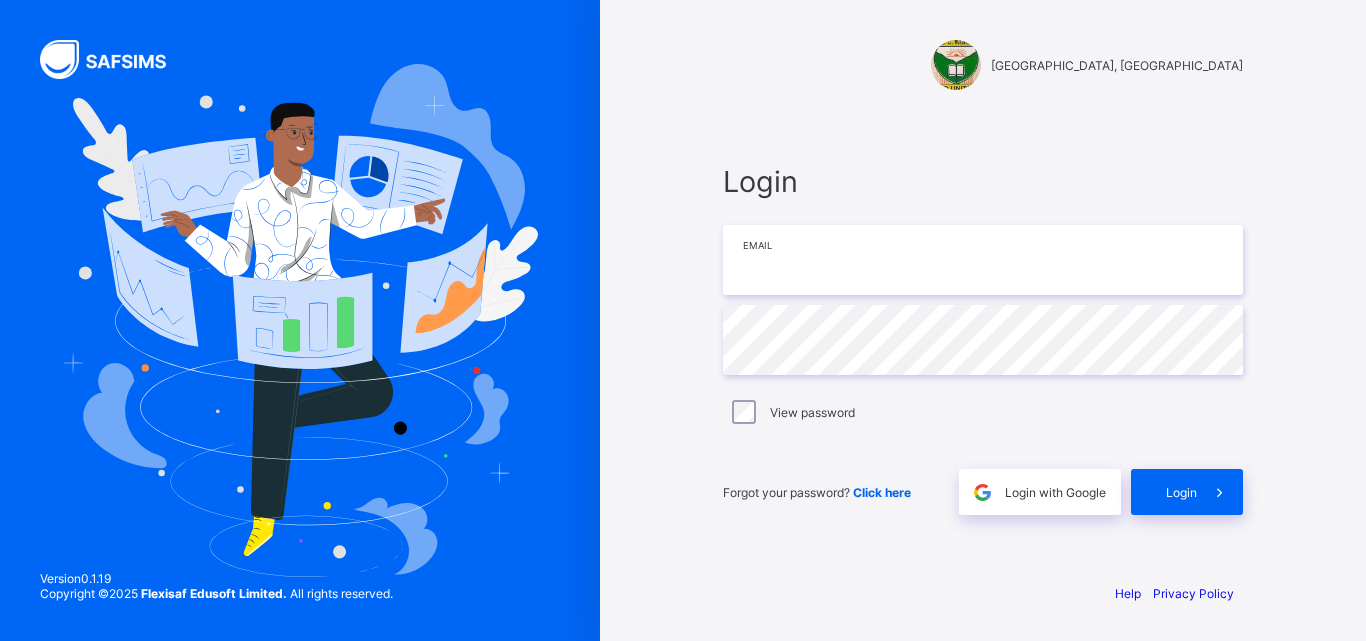 click at bounding box center [983, 260] 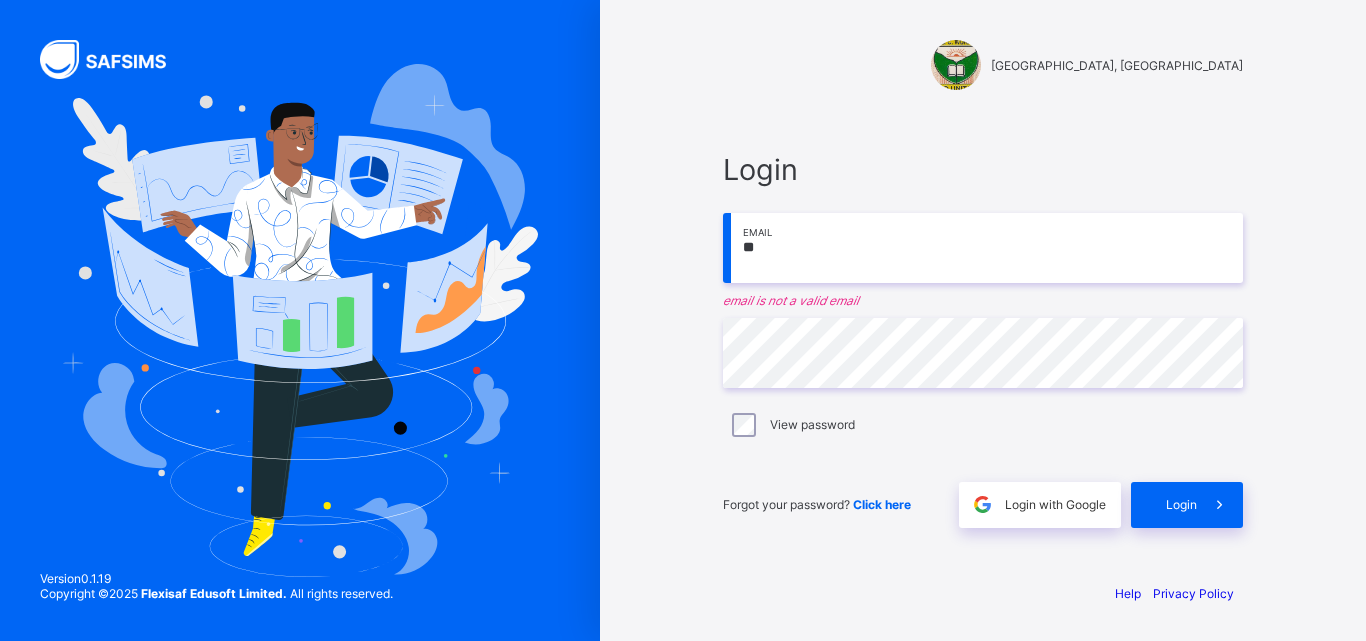 type on "**********" 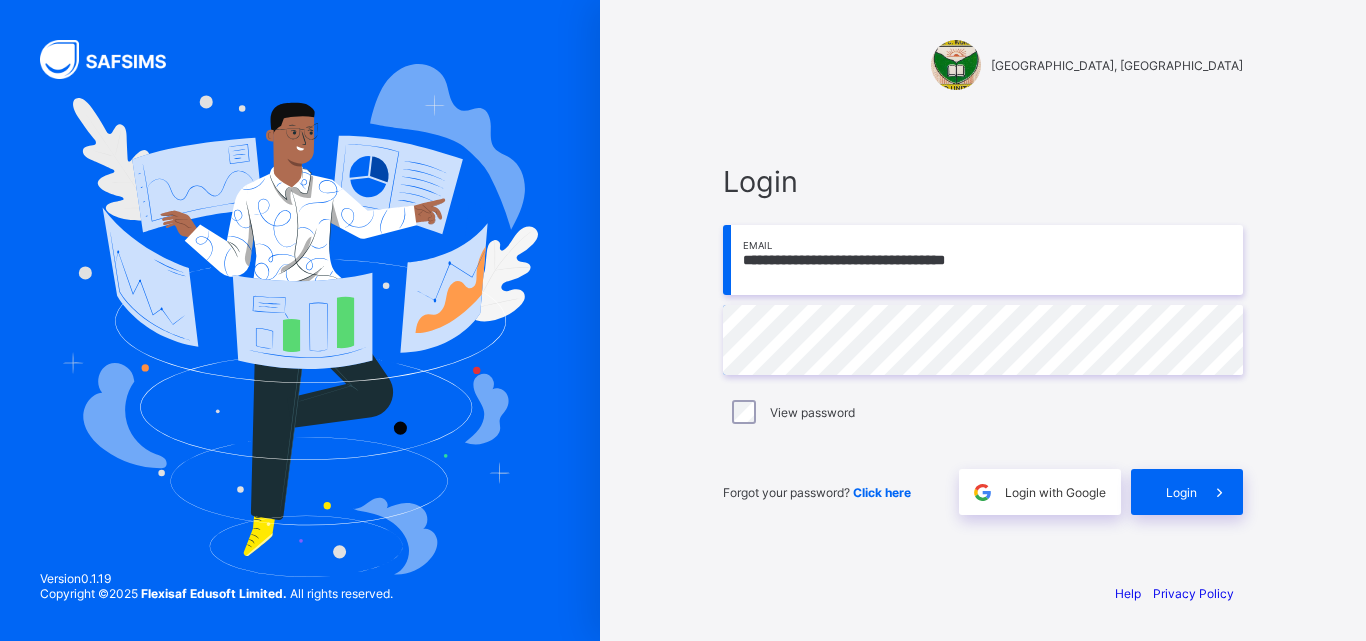 click on "View password" at bounding box center [983, 412] 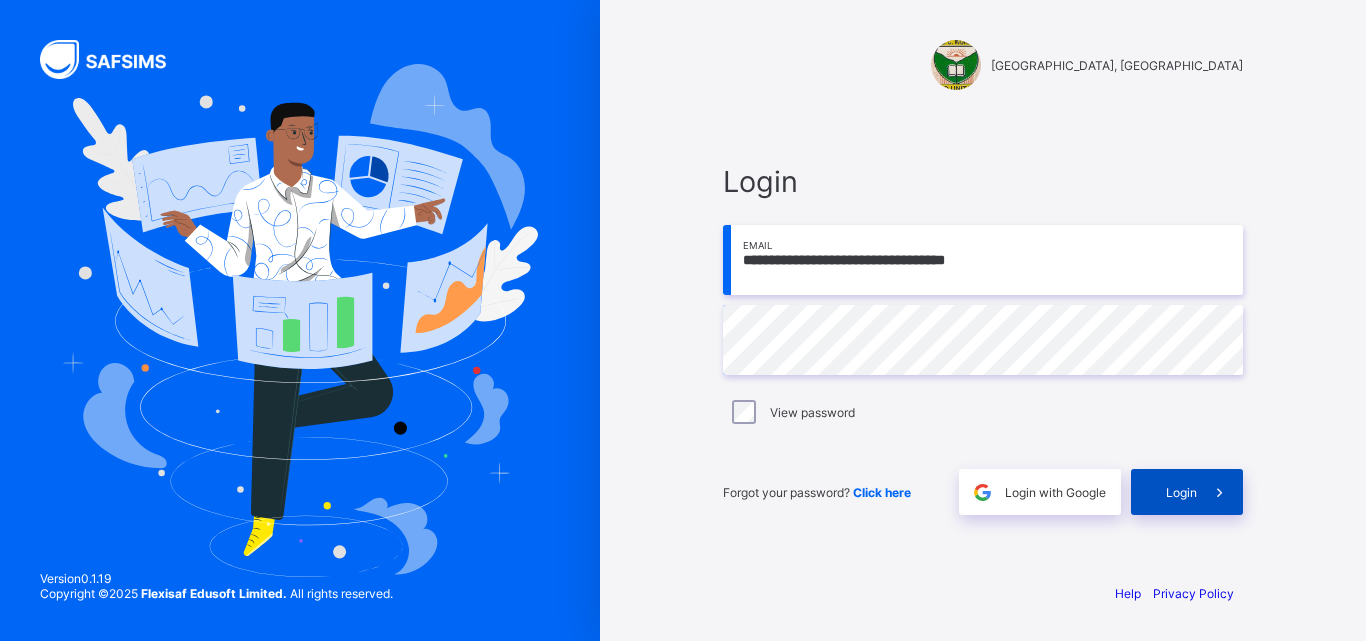 click on "Login" at bounding box center [1181, 492] 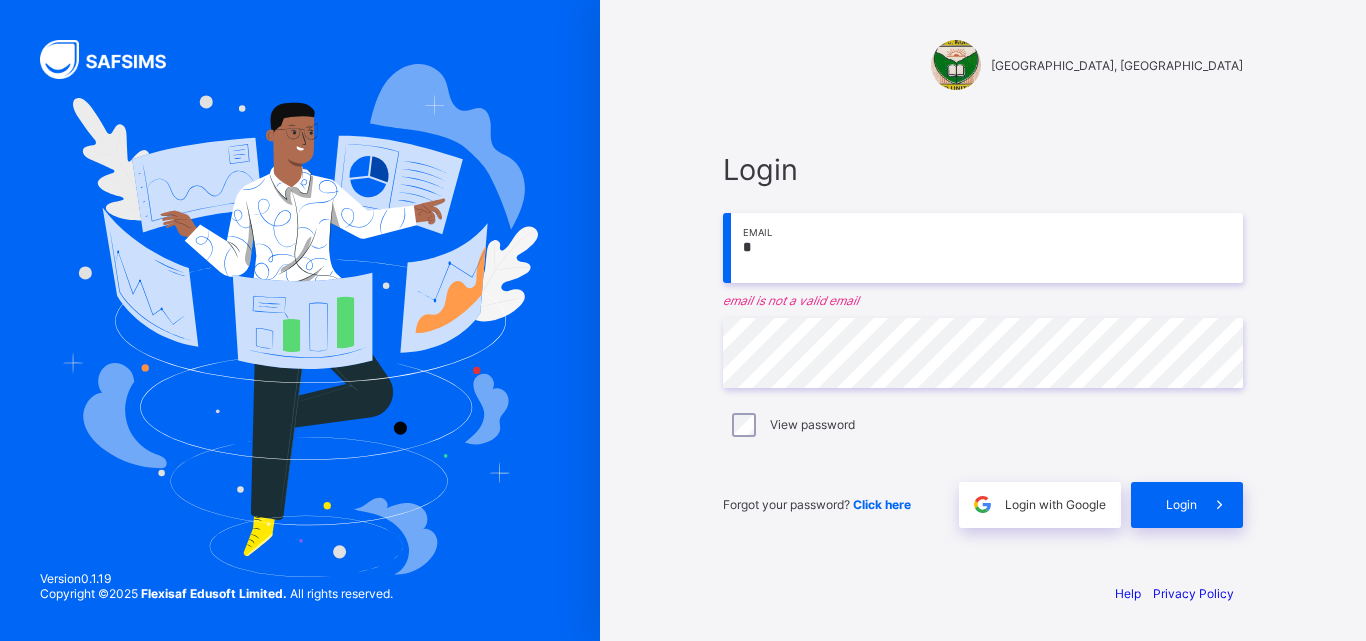 scroll, scrollTop: 0, scrollLeft: 0, axis: both 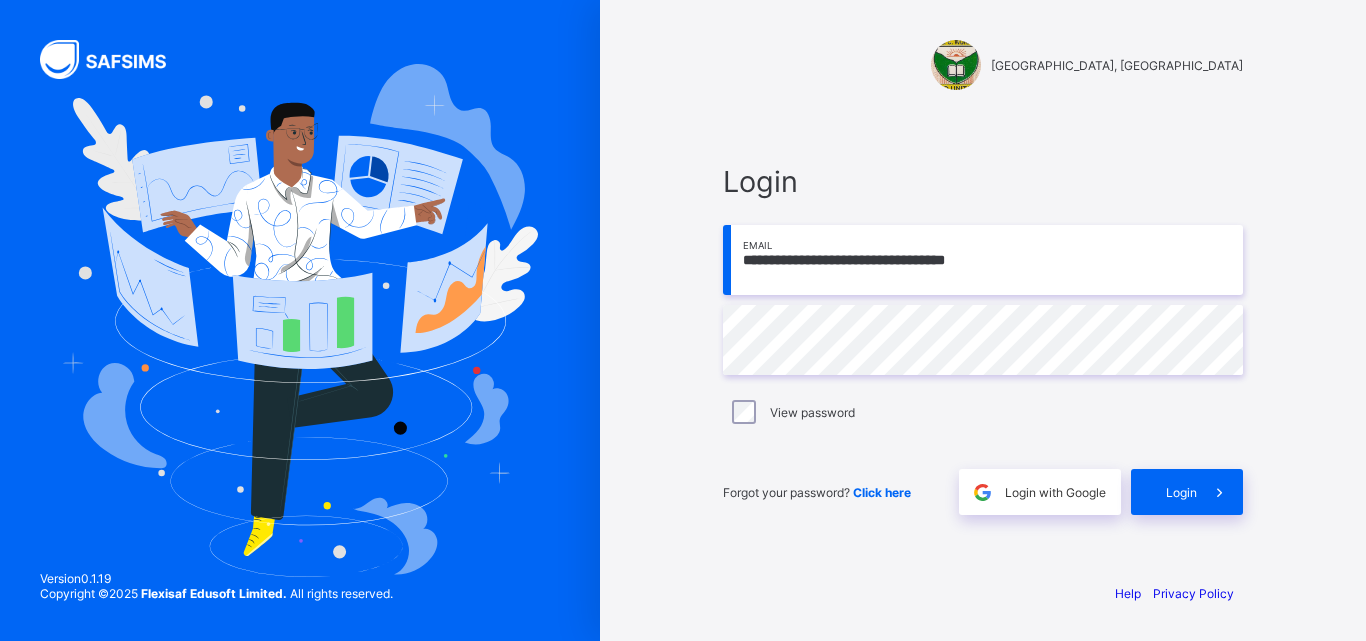 click on "**********" at bounding box center [983, 260] 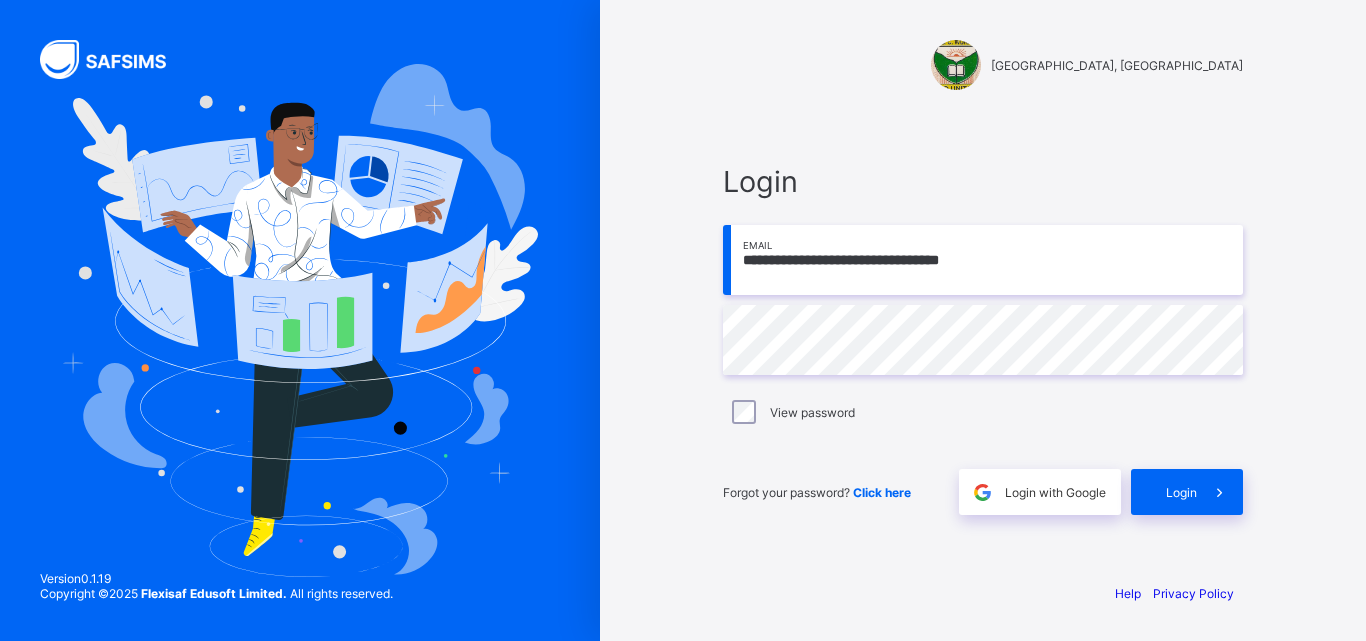 click on "**********" at bounding box center (983, 260) 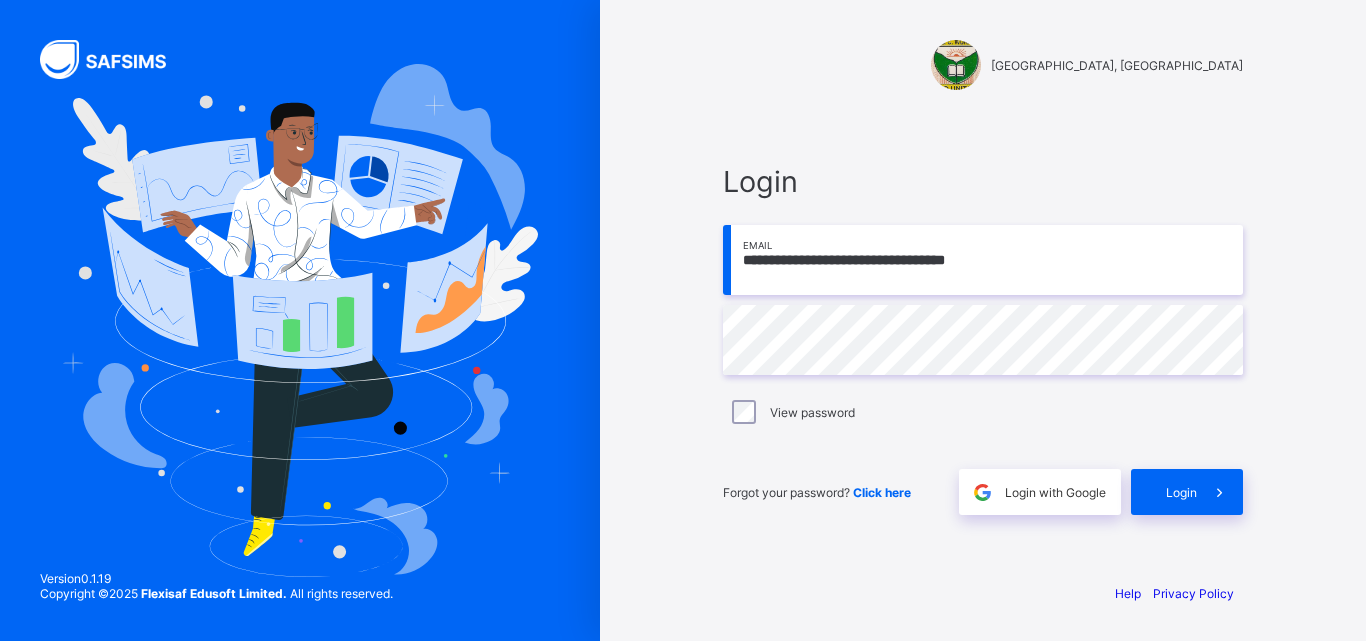 type on "**********" 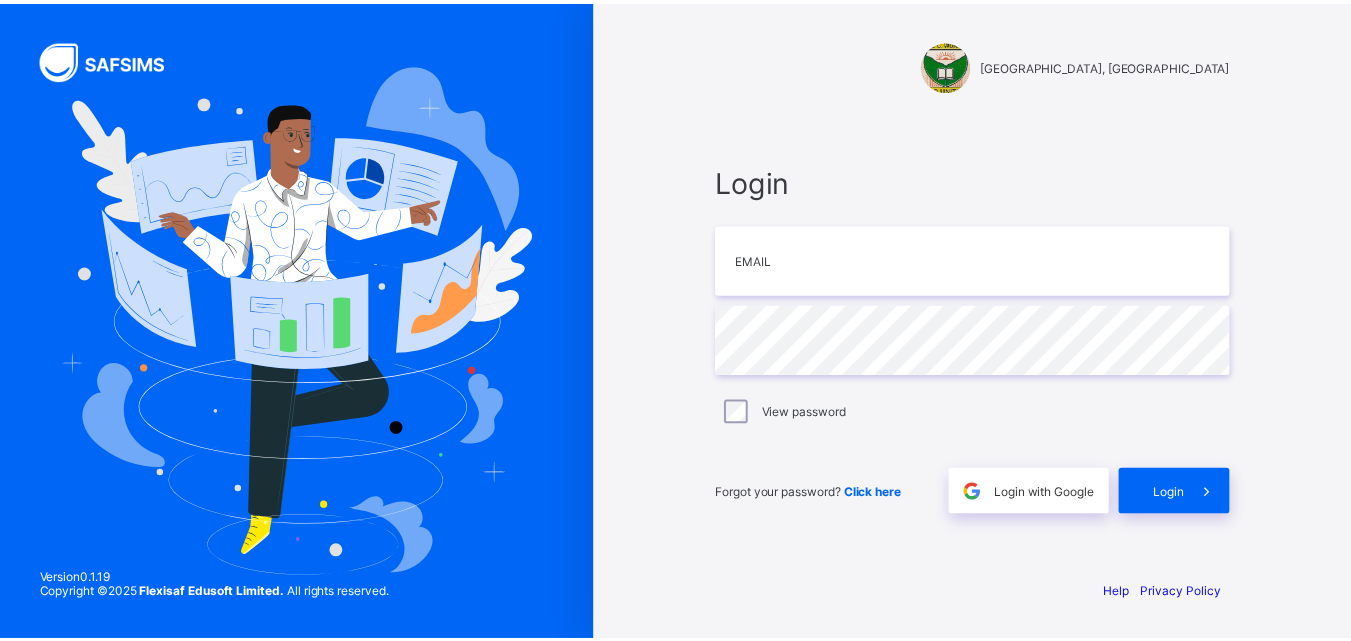 scroll, scrollTop: 0, scrollLeft: 0, axis: both 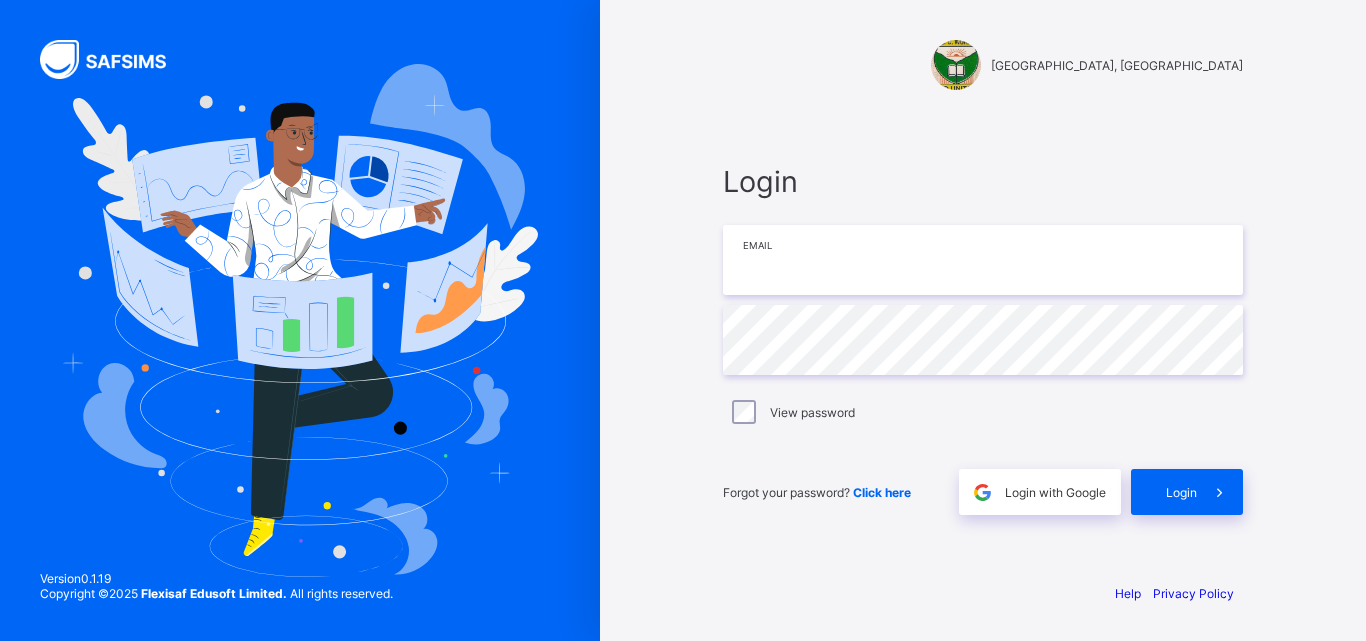 click at bounding box center (983, 260) 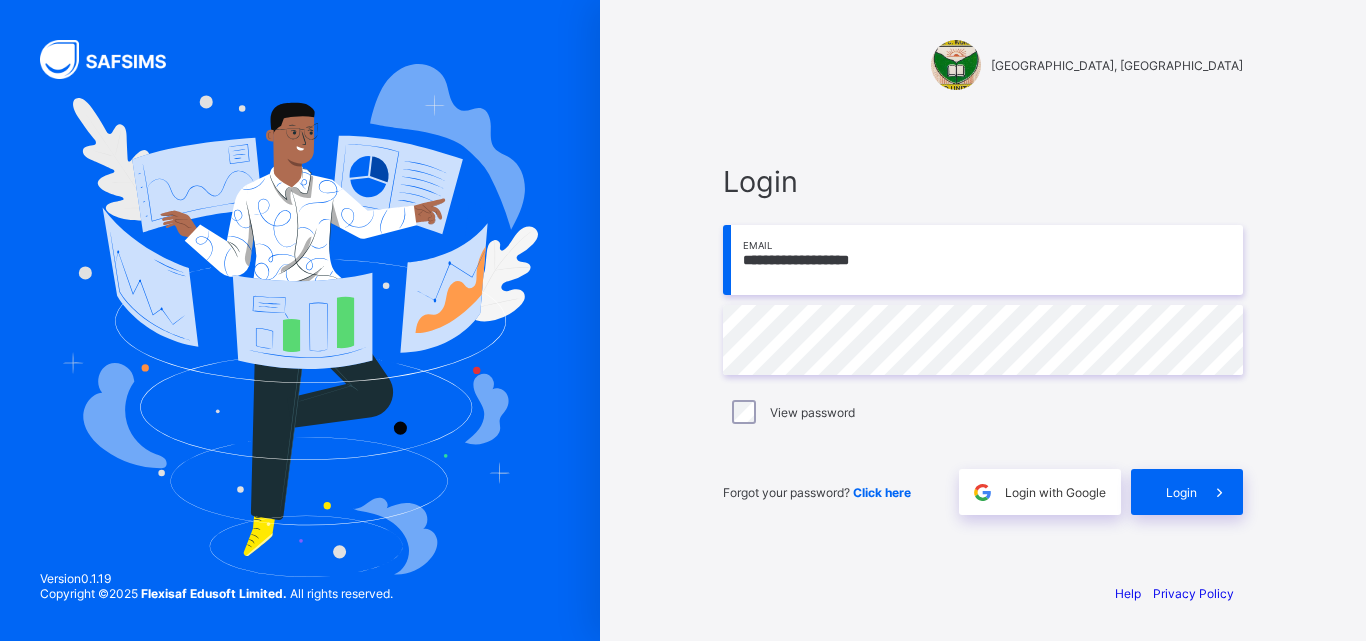 type on "**********" 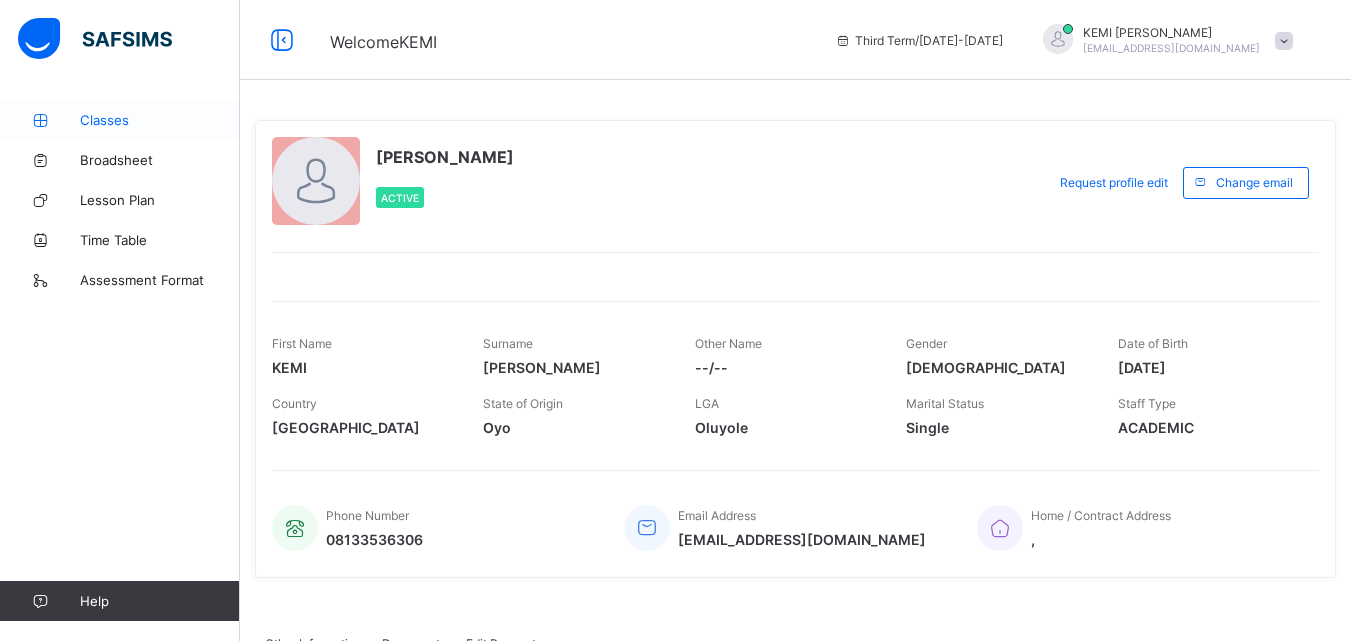 click on "Classes" at bounding box center [160, 120] 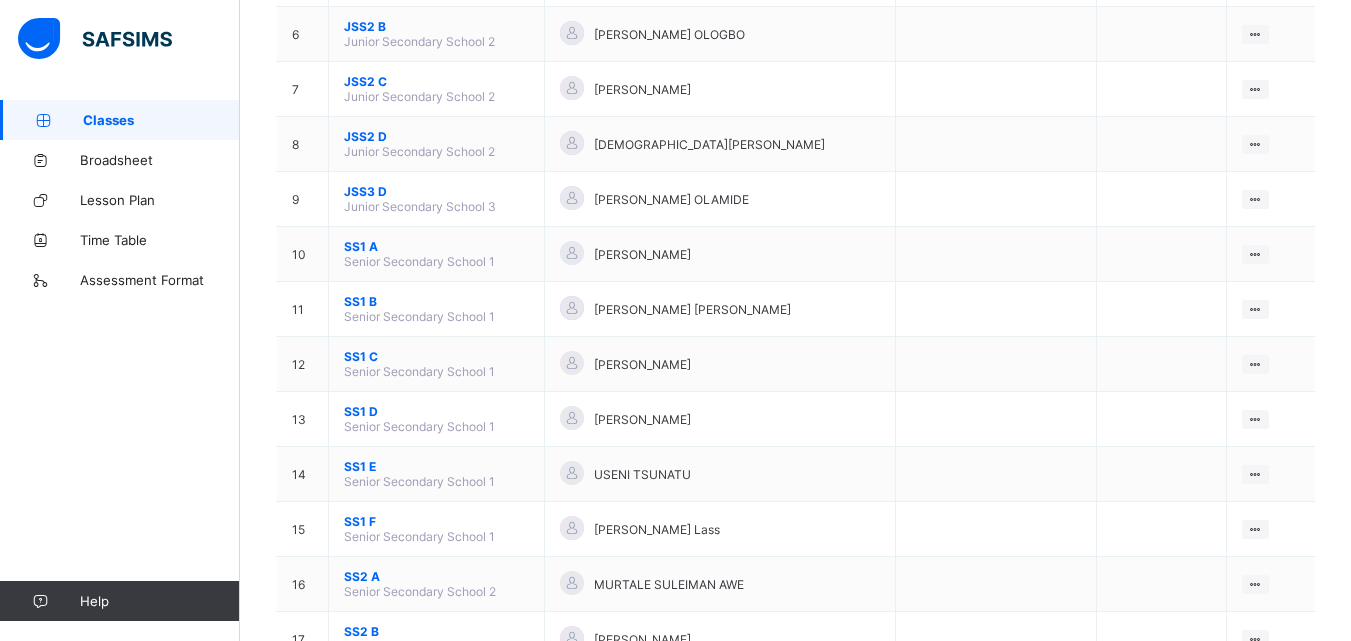 scroll, scrollTop: 489, scrollLeft: 0, axis: vertical 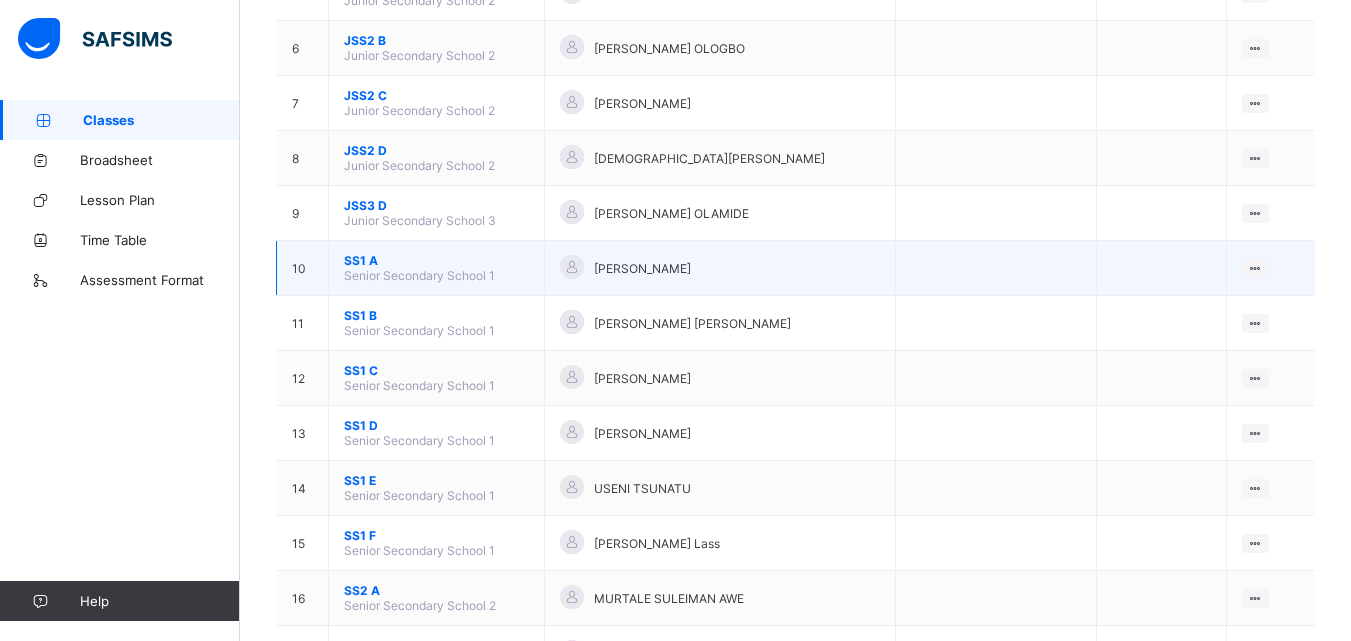 click on "SS1   A" at bounding box center (436, 260) 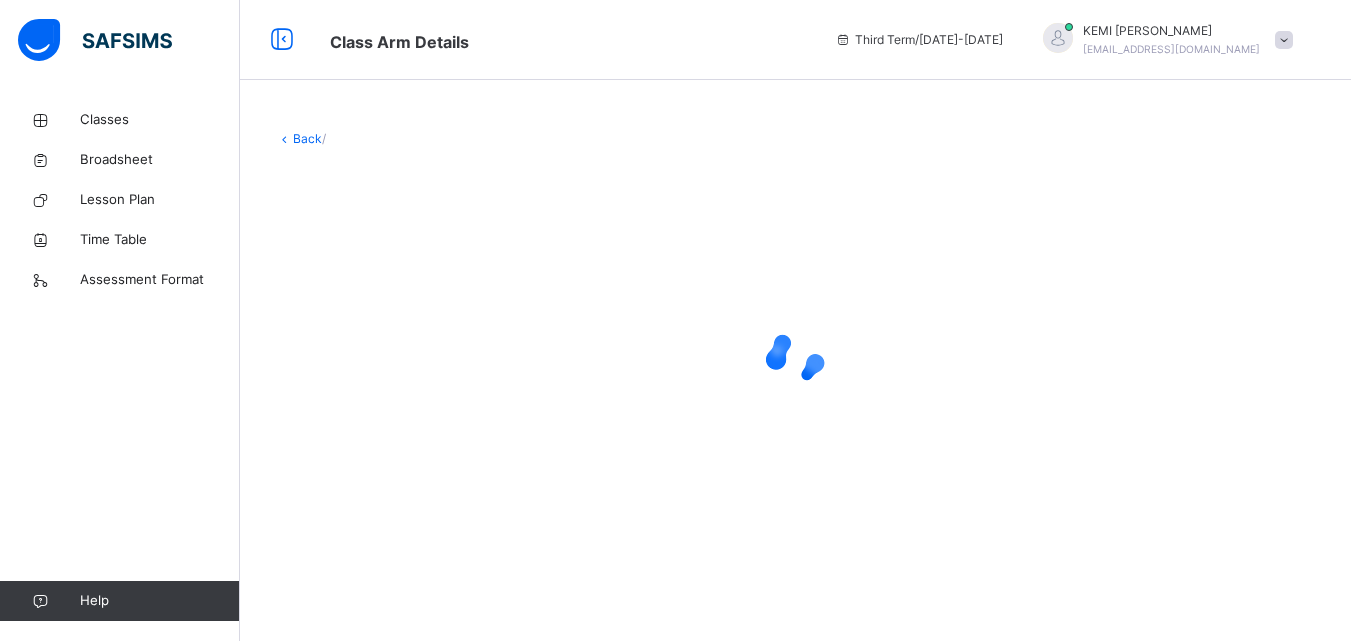 scroll, scrollTop: 0, scrollLeft: 0, axis: both 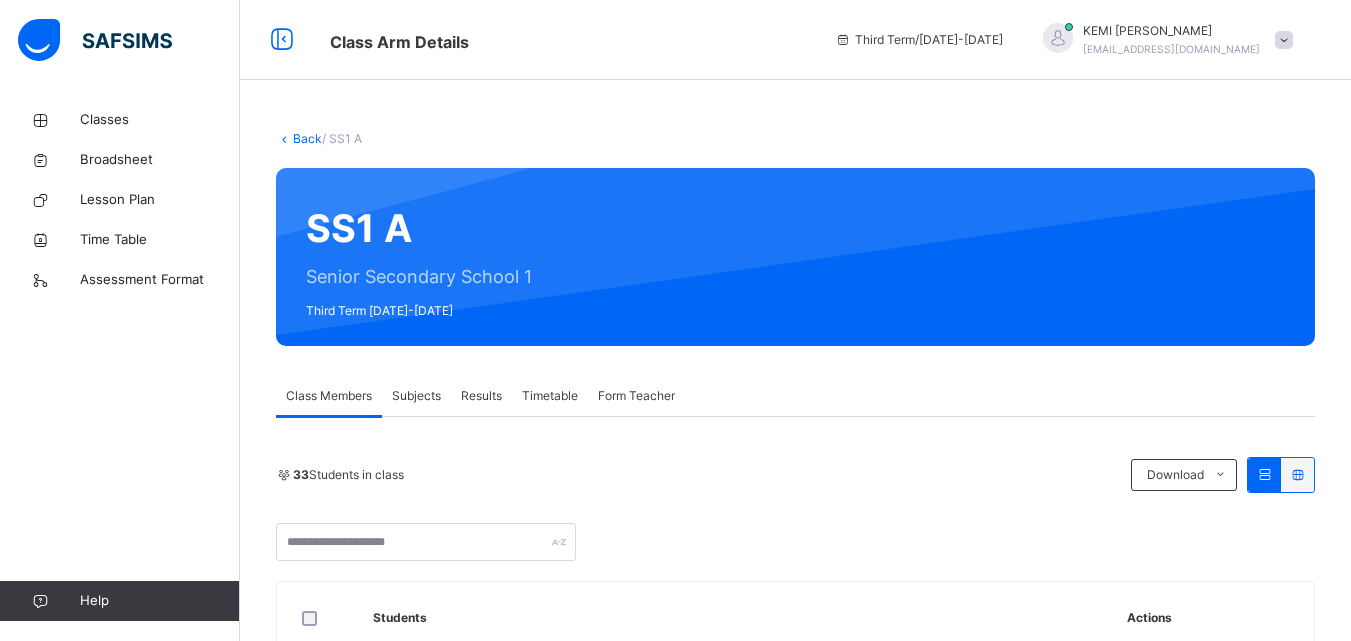 click on "Subjects" at bounding box center [416, 396] 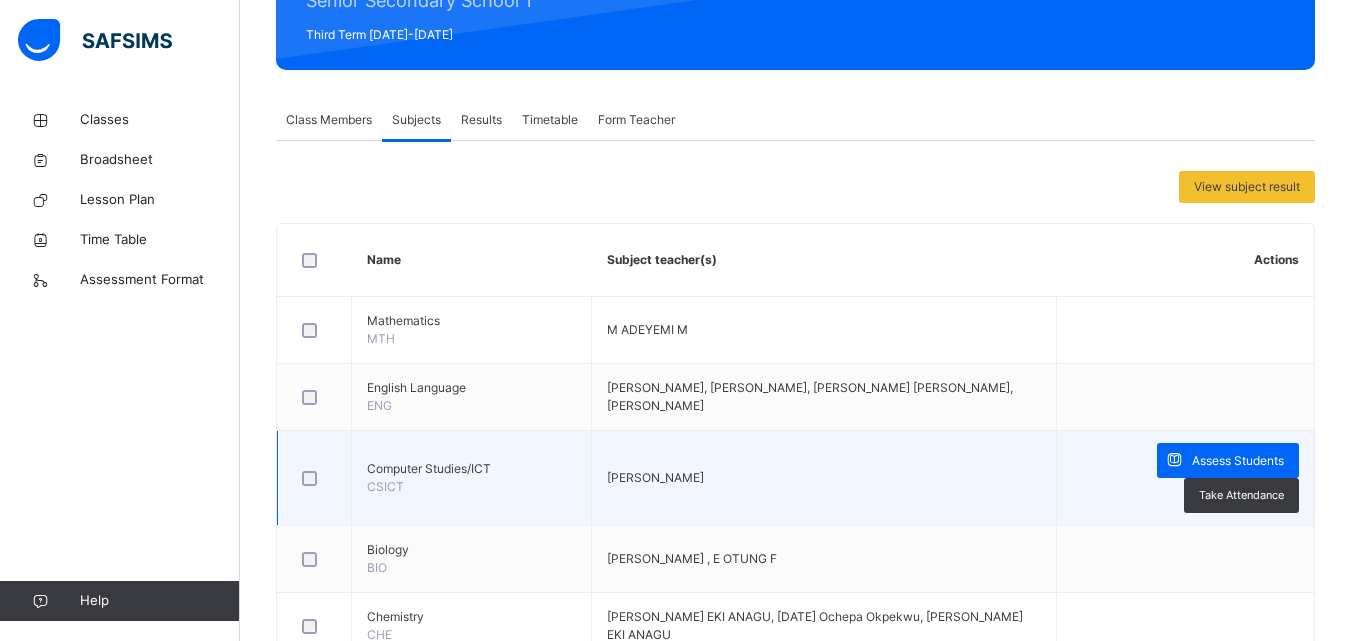 scroll, scrollTop: 300, scrollLeft: 0, axis: vertical 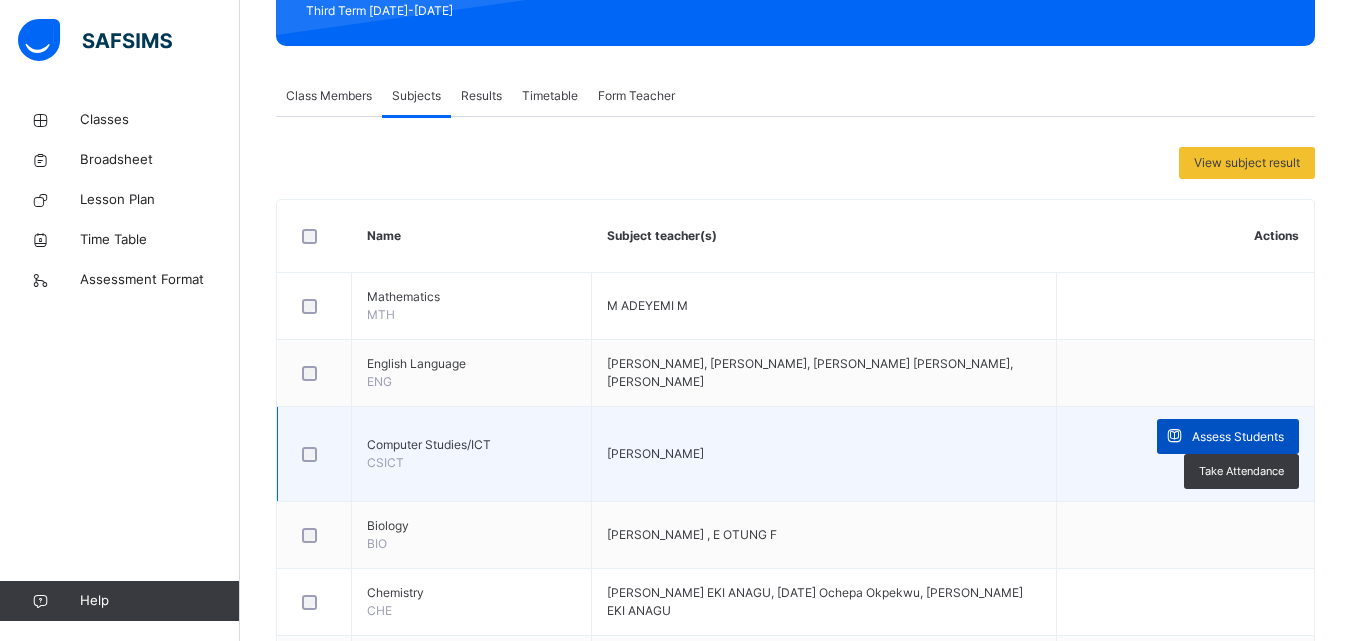click at bounding box center (1174, 436) 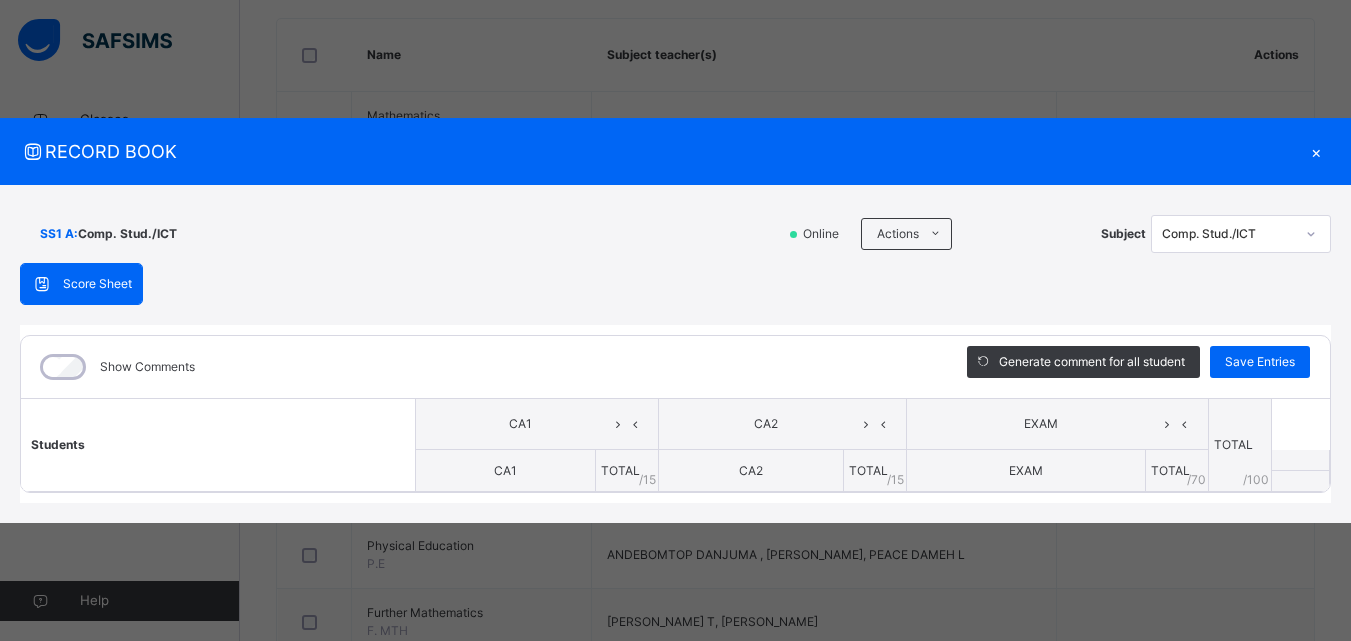 scroll, scrollTop: 500, scrollLeft: 0, axis: vertical 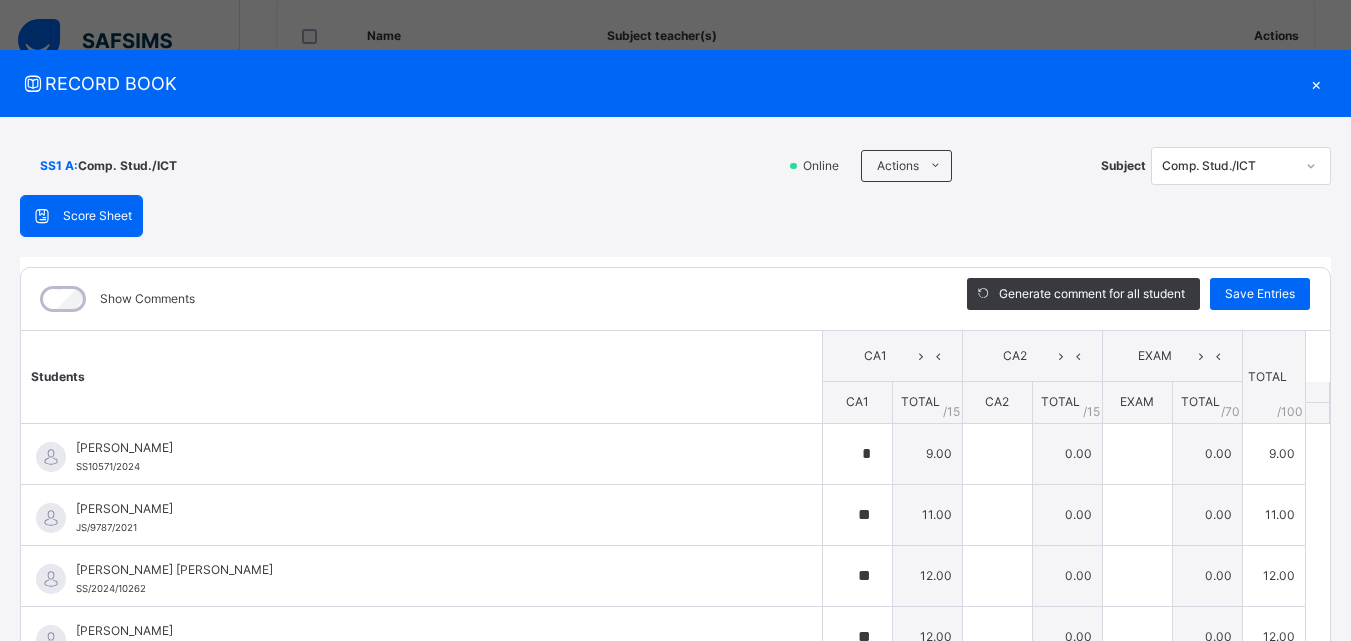 type on "*" 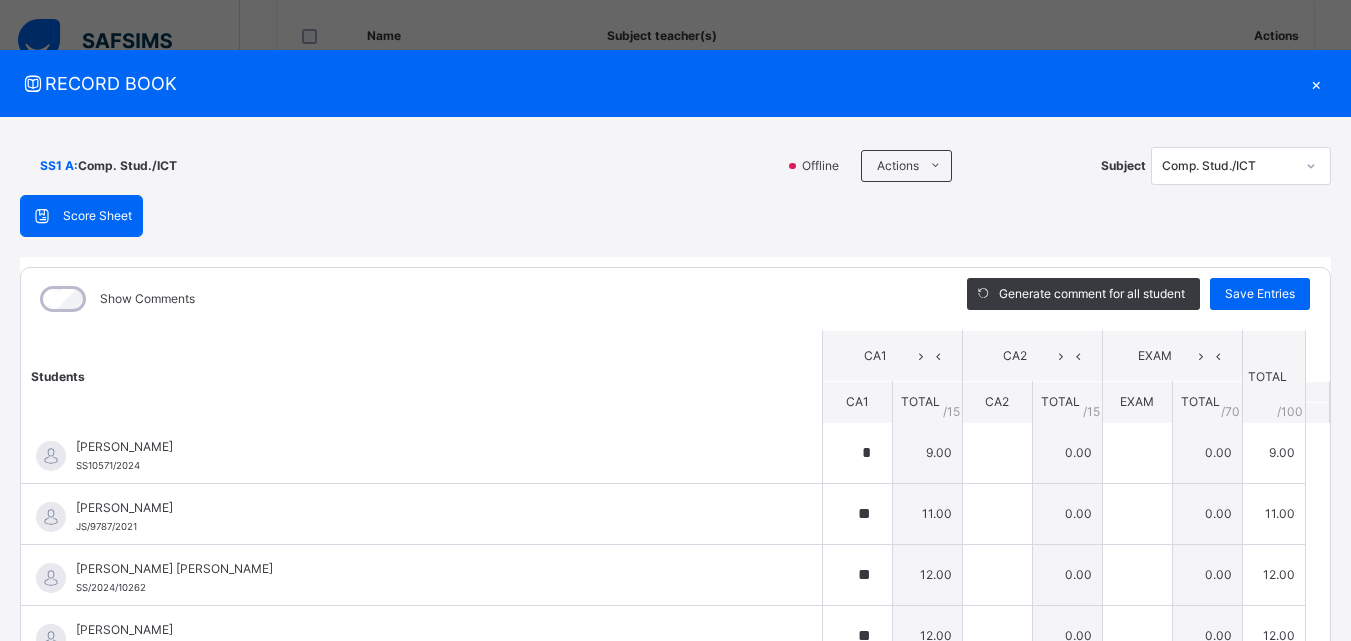 scroll, scrollTop: 0, scrollLeft: 0, axis: both 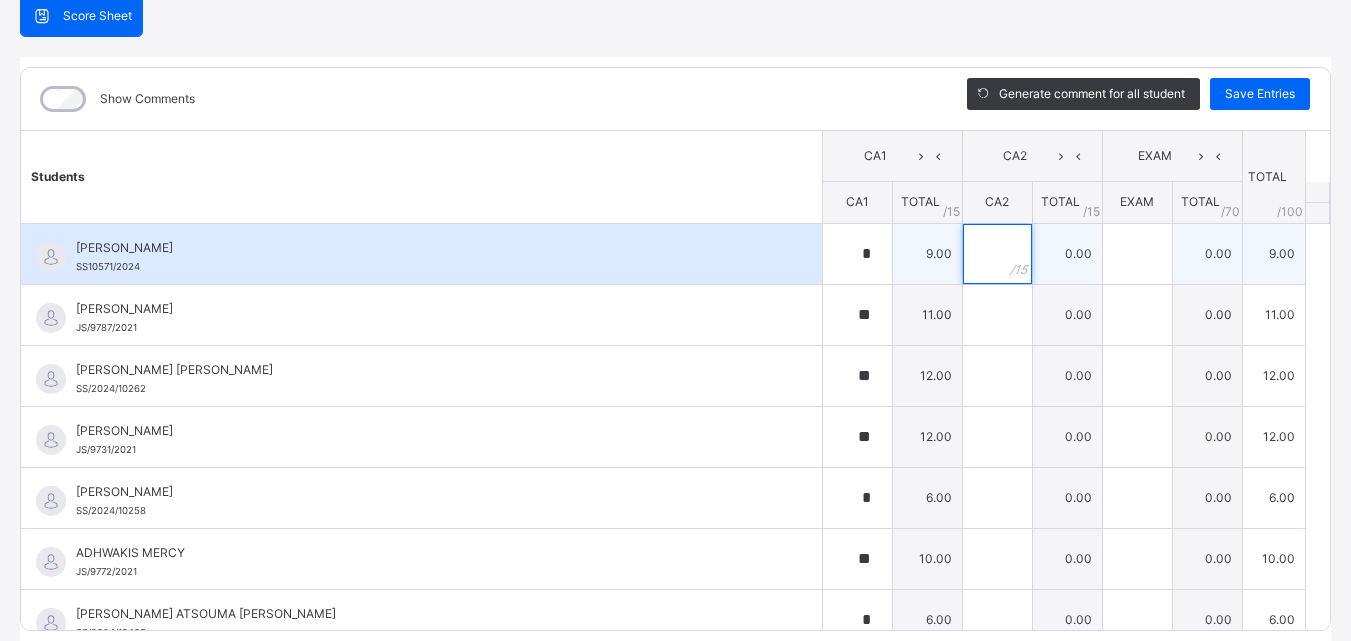 click at bounding box center [997, 254] 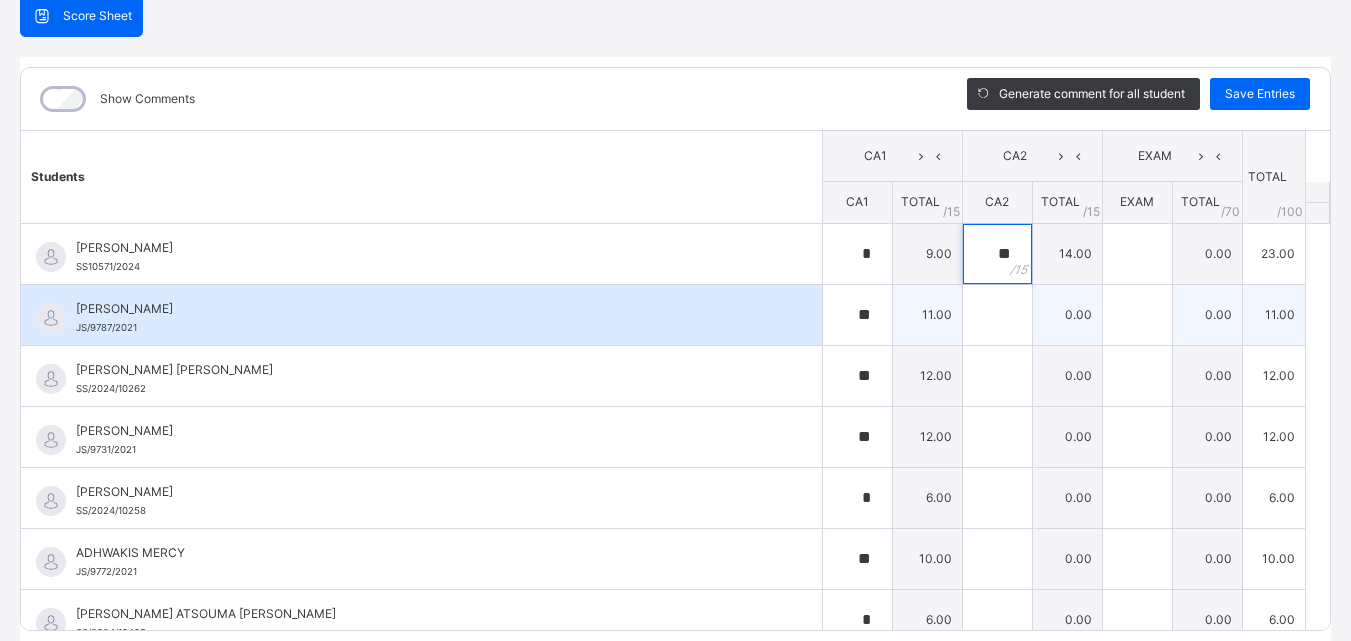 type on "**" 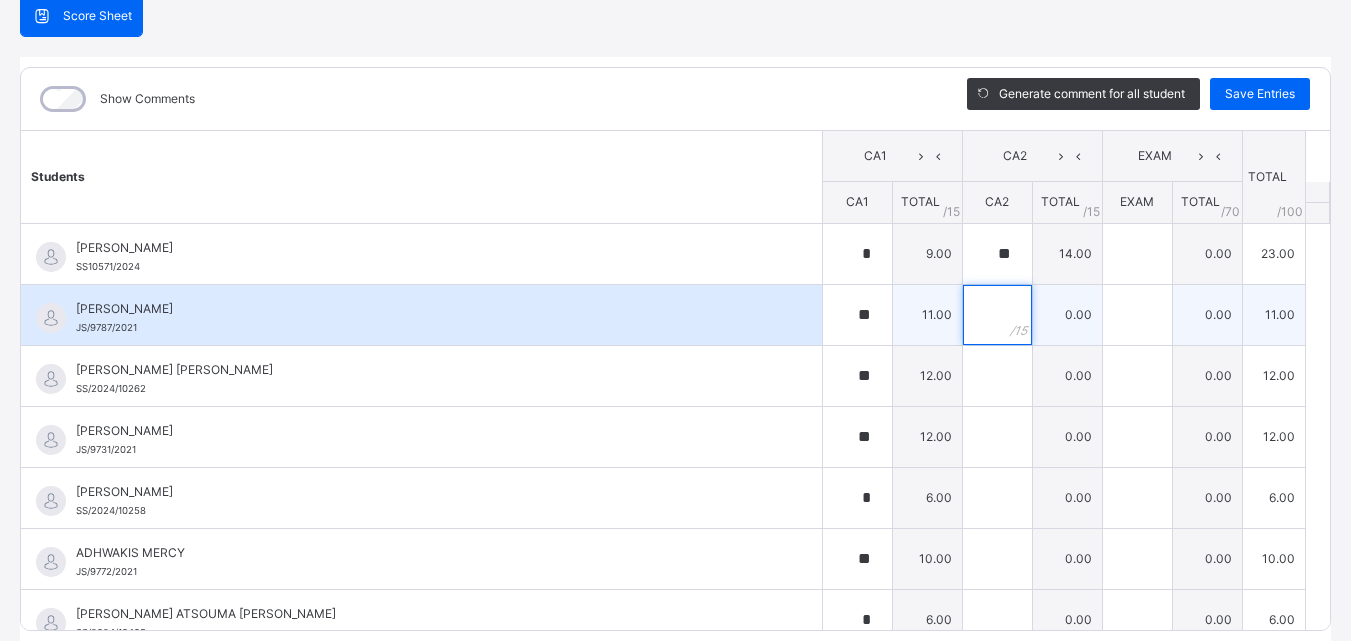 click at bounding box center [997, 315] 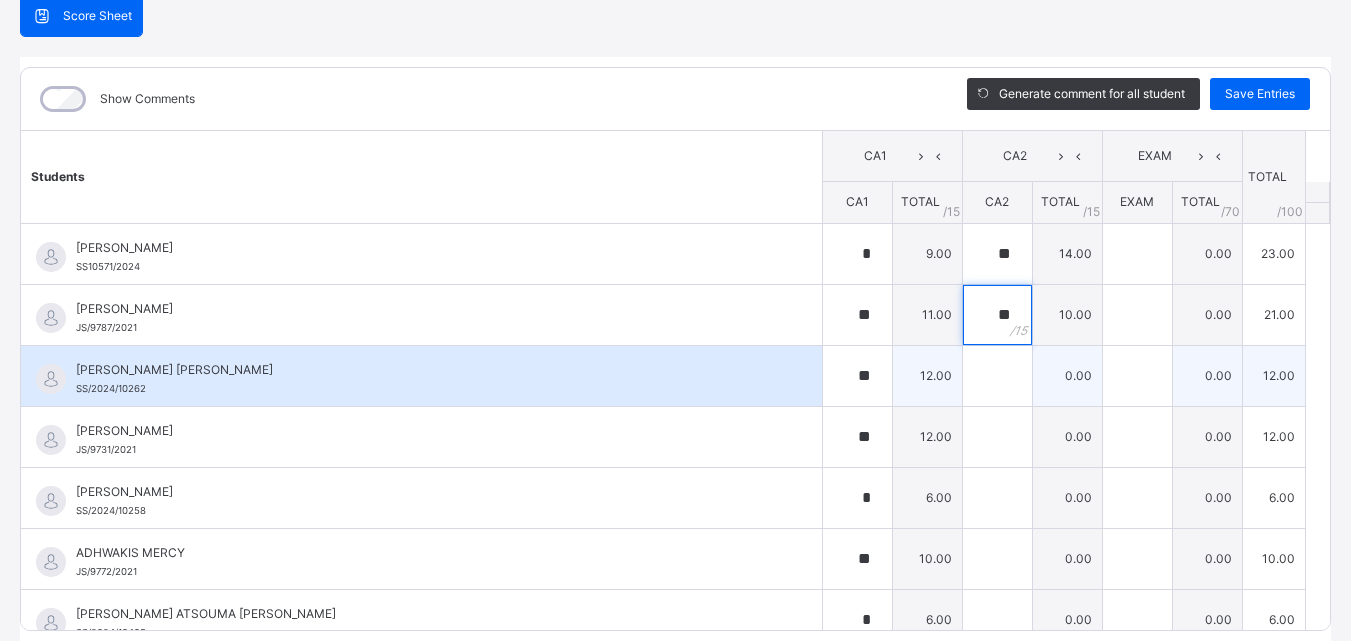 type on "**" 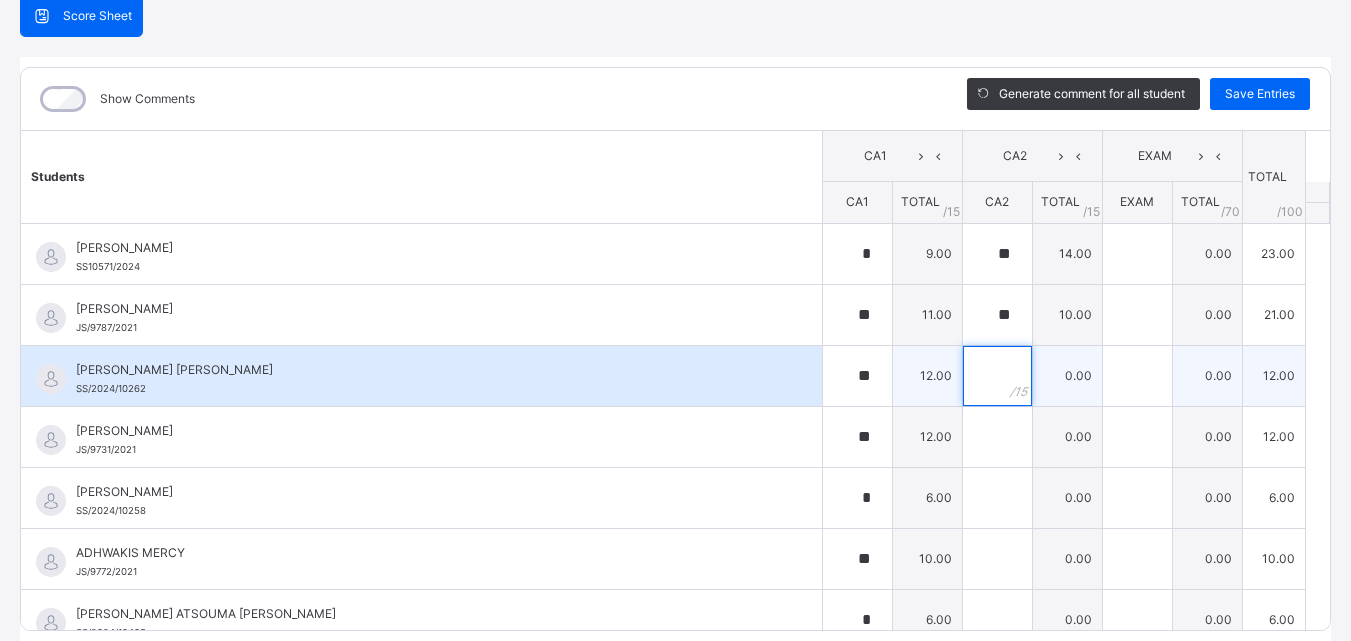 click at bounding box center [997, 376] 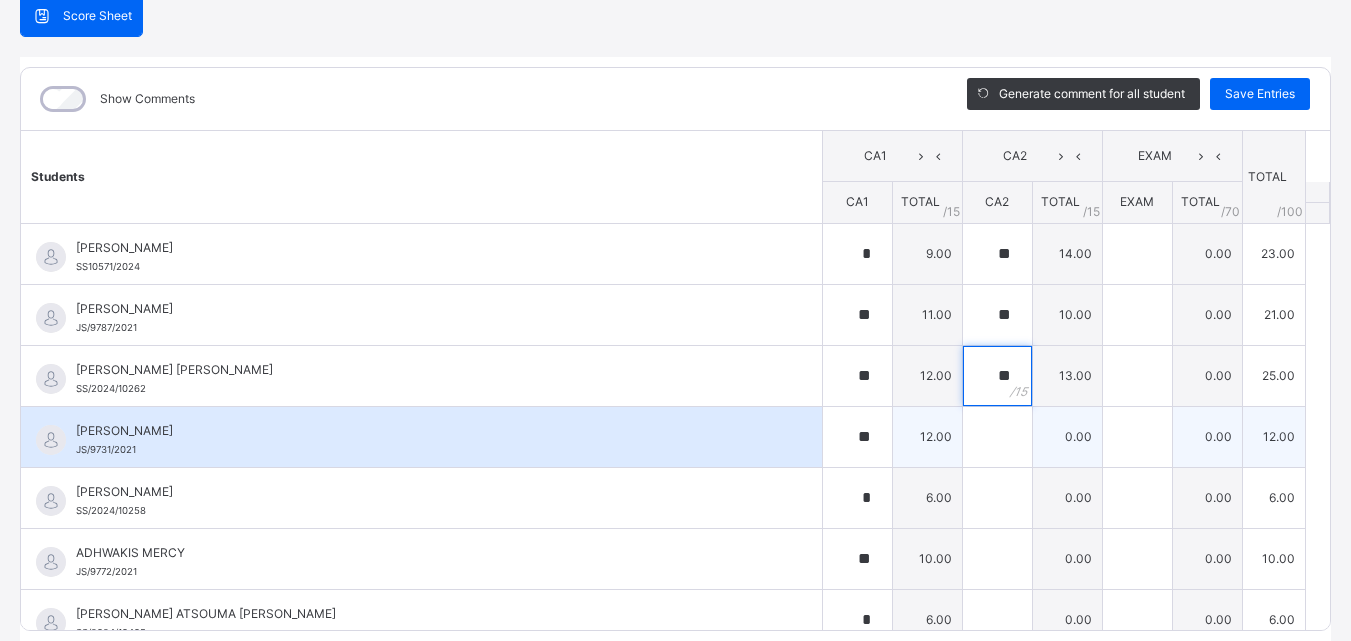 type on "**" 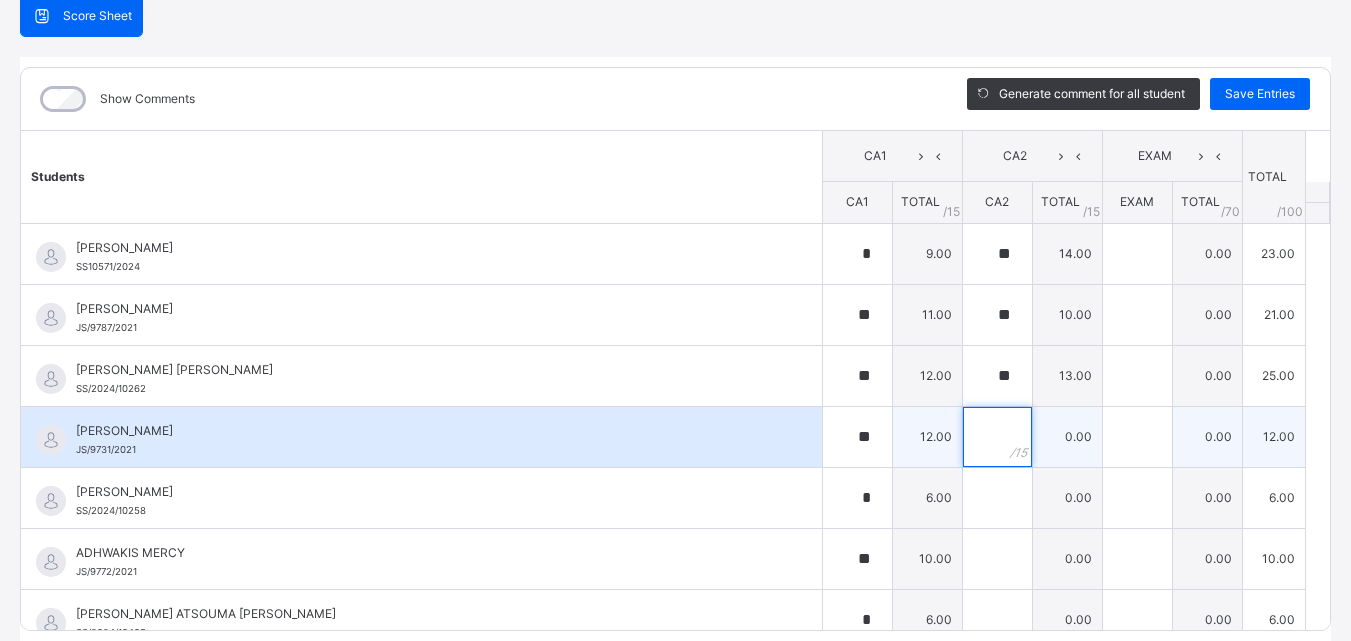 click at bounding box center (997, 437) 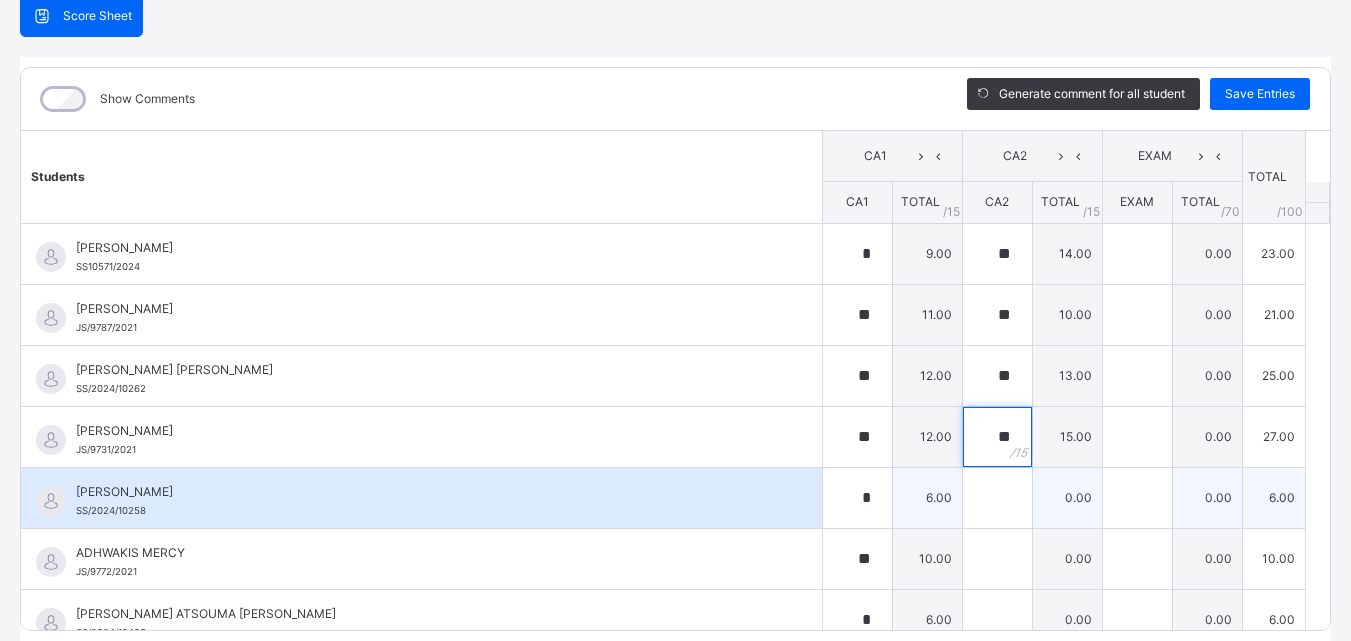 type on "**" 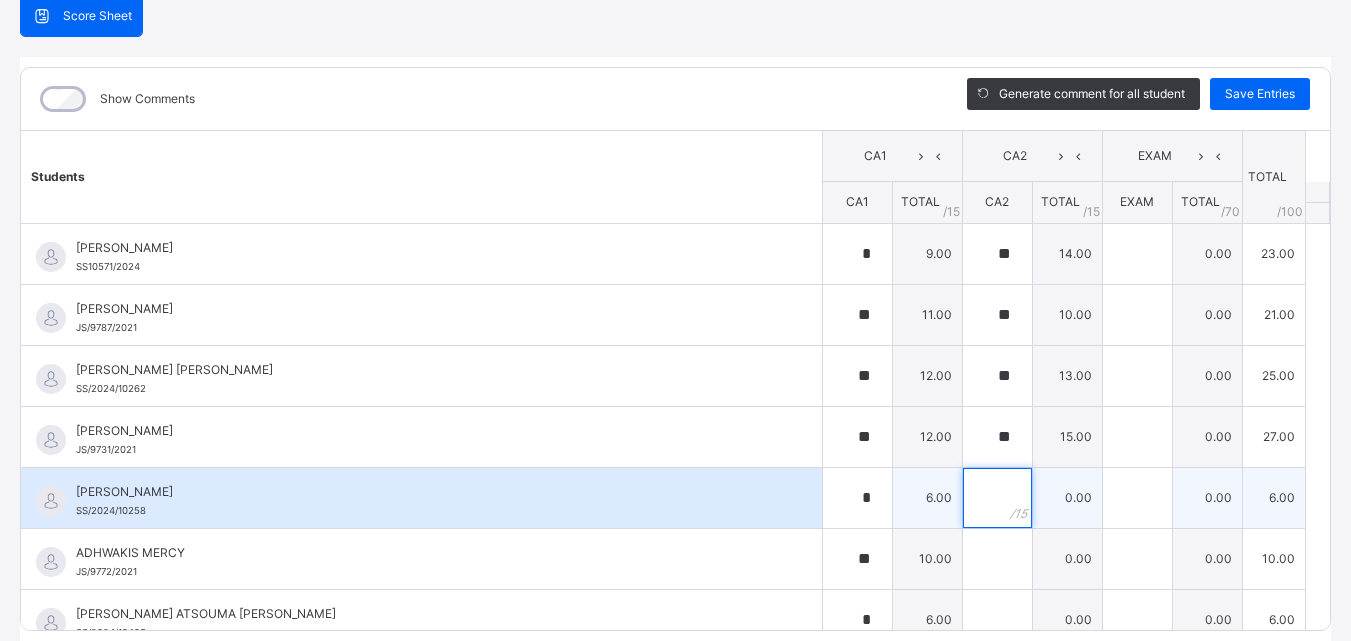 click at bounding box center [997, 498] 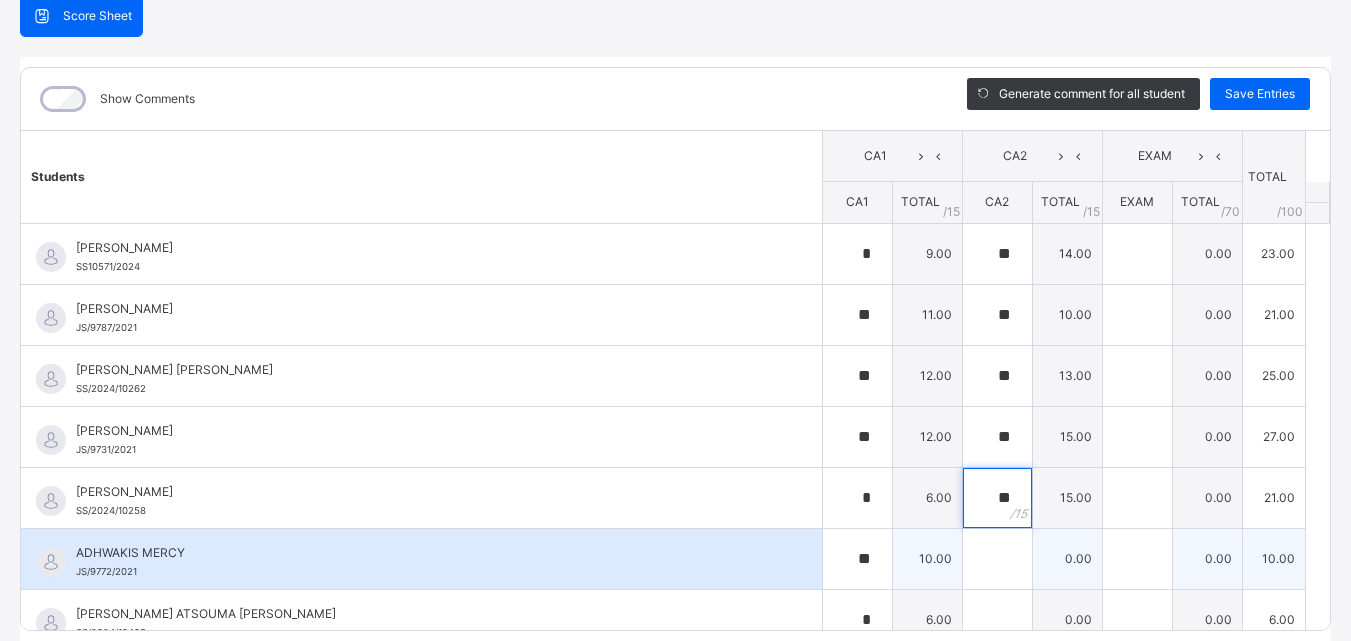 type on "**" 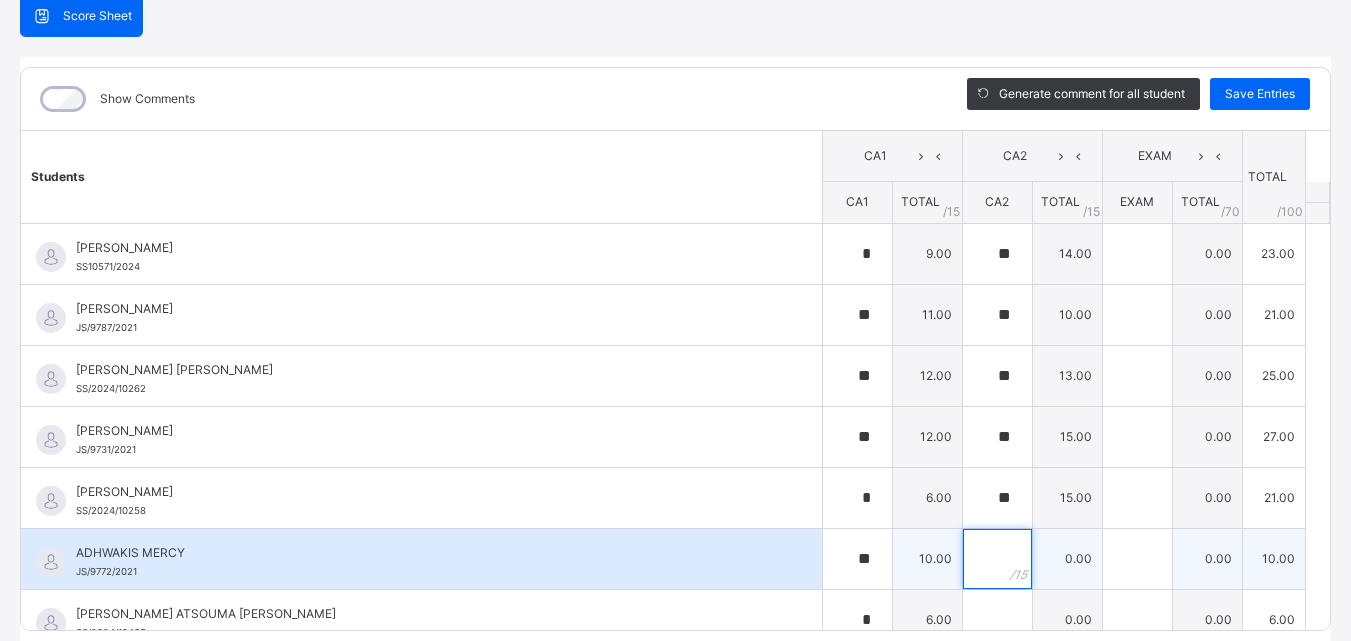 click at bounding box center (997, 559) 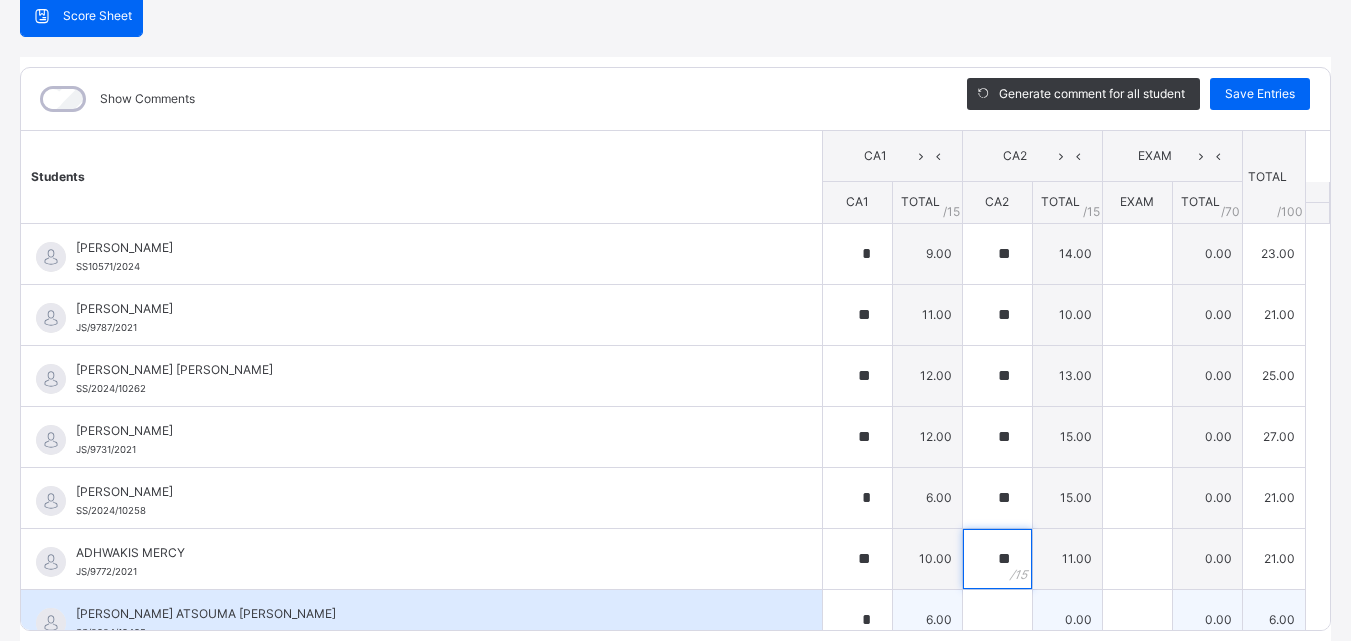 type on "**" 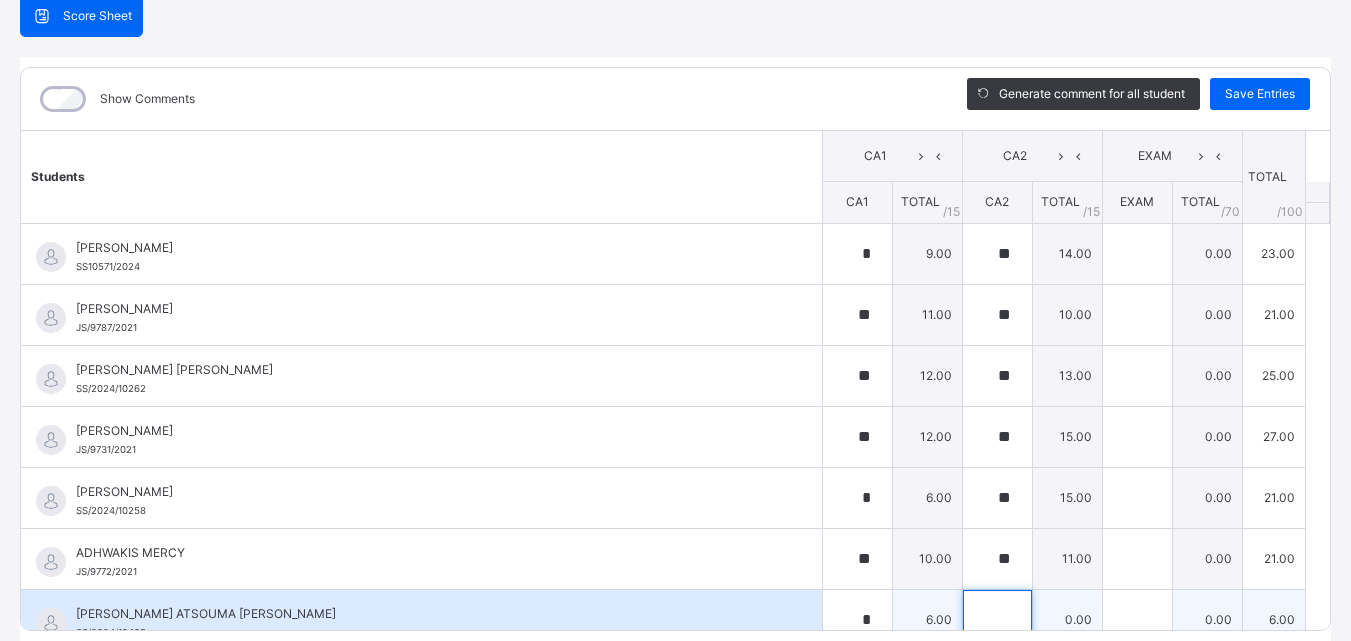 click at bounding box center [997, 620] 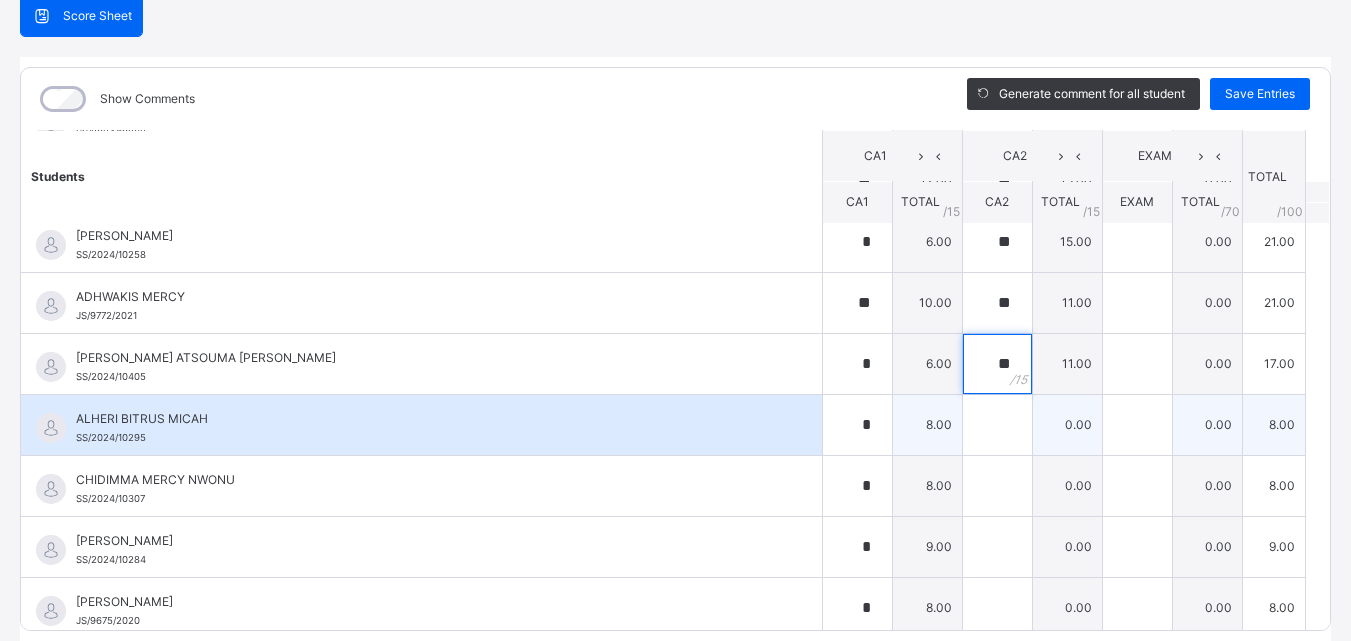 scroll, scrollTop: 300, scrollLeft: 0, axis: vertical 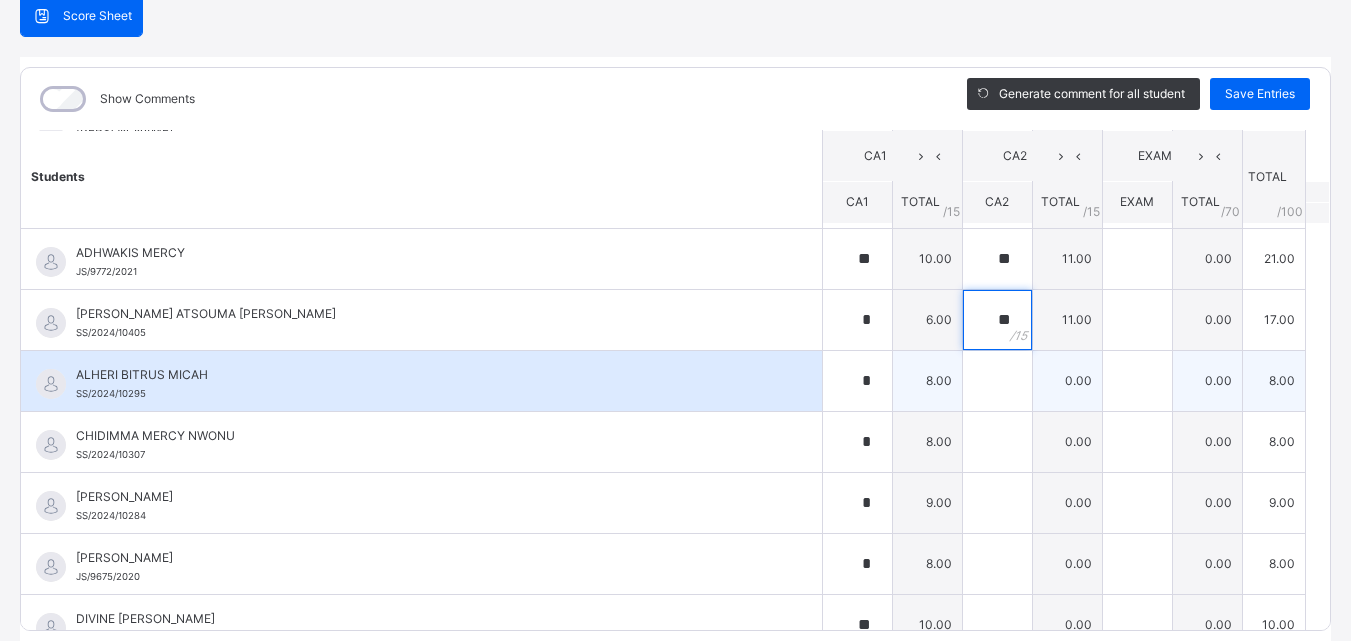 type on "**" 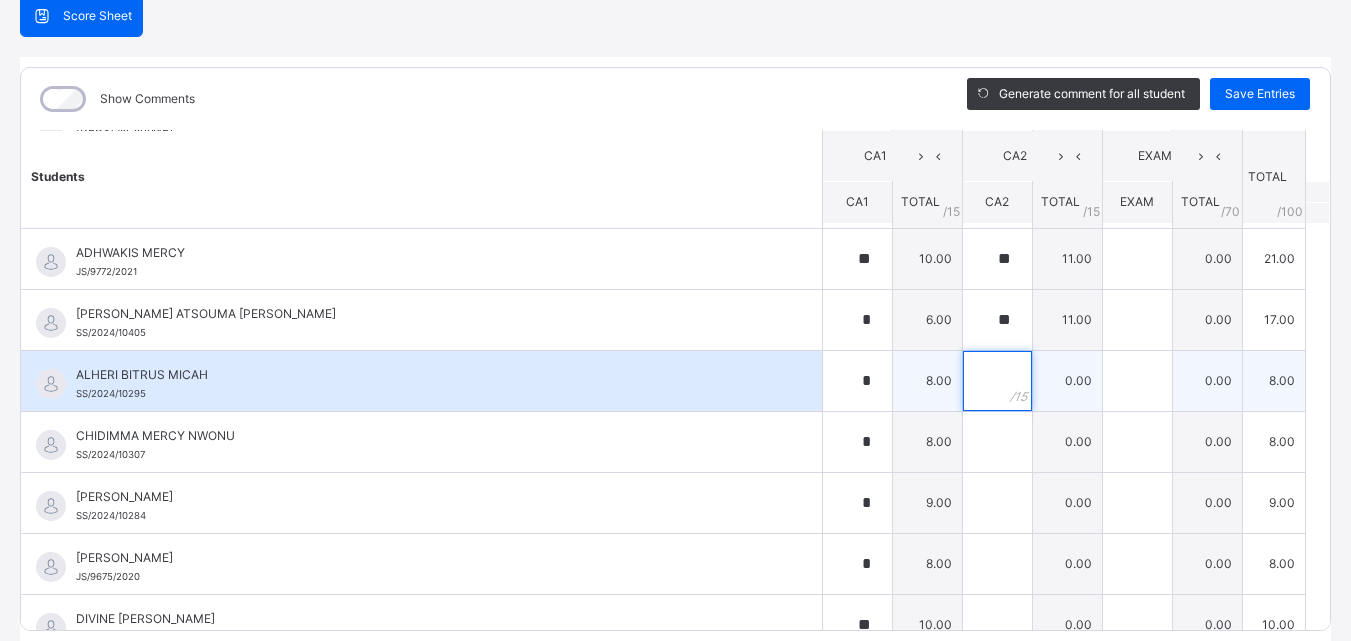 click at bounding box center [997, 381] 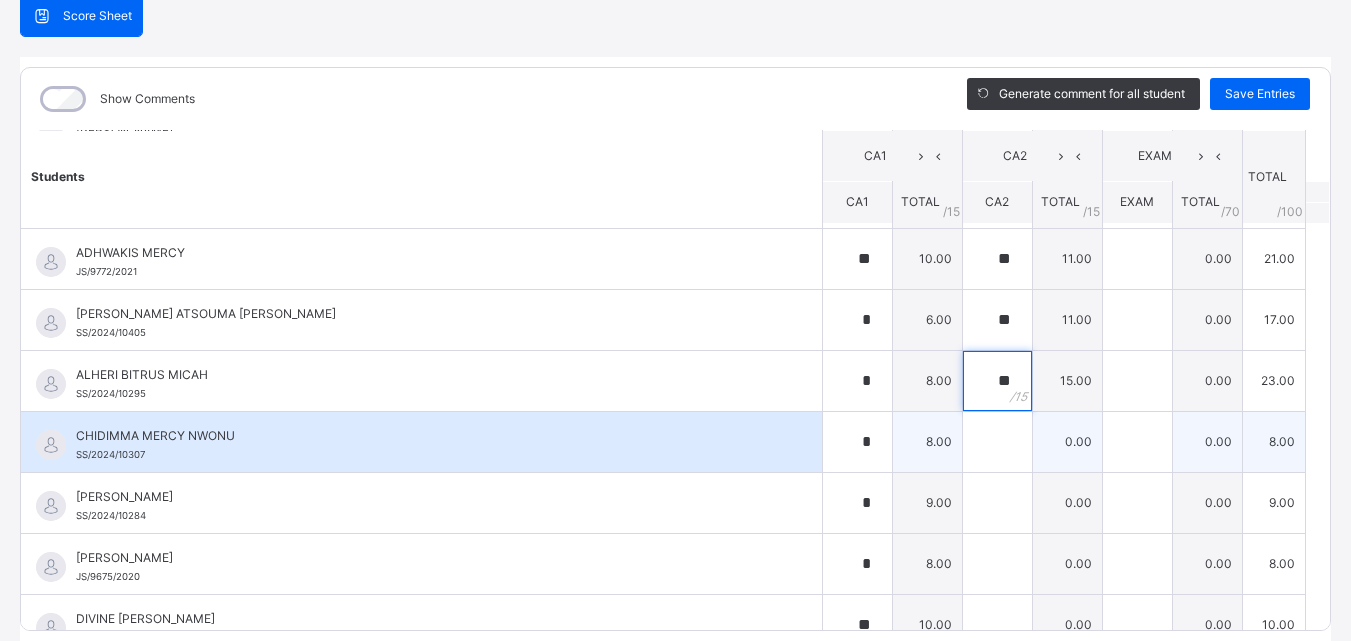 type on "**" 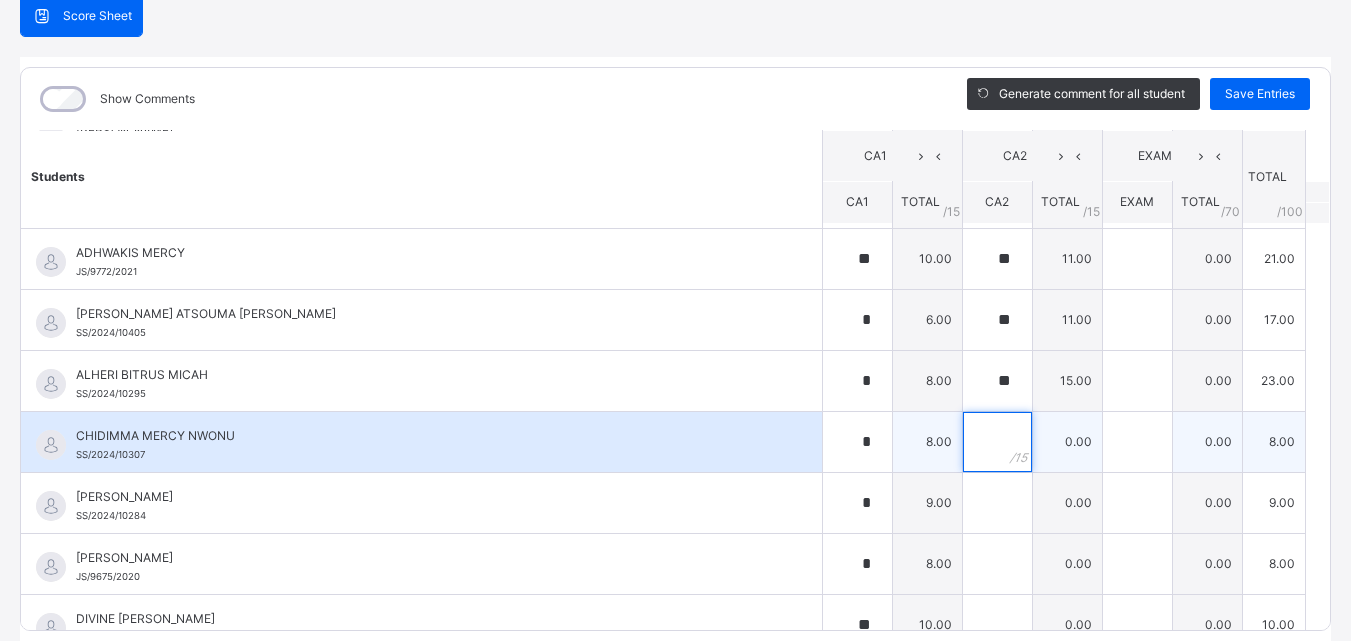 click at bounding box center [997, 442] 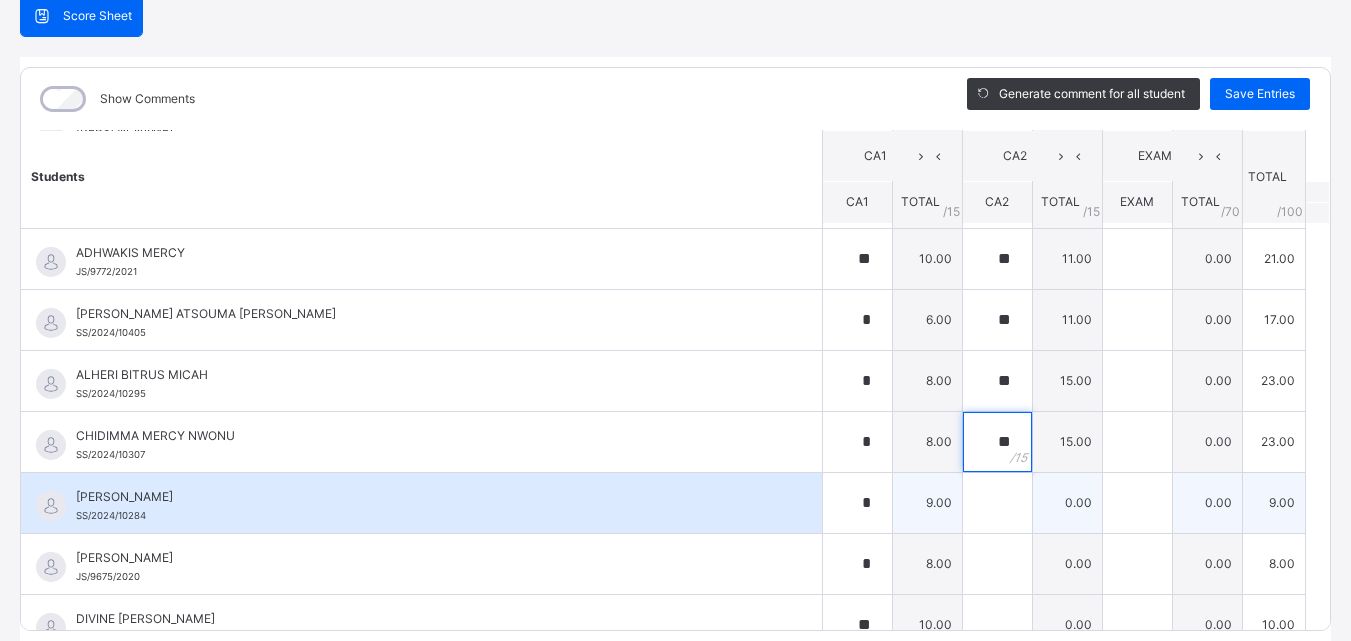 type on "**" 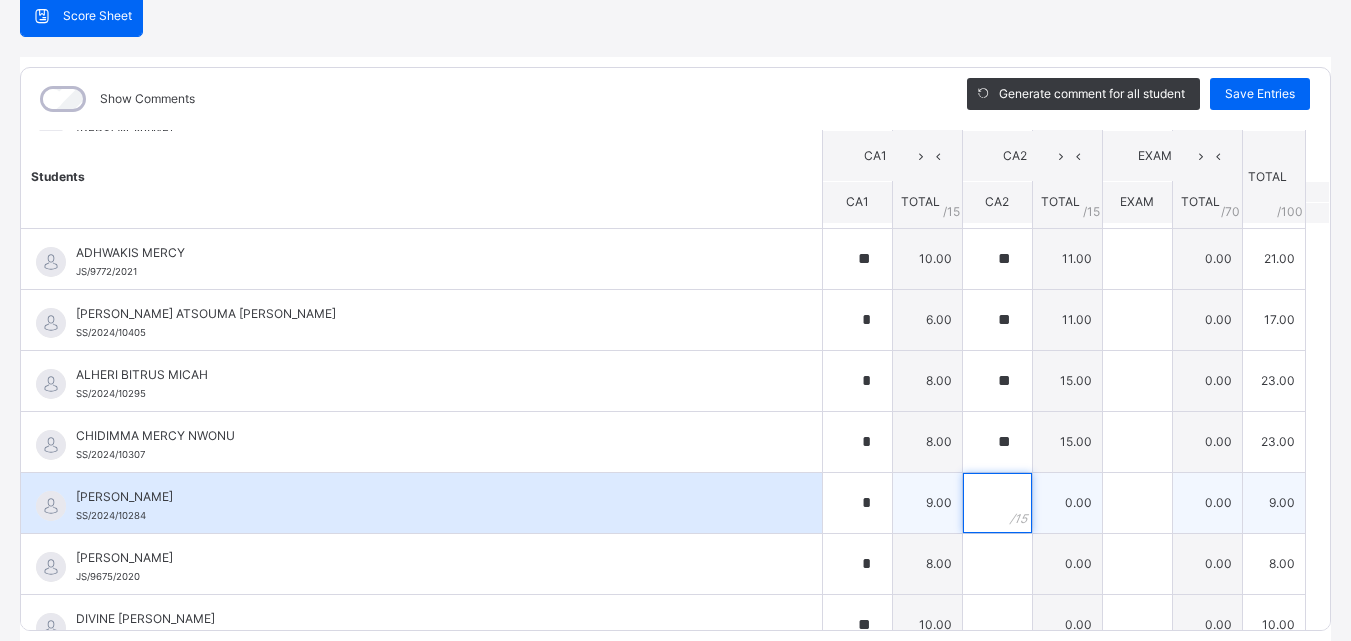 click at bounding box center [997, 503] 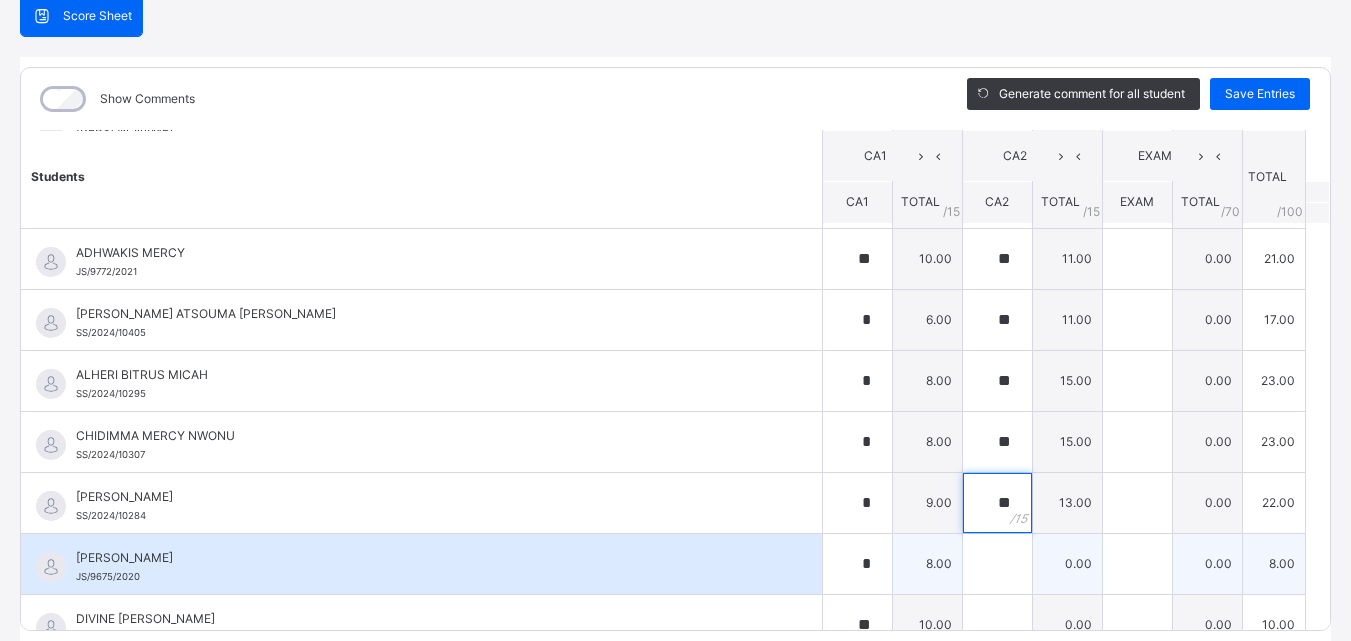 type on "**" 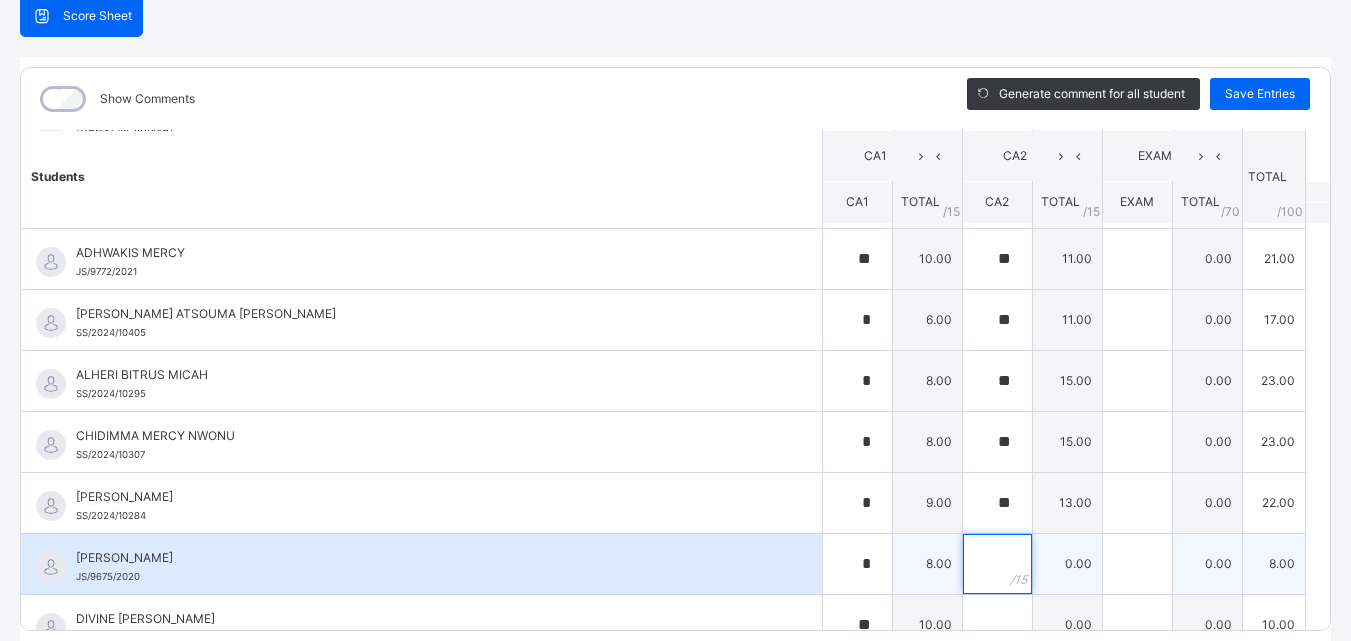 click at bounding box center [997, 564] 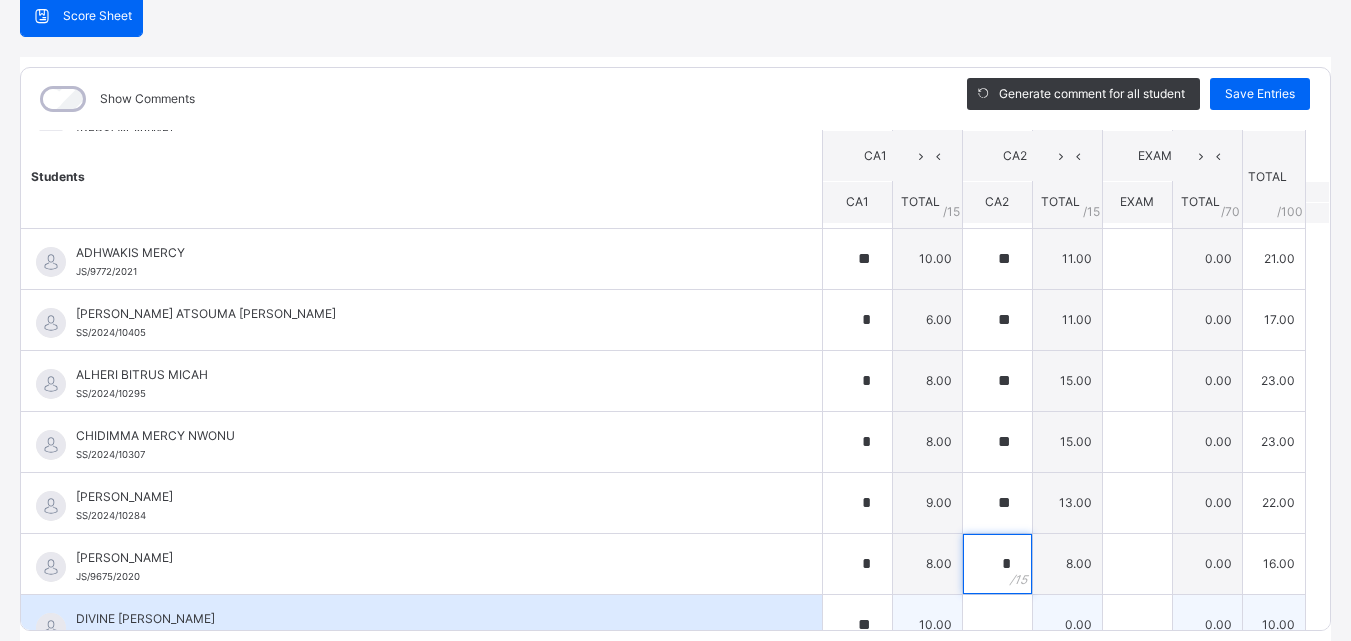 type on "*" 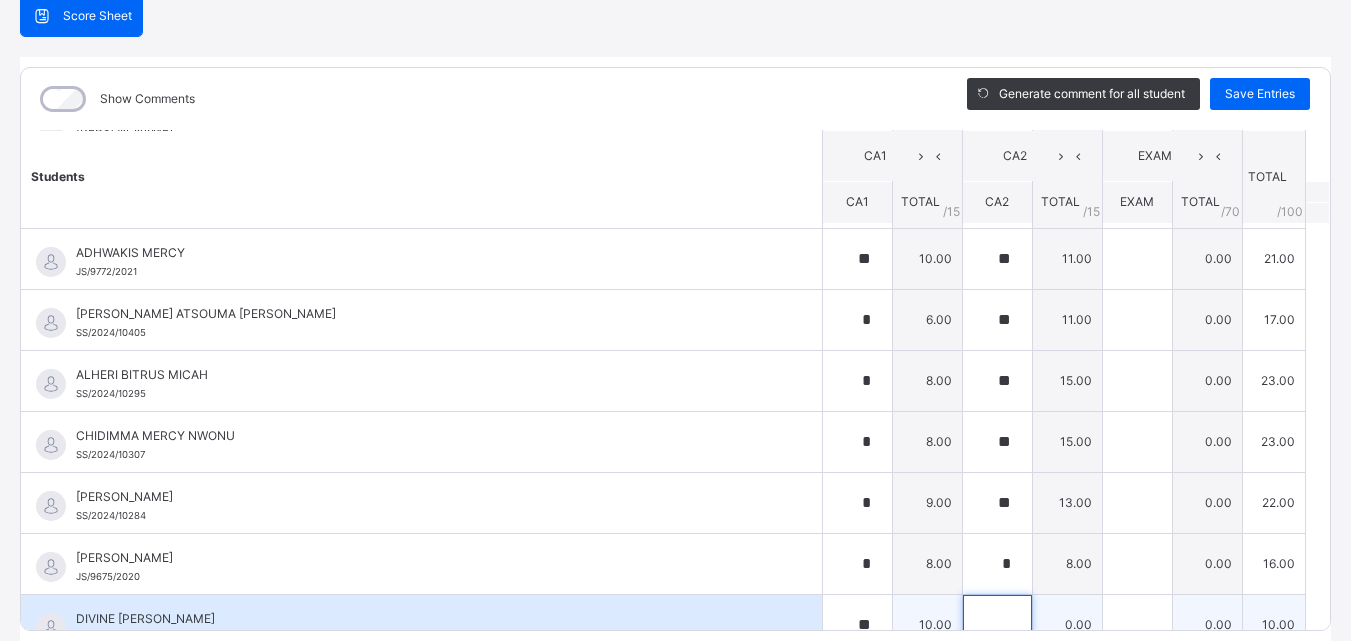 click at bounding box center [997, 625] 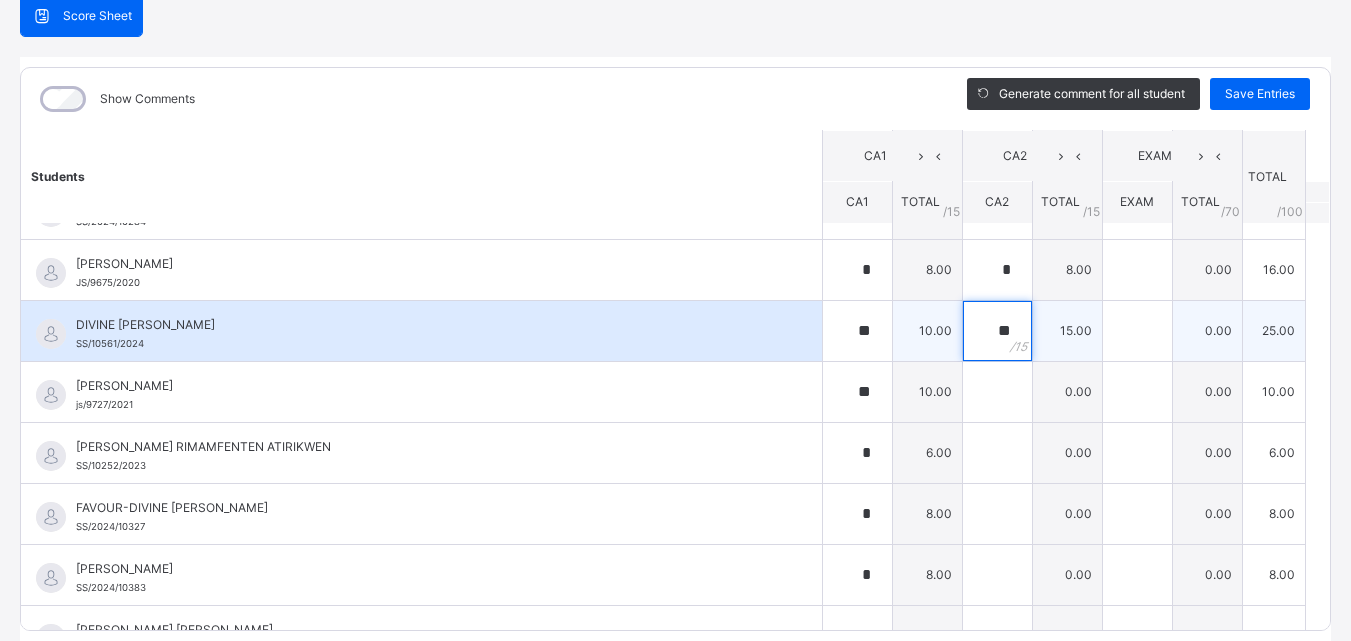 scroll, scrollTop: 605, scrollLeft: 0, axis: vertical 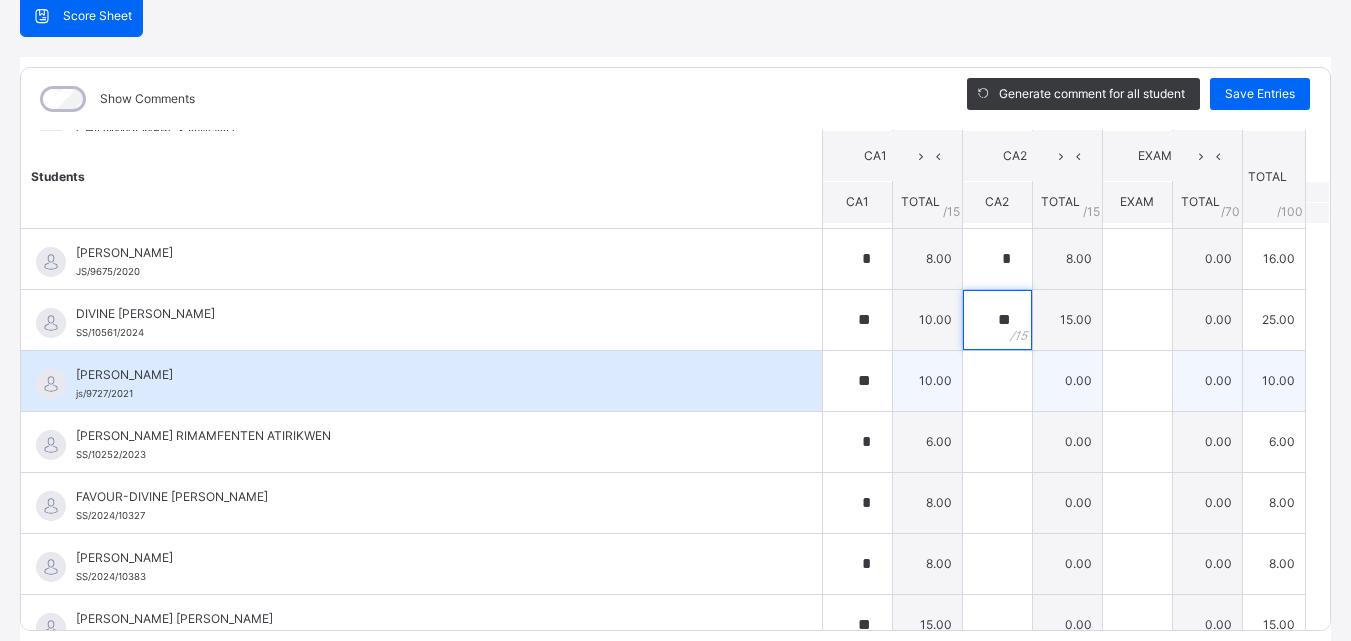 type on "**" 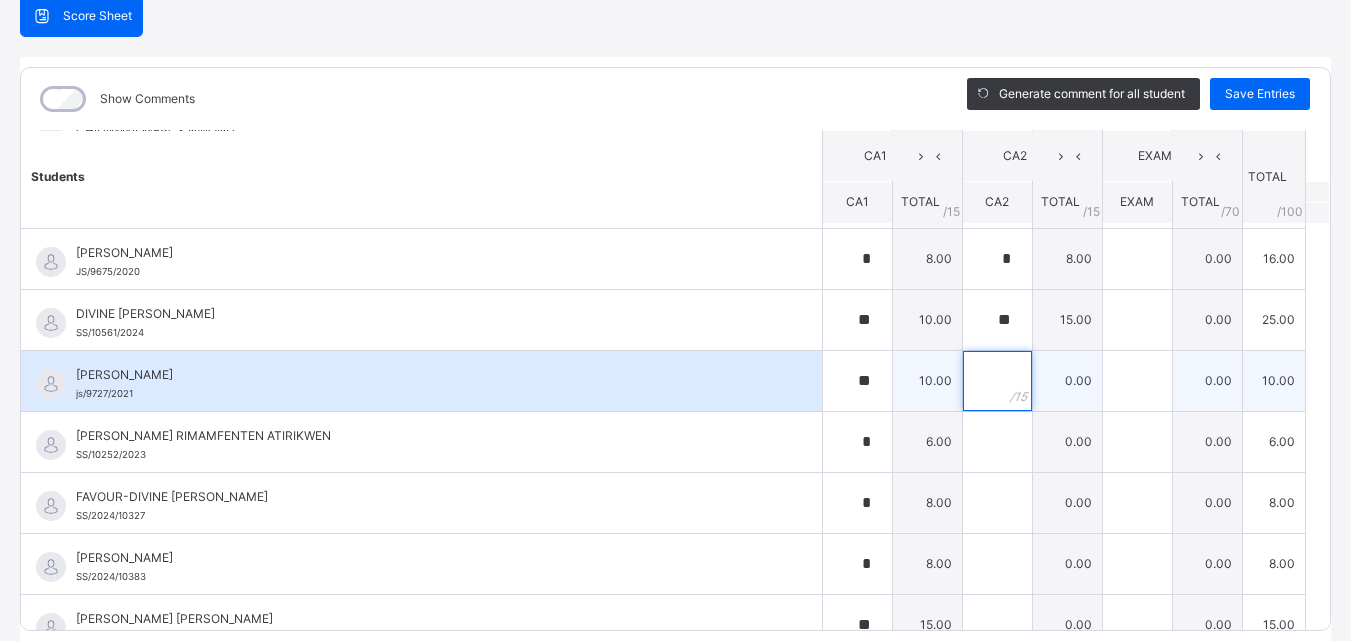 click at bounding box center [997, 381] 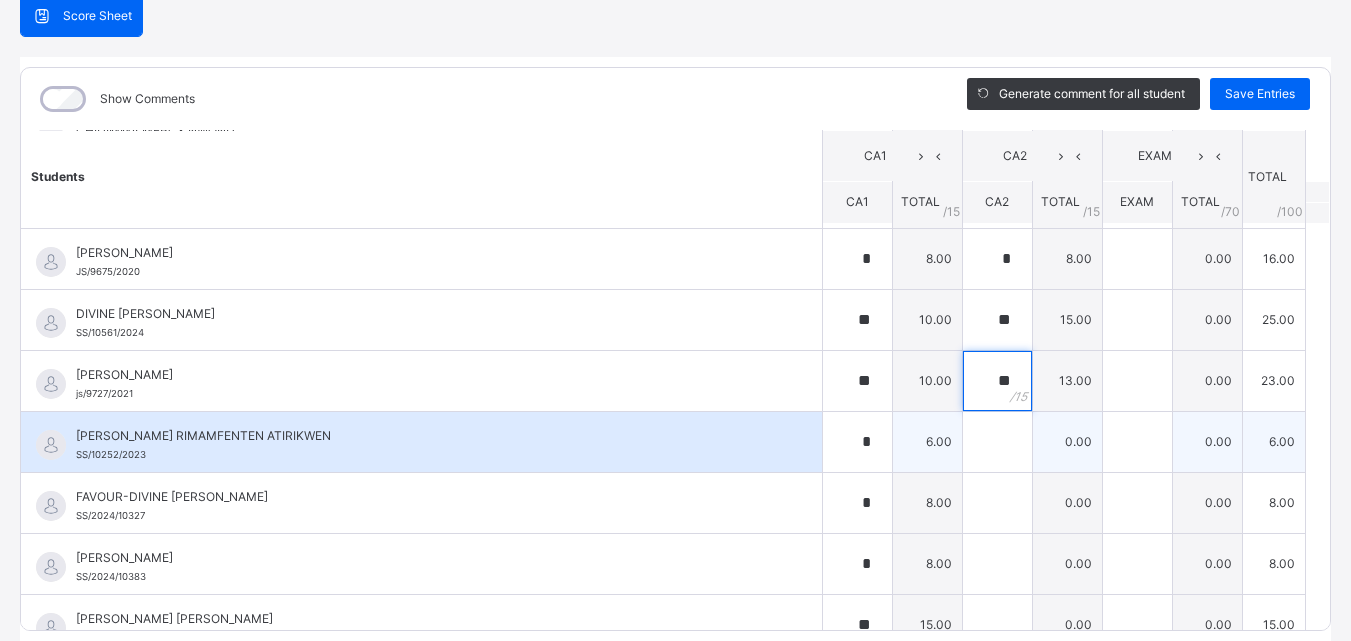 type on "**" 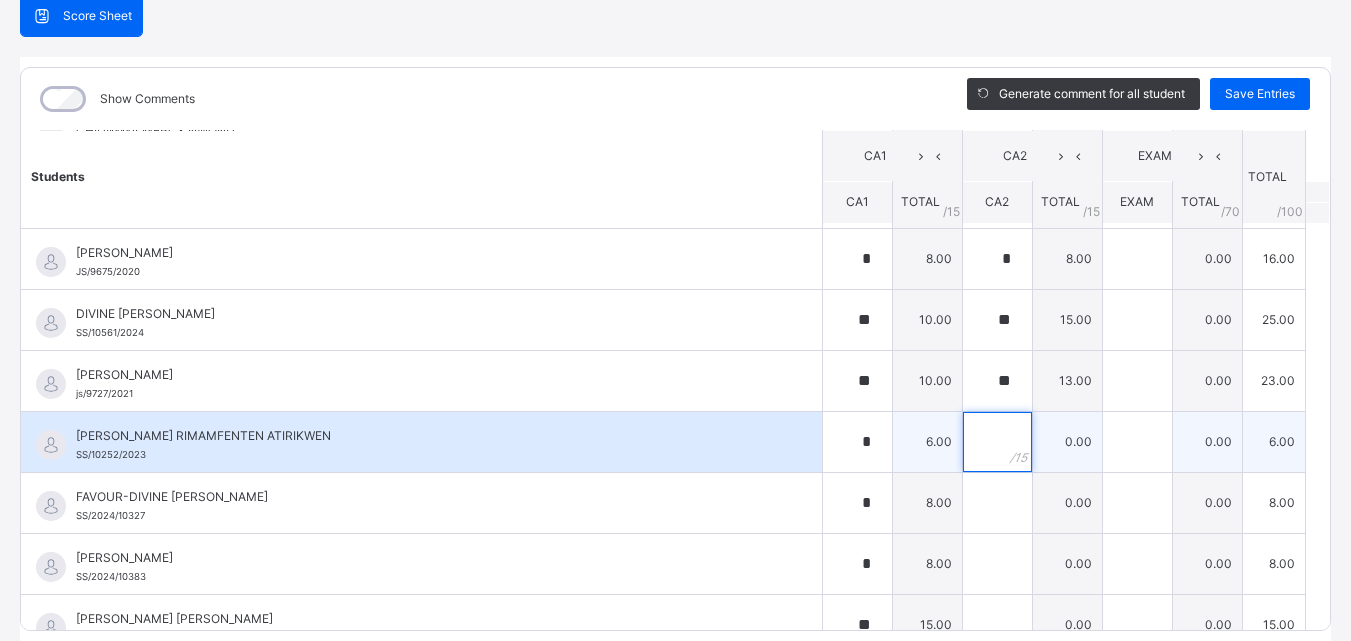click at bounding box center [997, 442] 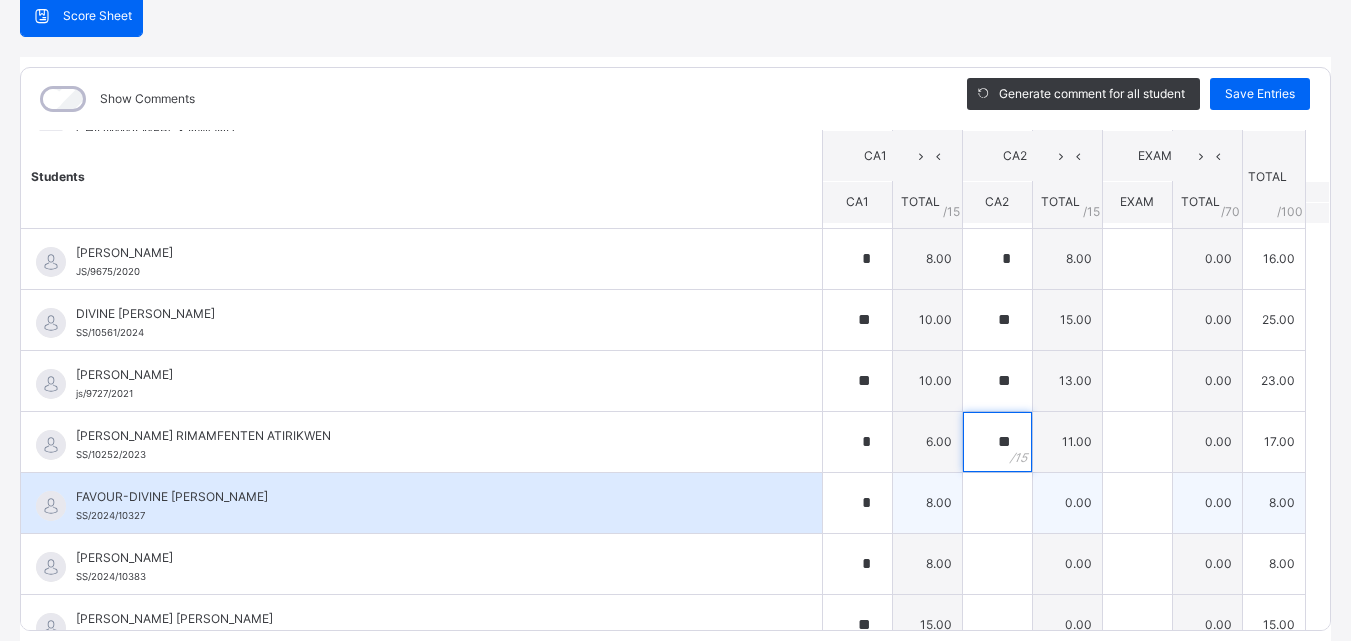 type on "**" 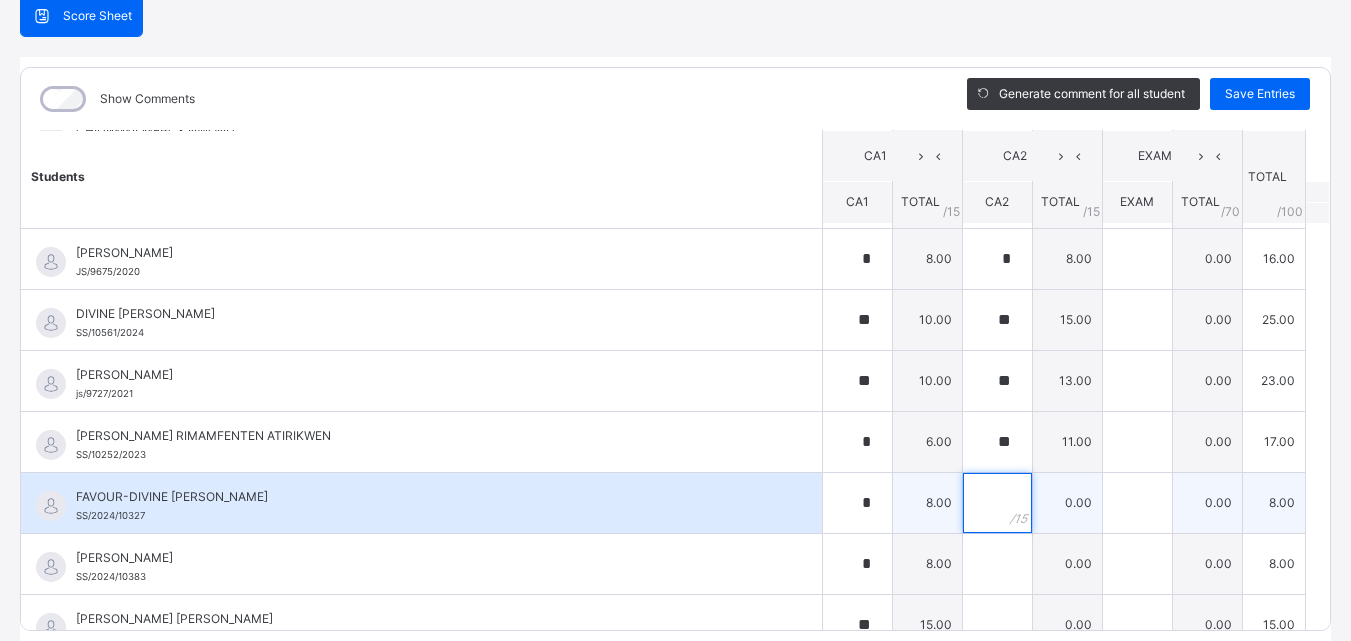 click at bounding box center (997, 503) 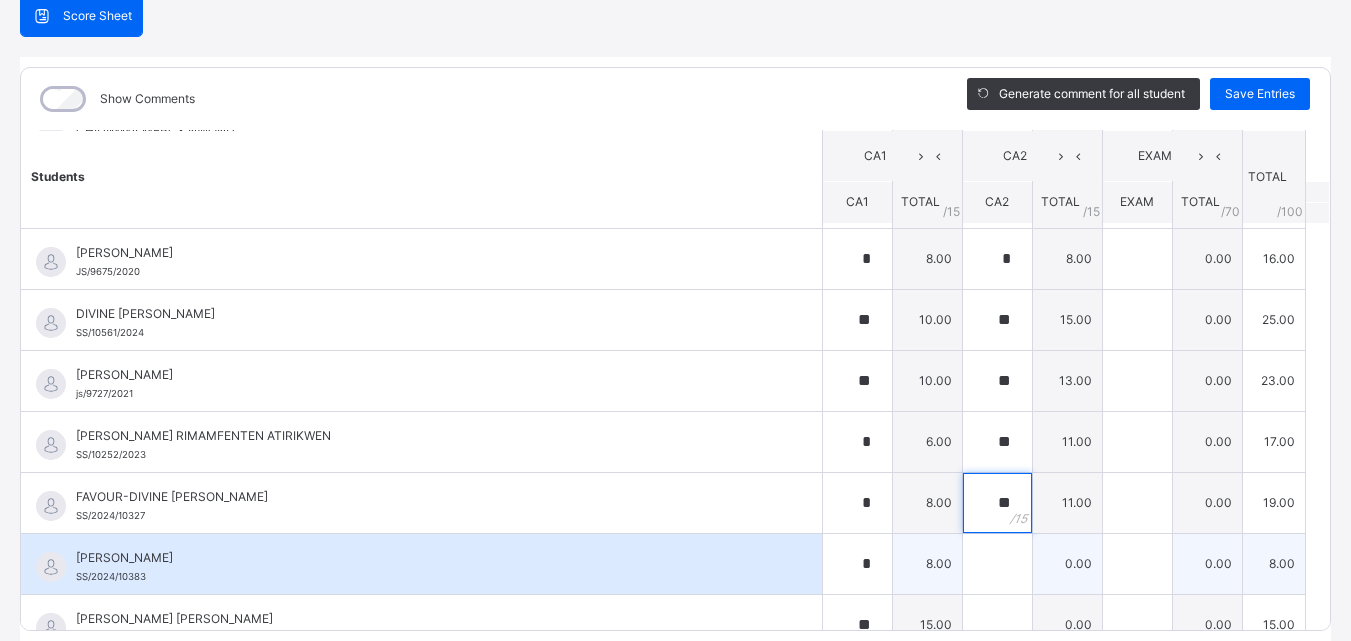 type on "**" 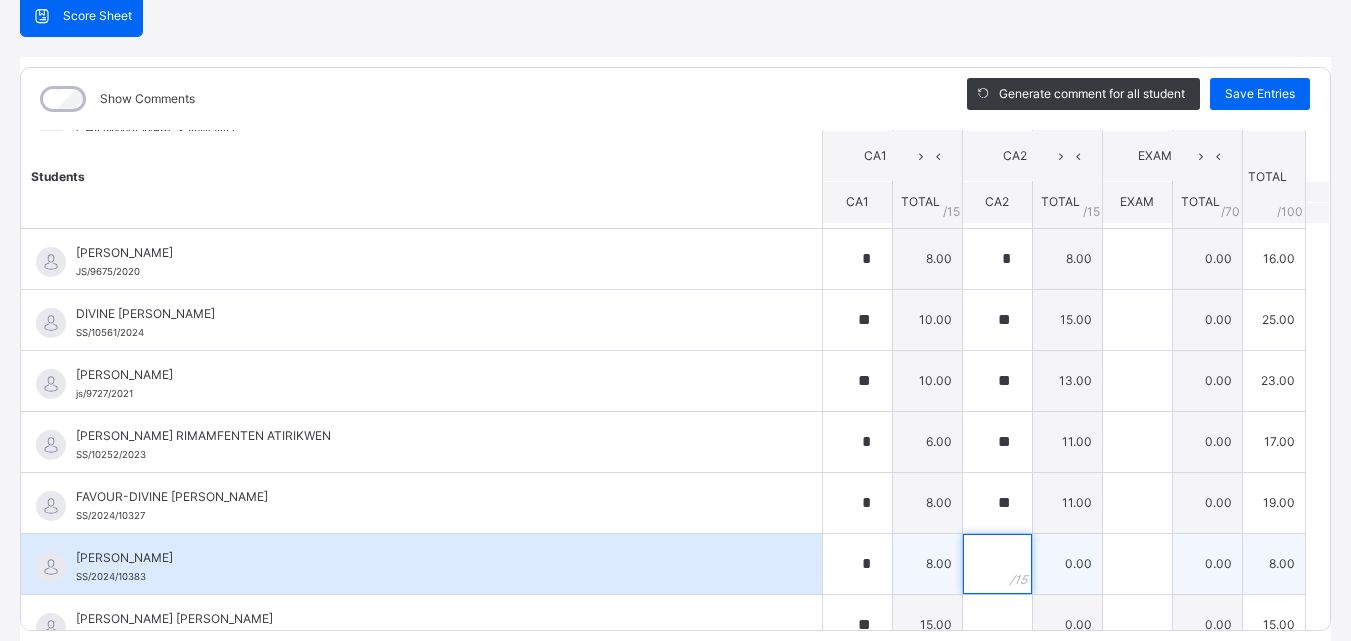 click at bounding box center (997, 564) 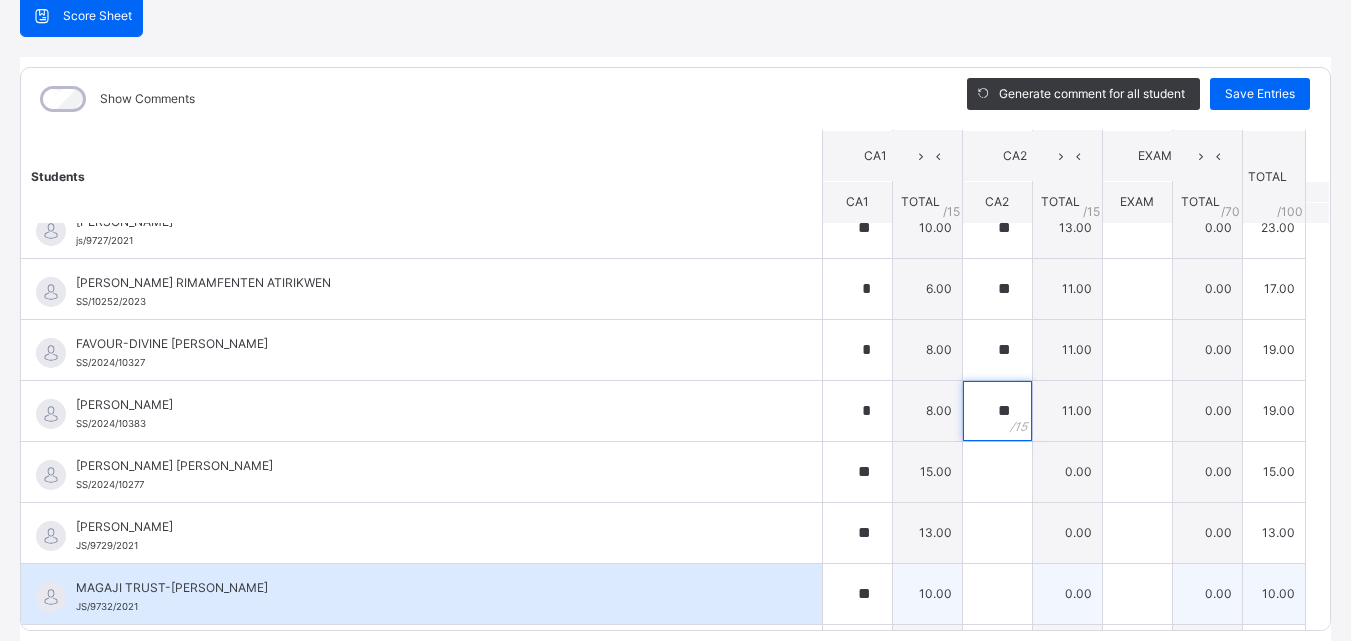 scroll, scrollTop: 805, scrollLeft: 0, axis: vertical 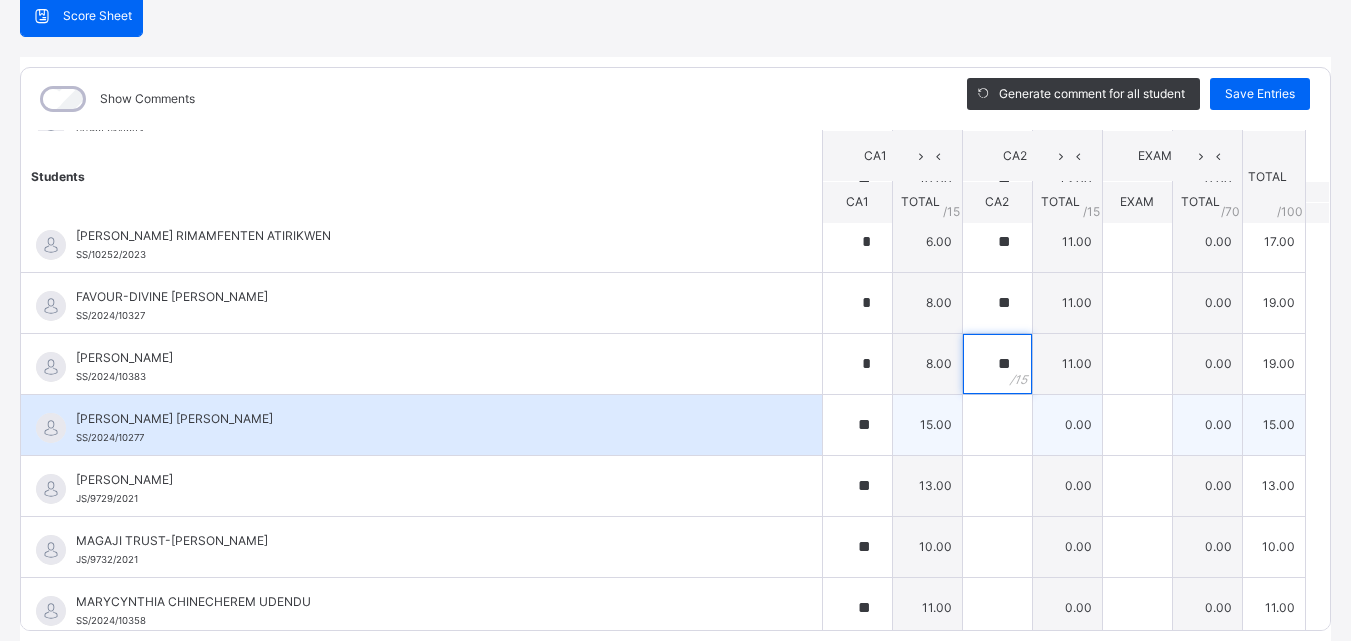 type on "**" 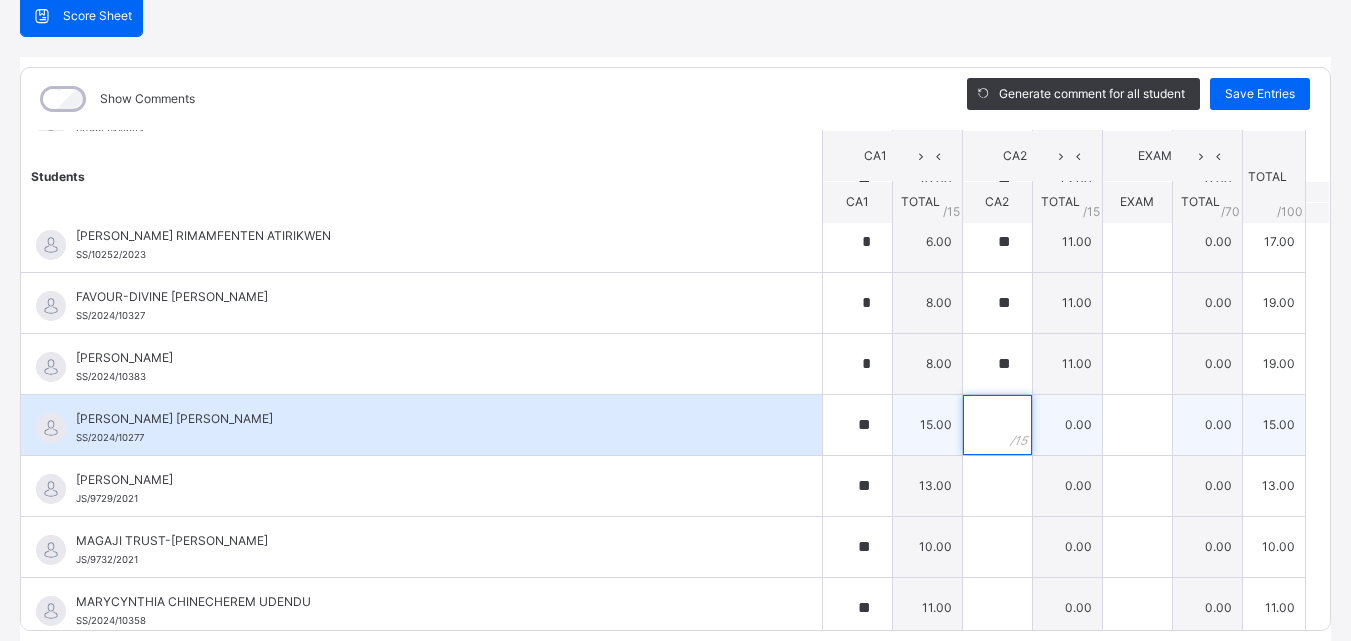 click at bounding box center [997, 425] 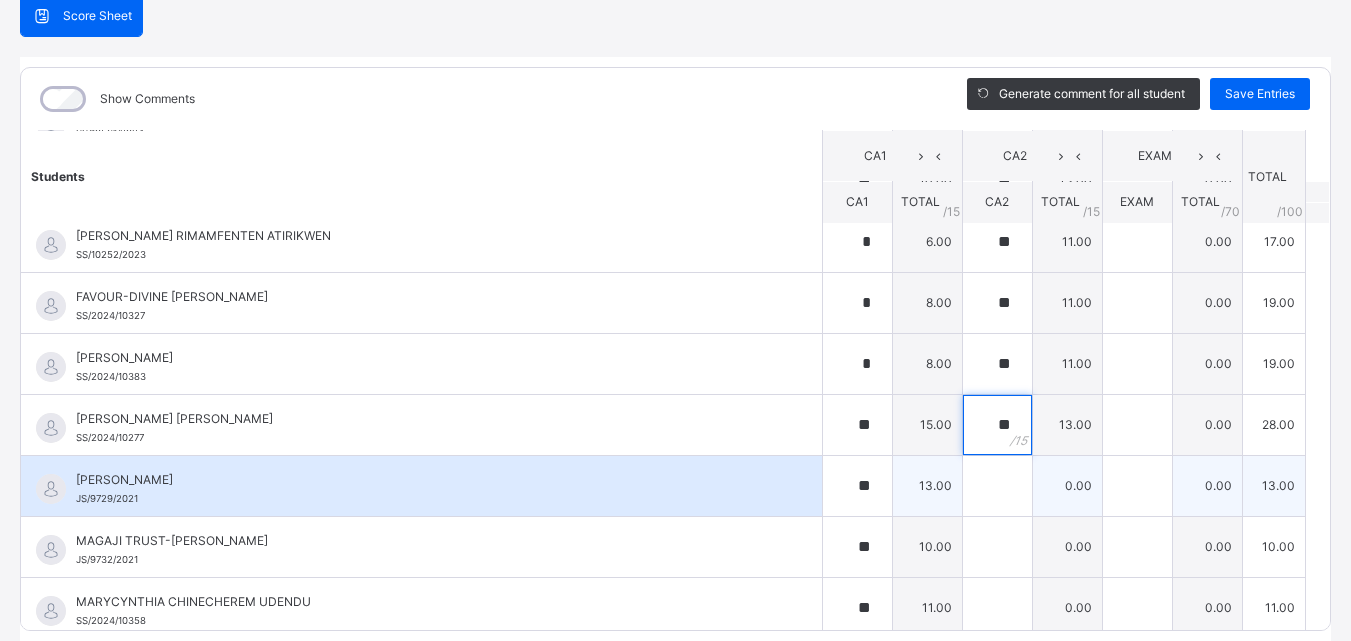 type on "**" 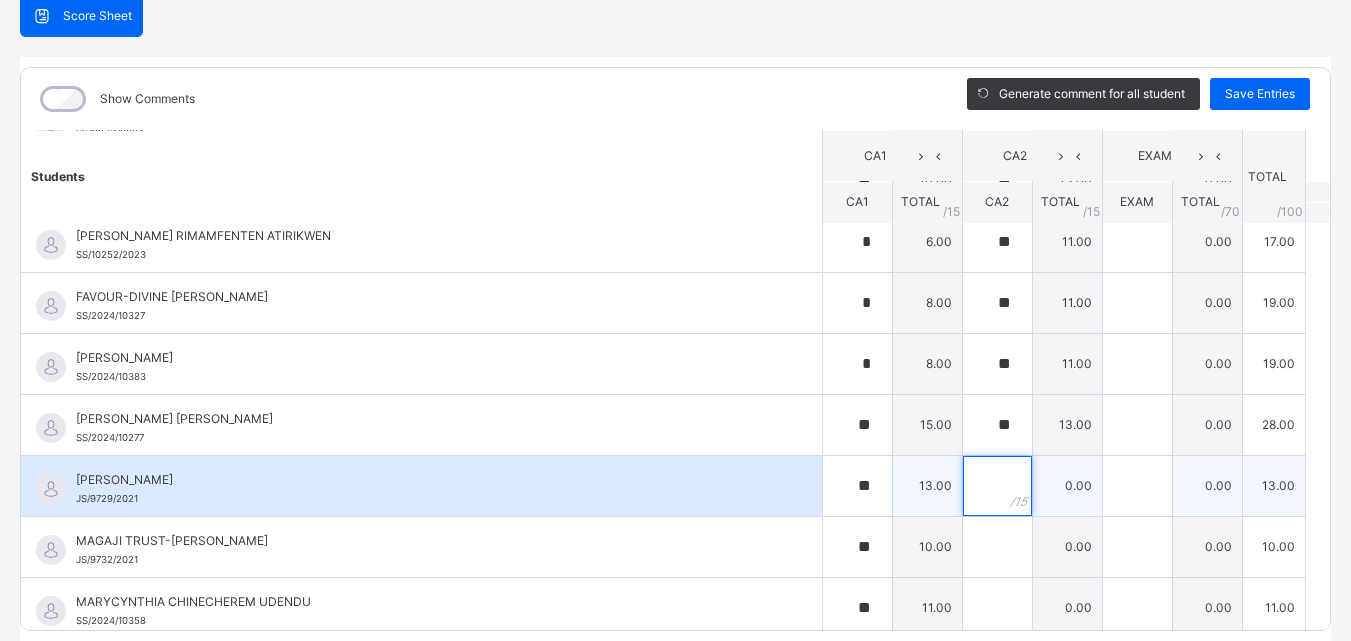 click at bounding box center [997, 486] 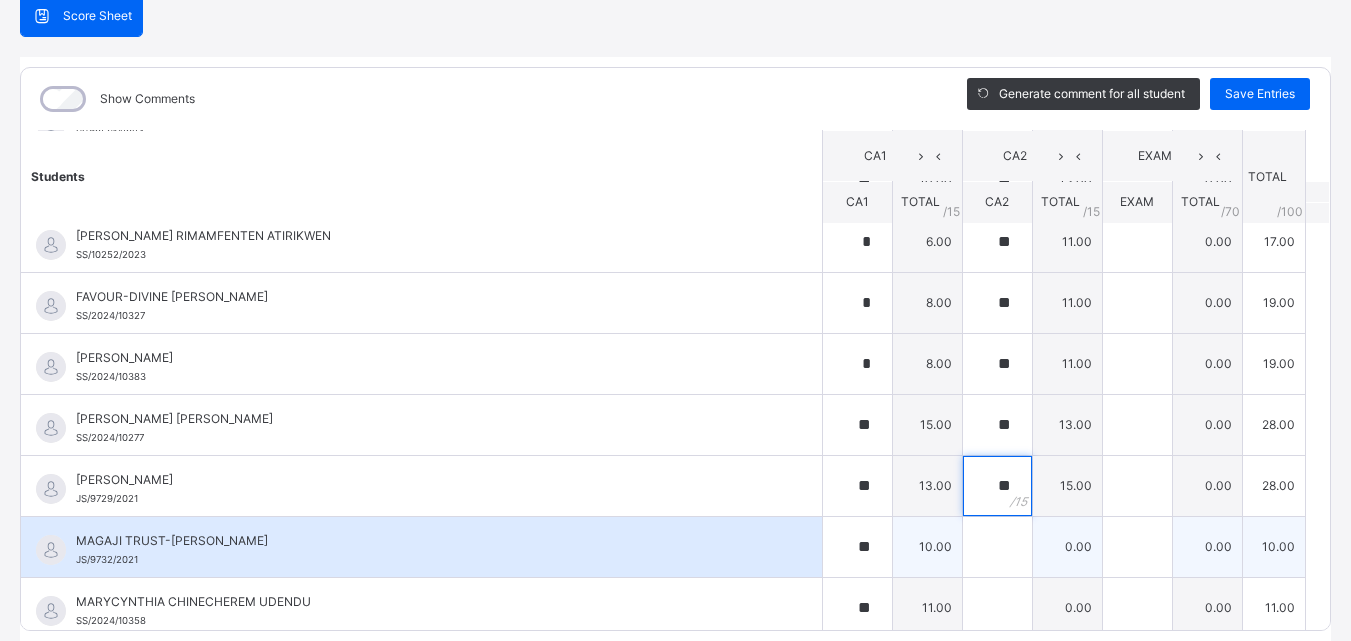 type on "**" 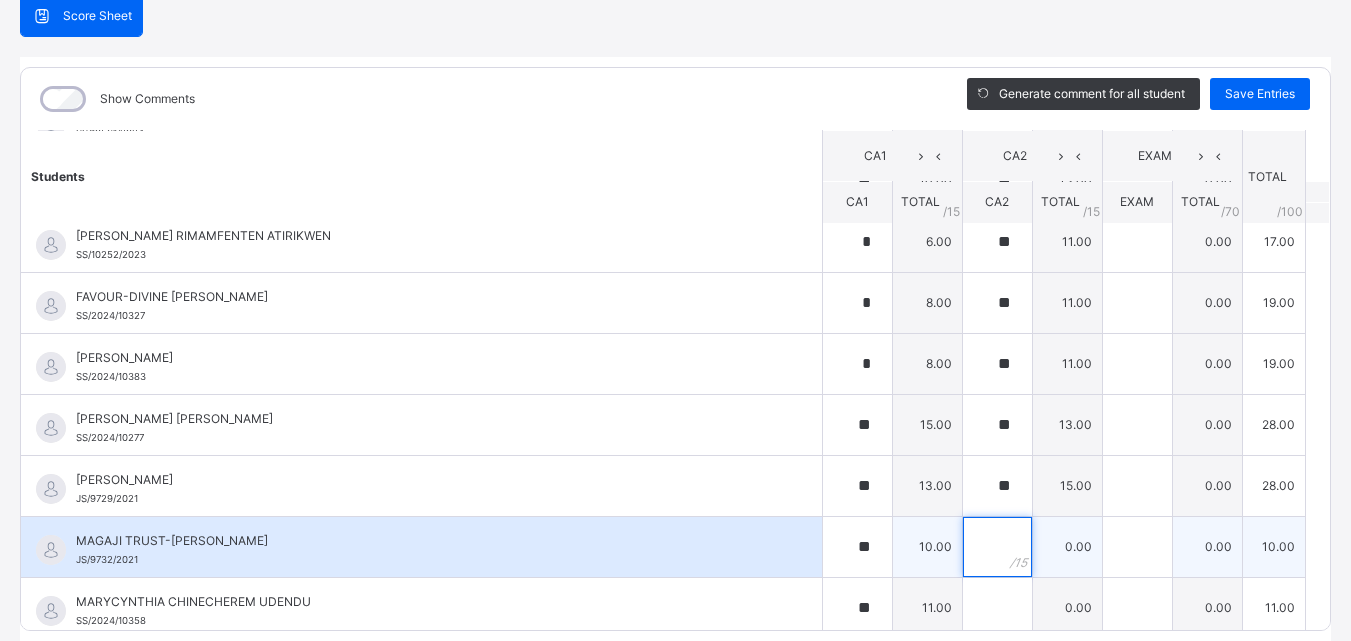 click at bounding box center (997, 547) 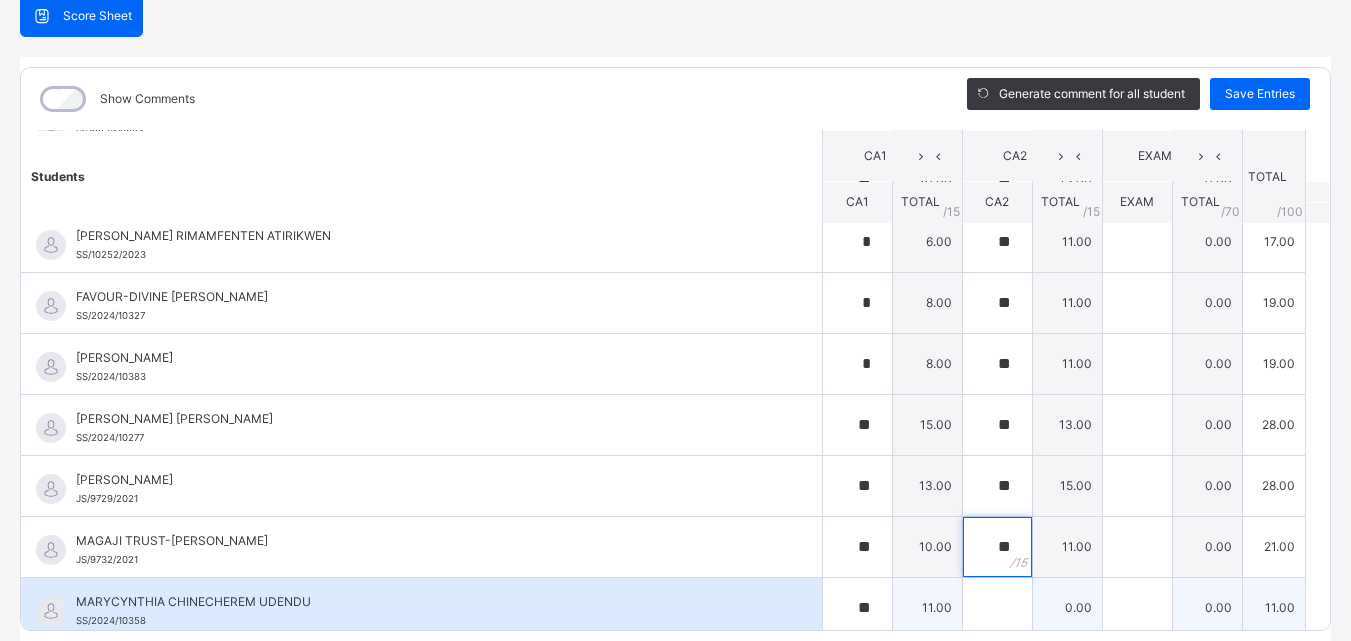 type on "**" 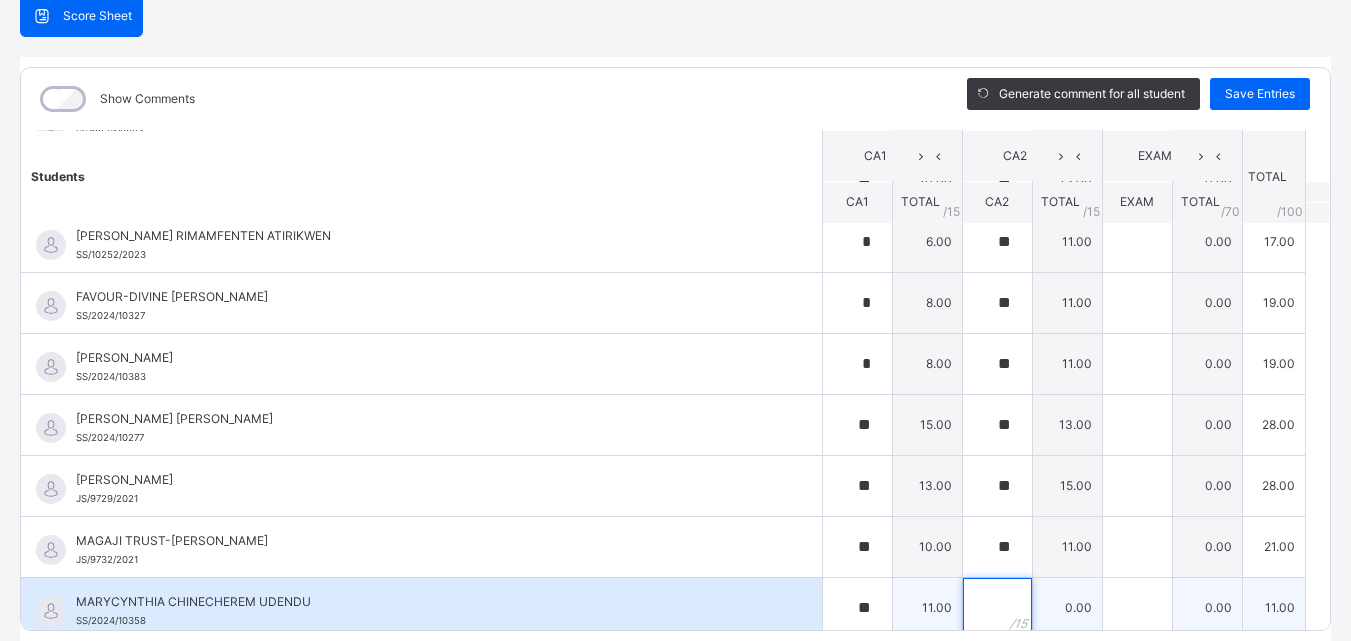 click at bounding box center [997, 608] 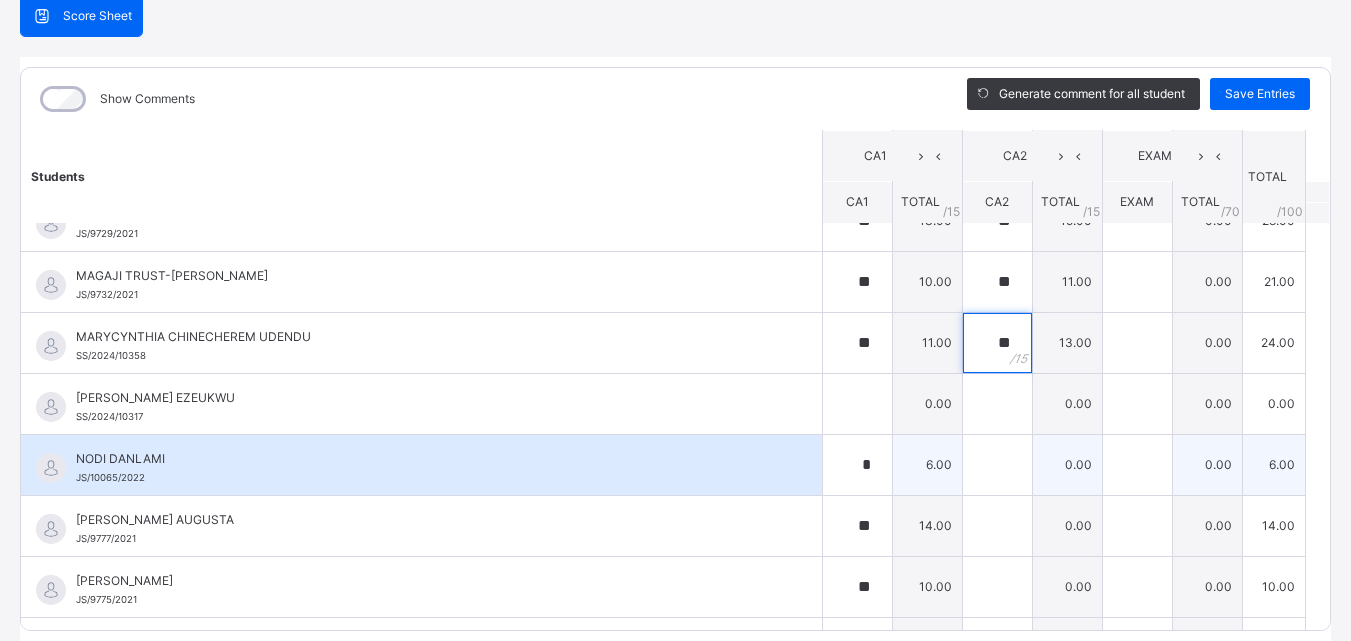 scroll, scrollTop: 1105, scrollLeft: 0, axis: vertical 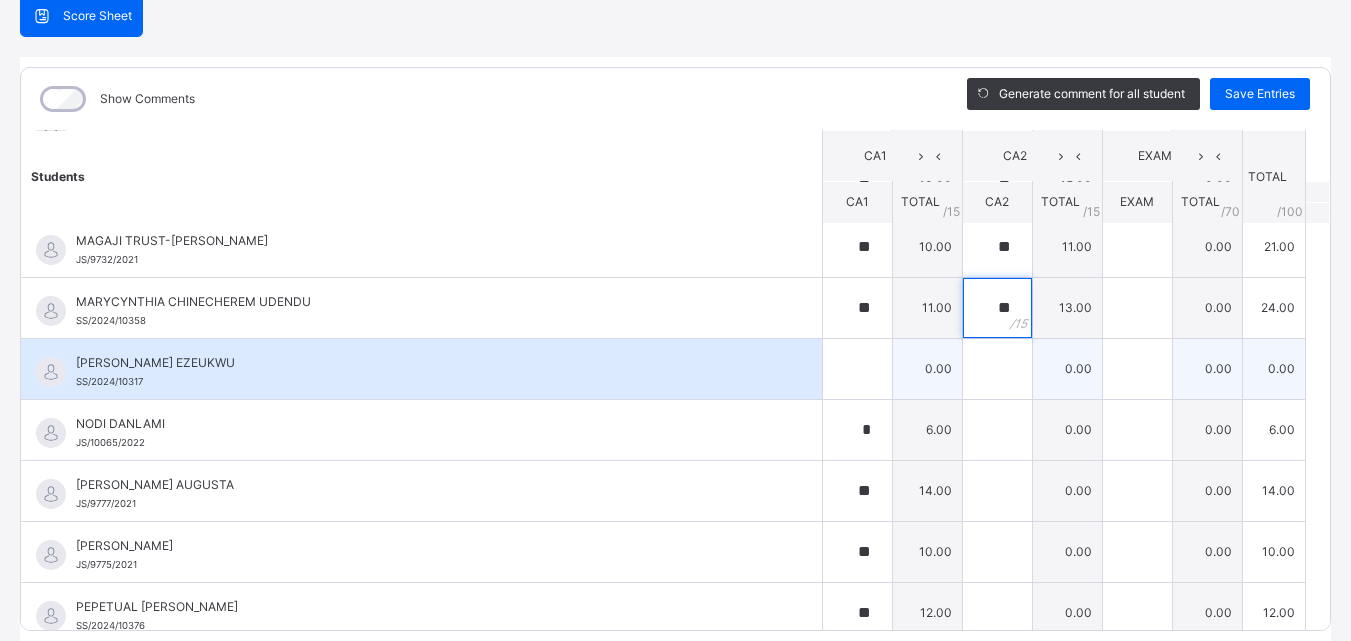 type on "**" 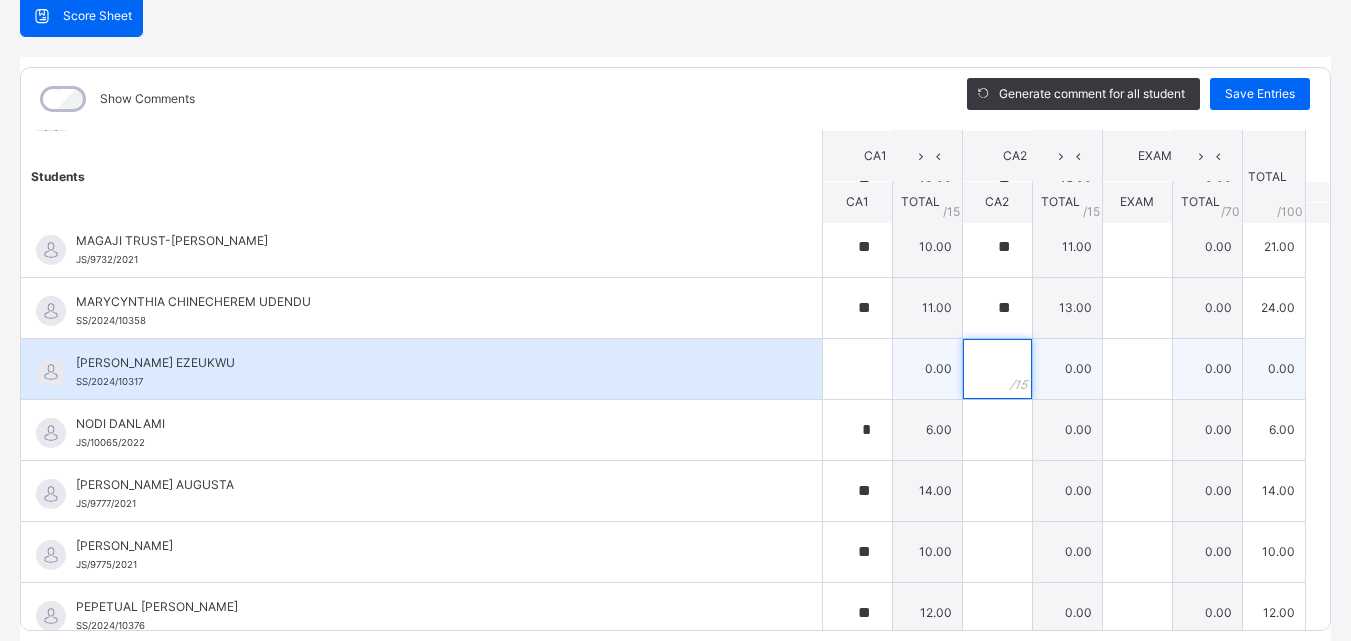 click at bounding box center [997, 369] 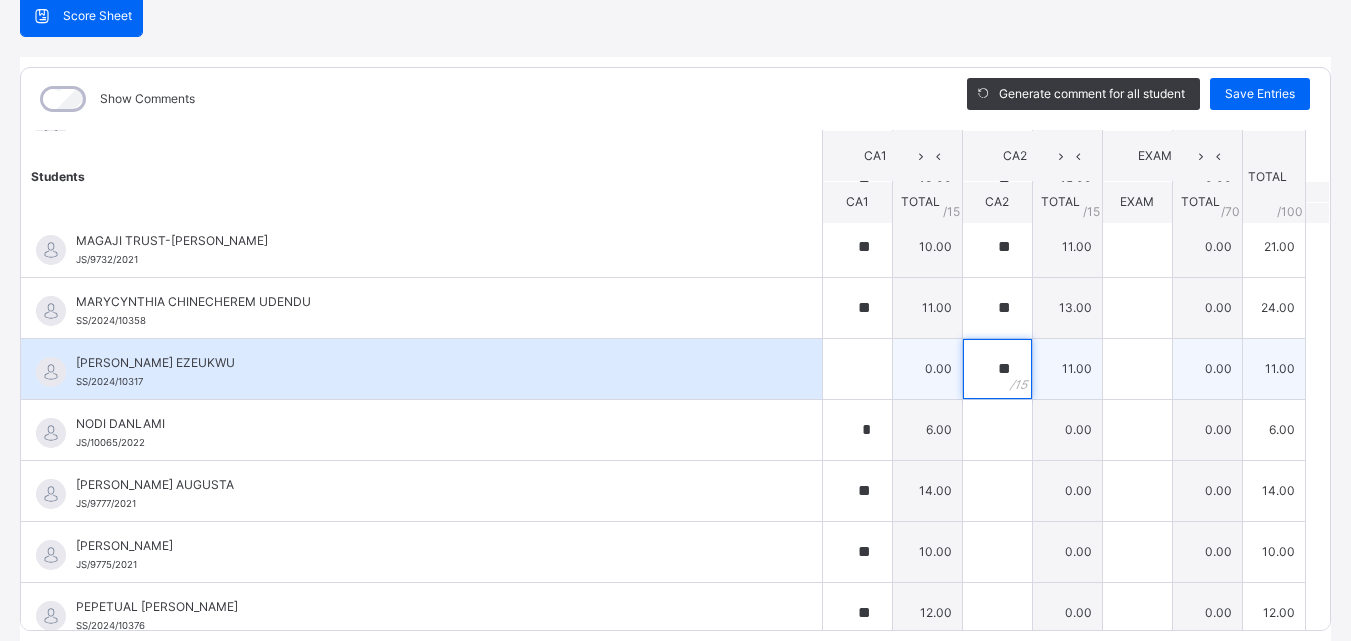 type on "**" 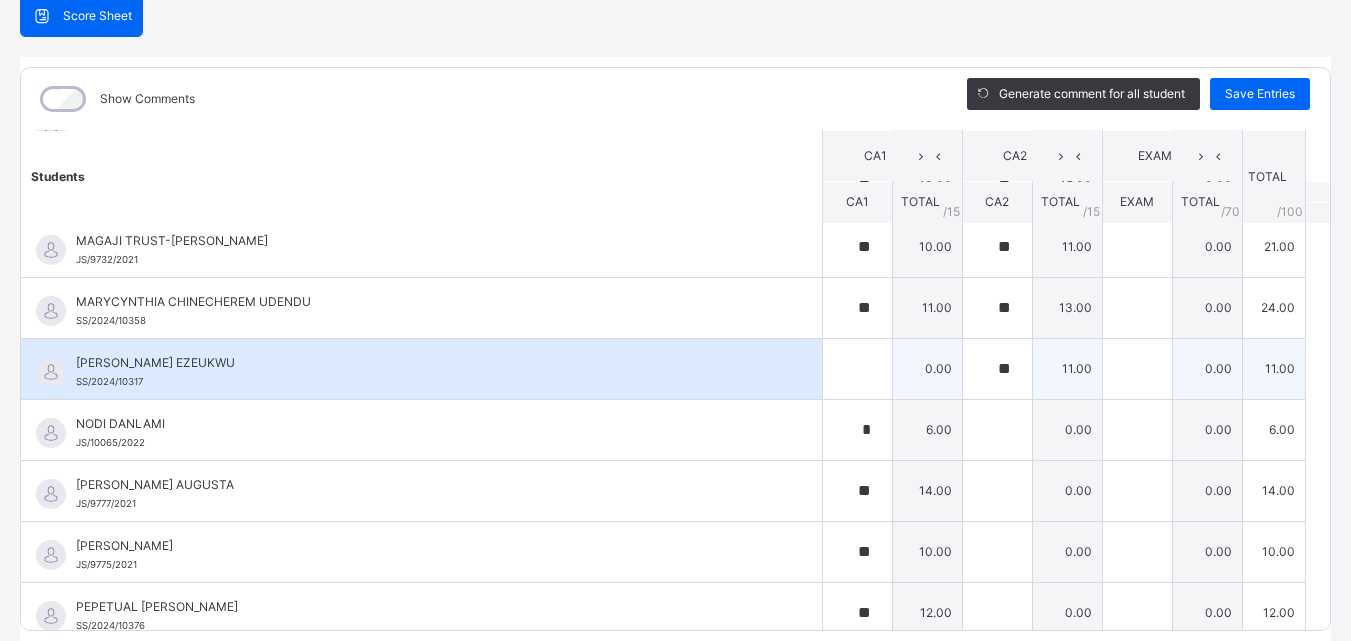 click on "0.00" at bounding box center (927, 368) 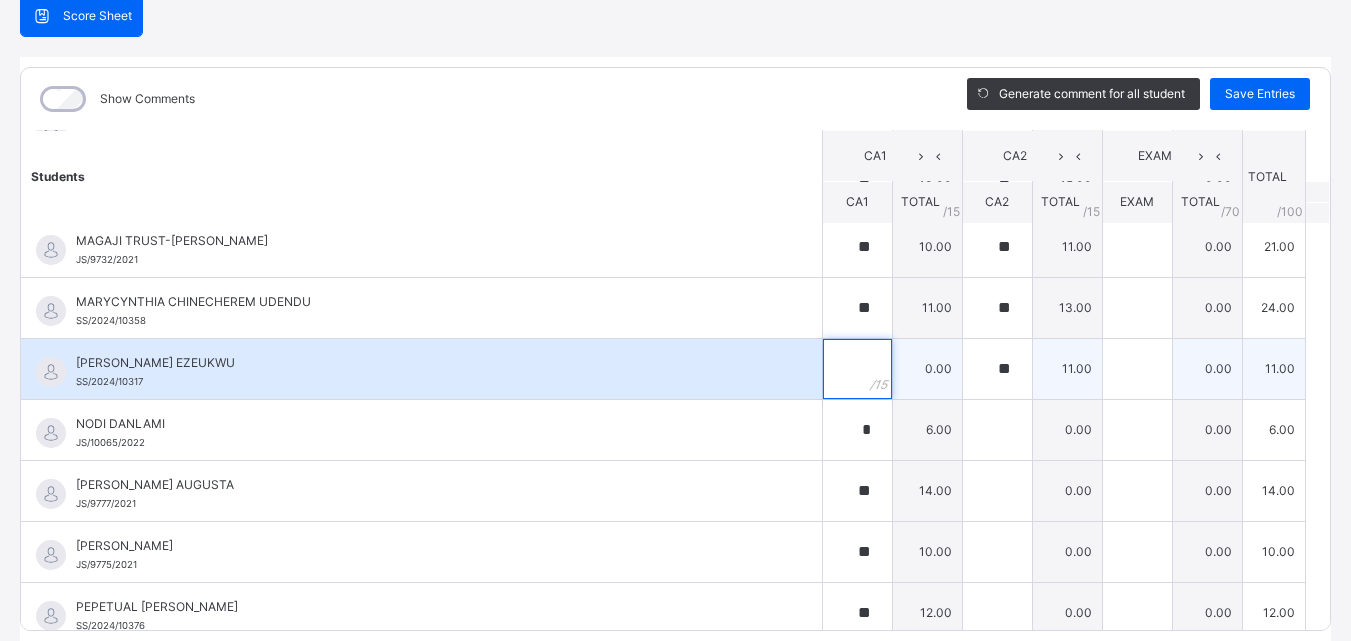 click at bounding box center [857, 369] 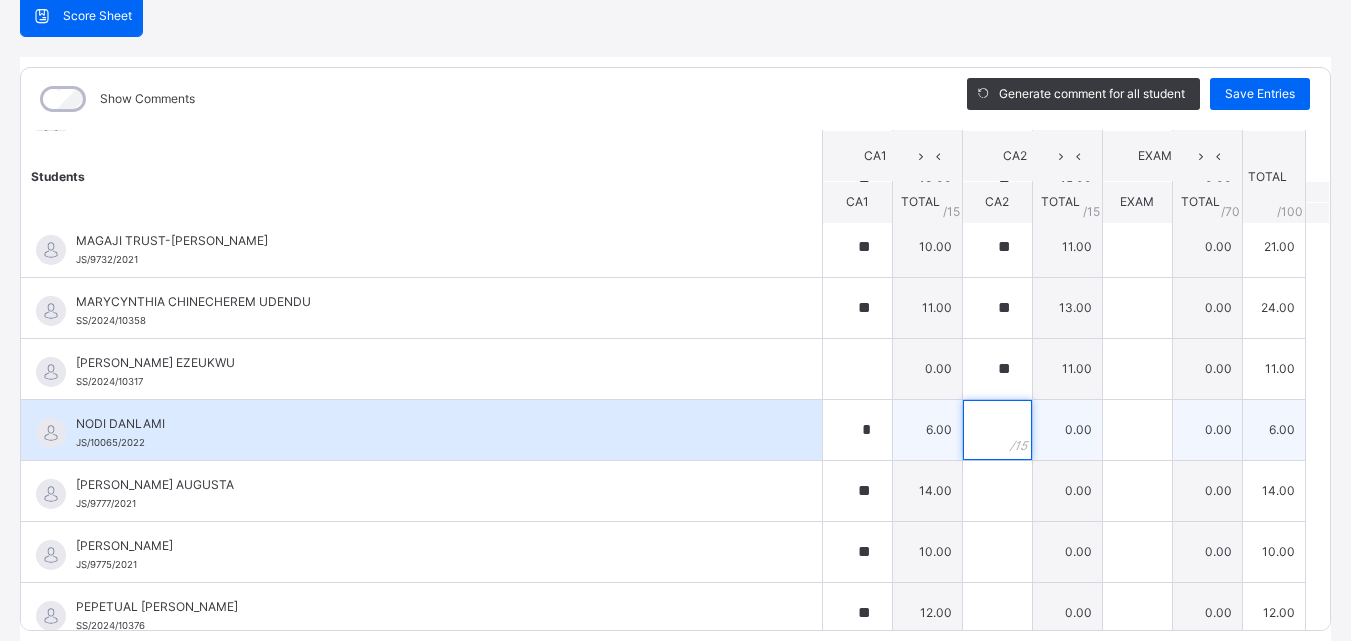 click at bounding box center [997, 430] 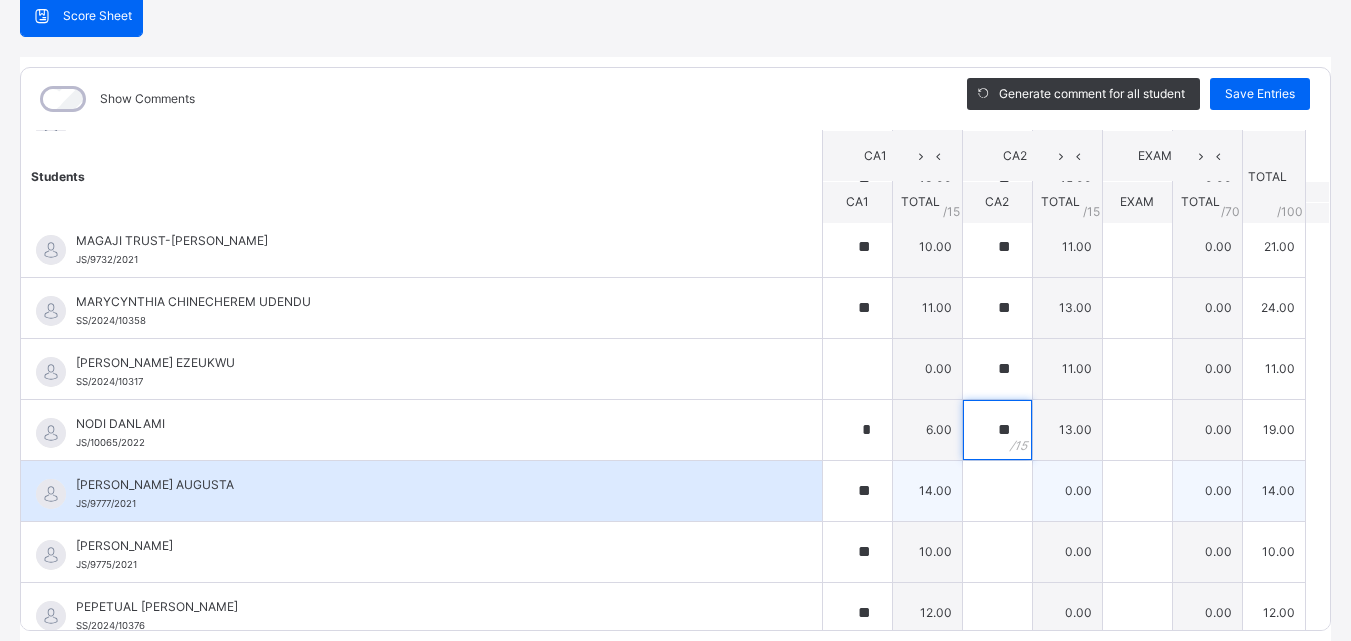 type on "**" 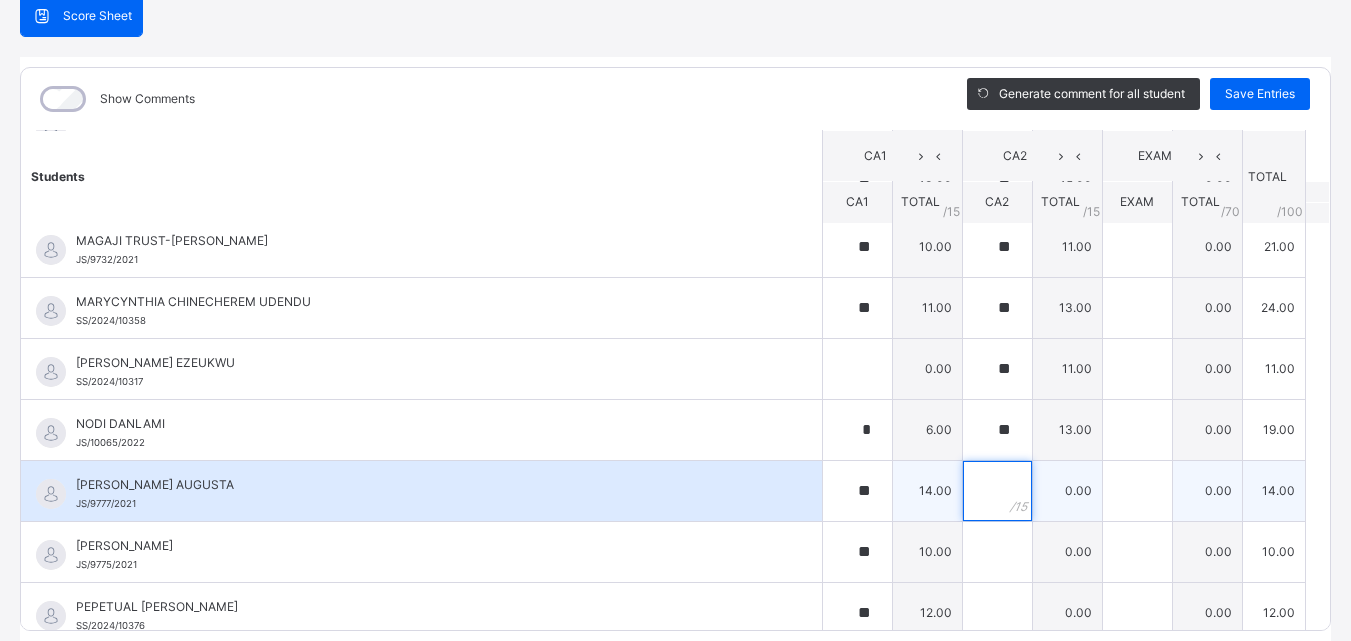 click at bounding box center [997, 491] 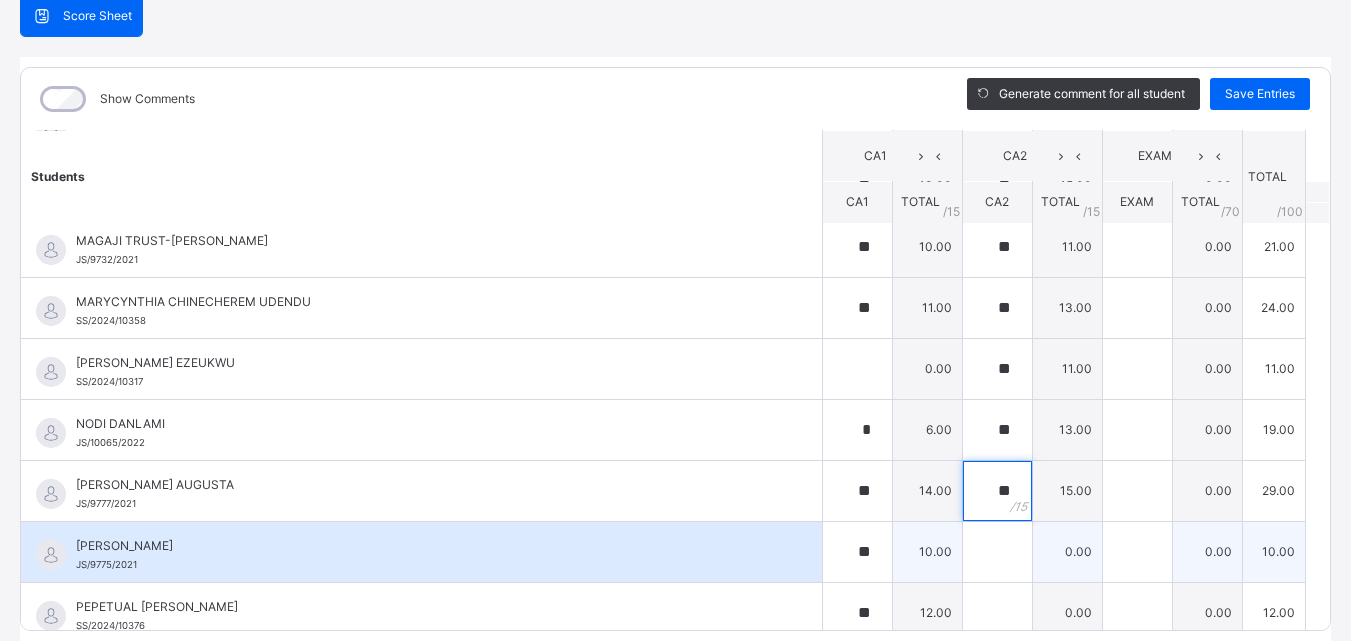 type on "**" 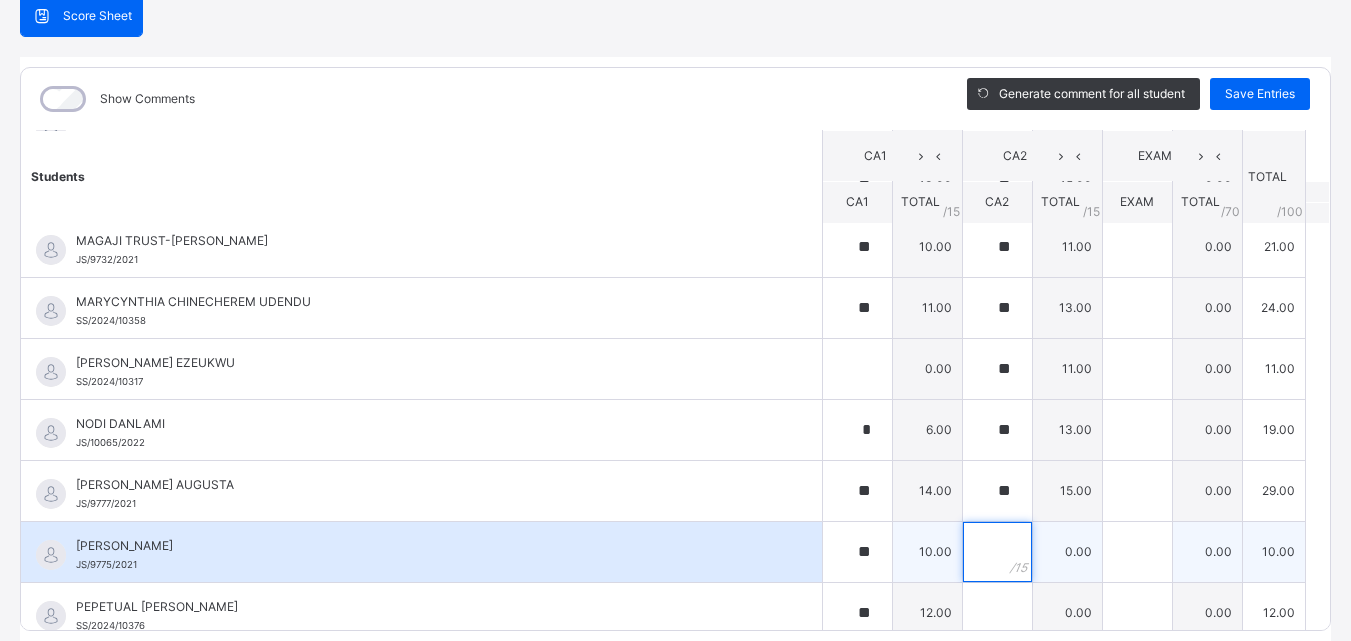 click at bounding box center (997, 552) 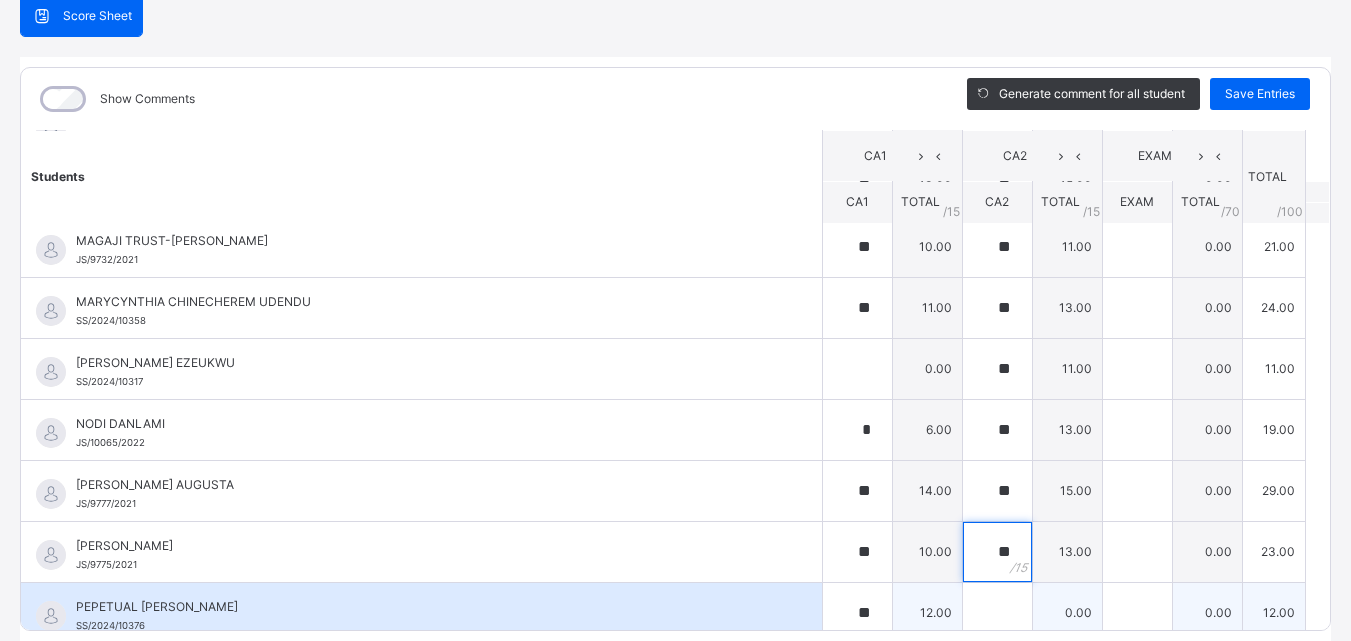 type on "**" 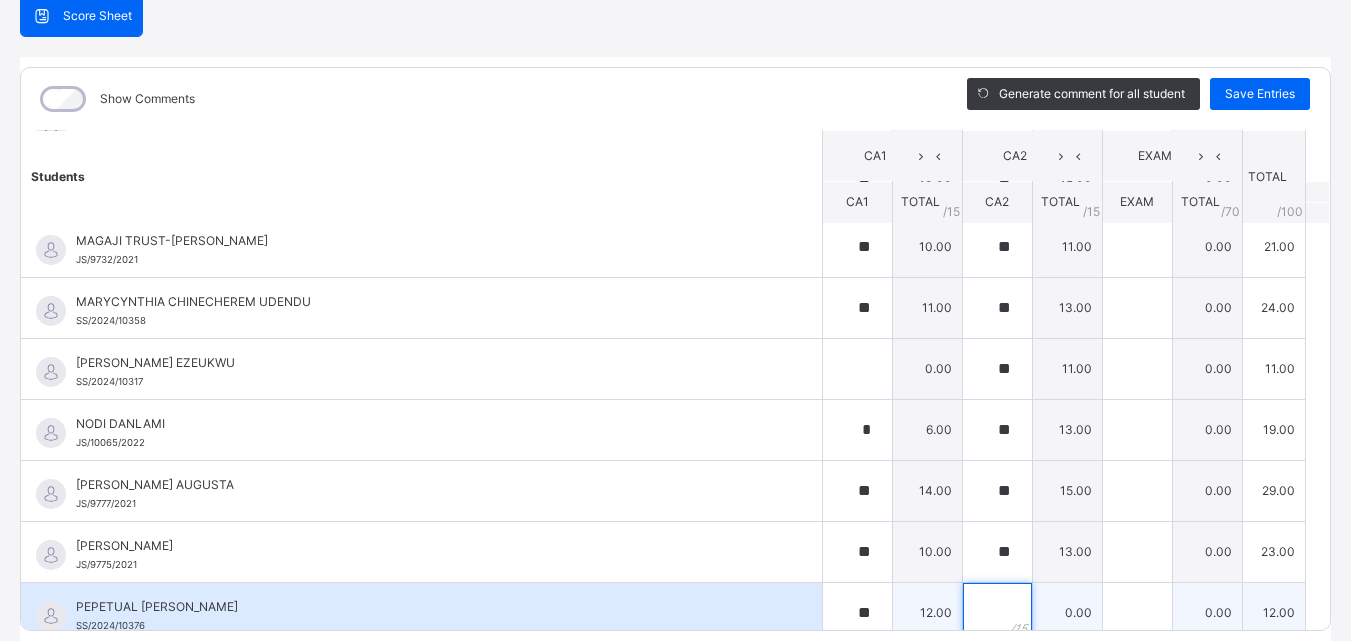 click at bounding box center (997, 613) 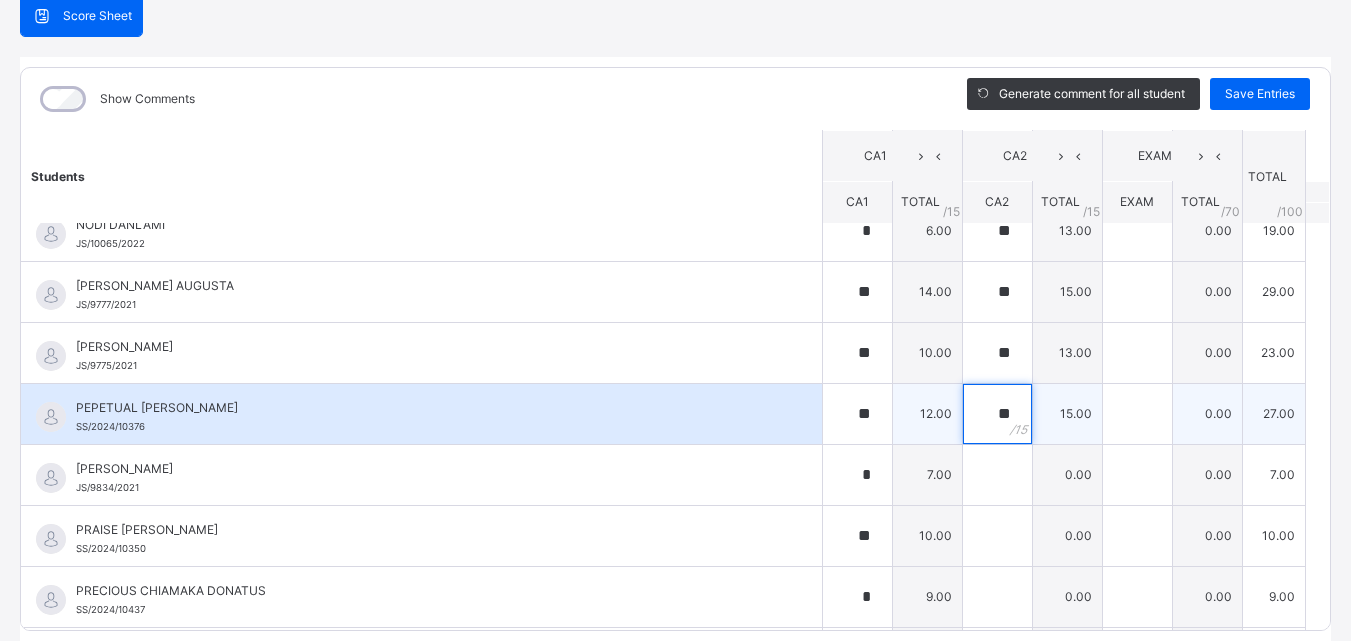 scroll, scrollTop: 1305, scrollLeft: 0, axis: vertical 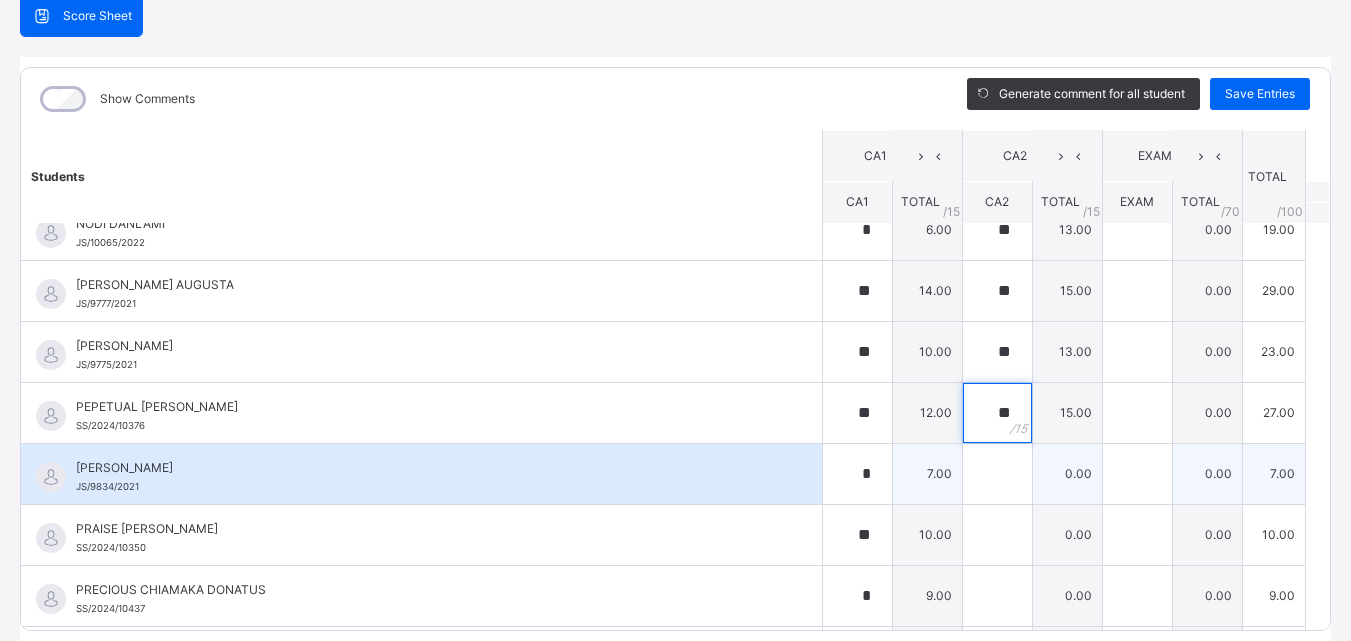 type on "**" 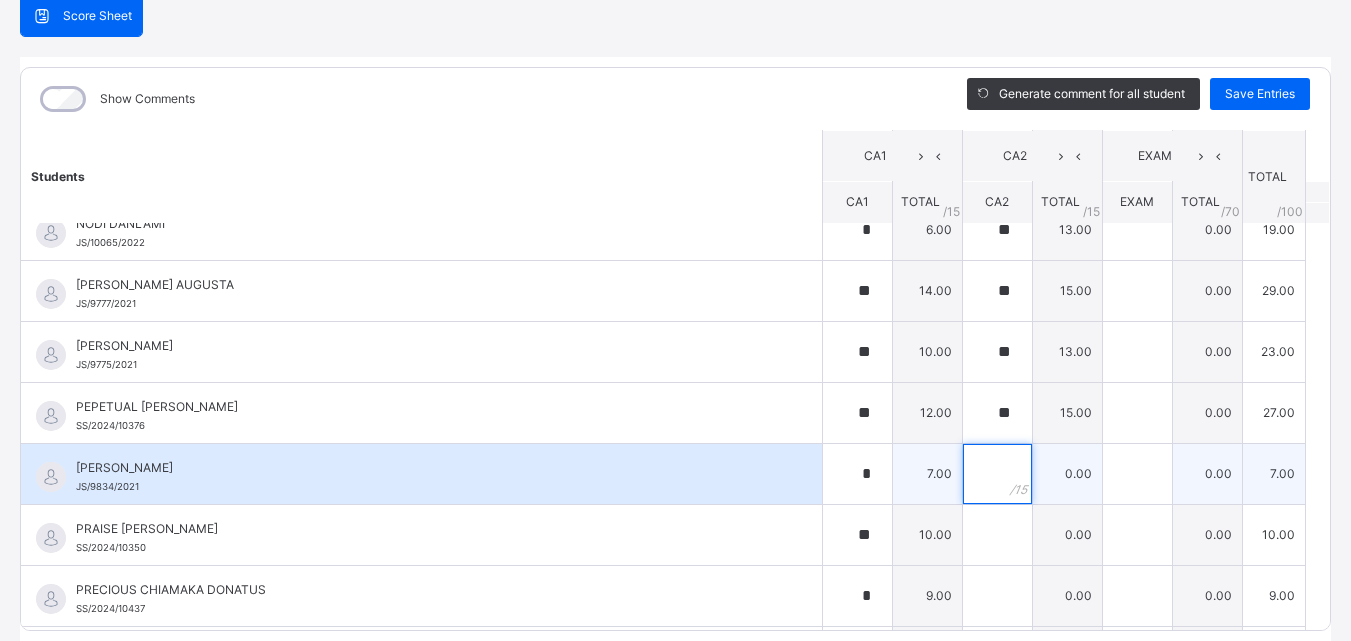 click at bounding box center (997, 474) 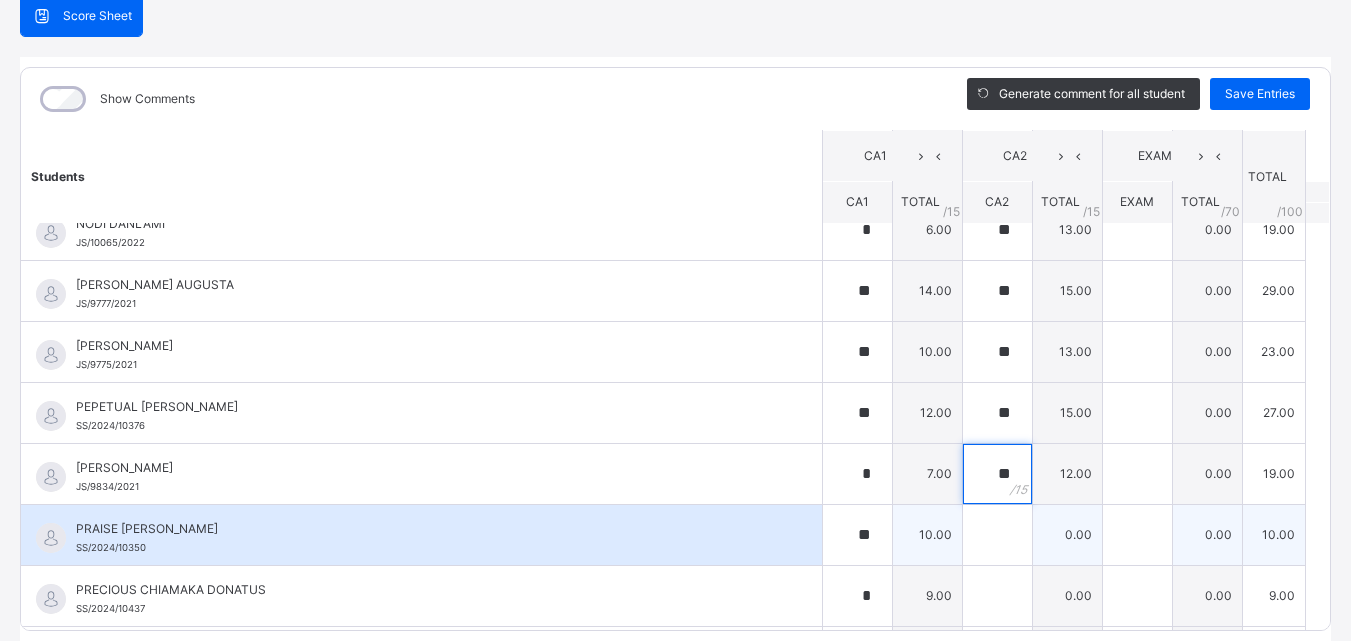 type on "**" 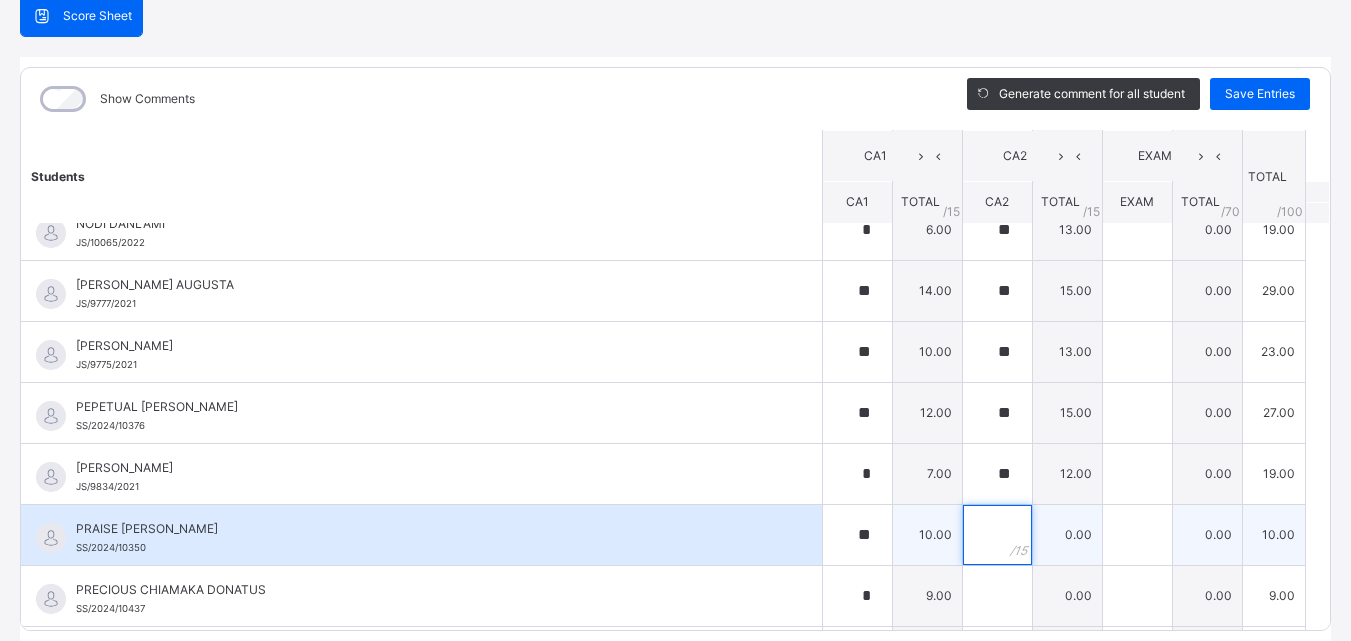 click at bounding box center [997, 535] 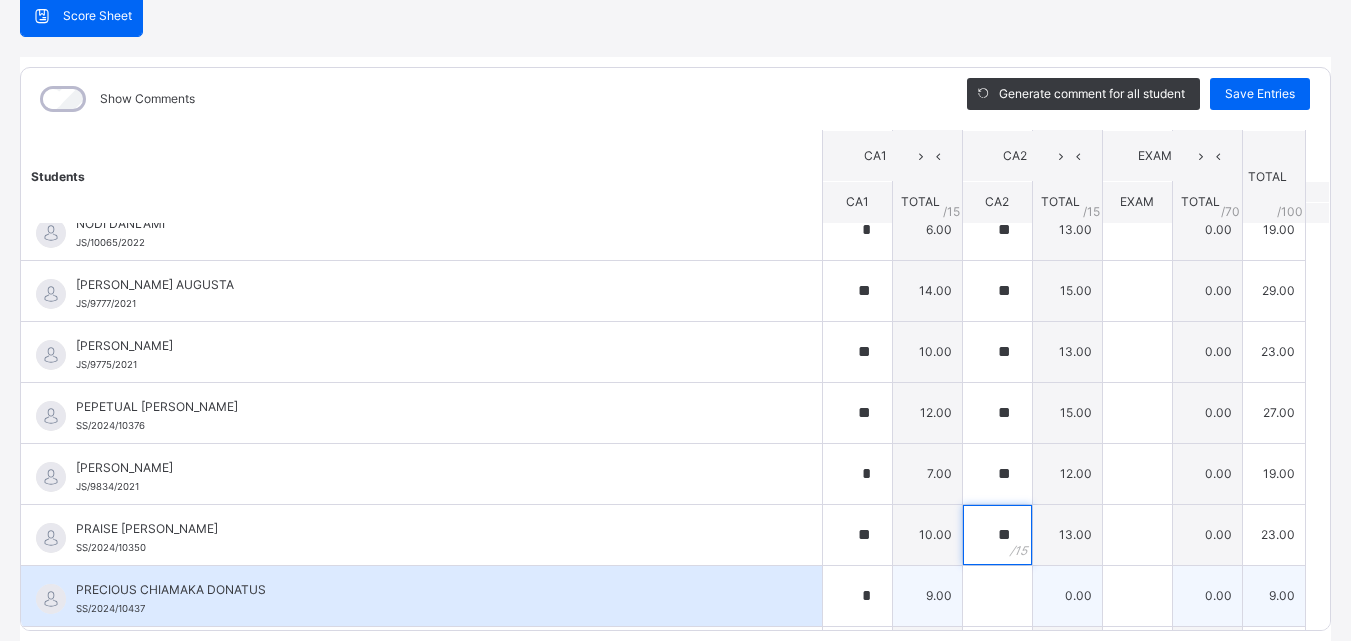 type on "**" 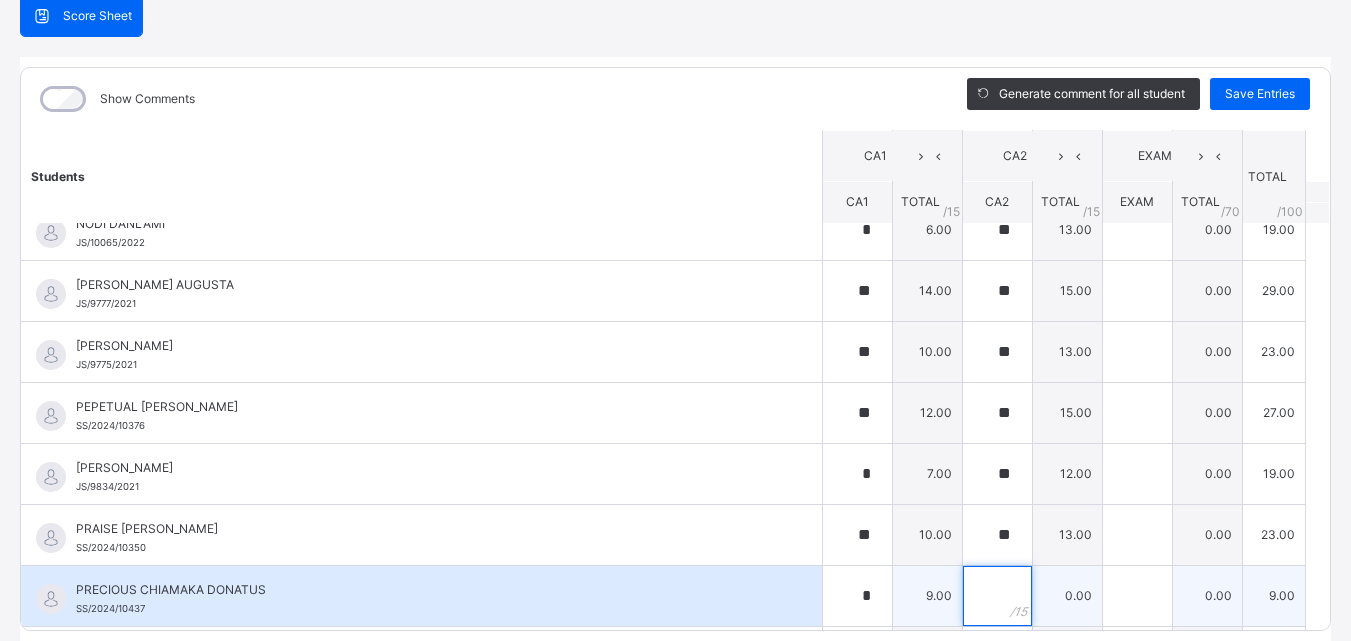 click at bounding box center (997, 596) 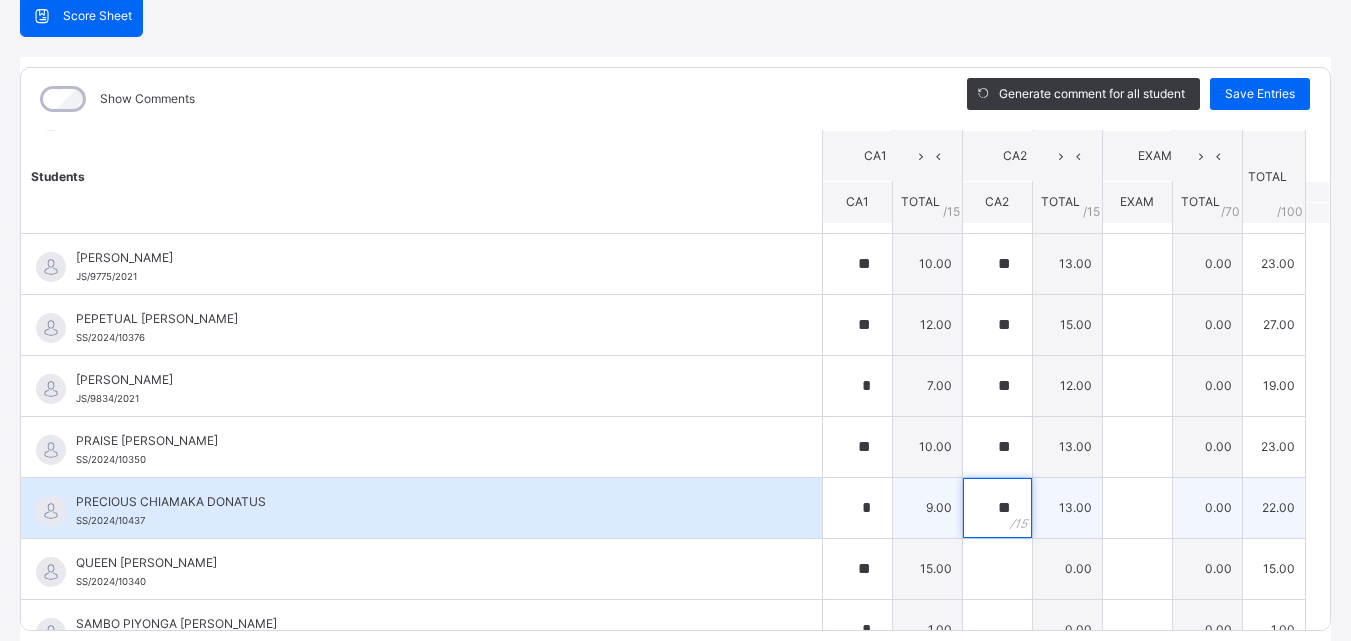 scroll, scrollTop: 1505, scrollLeft: 0, axis: vertical 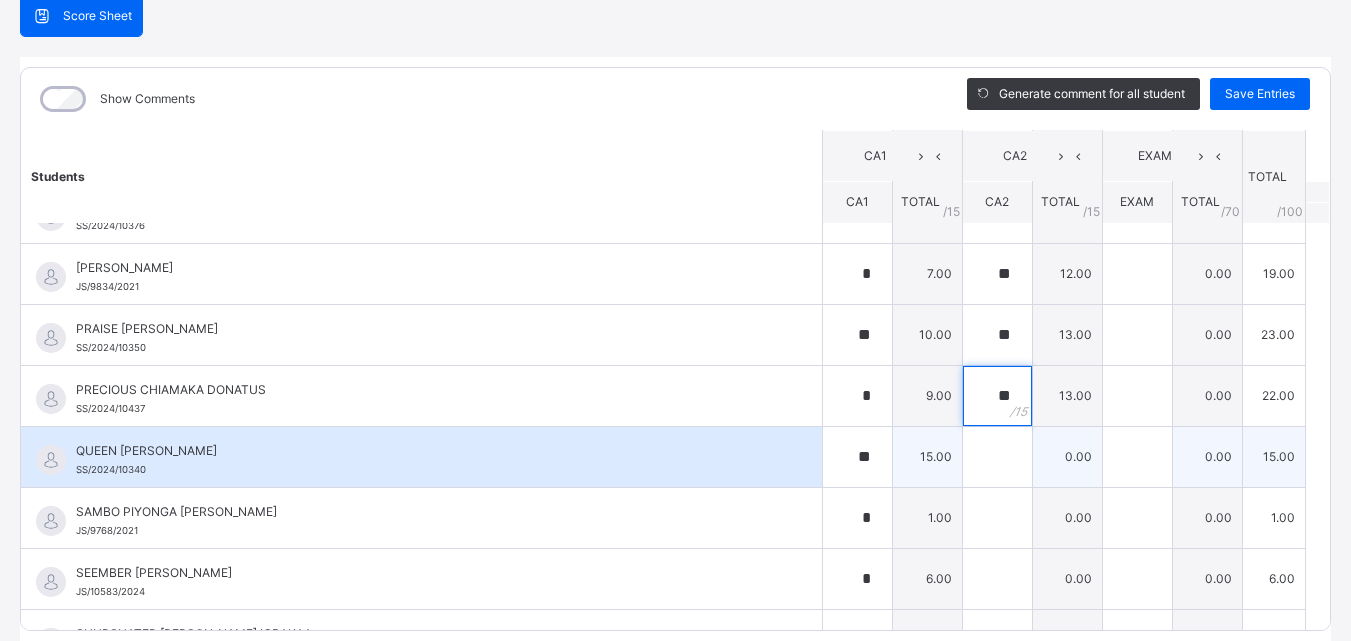 type on "**" 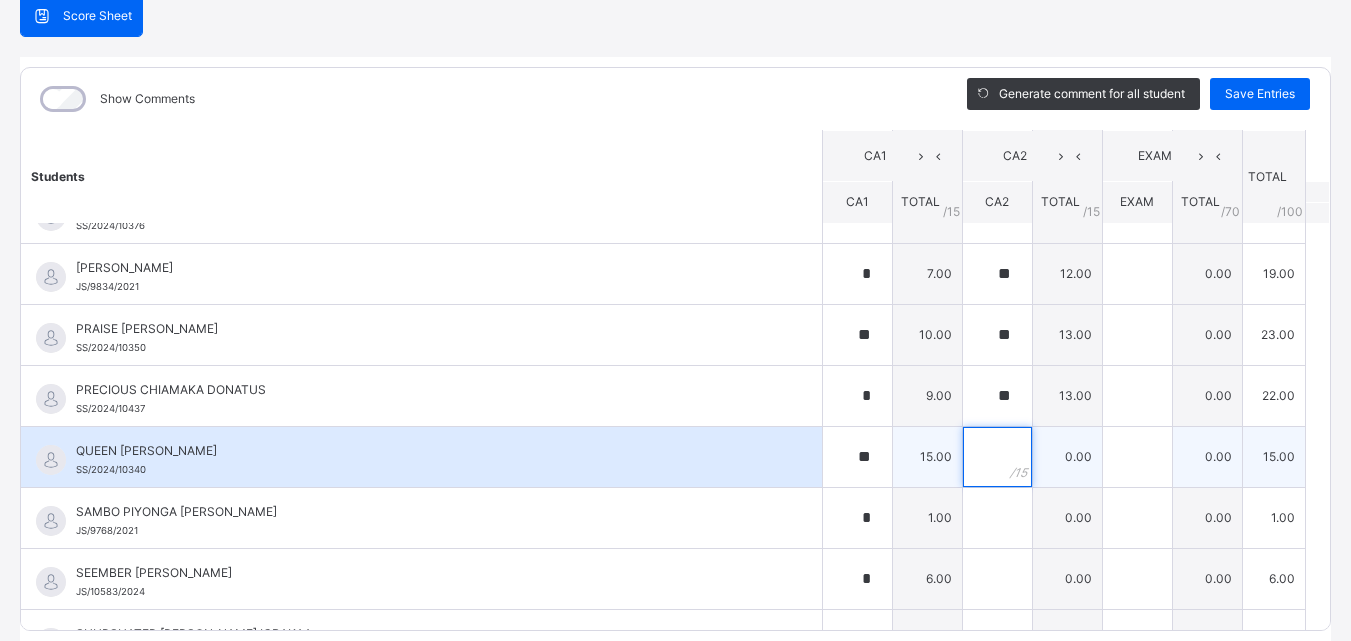 click at bounding box center (997, 457) 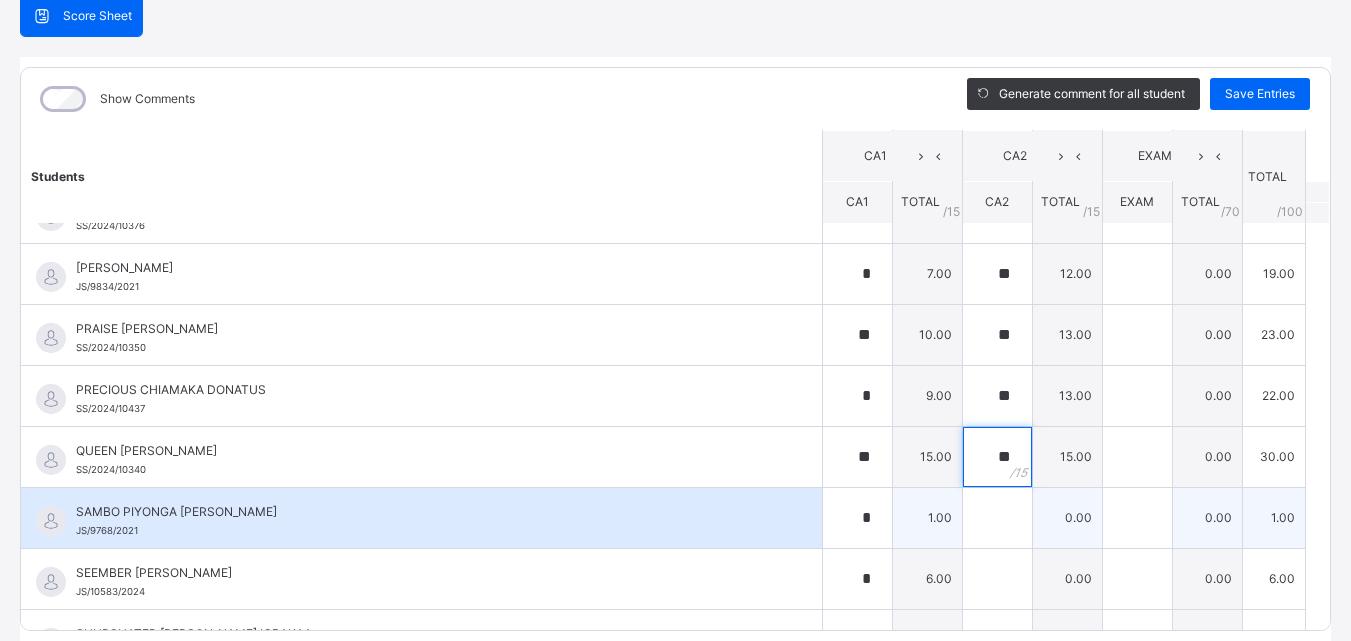 type on "**" 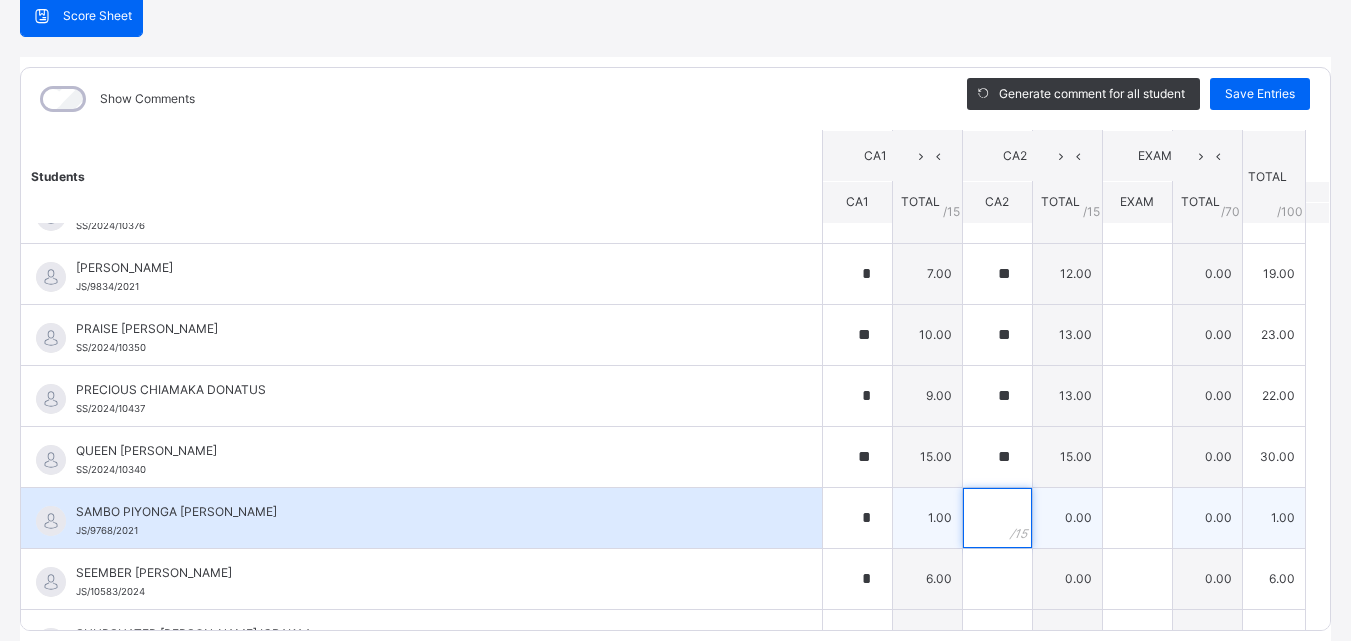 click at bounding box center (997, 518) 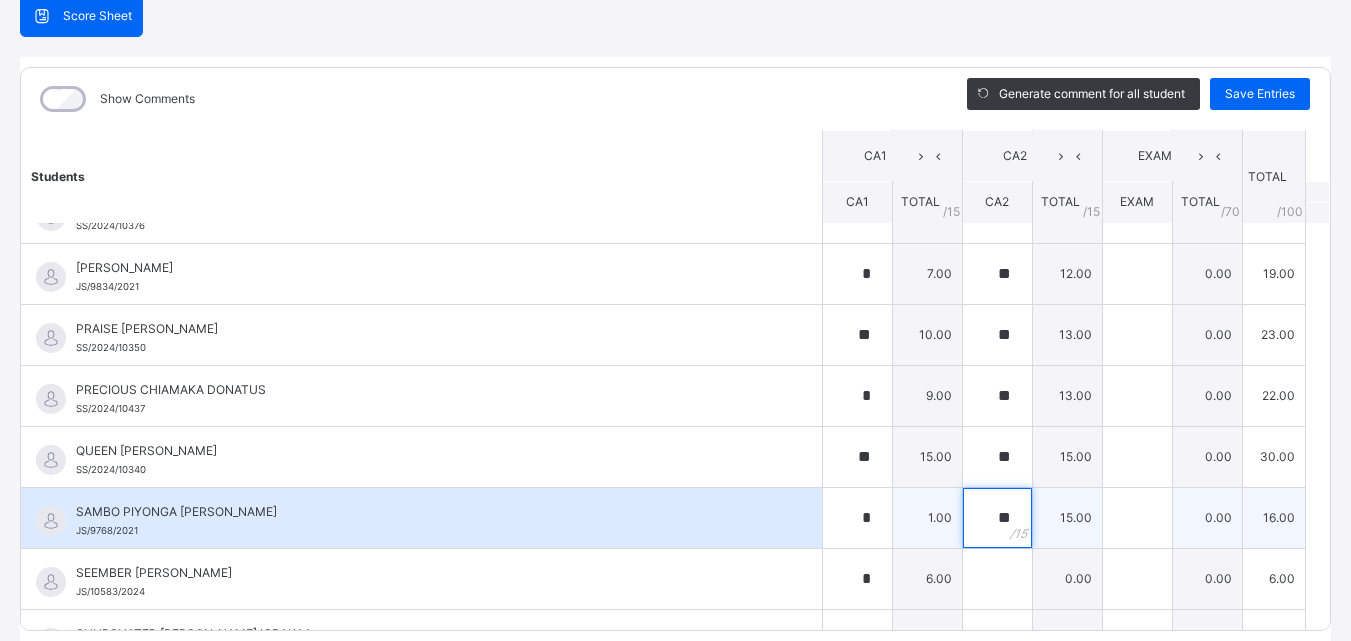 type on "**" 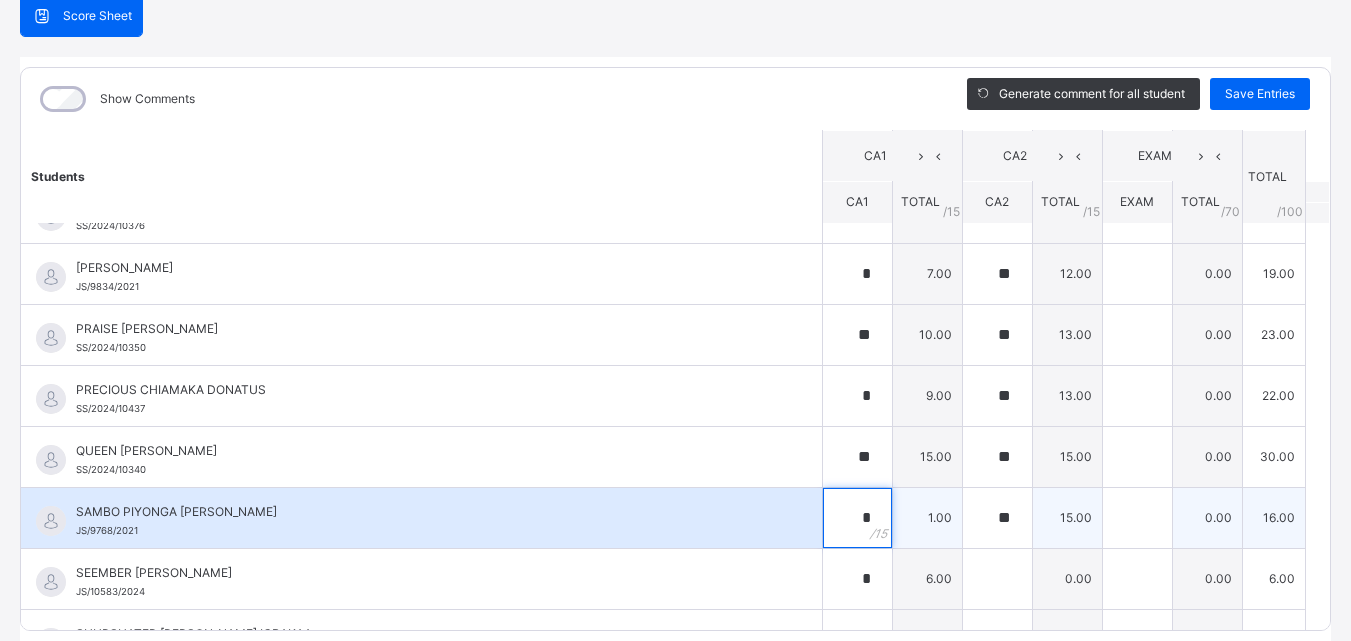 click on "*" at bounding box center [857, 518] 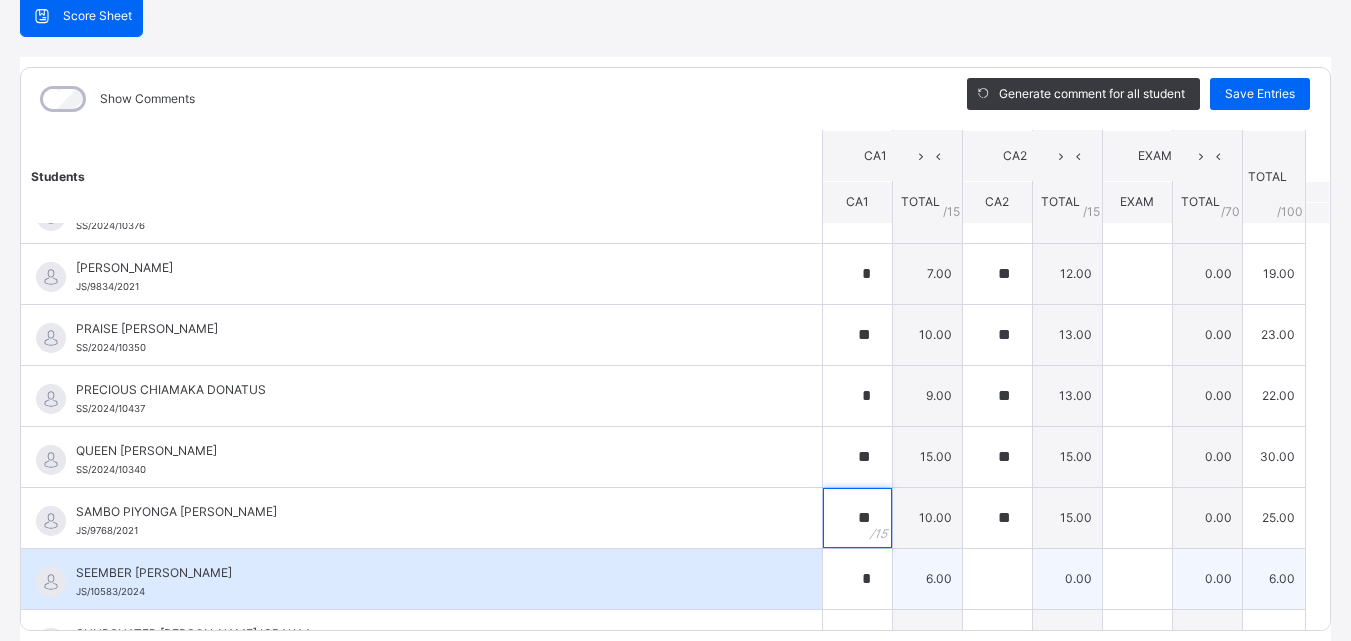 type on "**" 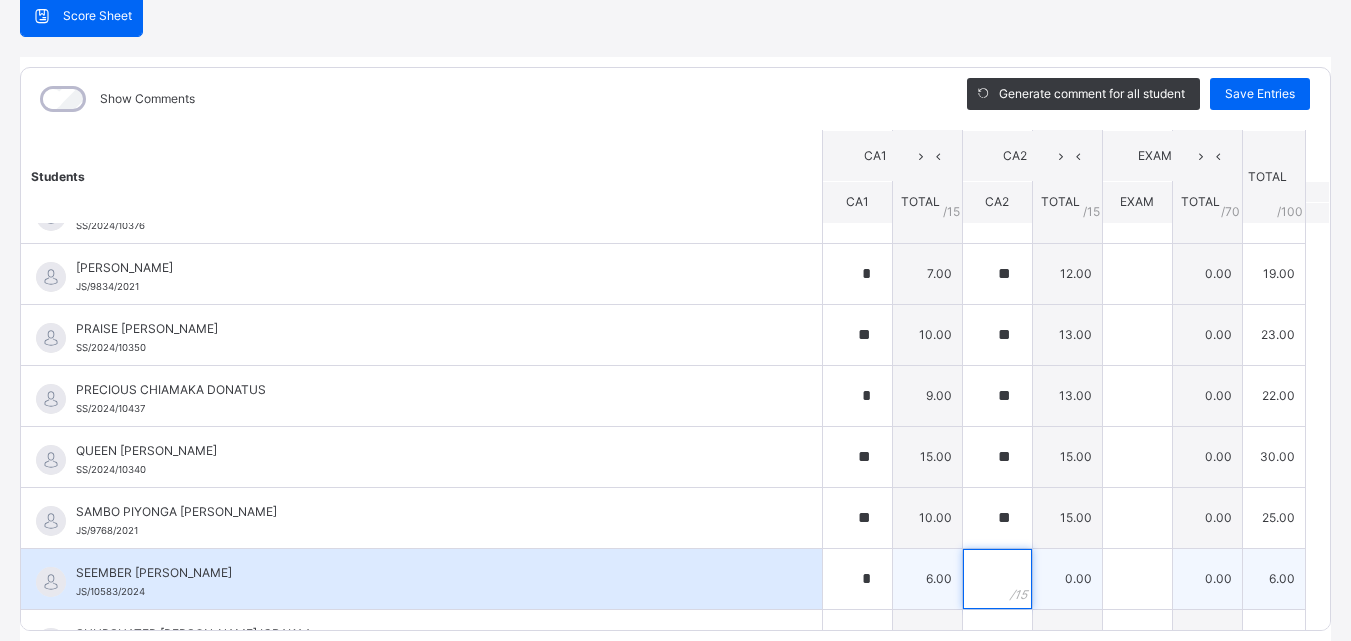 click at bounding box center (997, 579) 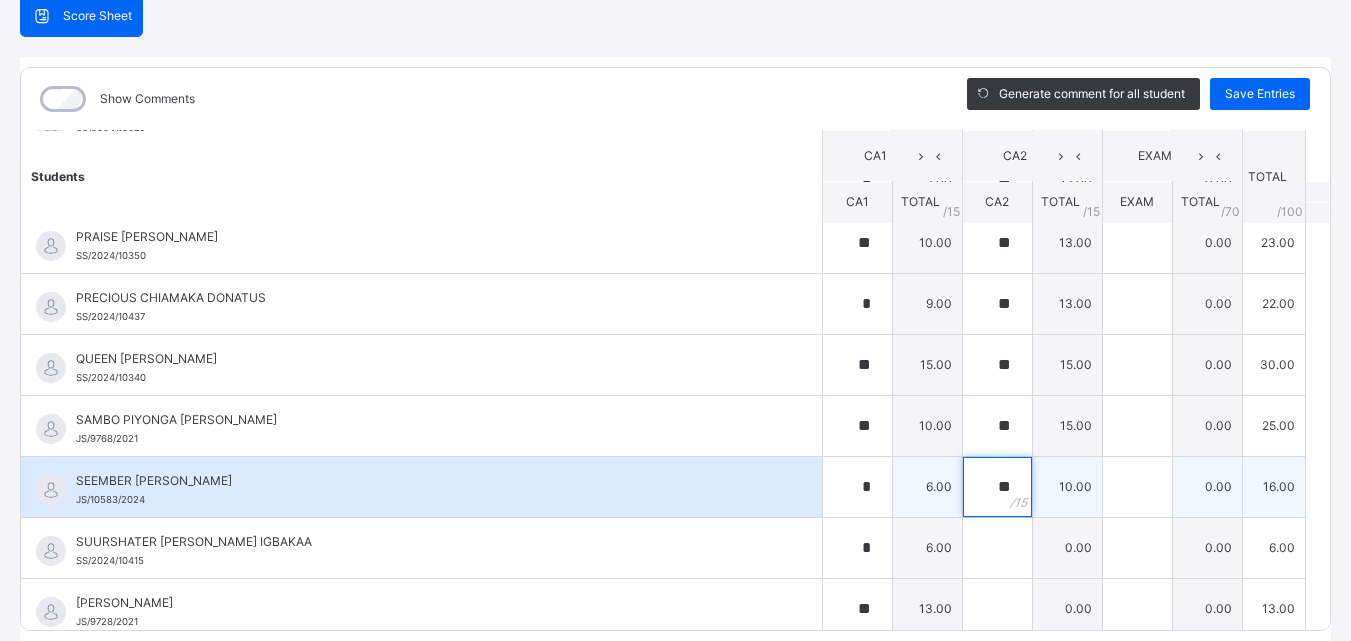 scroll, scrollTop: 1607, scrollLeft: 0, axis: vertical 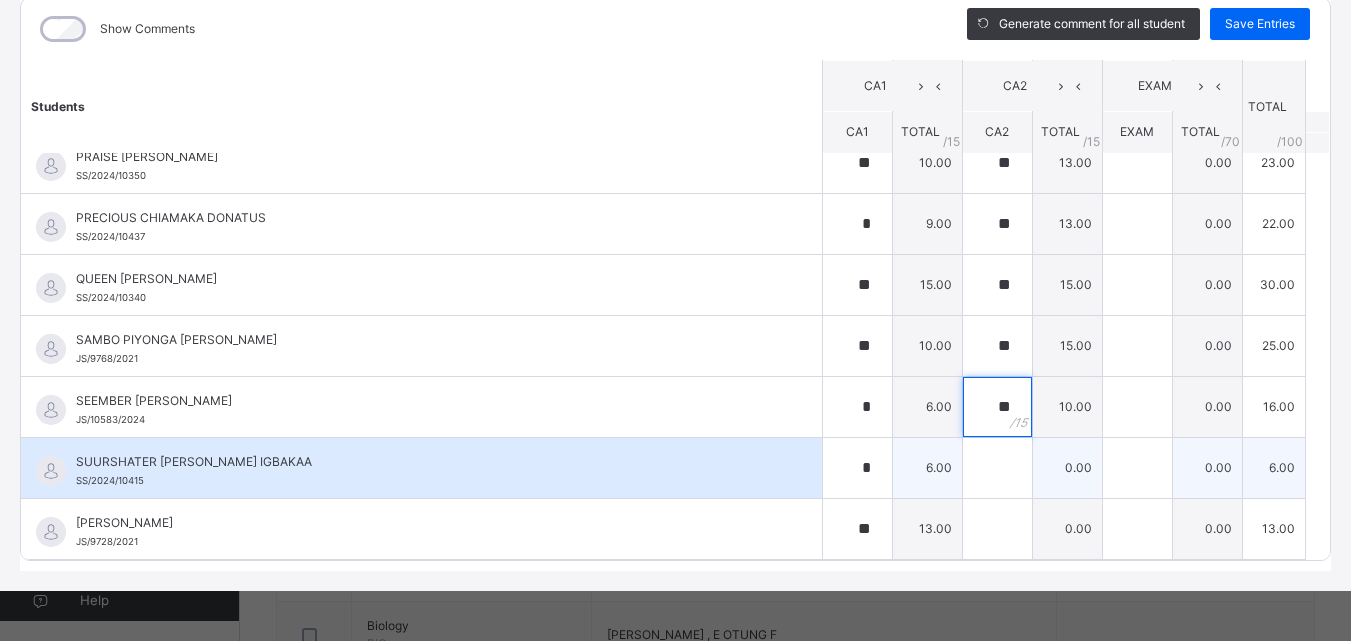 type on "**" 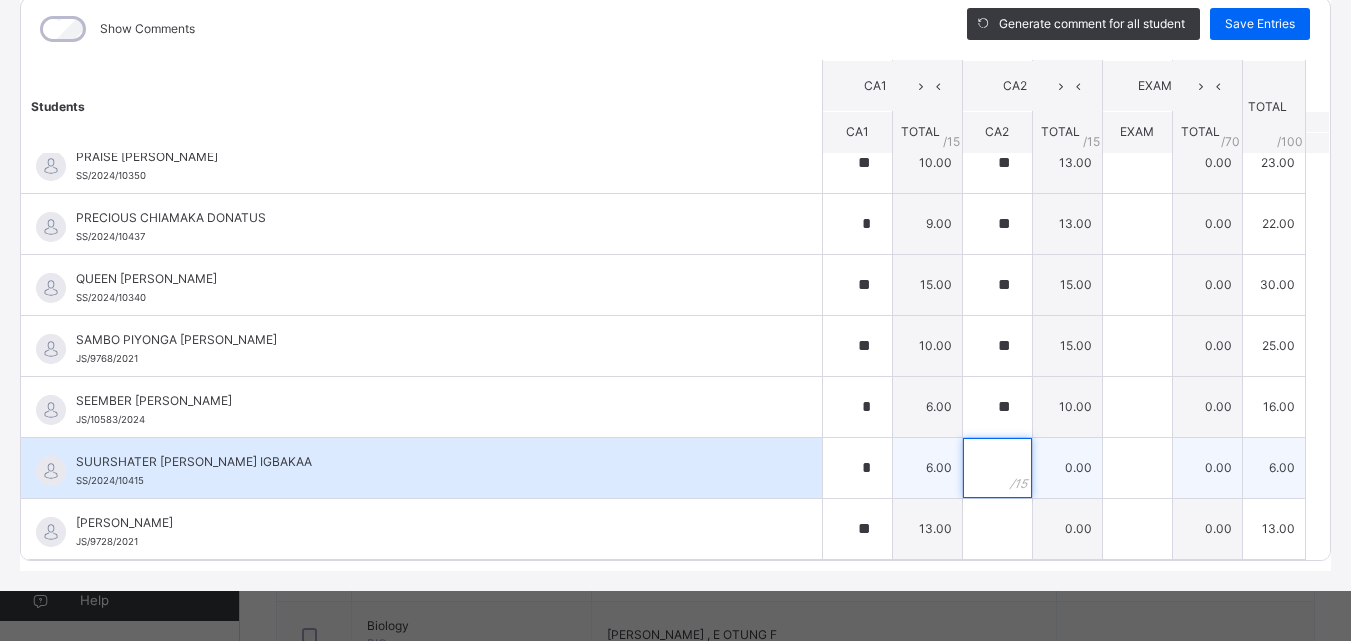 click at bounding box center (997, 468) 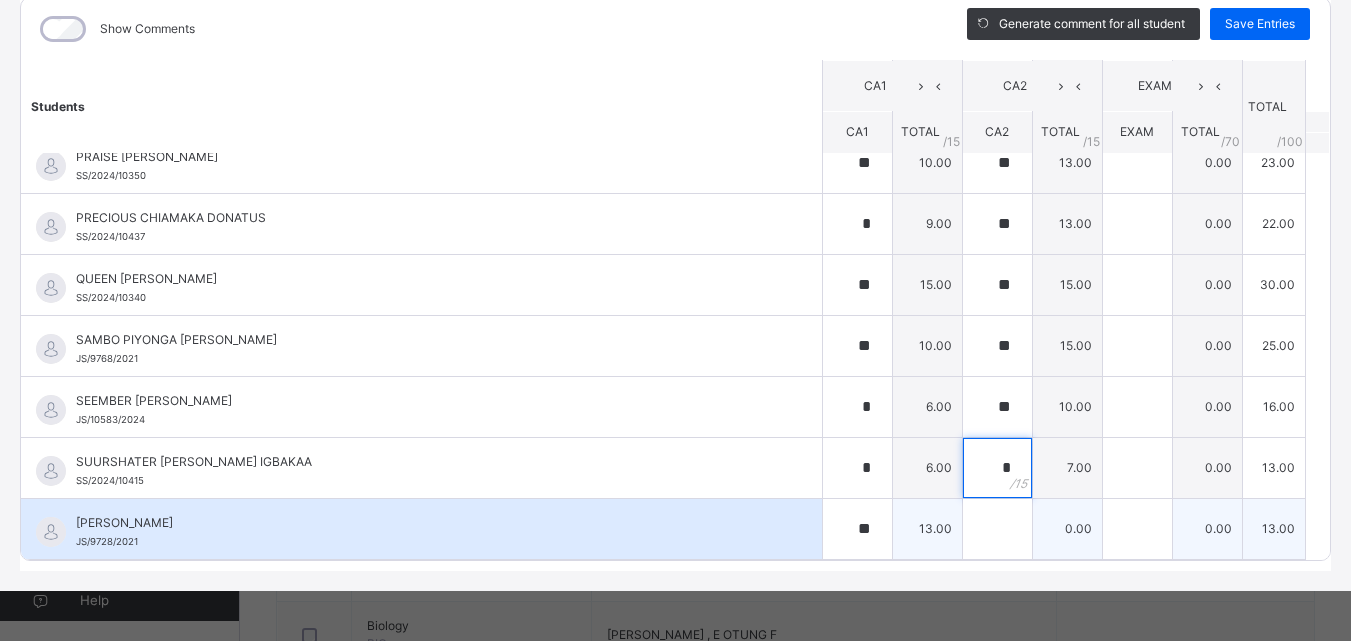 type on "*" 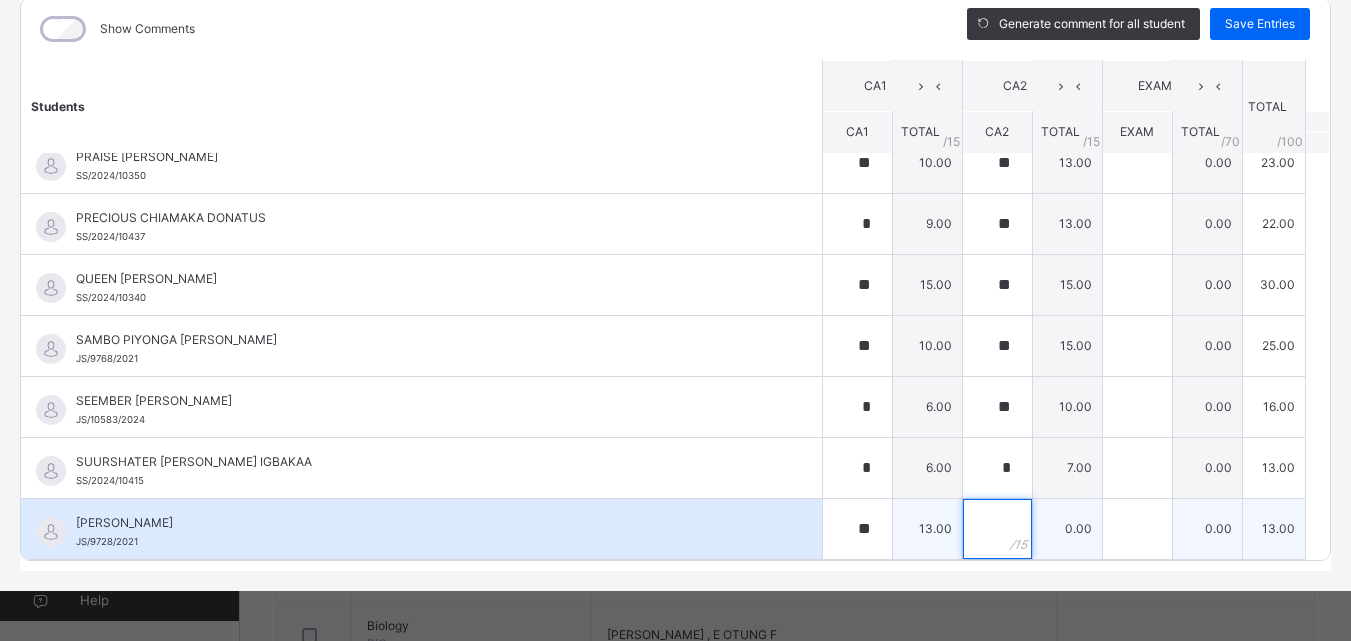 click at bounding box center [997, 529] 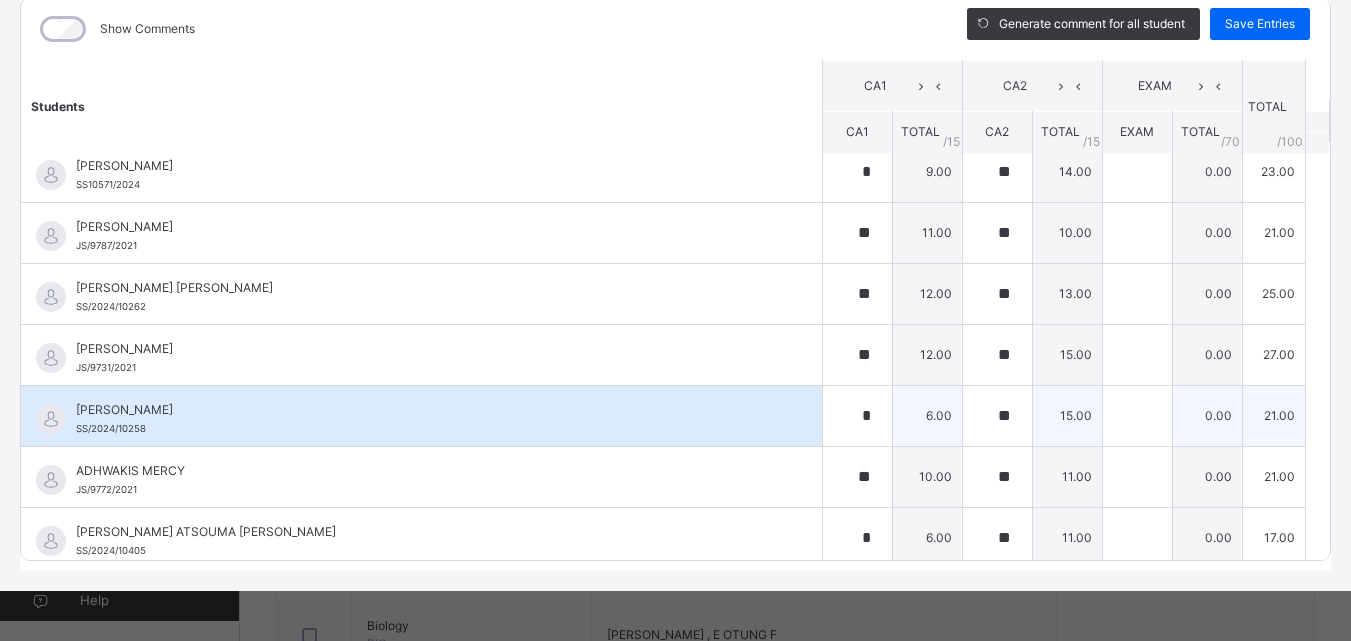 scroll, scrollTop: 0, scrollLeft: 0, axis: both 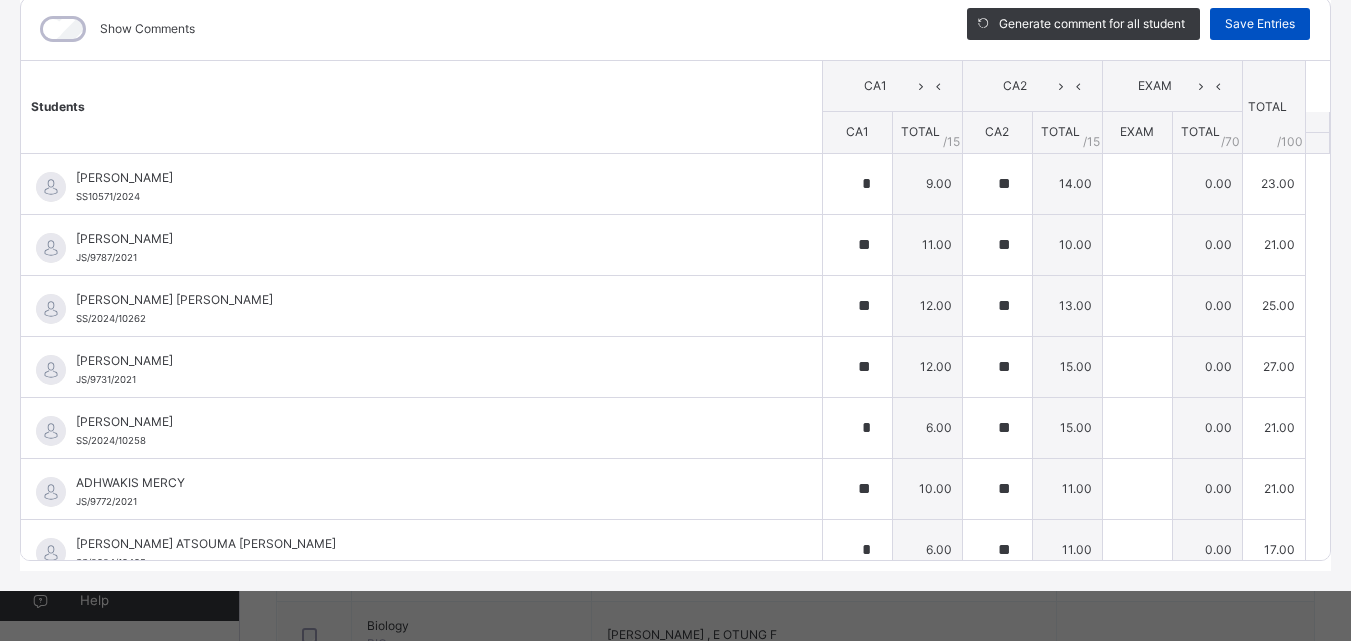 type on "**" 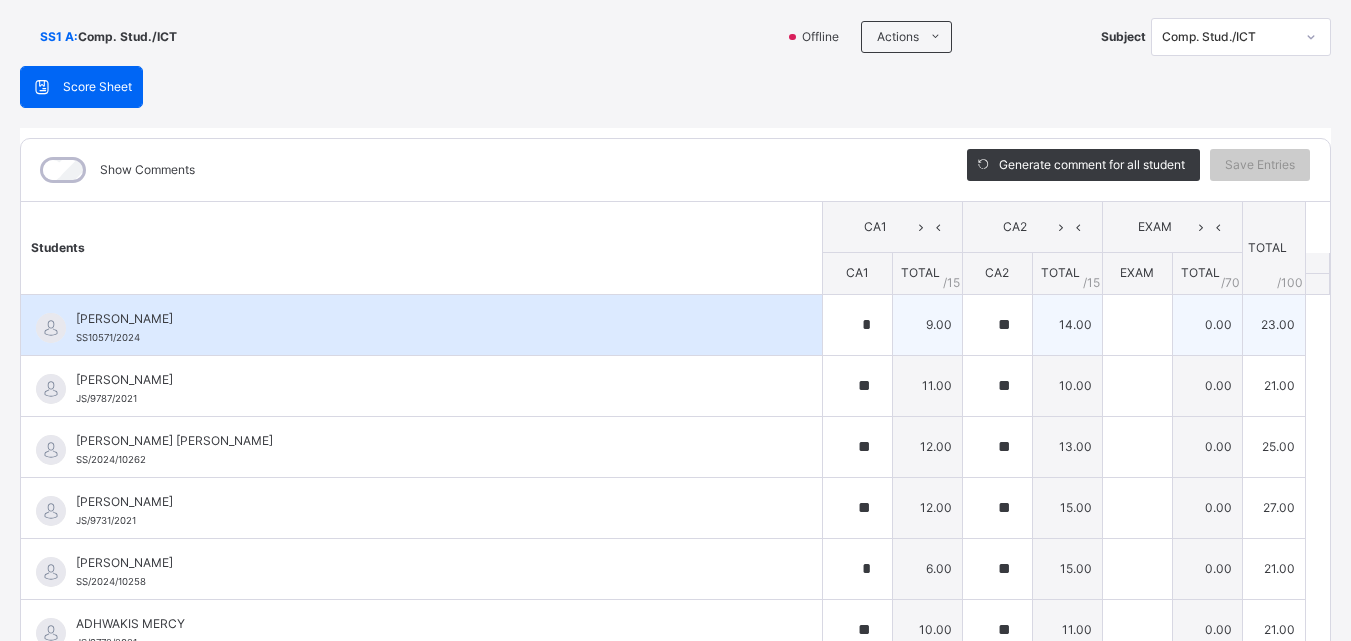 scroll, scrollTop: 0, scrollLeft: 0, axis: both 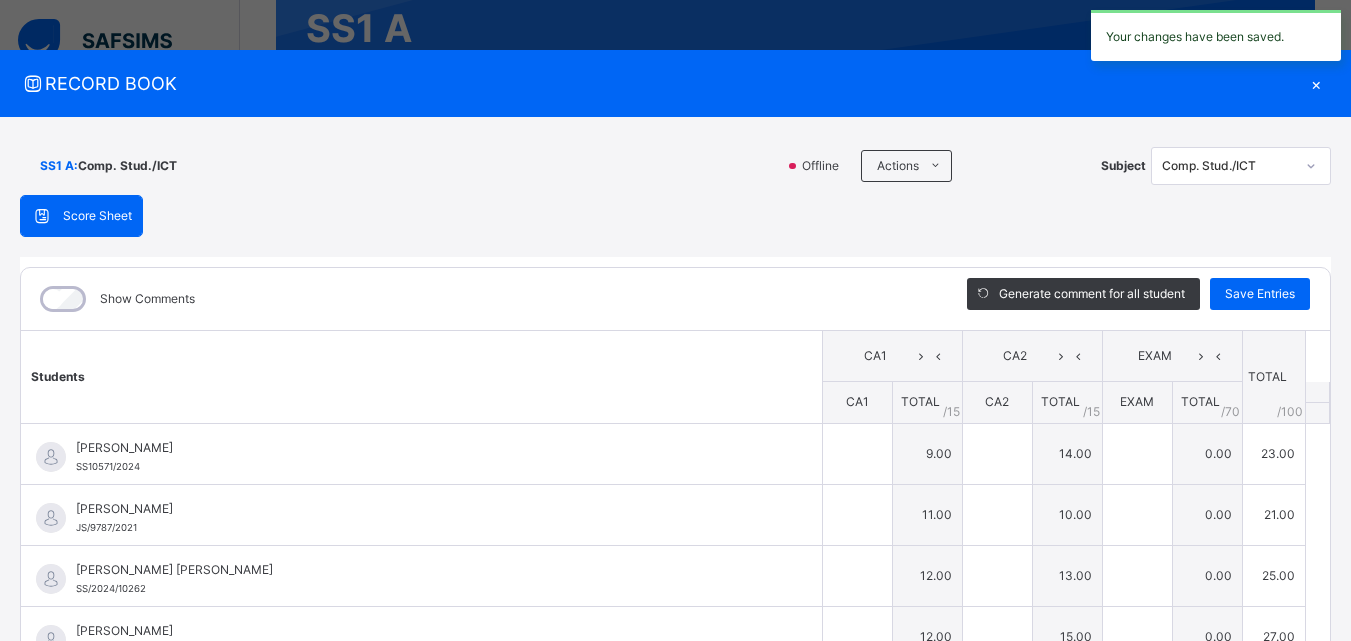 type on "*" 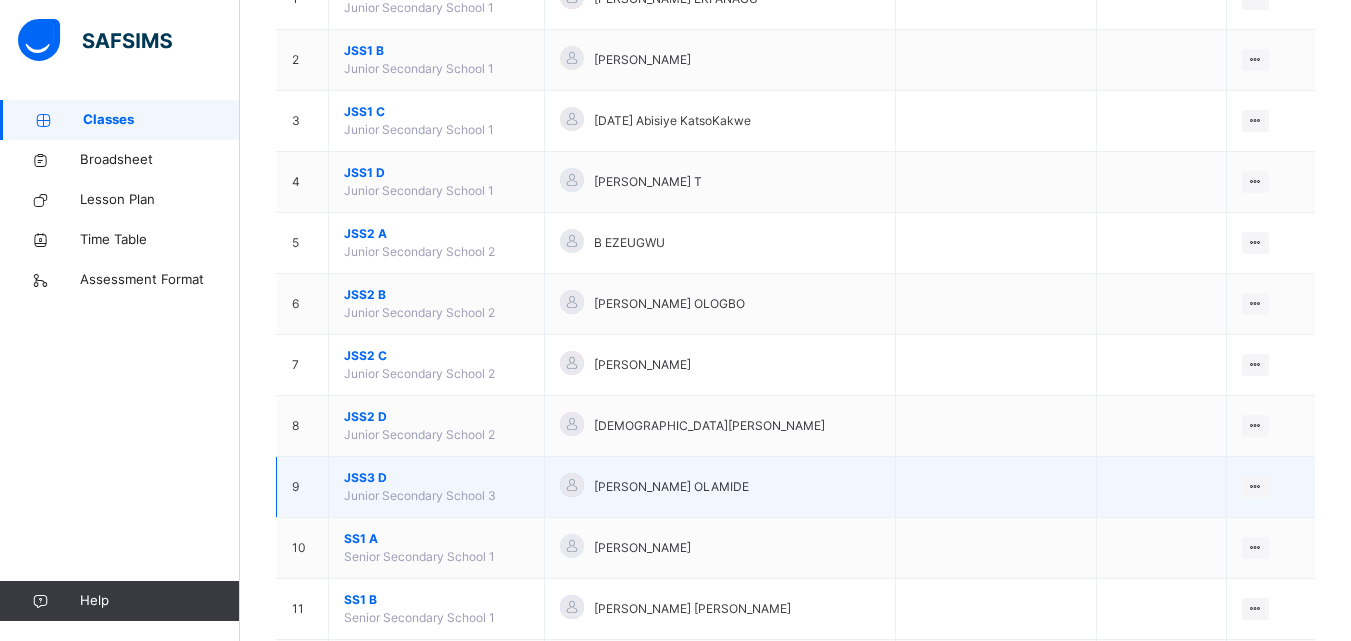 scroll, scrollTop: 300, scrollLeft: 0, axis: vertical 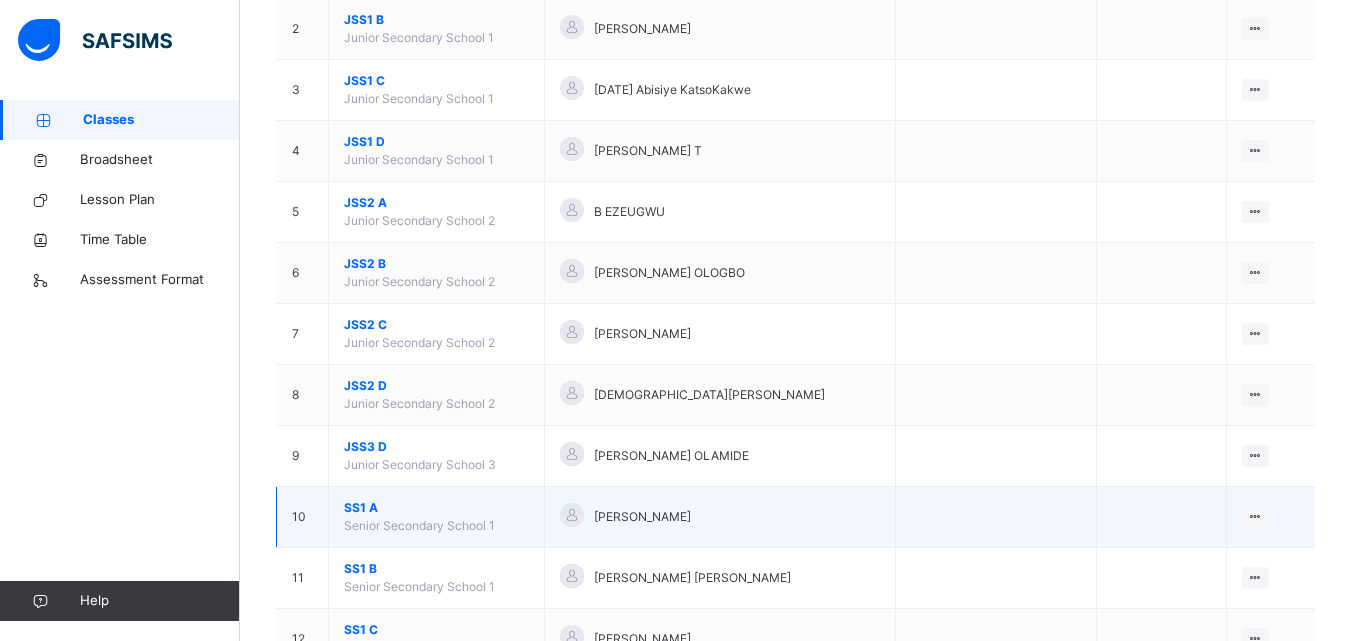 click on "SS1   A   Senior Secondary School 1" at bounding box center (437, 517) 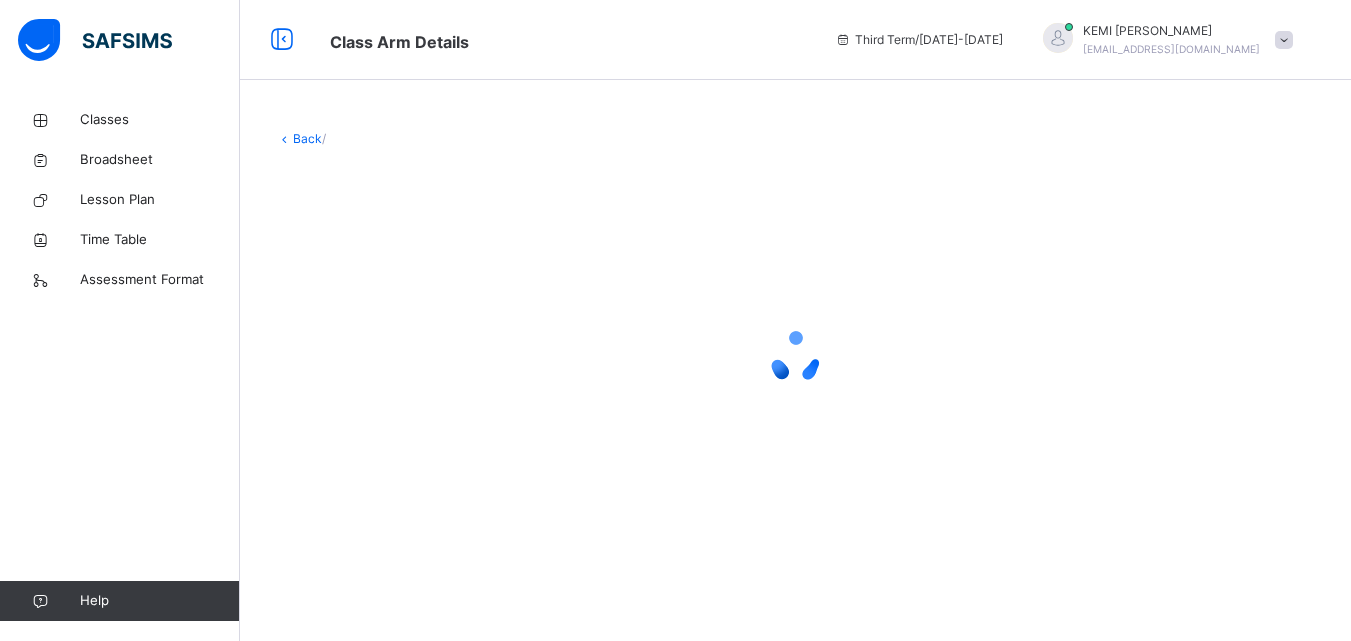 scroll, scrollTop: 0, scrollLeft: 0, axis: both 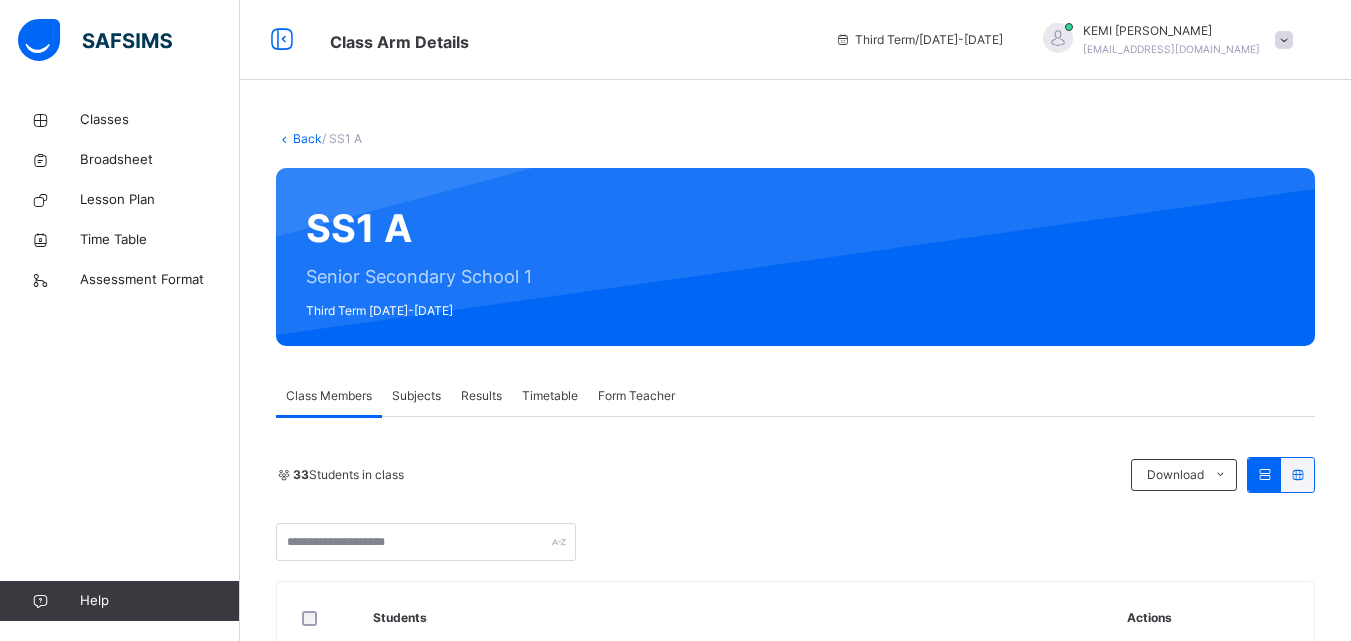 click on "Subjects" at bounding box center [416, 396] 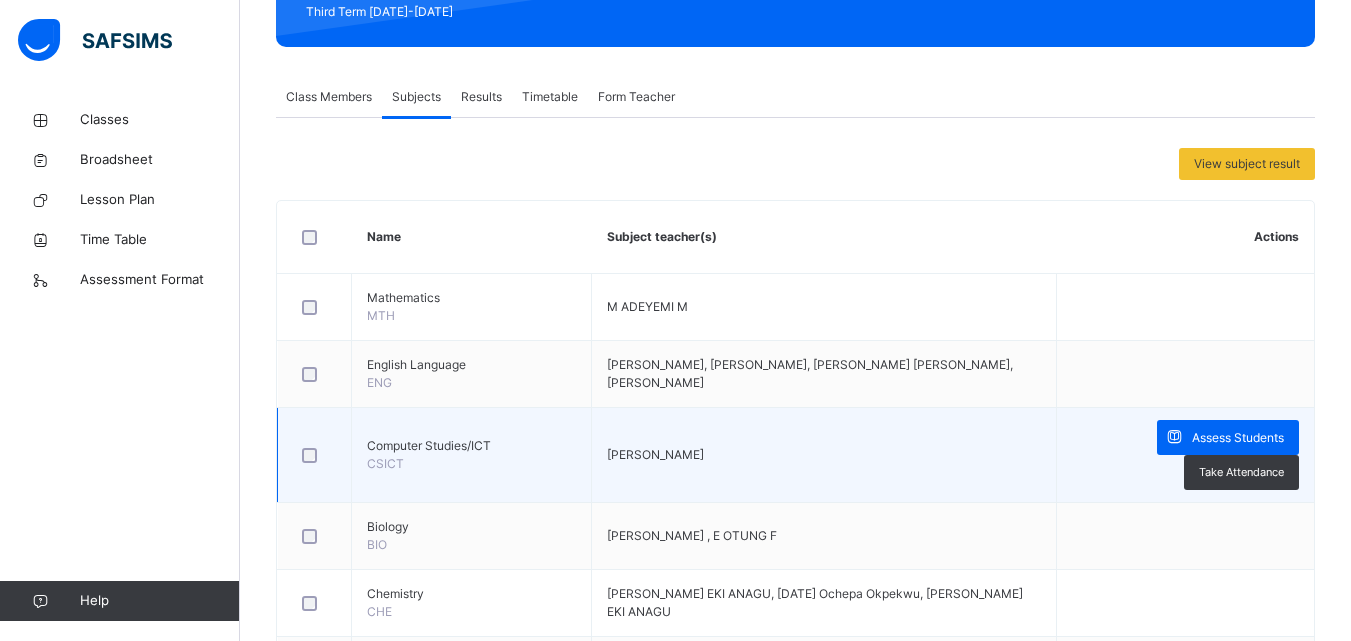 scroll, scrollTop: 300, scrollLeft: 0, axis: vertical 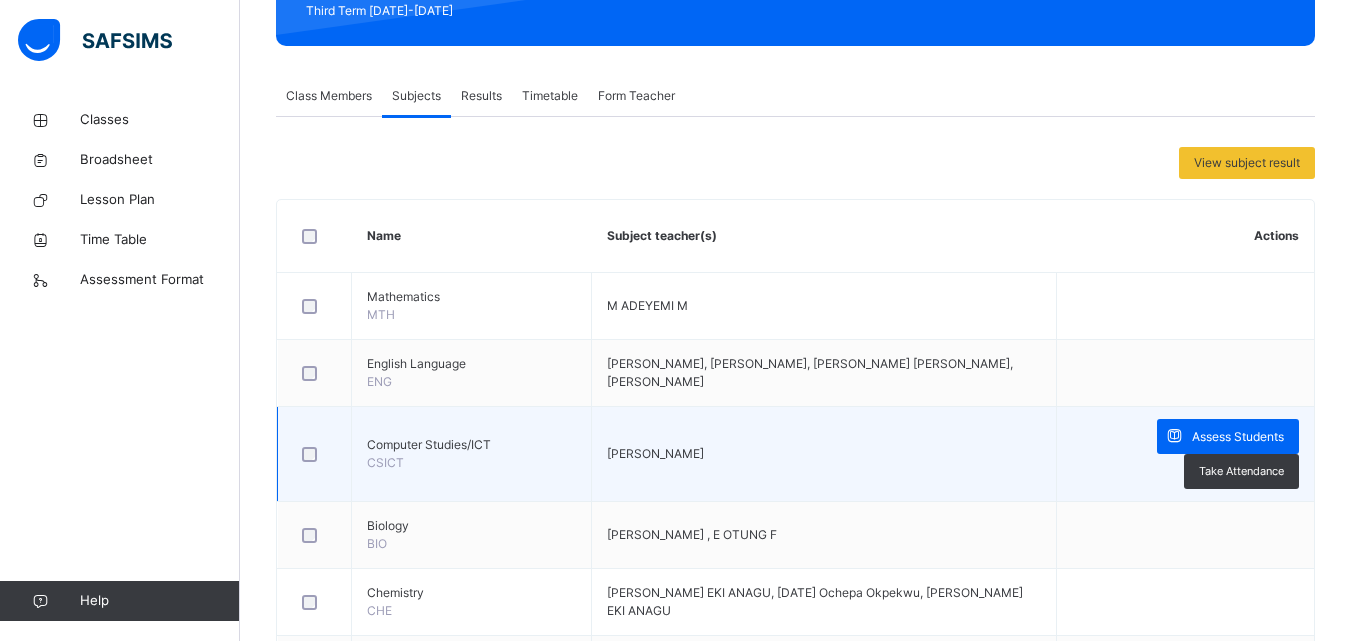 click on "Assess Students Take Attendance" at bounding box center (1185, 454) 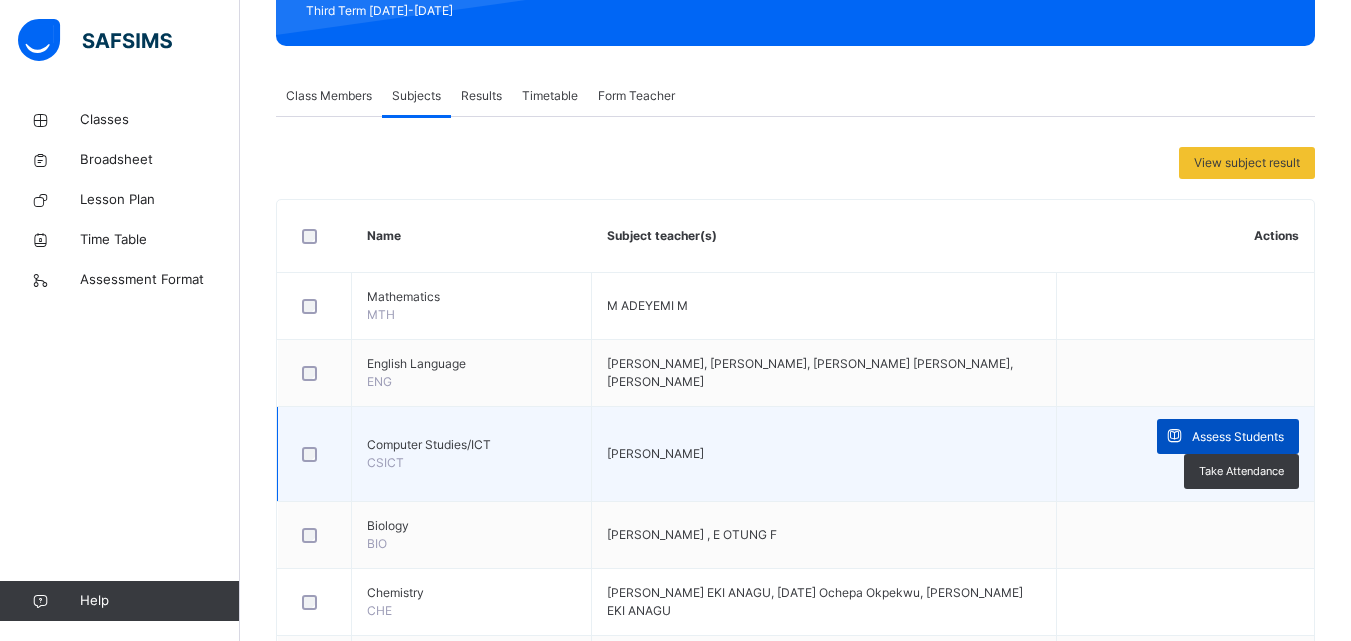 click at bounding box center [1174, 436] 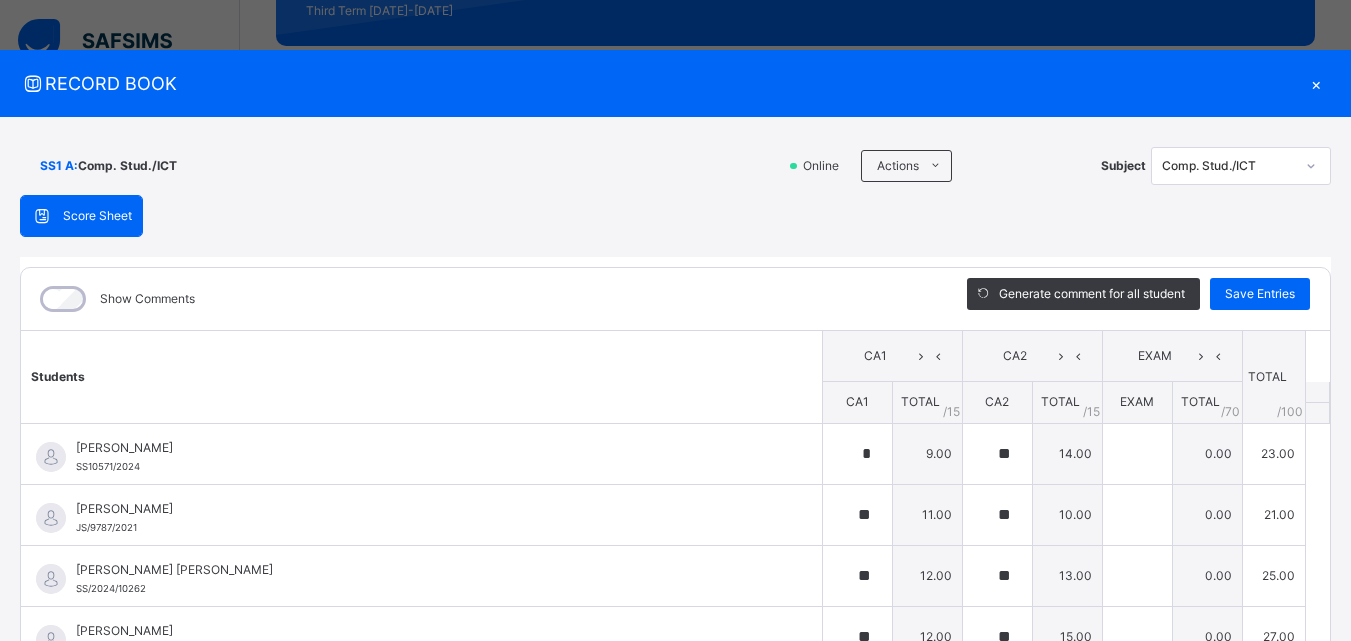 type on "*" 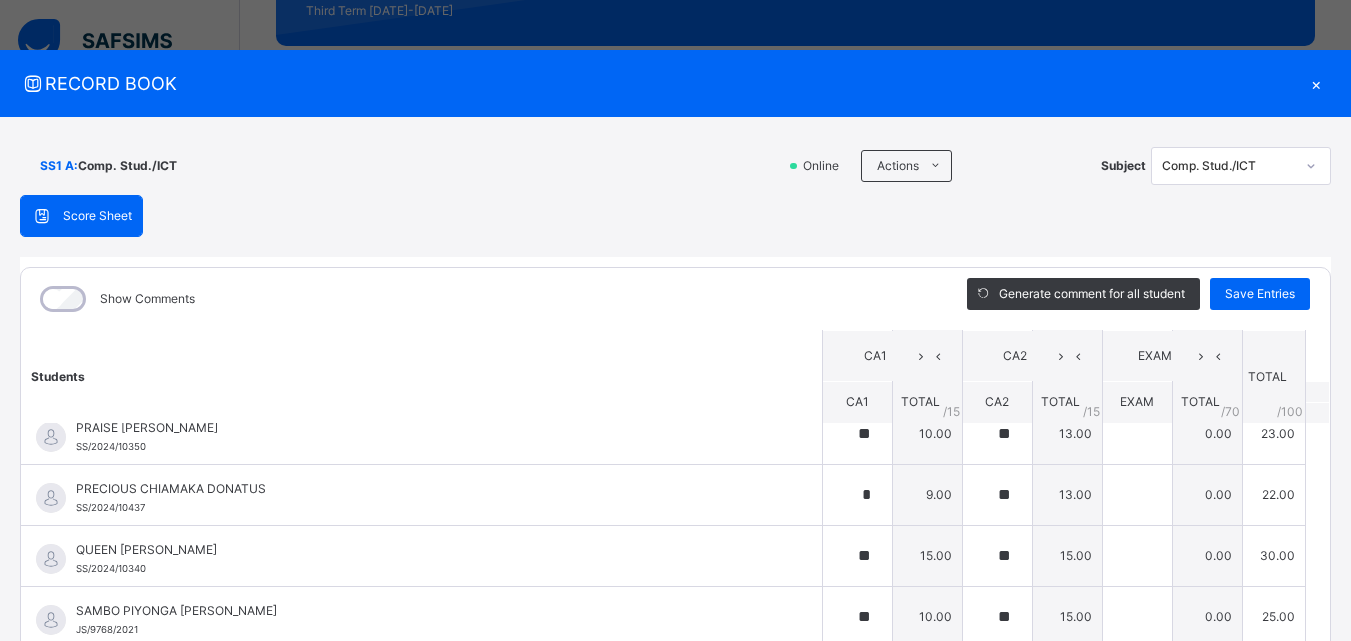 scroll, scrollTop: 1607, scrollLeft: 0, axis: vertical 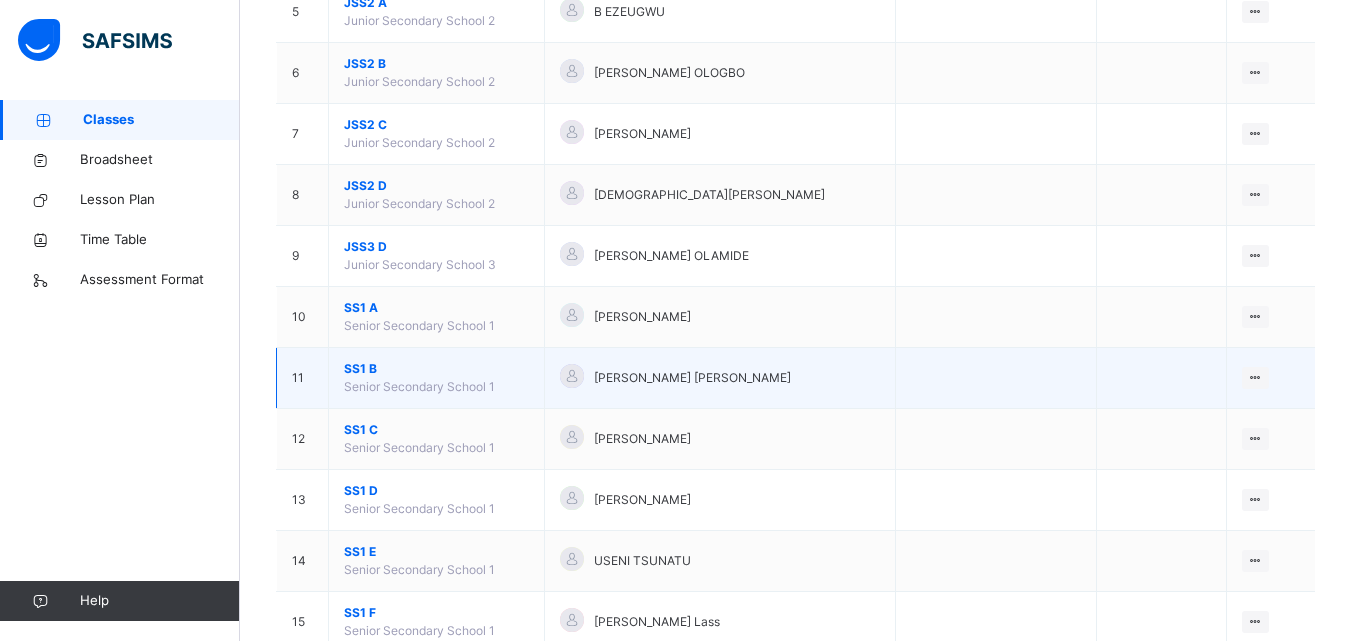 click on "SS1   B" at bounding box center [436, 369] 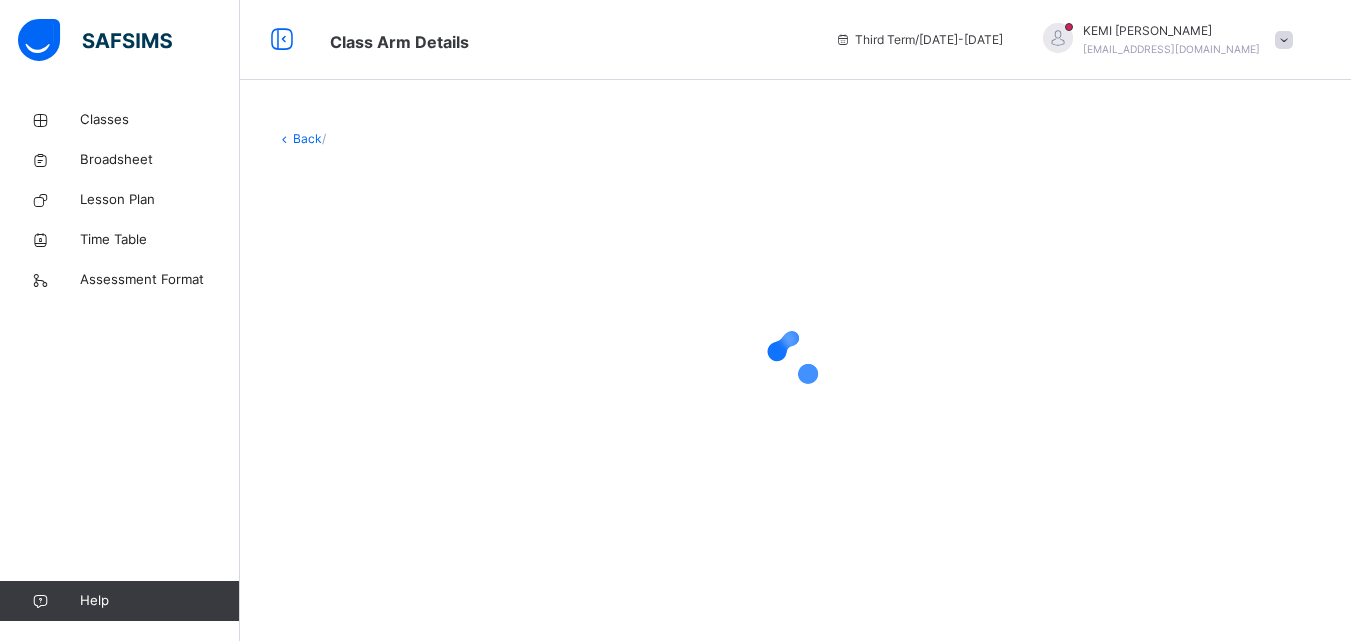 scroll, scrollTop: 0, scrollLeft: 0, axis: both 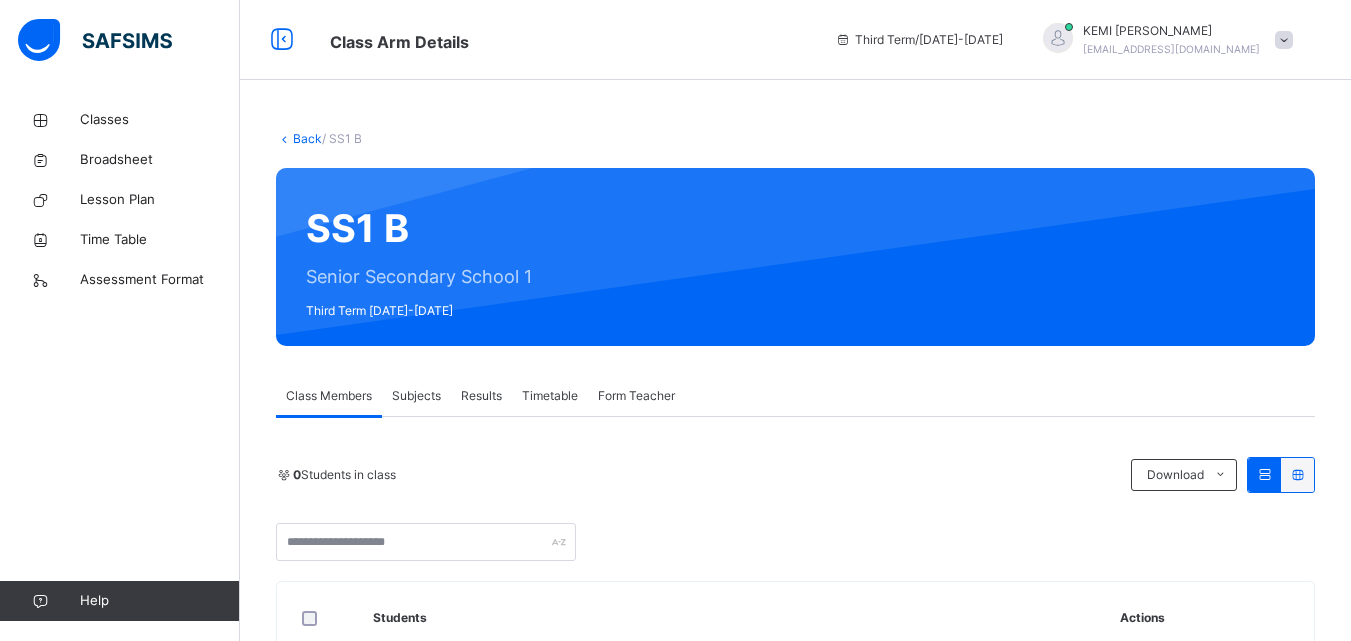 click on "Subjects" at bounding box center [416, 396] 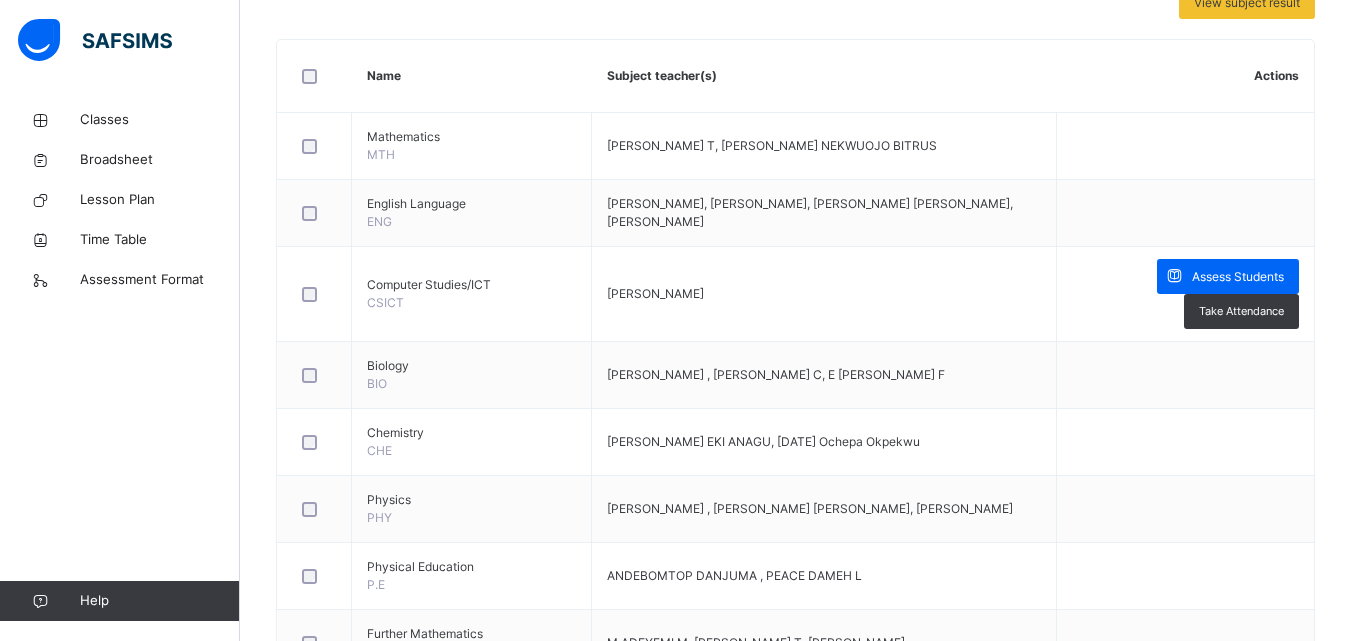 scroll, scrollTop: 500, scrollLeft: 0, axis: vertical 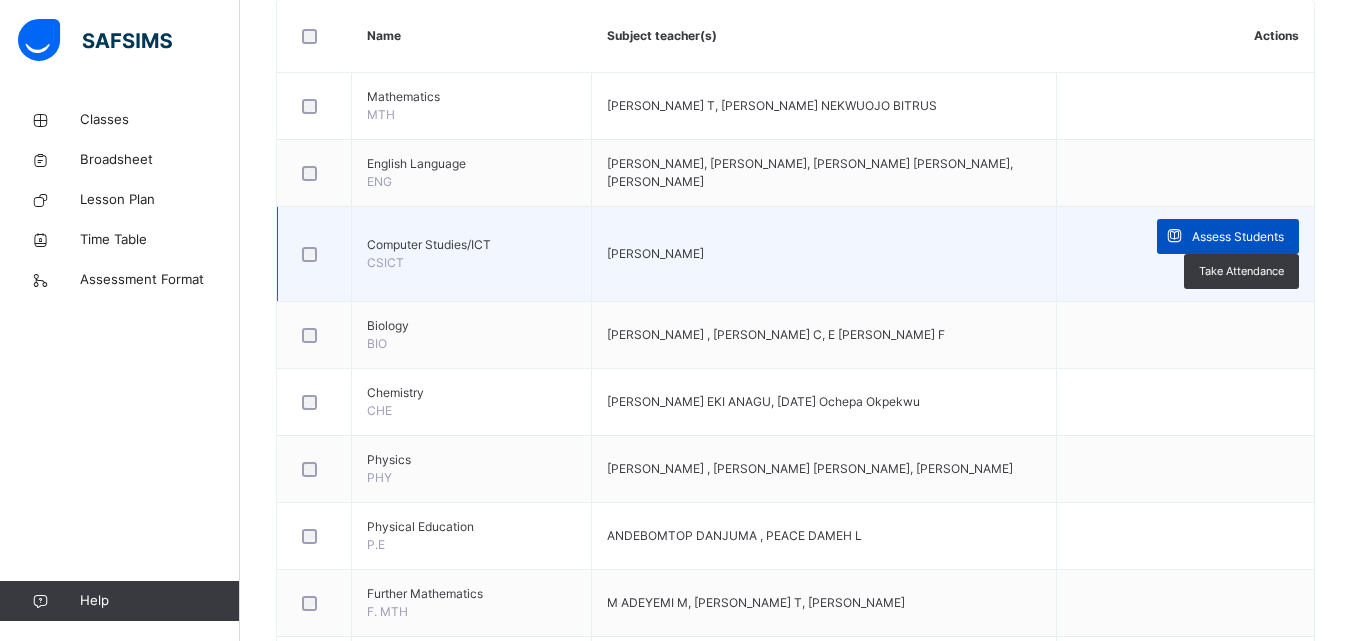 click on "Assess Students" at bounding box center (1238, 237) 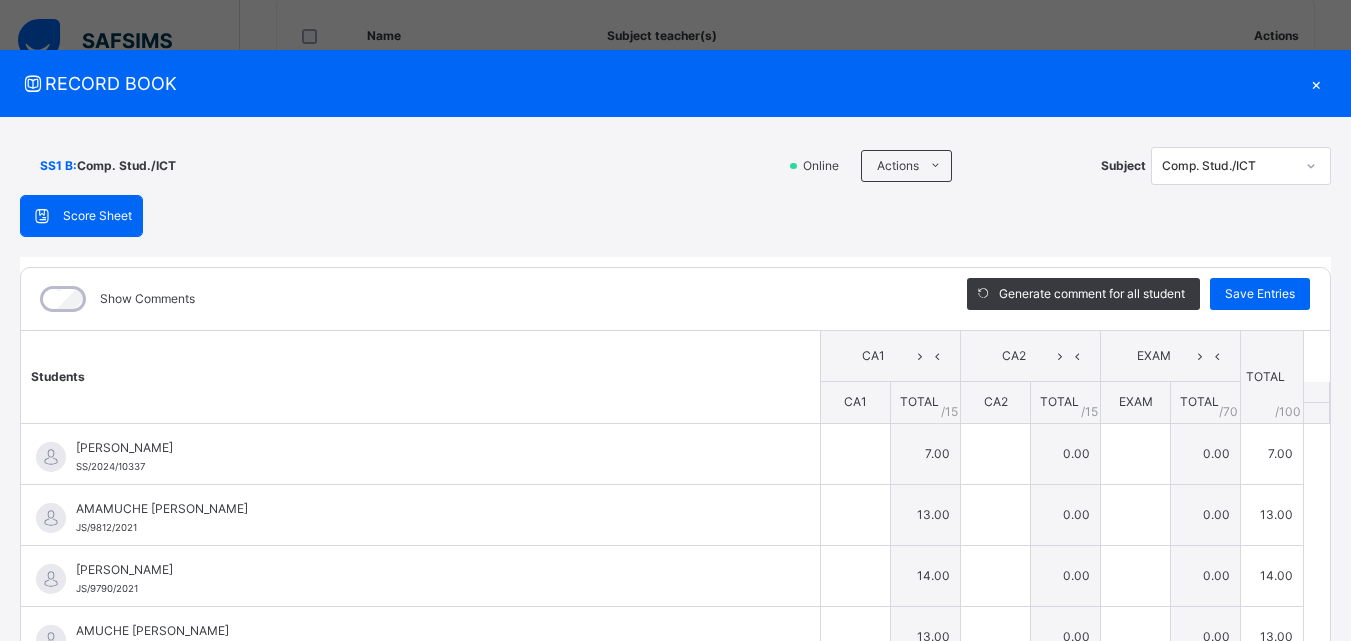 type on "*" 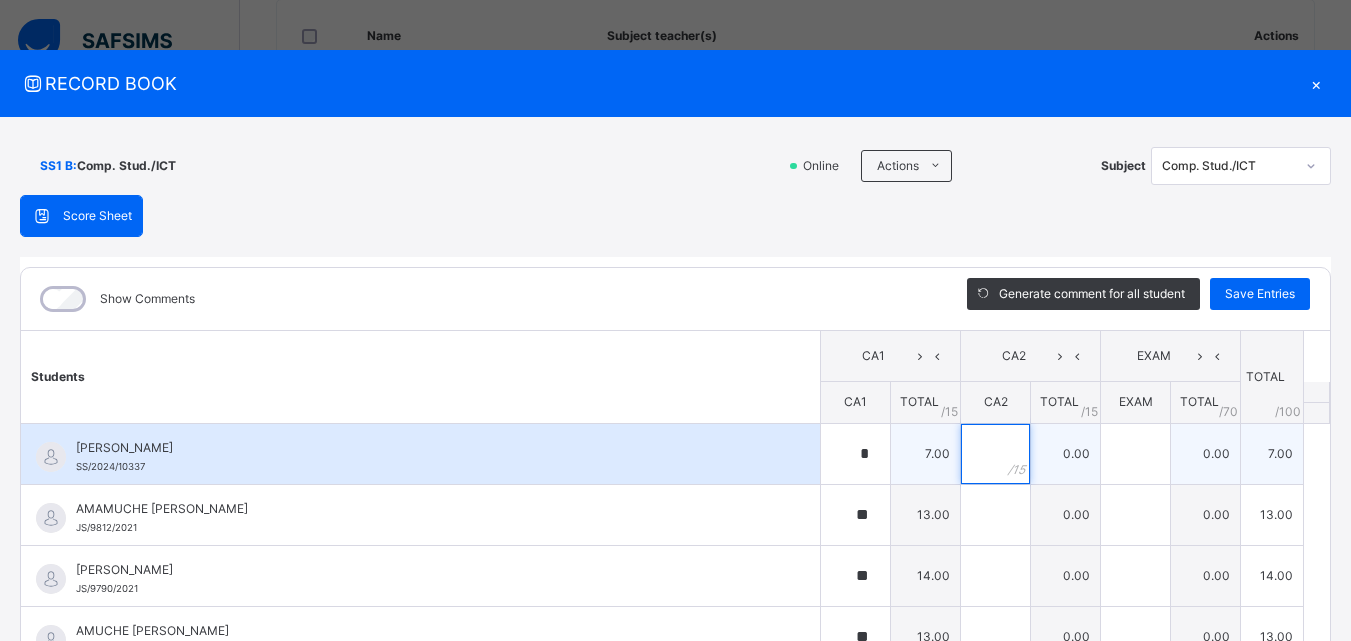 click at bounding box center (995, 454) 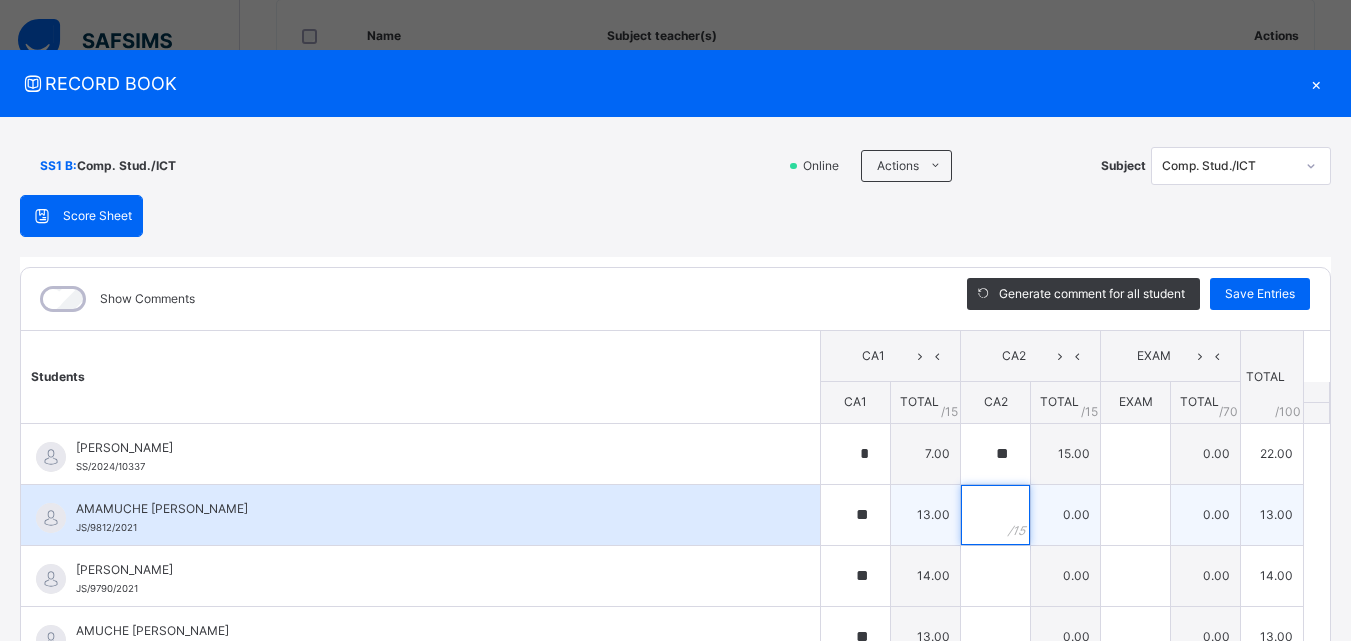 click at bounding box center (995, 515) 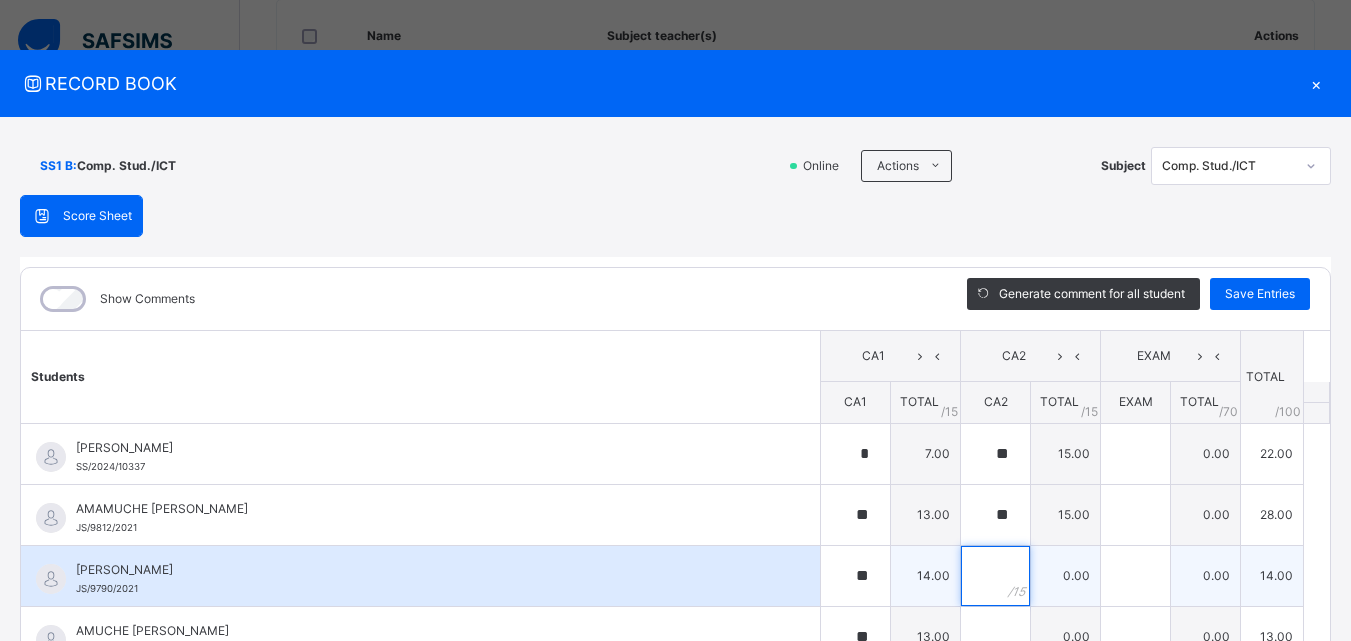 click at bounding box center [995, 576] 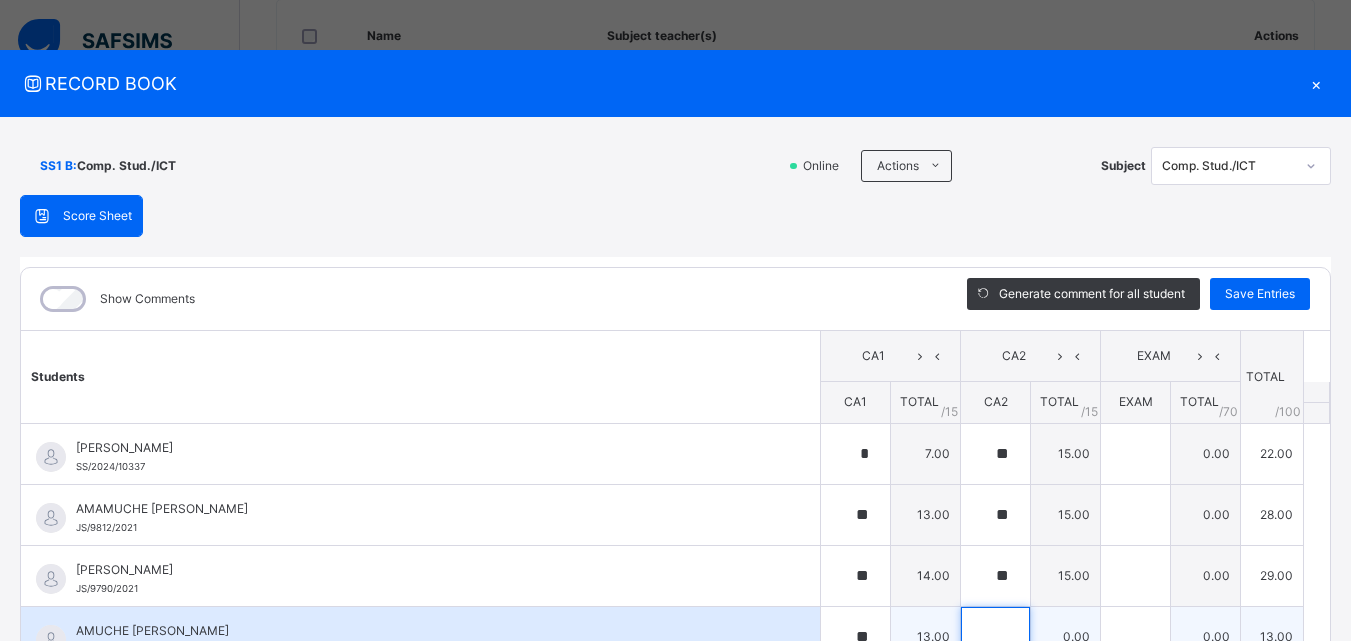 click at bounding box center (995, 637) 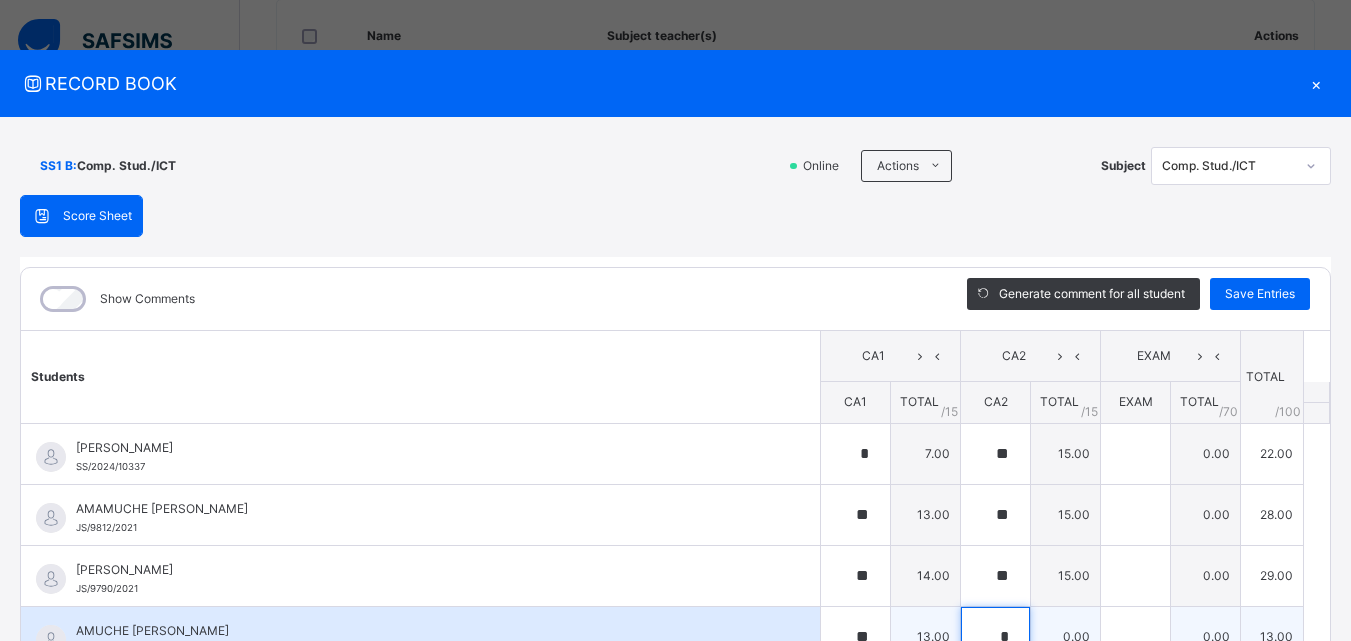 scroll, scrollTop: 6, scrollLeft: 0, axis: vertical 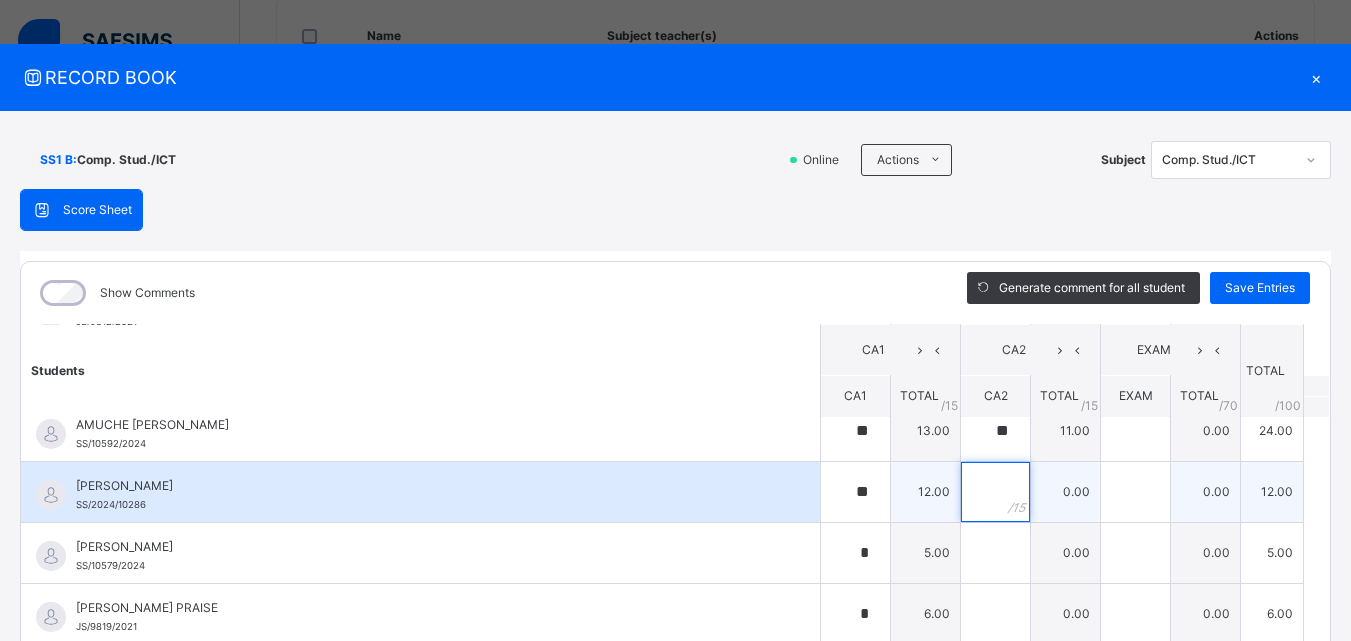 click at bounding box center (995, 492) 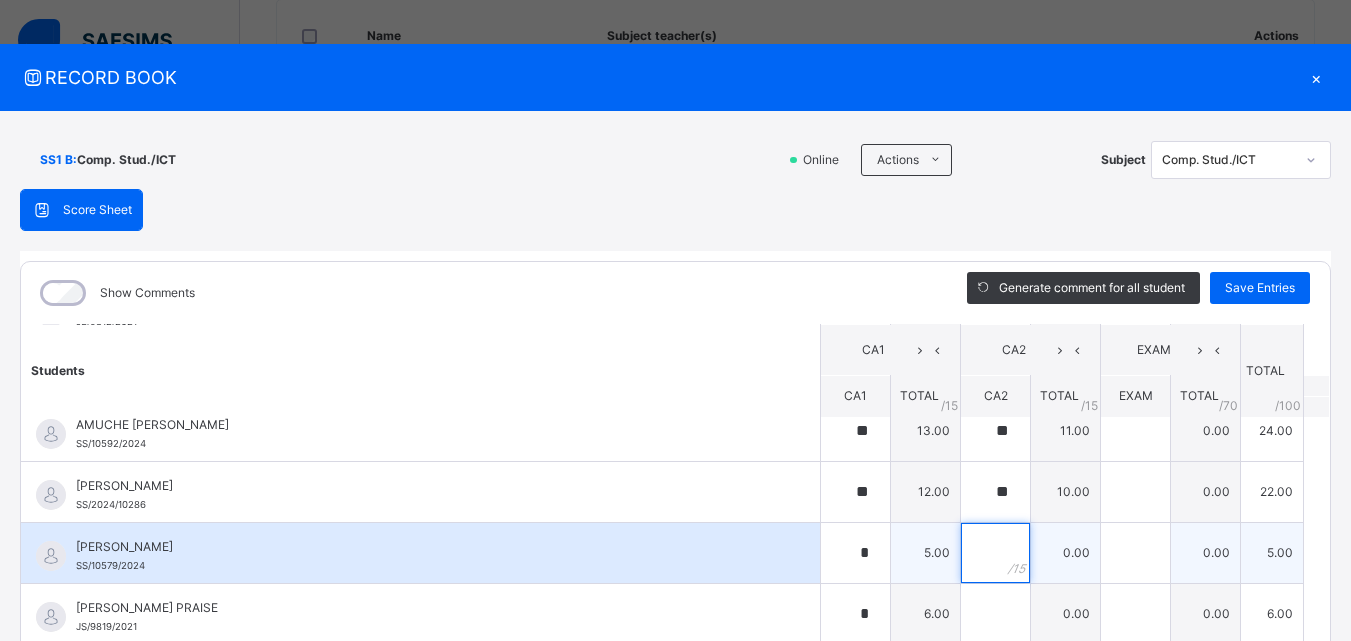 click at bounding box center [995, 553] 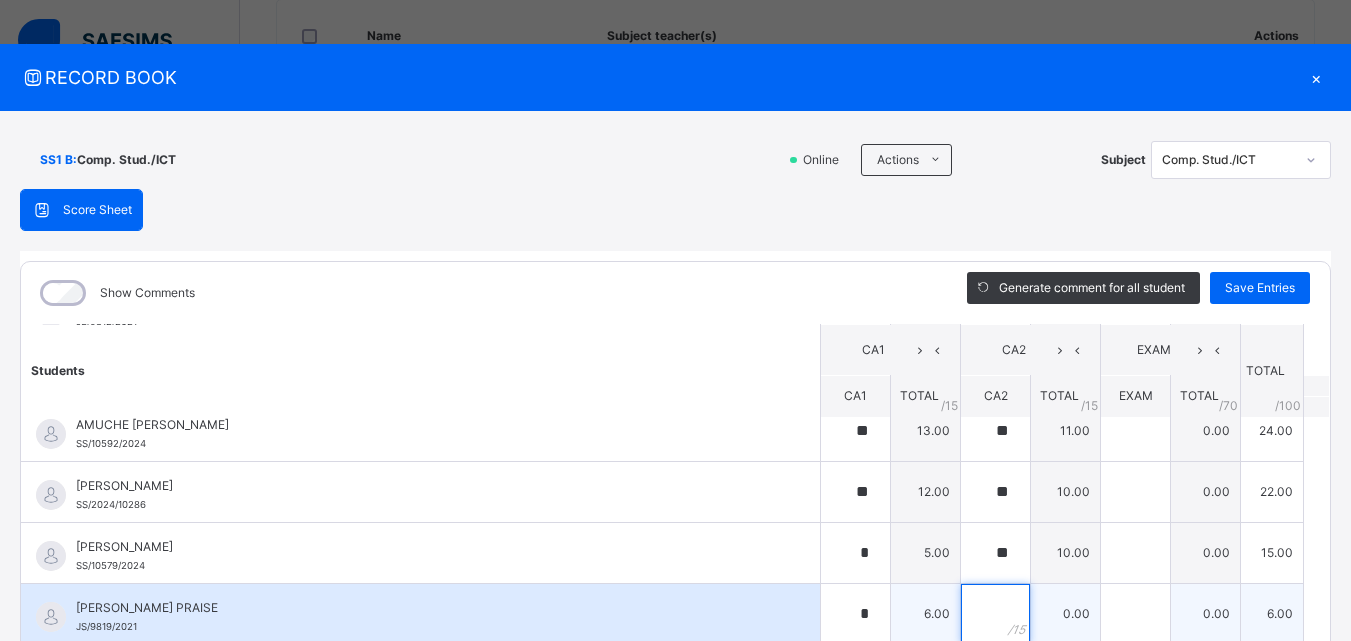 click at bounding box center (995, 614) 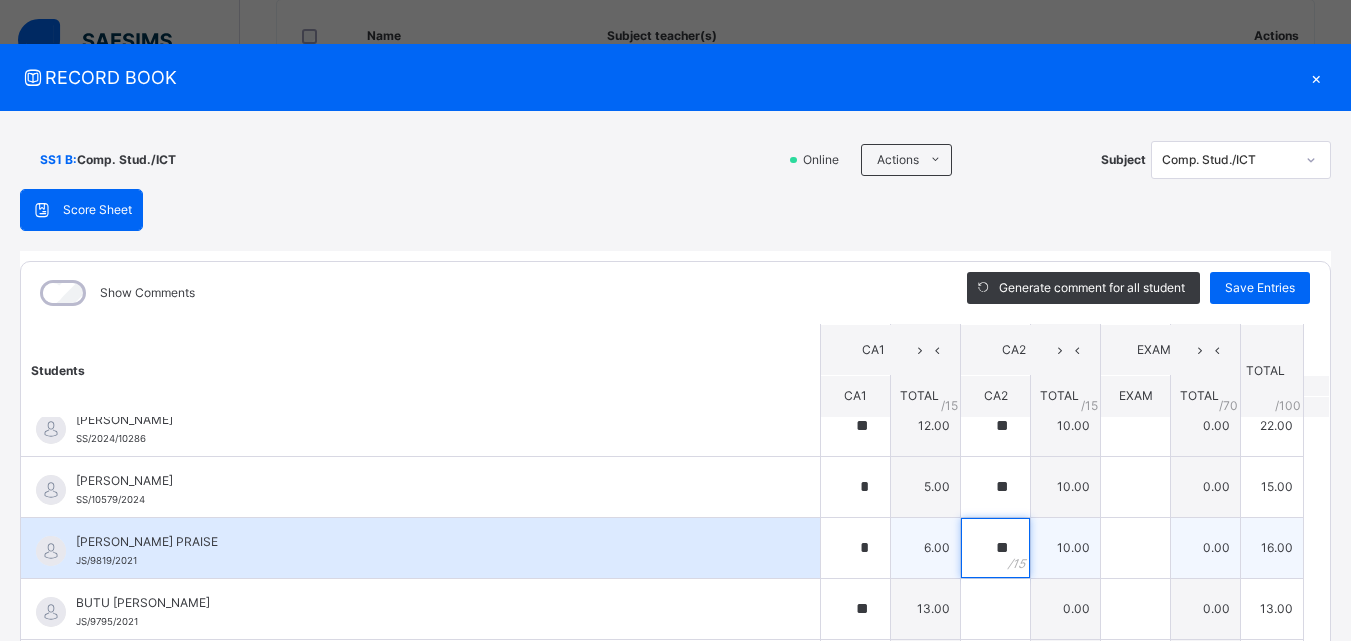 scroll, scrollTop: 300, scrollLeft: 0, axis: vertical 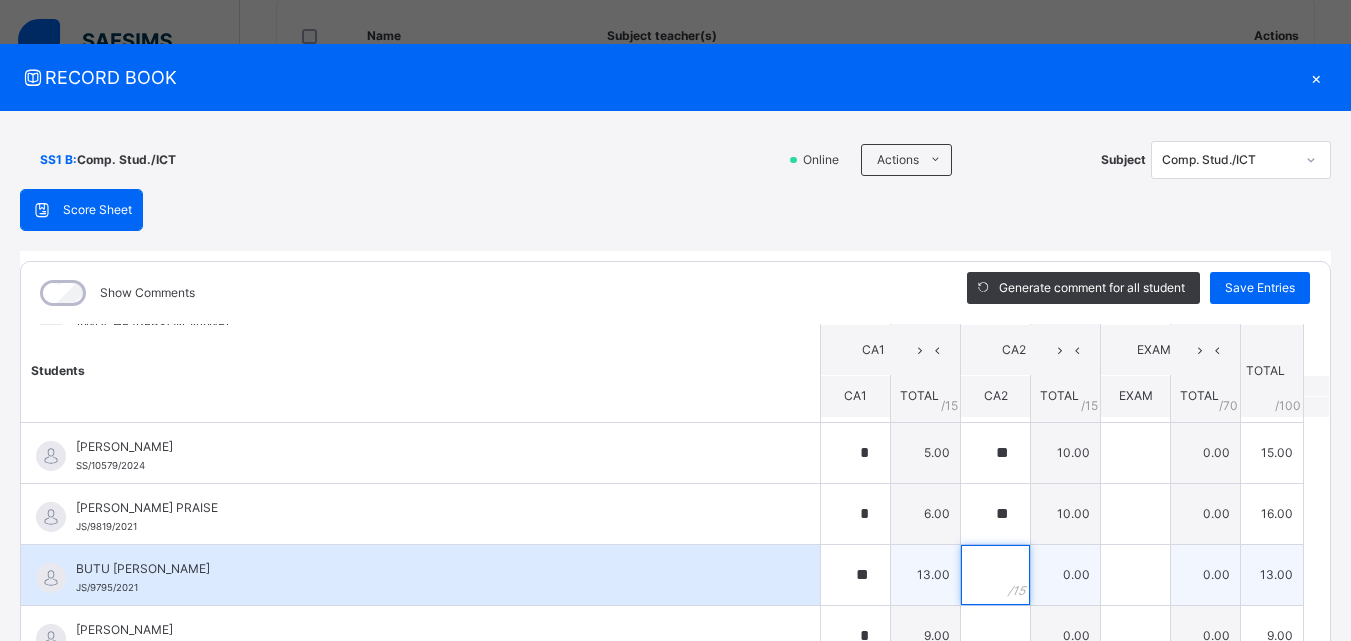 click at bounding box center [995, 575] 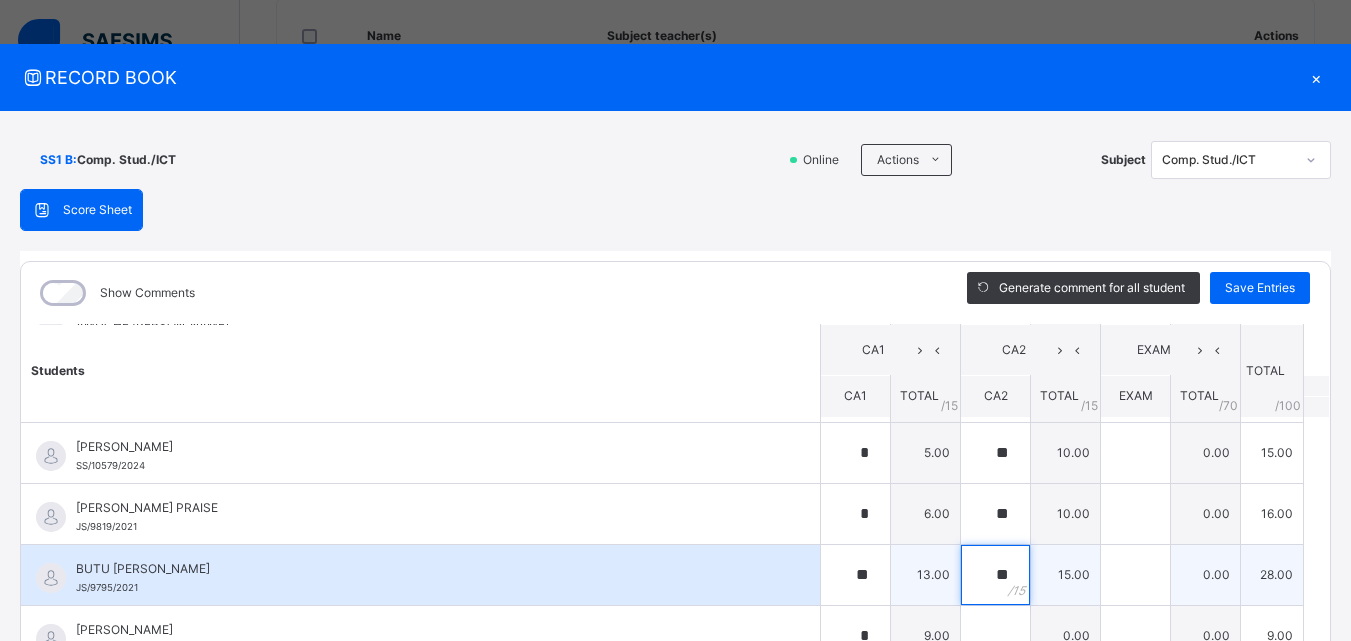 scroll, scrollTop: 400, scrollLeft: 0, axis: vertical 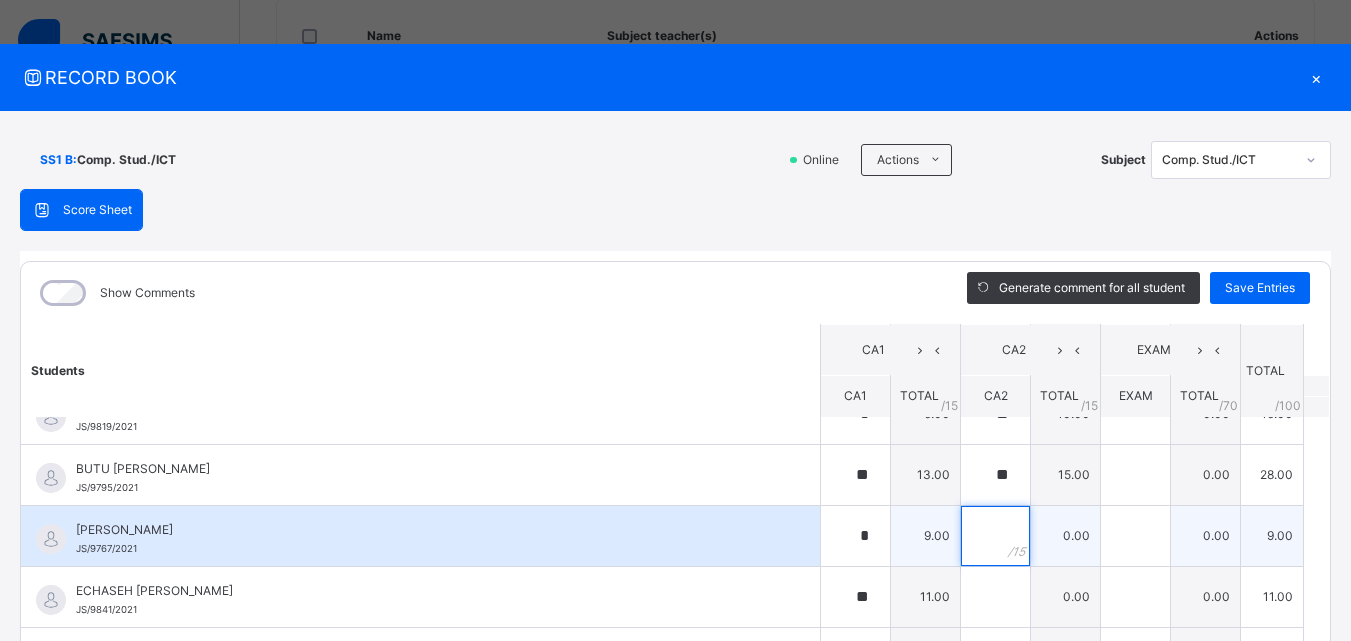 click at bounding box center (995, 536) 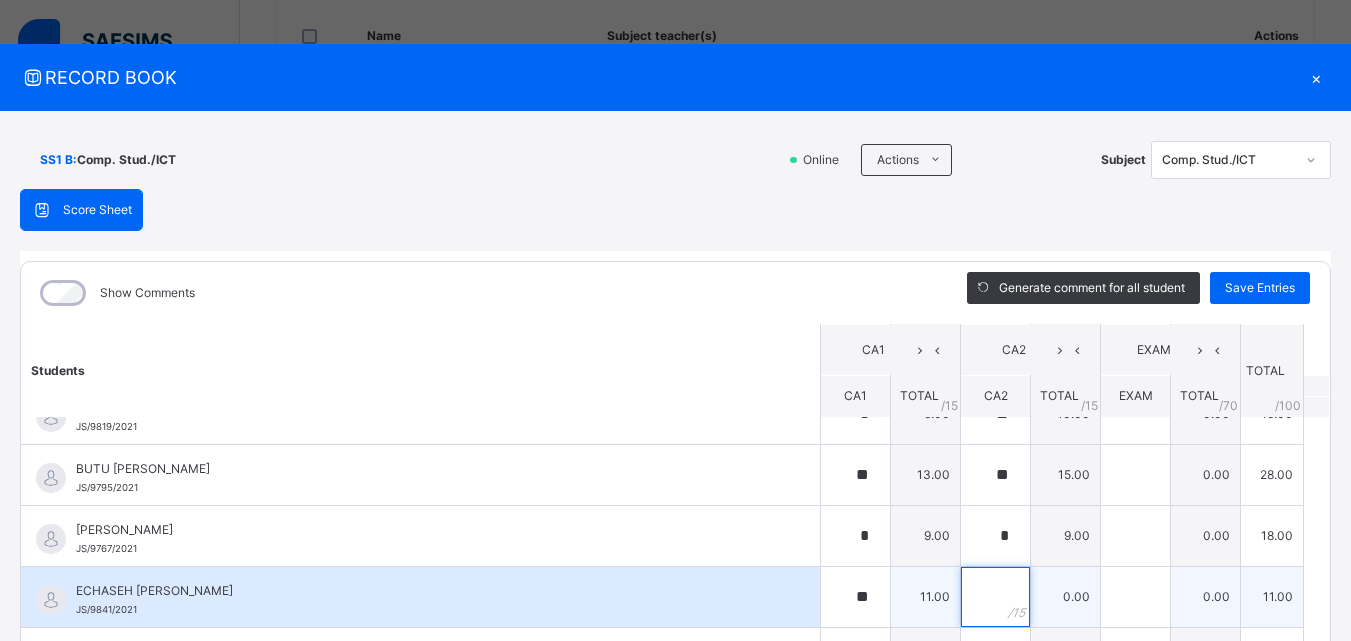 click at bounding box center [995, 597] 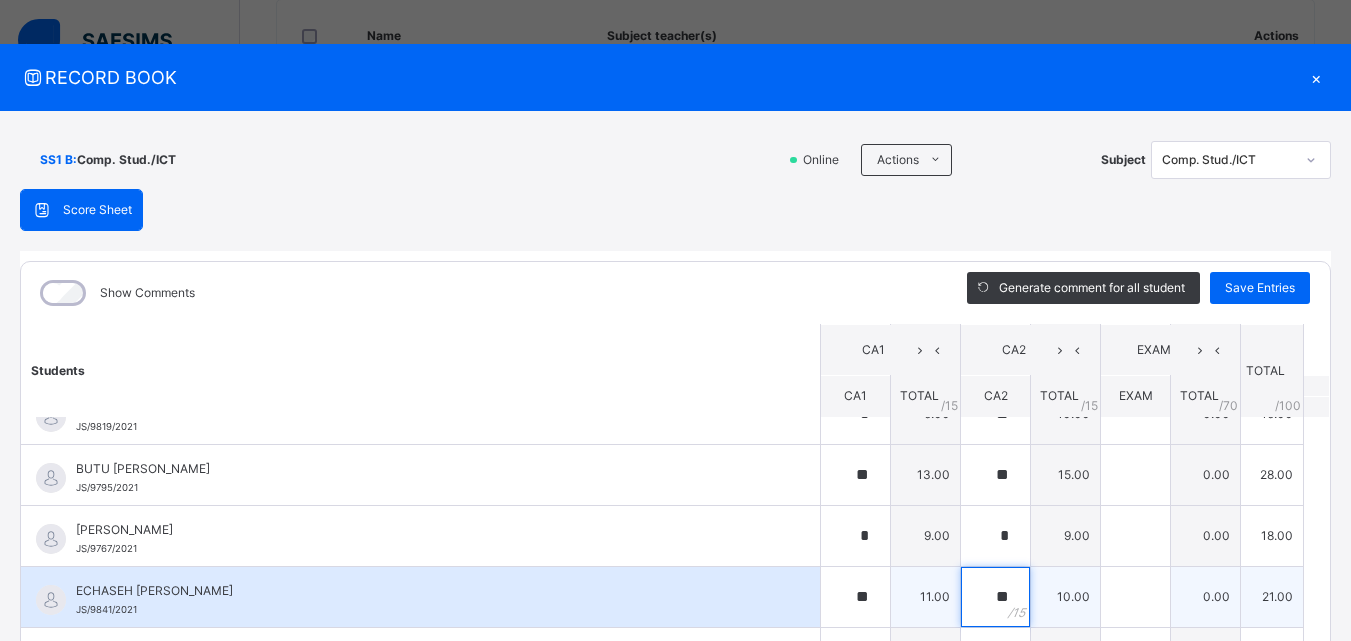 scroll, scrollTop: 500, scrollLeft: 0, axis: vertical 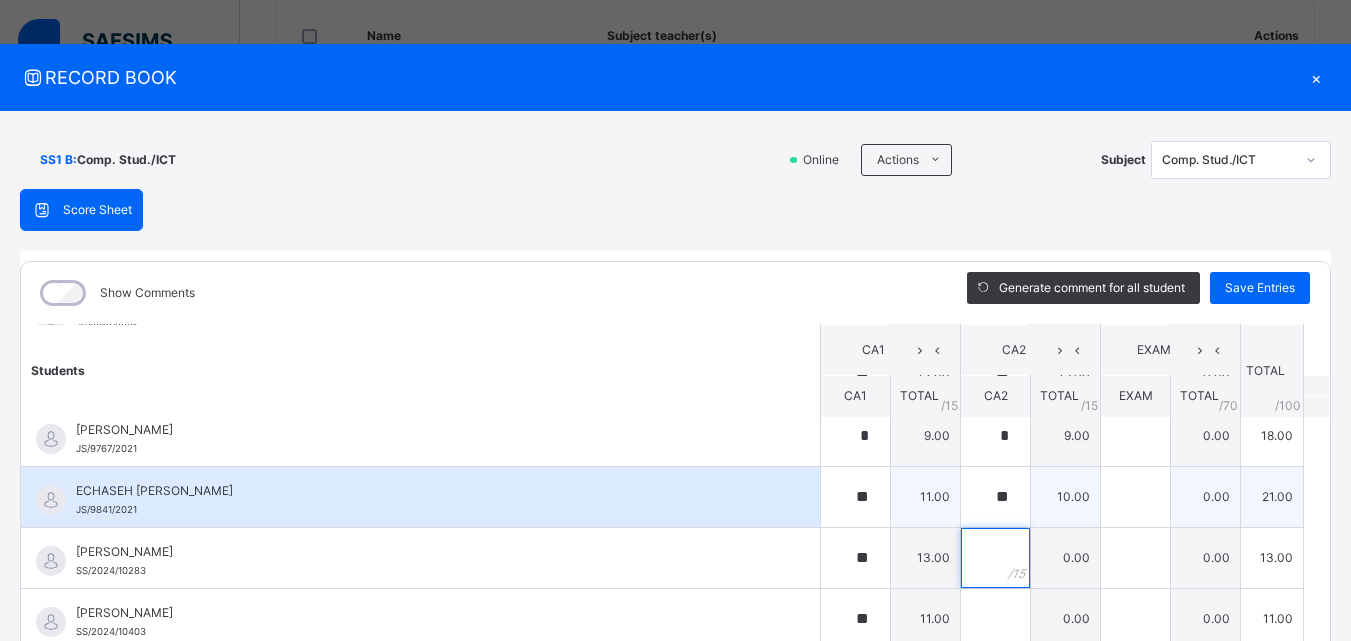 click at bounding box center [995, 558] 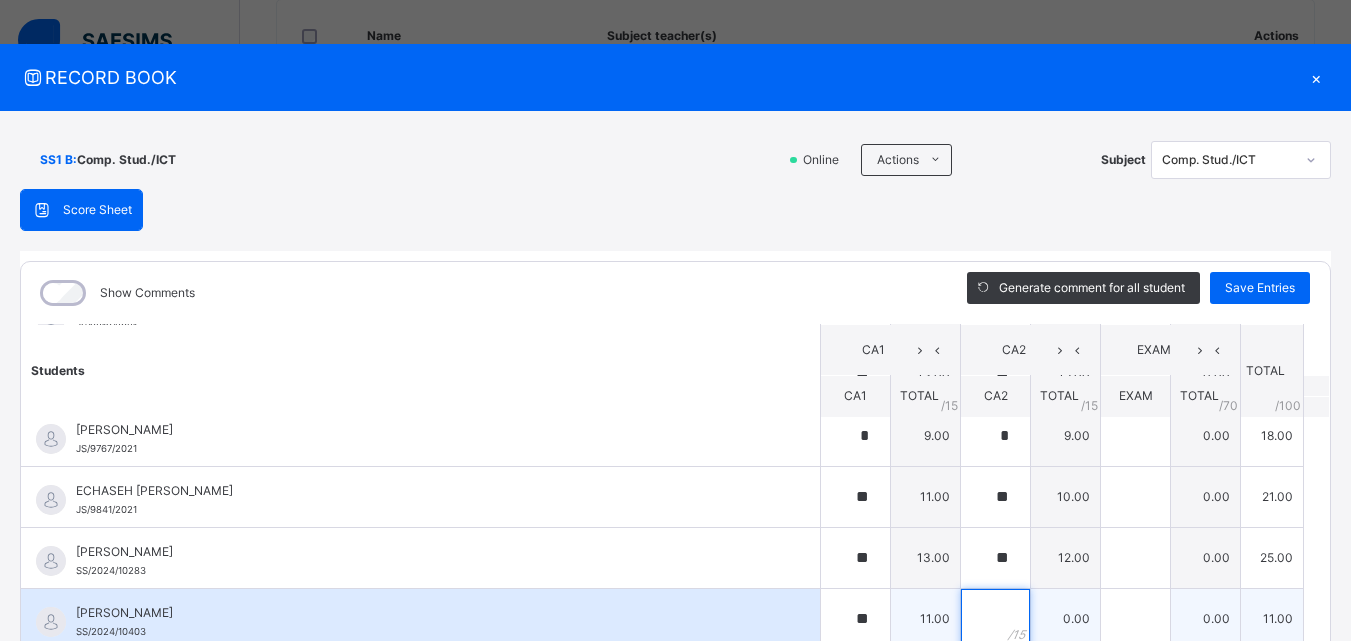click at bounding box center [995, 619] 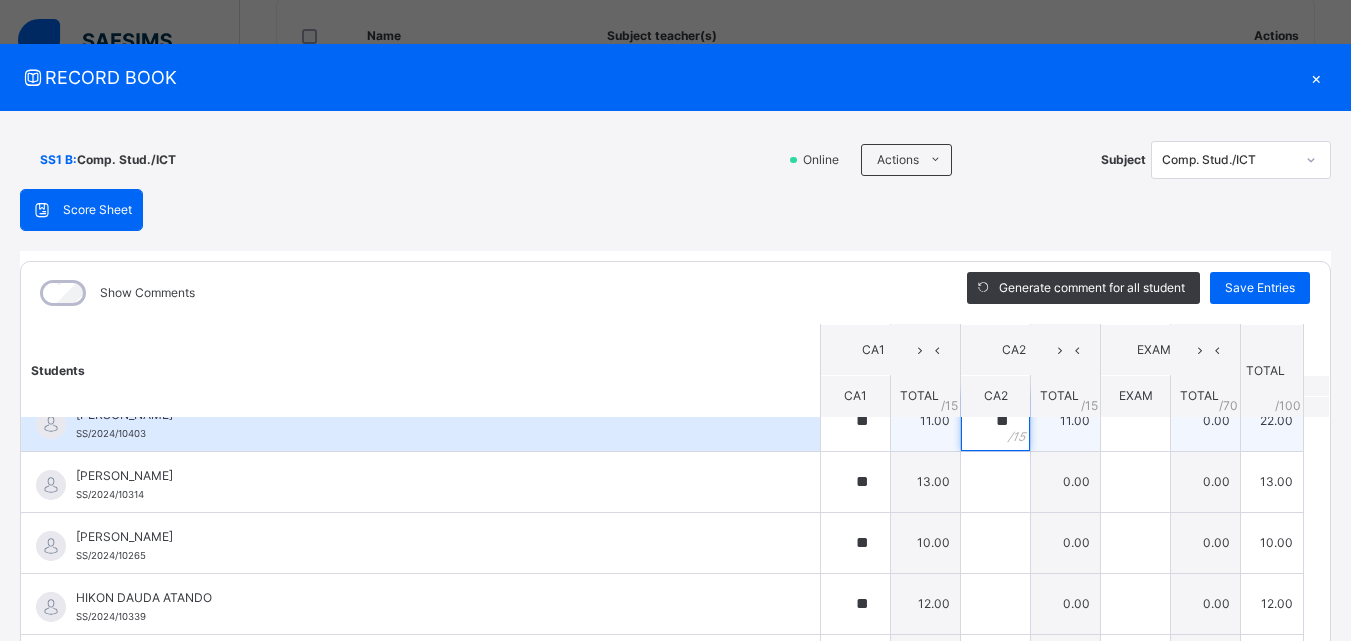 scroll, scrollTop: 700, scrollLeft: 0, axis: vertical 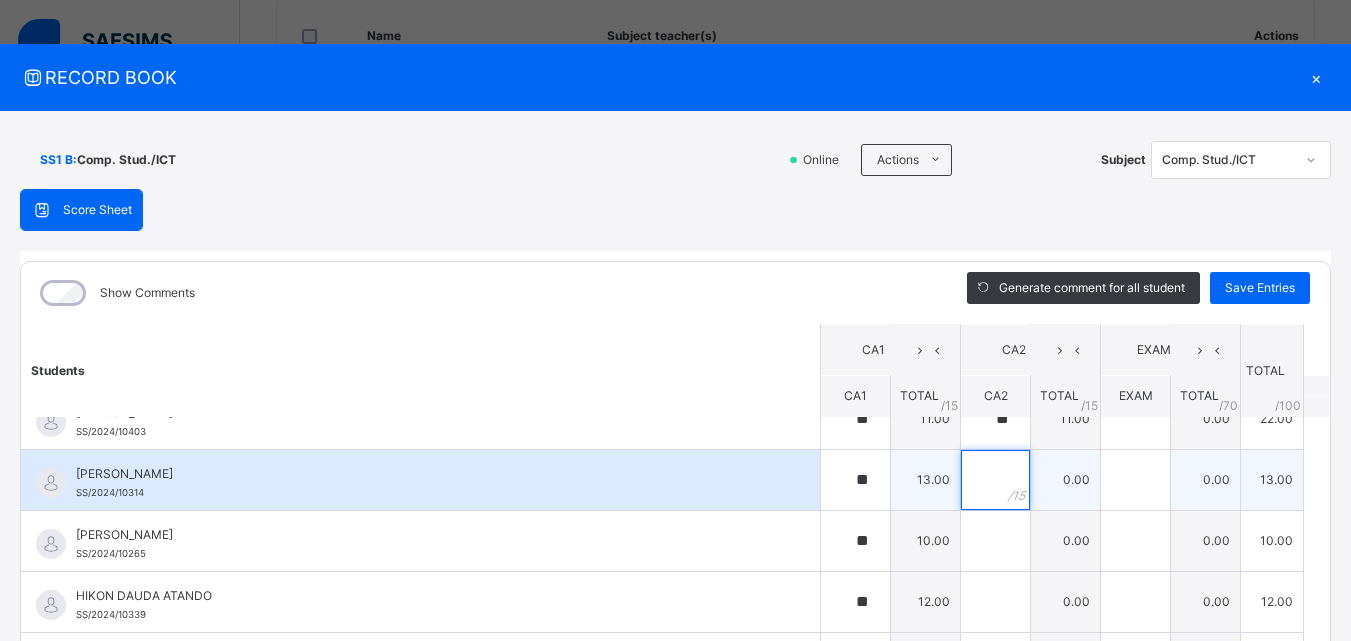 click at bounding box center [995, 480] 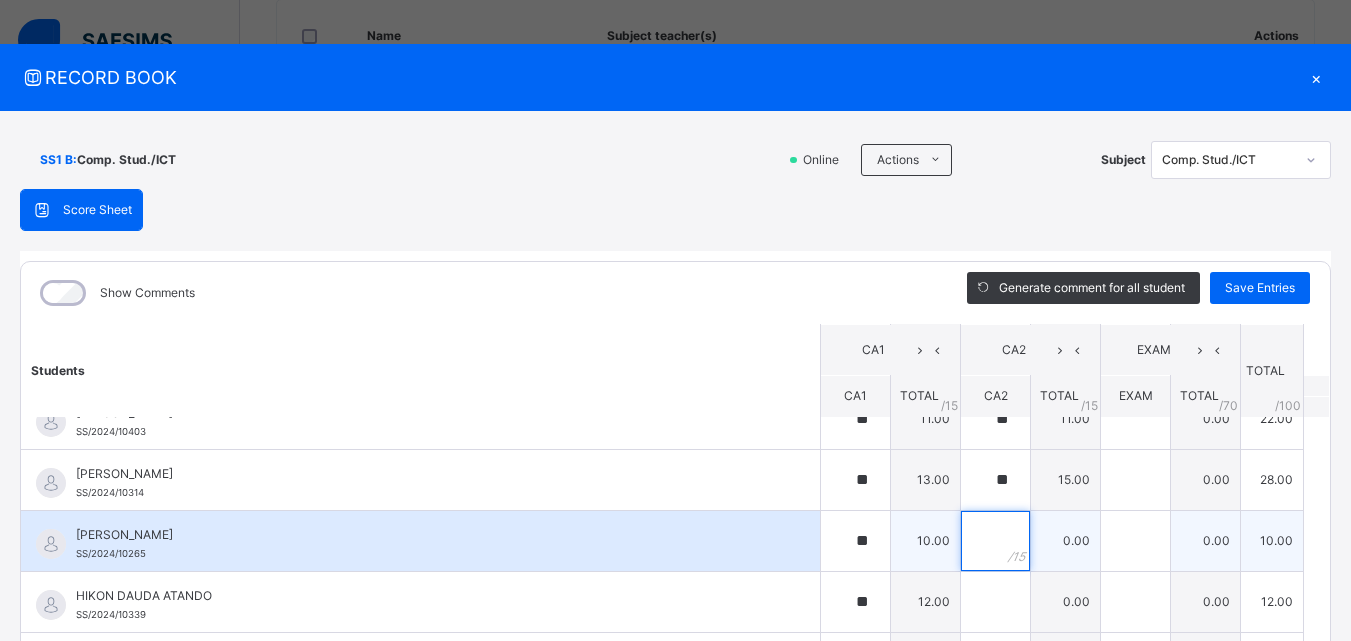 click at bounding box center [995, 541] 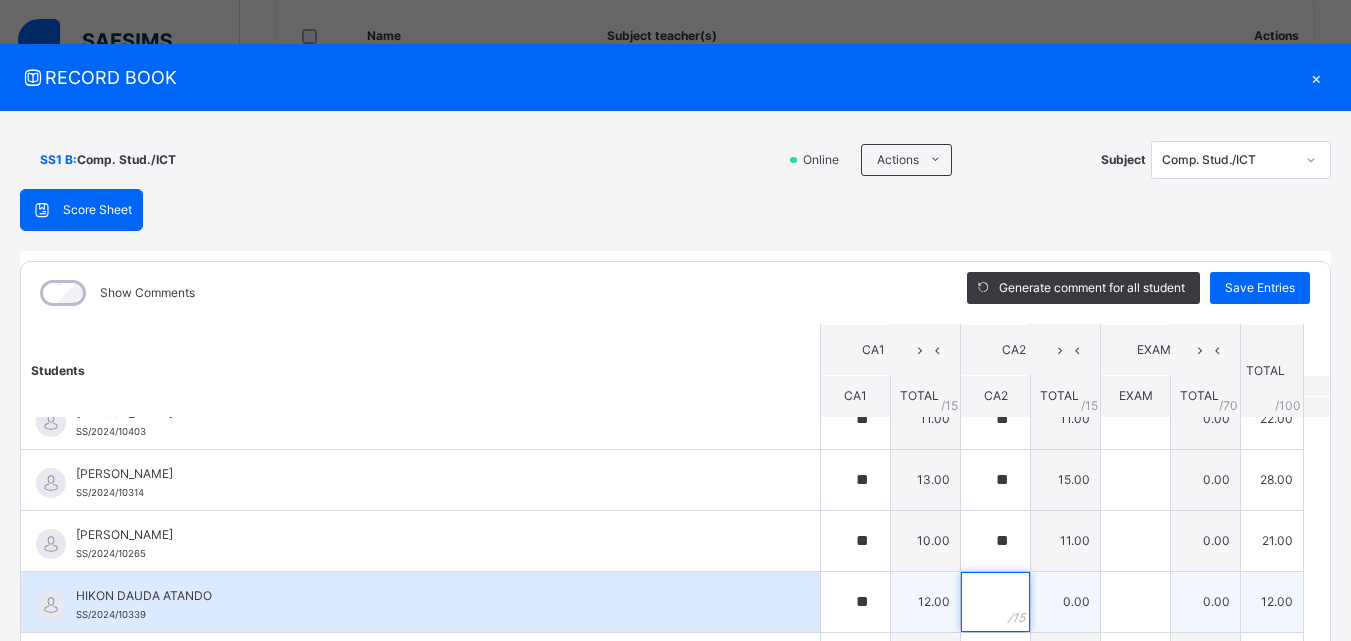 click at bounding box center [995, 602] 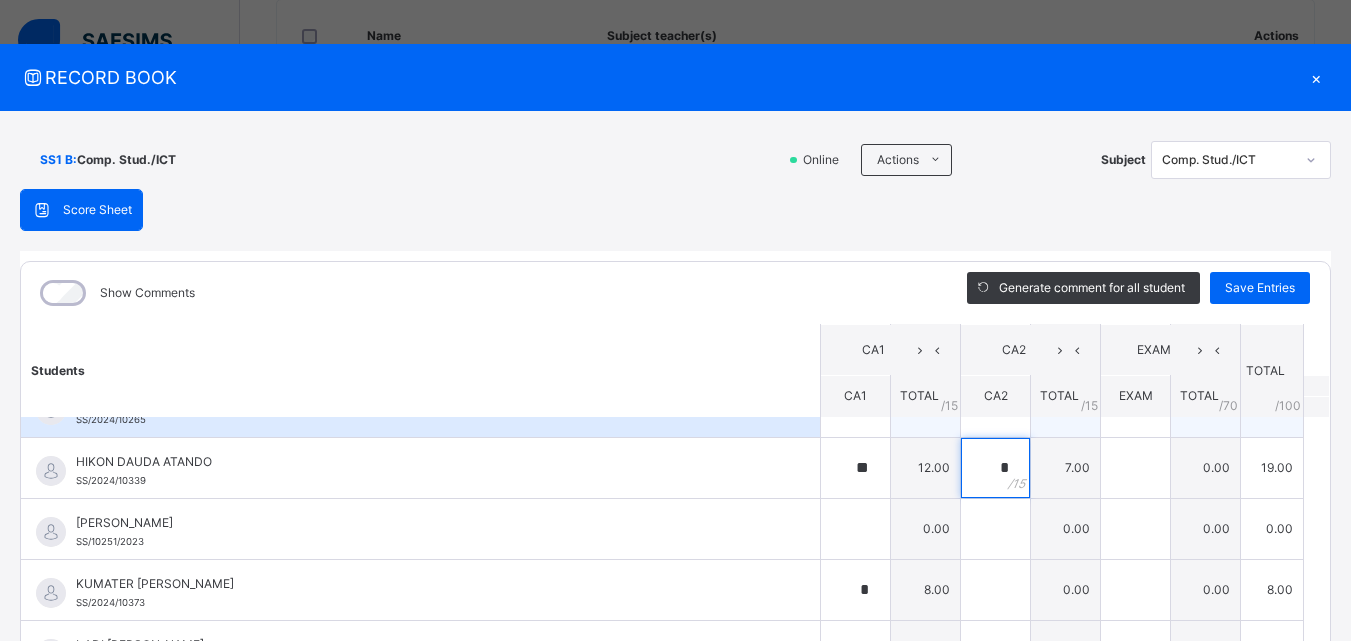scroll, scrollTop: 800, scrollLeft: 0, axis: vertical 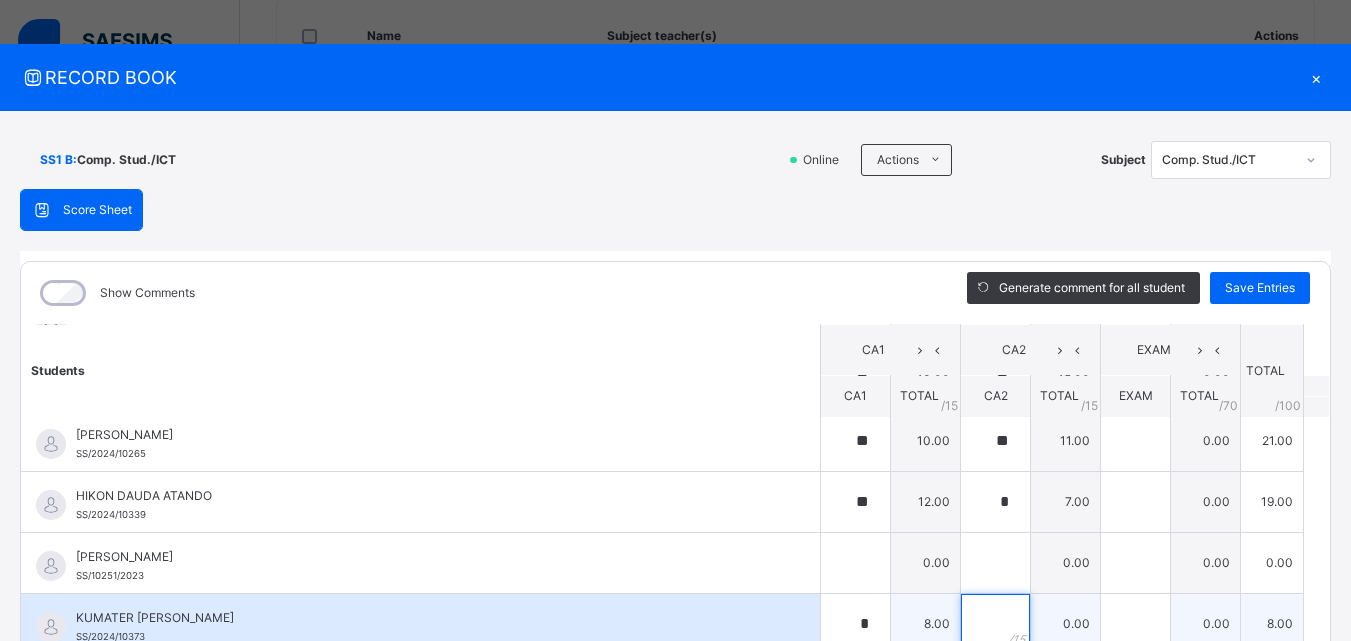 click at bounding box center [995, 624] 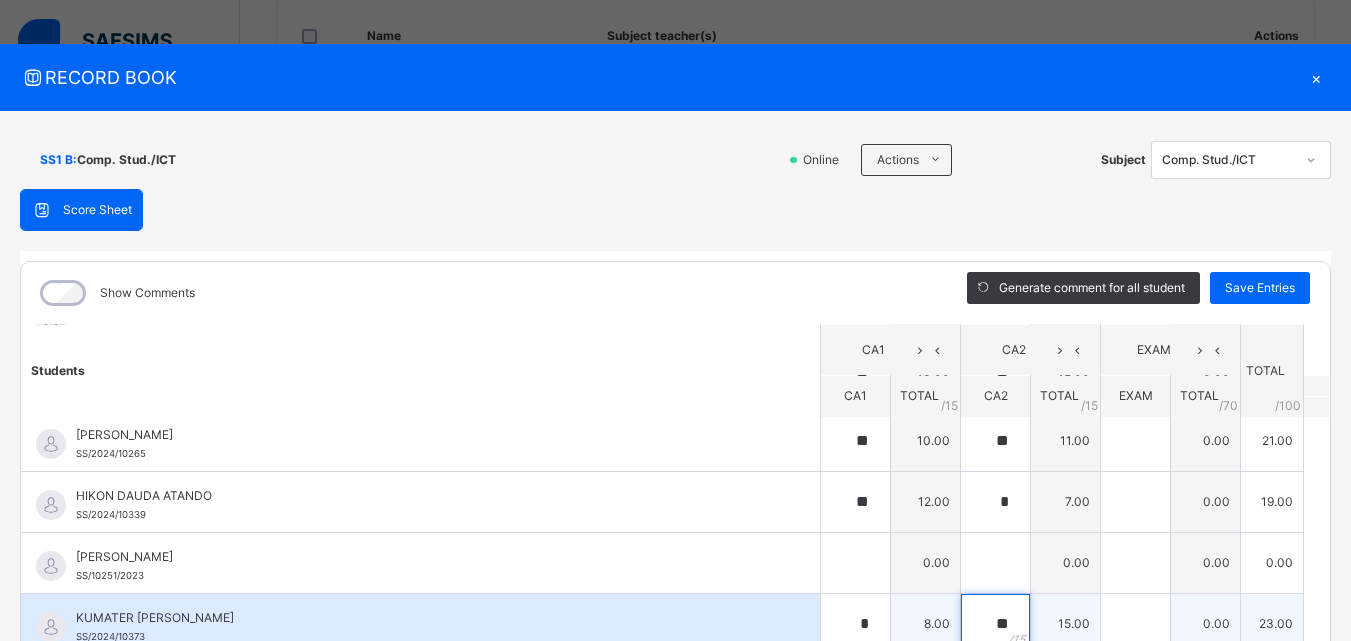 scroll, scrollTop: 1000, scrollLeft: 0, axis: vertical 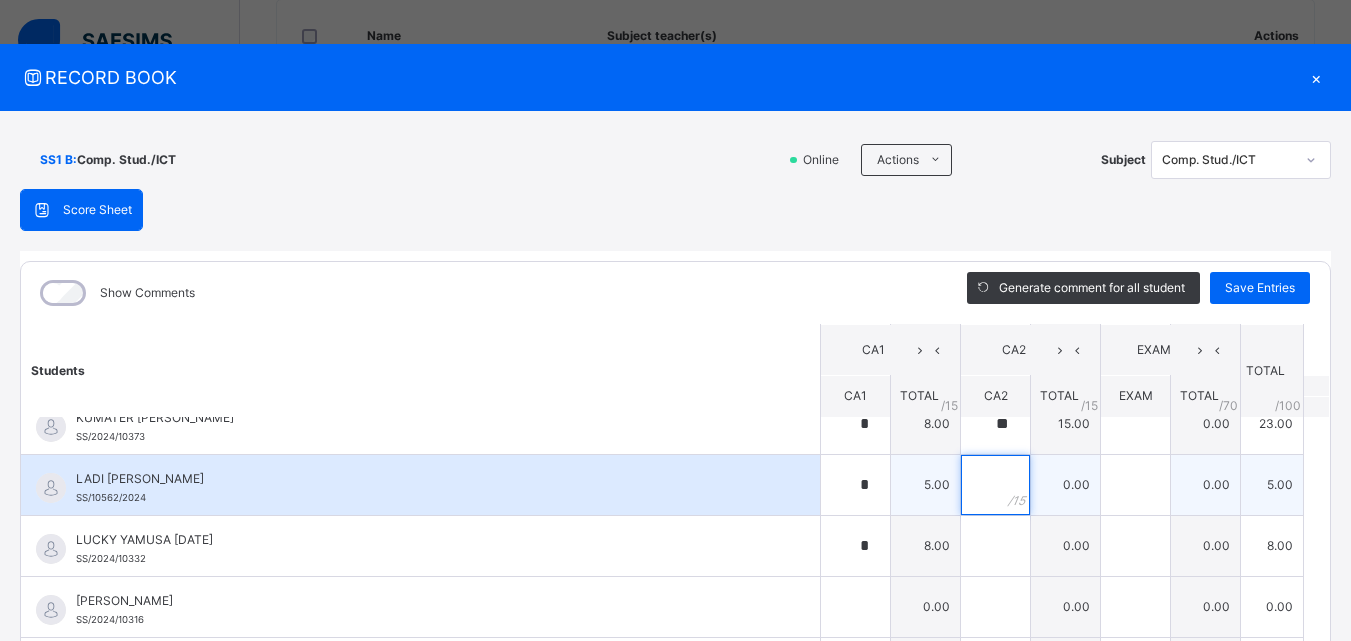 click at bounding box center (995, 485) 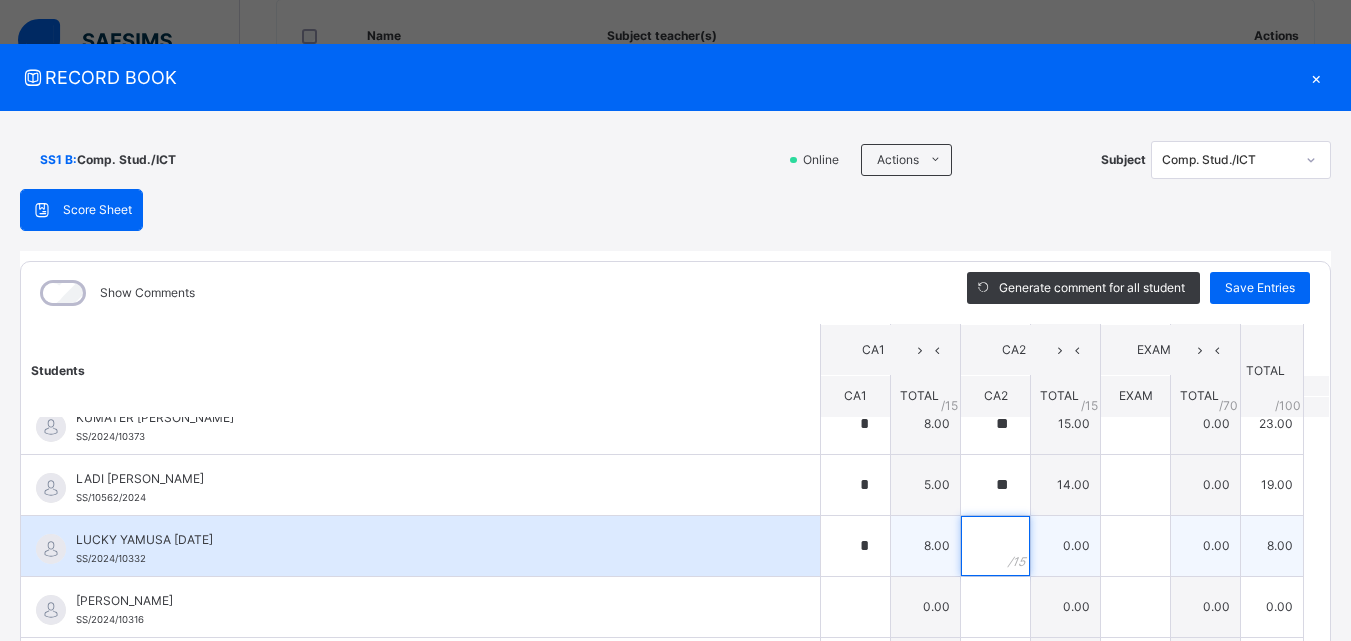 click at bounding box center (995, 546) 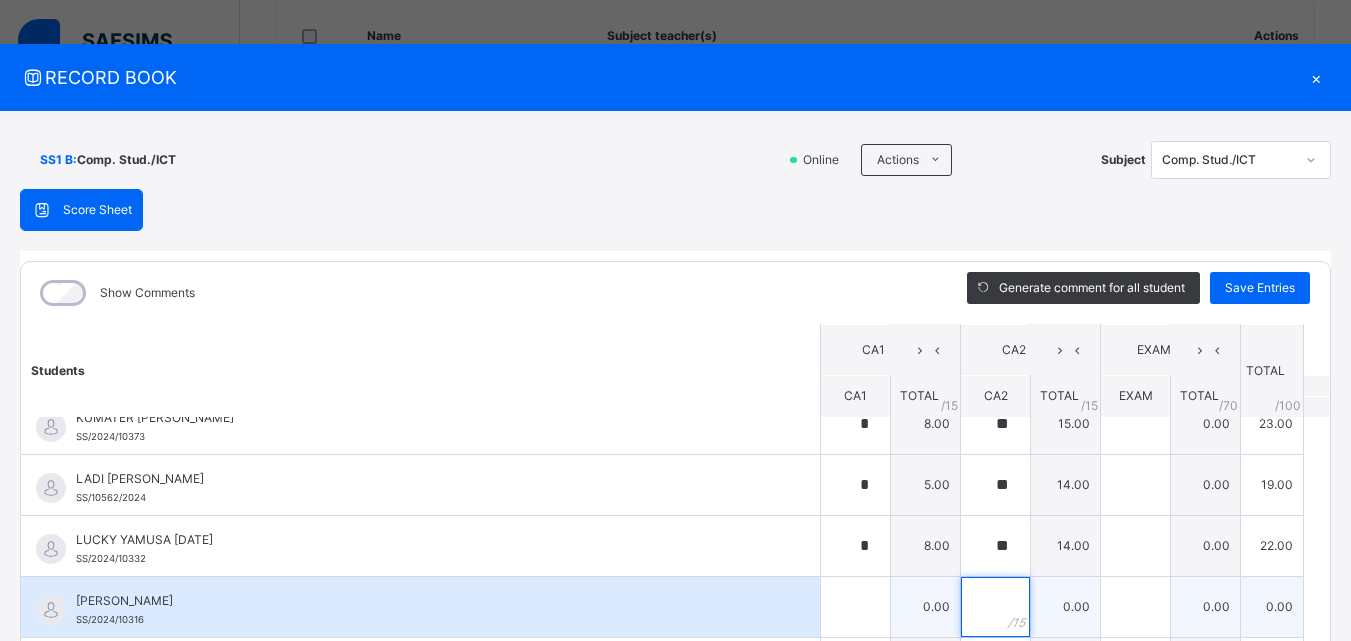 click at bounding box center (995, 607) 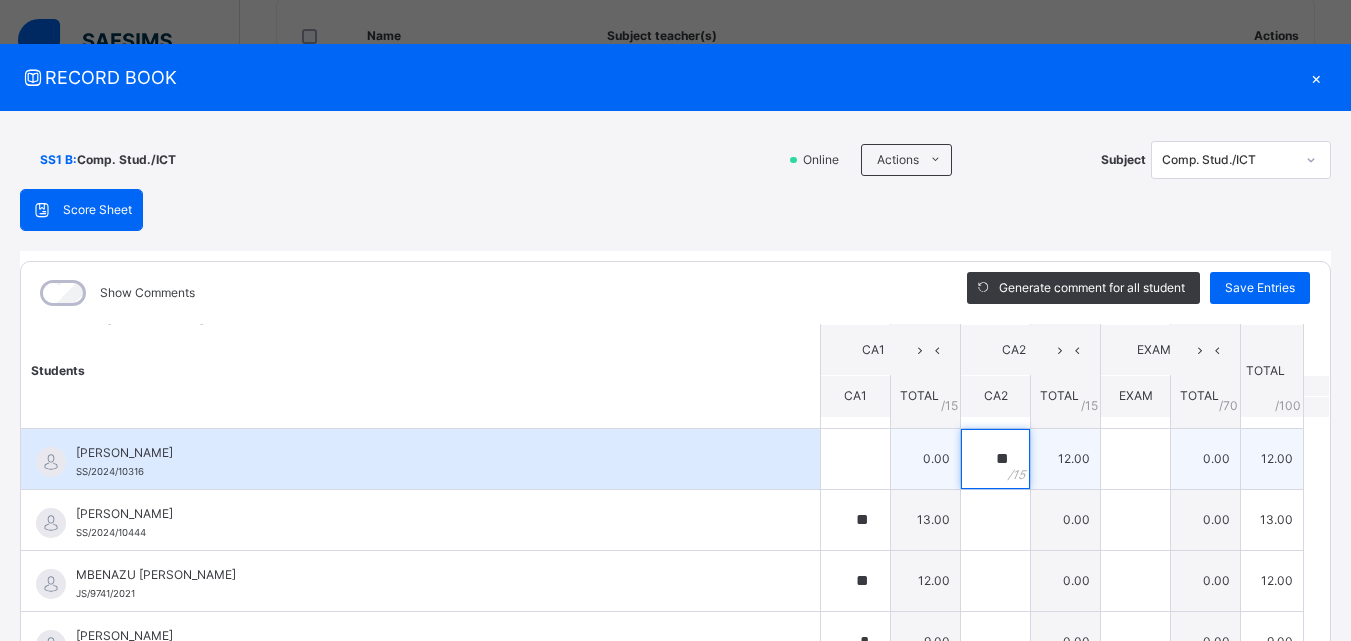 scroll, scrollTop: 1200, scrollLeft: 0, axis: vertical 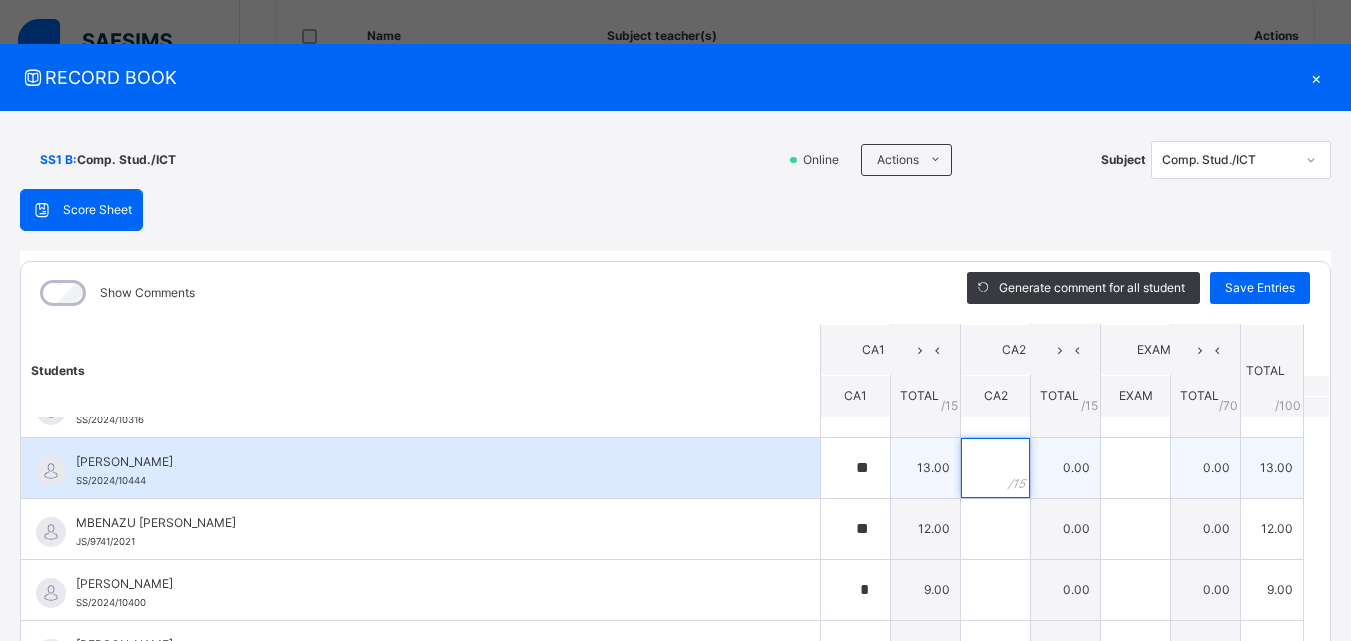 click at bounding box center (995, 468) 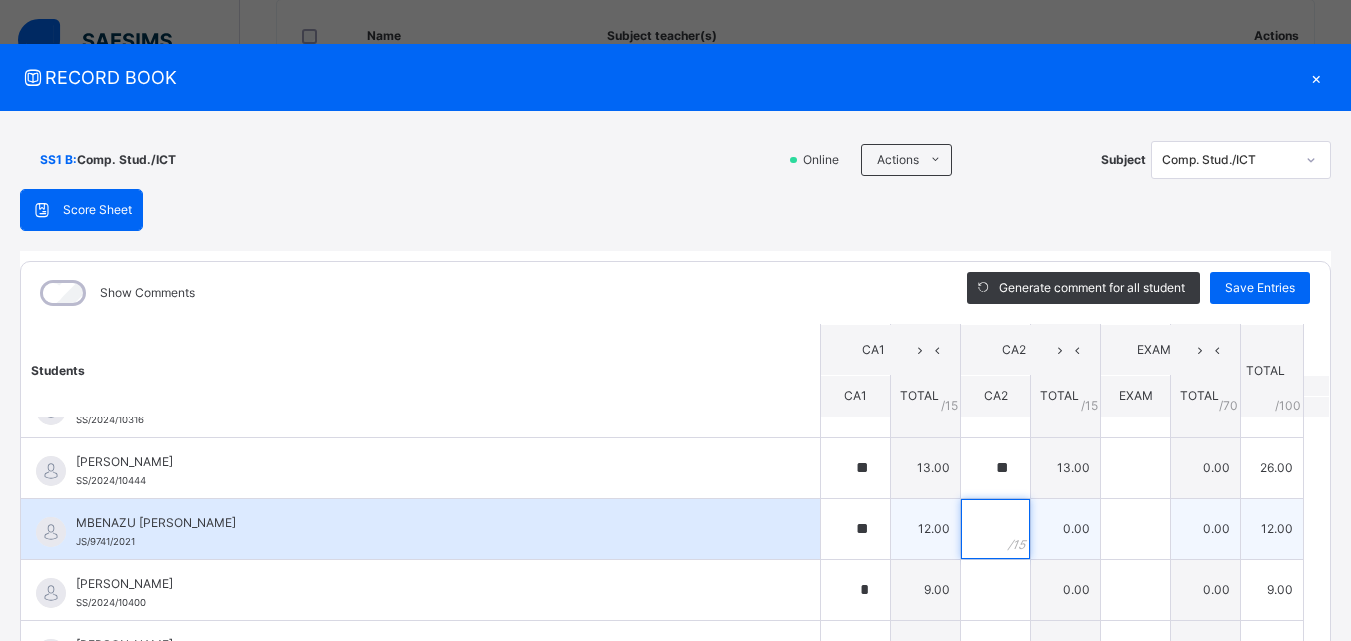 click at bounding box center (995, 529) 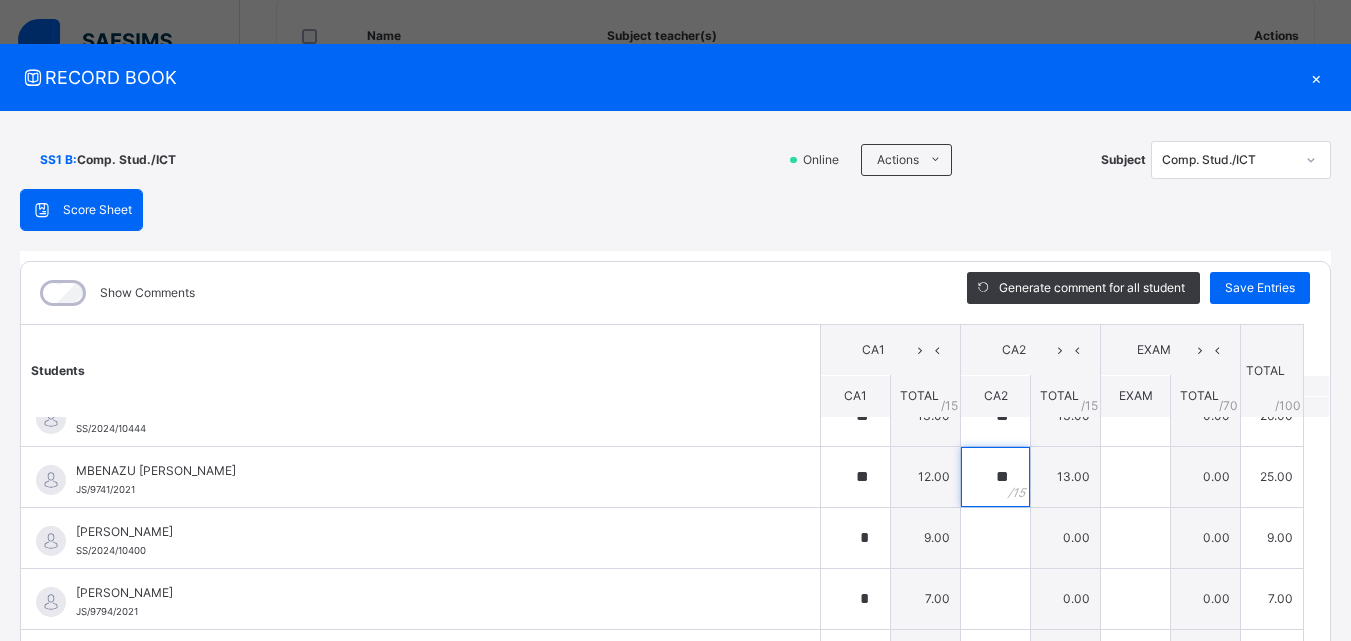 scroll, scrollTop: 1300, scrollLeft: 0, axis: vertical 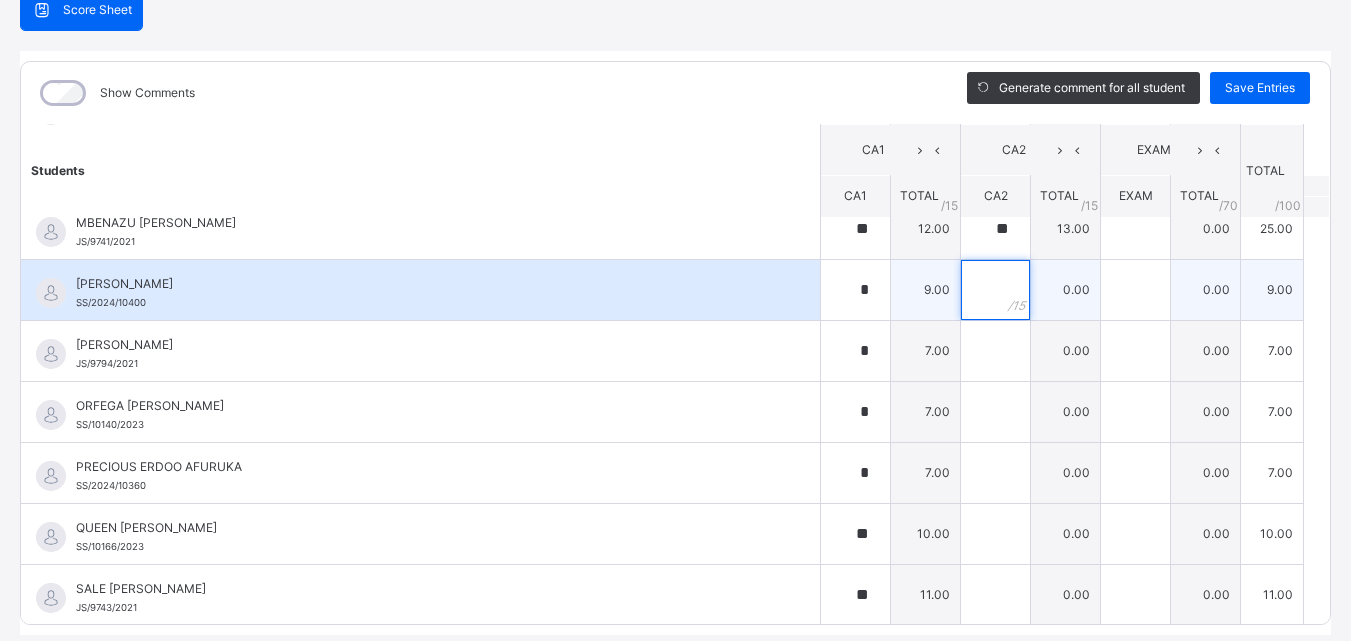click at bounding box center (995, 290) 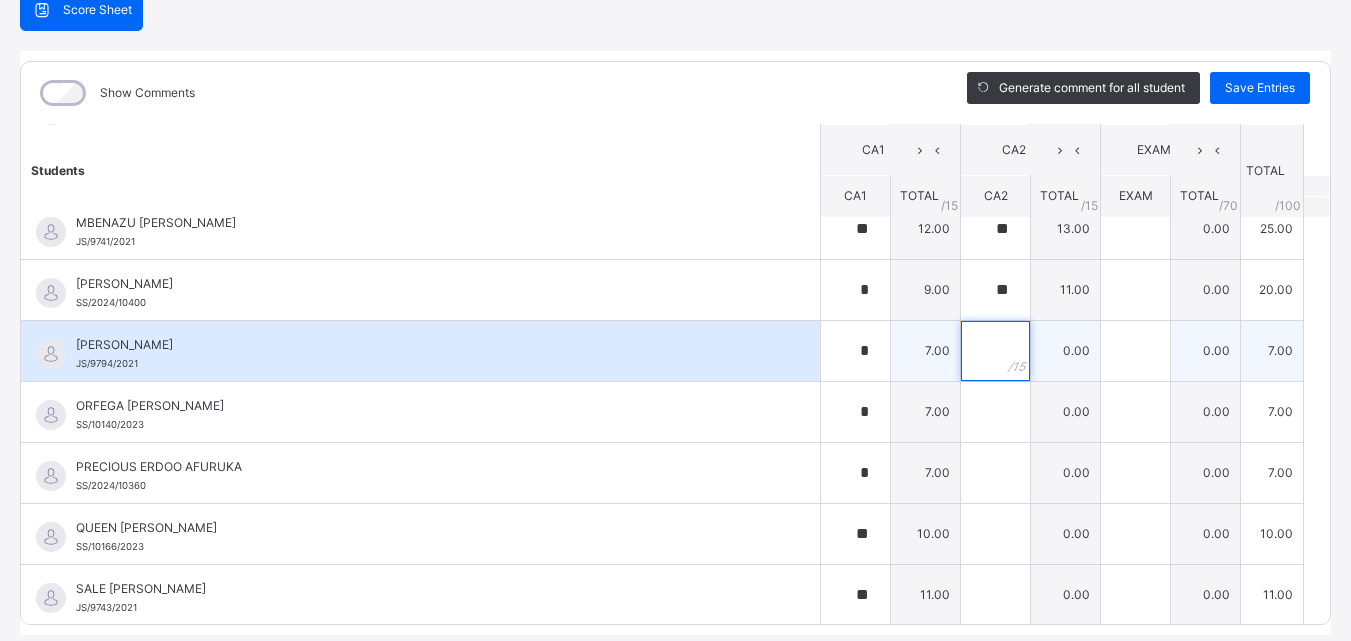 click at bounding box center (995, 351) 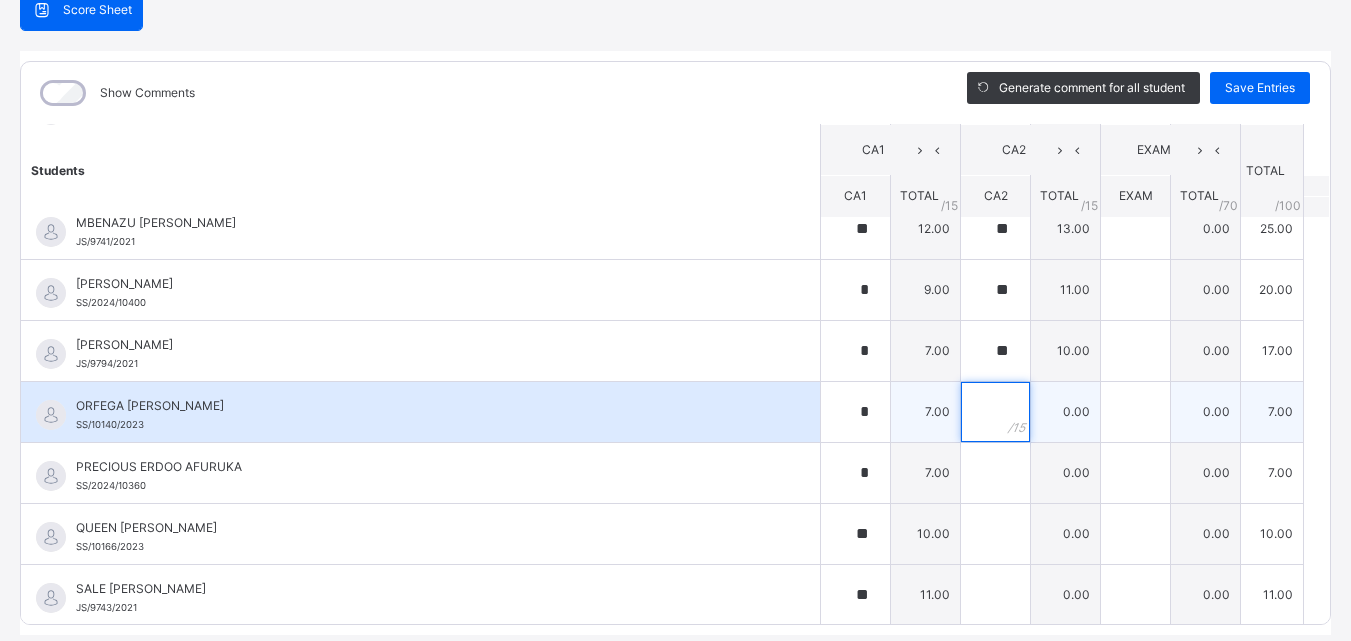 click at bounding box center [995, 412] 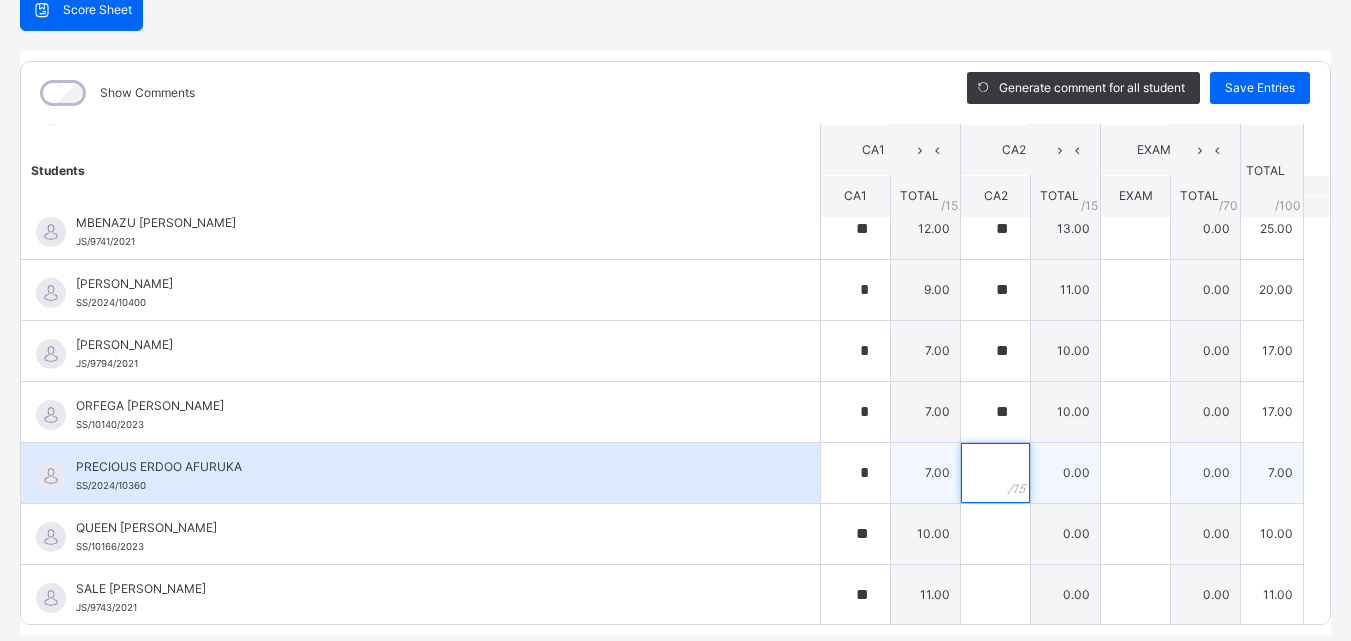 click at bounding box center [995, 473] 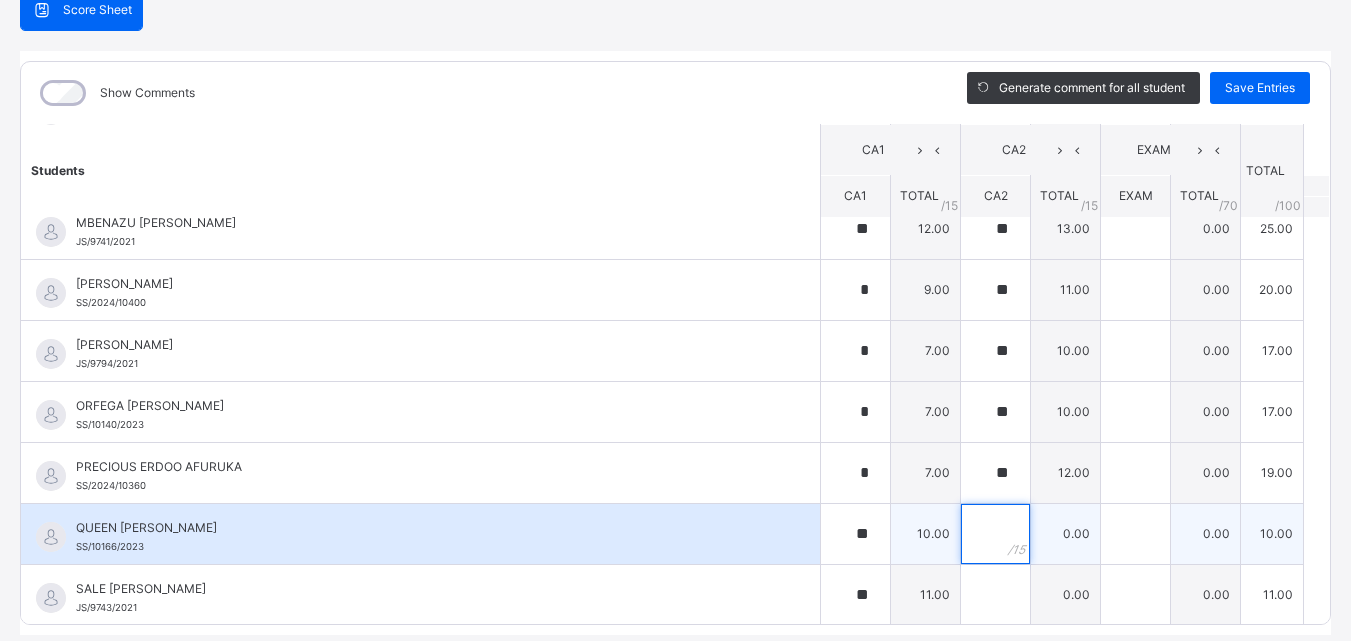 click at bounding box center [995, 534] 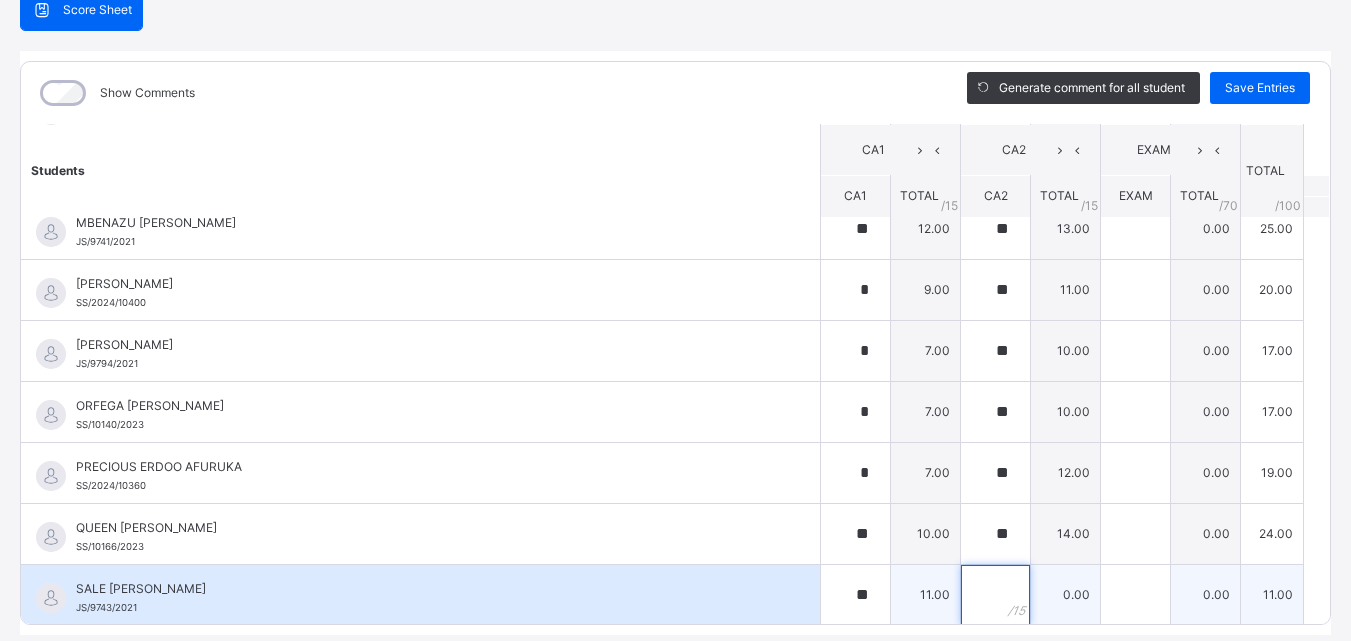 click at bounding box center [995, 595] 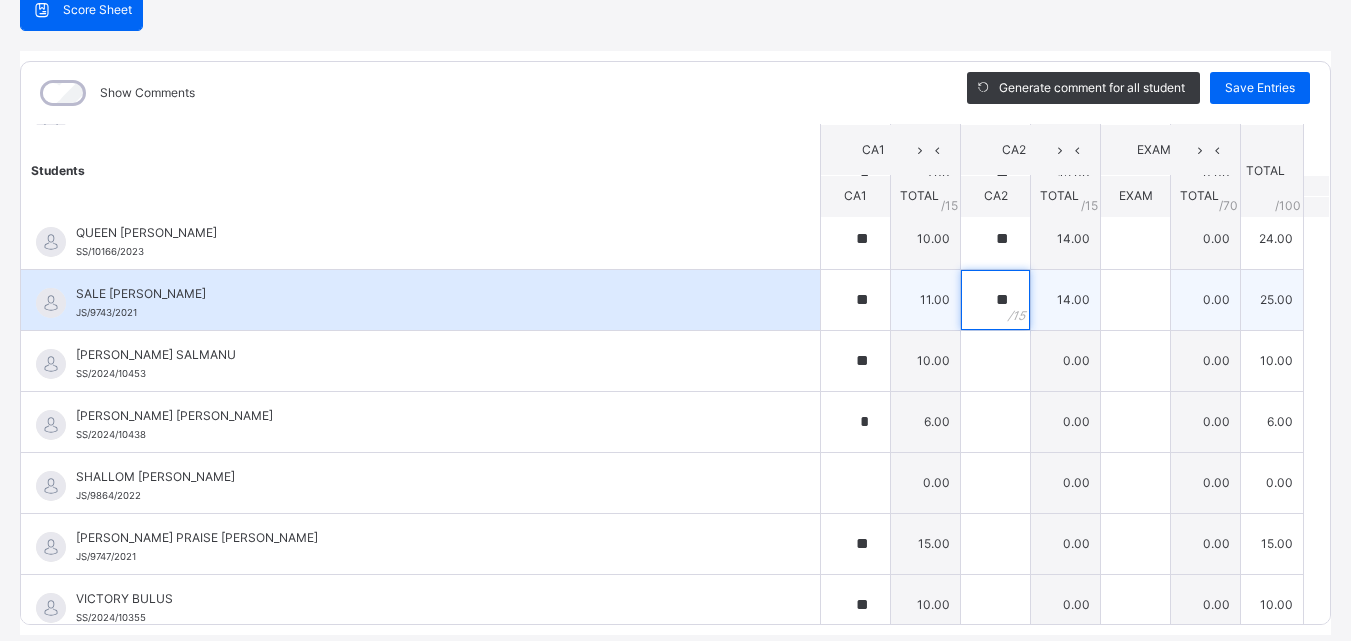 scroll, scrollTop: 1600, scrollLeft: 0, axis: vertical 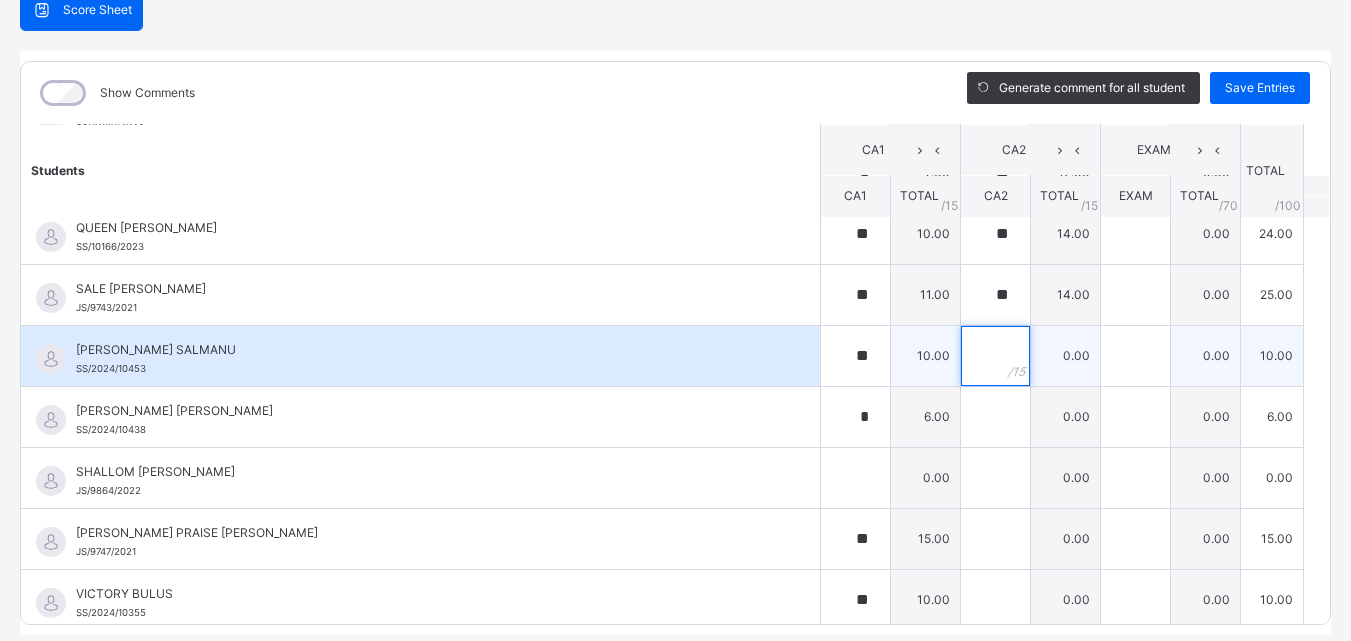 click at bounding box center (995, 356) 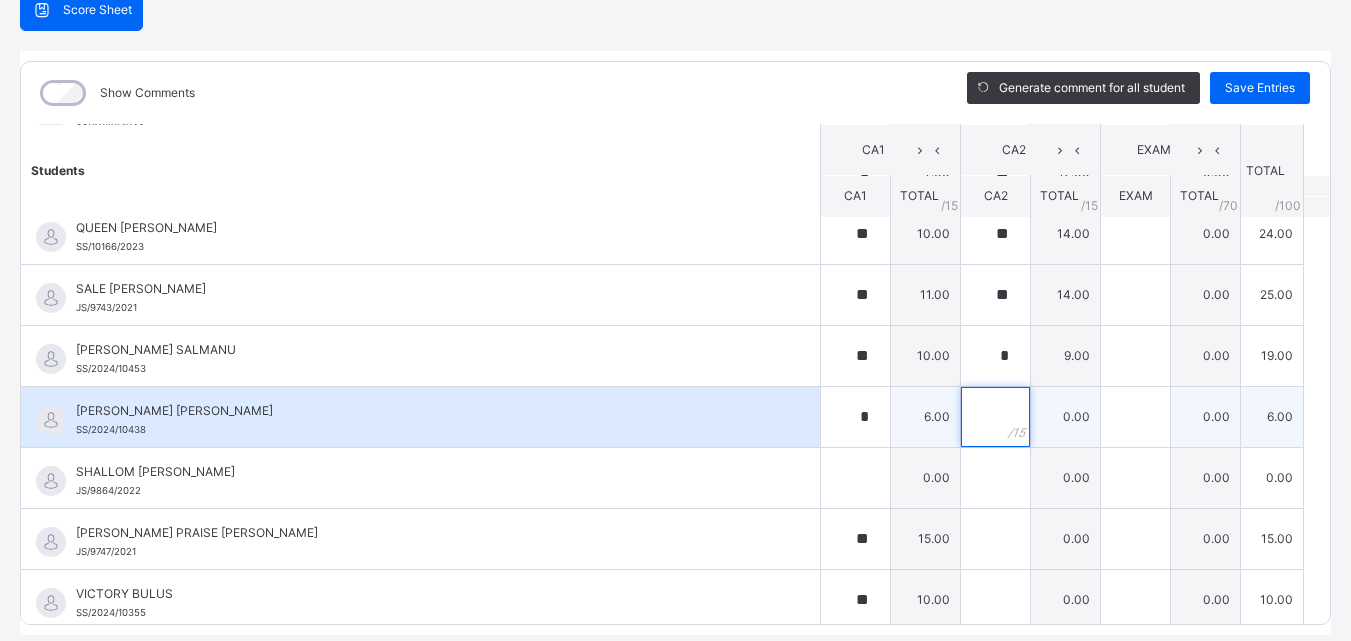 click at bounding box center (995, 417) 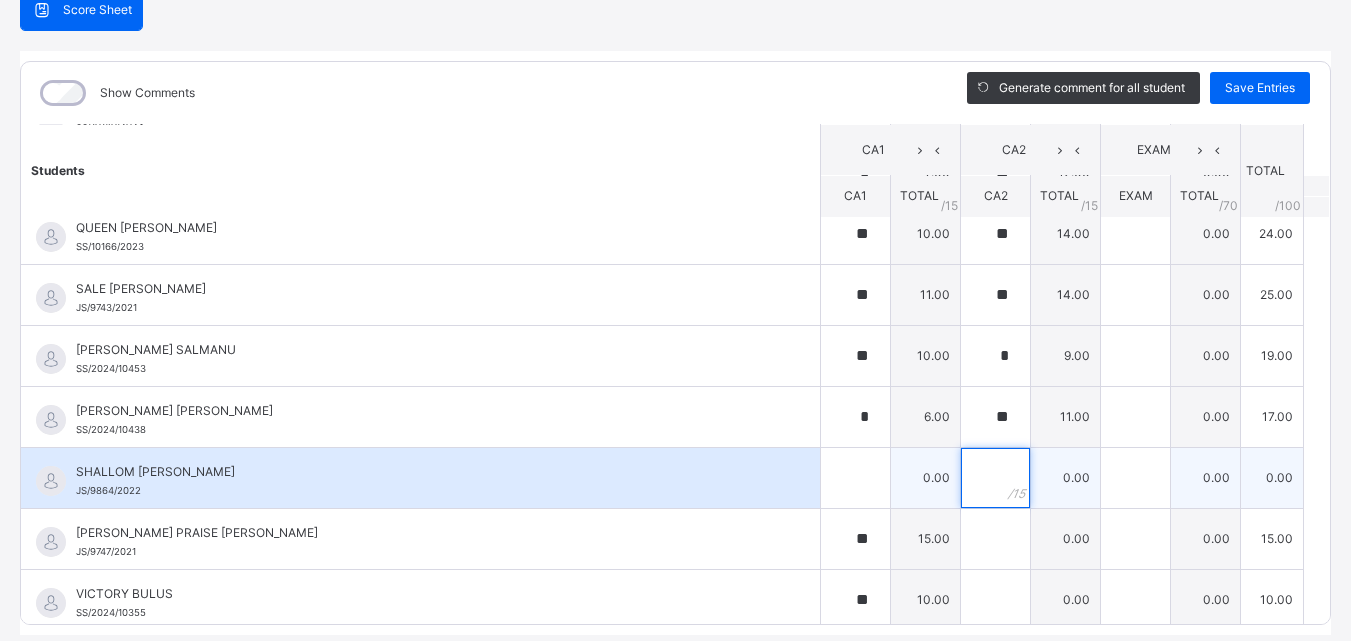 click at bounding box center (995, 478) 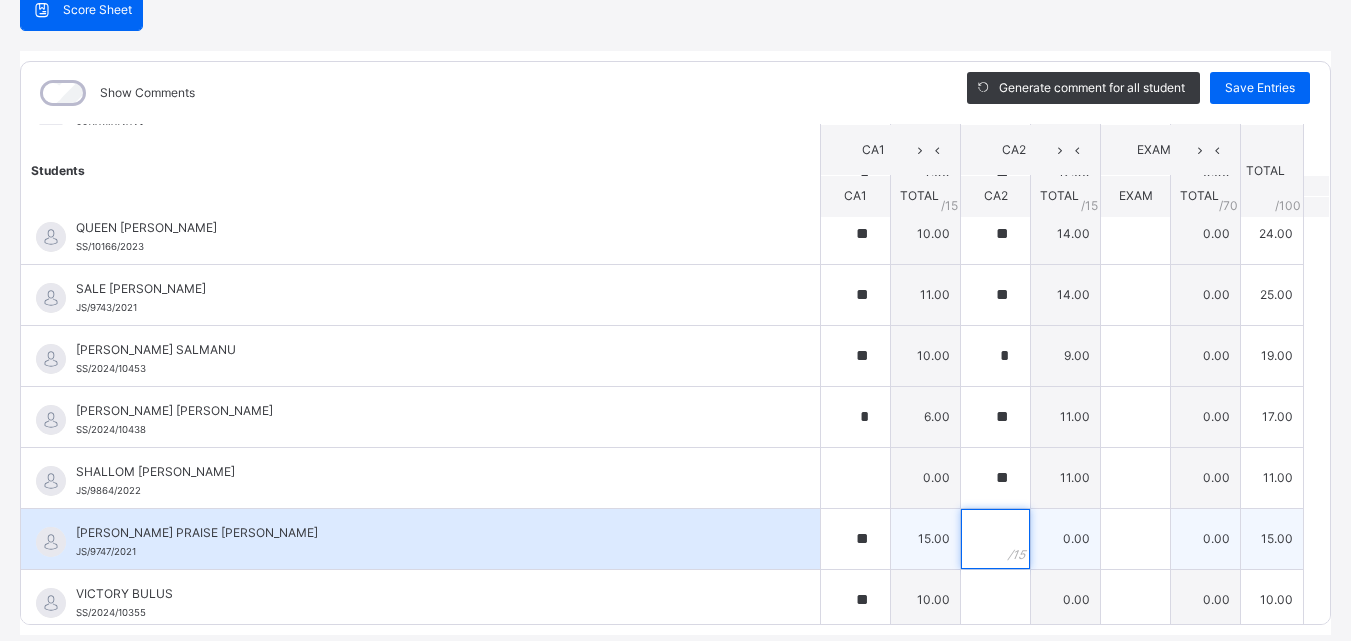 click at bounding box center [995, 539] 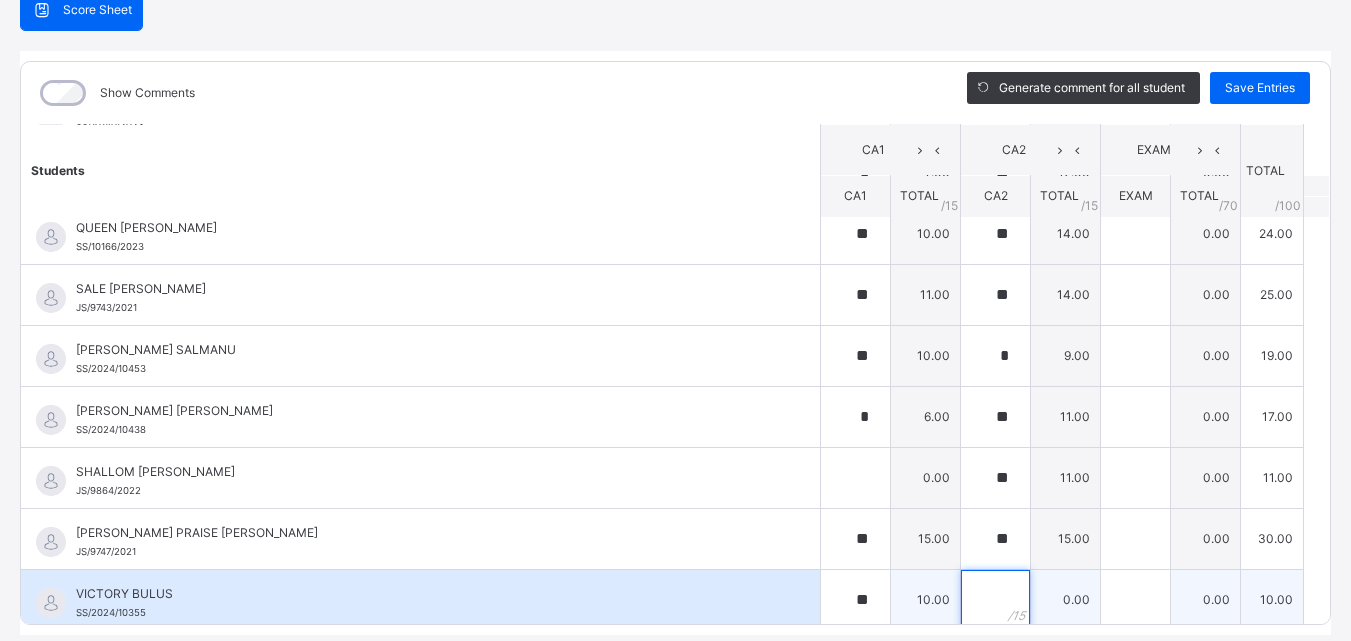 click at bounding box center (995, 600) 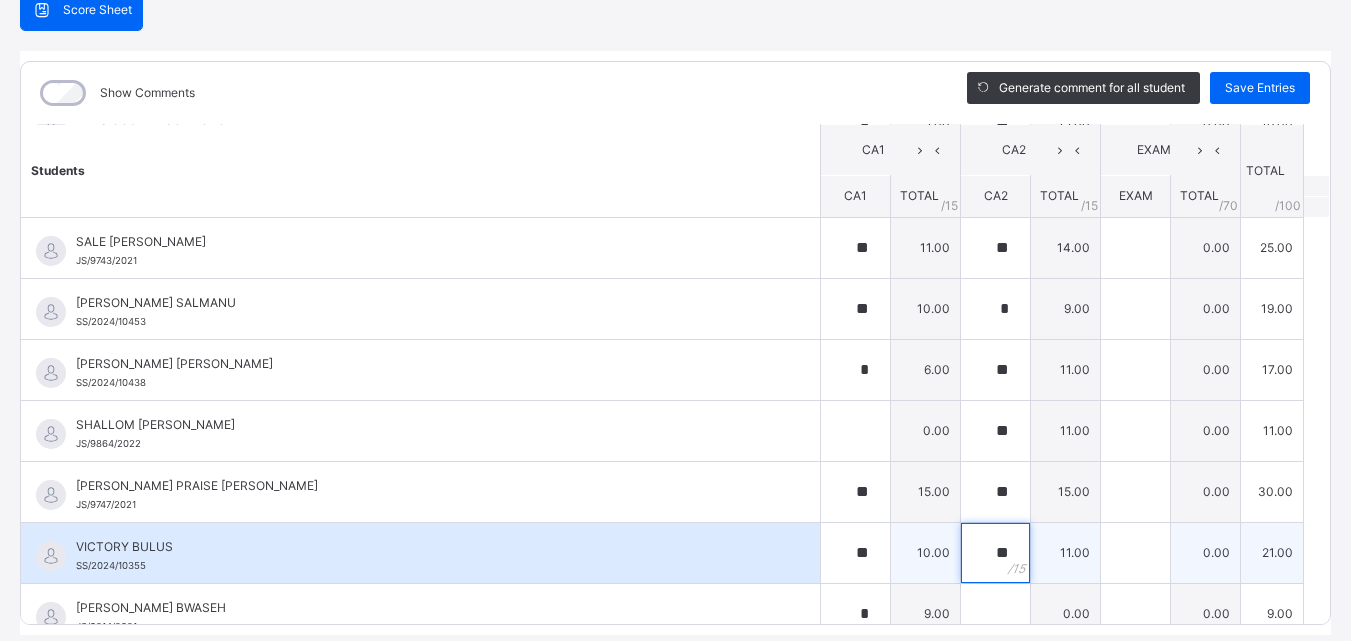 scroll, scrollTop: 1668, scrollLeft: 0, axis: vertical 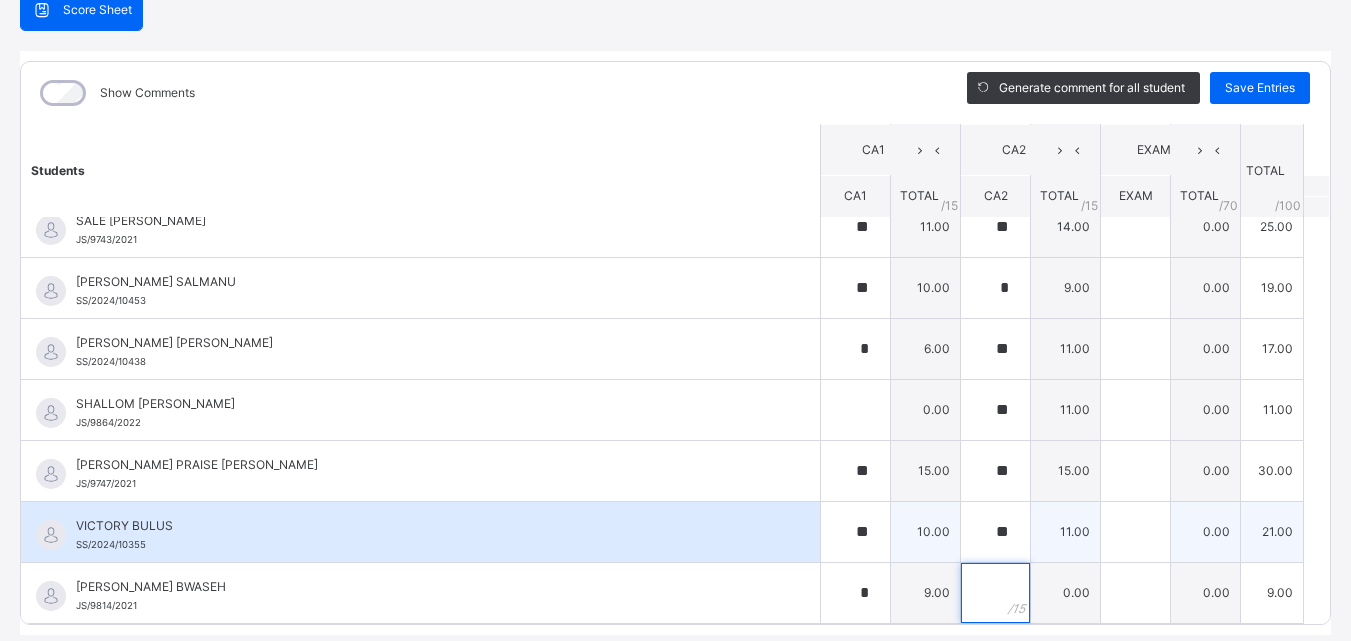 click at bounding box center [995, 593] 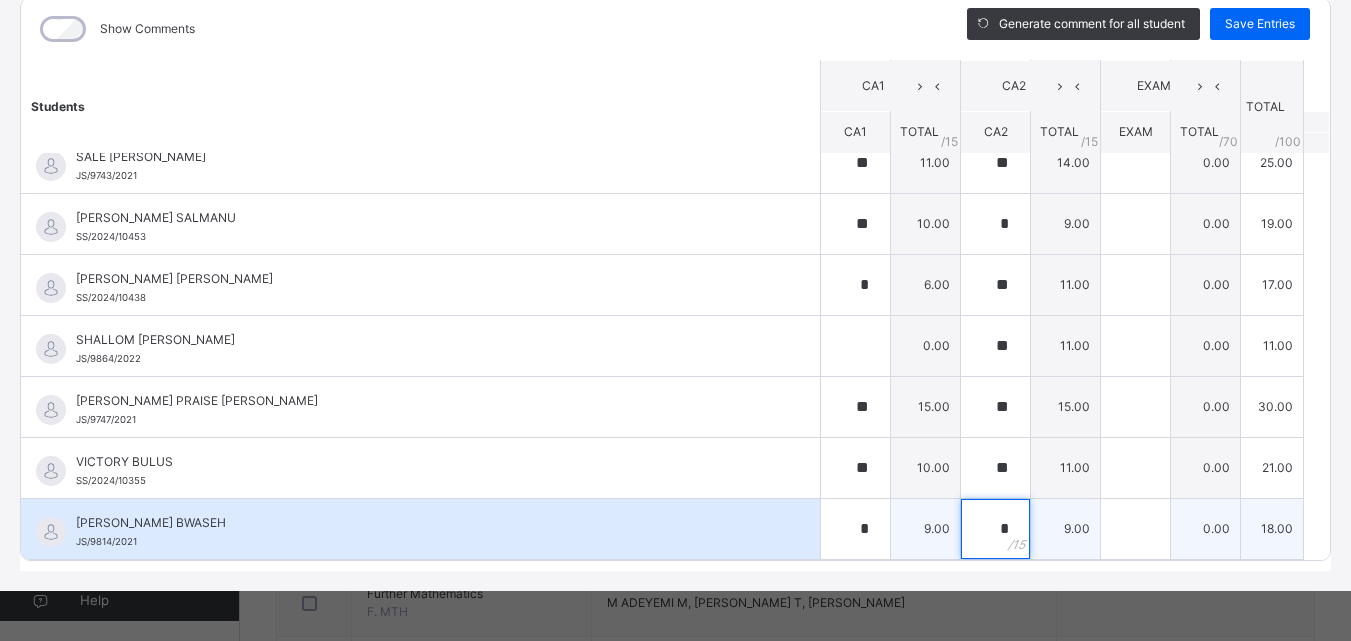 scroll, scrollTop: 0, scrollLeft: 0, axis: both 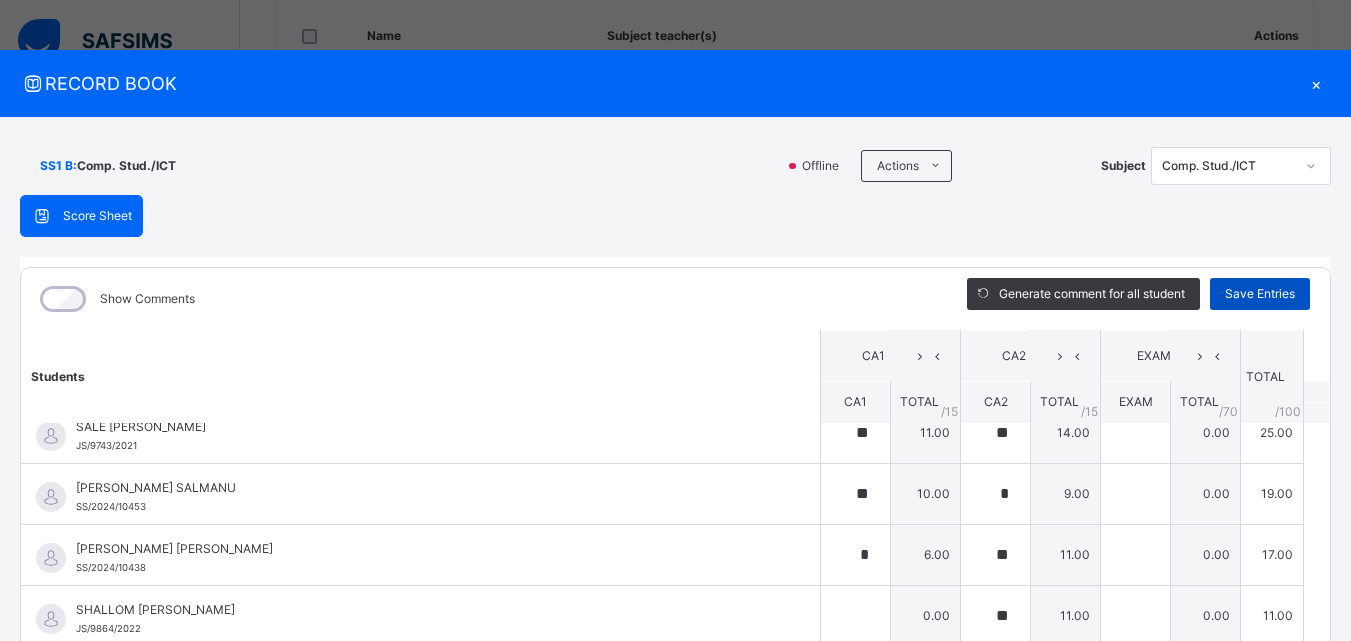click on "Save Entries" at bounding box center [1260, 294] 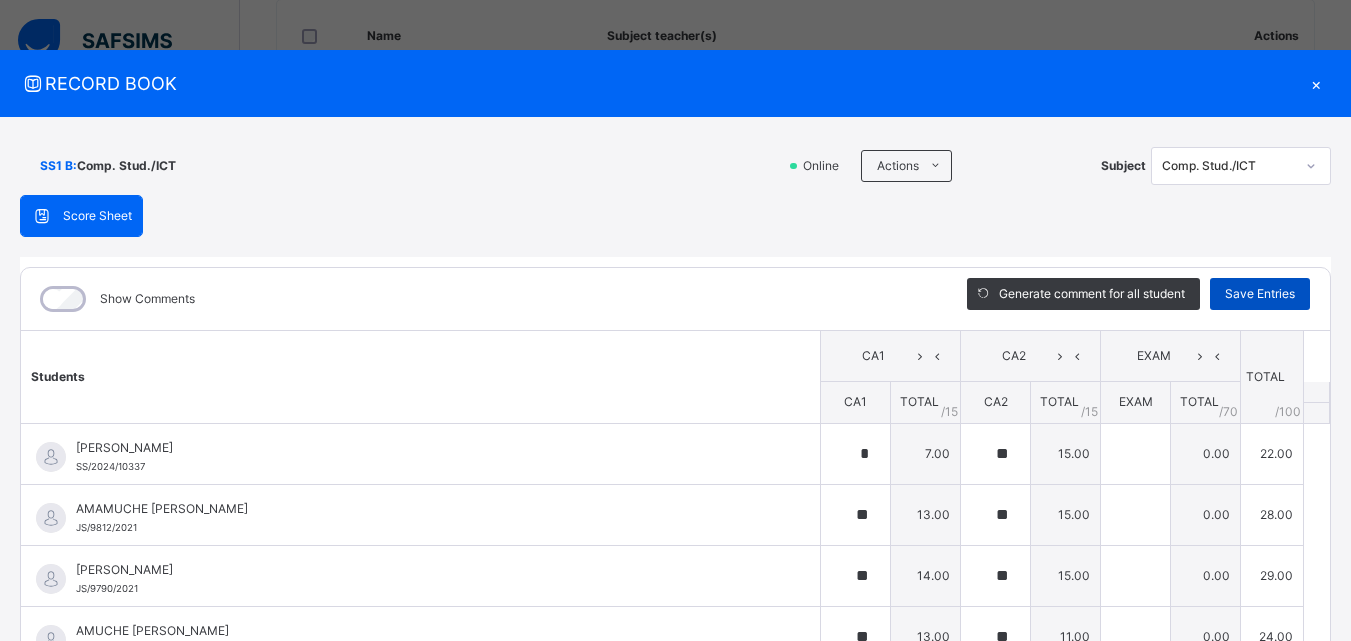 click on "Save Entries" at bounding box center [1260, 294] 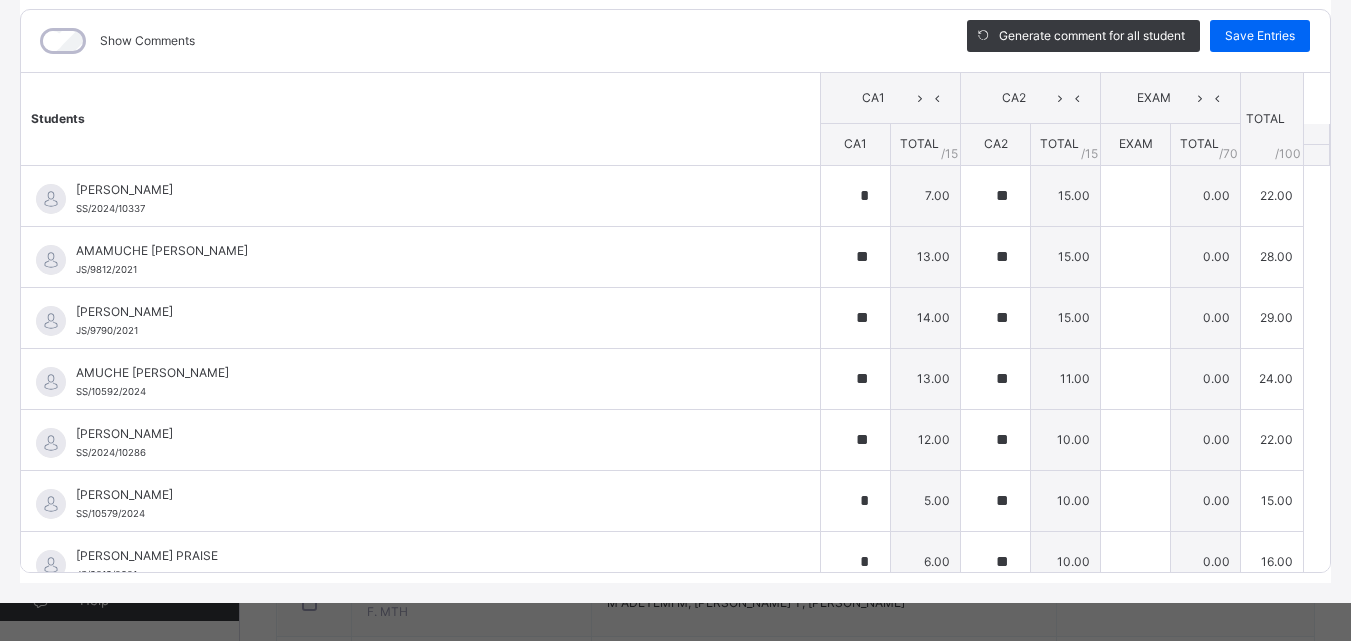 scroll, scrollTop: 270, scrollLeft: 0, axis: vertical 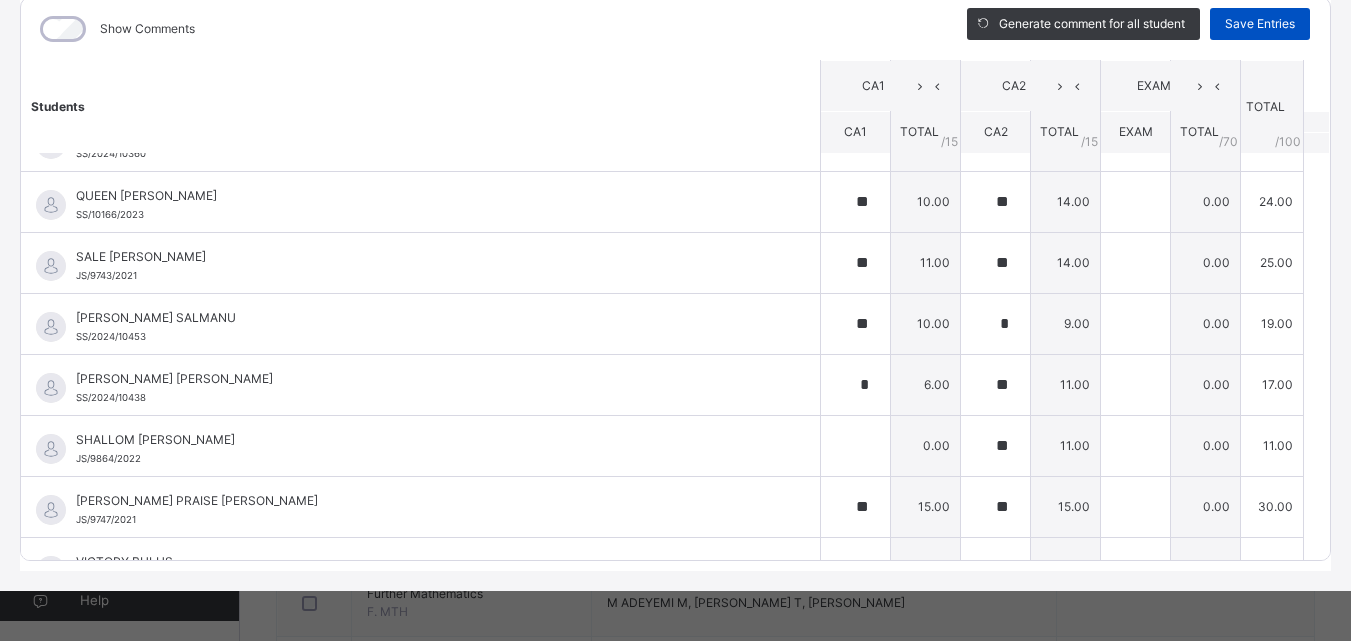 click on "Save Entries" at bounding box center [1260, 24] 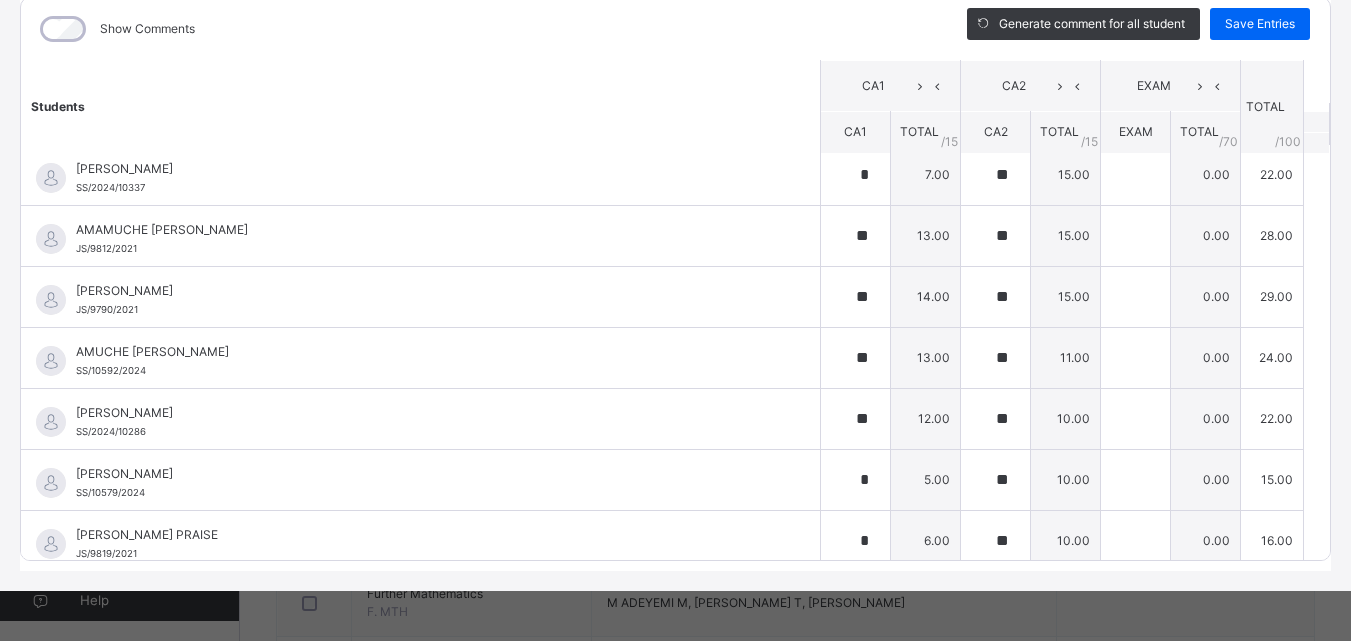 scroll, scrollTop: 0, scrollLeft: 0, axis: both 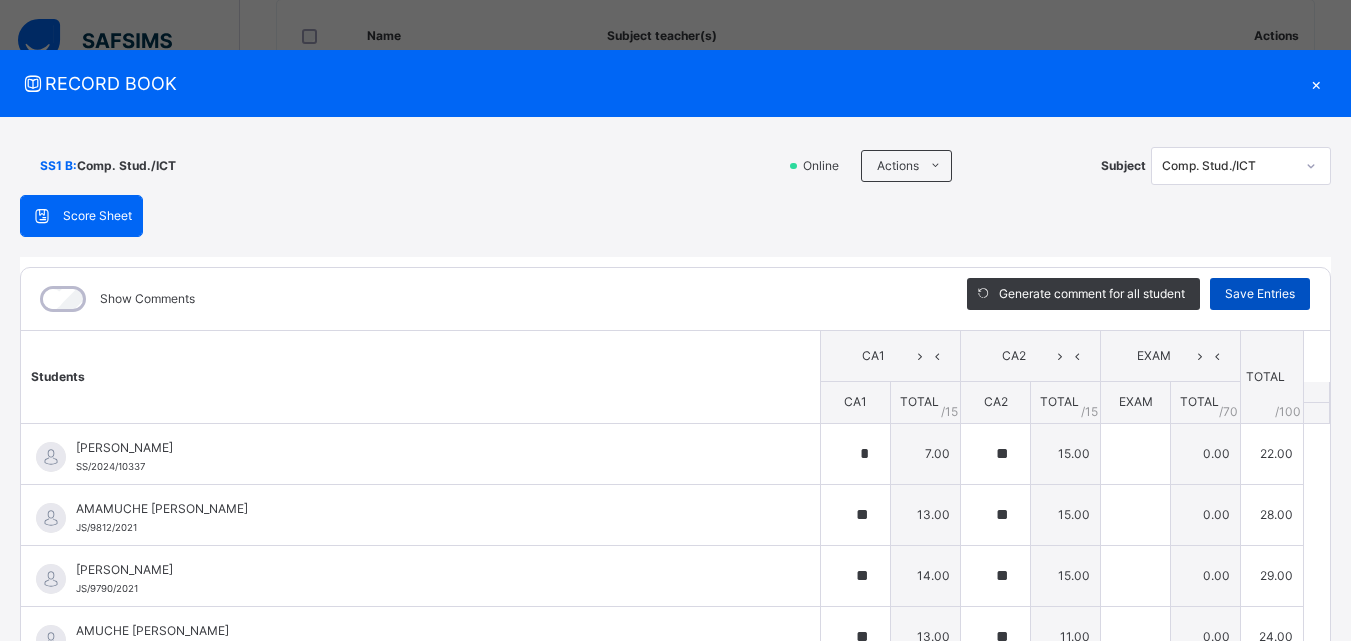click on "Save Entries" at bounding box center (1260, 294) 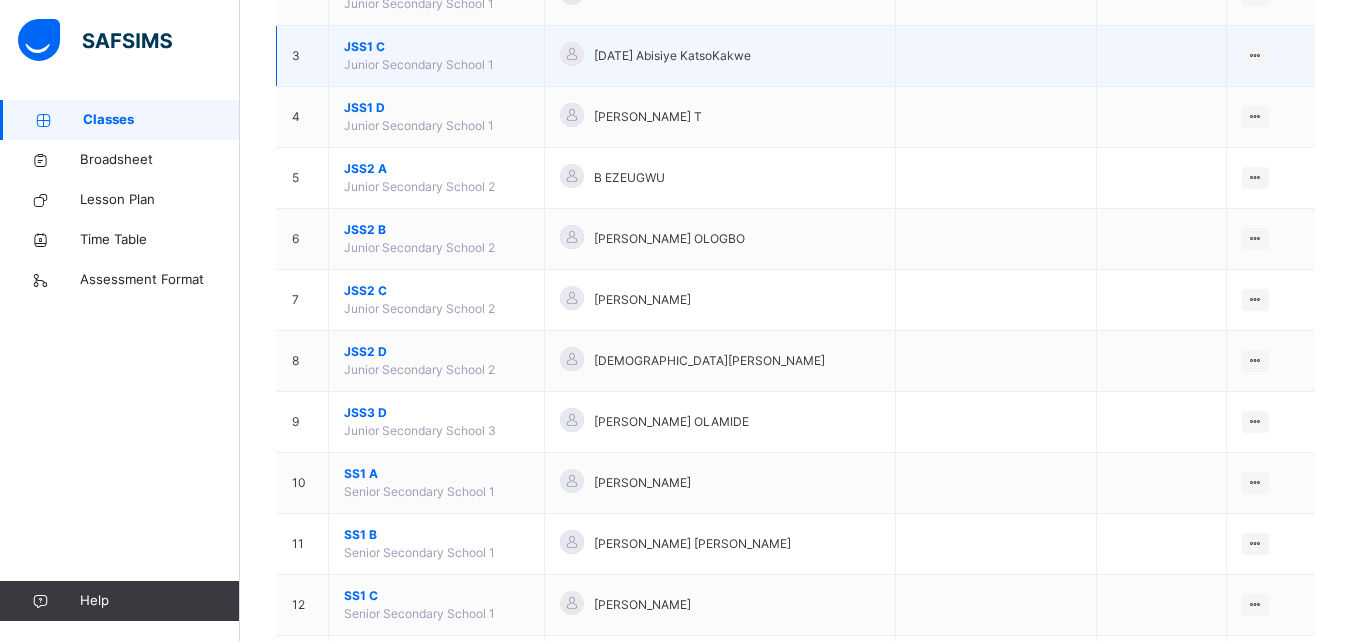 scroll, scrollTop: 400, scrollLeft: 0, axis: vertical 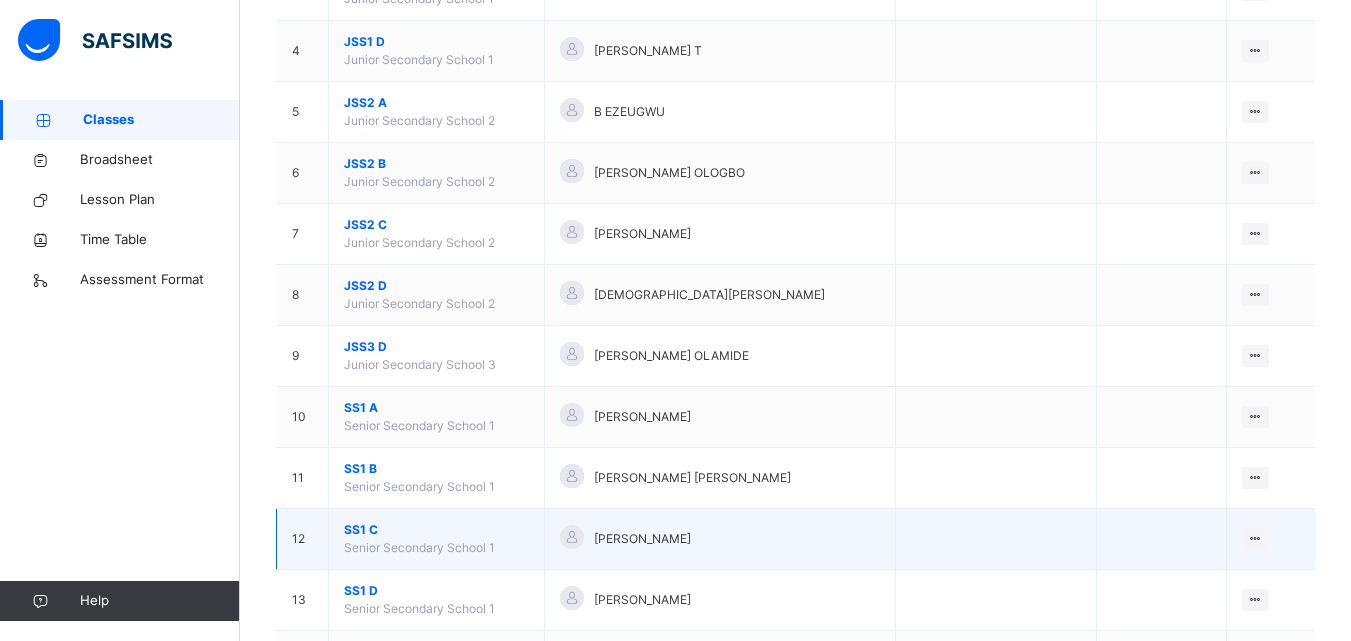 click on "SS1   C" at bounding box center (436, 530) 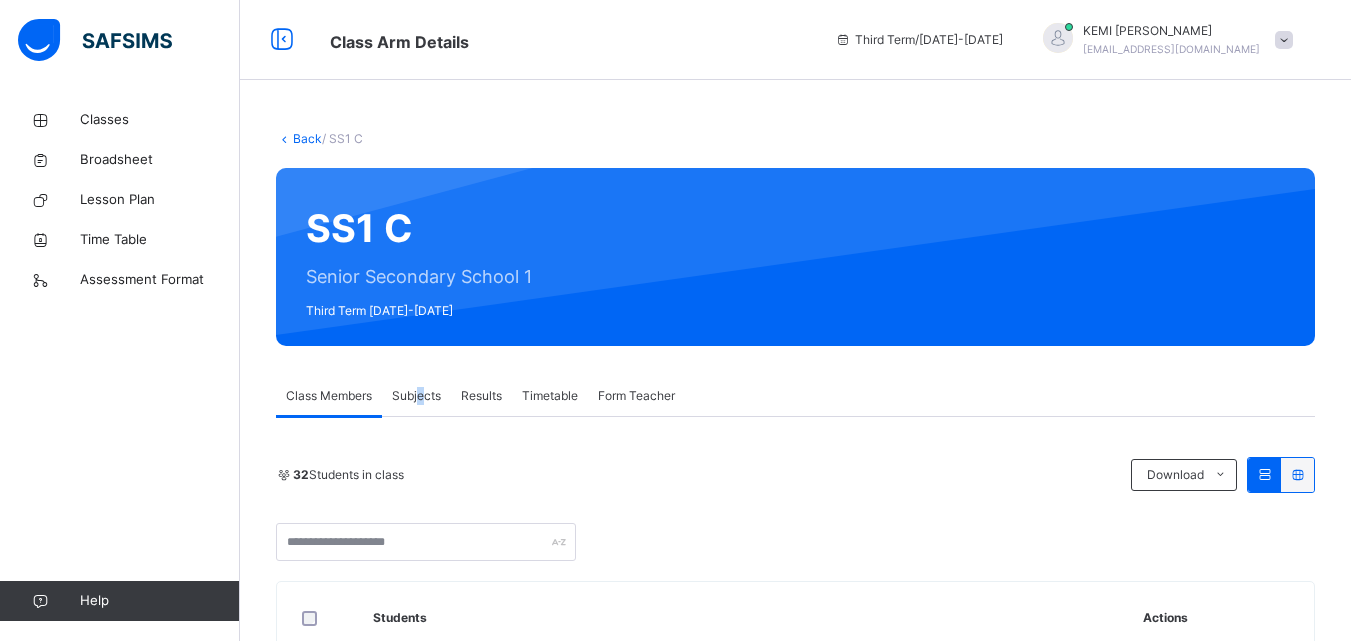 click on "Subjects" at bounding box center (416, 396) 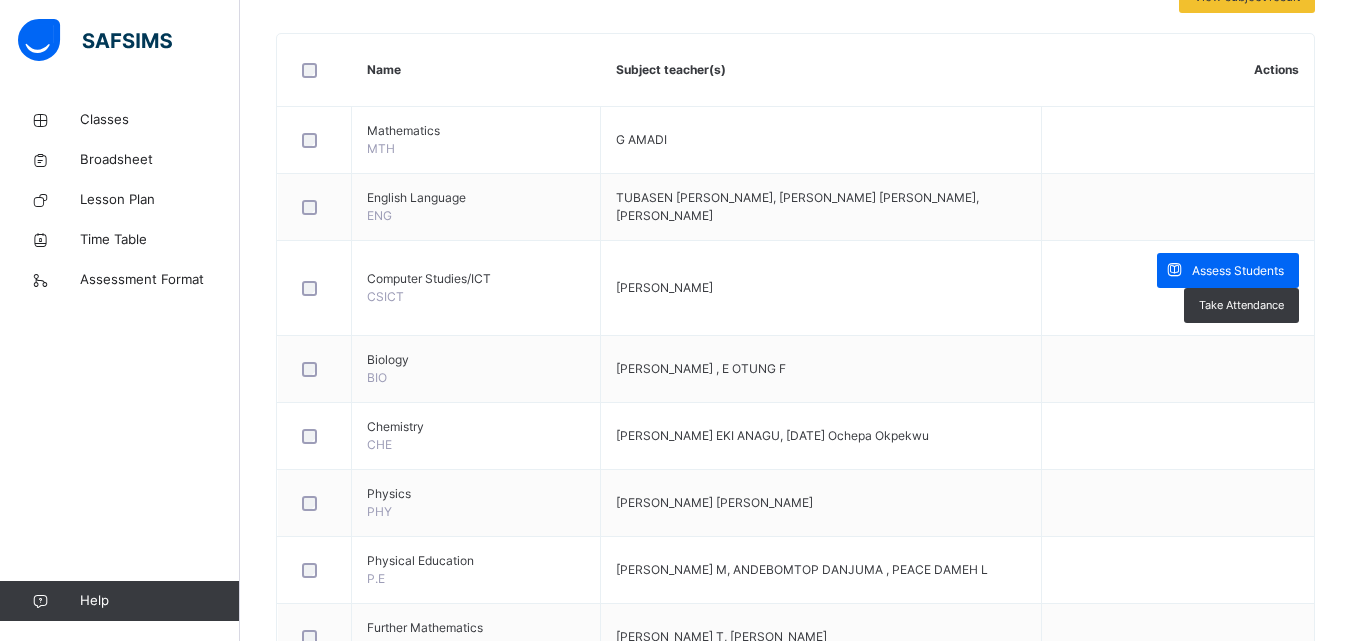 scroll, scrollTop: 500, scrollLeft: 0, axis: vertical 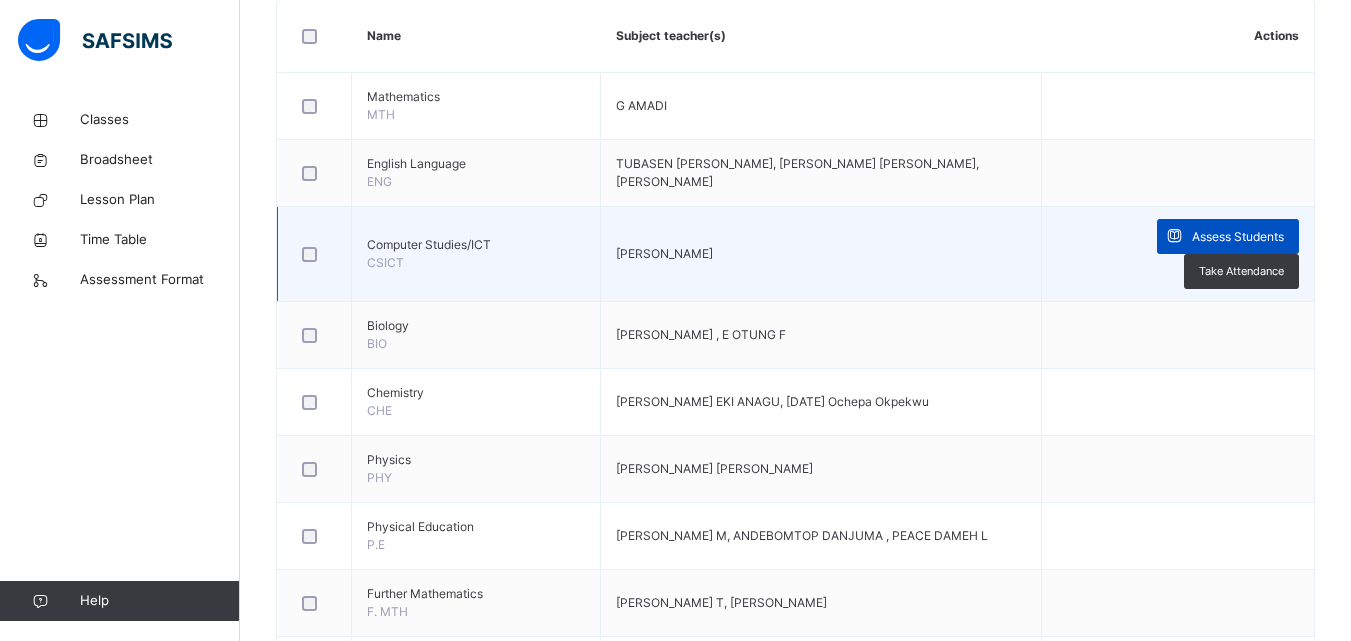 click at bounding box center (1174, 236) 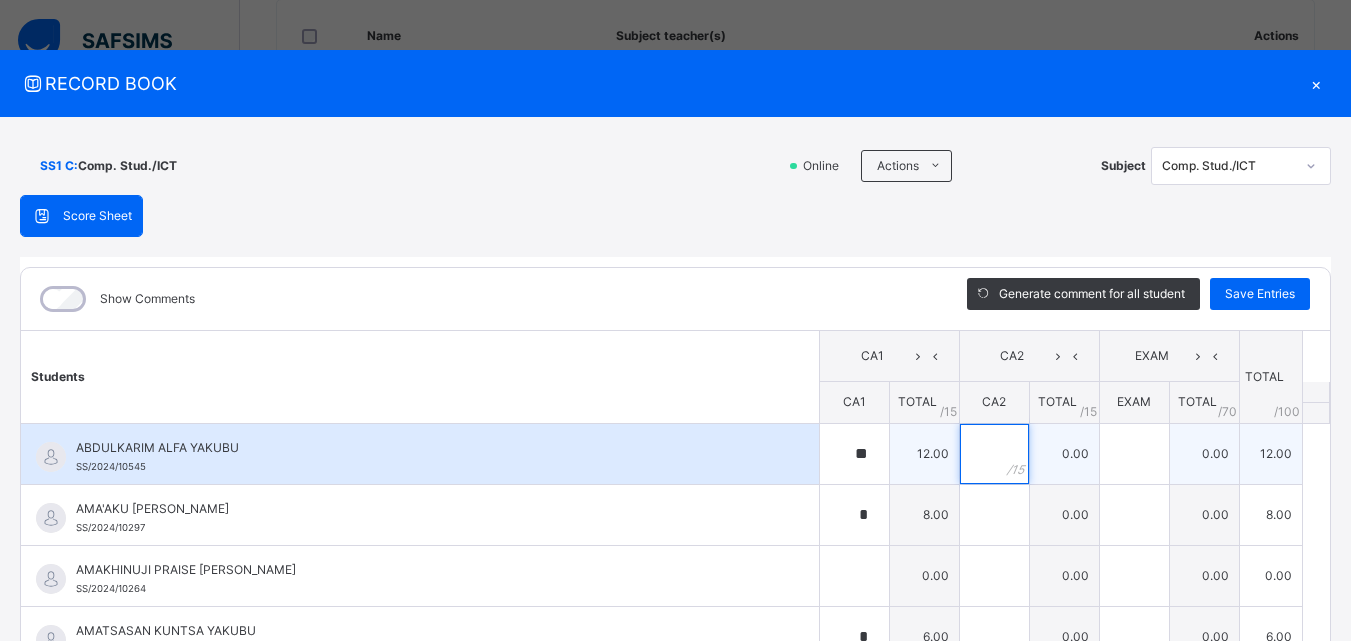 click at bounding box center (994, 454) 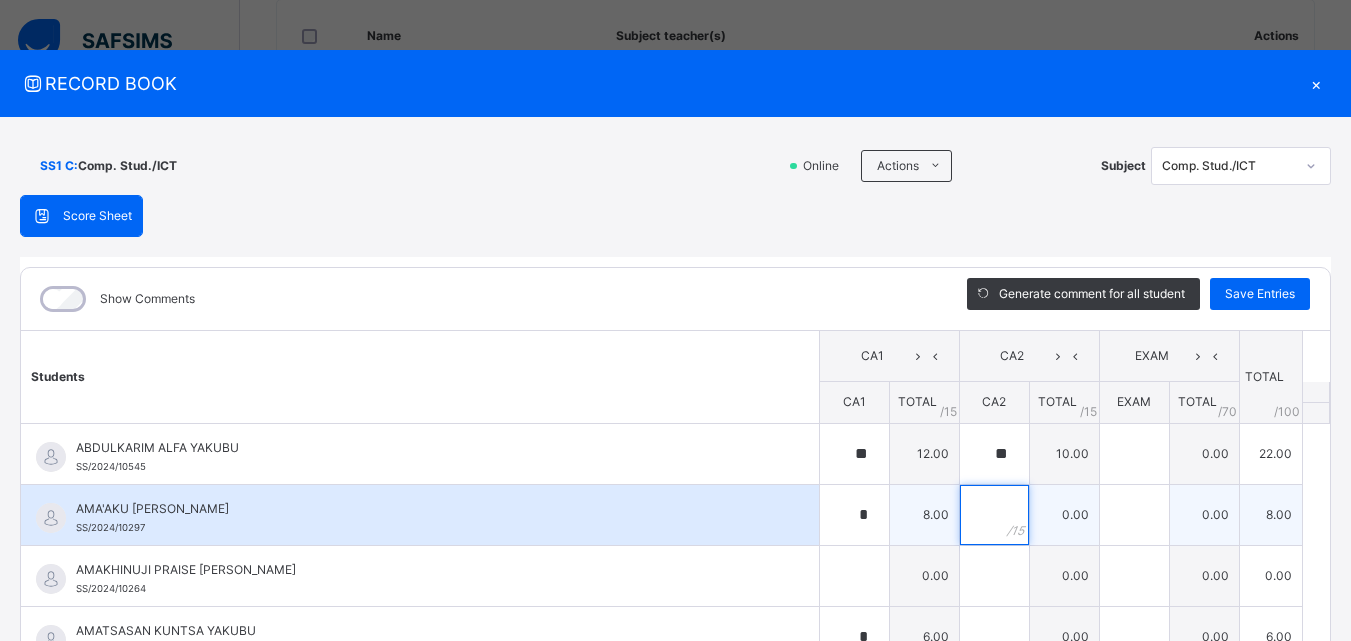 click at bounding box center (994, 515) 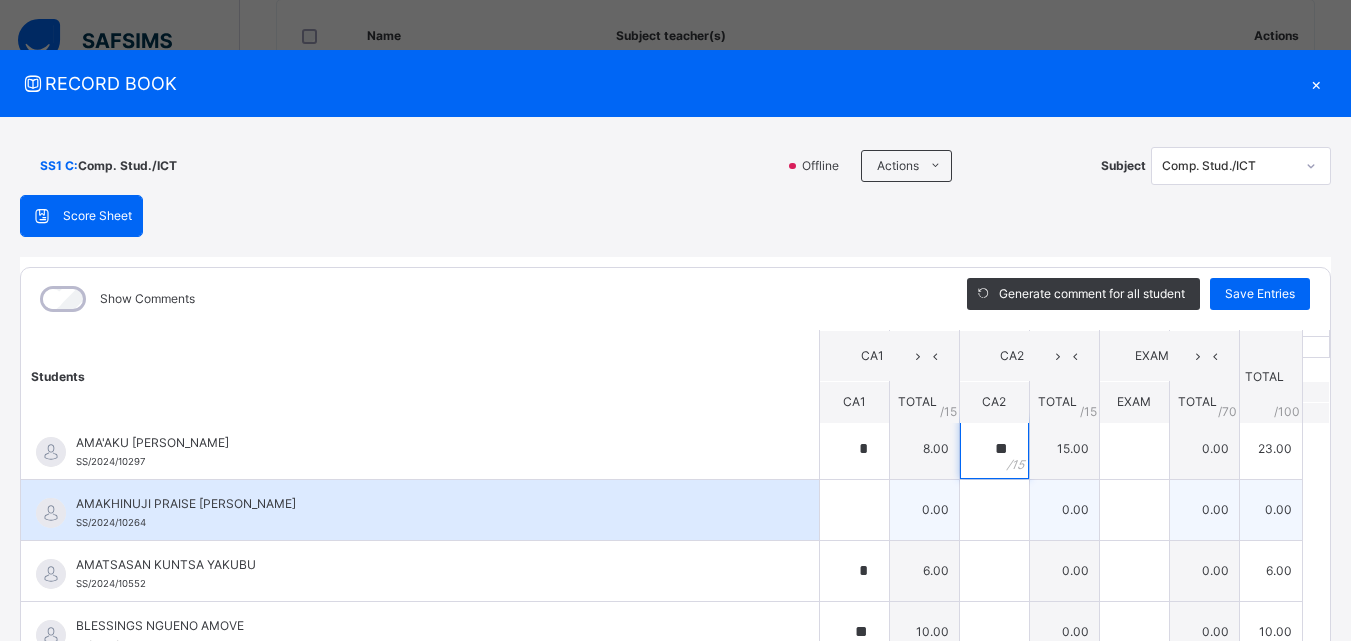 scroll, scrollTop: 100, scrollLeft: 0, axis: vertical 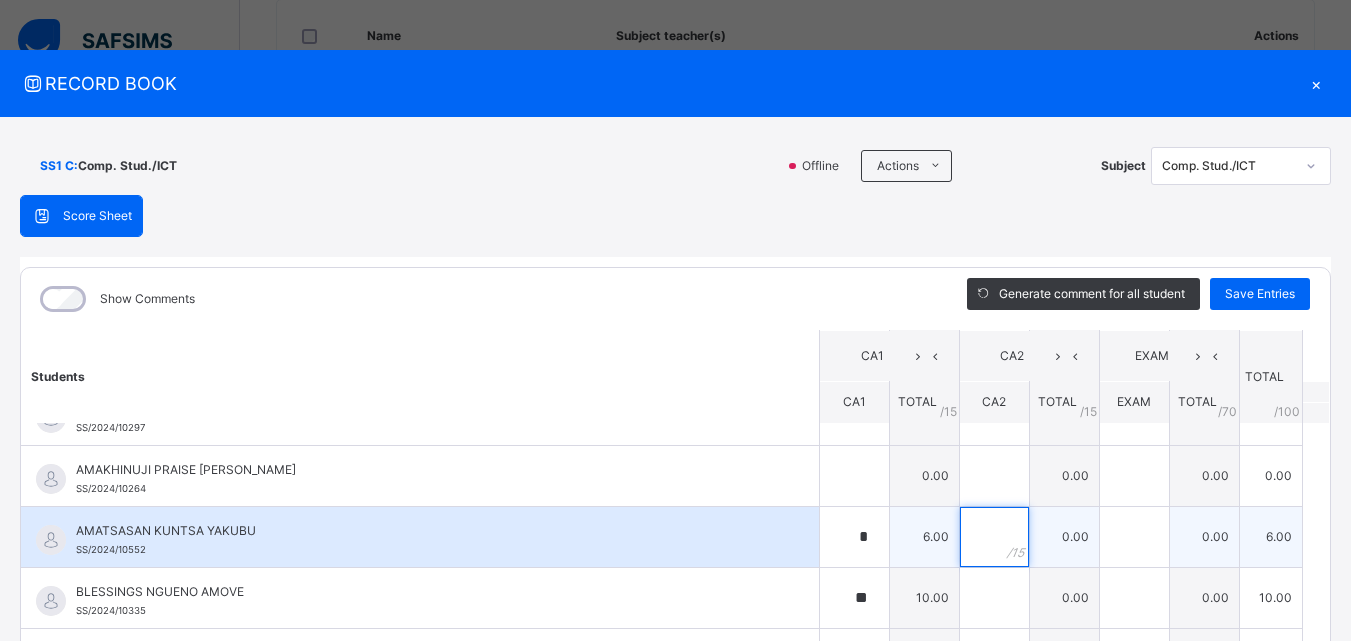 click at bounding box center [994, 537] 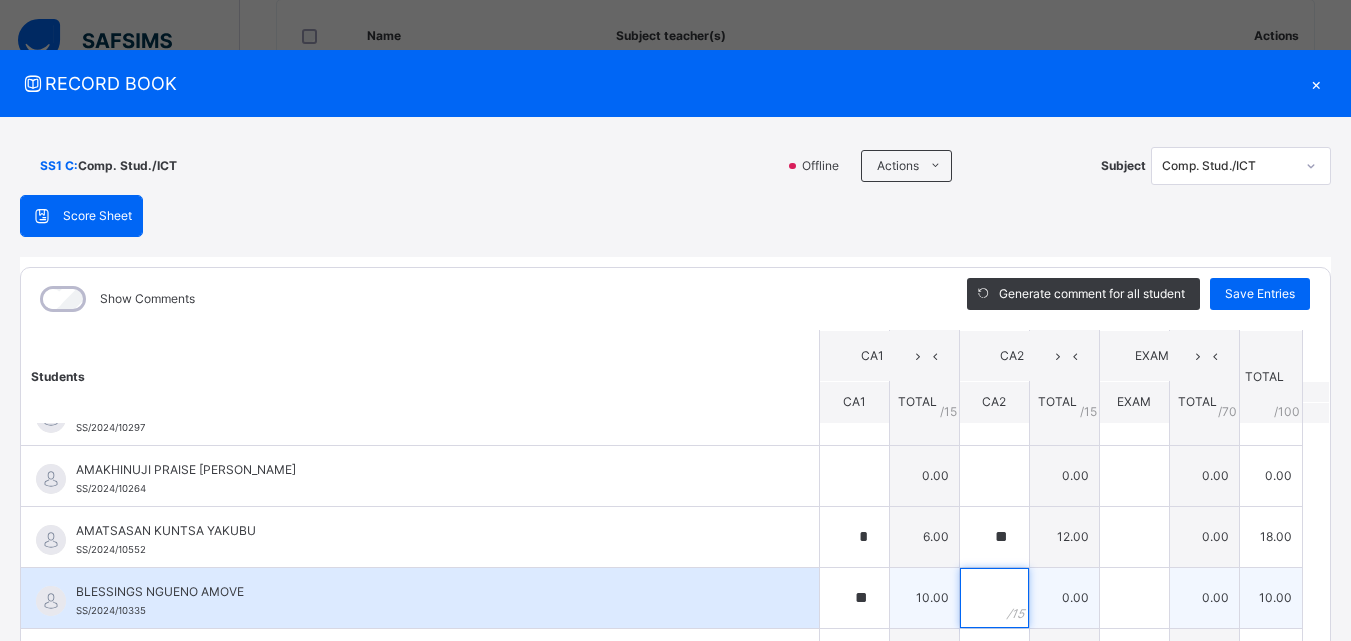 click at bounding box center (994, 598) 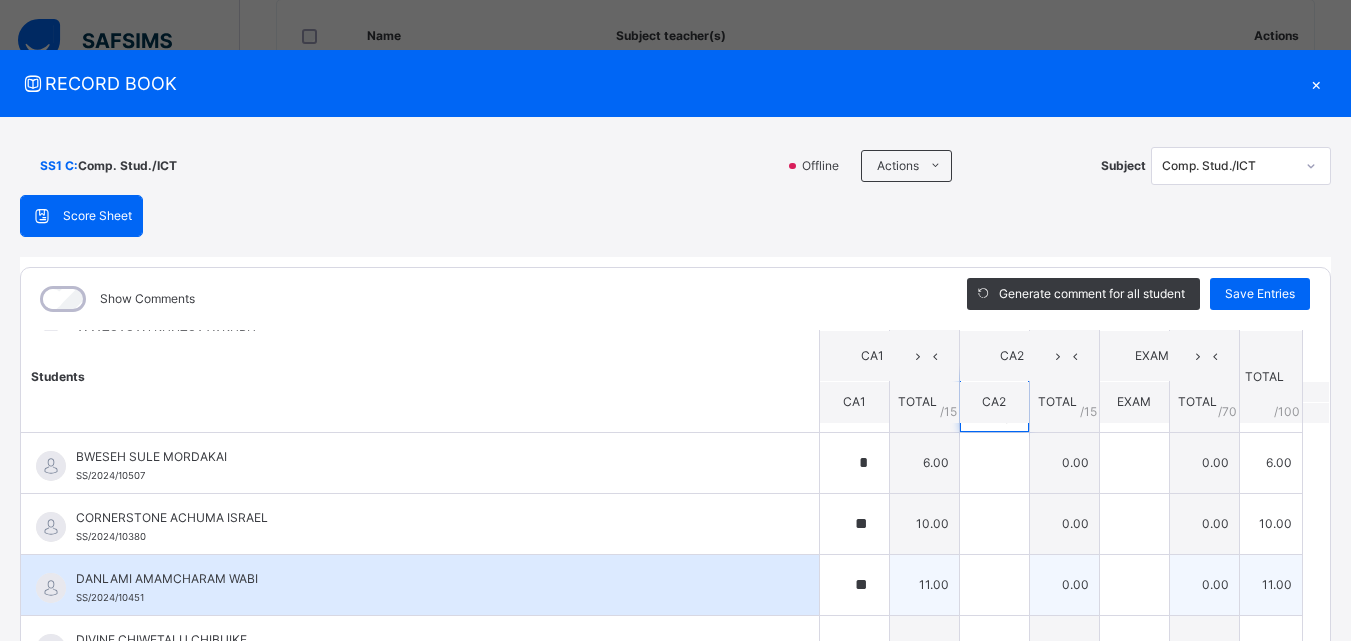 scroll, scrollTop: 300, scrollLeft: 0, axis: vertical 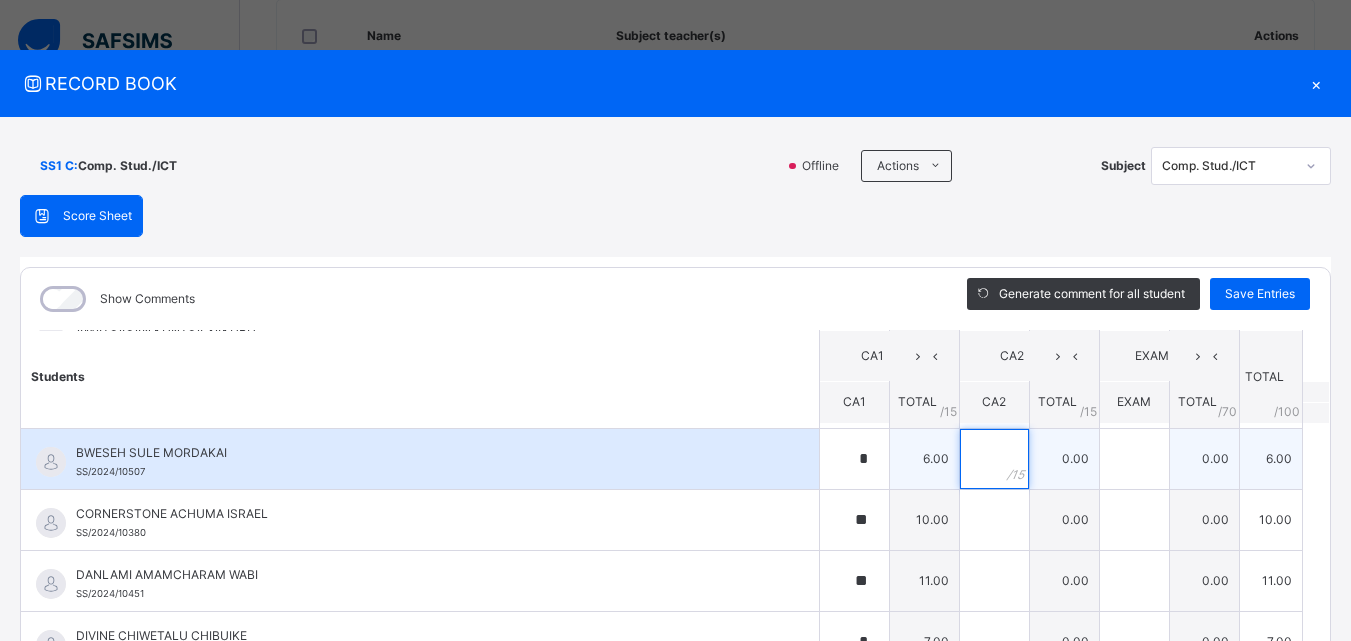 click at bounding box center [994, 459] 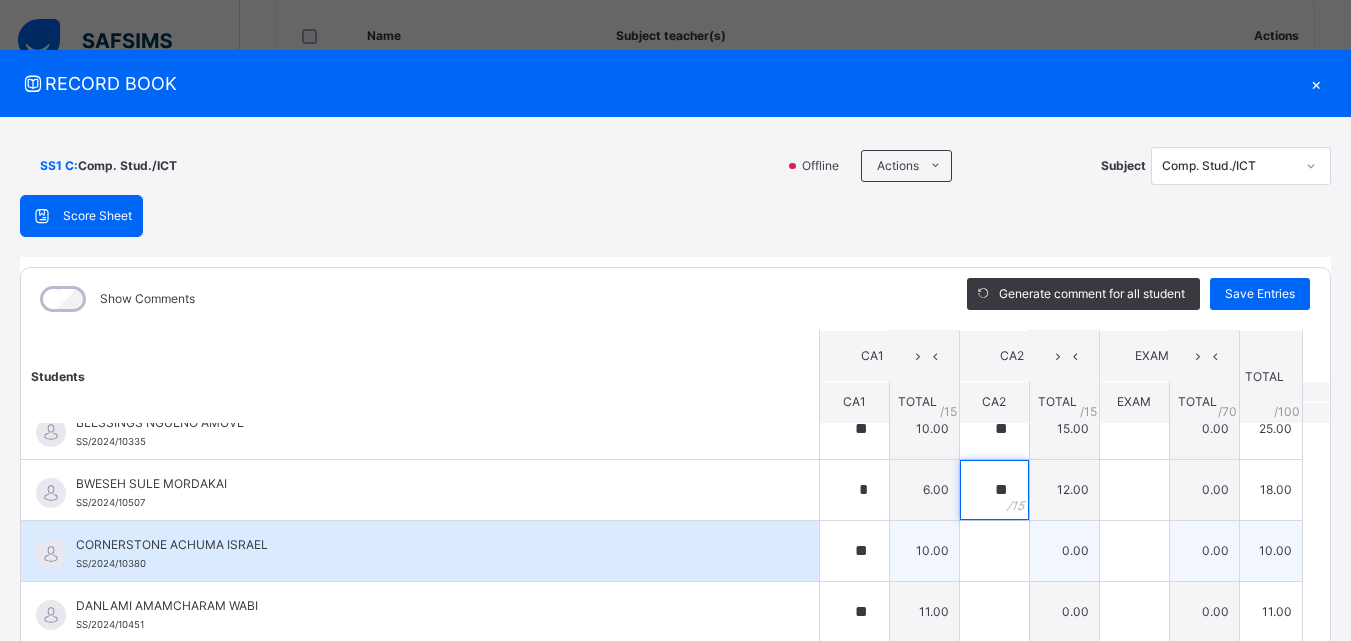 scroll, scrollTop: 300, scrollLeft: 0, axis: vertical 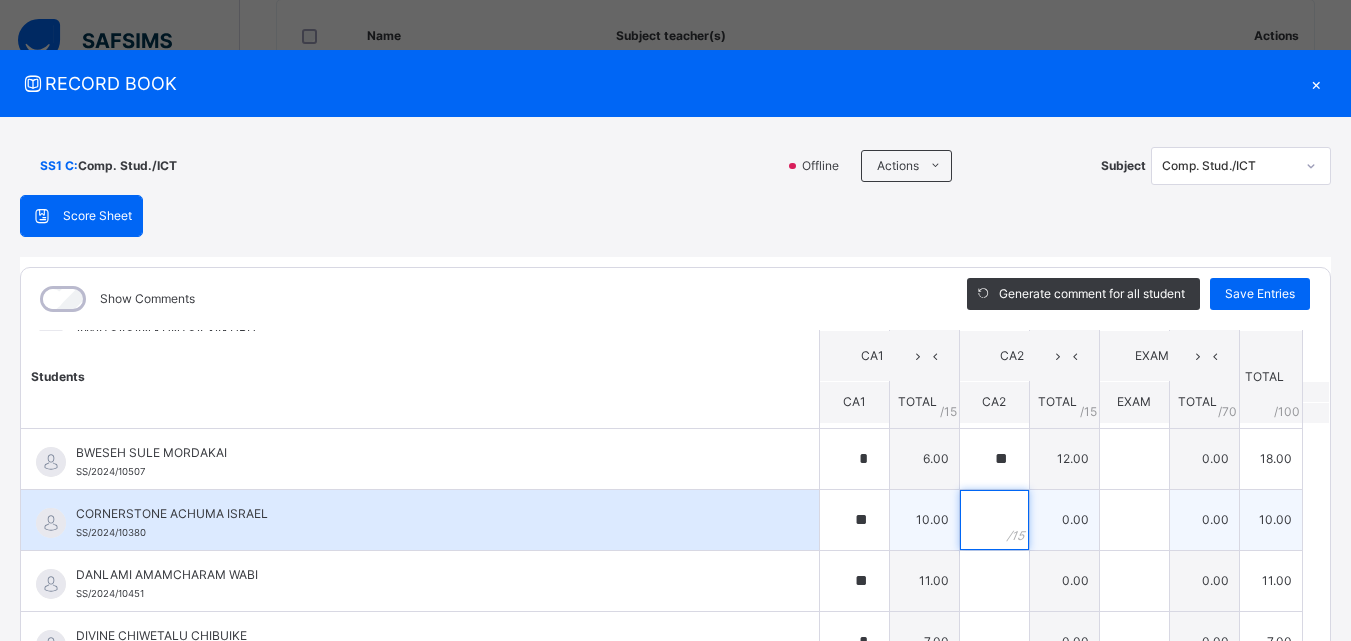 click at bounding box center (994, 520) 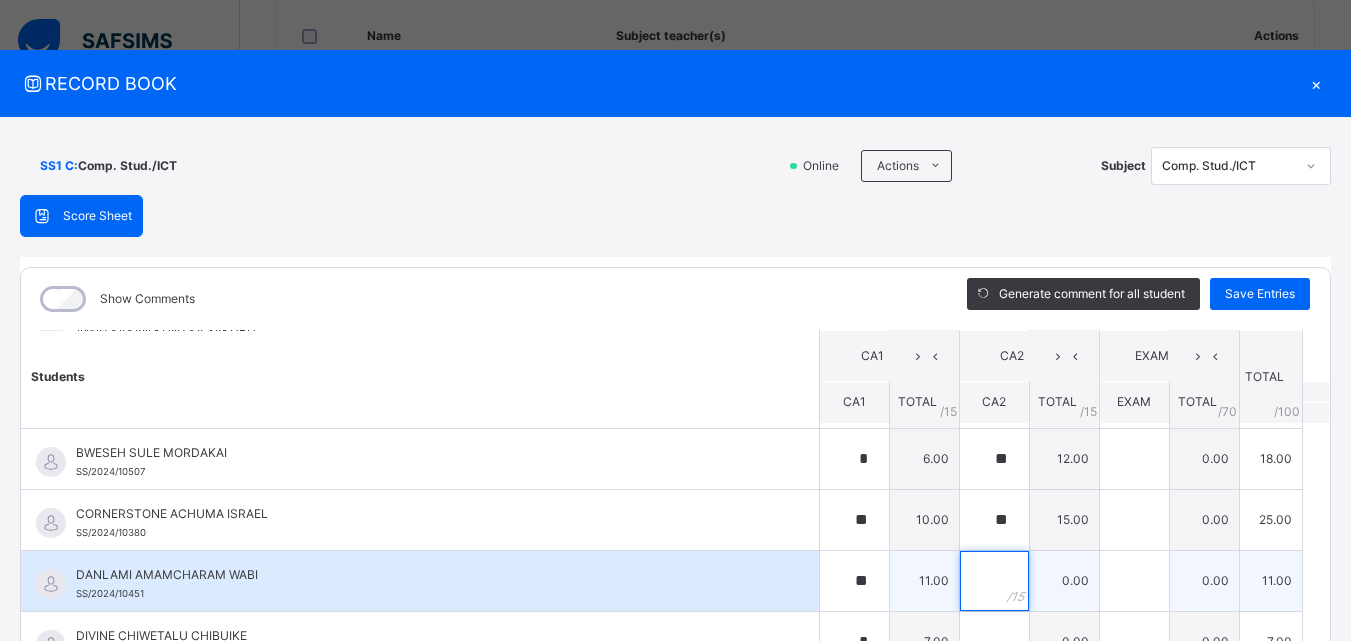 click at bounding box center [994, 581] 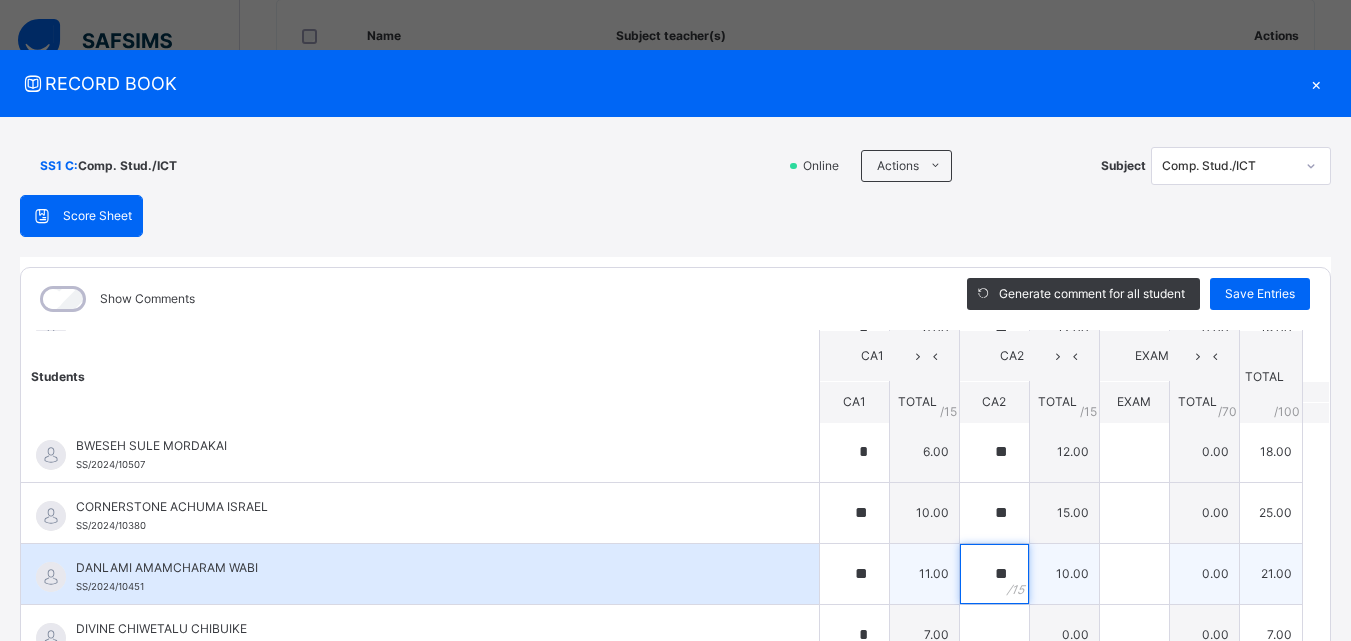 scroll, scrollTop: 300, scrollLeft: 0, axis: vertical 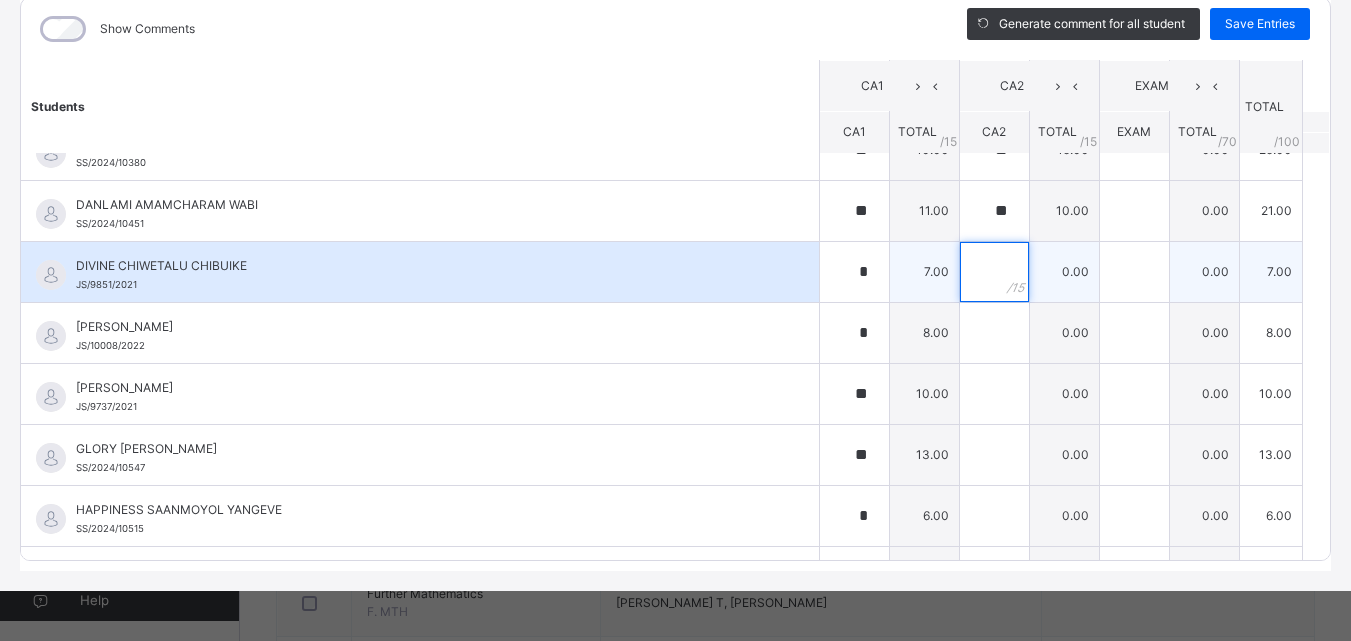 click at bounding box center (994, 272) 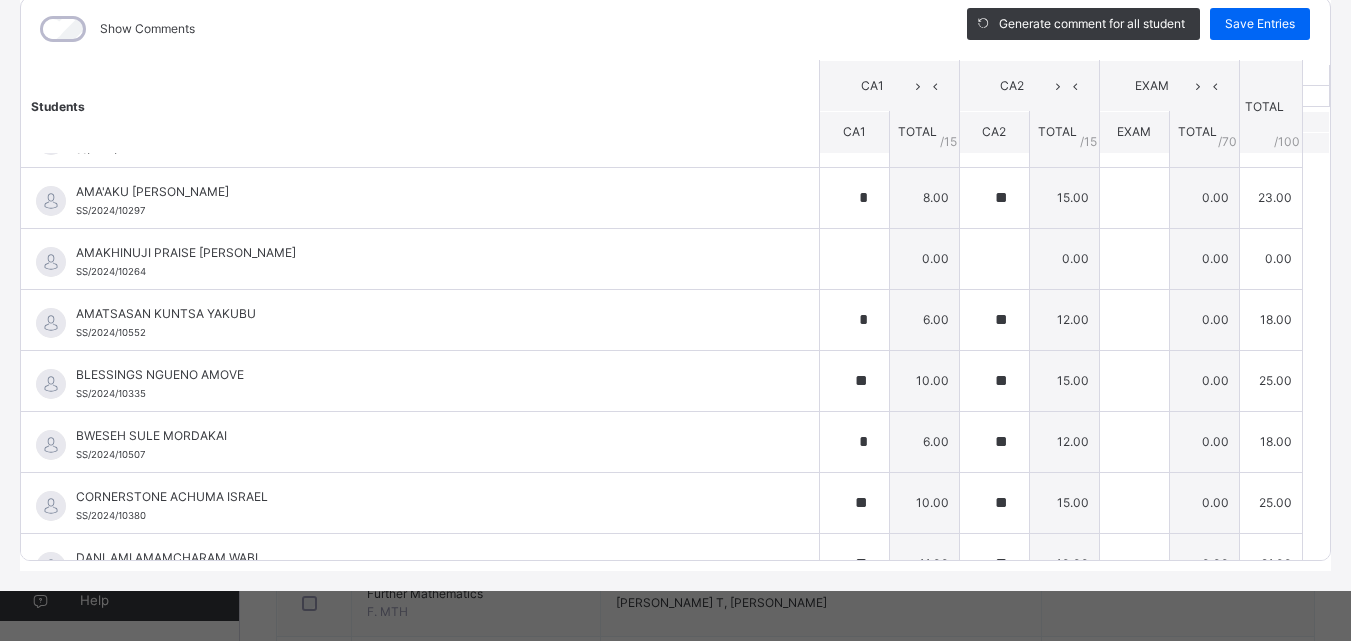 scroll, scrollTop: 0, scrollLeft: 0, axis: both 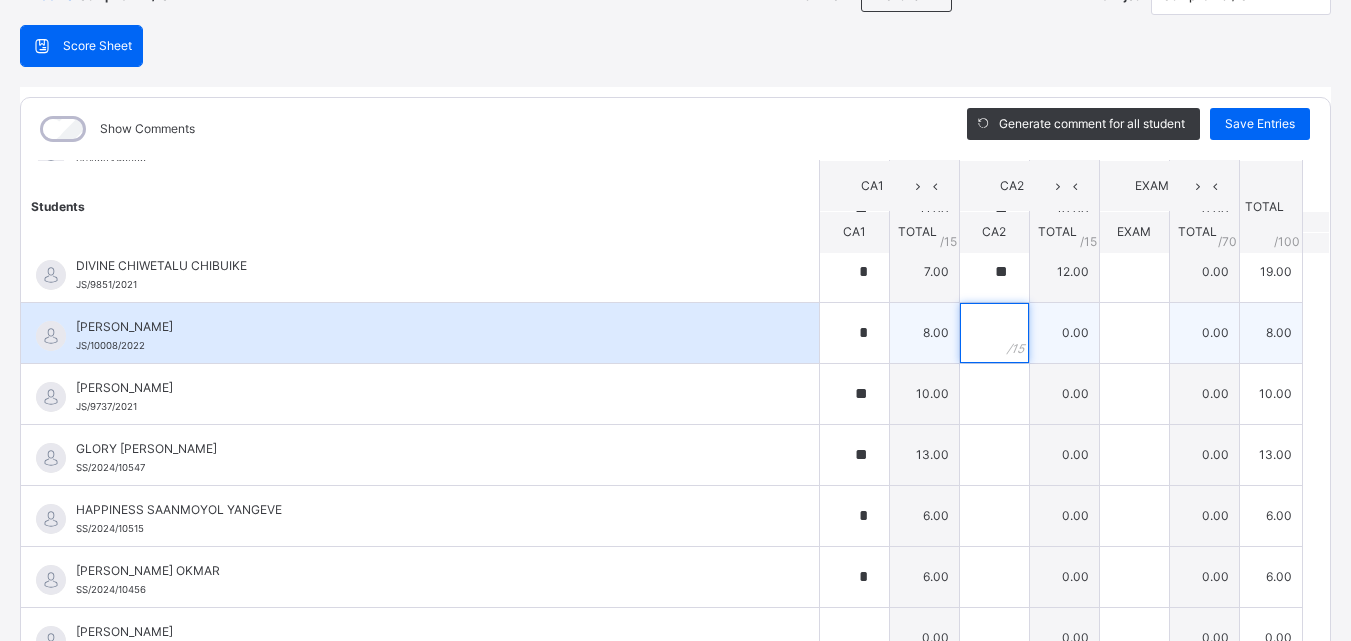 click at bounding box center (994, 333) 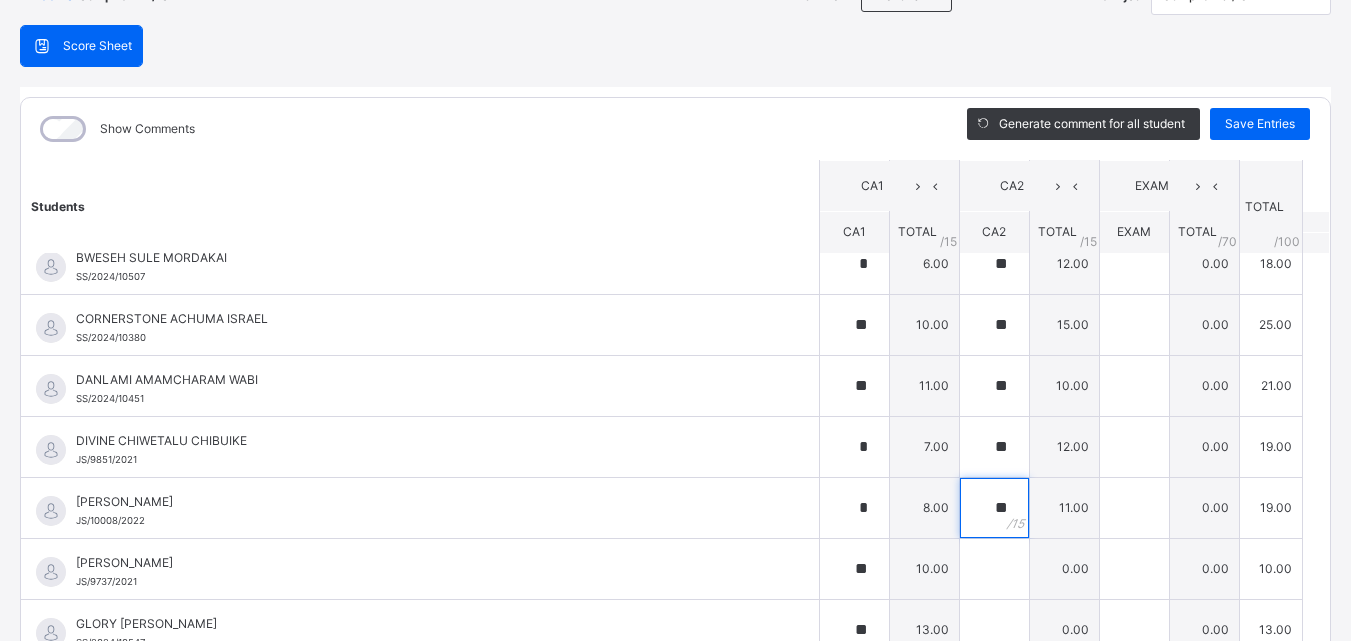 scroll, scrollTop: 300, scrollLeft: 0, axis: vertical 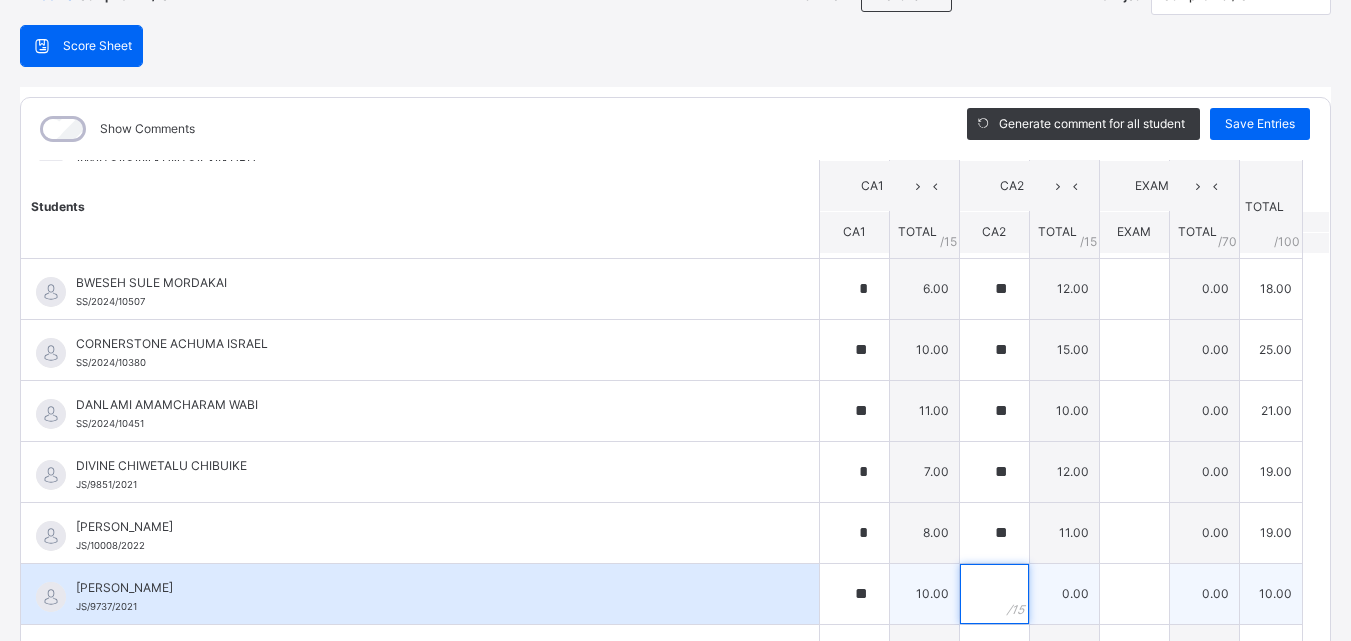 click at bounding box center (994, 594) 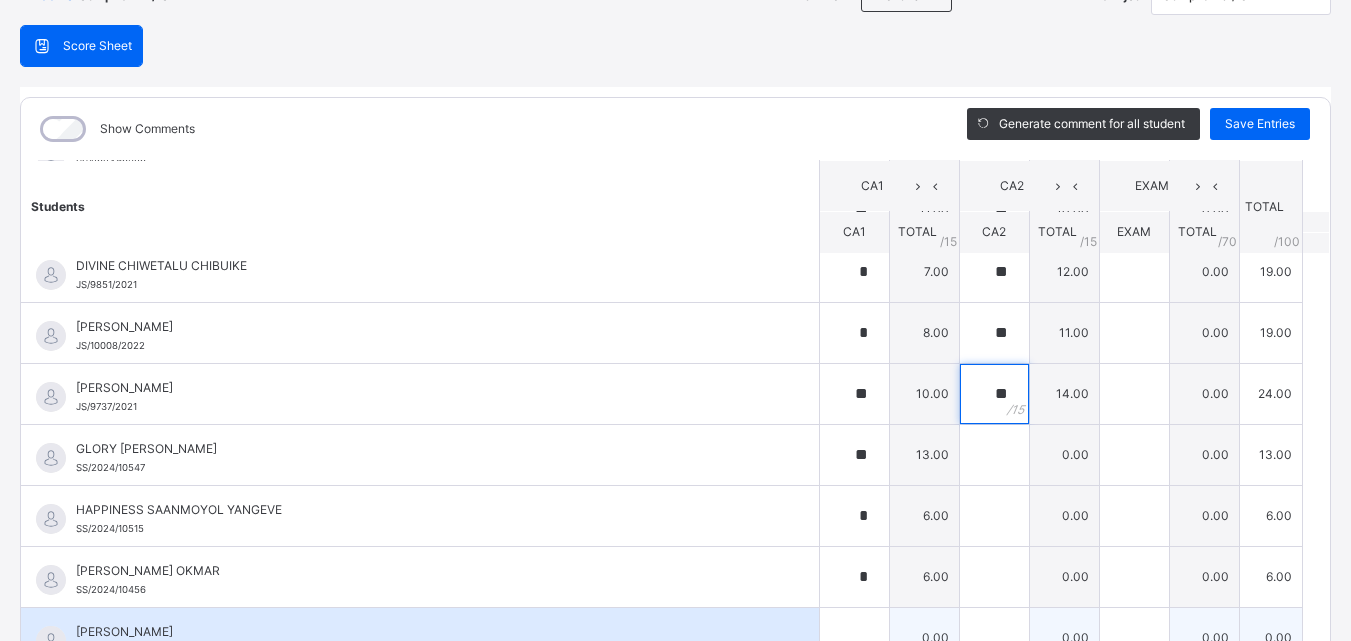 scroll, scrollTop: 600, scrollLeft: 0, axis: vertical 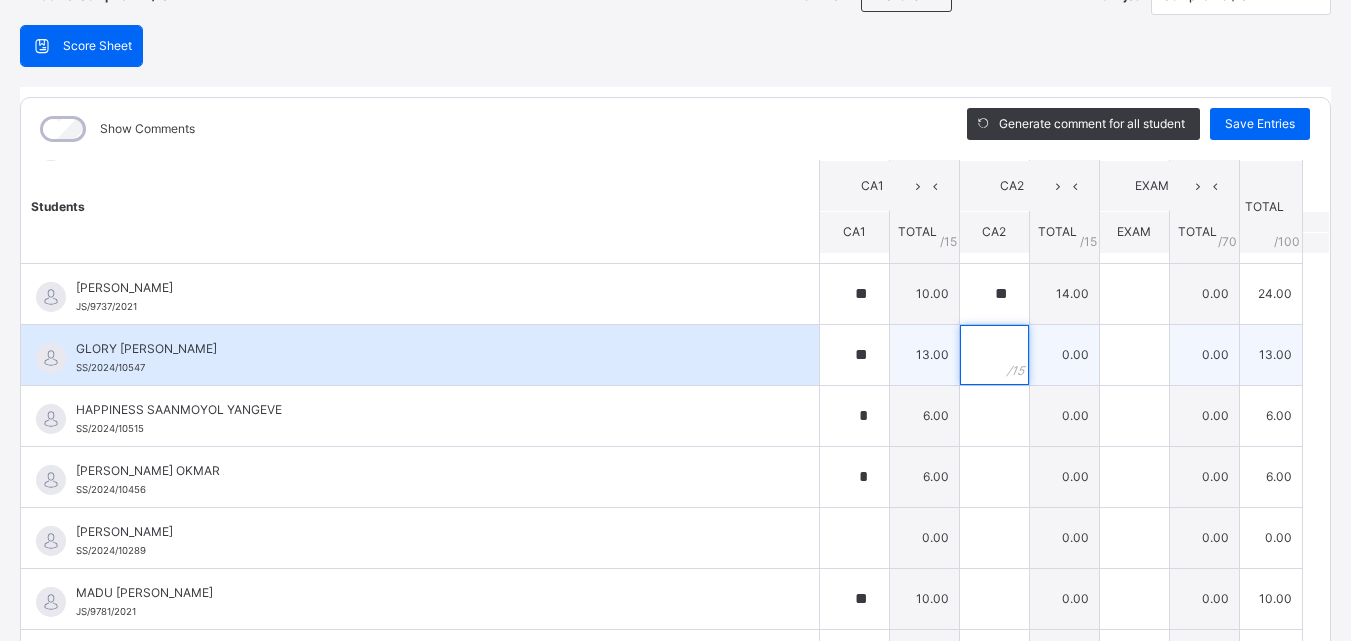 click at bounding box center [994, 355] 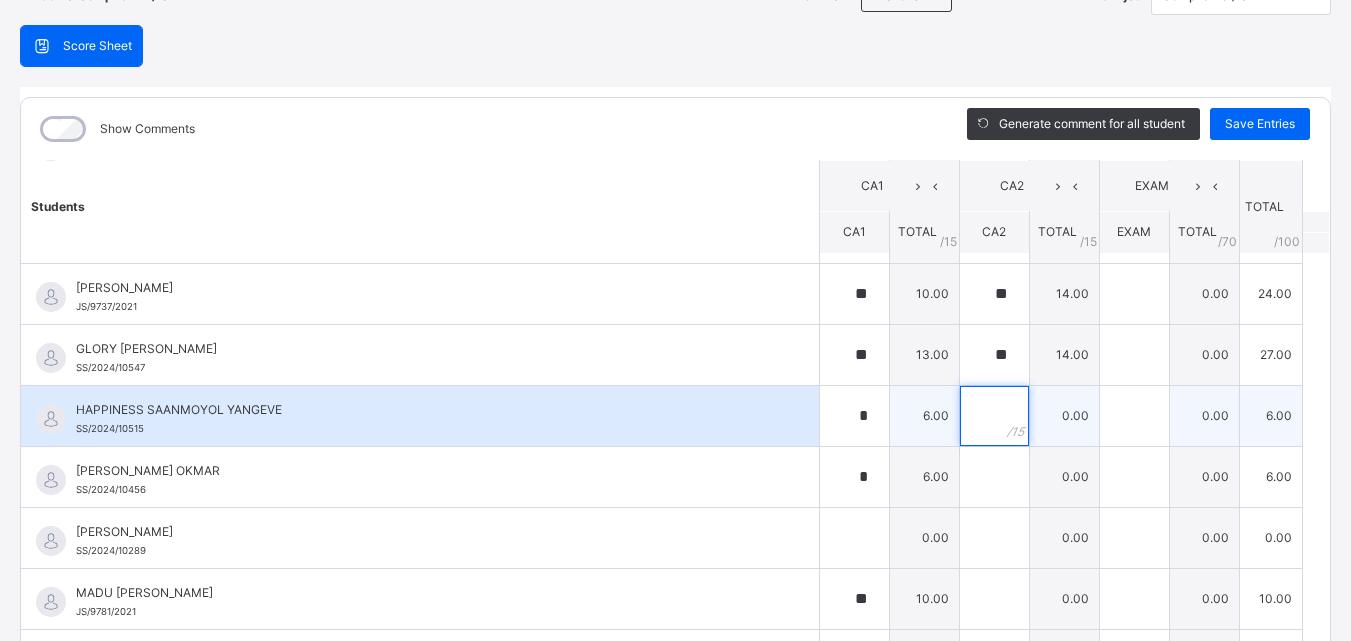 click at bounding box center [994, 416] 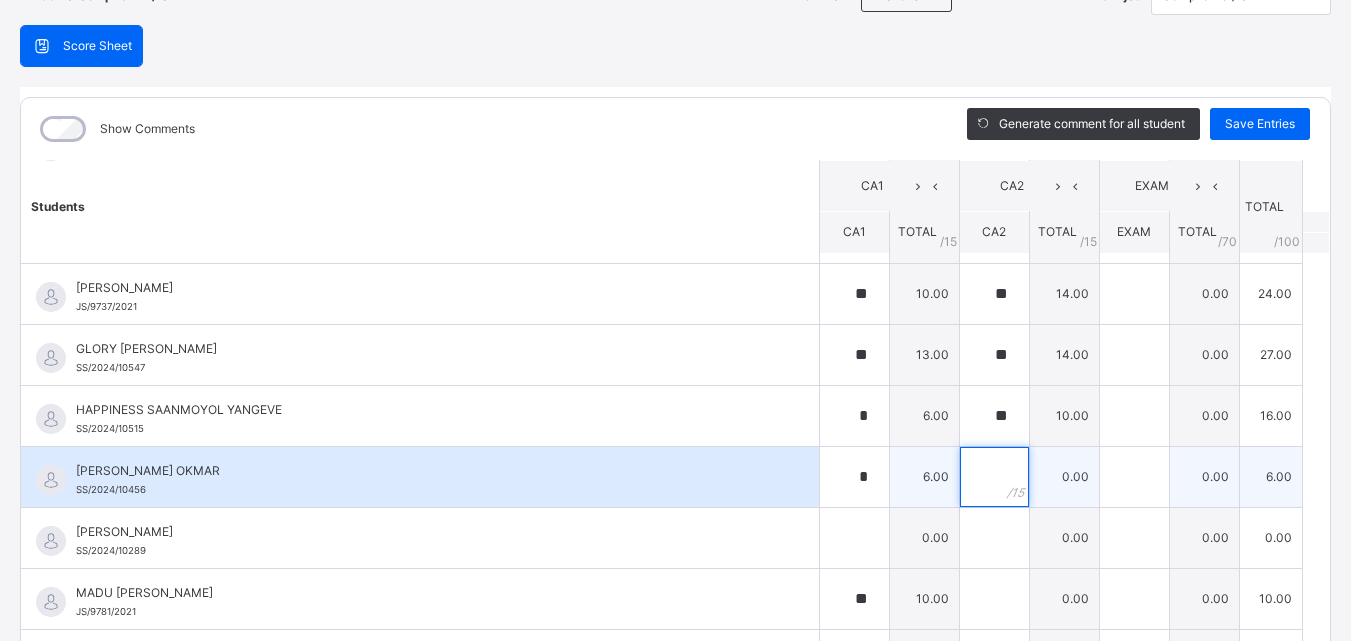 click at bounding box center (994, 477) 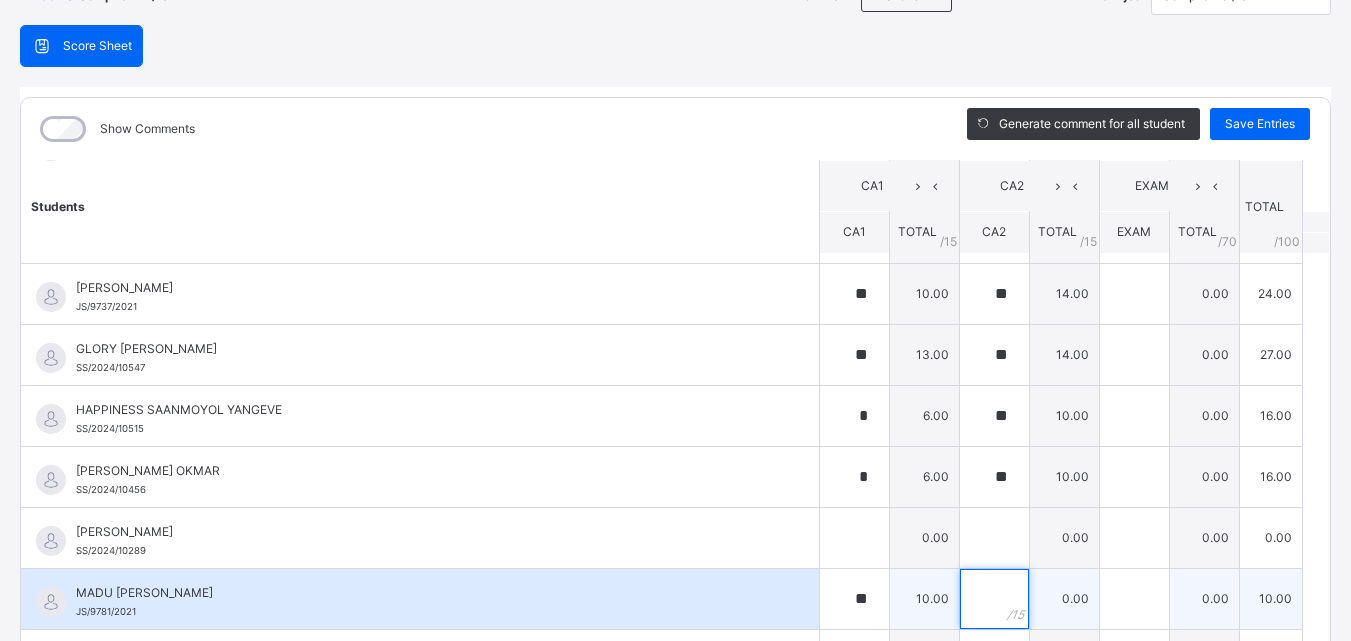 click at bounding box center (994, 599) 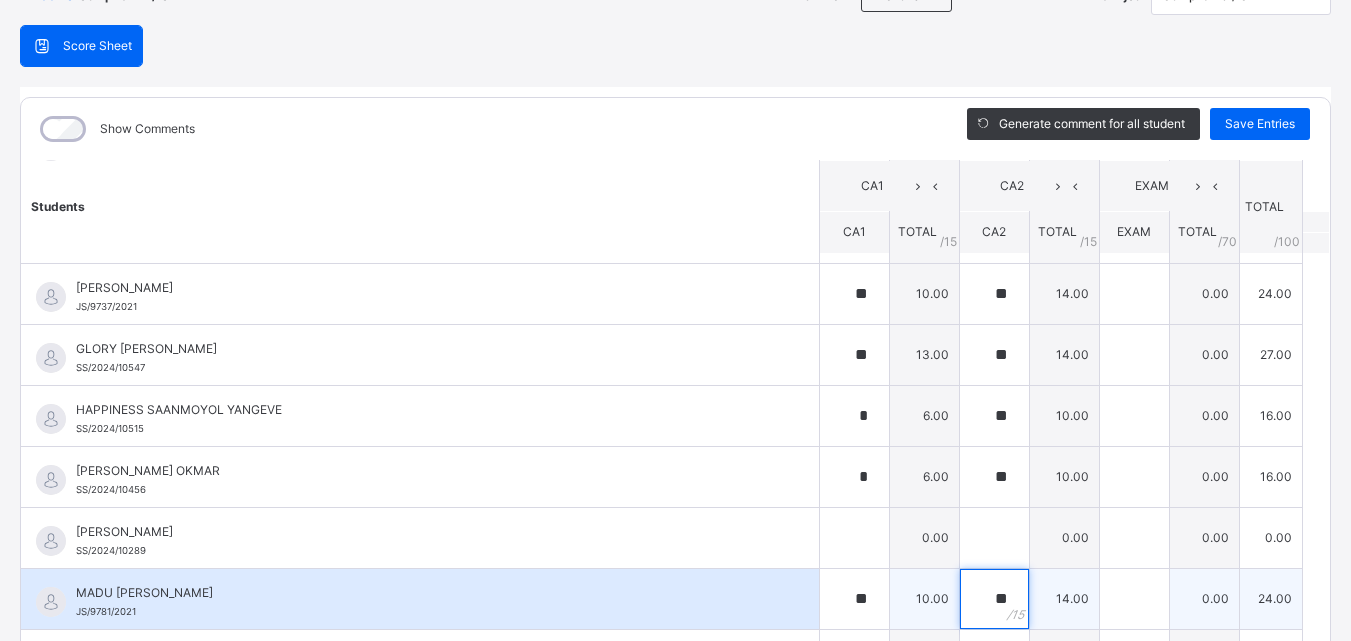 scroll, scrollTop: 700, scrollLeft: 0, axis: vertical 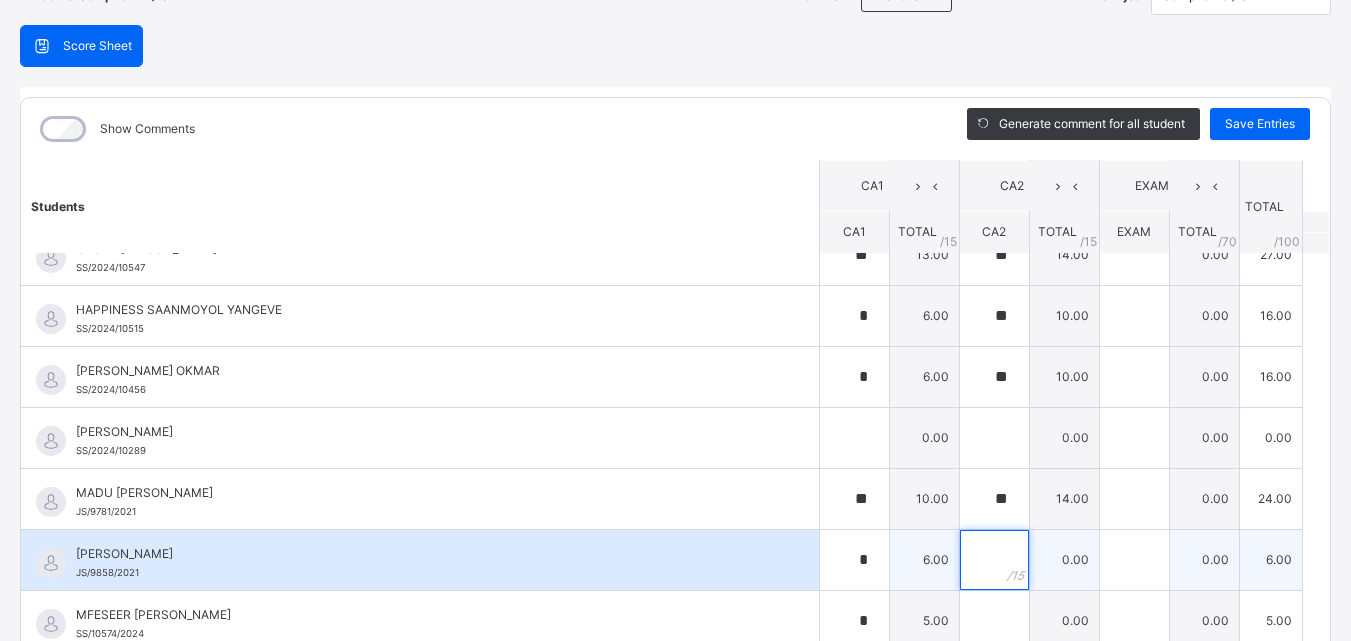 click at bounding box center [994, 560] 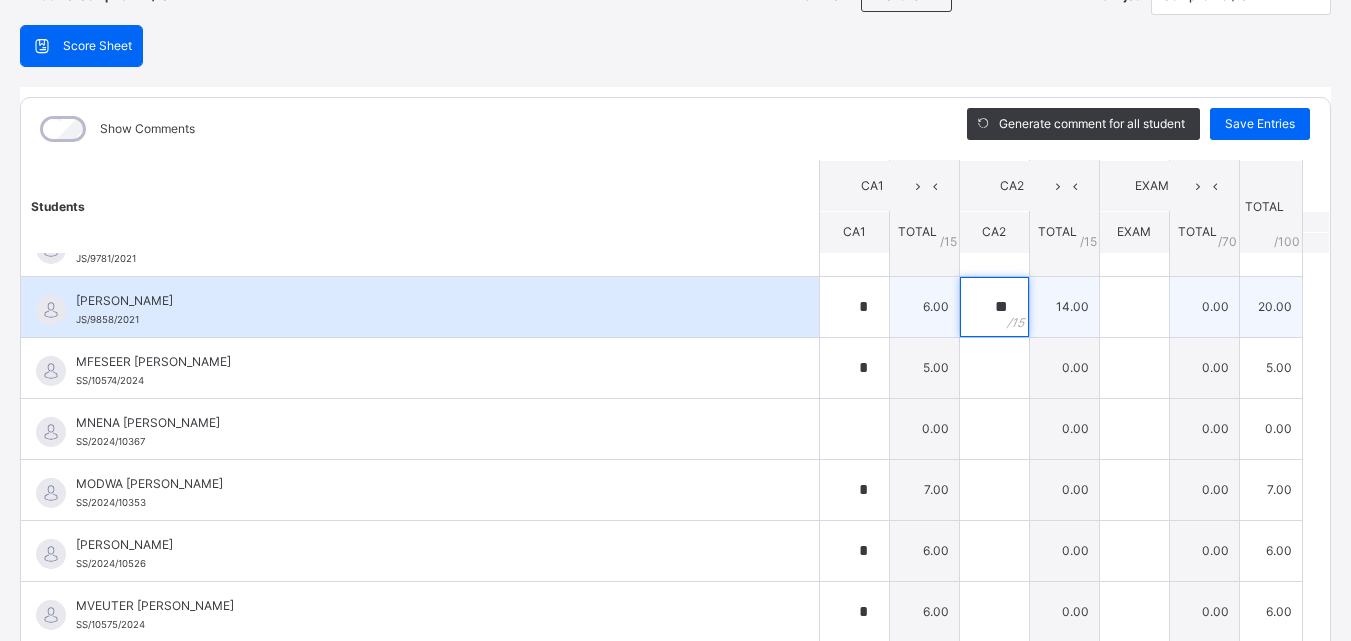 scroll, scrollTop: 1000, scrollLeft: 0, axis: vertical 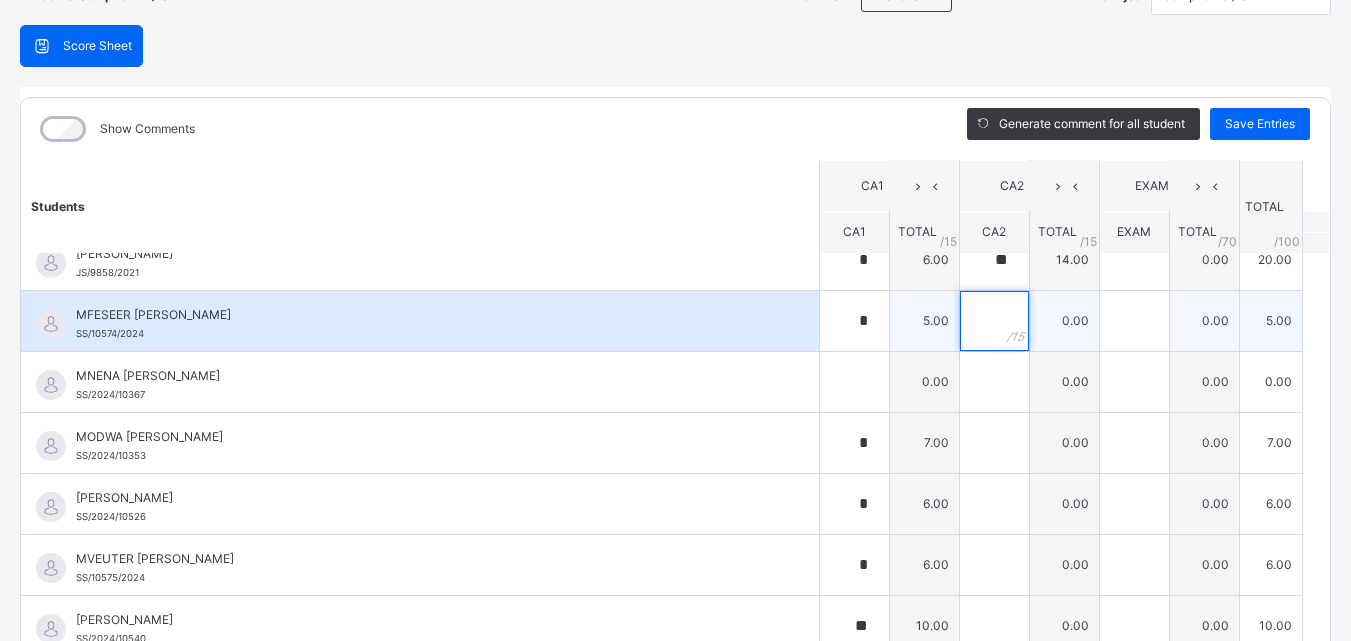 click at bounding box center (994, 321) 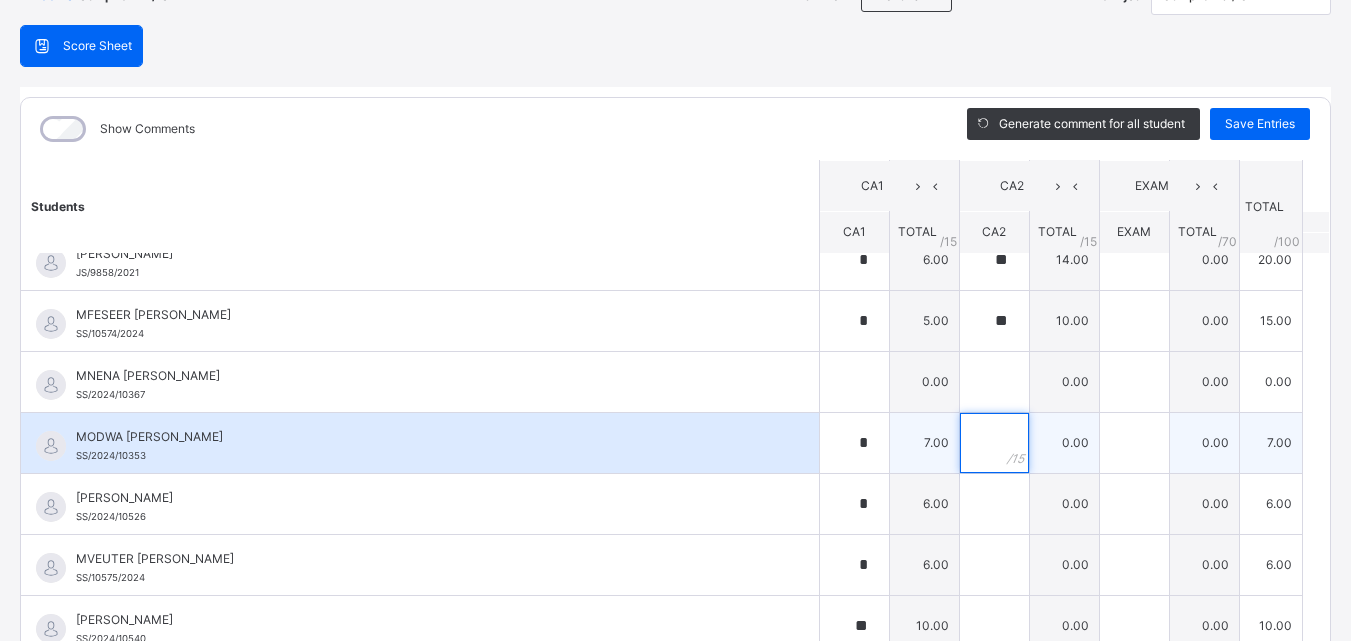 click at bounding box center [994, 443] 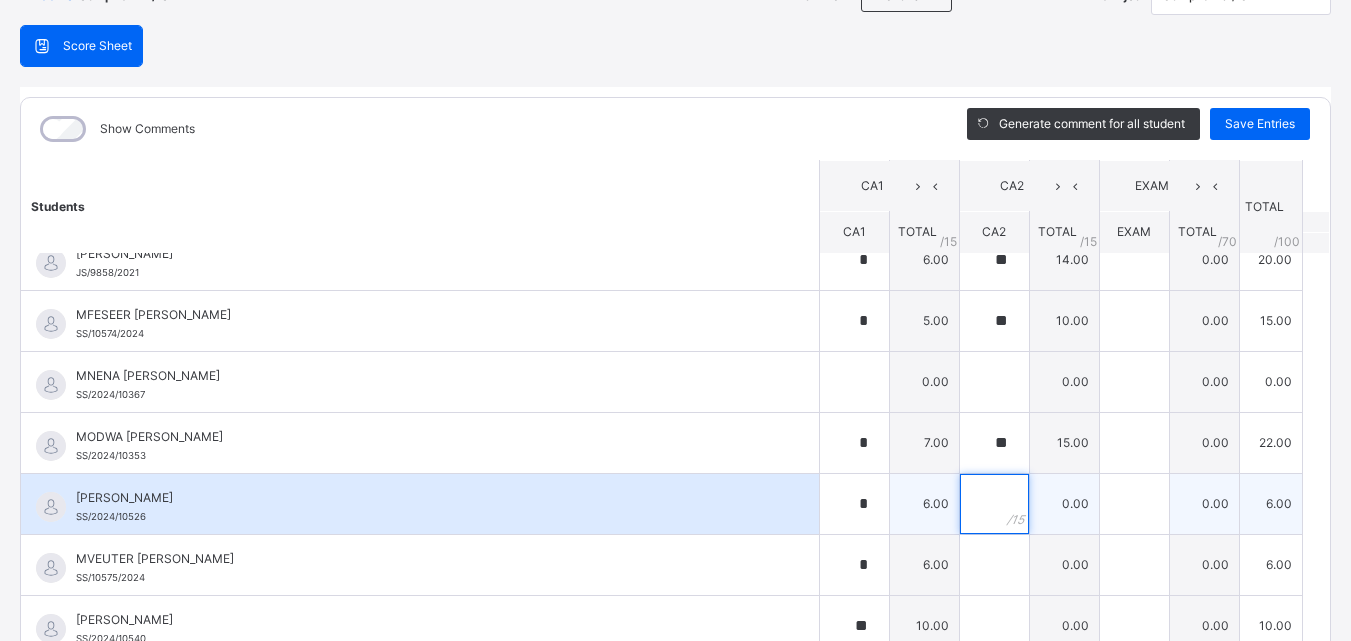 click at bounding box center (994, 504) 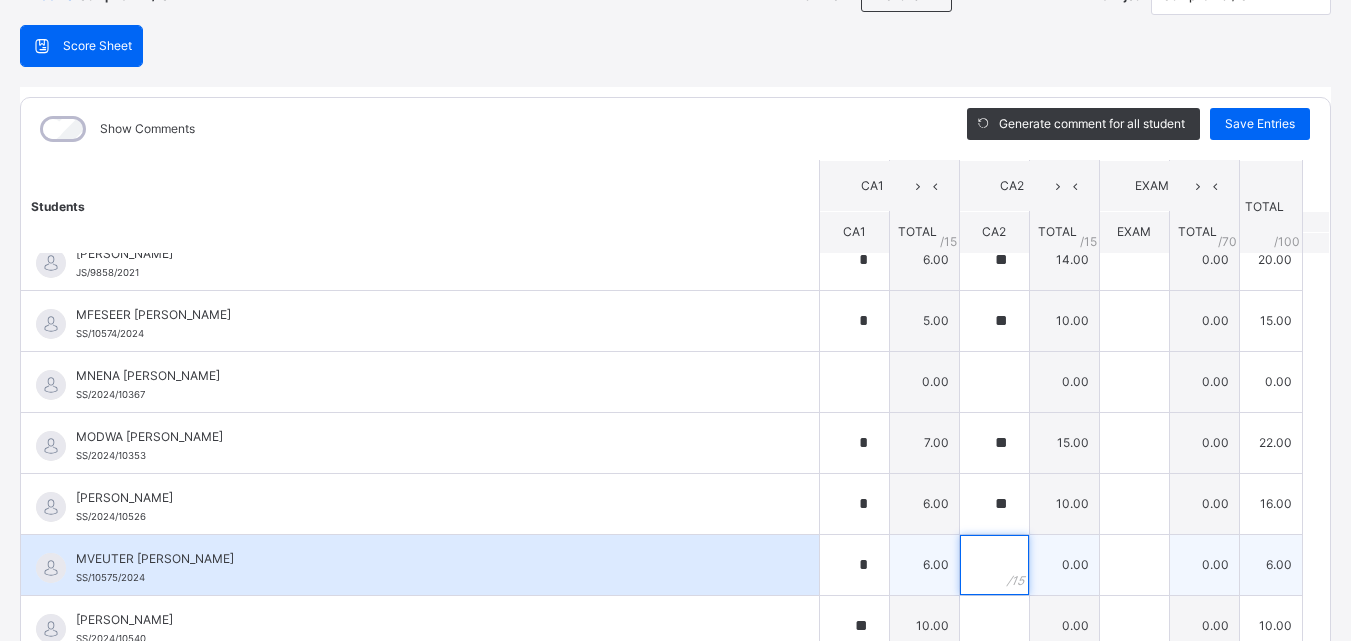 click at bounding box center (994, 565) 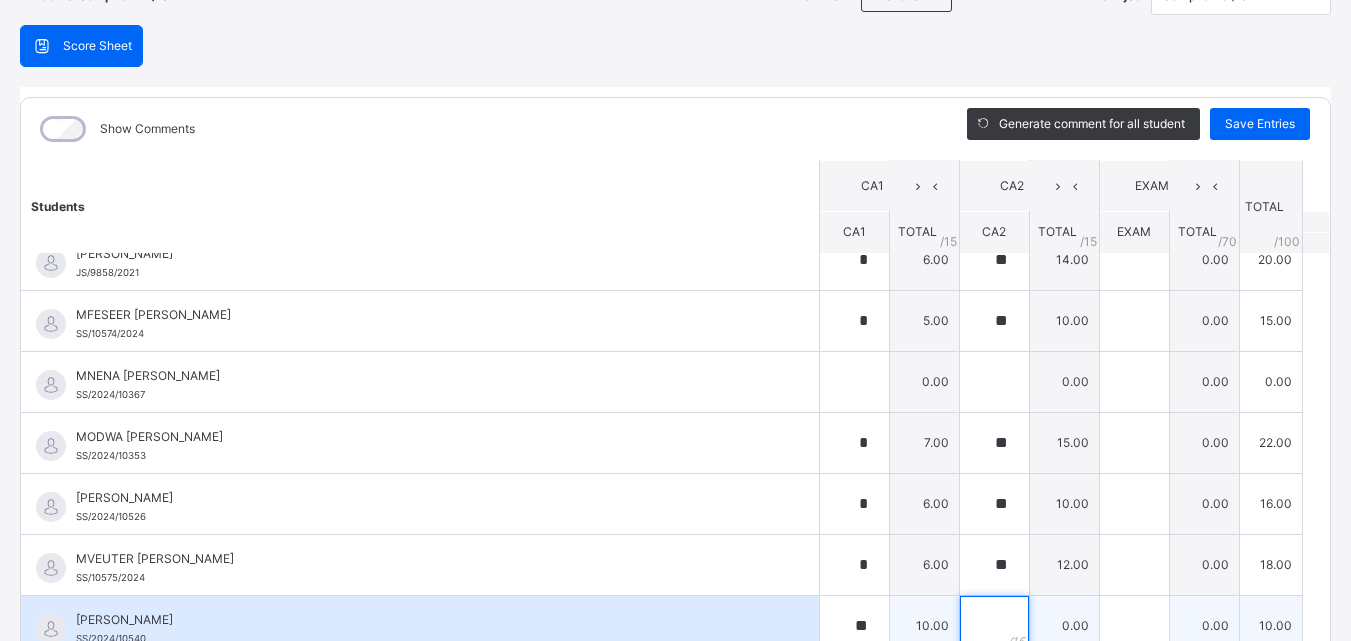 click at bounding box center [994, 626] 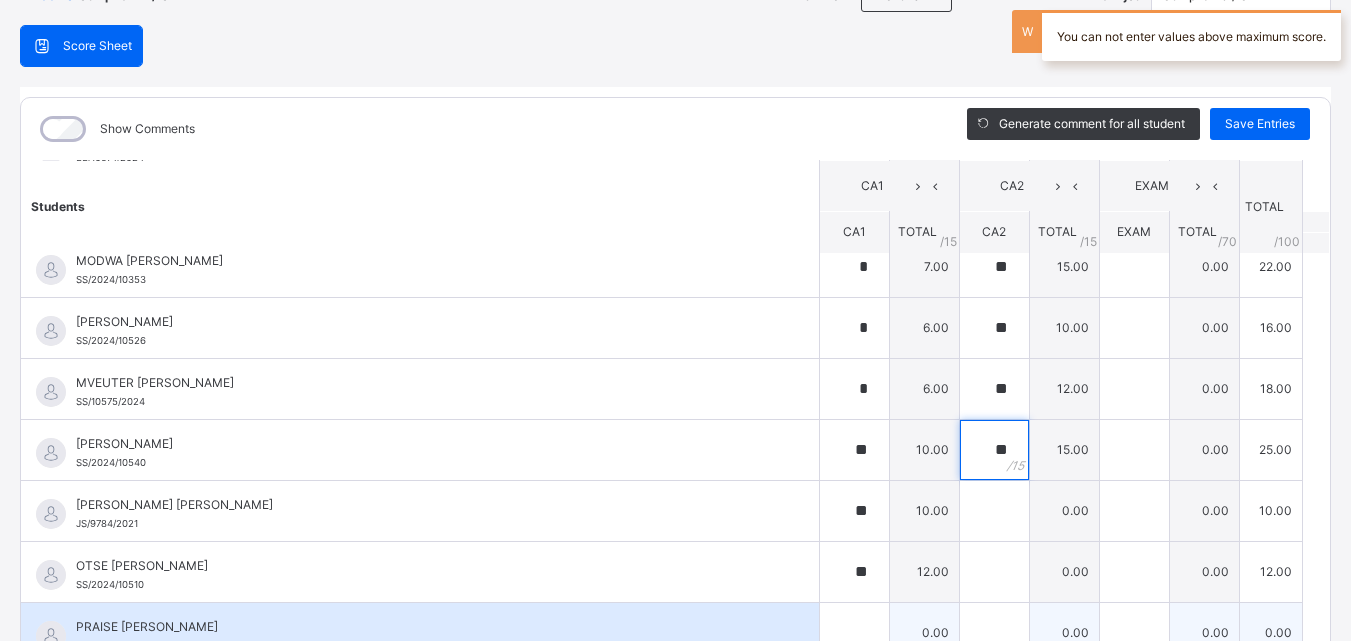 scroll, scrollTop: 1200, scrollLeft: 0, axis: vertical 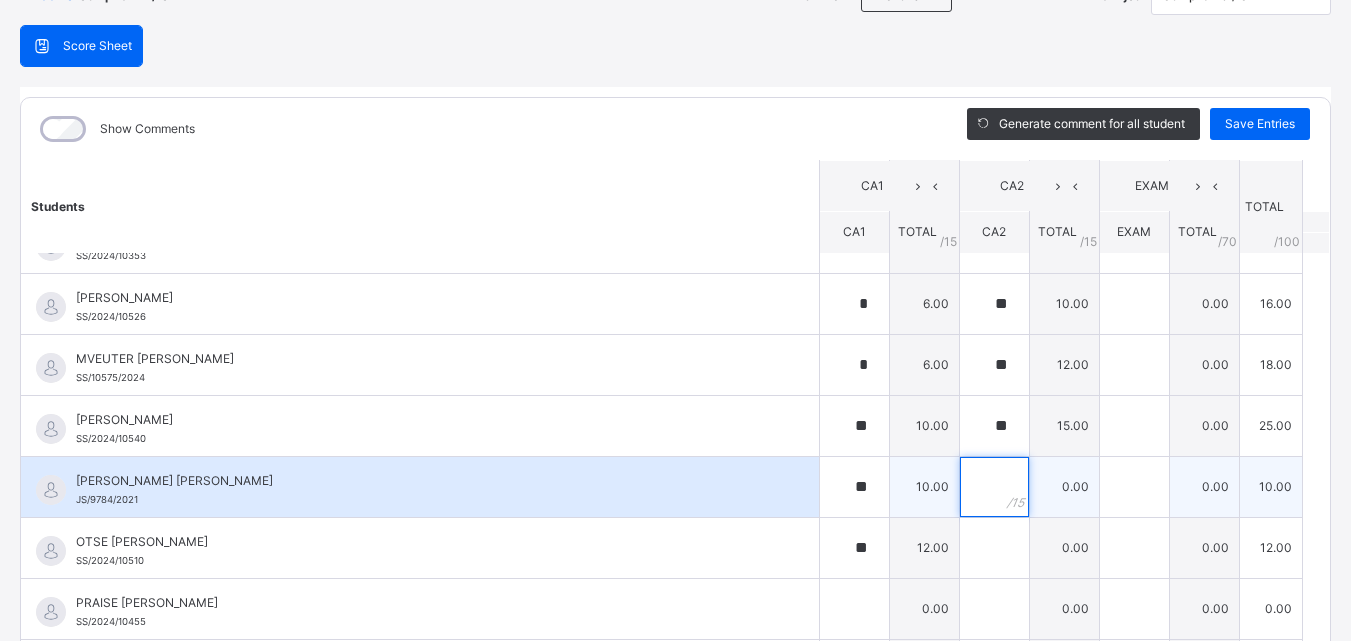 click at bounding box center [994, 487] 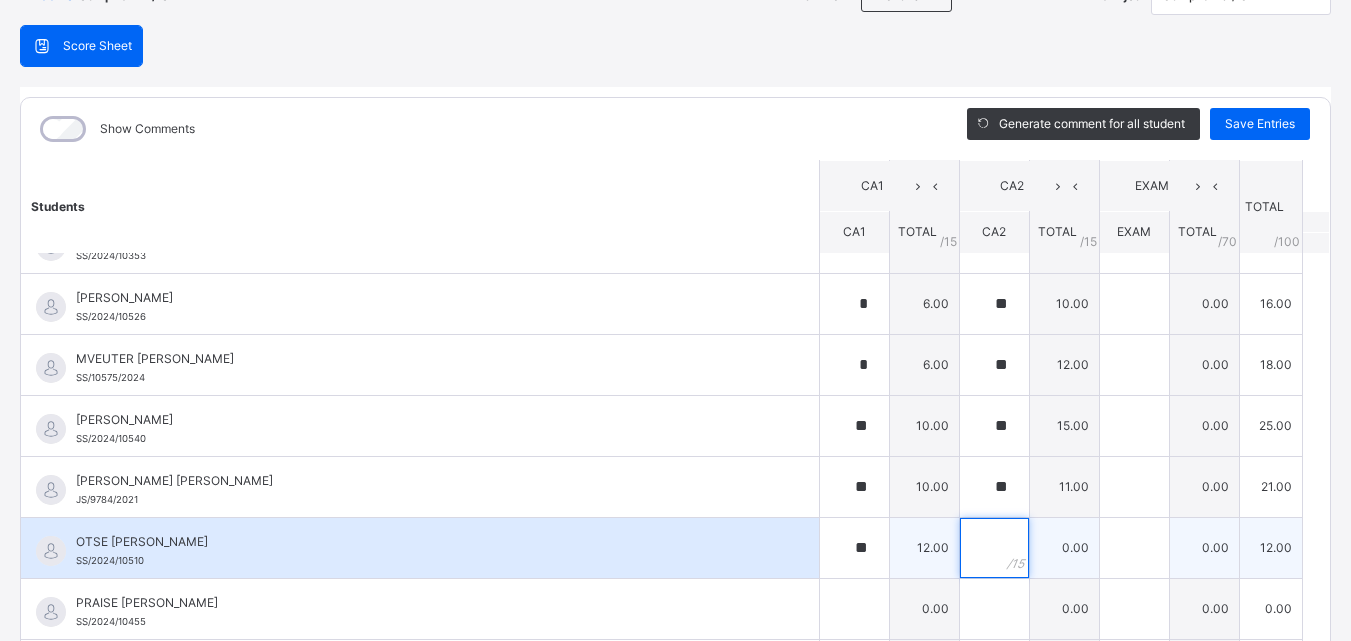 click at bounding box center (994, 548) 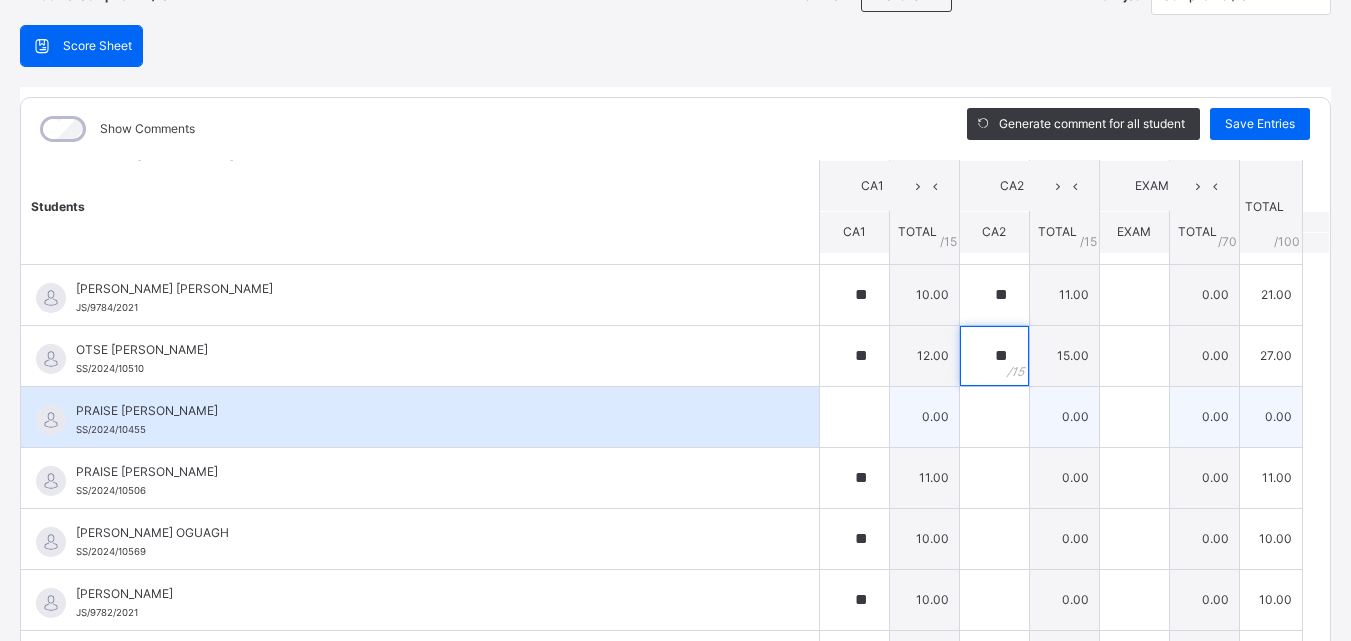 scroll, scrollTop: 1400, scrollLeft: 0, axis: vertical 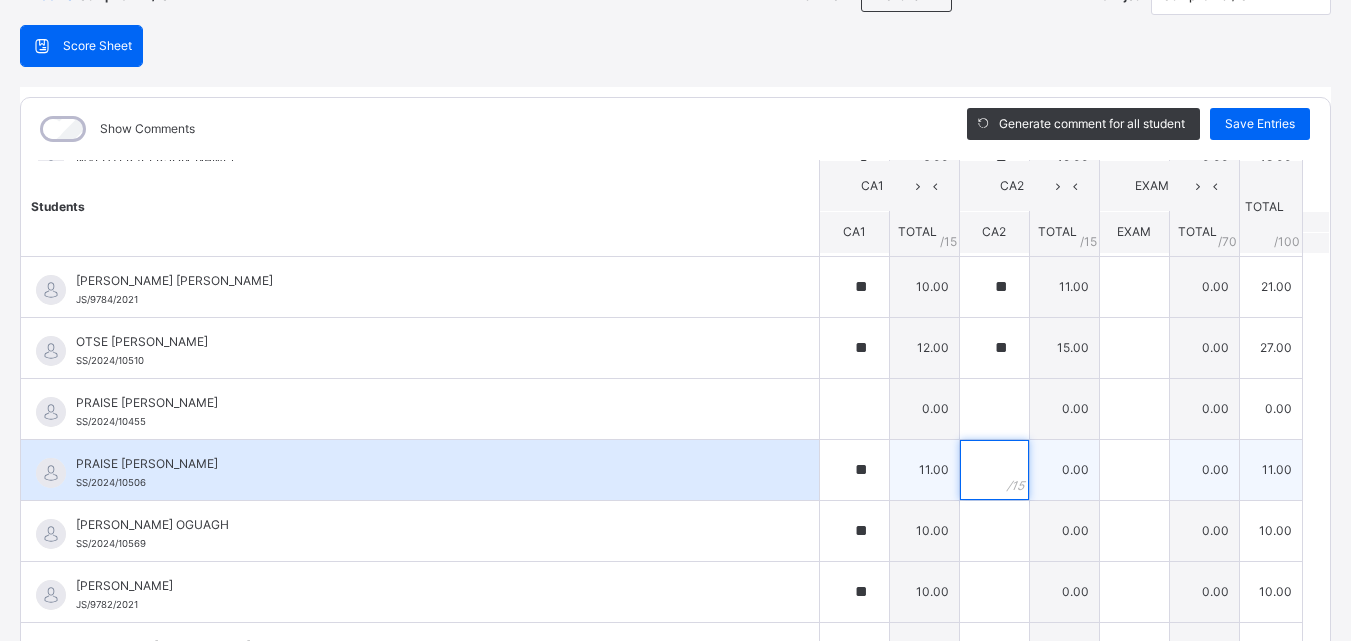 click at bounding box center (994, 470) 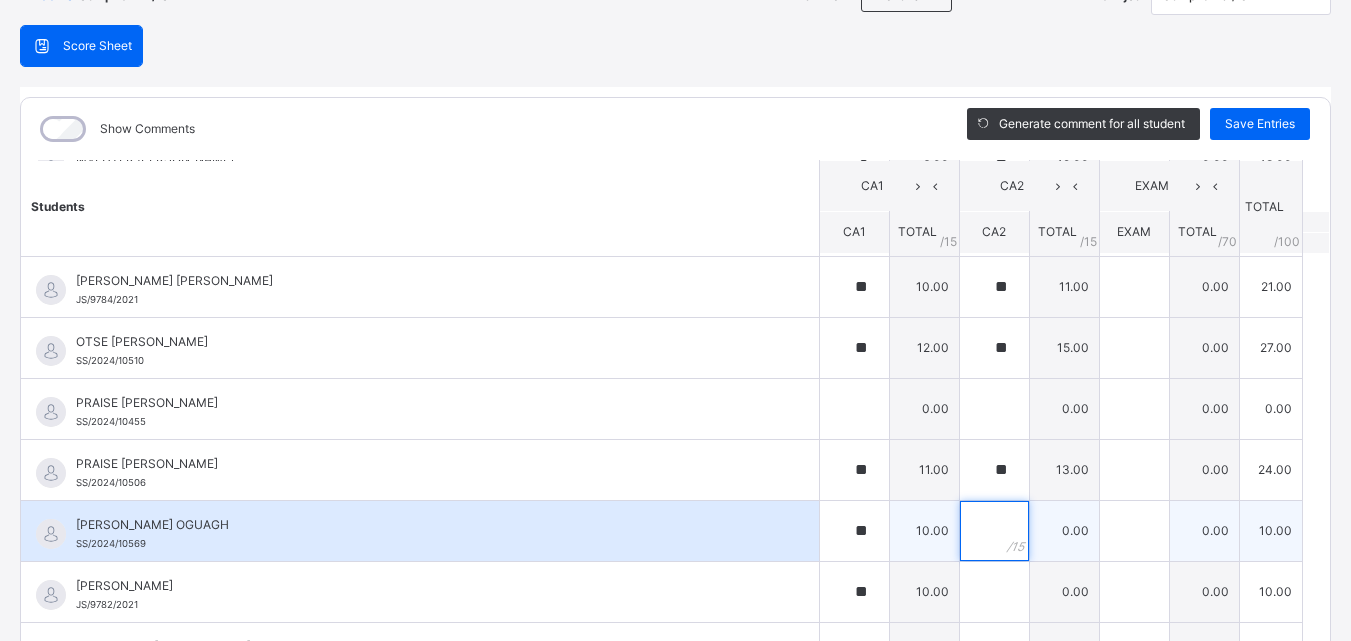 click at bounding box center (994, 531) 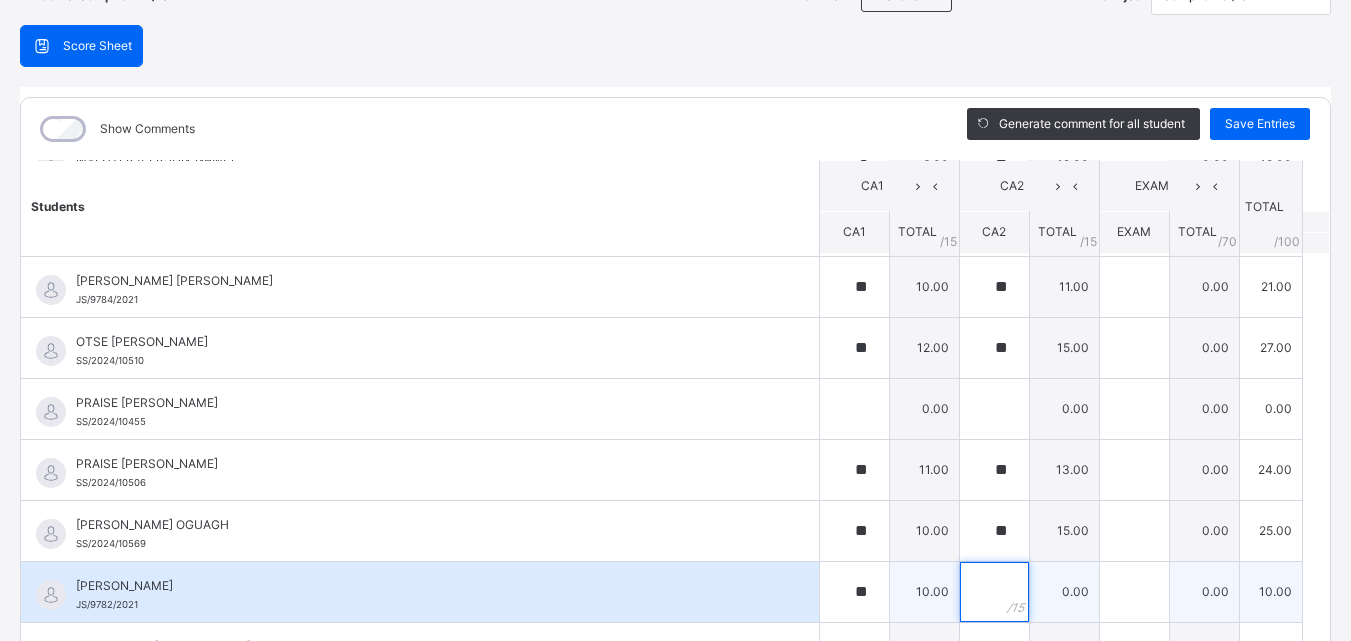 click at bounding box center [994, 592] 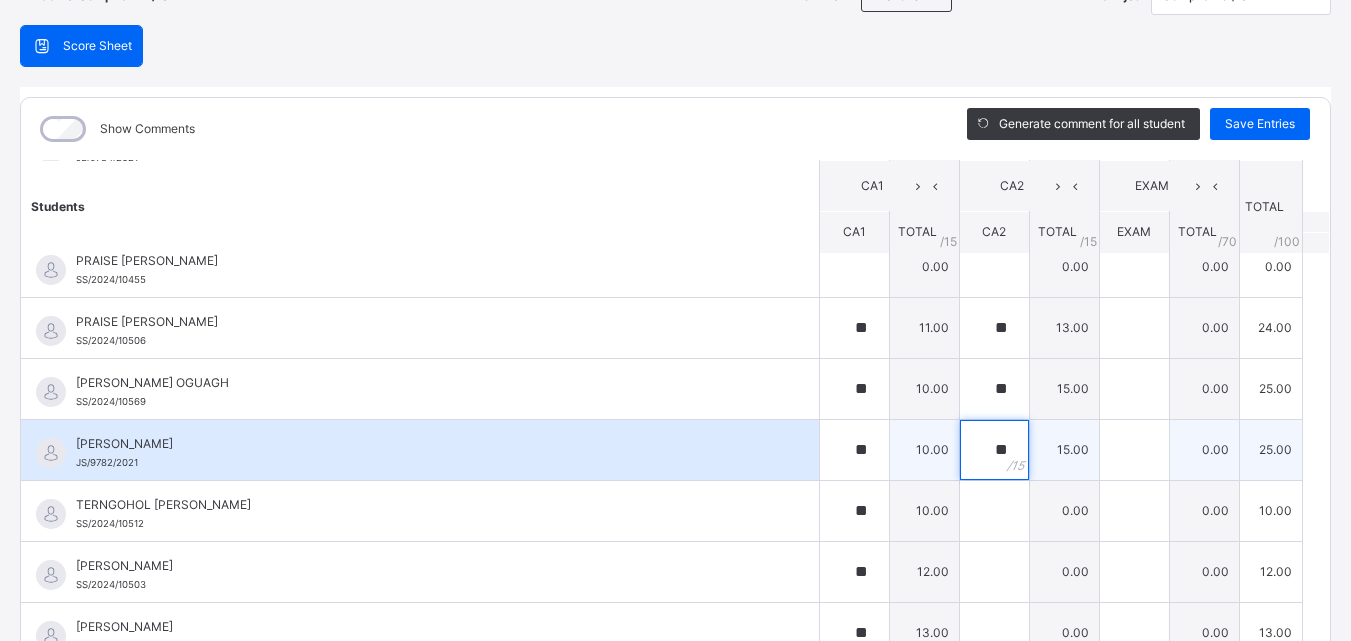scroll, scrollTop: 1546, scrollLeft: 0, axis: vertical 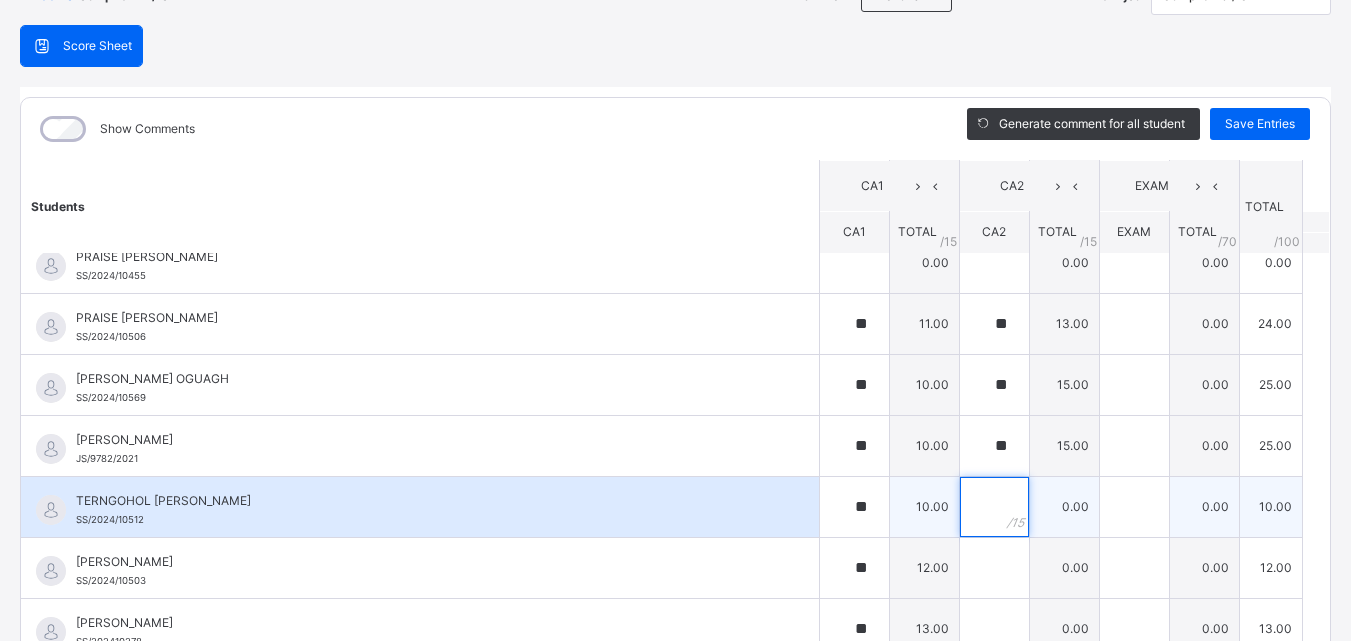 click at bounding box center [994, 507] 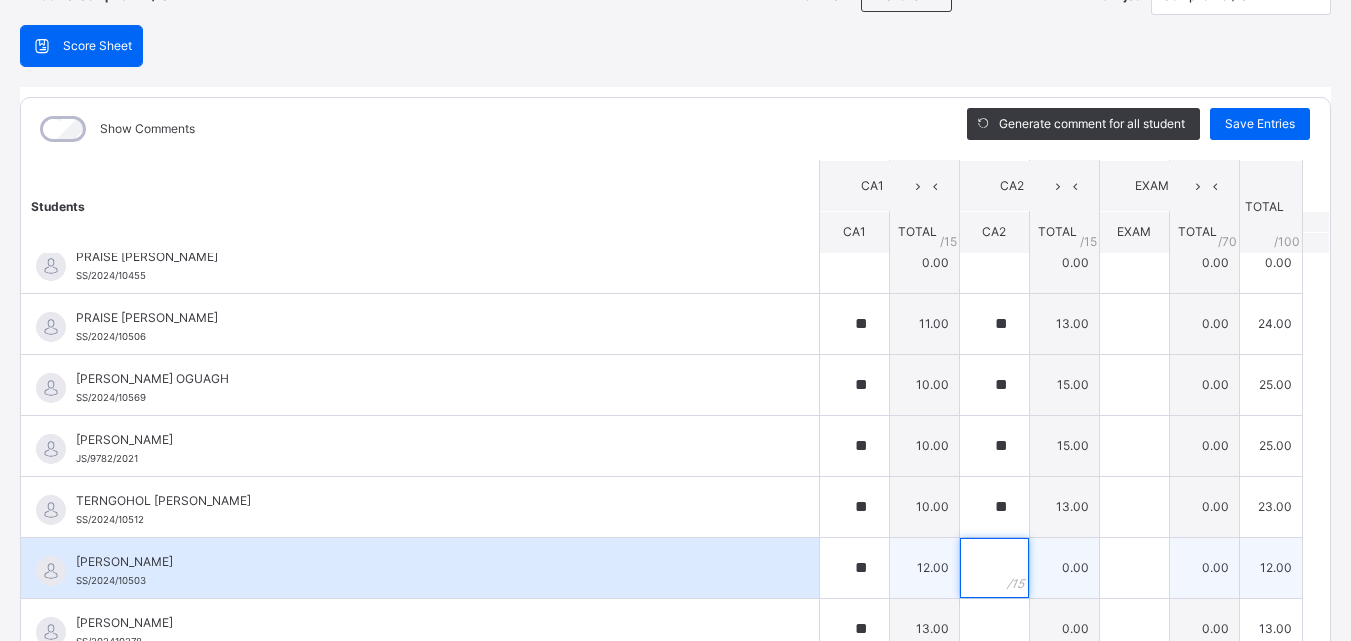 click at bounding box center (994, 568) 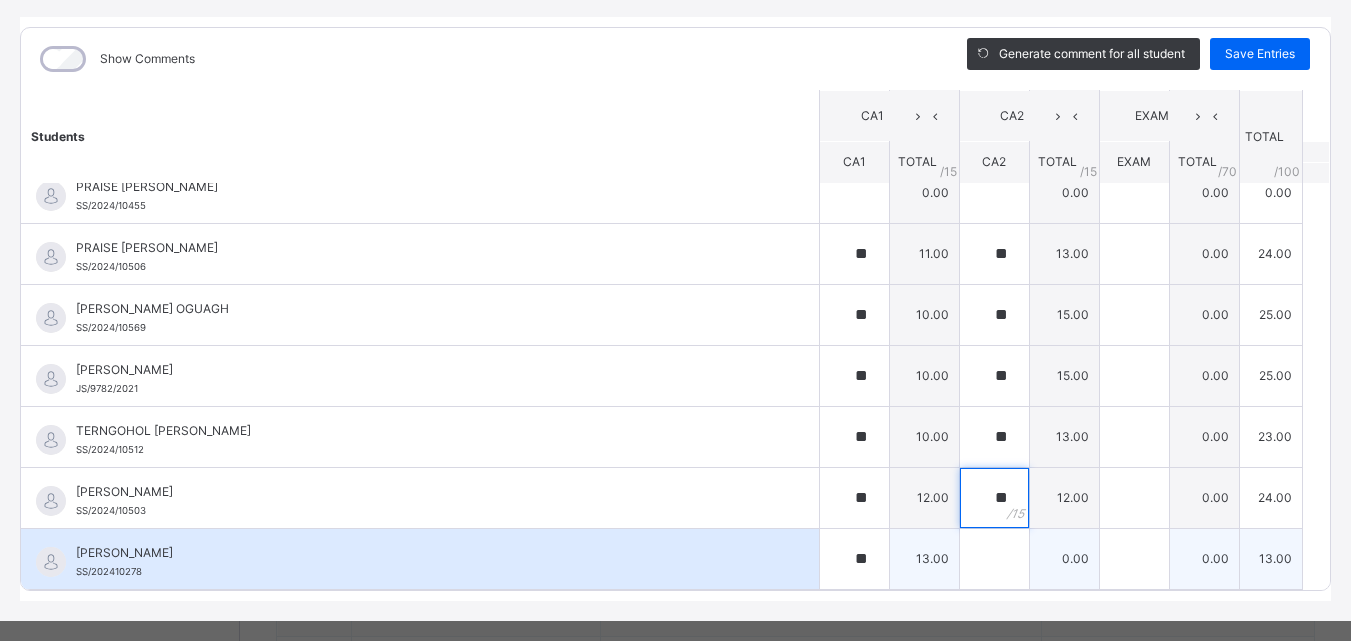 scroll, scrollTop: 270, scrollLeft: 0, axis: vertical 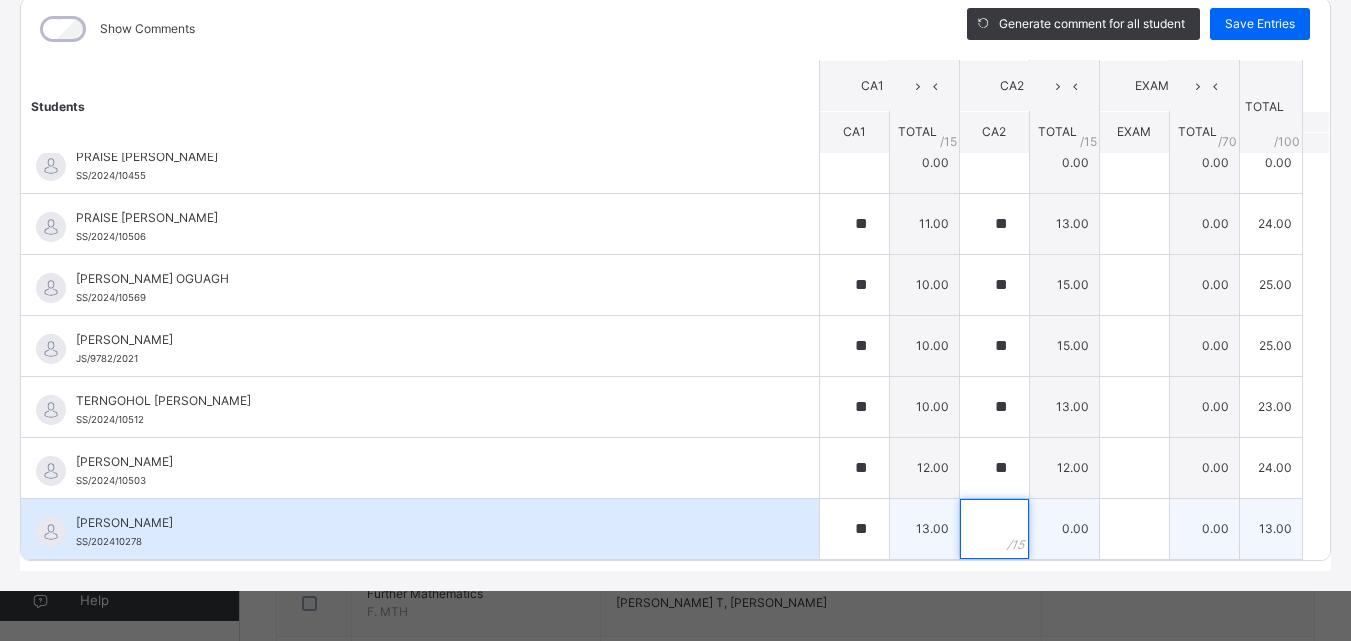 click at bounding box center (994, 529) 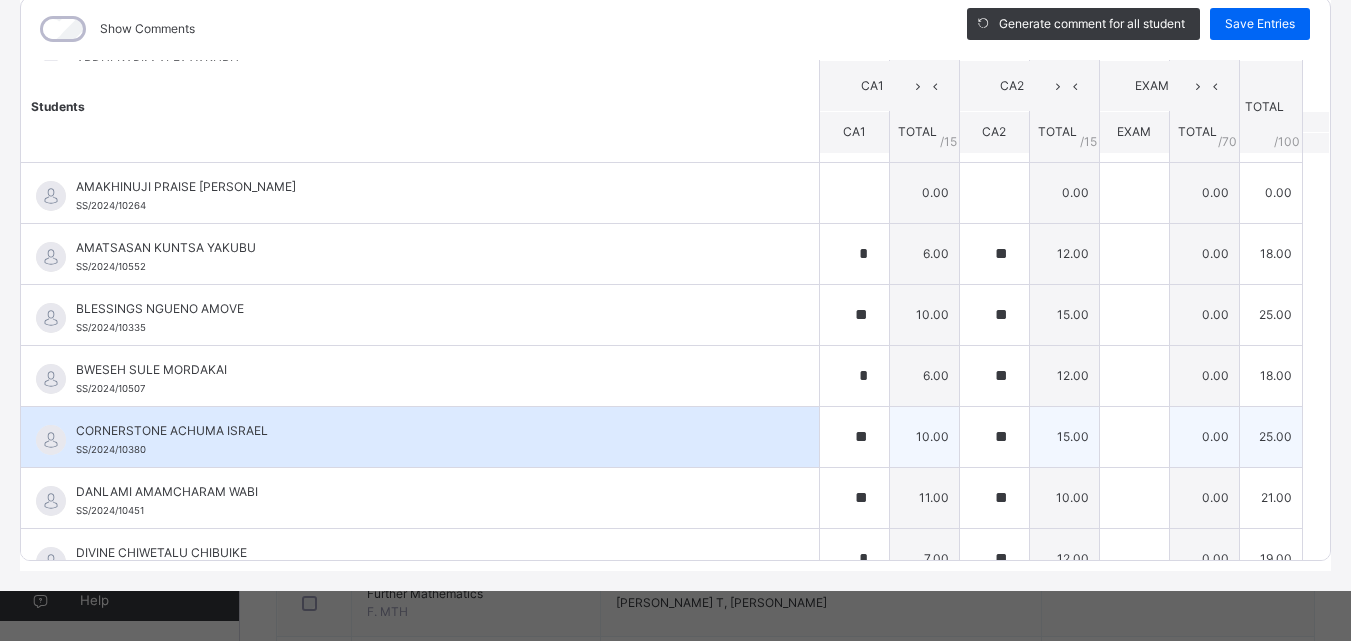 scroll, scrollTop: 0, scrollLeft: 0, axis: both 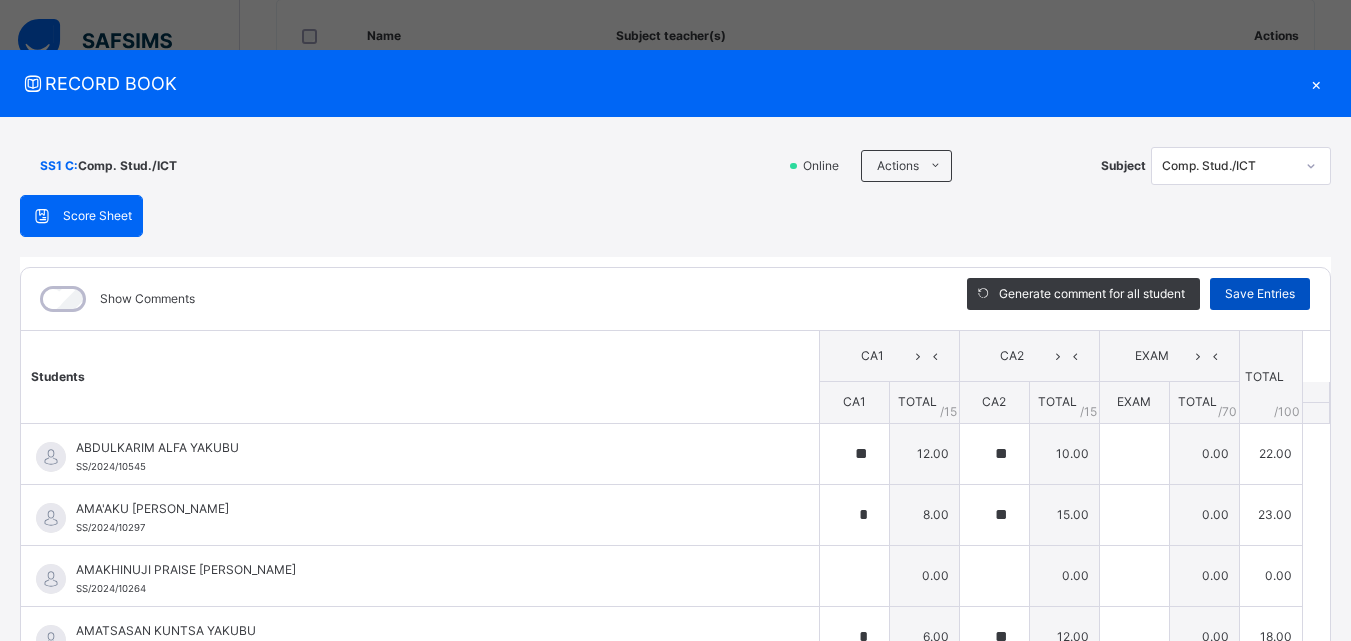 click on "Save Entries" at bounding box center (1260, 294) 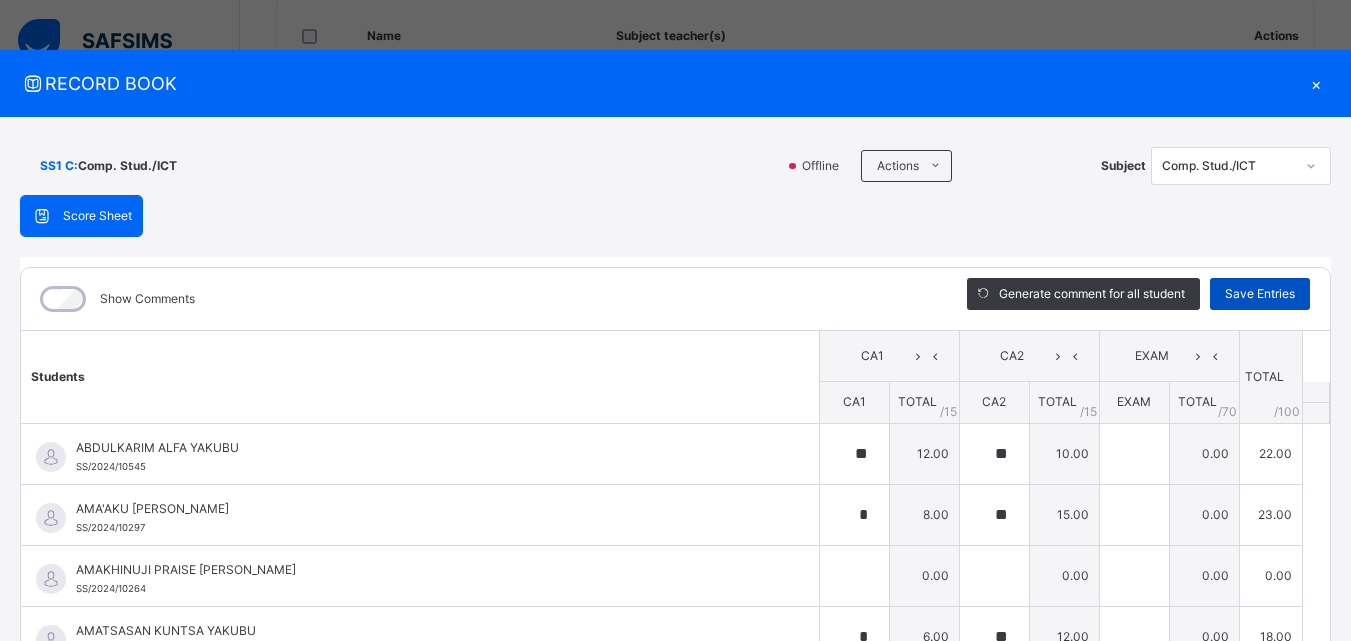 click on "Save Entries" at bounding box center [1260, 294] 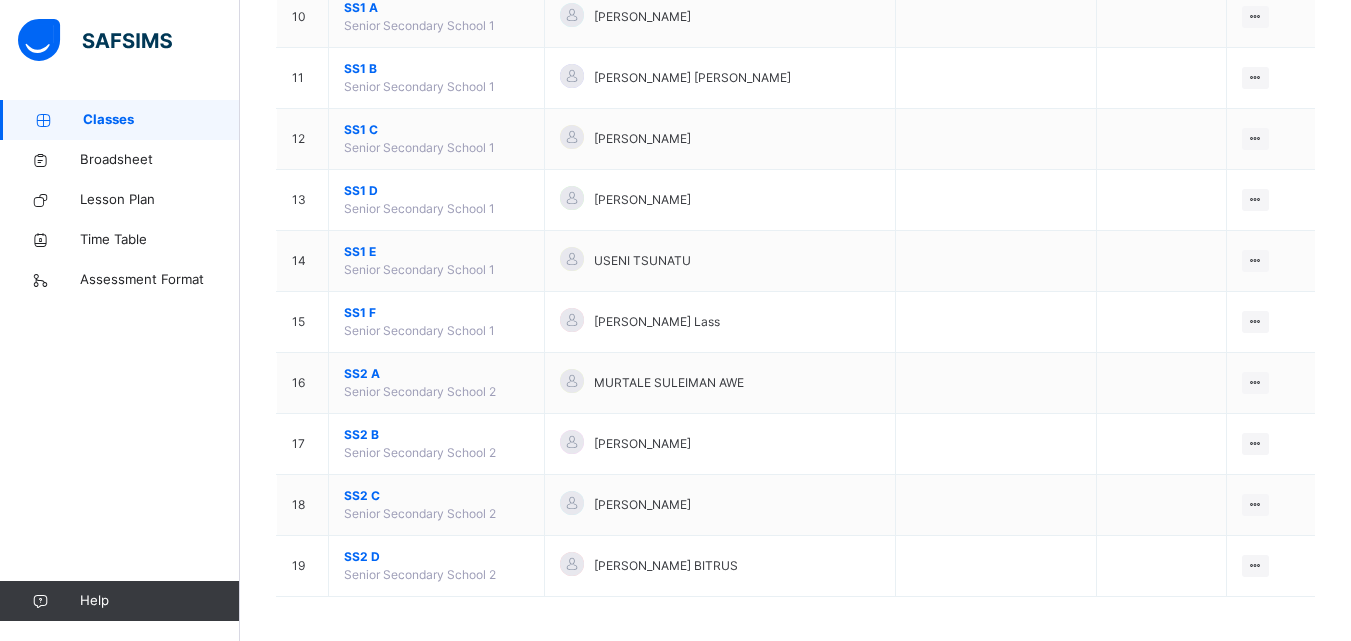 scroll, scrollTop: 700, scrollLeft: 0, axis: vertical 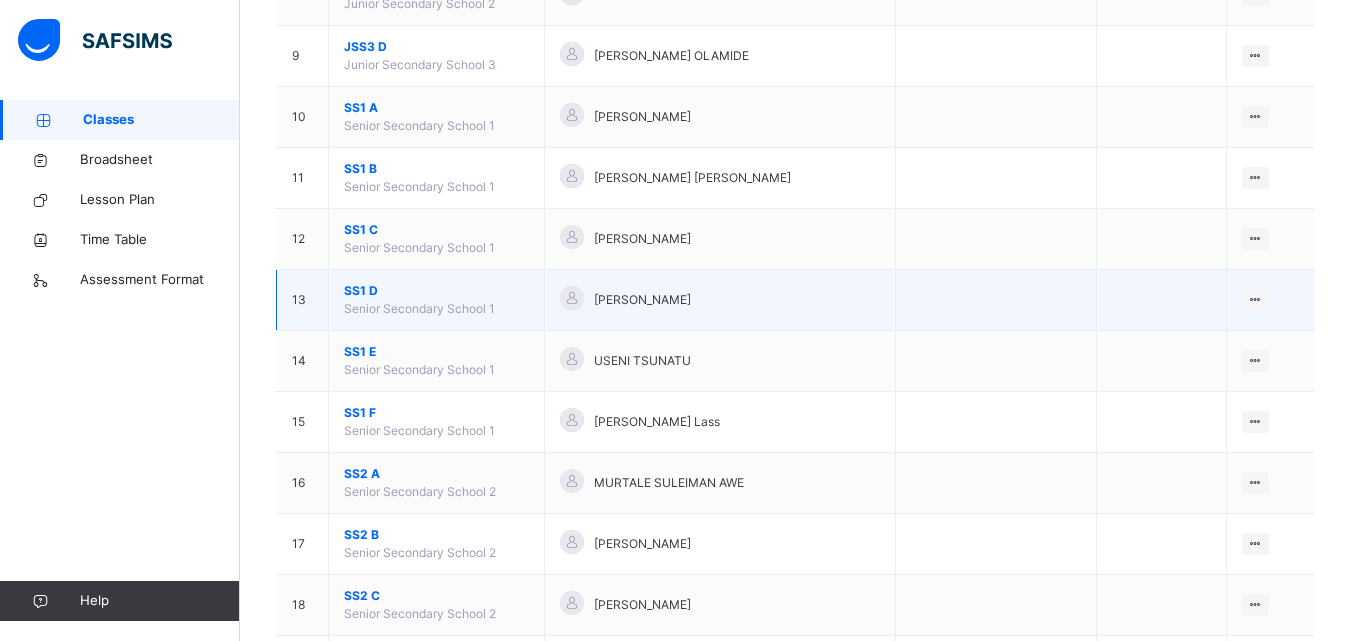 click on "SS1   D" at bounding box center (436, 291) 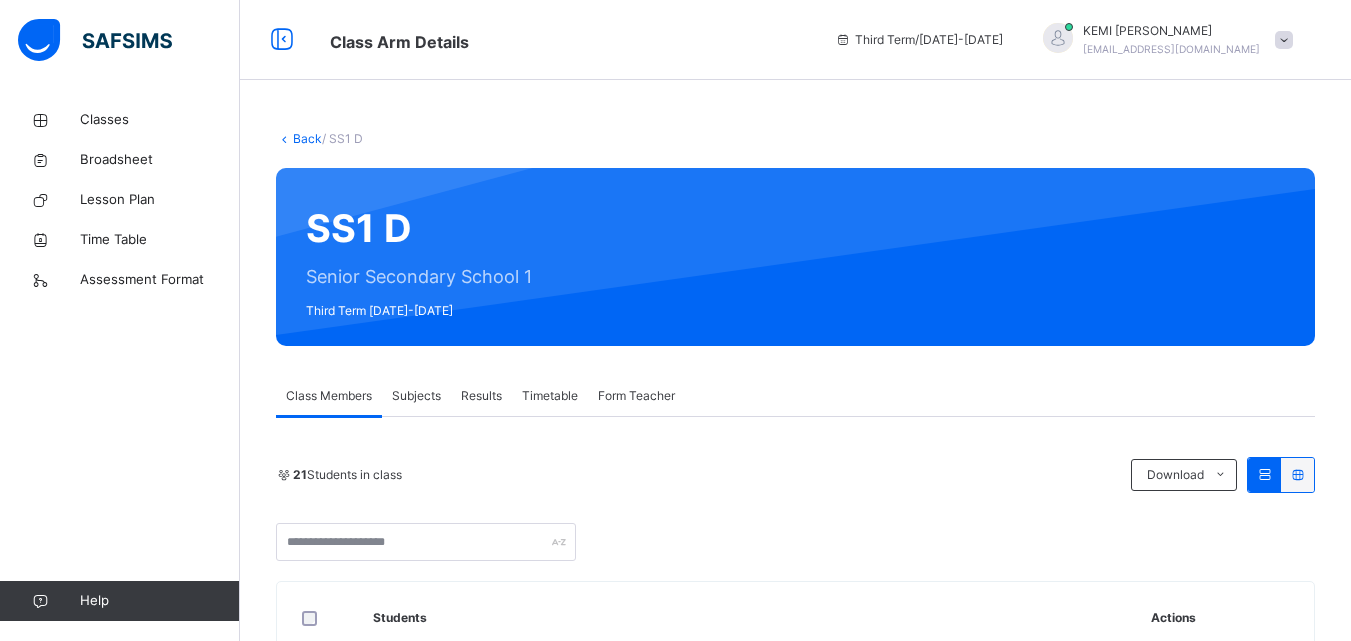 click on "Subjects" at bounding box center [416, 396] 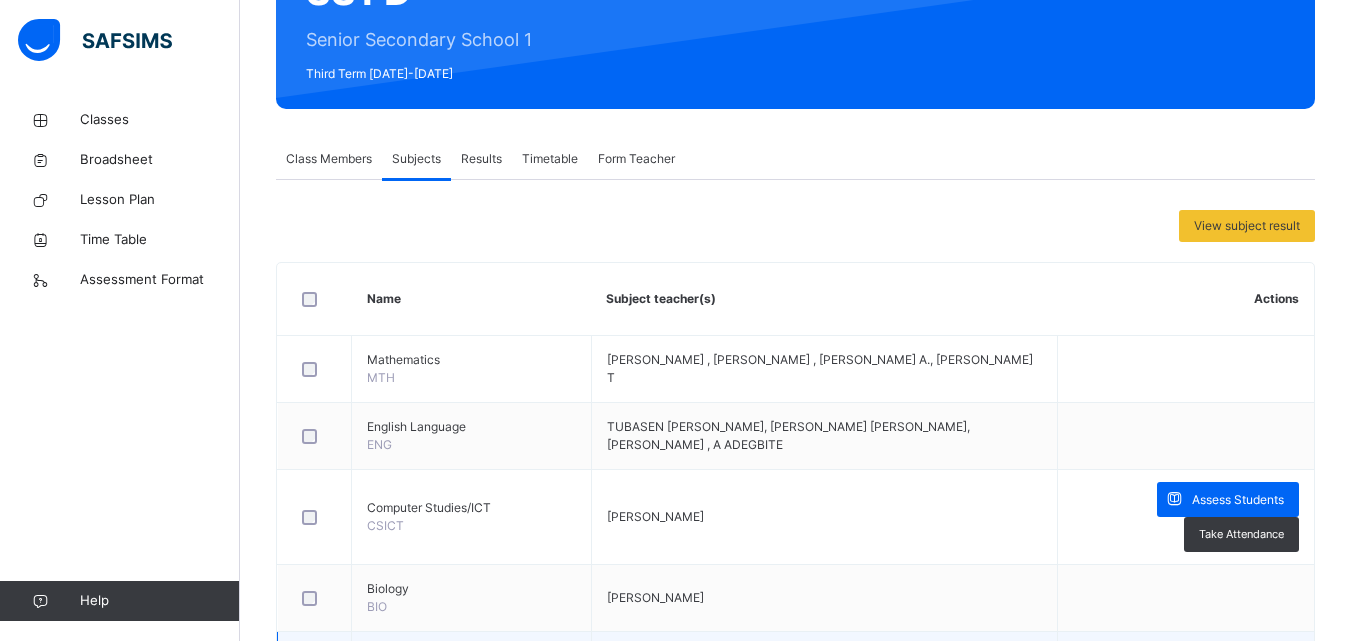 scroll, scrollTop: 300, scrollLeft: 0, axis: vertical 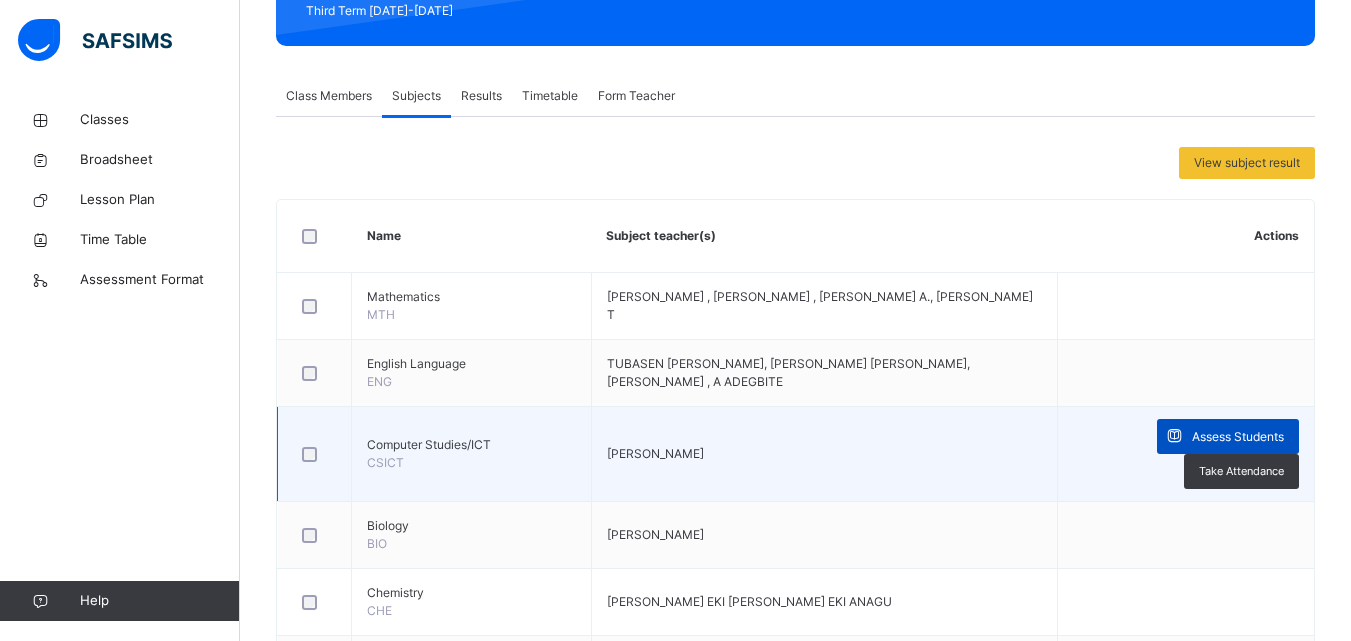 click at bounding box center (1174, 436) 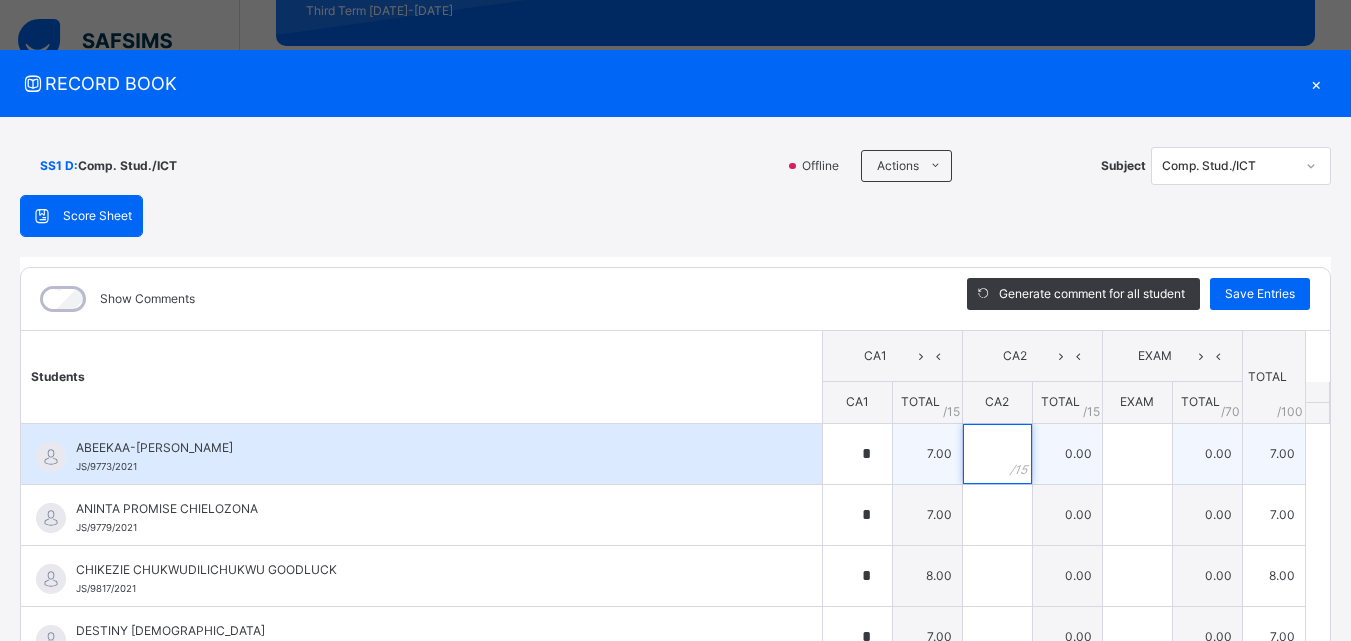 click at bounding box center (997, 454) 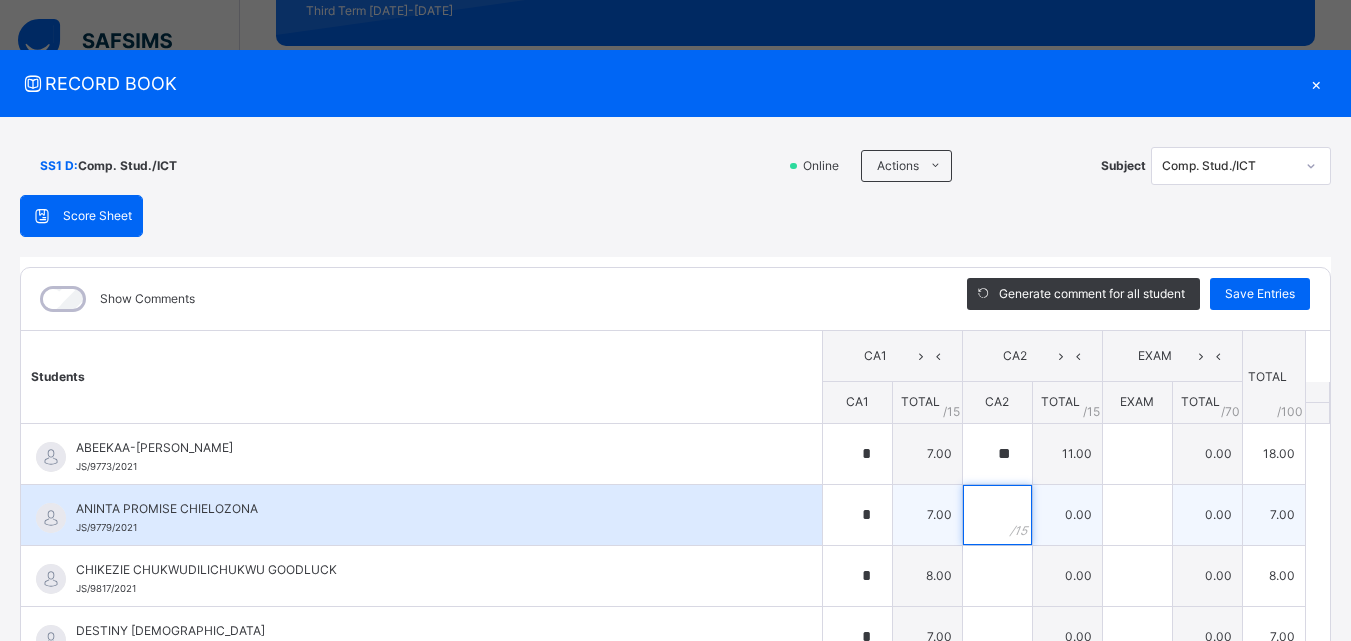 click at bounding box center (997, 515) 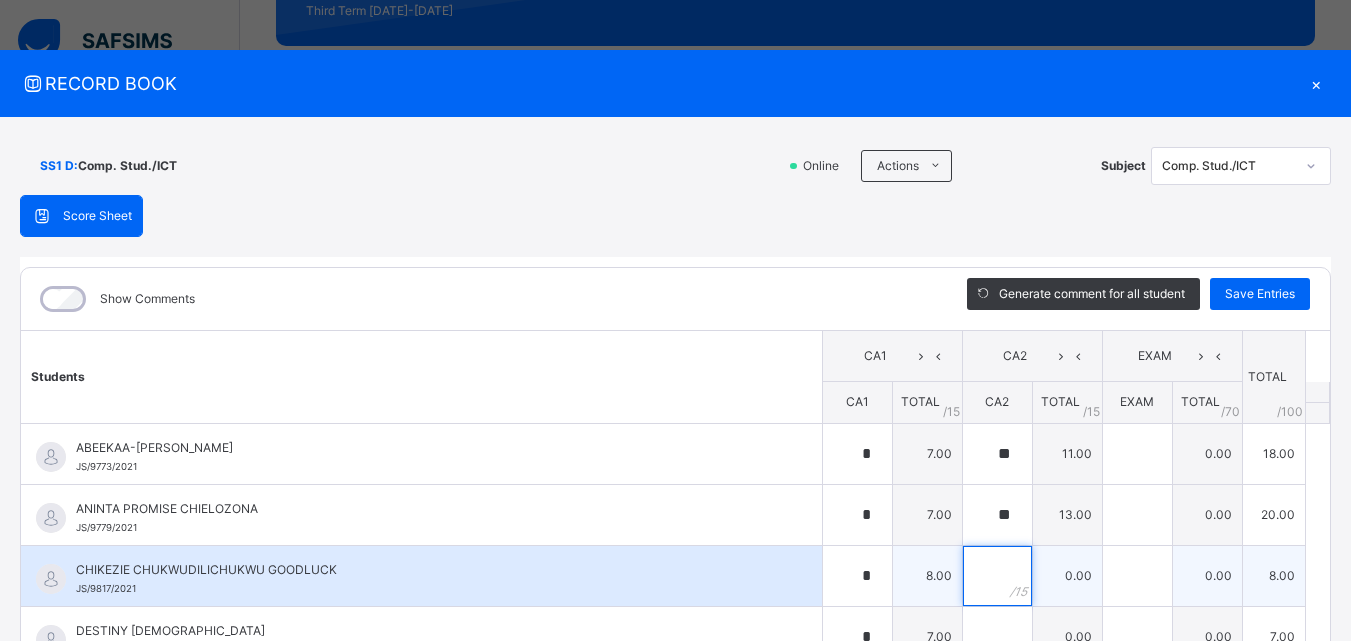 click at bounding box center [997, 576] 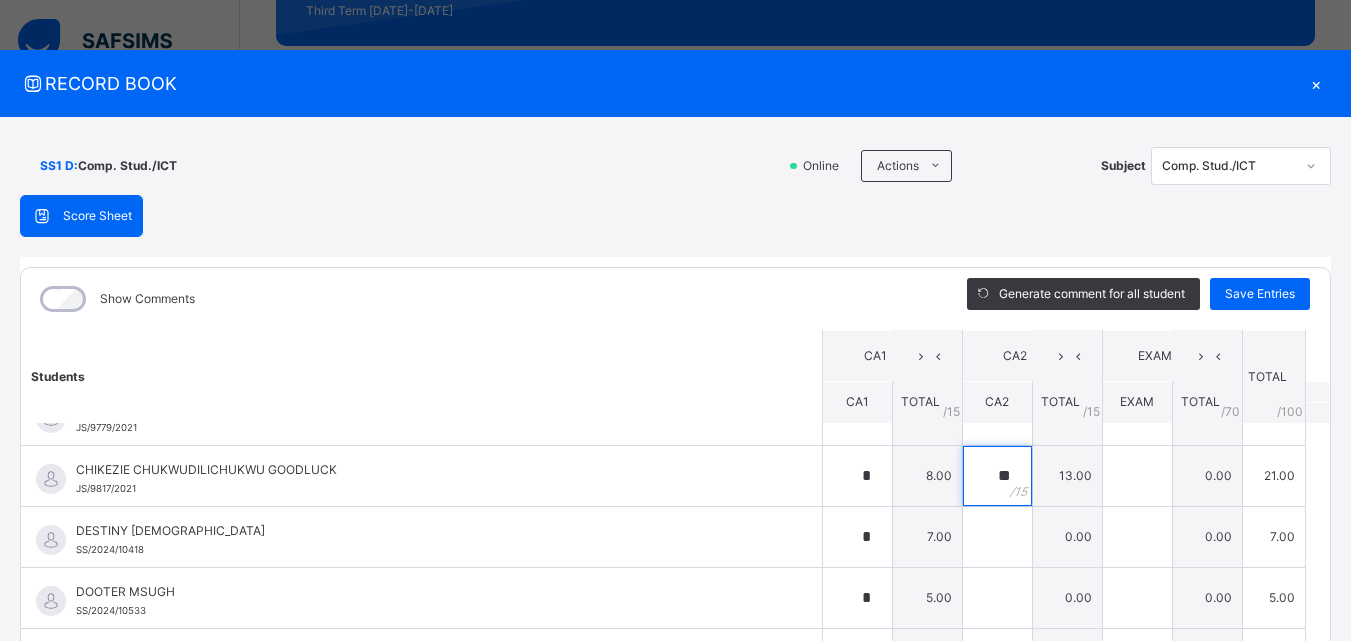 scroll, scrollTop: 0, scrollLeft: 0, axis: both 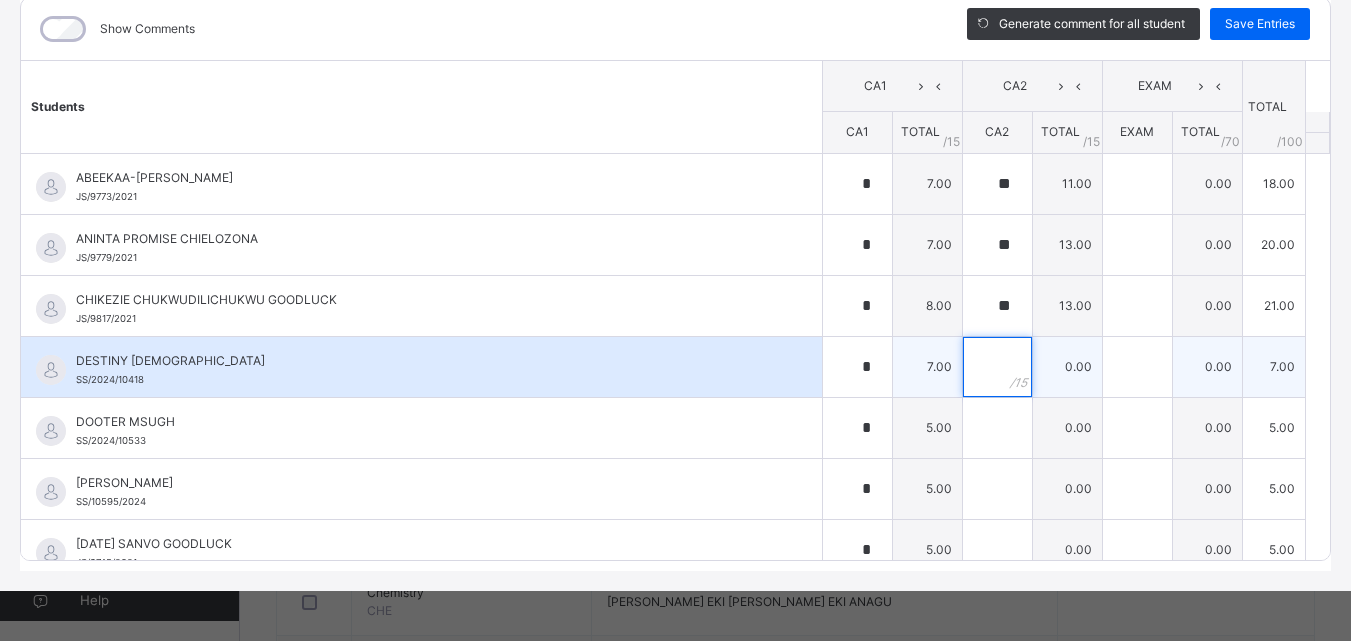 click at bounding box center (997, 367) 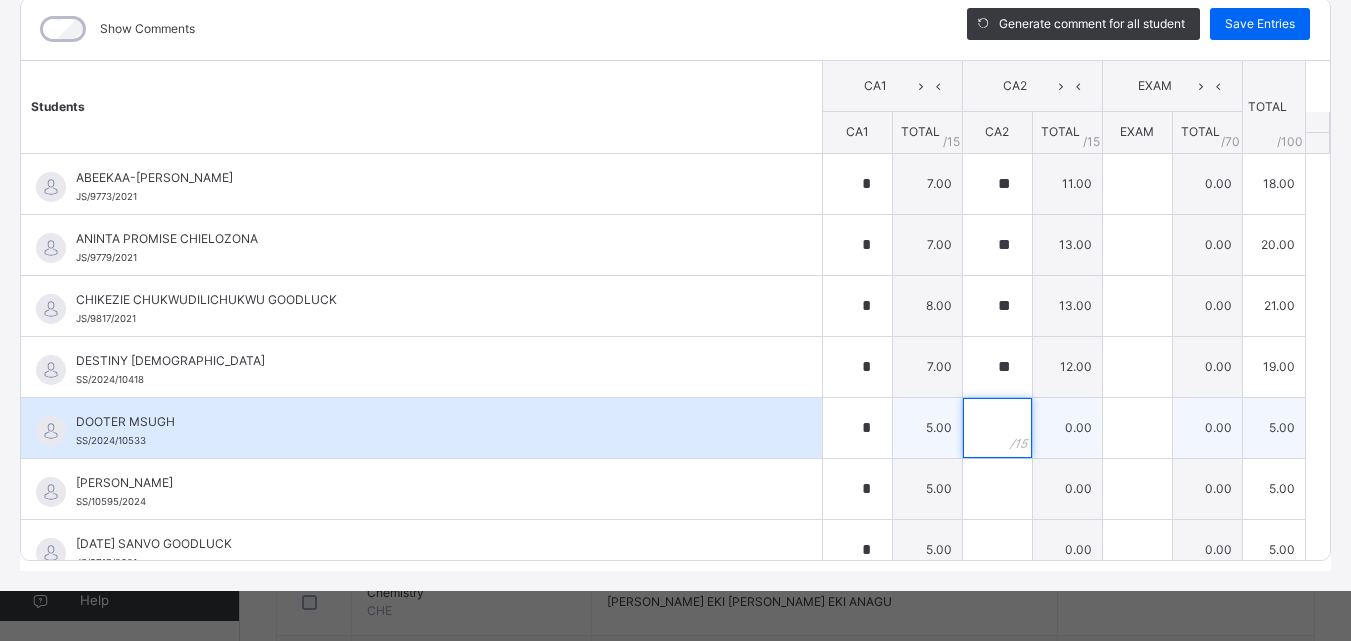 click at bounding box center [997, 428] 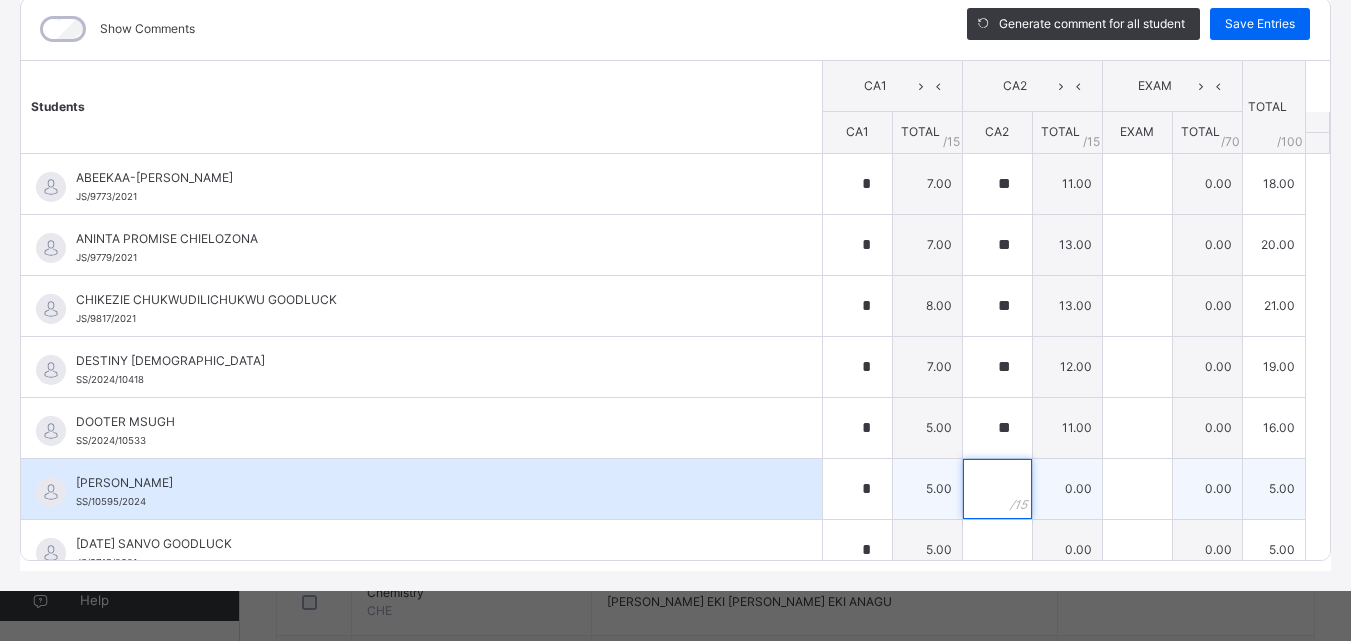 click at bounding box center [997, 489] 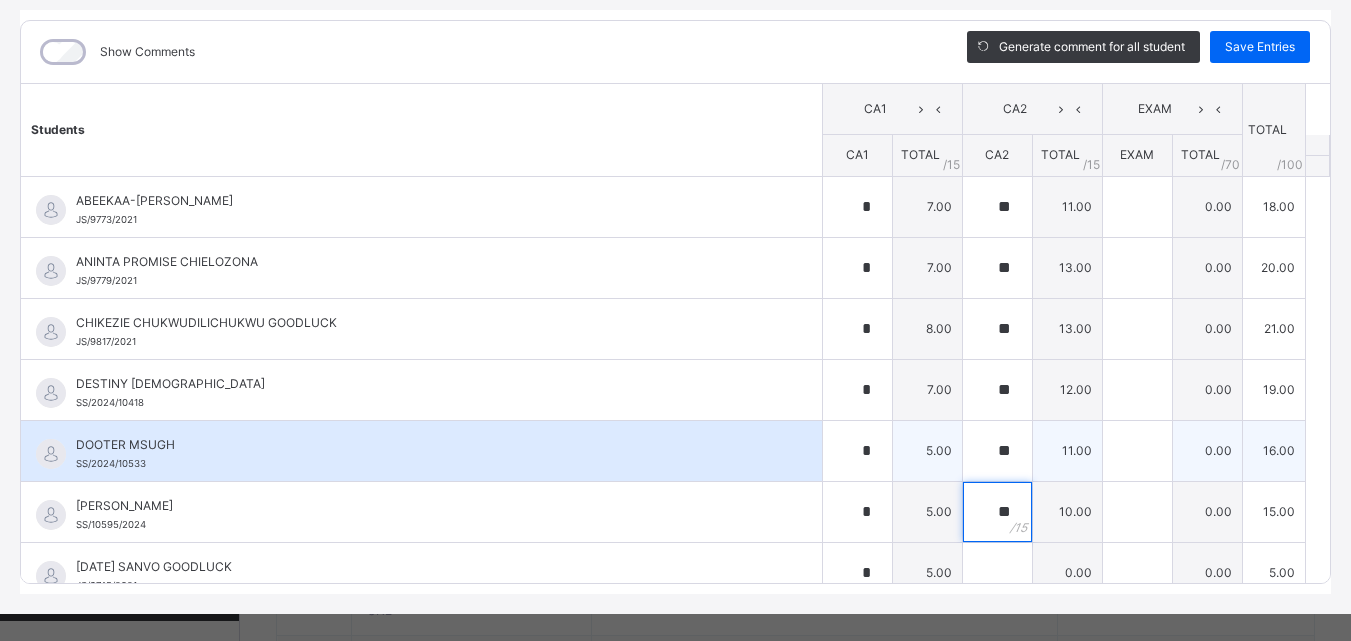 scroll, scrollTop: 270, scrollLeft: 0, axis: vertical 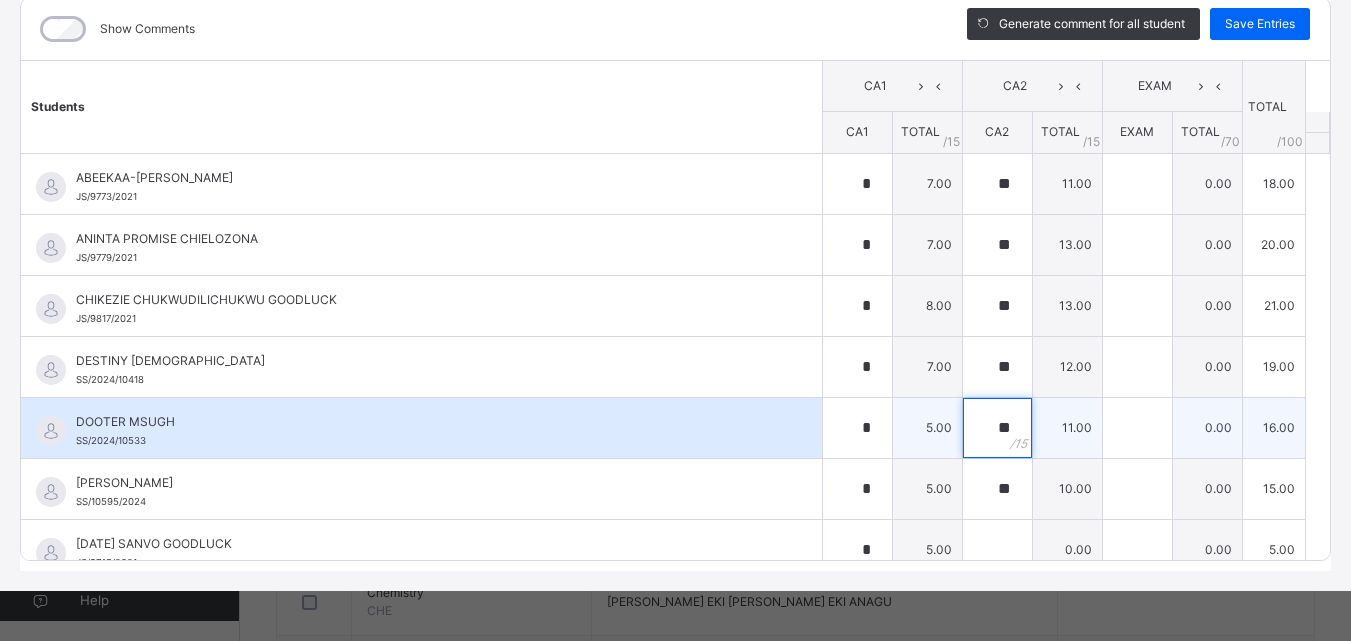 click on "**" at bounding box center (997, 428) 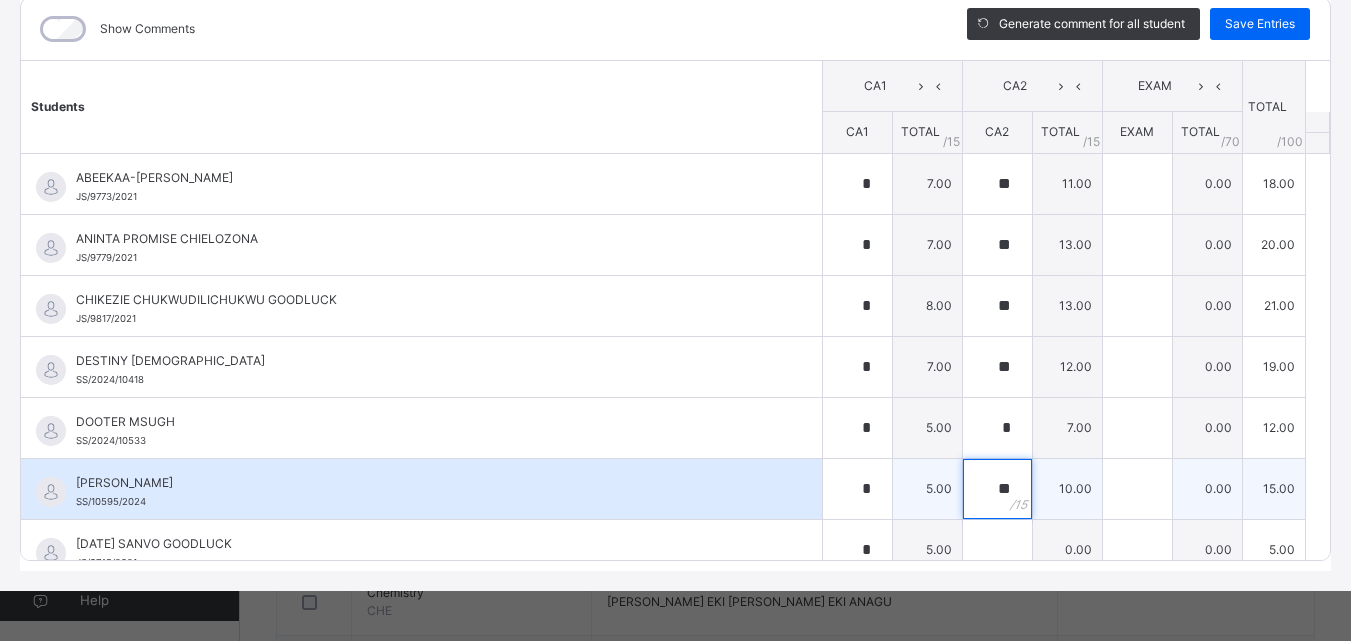 click on "**" at bounding box center (997, 489) 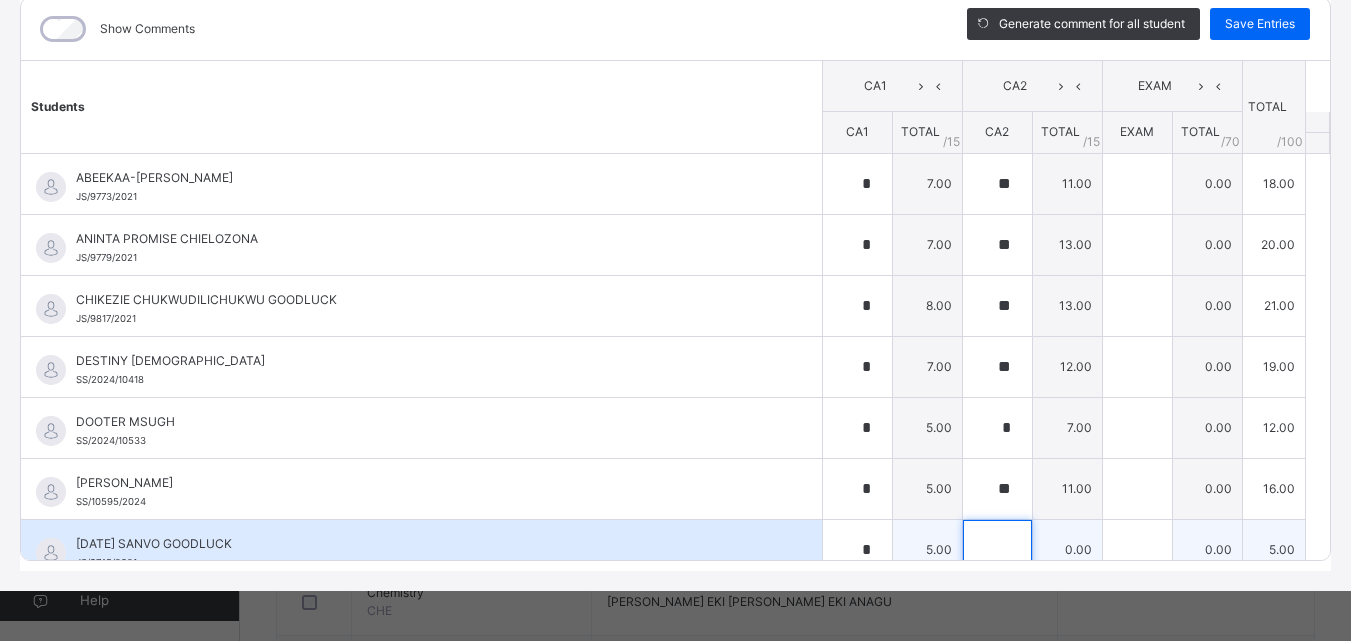 click at bounding box center [997, 550] 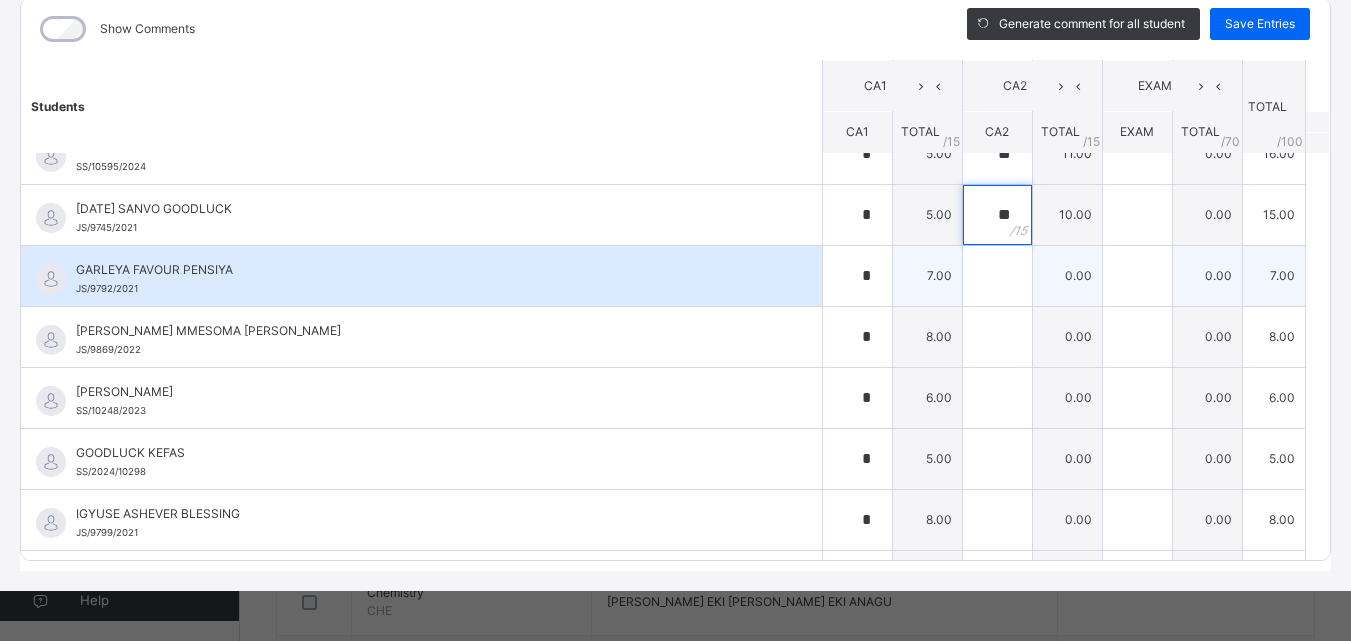 scroll, scrollTop: 300, scrollLeft: 0, axis: vertical 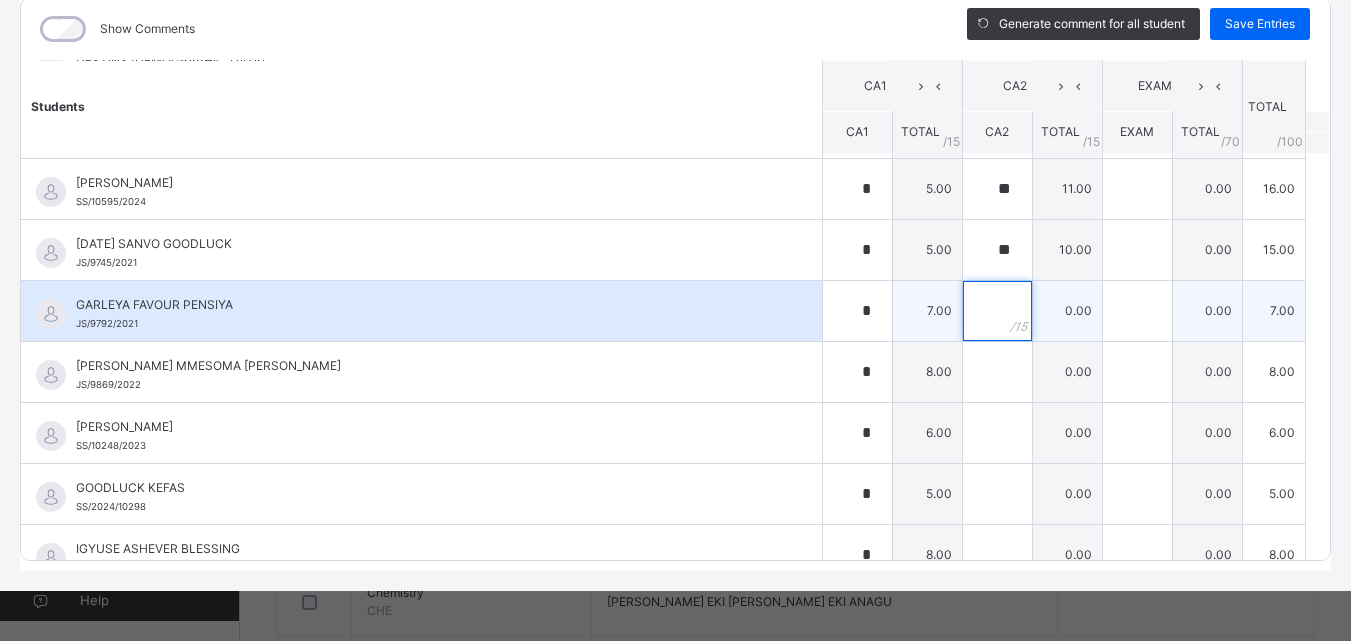 click at bounding box center (997, 311) 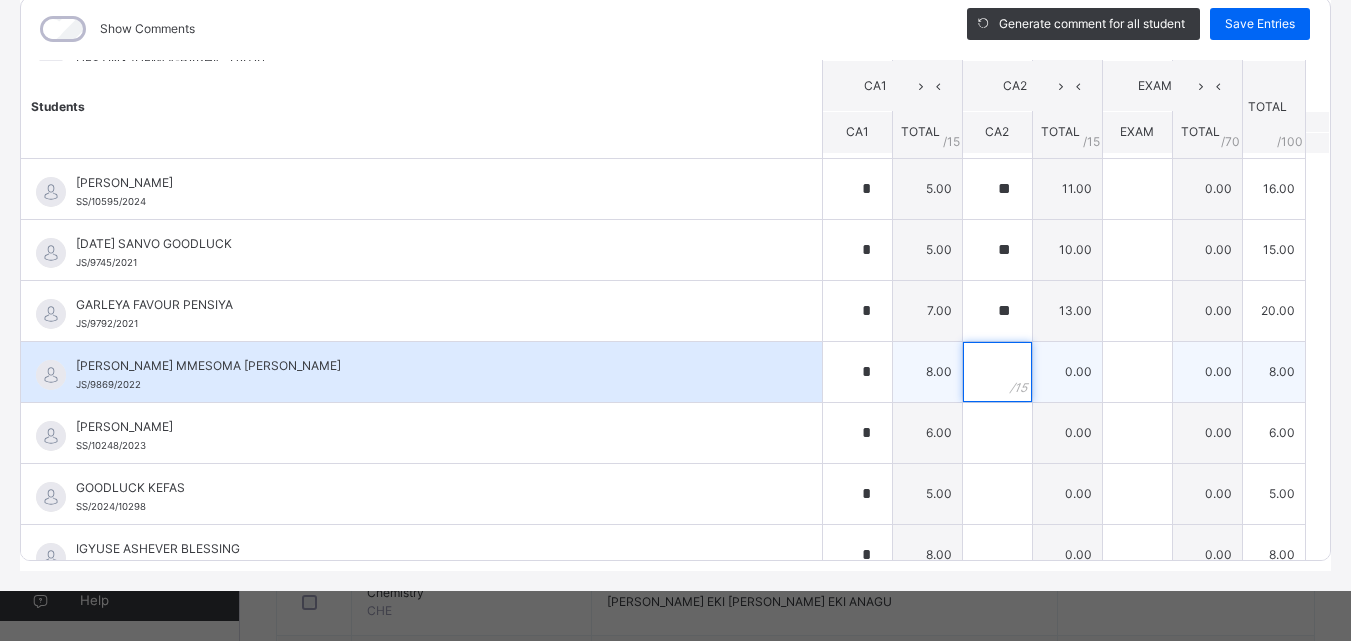 click at bounding box center (997, 372) 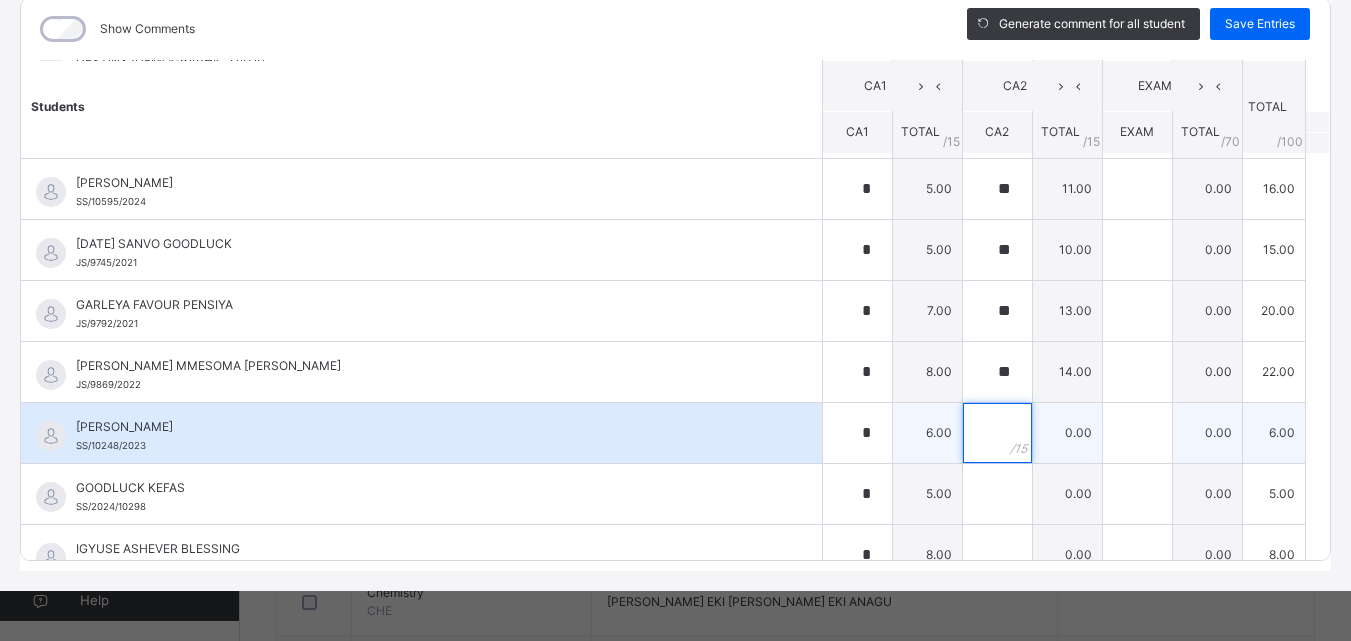 click at bounding box center (997, 433) 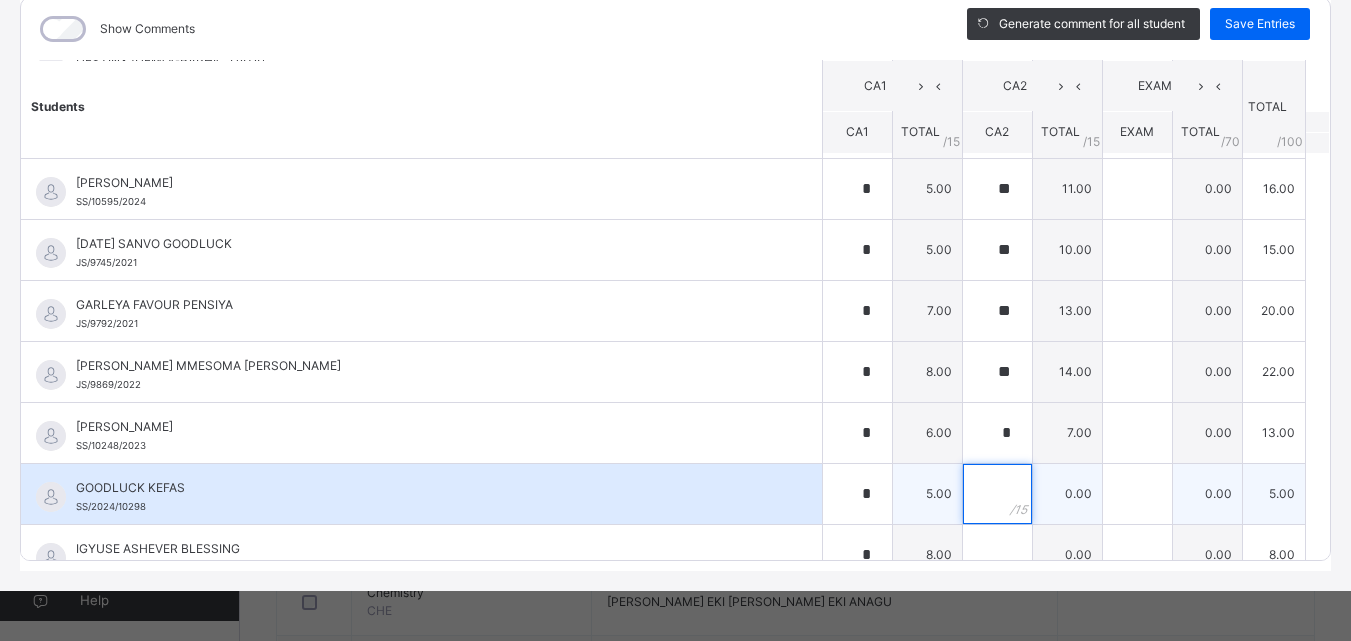 click at bounding box center [997, 494] 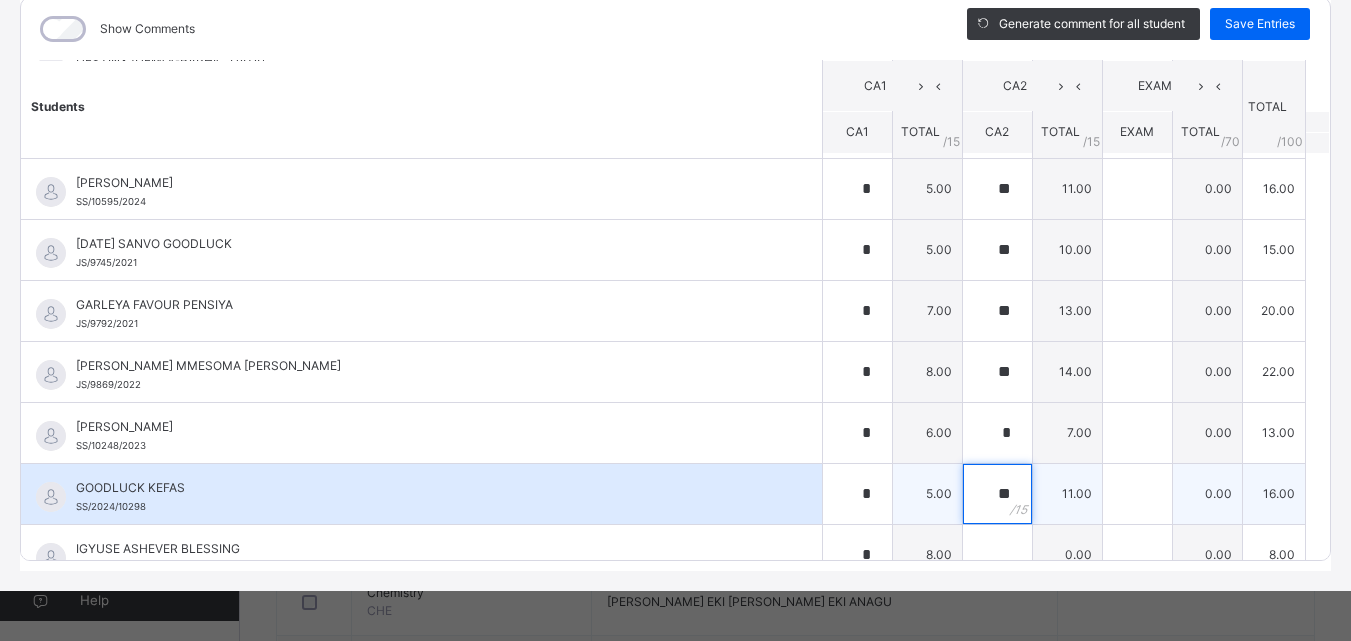 click on "**" at bounding box center (997, 494) 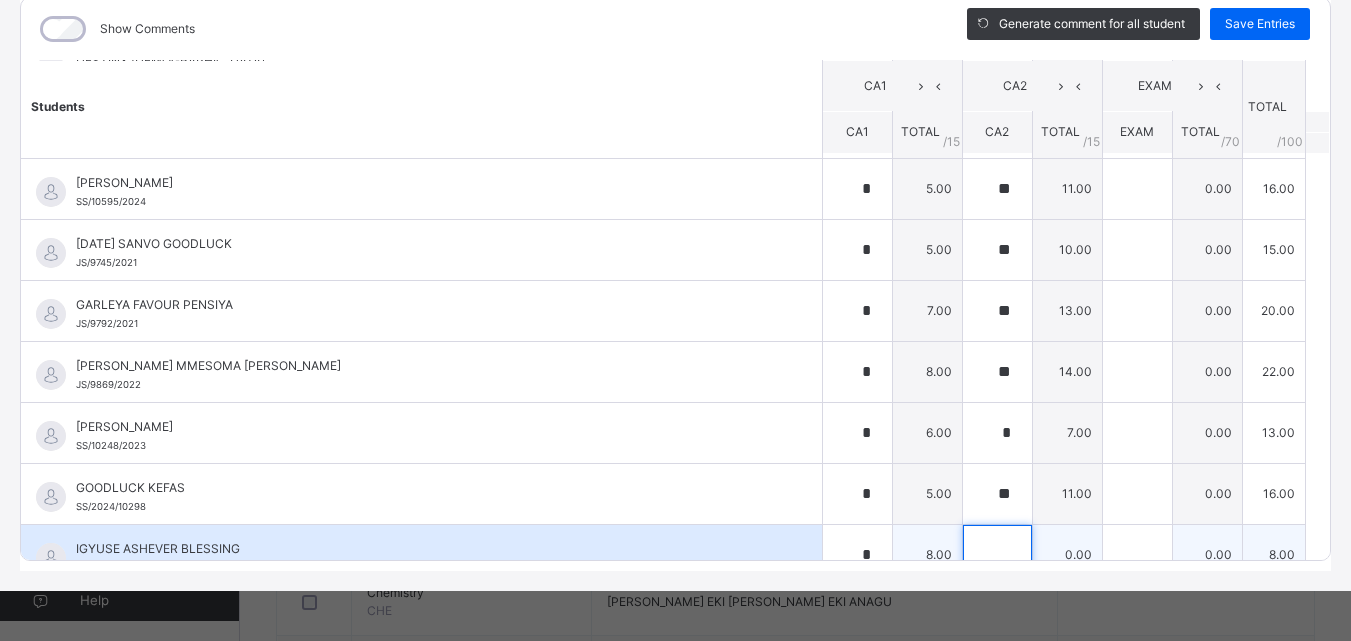 click at bounding box center (997, 555) 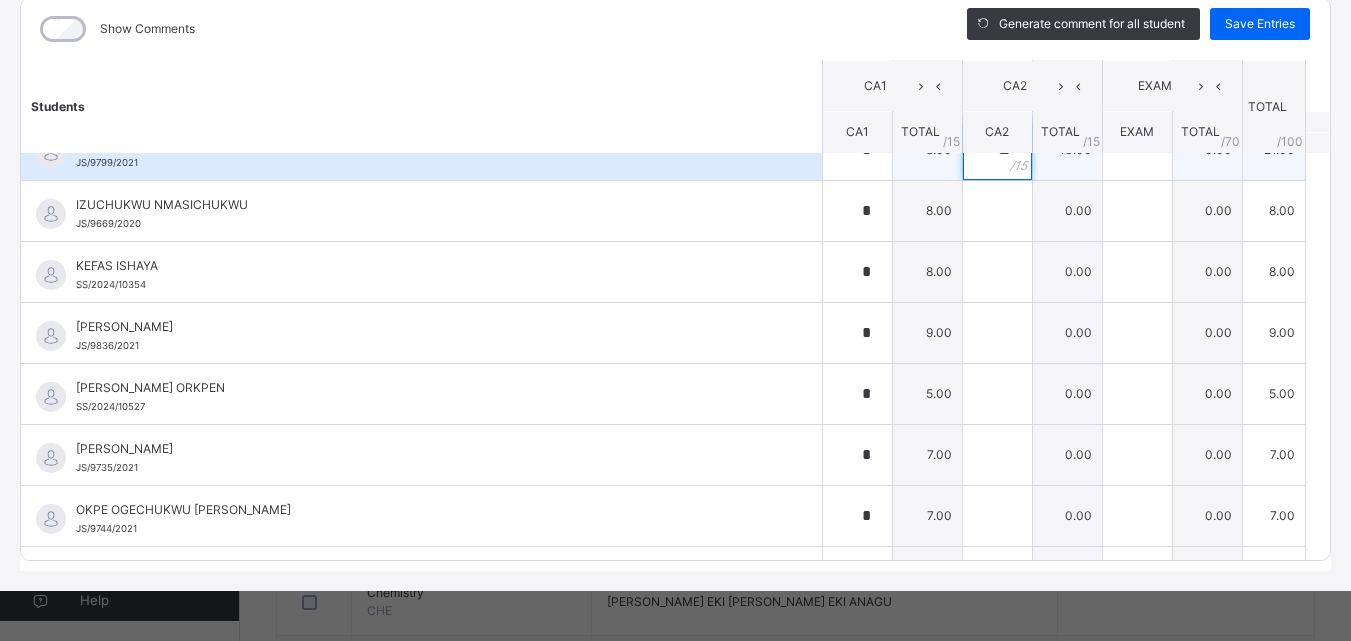 scroll, scrollTop: 605, scrollLeft: 0, axis: vertical 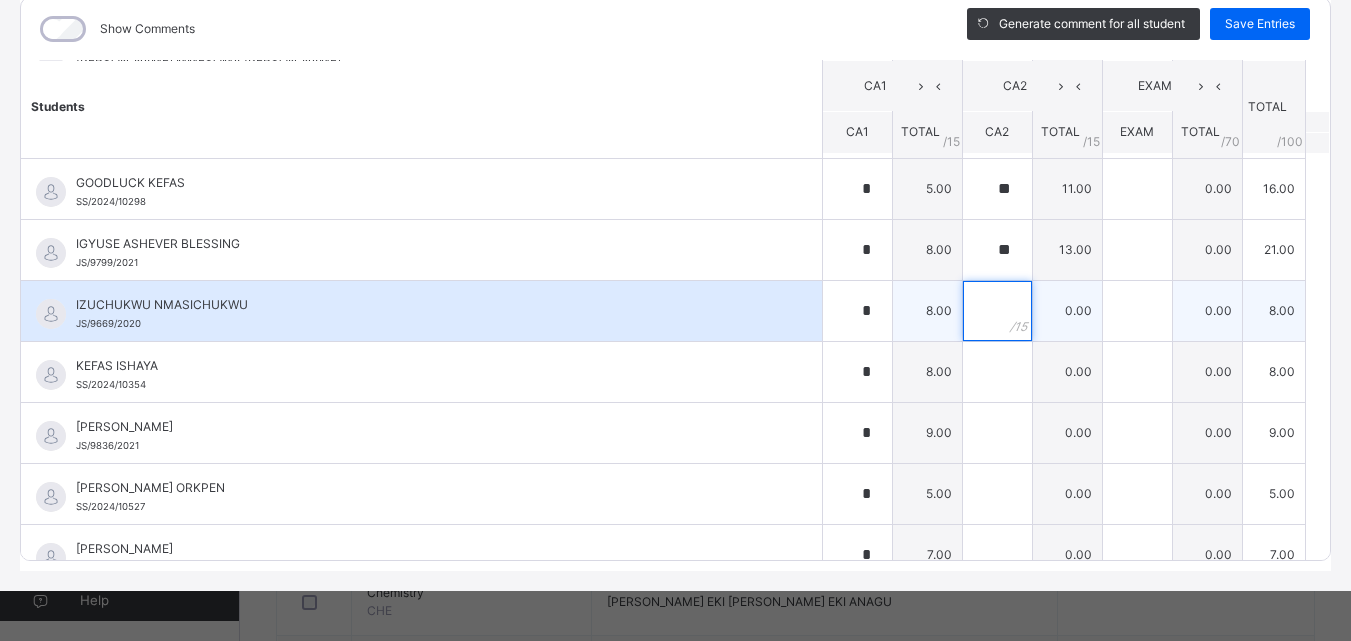 click at bounding box center [997, 311] 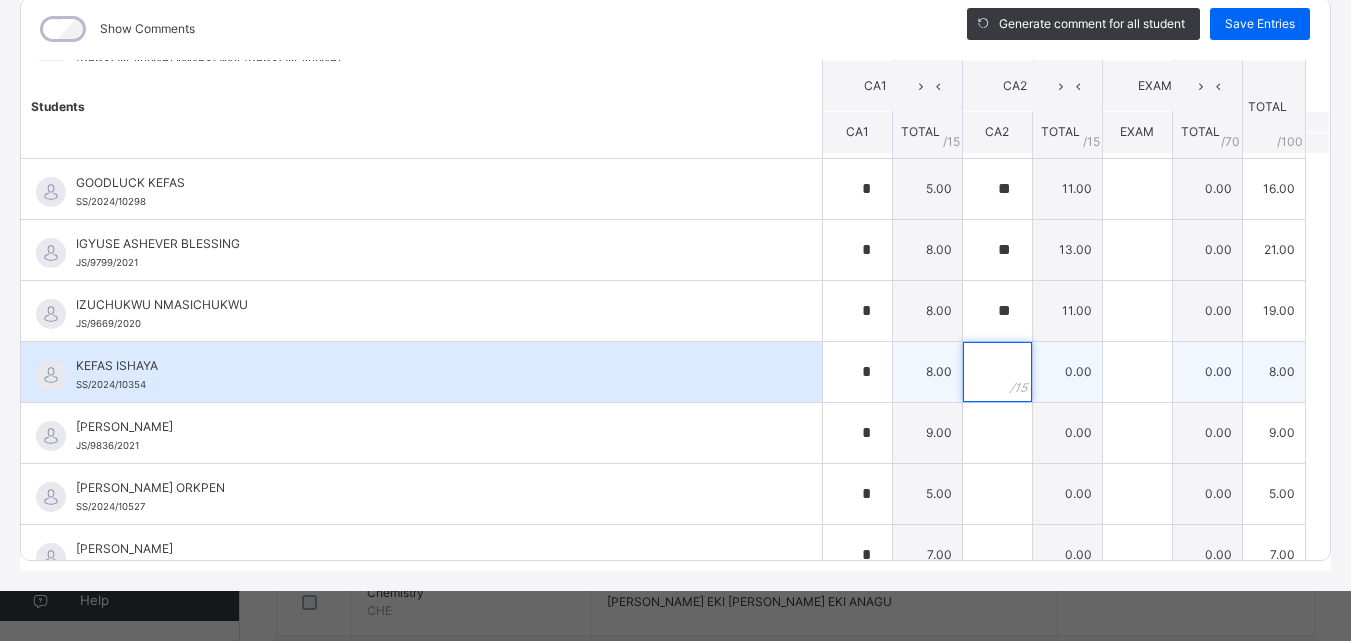 click at bounding box center (997, 372) 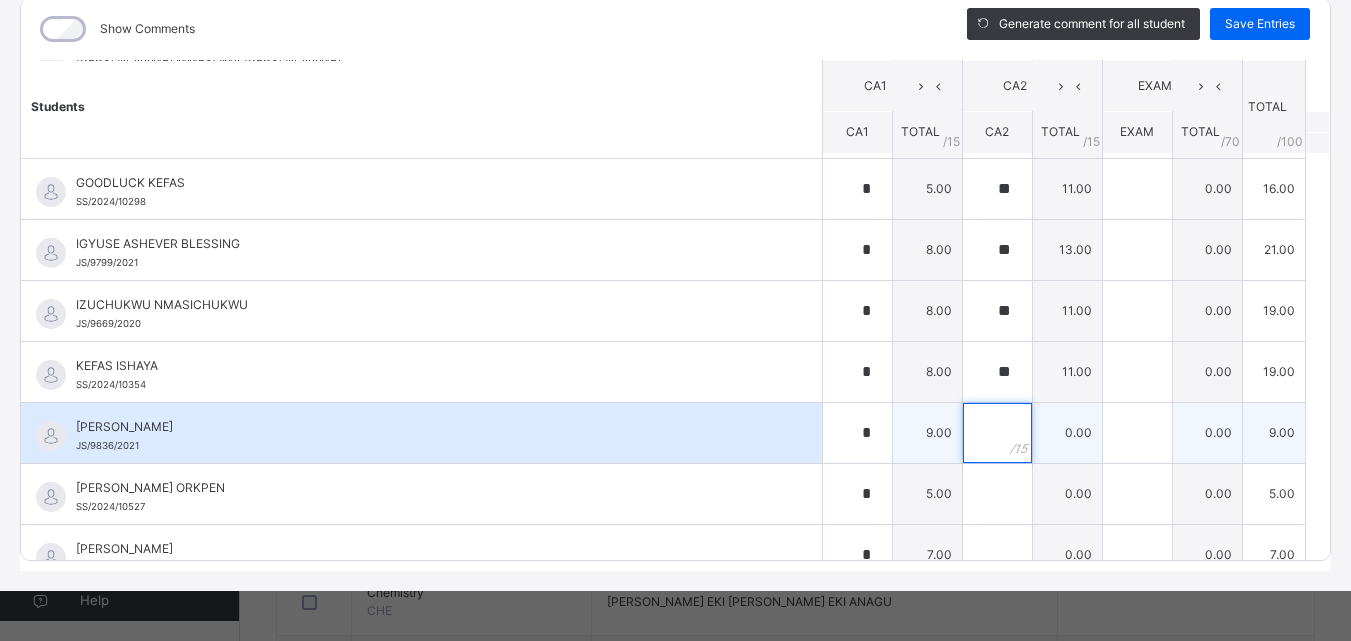 click at bounding box center [997, 433] 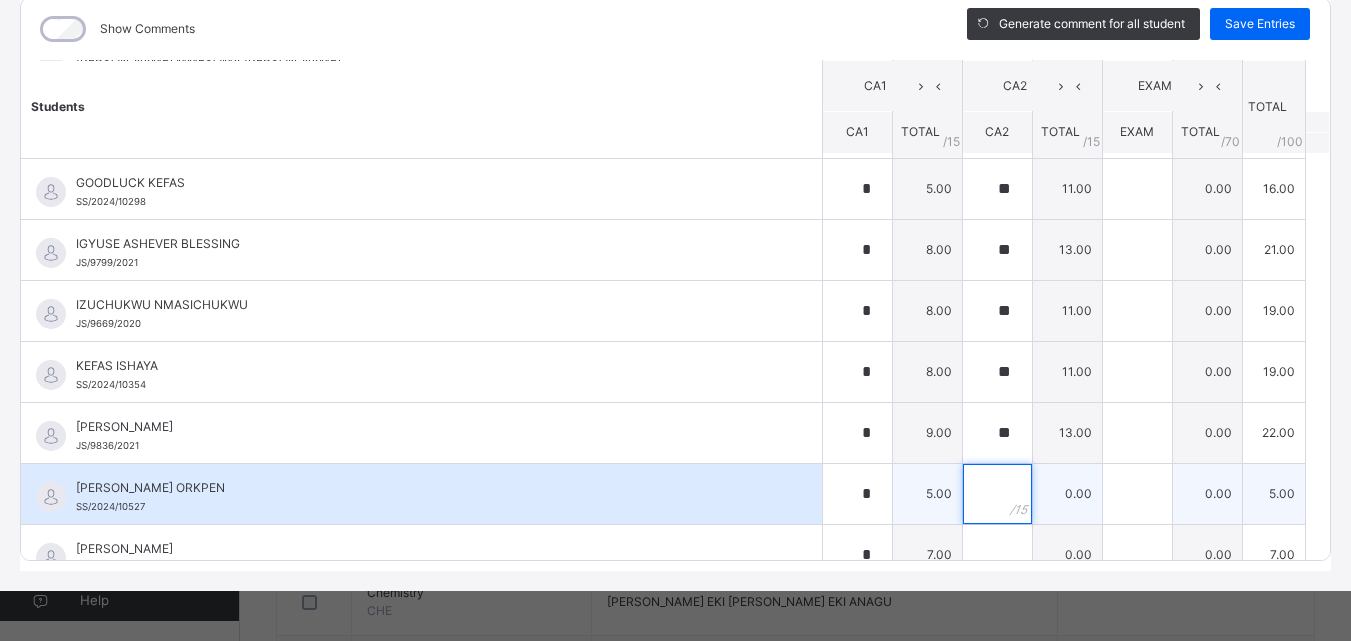 click at bounding box center [997, 494] 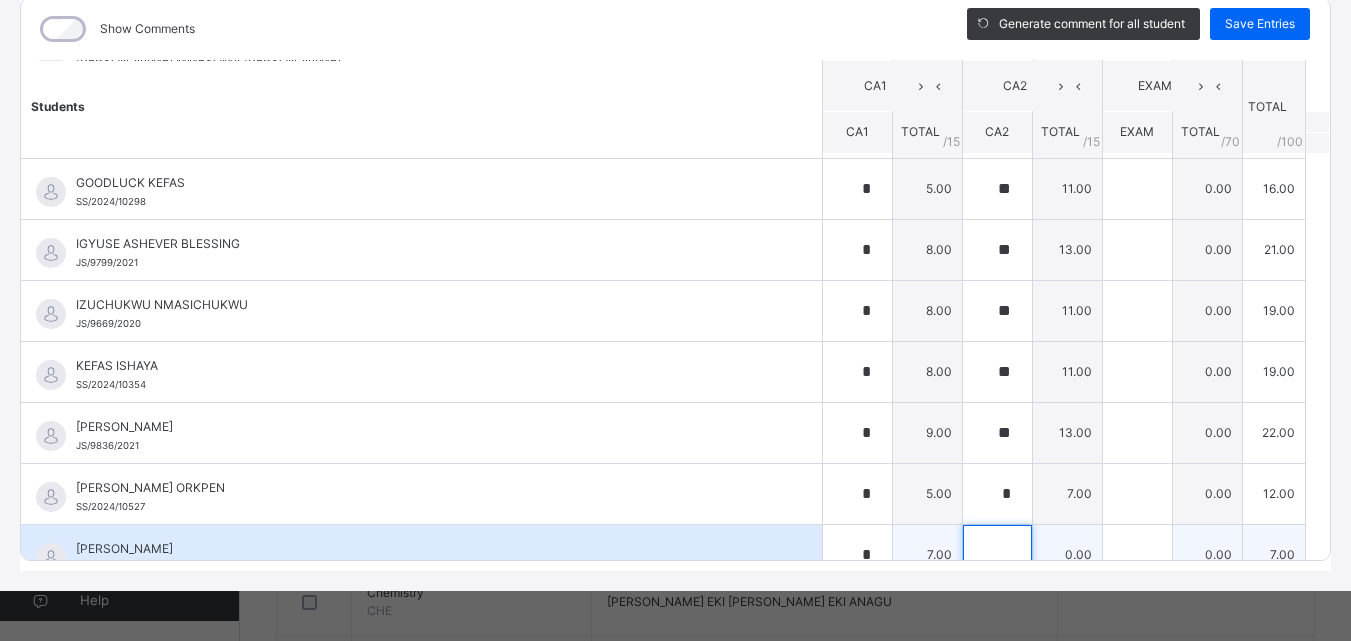 click at bounding box center [997, 555] 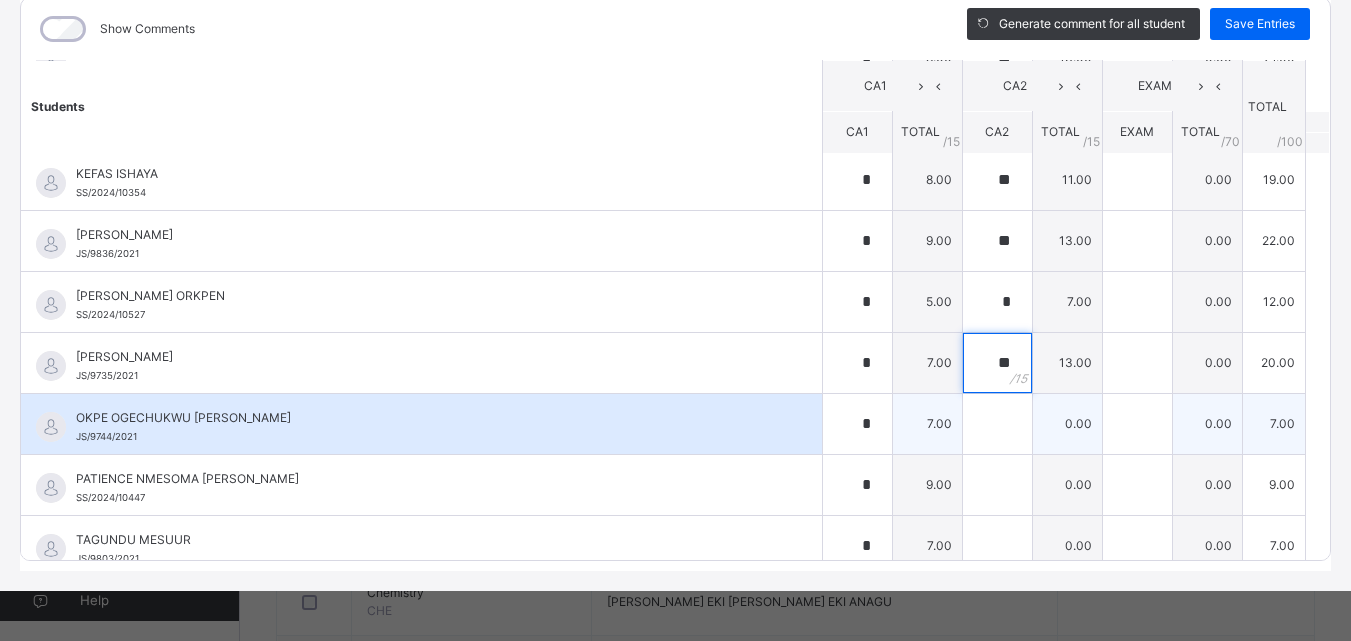 scroll, scrollTop: 810, scrollLeft: 0, axis: vertical 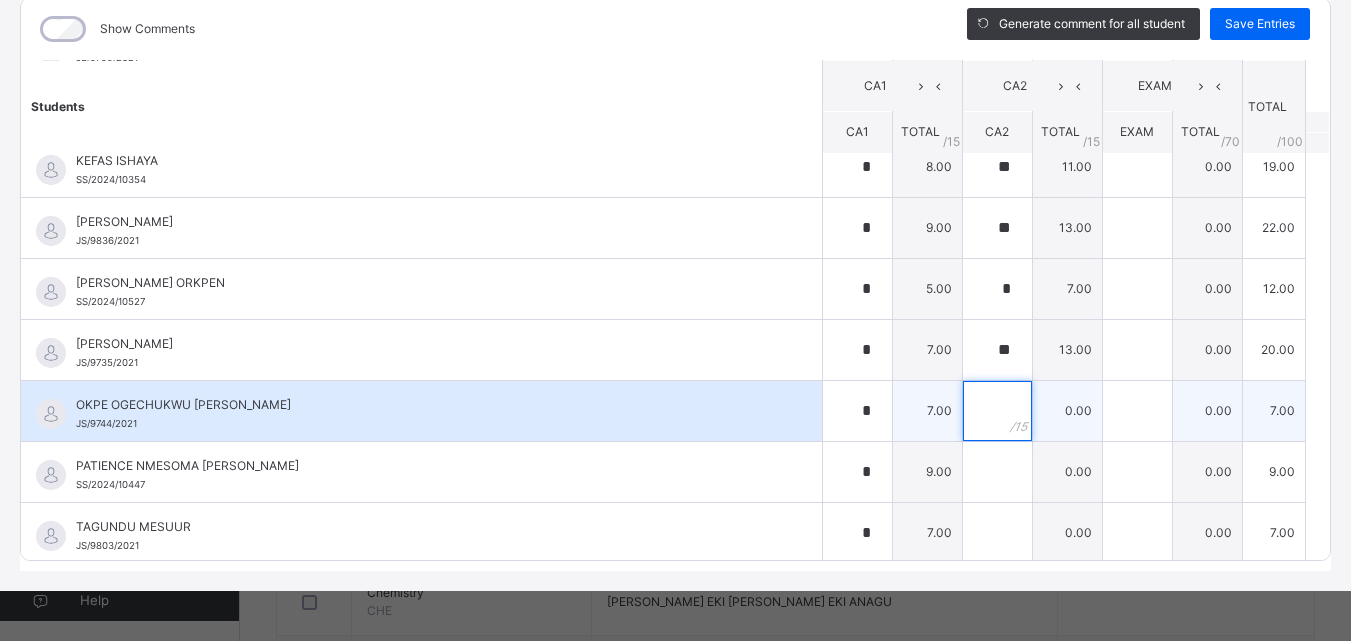 click at bounding box center (997, 411) 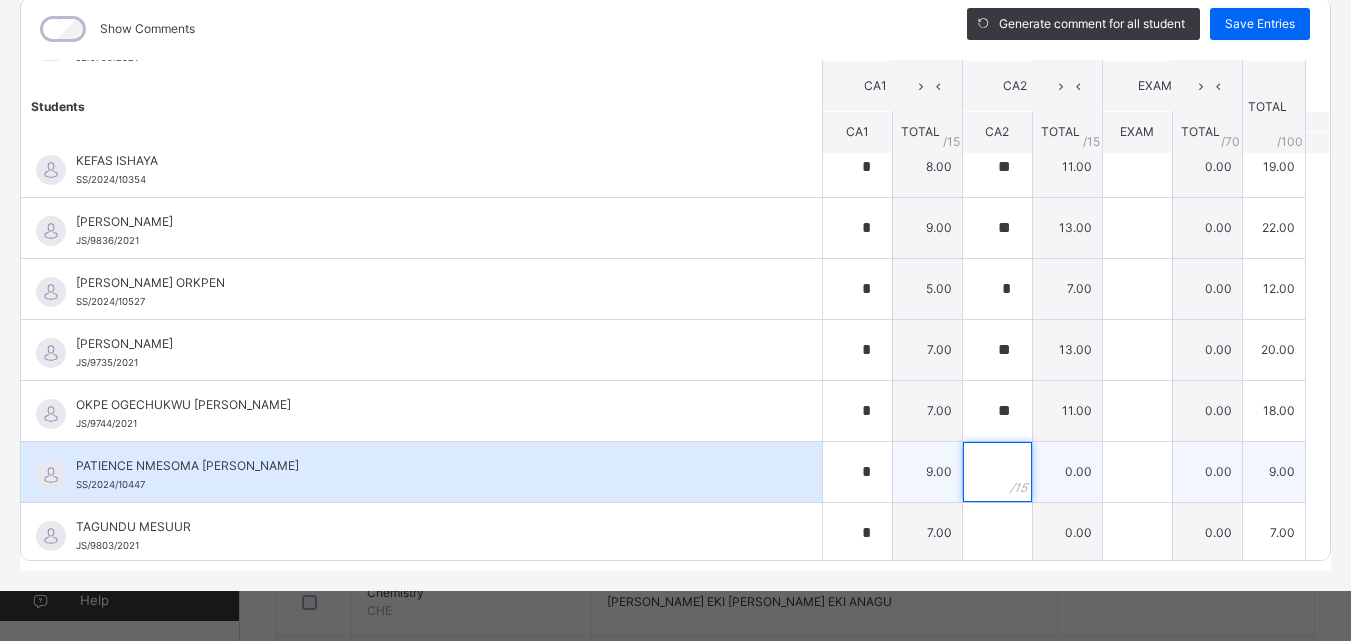click at bounding box center [997, 472] 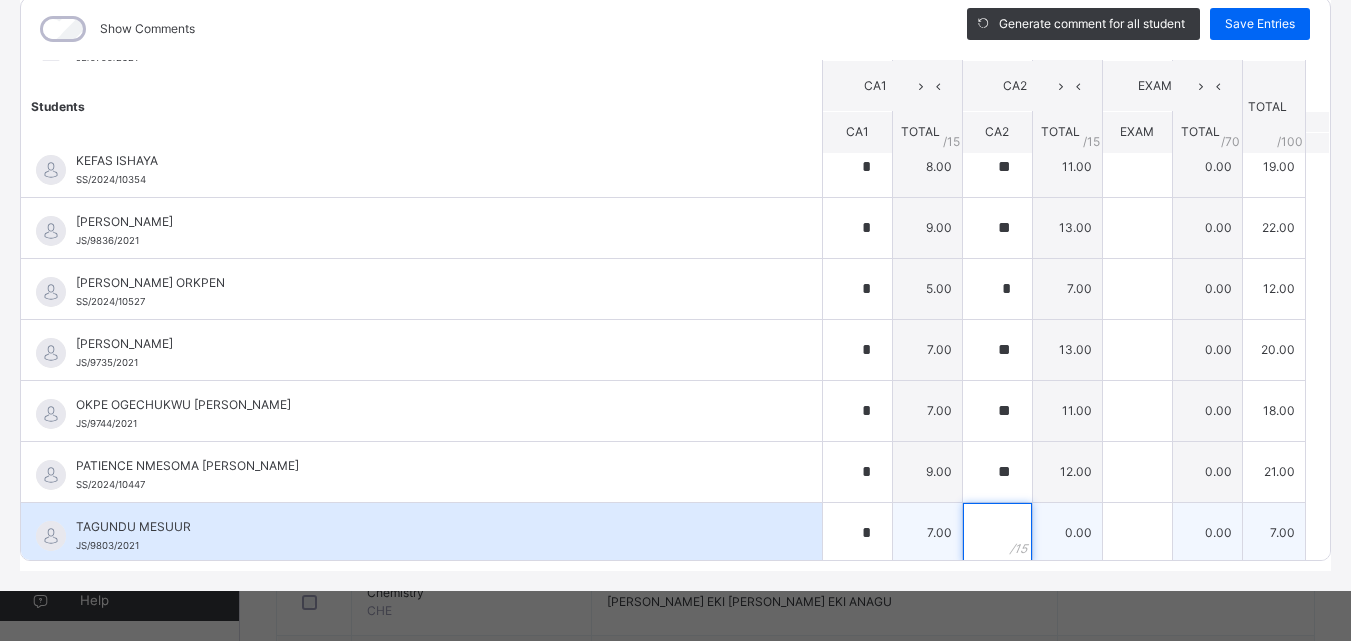 click at bounding box center [997, 533] 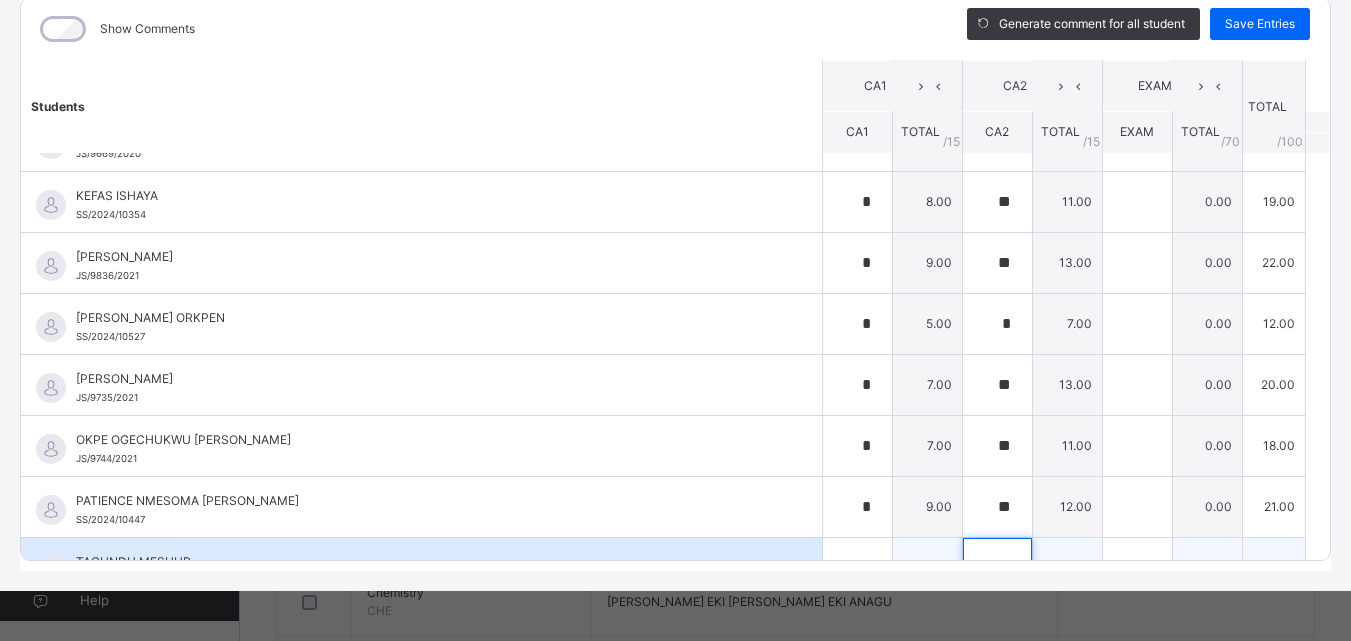 scroll, scrollTop: 875, scrollLeft: 0, axis: vertical 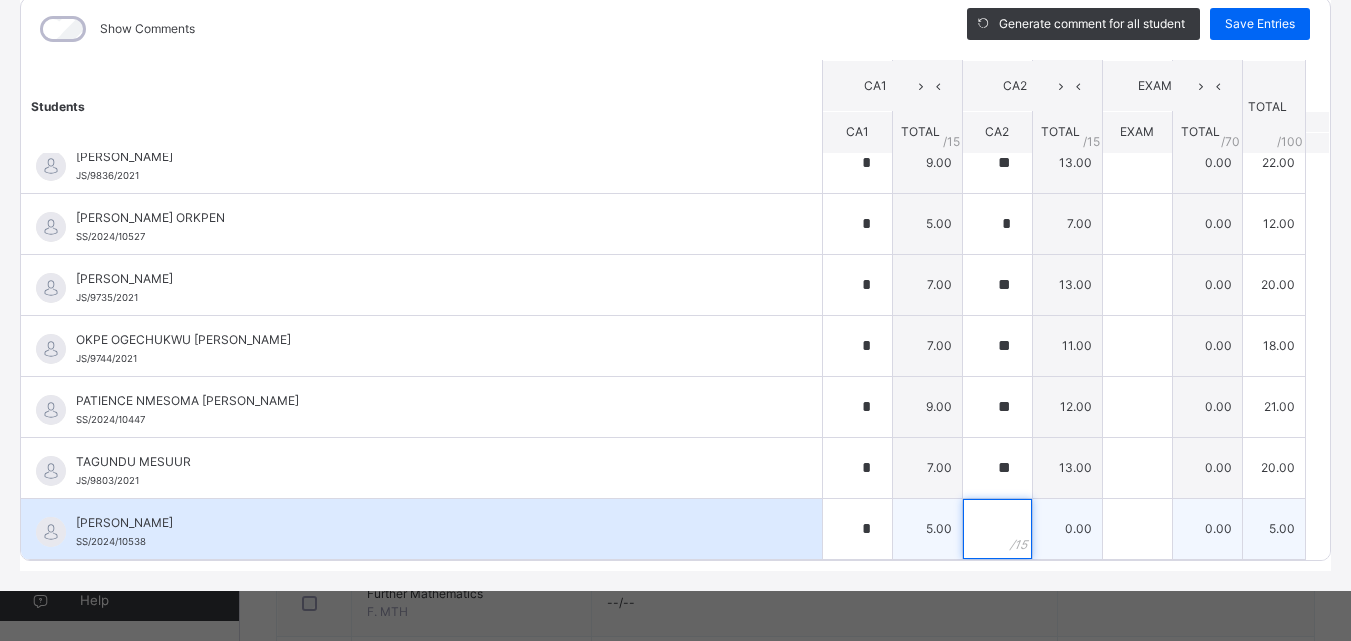click at bounding box center [997, 529] 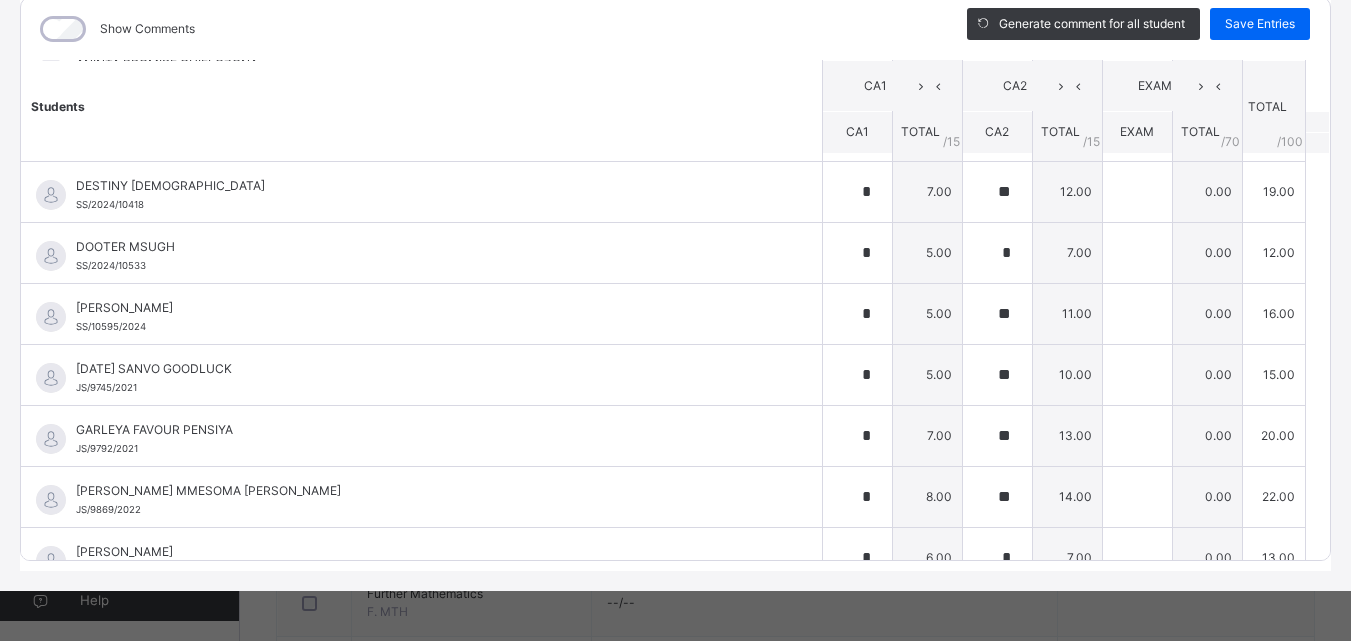 scroll, scrollTop: 0, scrollLeft: 0, axis: both 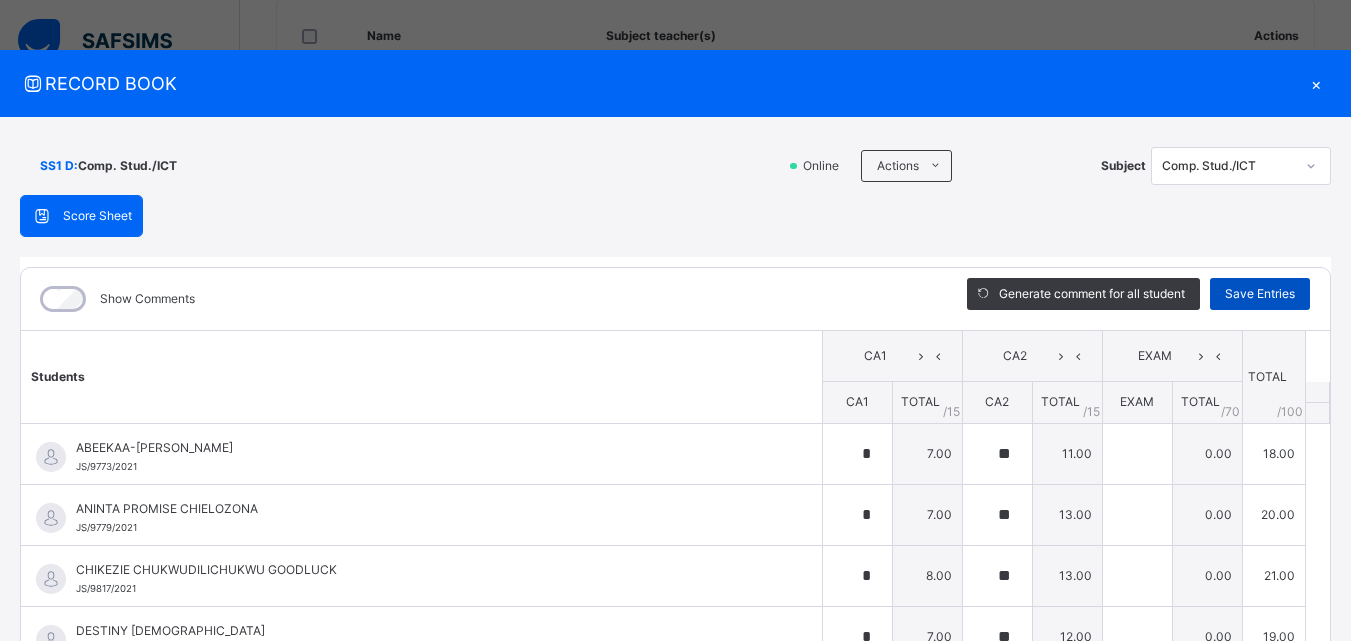 click on "Save Entries" at bounding box center (1260, 294) 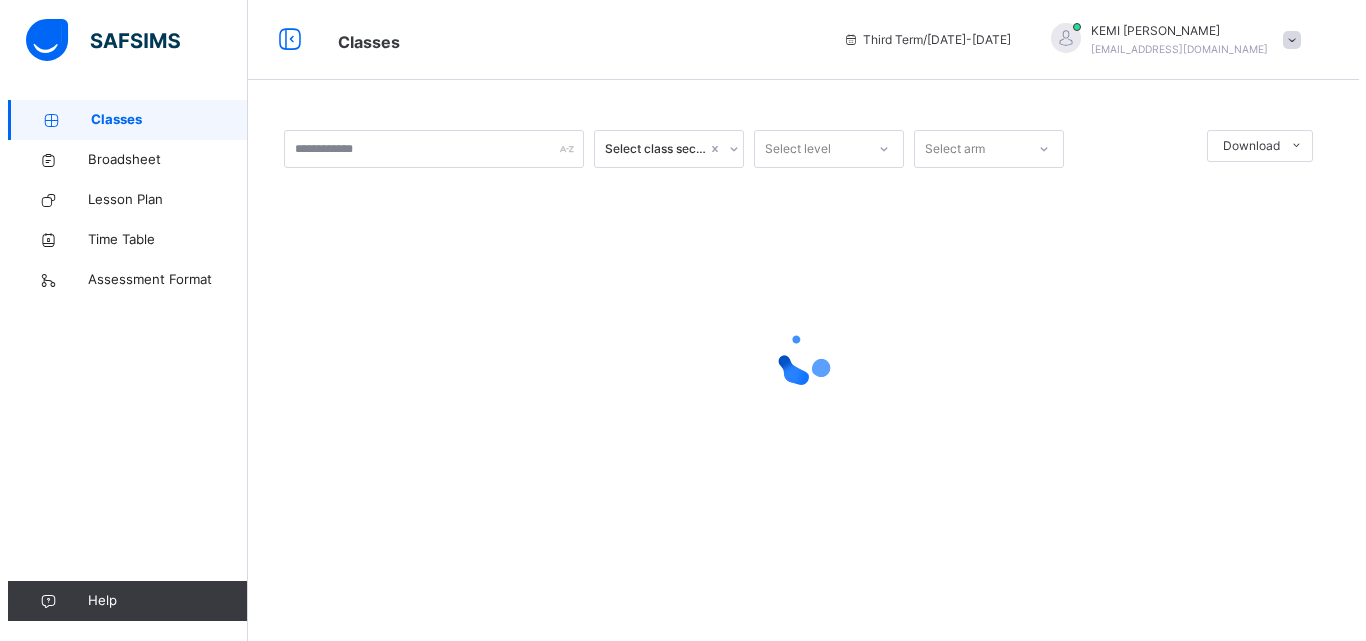 scroll, scrollTop: 0, scrollLeft: 0, axis: both 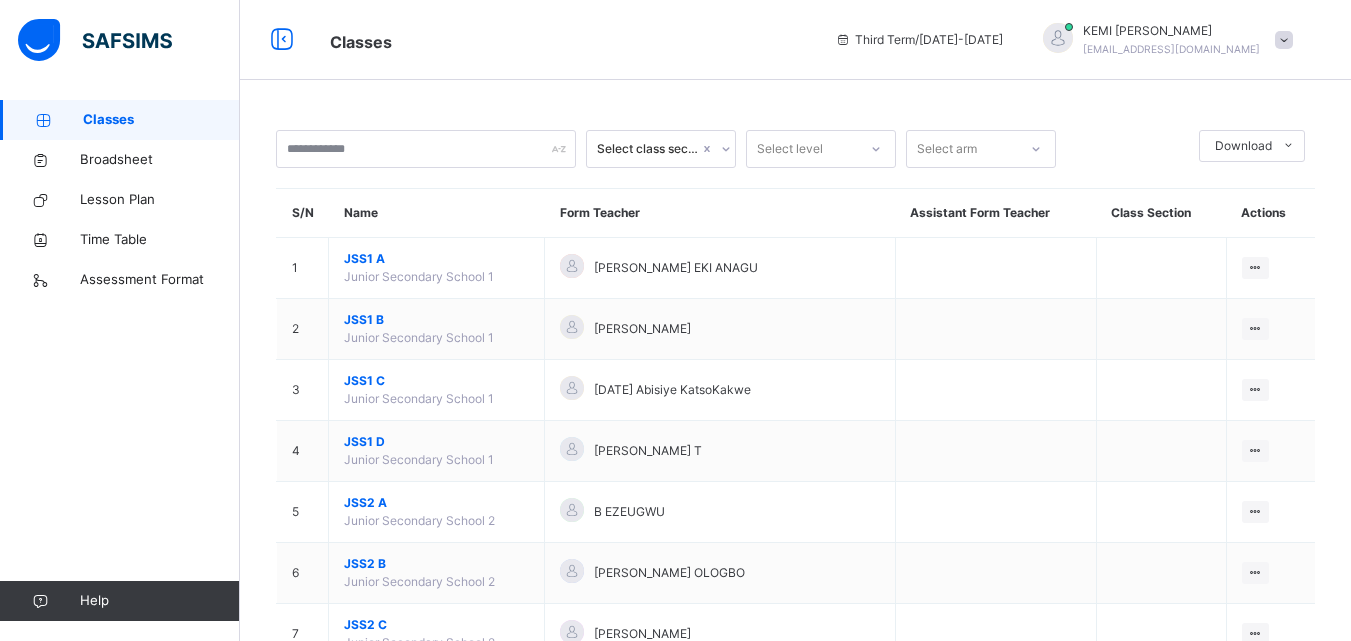 click on "KEMI   ADAMS switkemy@gmail.com" at bounding box center (1163, 40) 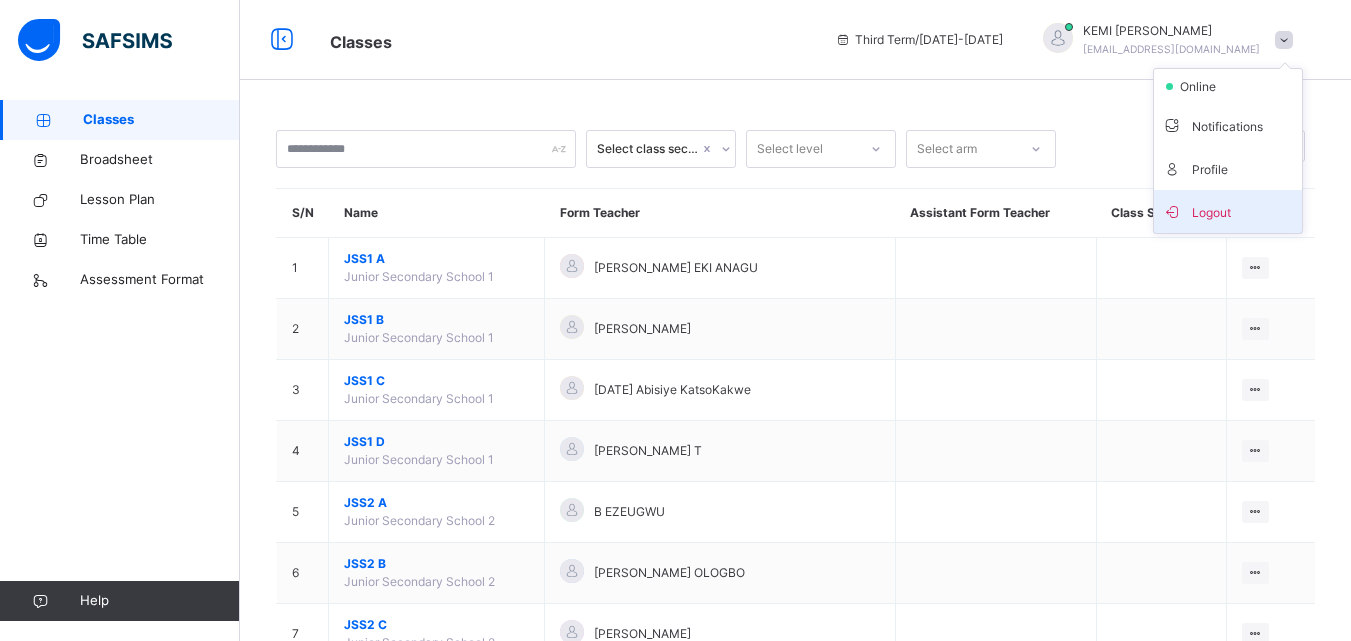 click on "Logout" at bounding box center [1228, 211] 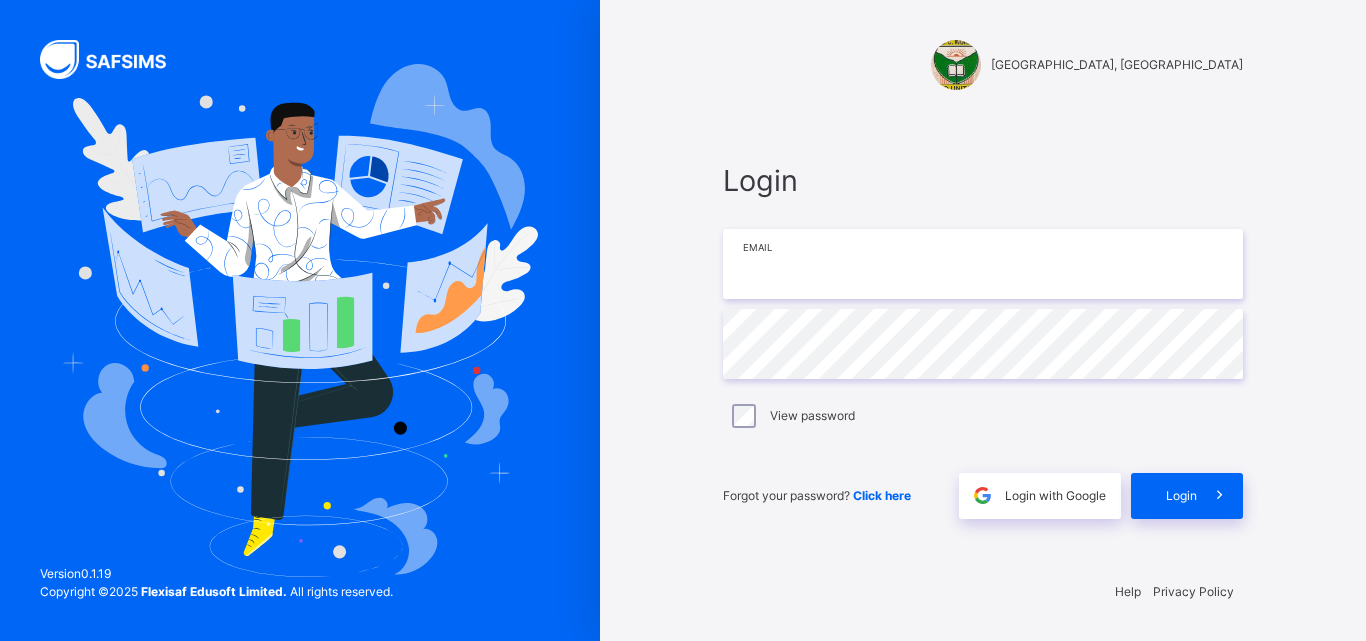click at bounding box center [983, 264] 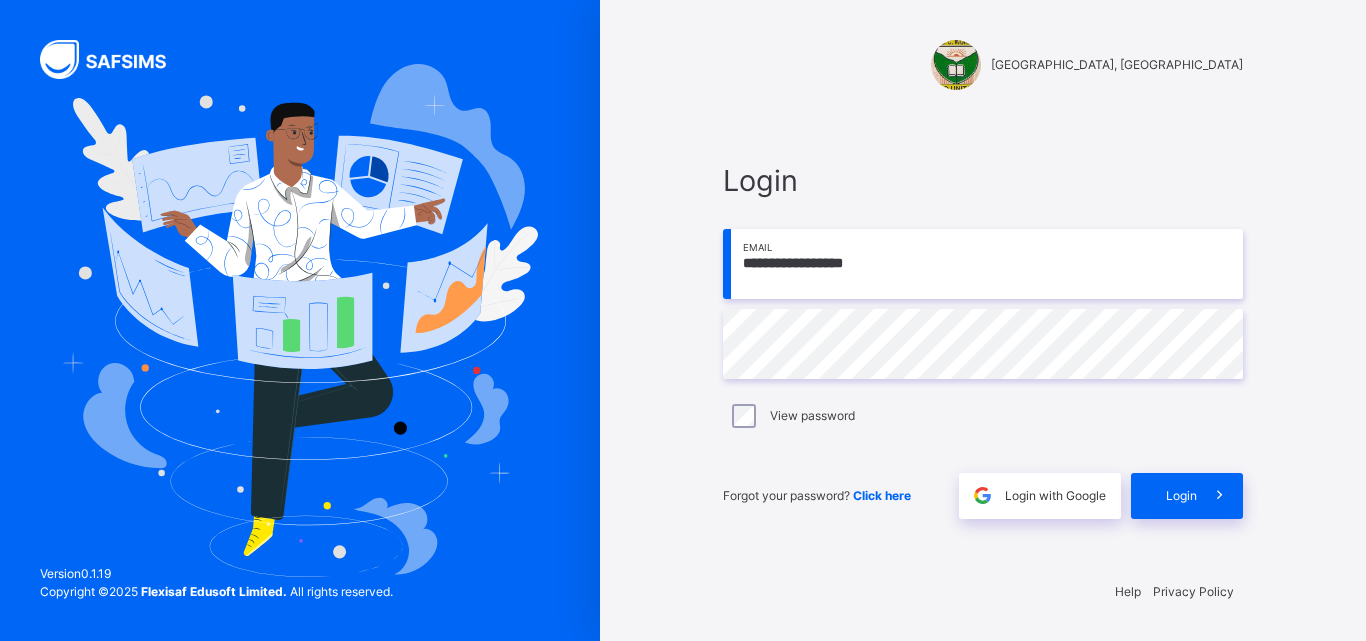 click on "**********" at bounding box center (983, 264) 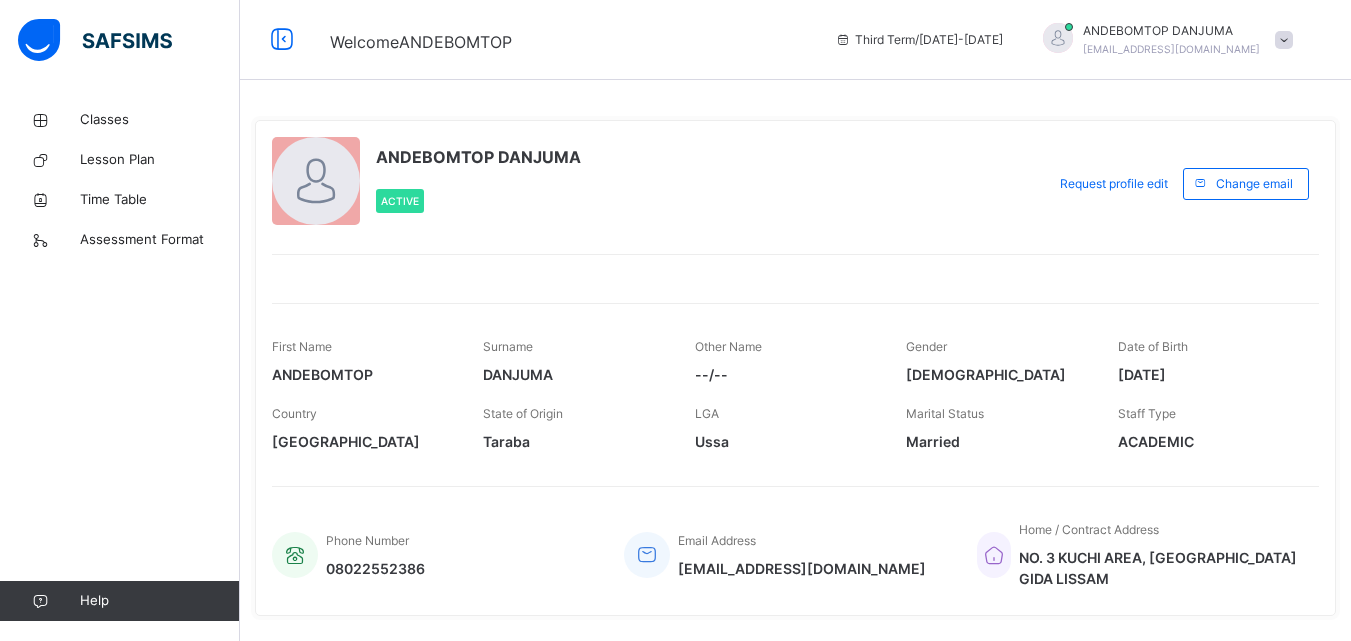 click on "Third Term  /  2024-2025   ANDEBOMTOP   DANJUMA andedan@ymail.com" at bounding box center [1088, 40] 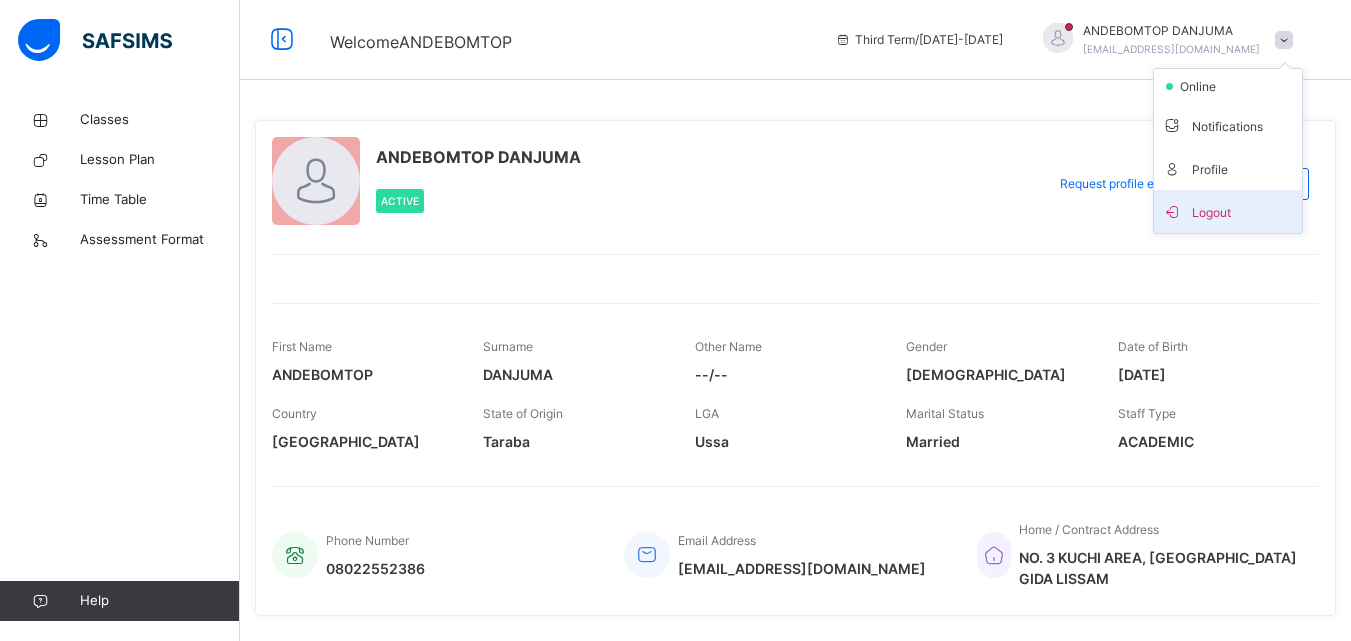 click on "Logout" at bounding box center (1228, 211) 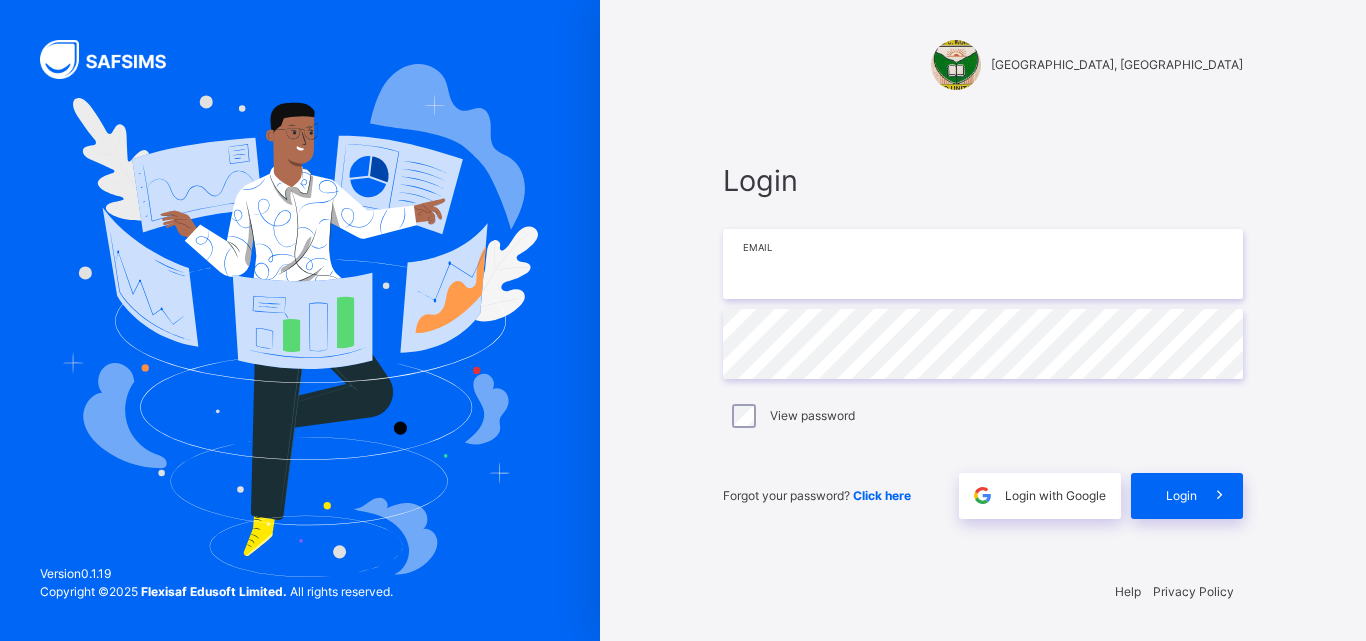 click at bounding box center [983, 264] 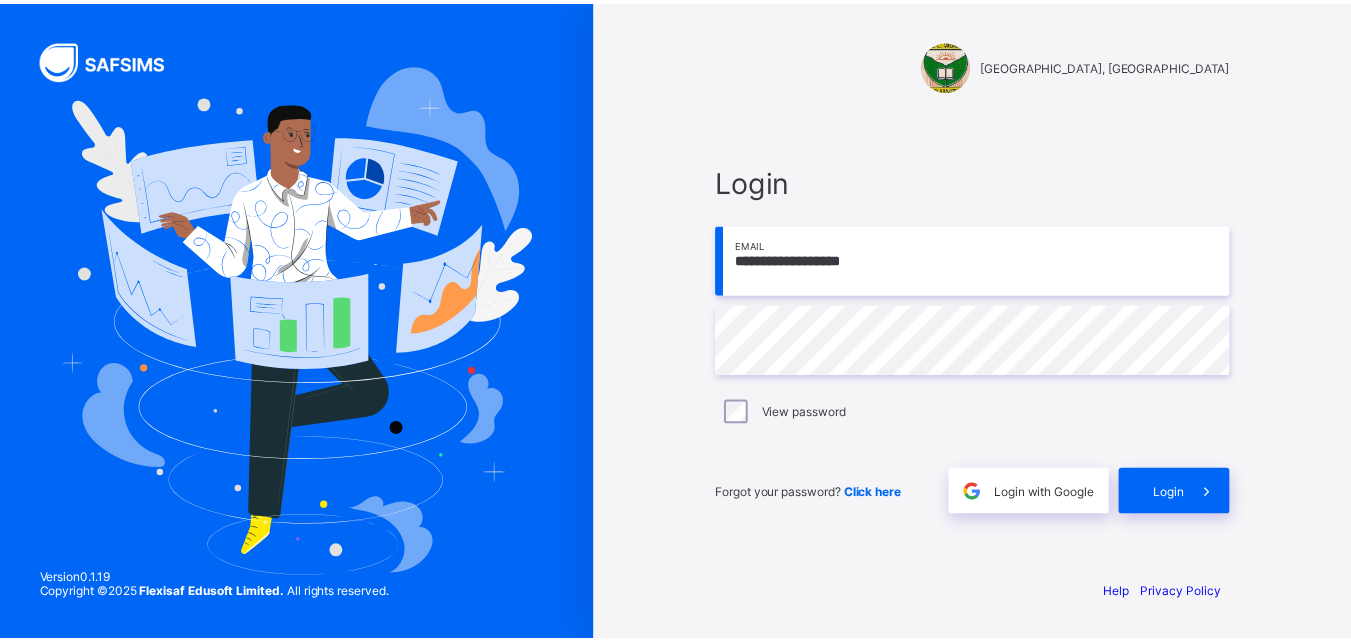 scroll, scrollTop: 0, scrollLeft: 0, axis: both 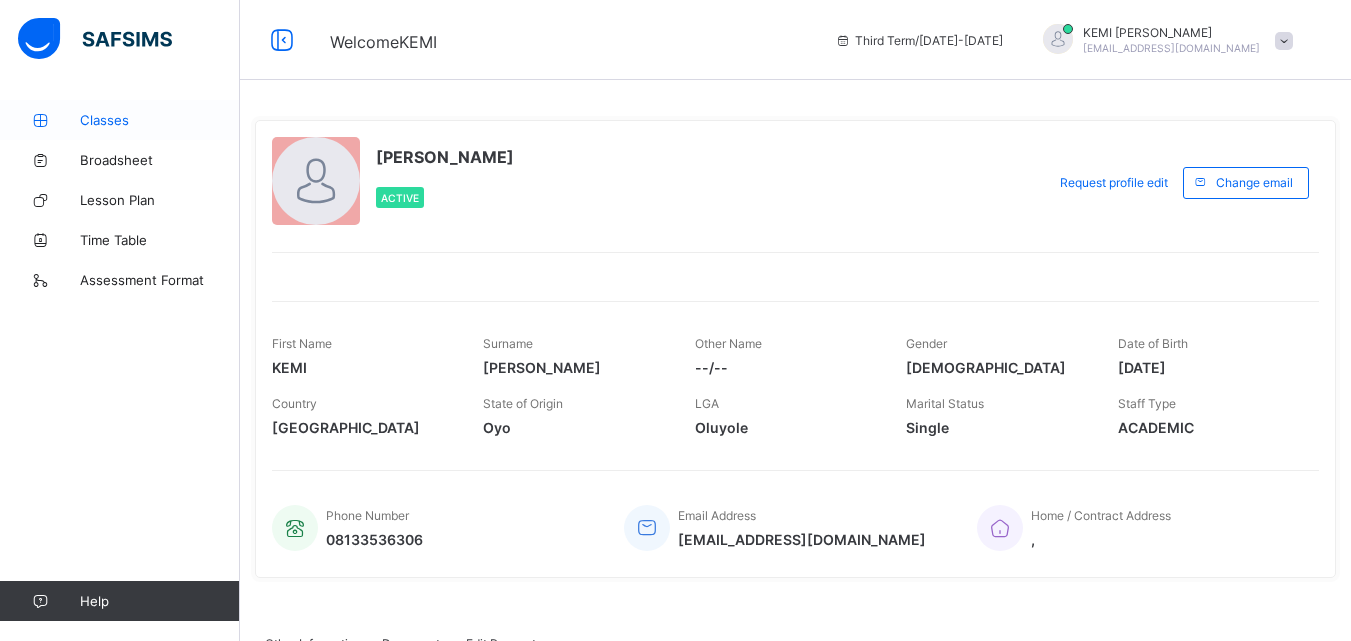click on "Classes" at bounding box center (120, 120) 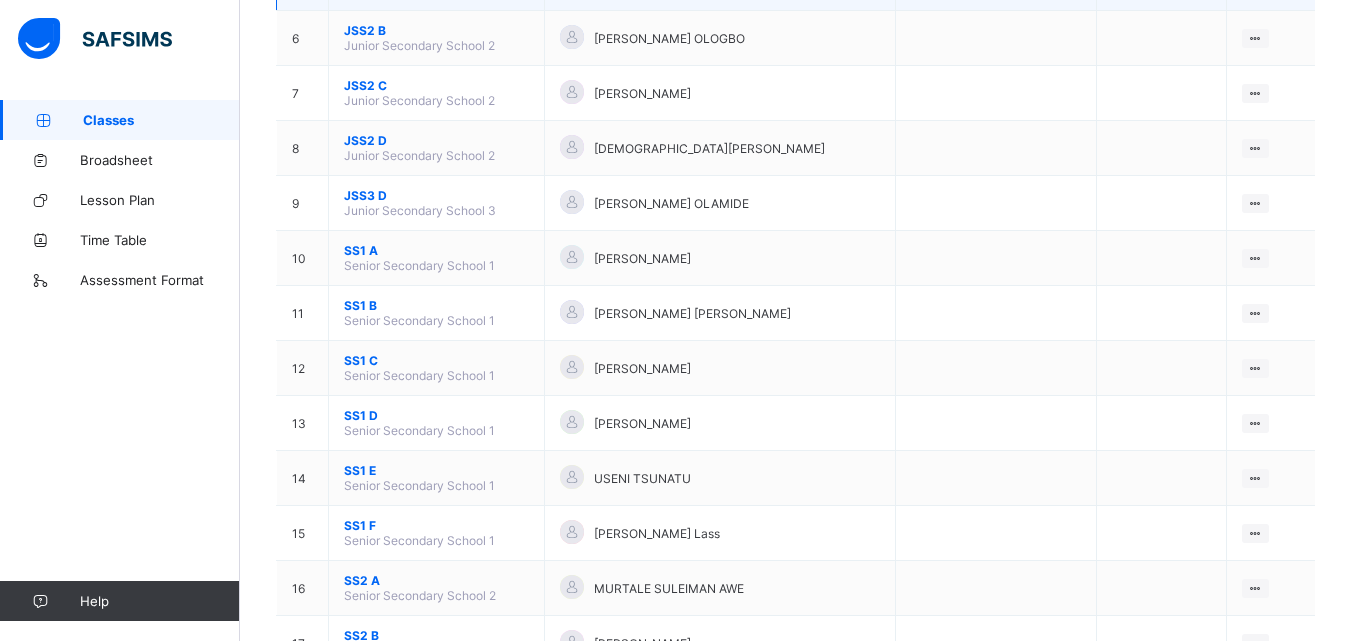 scroll, scrollTop: 500, scrollLeft: 0, axis: vertical 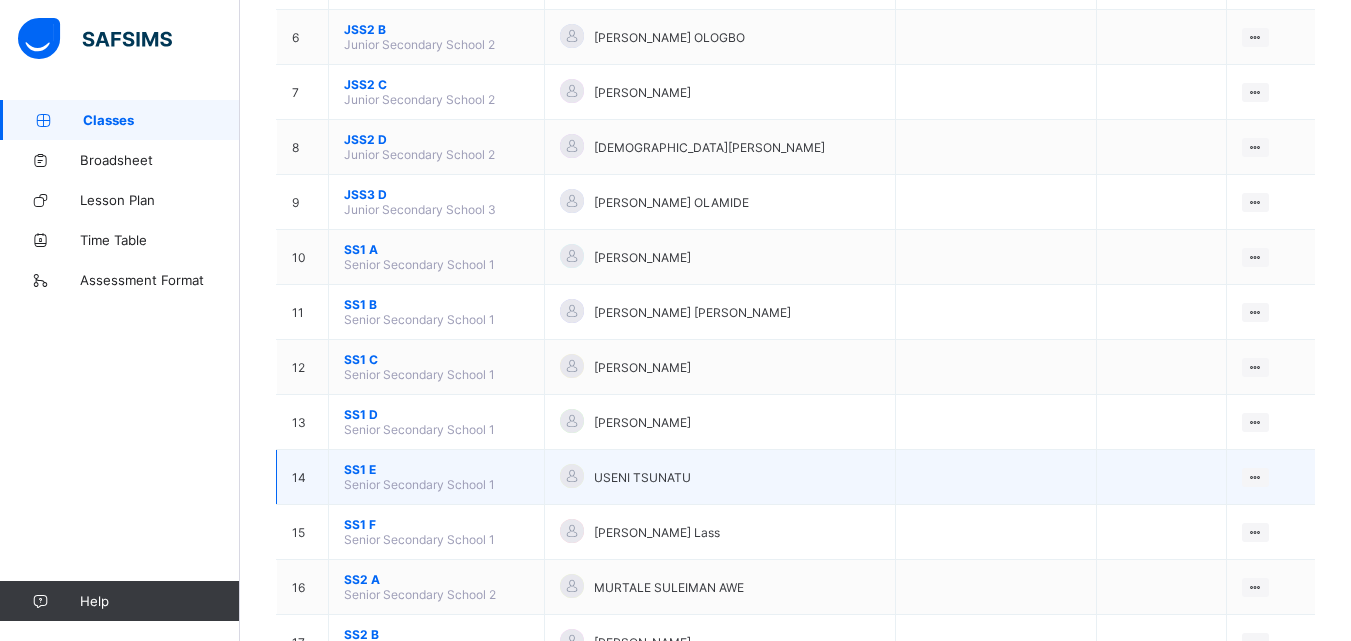 click on "SS1   E" at bounding box center (436, 469) 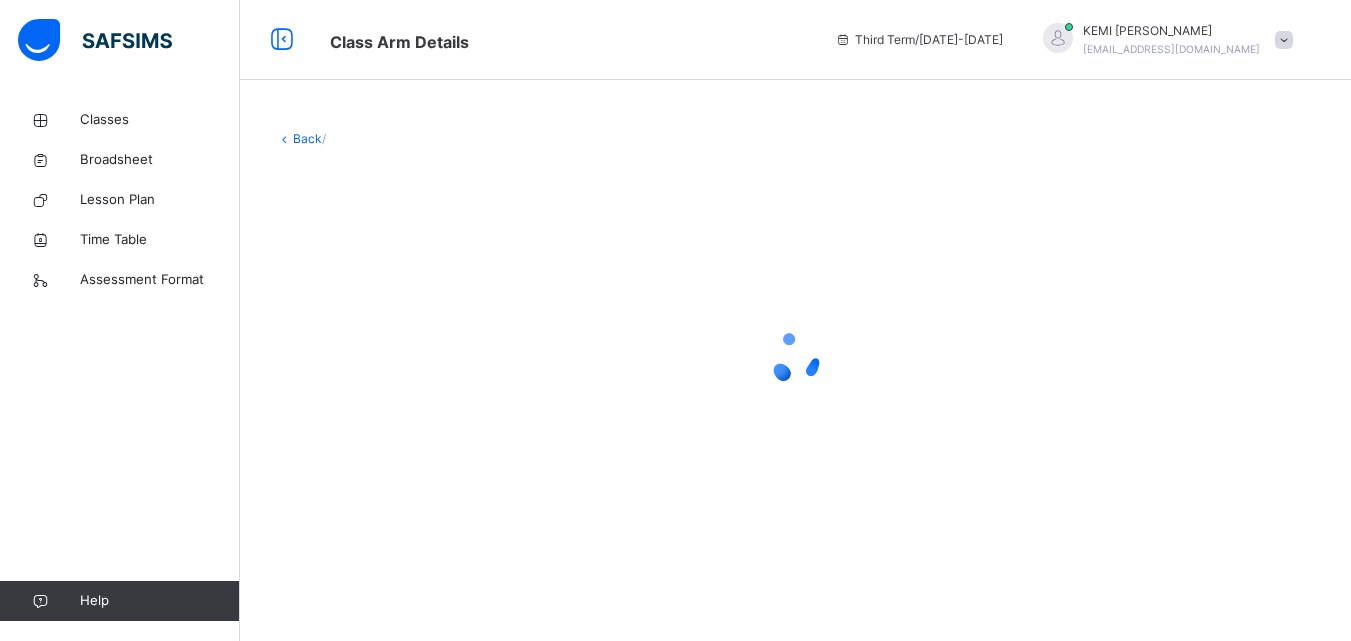 scroll, scrollTop: 0, scrollLeft: 0, axis: both 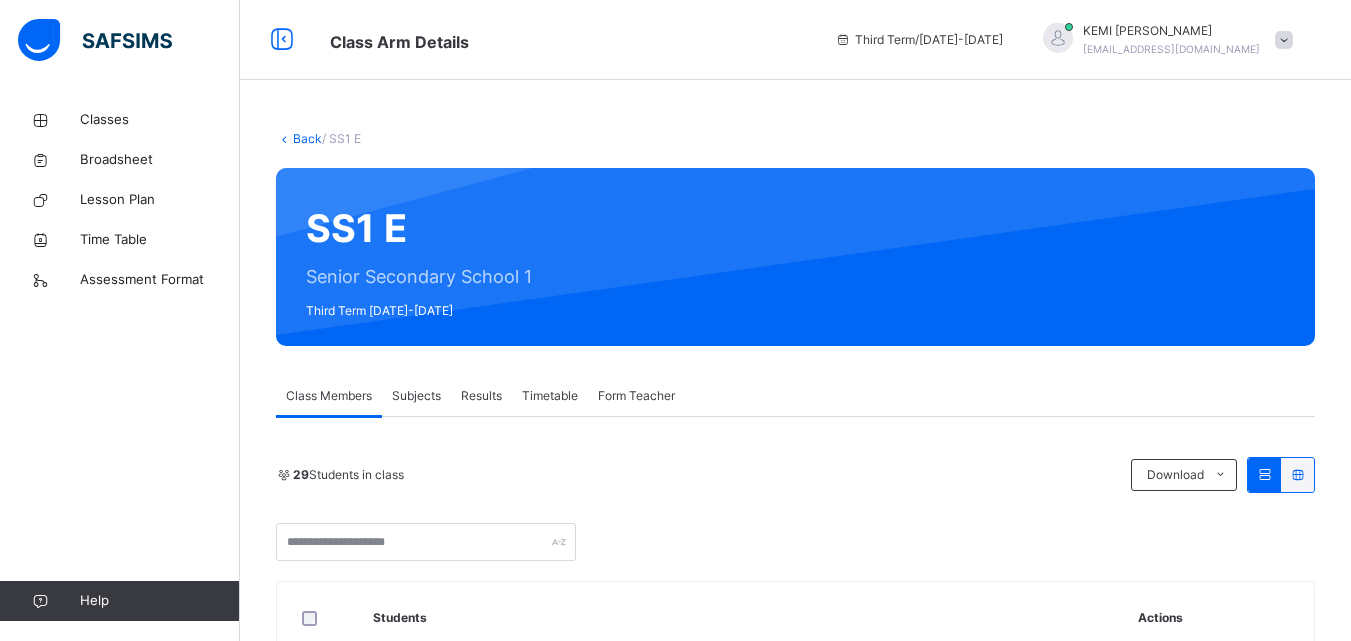 click on "Subjects" at bounding box center (416, 396) 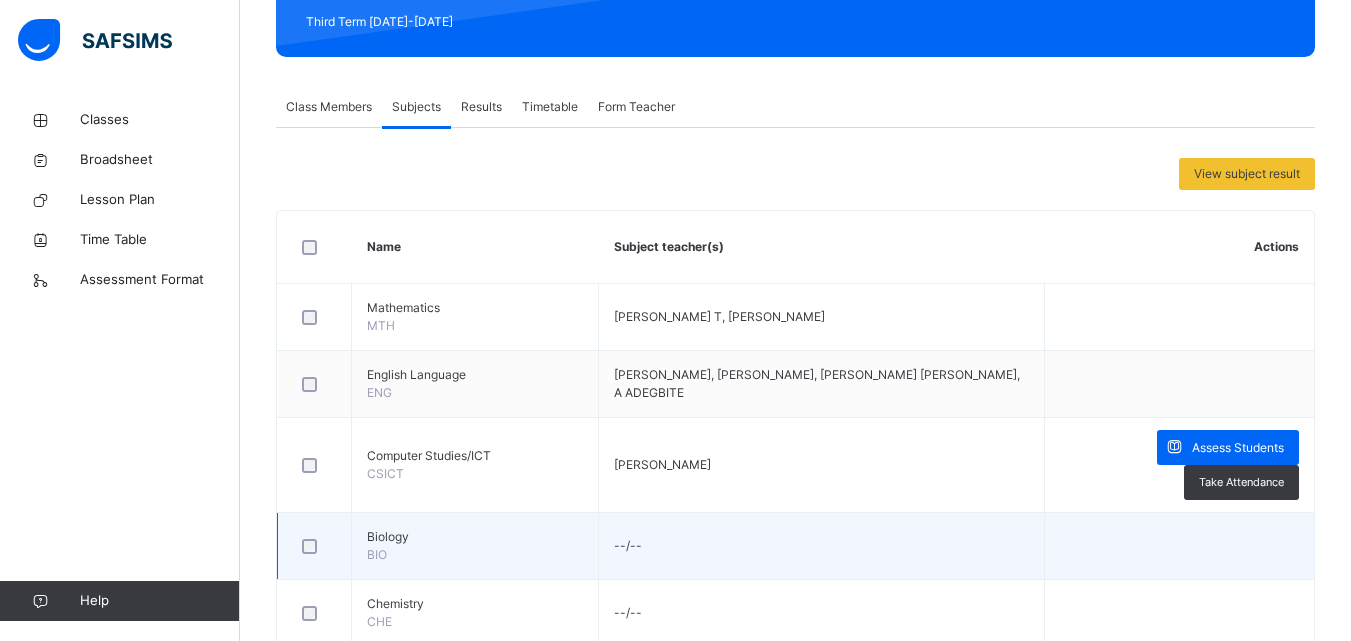 scroll, scrollTop: 300, scrollLeft: 0, axis: vertical 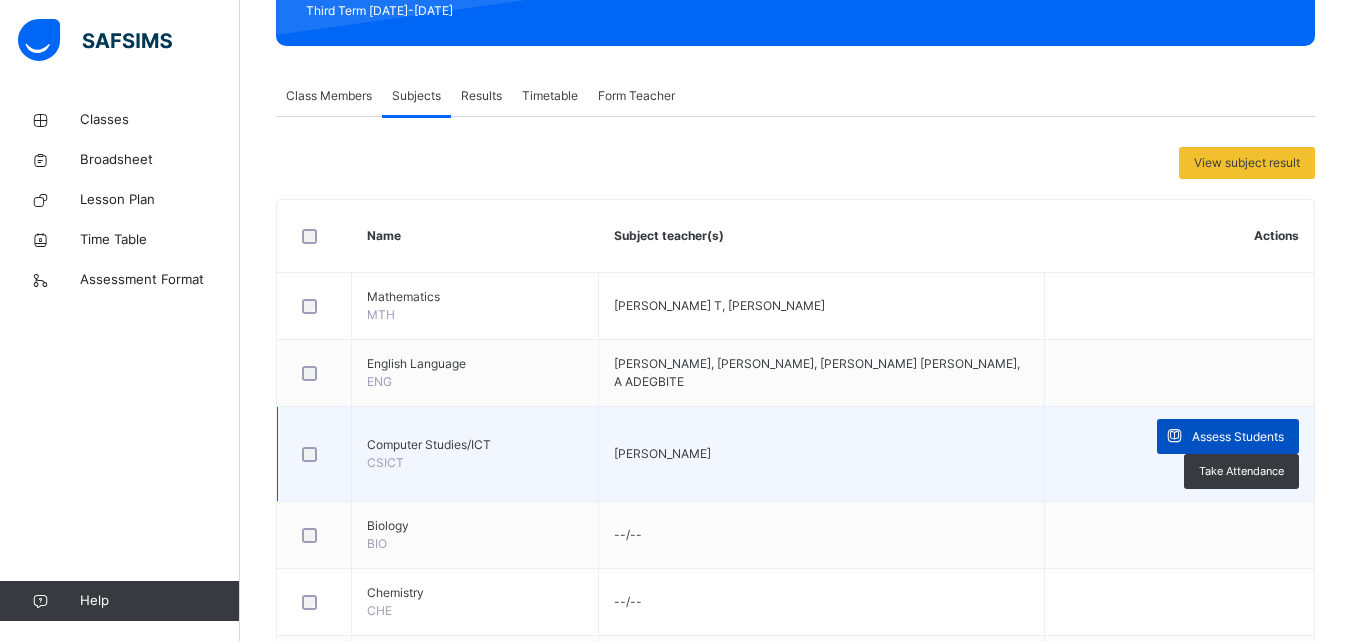 click at bounding box center (1174, 436) 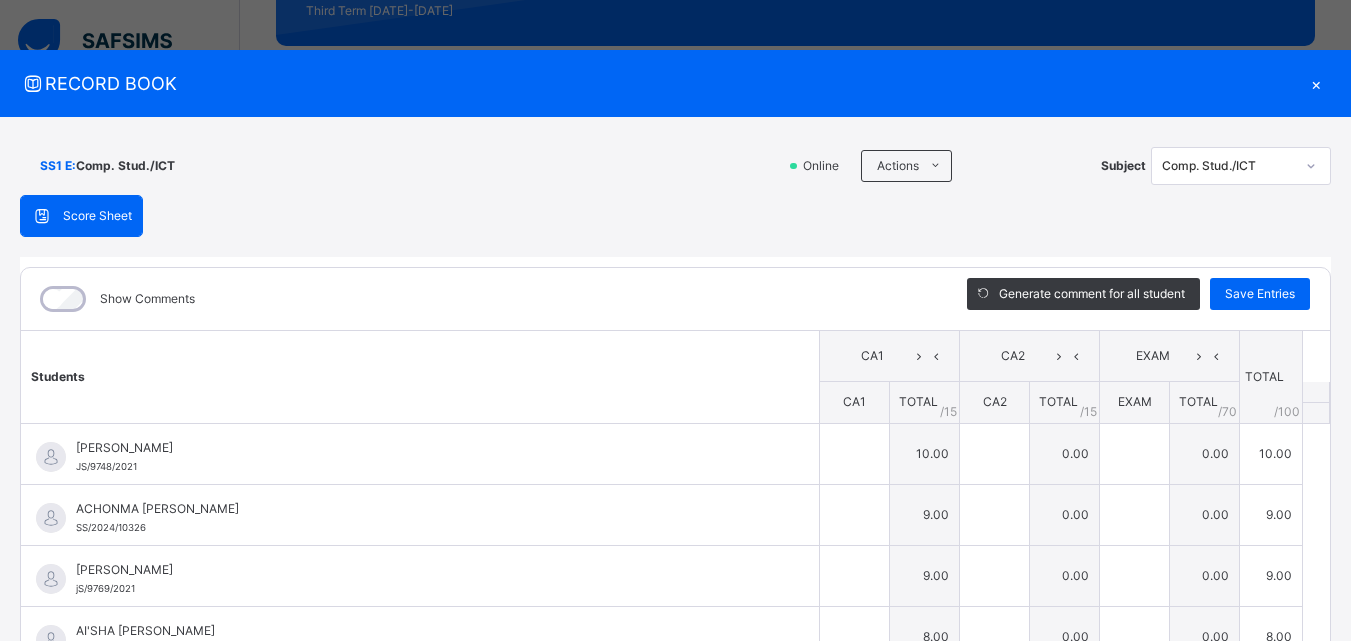 type on "**" 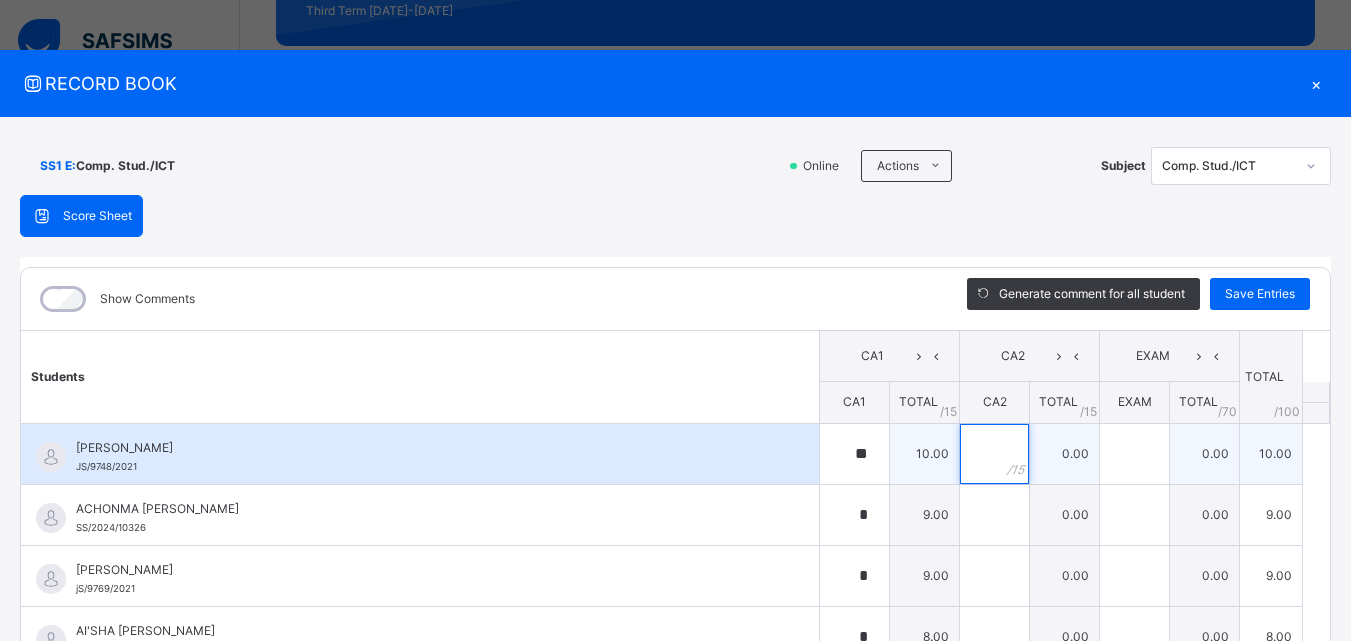 click at bounding box center [994, 454] 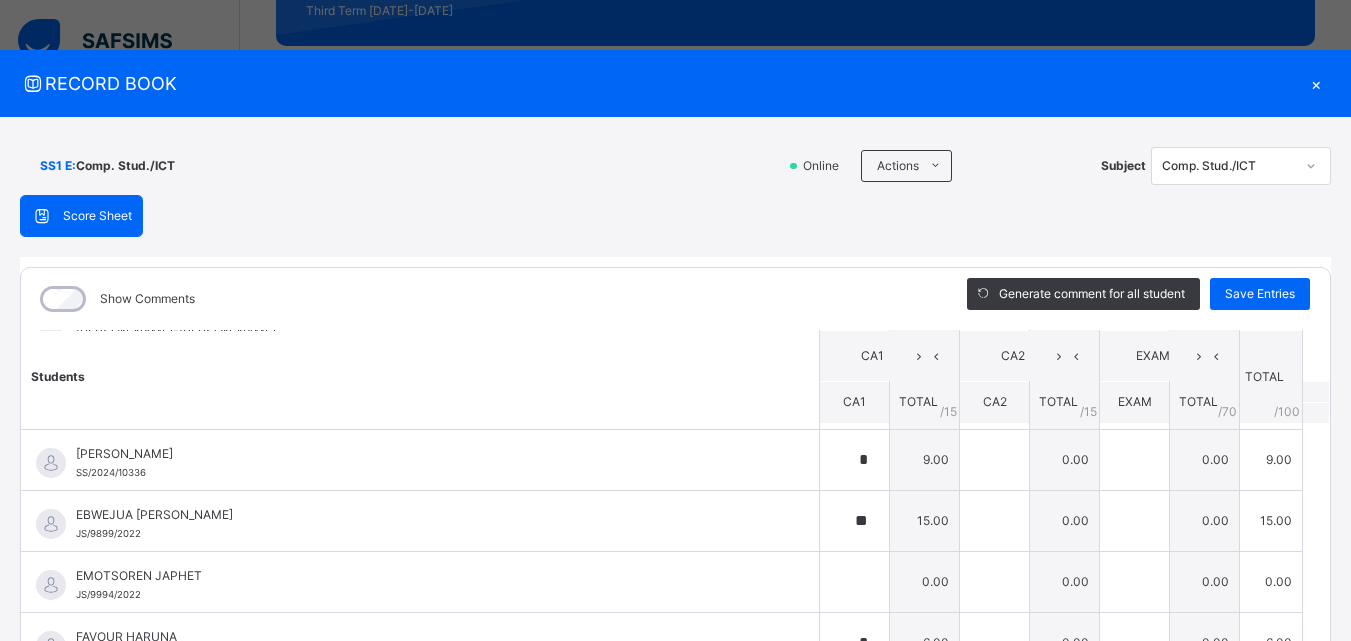 scroll, scrollTop: 700, scrollLeft: 0, axis: vertical 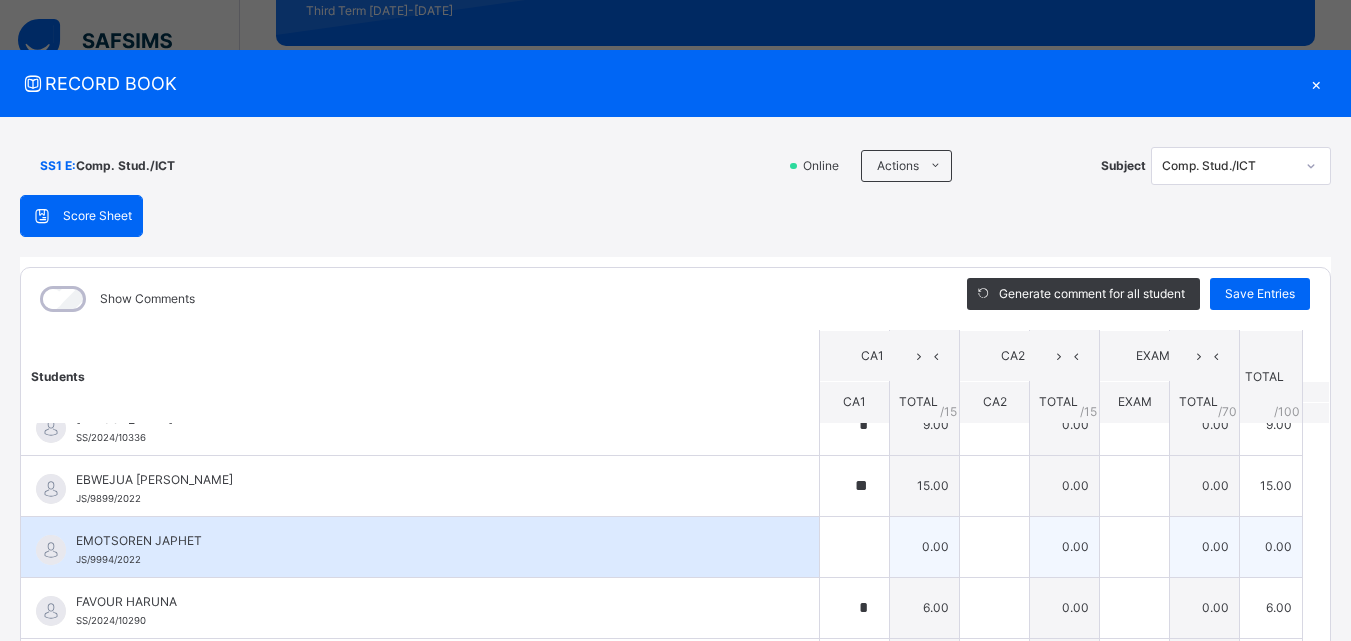 type on "**" 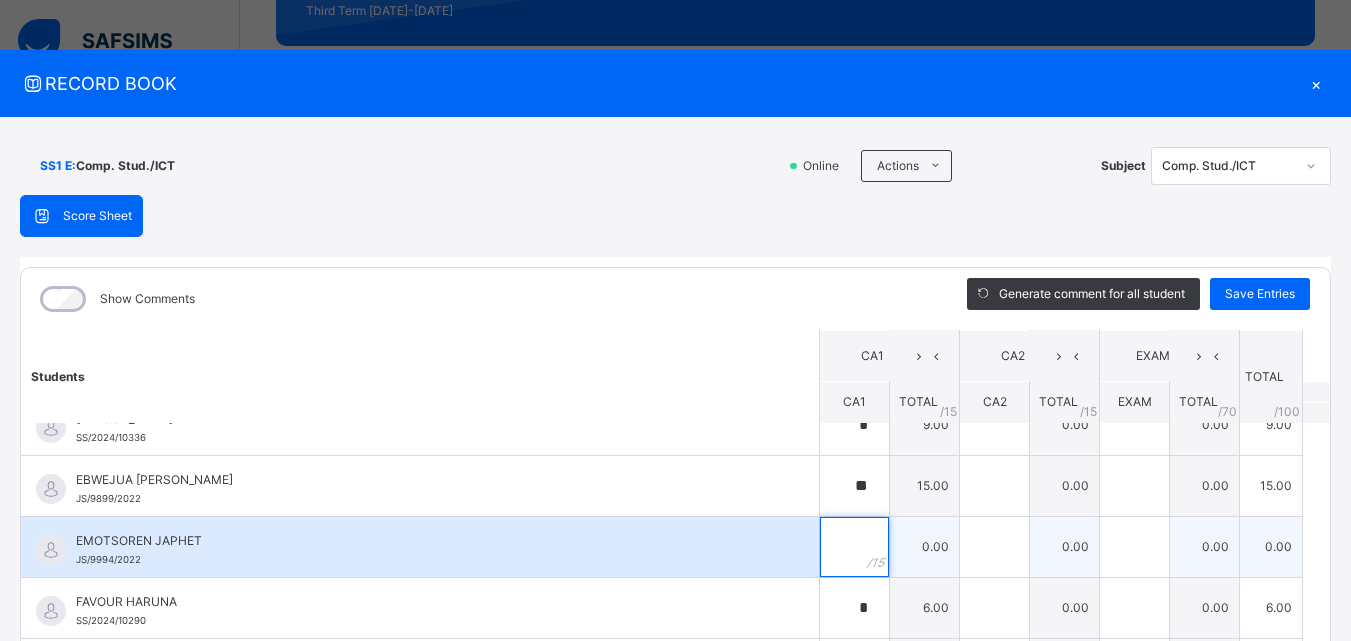click at bounding box center [854, 547] 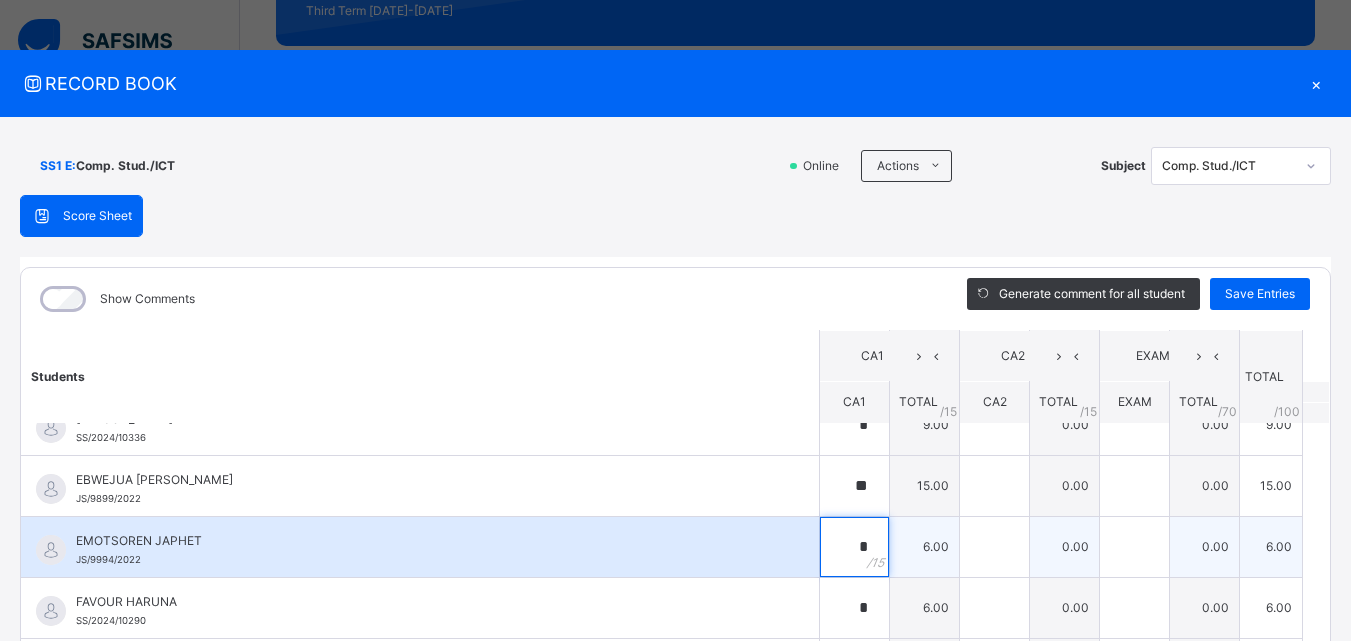 type on "*" 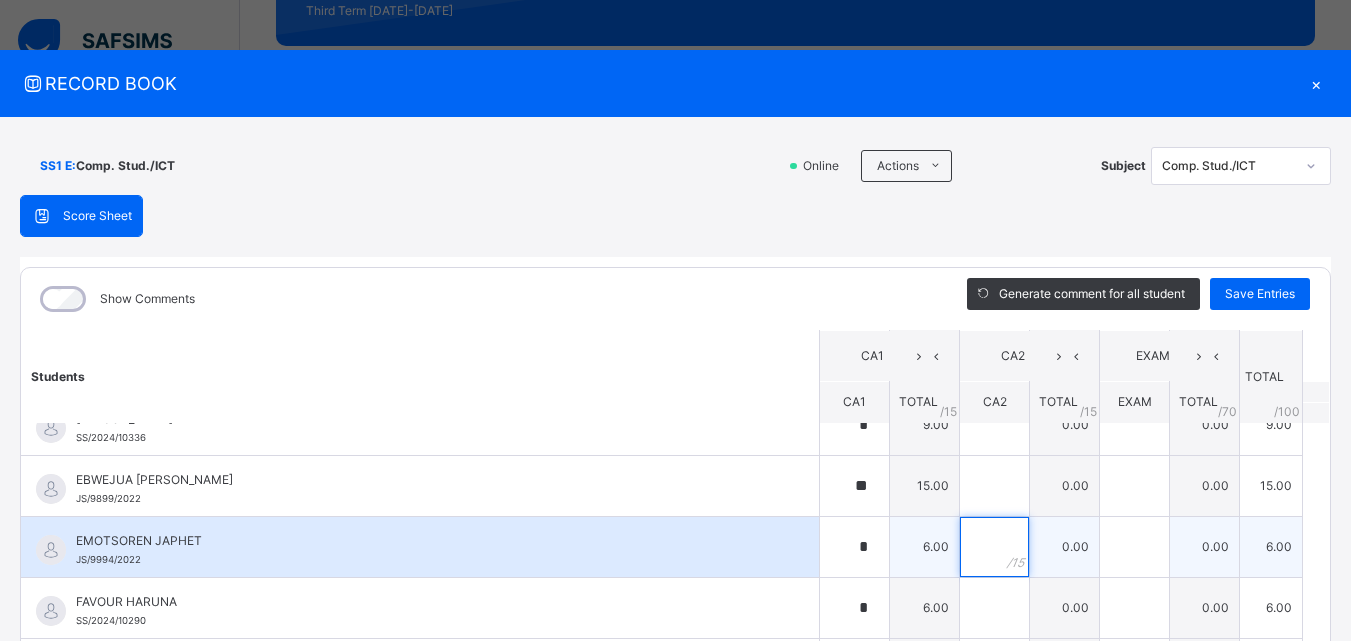 click at bounding box center [994, 547] 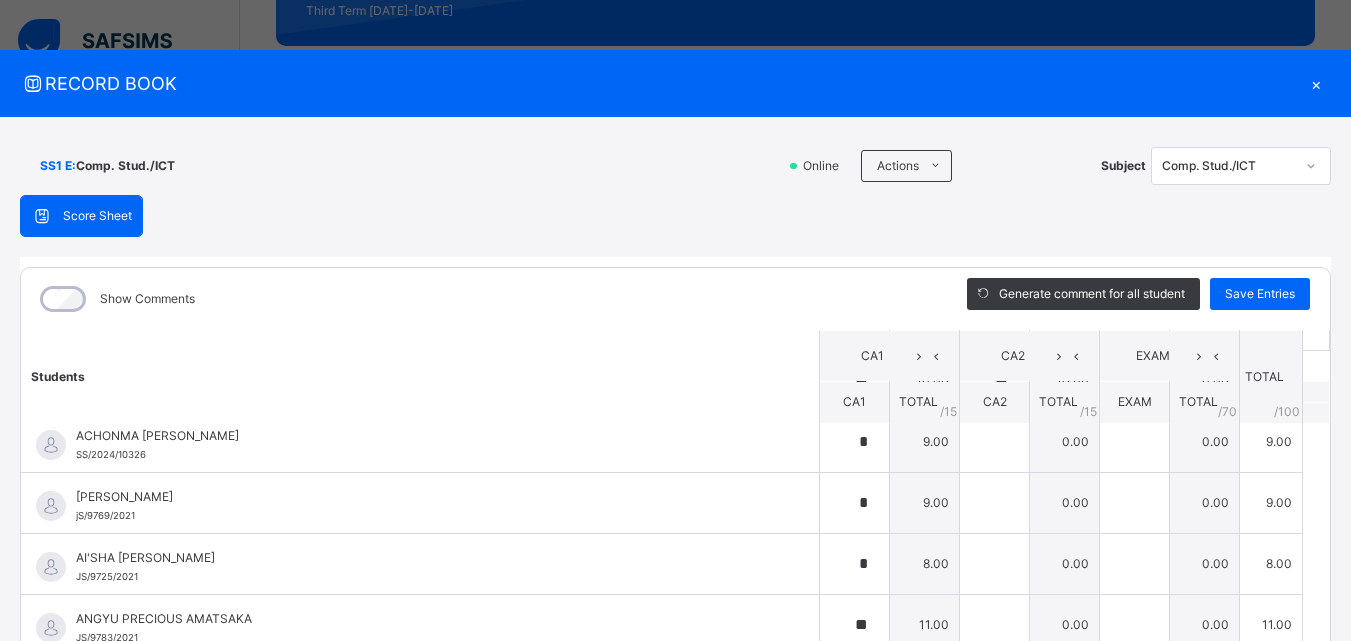 scroll, scrollTop: 0, scrollLeft: 0, axis: both 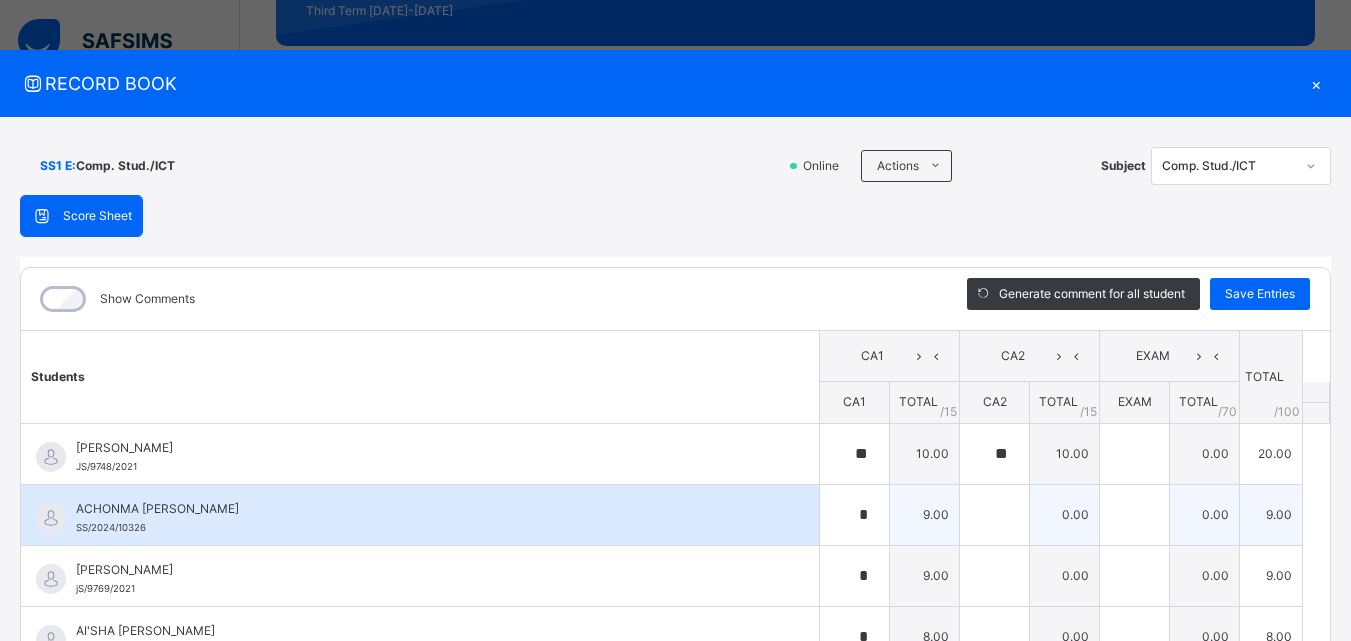 type on "*" 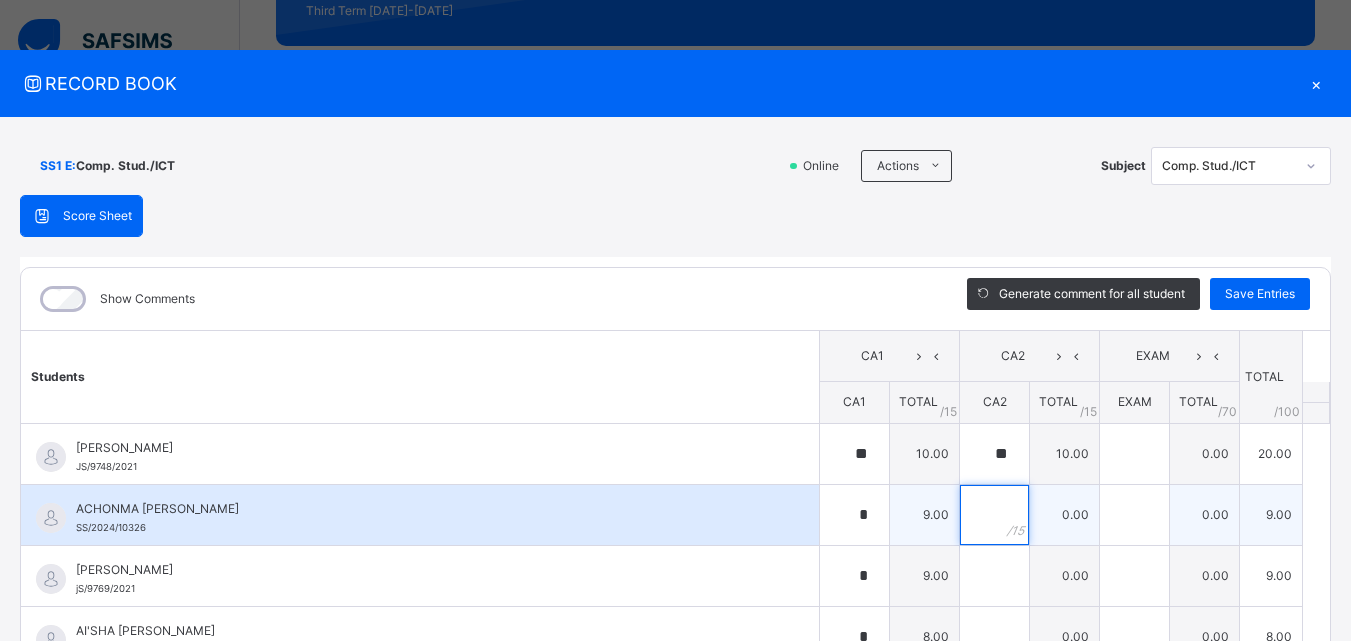 click at bounding box center (994, 515) 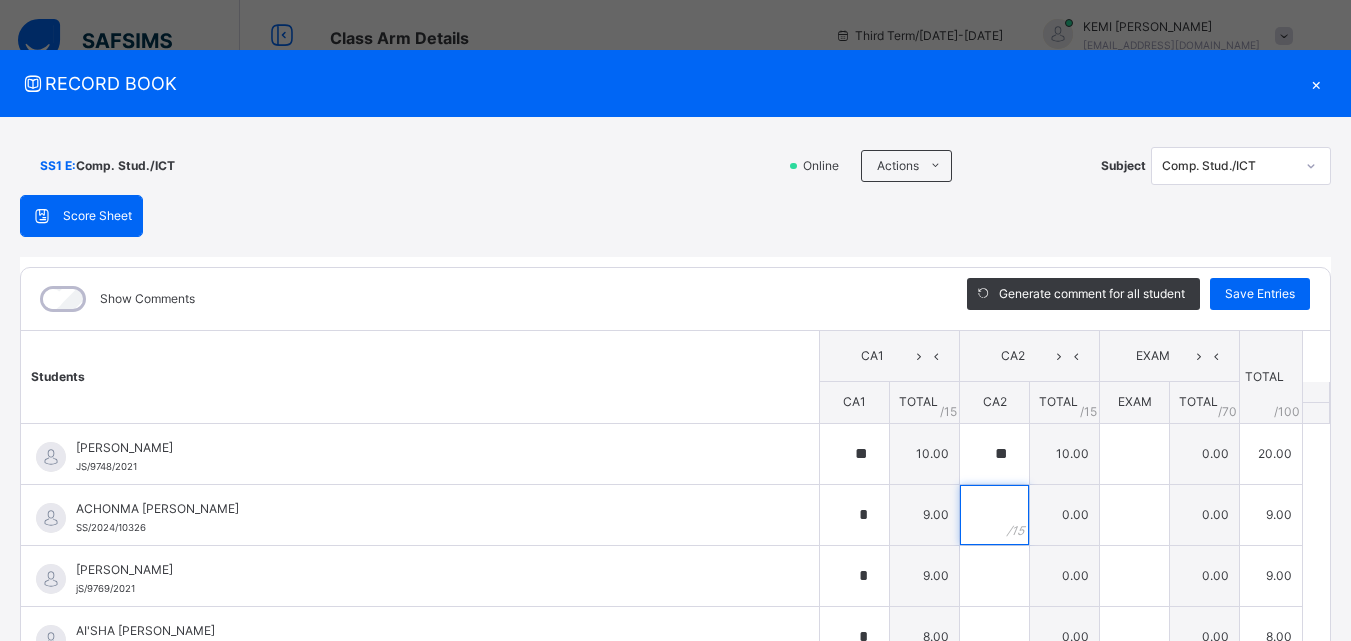 scroll, scrollTop: 0, scrollLeft: 0, axis: both 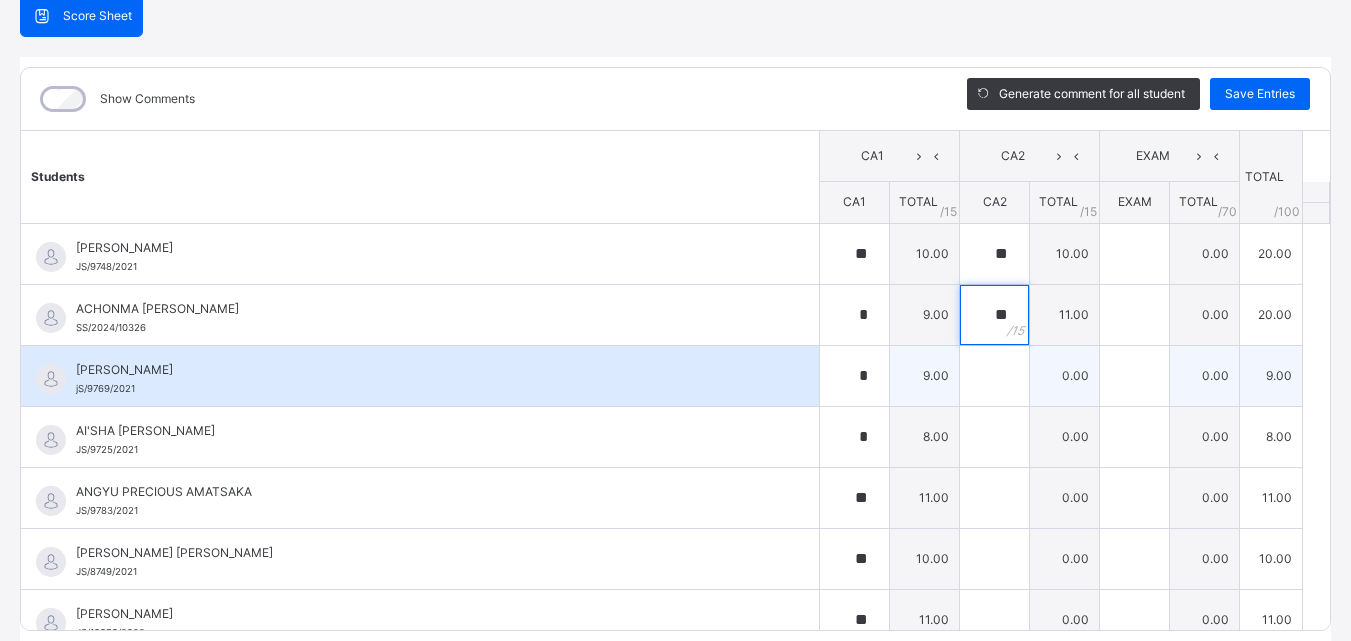 type on "**" 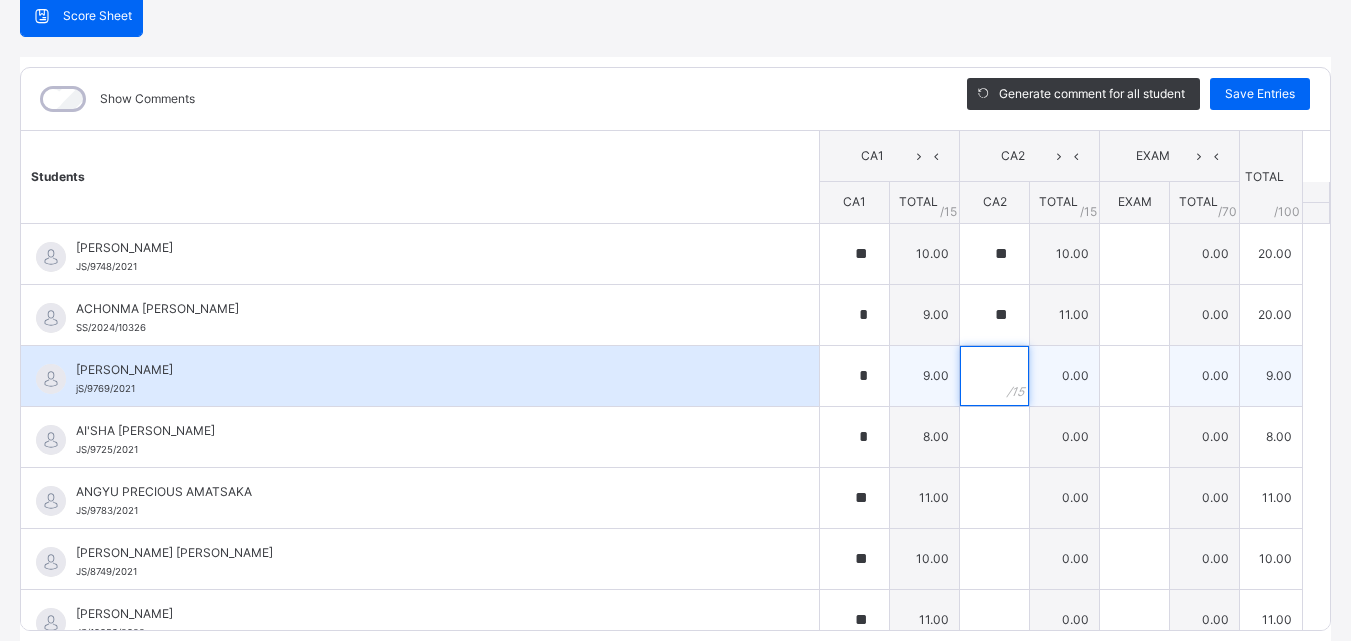 click at bounding box center (994, 376) 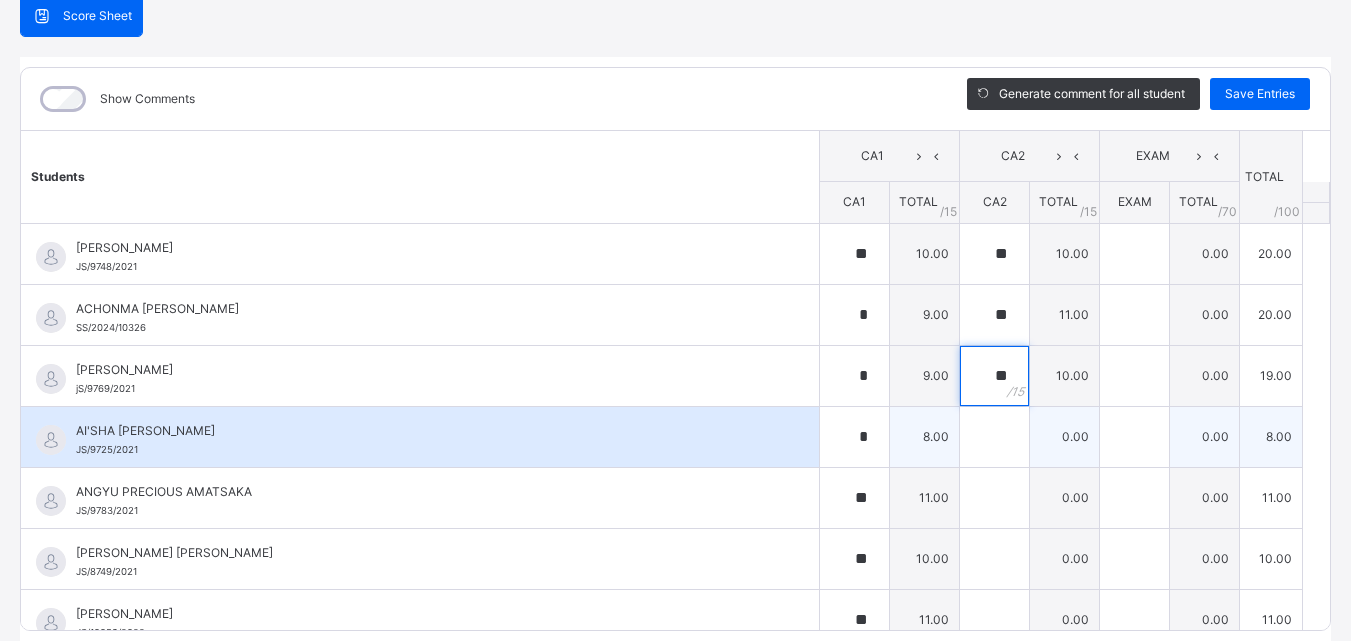 type on "**" 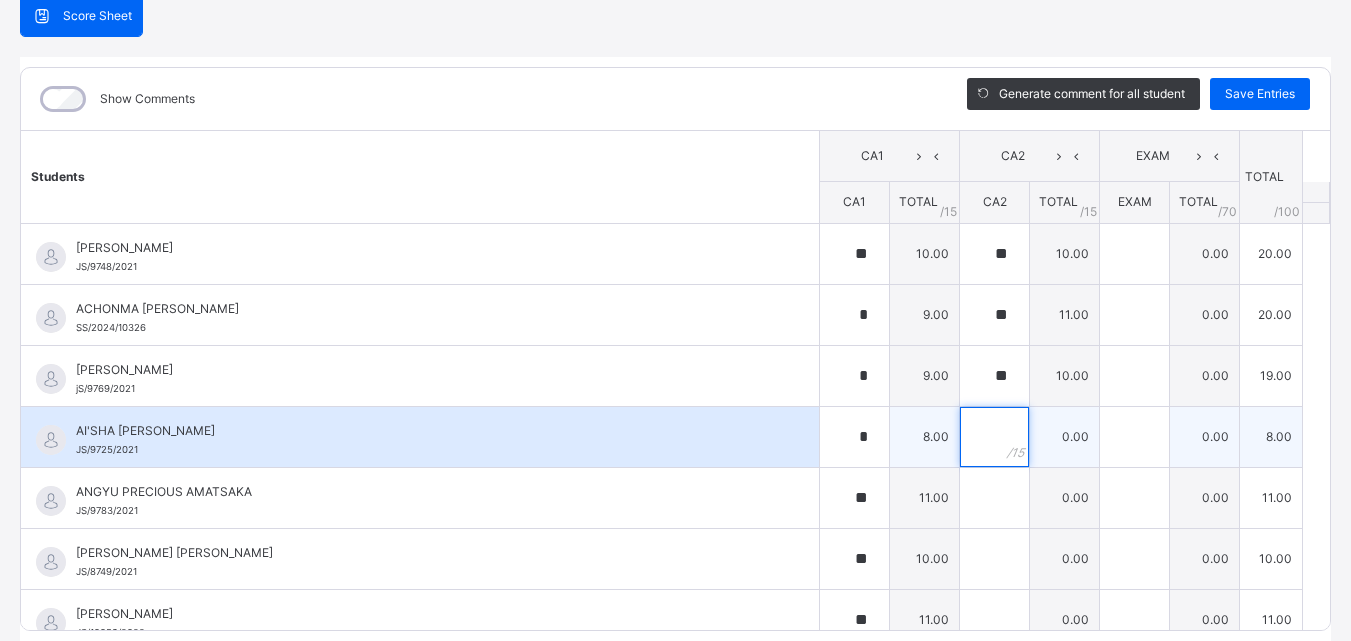 click at bounding box center [994, 437] 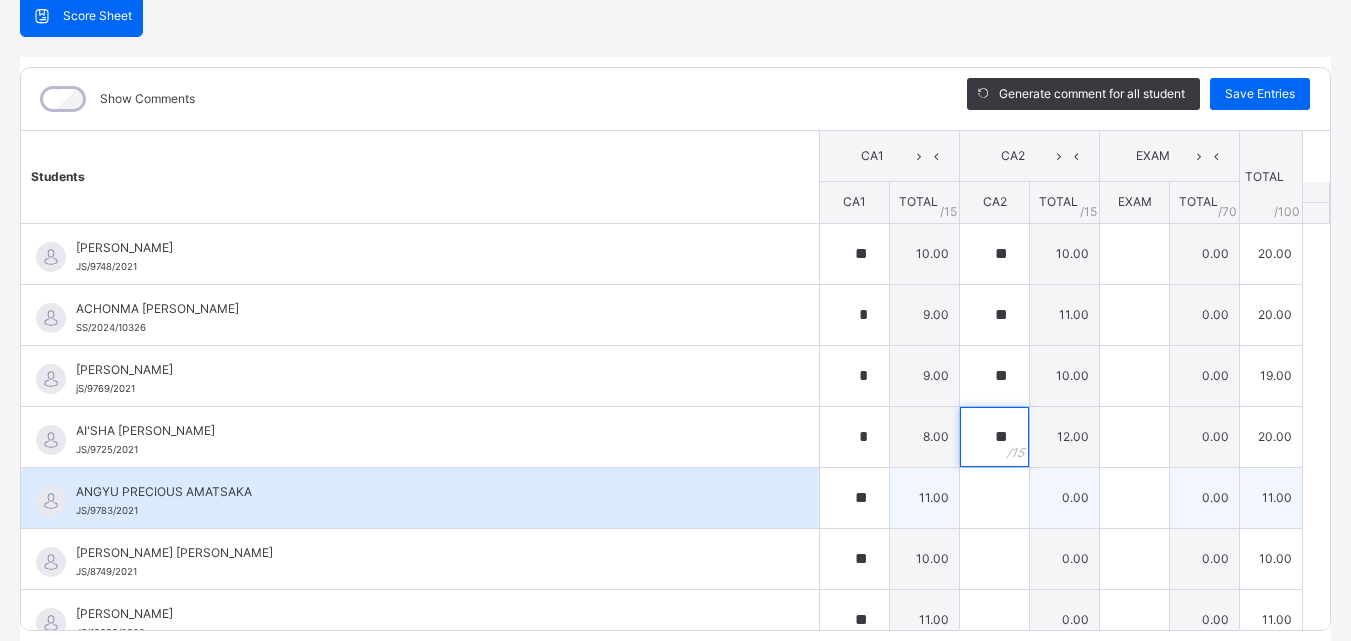 type on "**" 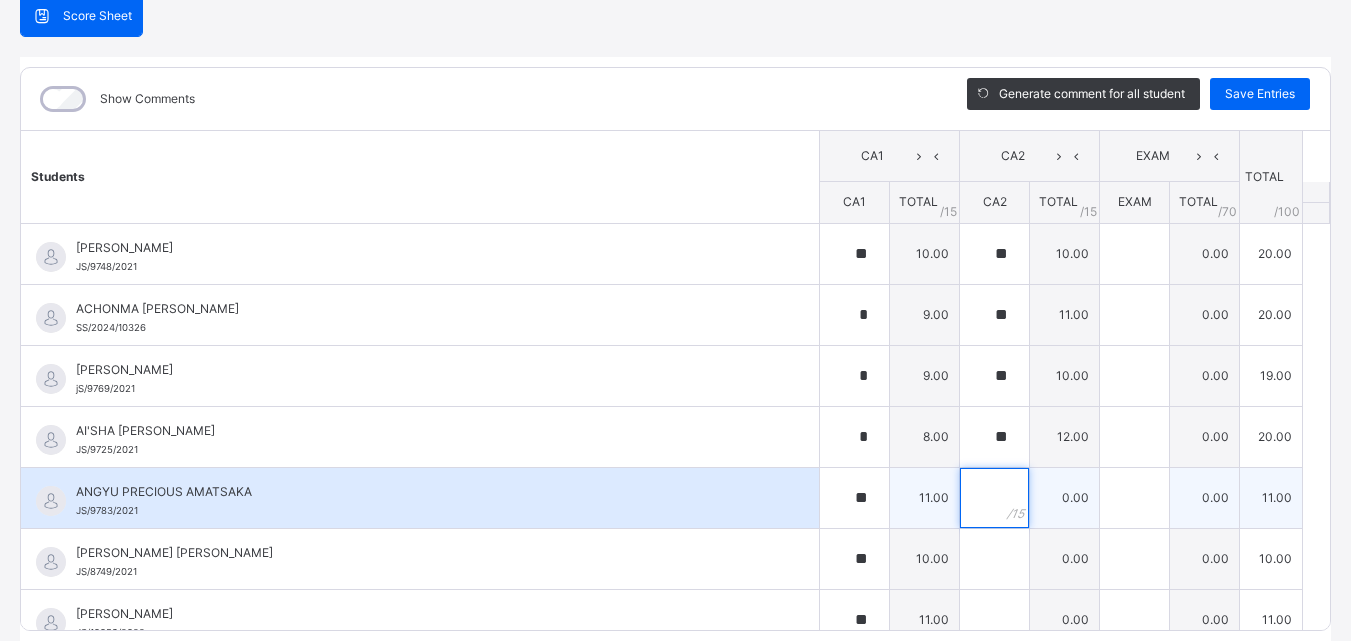 click at bounding box center (994, 498) 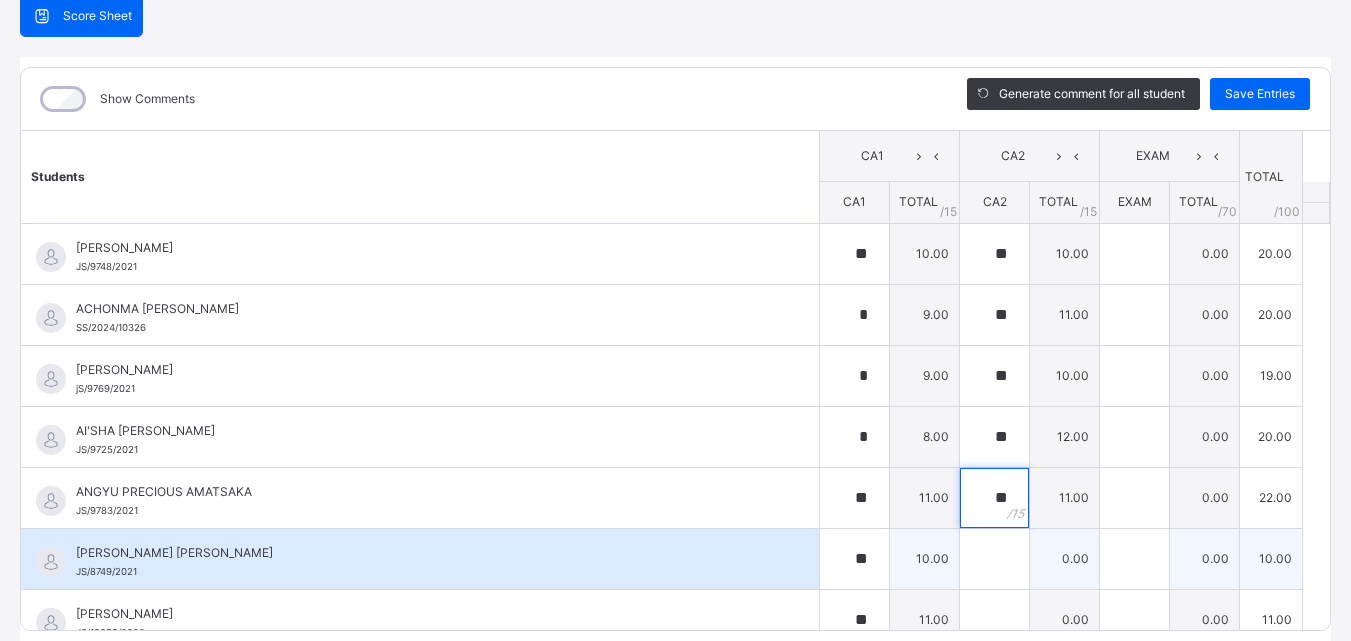 type on "**" 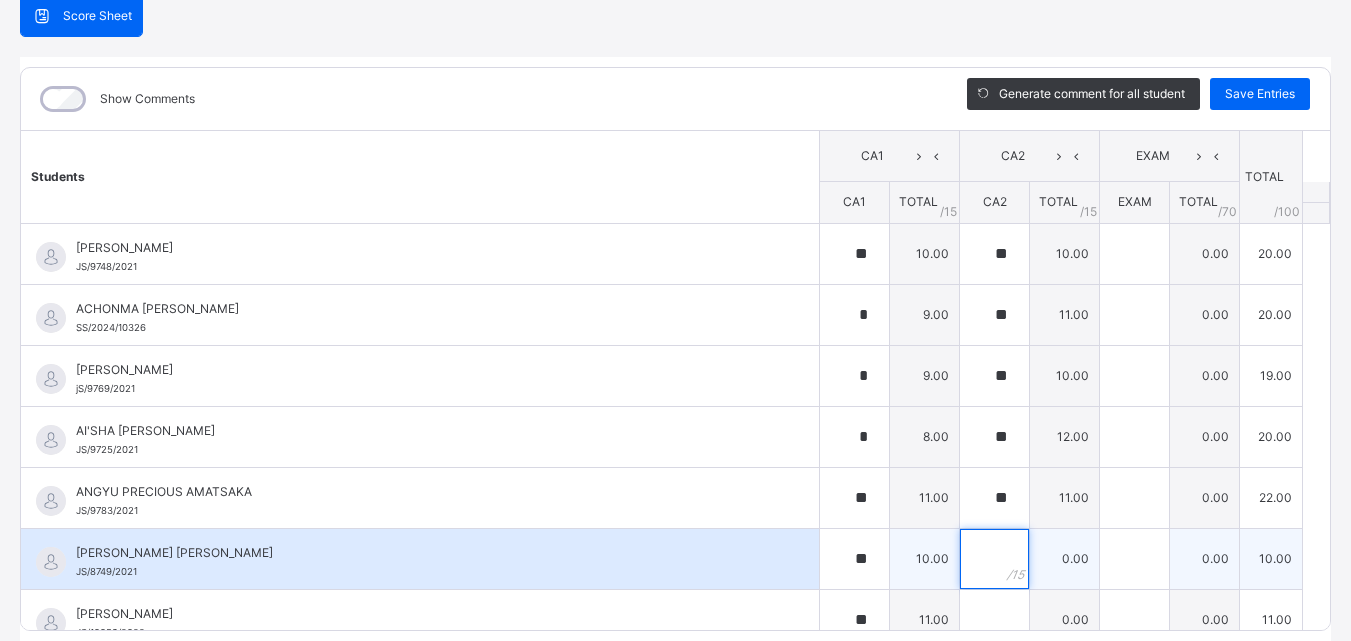 click at bounding box center (994, 559) 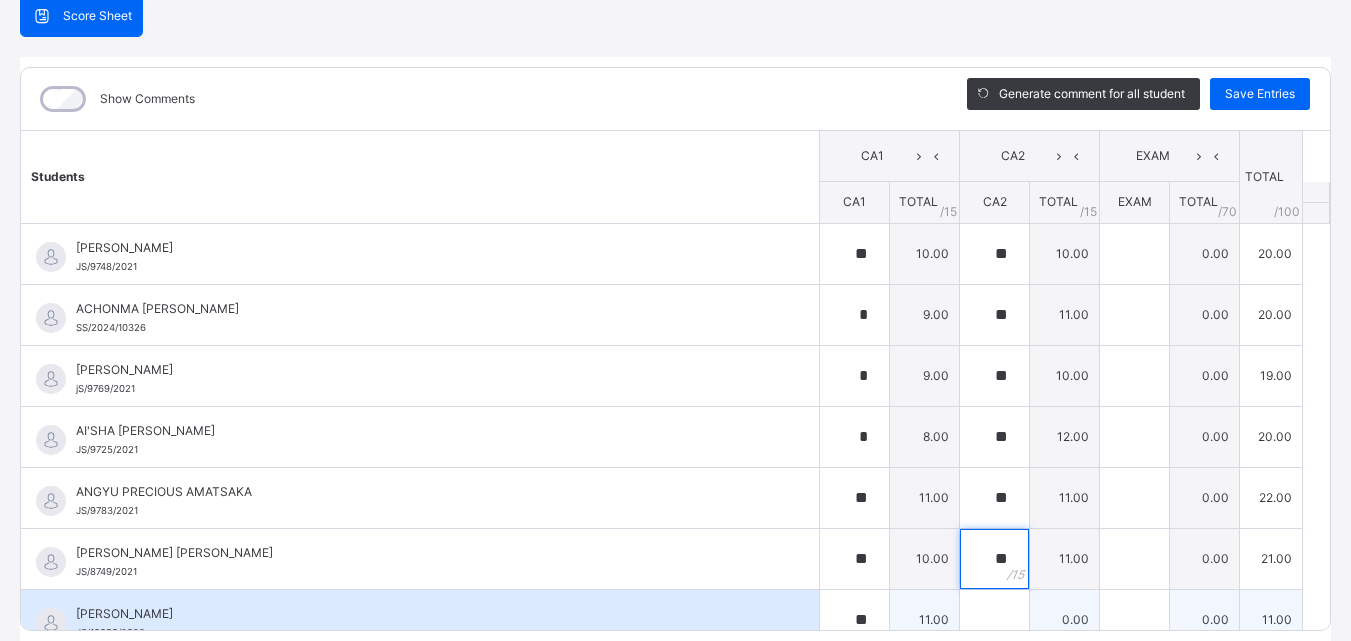 type on "**" 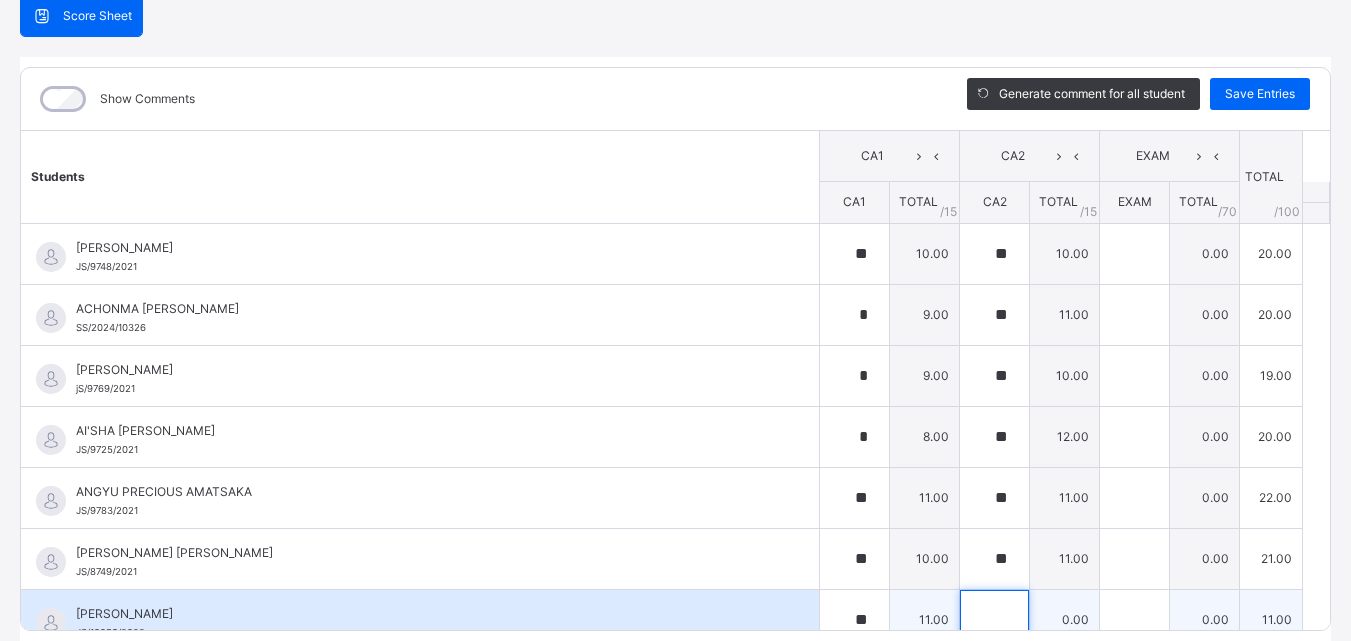 click at bounding box center [994, 620] 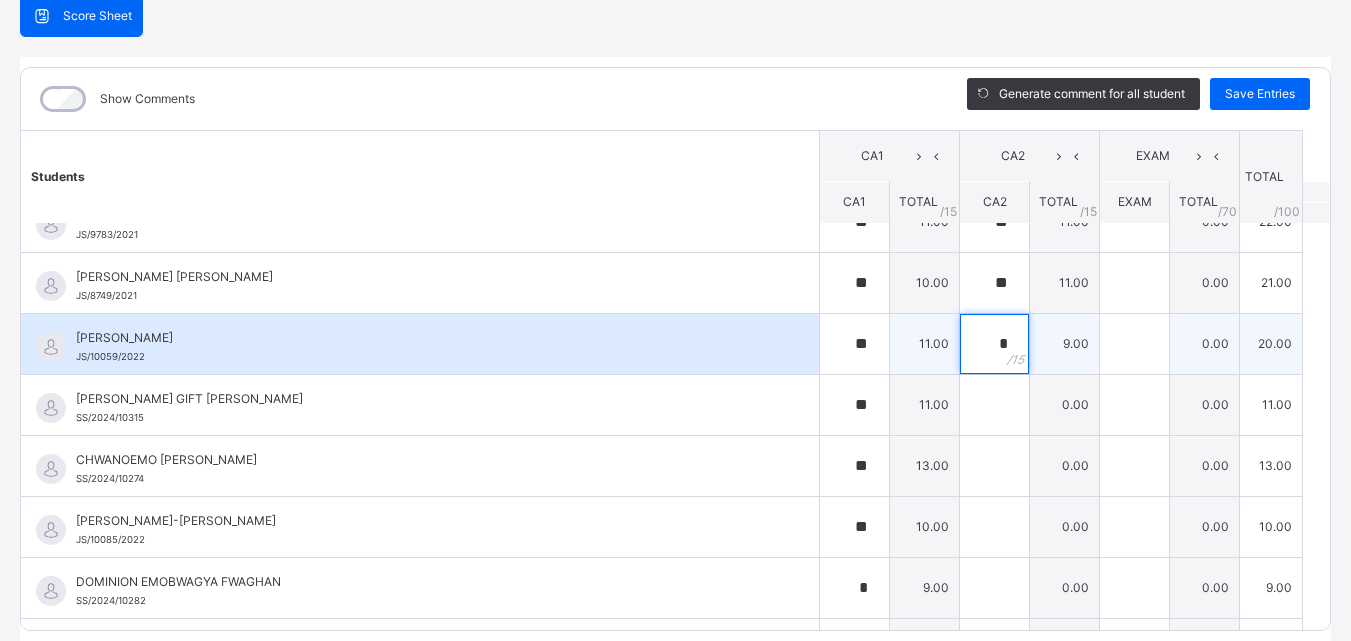scroll, scrollTop: 300, scrollLeft: 0, axis: vertical 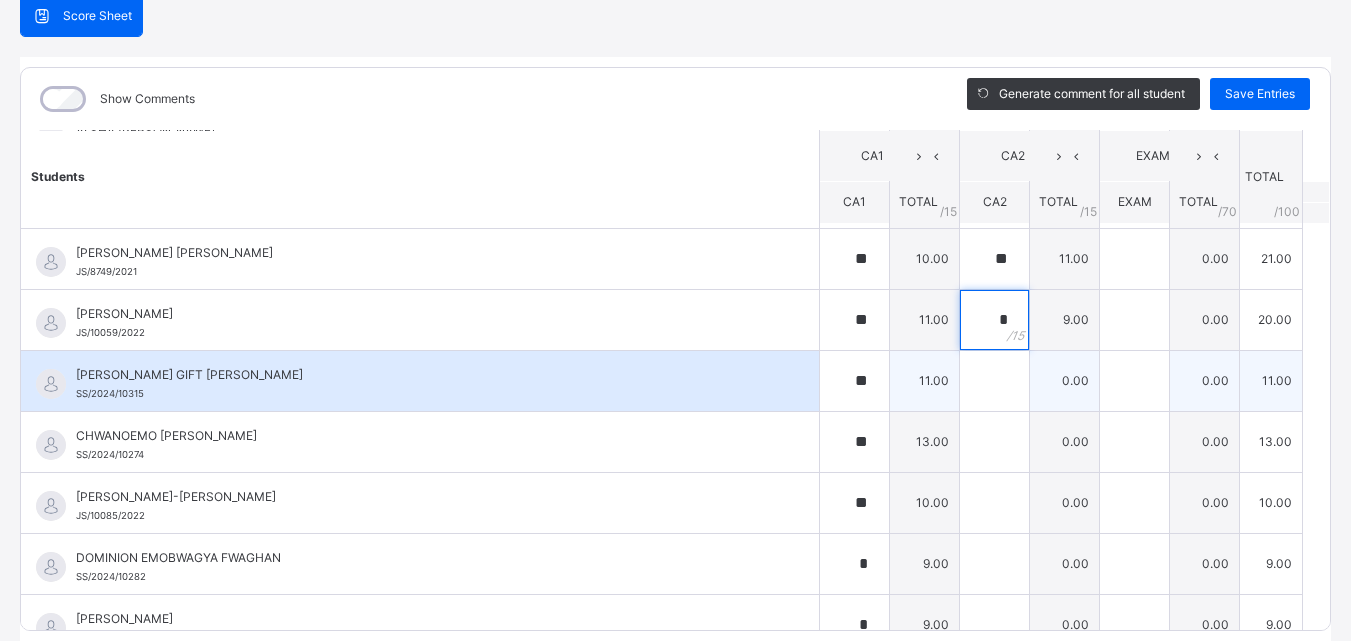 type on "*" 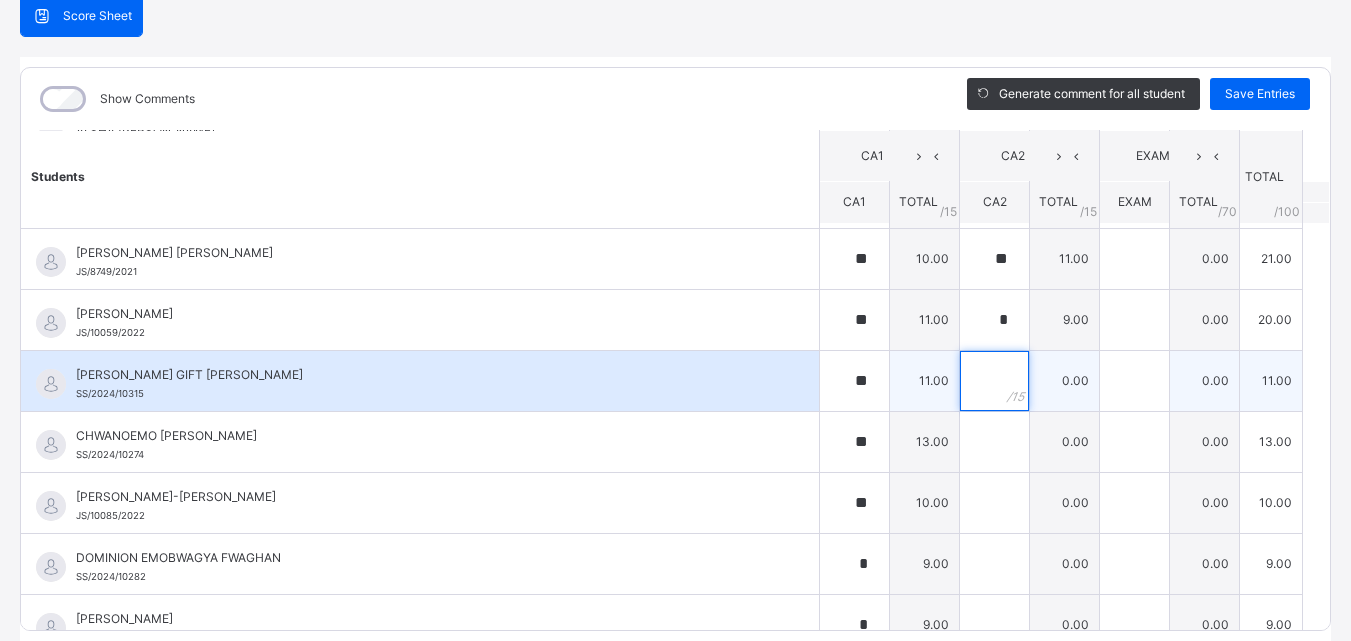 click at bounding box center [994, 381] 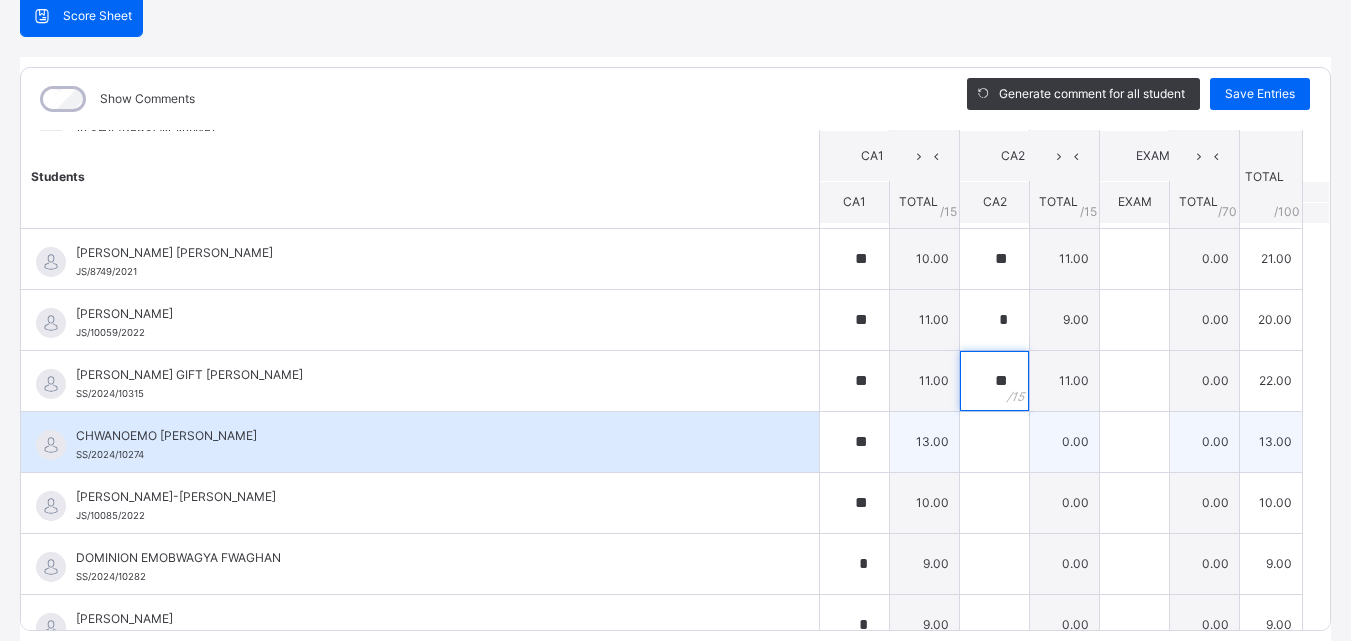 type on "**" 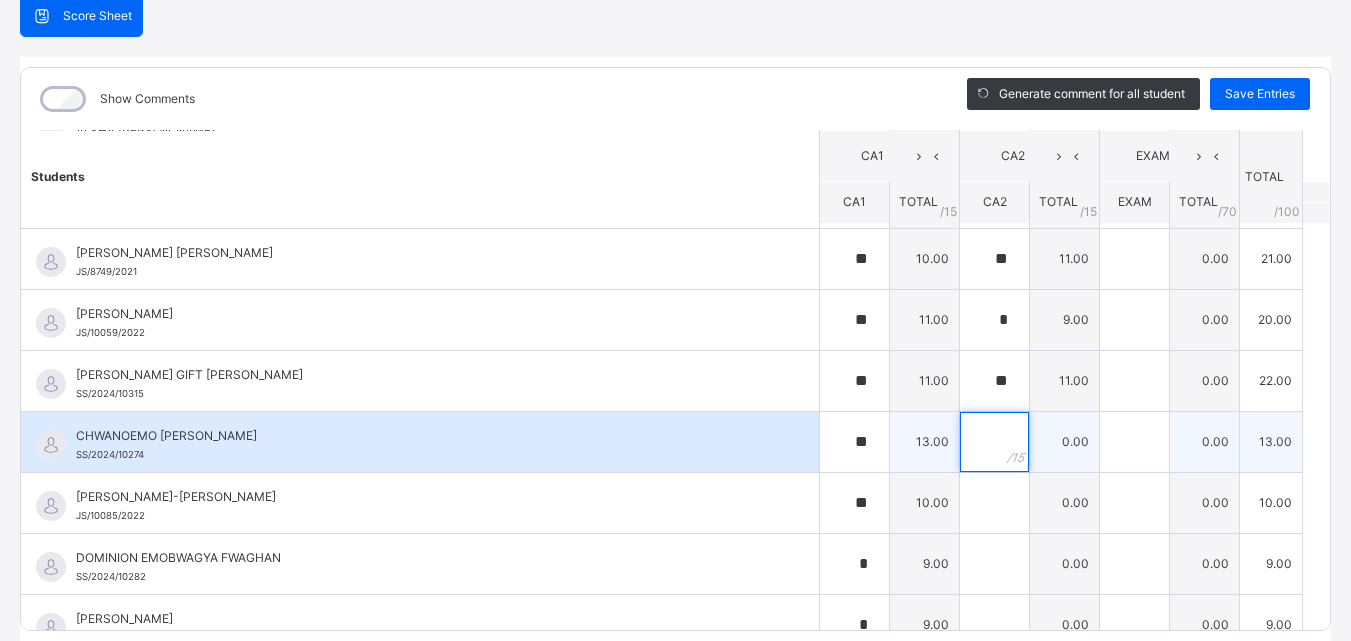 click at bounding box center [994, 442] 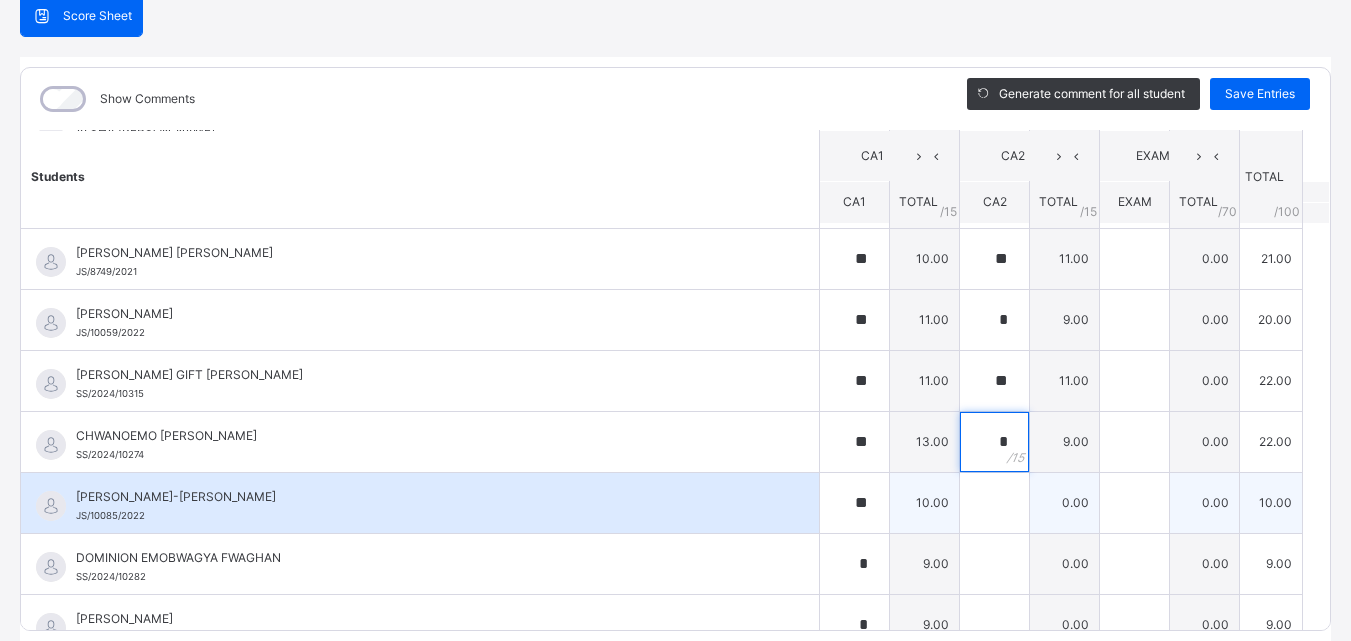 type on "*" 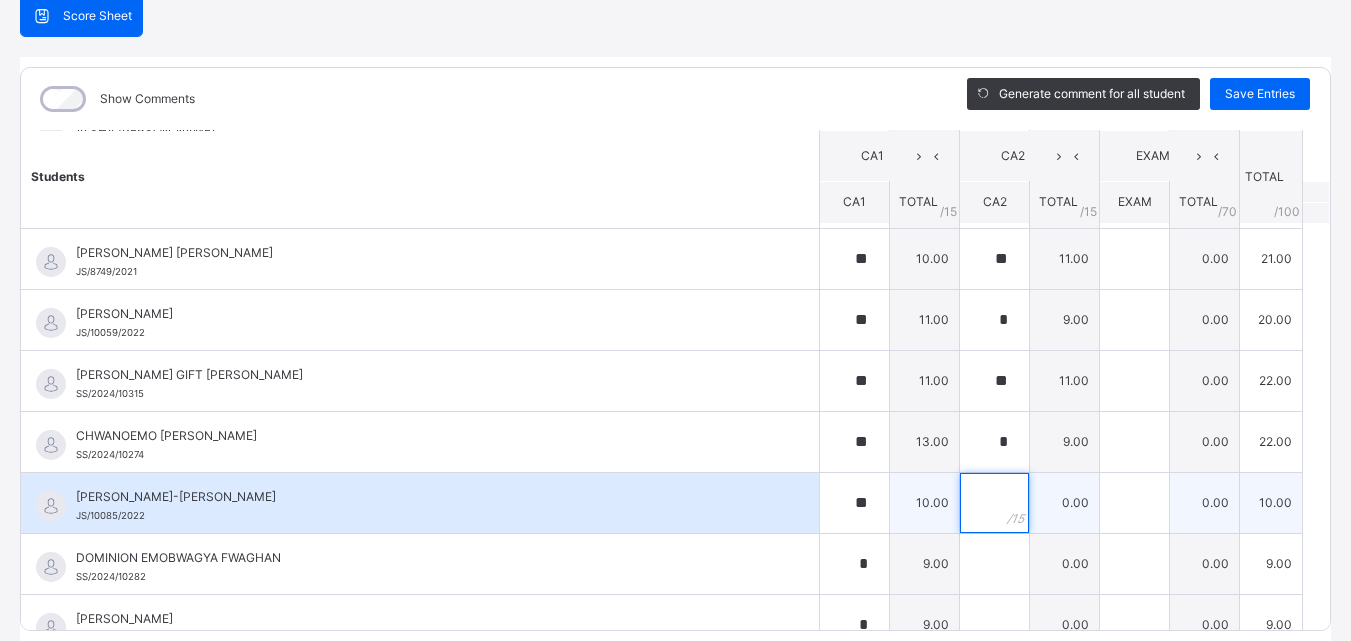 click at bounding box center (994, 503) 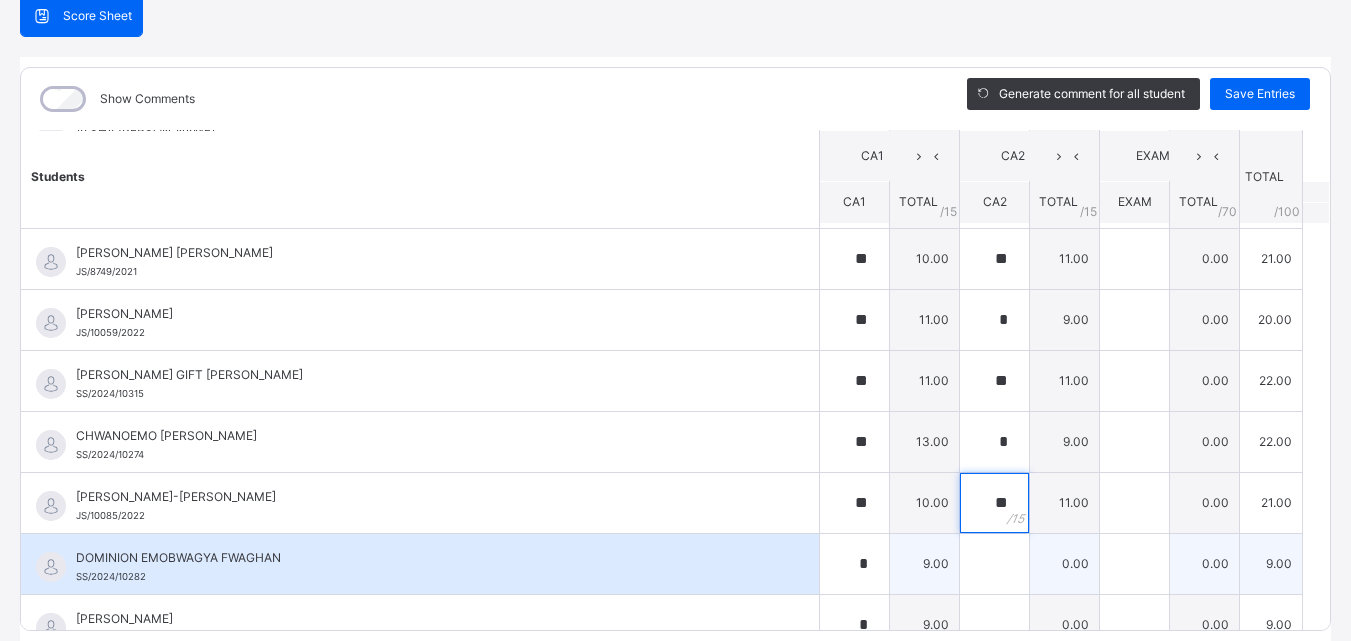 type on "**" 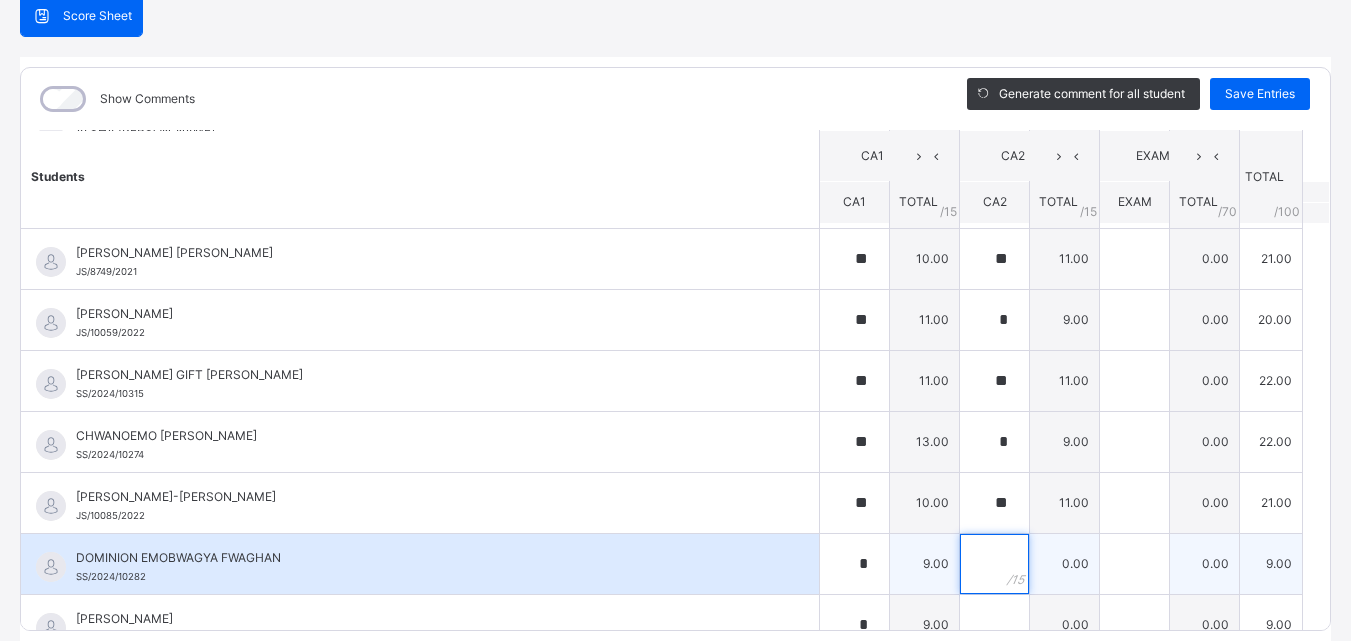 click at bounding box center [994, 564] 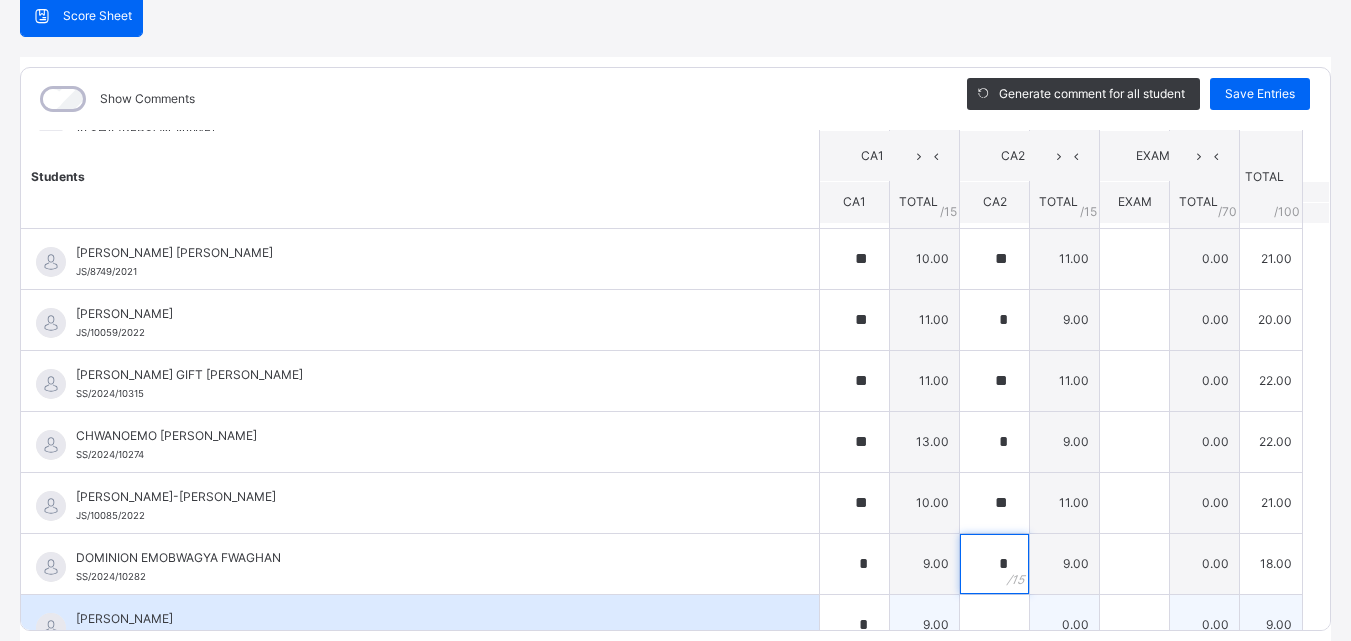 type on "*" 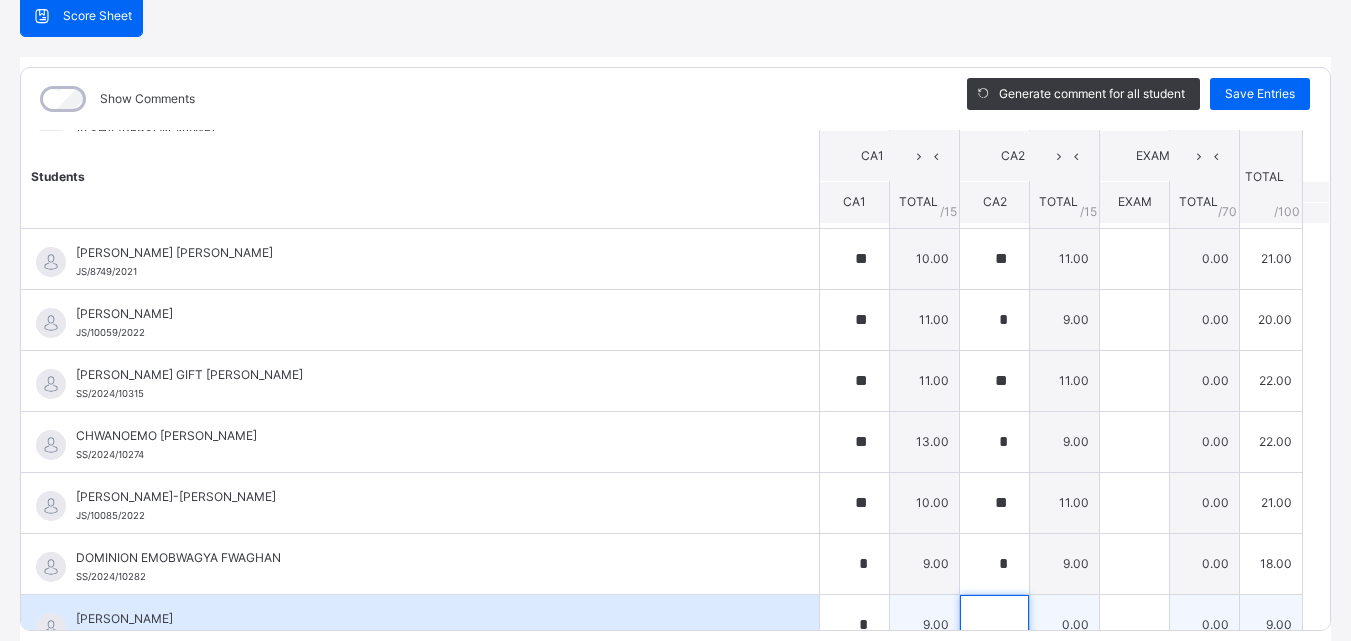 click at bounding box center (994, 625) 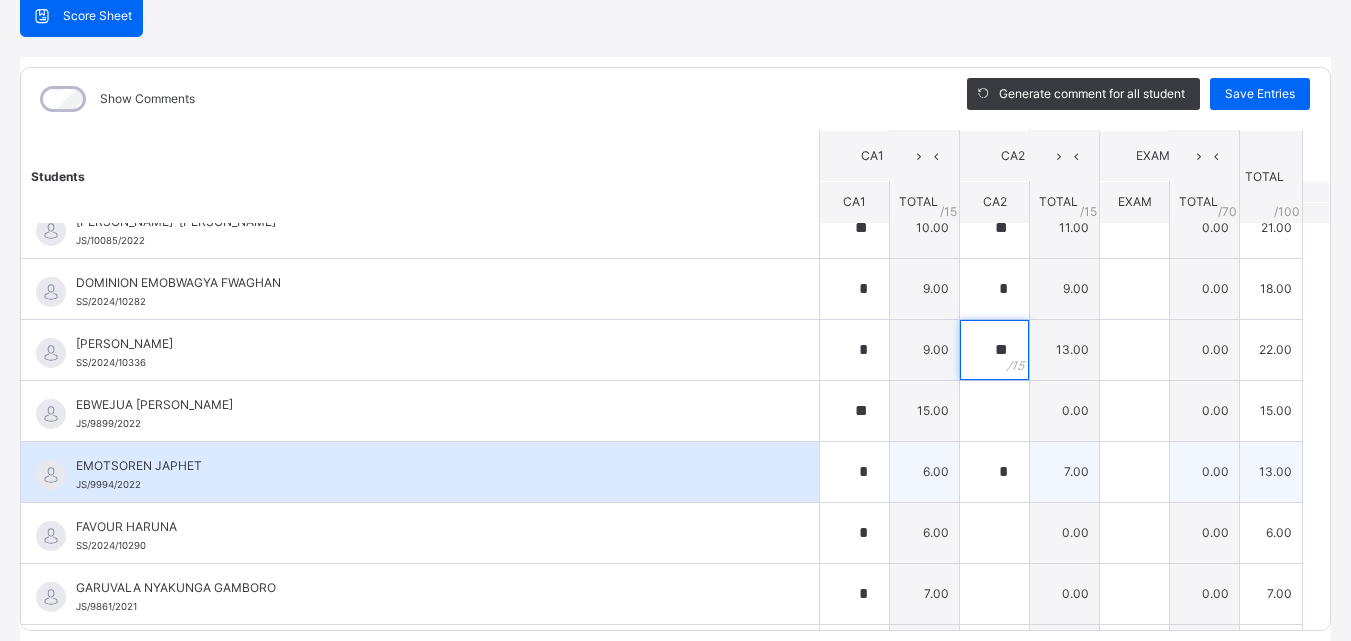 scroll, scrollTop: 605, scrollLeft: 0, axis: vertical 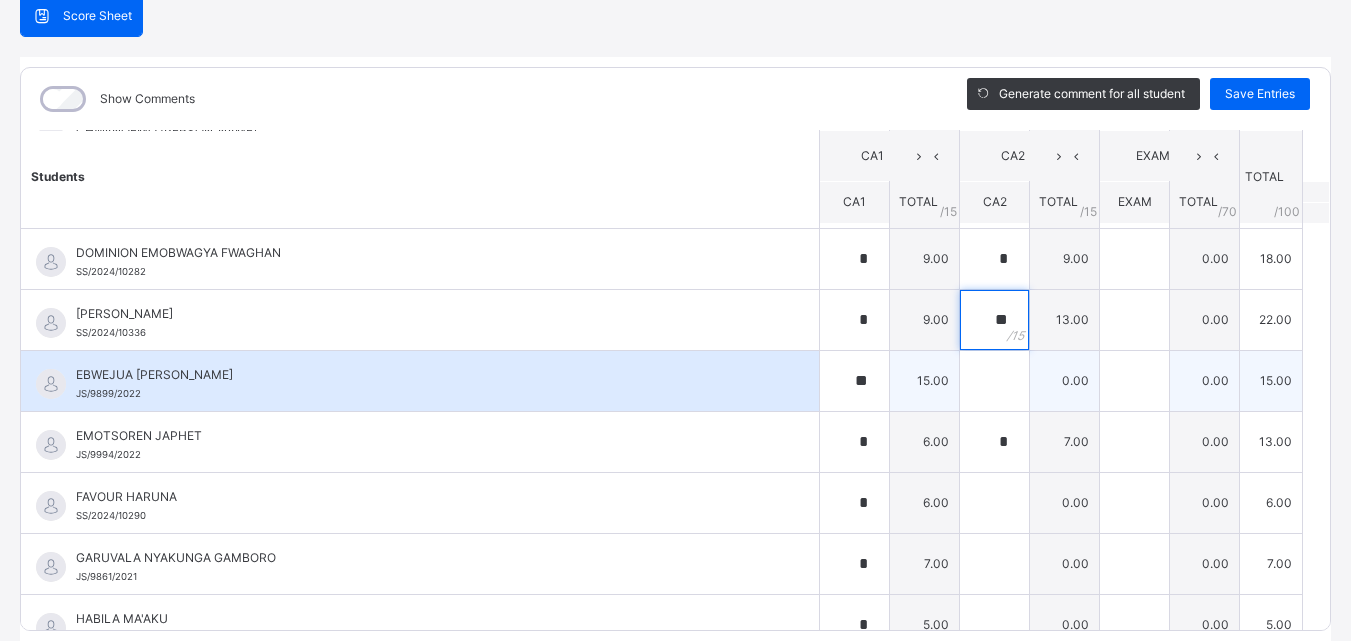 type on "**" 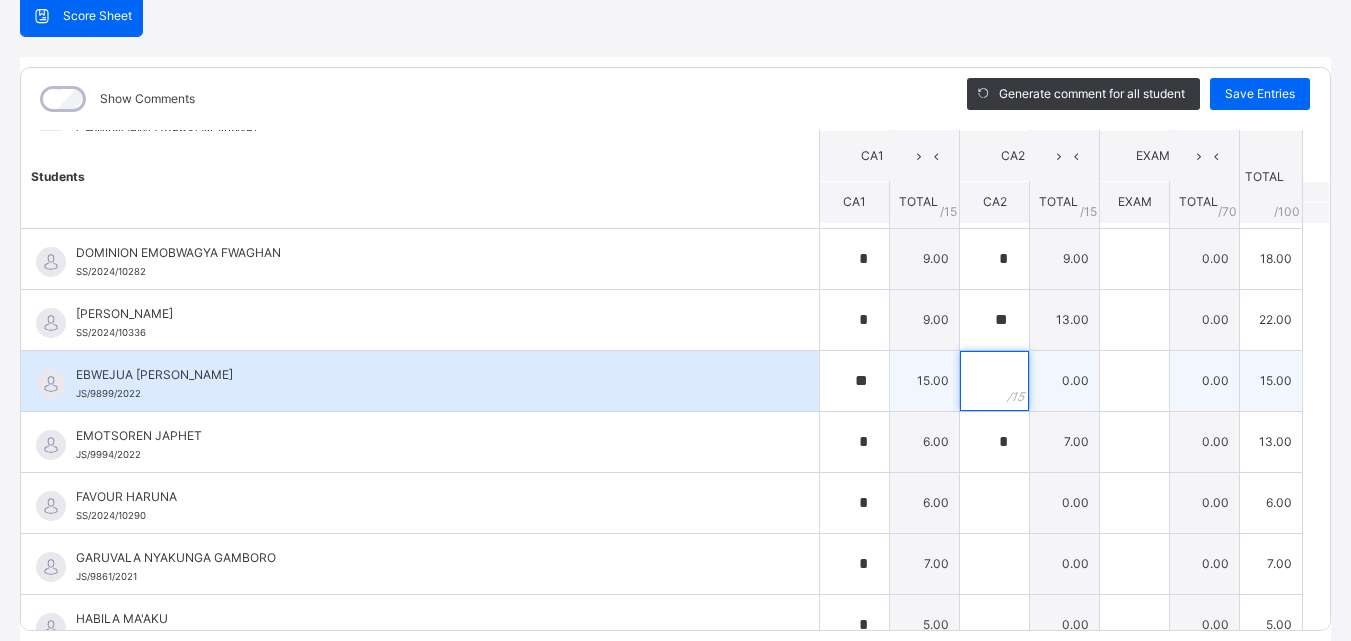click at bounding box center (994, 381) 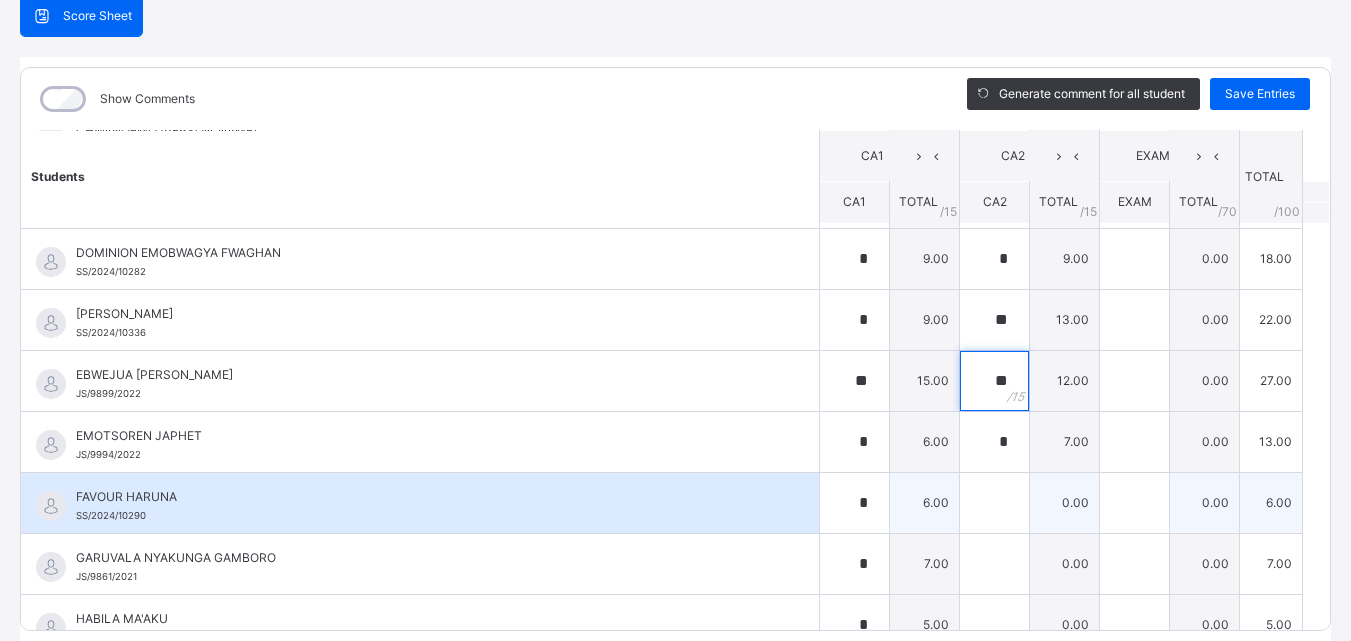 type on "**" 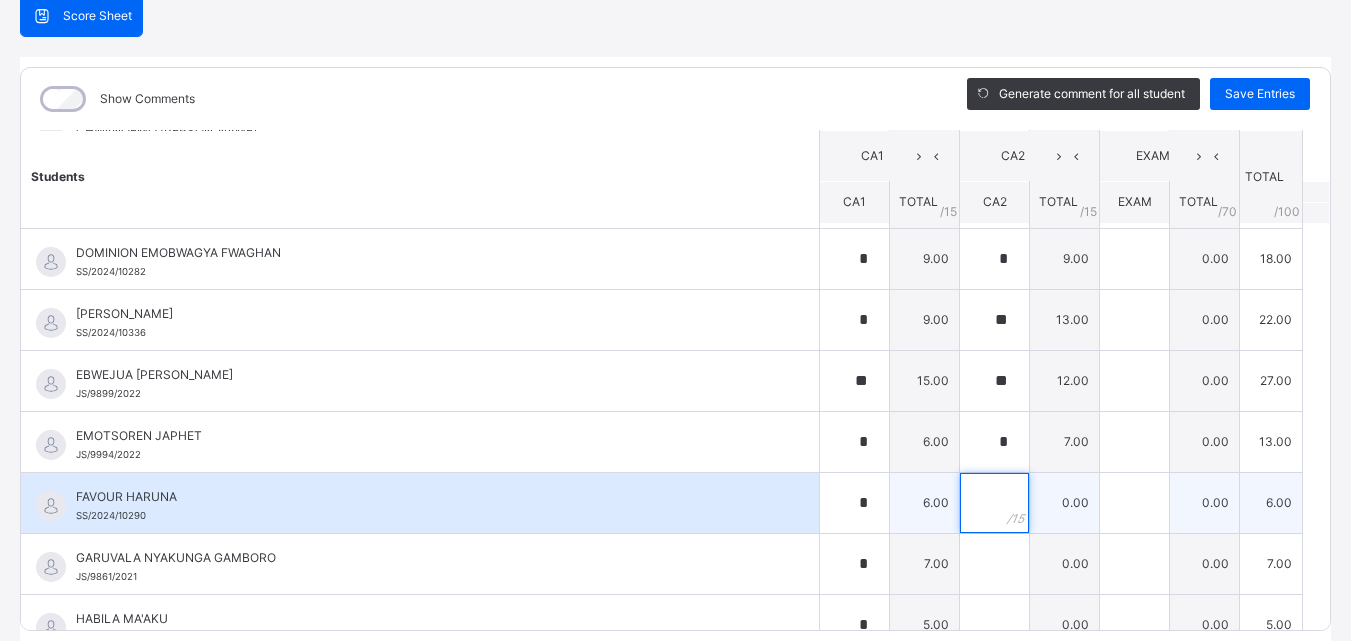 click at bounding box center [994, 503] 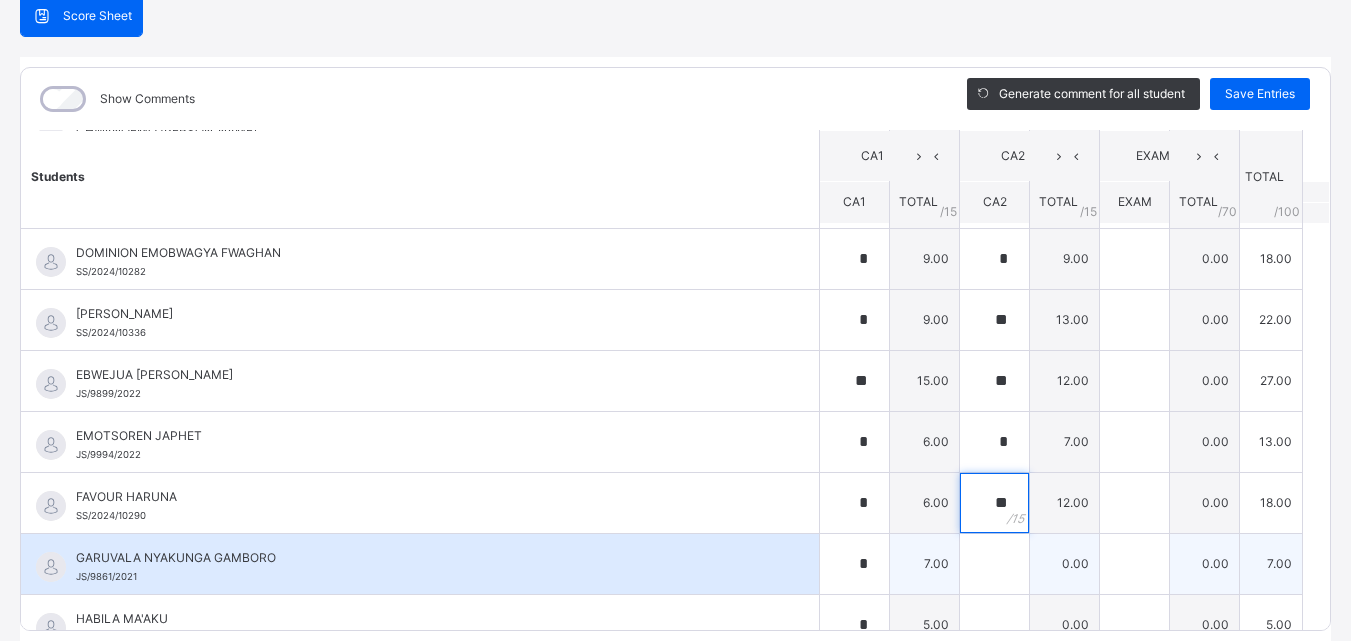 type on "**" 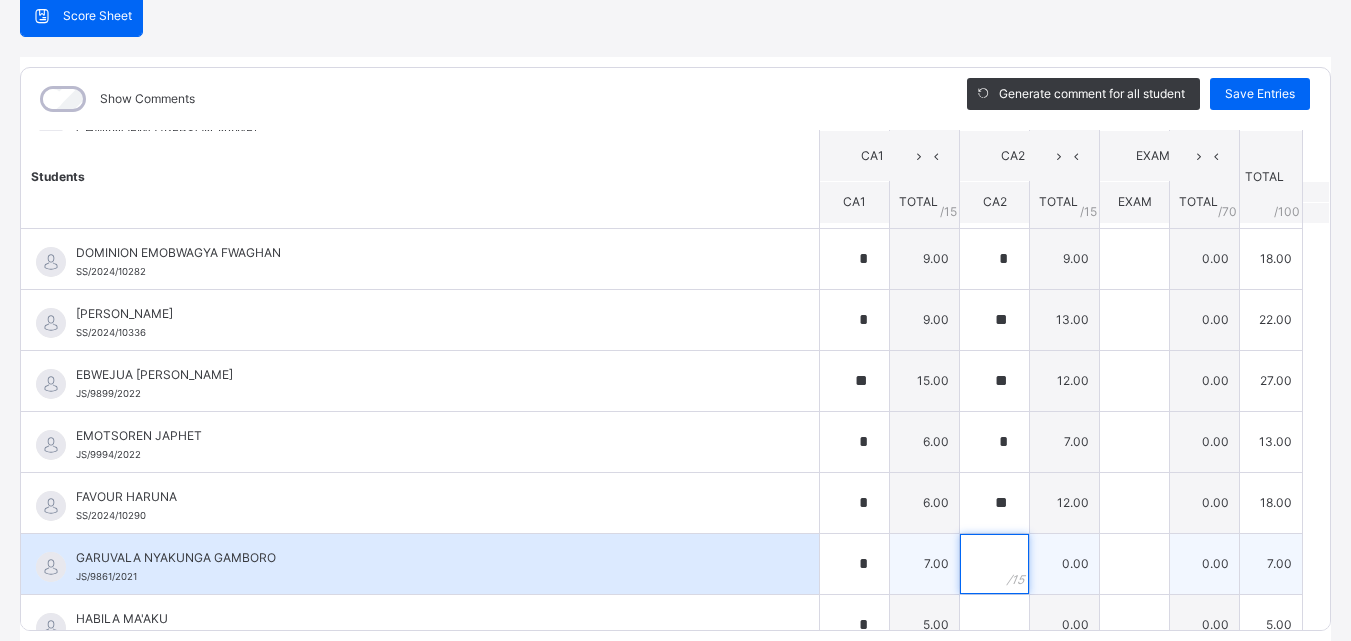 click at bounding box center [994, 564] 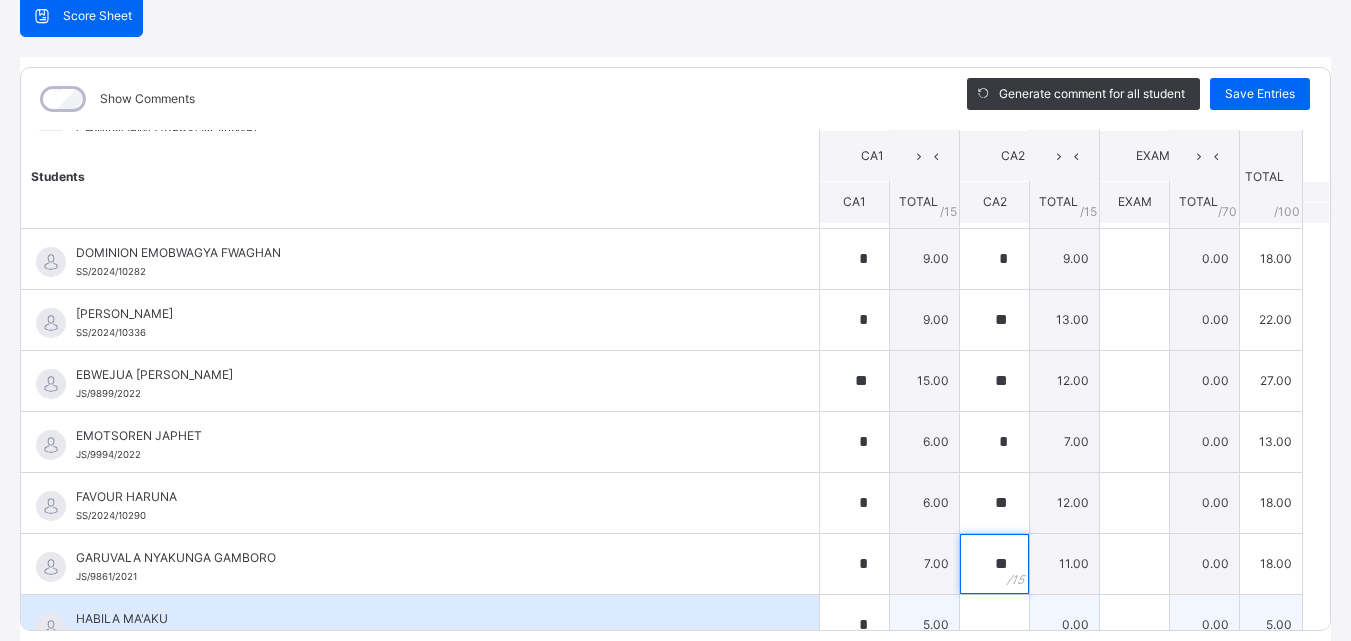 type on "**" 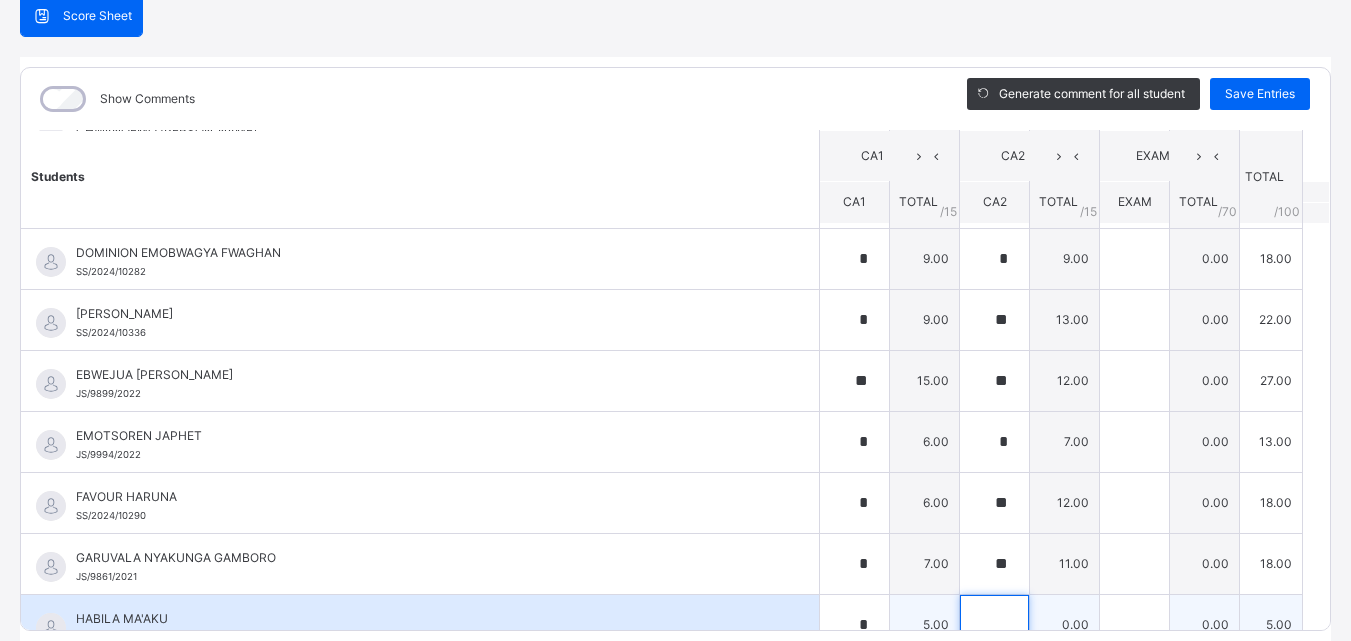 click at bounding box center (994, 625) 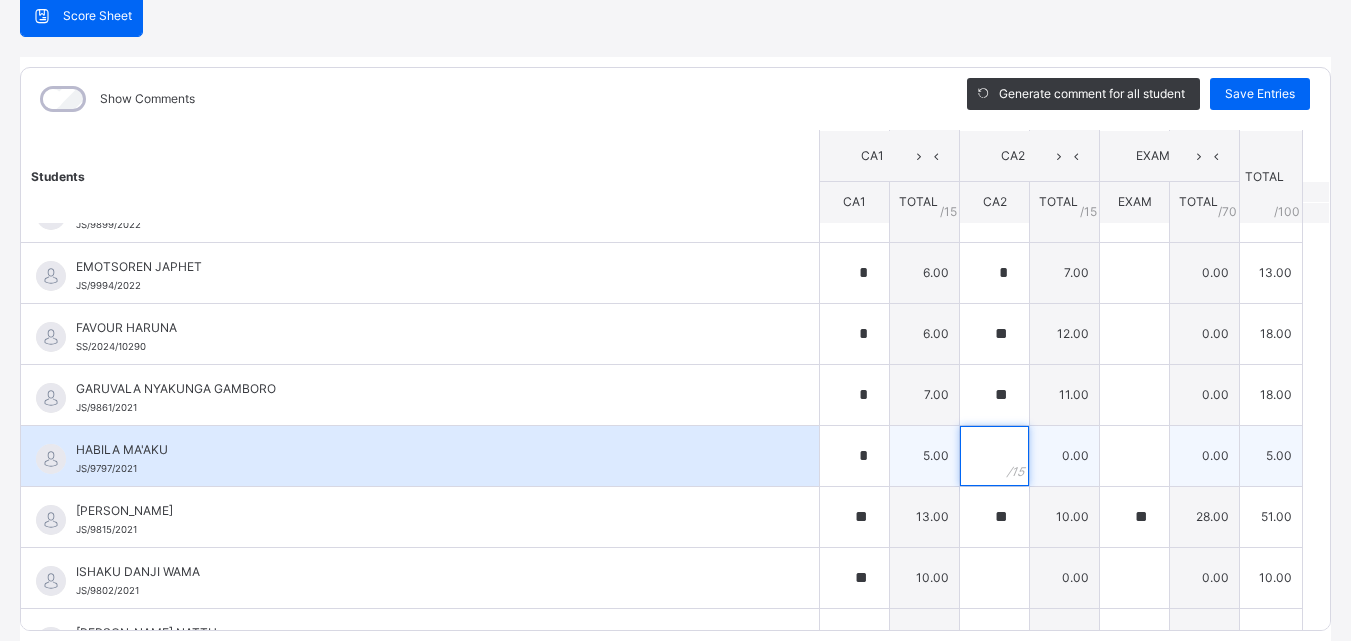 scroll, scrollTop: 805, scrollLeft: 0, axis: vertical 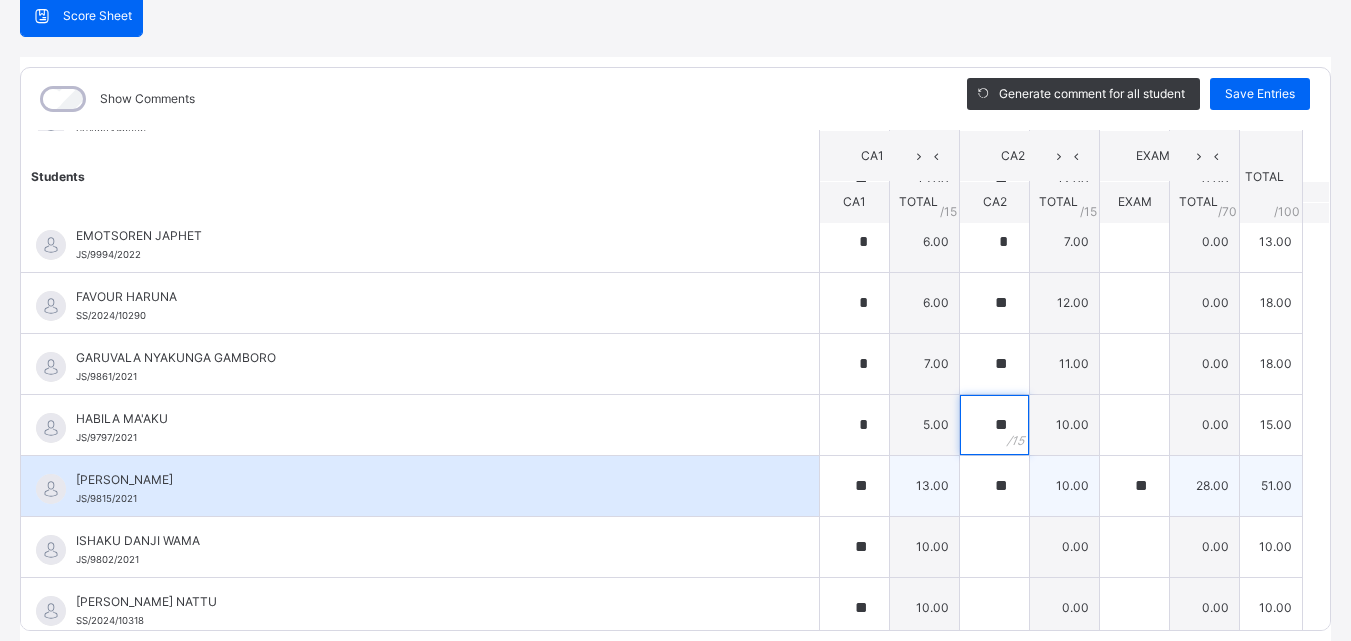 type on "**" 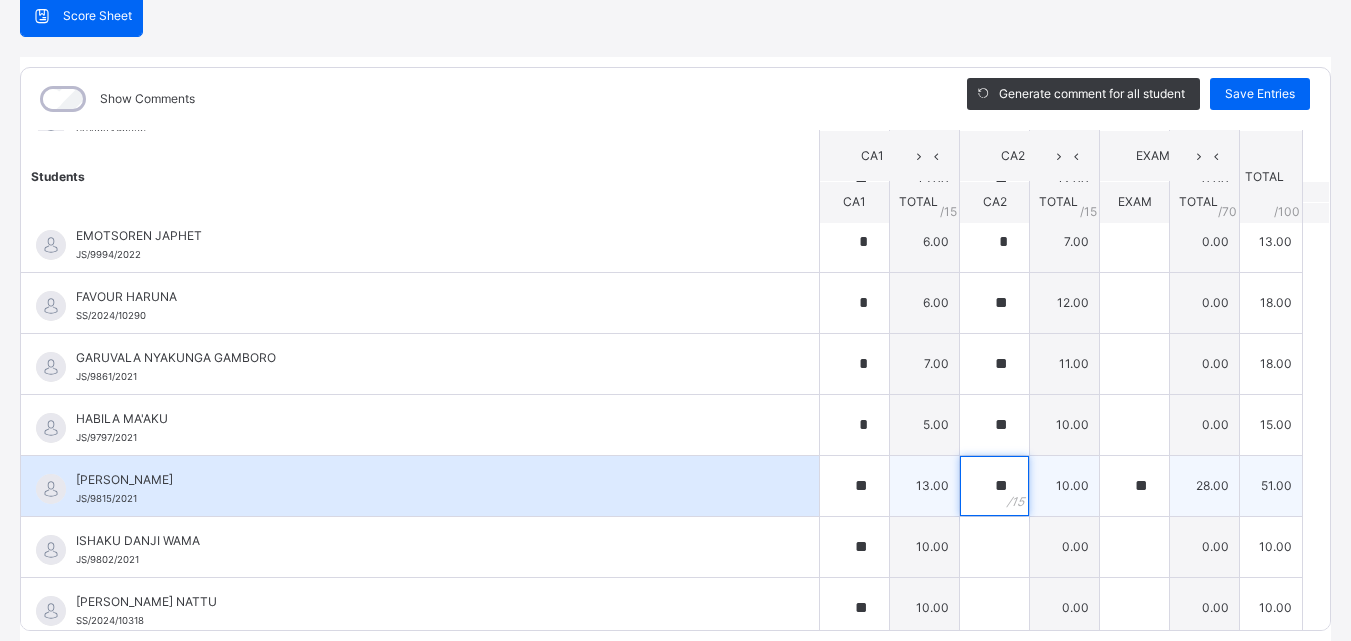 click on "**" at bounding box center (994, 486) 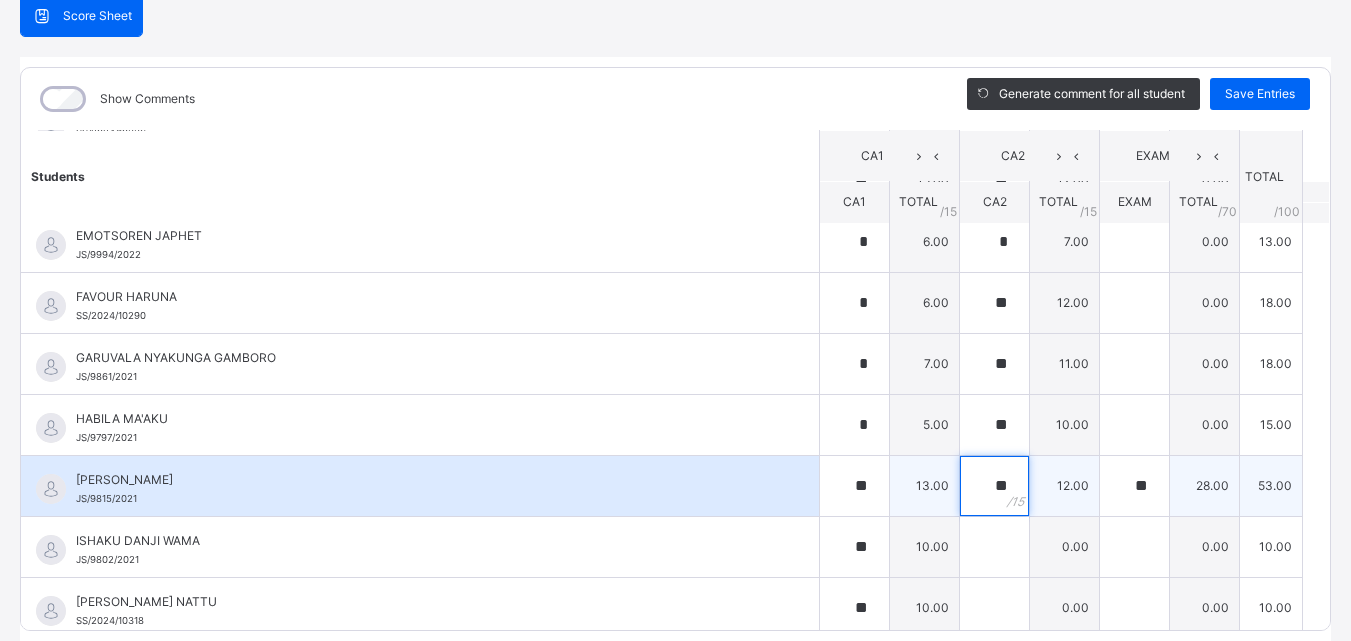 type on "**" 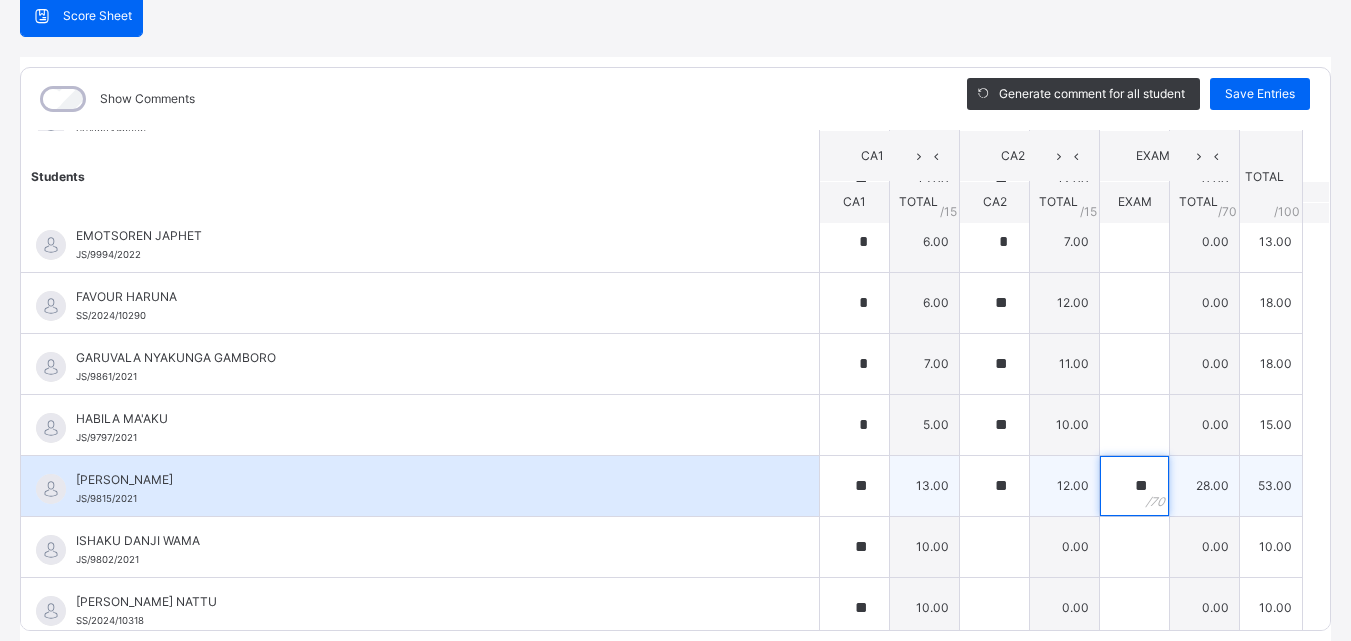 click on "**" at bounding box center [1134, 486] 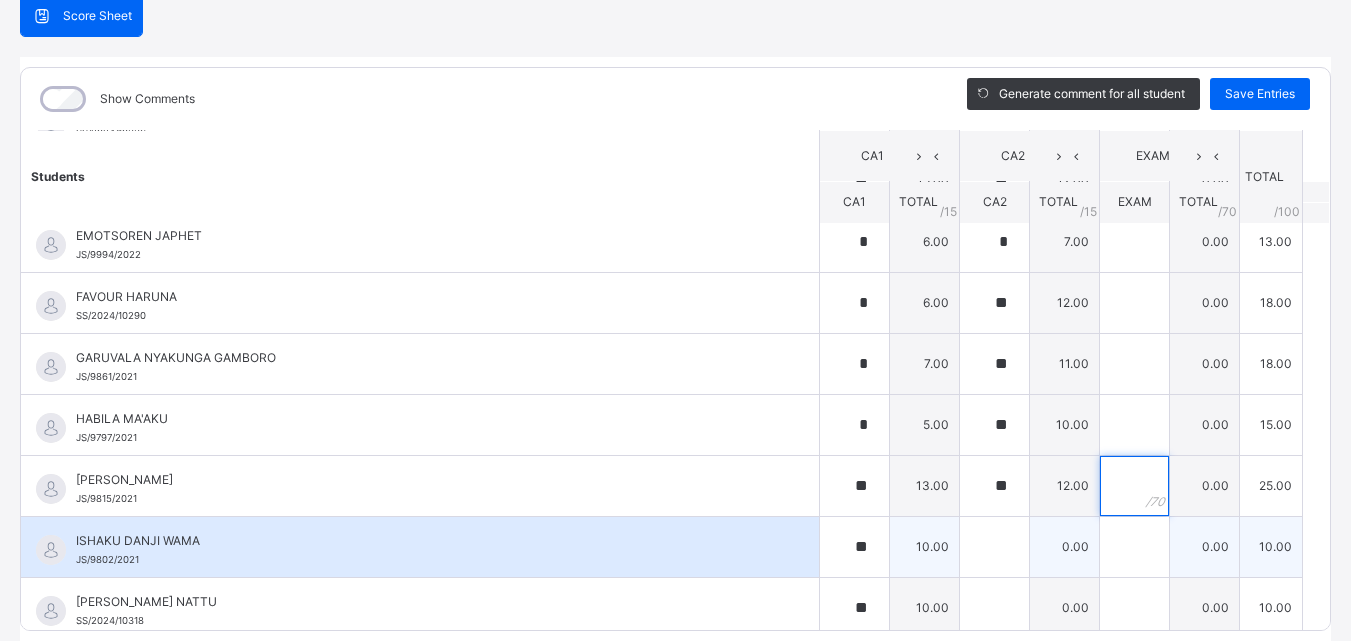 type 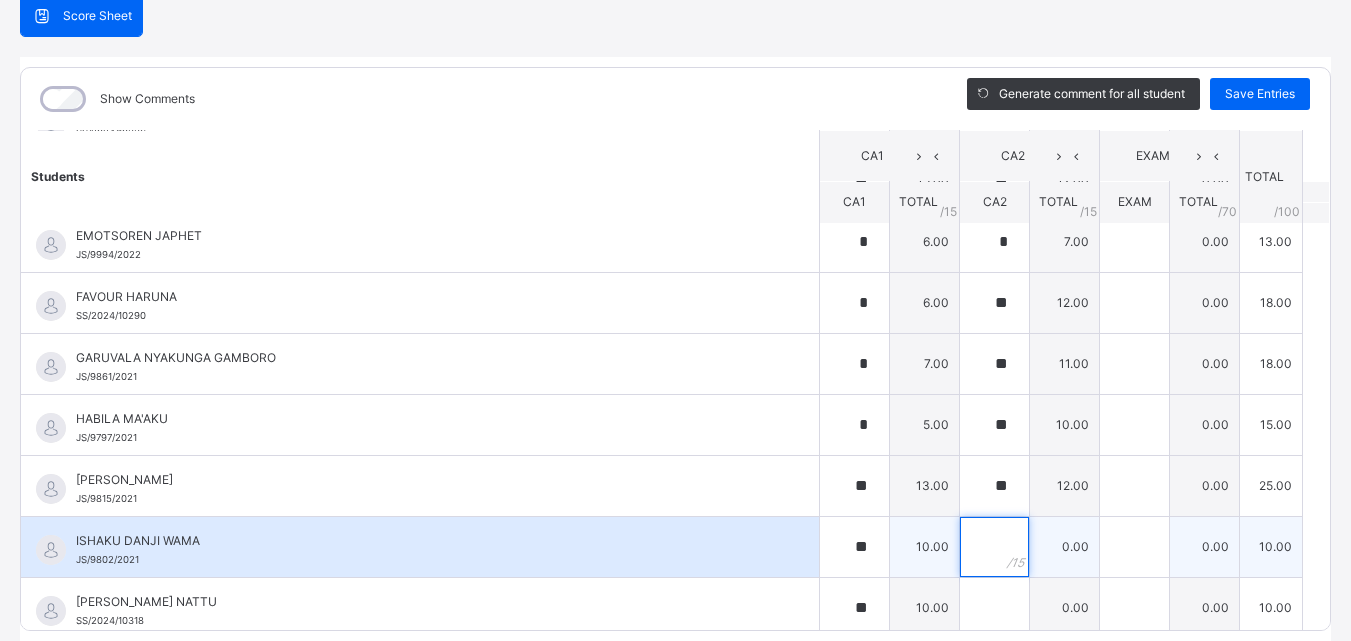 click at bounding box center (994, 547) 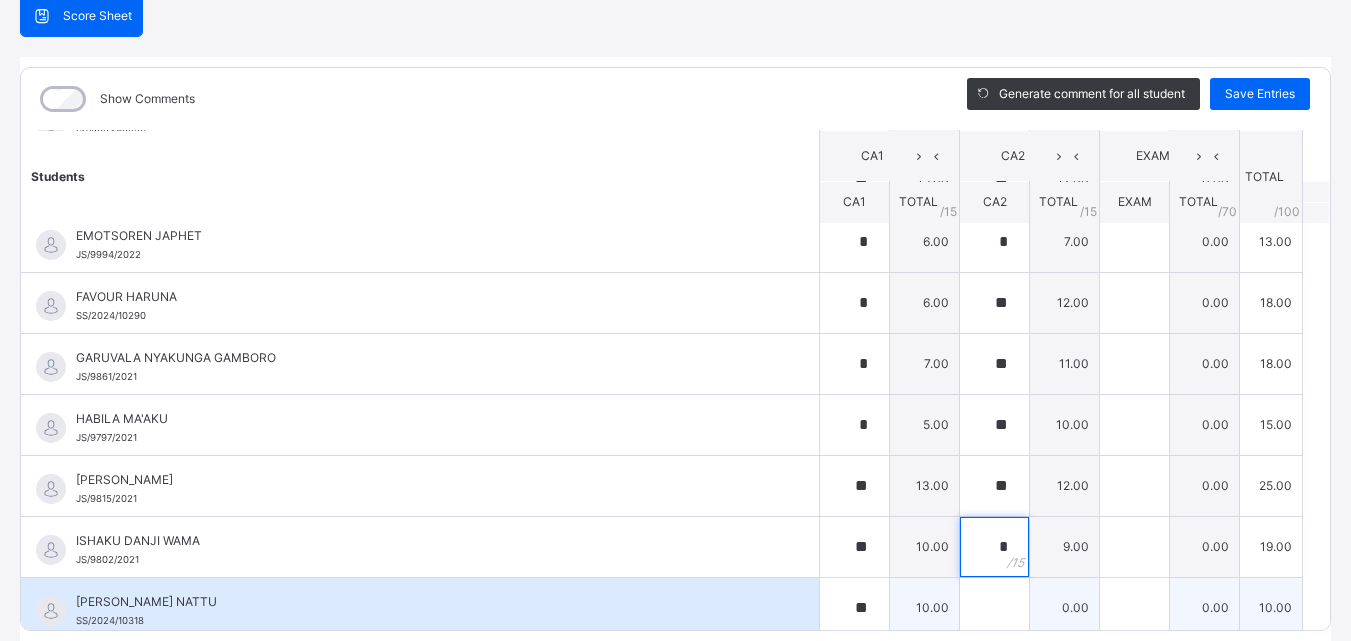 scroll, scrollTop: 905, scrollLeft: 0, axis: vertical 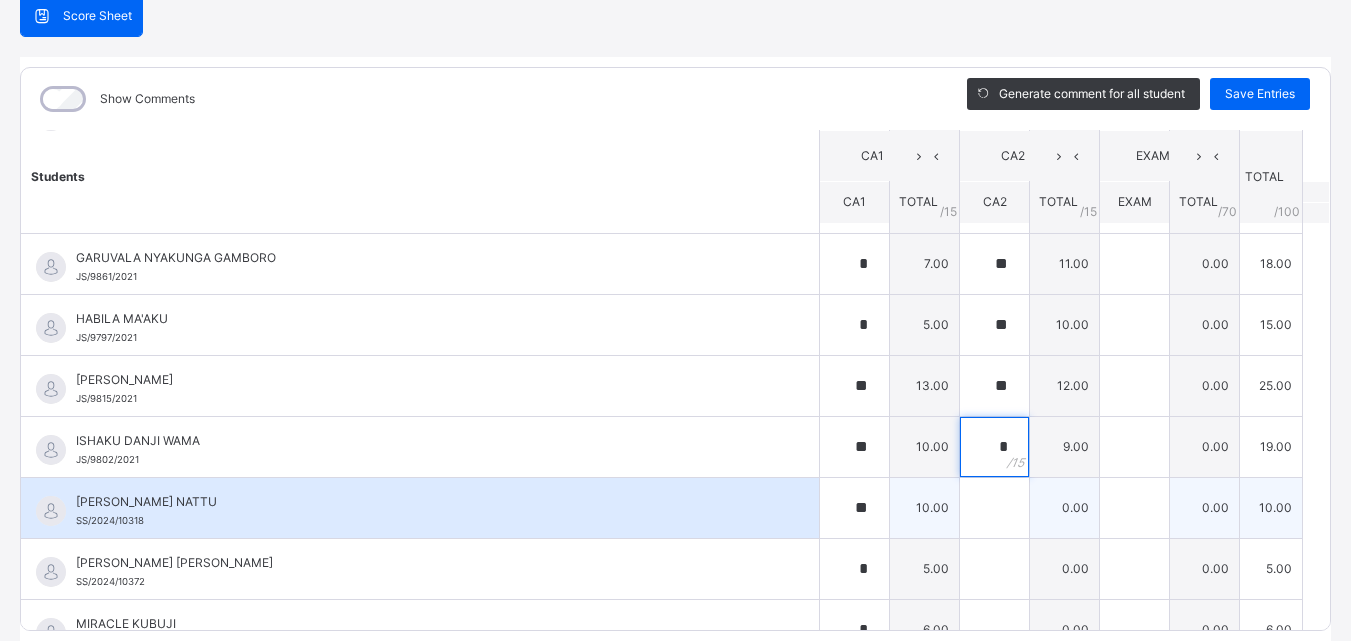 type on "*" 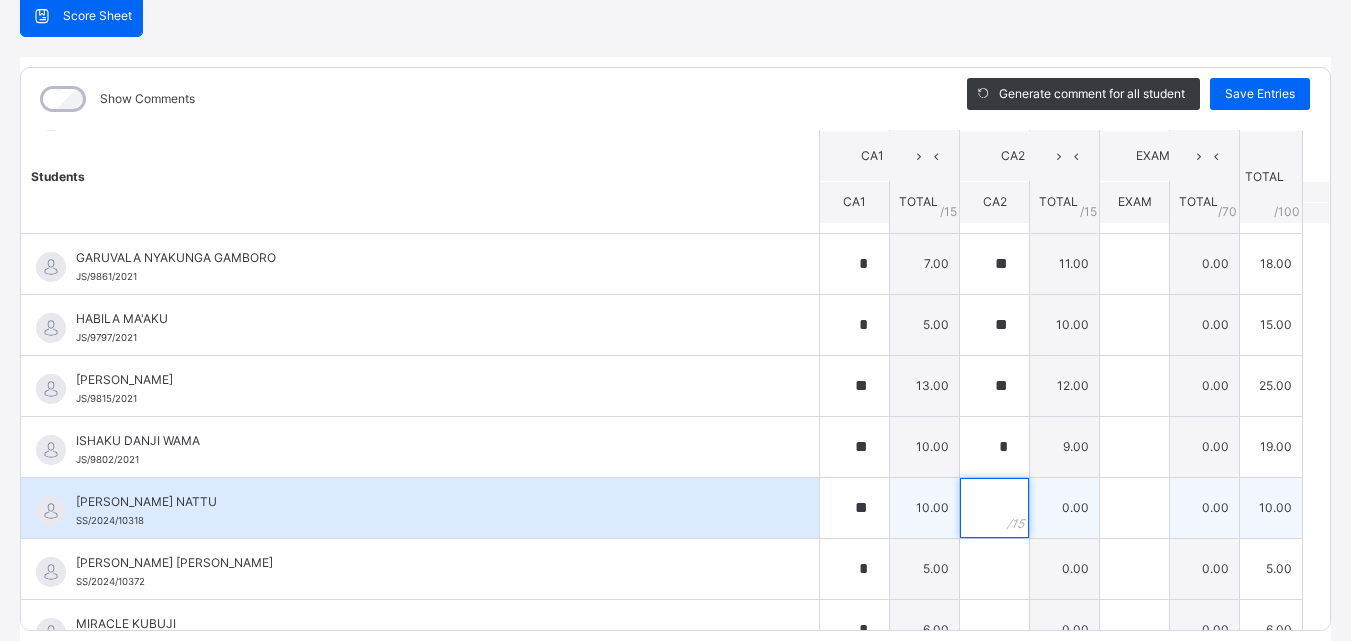 click at bounding box center [994, 508] 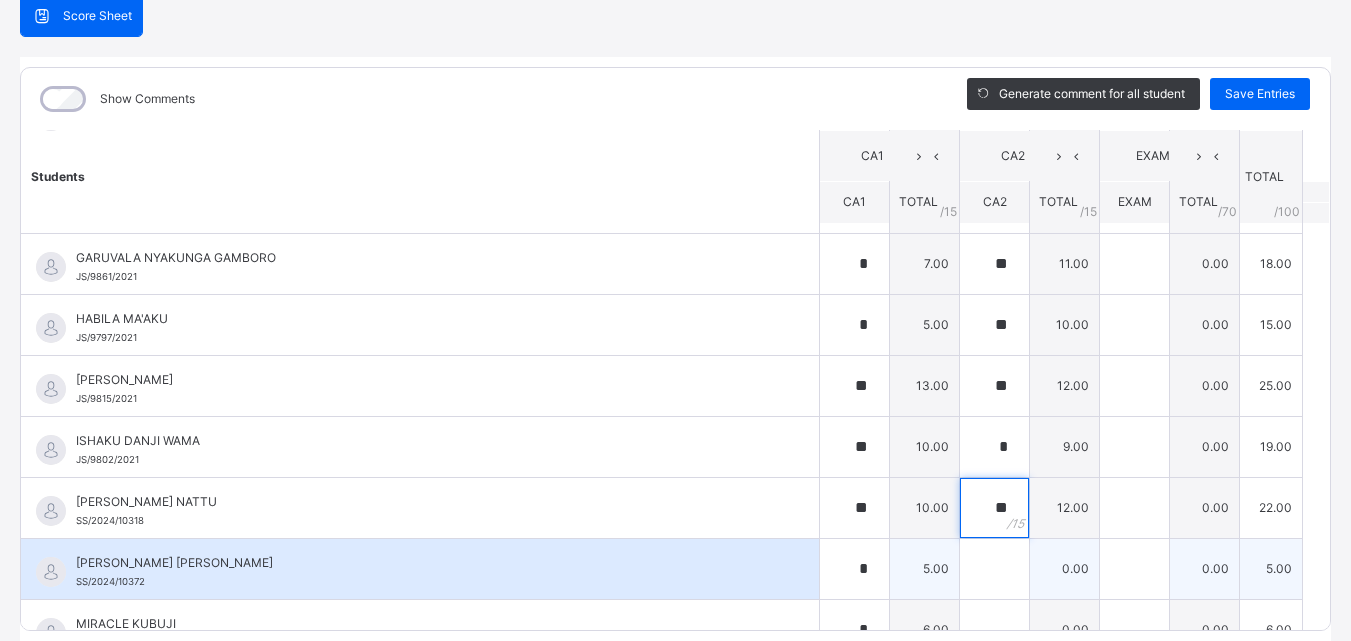 type on "**" 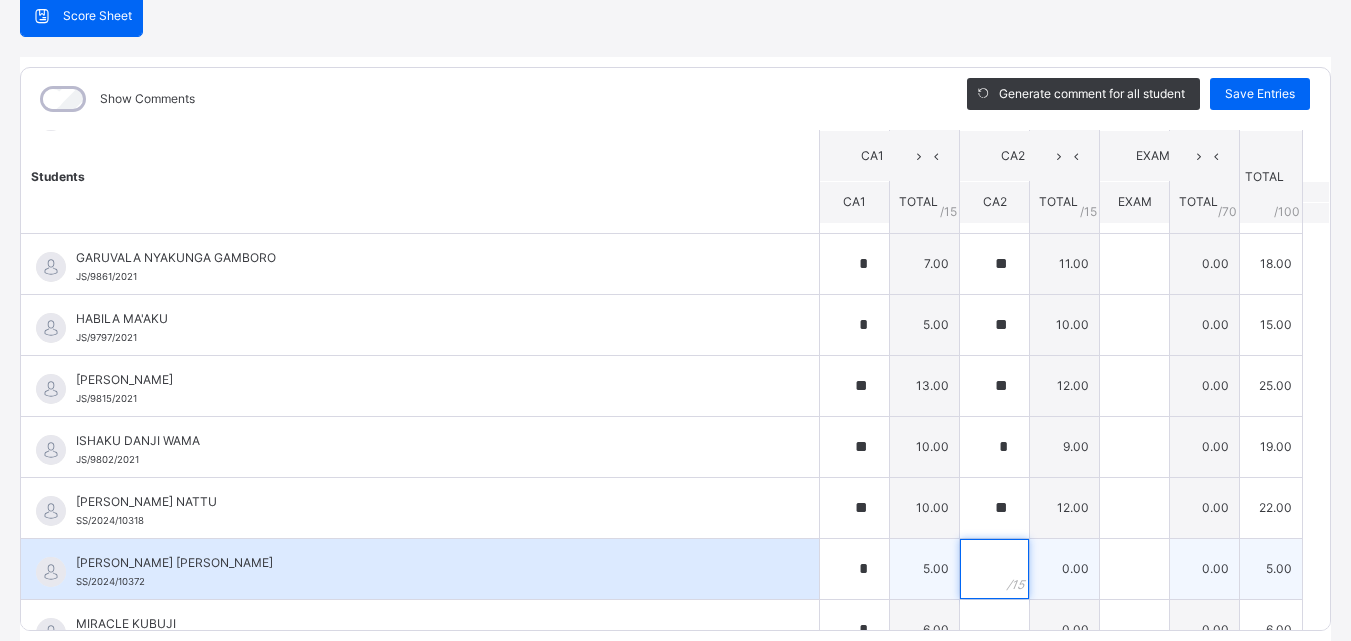 click at bounding box center (994, 569) 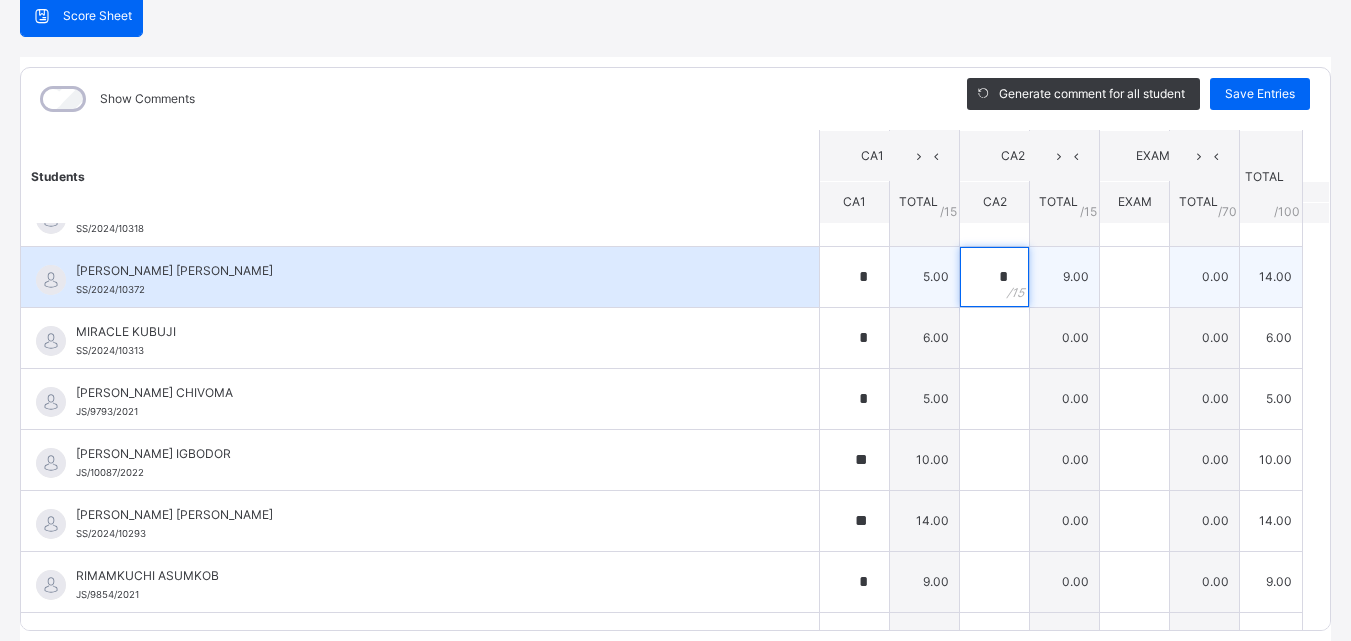 scroll, scrollTop: 1205, scrollLeft: 0, axis: vertical 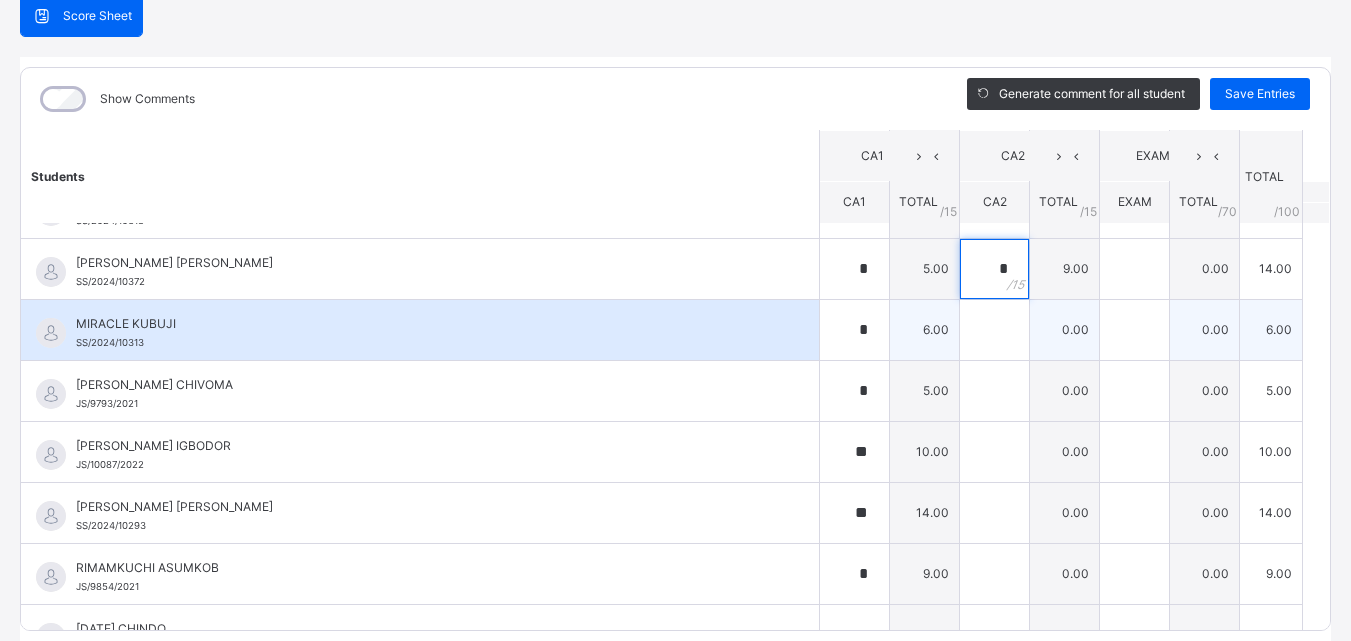 type on "*" 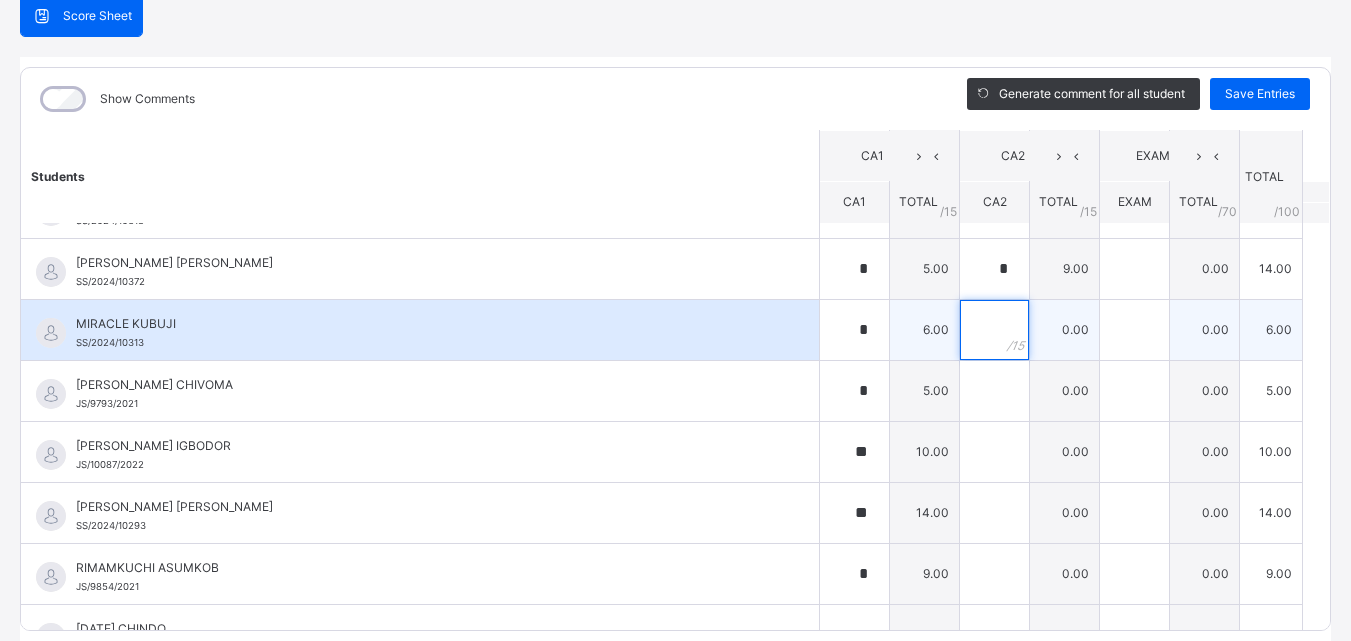 click at bounding box center (994, 330) 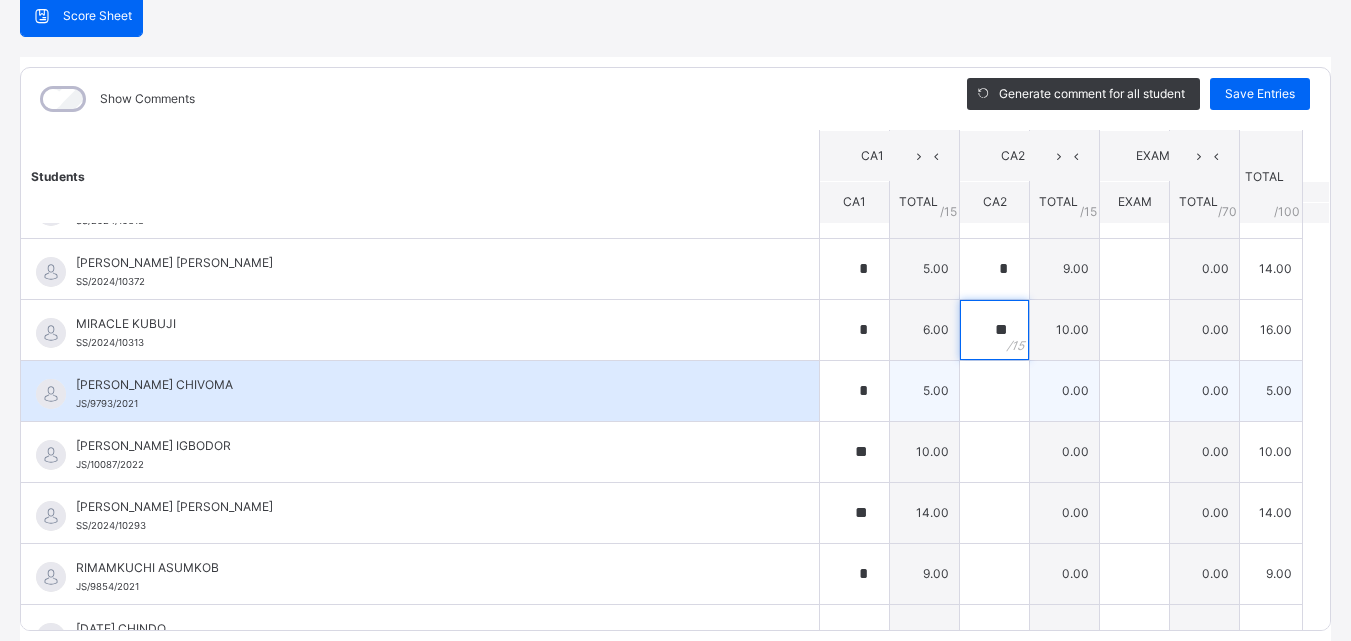 type on "**" 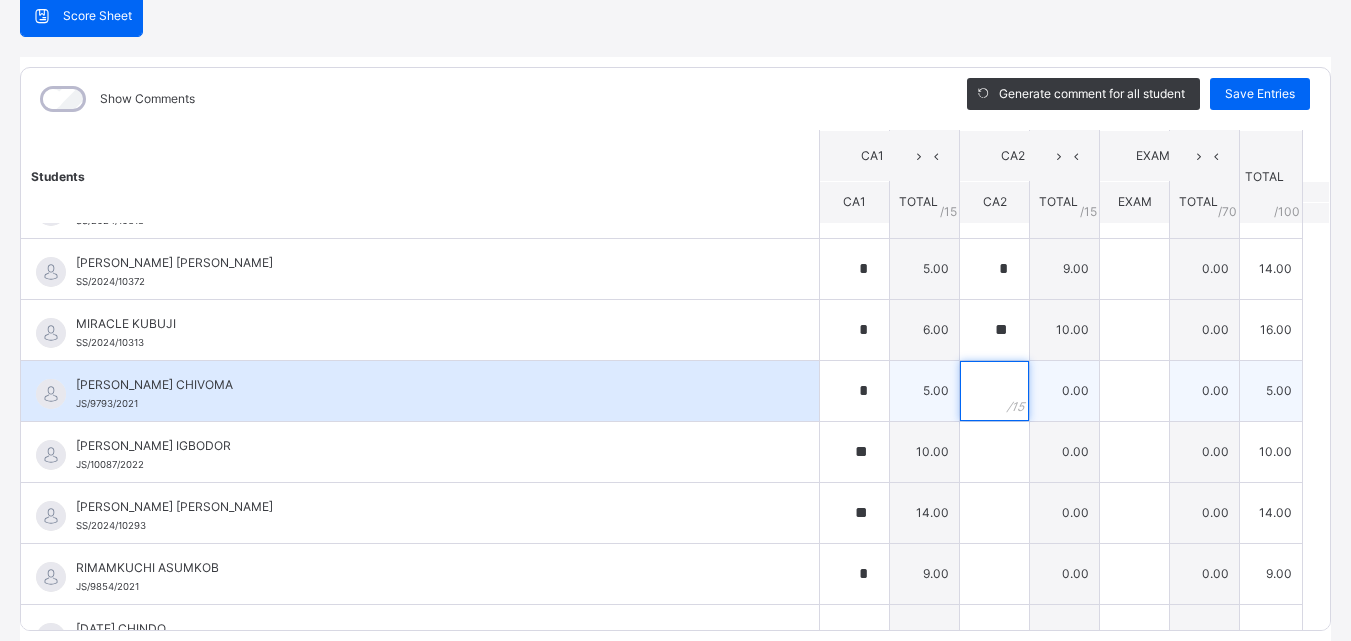 click at bounding box center [994, 391] 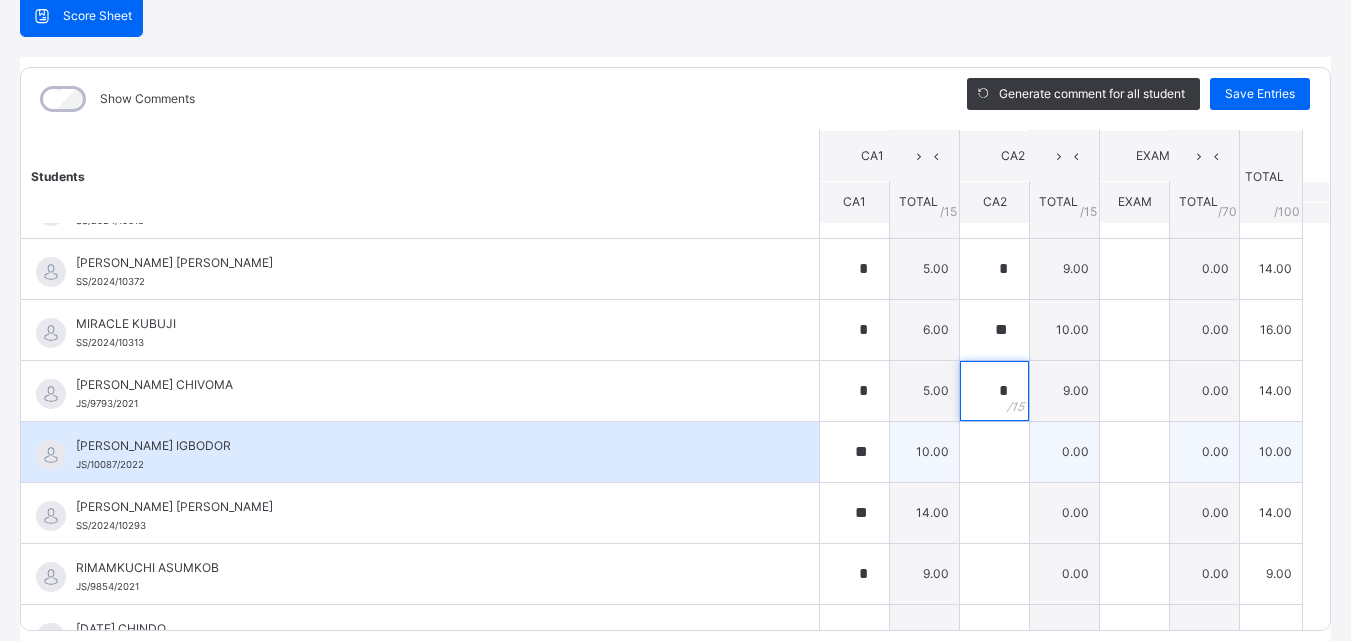 type on "*" 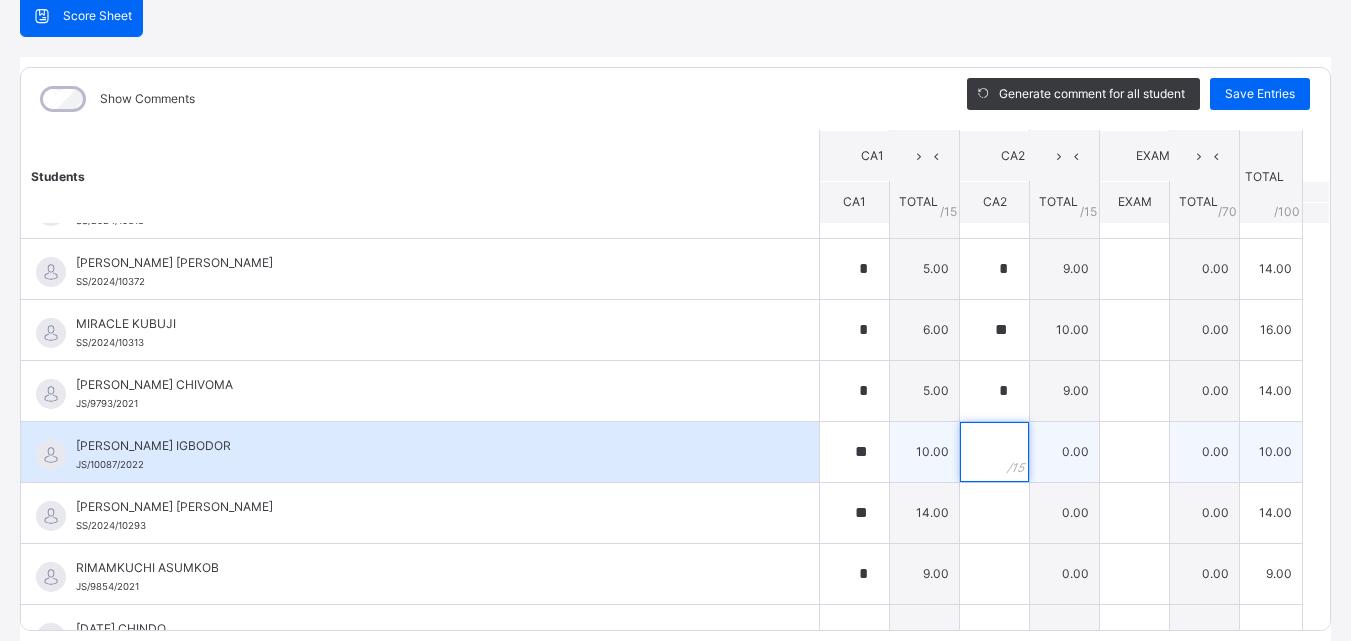 click at bounding box center (994, 452) 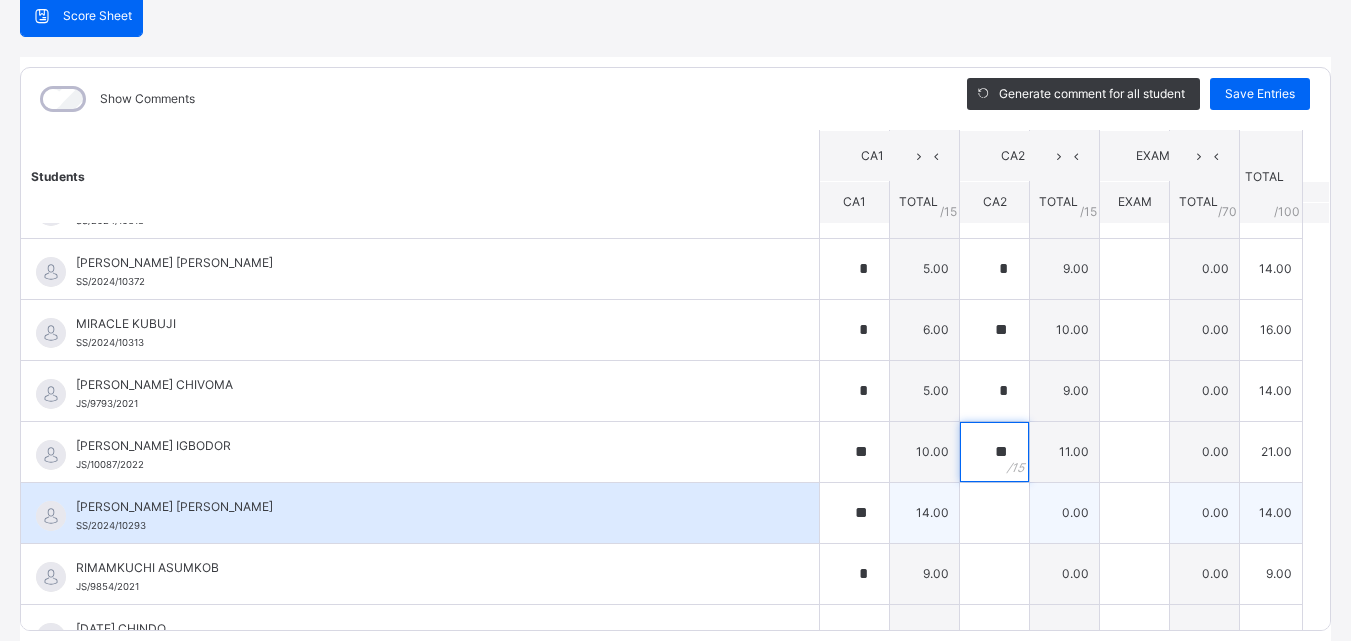 type on "**" 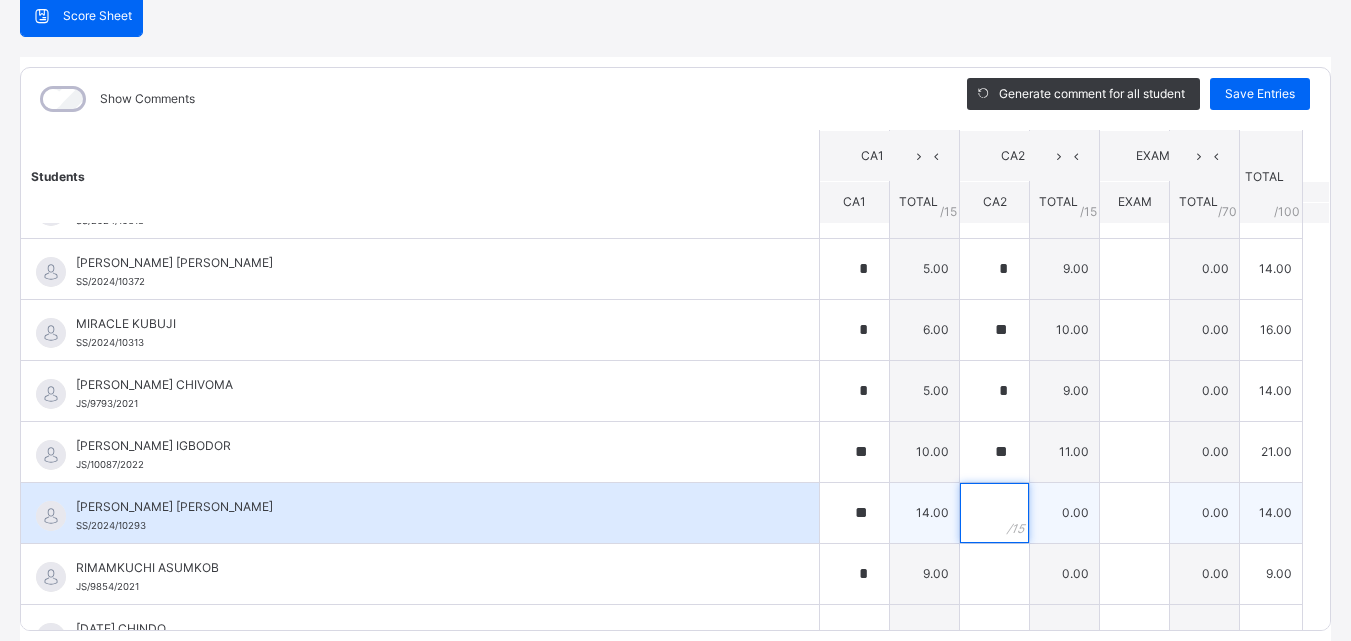 click at bounding box center (994, 513) 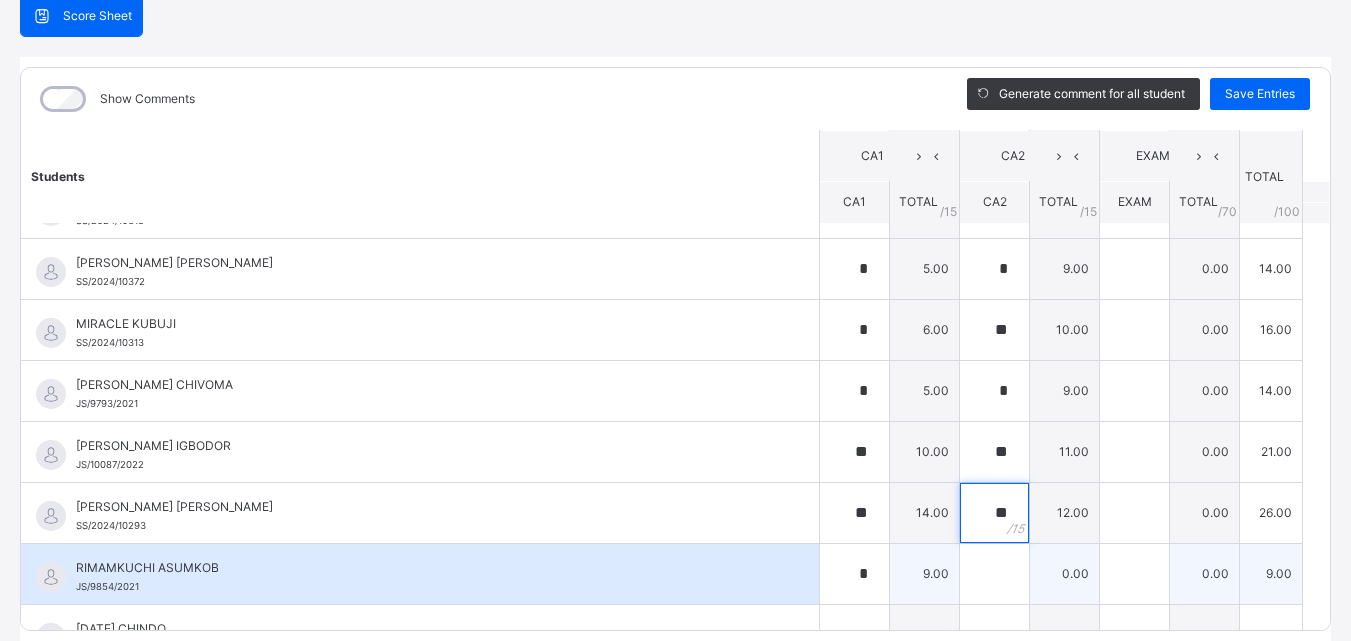 type on "**" 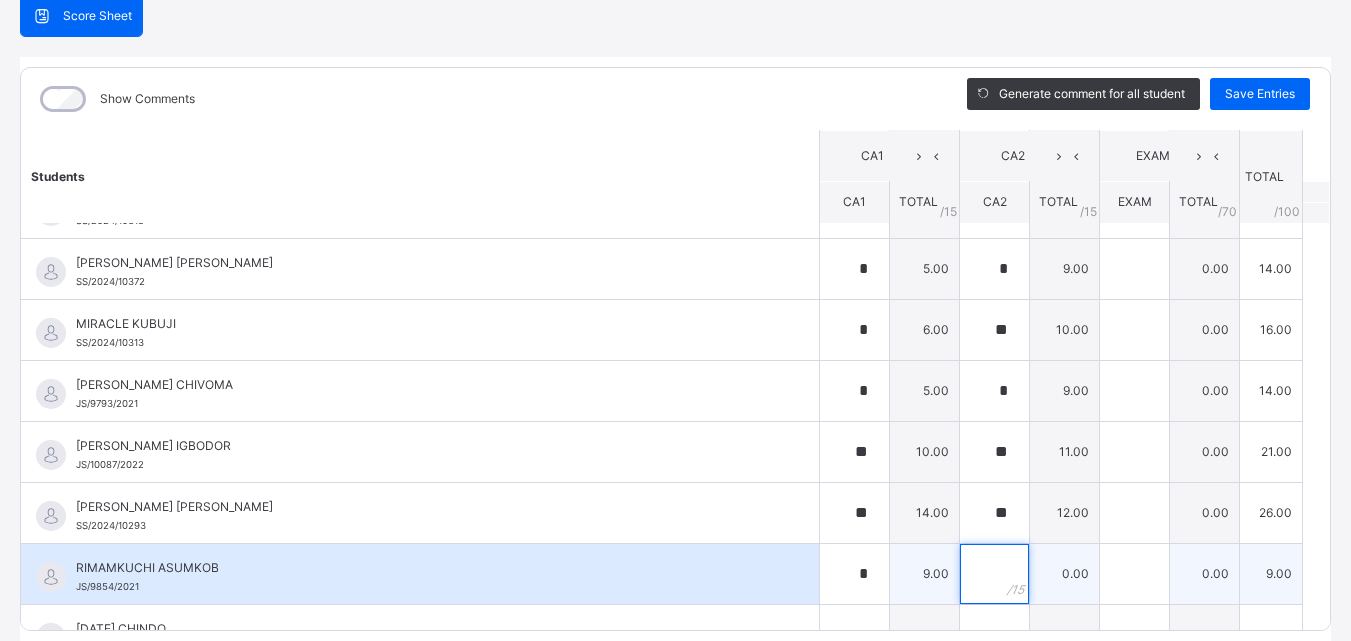 click at bounding box center [994, 574] 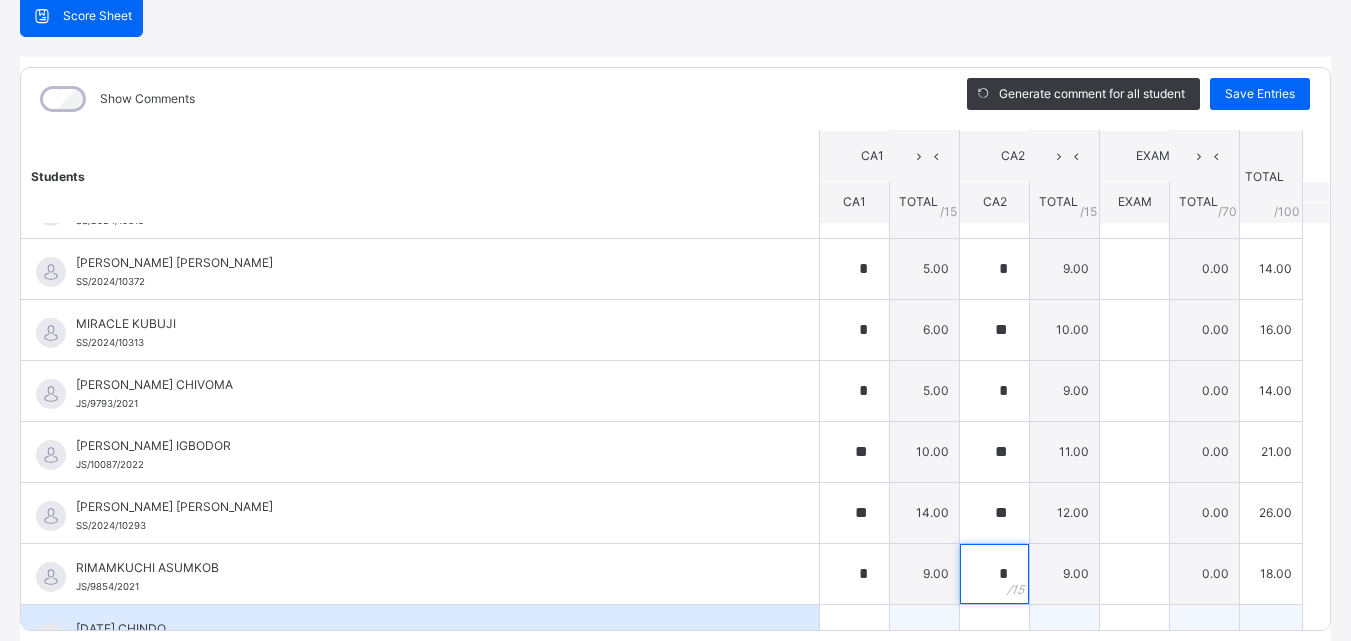 type on "*" 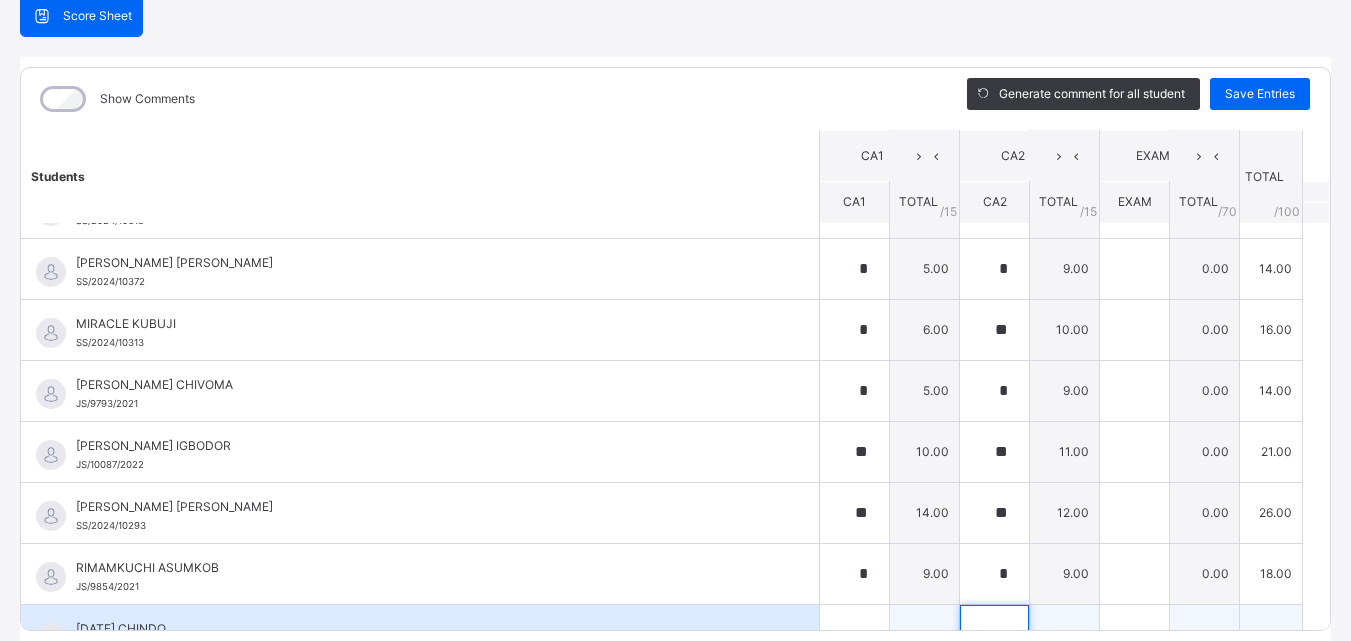 click at bounding box center (994, 635) 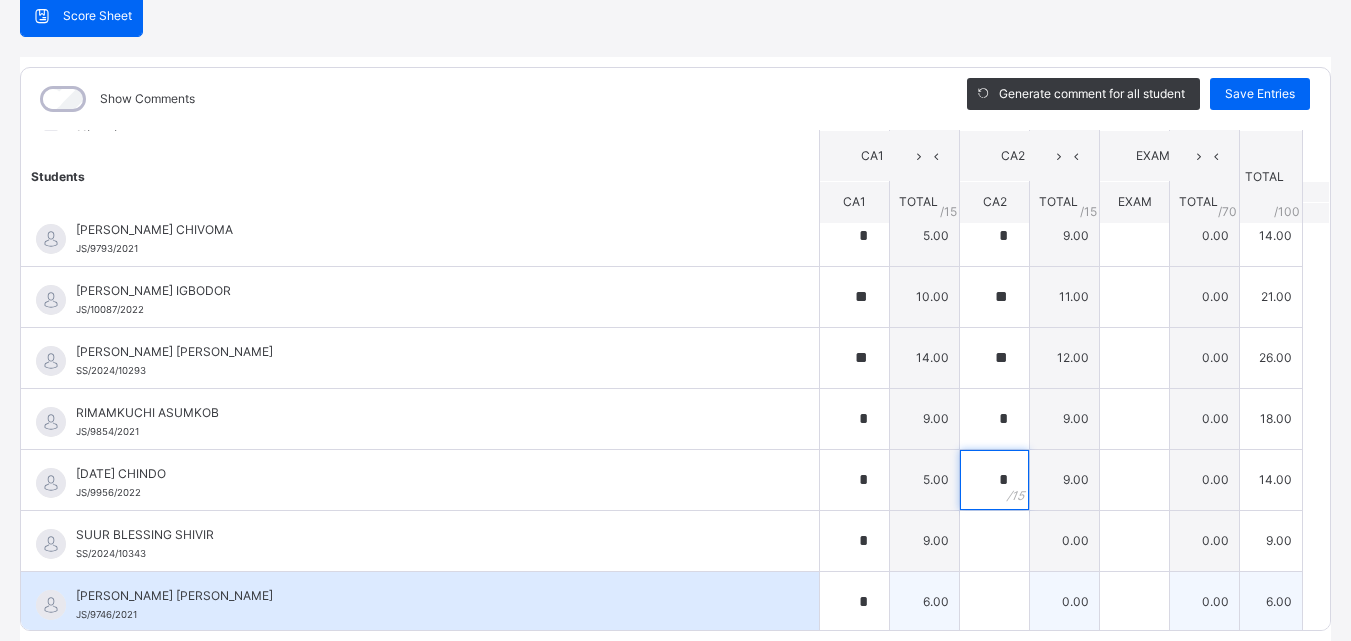 scroll, scrollTop: 1363, scrollLeft: 0, axis: vertical 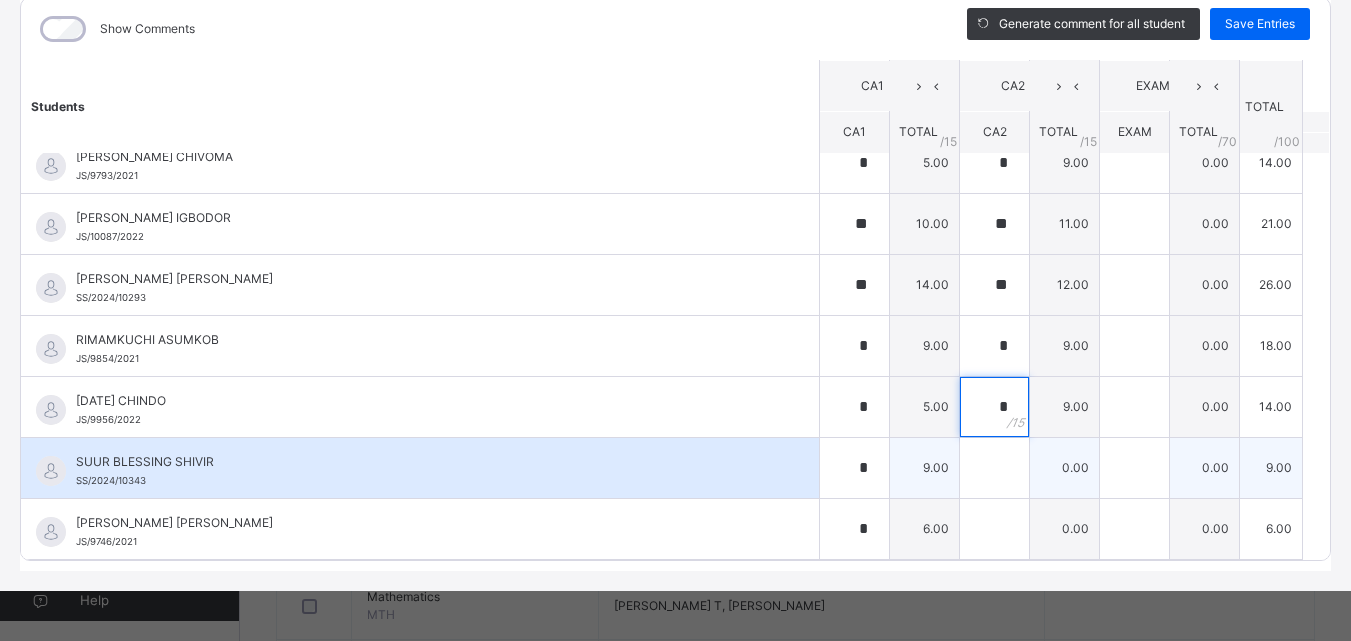 type on "*" 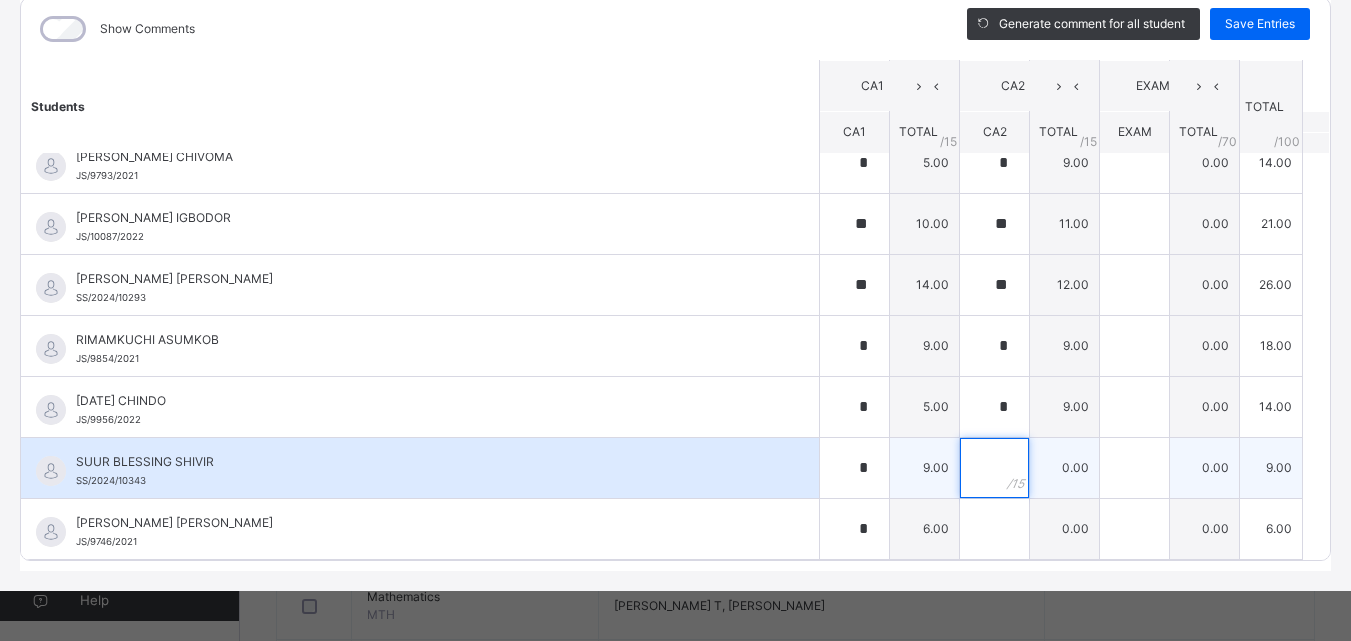 click at bounding box center (994, 468) 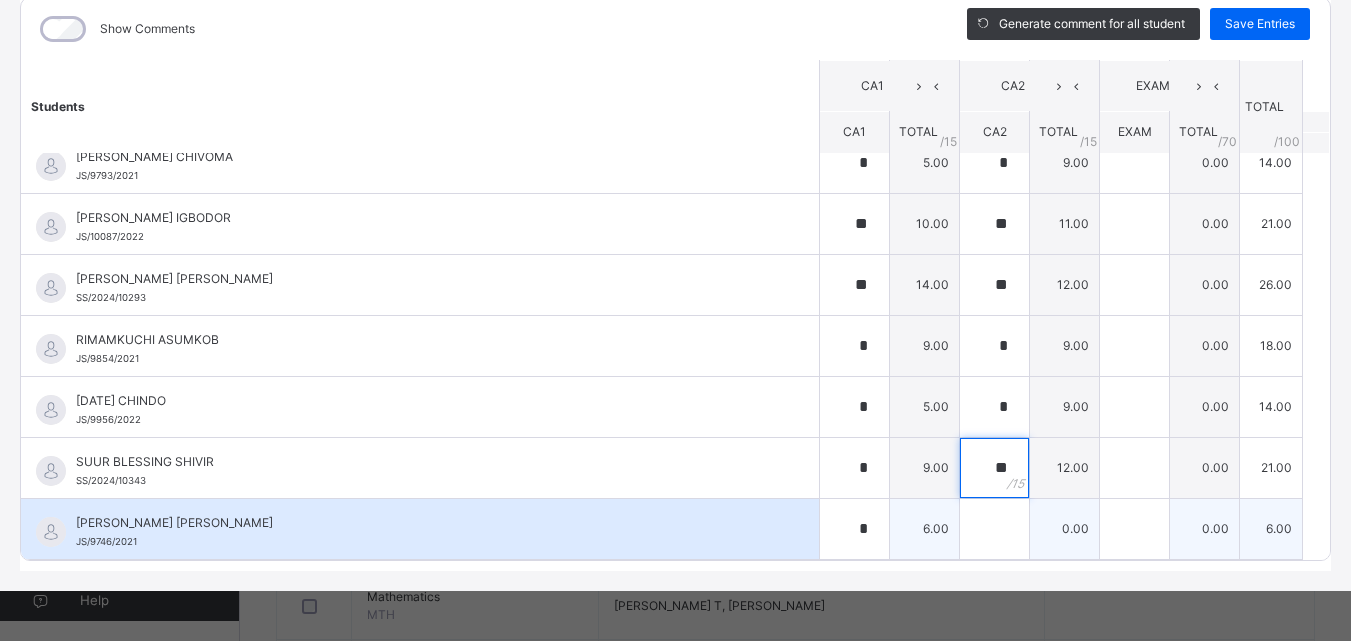 type on "**" 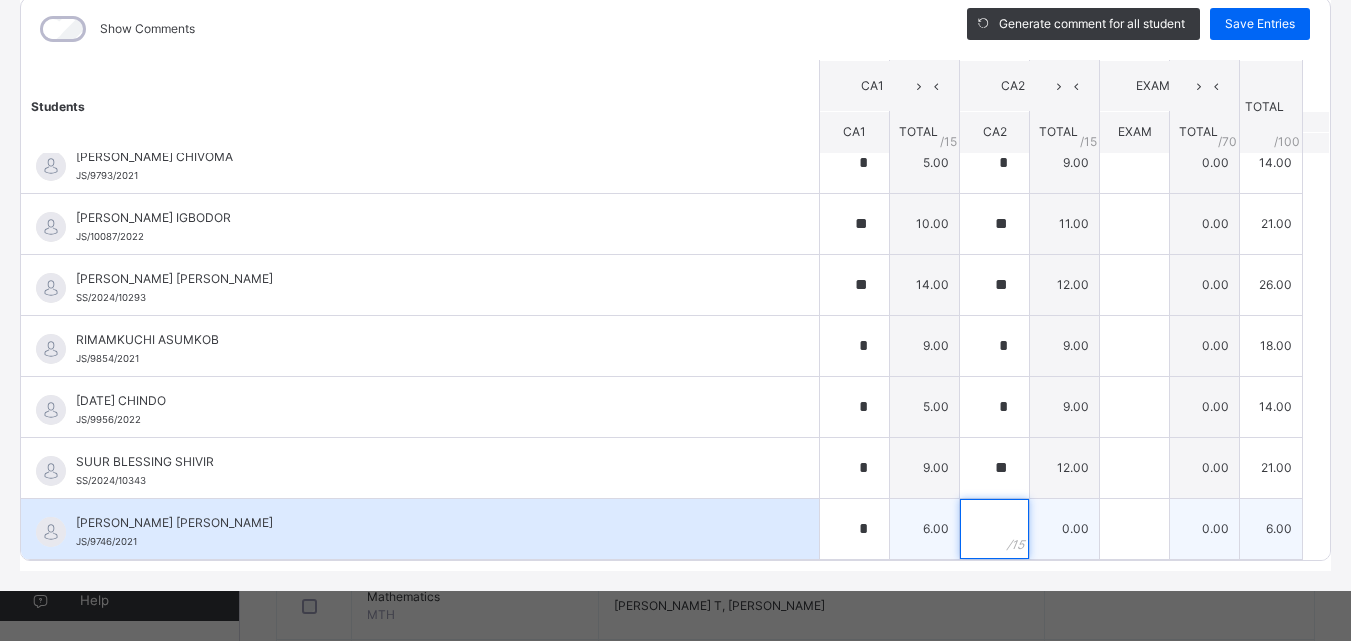 click at bounding box center (994, 529) 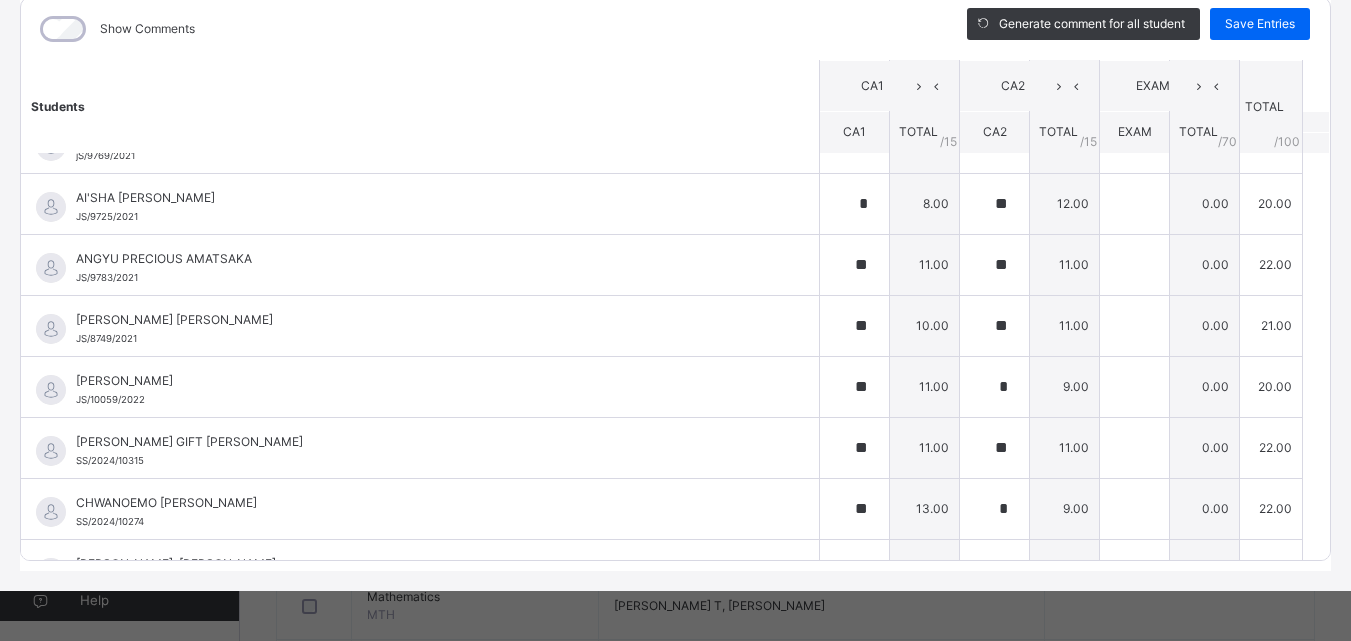 scroll, scrollTop: 0, scrollLeft: 0, axis: both 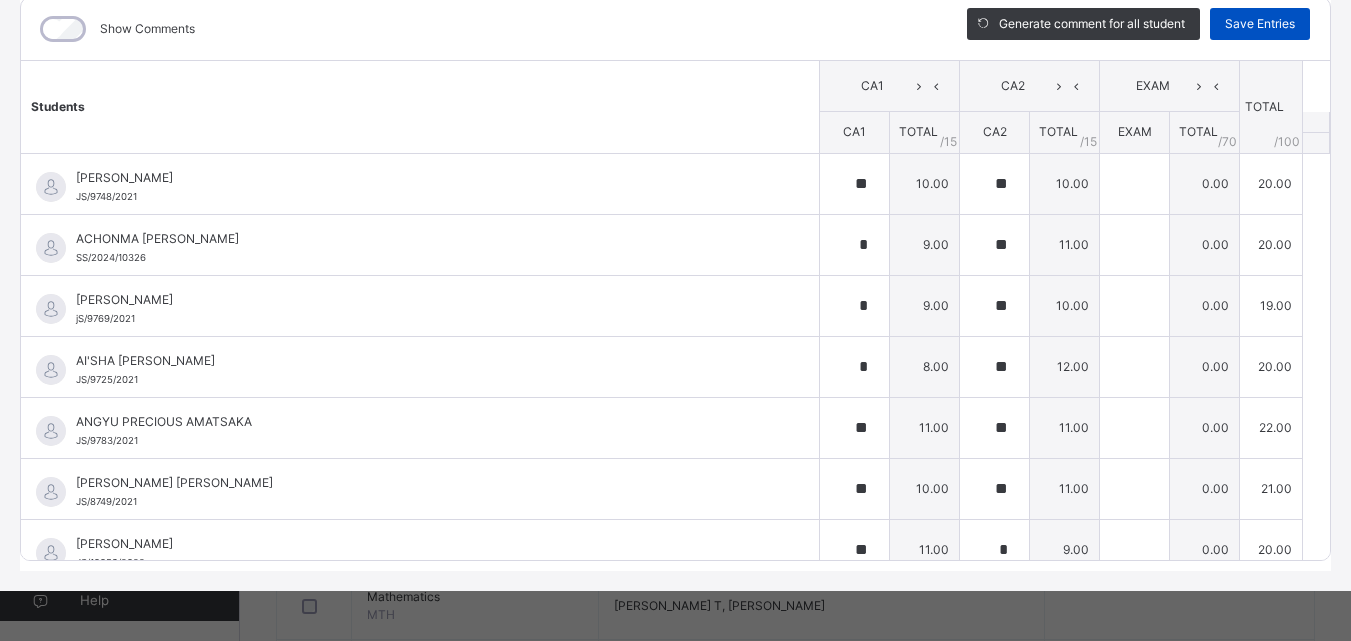 type on "**" 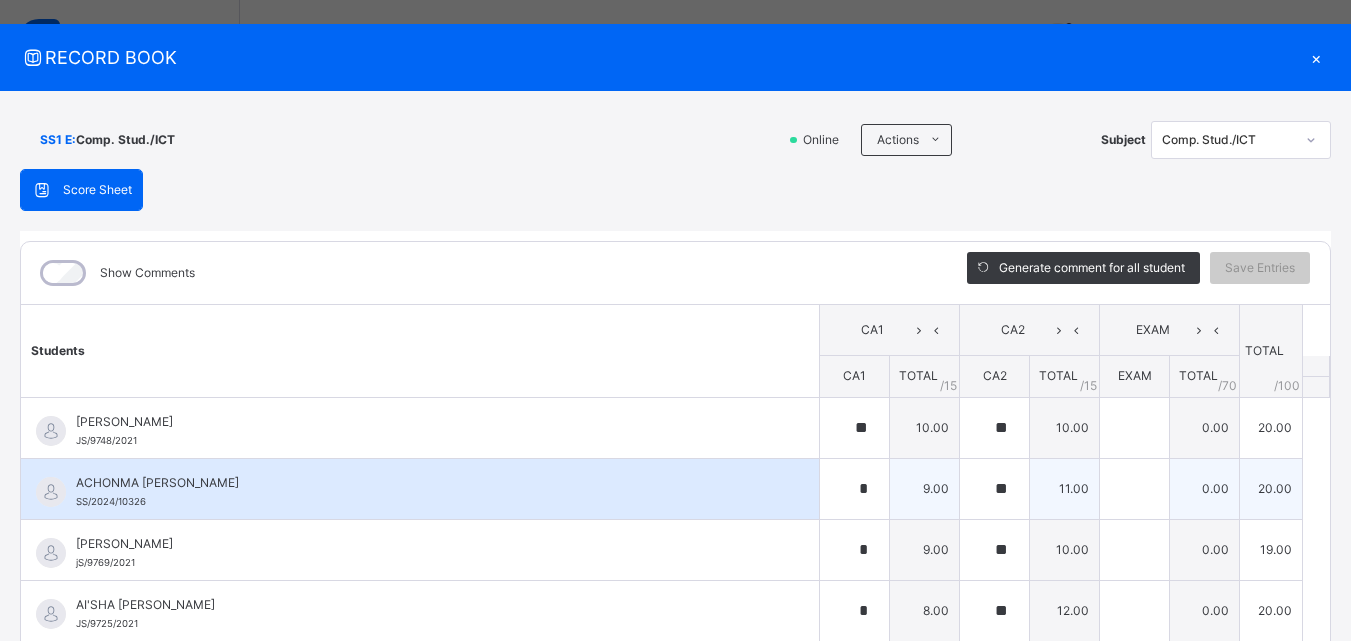 scroll, scrollTop: 0, scrollLeft: 0, axis: both 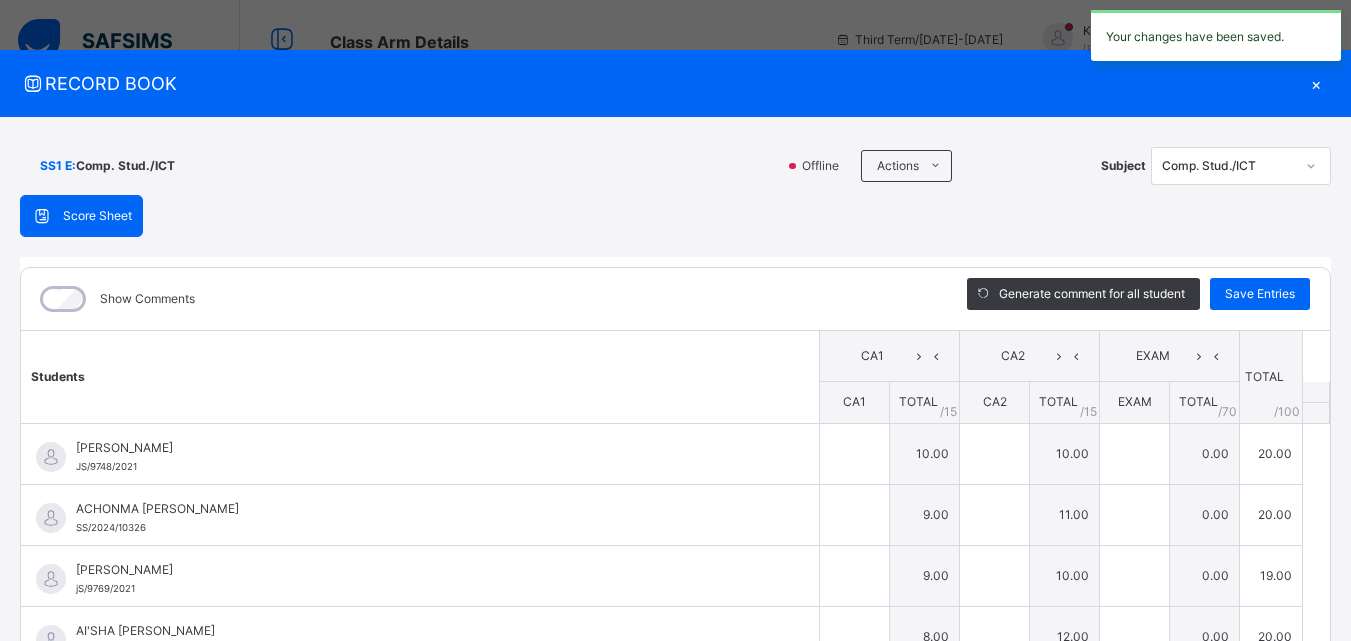 type on "**" 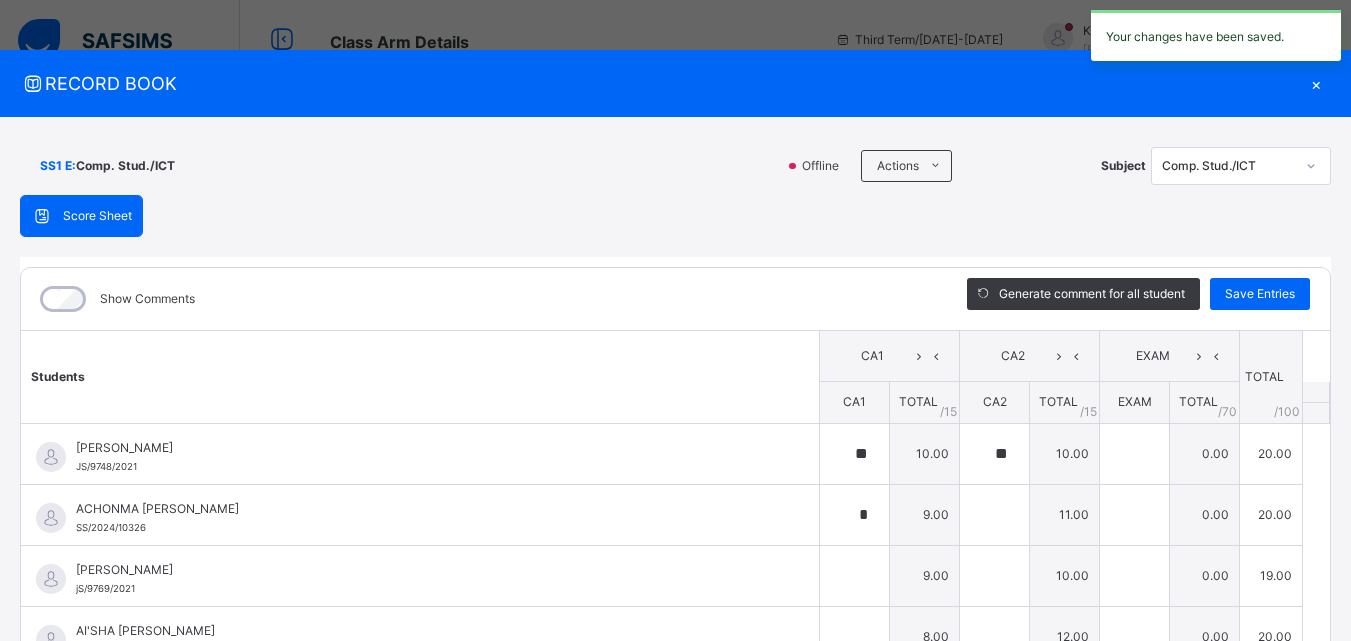 type on "**" 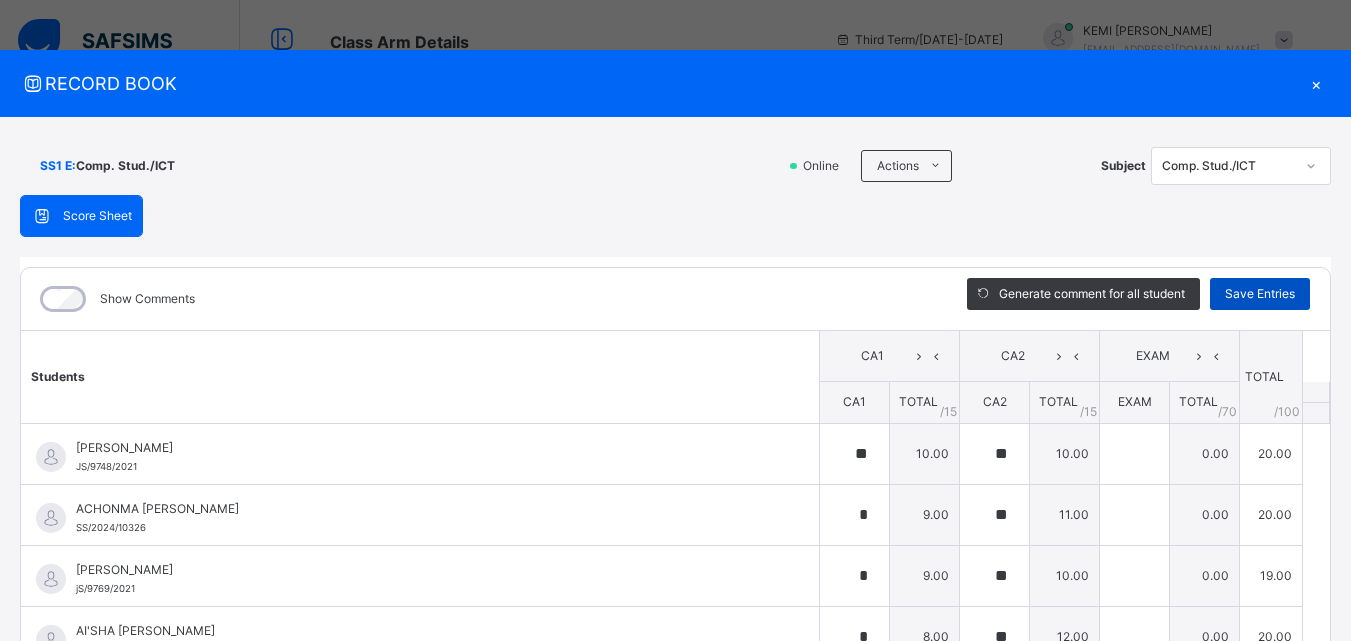 click on "Save Entries" at bounding box center [1260, 294] 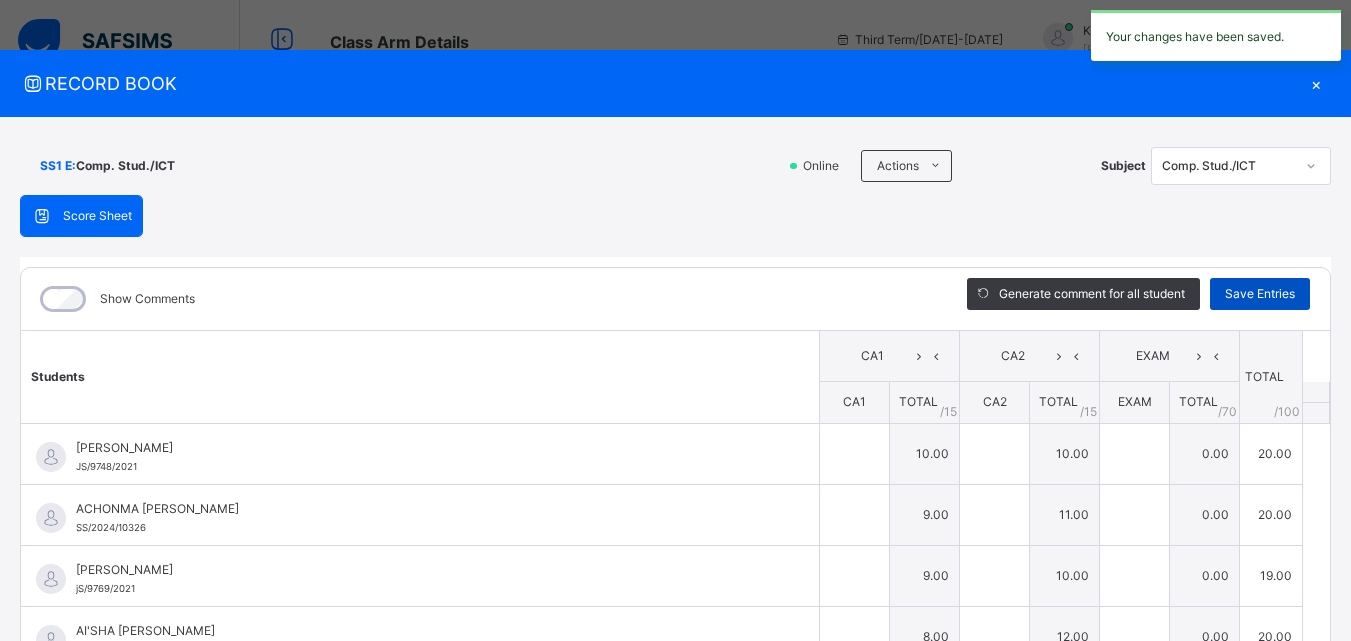 type on "**" 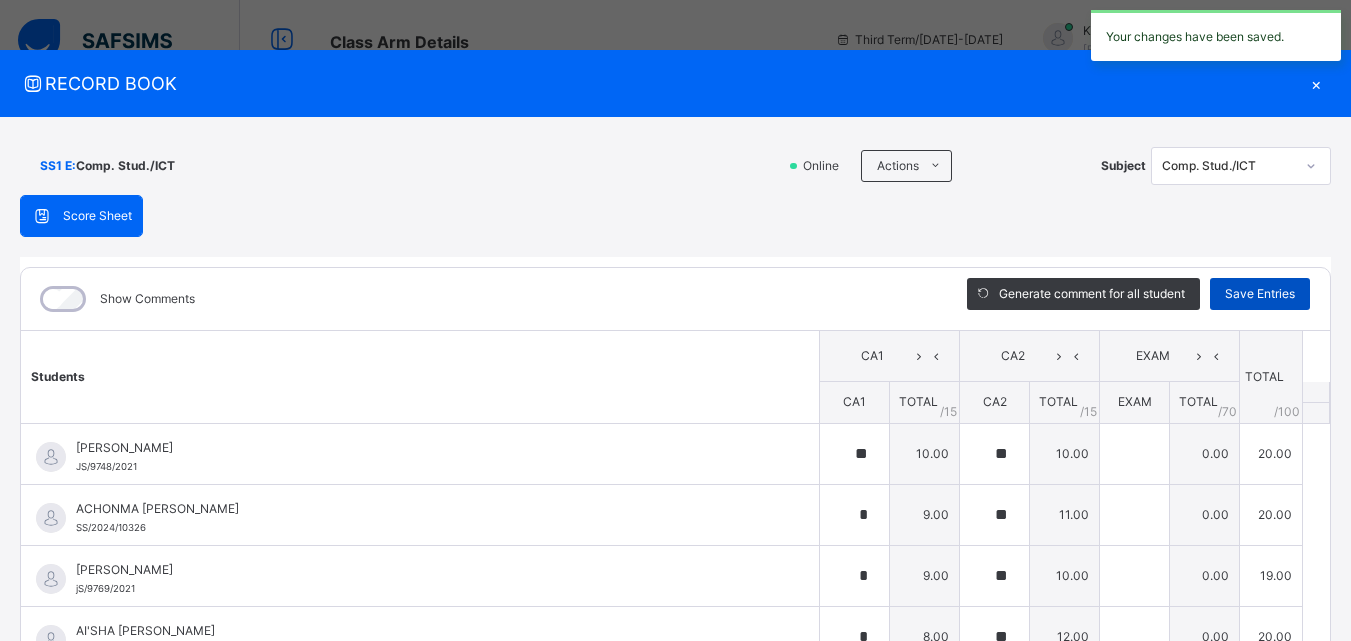 type on "*" 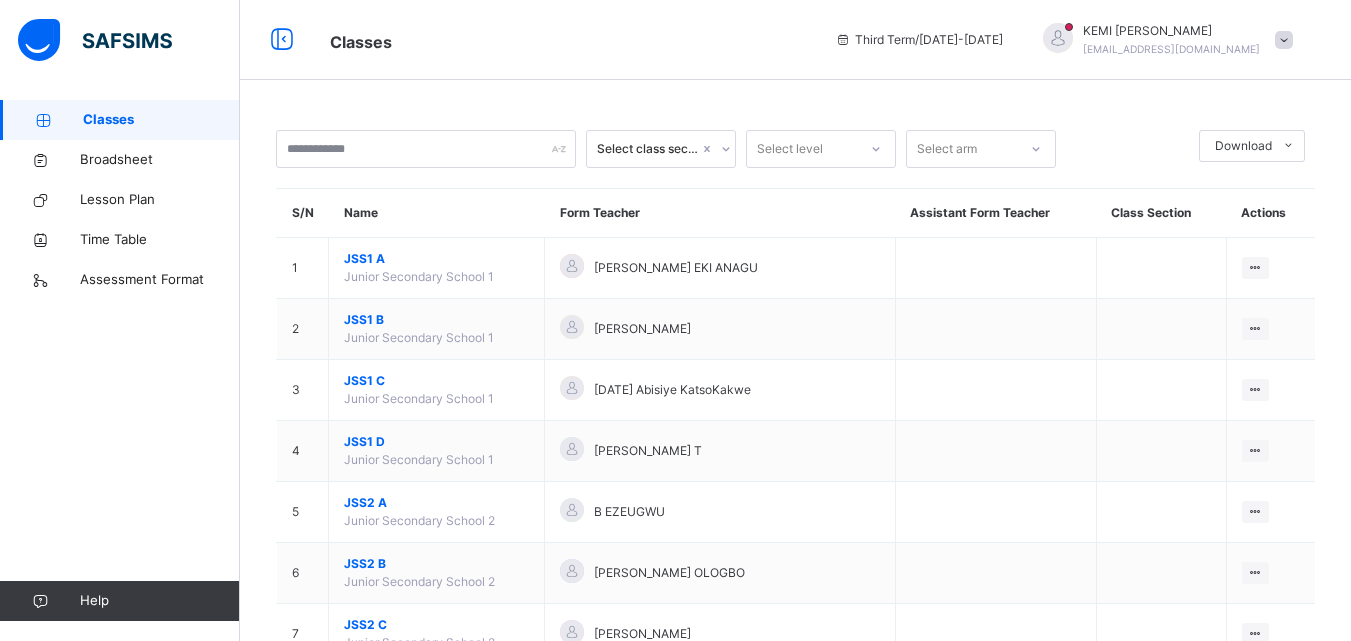 click on "KEMI   ADAMS" at bounding box center [1171, 31] 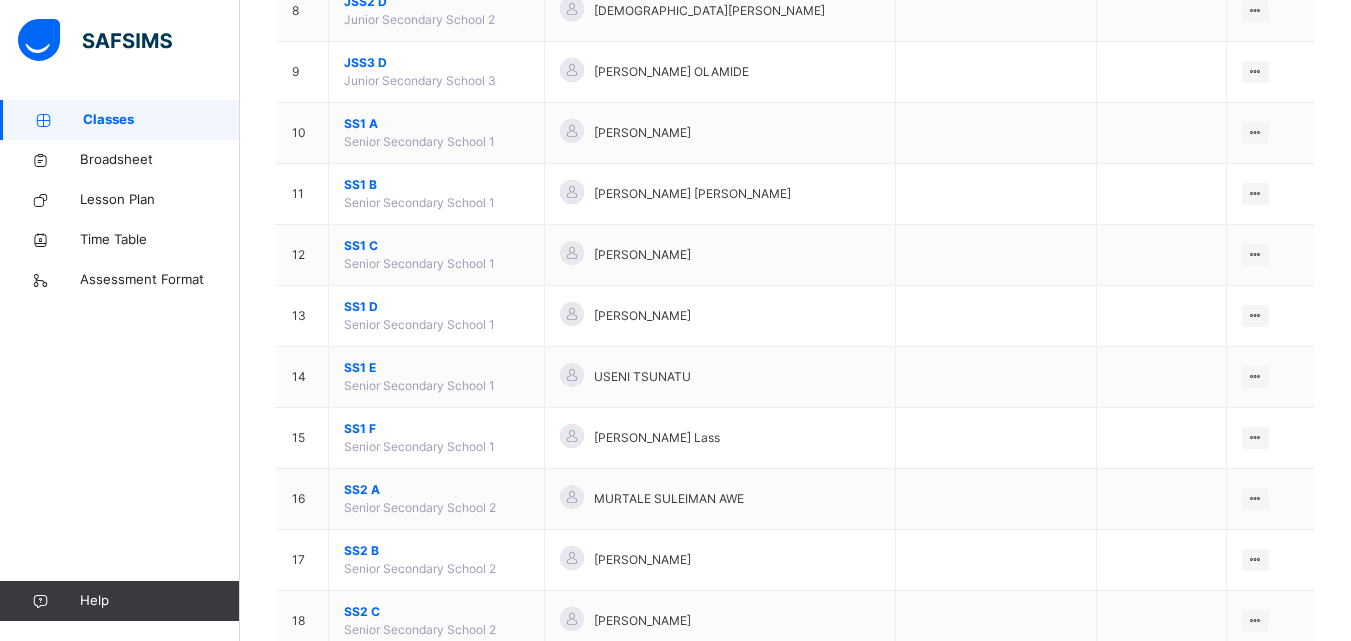 scroll, scrollTop: 806, scrollLeft: 0, axis: vertical 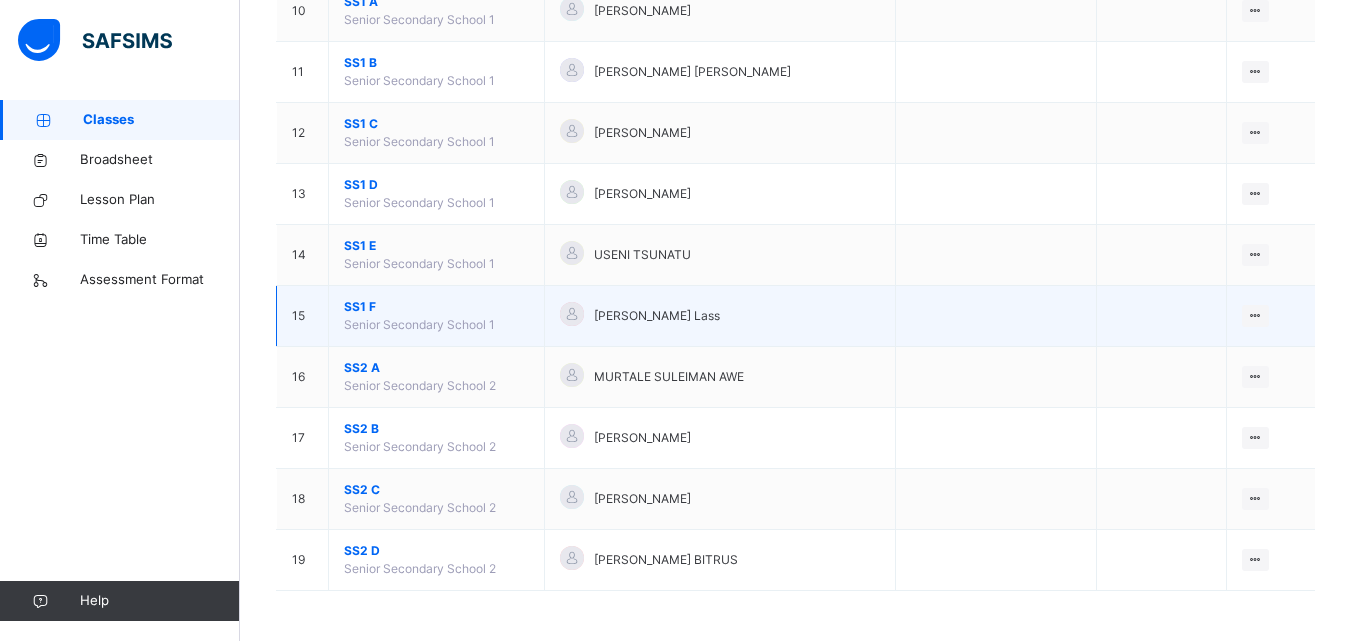 click on "SS1   F" at bounding box center (436, 307) 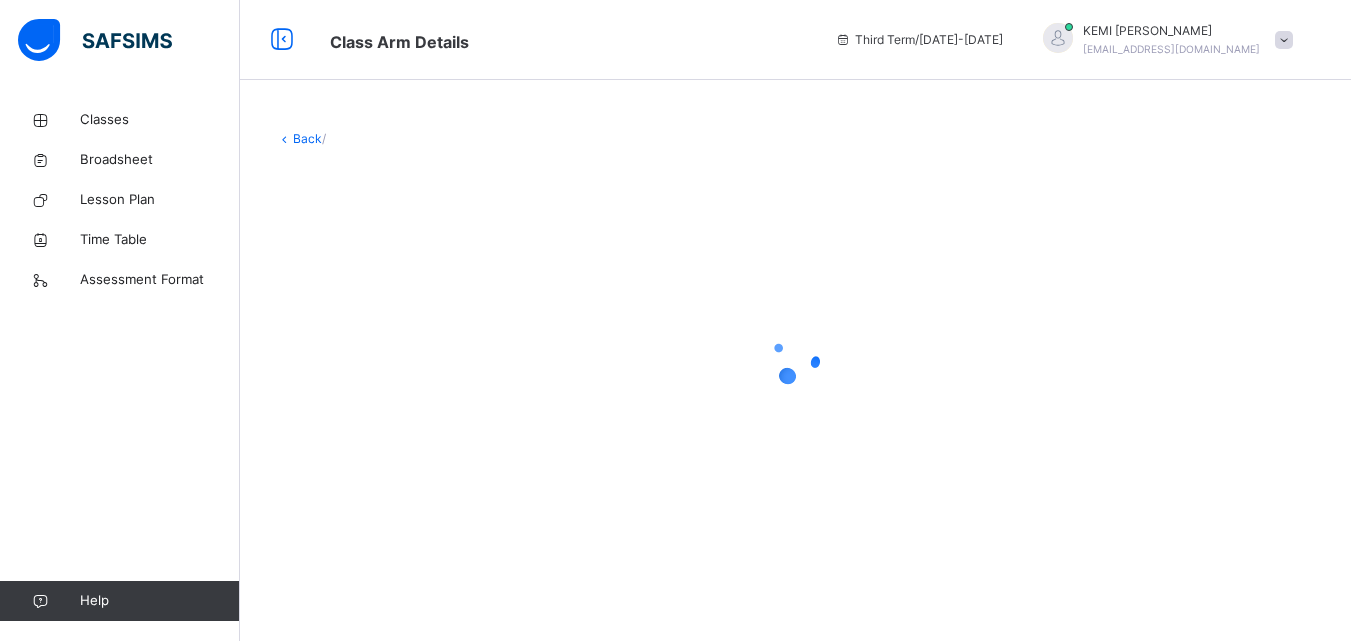 scroll, scrollTop: 0, scrollLeft: 0, axis: both 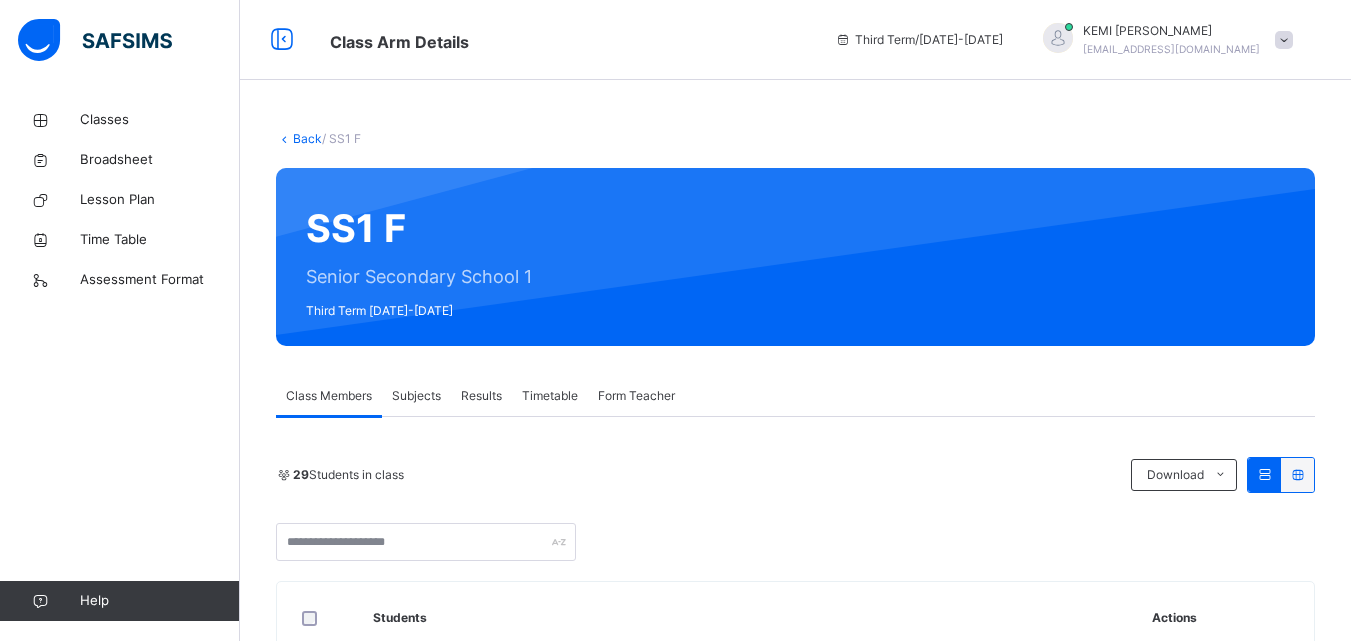 click on "Subjects" at bounding box center [416, 396] 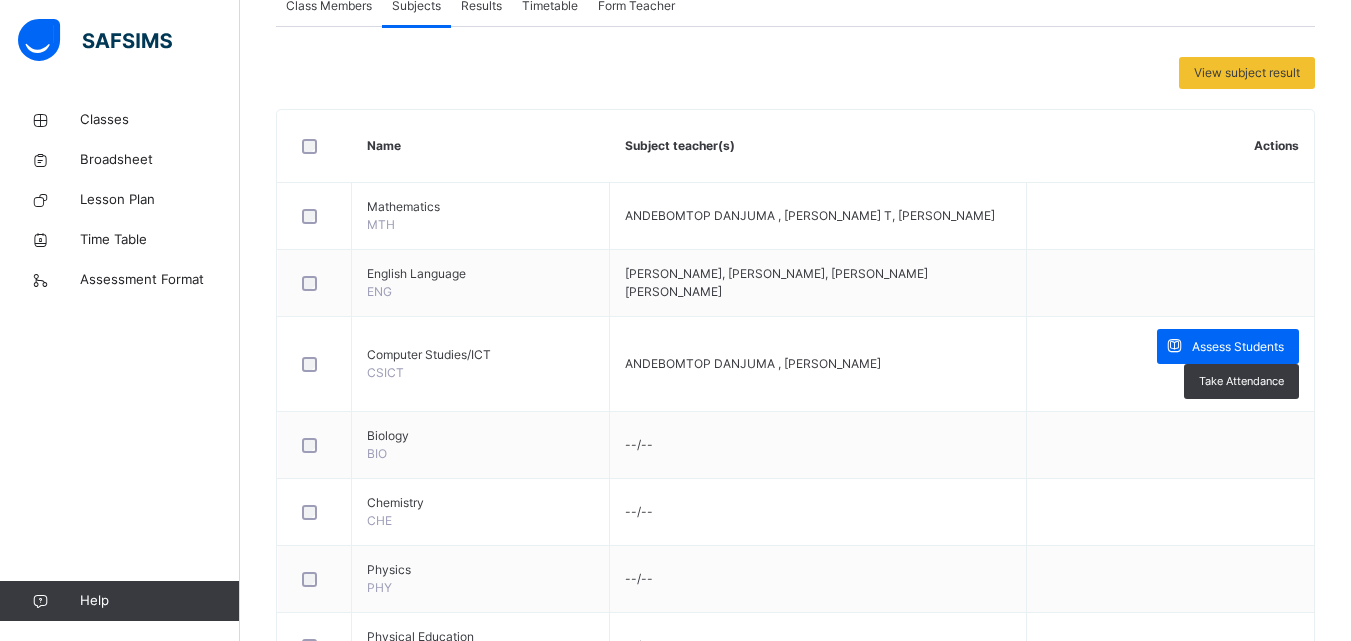 scroll, scrollTop: 400, scrollLeft: 0, axis: vertical 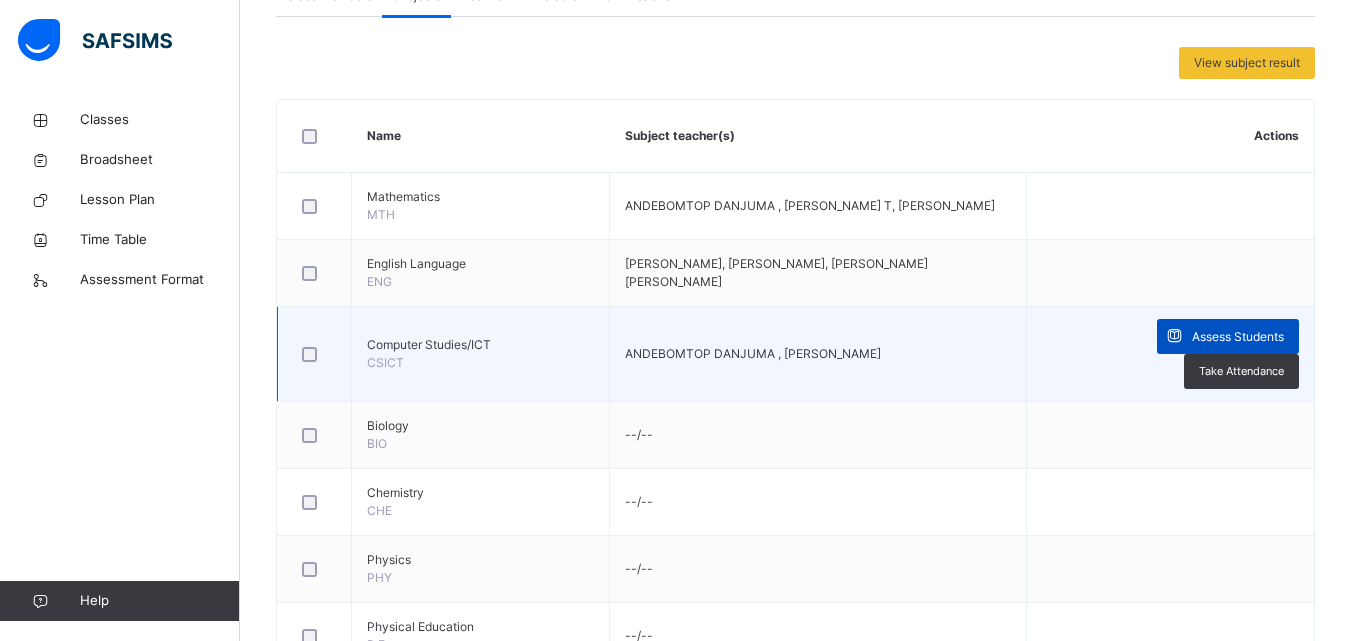 click on "Assess Students" at bounding box center [1238, 337] 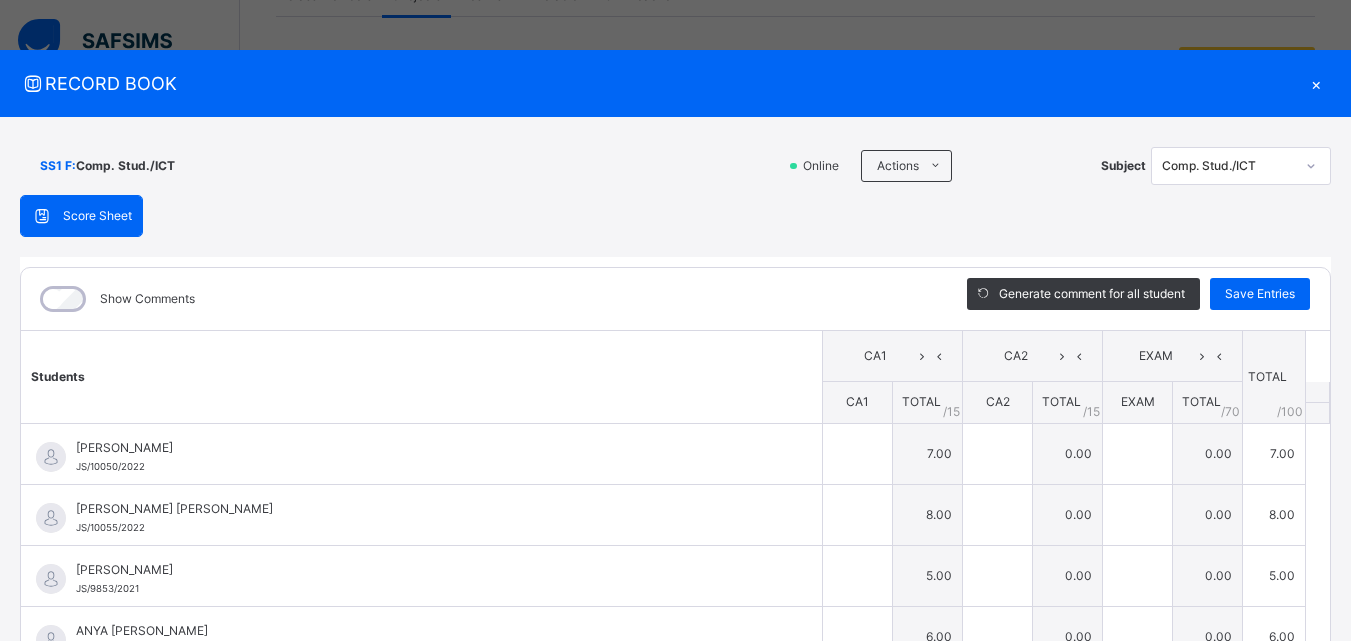 type on "*" 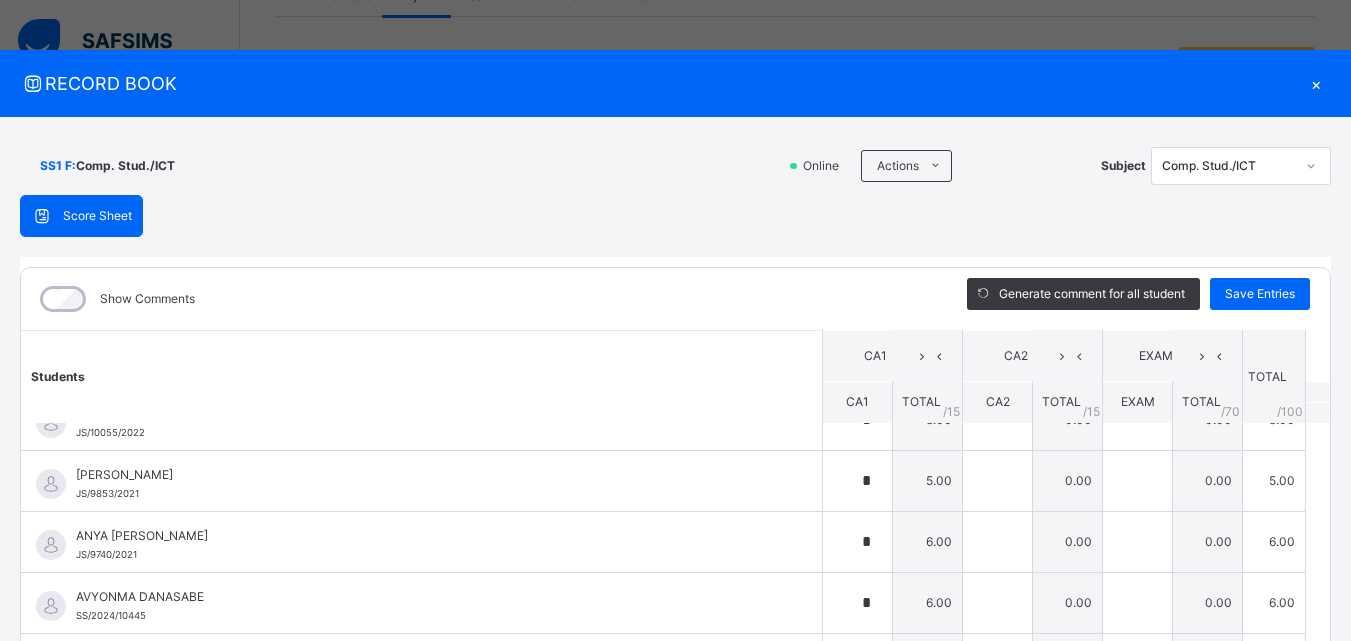 scroll, scrollTop: 0, scrollLeft: 0, axis: both 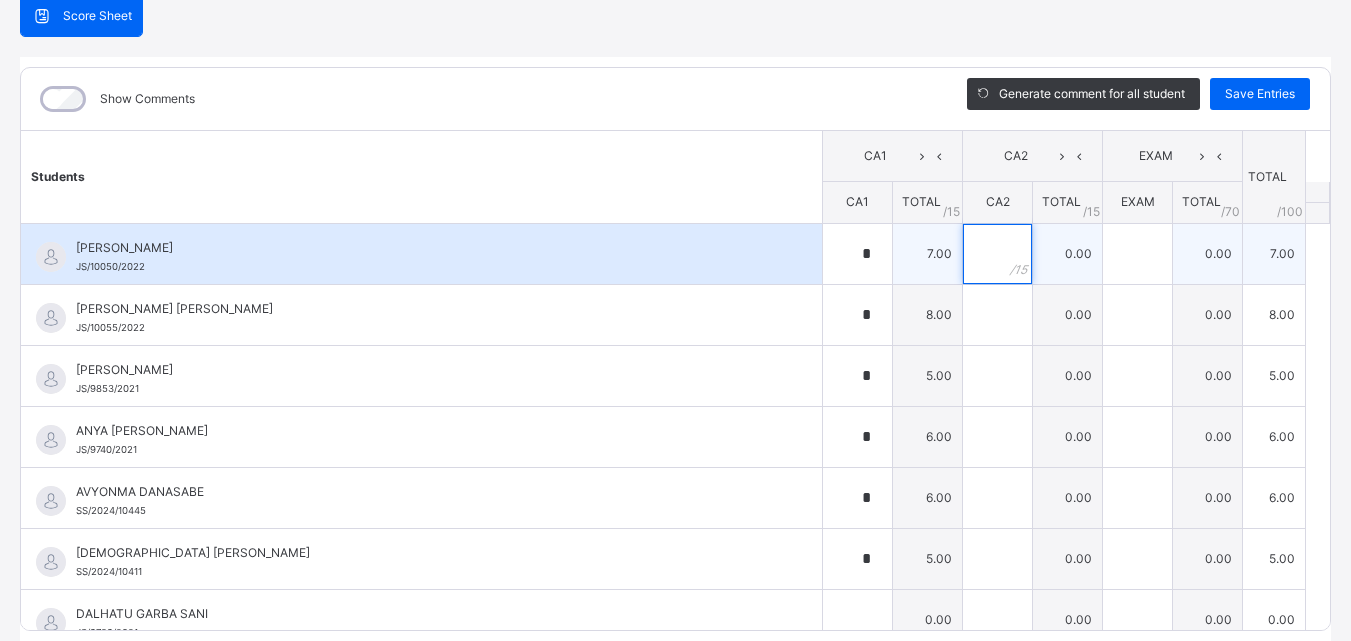 click at bounding box center [997, 254] 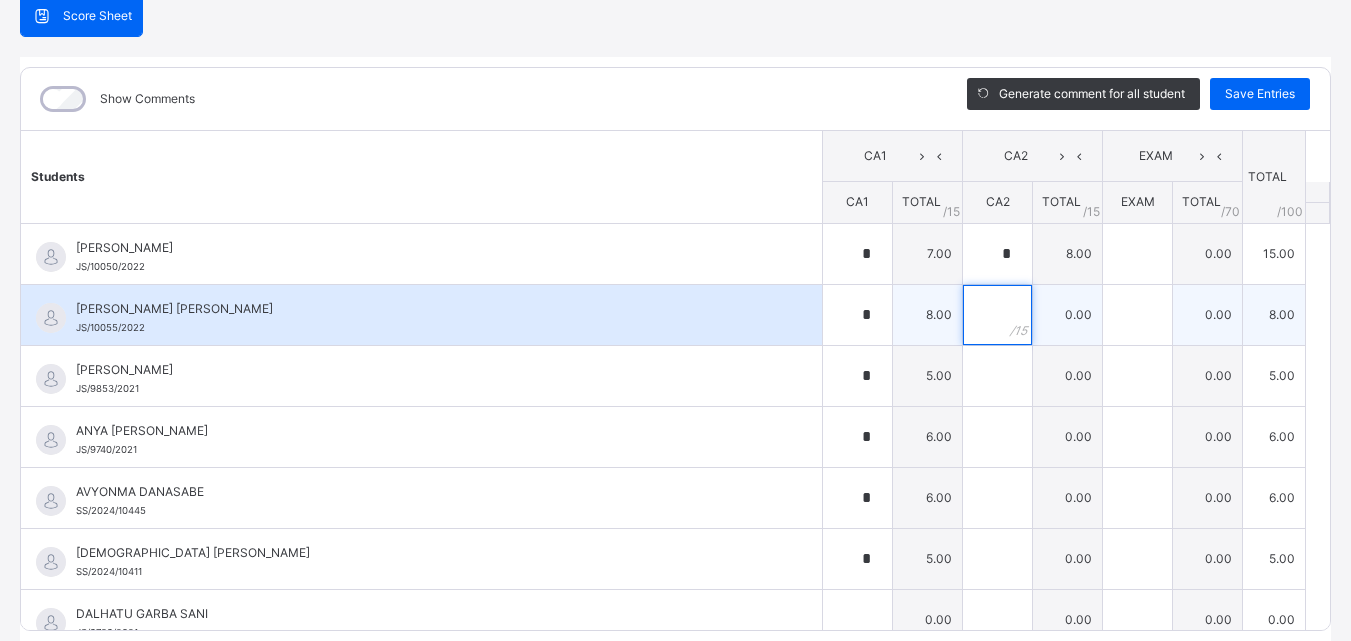 click at bounding box center [997, 315] 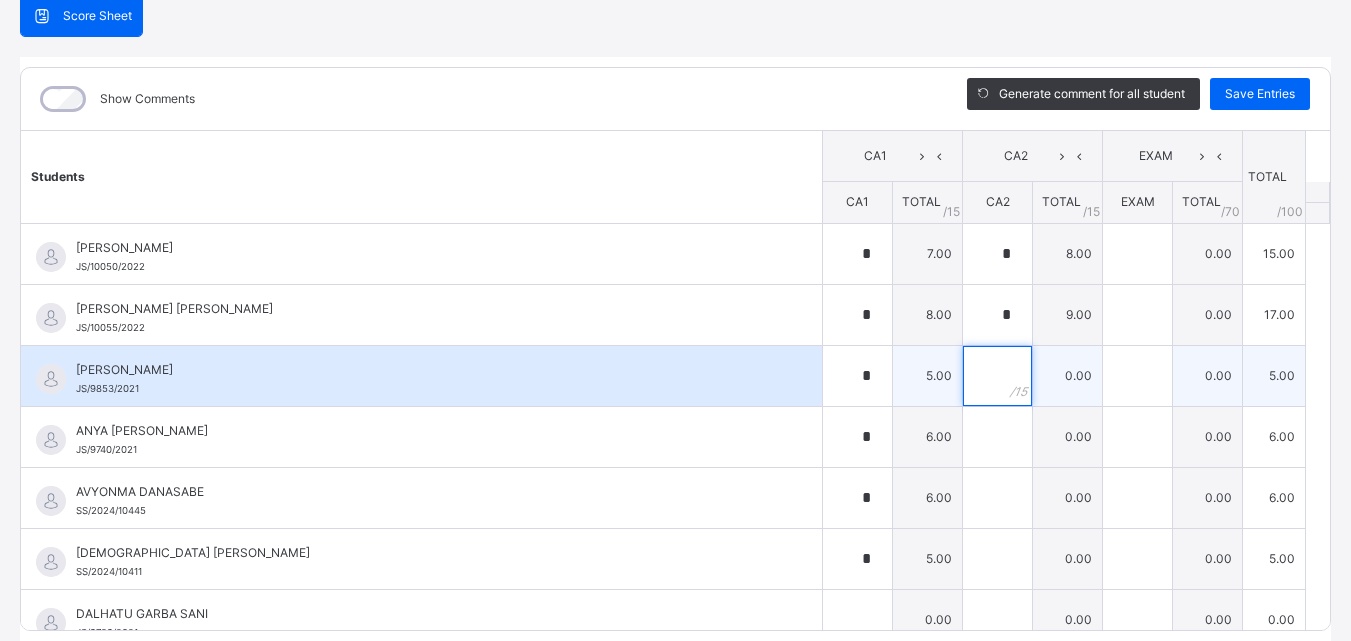 click at bounding box center (997, 376) 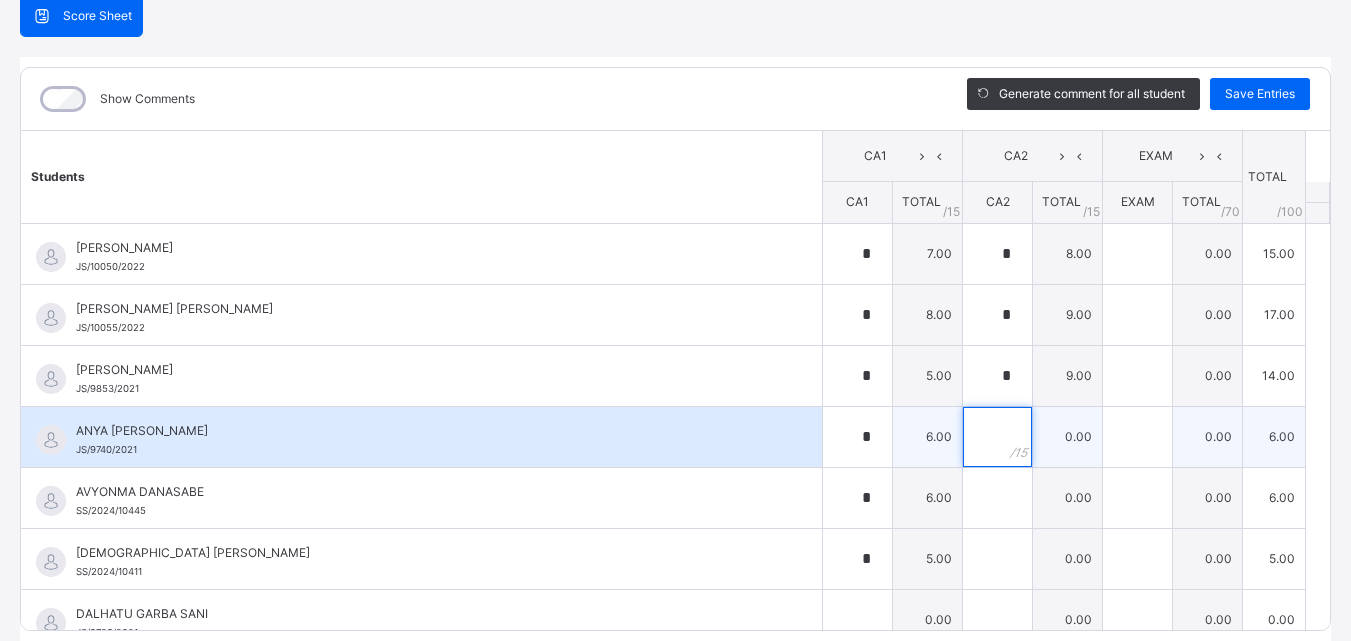 click at bounding box center (997, 437) 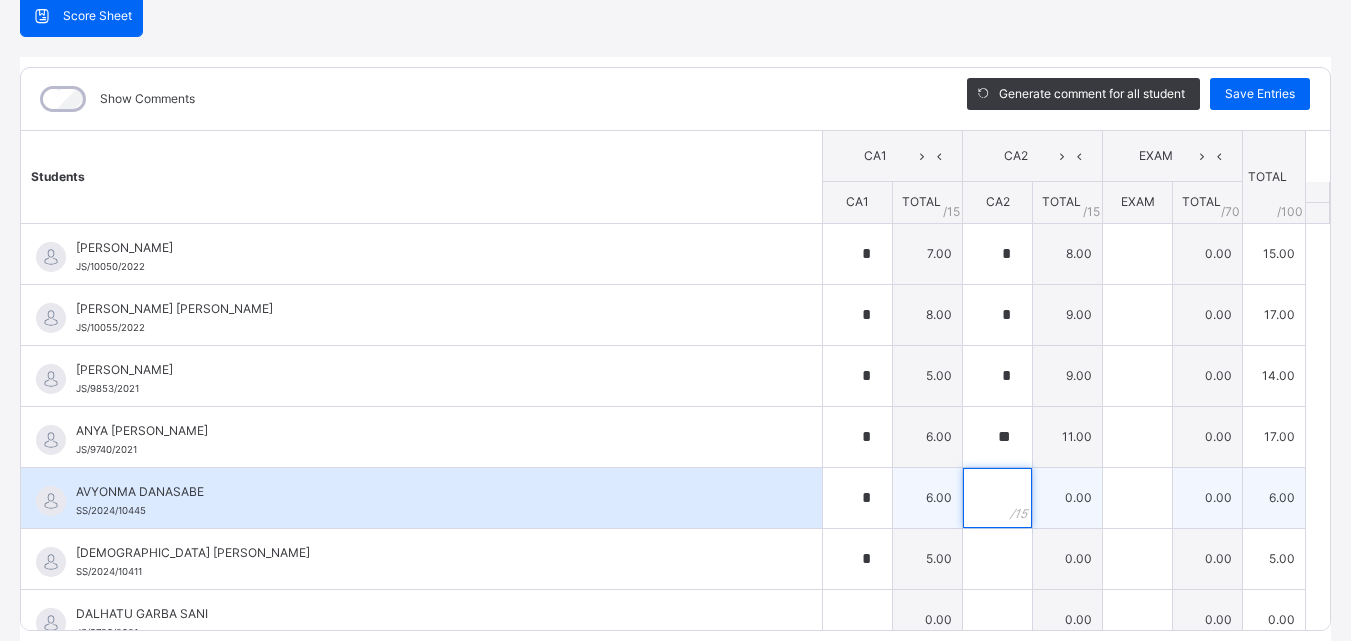 click at bounding box center (997, 498) 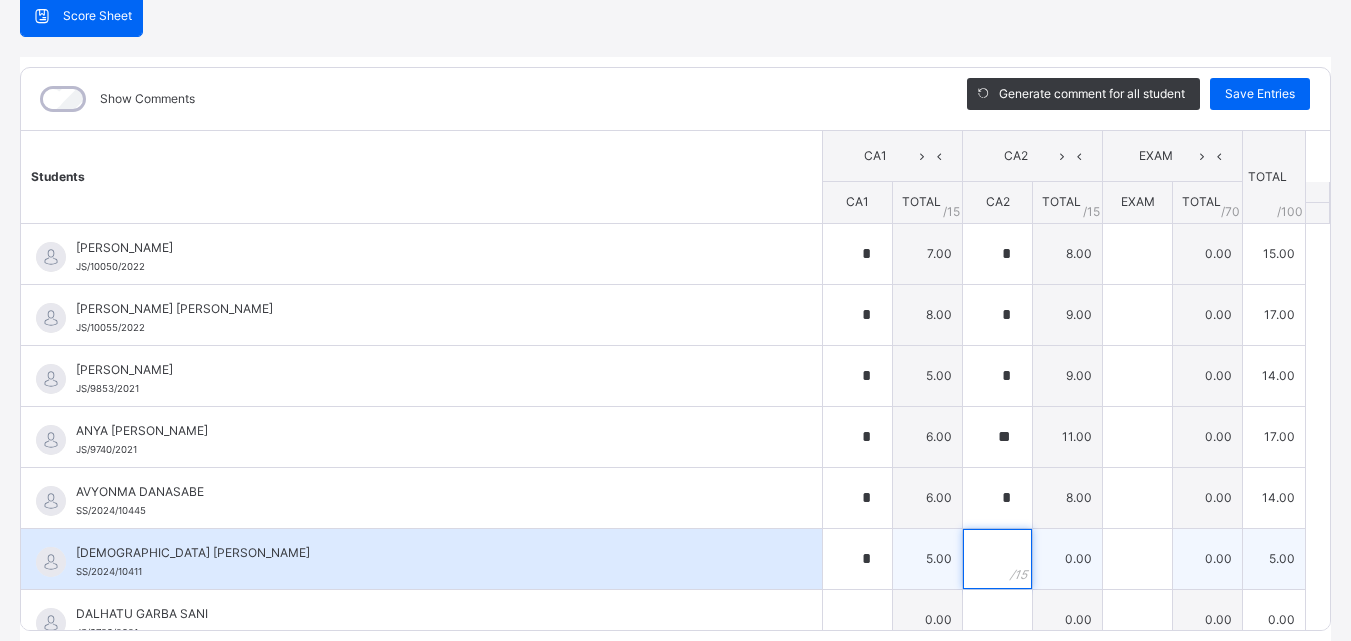 click at bounding box center [997, 559] 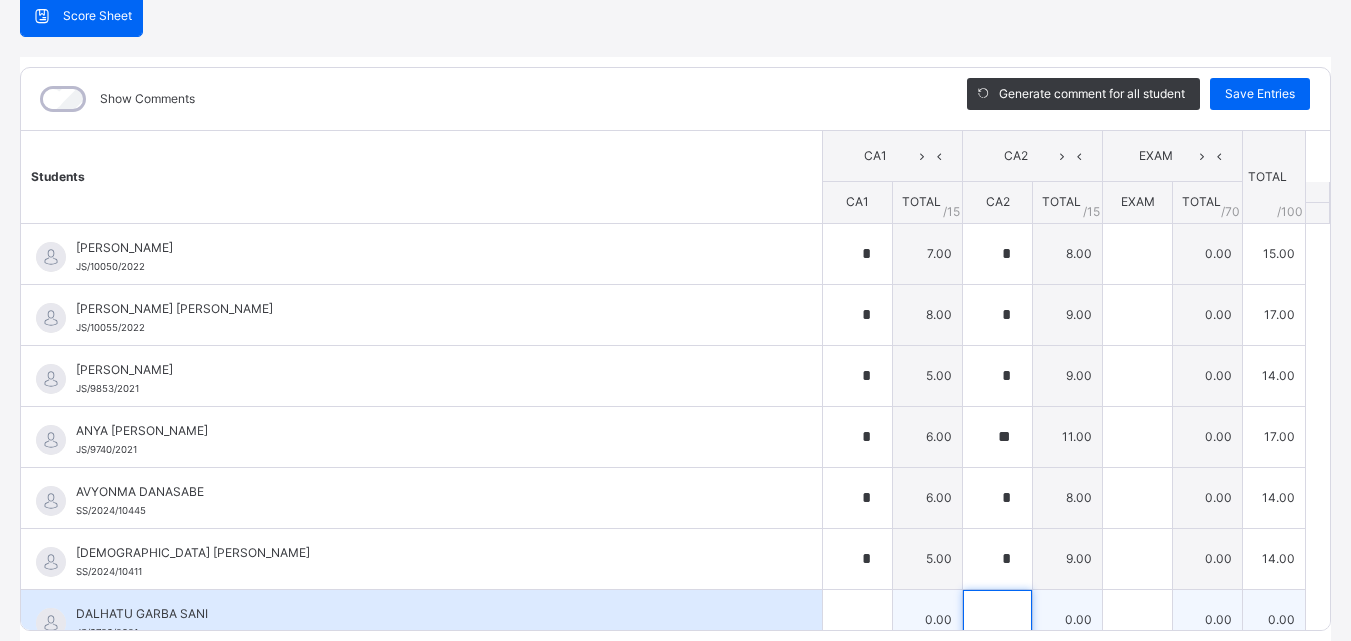 click at bounding box center (997, 620) 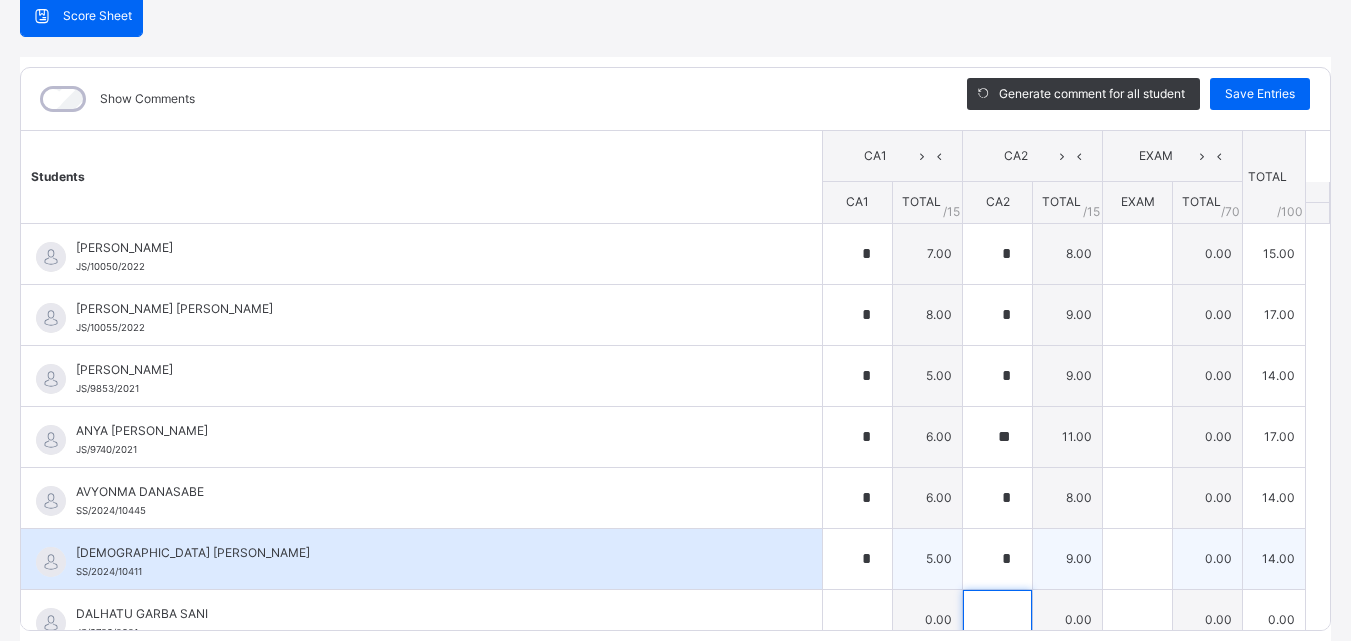 scroll, scrollTop: 100, scrollLeft: 0, axis: vertical 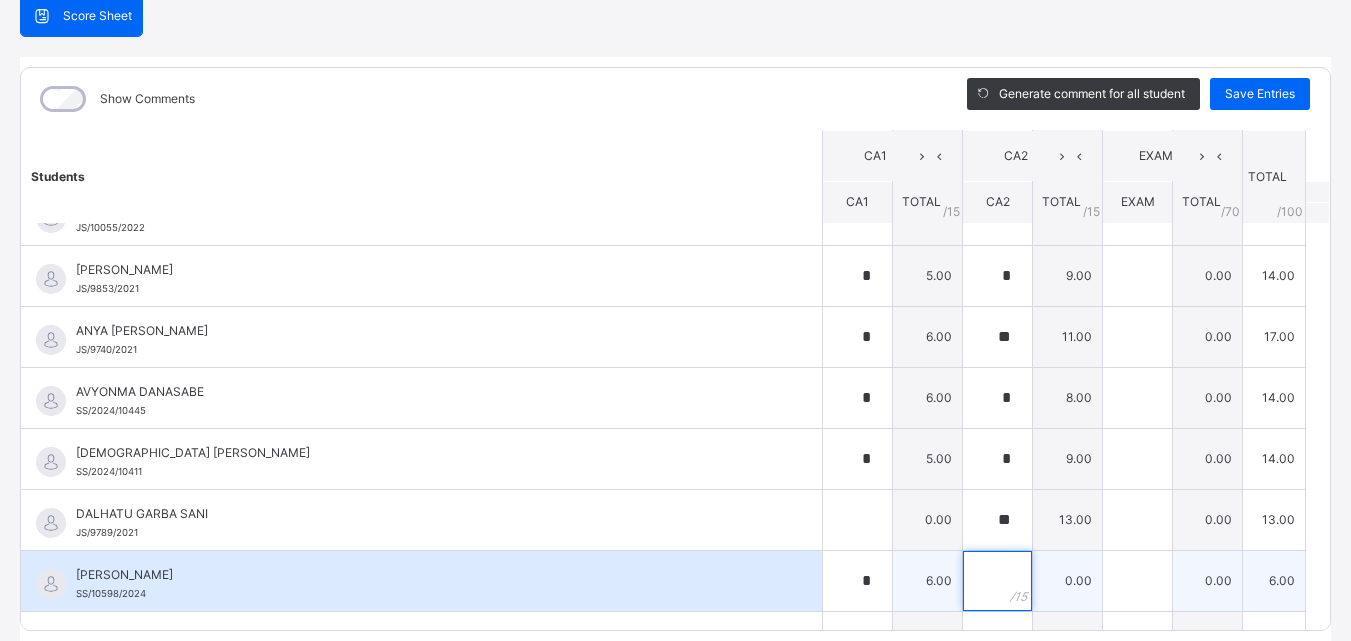 click at bounding box center (997, 581) 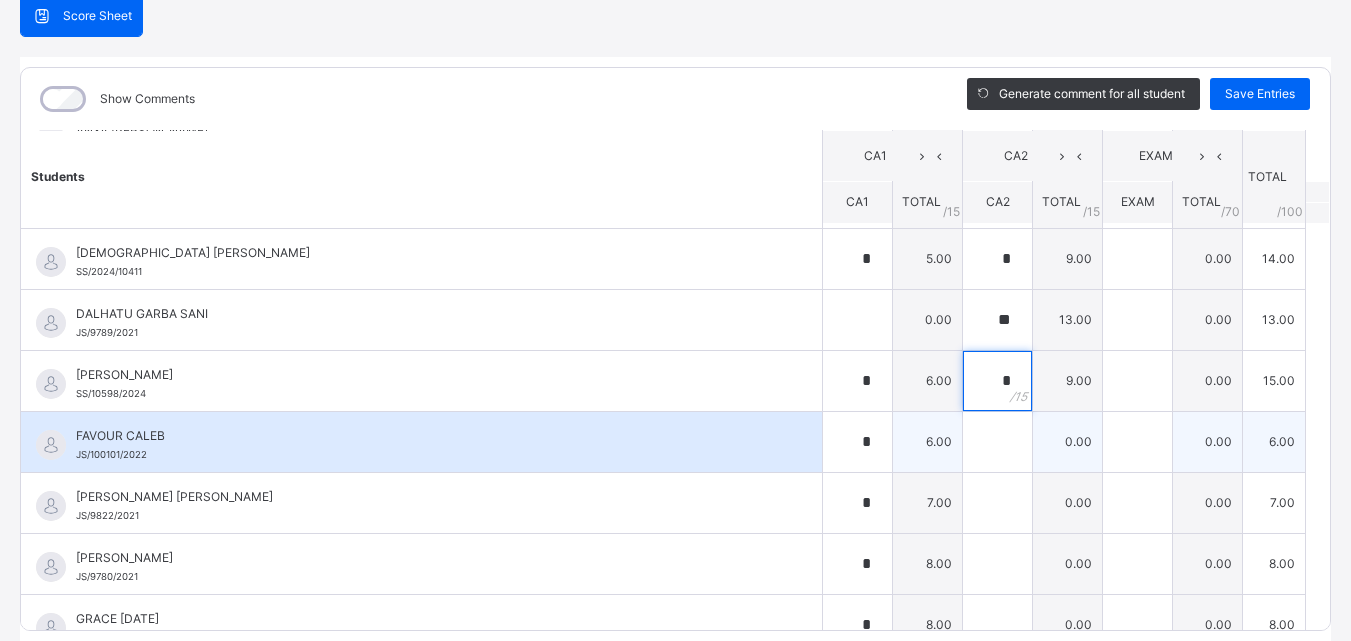 scroll, scrollTop: 400, scrollLeft: 0, axis: vertical 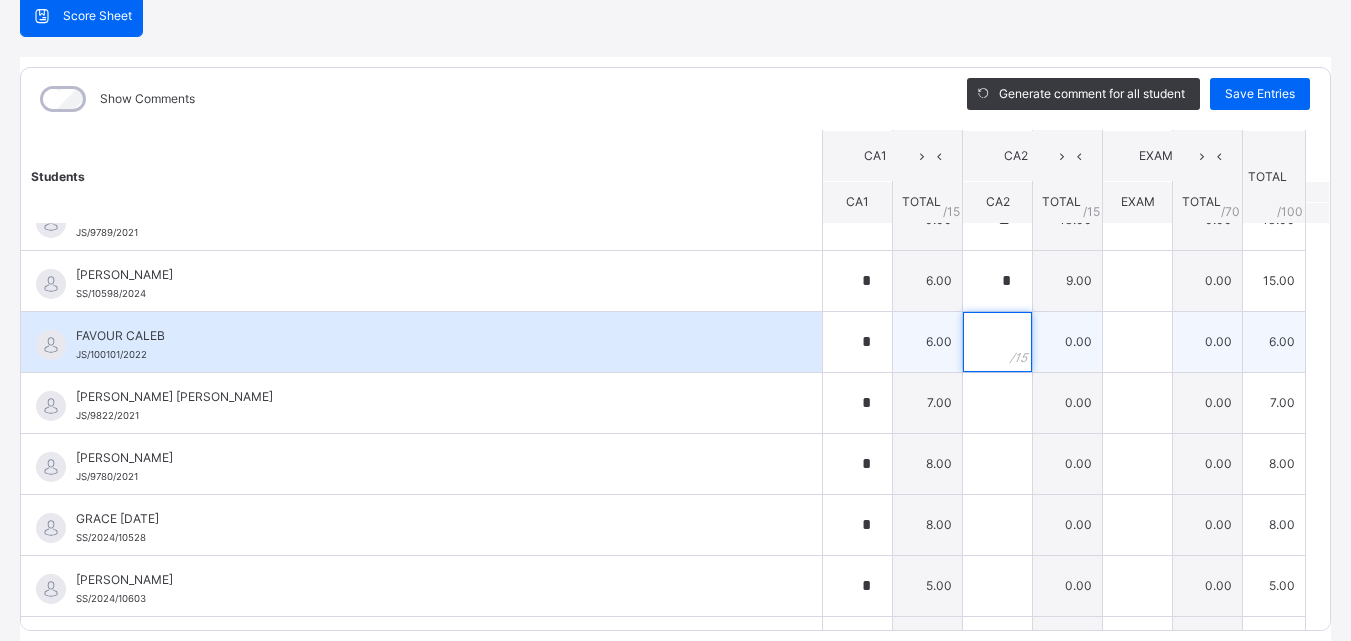 click at bounding box center (997, 342) 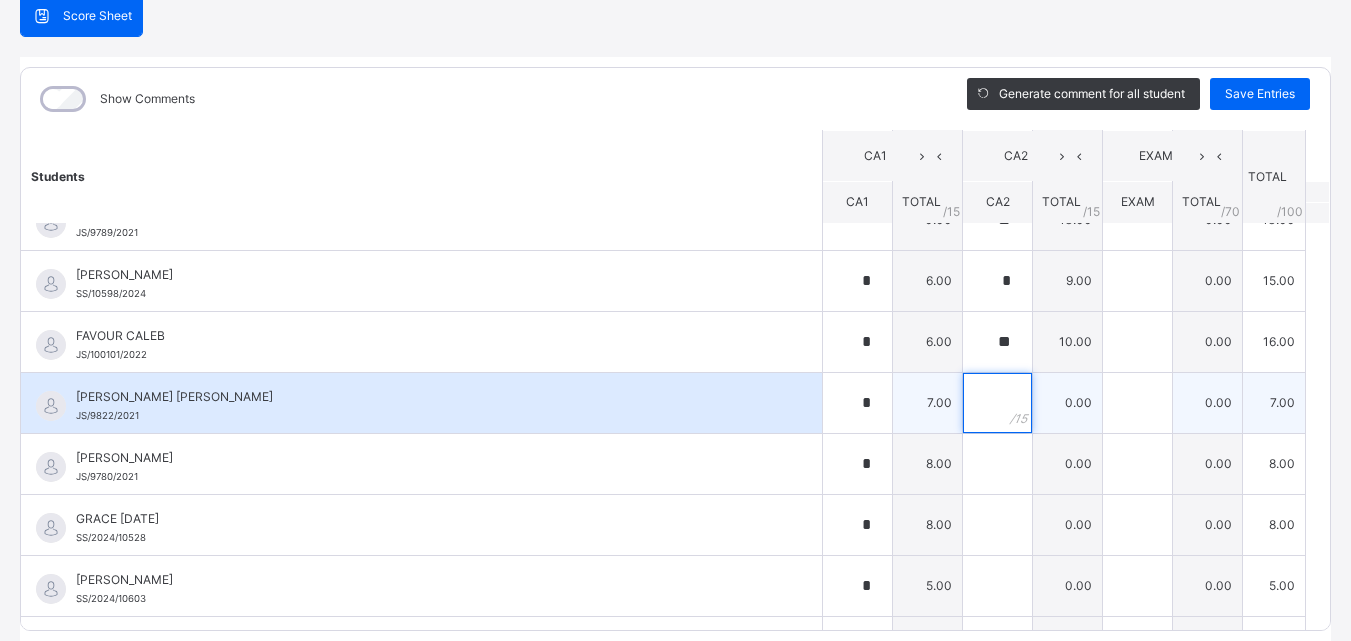 click at bounding box center (997, 403) 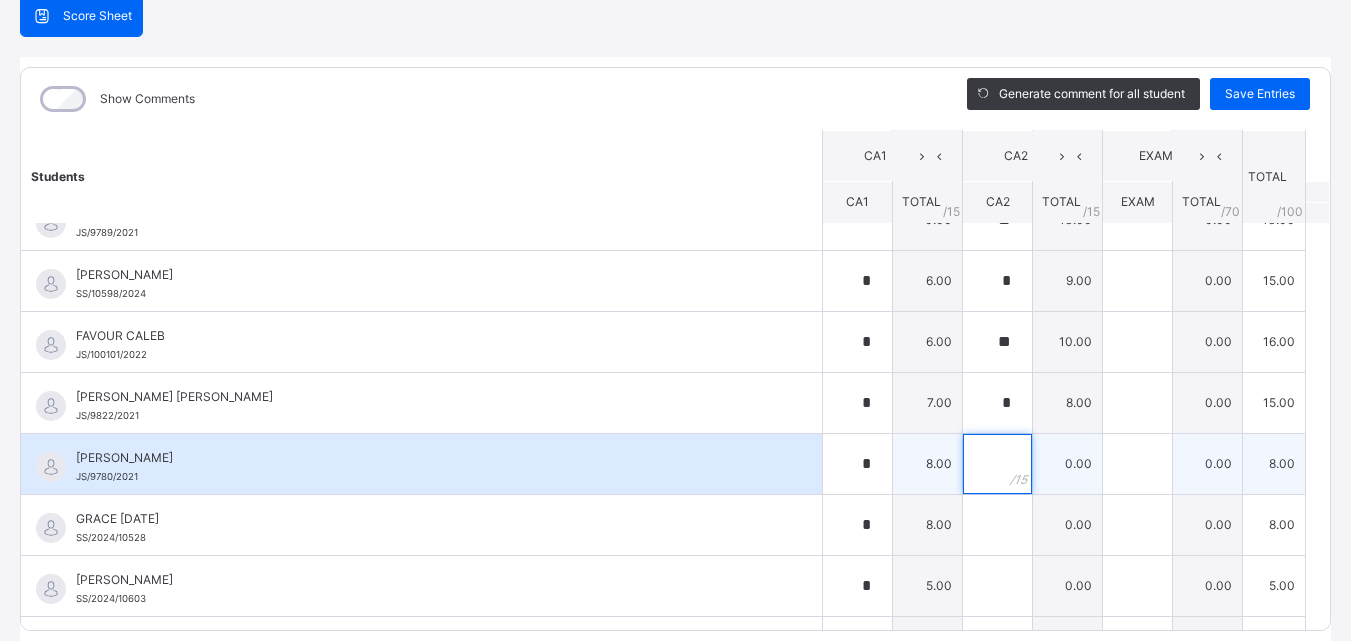 click at bounding box center (997, 464) 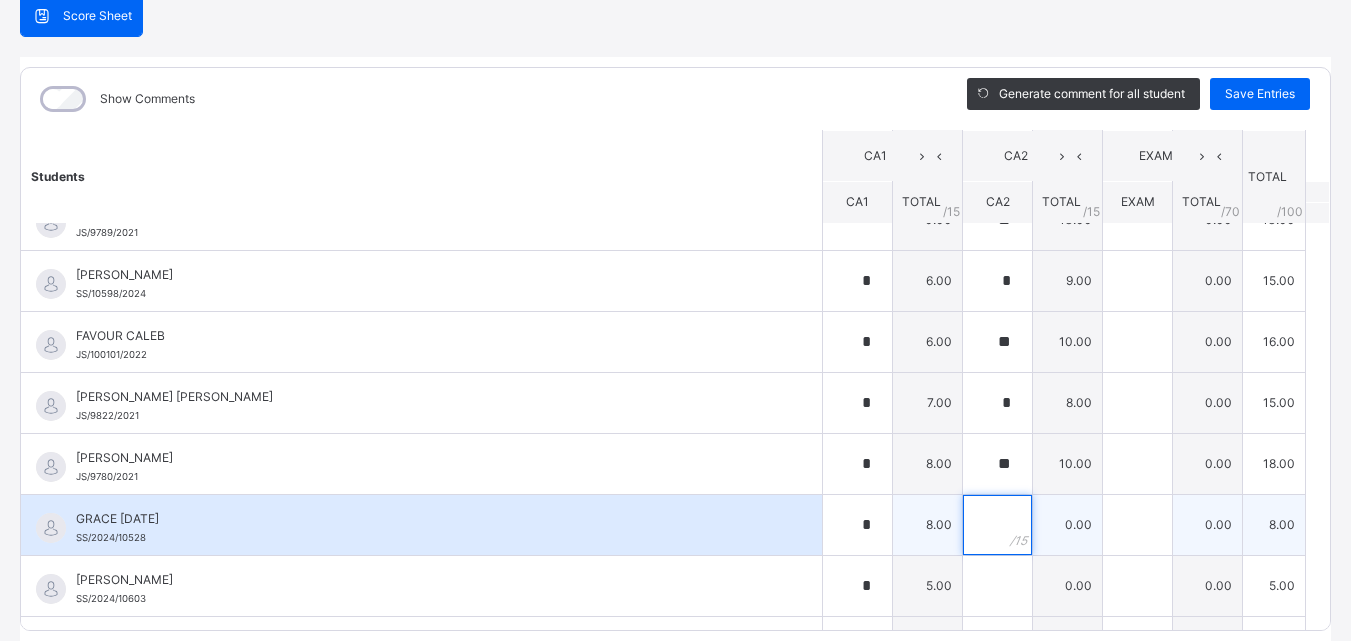 click at bounding box center [997, 525] 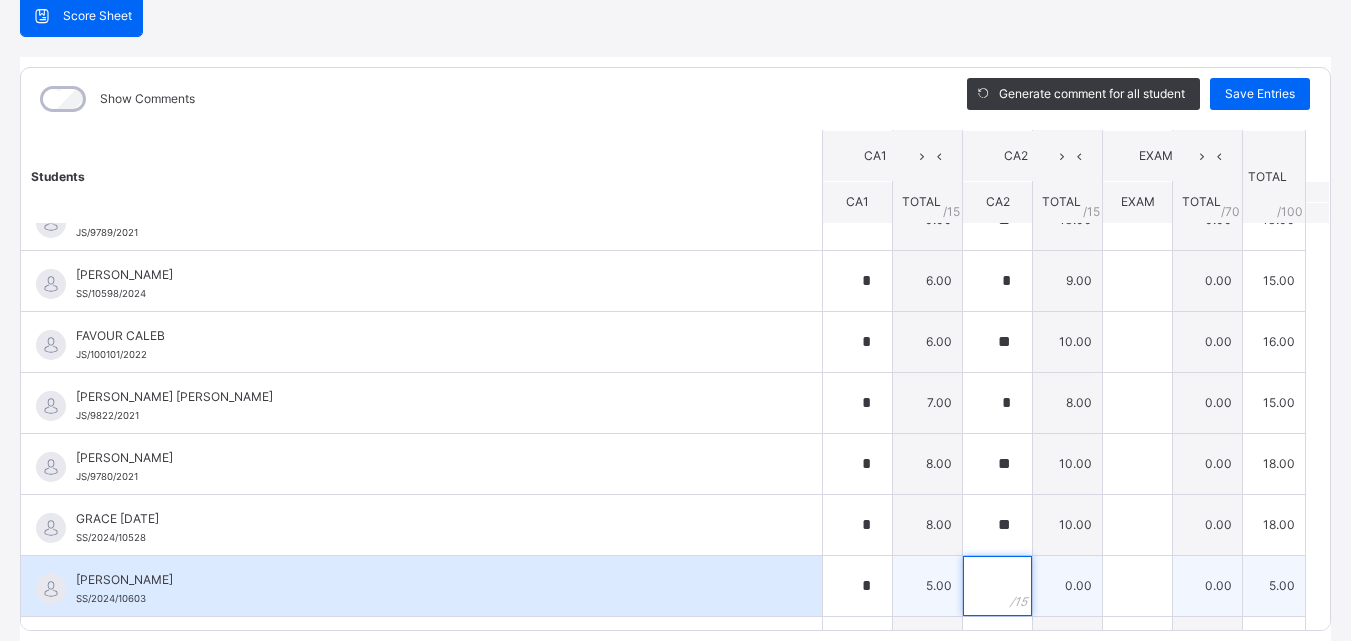 click at bounding box center (997, 586) 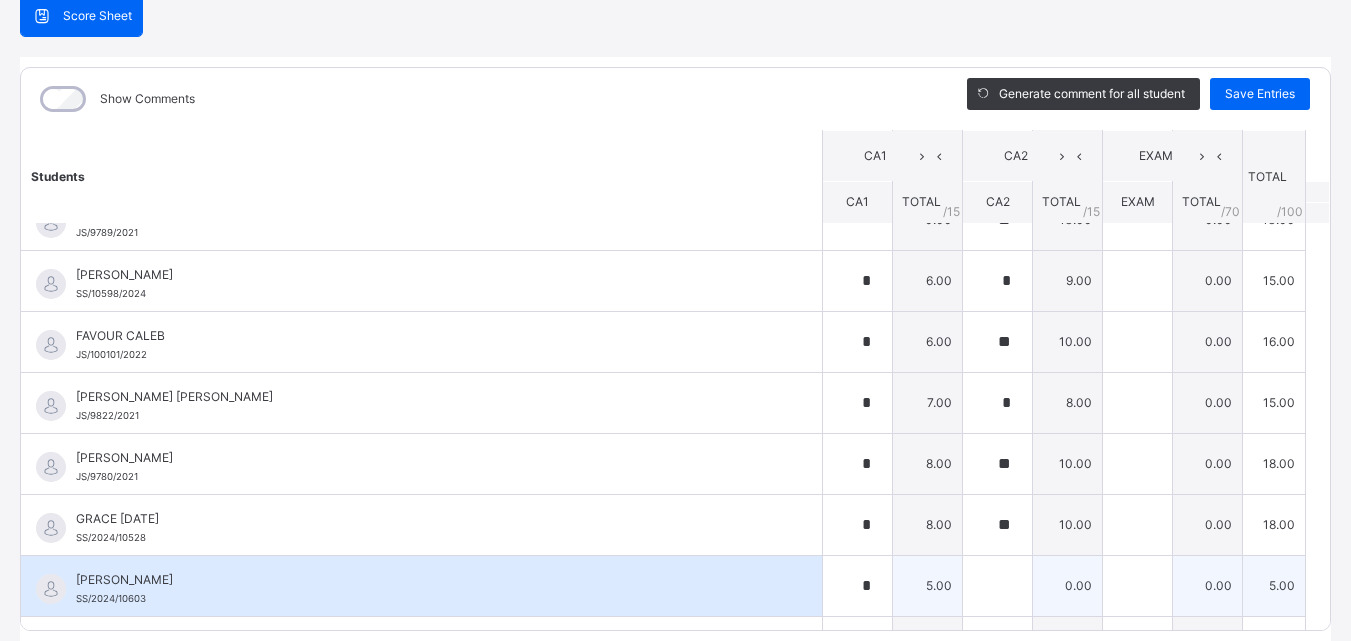 click on "5.00" at bounding box center [928, 585] 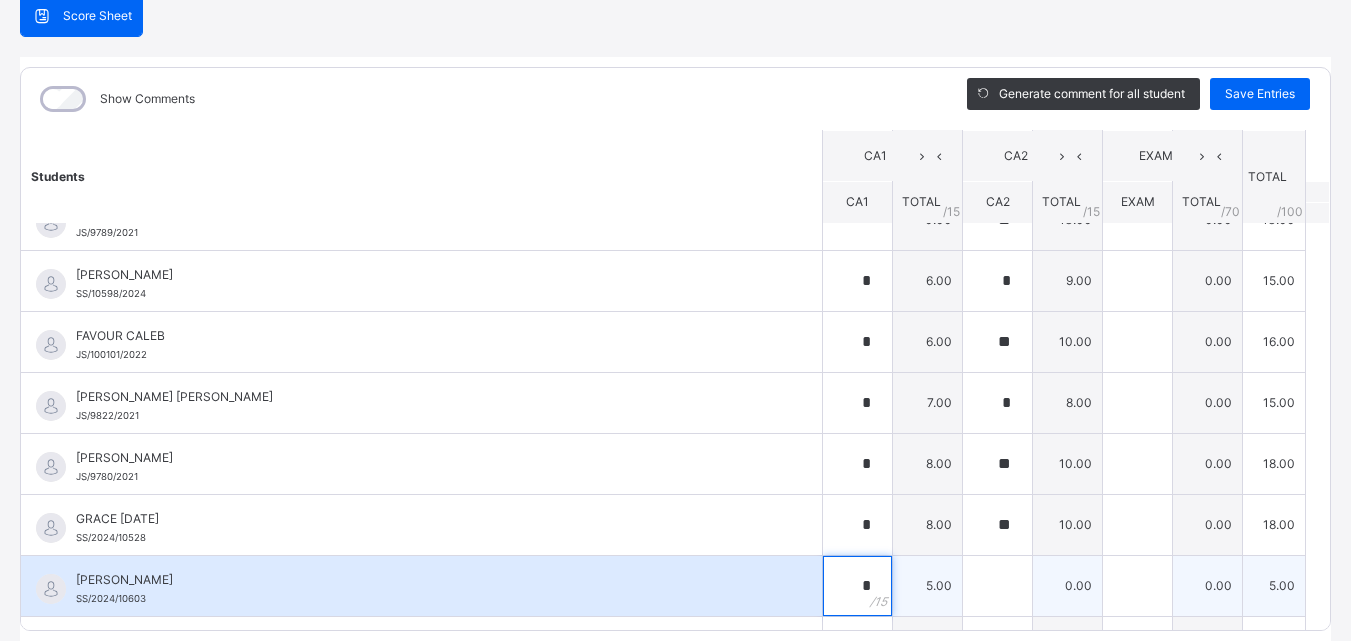click on "*" at bounding box center (857, 586) 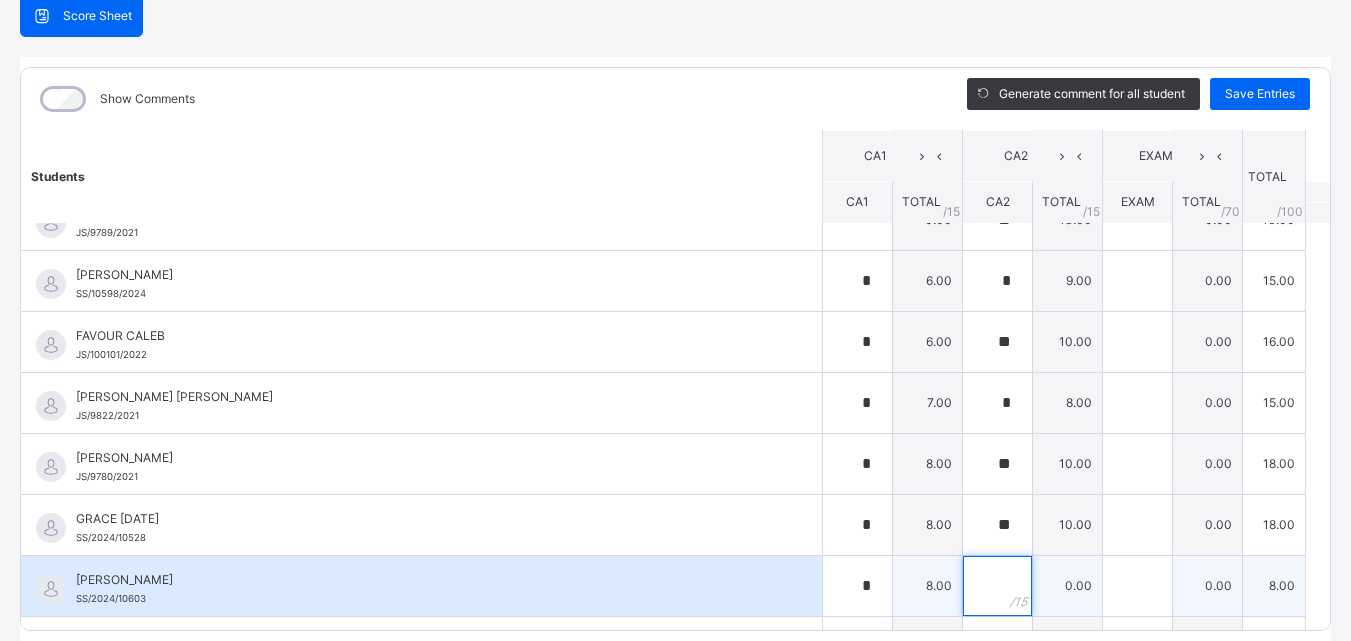 click at bounding box center (997, 586) 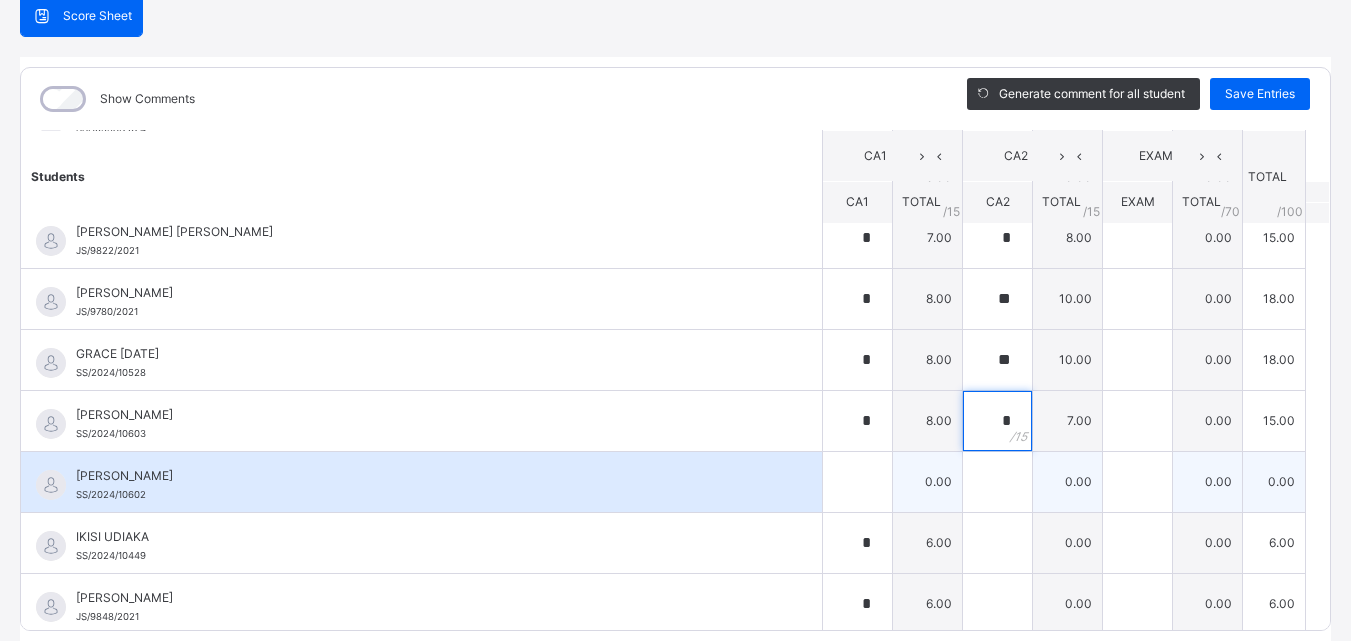 scroll, scrollTop: 600, scrollLeft: 0, axis: vertical 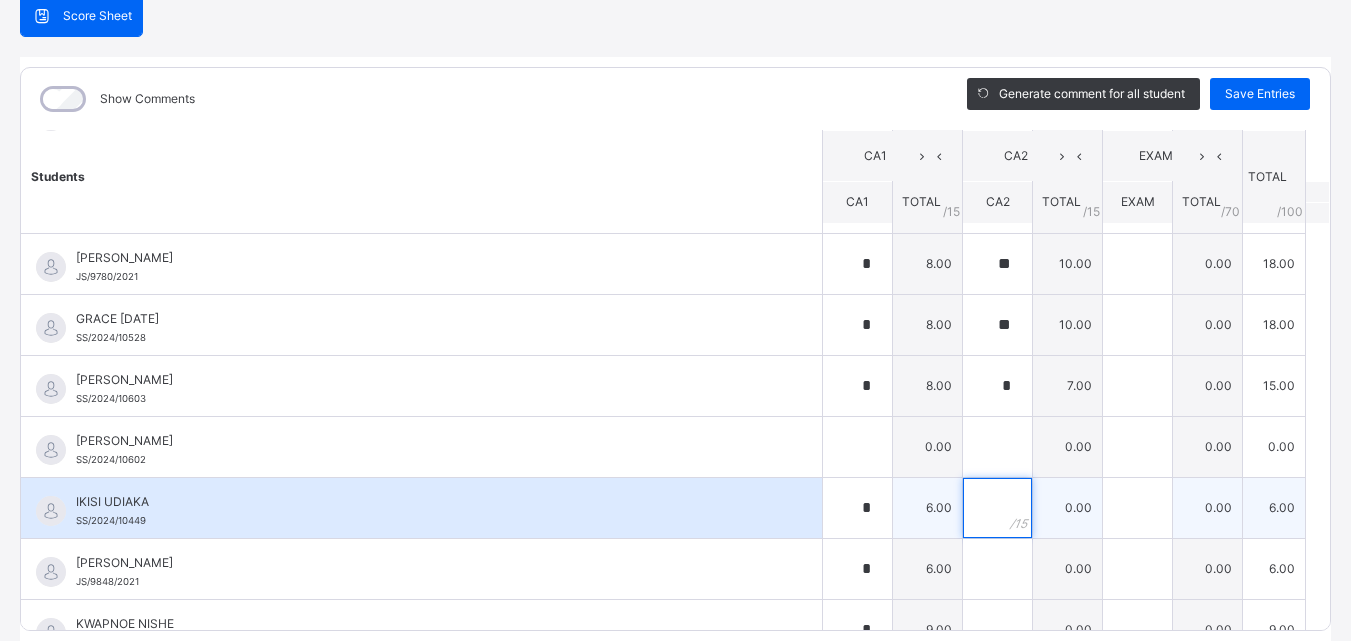 click at bounding box center (997, 508) 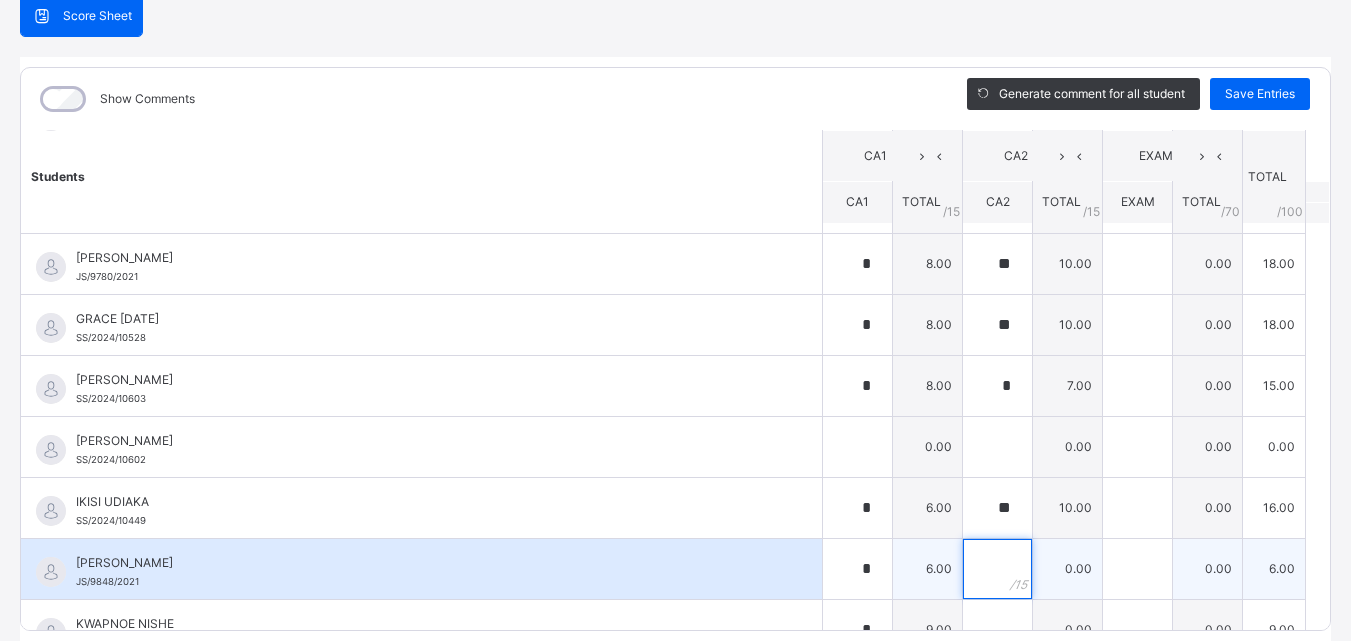 click at bounding box center (997, 569) 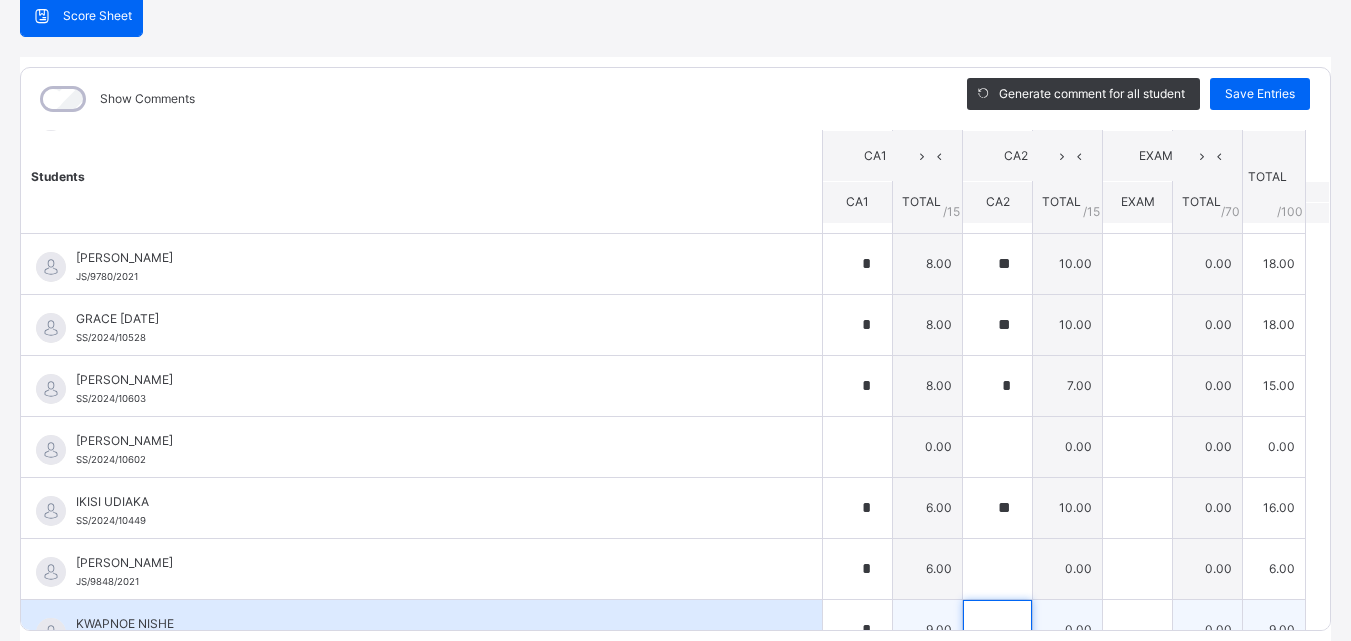 click at bounding box center (997, 630) 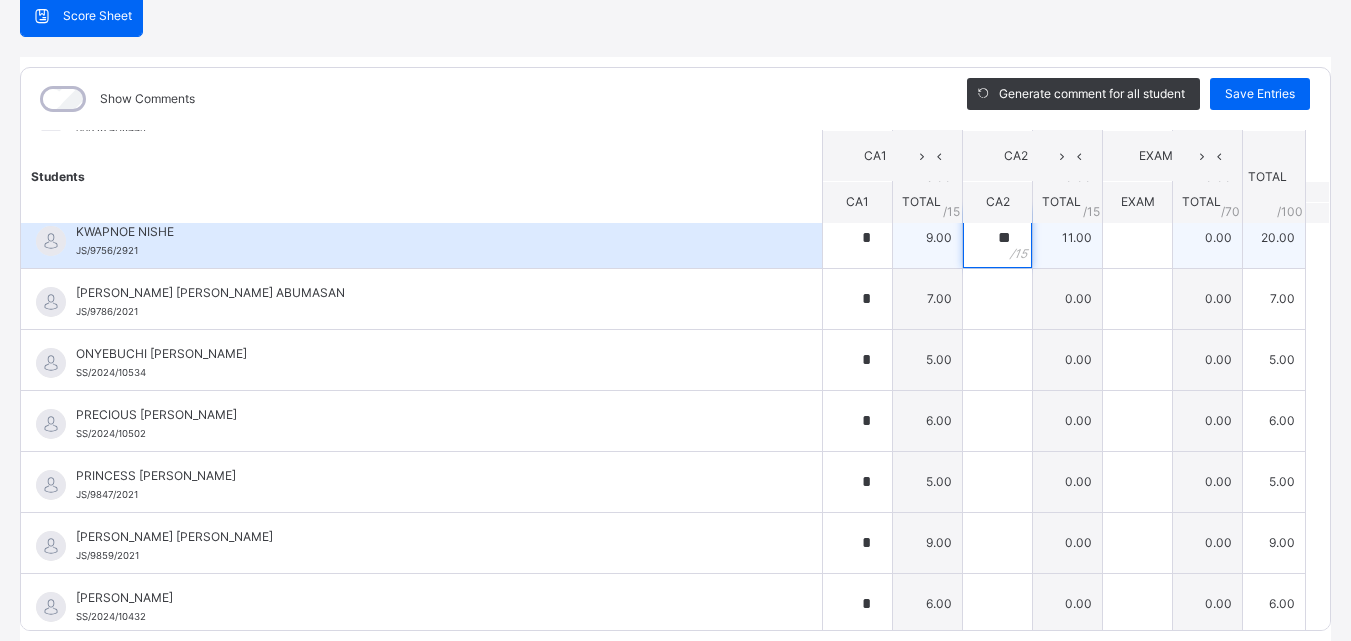 scroll, scrollTop: 1010, scrollLeft: 0, axis: vertical 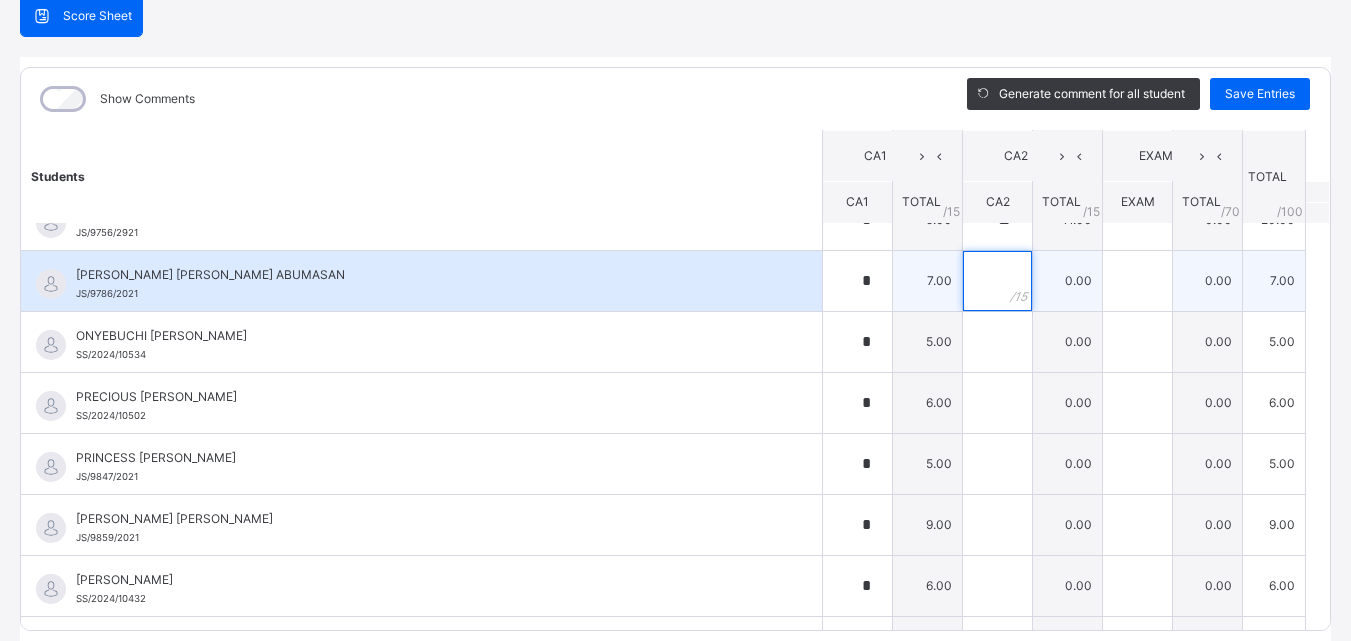 click at bounding box center (997, 281) 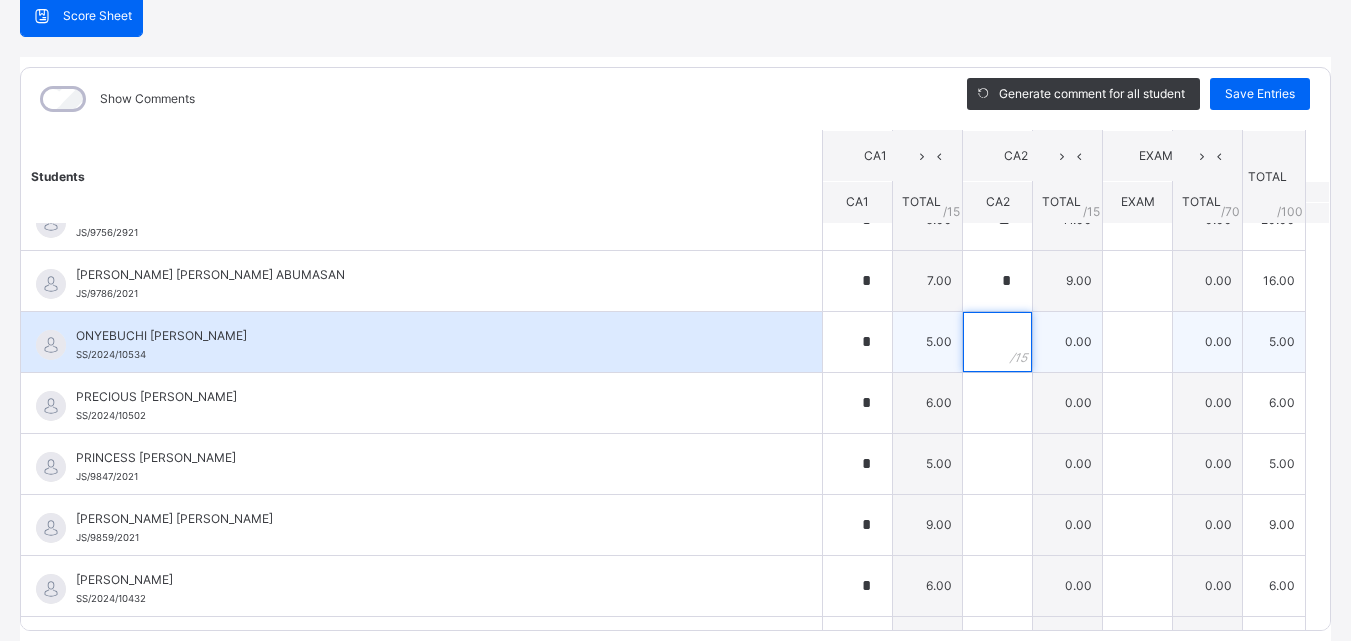 click at bounding box center [997, 342] 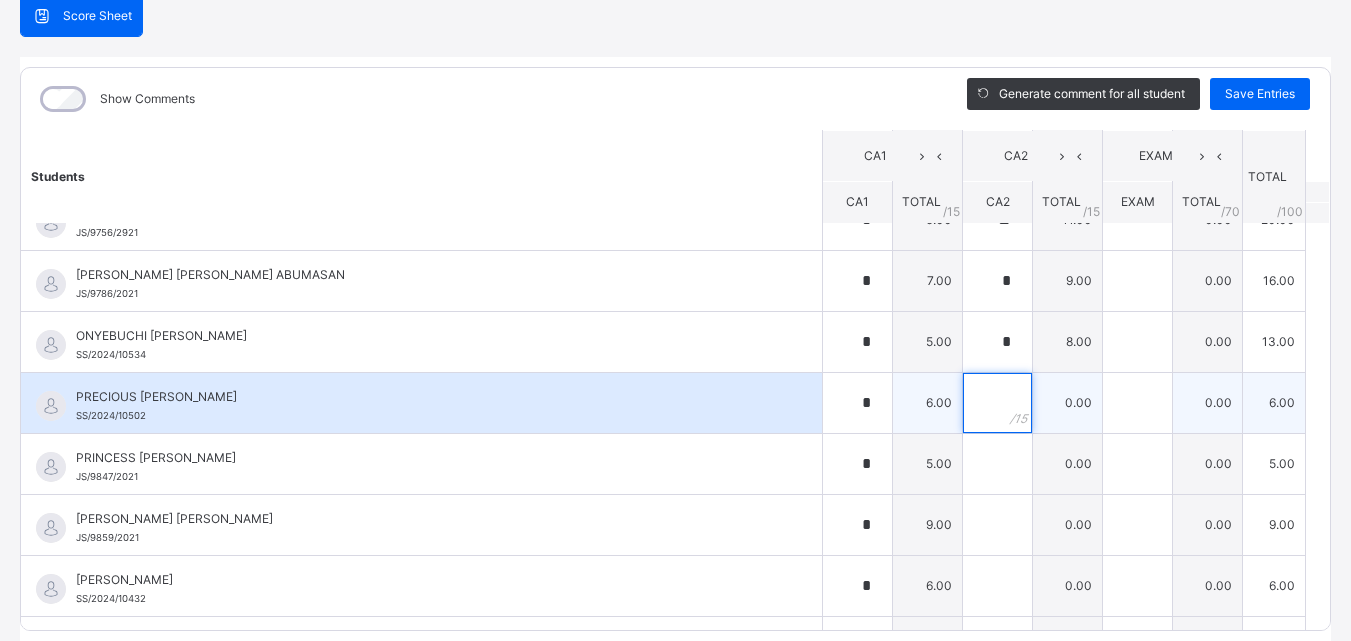 click at bounding box center (997, 403) 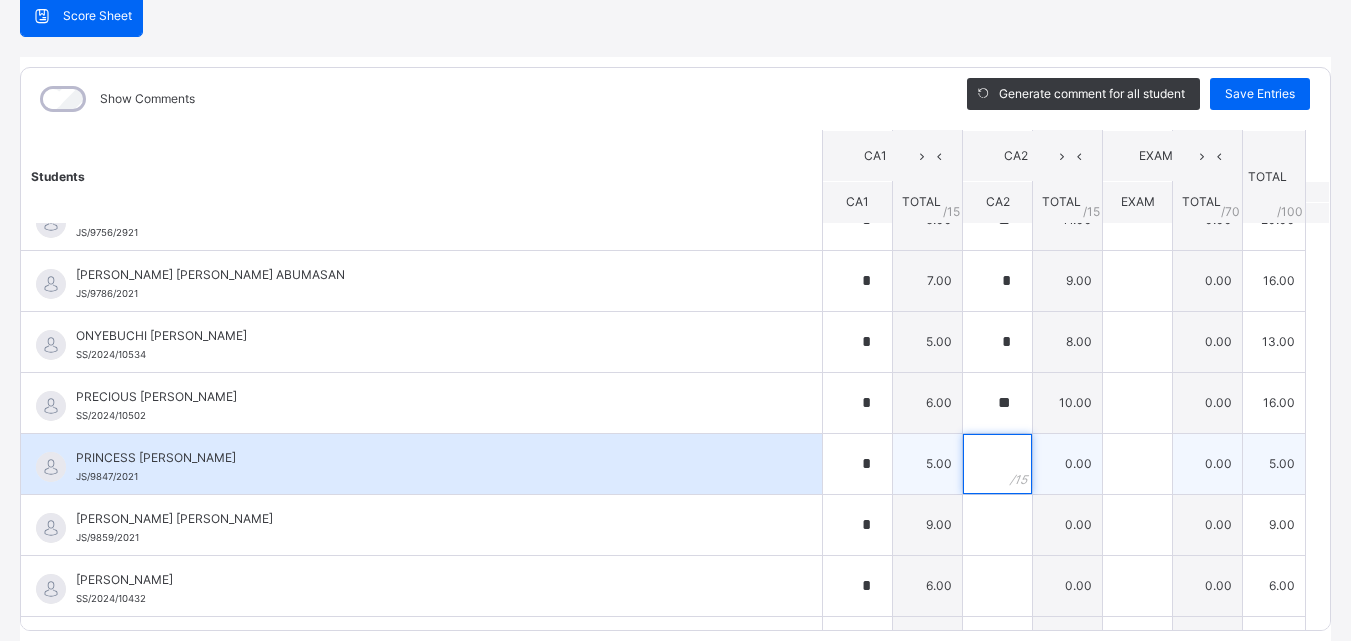 click at bounding box center (997, 464) 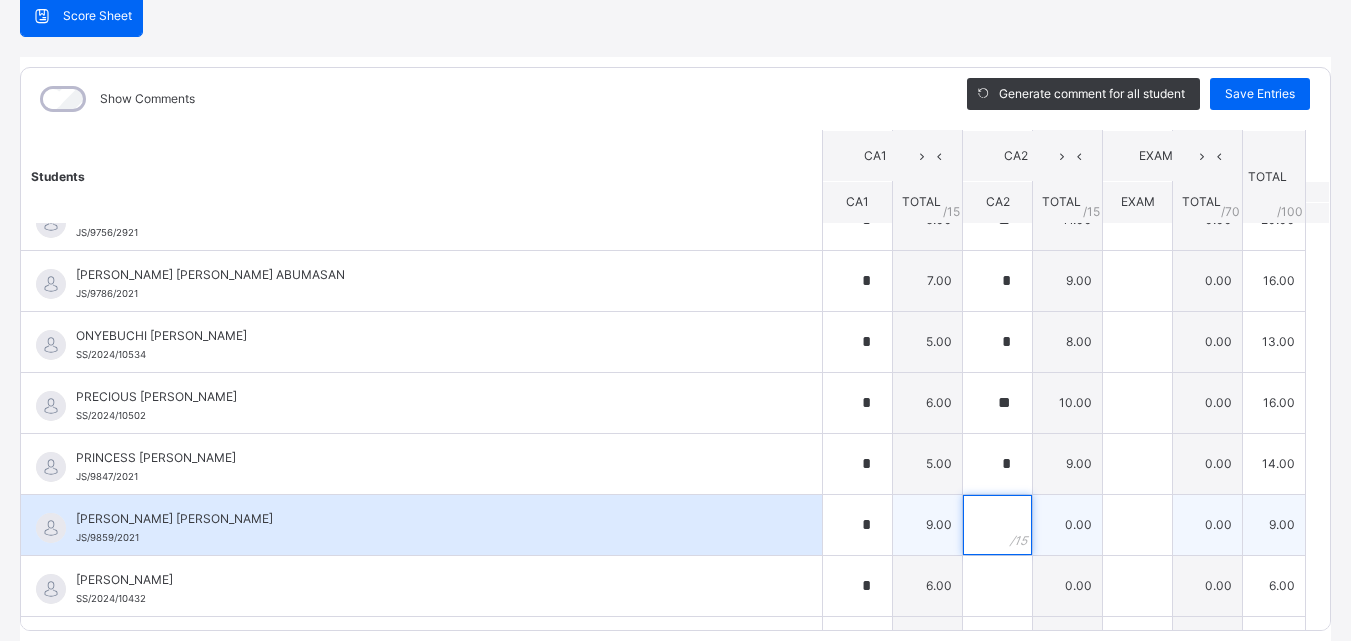 click at bounding box center [997, 525] 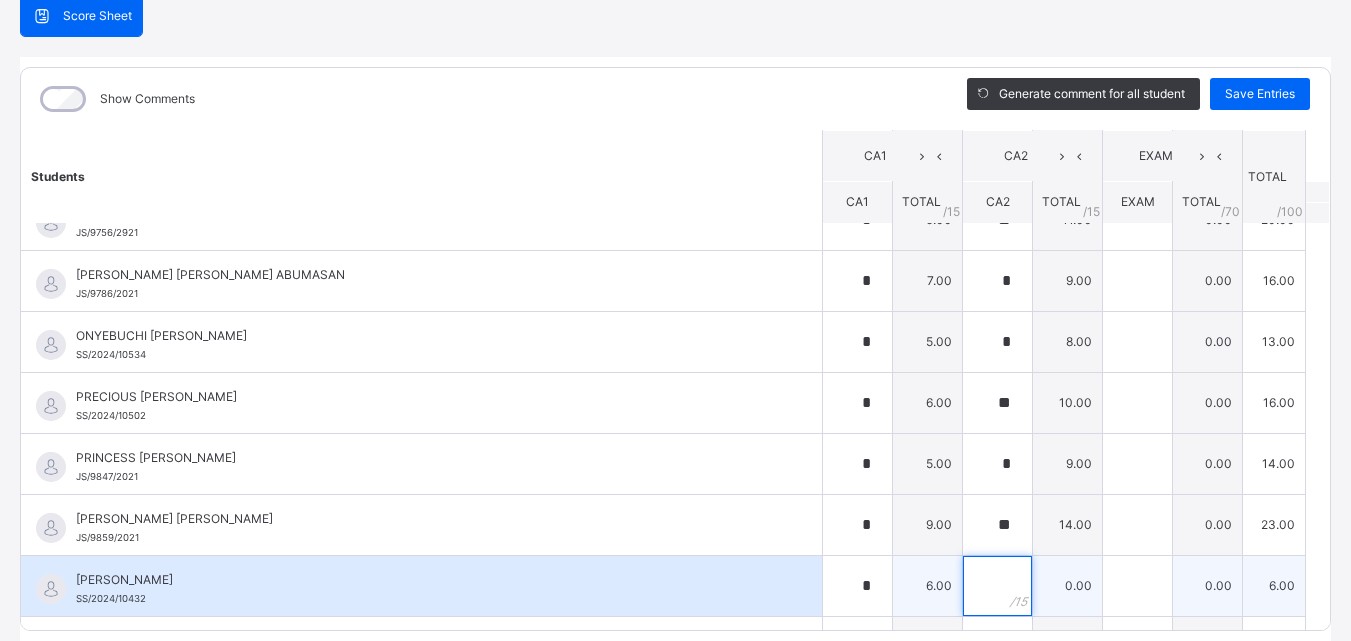 click at bounding box center [997, 586] 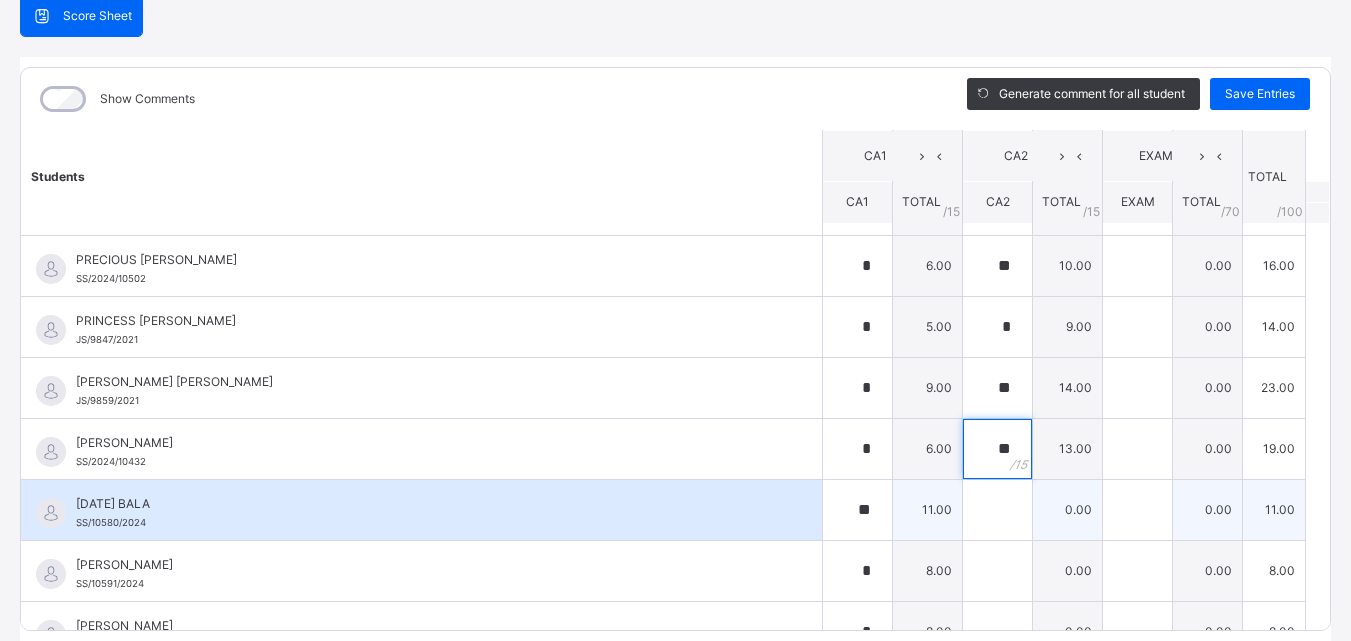 scroll, scrollTop: 1210, scrollLeft: 0, axis: vertical 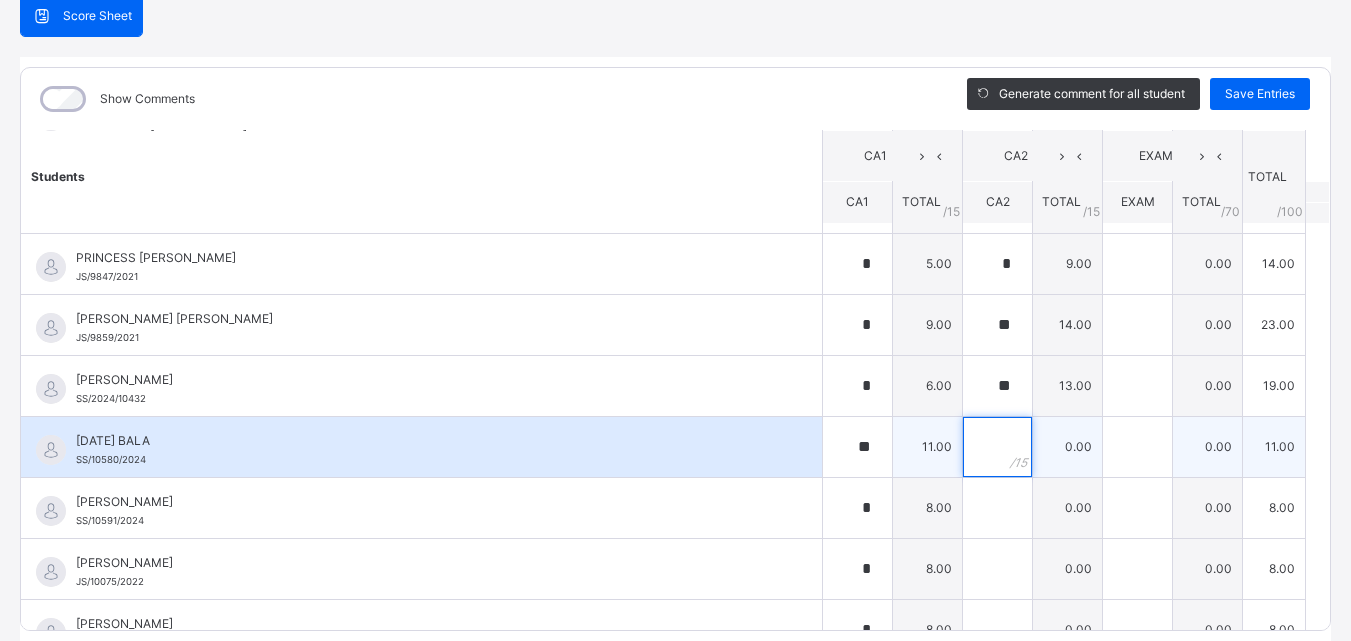 click at bounding box center (997, 447) 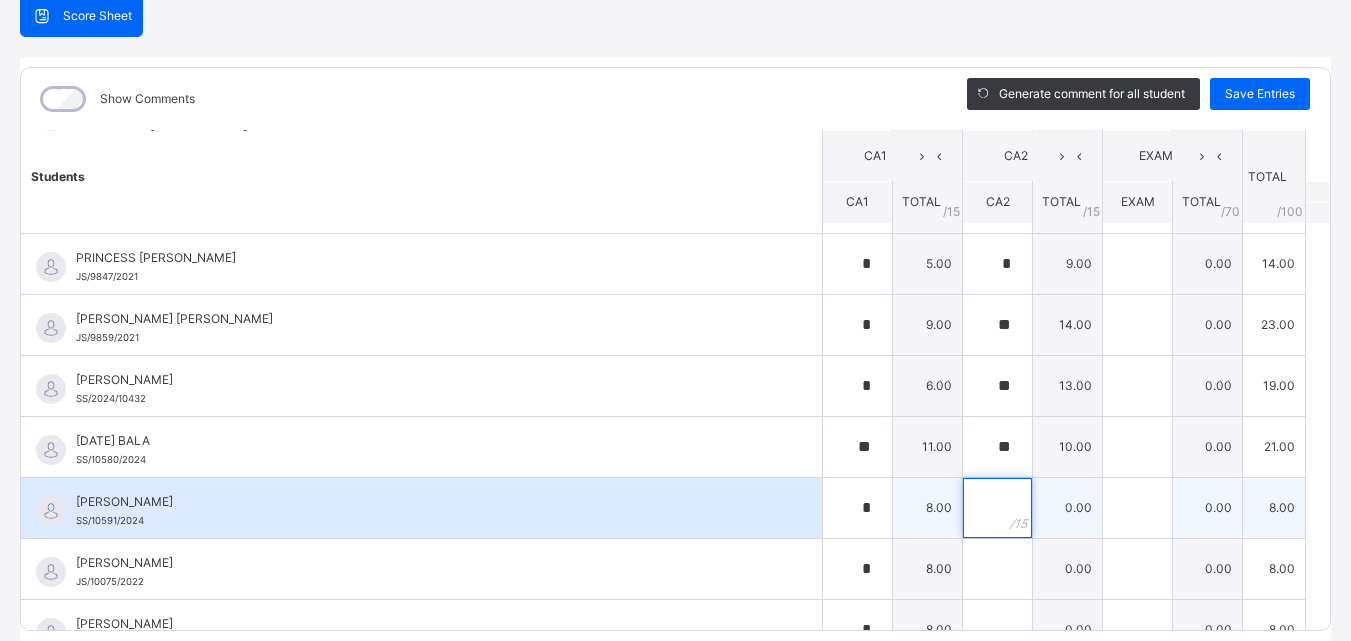 click at bounding box center [997, 508] 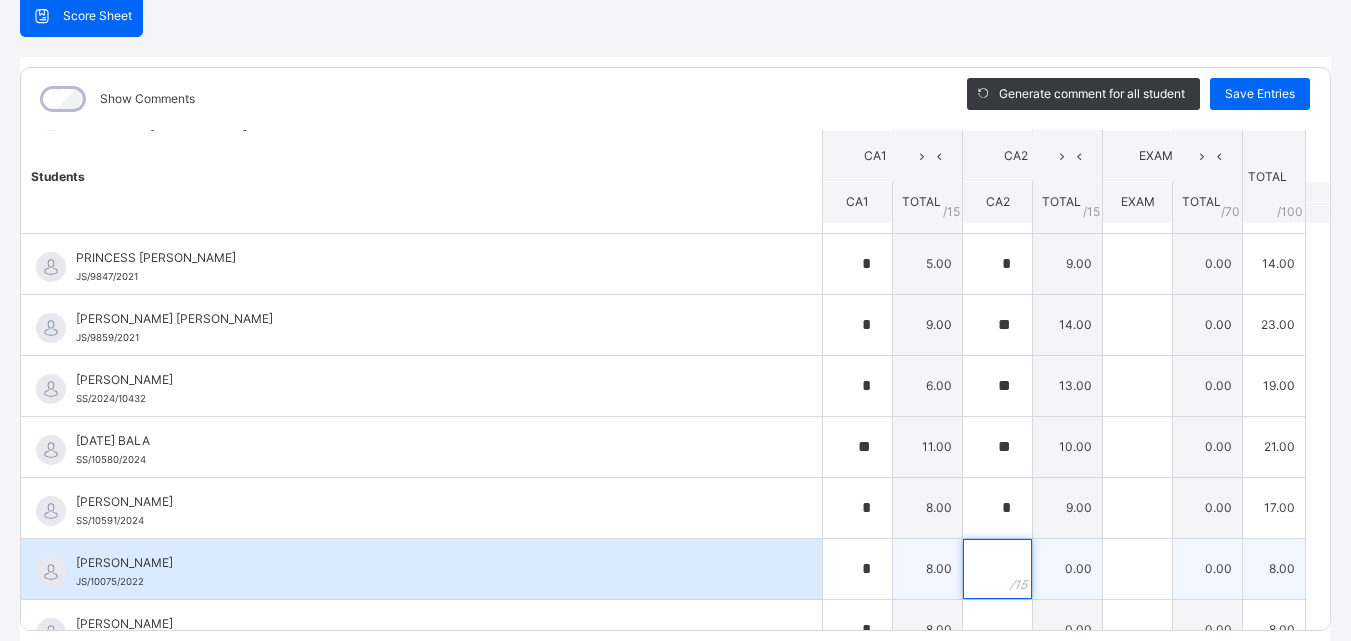 click at bounding box center [997, 569] 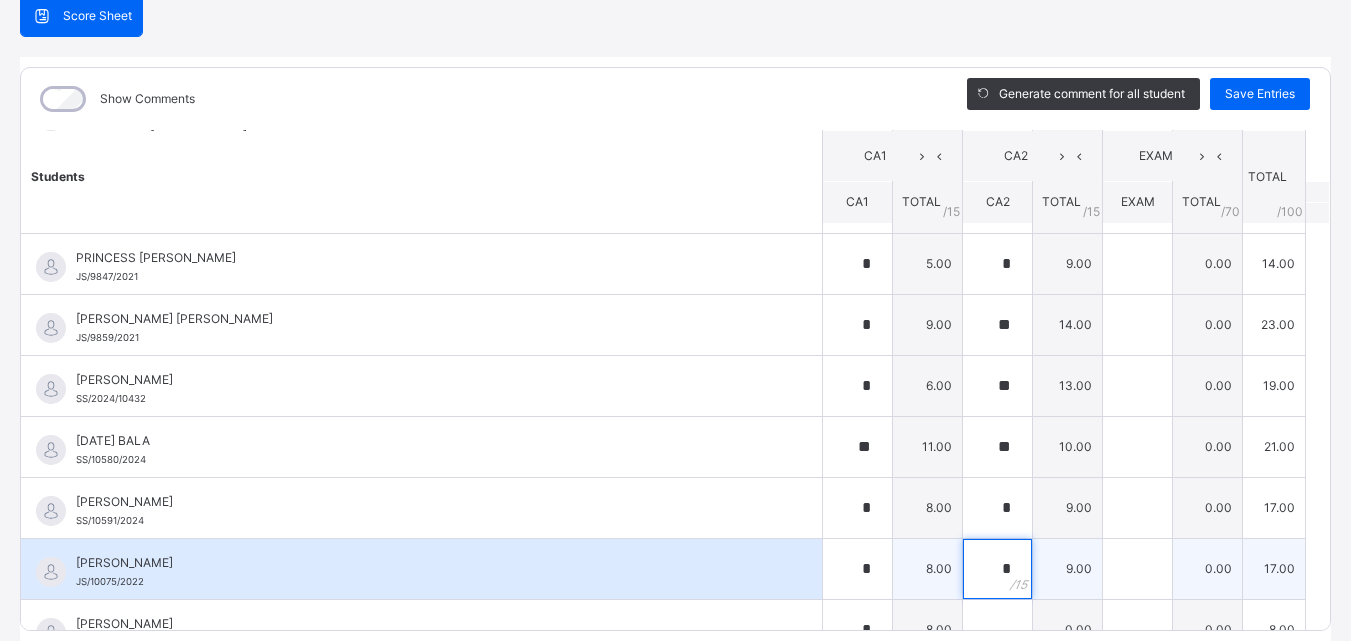 scroll, scrollTop: 1363, scrollLeft: 0, axis: vertical 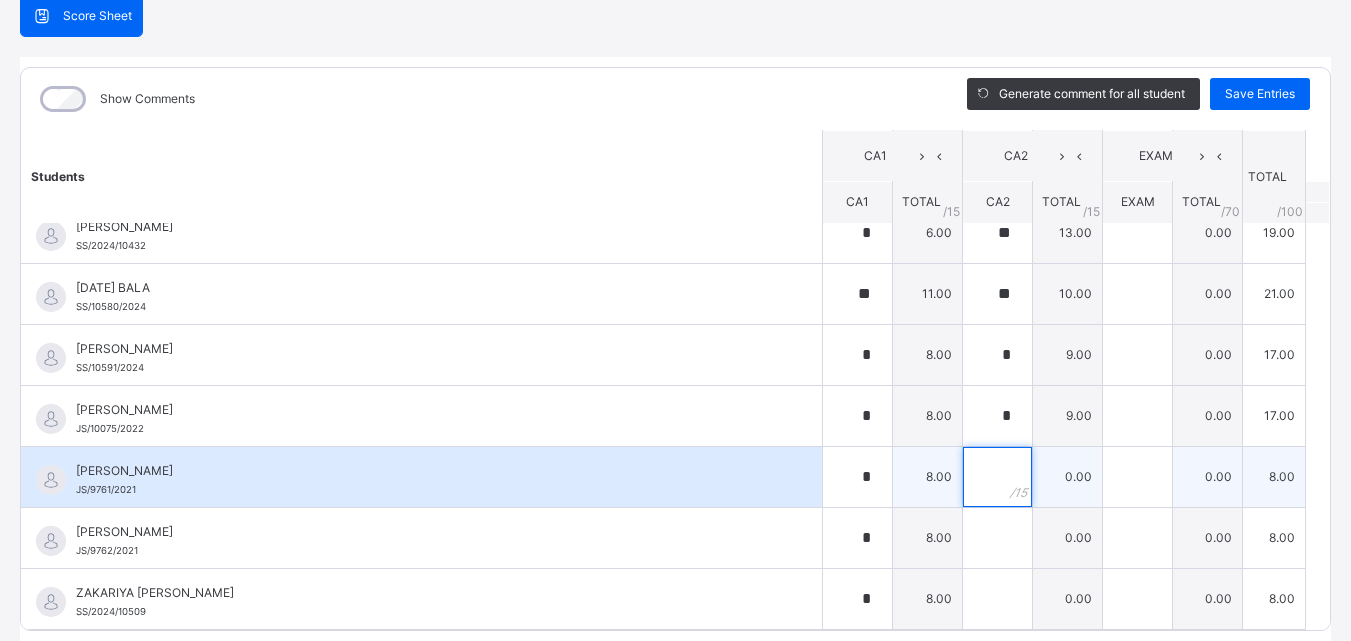 click at bounding box center [997, 477] 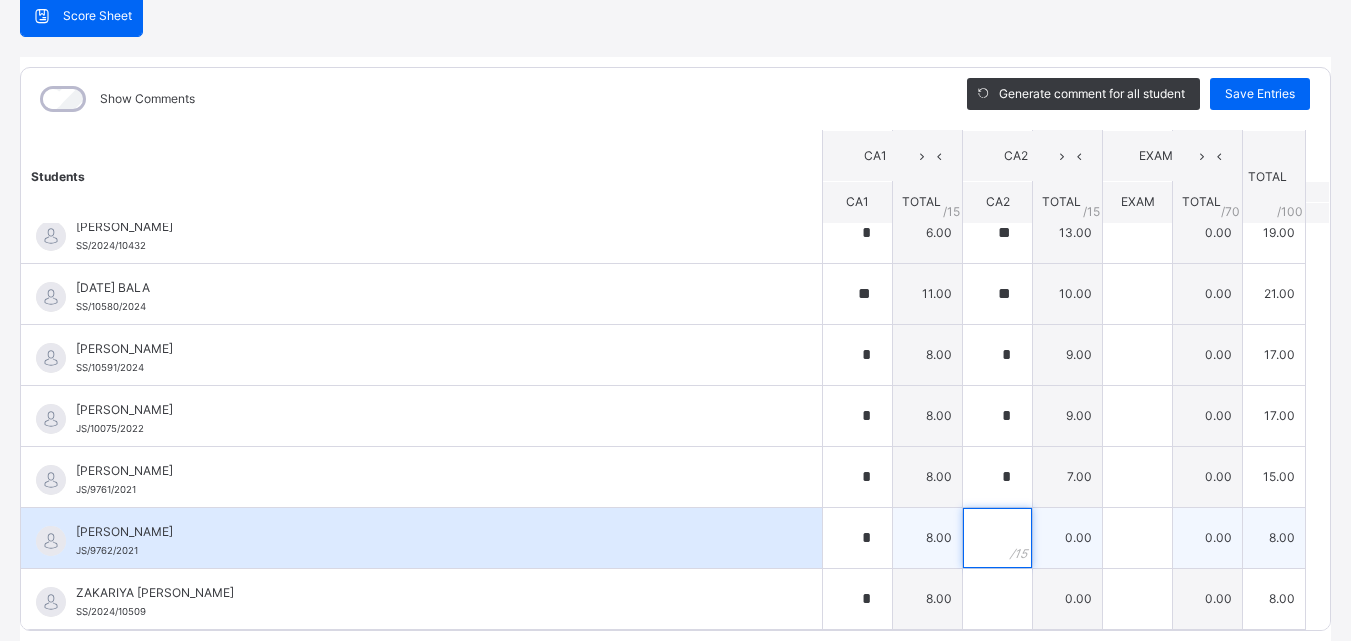 click at bounding box center (997, 538) 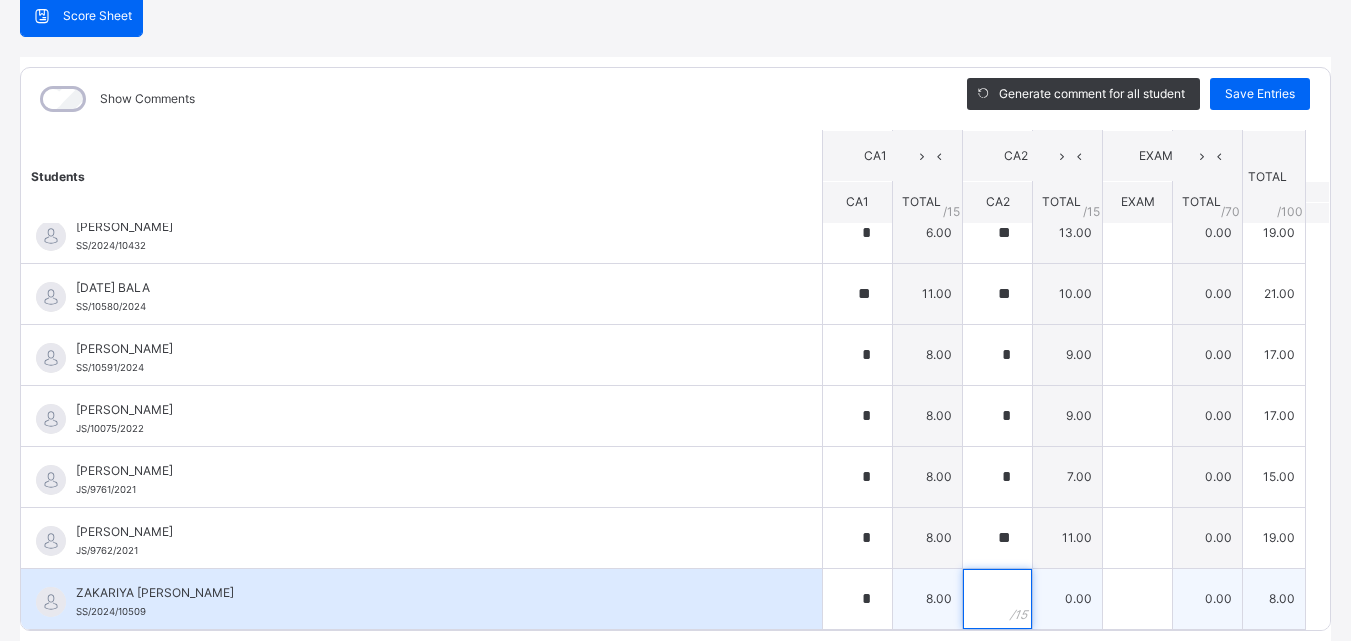click at bounding box center (997, 599) 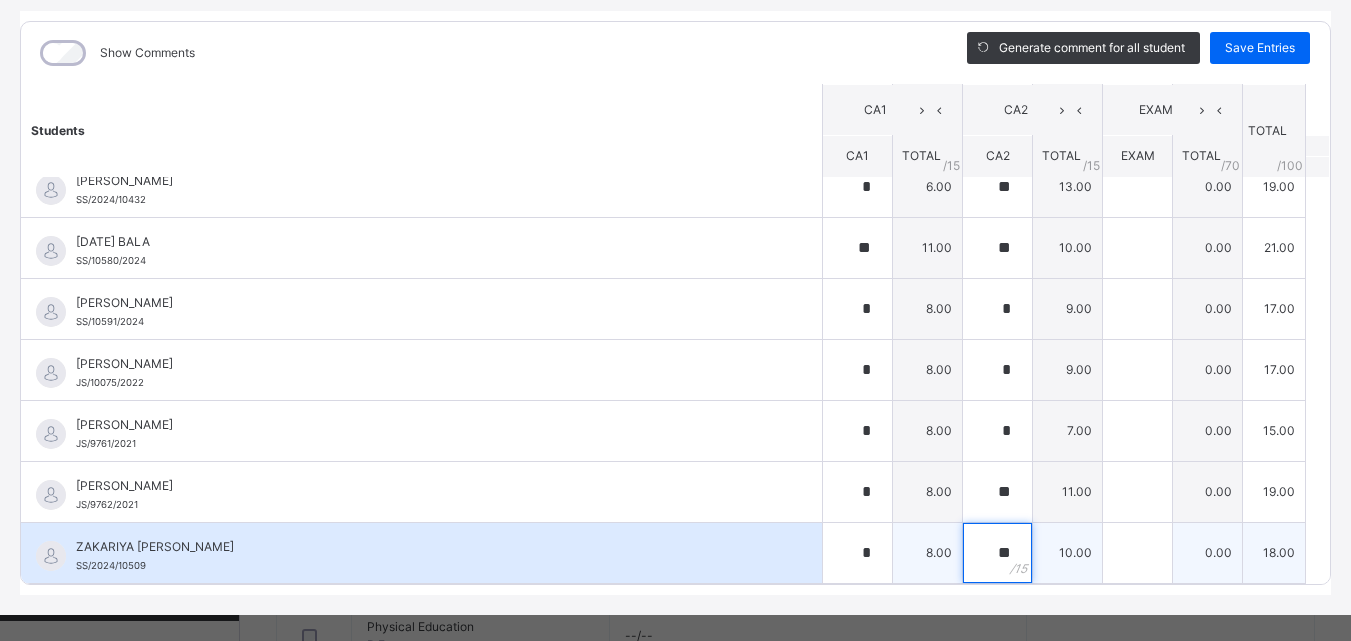scroll, scrollTop: 270, scrollLeft: 0, axis: vertical 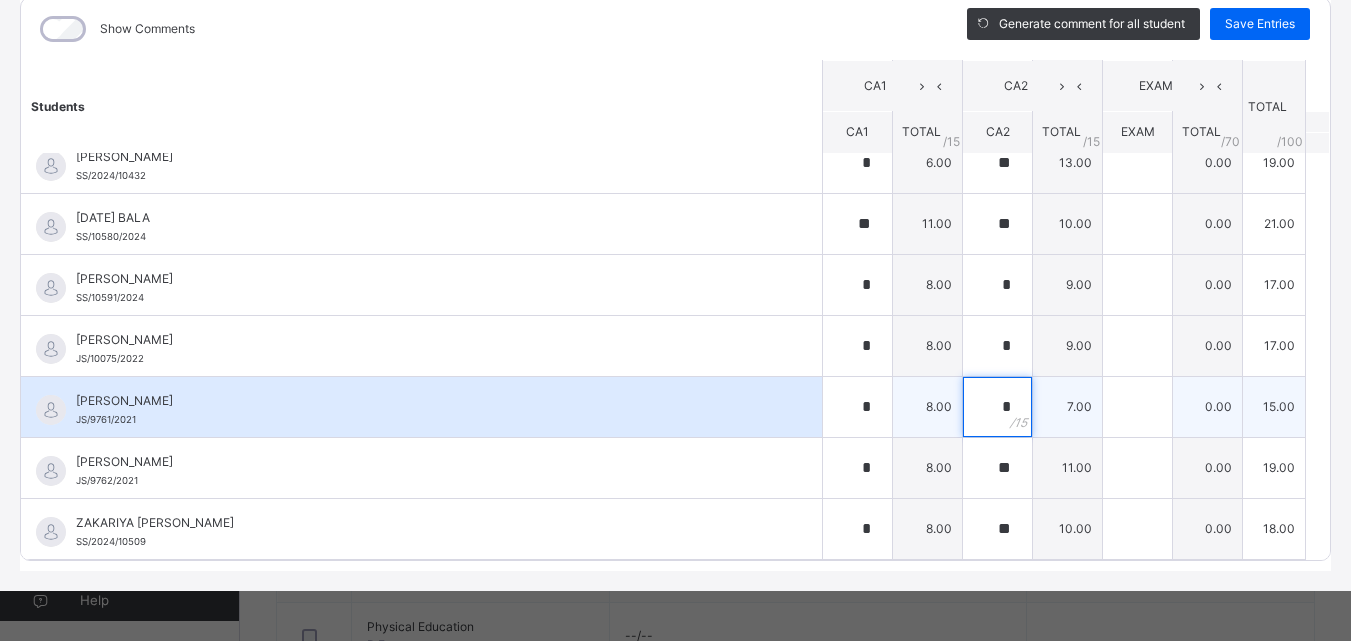 click on "*" at bounding box center [997, 407] 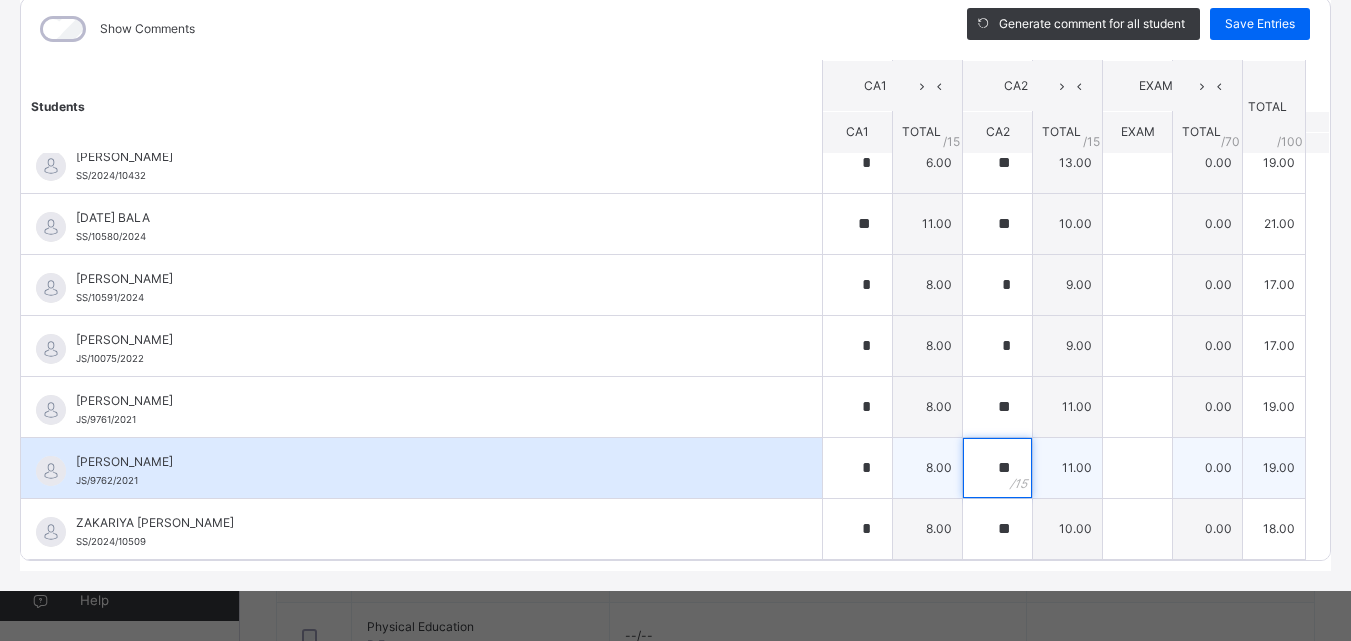click on "**" at bounding box center [997, 468] 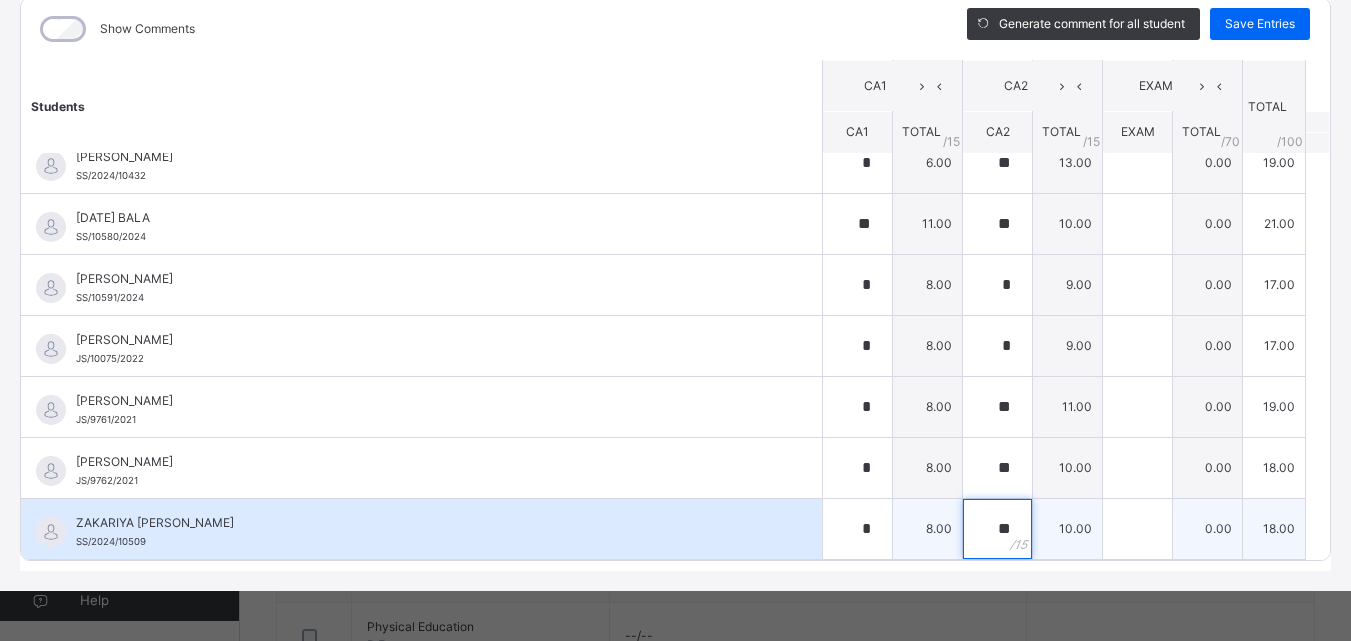 click on "**" at bounding box center (997, 529) 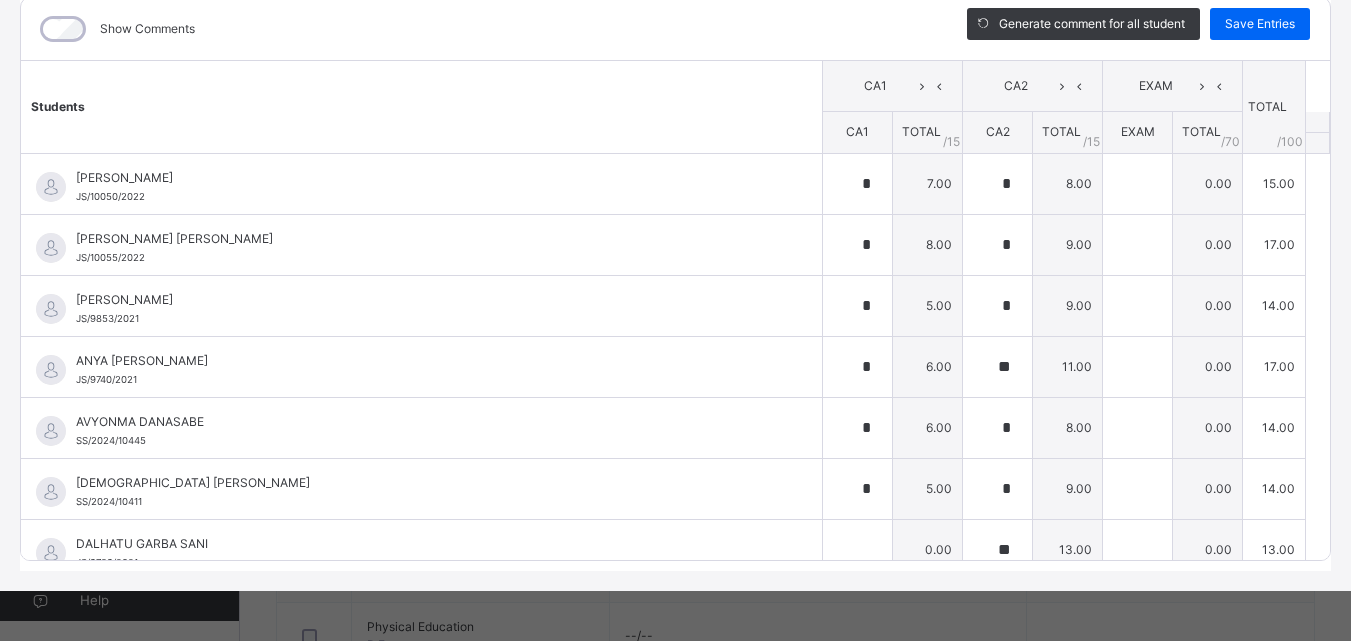 scroll, scrollTop: 0, scrollLeft: 0, axis: both 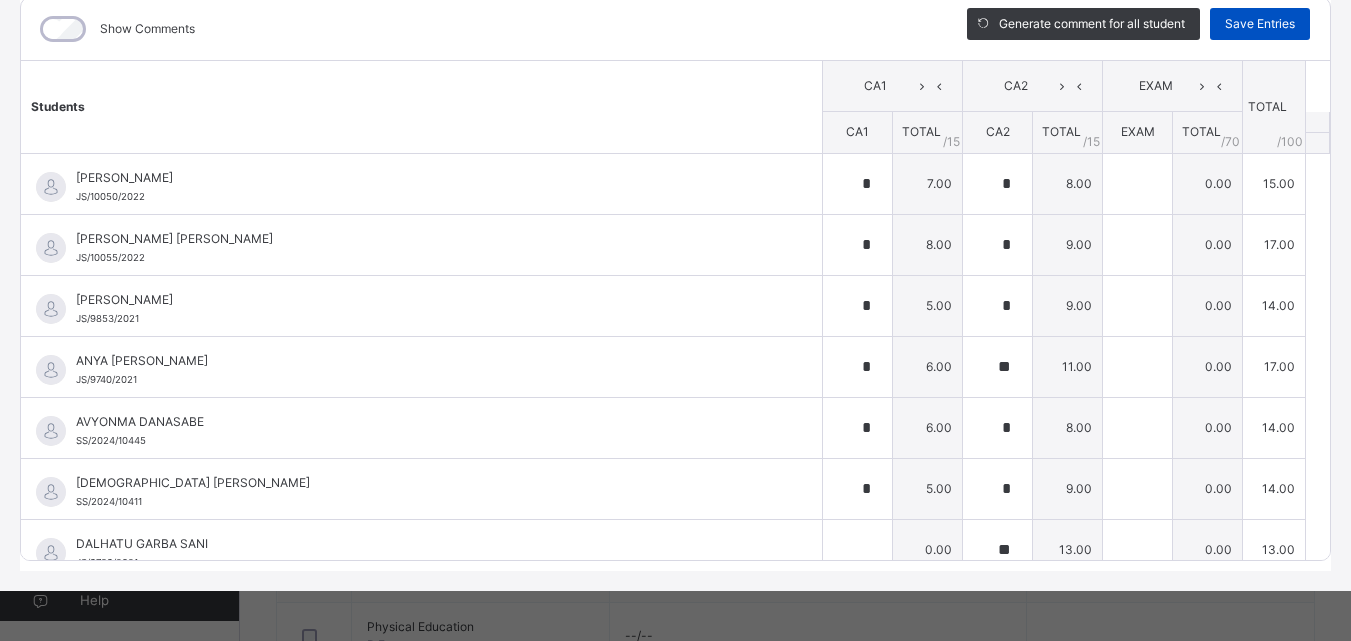 click on "Save Entries" at bounding box center [1260, 24] 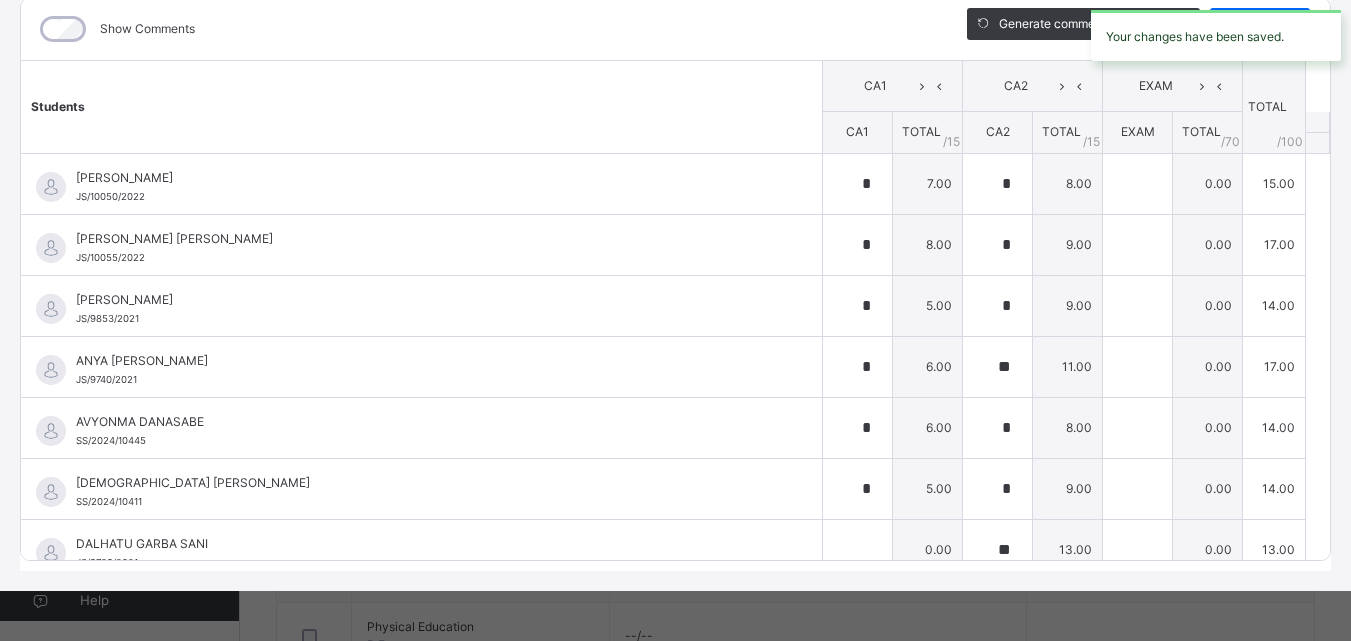 click on "Show Comments" at bounding box center (479, 29) 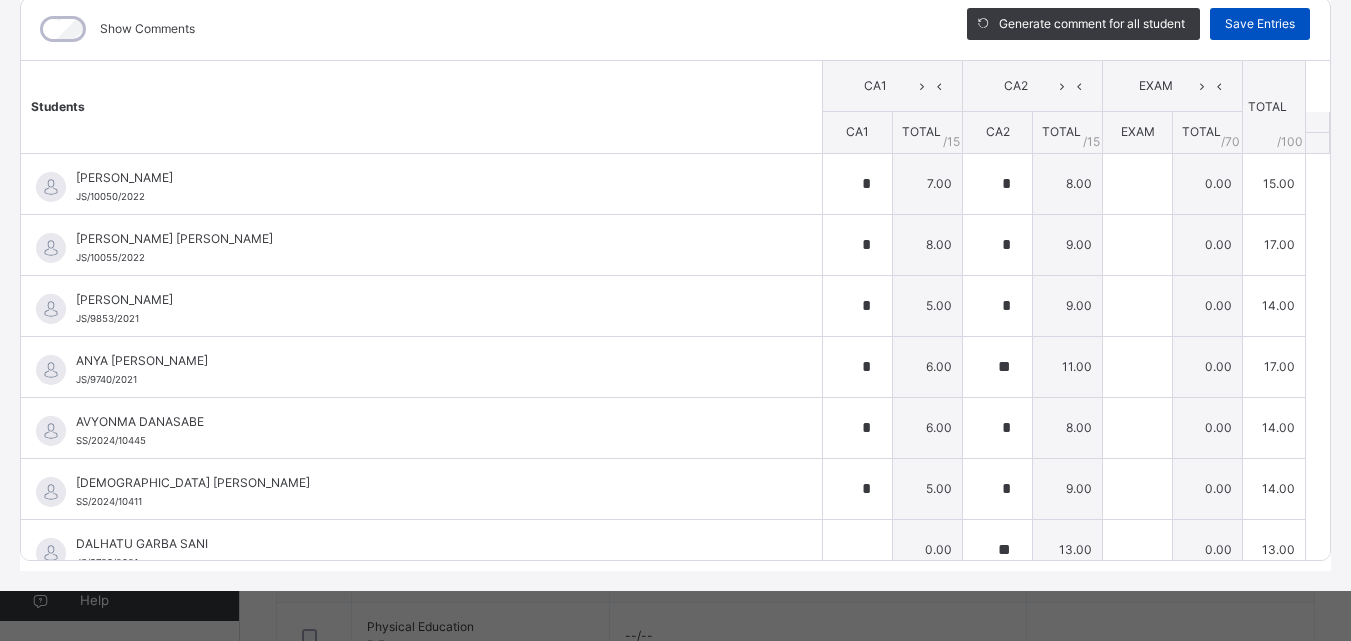 click on "Save Entries" at bounding box center [1260, 24] 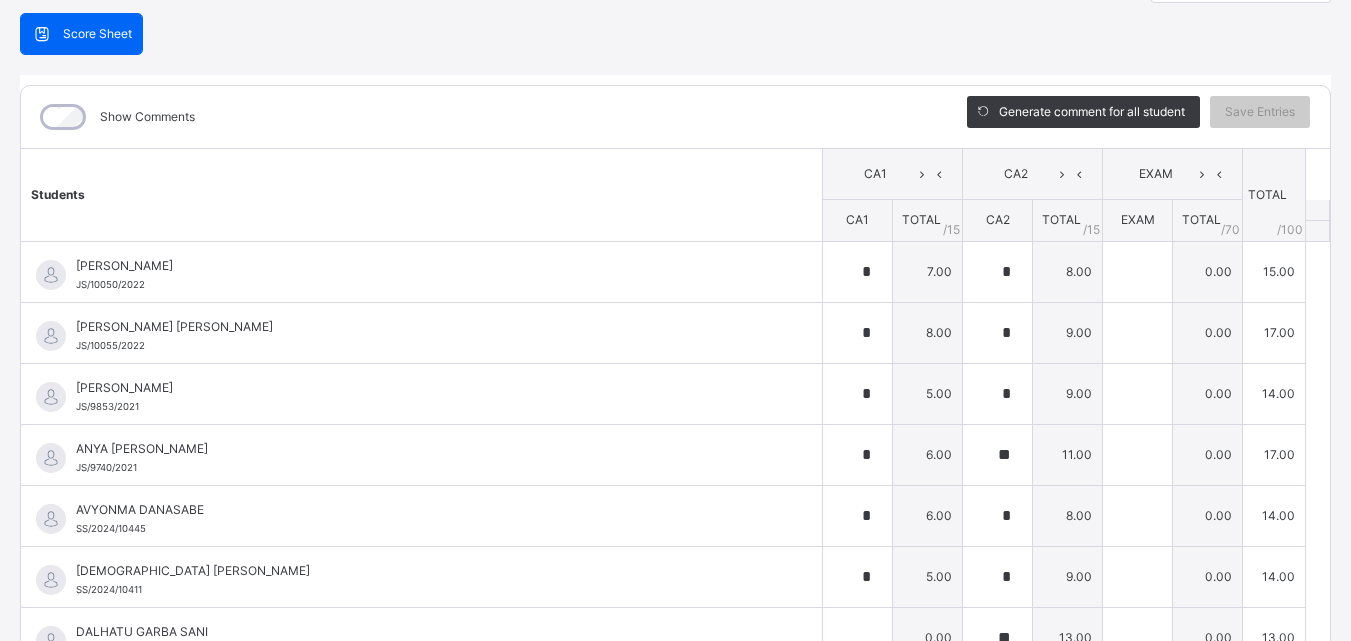scroll, scrollTop: 0, scrollLeft: 0, axis: both 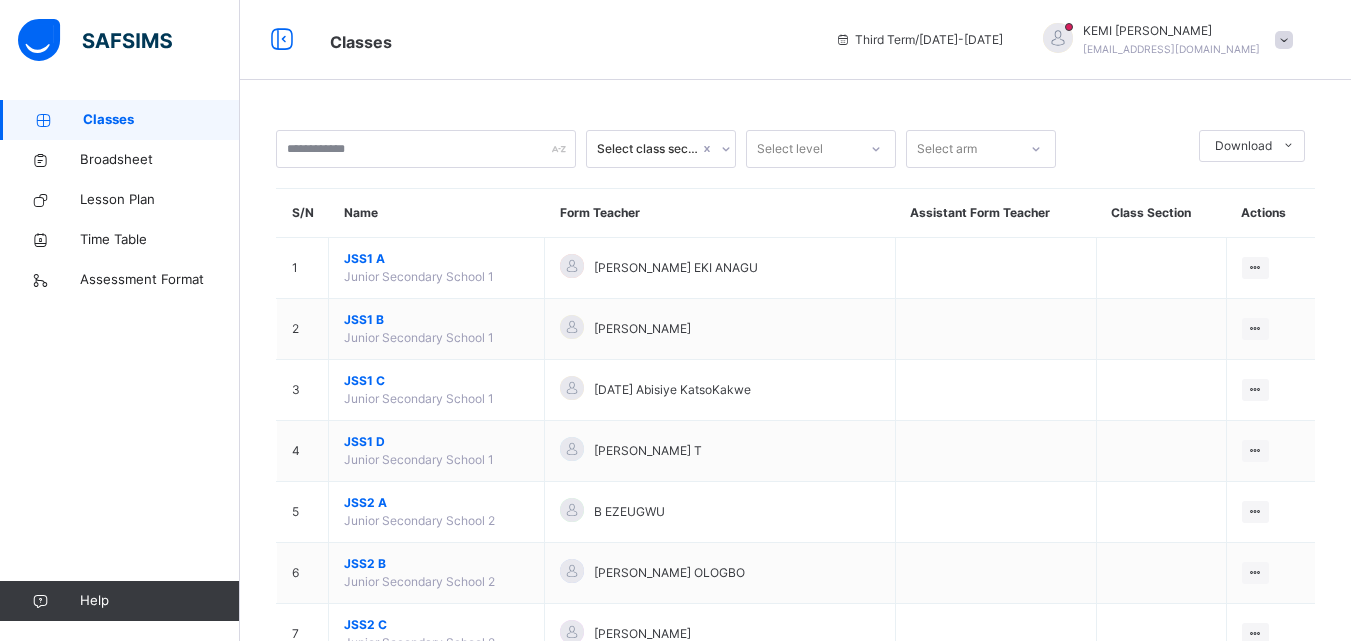 click on "KEMI   ADAMS" at bounding box center [1171, 31] 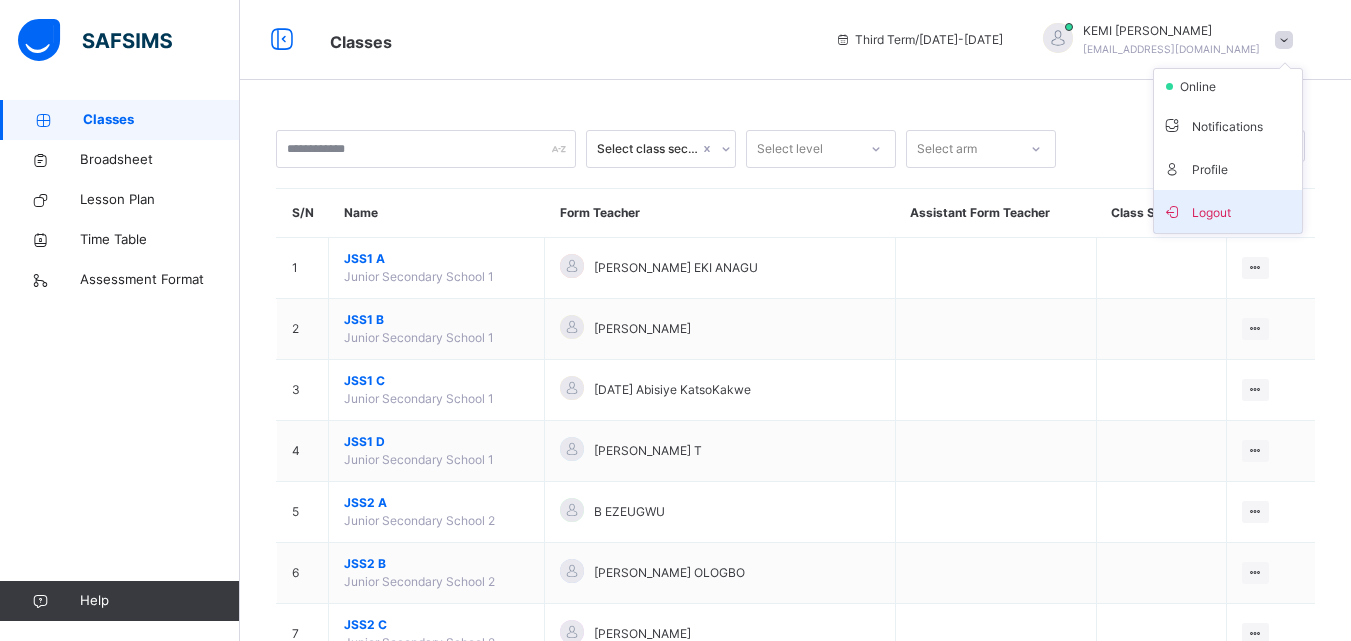 click on "Logout" at bounding box center [1228, 211] 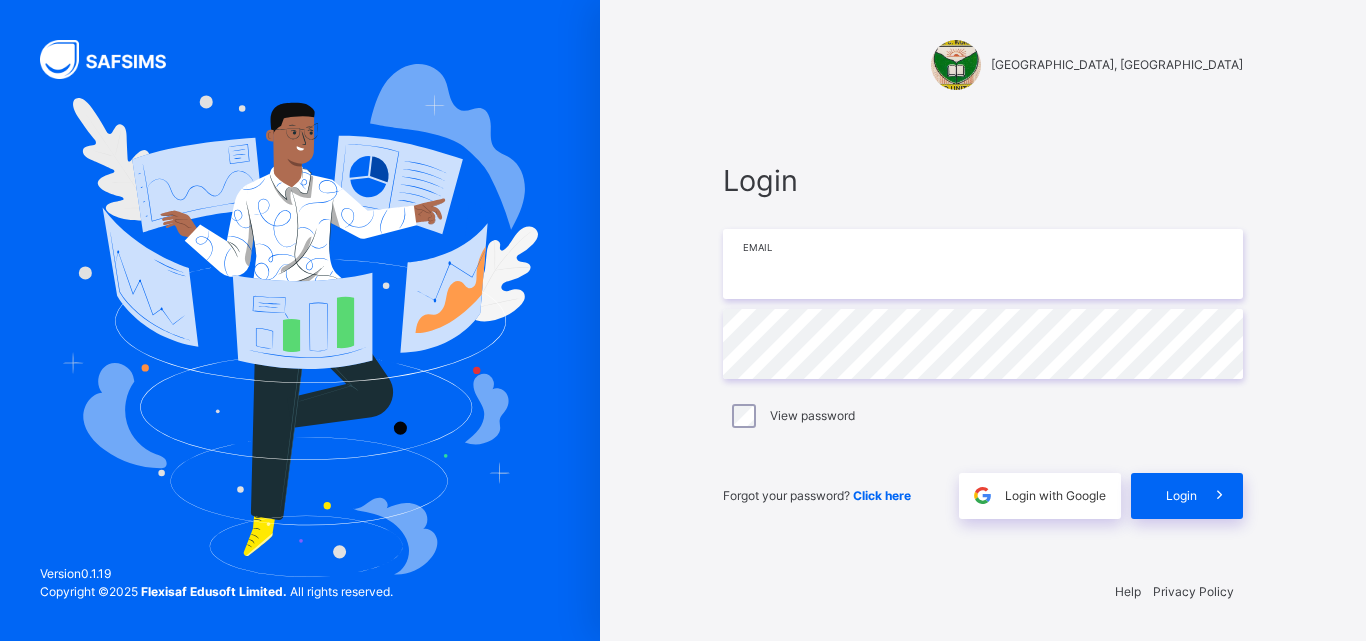 click at bounding box center [983, 264] 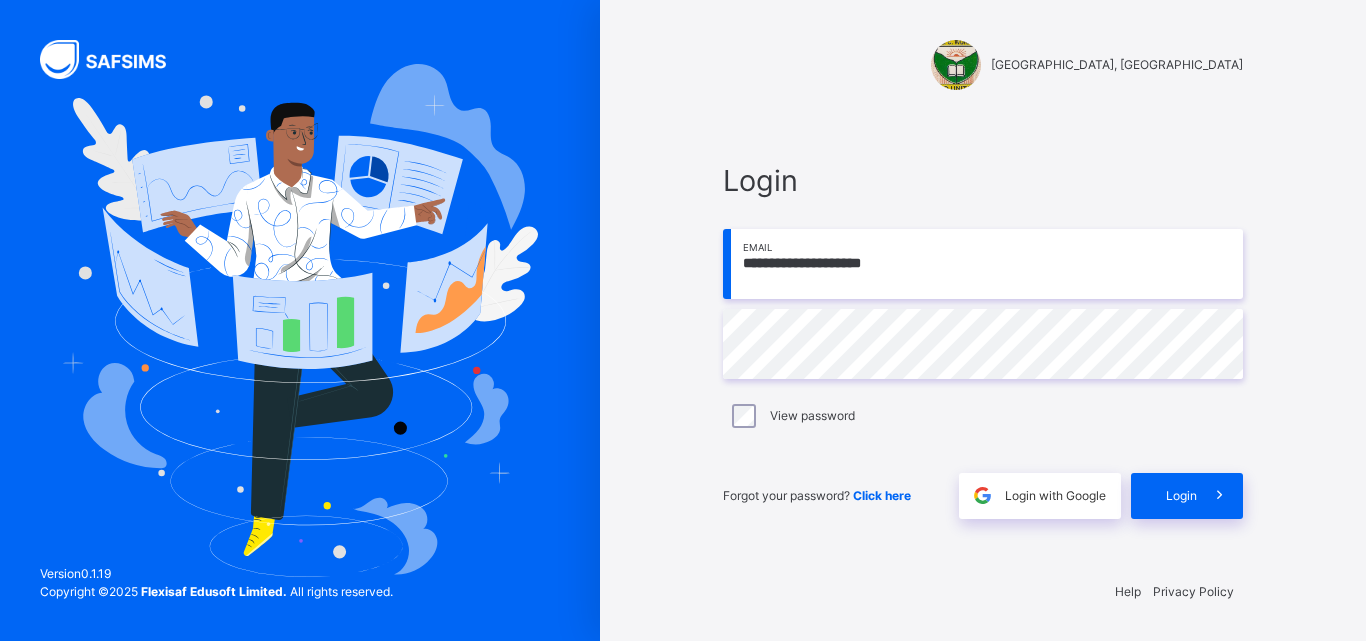 click on "**********" at bounding box center (983, 264) 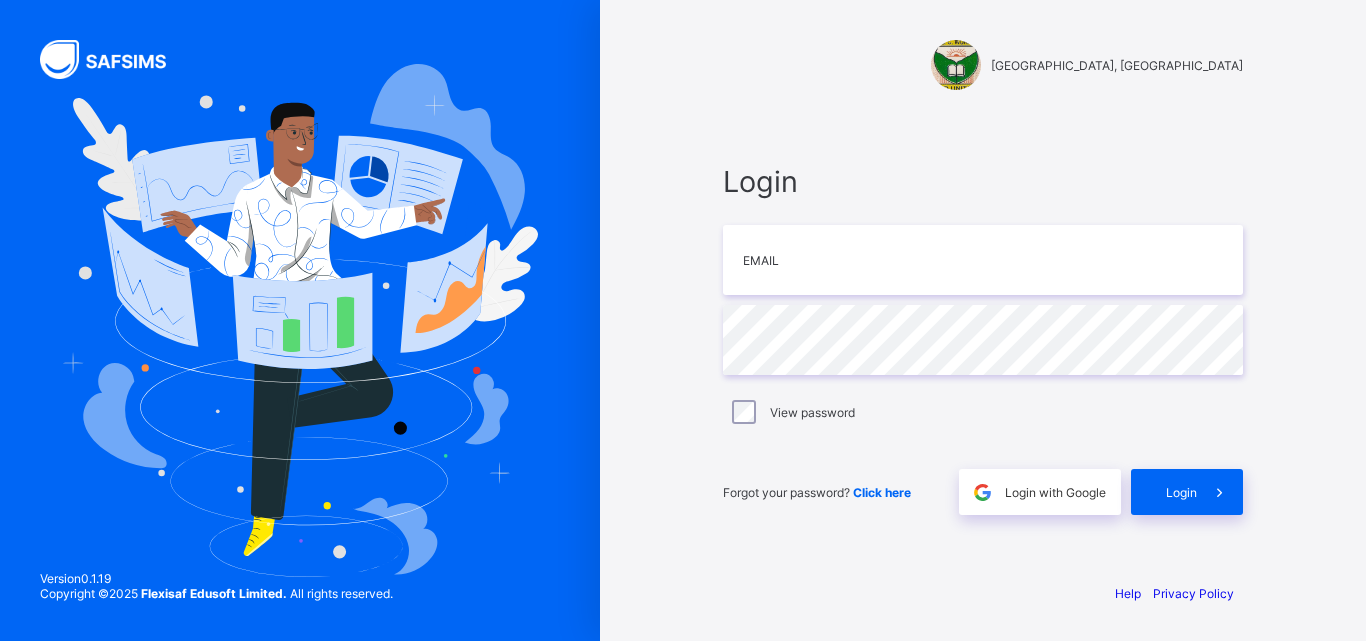 scroll, scrollTop: 0, scrollLeft: 0, axis: both 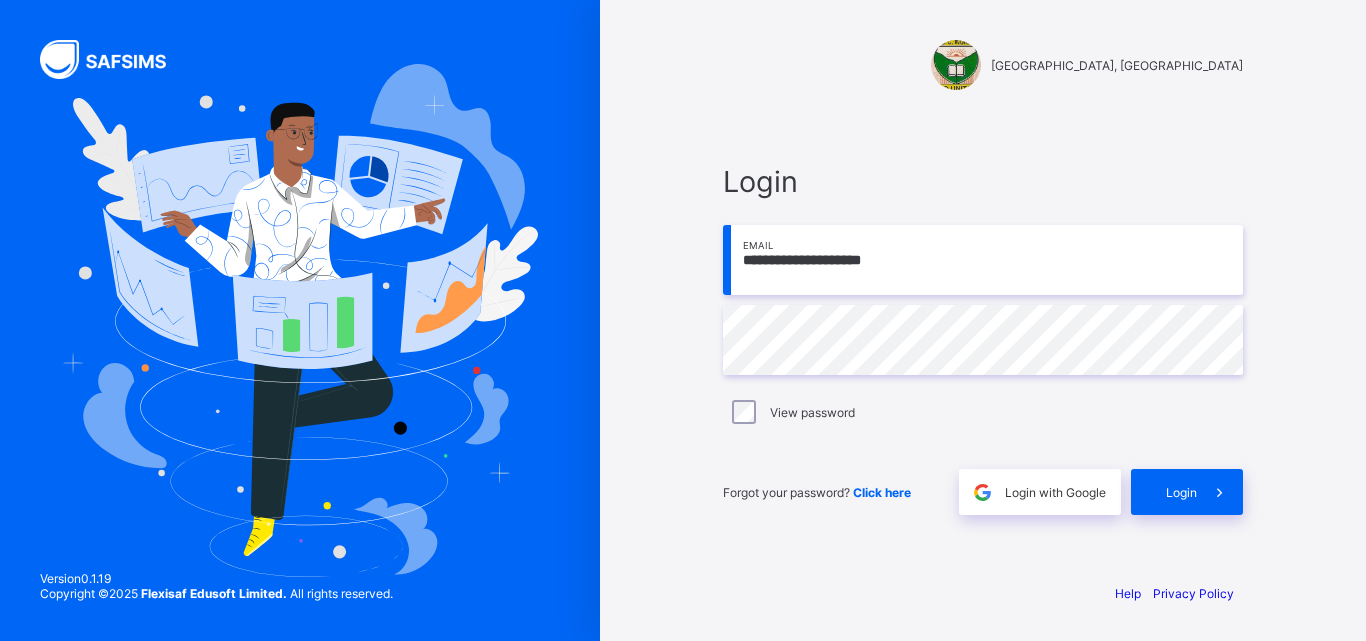 click on "**********" at bounding box center (983, 260) 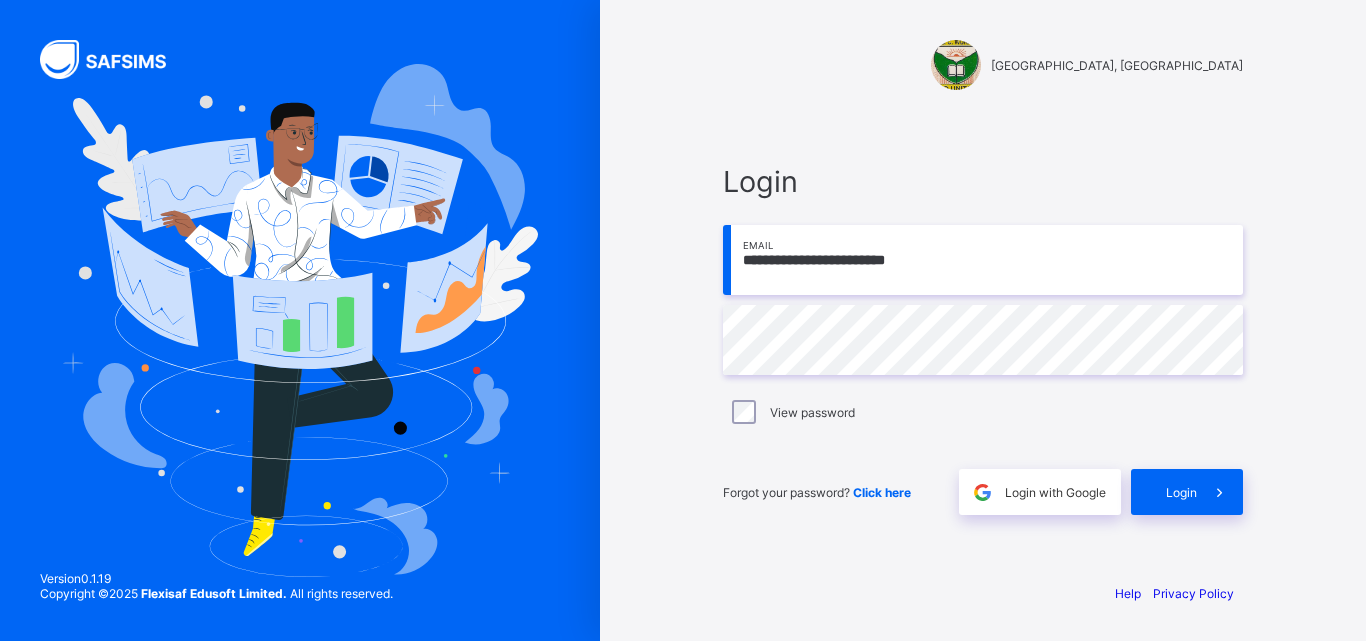 type on "**********" 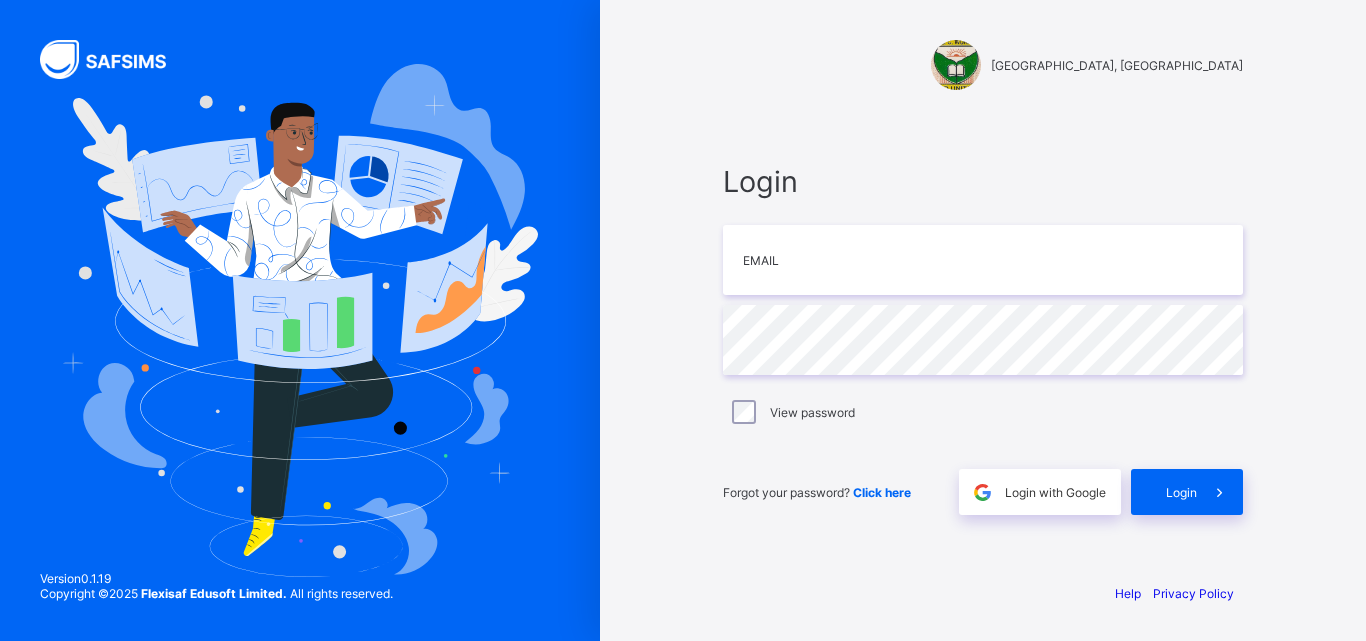 scroll, scrollTop: 0, scrollLeft: 0, axis: both 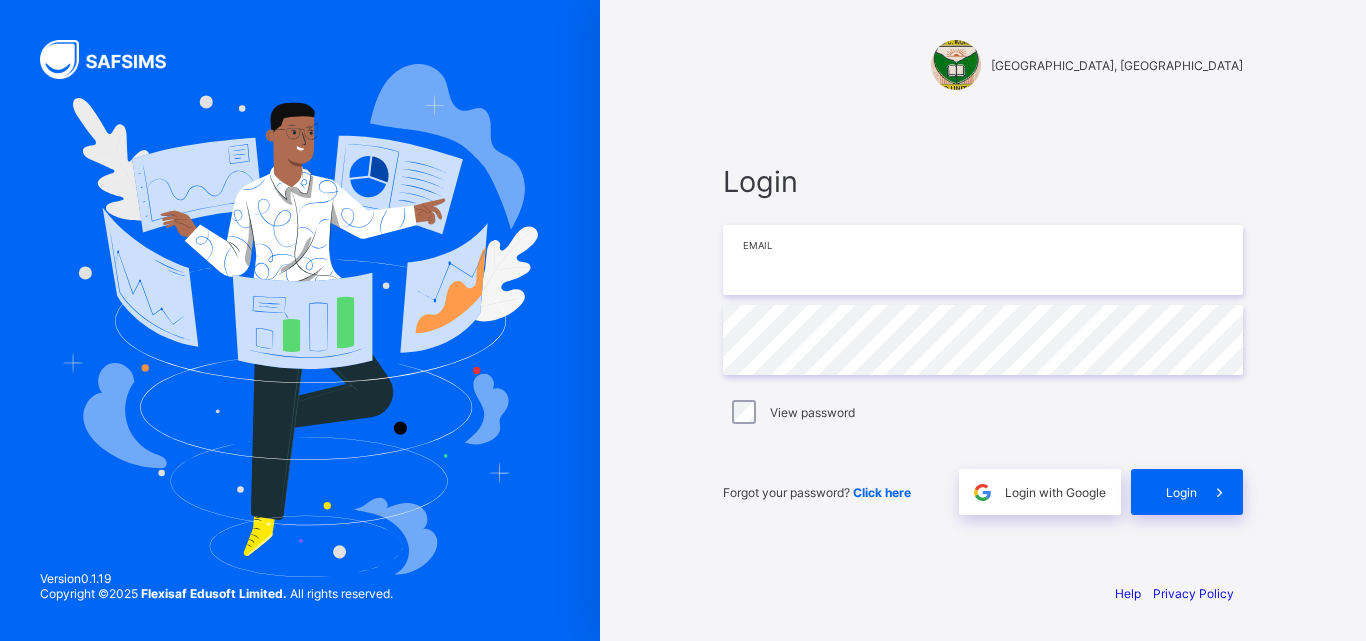 click at bounding box center [983, 260] 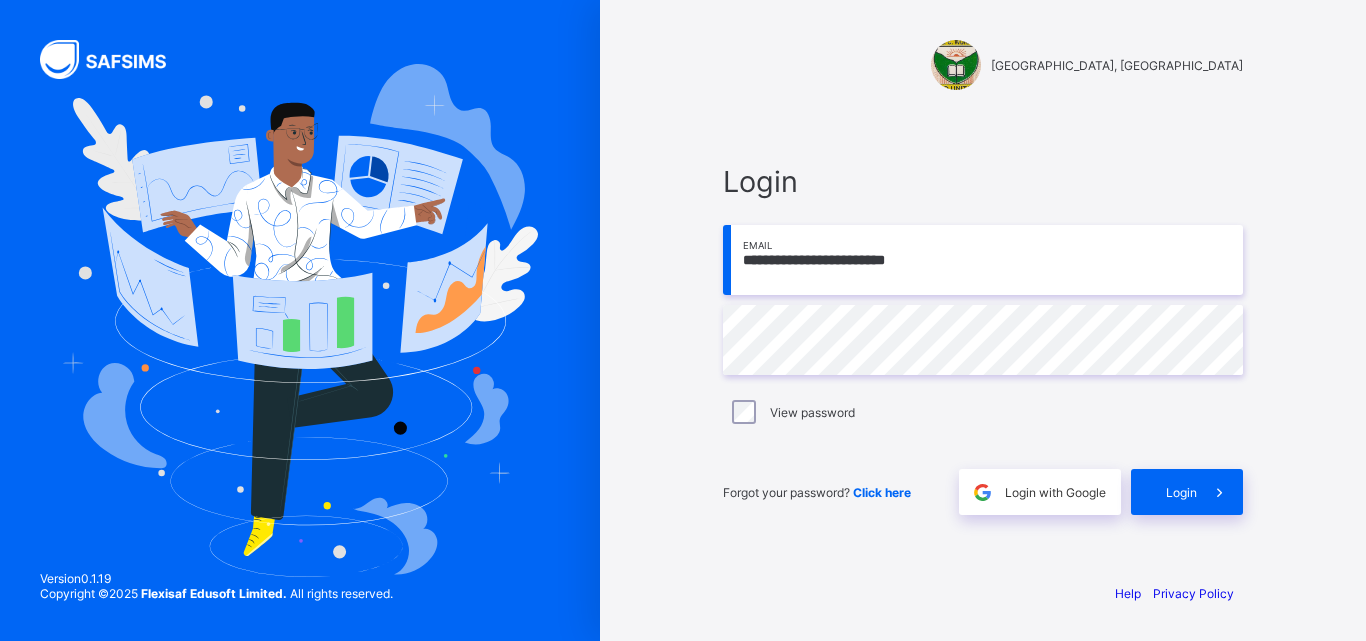 click on "**********" at bounding box center [983, 260] 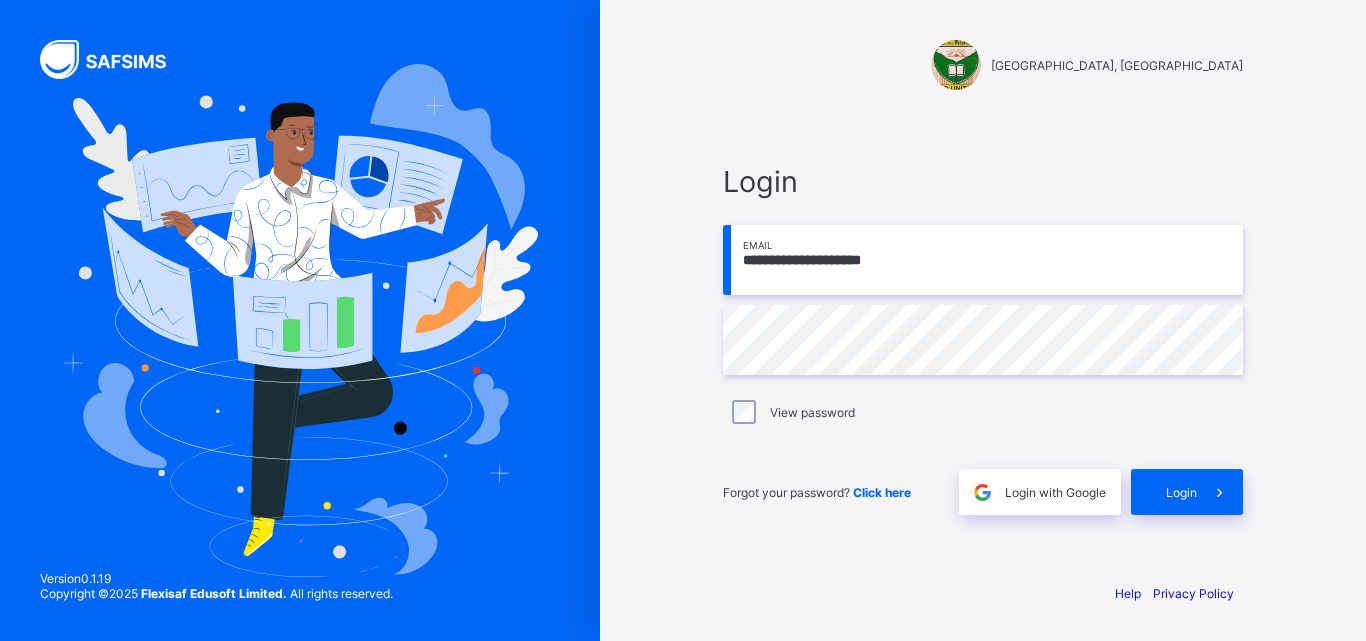 type on "**********" 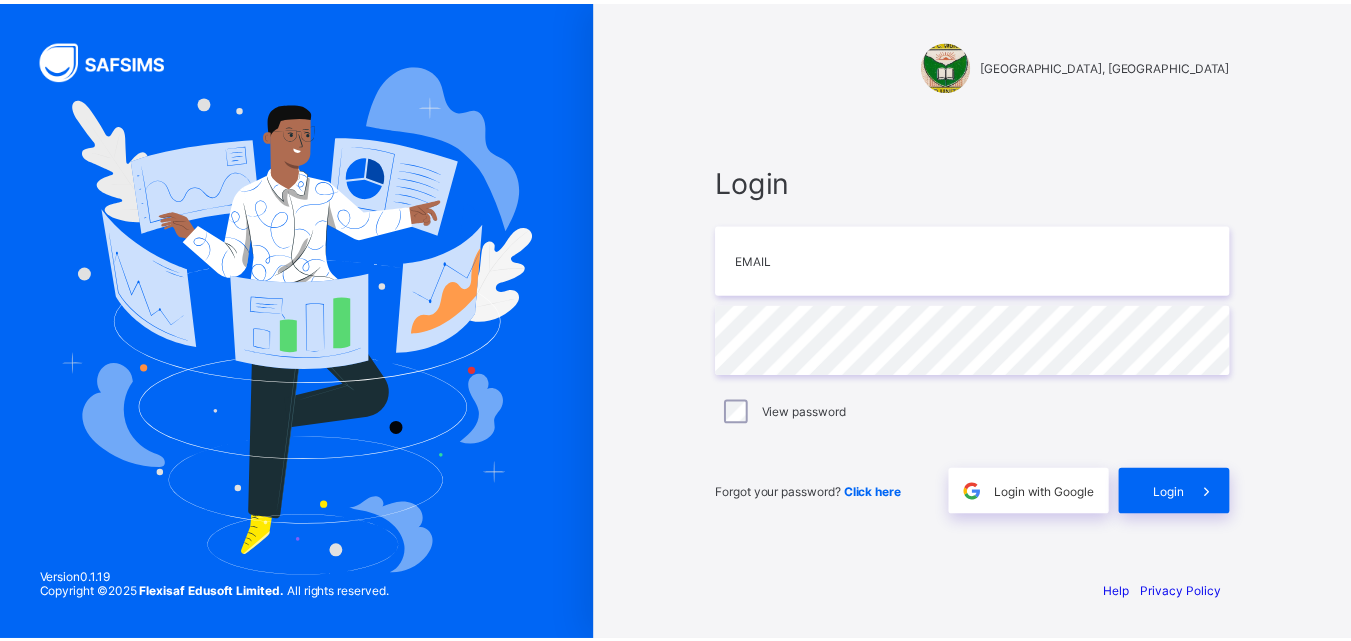 scroll, scrollTop: 0, scrollLeft: 0, axis: both 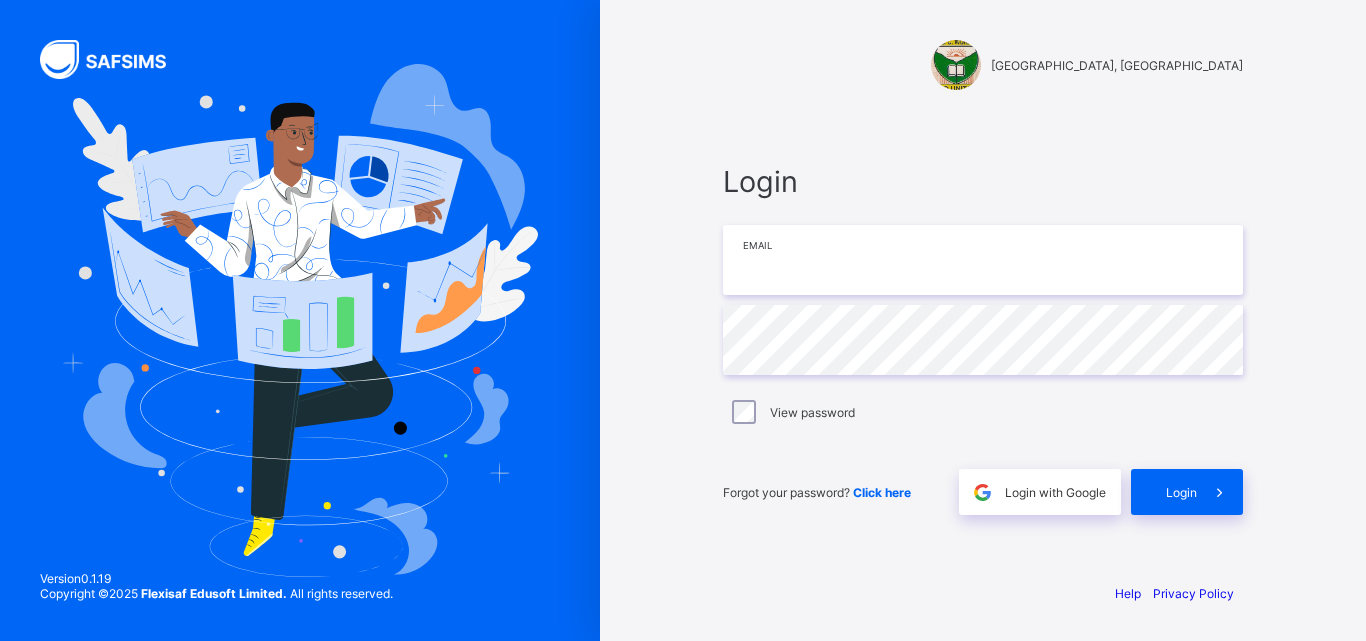 click at bounding box center (983, 260) 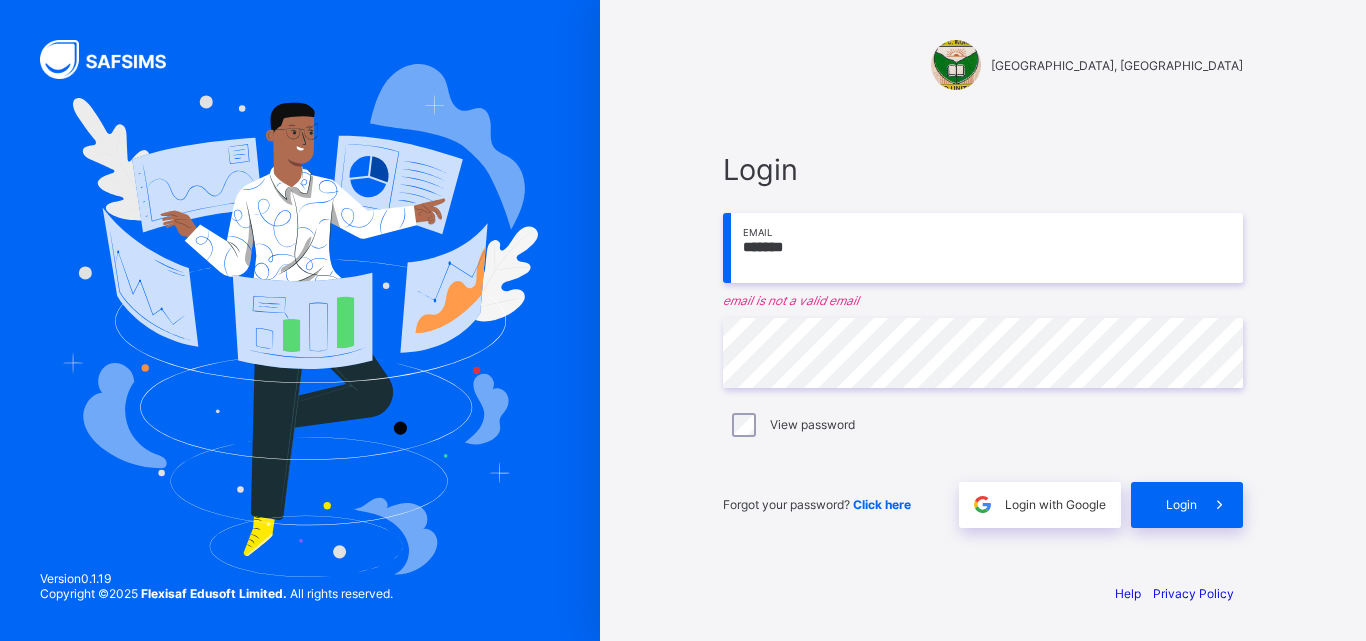 type on "**********" 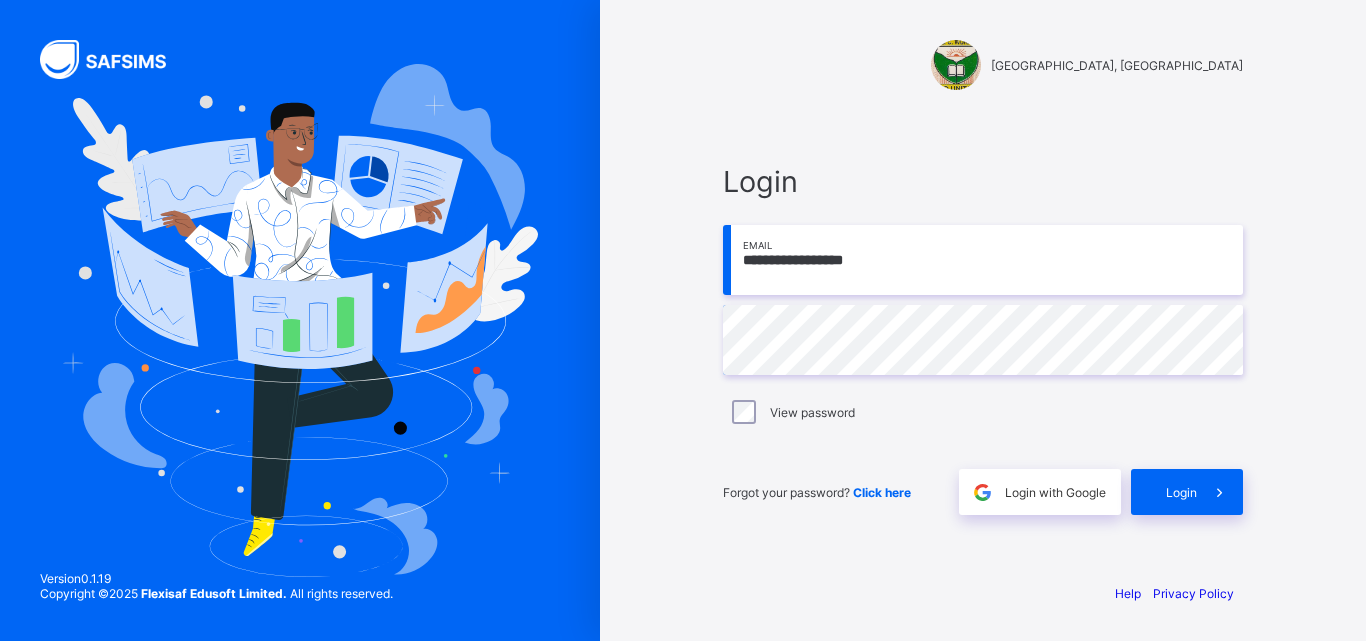 click on "View password" at bounding box center [983, 412] 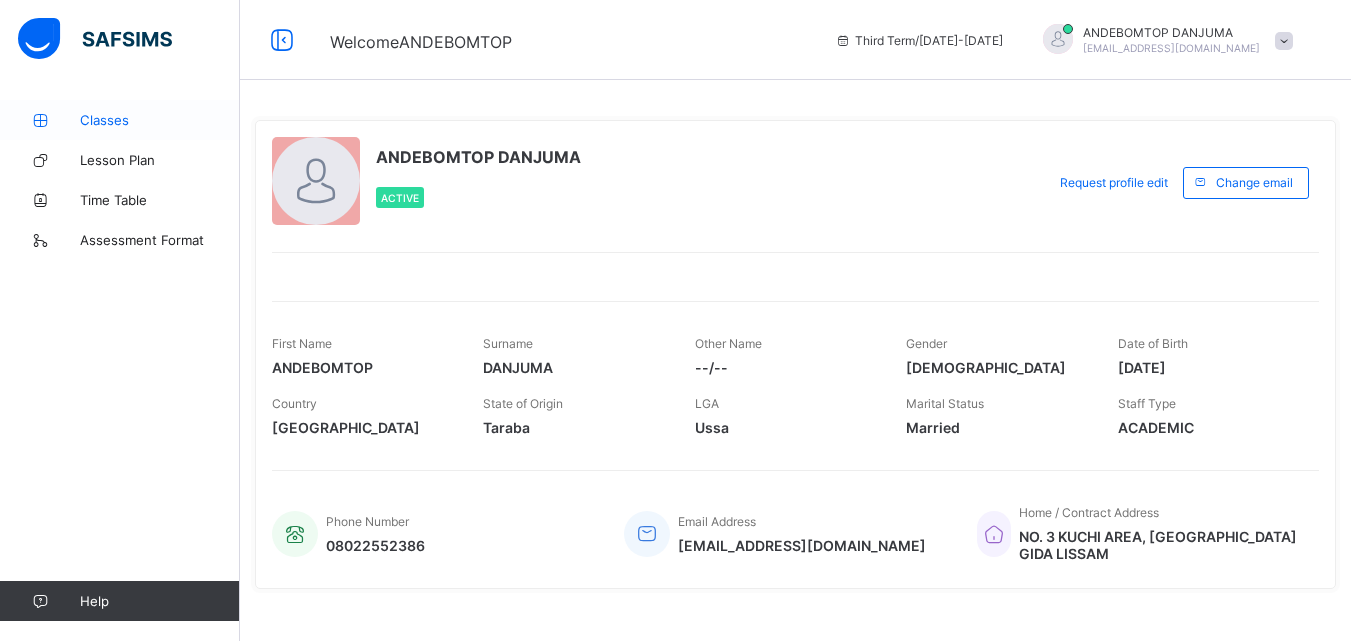 click on "Classes" at bounding box center (120, 120) 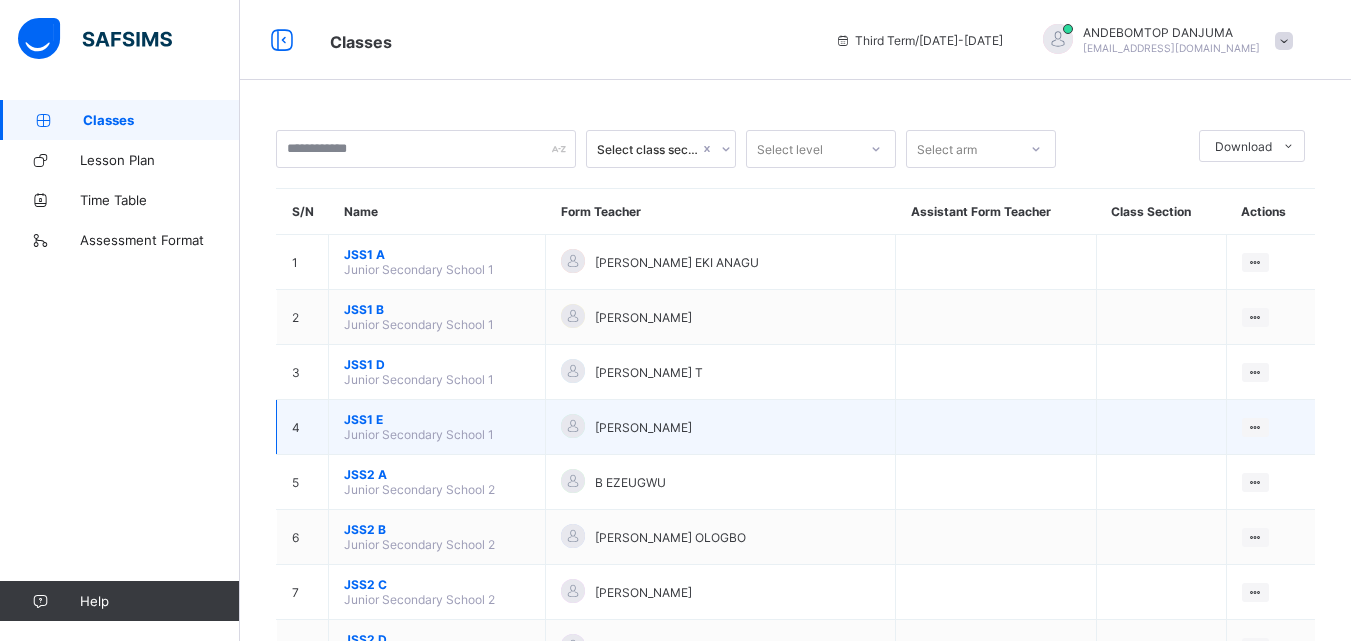 click on "JSS1   E" at bounding box center [437, 419] 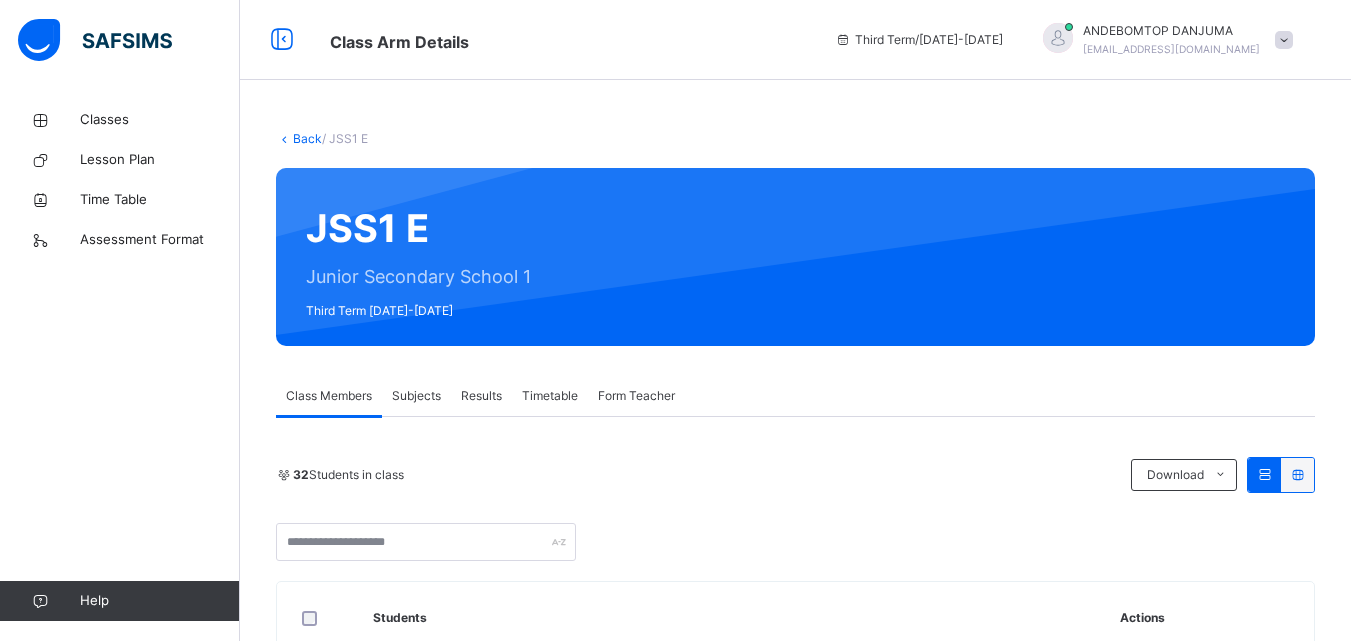 click on "Subjects" at bounding box center (416, 396) 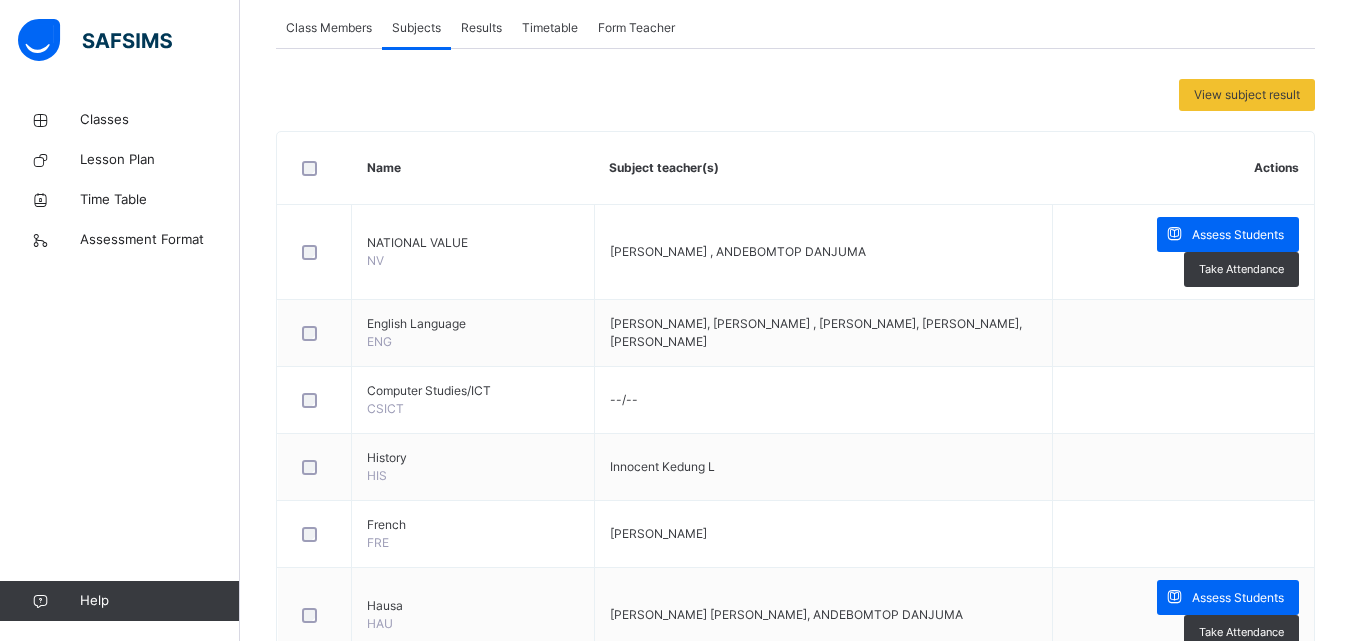 scroll, scrollTop: 257, scrollLeft: 0, axis: vertical 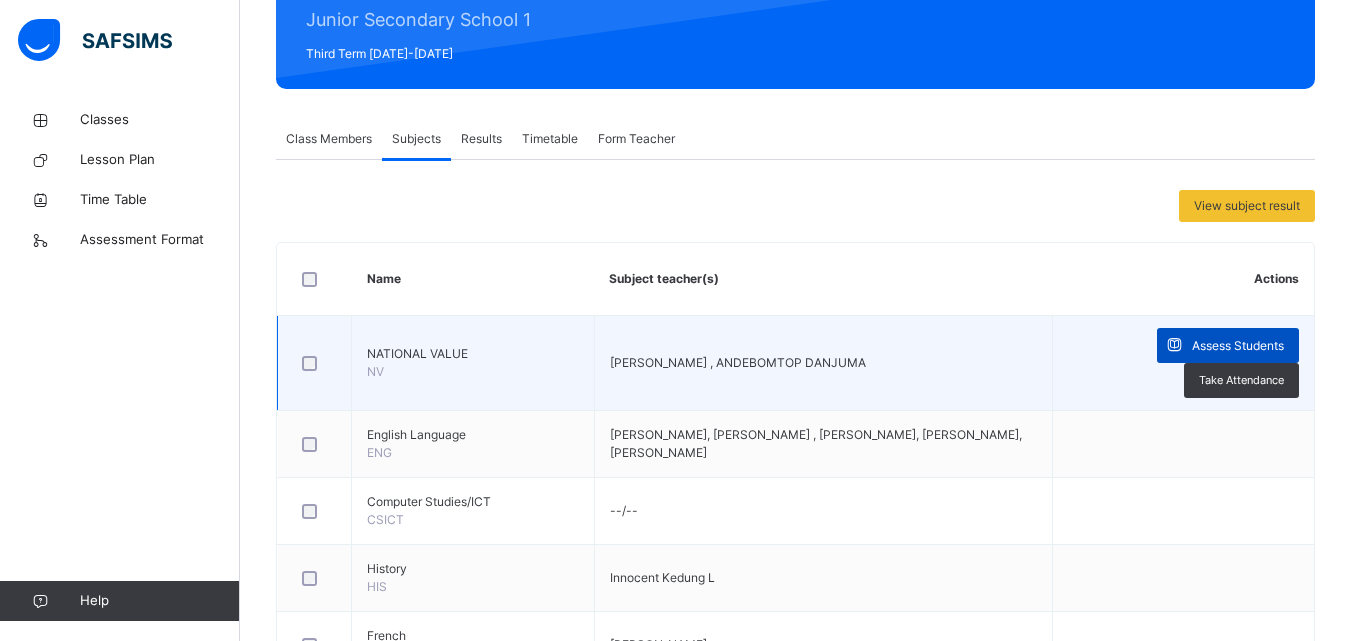 click at bounding box center (1174, 345) 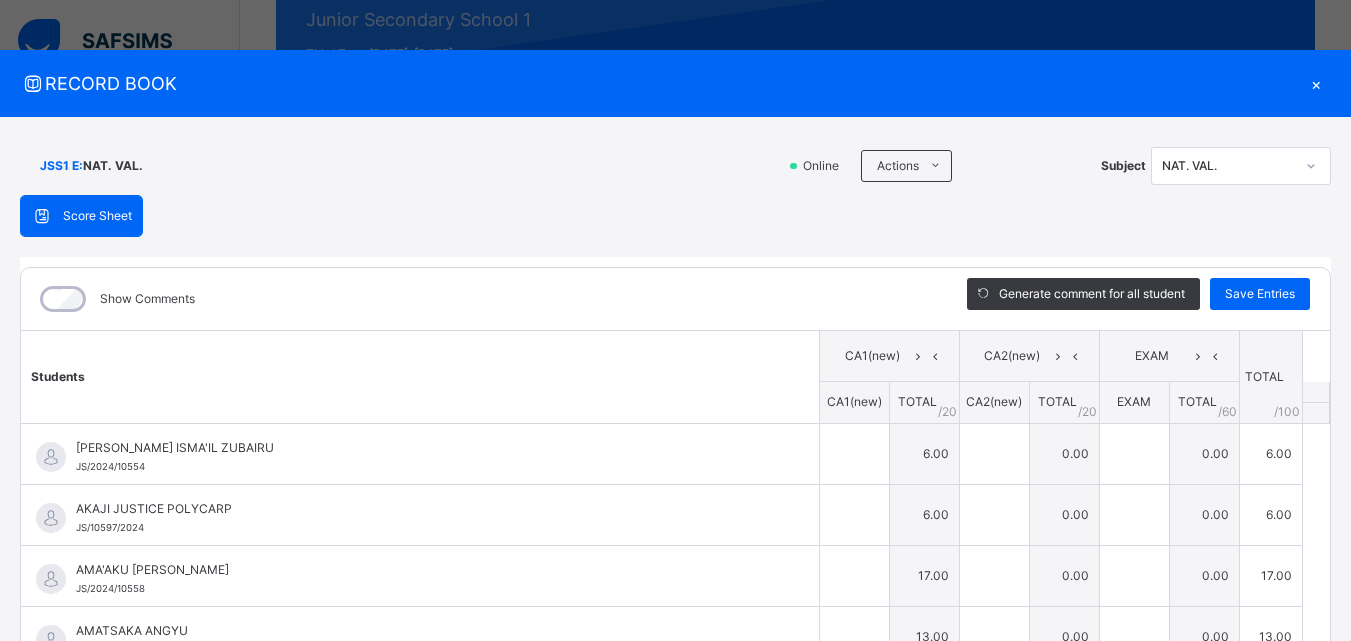 type on "*" 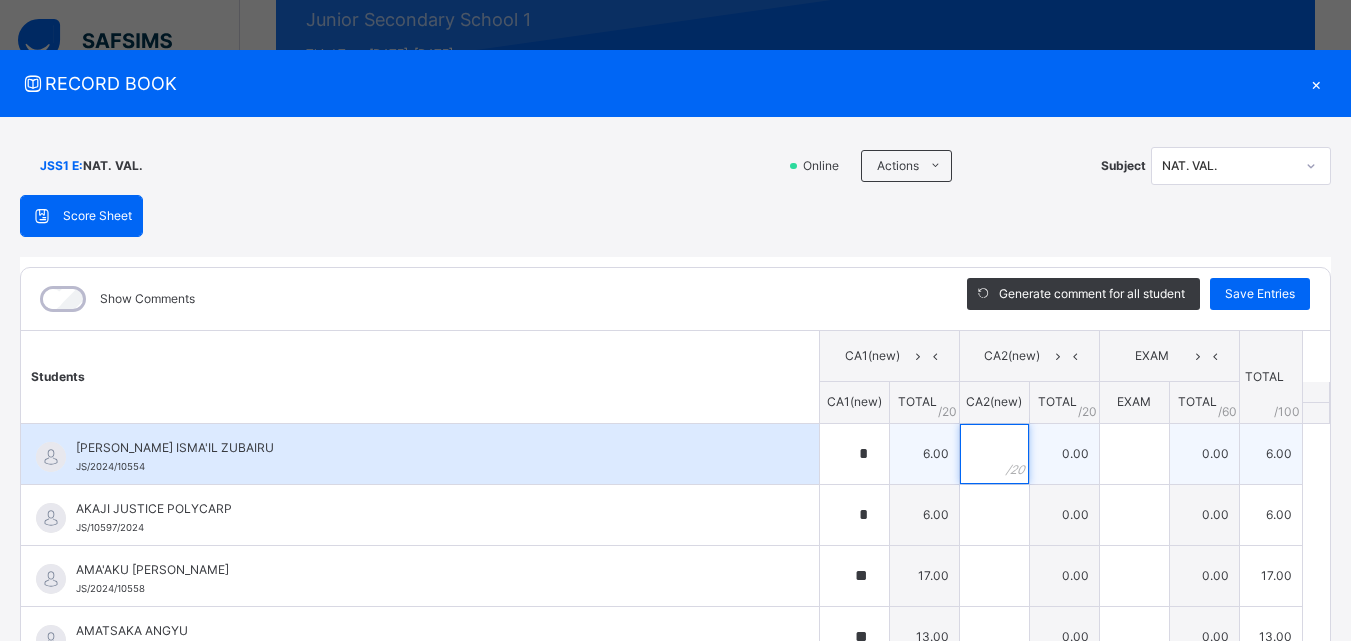 click at bounding box center [994, 454] 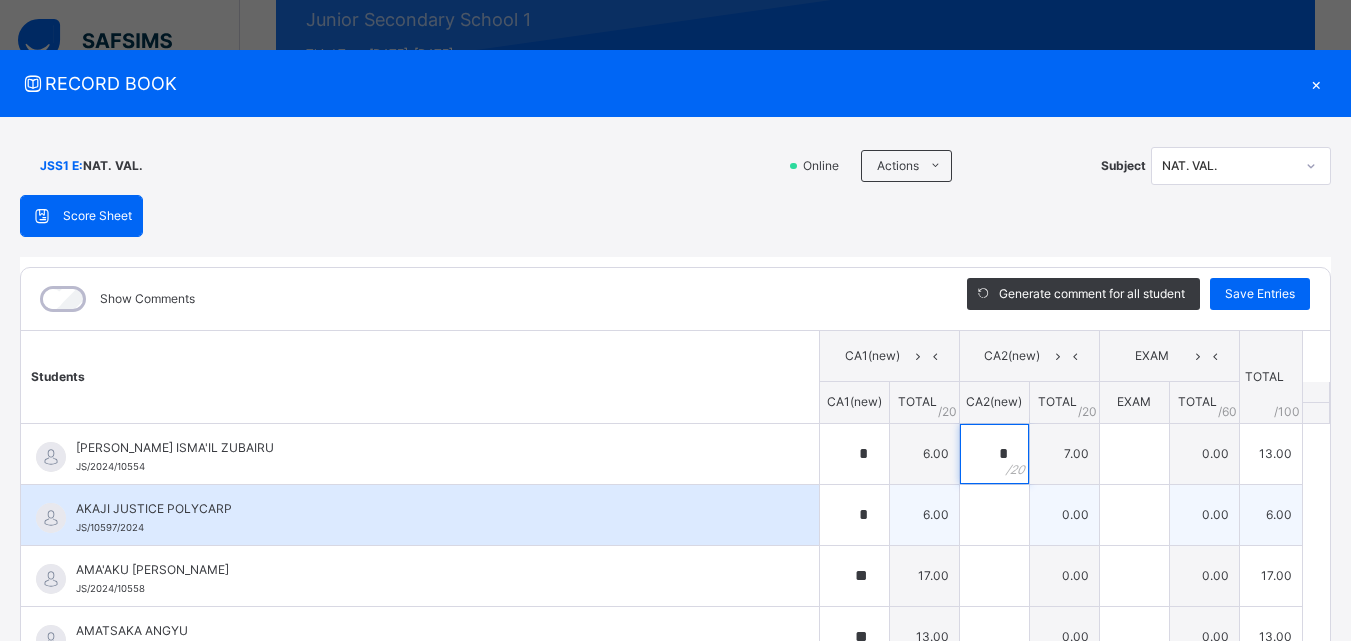 type on "*" 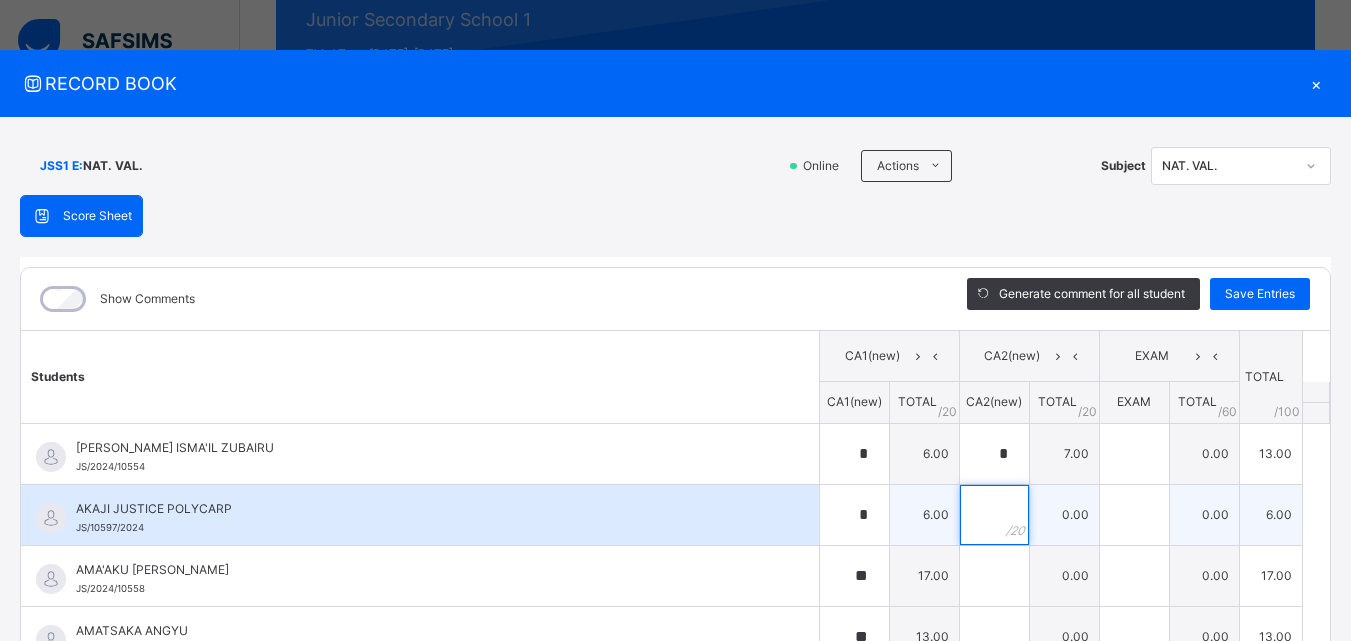 click at bounding box center (994, 515) 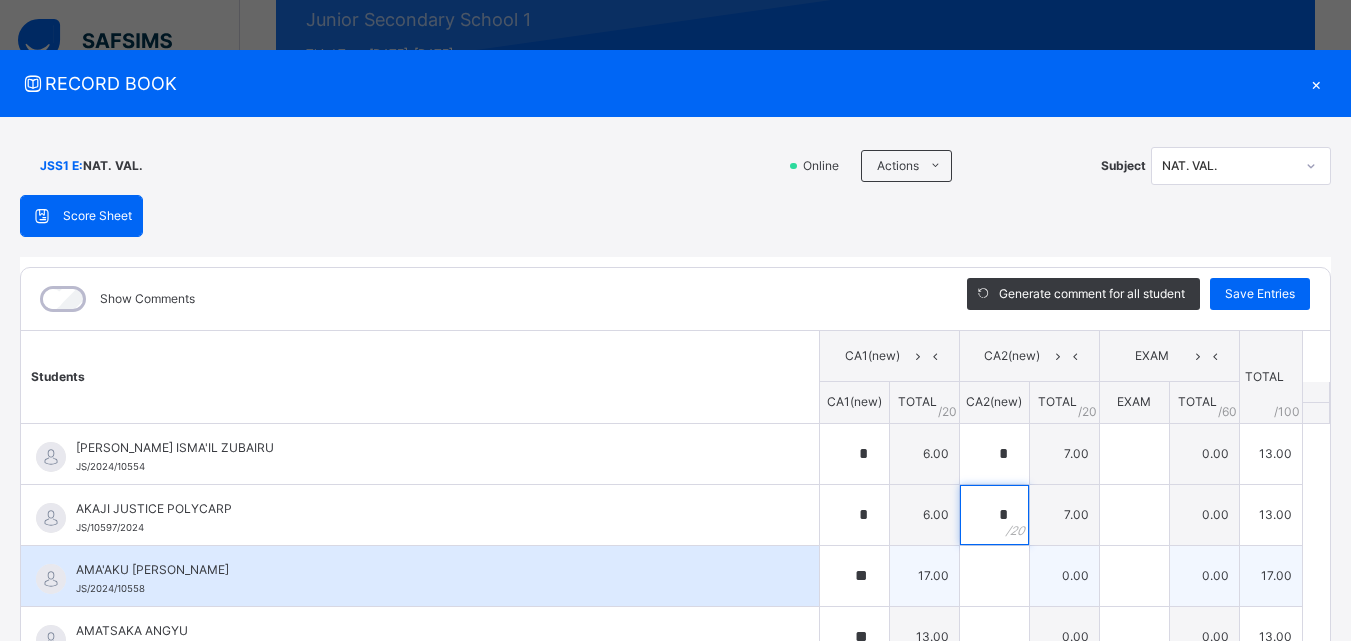 type on "*" 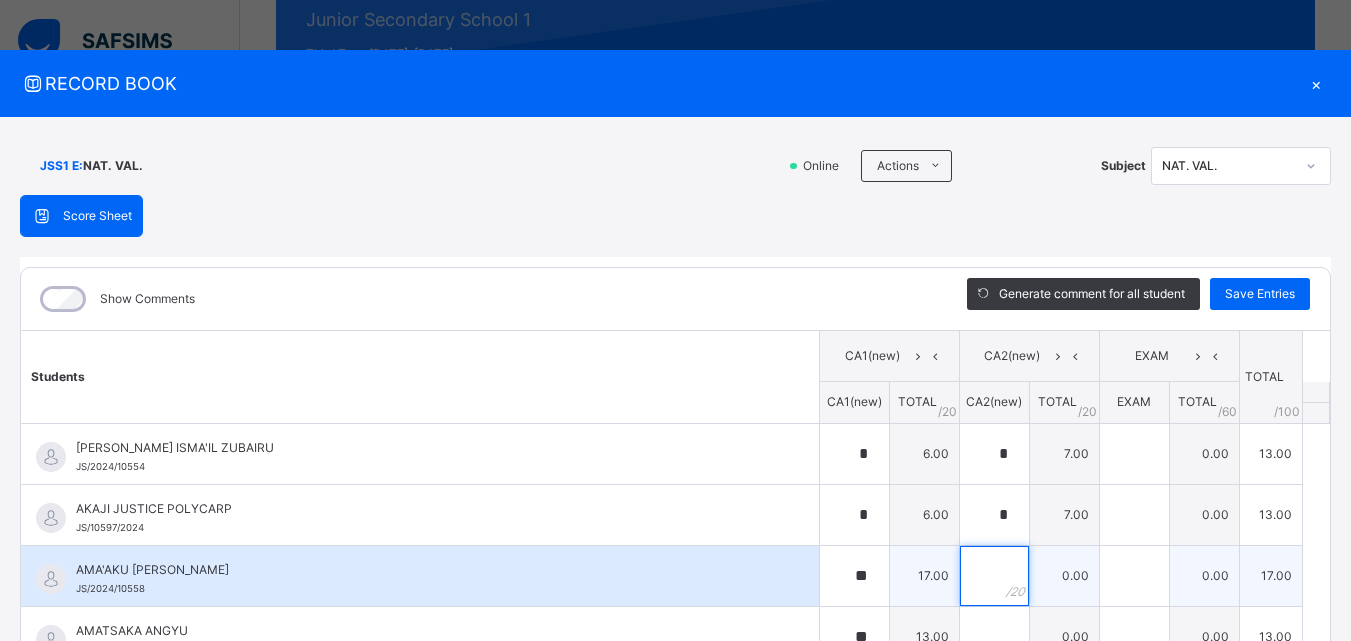 click at bounding box center (994, 576) 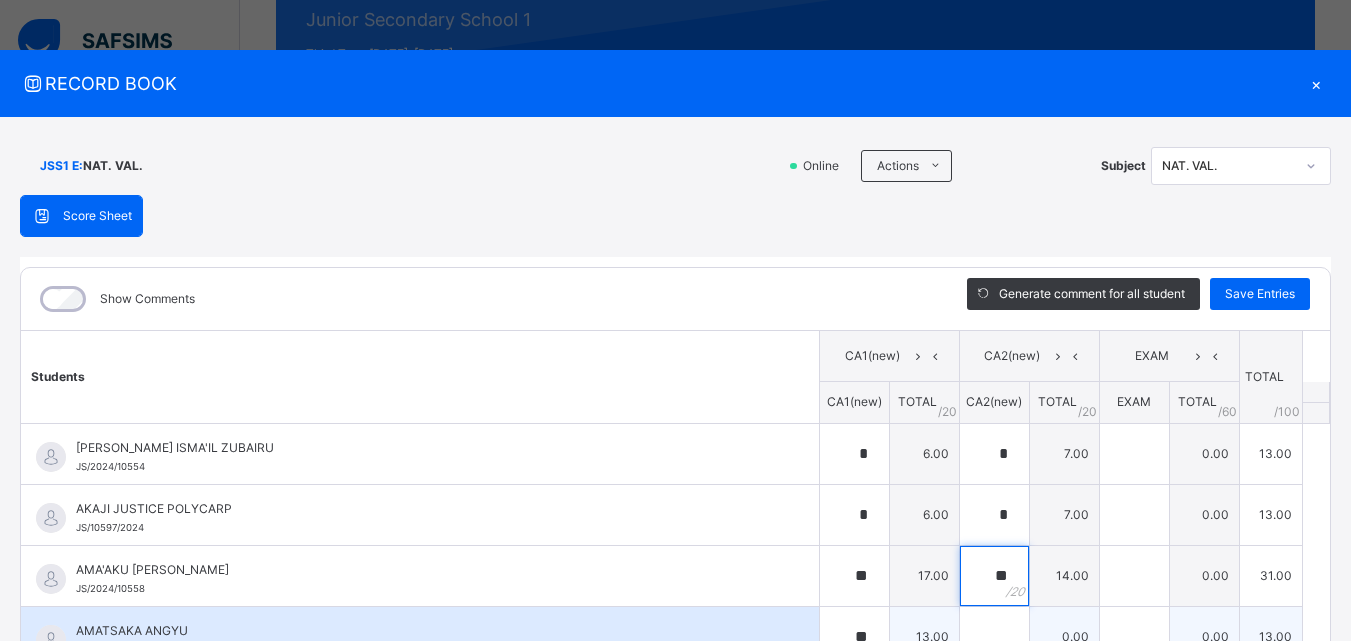 type on "**" 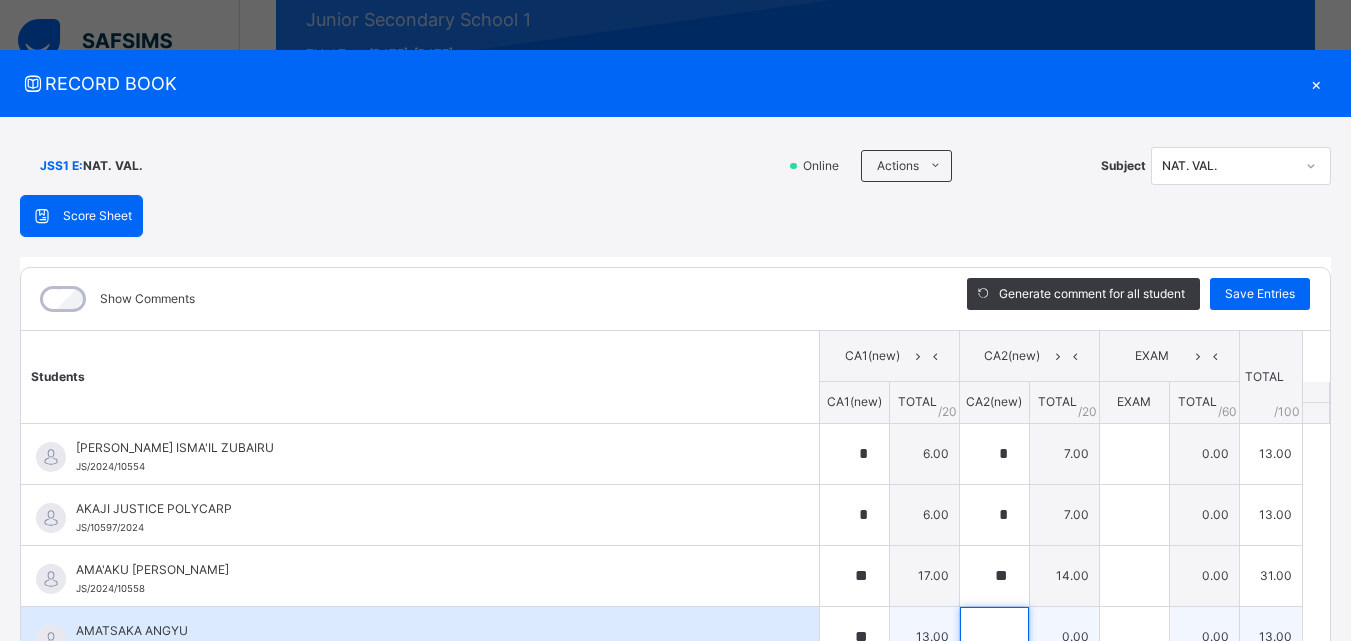 click at bounding box center [994, 637] 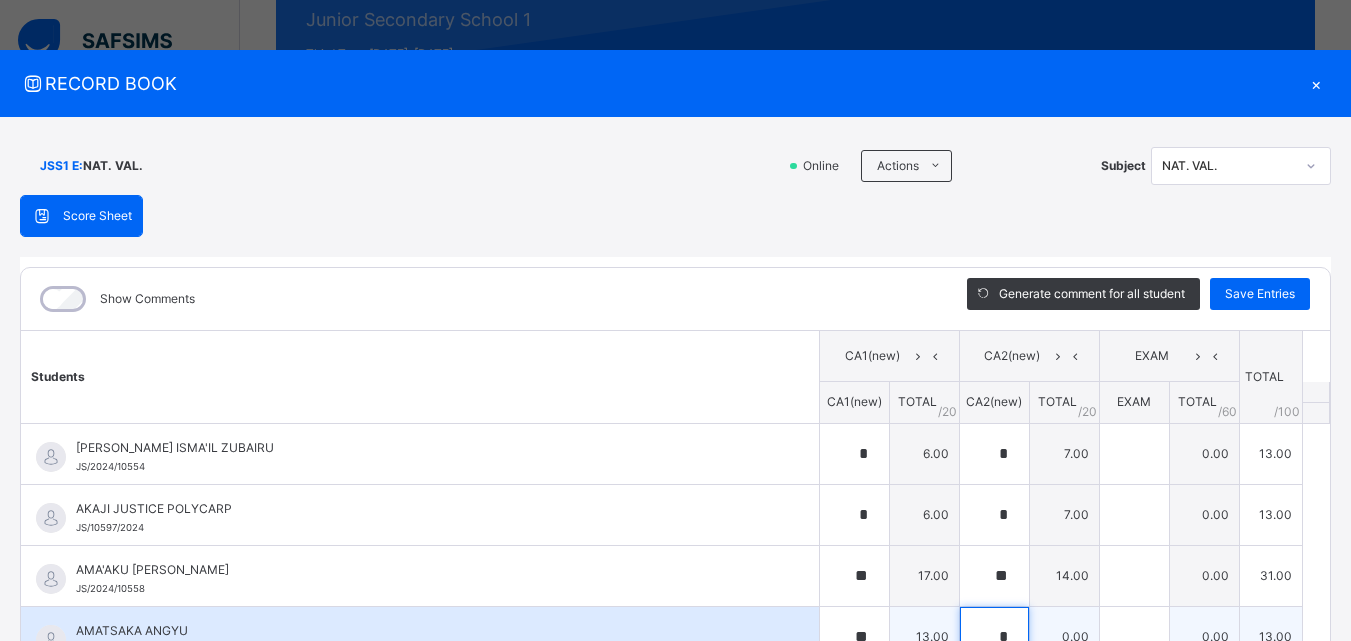 scroll, scrollTop: 6, scrollLeft: 0, axis: vertical 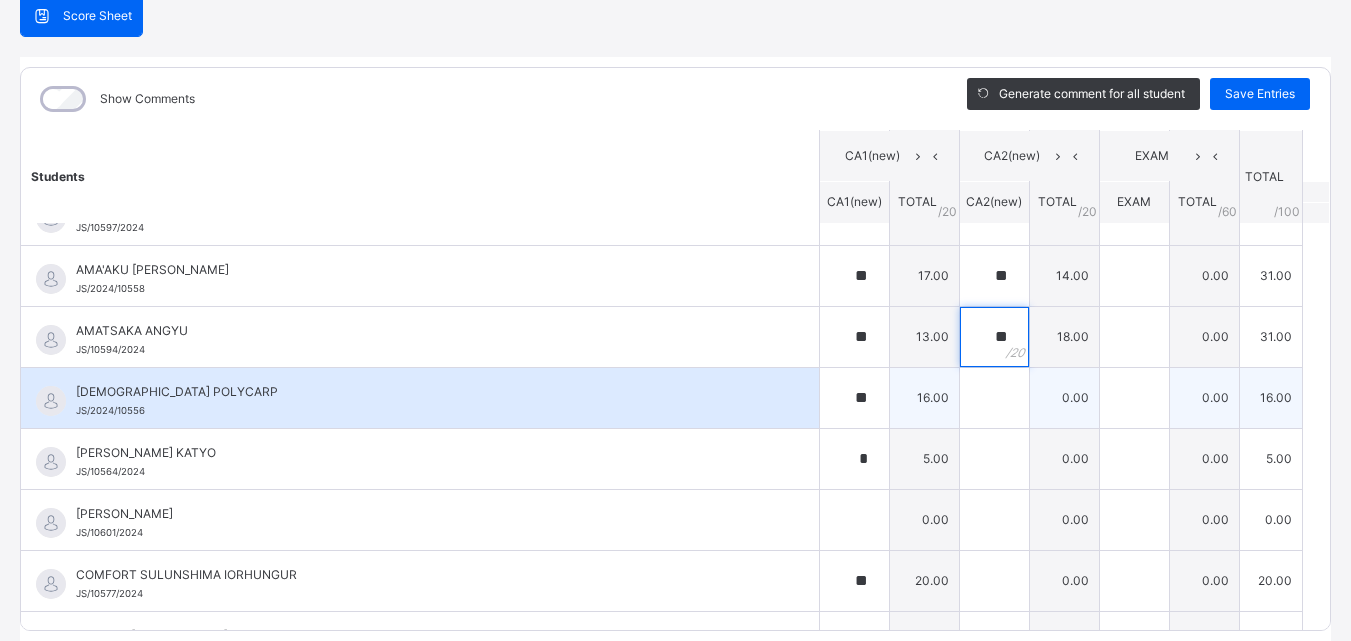 type on "**" 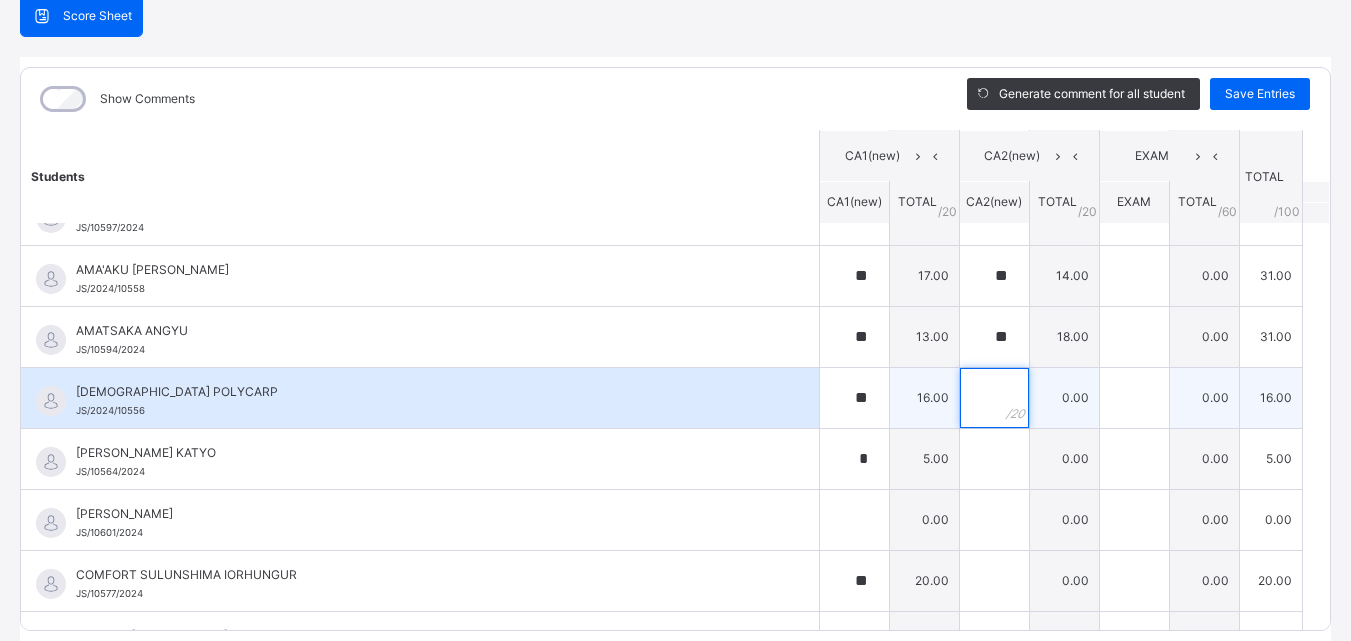 click at bounding box center (994, 398) 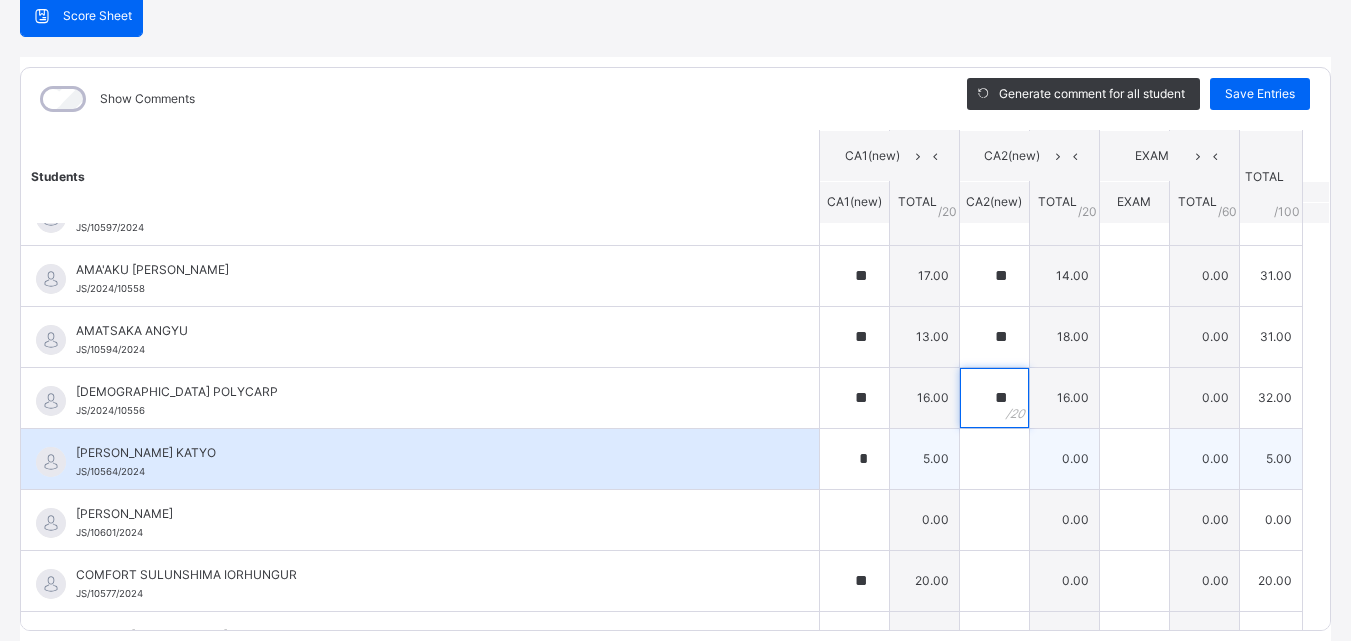 type on "**" 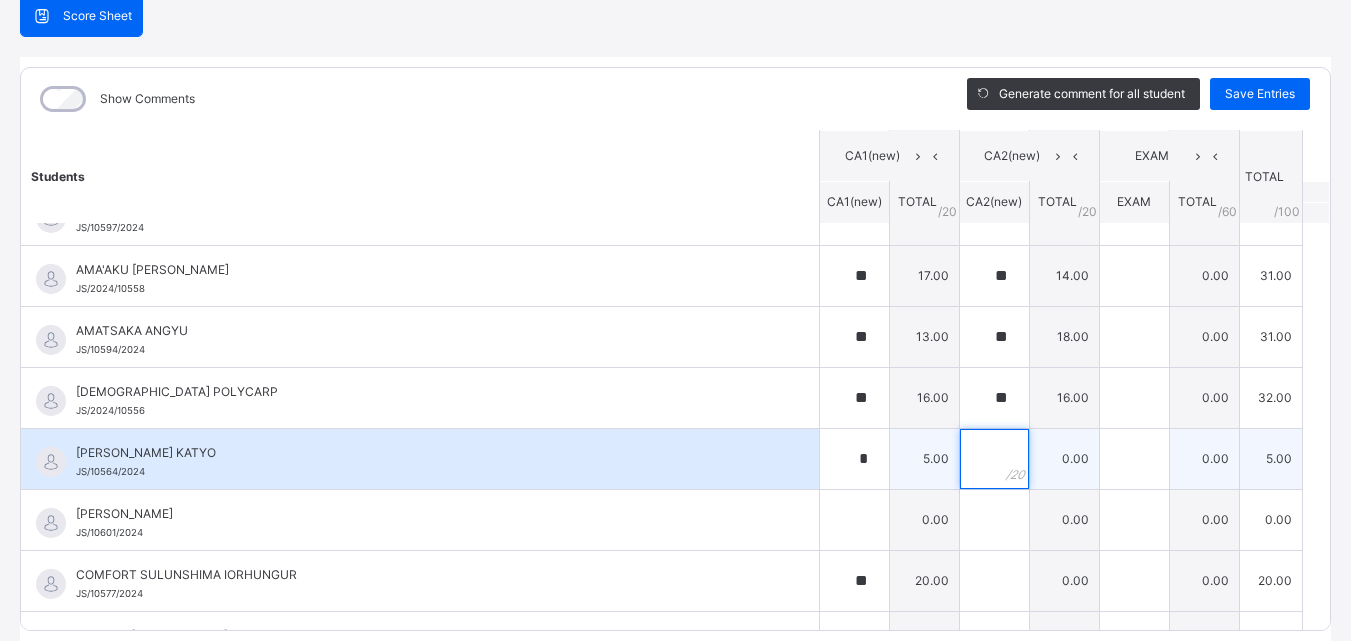 click at bounding box center [994, 459] 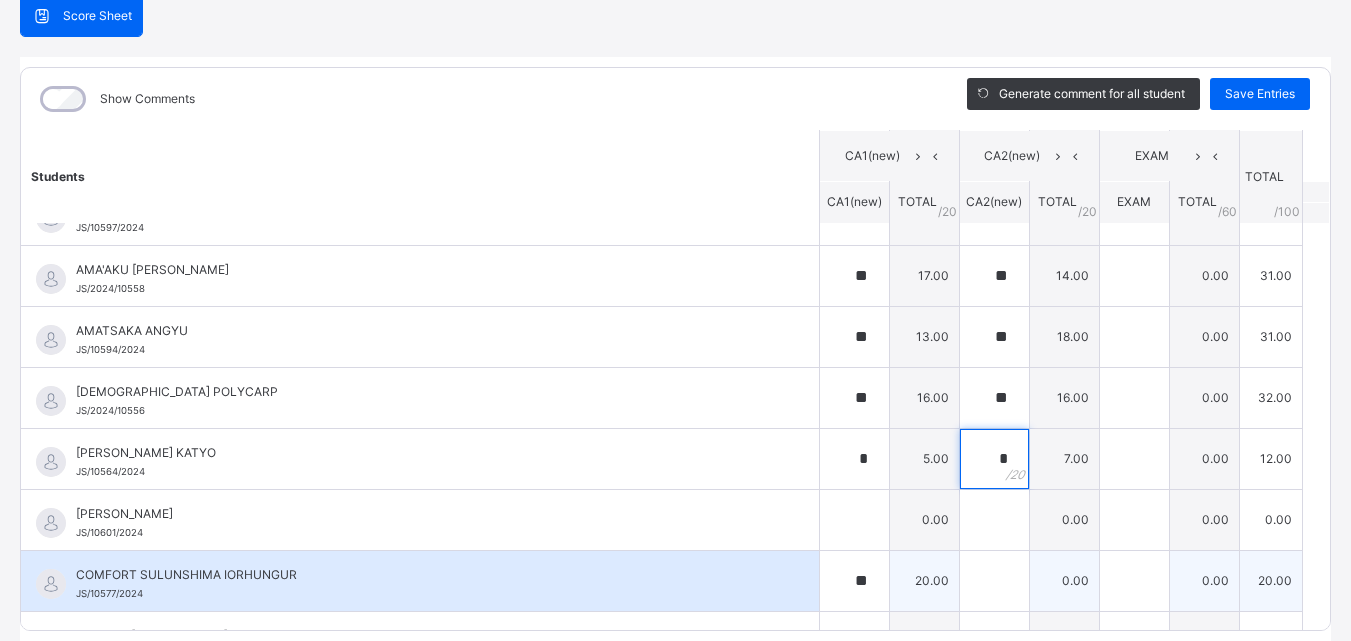 type on "*" 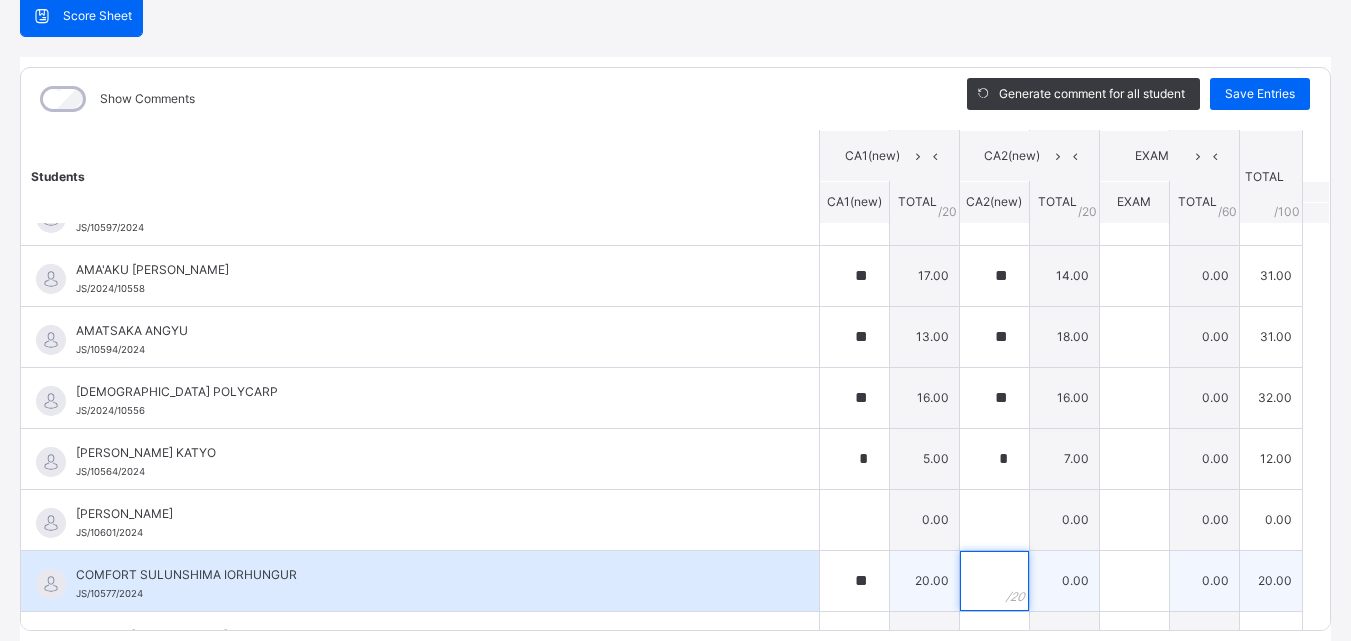 click at bounding box center [994, 581] 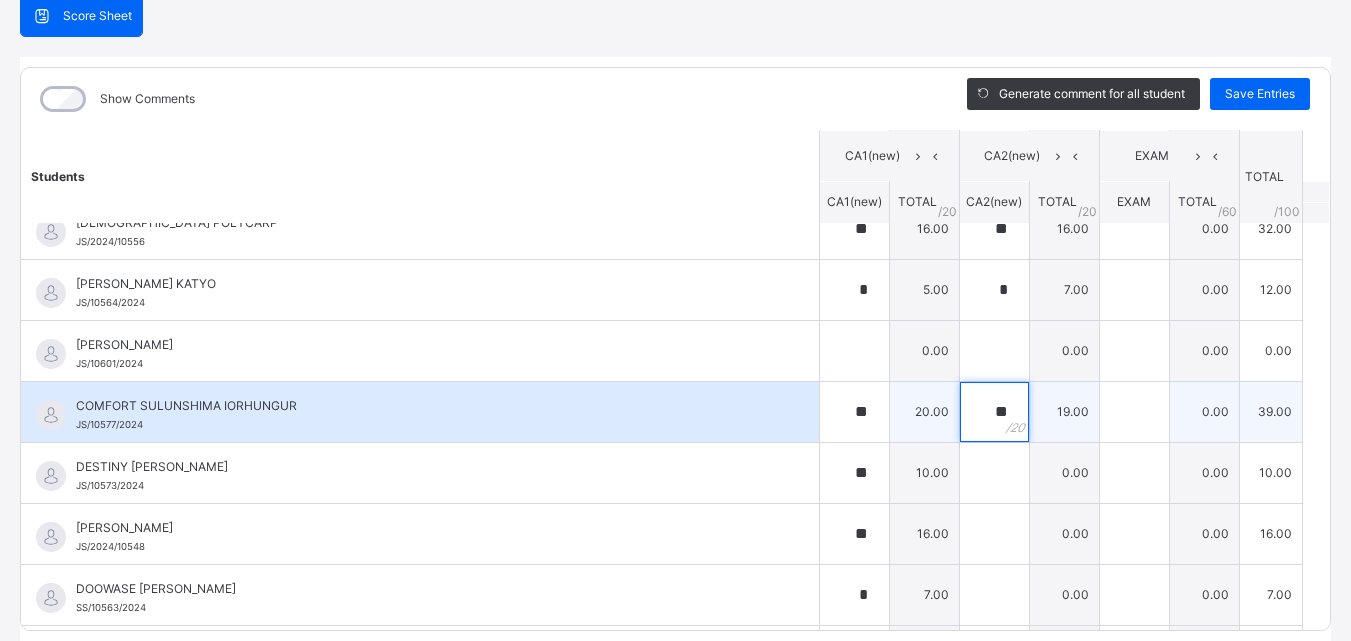 scroll, scrollTop: 300, scrollLeft: 0, axis: vertical 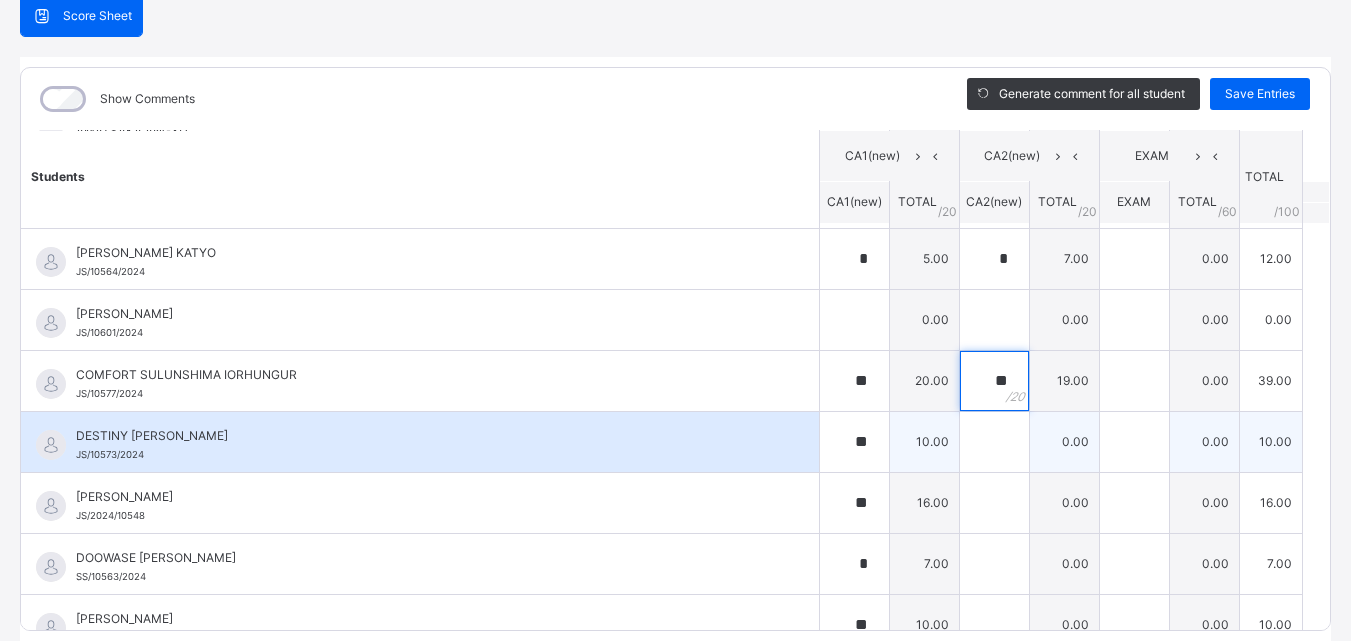 type on "**" 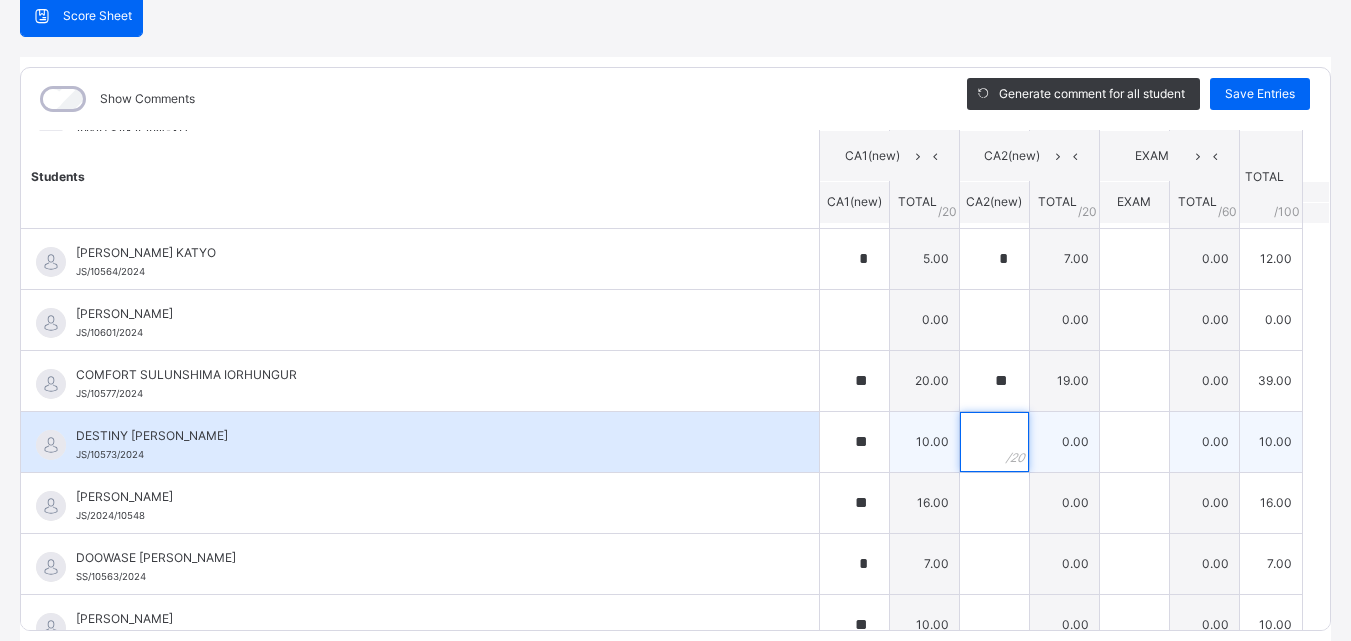 click at bounding box center (994, 442) 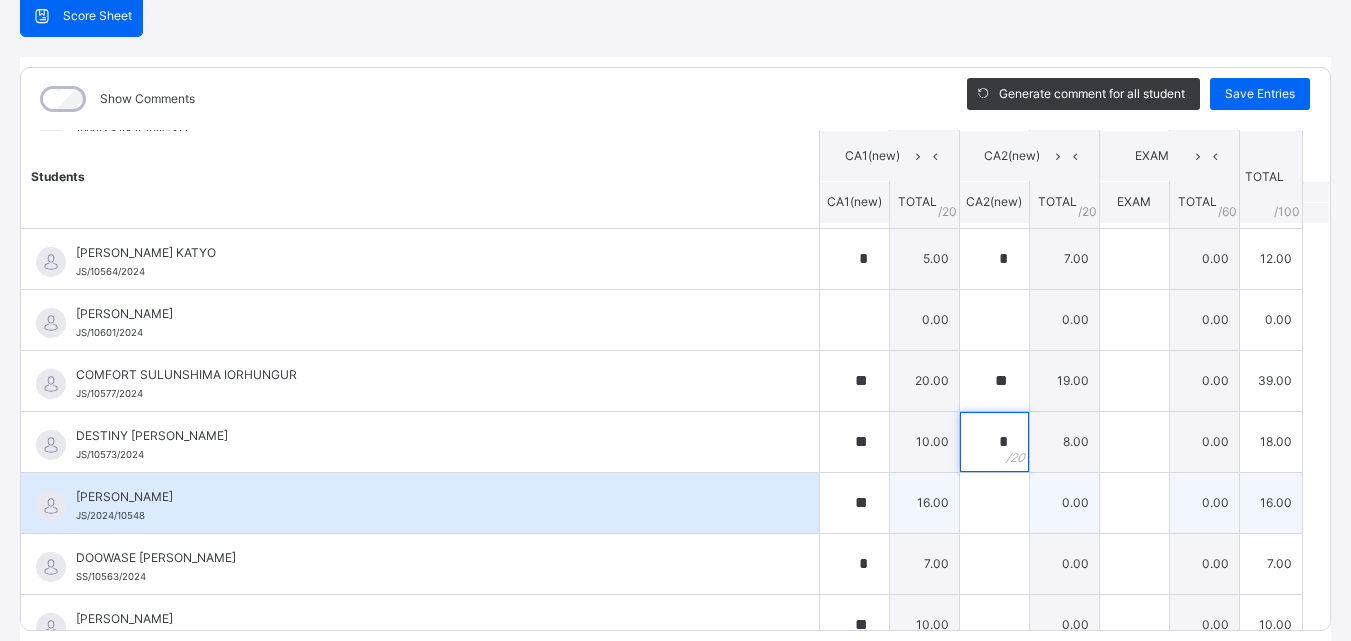 type on "*" 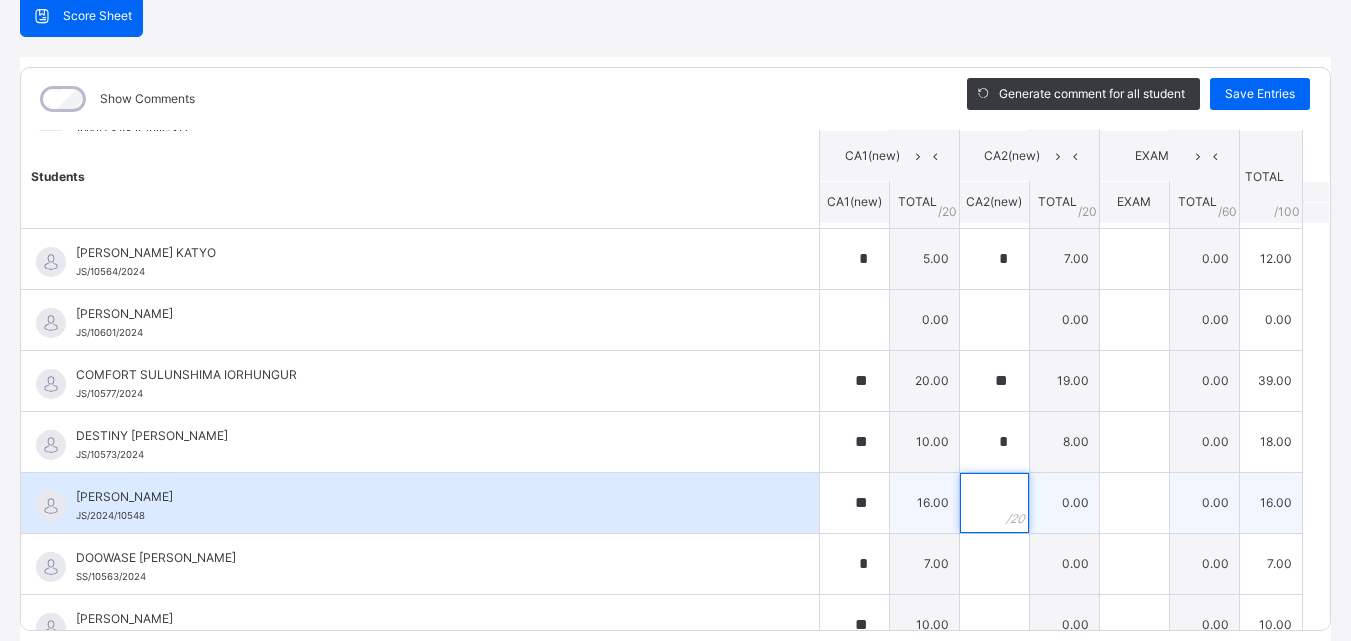 click at bounding box center [994, 503] 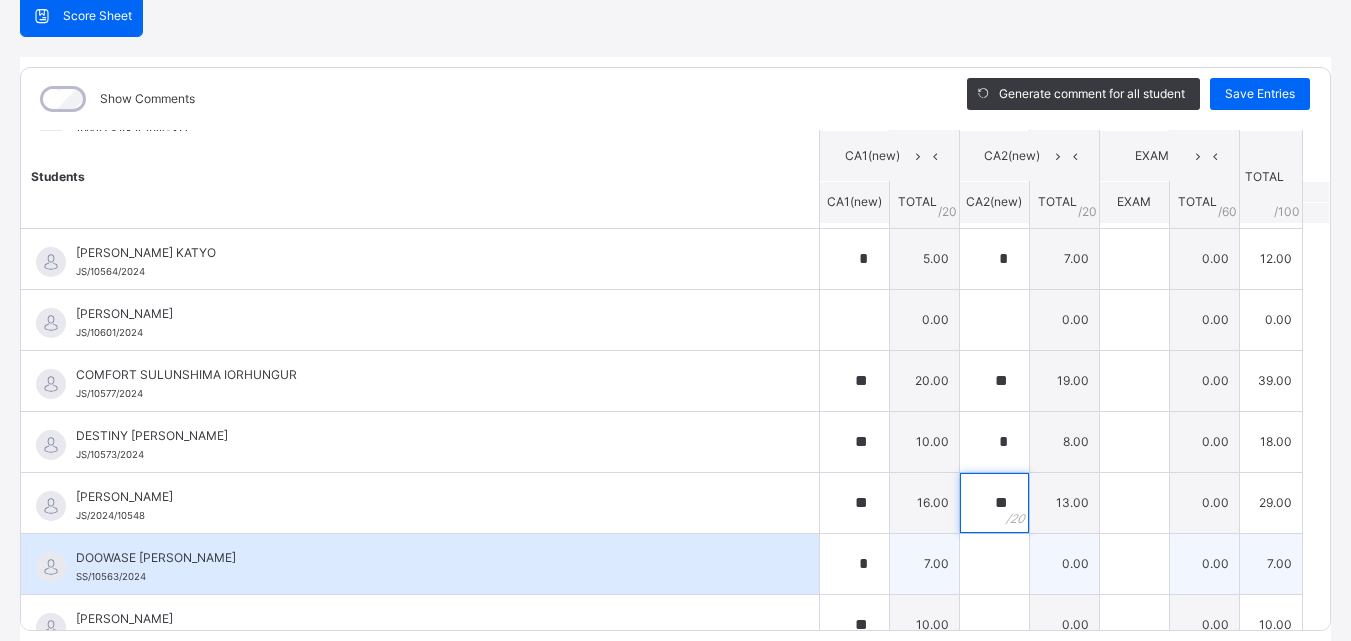 type on "**" 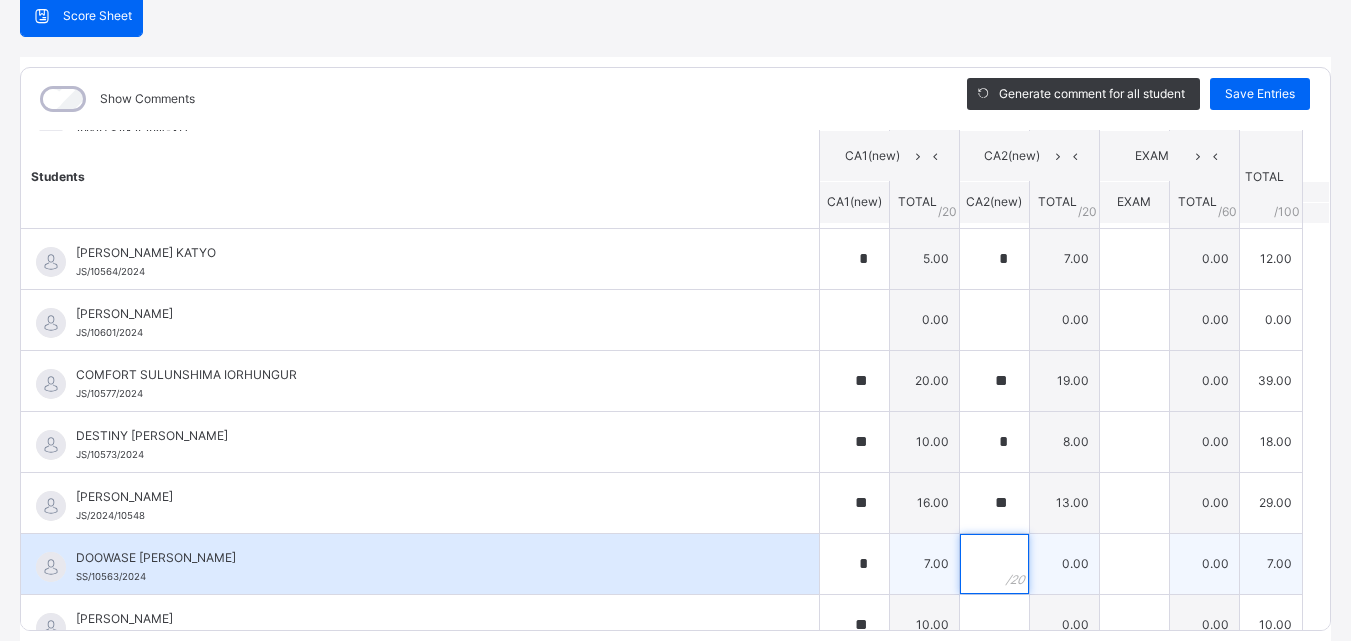 click at bounding box center (994, 564) 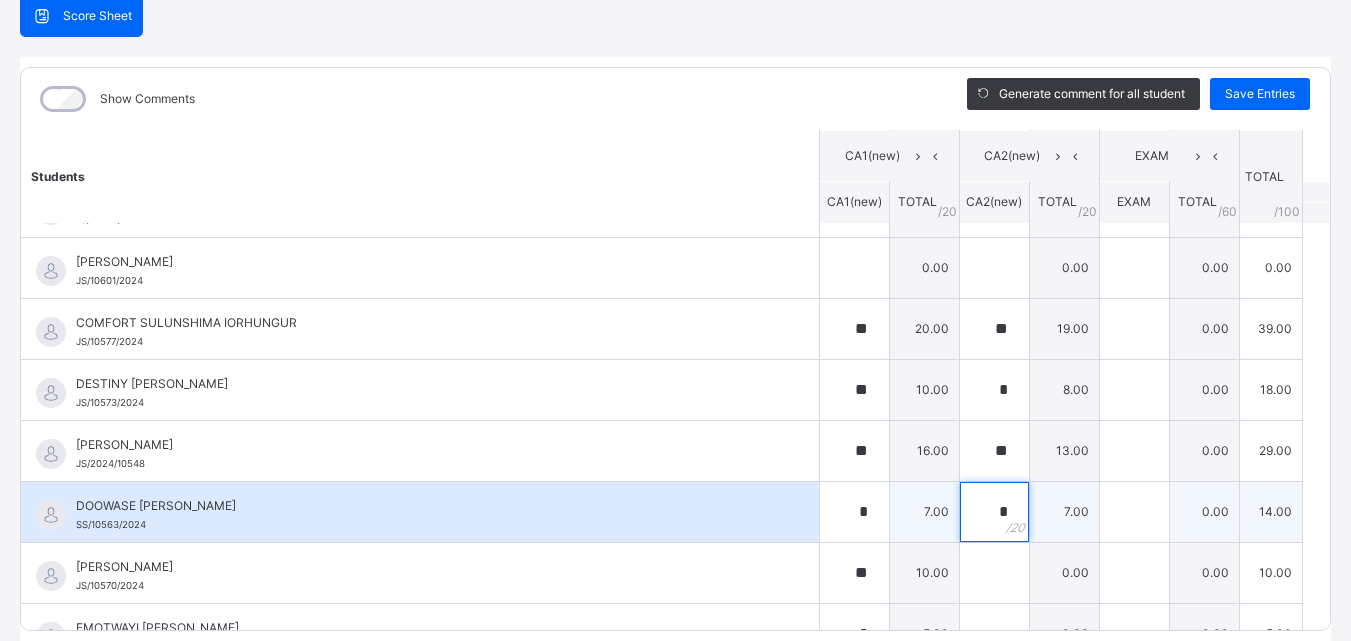 scroll, scrollTop: 400, scrollLeft: 0, axis: vertical 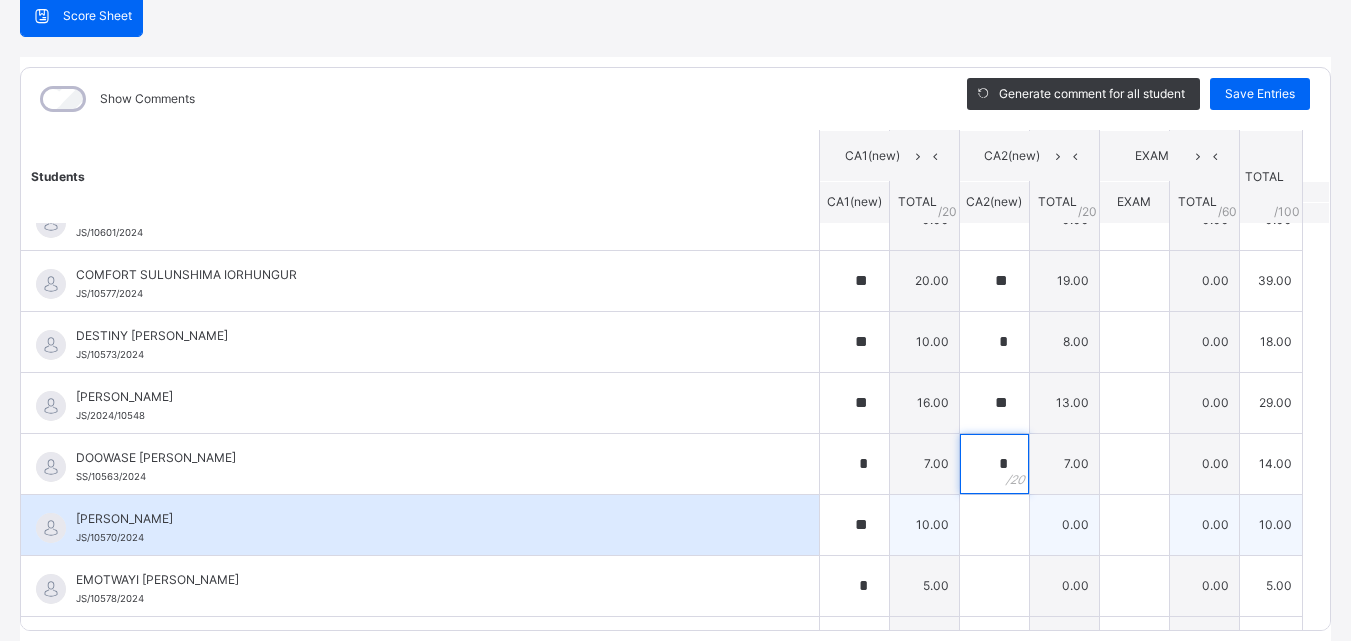 type on "*" 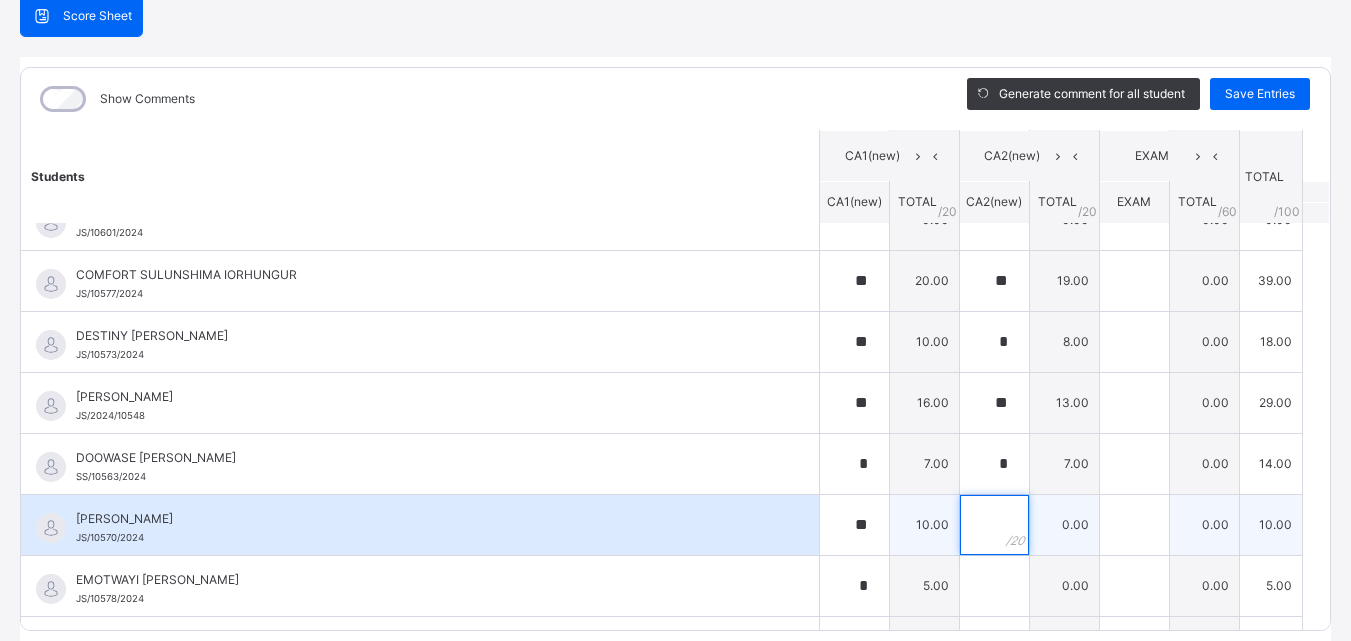 click at bounding box center [994, 525] 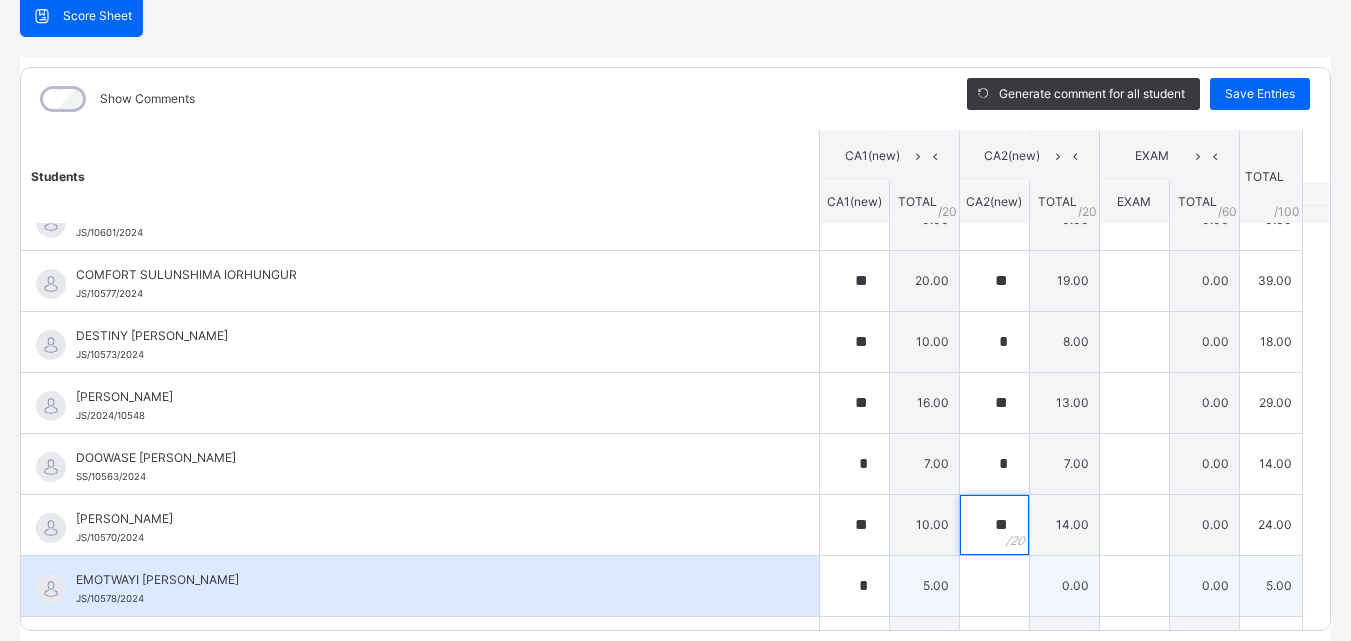 type on "**" 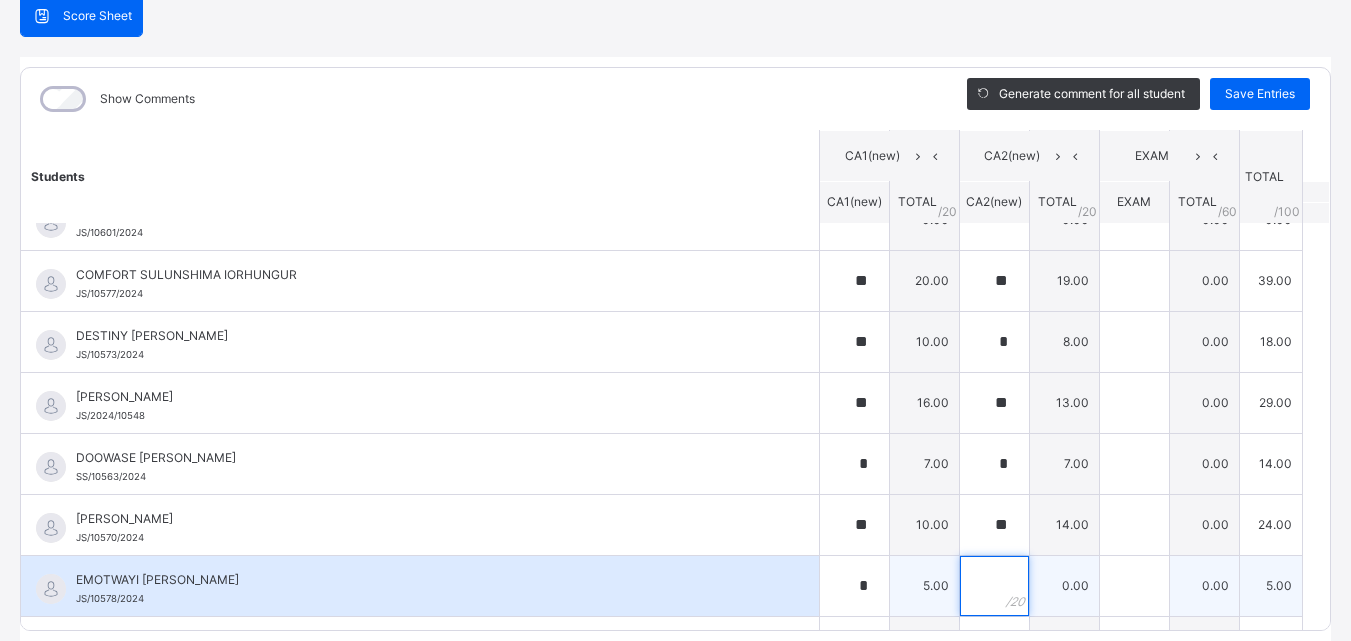 click at bounding box center (994, 586) 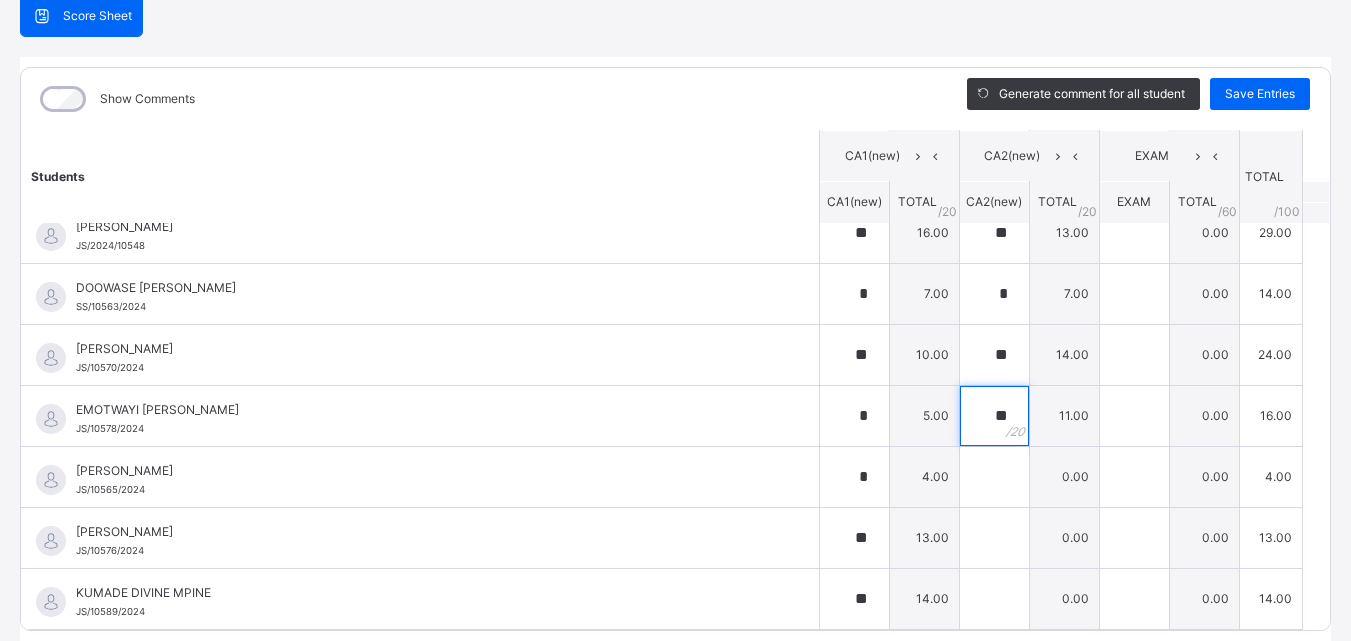 scroll, scrollTop: 600, scrollLeft: 0, axis: vertical 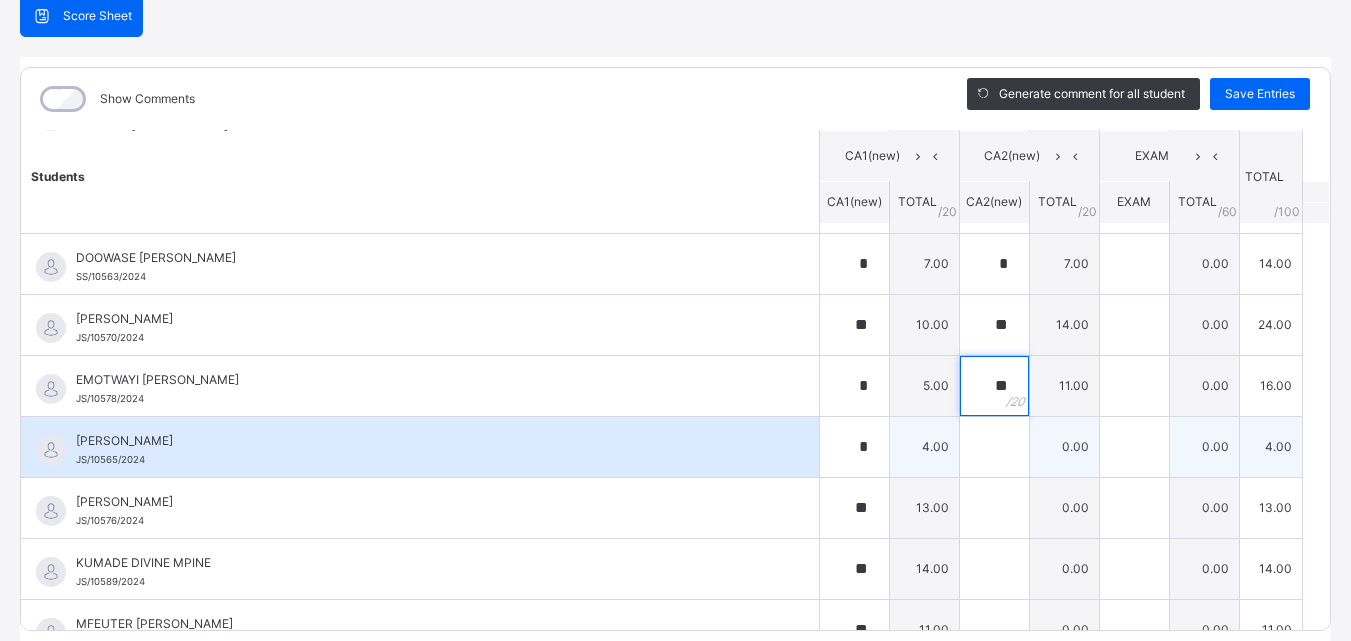 type on "**" 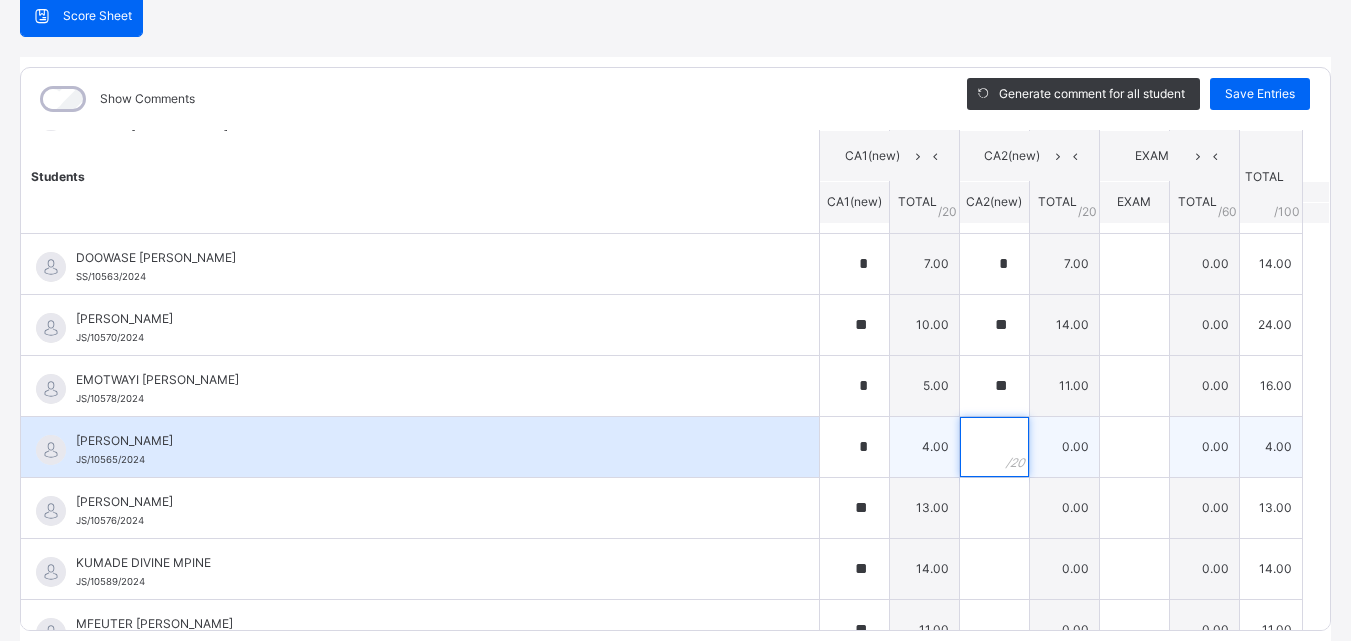 click at bounding box center (994, 447) 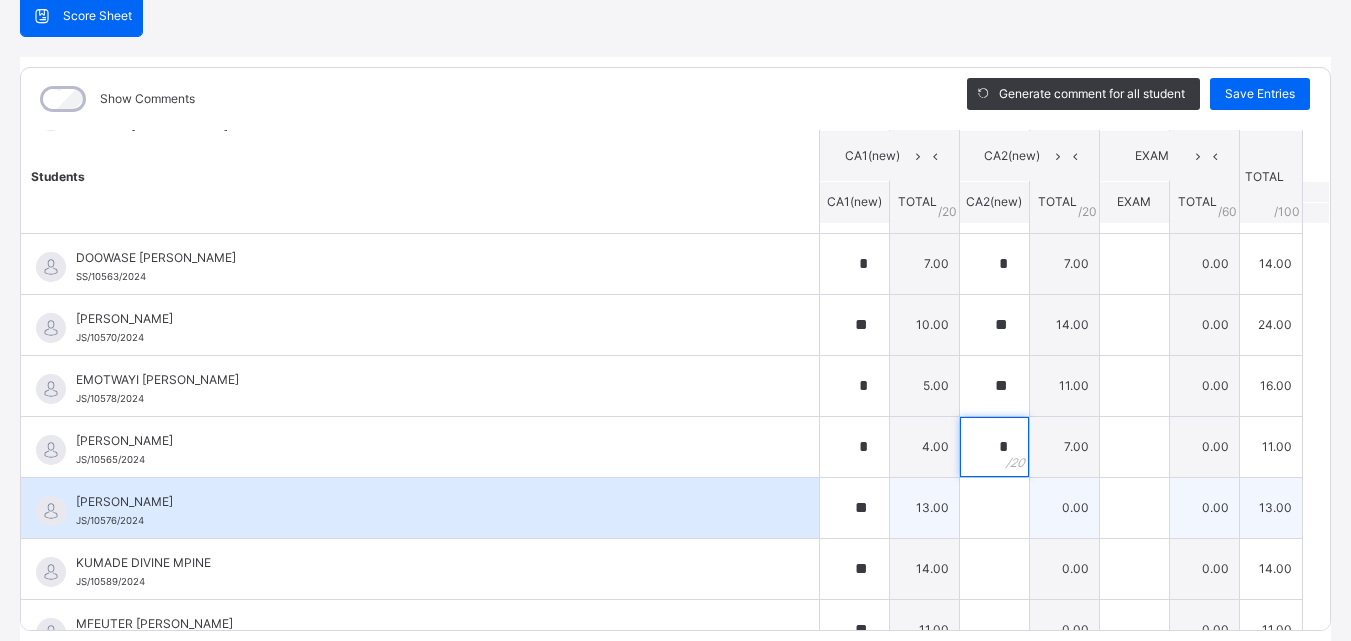 type on "*" 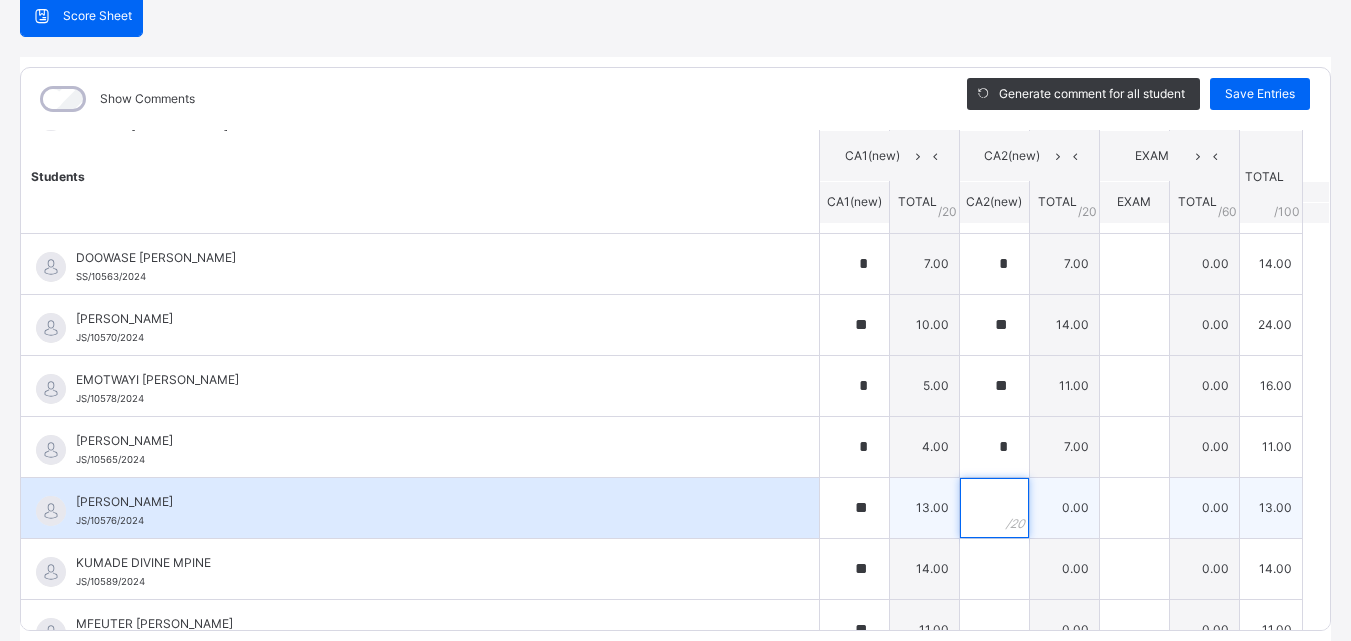 click at bounding box center [994, 508] 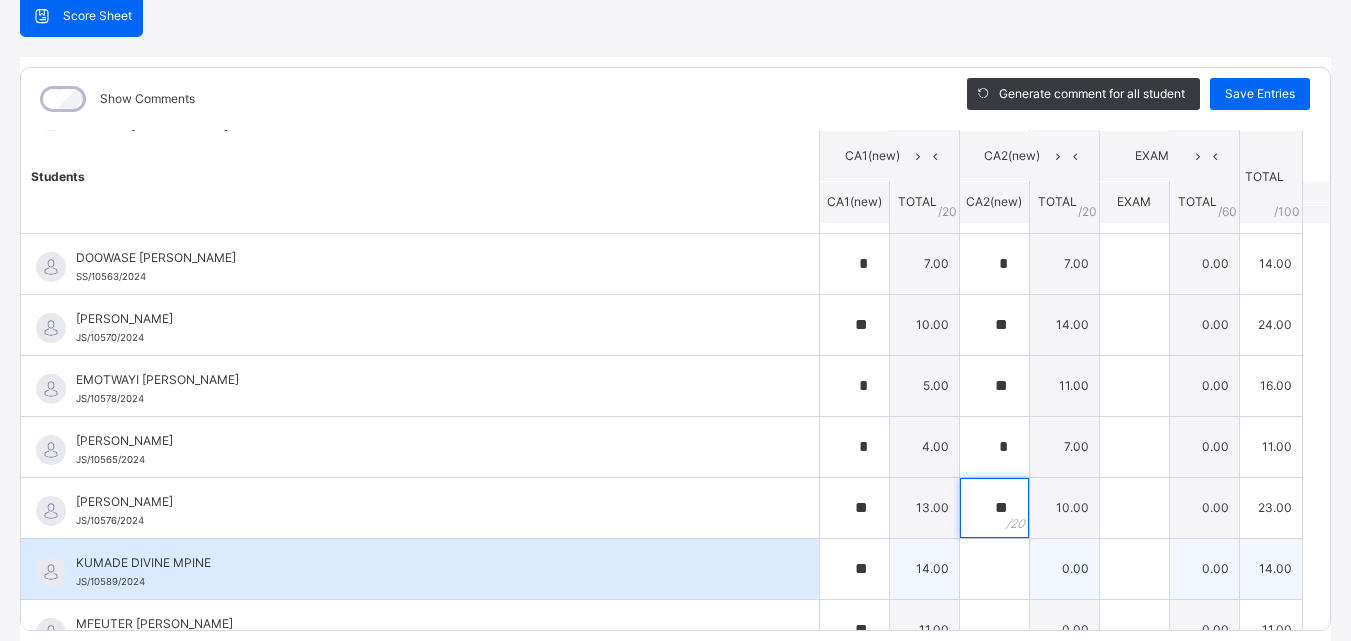 type on "**" 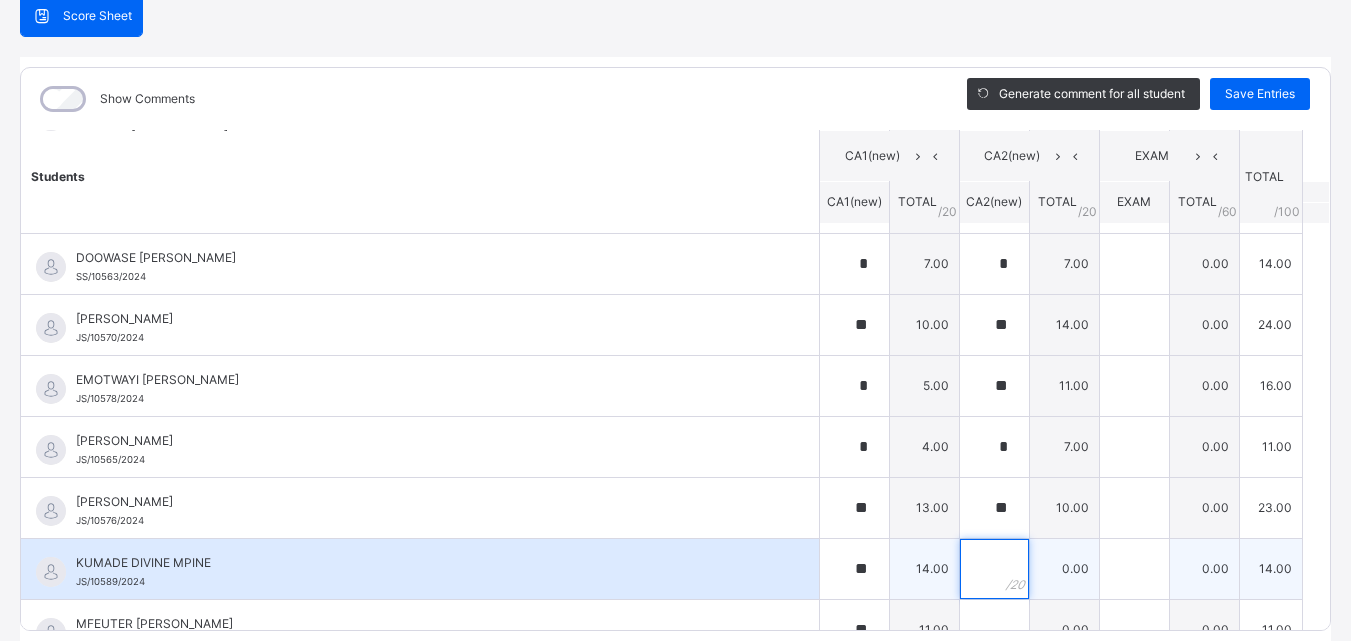click at bounding box center (994, 569) 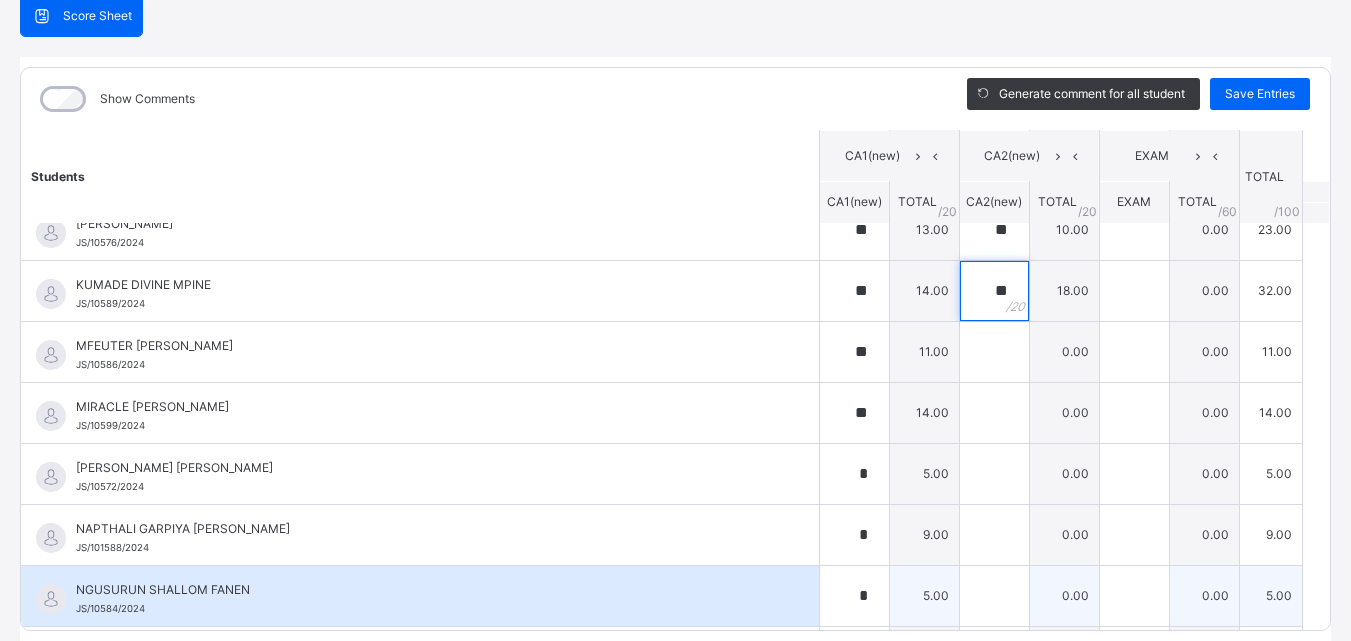 scroll, scrollTop: 900, scrollLeft: 0, axis: vertical 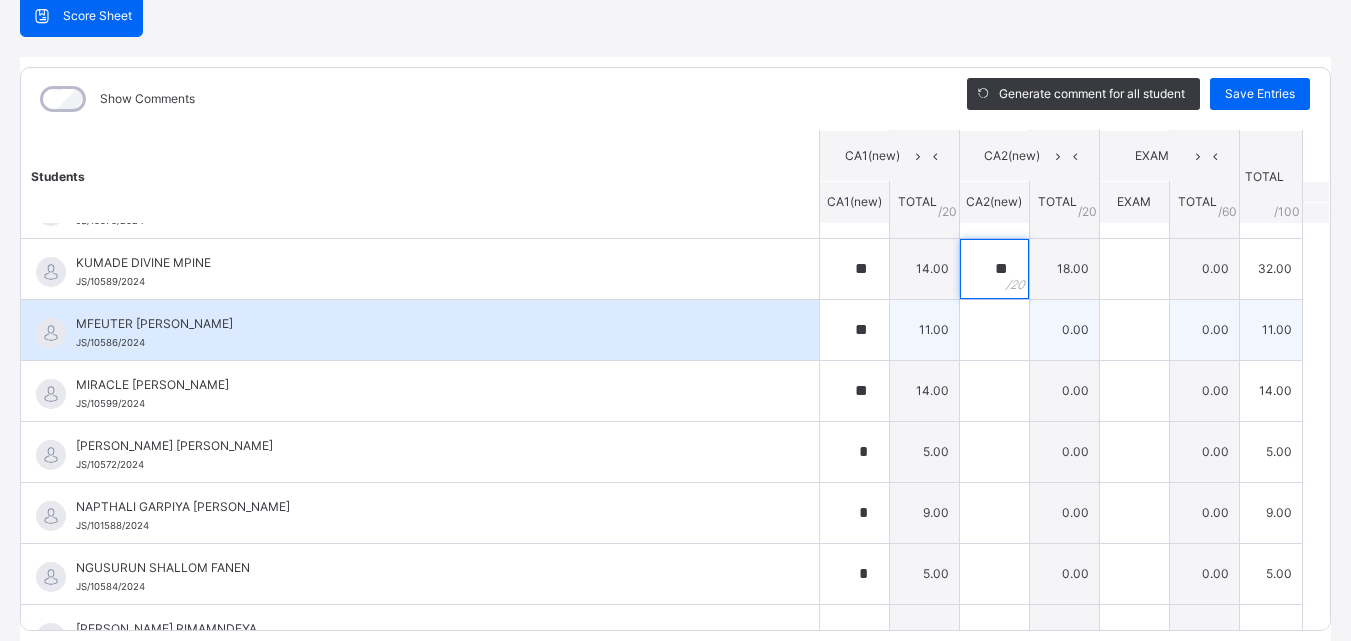 type on "**" 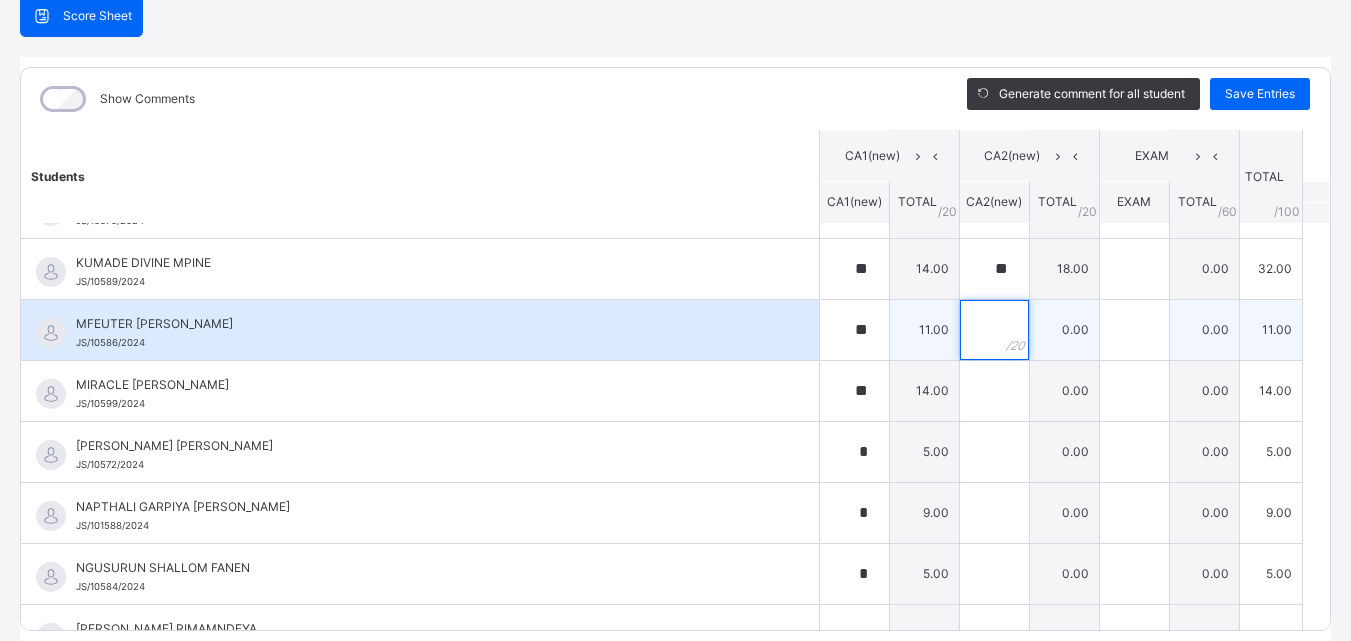 click at bounding box center [994, 330] 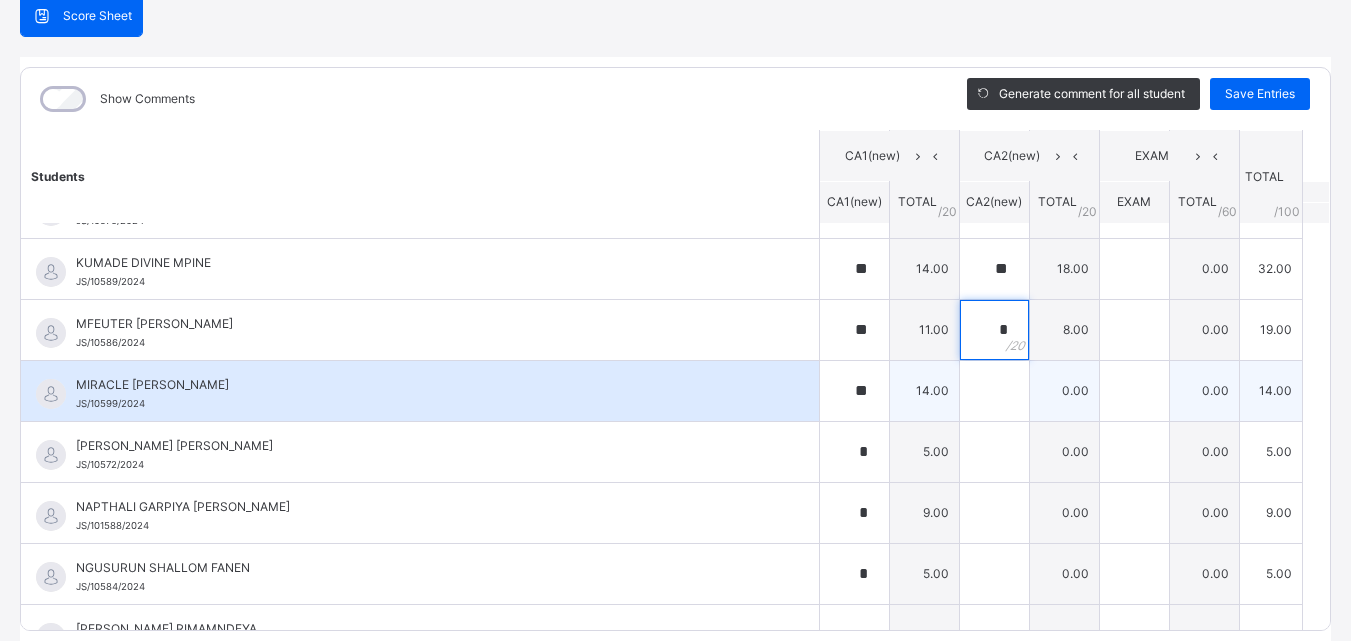 type on "*" 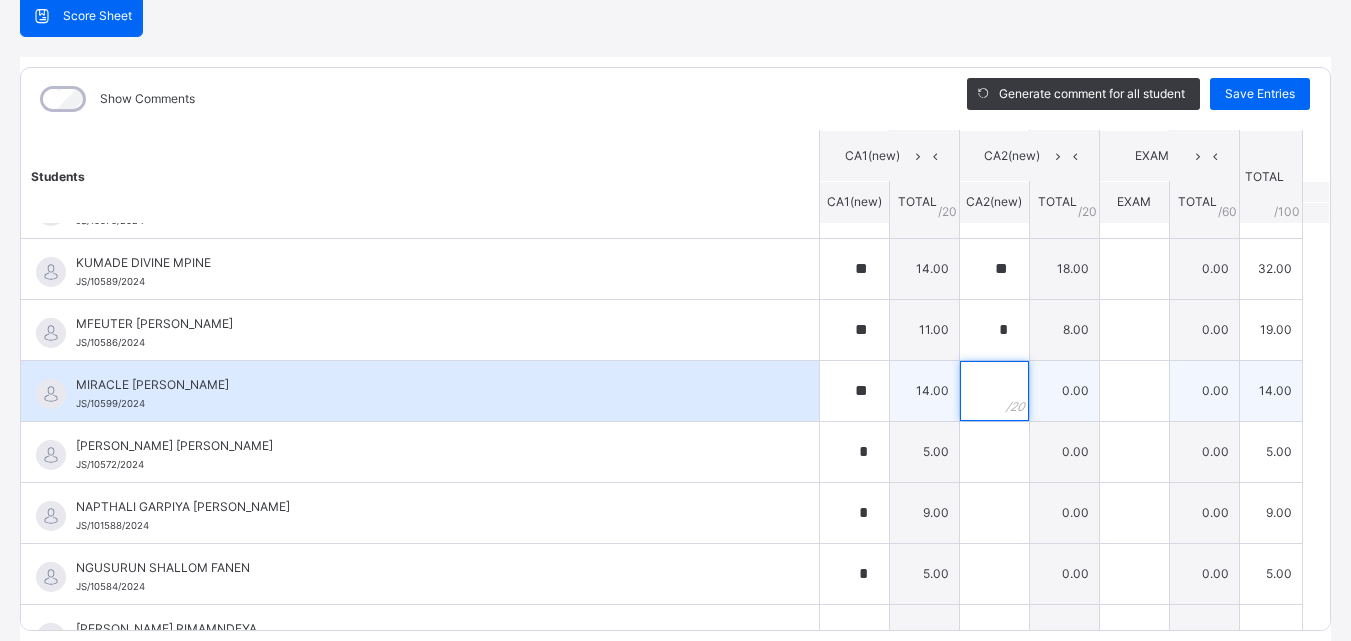 click at bounding box center (994, 391) 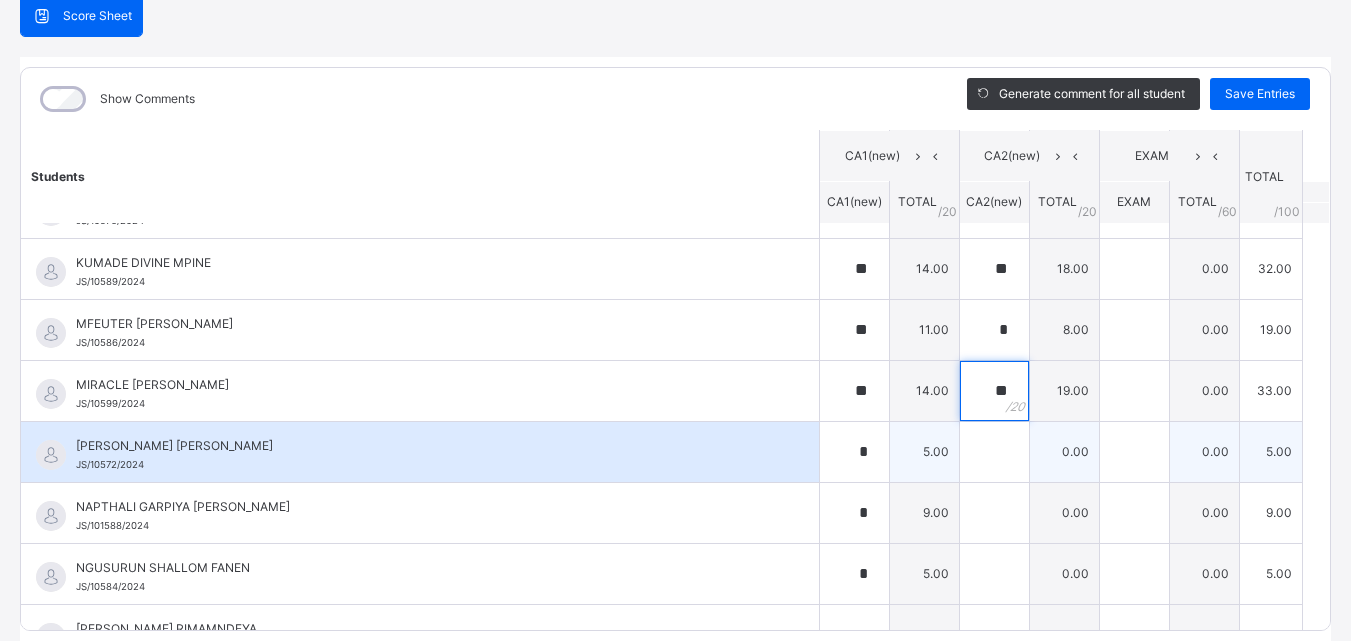 type on "**" 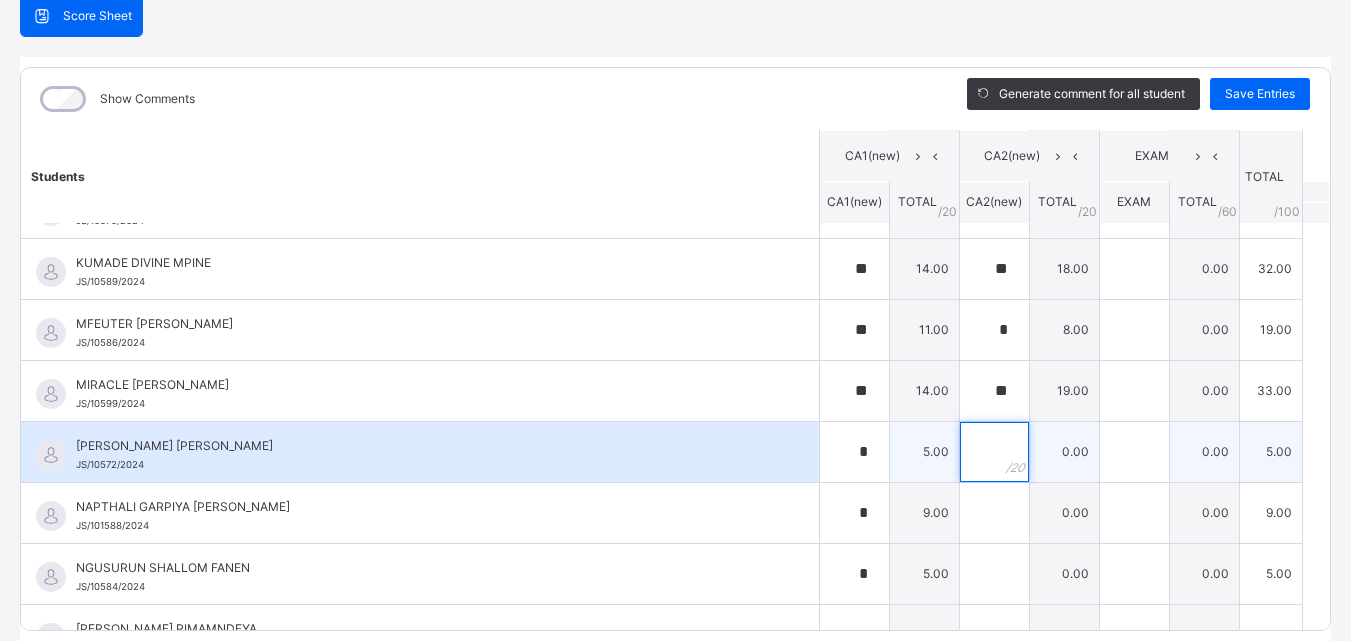 click at bounding box center [994, 452] 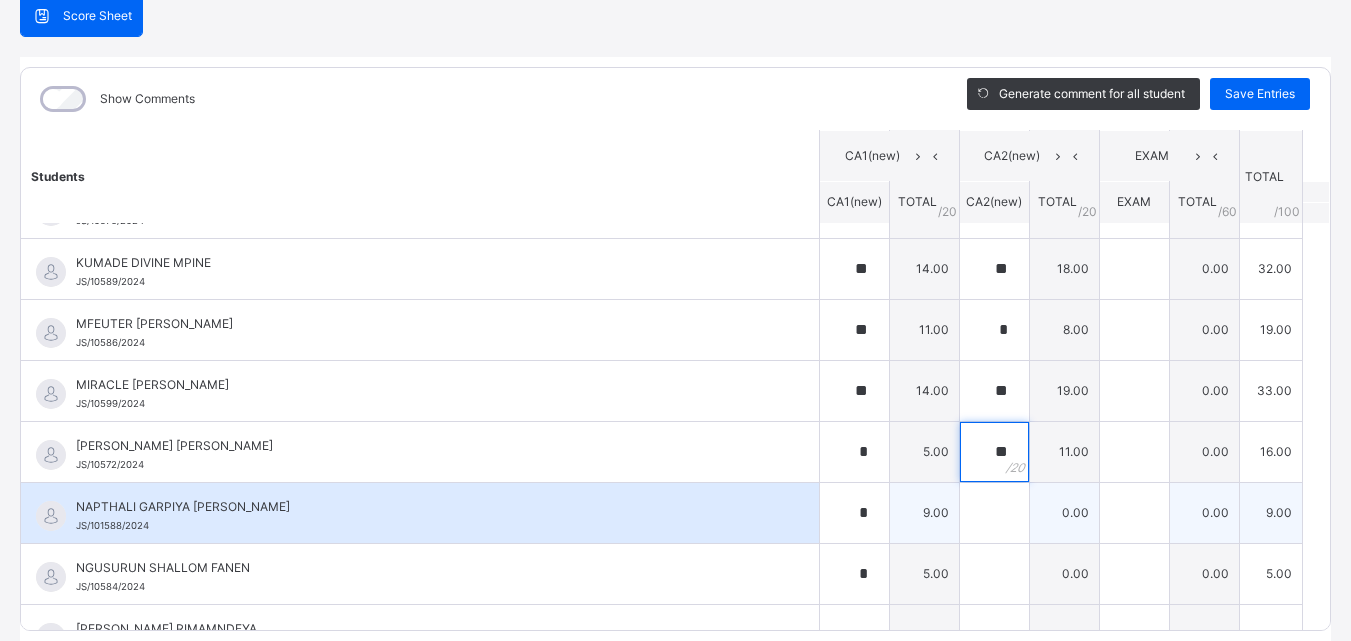 type on "**" 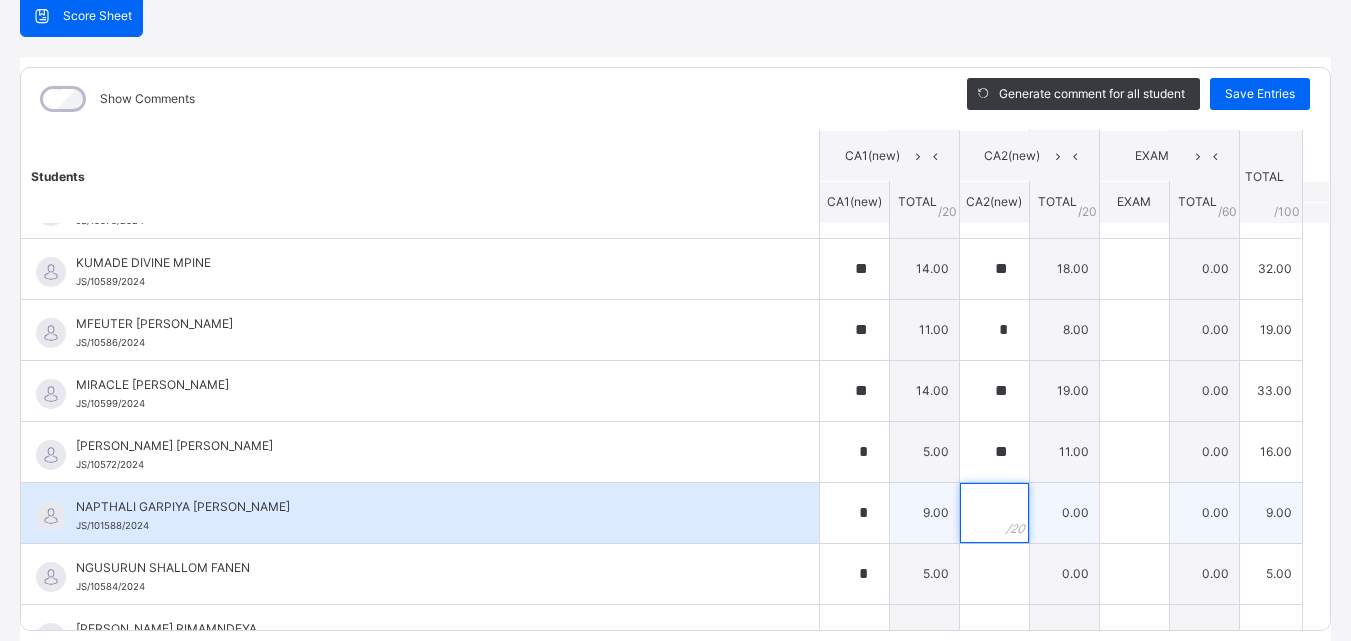 click at bounding box center [994, 513] 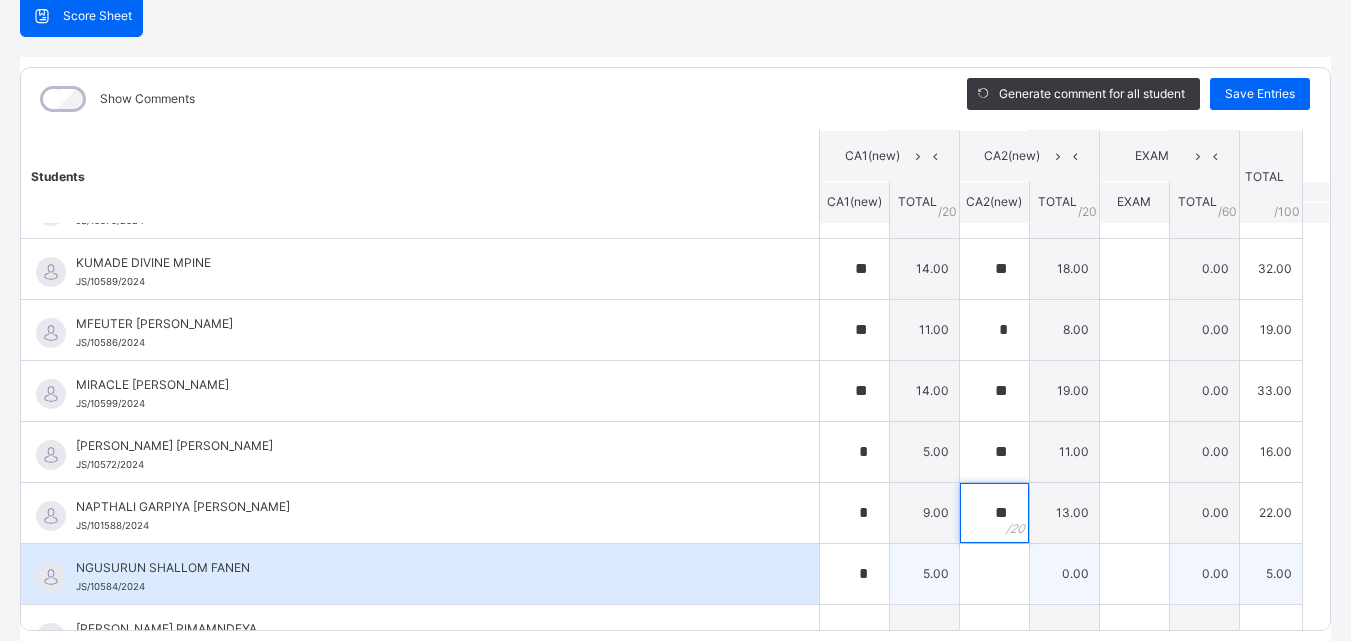 type on "**" 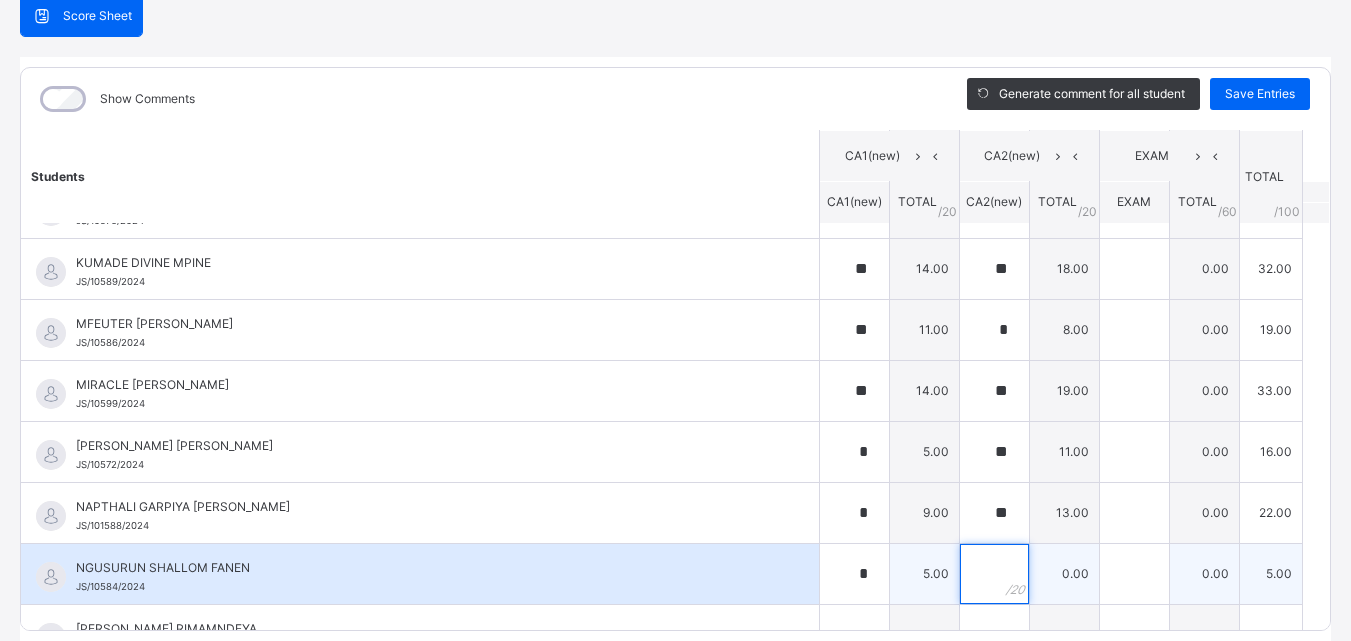 click at bounding box center (994, 574) 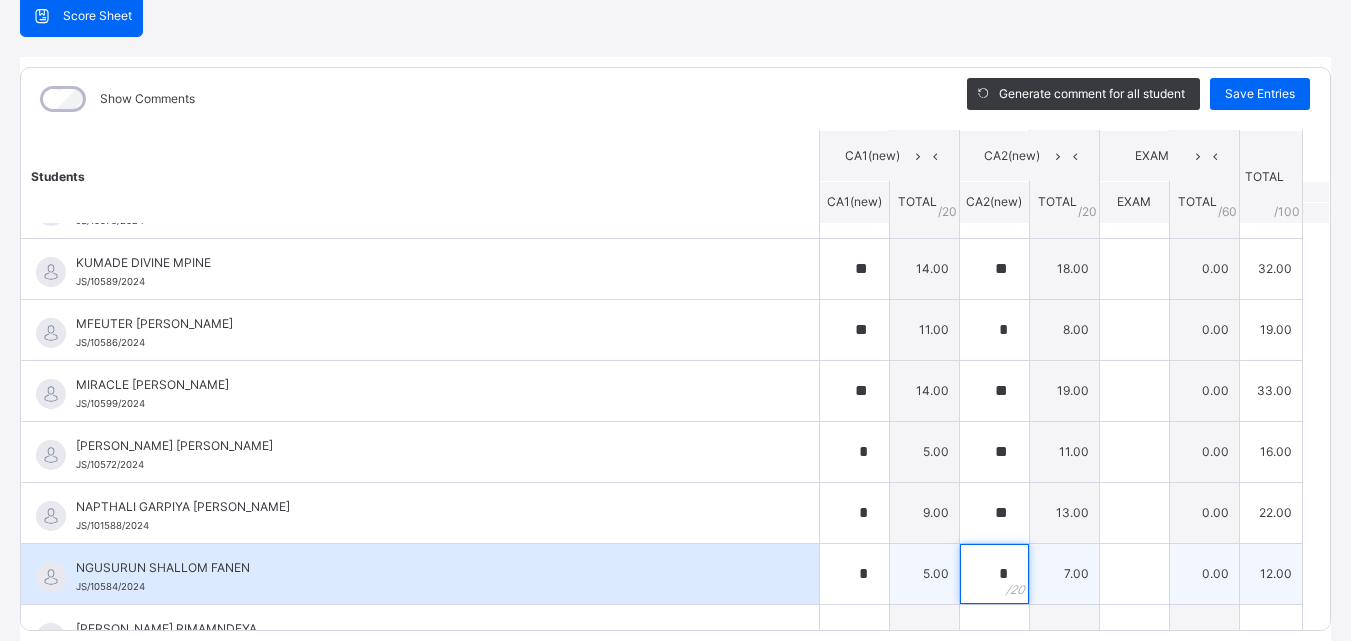 scroll, scrollTop: 1000, scrollLeft: 0, axis: vertical 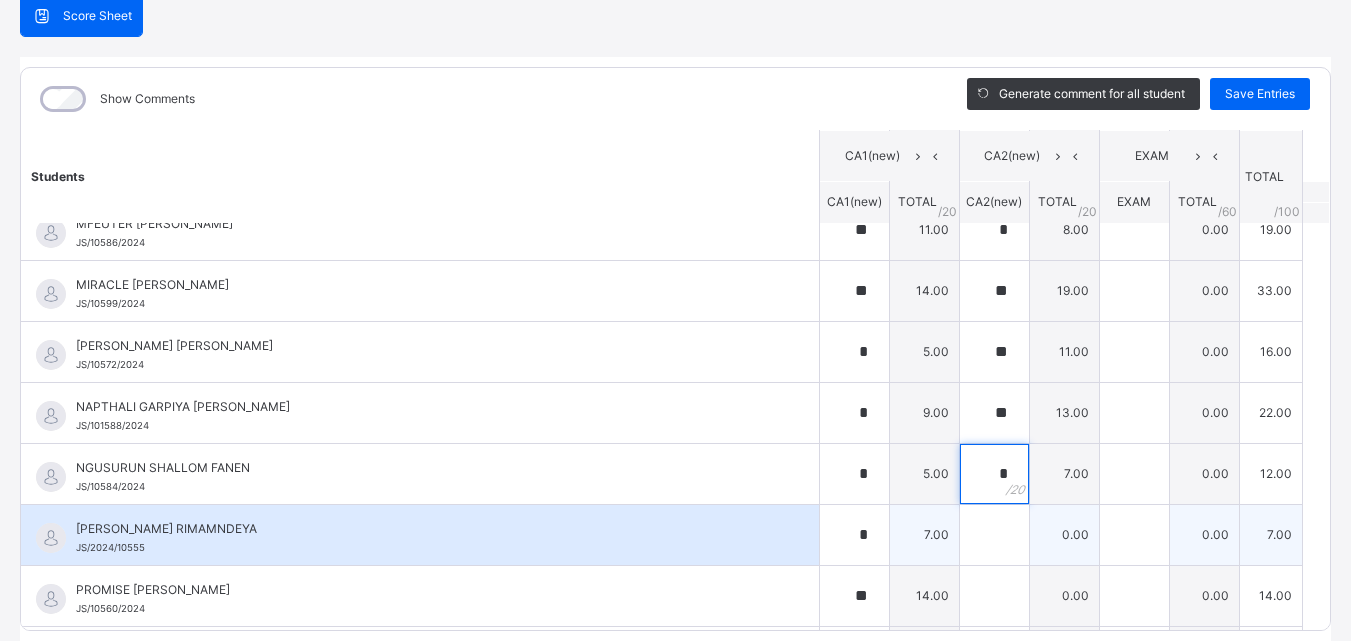 type on "*" 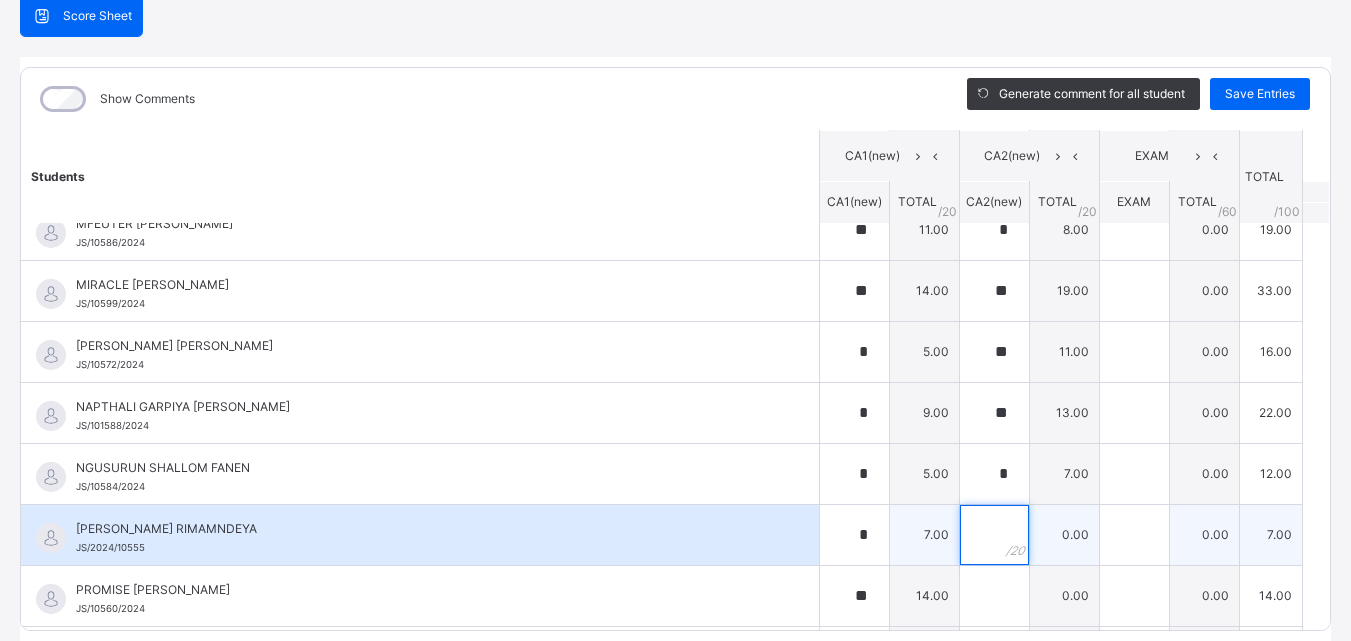click at bounding box center (994, 535) 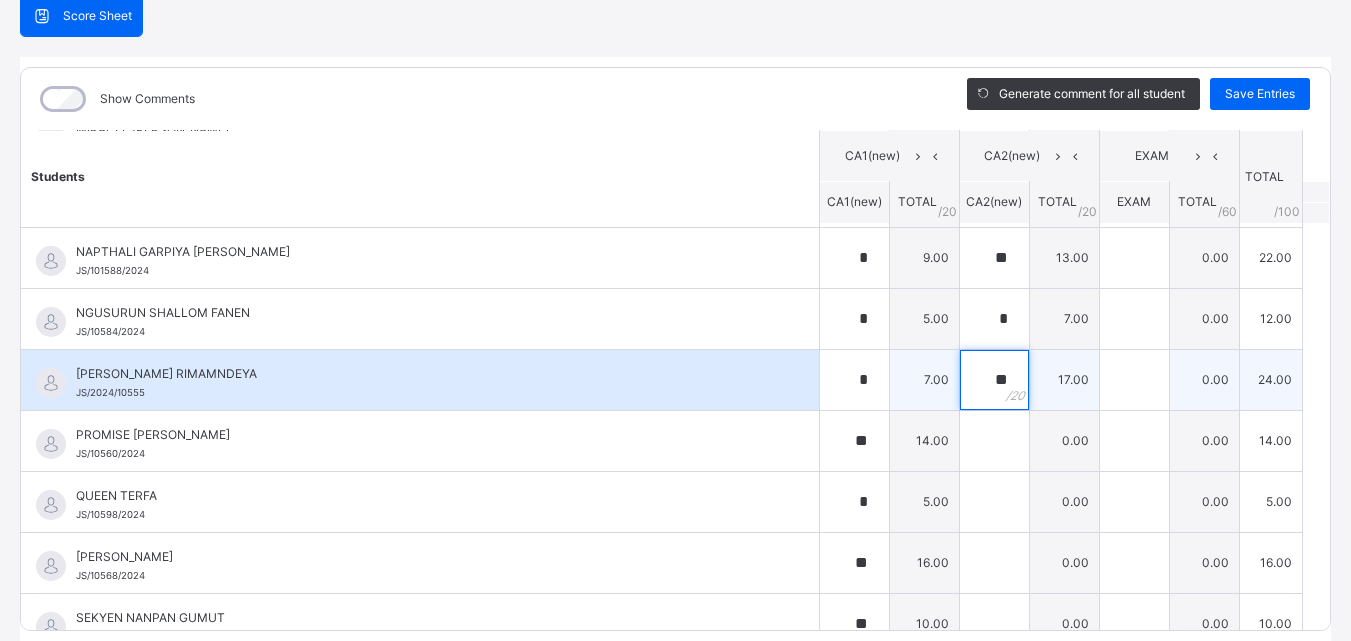 scroll, scrollTop: 1200, scrollLeft: 0, axis: vertical 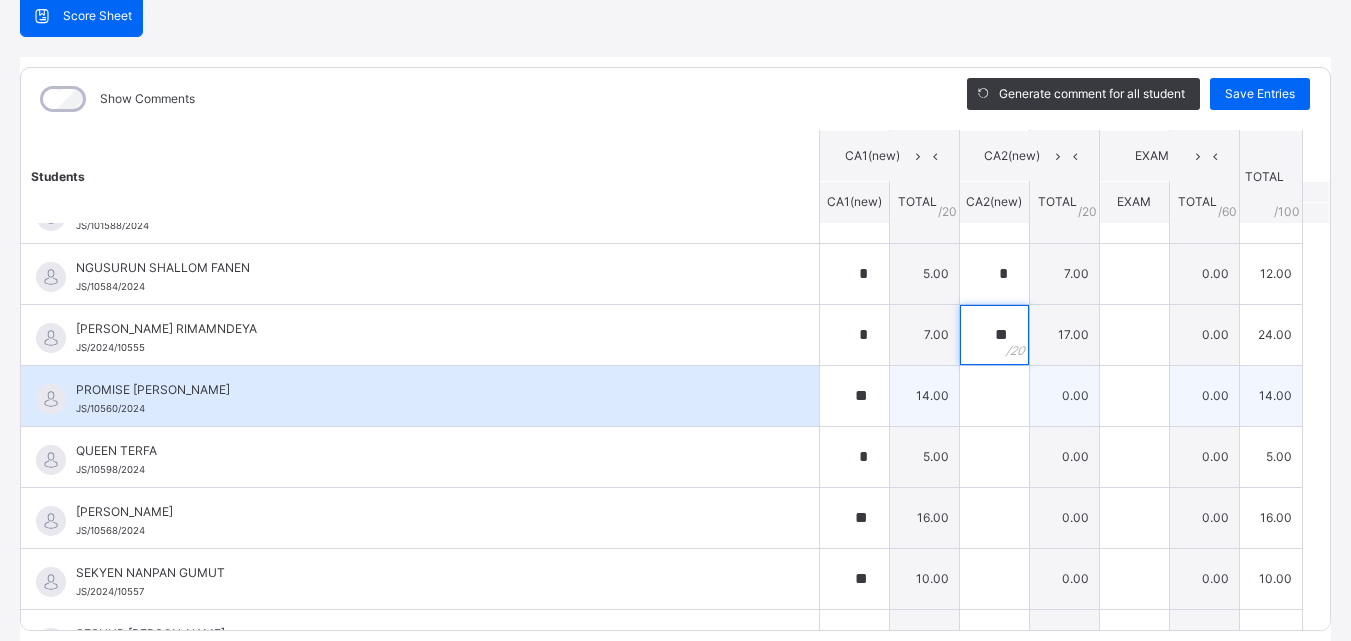 type on "**" 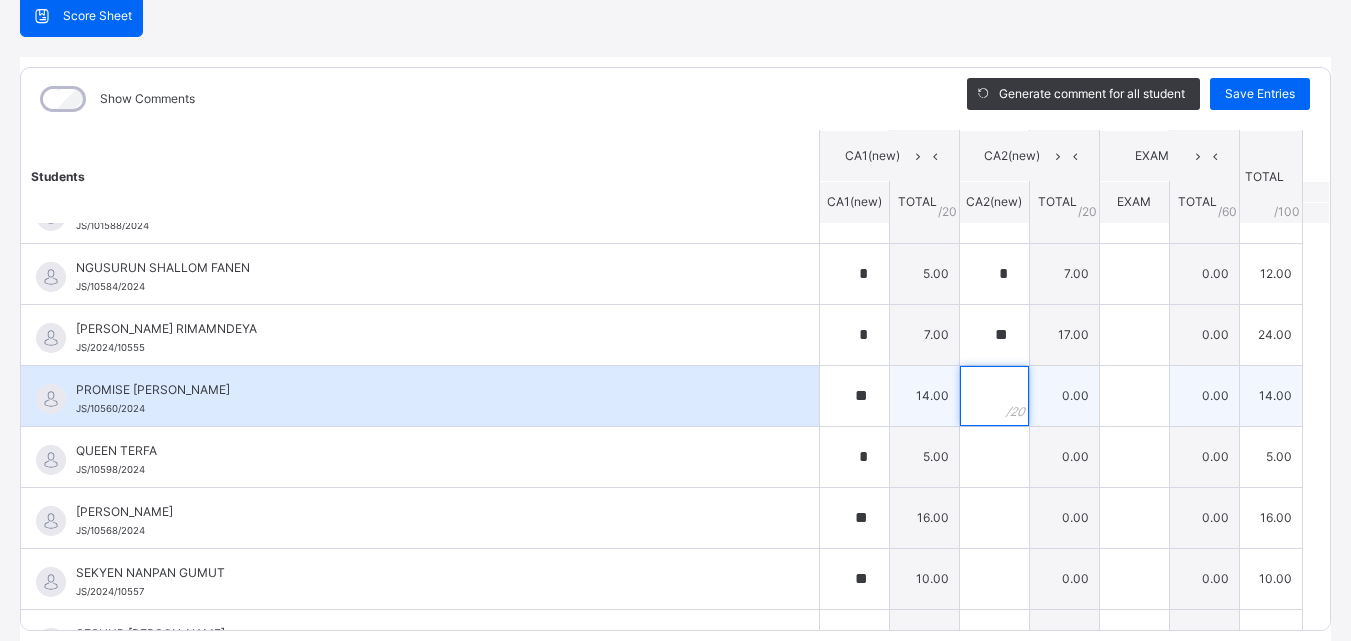 click at bounding box center [994, 396] 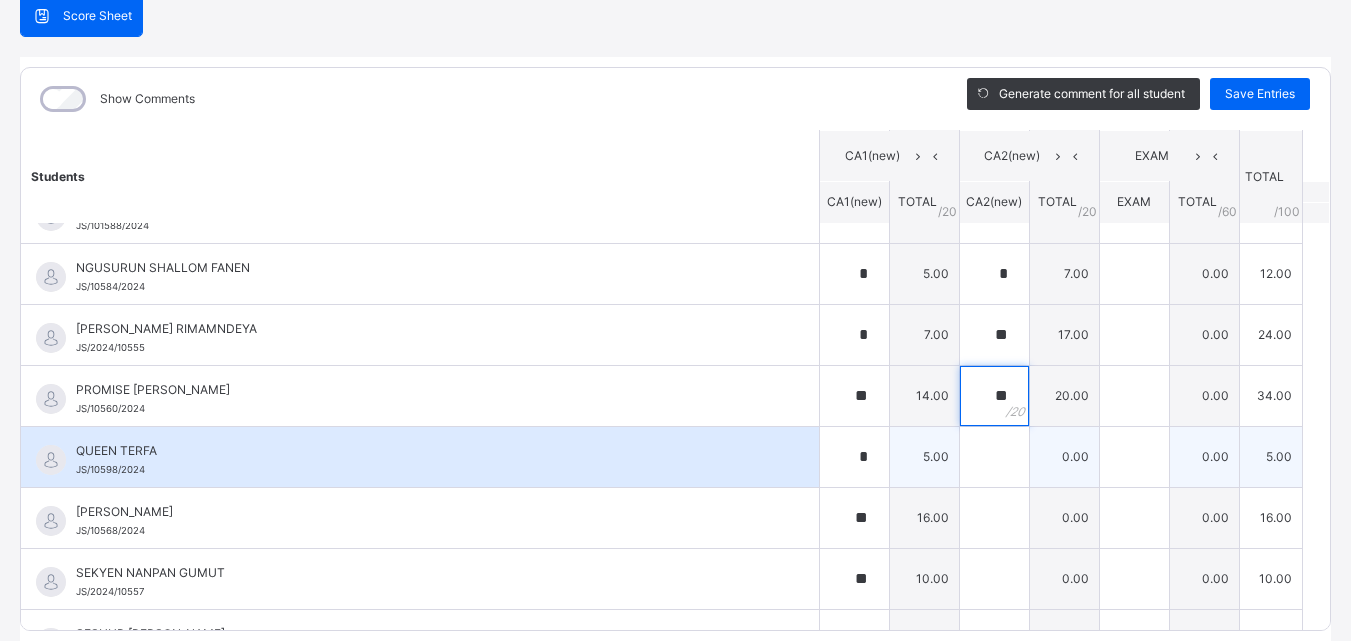 type on "**" 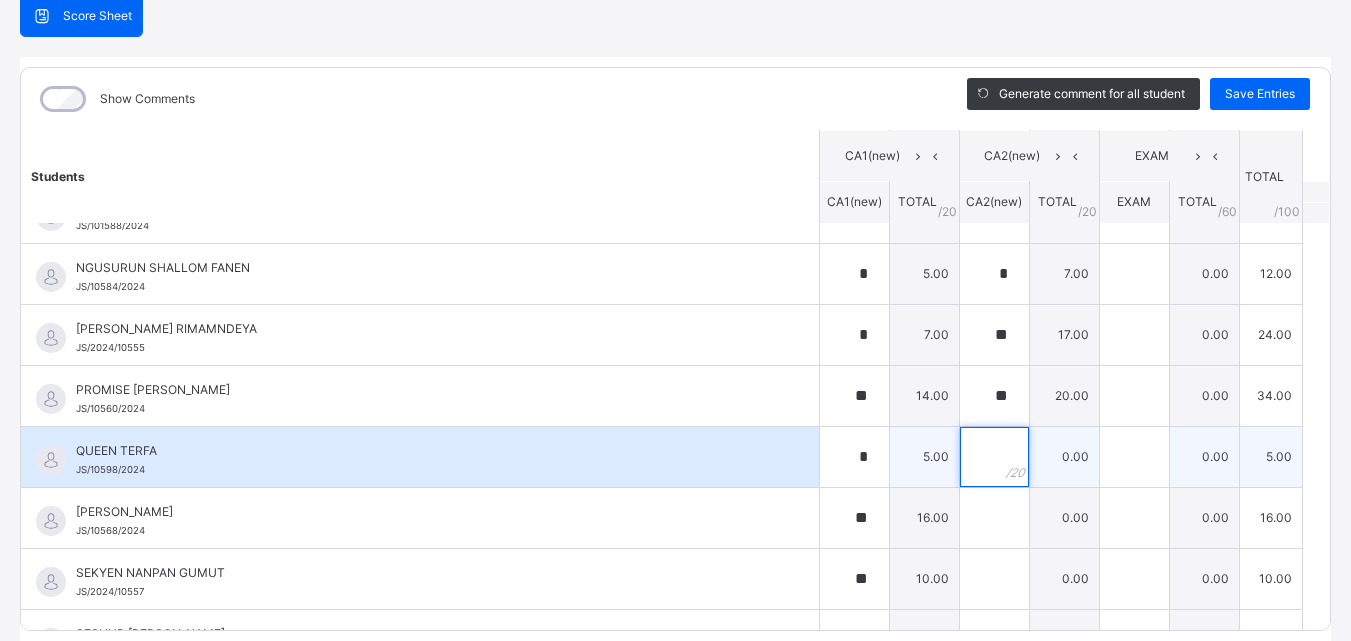click at bounding box center (994, 457) 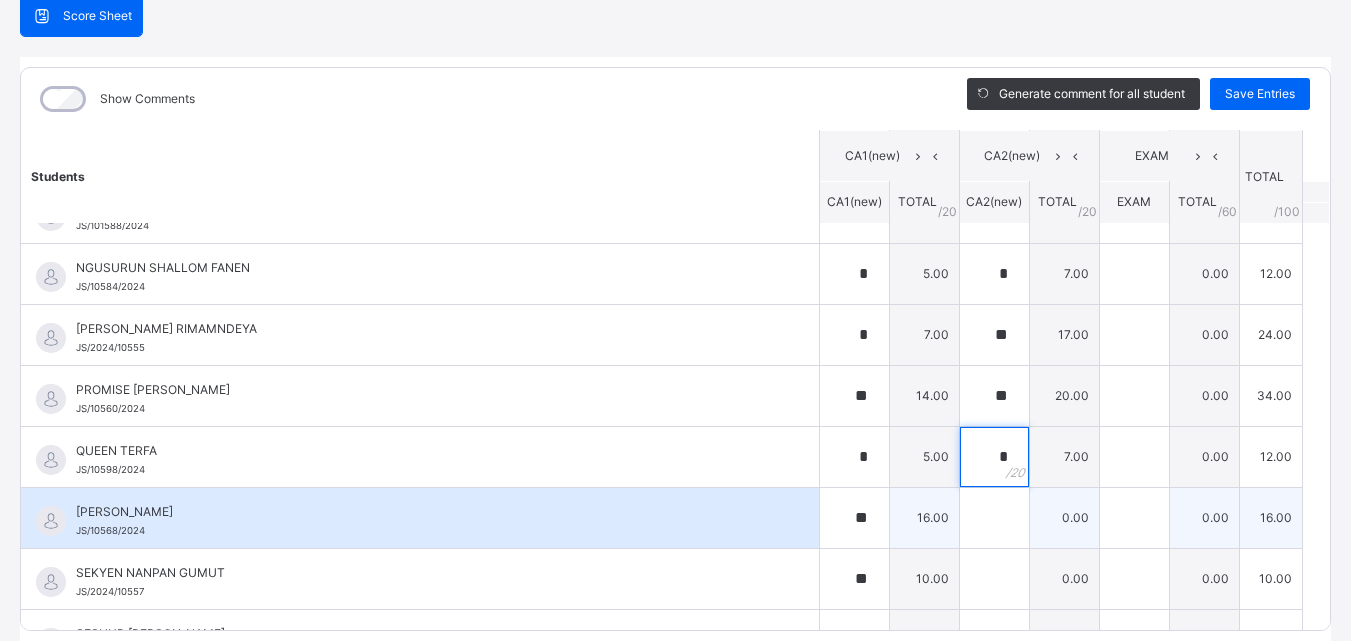 type on "*" 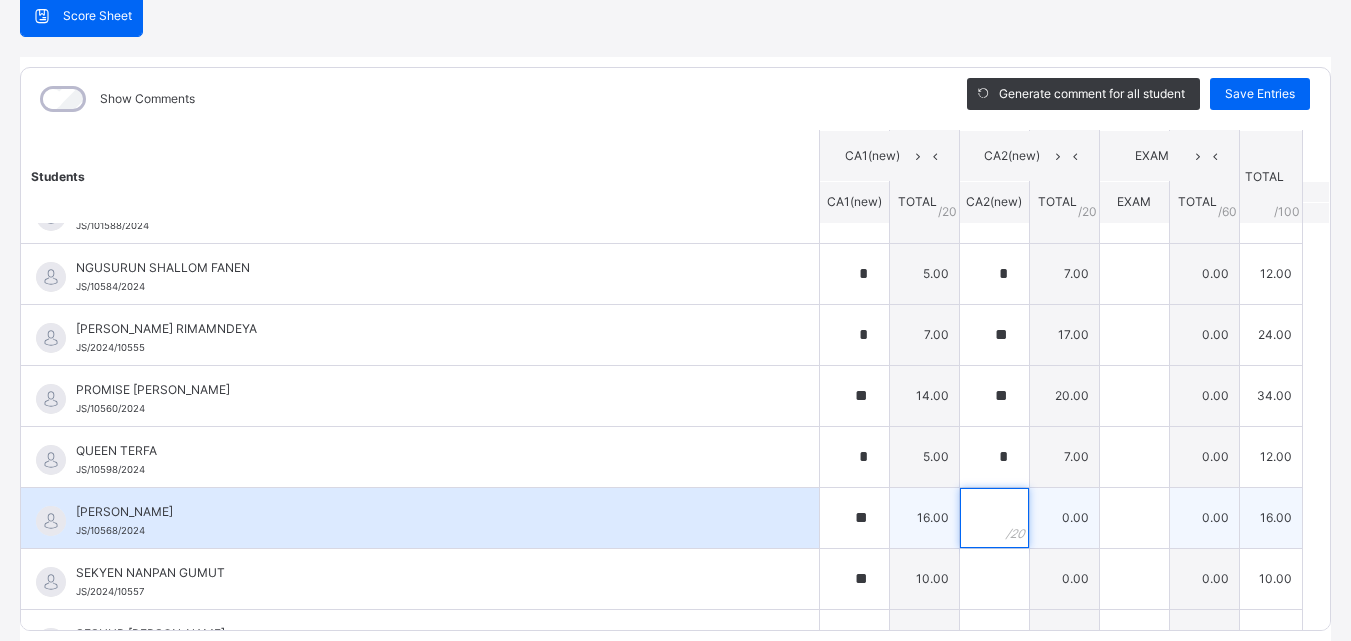 click at bounding box center (994, 518) 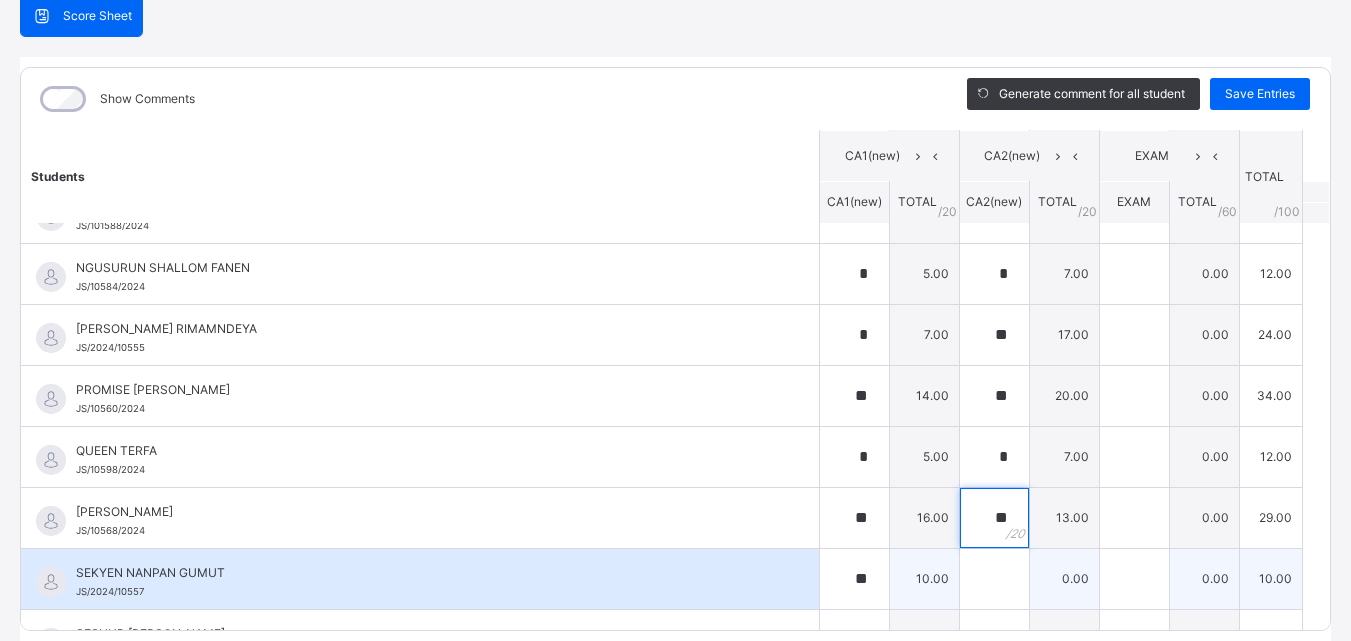 type on "**" 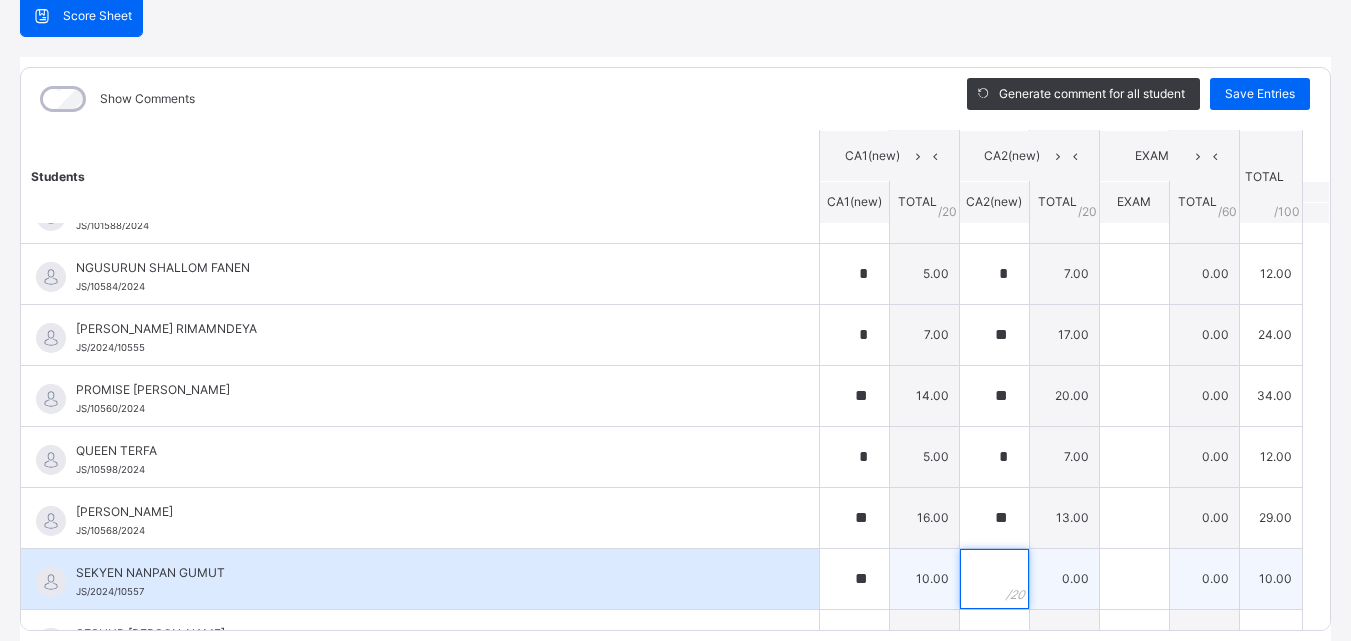click at bounding box center (994, 579) 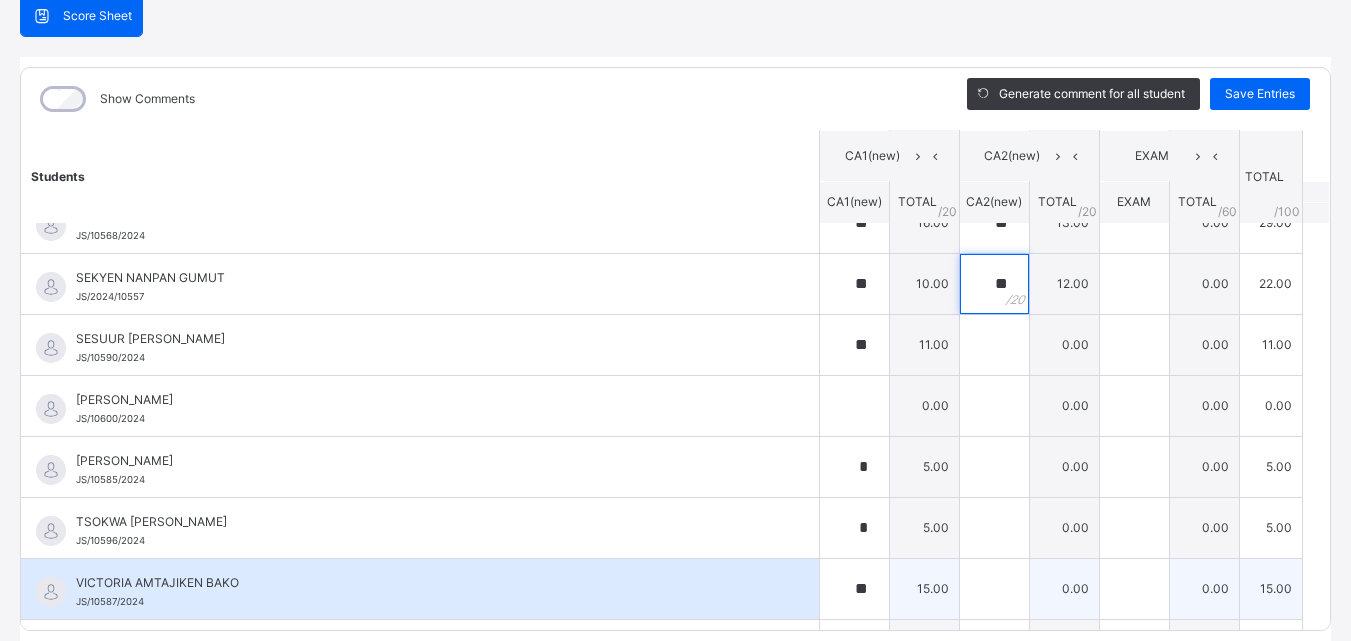 scroll, scrollTop: 1500, scrollLeft: 0, axis: vertical 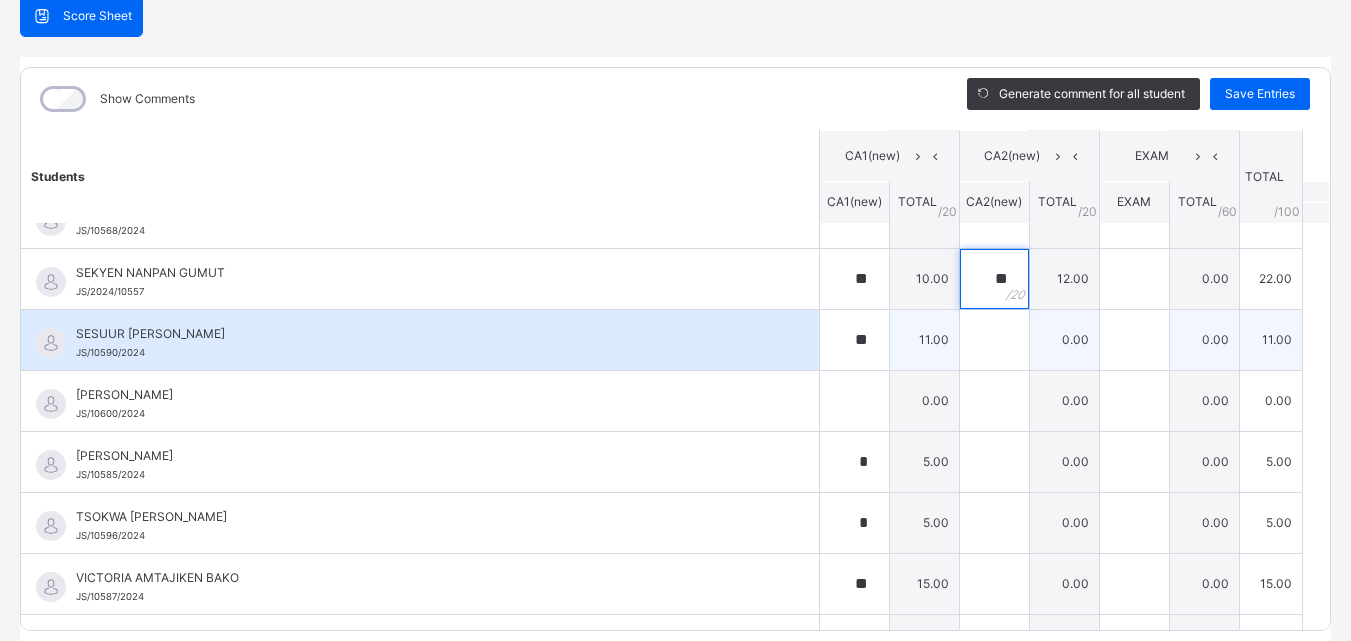 type on "**" 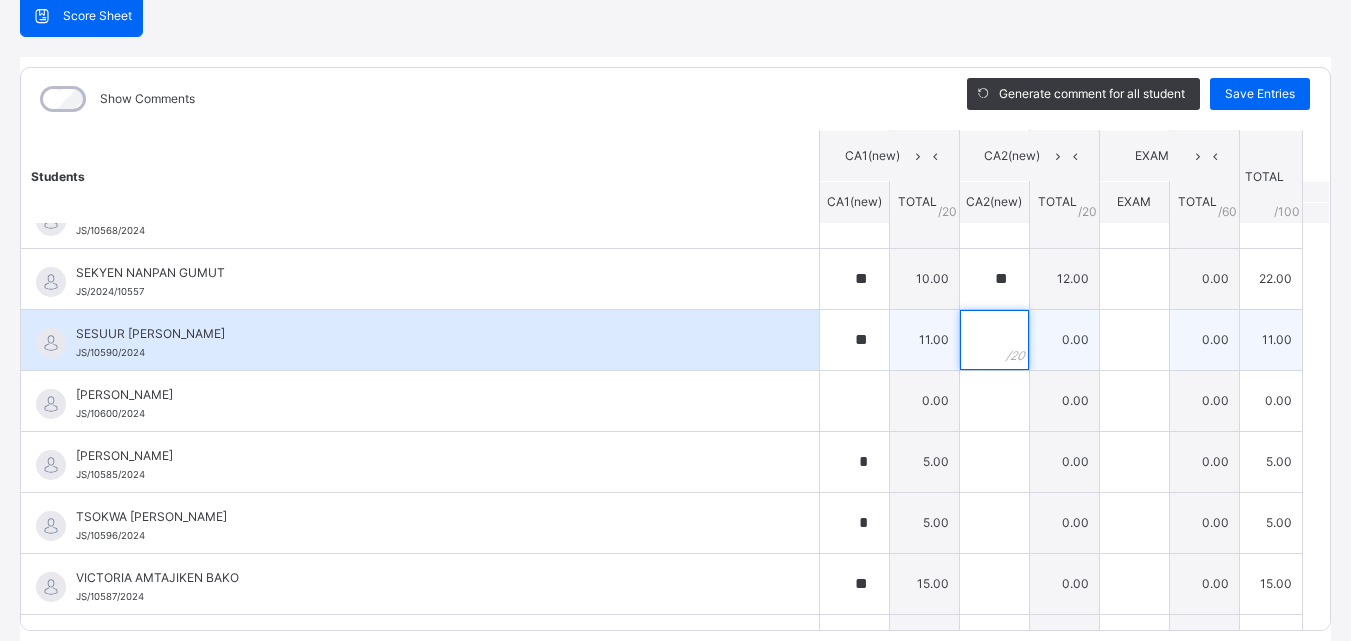 click at bounding box center (994, 340) 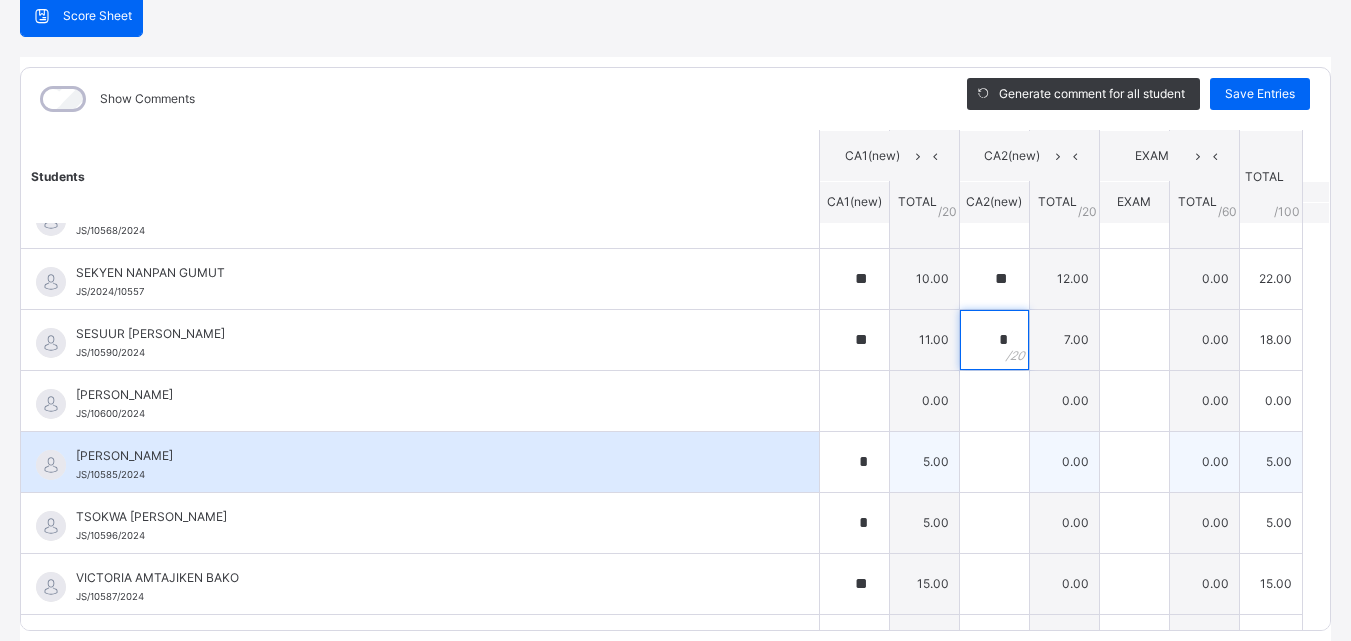 type on "*" 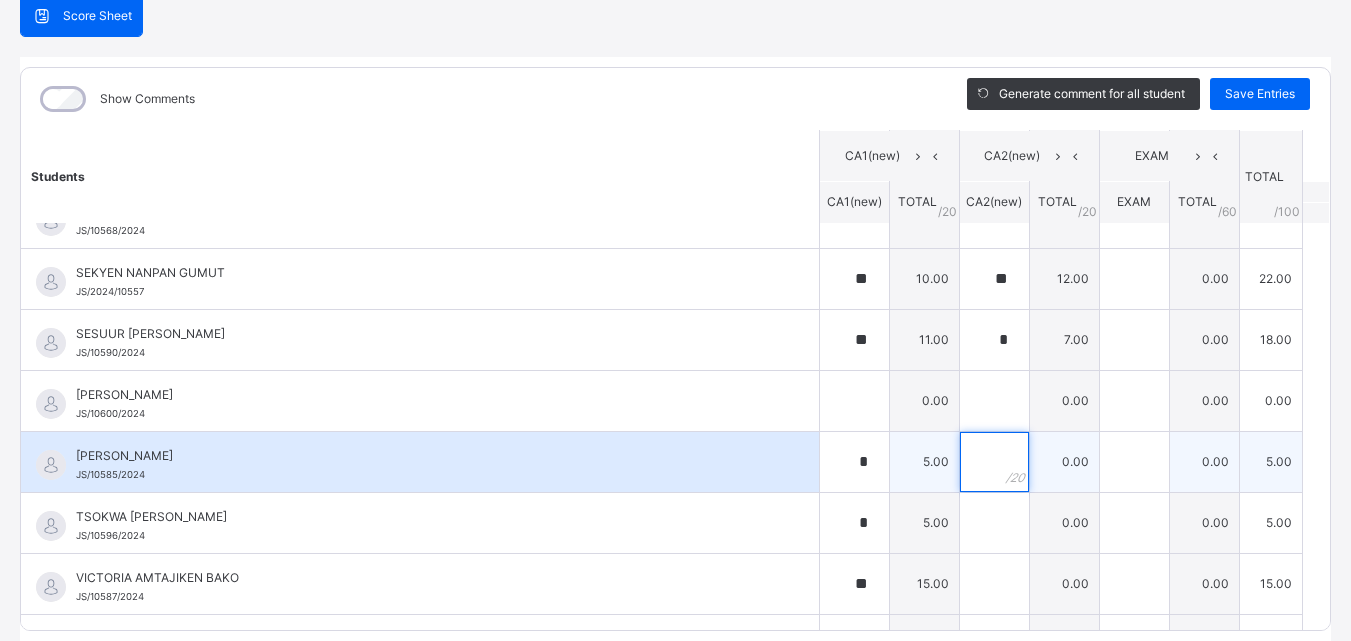 click at bounding box center [994, 462] 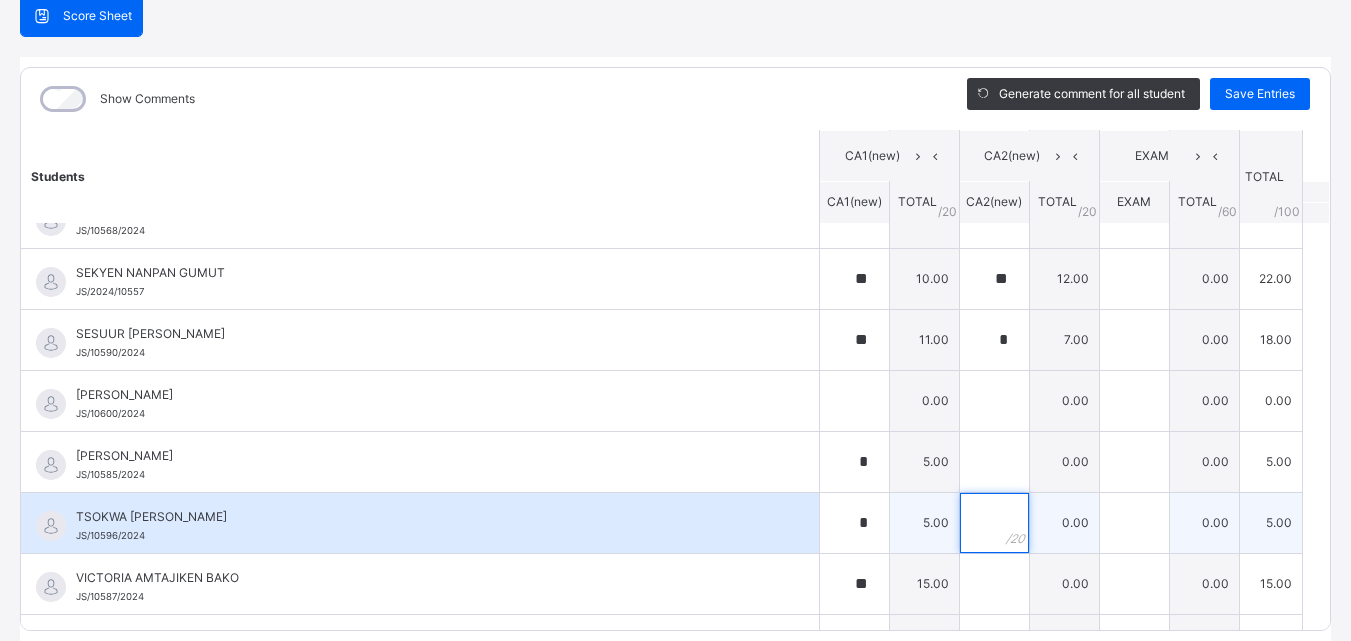 click at bounding box center [994, 523] 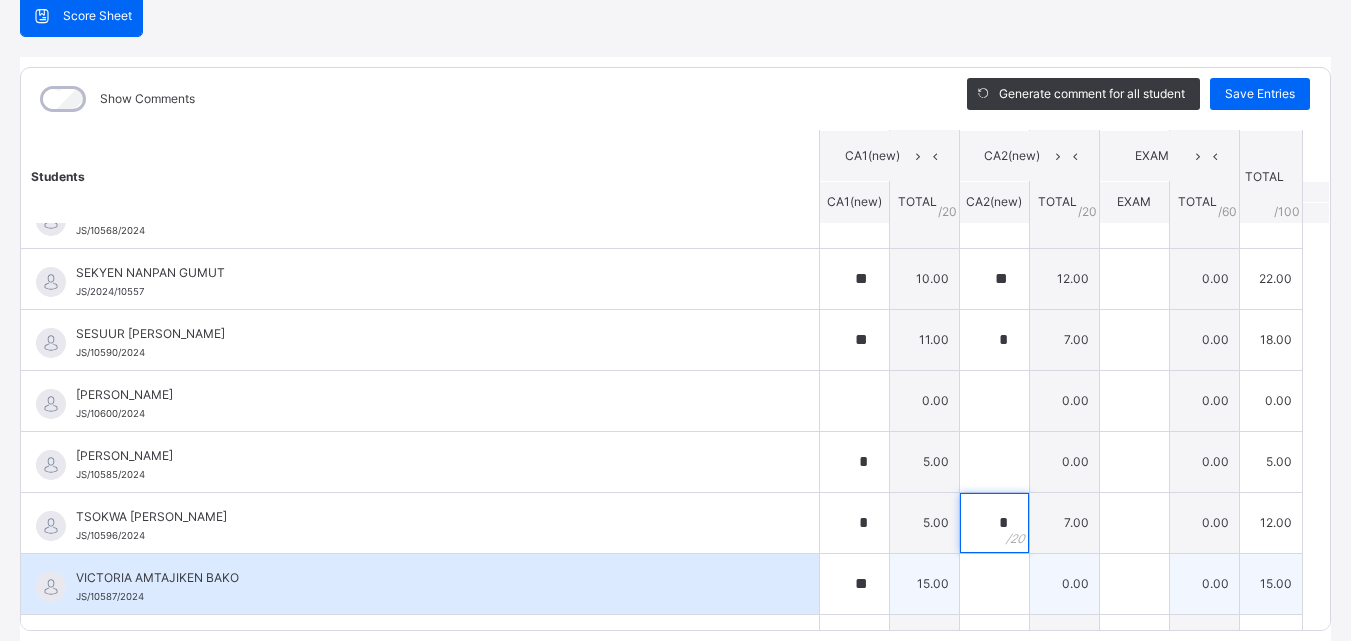 type on "*" 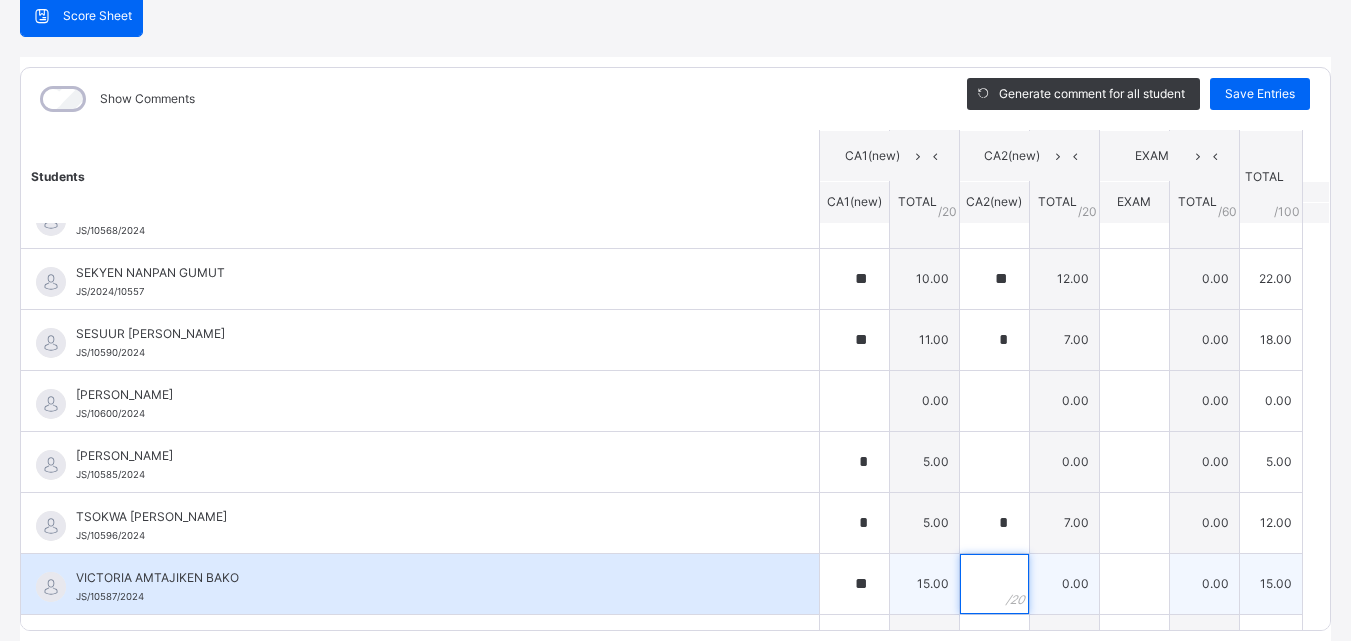 click at bounding box center (994, 584) 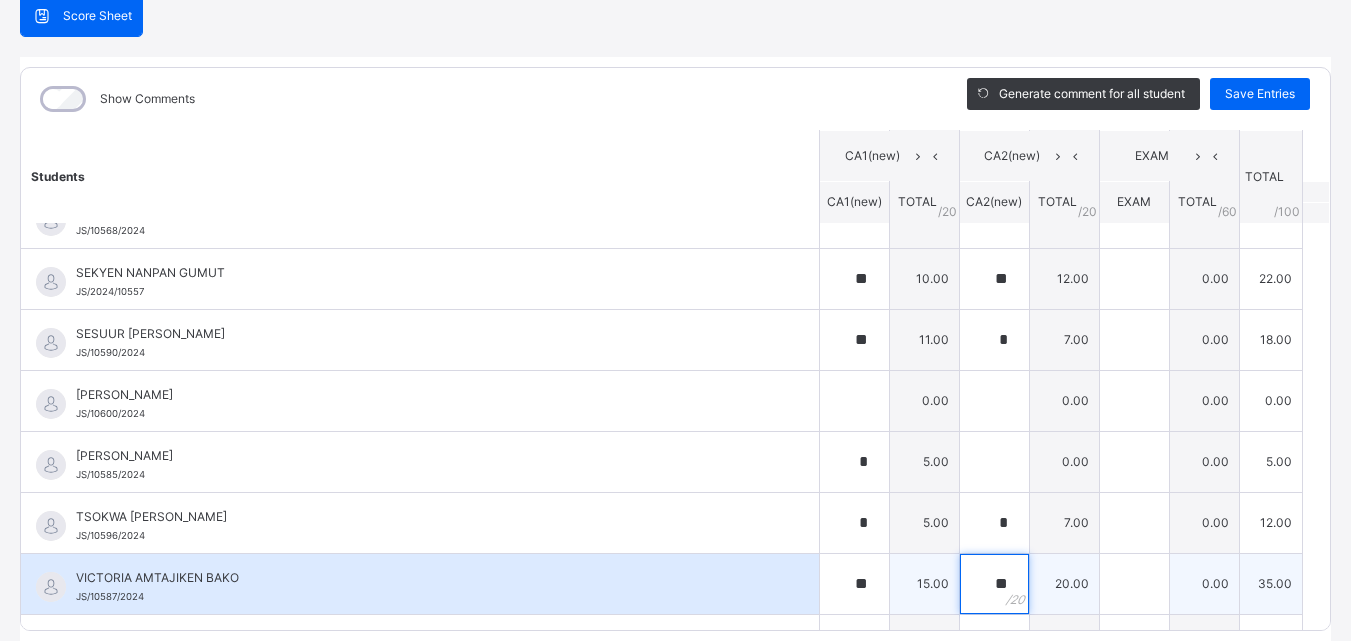 scroll, scrollTop: 1546, scrollLeft: 0, axis: vertical 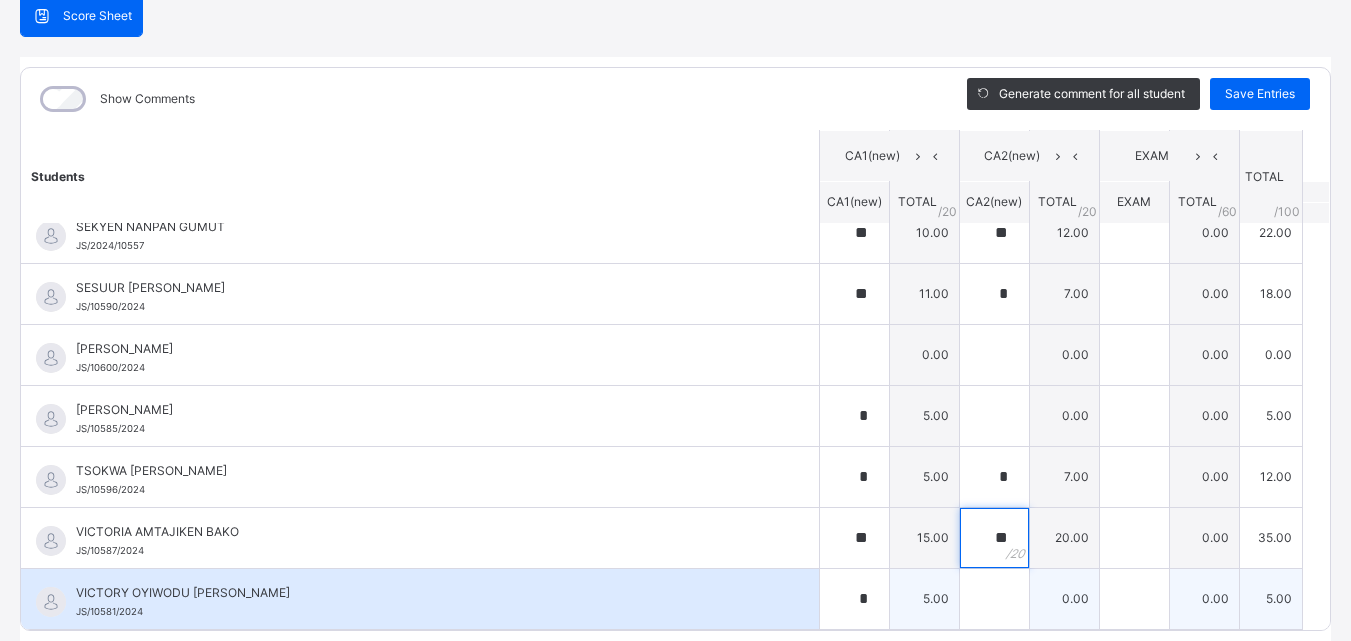 type on "**" 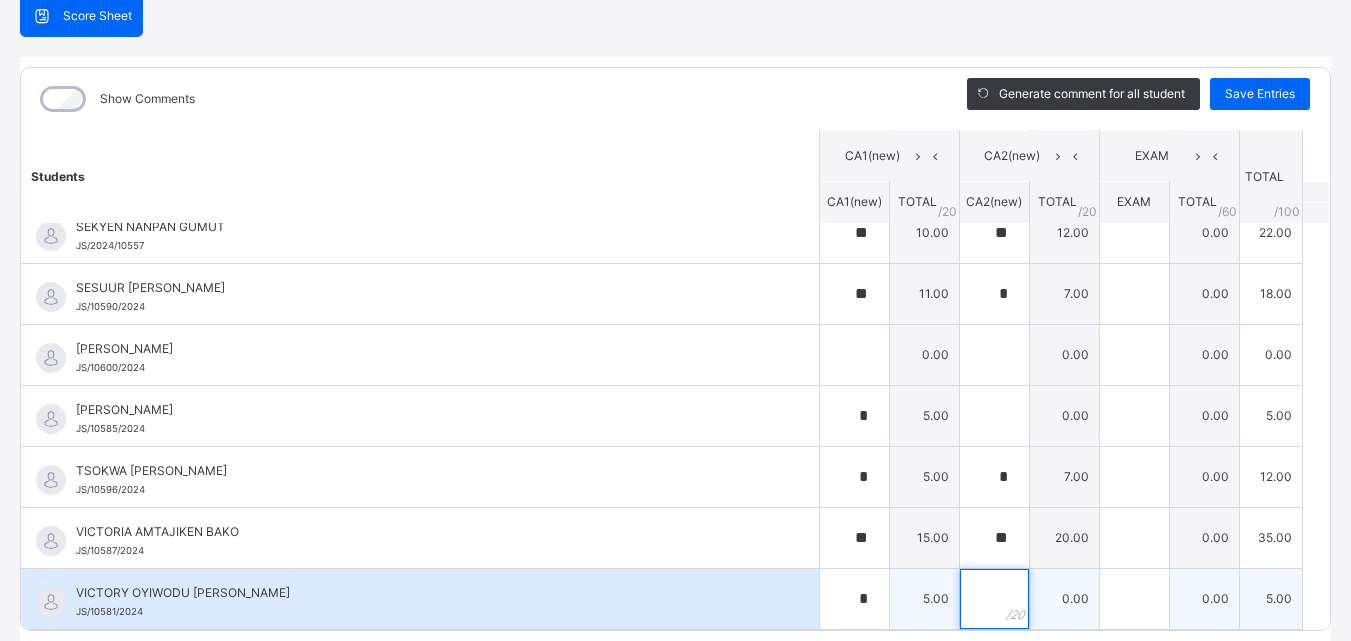 click at bounding box center [994, 599] 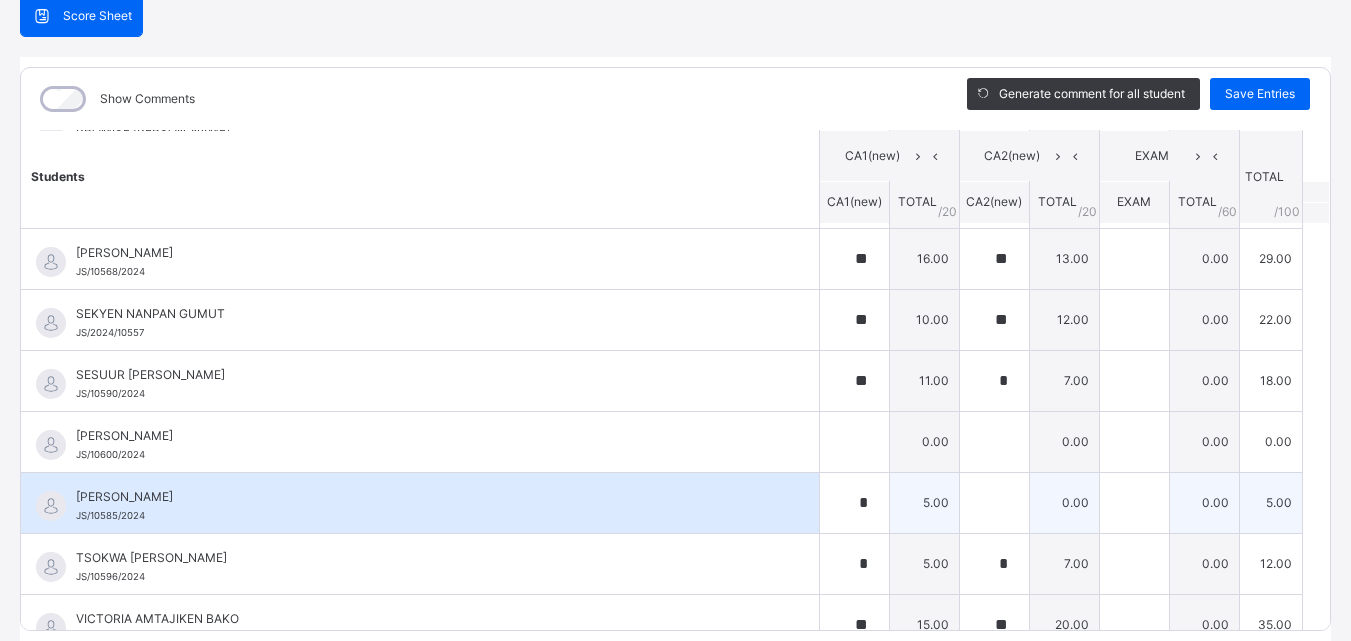 scroll, scrollTop: 1546, scrollLeft: 0, axis: vertical 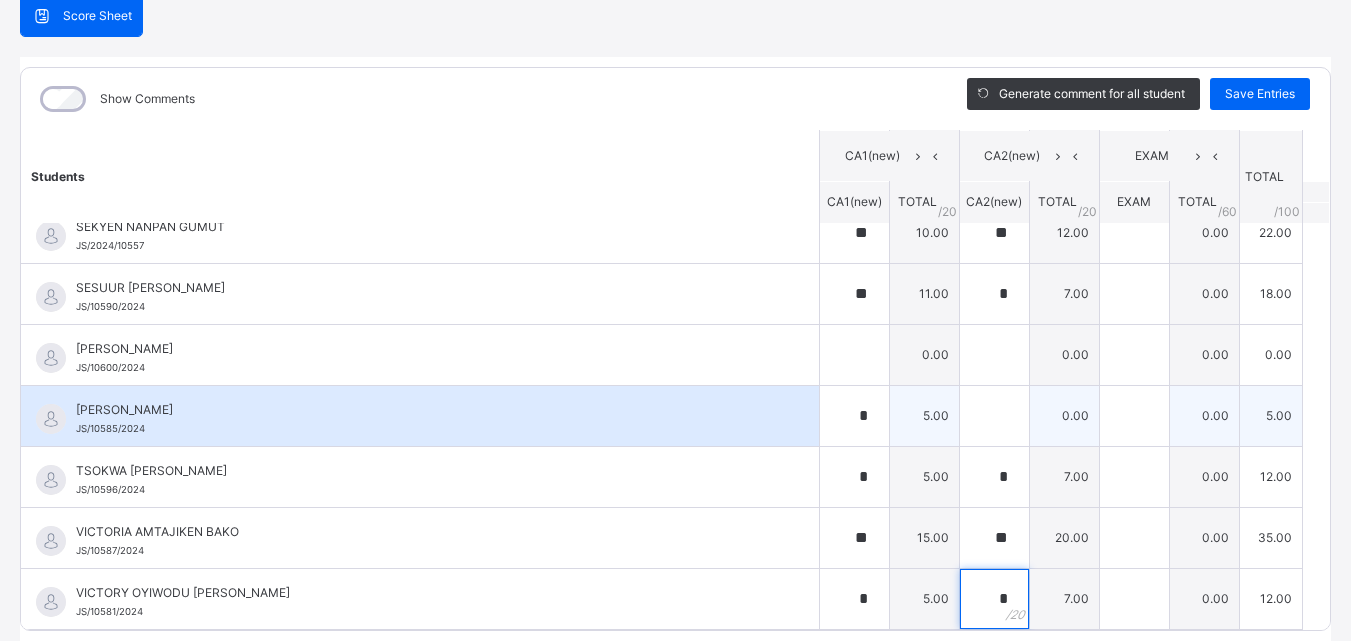 type on "*" 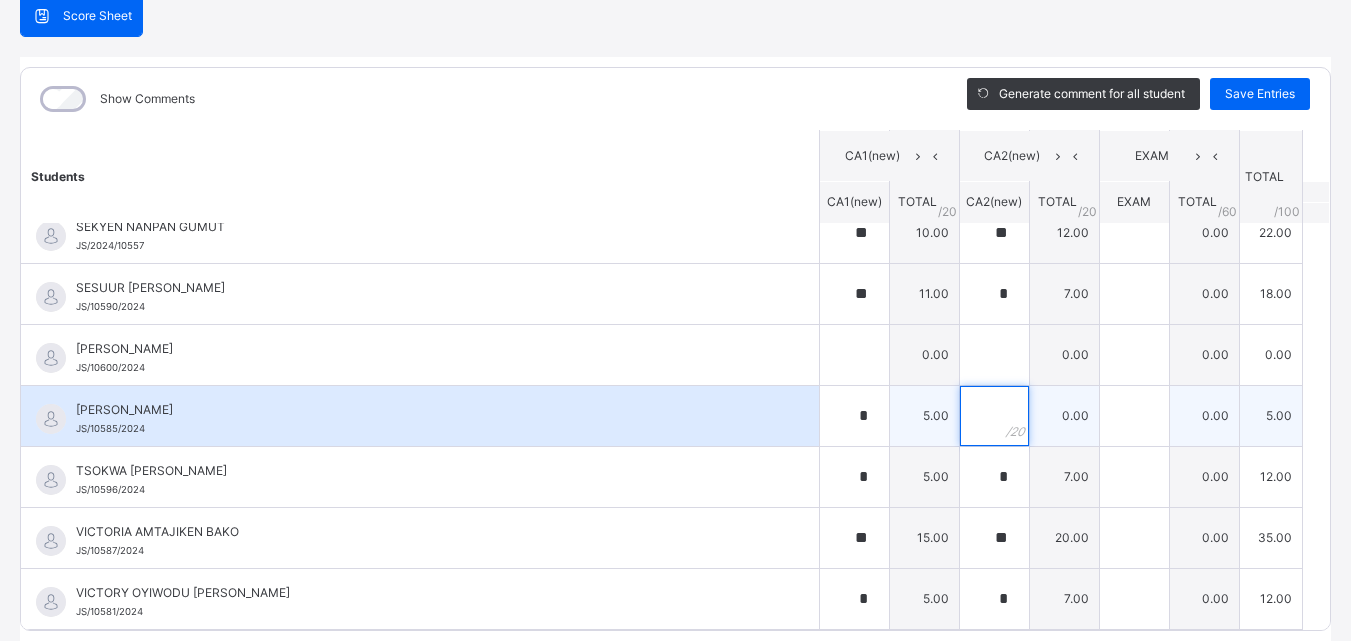 click at bounding box center (994, 416) 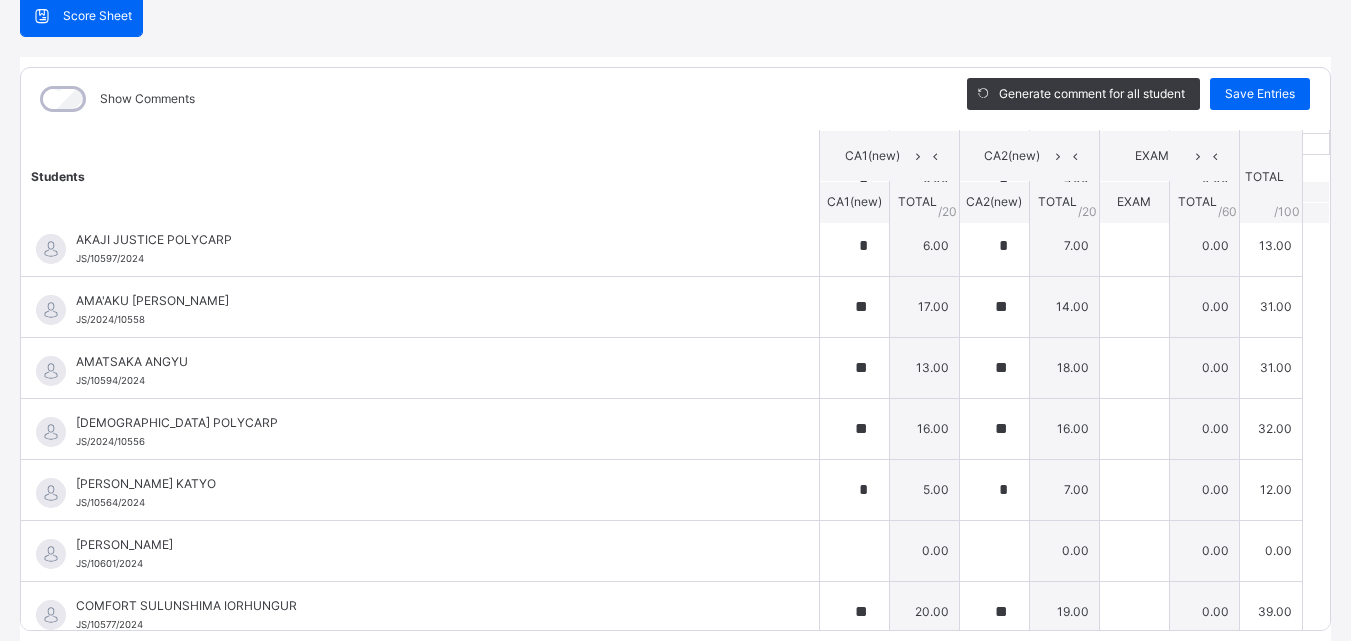 scroll, scrollTop: 0, scrollLeft: 0, axis: both 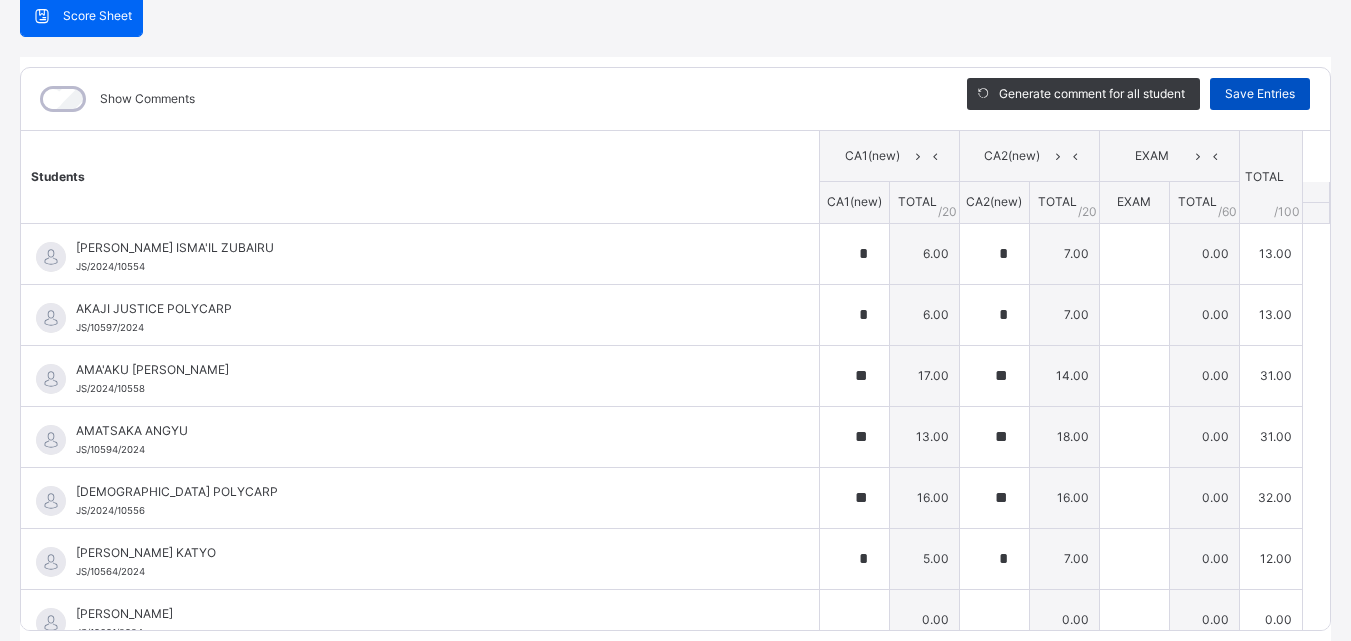type on "*" 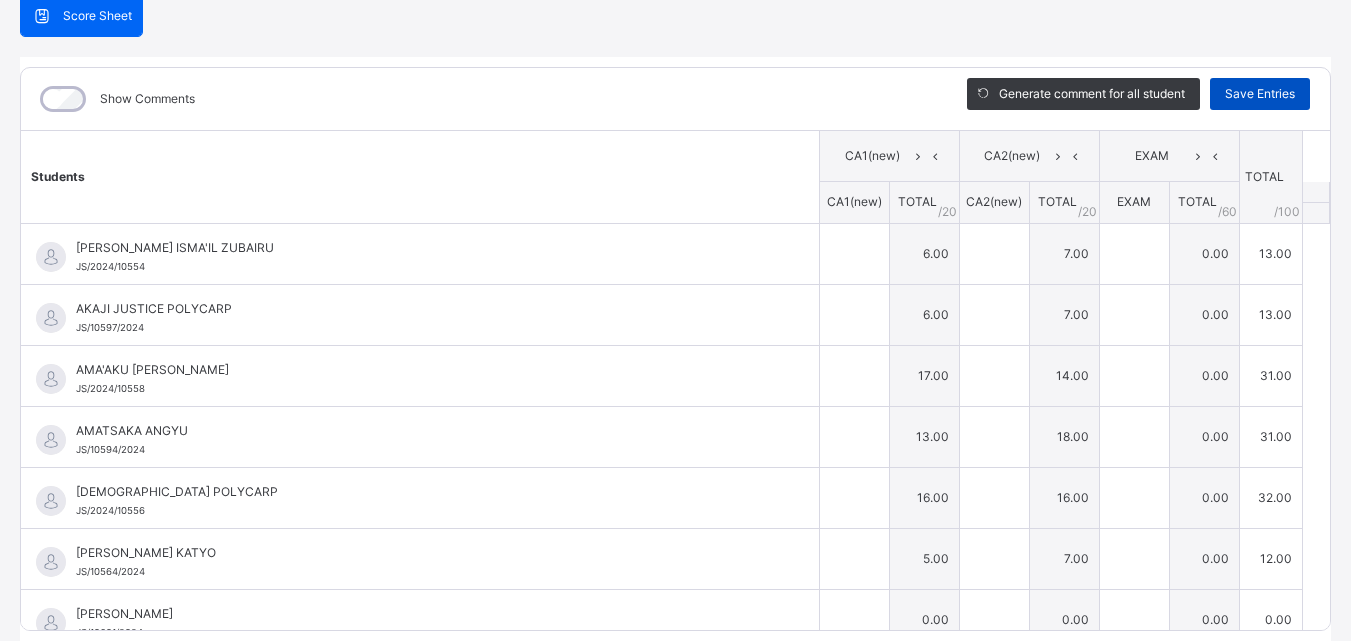 type on "*" 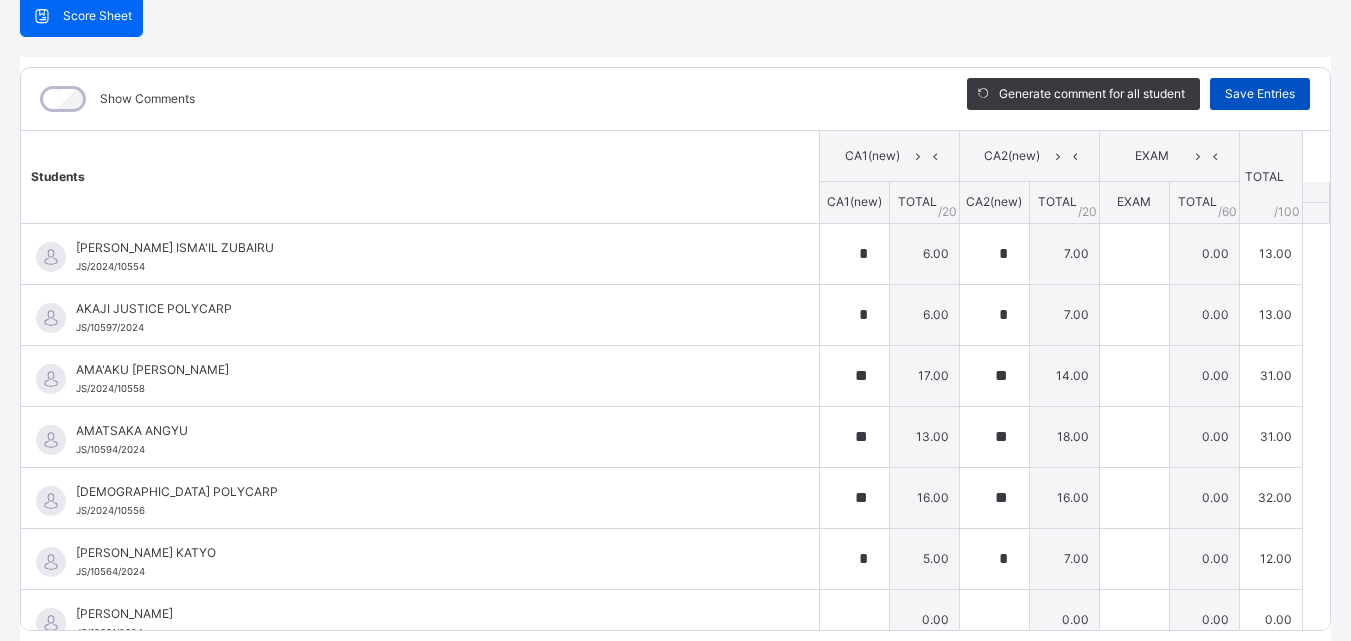type on "*" 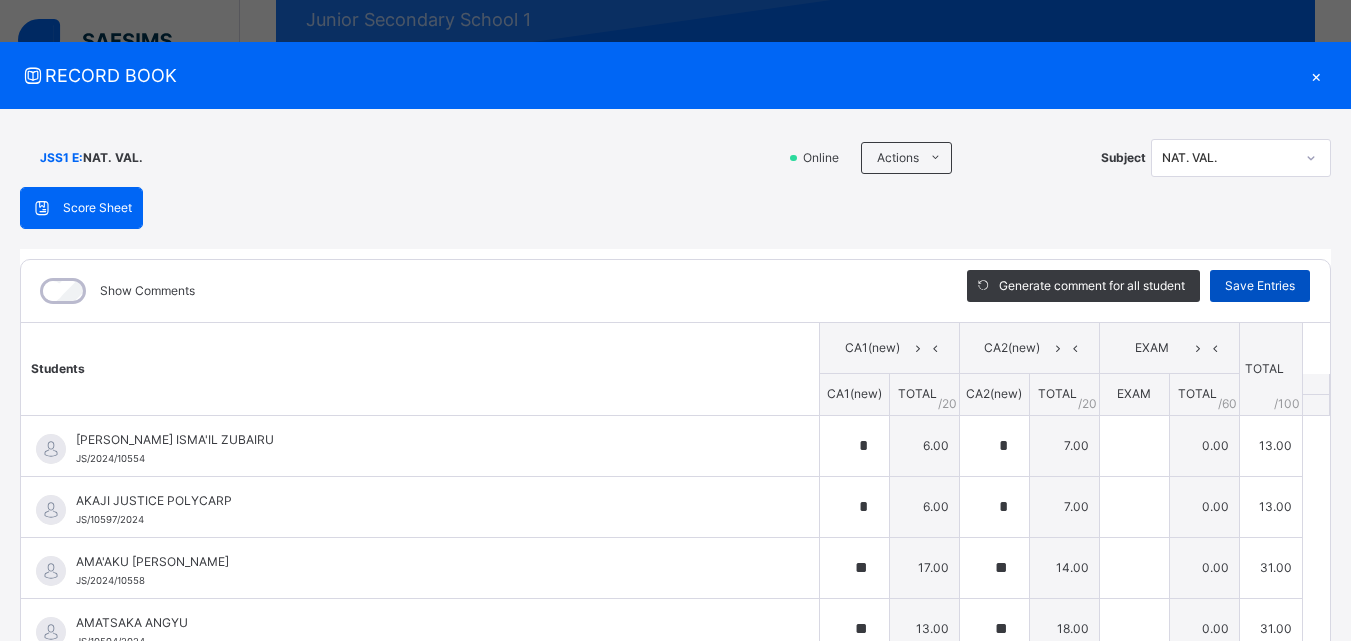 scroll, scrollTop: 0, scrollLeft: 0, axis: both 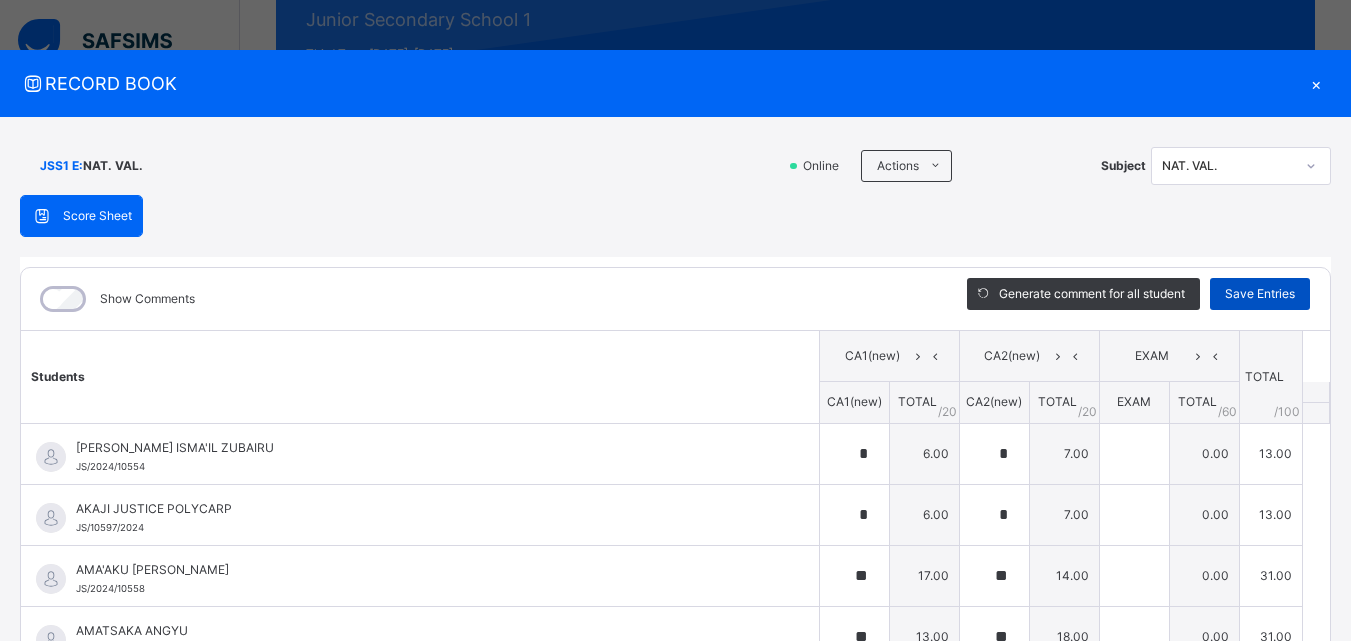 click on "Save Entries" at bounding box center [1260, 294] 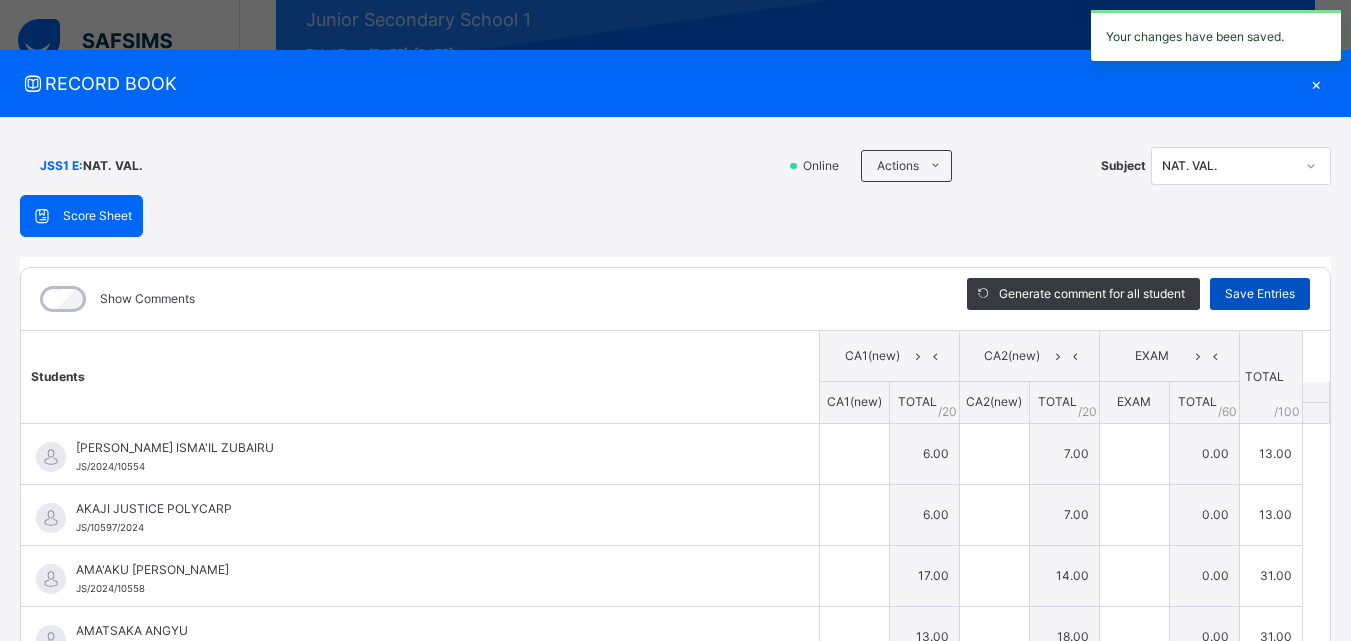 type on "*" 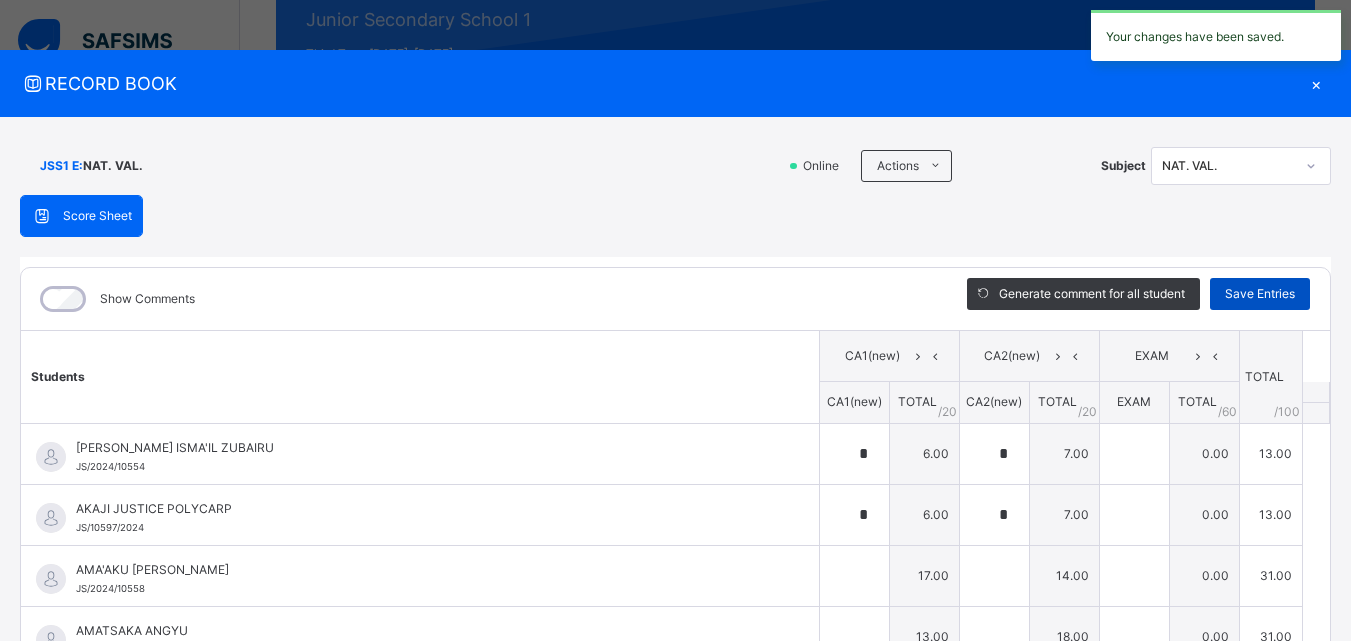 type on "**" 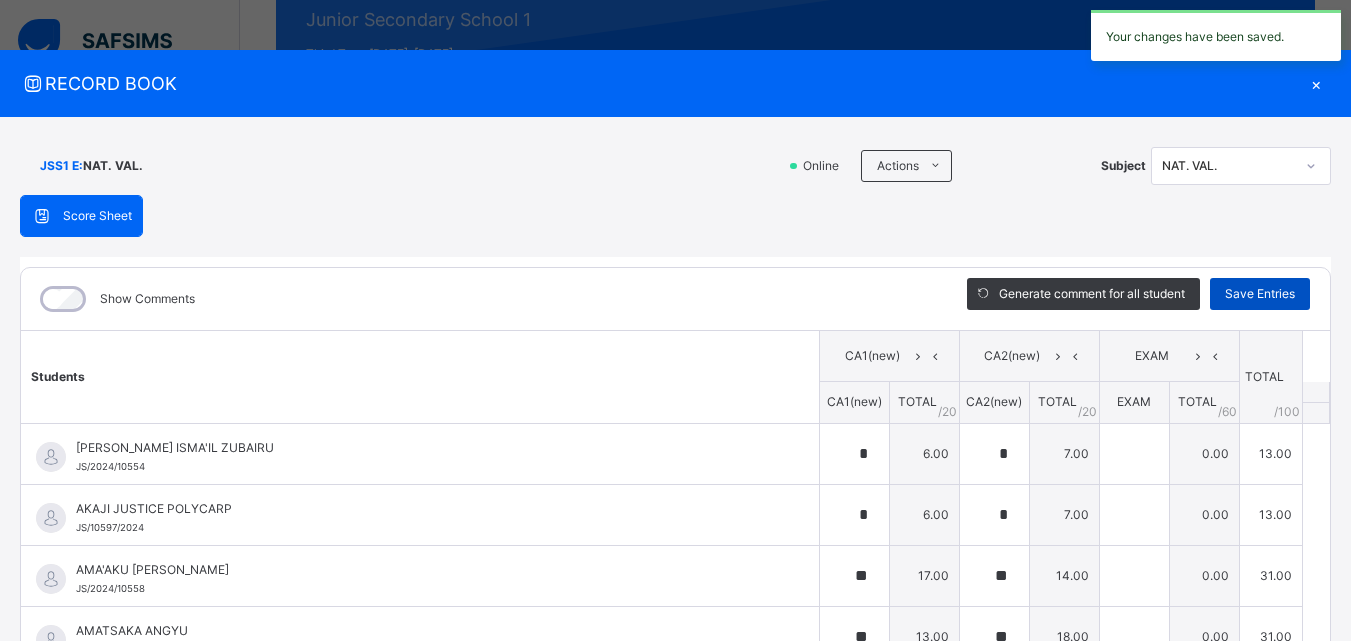 type on "**" 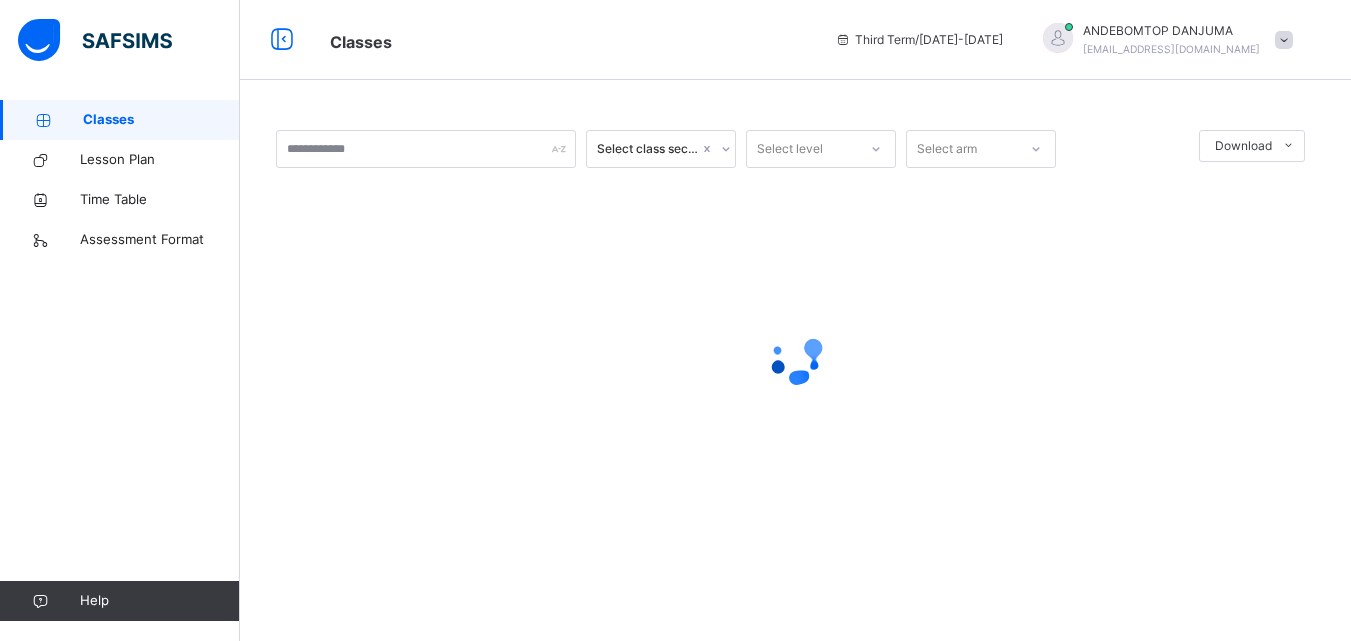 scroll, scrollTop: 0, scrollLeft: 0, axis: both 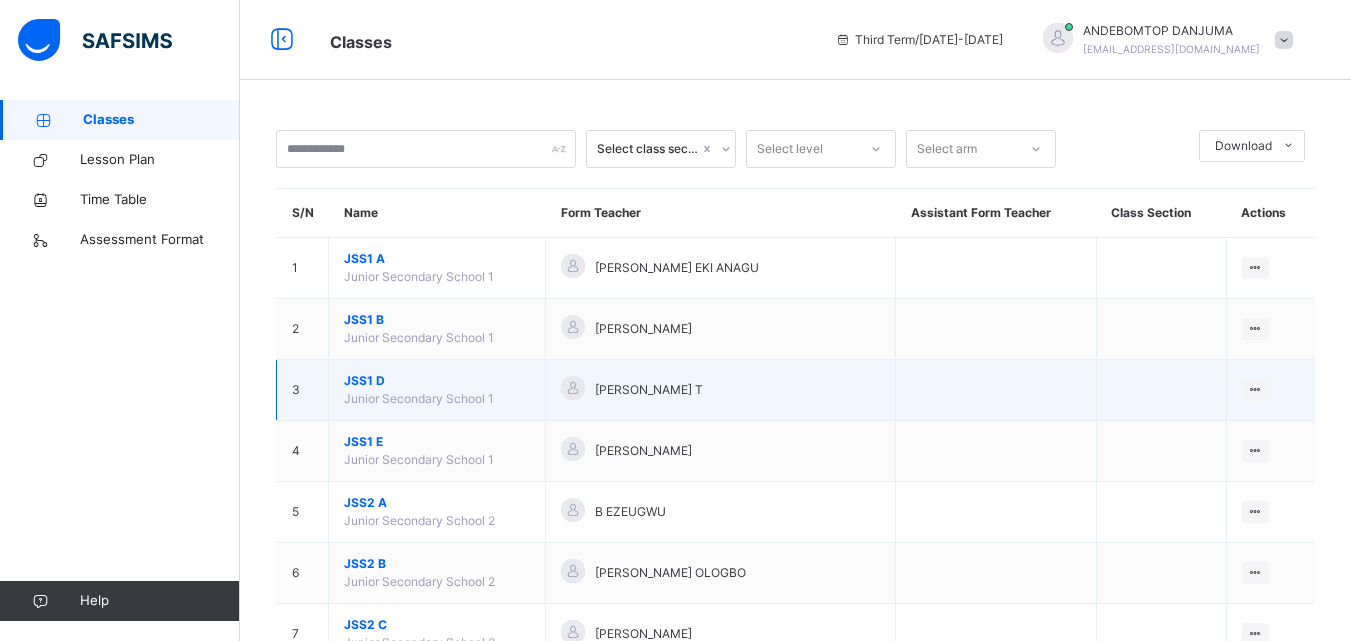 click on "JSS1   D" at bounding box center (437, 381) 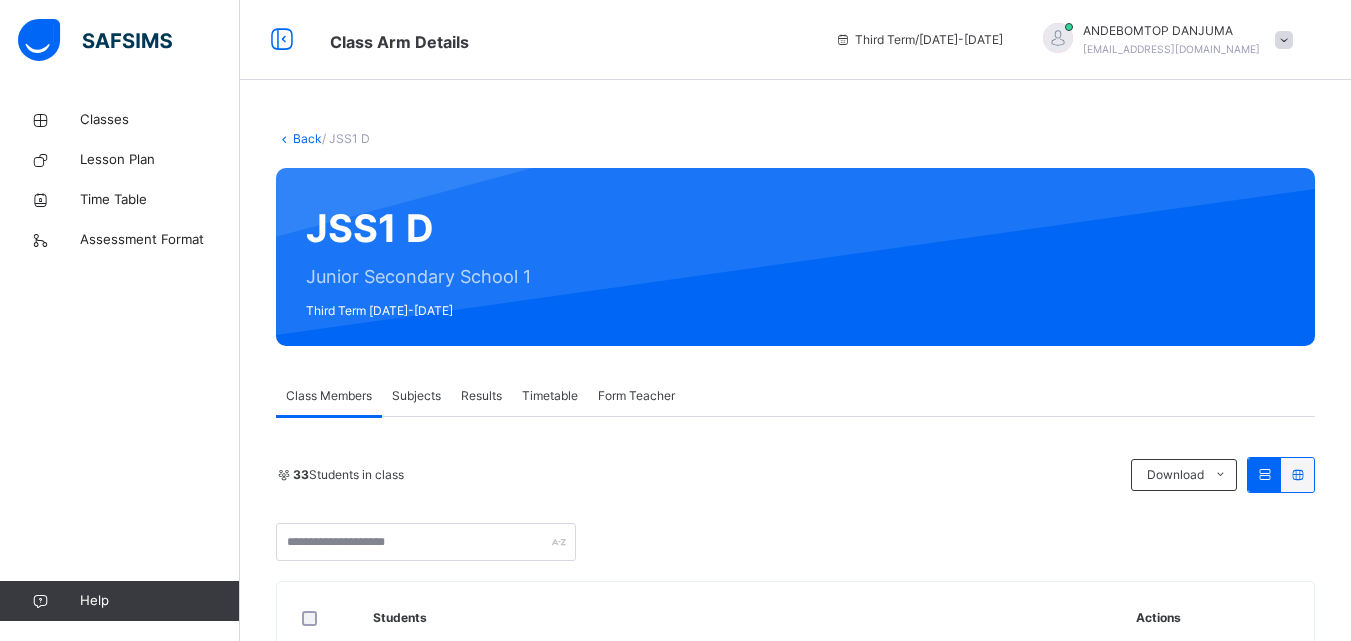 click on "Subjects" at bounding box center [416, 396] 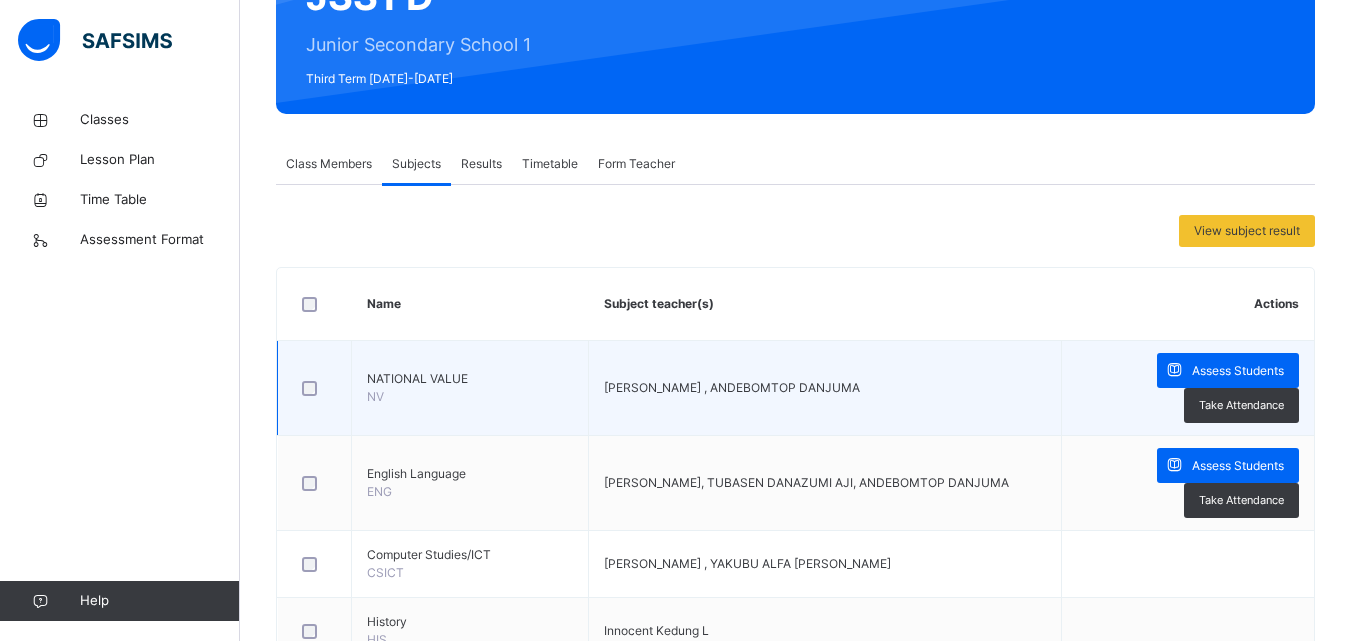 scroll, scrollTop: 200, scrollLeft: 0, axis: vertical 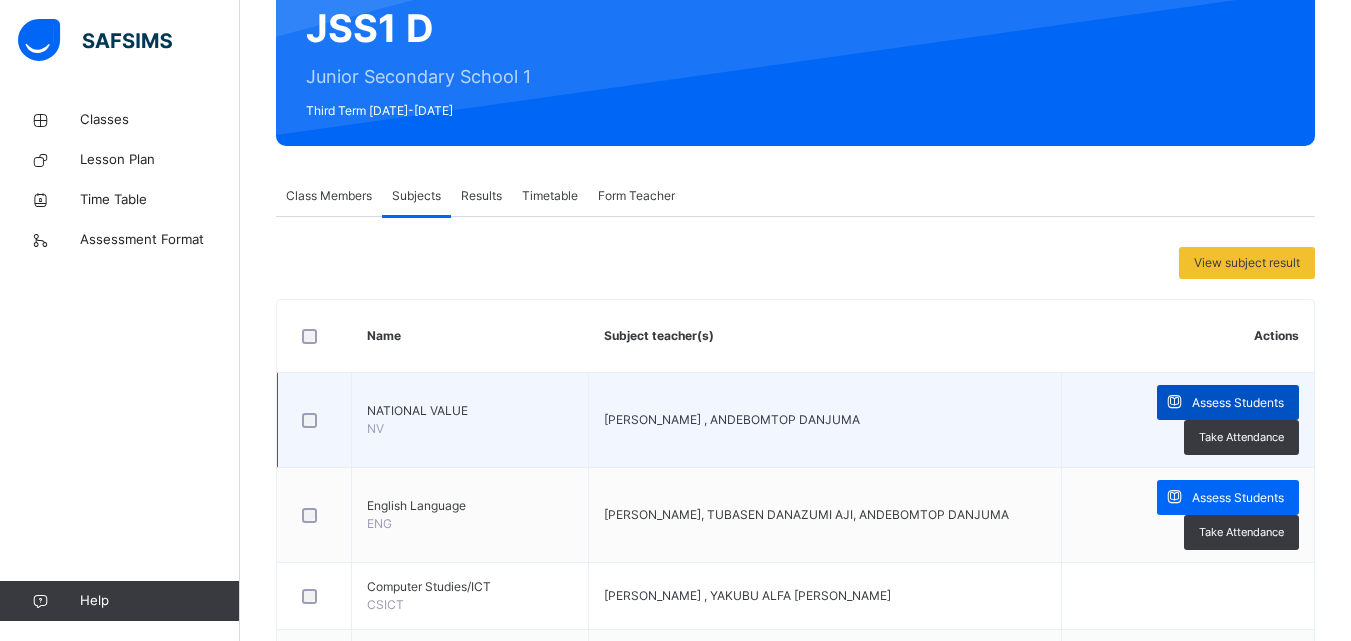 click at bounding box center [1174, 402] 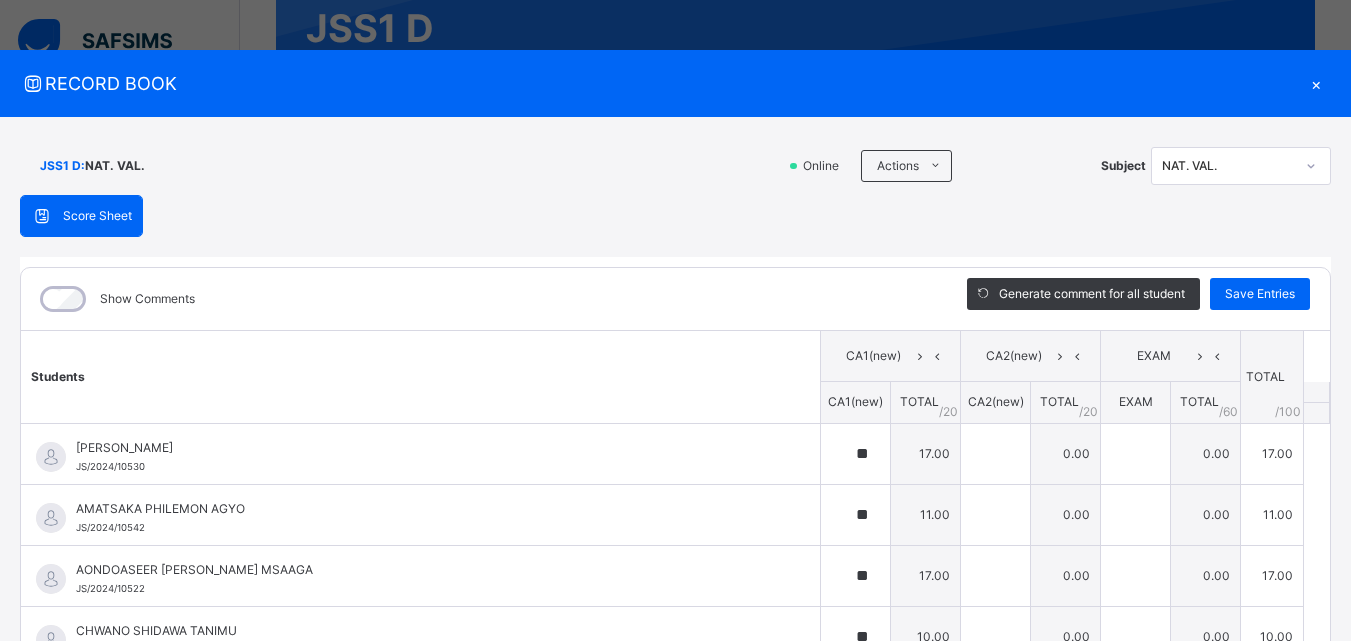 type on "**" 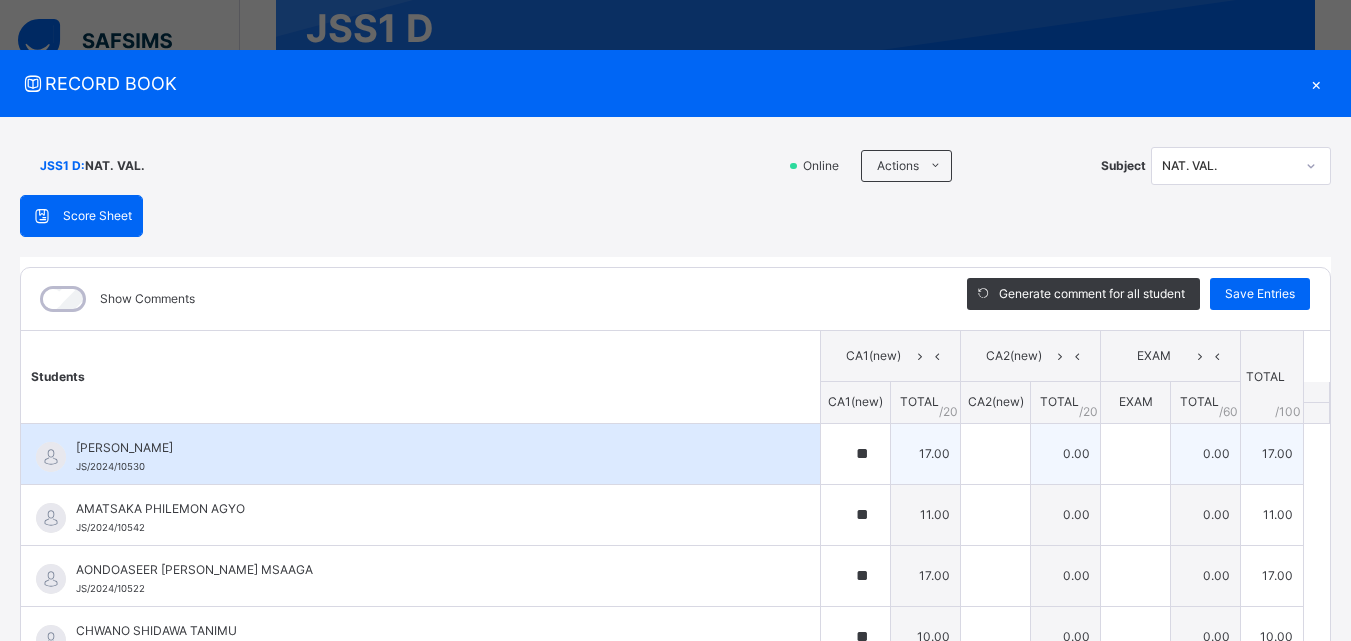 click on "0.00" at bounding box center [1066, 453] 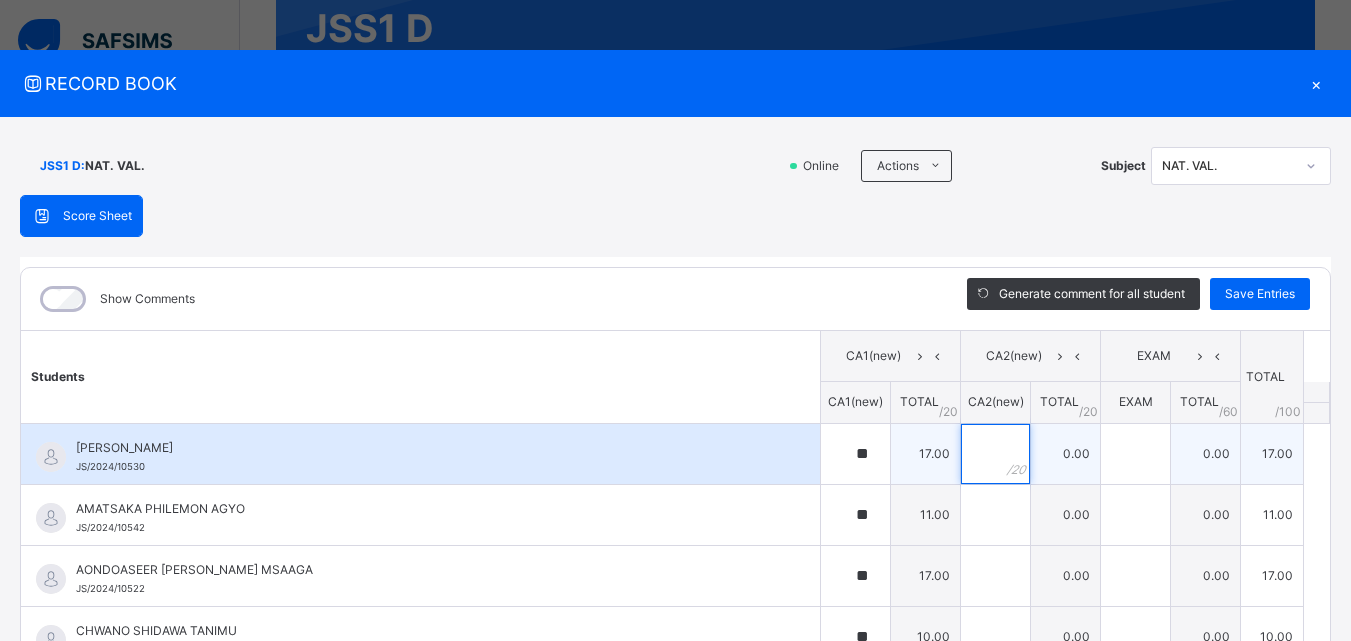 click at bounding box center (995, 454) 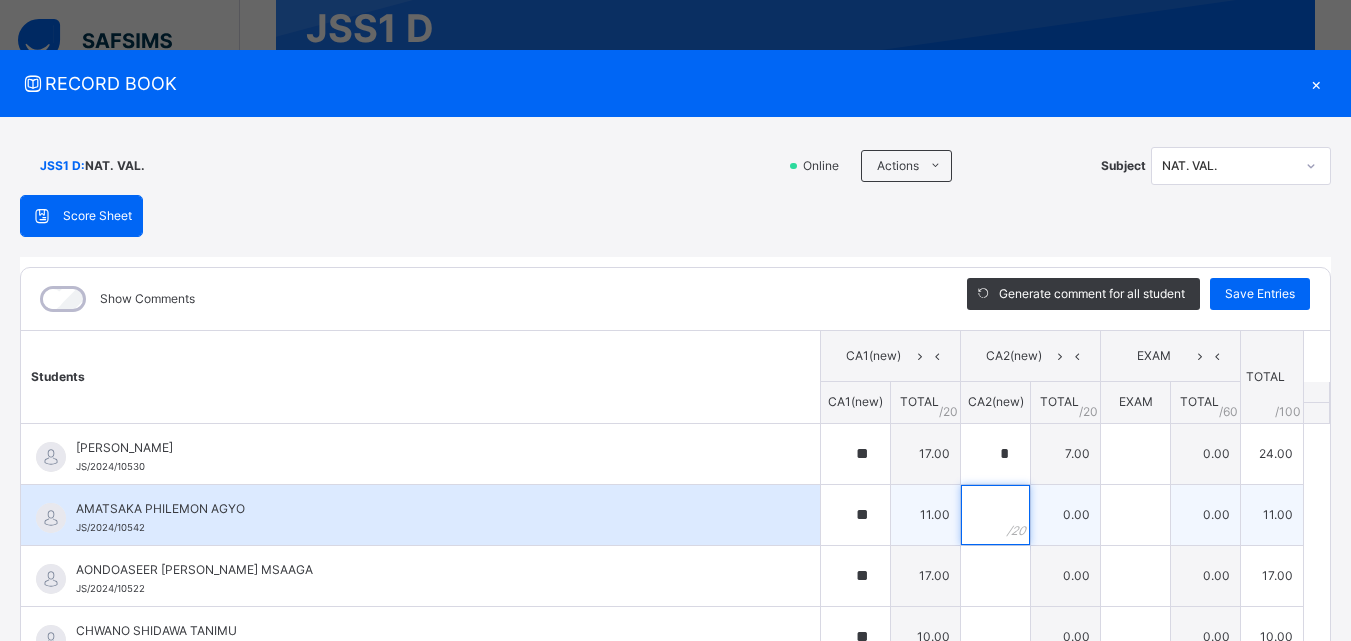 click at bounding box center [995, 515] 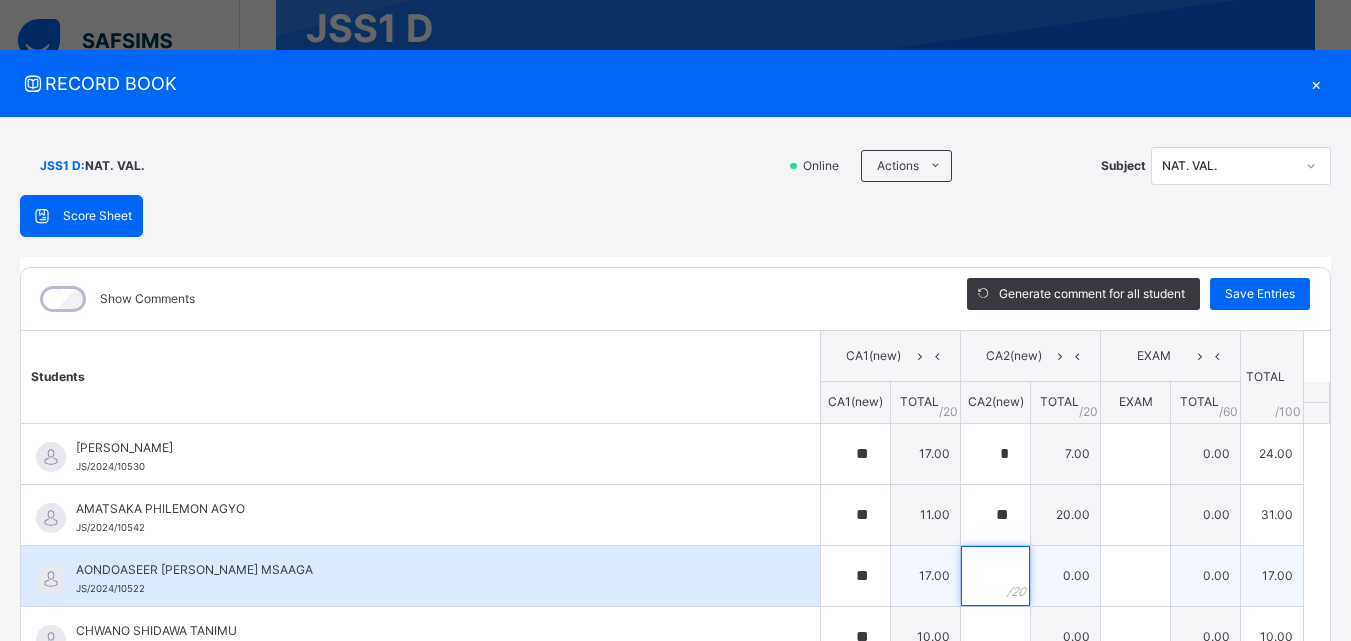click at bounding box center (995, 576) 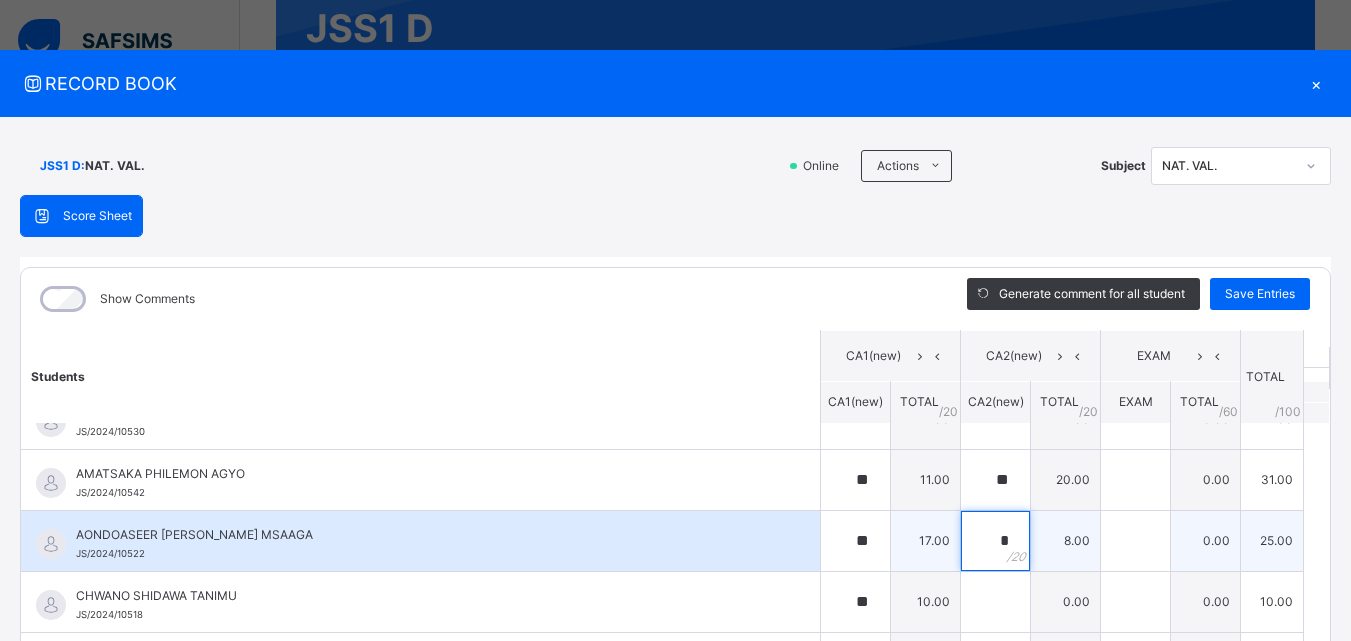 scroll, scrollTop: 0, scrollLeft: 0, axis: both 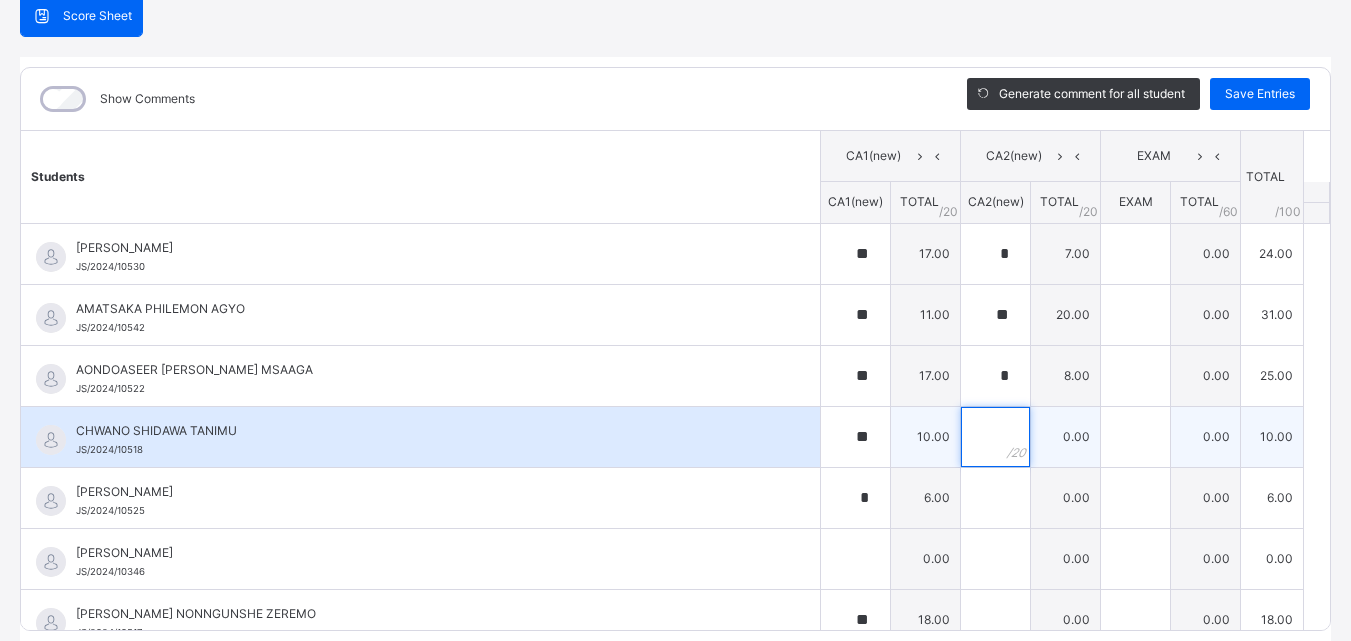 click at bounding box center (995, 437) 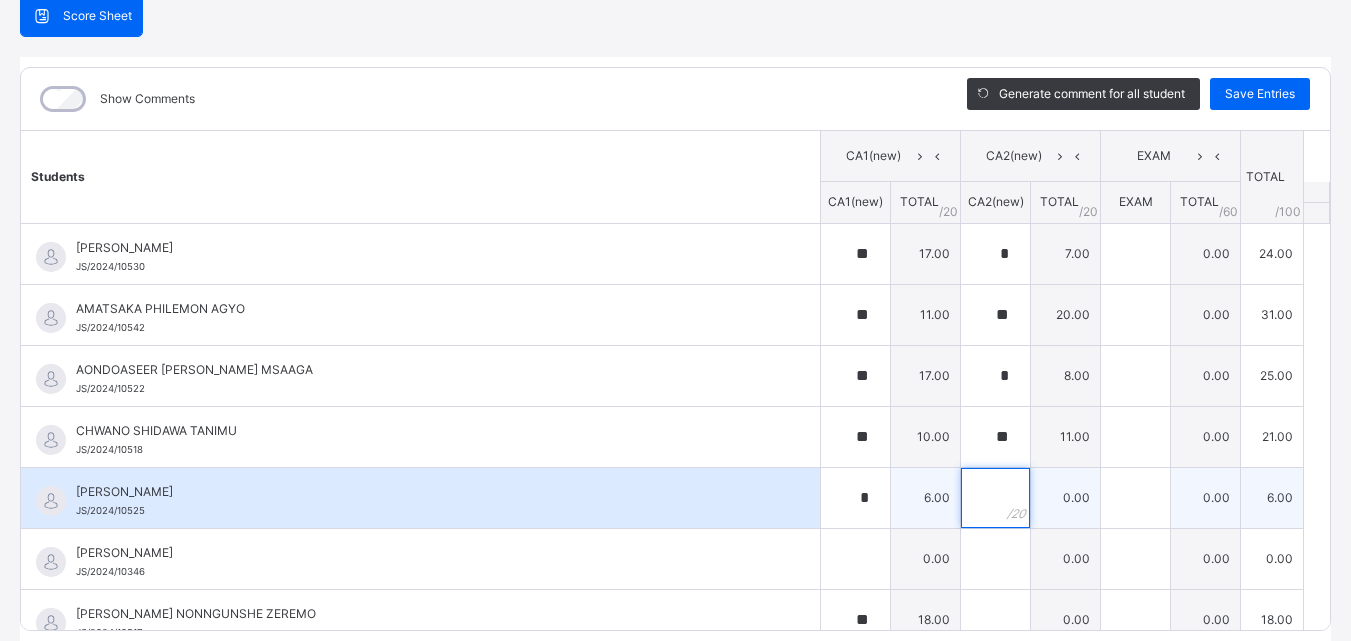 click at bounding box center (995, 498) 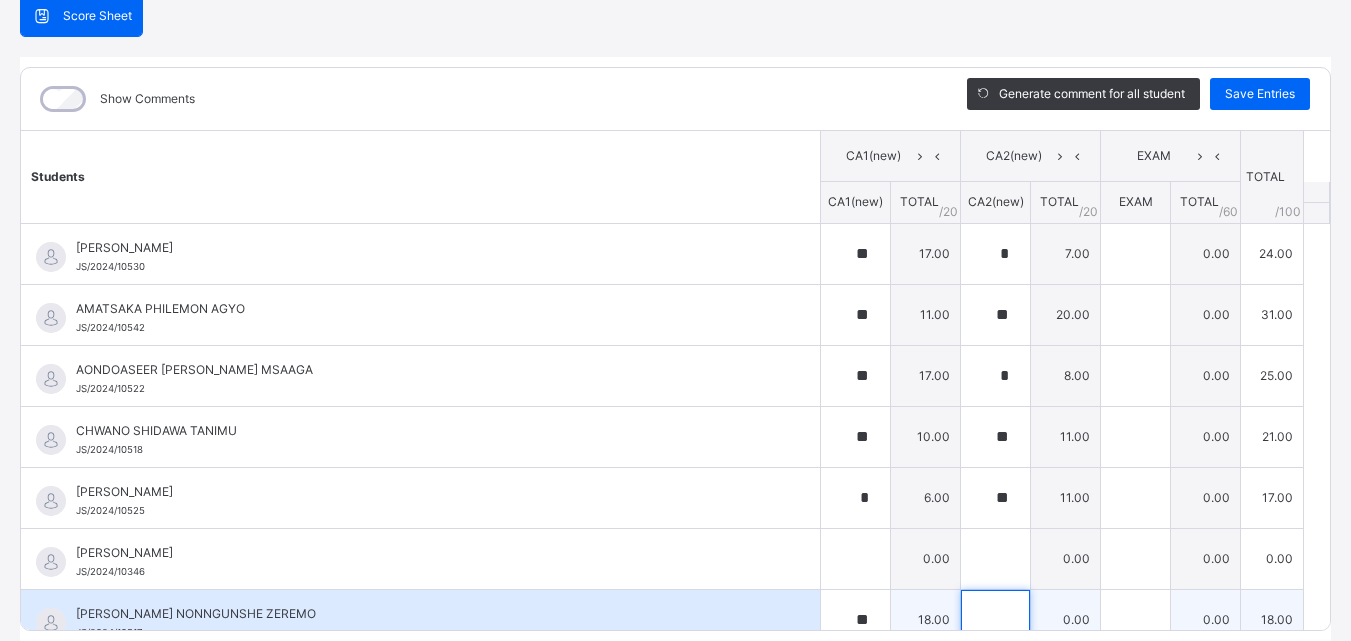 click at bounding box center (995, 620) 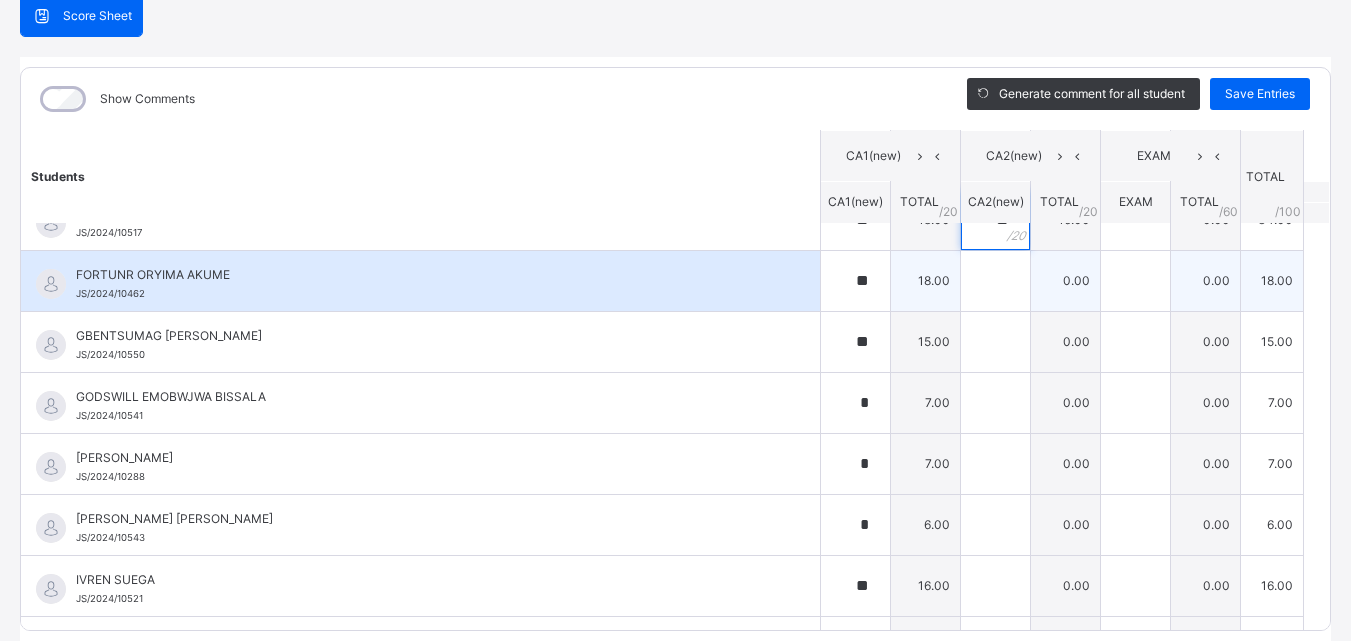 scroll, scrollTop: 300, scrollLeft: 0, axis: vertical 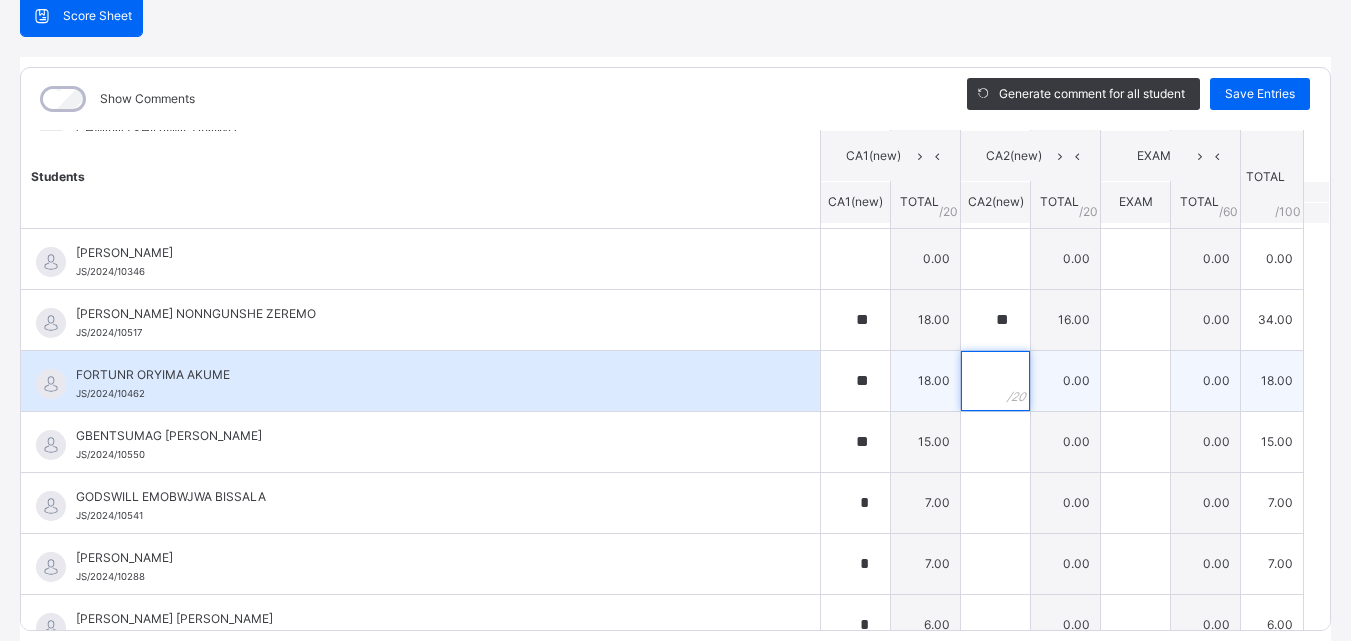 click at bounding box center [995, 381] 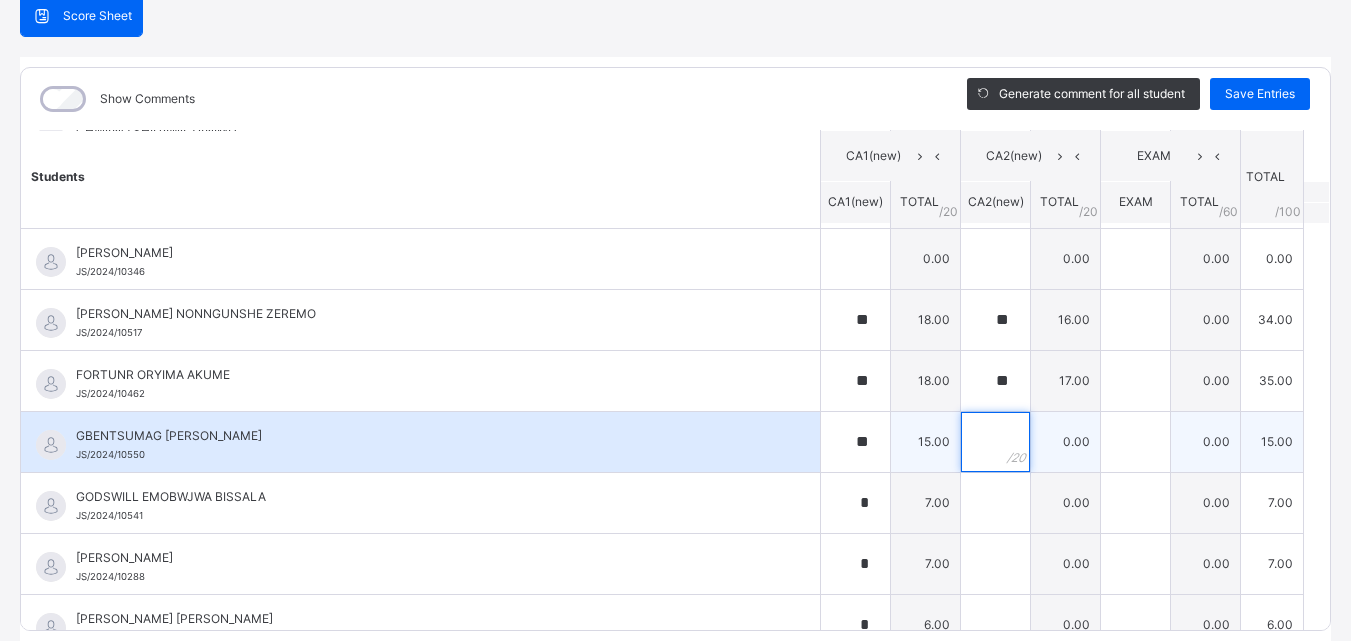 click at bounding box center (995, 442) 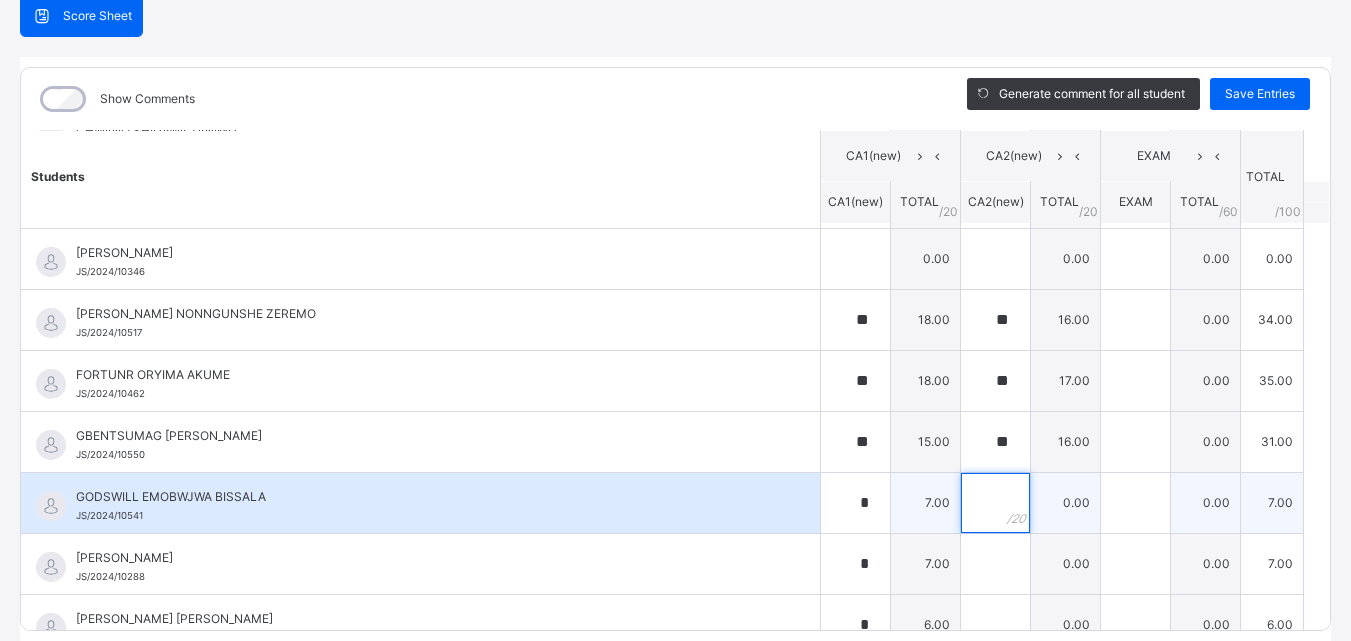 click at bounding box center [995, 503] 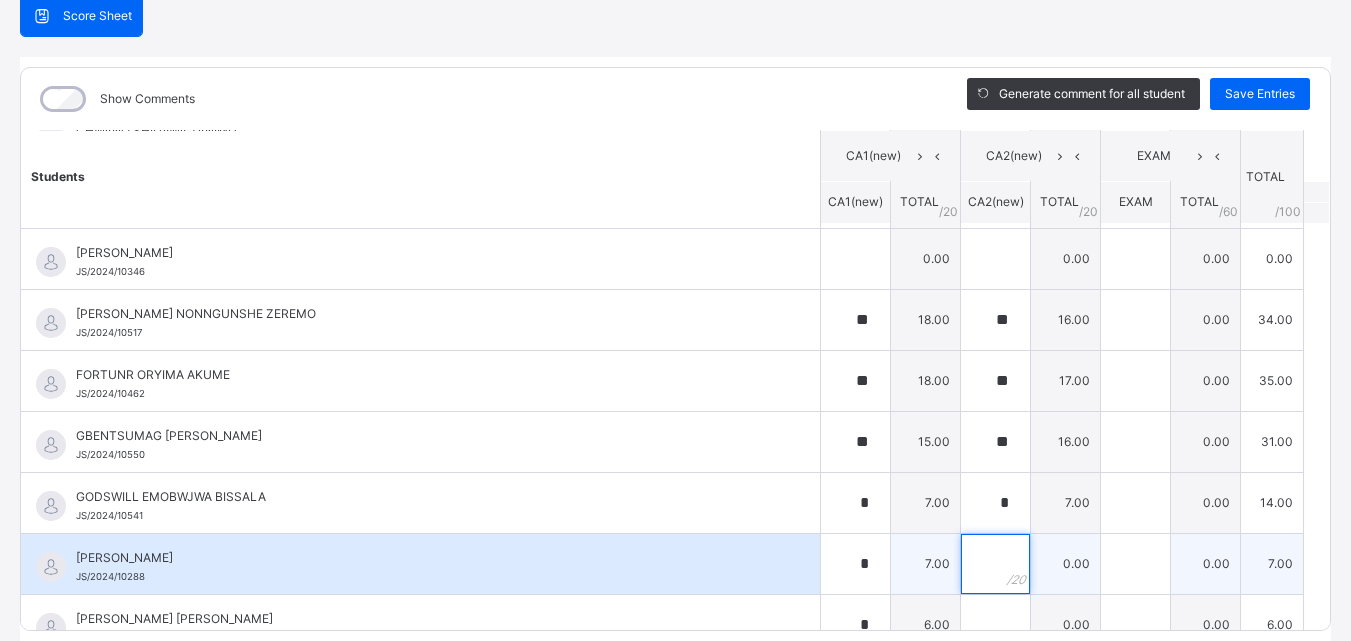click at bounding box center (995, 564) 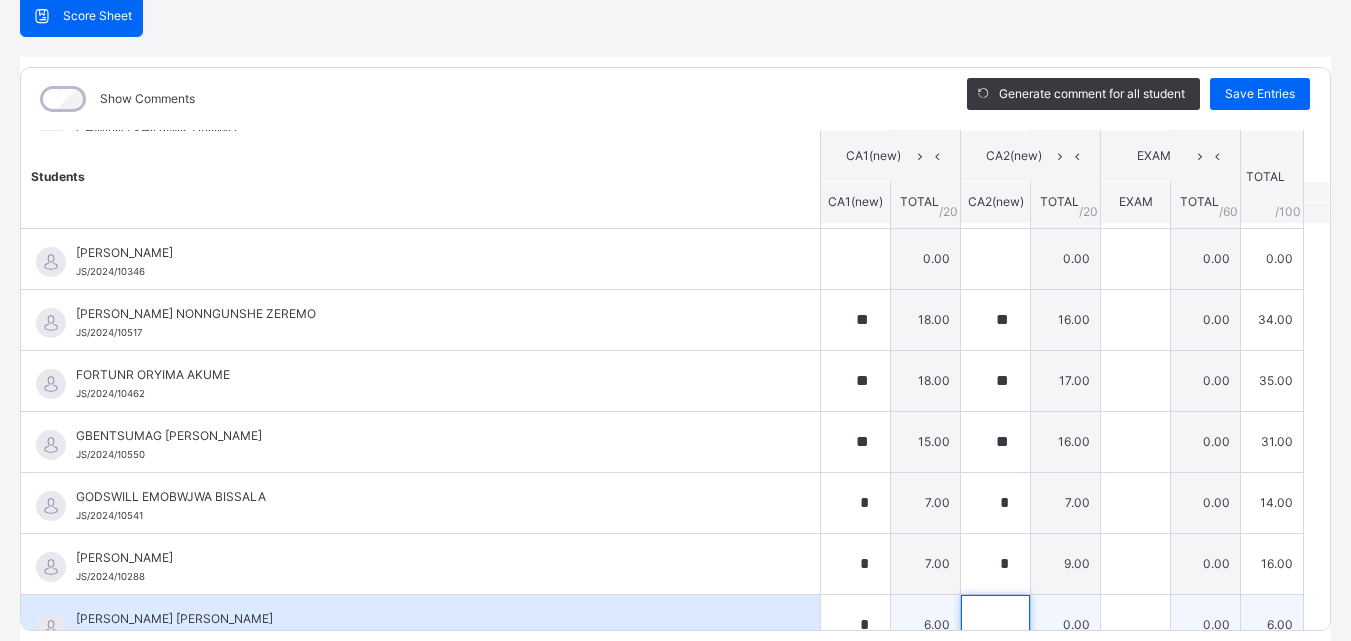 click at bounding box center [995, 625] 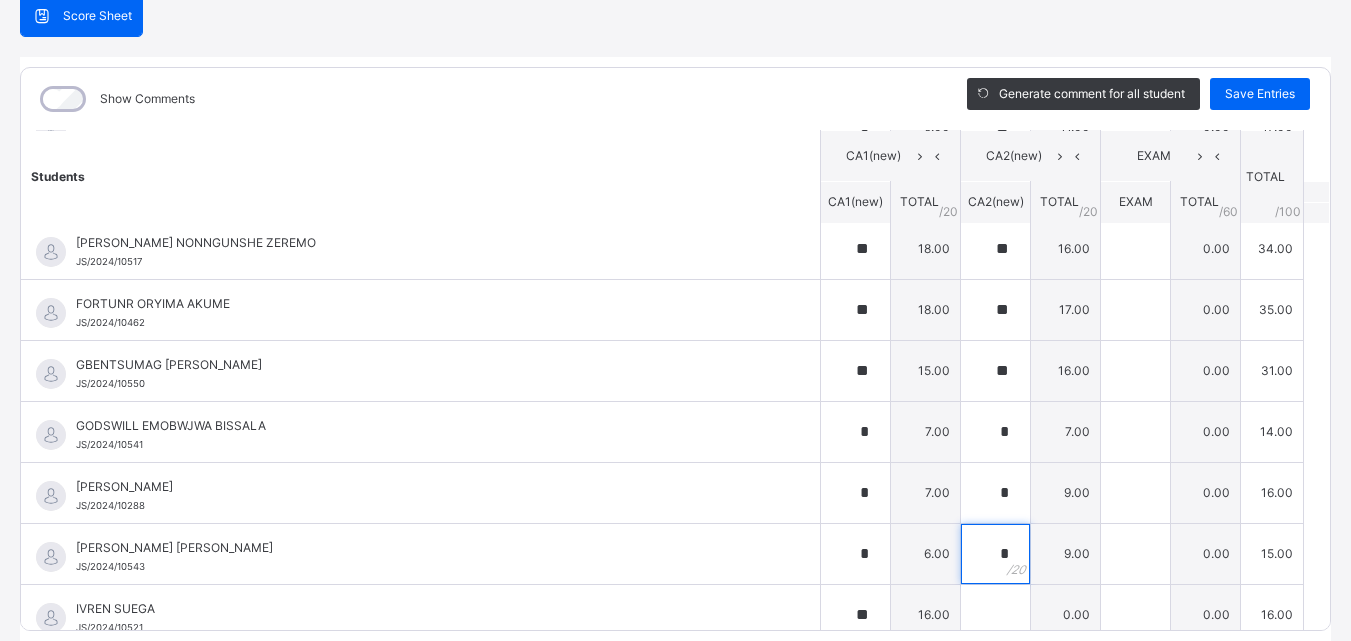 scroll, scrollTop: 505, scrollLeft: 0, axis: vertical 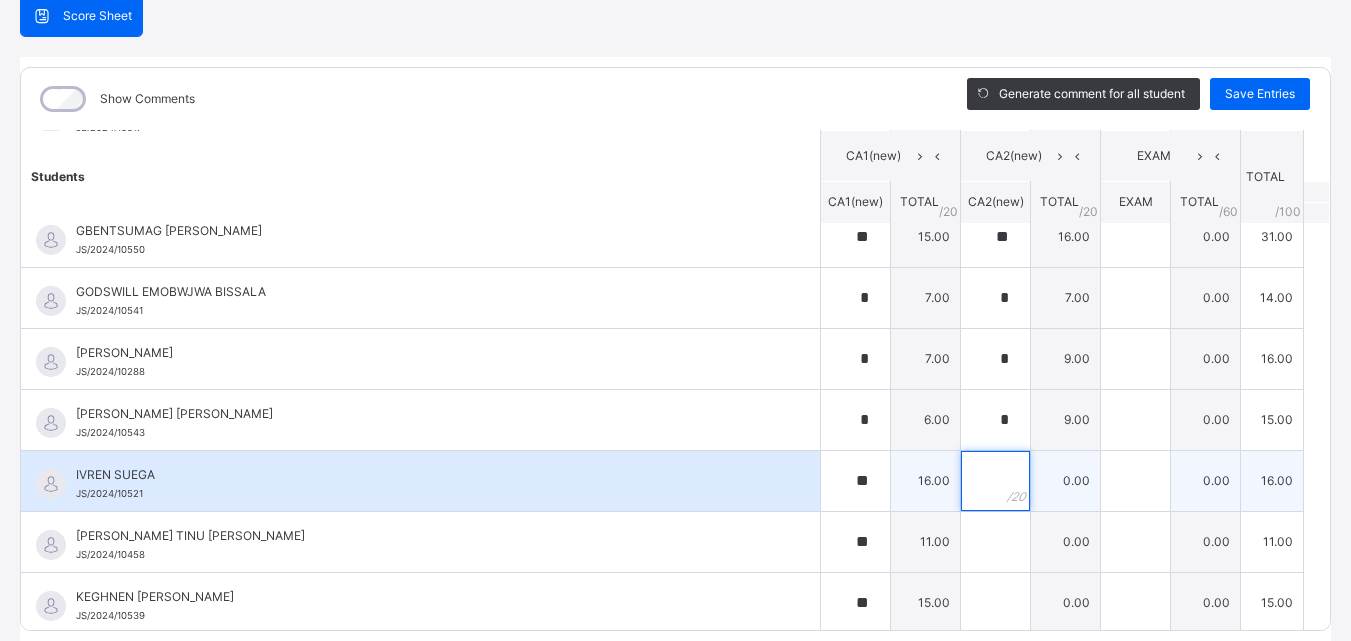 click at bounding box center [995, 481] 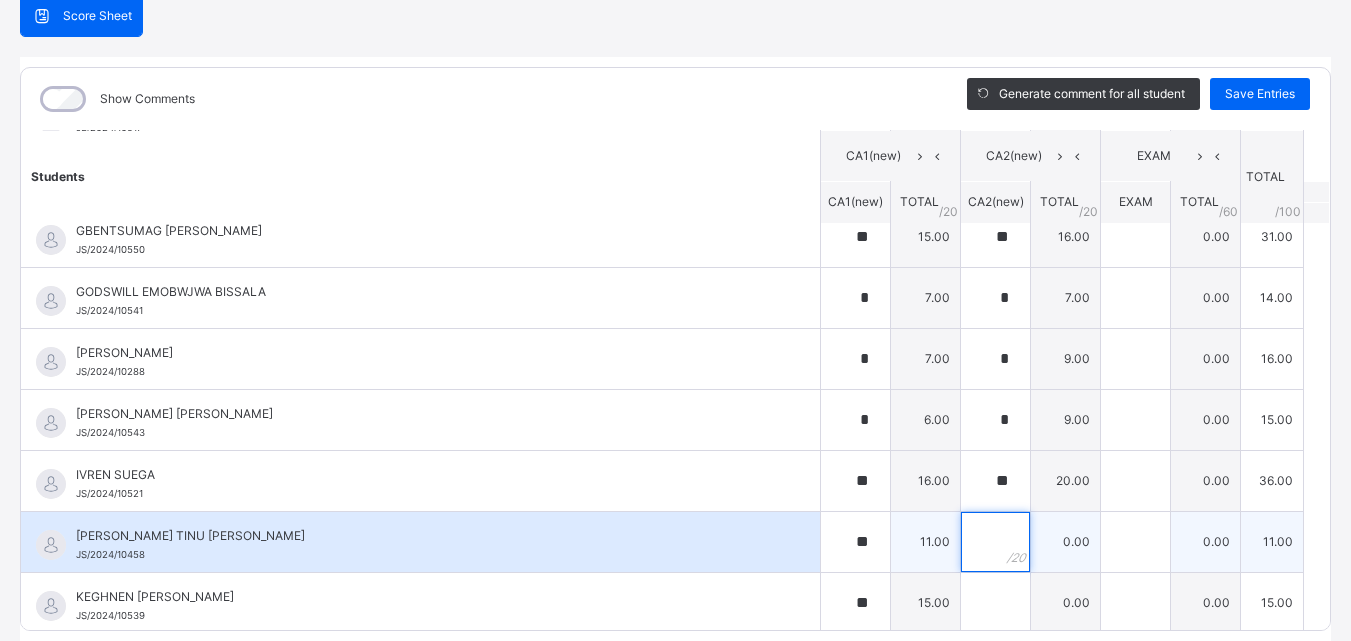 click at bounding box center (995, 542) 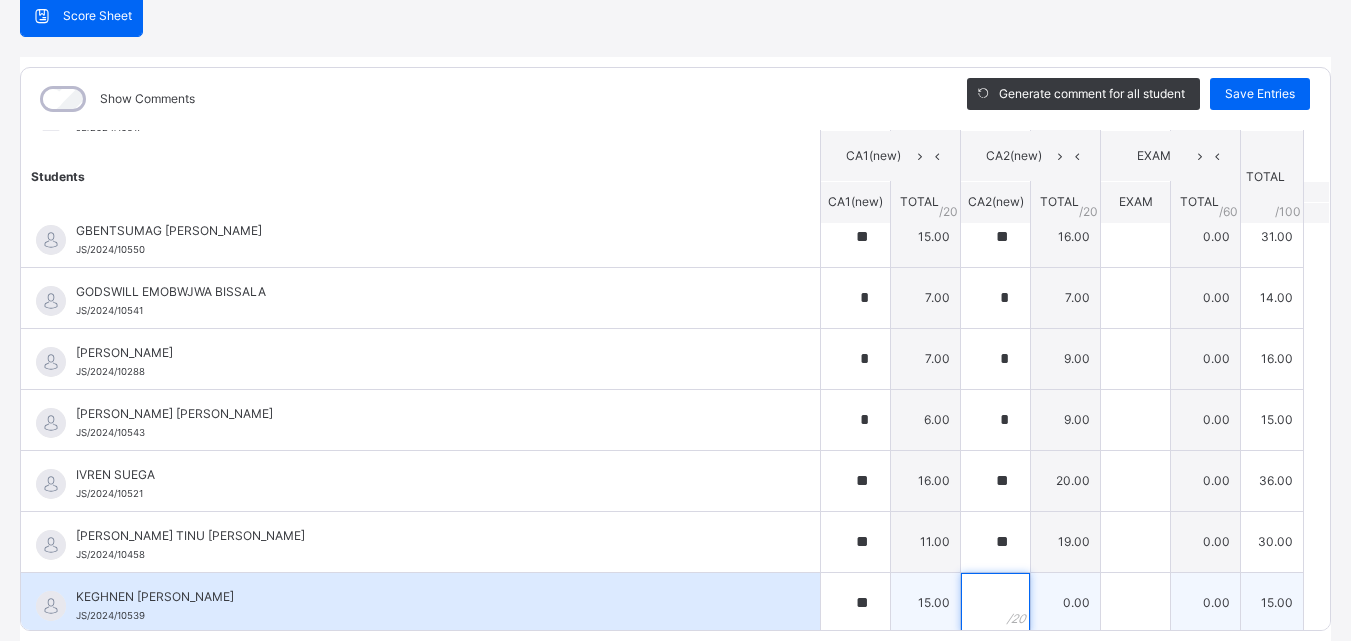 click at bounding box center [995, 603] 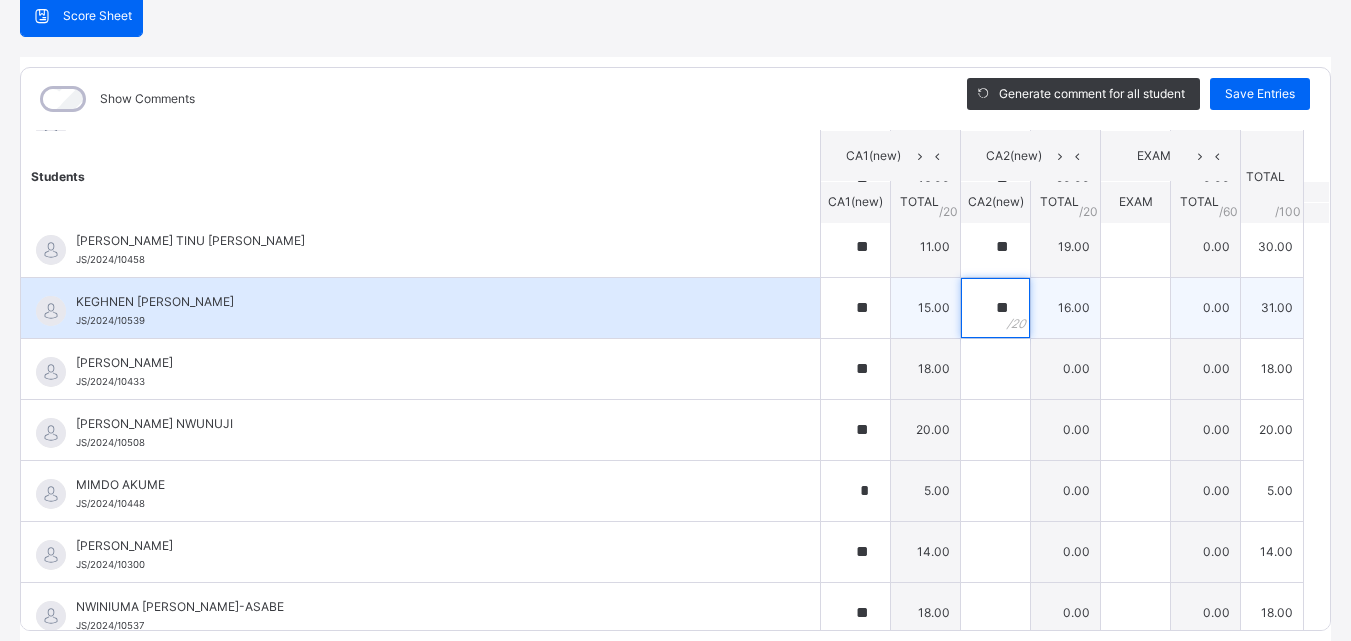 scroll, scrollTop: 805, scrollLeft: 0, axis: vertical 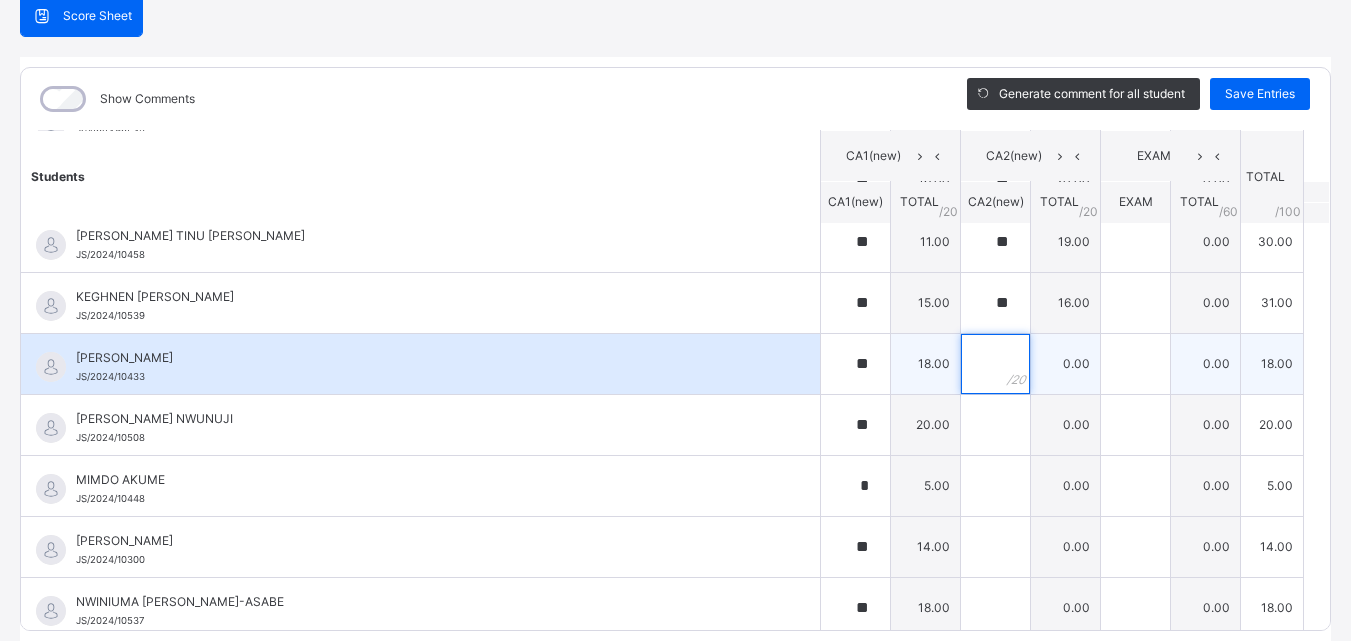 click at bounding box center (995, 364) 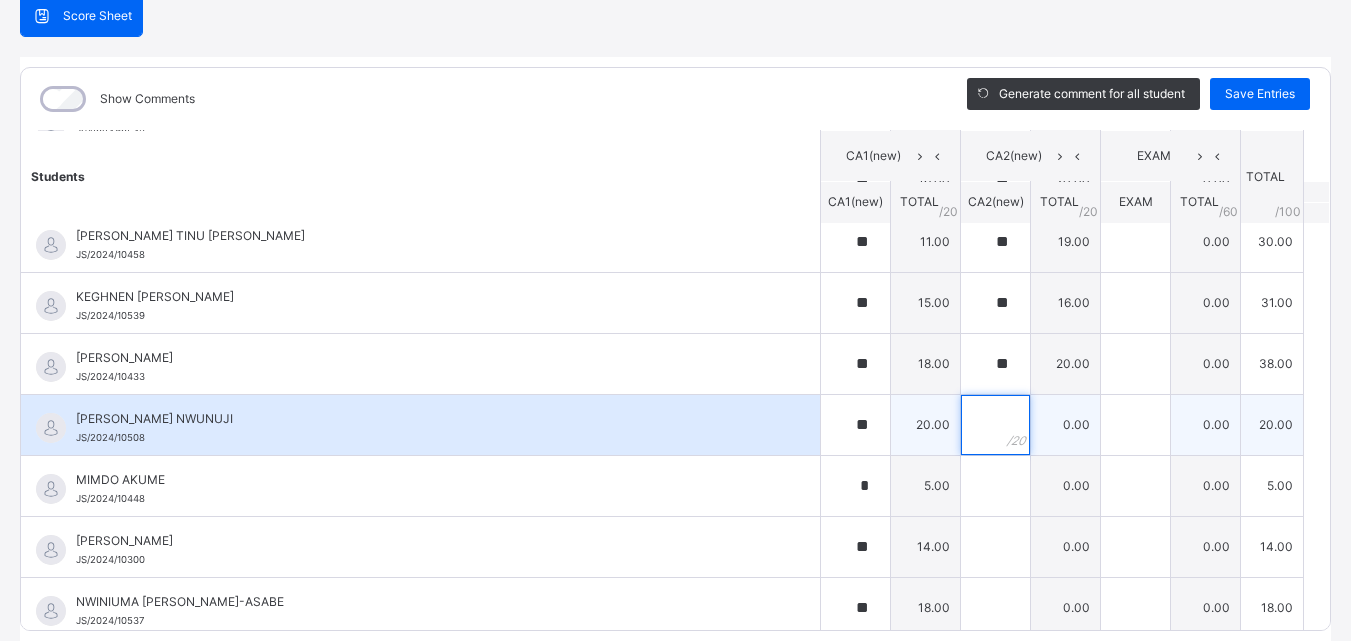 click at bounding box center [995, 425] 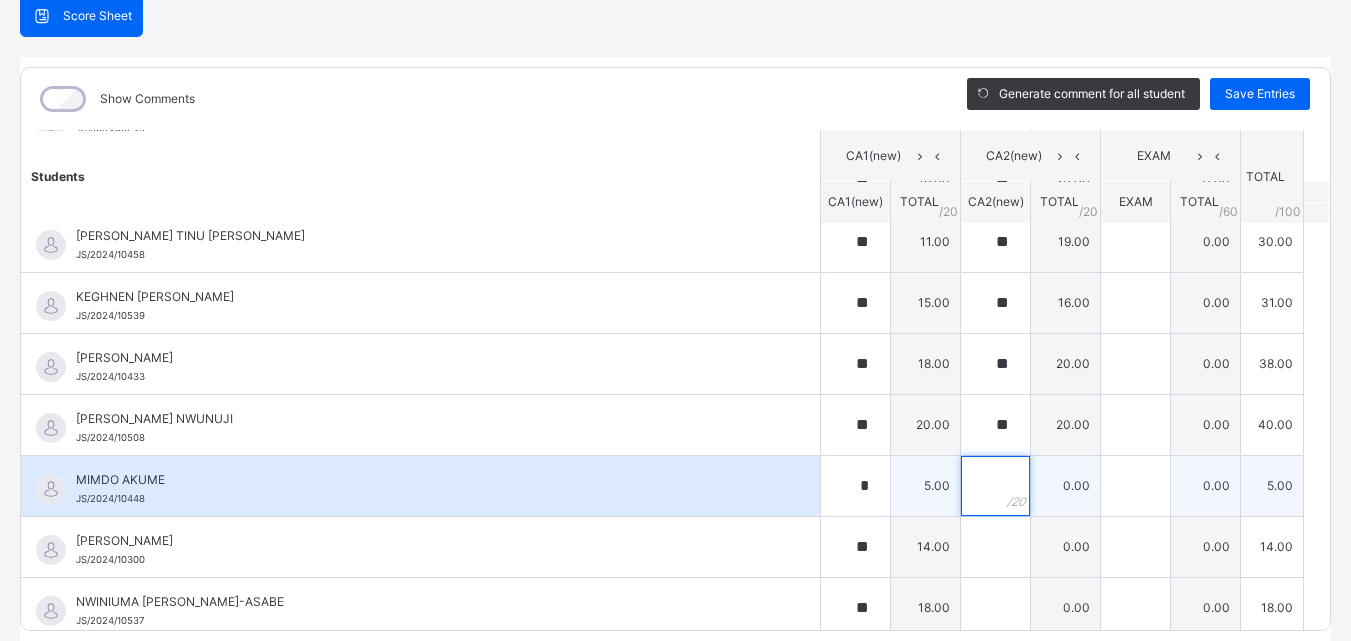 click at bounding box center (995, 486) 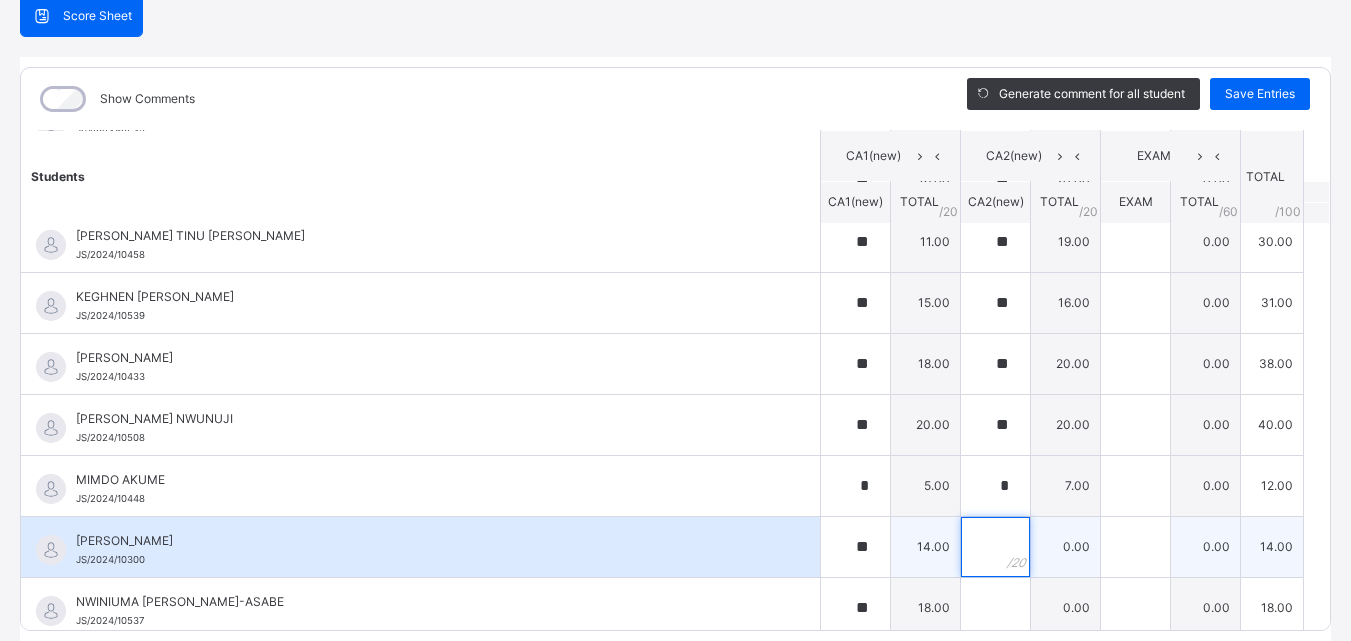 click at bounding box center [995, 547] 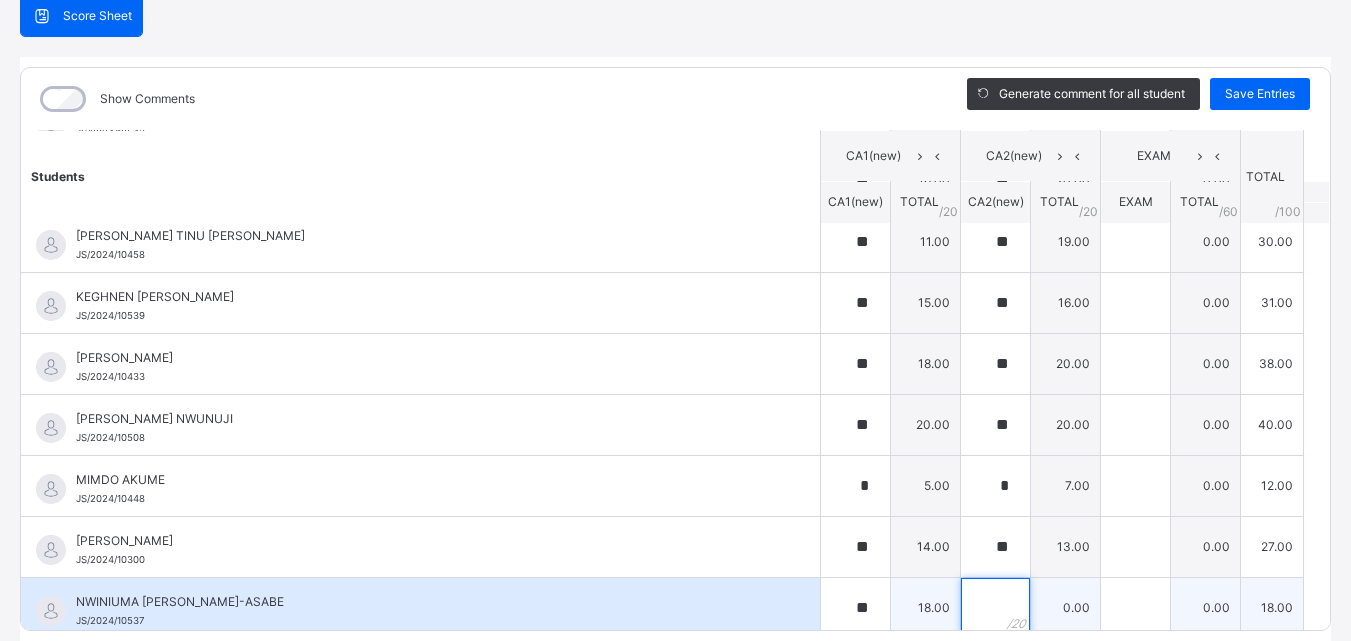 click at bounding box center [995, 608] 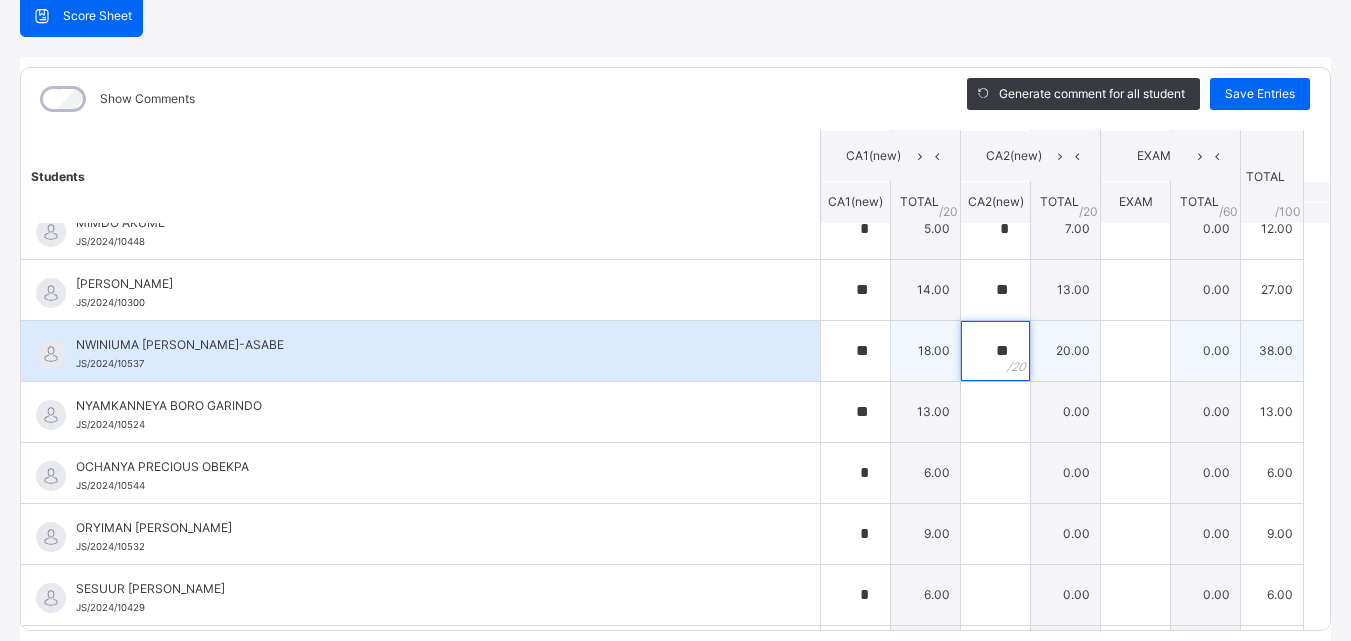 scroll, scrollTop: 1105, scrollLeft: 0, axis: vertical 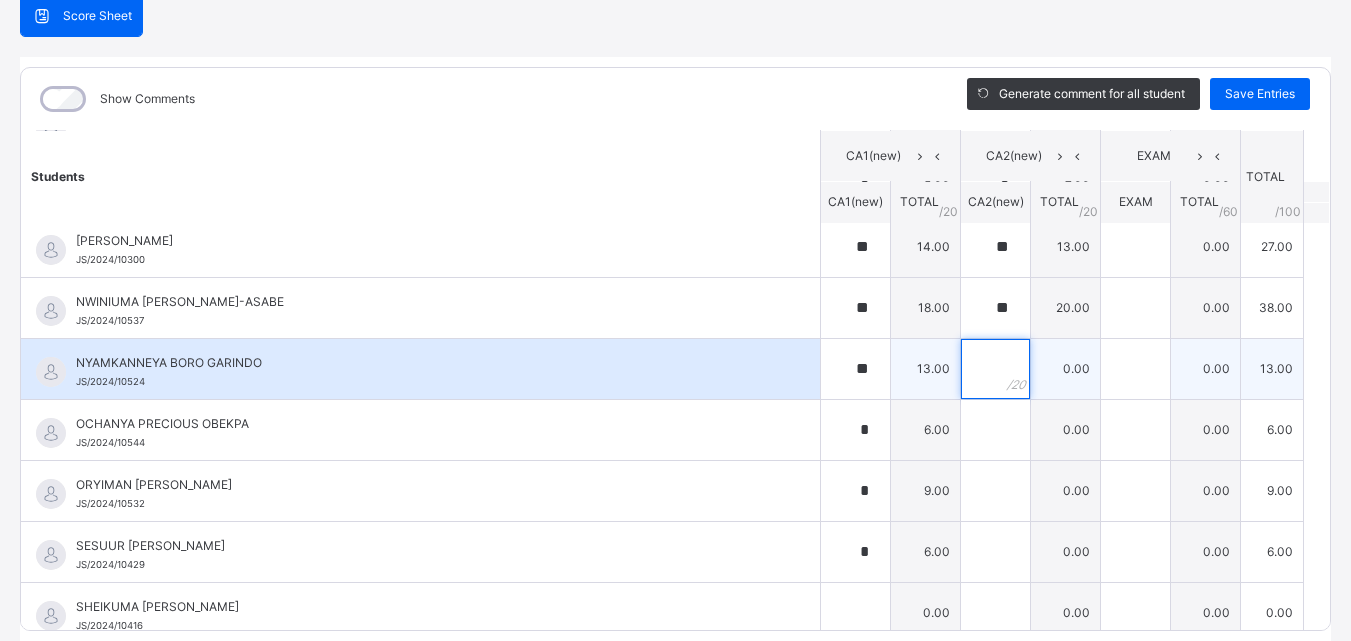 click at bounding box center (995, 369) 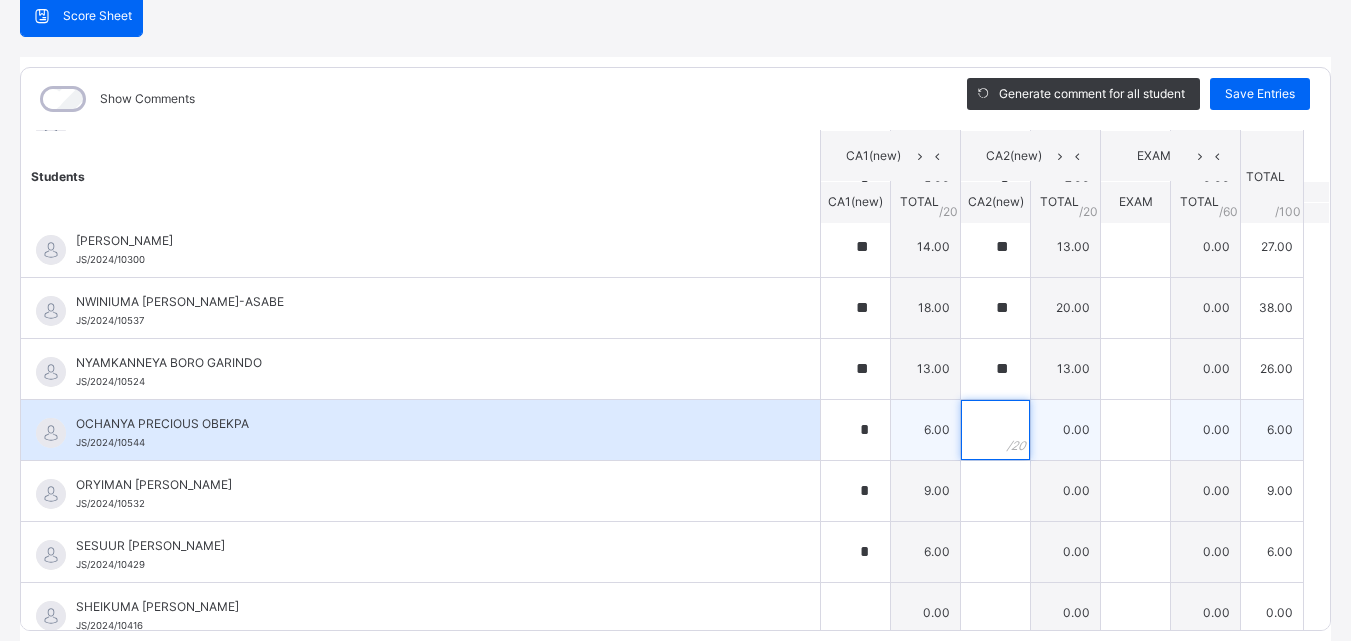 click at bounding box center (995, 430) 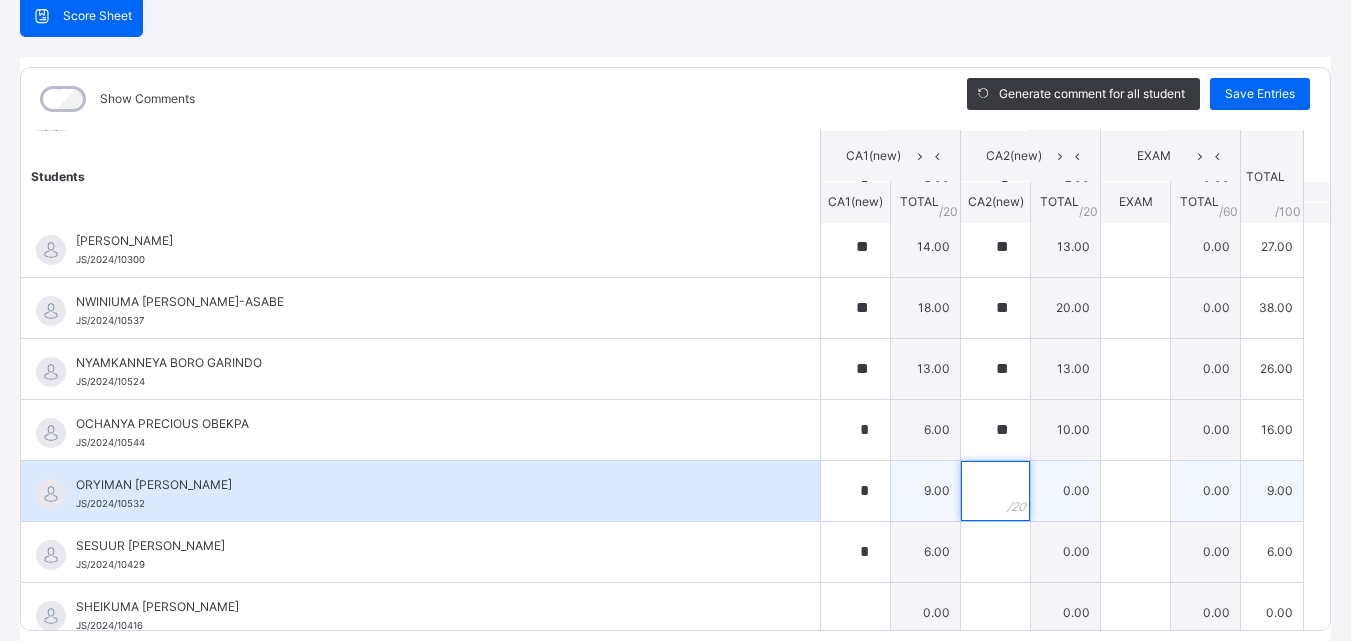 click at bounding box center [995, 491] 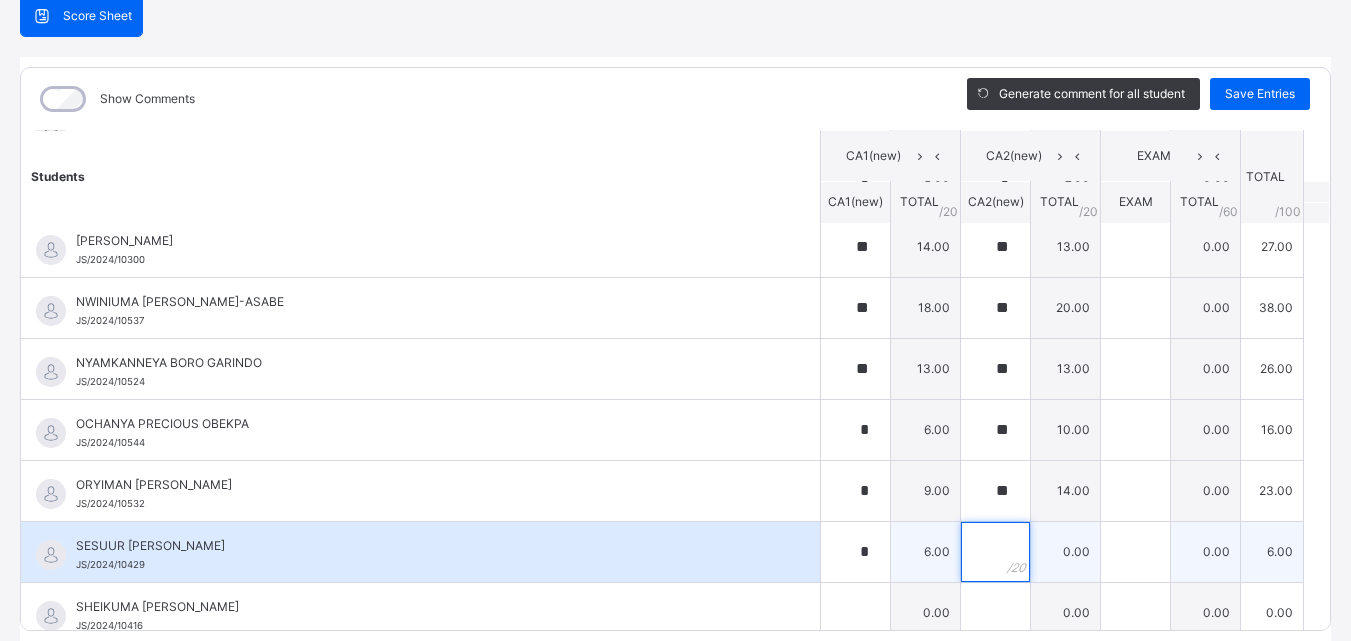 click at bounding box center [995, 552] 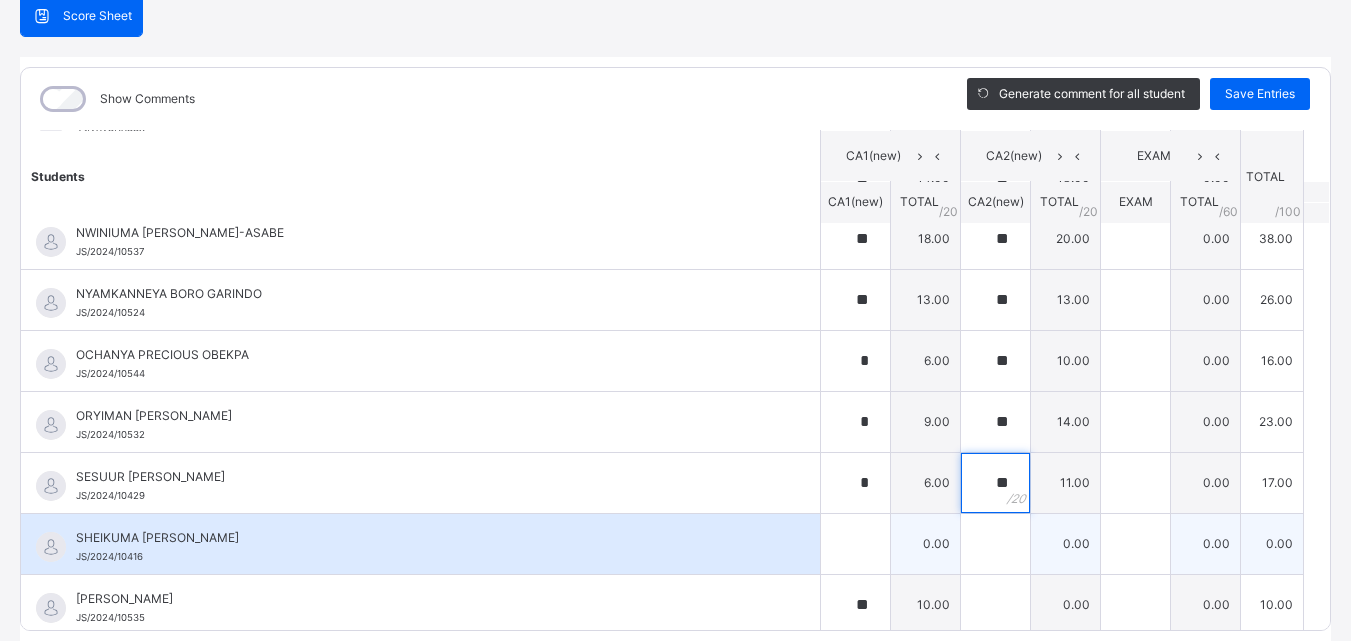 scroll, scrollTop: 1305, scrollLeft: 0, axis: vertical 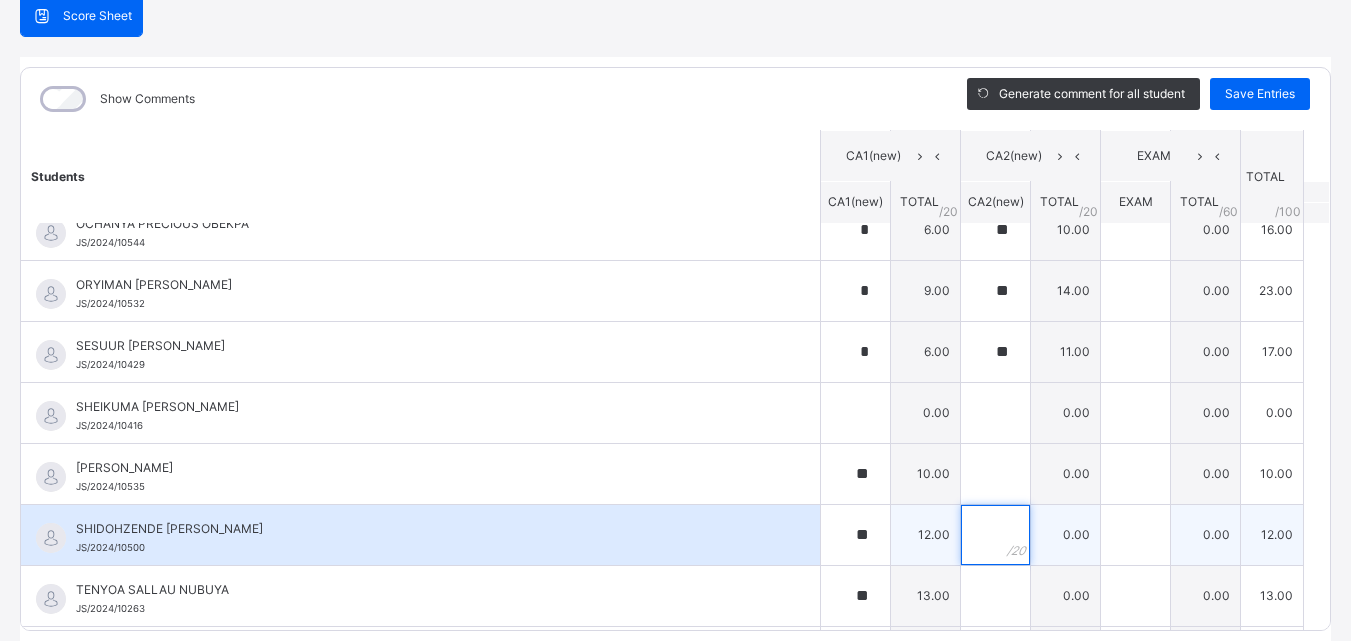 click at bounding box center (995, 535) 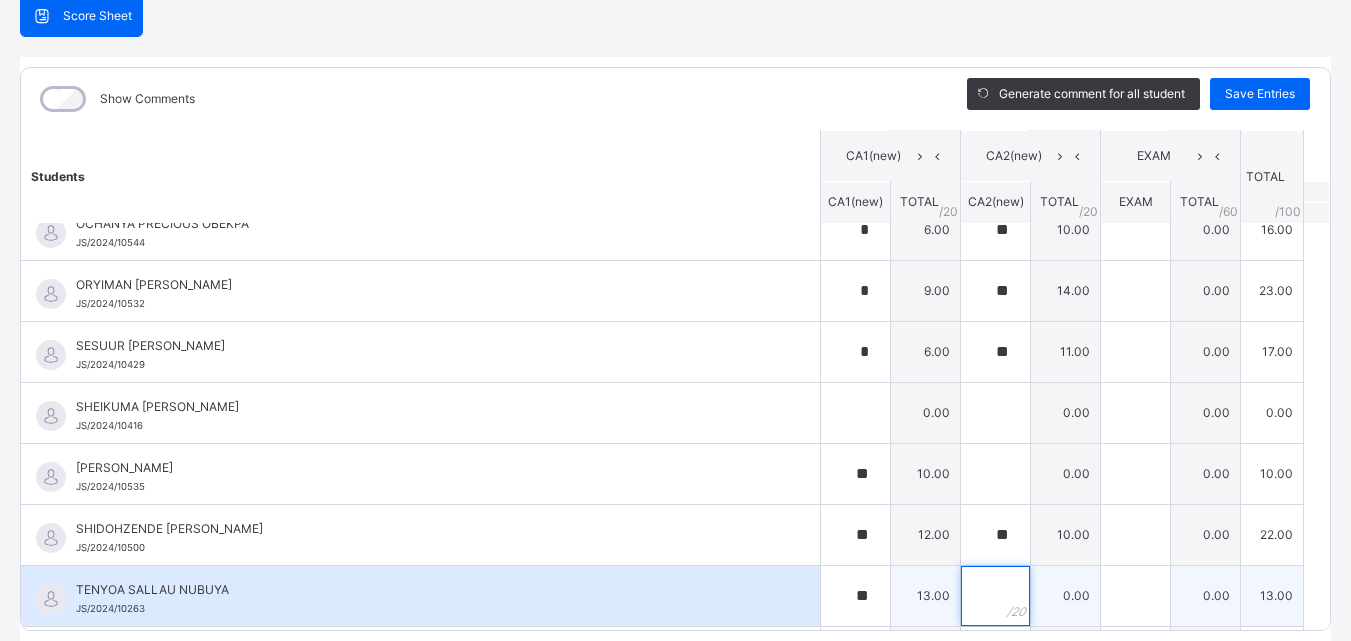 click at bounding box center [995, 596] 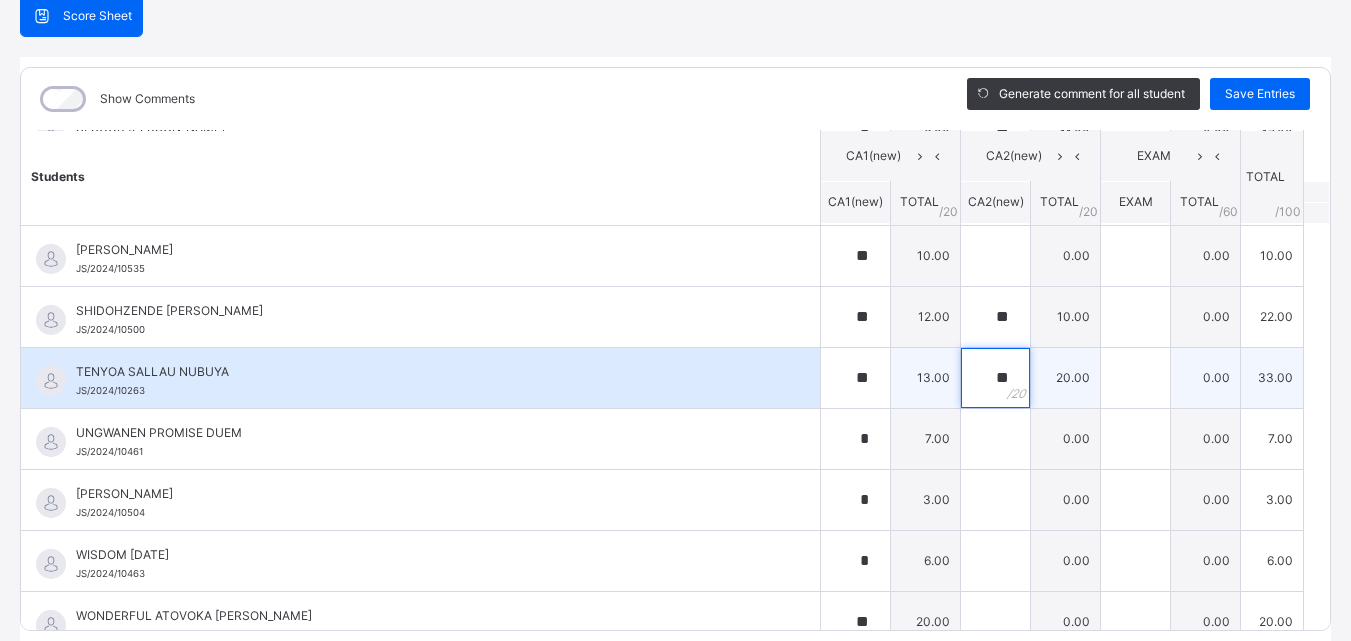 scroll, scrollTop: 1605, scrollLeft: 0, axis: vertical 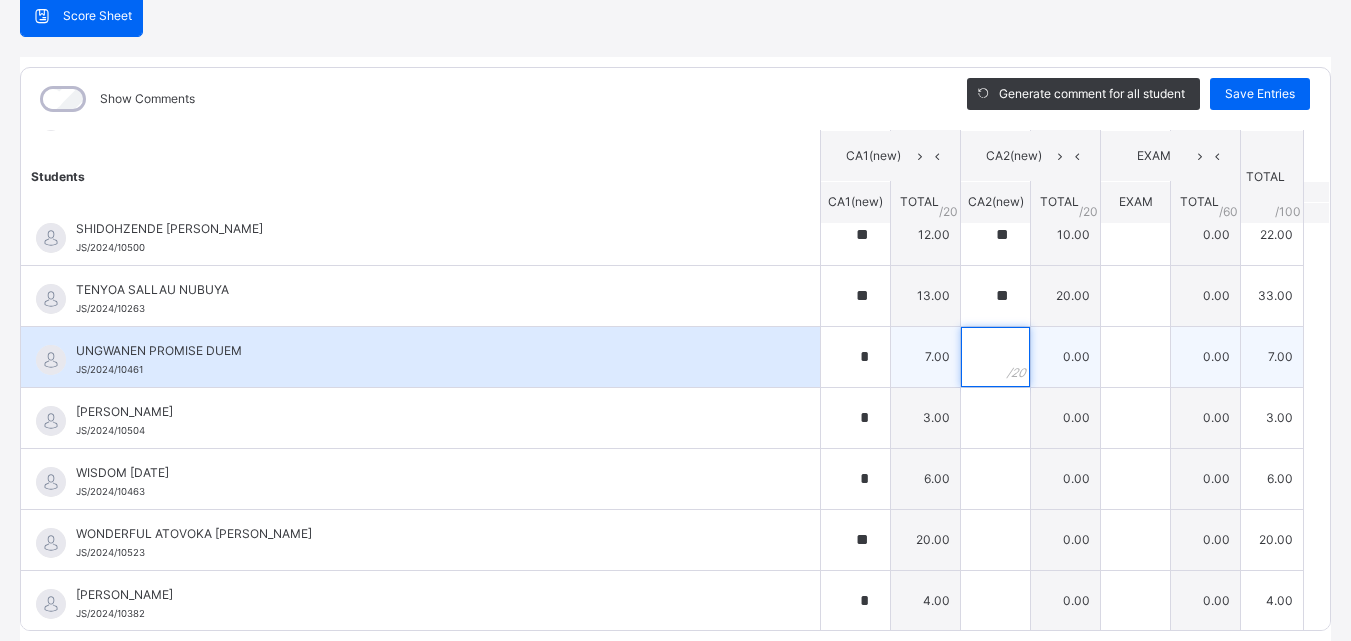 click at bounding box center (995, 357) 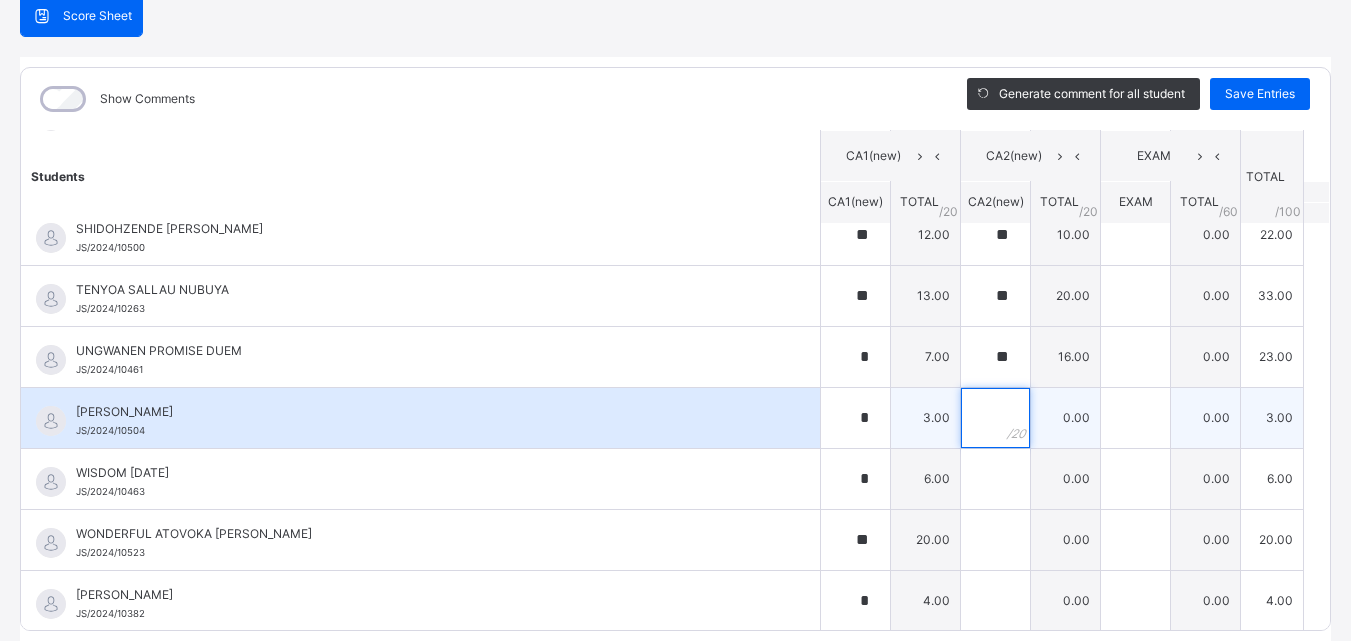 click at bounding box center (995, 418) 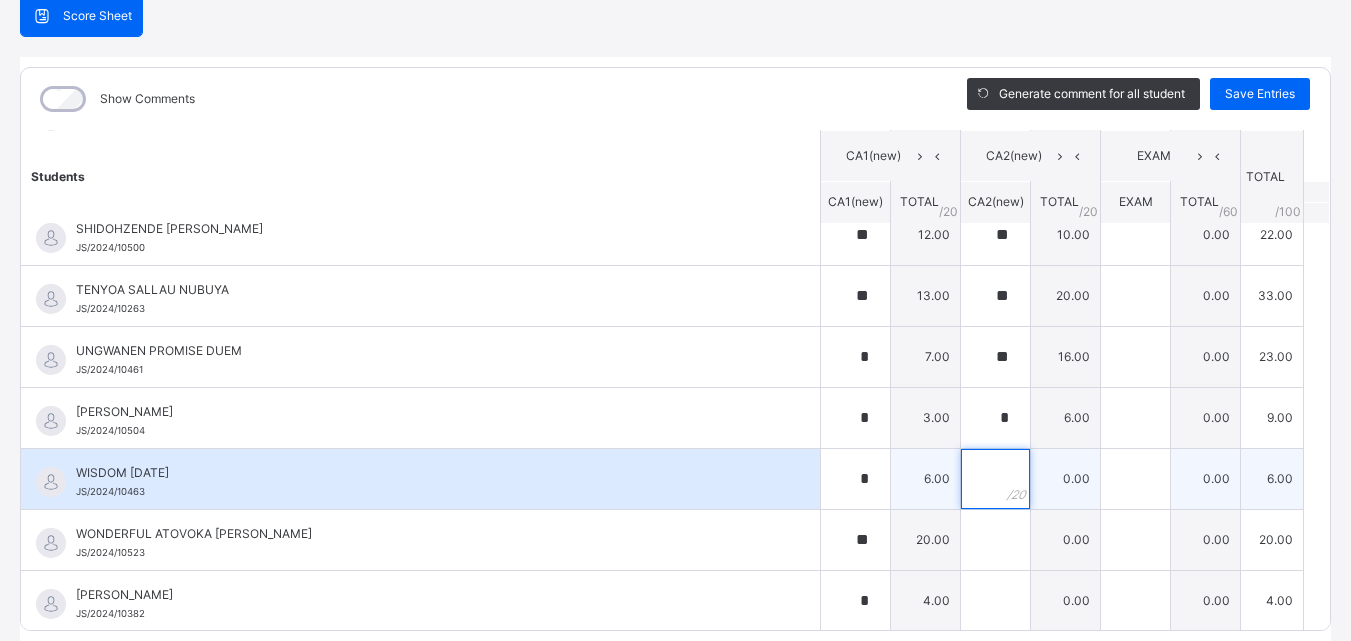 click at bounding box center [995, 479] 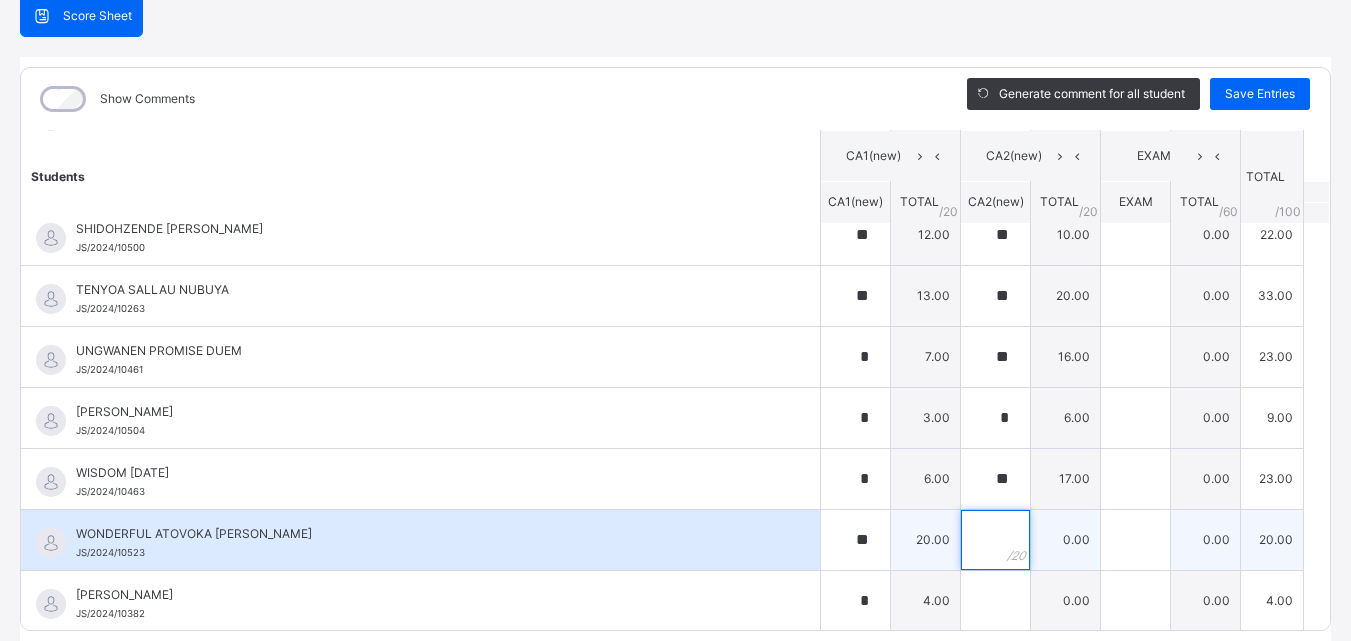 click at bounding box center [995, 540] 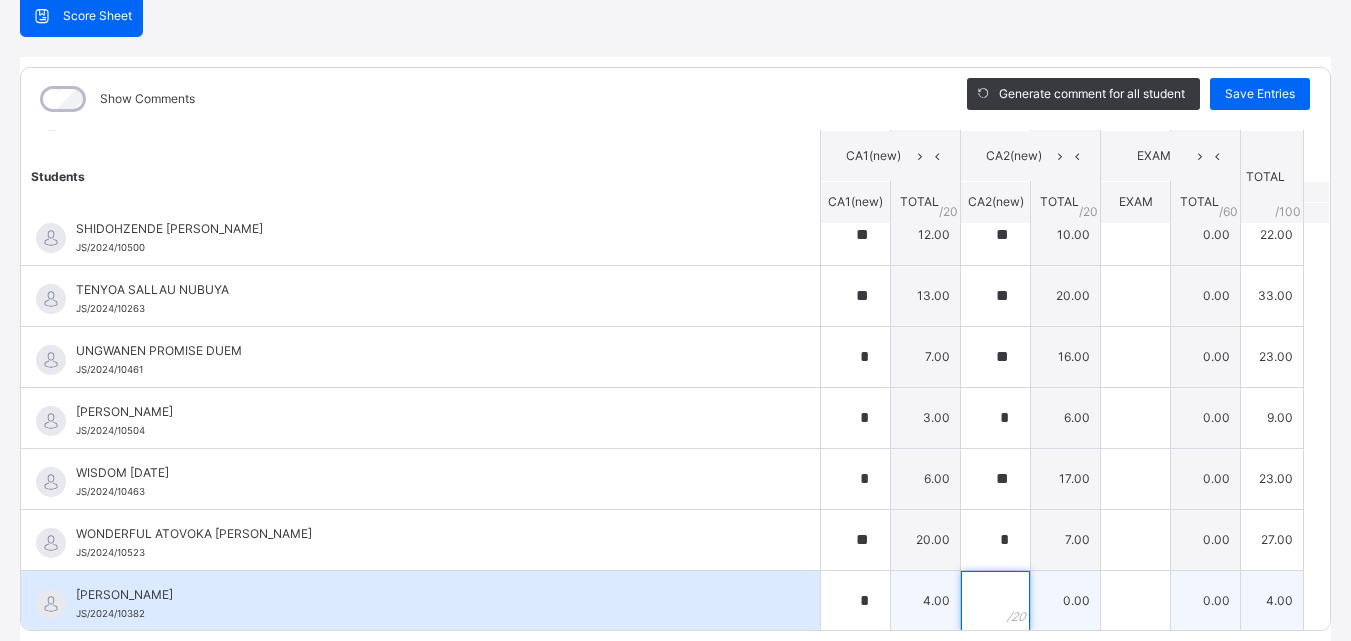 click at bounding box center [995, 601] 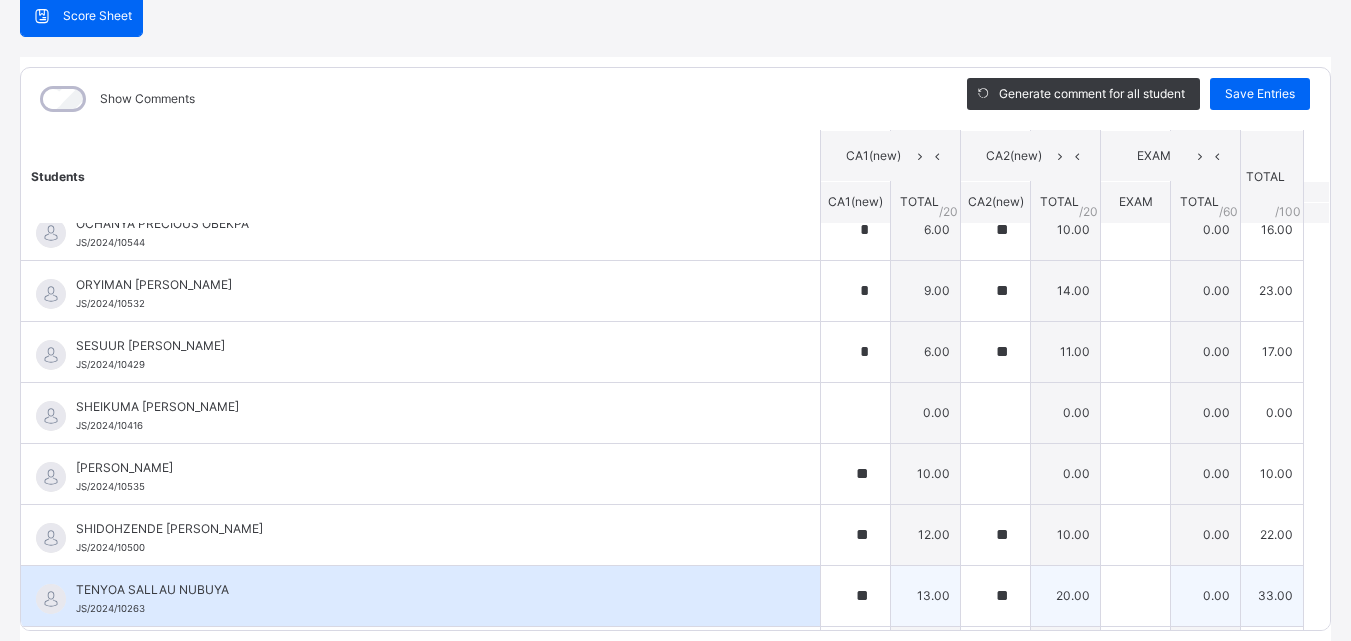 scroll, scrollTop: 1405, scrollLeft: 0, axis: vertical 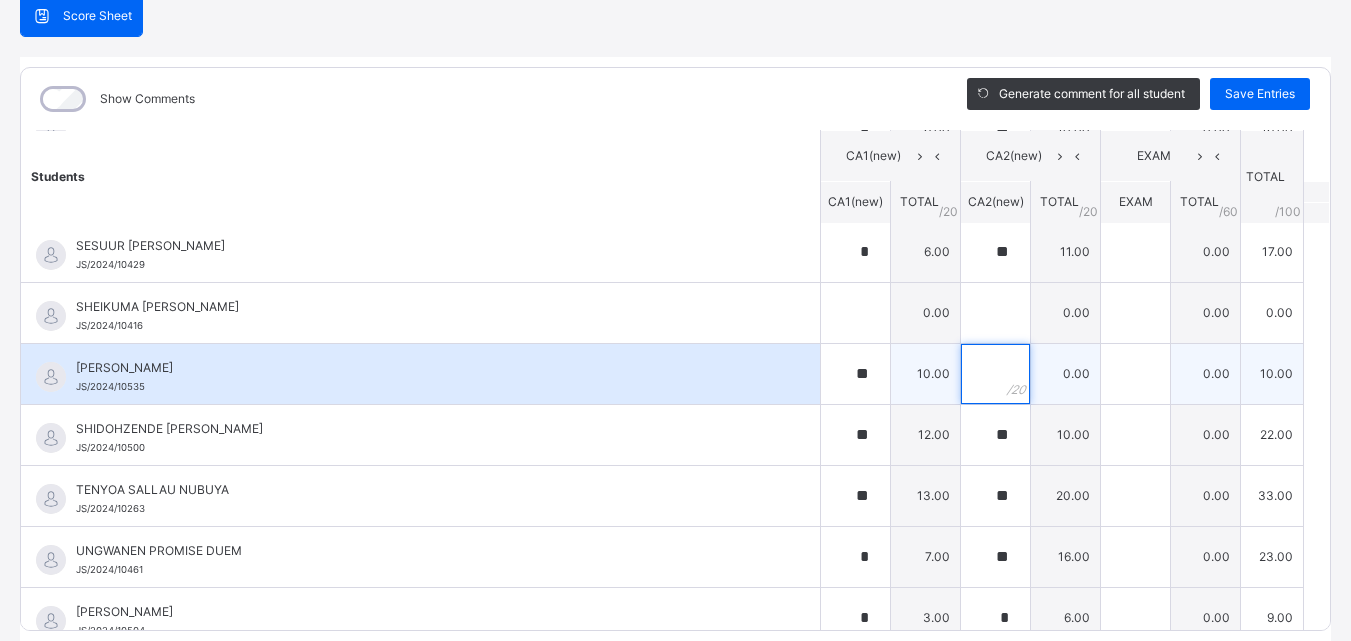 click at bounding box center (995, 374) 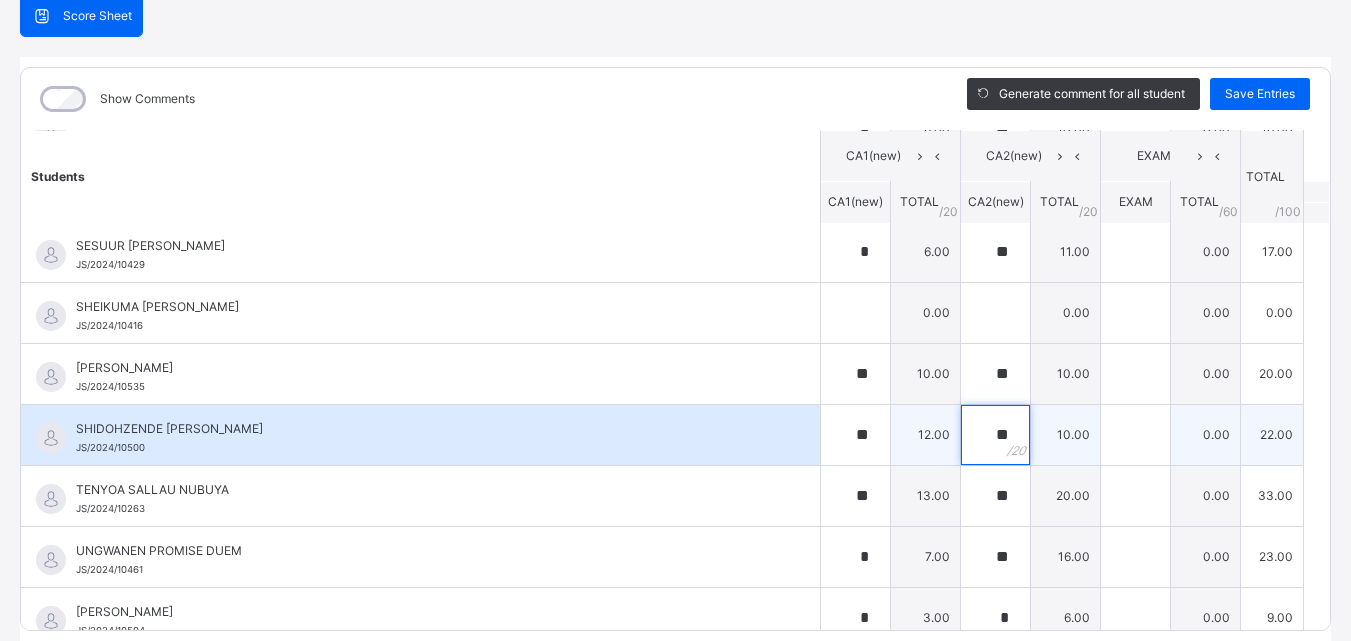 click on "**" at bounding box center [995, 435] 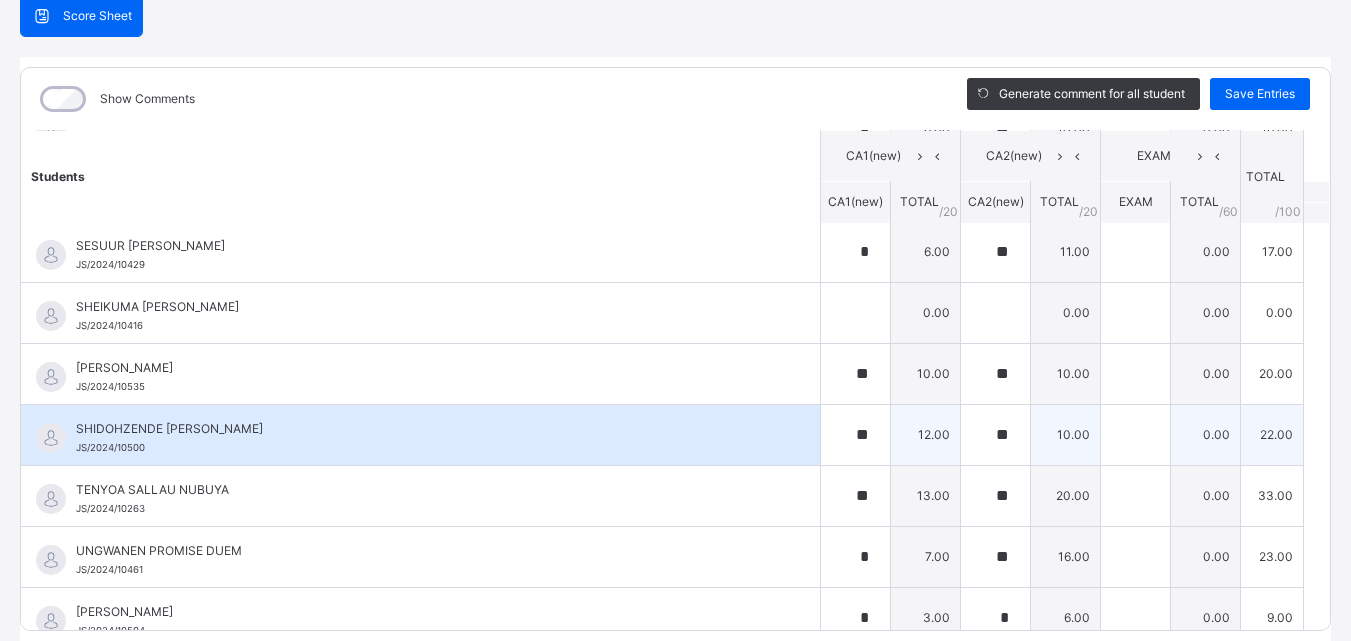 click on "**" at bounding box center (995, 435) 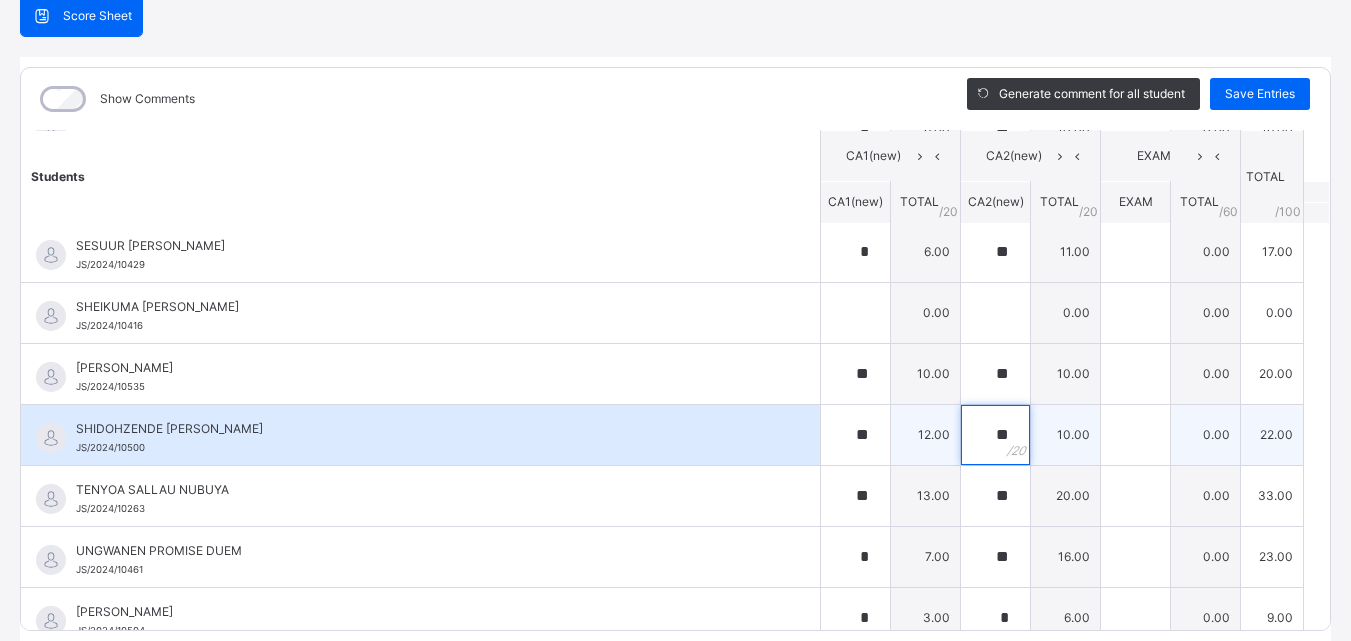 click on "**" at bounding box center (995, 435) 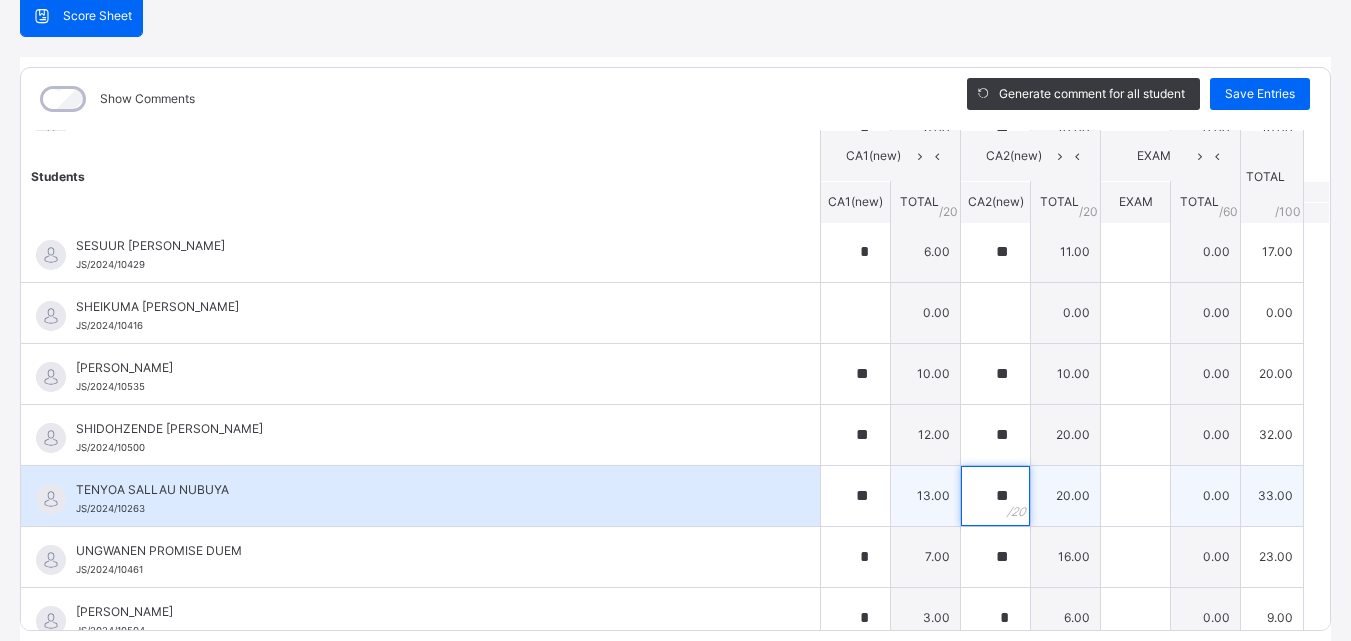click on "**" at bounding box center [995, 496] 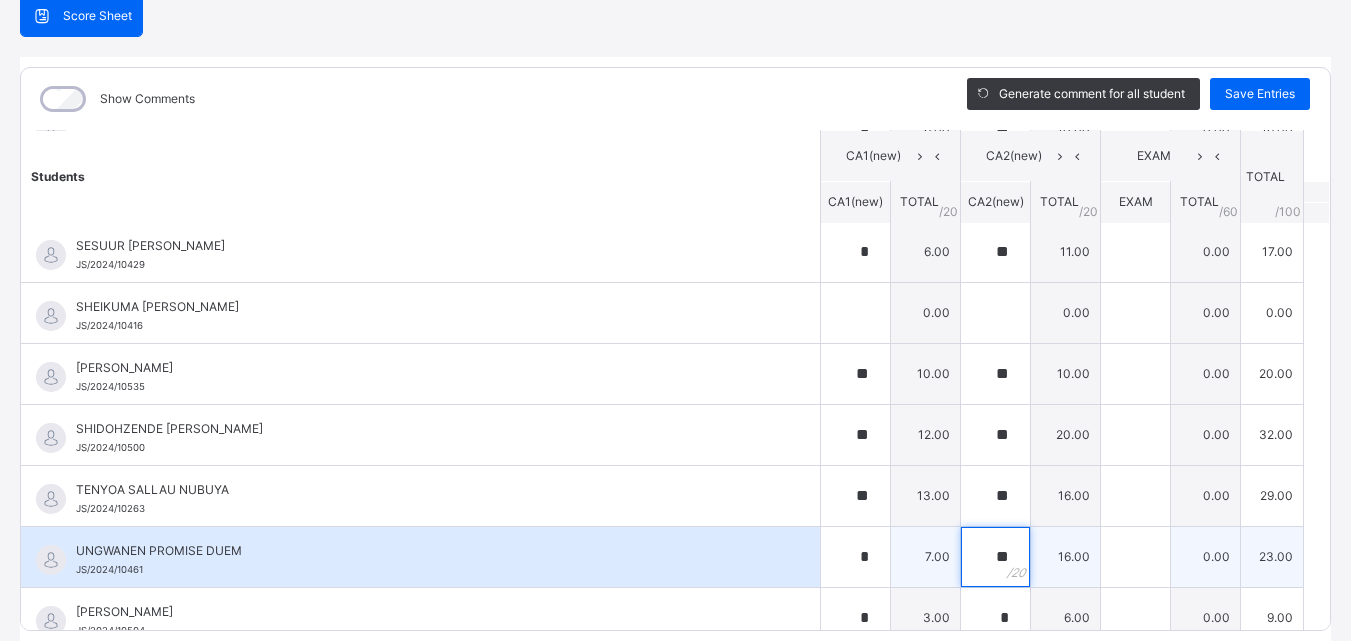 click on "**" at bounding box center [995, 557] 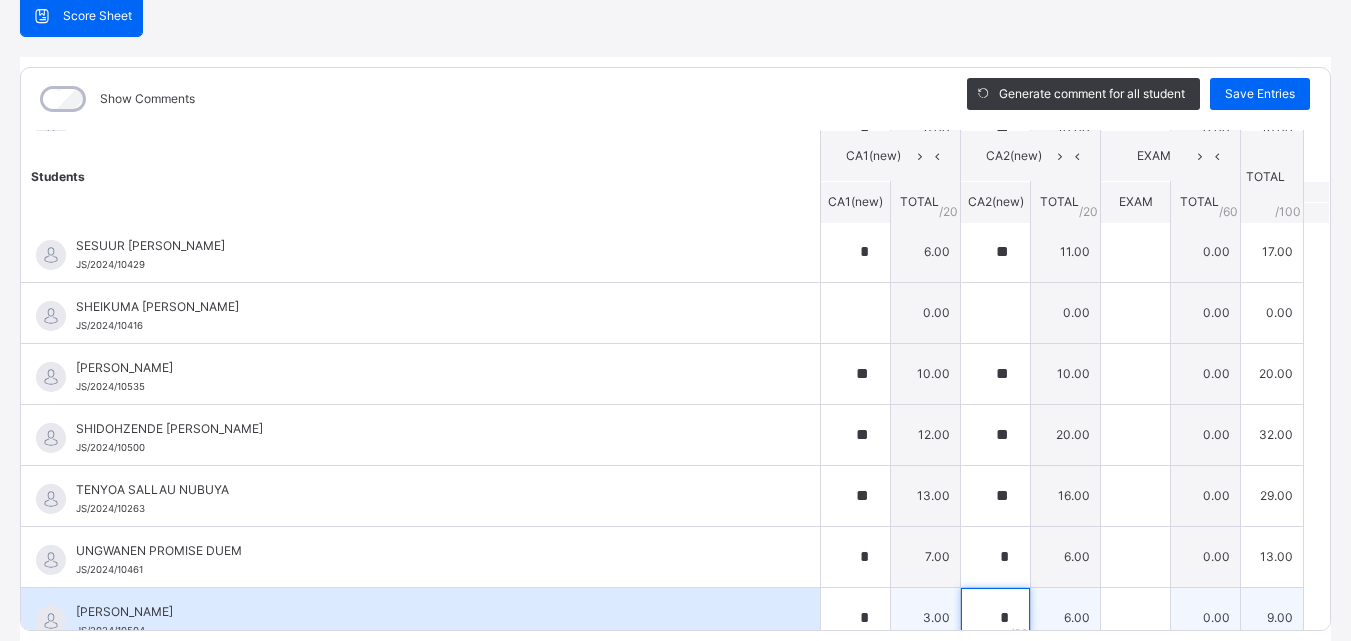 click on "*" at bounding box center [995, 618] 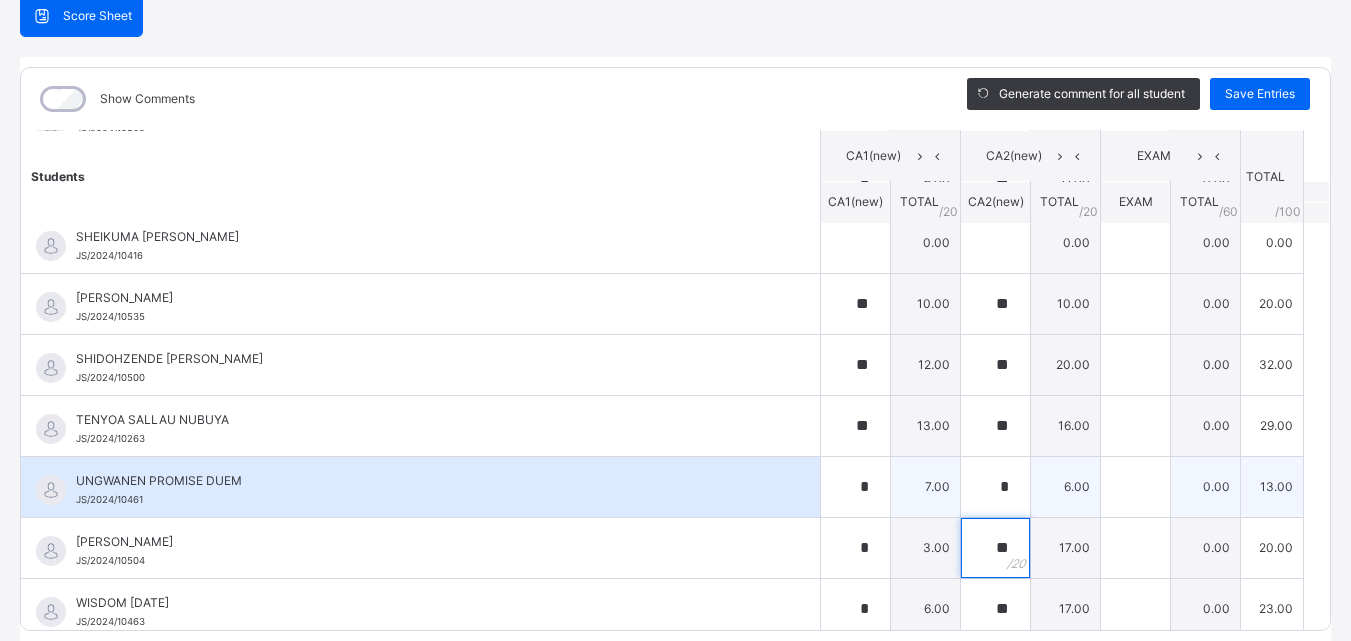 scroll, scrollTop: 1605, scrollLeft: 0, axis: vertical 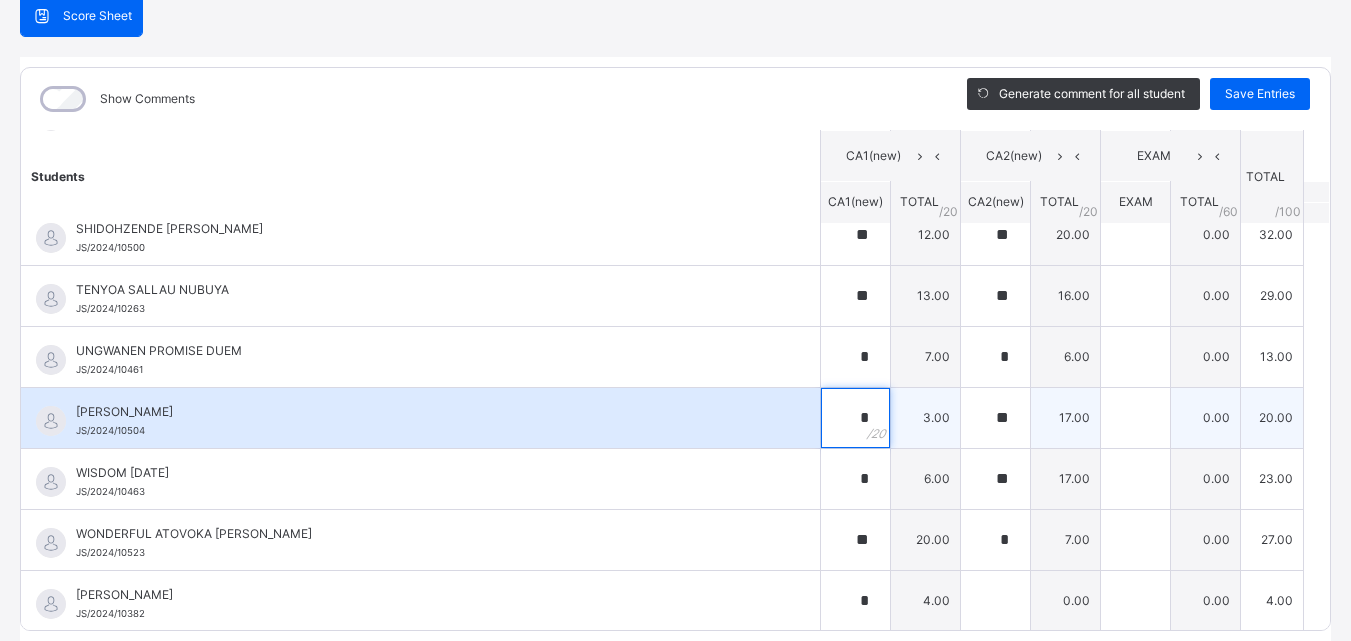 click on "*" at bounding box center (855, 418) 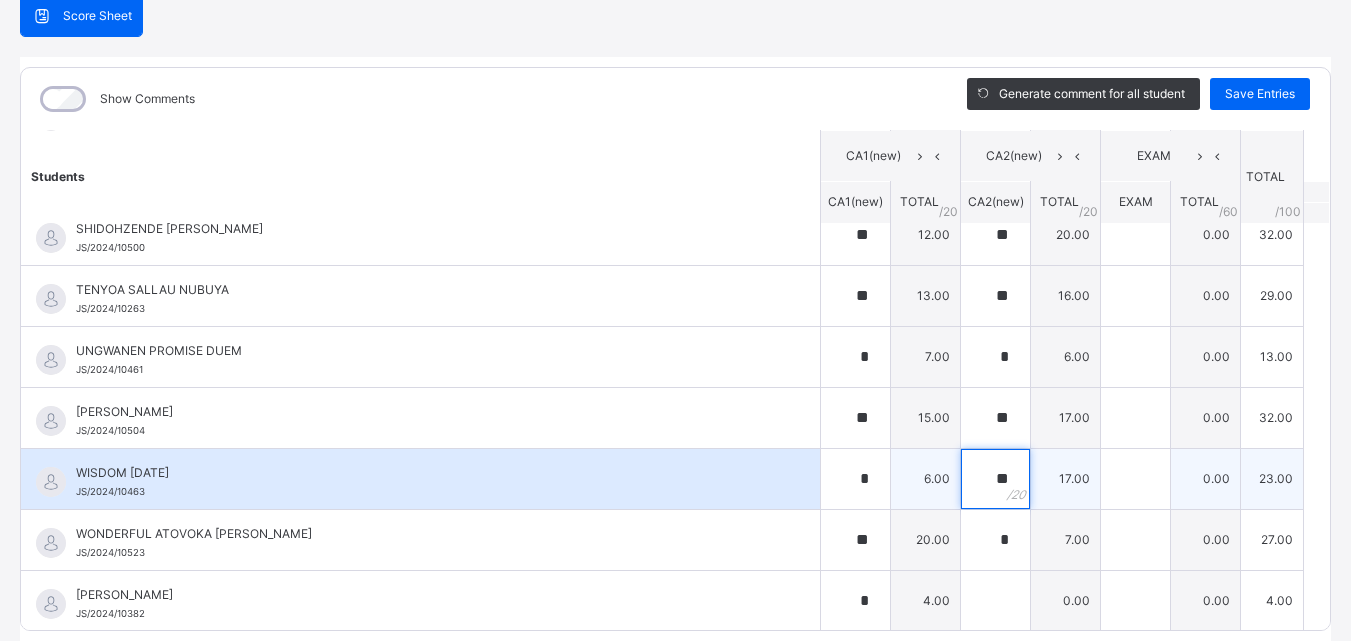 click on "**" at bounding box center [995, 479] 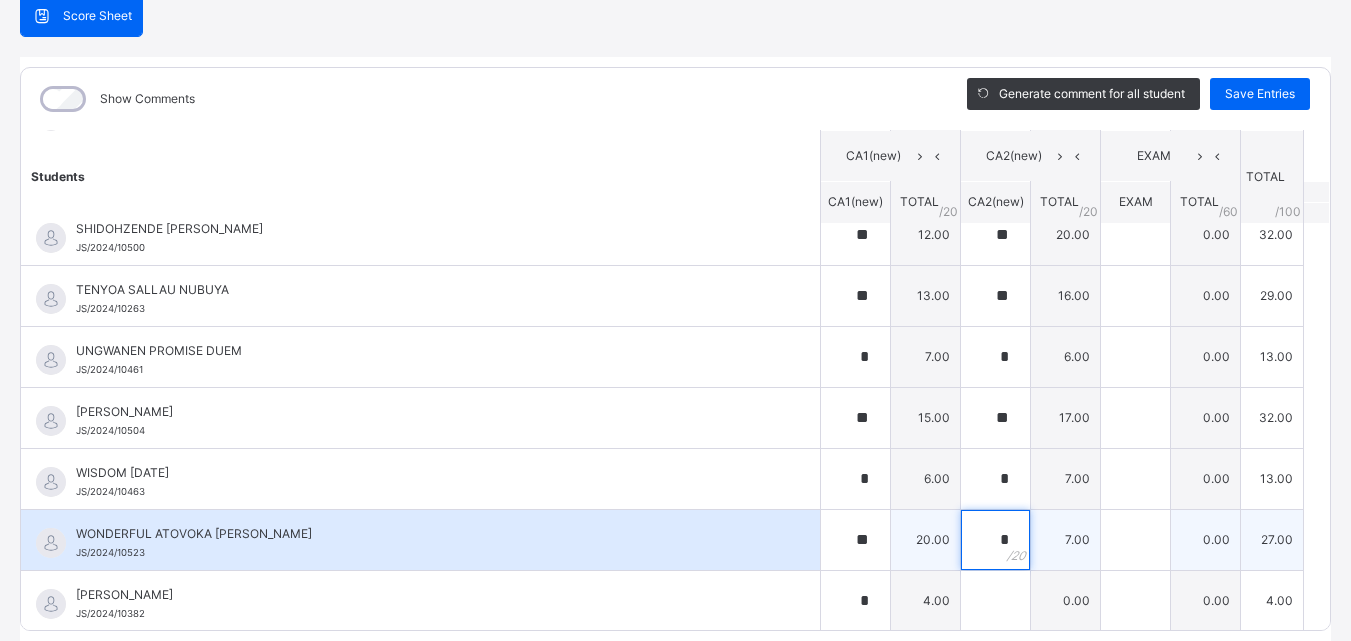 click on "*" at bounding box center (995, 540) 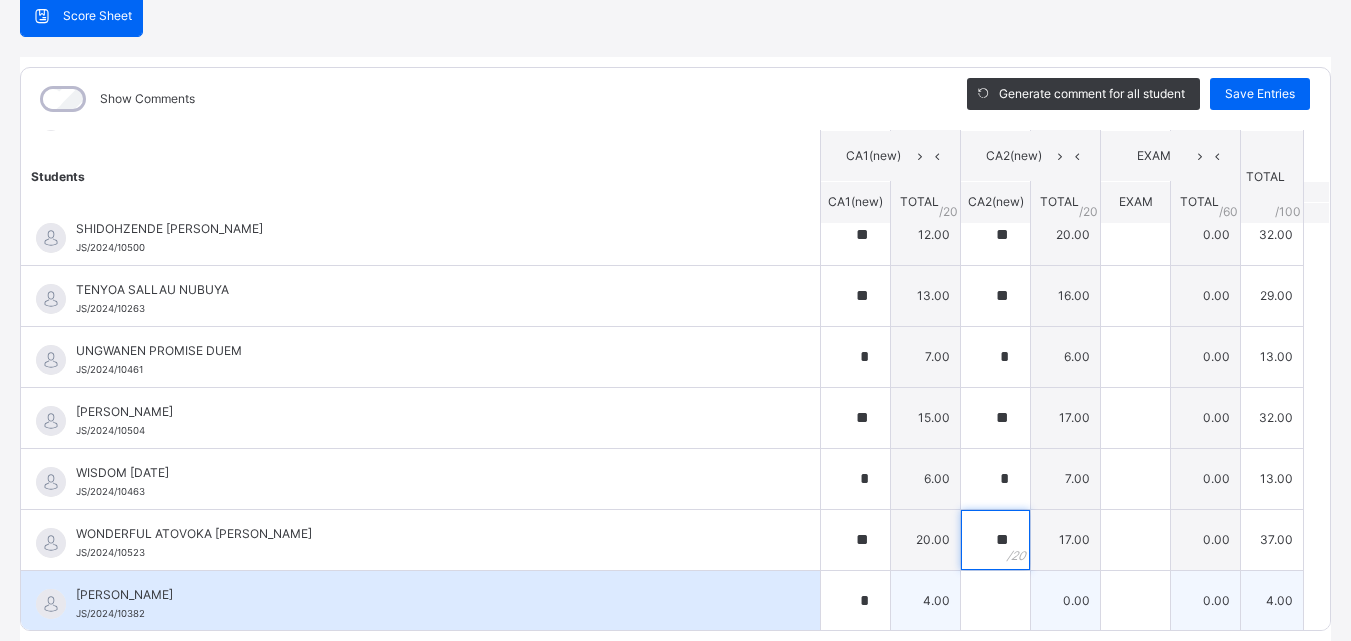 scroll, scrollTop: 1607, scrollLeft: 0, axis: vertical 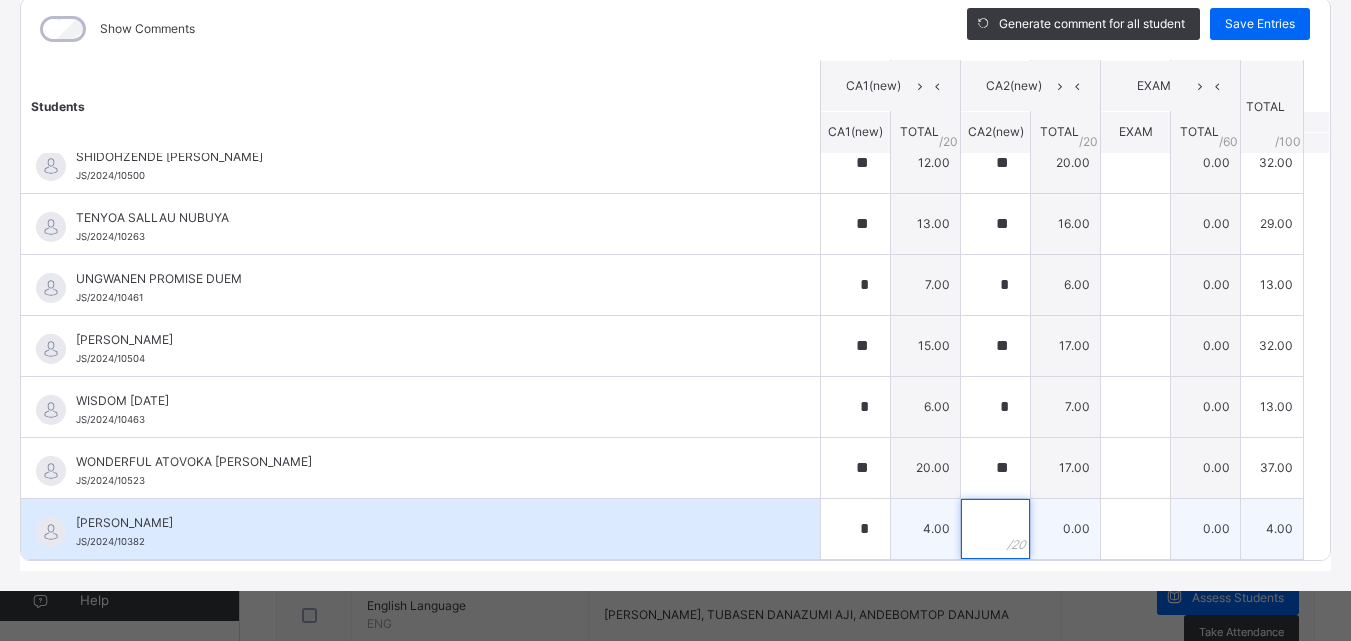 click at bounding box center [995, 529] 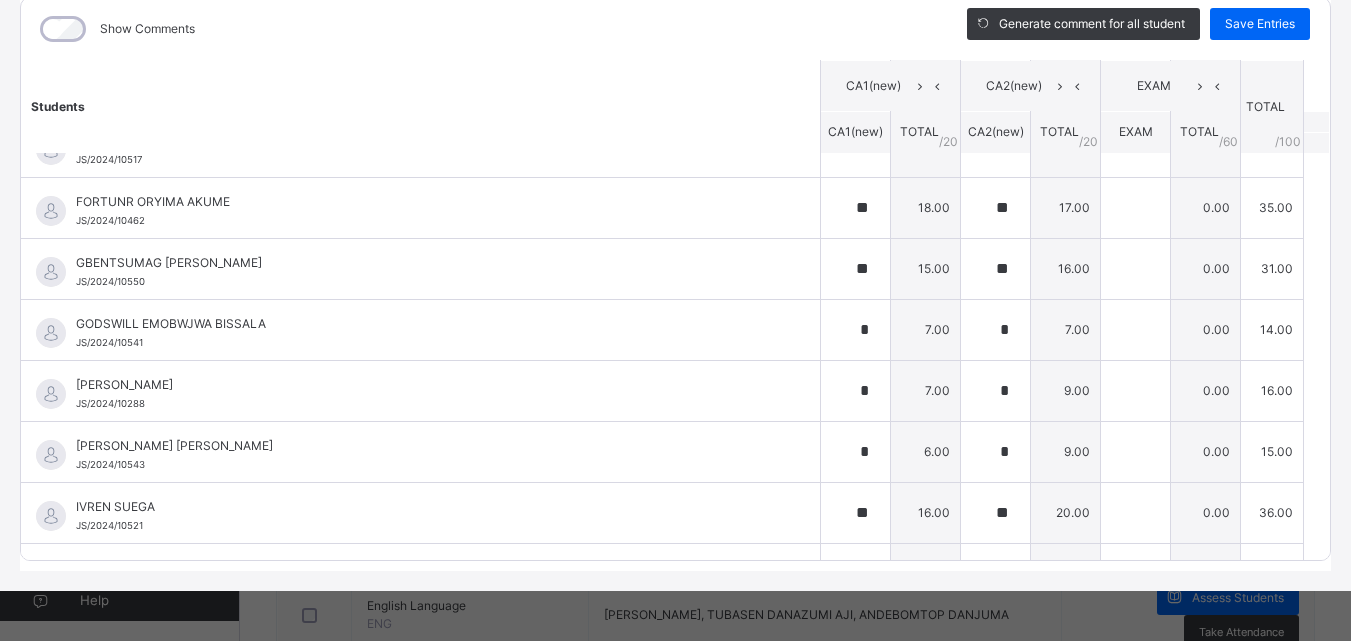 scroll, scrollTop: 307, scrollLeft: 0, axis: vertical 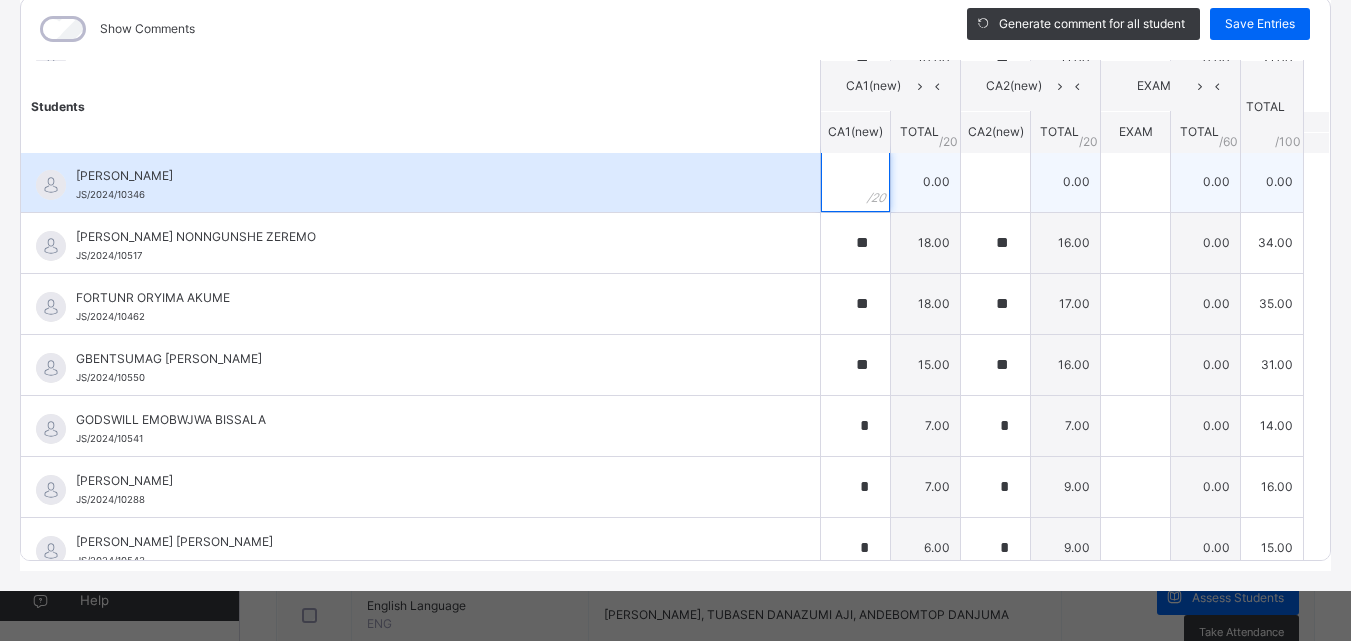 click at bounding box center (855, 182) 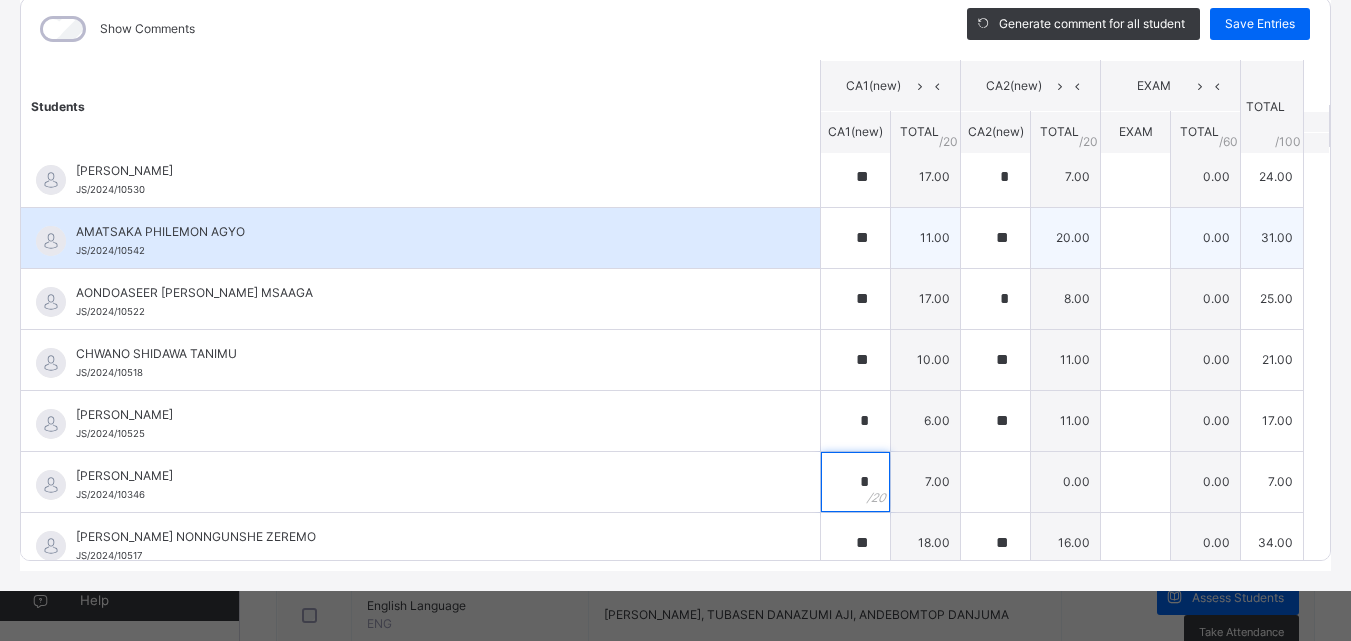 scroll, scrollTop: 0, scrollLeft: 0, axis: both 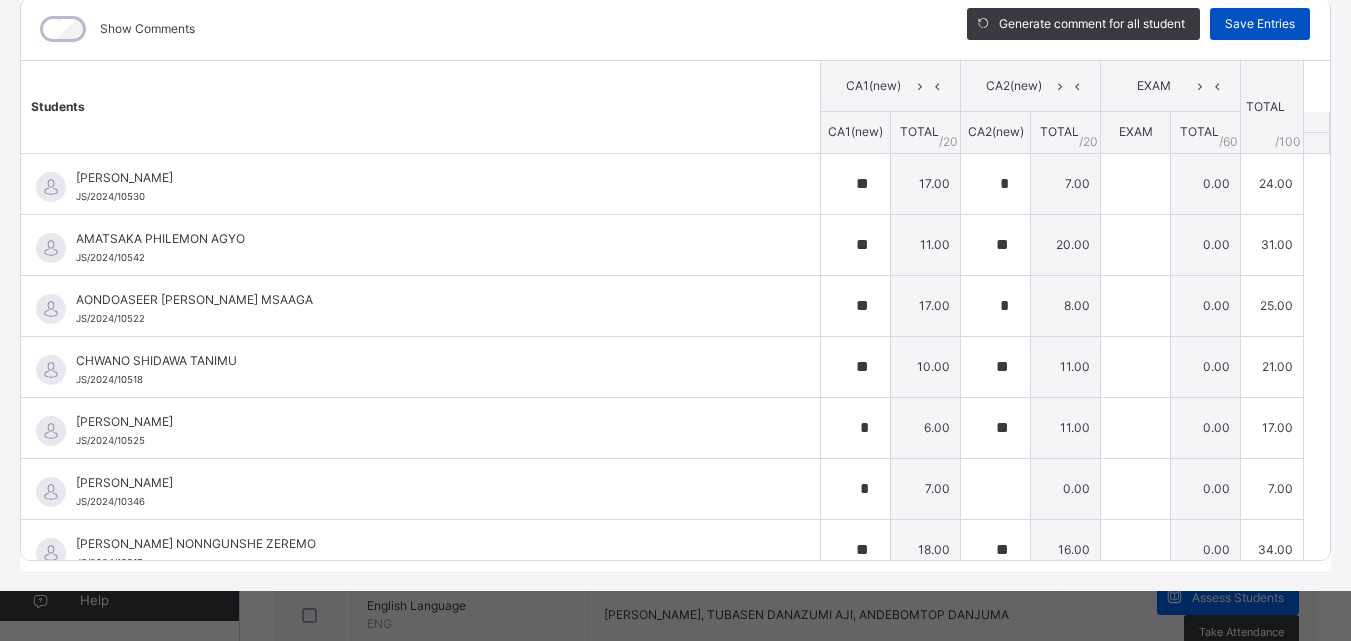 click on "Save Entries" at bounding box center (1260, 24) 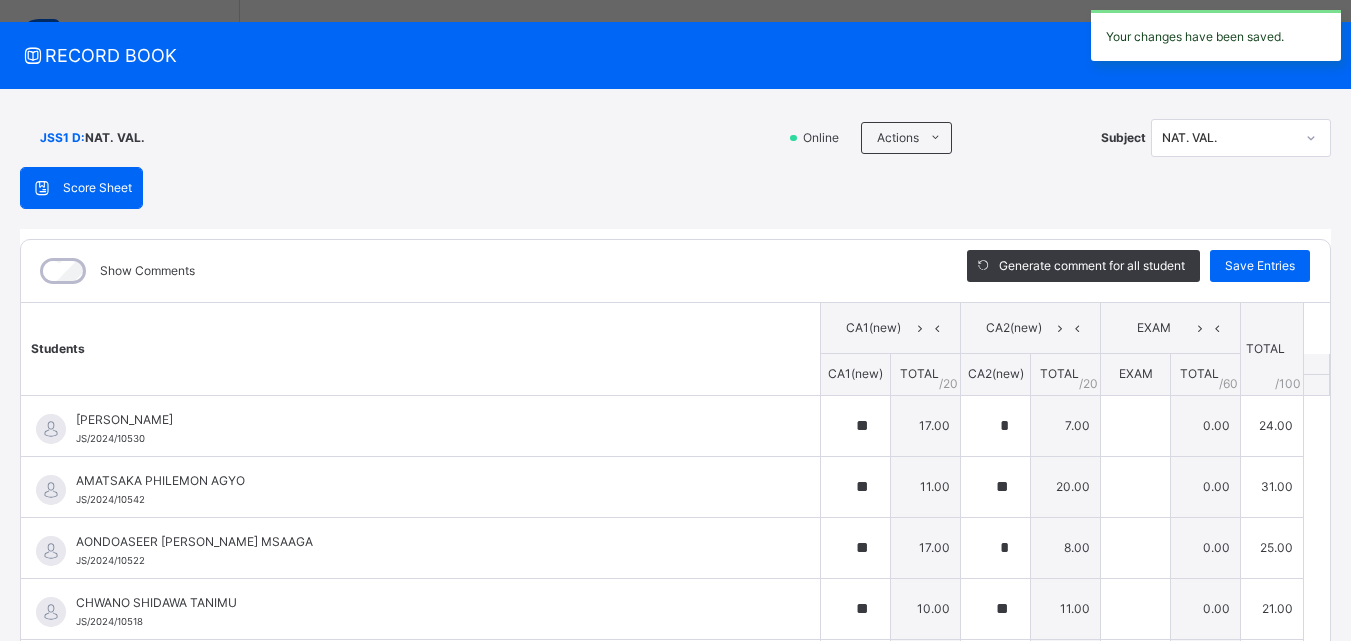 scroll, scrollTop: 0, scrollLeft: 0, axis: both 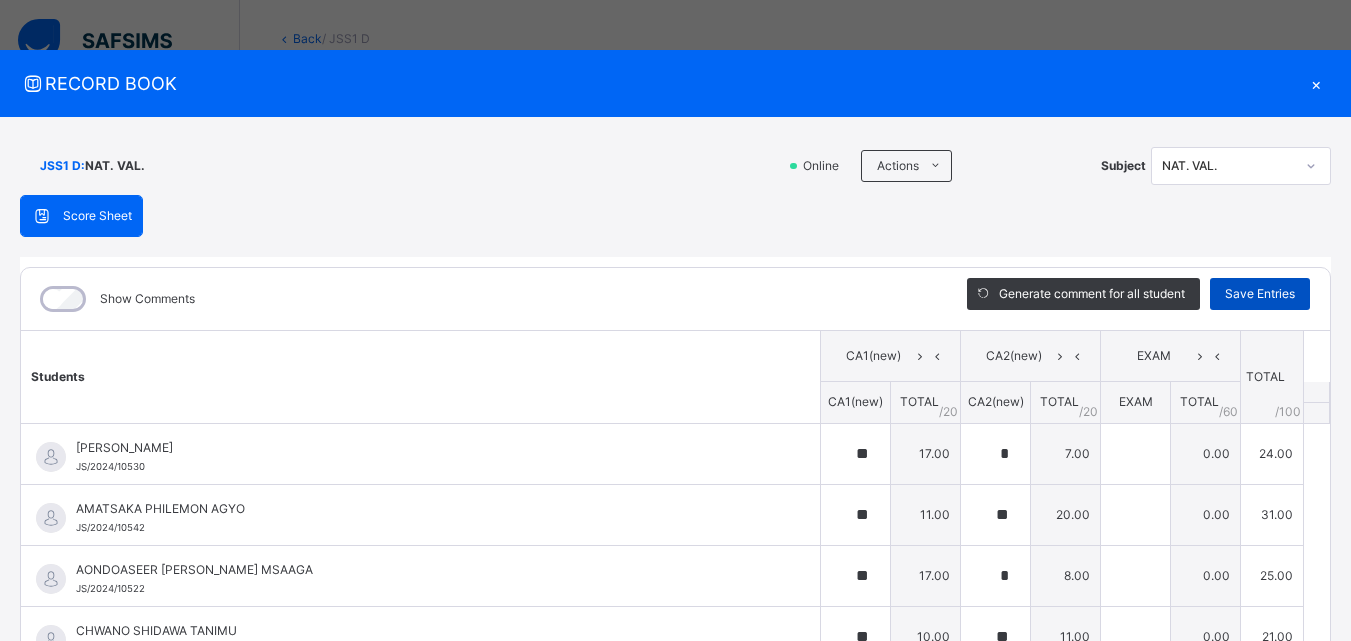 click on "Save Entries" at bounding box center [1260, 294] 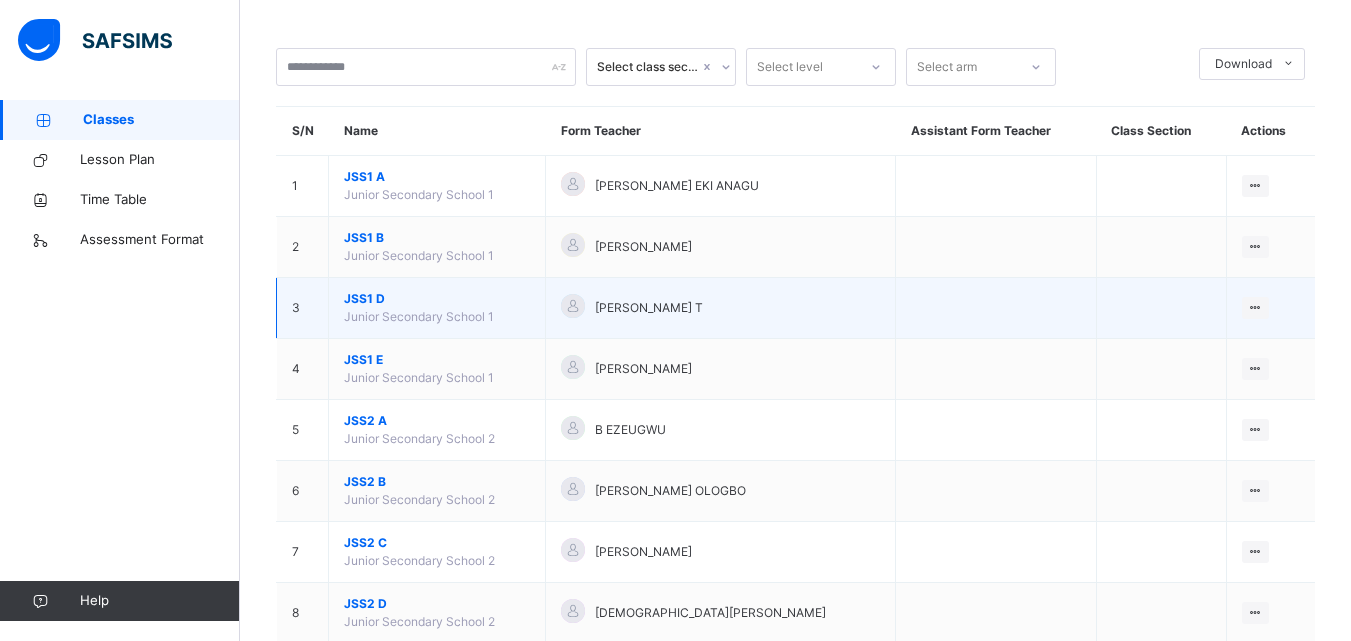 scroll, scrollTop: 100, scrollLeft: 0, axis: vertical 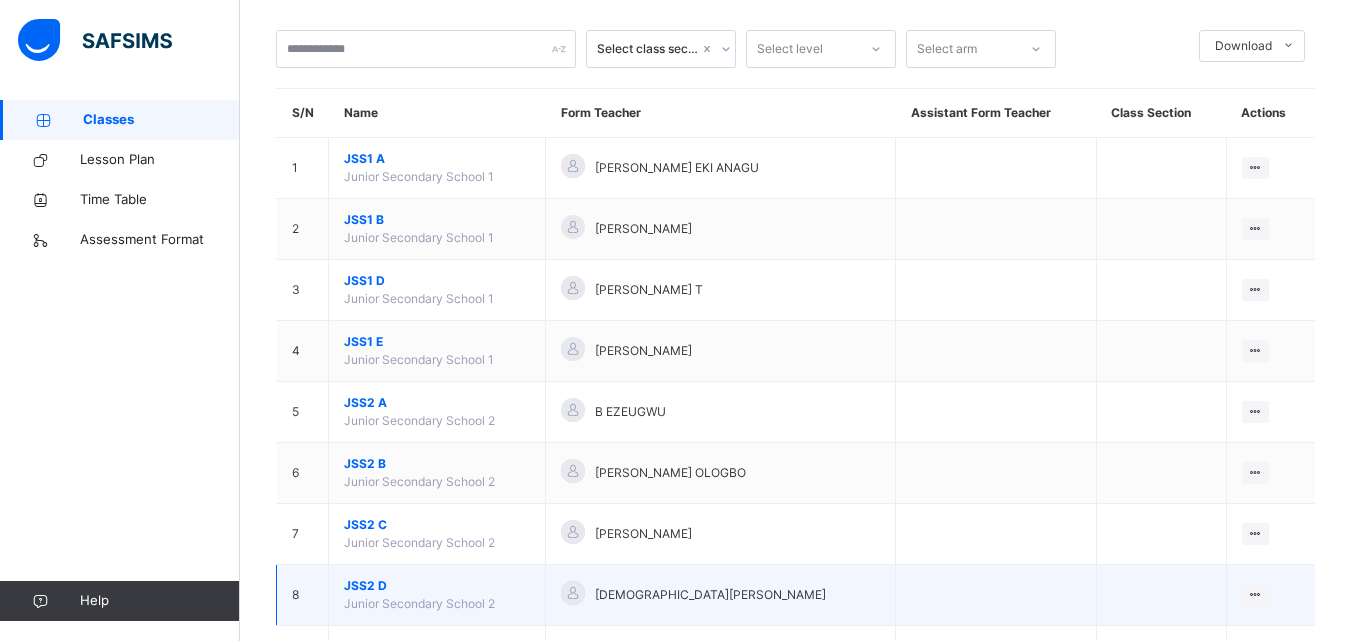 click on "JSS2   D" at bounding box center (437, 586) 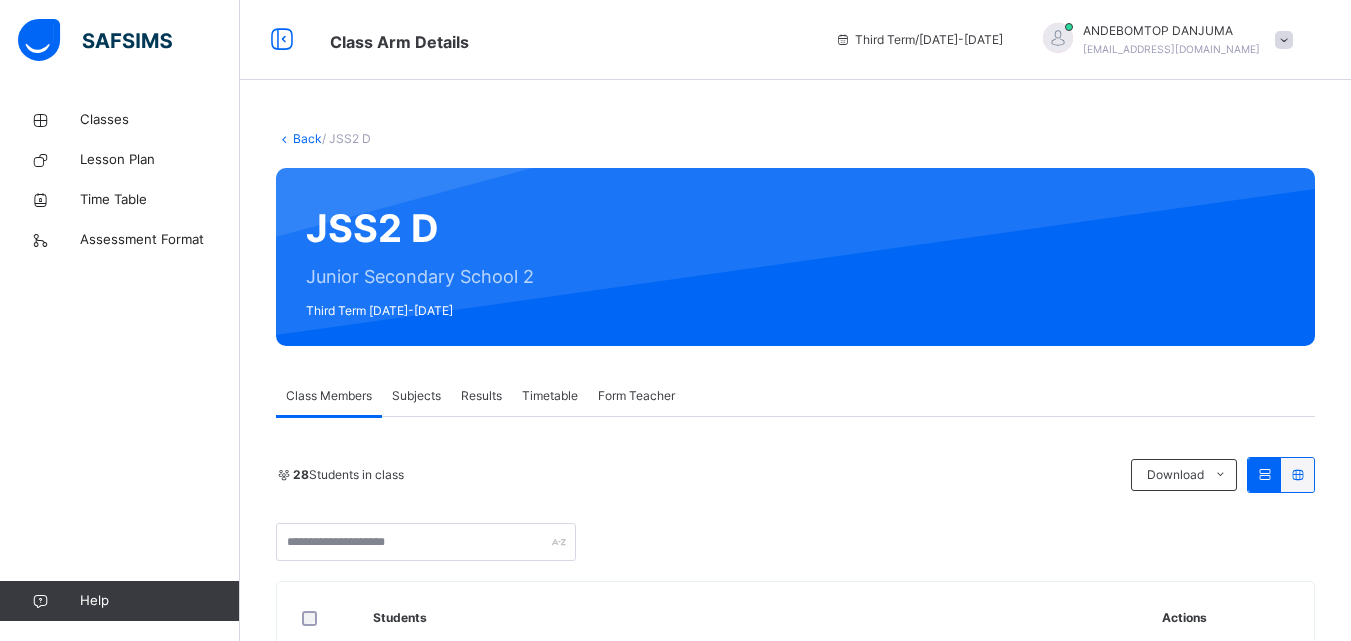 click on "Subjects" at bounding box center [416, 396] 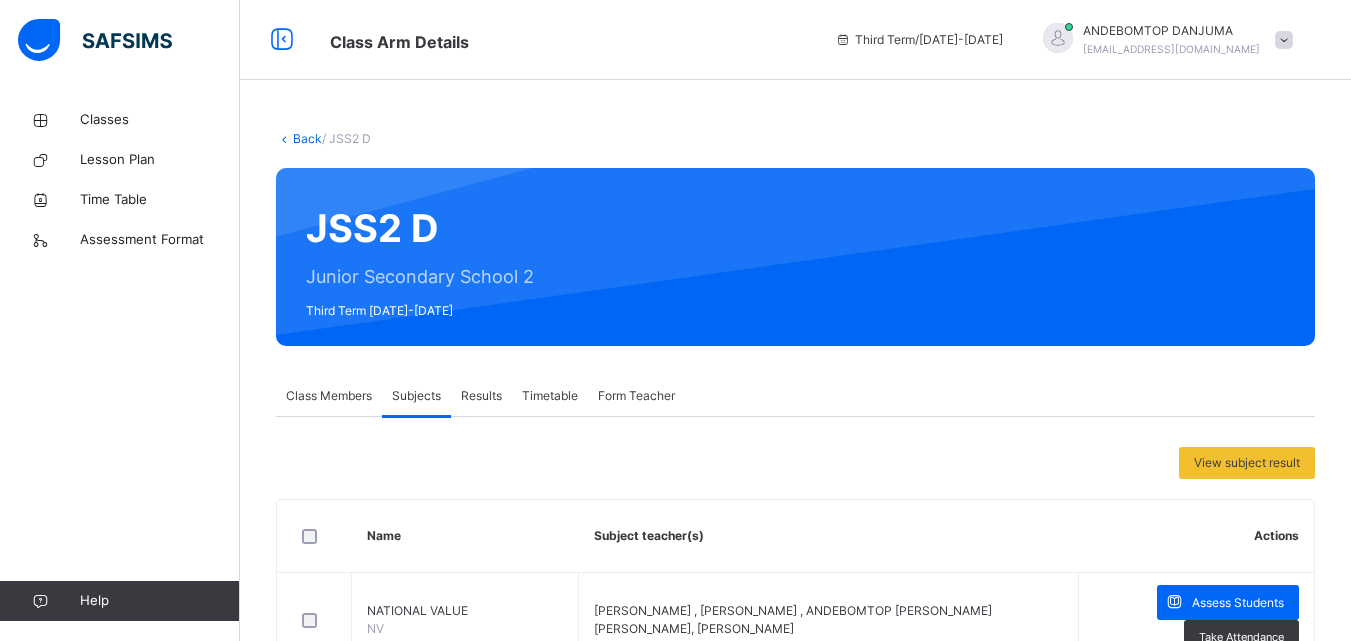 scroll, scrollTop: 100, scrollLeft: 0, axis: vertical 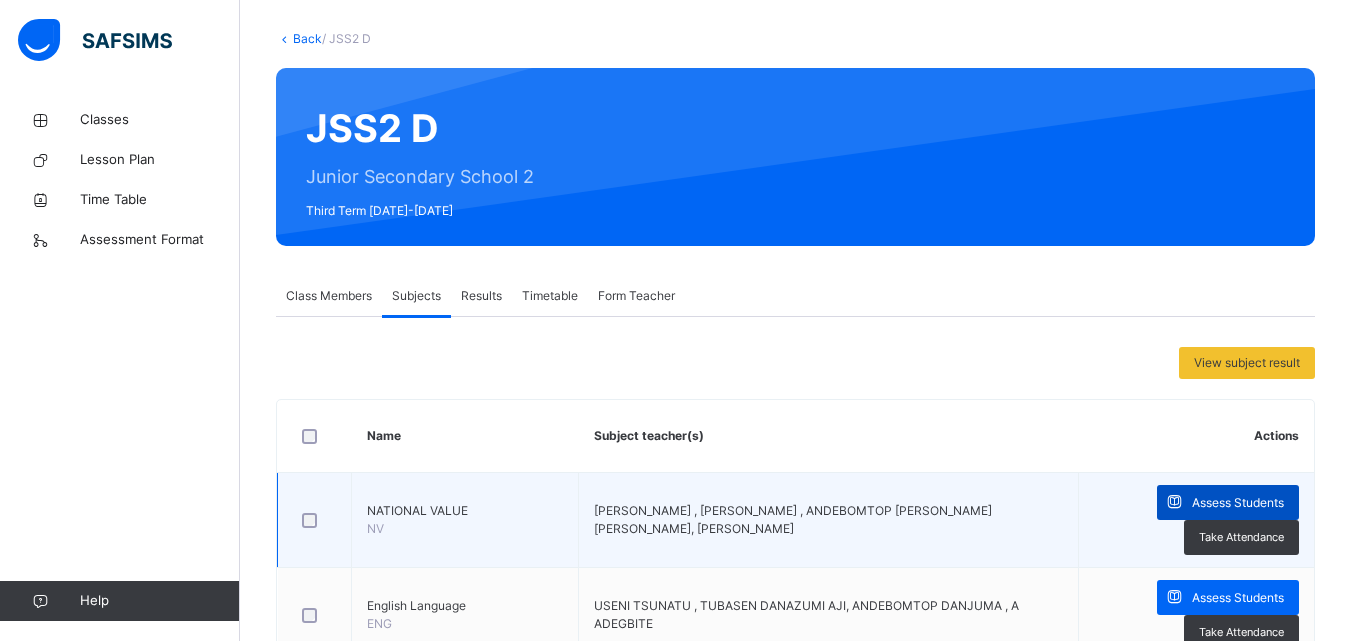 click at bounding box center [1174, 502] 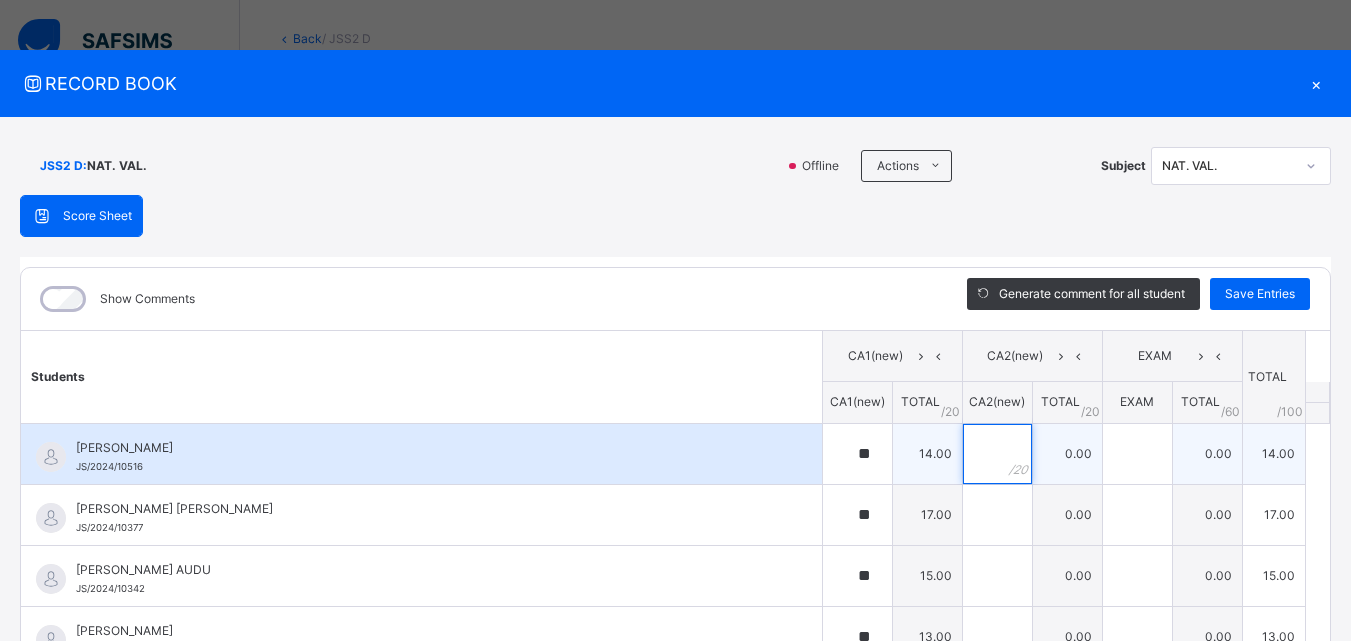 click at bounding box center (997, 454) 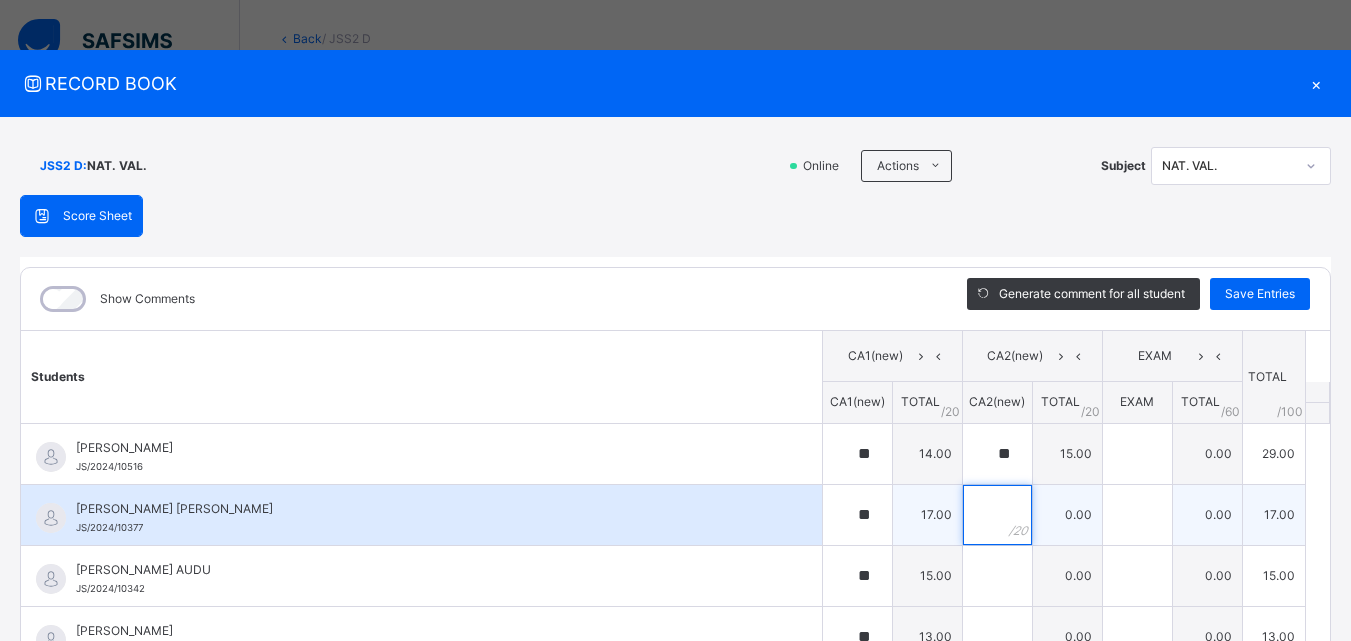 click at bounding box center (997, 515) 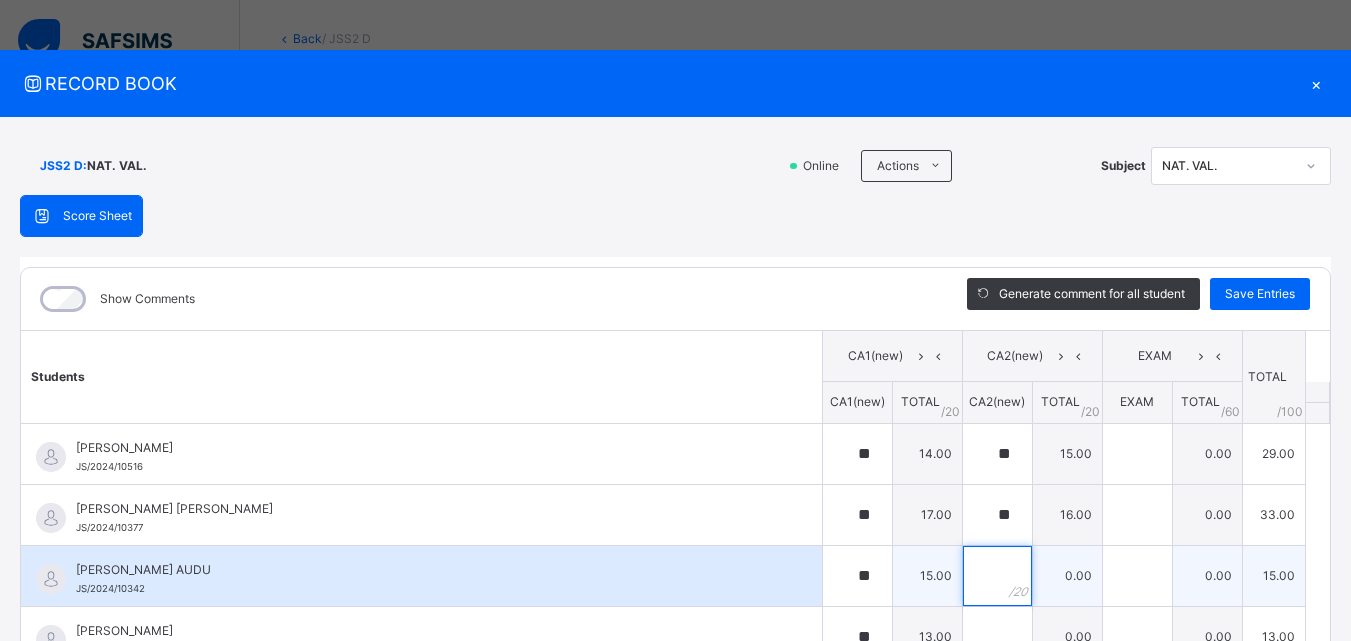 click at bounding box center (997, 576) 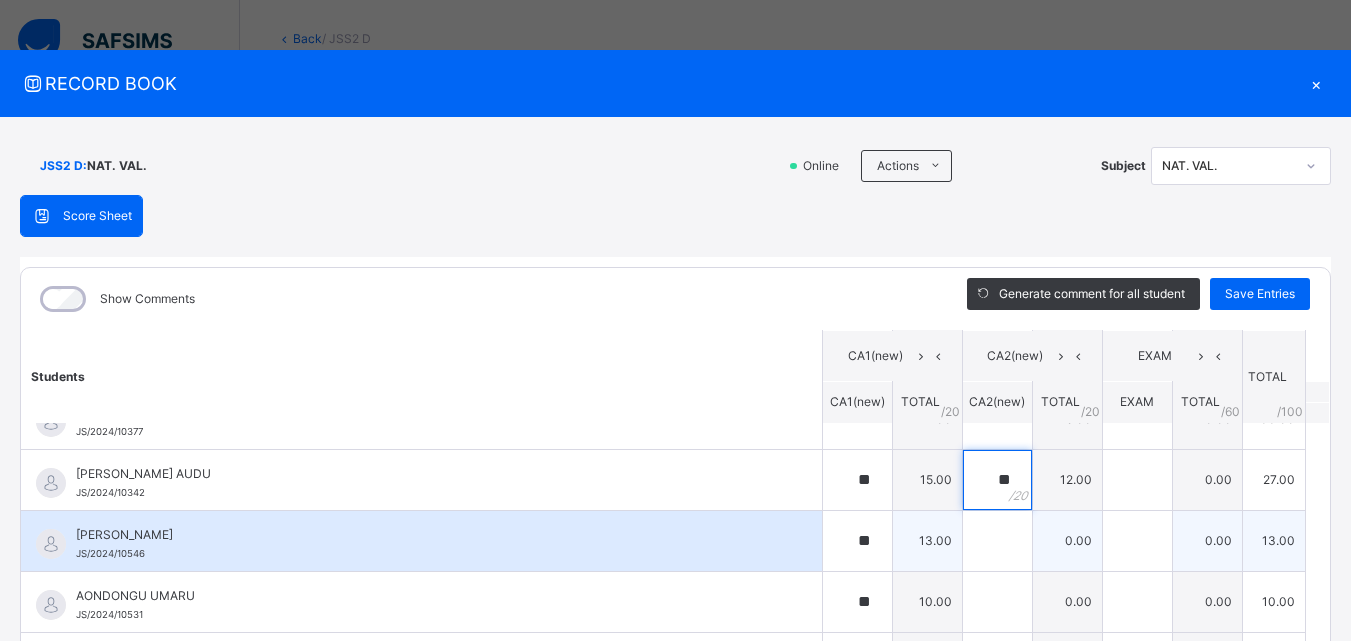 scroll, scrollTop: 100, scrollLeft: 0, axis: vertical 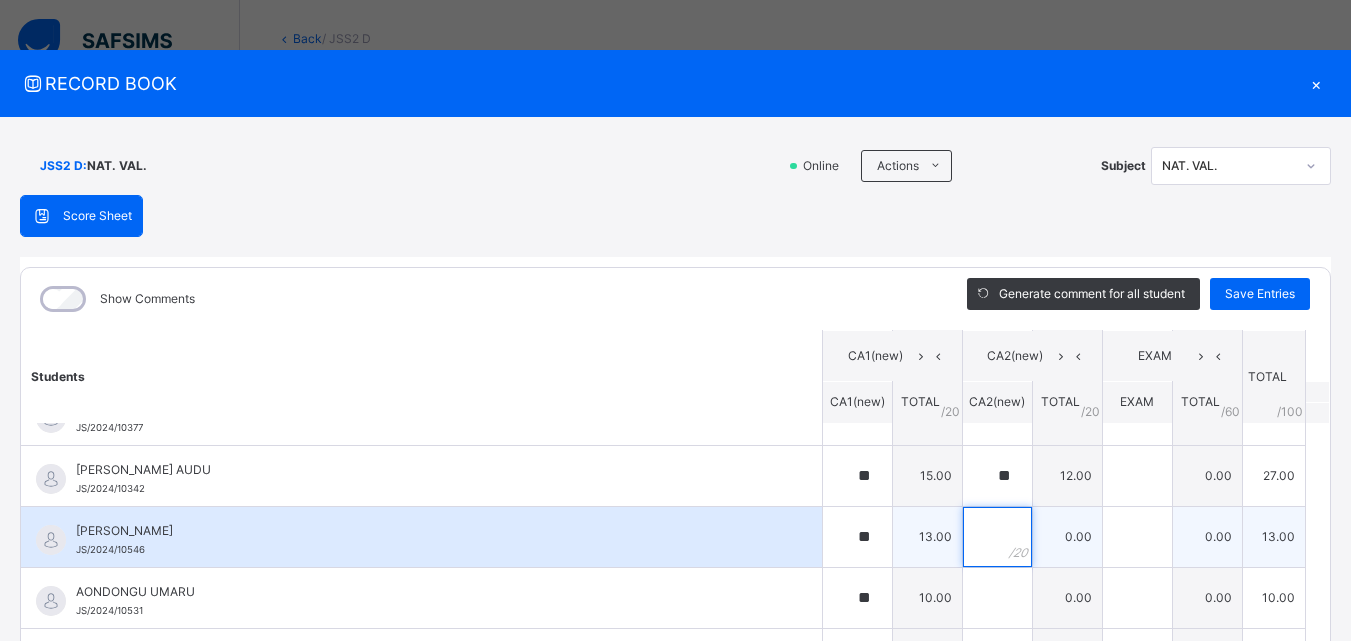 click at bounding box center (997, 537) 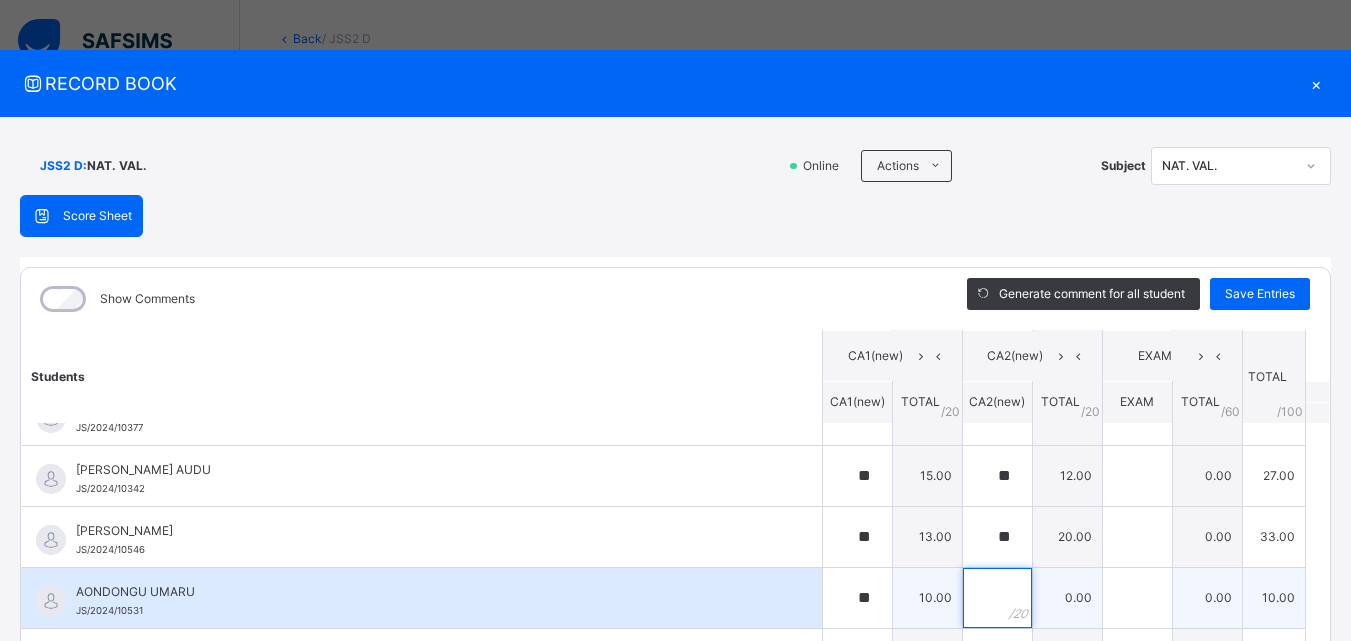 click at bounding box center [997, 598] 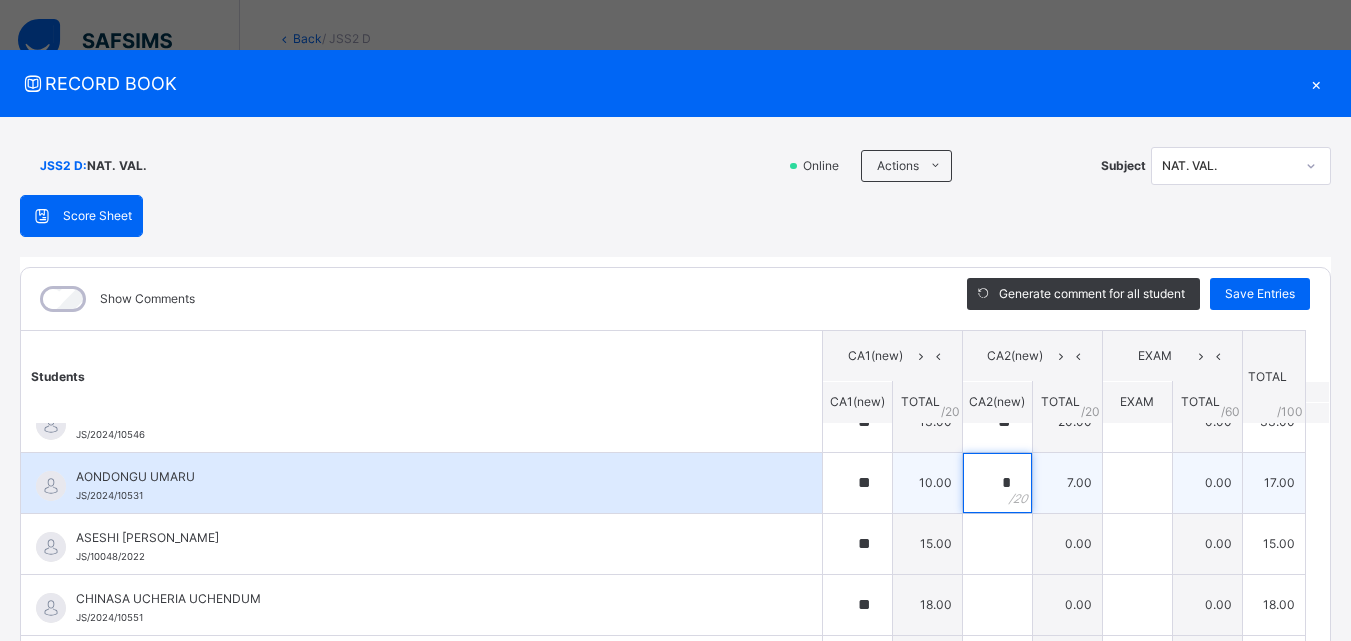 scroll, scrollTop: 100, scrollLeft: 0, axis: vertical 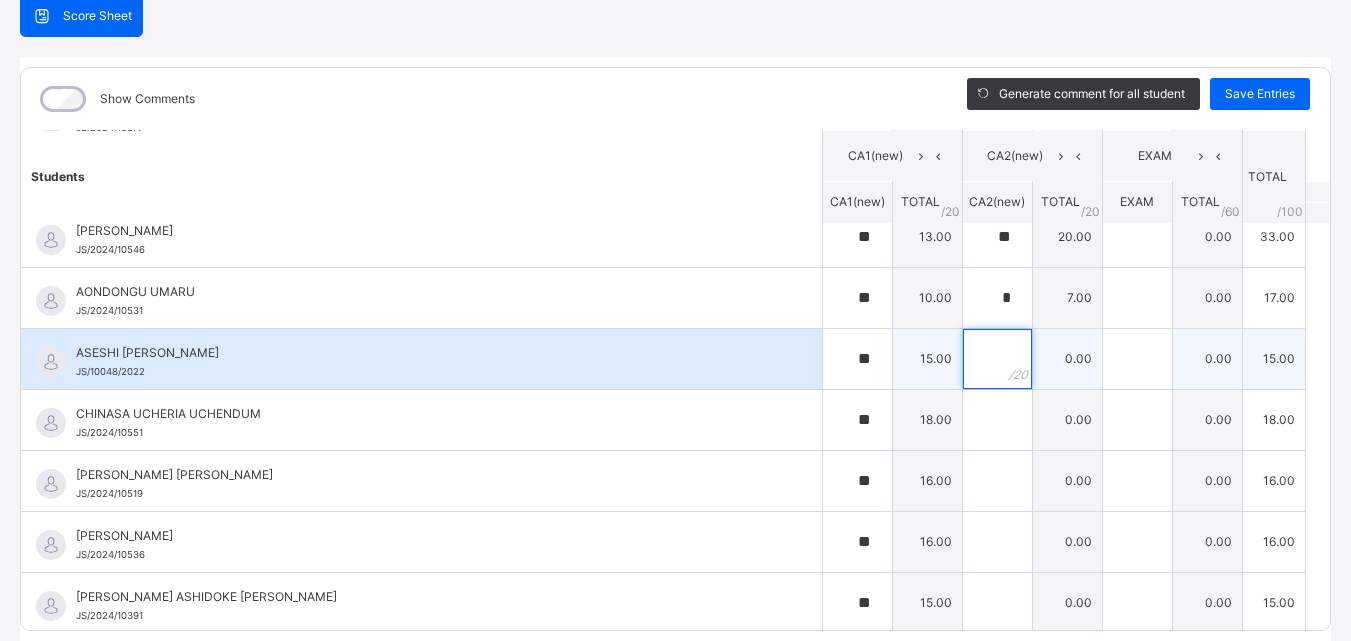 click at bounding box center (997, 359) 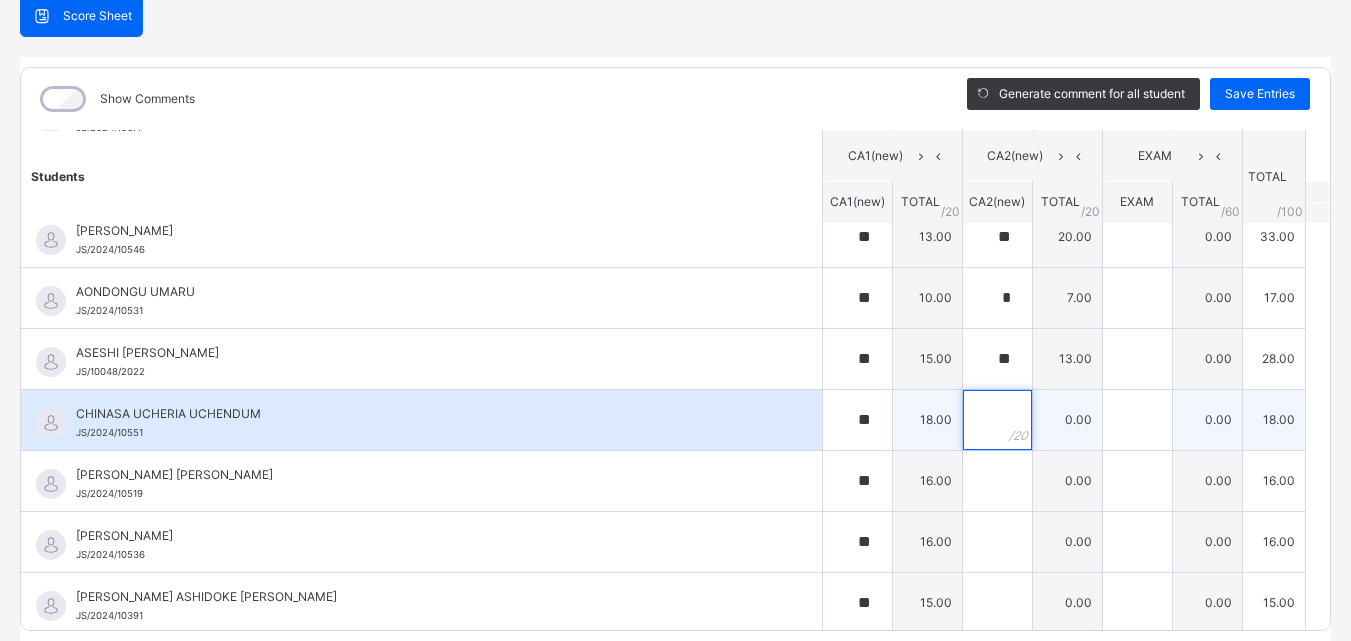 click at bounding box center (997, 420) 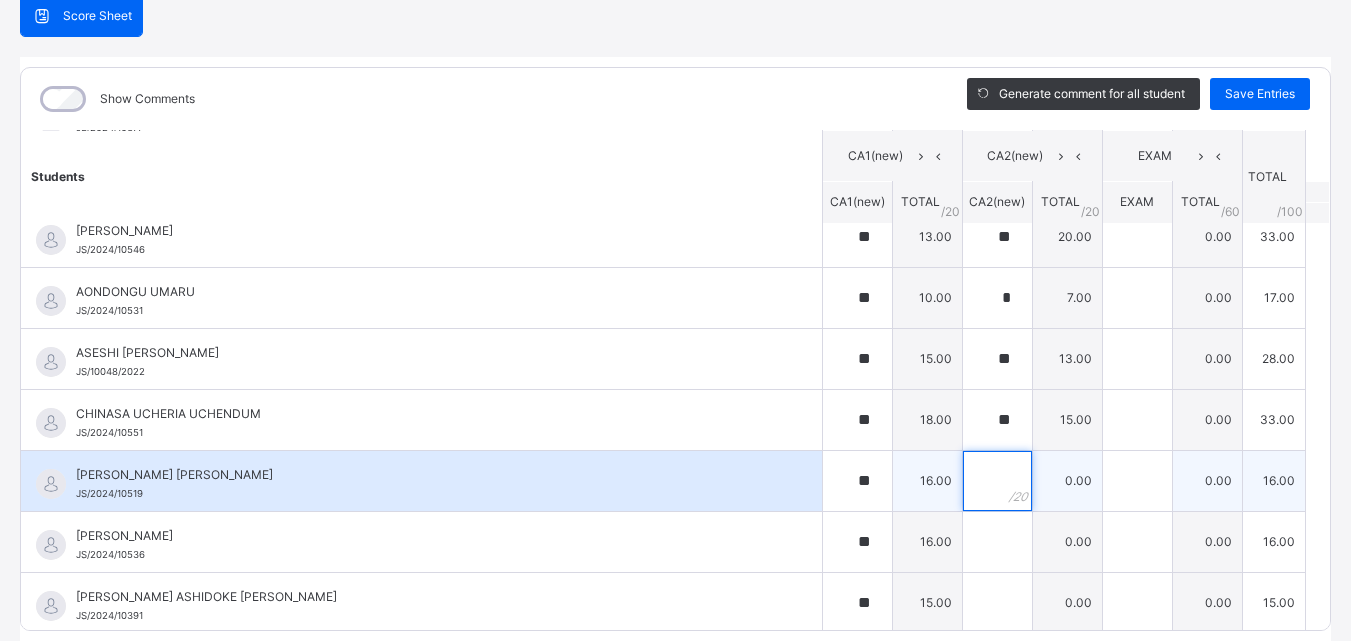 click at bounding box center [997, 481] 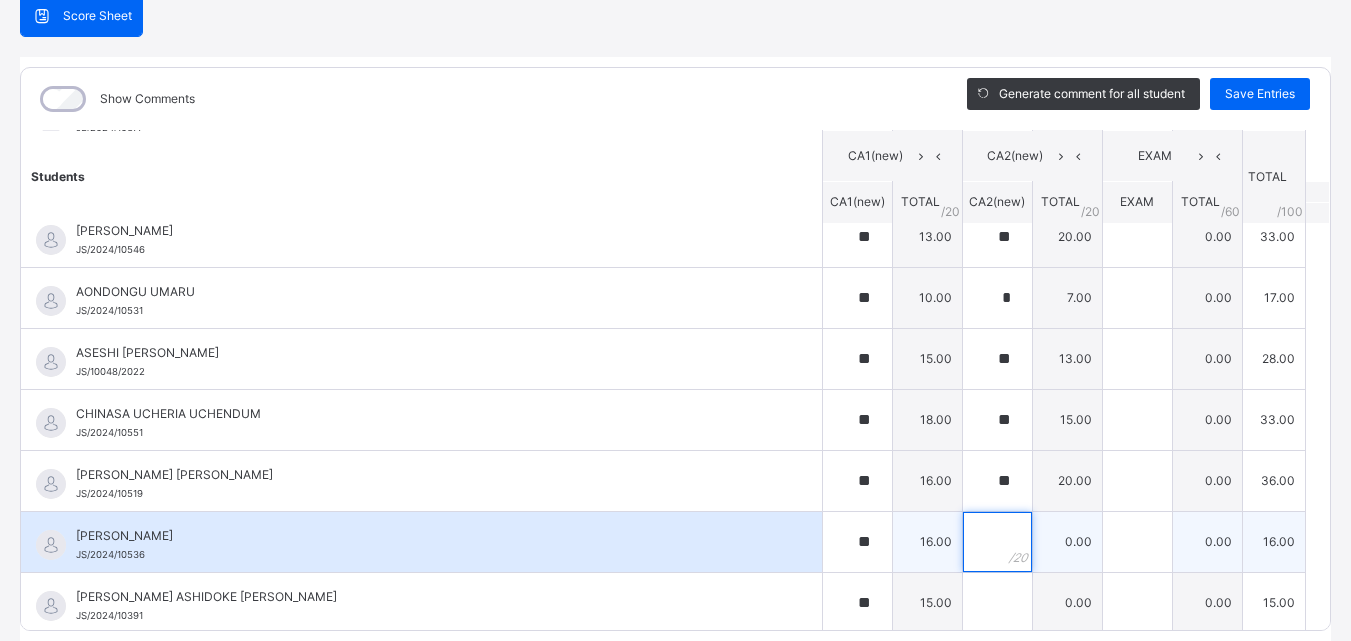 click at bounding box center [997, 542] 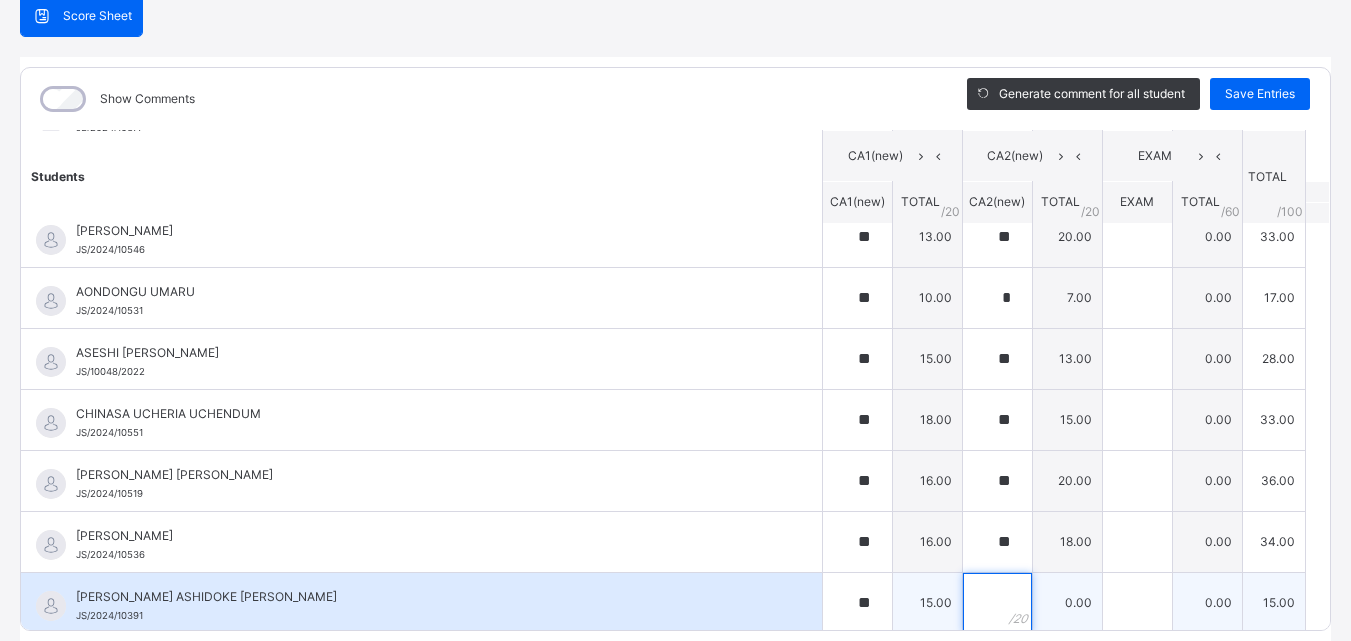 click at bounding box center [997, 603] 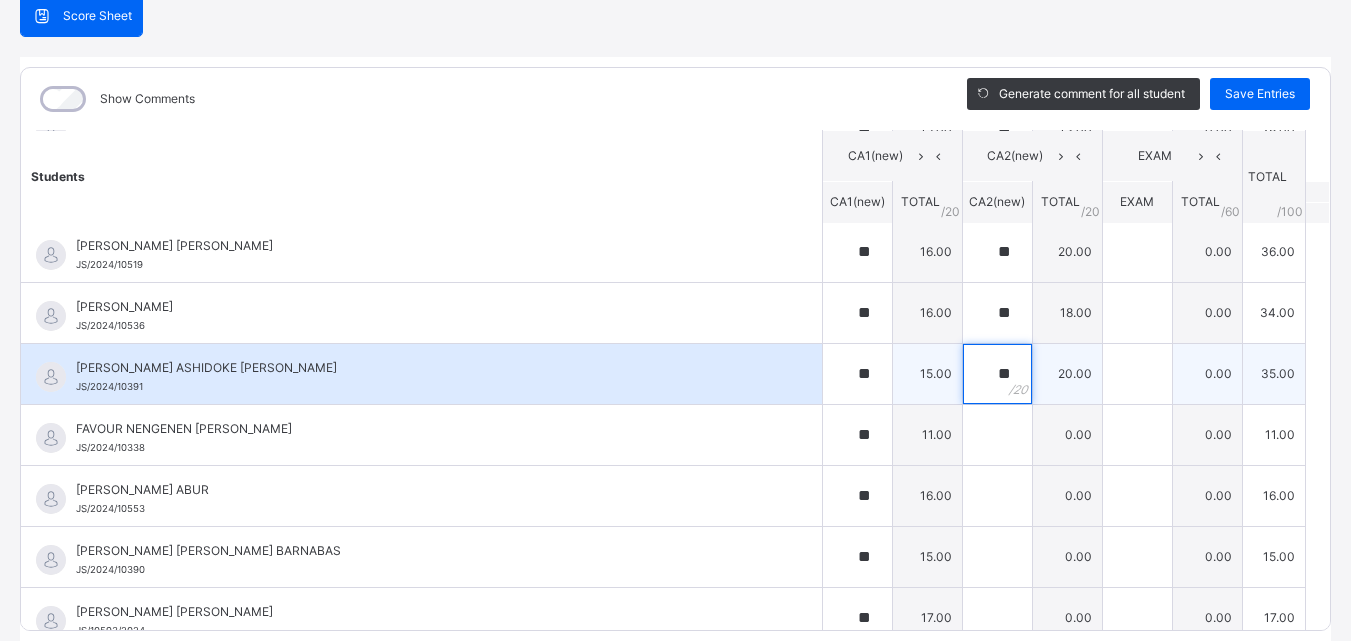 scroll, scrollTop: 500, scrollLeft: 0, axis: vertical 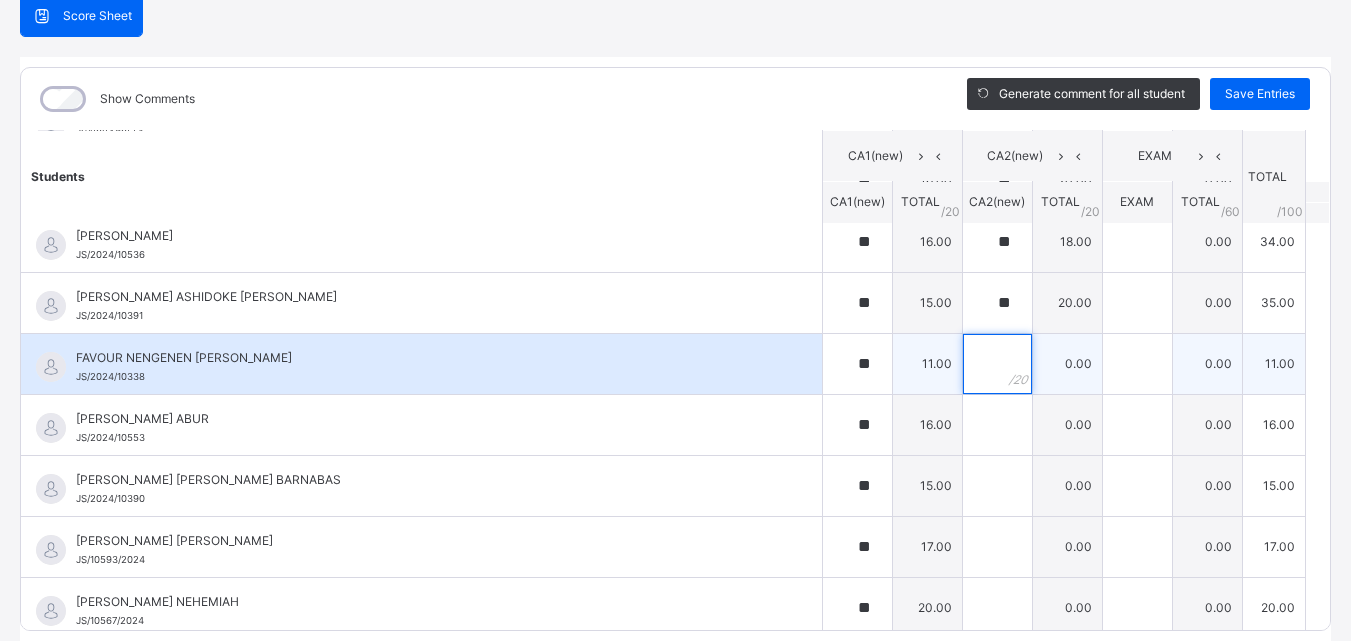 click at bounding box center (997, 364) 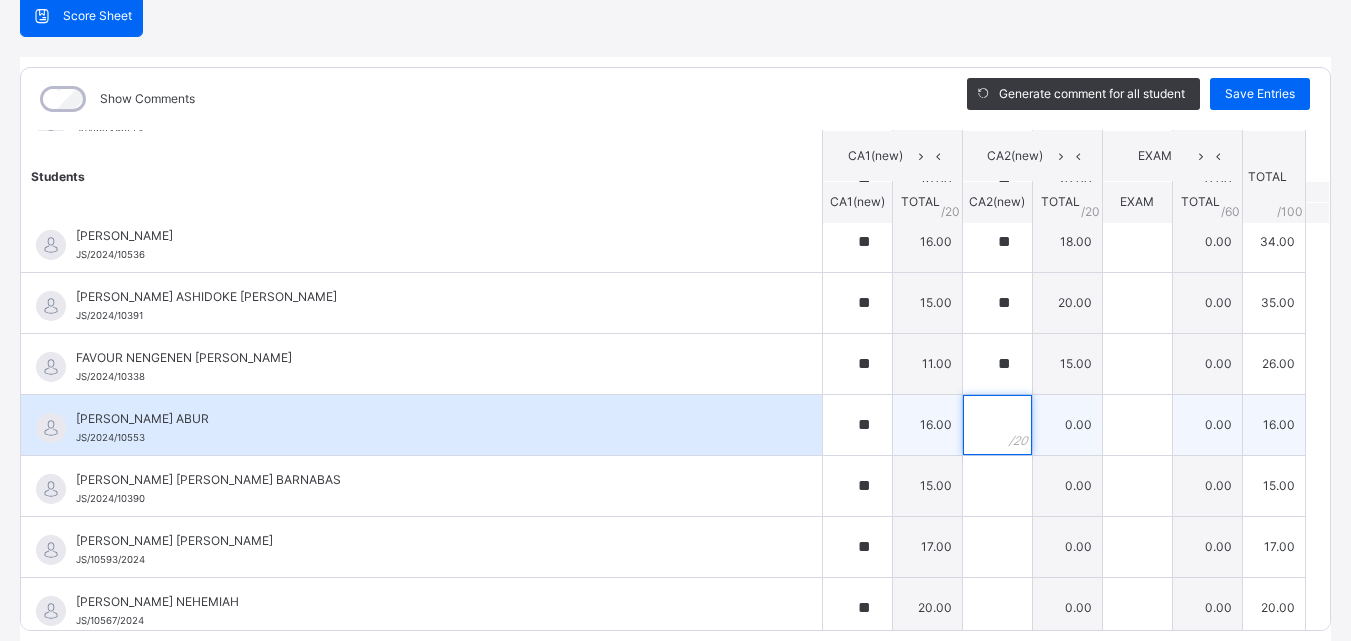 click at bounding box center [997, 425] 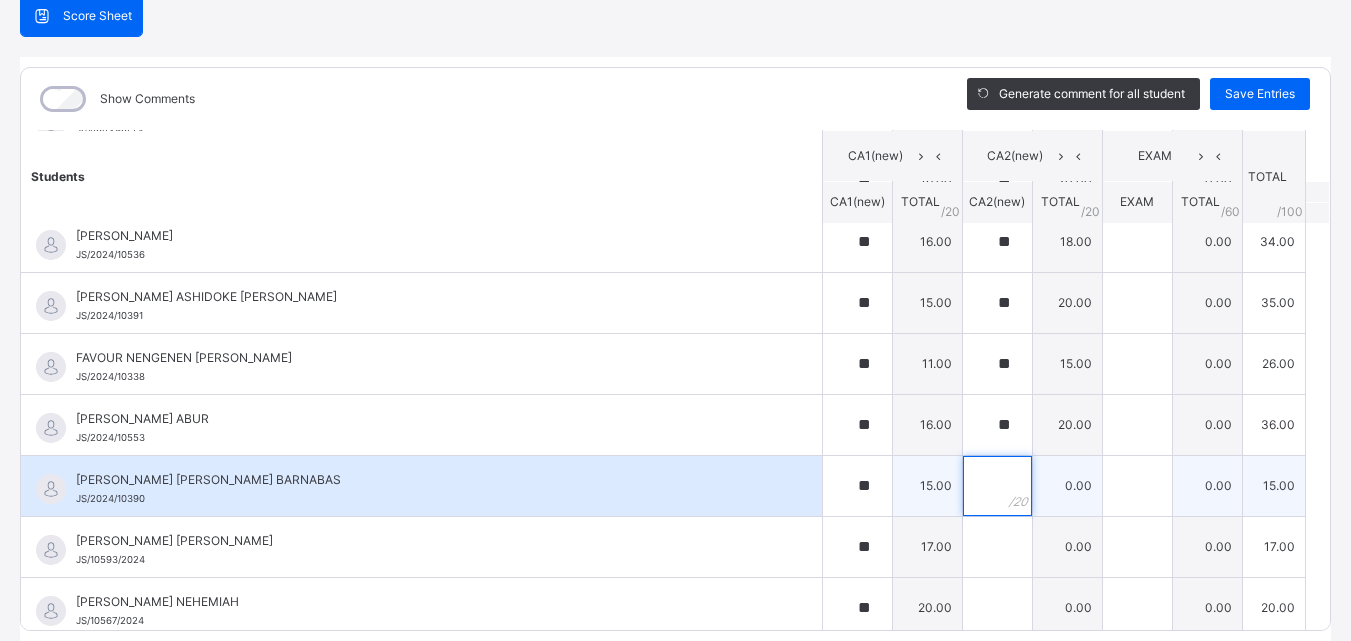 click at bounding box center (997, 486) 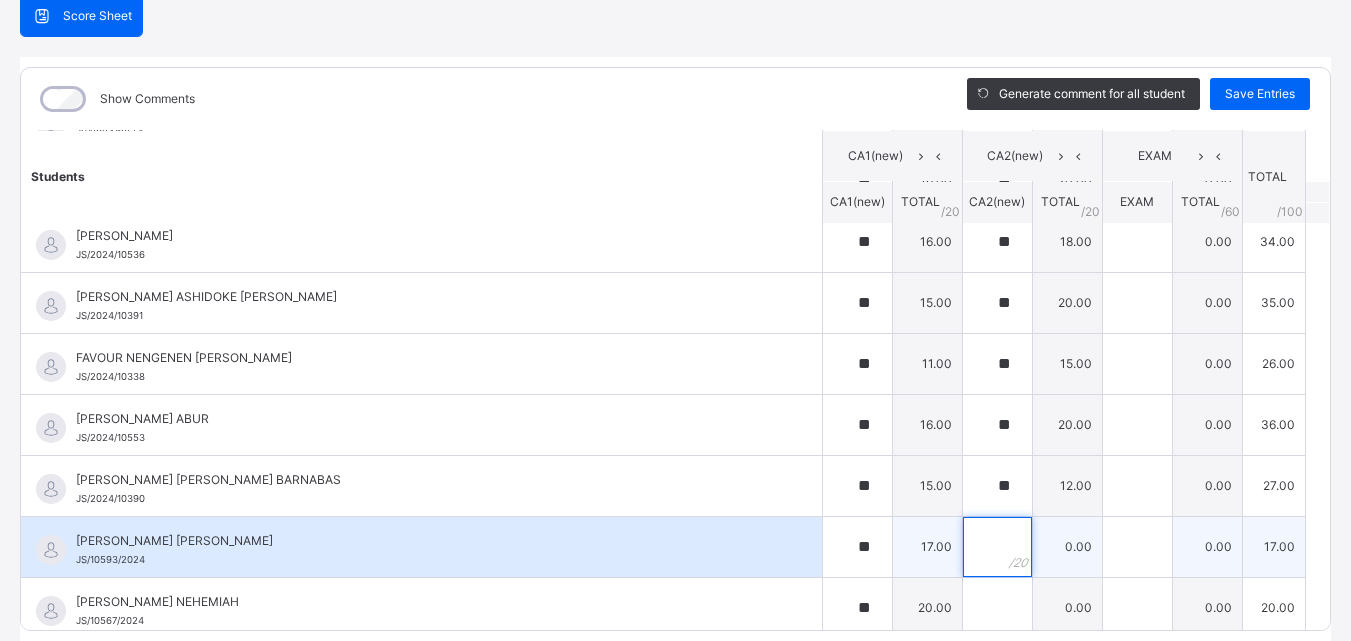 click at bounding box center (997, 547) 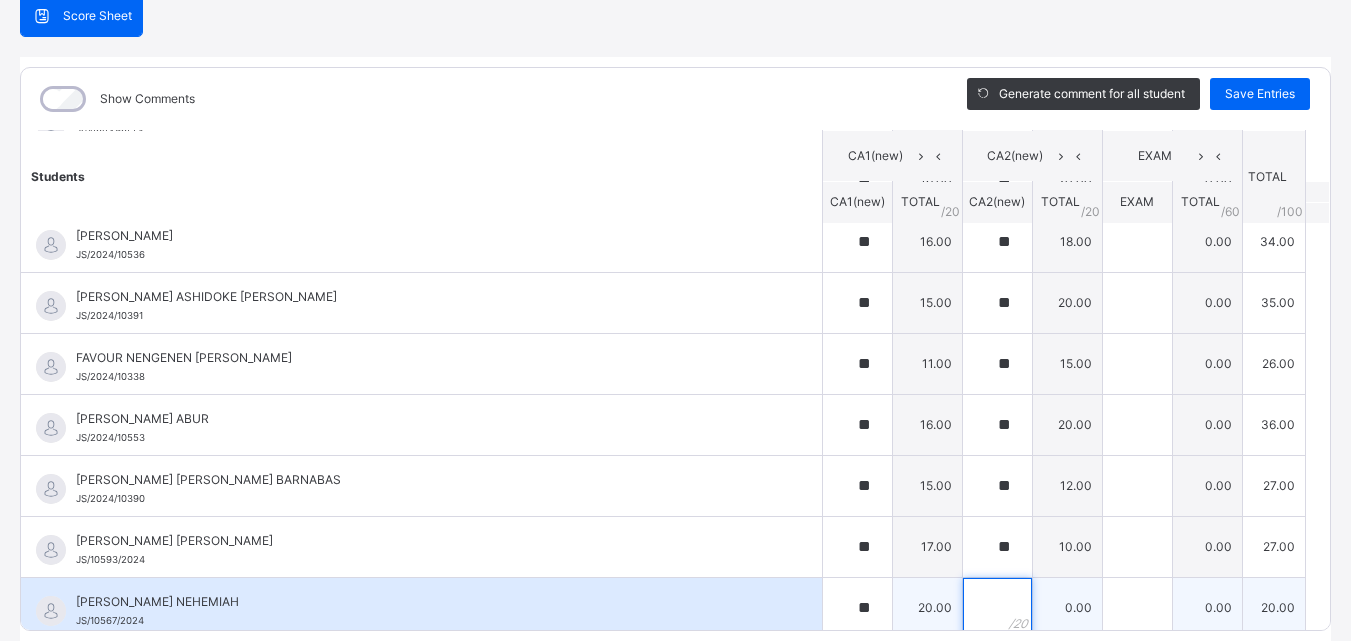 click at bounding box center (997, 608) 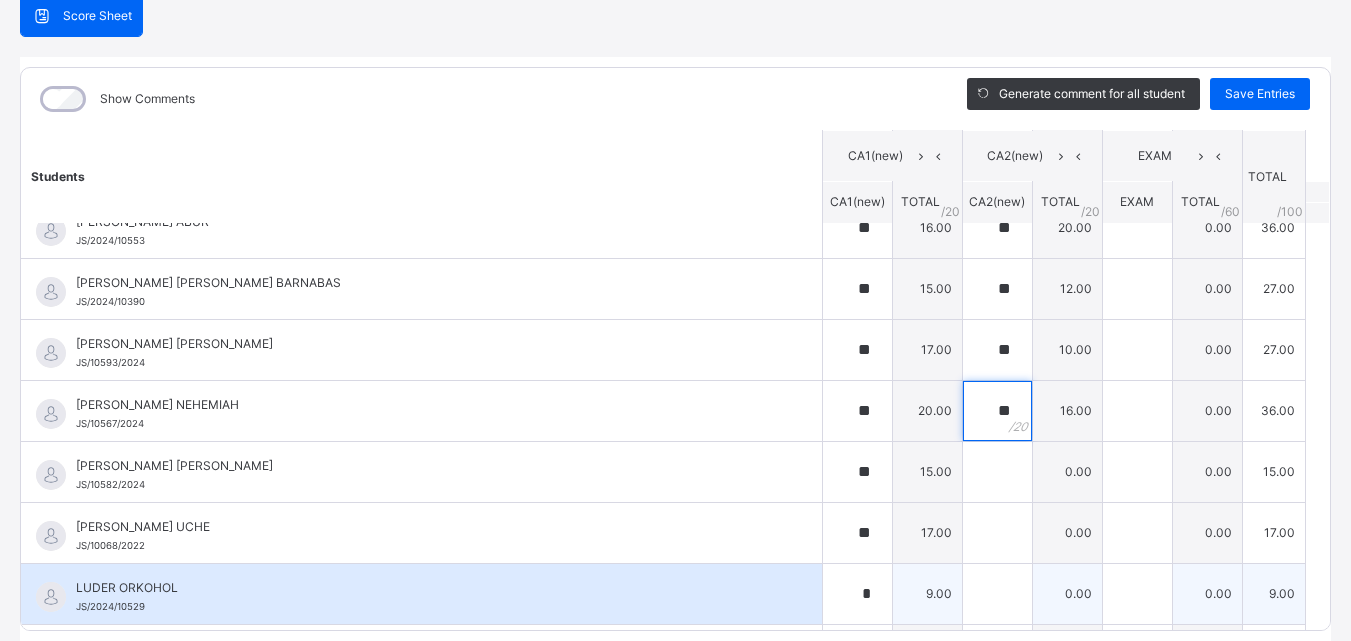 scroll, scrollTop: 700, scrollLeft: 0, axis: vertical 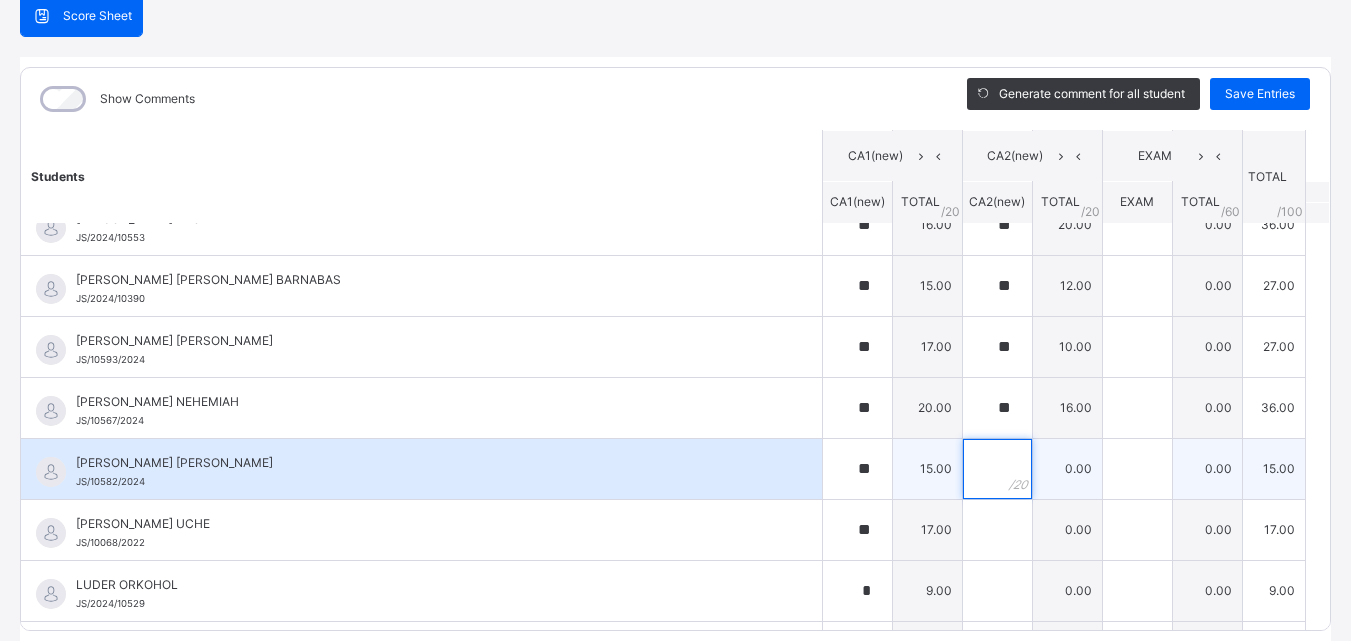 click at bounding box center (997, 469) 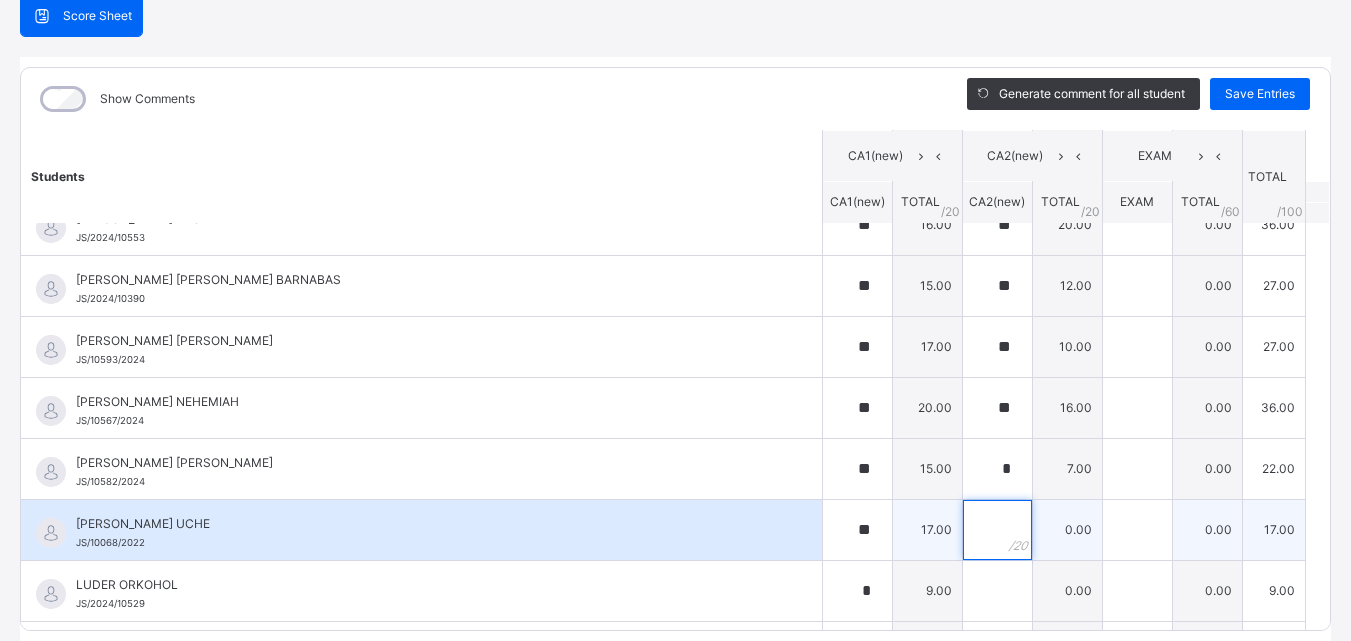 click at bounding box center [997, 530] 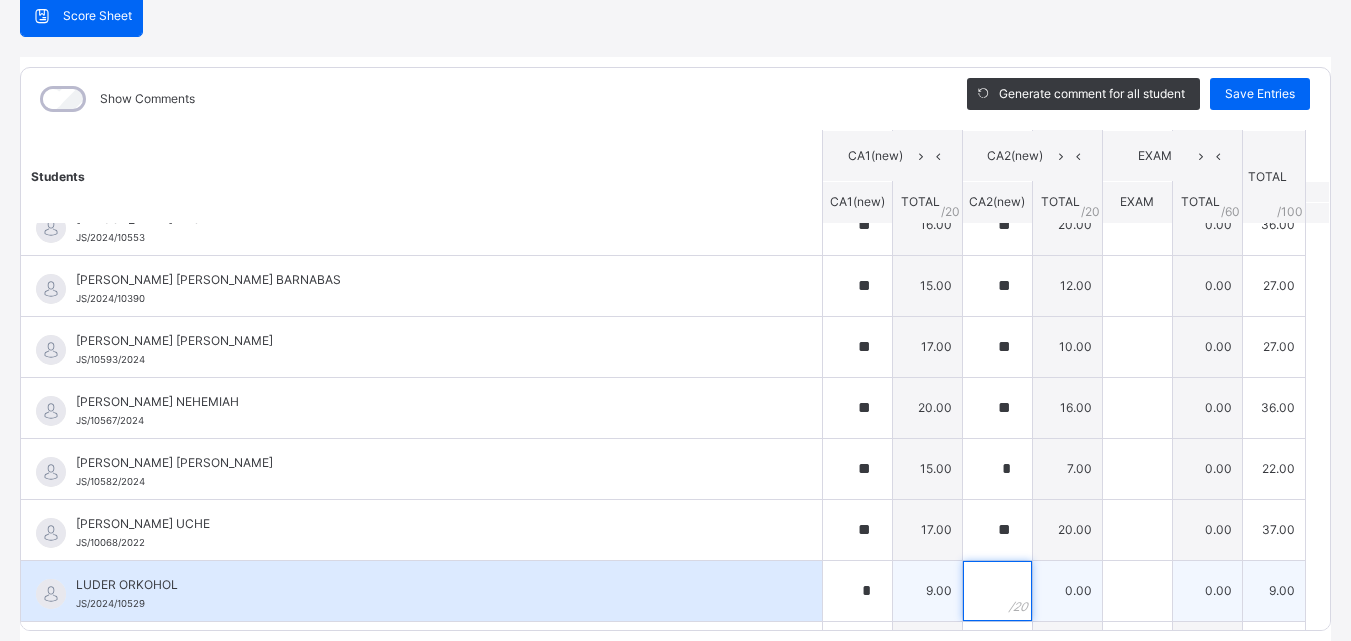 click at bounding box center (997, 591) 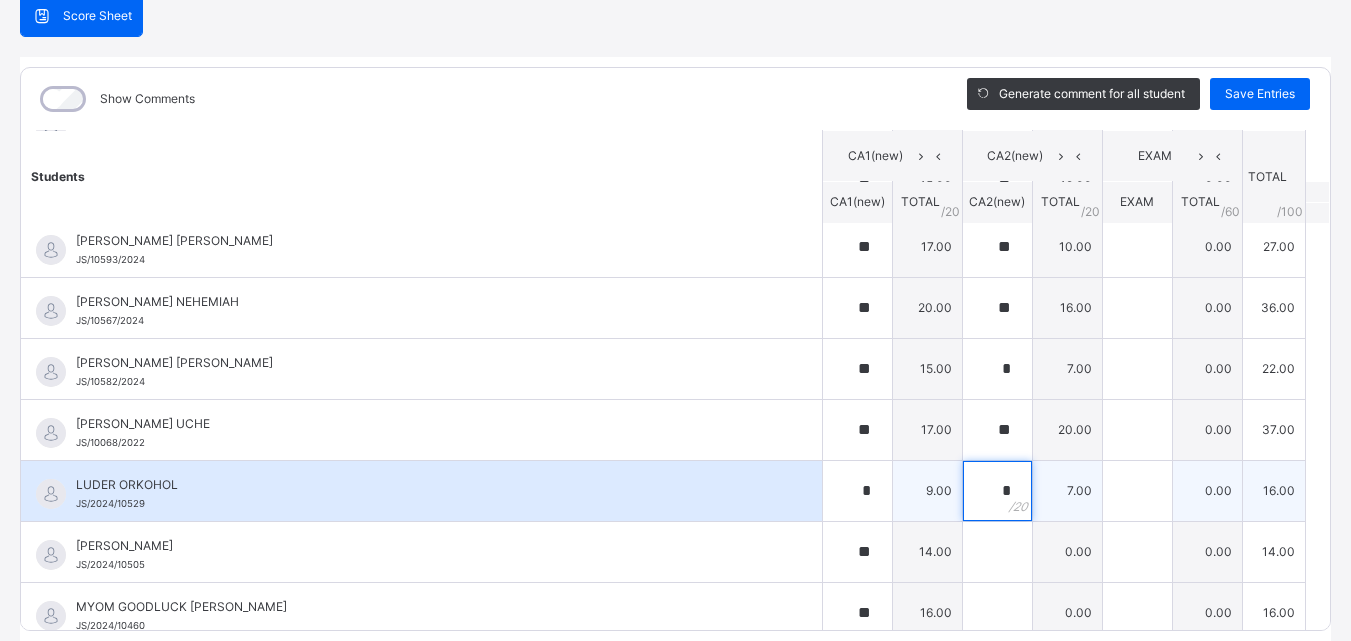 scroll, scrollTop: 900, scrollLeft: 0, axis: vertical 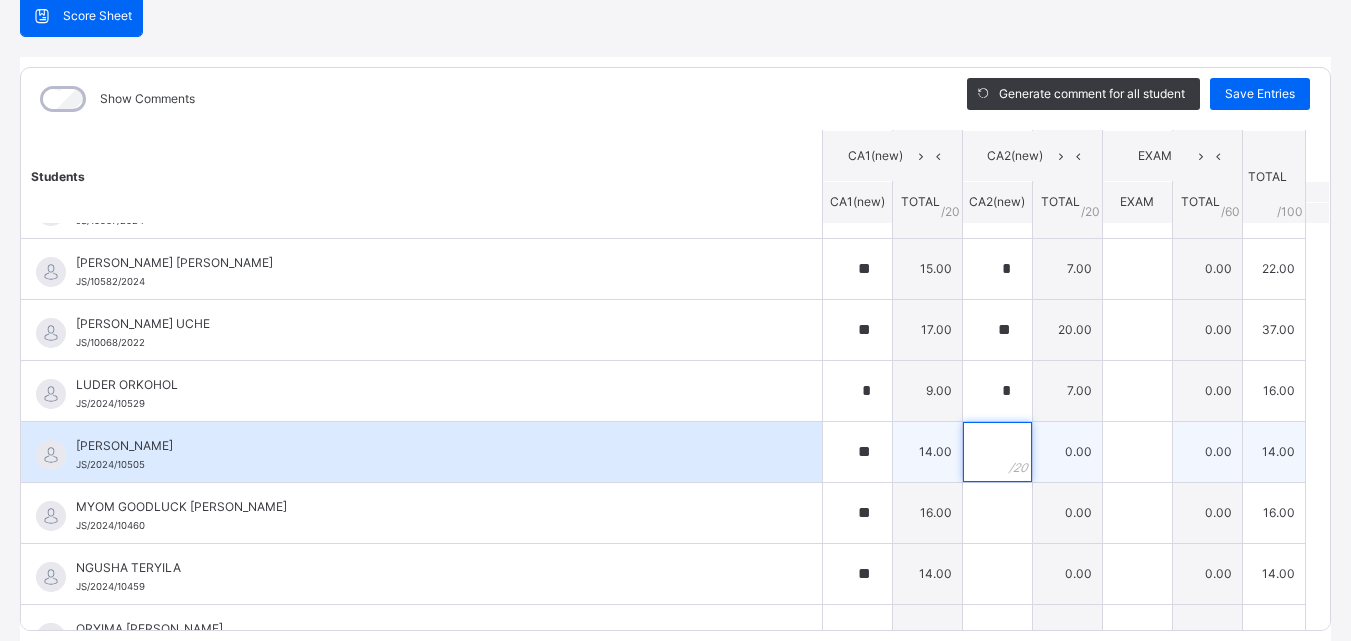 click at bounding box center (997, 452) 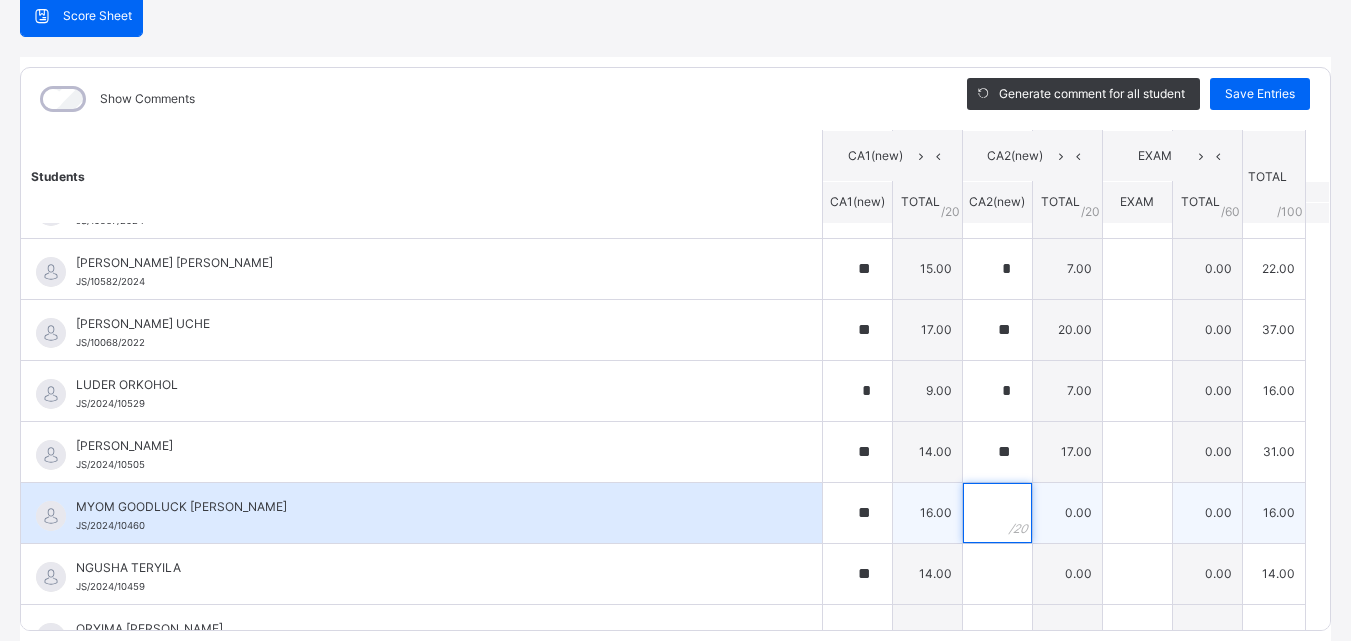 click at bounding box center (997, 513) 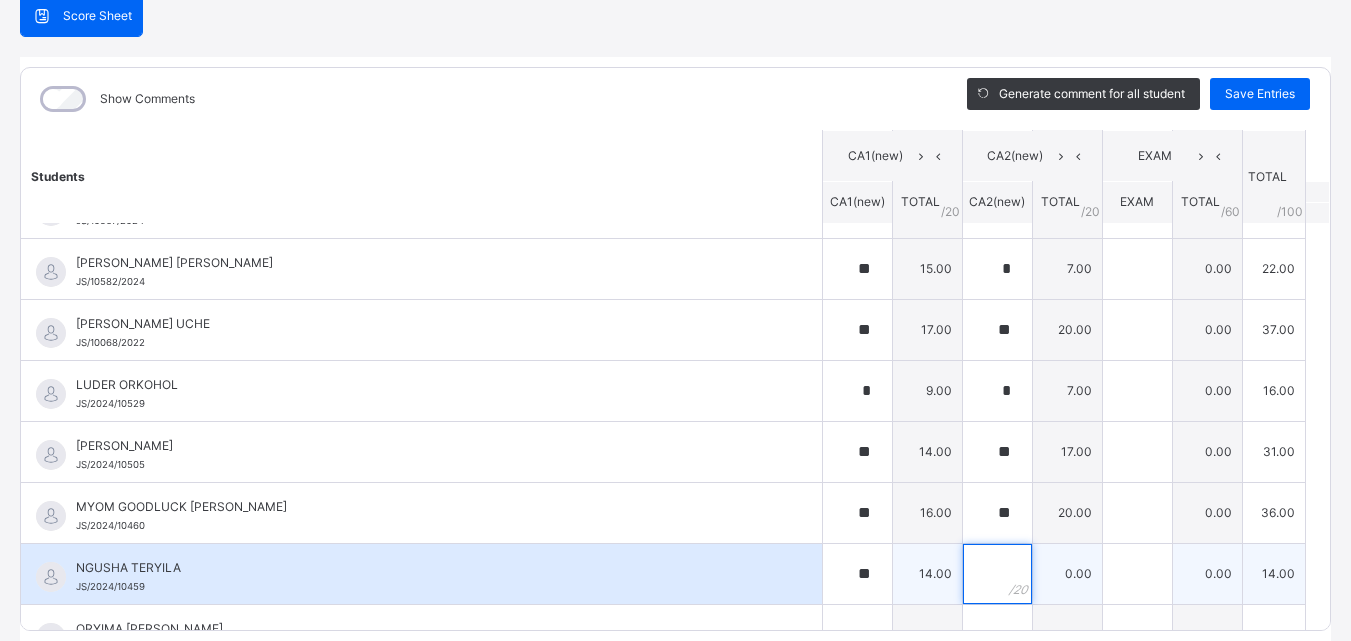 click at bounding box center [997, 574] 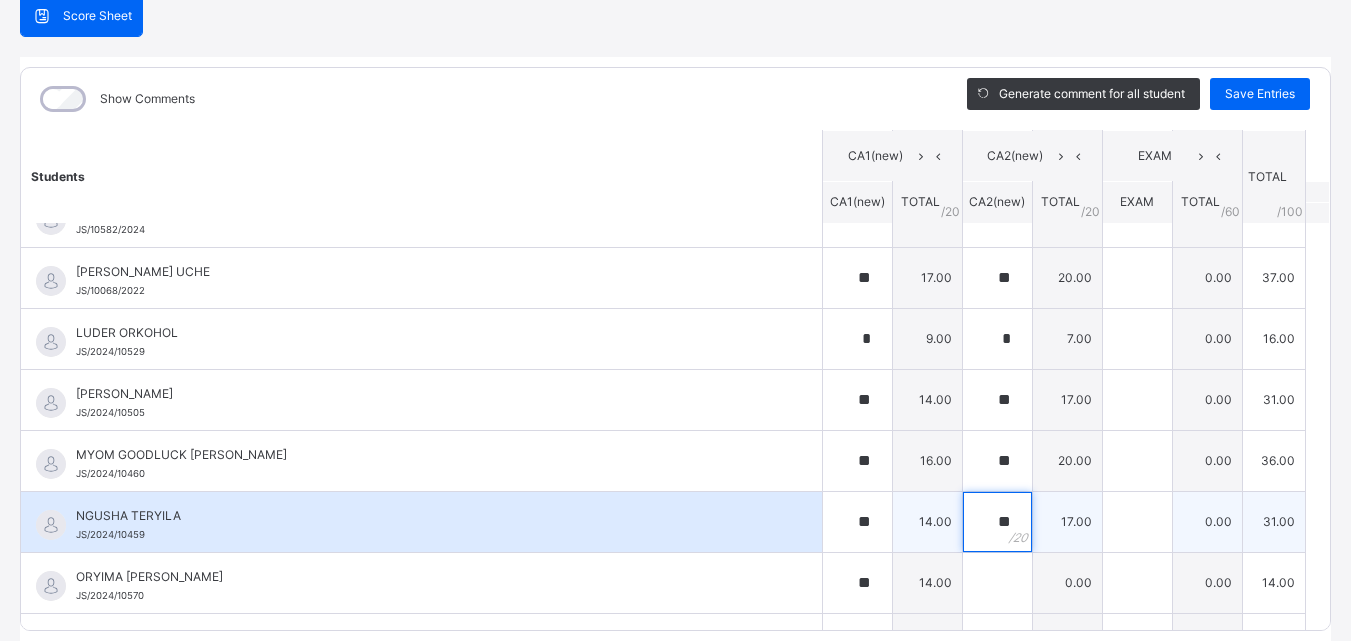 scroll, scrollTop: 1000, scrollLeft: 0, axis: vertical 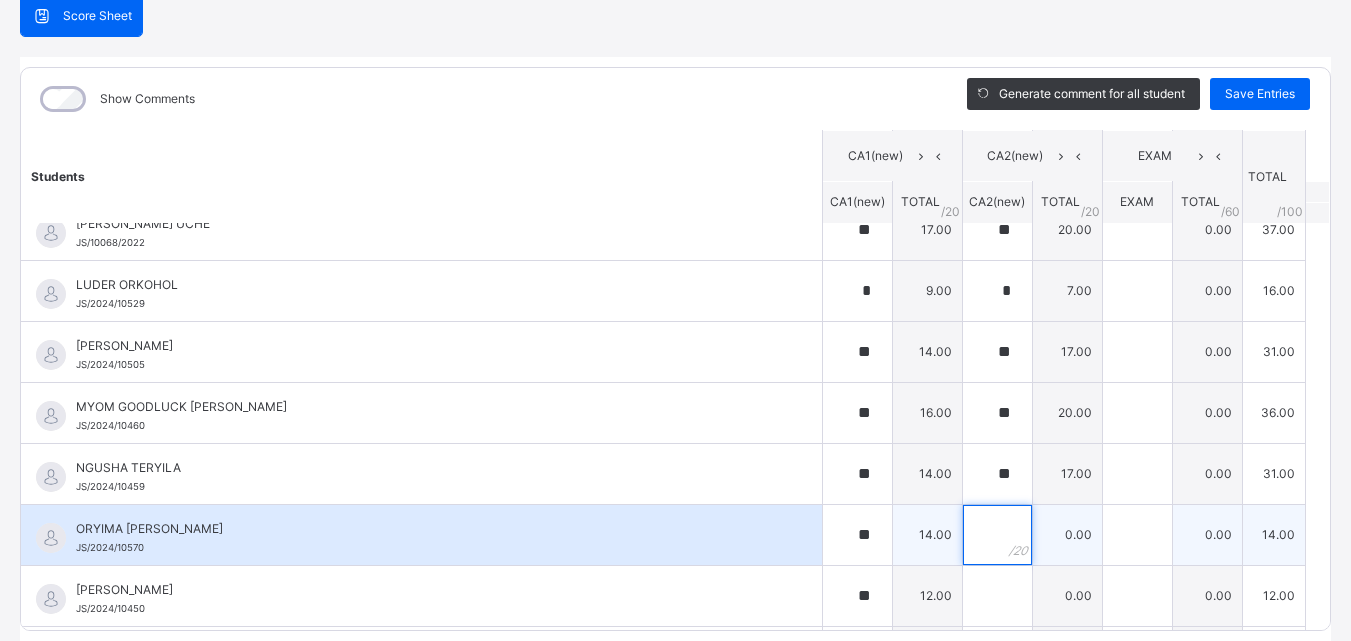 click at bounding box center [997, 535] 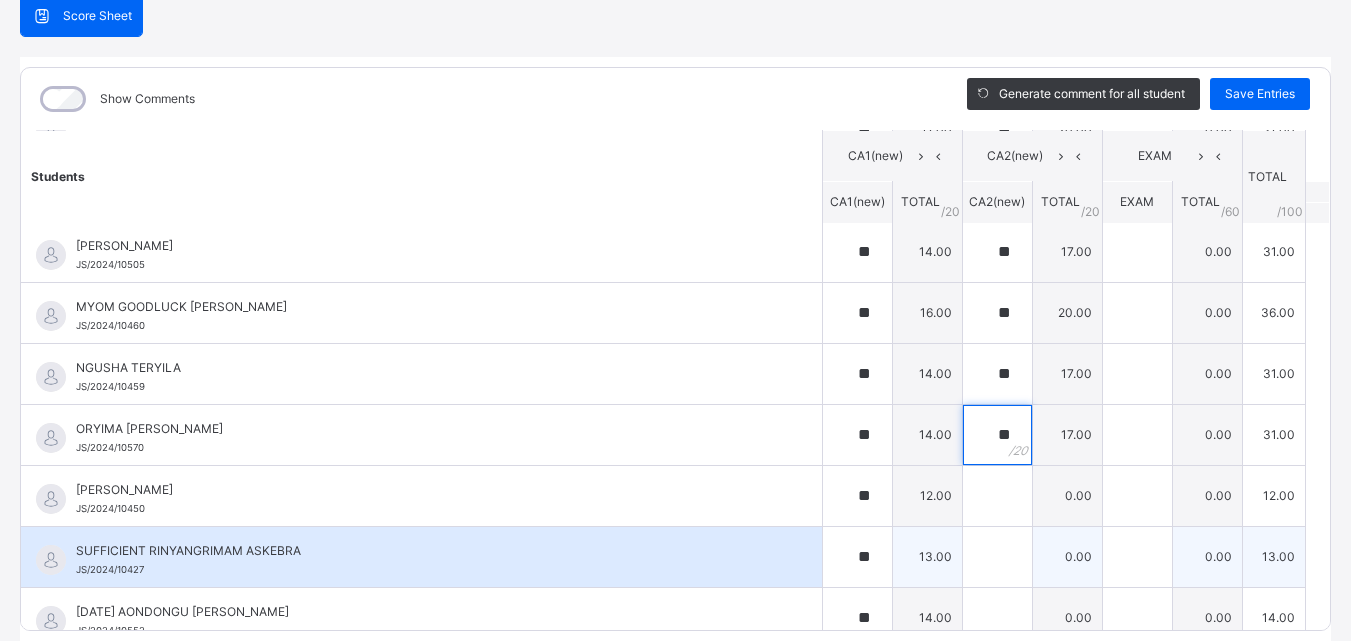 scroll, scrollTop: 1200, scrollLeft: 0, axis: vertical 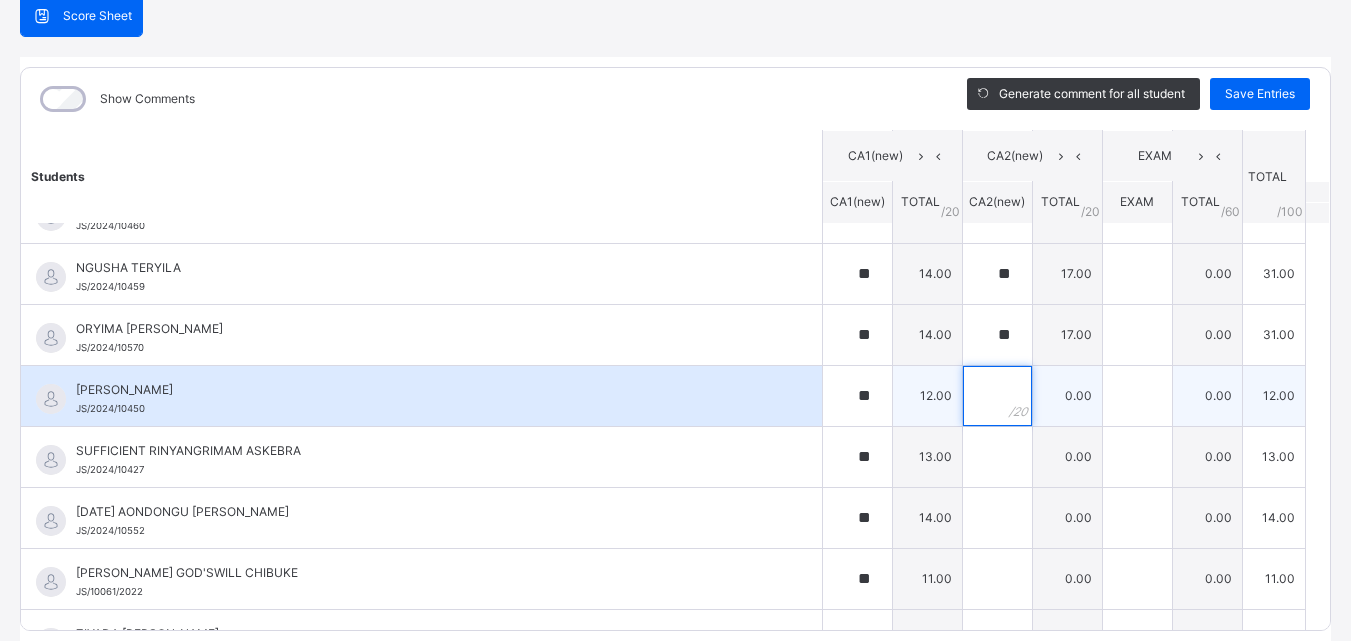 click at bounding box center (997, 396) 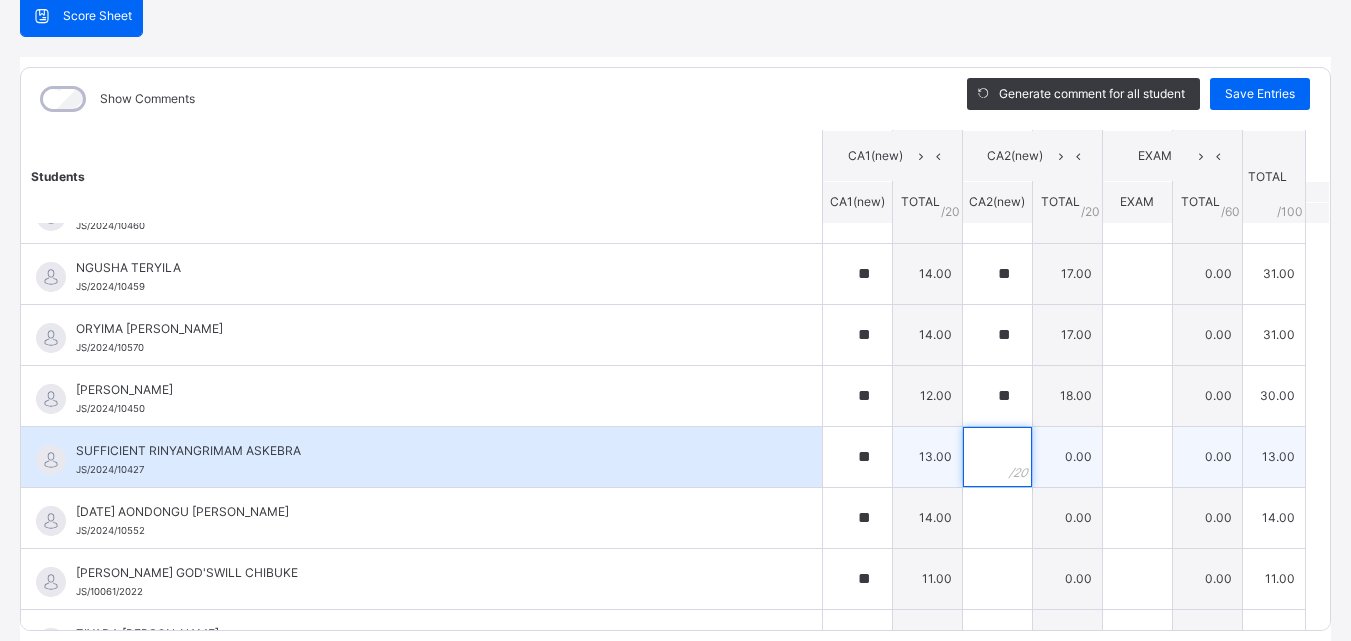 click at bounding box center (997, 457) 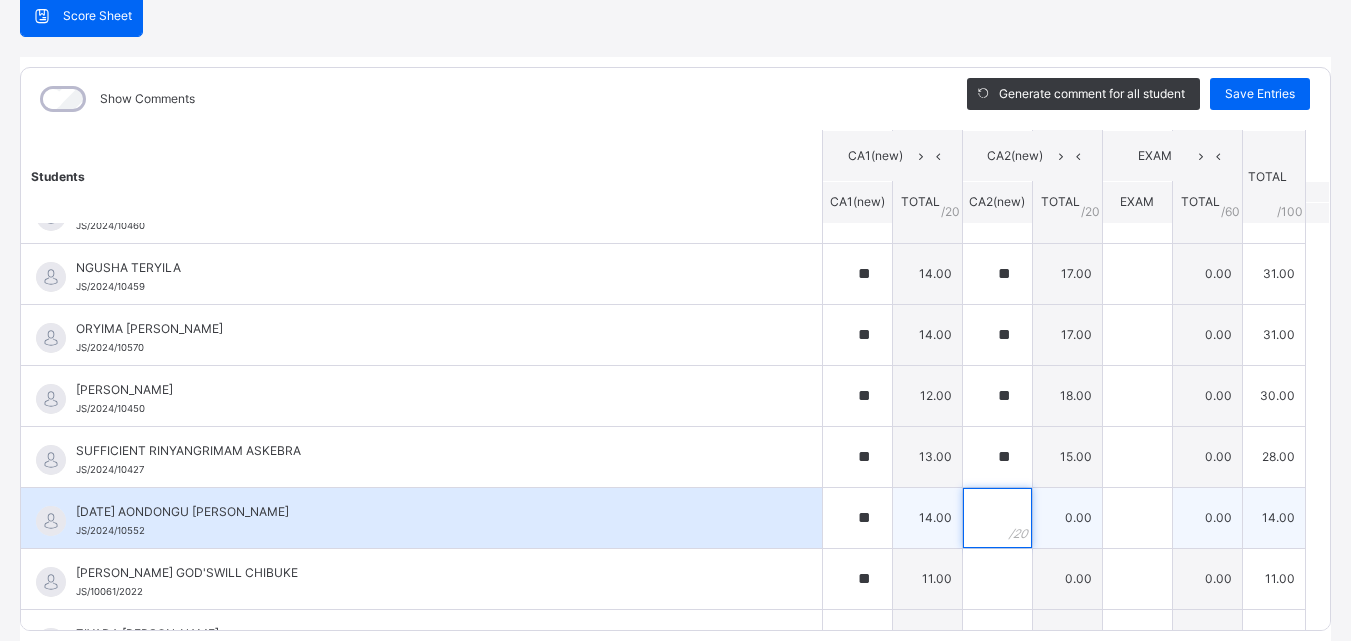 click at bounding box center (997, 518) 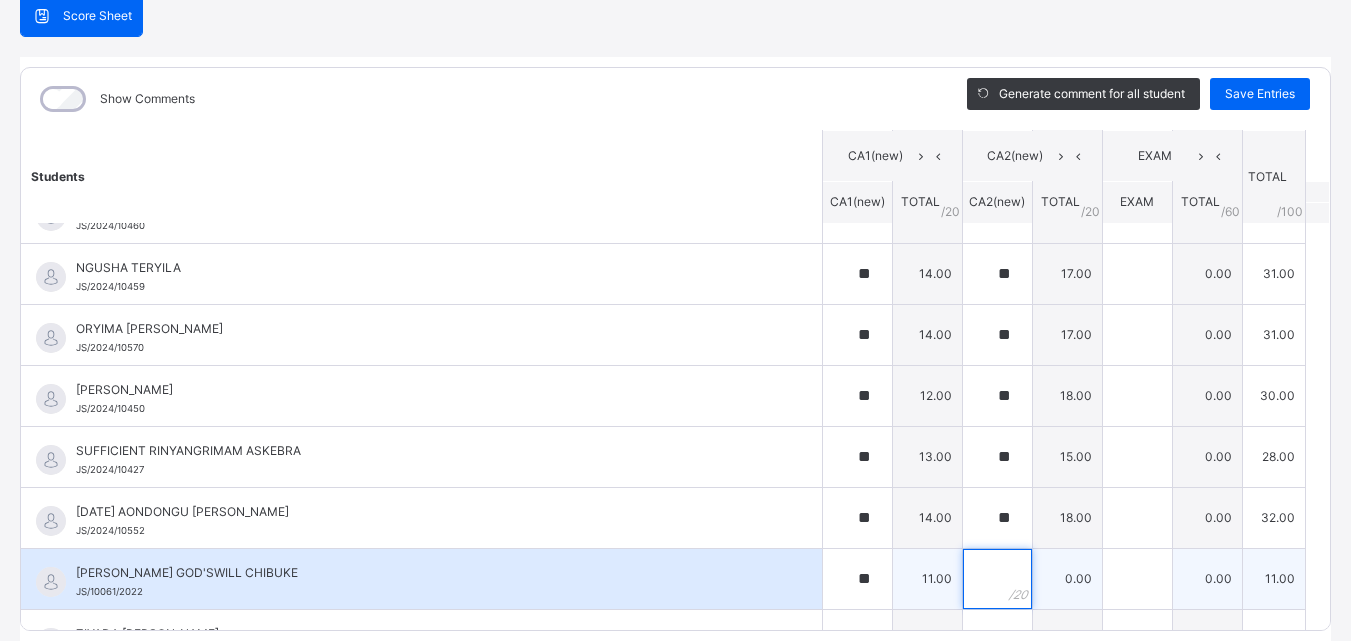 click at bounding box center (997, 579) 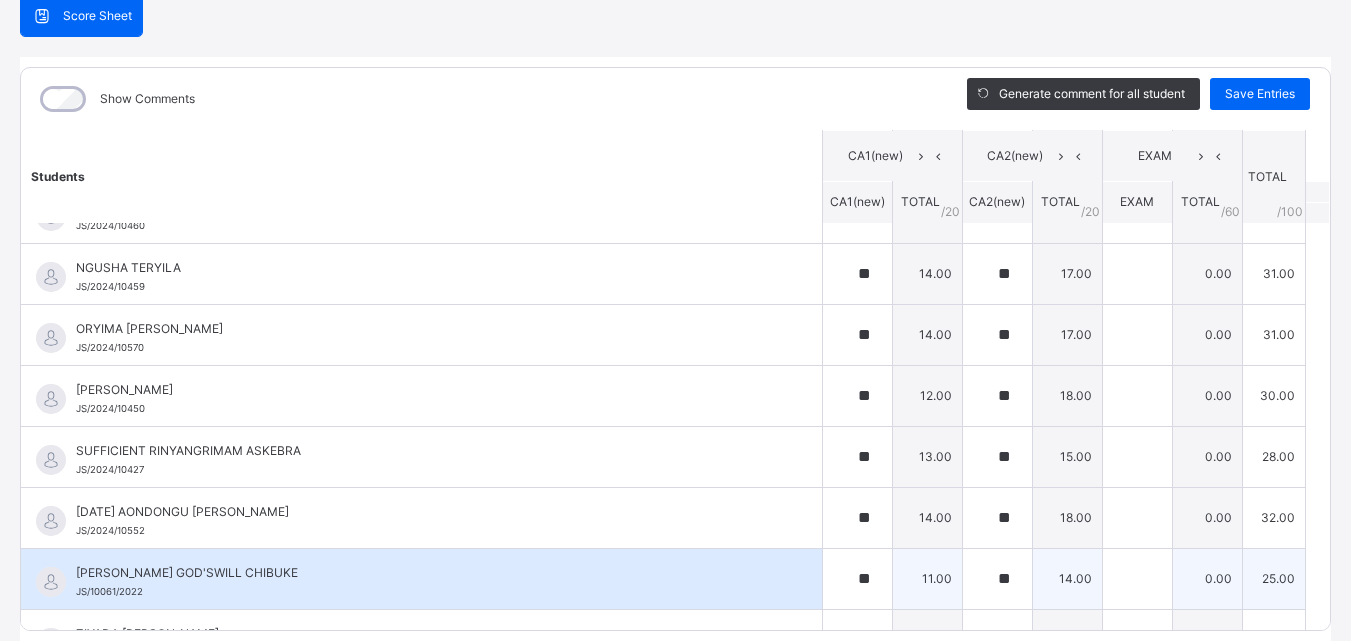 click on "**" at bounding box center (997, 579) 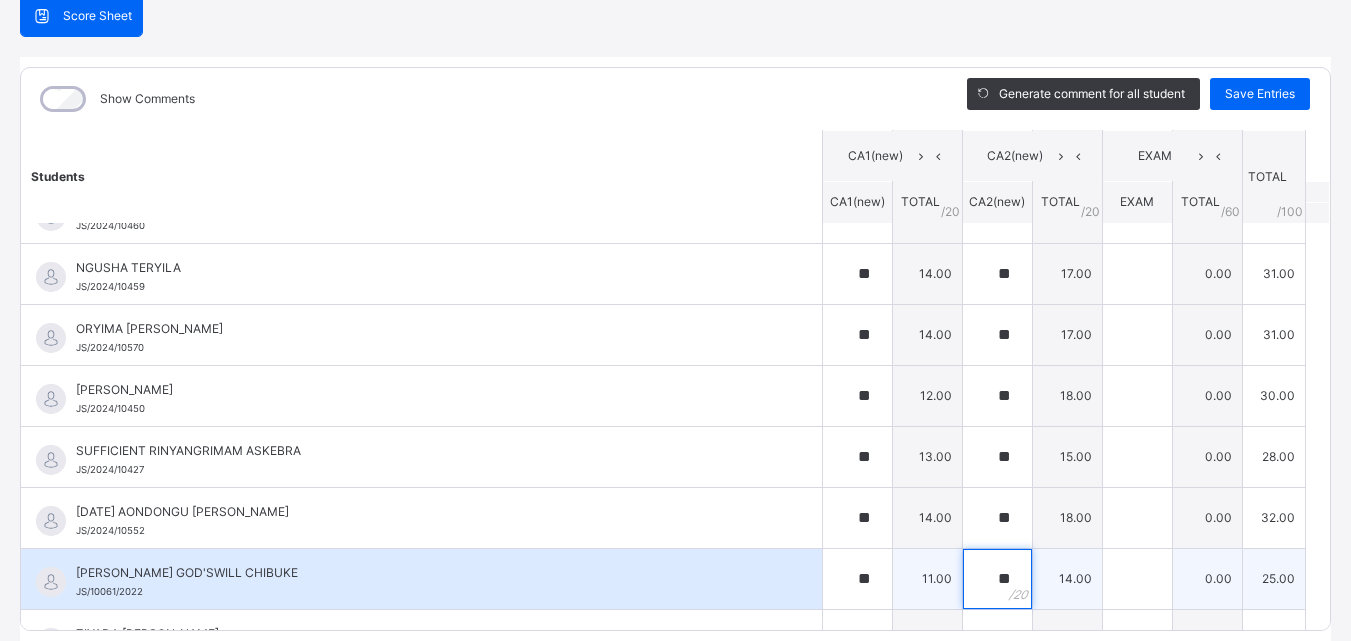 click on "**" at bounding box center [997, 579] 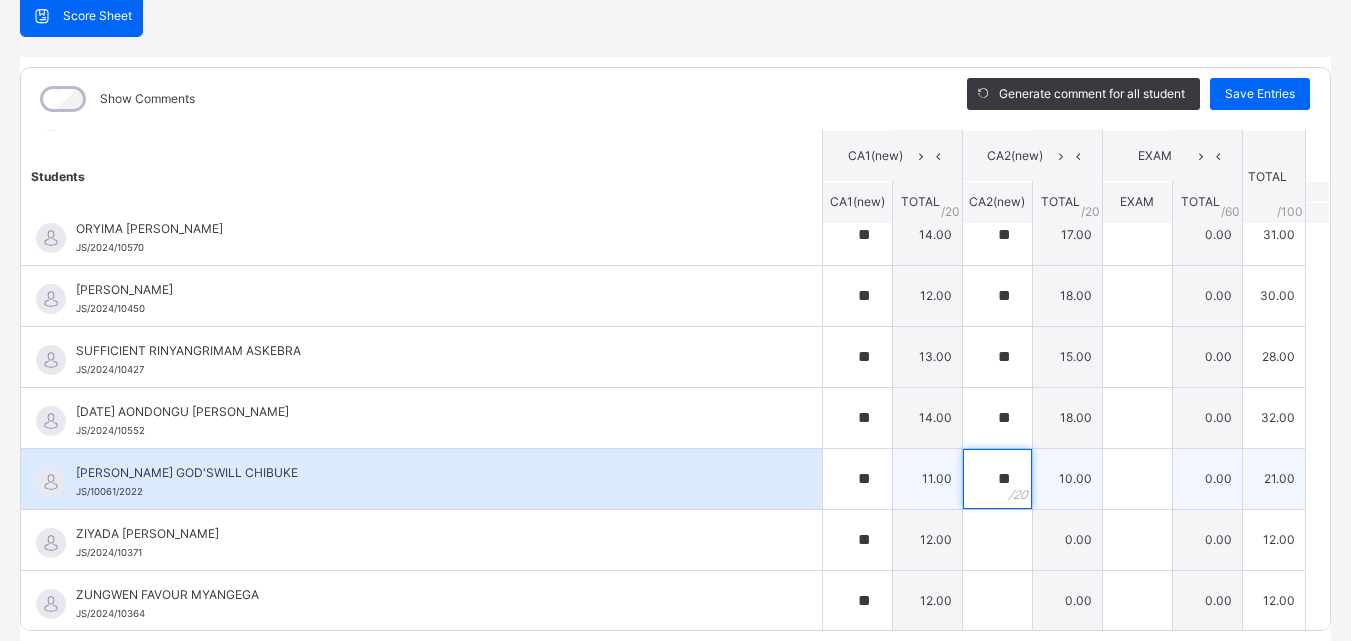 scroll, scrollTop: 1302, scrollLeft: 0, axis: vertical 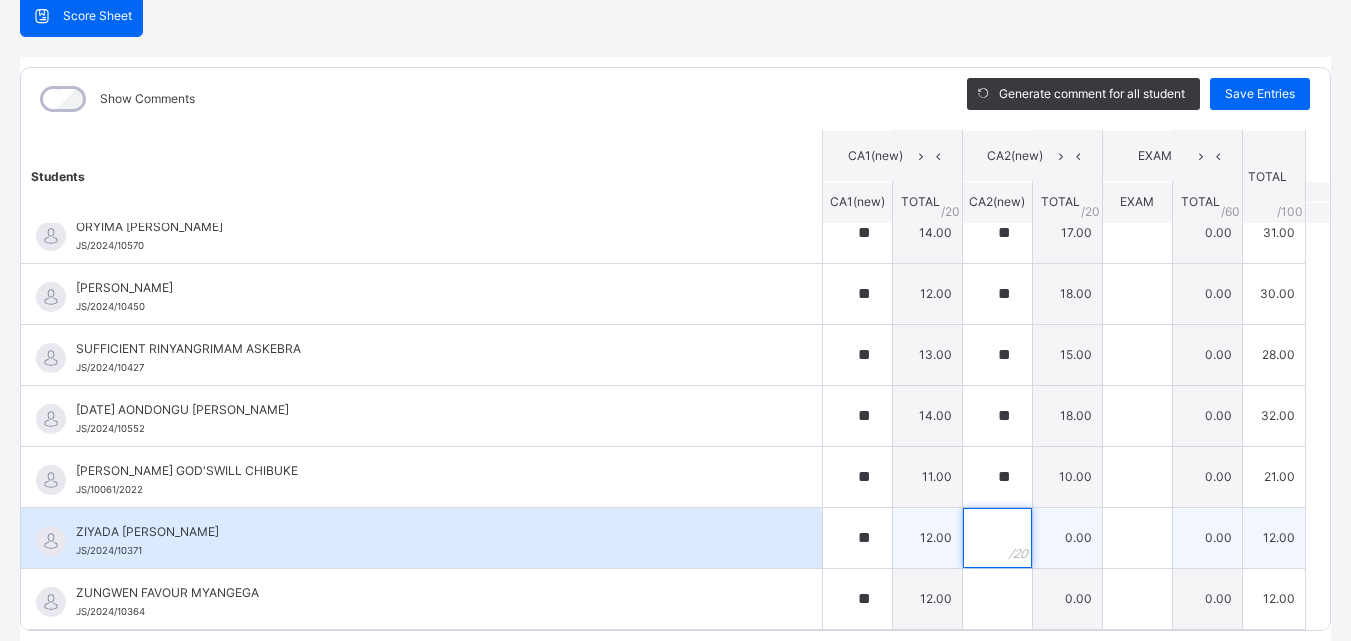 click at bounding box center [997, 538] 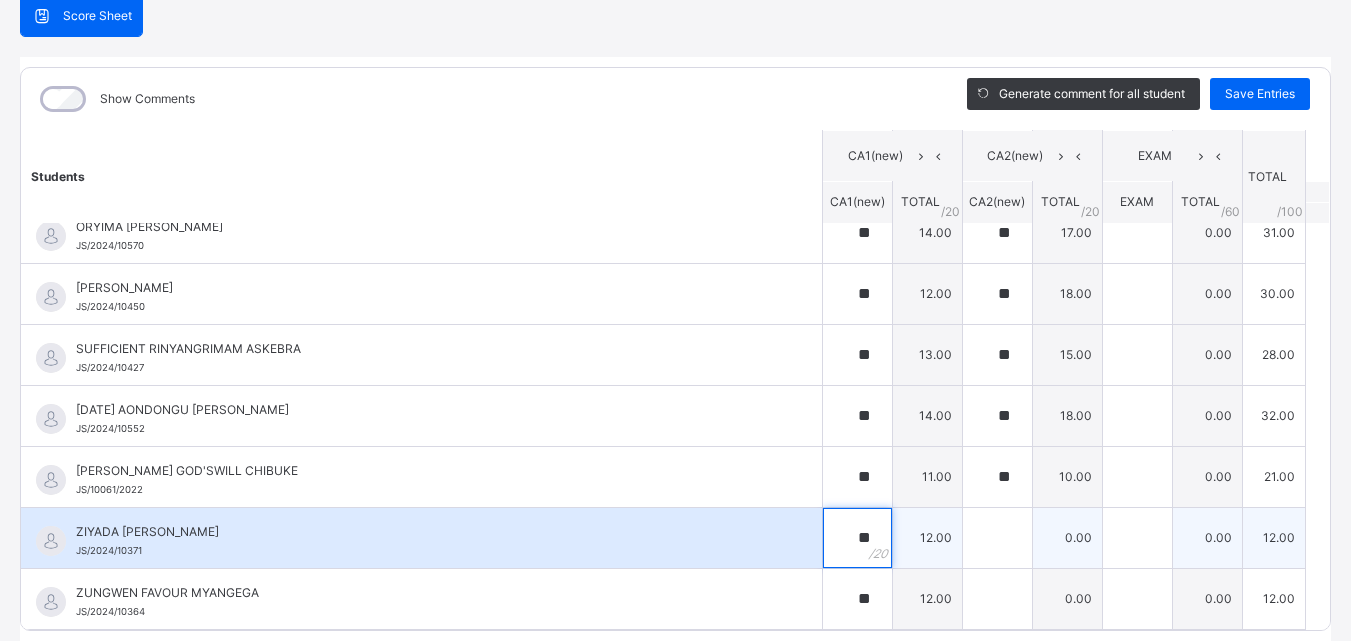 click on "**" at bounding box center (857, 538) 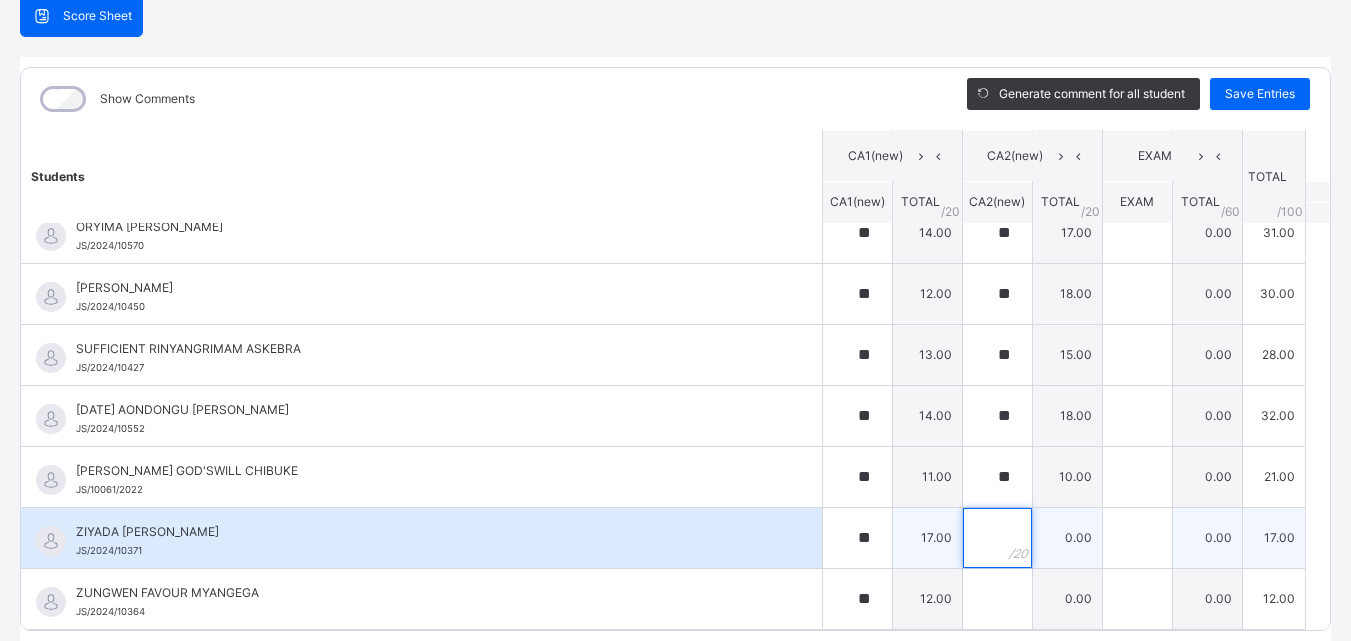 click at bounding box center [997, 538] 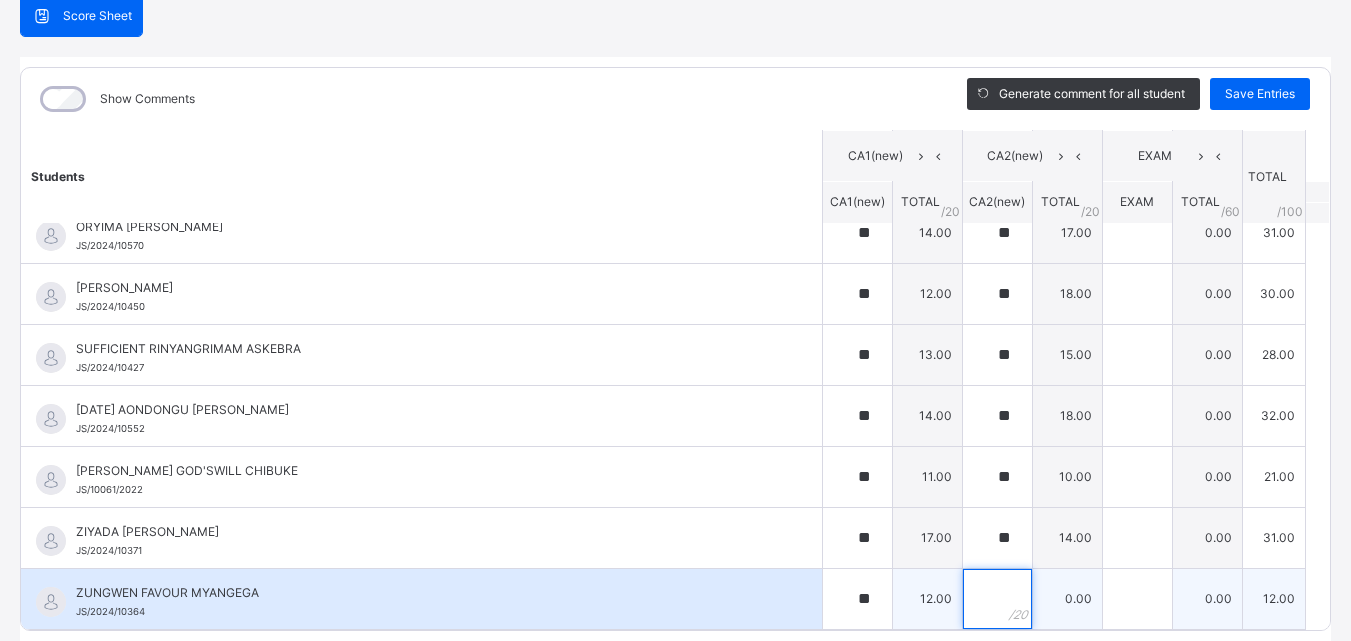 click at bounding box center [997, 599] 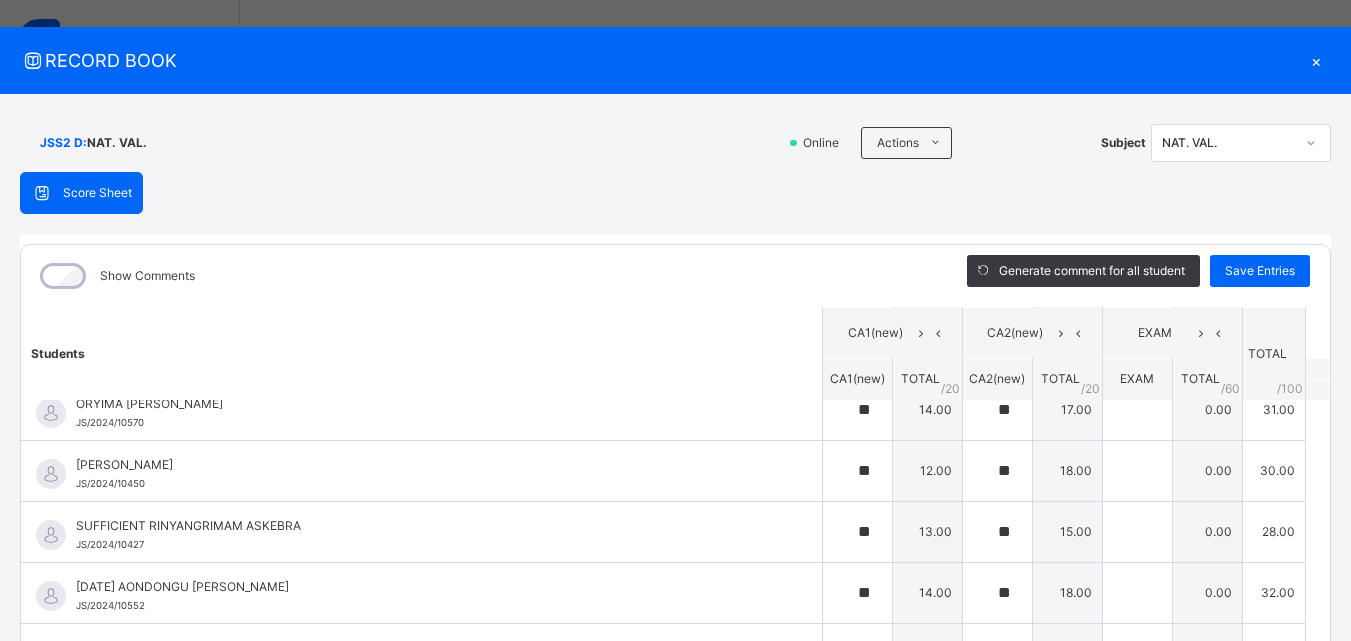 scroll, scrollTop: 0, scrollLeft: 0, axis: both 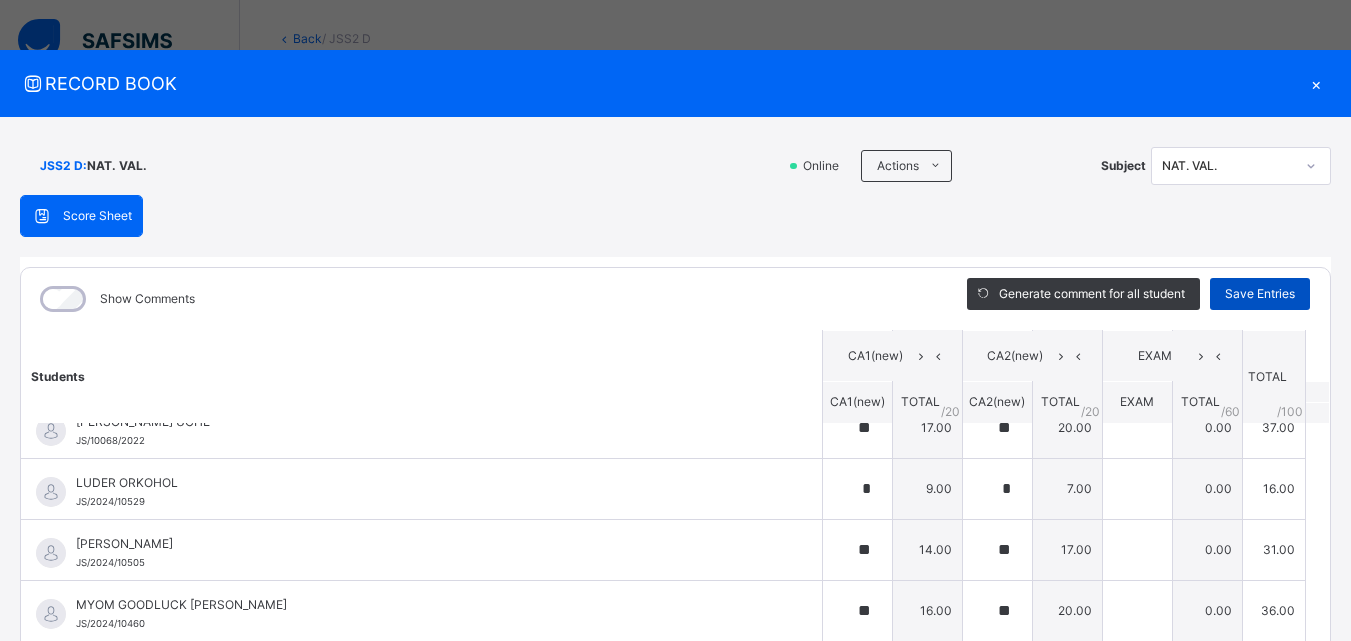 click on "Save Entries" at bounding box center (1260, 294) 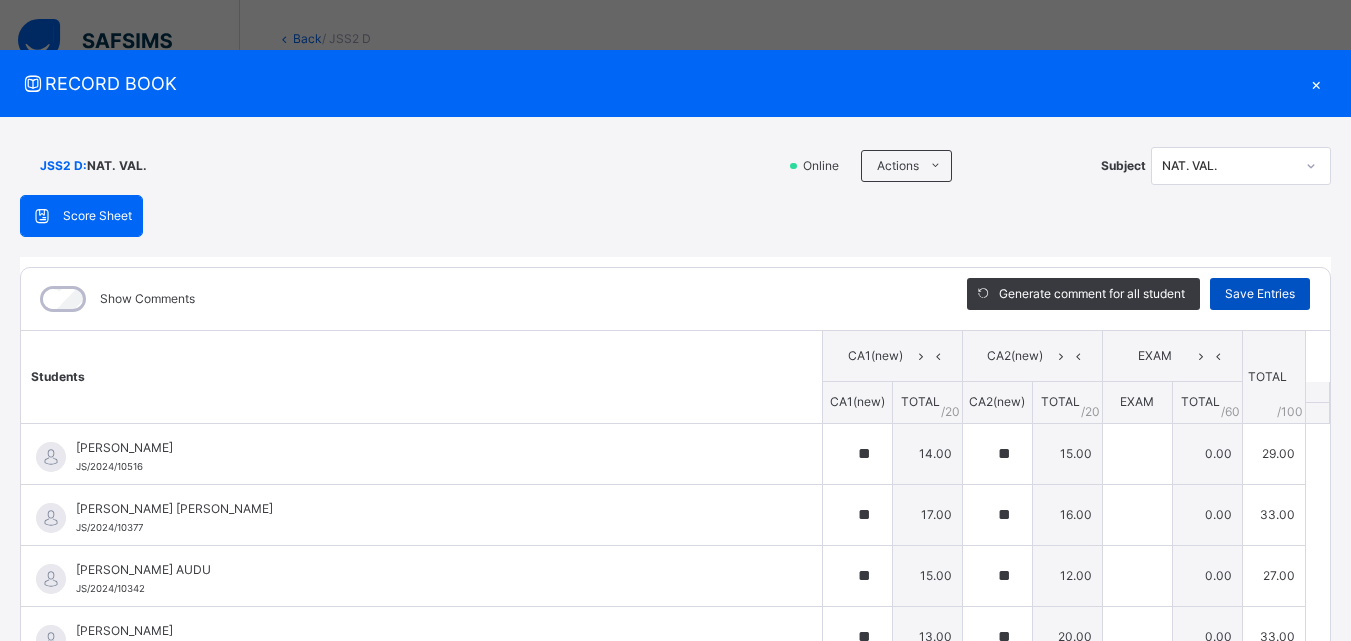 click on "Save Entries" at bounding box center (1260, 294) 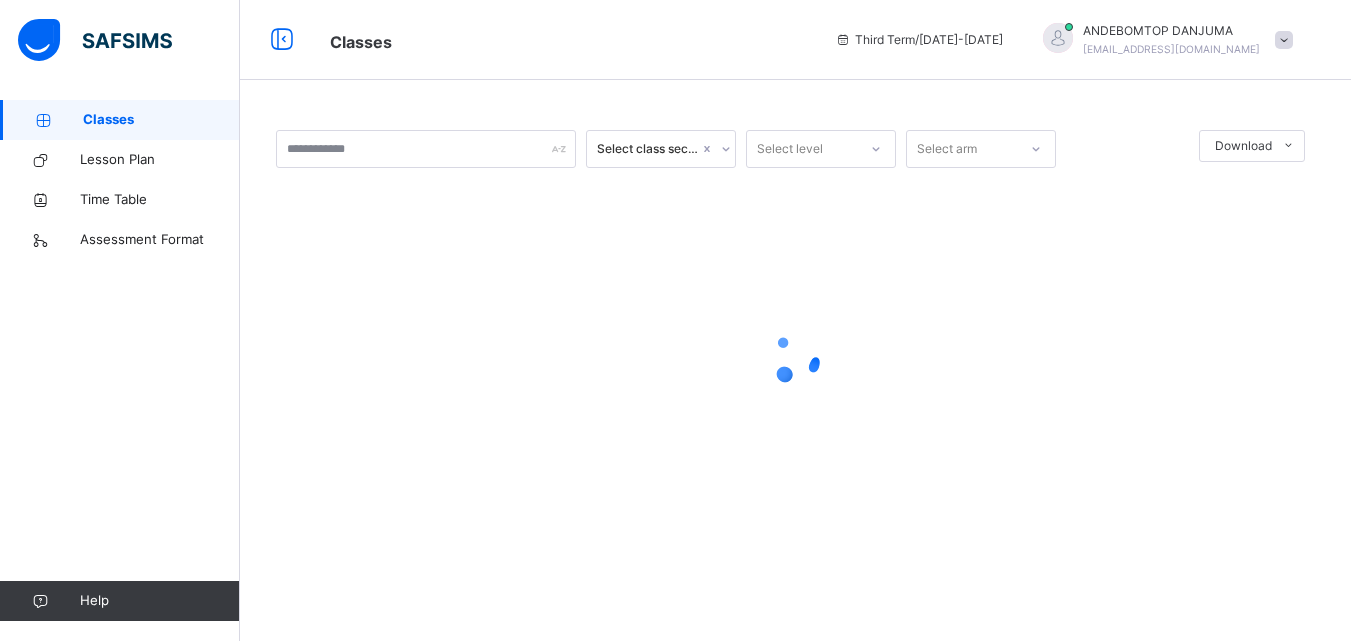 scroll, scrollTop: 0, scrollLeft: 0, axis: both 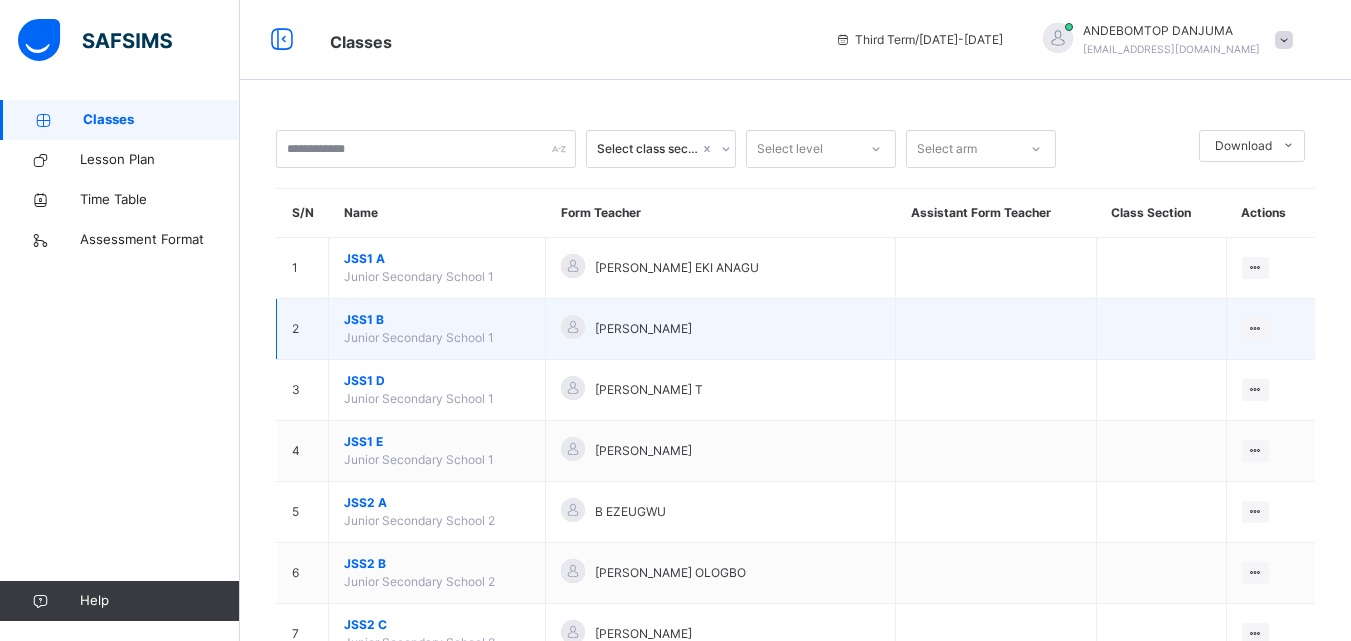 click on "JSS1   B" at bounding box center [437, 320] 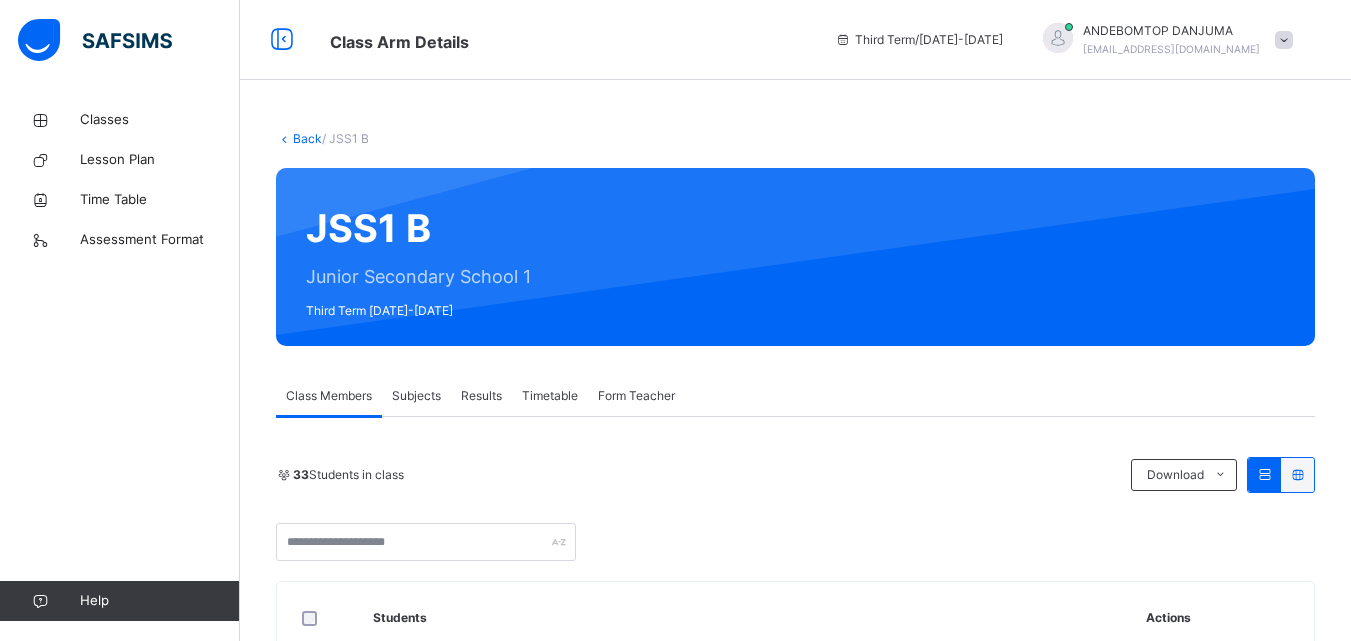 click on "Subjects" at bounding box center [416, 396] 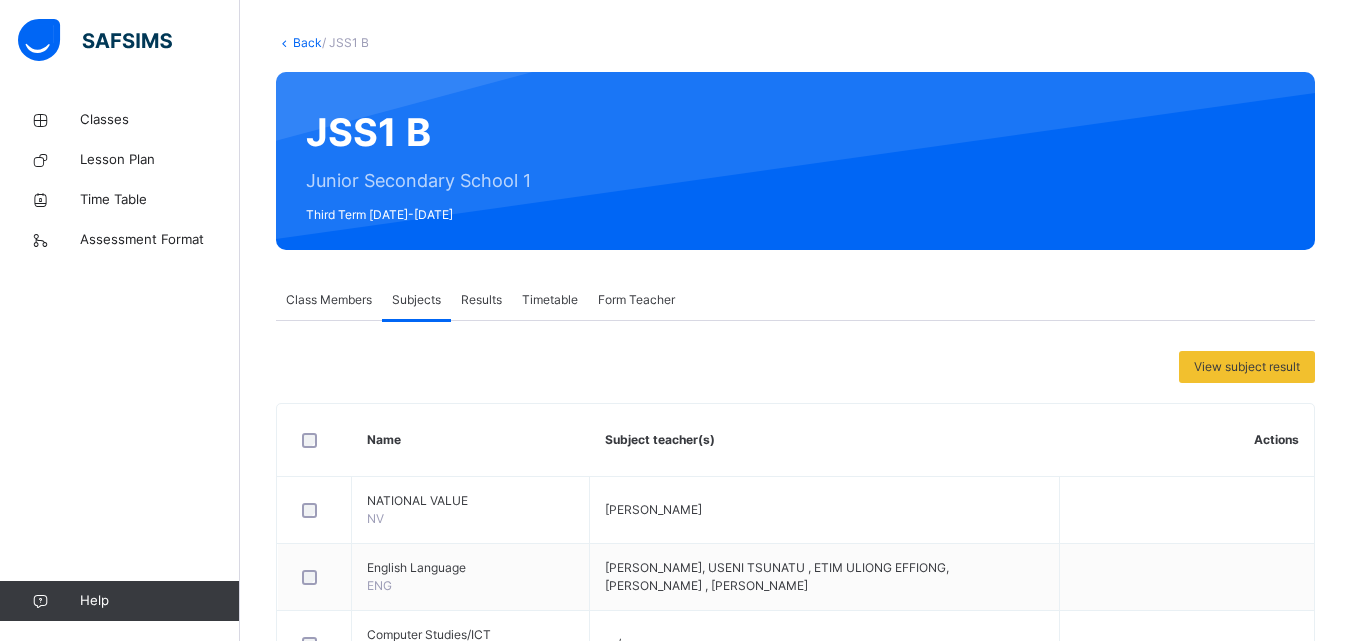 scroll, scrollTop: 0, scrollLeft: 0, axis: both 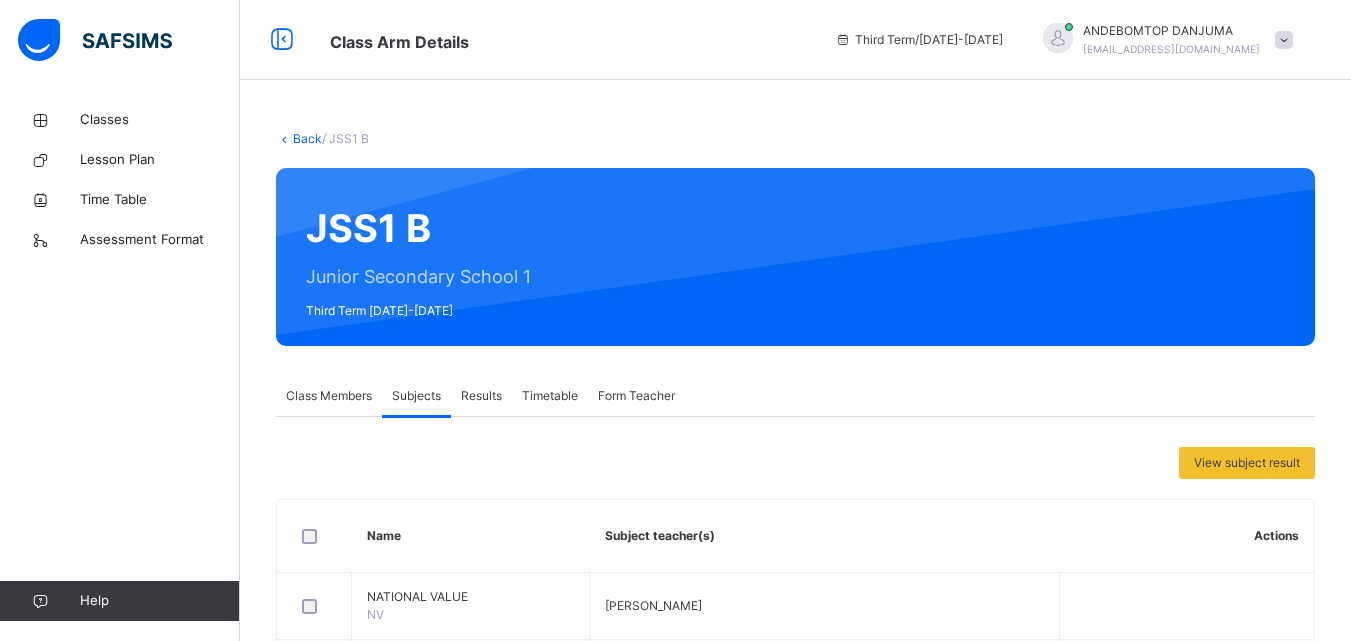 click on "ANDEBOMTOP   DANJUMA" at bounding box center [1171, 31] 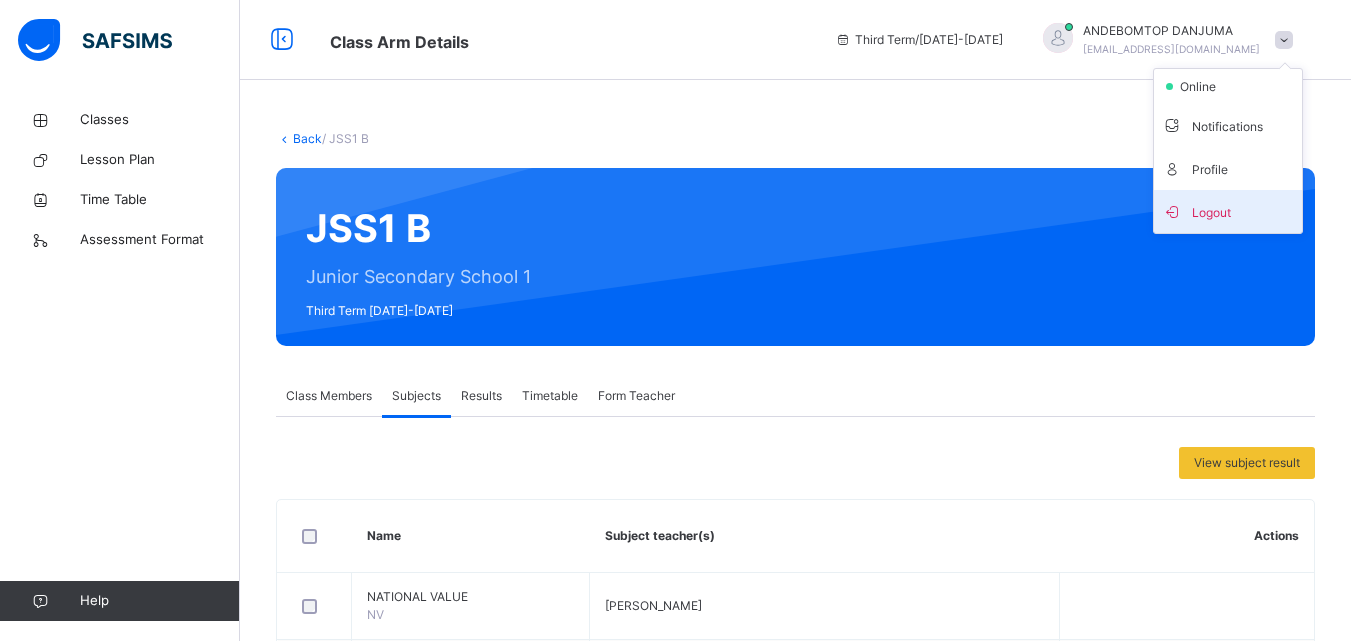 click on "Logout" at bounding box center (1228, 211) 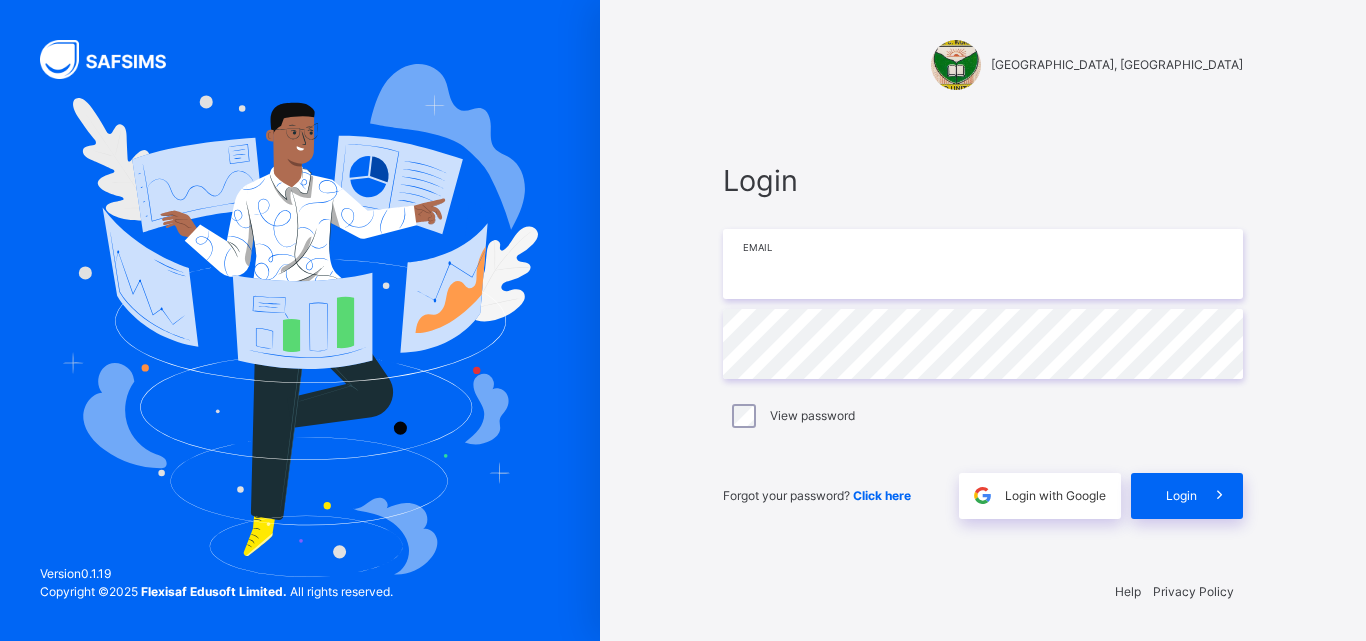 click at bounding box center (983, 264) 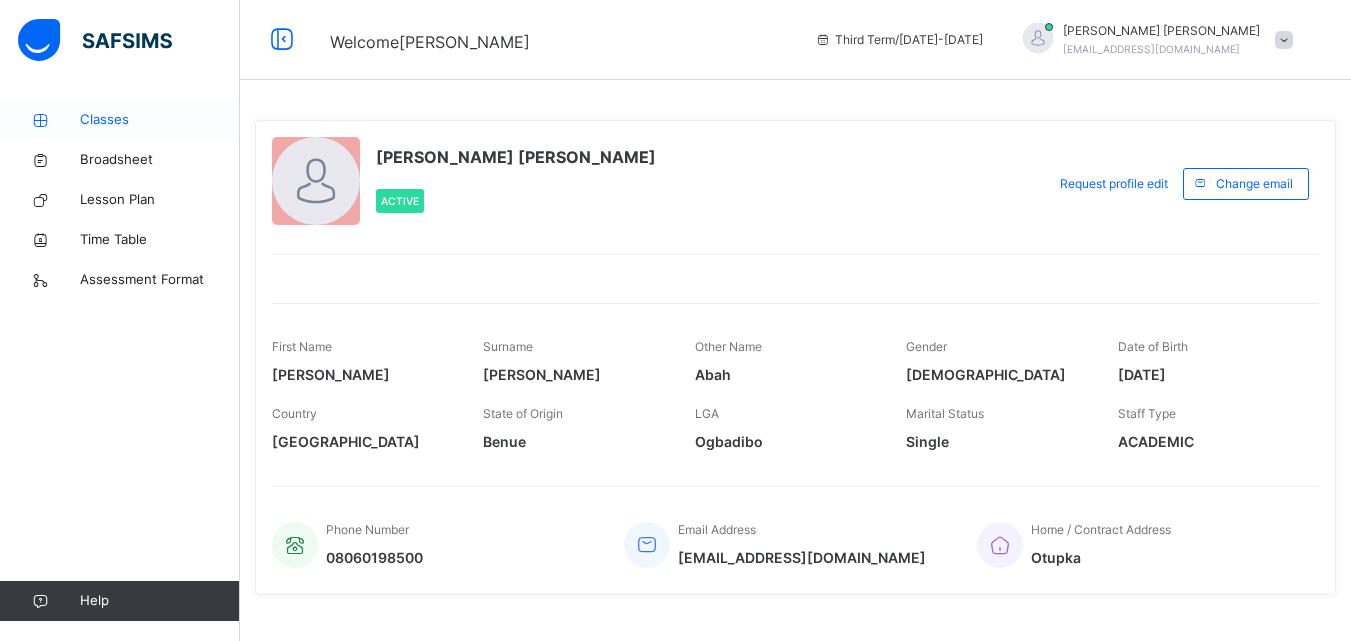 click on "Classes" at bounding box center (160, 120) 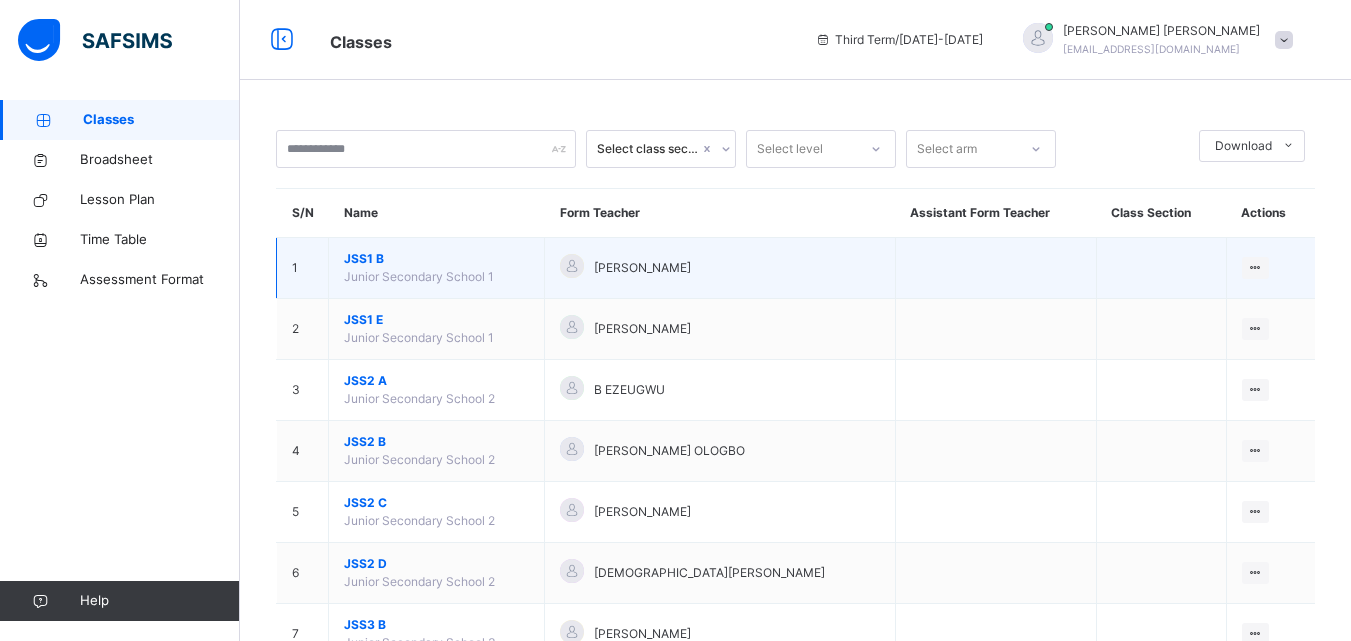 click on "JSS1   B" at bounding box center [436, 259] 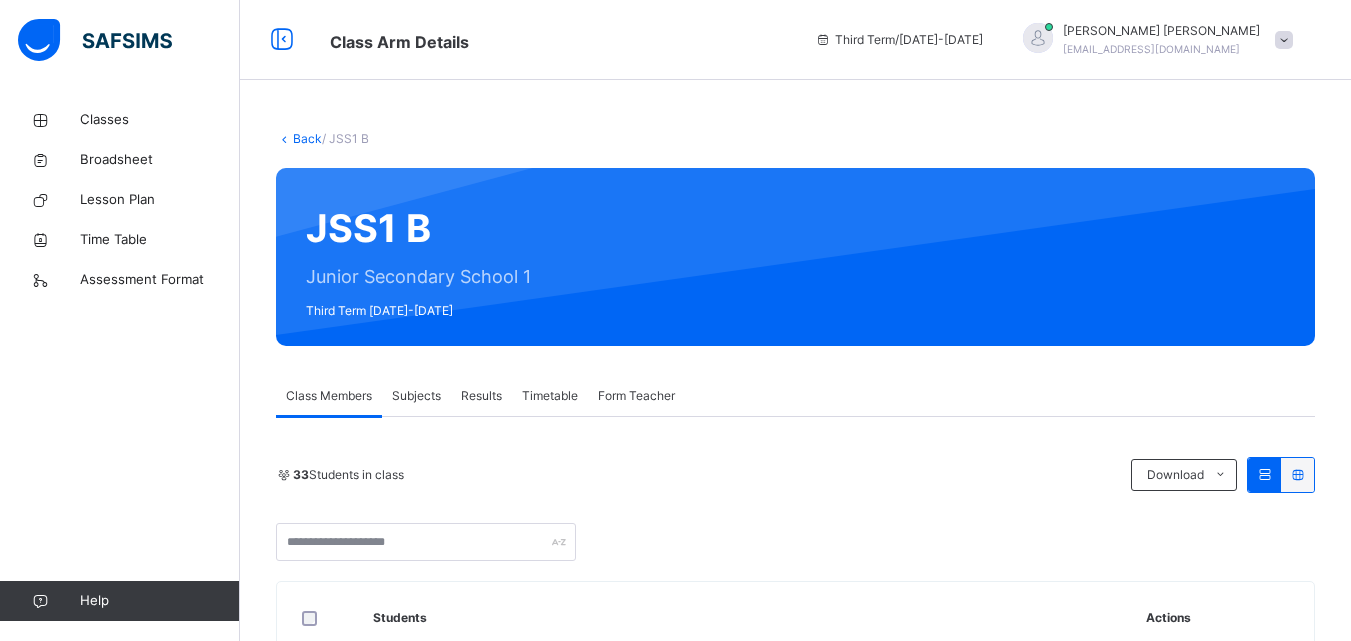 click on "Subjects" at bounding box center (416, 396) 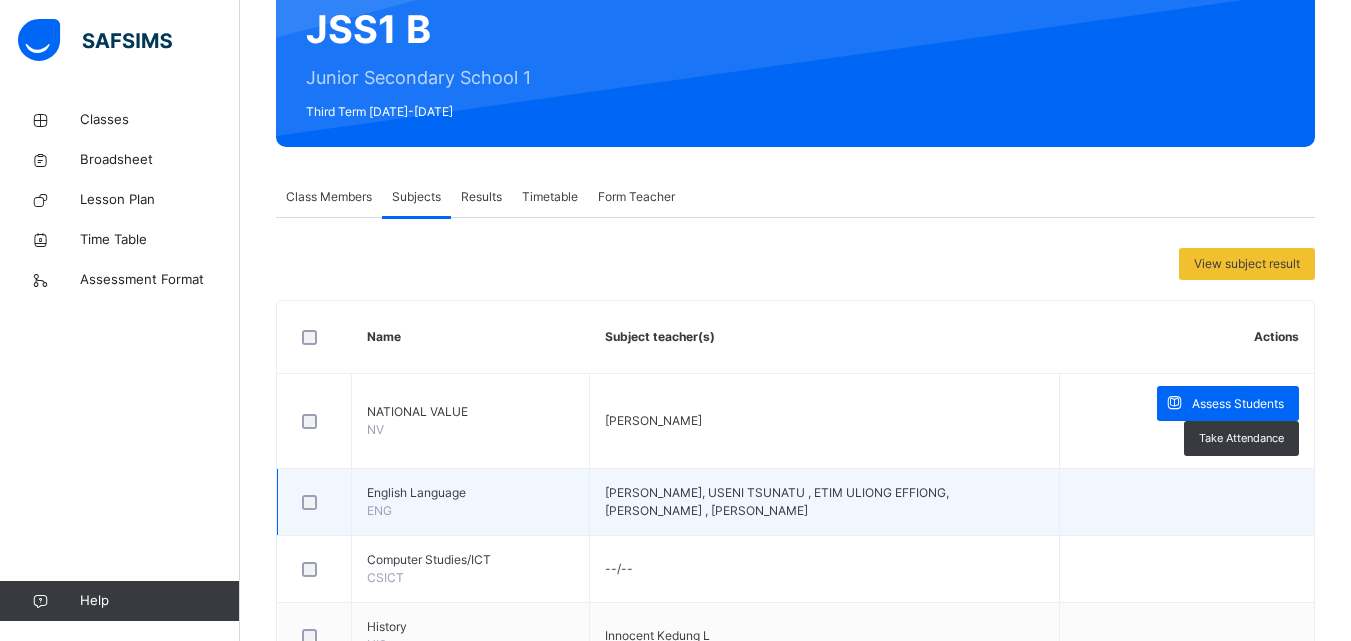 scroll, scrollTop: 200, scrollLeft: 0, axis: vertical 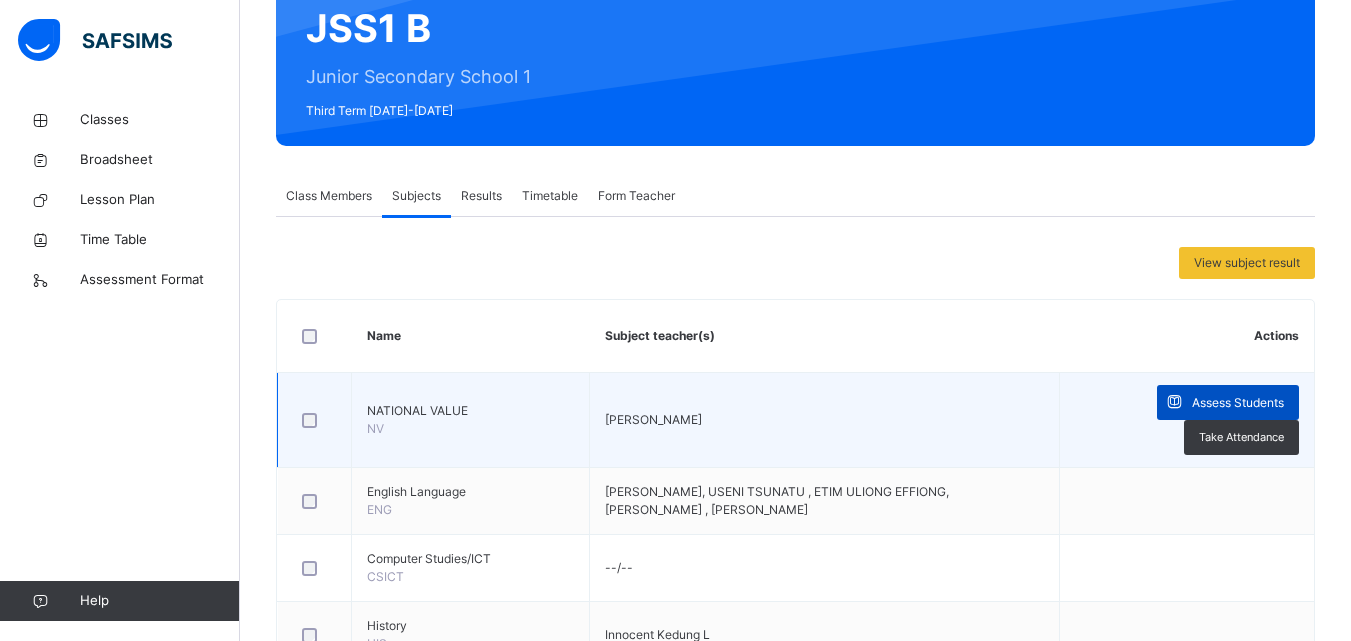click at bounding box center (1174, 402) 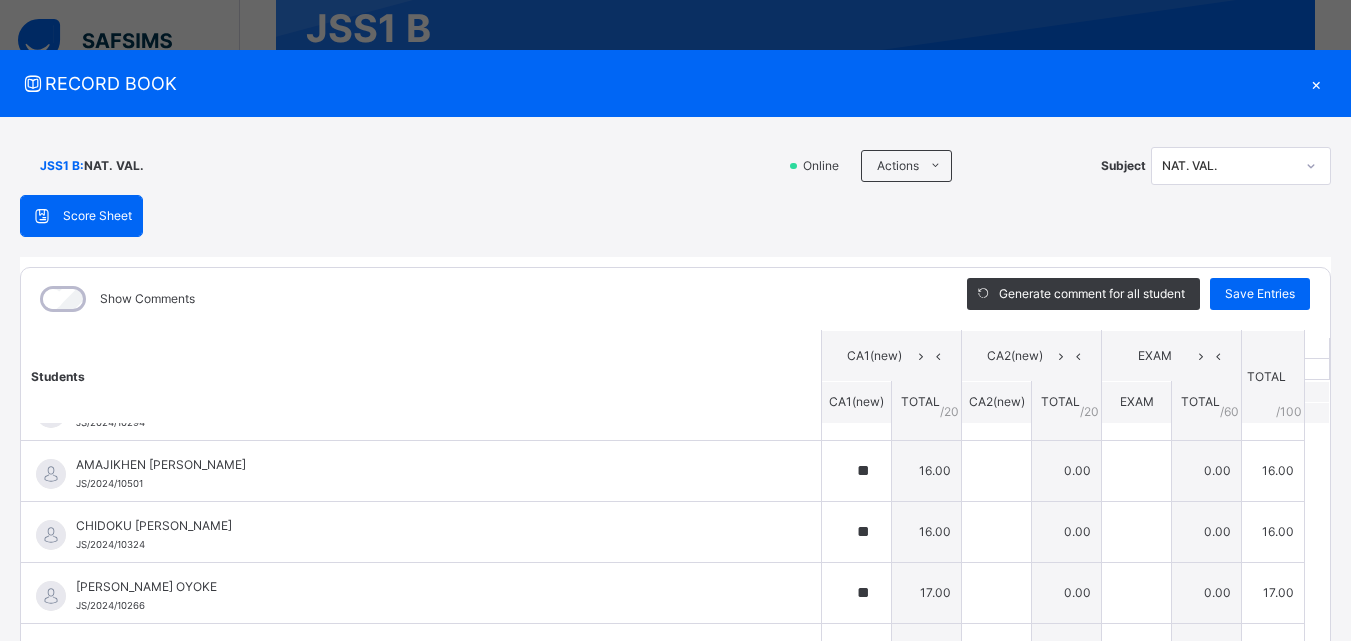scroll, scrollTop: 0, scrollLeft: 0, axis: both 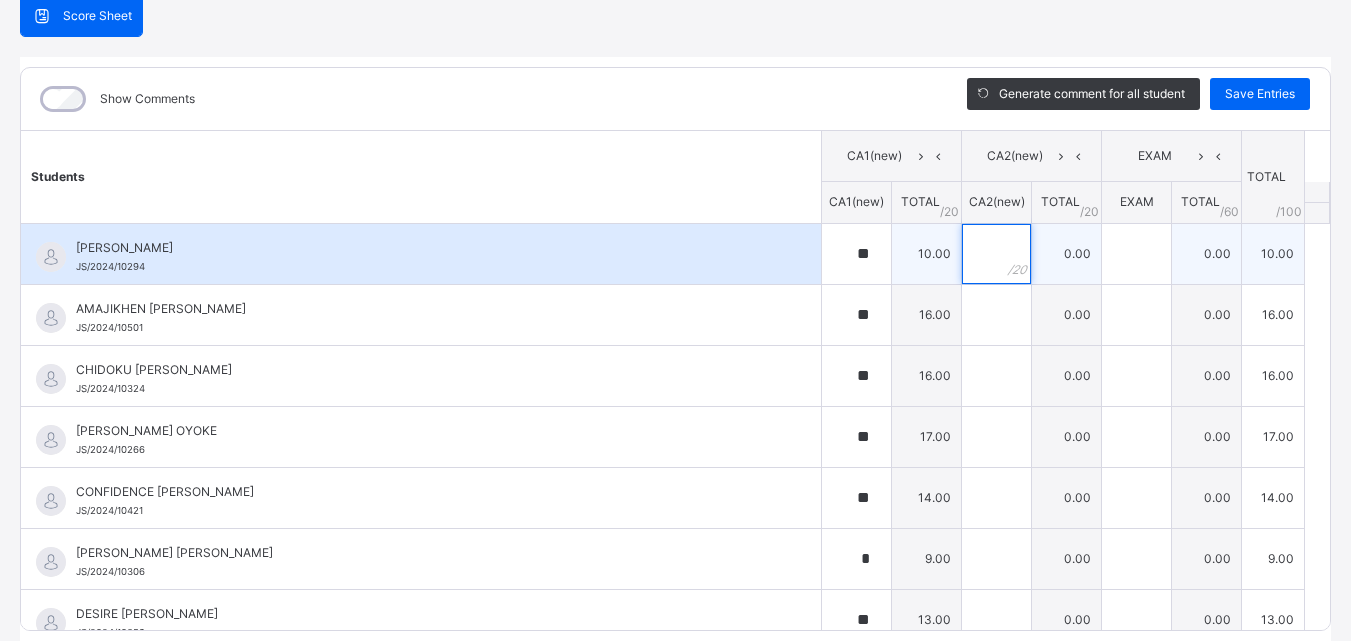 click at bounding box center [996, 254] 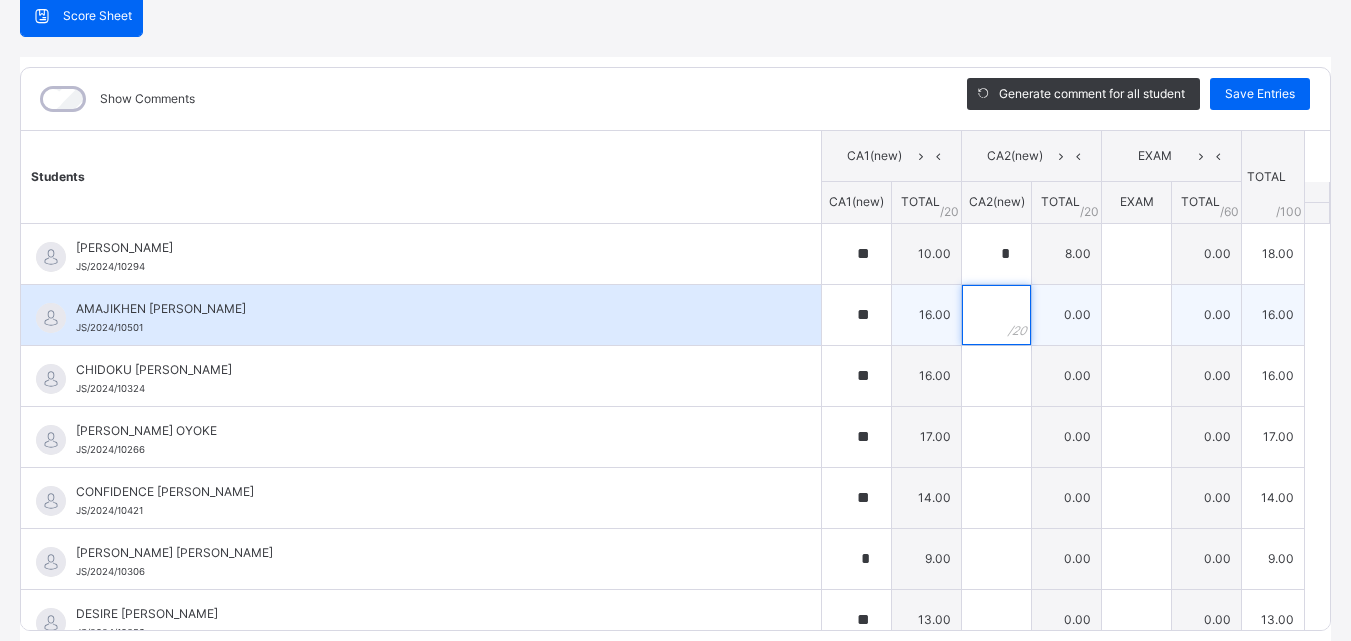 click at bounding box center (996, 315) 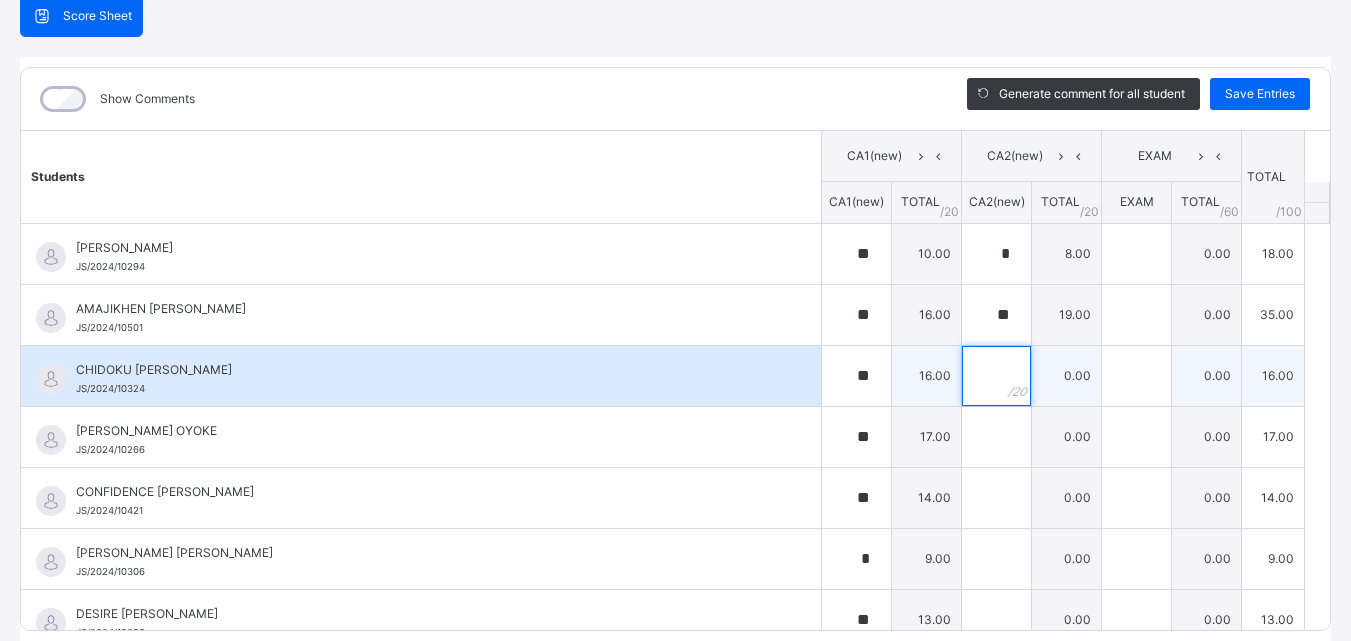click at bounding box center (996, 376) 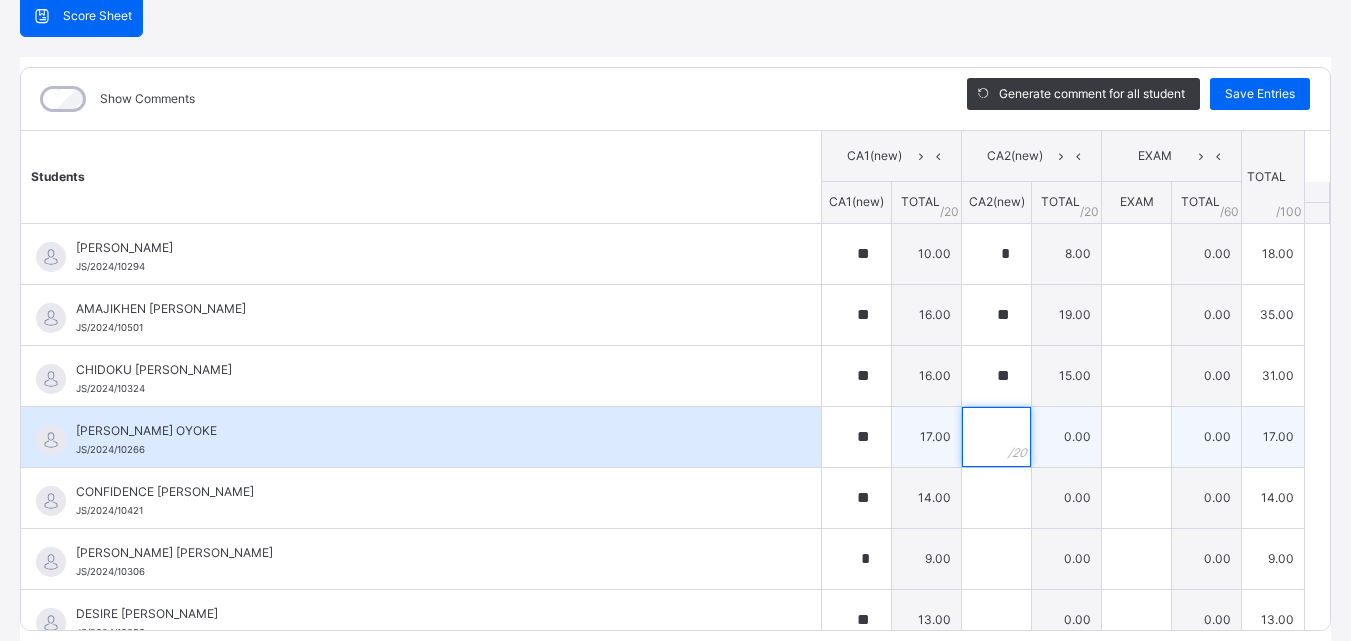click at bounding box center (996, 437) 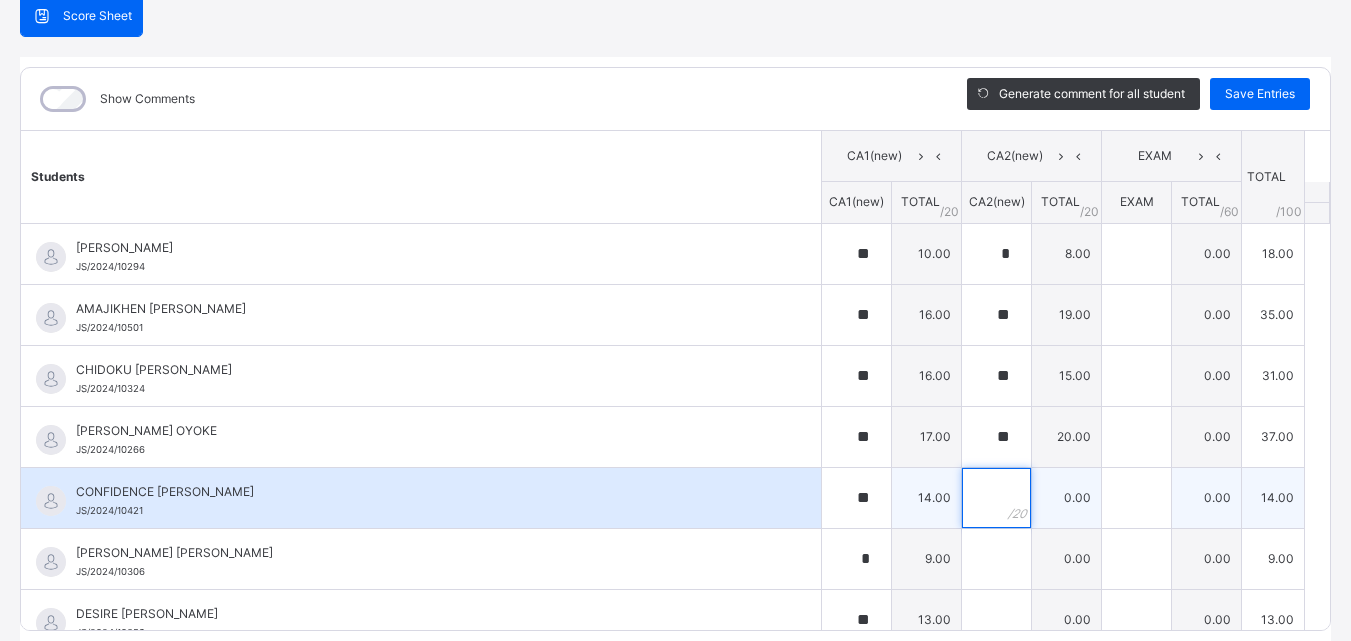 click at bounding box center (996, 498) 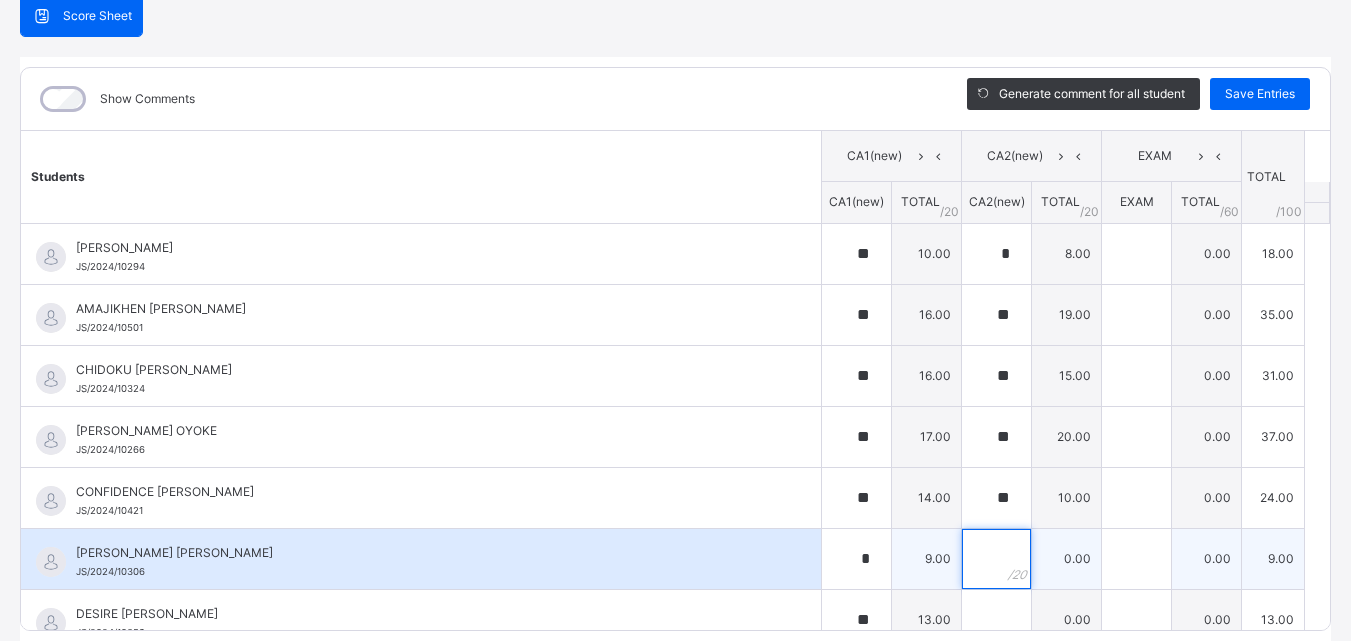 click at bounding box center (996, 559) 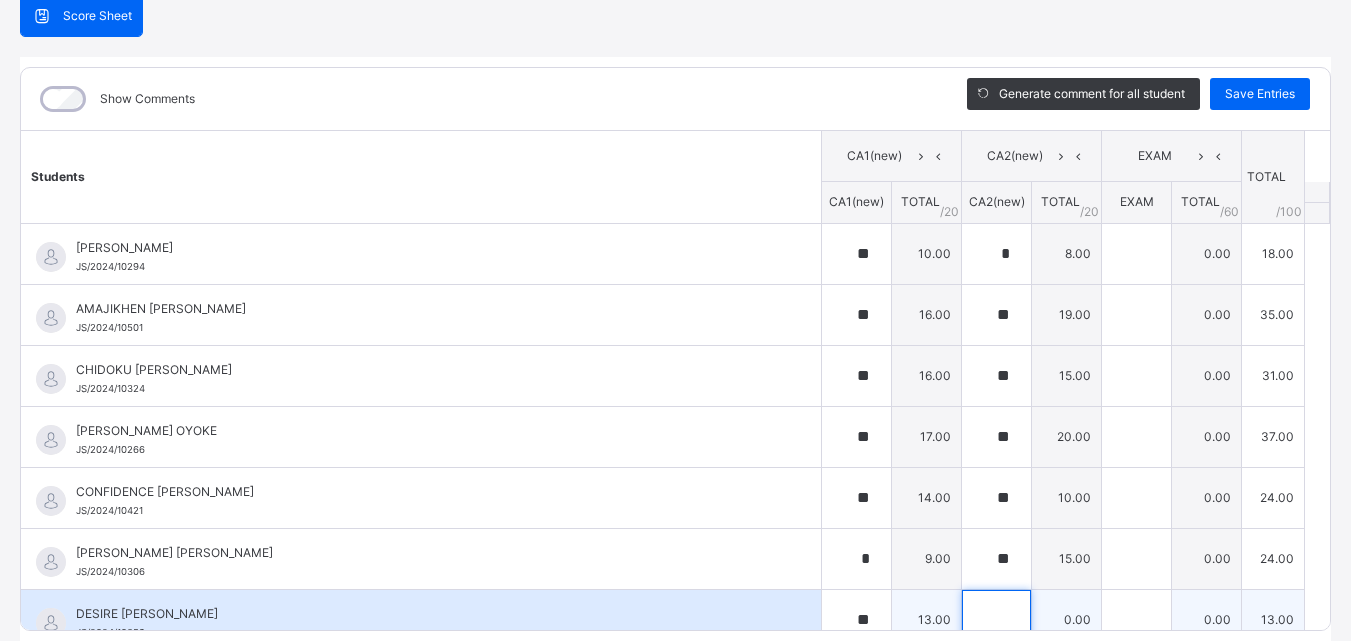 click at bounding box center (996, 620) 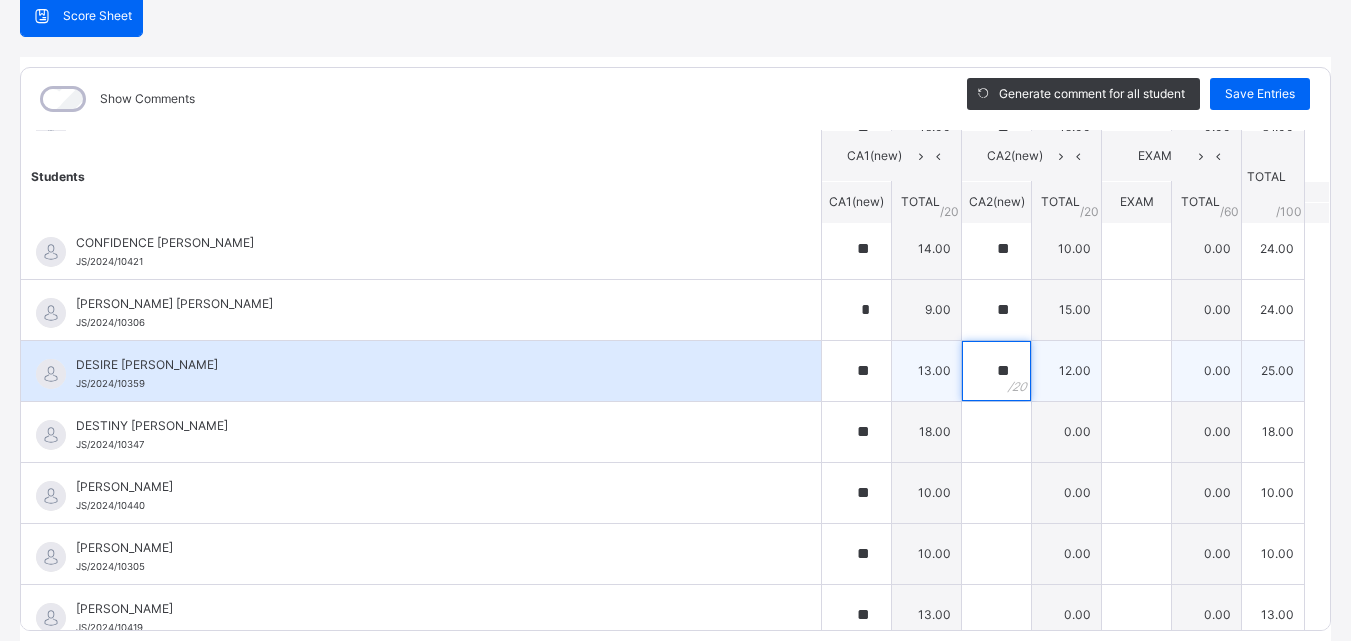 scroll, scrollTop: 300, scrollLeft: 0, axis: vertical 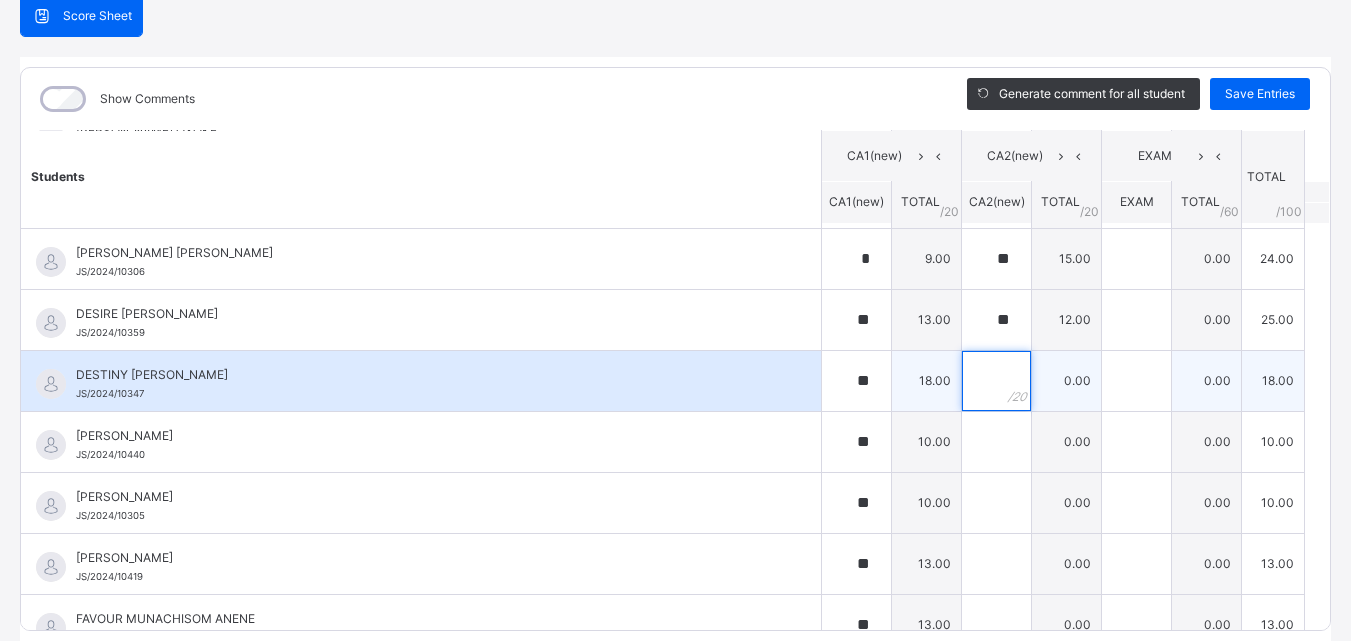 click at bounding box center (996, 381) 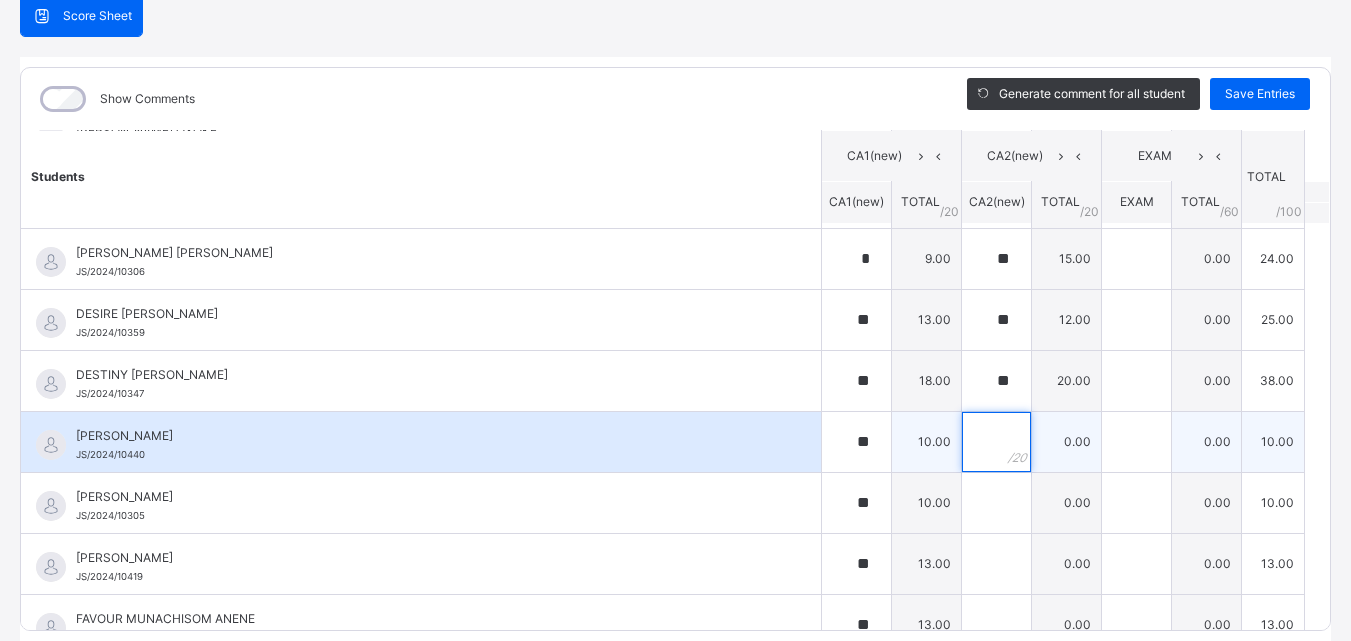 click at bounding box center [996, 442] 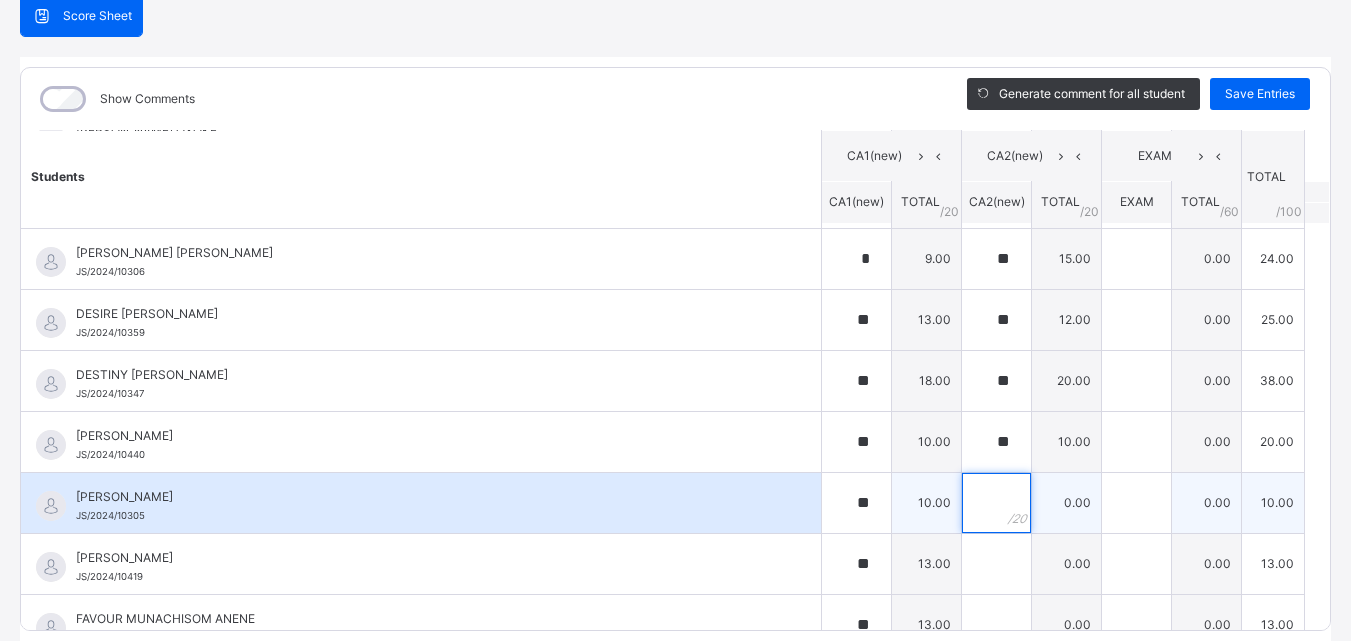 click at bounding box center (996, 503) 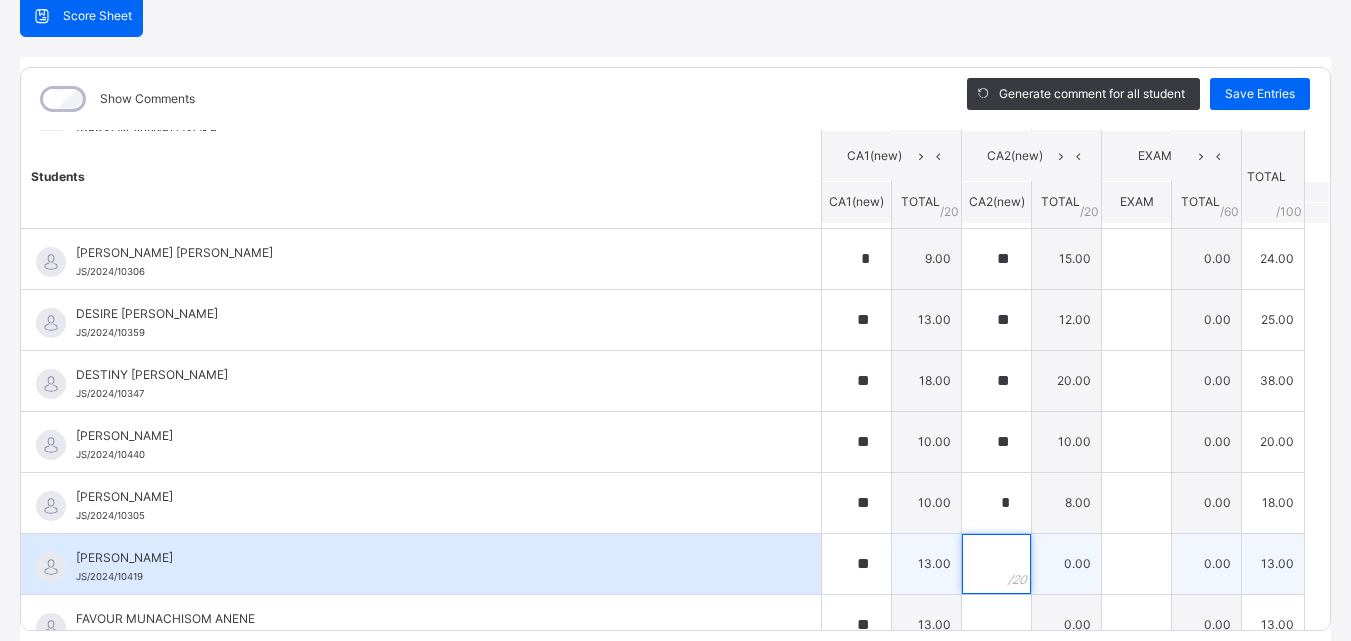 click at bounding box center [996, 564] 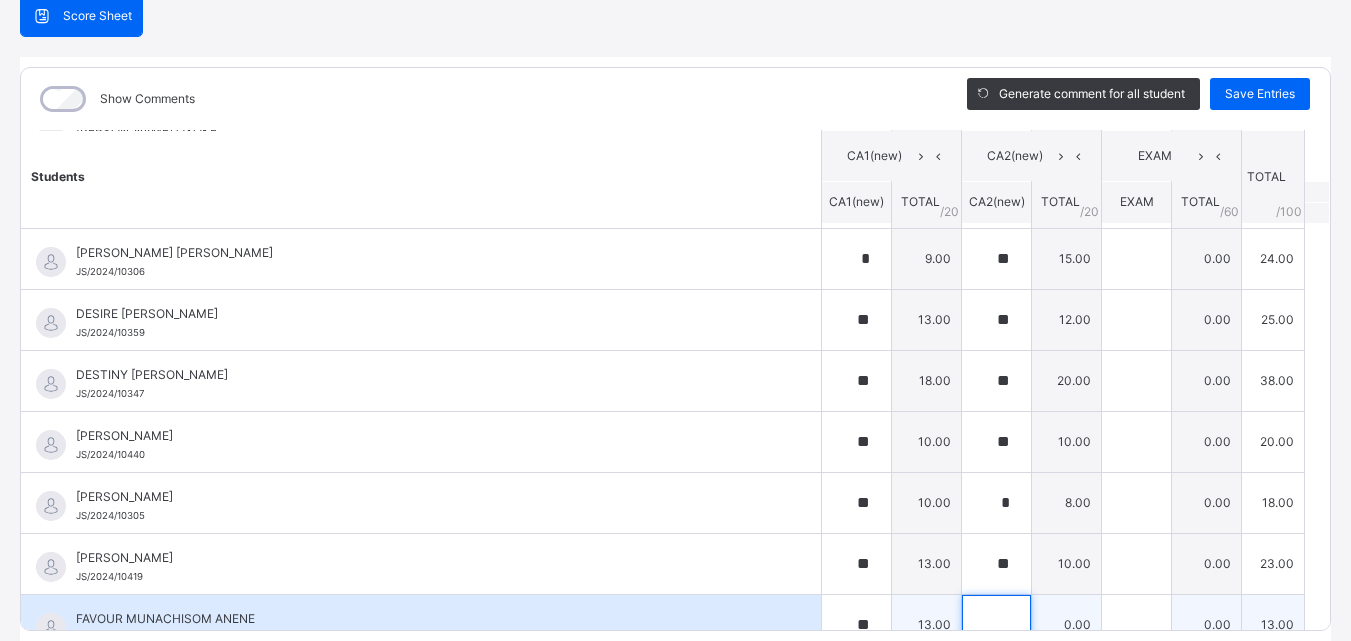 click at bounding box center [996, 625] 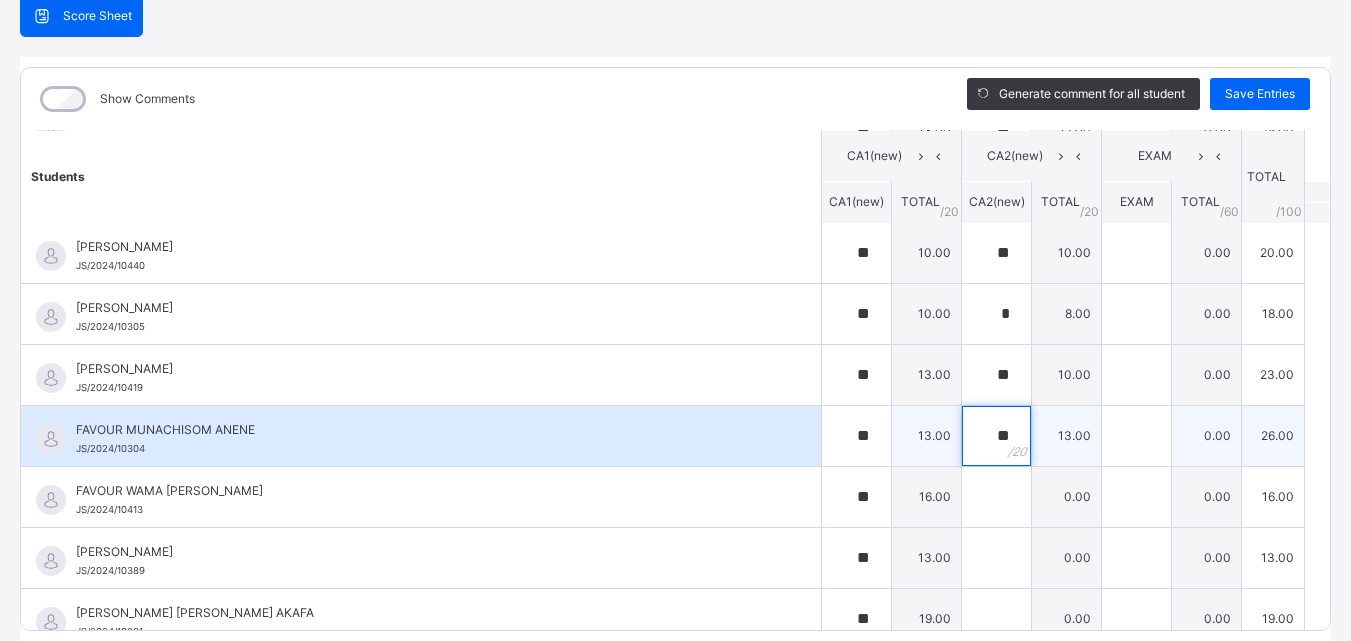 scroll, scrollTop: 605, scrollLeft: 0, axis: vertical 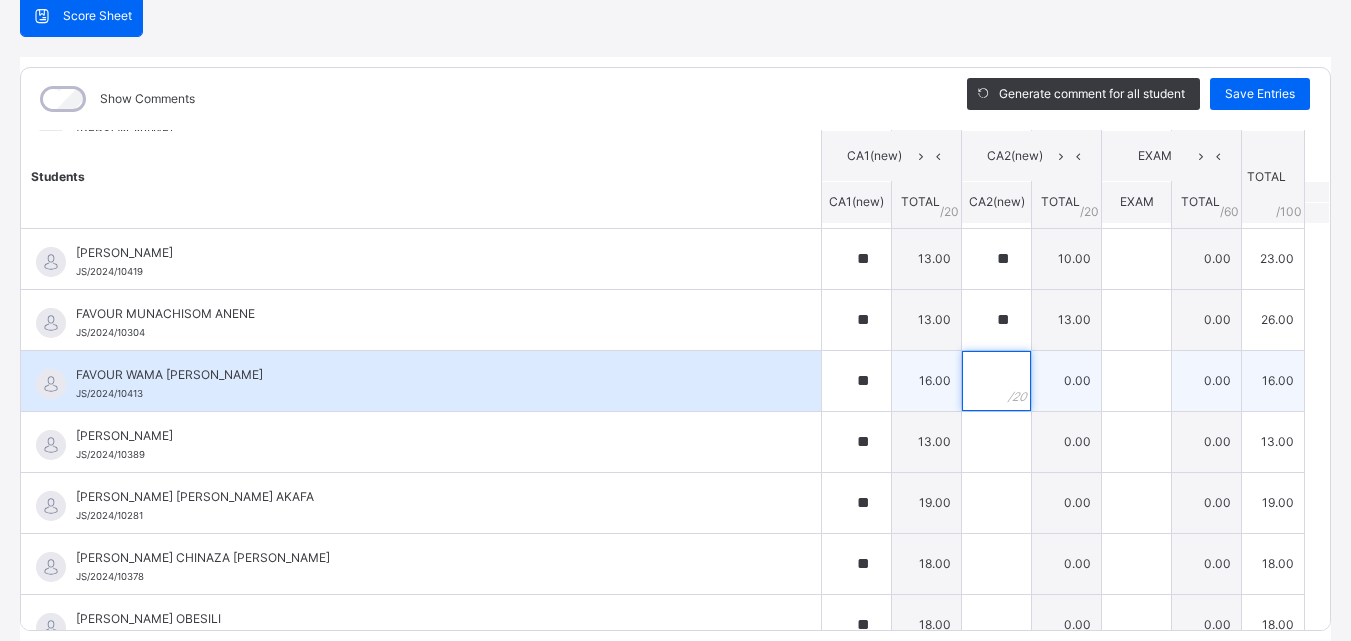 click at bounding box center [996, 381] 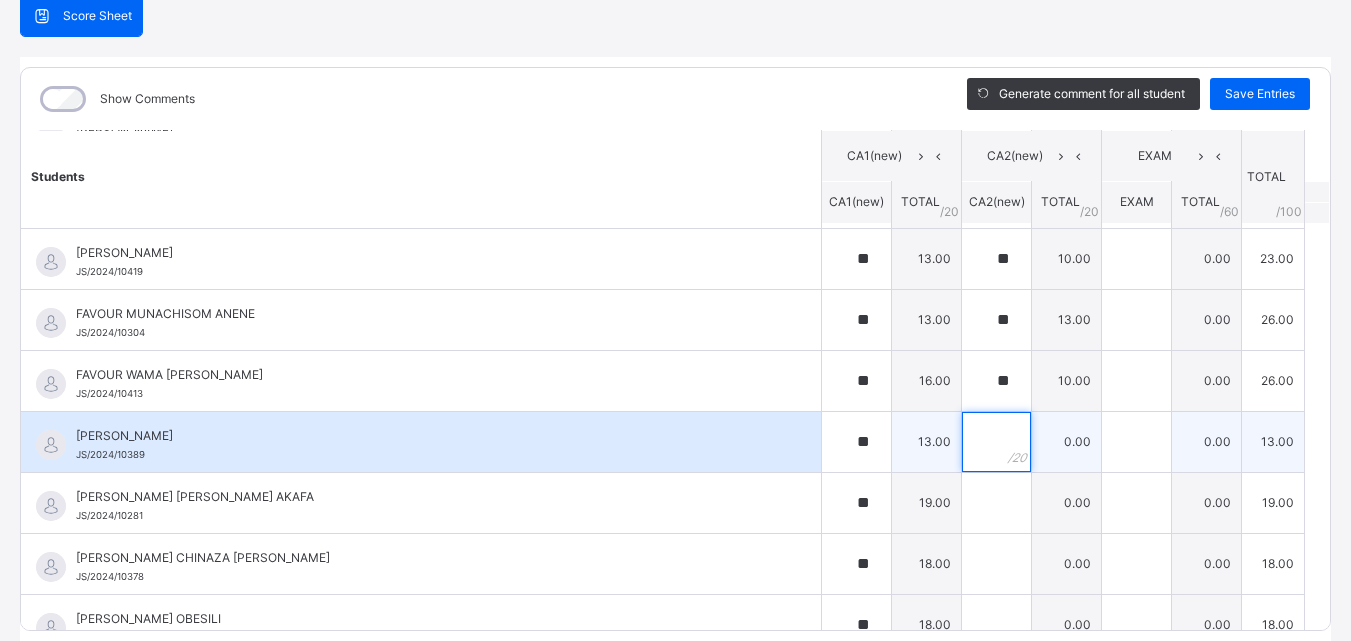 click at bounding box center [996, 442] 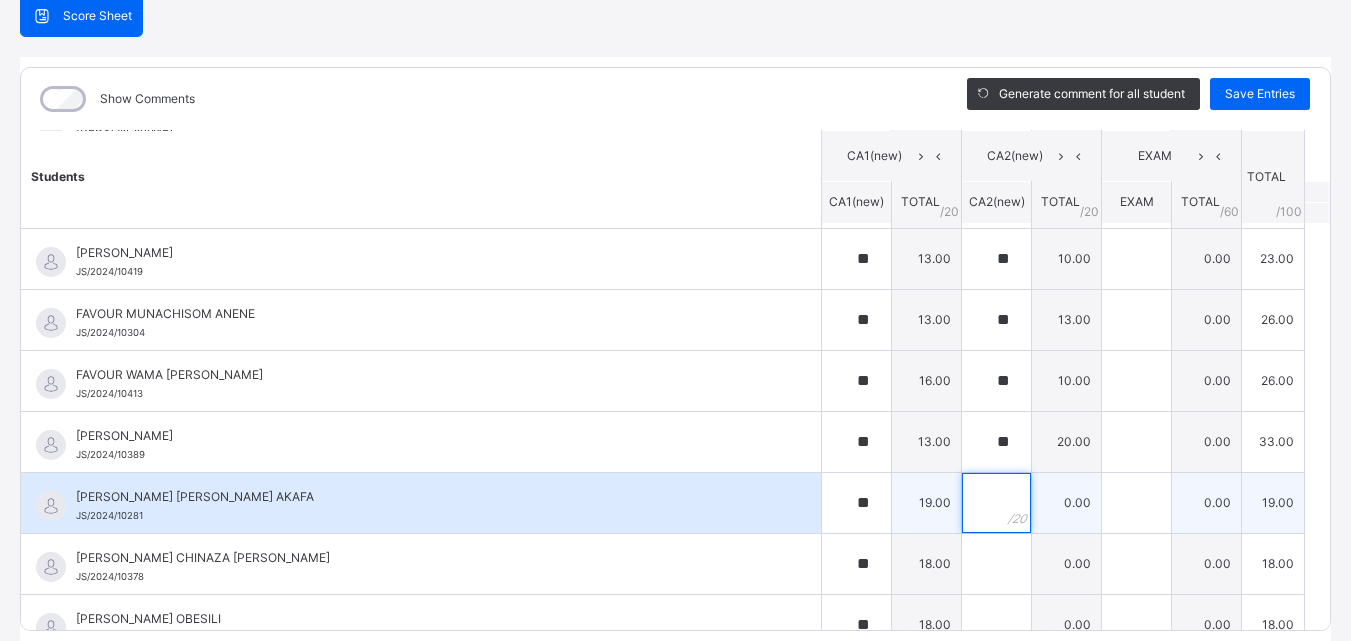 click at bounding box center [996, 503] 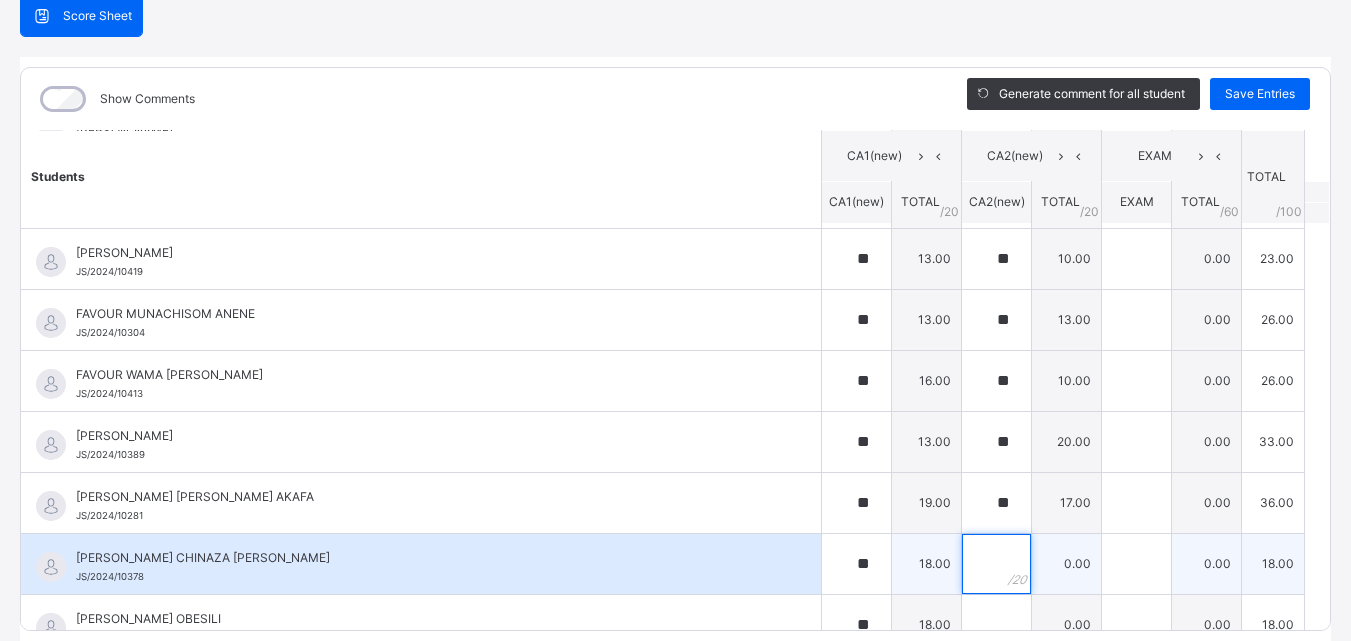 click at bounding box center [996, 564] 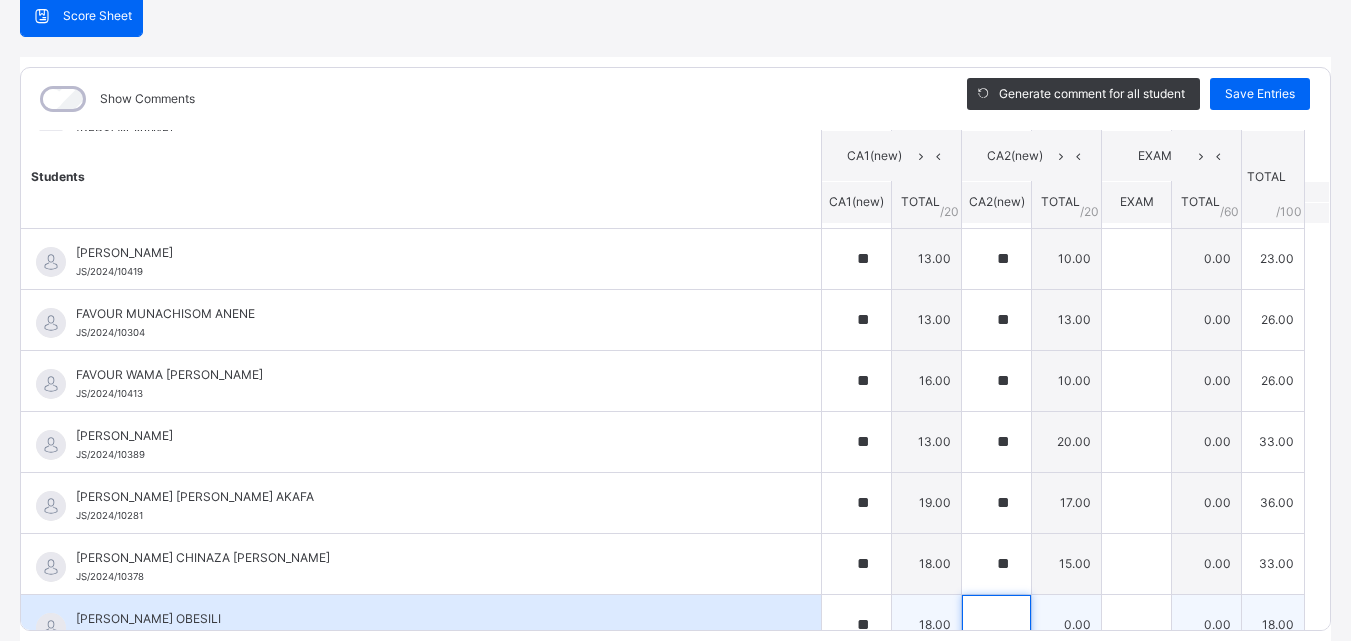 click at bounding box center [996, 625] 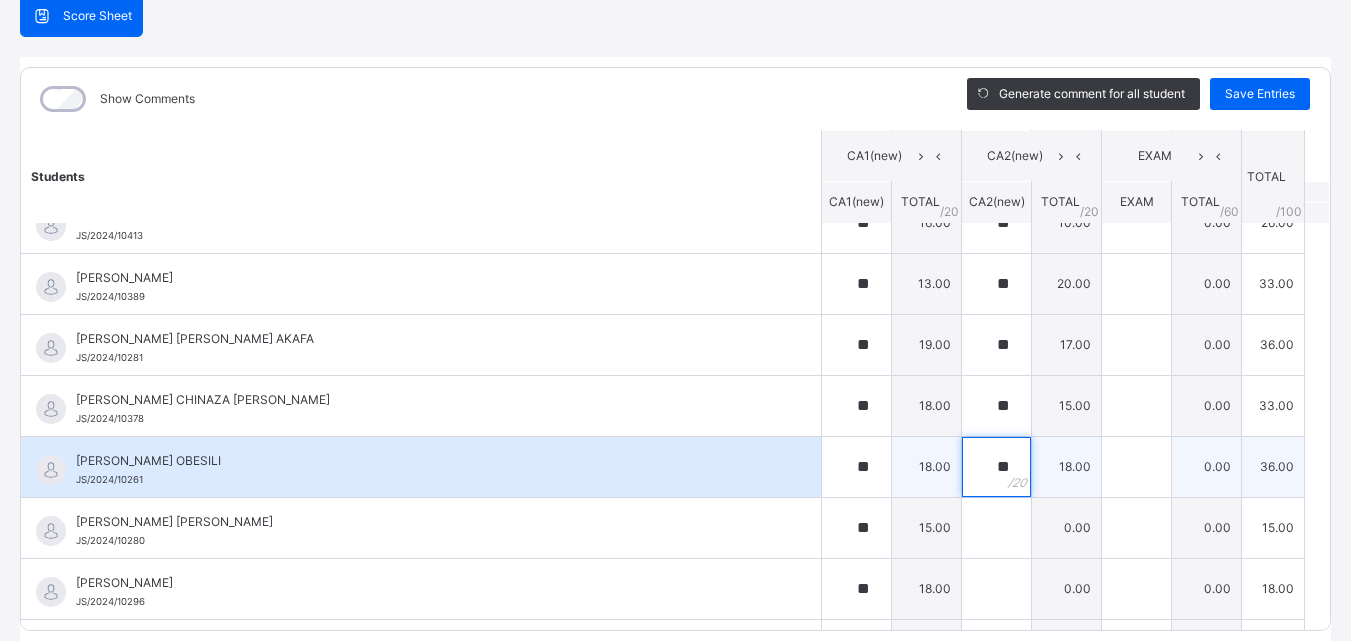 scroll, scrollTop: 810, scrollLeft: 0, axis: vertical 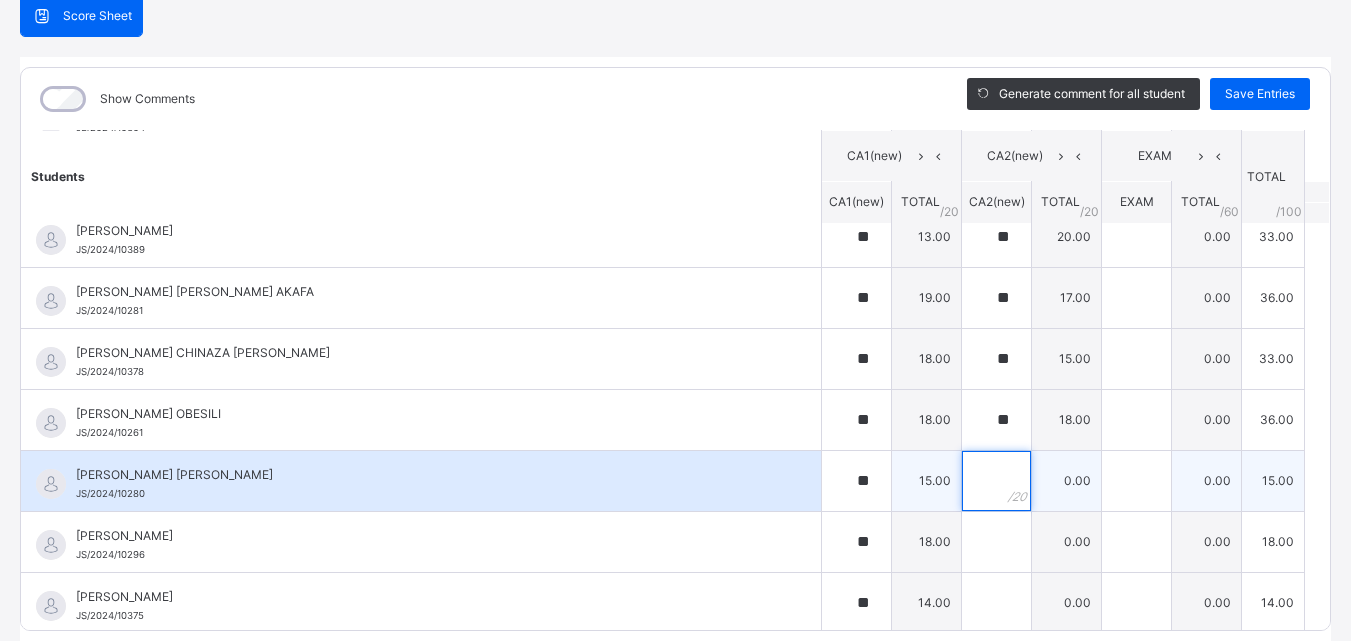click at bounding box center (996, 481) 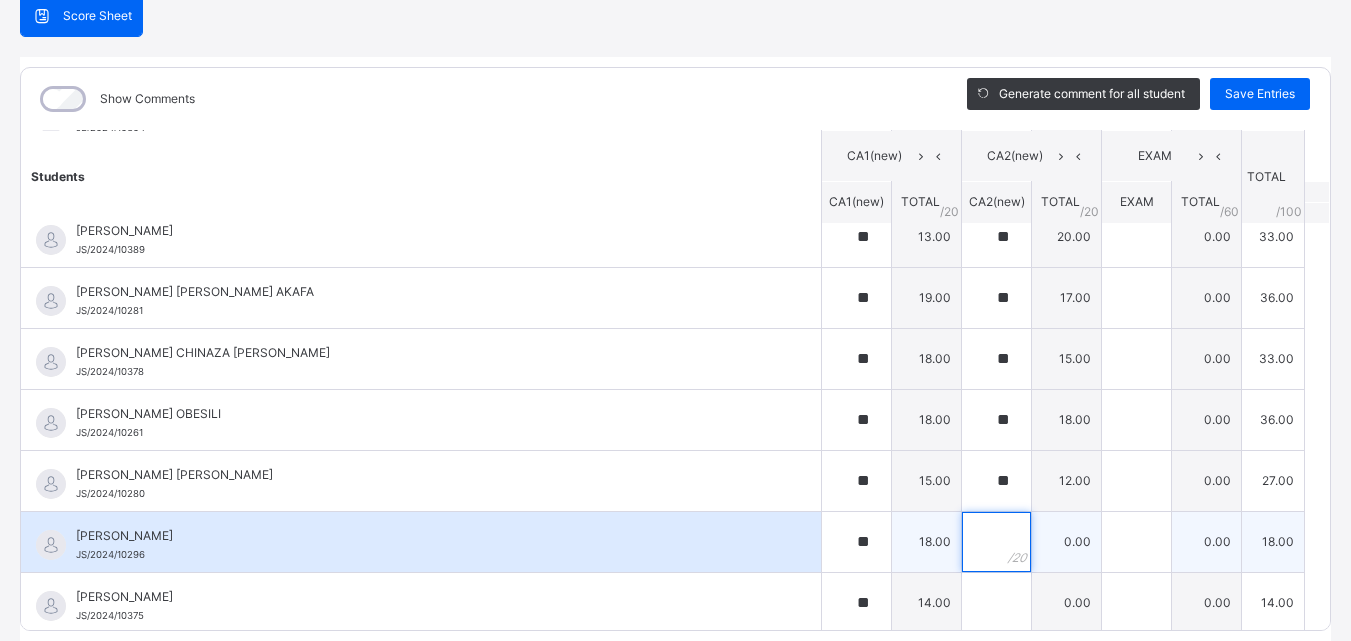 click at bounding box center (996, 542) 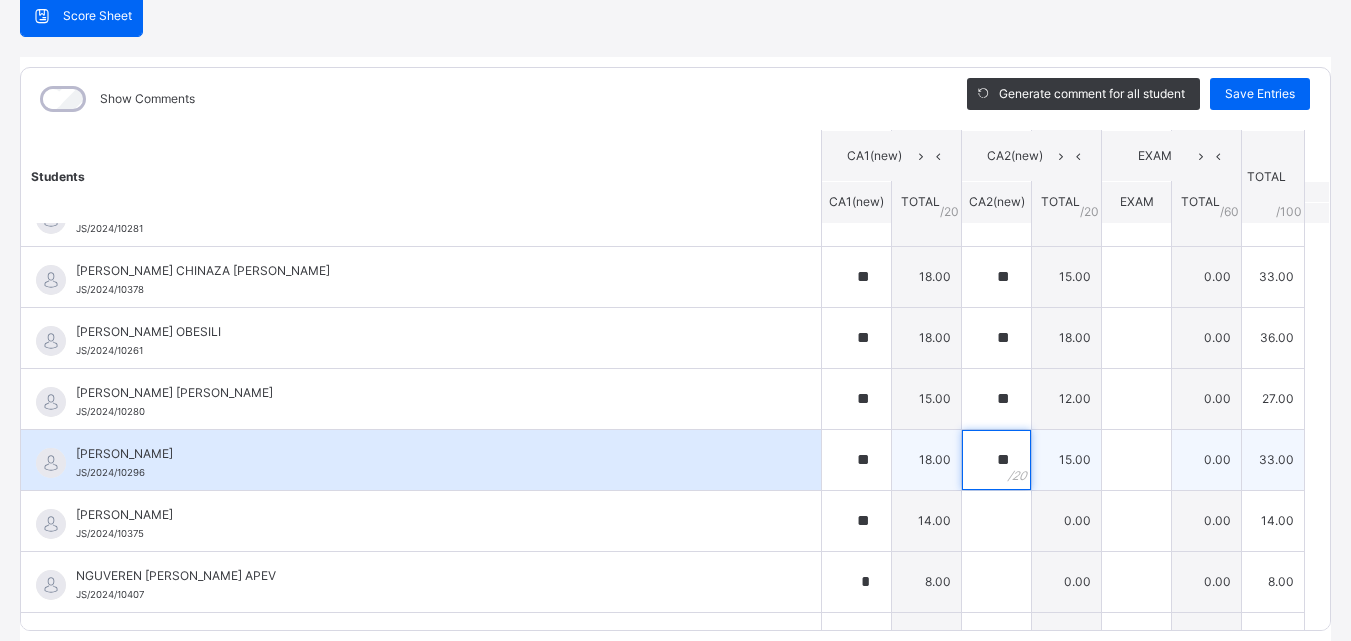 scroll, scrollTop: 1010, scrollLeft: 0, axis: vertical 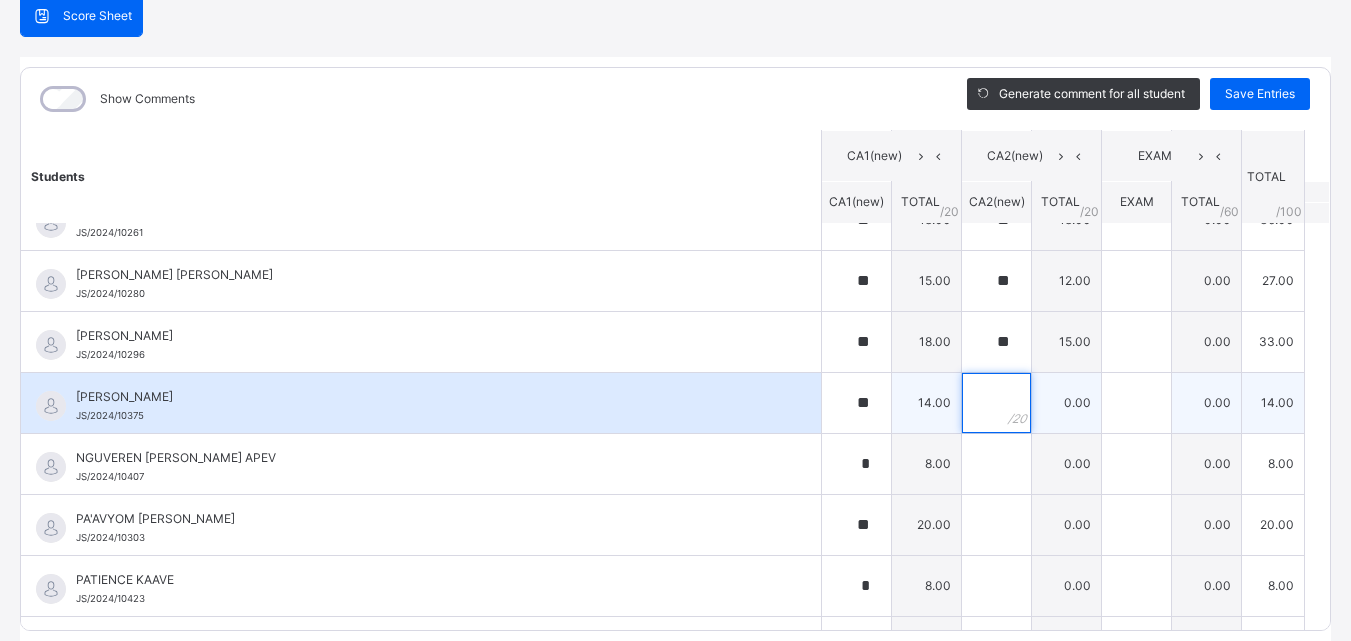 click at bounding box center (996, 403) 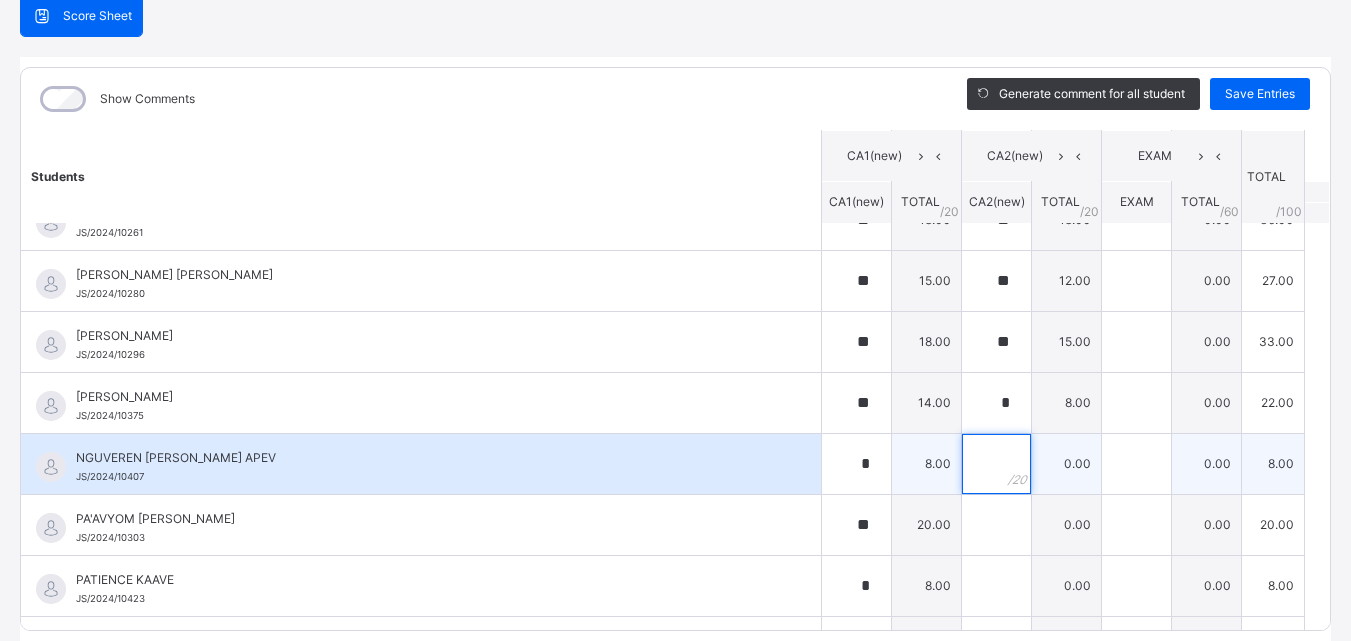 click at bounding box center [996, 464] 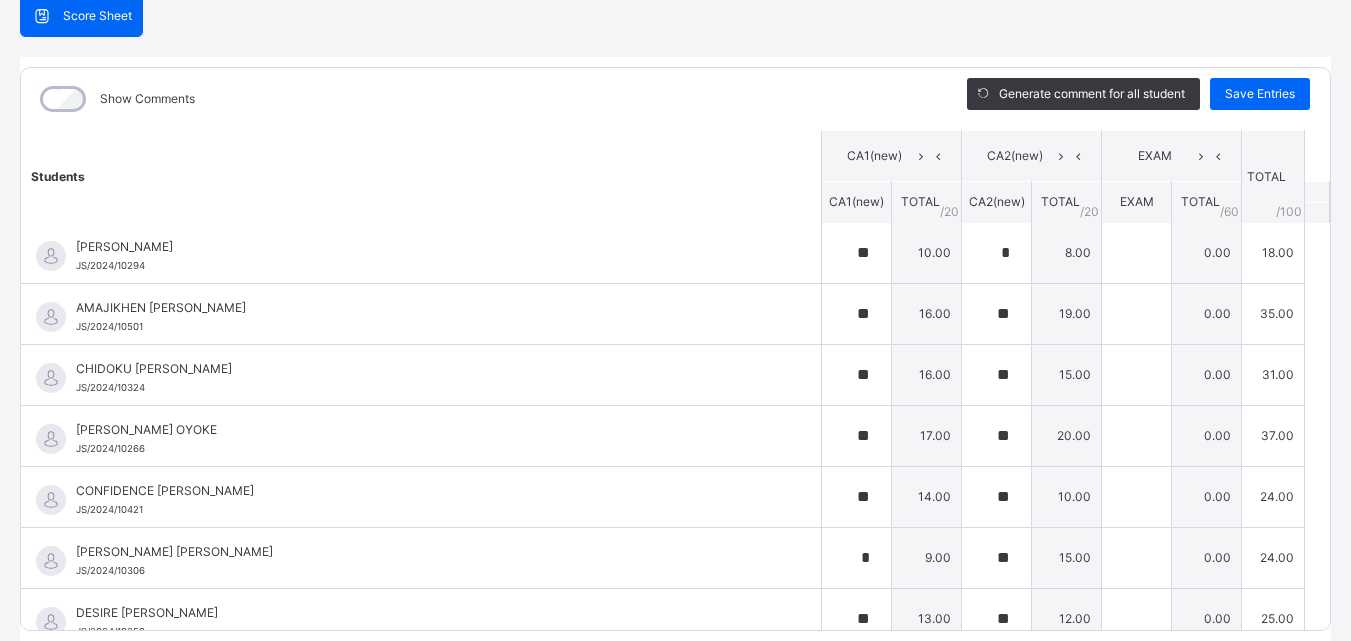 scroll, scrollTop: 0, scrollLeft: 0, axis: both 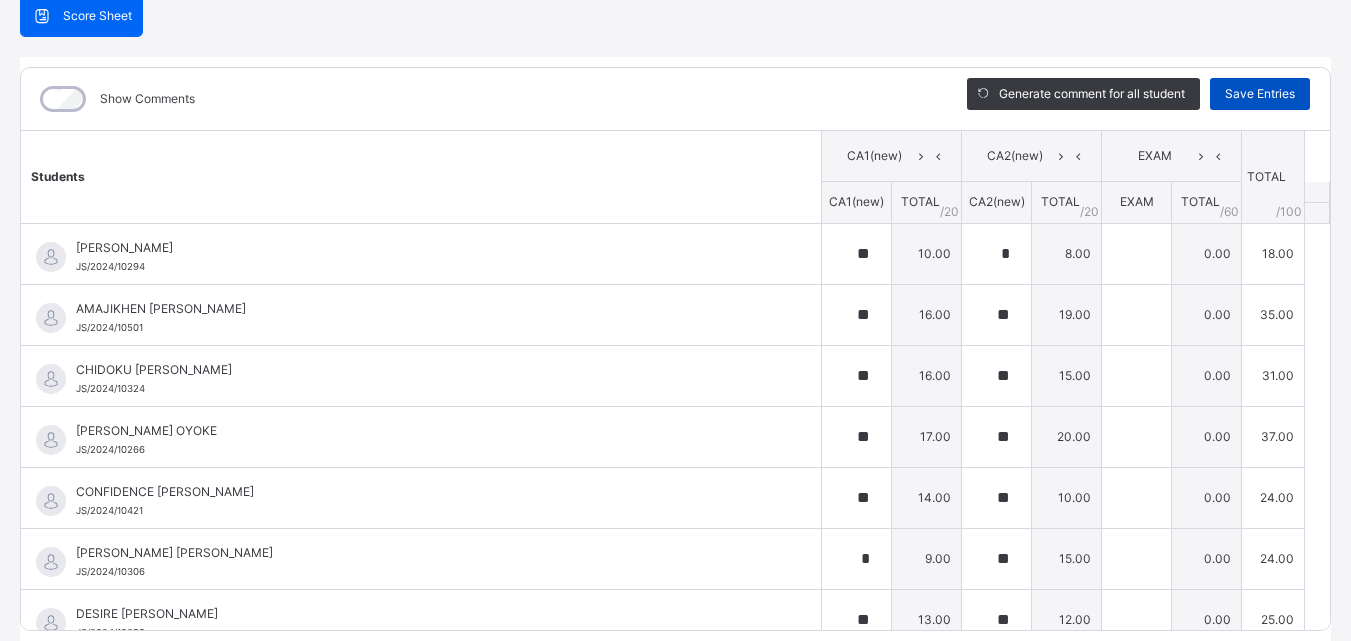 click on "Save Entries" at bounding box center [1260, 94] 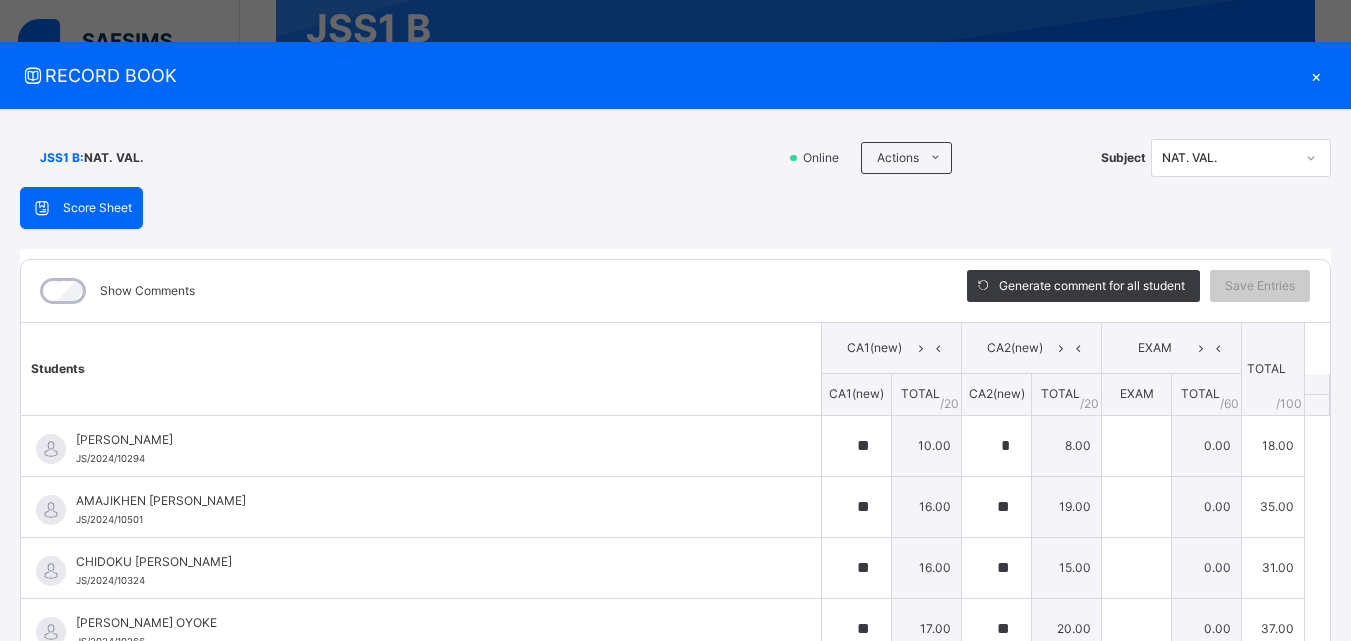 scroll, scrollTop: 0, scrollLeft: 0, axis: both 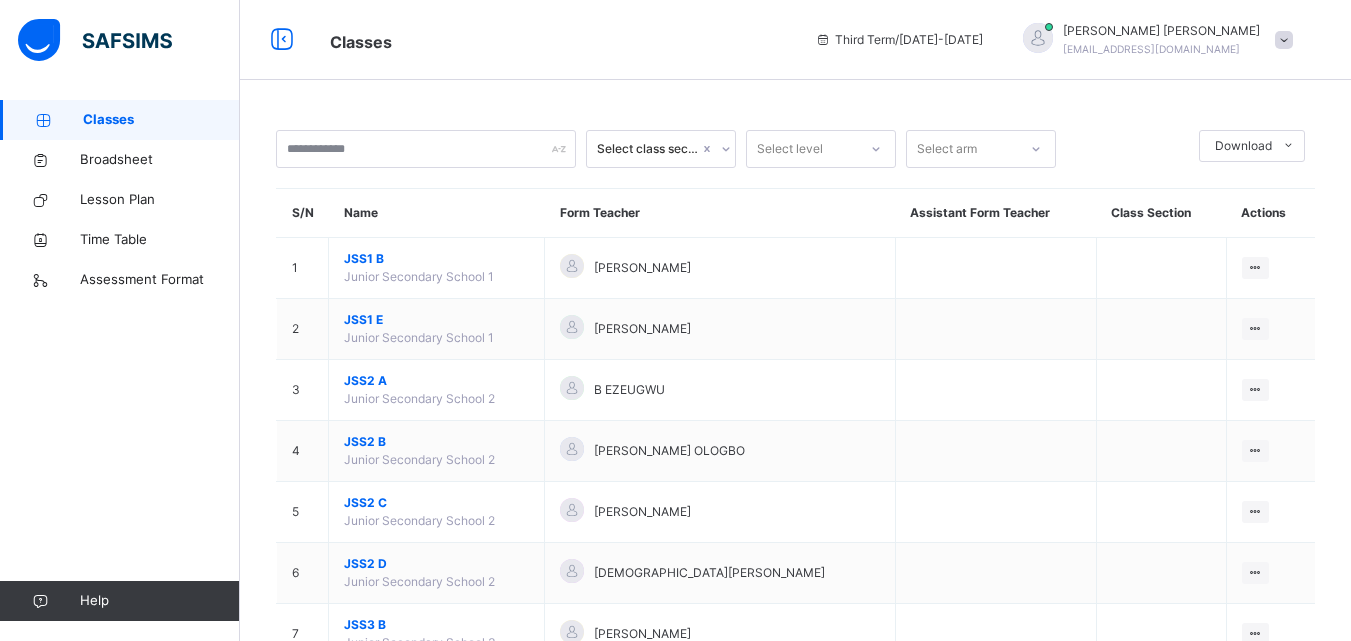 click on "[EMAIL_ADDRESS][DOMAIN_NAME]" at bounding box center (1151, 49) 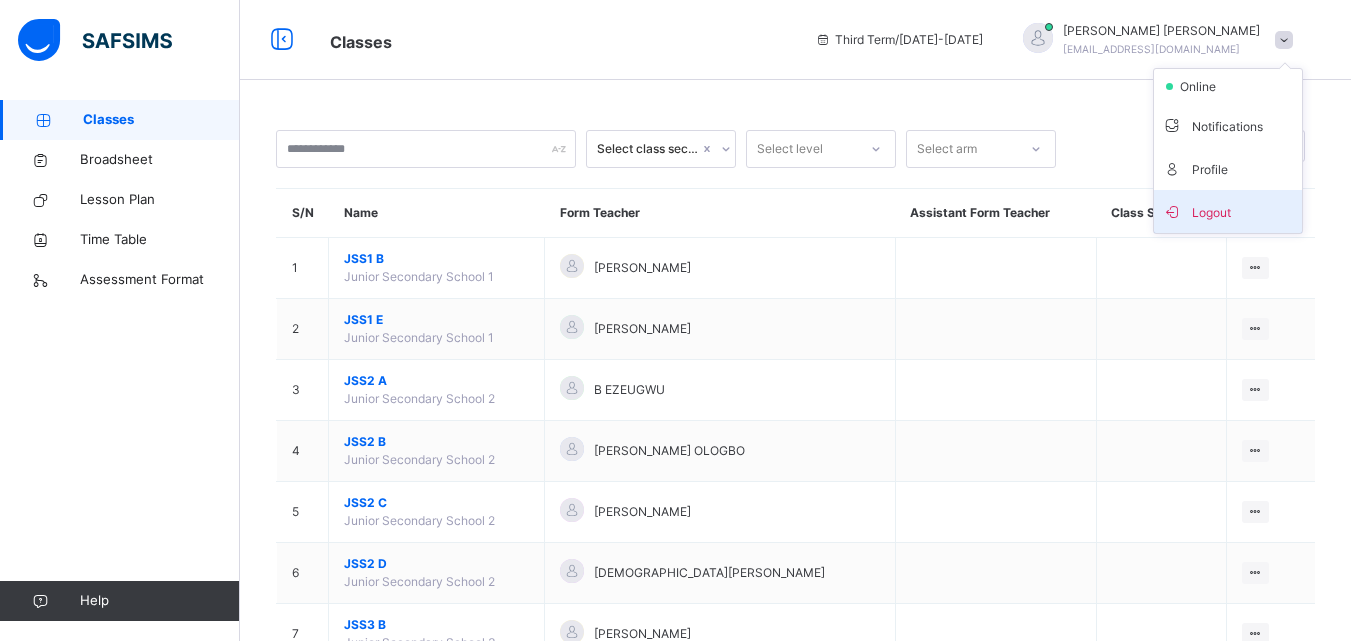 click on "Logout" at bounding box center (1228, 211) 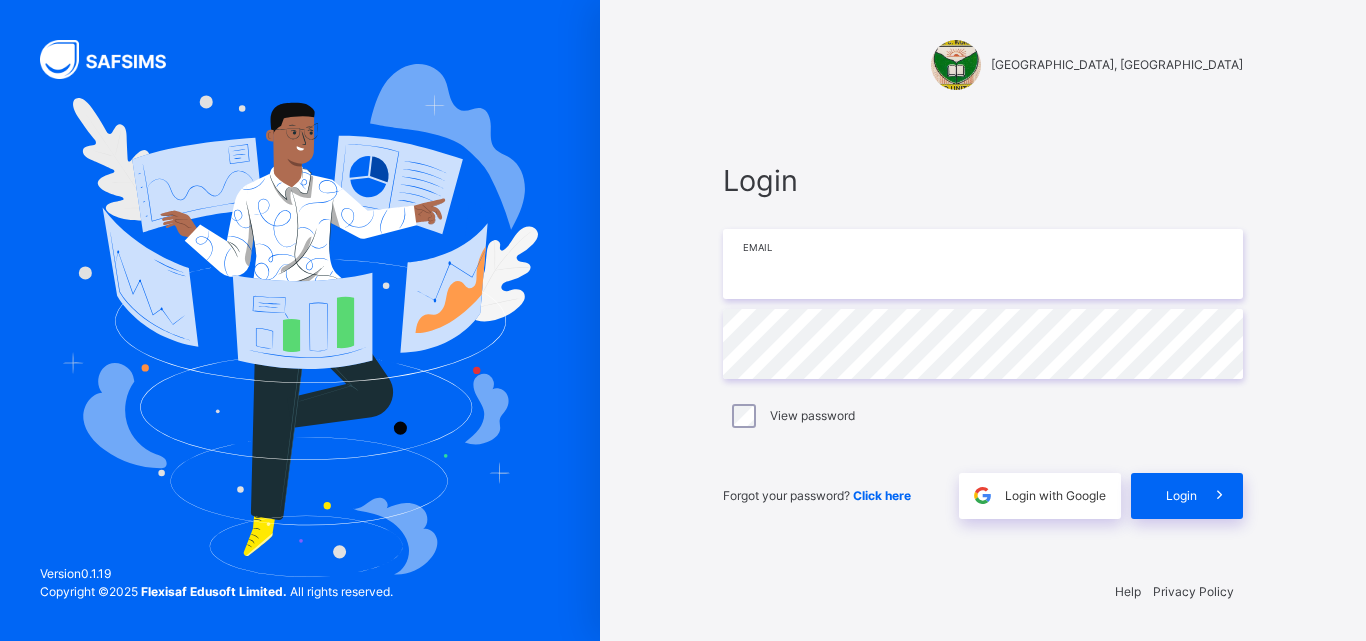click at bounding box center (983, 264) 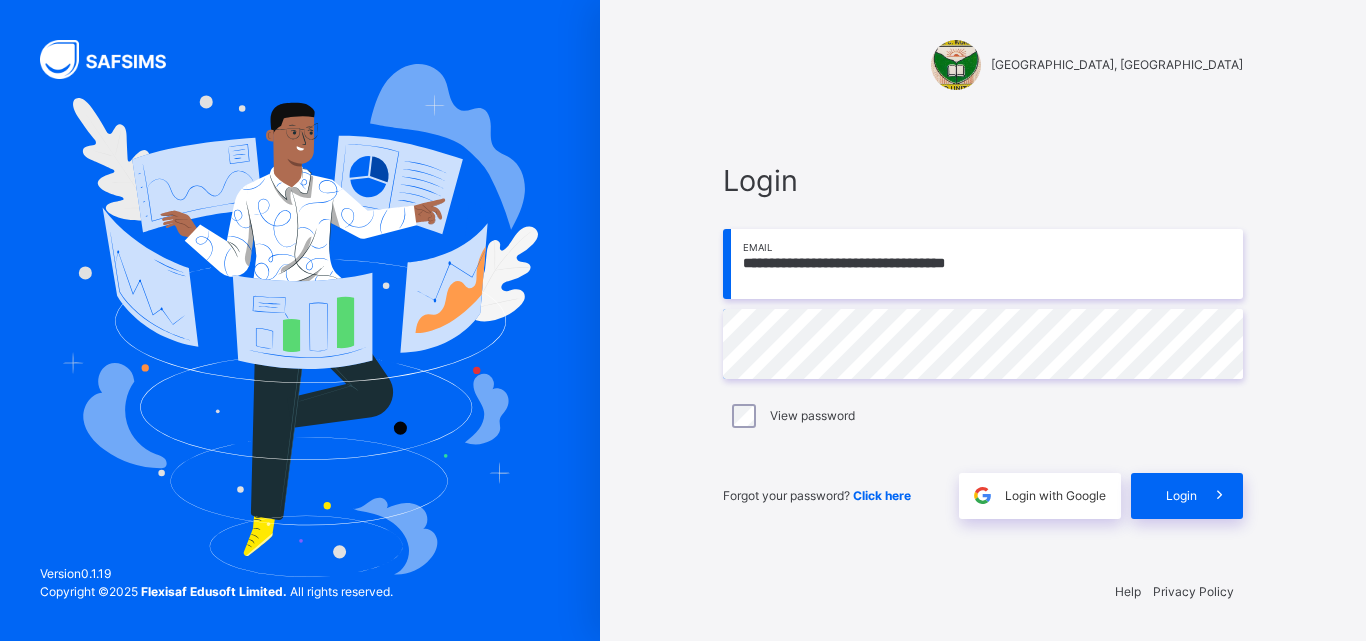 click on "View password" at bounding box center (983, 416) 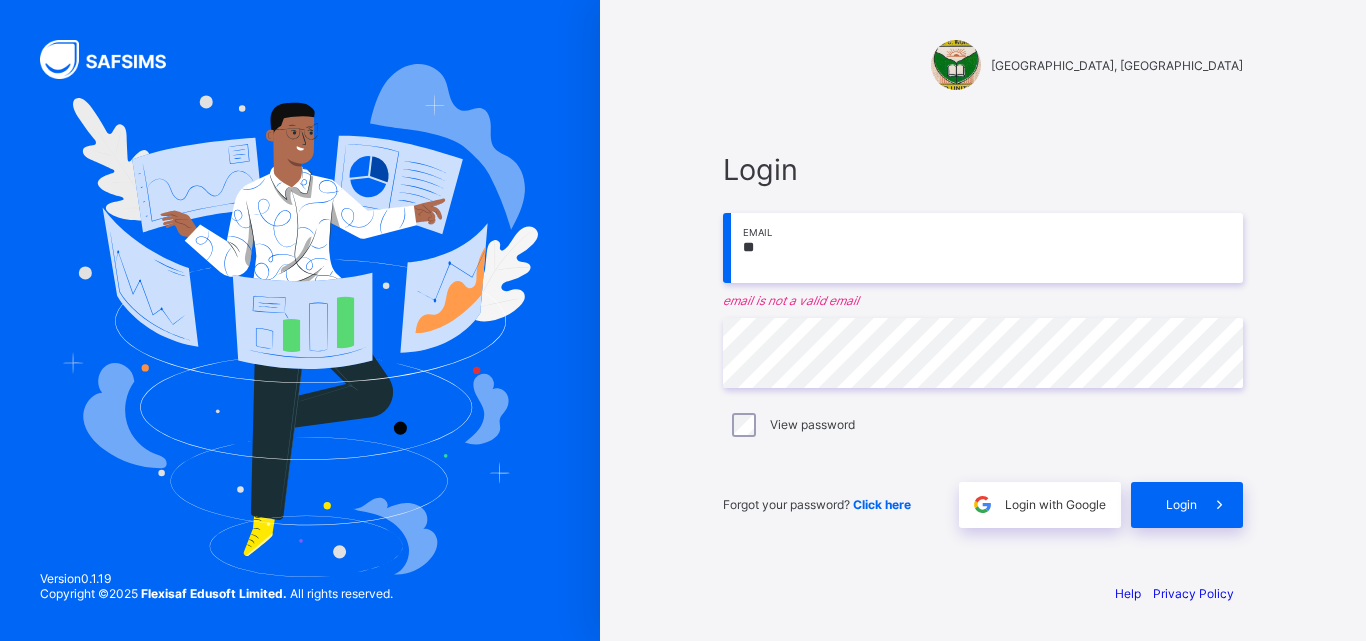 scroll, scrollTop: 0, scrollLeft: 0, axis: both 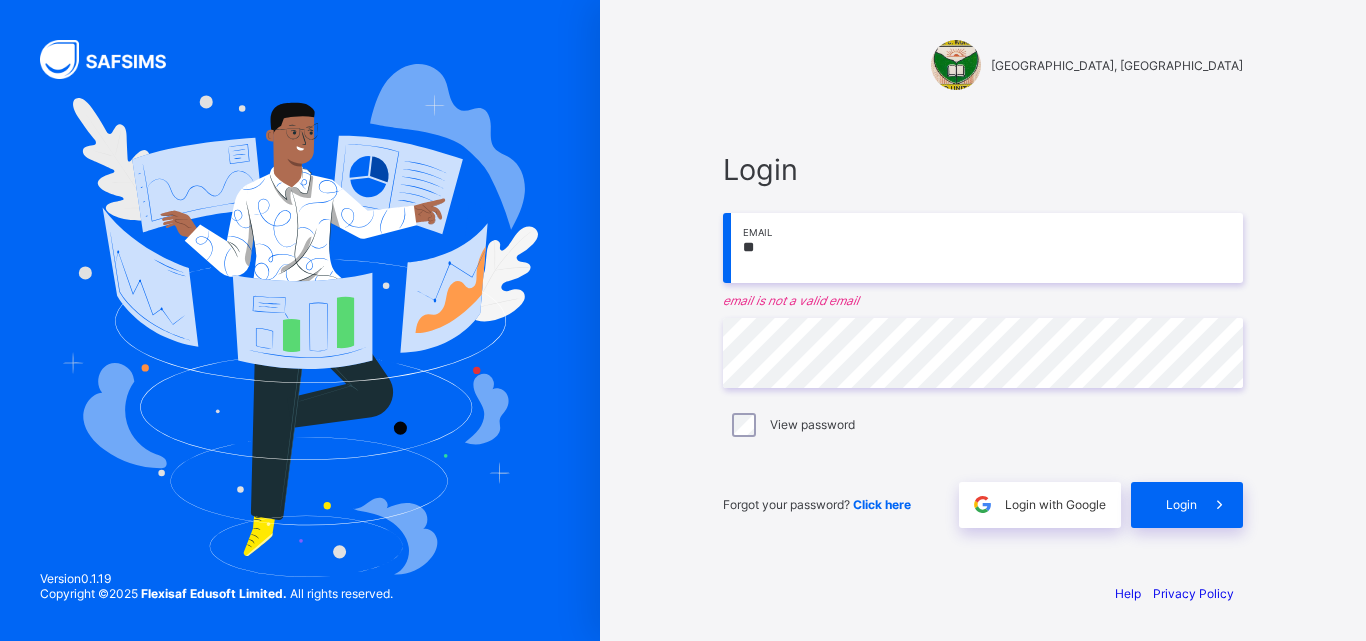 type on "**********" 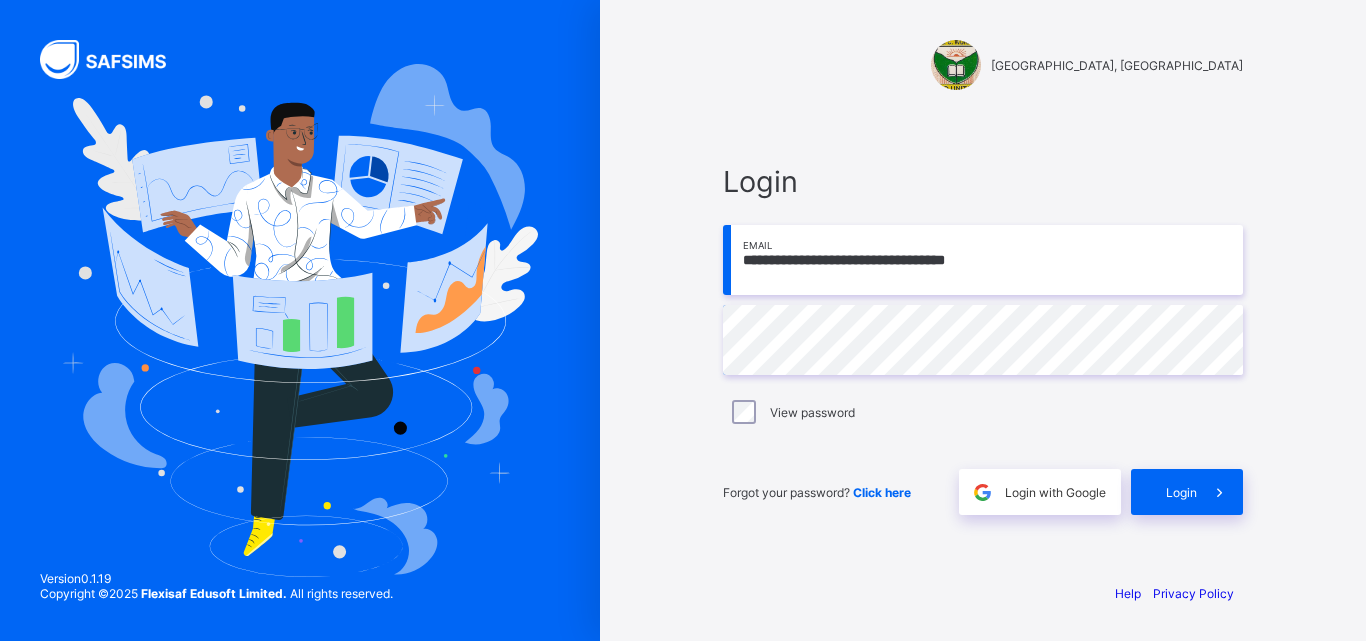 click on "**********" at bounding box center (983, 339) 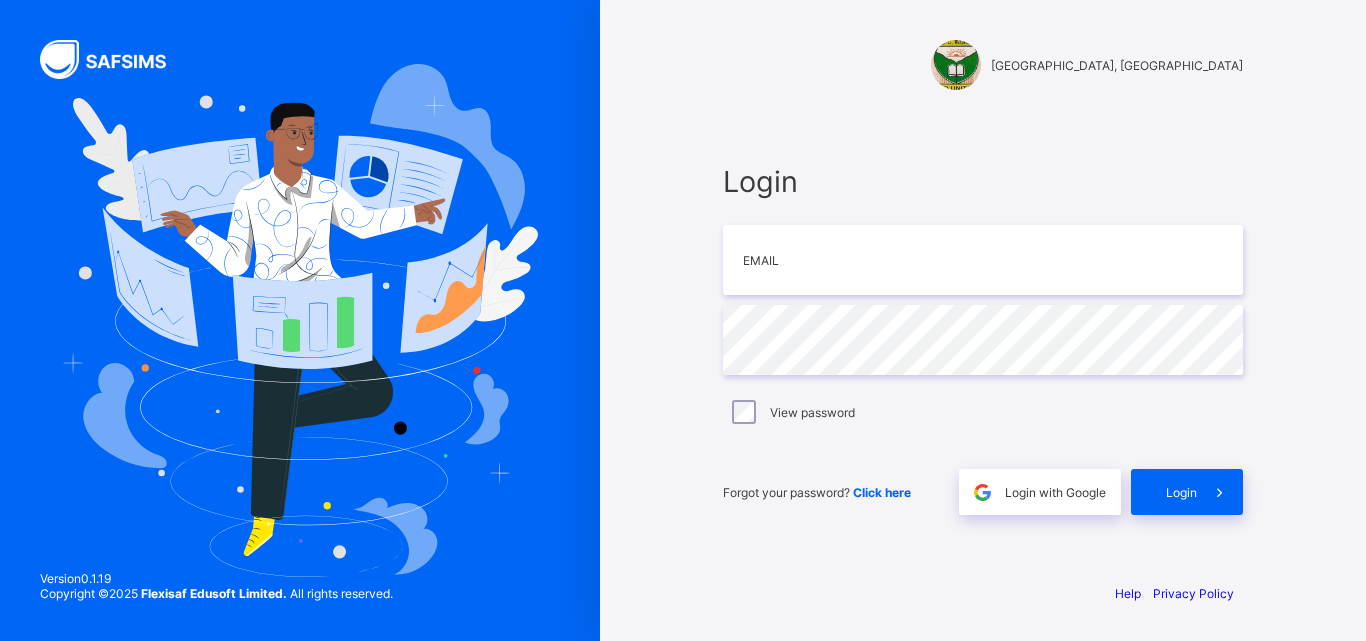 scroll, scrollTop: 0, scrollLeft: 0, axis: both 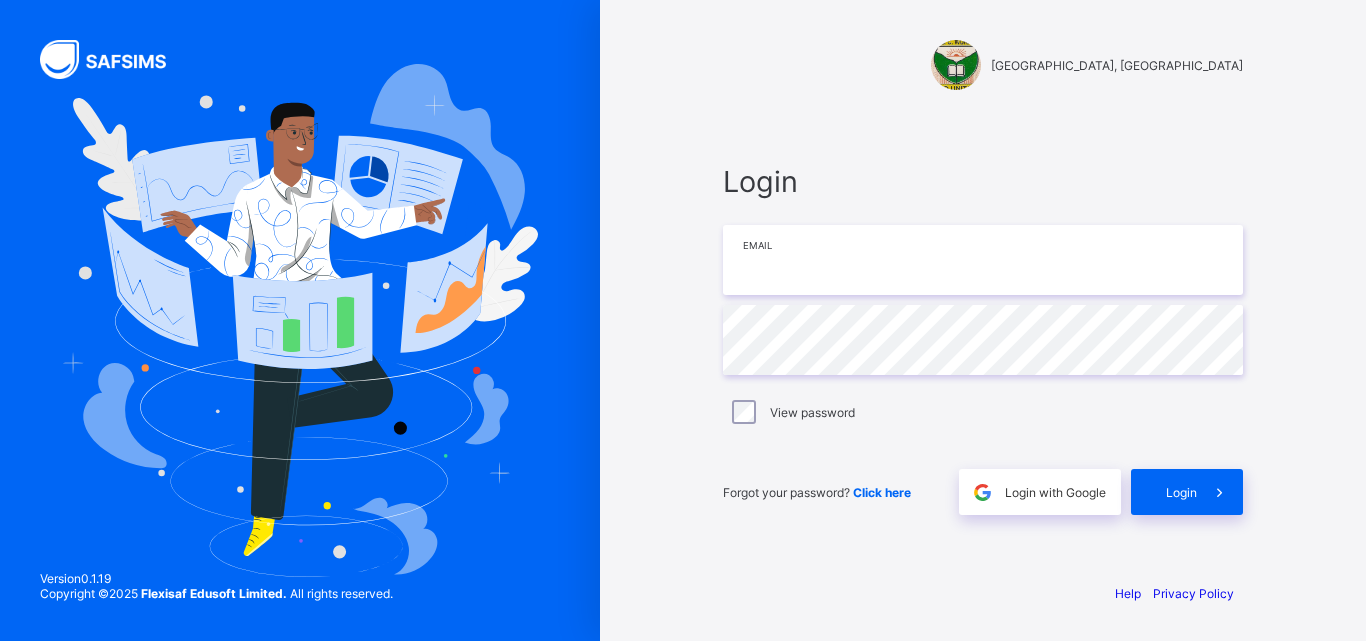 click at bounding box center (983, 260) 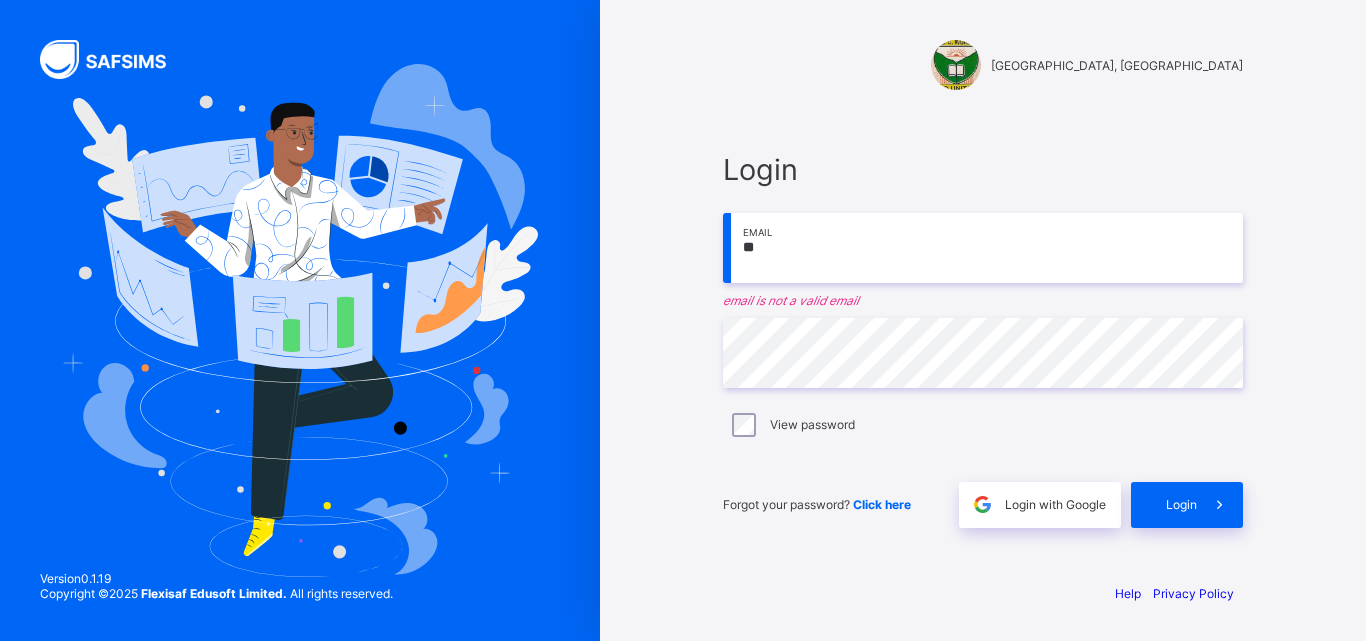 type on "**********" 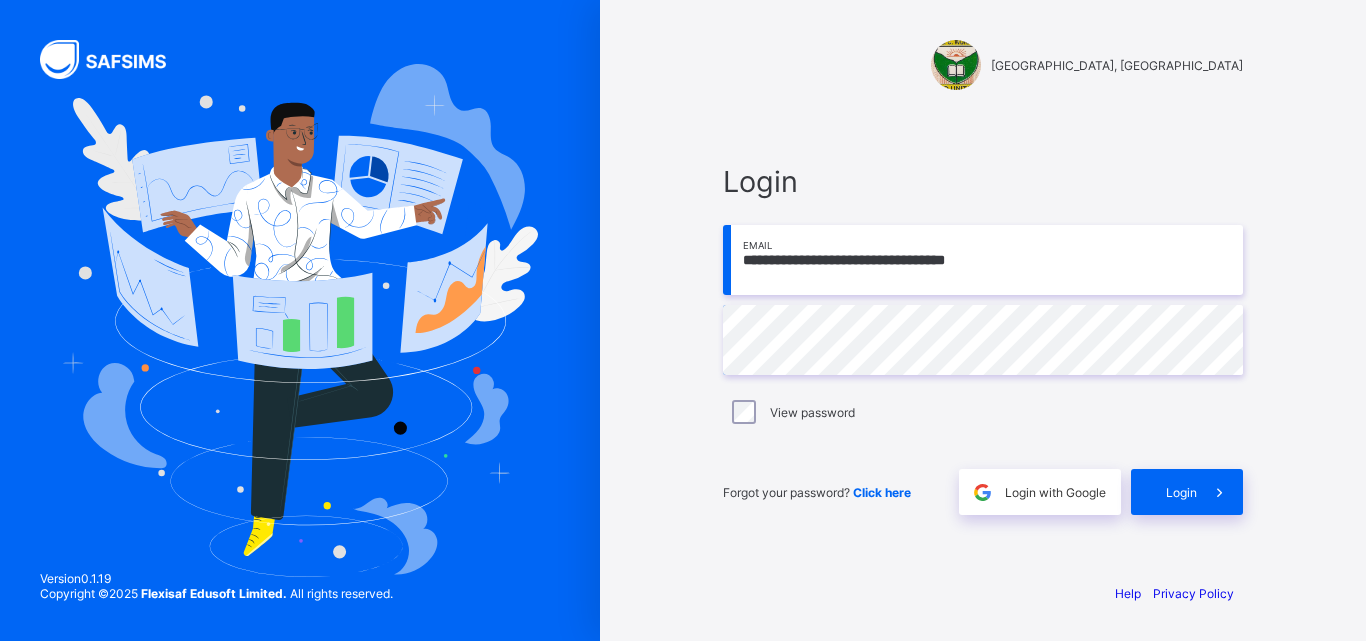 click on "View password" at bounding box center [812, 412] 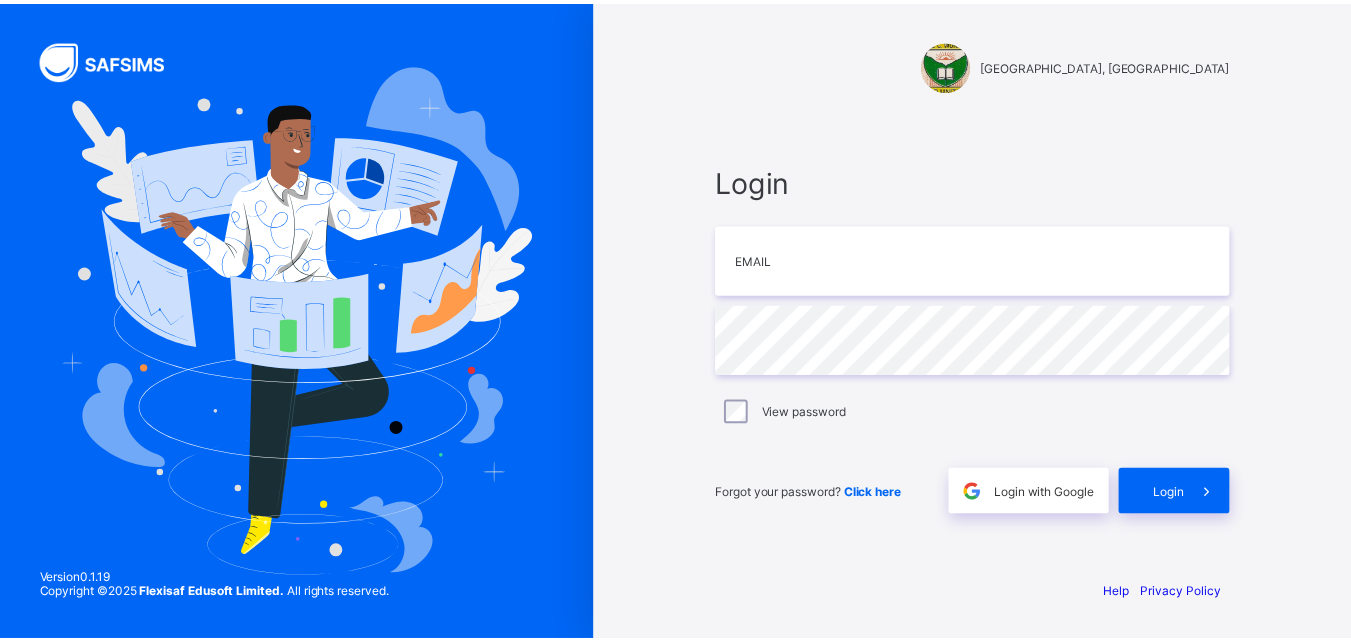 scroll, scrollTop: 0, scrollLeft: 0, axis: both 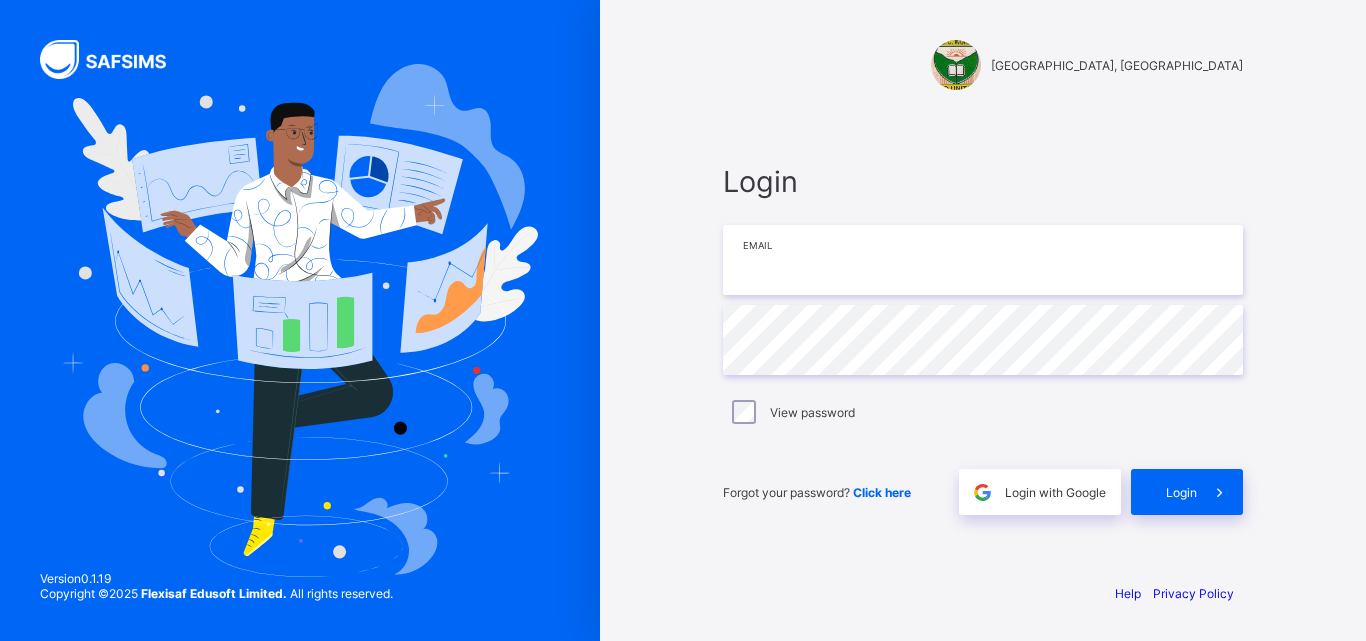 click at bounding box center [983, 260] 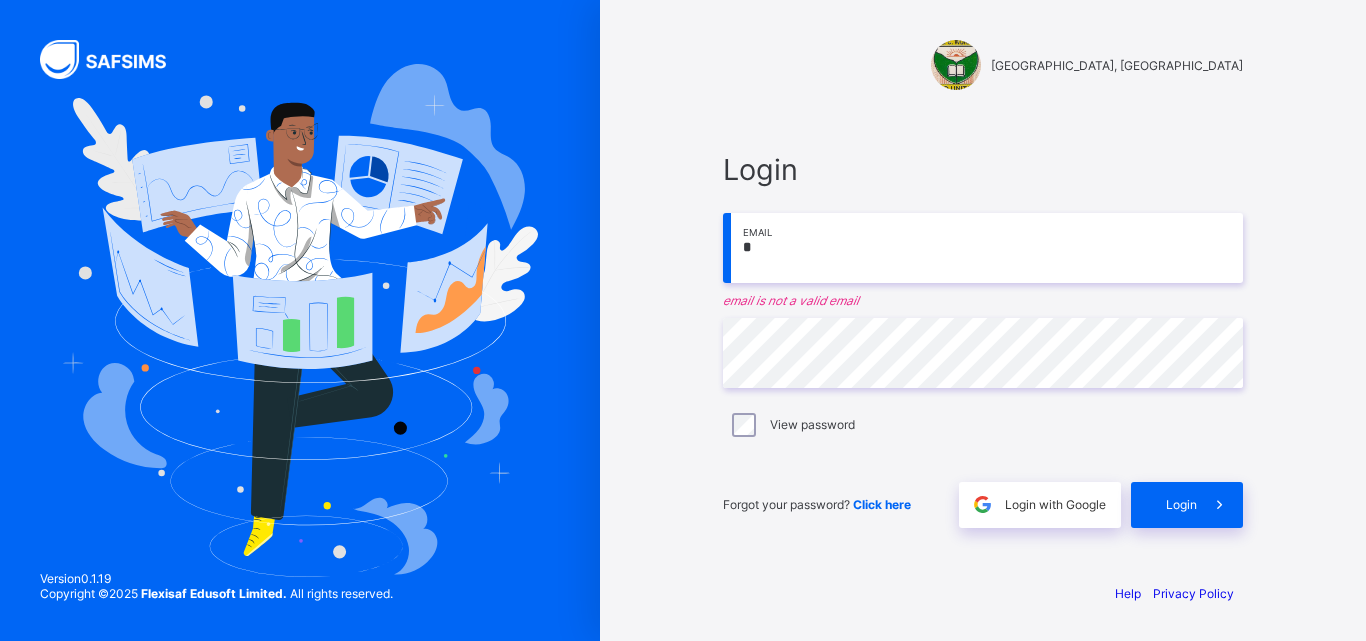 type on "**********" 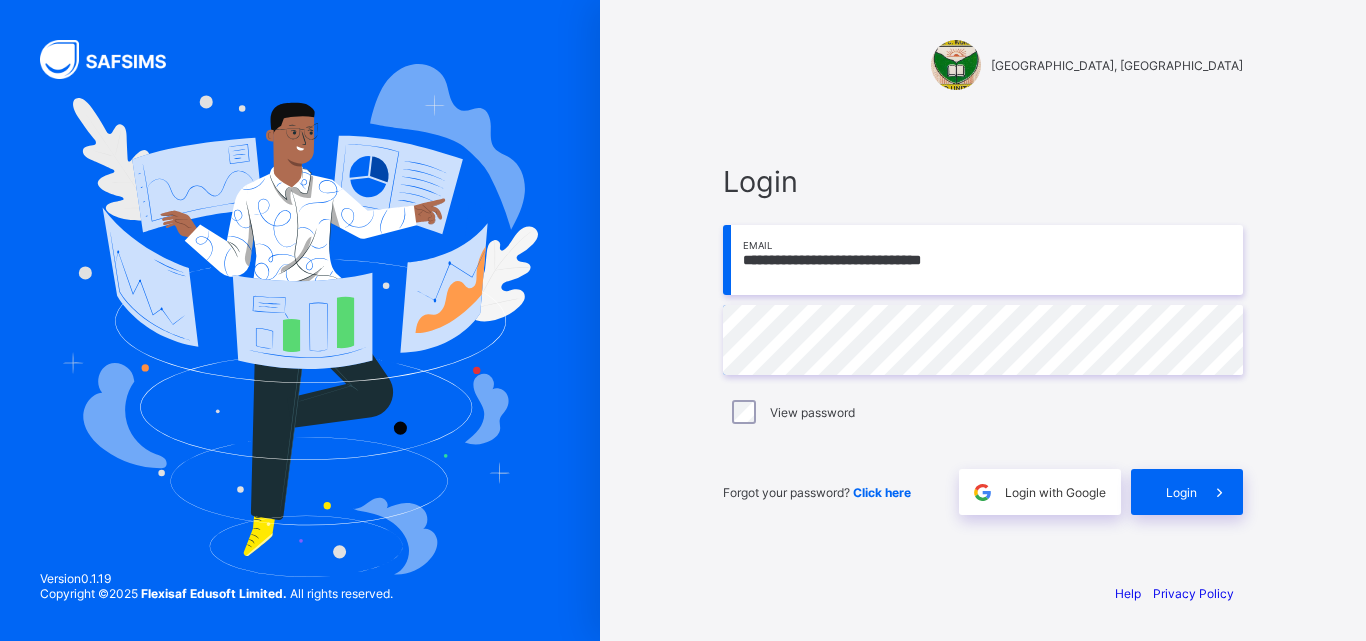 click on "View password" at bounding box center [983, 412] 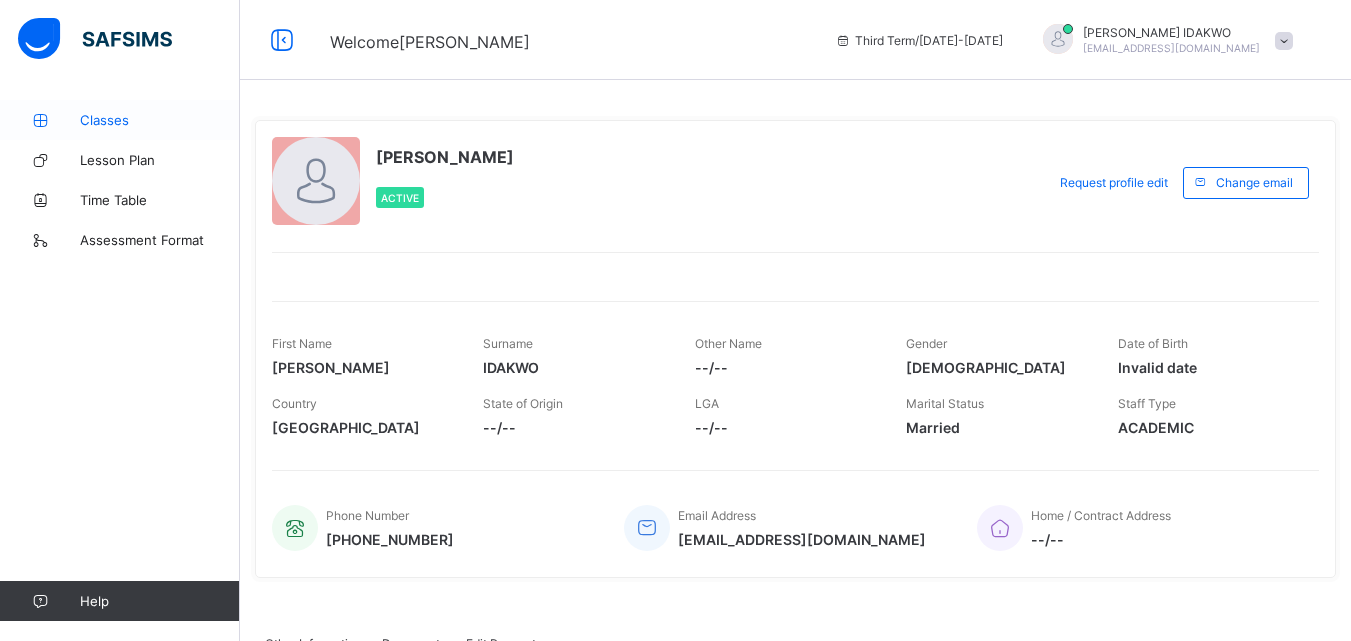 click on "Classes" at bounding box center [160, 120] 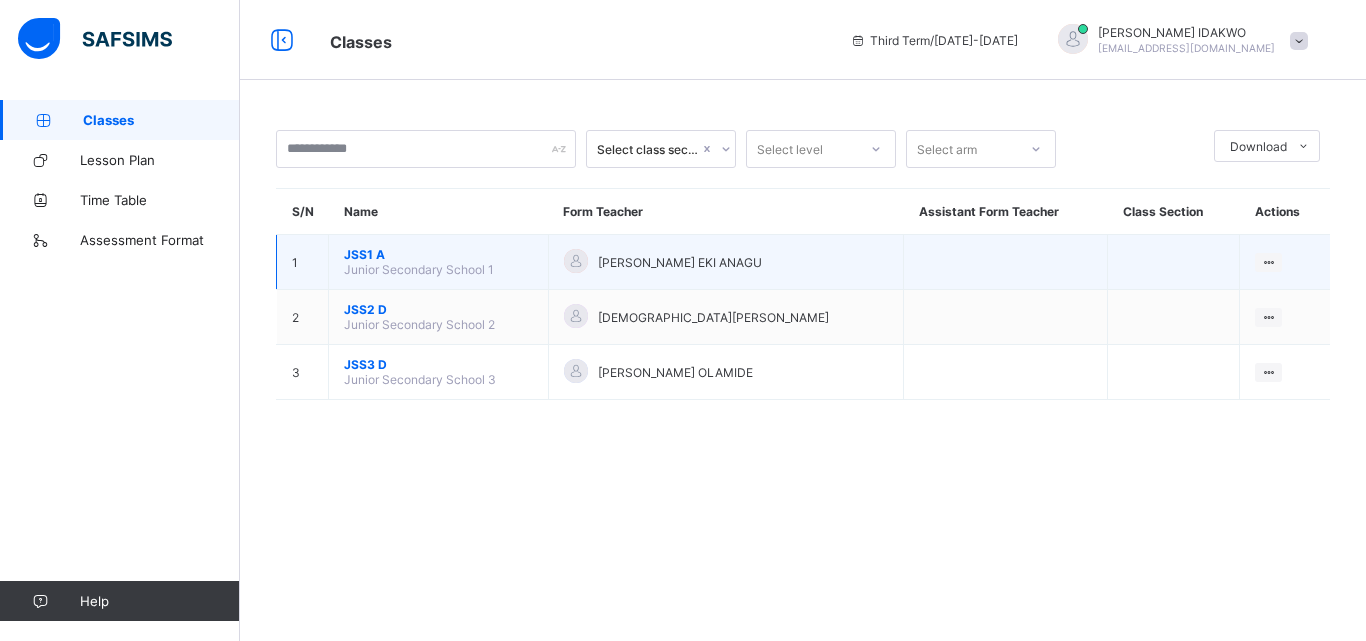 click on "JSS1   A" at bounding box center [438, 254] 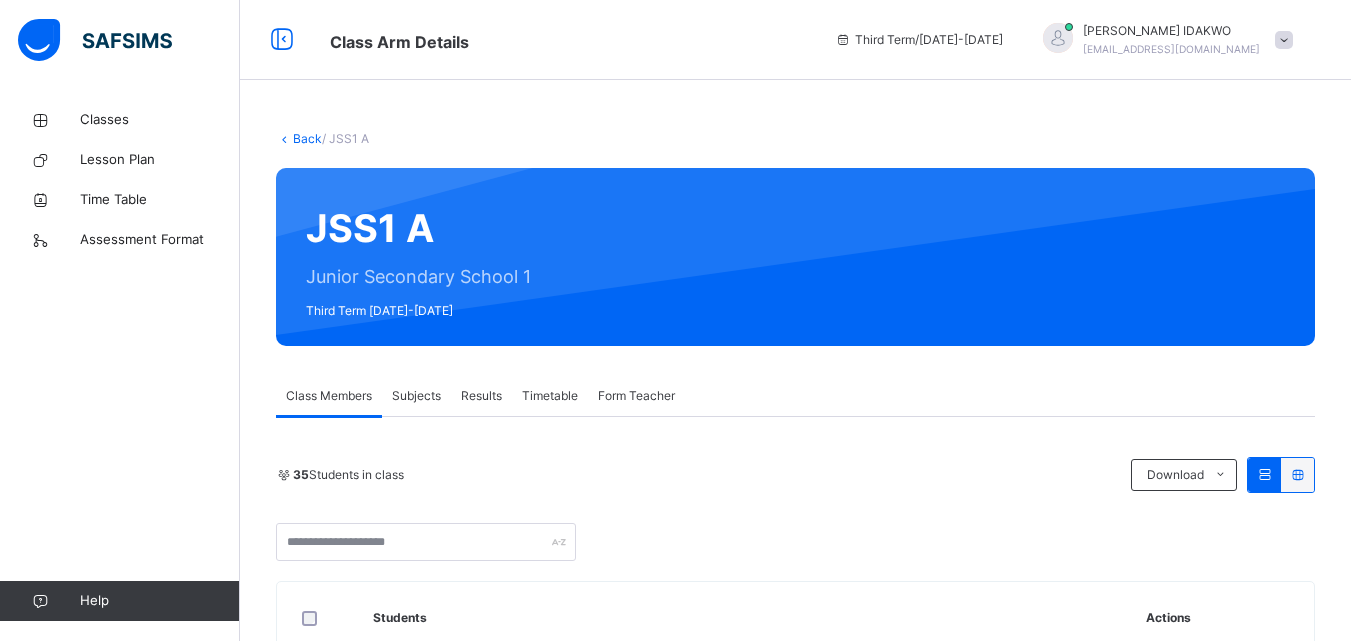 click on "Subjects" at bounding box center [416, 396] 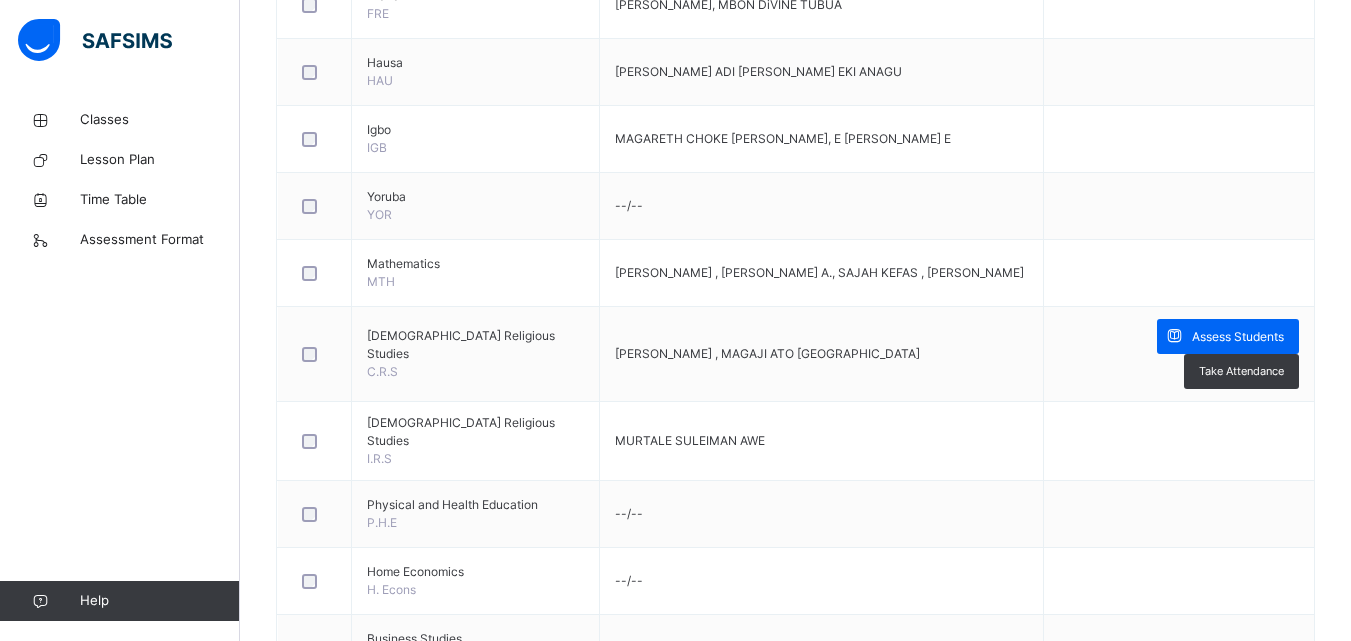 scroll, scrollTop: 900, scrollLeft: 0, axis: vertical 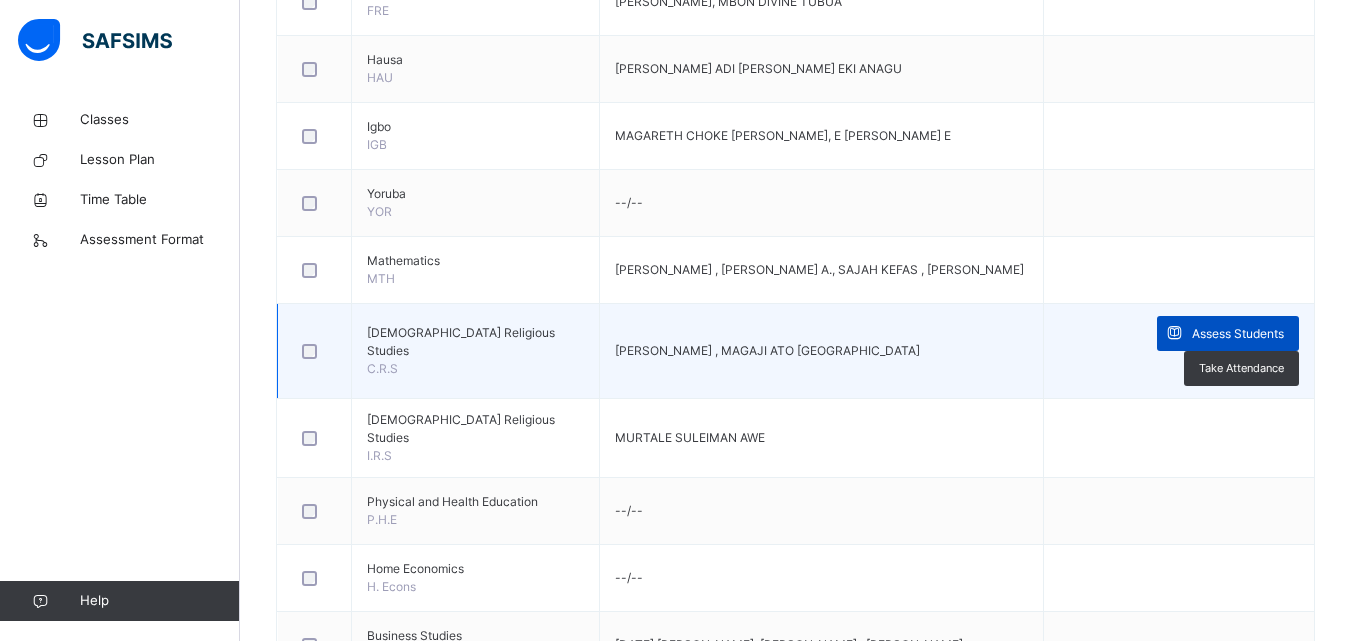 click on "Assess Students" at bounding box center (1238, 334) 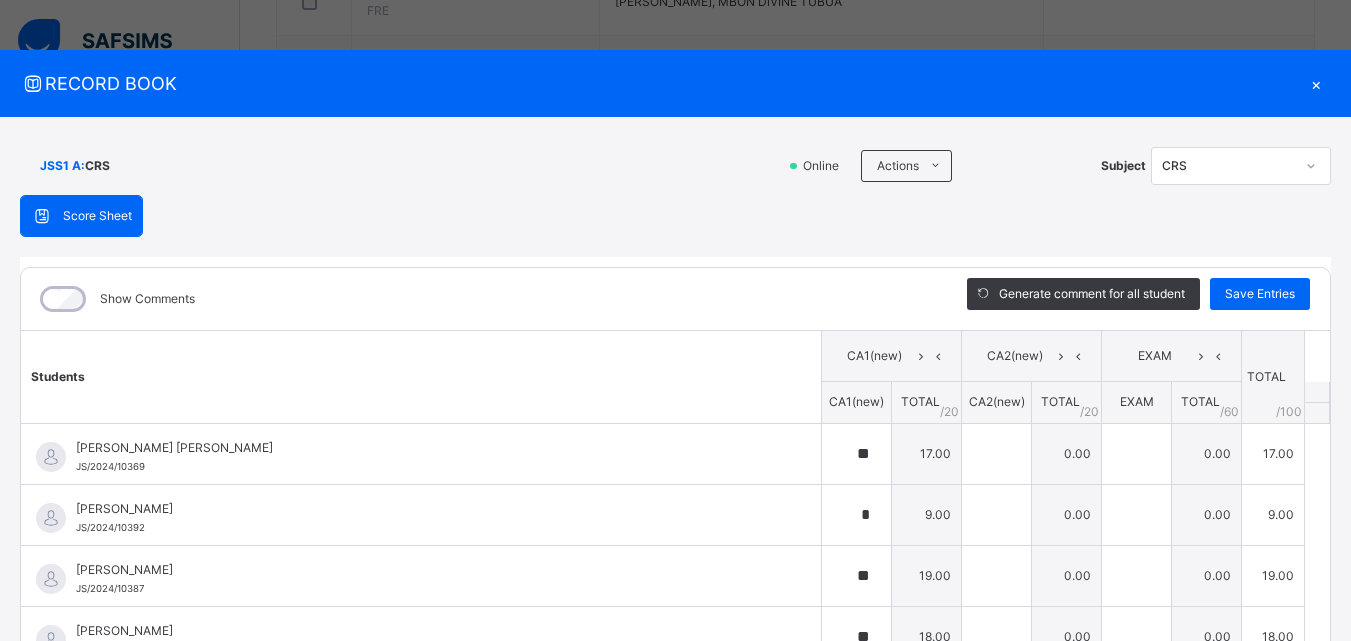 type on "**" 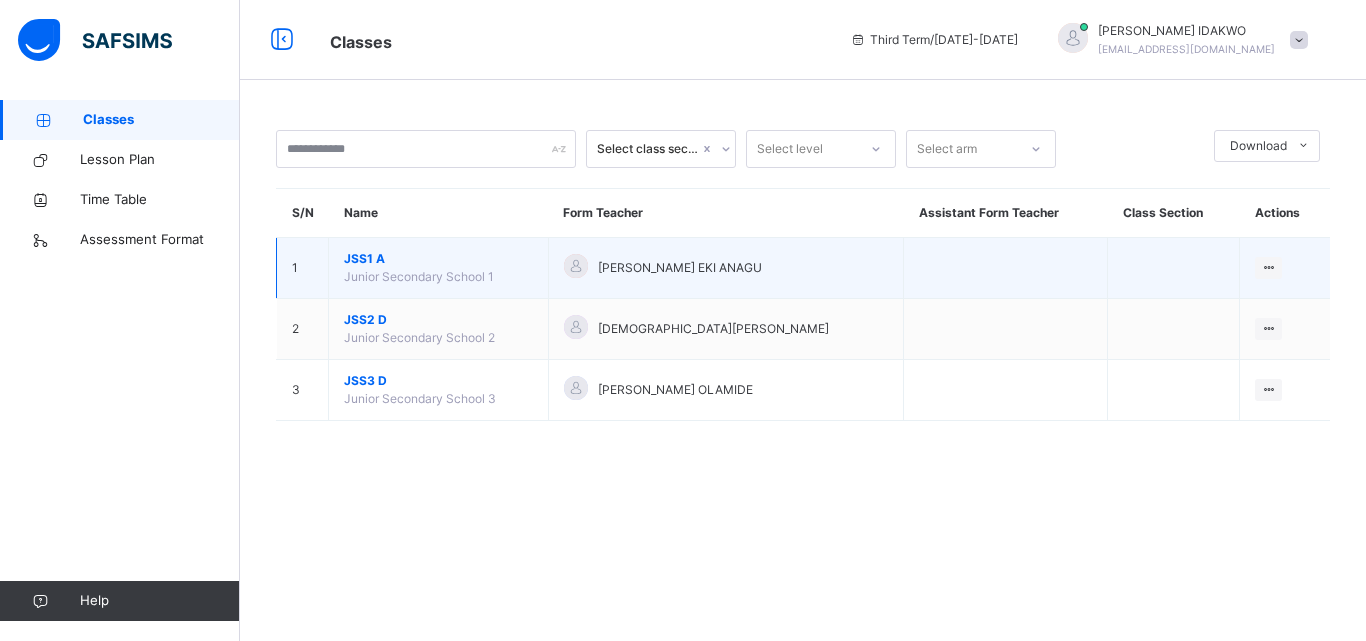 click on "JSS1   A" at bounding box center (438, 259) 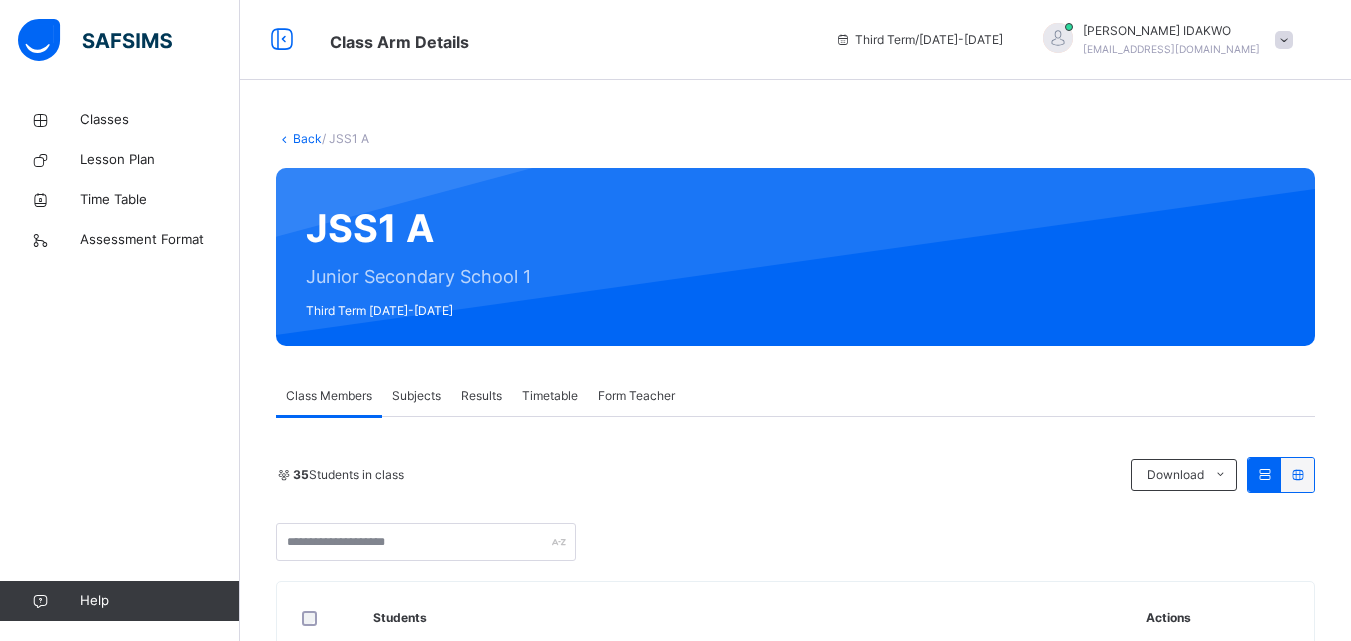 click on "Subjects" at bounding box center [416, 396] 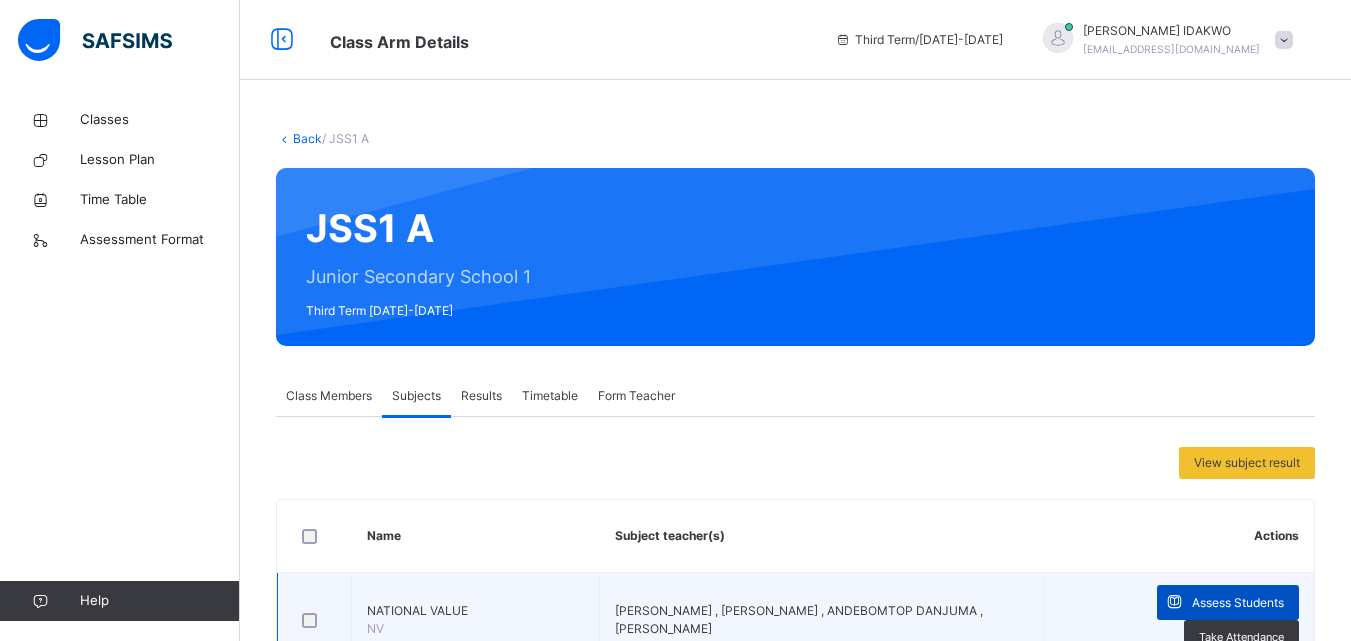 click on "Assess Students" at bounding box center [1238, 603] 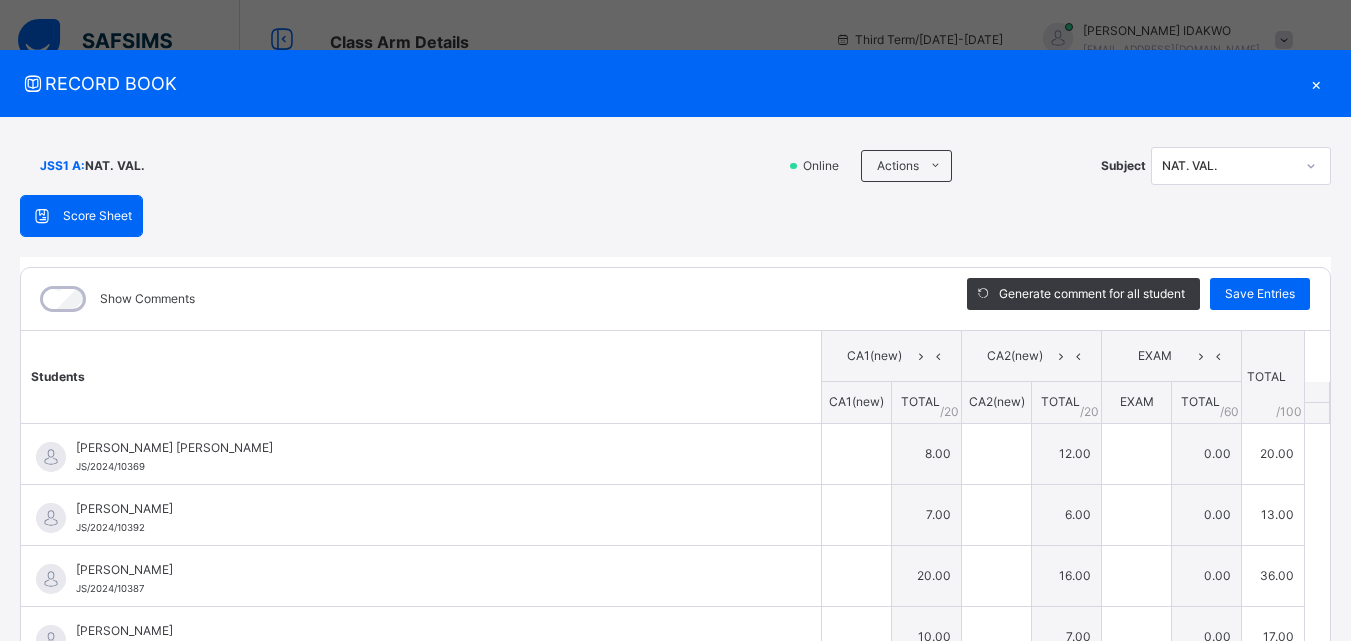 type on "*" 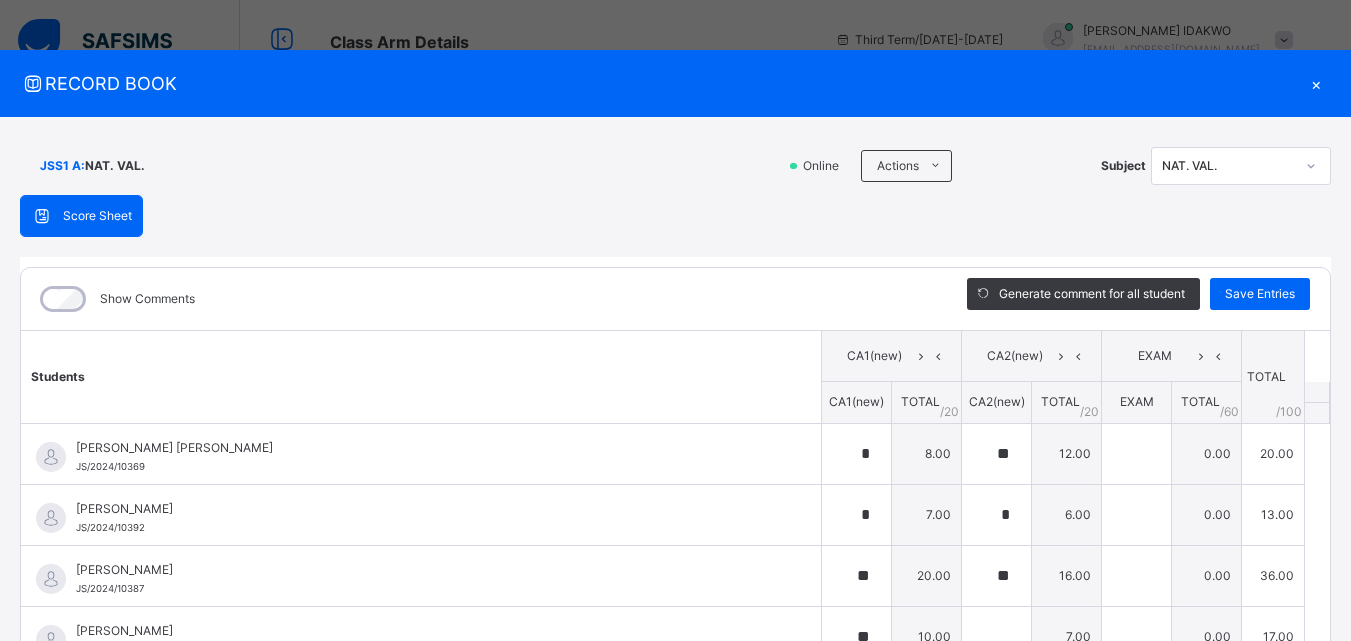 type on "*" 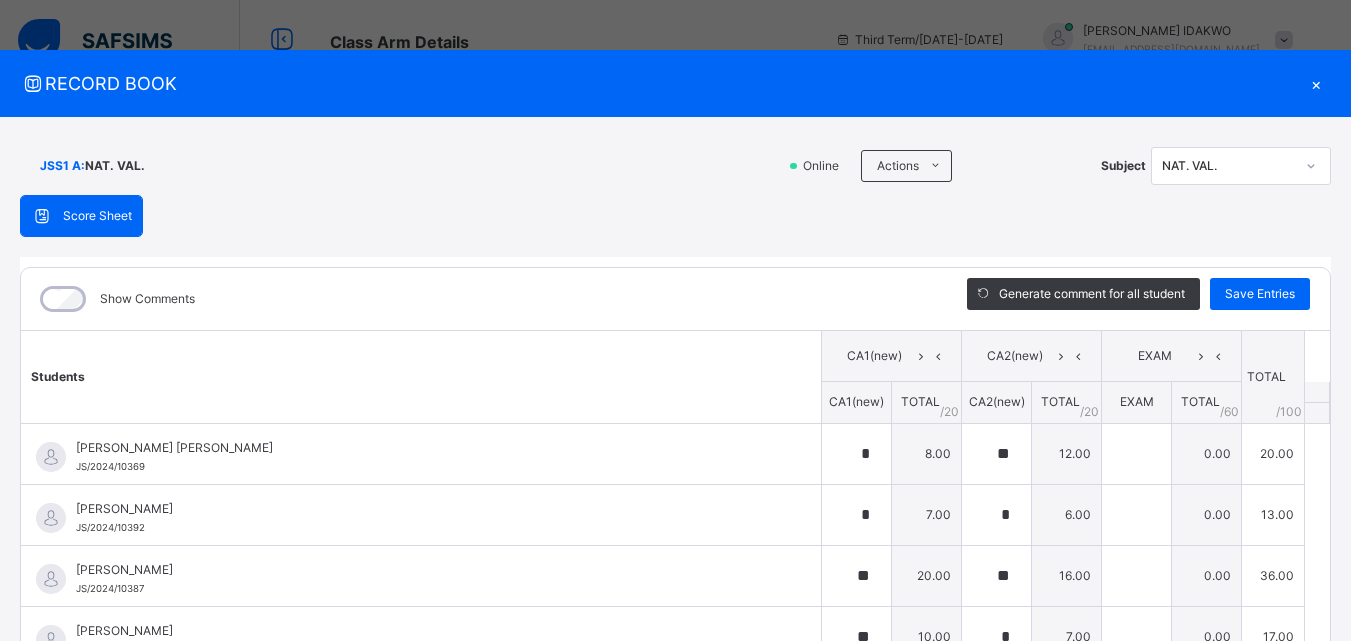 type on "*" 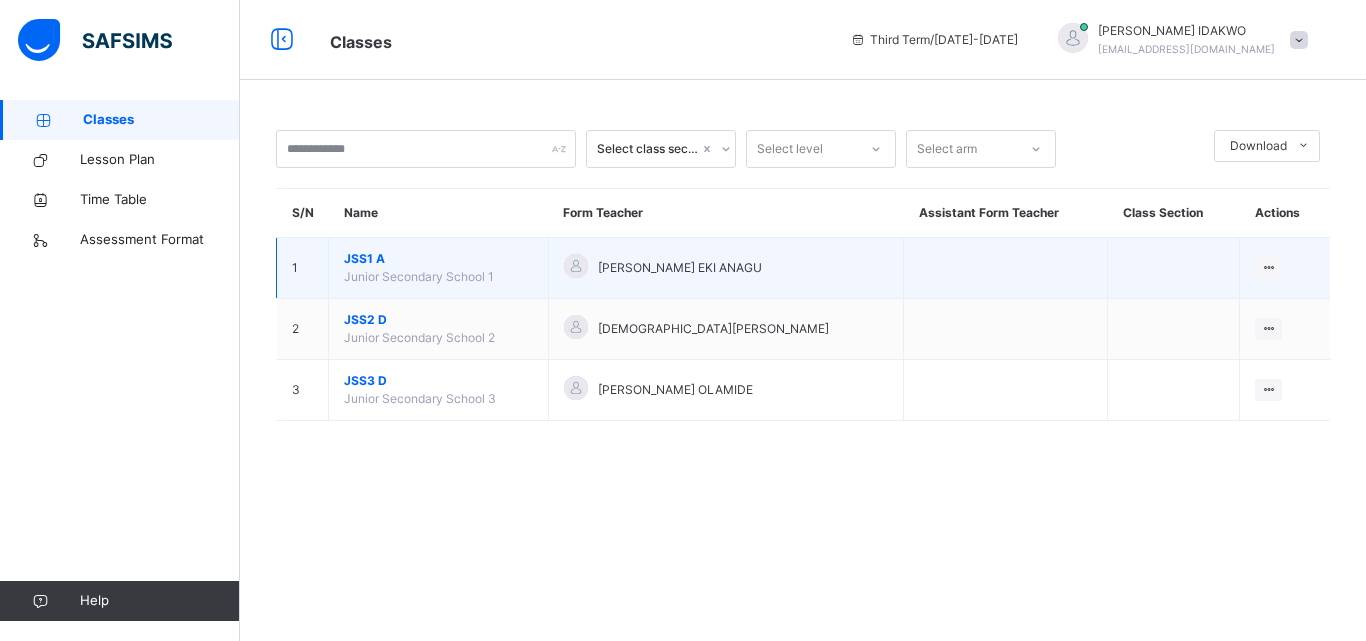 click on "JSS1   A" at bounding box center (438, 259) 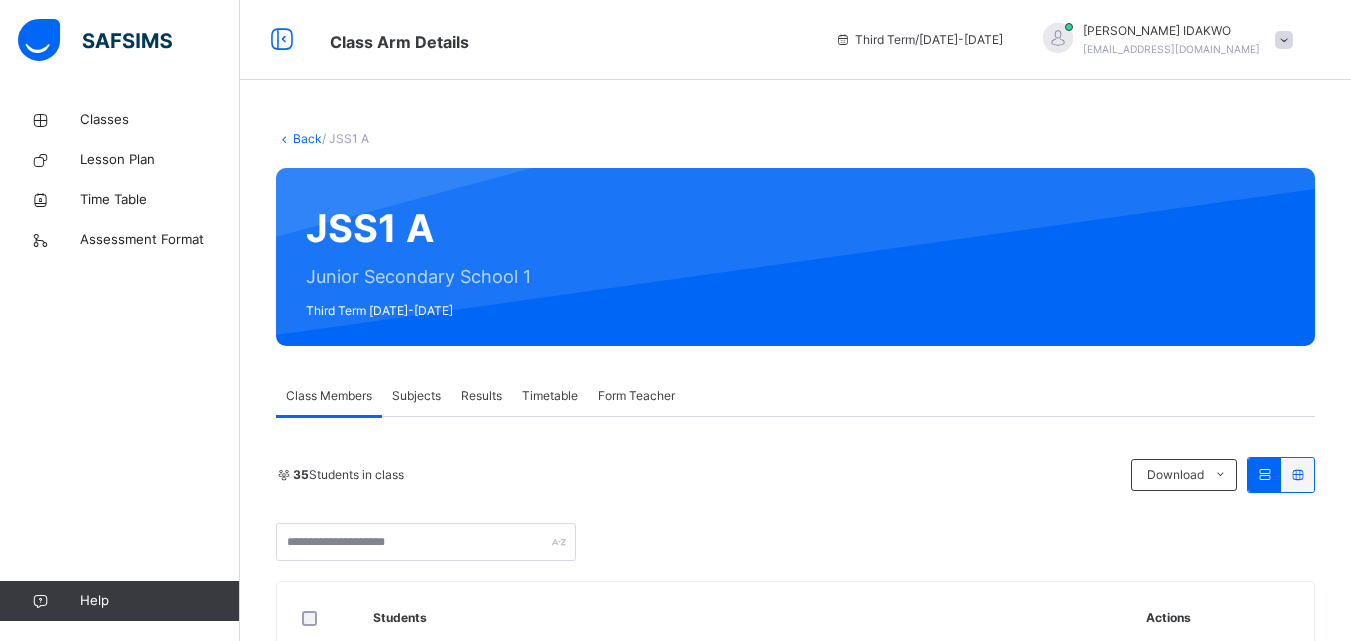 click on "Subjects" at bounding box center (416, 396) 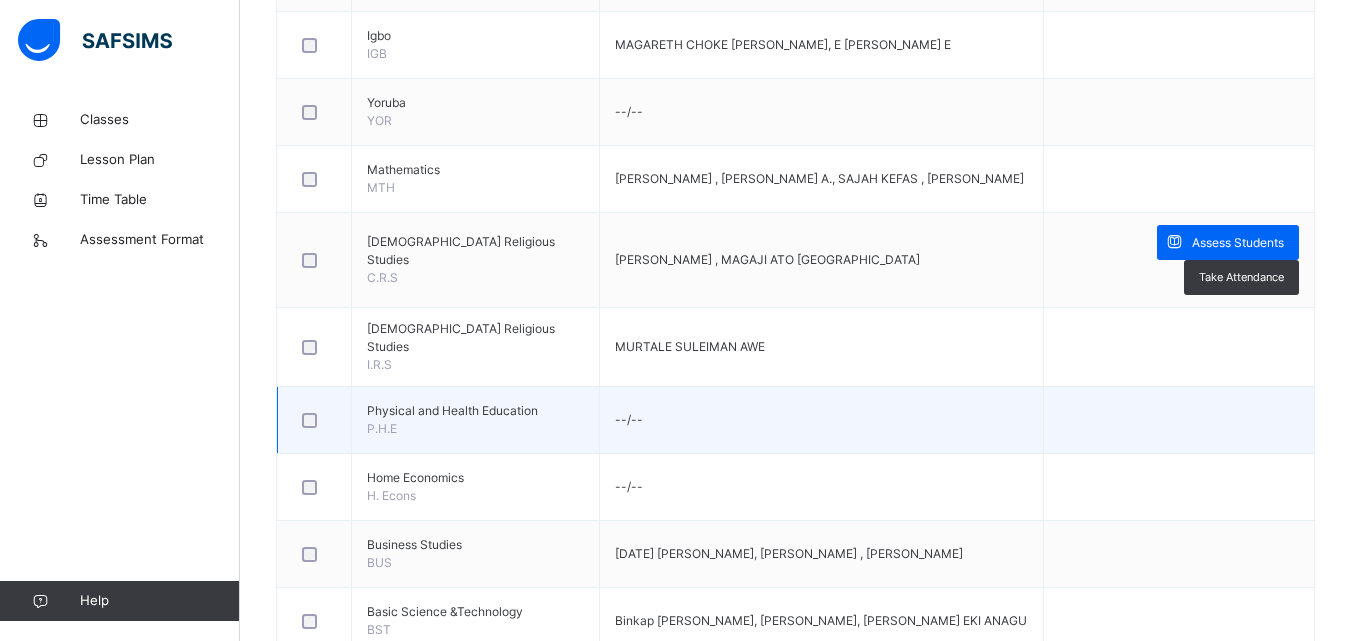 scroll, scrollTop: 1000, scrollLeft: 0, axis: vertical 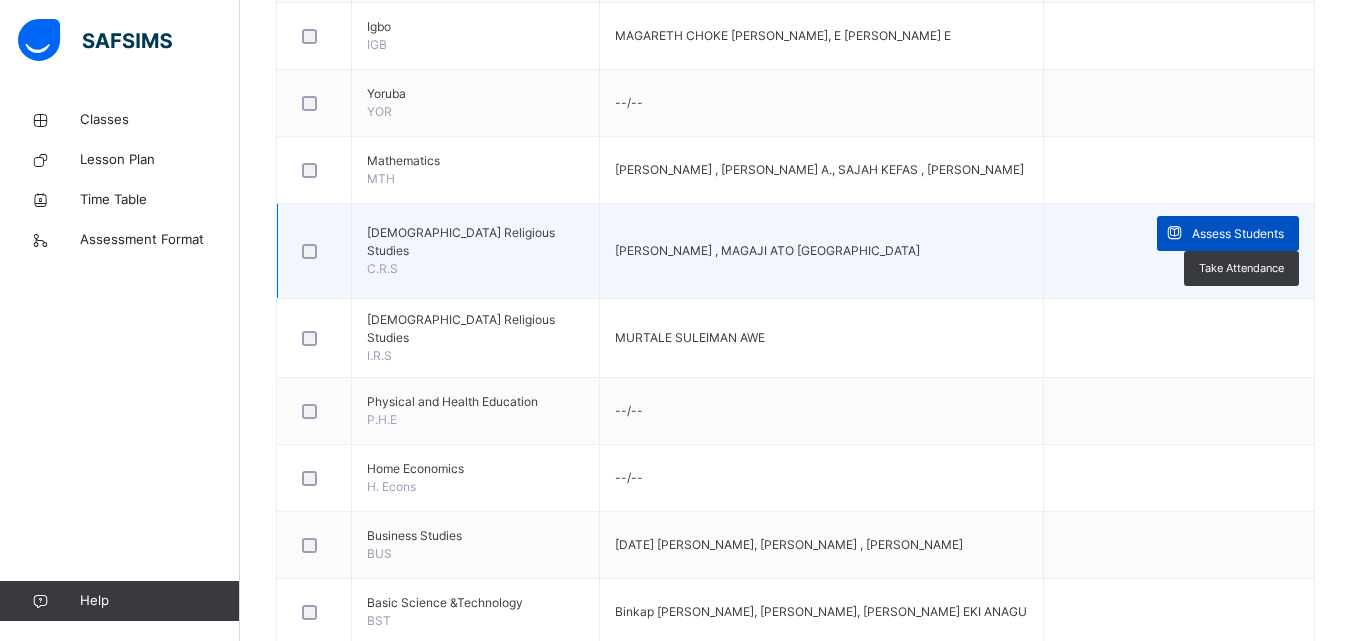 click on "Assess Students" at bounding box center (1238, 234) 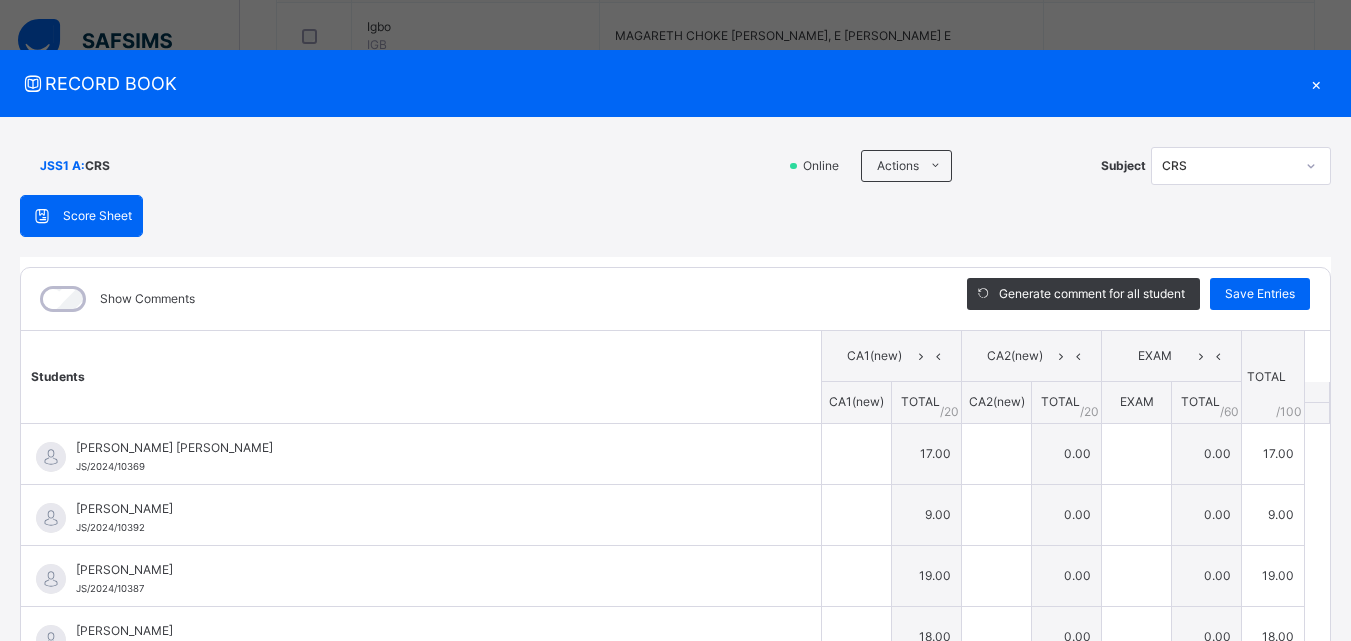 type on "**" 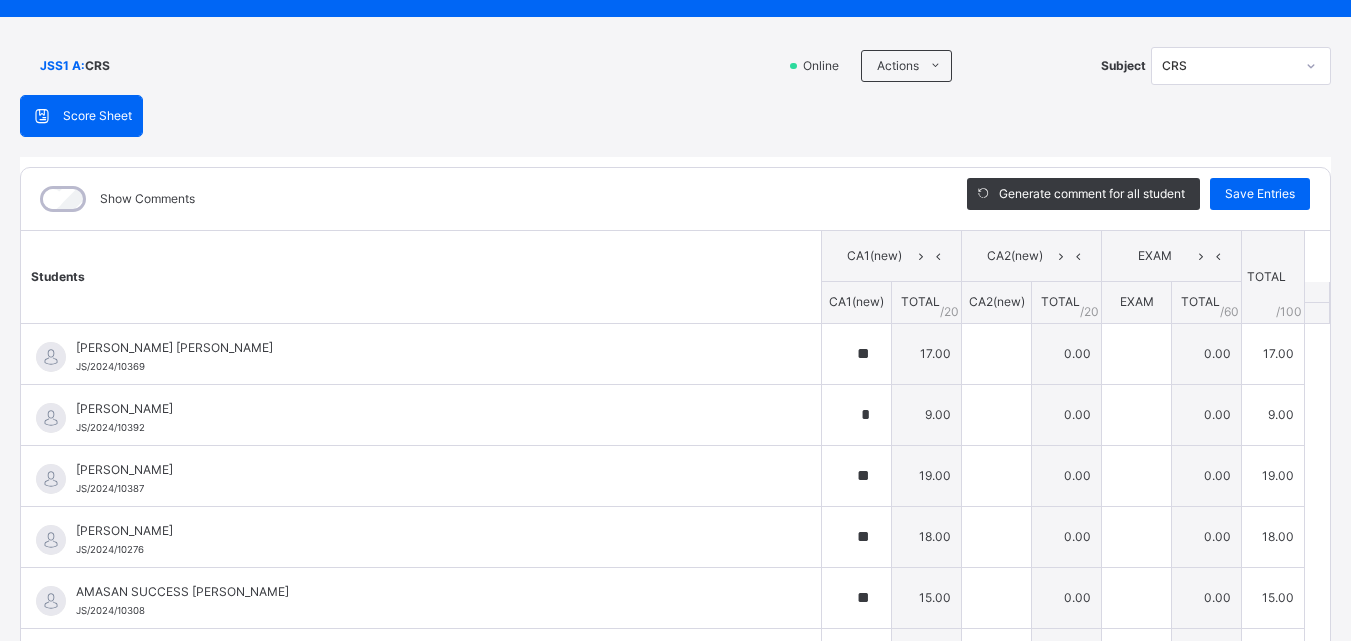 scroll, scrollTop: 200, scrollLeft: 0, axis: vertical 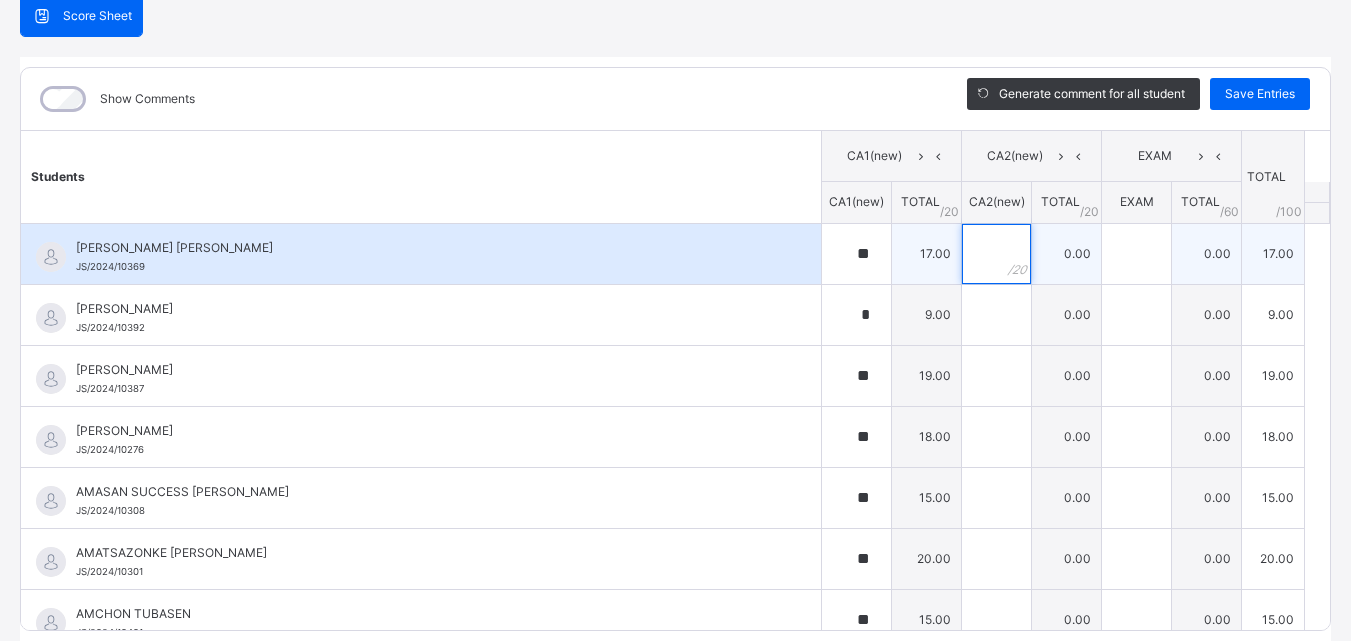 click at bounding box center [996, 254] 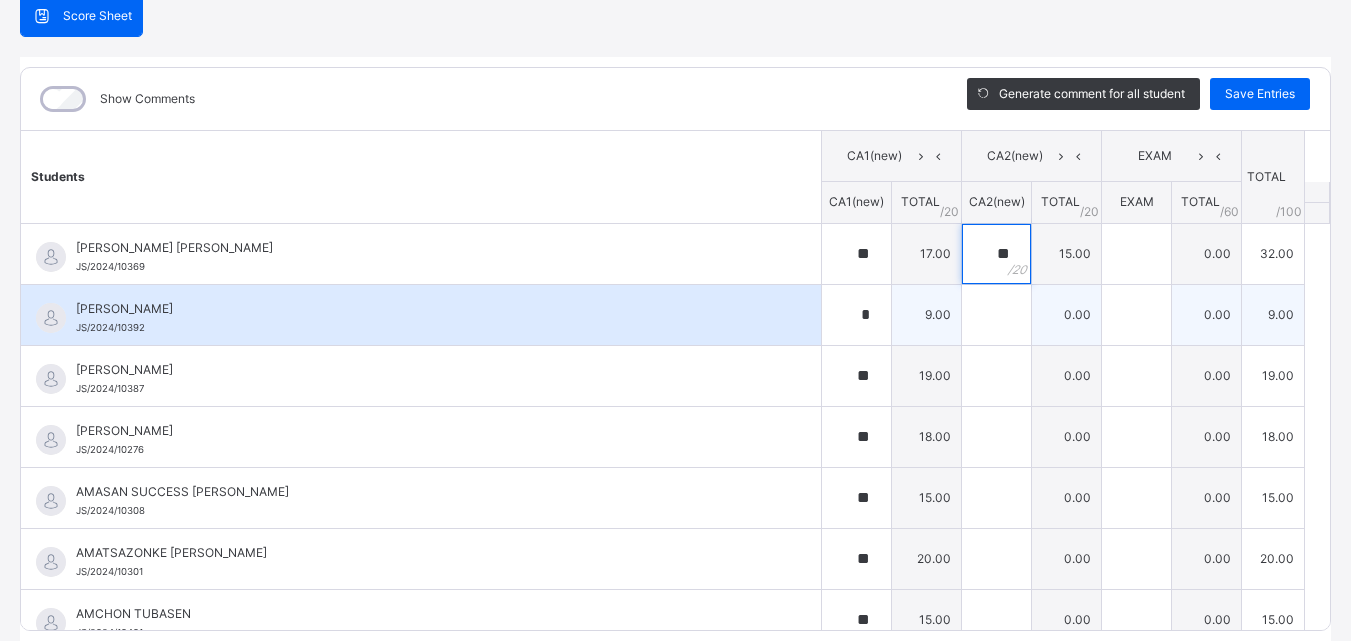 type on "**" 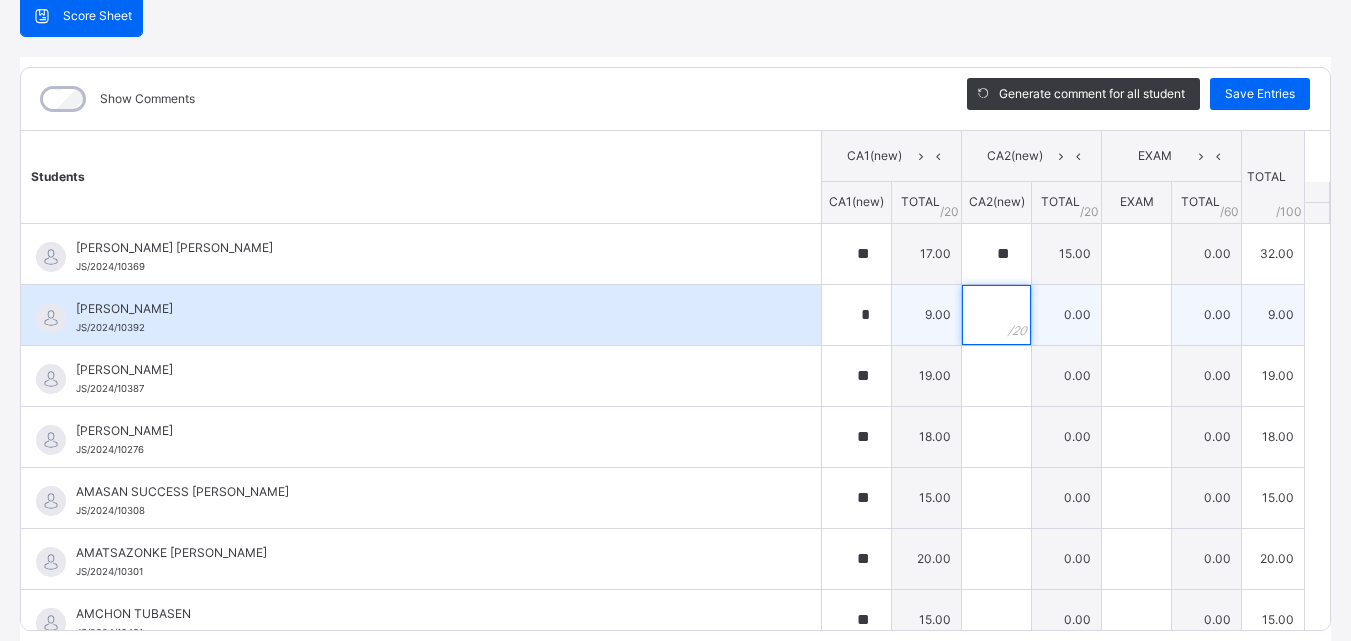 click at bounding box center (996, 315) 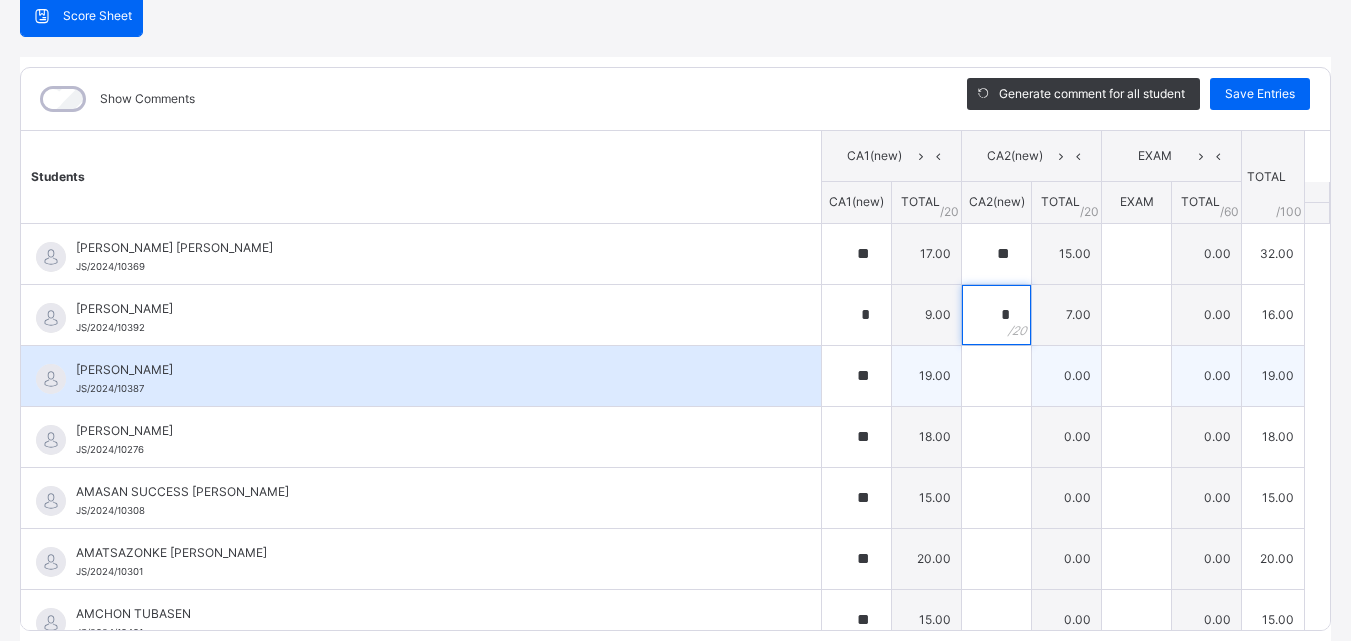 type on "*" 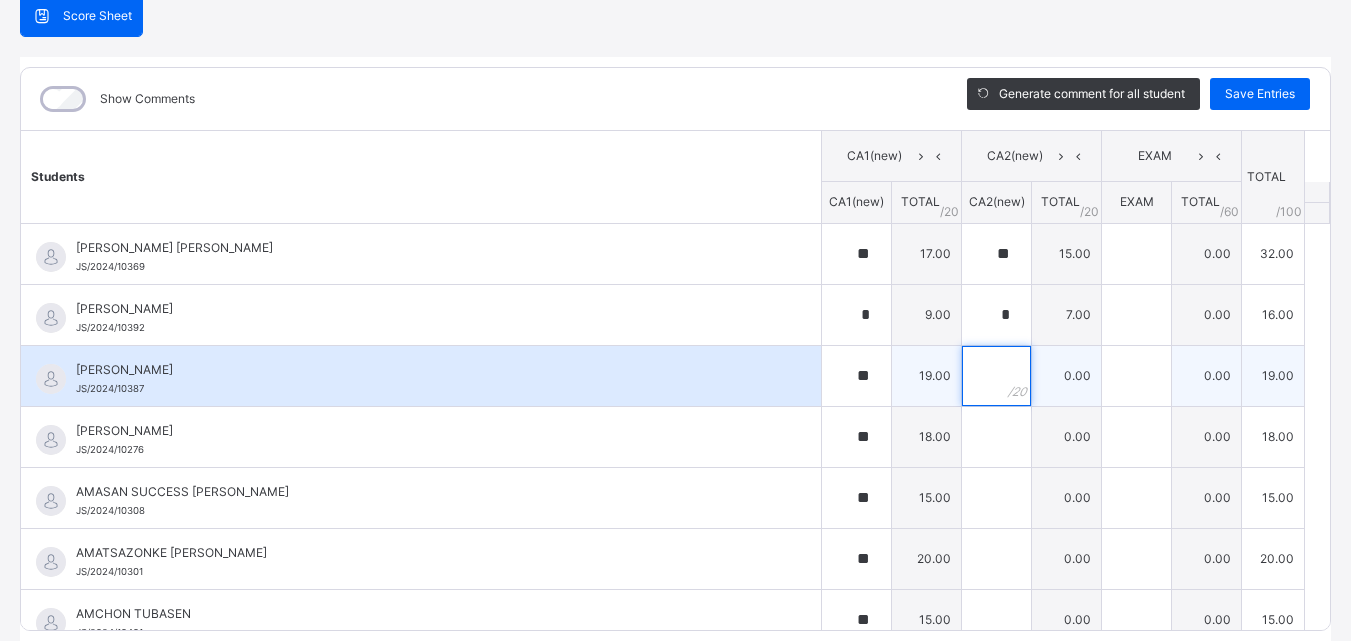 click at bounding box center (996, 376) 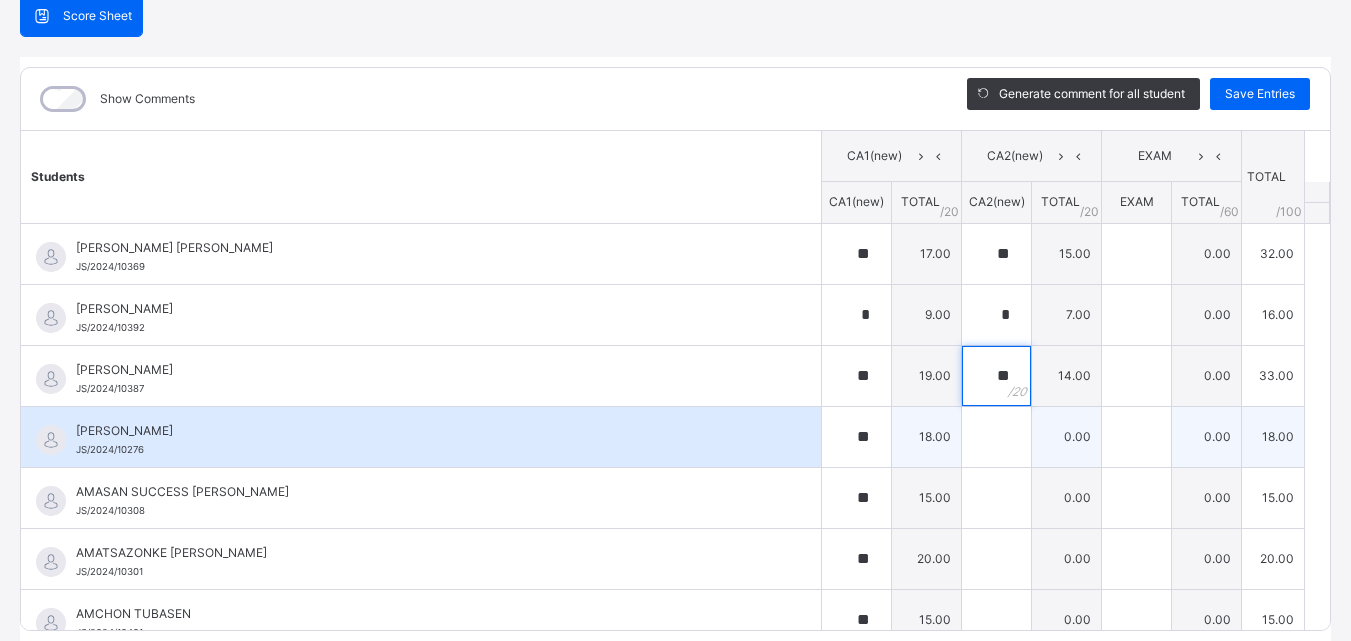 type on "**" 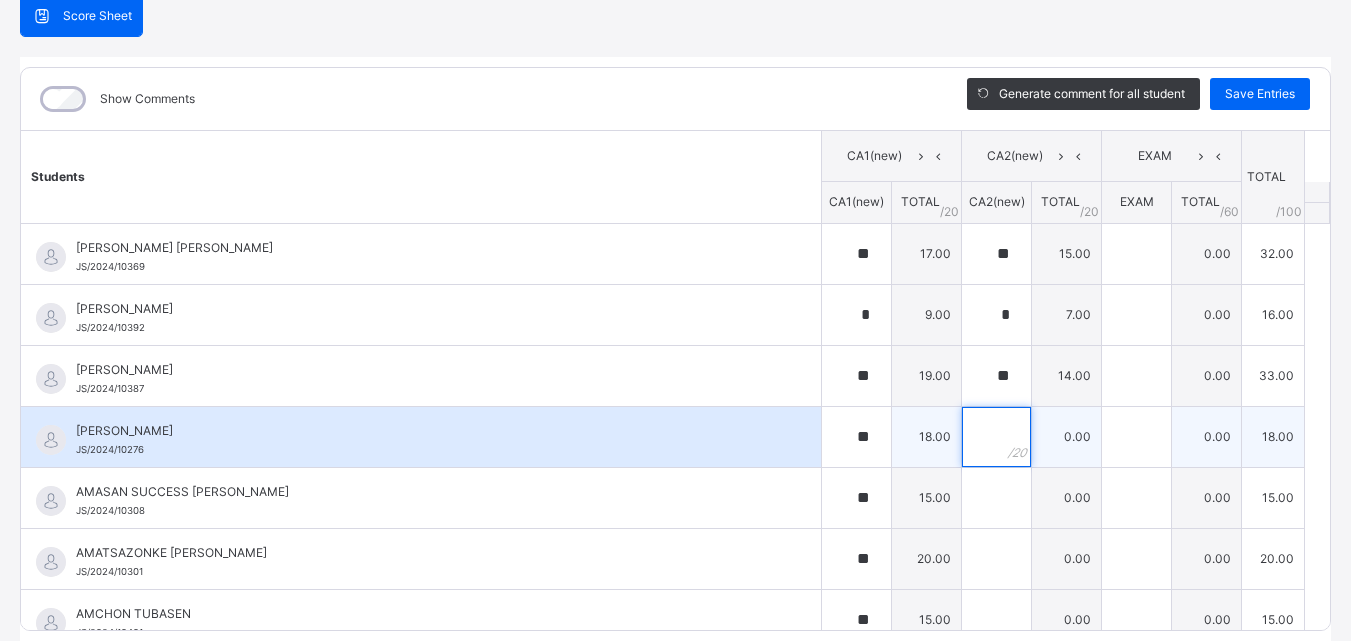 click at bounding box center (996, 437) 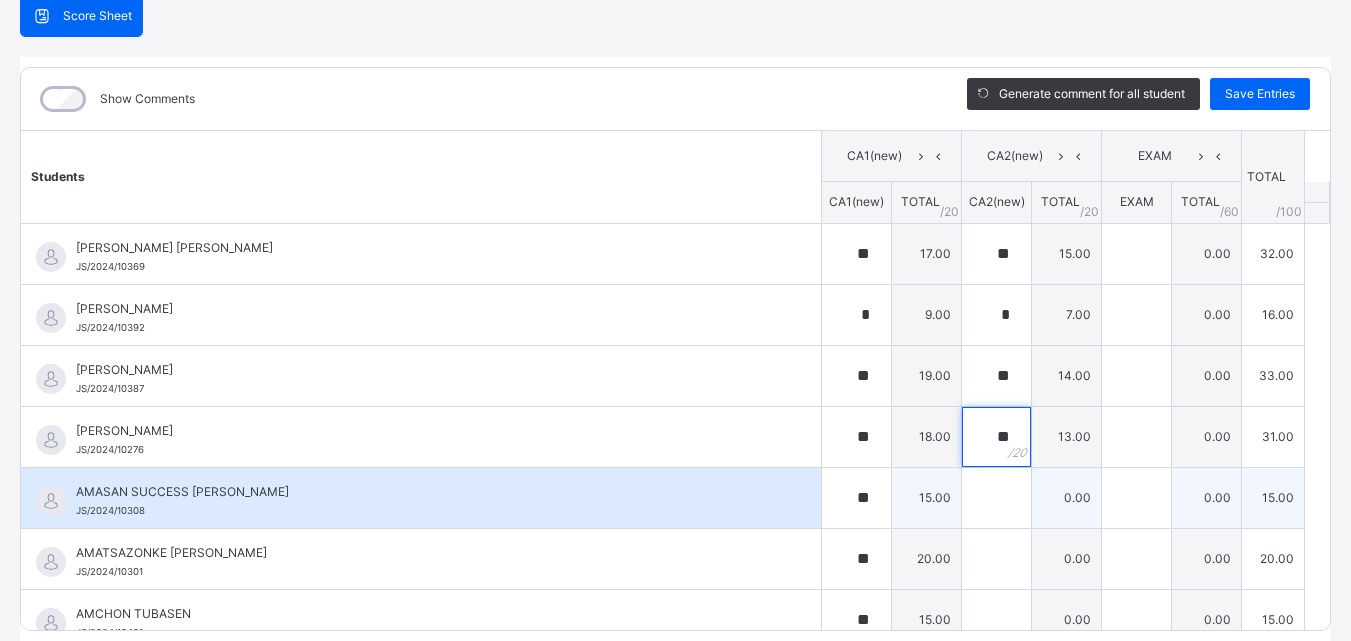 type on "**" 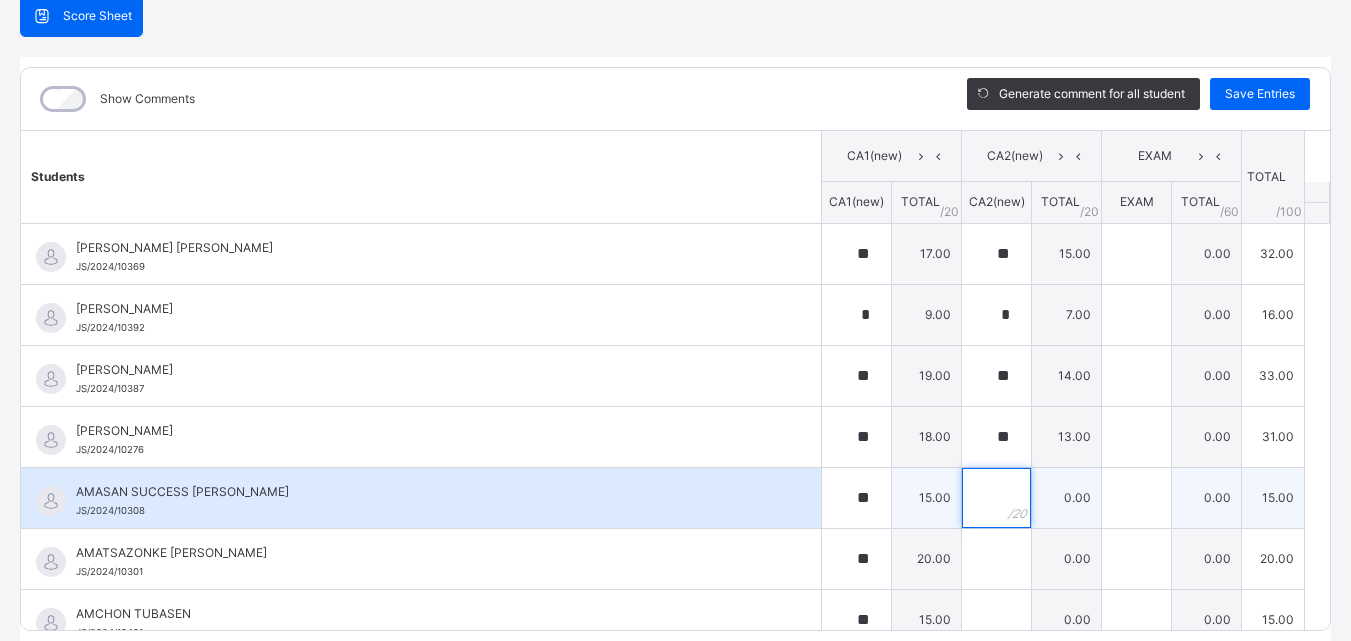 click at bounding box center [996, 498] 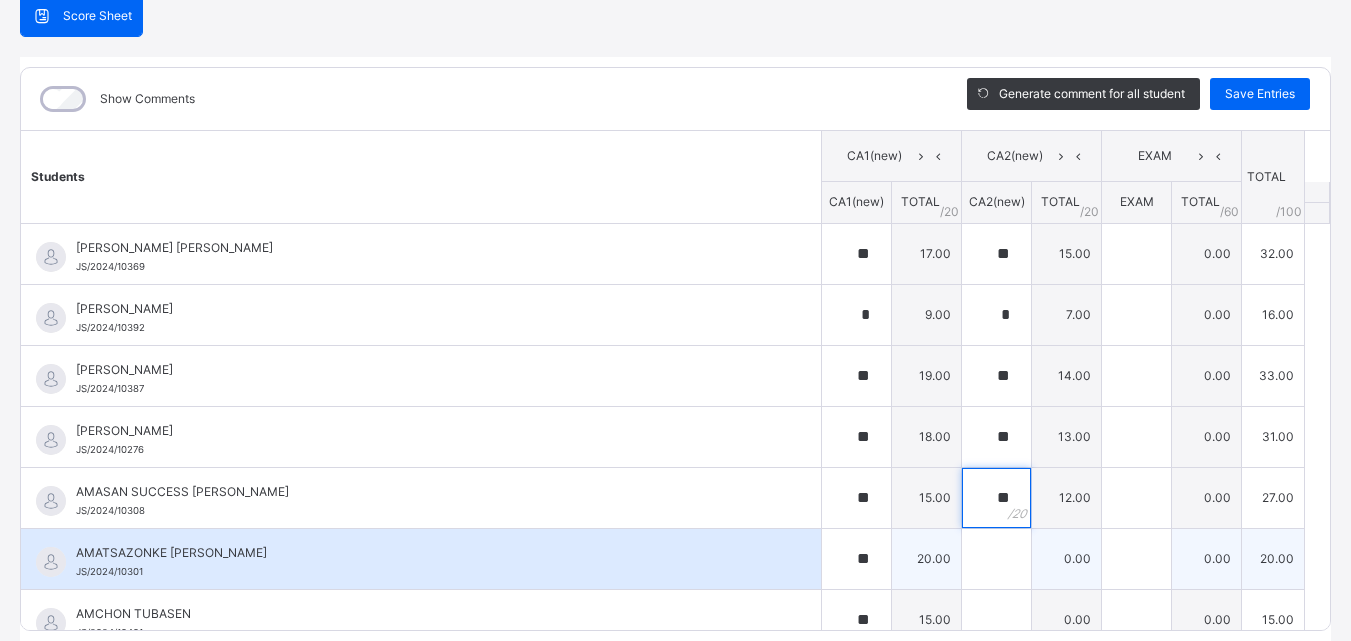 type on "**" 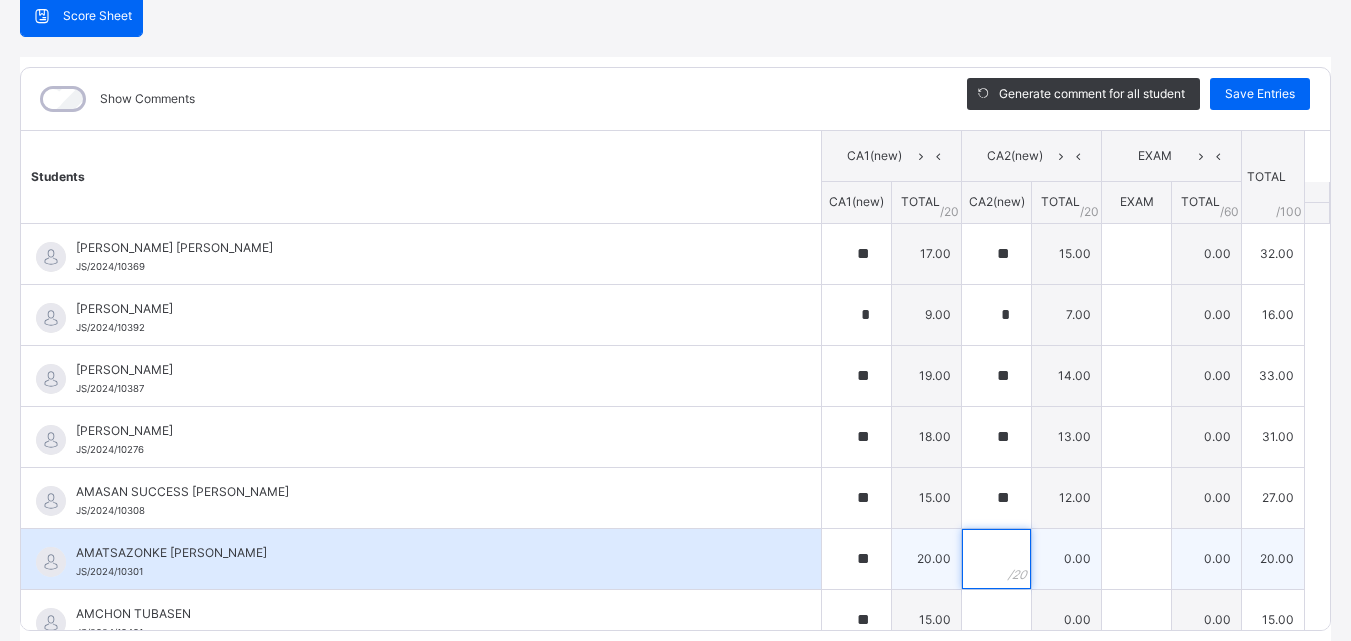 click at bounding box center (996, 559) 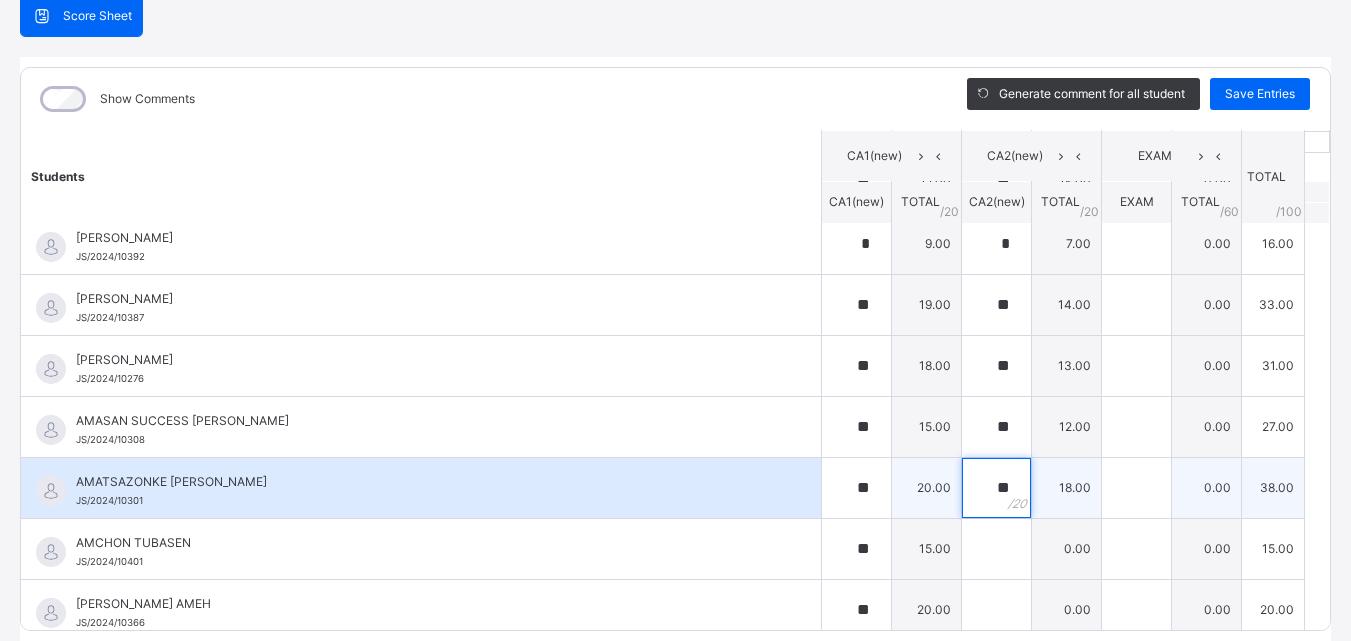 scroll, scrollTop: 100, scrollLeft: 0, axis: vertical 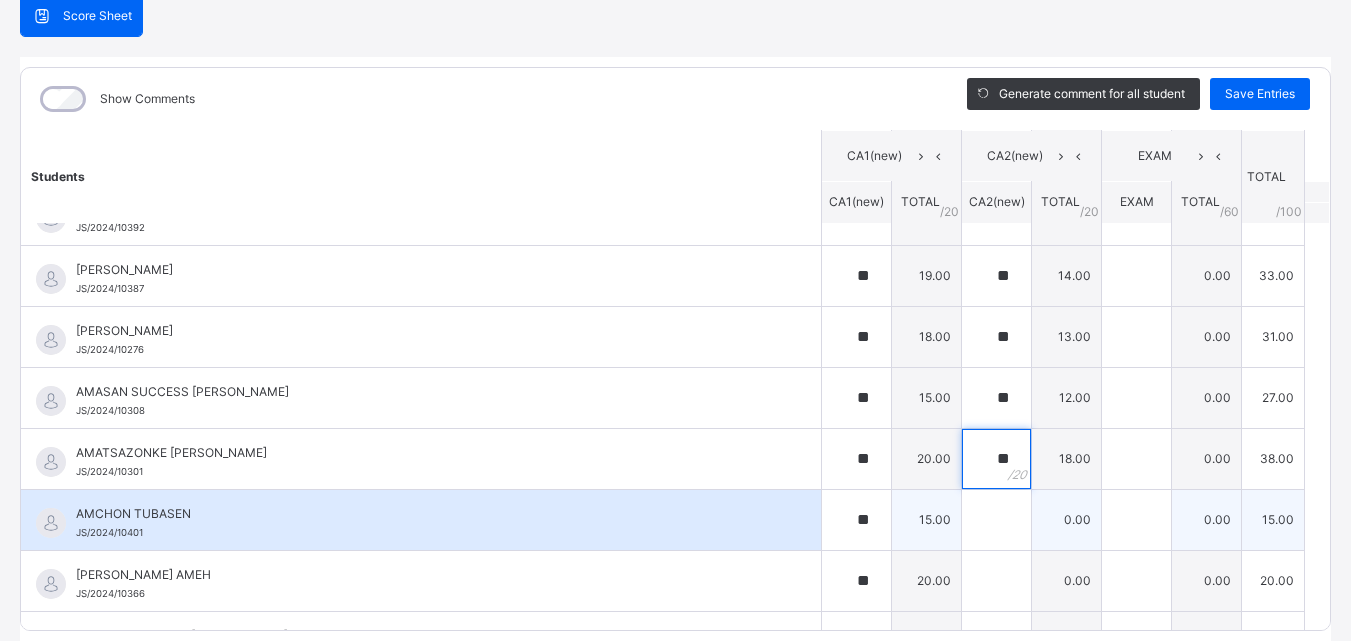 type on "**" 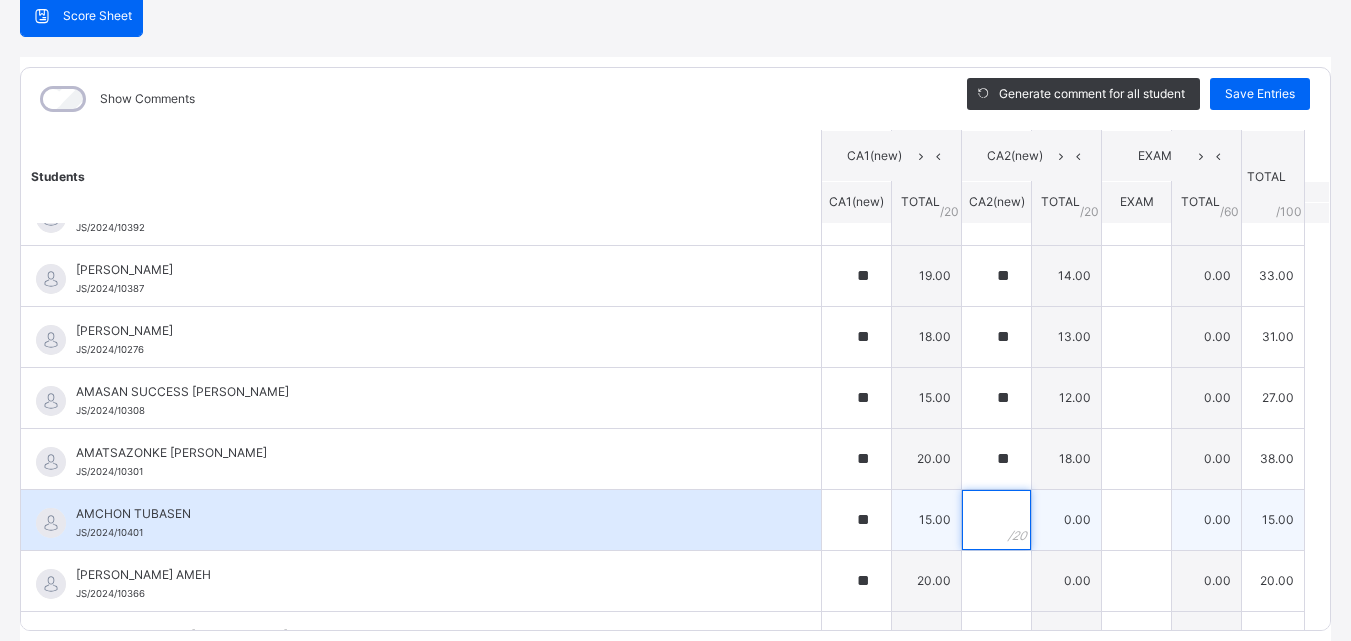 click at bounding box center [996, 520] 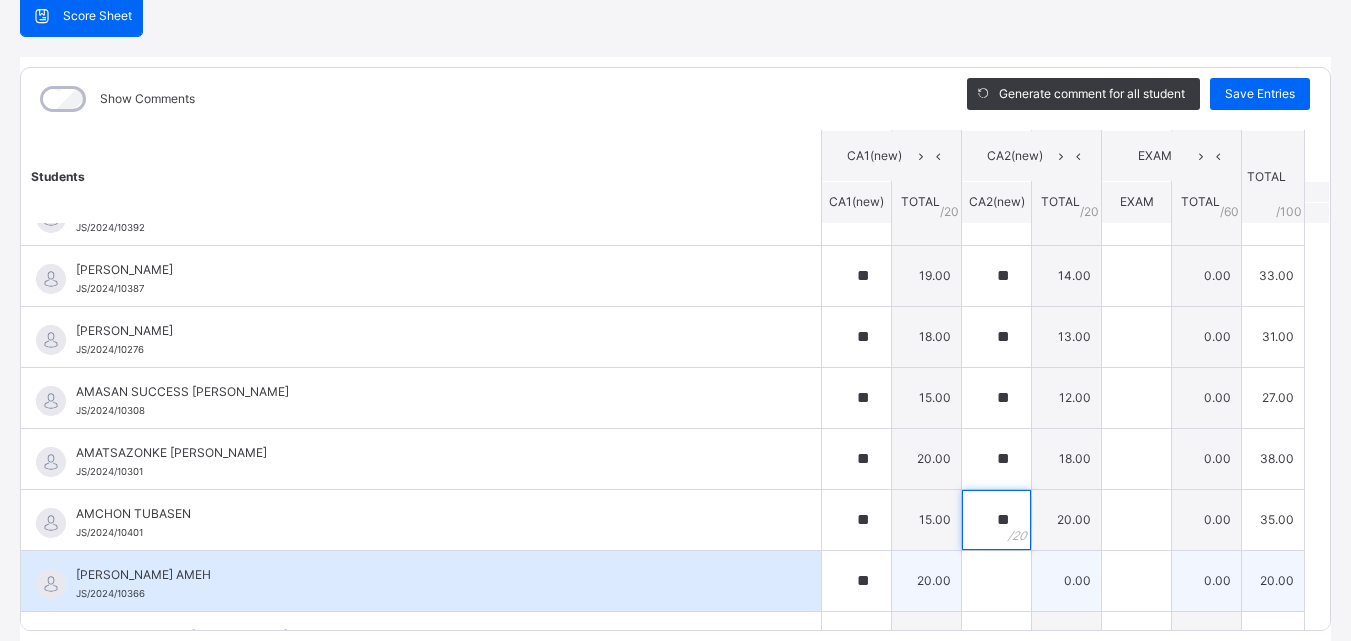 type on "**" 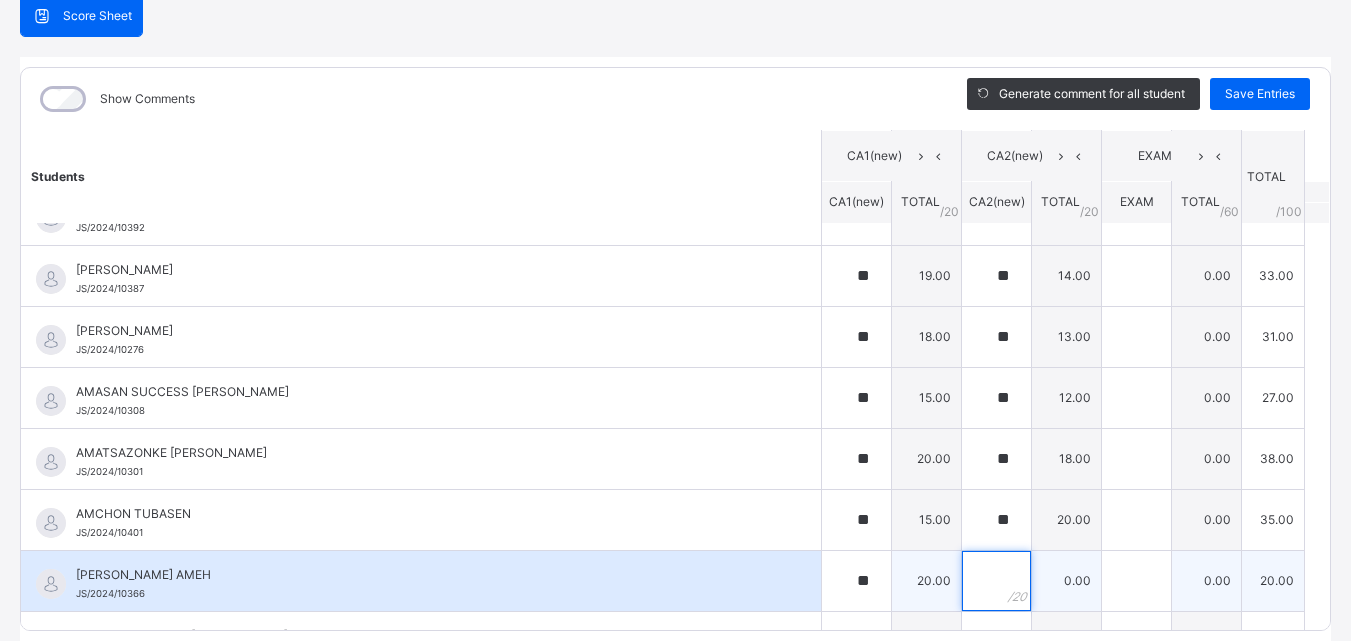 click at bounding box center (996, 581) 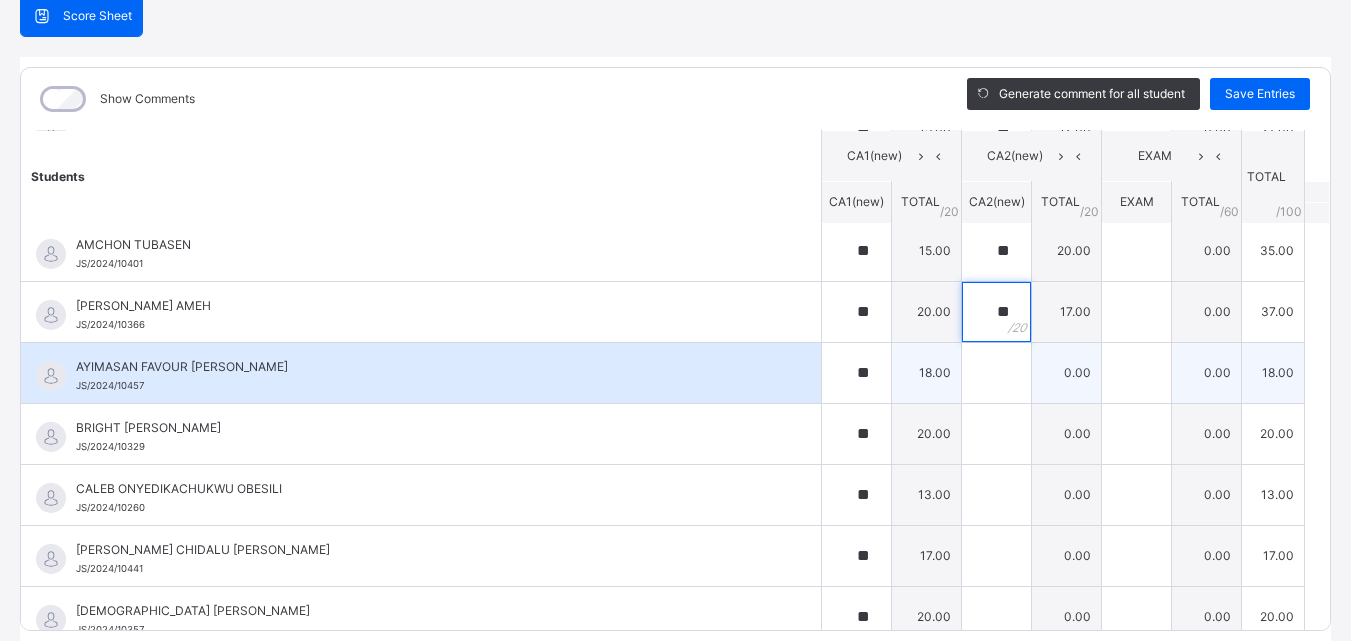 scroll, scrollTop: 400, scrollLeft: 0, axis: vertical 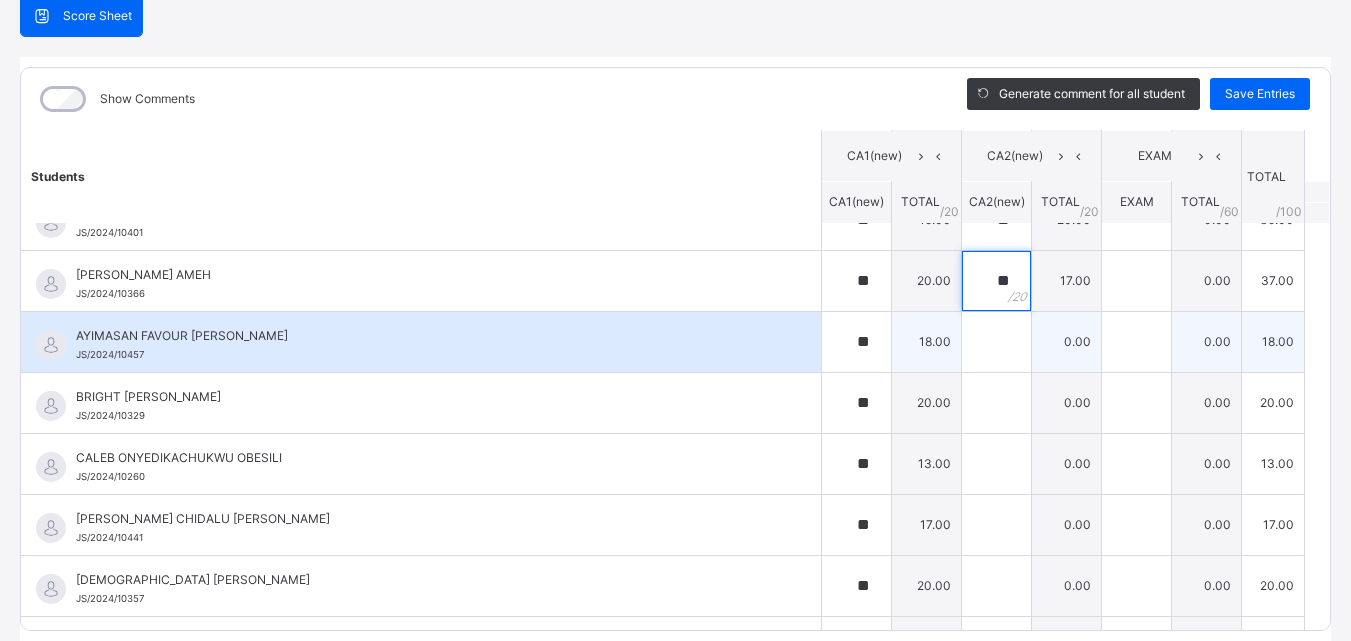 type on "**" 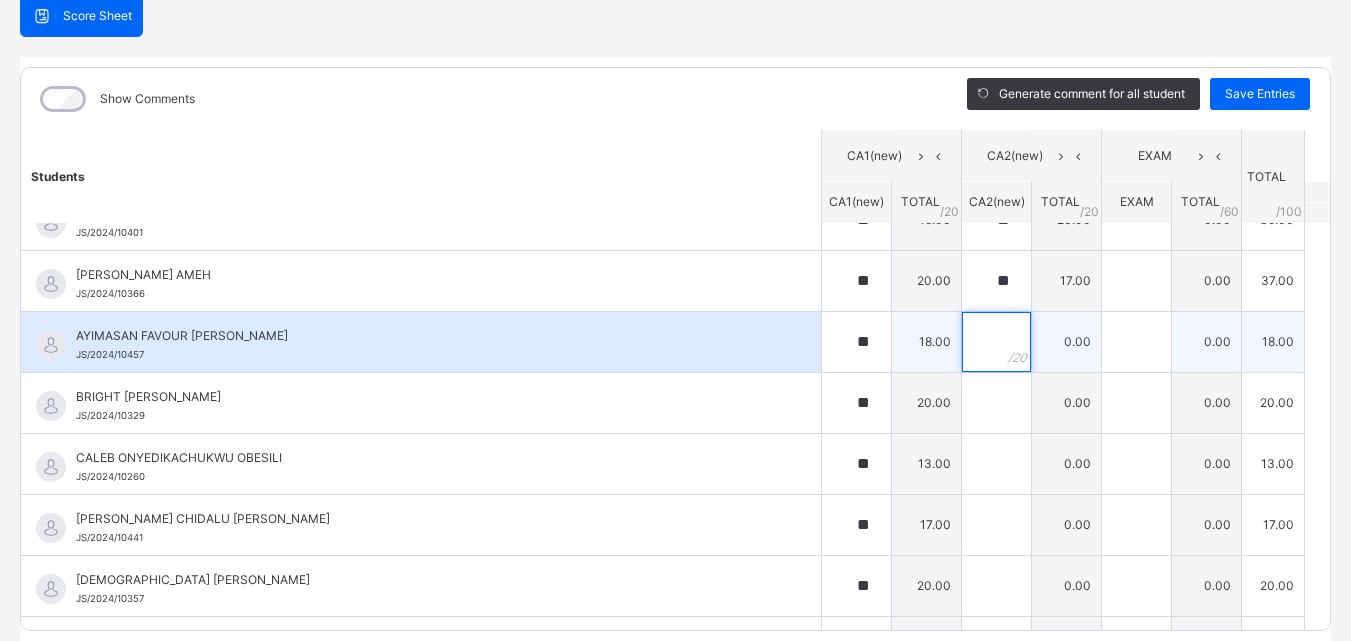 click at bounding box center (996, 342) 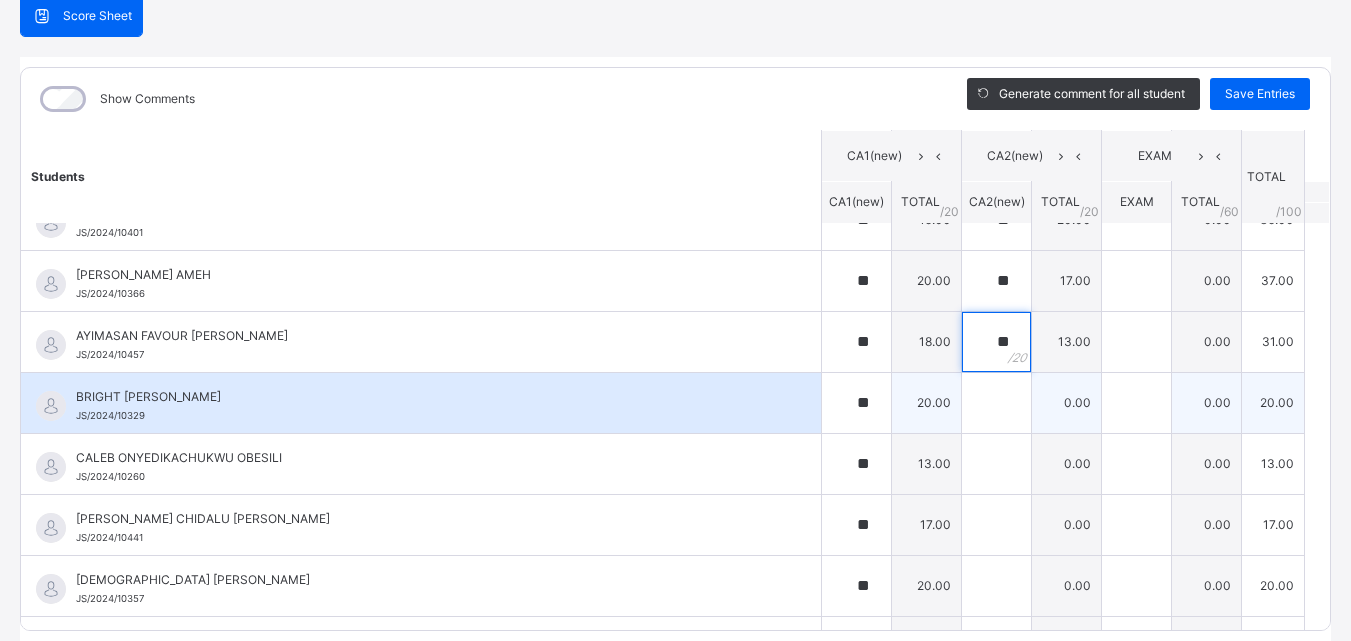 type on "**" 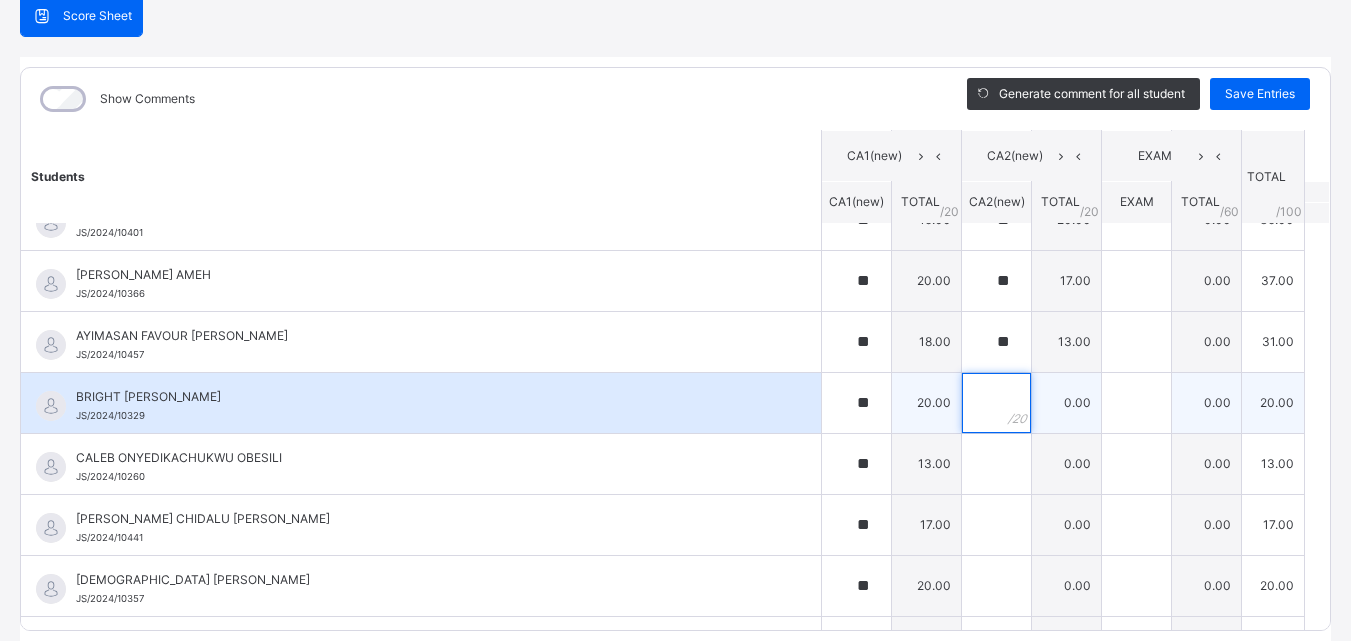 click at bounding box center (996, 403) 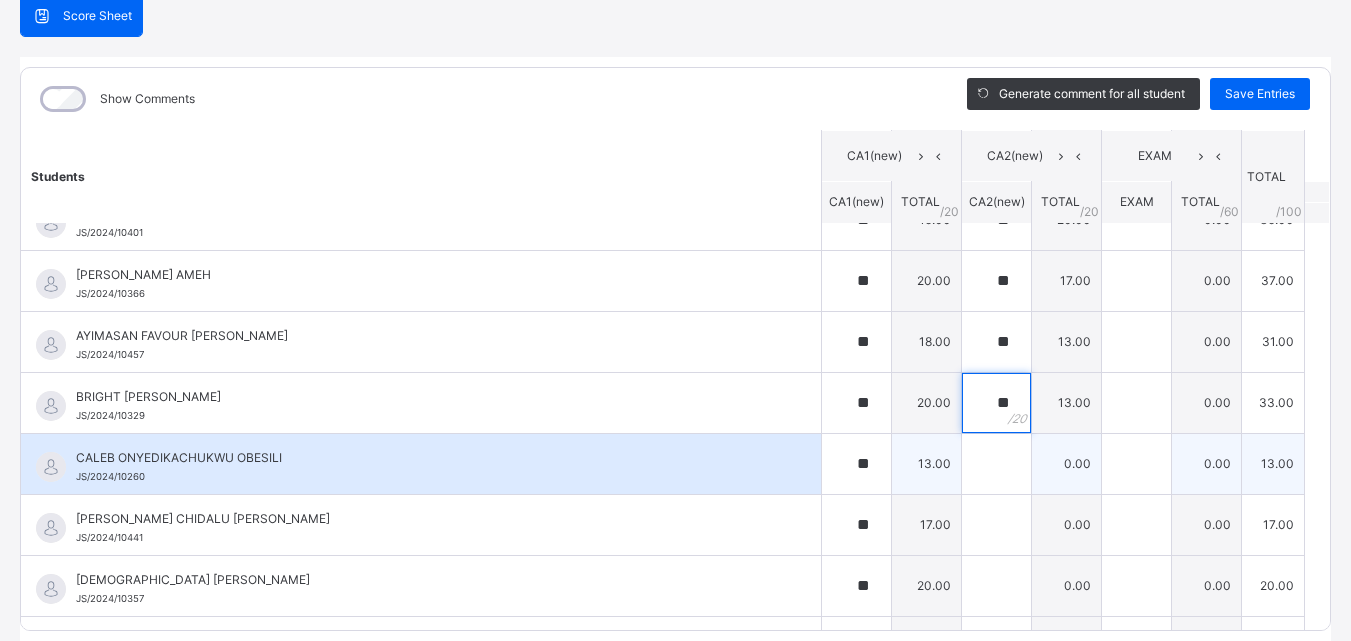 type on "**" 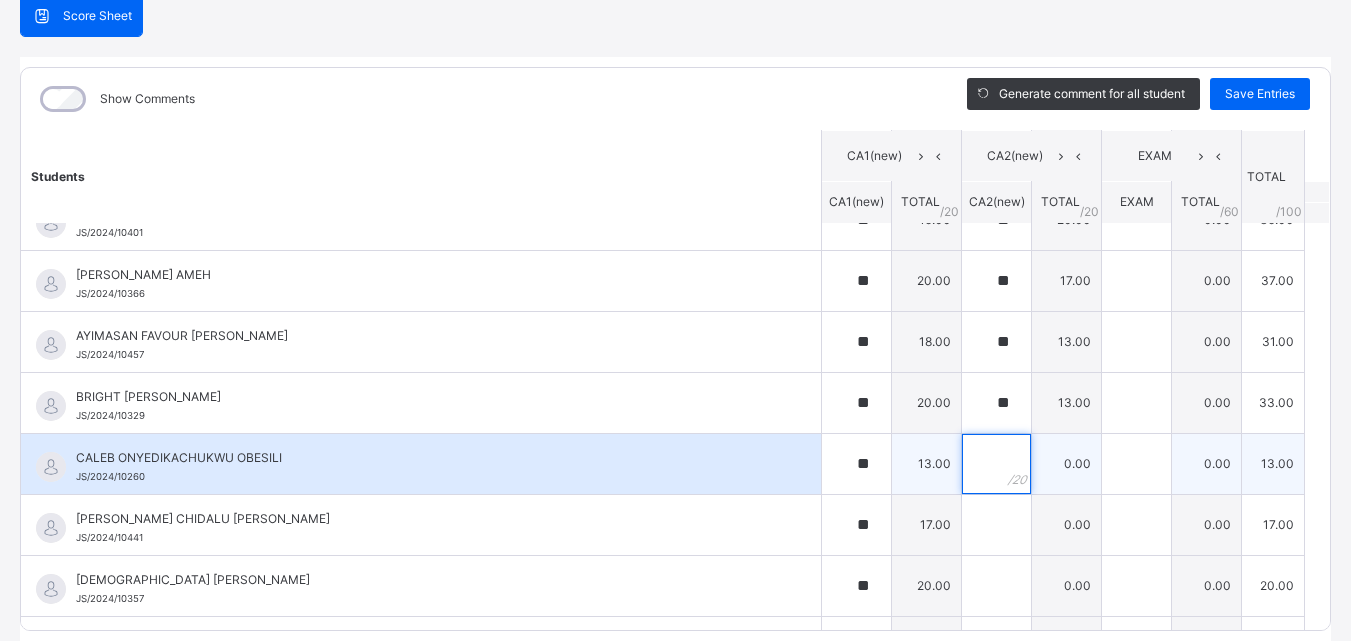 click at bounding box center [996, 464] 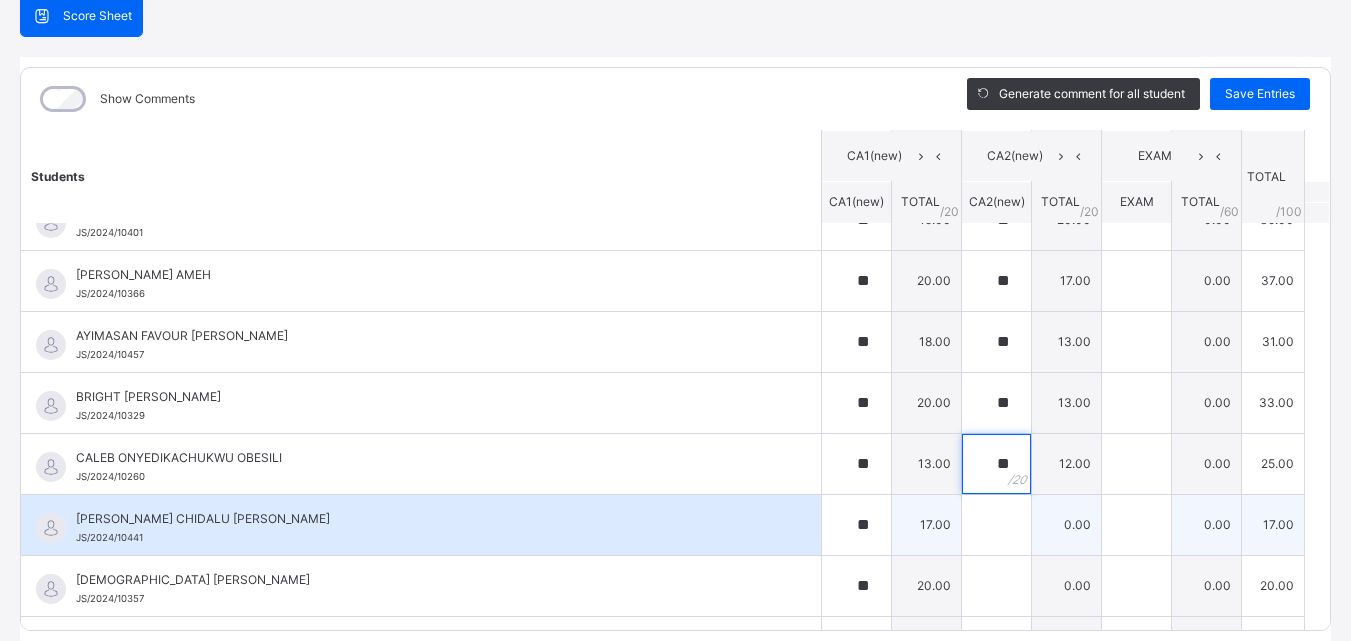 type on "**" 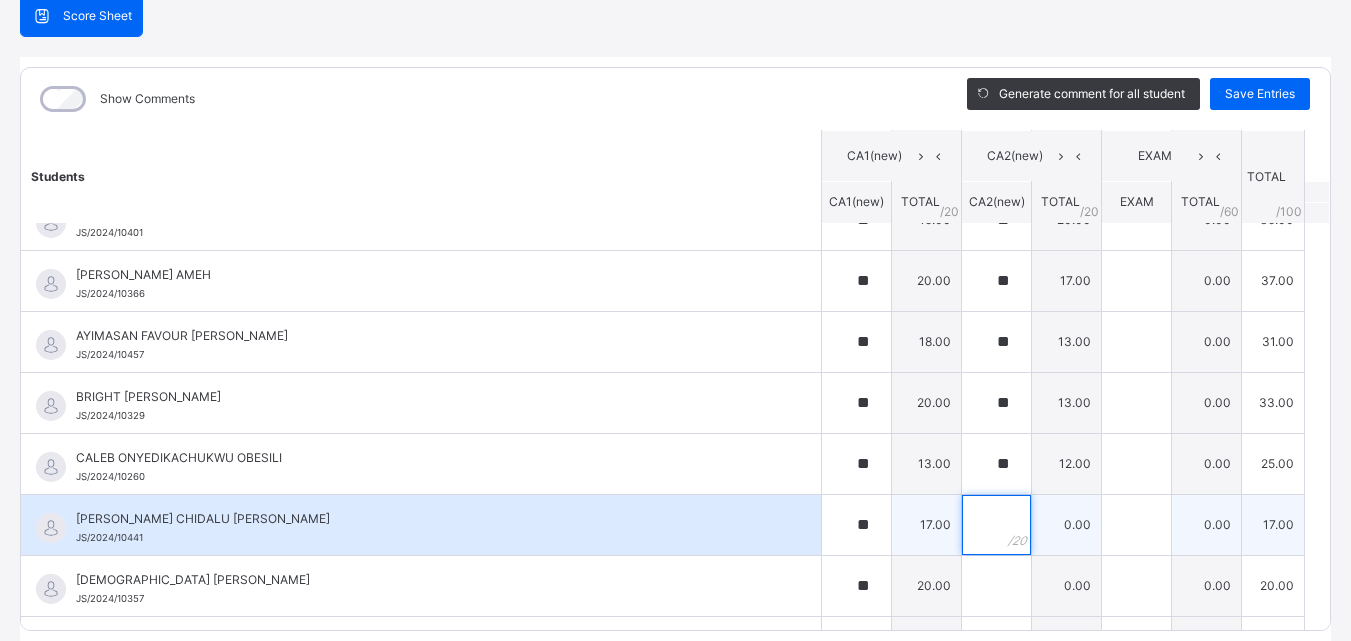 click at bounding box center (996, 525) 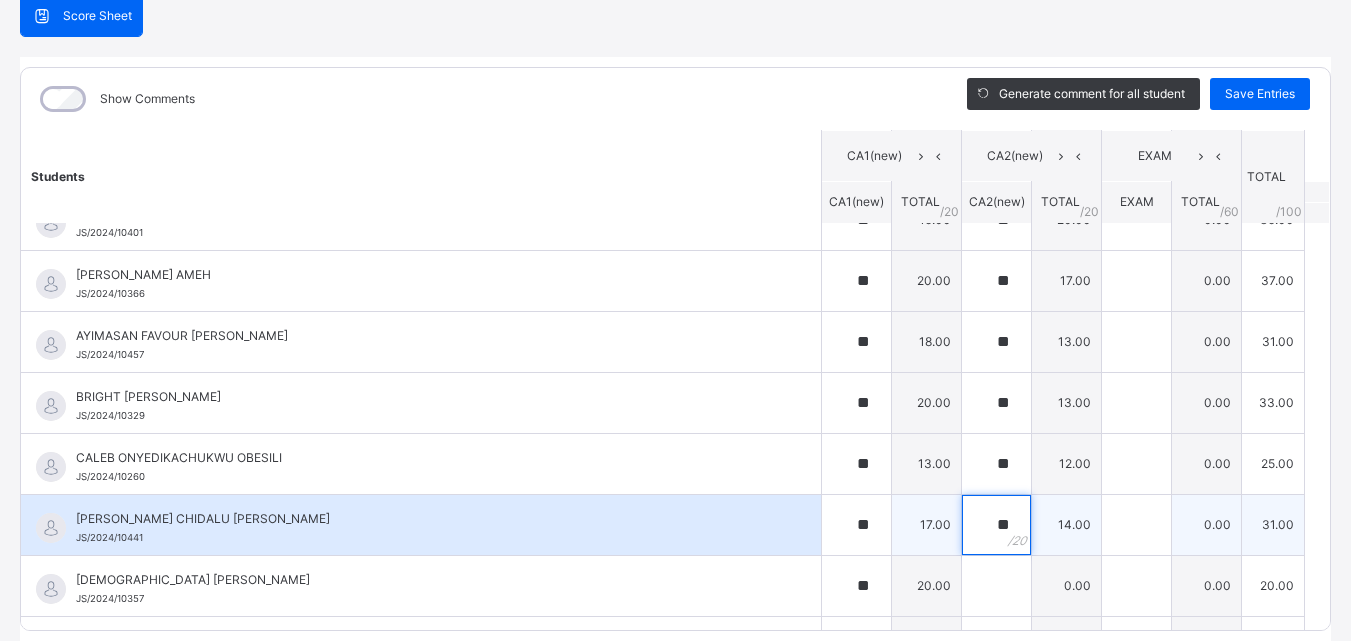 click on "**" at bounding box center (996, 525) 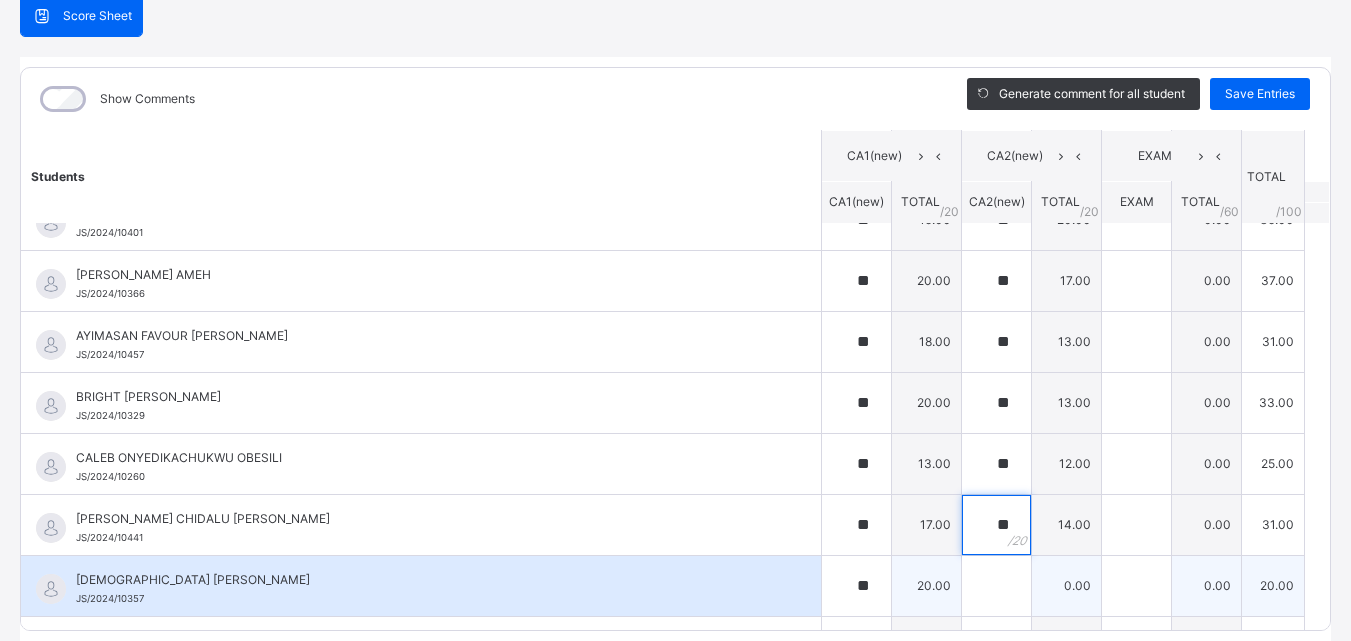 type on "**" 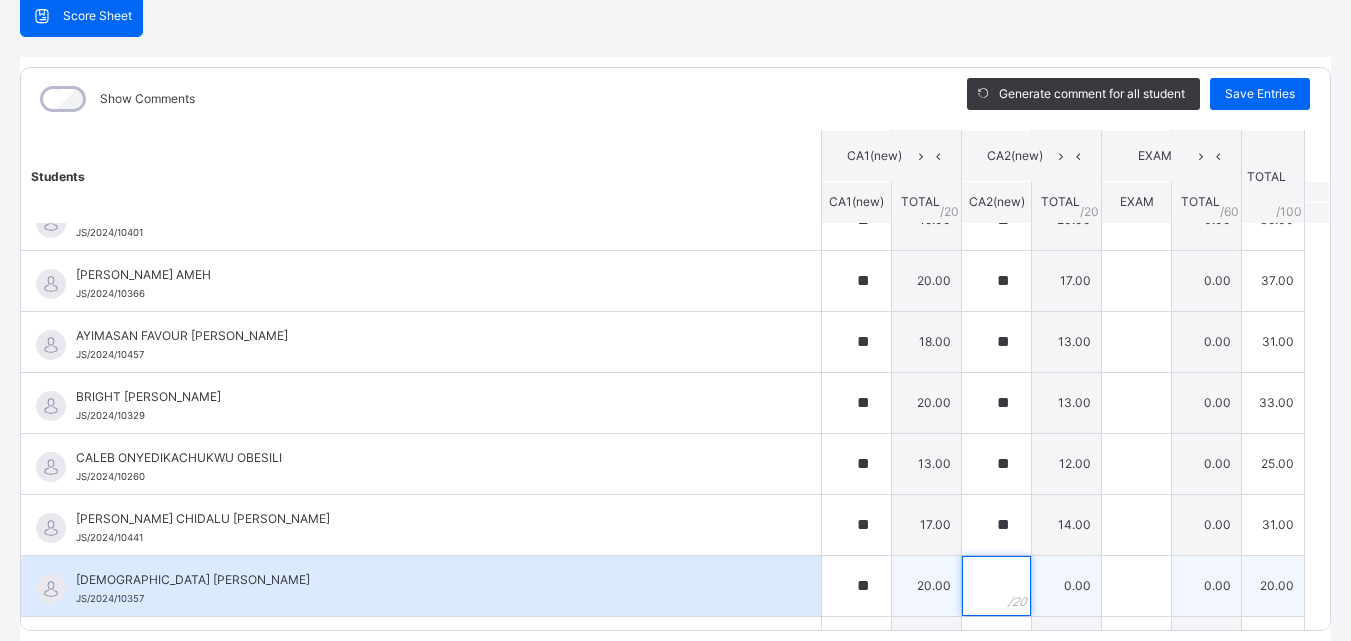 click at bounding box center [996, 586] 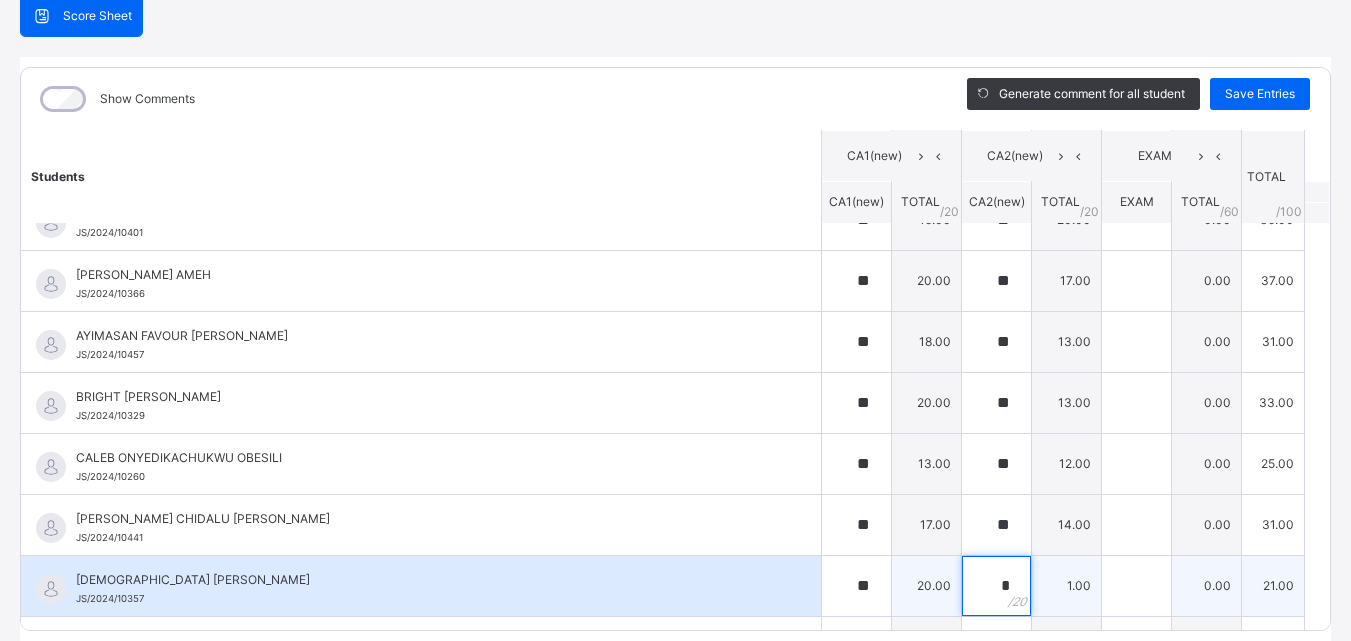 type on "**" 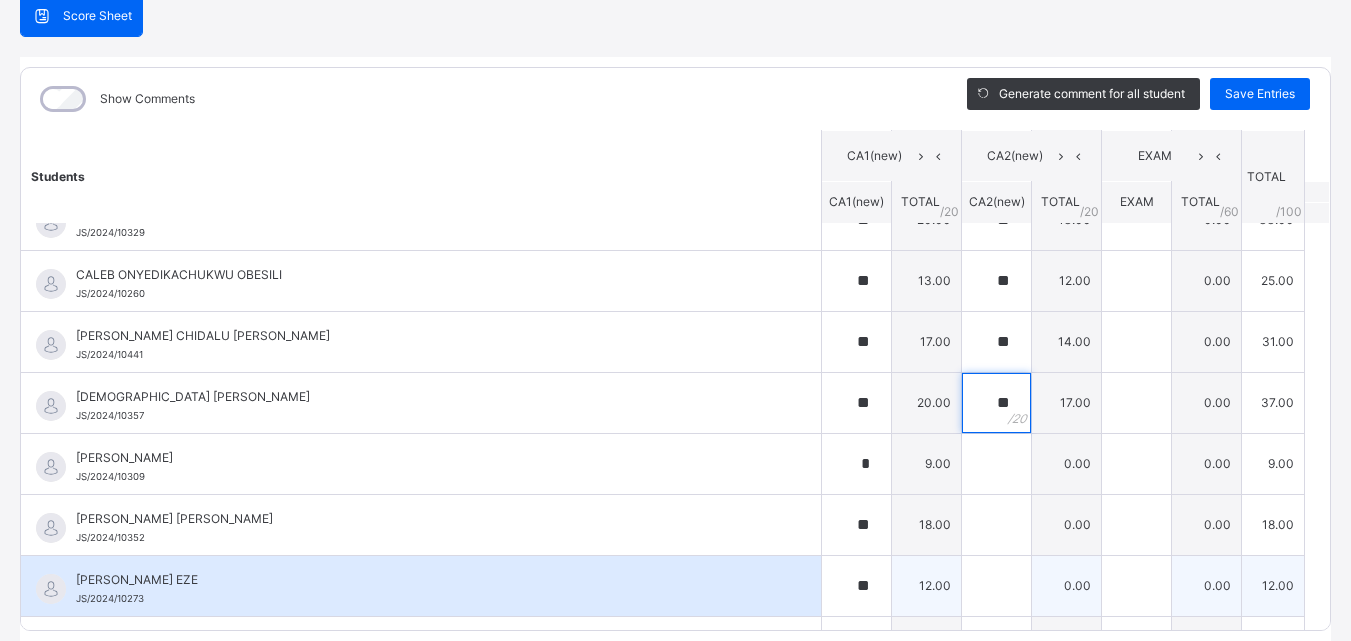 scroll, scrollTop: 600, scrollLeft: 0, axis: vertical 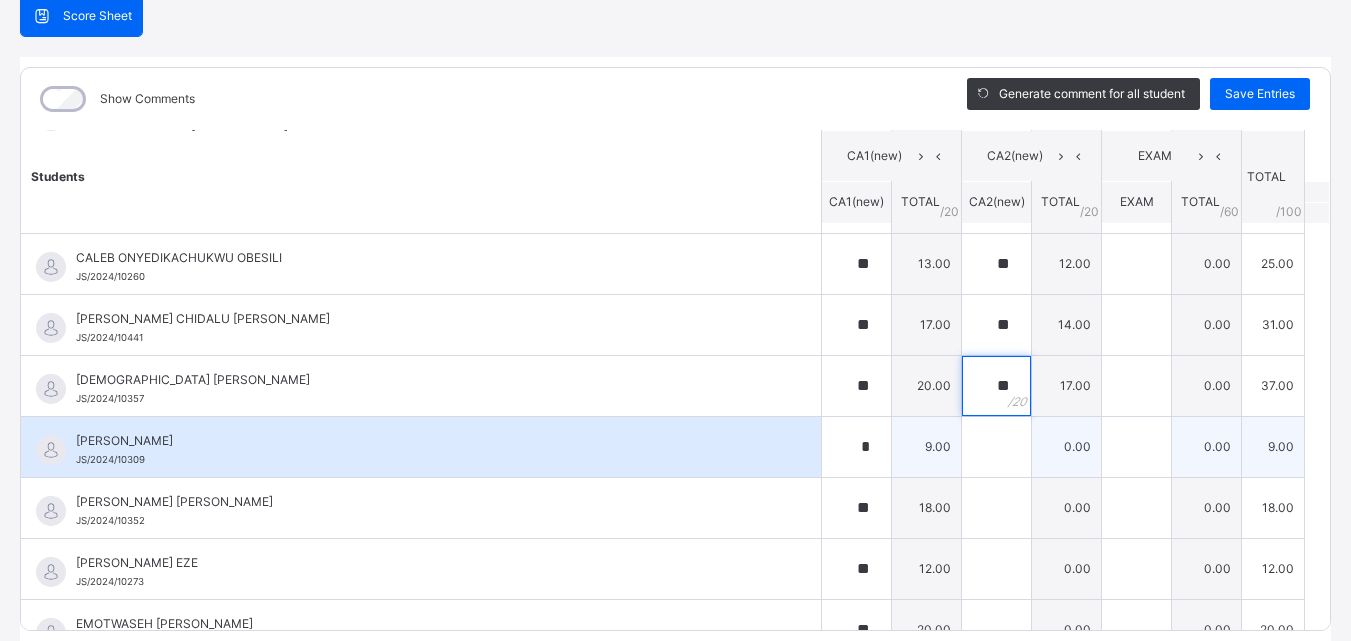 type on "**" 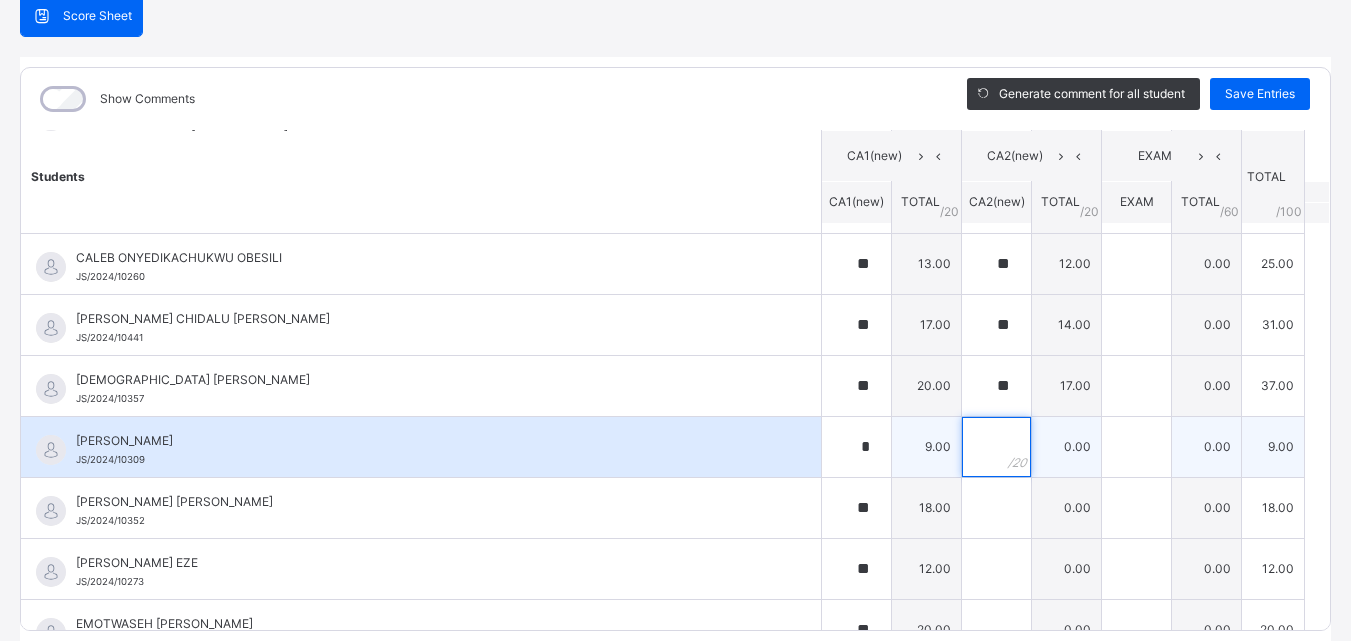 click at bounding box center (996, 447) 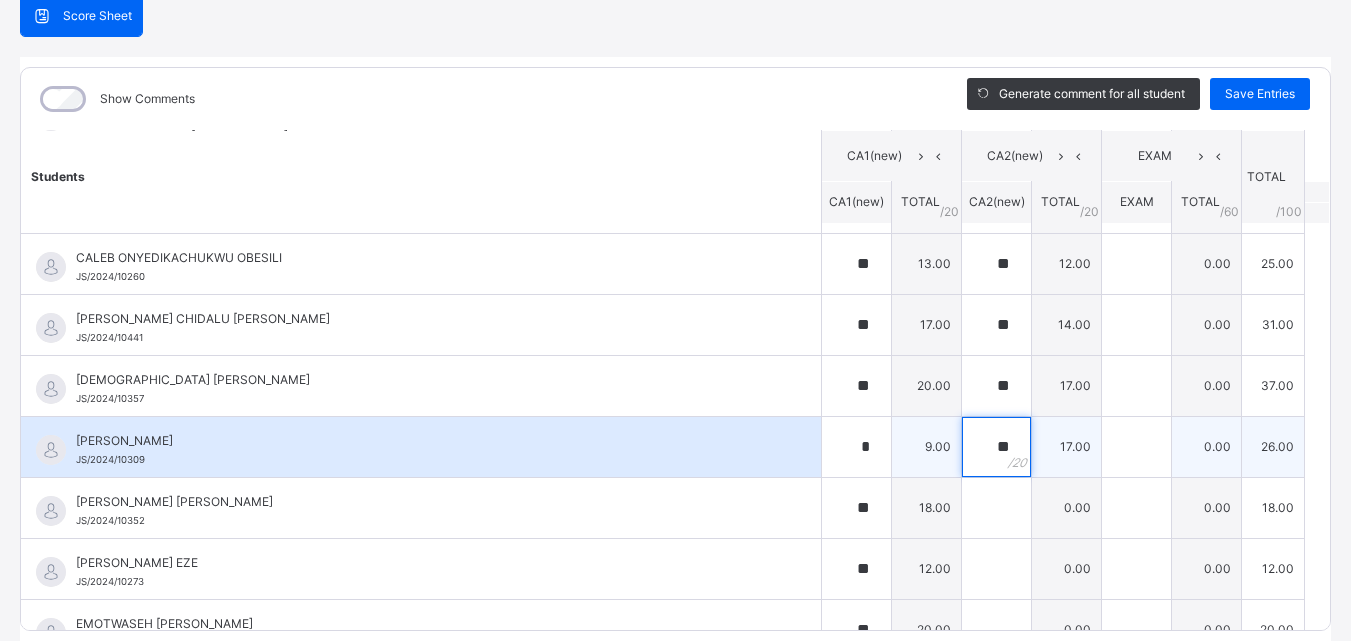type on "*" 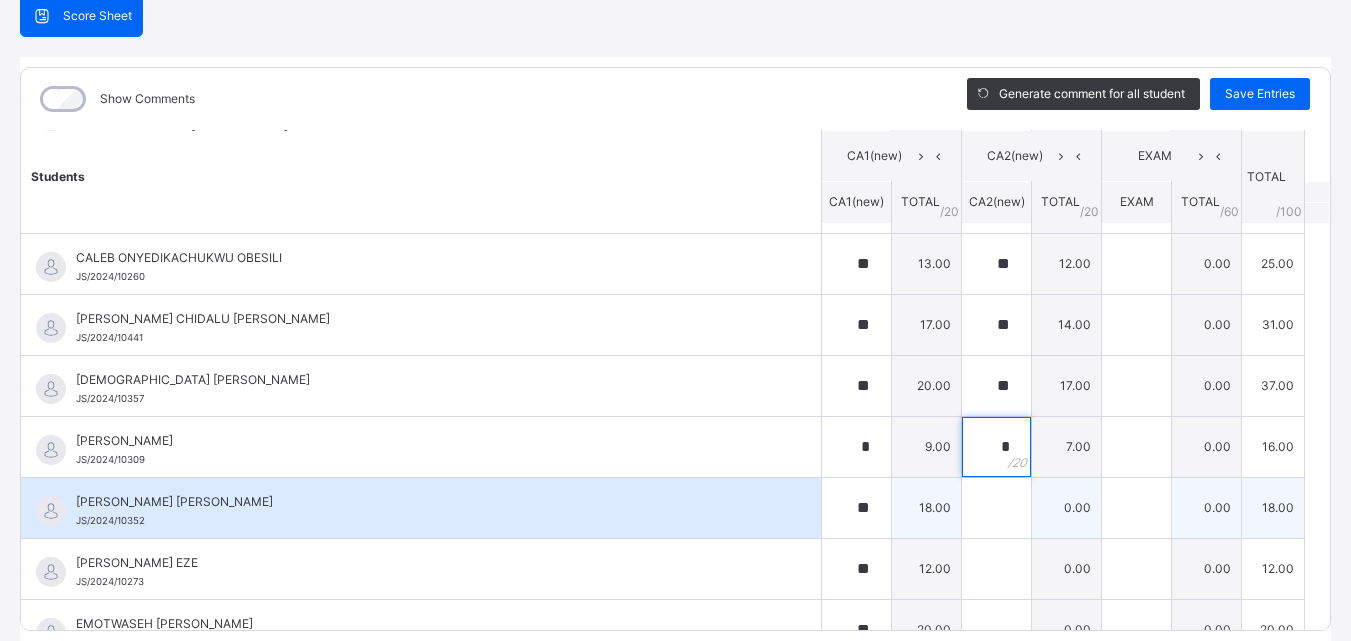type on "*" 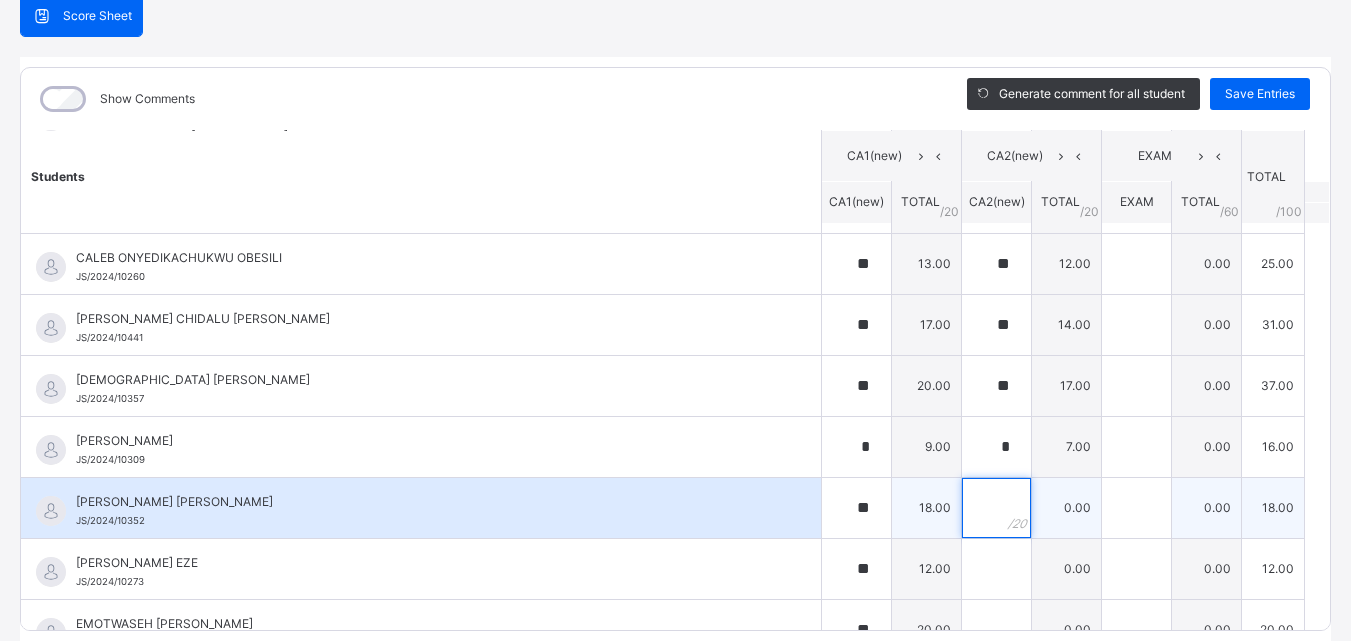 click at bounding box center [996, 508] 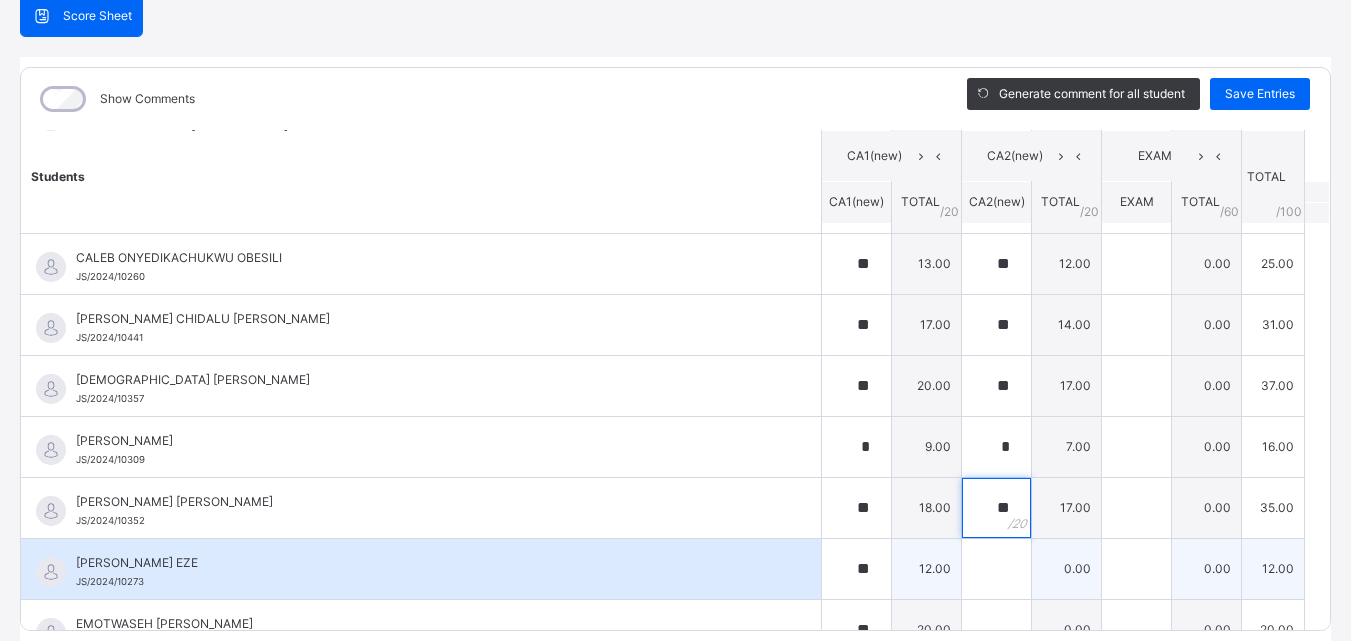 type on "**" 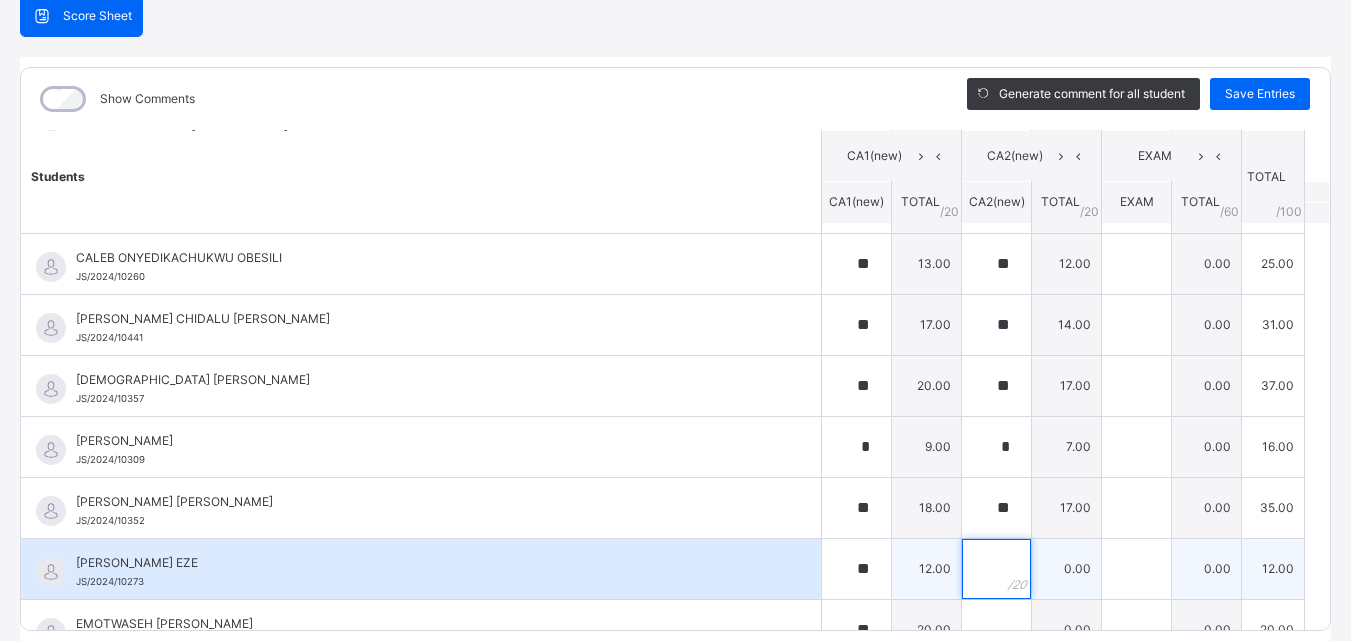 click at bounding box center [996, 569] 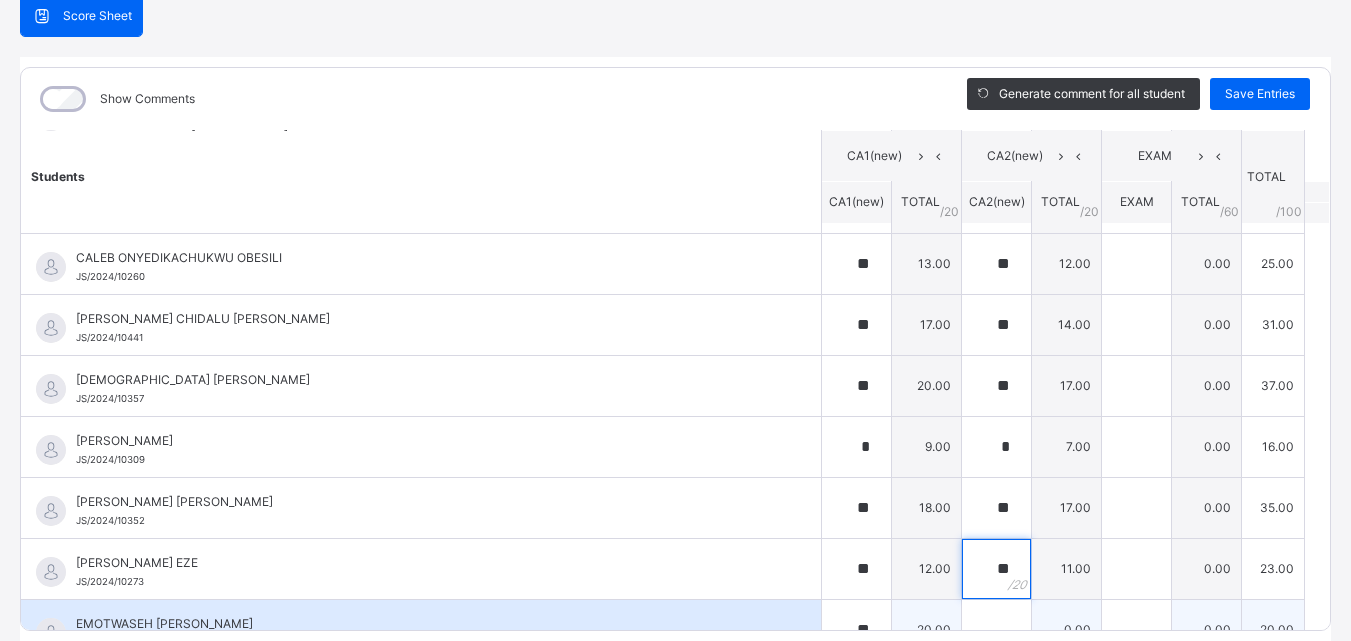 type on "**" 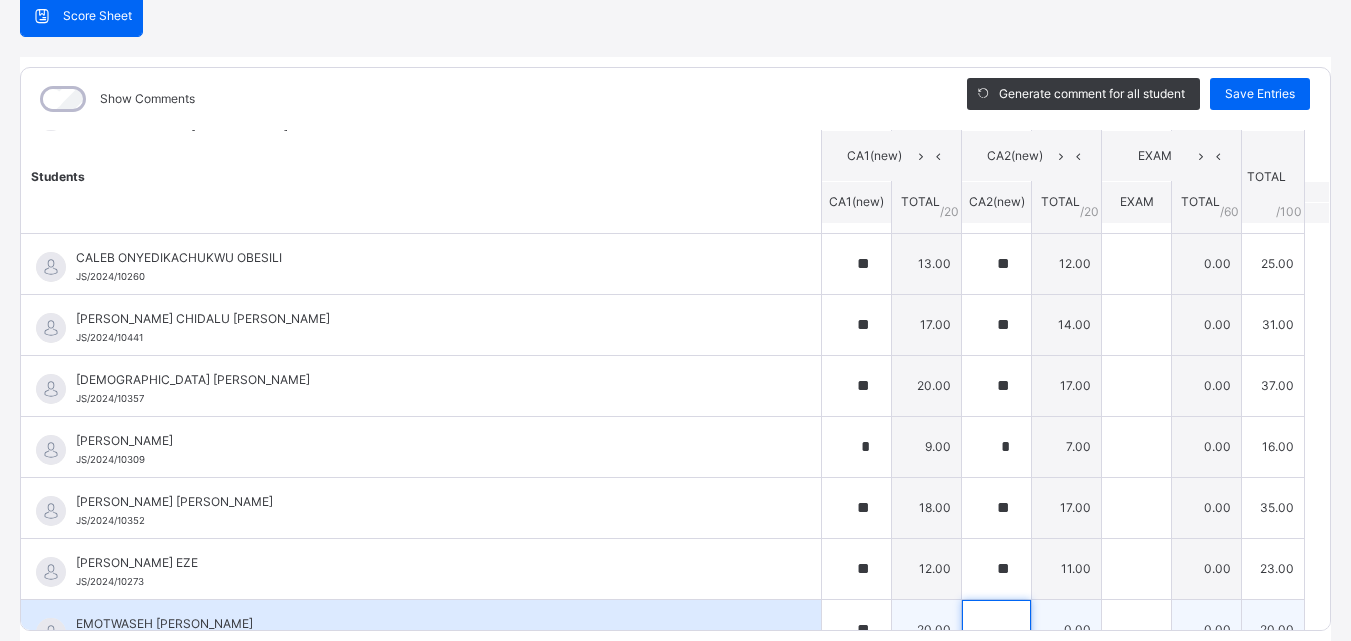 click at bounding box center [996, 630] 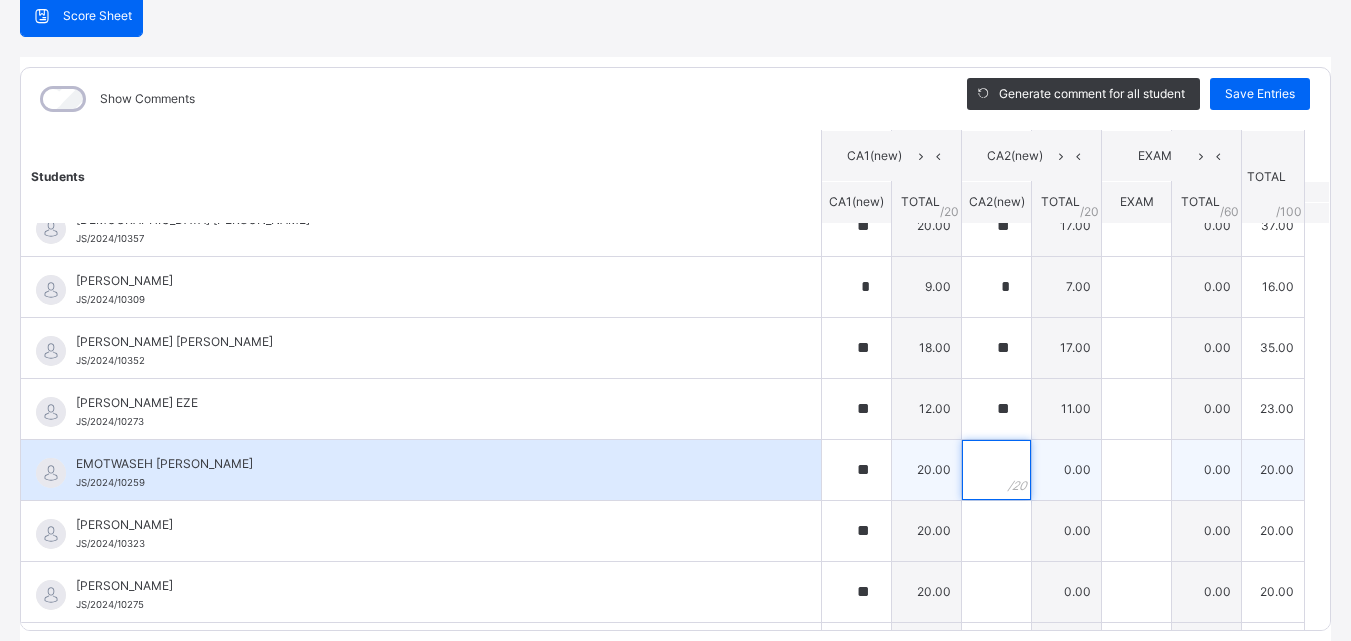 scroll, scrollTop: 800, scrollLeft: 0, axis: vertical 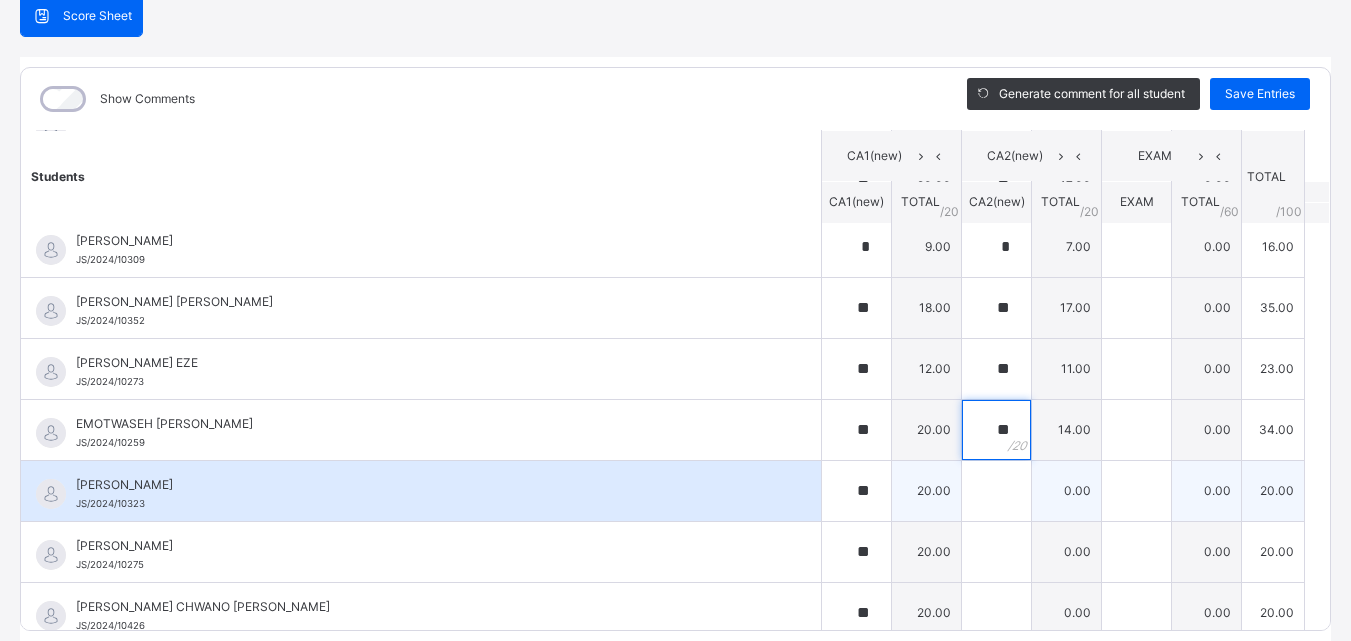 type on "**" 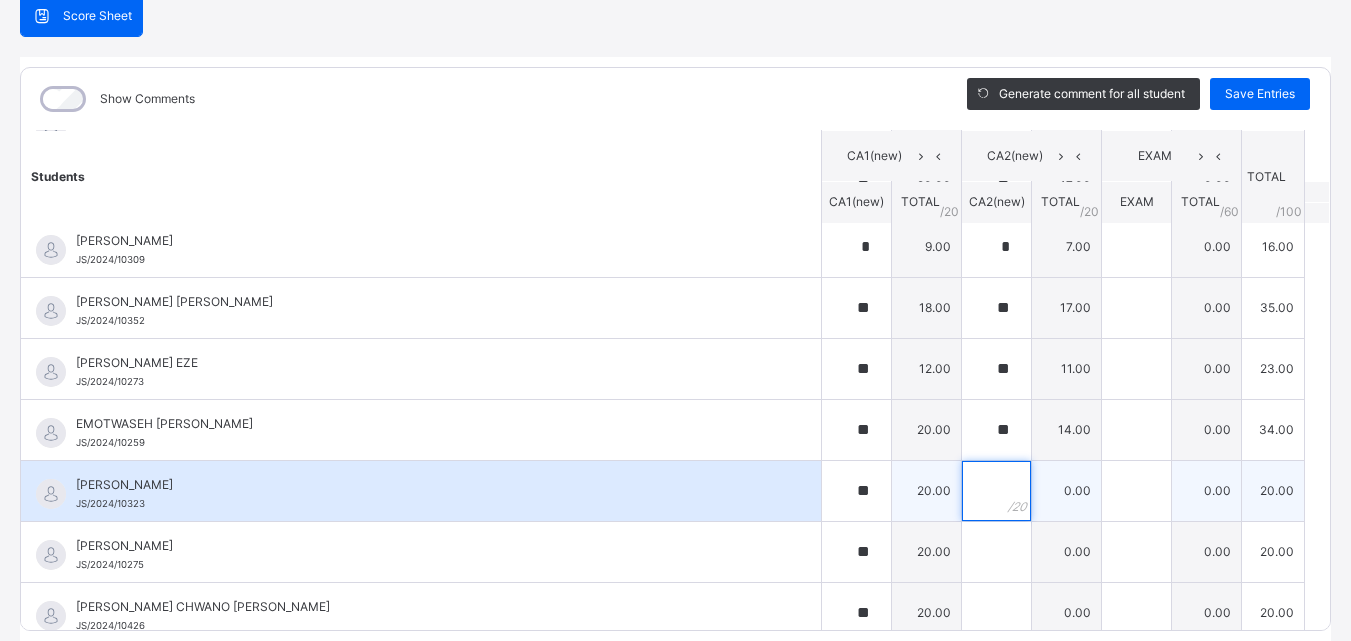 click at bounding box center [996, 491] 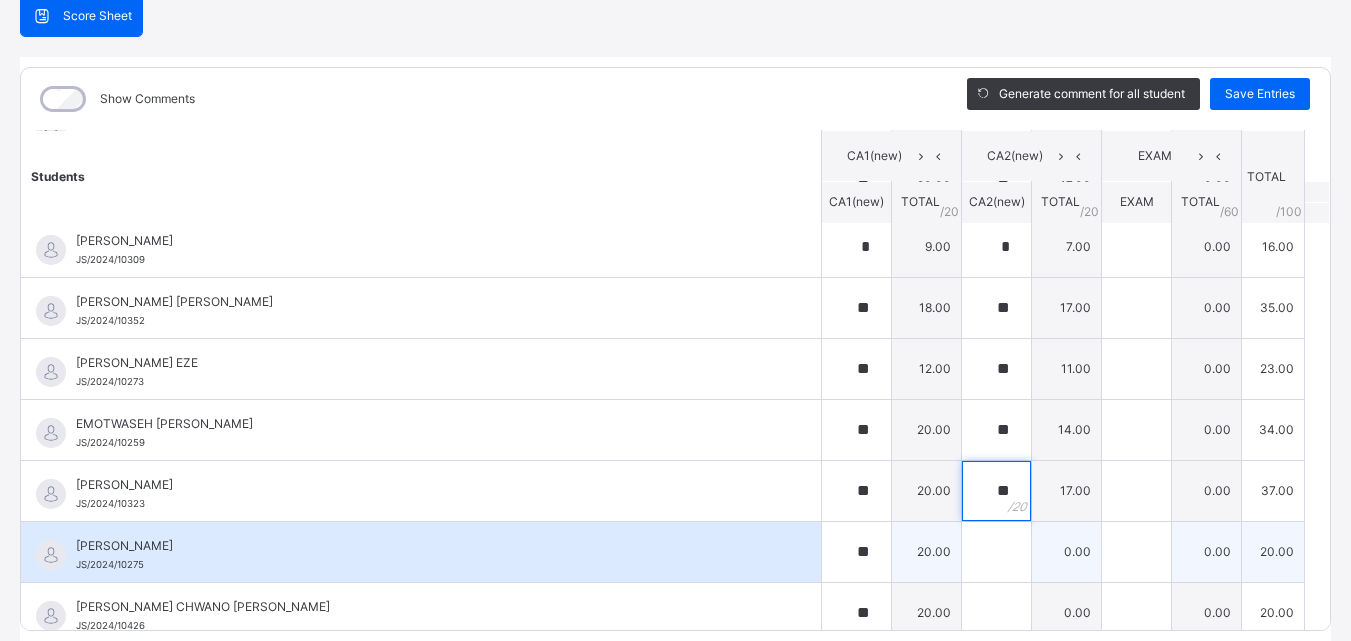 type on "**" 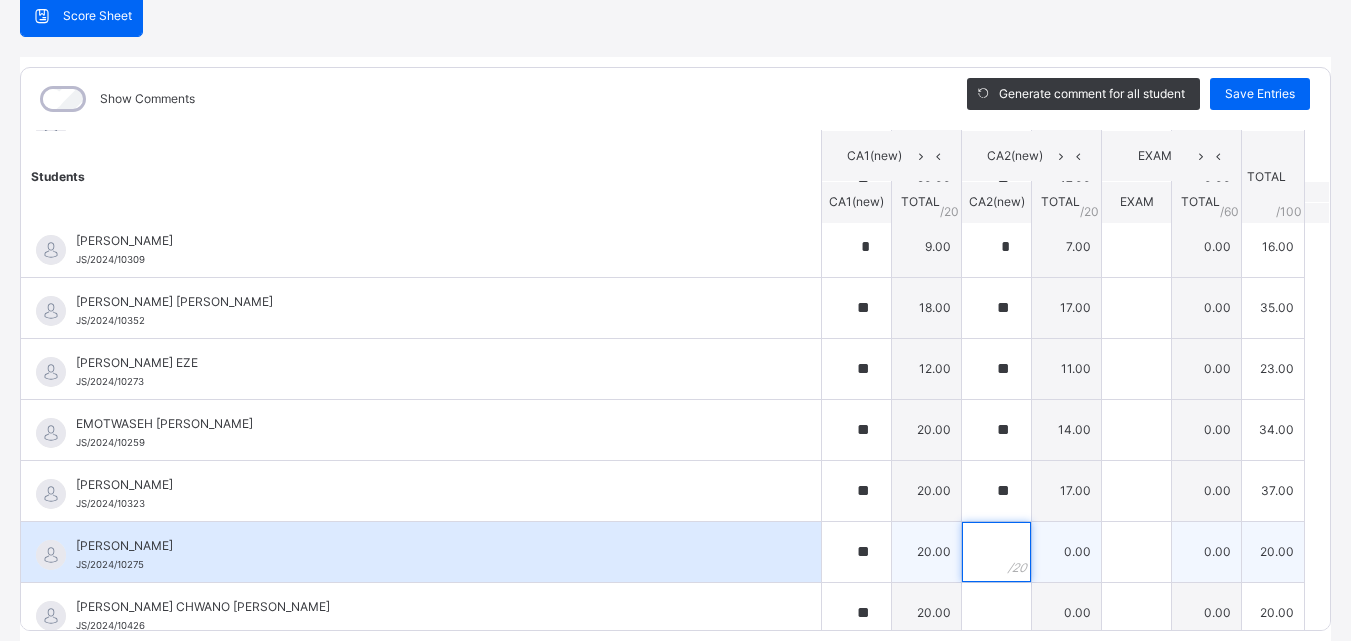 click at bounding box center (996, 552) 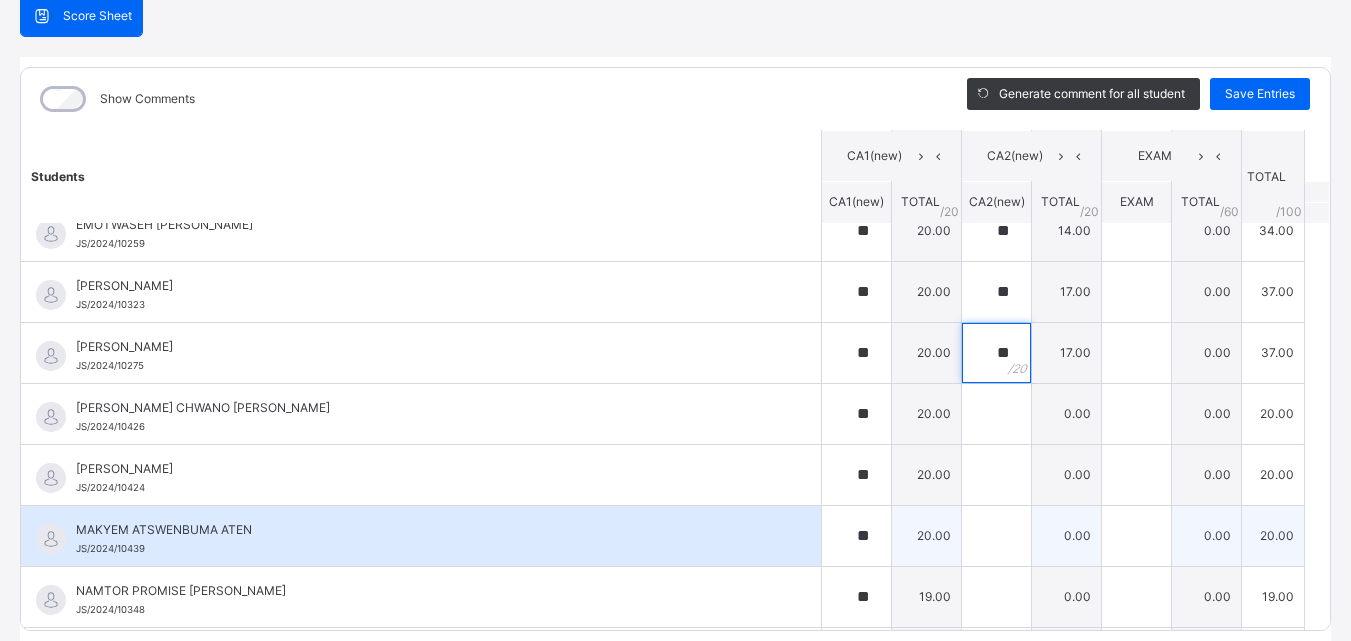 scroll, scrollTop: 1000, scrollLeft: 0, axis: vertical 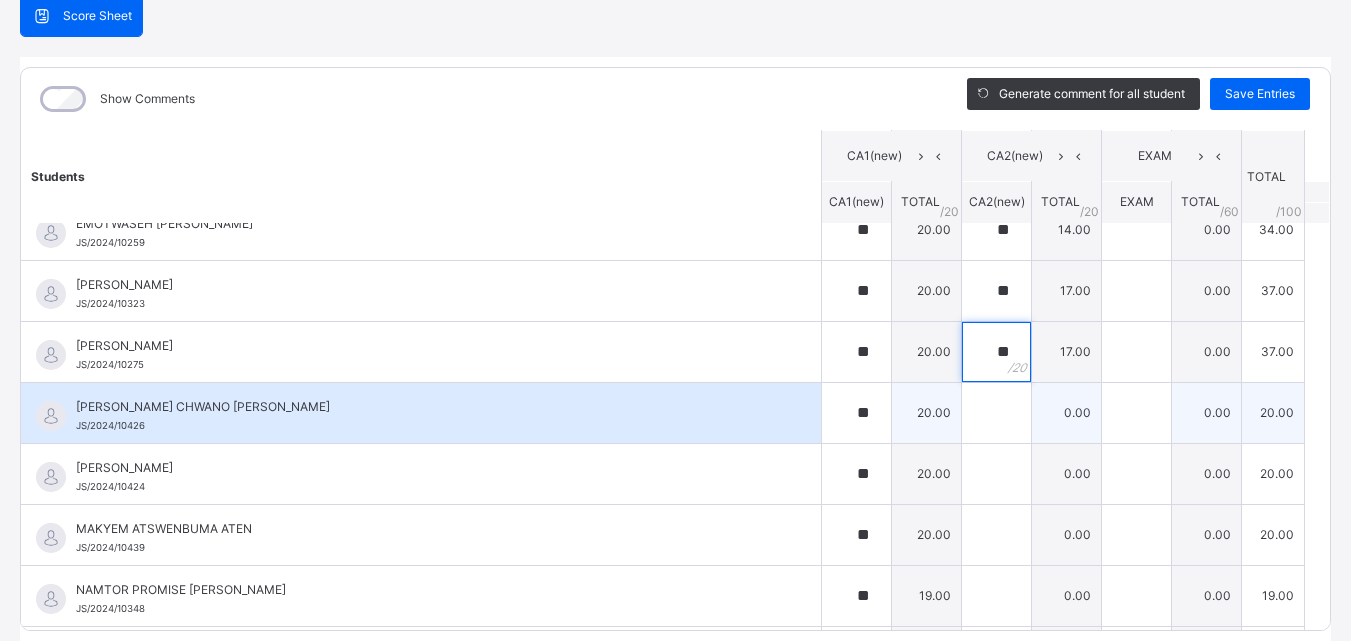 type on "**" 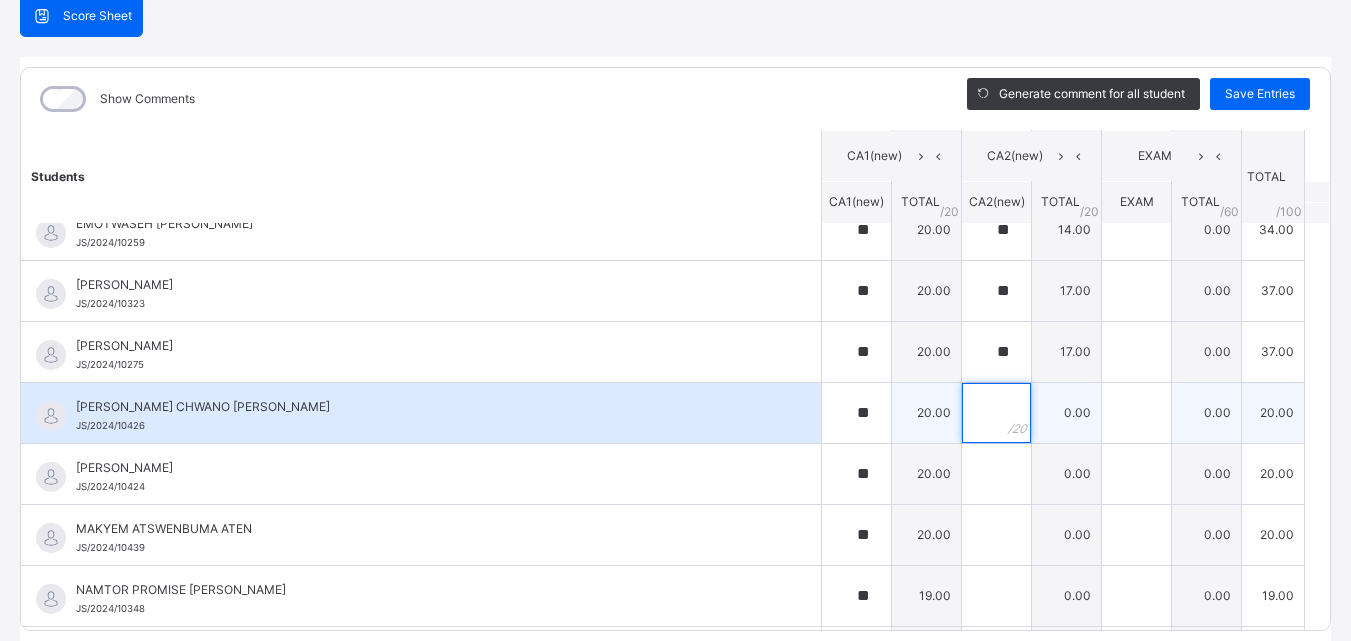 click at bounding box center [996, 413] 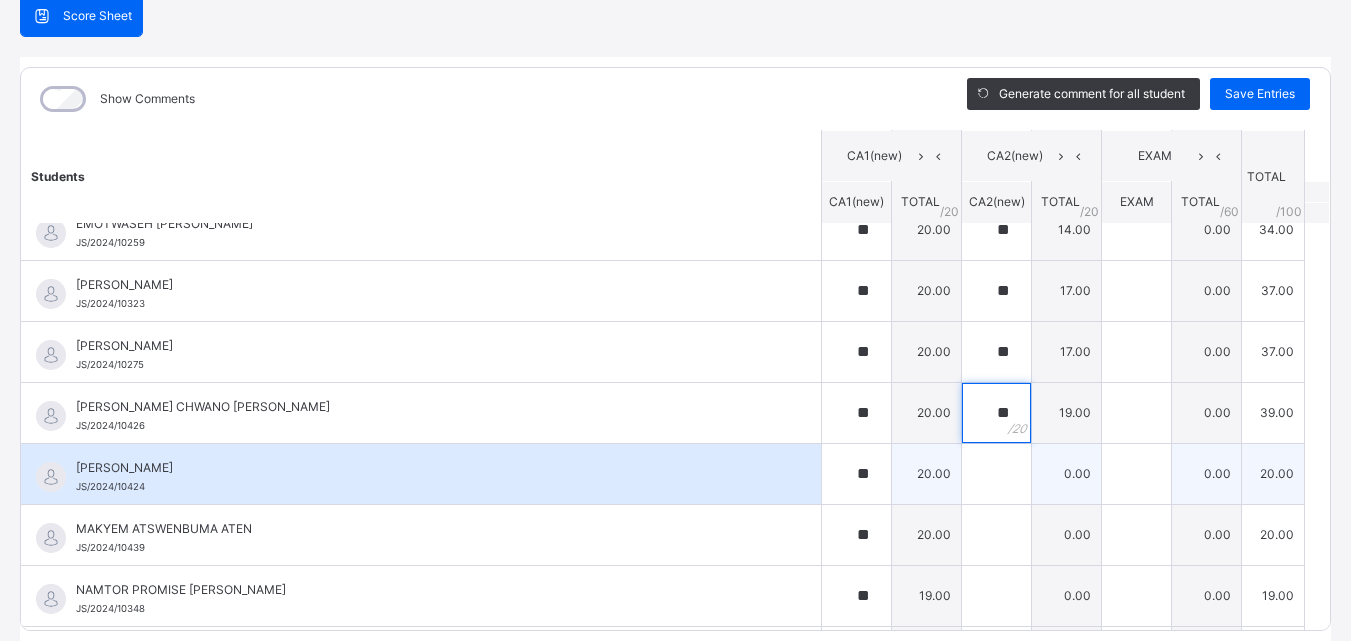 type on "**" 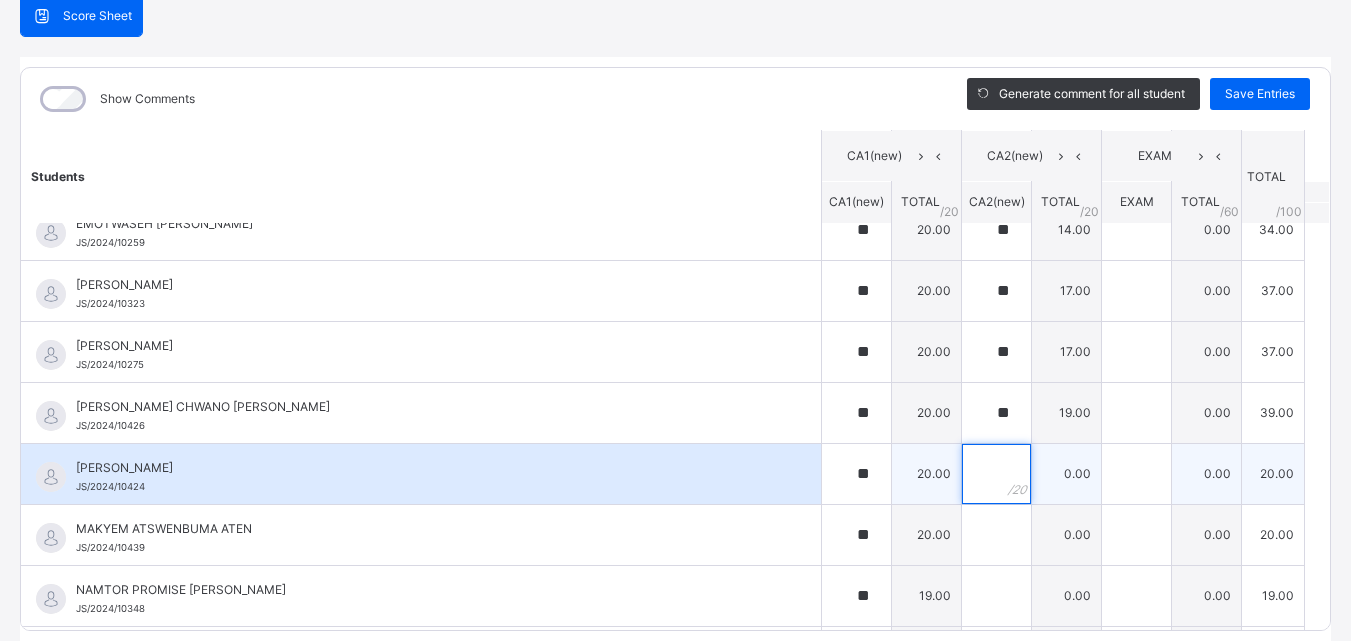 click at bounding box center (996, 474) 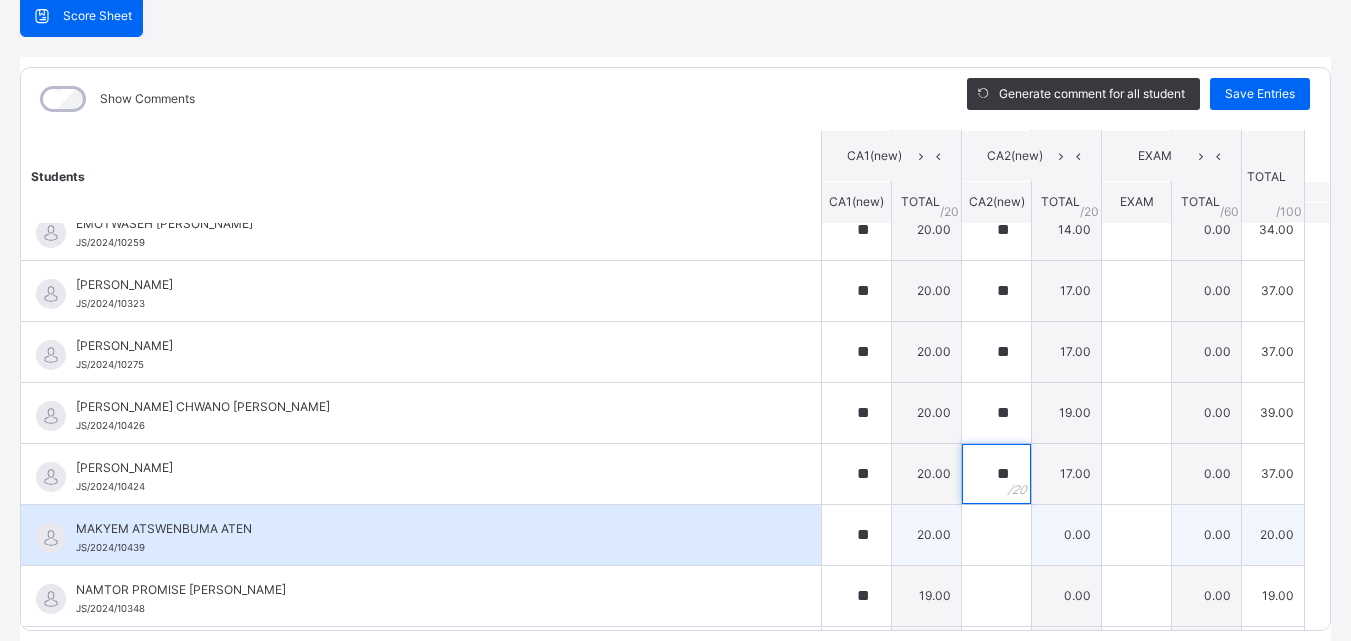 type on "**" 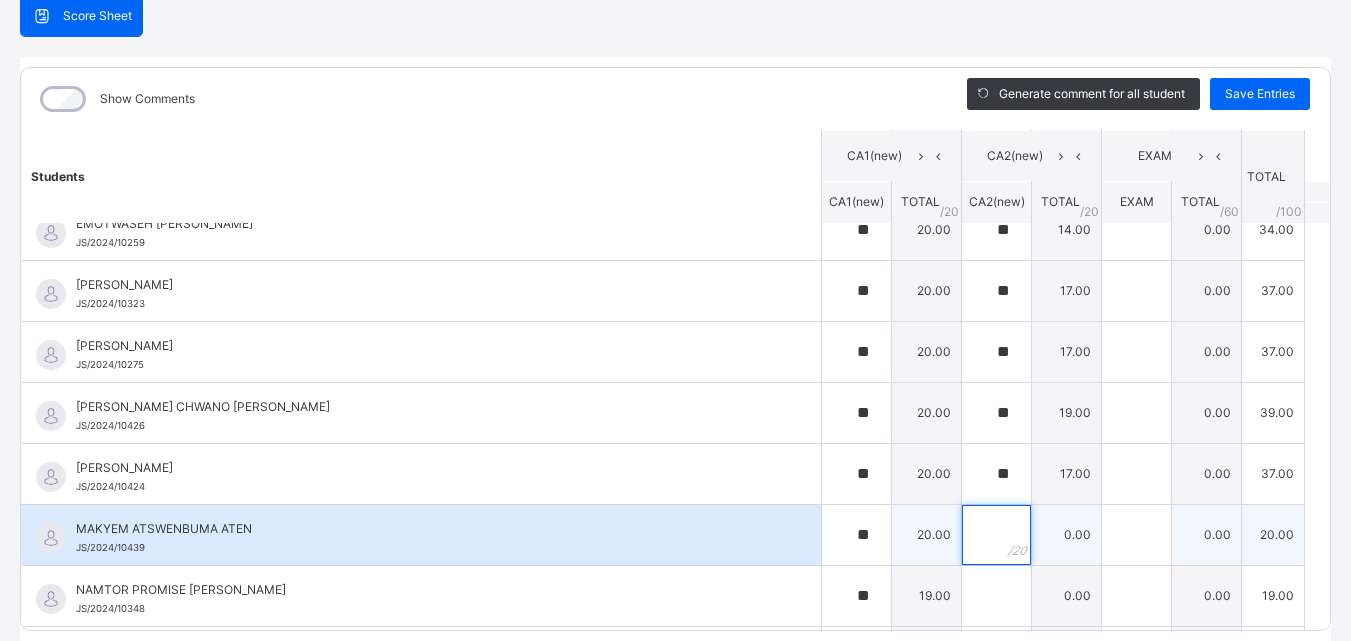 click at bounding box center [996, 535] 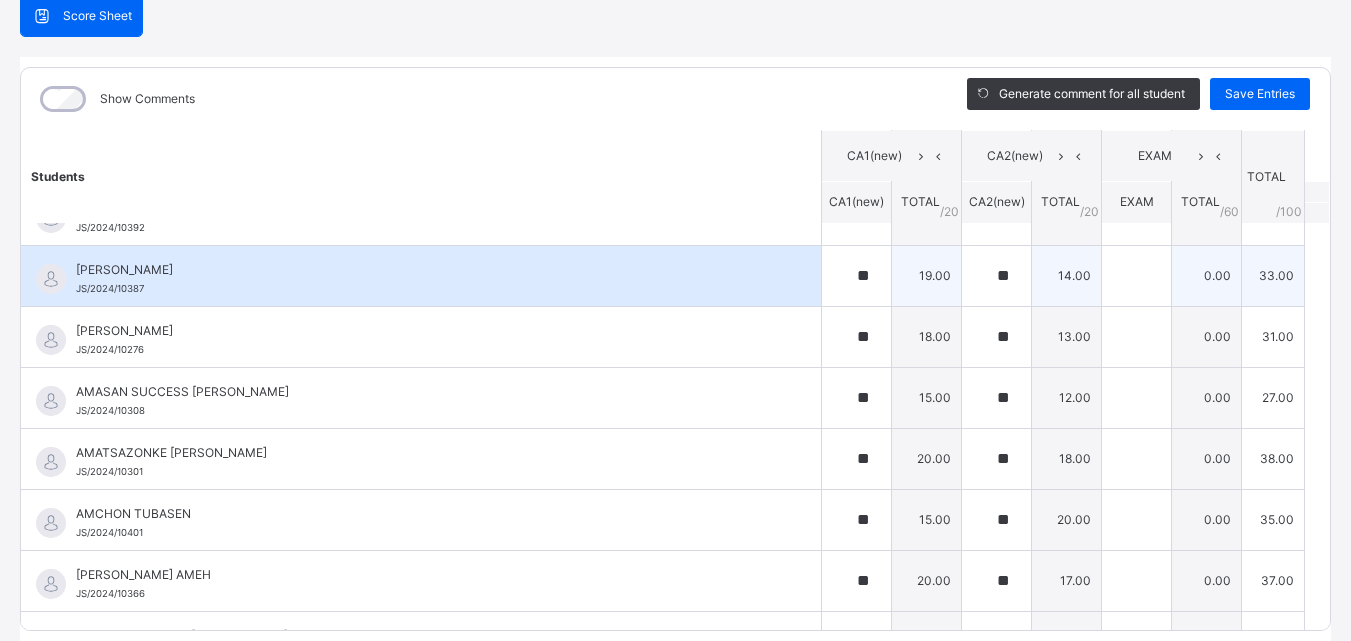 scroll, scrollTop: 0, scrollLeft: 0, axis: both 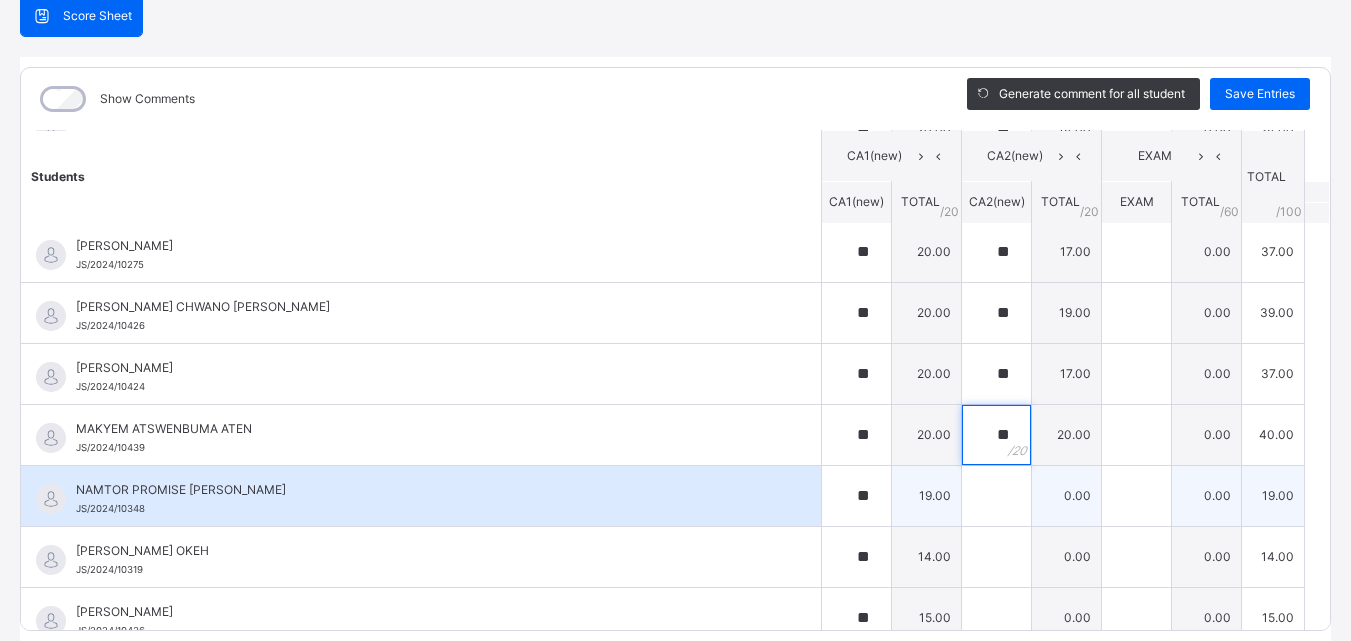 type on "**" 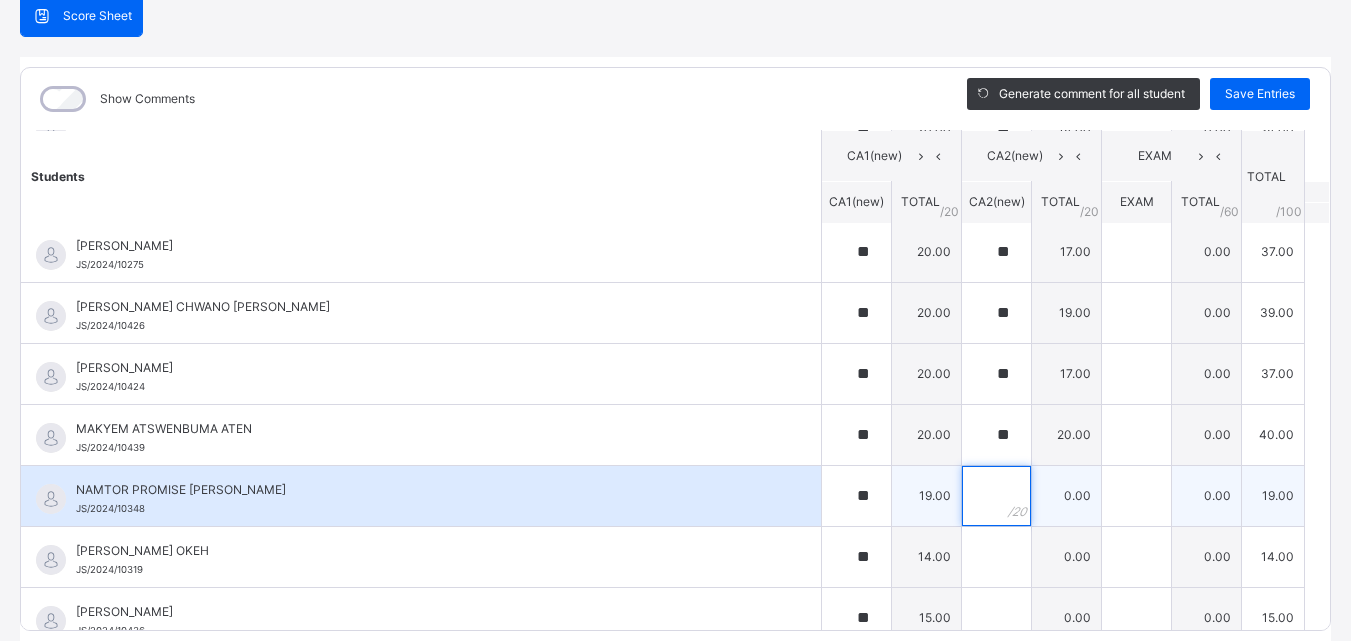 click at bounding box center [996, 496] 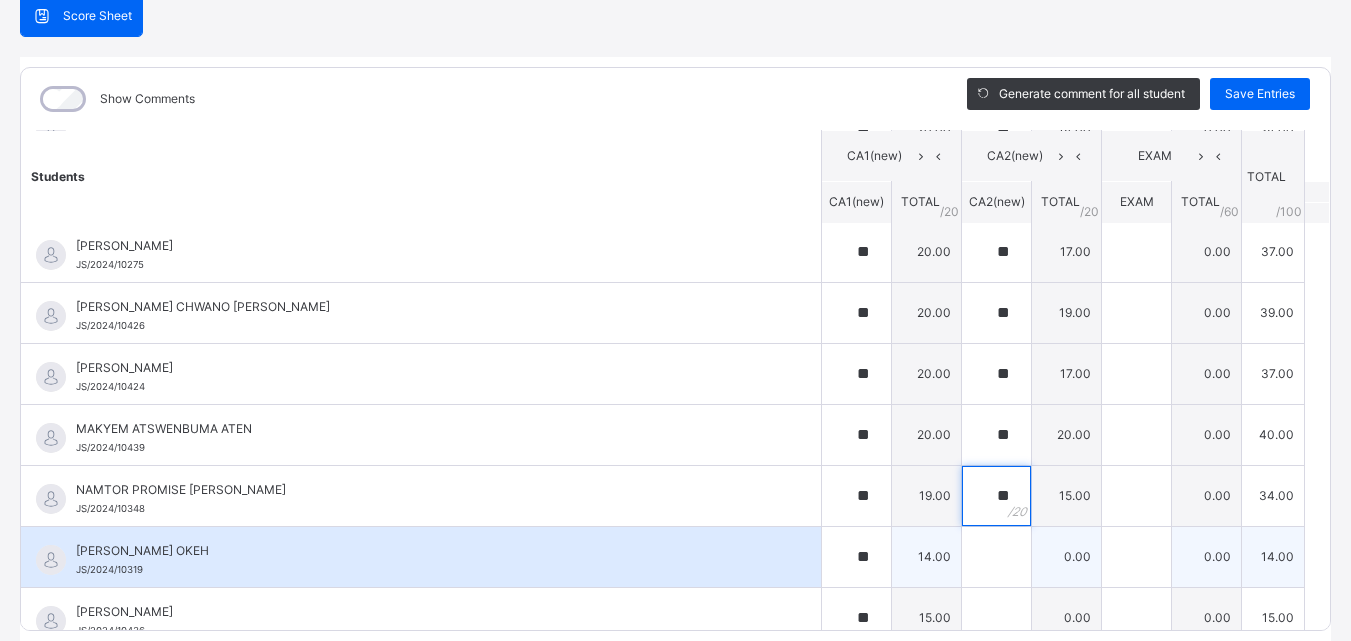 type on "**" 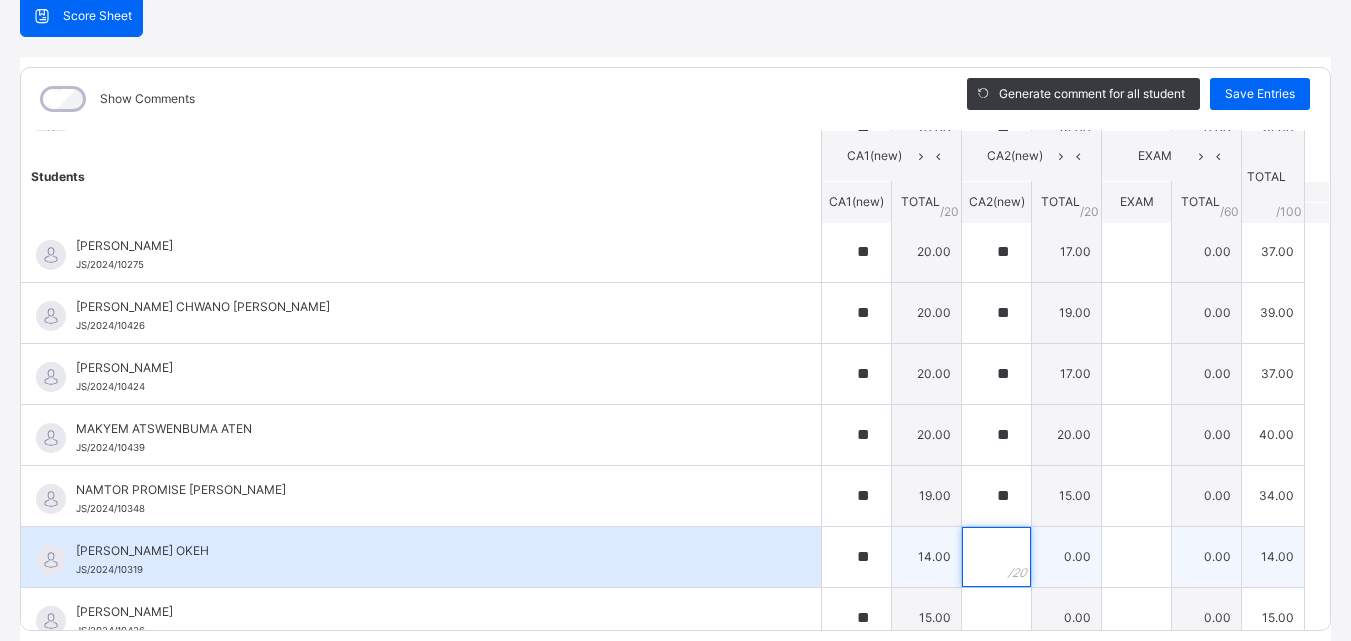 click at bounding box center [996, 557] 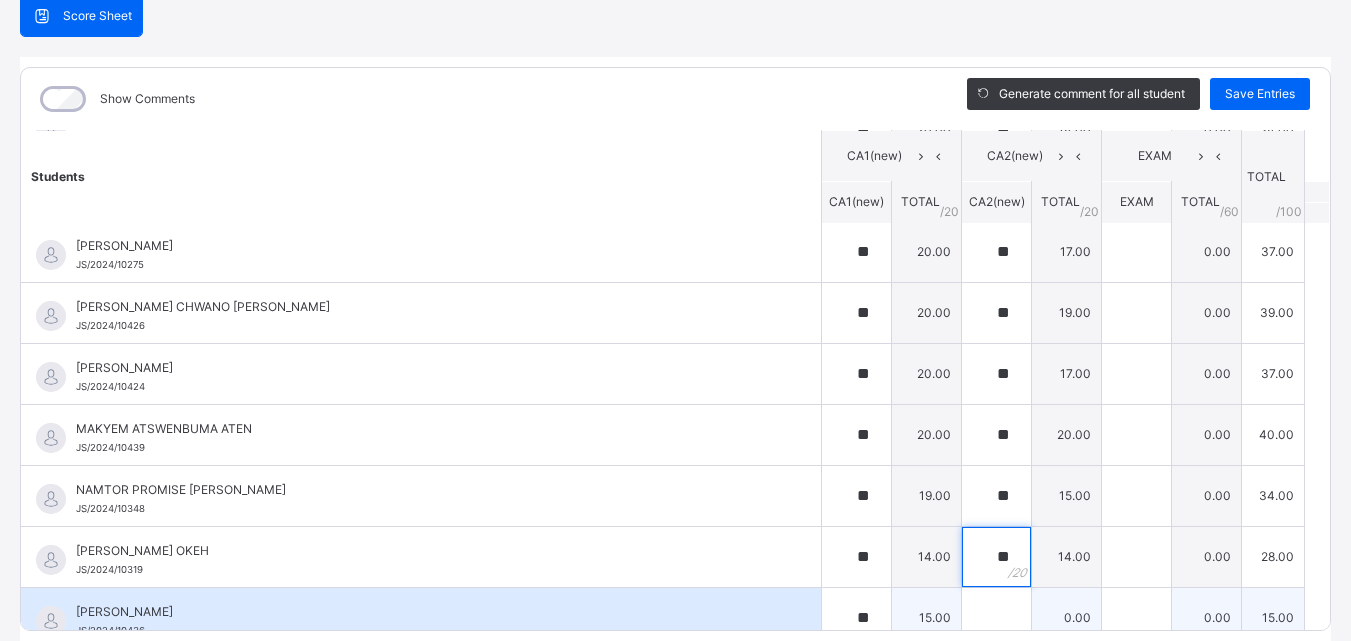 type on "**" 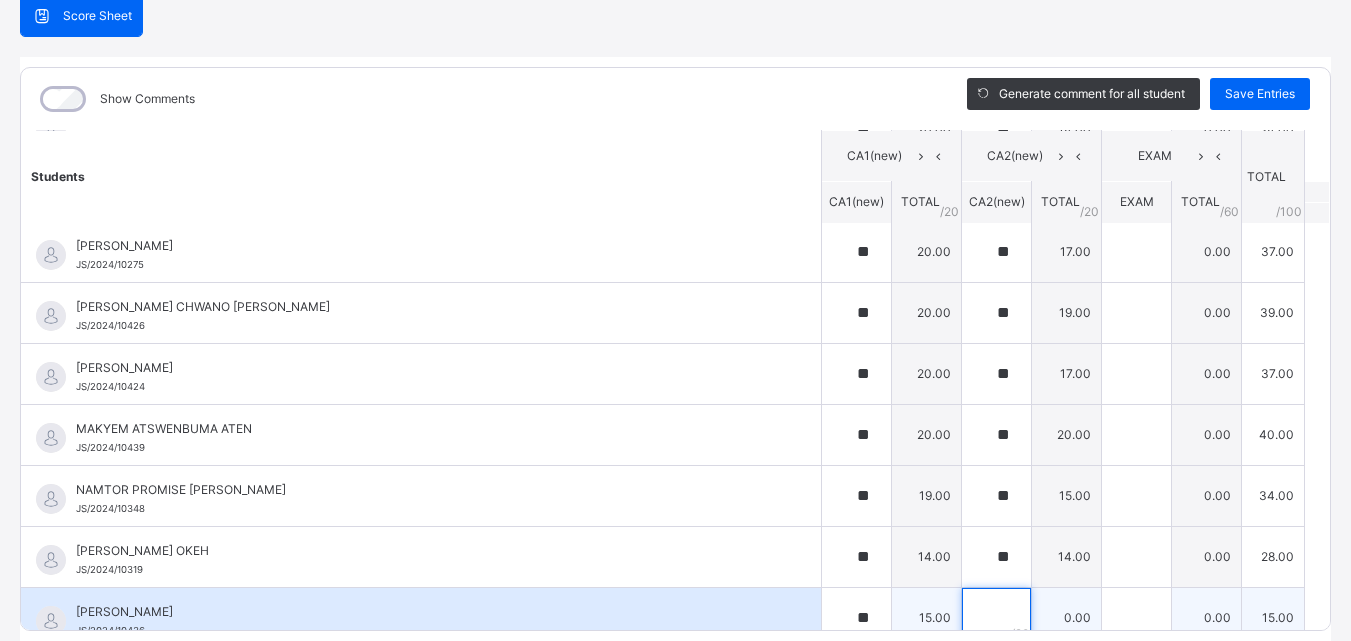 click at bounding box center [996, 618] 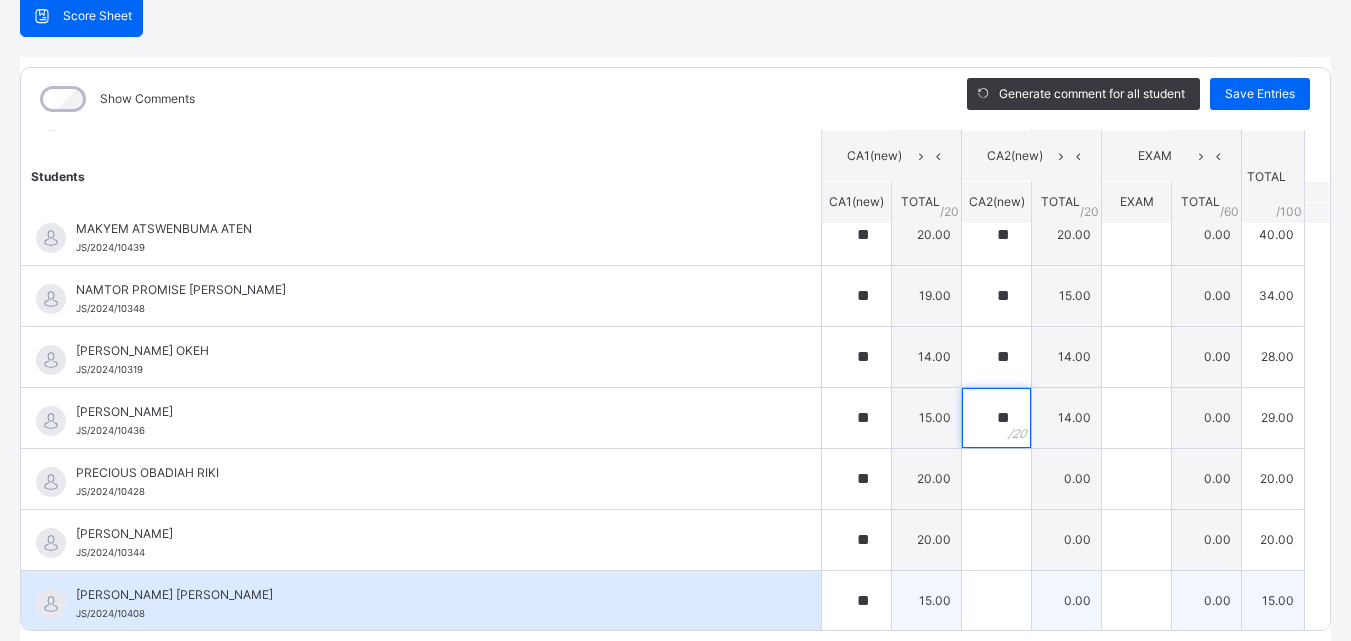 scroll, scrollTop: 1400, scrollLeft: 0, axis: vertical 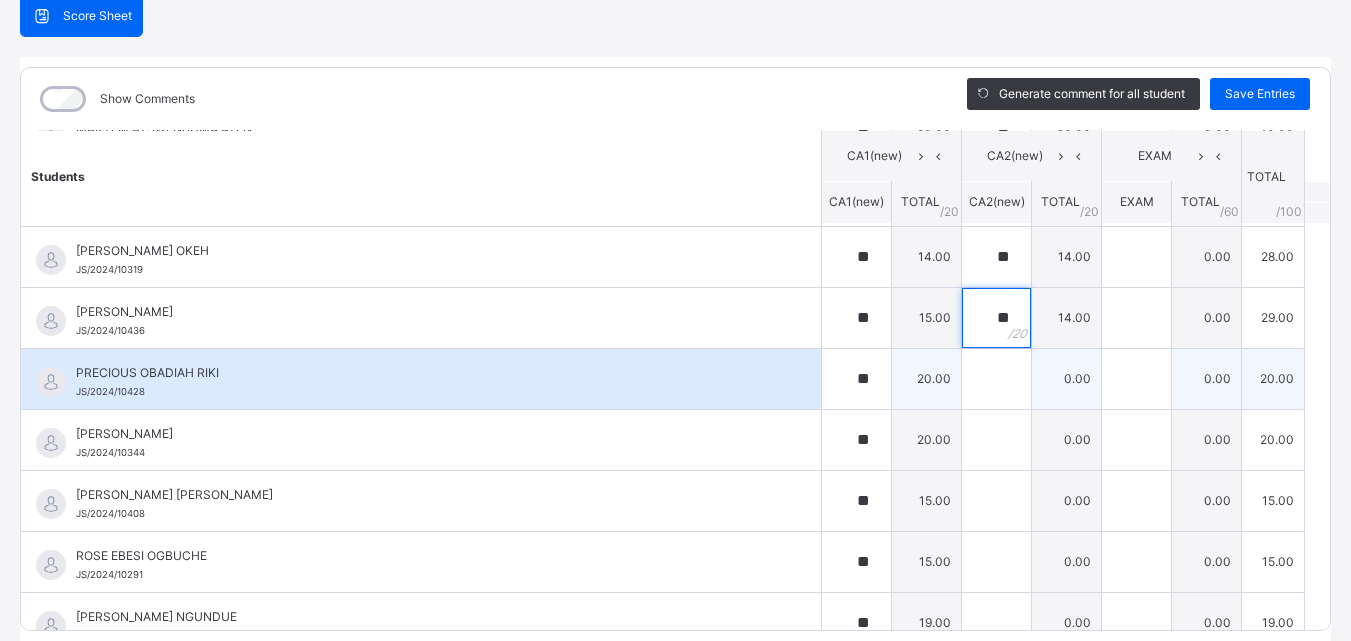 type on "**" 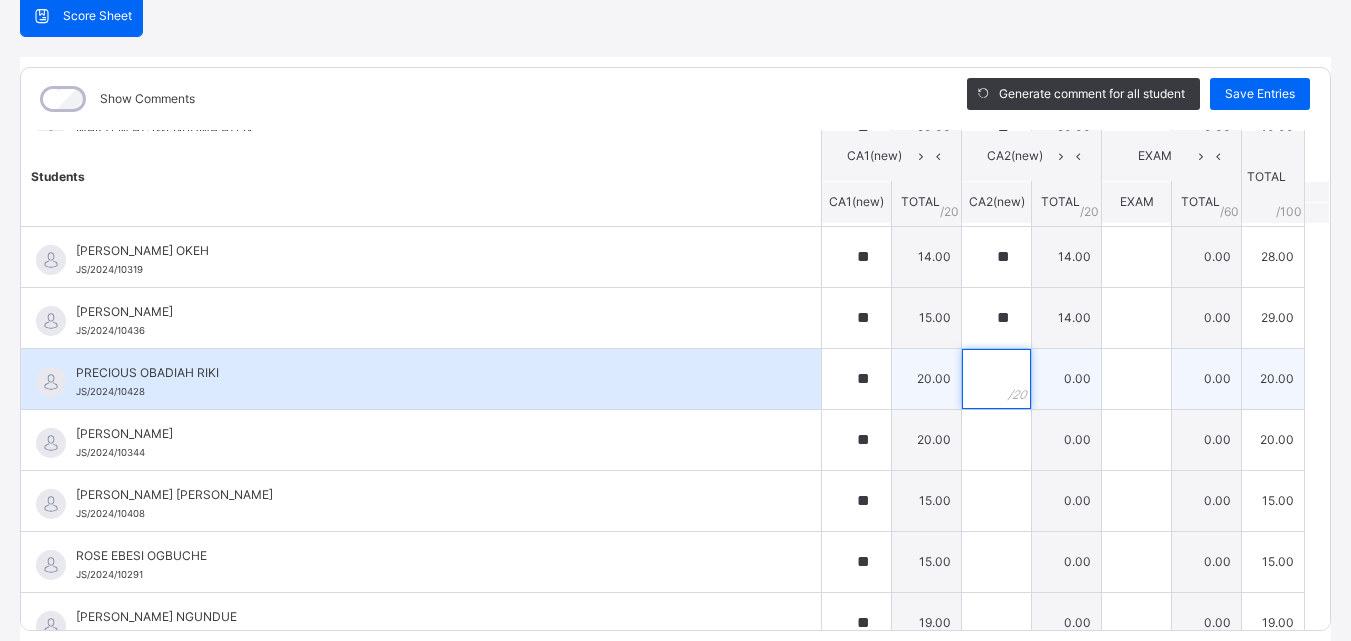 click at bounding box center (996, 379) 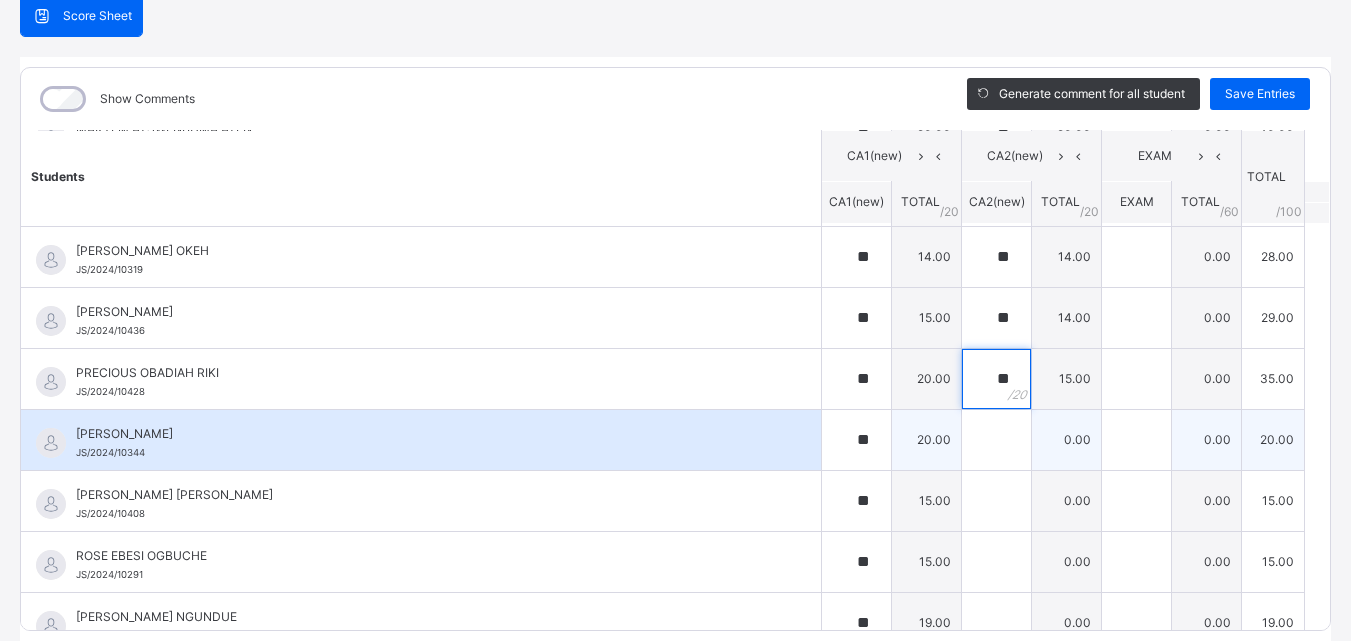 type on "**" 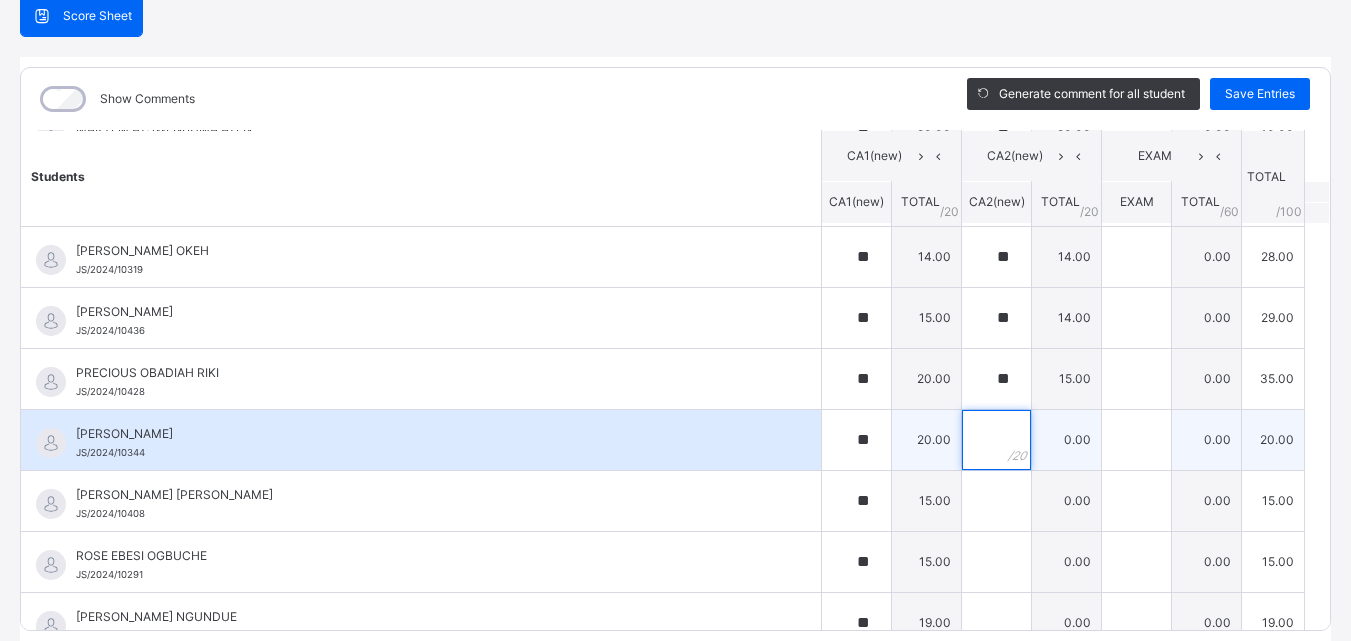 click at bounding box center [996, 440] 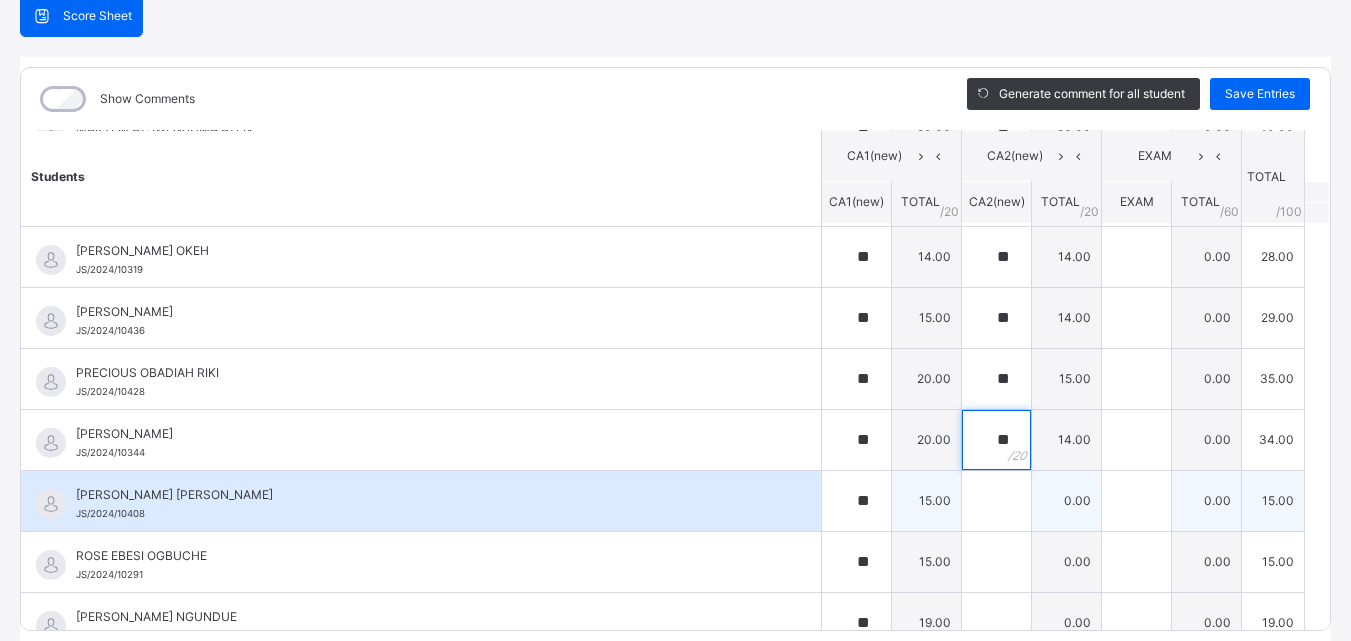 type on "**" 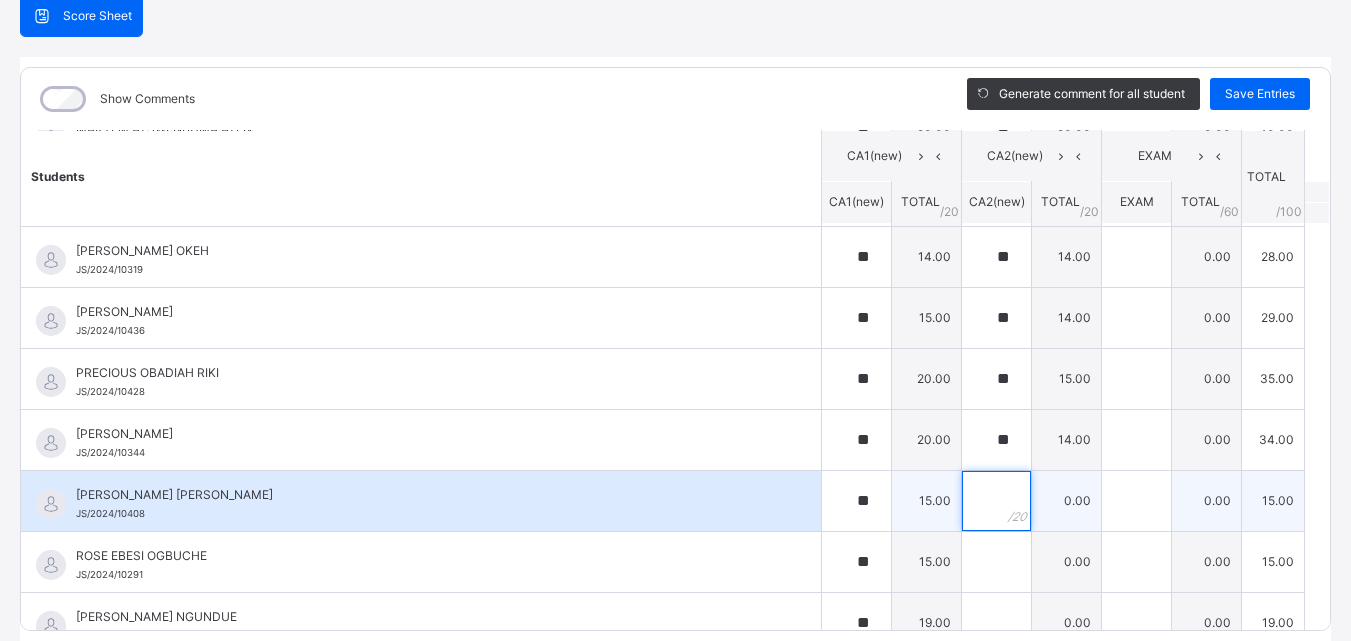 click at bounding box center [996, 501] 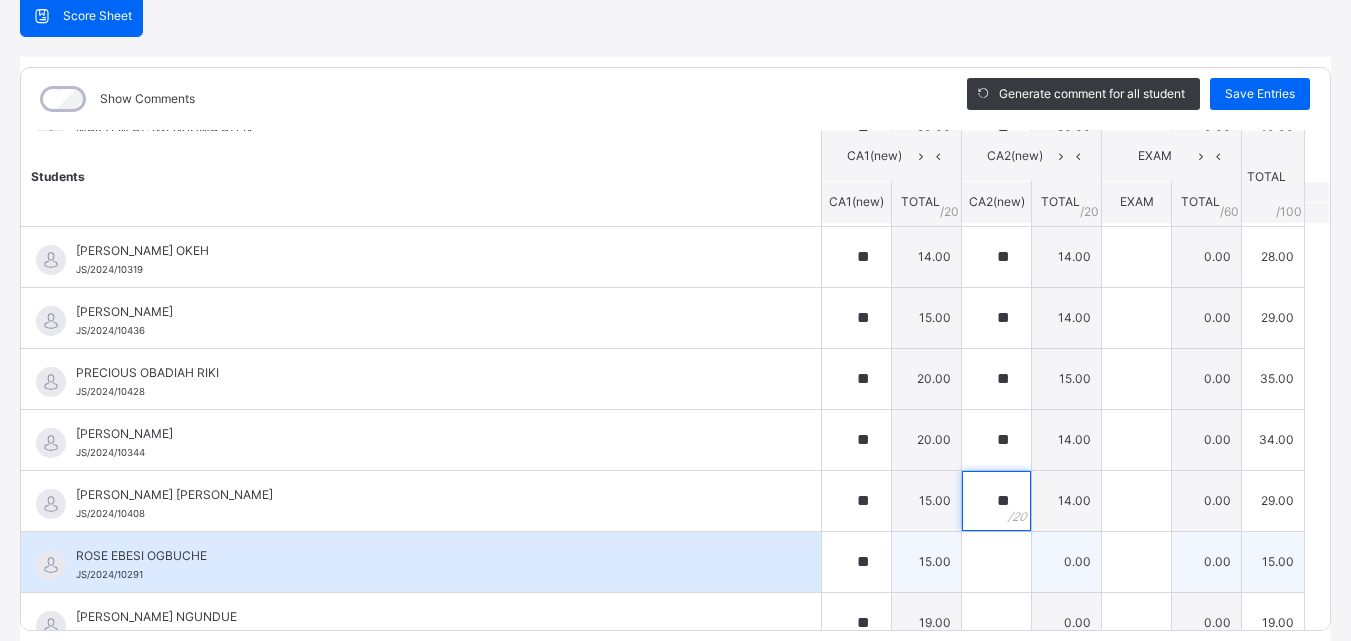 type on "**" 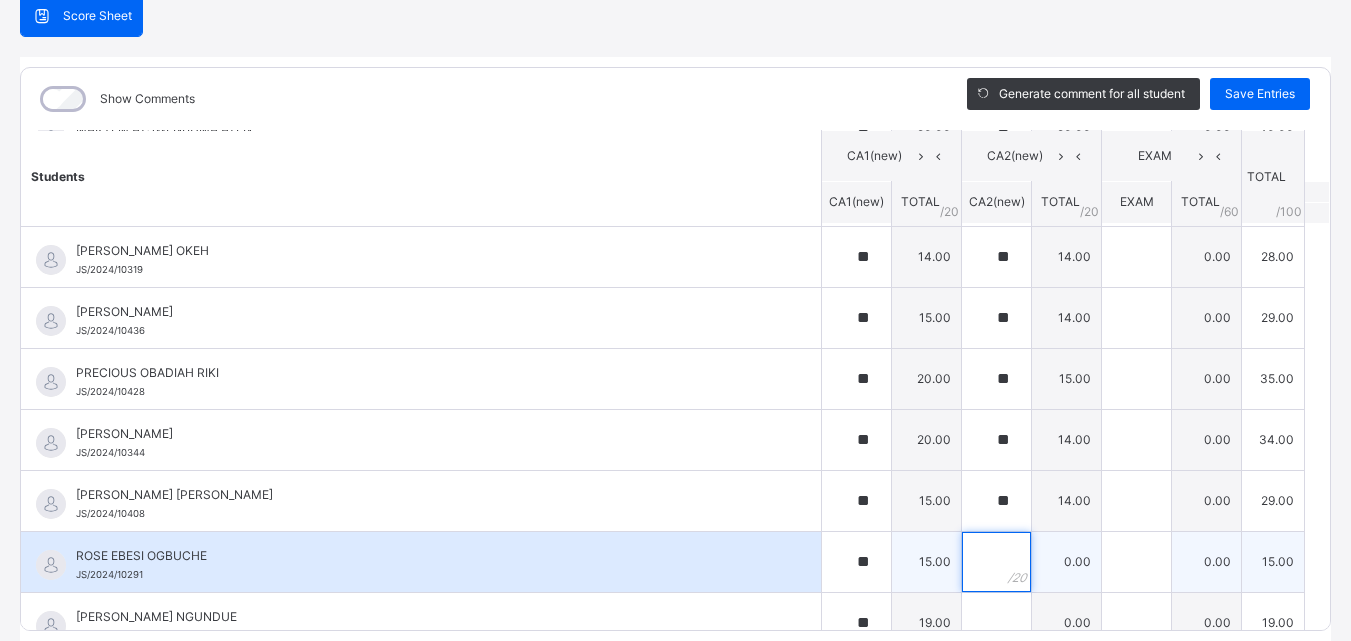 click at bounding box center [996, 562] 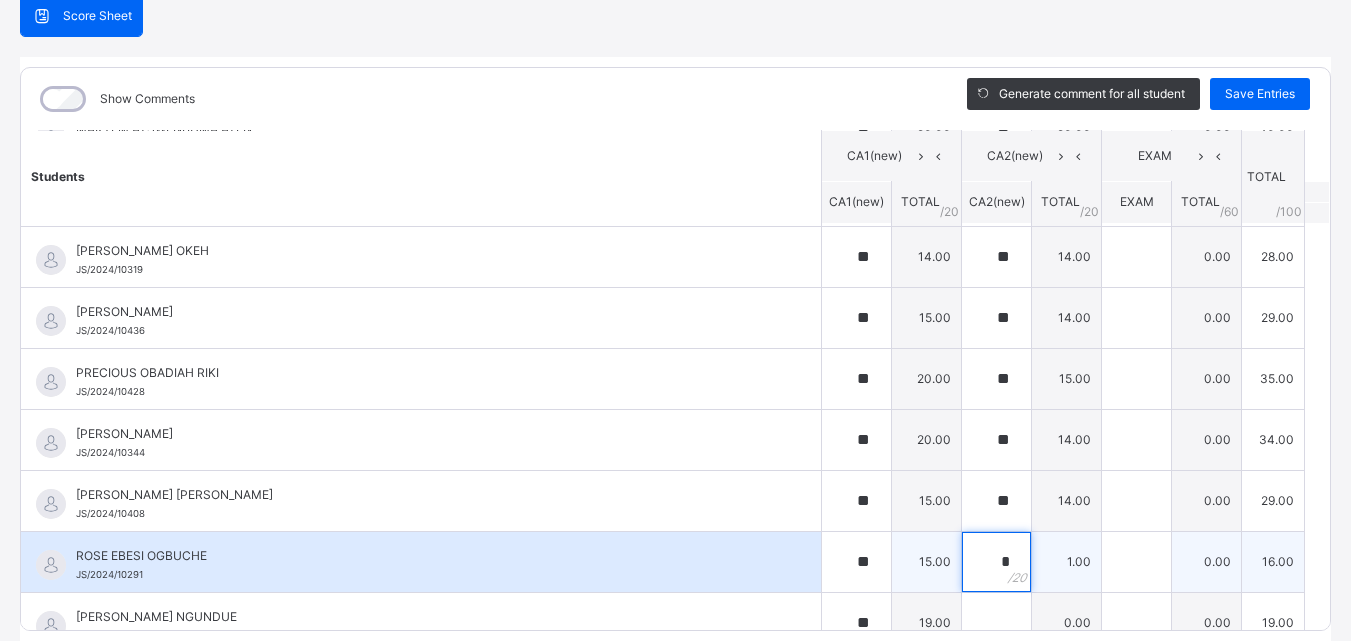 type on "**" 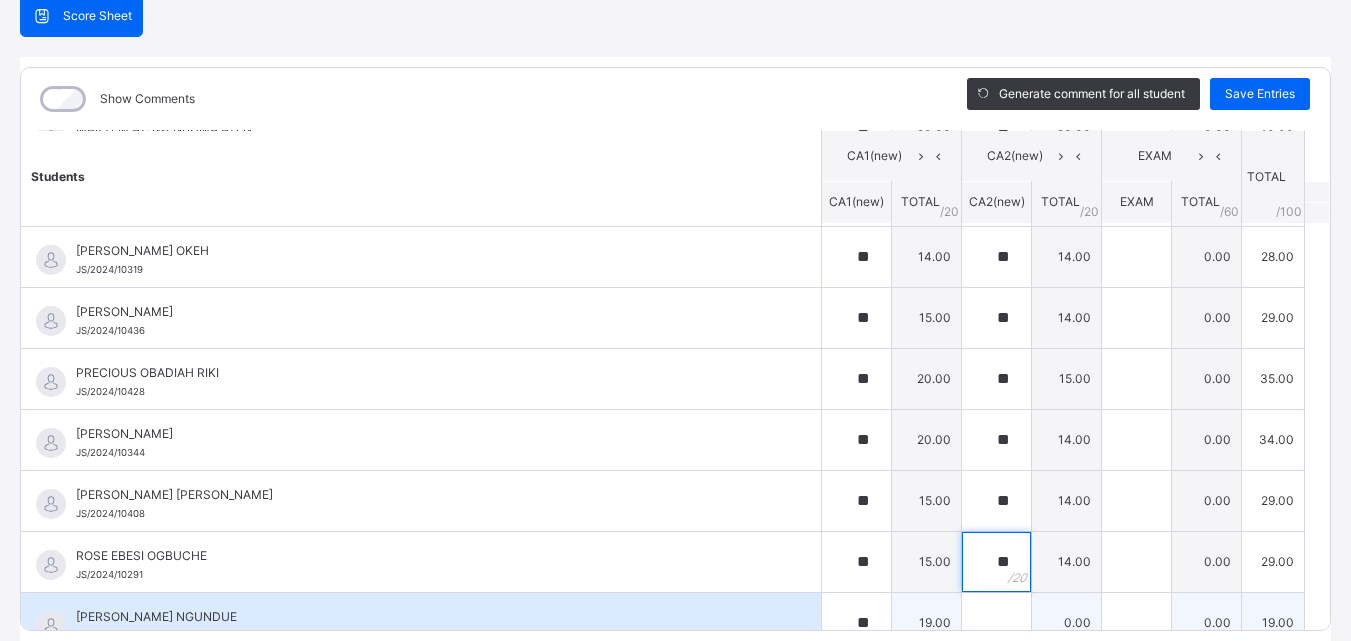 type on "**" 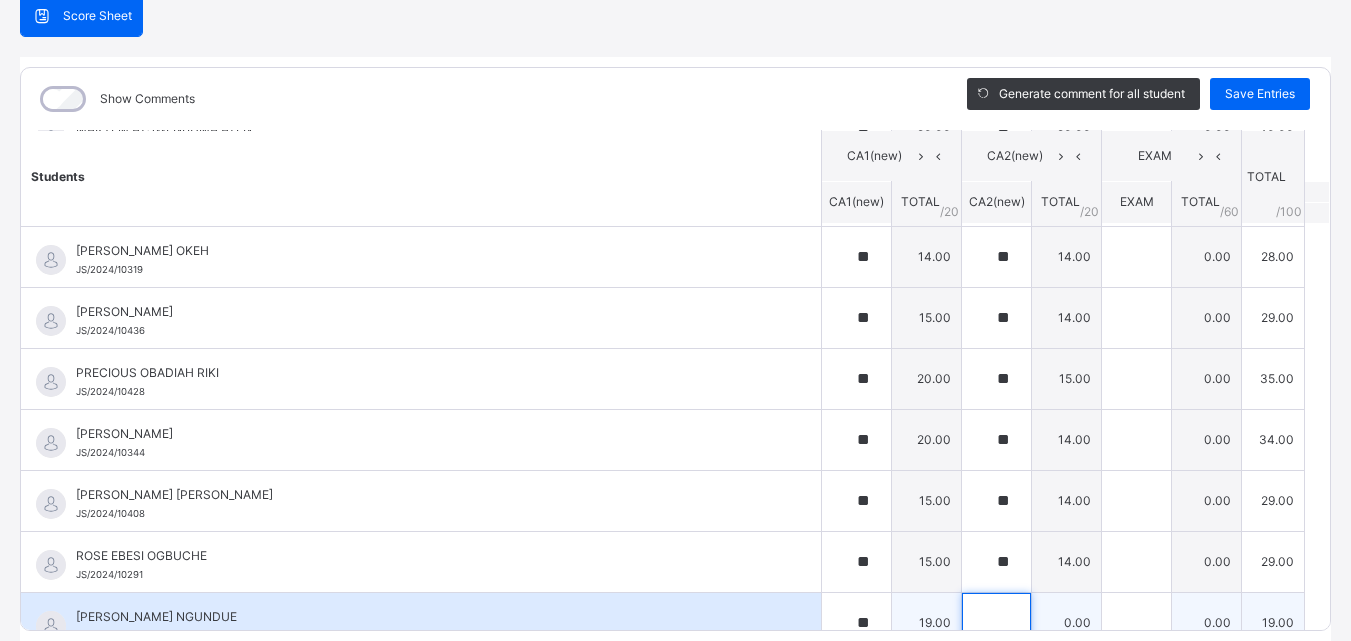 click at bounding box center (996, 623) 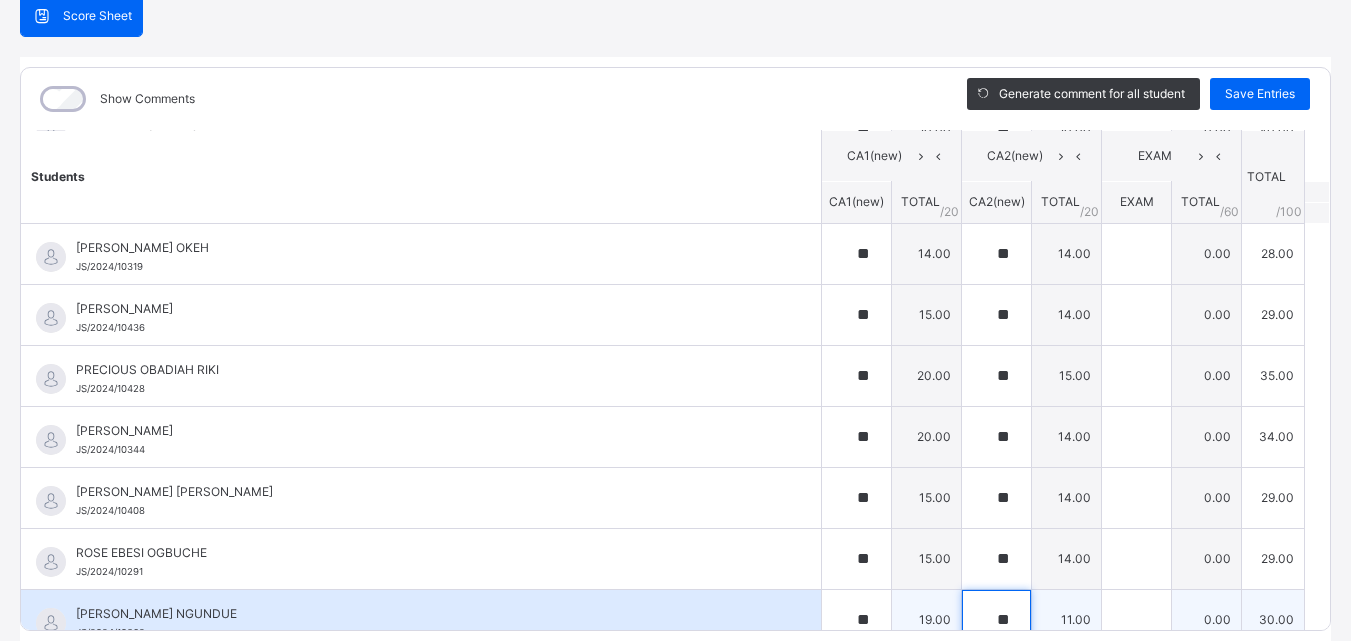 scroll, scrollTop: 1503, scrollLeft: 0, axis: vertical 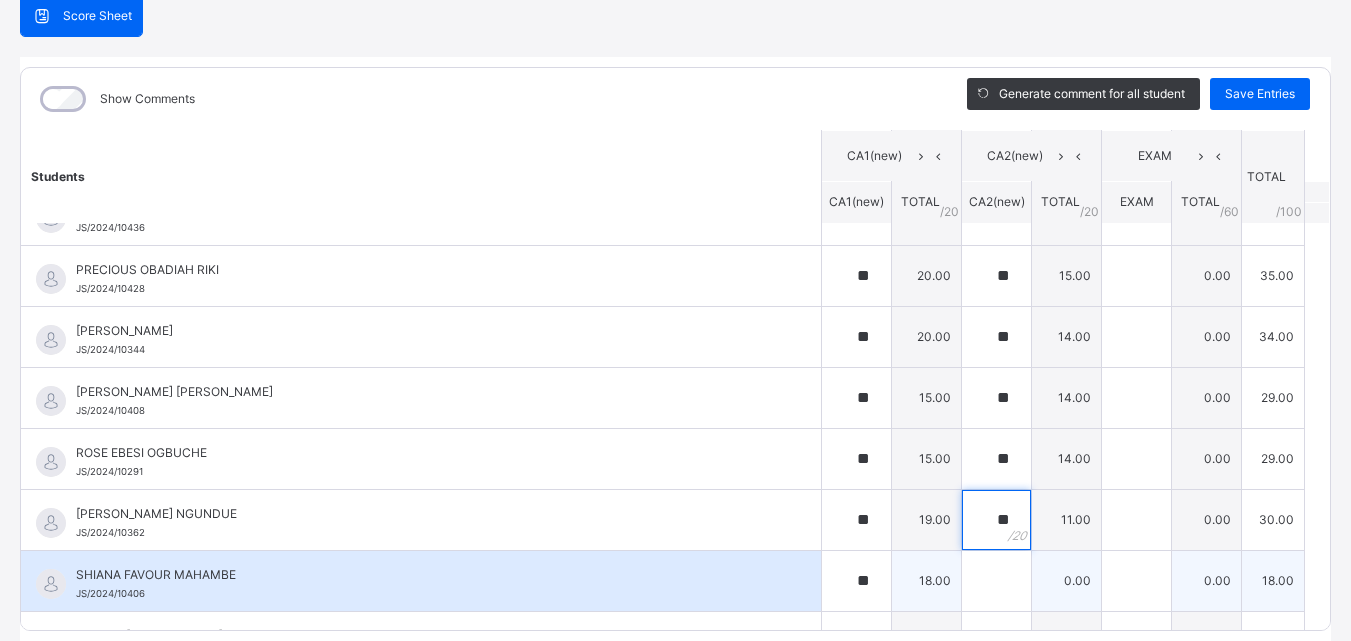 type on "**" 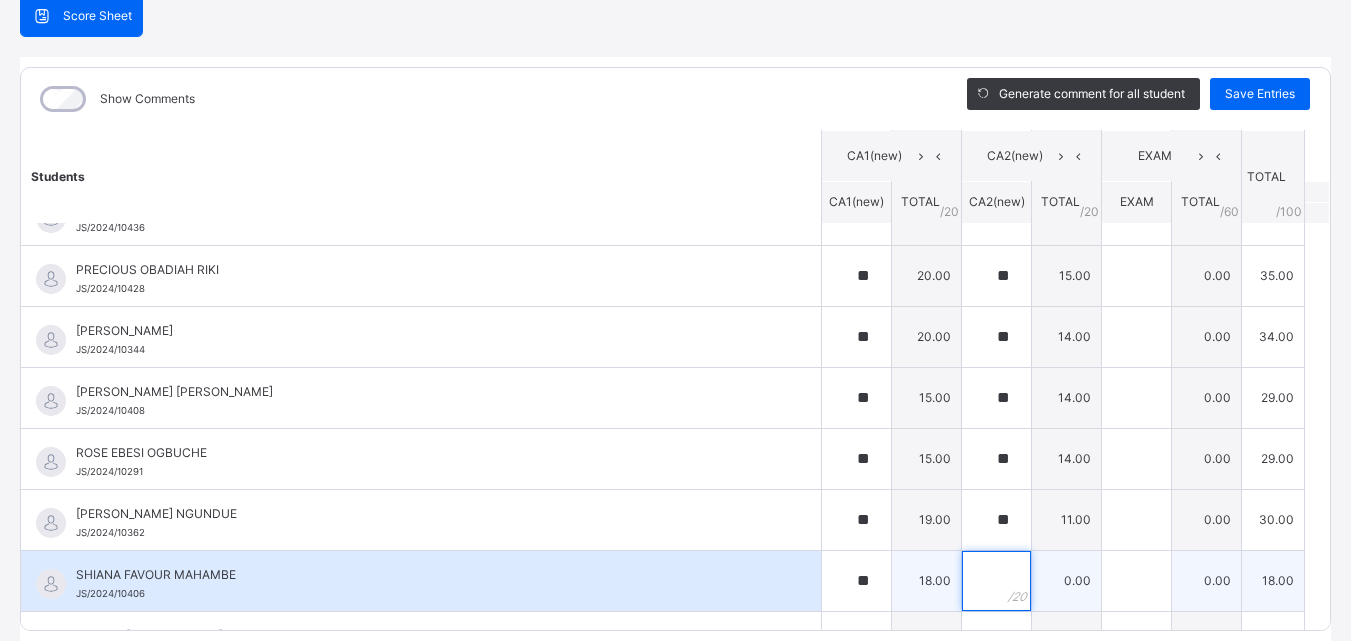 click at bounding box center [996, 581] 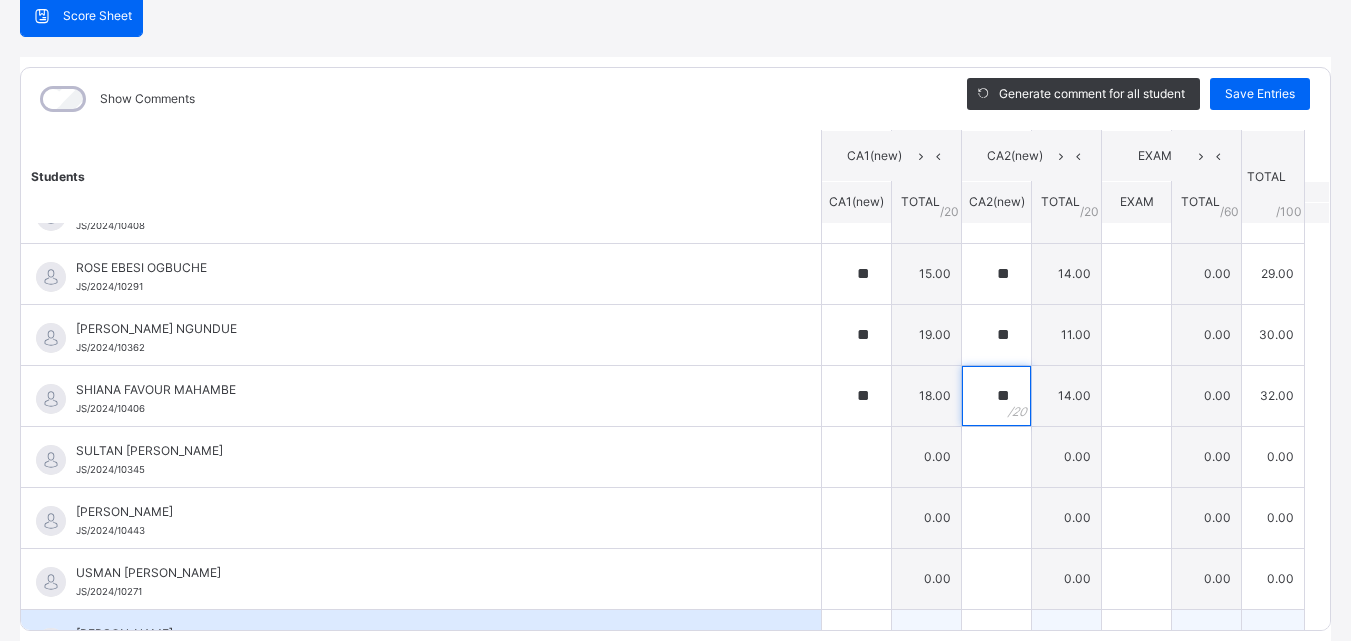 scroll, scrollTop: 1729, scrollLeft: 0, axis: vertical 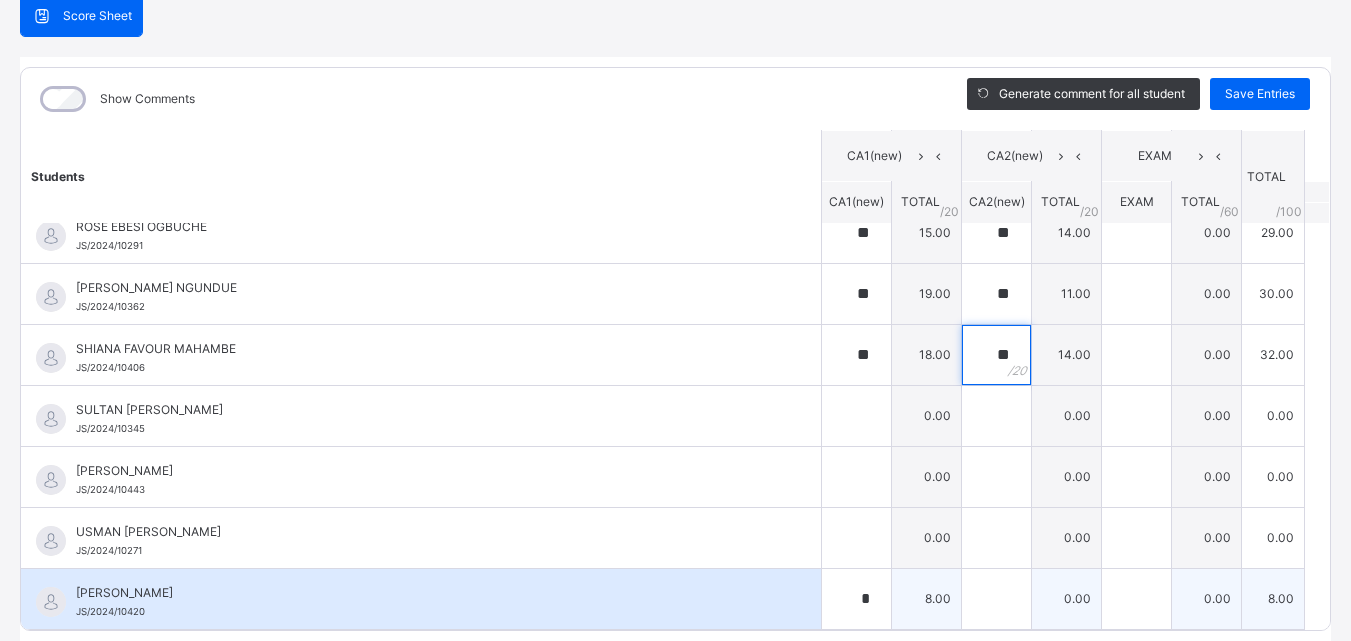 type on "**" 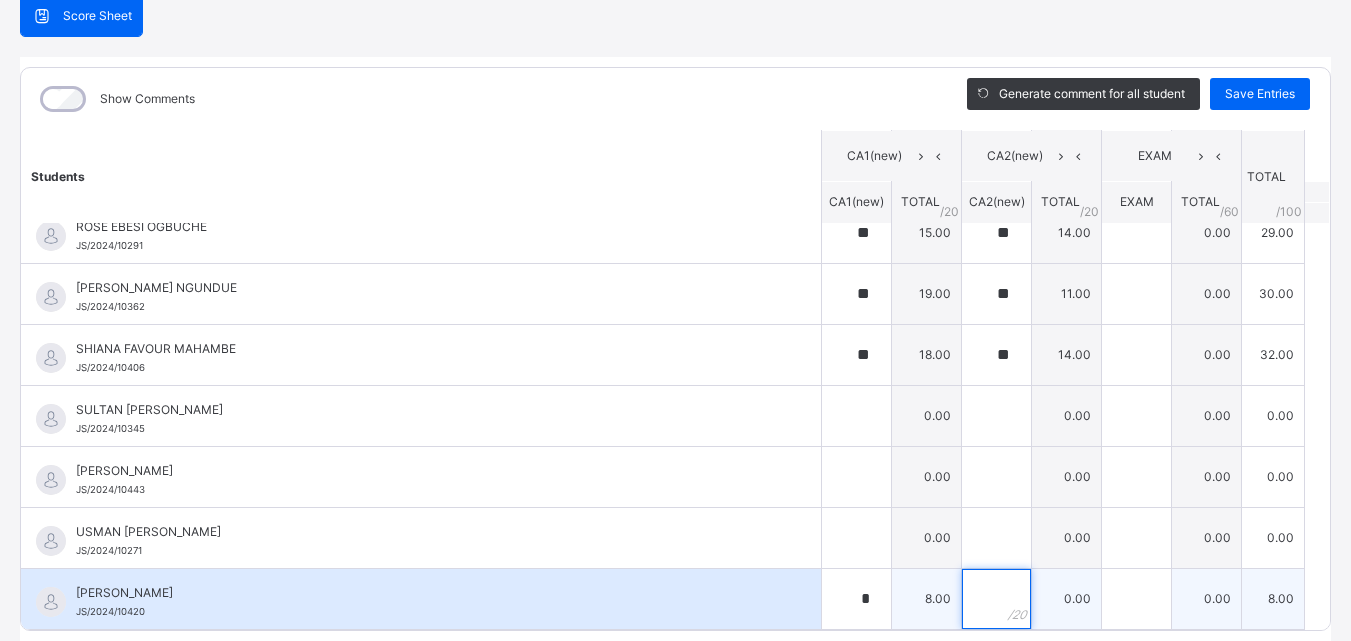 click at bounding box center [996, 599] 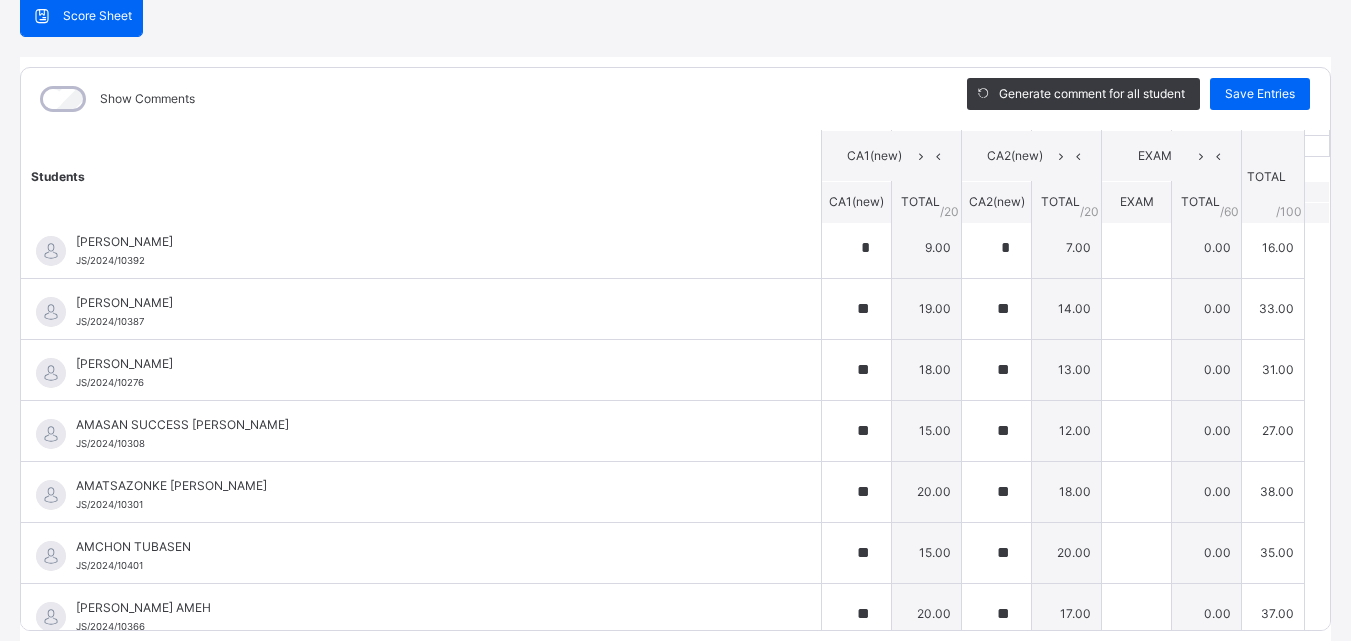 scroll, scrollTop: 100, scrollLeft: 0, axis: vertical 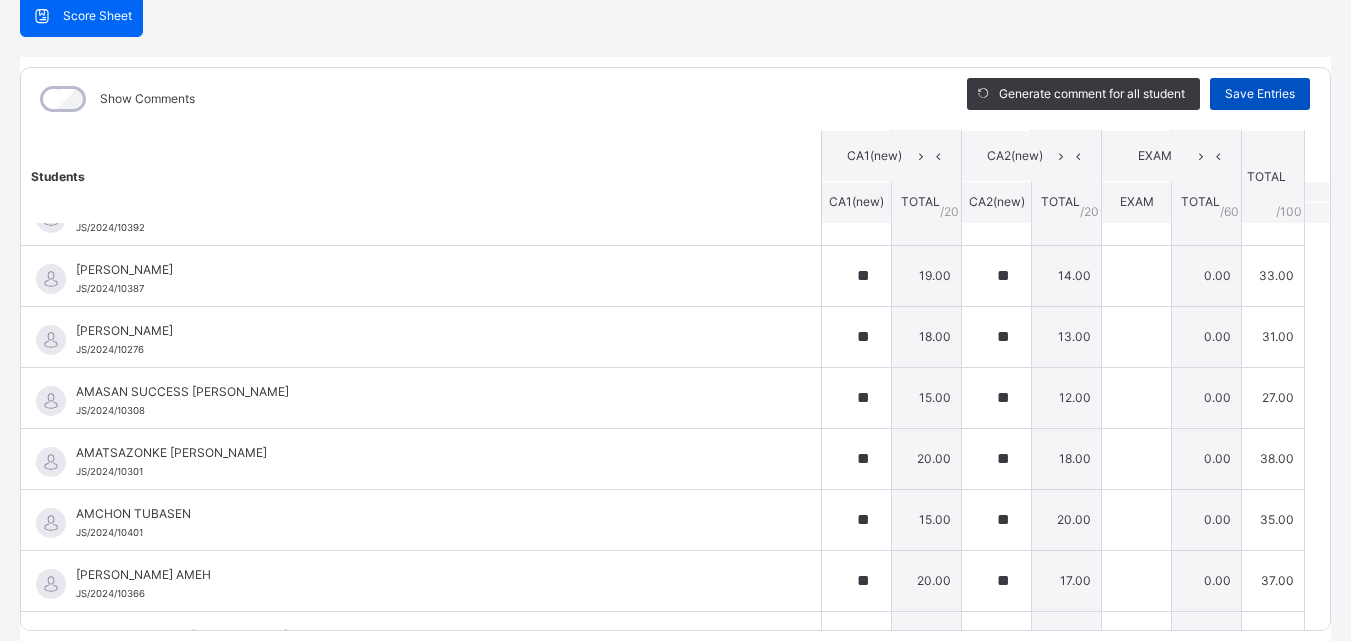 type on "*" 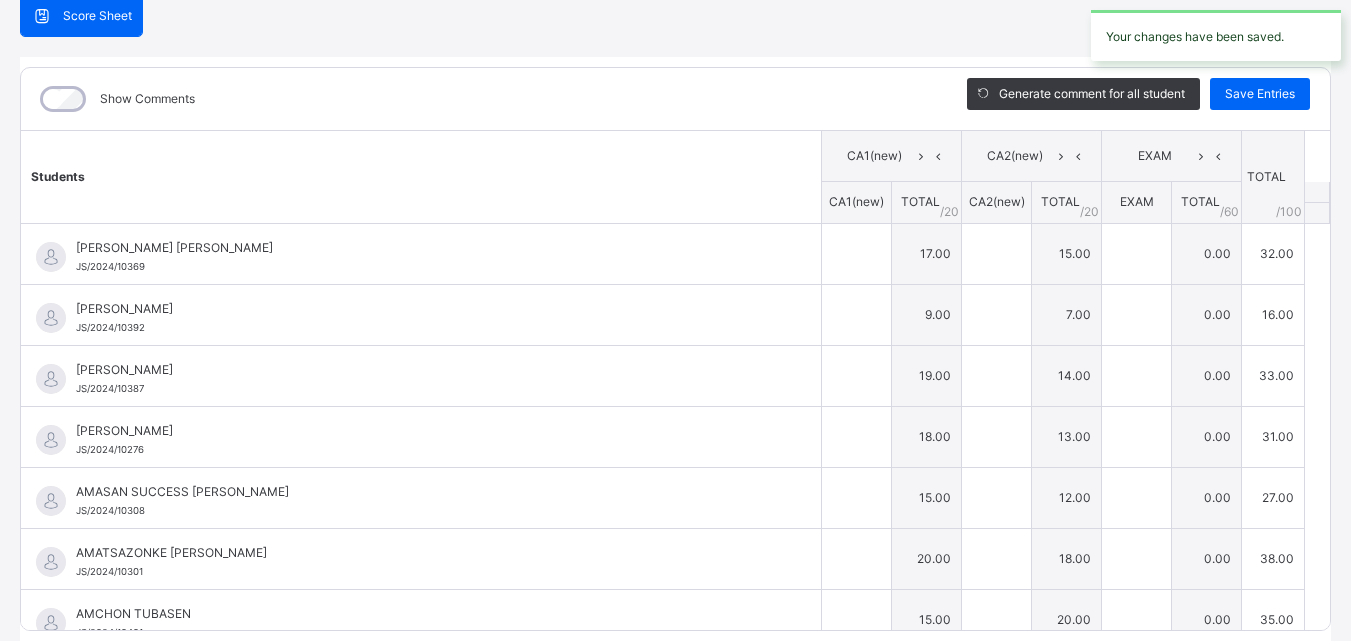 type on "**" 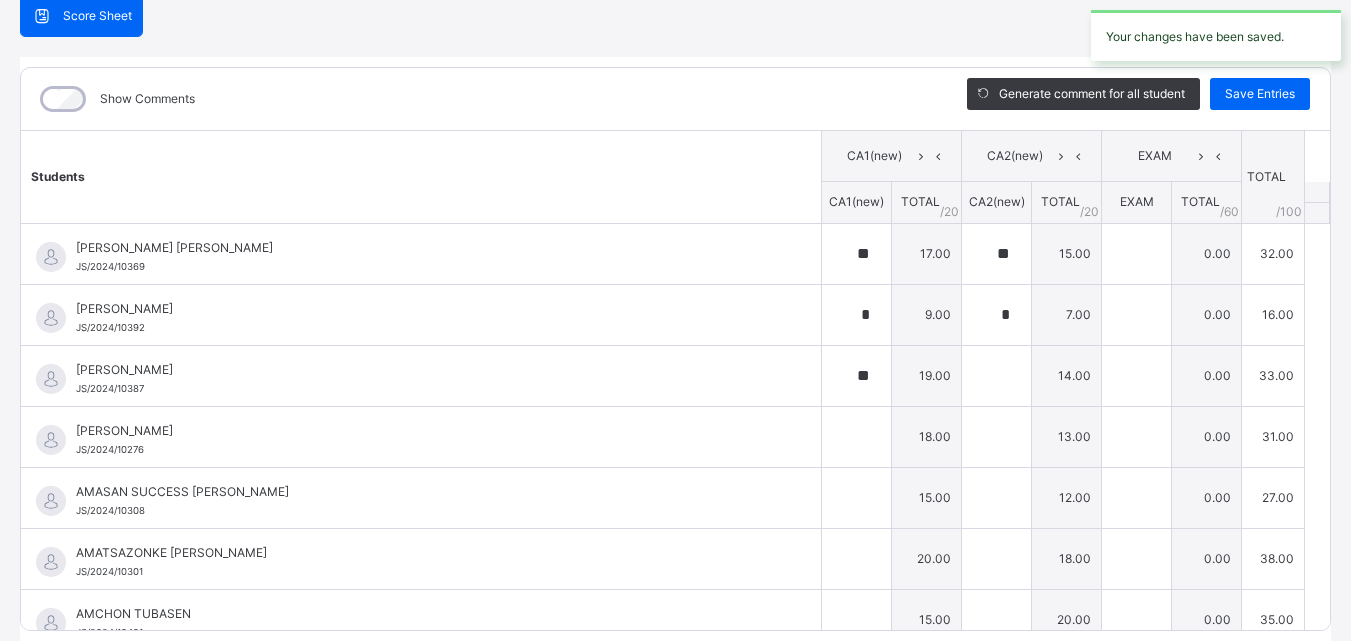 type on "**" 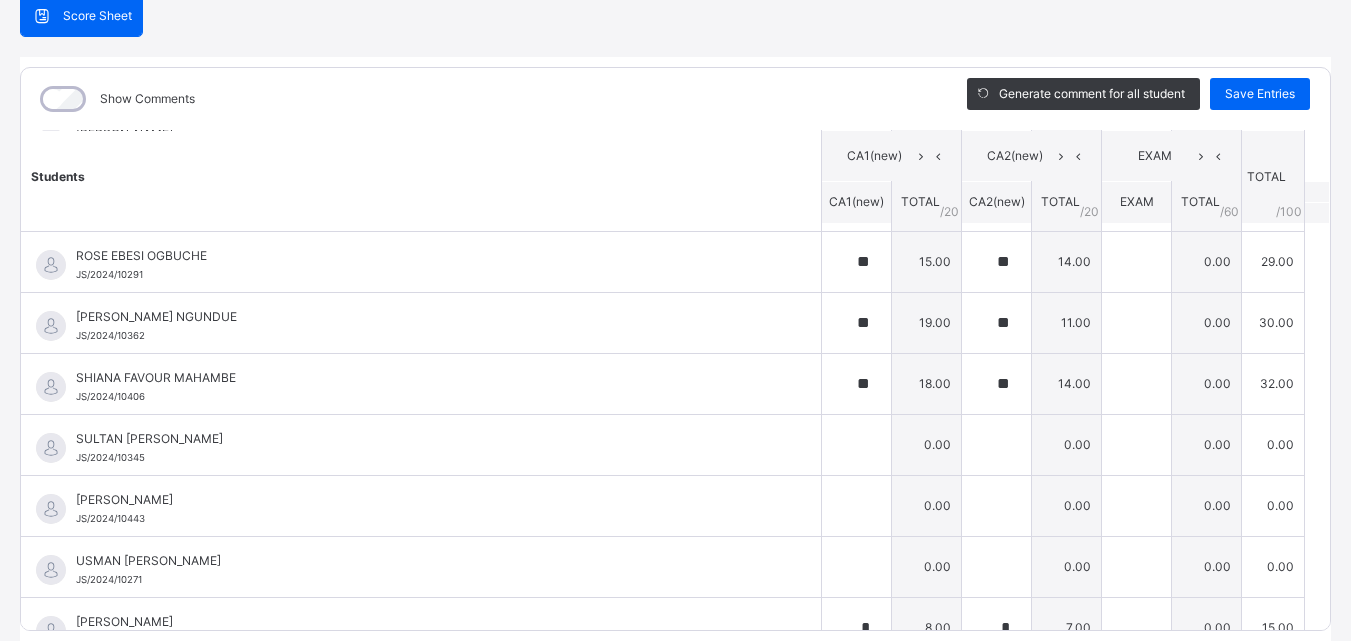 scroll, scrollTop: 1729, scrollLeft: 0, axis: vertical 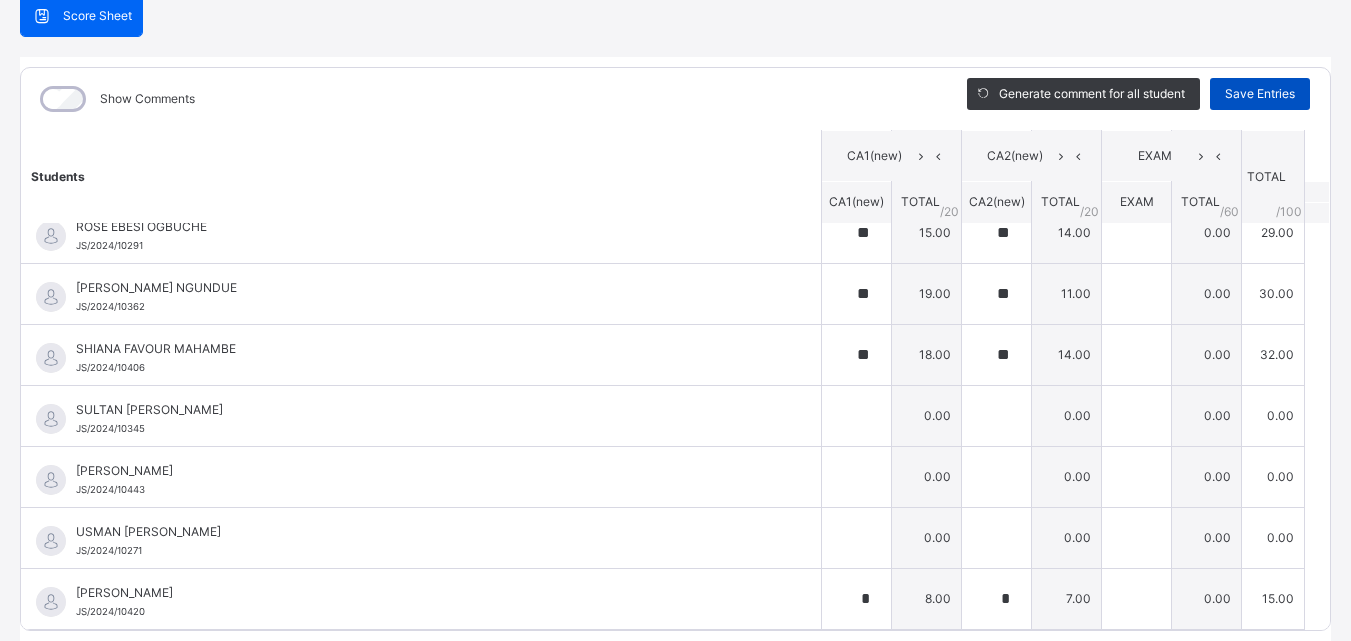 click on "Save Entries" at bounding box center [1260, 94] 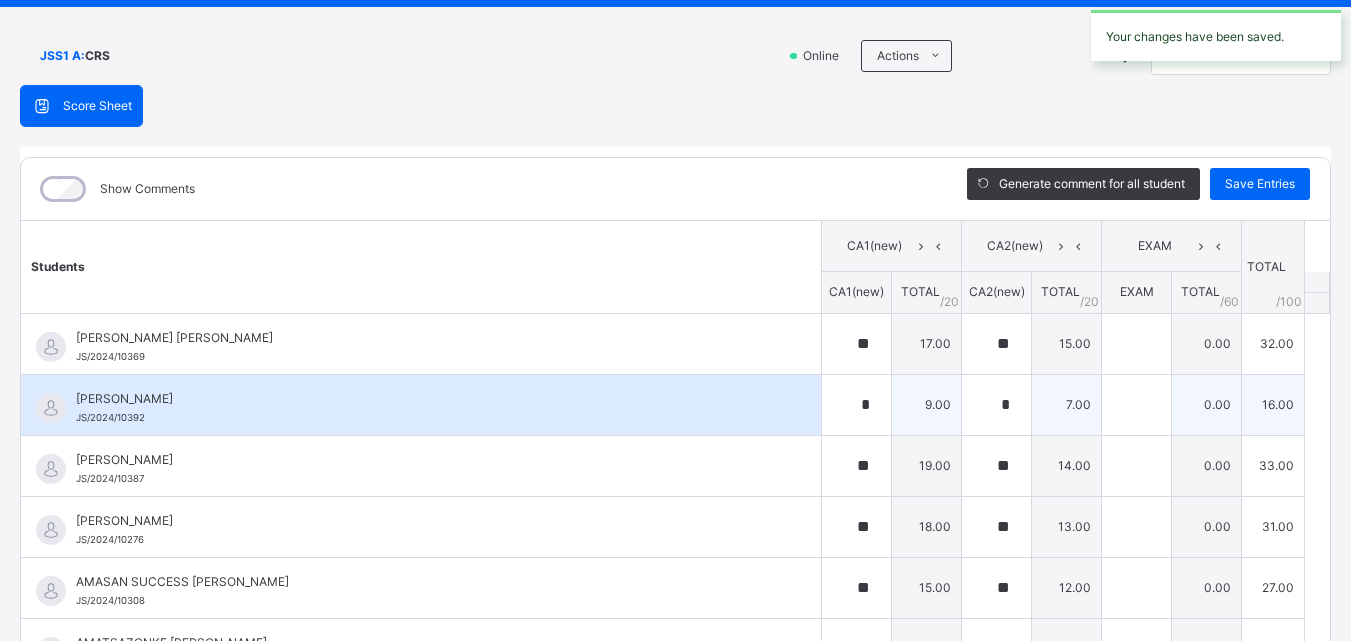 scroll, scrollTop: 0, scrollLeft: 0, axis: both 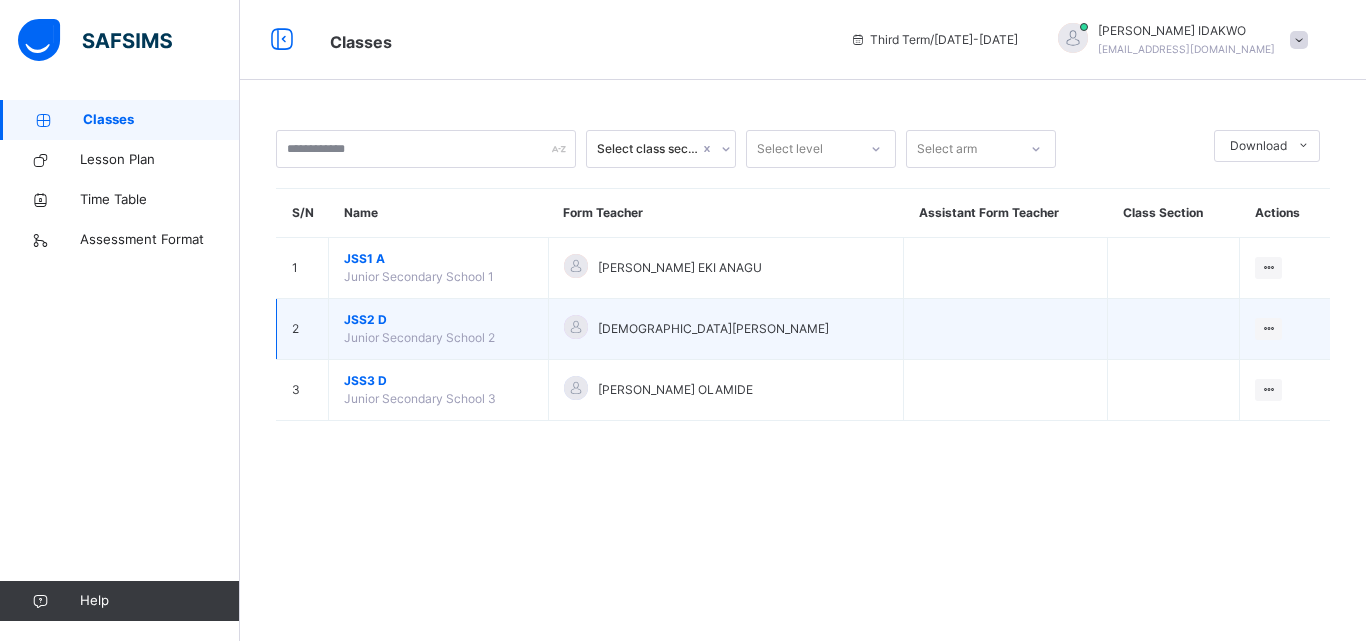 click on "JSS2   D" at bounding box center [438, 320] 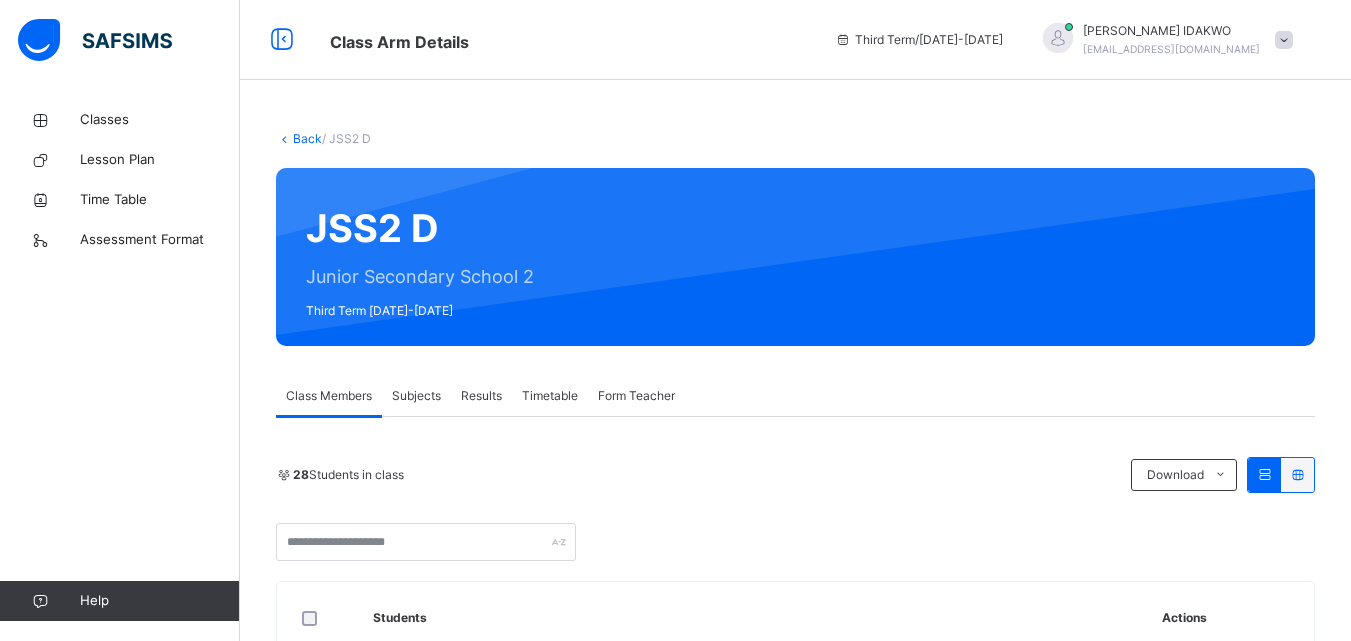 click on "Subjects" at bounding box center (416, 396) 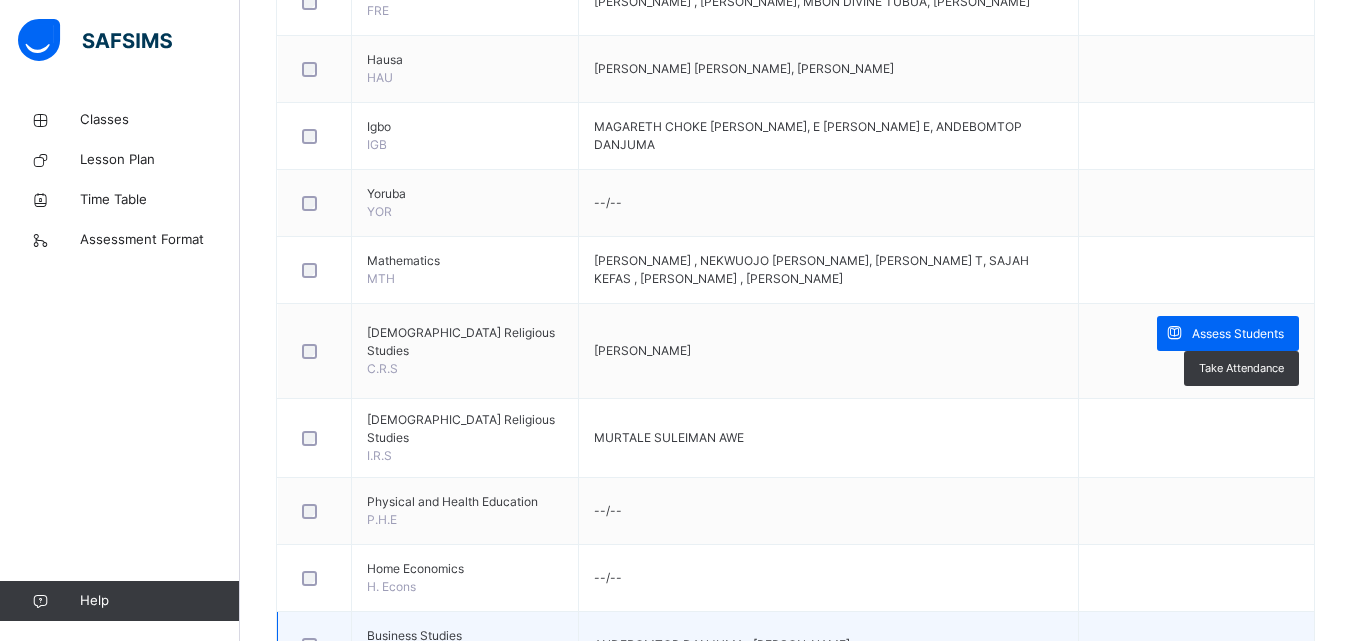 scroll, scrollTop: 1000, scrollLeft: 0, axis: vertical 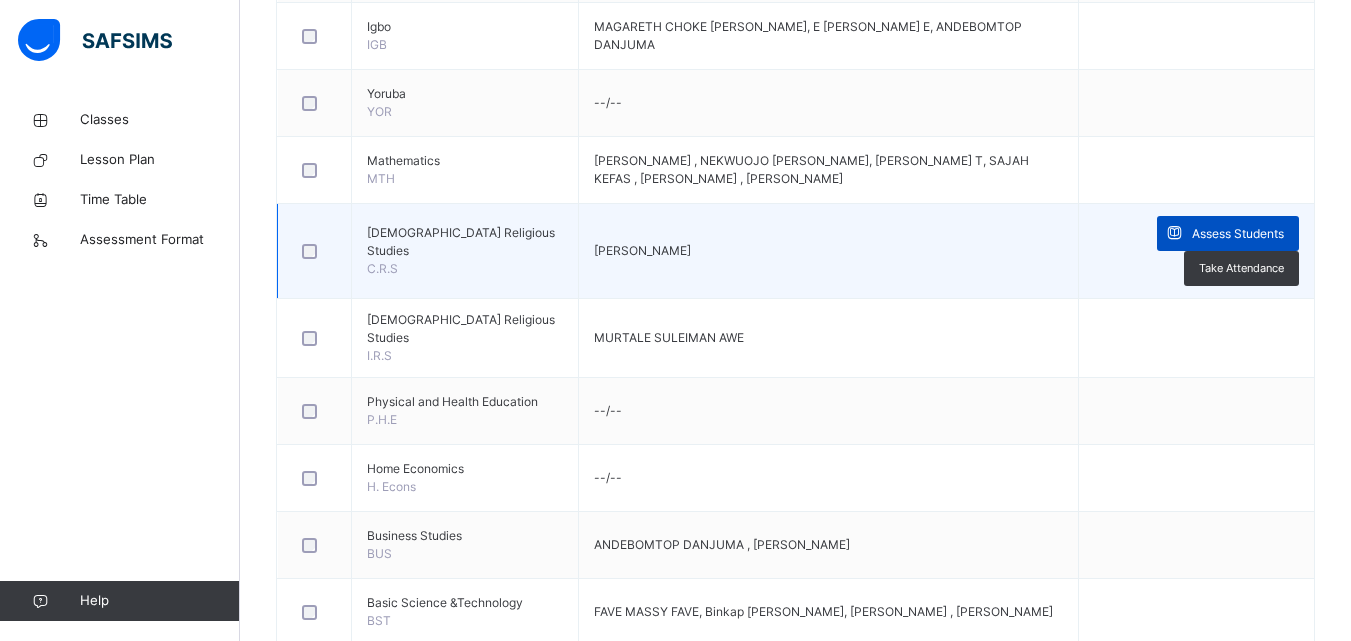click at bounding box center [1174, 233] 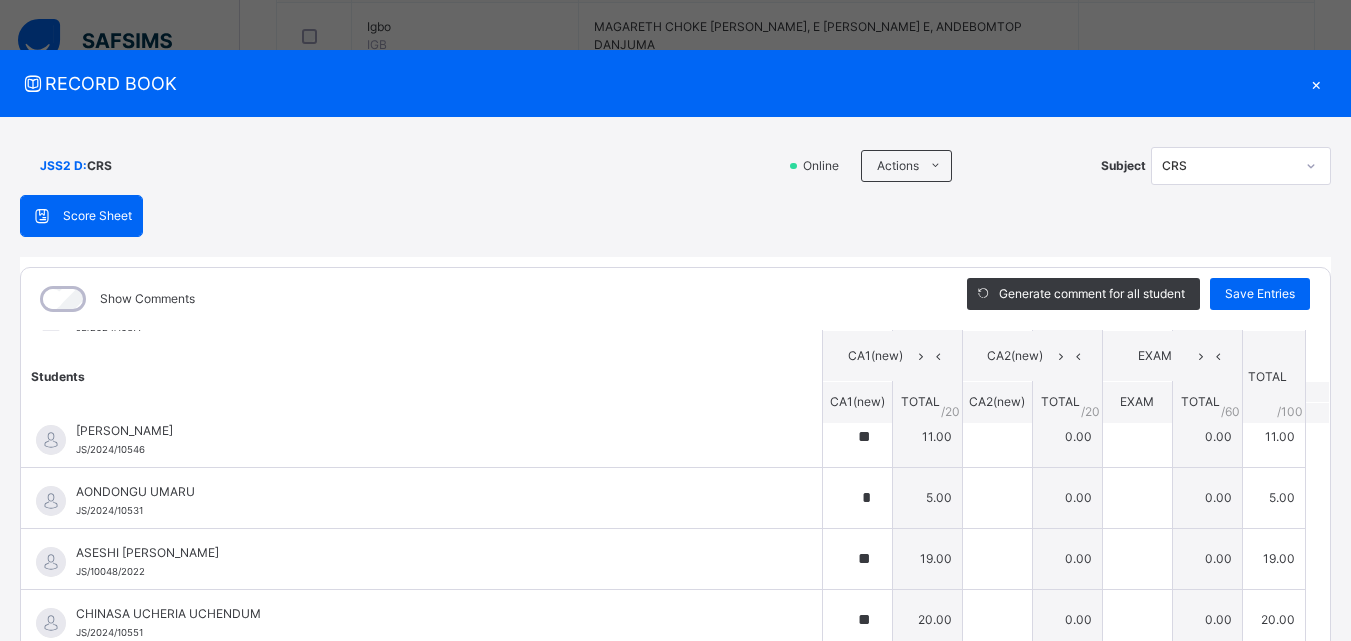 scroll, scrollTop: 0, scrollLeft: 0, axis: both 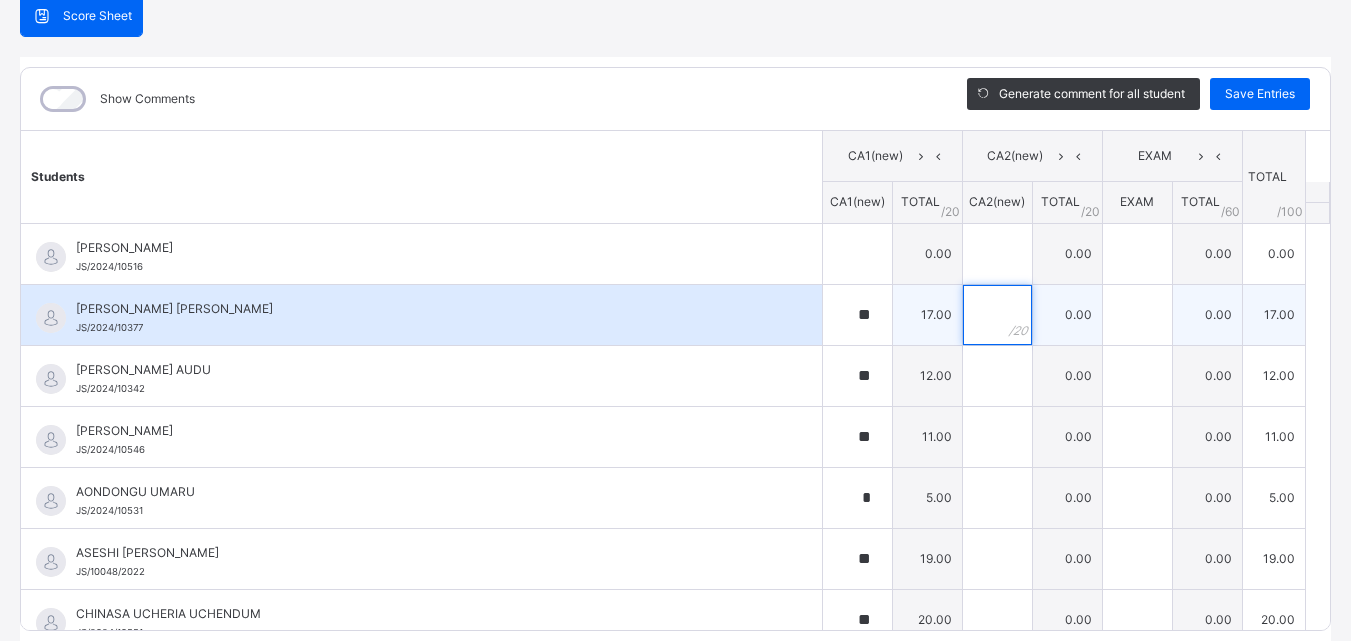 click at bounding box center (997, 315) 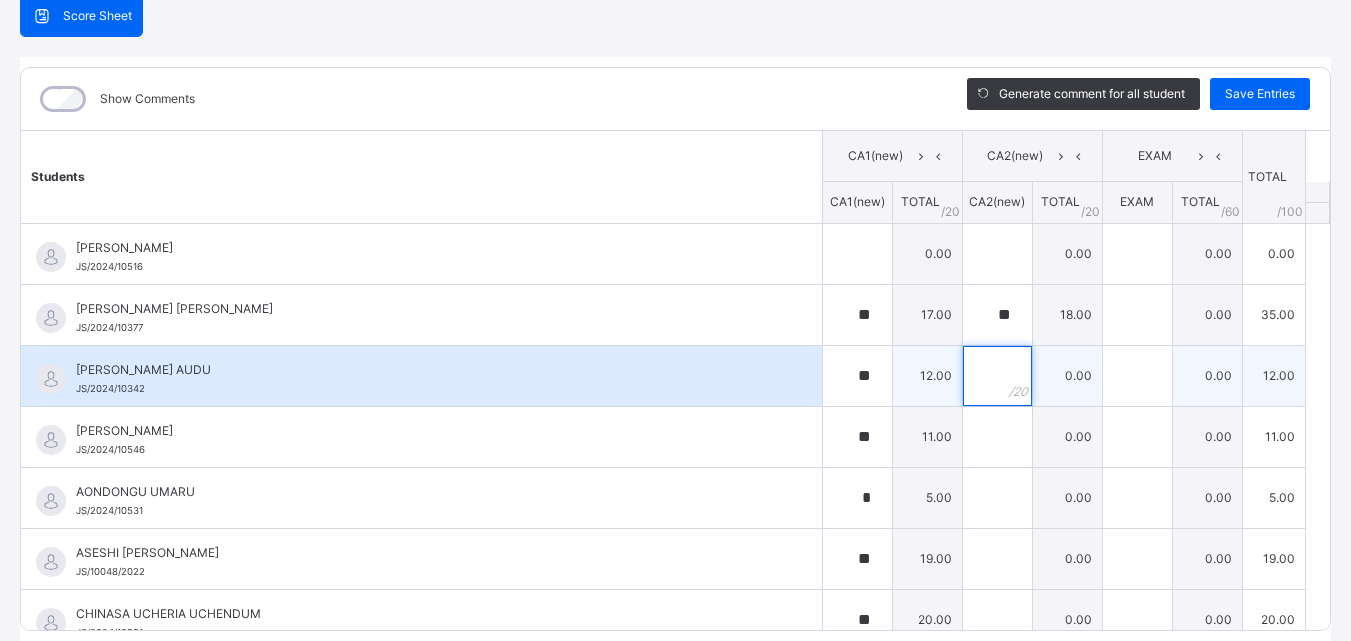 click at bounding box center (997, 376) 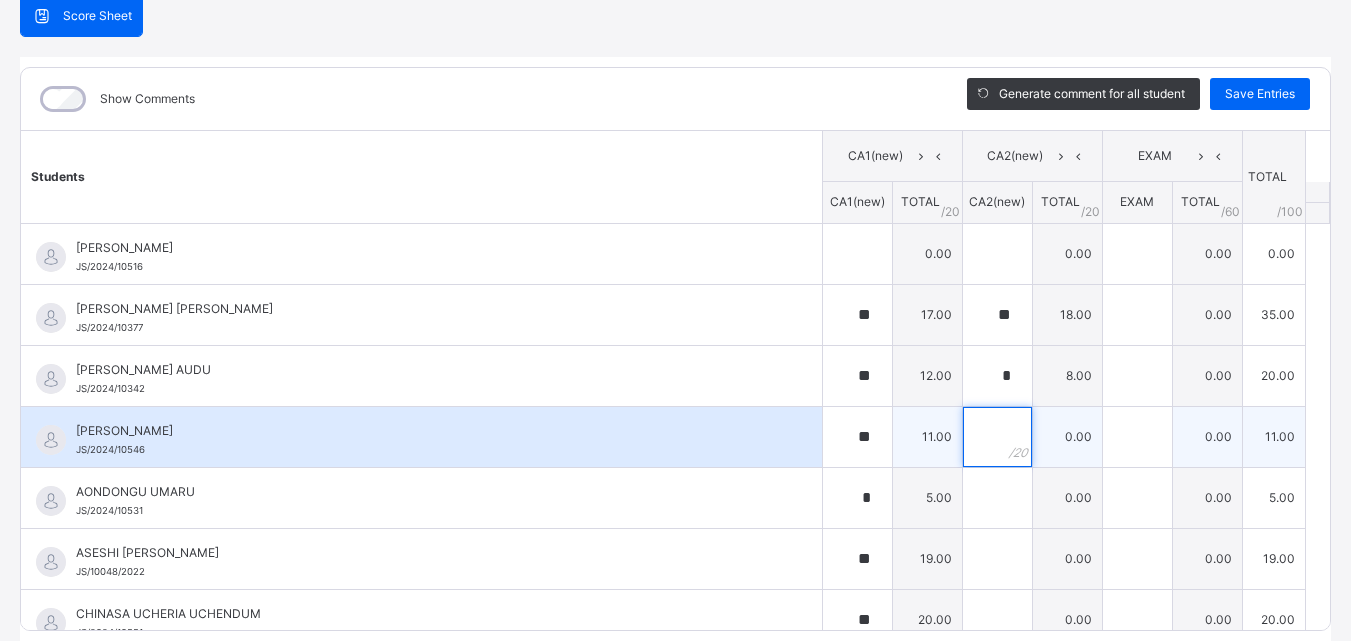 click at bounding box center [997, 437] 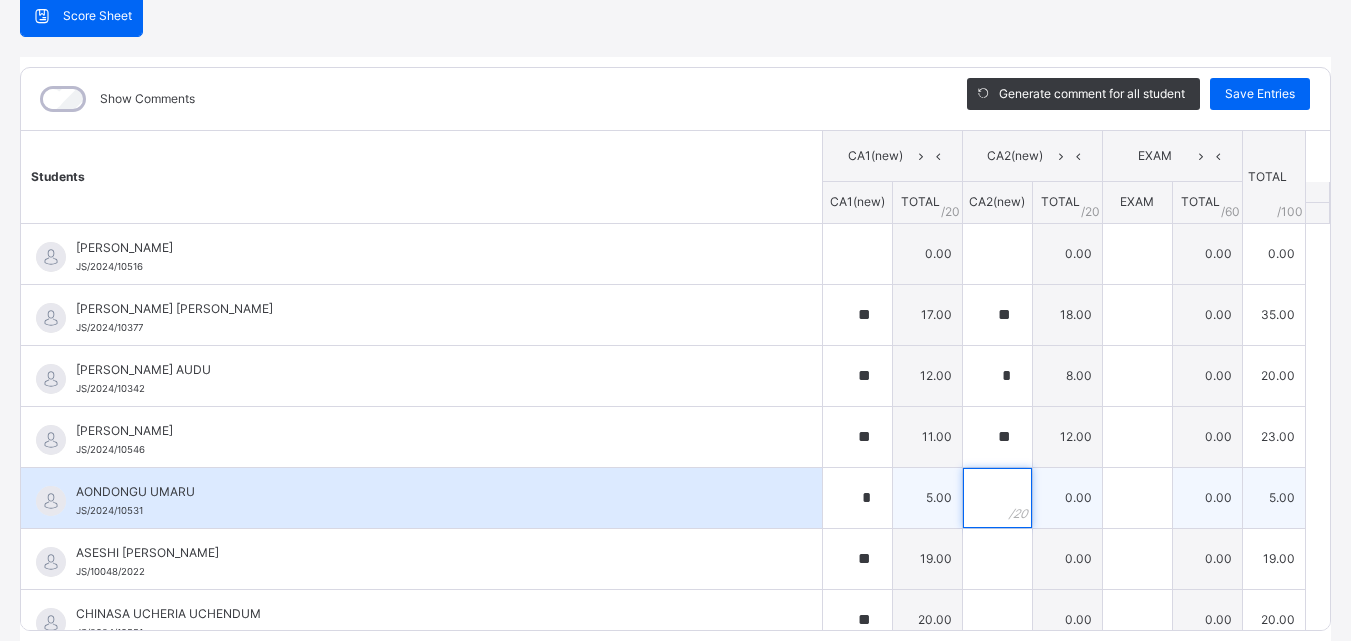 click at bounding box center [997, 498] 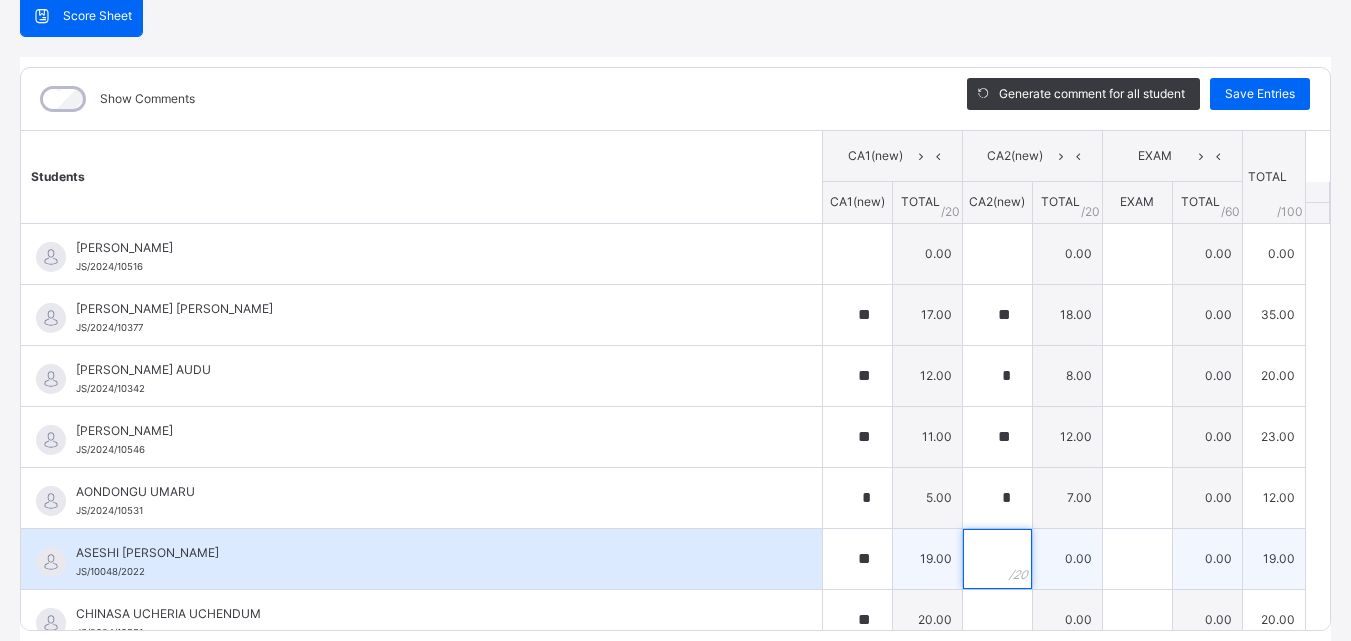 click at bounding box center (997, 559) 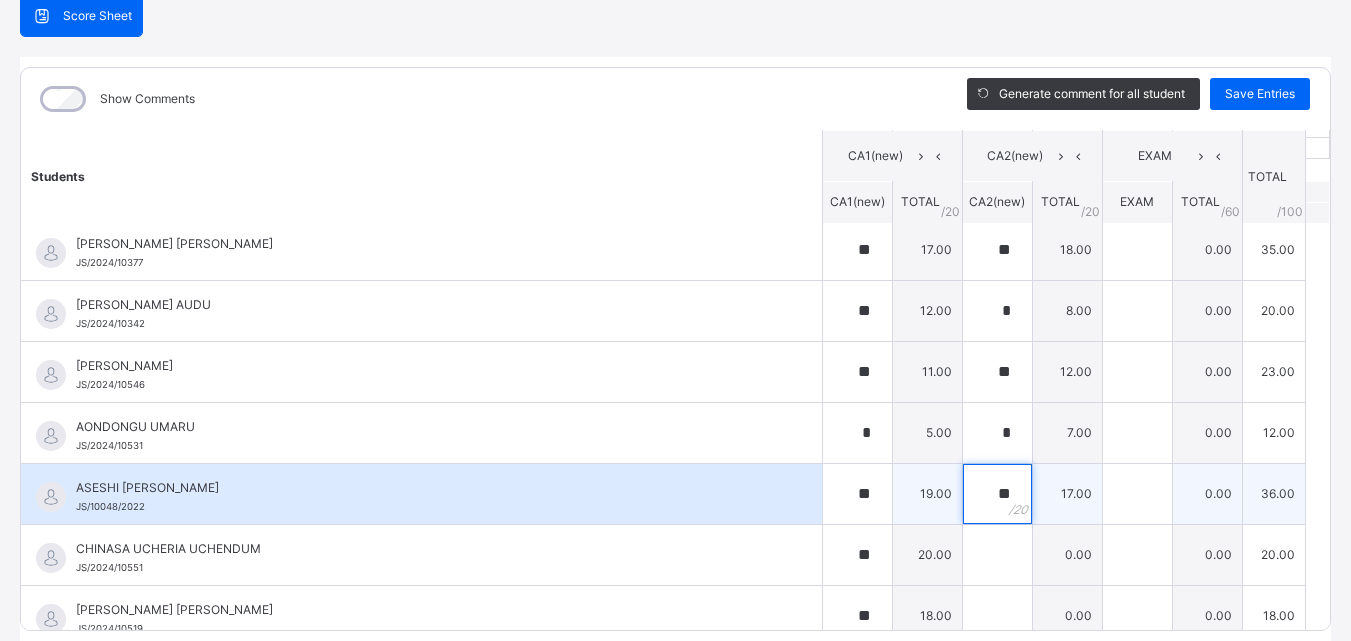 scroll, scrollTop: 100, scrollLeft: 0, axis: vertical 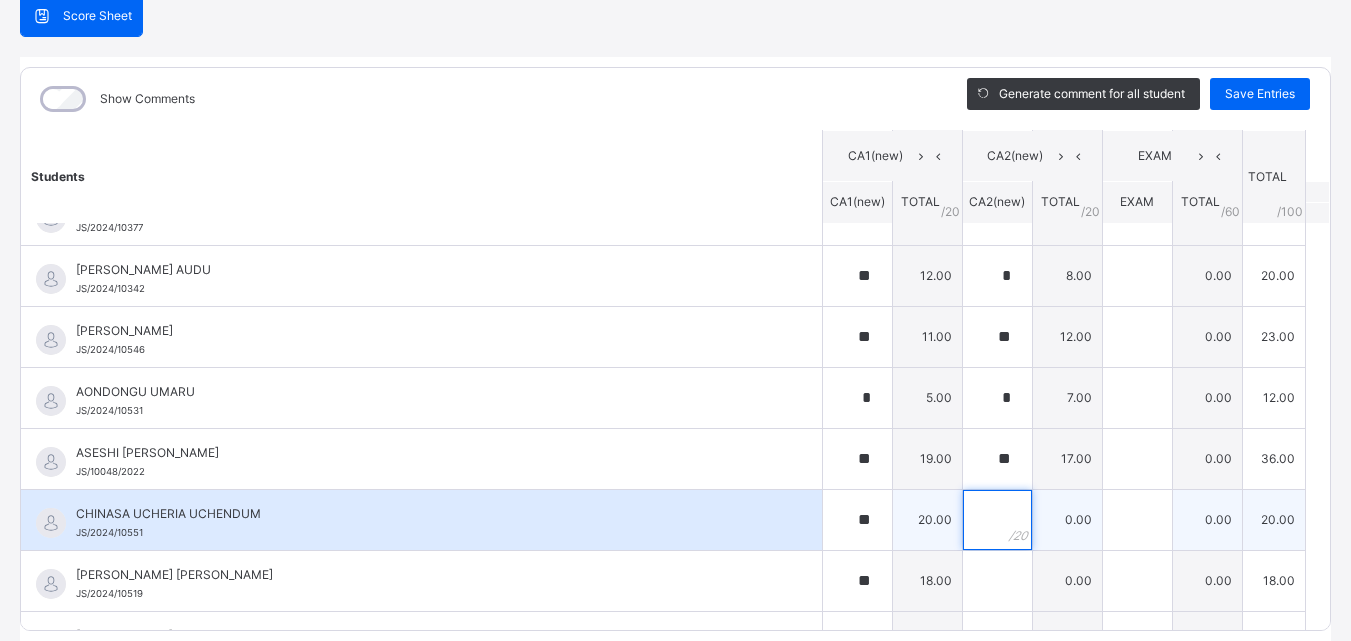 click at bounding box center [997, 520] 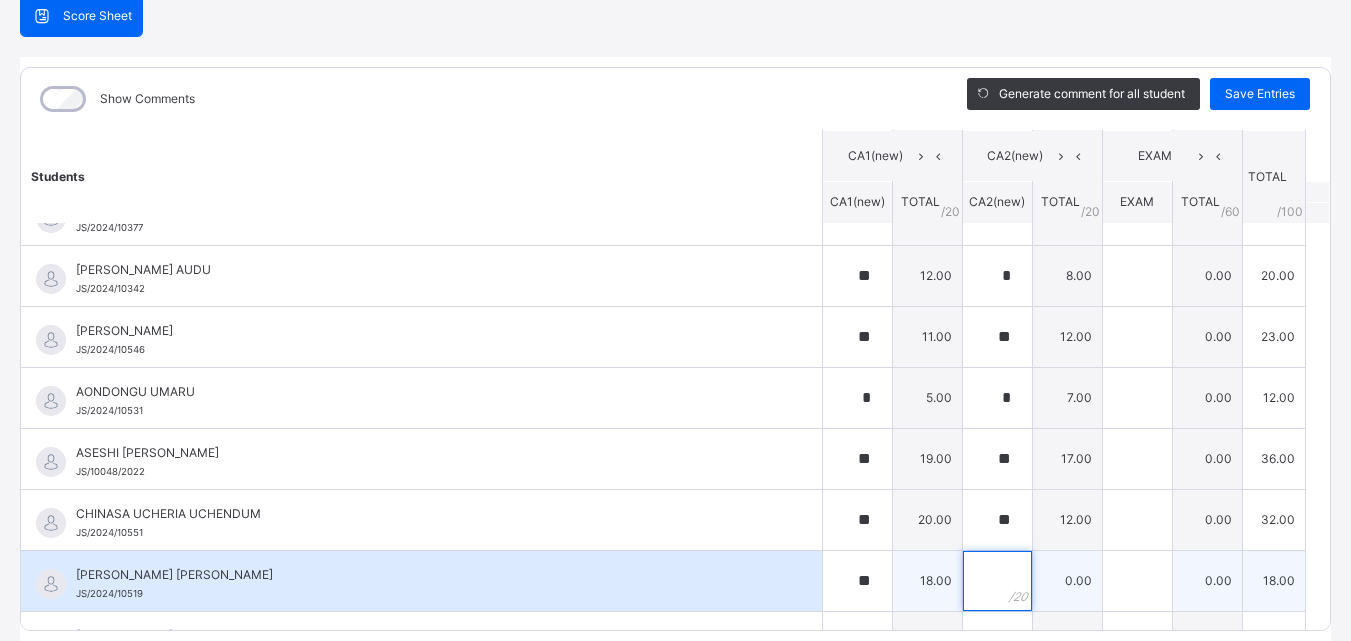 click at bounding box center (997, 581) 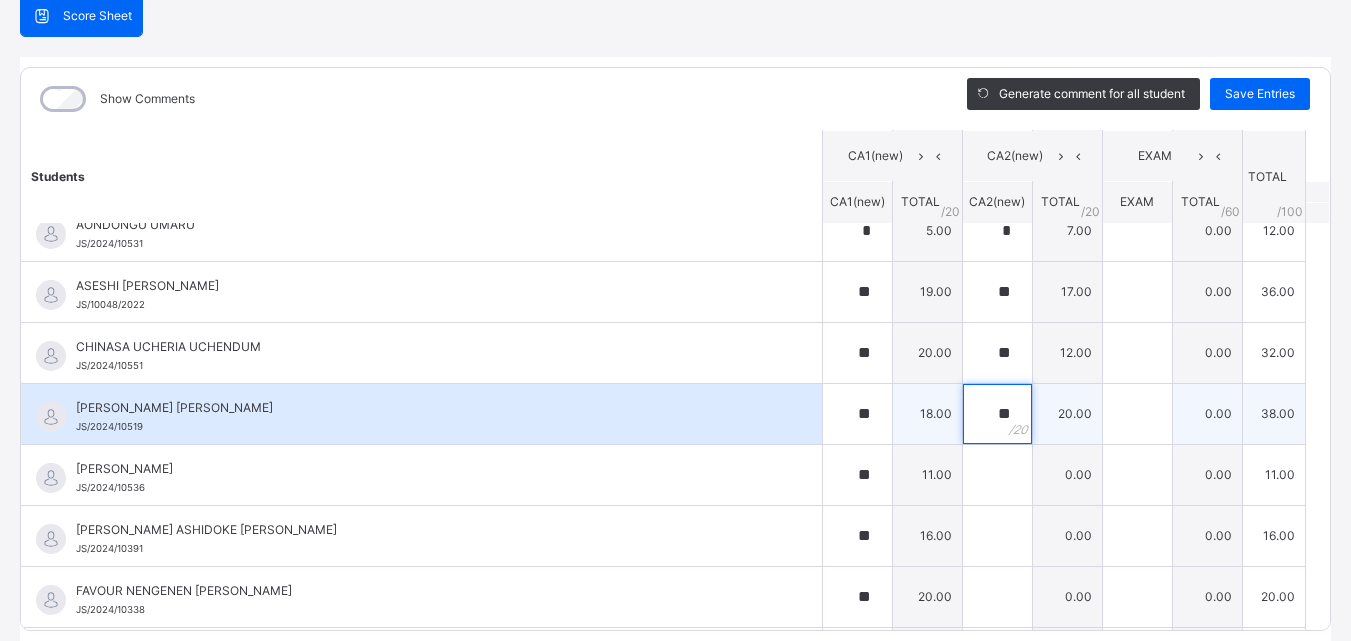 scroll, scrollTop: 300, scrollLeft: 0, axis: vertical 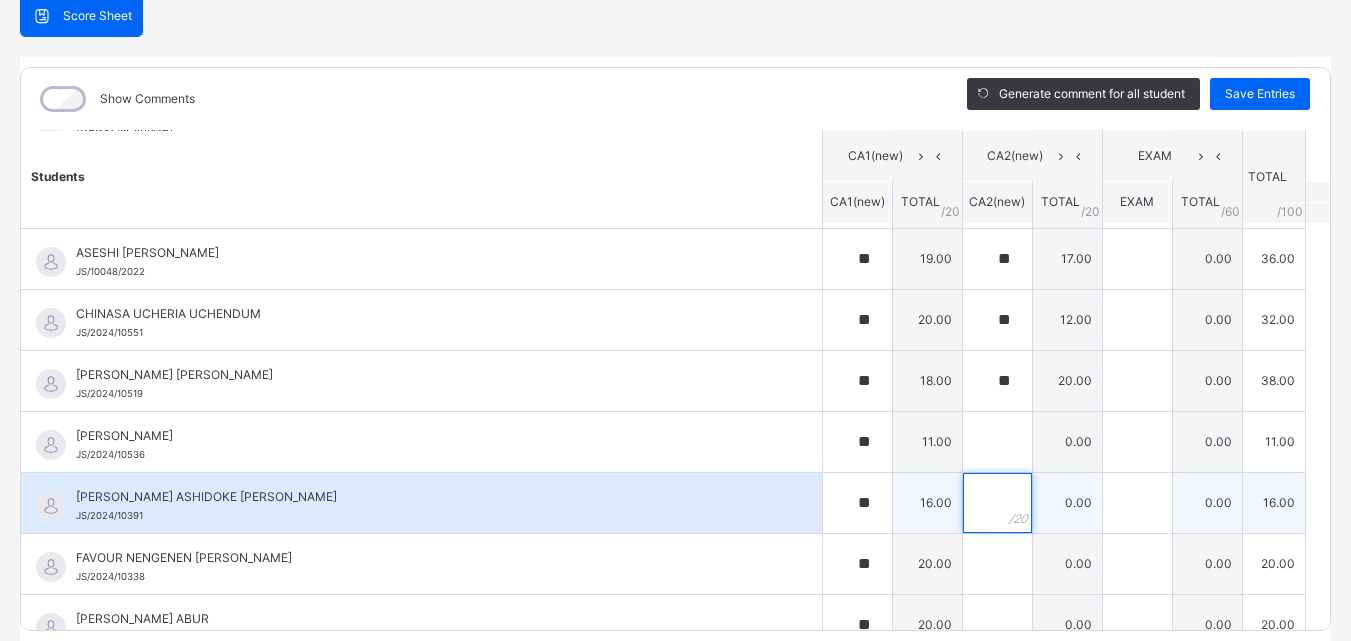 click at bounding box center [997, 503] 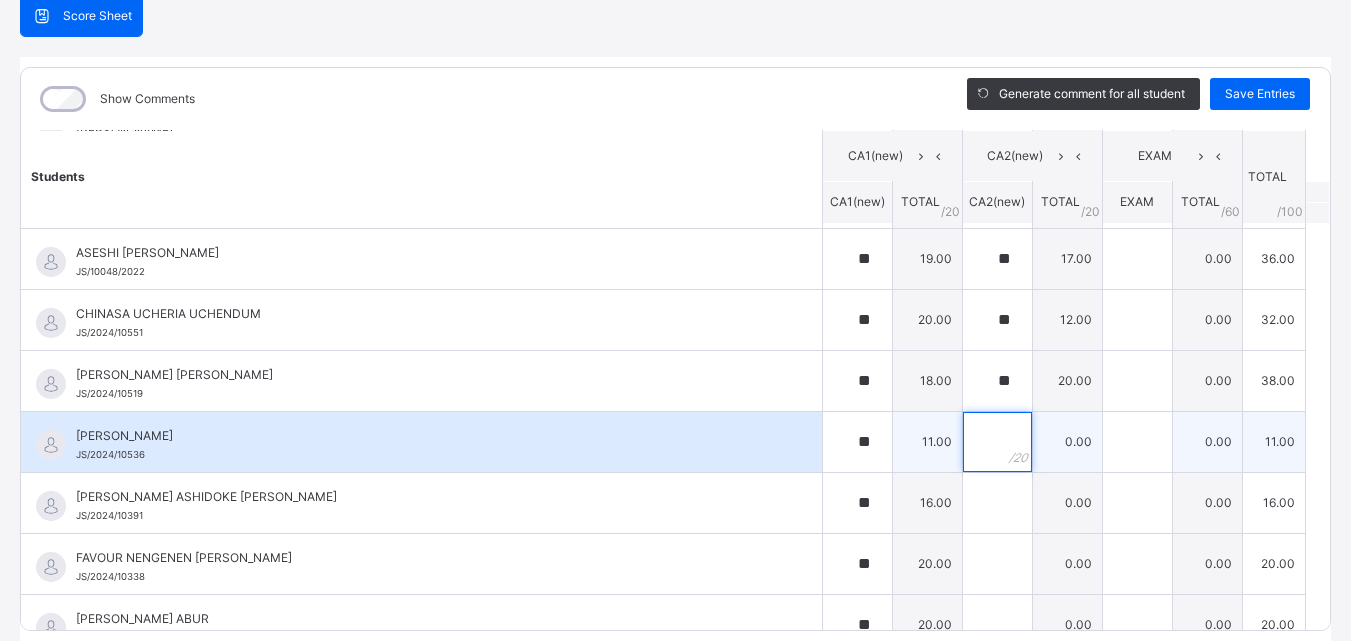 click at bounding box center (997, 442) 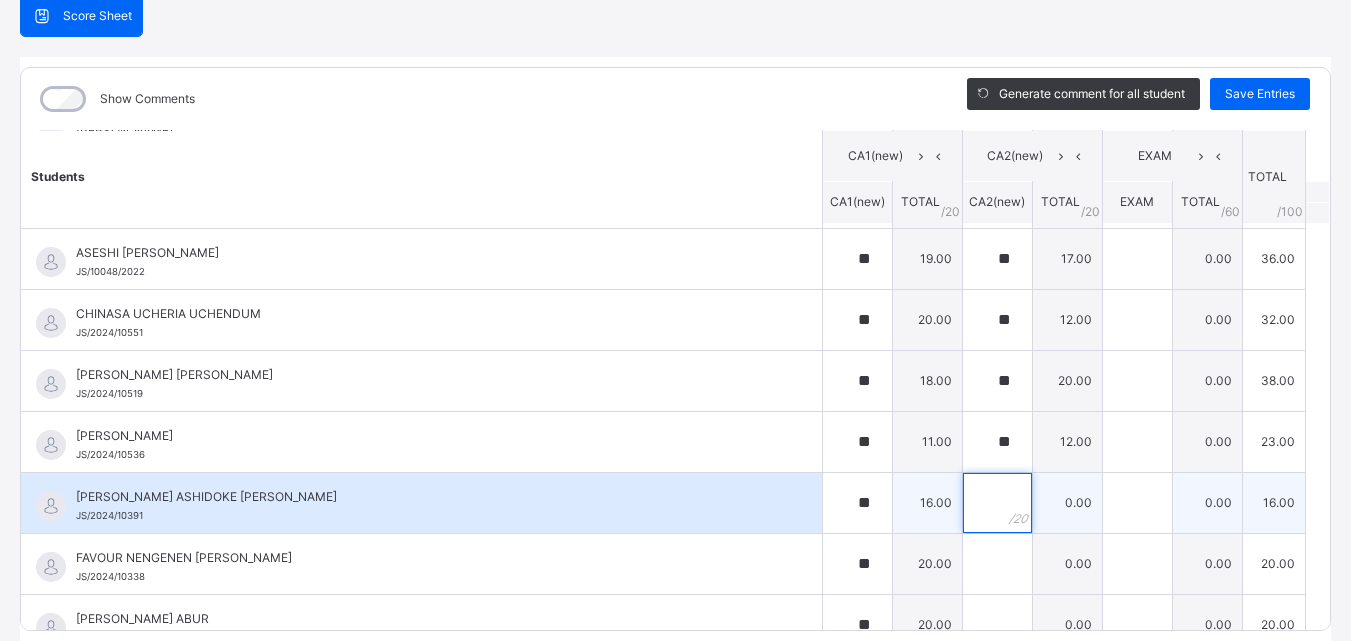click at bounding box center (997, 503) 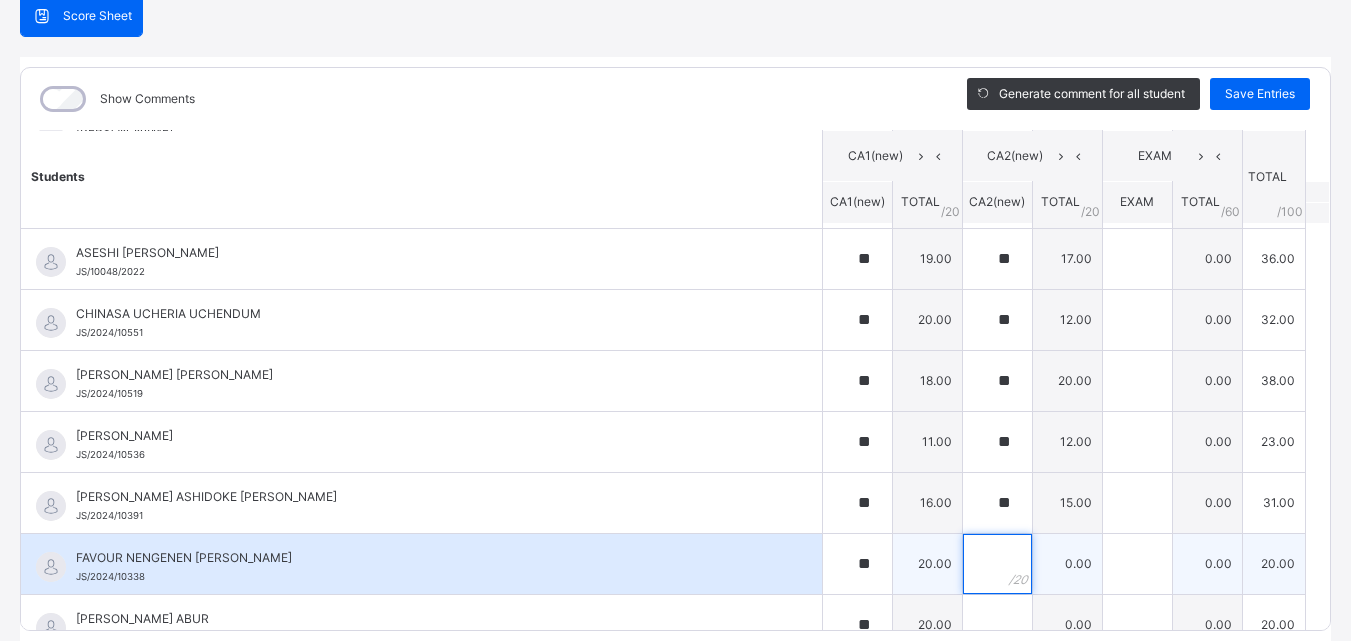 click at bounding box center (997, 564) 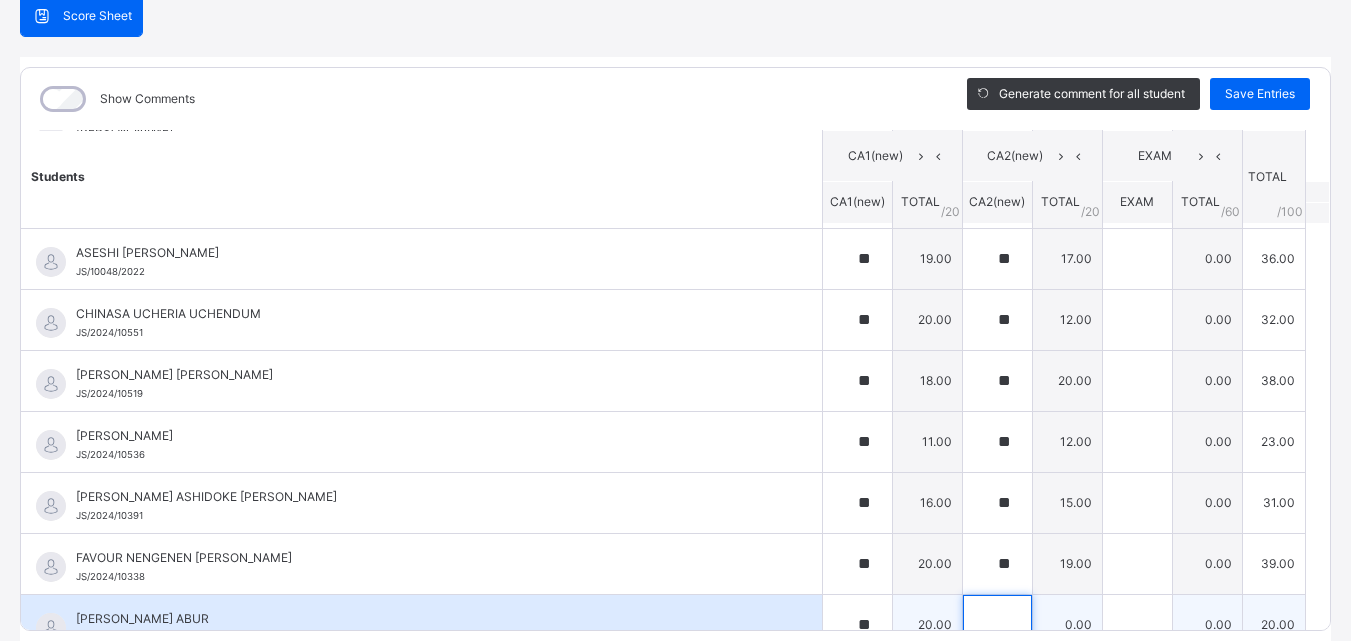 click at bounding box center (997, 625) 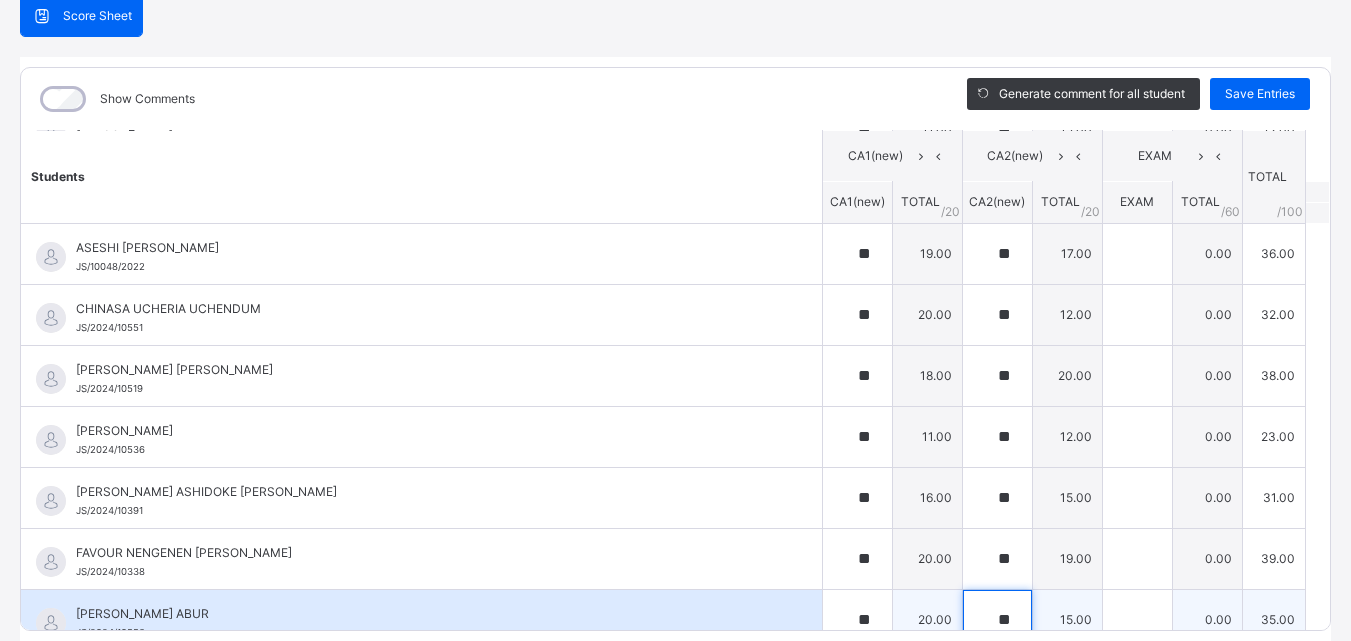 scroll, scrollTop: 505, scrollLeft: 0, axis: vertical 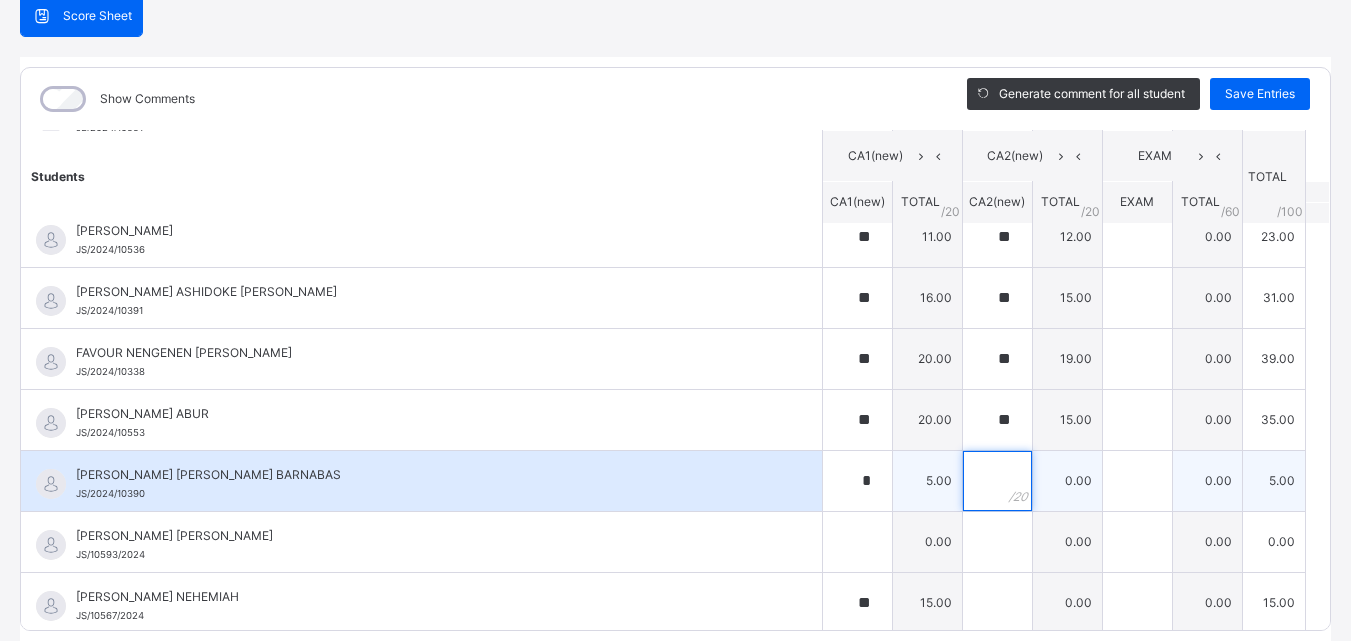 click at bounding box center [997, 481] 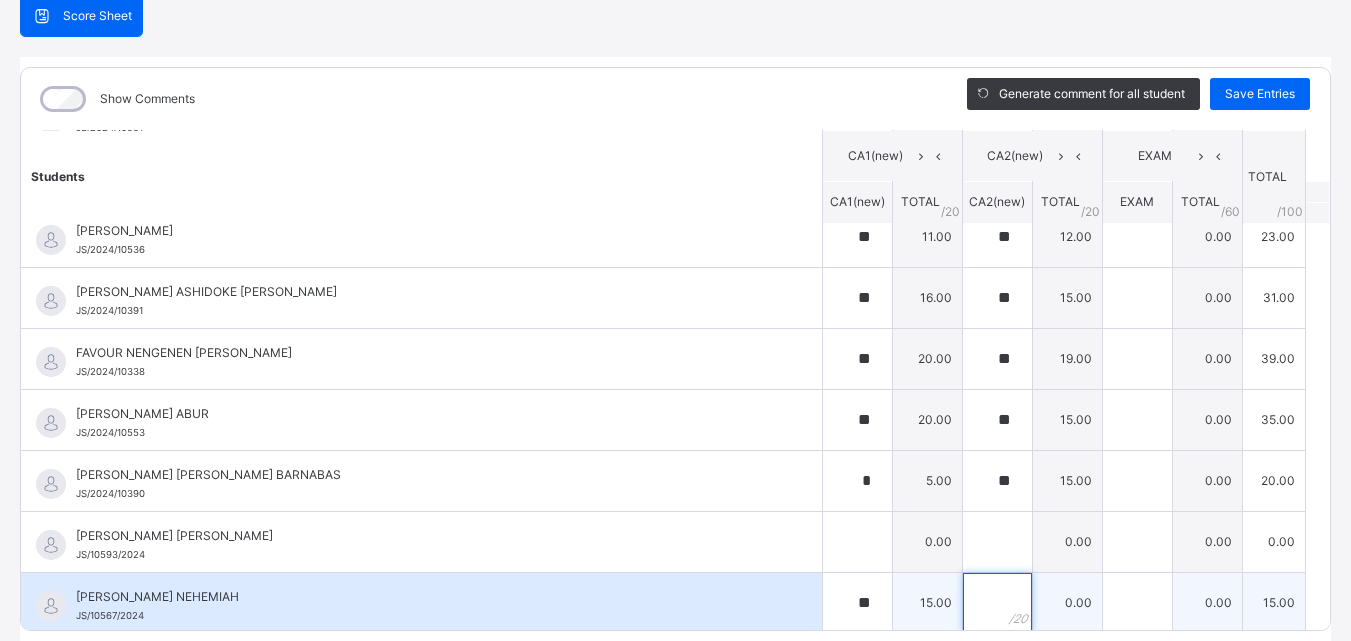 click at bounding box center [997, 603] 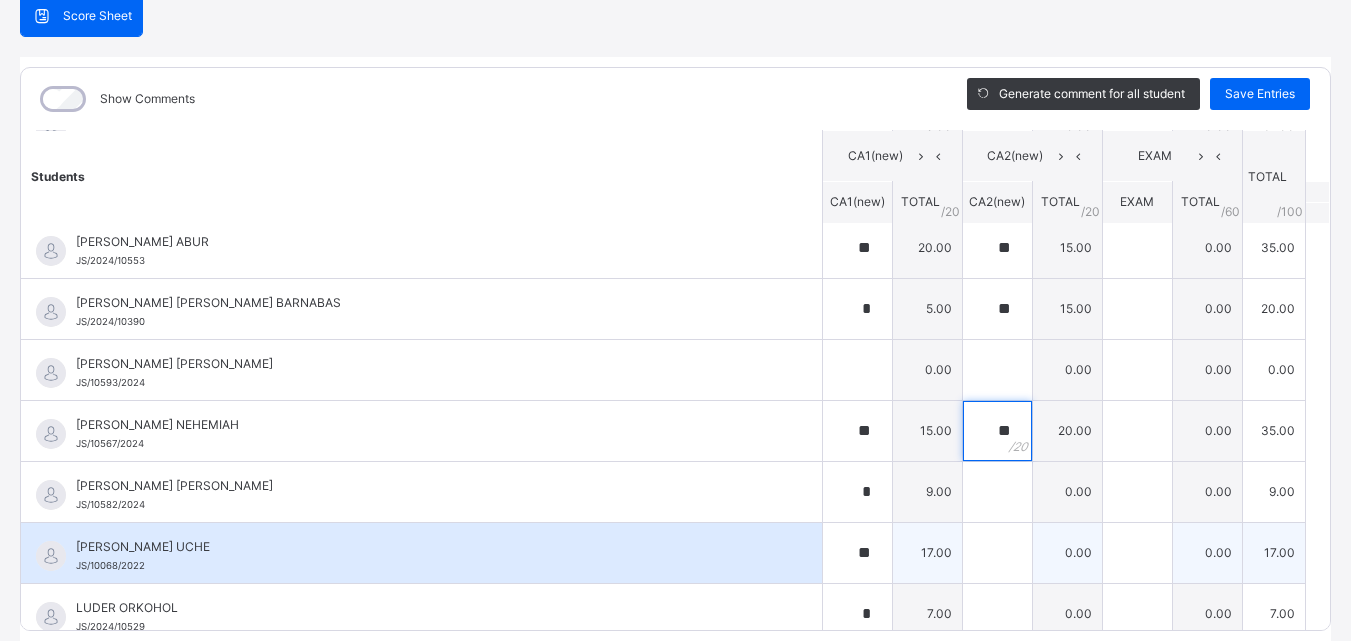 scroll, scrollTop: 705, scrollLeft: 0, axis: vertical 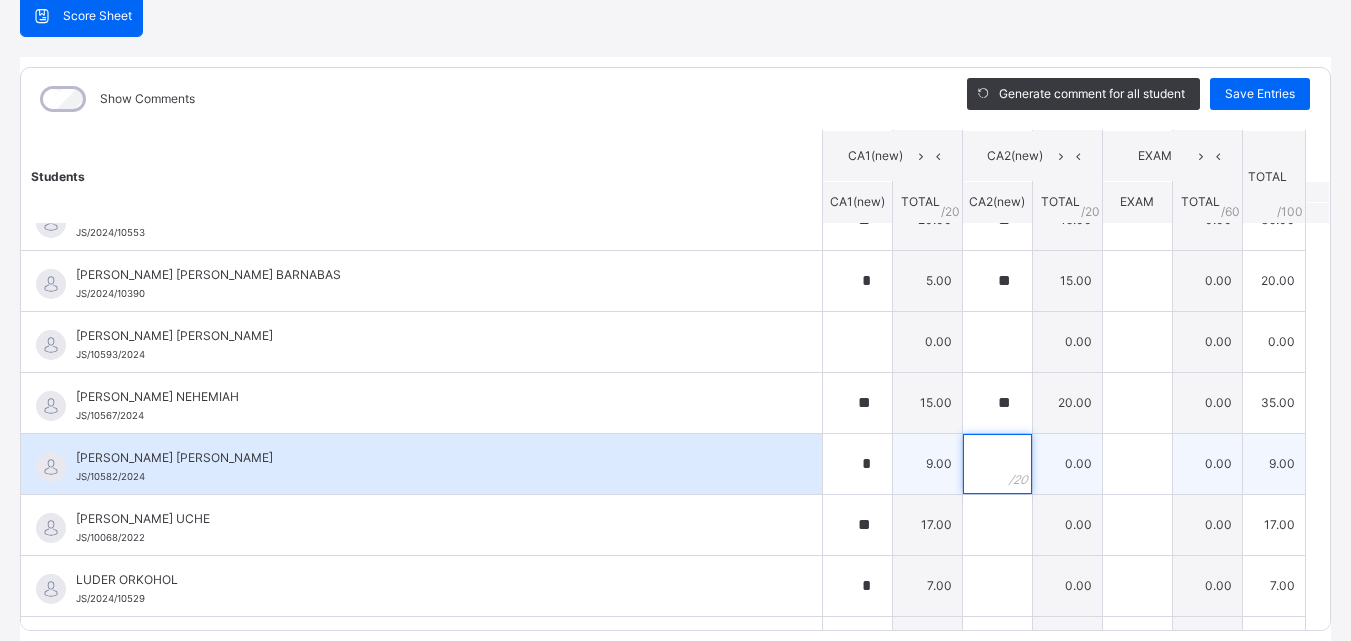 click at bounding box center (997, 464) 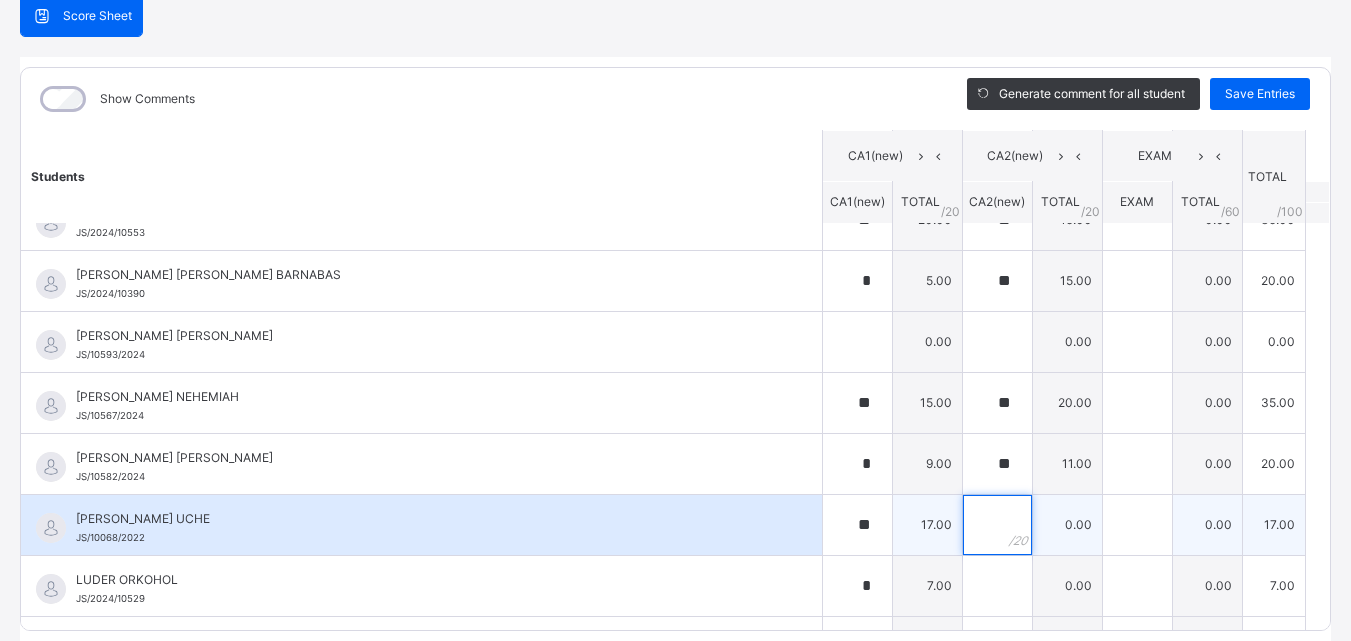 click at bounding box center (997, 525) 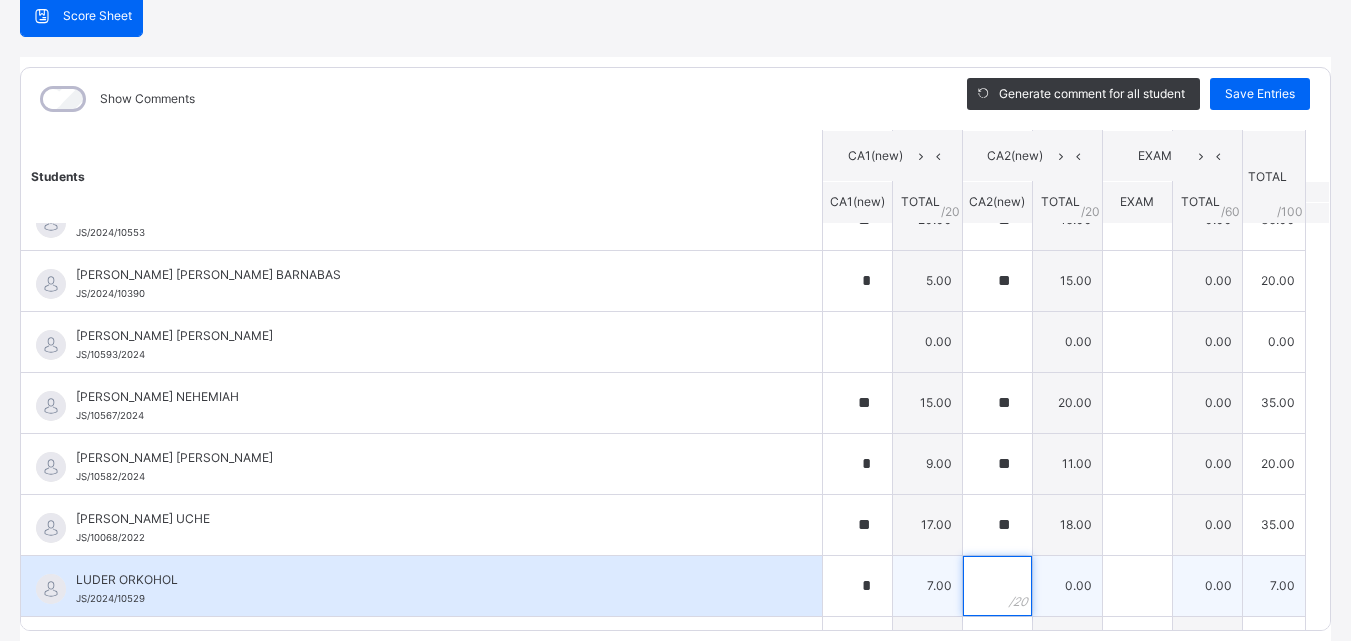 click at bounding box center [997, 586] 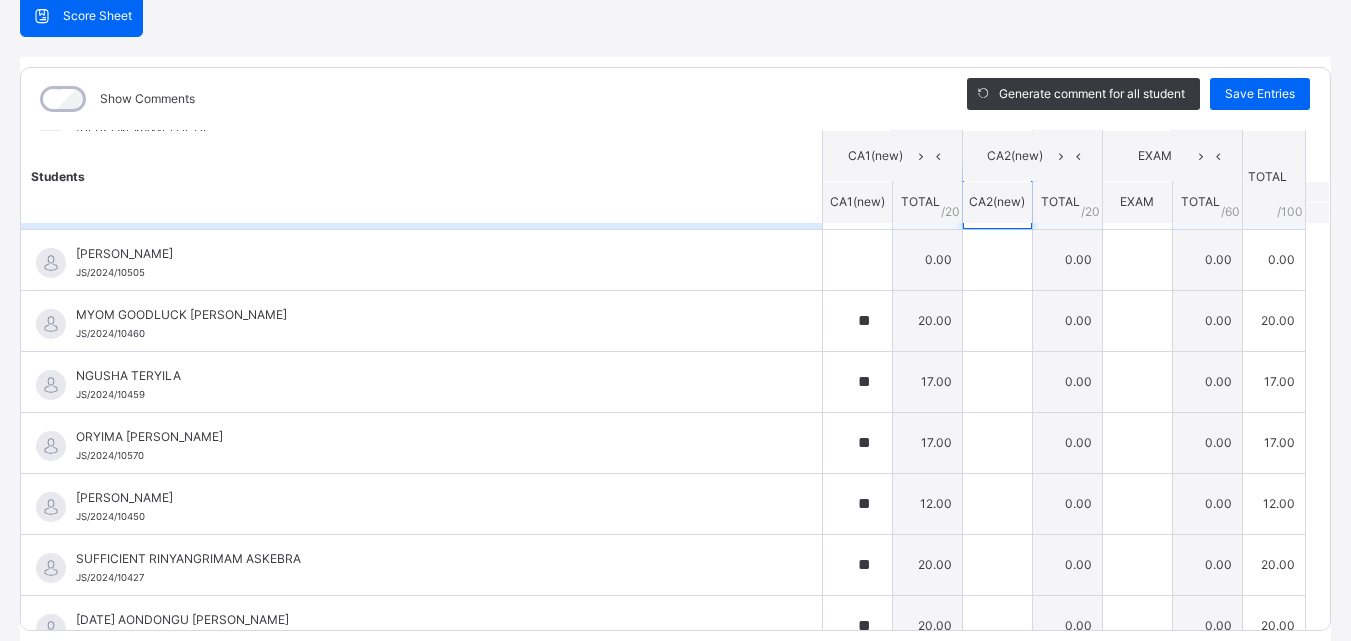 scroll, scrollTop: 1105, scrollLeft: 0, axis: vertical 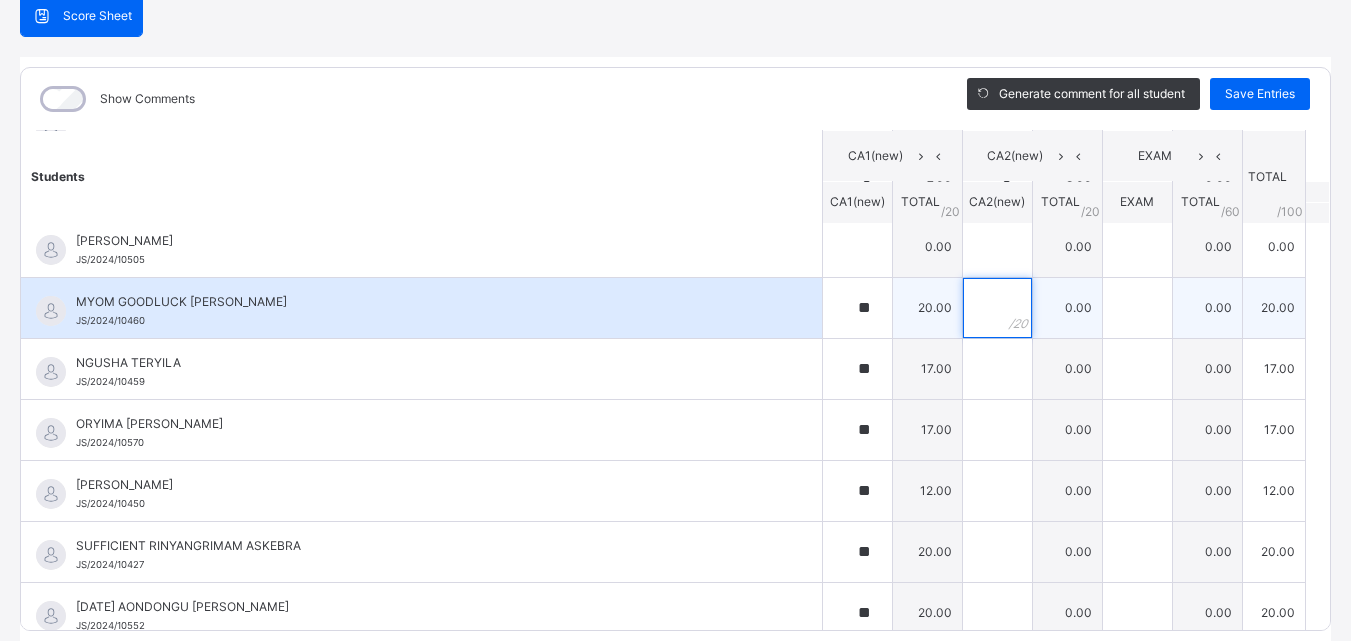 click at bounding box center [997, 308] 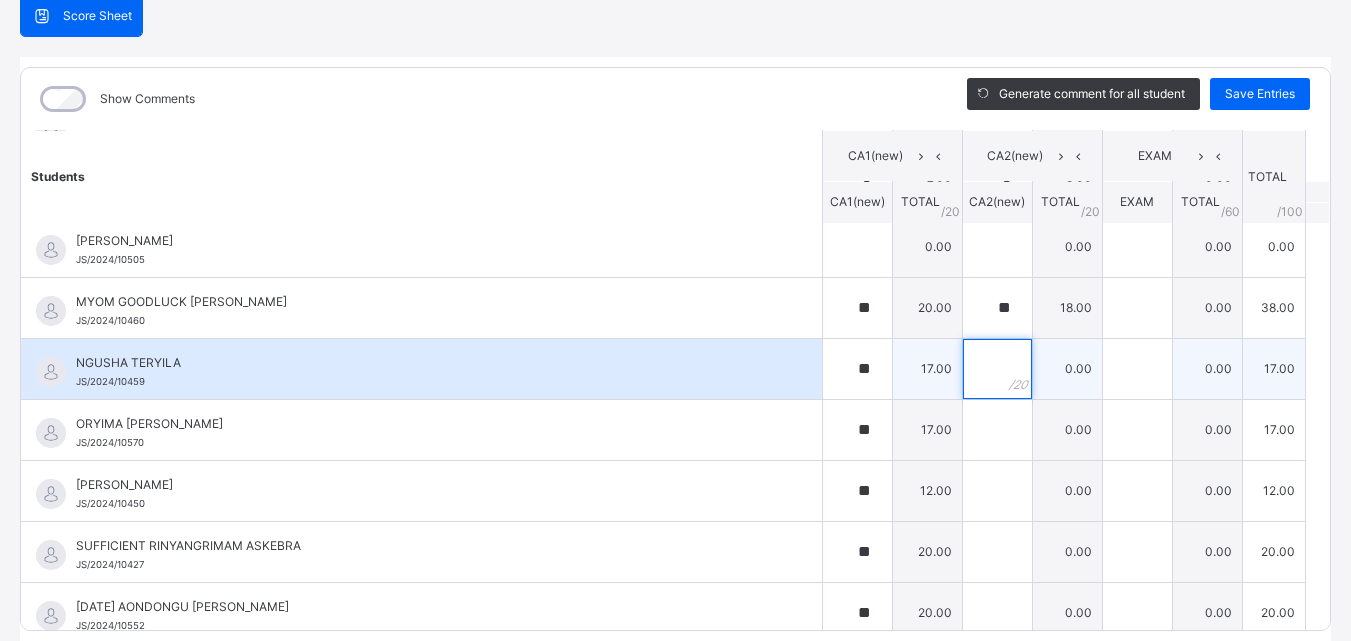 click at bounding box center [997, 369] 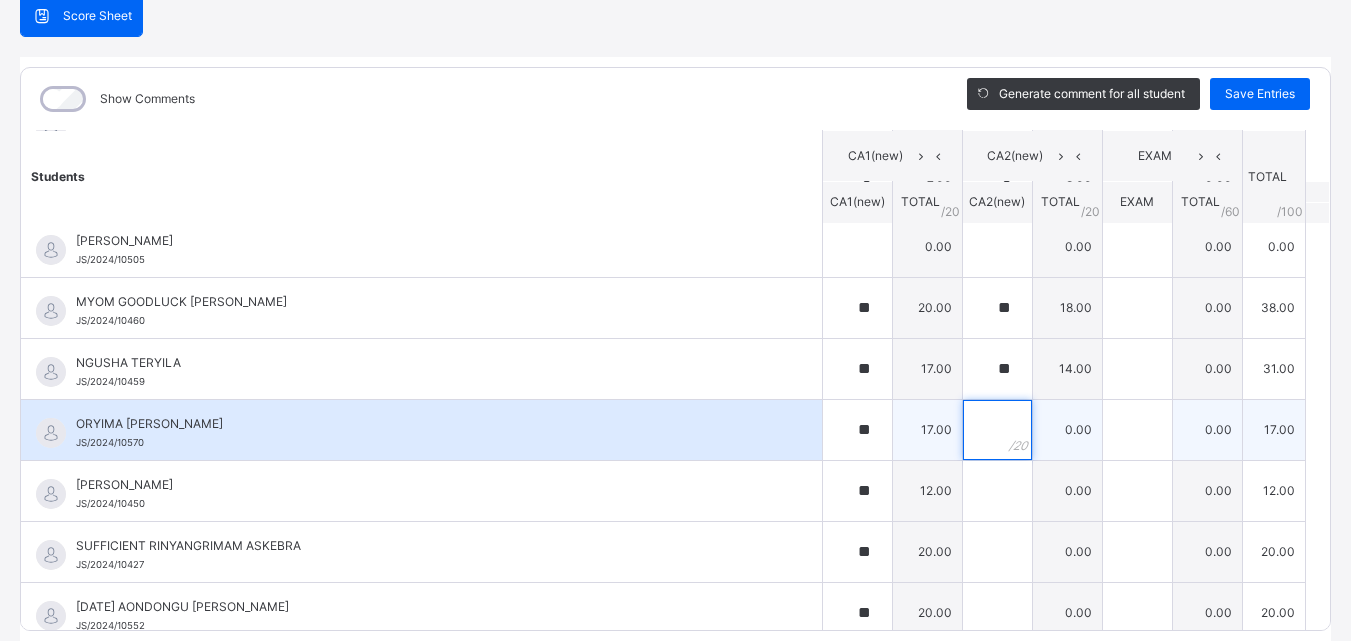 click at bounding box center [997, 430] 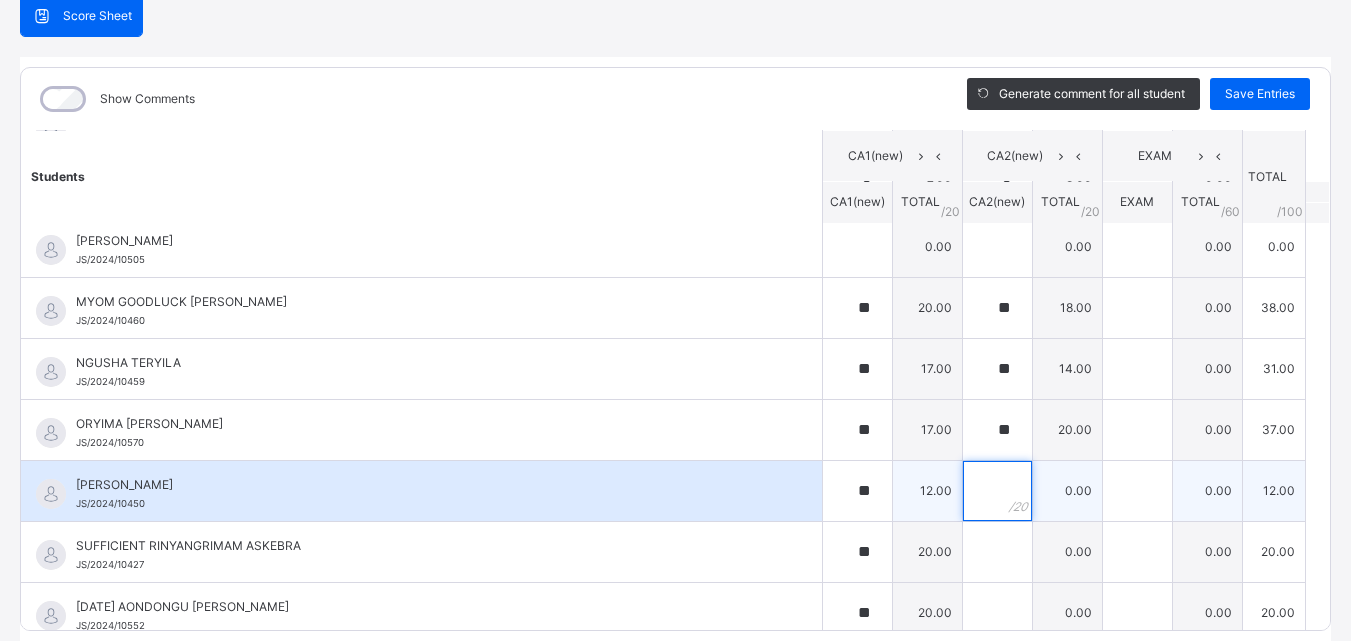 click at bounding box center [997, 491] 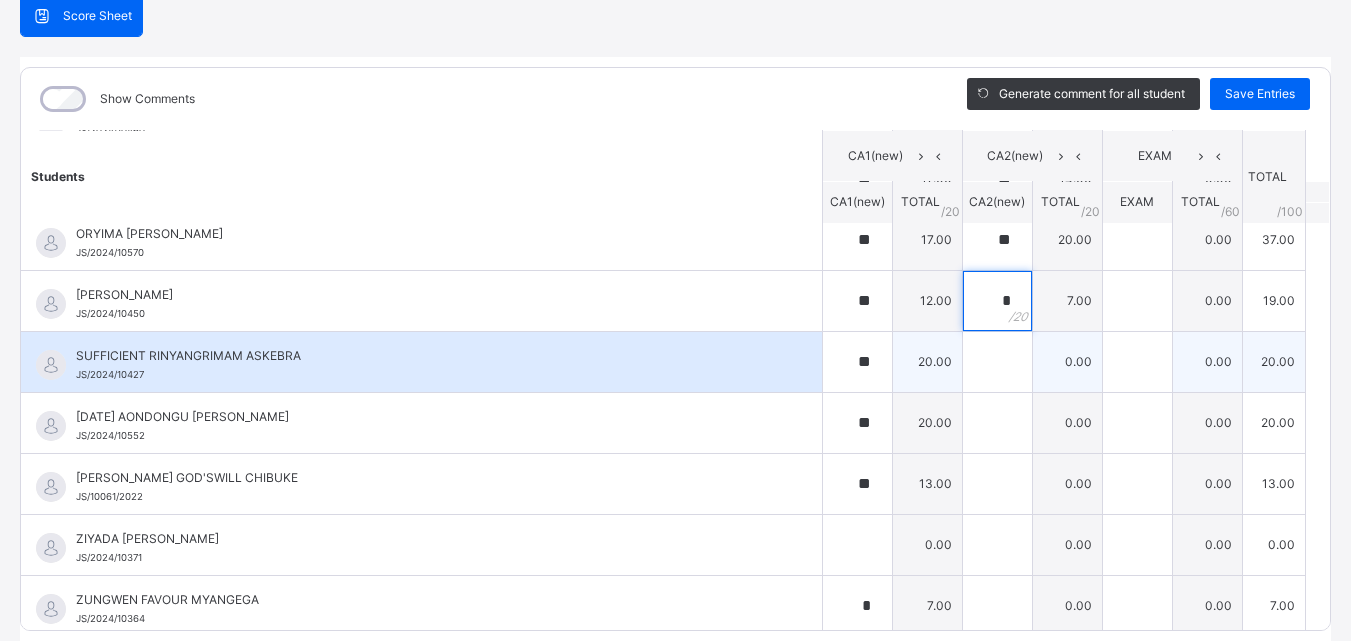 scroll, scrollTop: 1302, scrollLeft: 0, axis: vertical 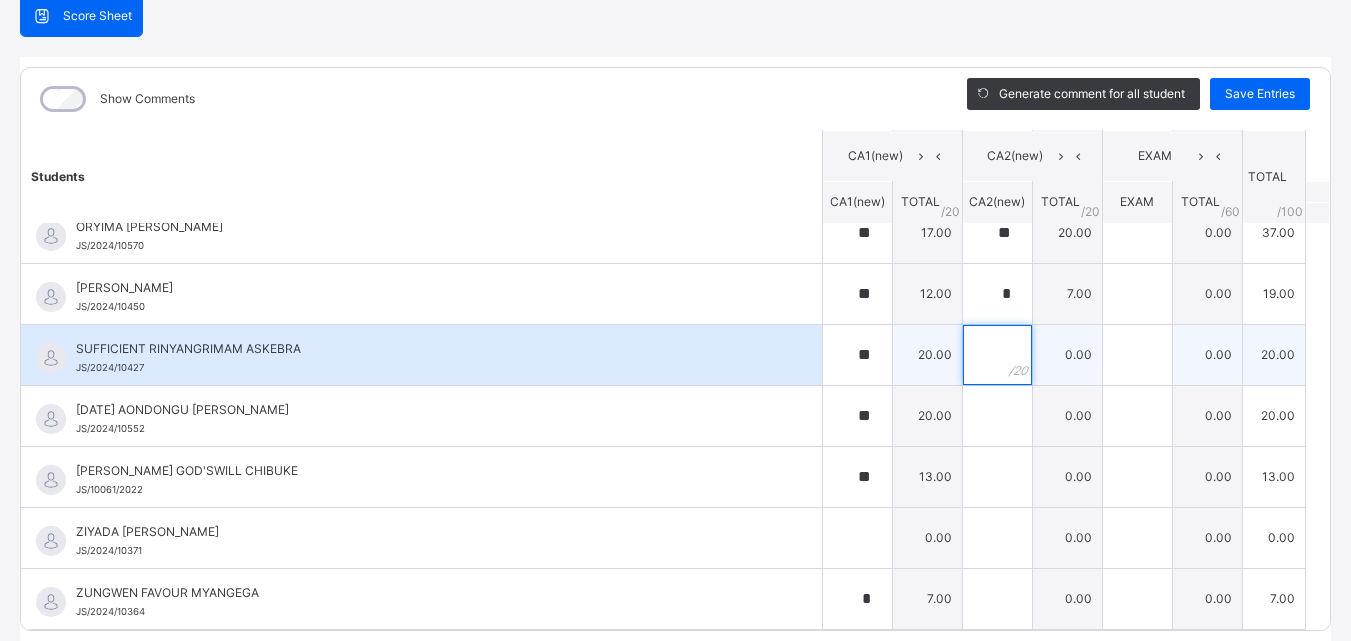 click at bounding box center [997, 355] 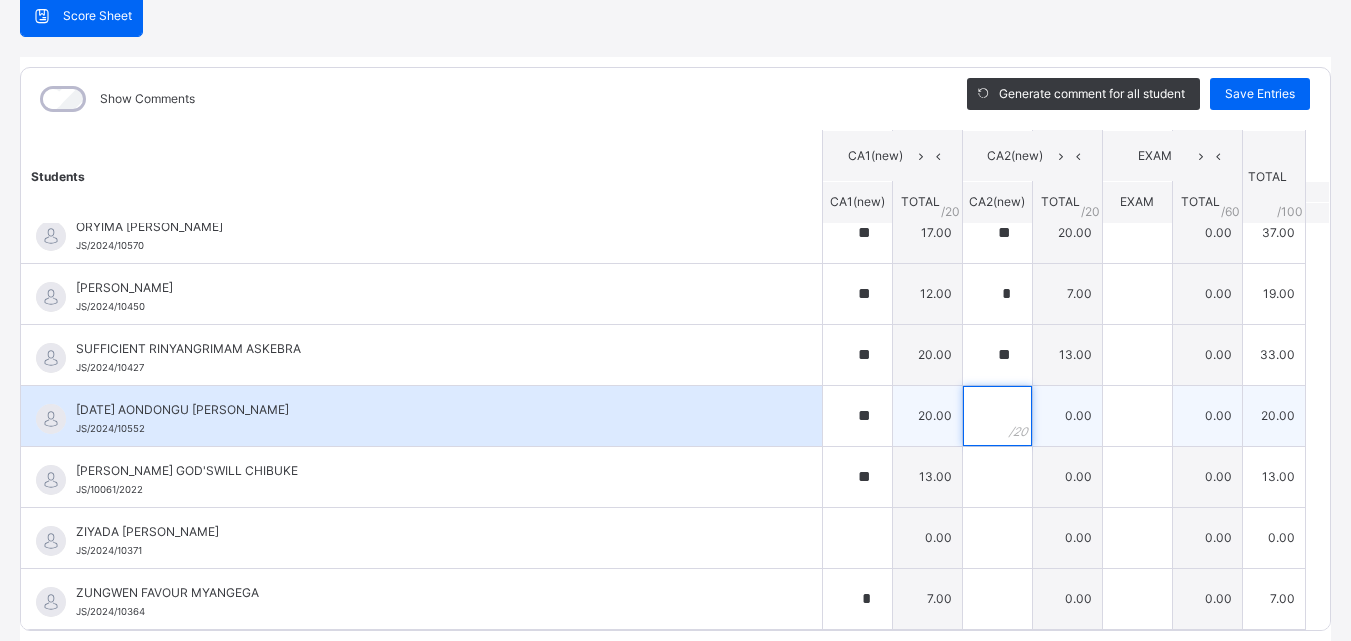 click at bounding box center (997, 416) 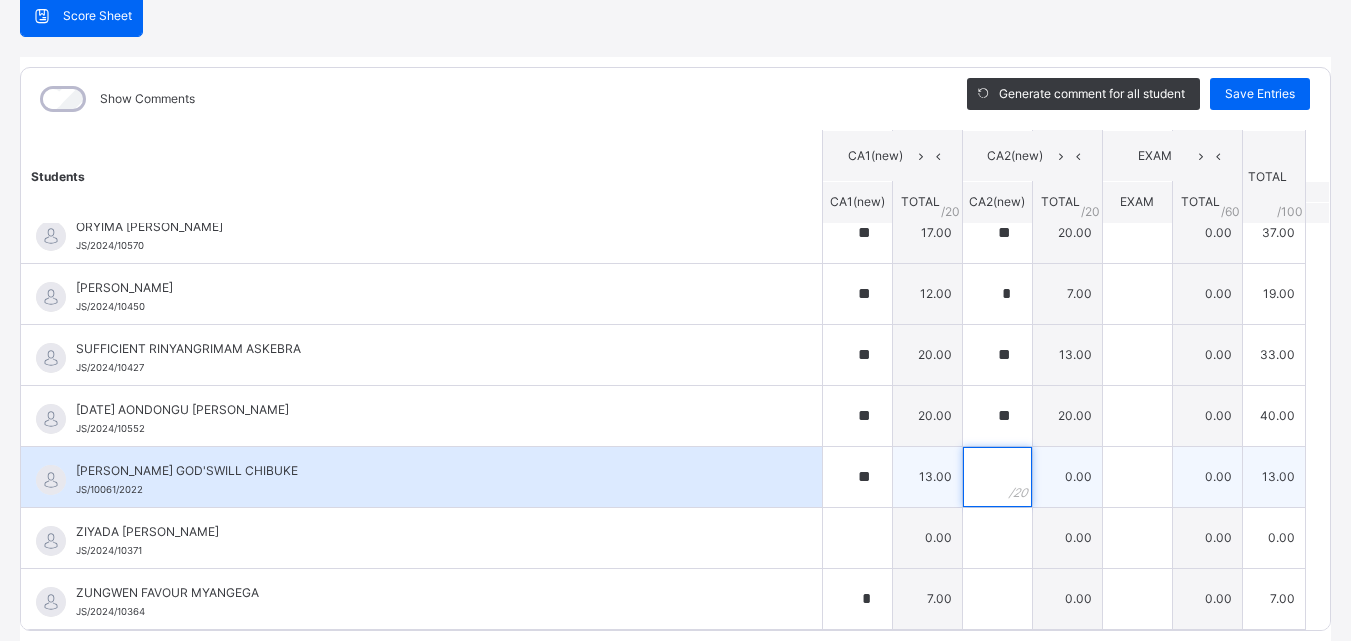 click at bounding box center [997, 477] 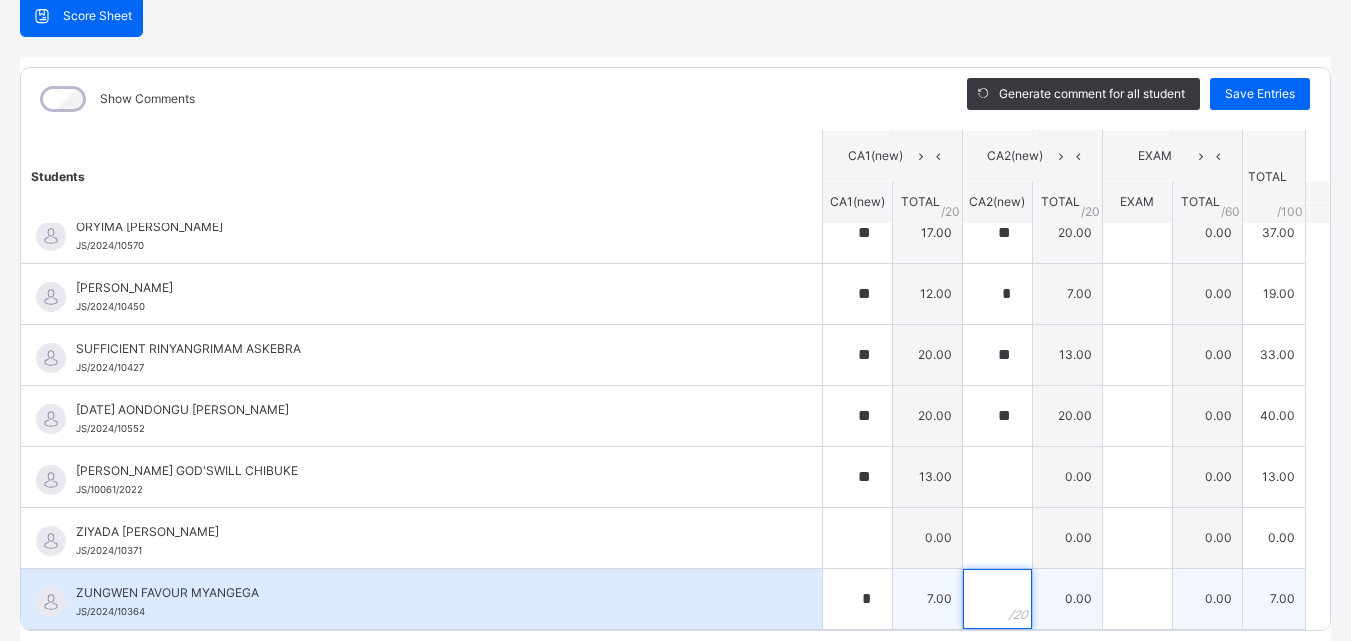 click at bounding box center (997, 599) 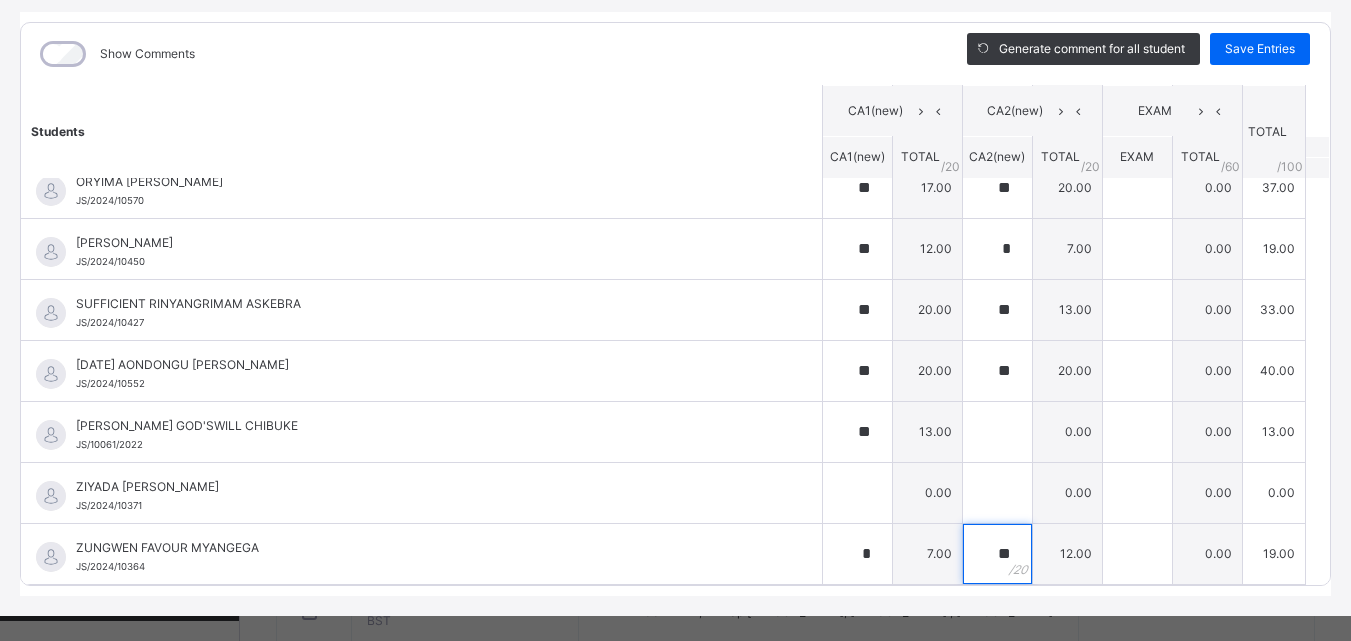 scroll, scrollTop: 270, scrollLeft: 0, axis: vertical 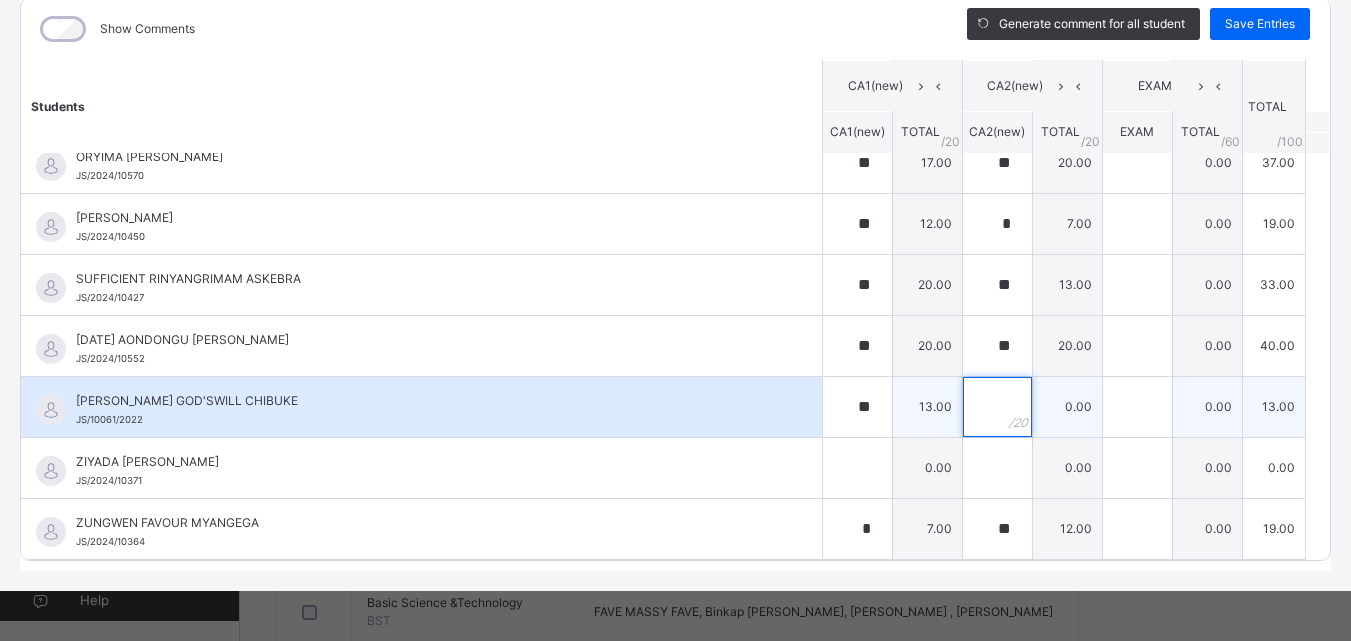 click at bounding box center (997, 407) 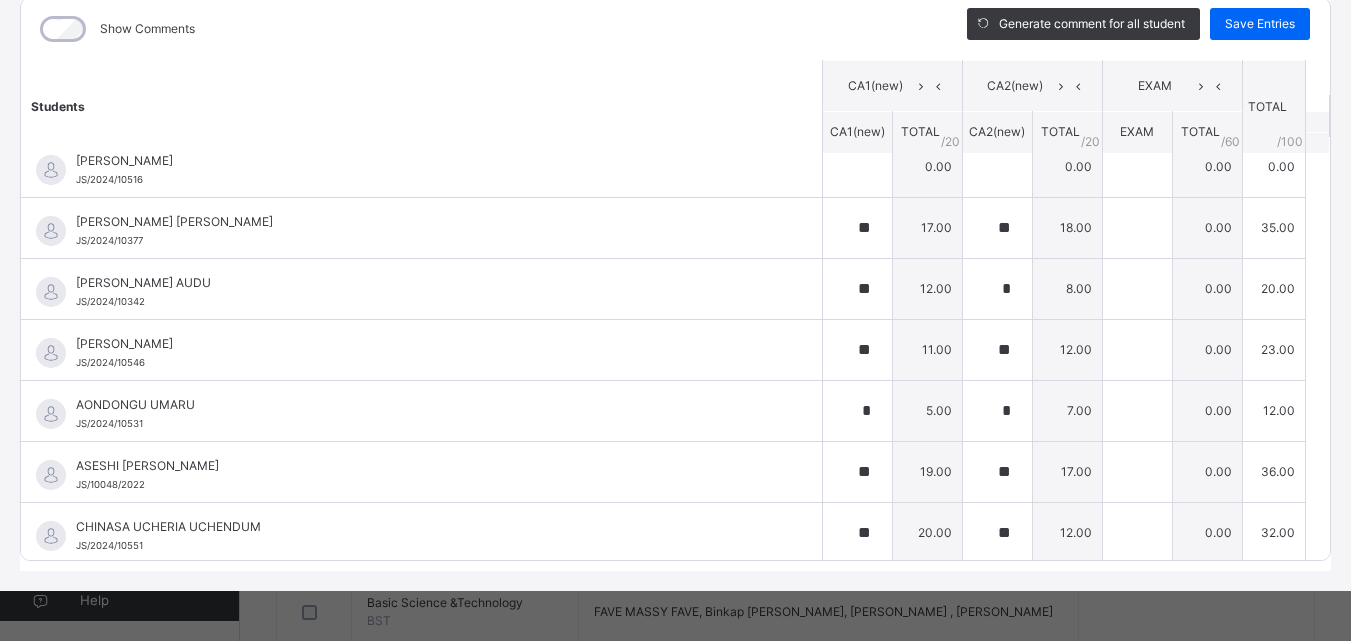 scroll, scrollTop: 0, scrollLeft: 0, axis: both 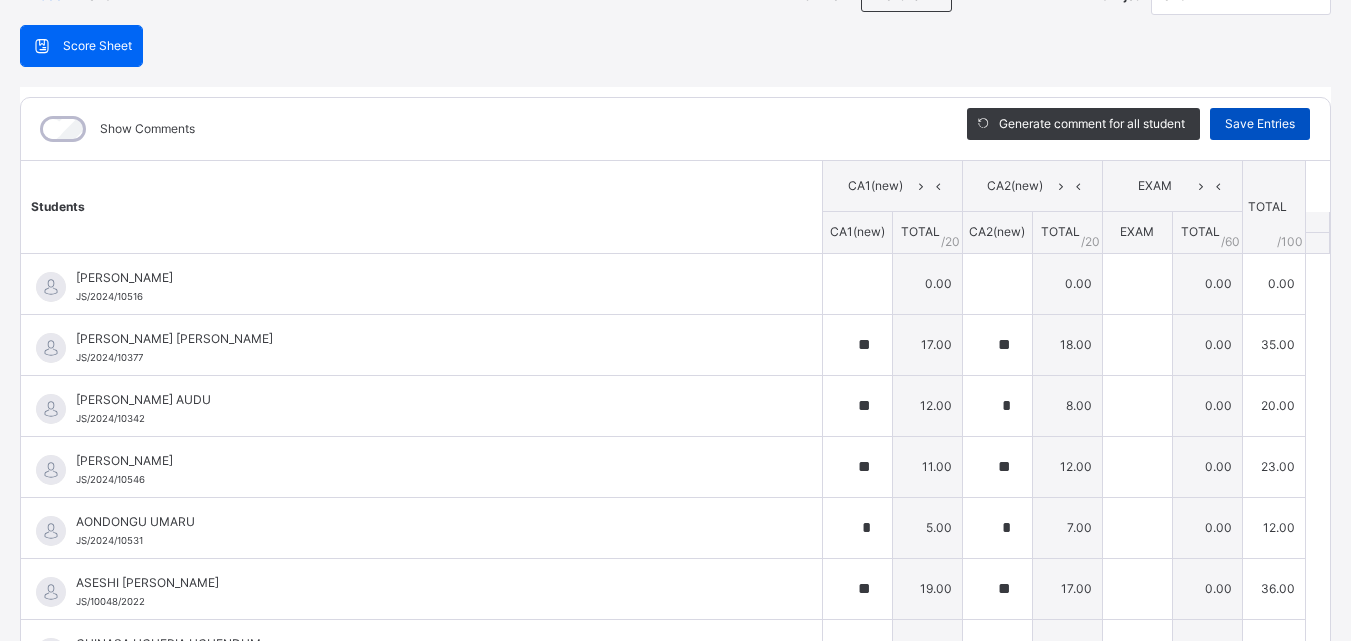 click on "Save Entries" at bounding box center [1260, 124] 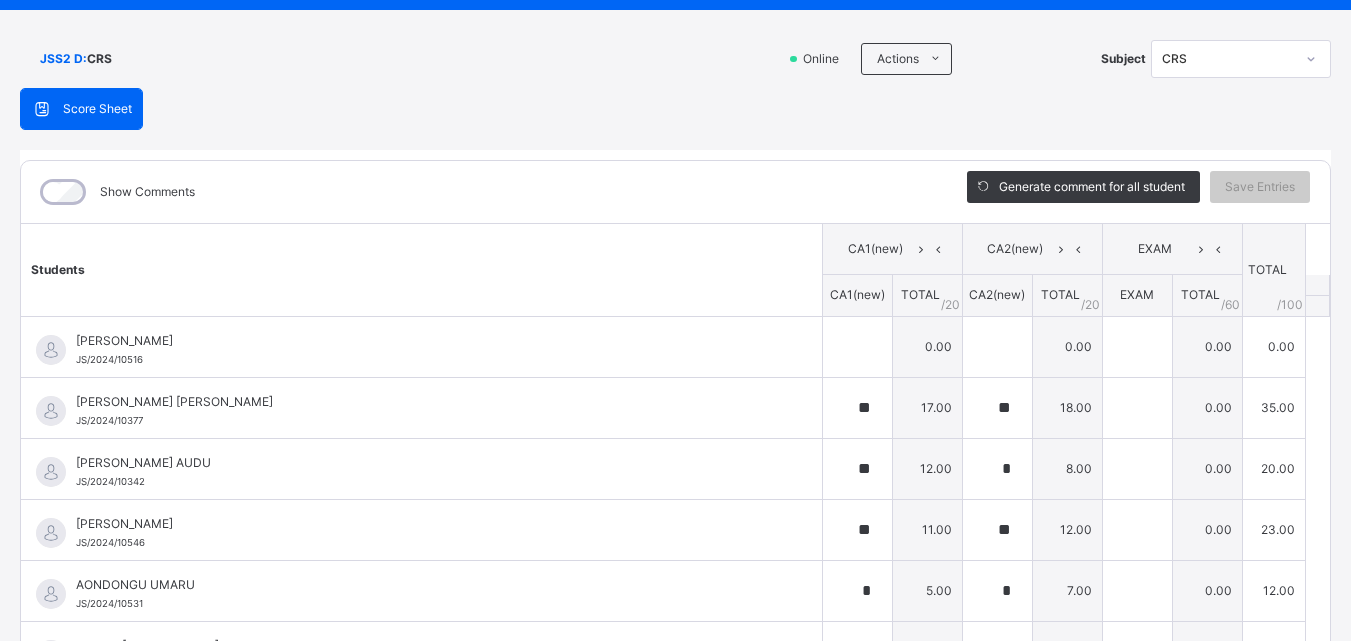 scroll, scrollTop: 0, scrollLeft: 0, axis: both 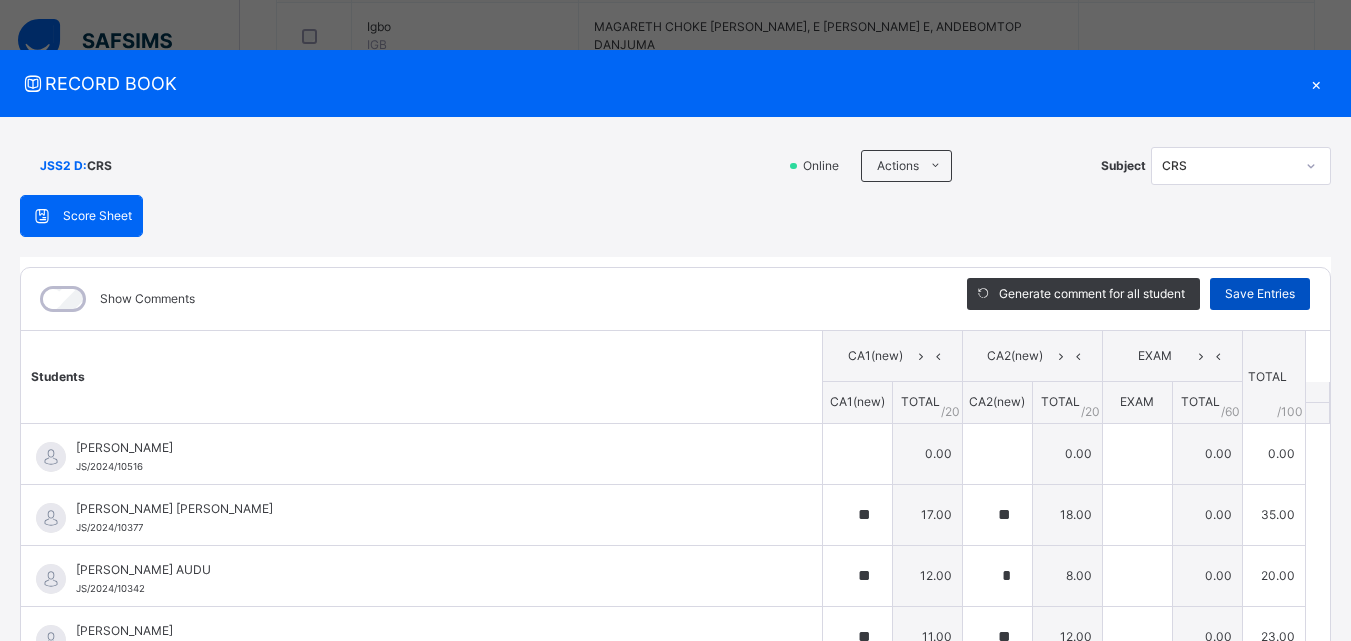 click on "Save Entries" at bounding box center (1260, 294) 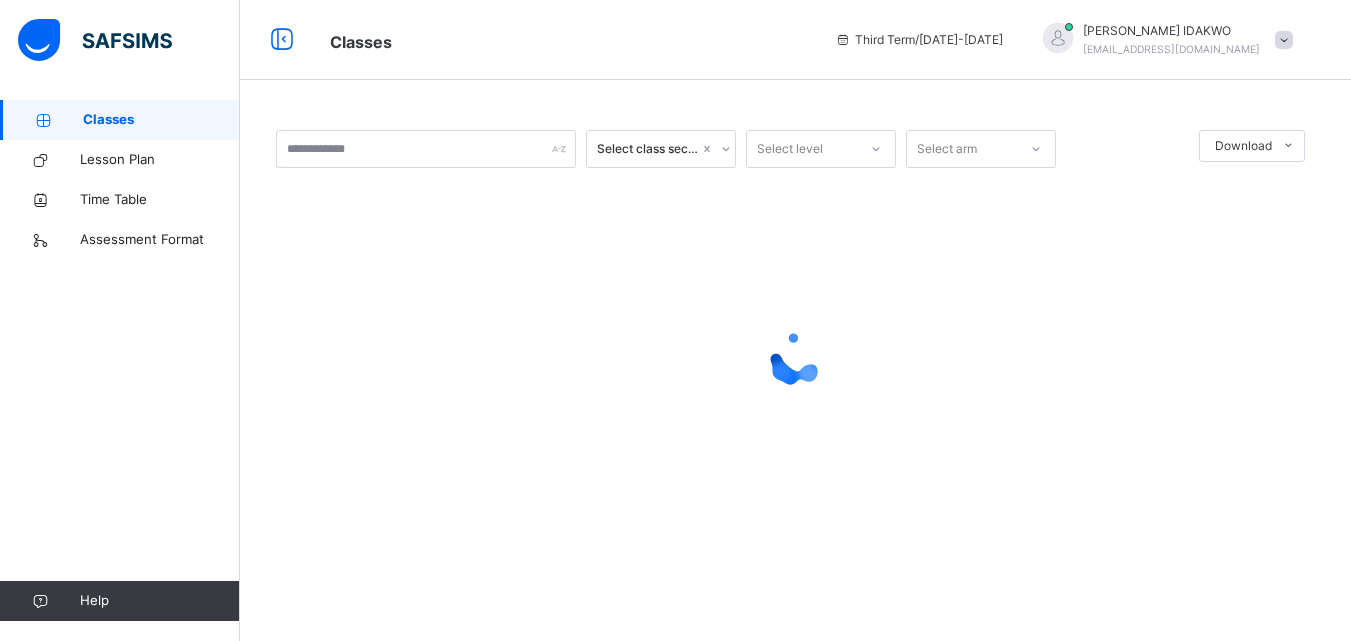 scroll, scrollTop: 0, scrollLeft: 0, axis: both 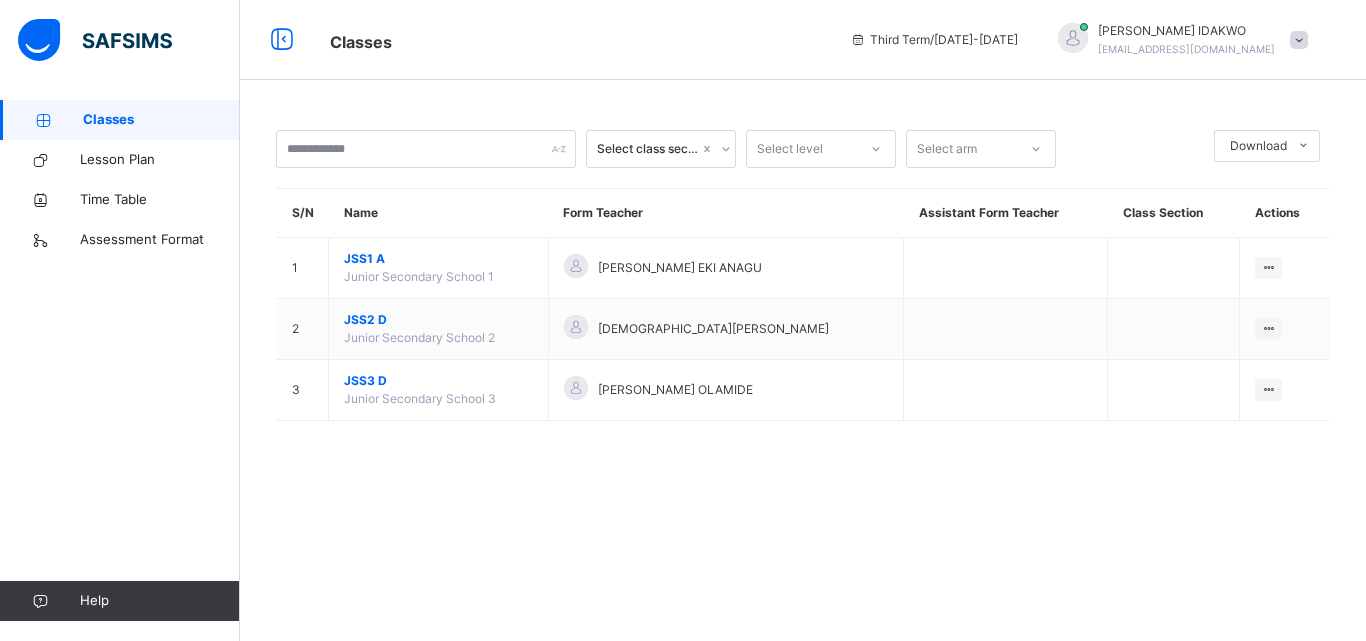 click on "idakwopaulinacecilia@gmail.com" at bounding box center [1186, 49] 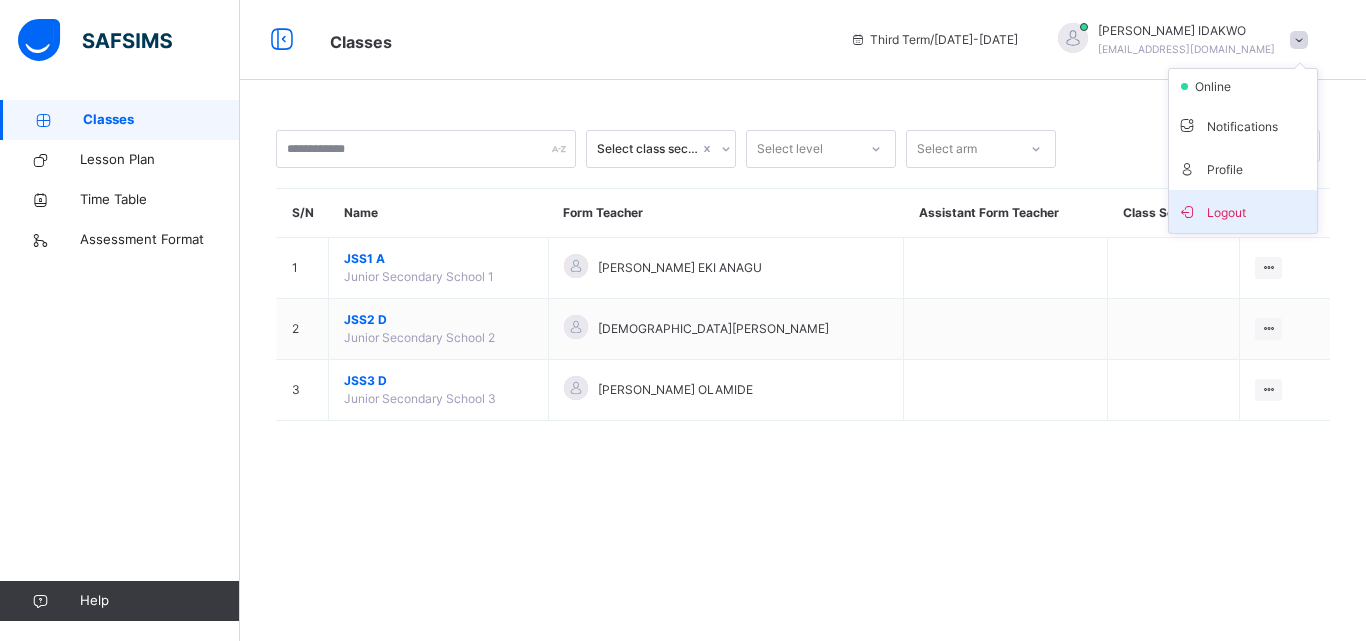 click on "Logout" at bounding box center [1243, 211] 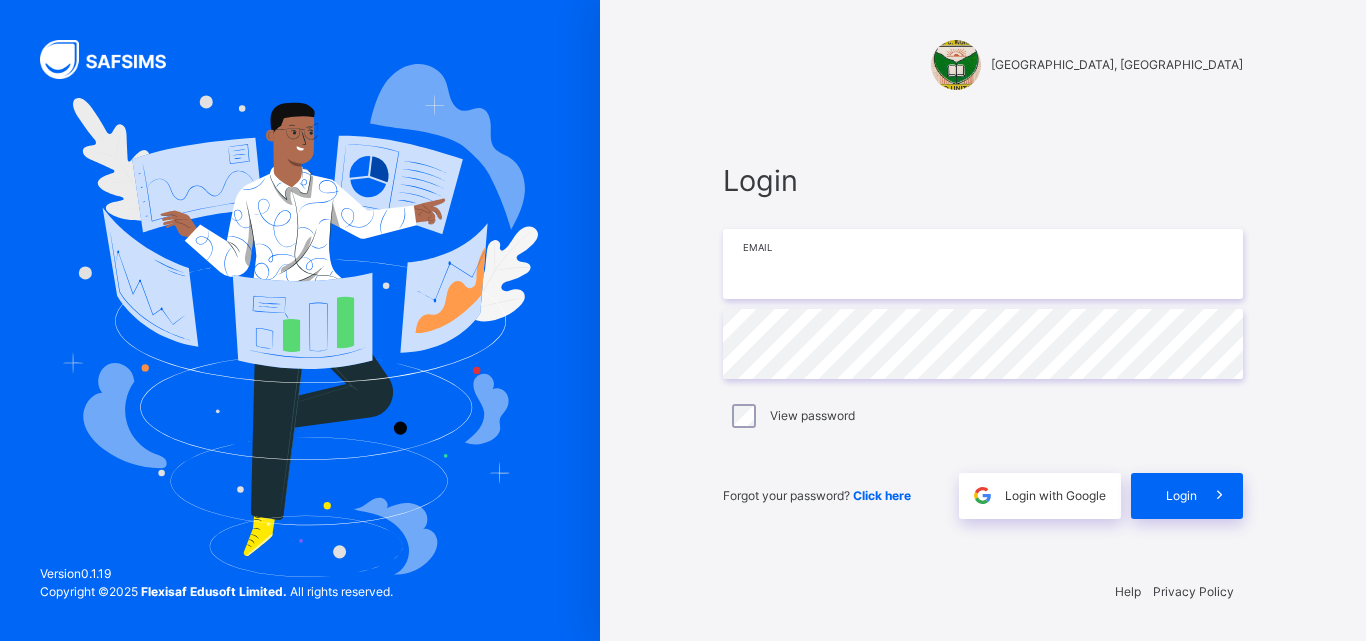 click at bounding box center [983, 264] 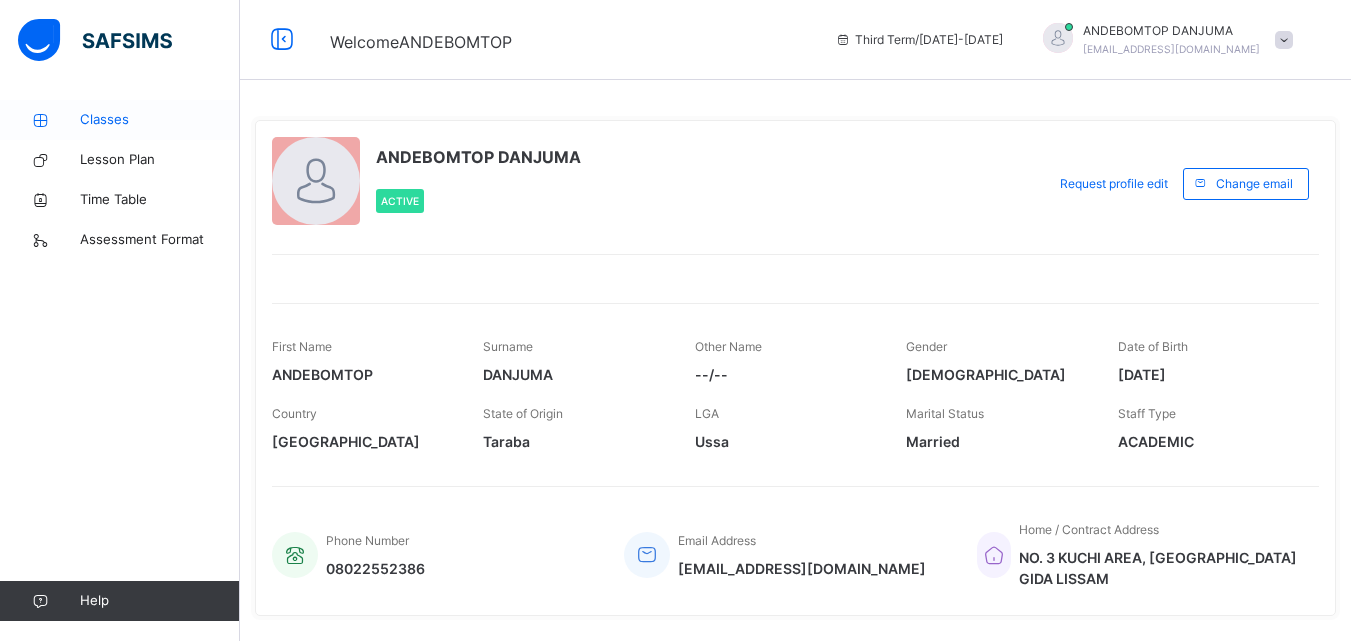 click on "Classes" at bounding box center [160, 120] 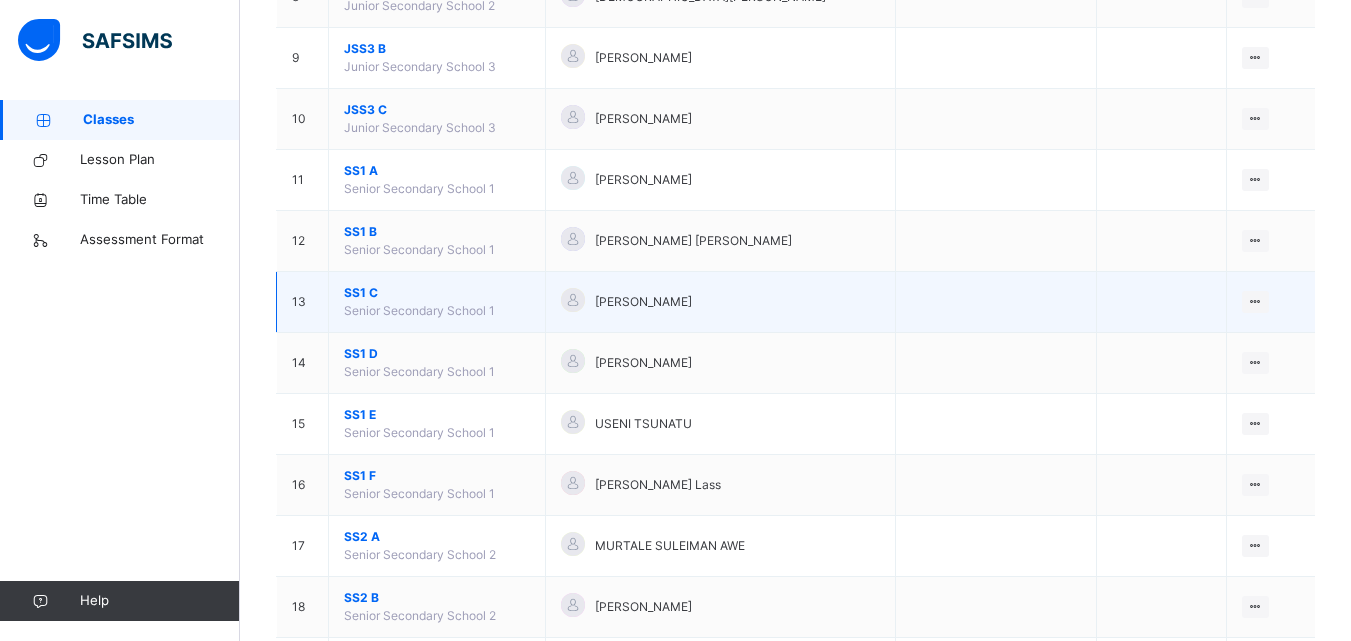 scroll, scrollTop: 700, scrollLeft: 0, axis: vertical 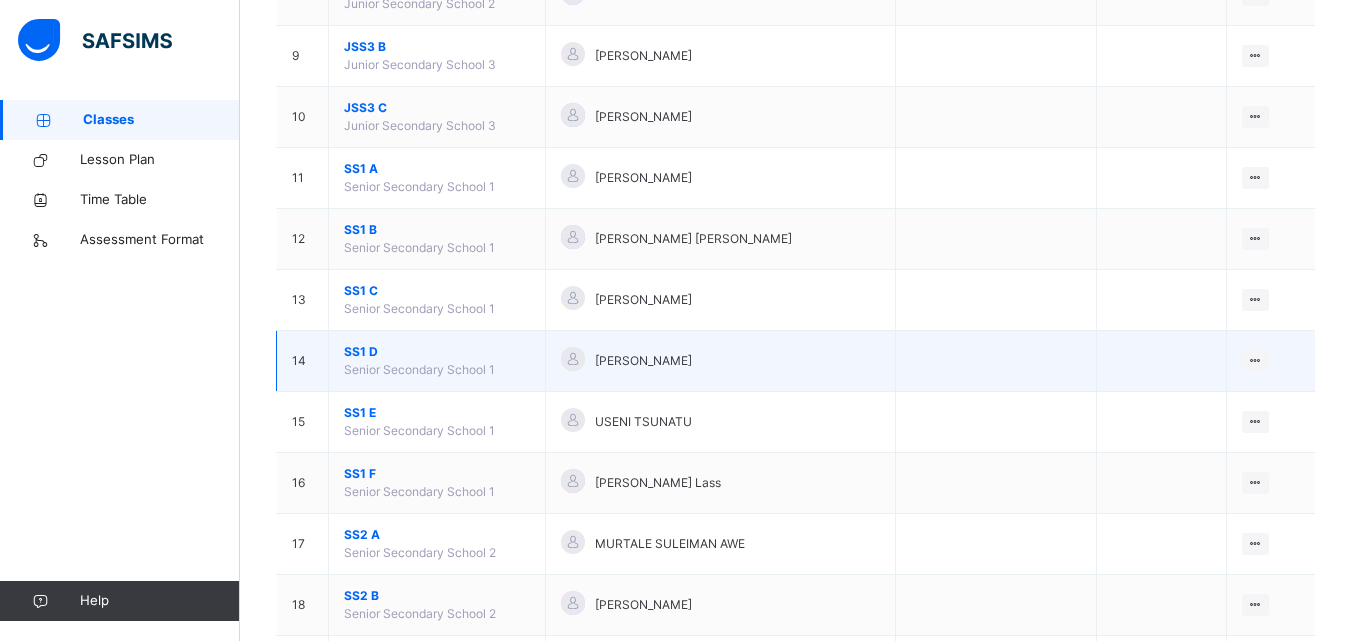 click on "SS1   D" at bounding box center [437, 352] 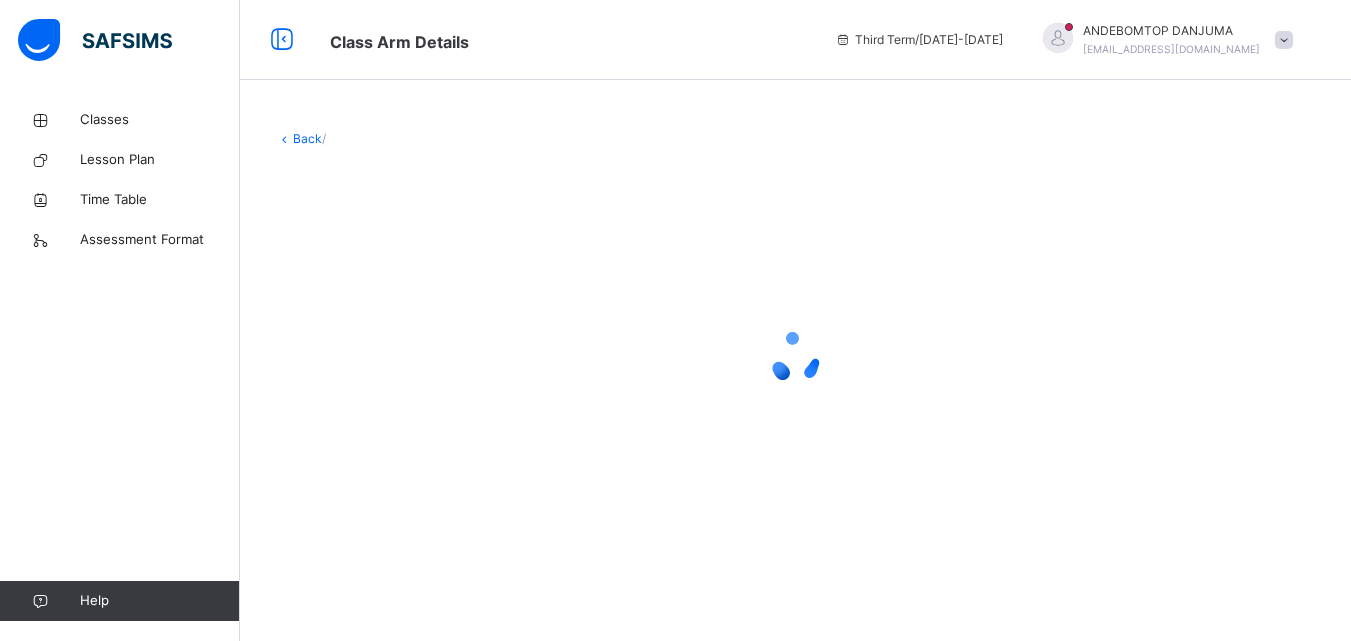 scroll, scrollTop: 0, scrollLeft: 0, axis: both 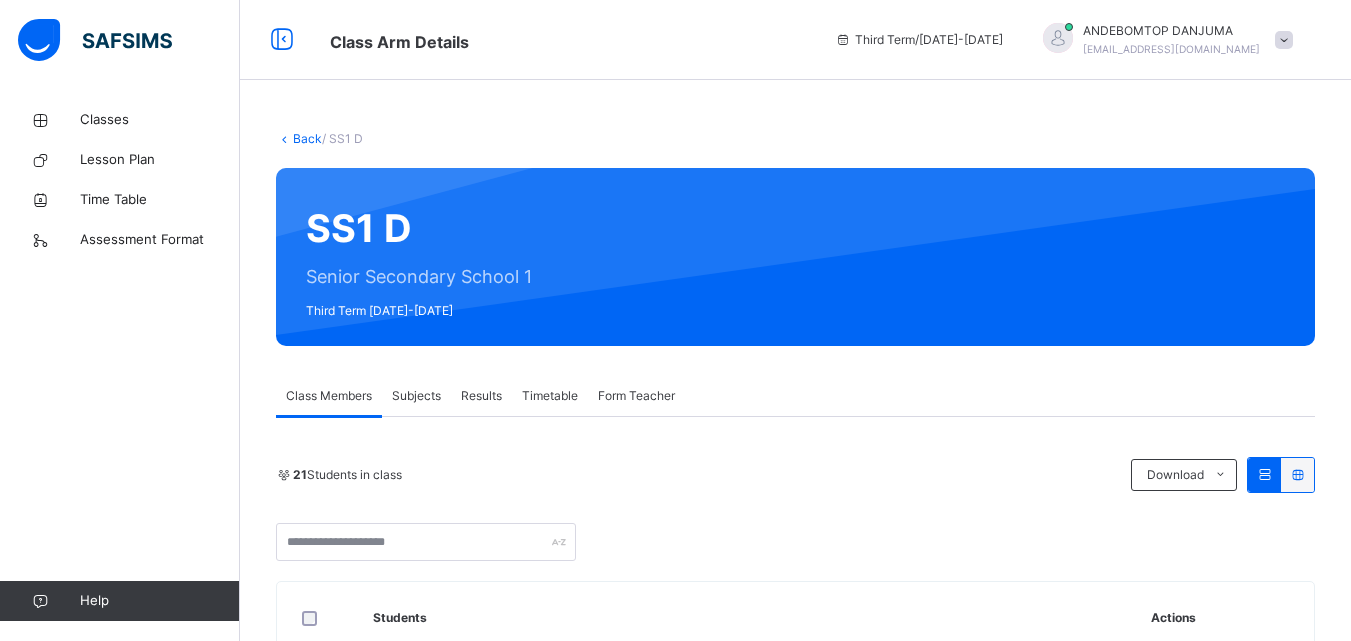 click on "Subjects" at bounding box center [416, 396] 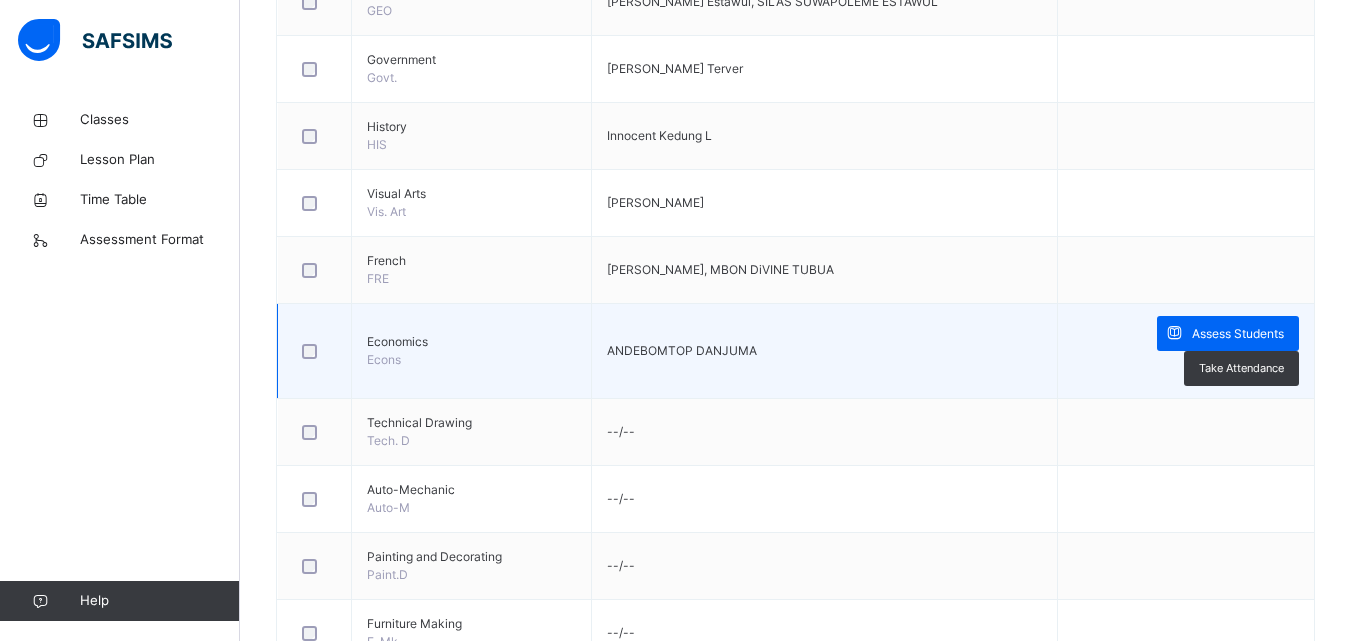 scroll, scrollTop: 1546, scrollLeft: 0, axis: vertical 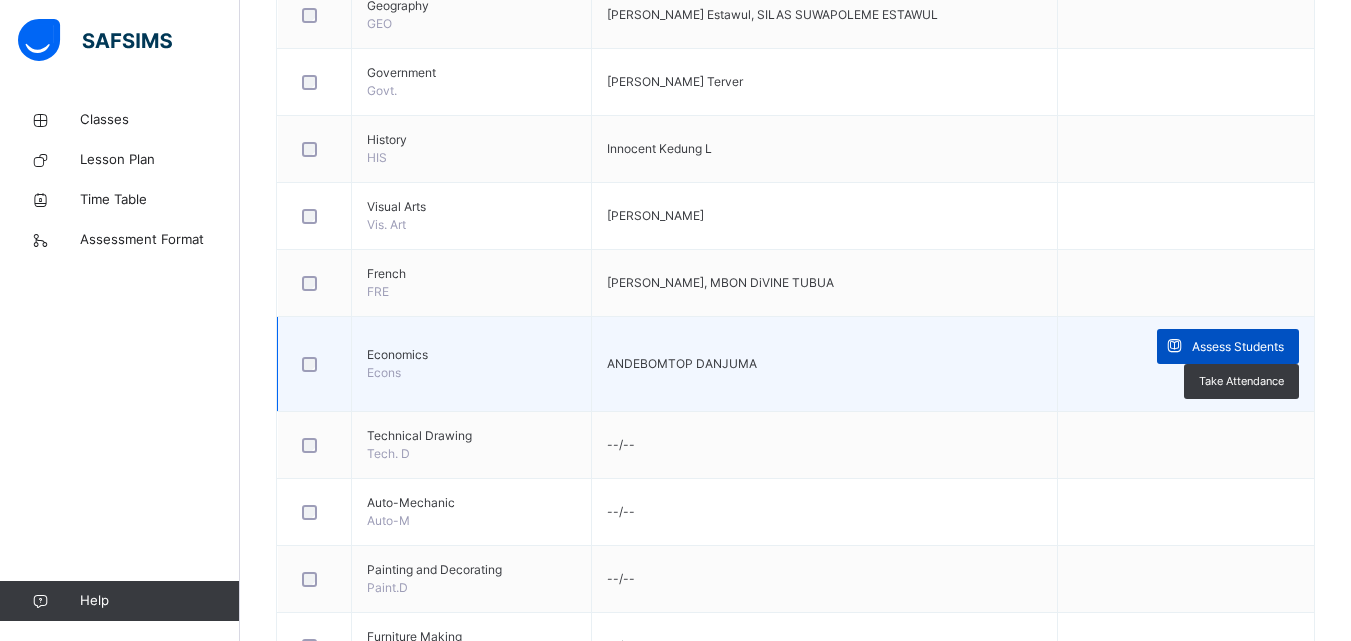 click on "Assess Students" at bounding box center [1238, 347] 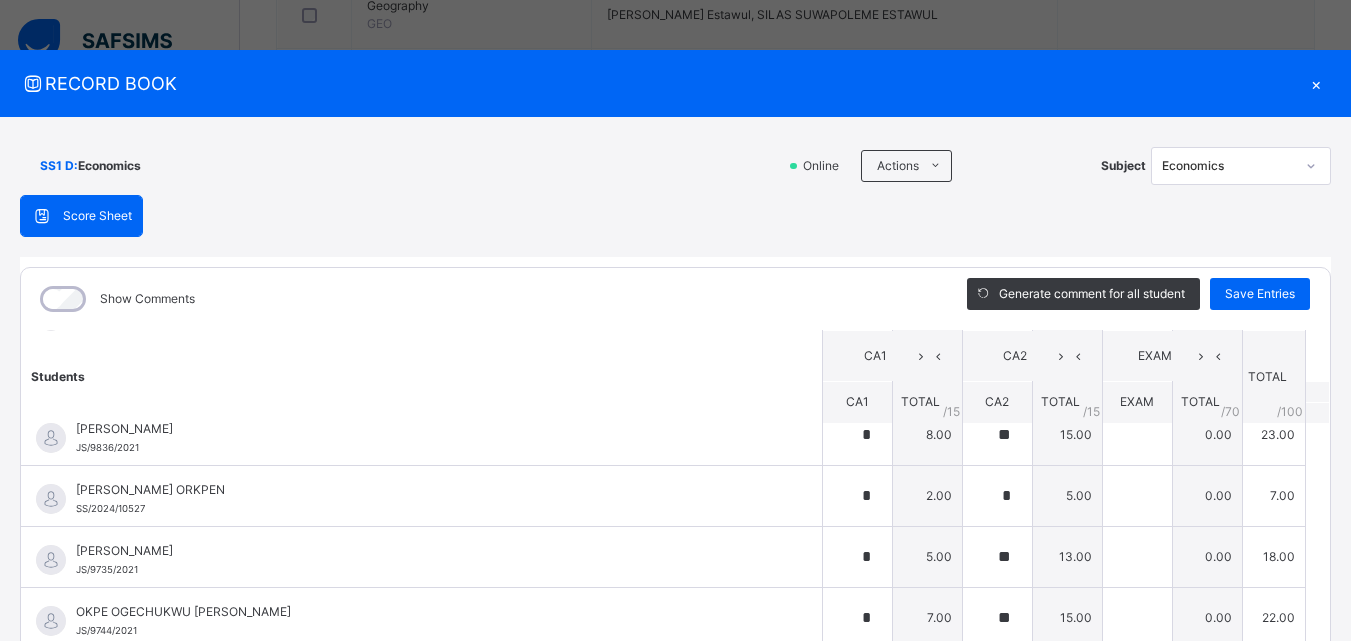 scroll, scrollTop: 875, scrollLeft: 0, axis: vertical 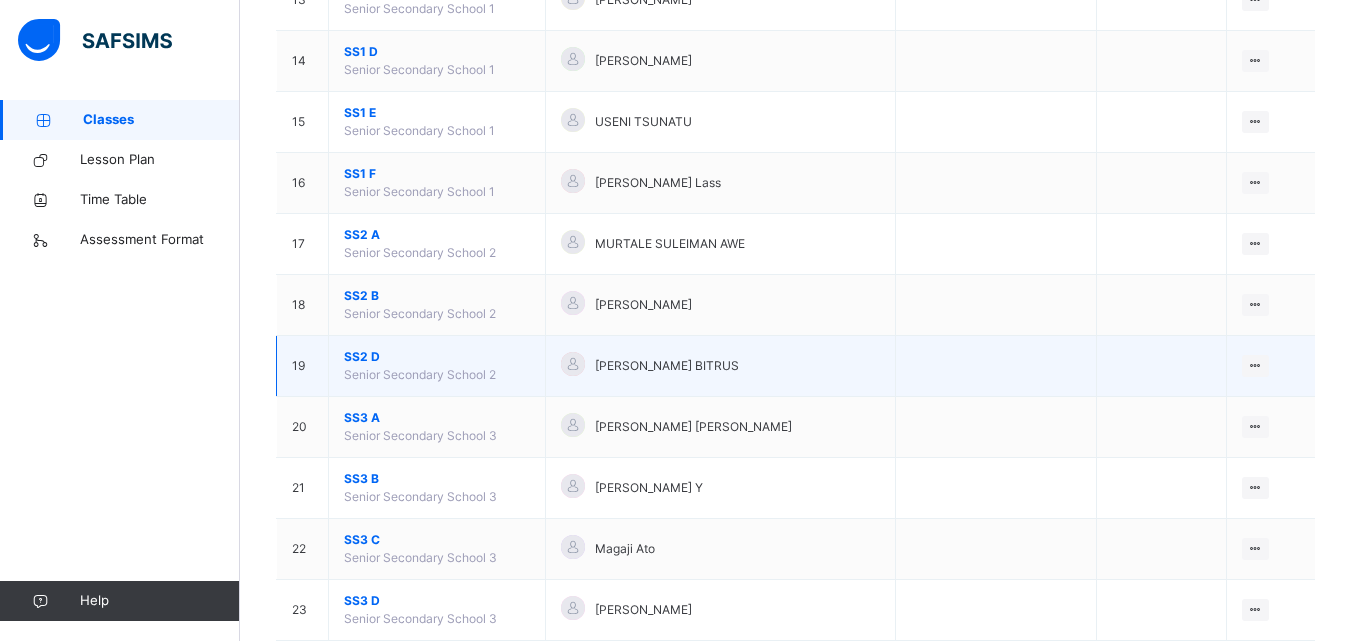 click on "SS2   D" at bounding box center [437, 357] 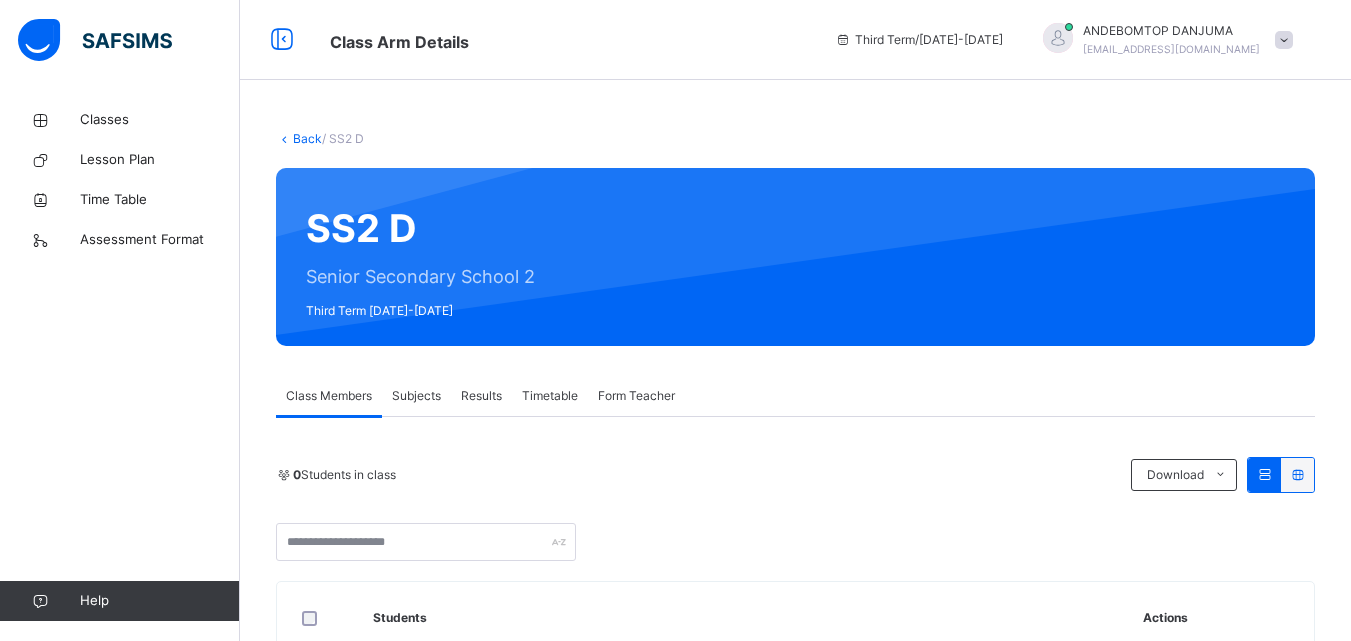 scroll, scrollTop: 100, scrollLeft: 0, axis: vertical 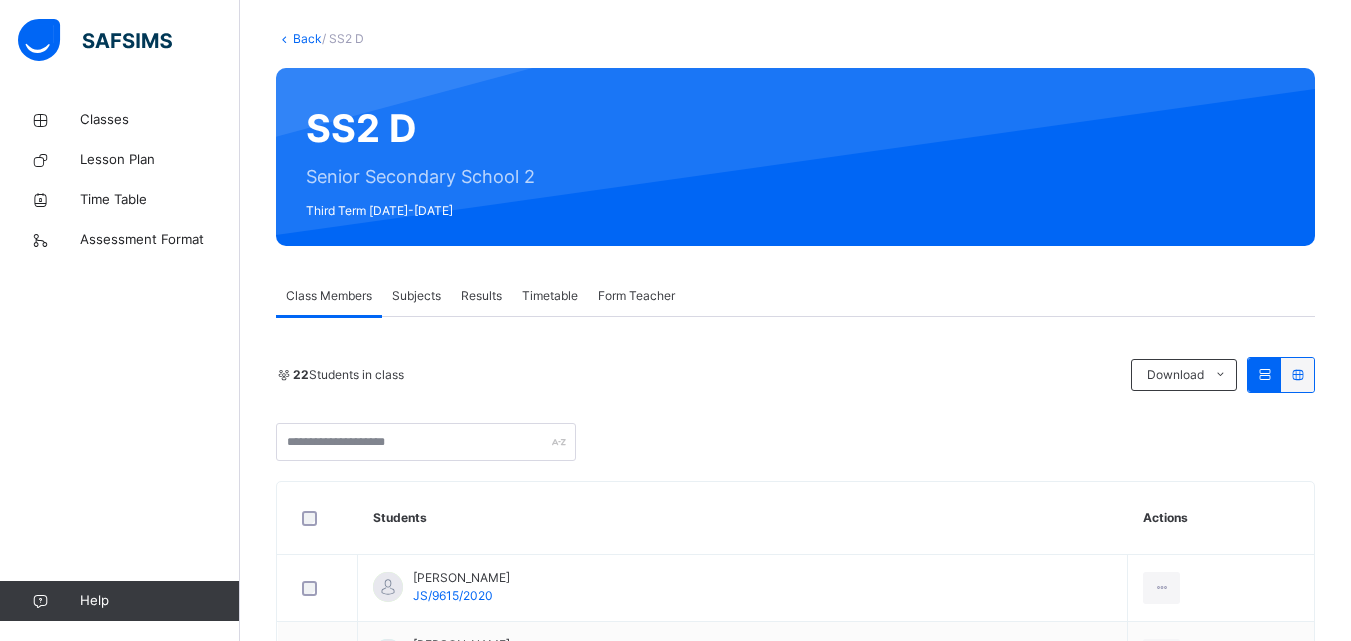 click on "Subjects" at bounding box center [416, 296] 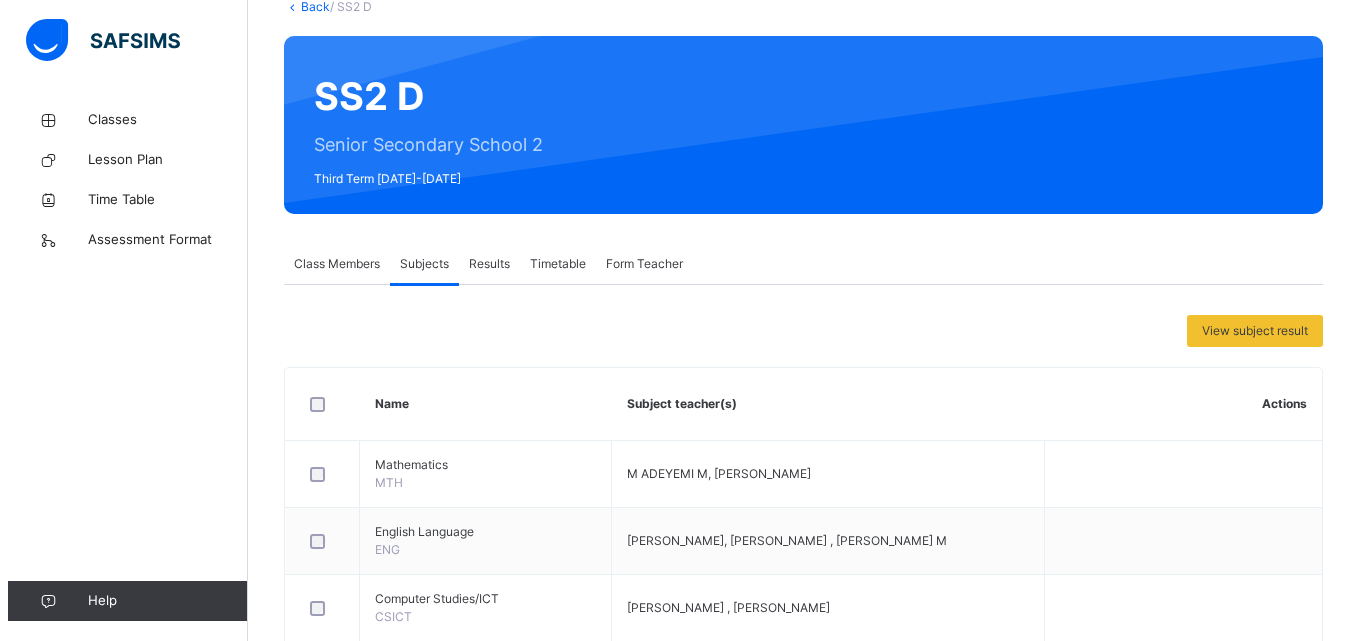 scroll, scrollTop: 0, scrollLeft: 0, axis: both 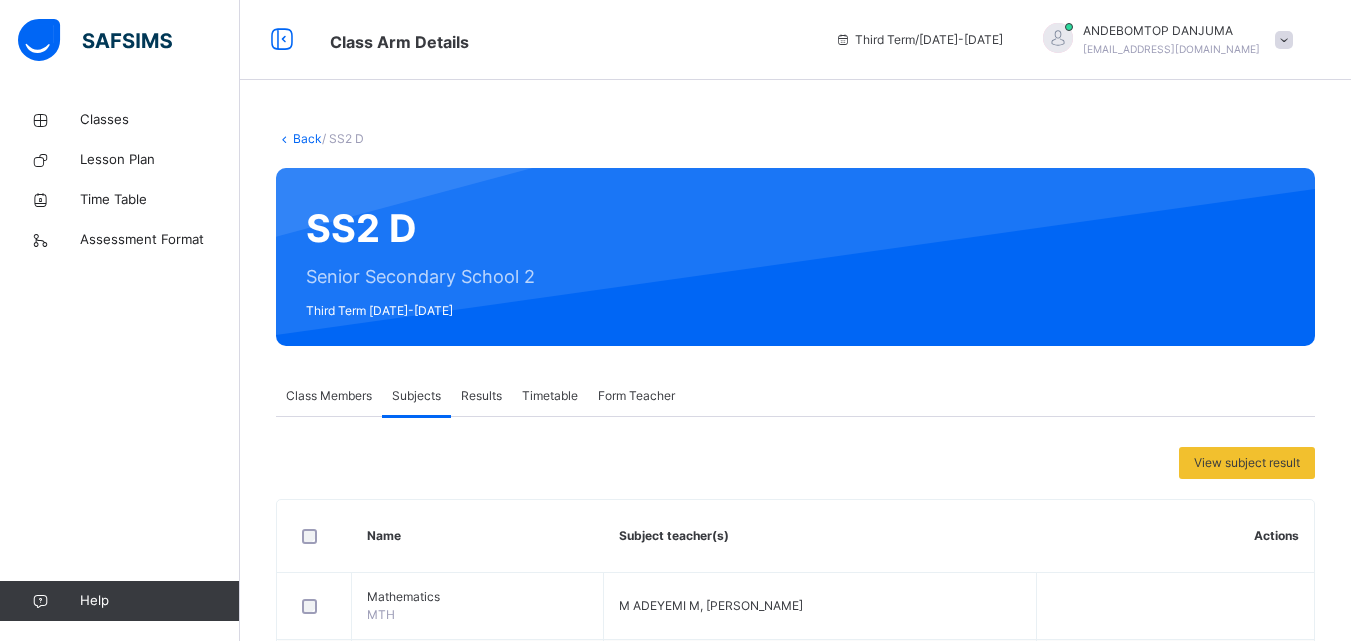 click on "ANDEBOMTOP   DANJUMA andedan@ymail.com" at bounding box center [1171, 40] 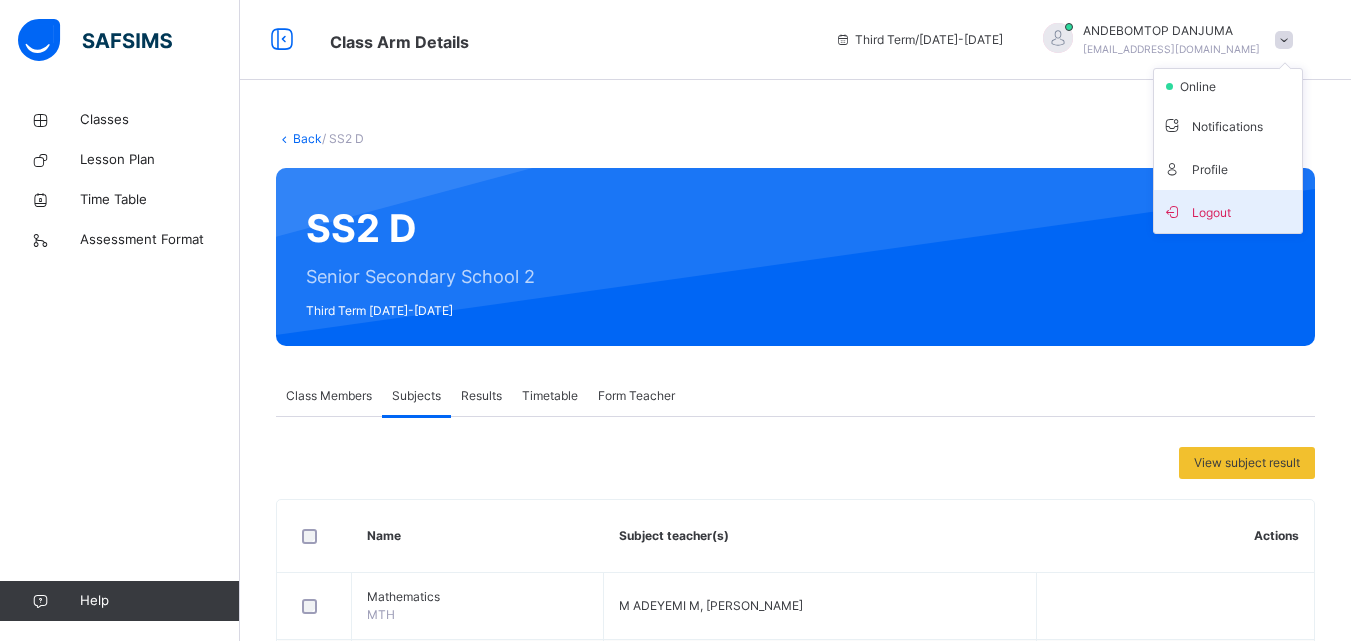 click on "Logout" at bounding box center (1228, 211) 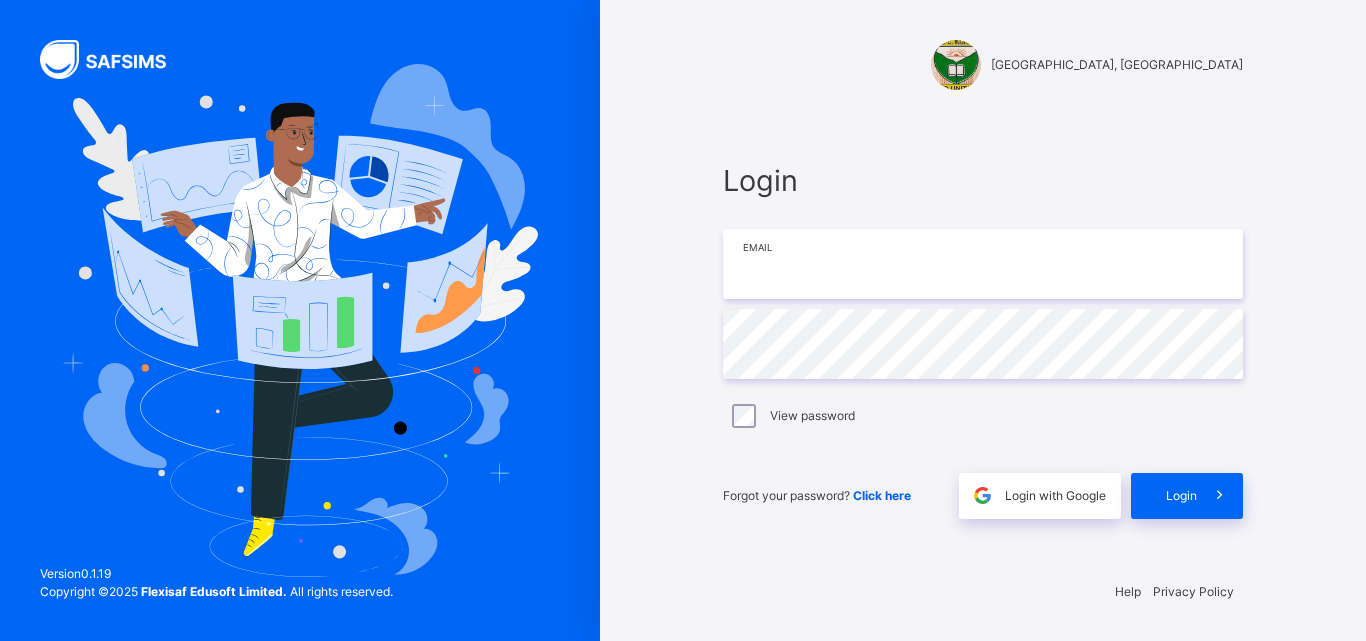 click at bounding box center (983, 264) 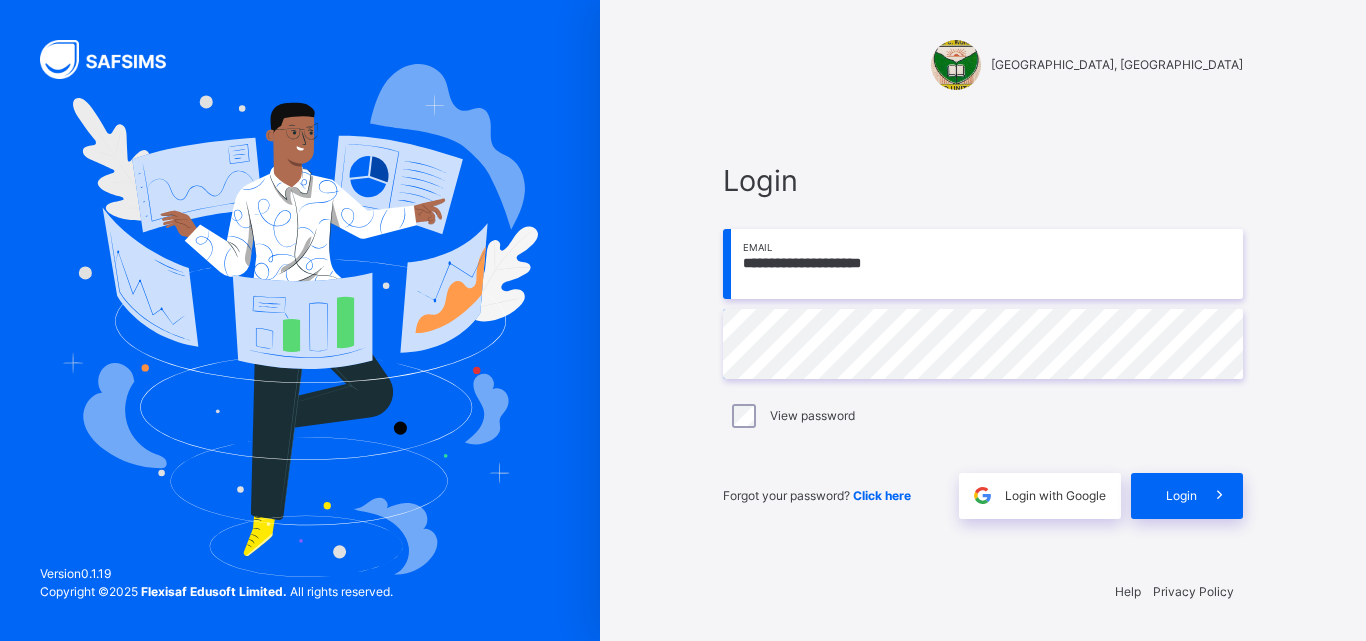 click on "View password" at bounding box center (983, 416) 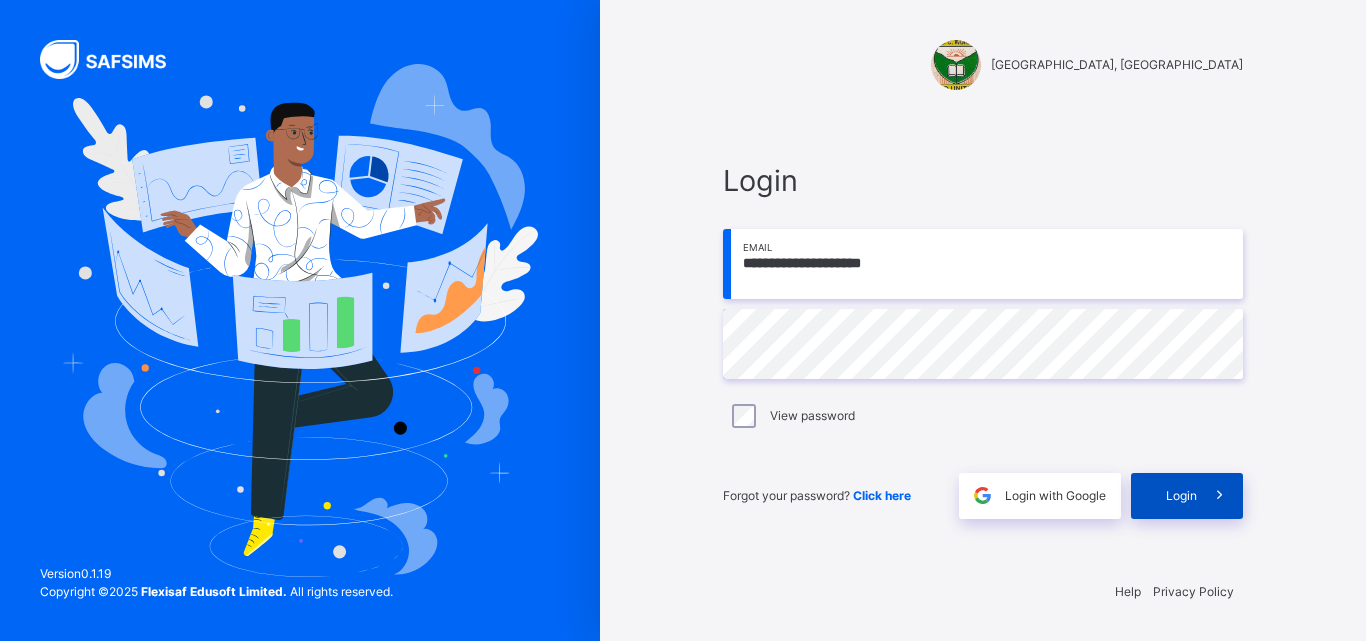 click on "Login" at bounding box center [1187, 496] 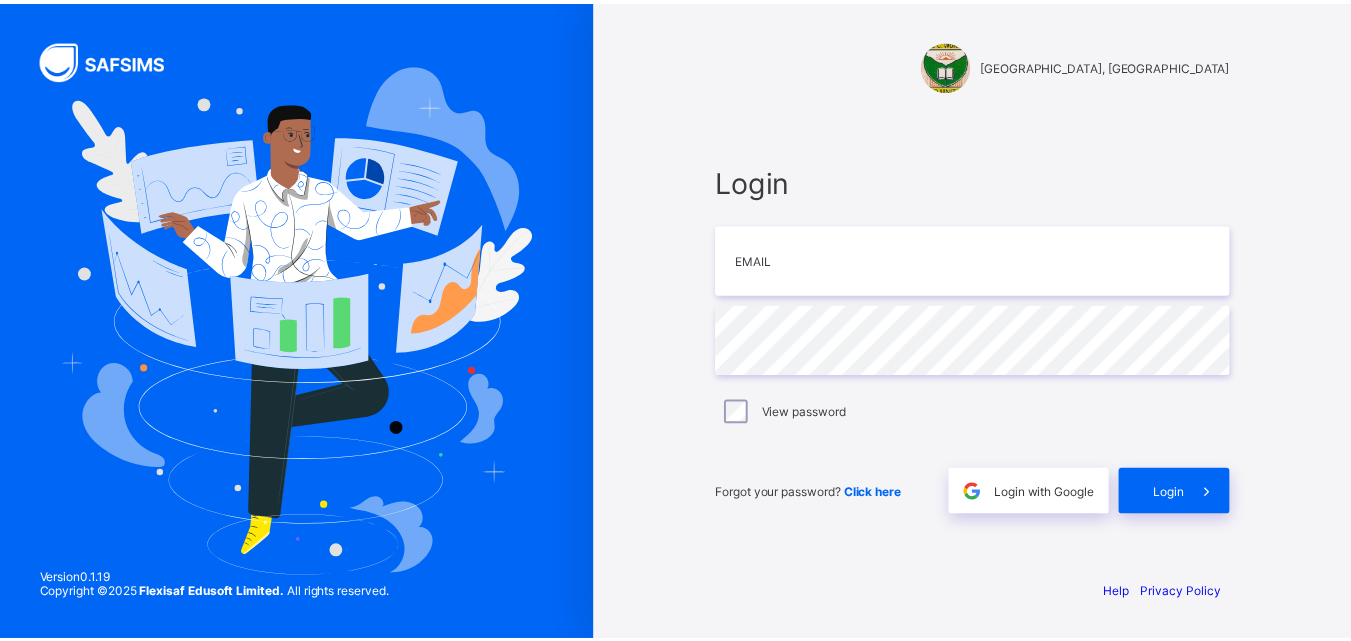 scroll, scrollTop: 0, scrollLeft: 0, axis: both 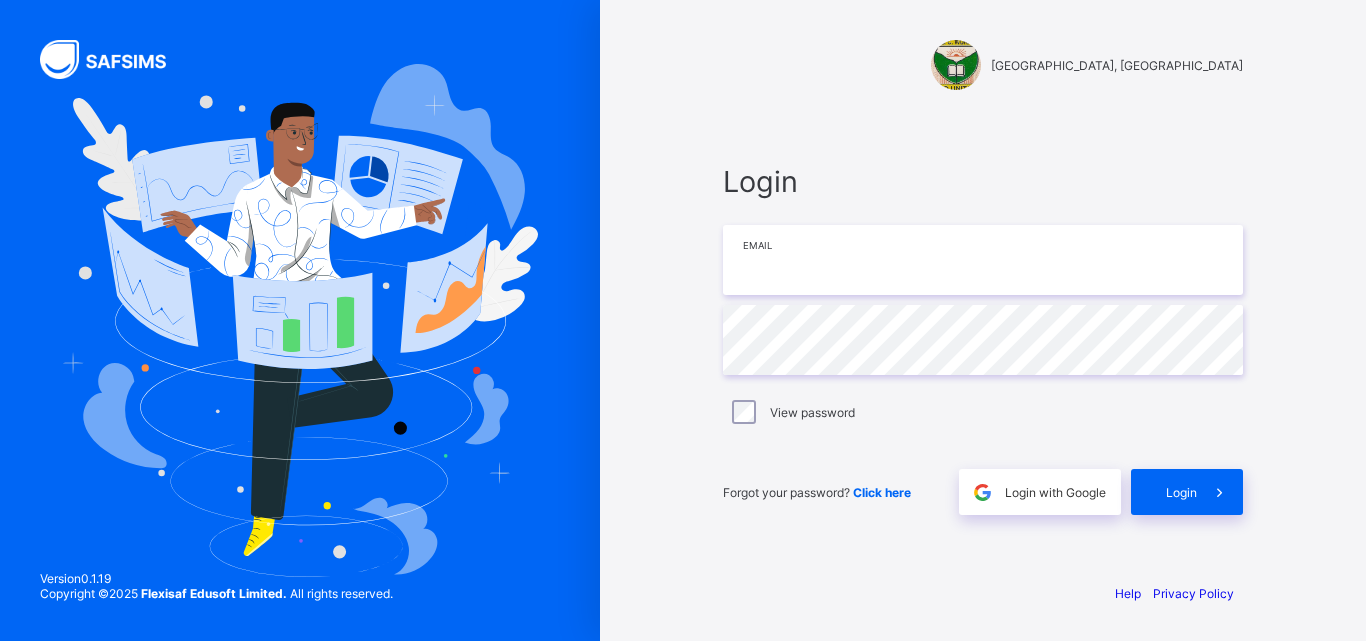 click at bounding box center (983, 260) 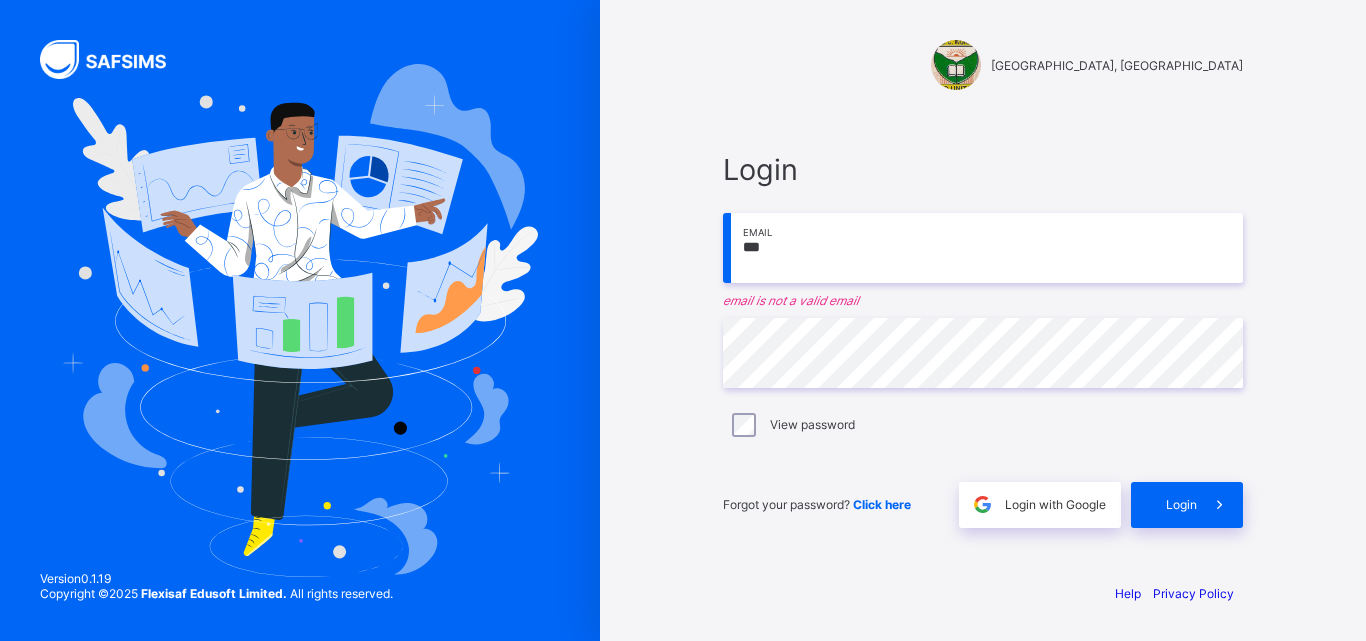 type on "**********" 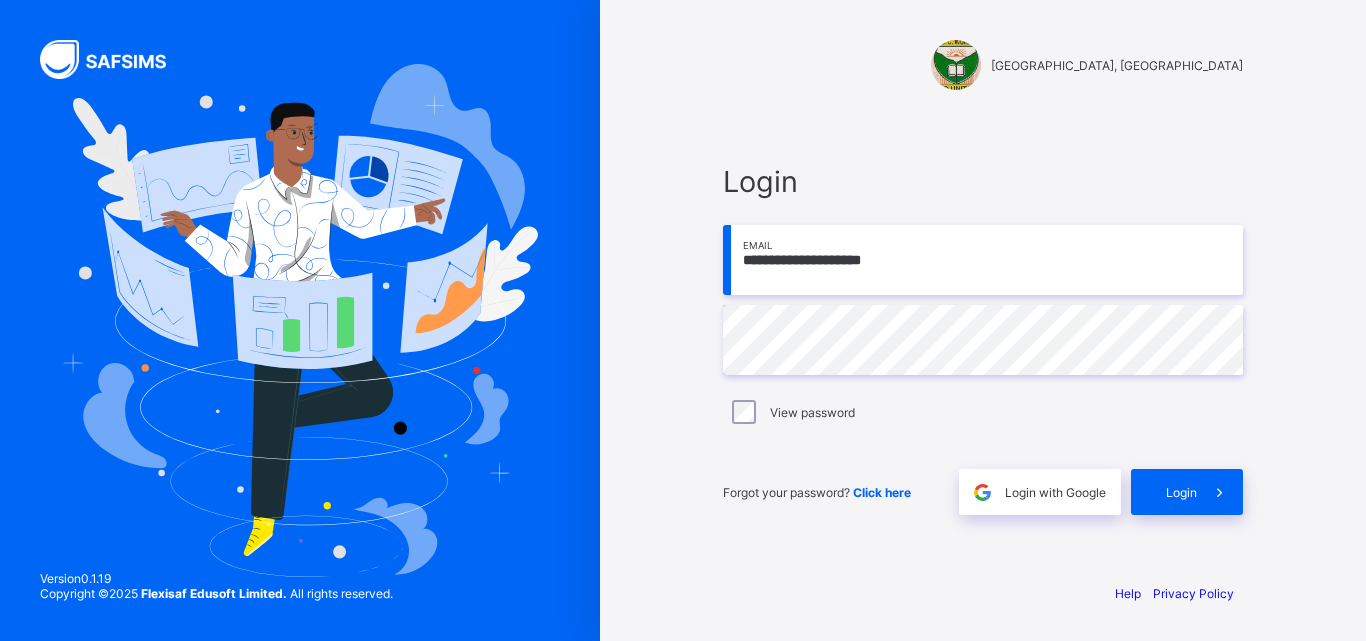click on "**********" at bounding box center (983, 339) 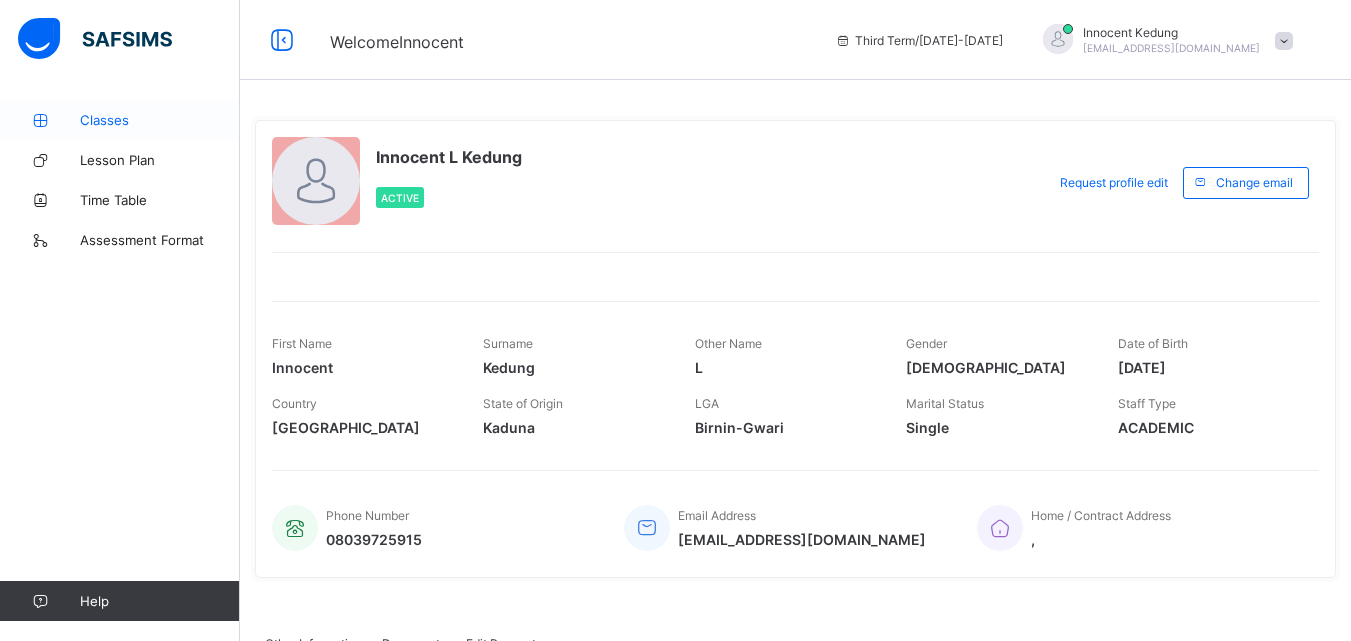click on "Classes" at bounding box center (160, 120) 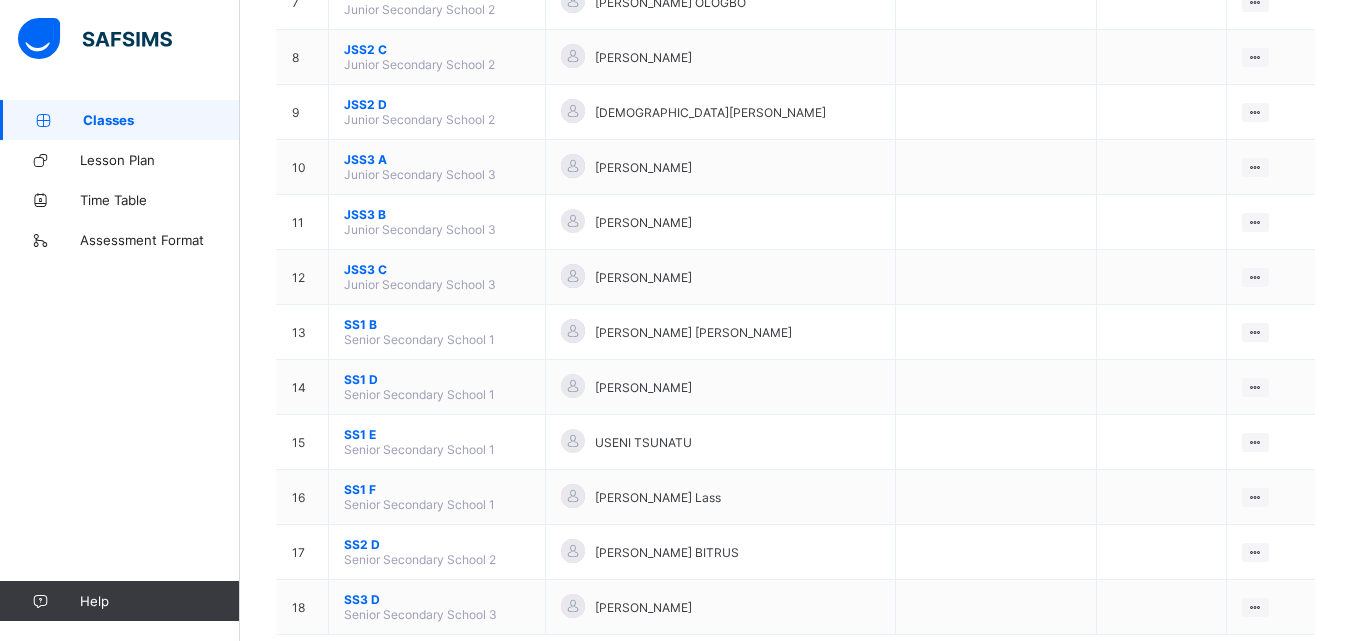 scroll, scrollTop: 634, scrollLeft: 0, axis: vertical 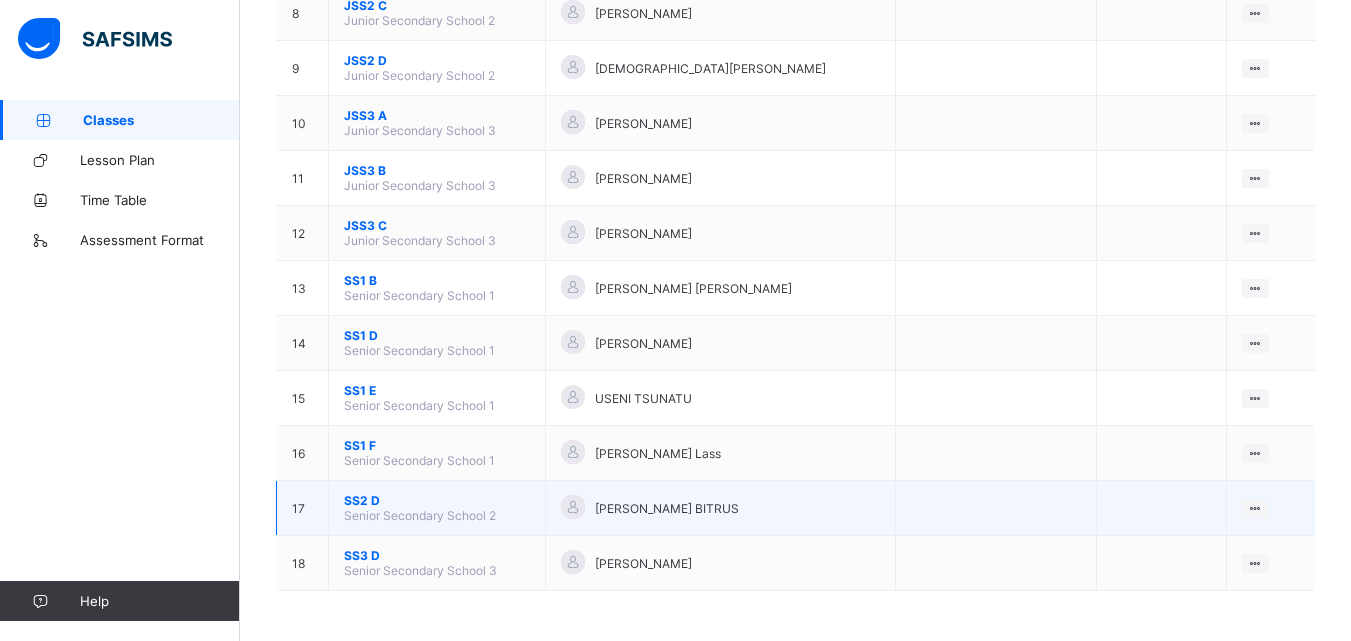 click on "SS2   D" at bounding box center [437, 500] 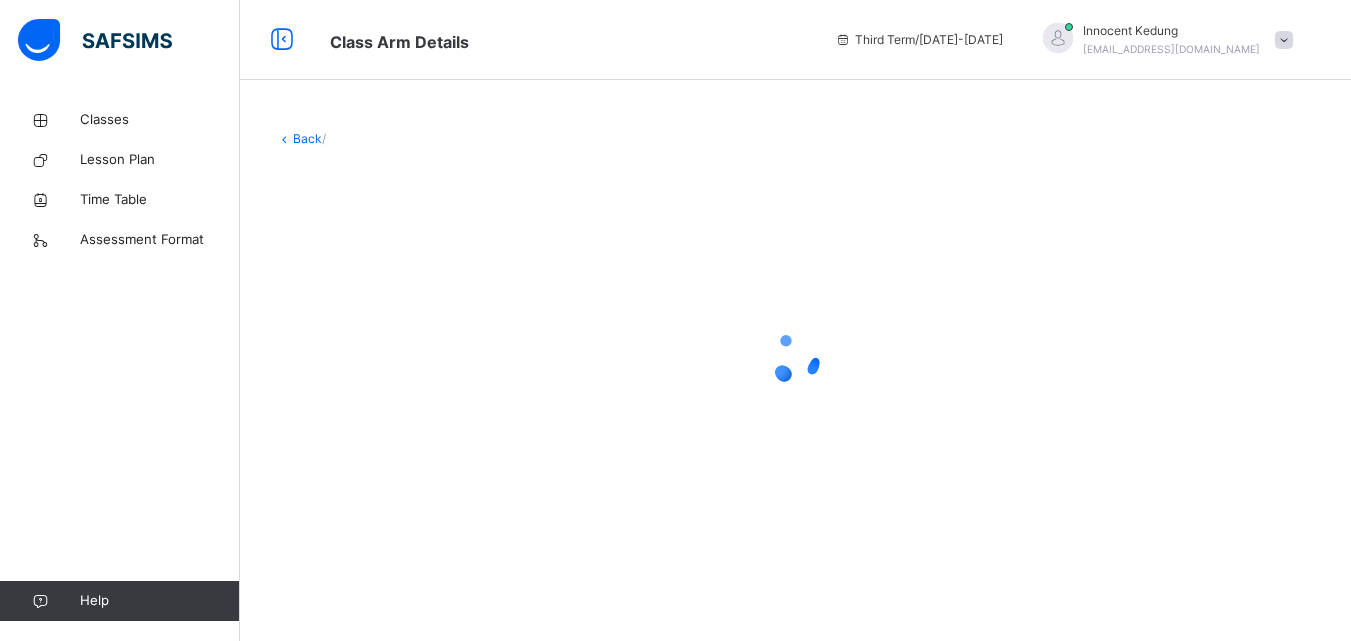 scroll, scrollTop: 0, scrollLeft: 0, axis: both 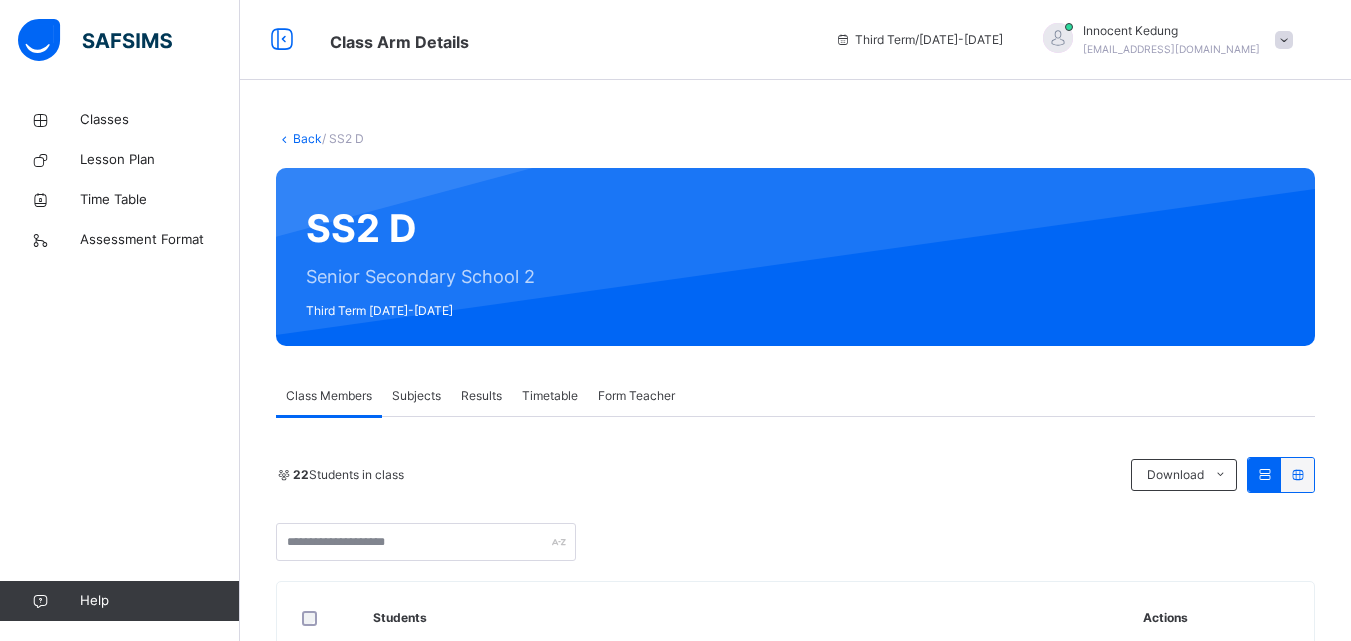 click on "Subjects" at bounding box center (416, 396) 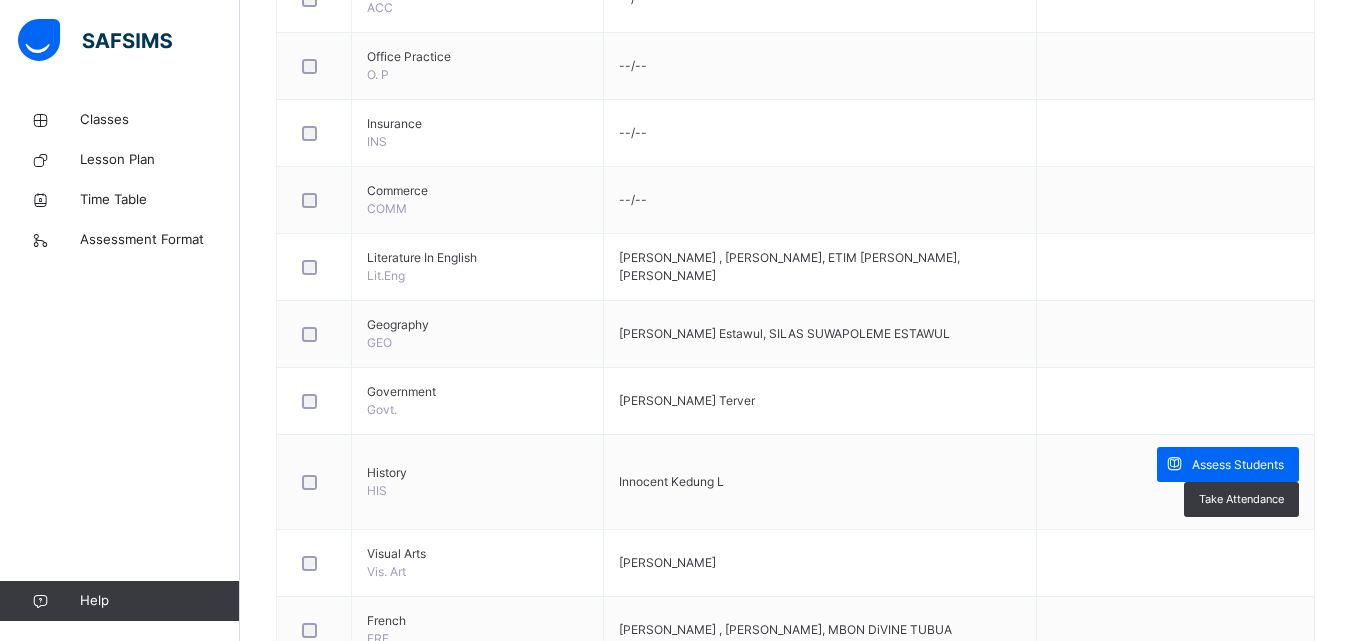 scroll, scrollTop: 1200, scrollLeft: 0, axis: vertical 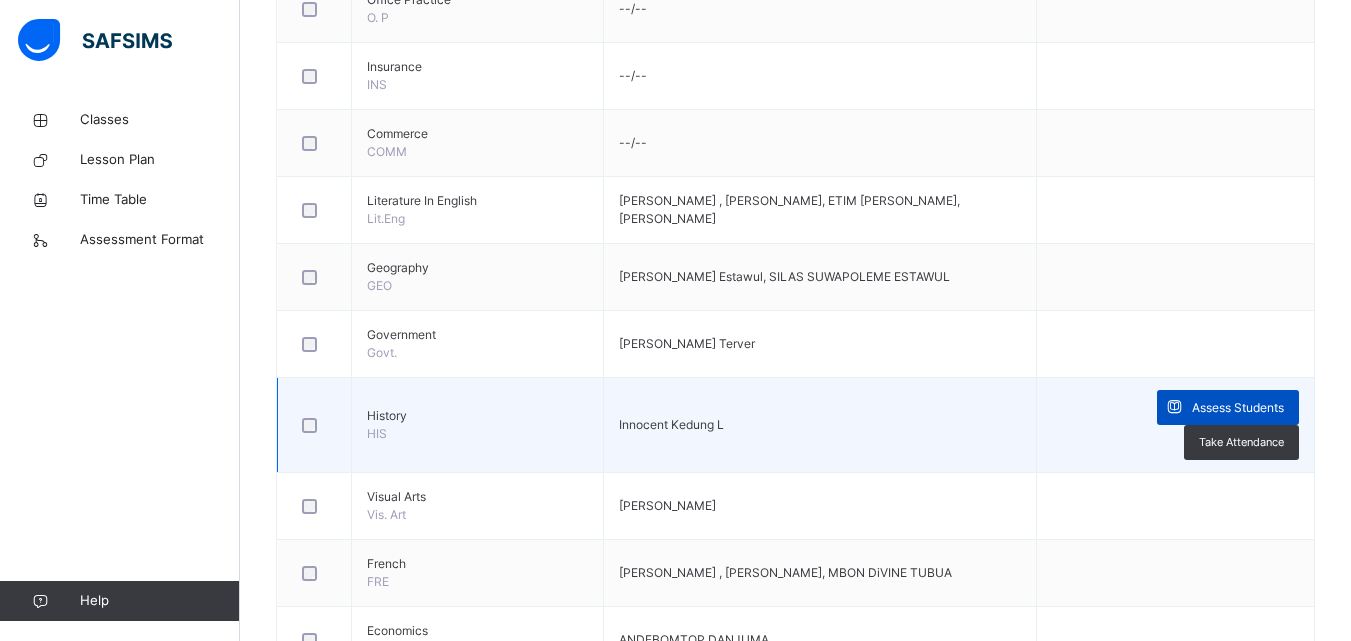 click on "Assess Students" at bounding box center [1238, 408] 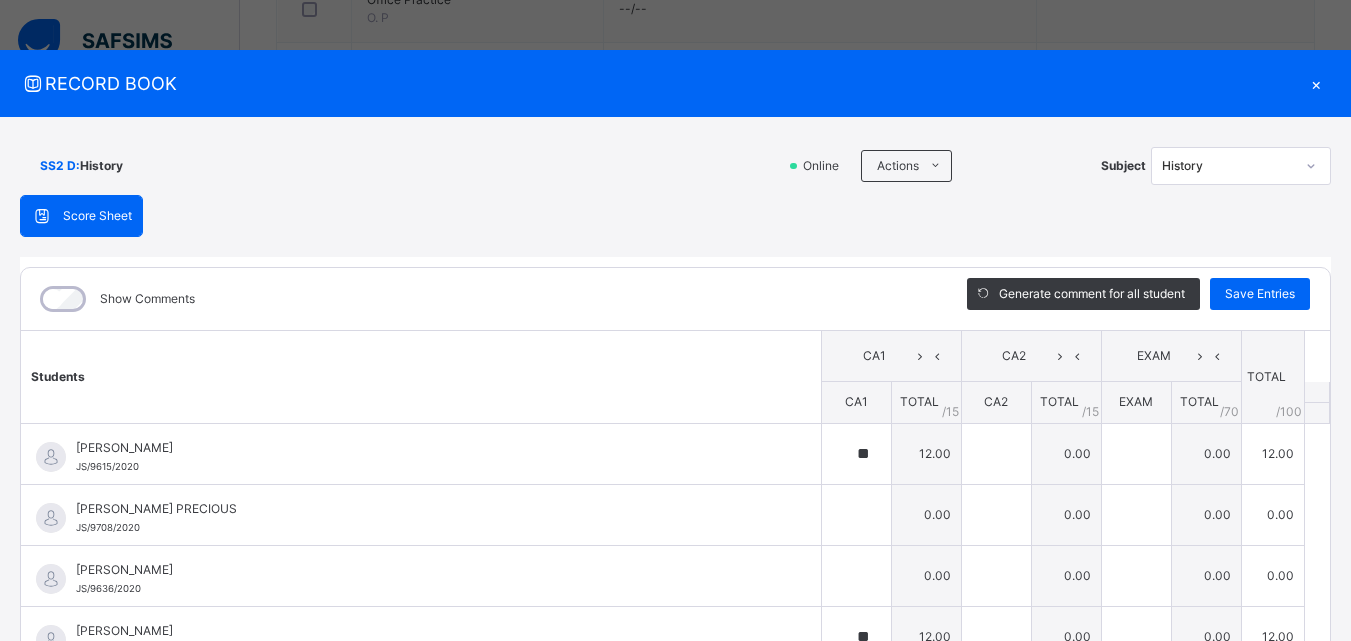 type on "**" 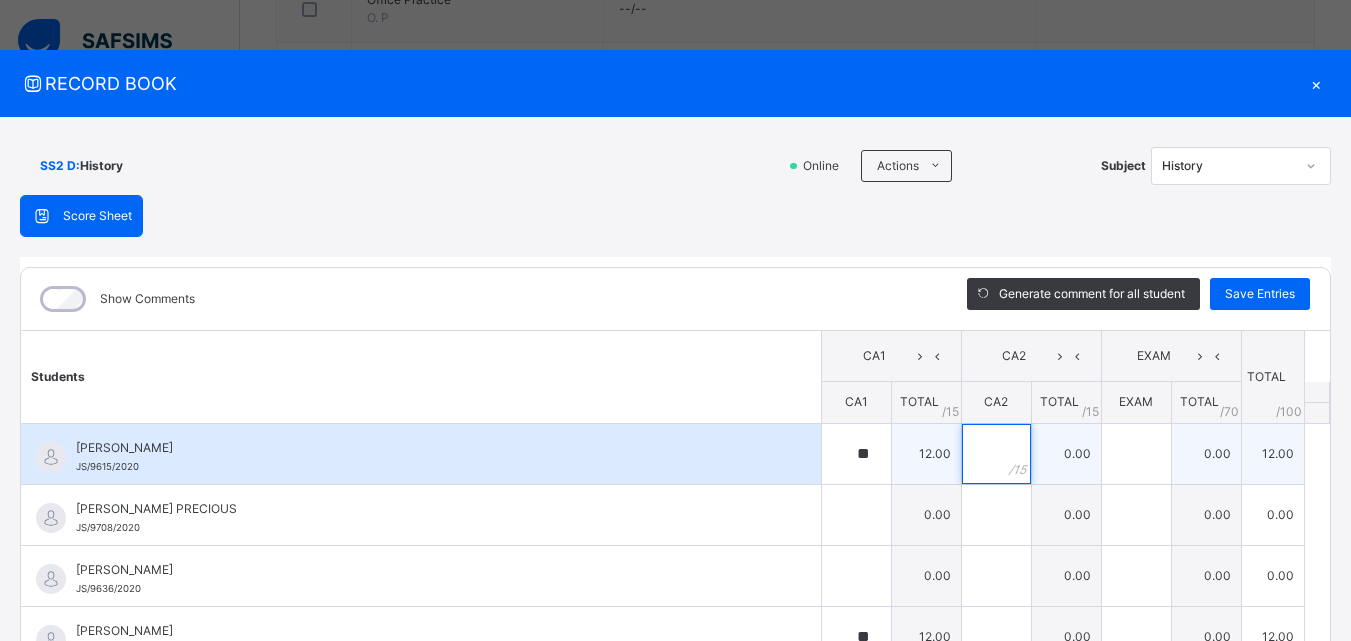 click at bounding box center (996, 454) 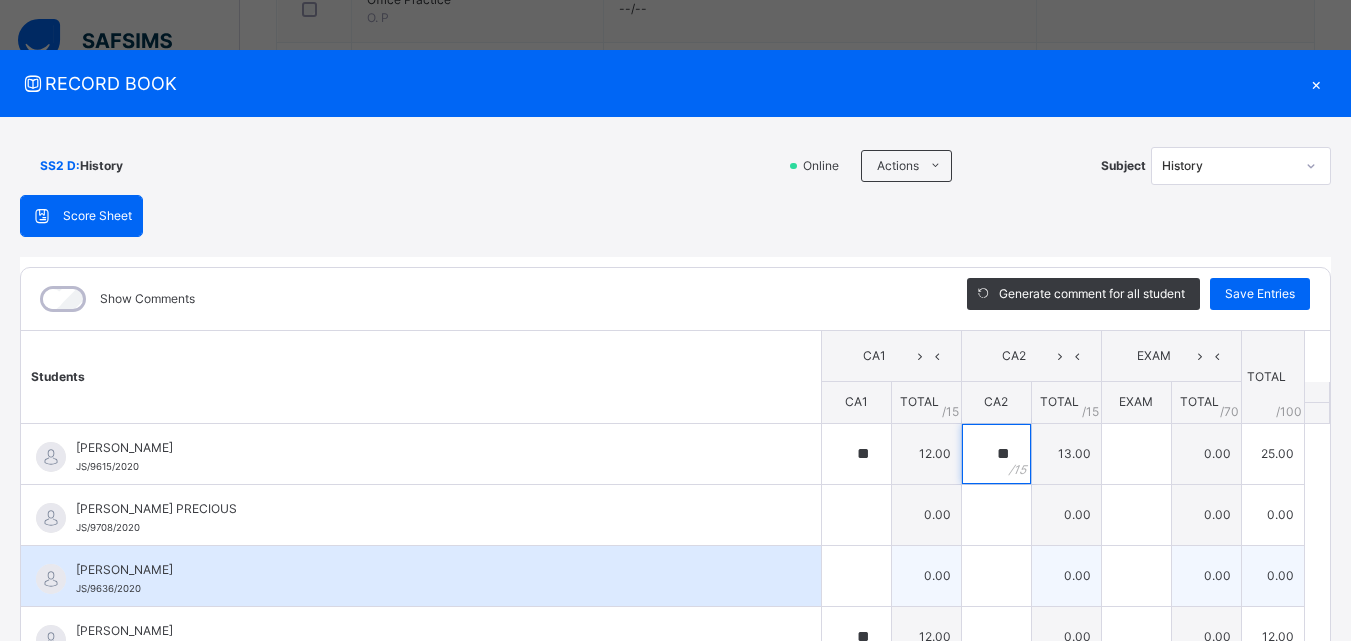 scroll, scrollTop: 100, scrollLeft: 0, axis: vertical 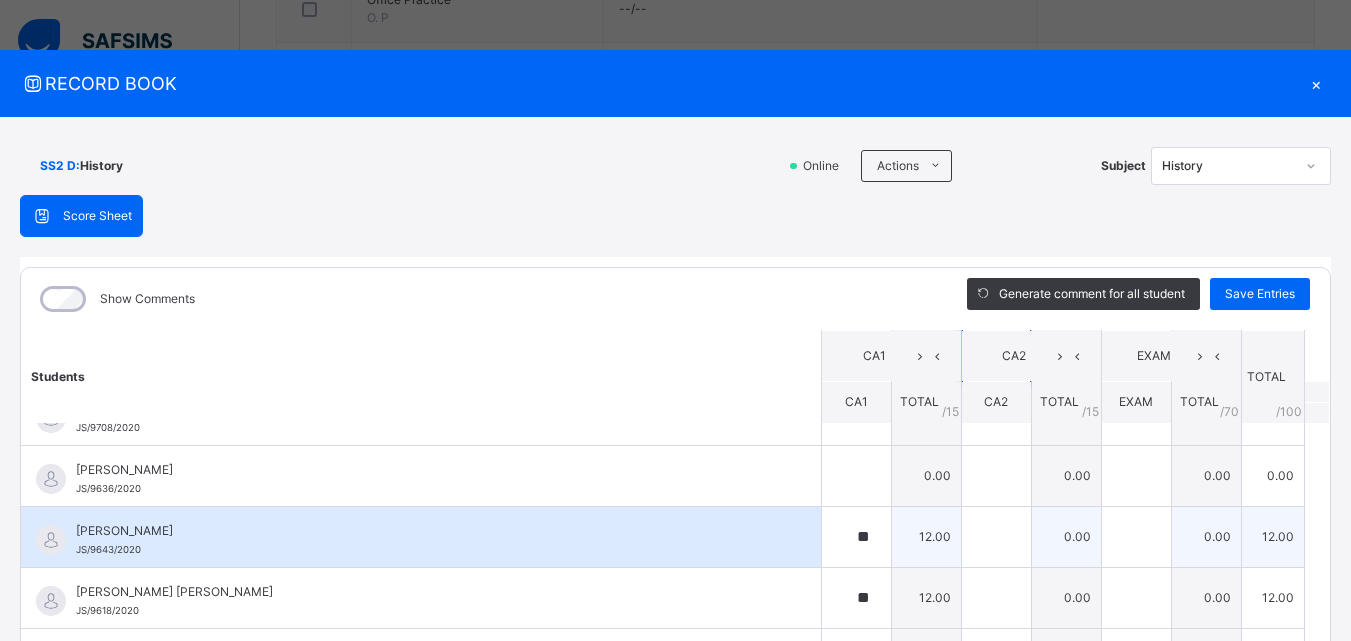 type on "**" 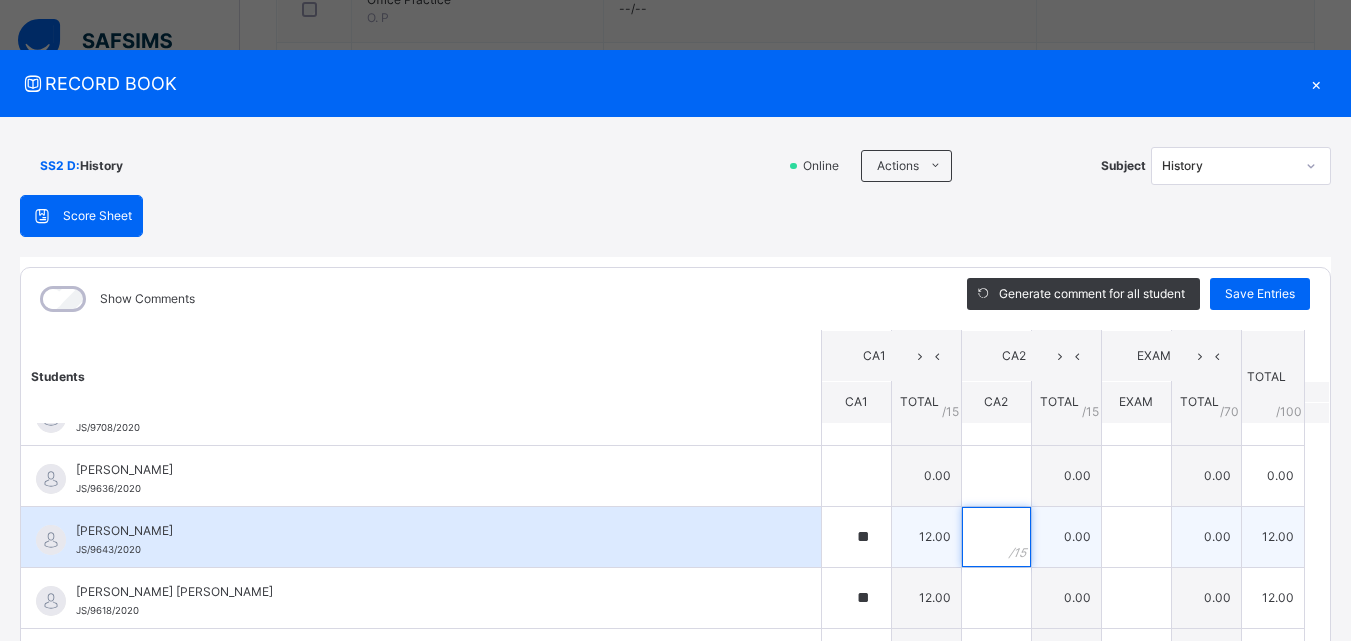 click at bounding box center [996, 537] 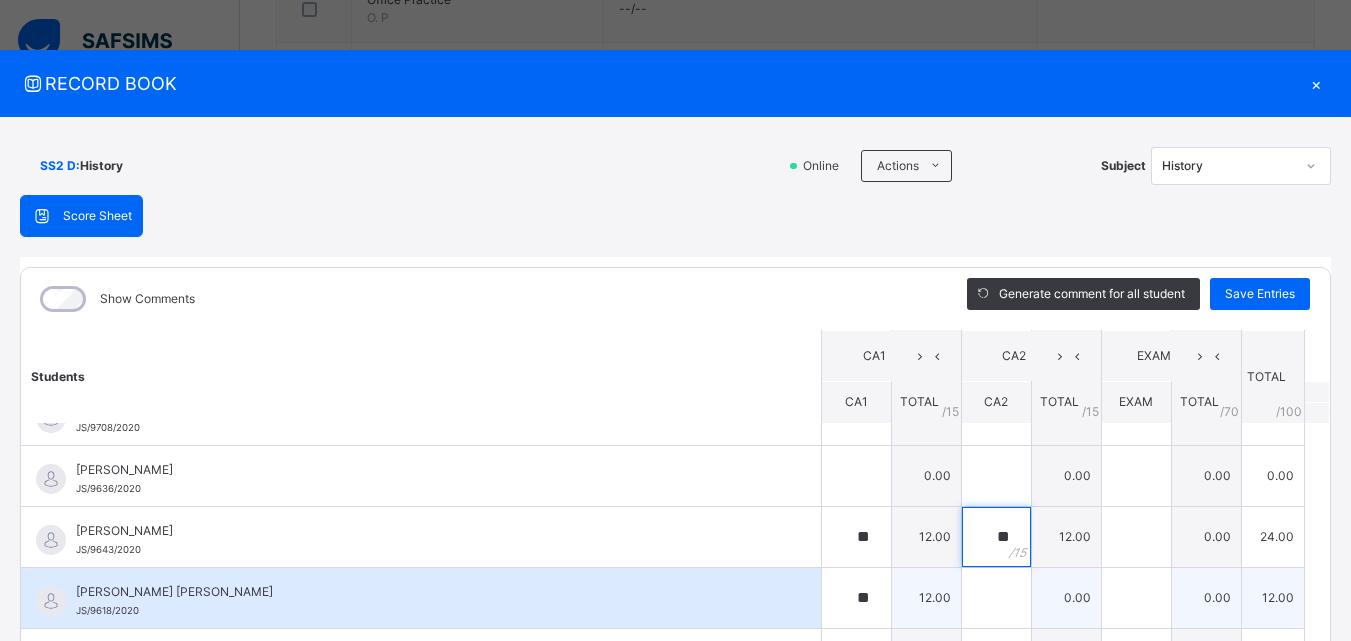 type on "**" 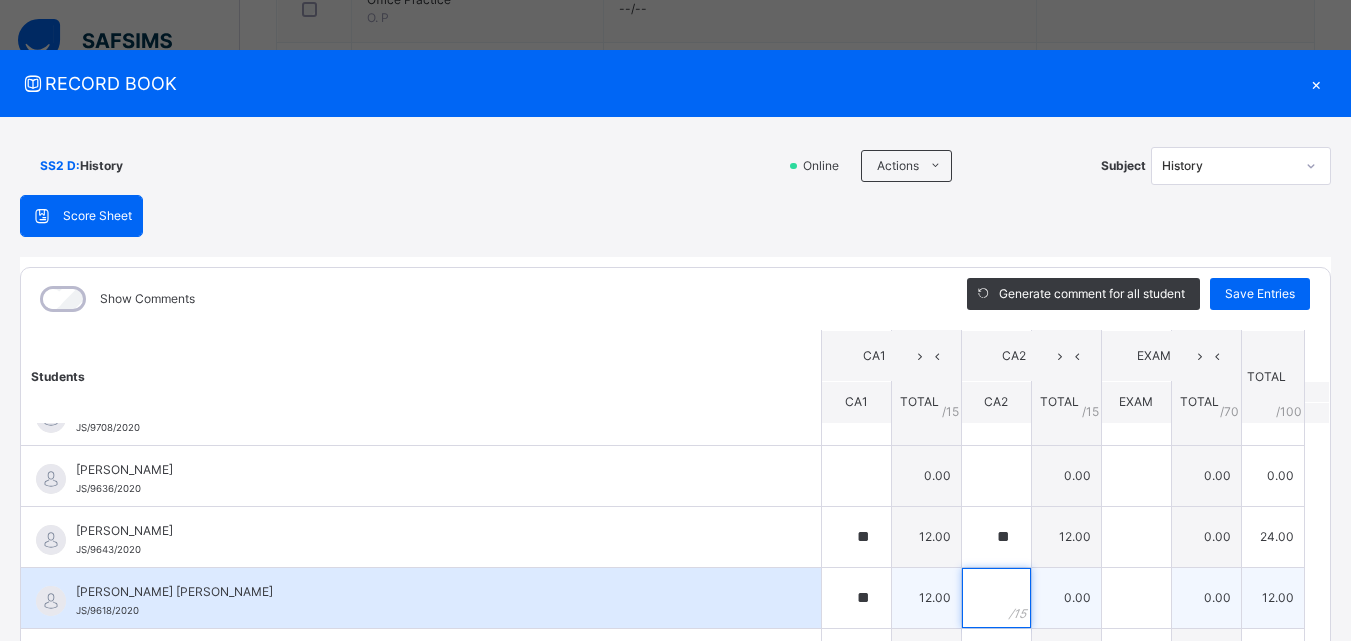 click at bounding box center (996, 598) 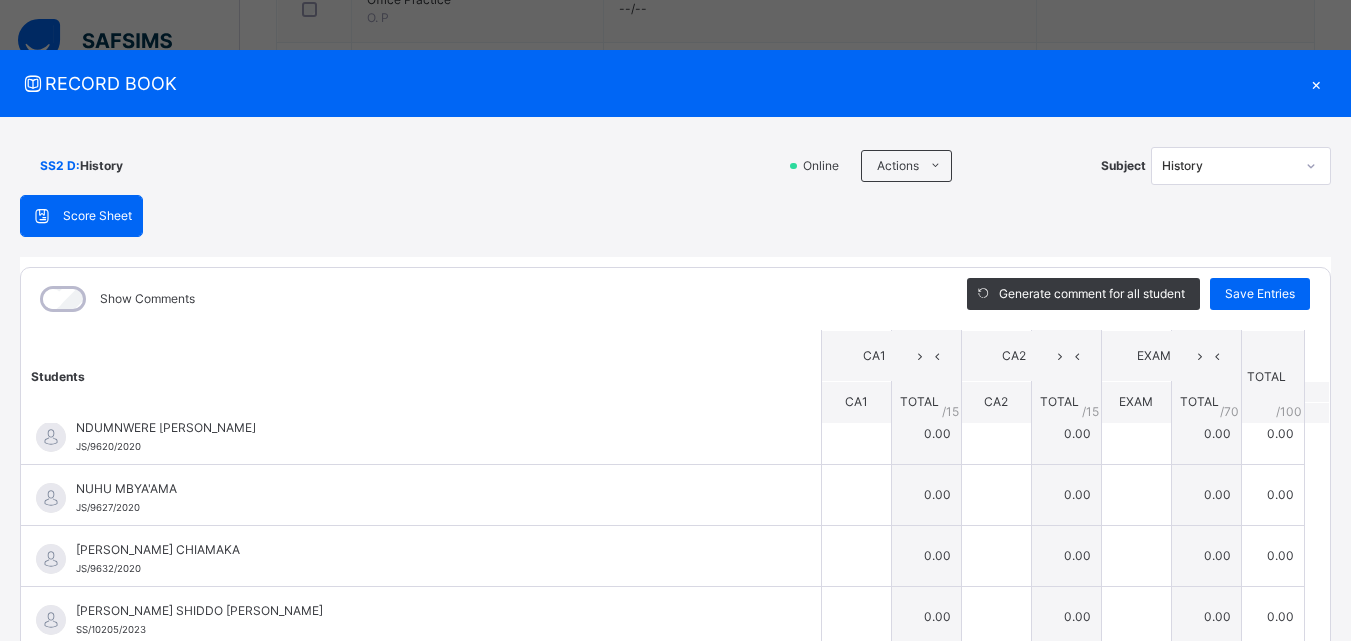 scroll, scrollTop: 814, scrollLeft: 0, axis: vertical 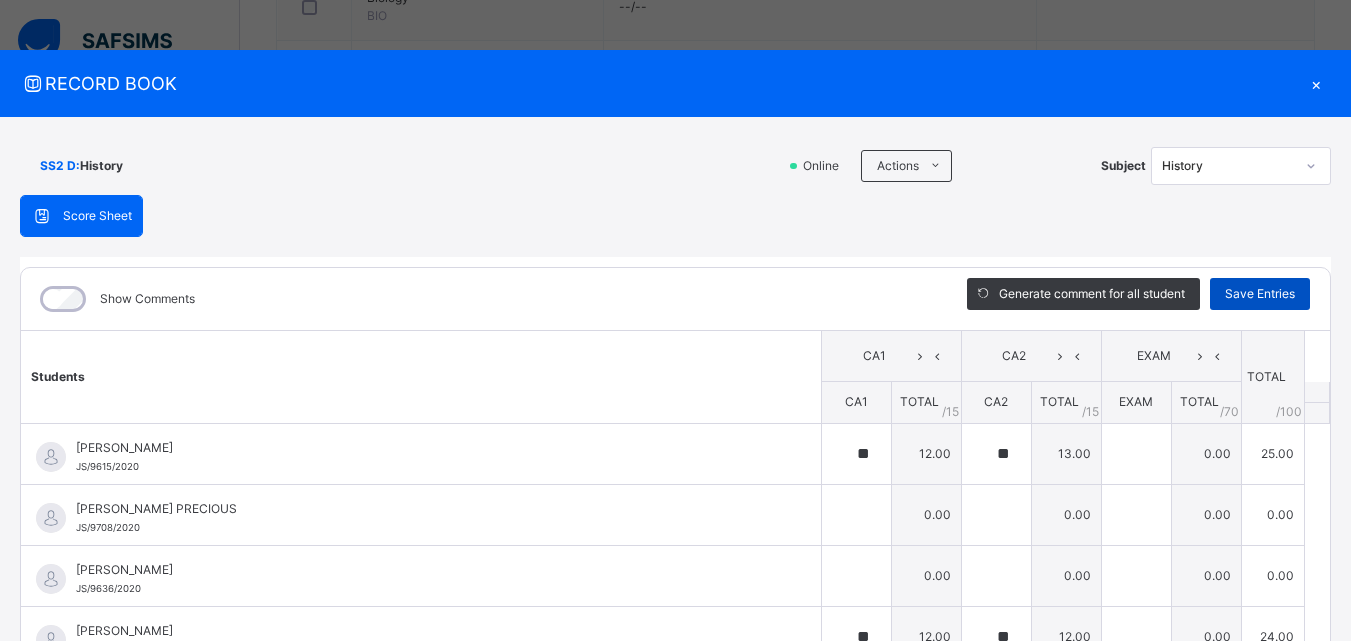 type on "**" 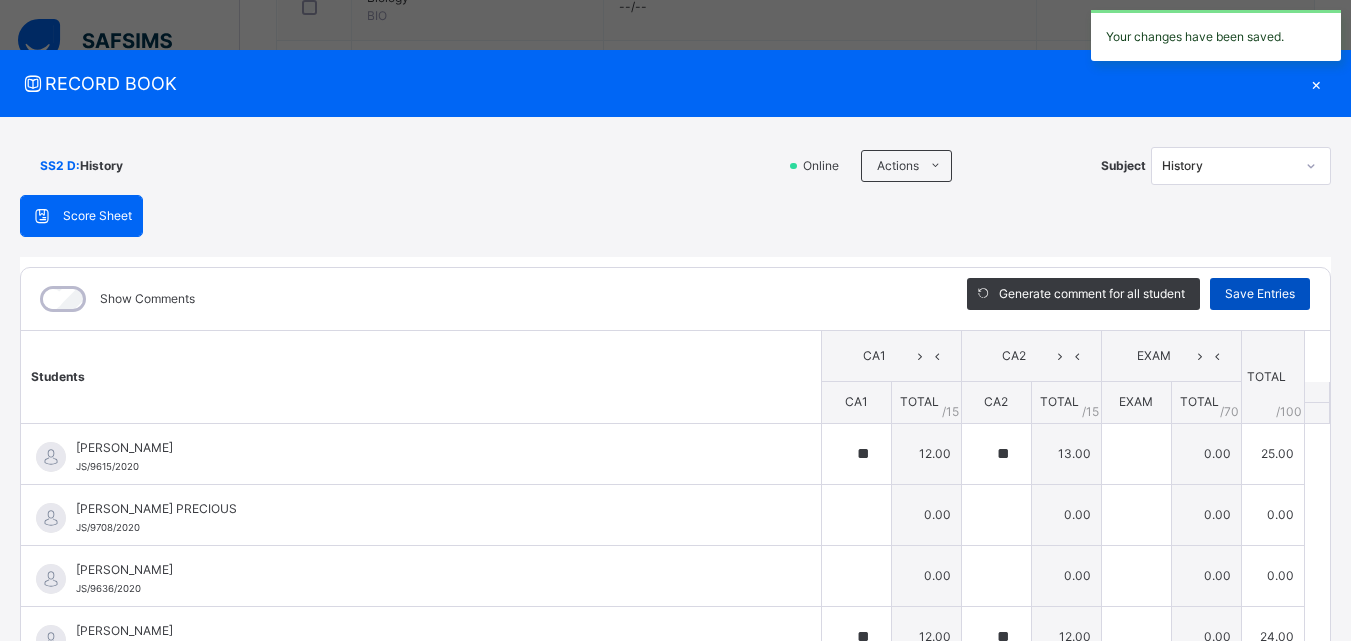 type on "**" 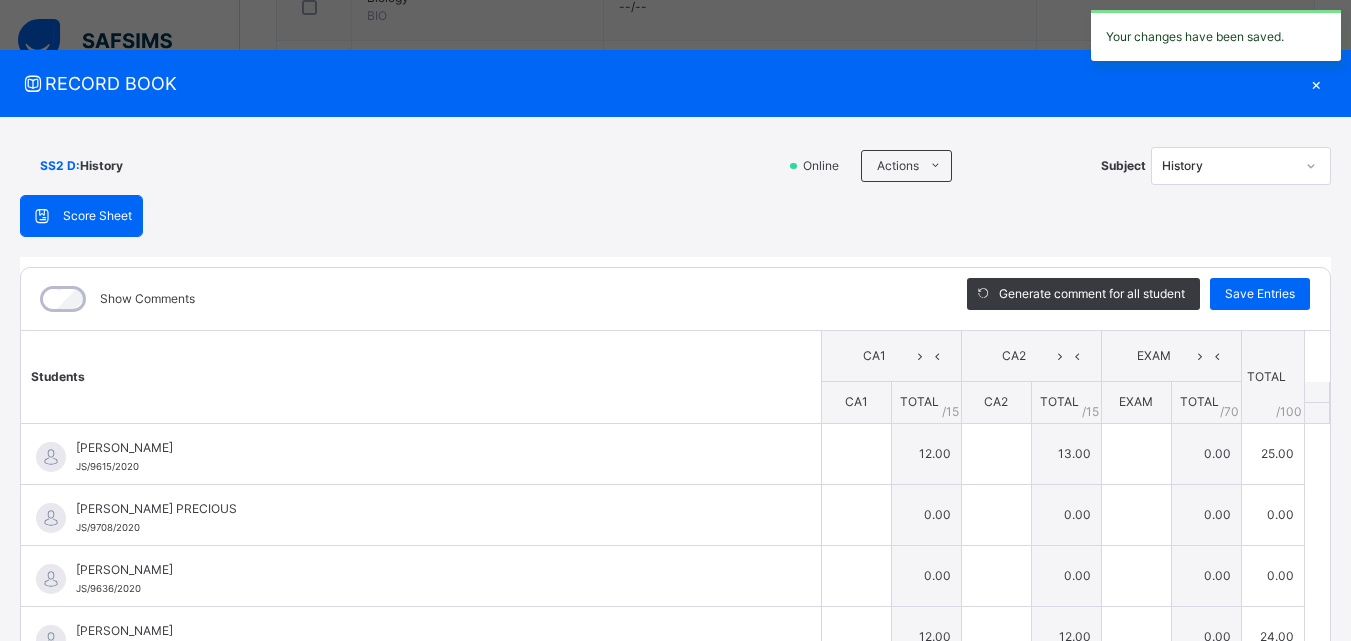 type on "**" 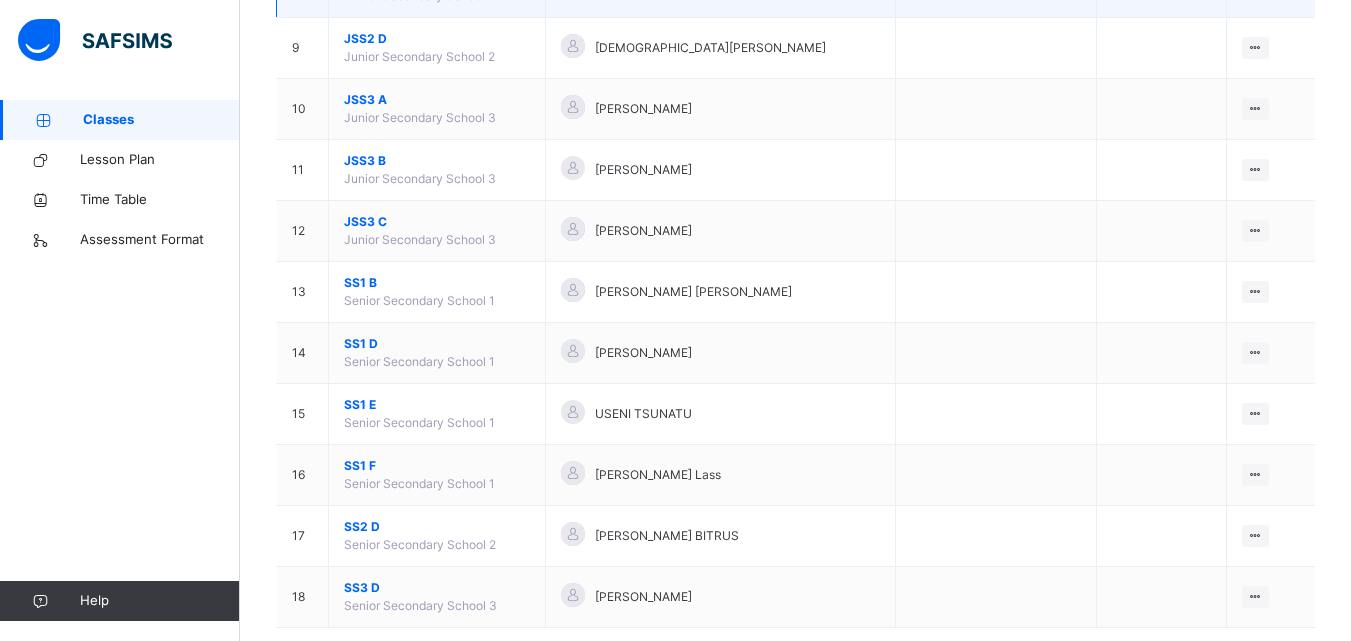 scroll, scrollTop: 745, scrollLeft: 0, axis: vertical 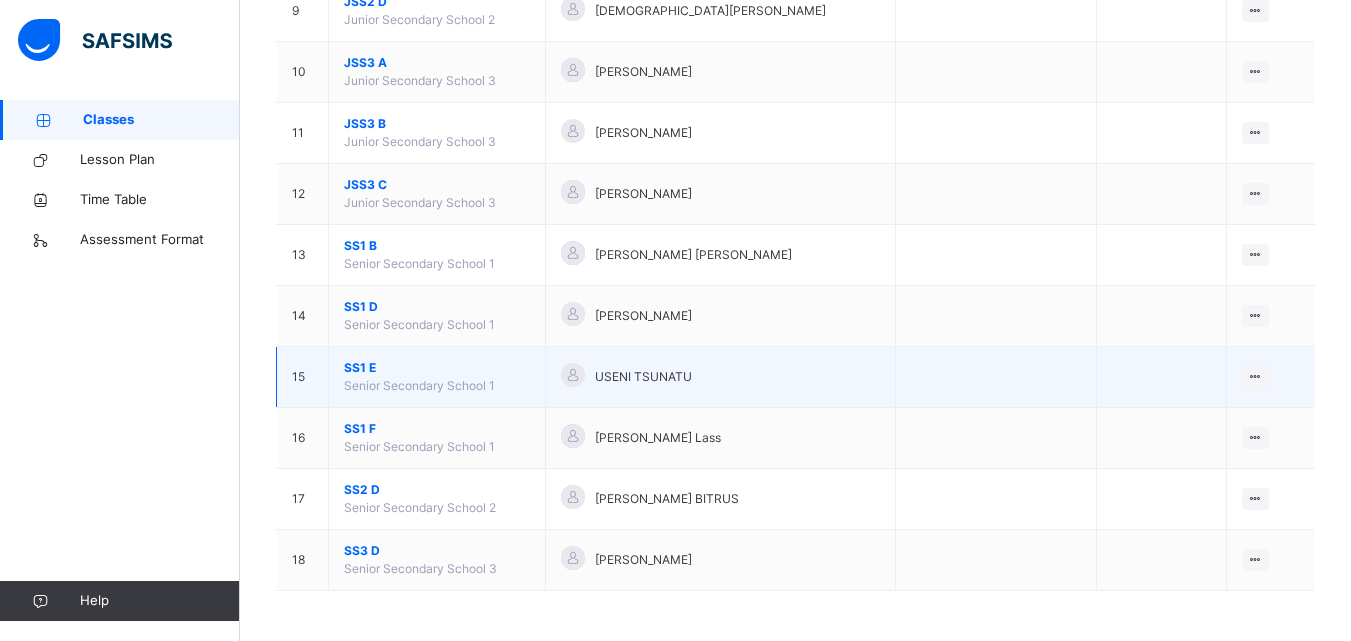 click on "SS1   E" at bounding box center [437, 368] 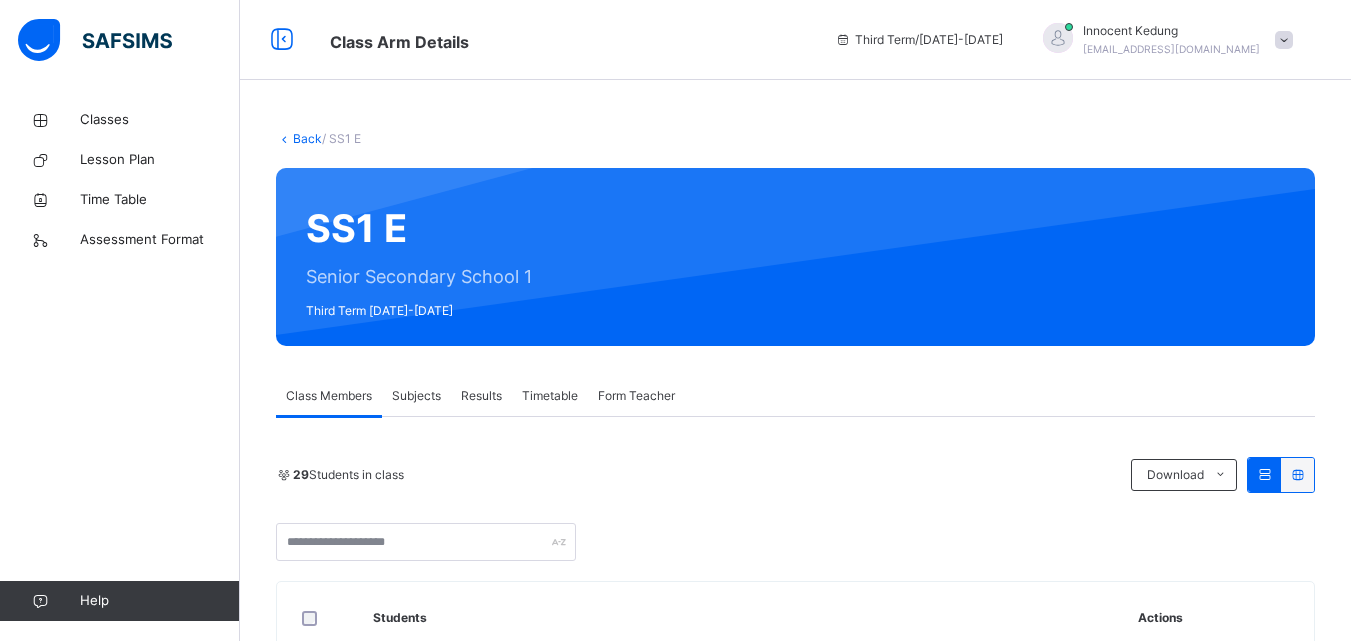 click on "Subjects" at bounding box center [416, 396] 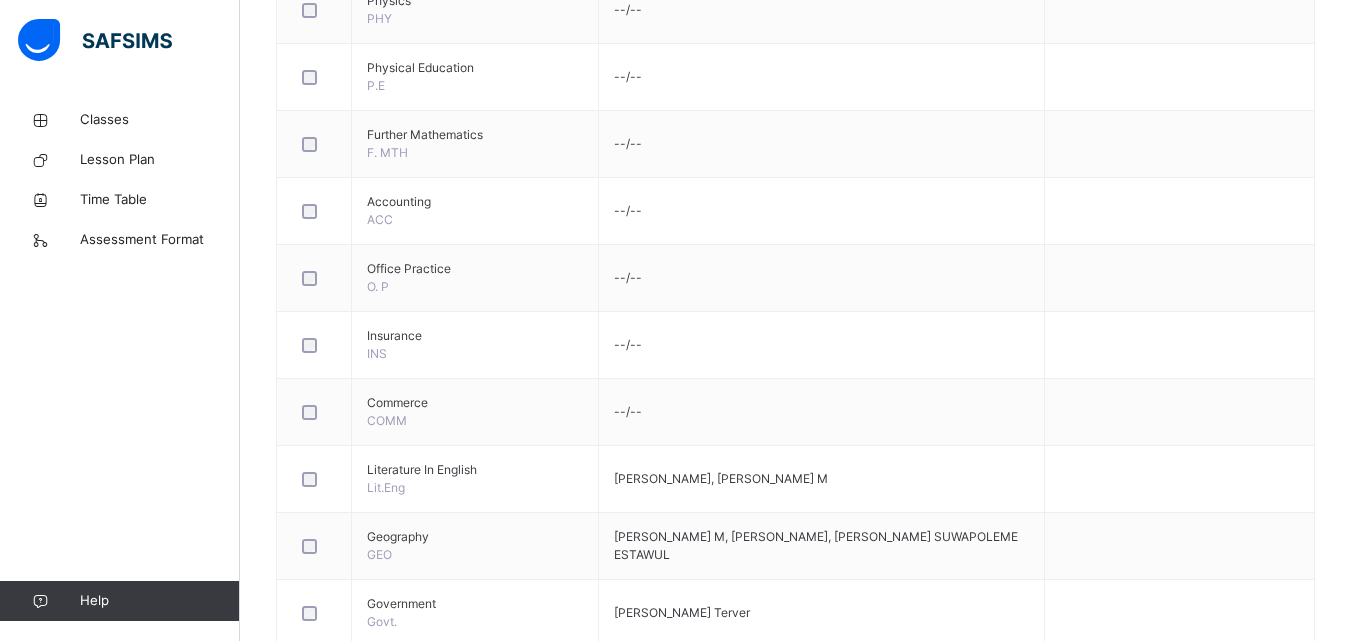 scroll, scrollTop: 1200, scrollLeft: 0, axis: vertical 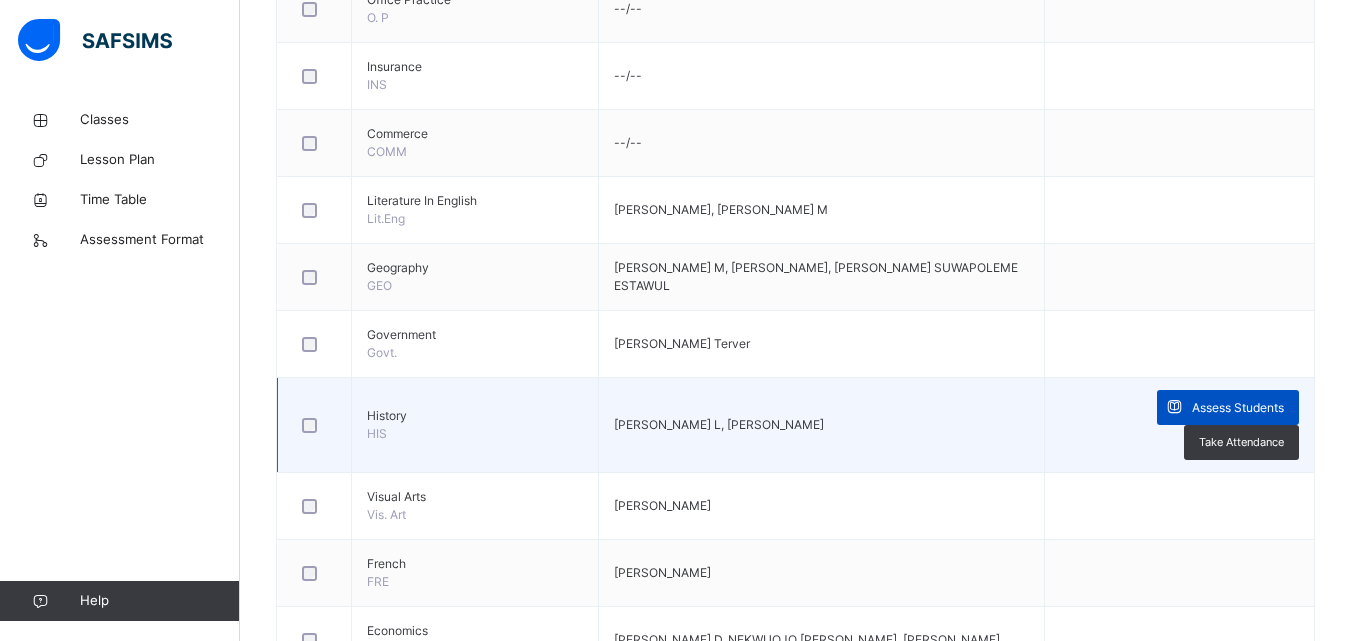 click at bounding box center [1174, 407] 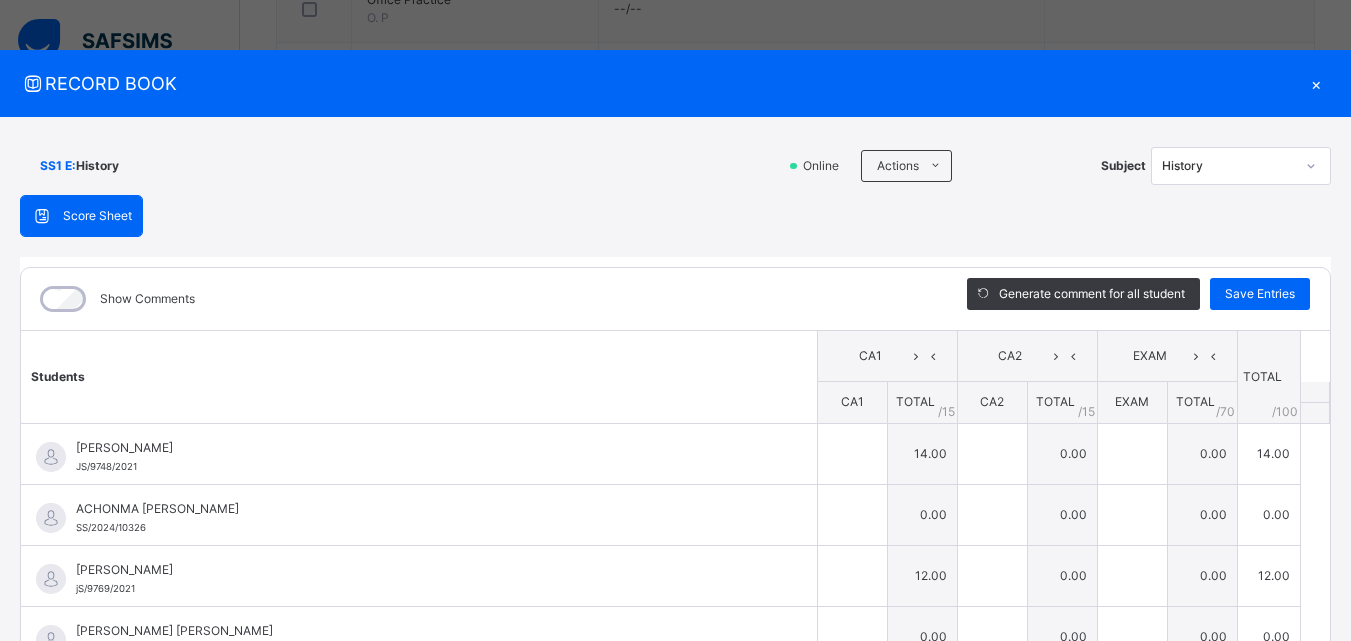 type on "**" 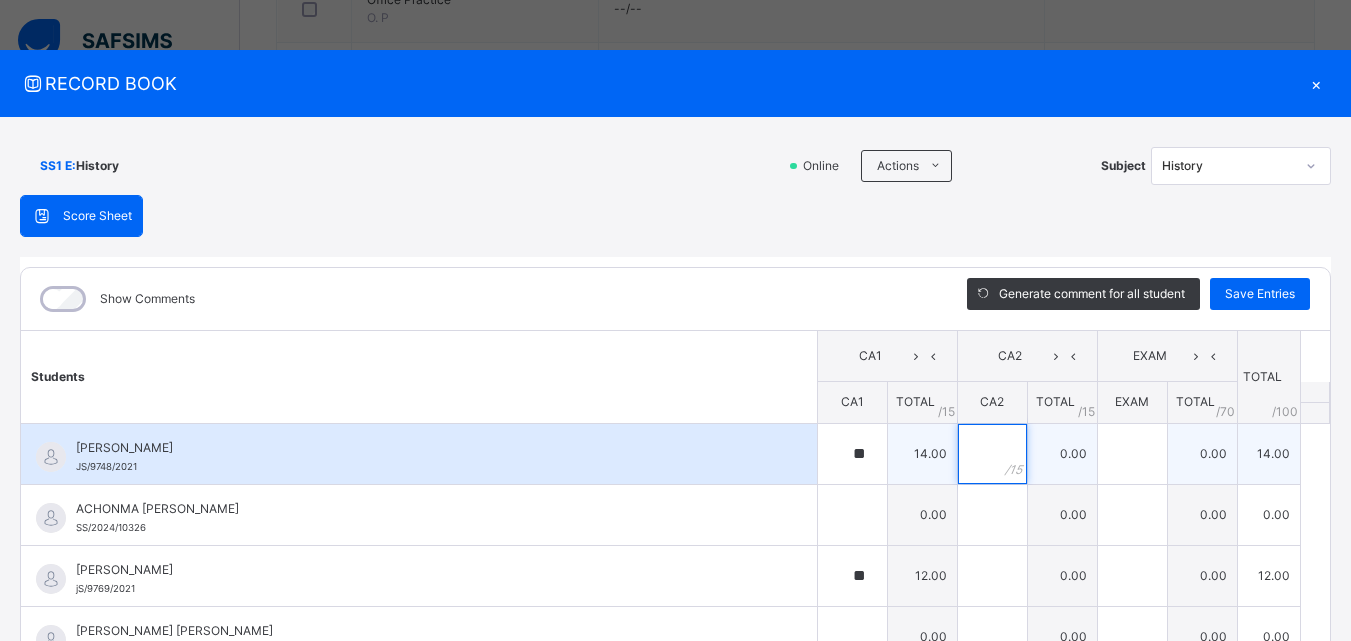 click at bounding box center [992, 454] 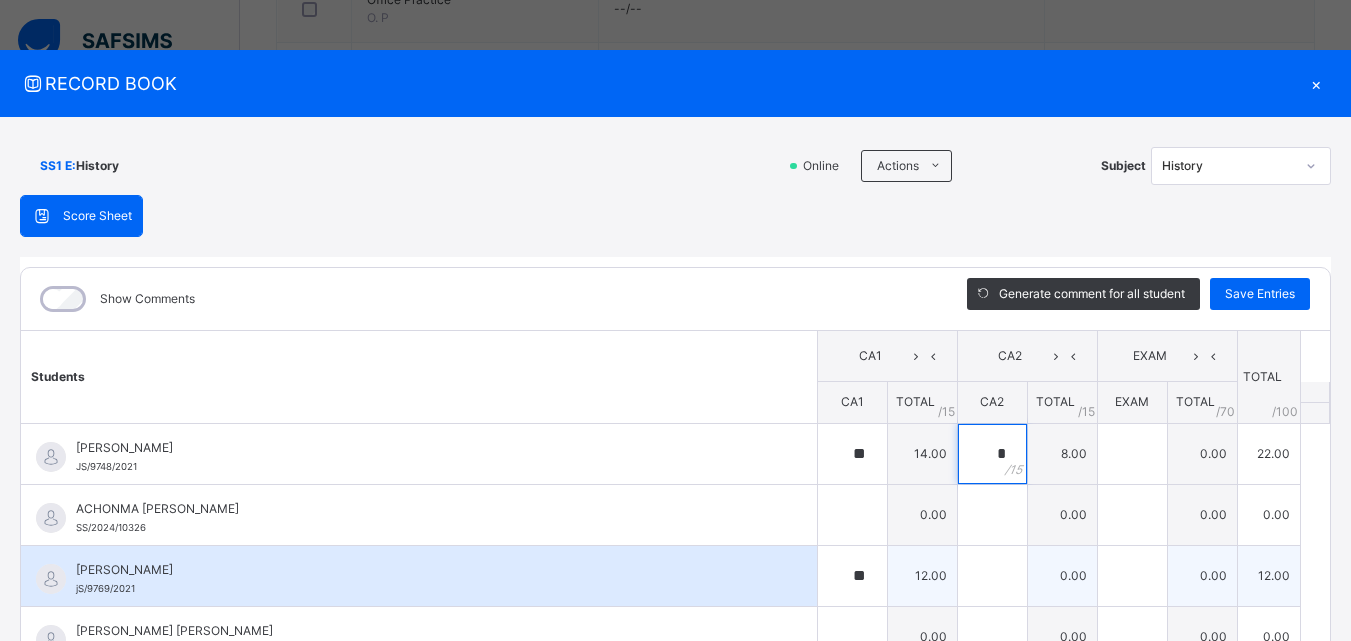 type on "*" 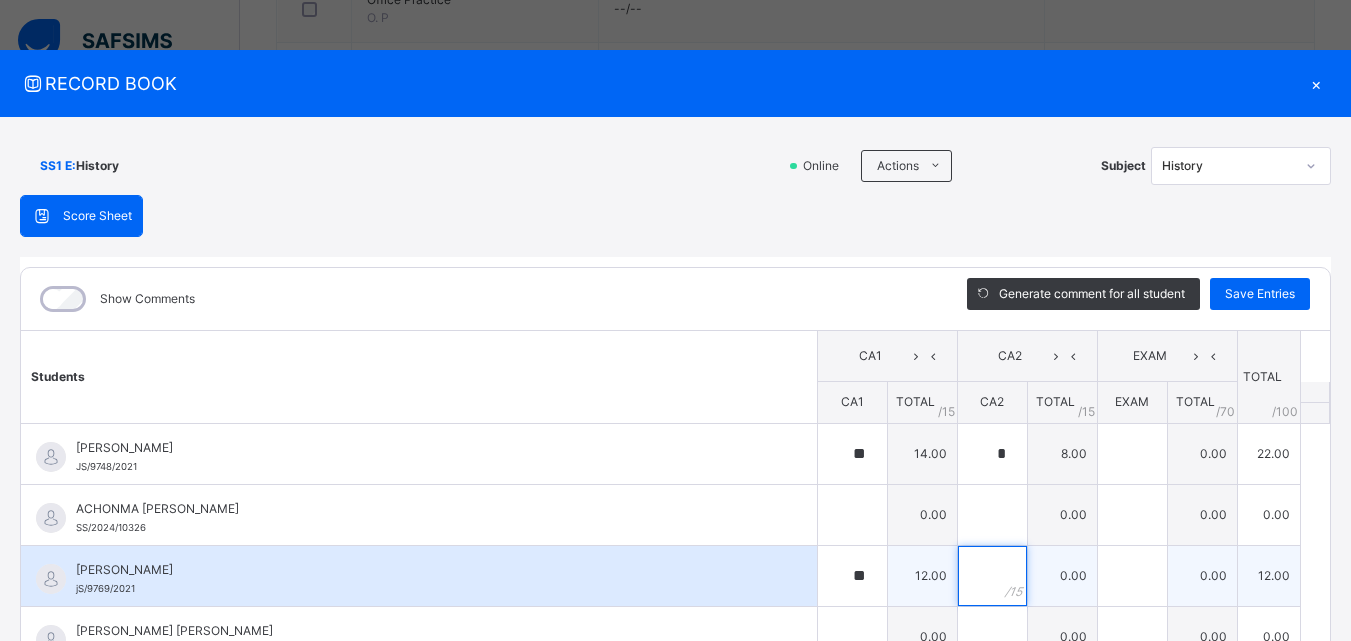 click at bounding box center [992, 576] 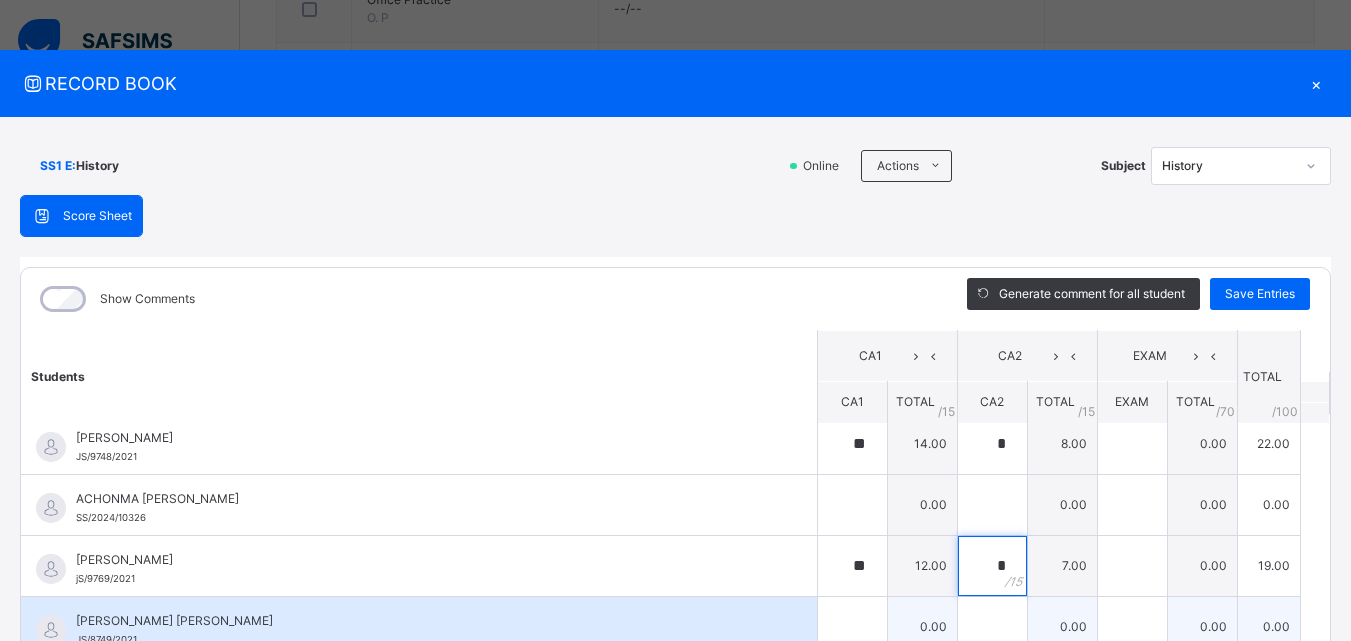 scroll, scrollTop: 0, scrollLeft: 0, axis: both 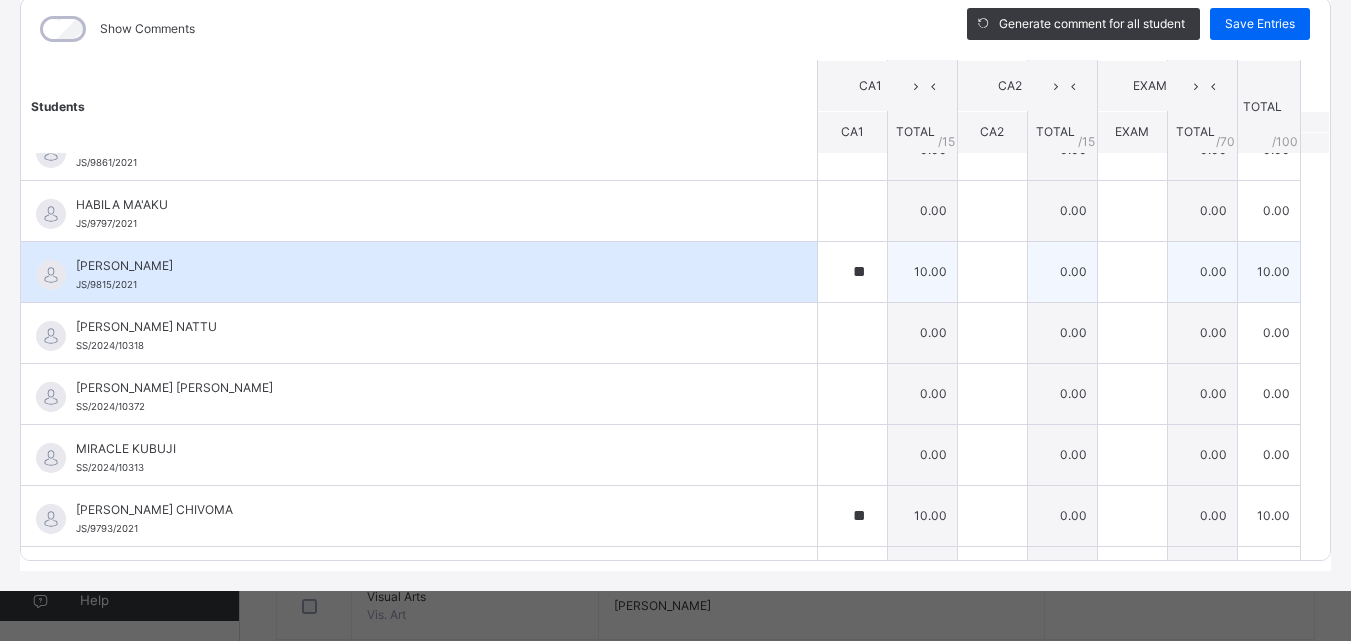 type on "*" 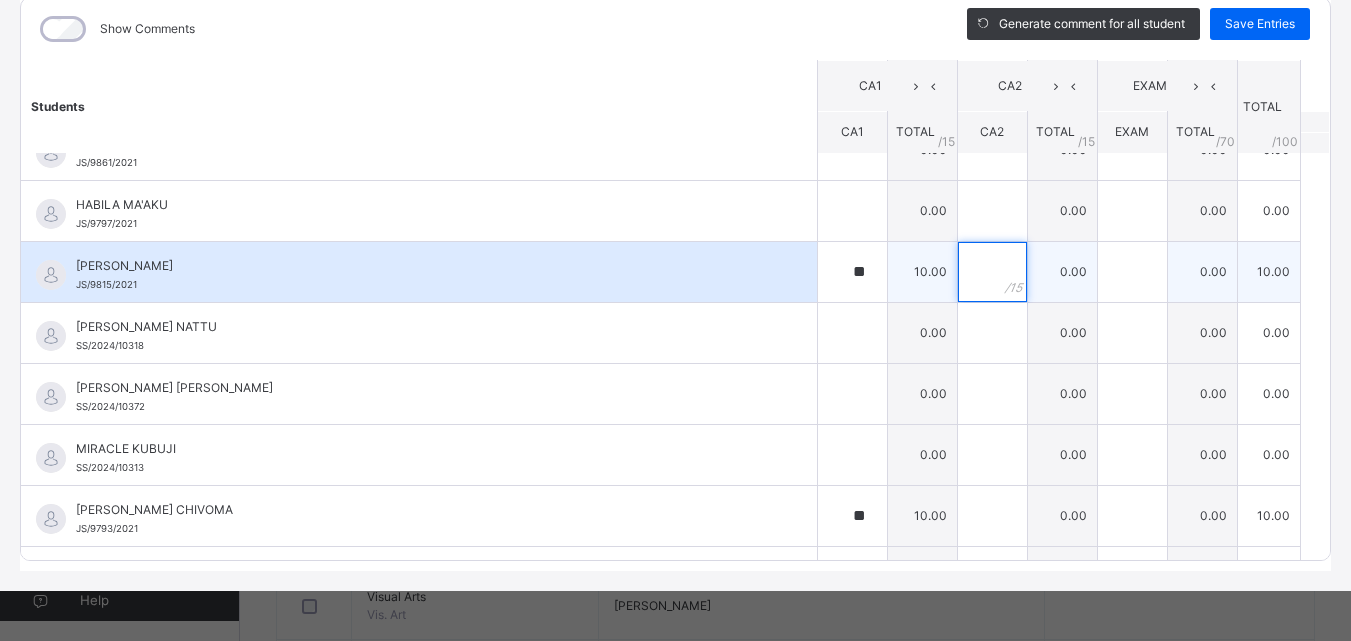 click at bounding box center (992, 272) 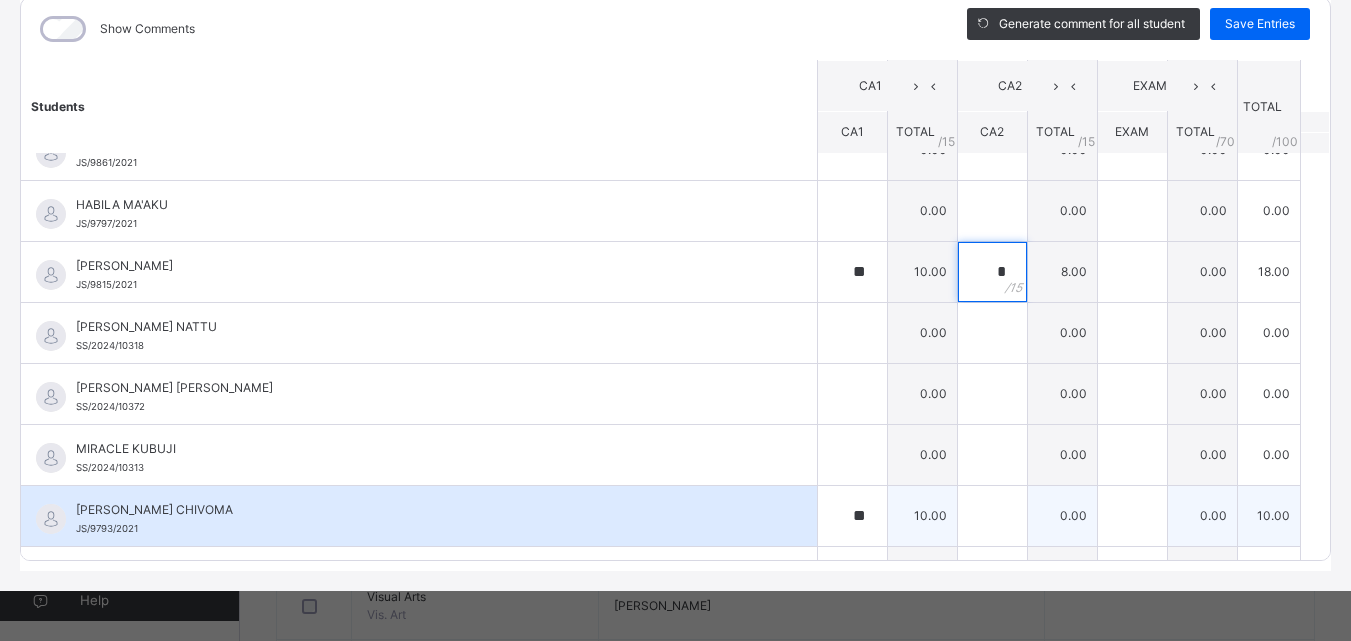 type on "*" 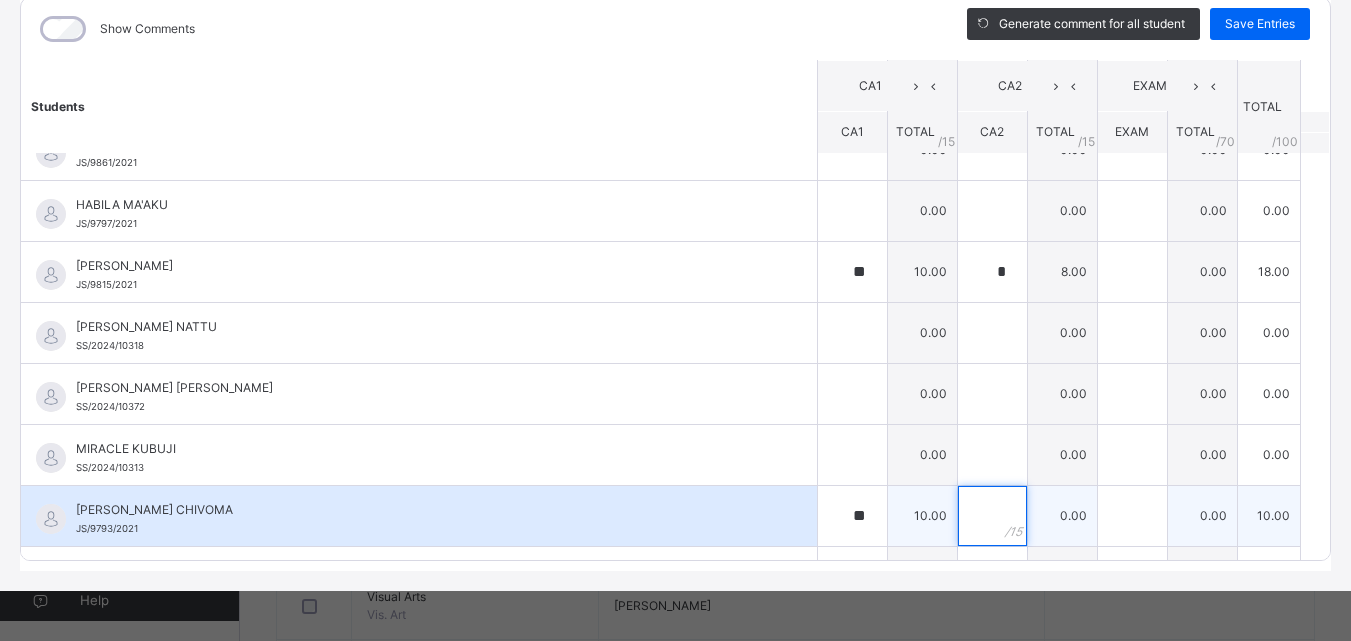 click at bounding box center [992, 516] 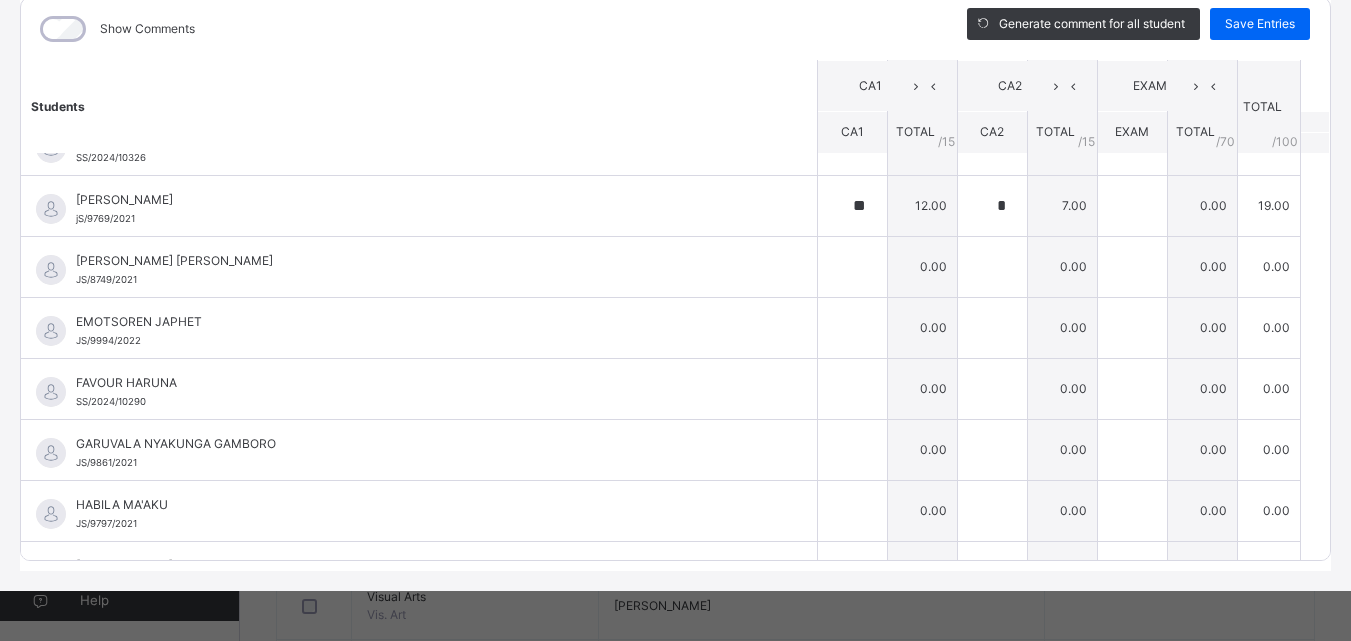 scroll, scrollTop: 0, scrollLeft: 0, axis: both 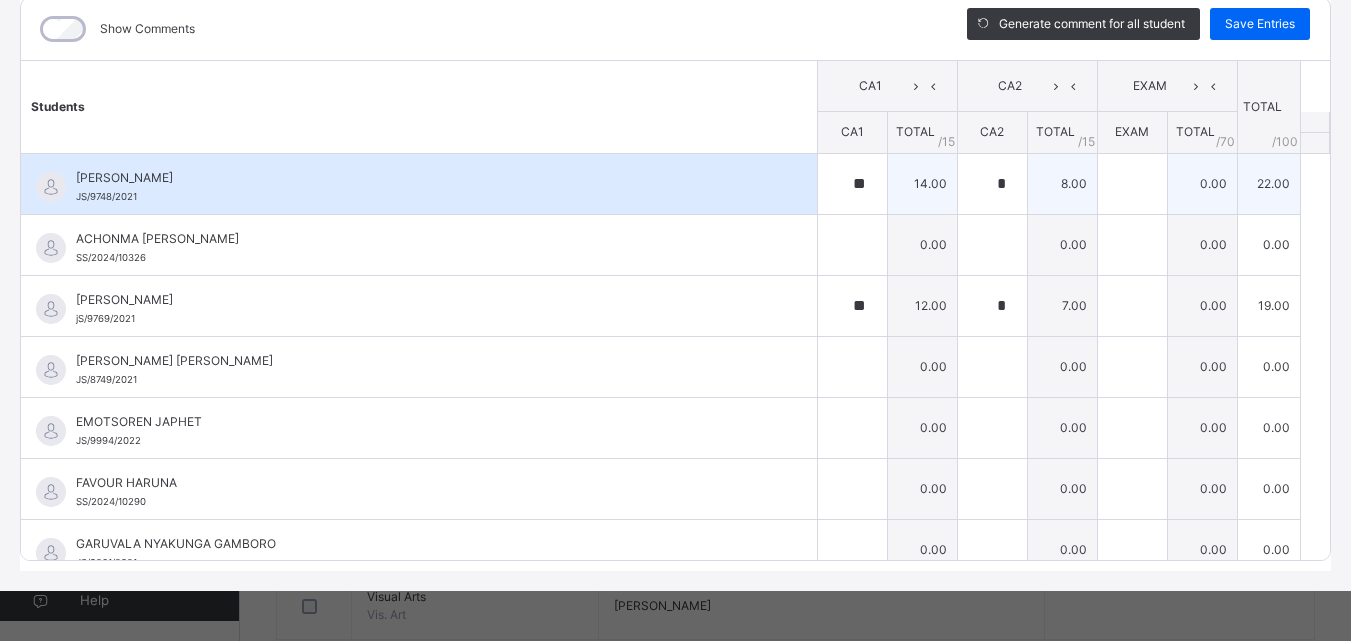 type on "*" 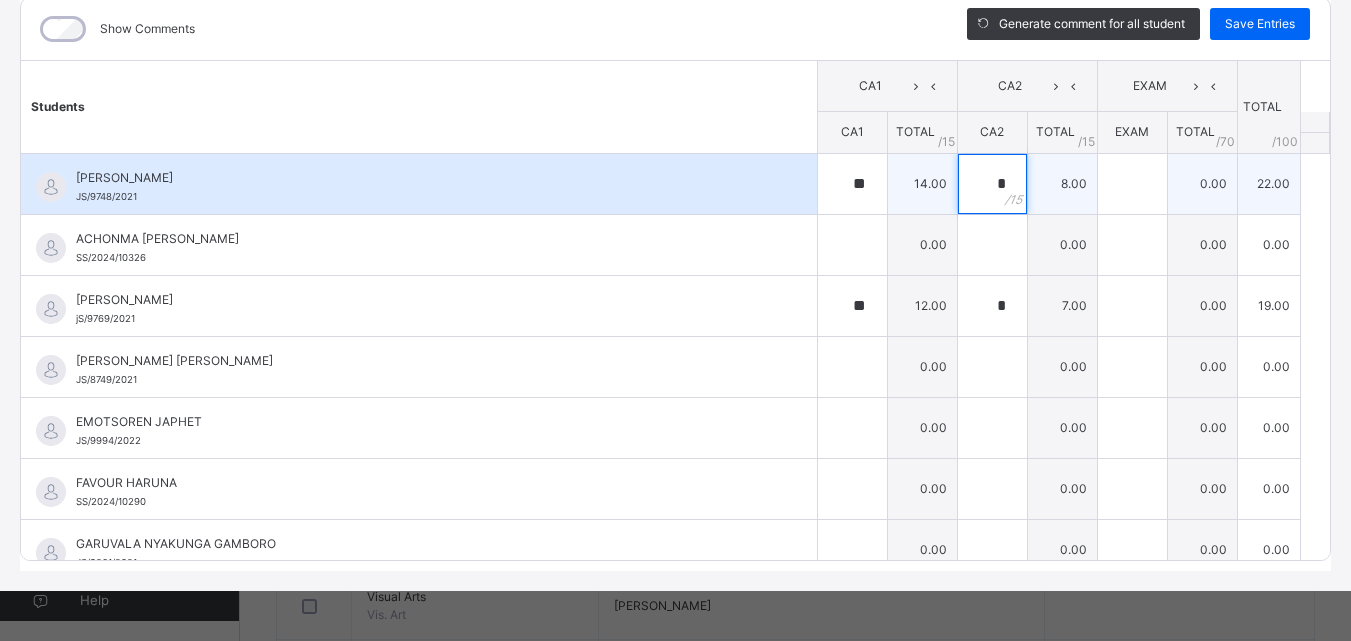 click on "*" at bounding box center (992, 184) 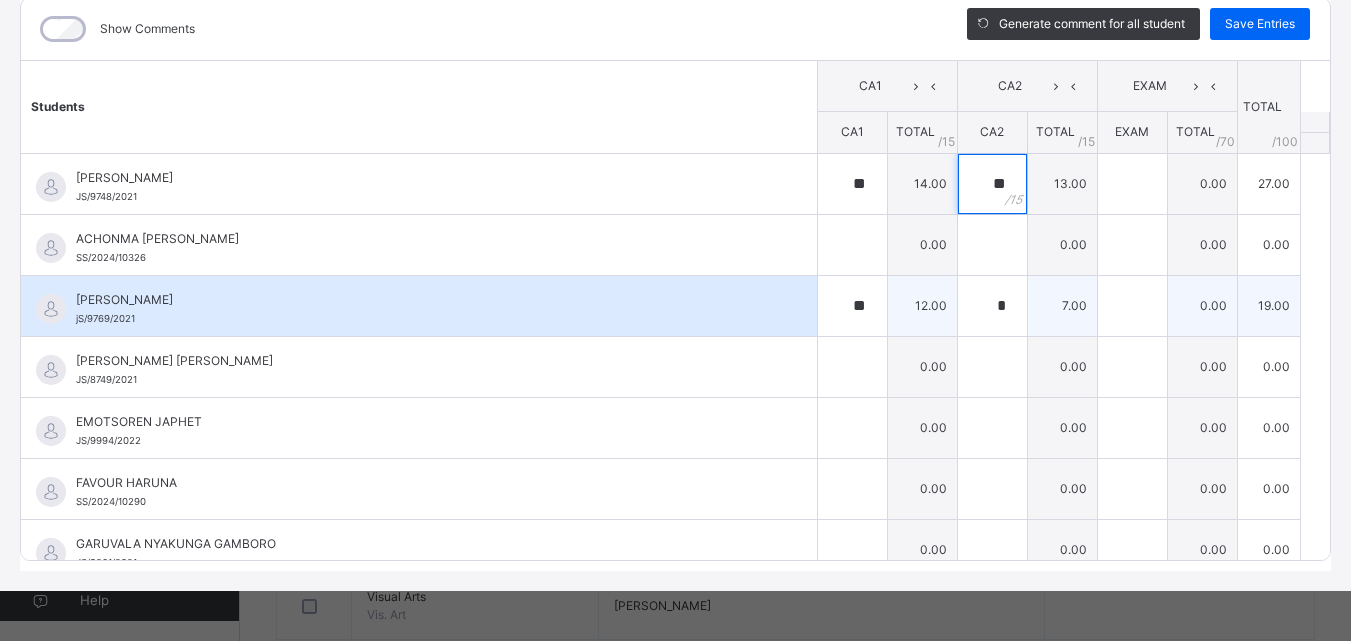 type on "**" 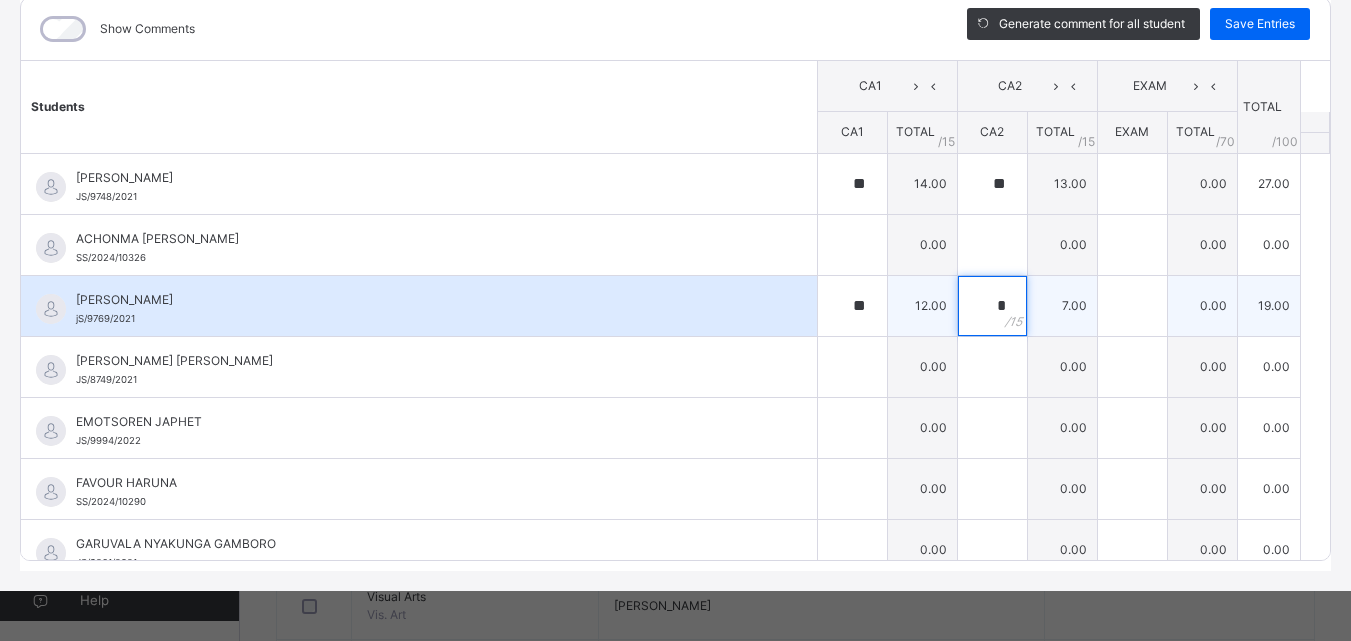 click on "*" at bounding box center (992, 306) 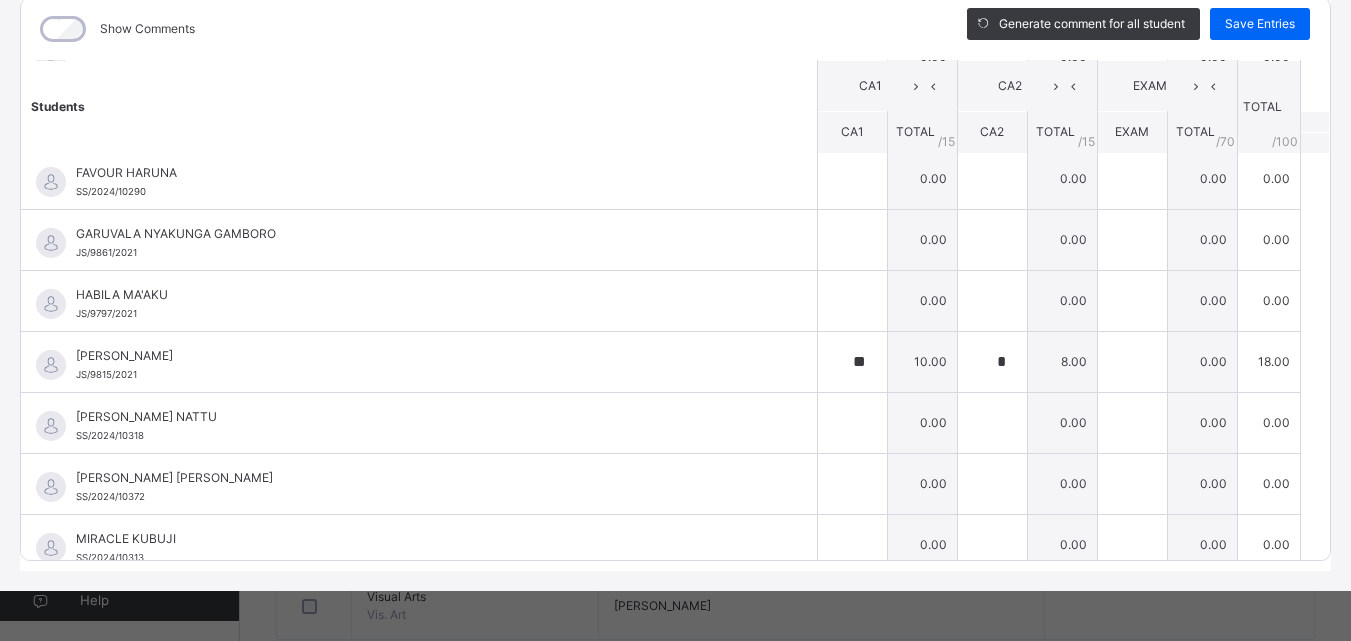 scroll, scrollTop: 300, scrollLeft: 0, axis: vertical 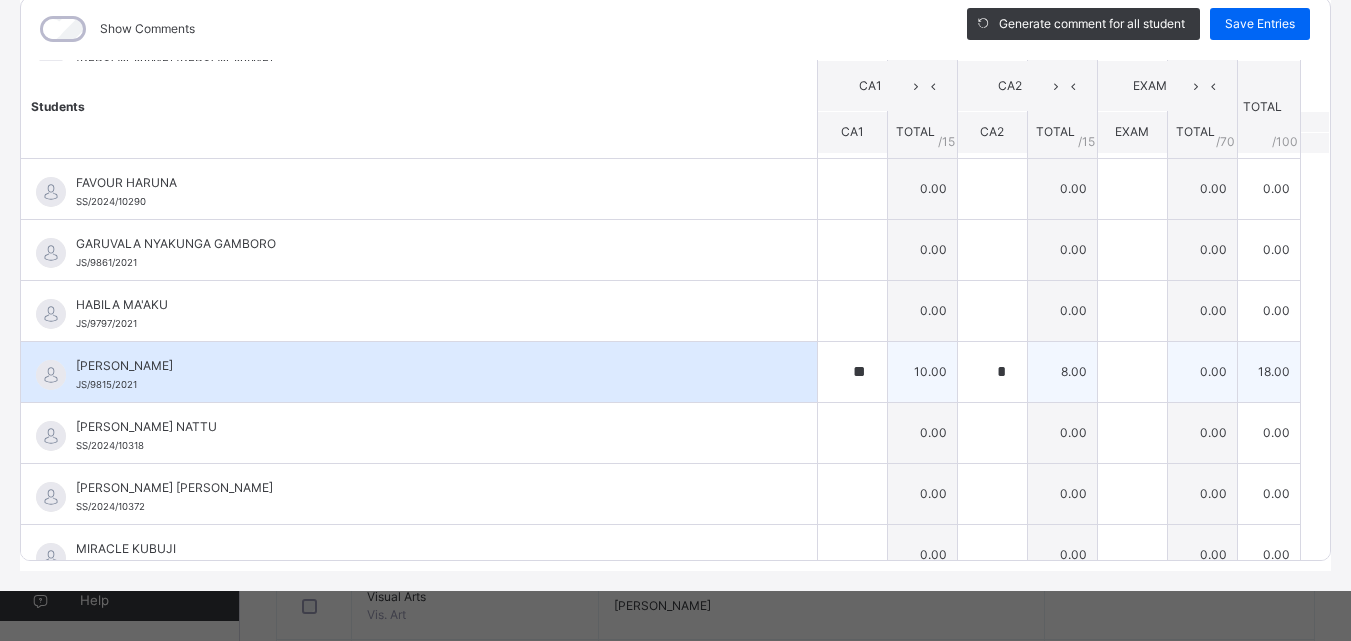 type on "**" 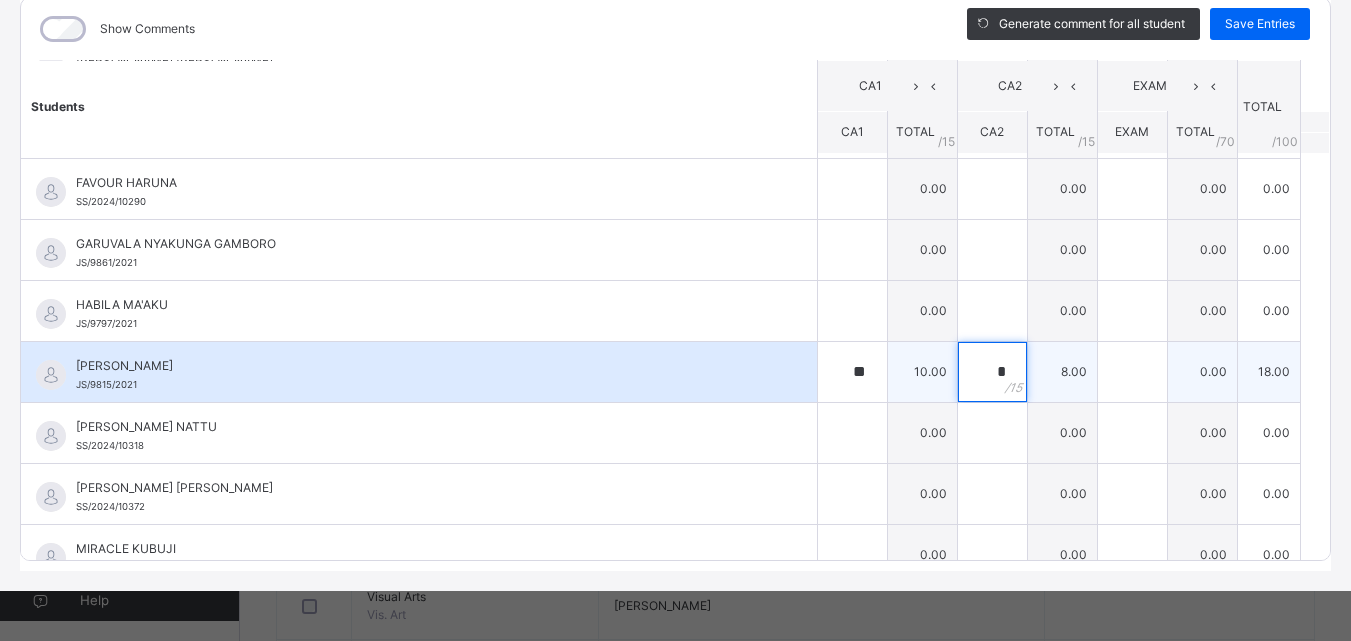 click on "*" at bounding box center [992, 372] 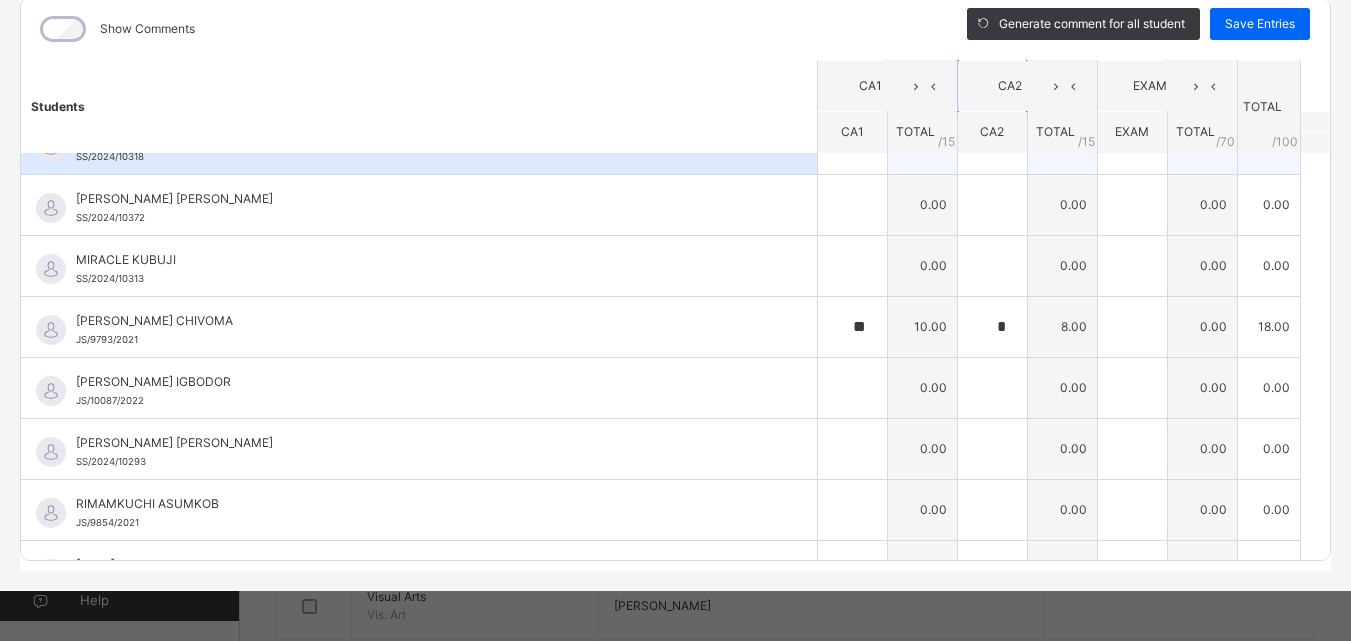 scroll, scrollTop: 600, scrollLeft: 0, axis: vertical 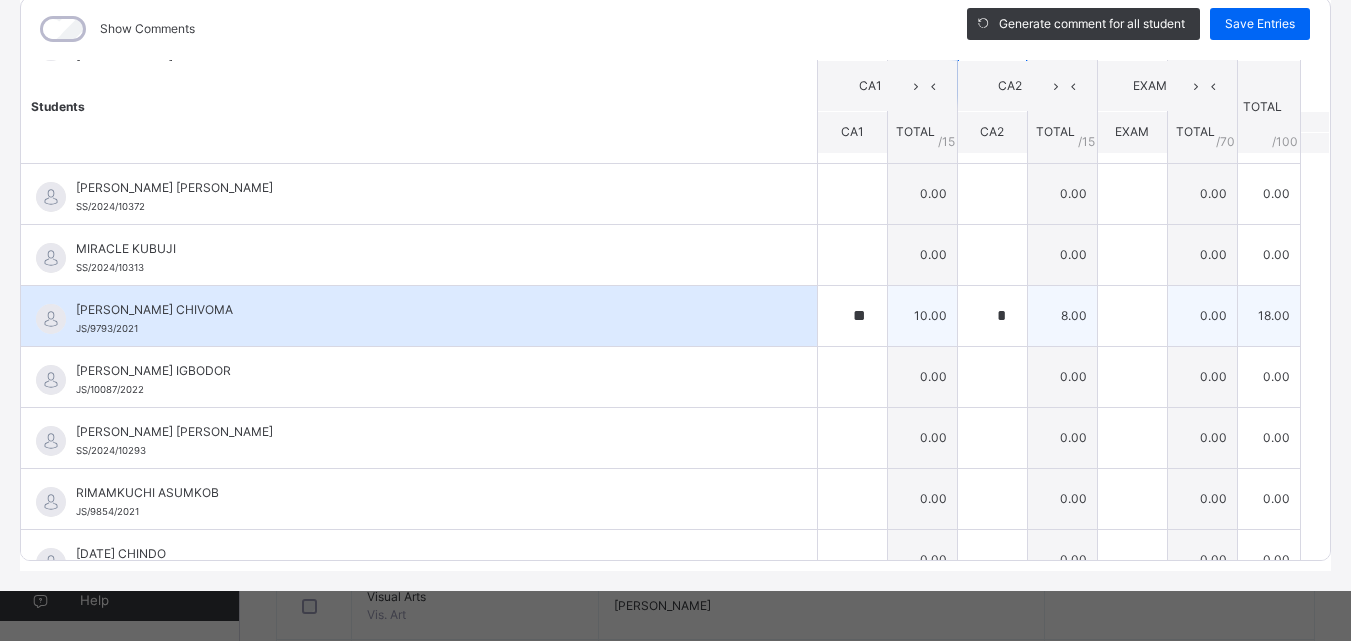 type on "**" 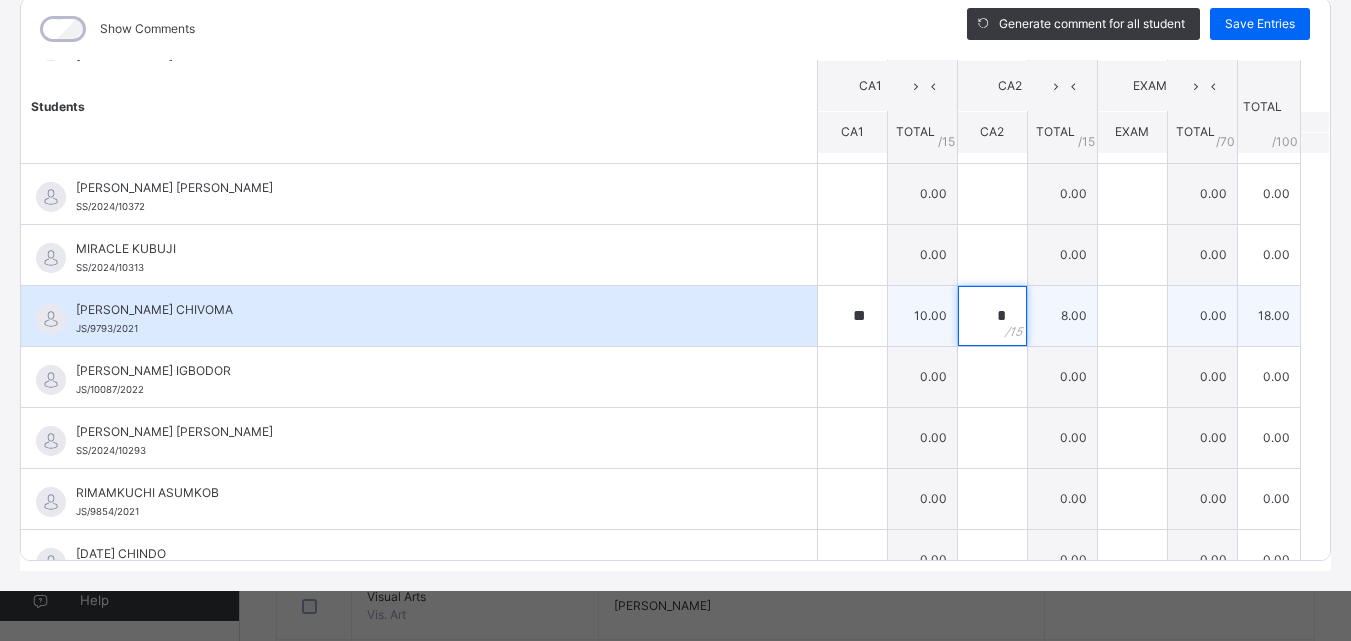 click on "*" at bounding box center [992, 316] 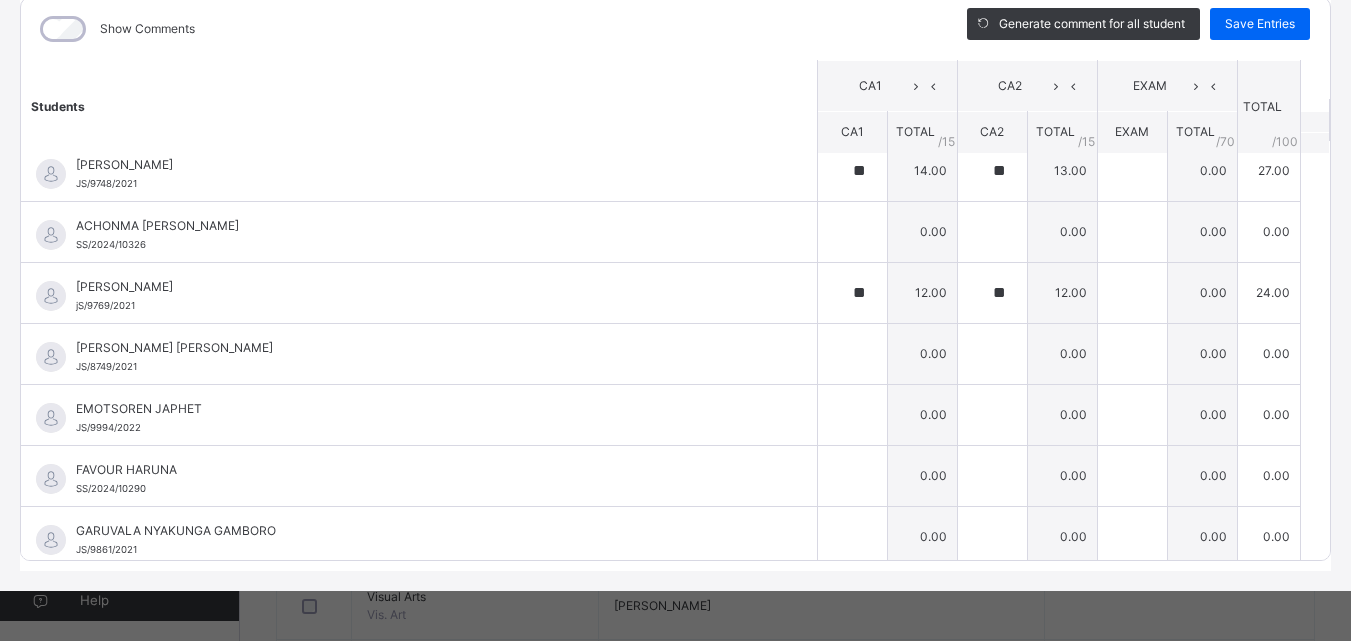 scroll, scrollTop: 0, scrollLeft: 0, axis: both 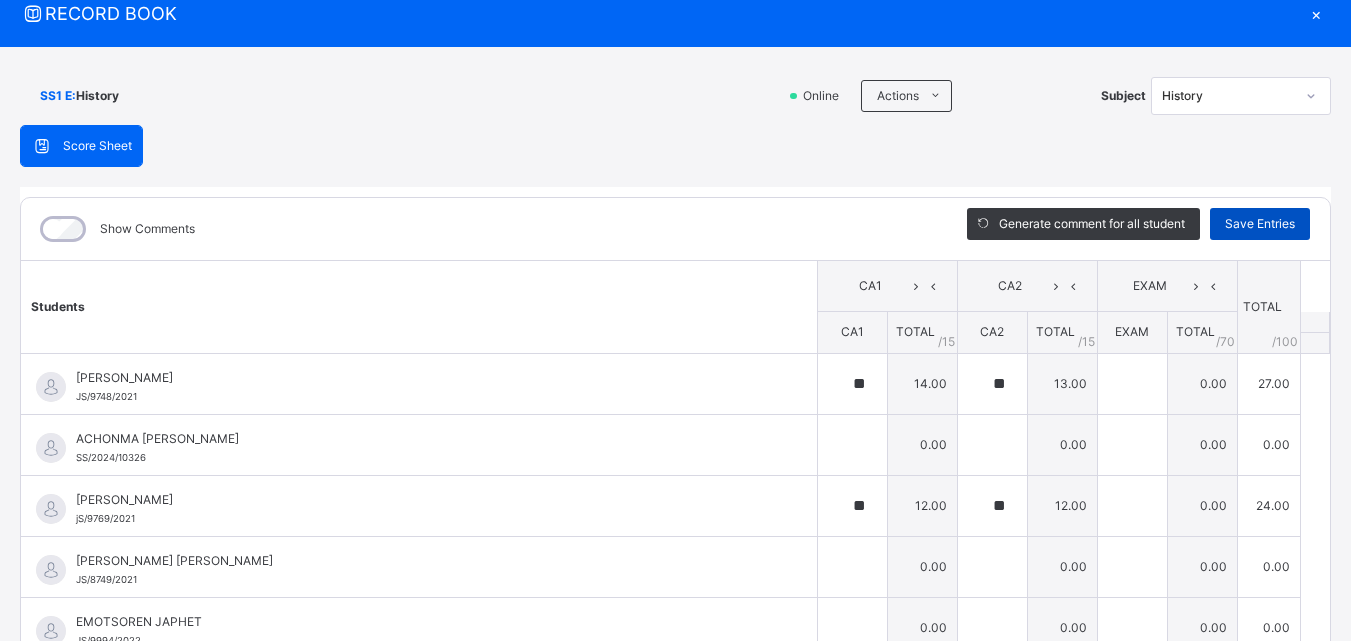 type on "**" 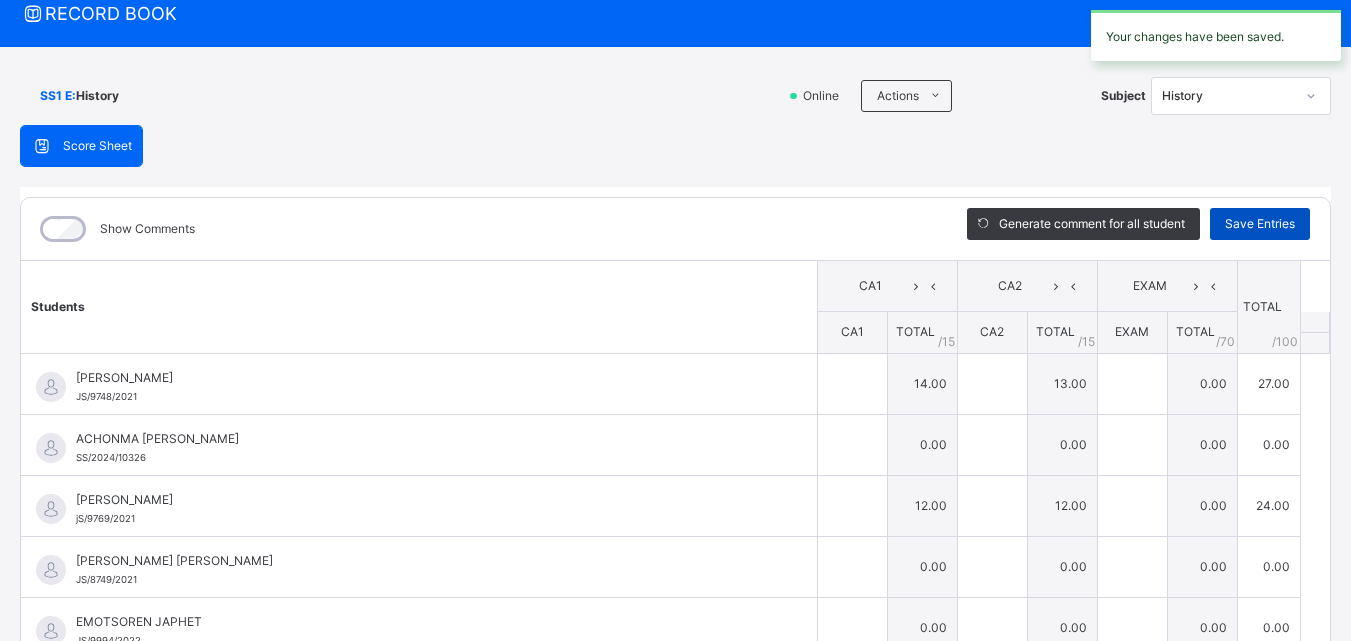 type on "**" 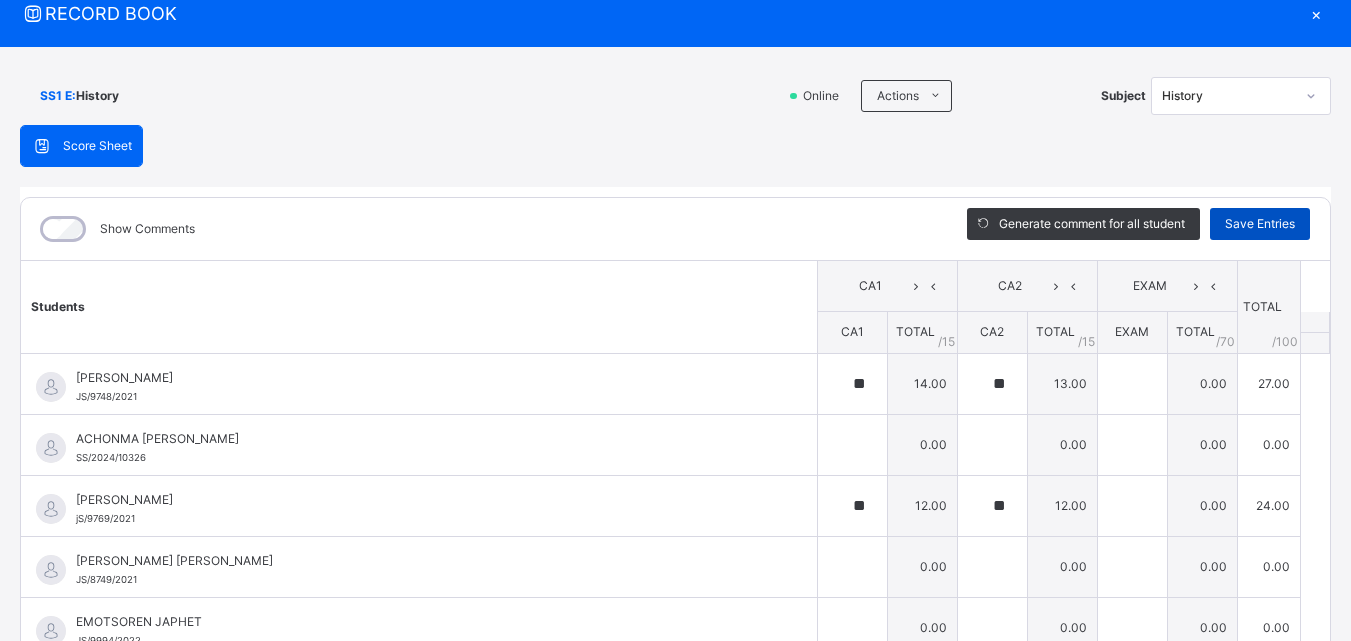 click on "Save Entries" at bounding box center (1260, 224) 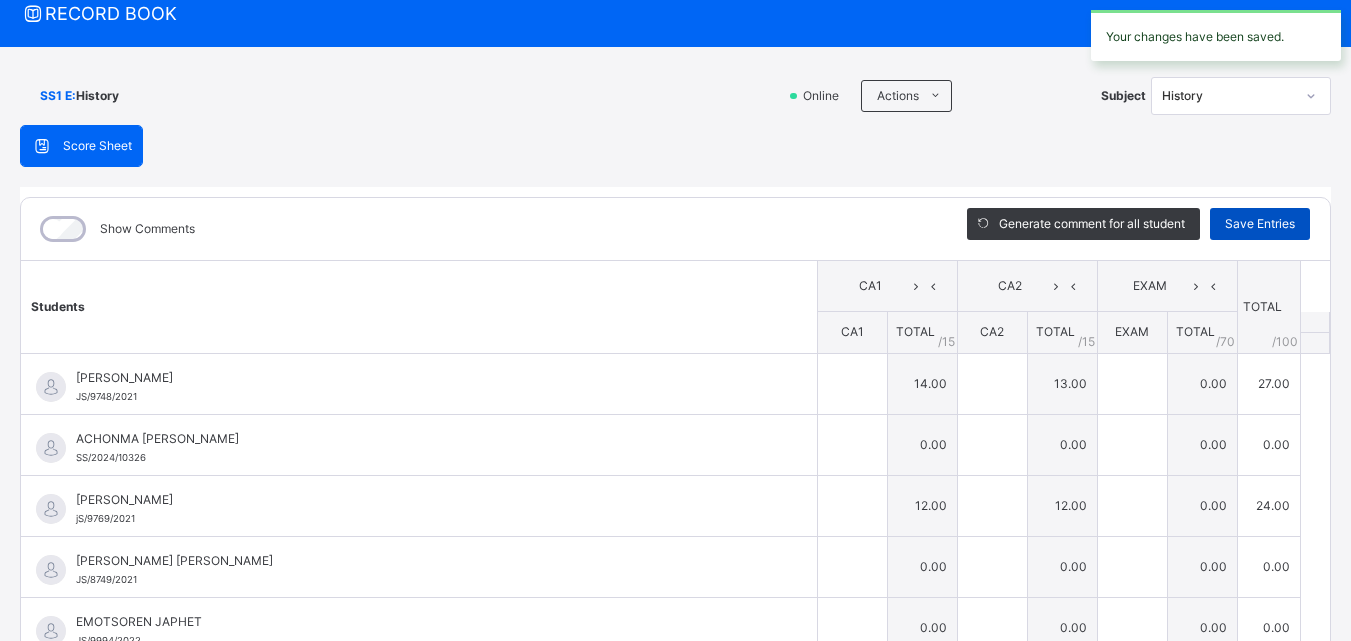 type on "**" 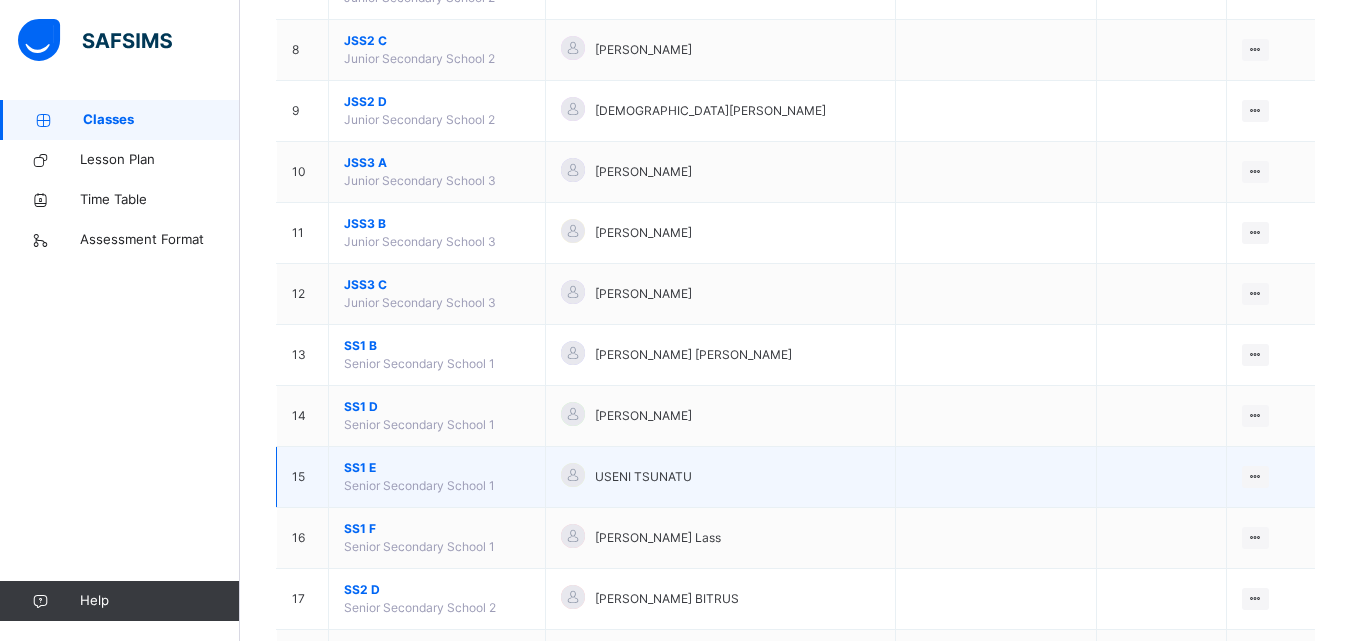 scroll, scrollTop: 745, scrollLeft: 0, axis: vertical 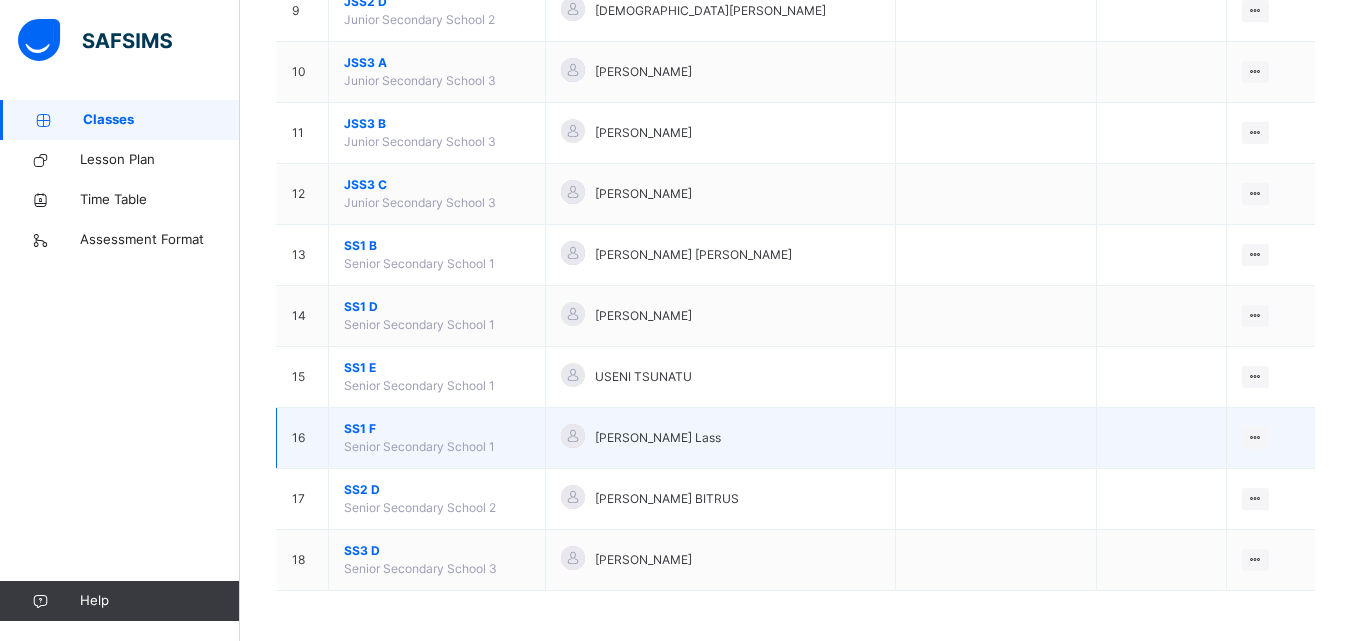click on "SS1   F" at bounding box center (437, 429) 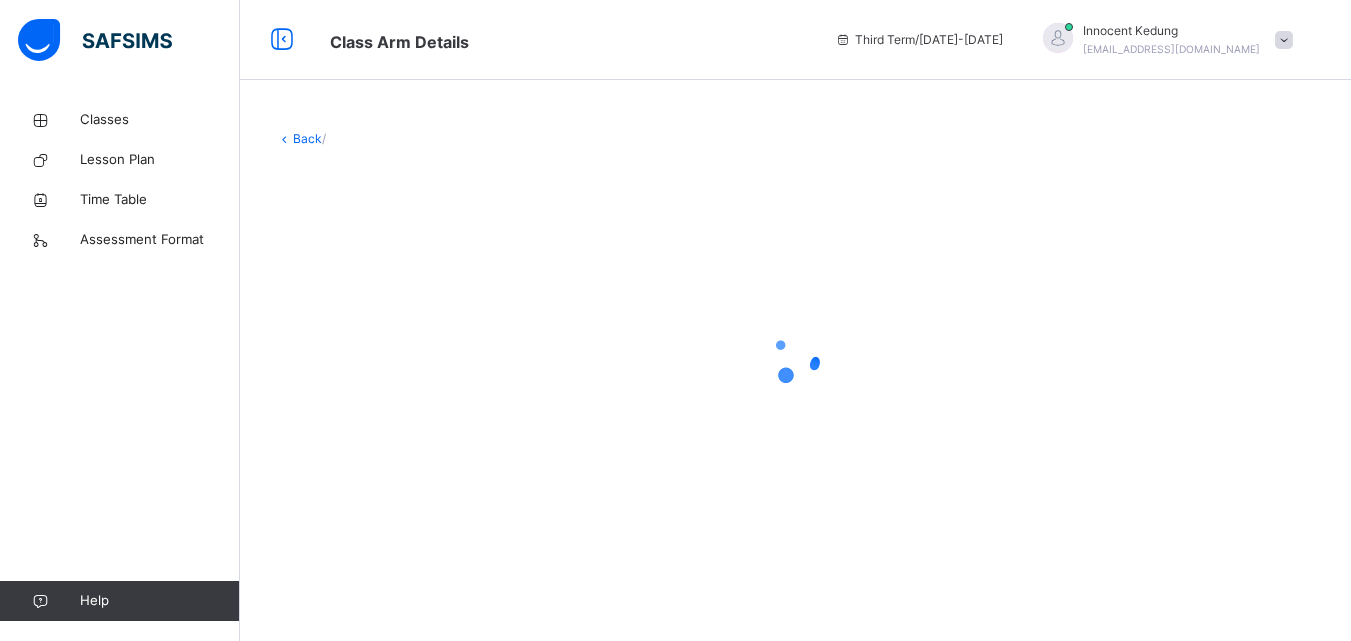 scroll, scrollTop: 0, scrollLeft: 0, axis: both 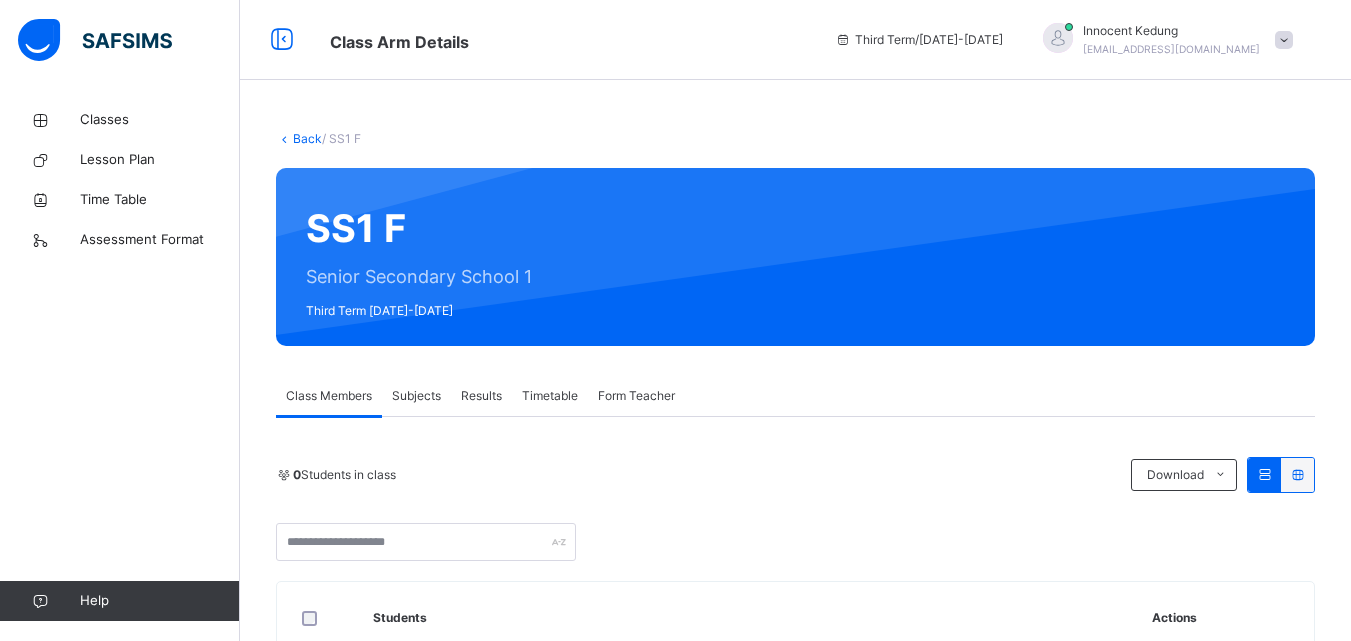 click on "Subjects" at bounding box center [416, 396] 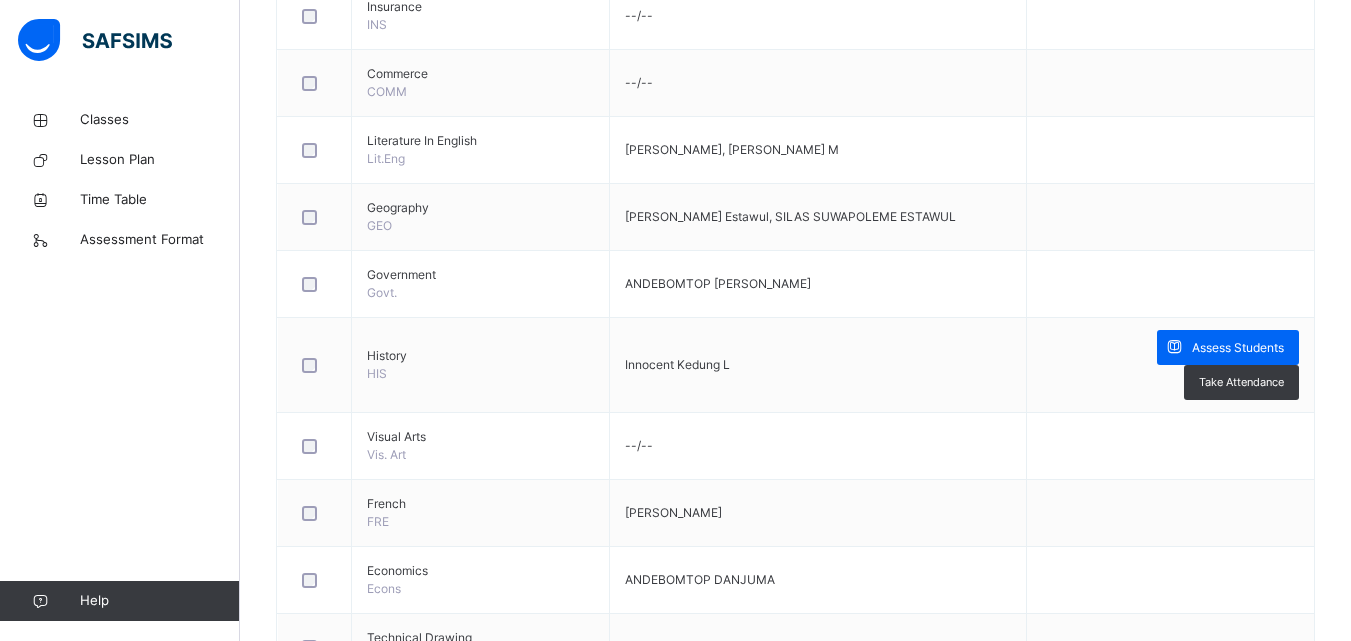 scroll, scrollTop: 1400, scrollLeft: 0, axis: vertical 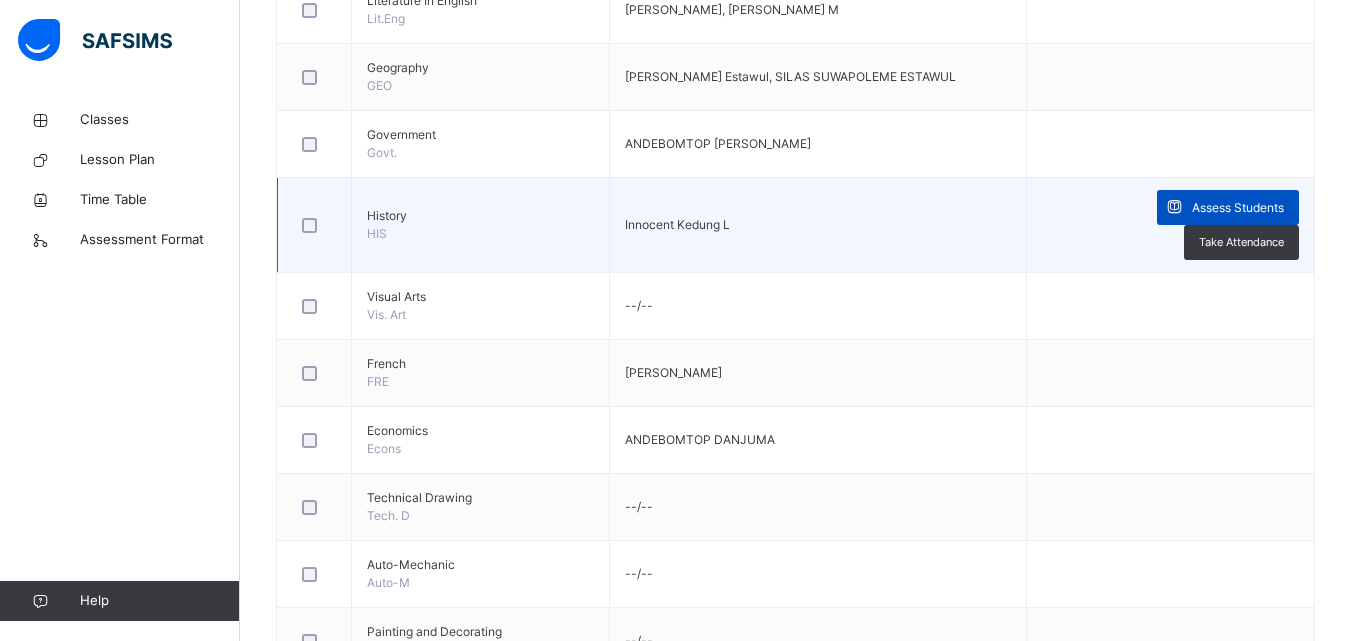 click on "Assess Students" at bounding box center (1238, 208) 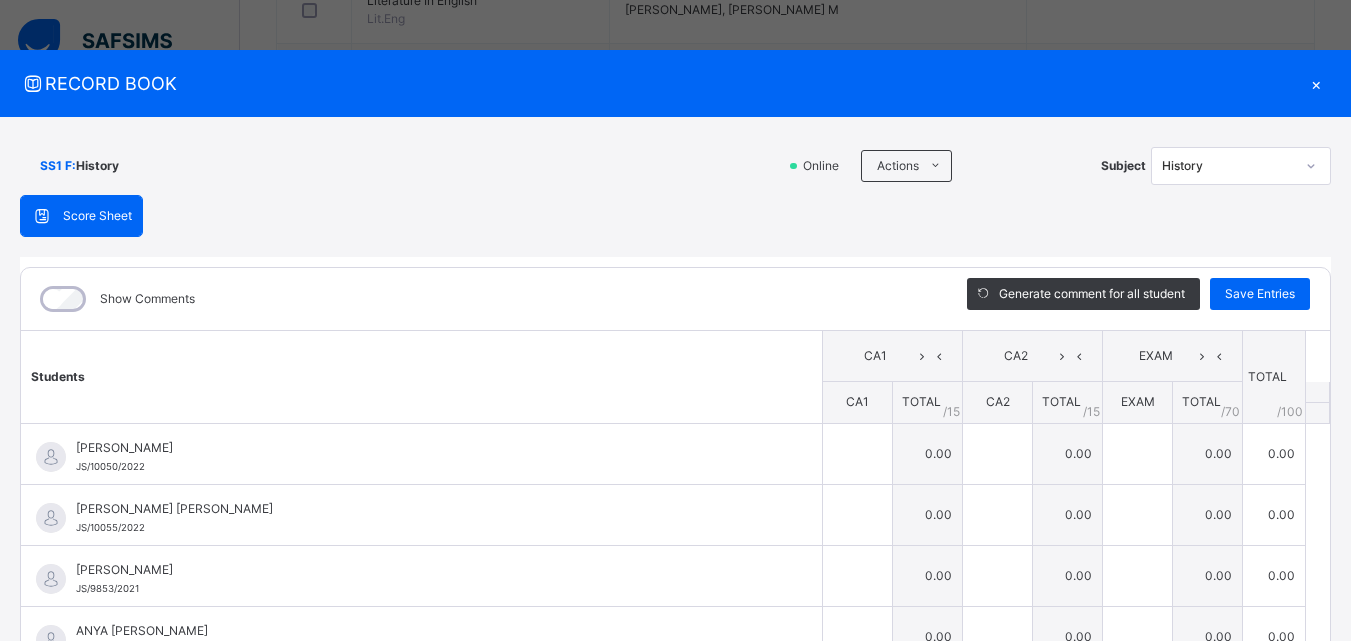 type on "*" 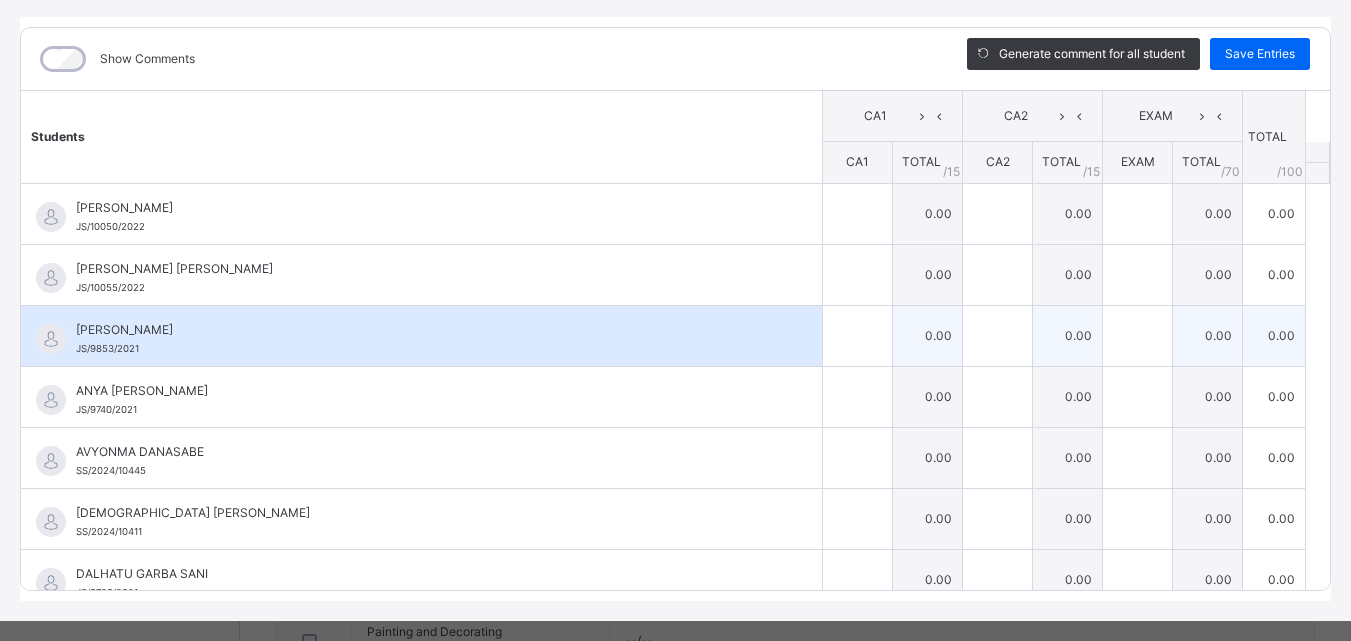 scroll, scrollTop: 270, scrollLeft: 0, axis: vertical 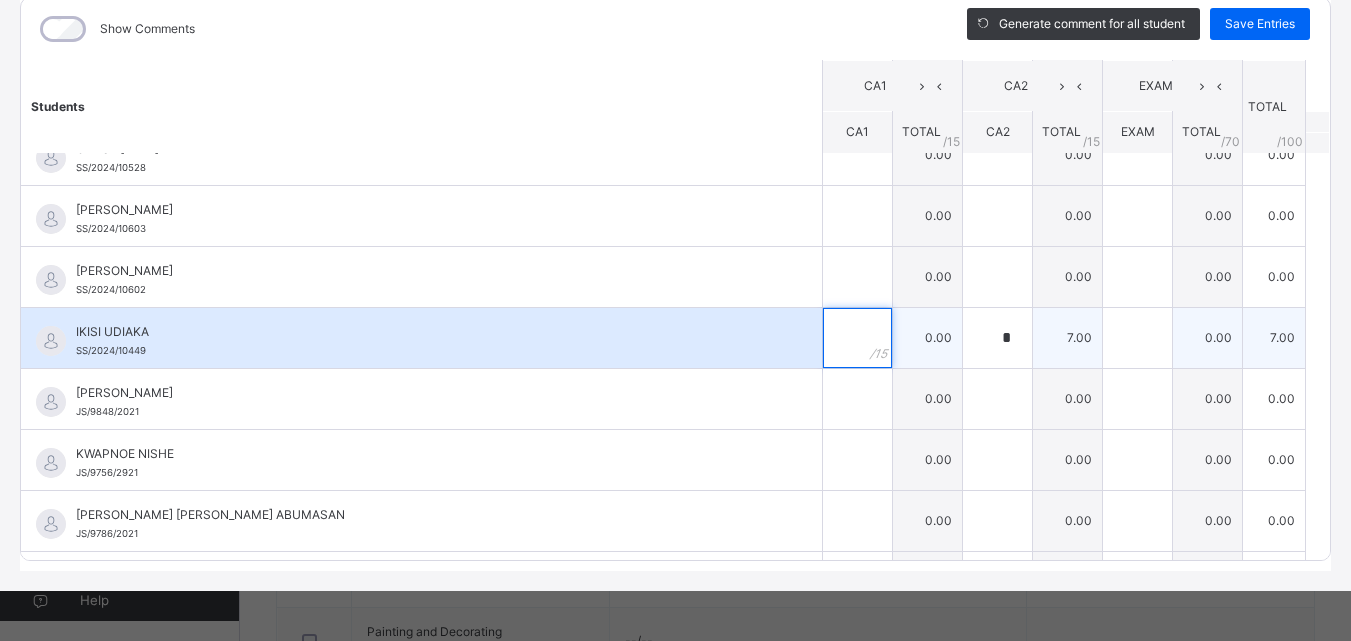 click at bounding box center (857, 338) 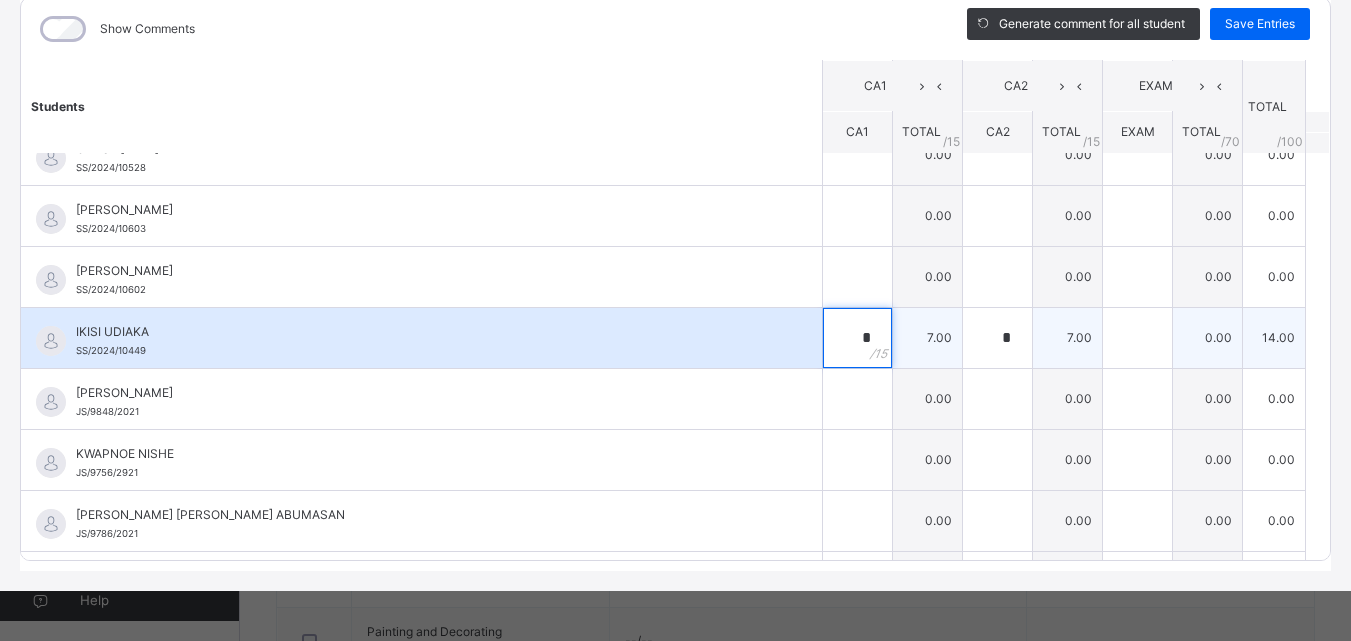 type on "*" 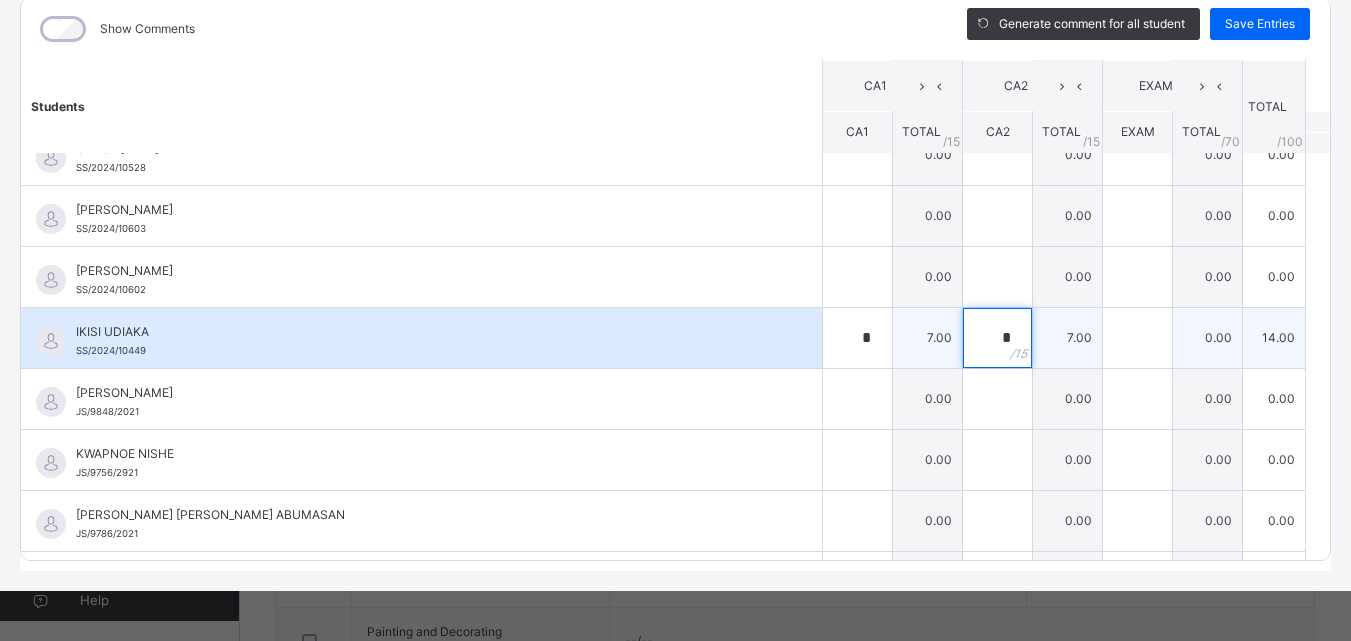 click on "*" at bounding box center (997, 338) 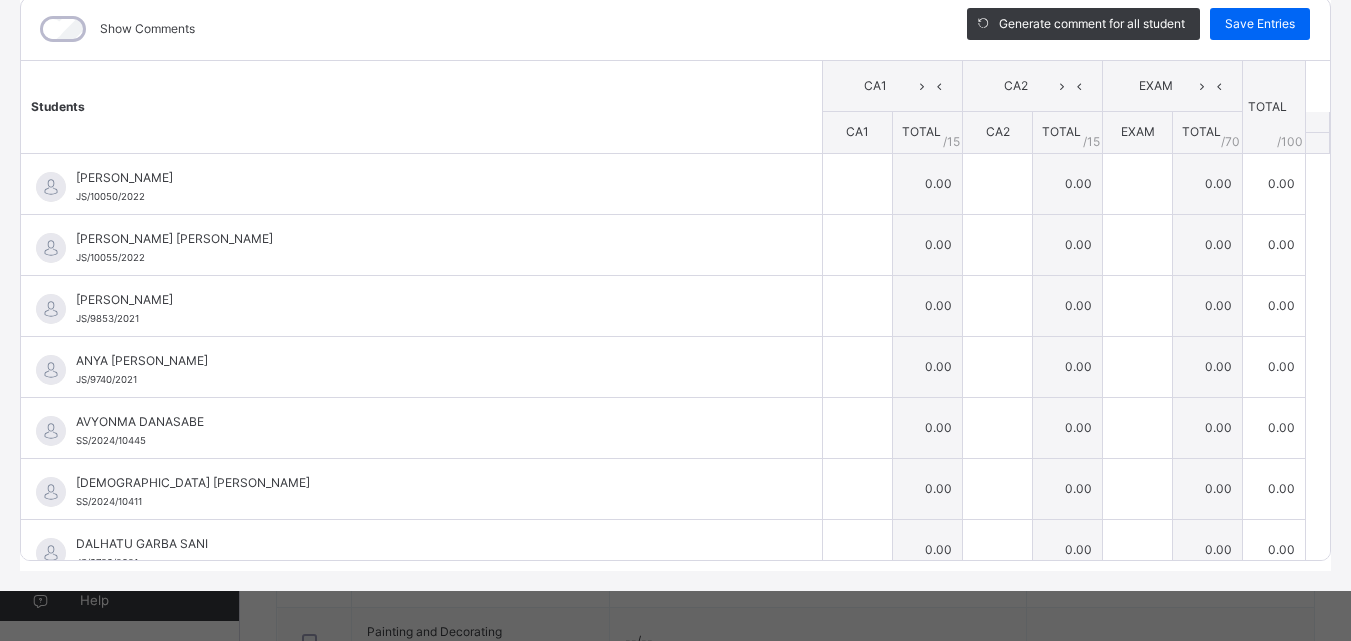 scroll, scrollTop: 0, scrollLeft: 0, axis: both 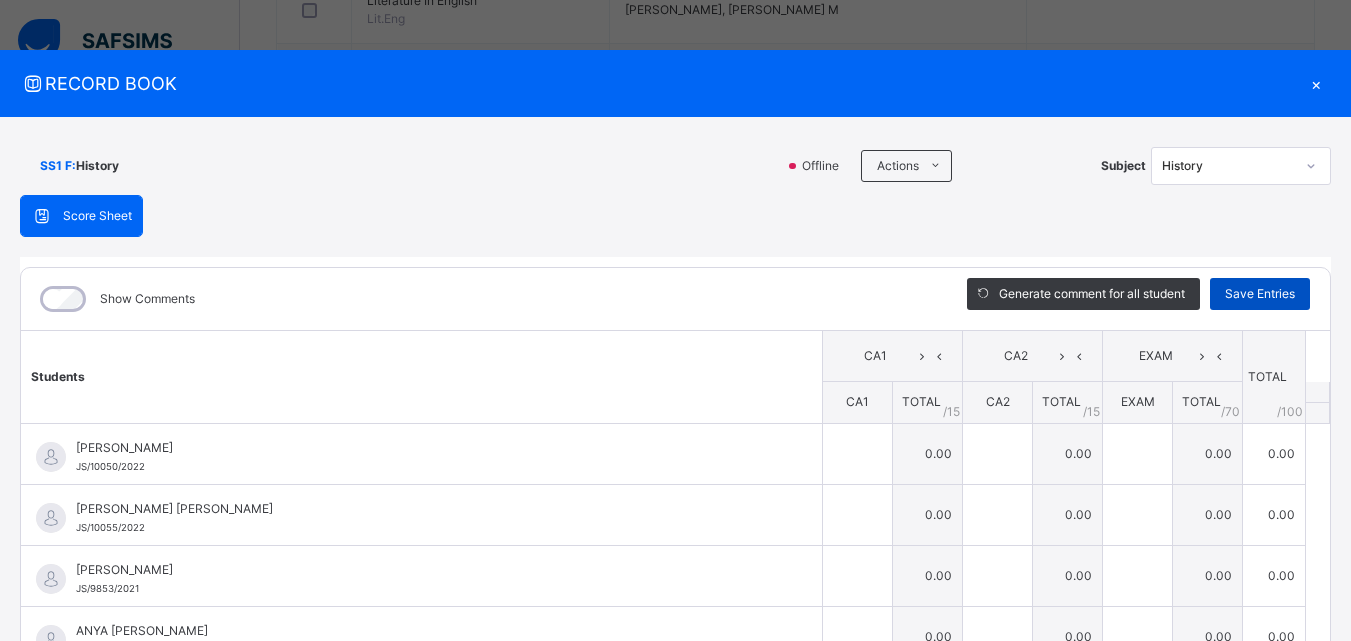 type on "**" 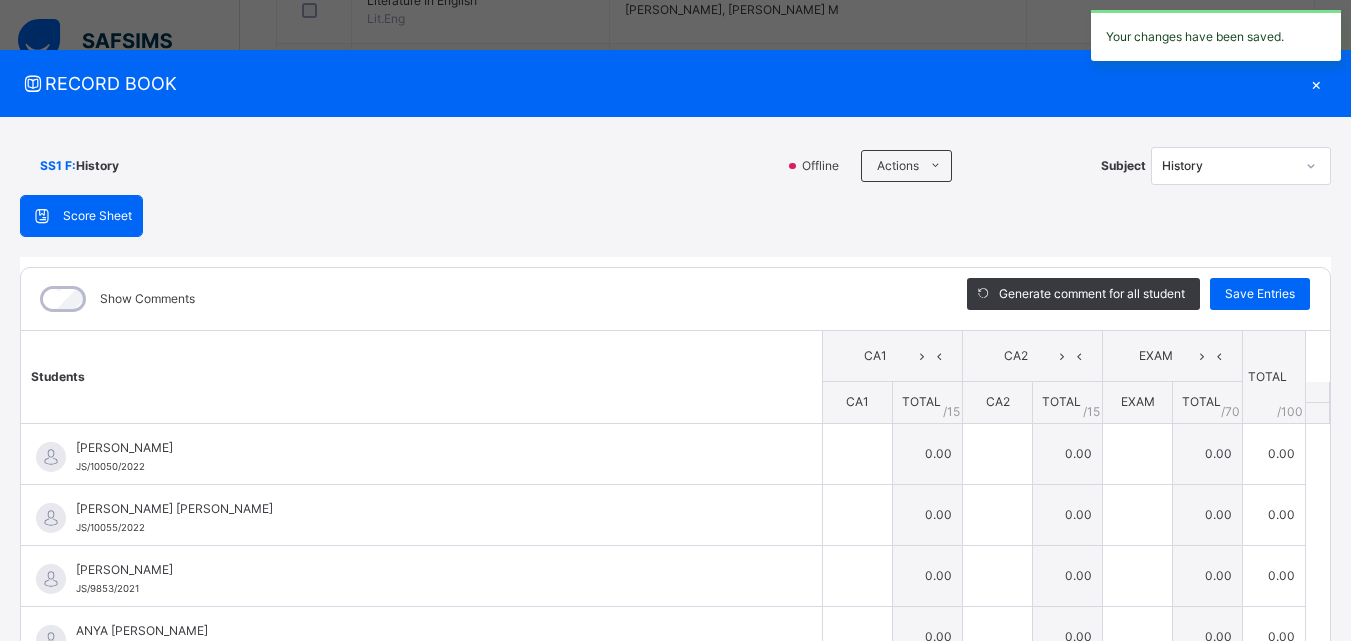 type on "*" 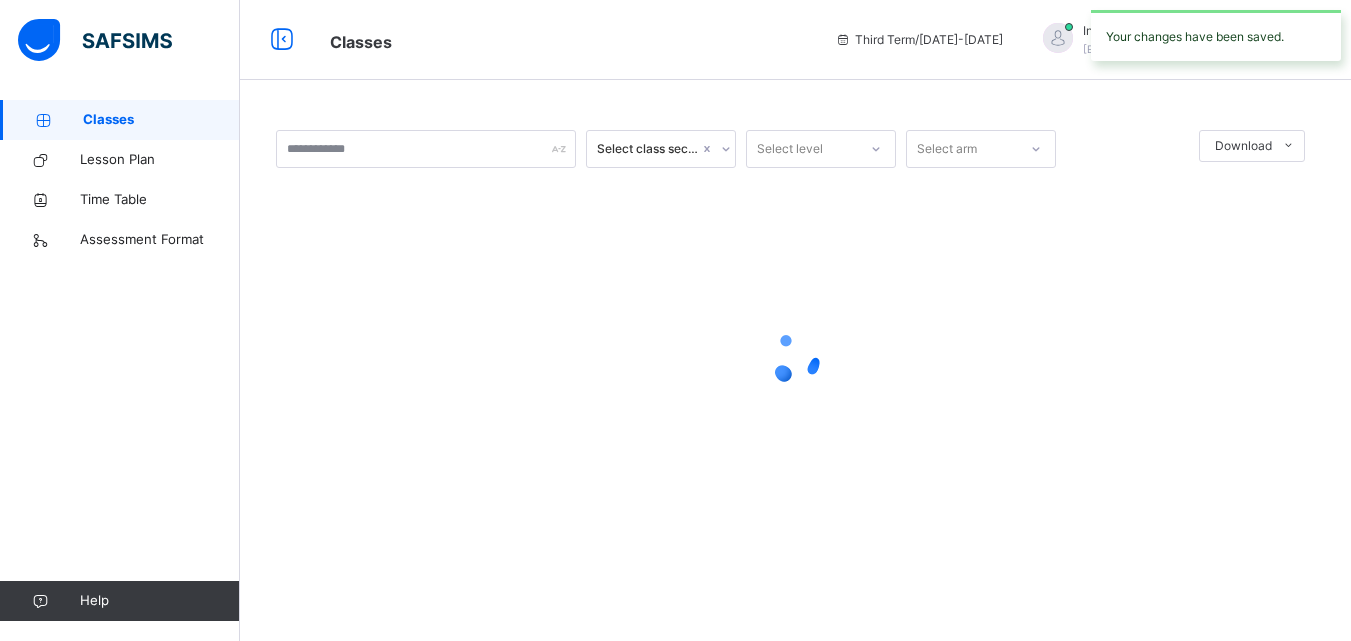 scroll, scrollTop: 0, scrollLeft: 0, axis: both 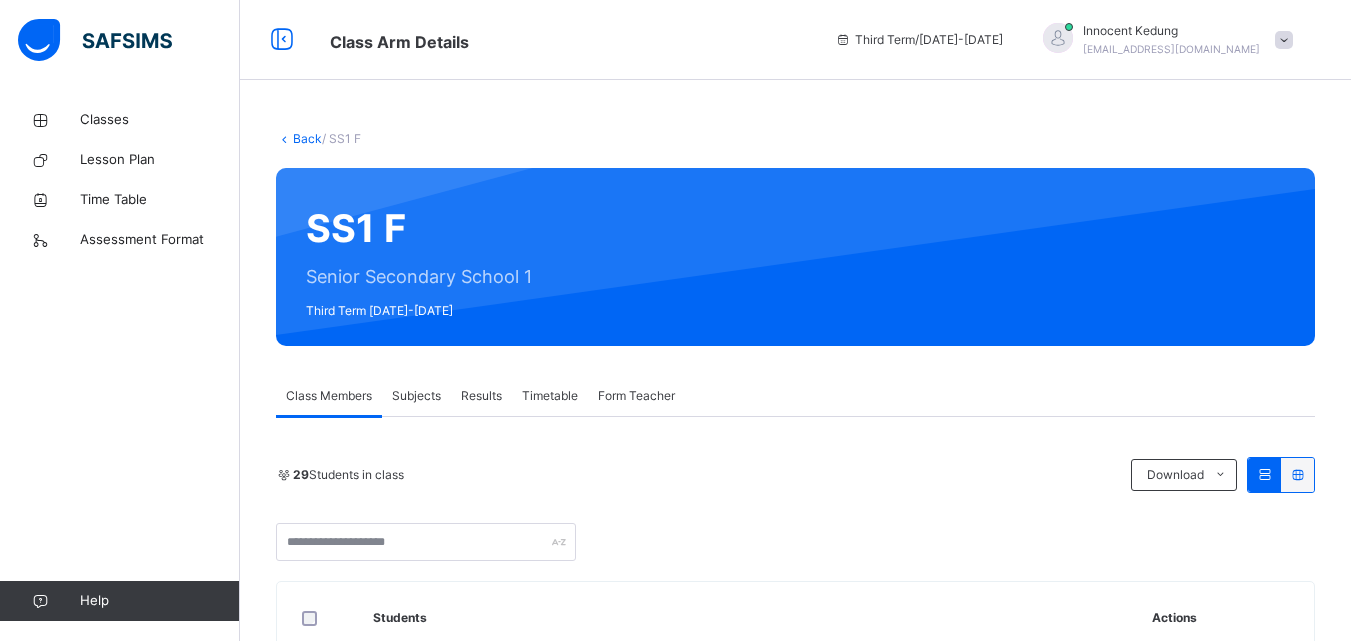 click on "Subjects" at bounding box center (416, 396) 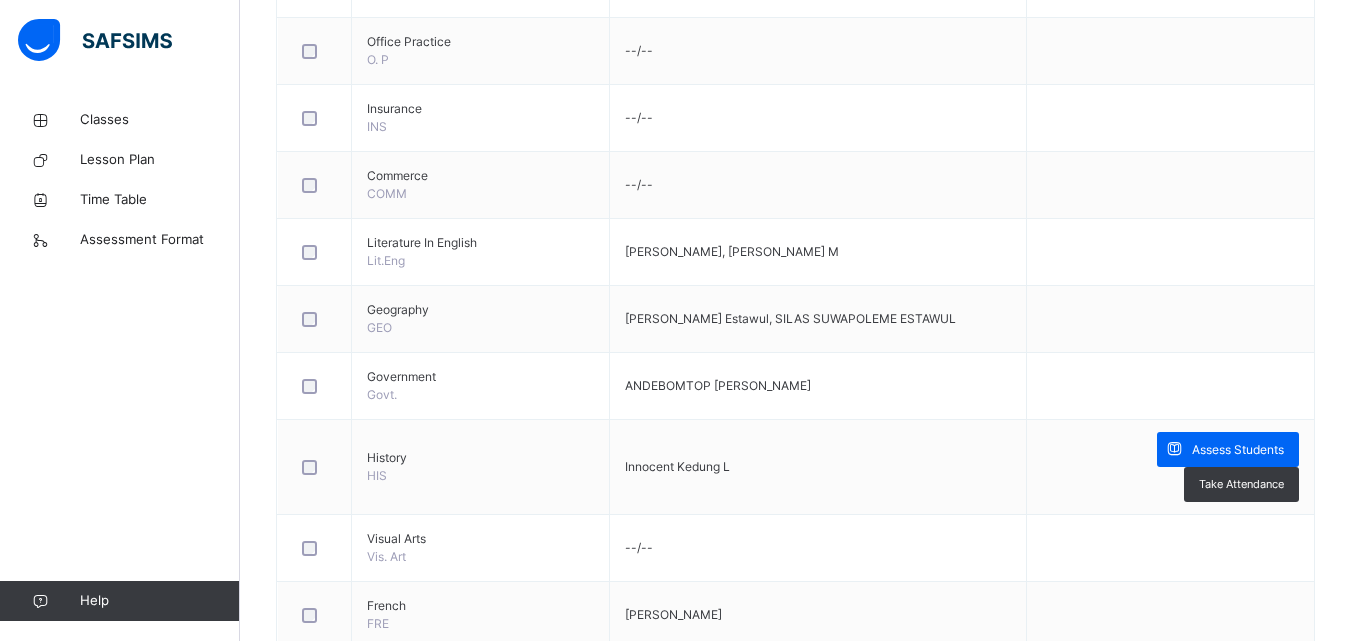 scroll, scrollTop: 1500, scrollLeft: 0, axis: vertical 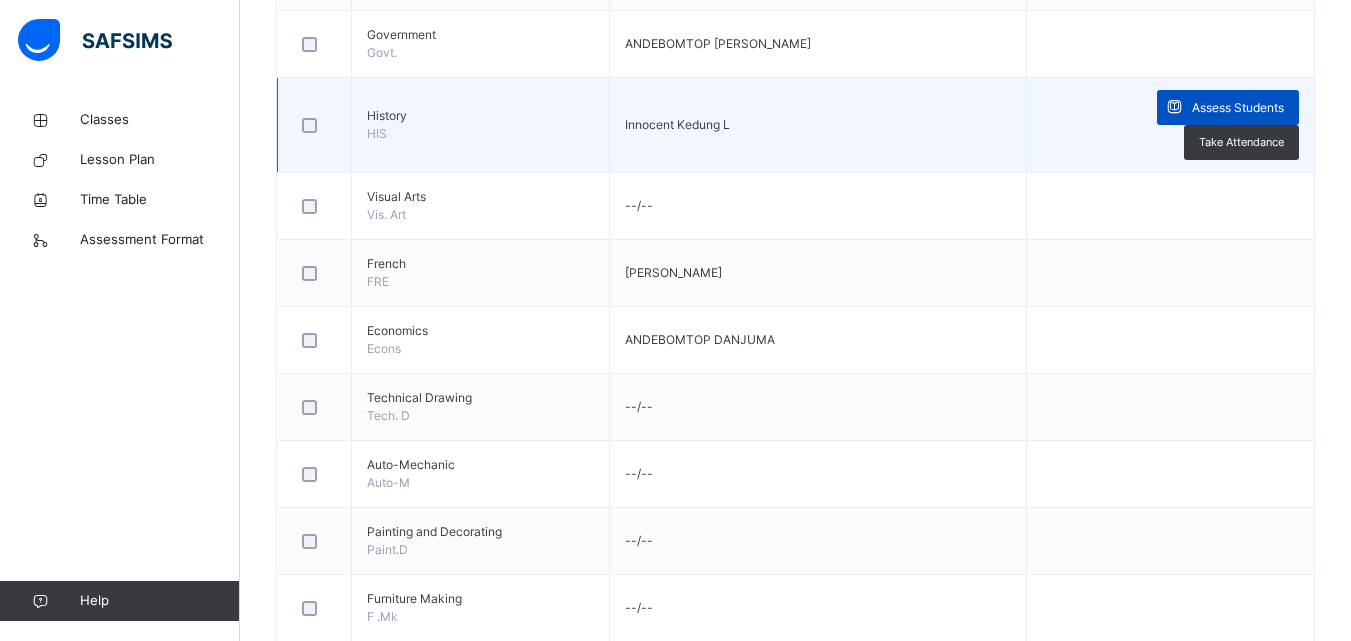 click on "Assess Students" at bounding box center (1238, 108) 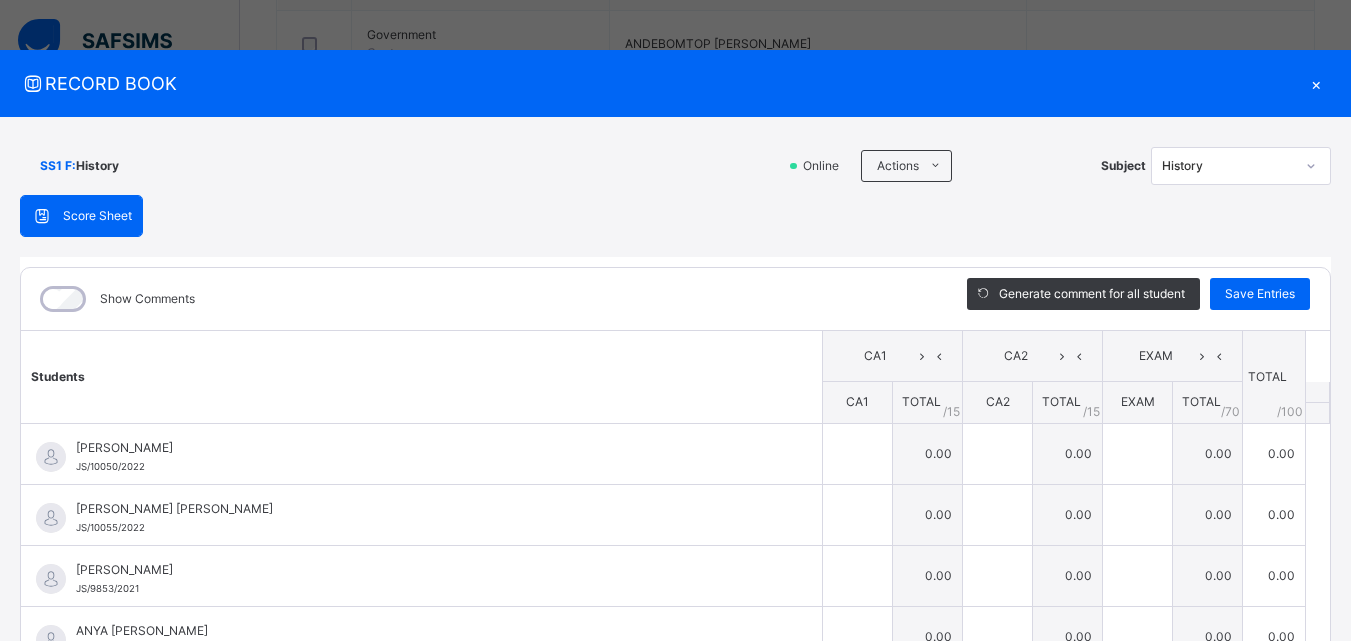 type on "*" 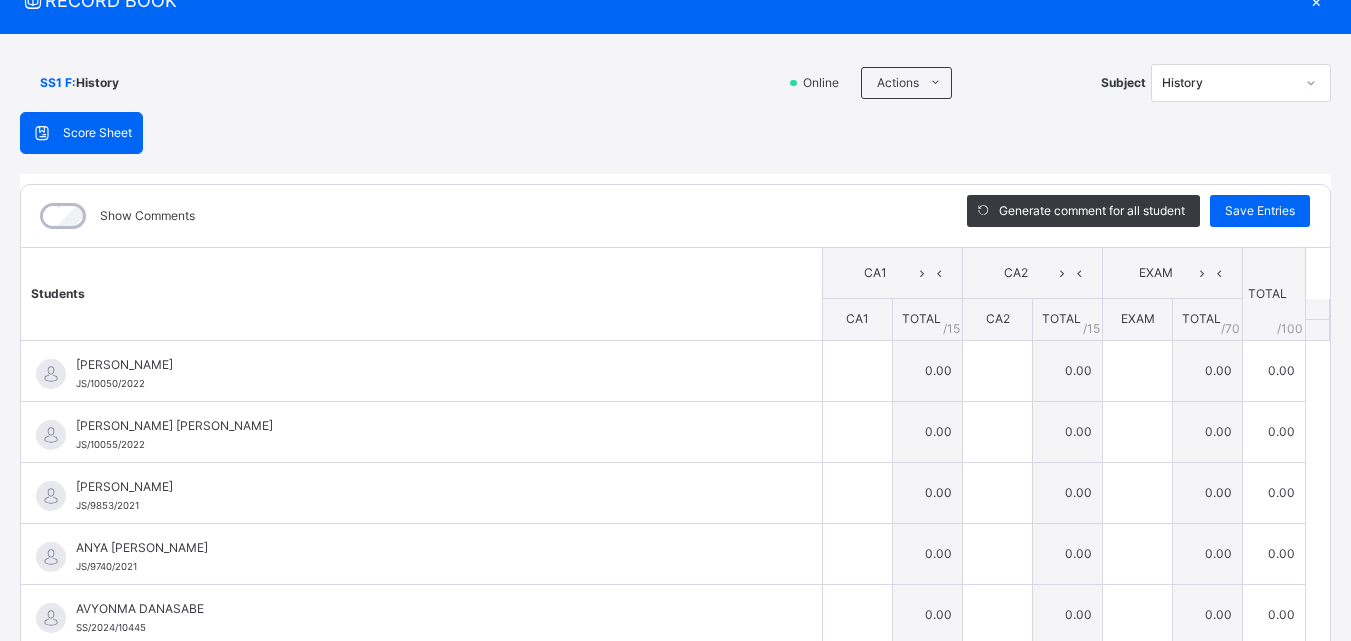 scroll, scrollTop: 270, scrollLeft: 0, axis: vertical 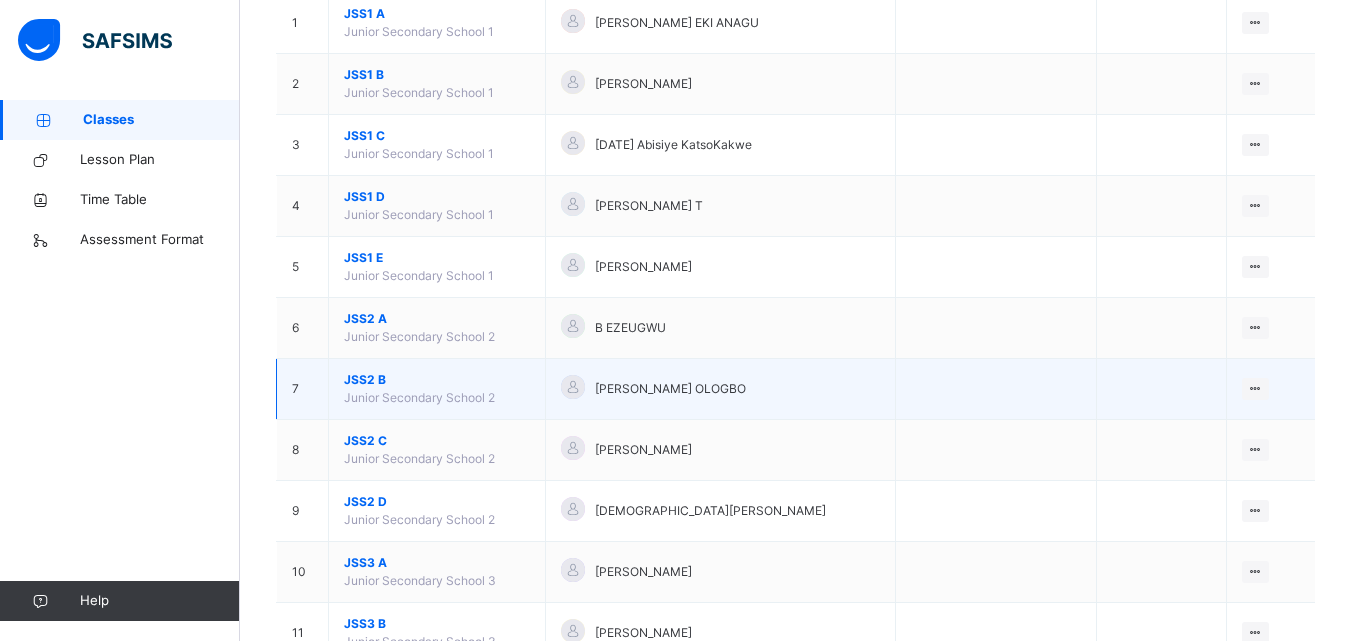 click on "JSS2   B" at bounding box center [437, 380] 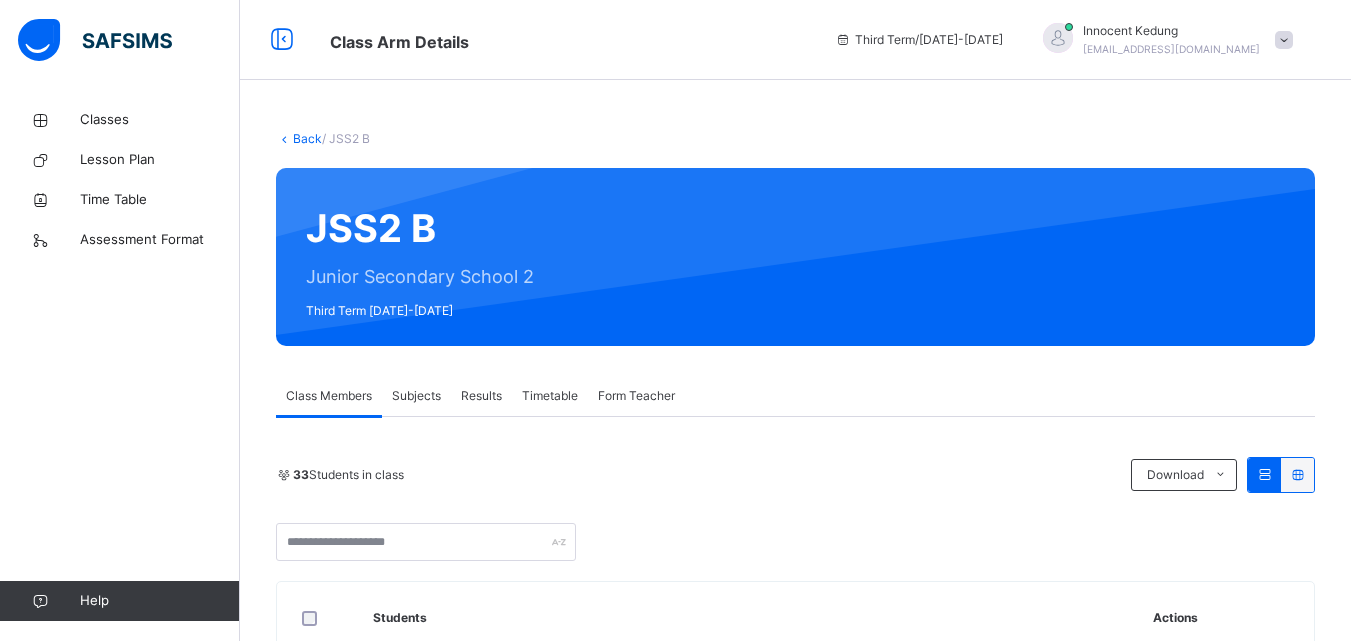 click on "Subjects" at bounding box center (416, 396) 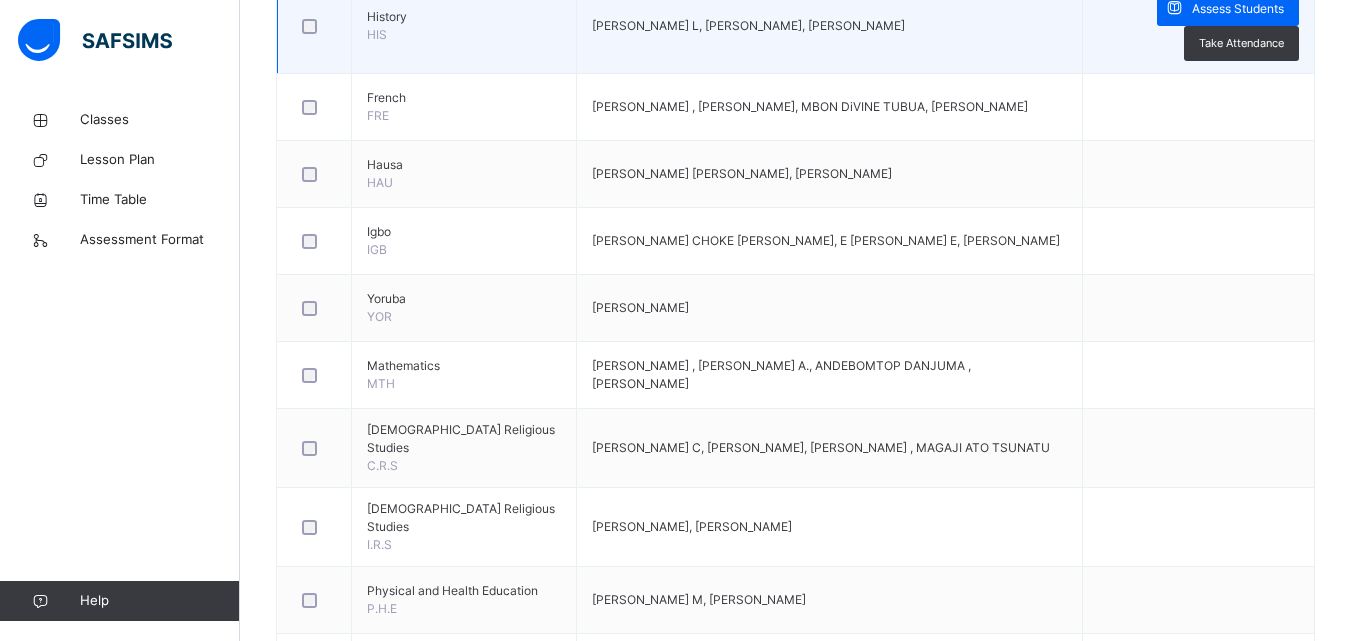 scroll, scrollTop: 497, scrollLeft: 0, axis: vertical 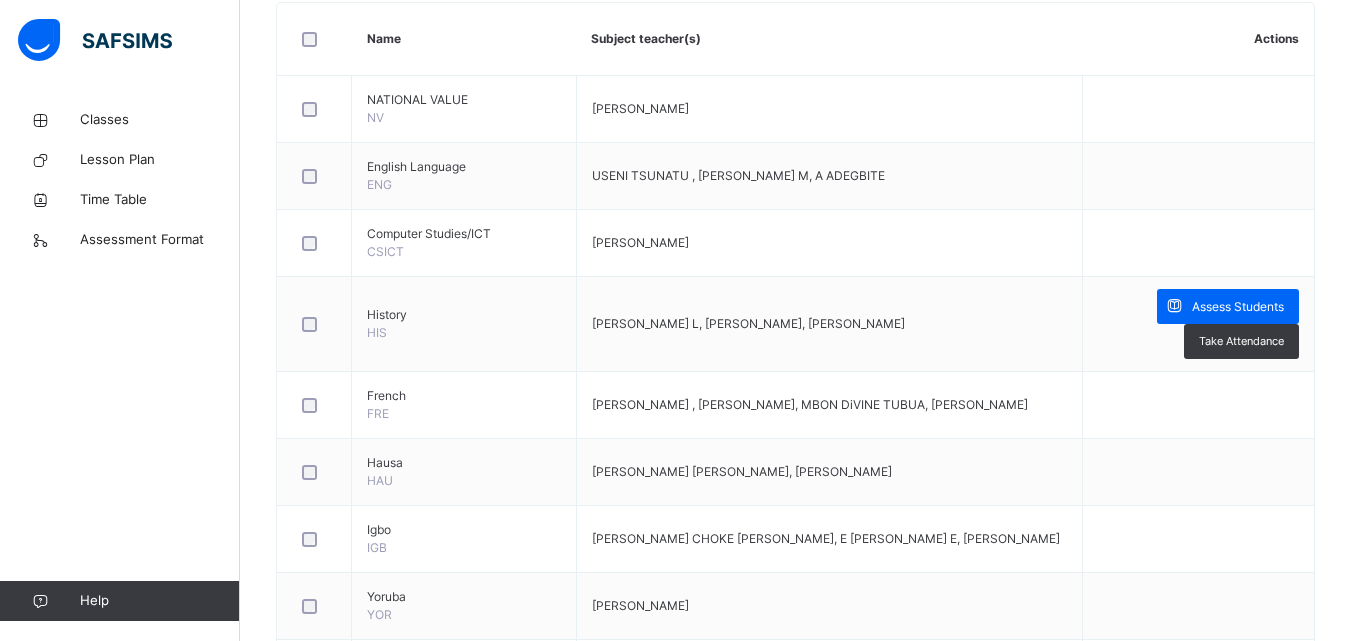 drag, startPoint x: 1218, startPoint y: 303, endPoint x: 1178, endPoint y: 311, distance: 40.792156 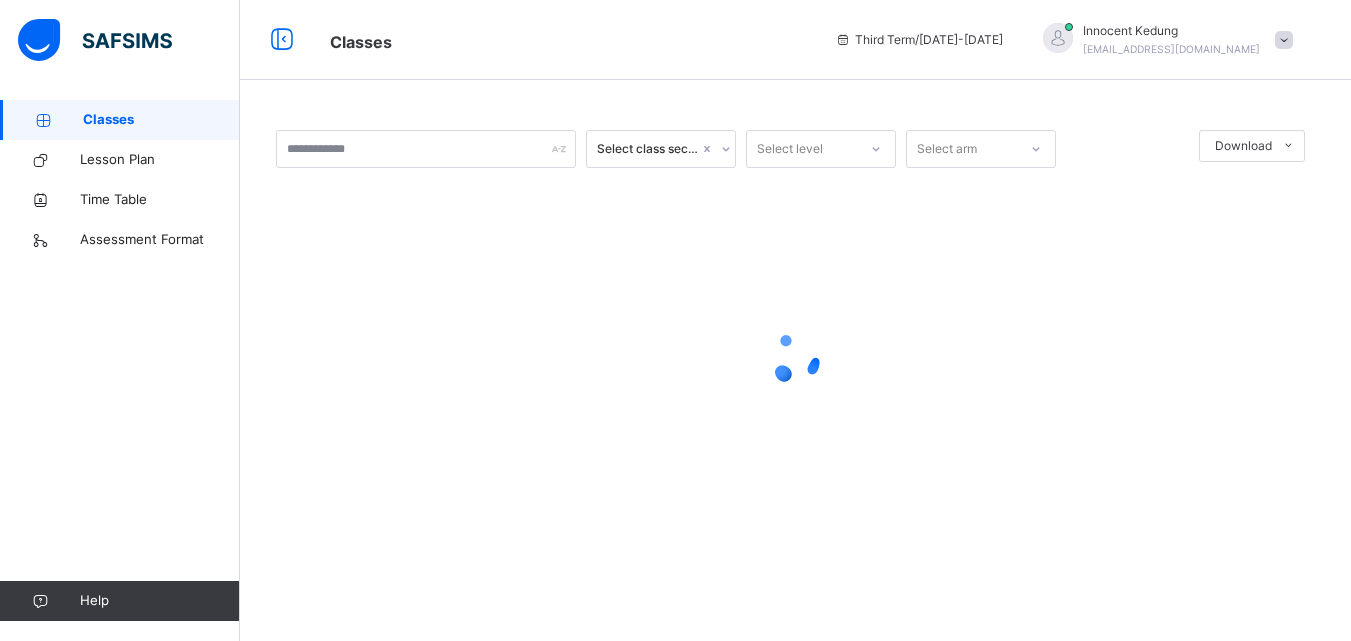 scroll, scrollTop: 0, scrollLeft: 0, axis: both 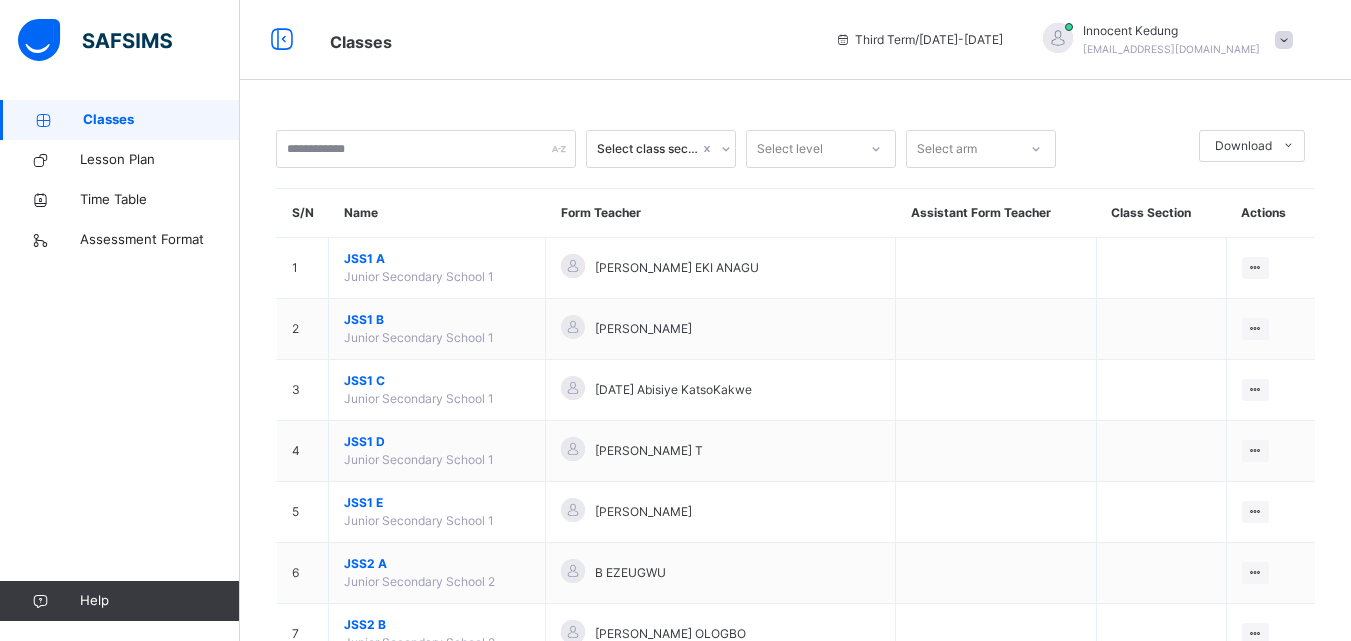 click on "JSS2   B" at bounding box center [437, 625] 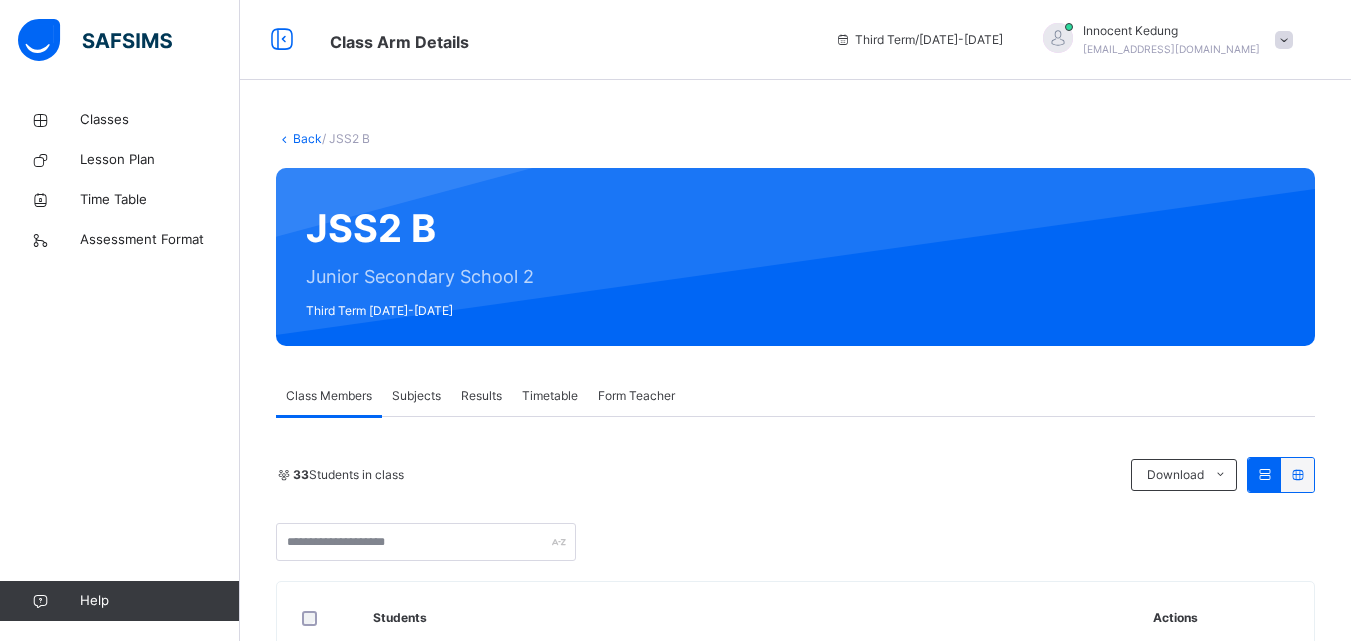 click on "Subjects" at bounding box center [416, 396] 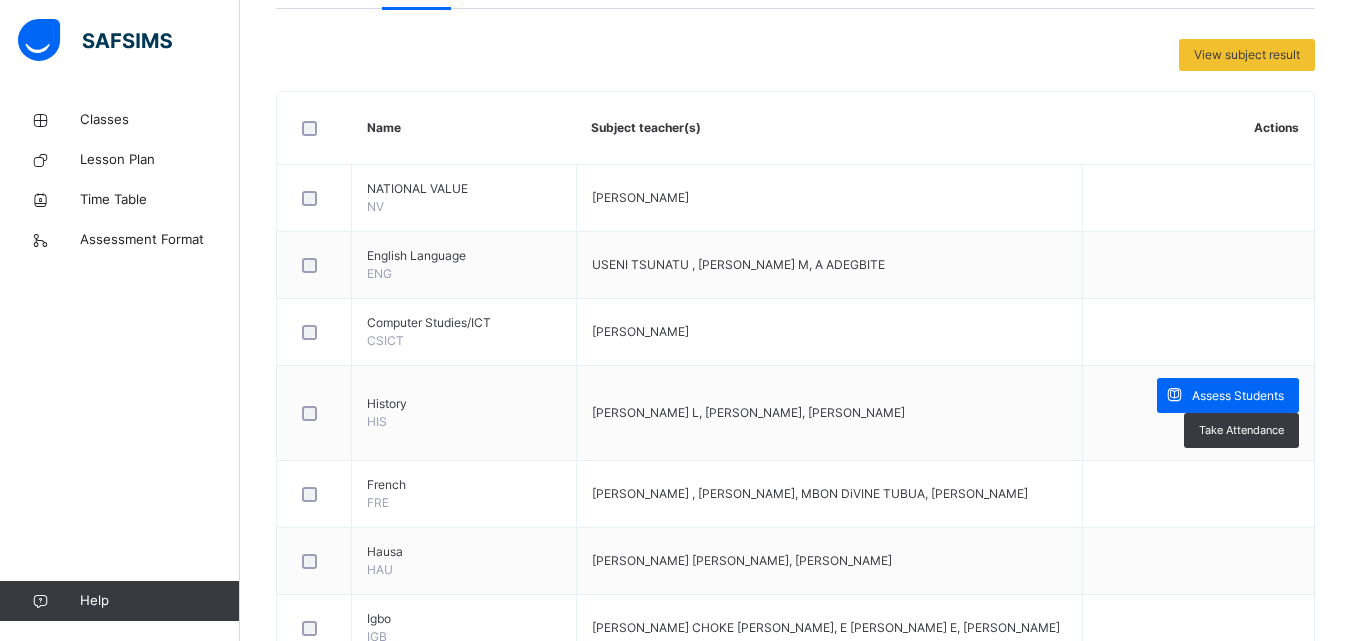 scroll, scrollTop: 500, scrollLeft: 0, axis: vertical 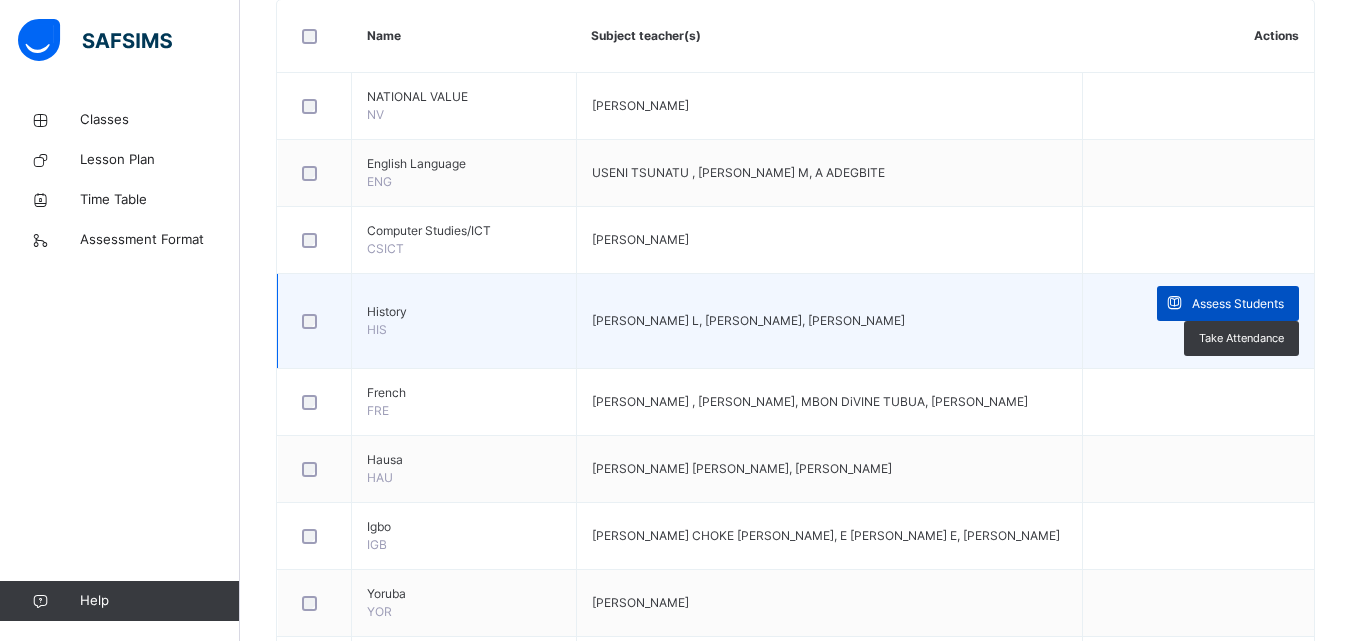 click at bounding box center (1174, 303) 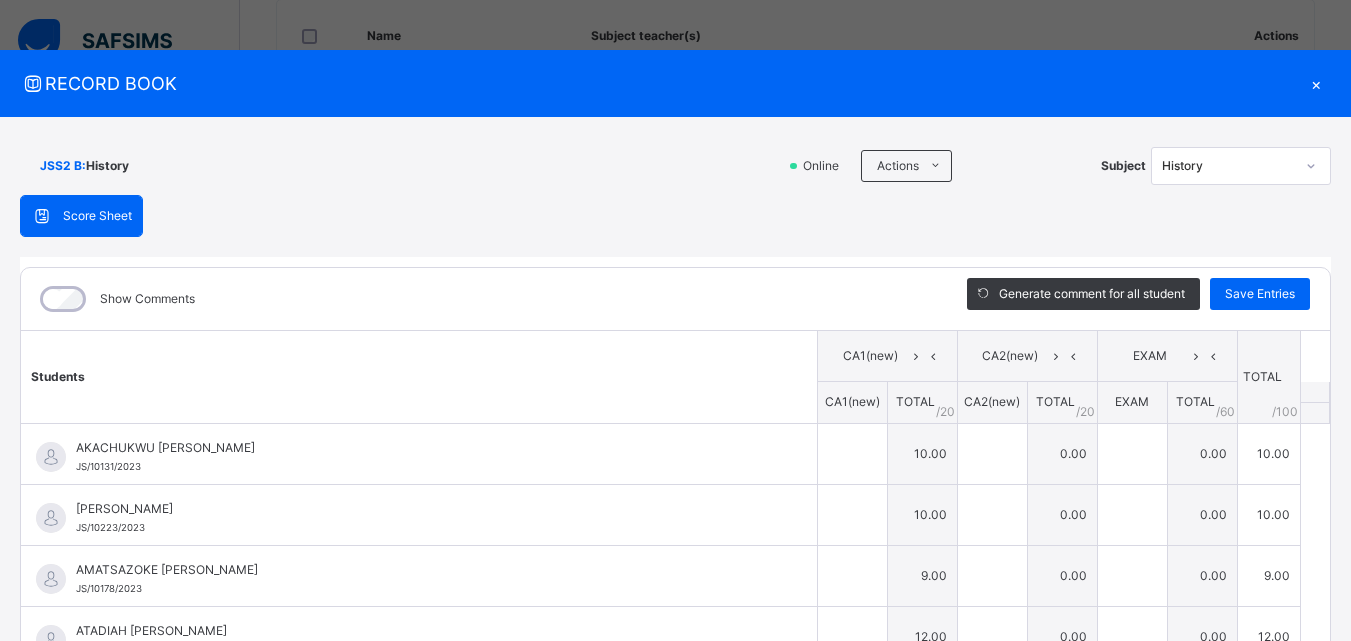 type on "**" 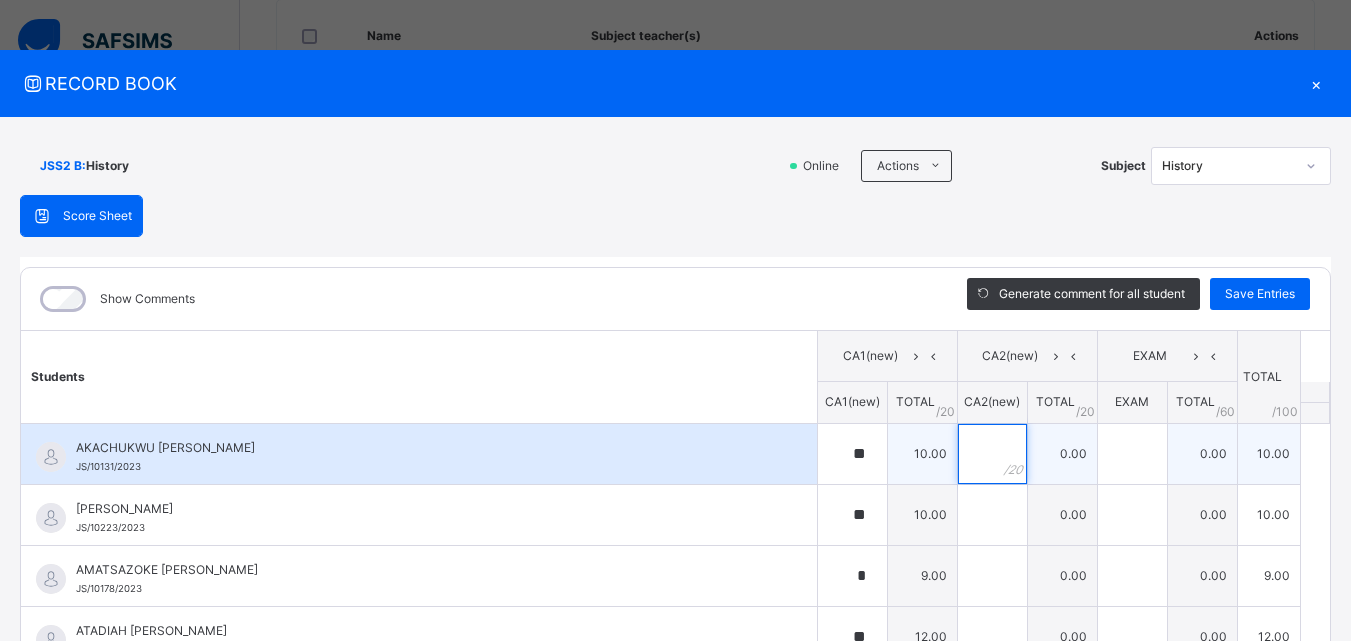 click at bounding box center [992, 454] 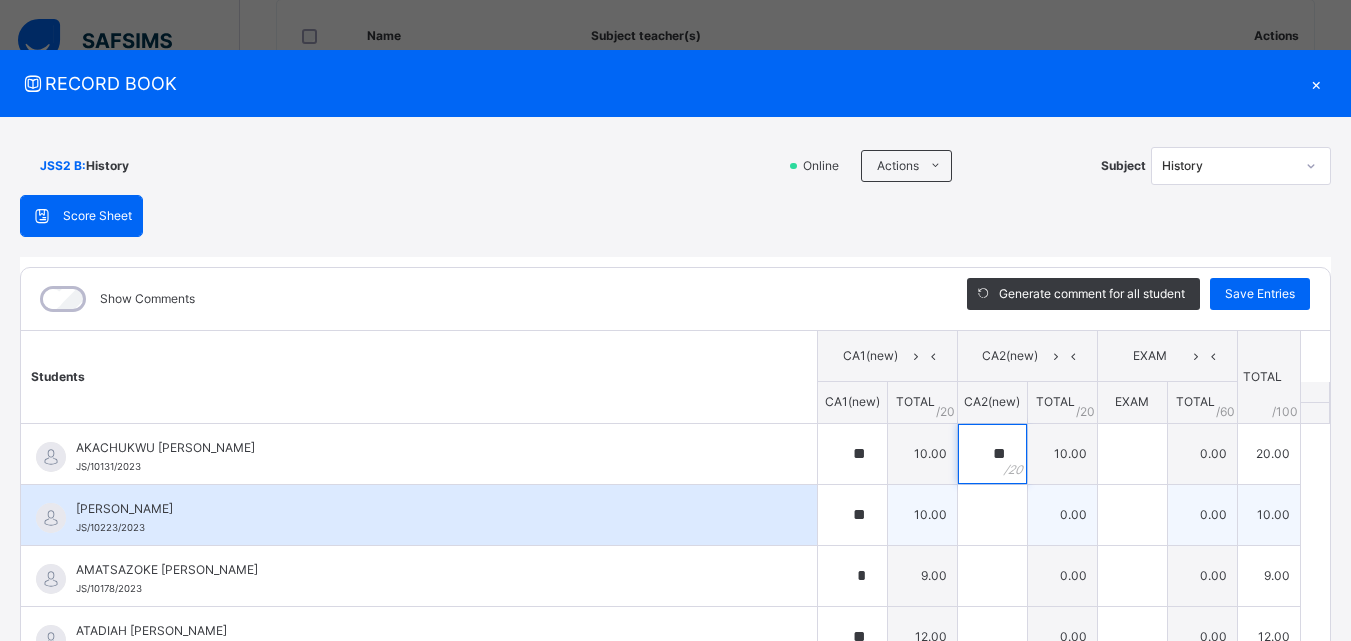 type on "**" 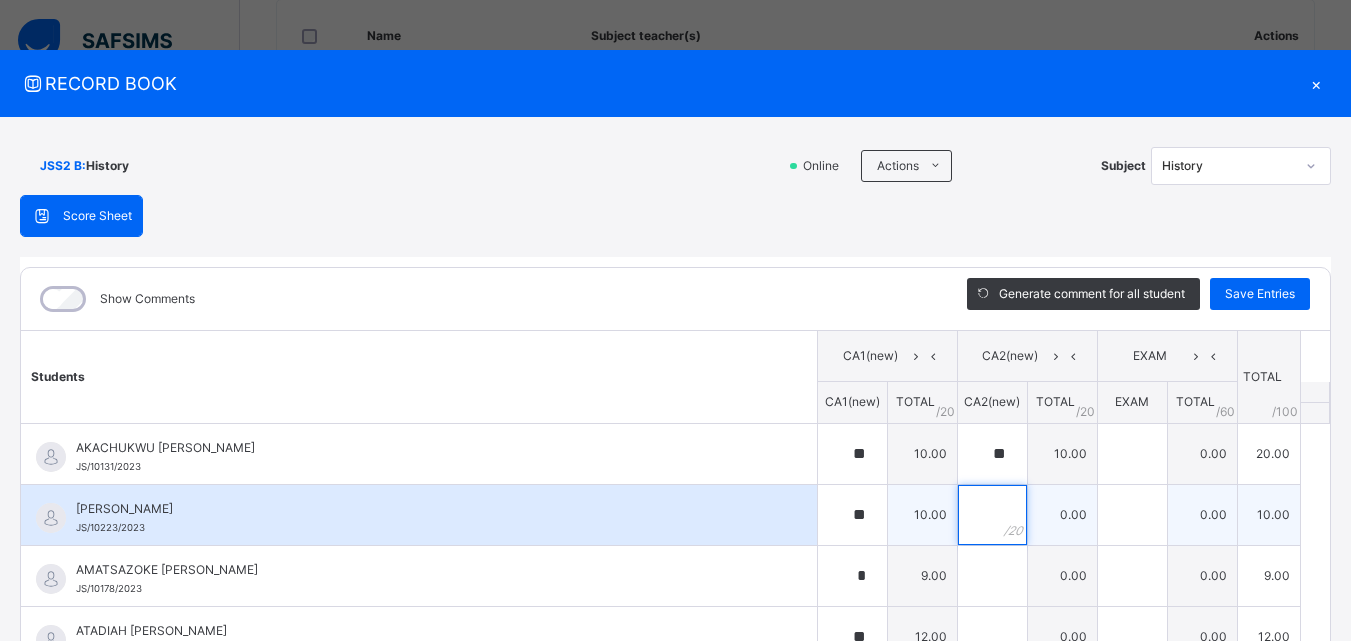 click at bounding box center [992, 515] 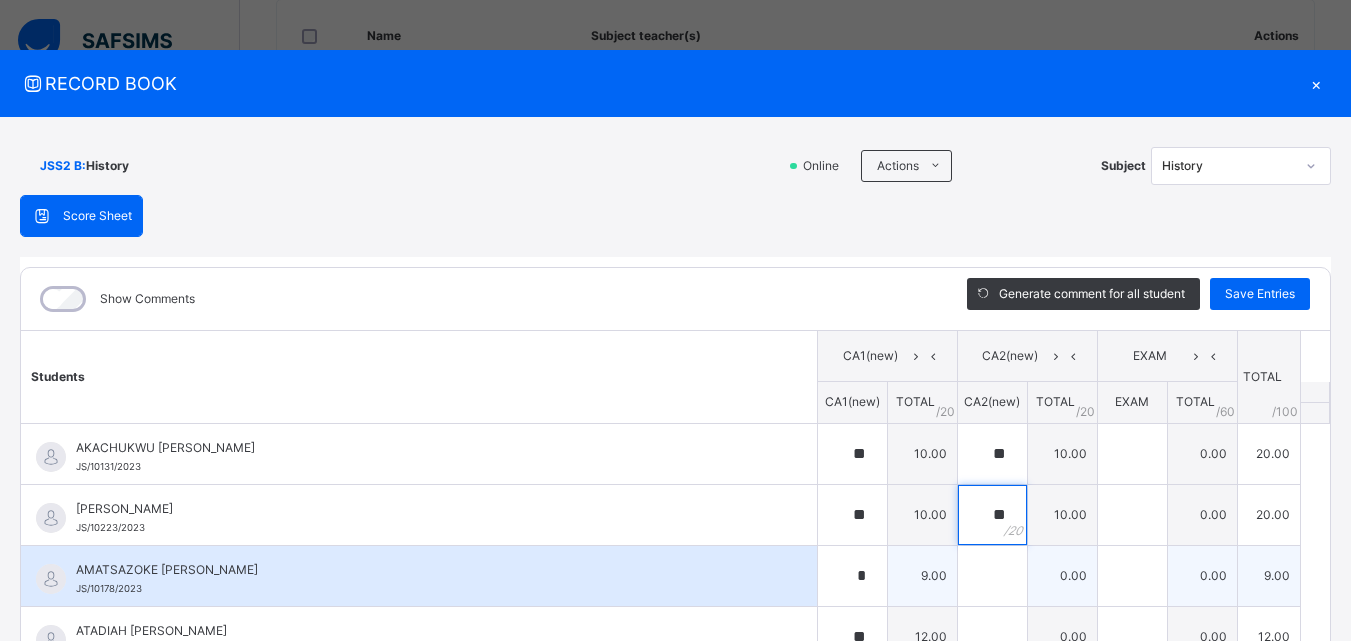 type on "**" 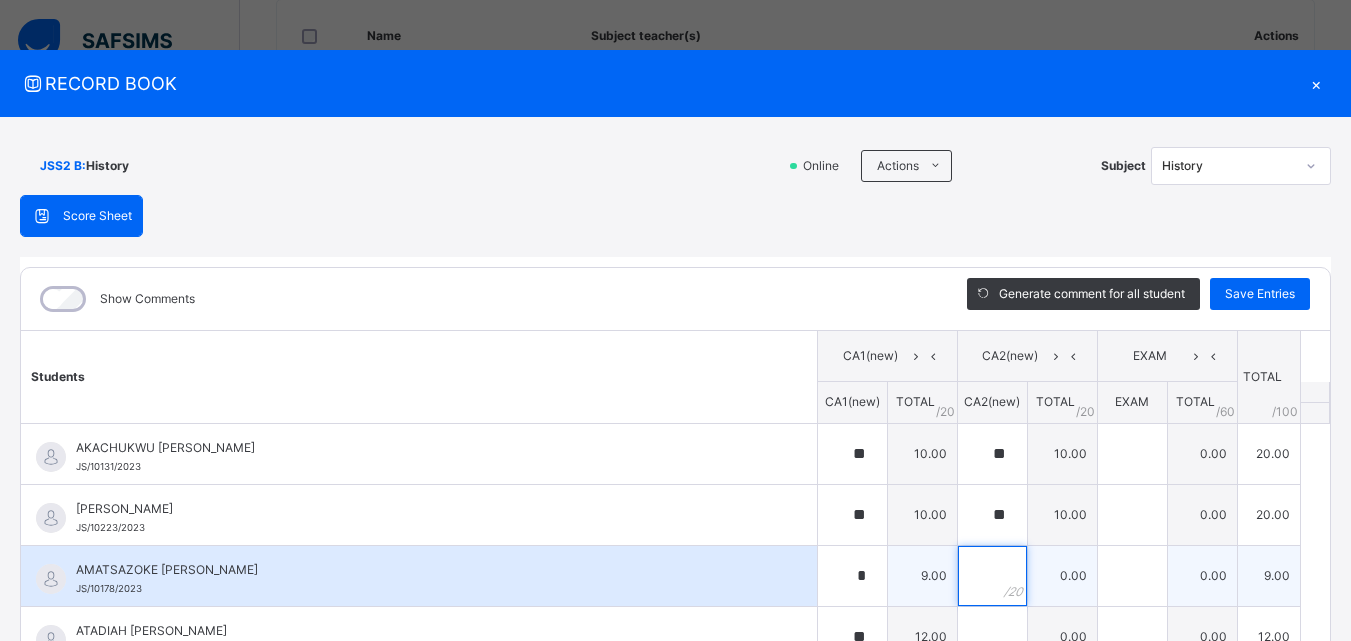 click at bounding box center (992, 576) 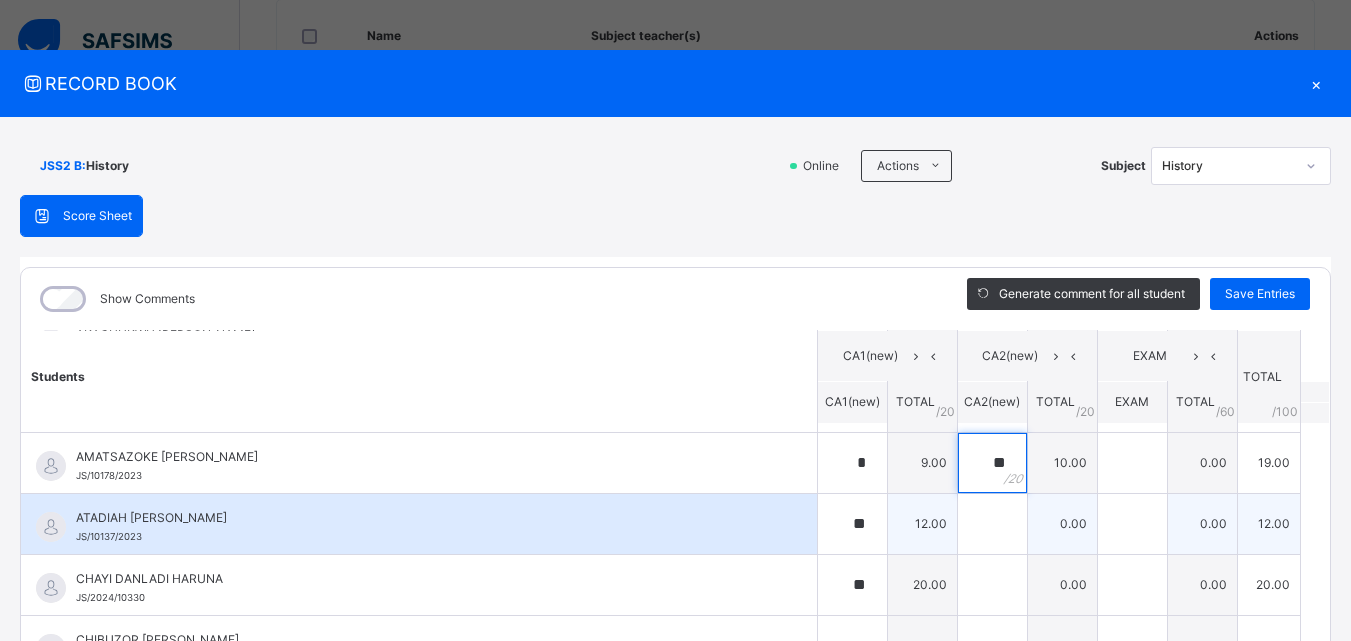 scroll, scrollTop: 100, scrollLeft: 0, axis: vertical 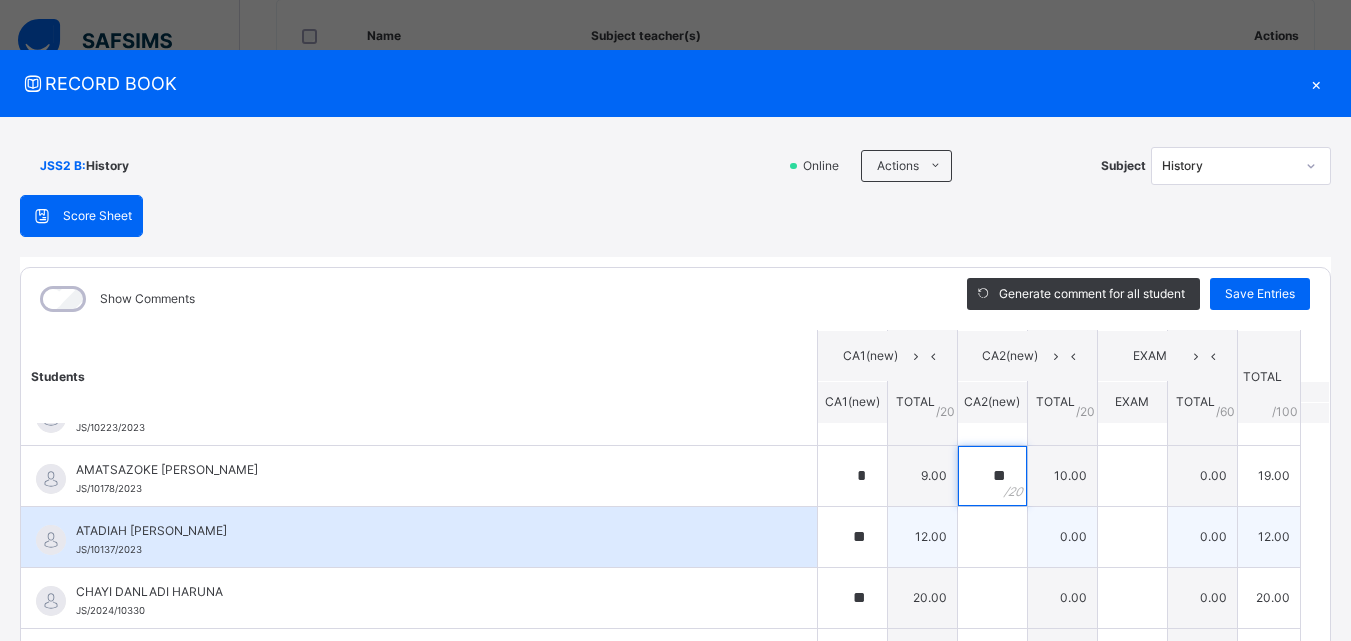 type on "**" 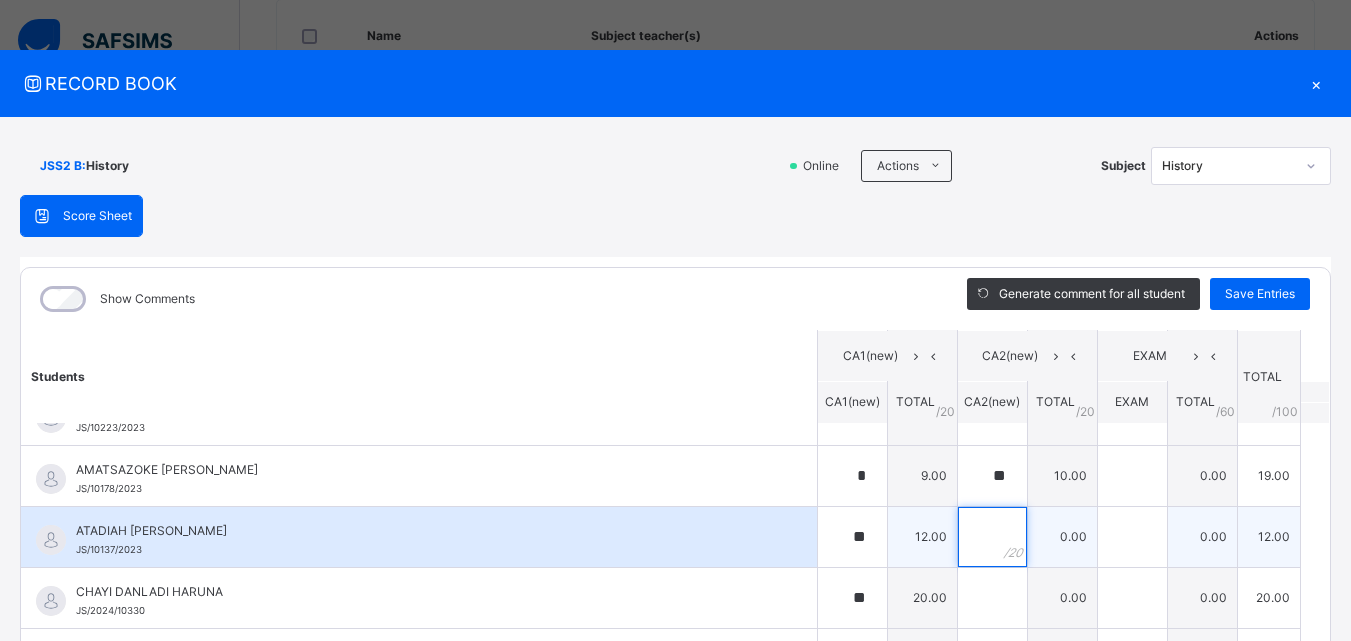 click at bounding box center [992, 537] 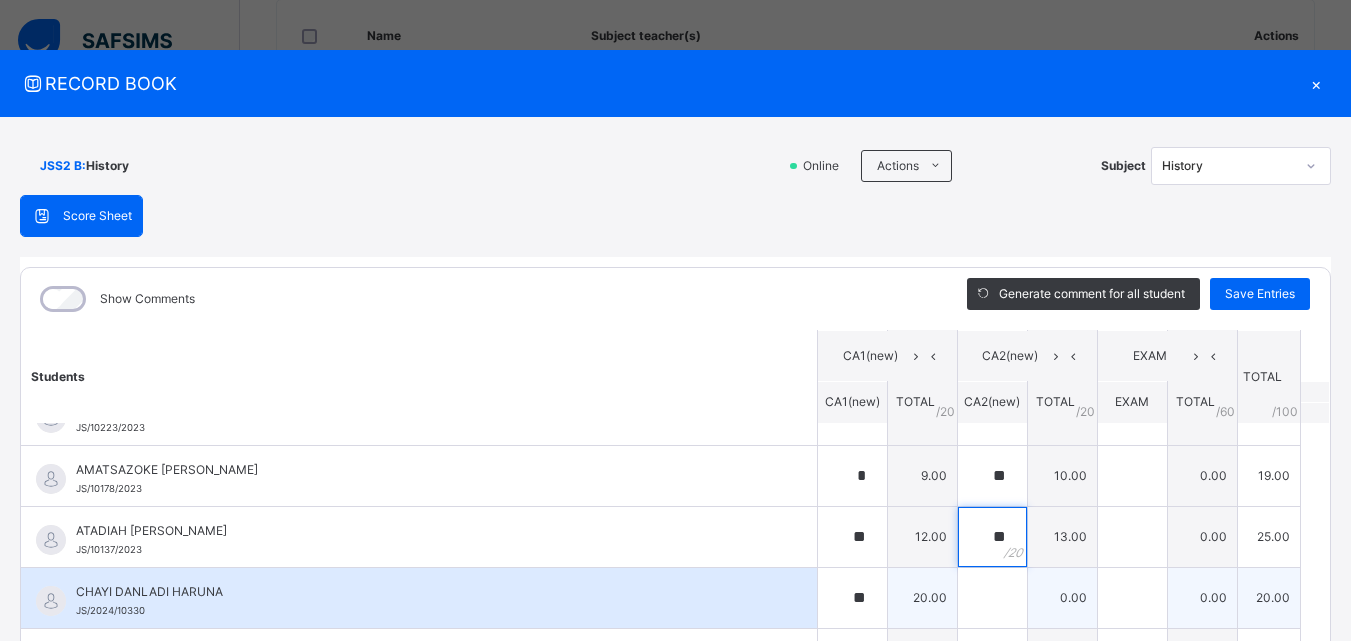 type on "**" 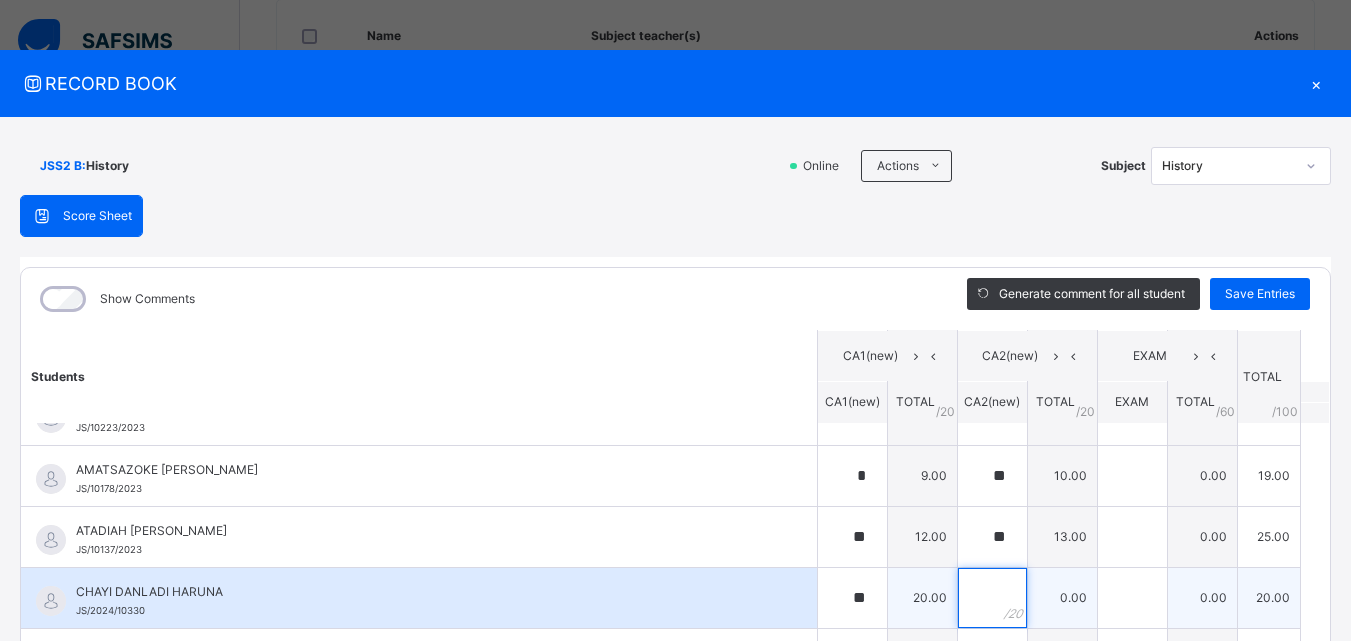 click at bounding box center [992, 598] 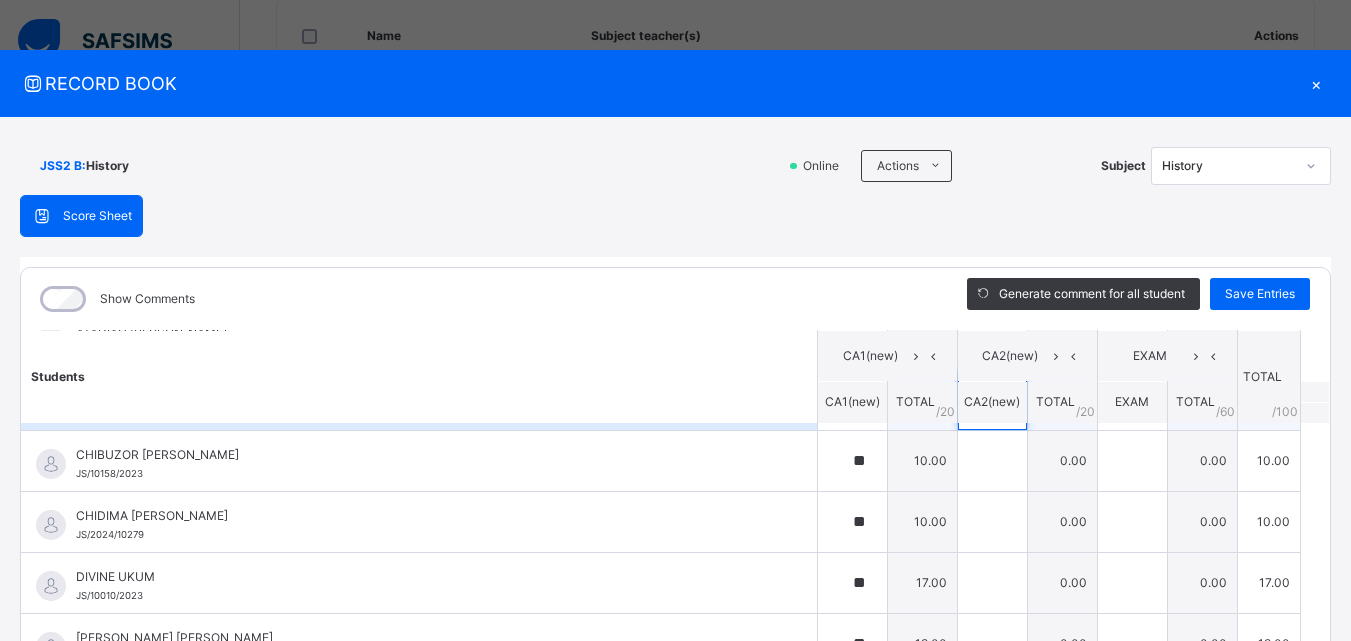scroll, scrollTop: 300, scrollLeft: 0, axis: vertical 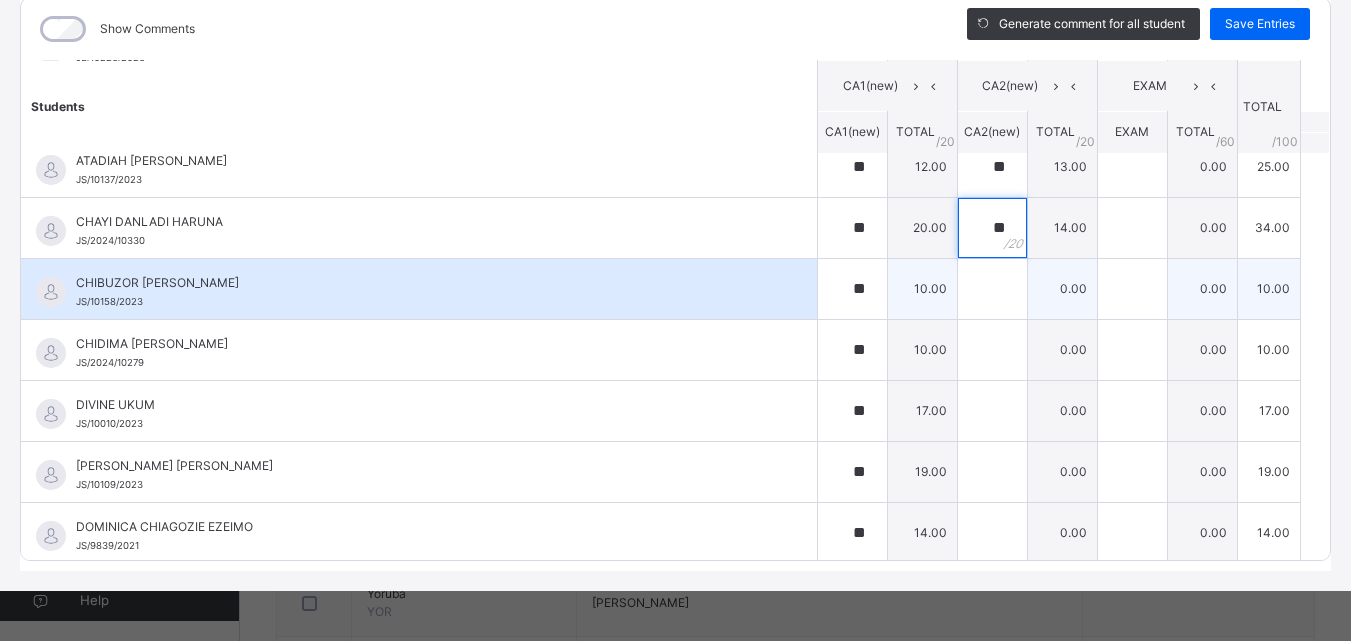 type on "**" 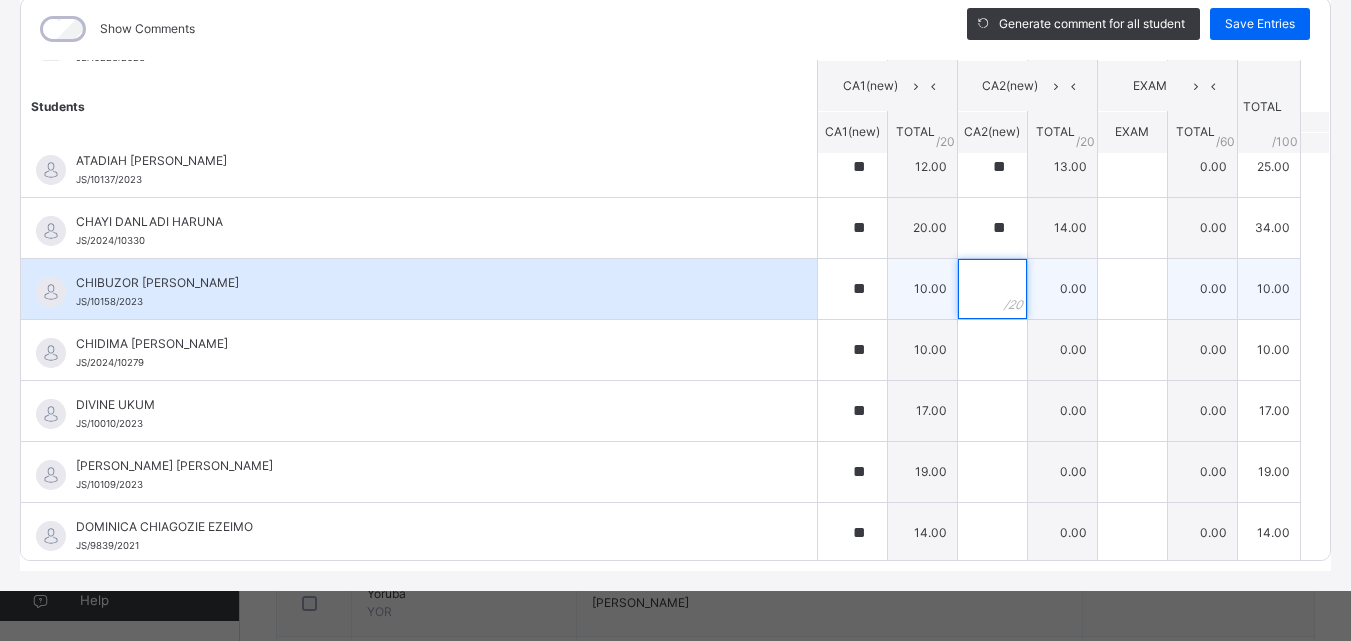 click at bounding box center (992, 289) 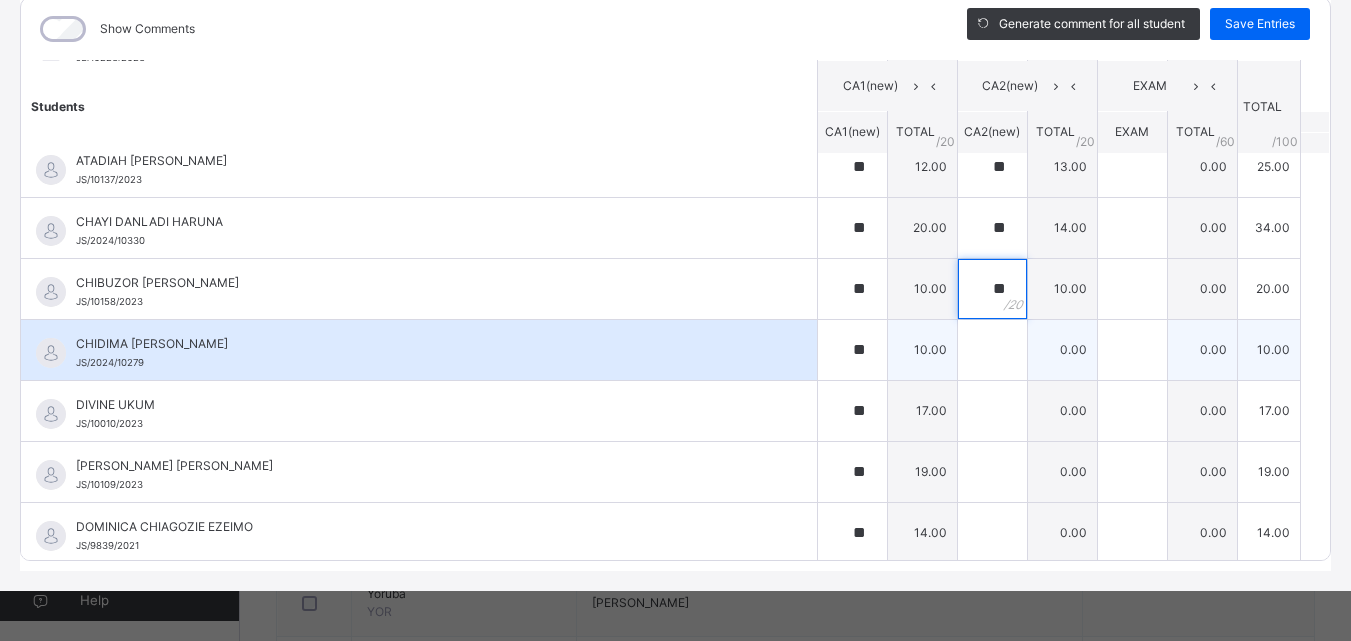 type on "**" 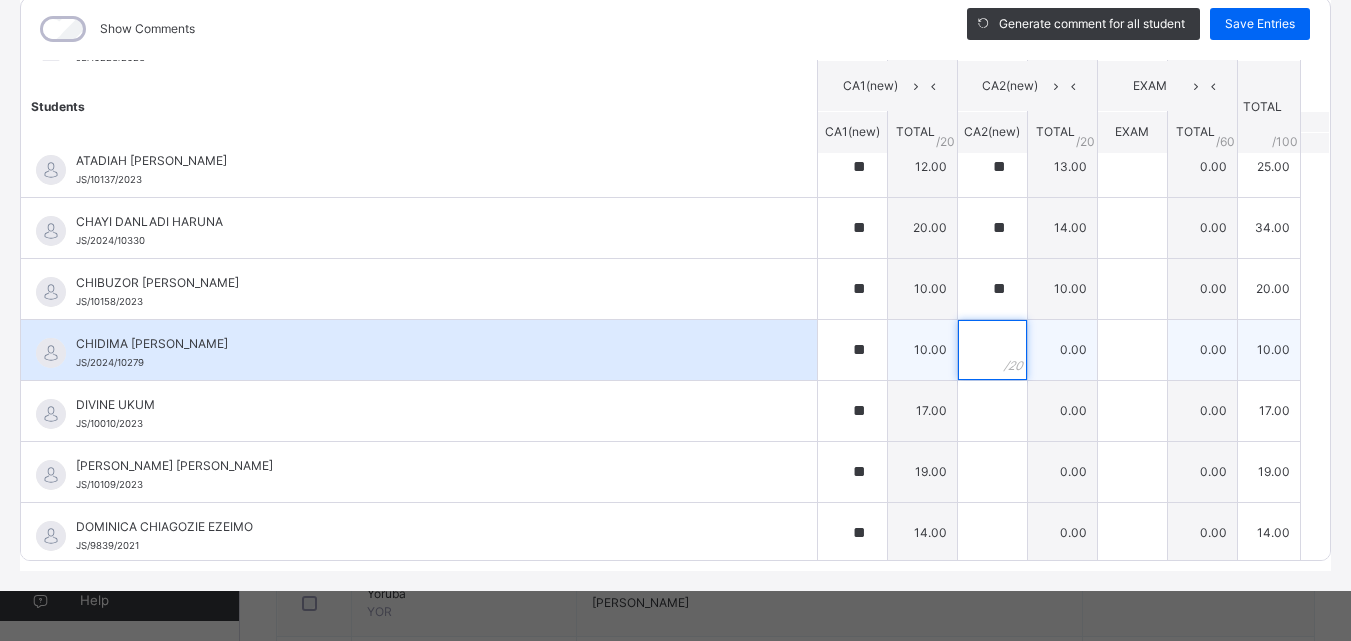 click at bounding box center [992, 350] 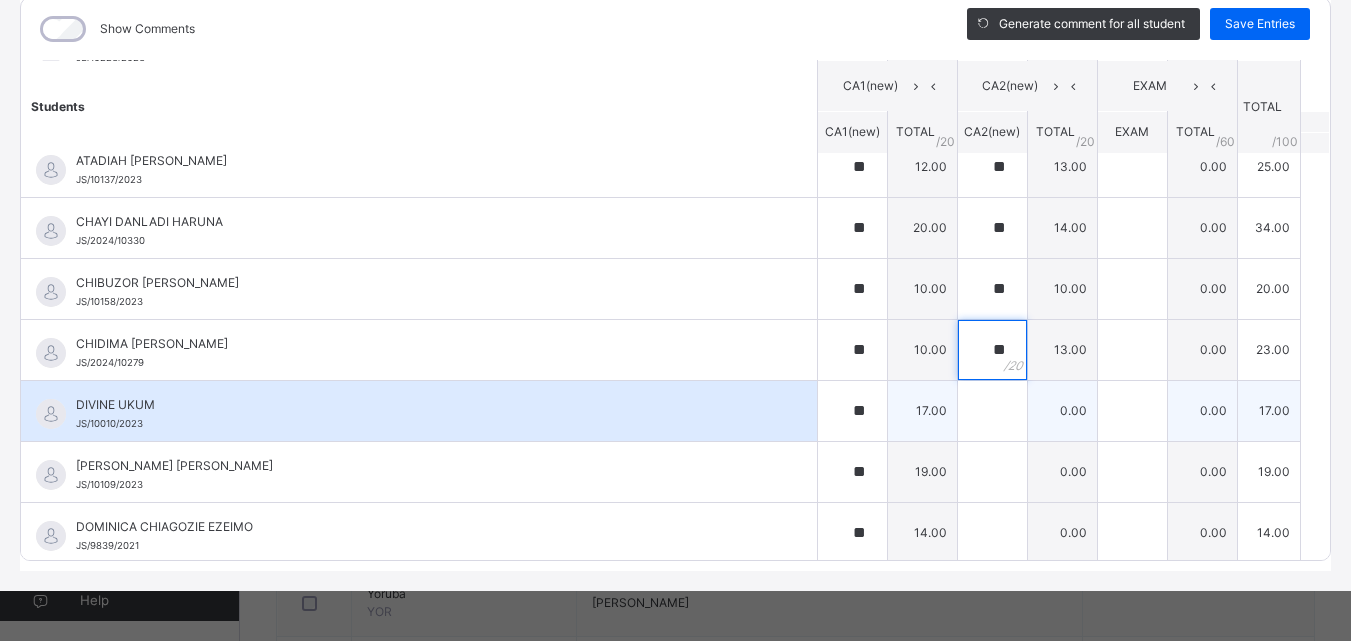 type on "**" 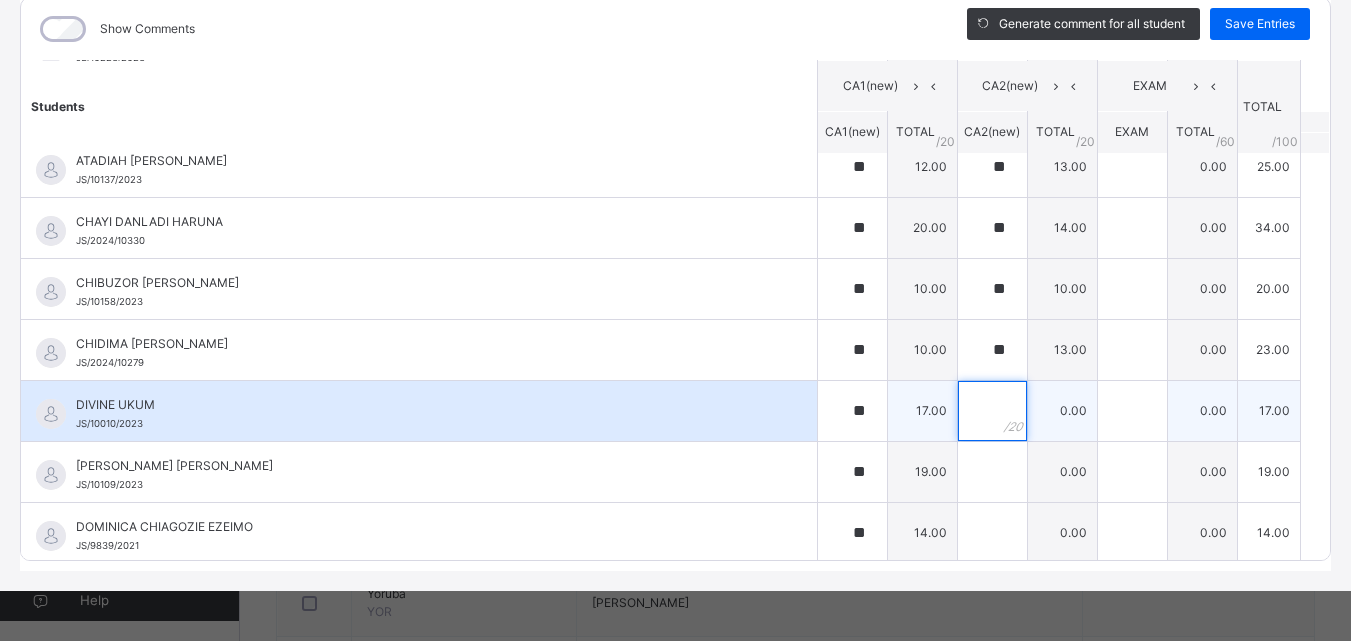 click at bounding box center (992, 411) 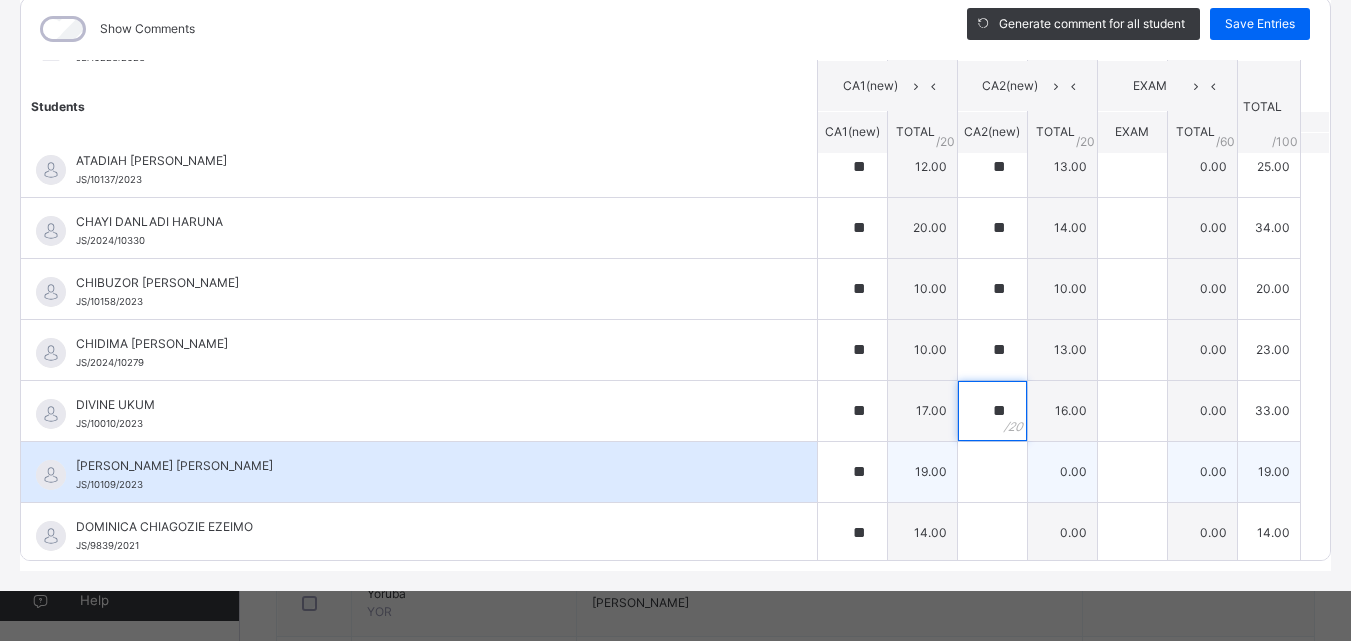 type on "**" 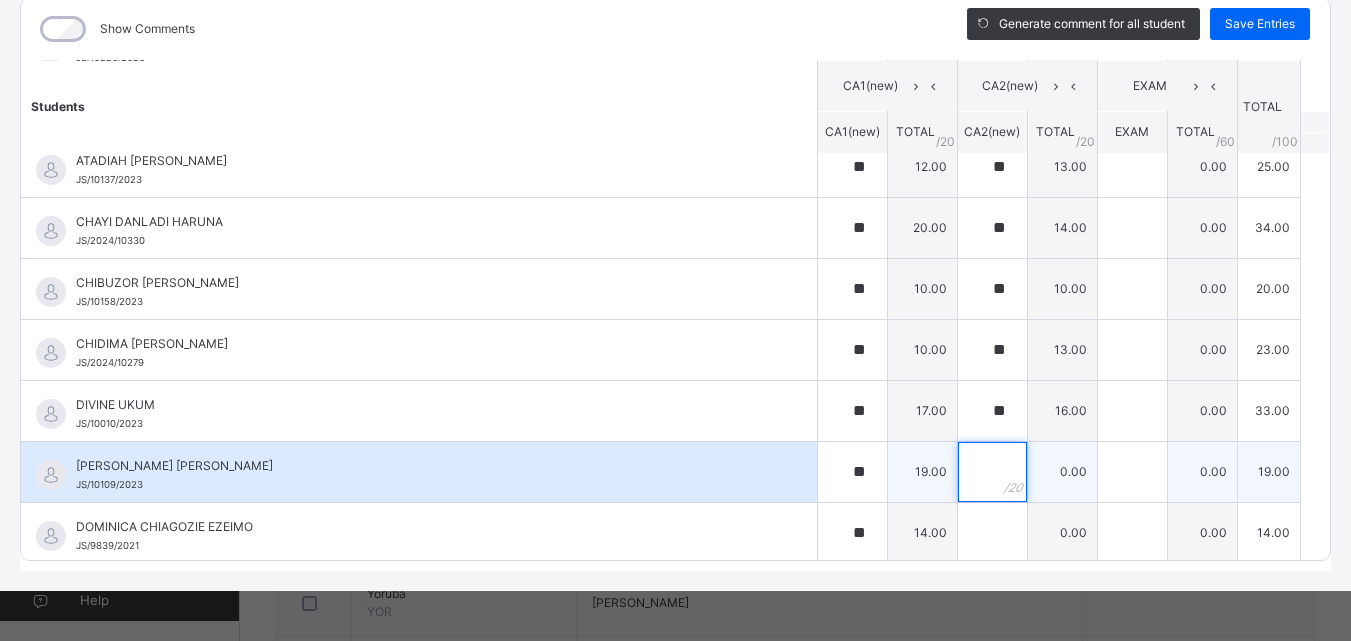 click at bounding box center [992, 472] 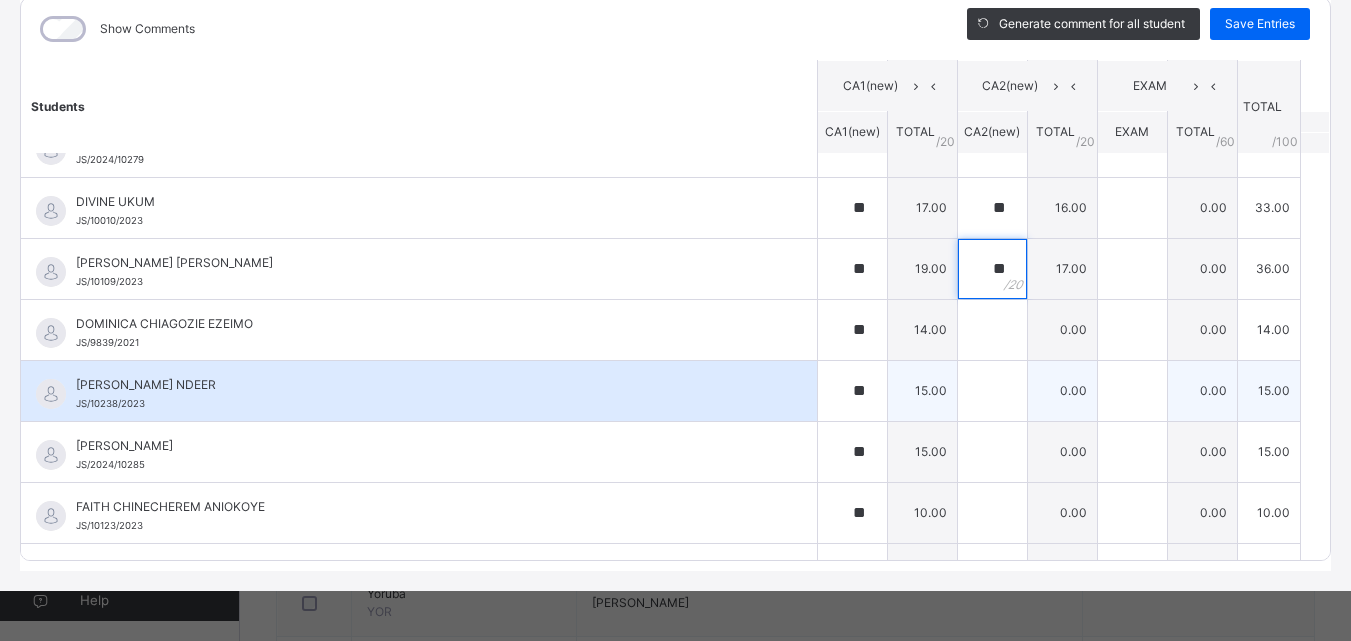 scroll, scrollTop: 400, scrollLeft: 0, axis: vertical 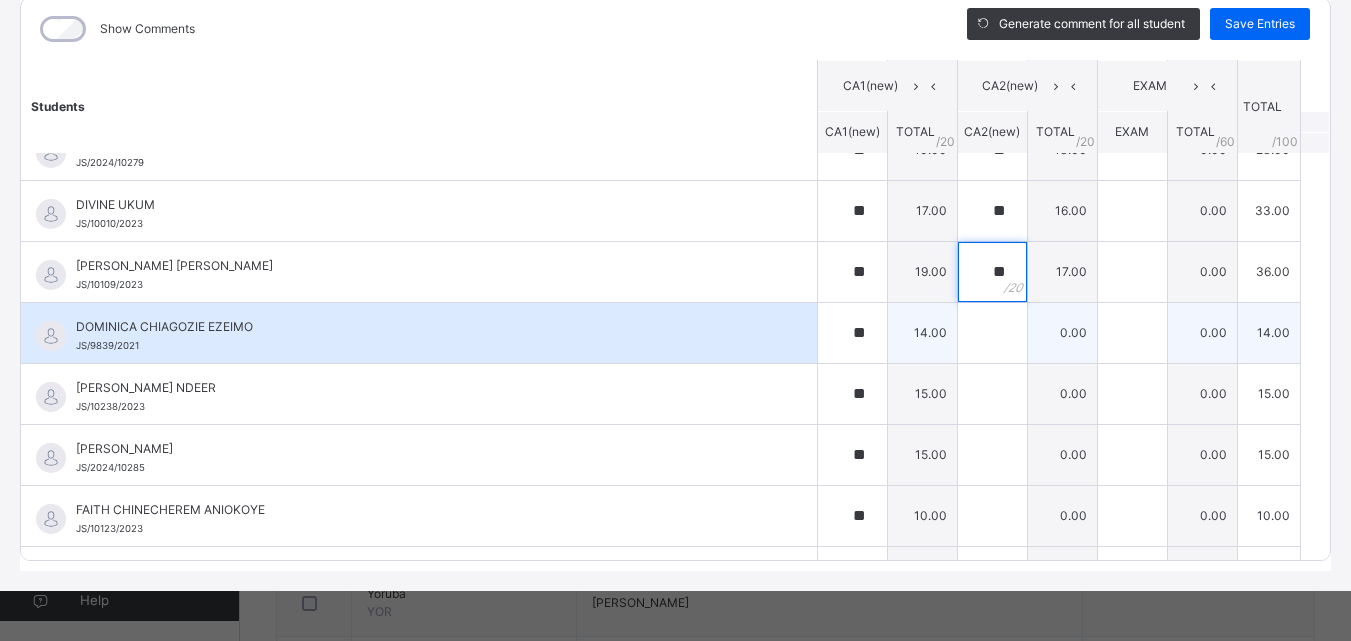 type on "**" 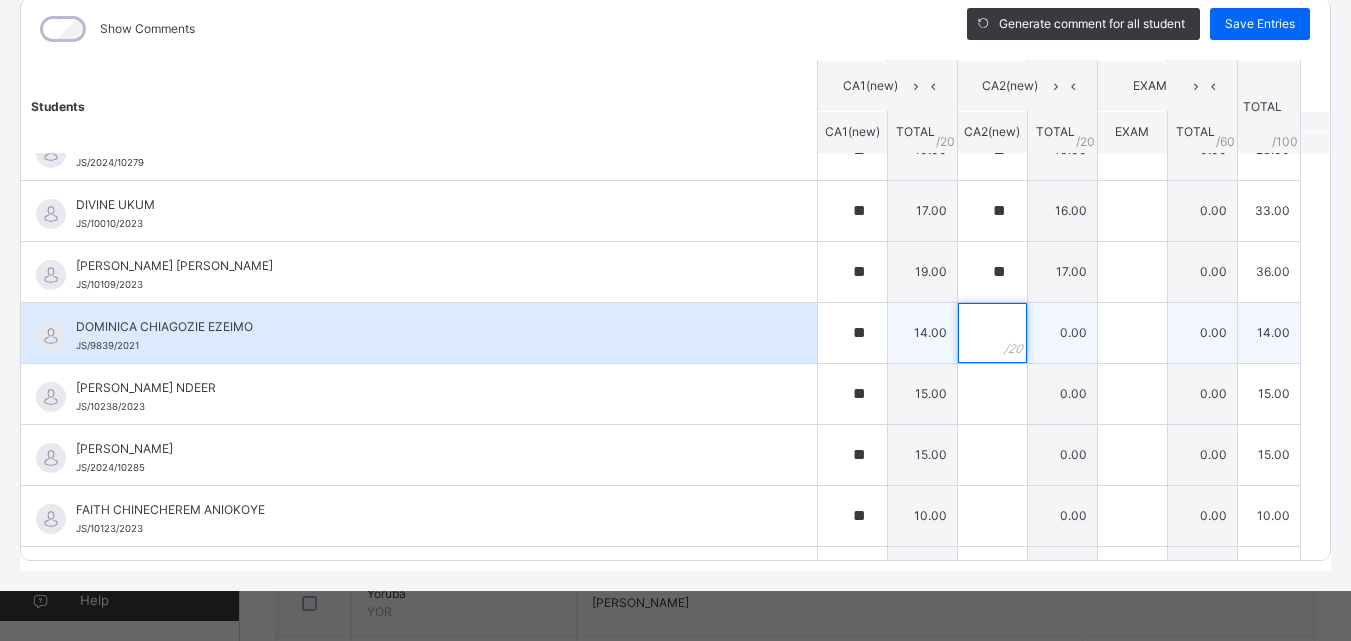 click at bounding box center (992, 333) 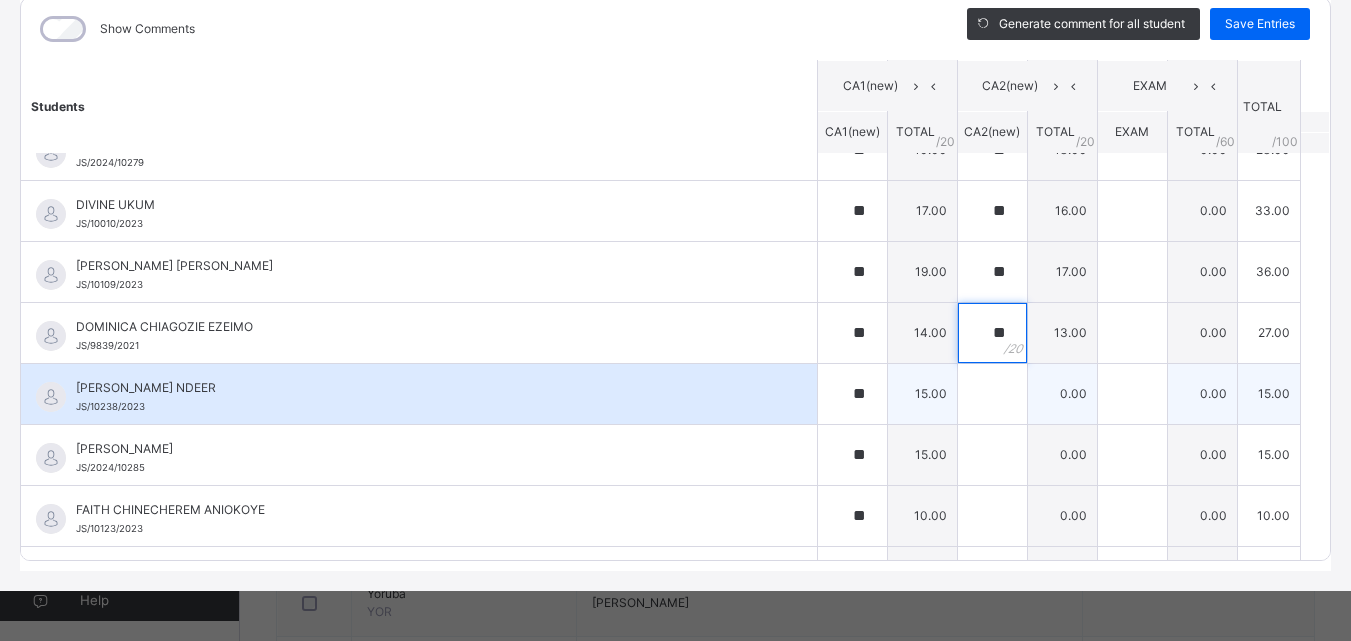 type on "**" 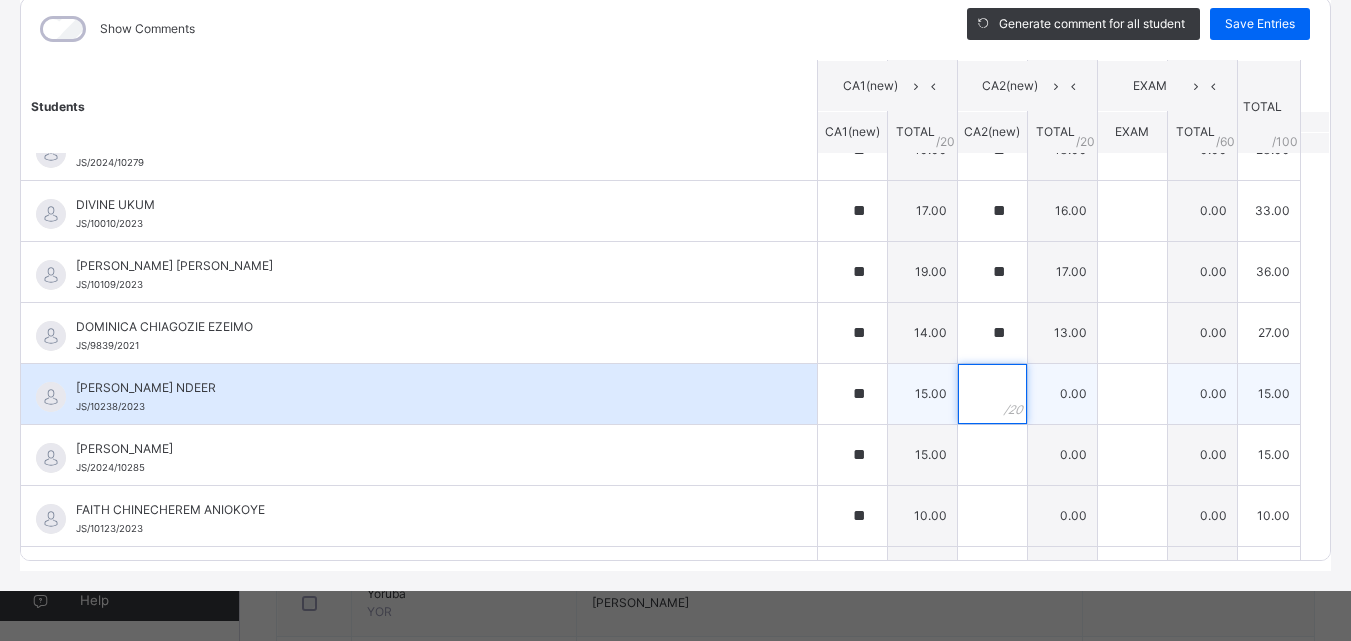 click at bounding box center (992, 394) 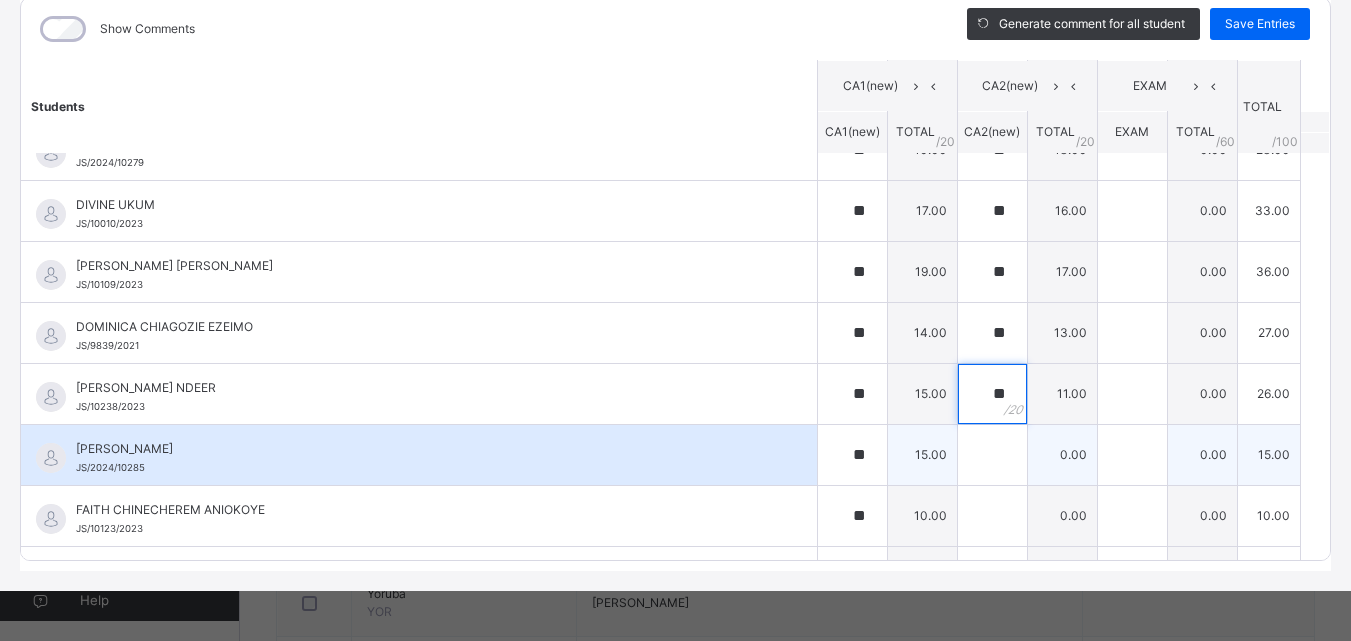 type on "**" 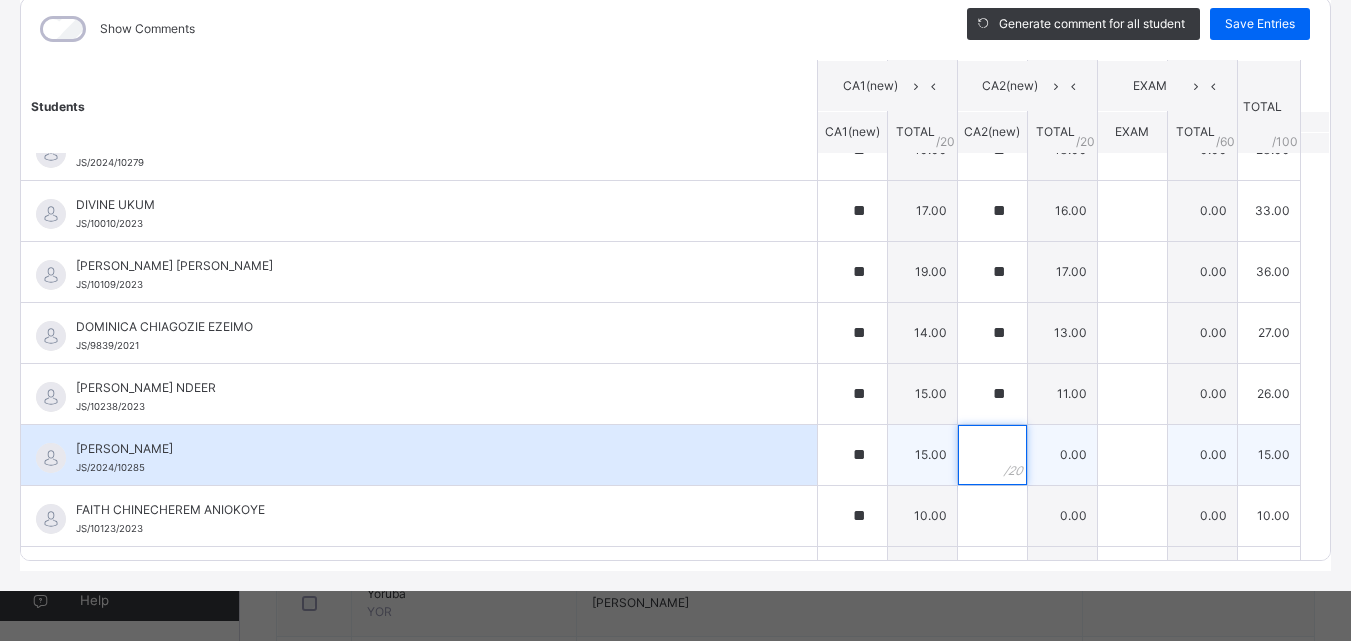 click at bounding box center (992, 455) 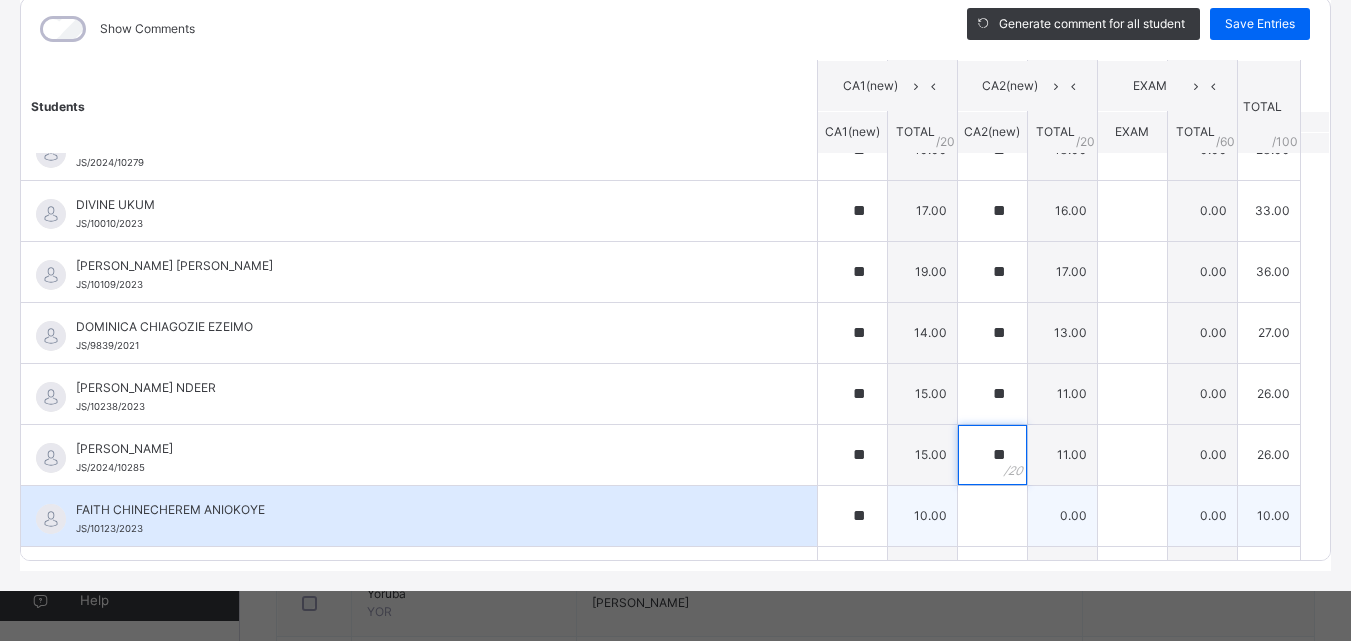 type on "**" 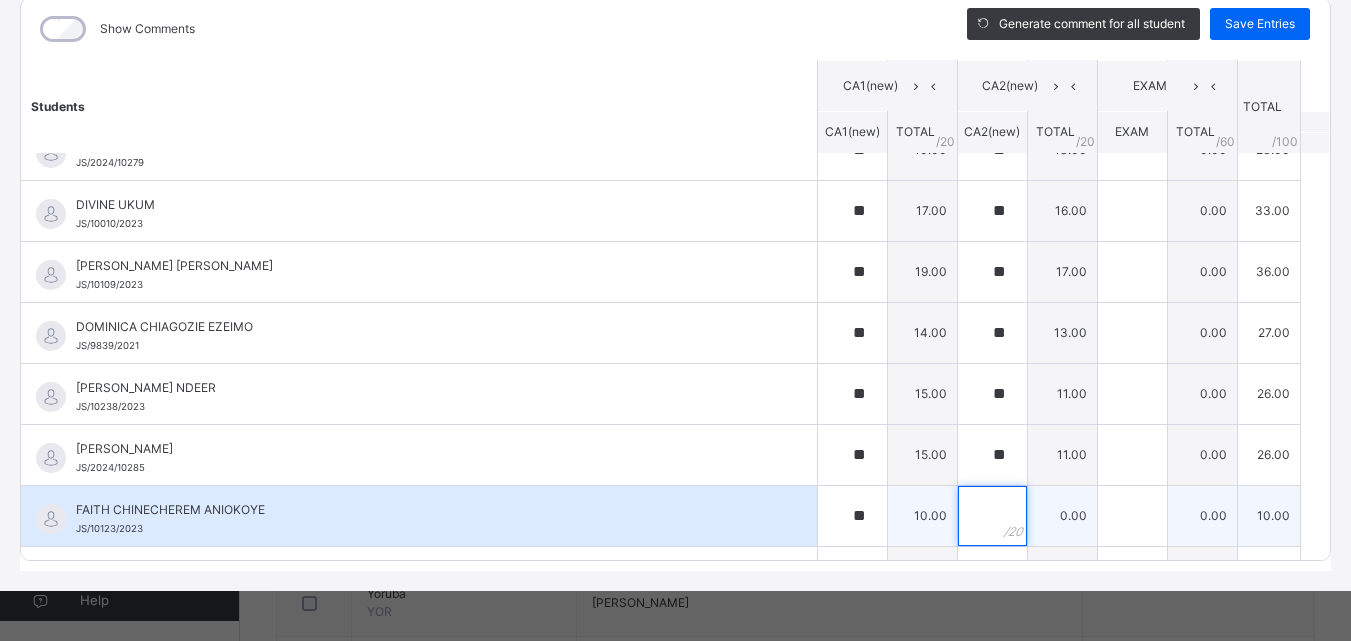 click at bounding box center (992, 516) 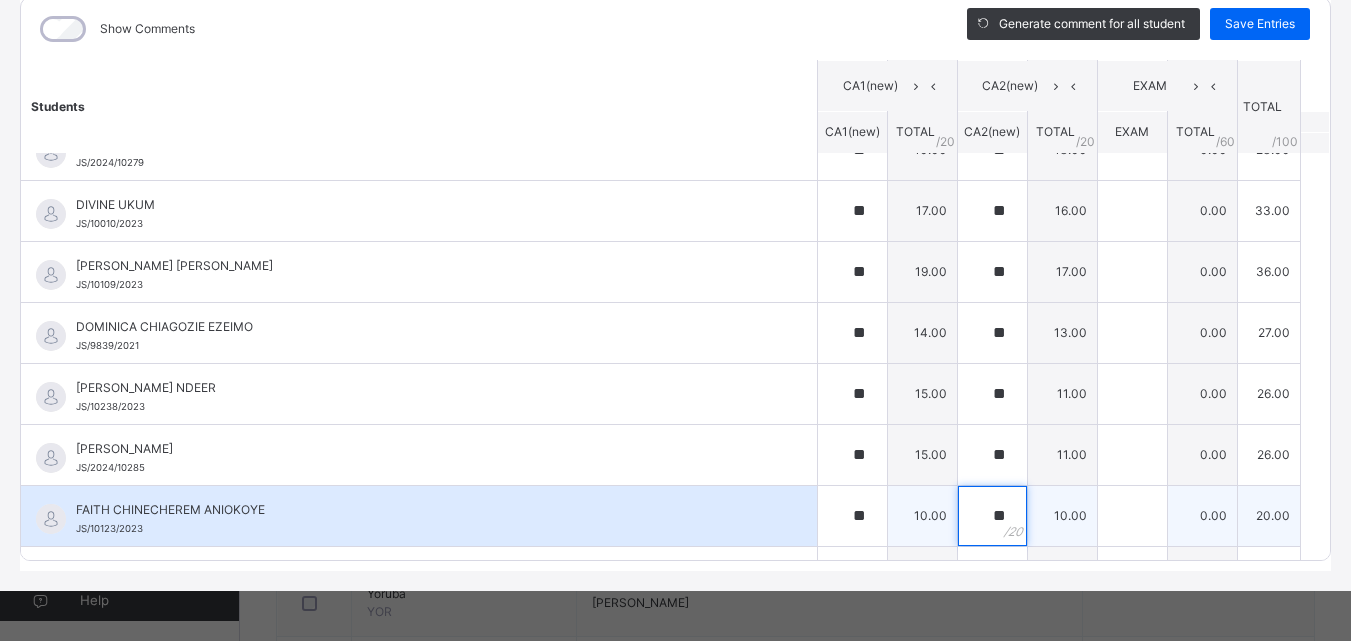 scroll, scrollTop: 500, scrollLeft: 0, axis: vertical 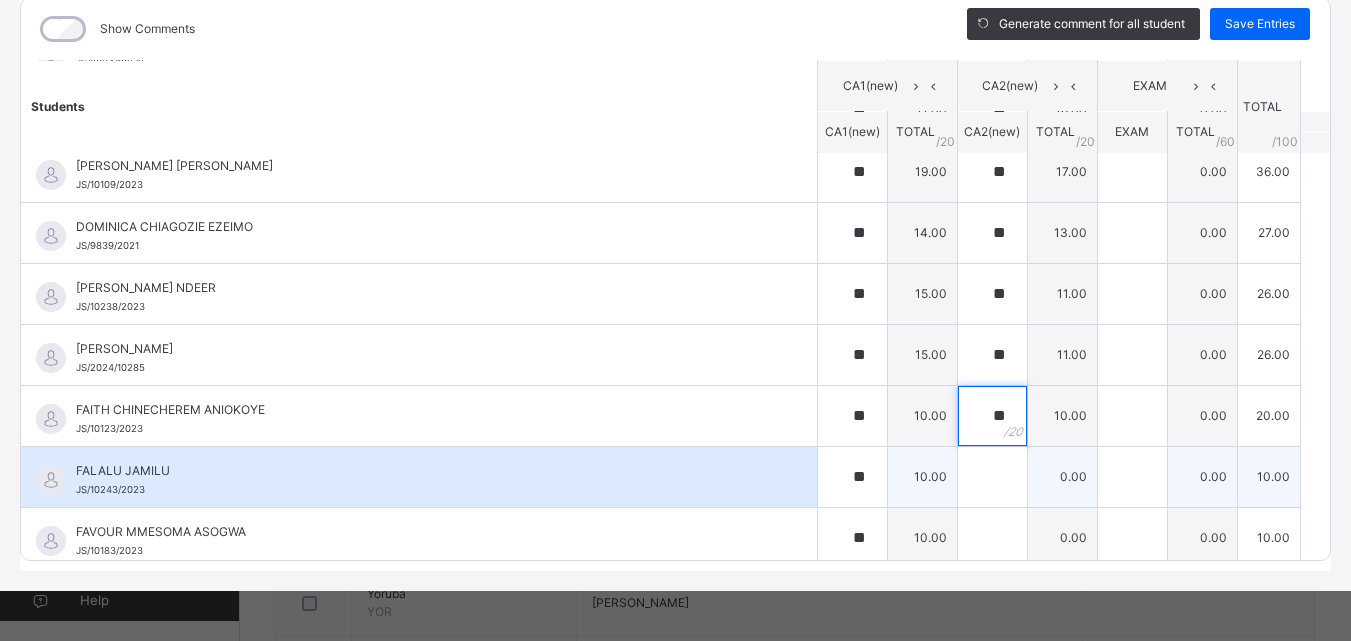 type on "**" 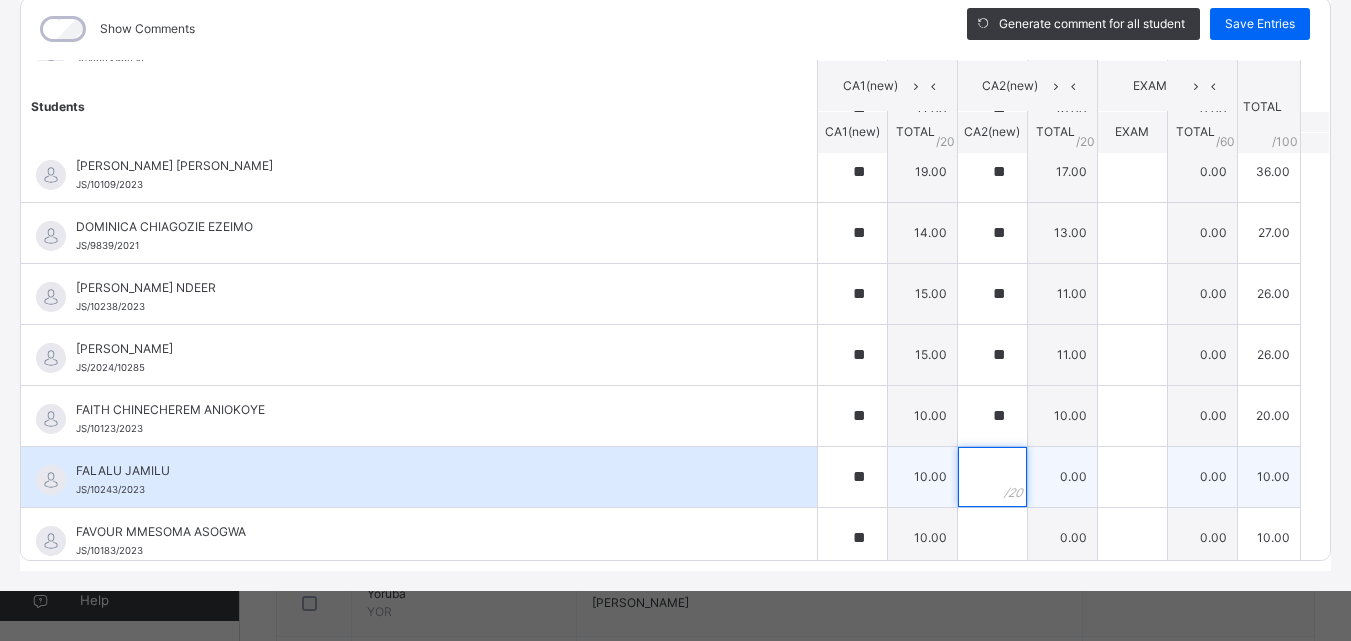 click at bounding box center (992, 477) 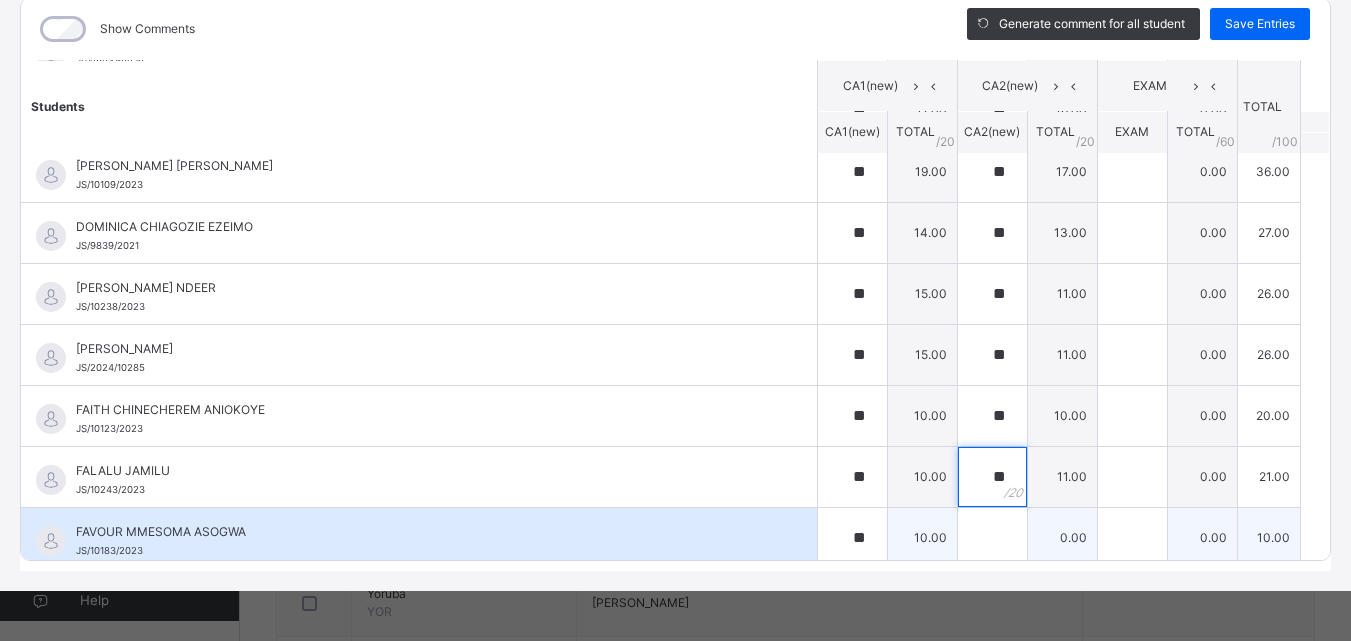 type on "**" 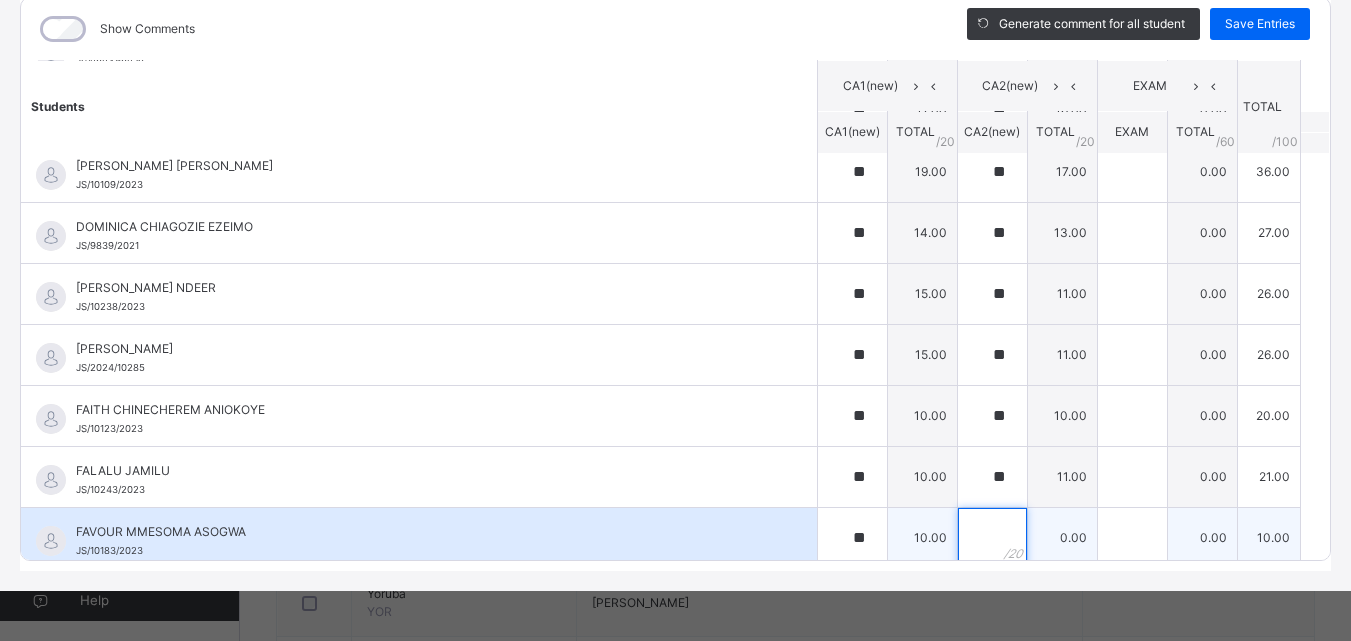 click at bounding box center [992, 538] 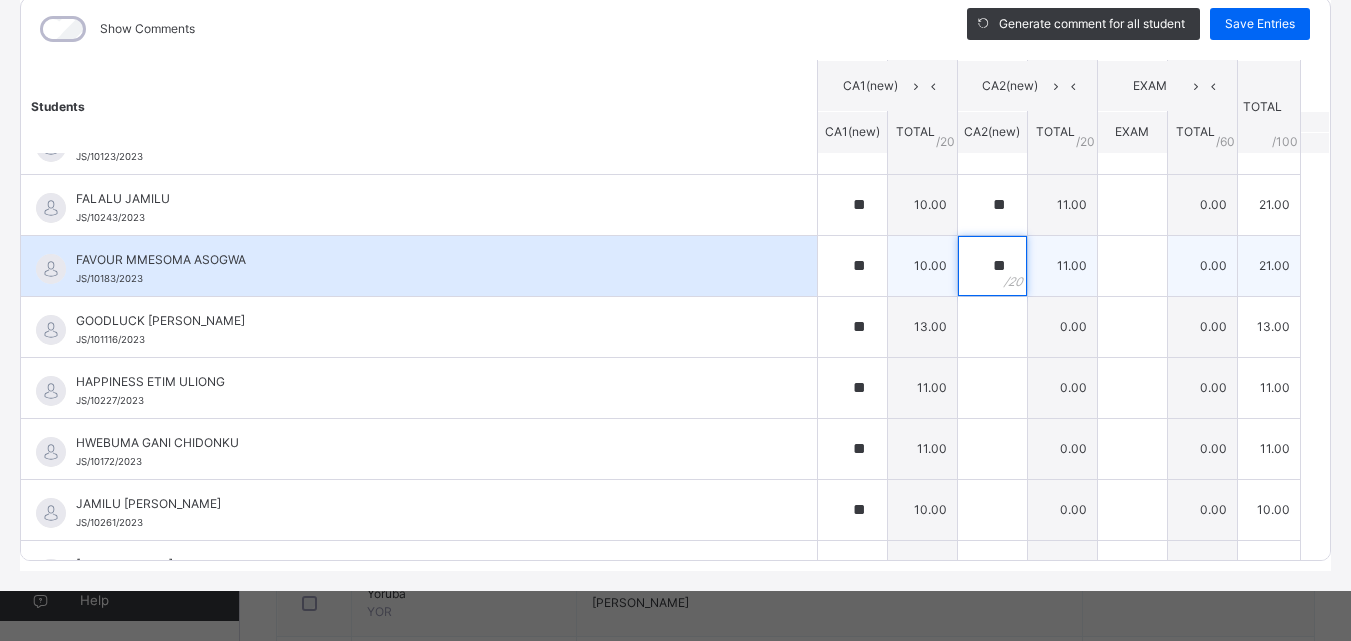 scroll, scrollTop: 800, scrollLeft: 0, axis: vertical 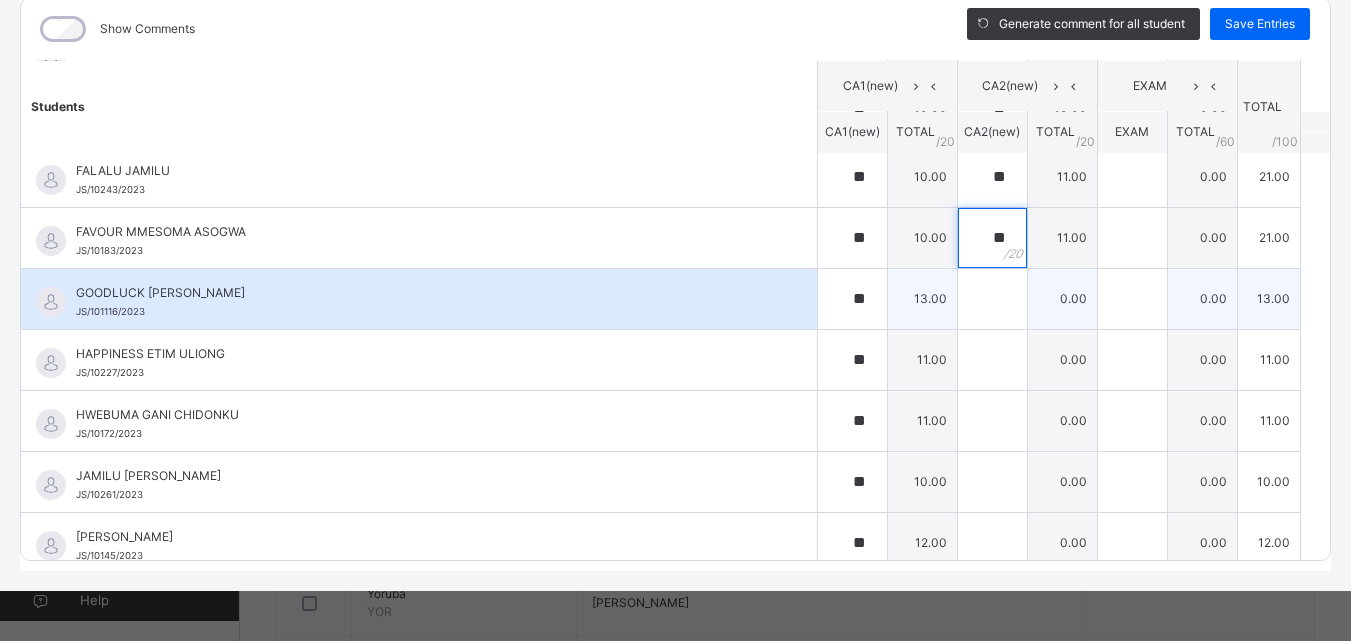 type on "**" 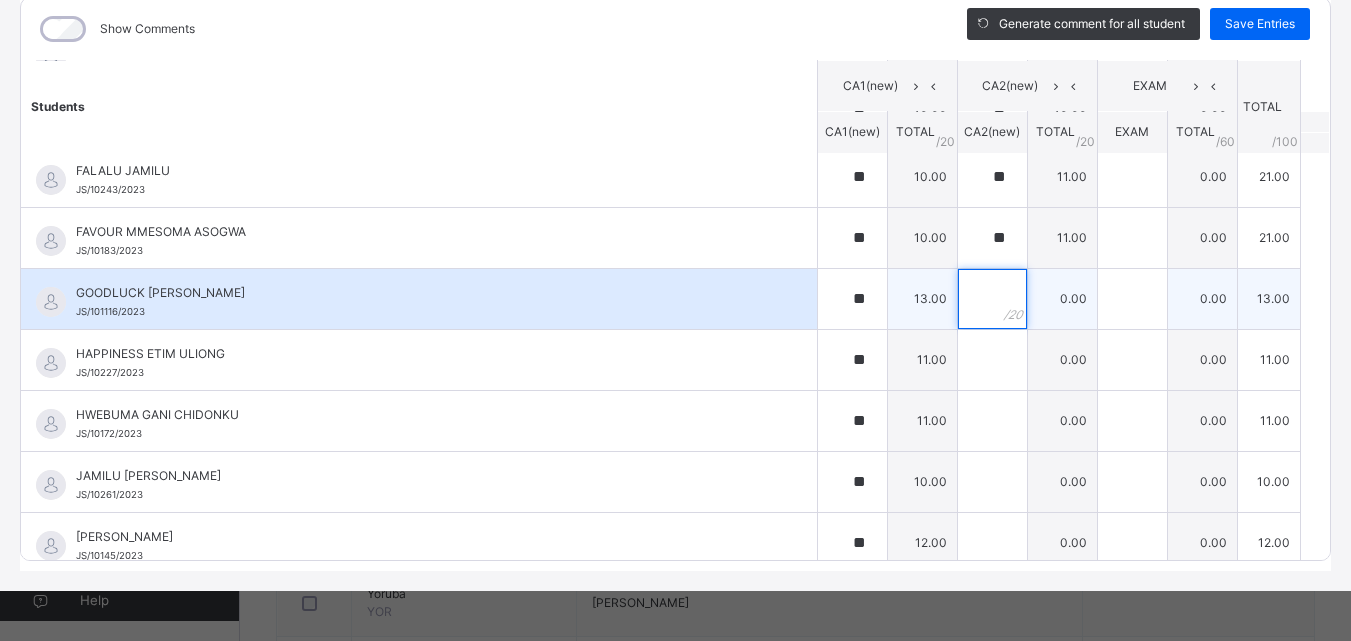click at bounding box center [992, 299] 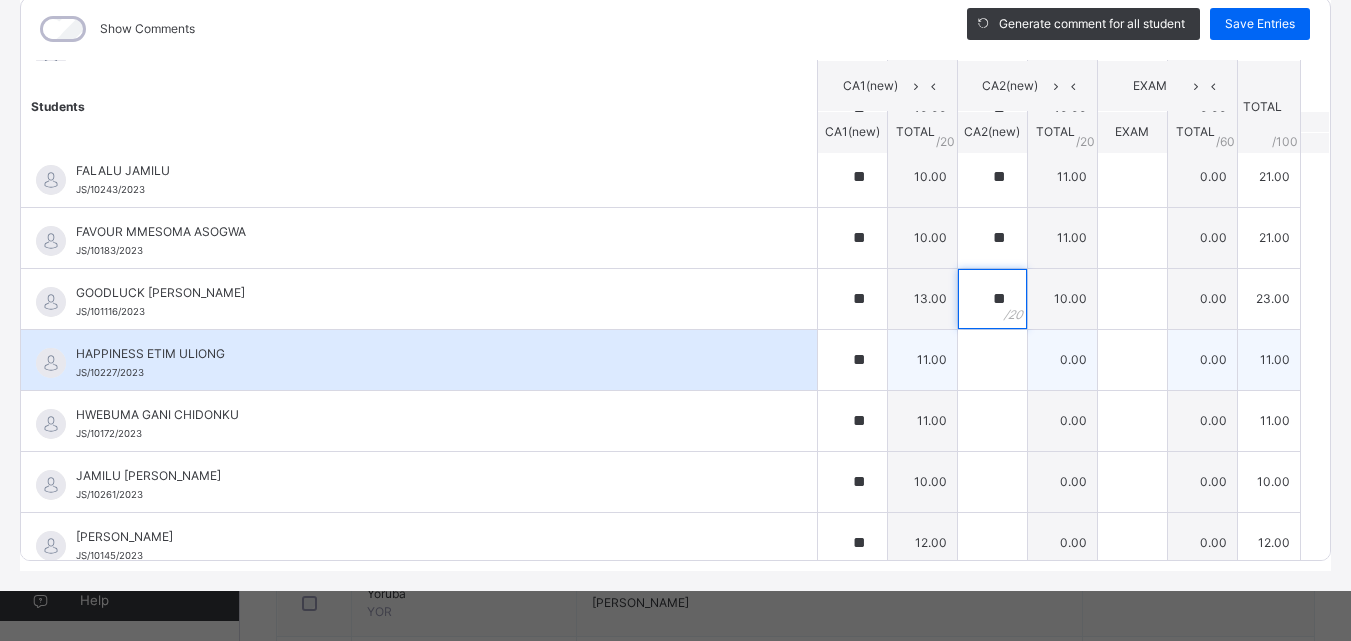 type on "**" 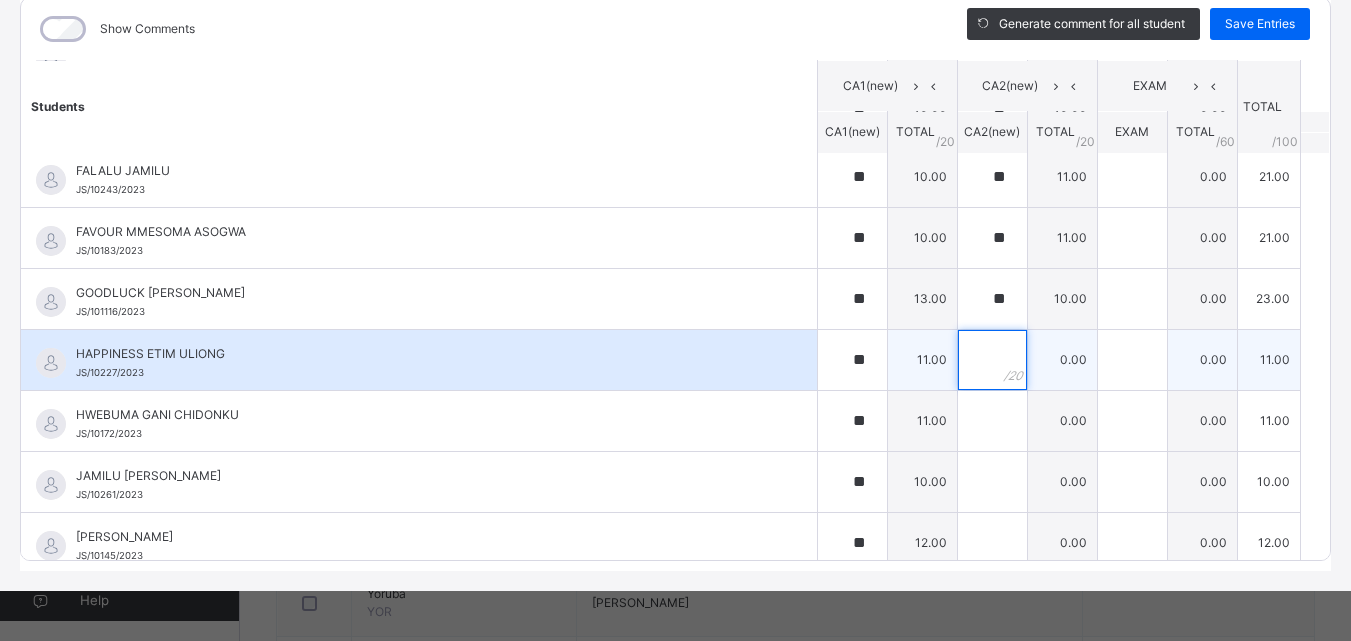 click at bounding box center (992, 360) 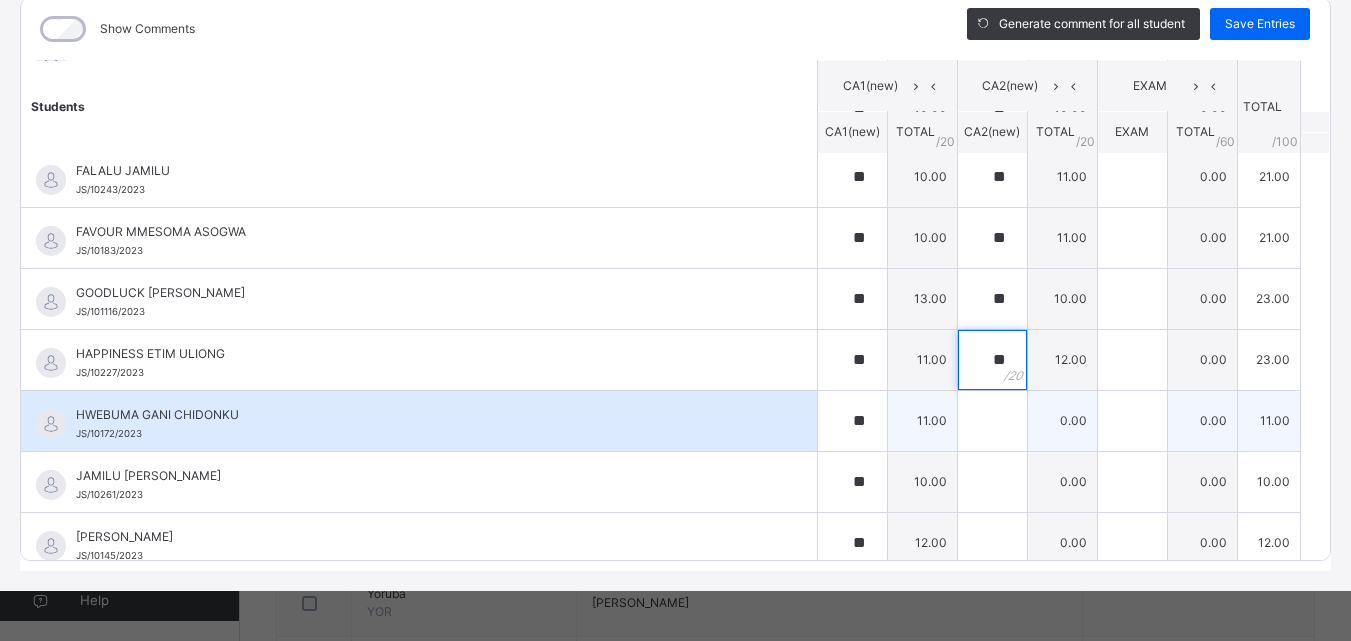 type on "**" 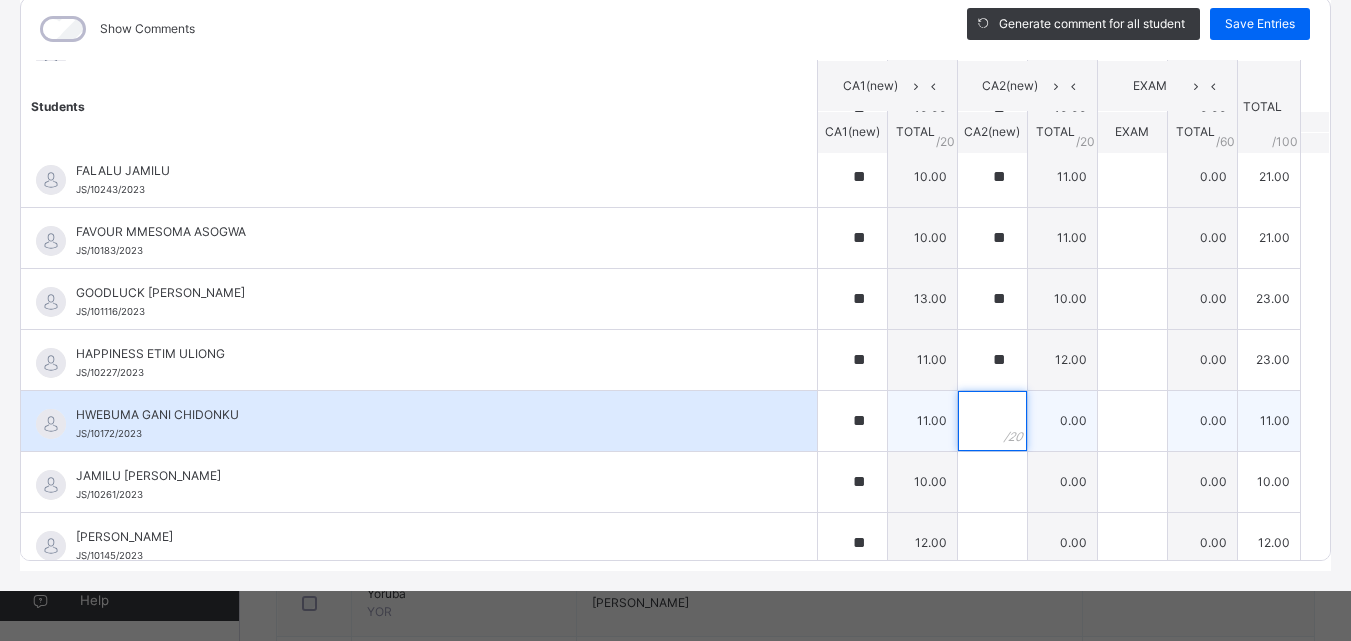 click at bounding box center (992, 421) 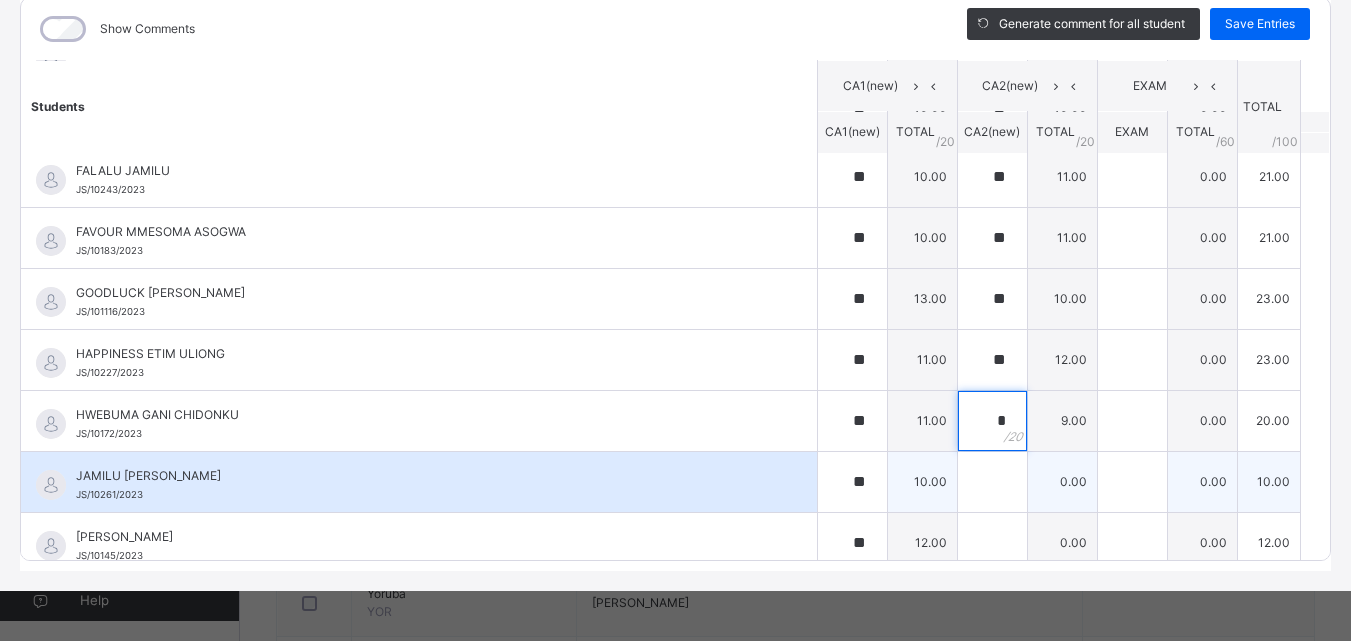 type on "*" 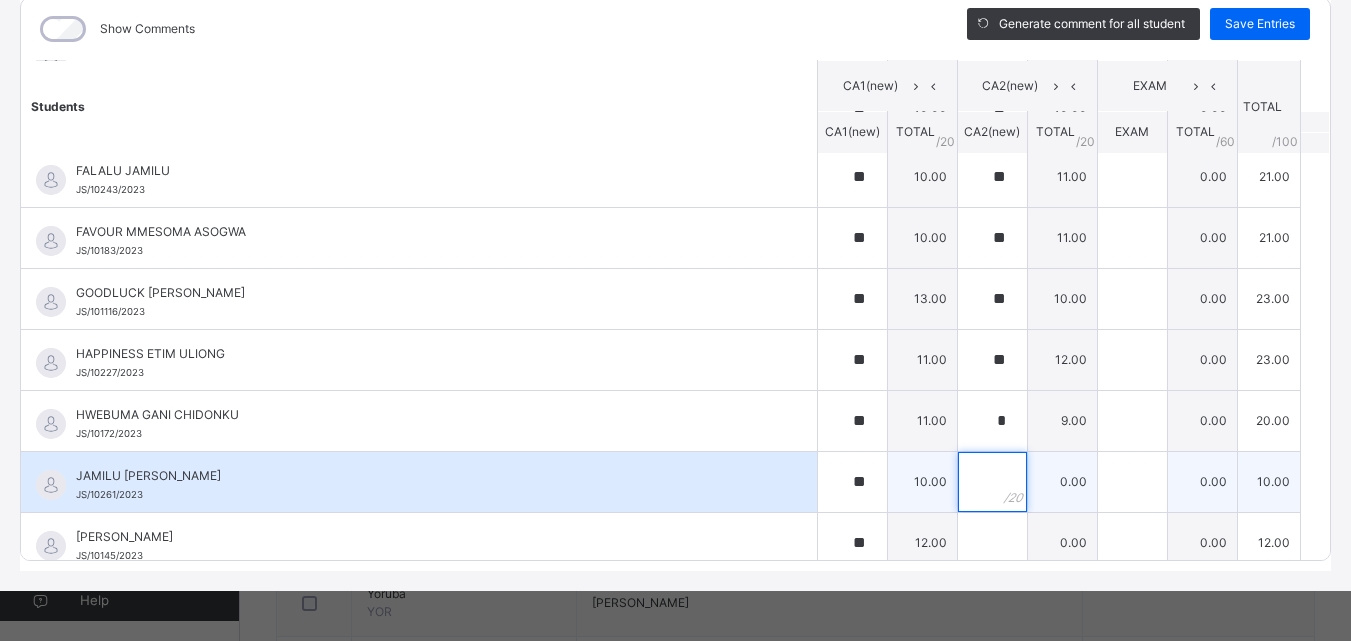 click at bounding box center (992, 482) 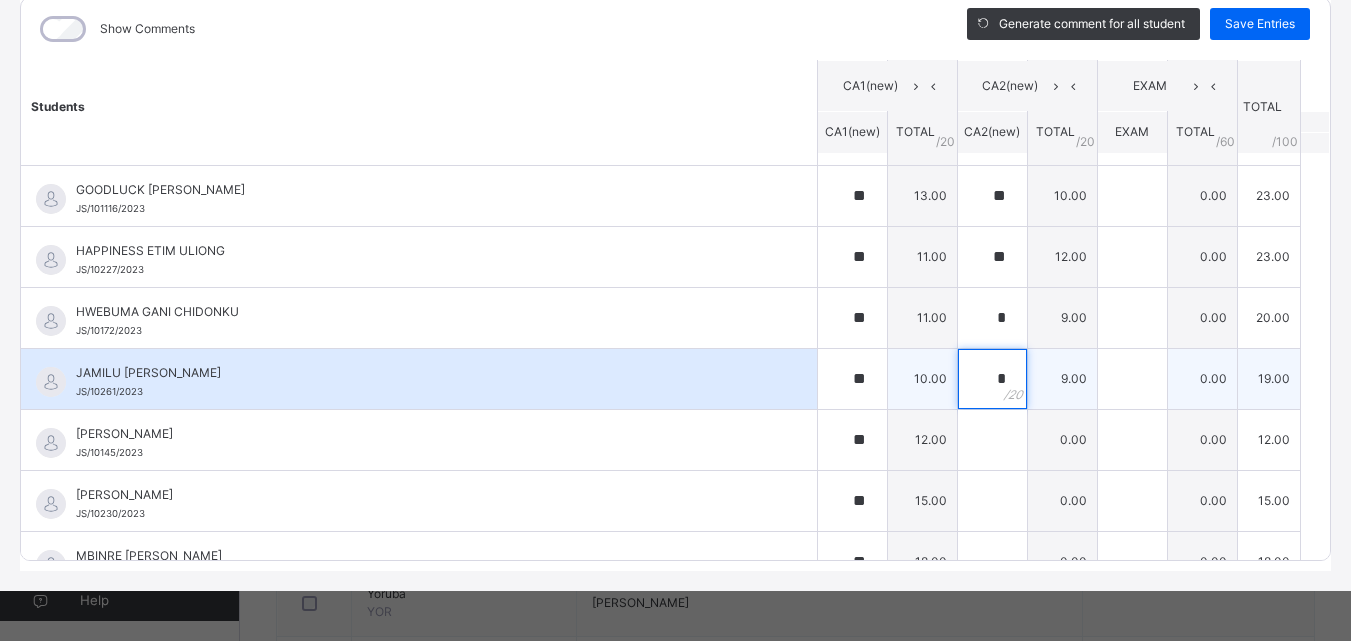 scroll, scrollTop: 1000, scrollLeft: 0, axis: vertical 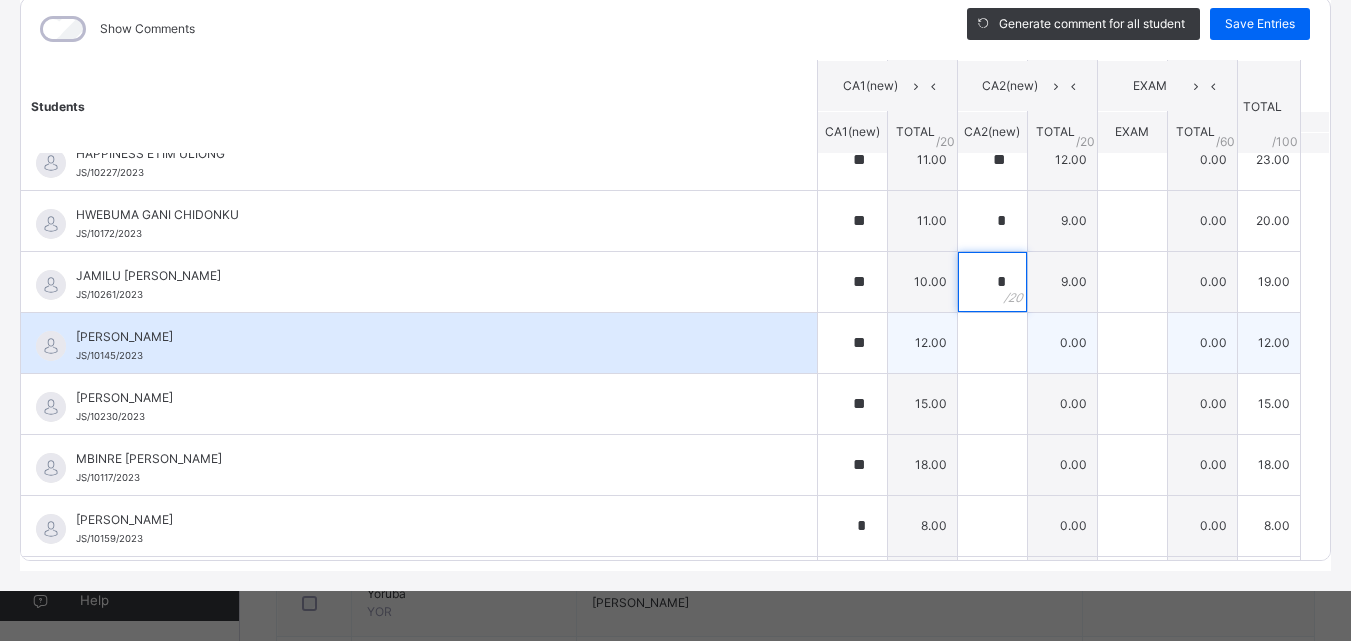 type on "*" 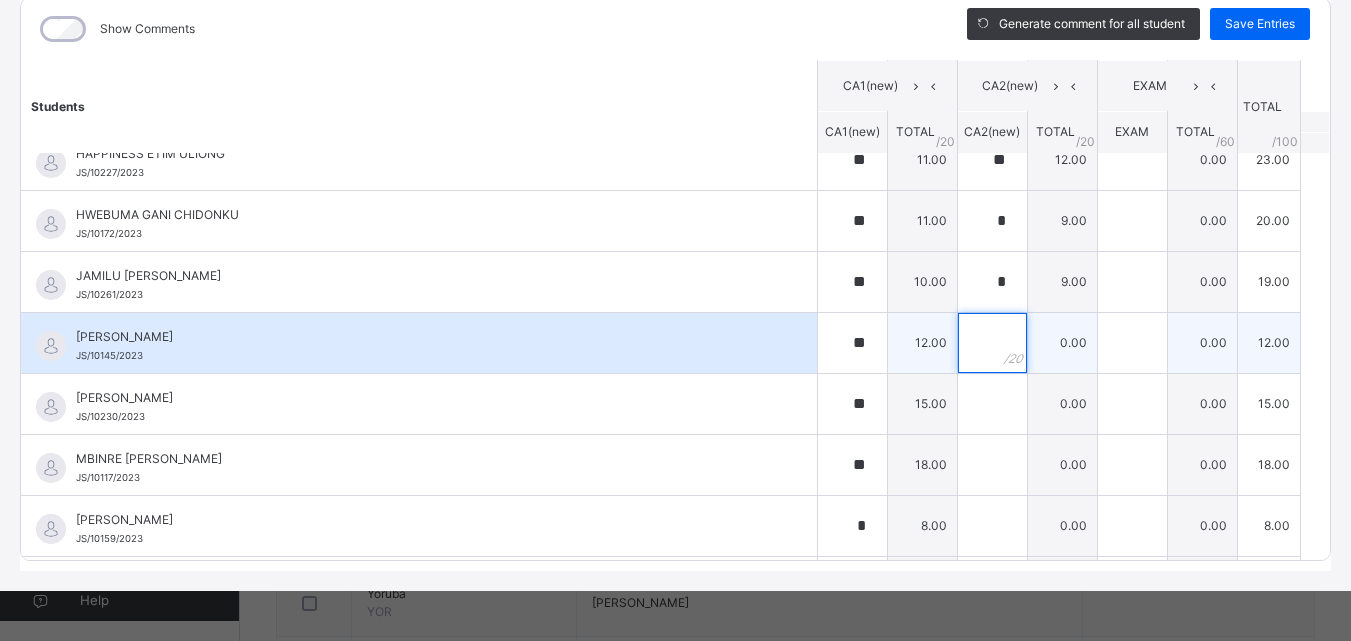 click at bounding box center (992, 343) 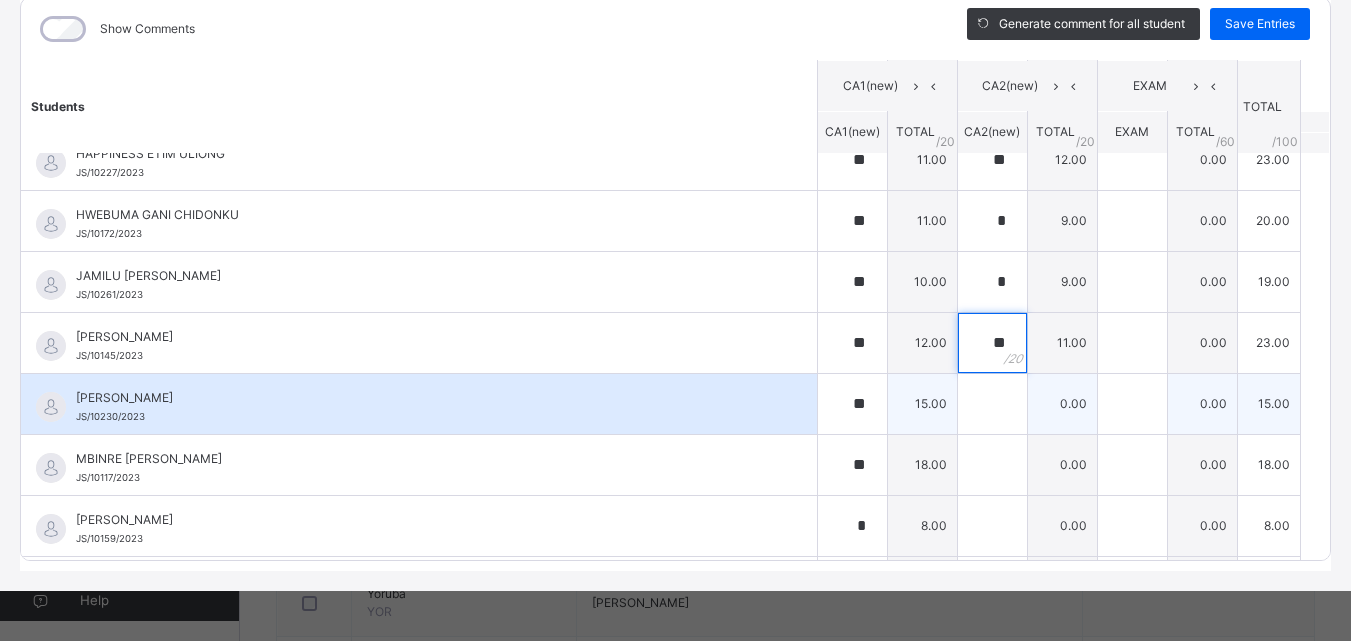 type on "**" 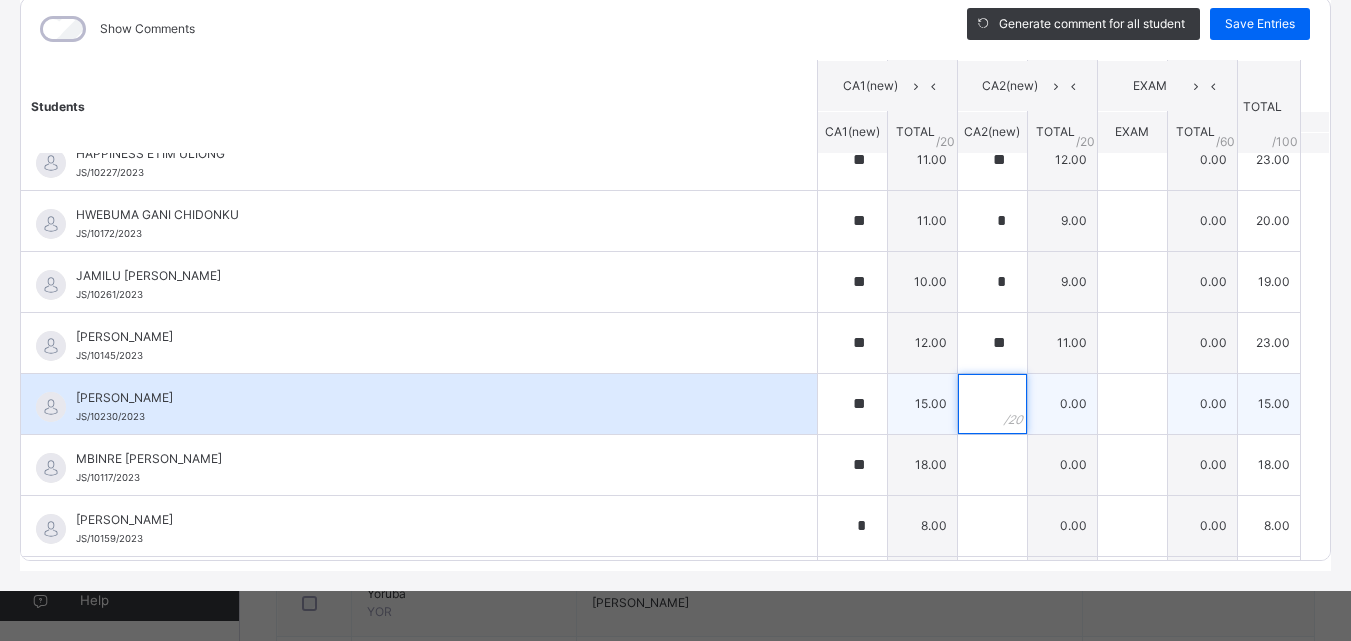 click at bounding box center [992, 404] 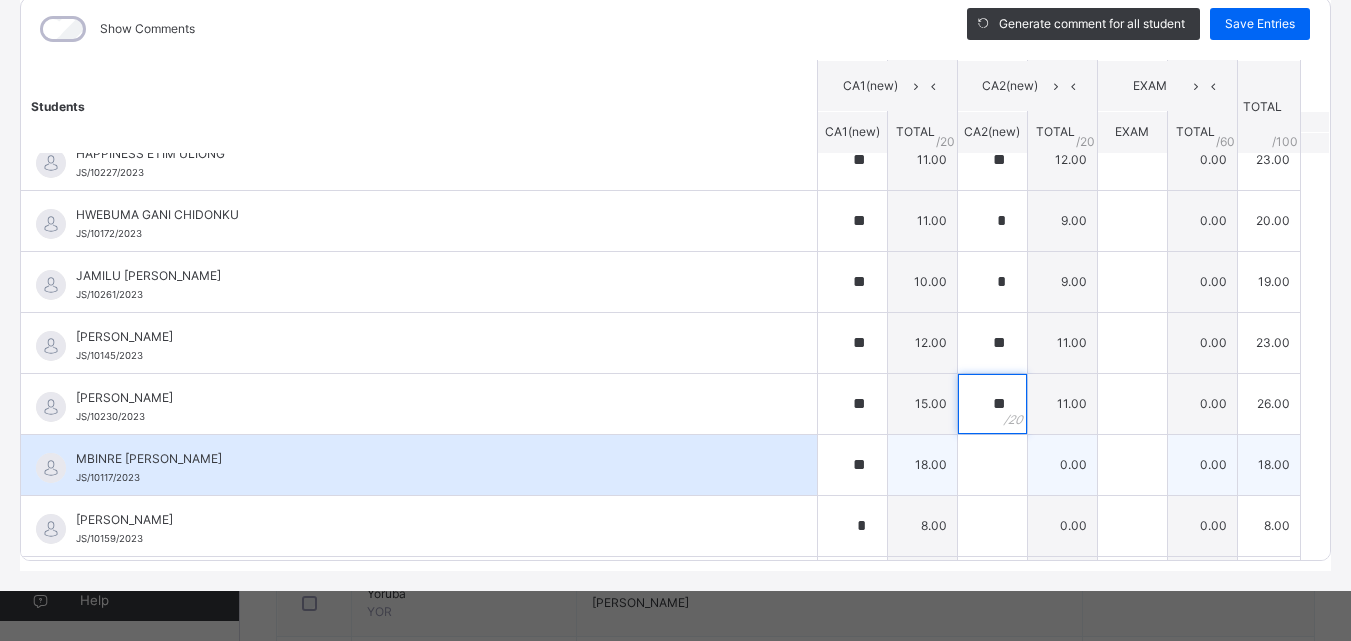 type on "**" 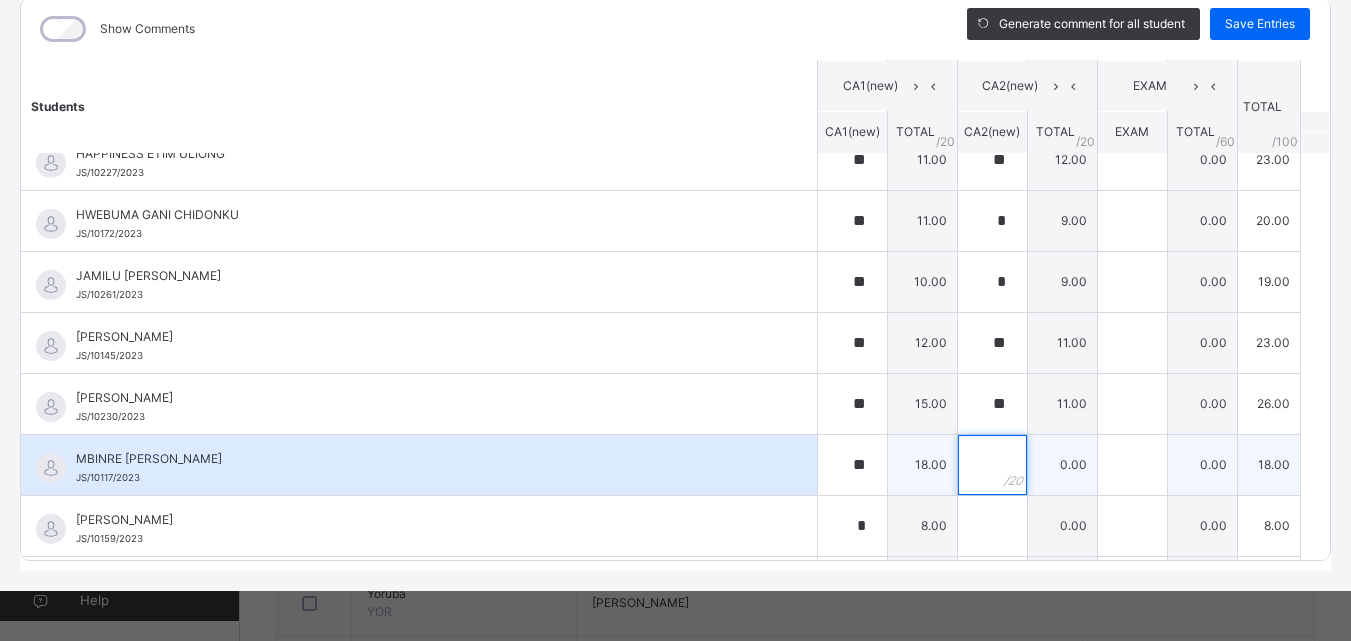 click at bounding box center (992, 465) 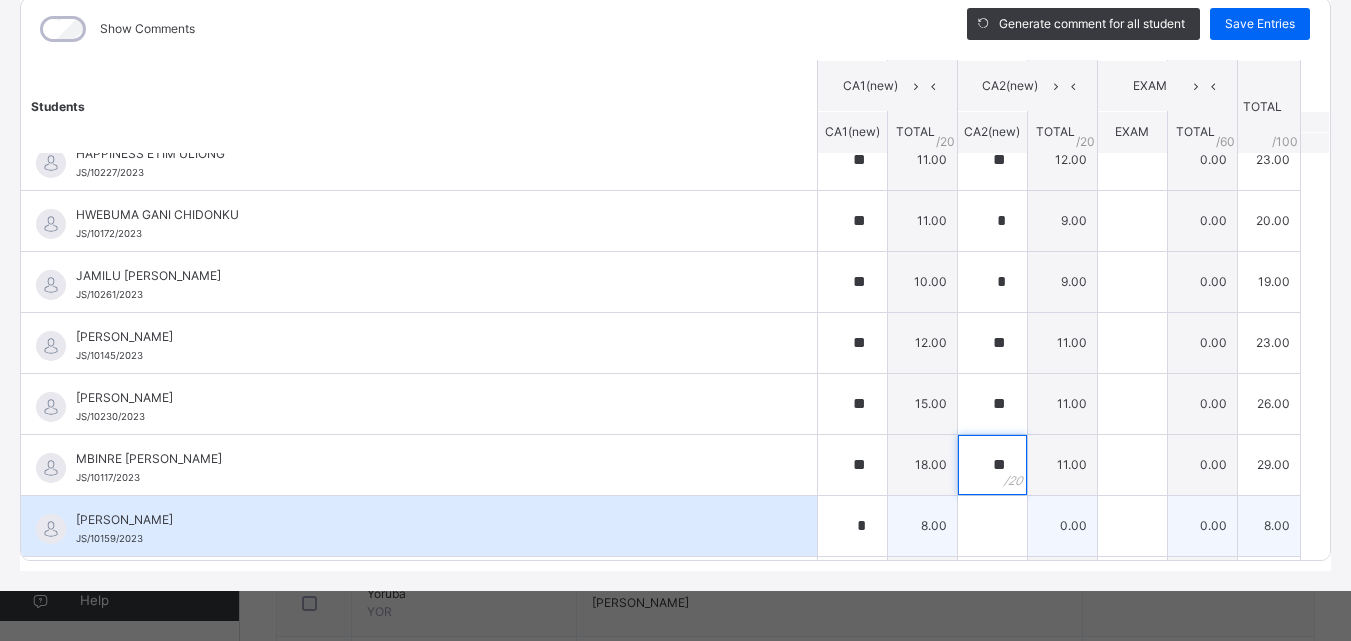 type on "**" 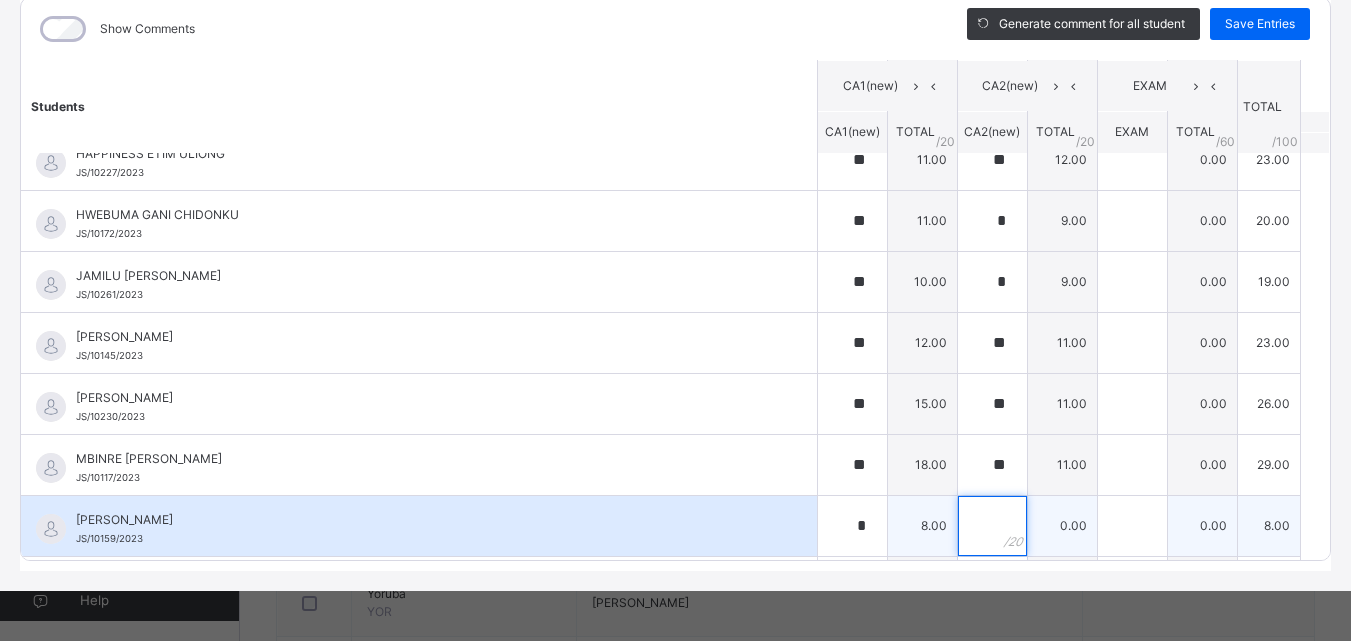 click at bounding box center (992, 526) 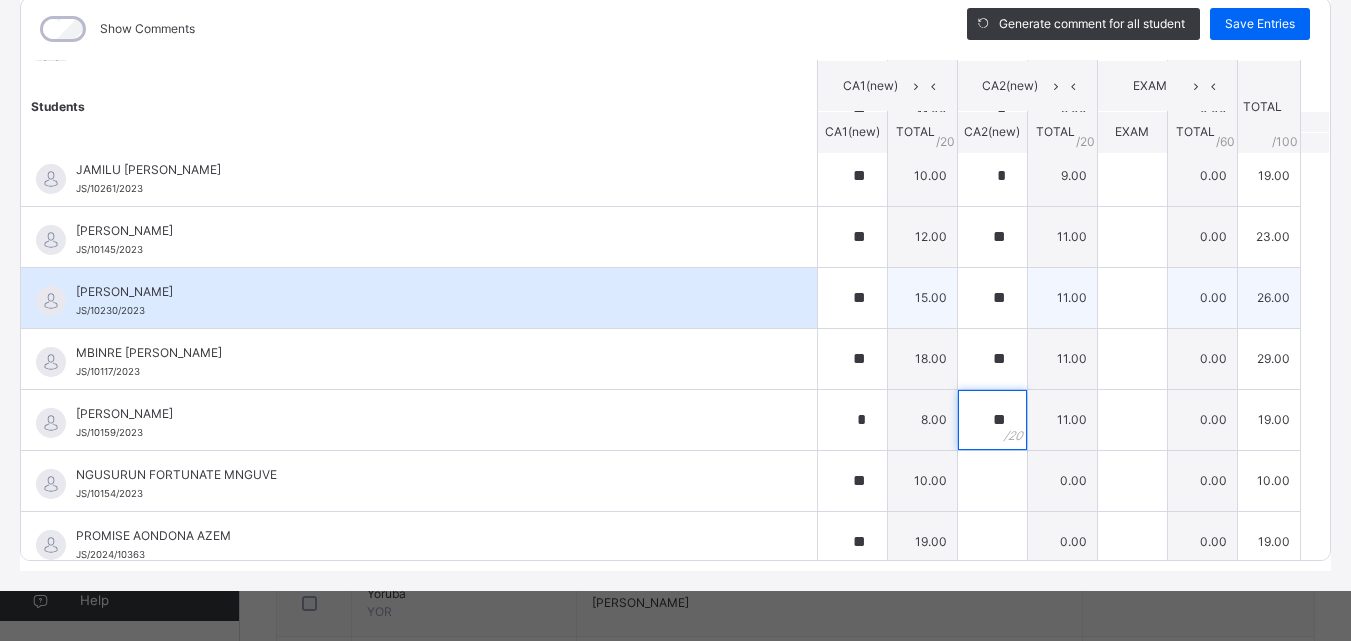 scroll, scrollTop: 1200, scrollLeft: 0, axis: vertical 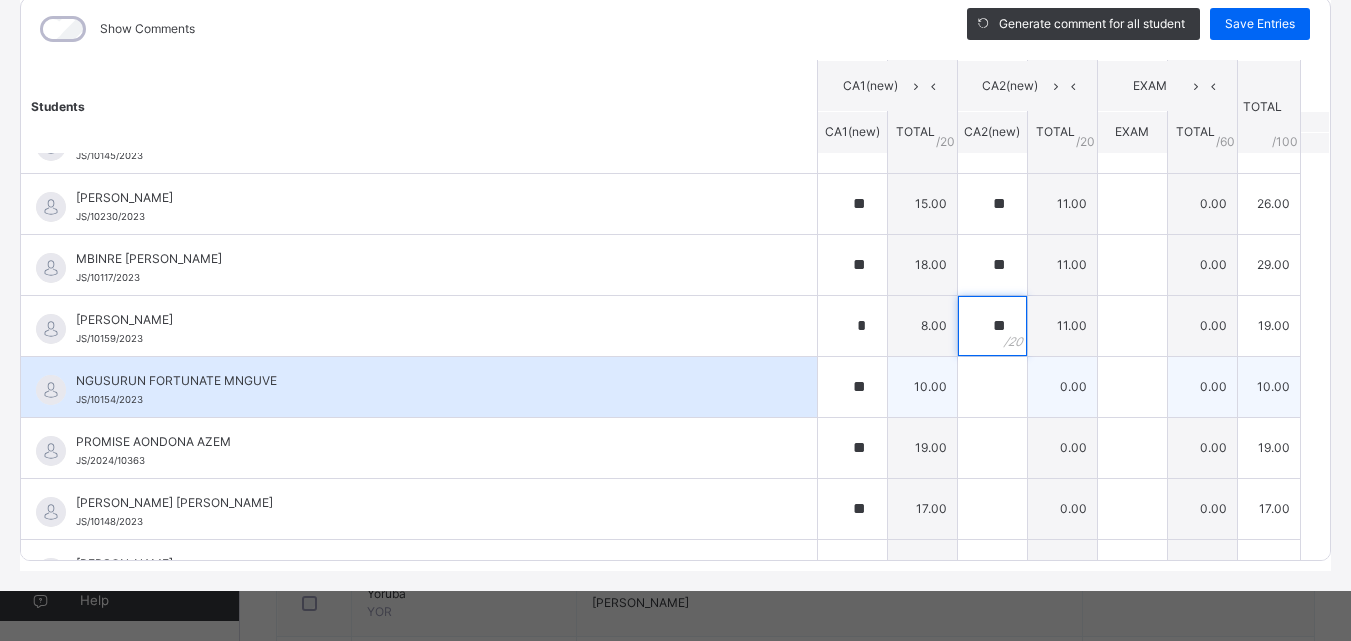 type on "**" 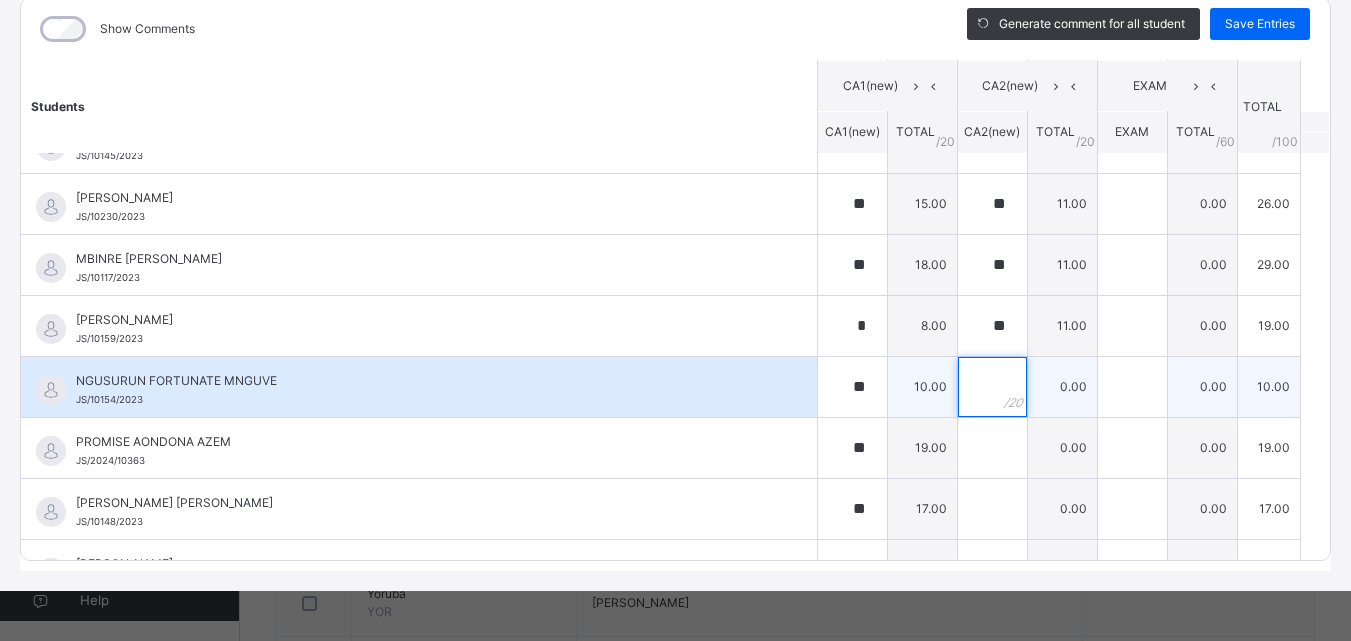 click at bounding box center [992, 387] 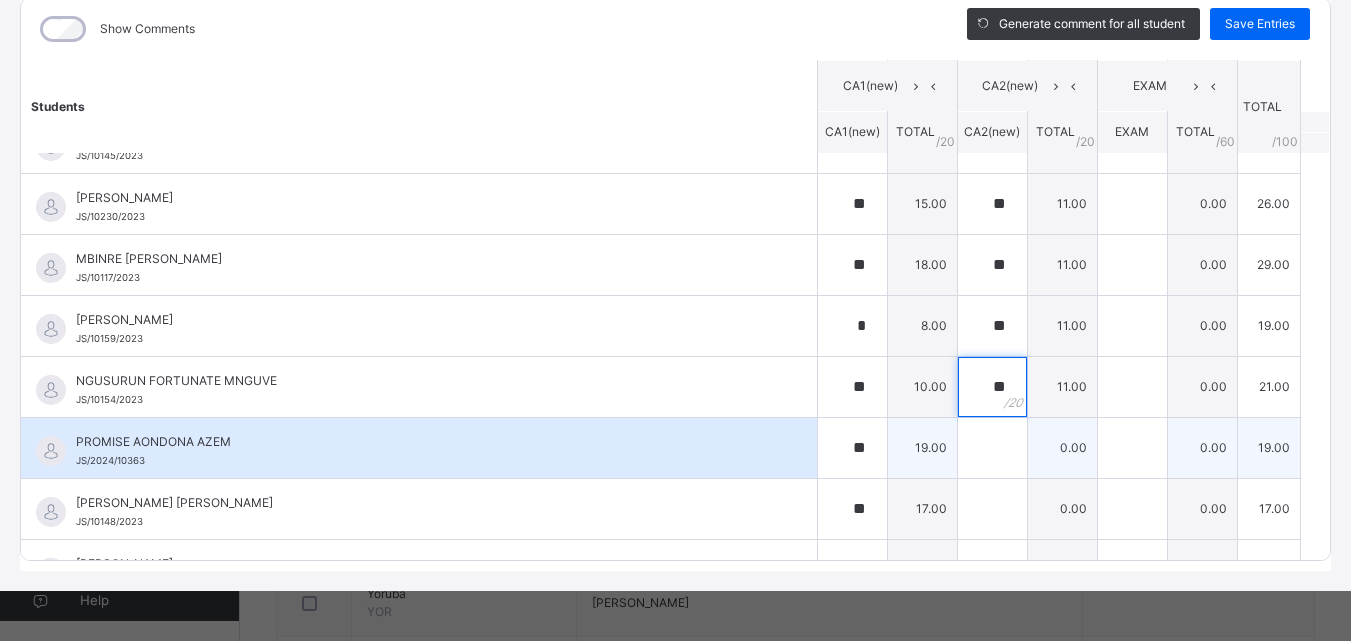 type on "**" 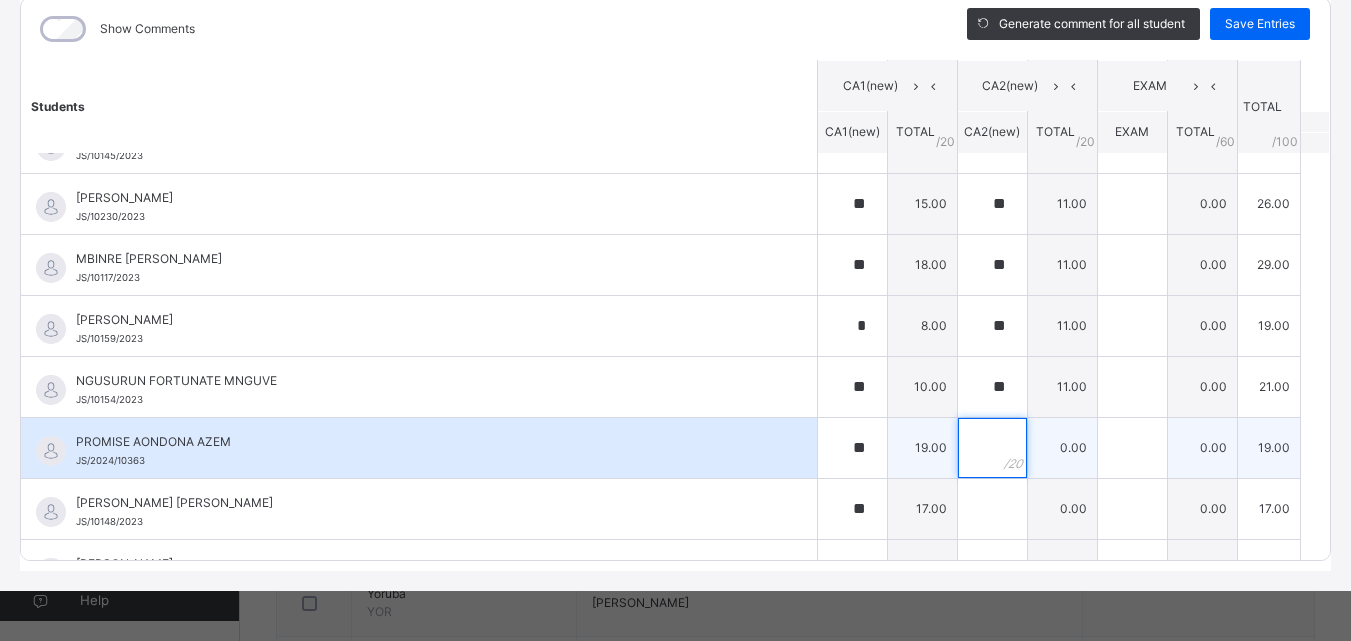 click at bounding box center [992, 448] 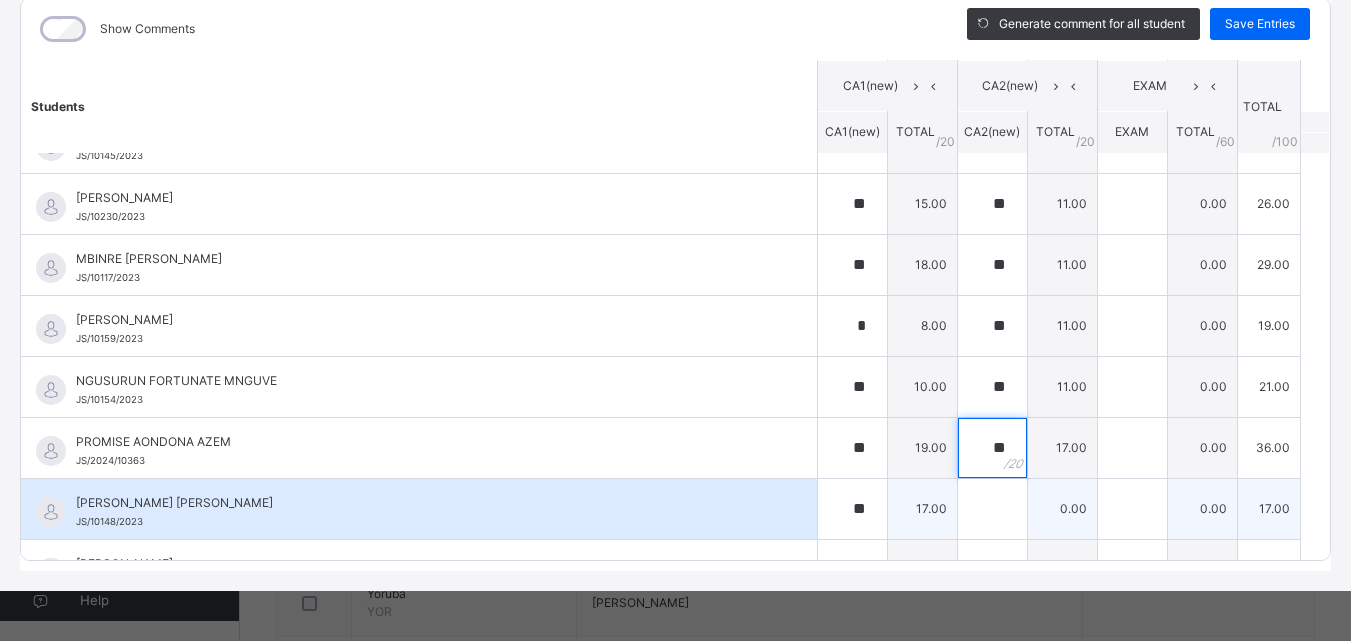 type on "**" 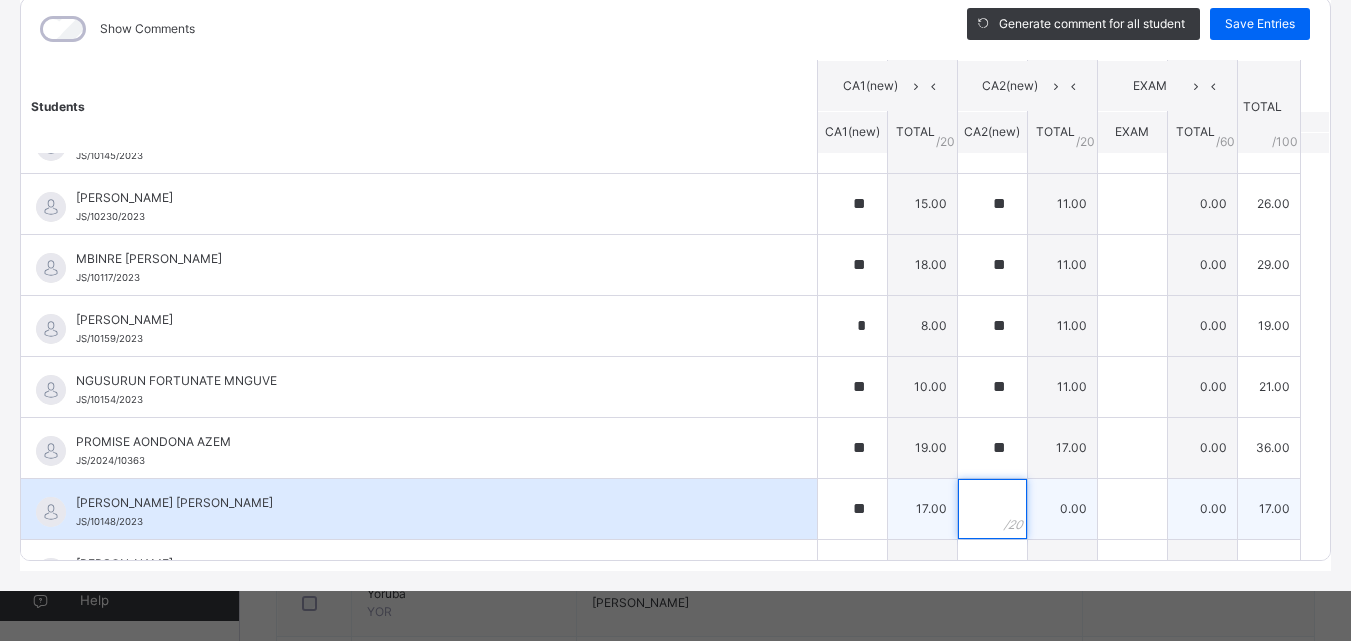 click at bounding box center [992, 509] 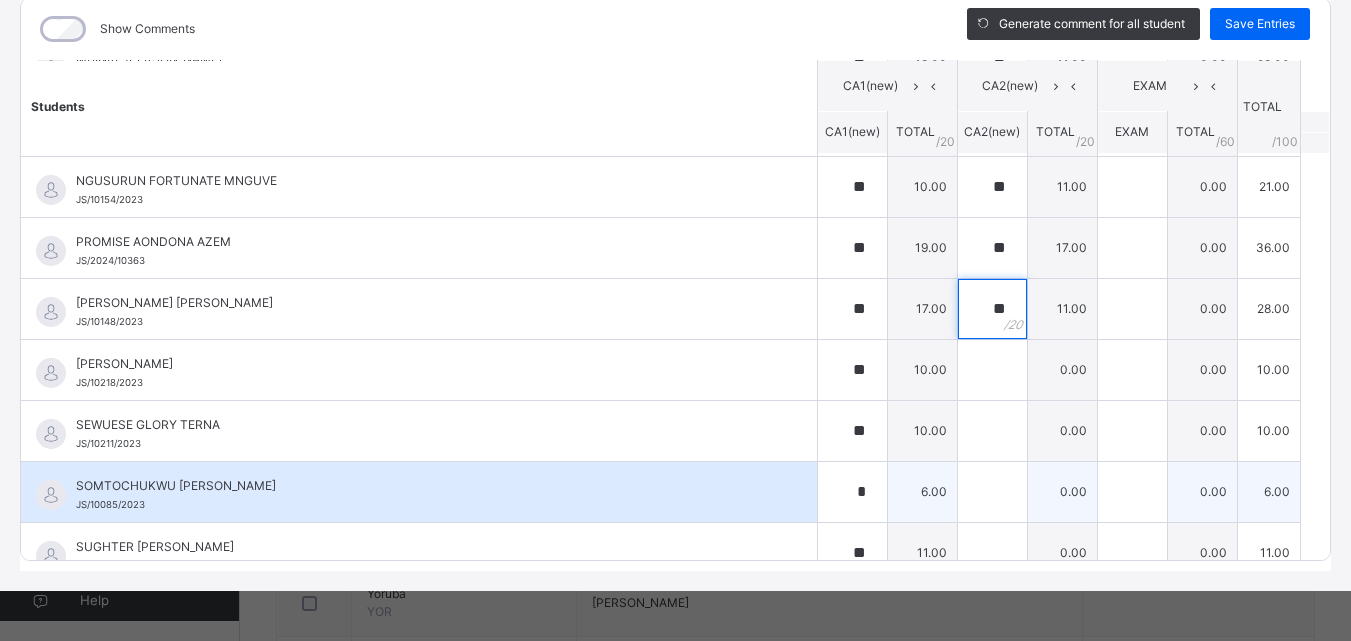 scroll, scrollTop: 1500, scrollLeft: 0, axis: vertical 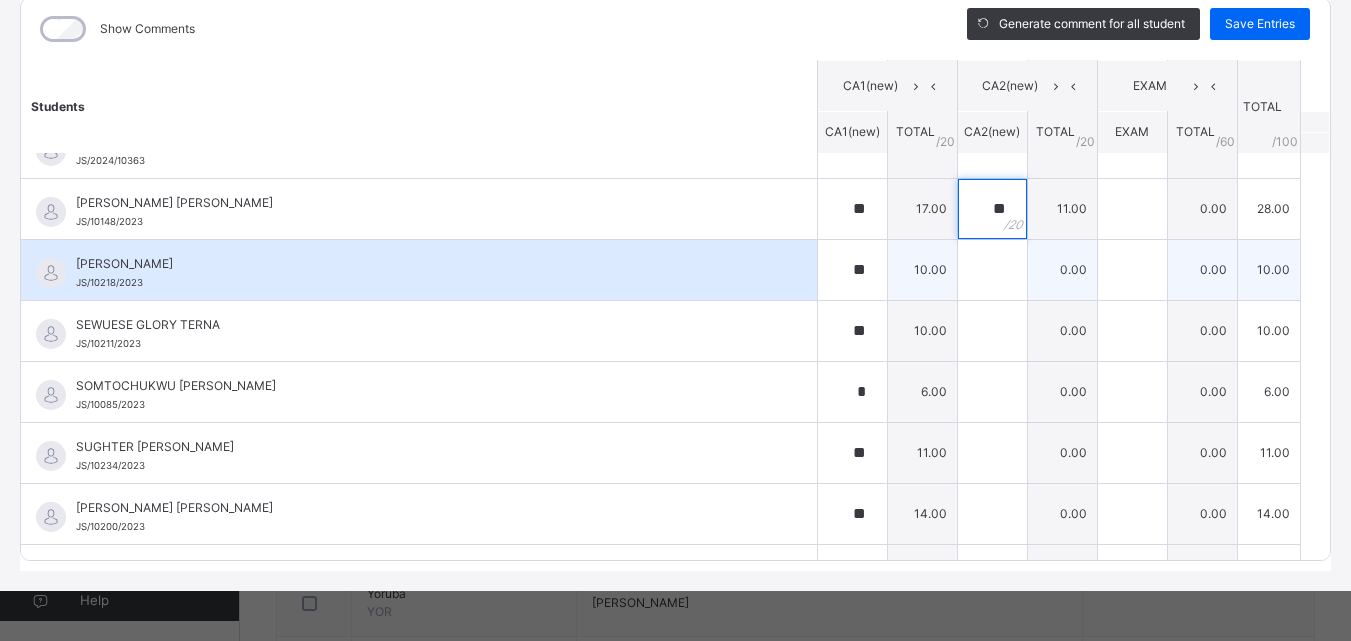 type on "**" 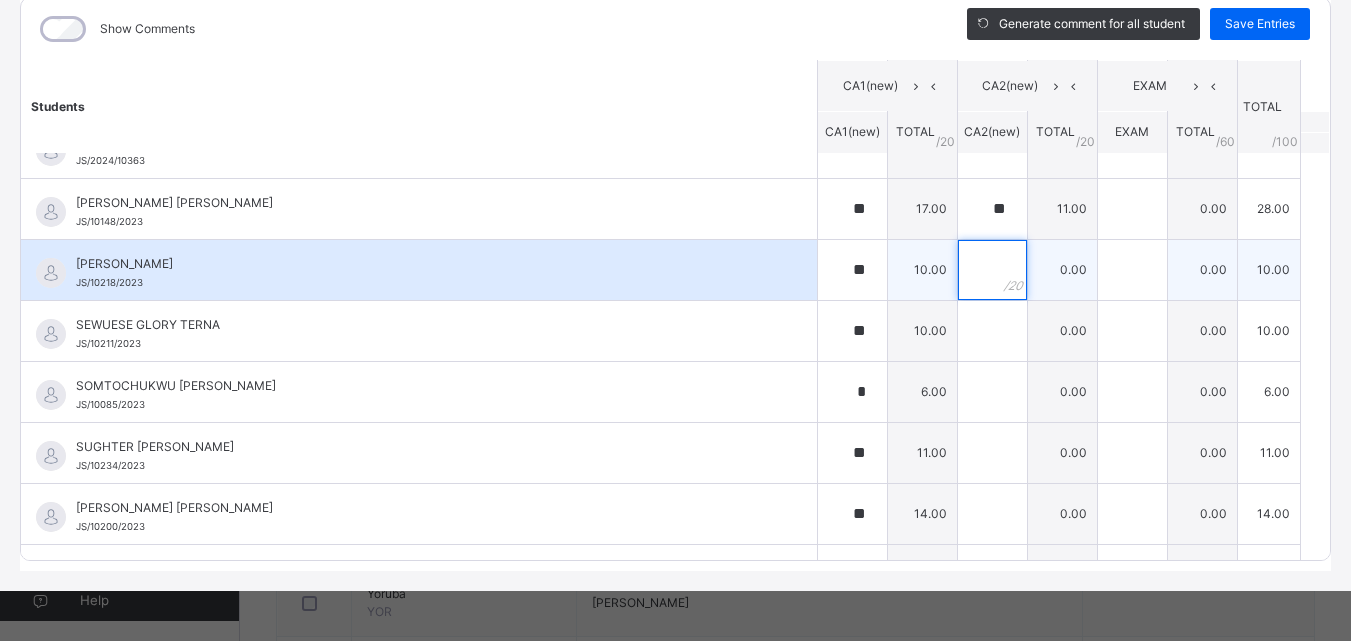 click at bounding box center [992, 270] 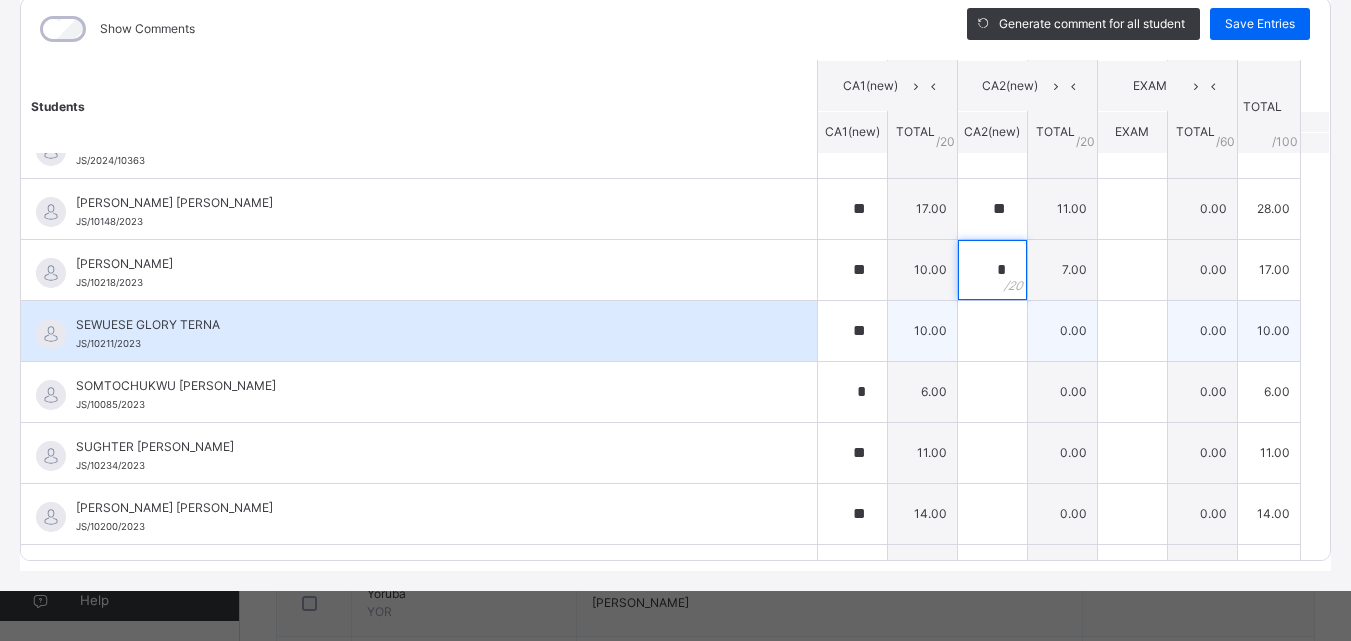 type on "*" 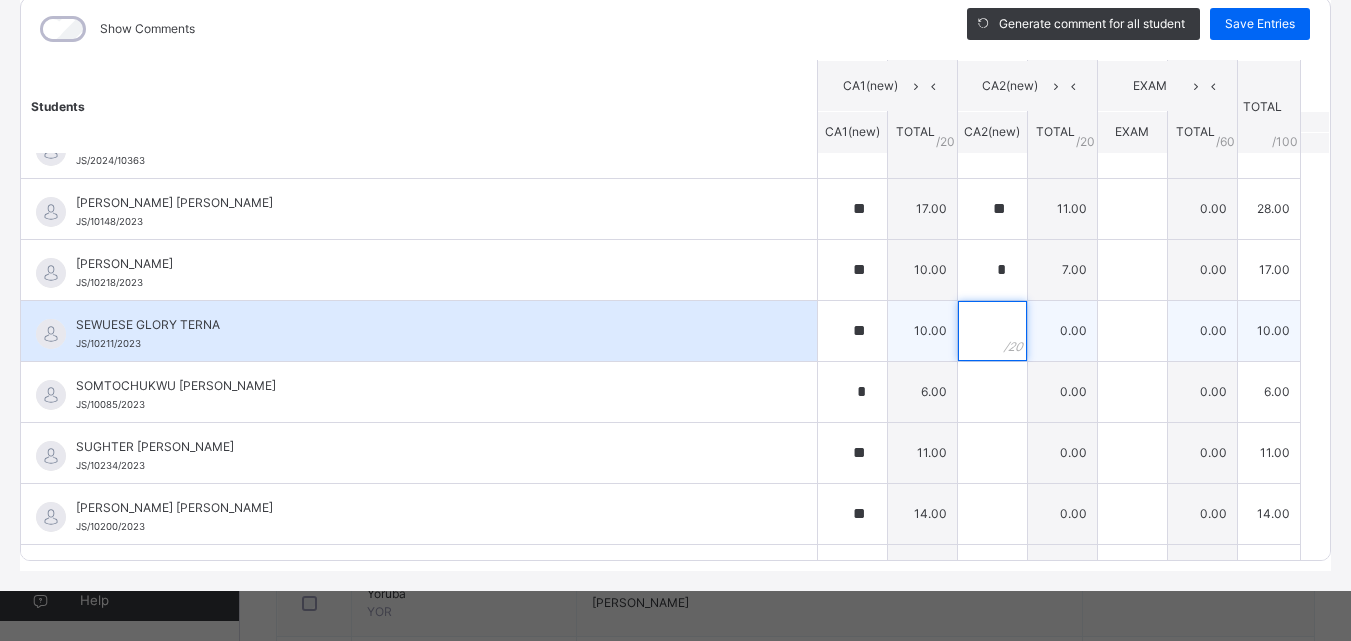 click at bounding box center [992, 331] 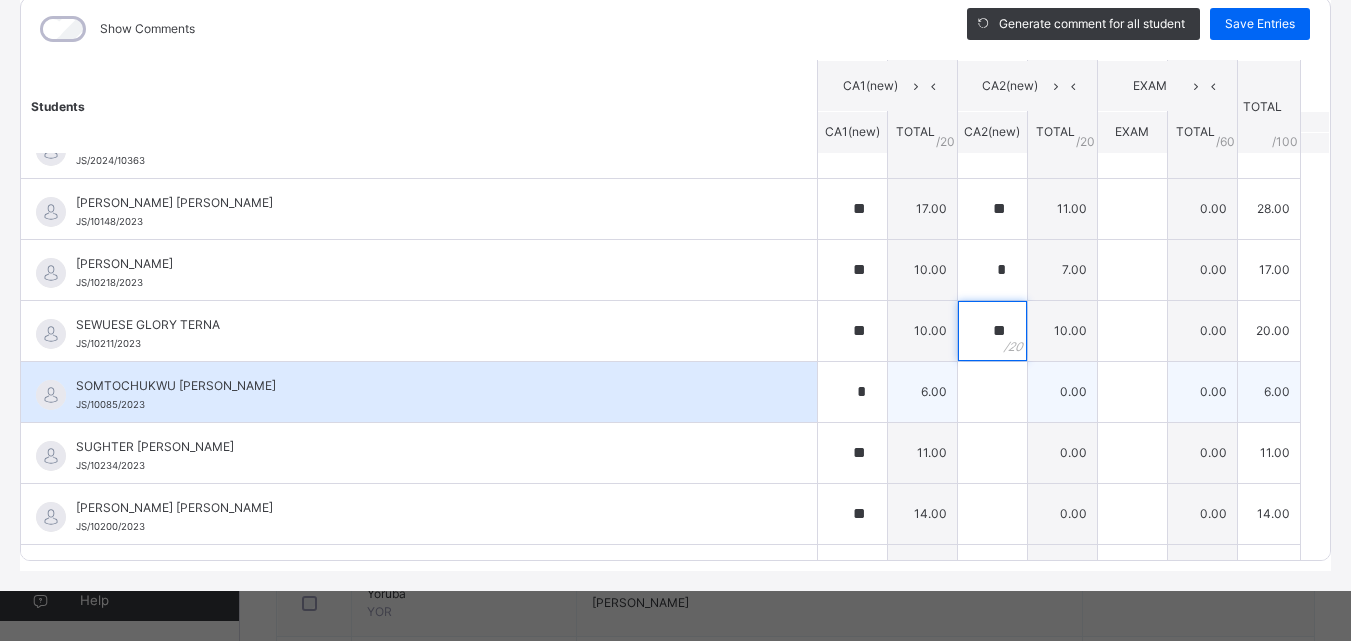 type on "**" 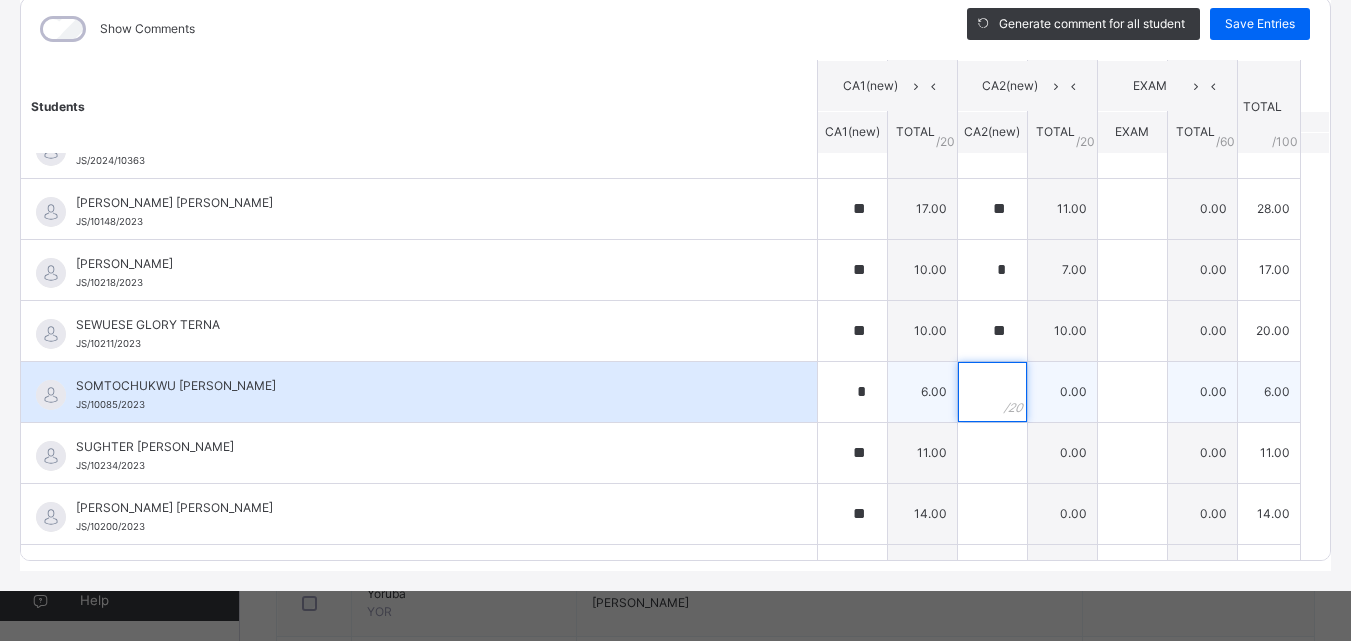 click at bounding box center [992, 392] 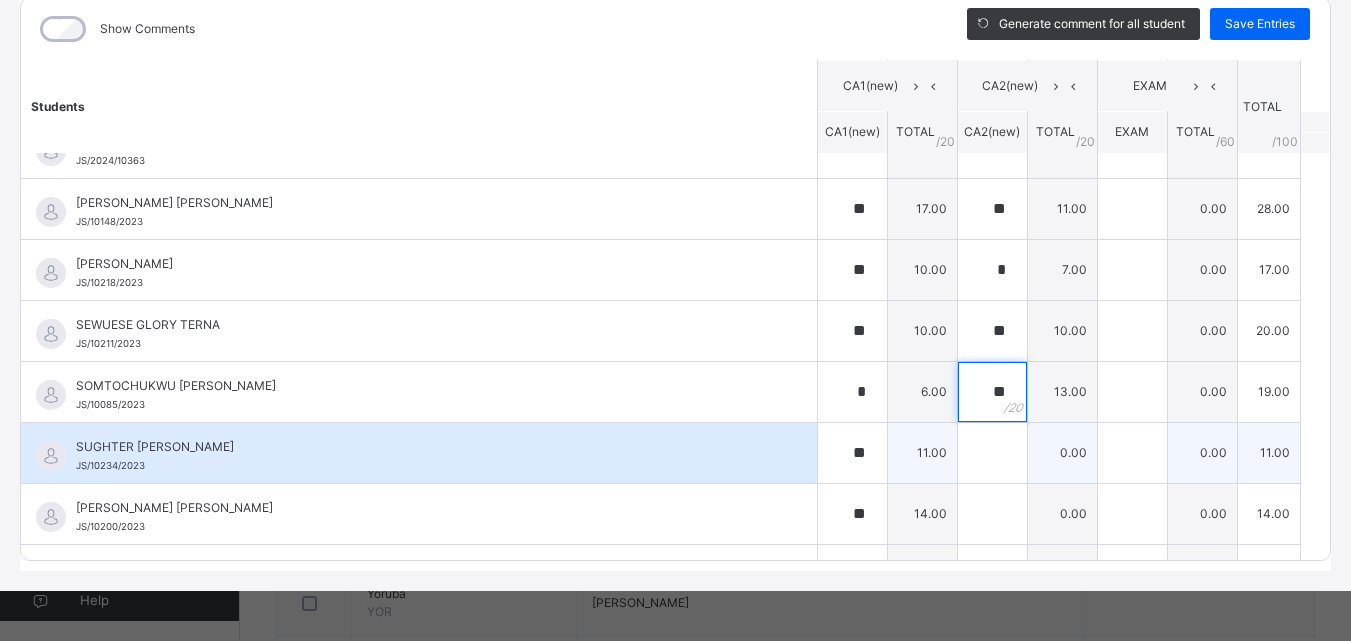 type on "**" 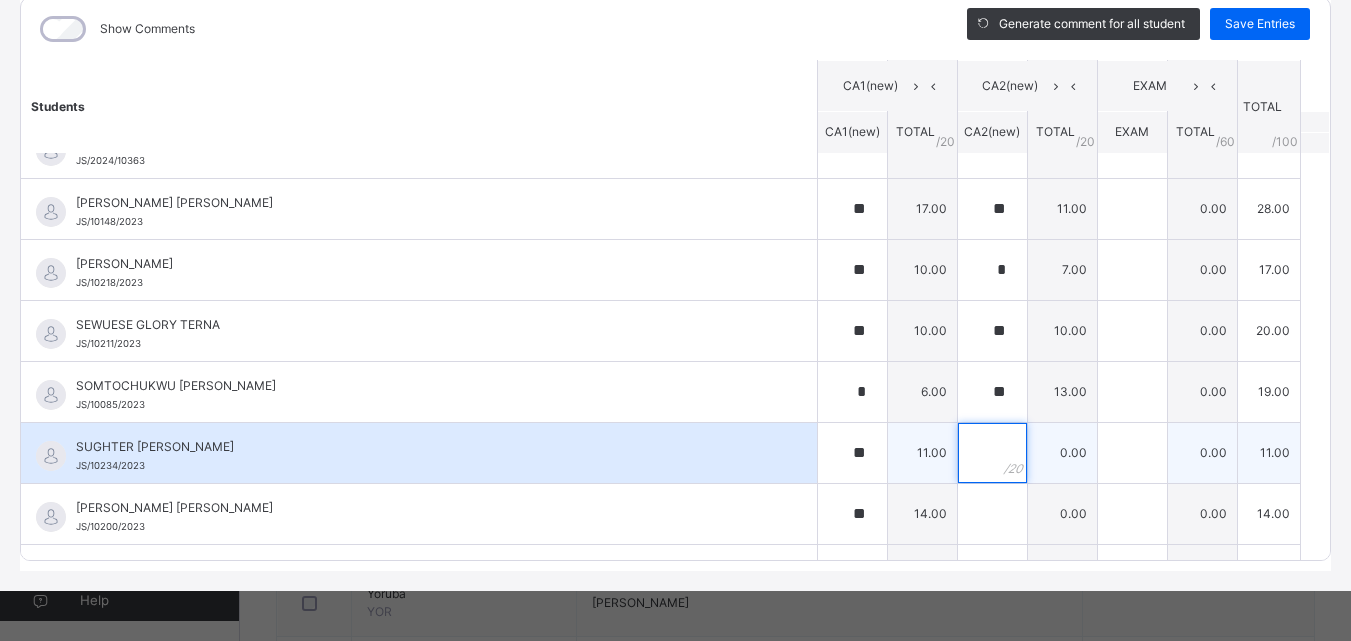 click at bounding box center [992, 453] 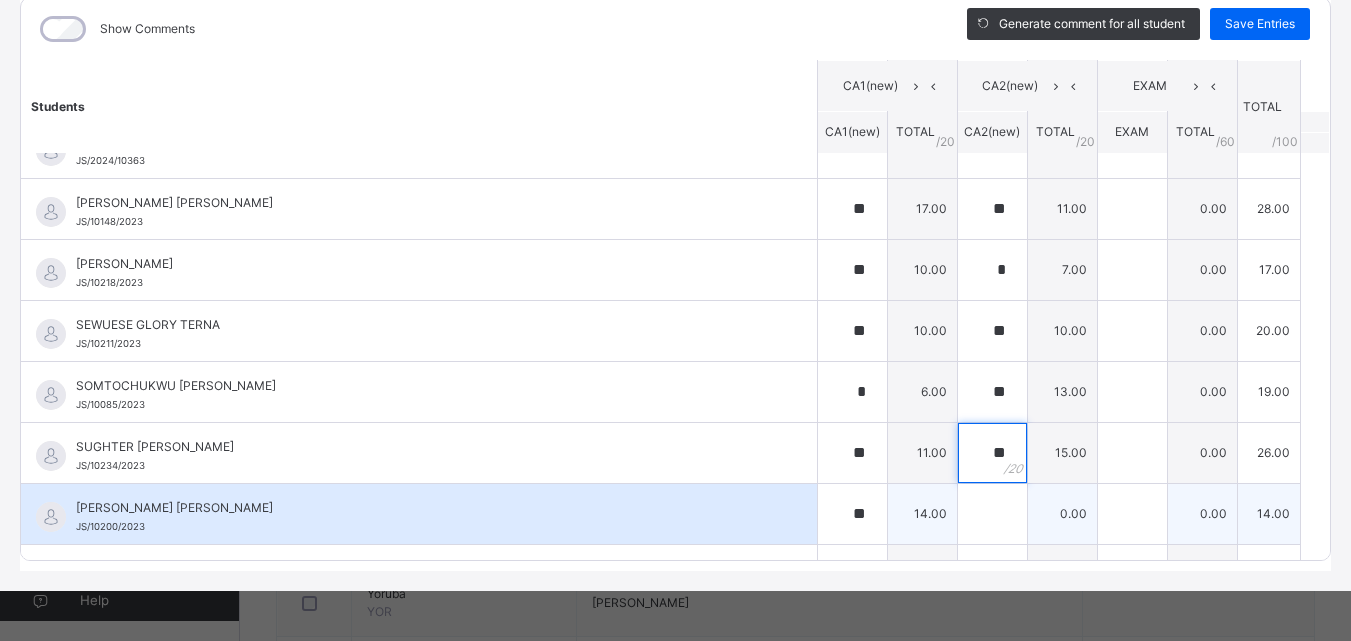 type on "**" 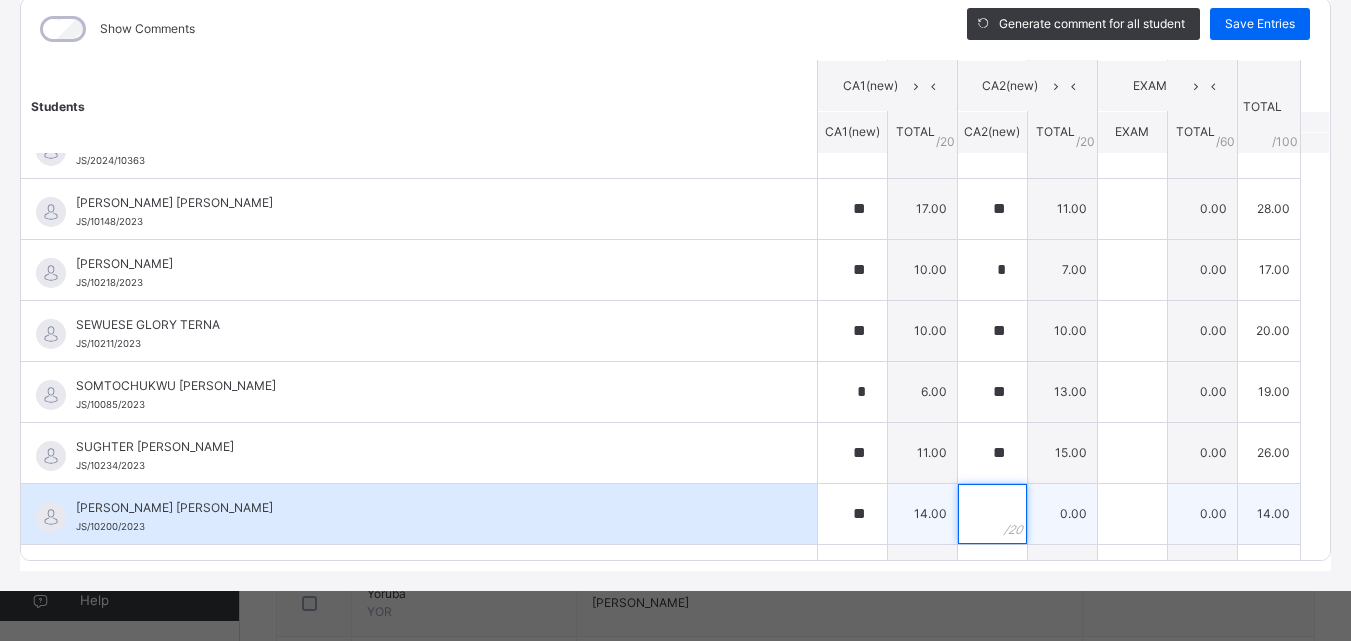click at bounding box center (992, 514) 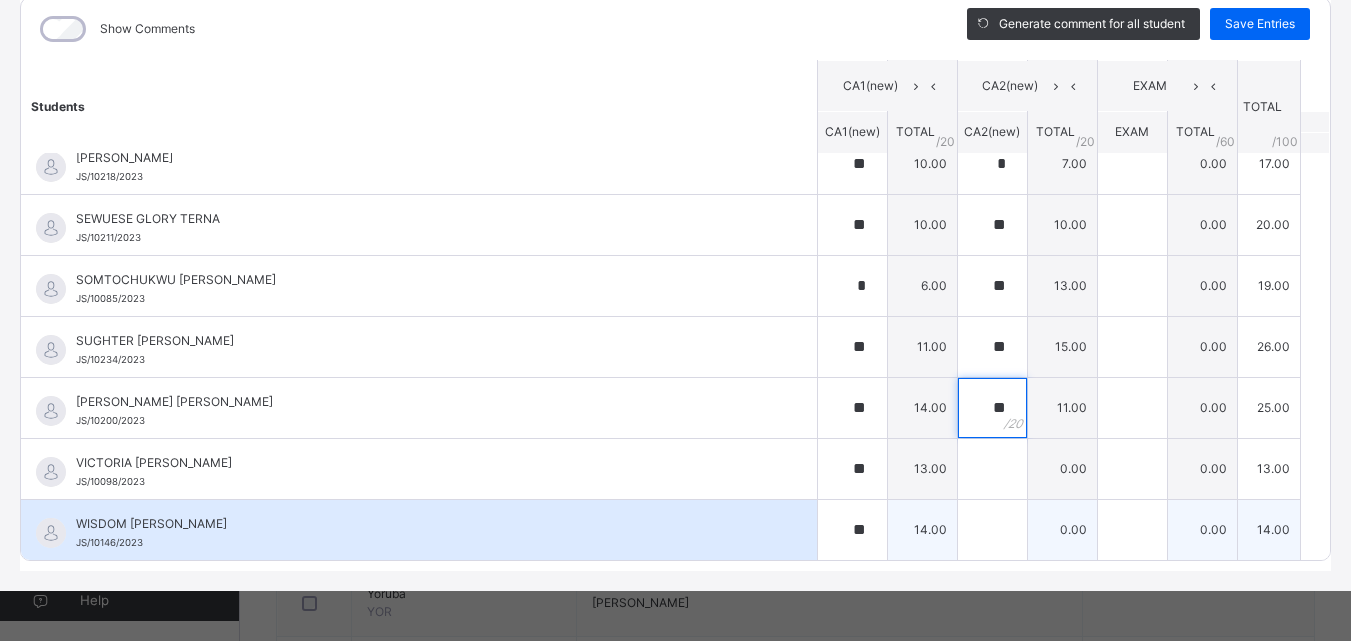 scroll, scrollTop: 1607, scrollLeft: 0, axis: vertical 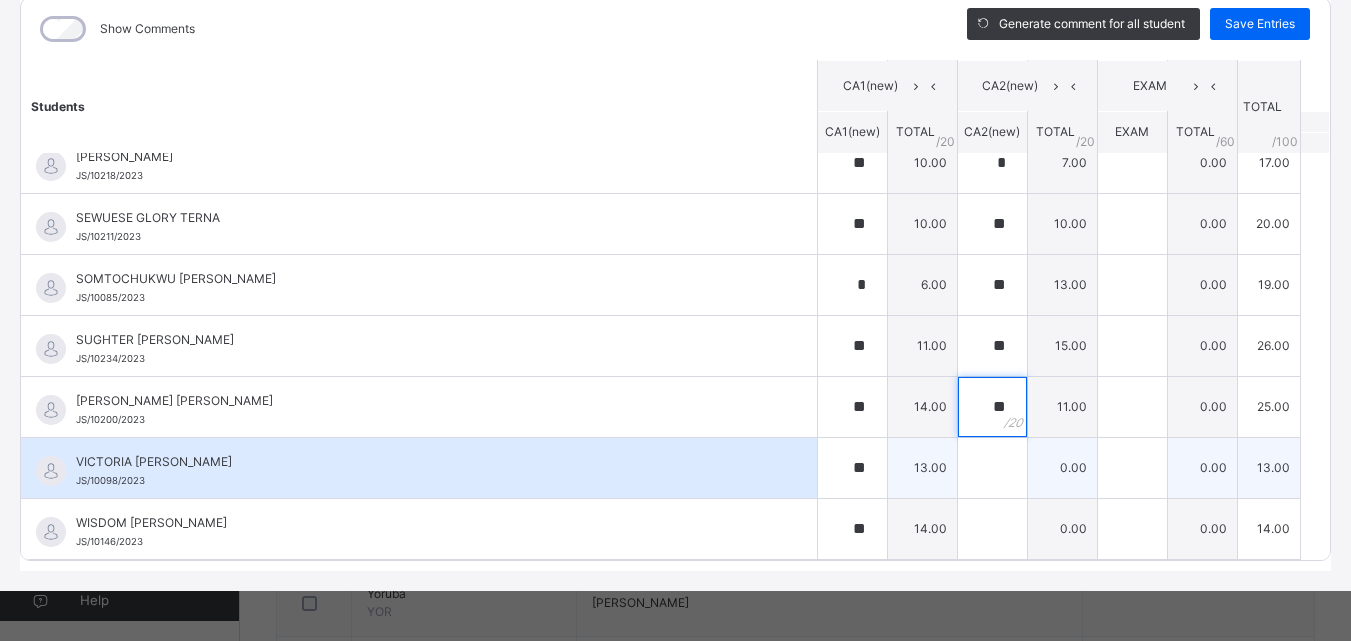 type on "**" 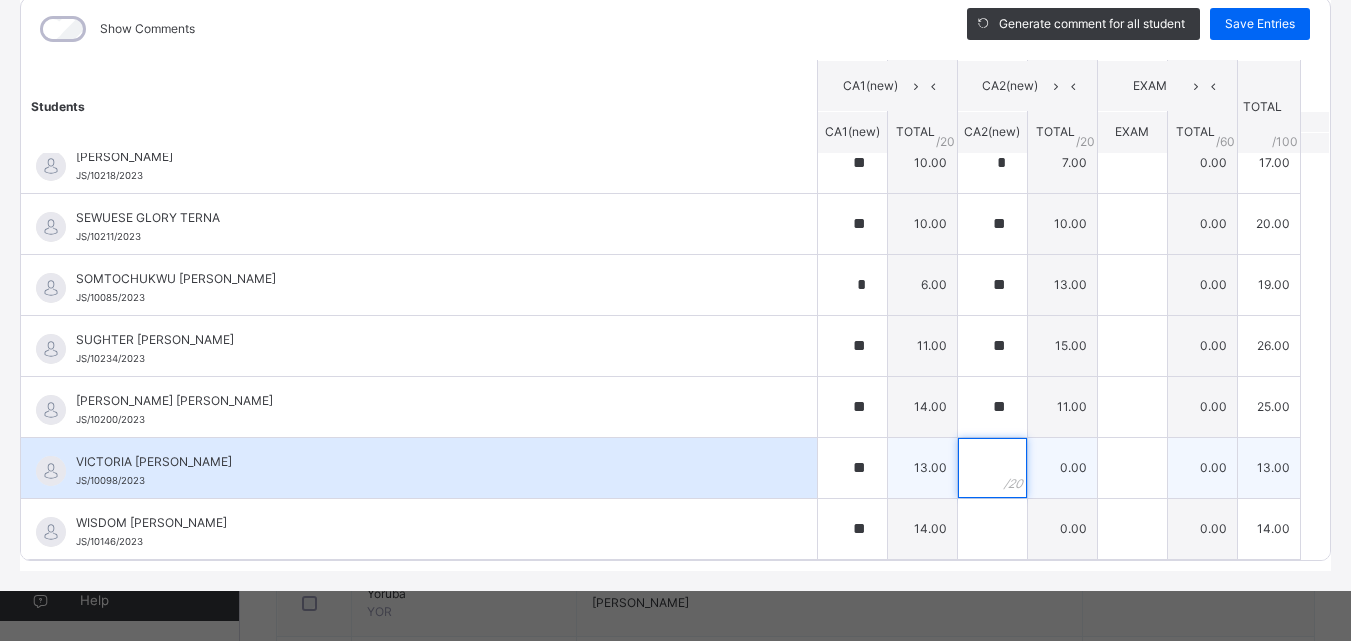click at bounding box center [992, 468] 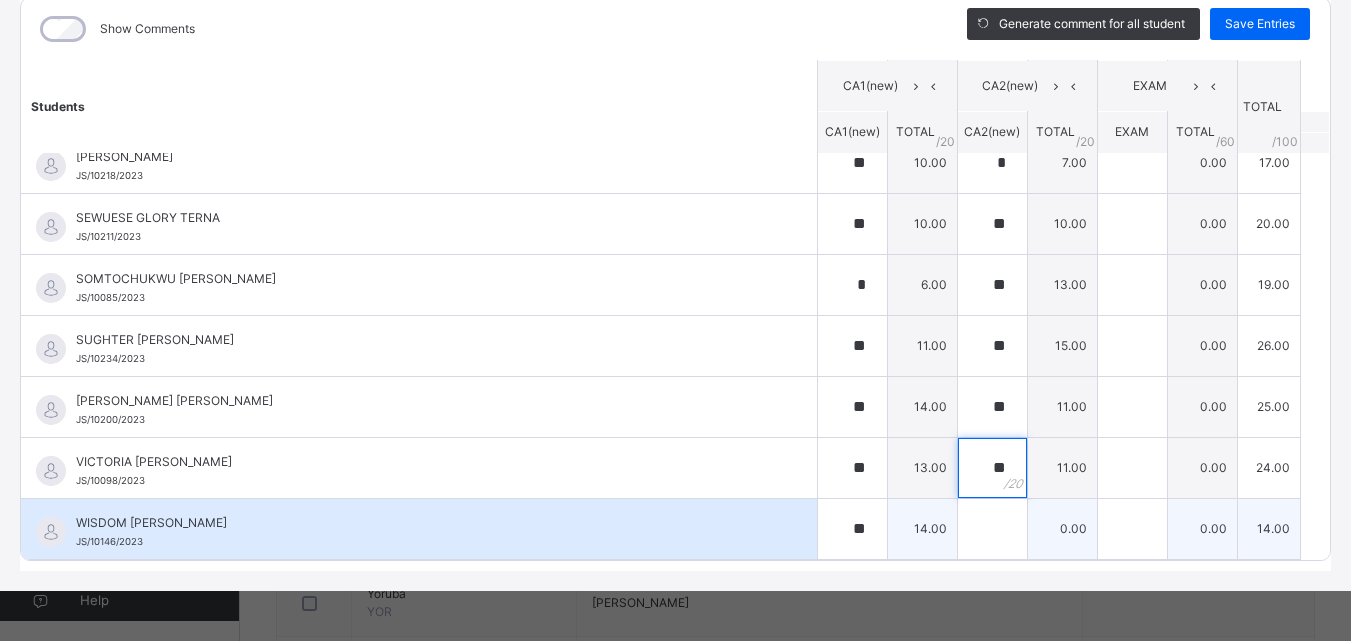 type on "**" 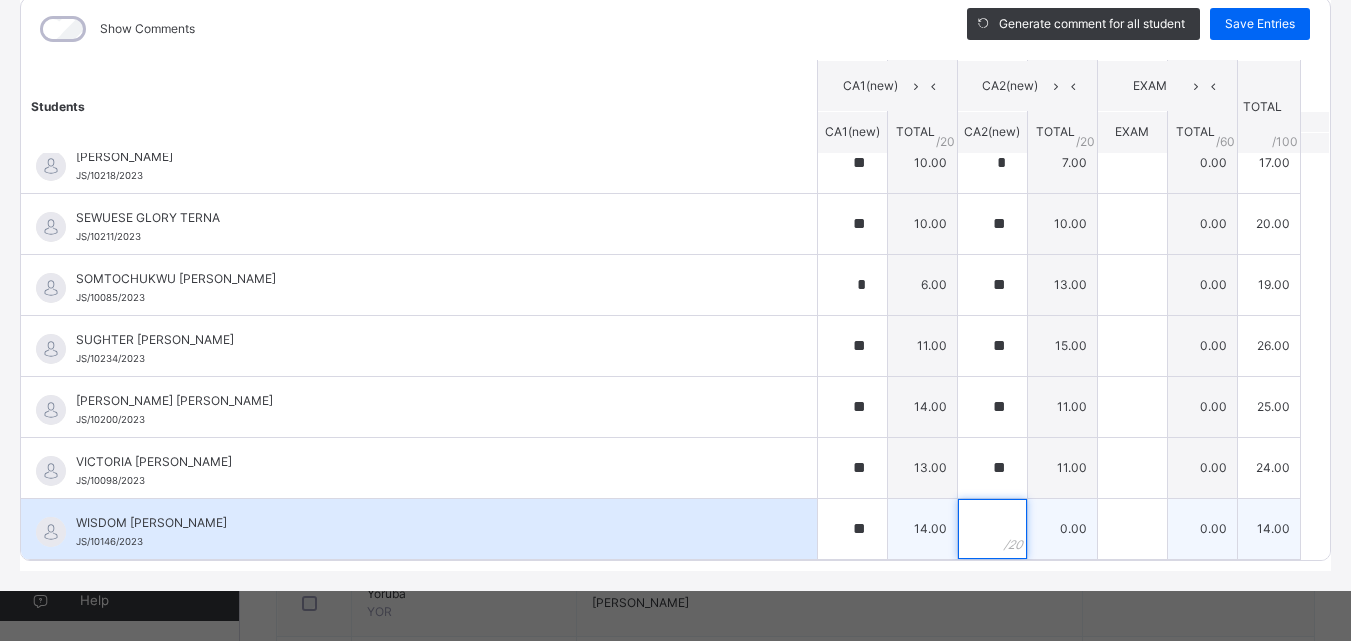 click at bounding box center (992, 529) 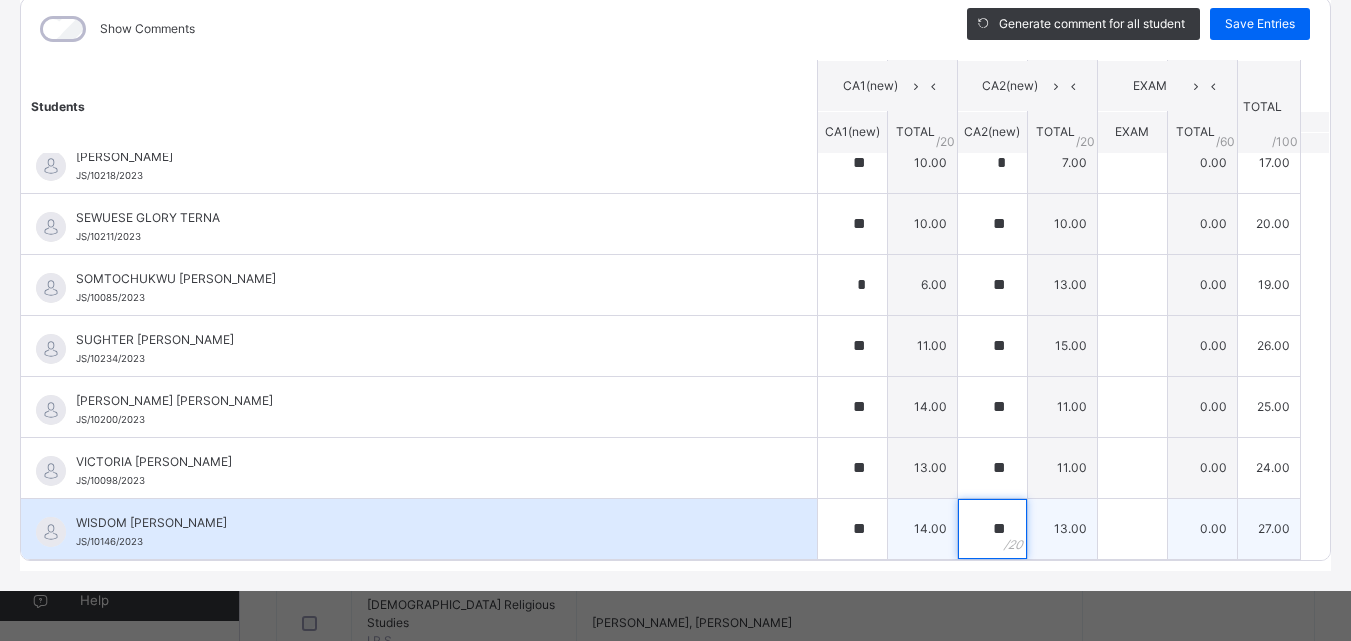 scroll, scrollTop: 700, scrollLeft: 0, axis: vertical 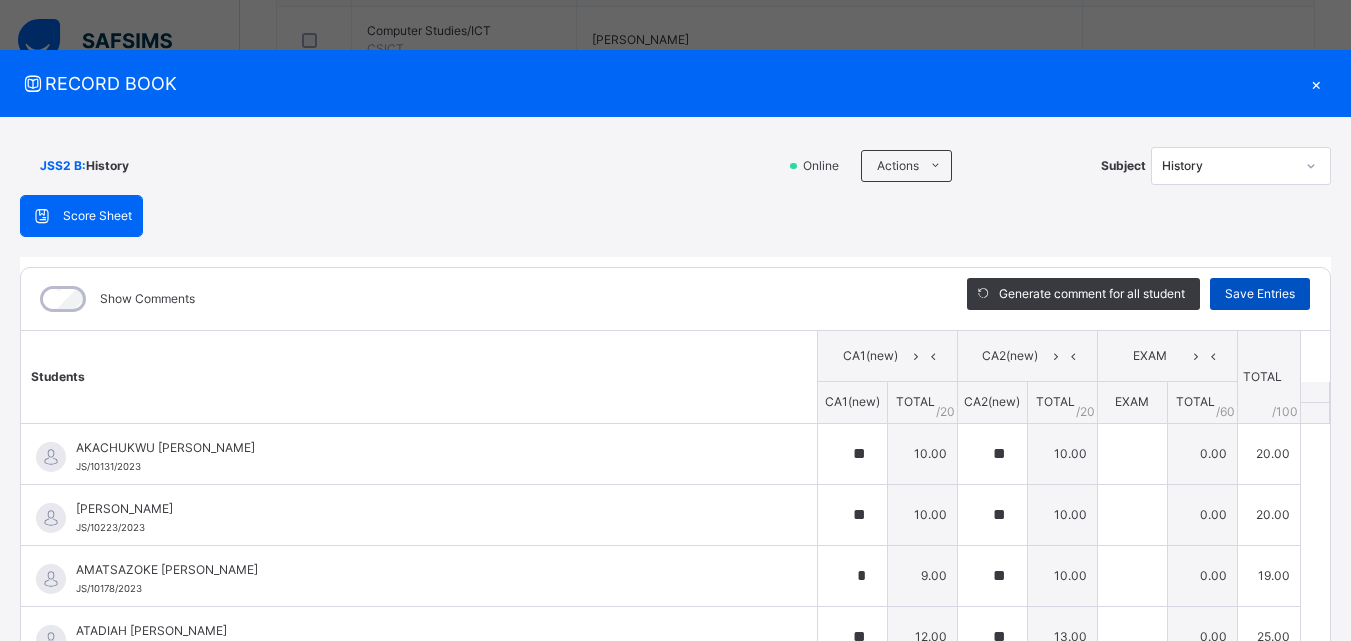 type on "**" 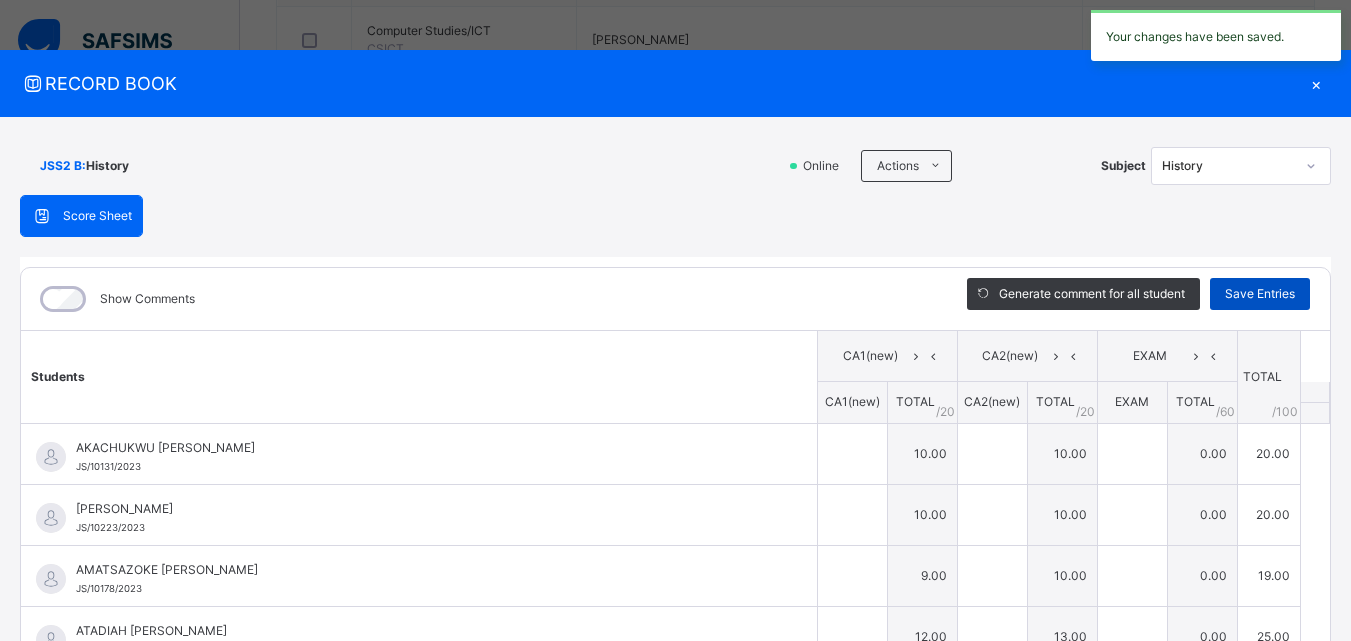type on "**" 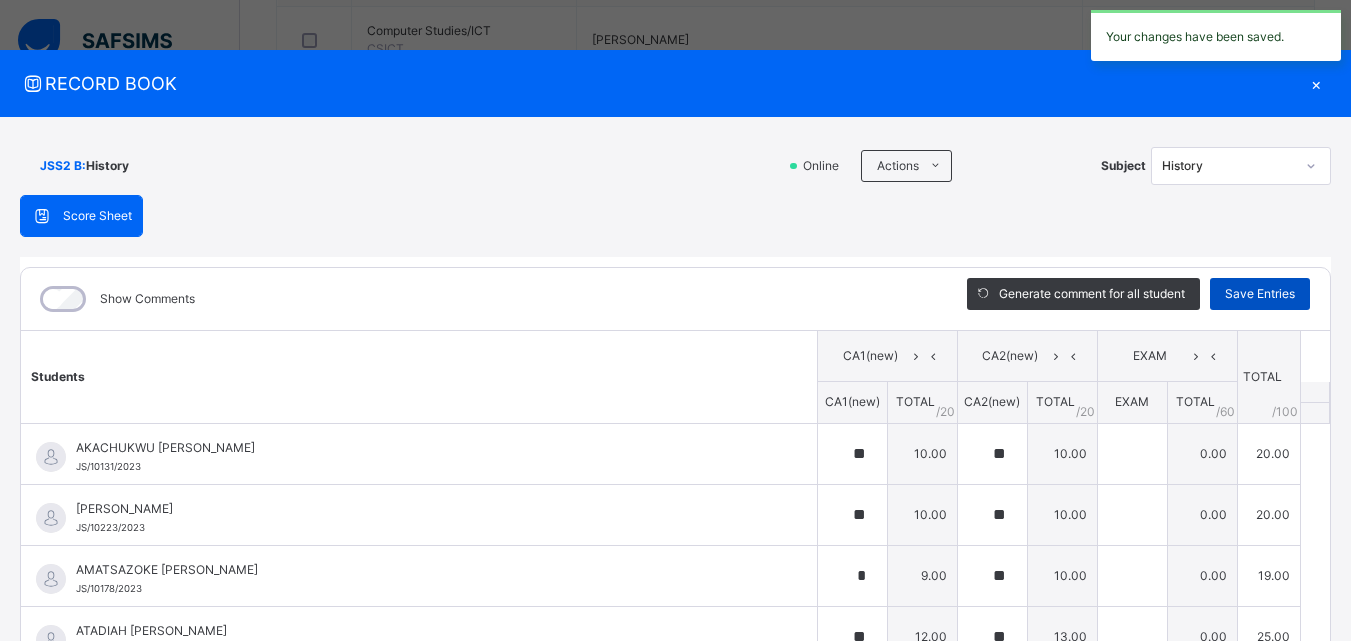 type on "**" 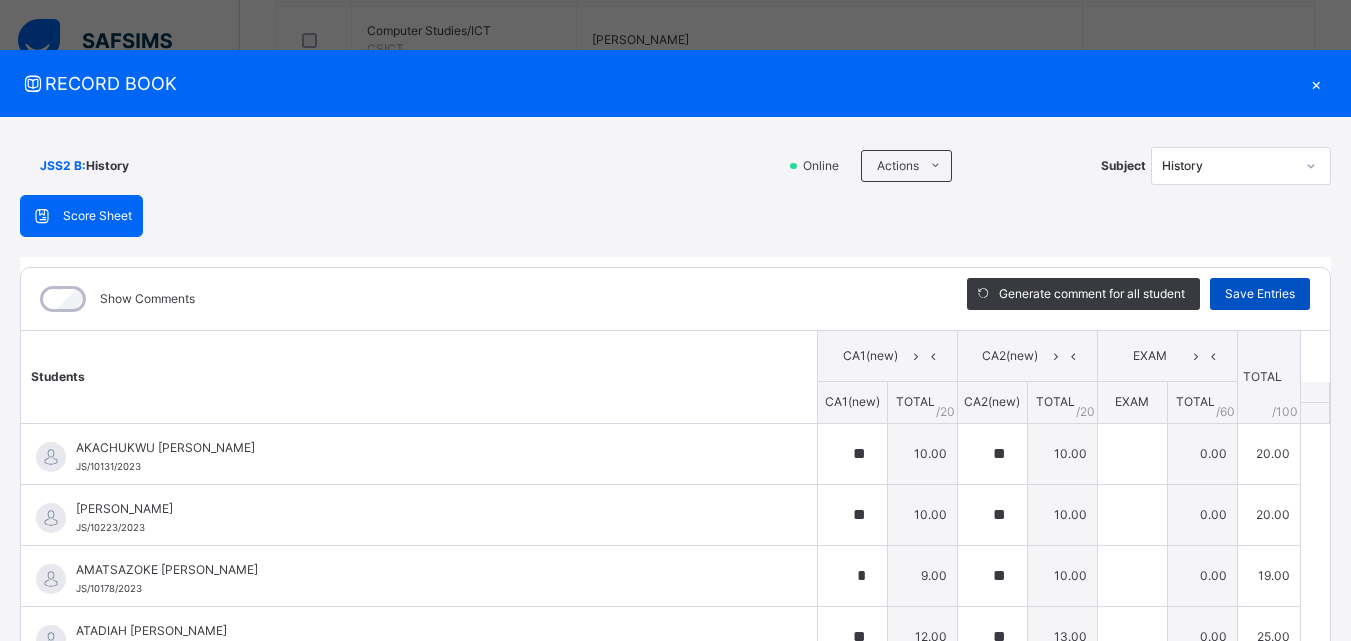 click on "Save Entries" at bounding box center [1260, 294] 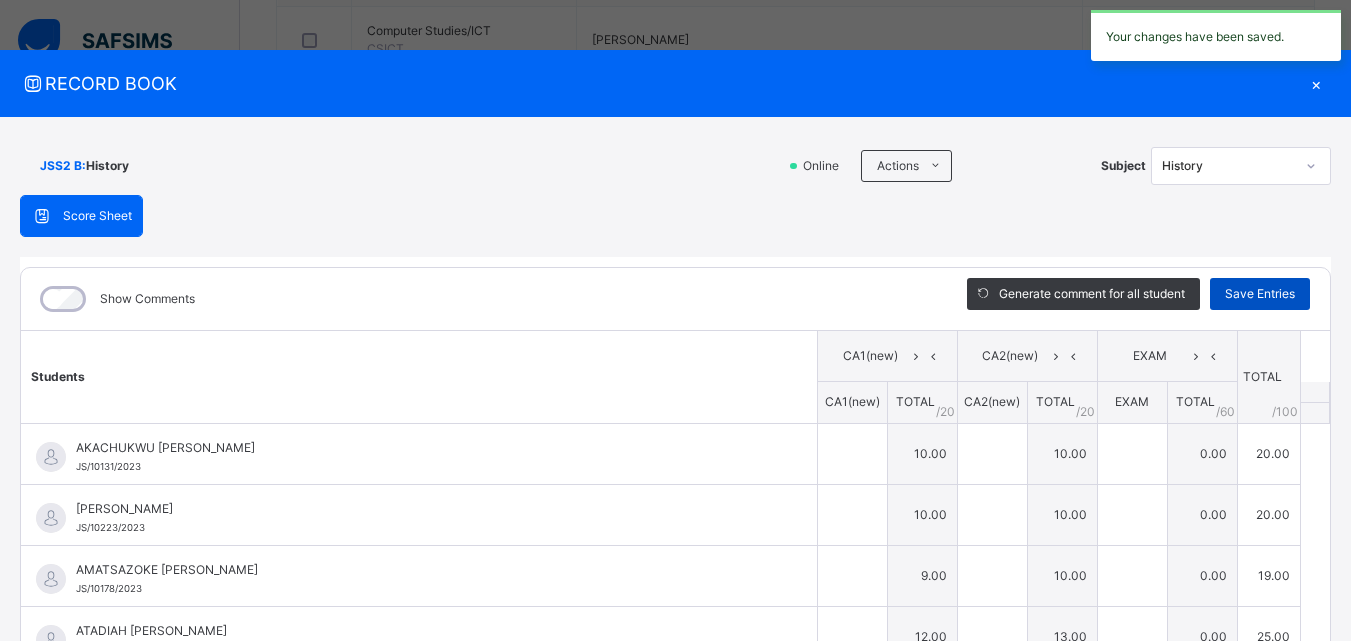 type on "**" 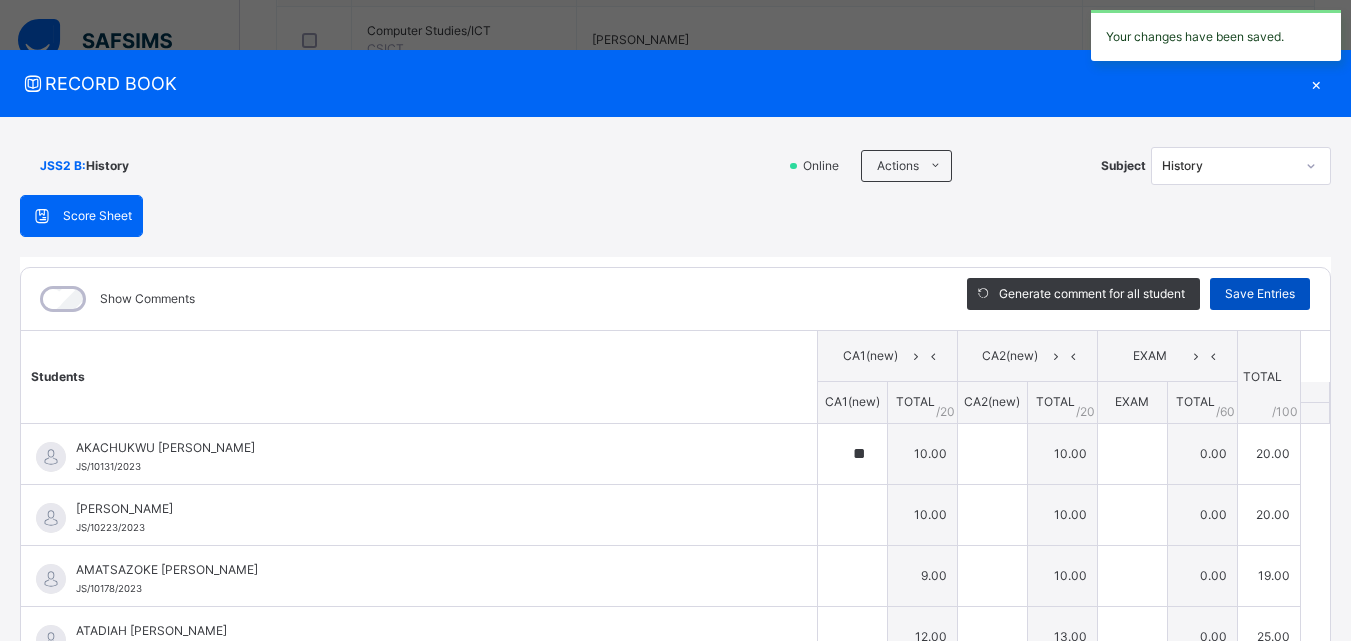 type on "**" 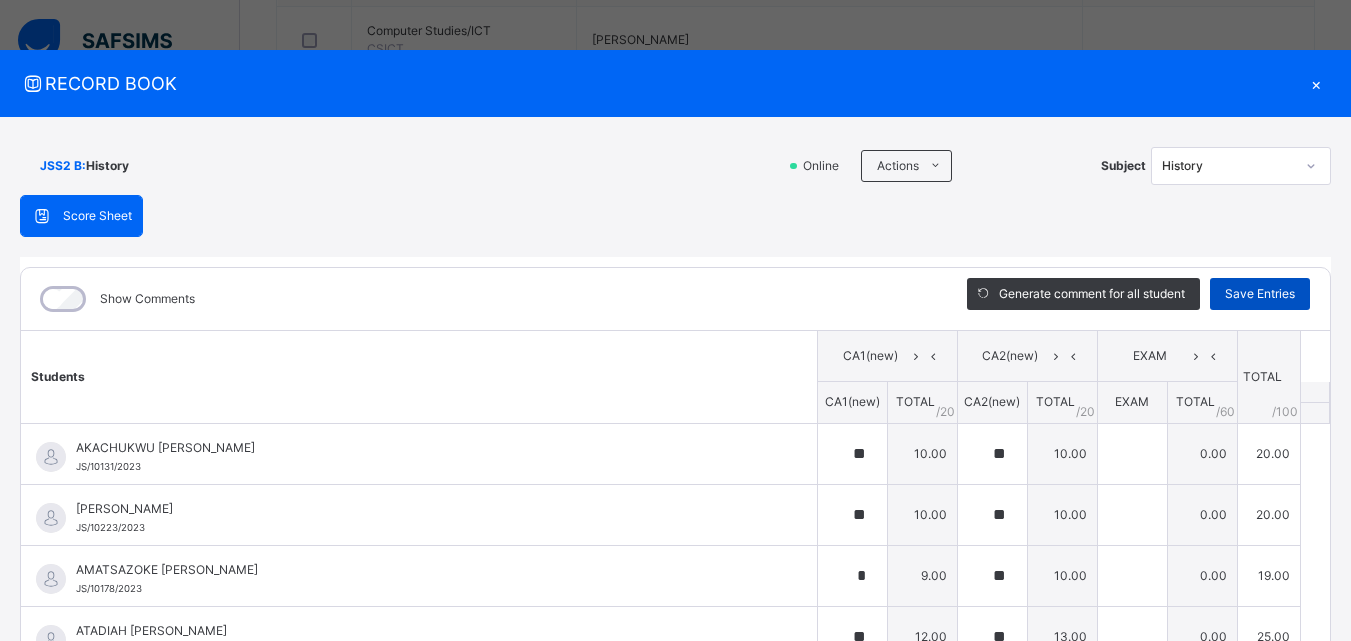 click on "Save Entries" at bounding box center [1260, 294] 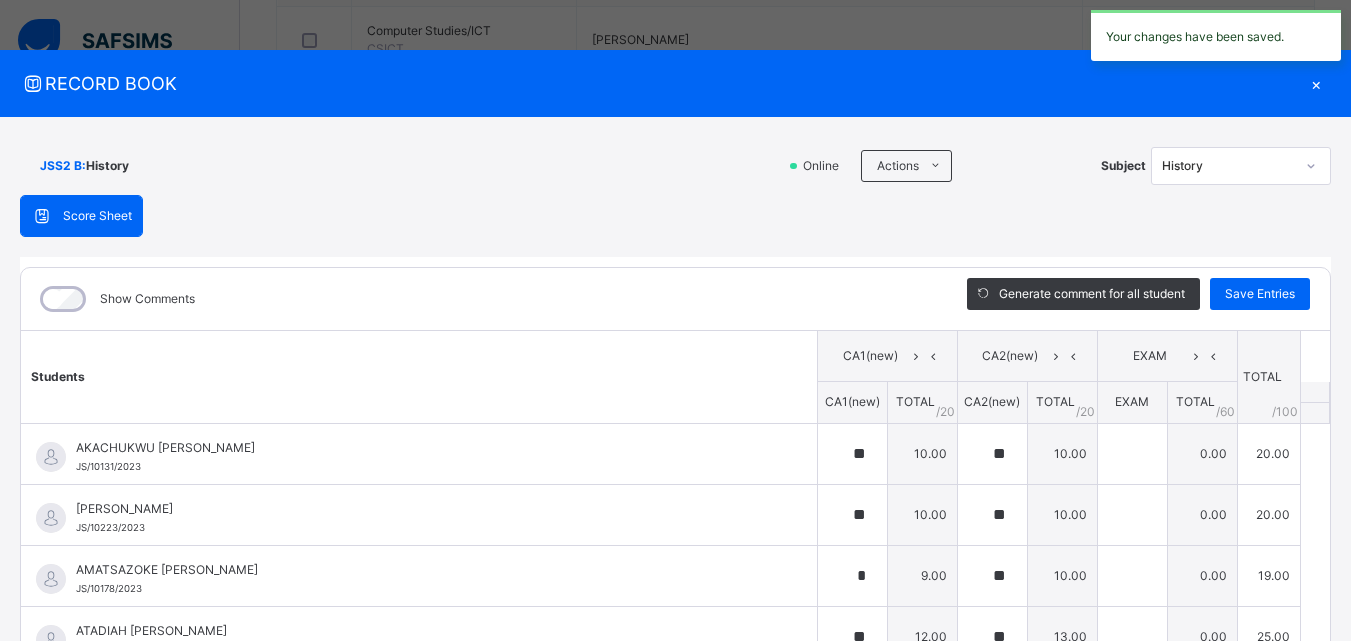 scroll, scrollTop: 0, scrollLeft: 0, axis: both 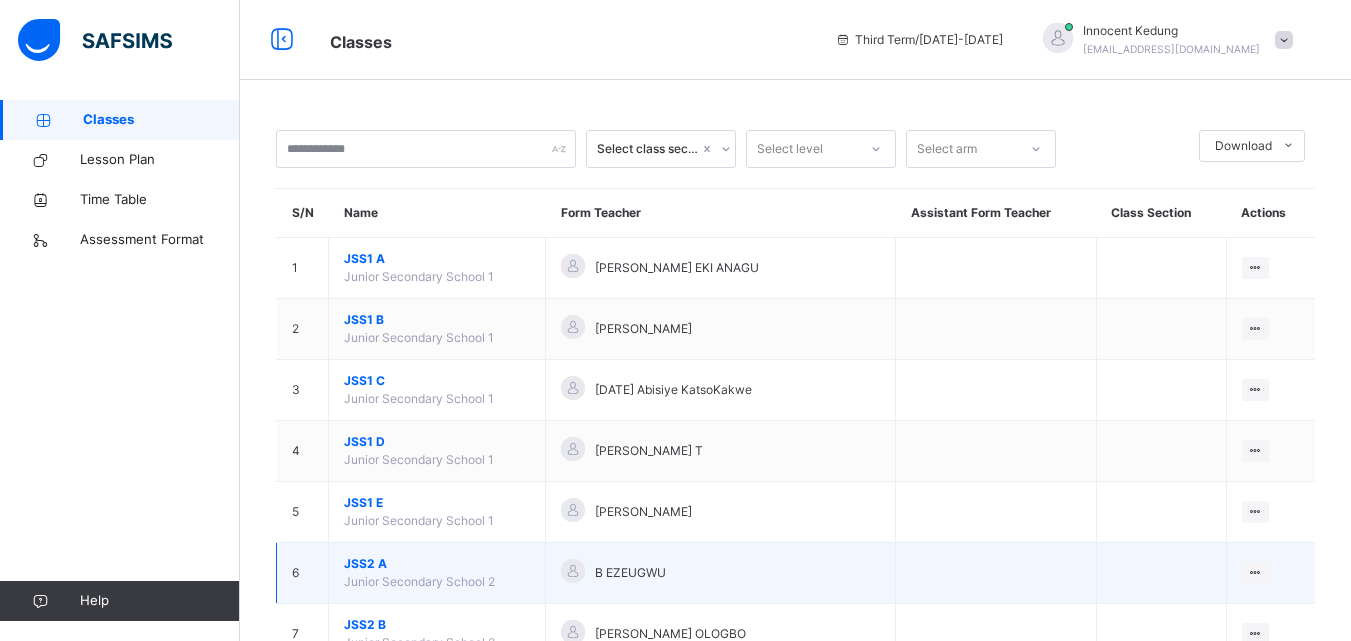click on "JSS2   A" at bounding box center (437, 564) 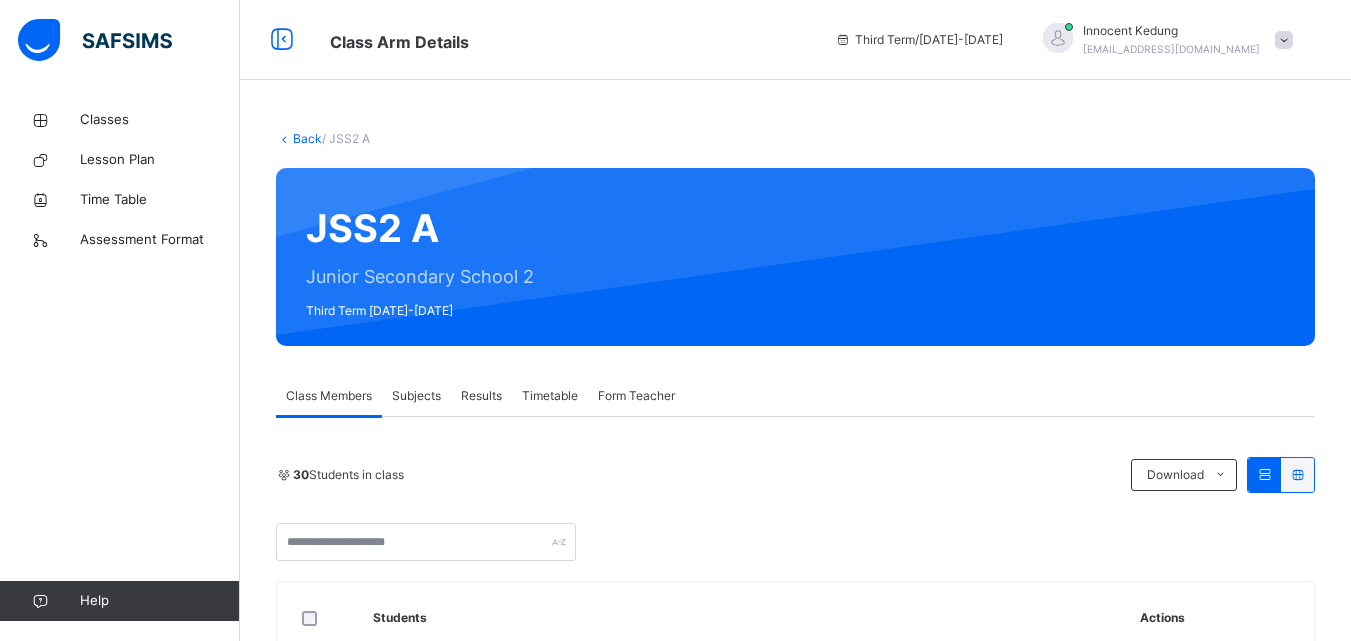 click on "Subjects" at bounding box center [416, 396] 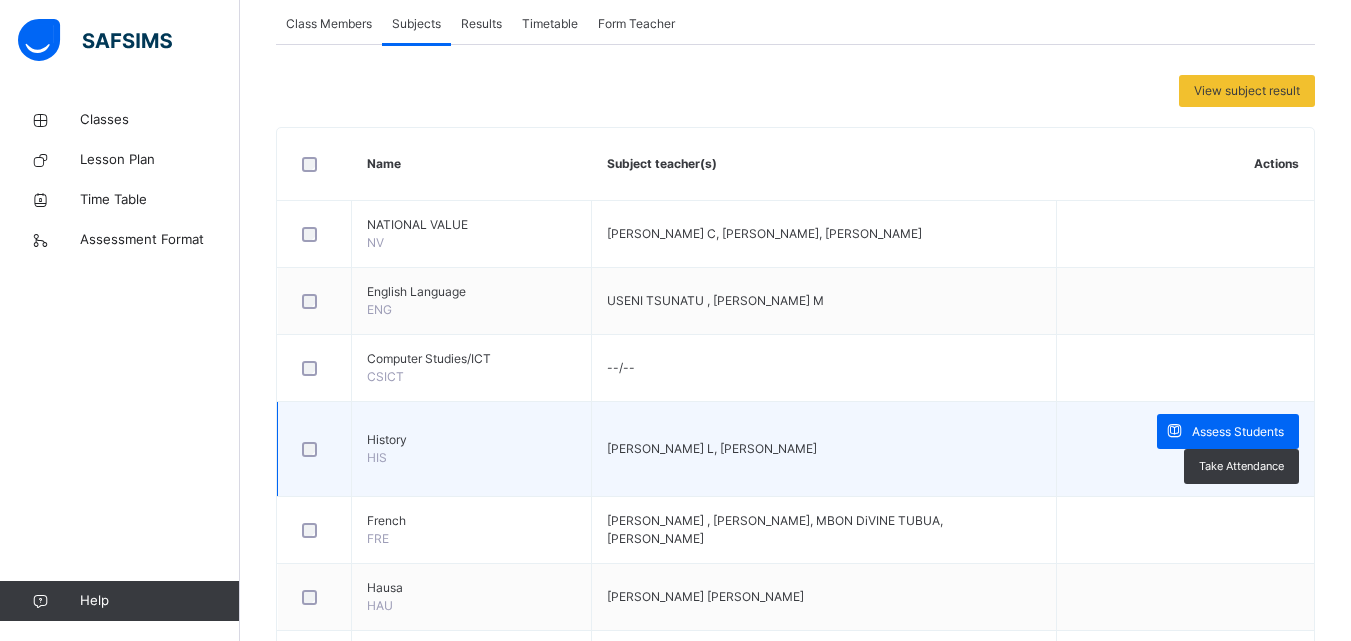 scroll, scrollTop: 400, scrollLeft: 0, axis: vertical 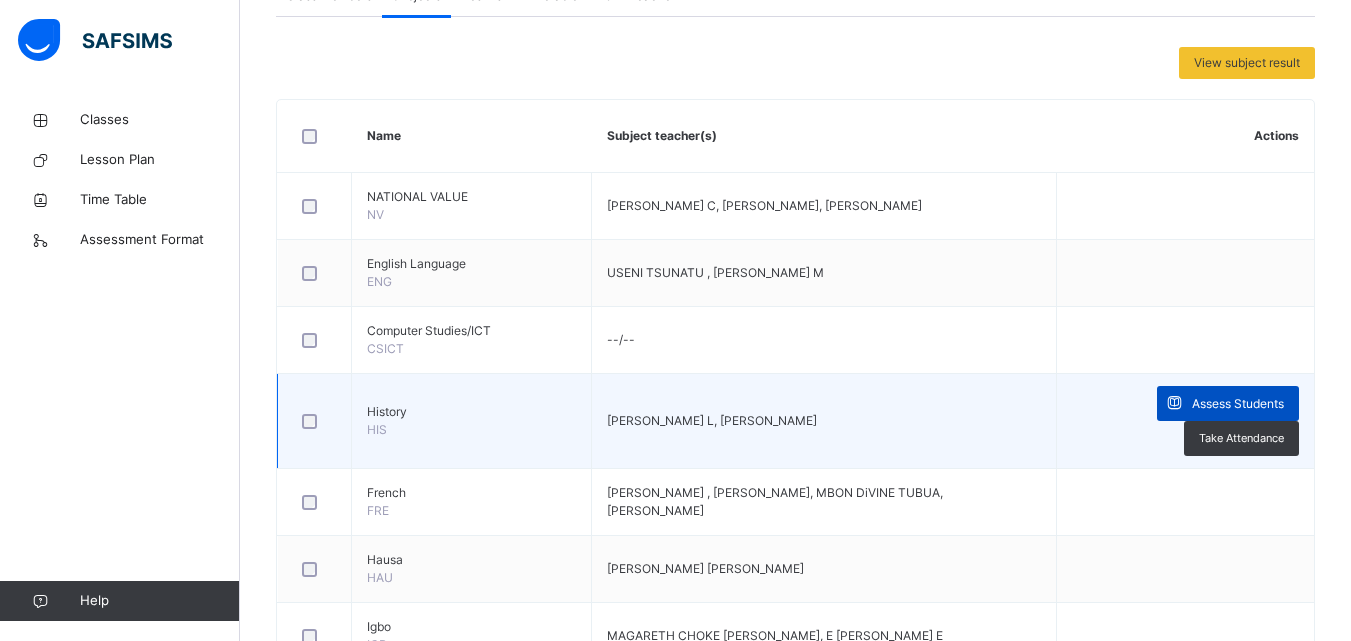 click on "Assess Students" at bounding box center [1238, 404] 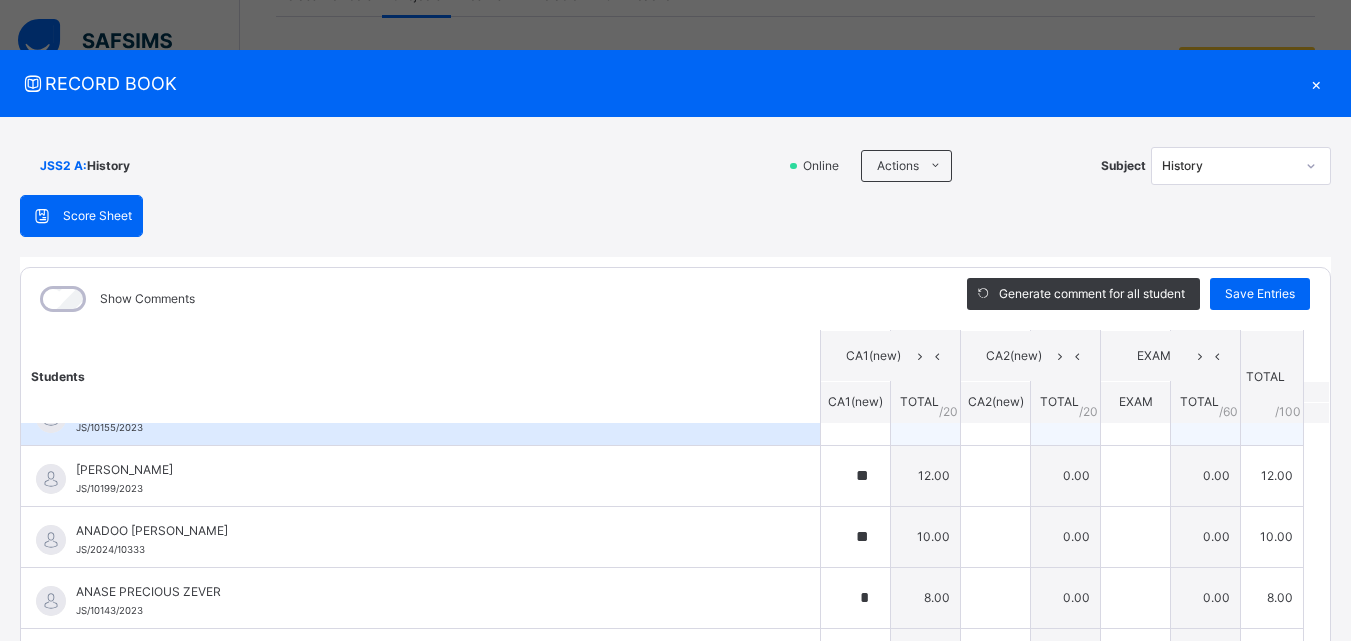 scroll, scrollTop: 0, scrollLeft: 0, axis: both 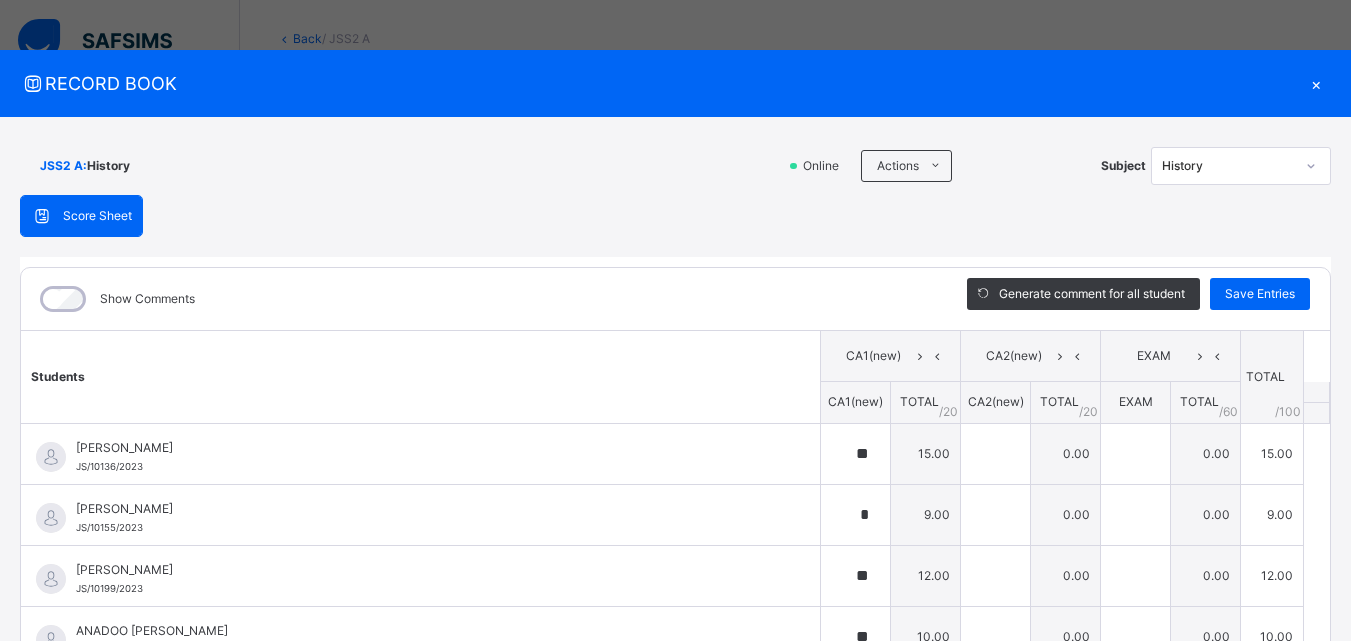 click on "JSS2   A :   History Online Actions  Download Empty Score Sheet  Upload/map score sheet Subject  History" at bounding box center (675, 166) 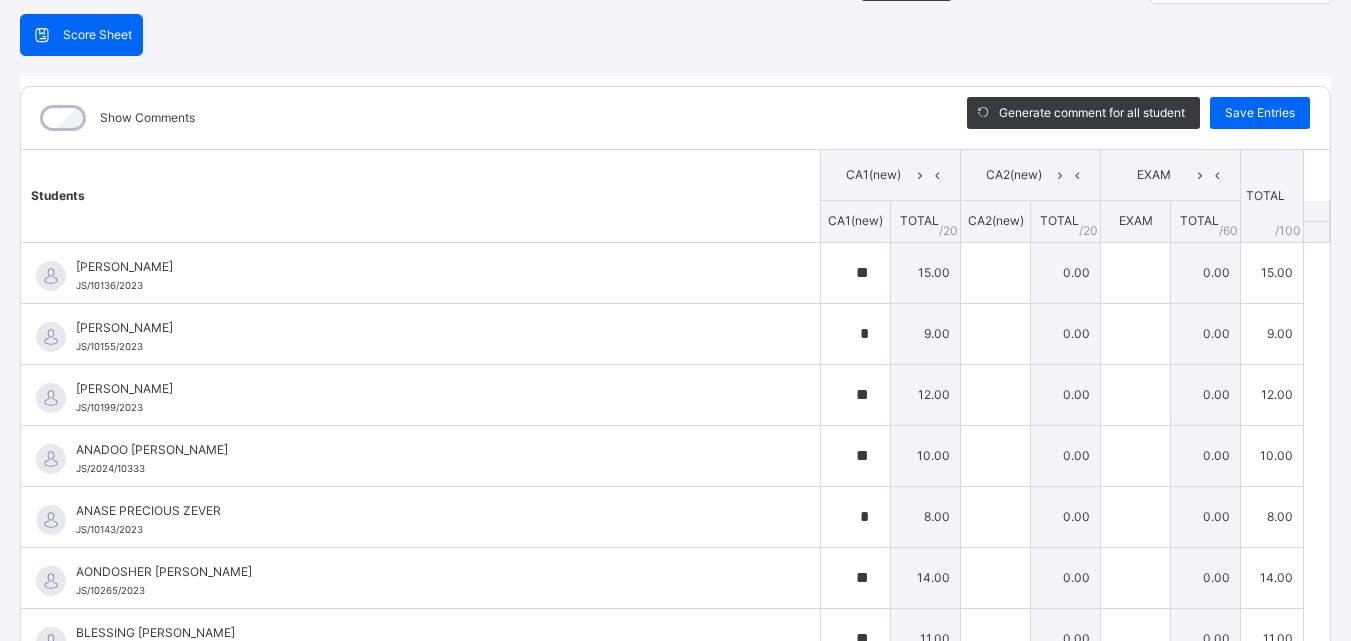 scroll, scrollTop: 200, scrollLeft: 0, axis: vertical 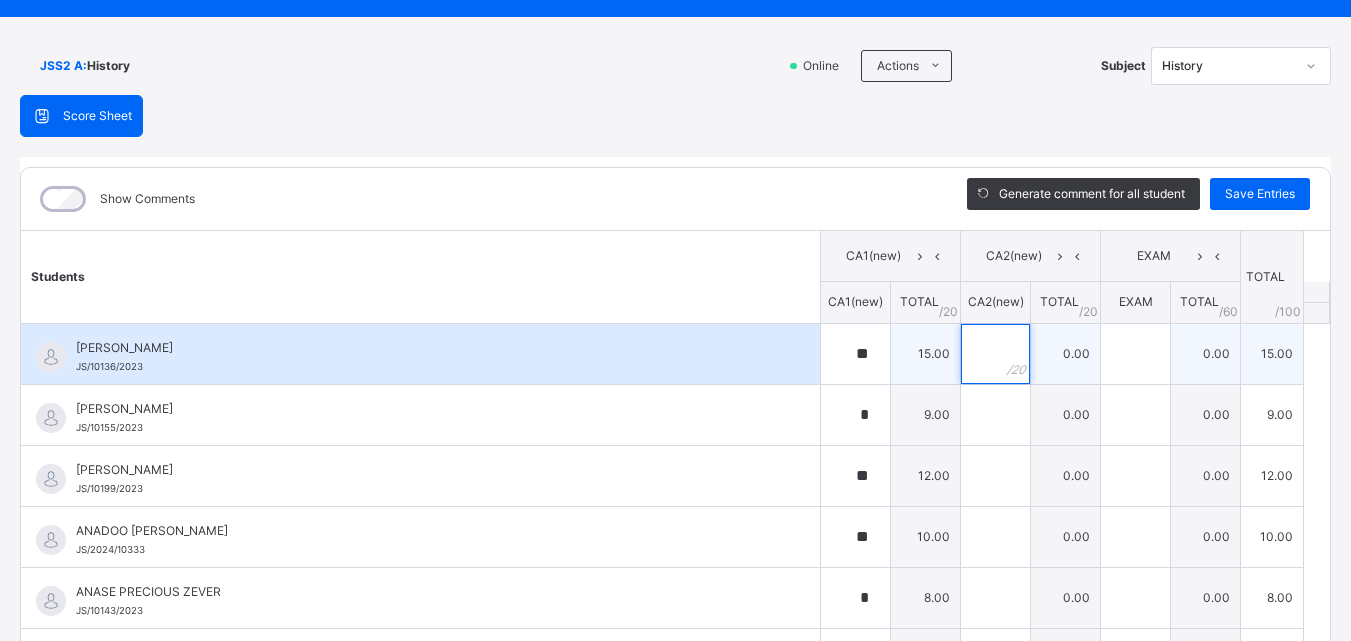 click at bounding box center (995, 354) 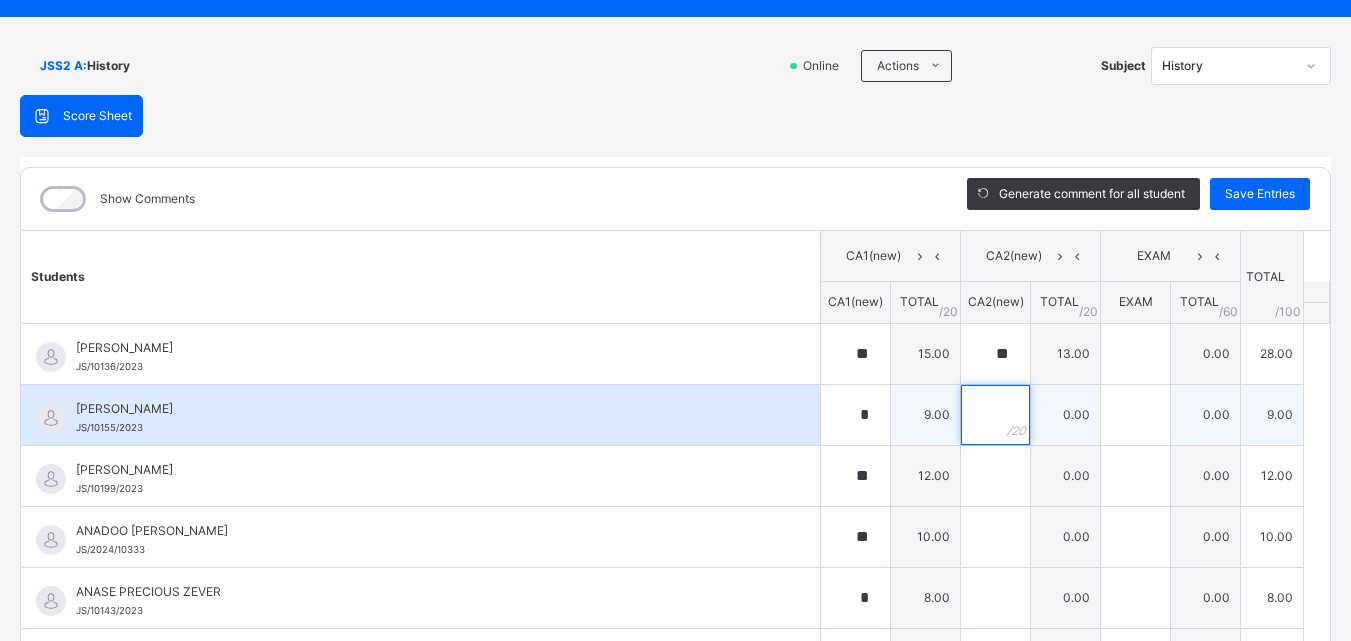 click at bounding box center [995, 415] 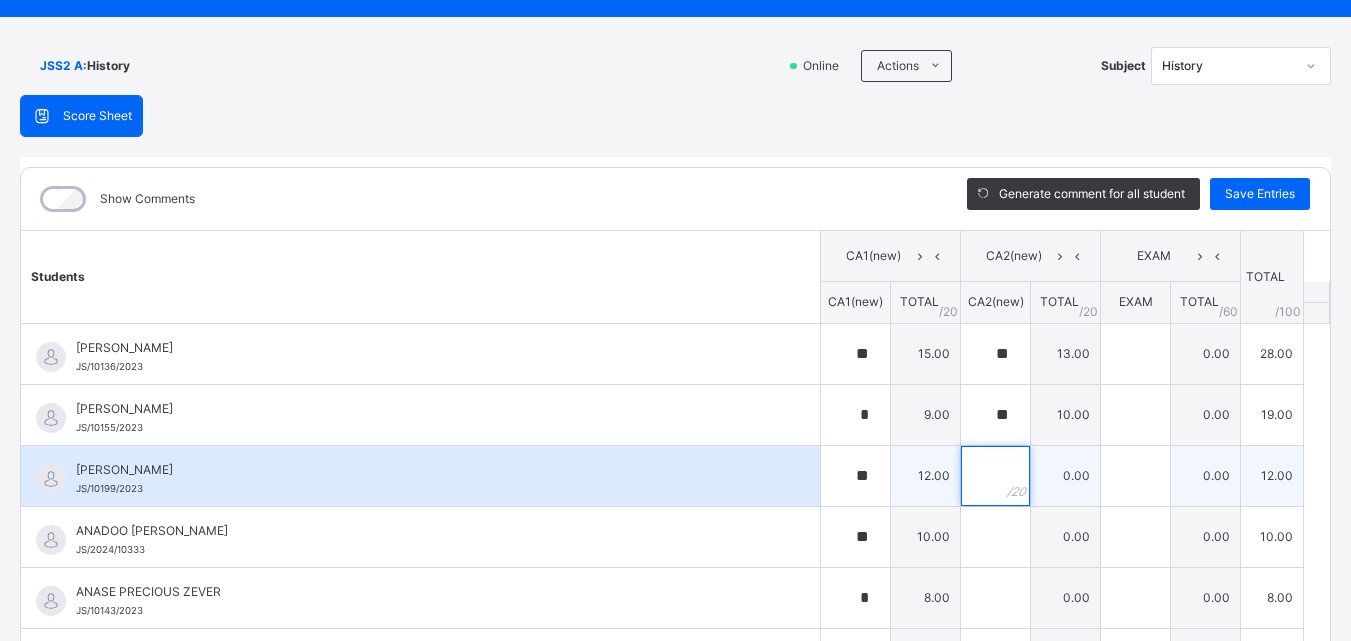 click at bounding box center [995, 476] 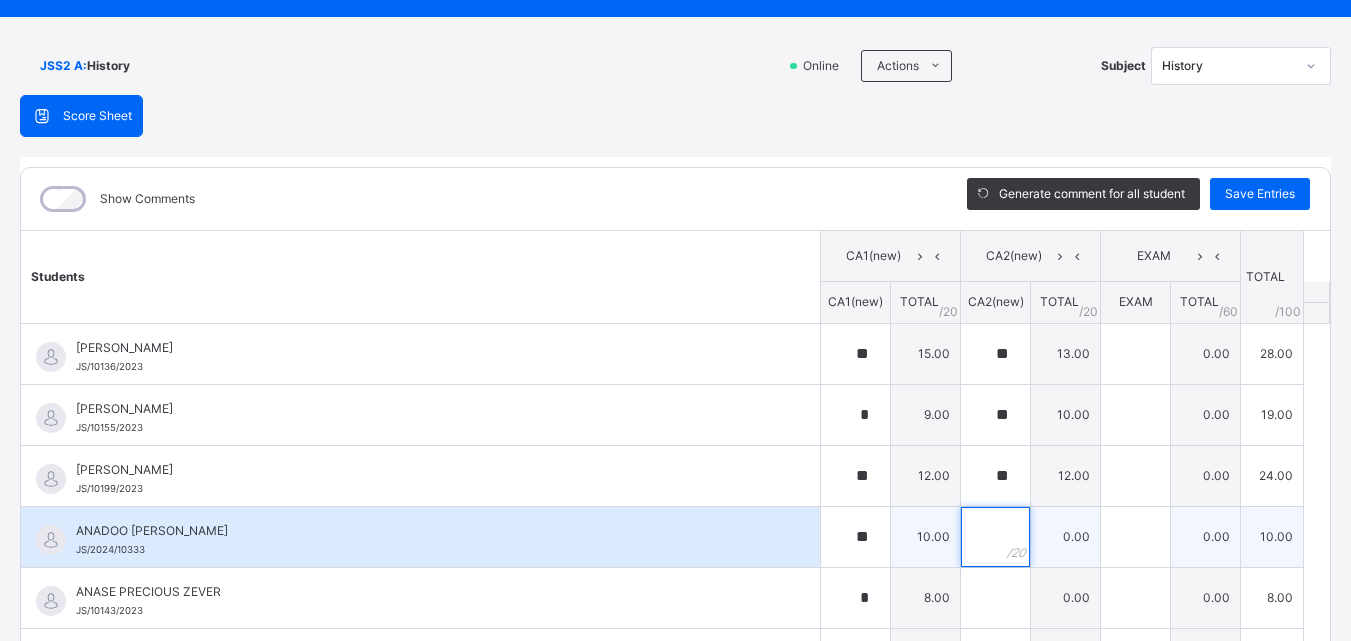 click at bounding box center (995, 537) 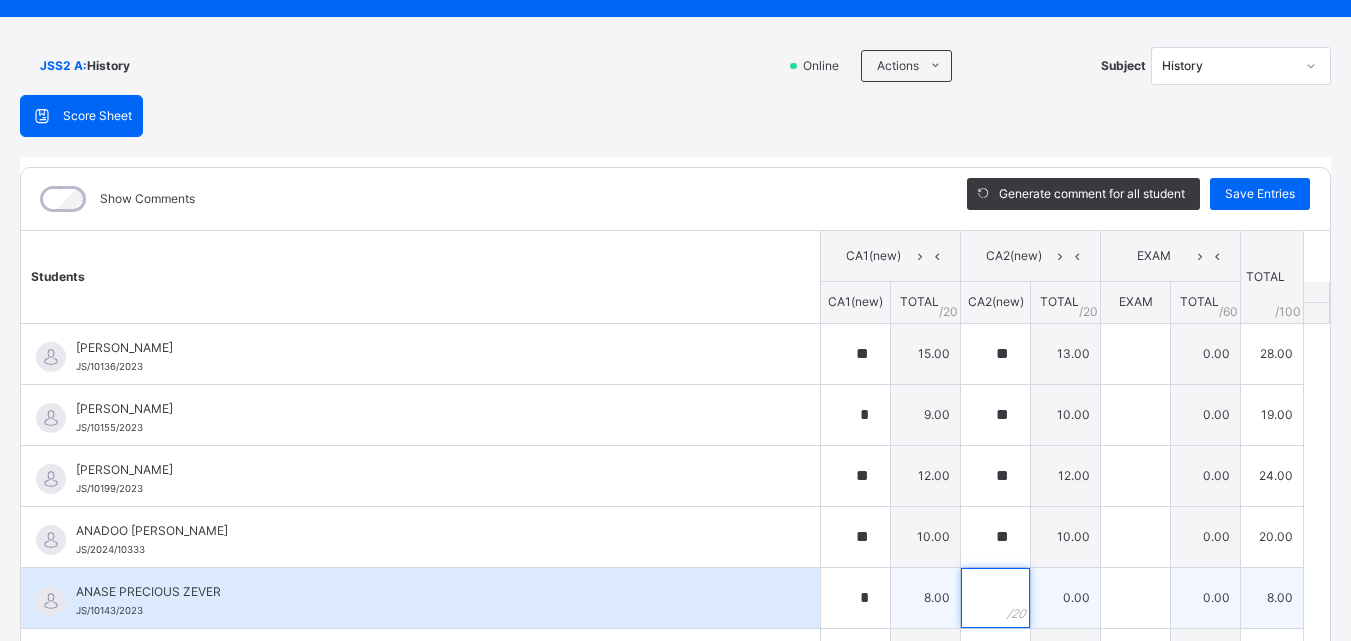 click at bounding box center [995, 598] 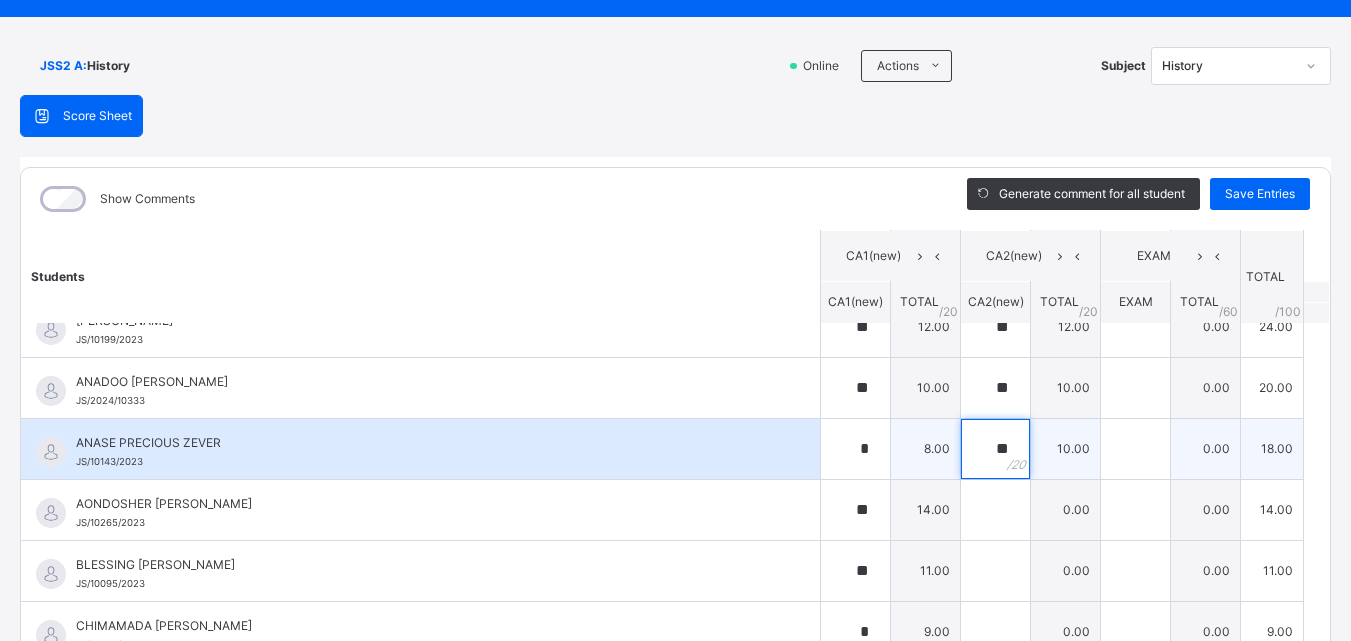 scroll, scrollTop: 200, scrollLeft: 0, axis: vertical 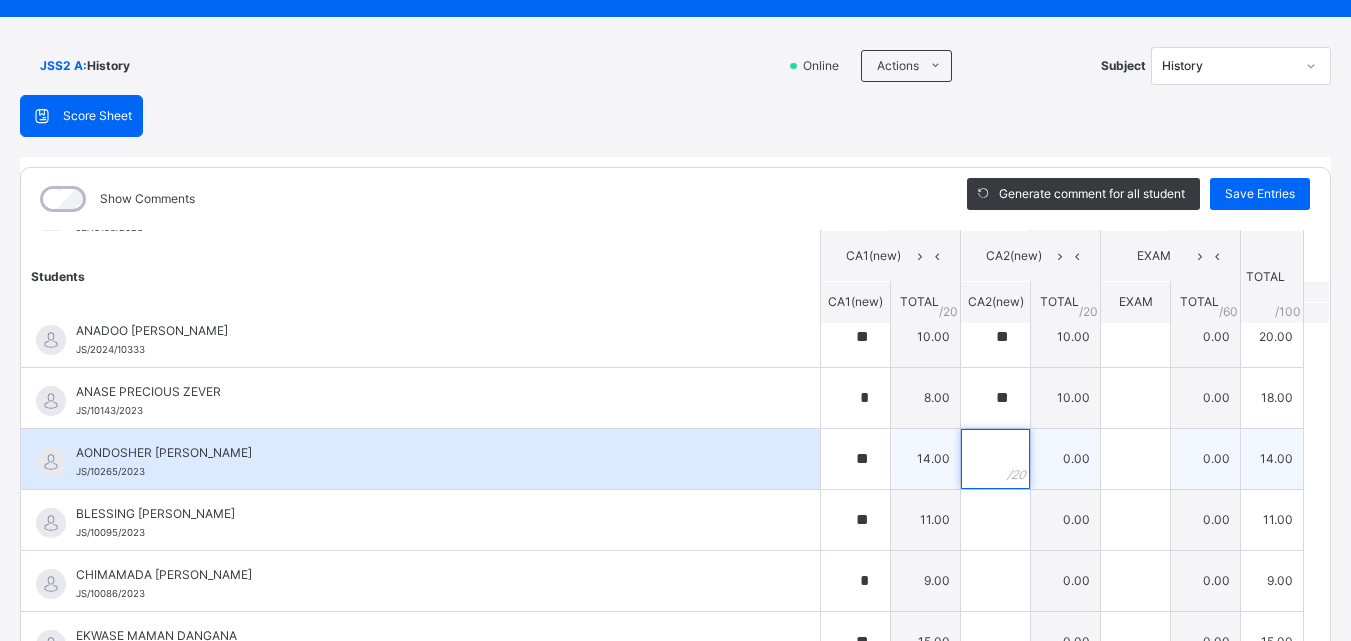 click at bounding box center [995, 459] 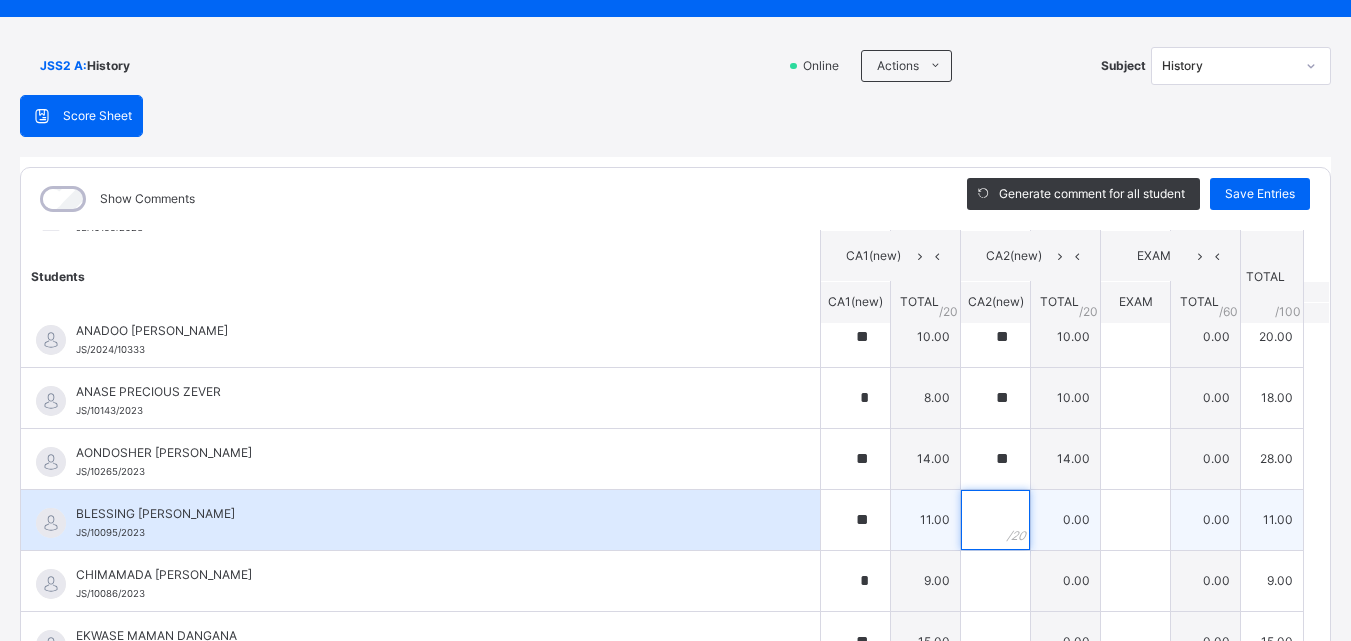 click at bounding box center [995, 520] 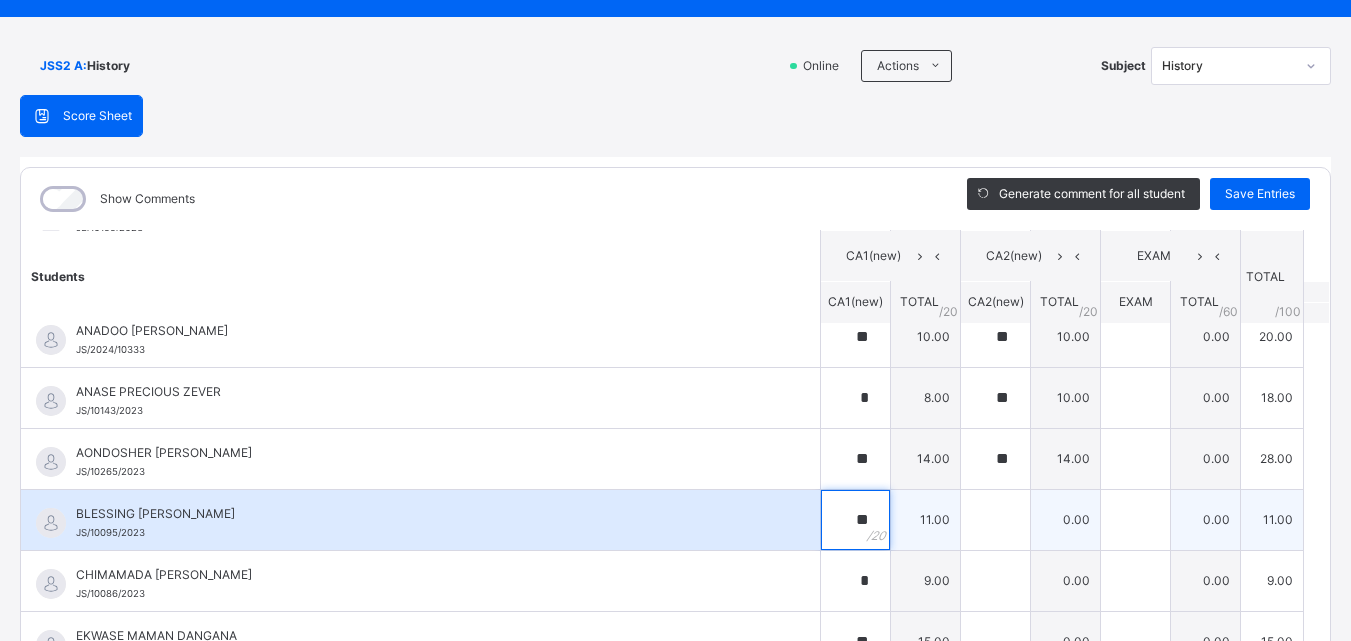 click on "**" at bounding box center (855, 520) 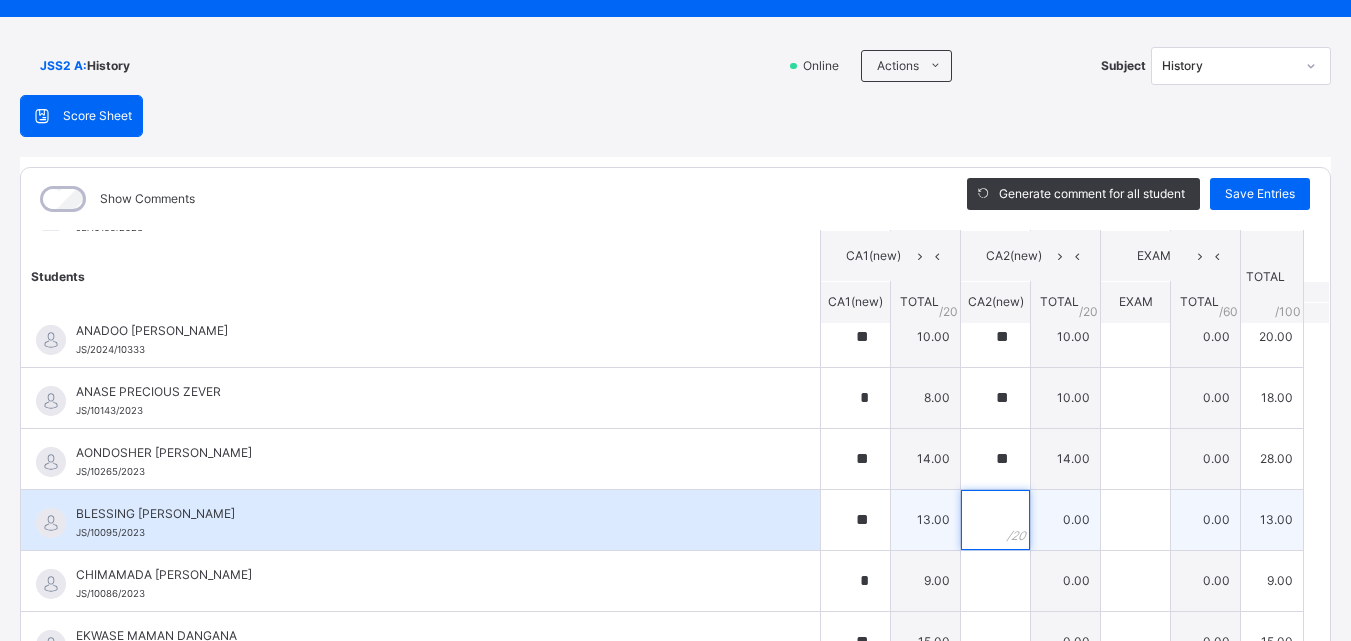 click at bounding box center [995, 520] 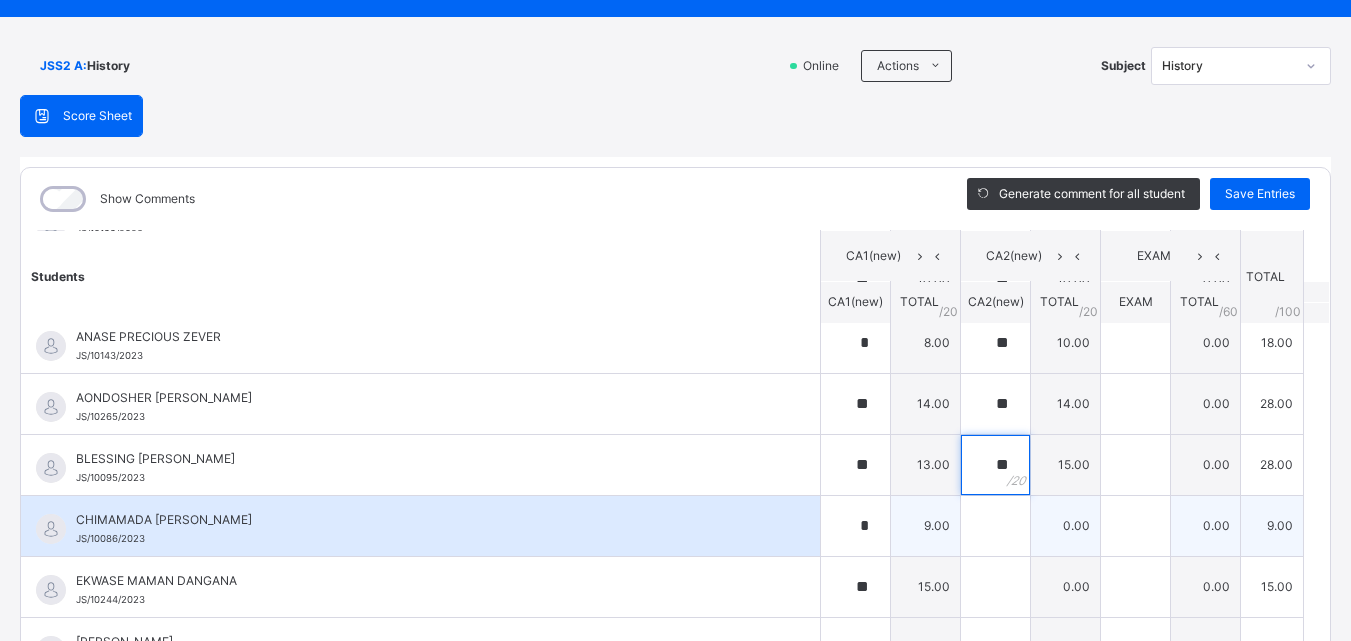 scroll, scrollTop: 300, scrollLeft: 0, axis: vertical 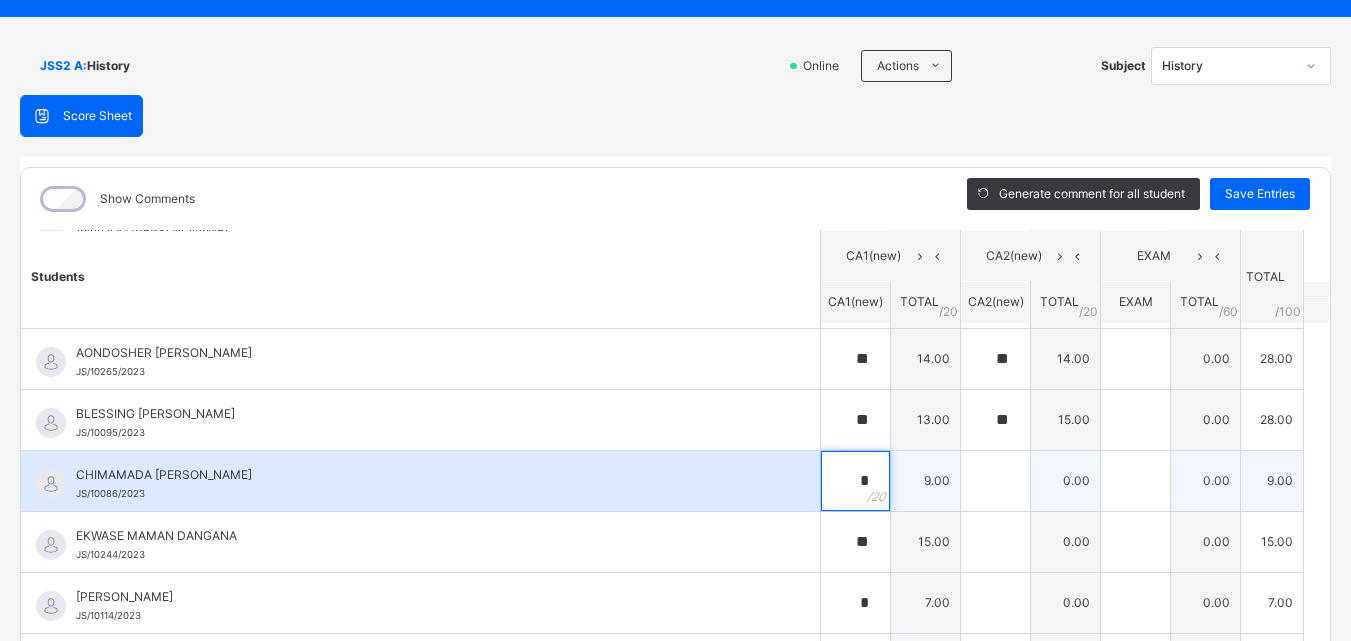 click on "*" at bounding box center (855, 481) 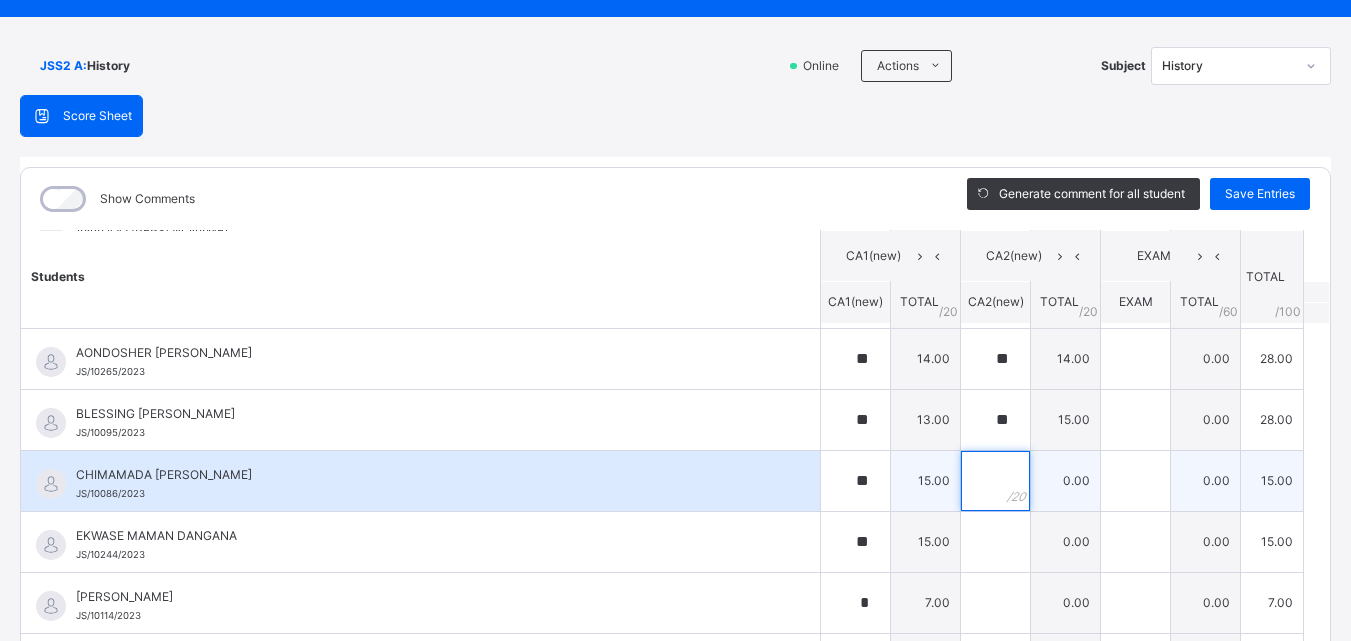 click at bounding box center [995, 481] 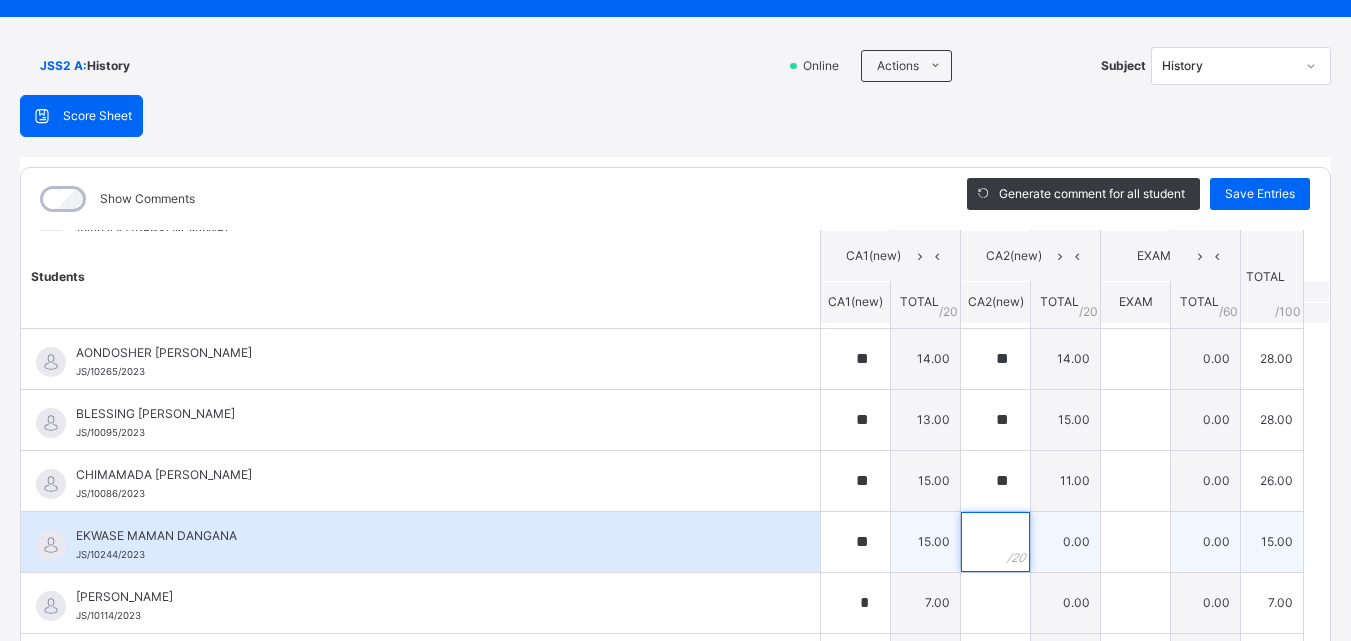 click at bounding box center (995, 542) 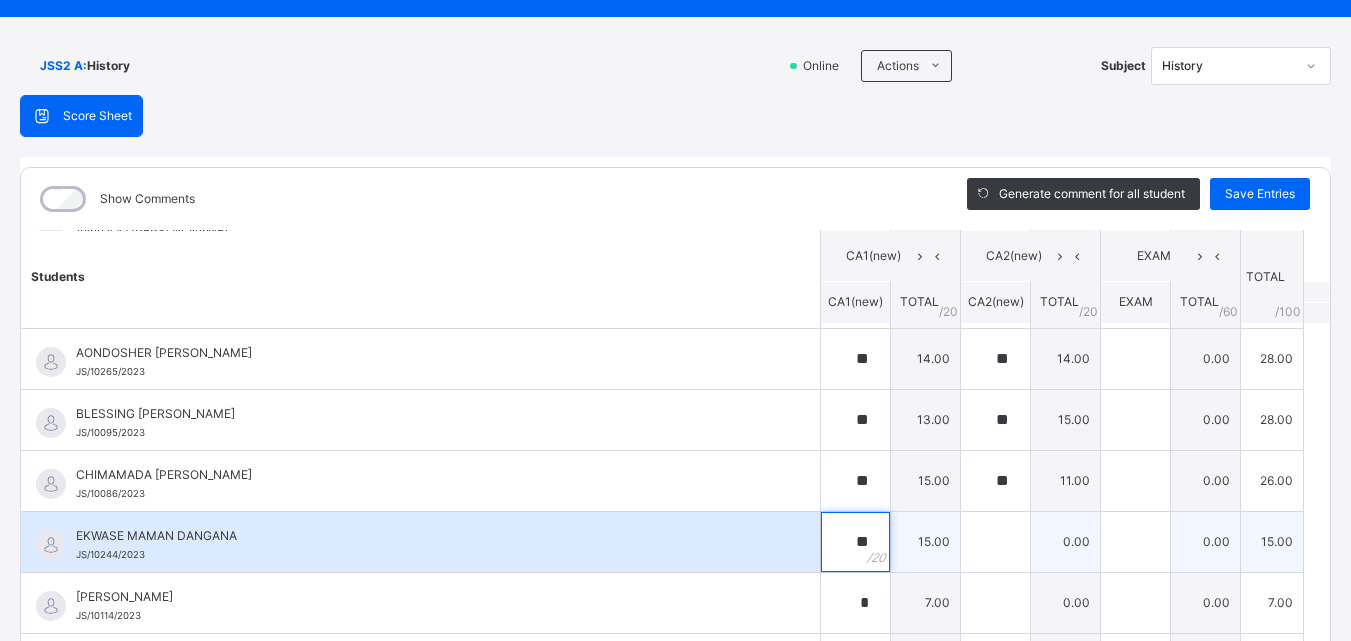 click on "**" at bounding box center [855, 542] 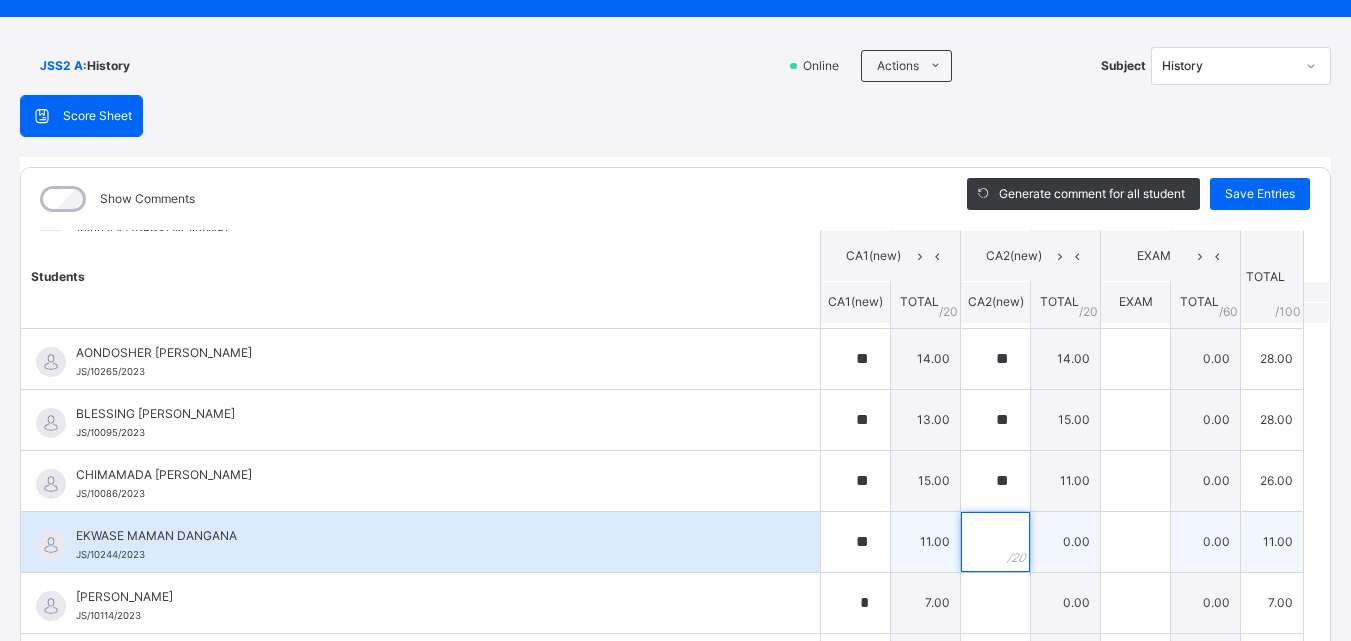click at bounding box center (995, 542) 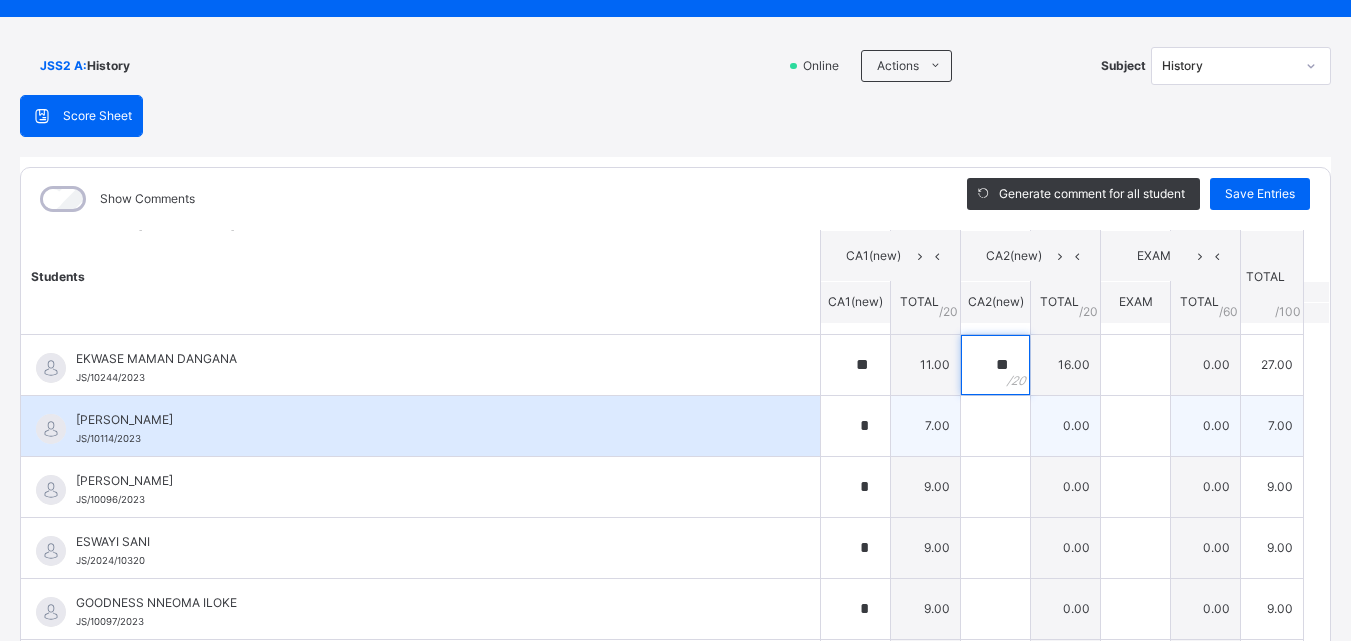 scroll, scrollTop: 500, scrollLeft: 0, axis: vertical 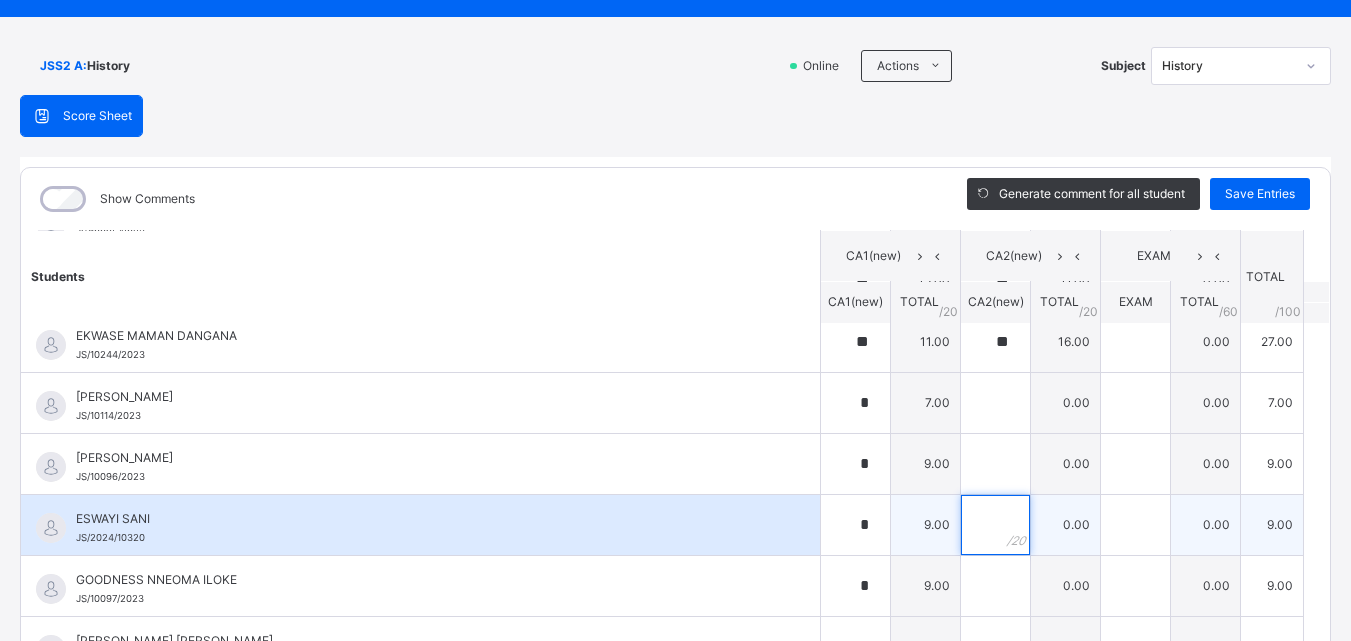 click at bounding box center (995, 525) 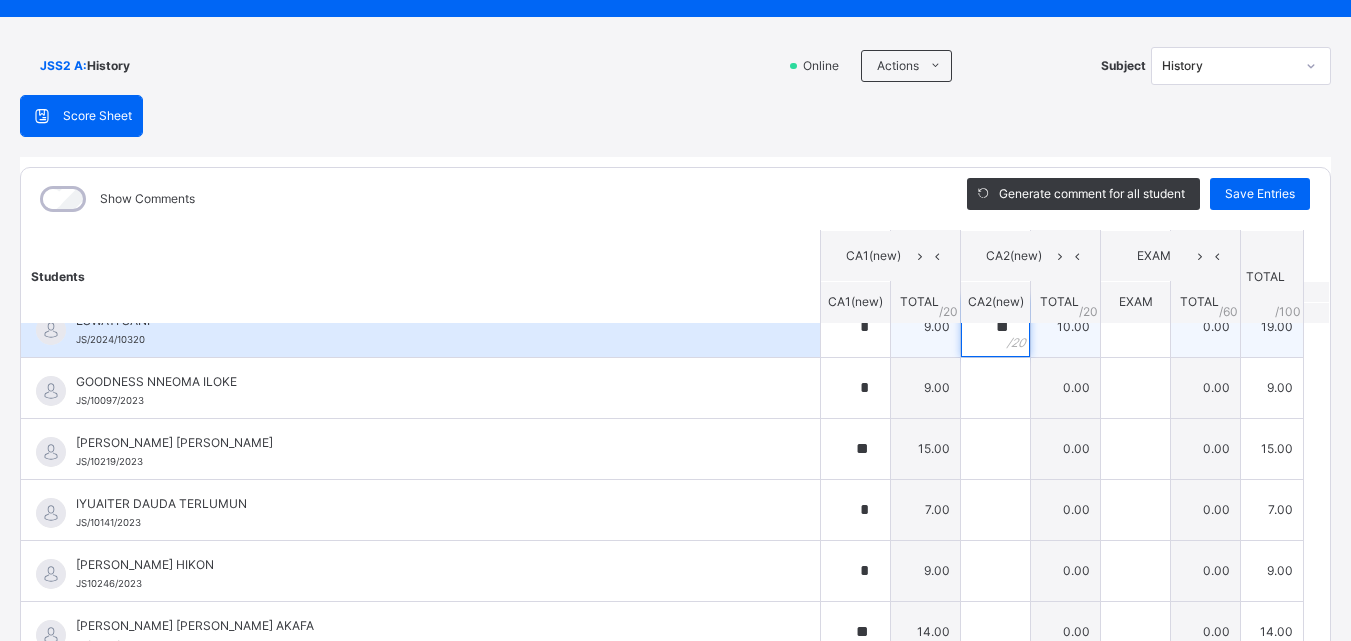 scroll, scrollTop: 700, scrollLeft: 0, axis: vertical 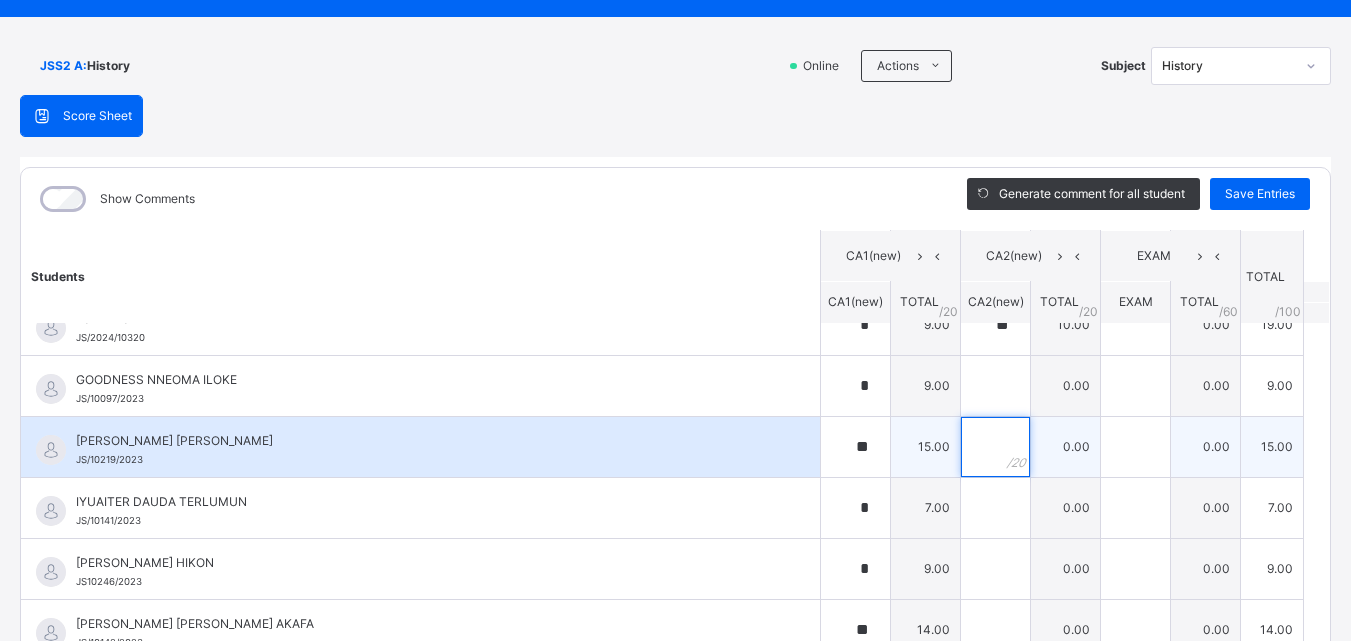click at bounding box center [995, 447] 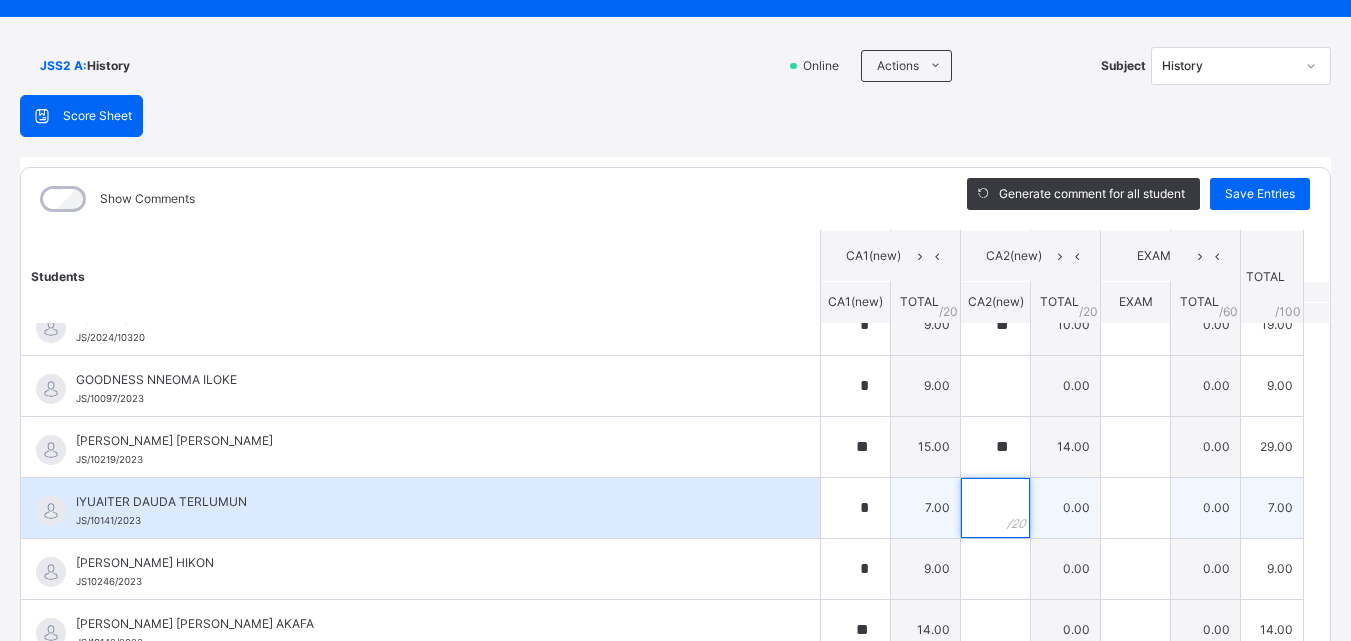 click at bounding box center (995, 508) 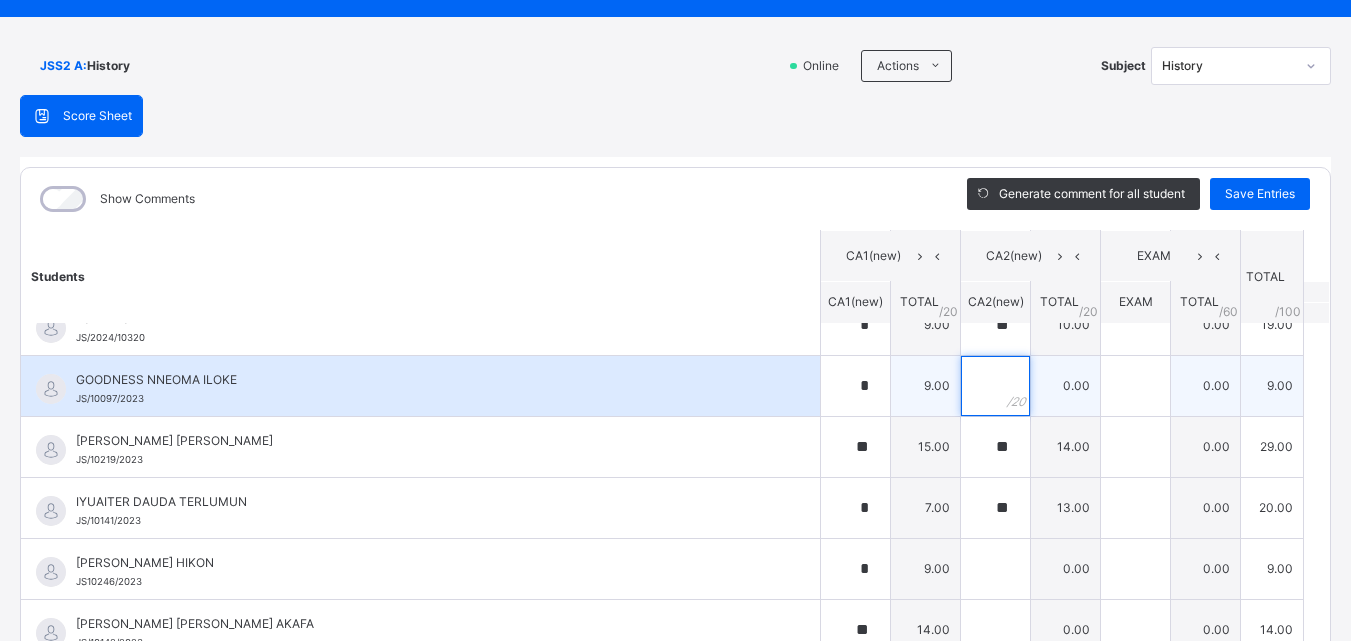 click at bounding box center [995, 386] 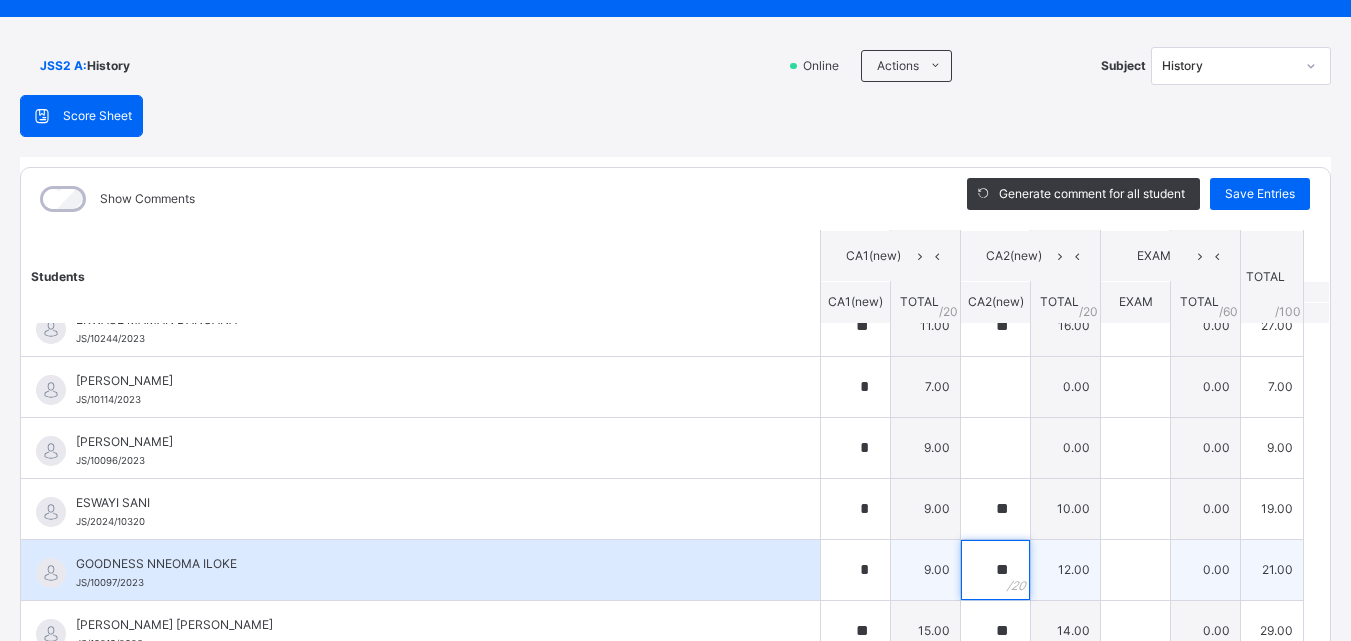 scroll, scrollTop: 500, scrollLeft: 0, axis: vertical 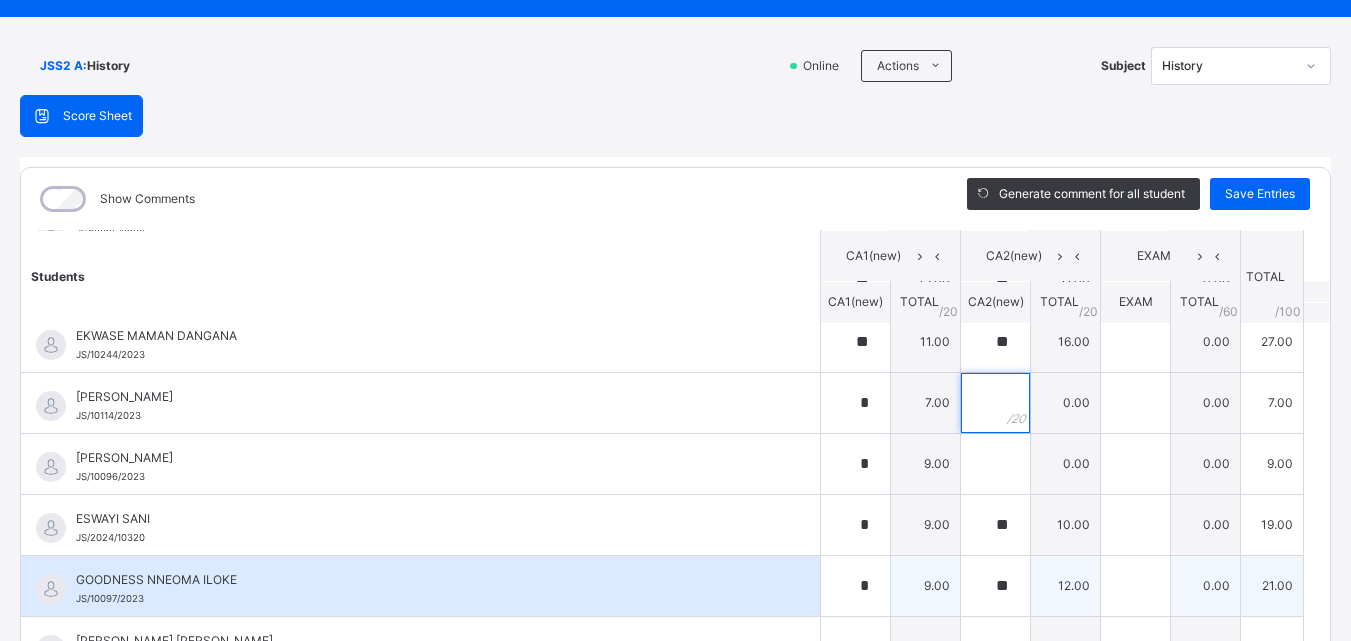 click at bounding box center (995, 403) 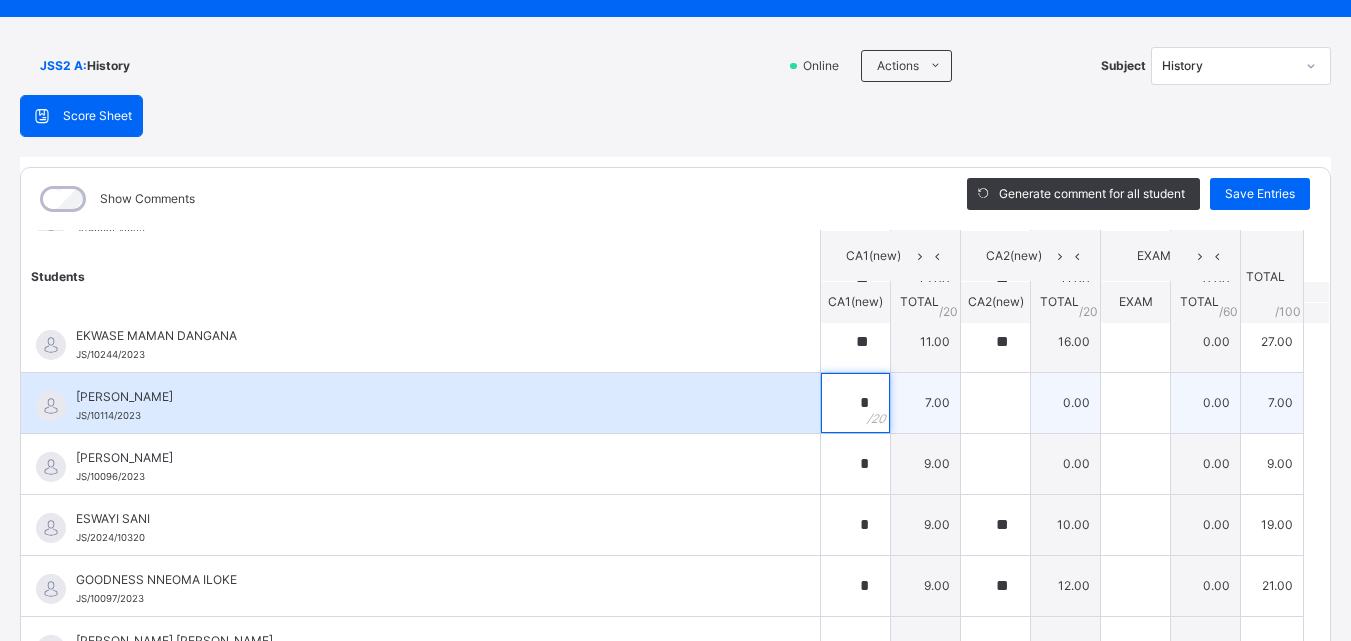 click on "*" at bounding box center [855, 403] 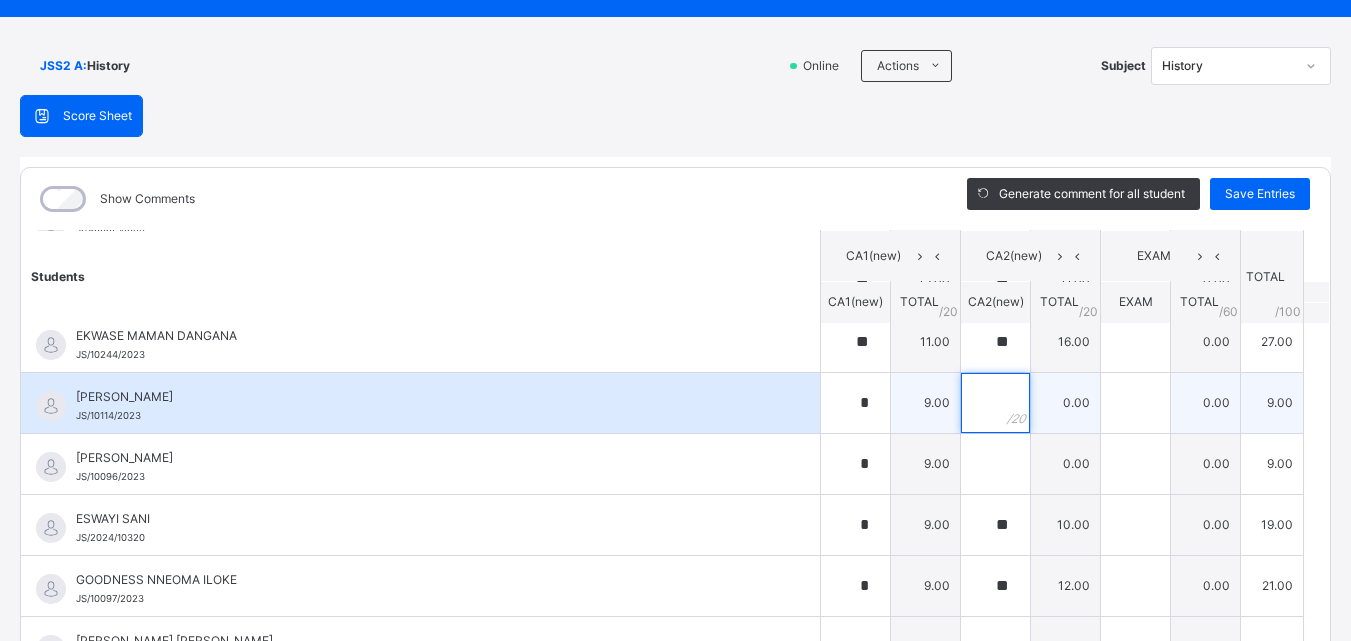 click at bounding box center (995, 403) 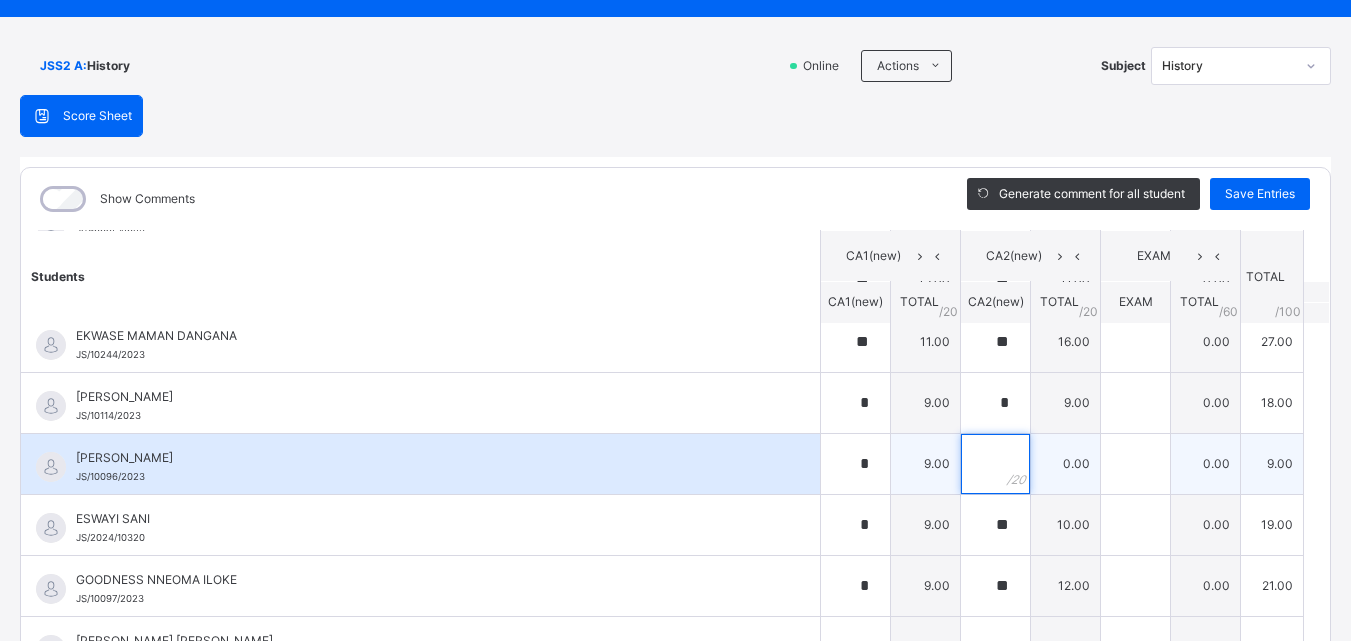 click at bounding box center (995, 464) 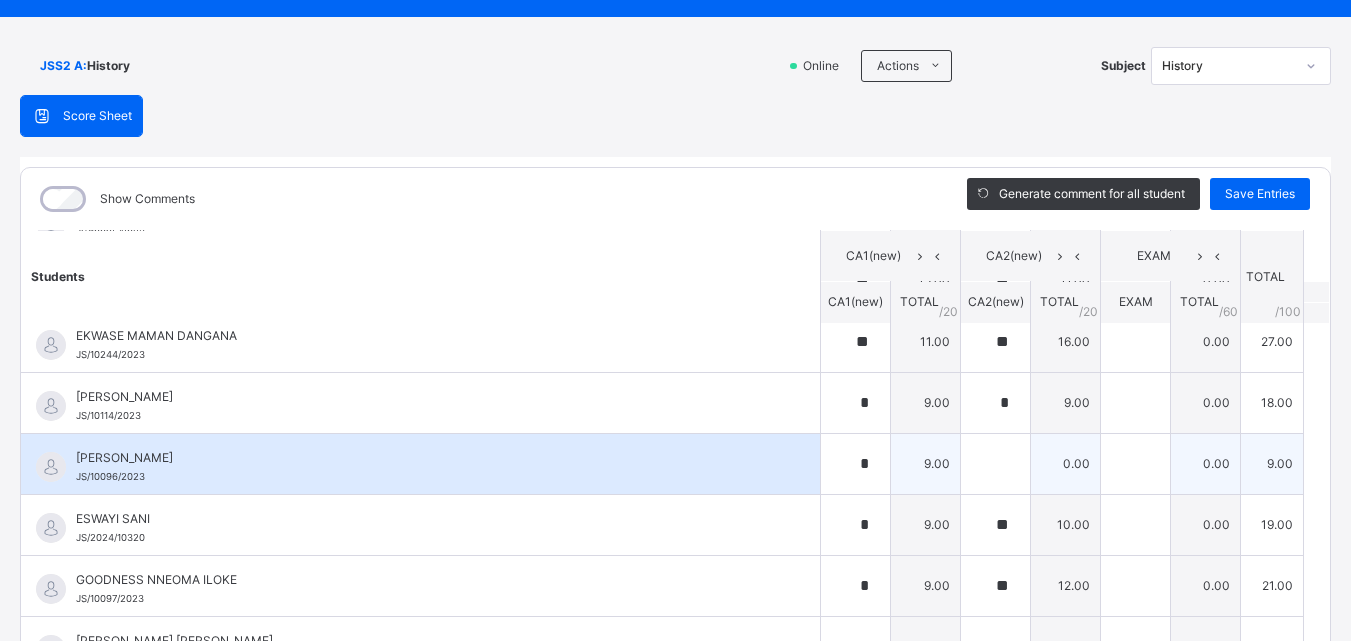 click on "9.00" at bounding box center [926, 463] 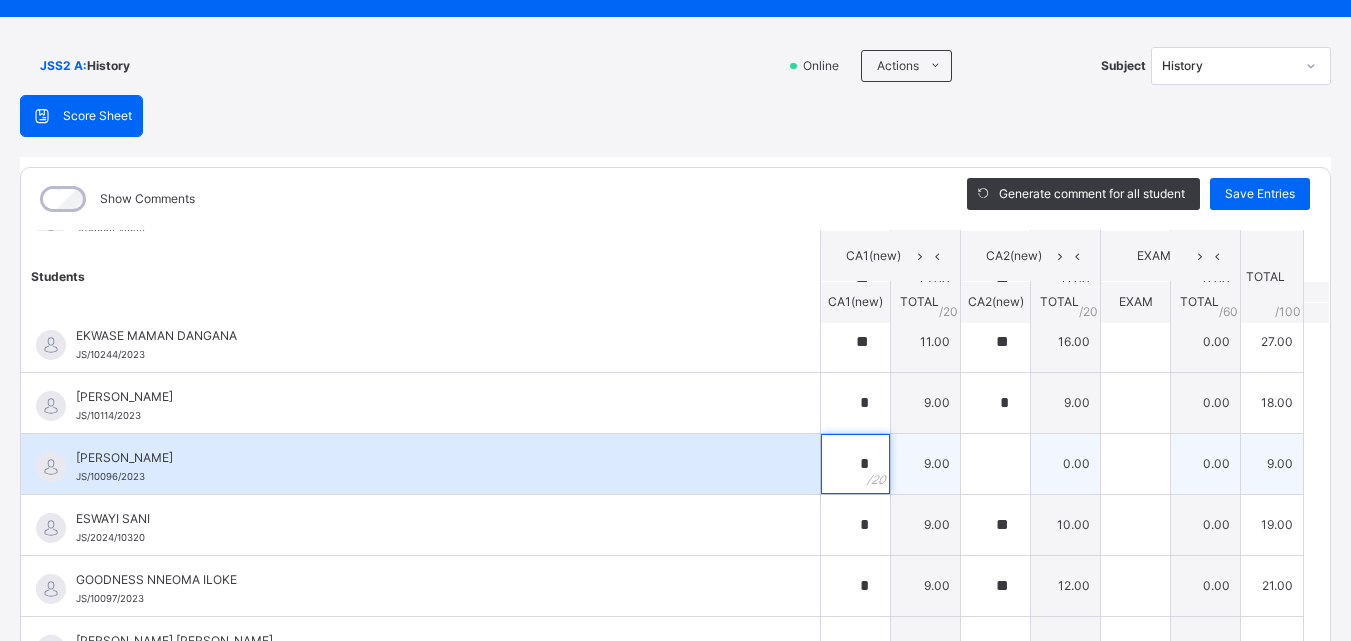 click on "*" at bounding box center (855, 464) 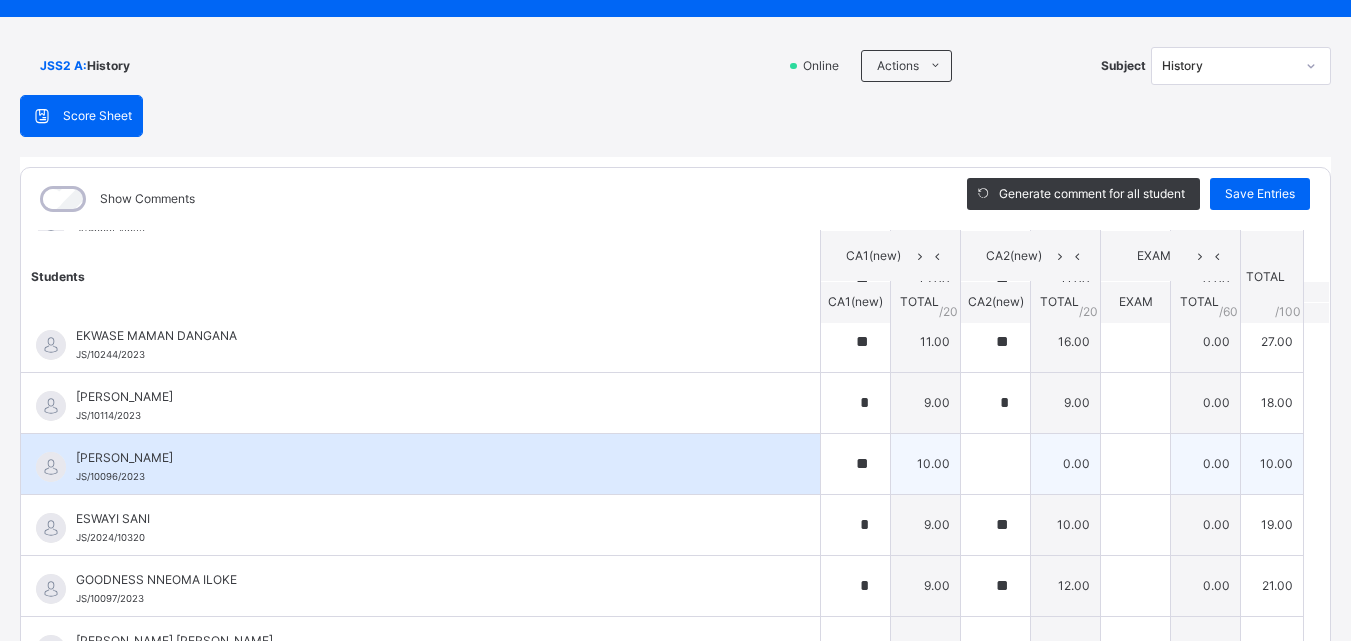 click on "0.00" at bounding box center [1066, 463] 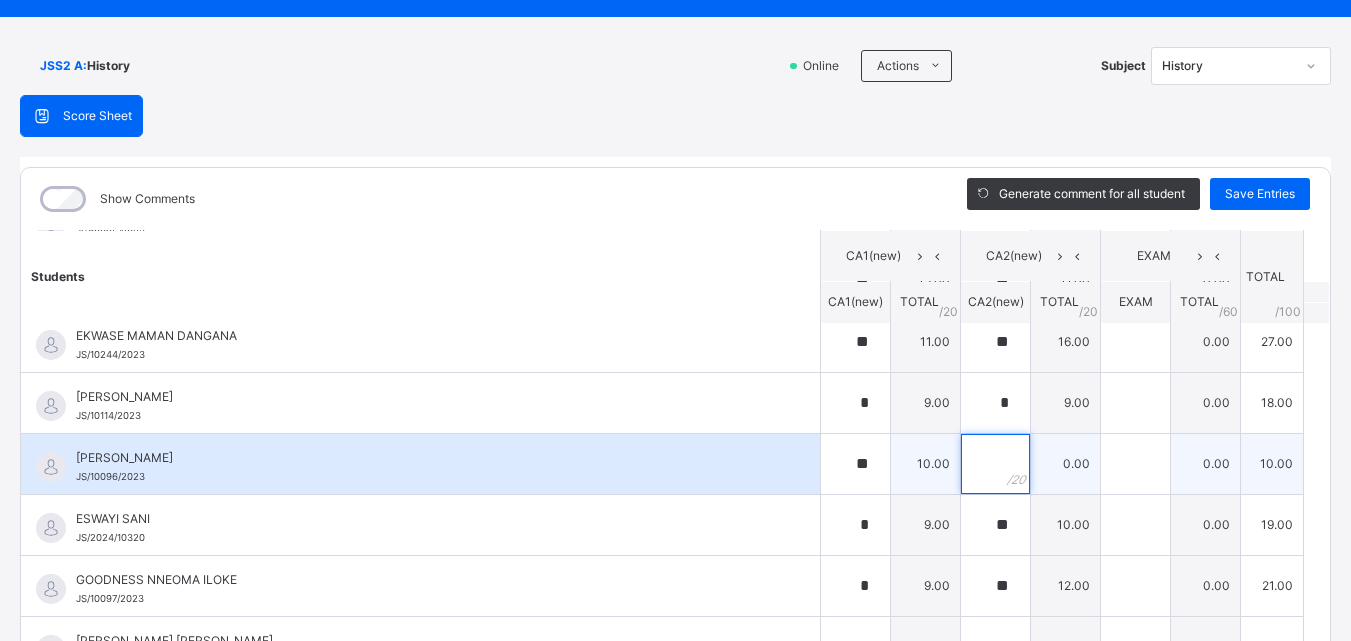click at bounding box center [995, 464] 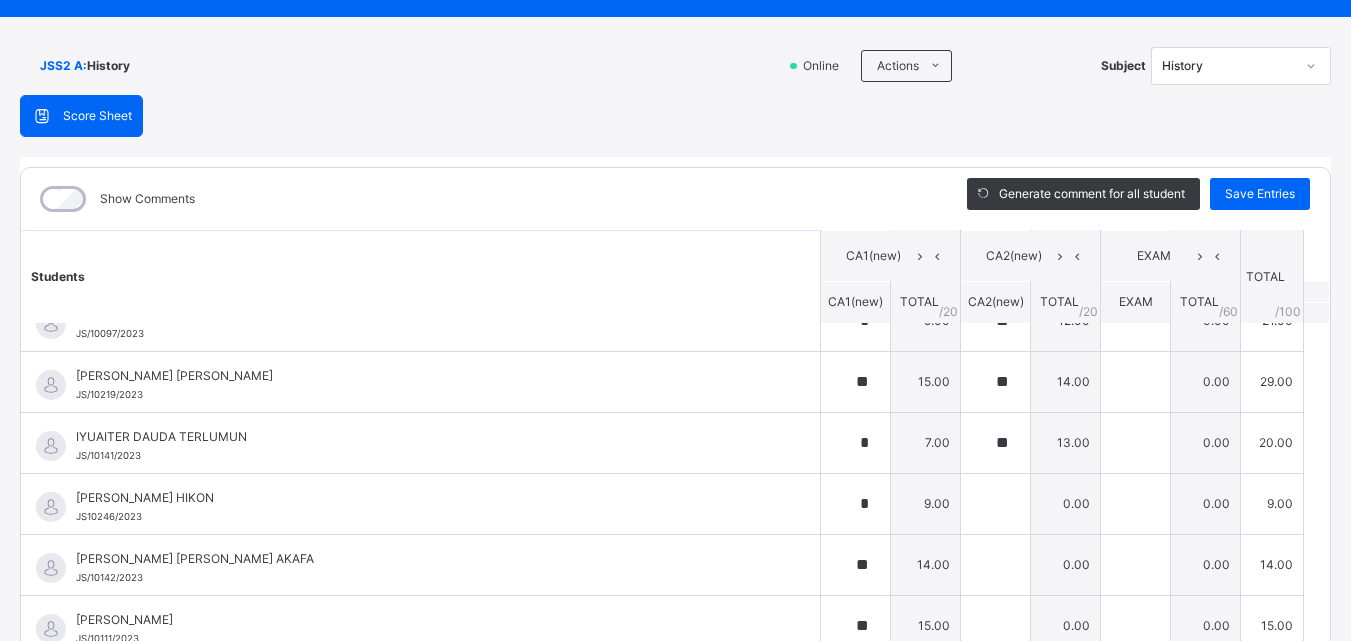 scroll, scrollTop: 800, scrollLeft: 0, axis: vertical 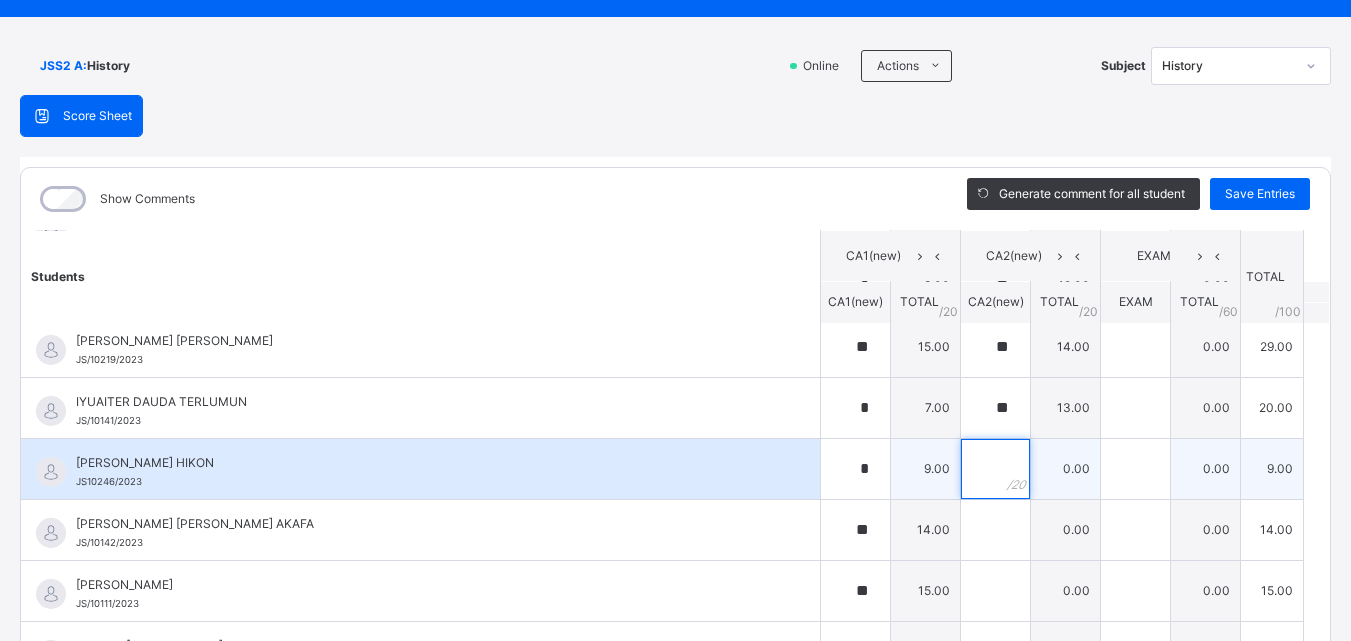 click at bounding box center (995, 469) 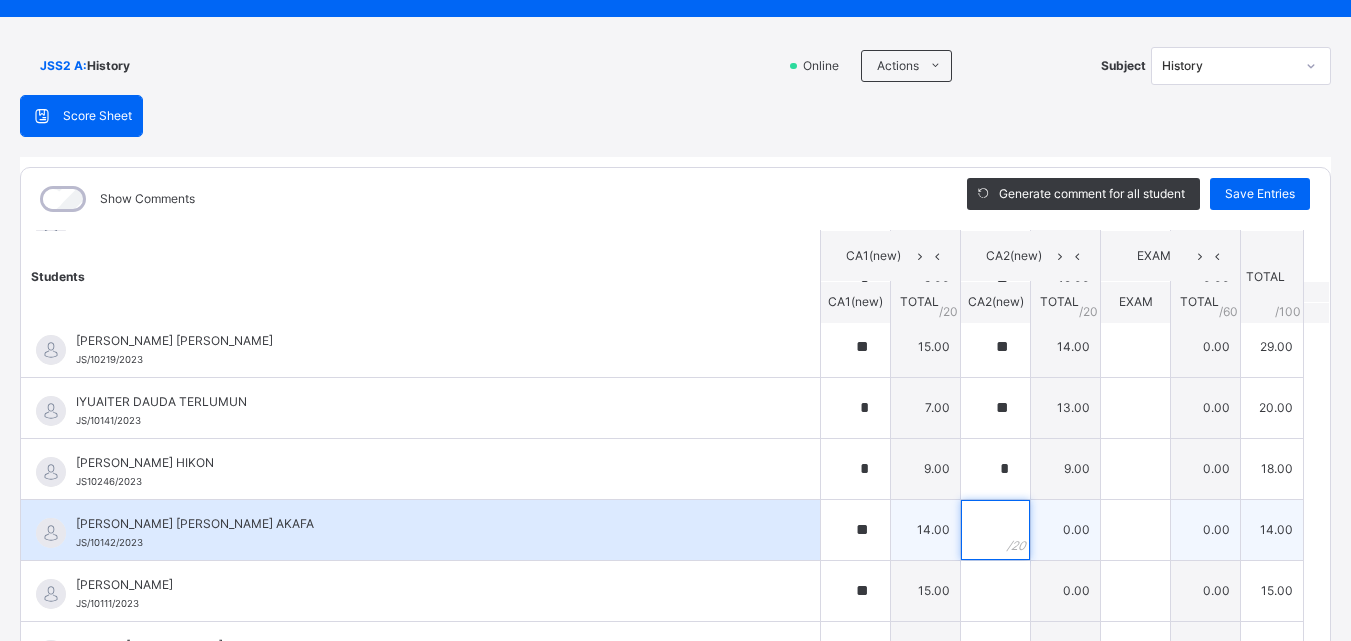 click at bounding box center (995, 530) 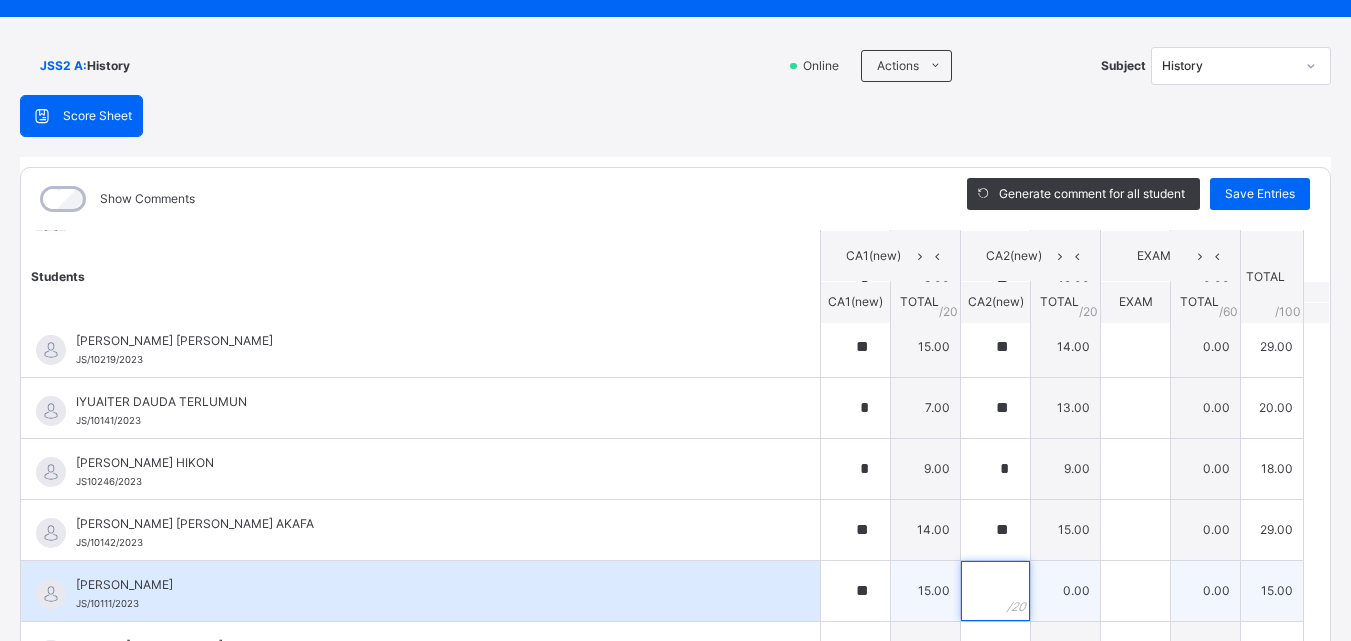click at bounding box center (995, 591) 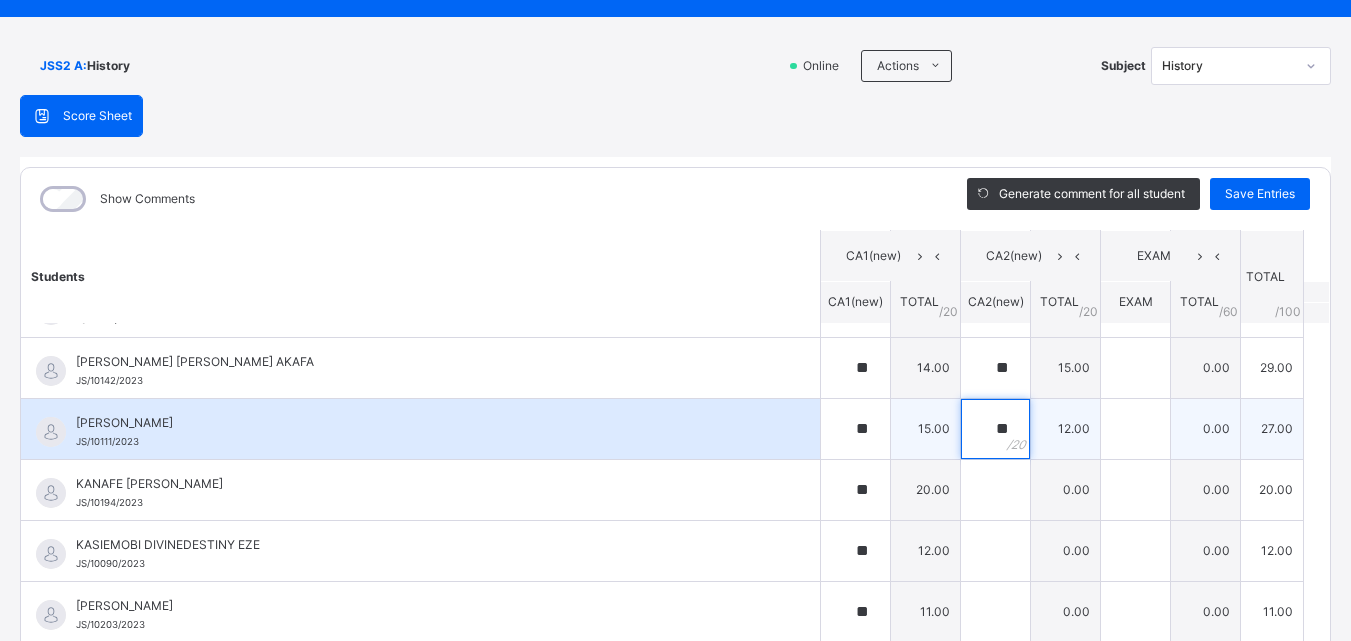 scroll, scrollTop: 1000, scrollLeft: 0, axis: vertical 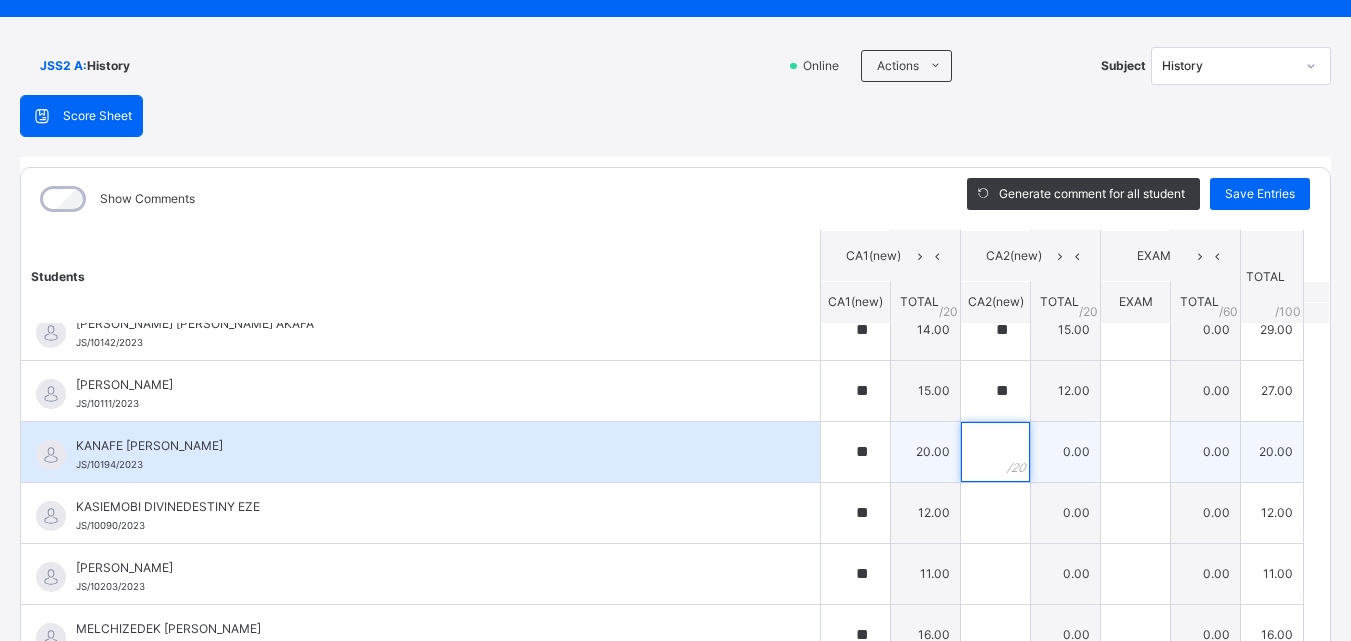 click at bounding box center (995, 452) 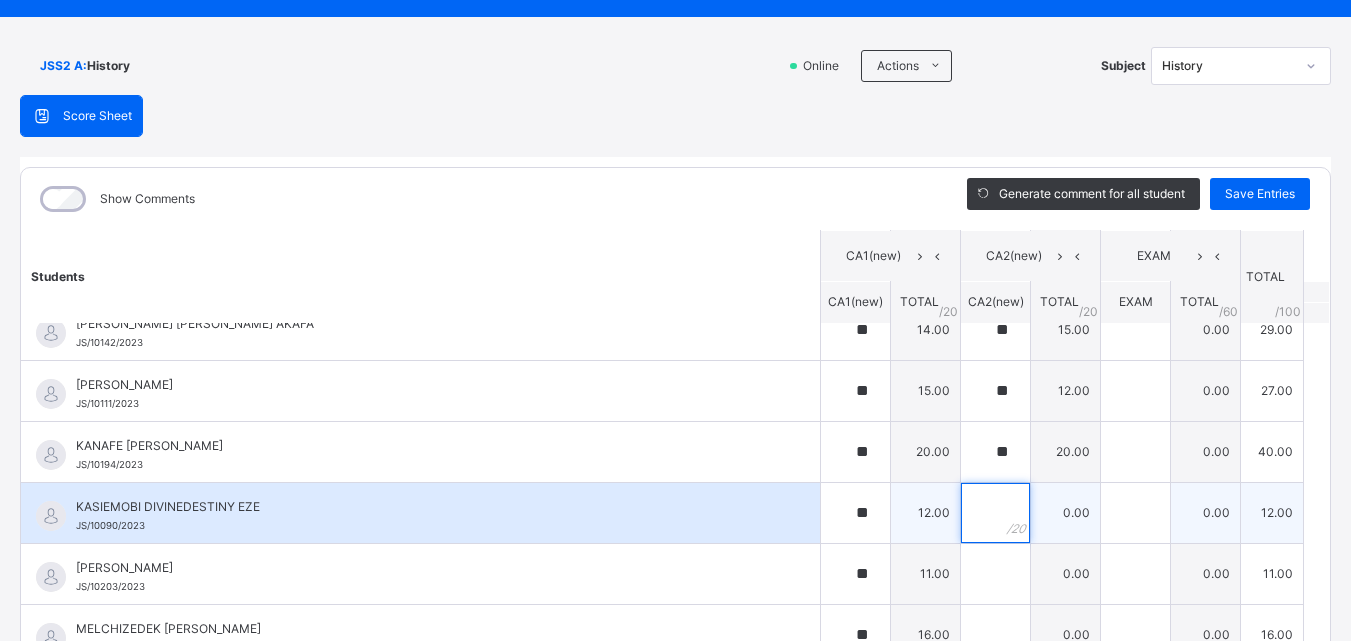 click at bounding box center [995, 513] 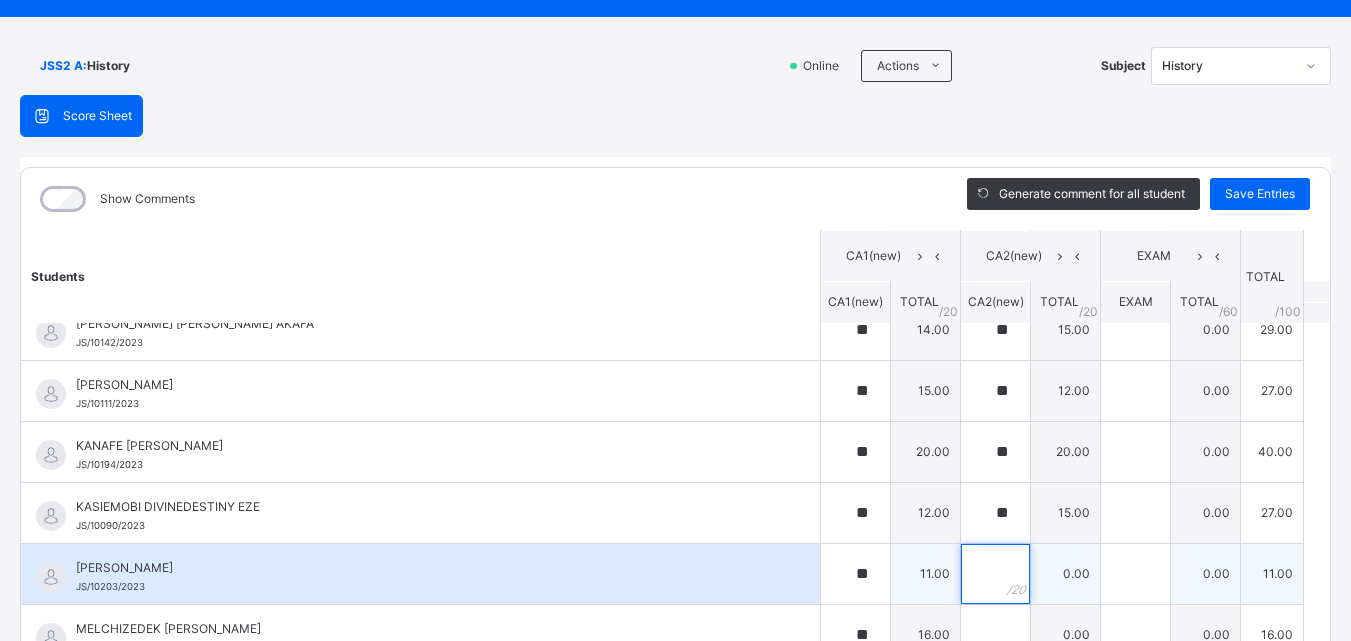 click at bounding box center [995, 574] 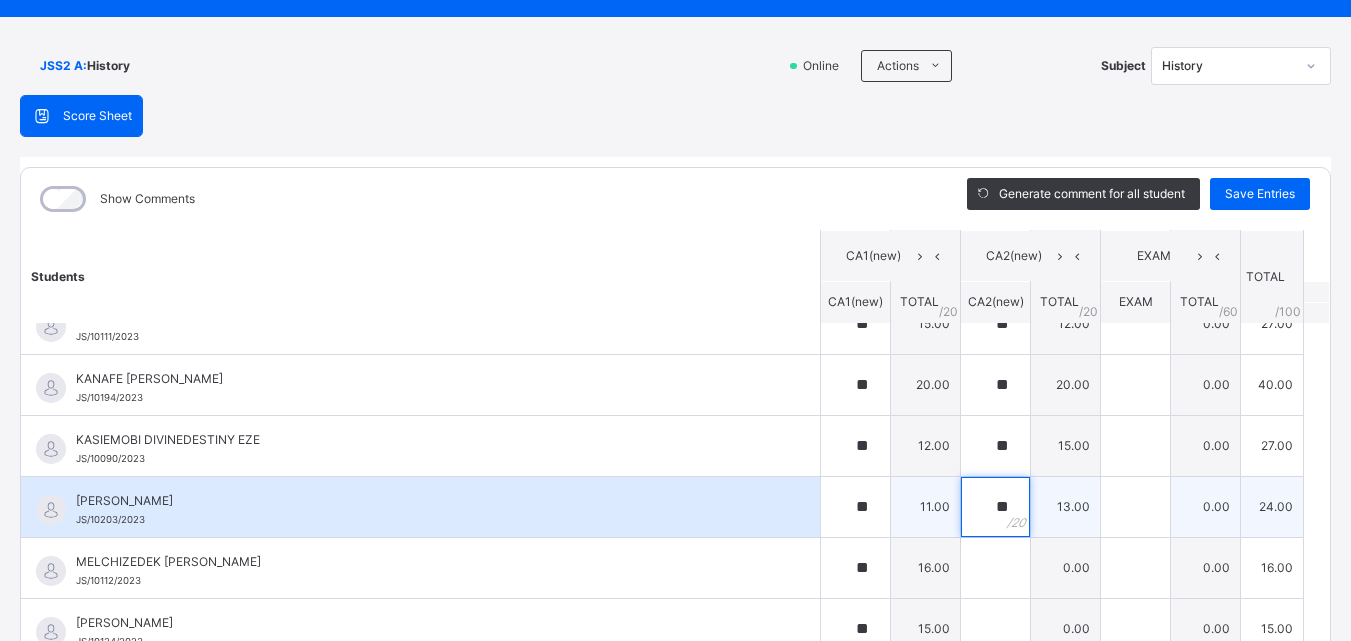 scroll, scrollTop: 1100, scrollLeft: 0, axis: vertical 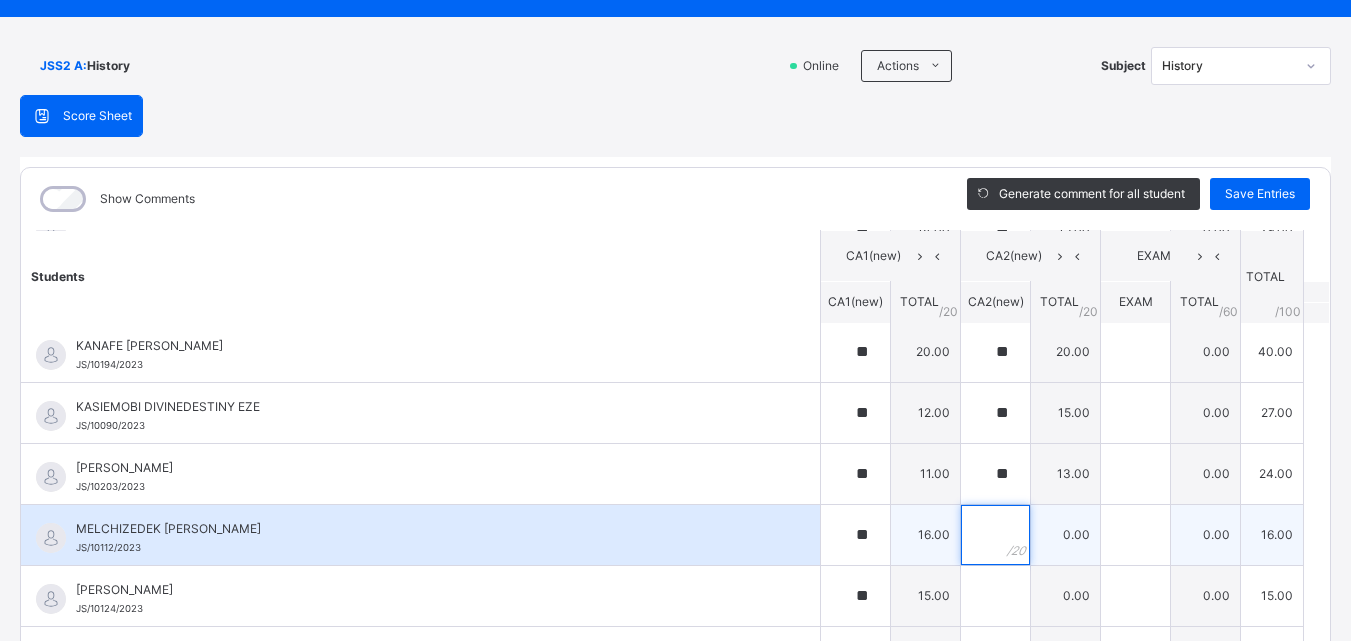 click at bounding box center [995, 535] 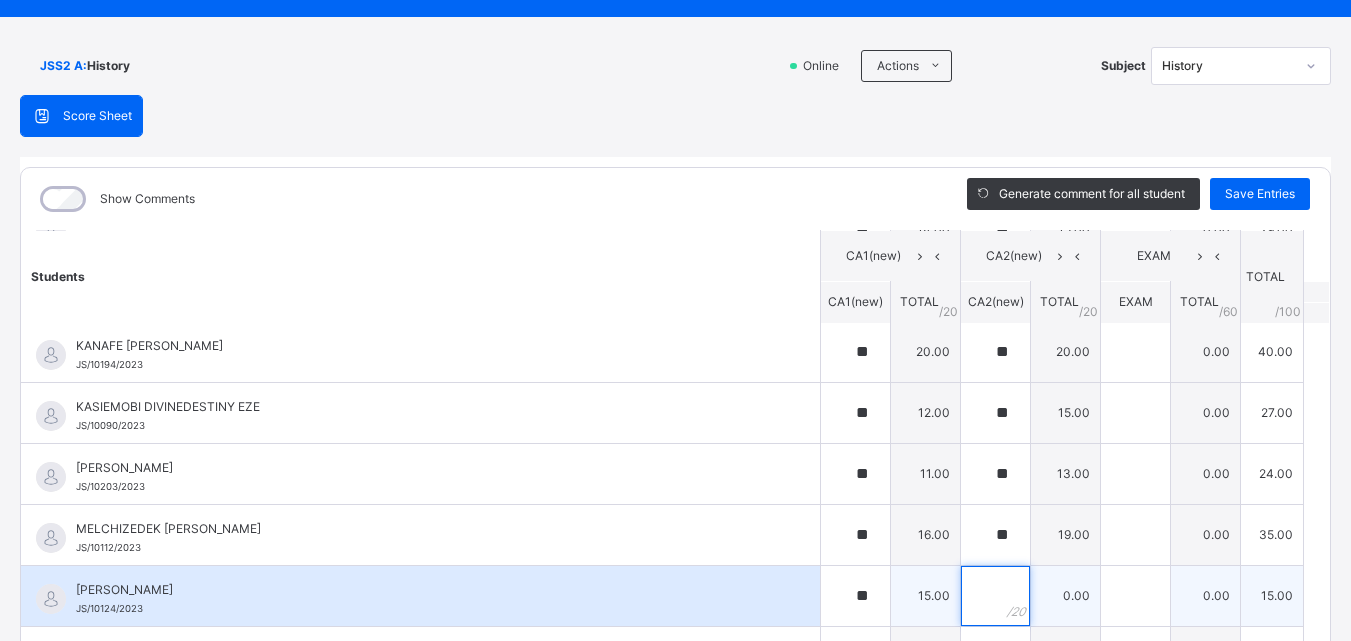 click at bounding box center (995, 596) 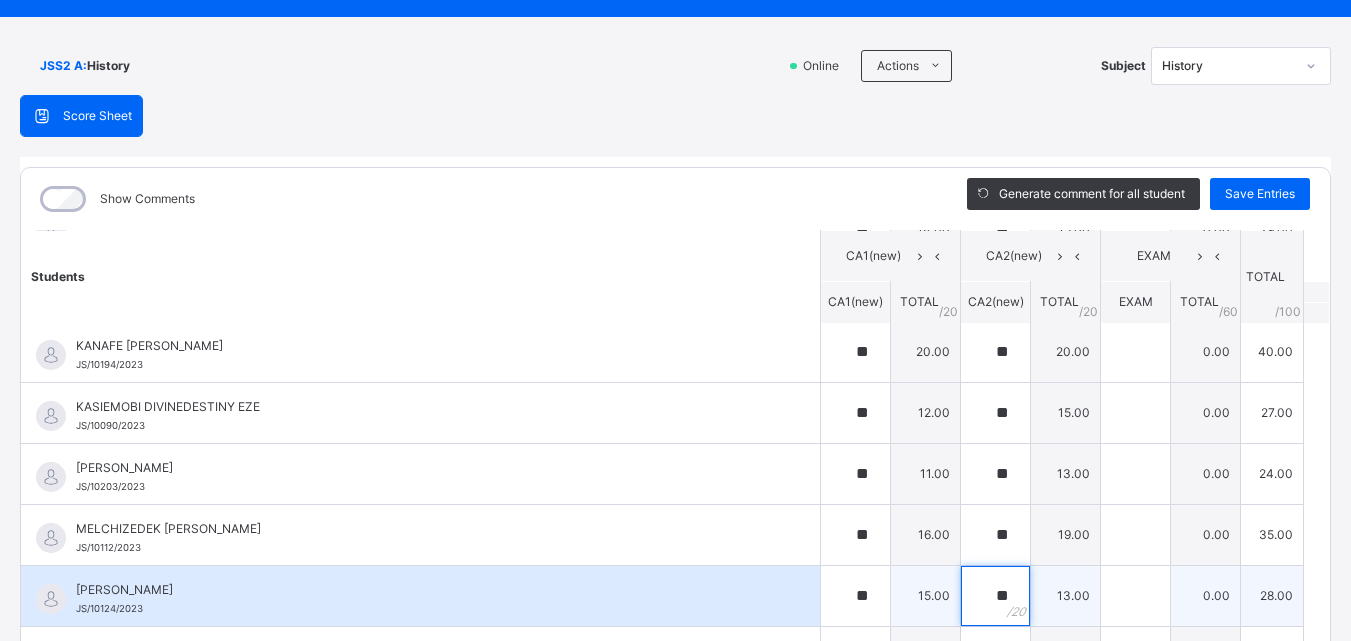 scroll, scrollTop: 1300, scrollLeft: 0, axis: vertical 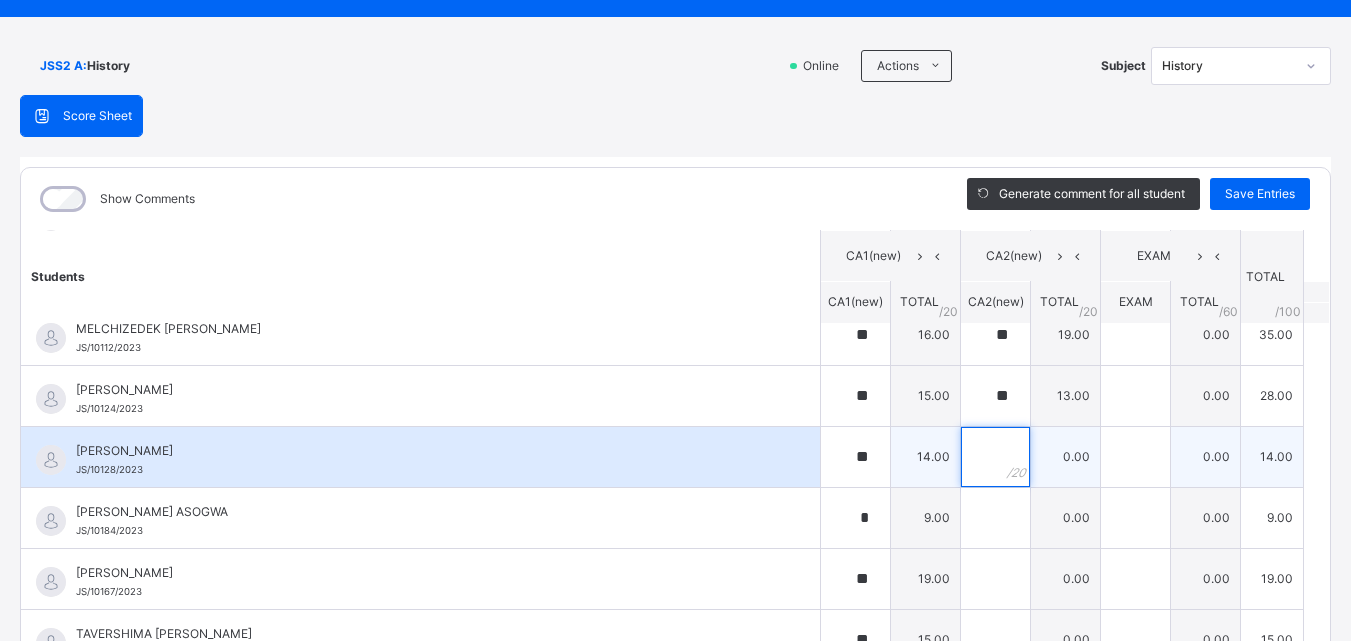 click at bounding box center [995, 457] 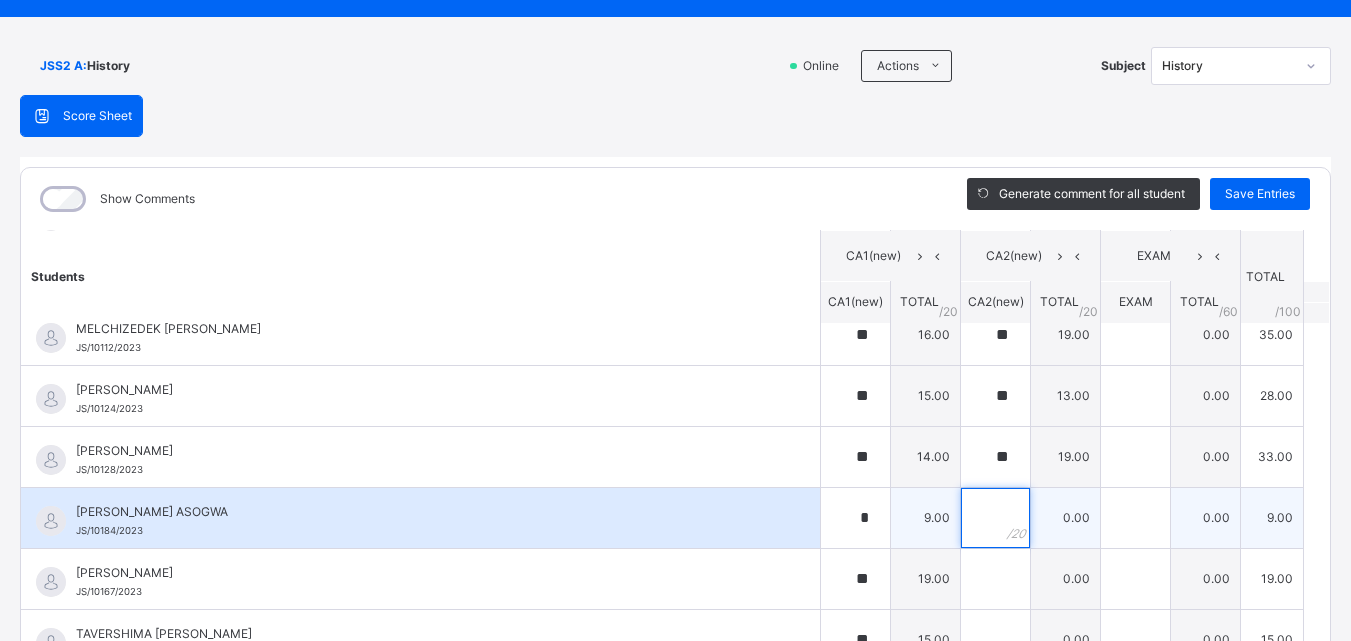 click at bounding box center (995, 518) 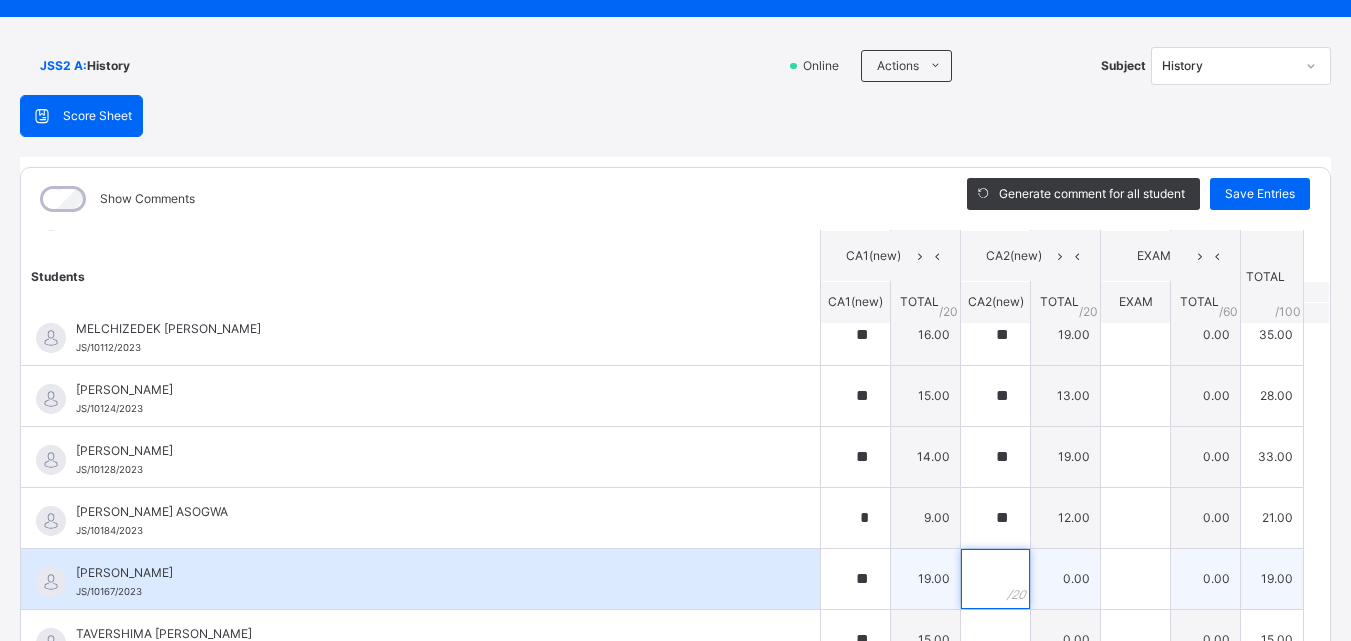 click at bounding box center (995, 579) 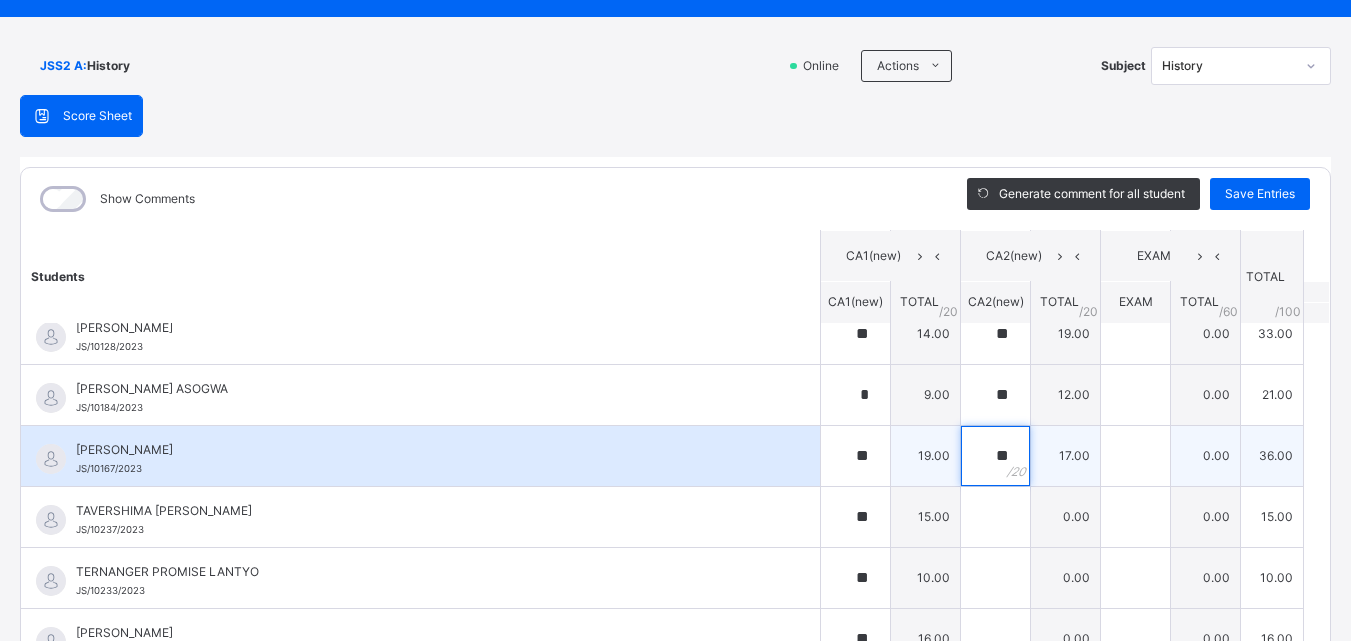 scroll, scrollTop: 1424, scrollLeft: 0, axis: vertical 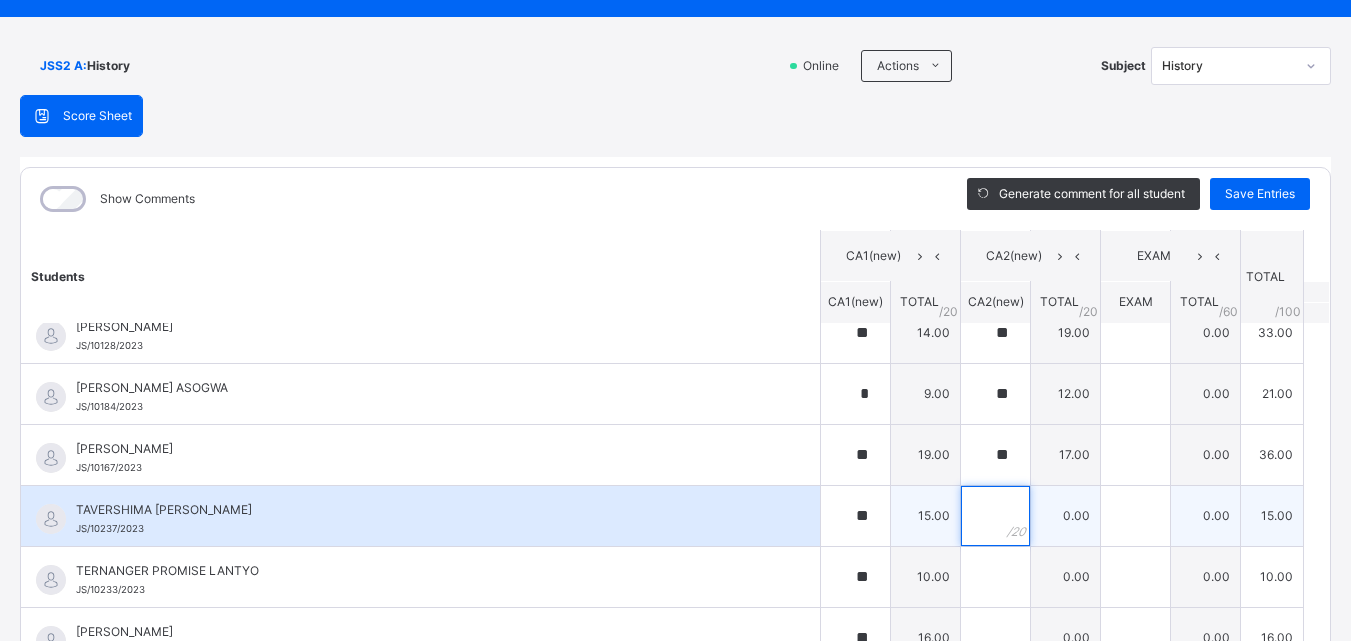 click at bounding box center (995, 516) 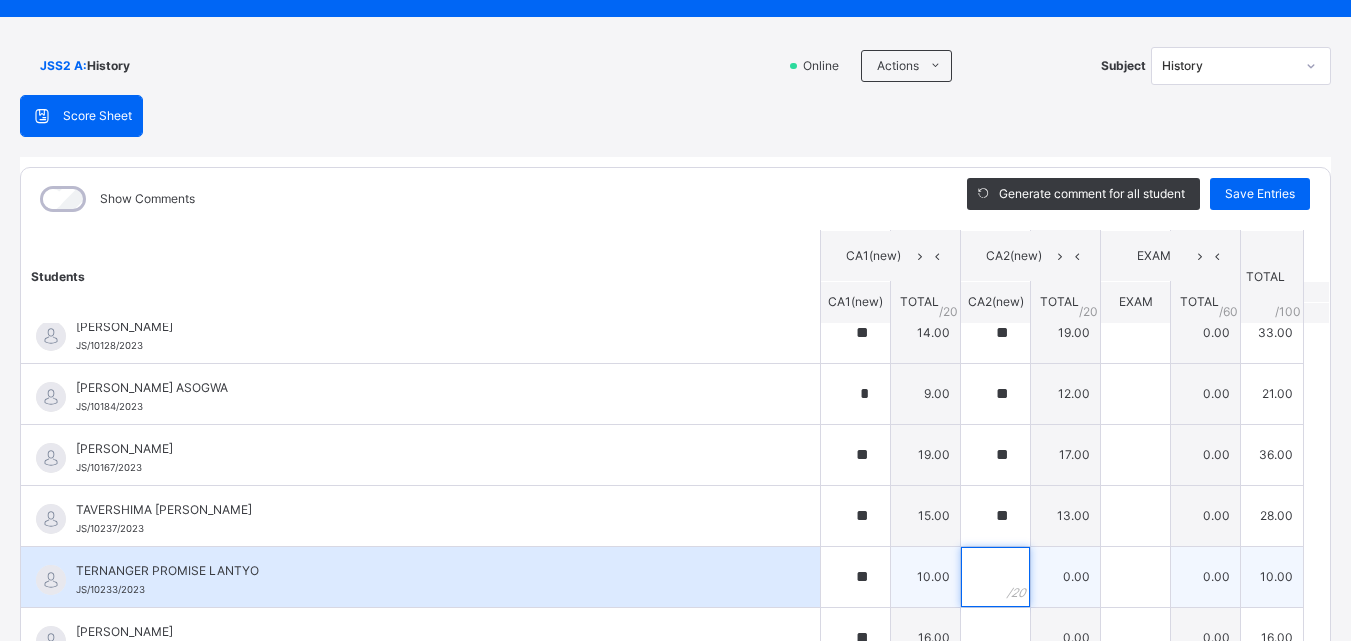 click at bounding box center (995, 577) 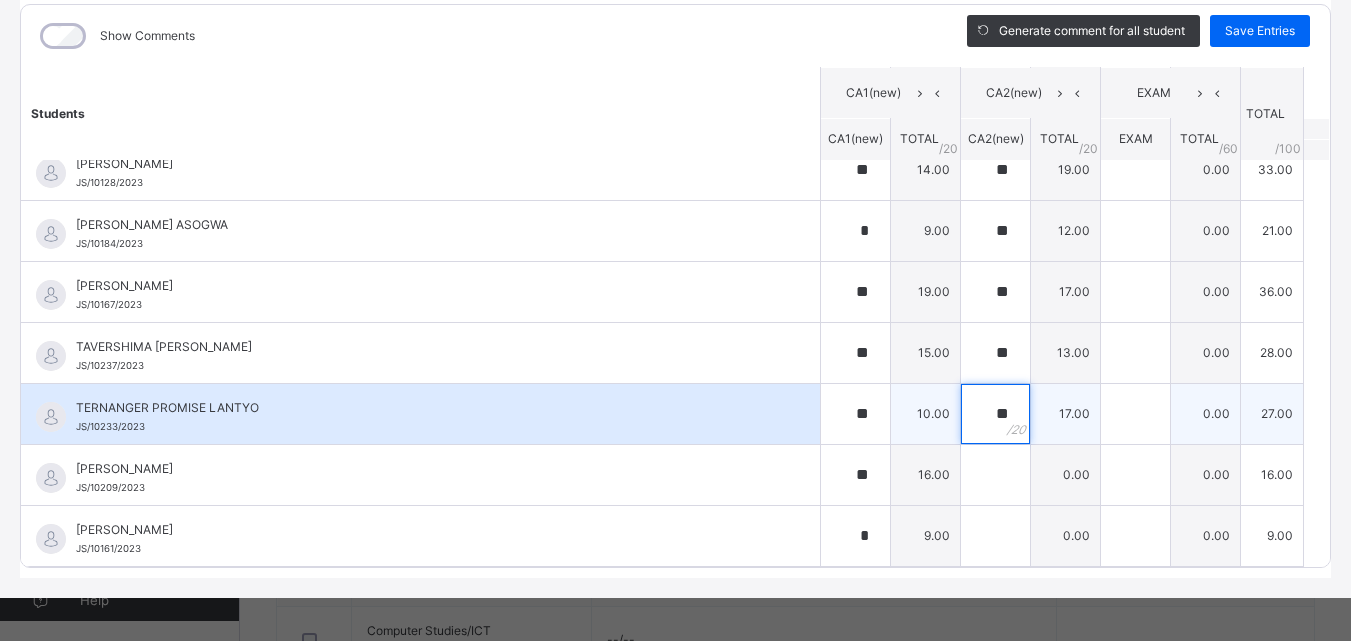 scroll, scrollTop: 270, scrollLeft: 0, axis: vertical 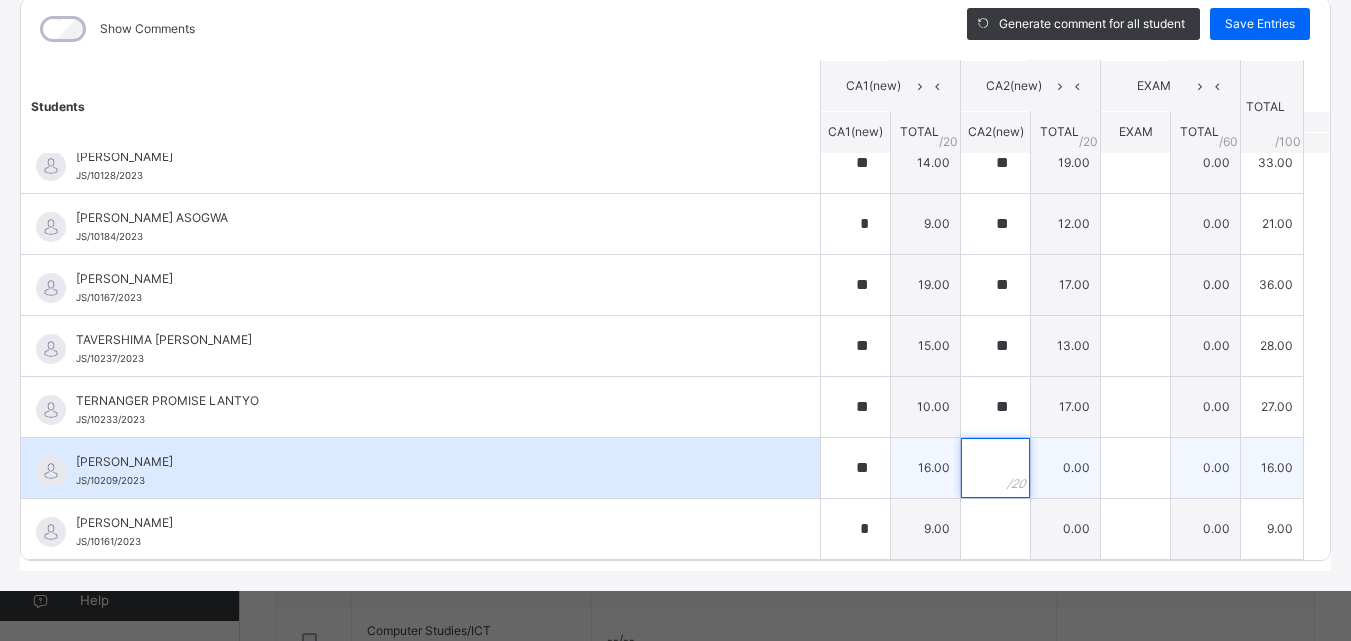 click at bounding box center (995, 468) 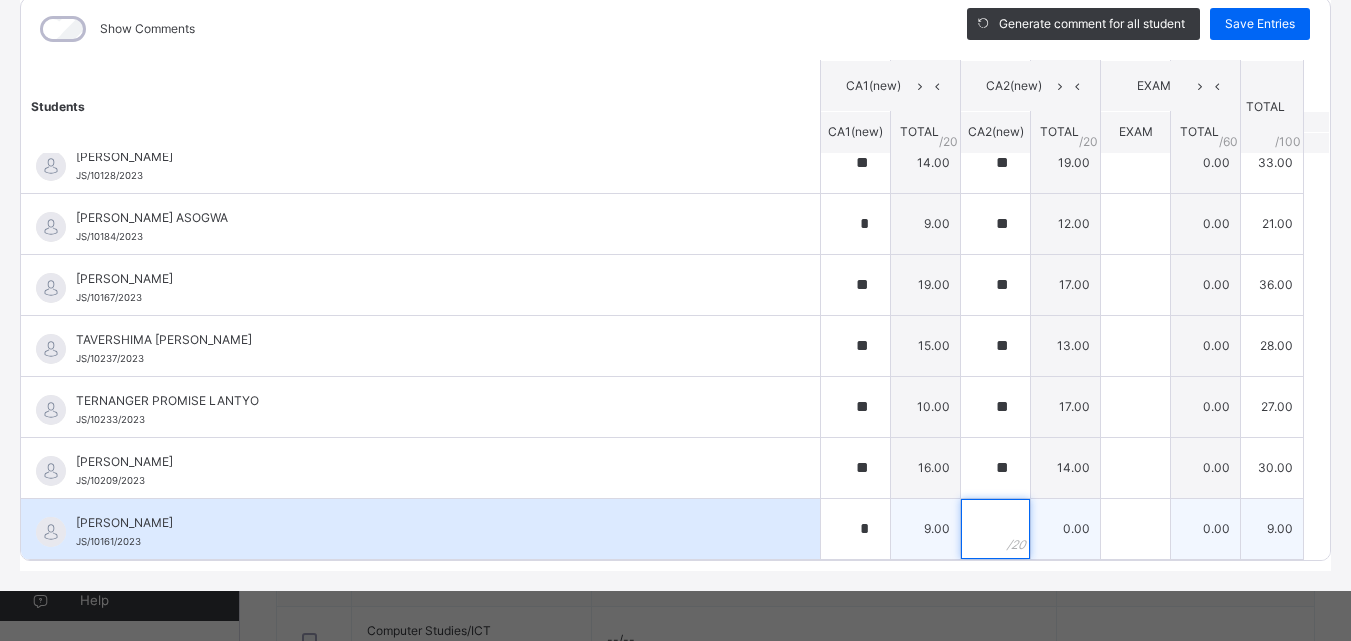 click at bounding box center [995, 529] 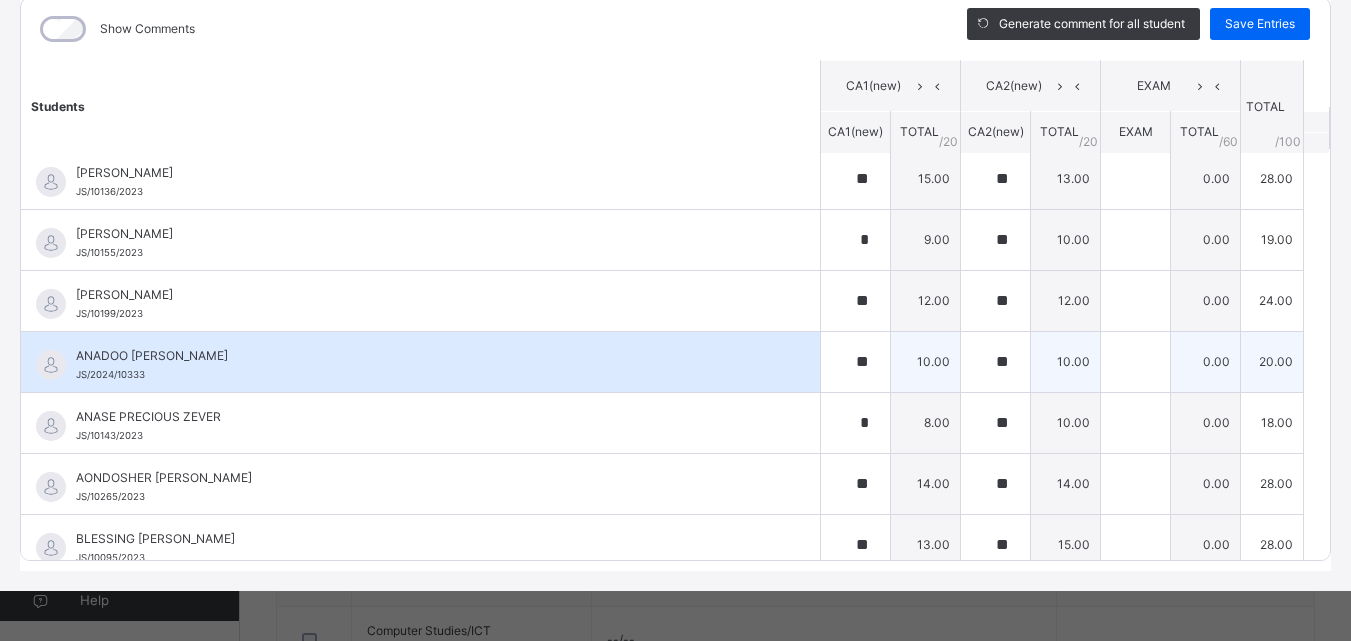 scroll, scrollTop: 0, scrollLeft: 0, axis: both 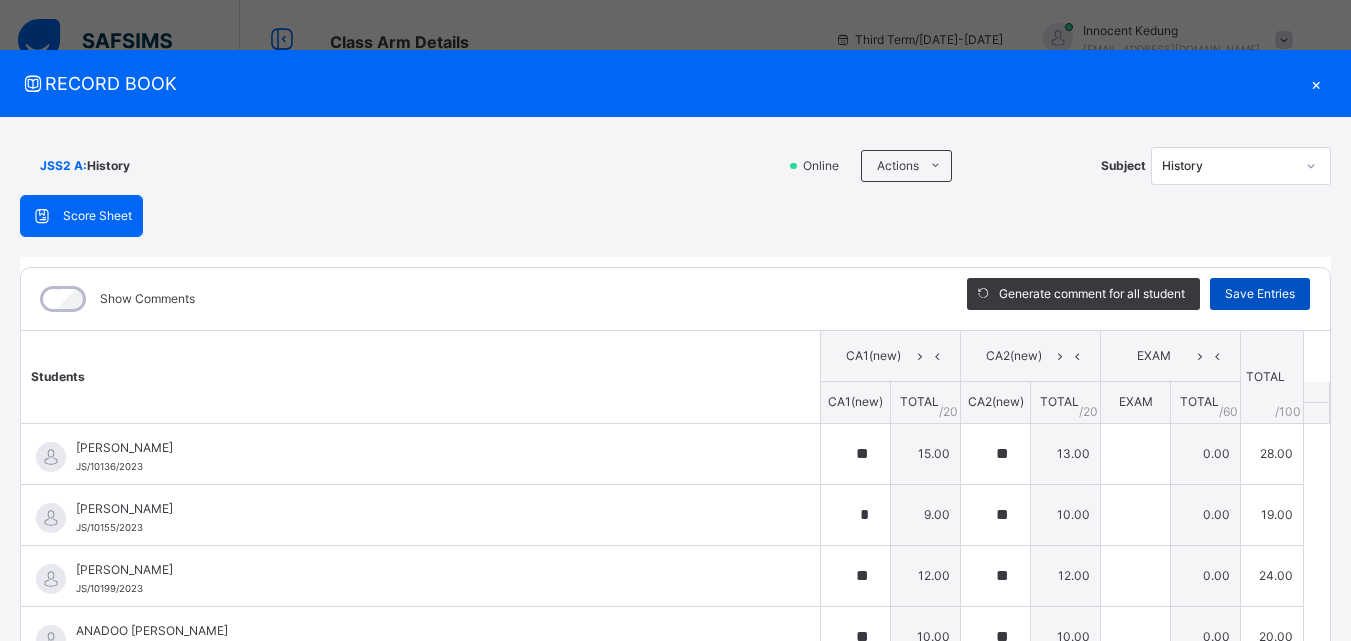 click on "Save Entries" at bounding box center [1260, 294] 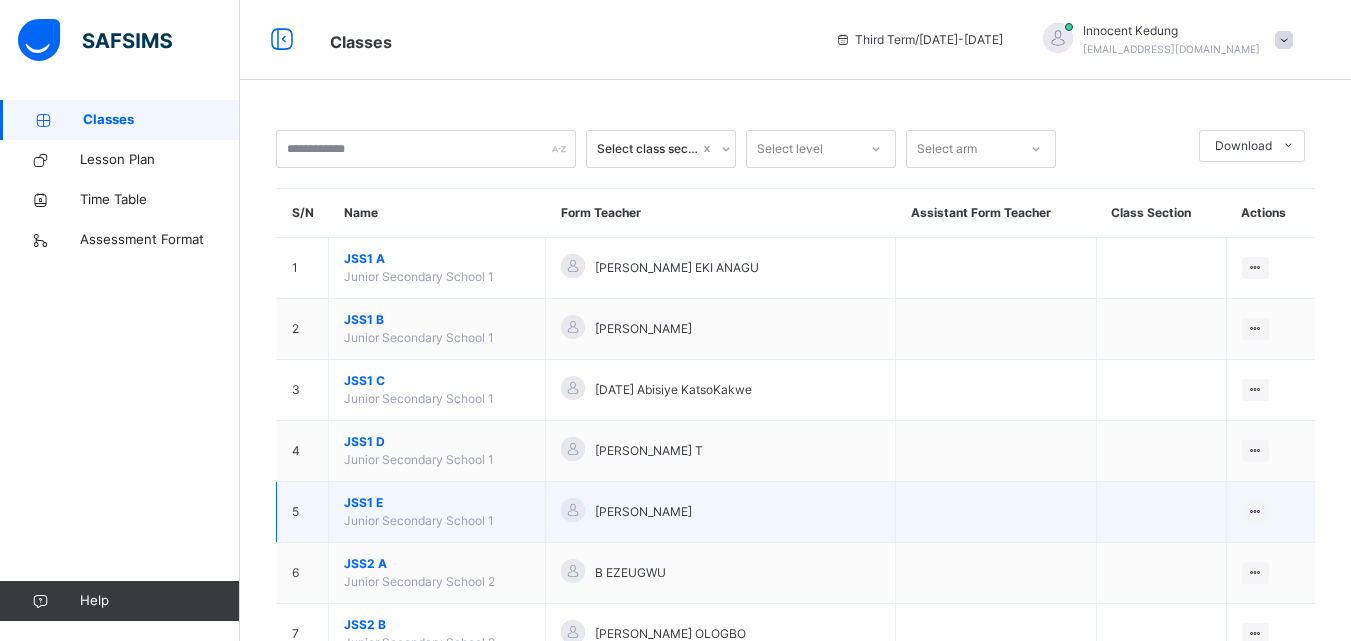 click on "JSS1   E" at bounding box center [437, 503] 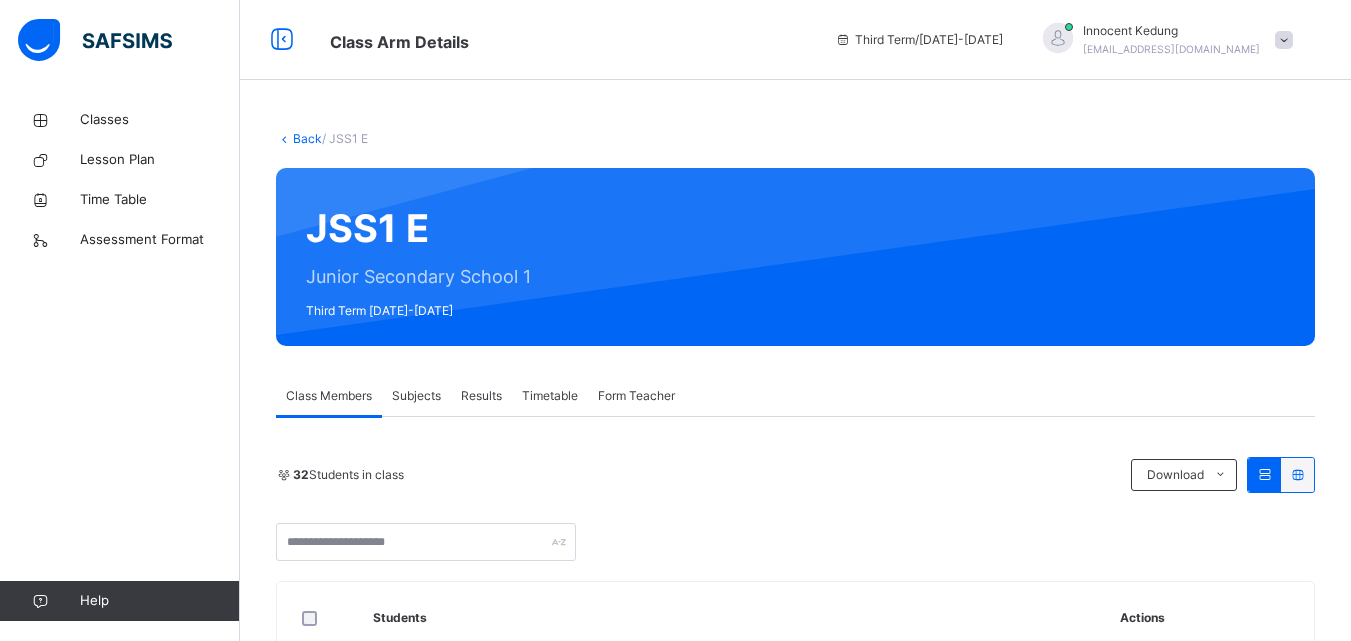 click on "Subjects" at bounding box center (416, 396) 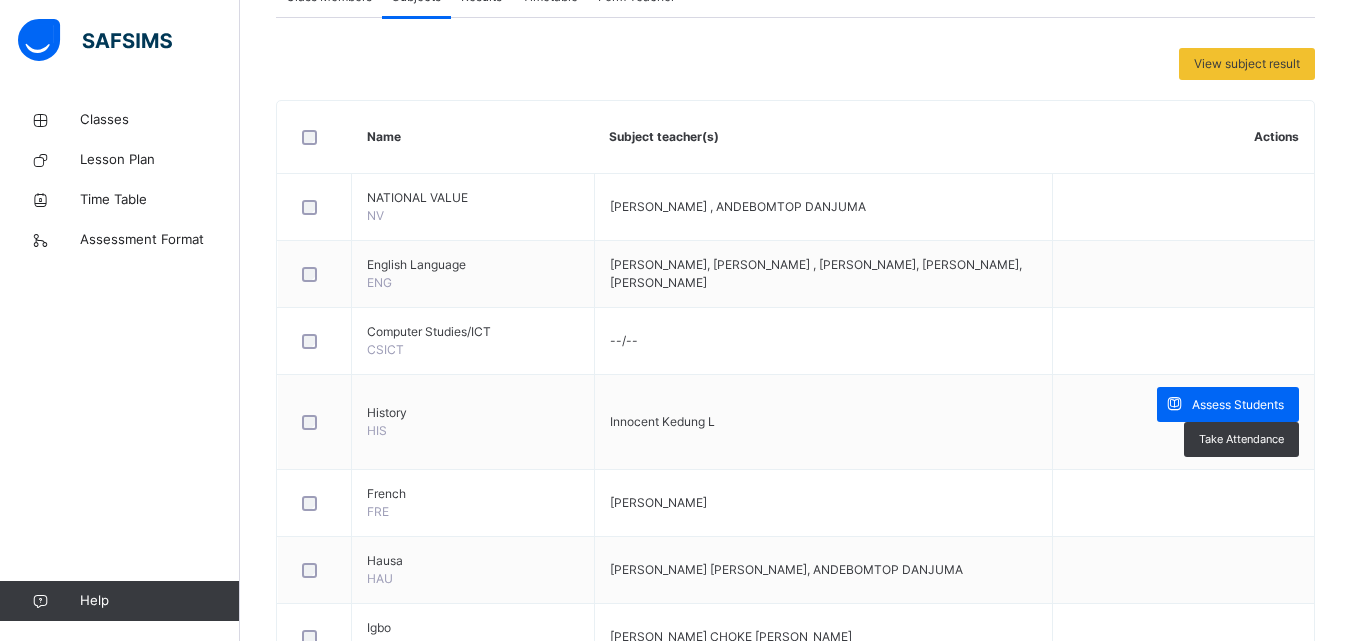 scroll, scrollTop: 400, scrollLeft: 0, axis: vertical 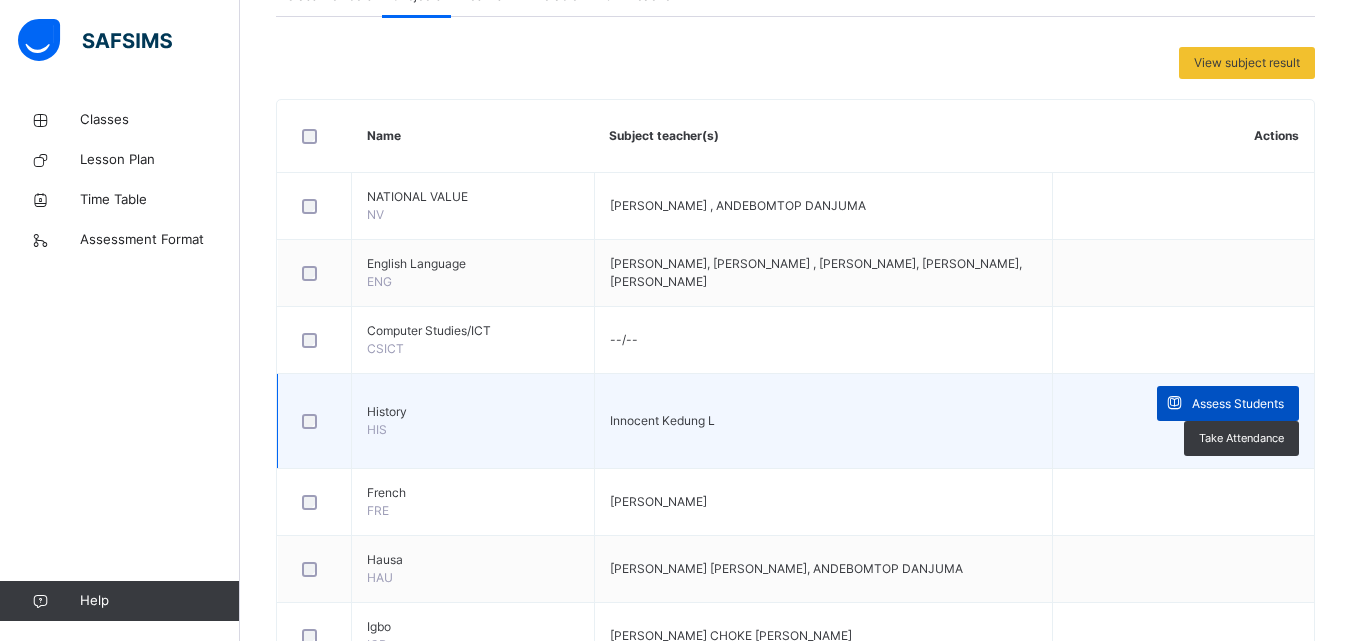 click at bounding box center [1174, 403] 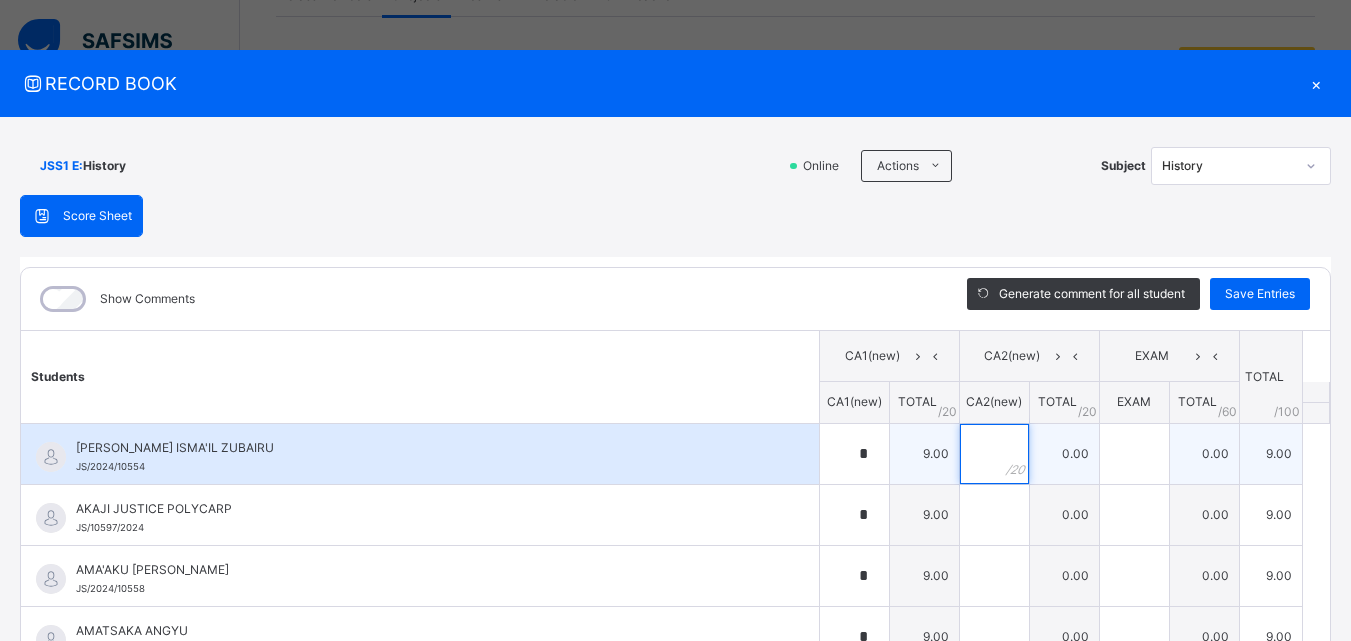 click at bounding box center (994, 454) 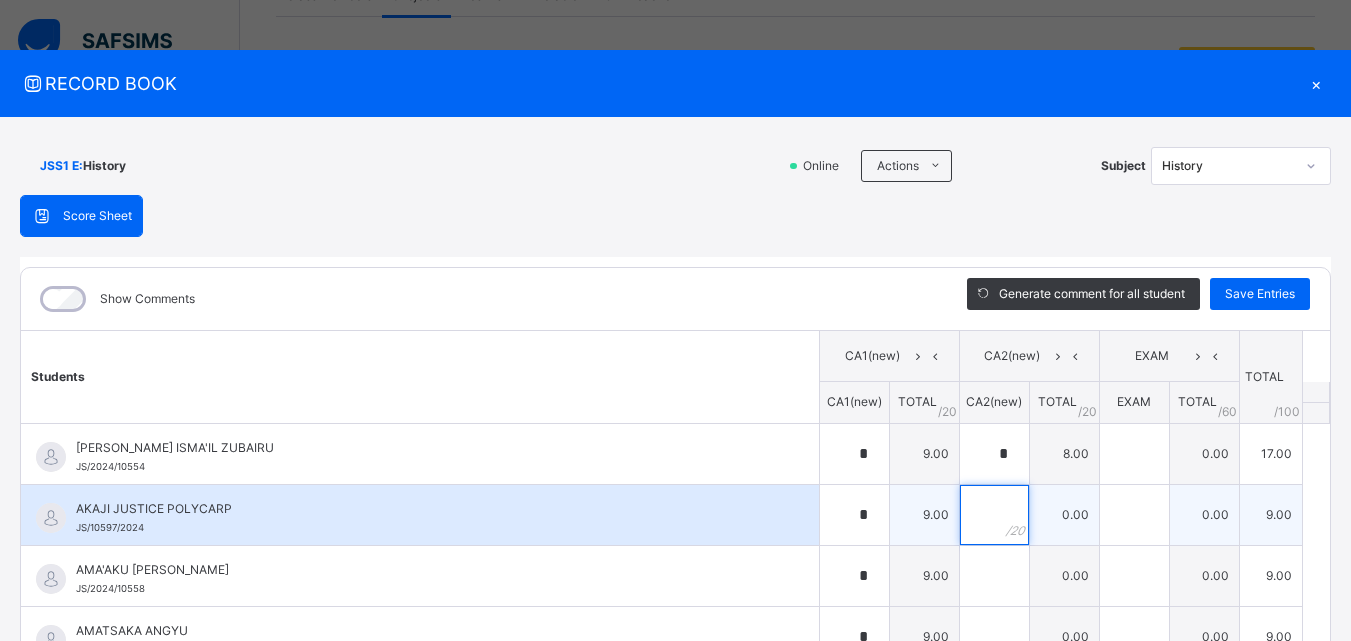 click at bounding box center [994, 515] 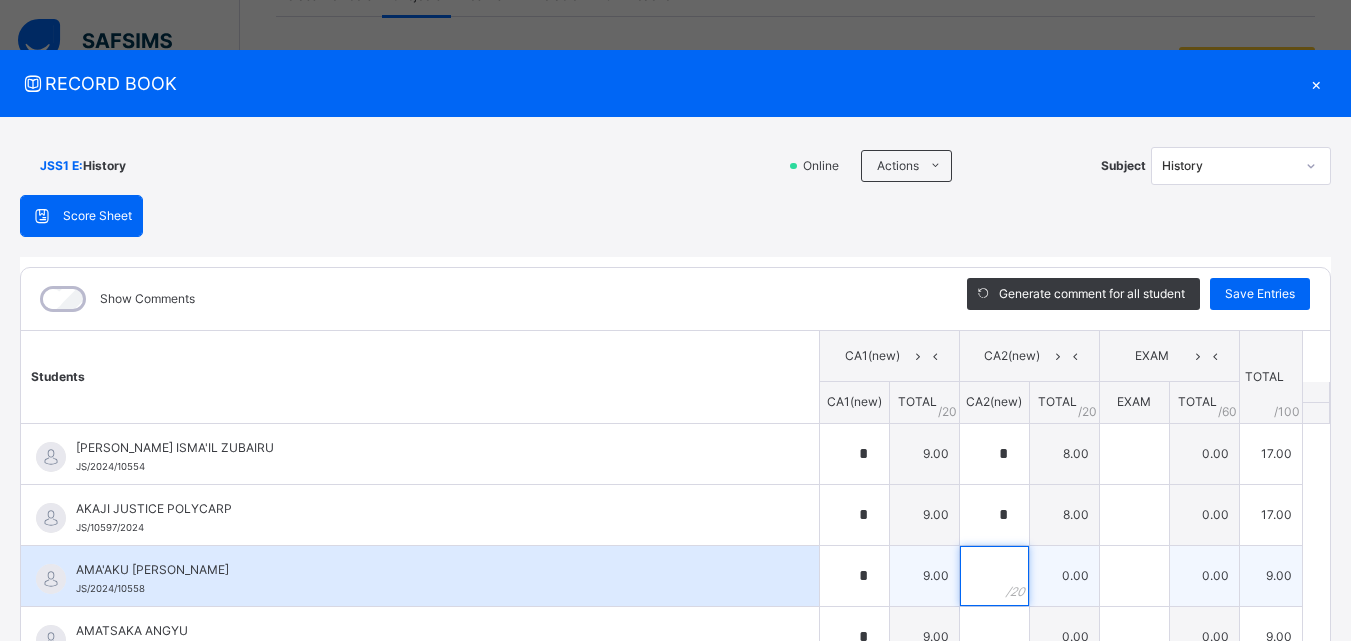 click at bounding box center (994, 576) 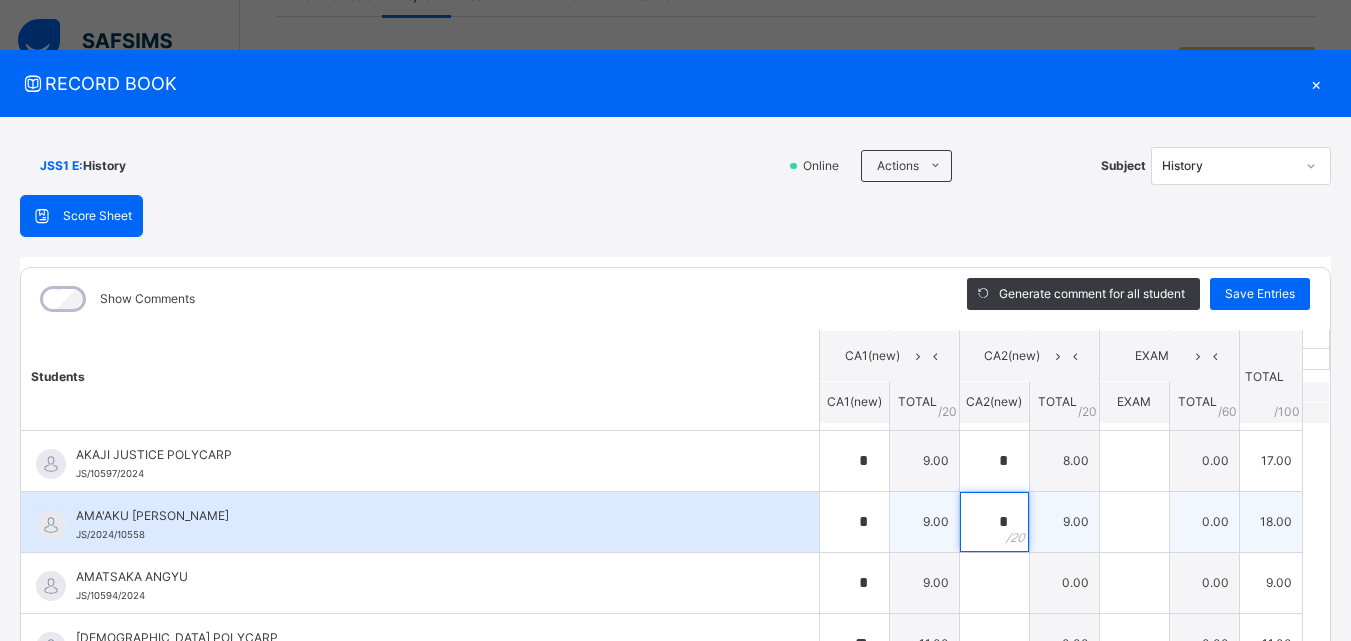 scroll, scrollTop: 0, scrollLeft: 0, axis: both 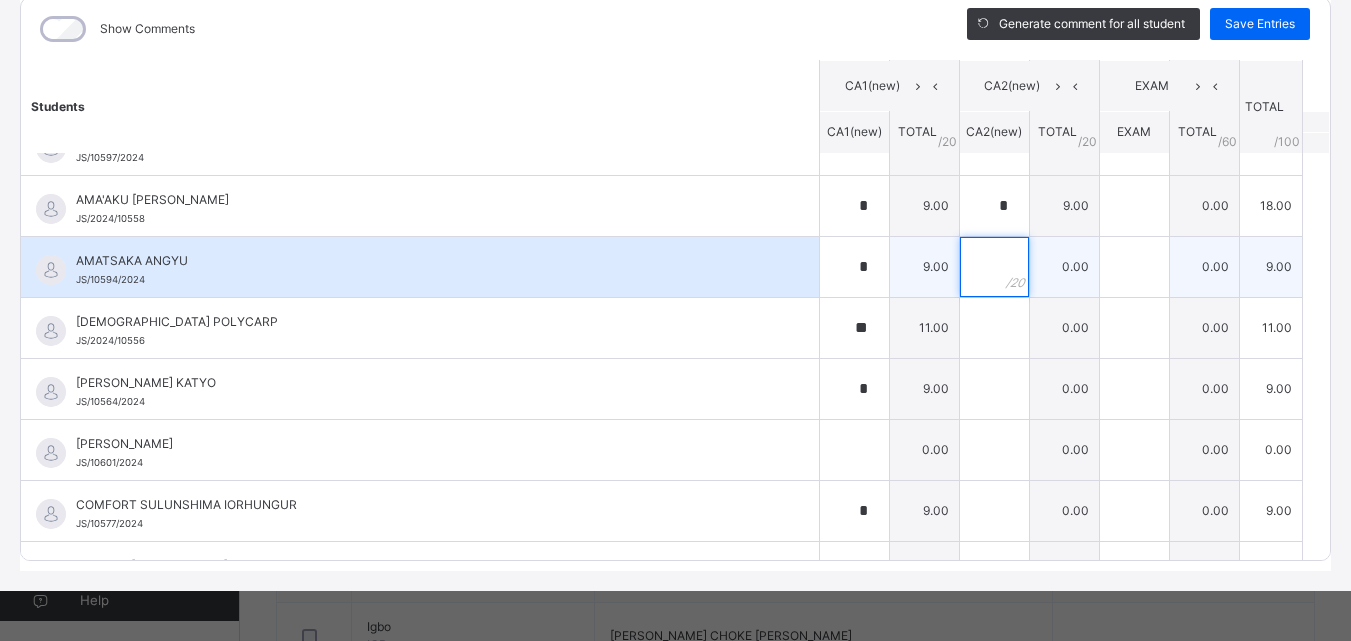 click at bounding box center [994, 267] 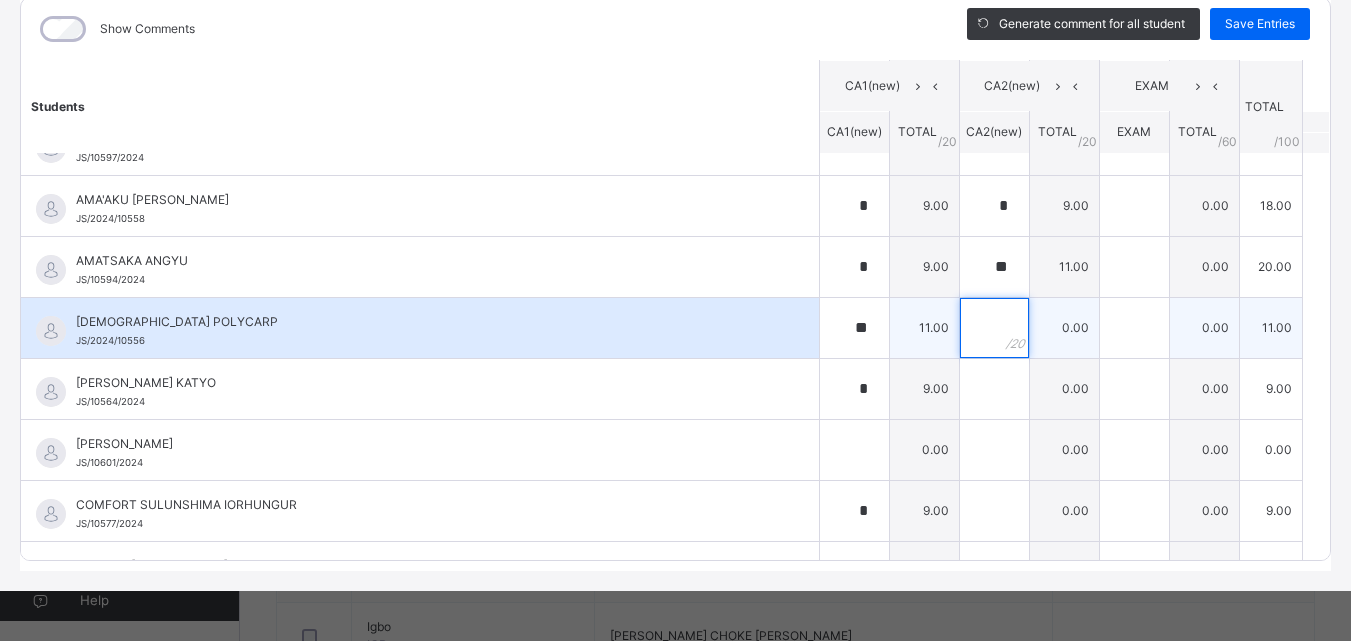 click at bounding box center [994, 328] 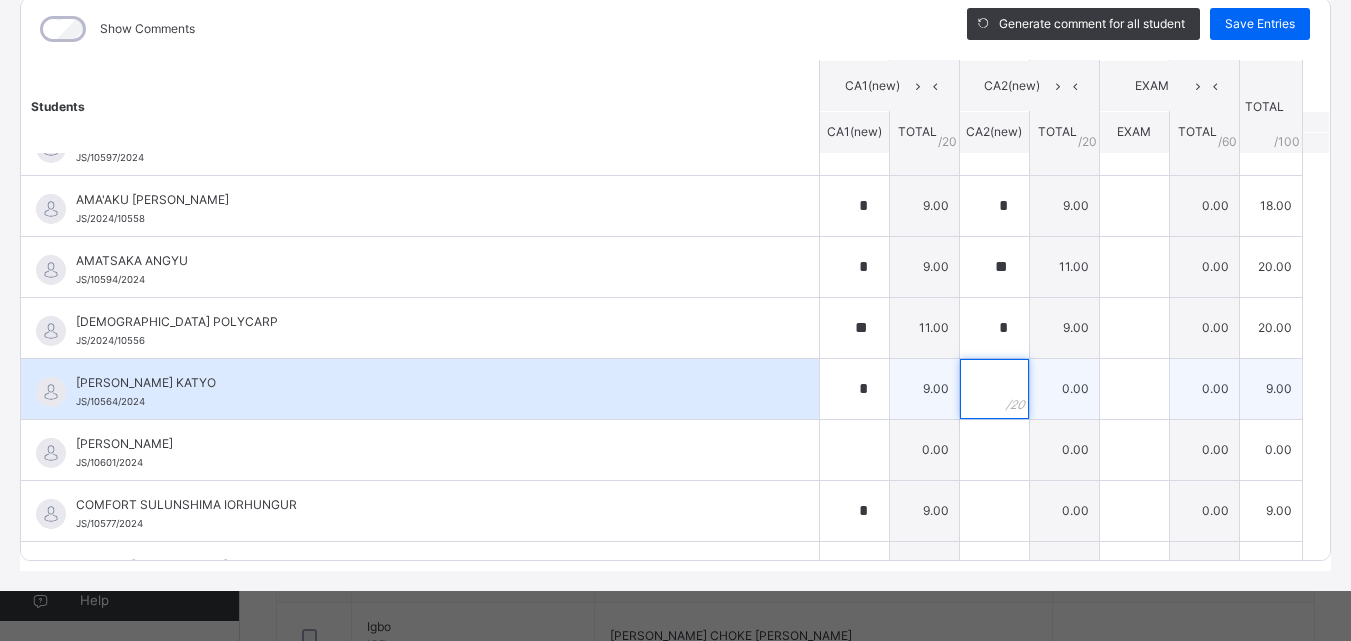 click at bounding box center [994, 389] 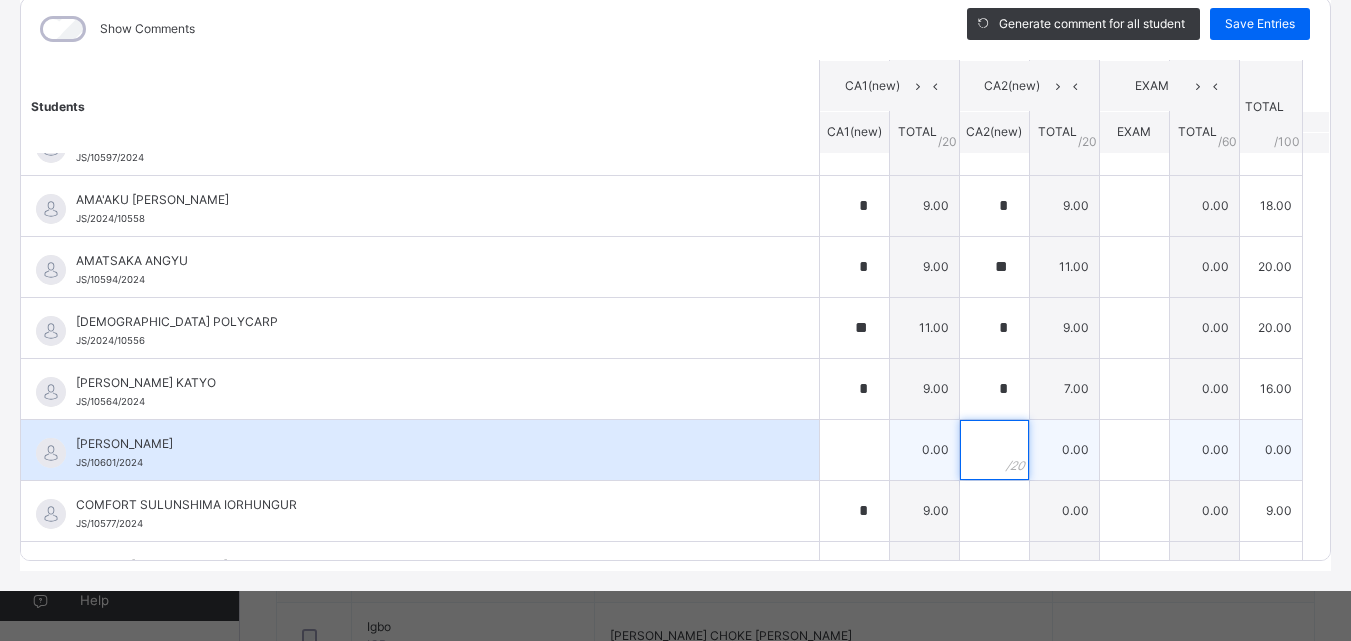 click at bounding box center (994, 450) 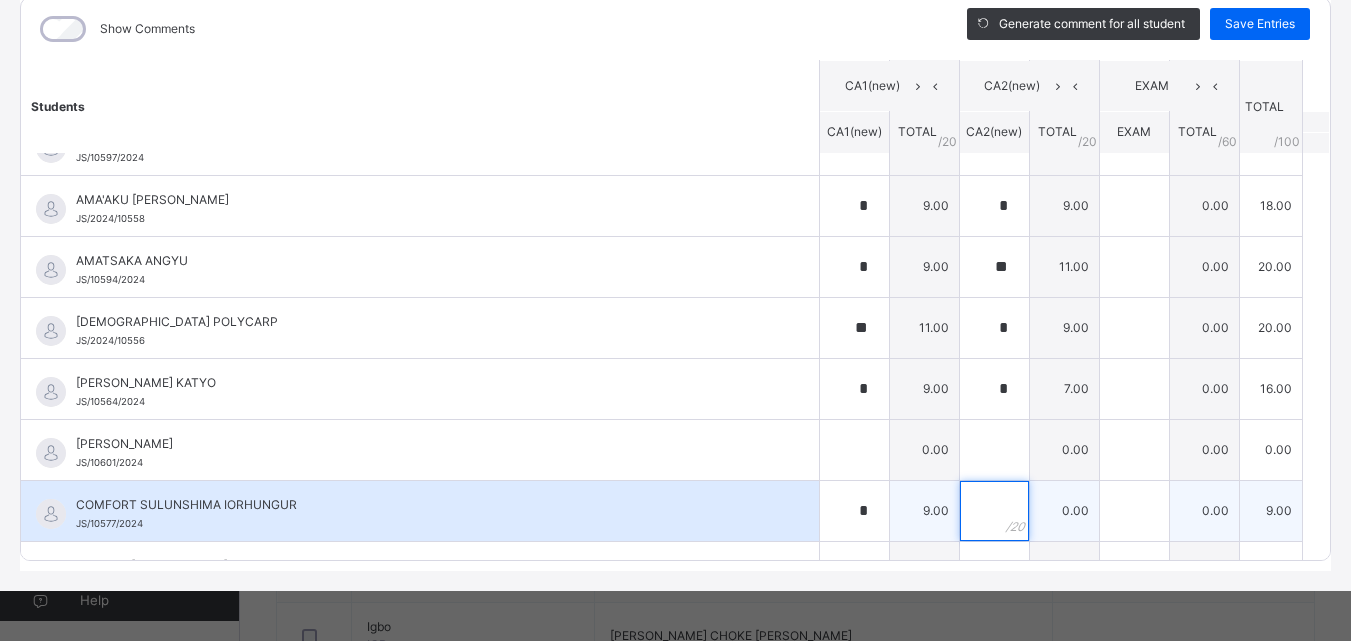 click at bounding box center [994, 511] 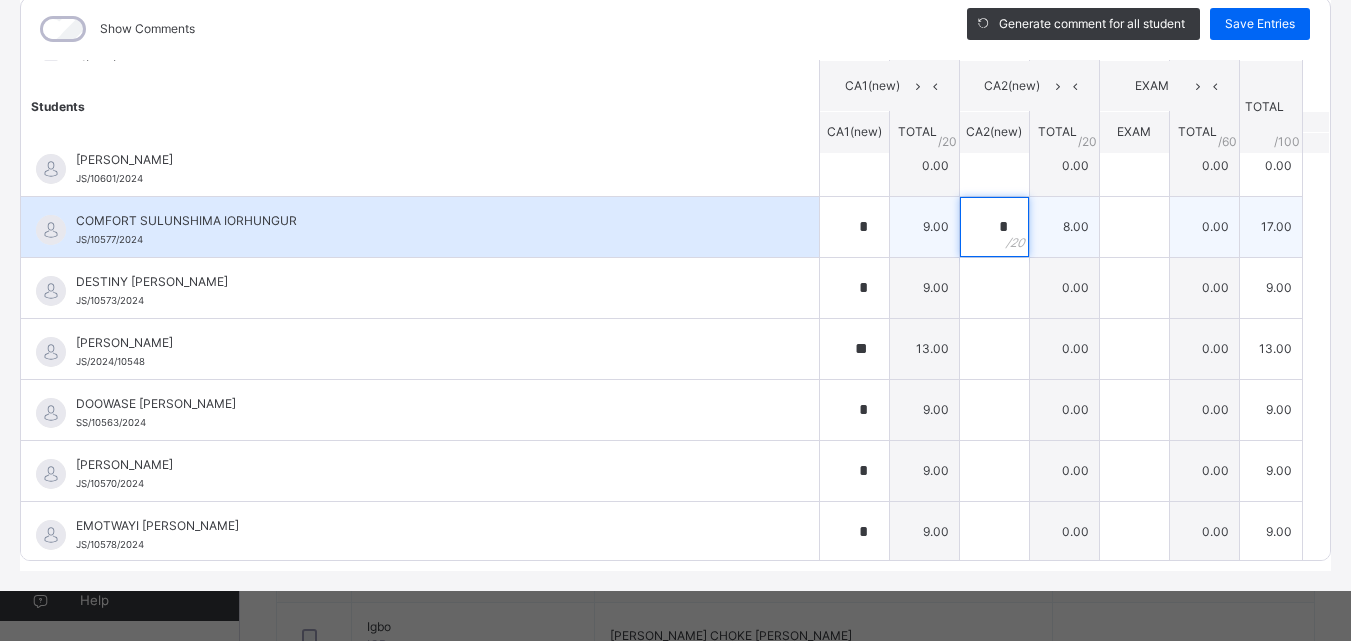 scroll, scrollTop: 400, scrollLeft: 0, axis: vertical 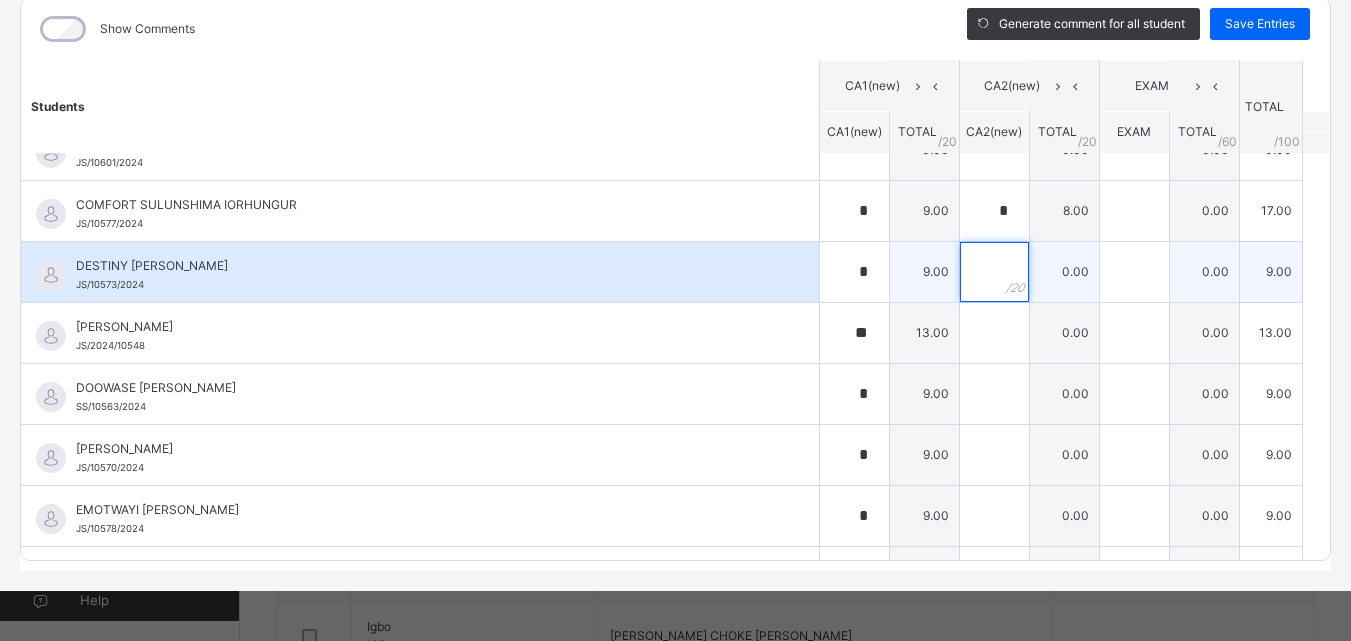 click at bounding box center [994, 272] 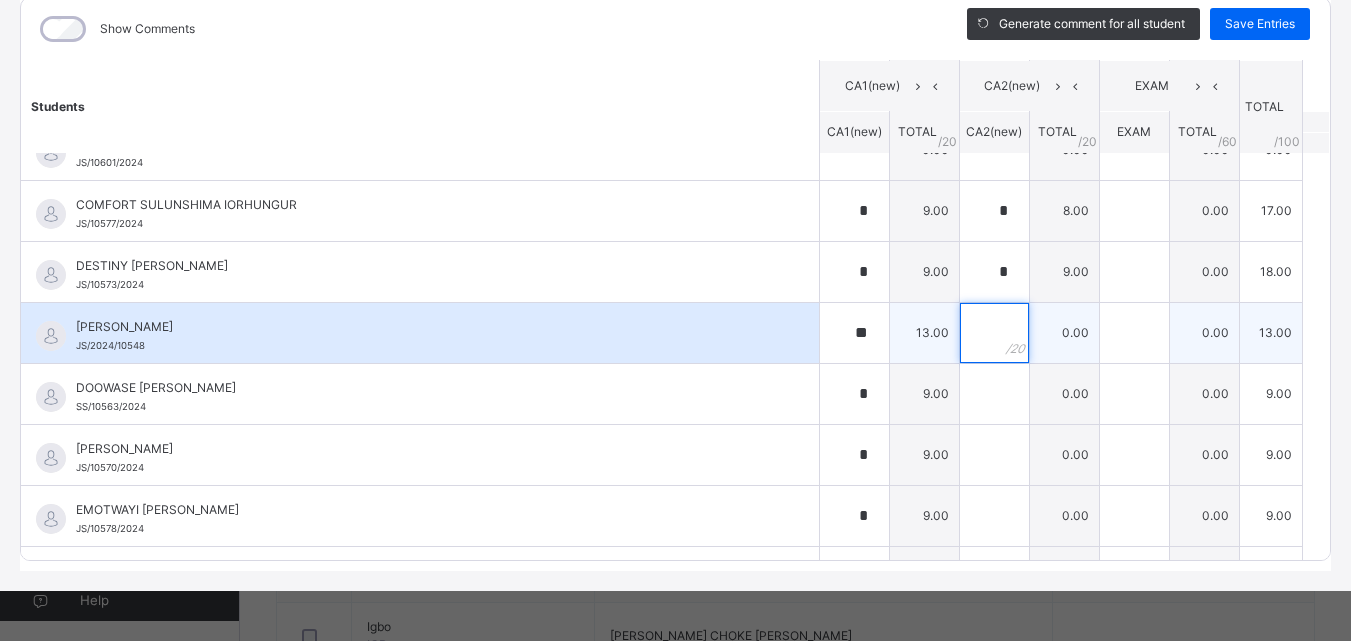 click at bounding box center (994, 333) 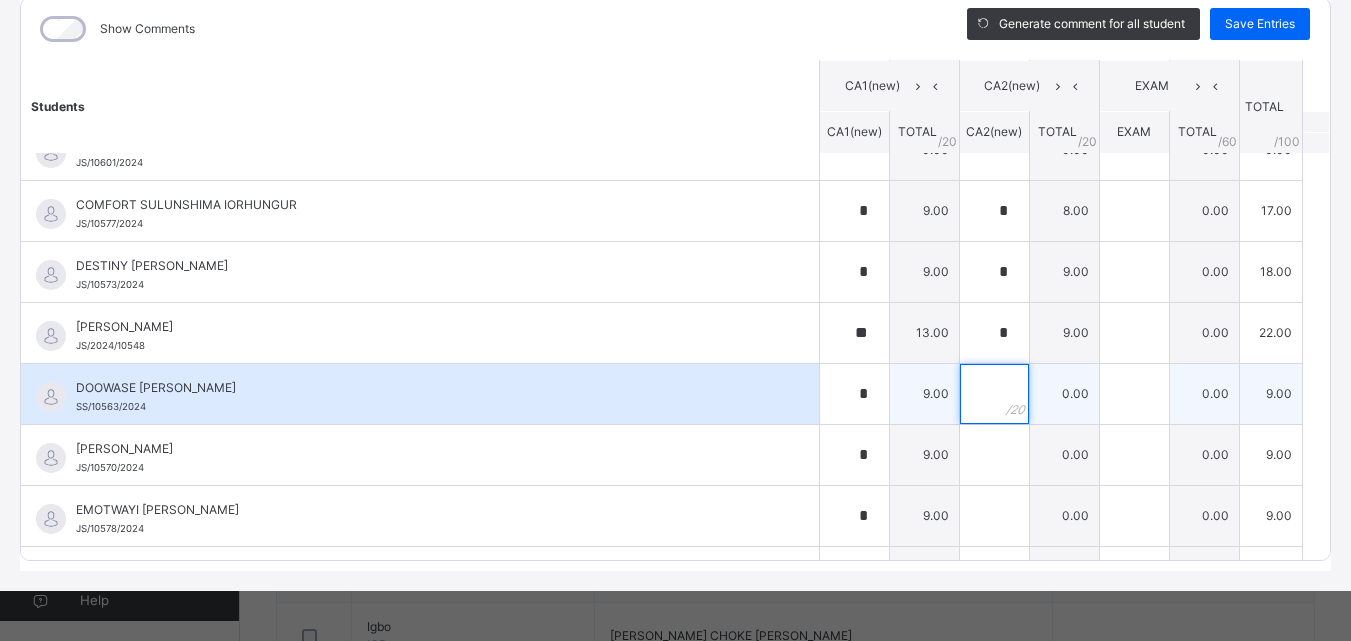 click at bounding box center [994, 394] 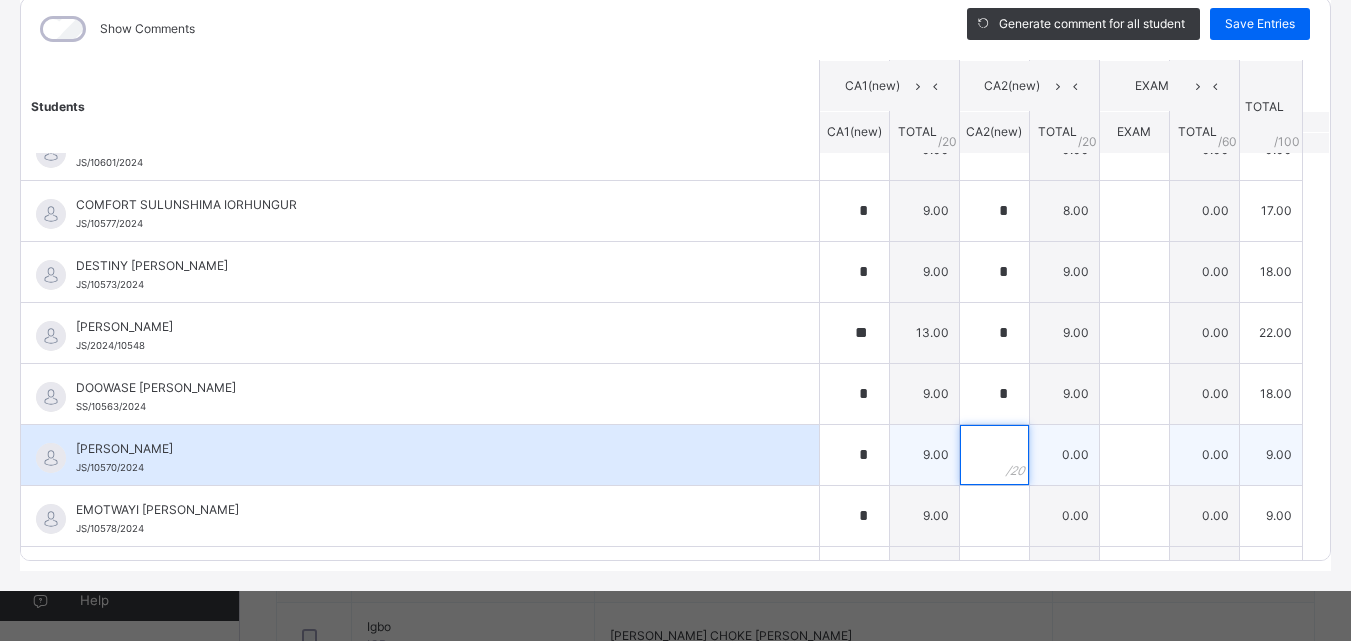 click at bounding box center (994, 455) 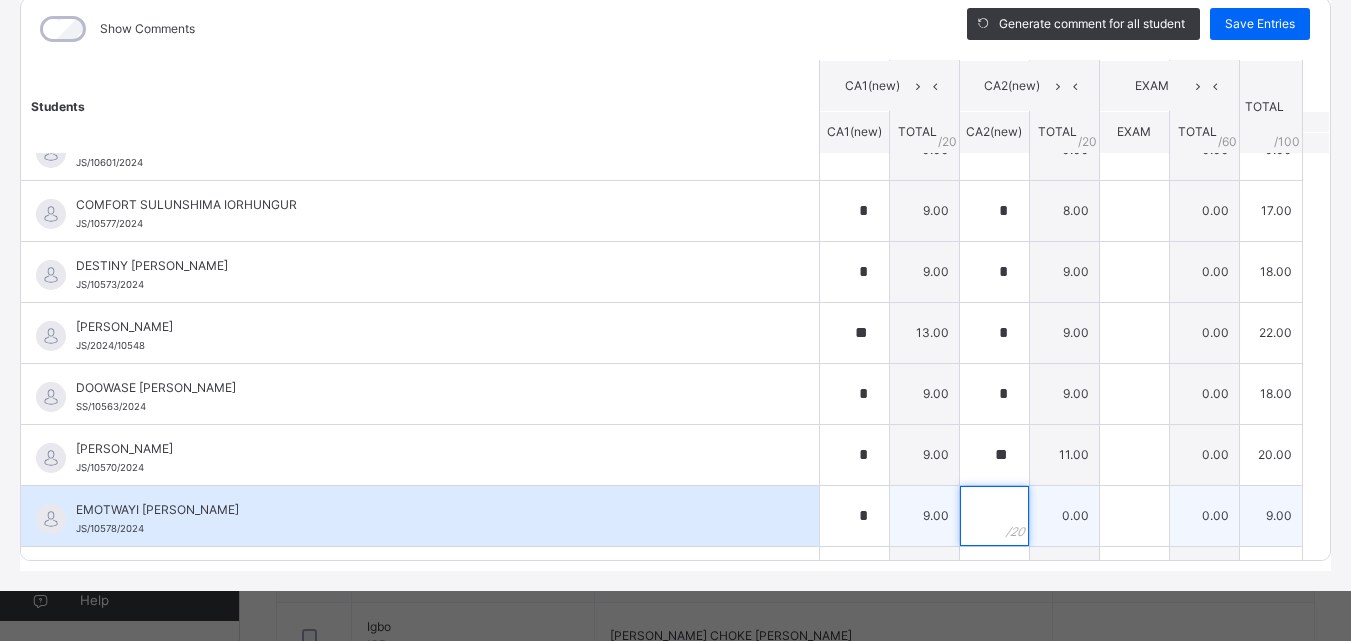 click at bounding box center (994, 516) 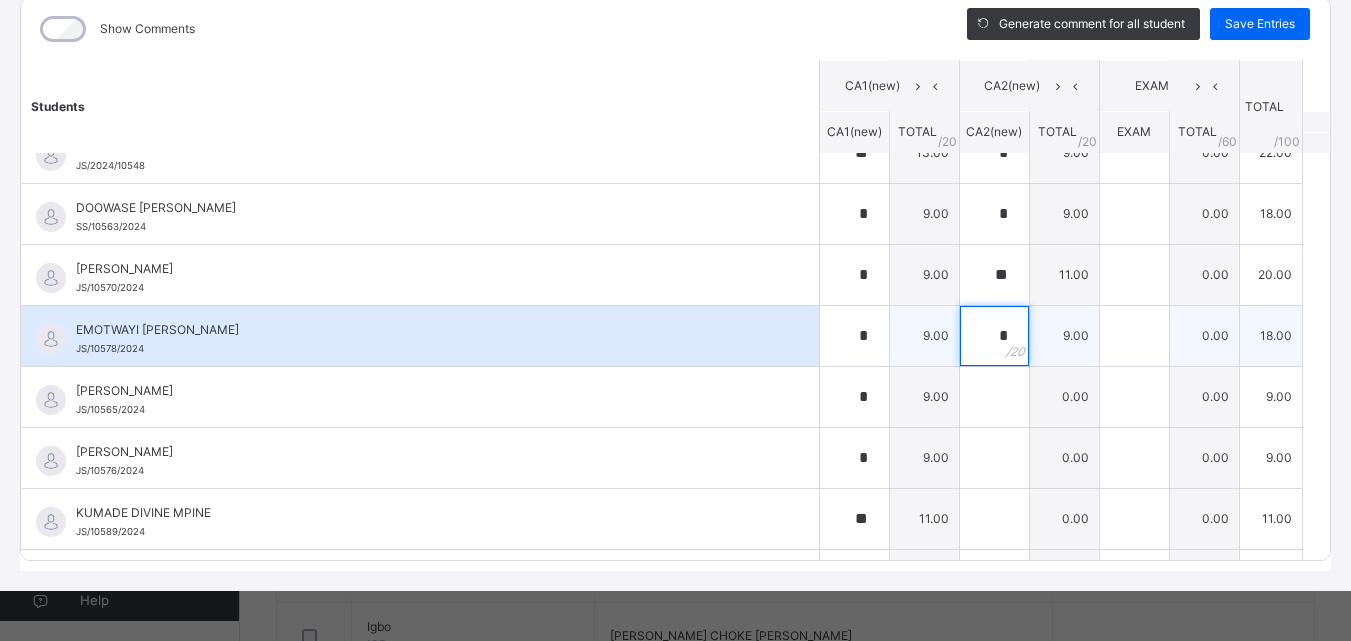 scroll, scrollTop: 600, scrollLeft: 0, axis: vertical 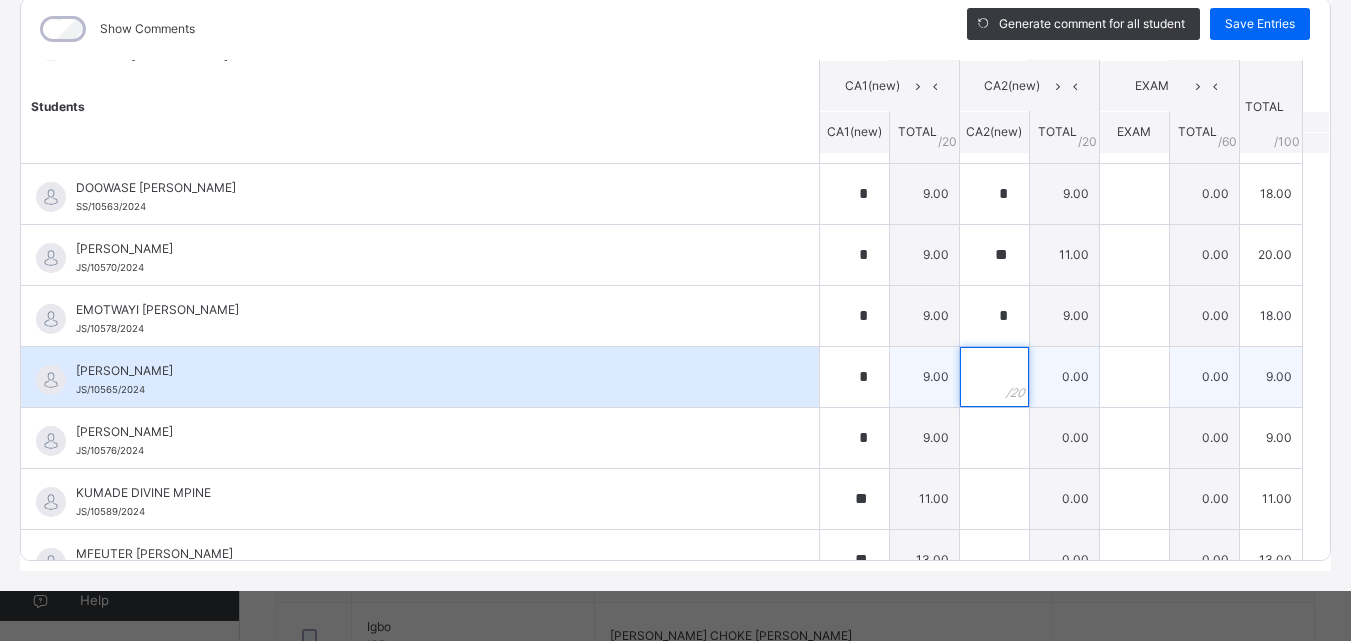 click at bounding box center (994, 377) 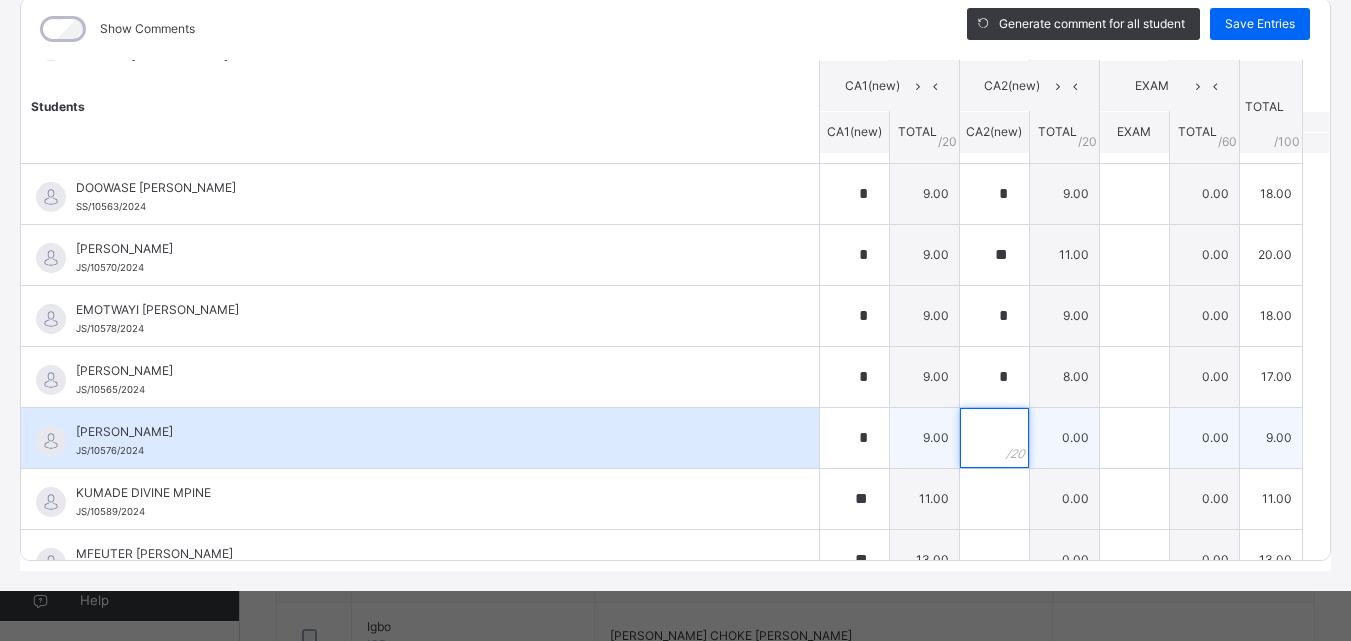 click at bounding box center [994, 438] 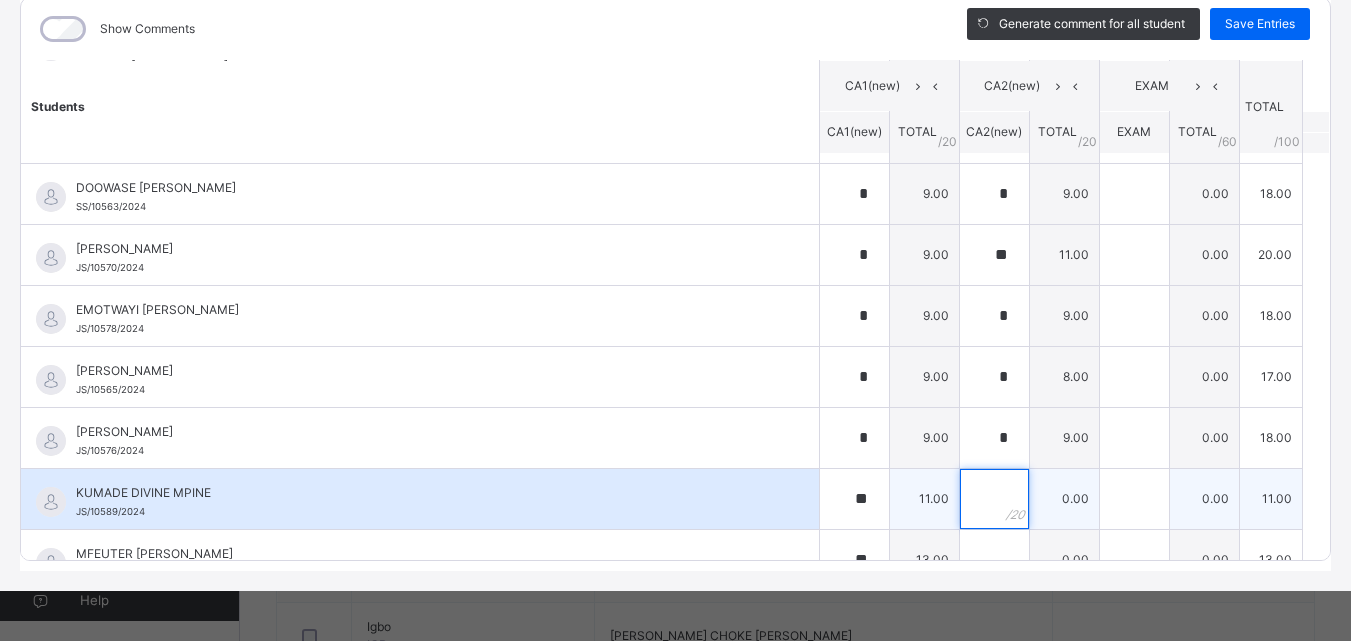 click at bounding box center [994, 499] 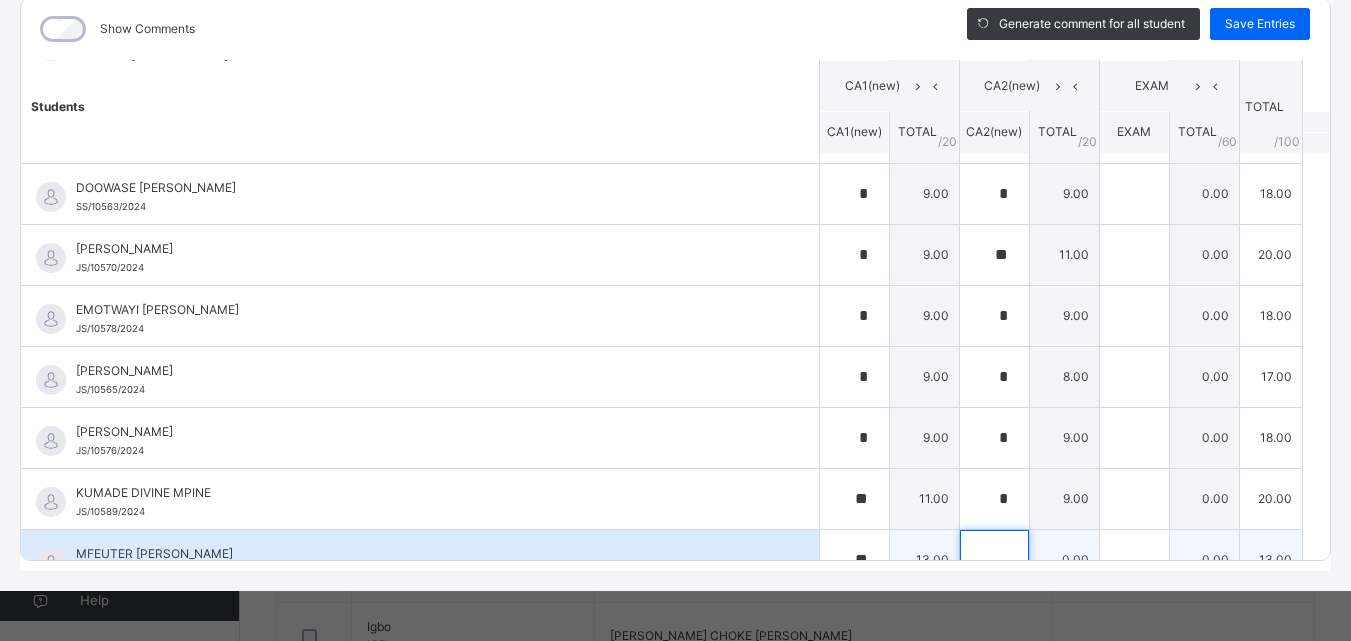 click at bounding box center [994, 560] 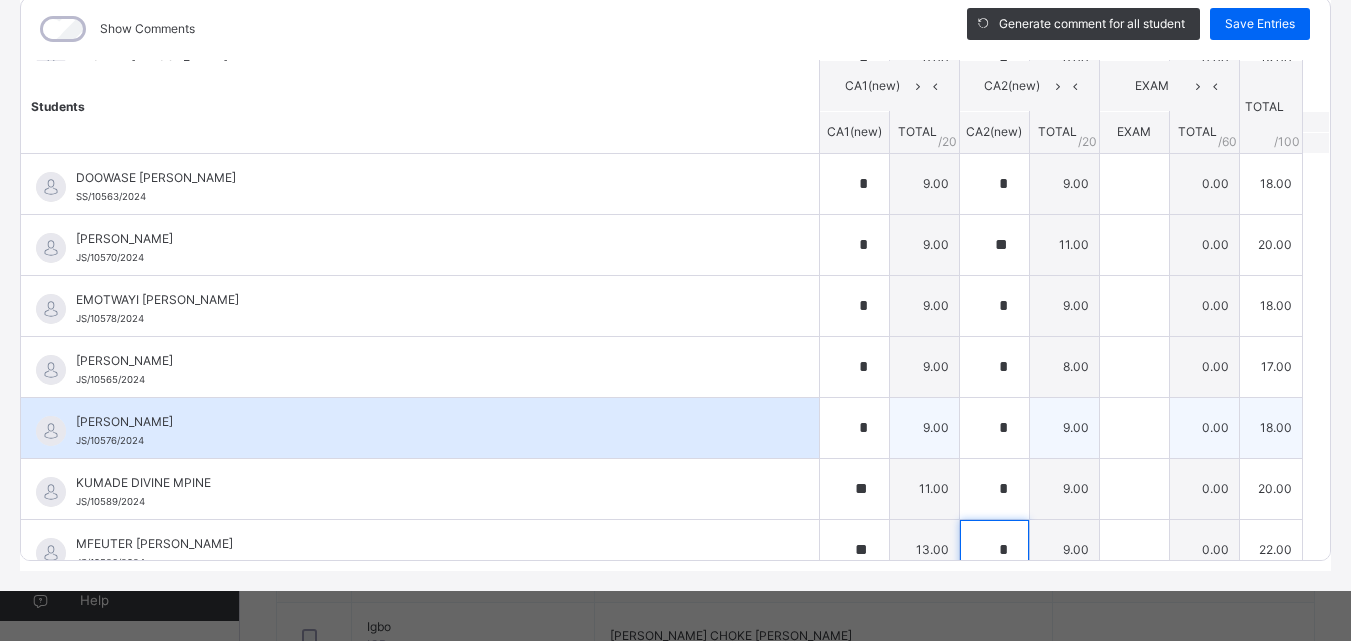 scroll, scrollTop: 710, scrollLeft: 0, axis: vertical 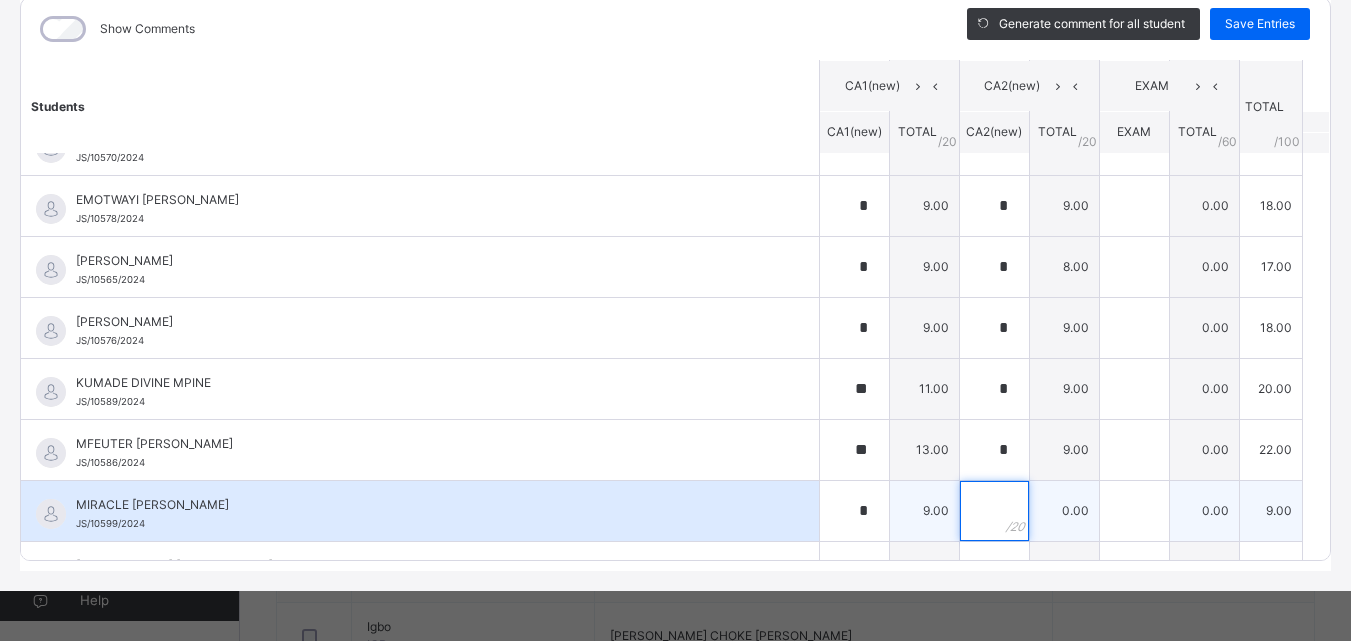 click at bounding box center (994, 511) 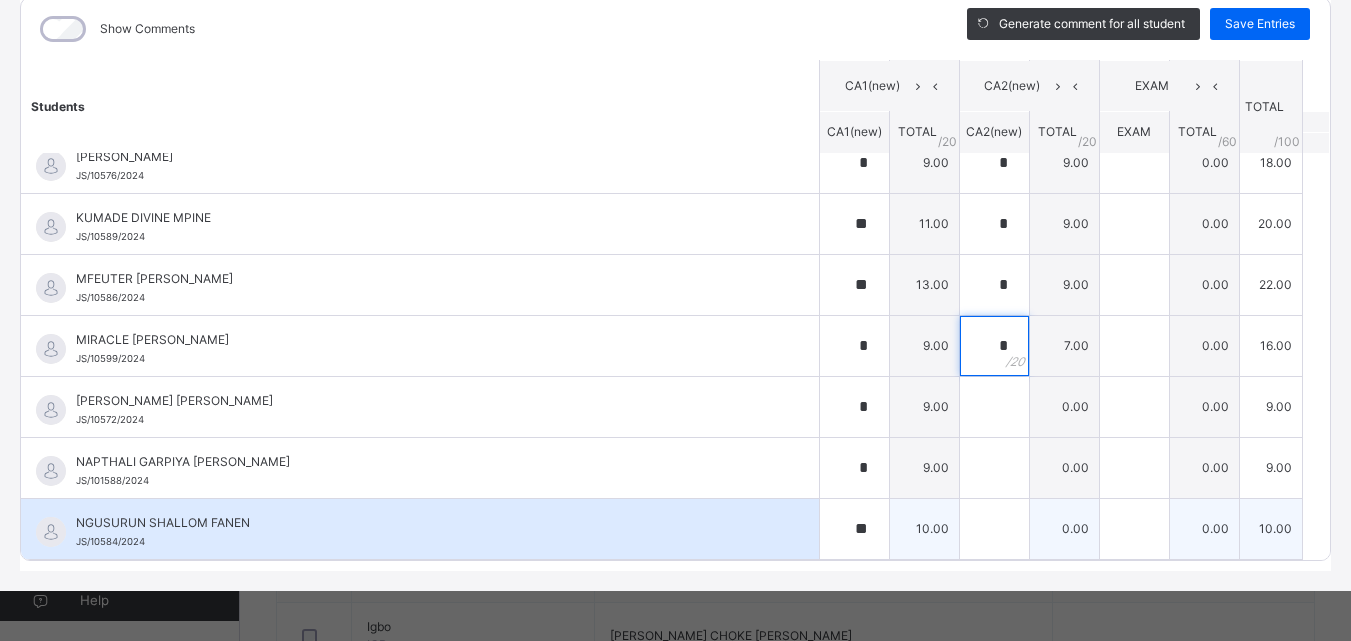scroll, scrollTop: 910, scrollLeft: 0, axis: vertical 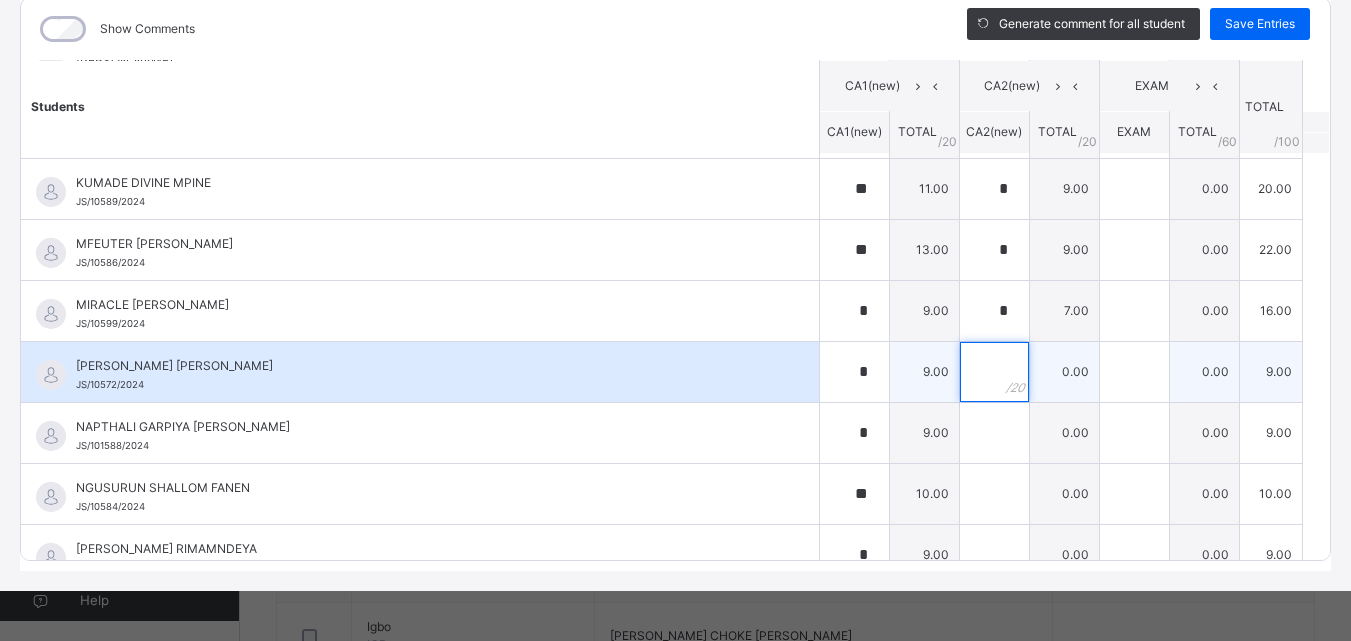 click at bounding box center (994, 372) 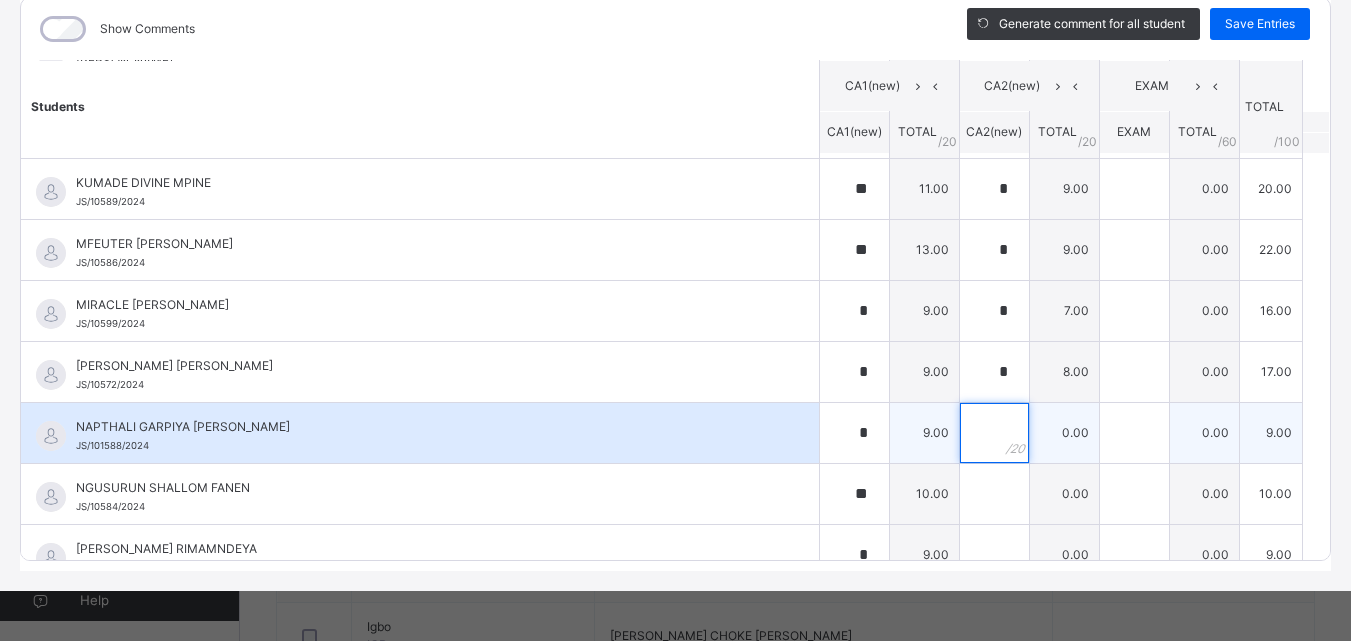 click at bounding box center (994, 433) 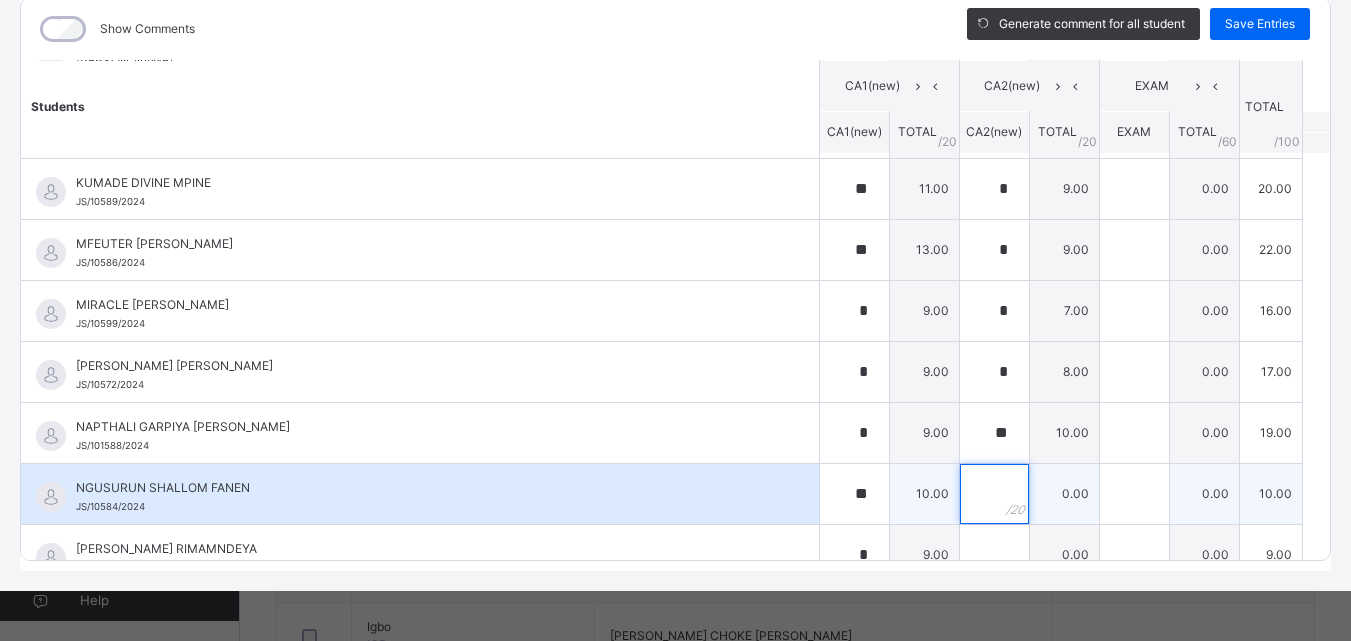 click at bounding box center (994, 494) 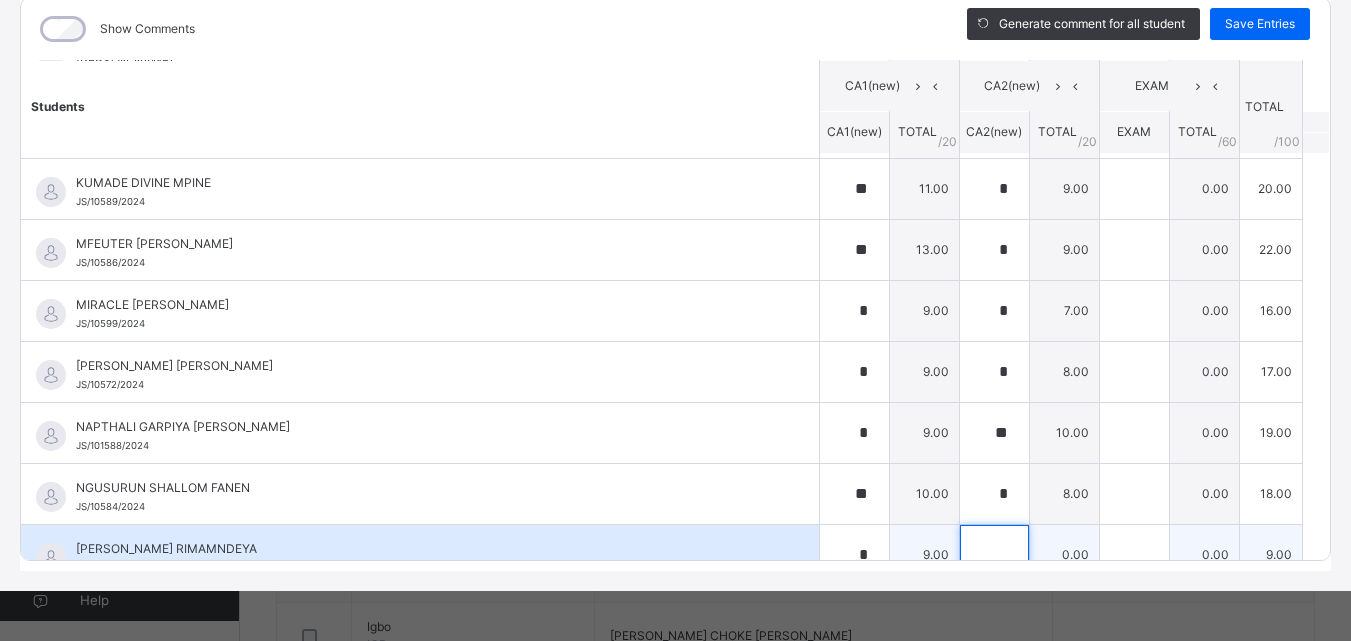 click at bounding box center [994, 555] 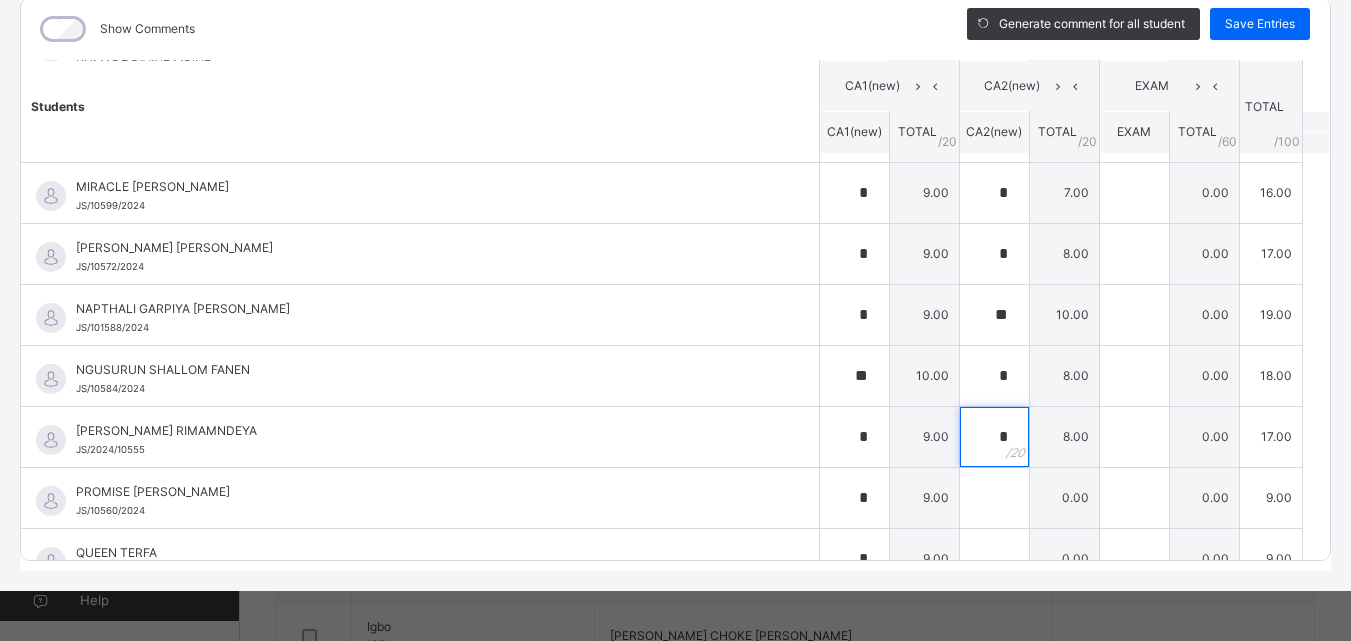 scroll, scrollTop: 1215, scrollLeft: 0, axis: vertical 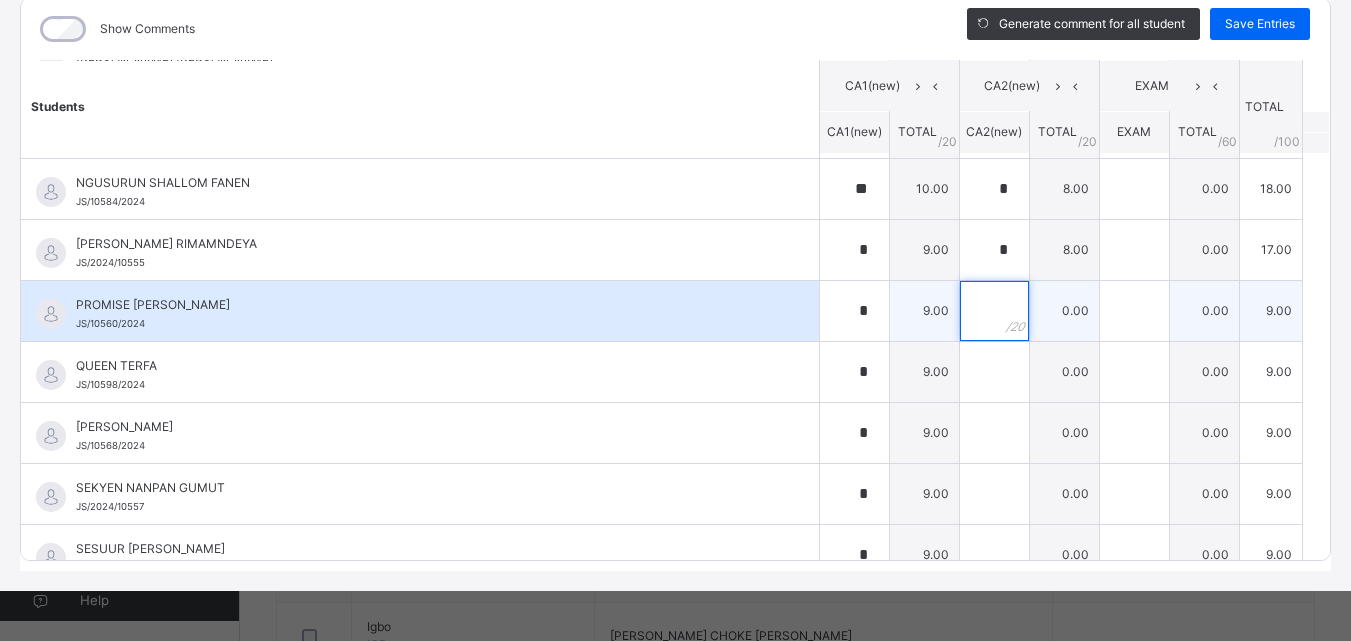 click at bounding box center [994, 311] 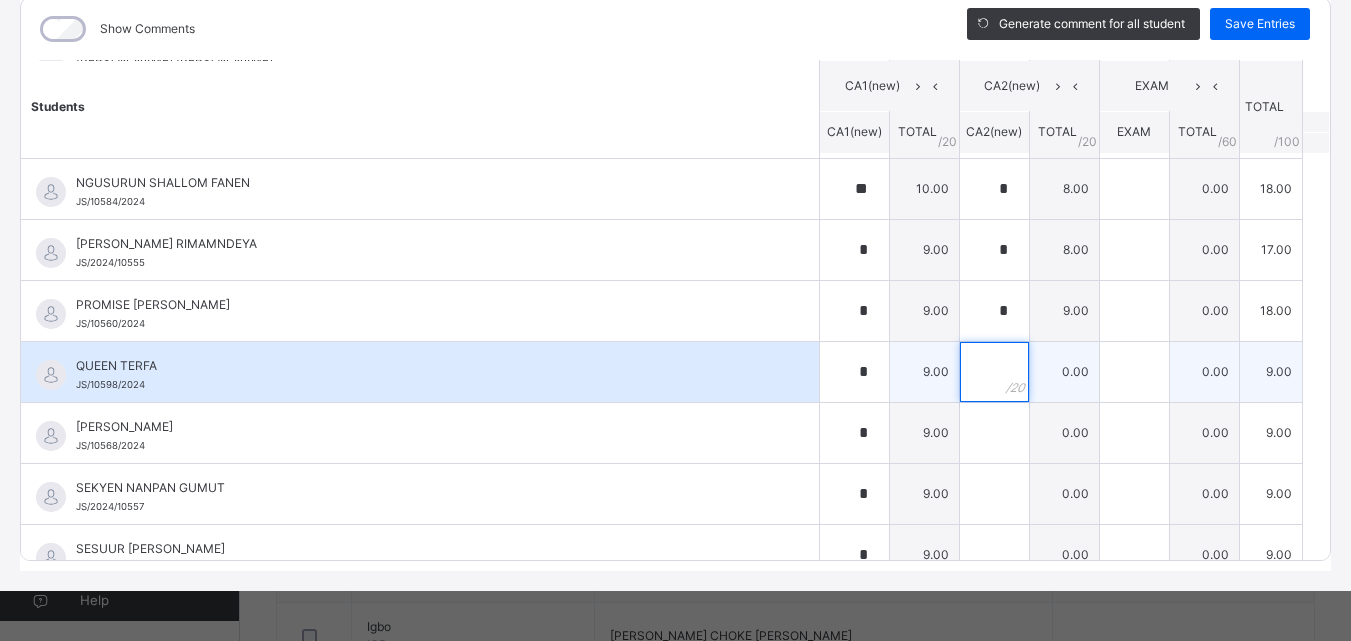 click at bounding box center [994, 372] 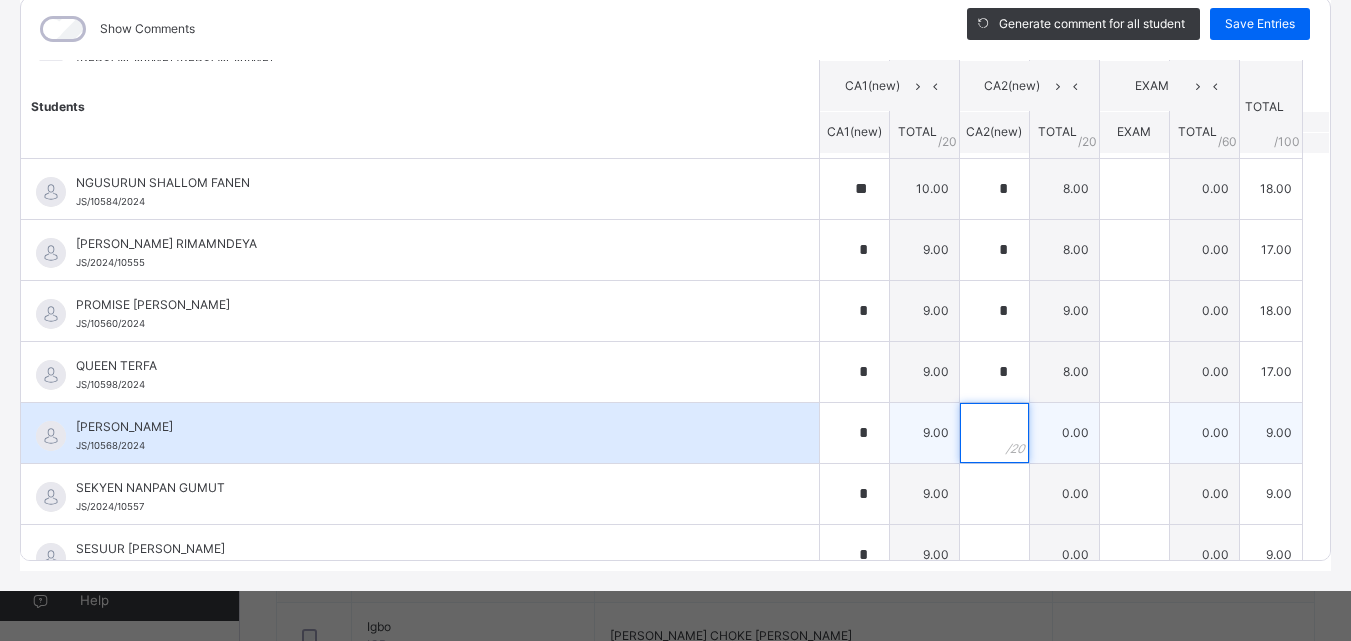 click at bounding box center (994, 433) 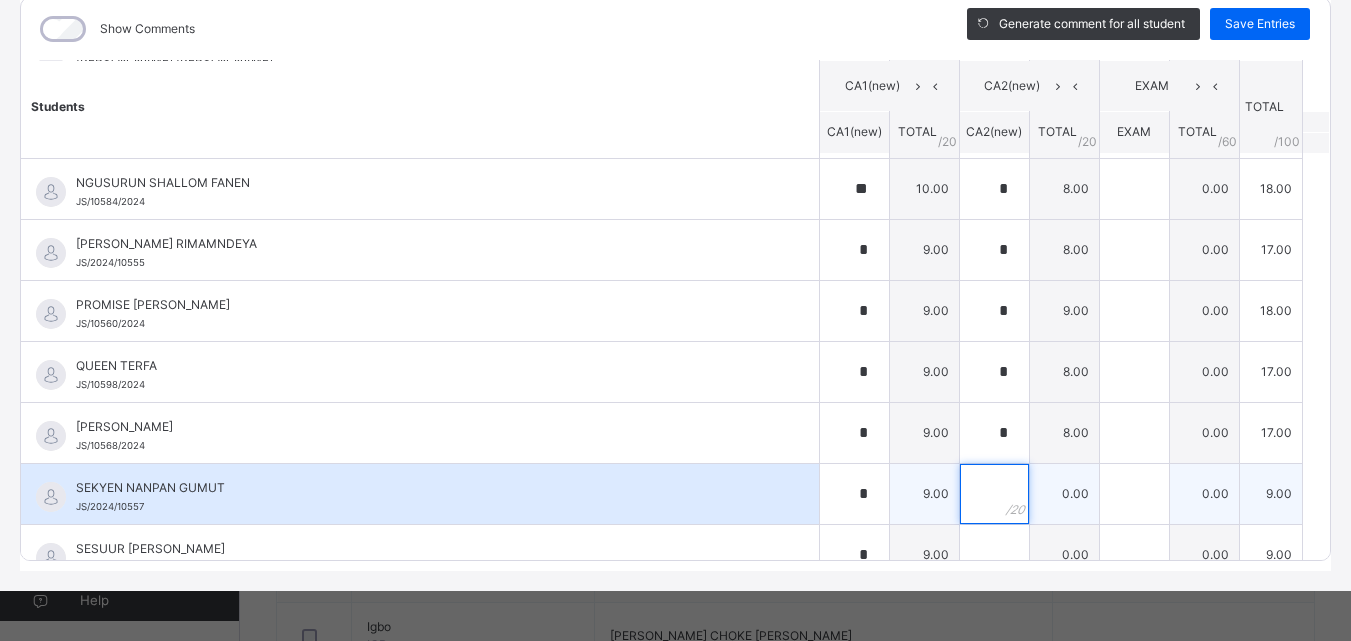 click at bounding box center [994, 494] 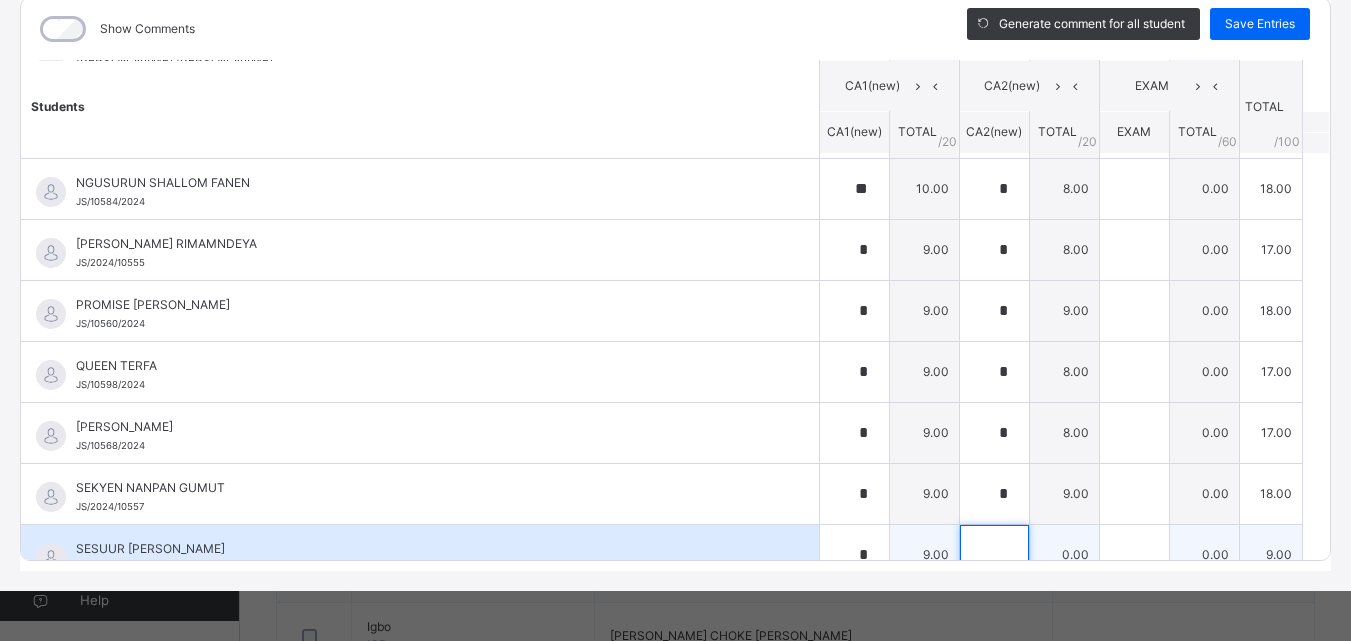 click at bounding box center [994, 555] 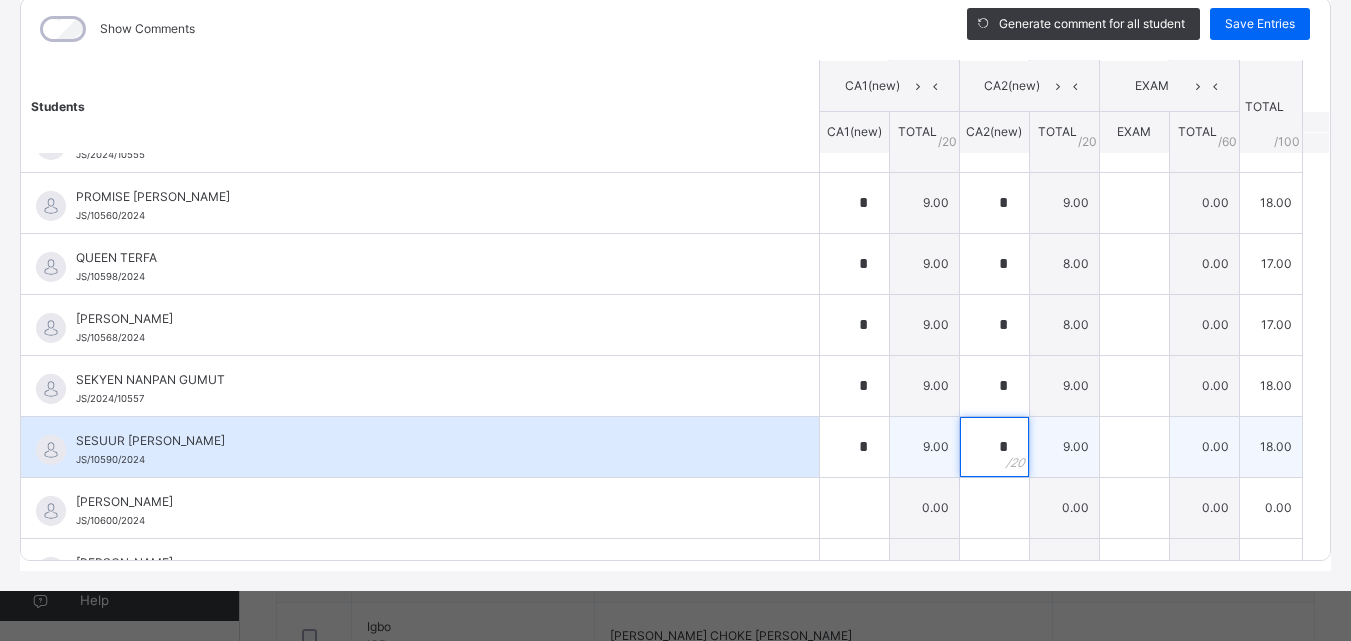 scroll, scrollTop: 1420, scrollLeft: 0, axis: vertical 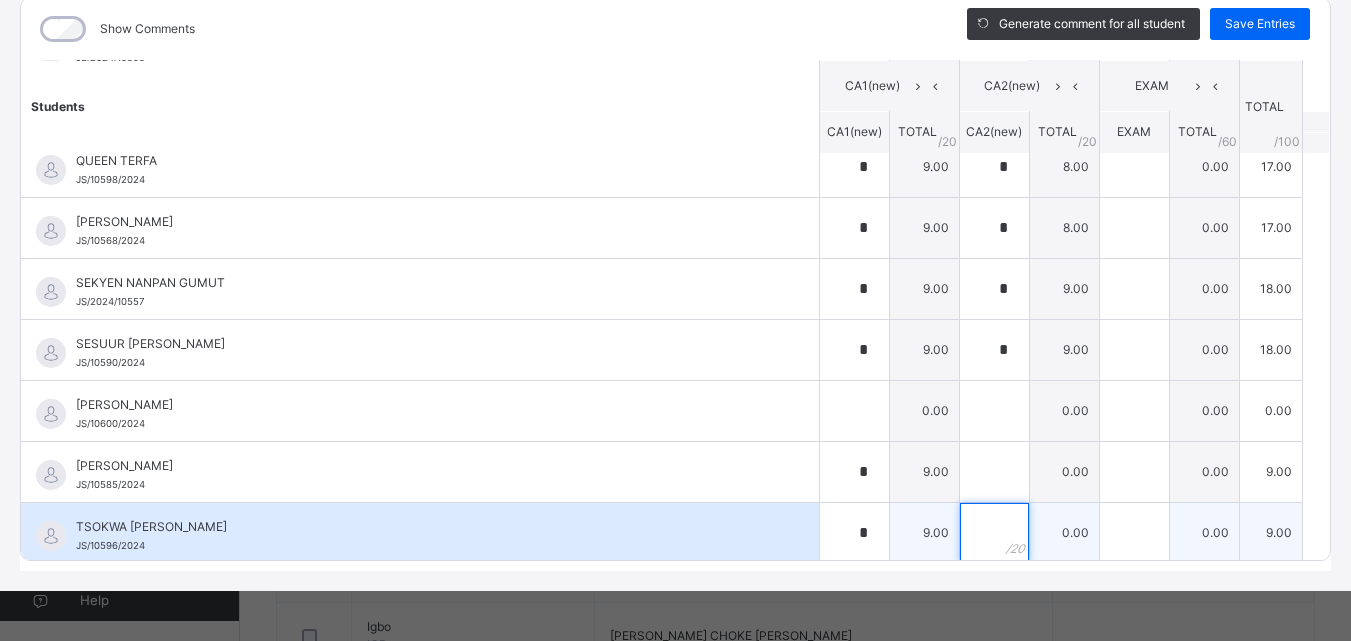click at bounding box center [994, 533] 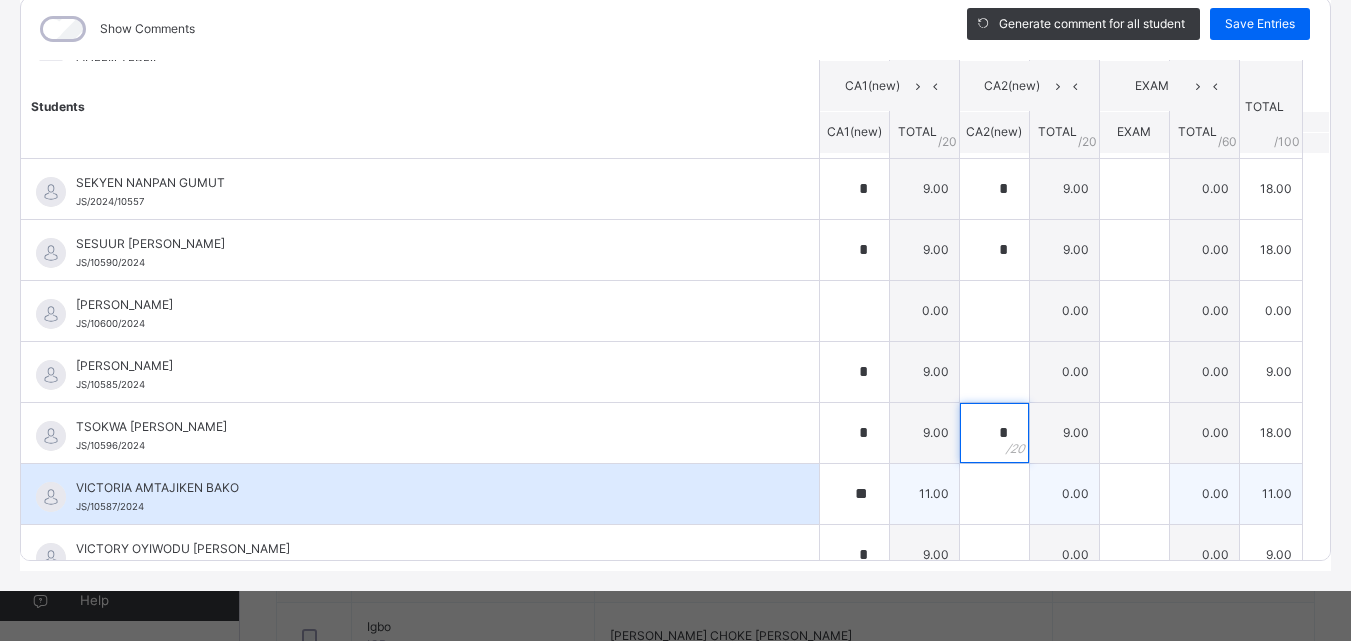 scroll, scrollTop: 1546, scrollLeft: 0, axis: vertical 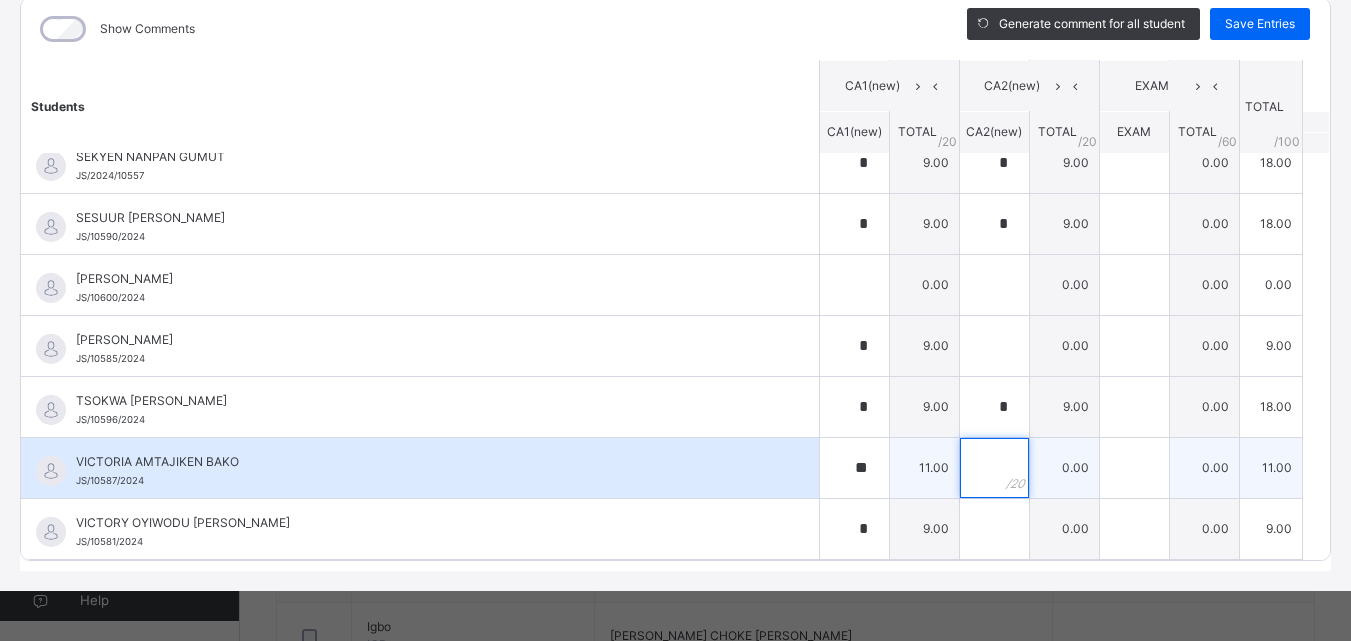 click at bounding box center [994, 468] 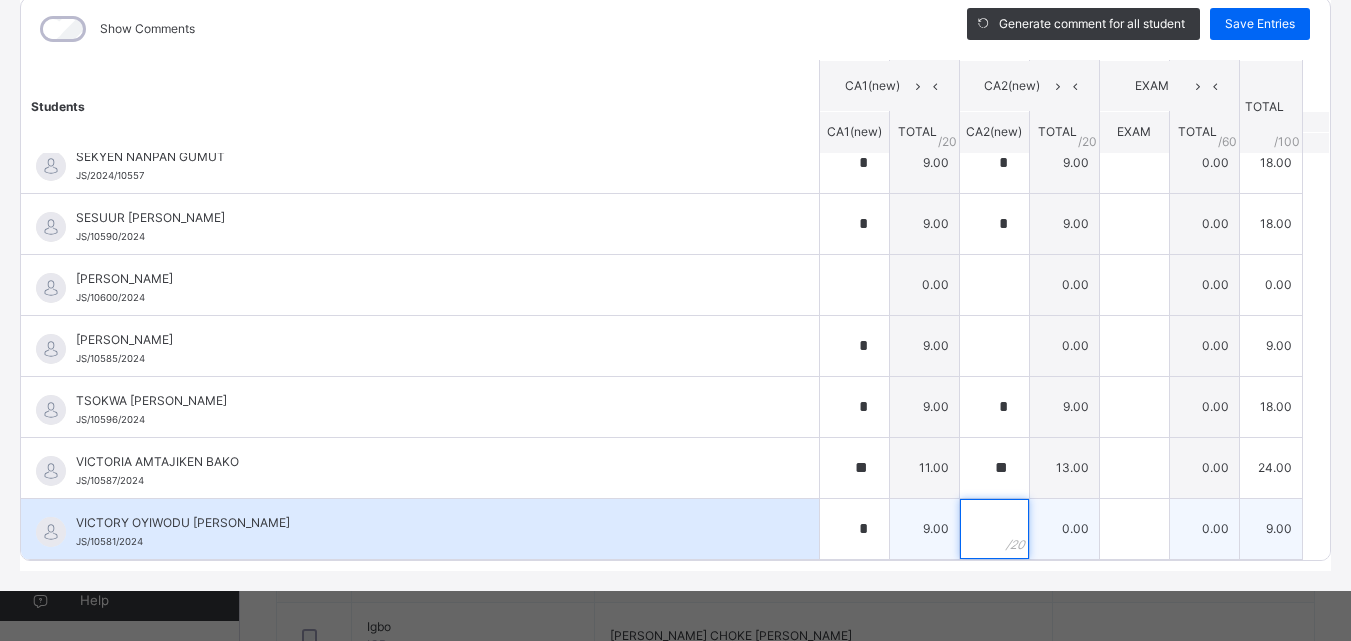 click at bounding box center (994, 529) 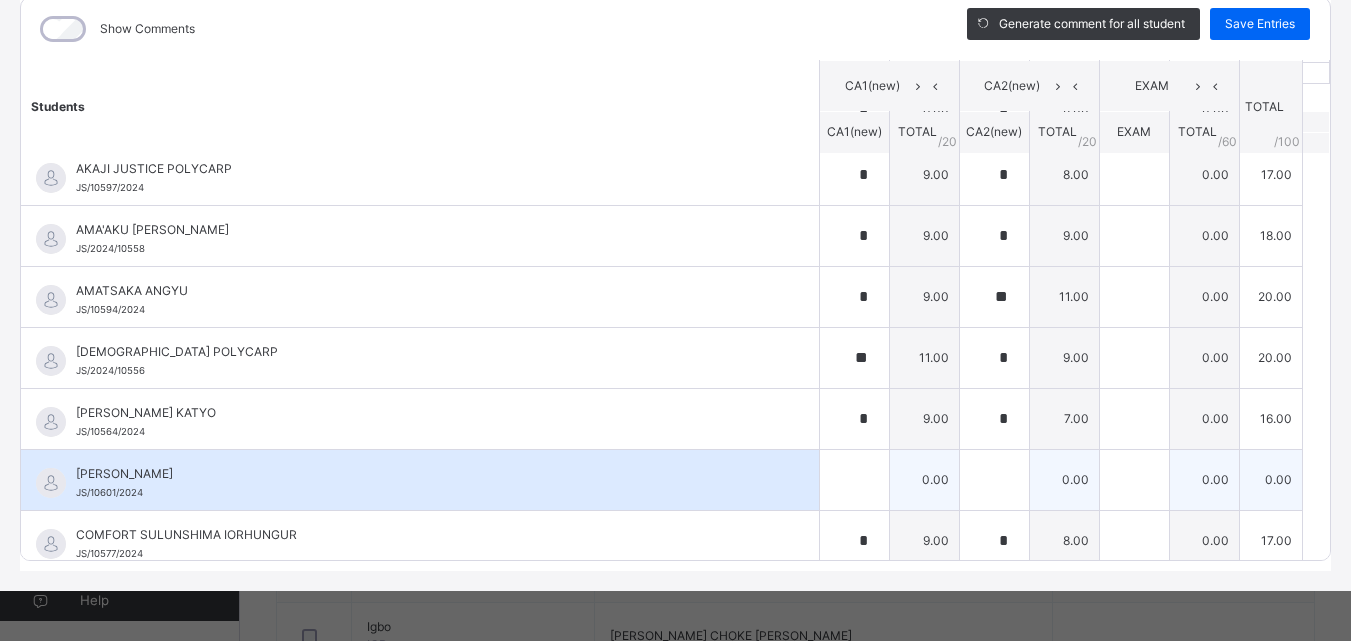 scroll, scrollTop: 0, scrollLeft: 0, axis: both 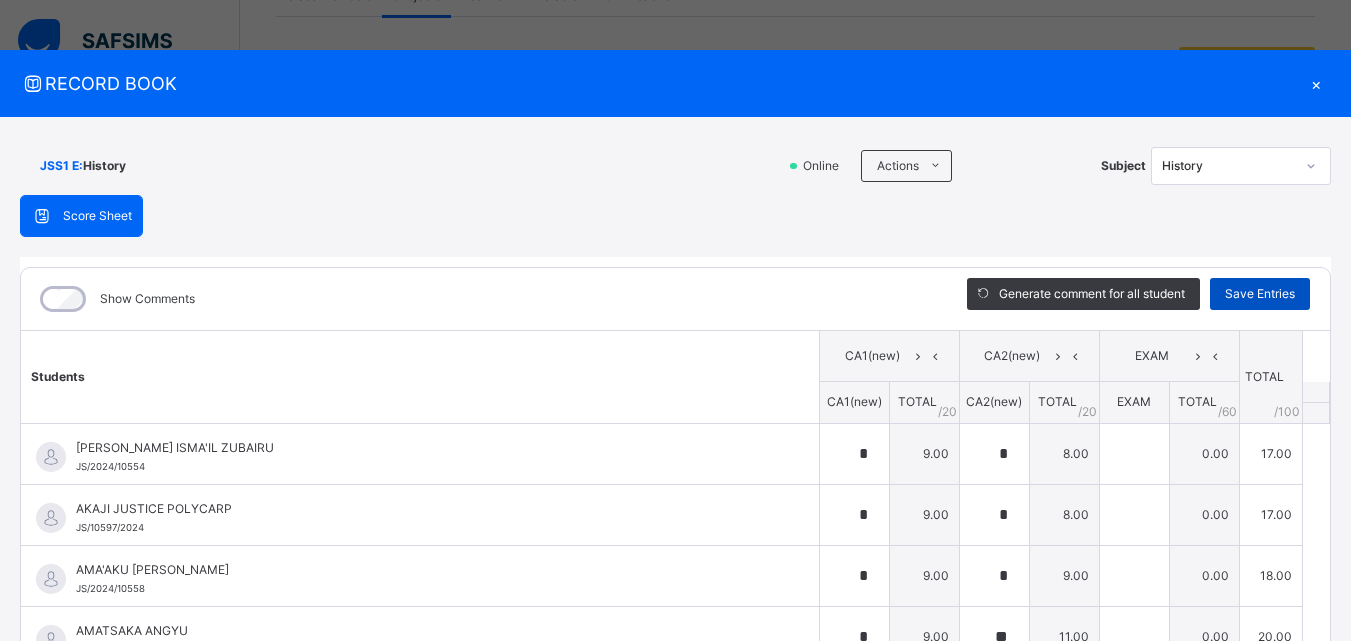 click on "Save Entries" at bounding box center (1260, 294) 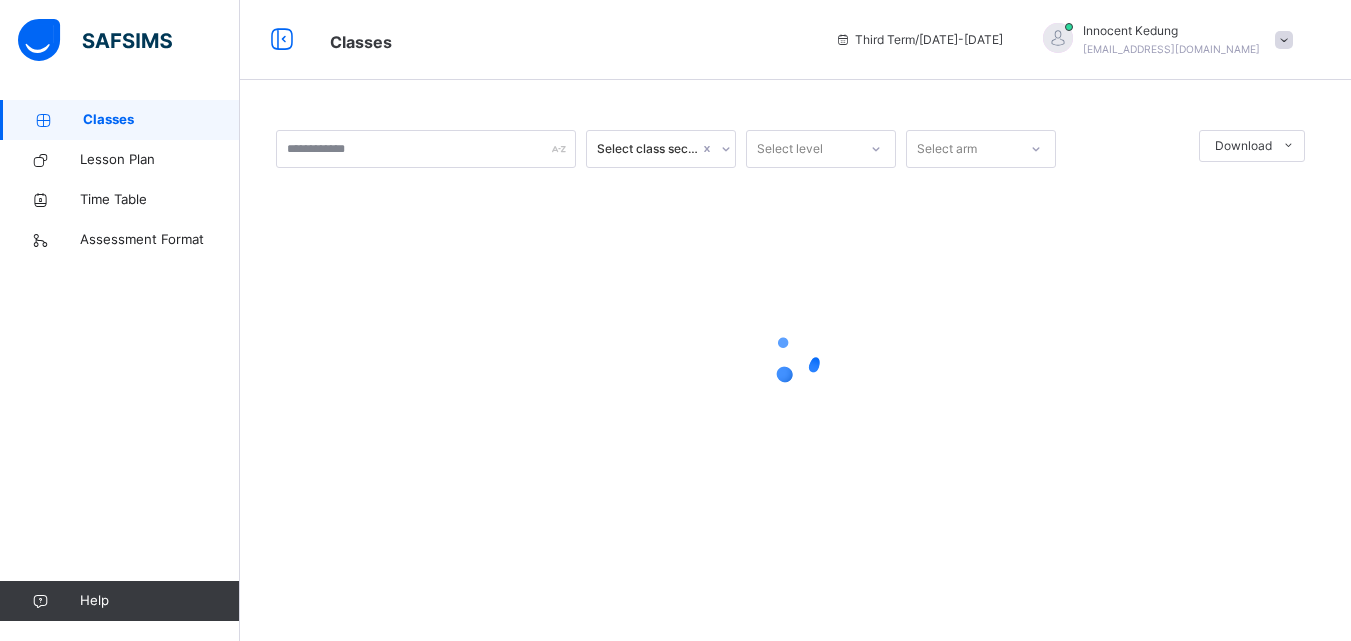scroll, scrollTop: 0, scrollLeft: 0, axis: both 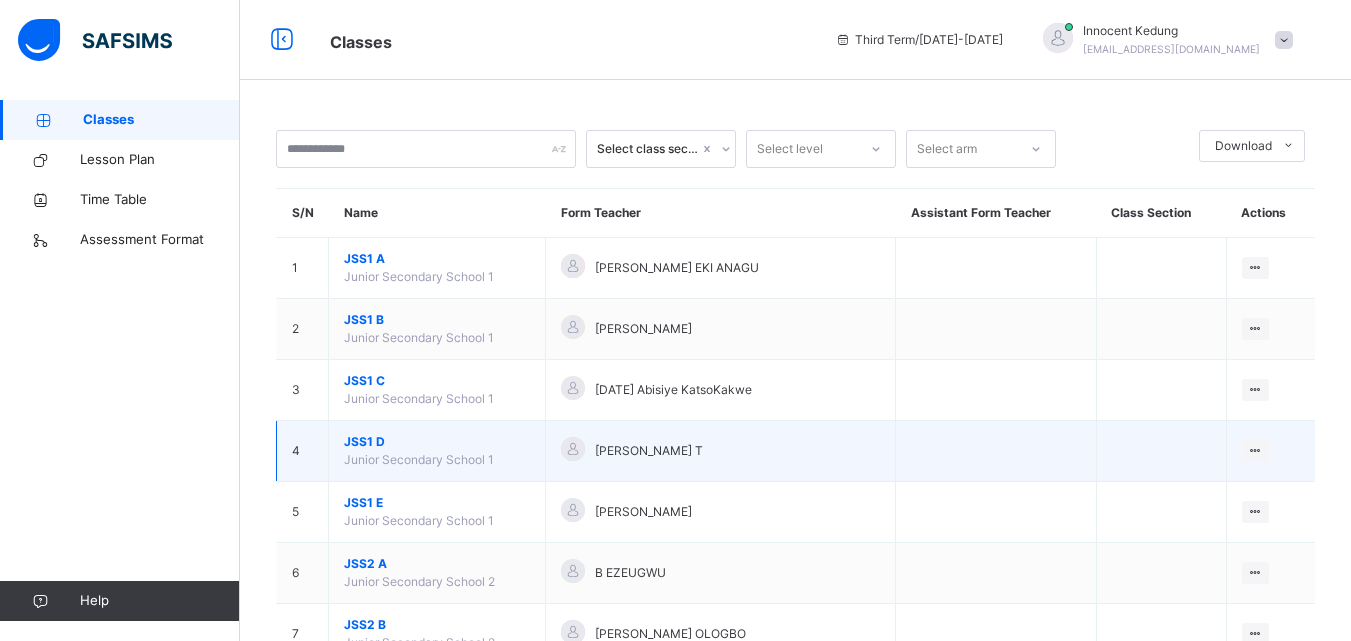 click on "JSS1   D" at bounding box center (437, 442) 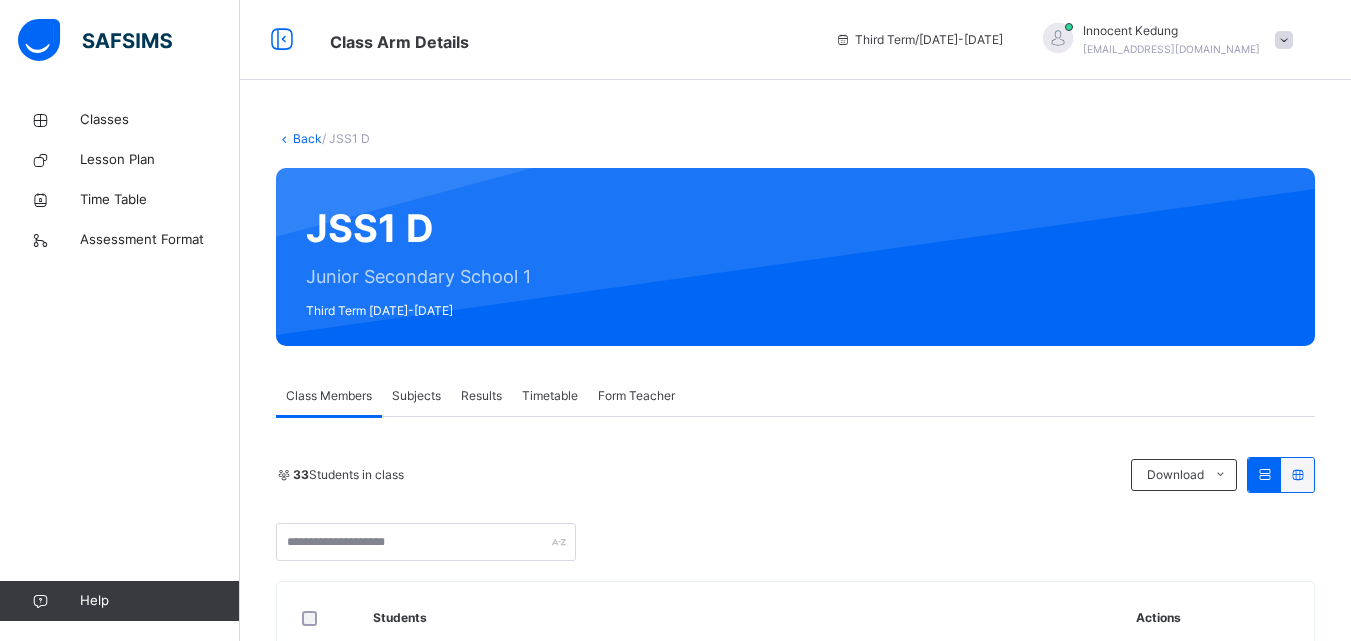 click on "Subjects" at bounding box center [416, 396] 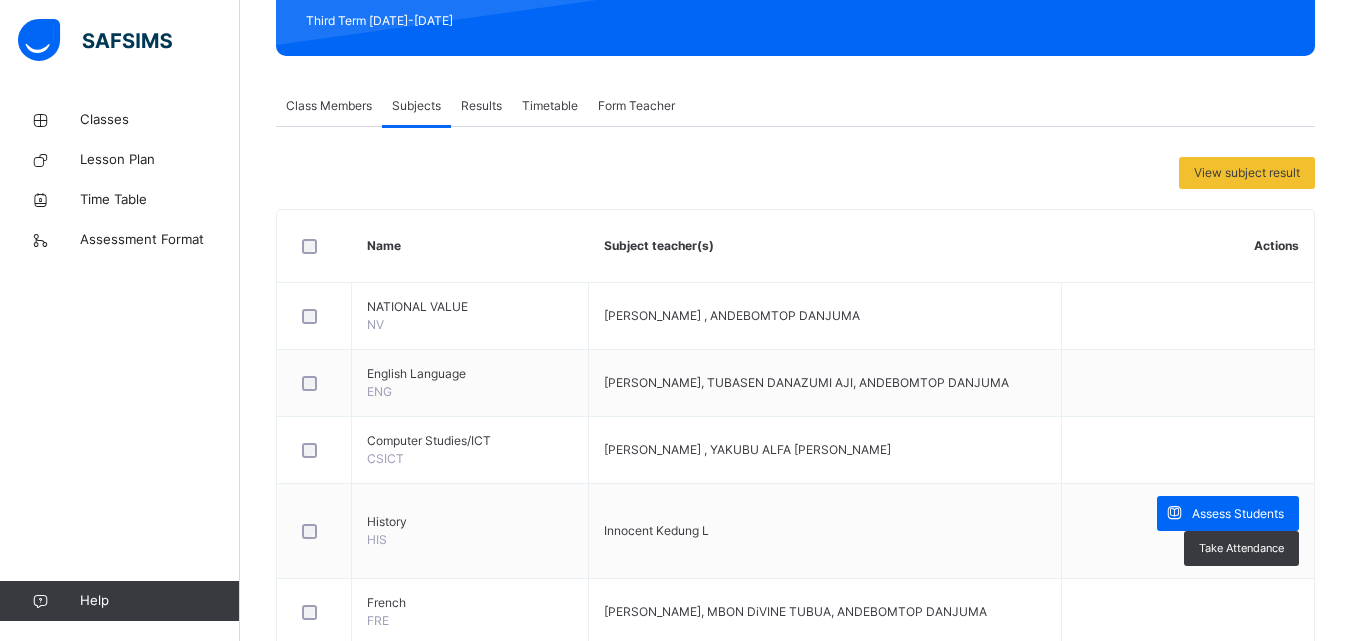 scroll, scrollTop: 300, scrollLeft: 0, axis: vertical 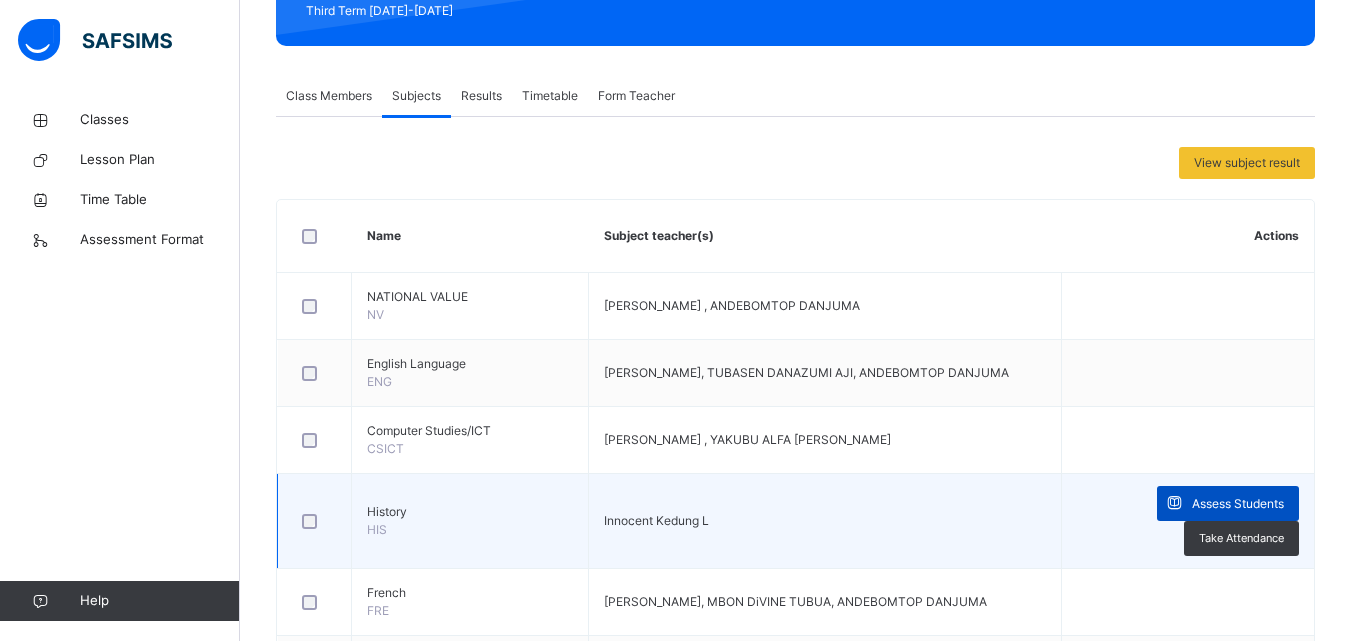 click on "Assess Students" at bounding box center [1238, 504] 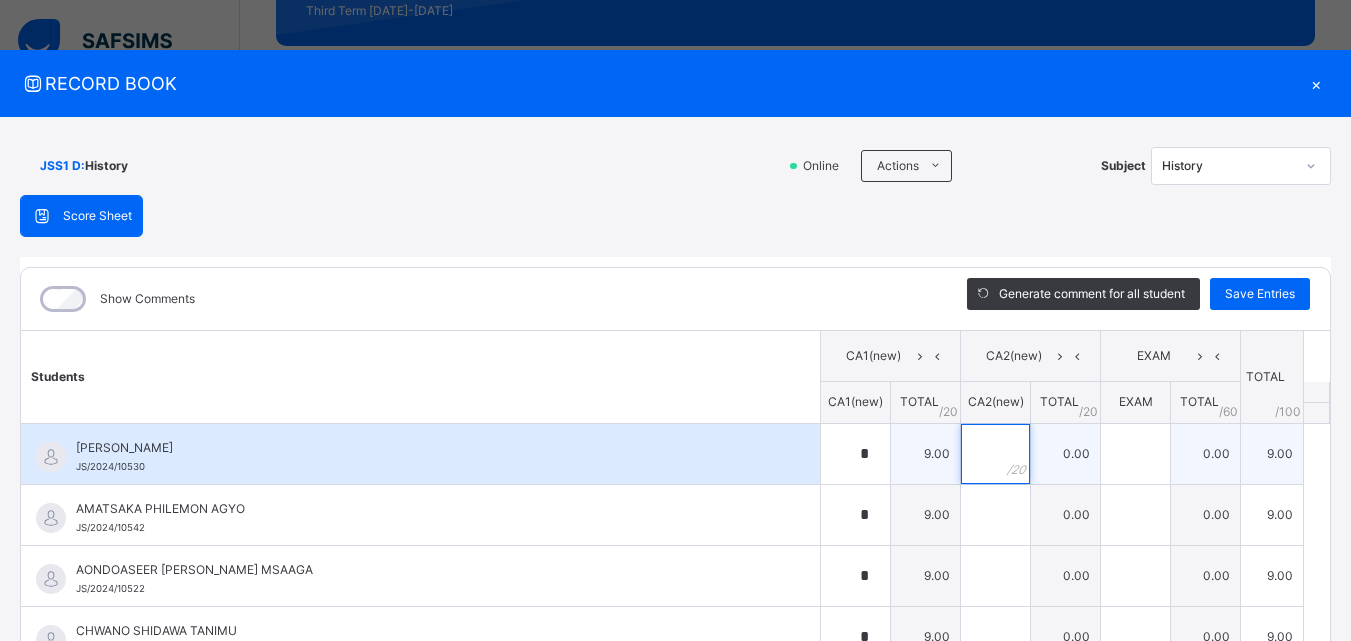 click at bounding box center [995, 454] 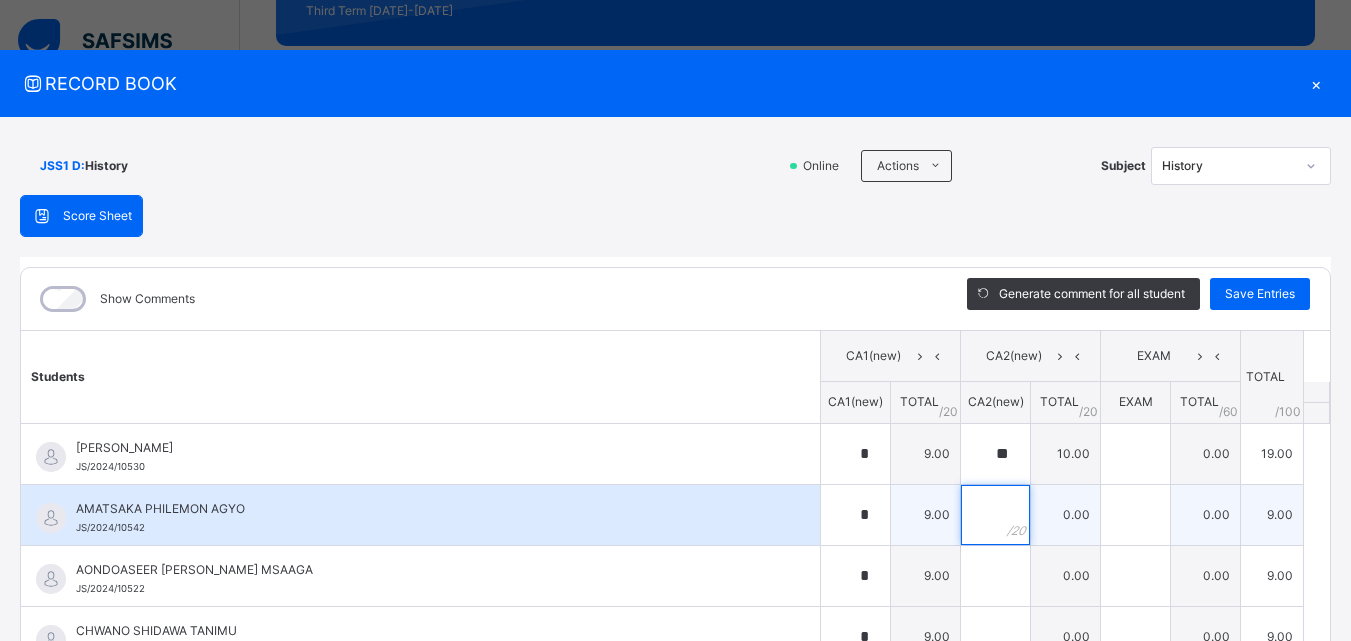 click at bounding box center [995, 515] 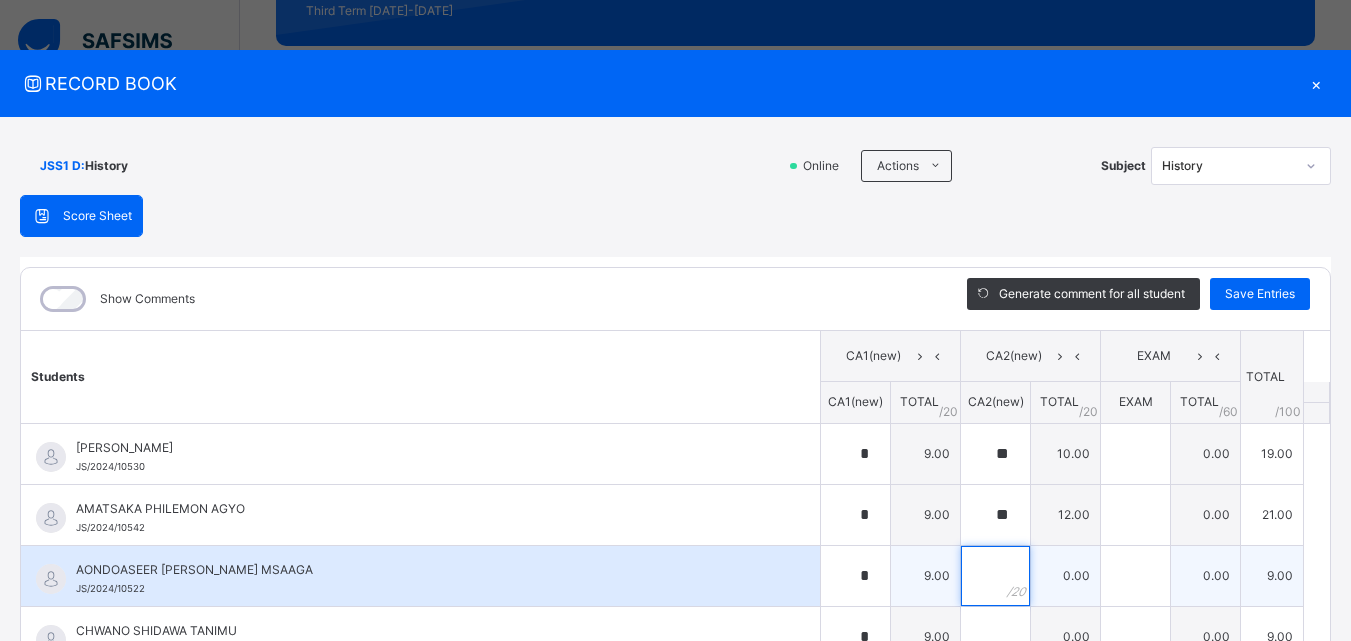 click at bounding box center (995, 576) 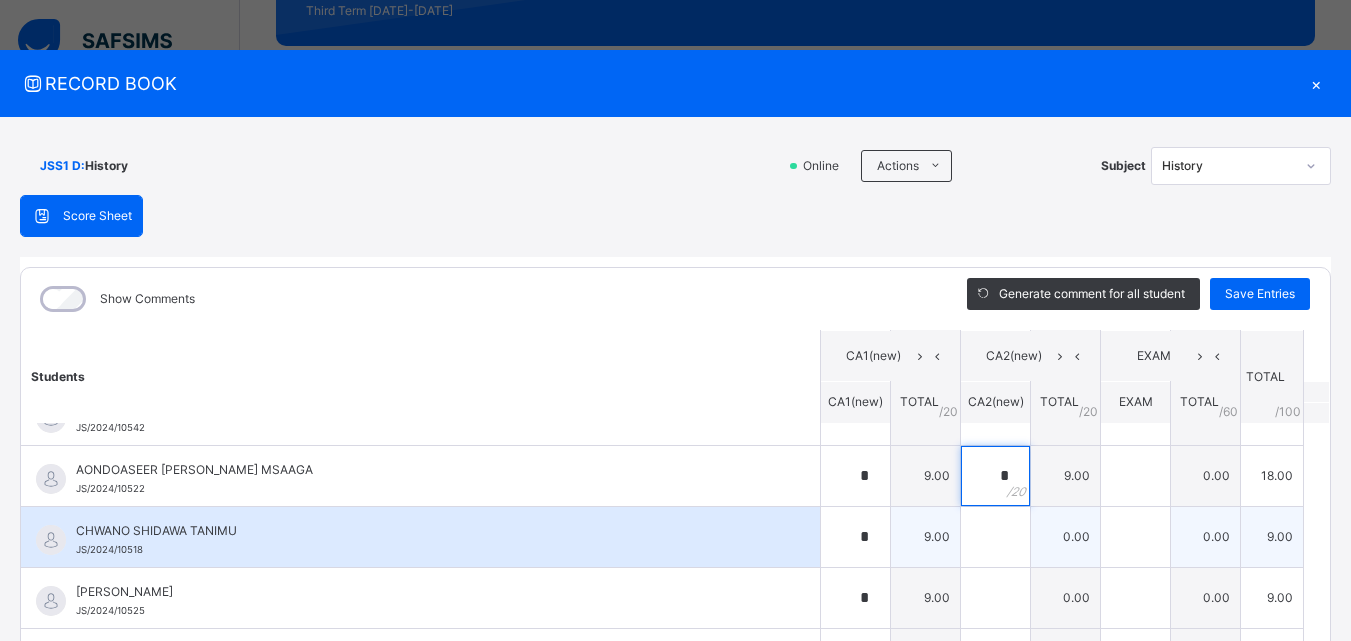 scroll, scrollTop: 0, scrollLeft: 0, axis: both 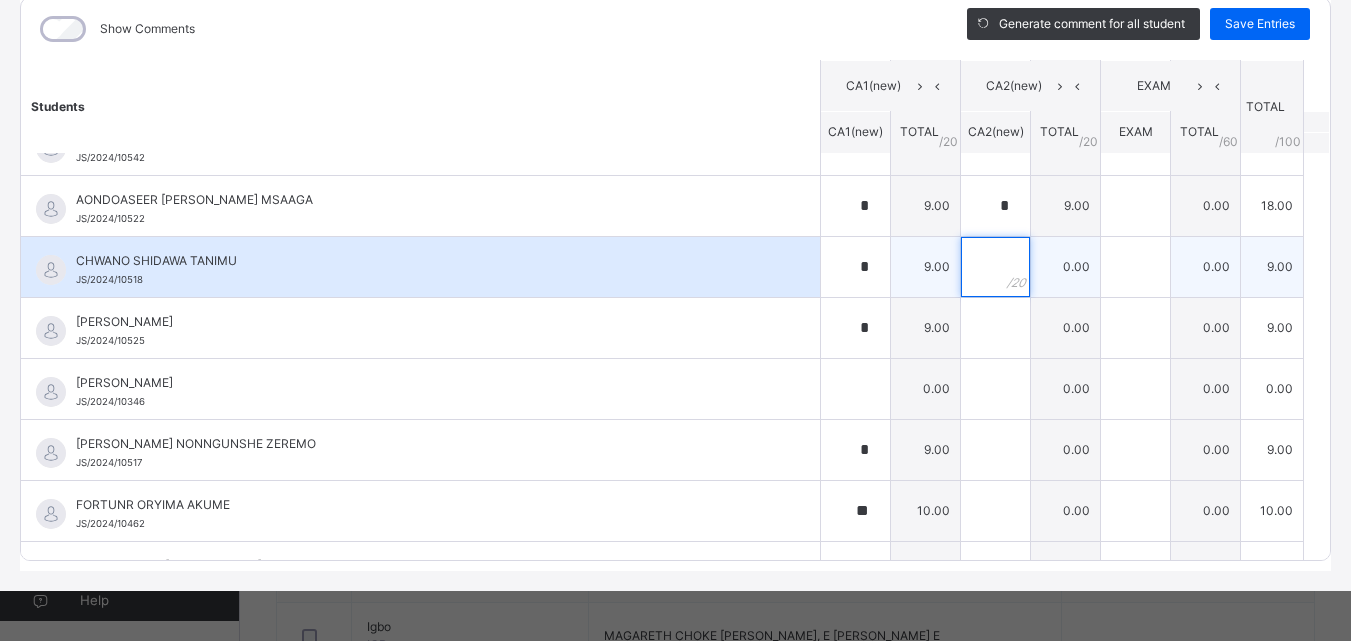 click at bounding box center [995, 267] 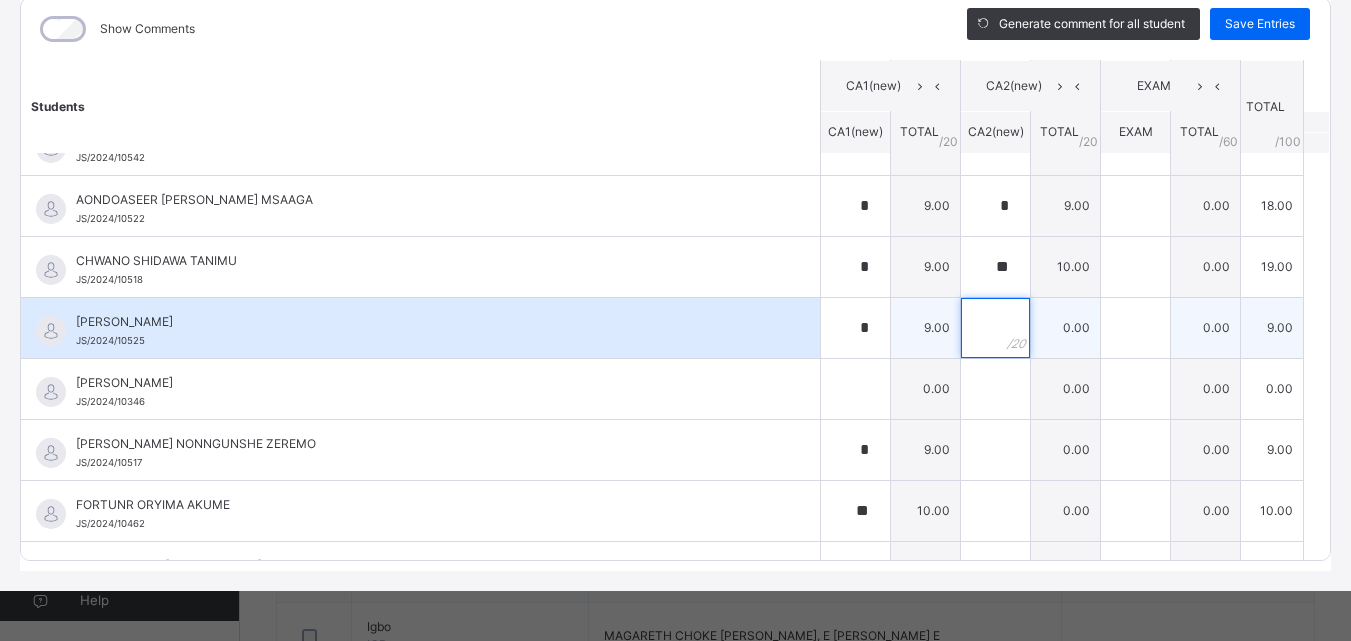 click at bounding box center (995, 328) 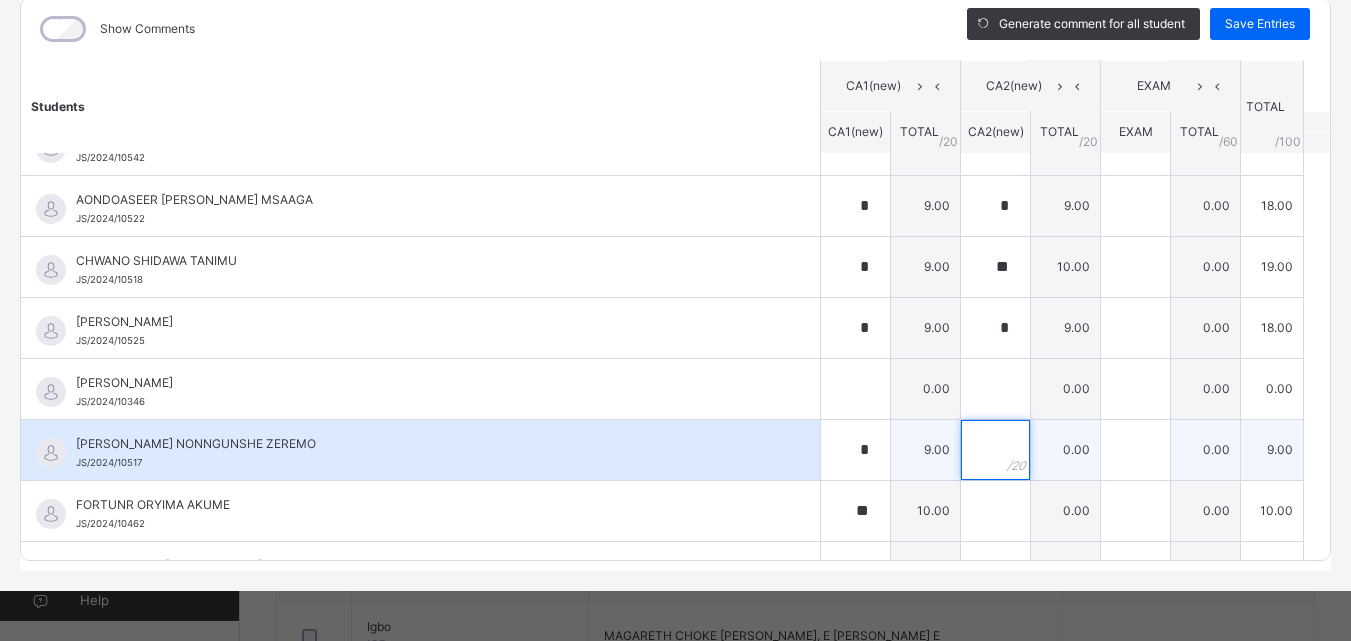 click at bounding box center (995, 450) 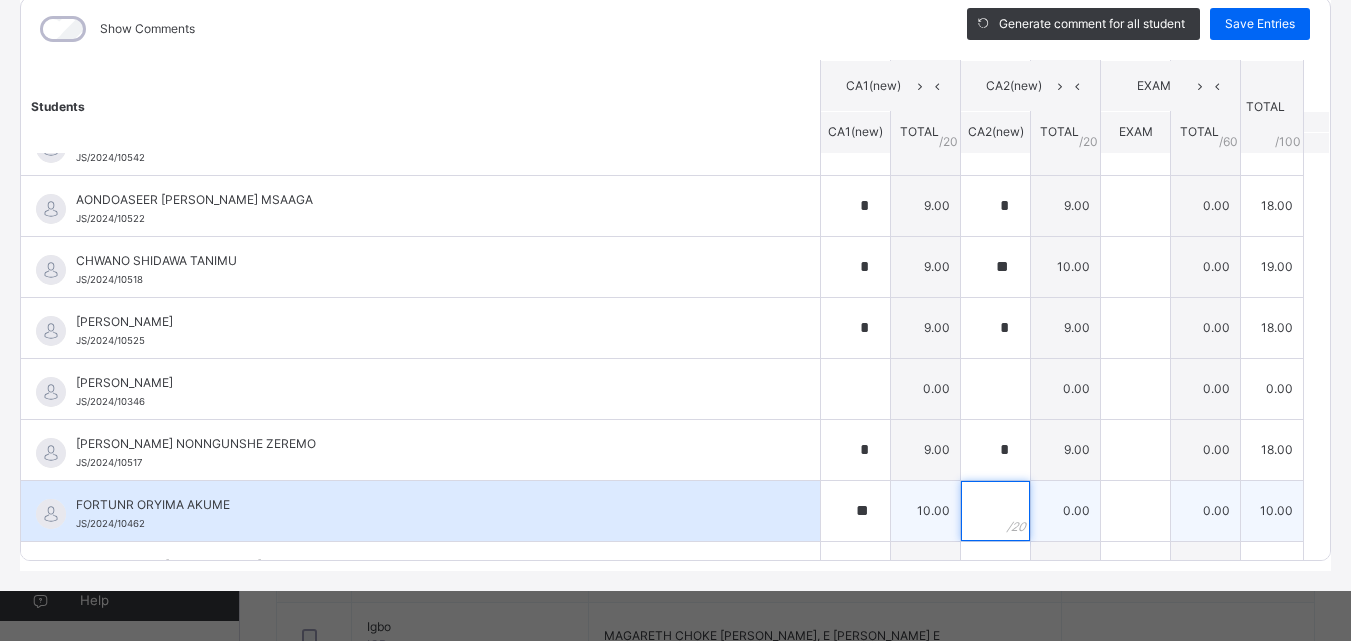 click at bounding box center [995, 511] 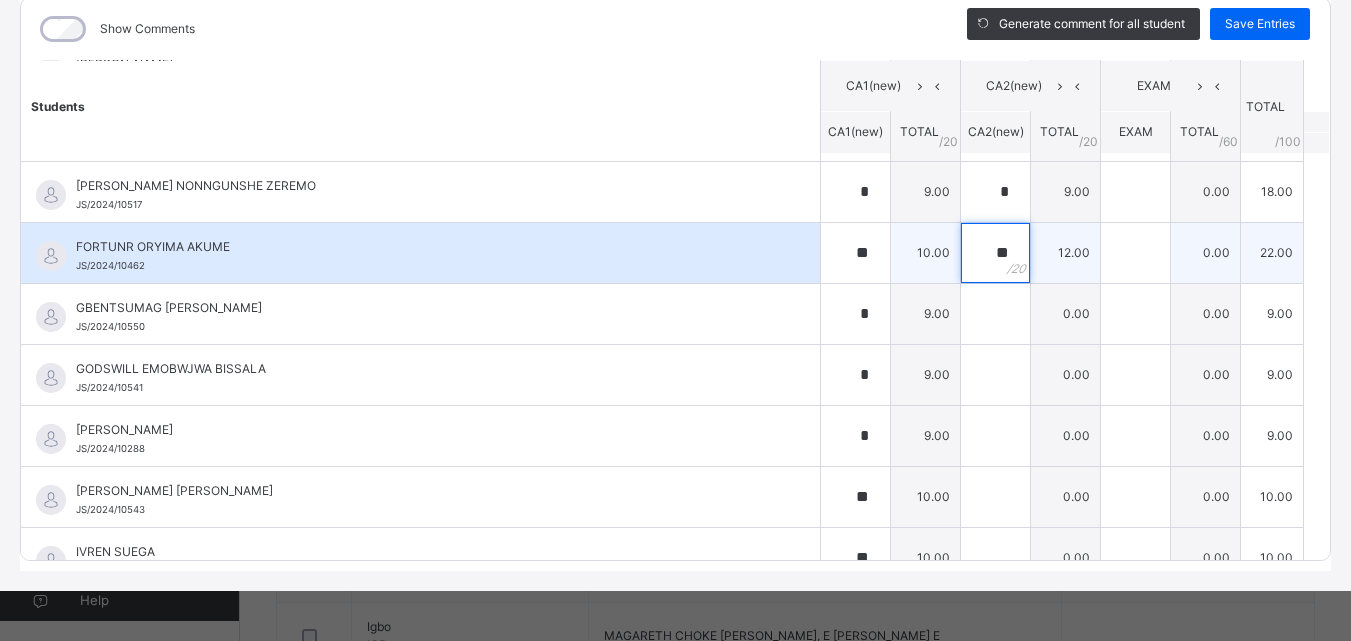 scroll, scrollTop: 400, scrollLeft: 0, axis: vertical 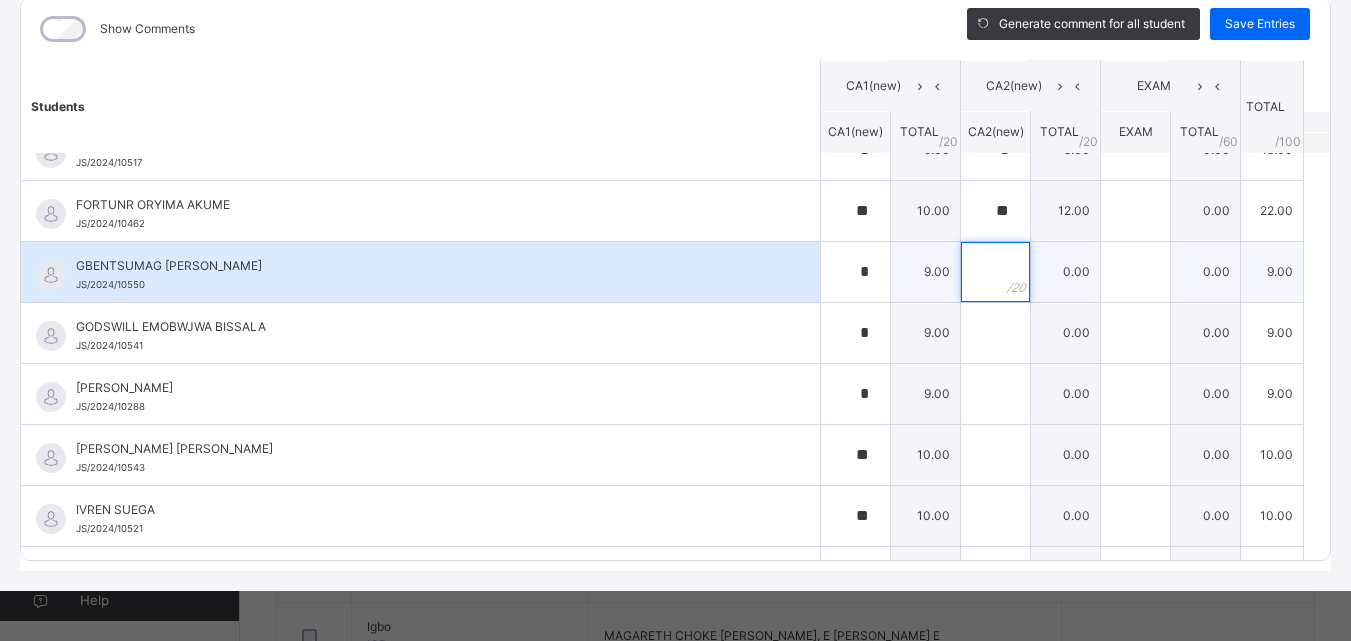 click at bounding box center [995, 272] 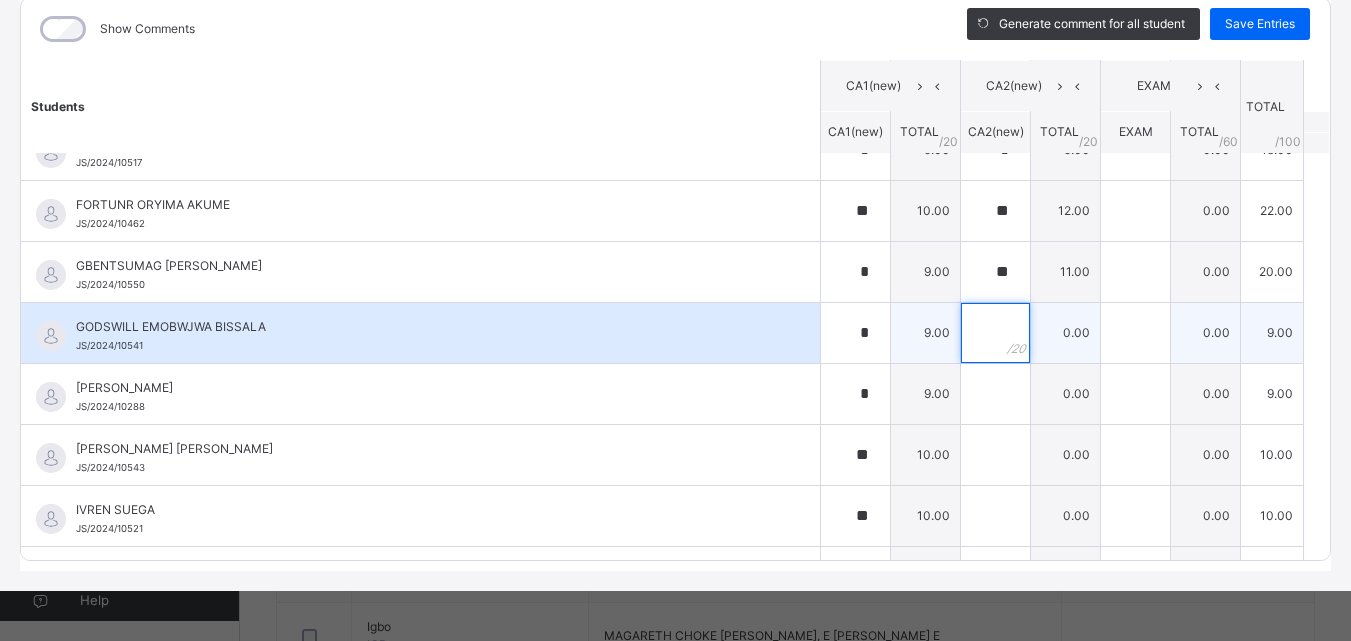 click at bounding box center [995, 333] 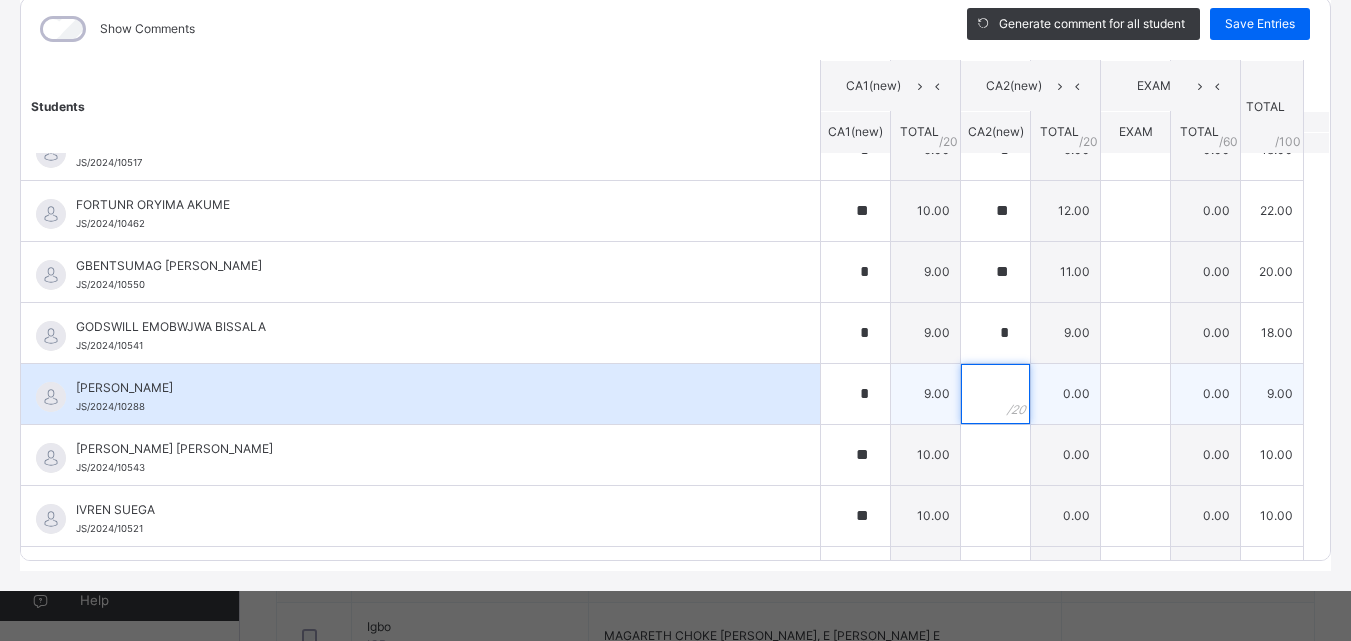 click at bounding box center (995, 394) 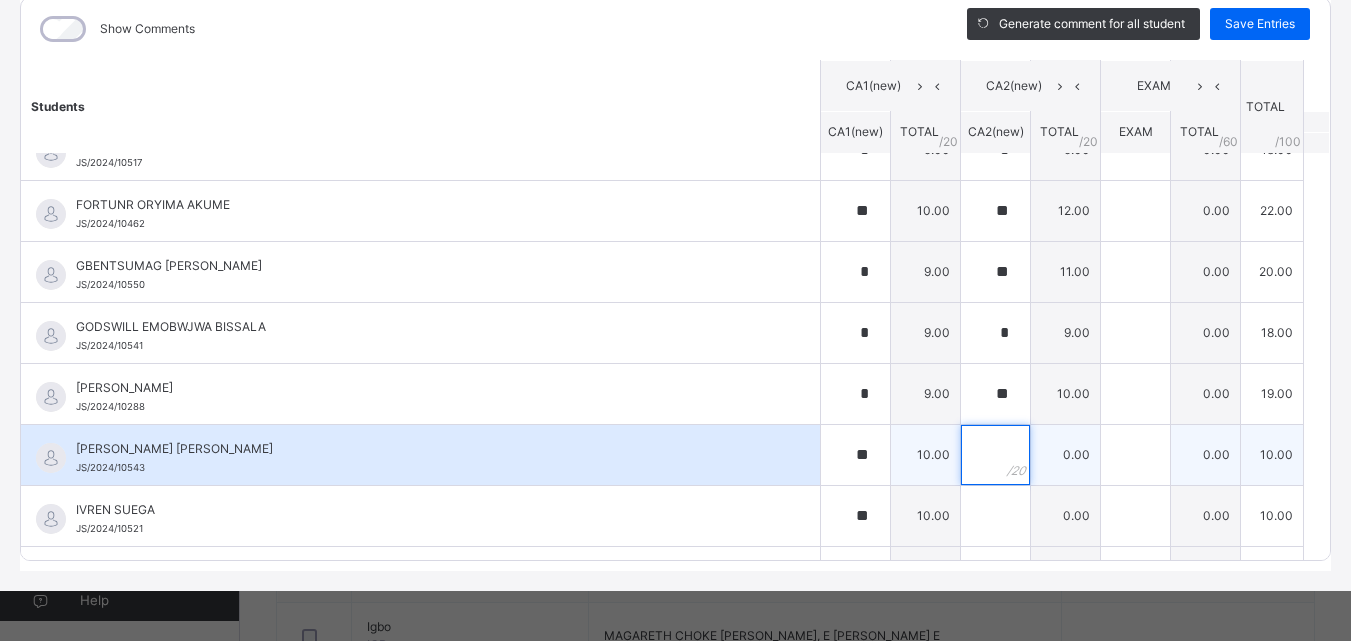 click at bounding box center [995, 455] 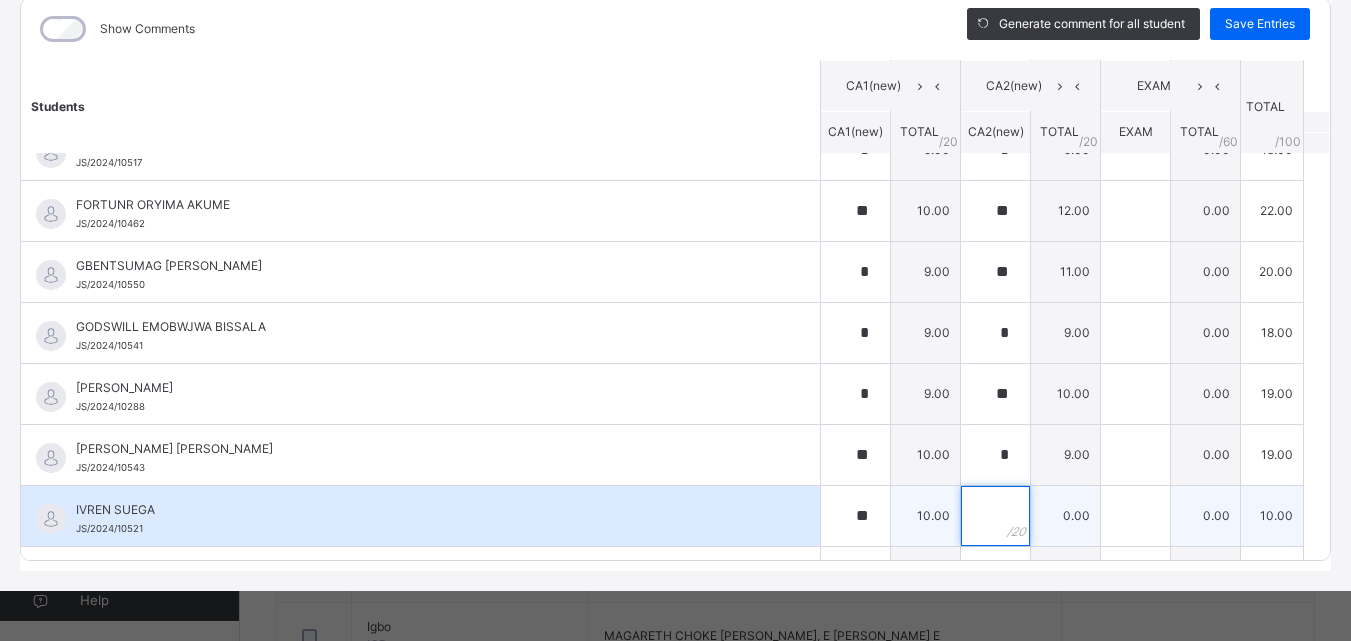click at bounding box center [995, 516] 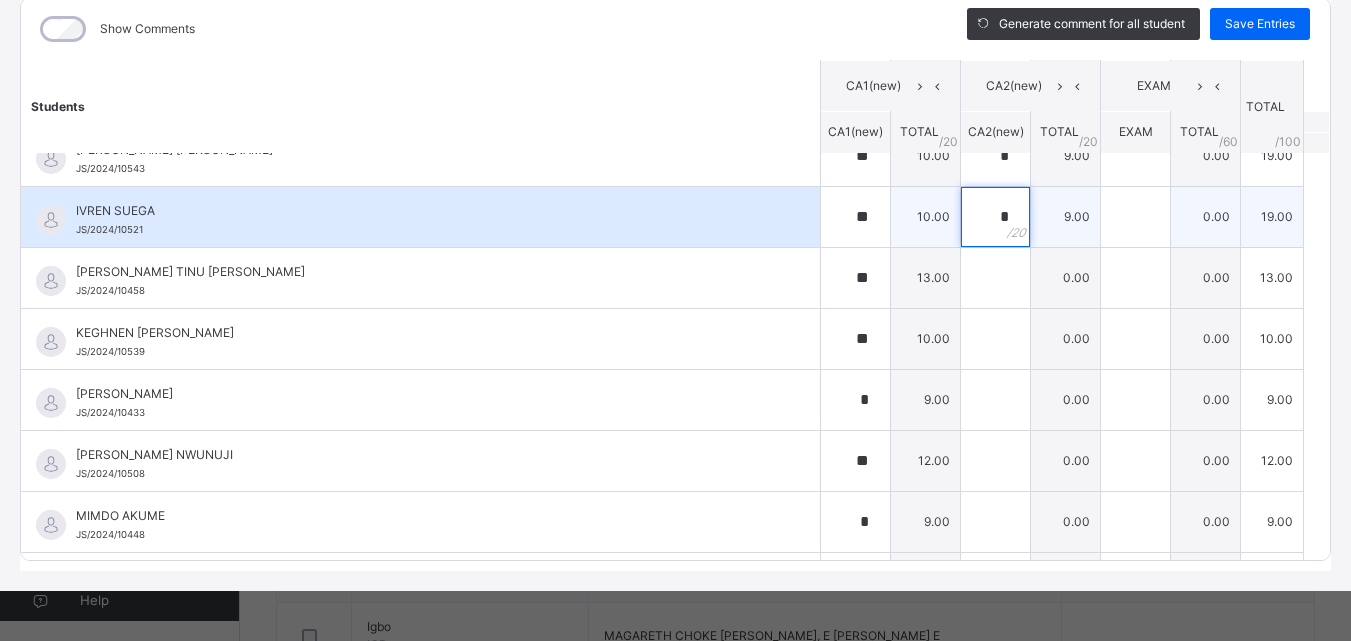 scroll, scrollTop: 700, scrollLeft: 0, axis: vertical 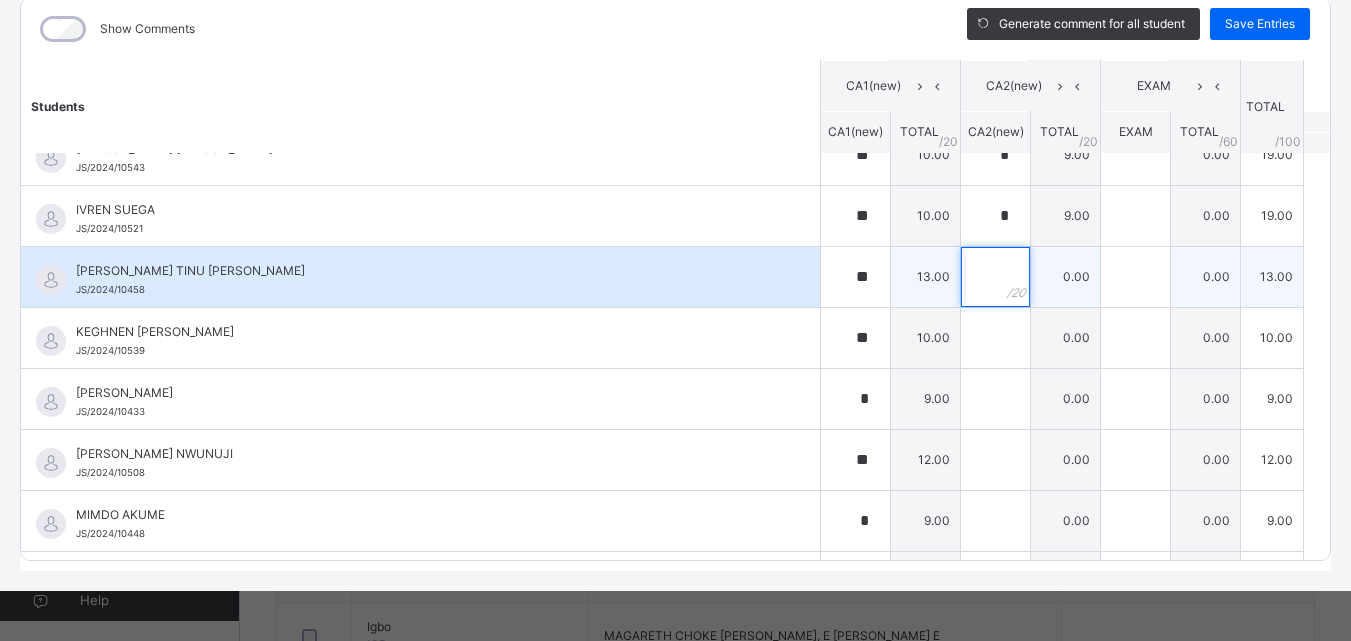 click at bounding box center (995, 277) 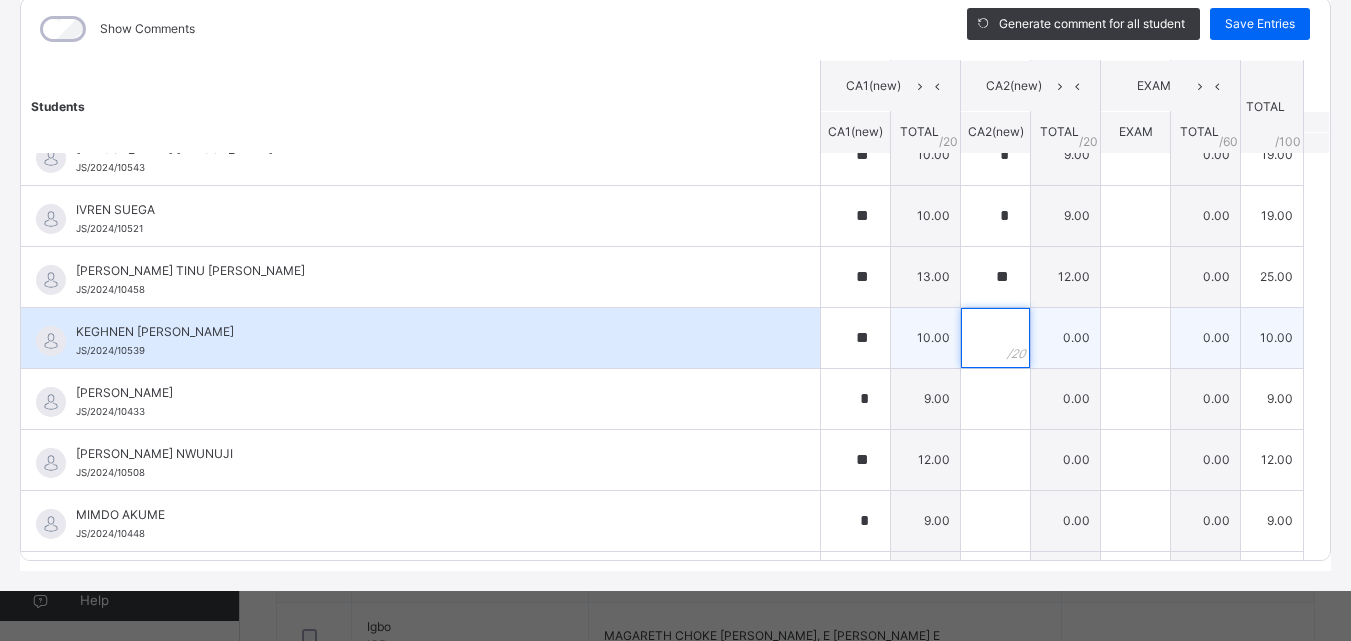click at bounding box center (995, 338) 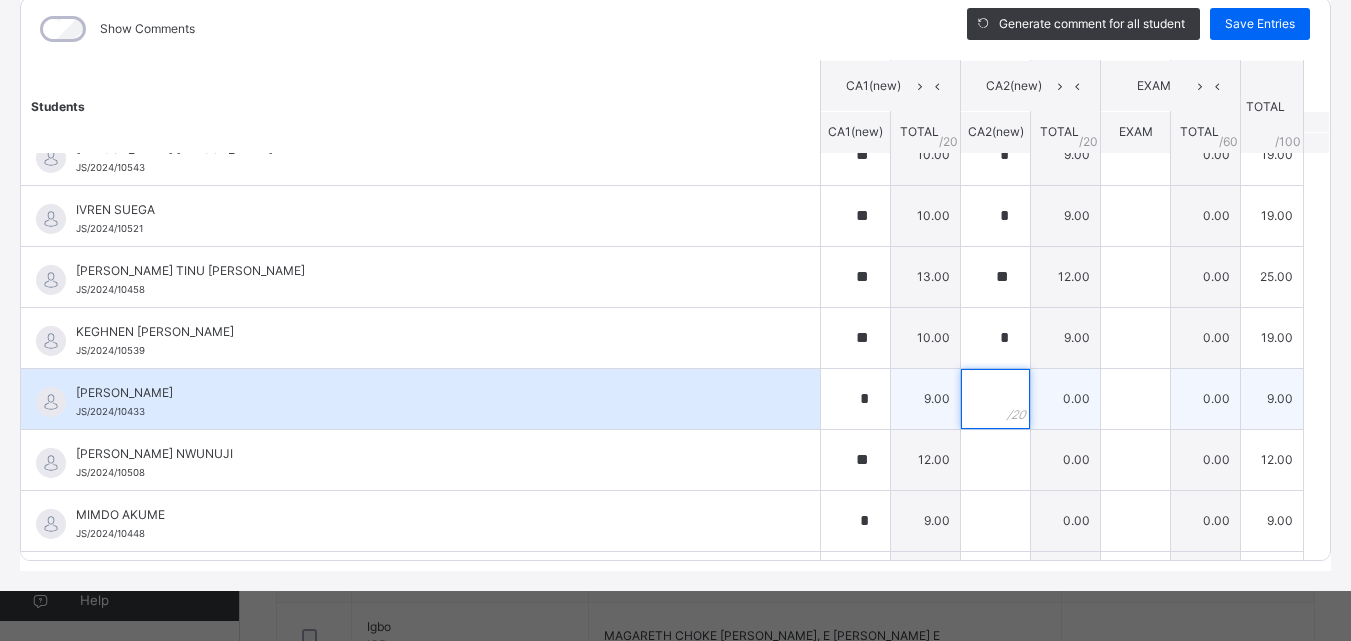 click at bounding box center (995, 399) 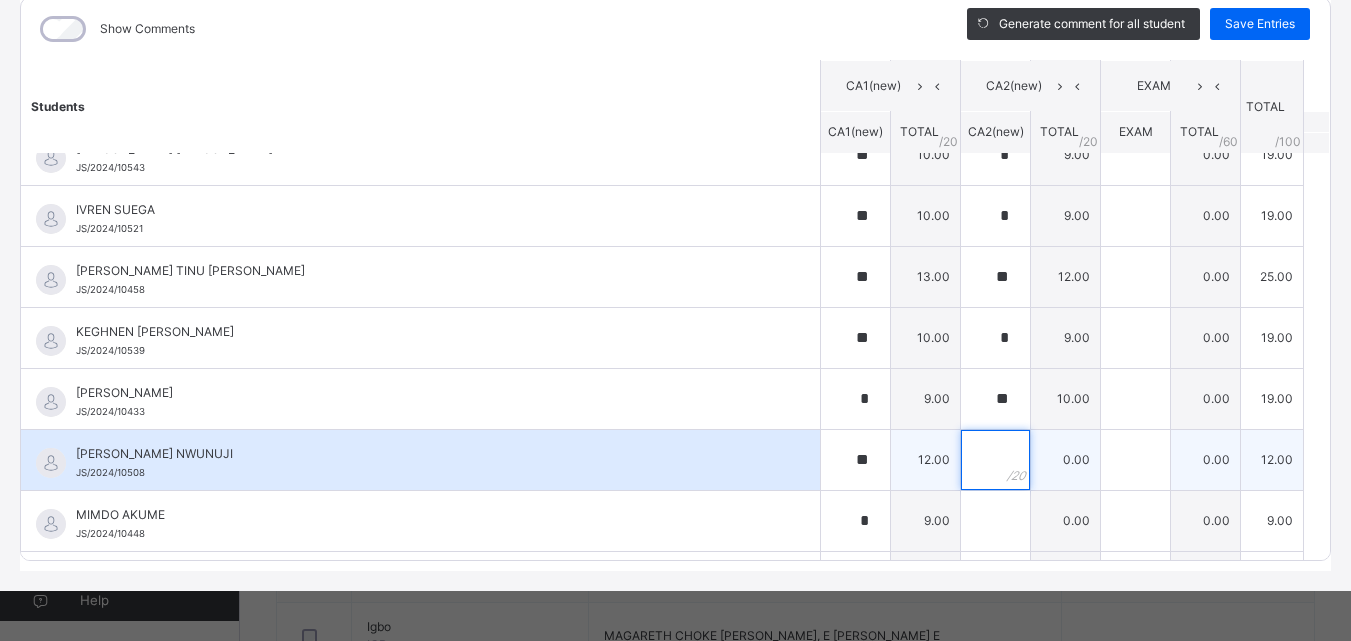 click at bounding box center [995, 460] 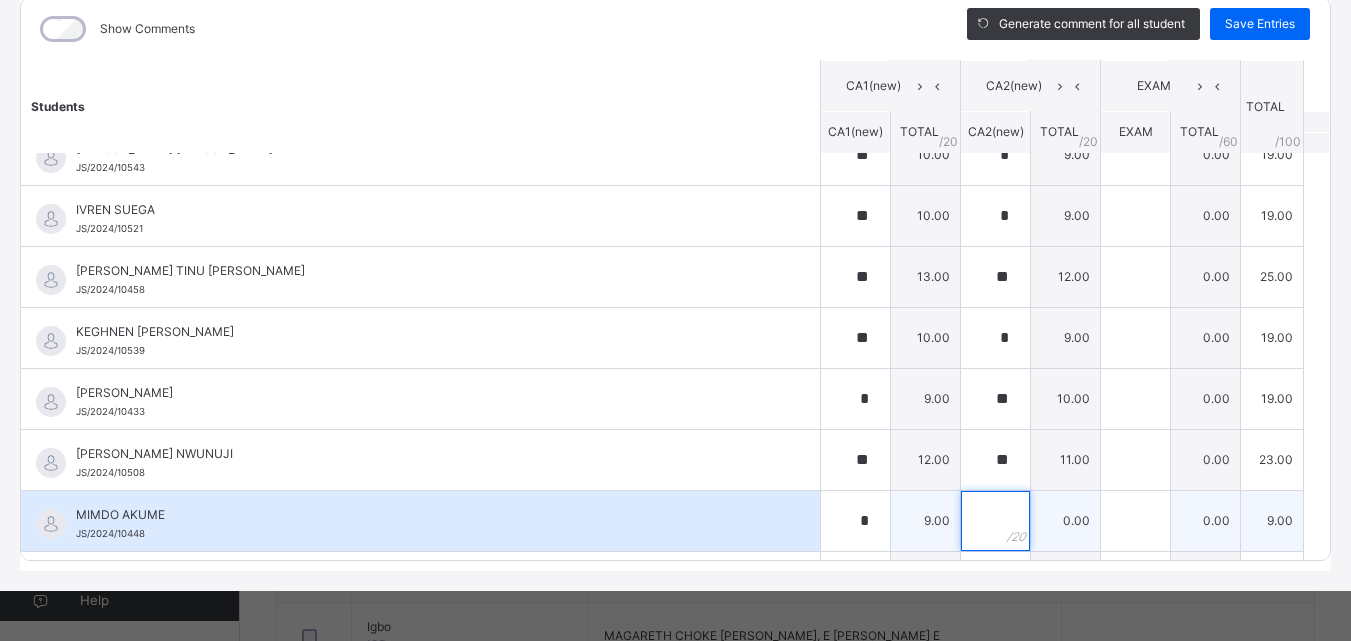 click at bounding box center [995, 521] 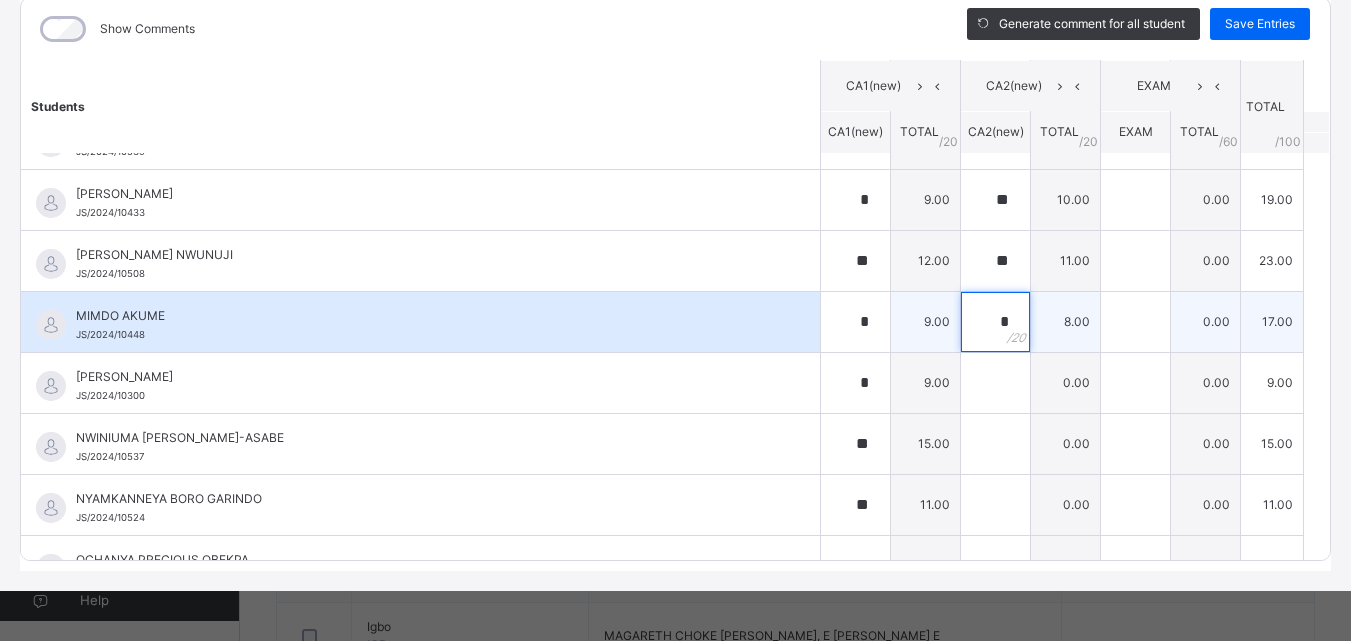 scroll, scrollTop: 900, scrollLeft: 0, axis: vertical 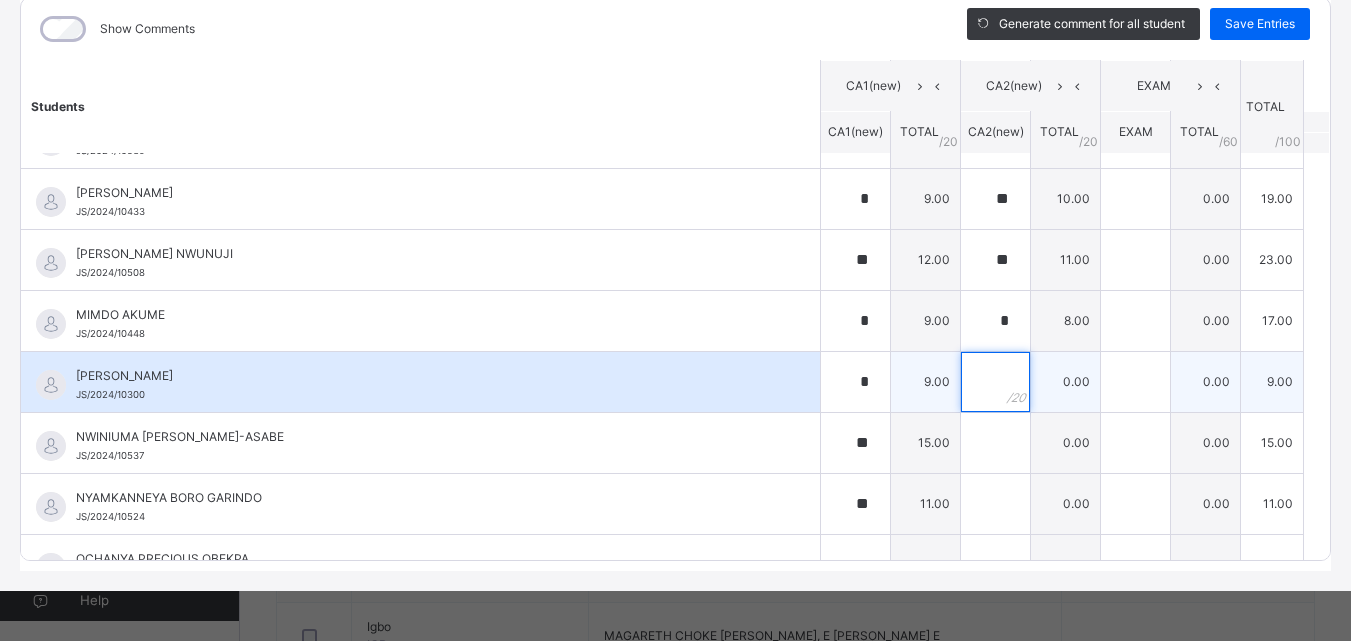 click at bounding box center (995, 382) 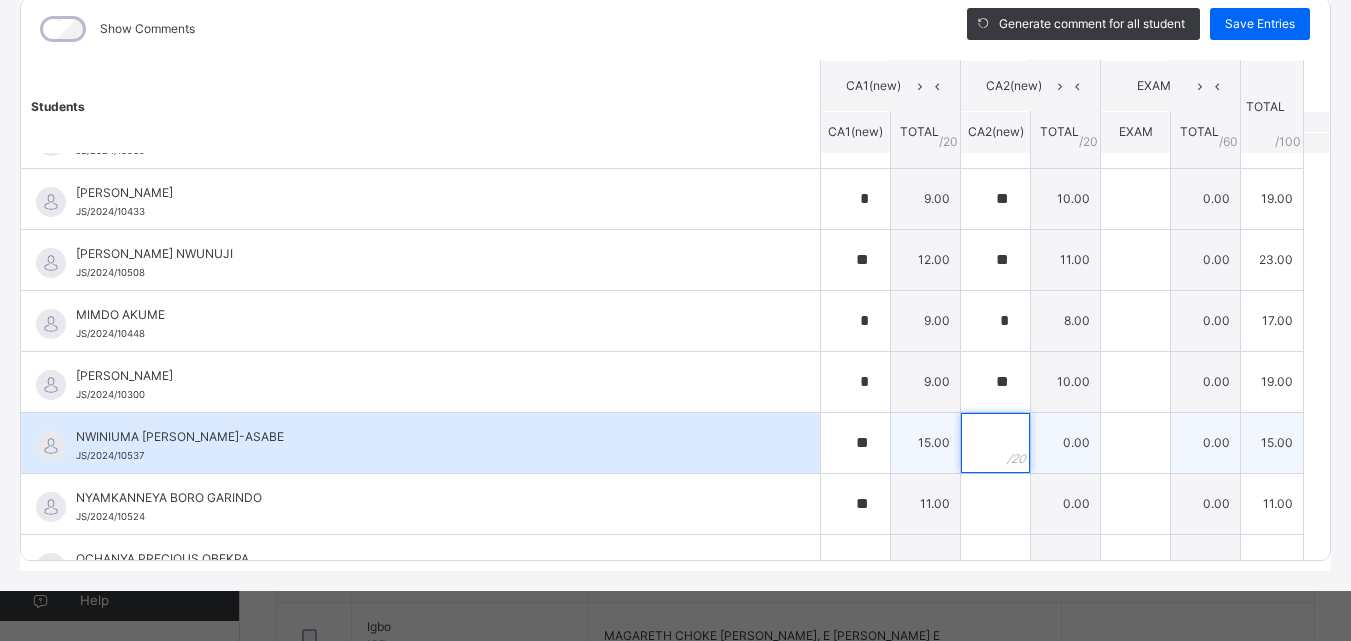 click at bounding box center [995, 443] 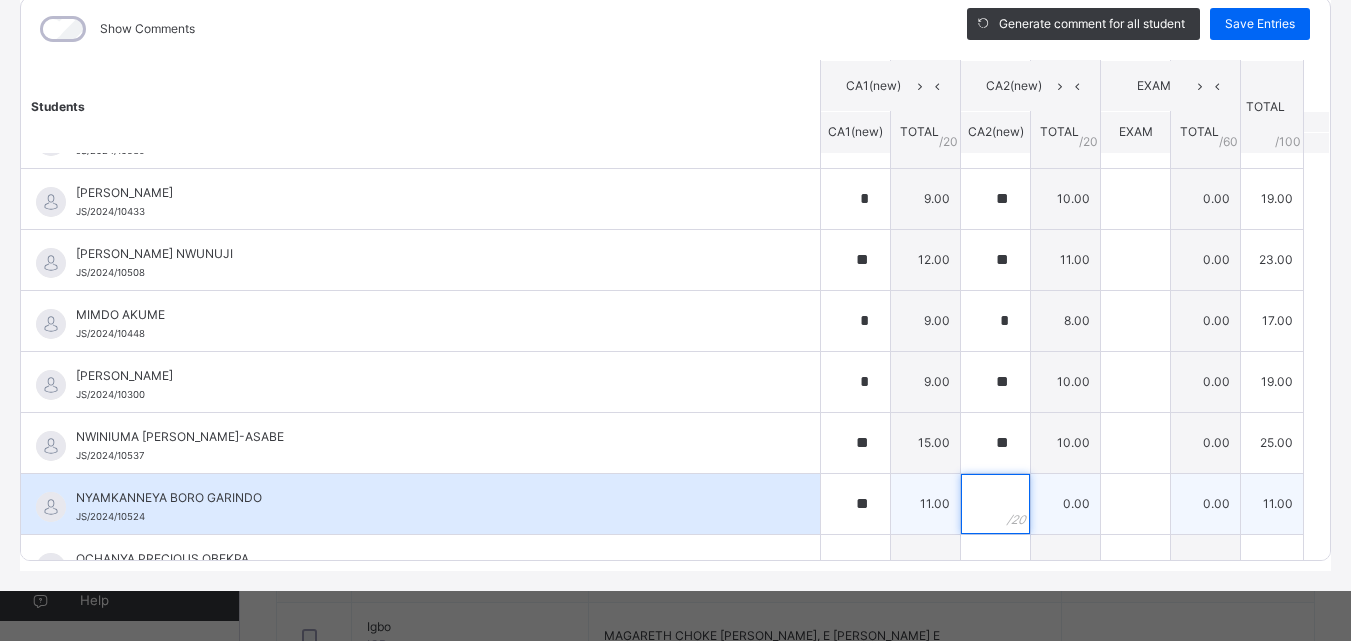 click at bounding box center (995, 504) 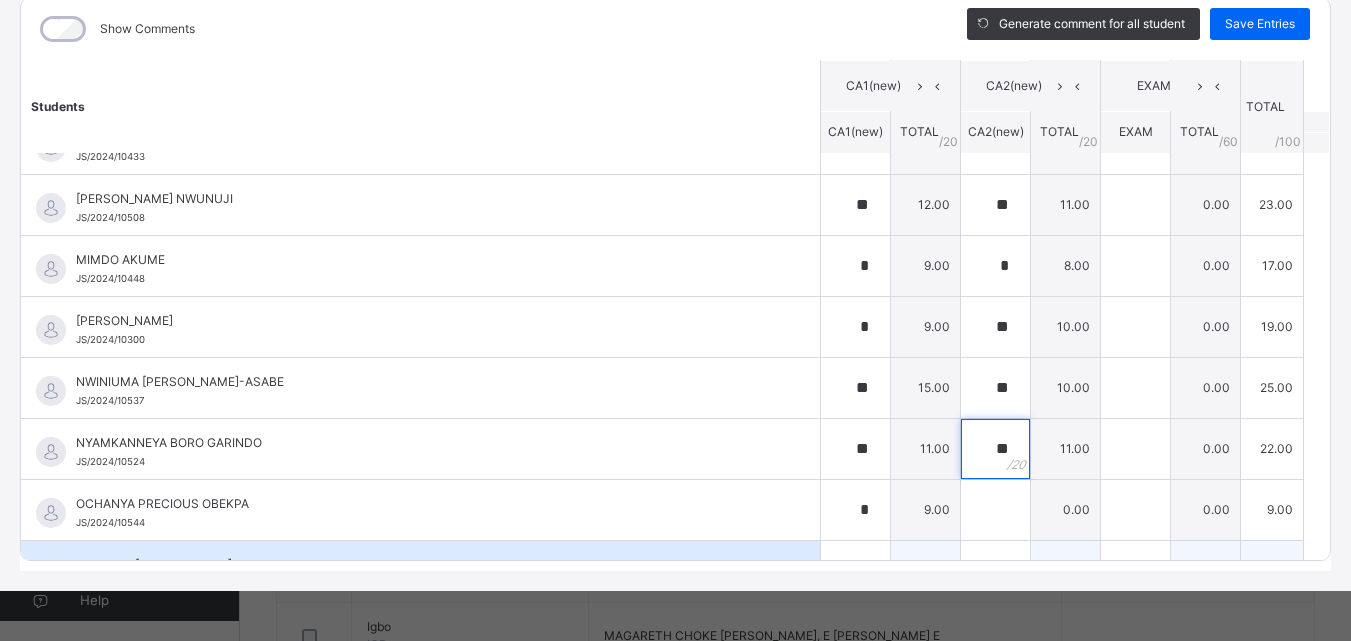 scroll, scrollTop: 1000, scrollLeft: 0, axis: vertical 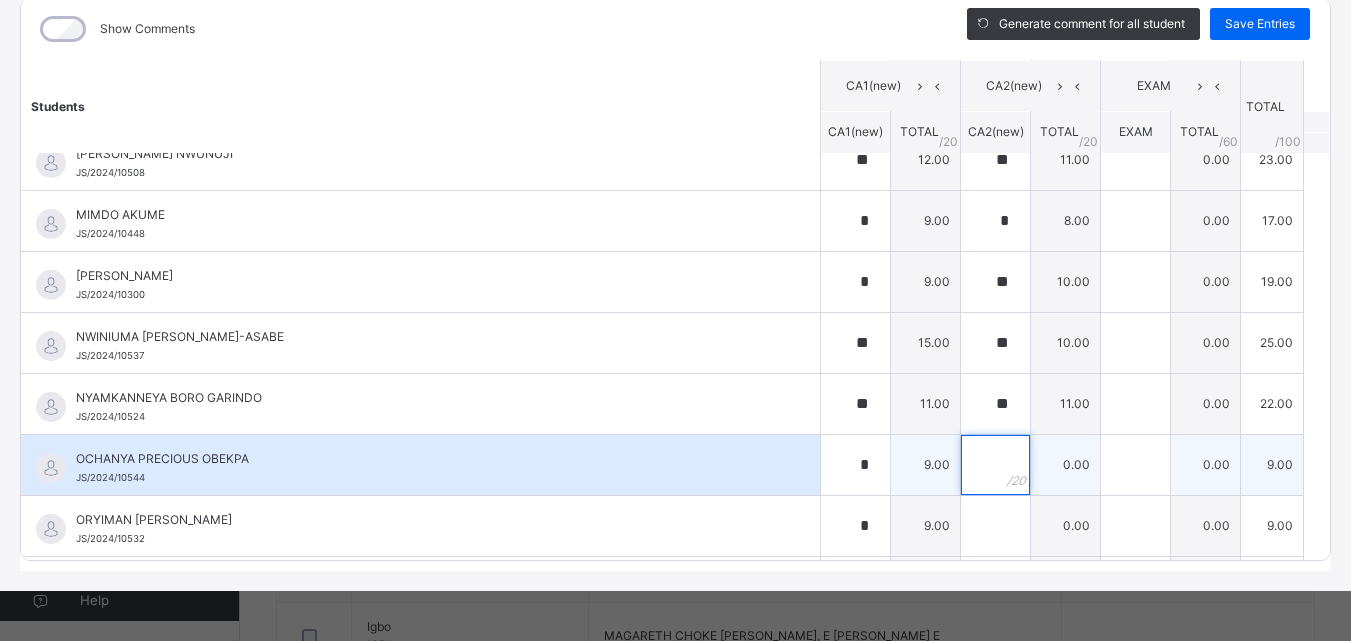 click at bounding box center (995, 465) 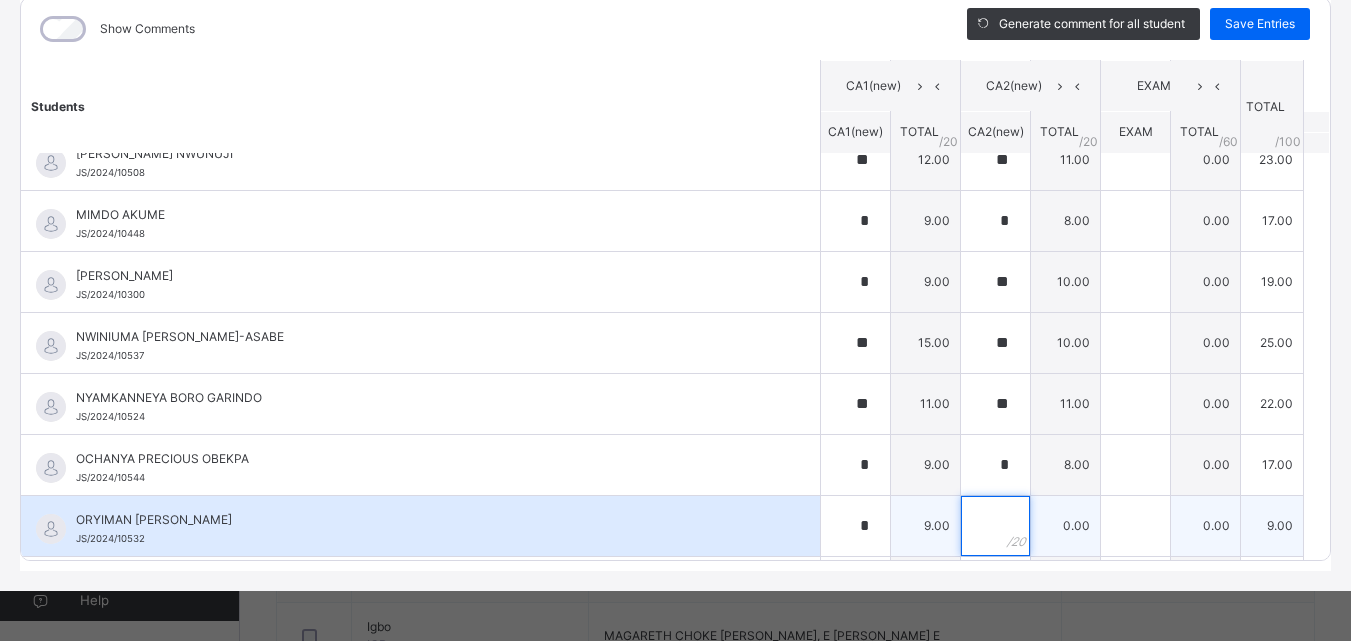 click at bounding box center (995, 526) 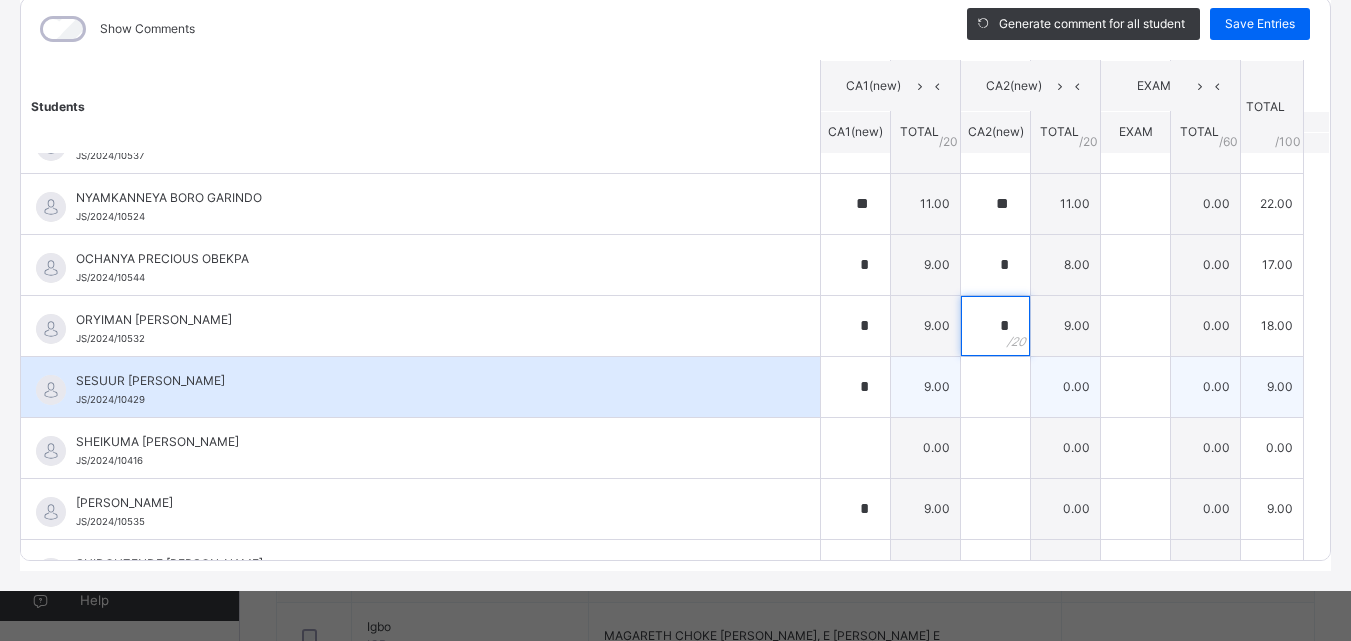 scroll, scrollTop: 1300, scrollLeft: 0, axis: vertical 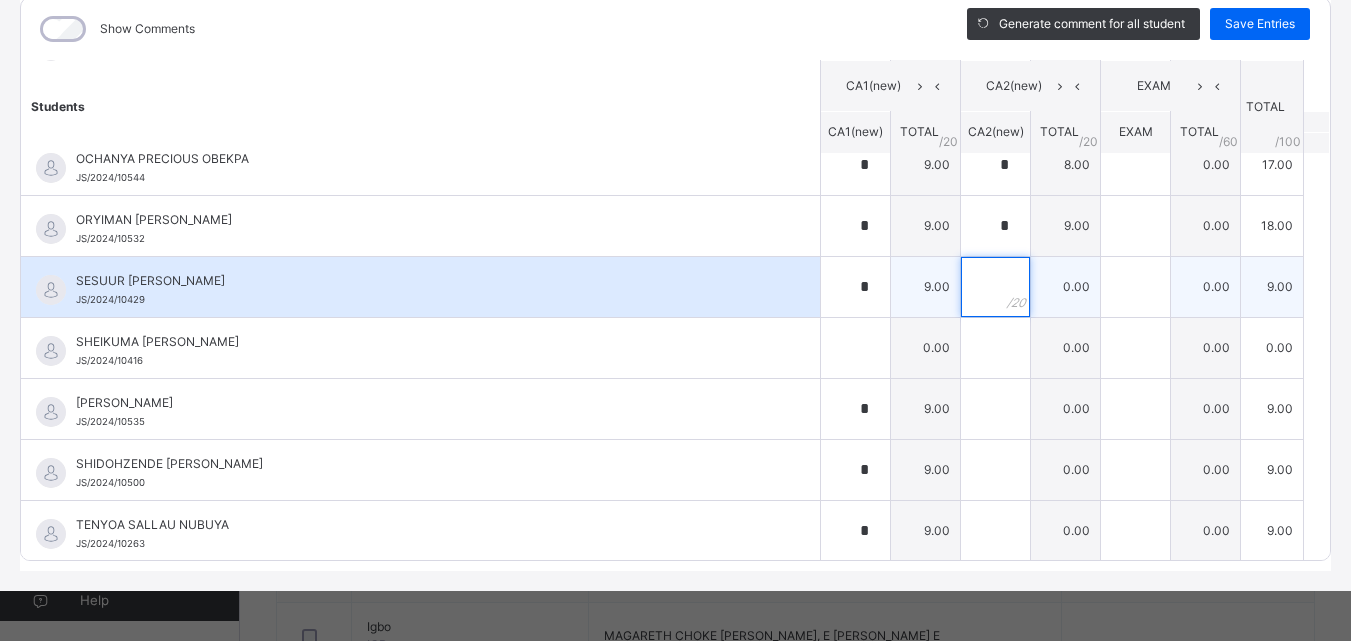 click at bounding box center [995, 287] 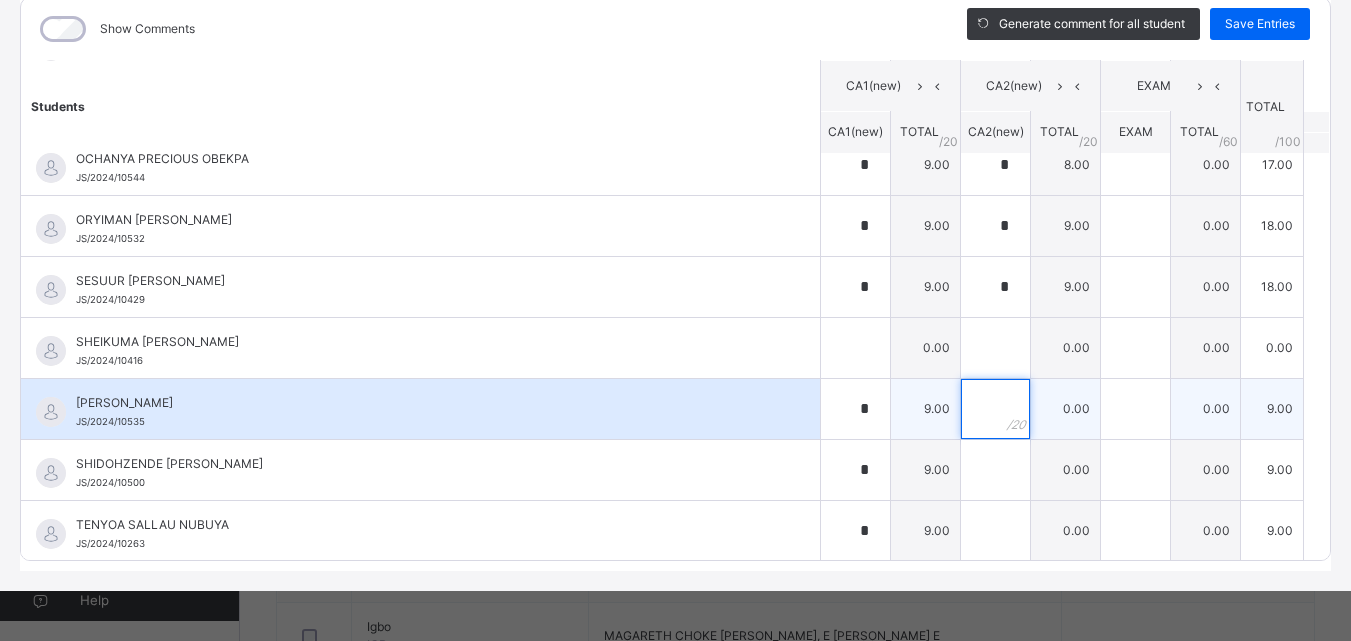 click at bounding box center (995, 409) 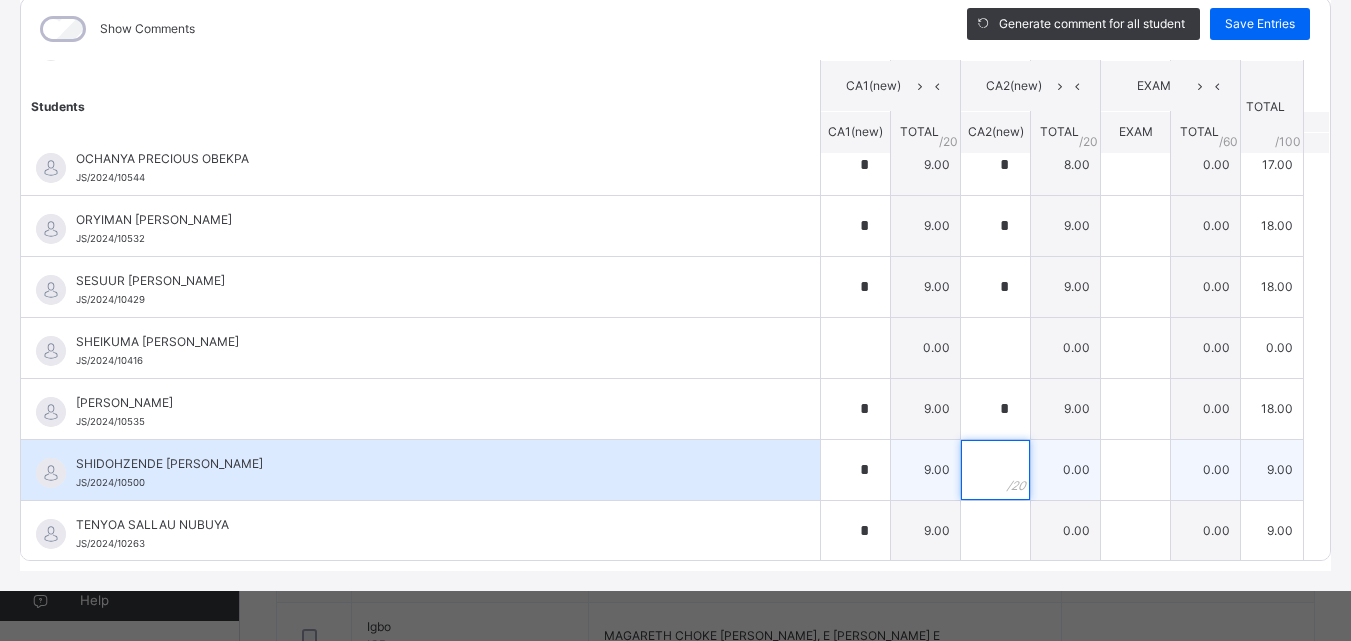 click at bounding box center (995, 470) 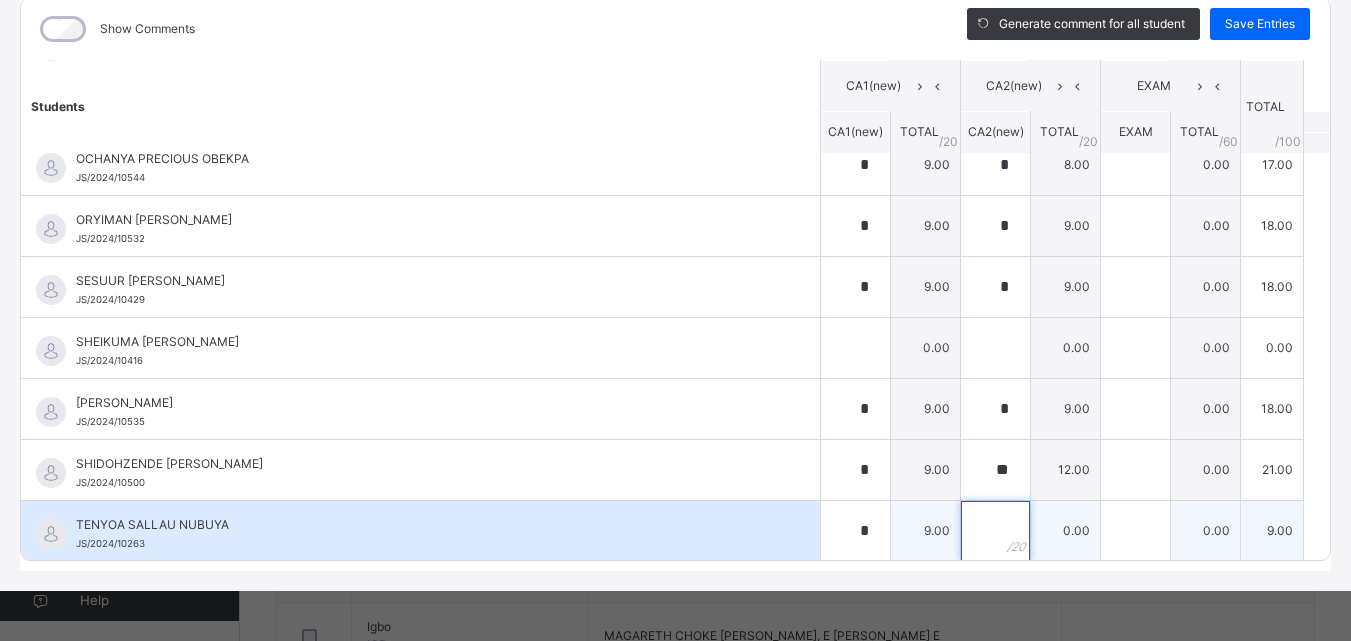 click at bounding box center [995, 531] 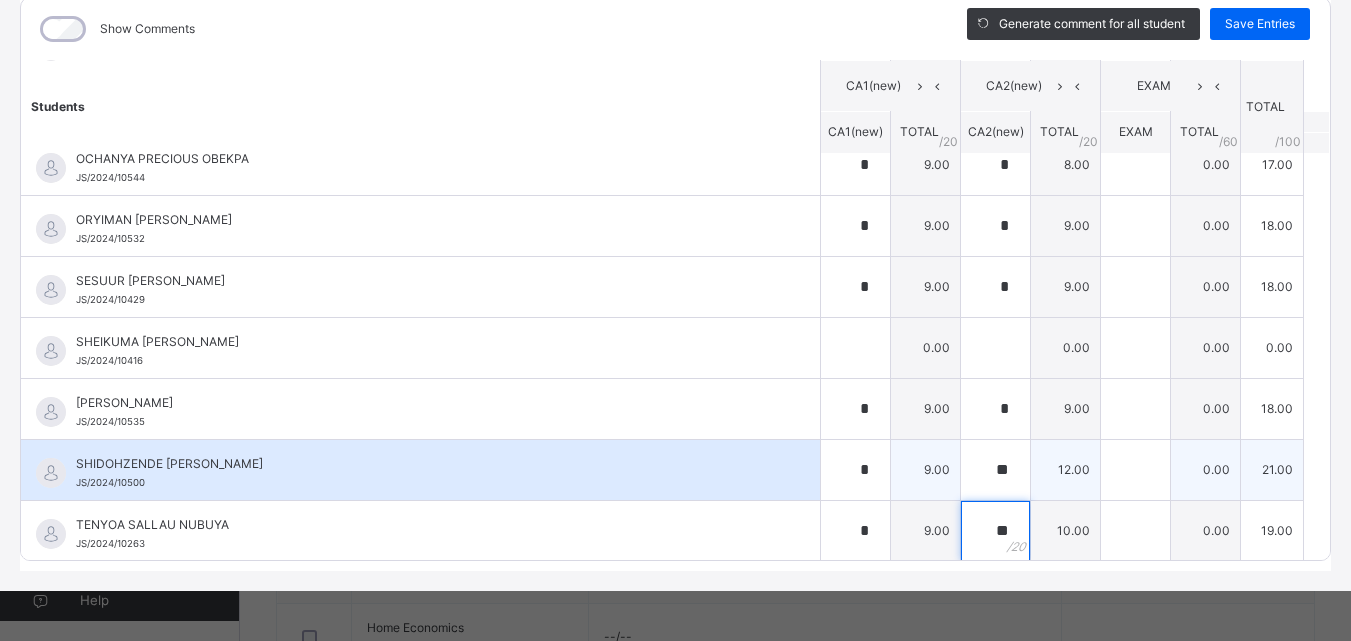 scroll, scrollTop: 900, scrollLeft: 0, axis: vertical 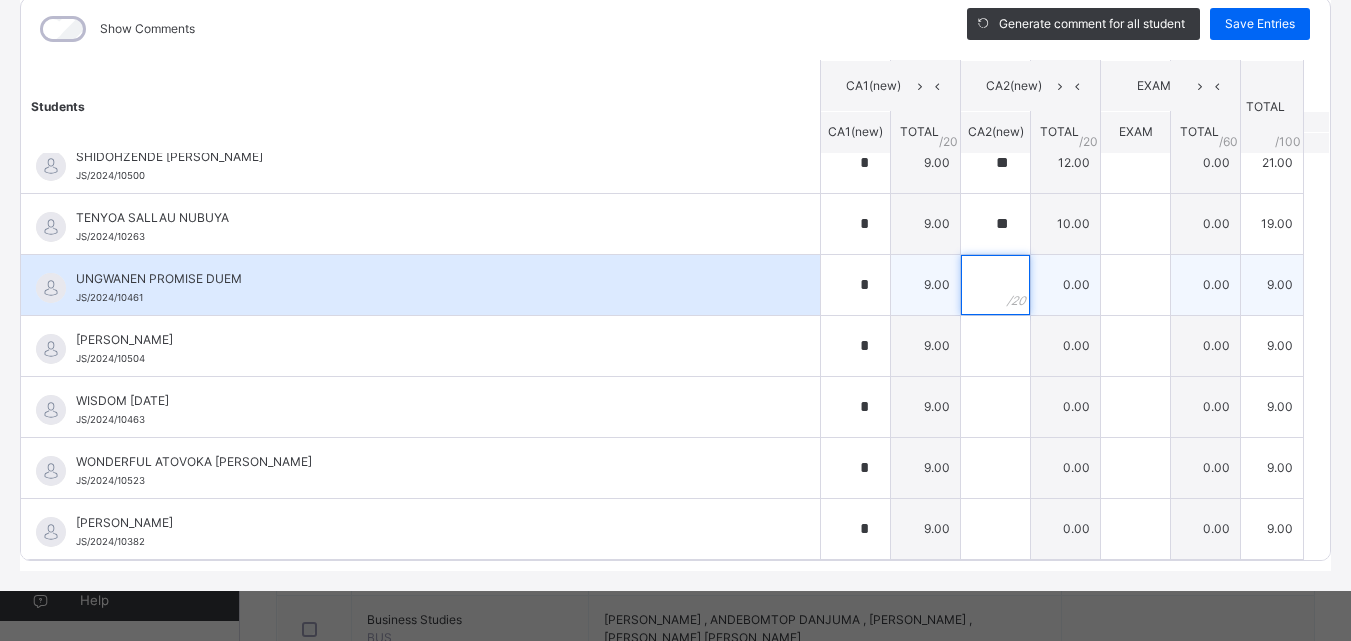 click at bounding box center (995, 285) 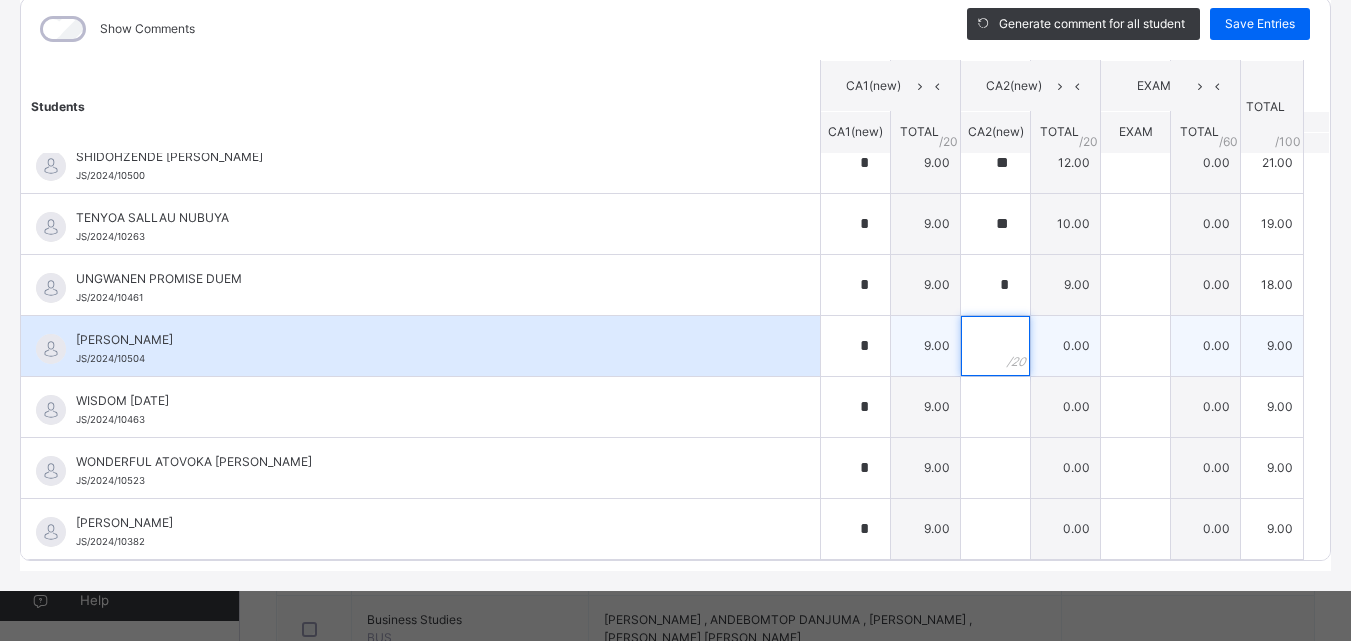 click at bounding box center [995, 346] 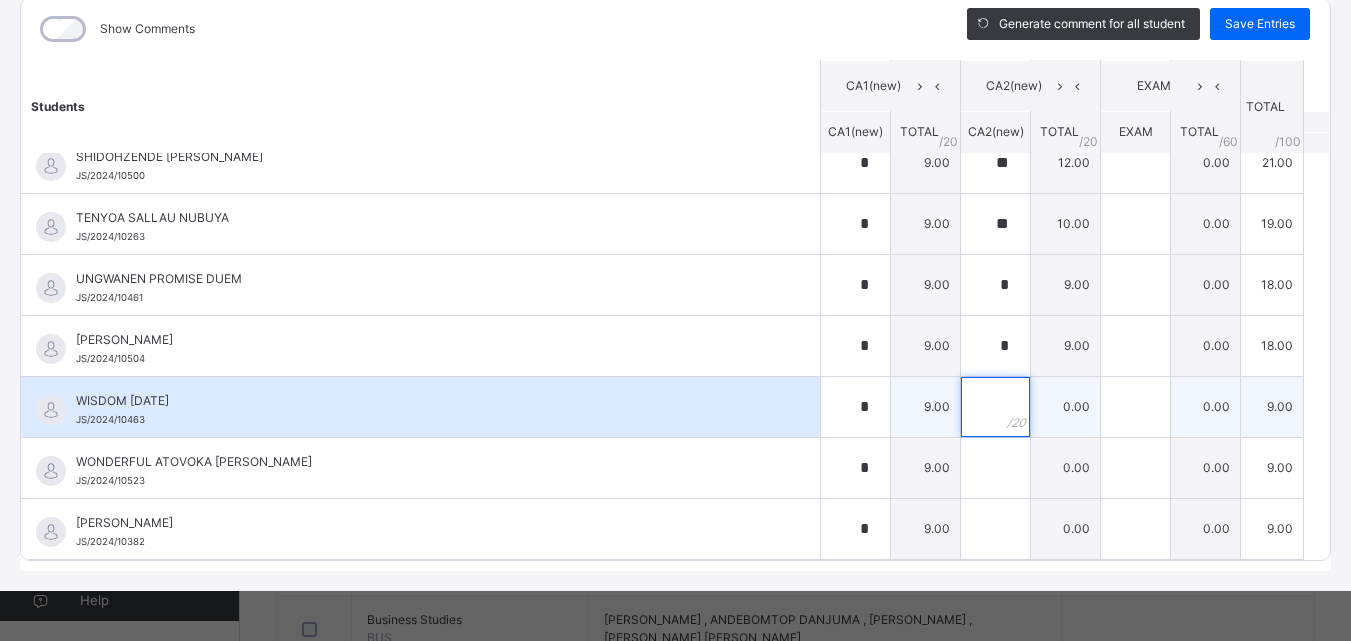 click at bounding box center [995, 407] 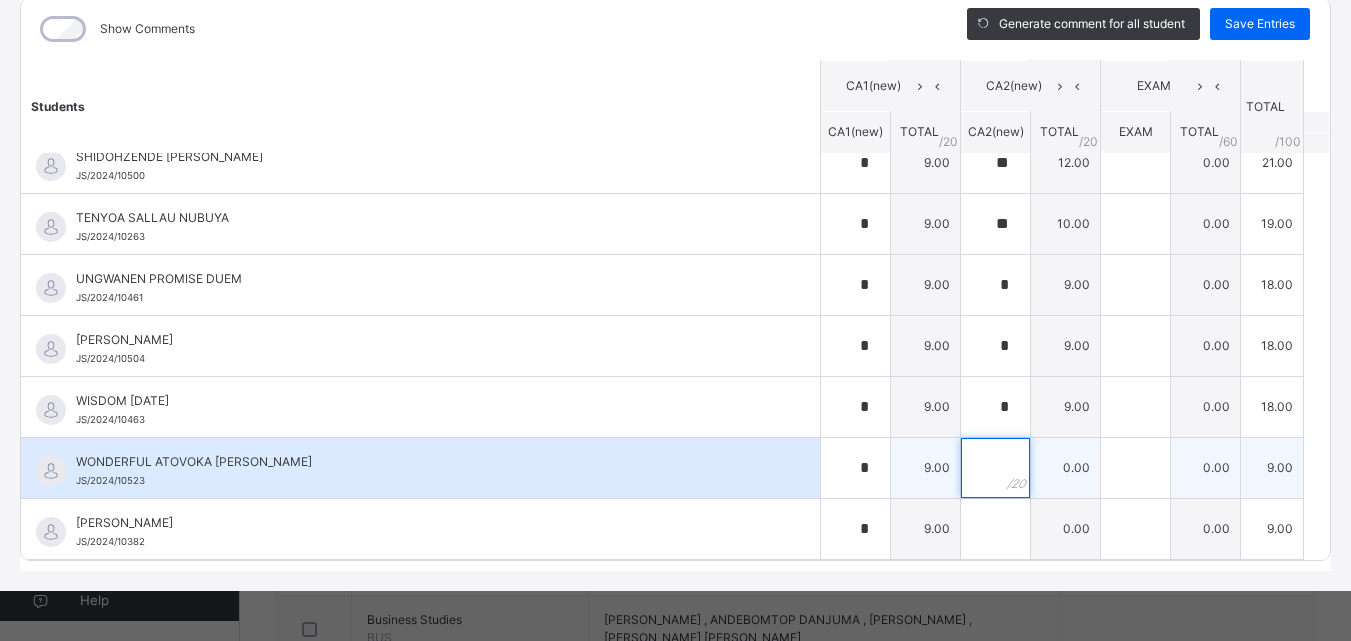 click at bounding box center [995, 468] 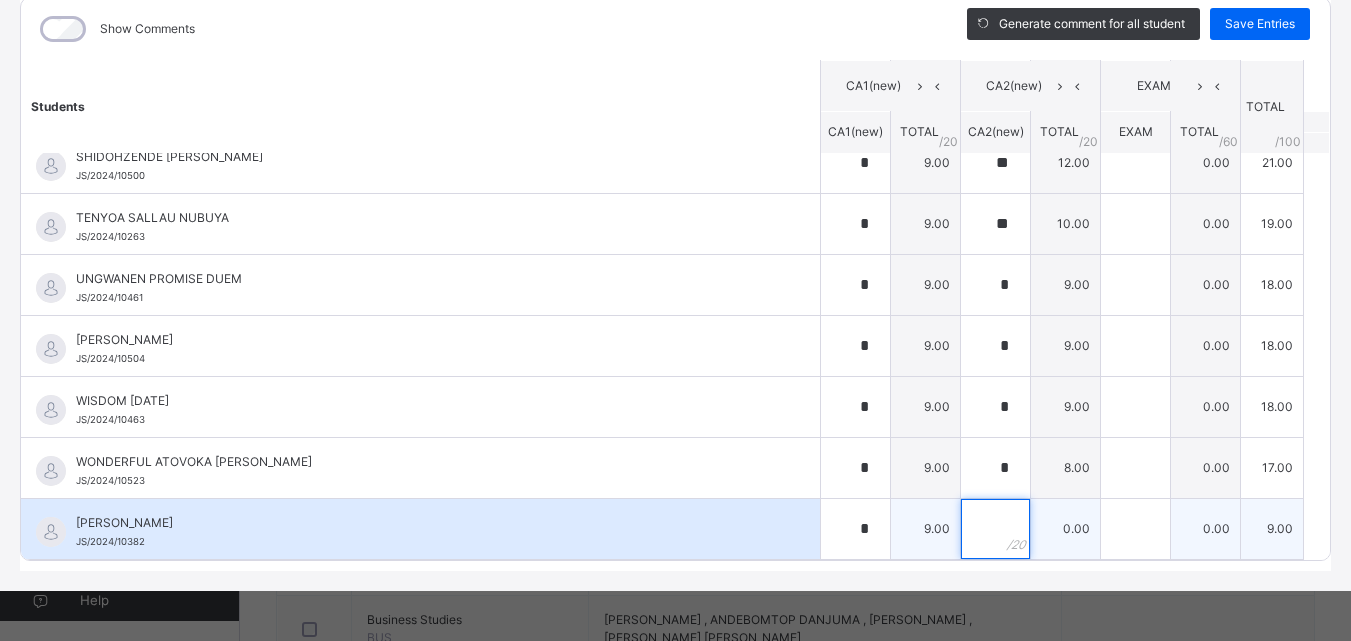click at bounding box center (995, 529) 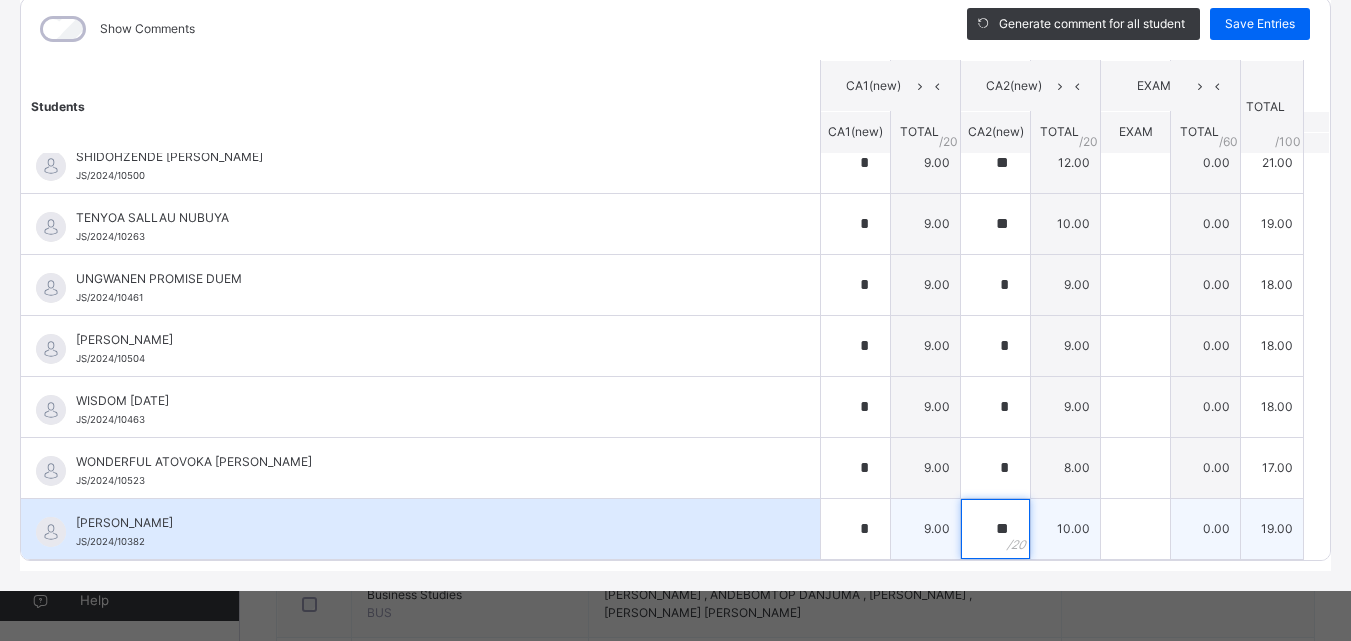 scroll, scrollTop: 900, scrollLeft: 0, axis: vertical 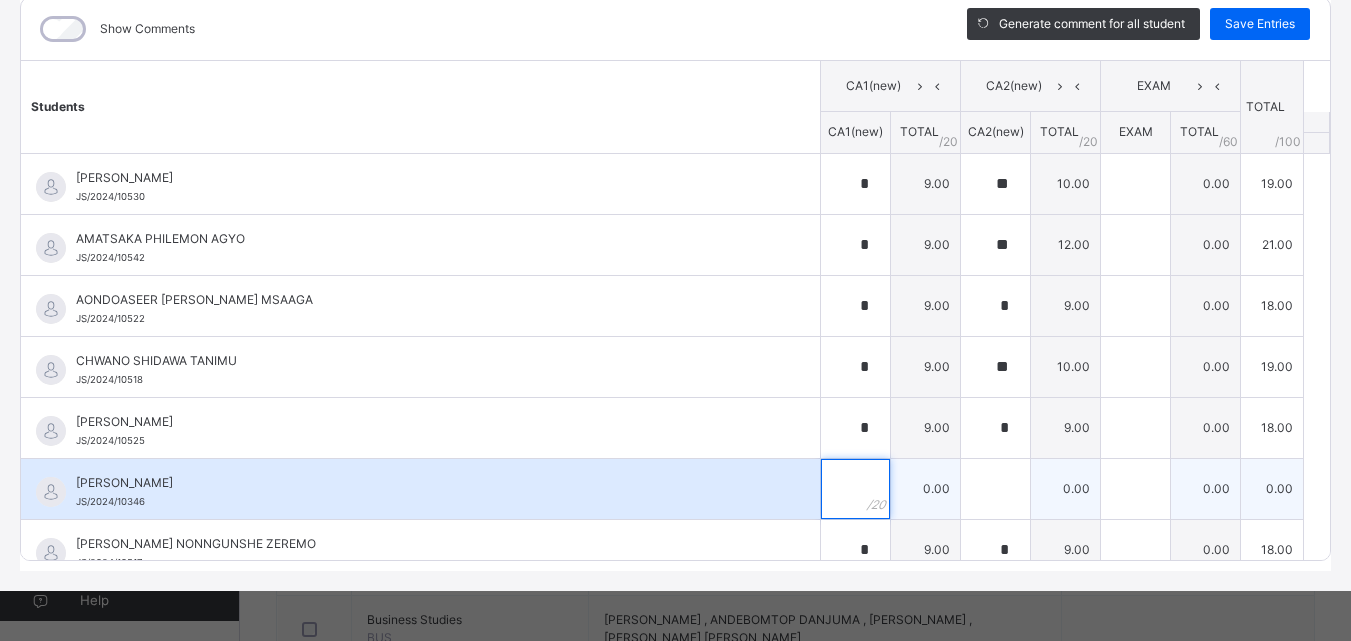 click at bounding box center [855, 489] 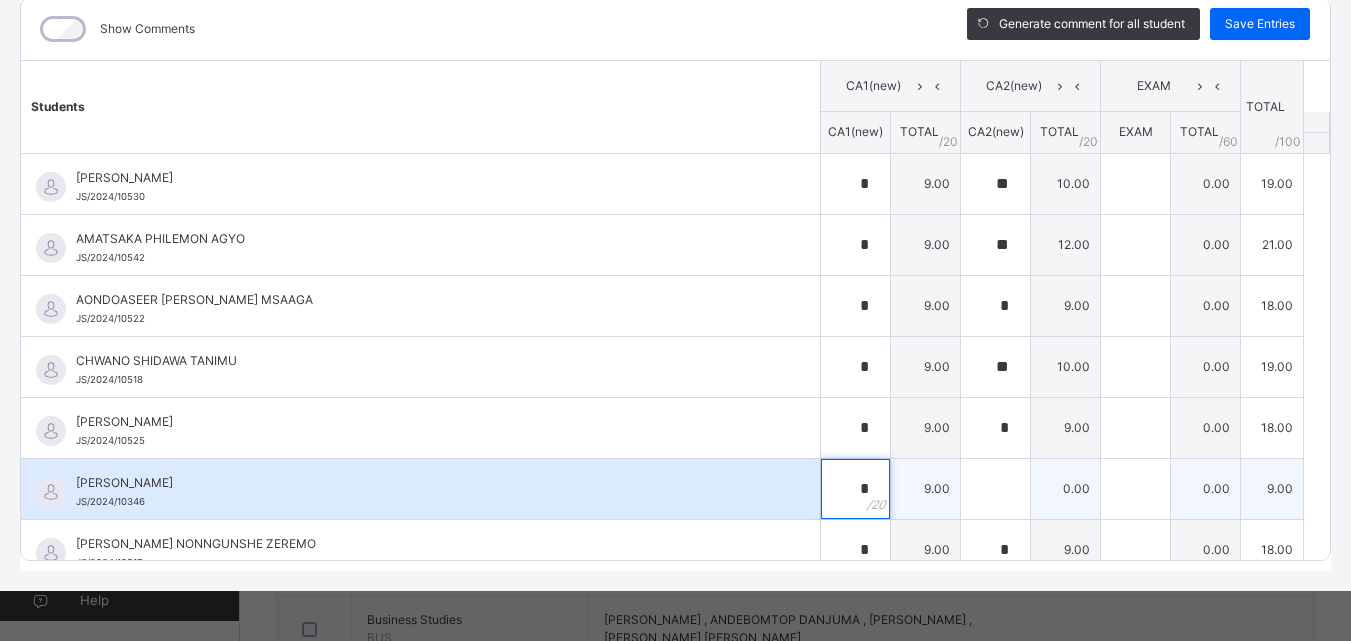 scroll, scrollTop: 0, scrollLeft: 0, axis: both 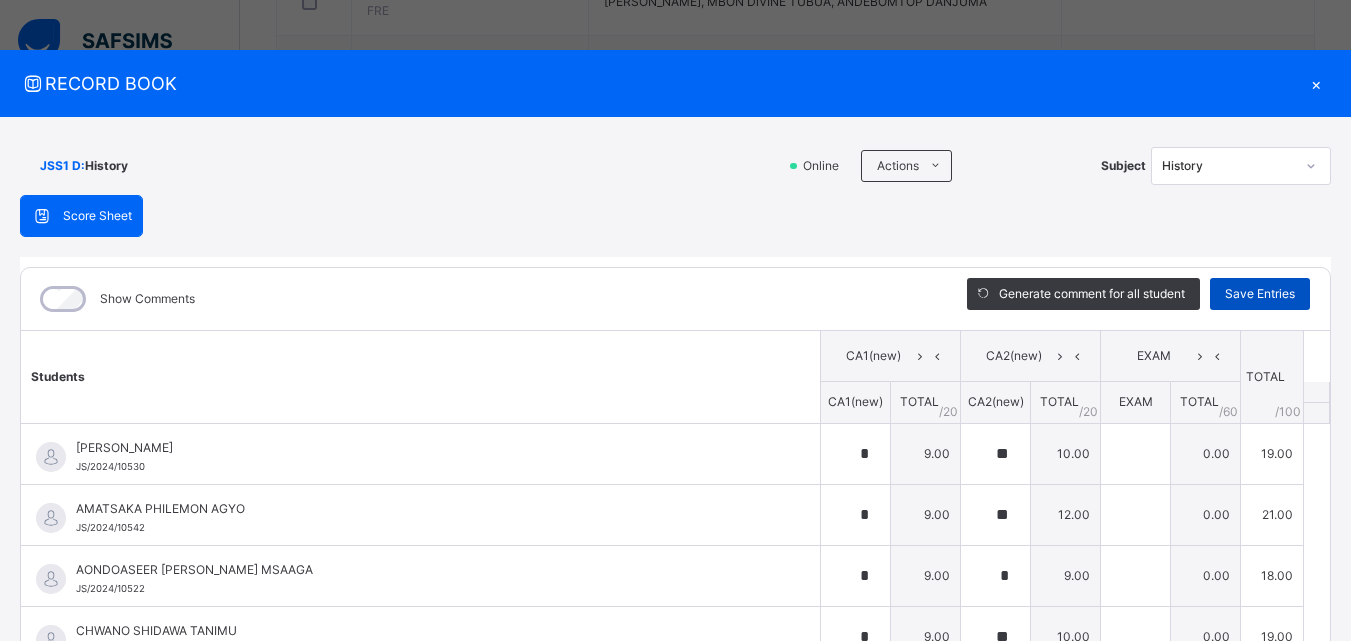 click on "Save Entries" at bounding box center [1260, 294] 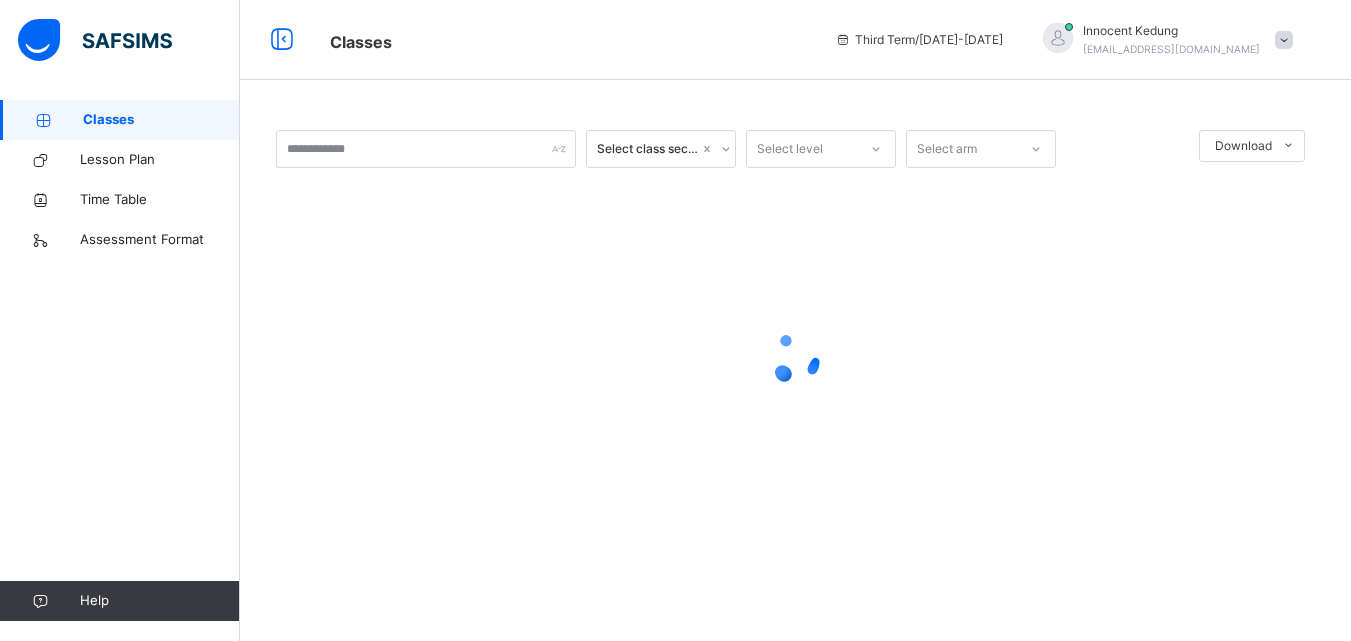 scroll, scrollTop: 0, scrollLeft: 0, axis: both 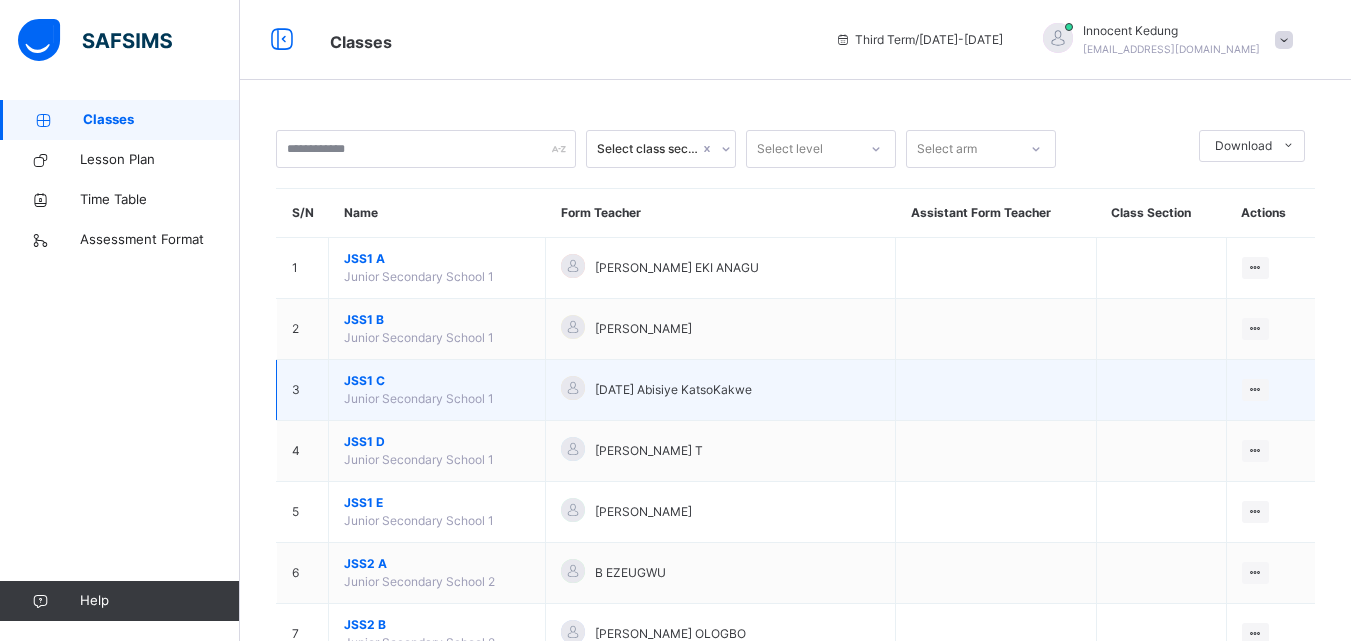 click on "JSS1   C" at bounding box center [437, 381] 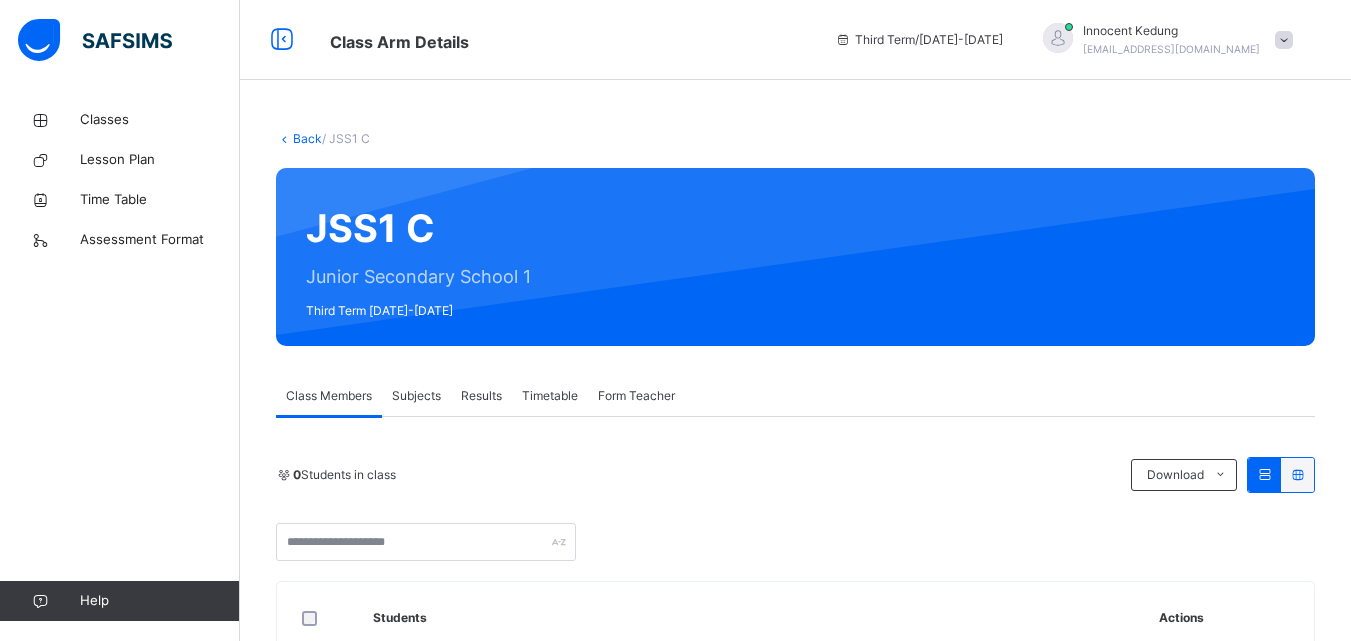 click on "Subjects" at bounding box center [416, 396] 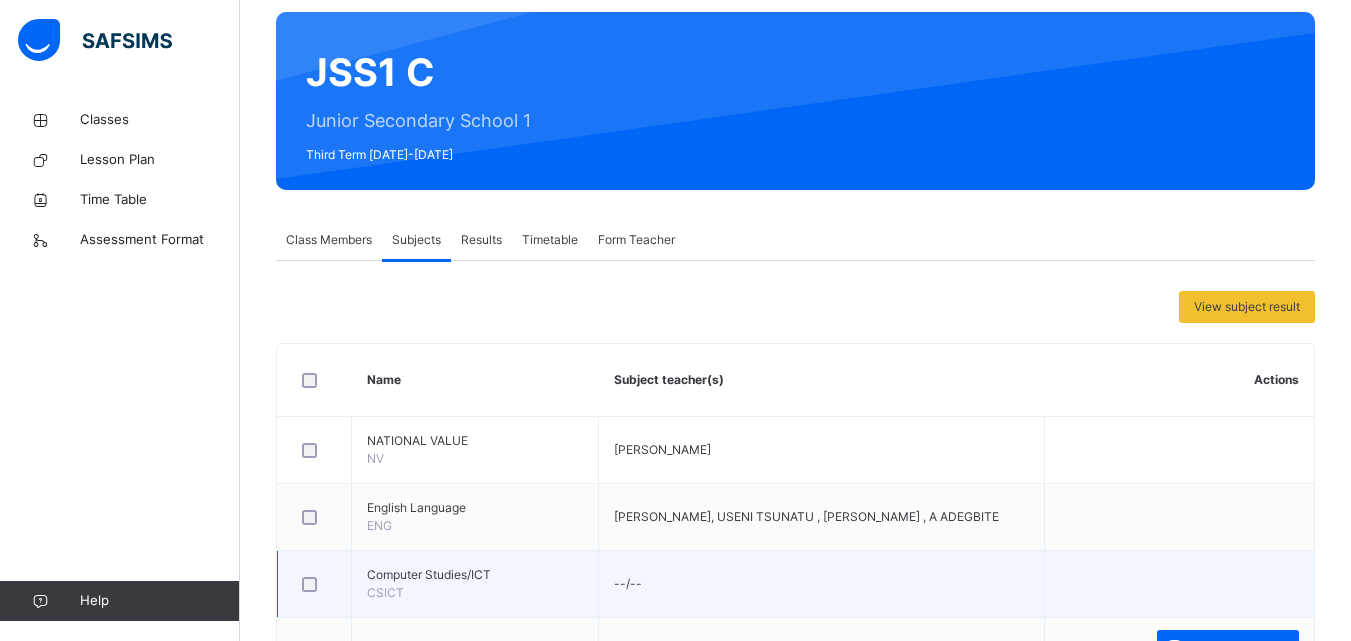 scroll, scrollTop: 300, scrollLeft: 0, axis: vertical 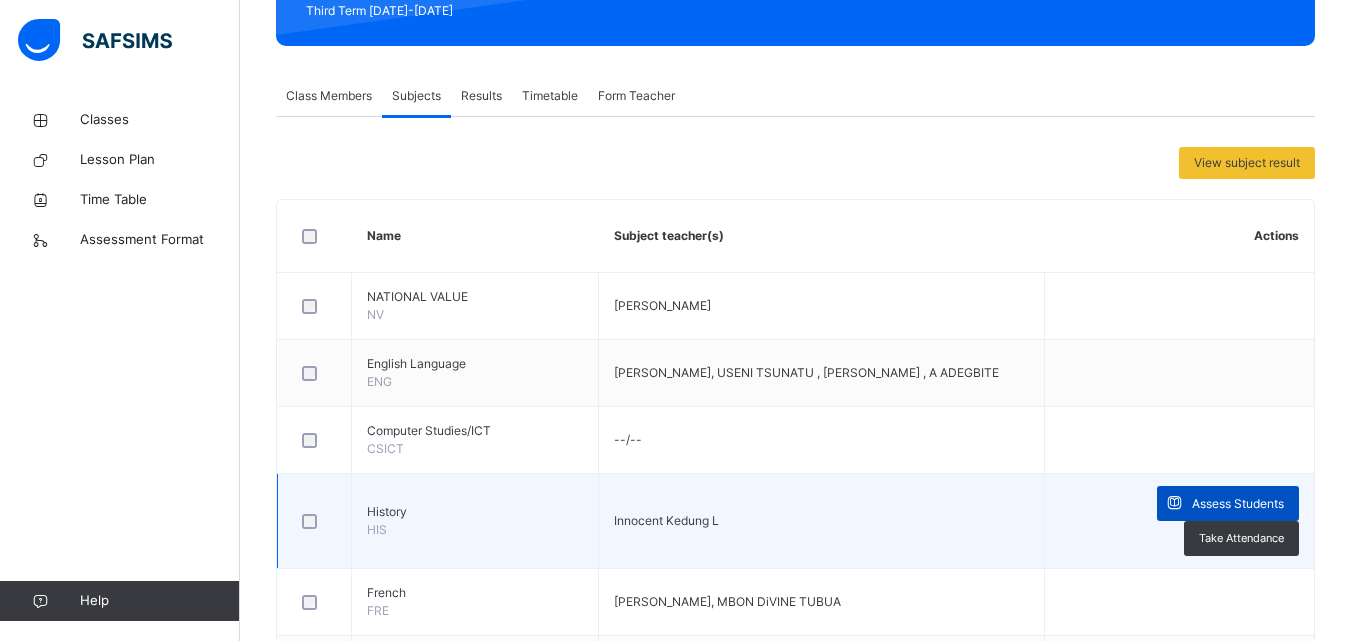 click on "Assess Students" at bounding box center [1238, 504] 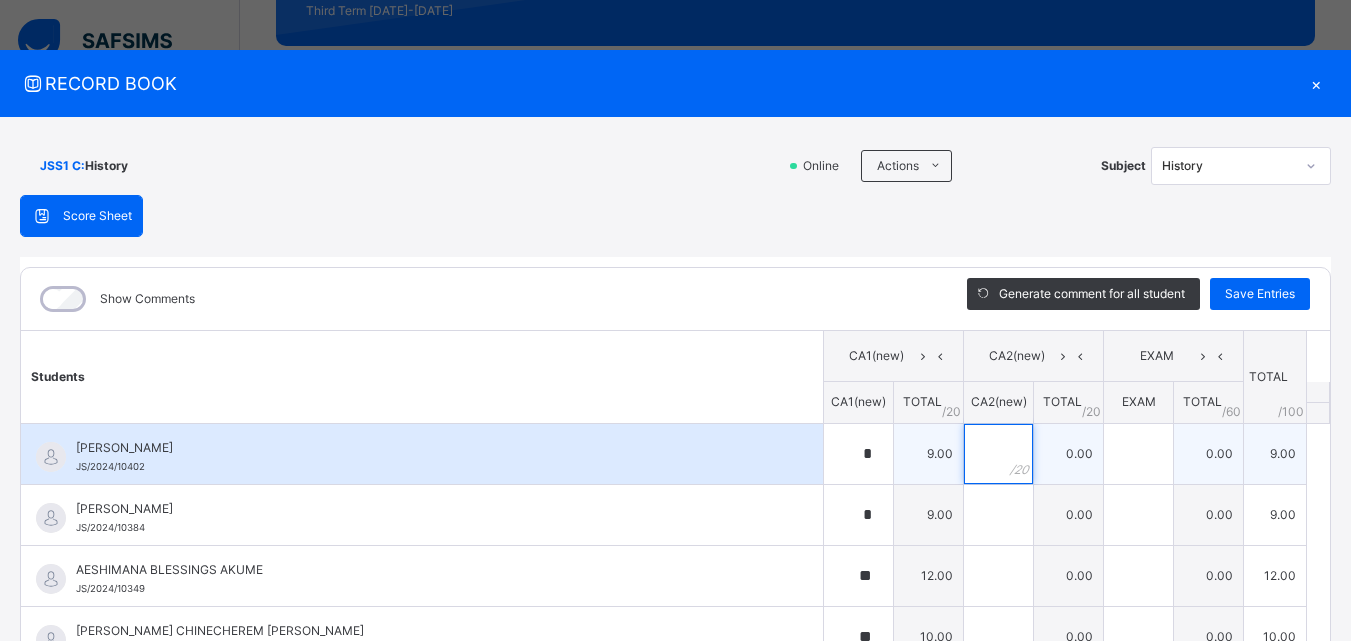 click at bounding box center [998, 454] 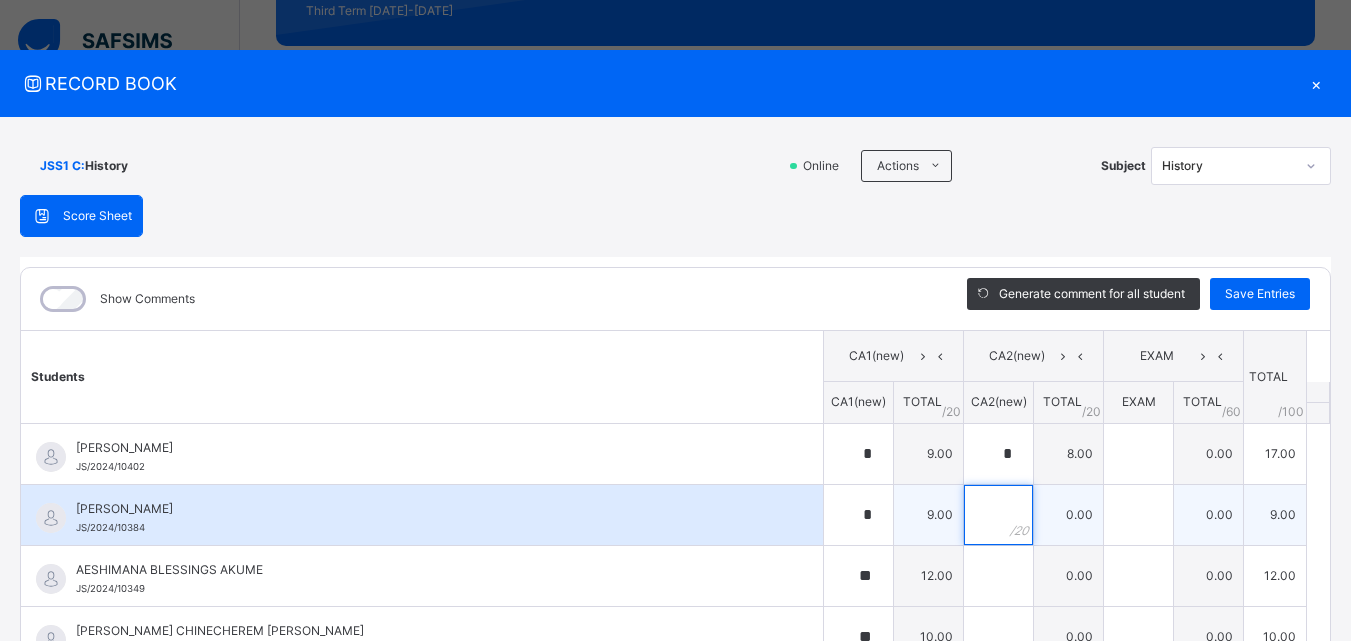click at bounding box center (998, 515) 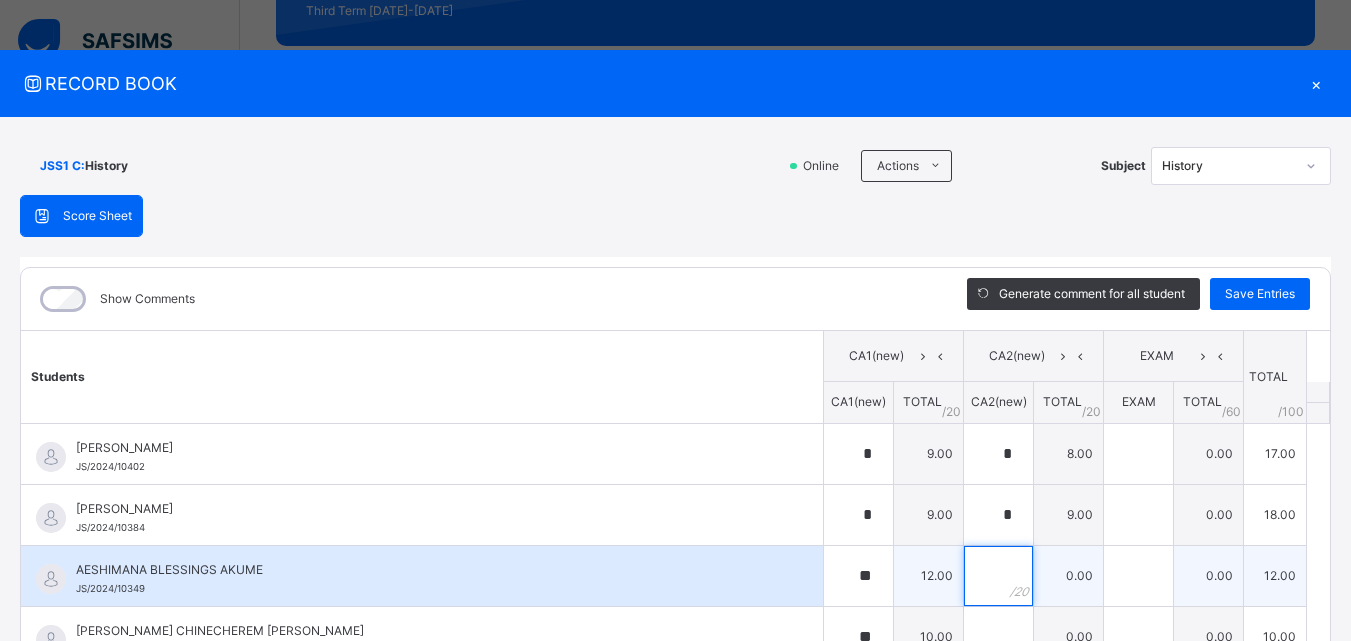 click at bounding box center [998, 576] 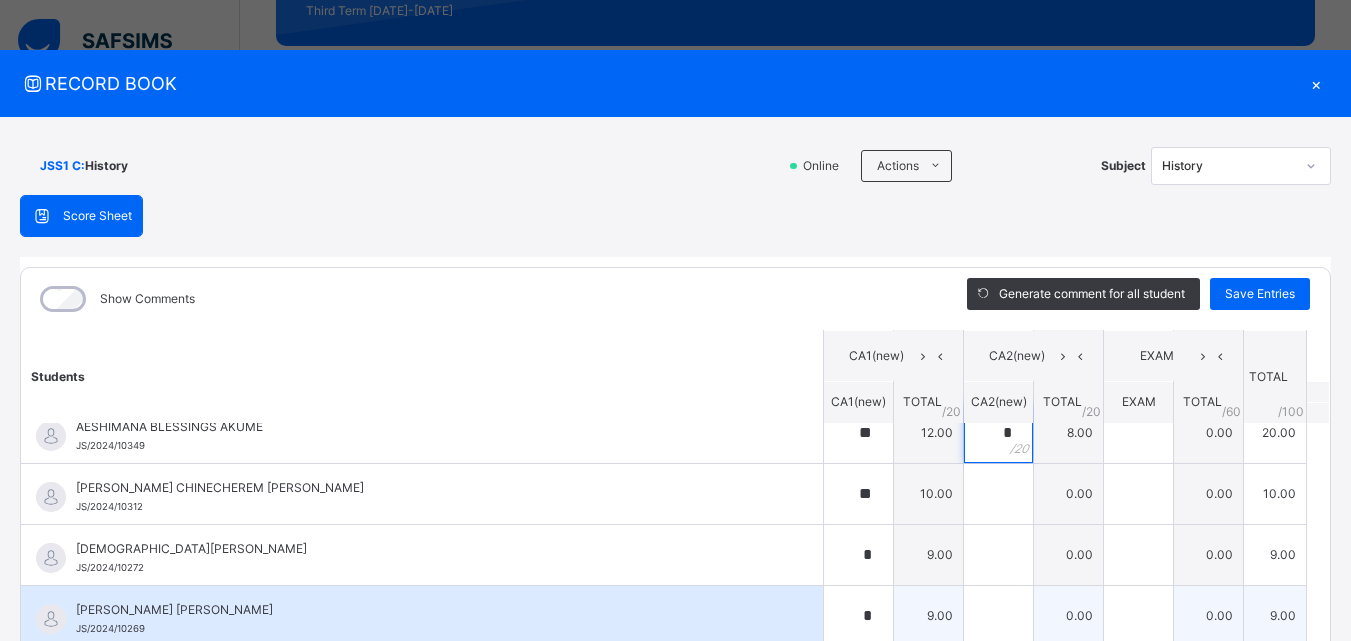 scroll, scrollTop: 0, scrollLeft: 0, axis: both 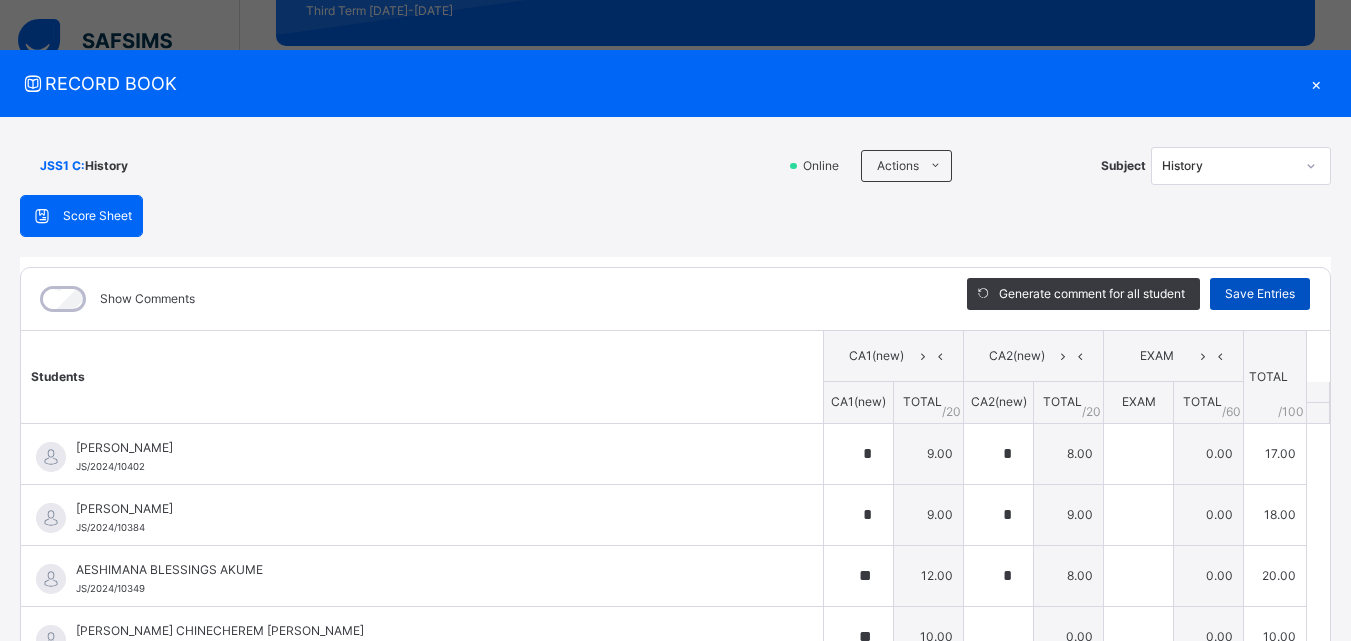 click on "Save Entries" at bounding box center [1260, 294] 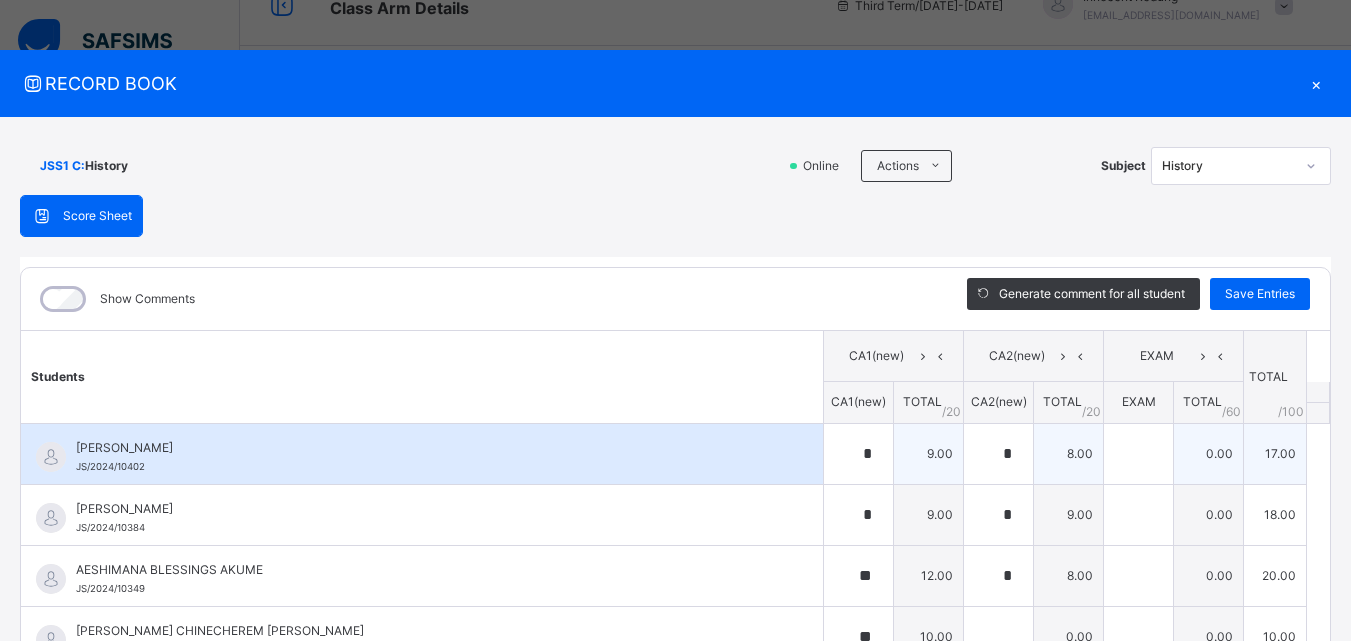 scroll, scrollTop: 0, scrollLeft: 0, axis: both 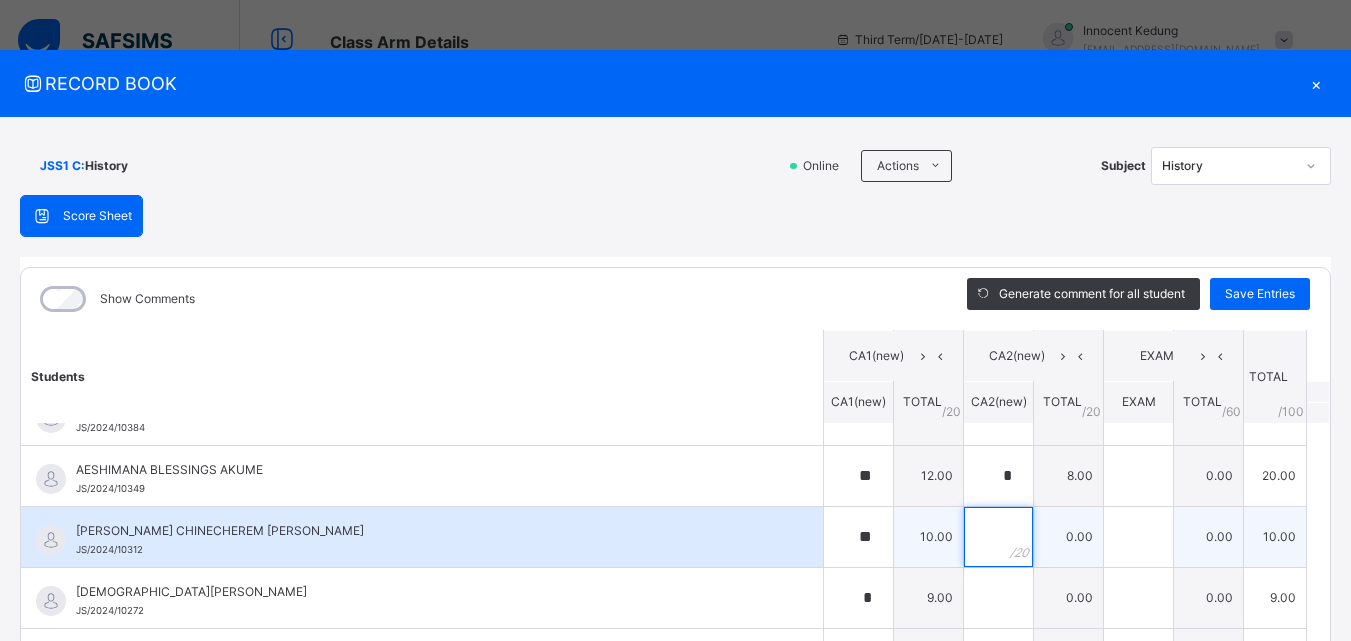 click at bounding box center [998, 537] 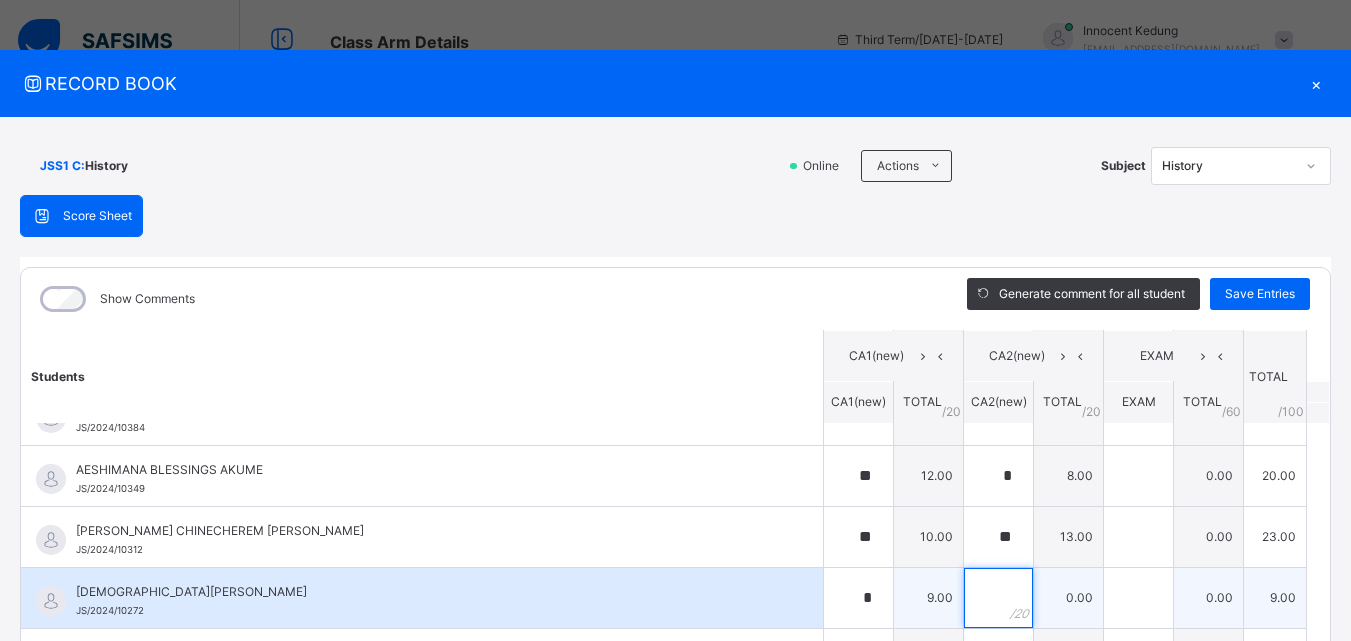 click at bounding box center [998, 598] 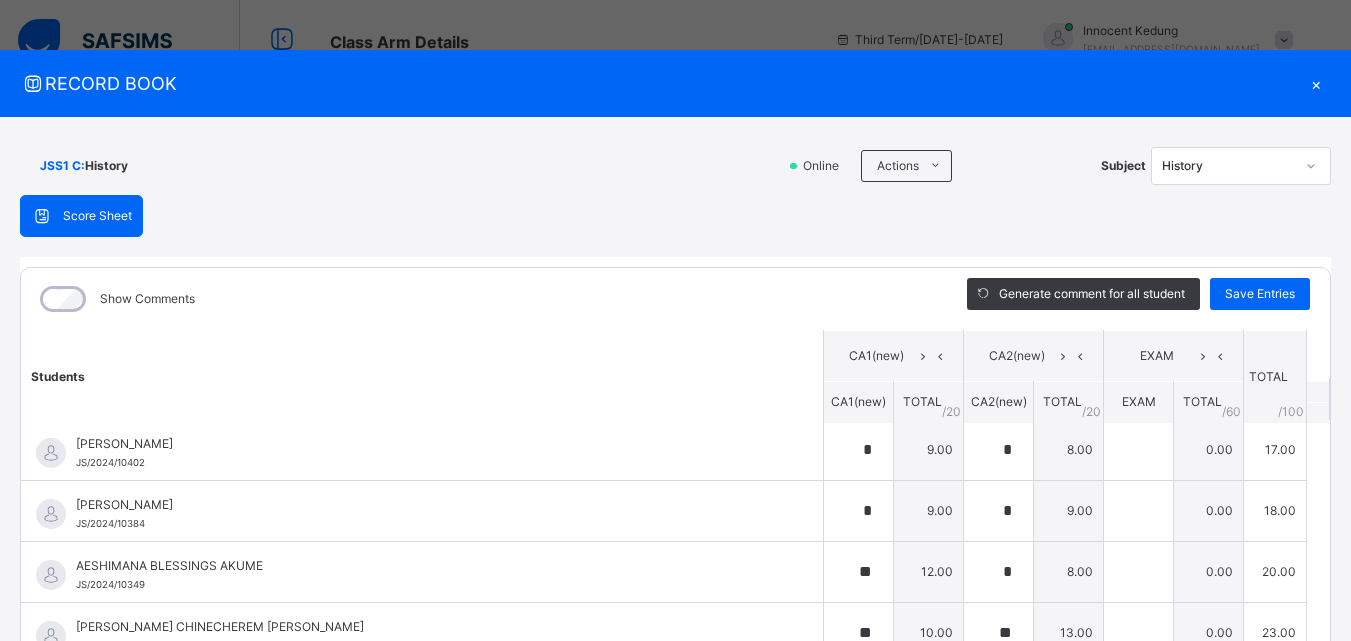 scroll, scrollTop: 0, scrollLeft: 0, axis: both 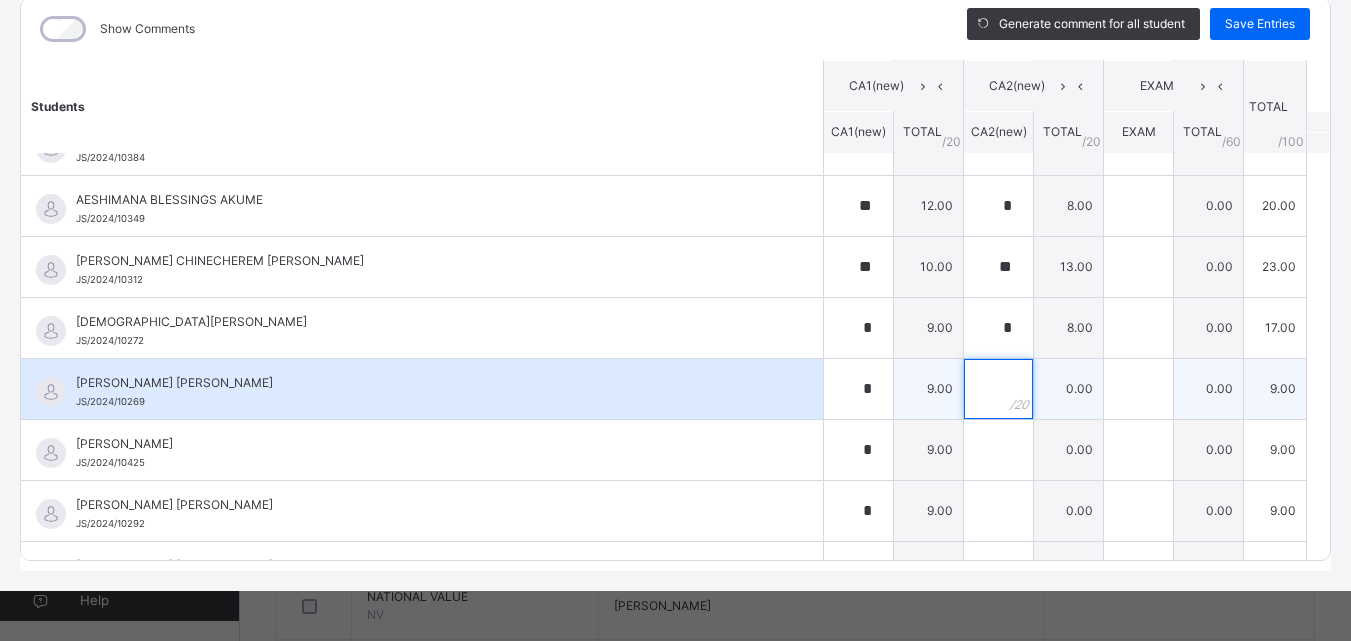 click at bounding box center [998, 389] 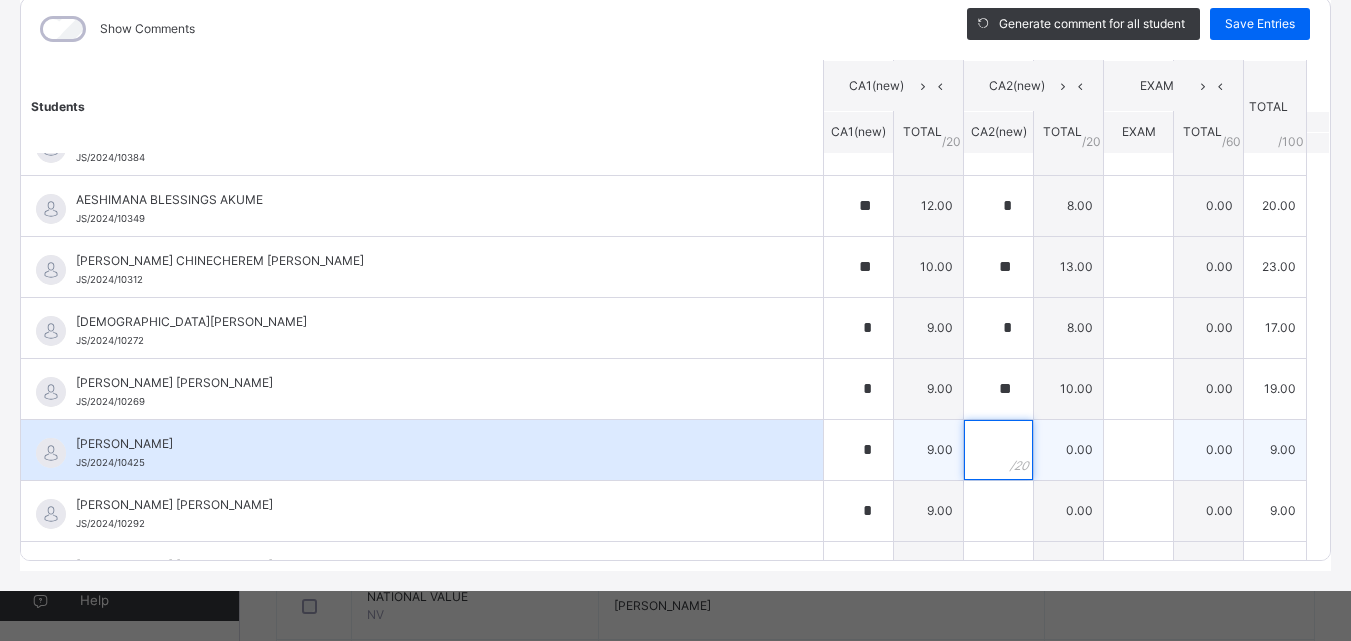 click at bounding box center (998, 450) 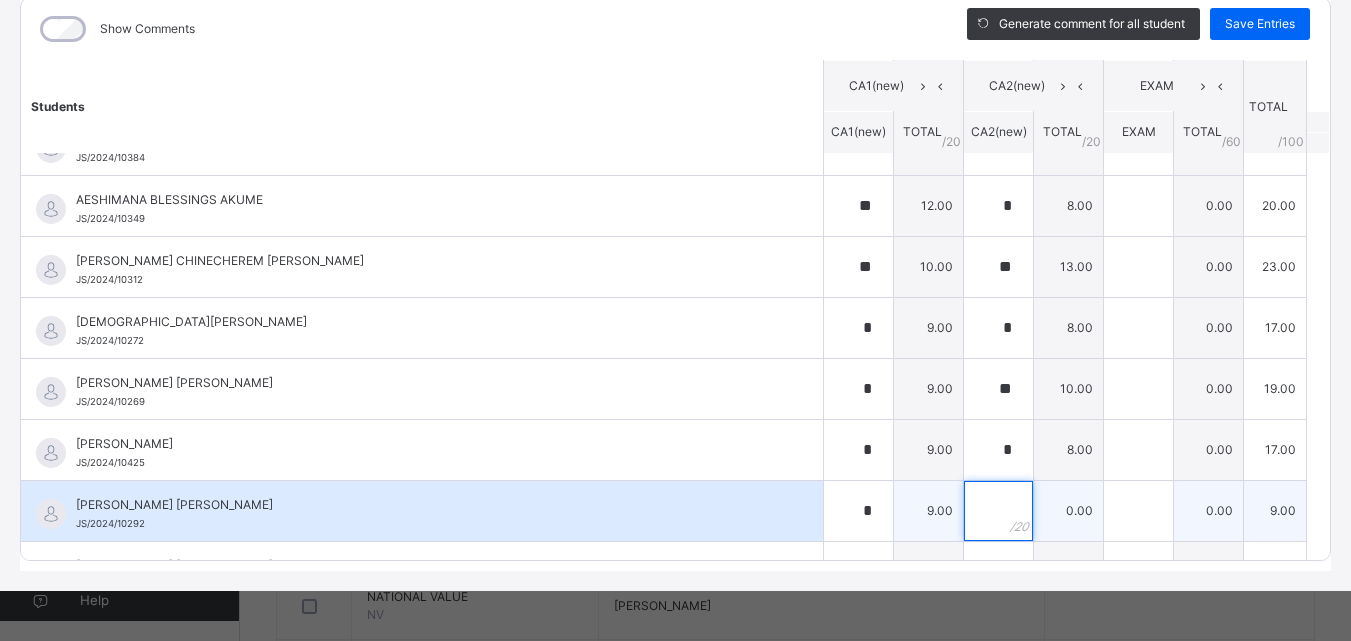 click at bounding box center [998, 511] 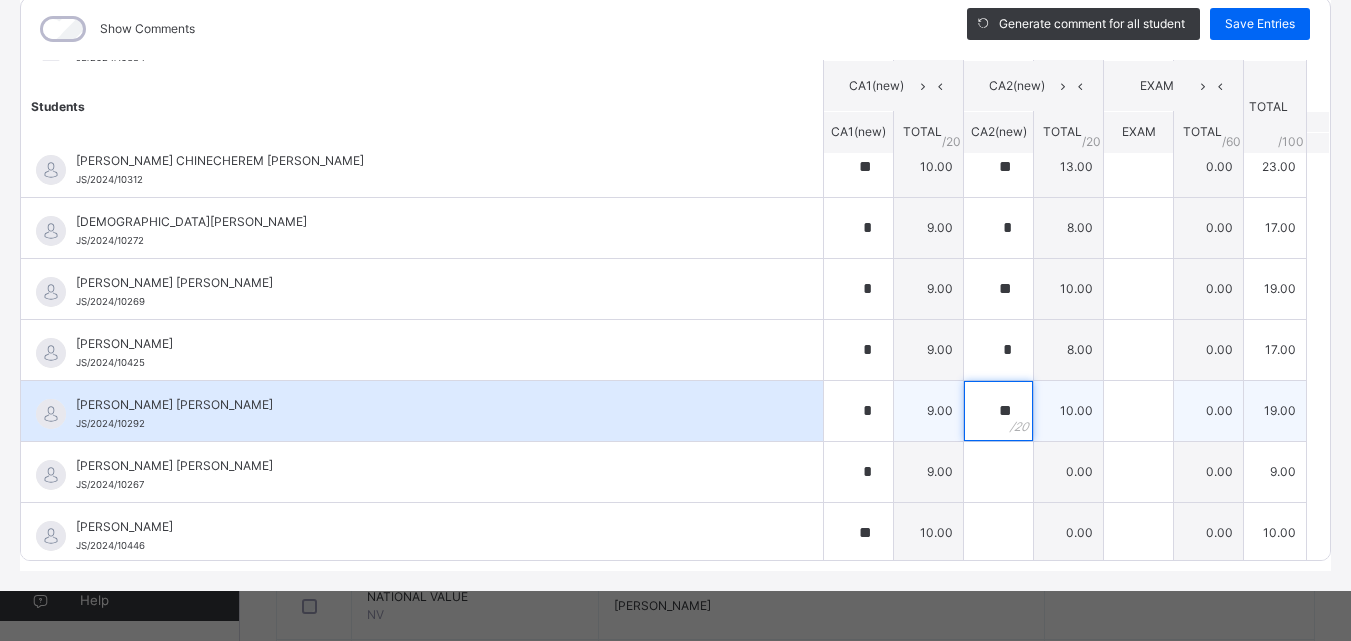 scroll, scrollTop: 300, scrollLeft: 0, axis: vertical 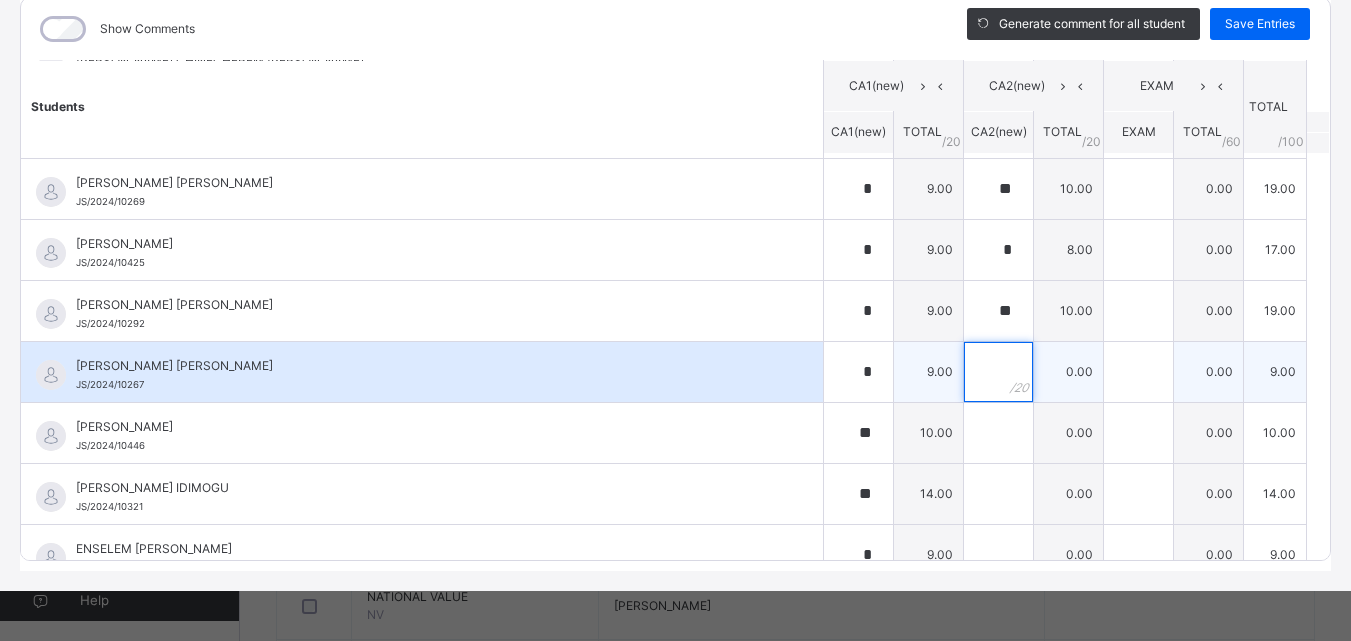 click at bounding box center (998, 372) 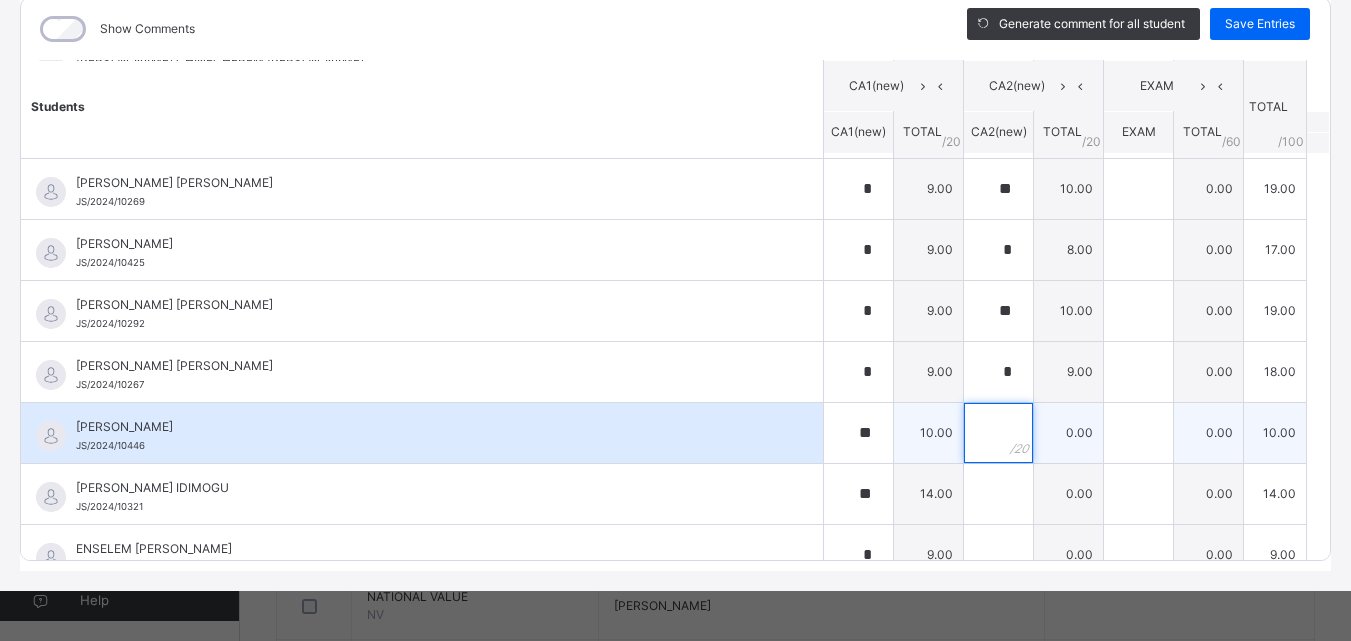 click at bounding box center (998, 433) 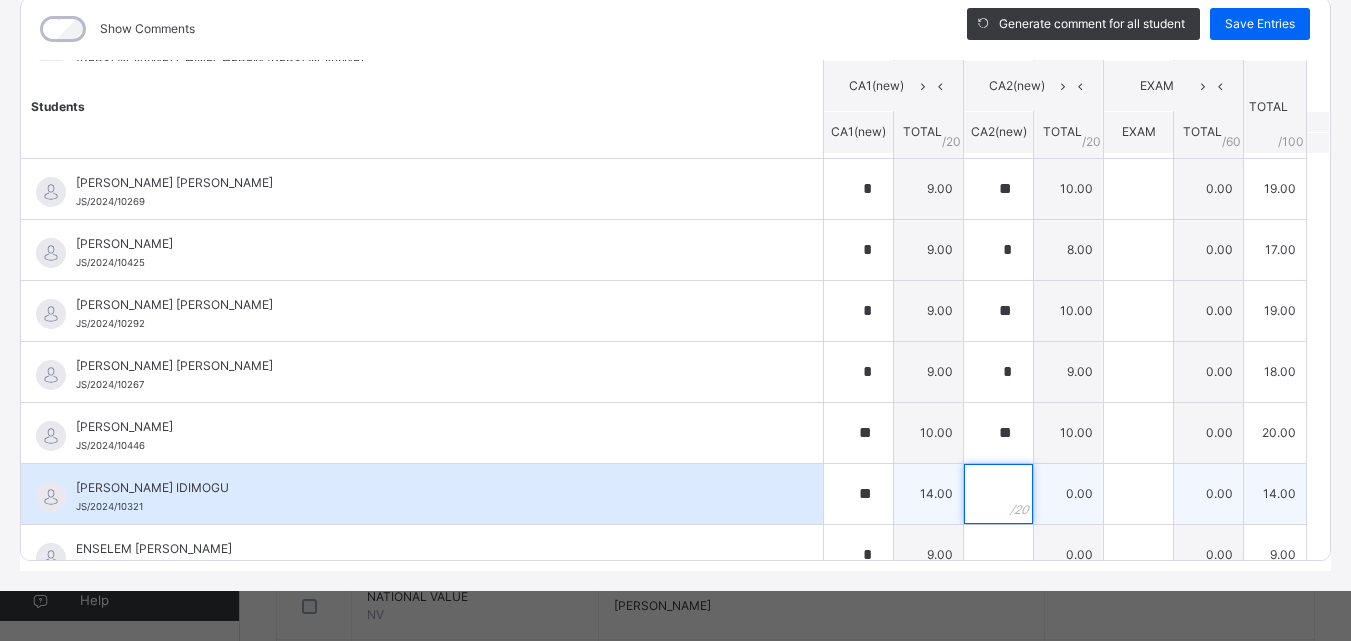 click at bounding box center [998, 494] 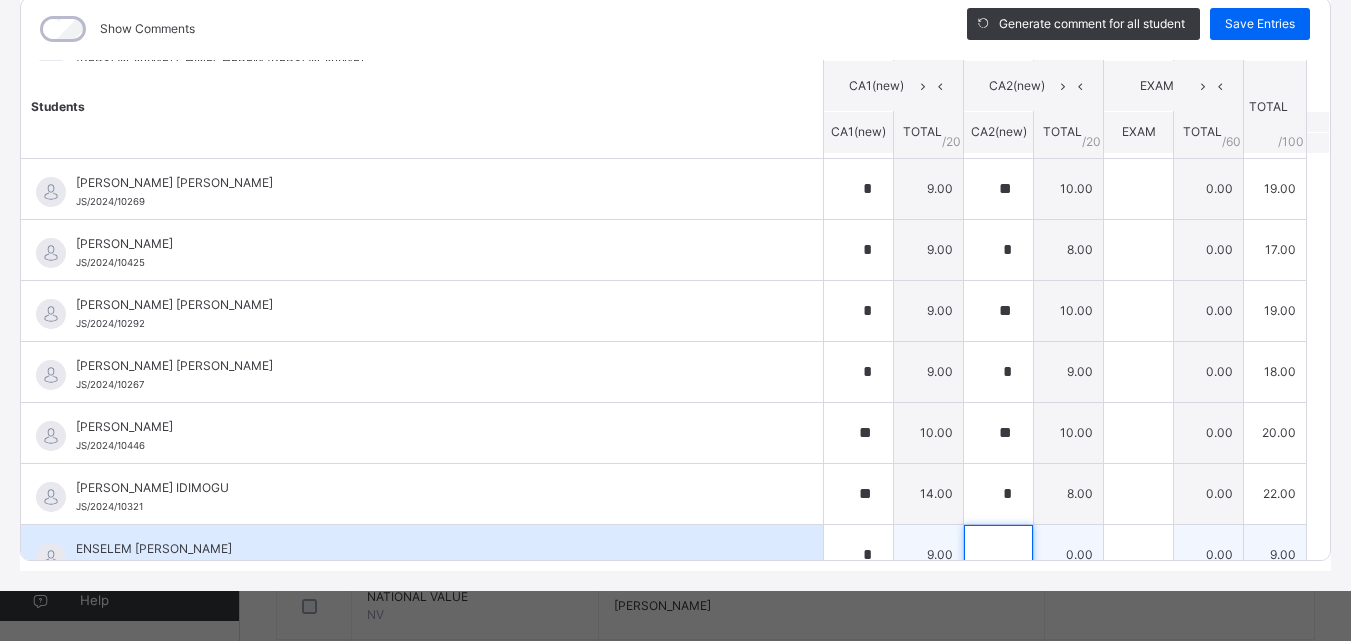 click at bounding box center (998, 555) 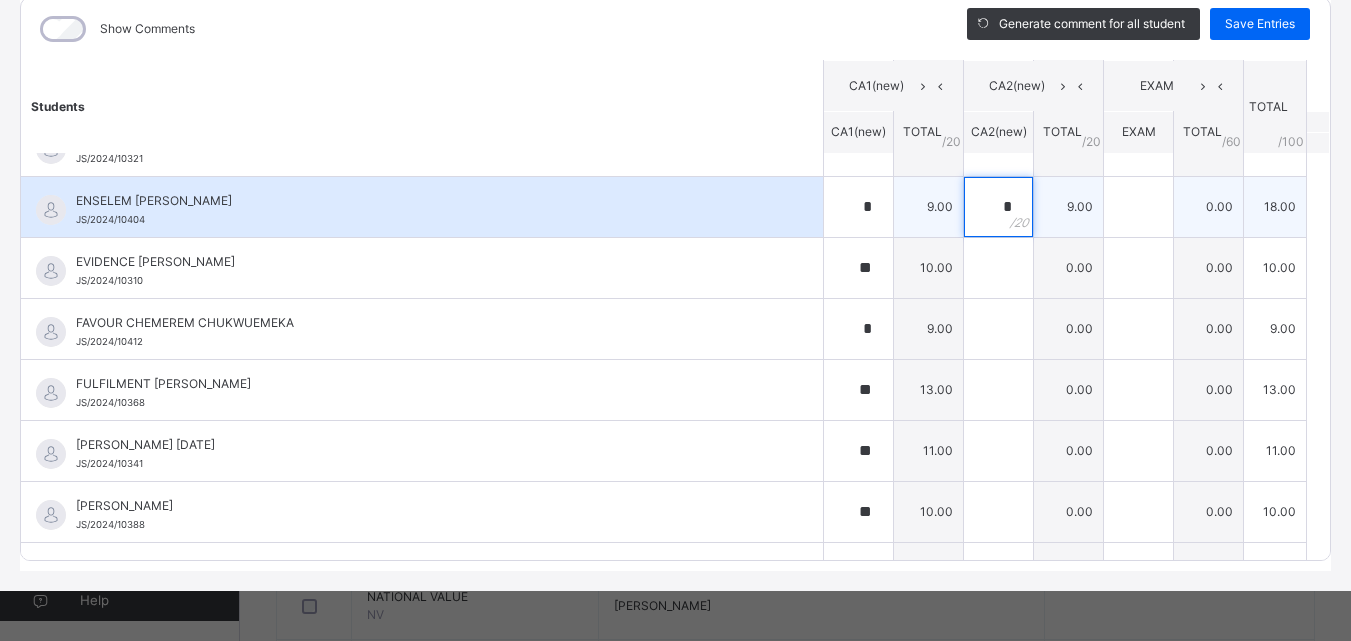 scroll, scrollTop: 705, scrollLeft: 0, axis: vertical 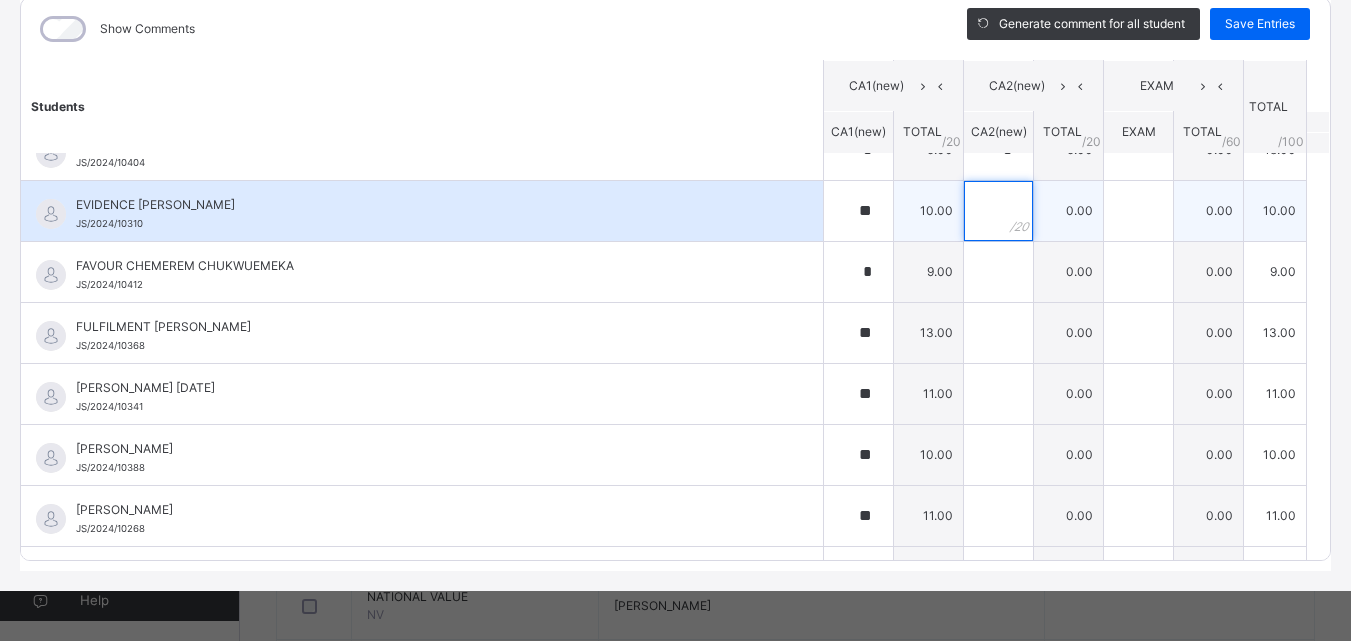 click at bounding box center [998, 211] 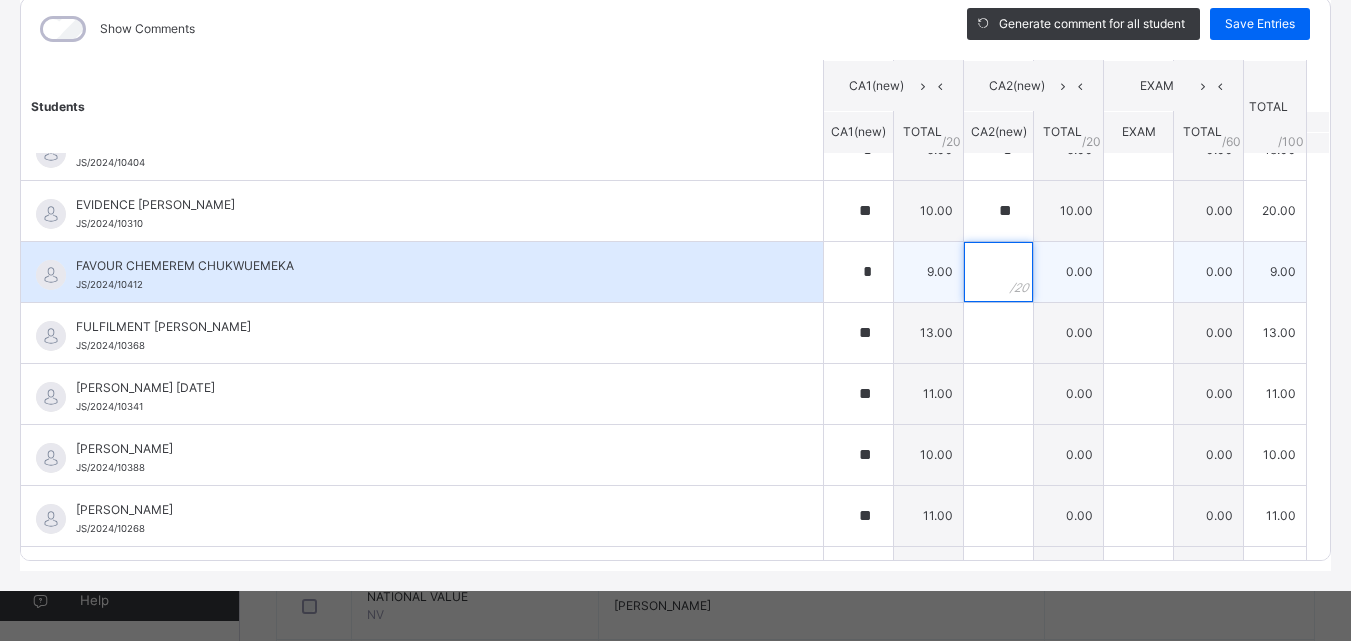 click at bounding box center [998, 272] 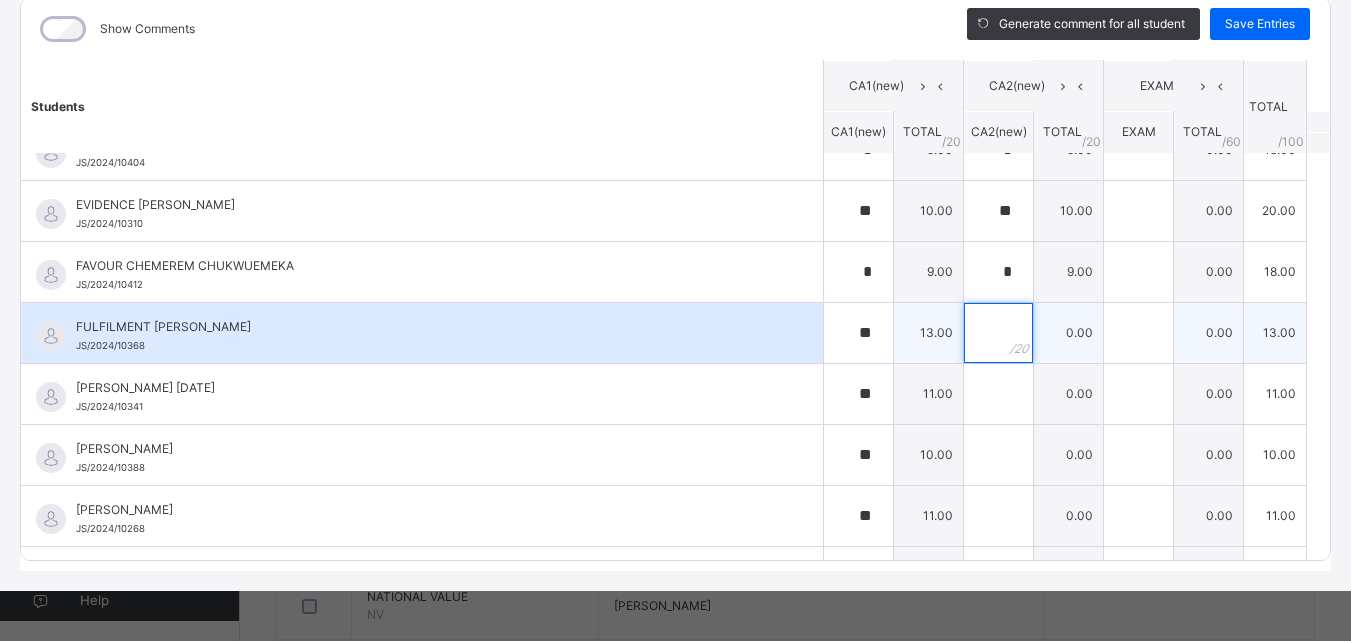 click at bounding box center (998, 333) 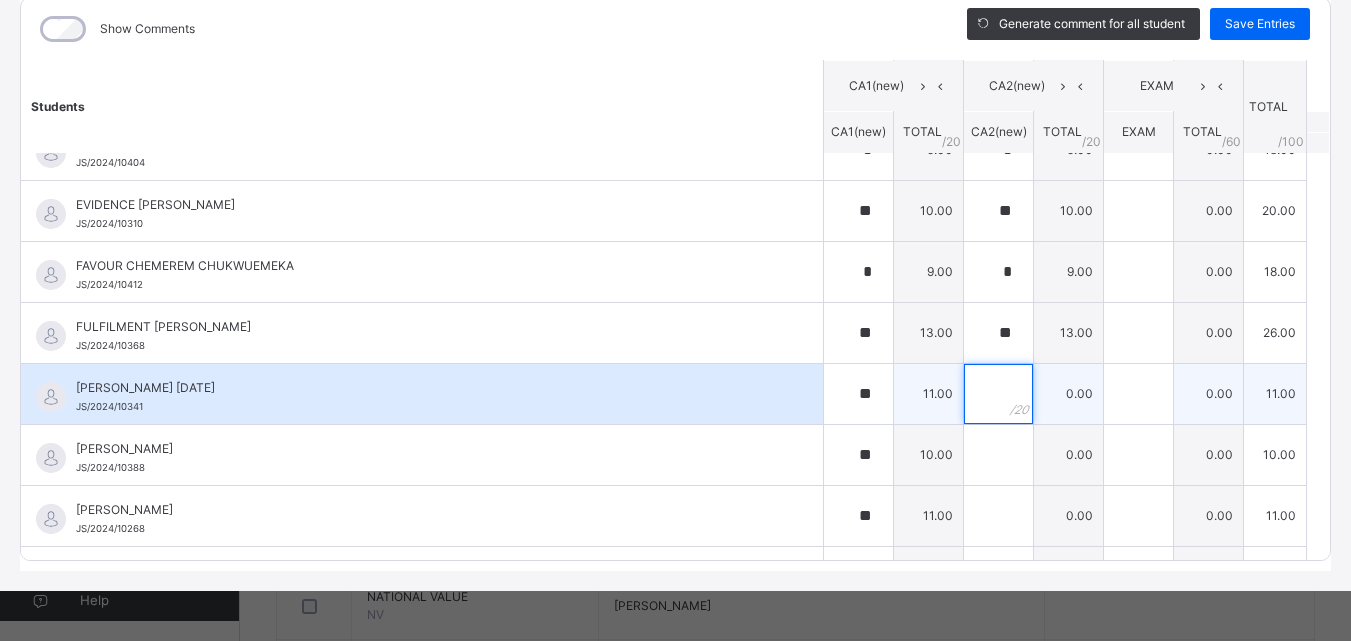 click at bounding box center [998, 394] 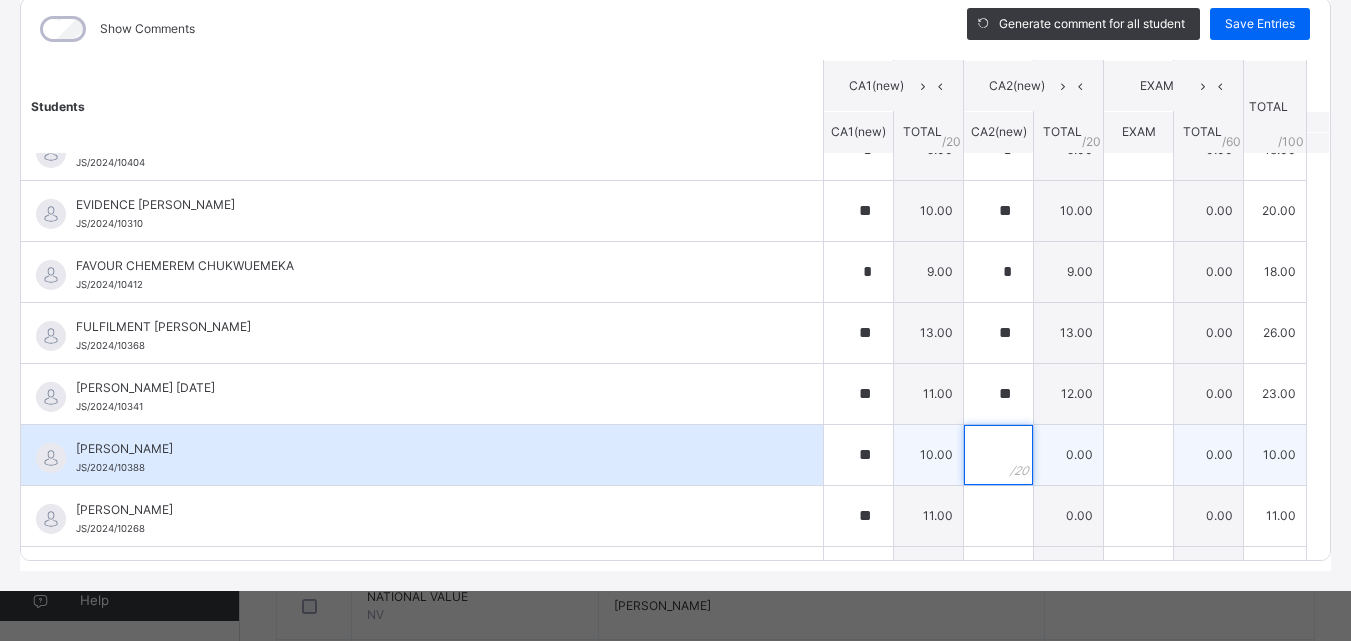 click at bounding box center [998, 455] 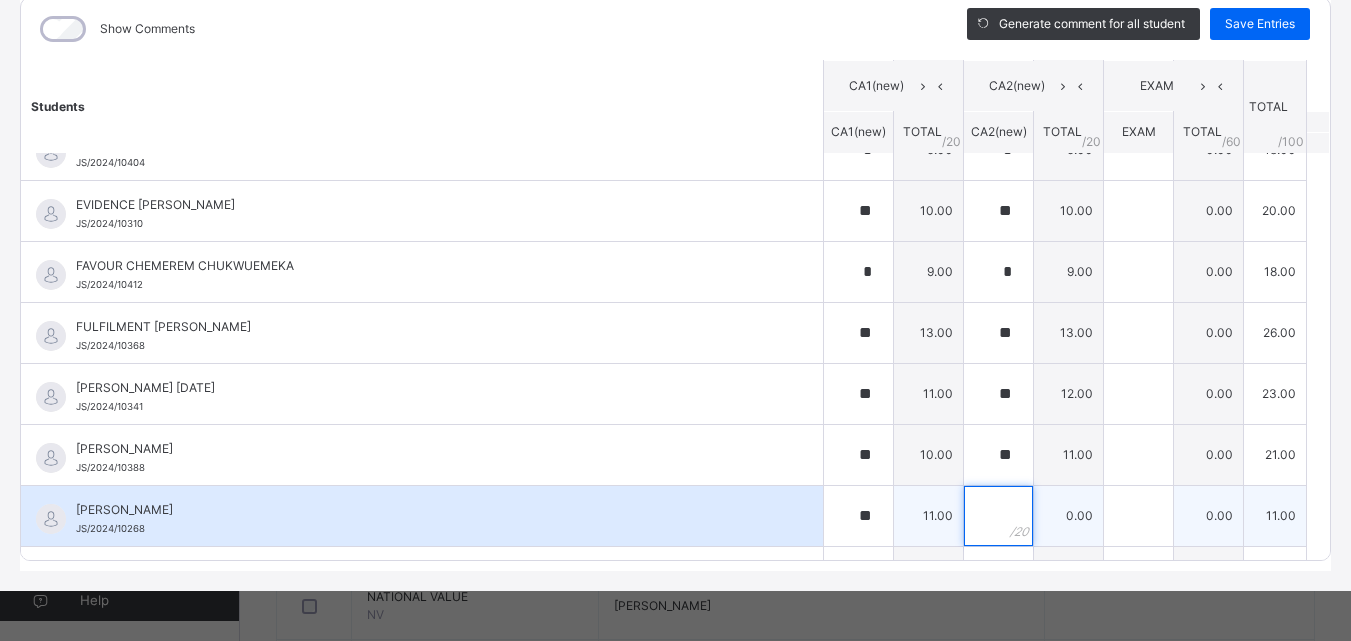 click at bounding box center [998, 516] 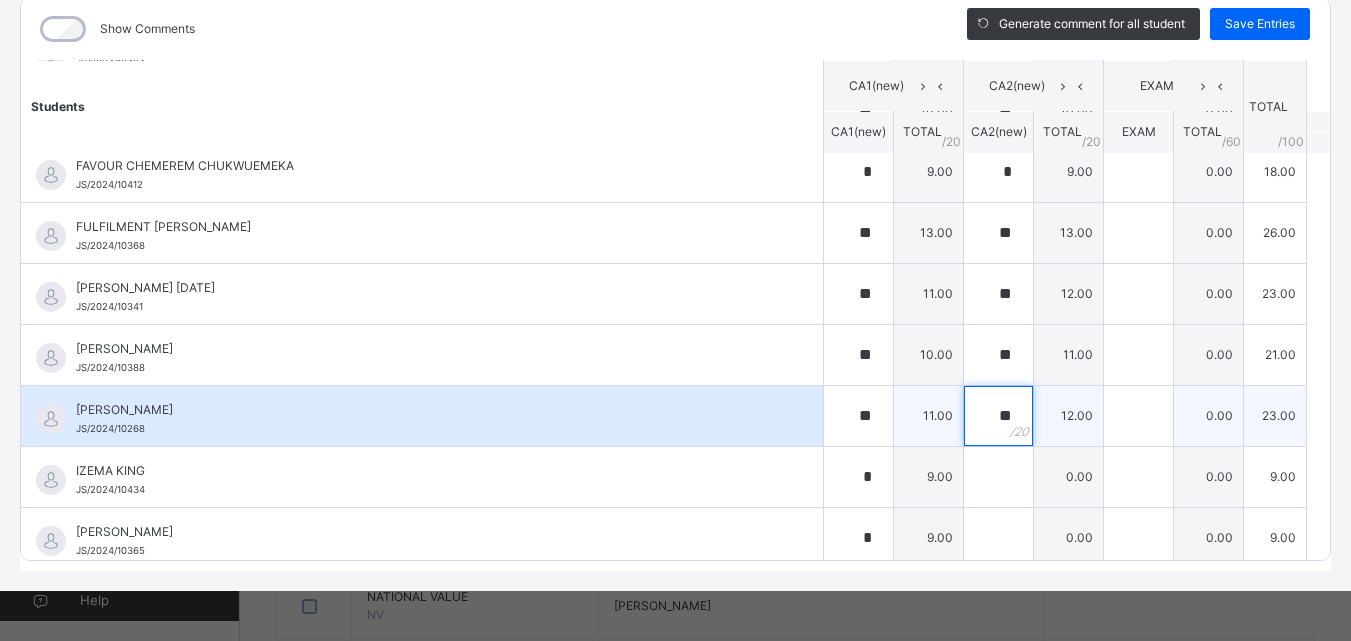 scroll, scrollTop: 905, scrollLeft: 0, axis: vertical 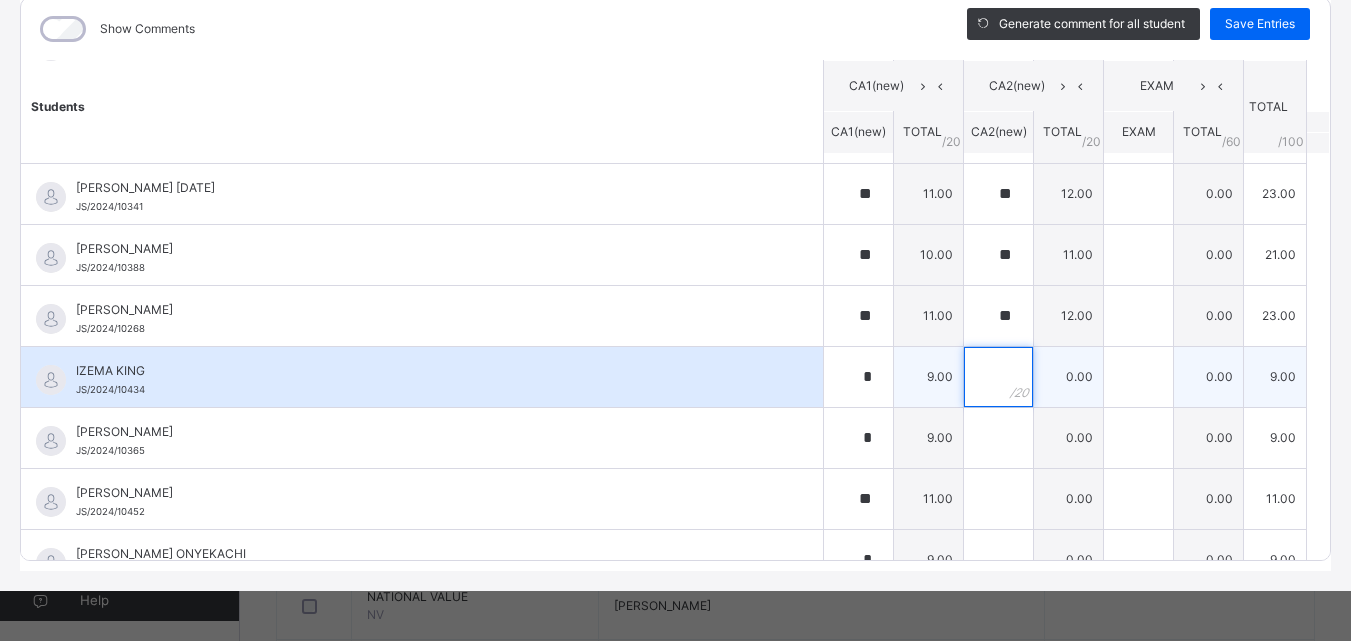 click at bounding box center [998, 377] 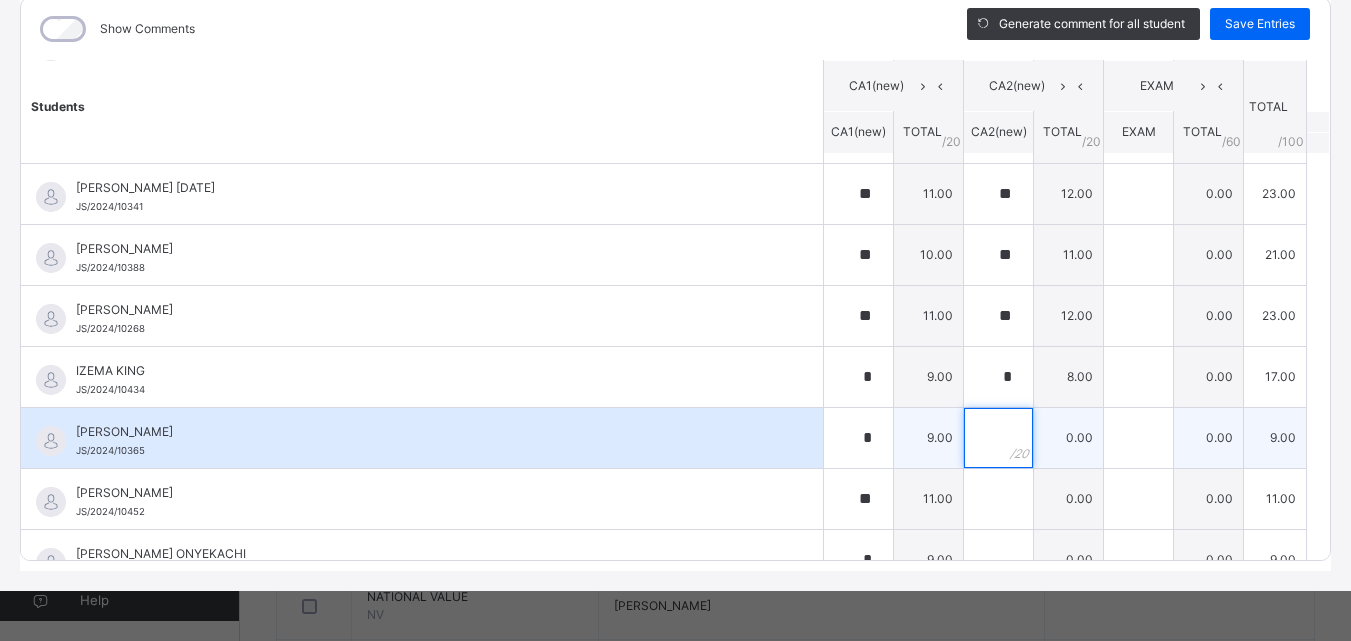 click at bounding box center [998, 438] 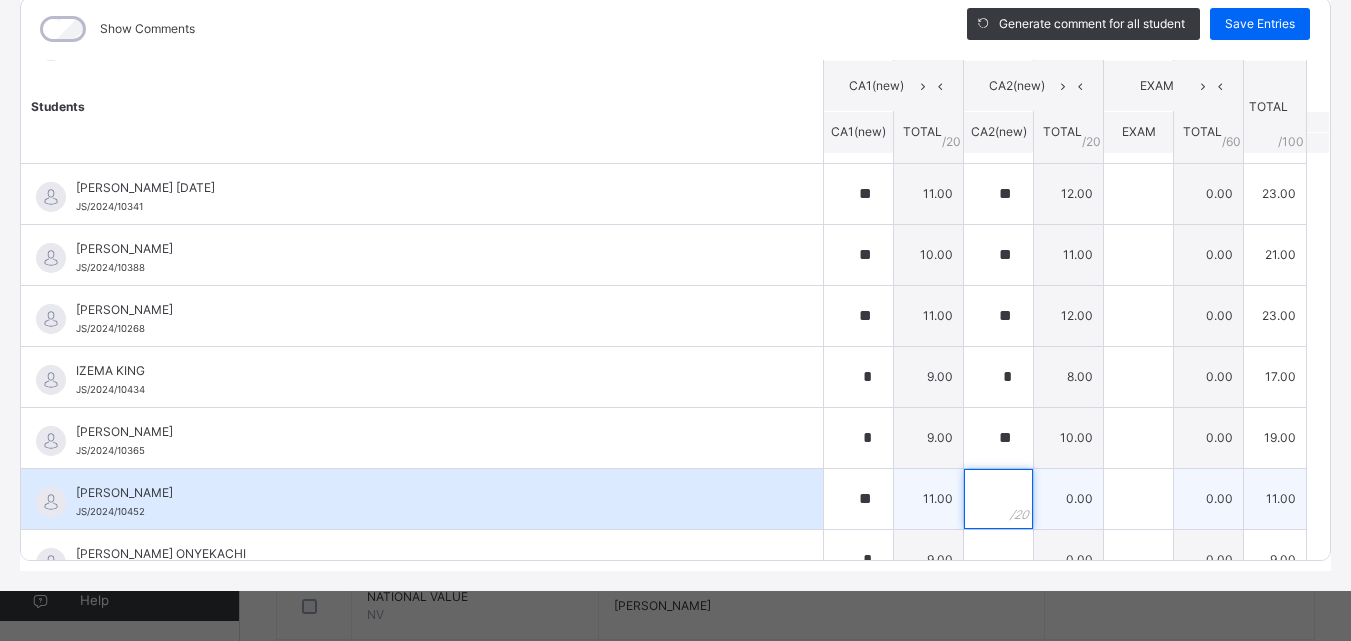 click at bounding box center [998, 499] 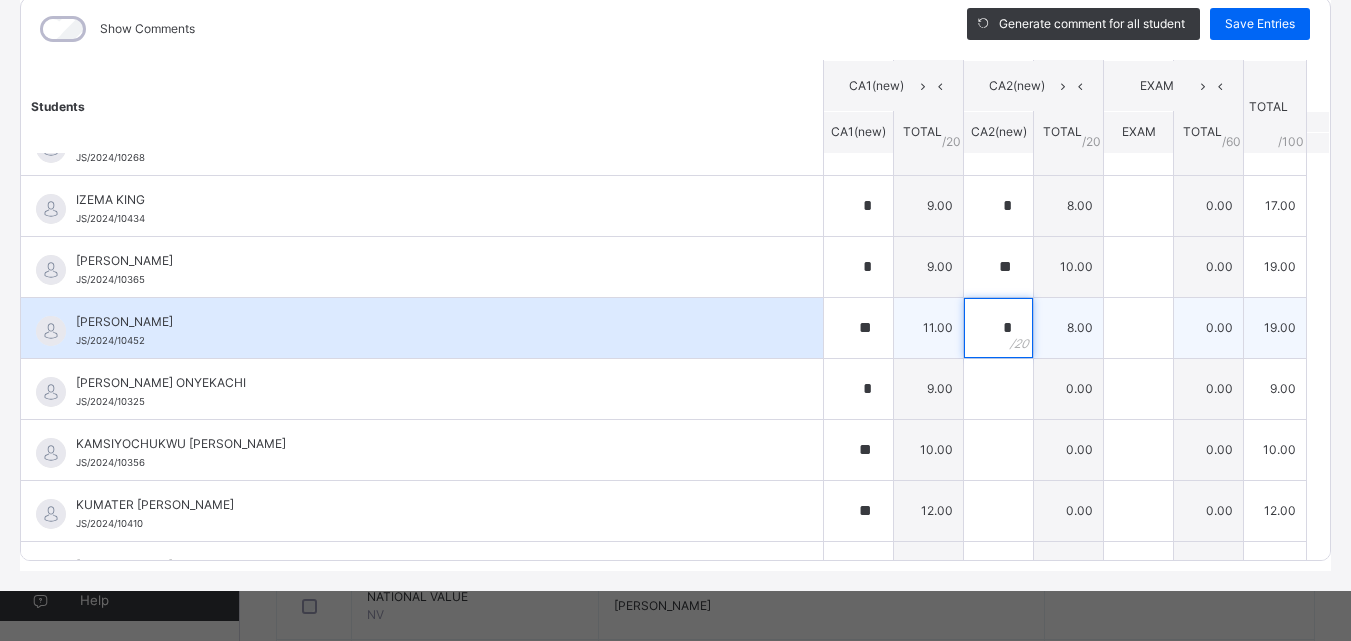 scroll, scrollTop: 1105, scrollLeft: 0, axis: vertical 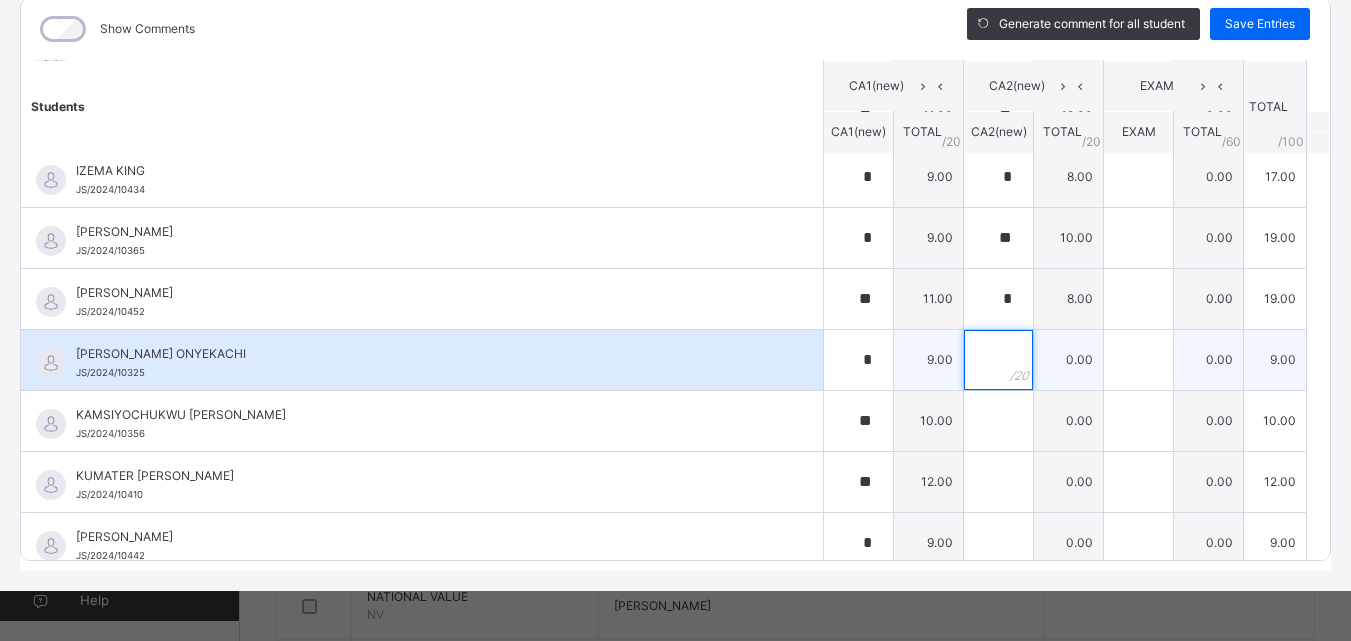 click at bounding box center [998, 360] 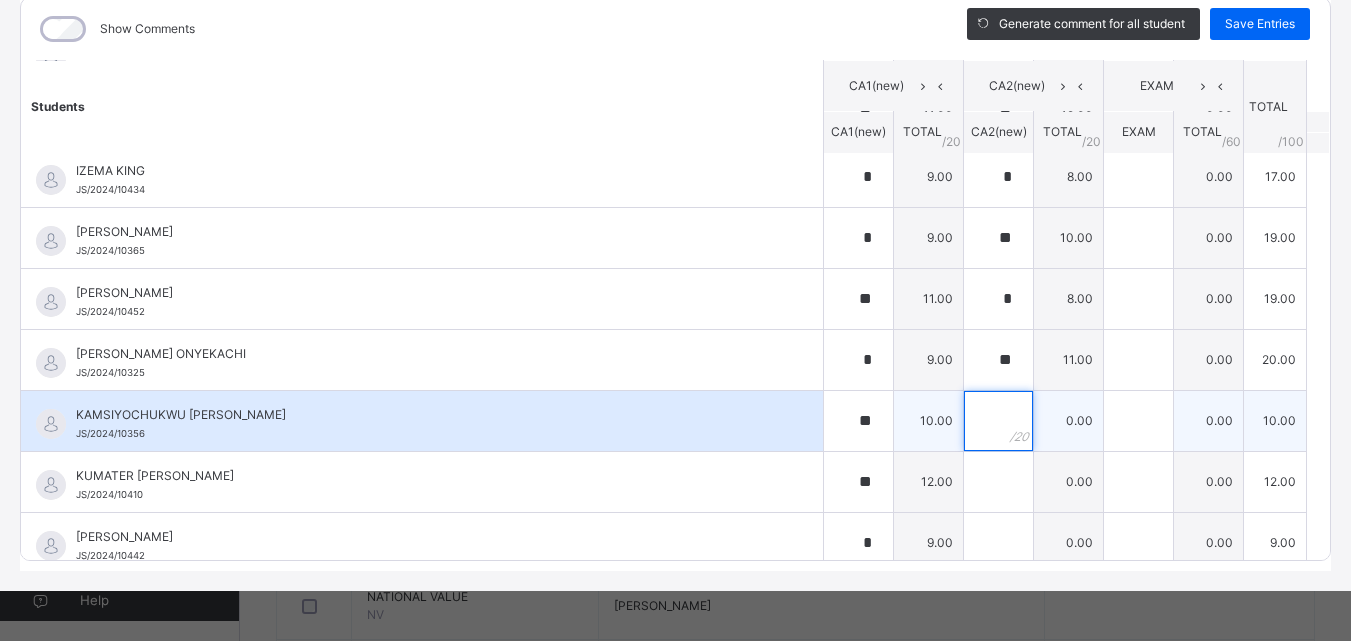 click at bounding box center [998, 421] 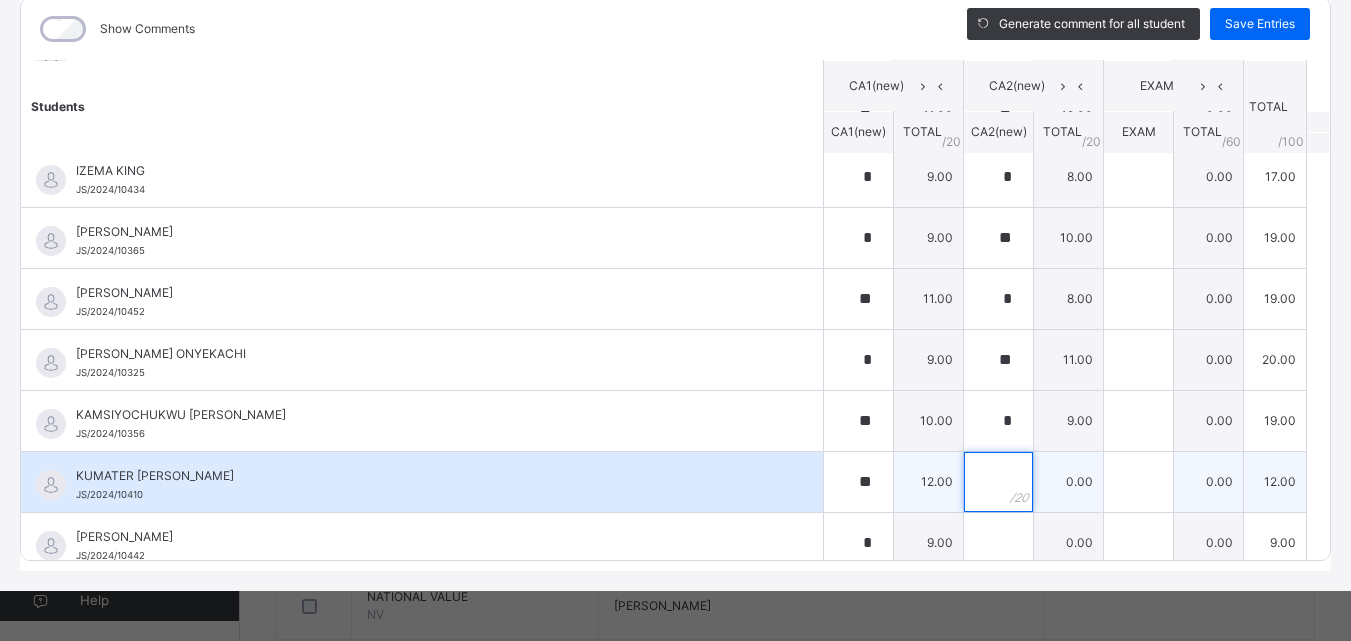 click at bounding box center (998, 482) 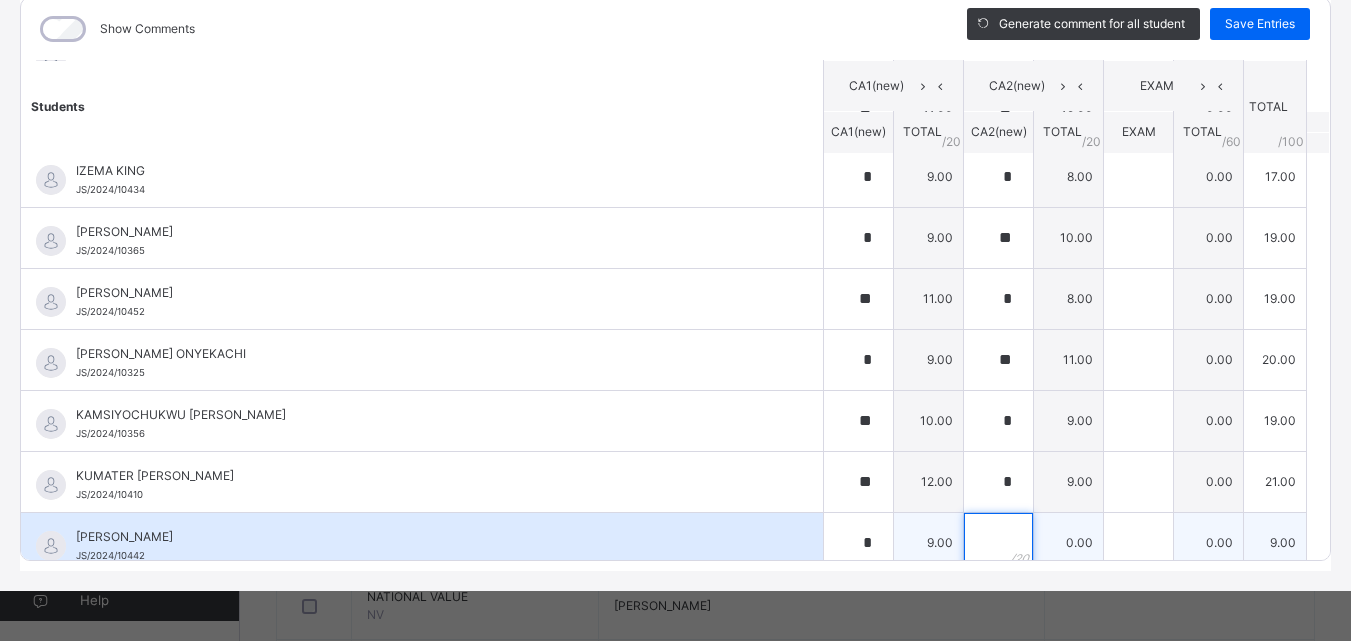 click at bounding box center (998, 543) 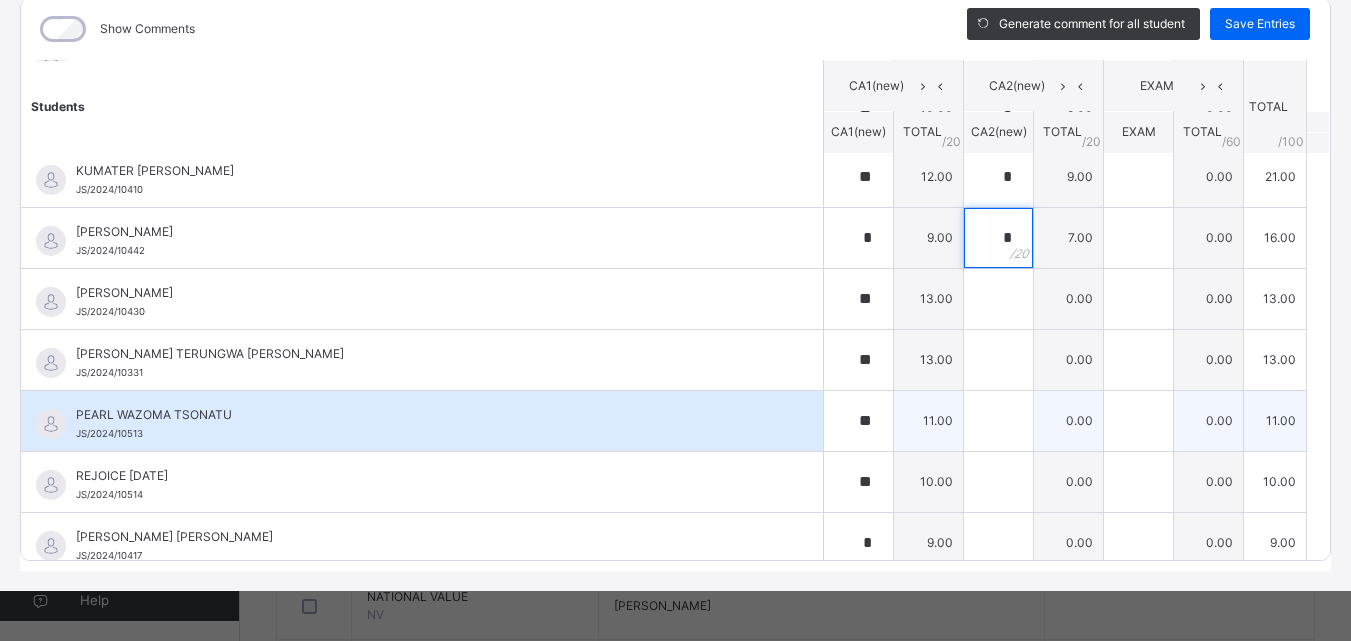 scroll, scrollTop: 1505, scrollLeft: 0, axis: vertical 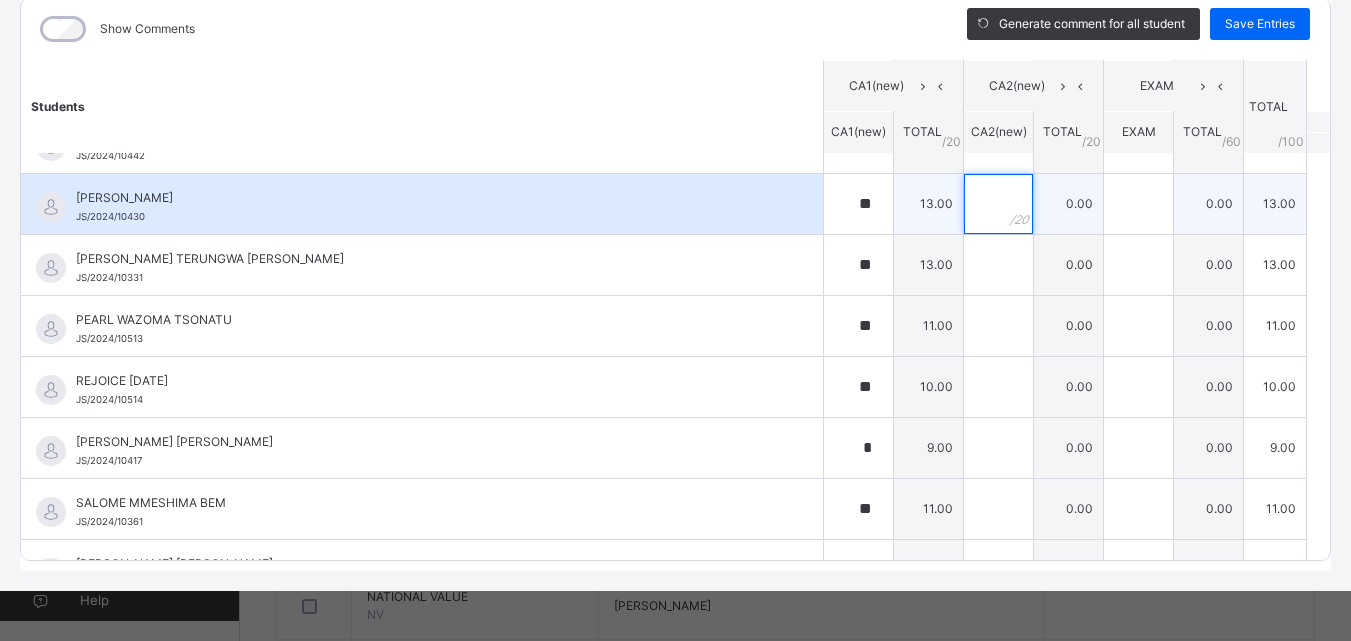 click at bounding box center [998, 204] 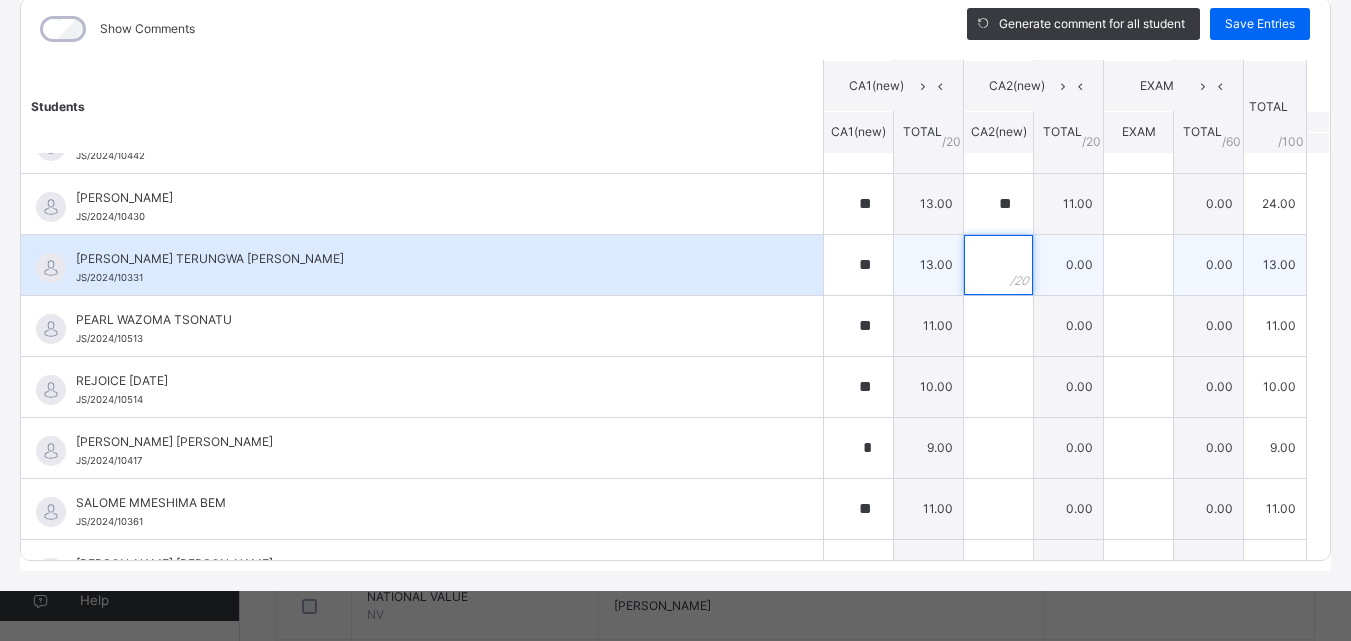 click at bounding box center [998, 265] 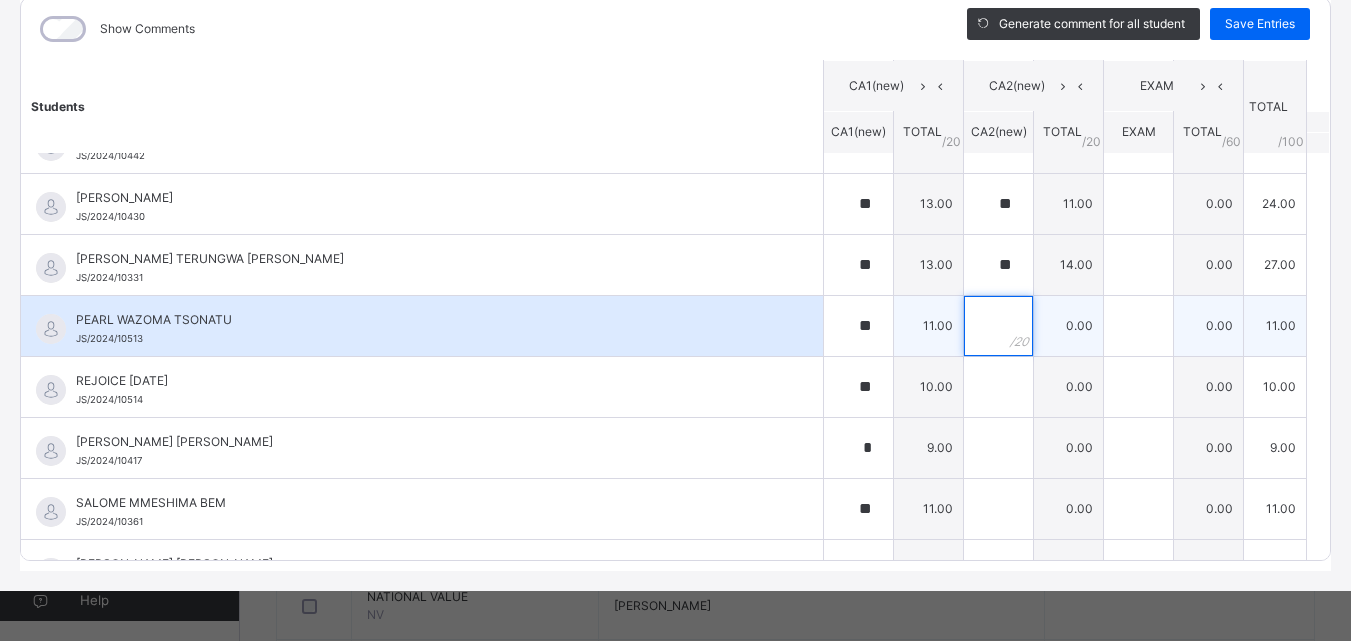click at bounding box center [998, 326] 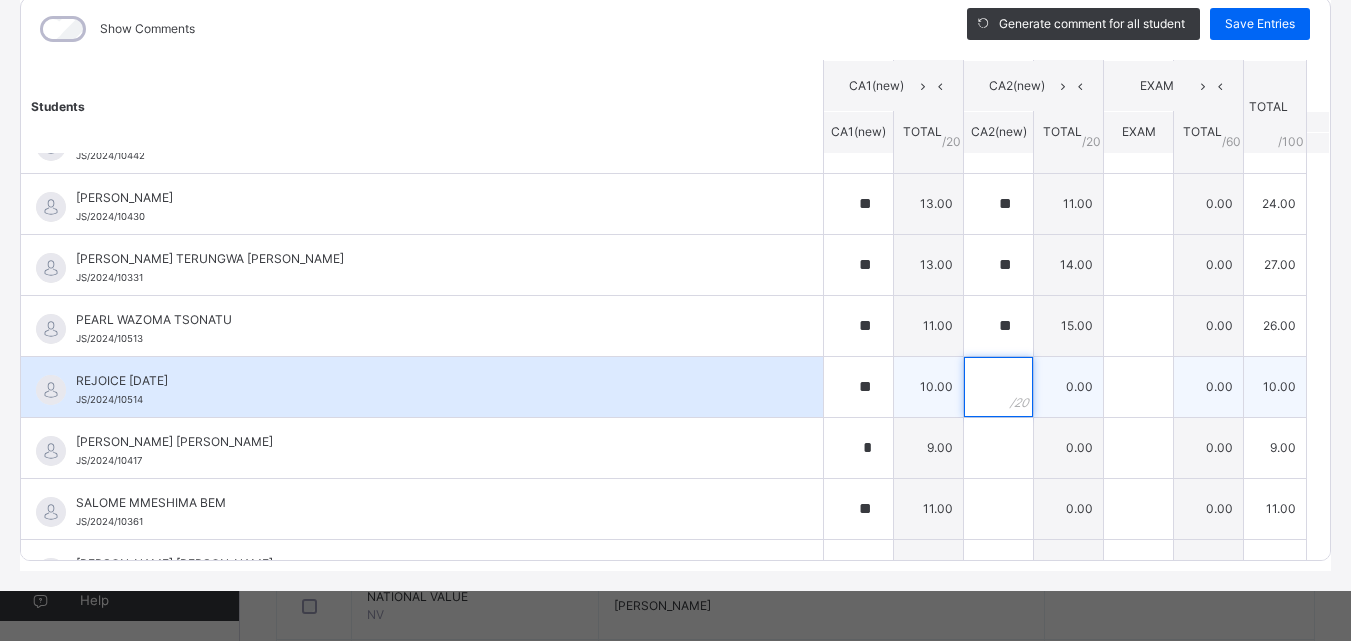 click at bounding box center (998, 387) 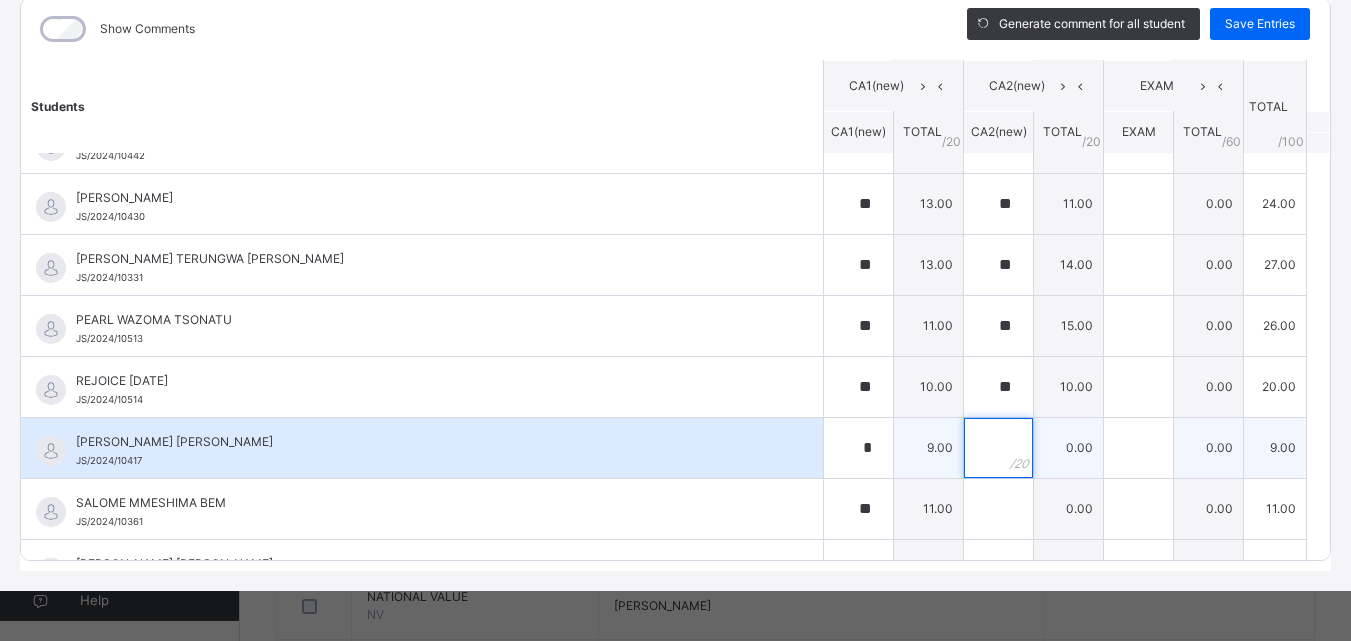 click at bounding box center (998, 448) 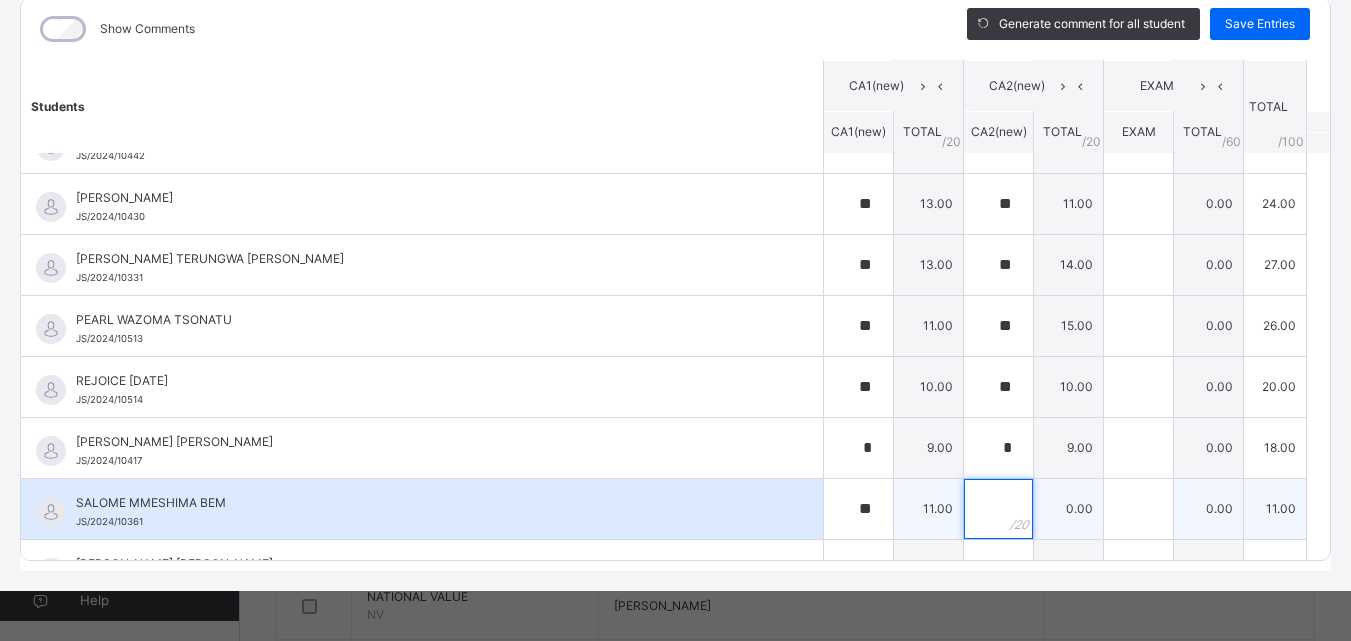 click at bounding box center (998, 509) 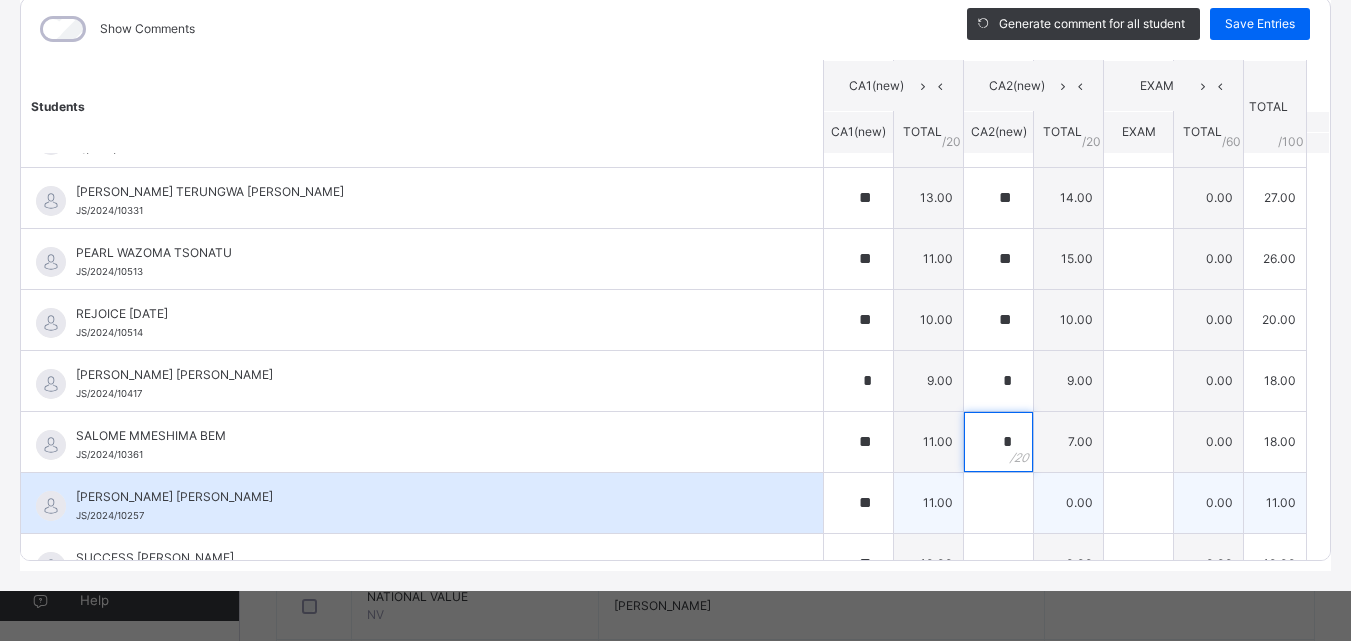 scroll, scrollTop: 1605, scrollLeft: 0, axis: vertical 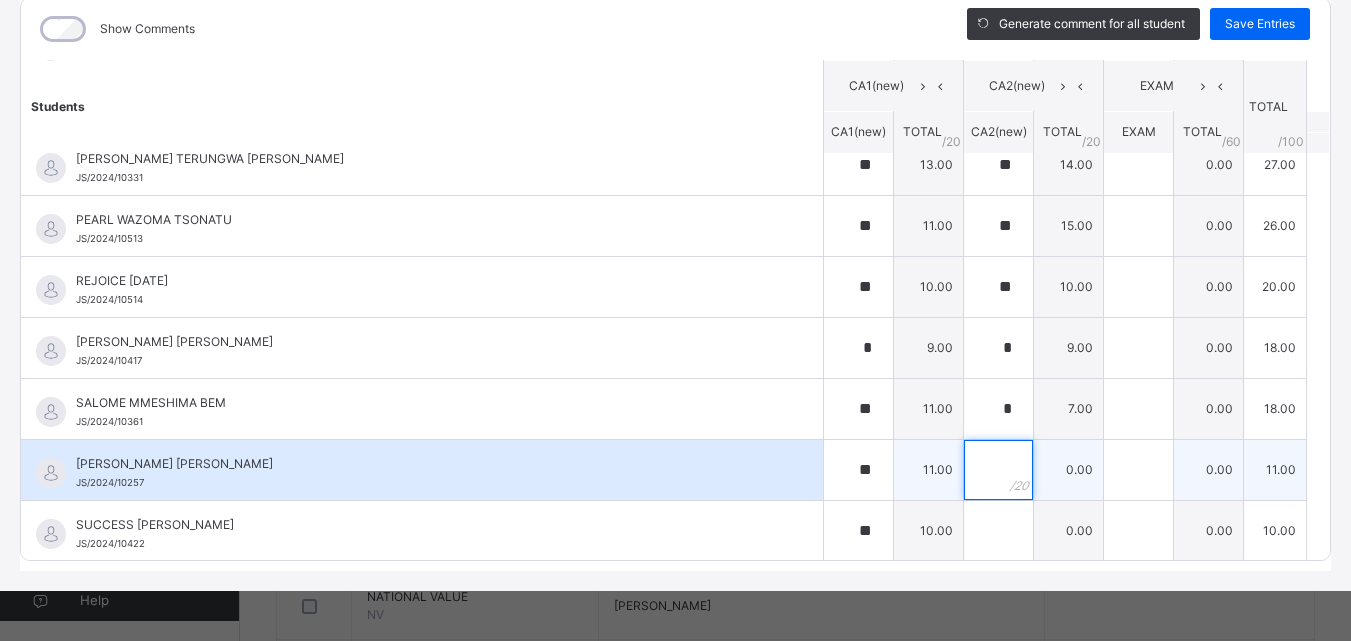 click at bounding box center (998, 470) 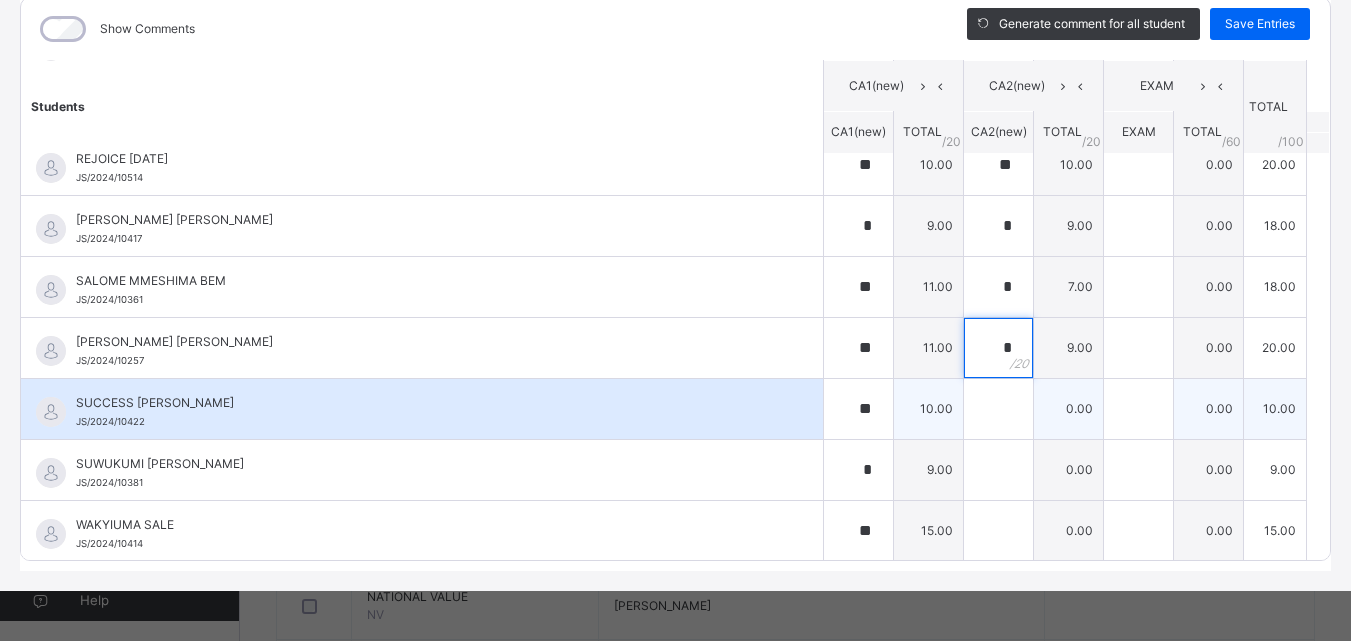 scroll, scrollTop: 1729, scrollLeft: 0, axis: vertical 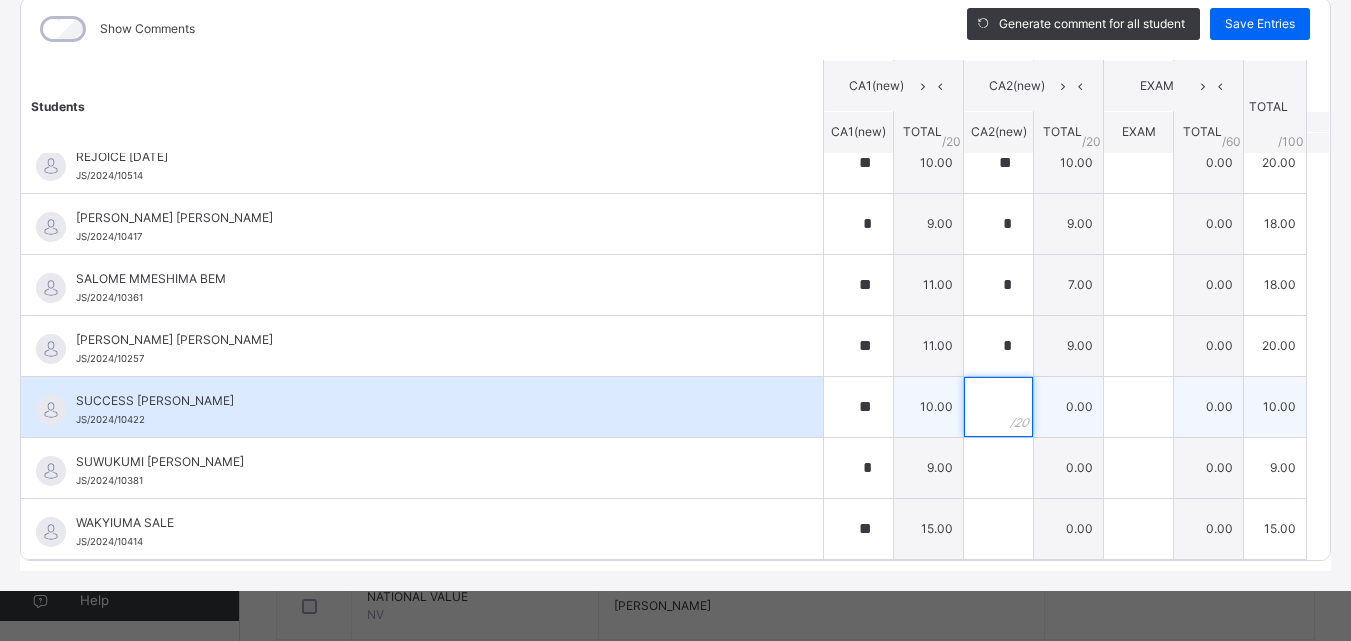 click at bounding box center (998, 407) 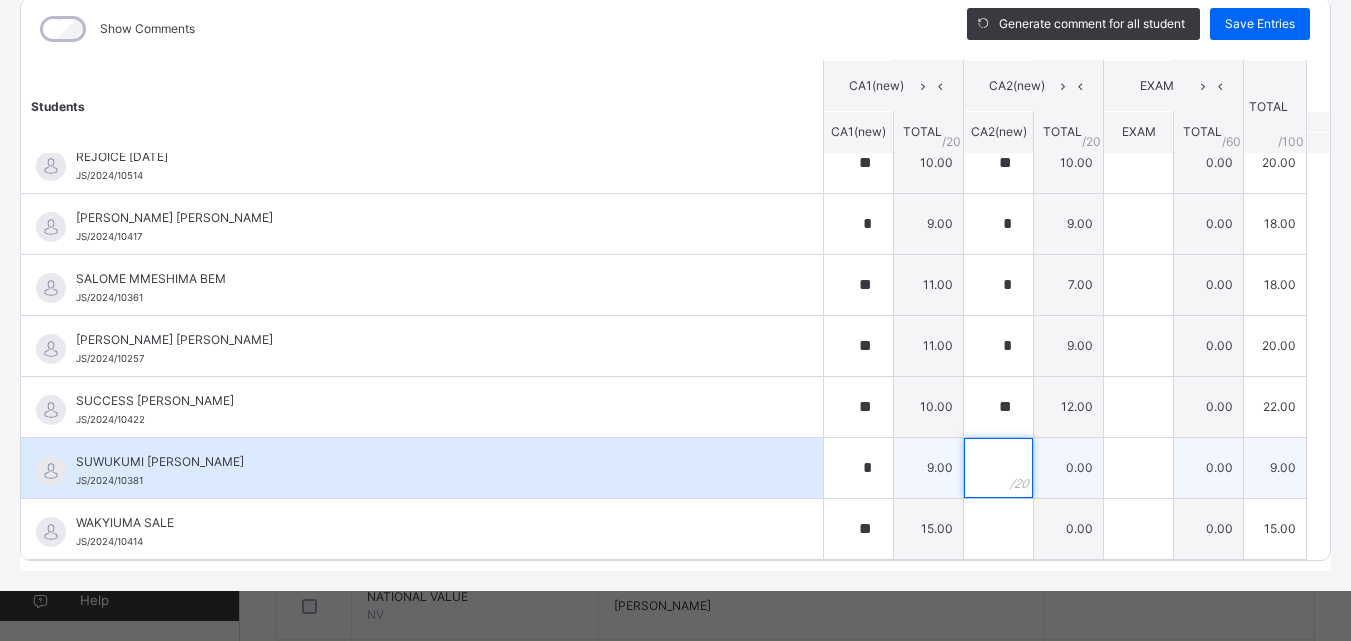 click at bounding box center (998, 468) 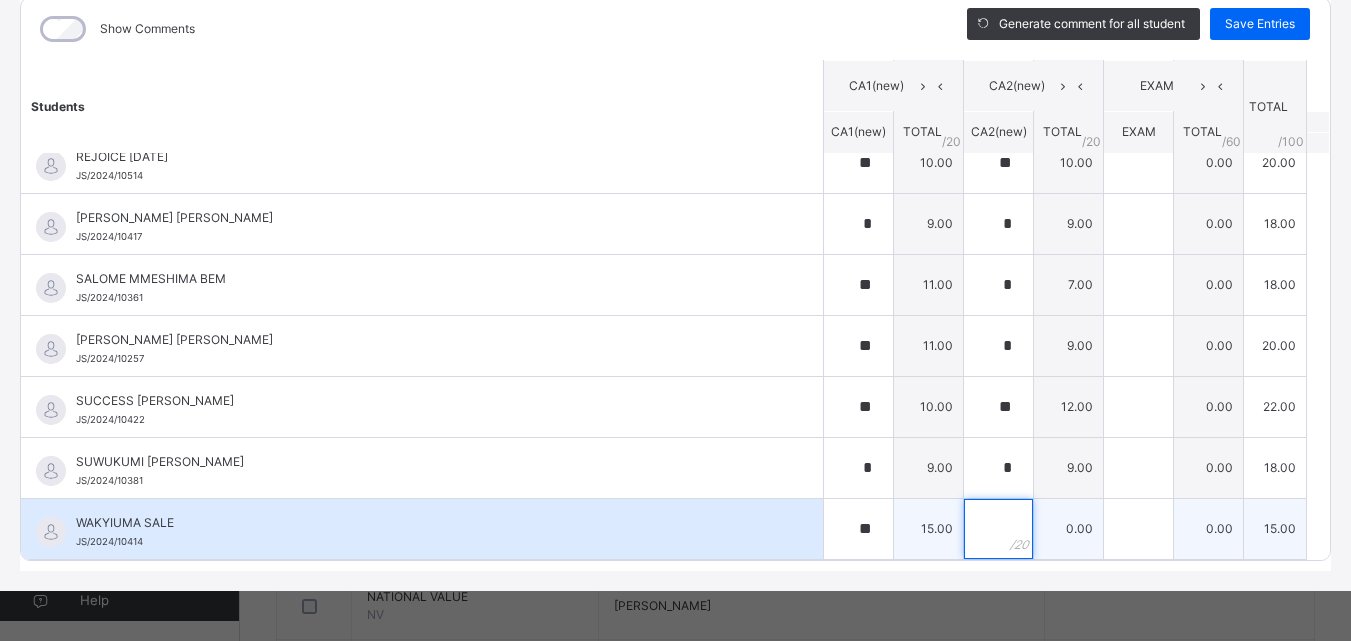 click at bounding box center [998, 529] 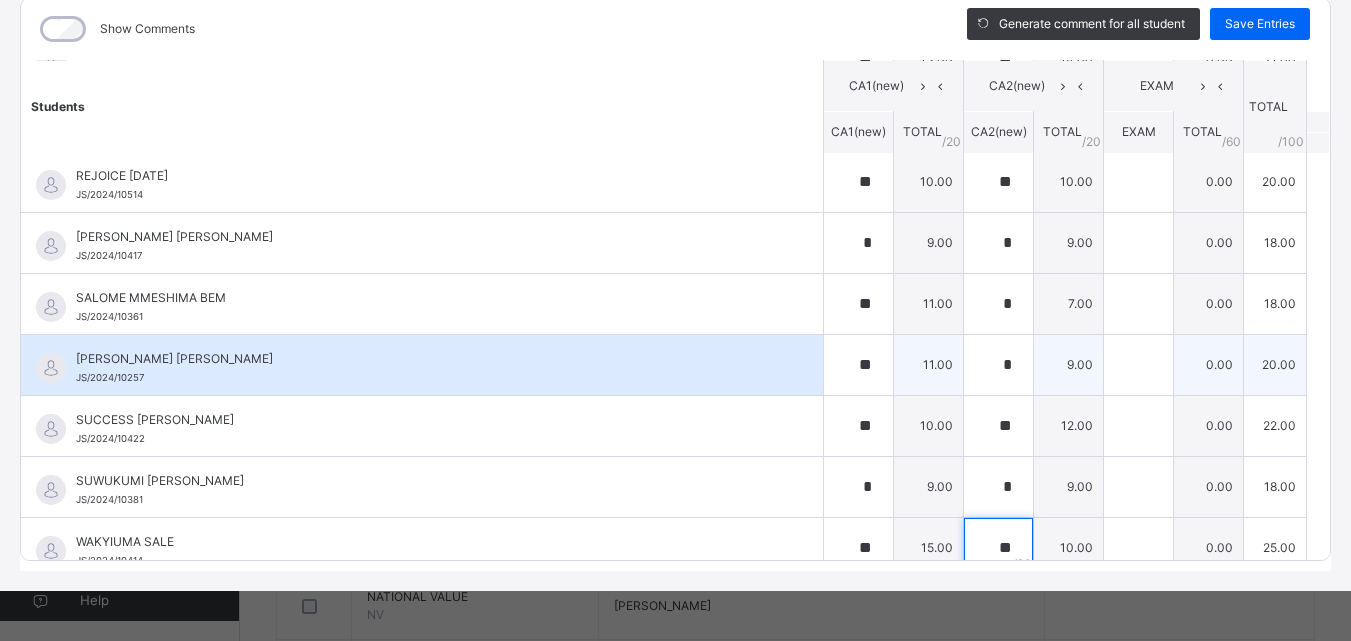 scroll, scrollTop: 1729, scrollLeft: 0, axis: vertical 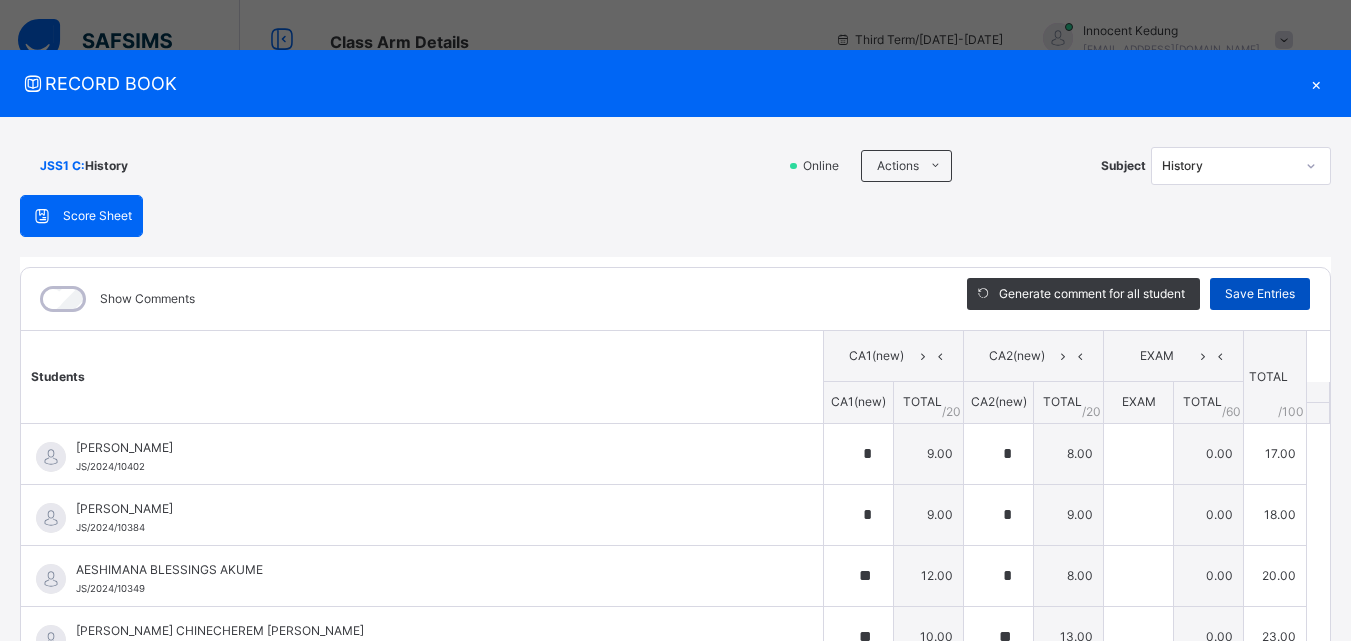 click on "Save Entries" at bounding box center [1260, 294] 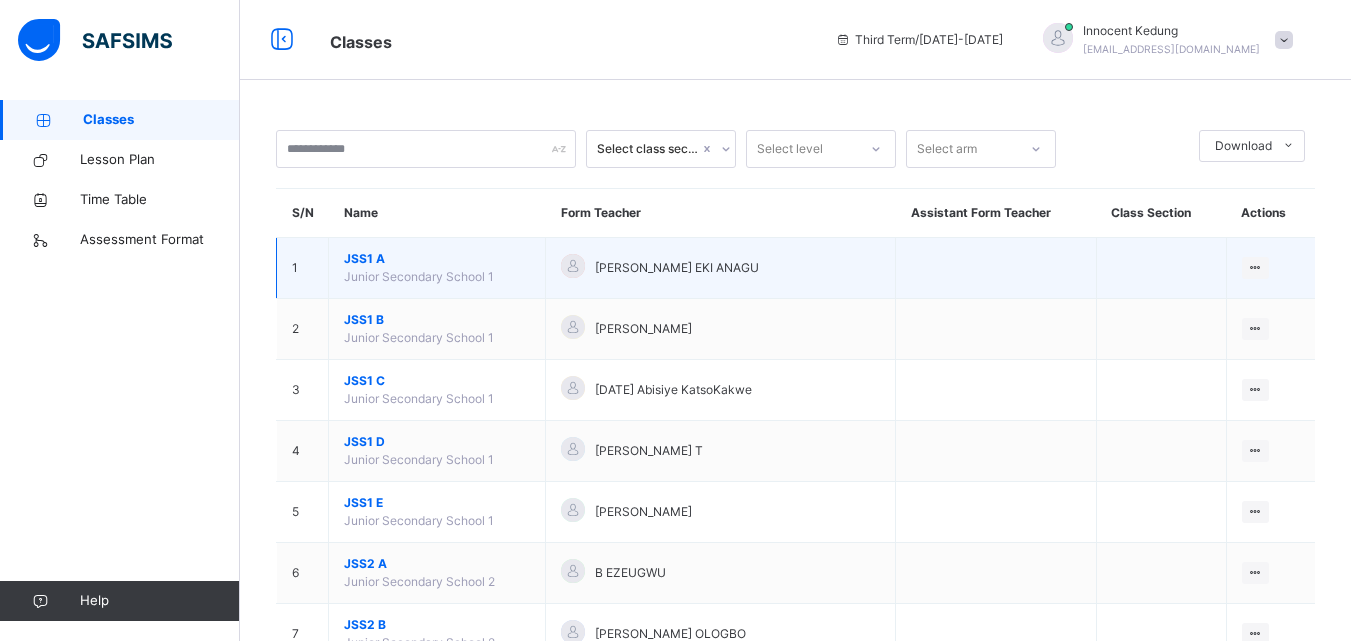 click on "JSS1   A" at bounding box center (437, 259) 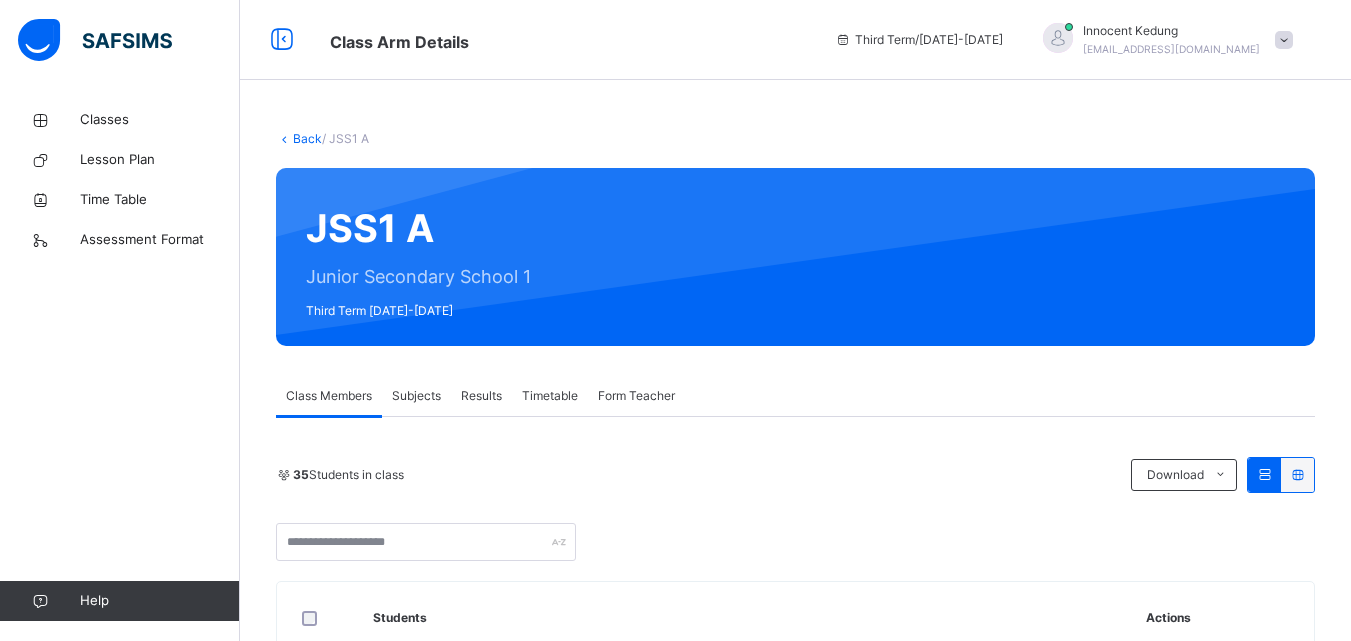 click on "Subjects" at bounding box center [416, 396] 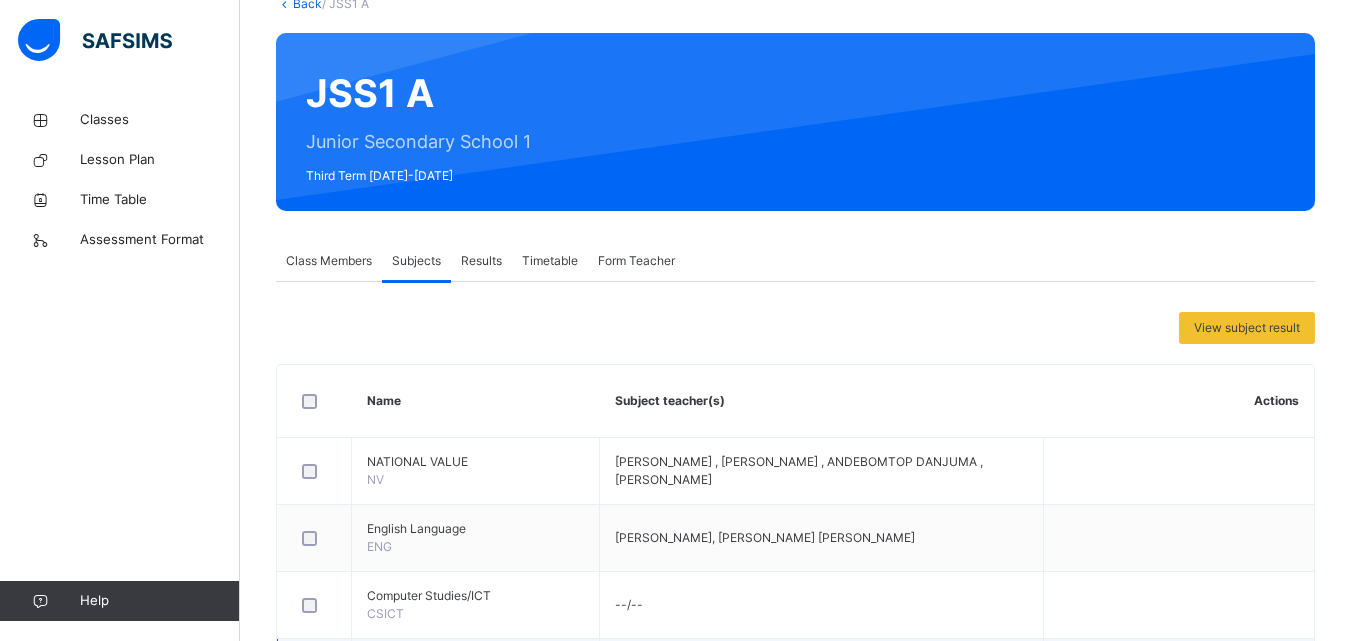 scroll, scrollTop: 400, scrollLeft: 0, axis: vertical 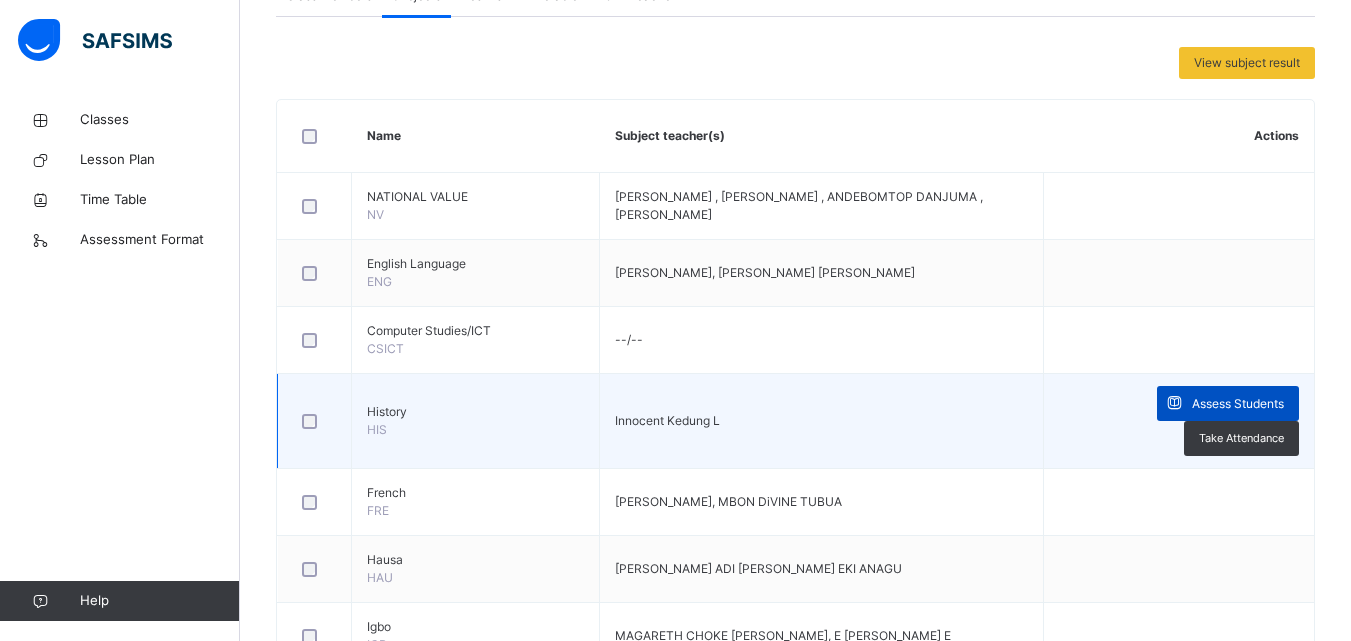 click at bounding box center [1174, 403] 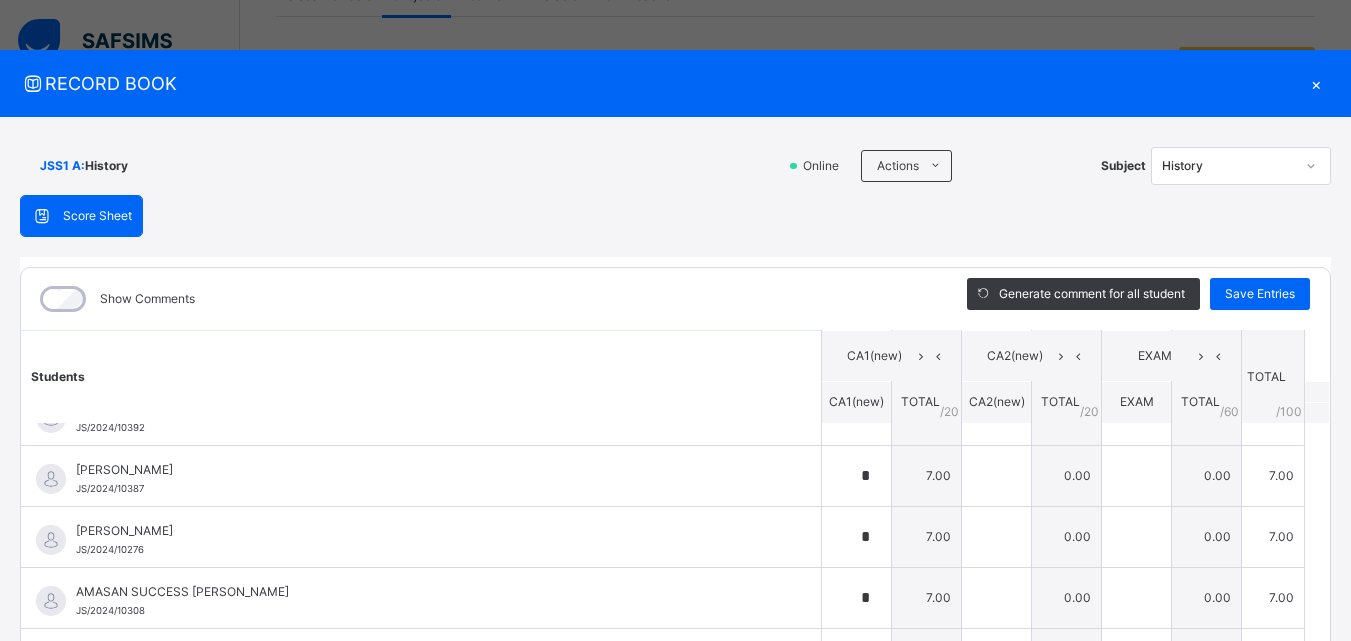 scroll, scrollTop: 0, scrollLeft: 0, axis: both 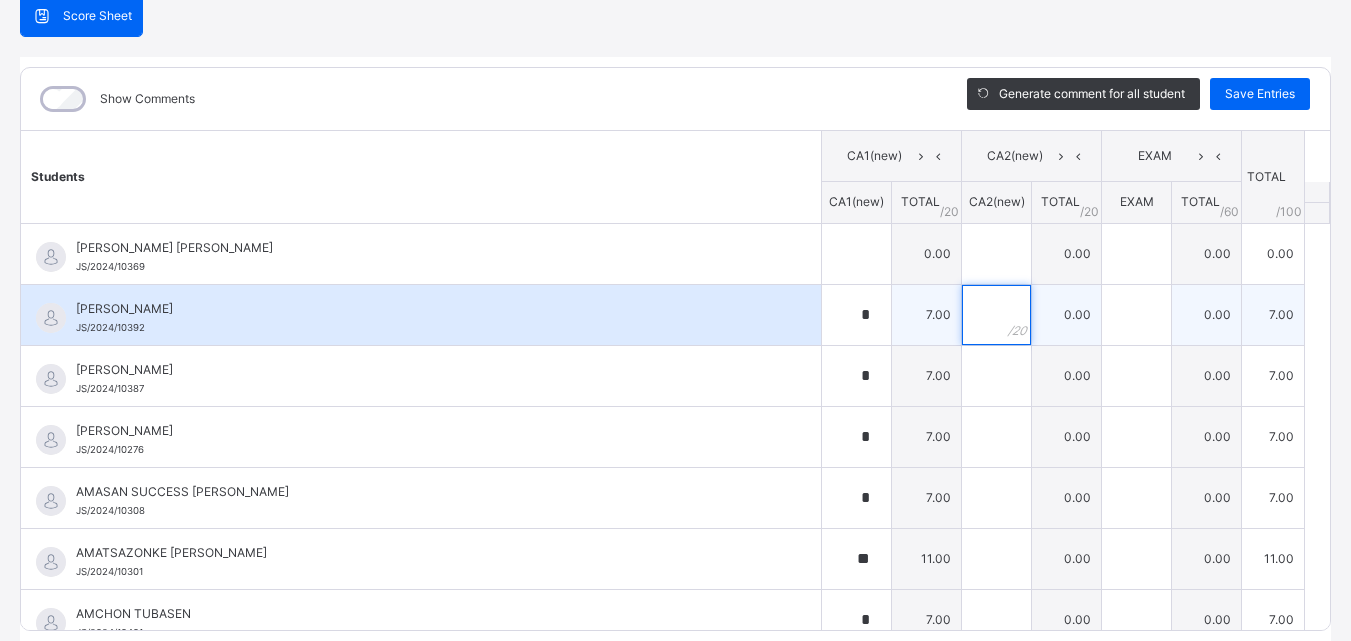 click at bounding box center (996, 315) 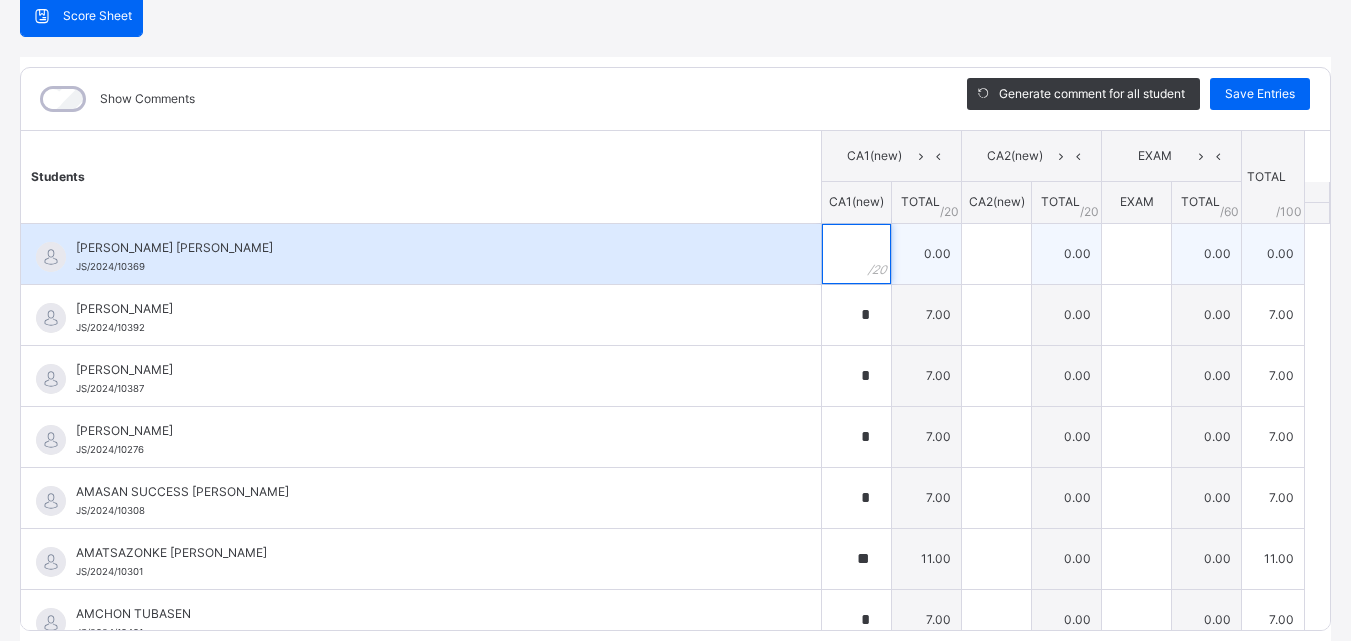 click at bounding box center [856, 254] 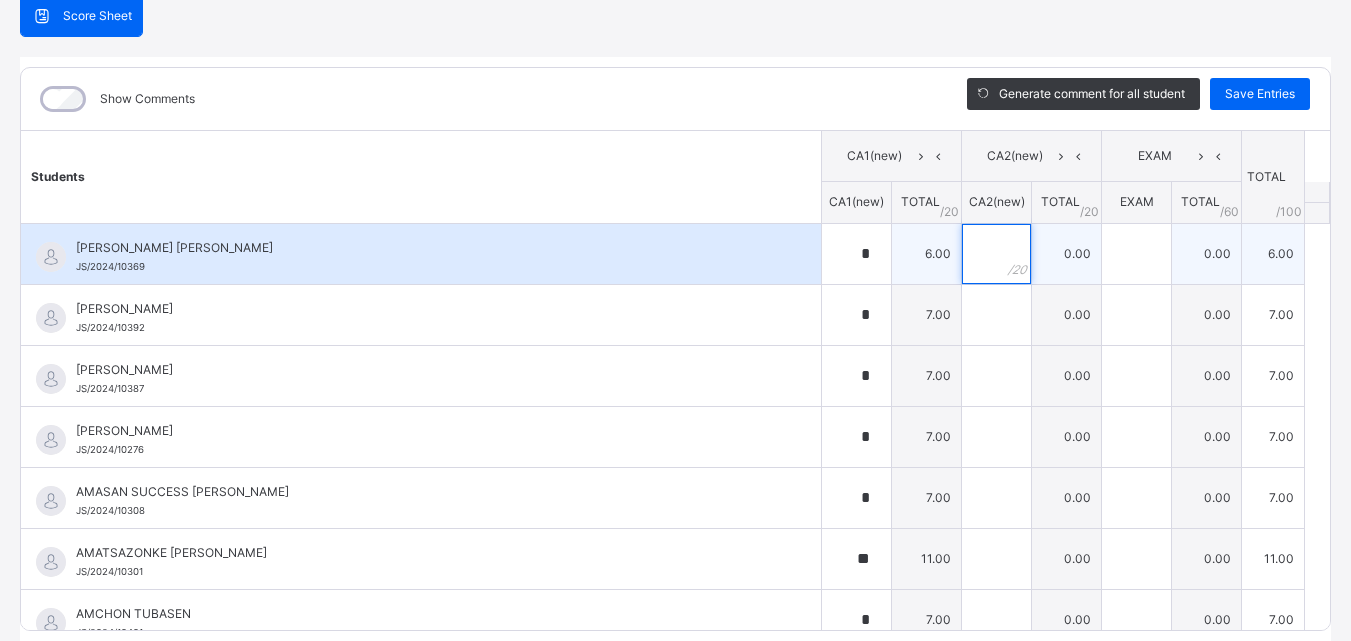 click at bounding box center (996, 254) 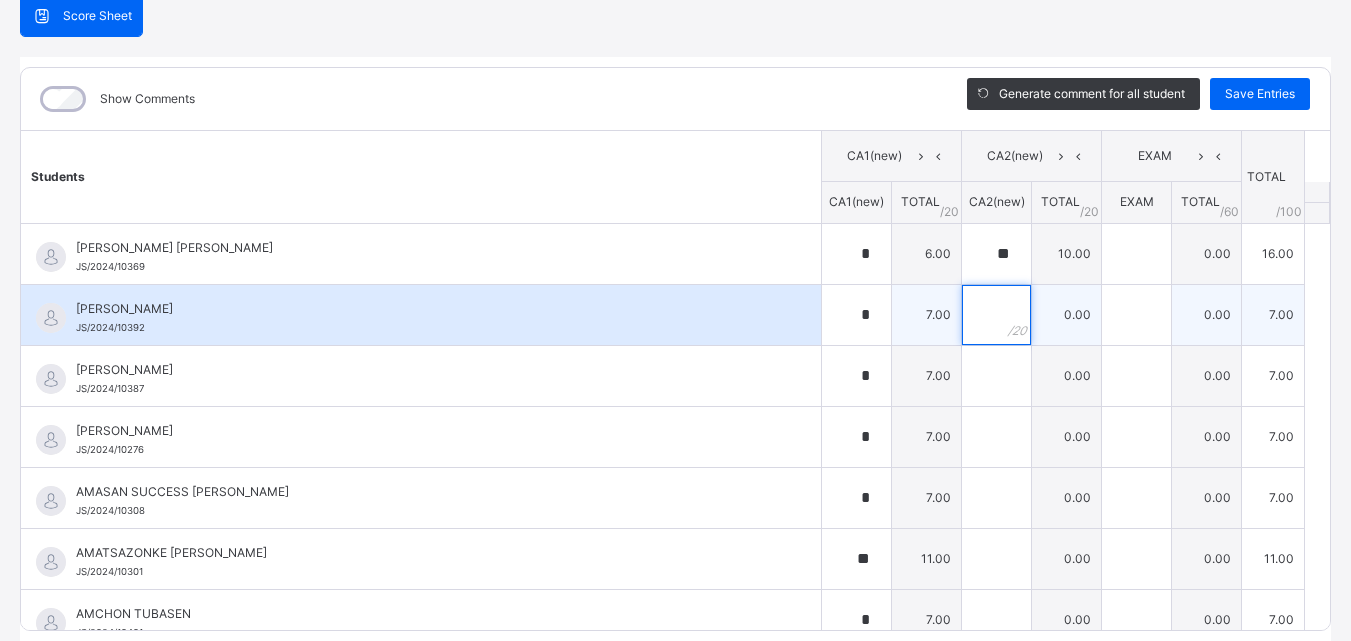 click at bounding box center [996, 315] 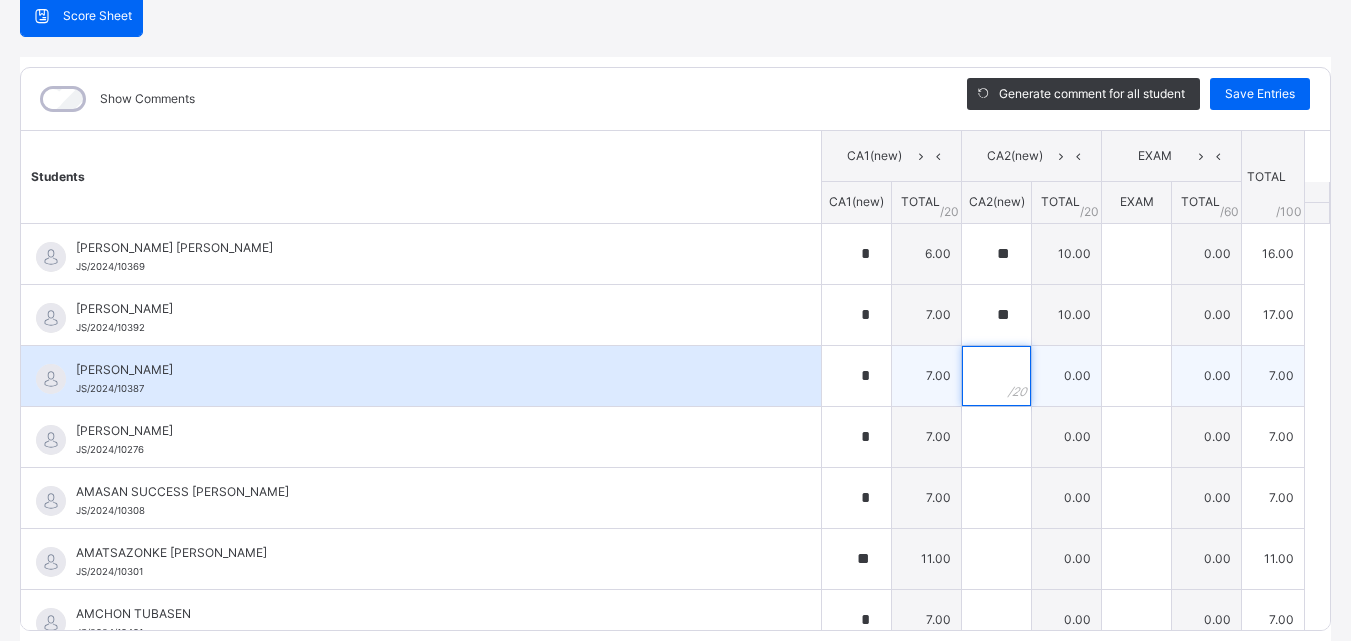 click at bounding box center (996, 376) 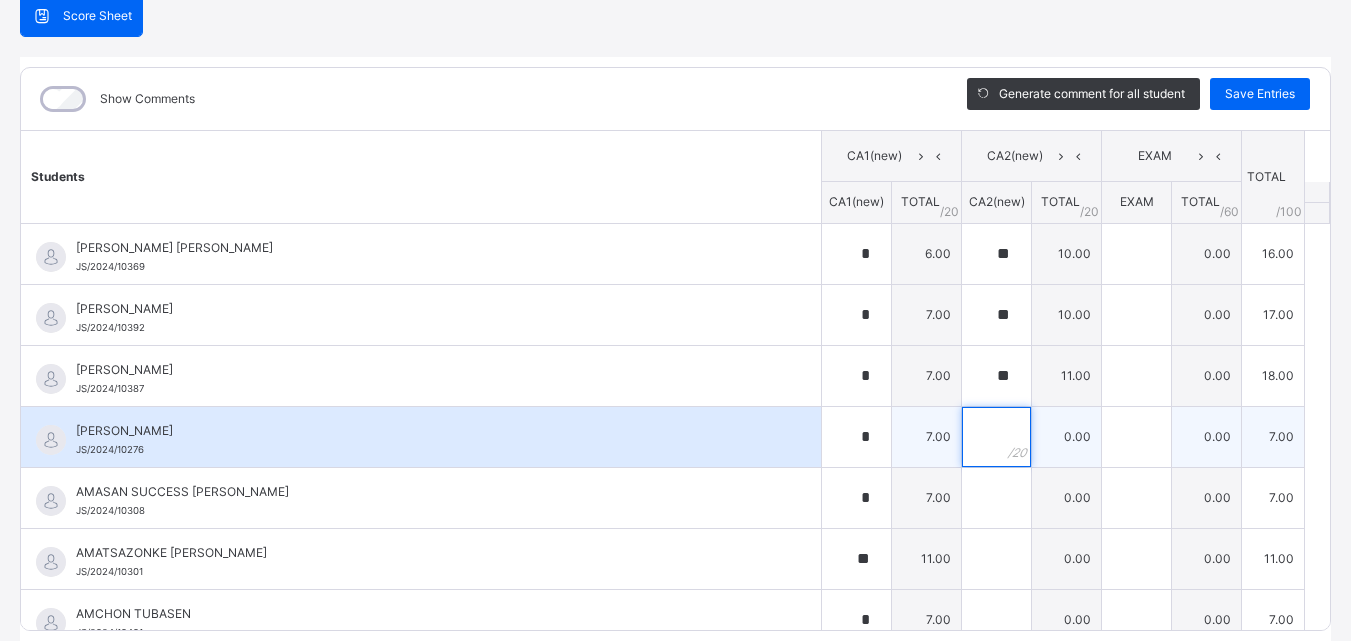 click at bounding box center (996, 437) 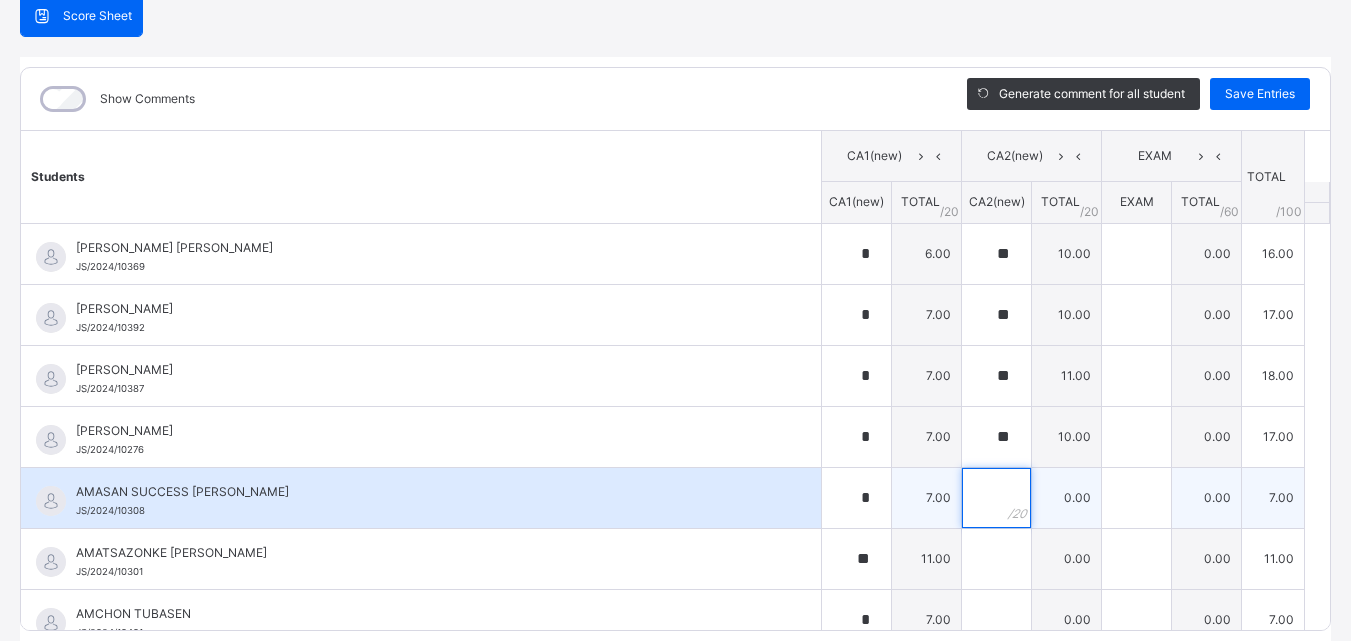 click at bounding box center [996, 498] 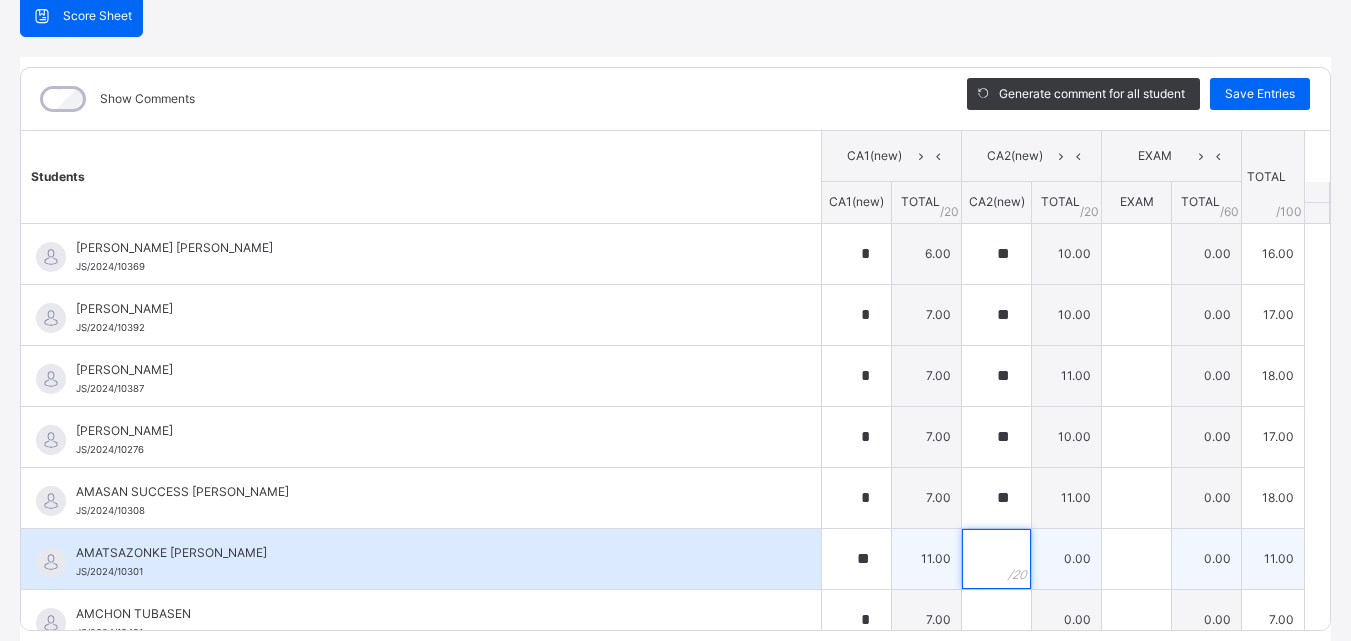 click at bounding box center (996, 559) 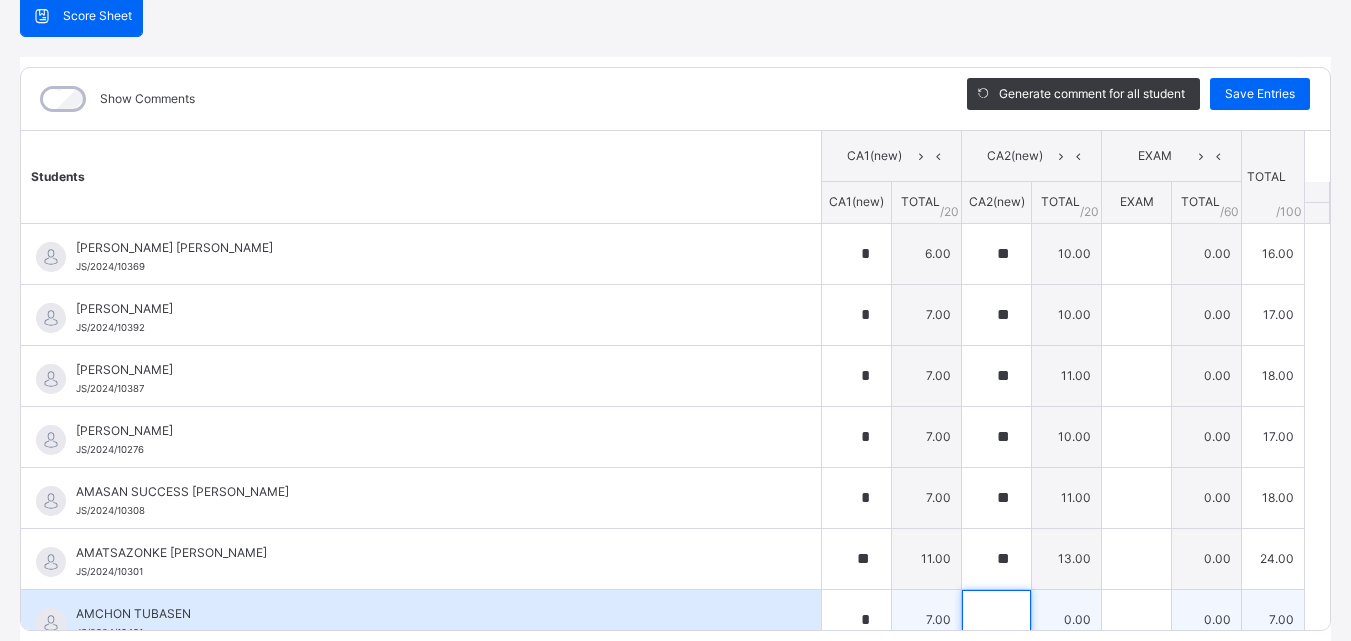 click at bounding box center [996, 620] 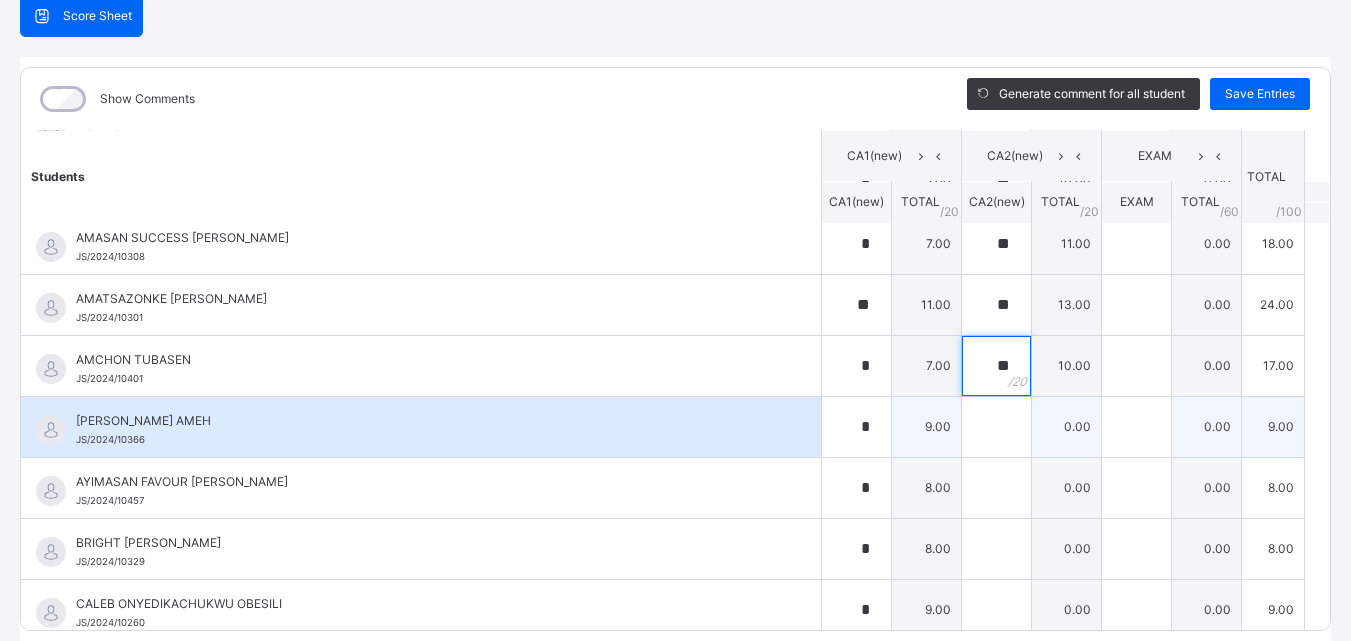 scroll, scrollTop: 300, scrollLeft: 0, axis: vertical 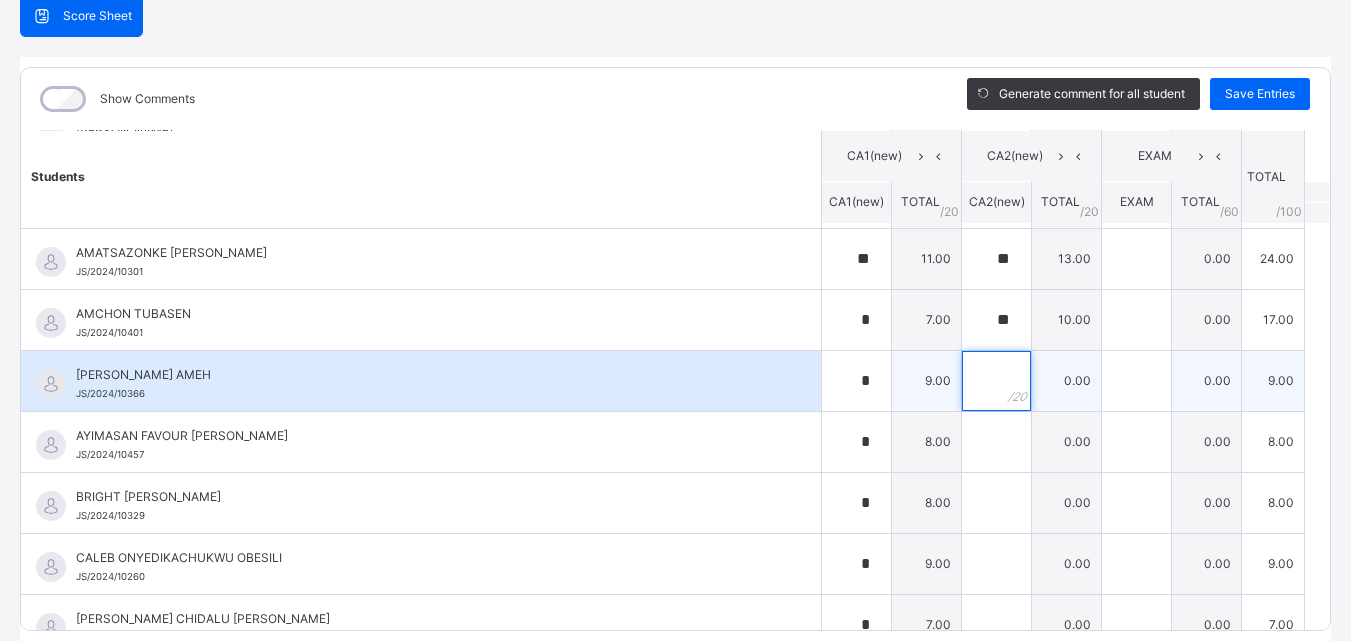 click at bounding box center (996, 381) 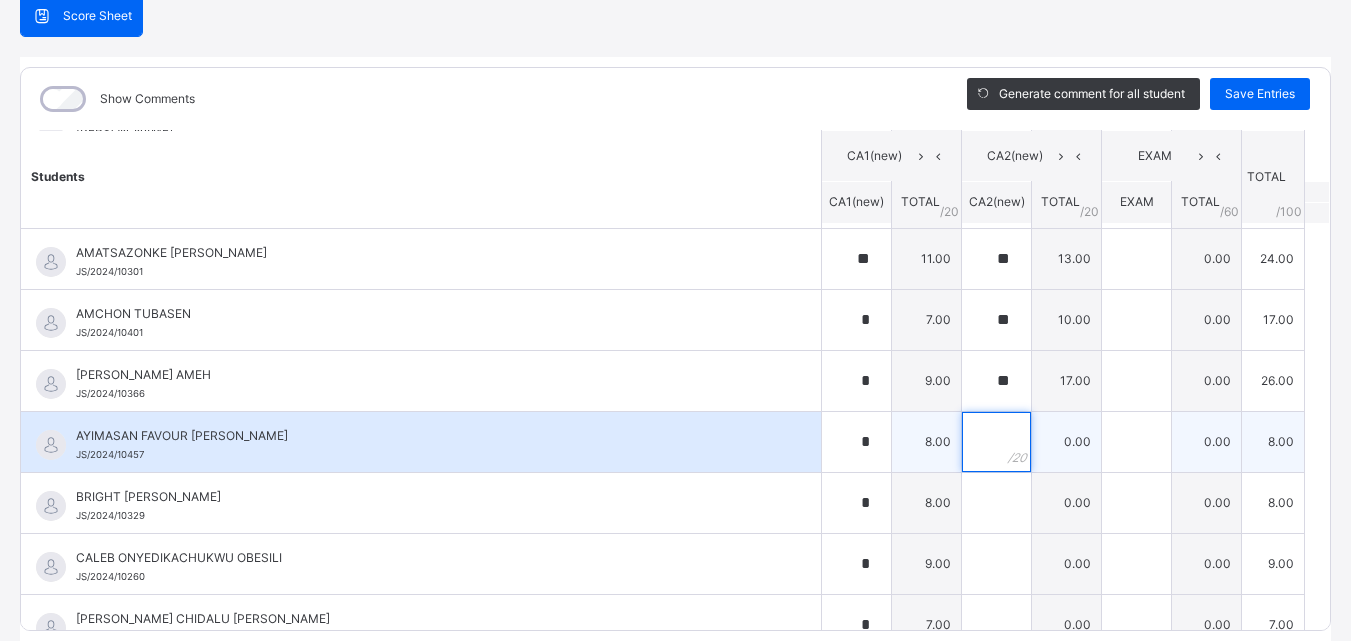click at bounding box center (996, 442) 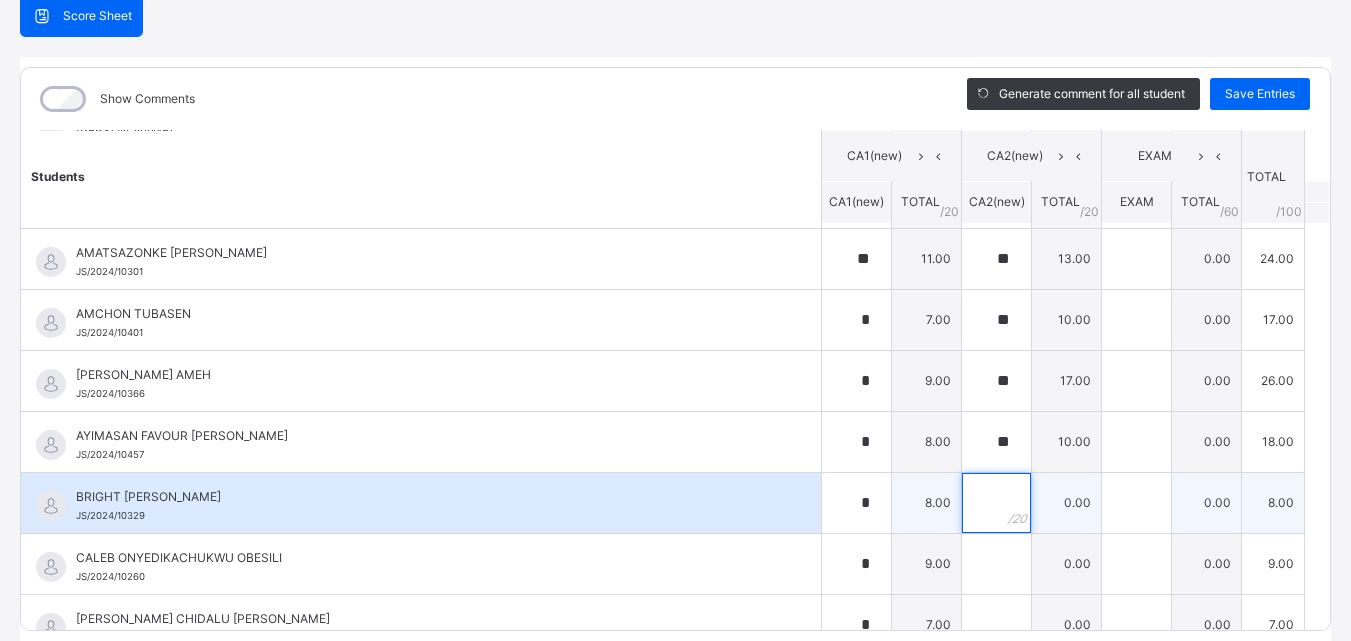 click at bounding box center (996, 503) 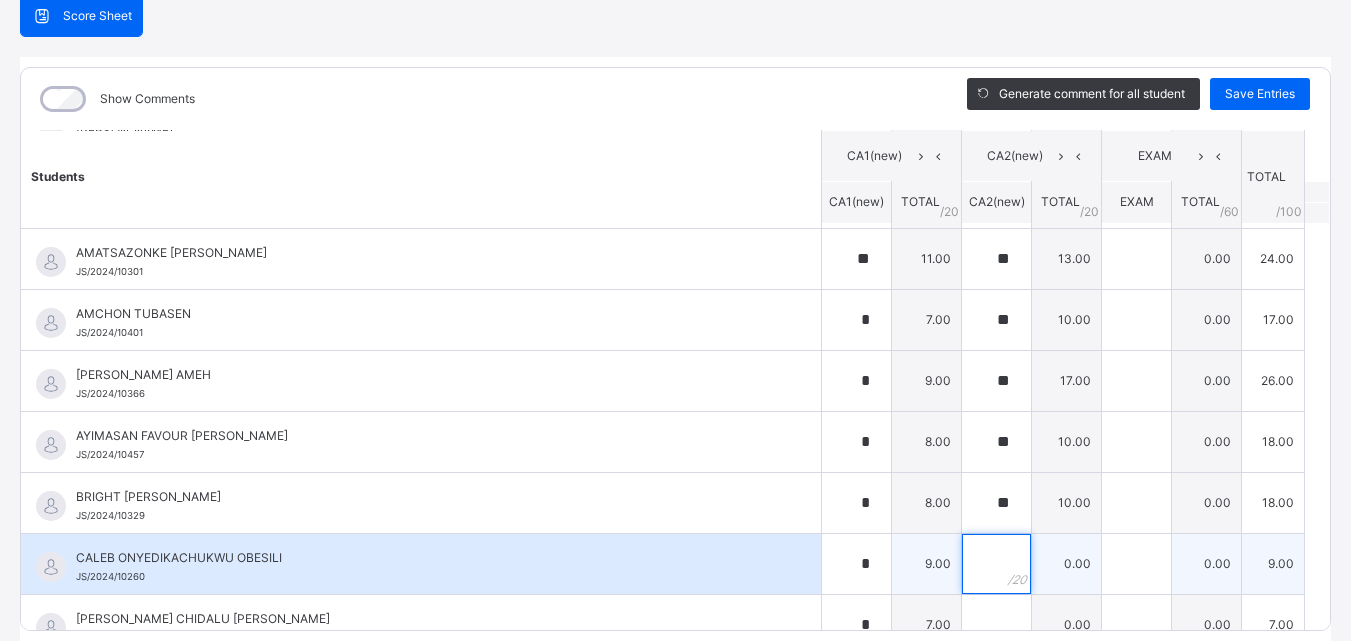 click at bounding box center [996, 564] 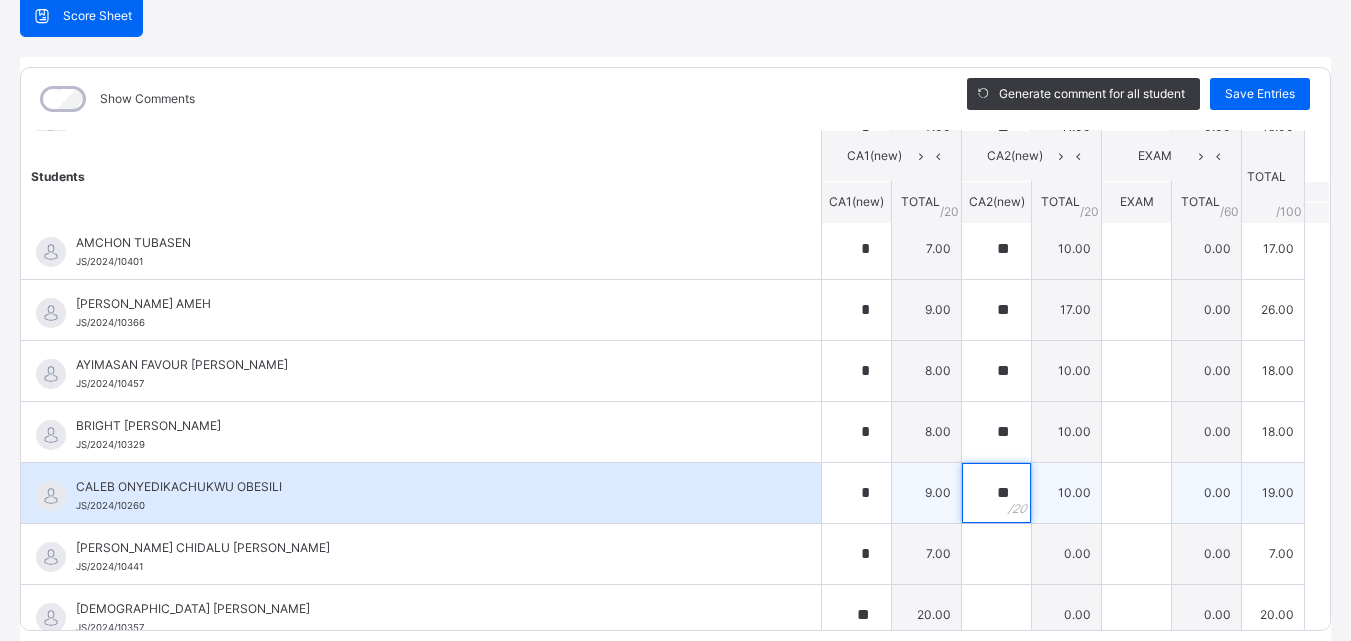 scroll, scrollTop: 400, scrollLeft: 0, axis: vertical 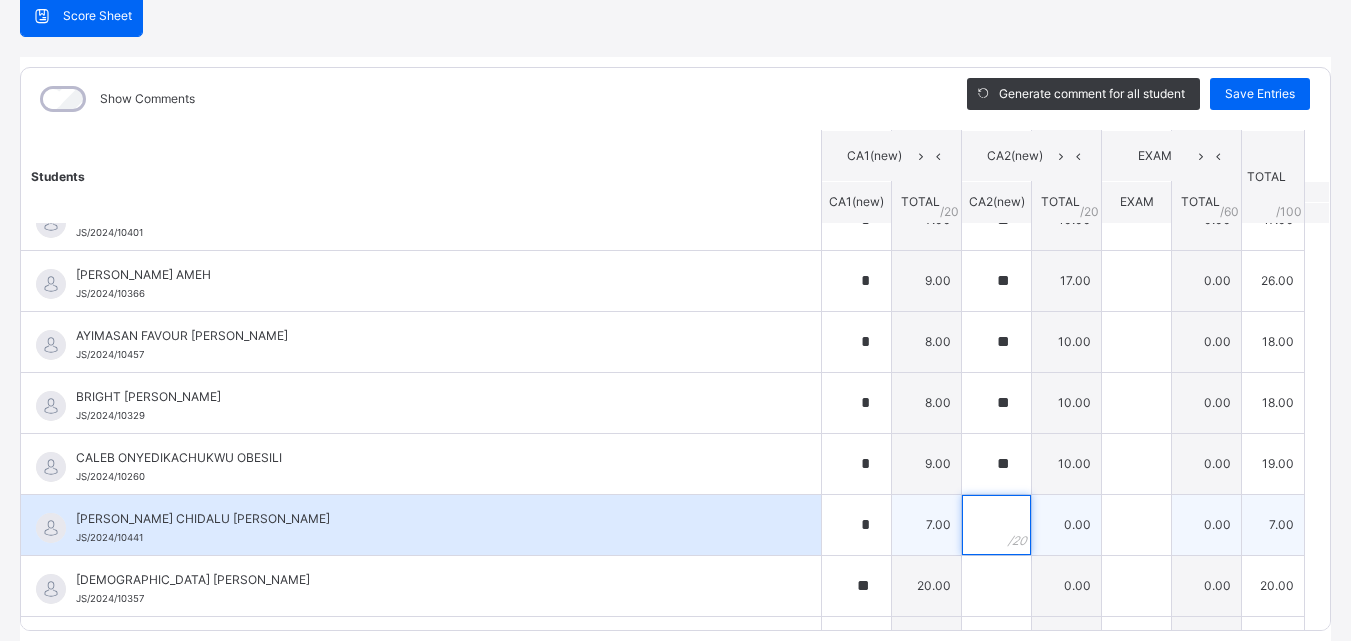 click at bounding box center [996, 525] 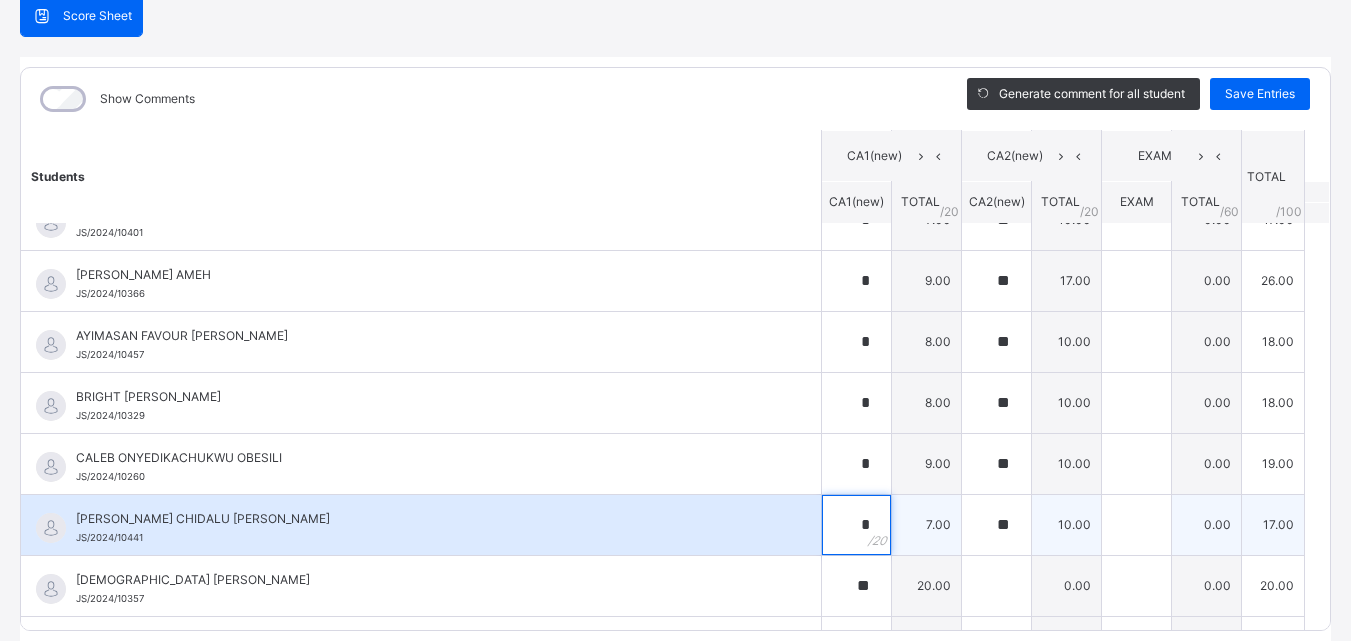 click on "*" at bounding box center [856, 525] 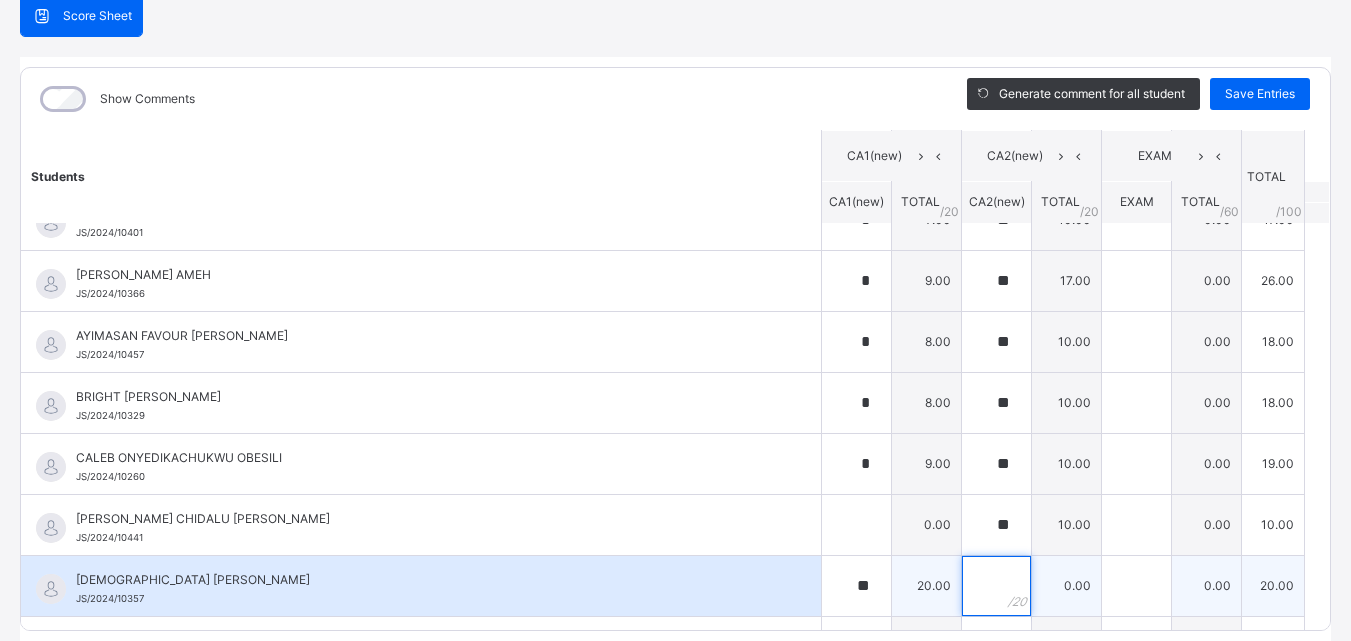 click at bounding box center [996, 586] 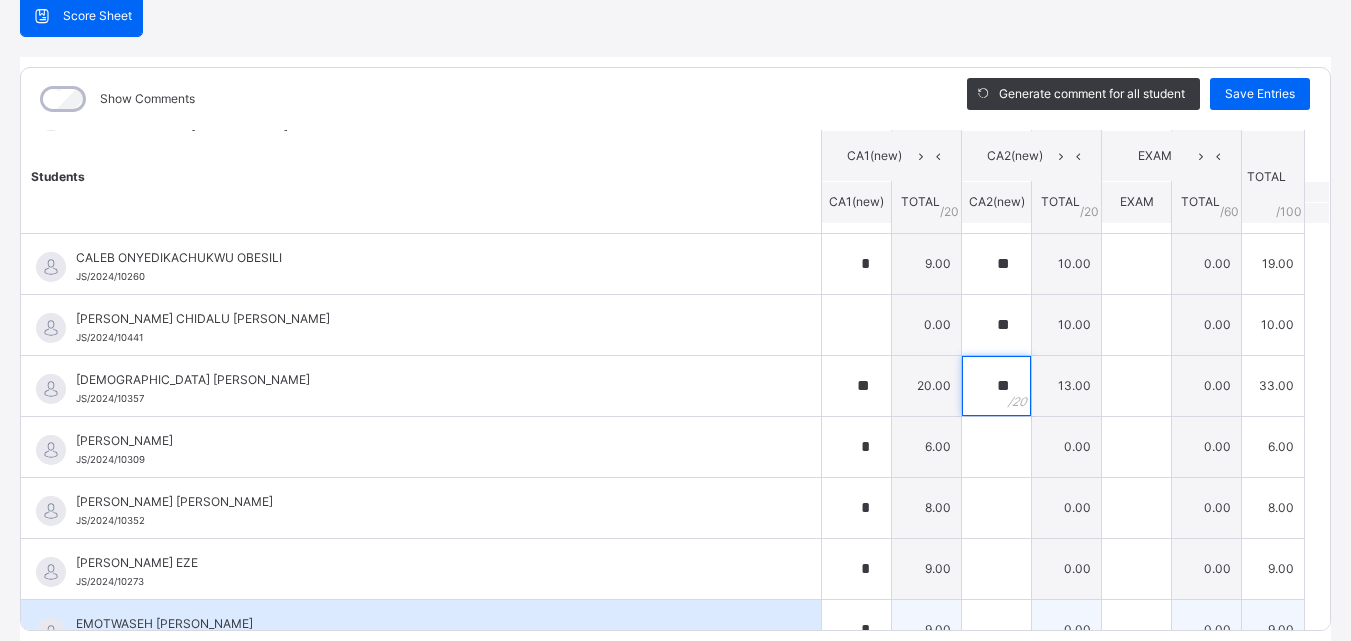 scroll, scrollTop: 700, scrollLeft: 0, axis: vertical 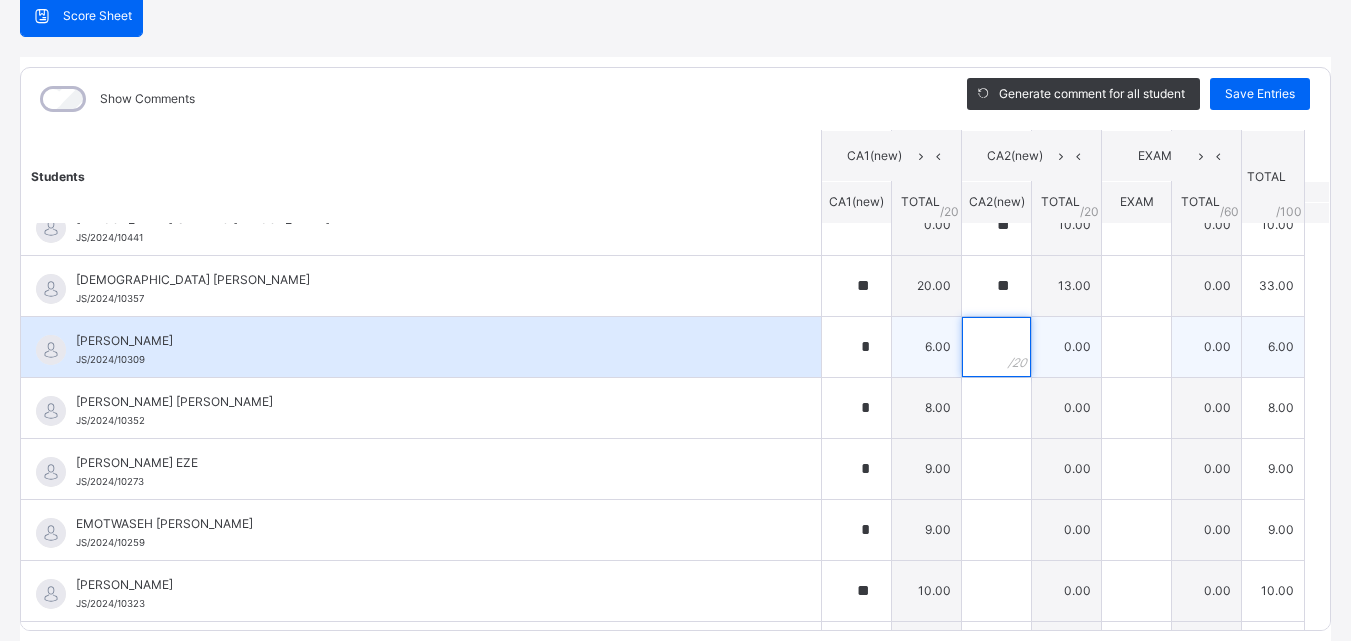 click at bounding box center [996, 347] 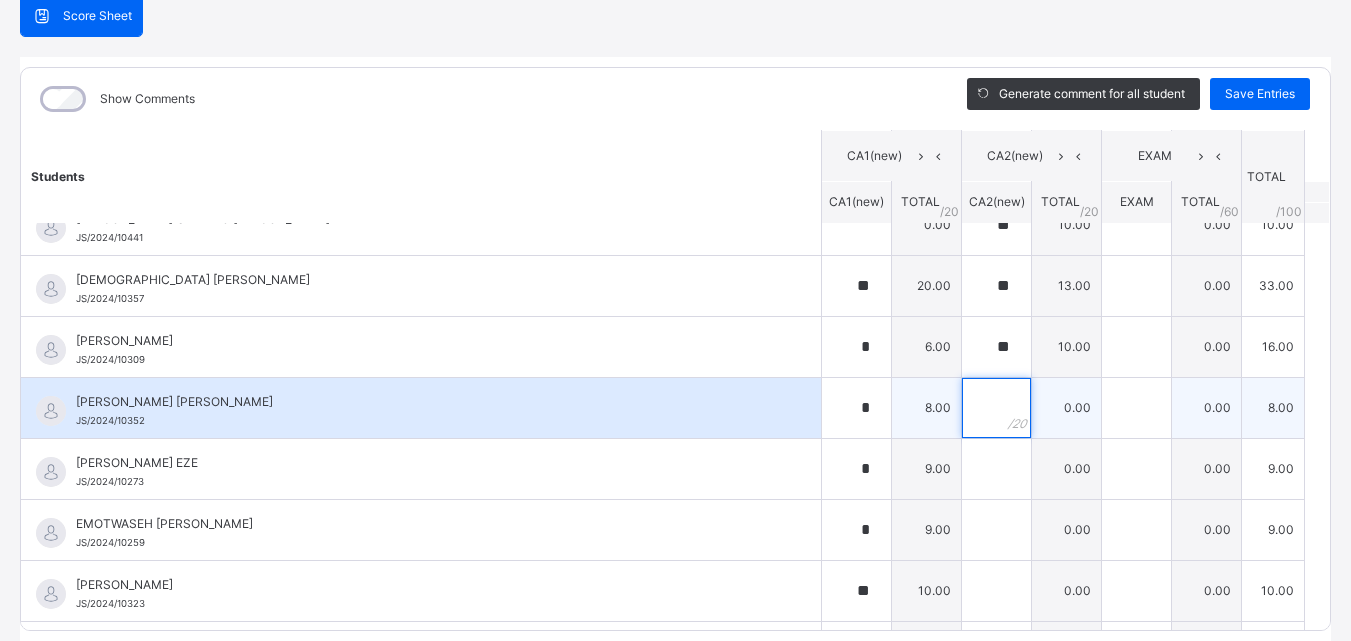 click at bounding box center [996, 408] 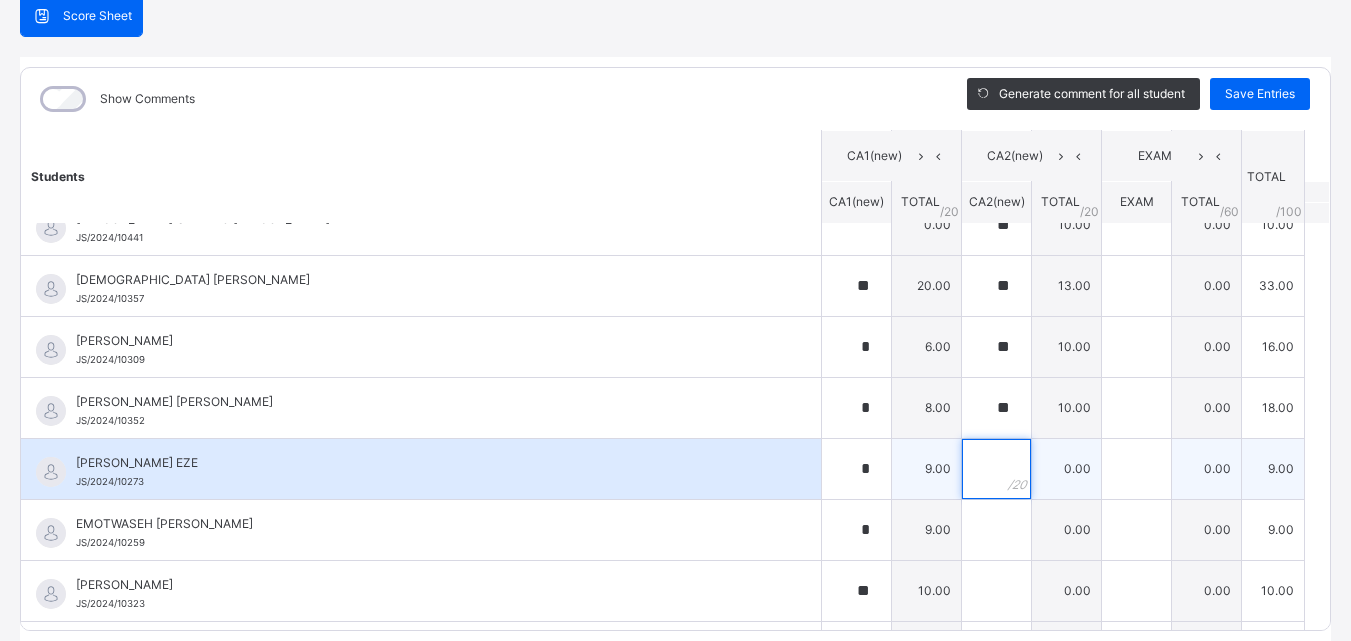 click at bounding box center (996, 469) 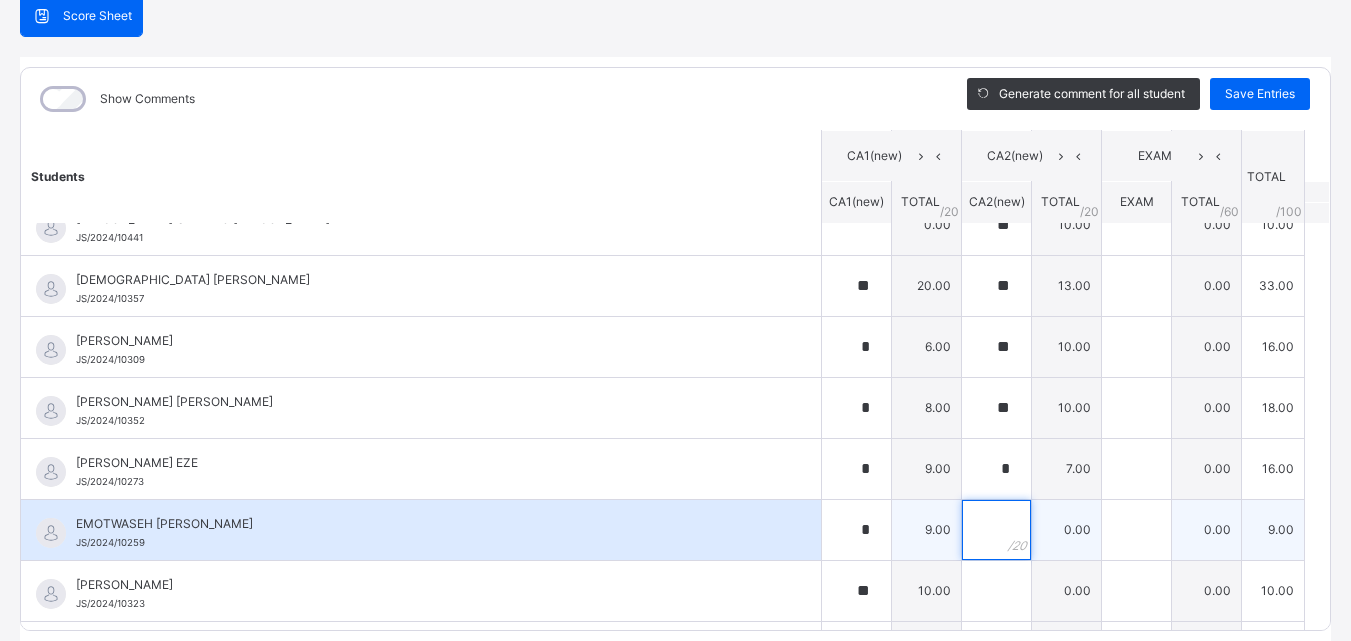click at bounding box center (996, 530) 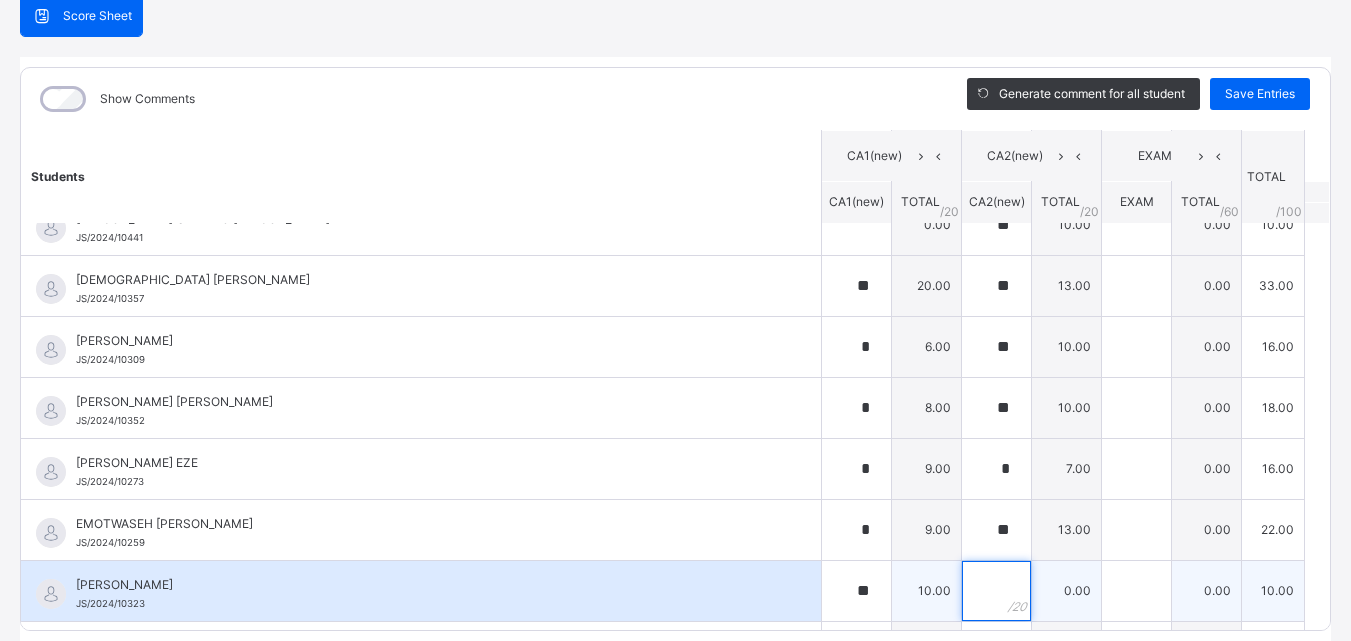 click at bounding box center [996, 591] 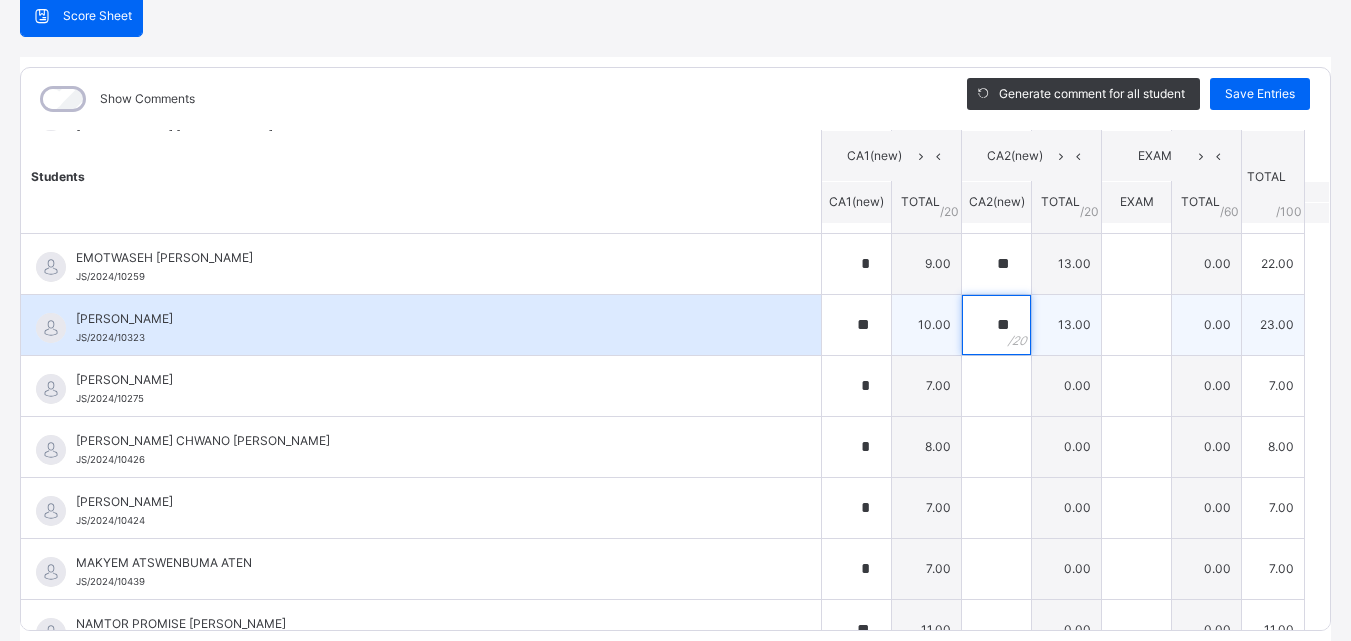 scroll, scrollTop: 1000, scrollLeft: 0, axis: vertical 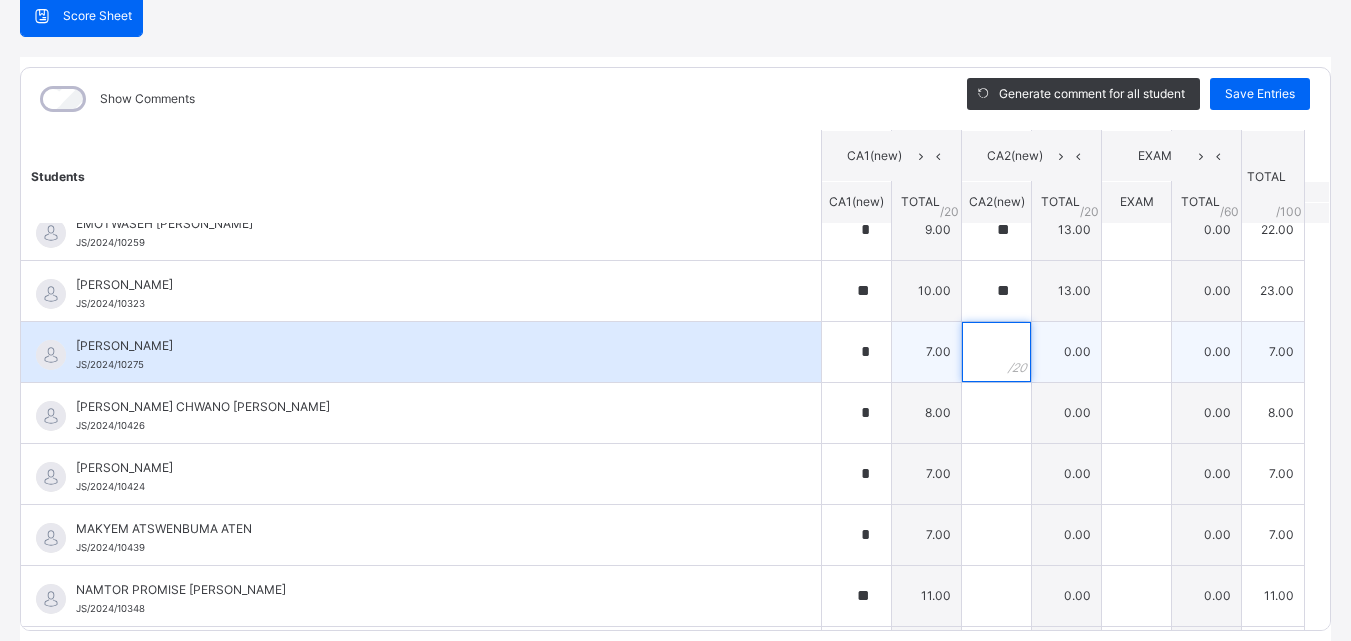 click at bounding box center (996, 352) 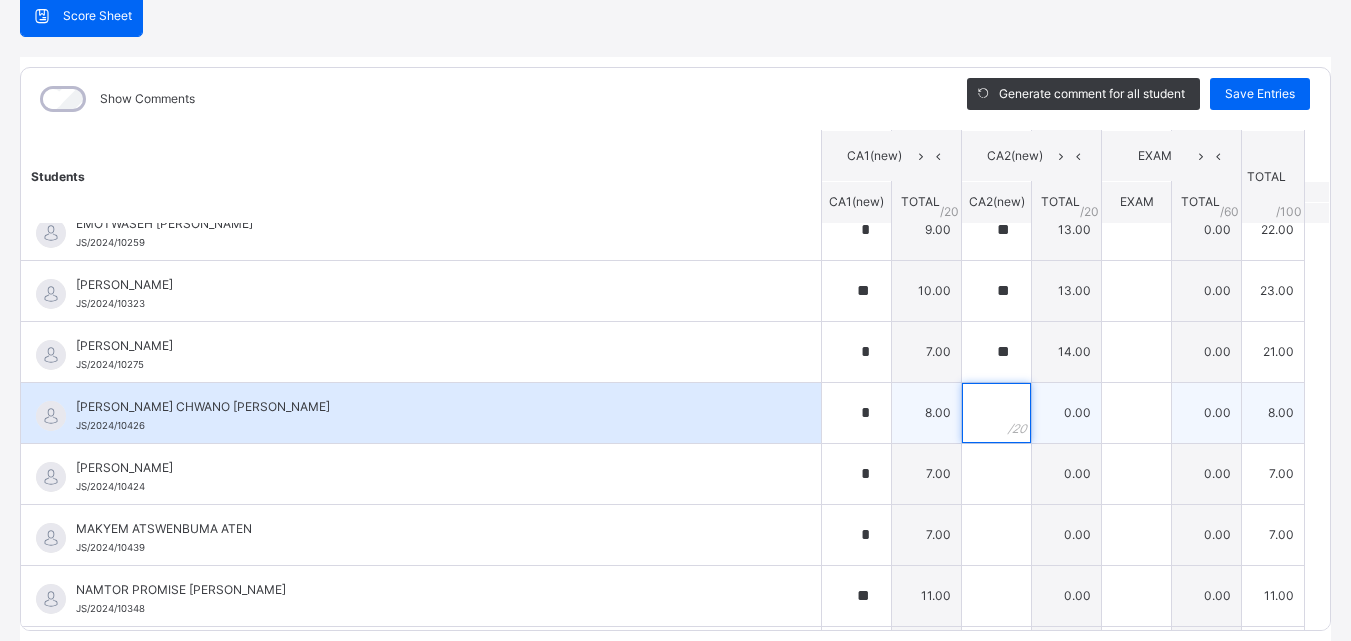click at bounding box center (996, 413) 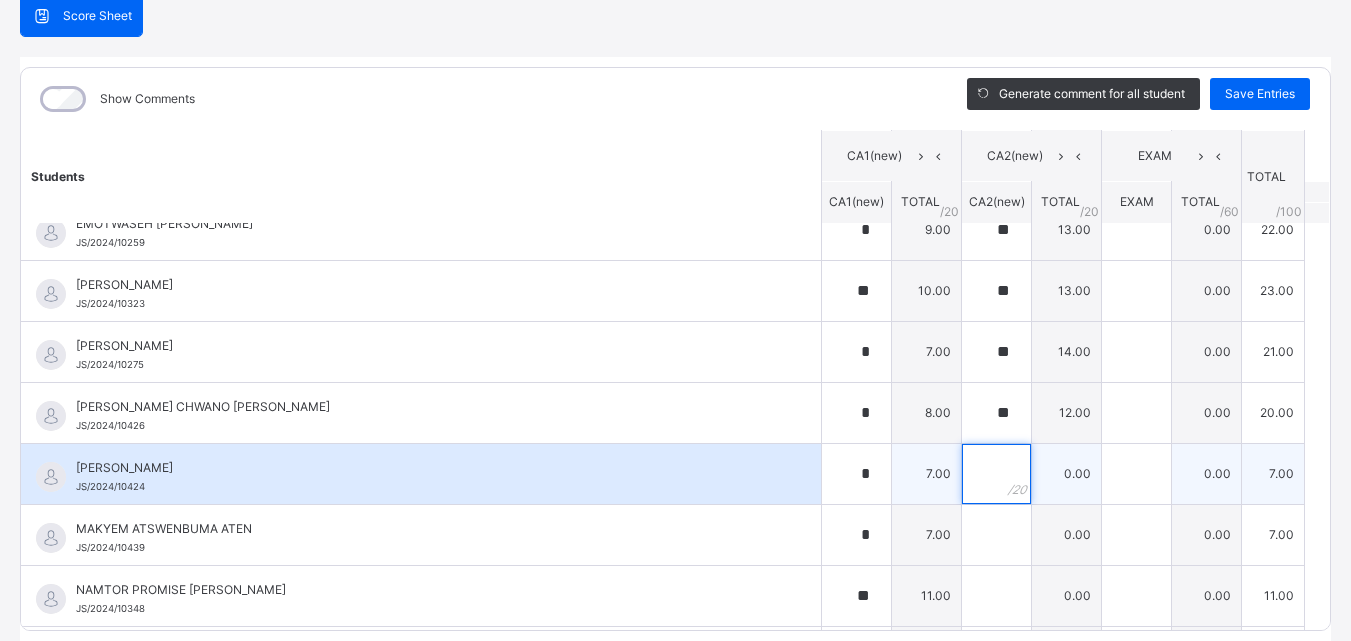 click at bounding box center [996, 474] 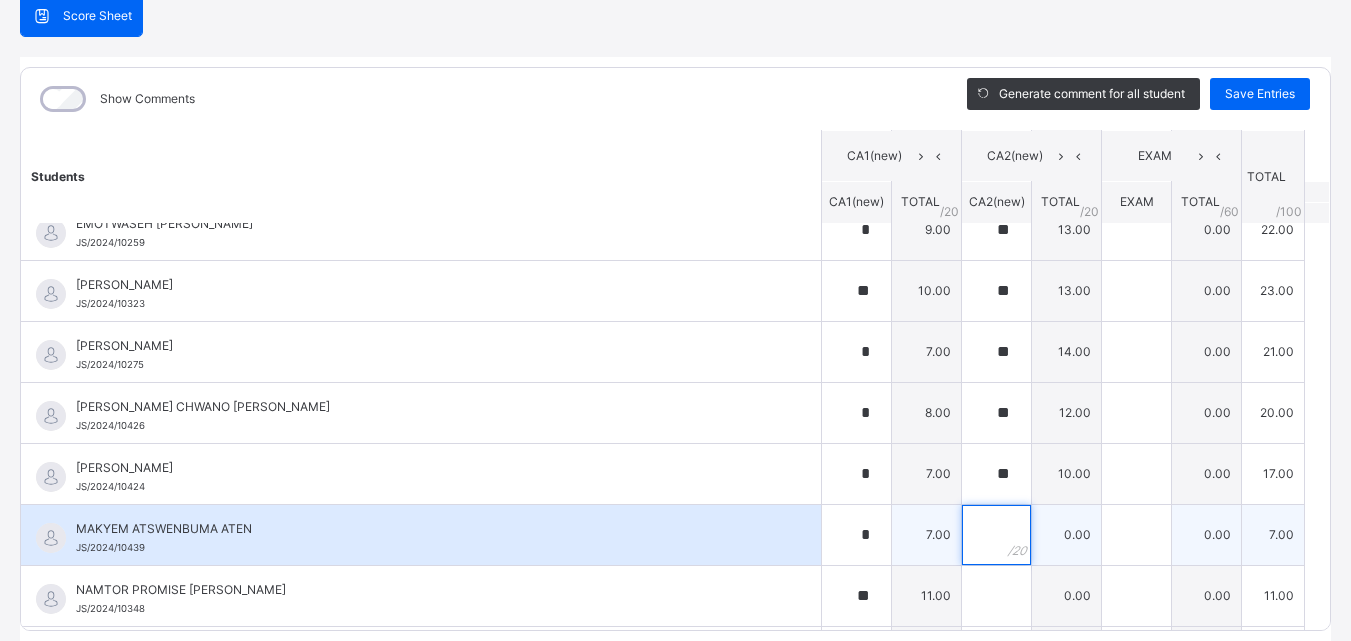 click at bounding box center (996, 535) 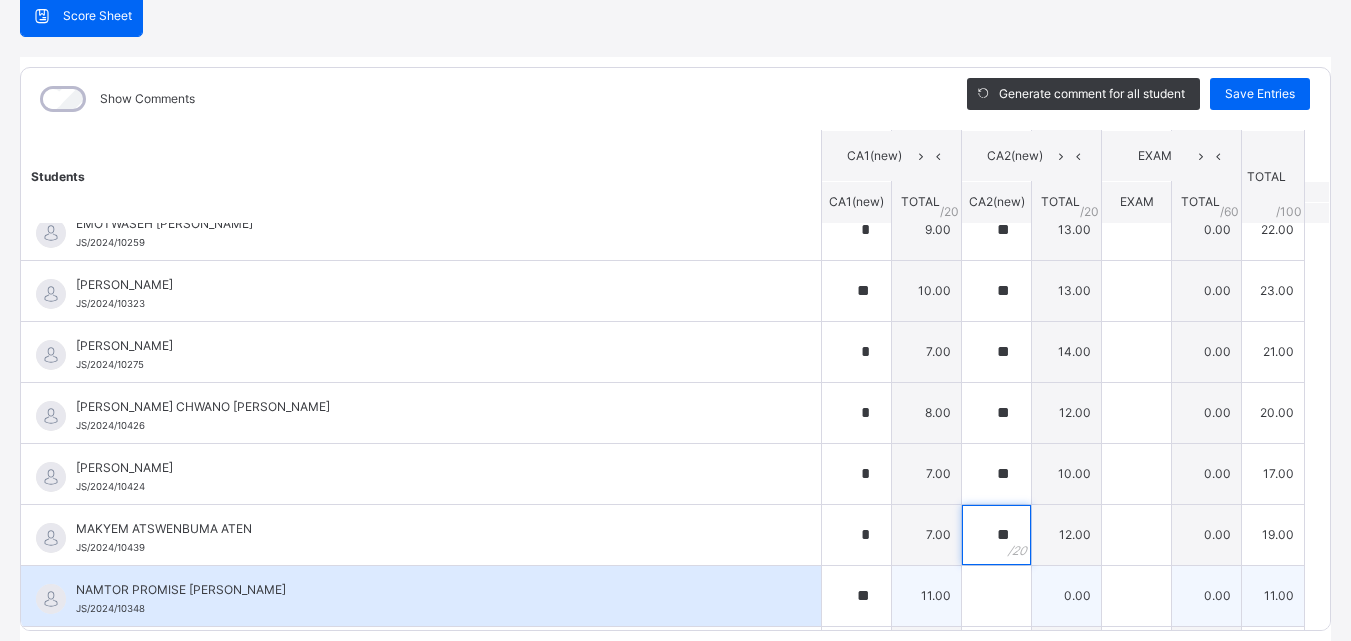 scroll, scrollTop: 1100, scrollLeft: 0, axis: vertical 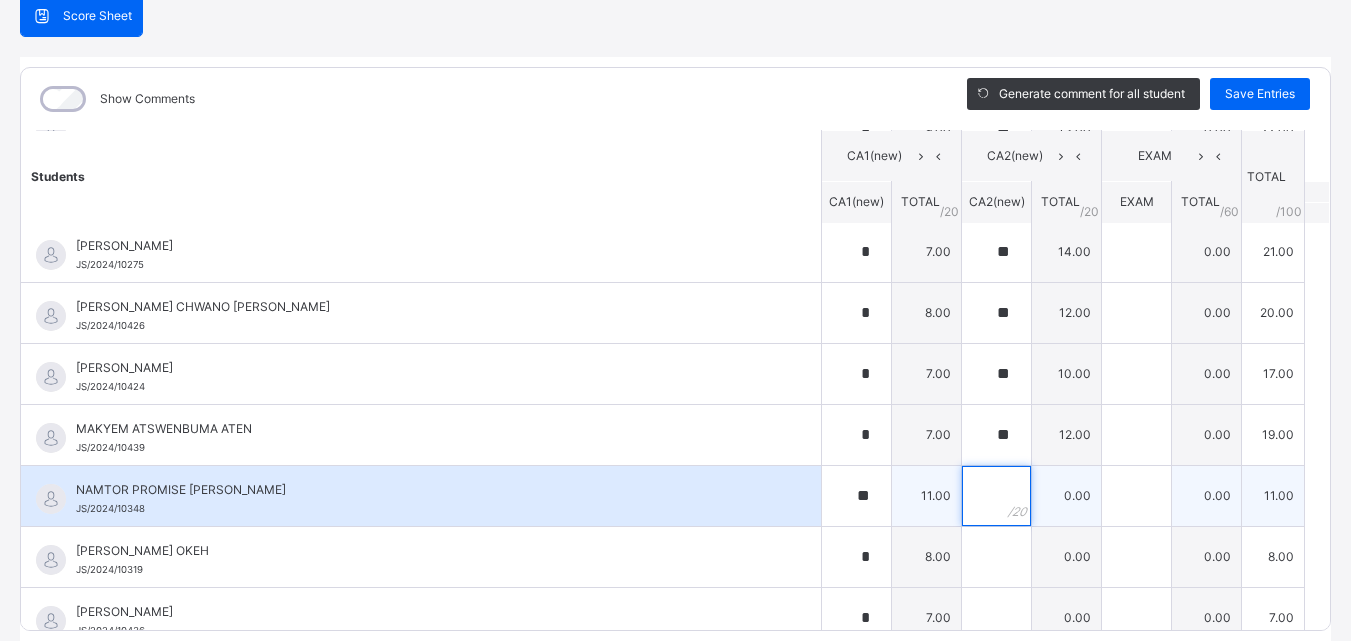 click at bounding box center (996, 496) 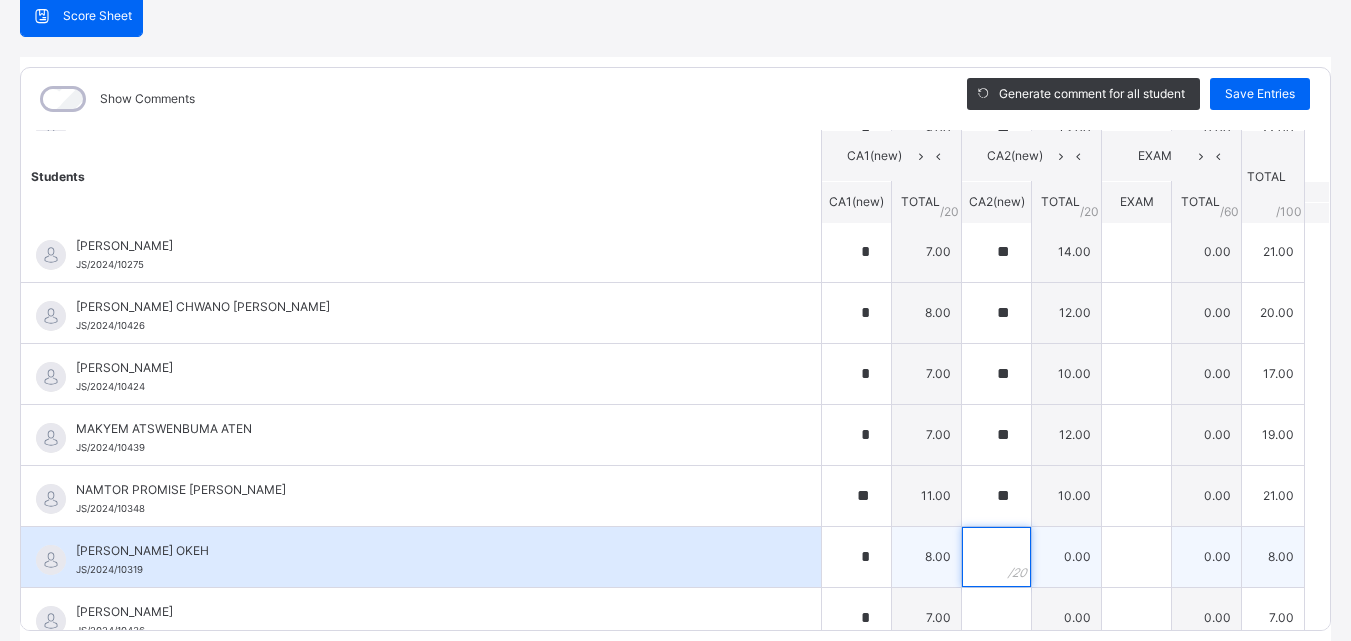 click at bounding box center (996, 557) 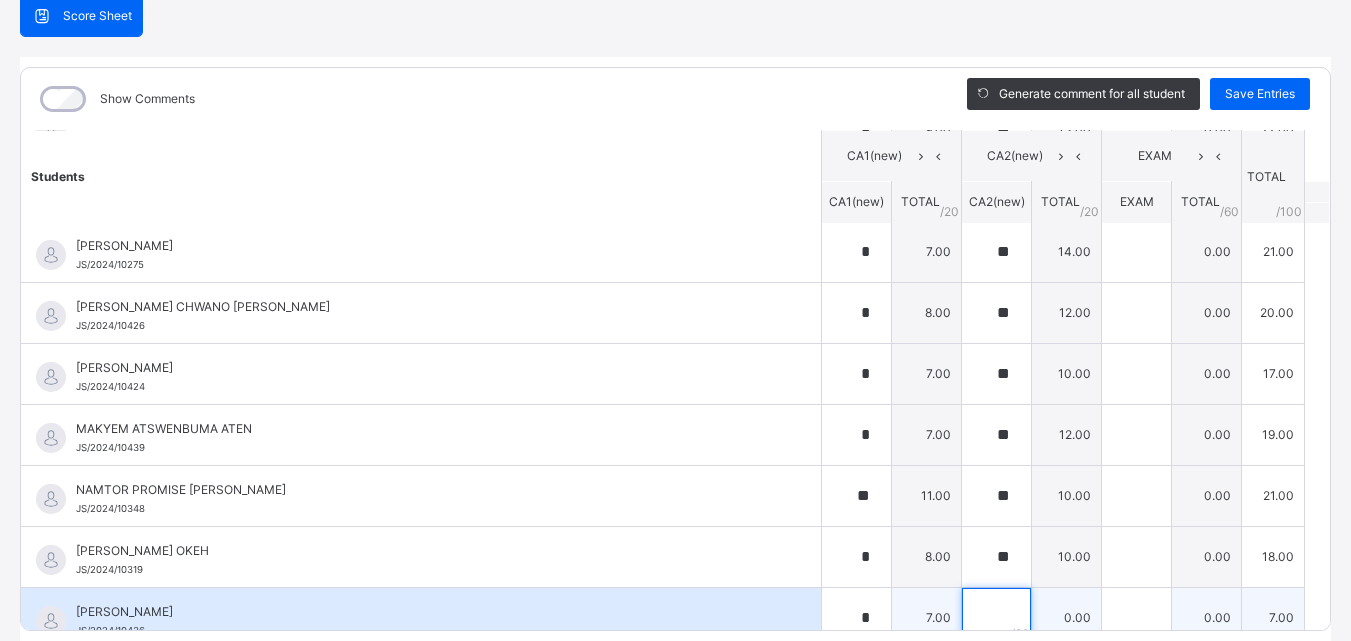 click at bounding box center (996, 618) 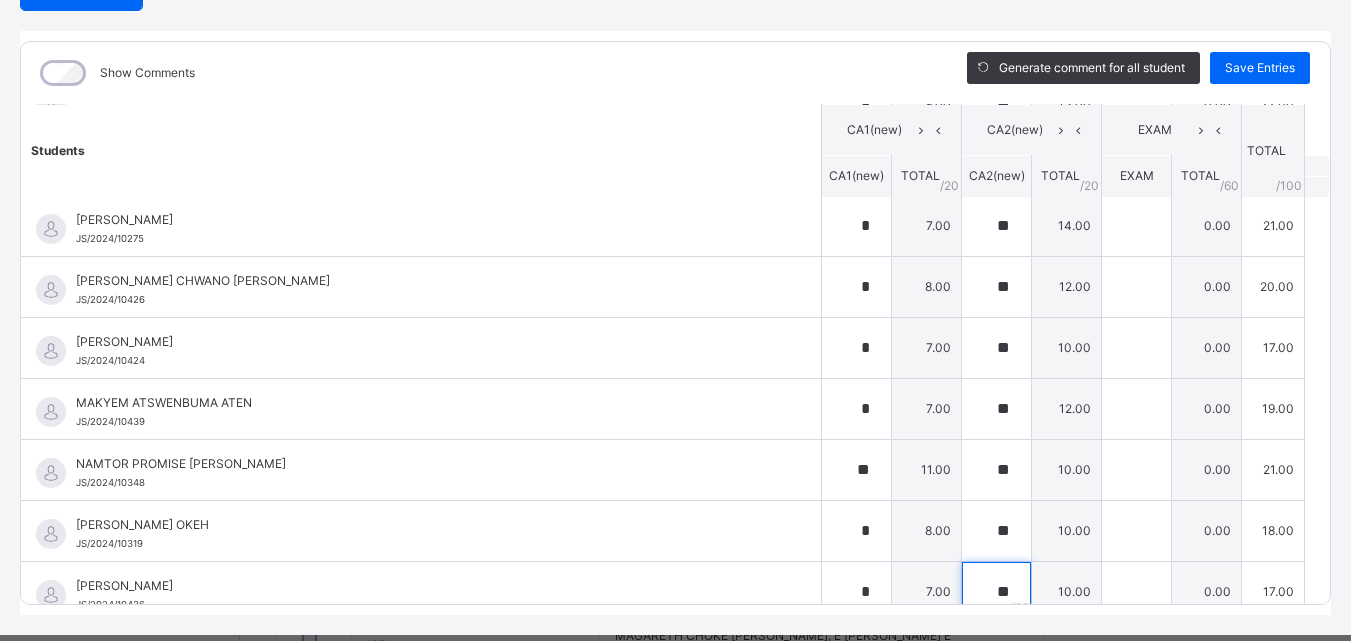 scroll, scrollTop: 270, scrollLeft: 0, axis: vertical 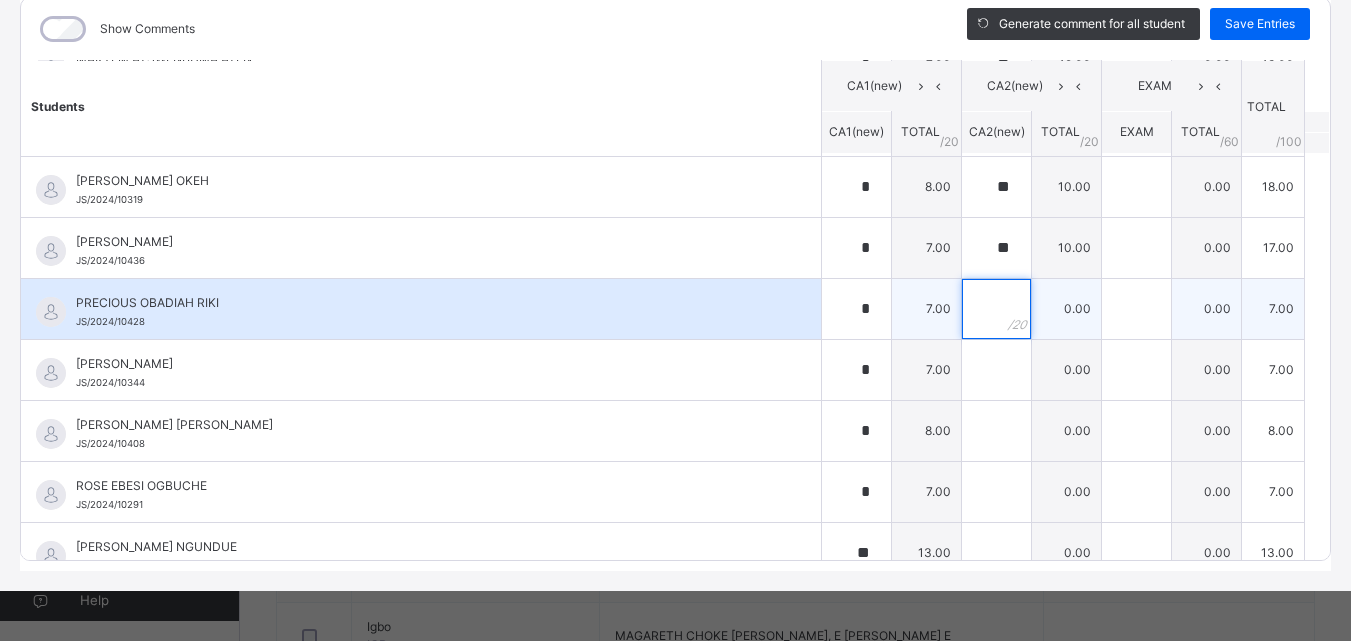 click at bounding box center (996, 309) 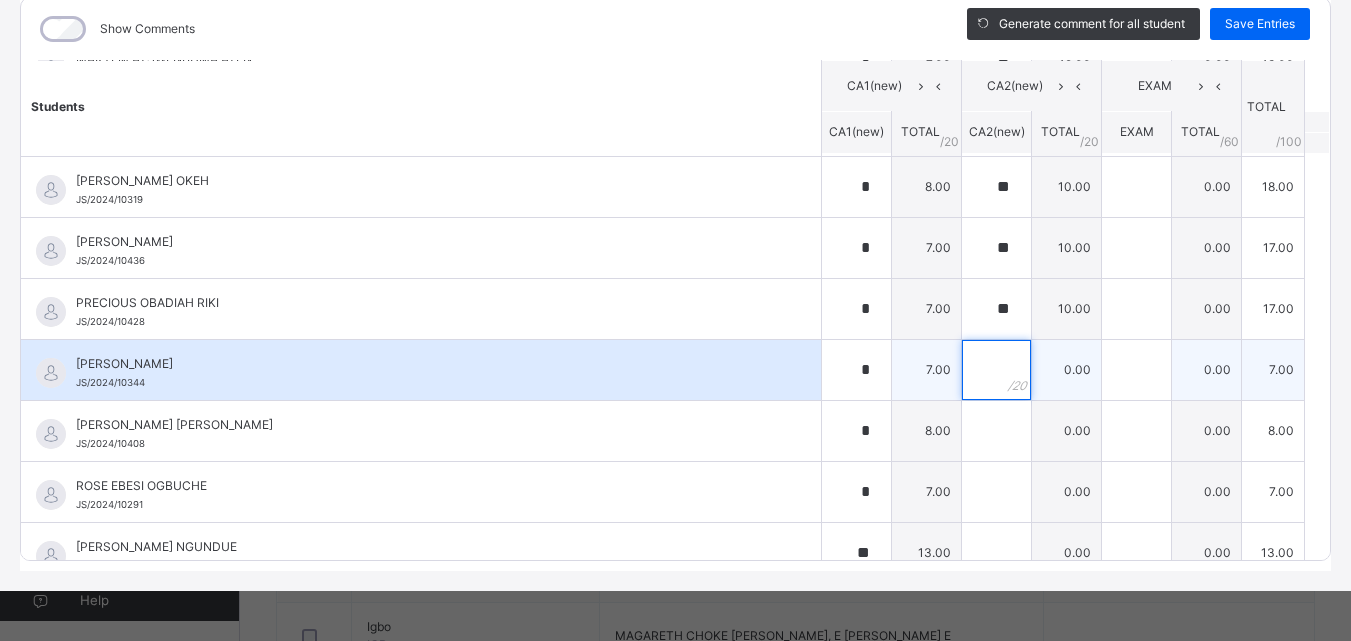 click at bounding box center [996, 370] 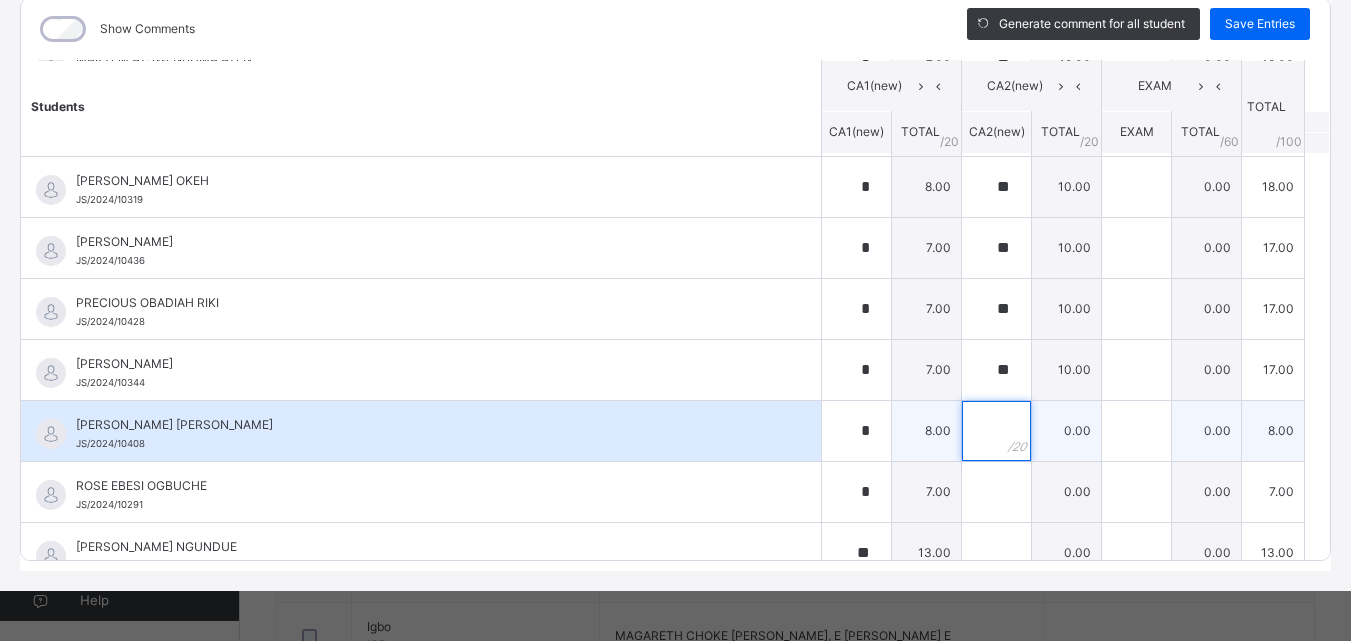 click at bounding box center (996, 431) 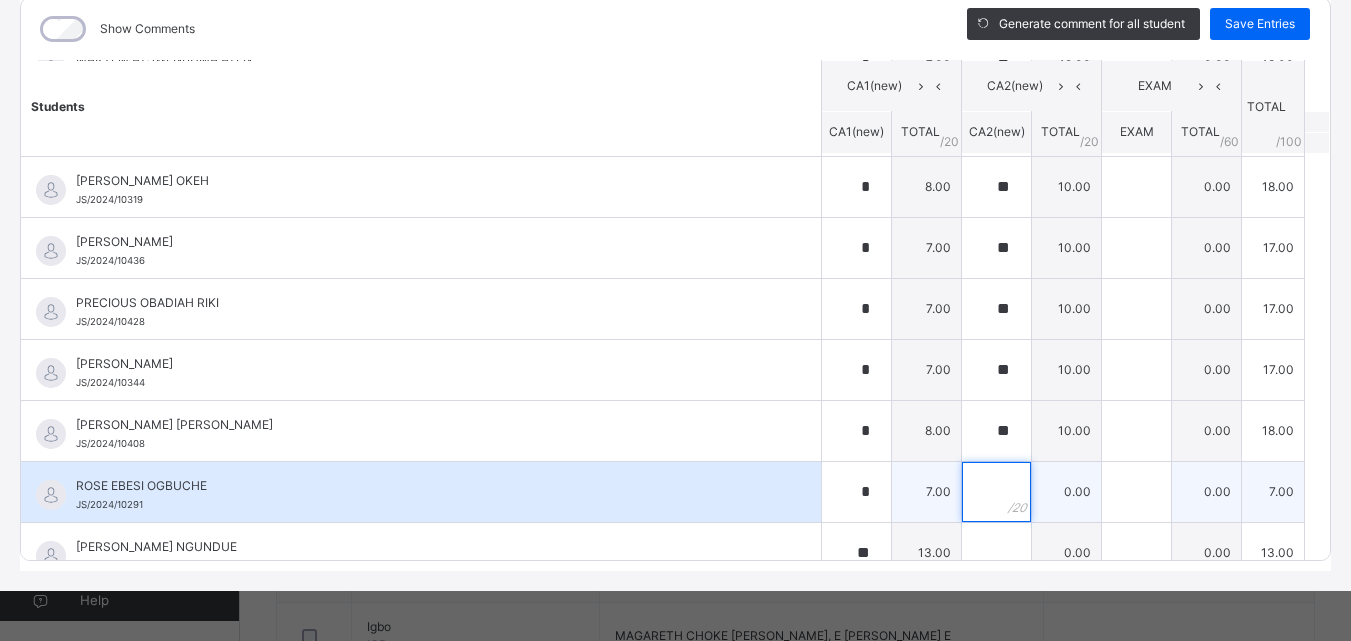 click at bounding box center (996, 492) 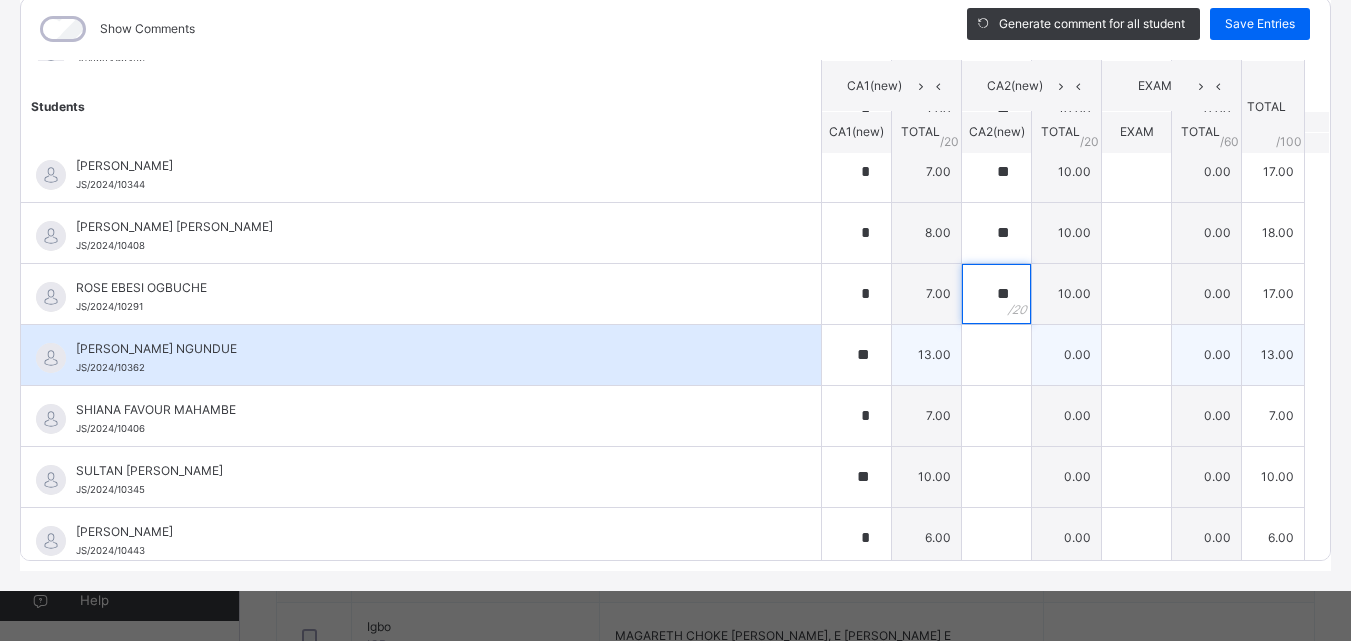 scroll, scrollTop: 1600, scrollLeft: 0, axis: vertical 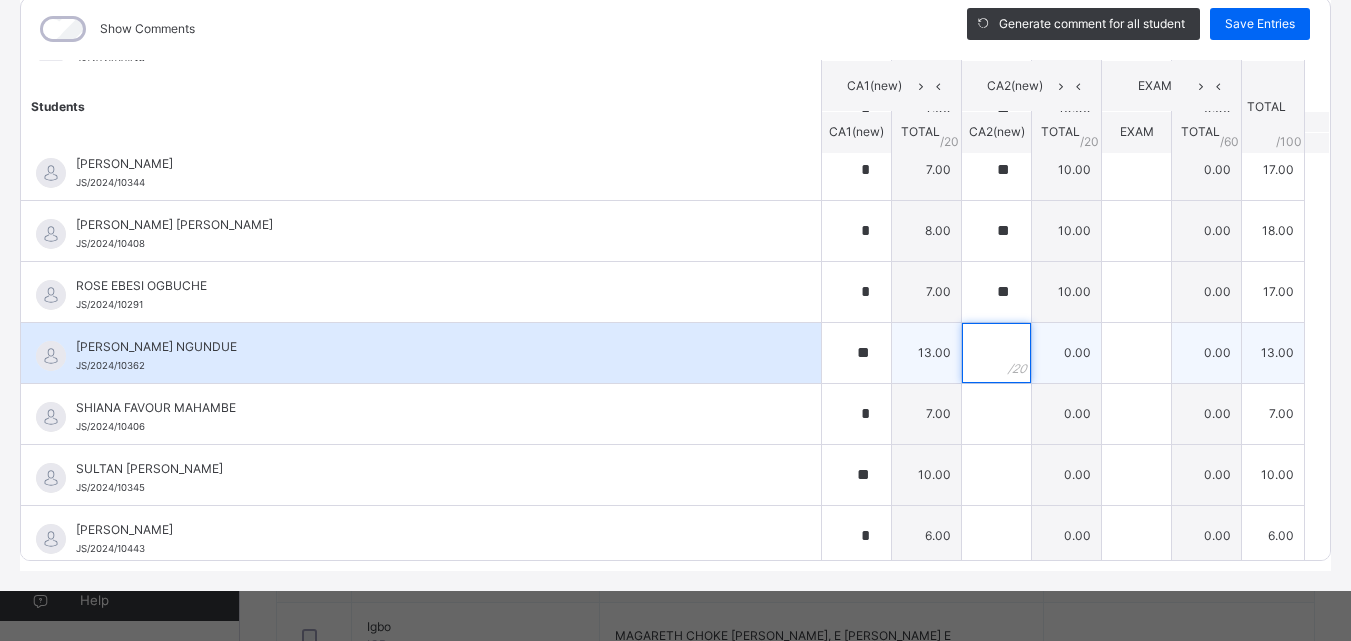 click at bounding box center (996, 353) 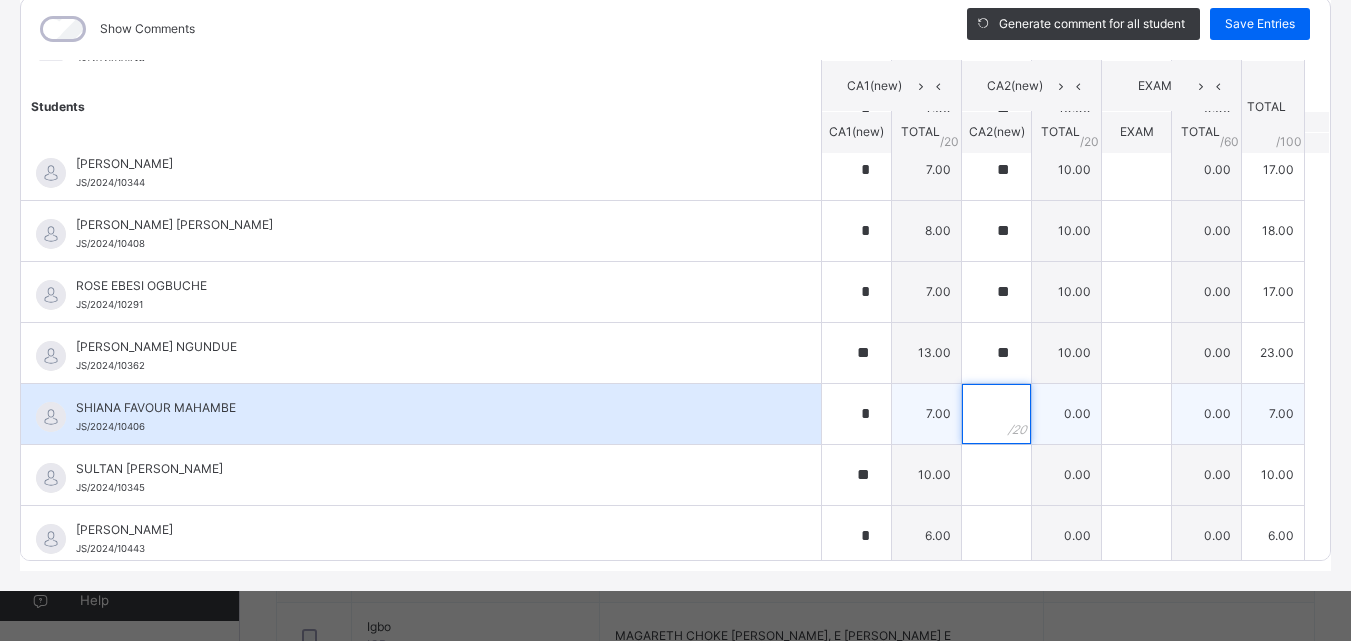 click at bounding box center (996, 414) 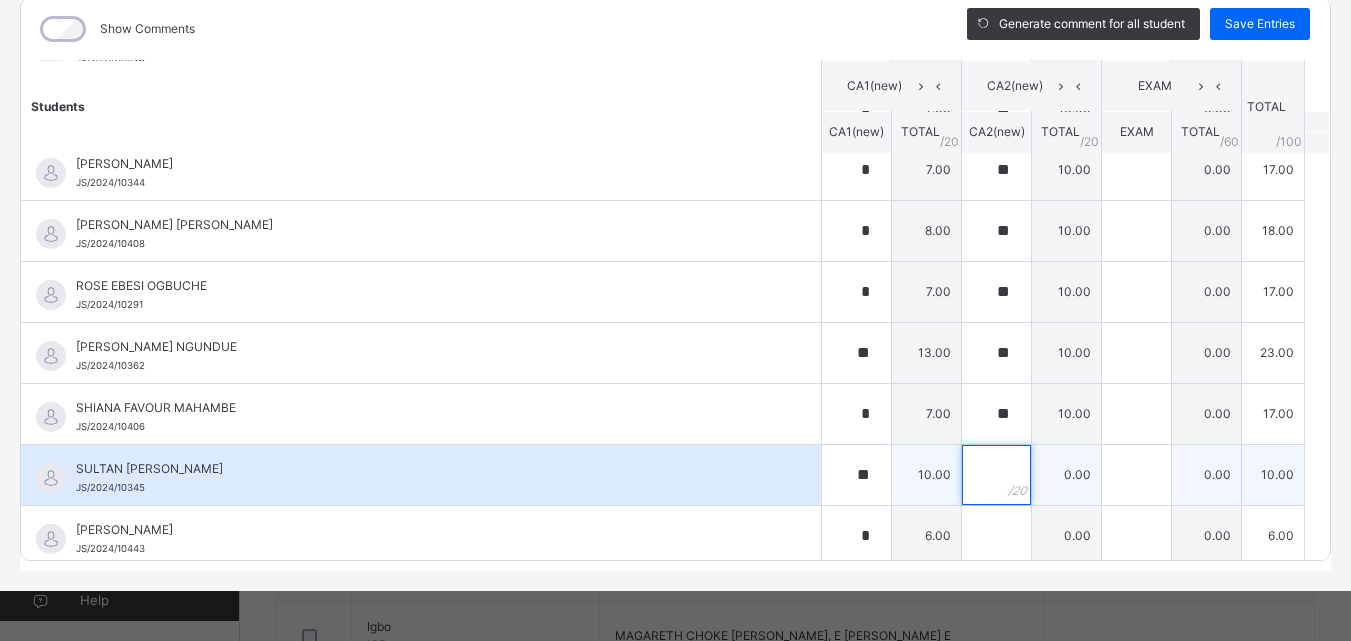 click at bounding box center [996, 475] 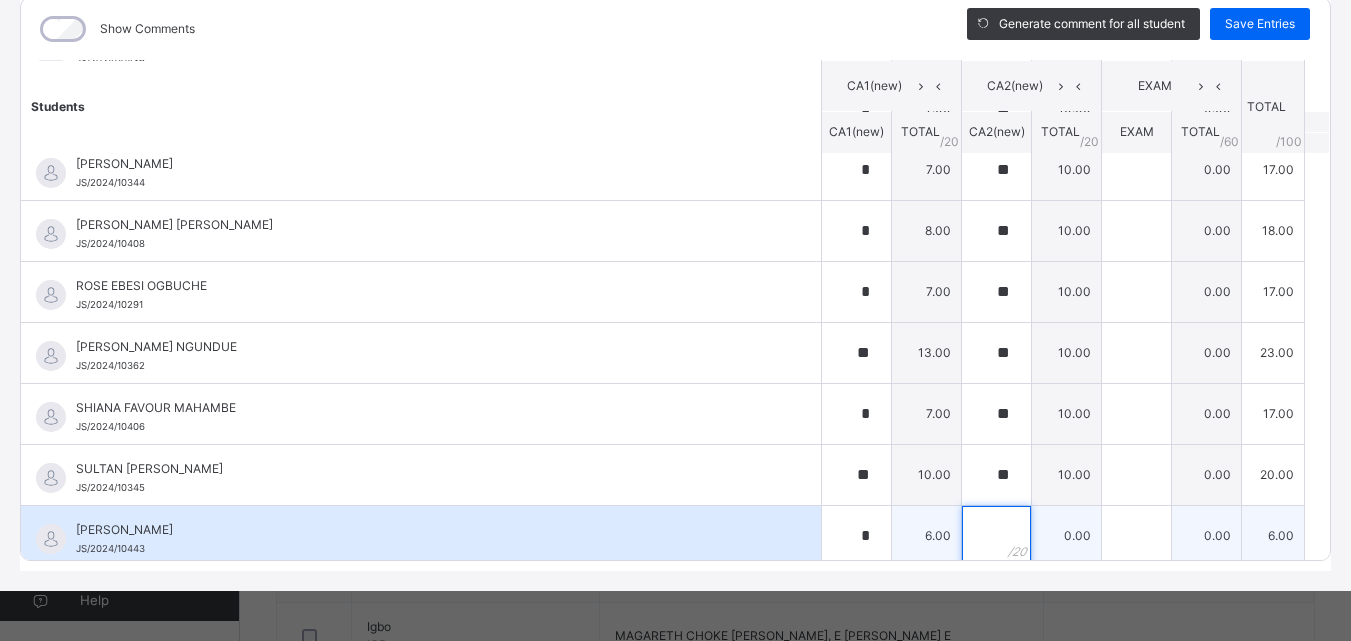 click at bounding box center [996, 536] 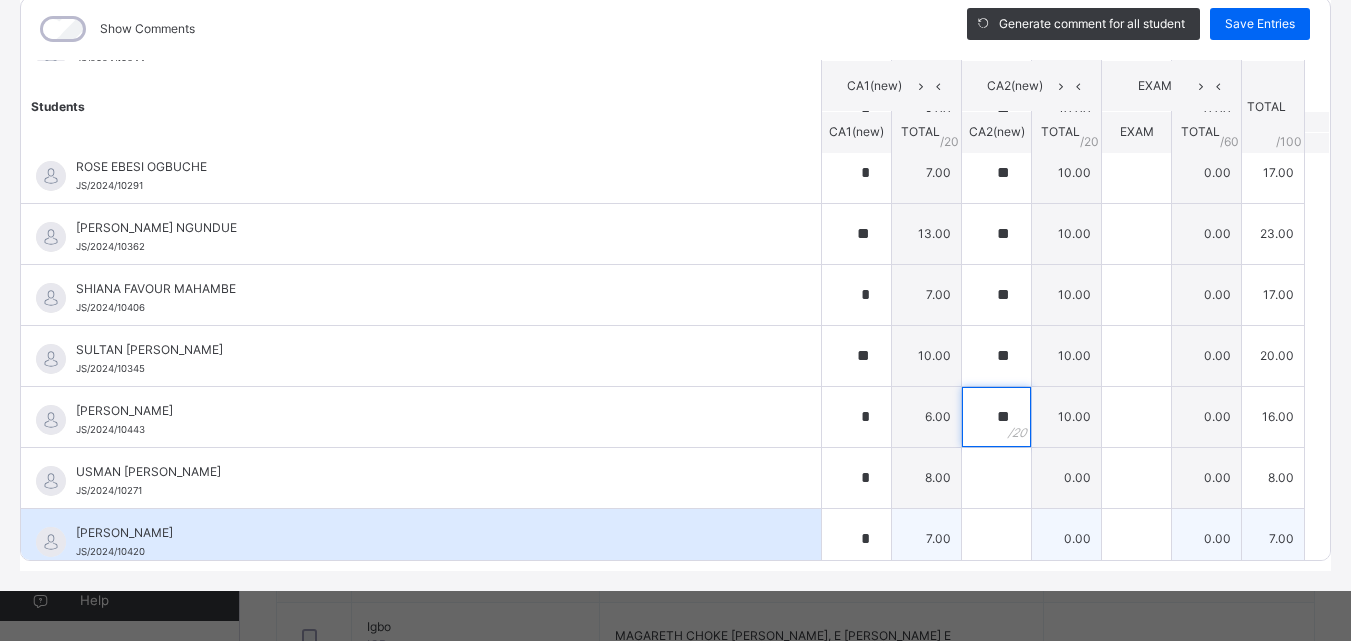 scroll, scrollTop: 1729, scrollLeft: 0, axis: vertical 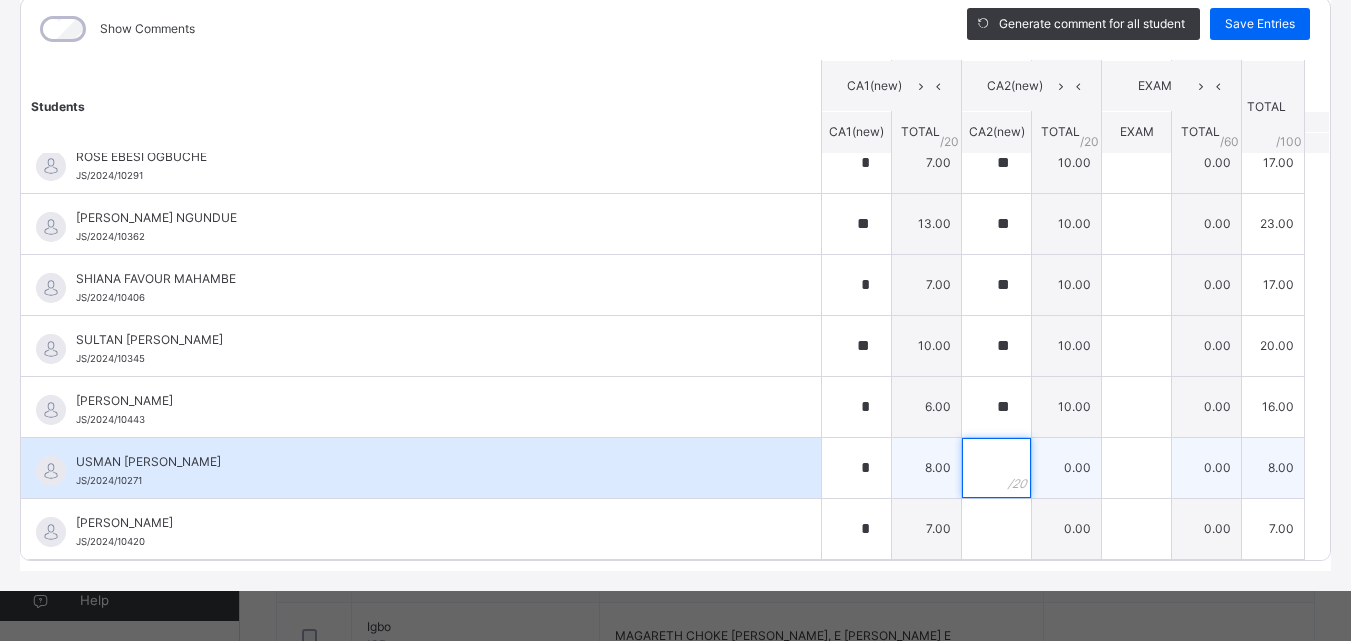 click at bounding box center [996, 468] 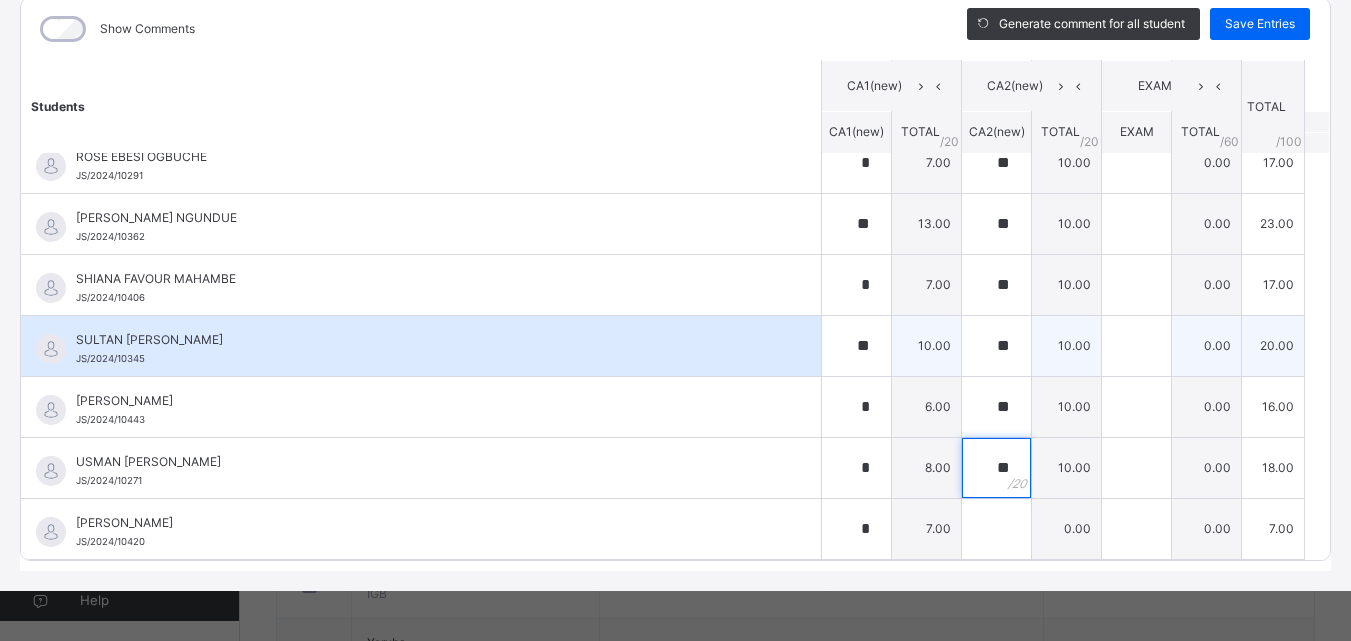 scroll, scrollTop: 500, scrollLeft: 0, axis: vertical 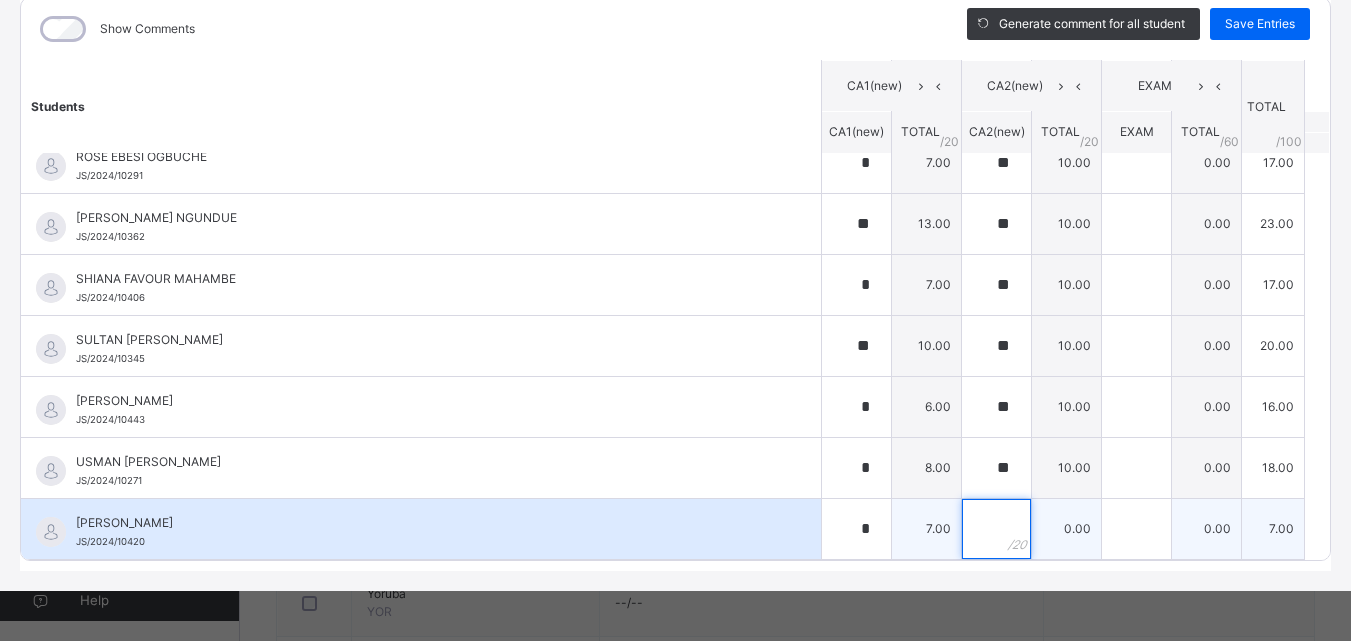 click at bounding box center (996, 529) 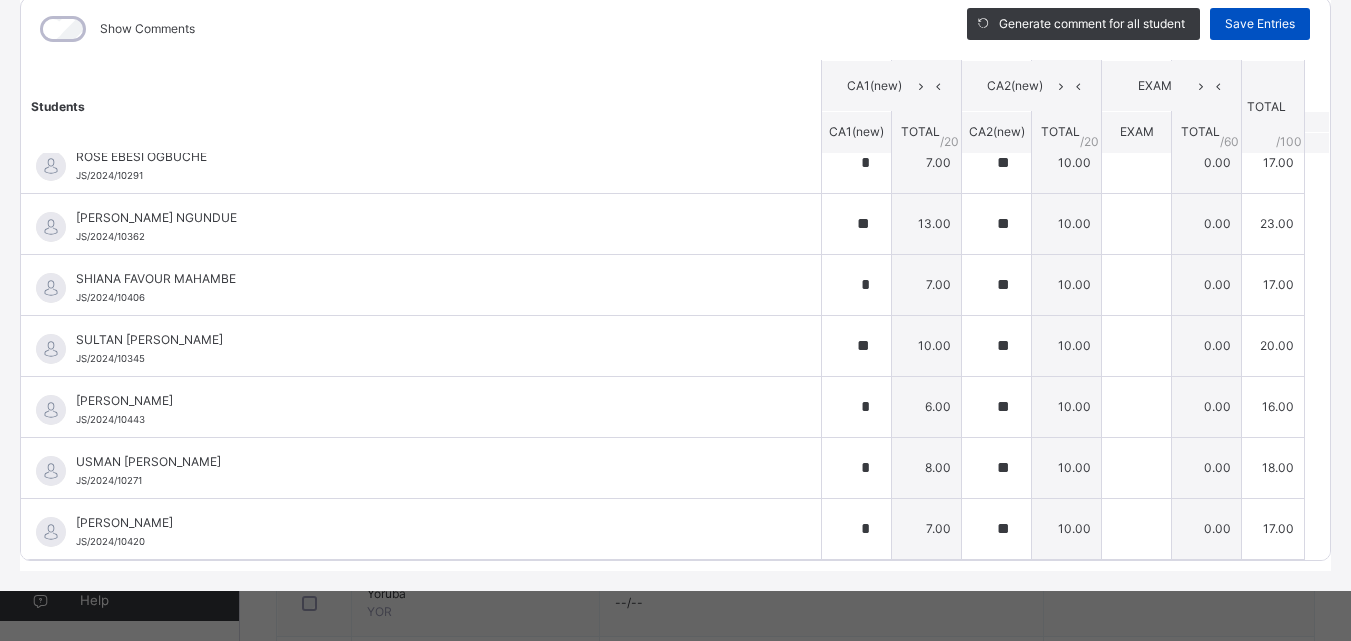click on "Save Entries" at bounding box center (1260, 24) 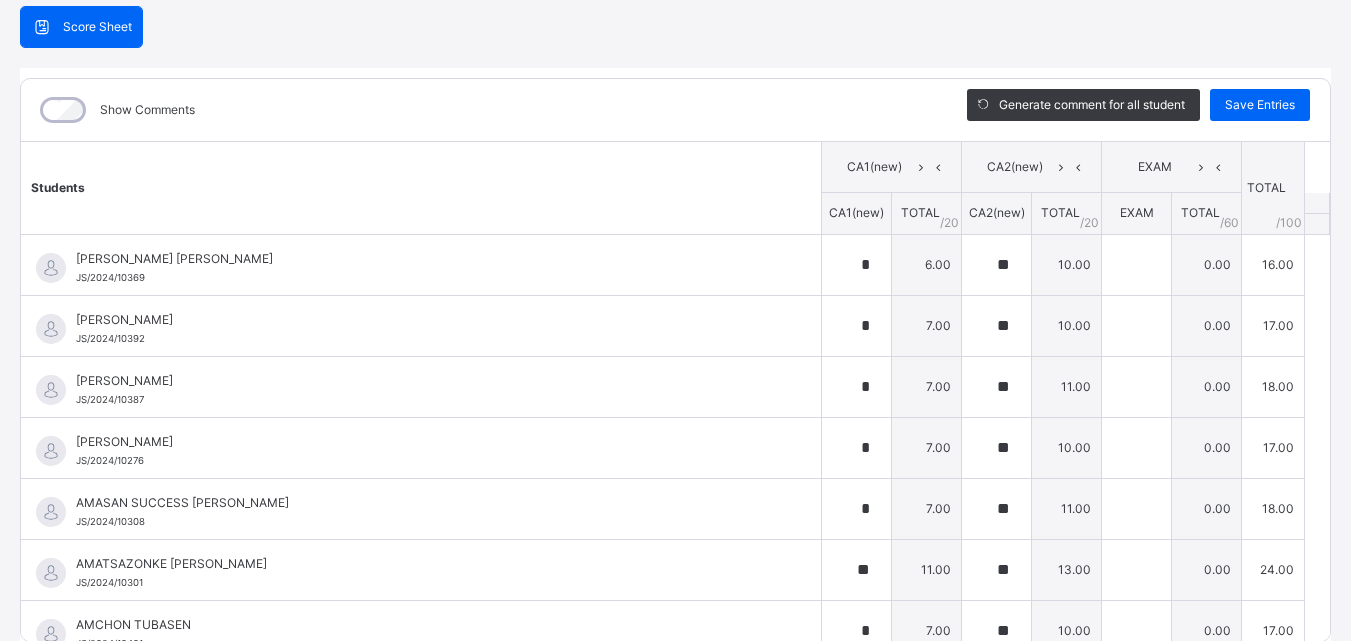 scroll, scrollTop: 170, scrollLeft: 0, axis: vertical 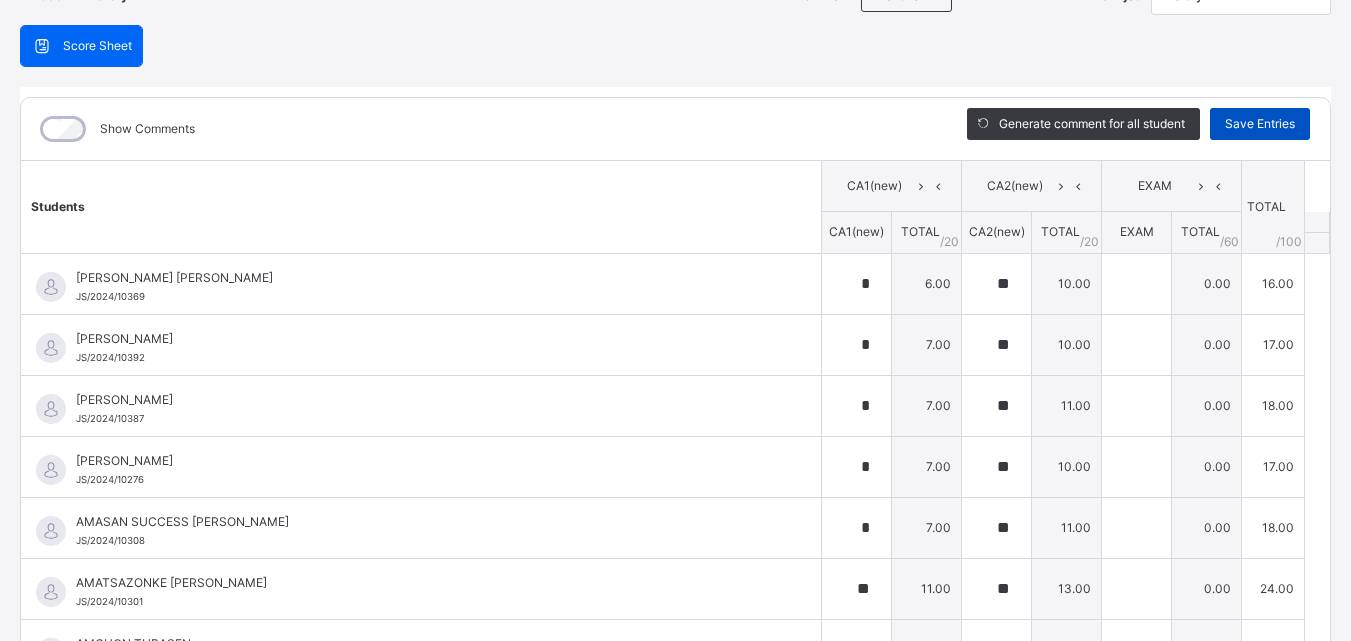 click on "Save Entries" at bounding box center (1260, 124) 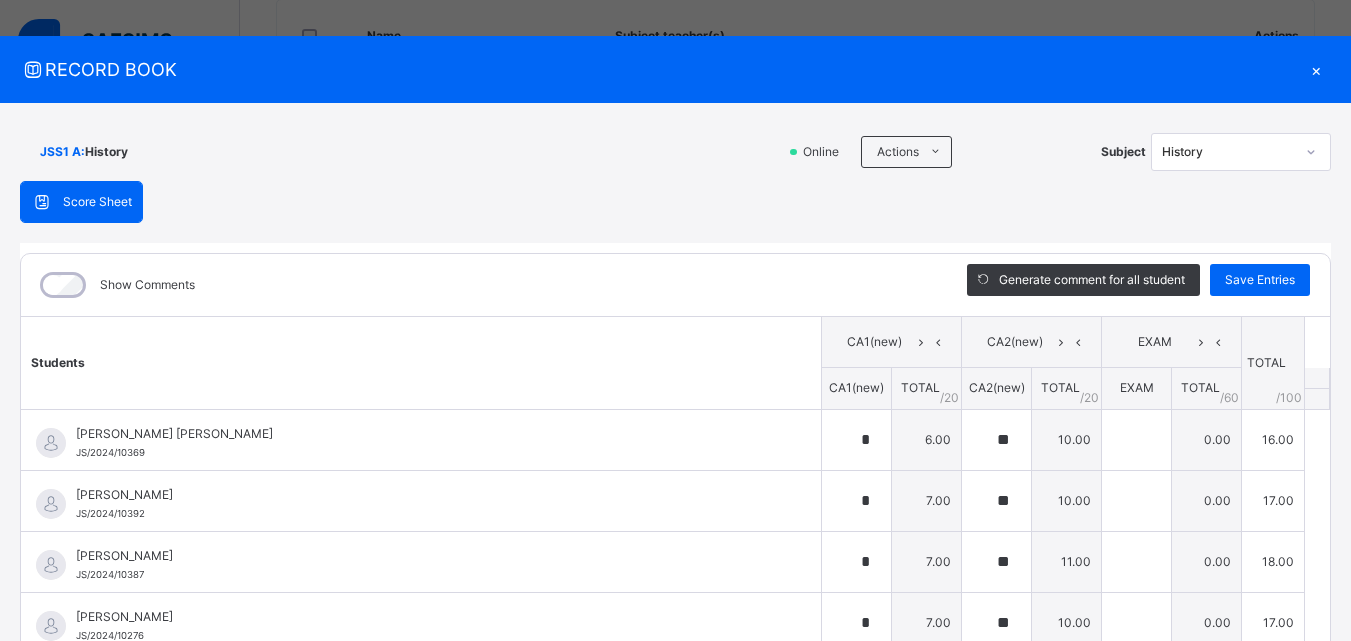 scroll, scrollTop: 0, scrollLeft: 0, axis: both 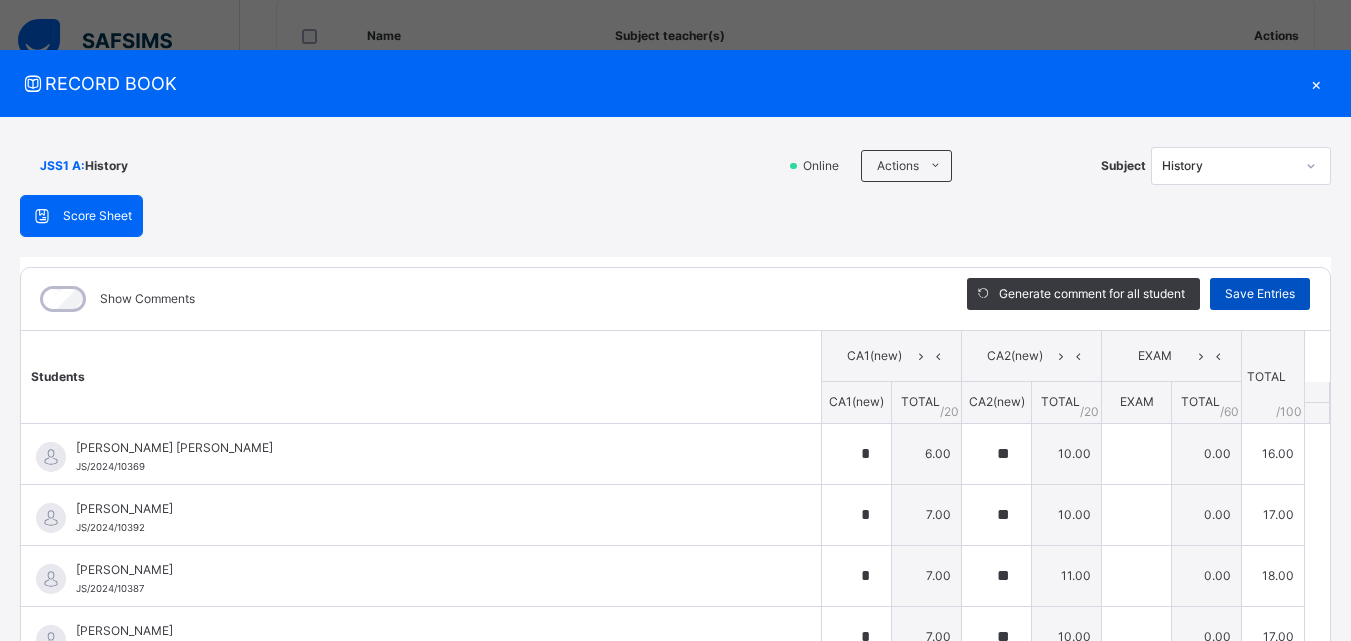 click on "Save Entries" at bounding box center [1260, 294] 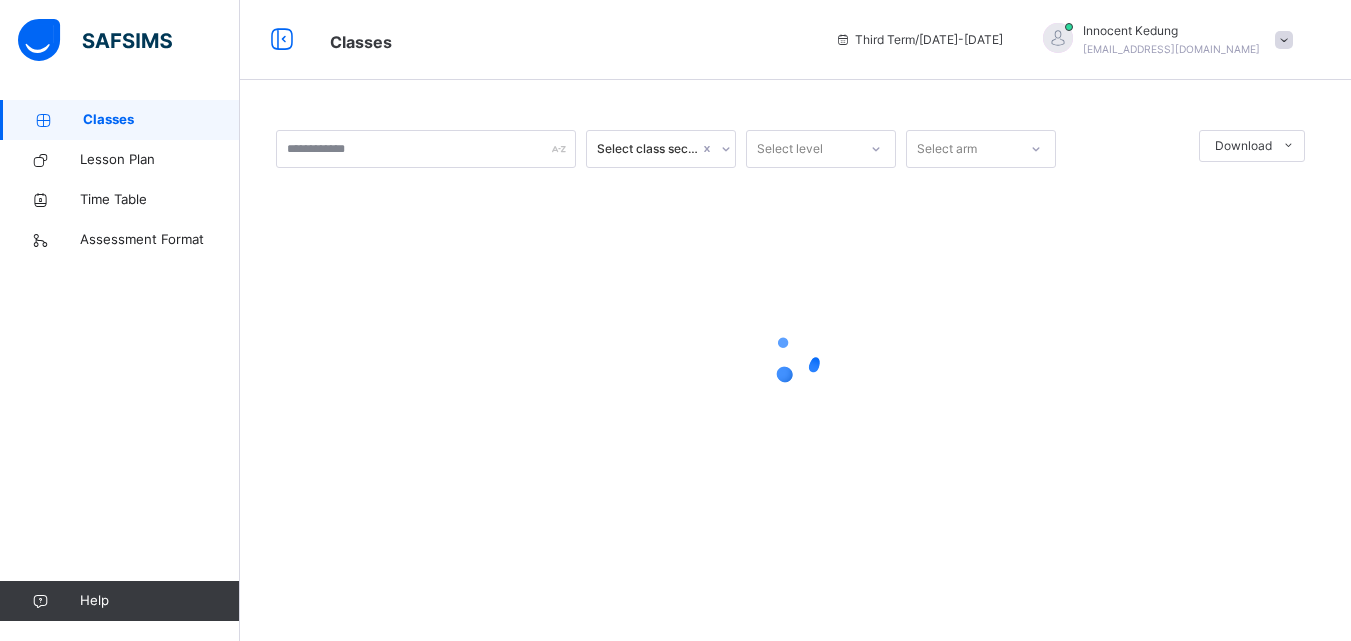 scroll, scrollTop: 0, scrollLeft: 0, axis: both 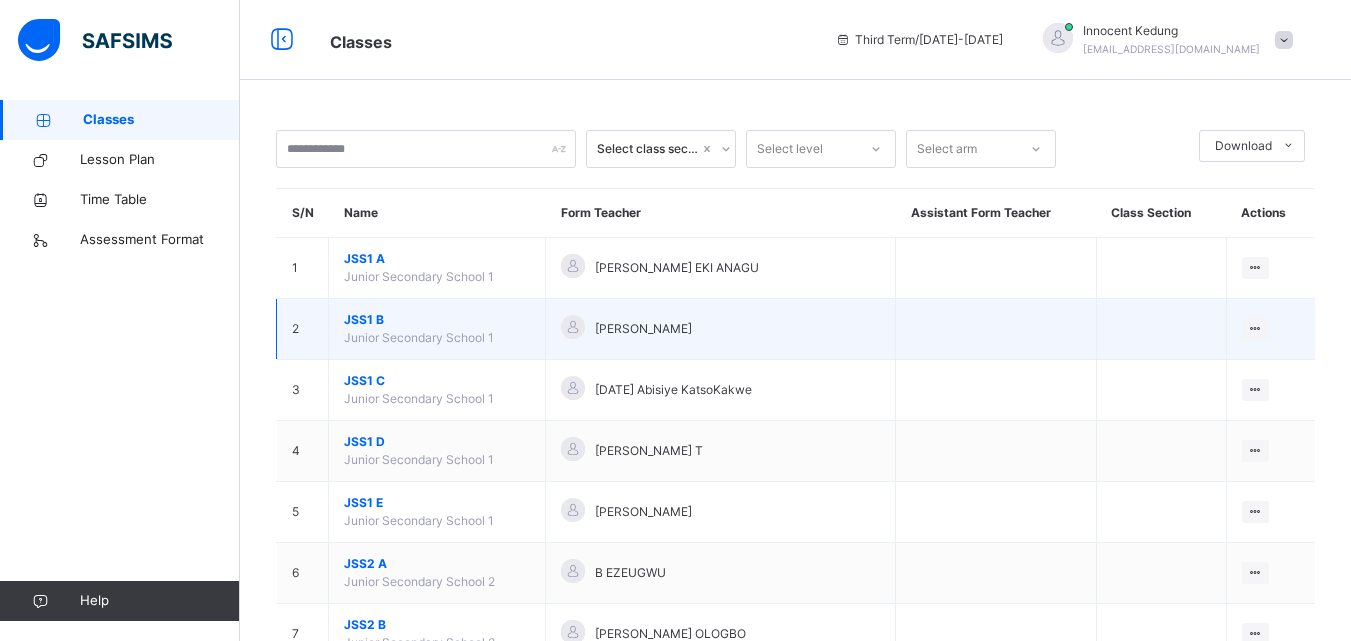 click on "JSS1   B" at bounding box center (437, 320) 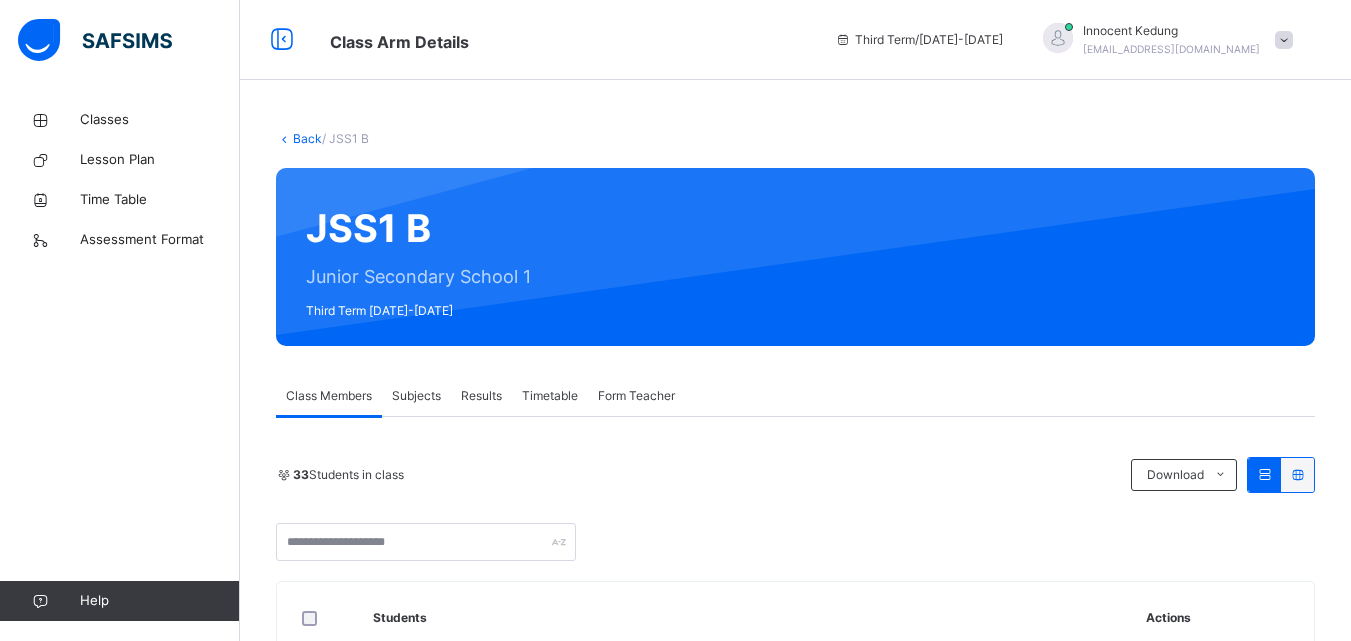 click on "Subjects" at bounding box center [416, 396] 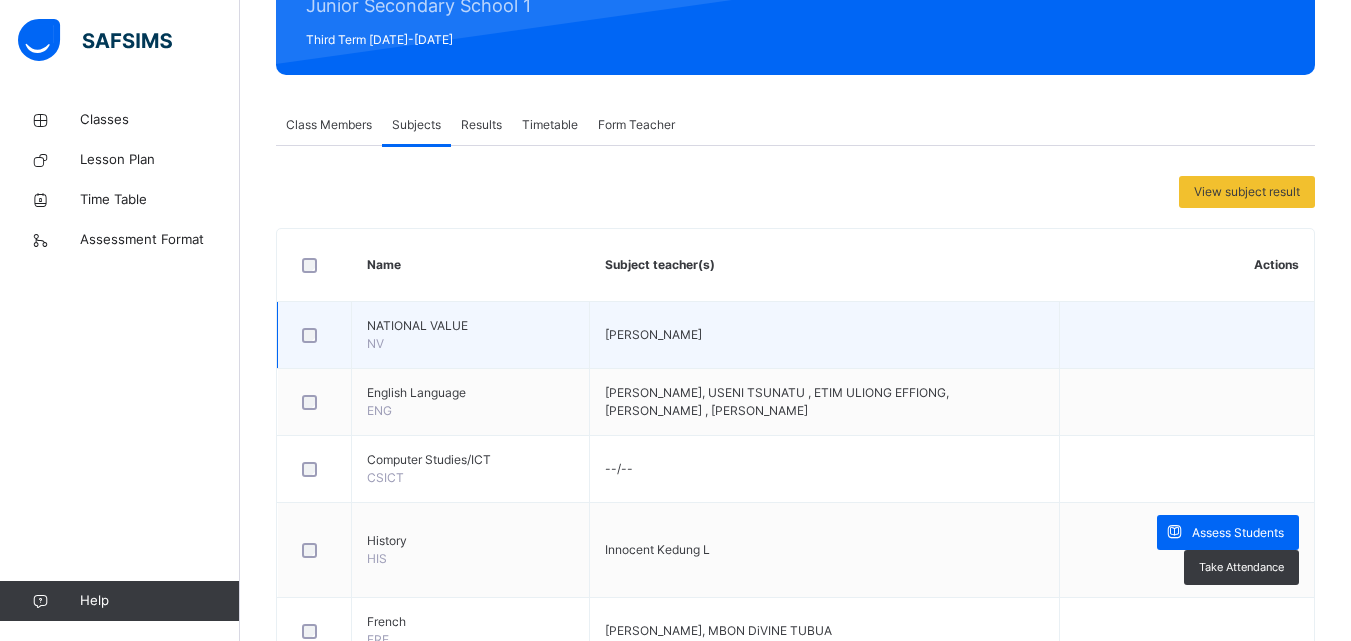 scroll, scrollTop: 300, scrollLeft: 0, axis: vertical 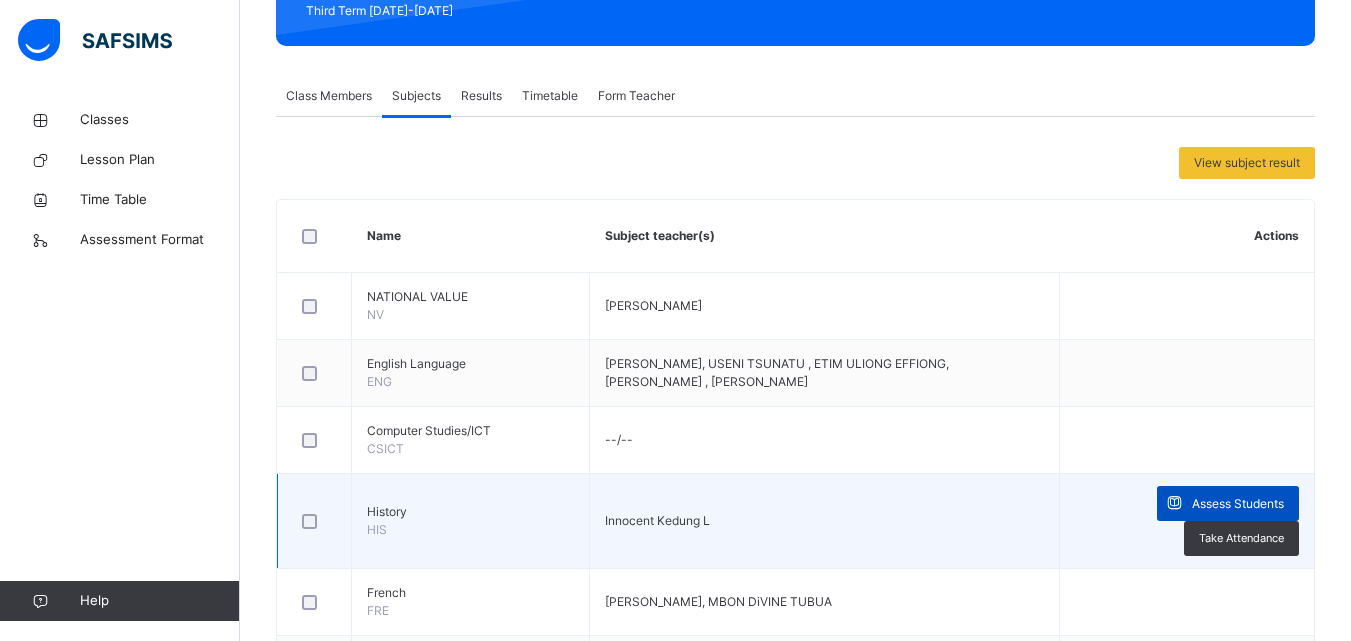 click on "Assess Students" at bounding box center [1238, 504] 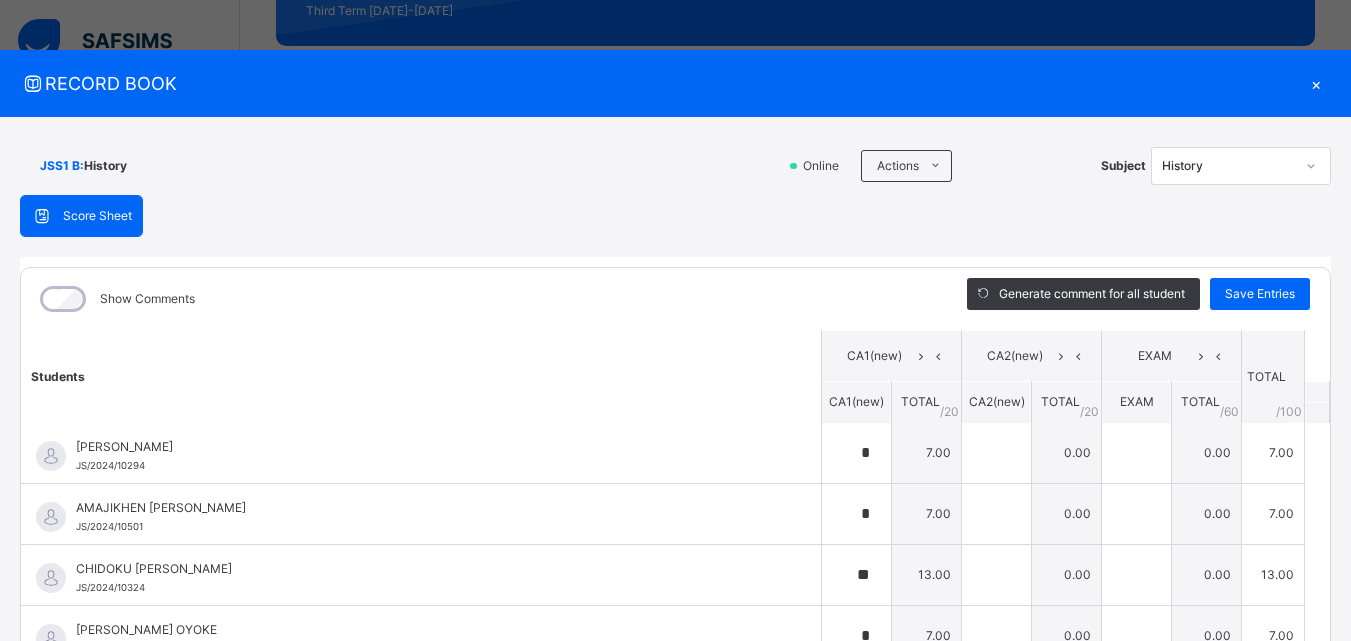 scroll, scrollTop: 0, scrollLeft: 0, axis: both 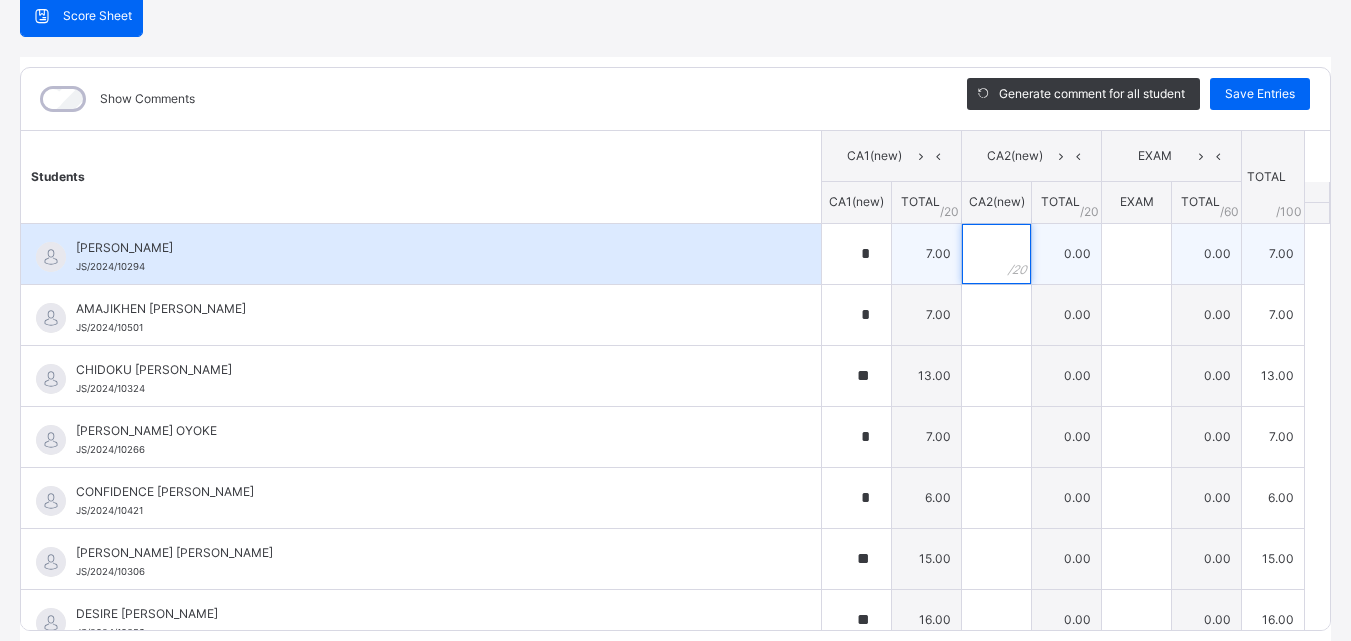 click at bounding box center [996, 254] 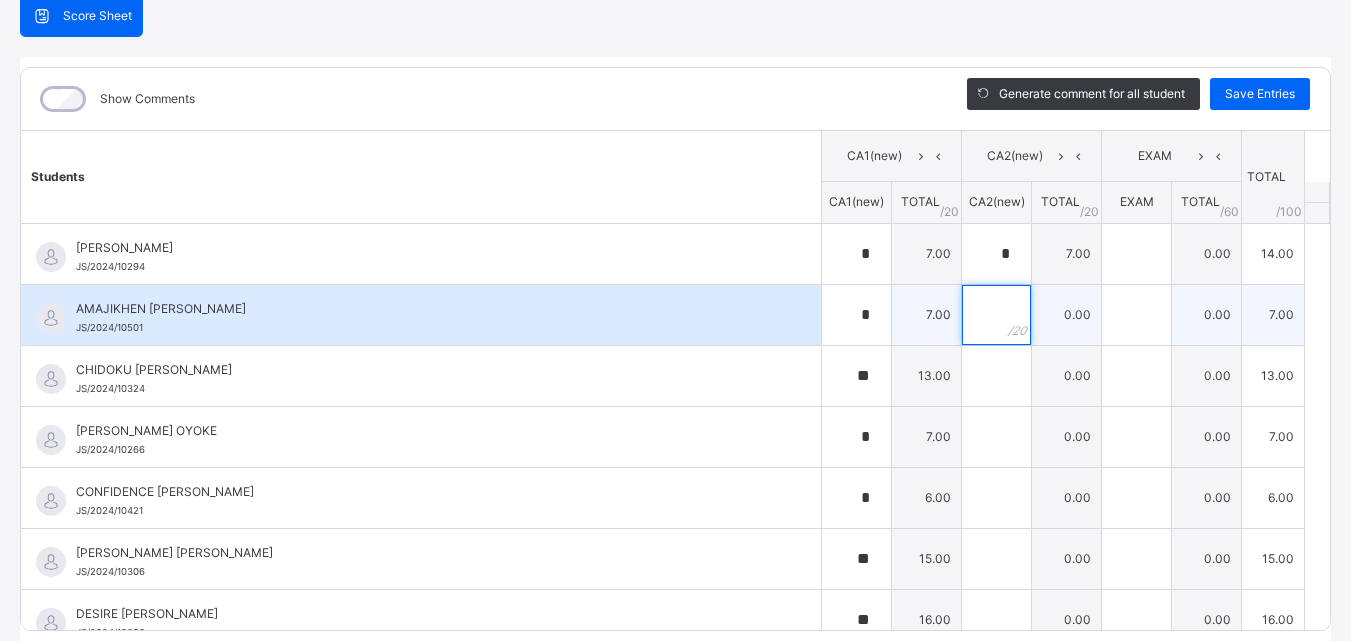 click at bounding box center [996, 315] 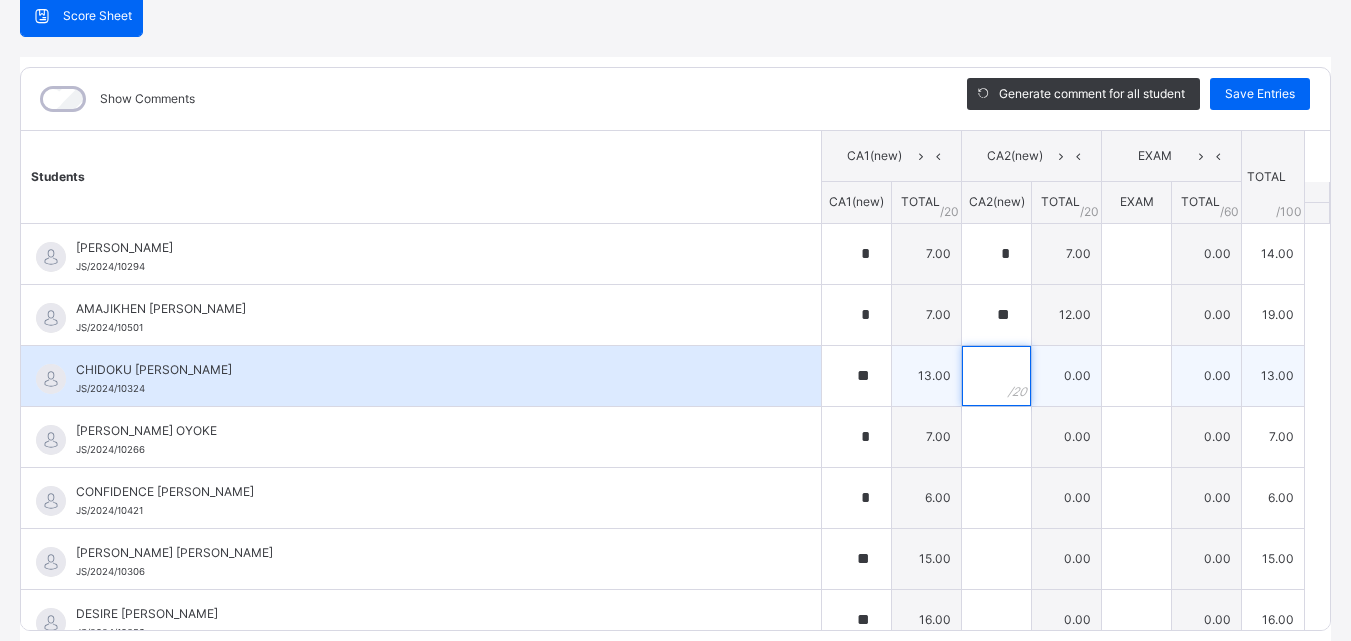 click at bounding box center [996, 376] 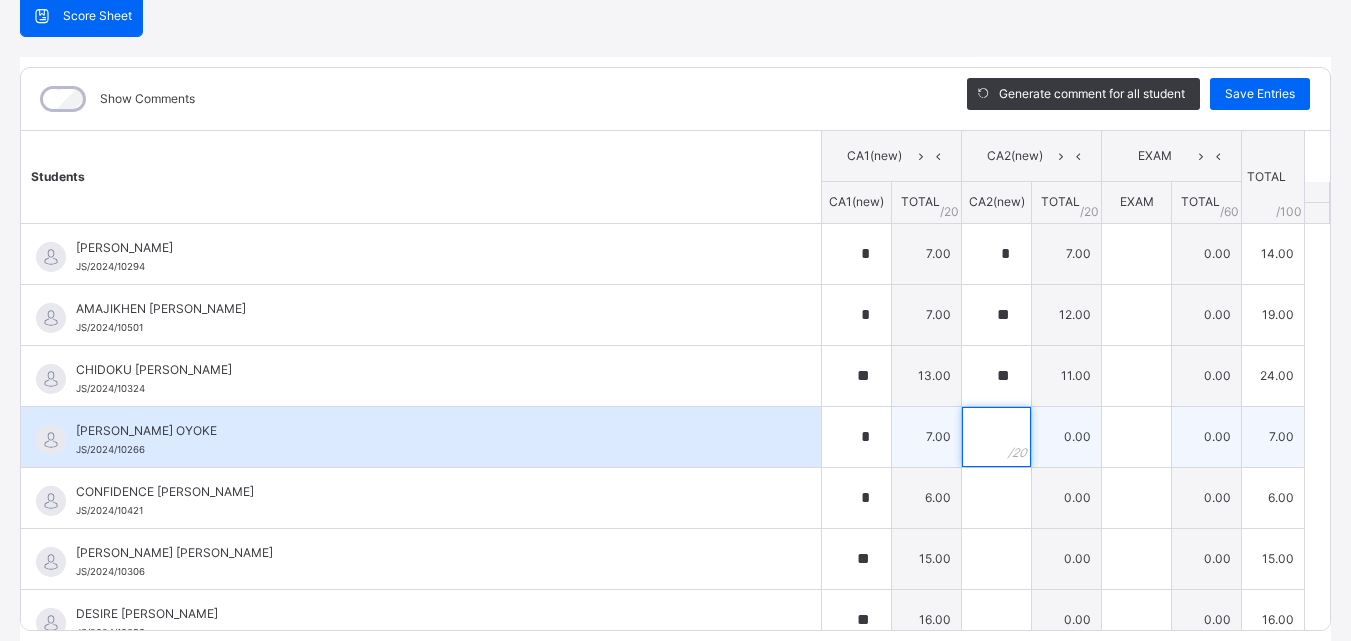 click at bounding box center (996, 437) 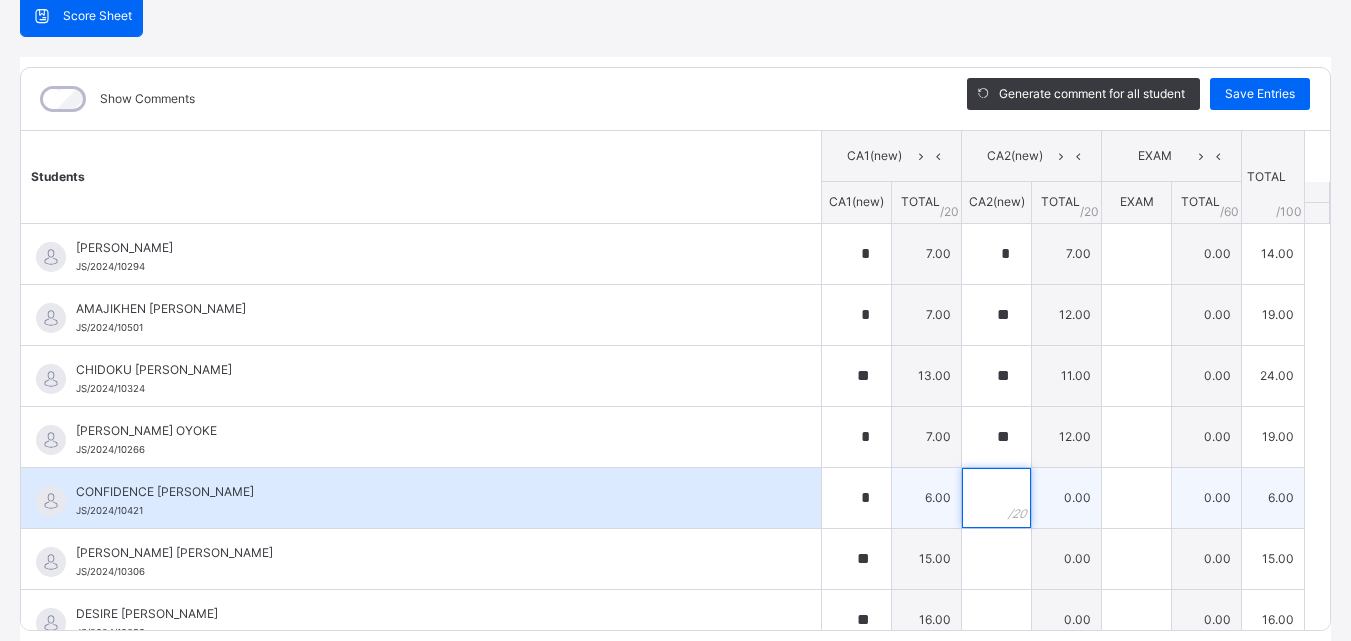 click at bounding box center (996, 498) 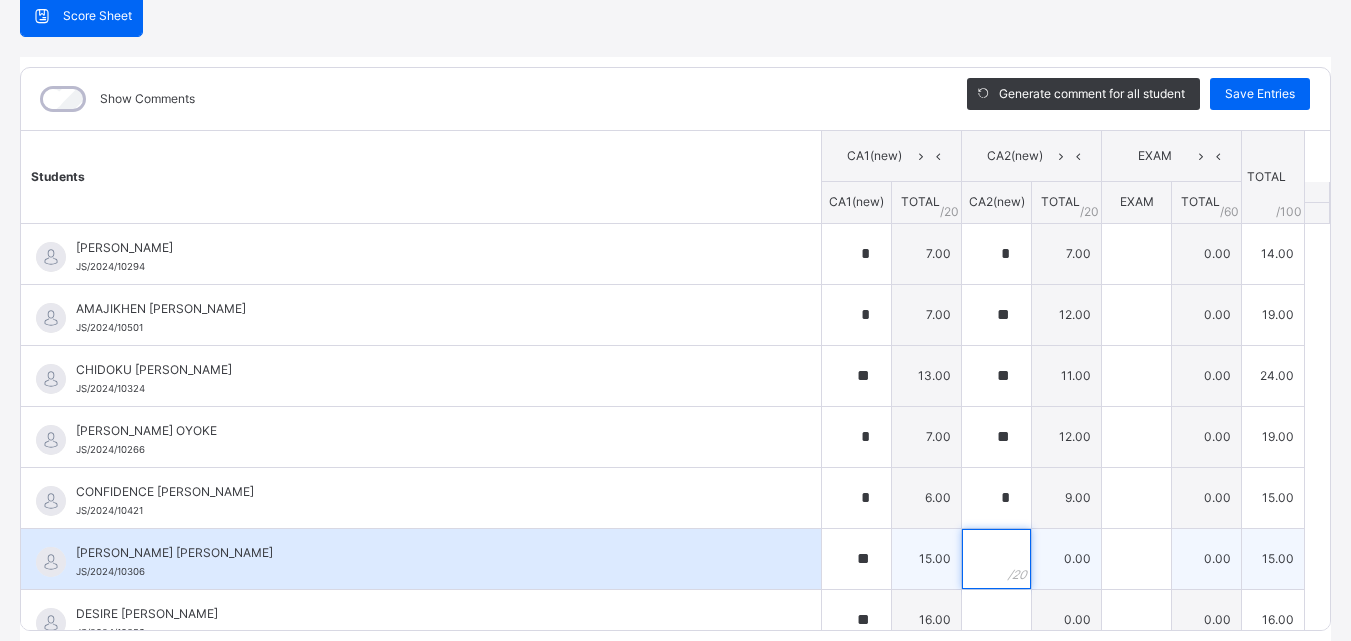 click at bounding box center [996, 559] 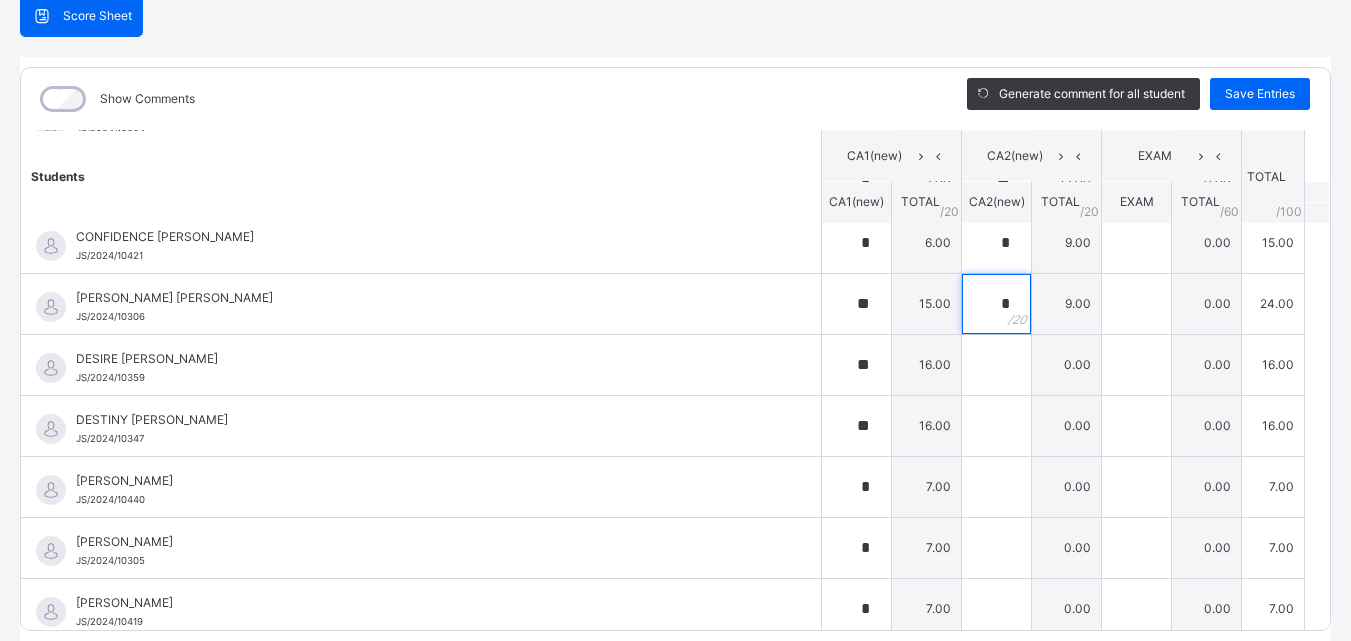 scroll, scrollTop: 300, scrollLeft: 0, axis: vertical 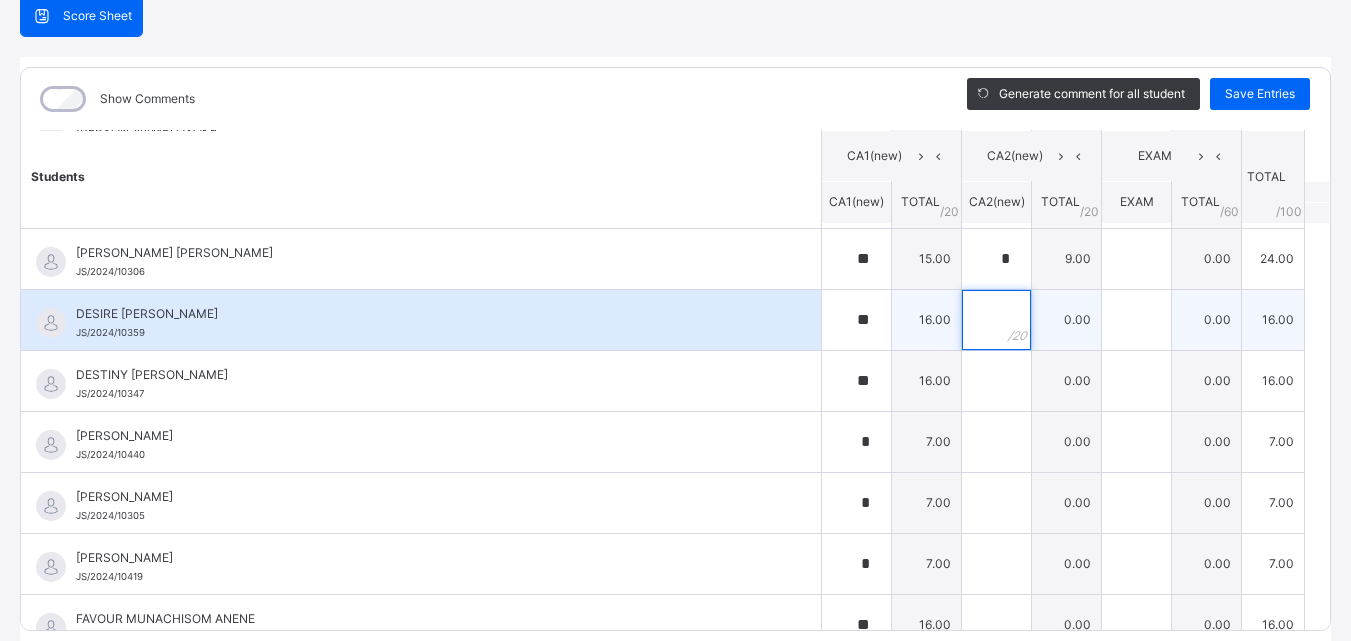 click at bounding box center [996, 320] 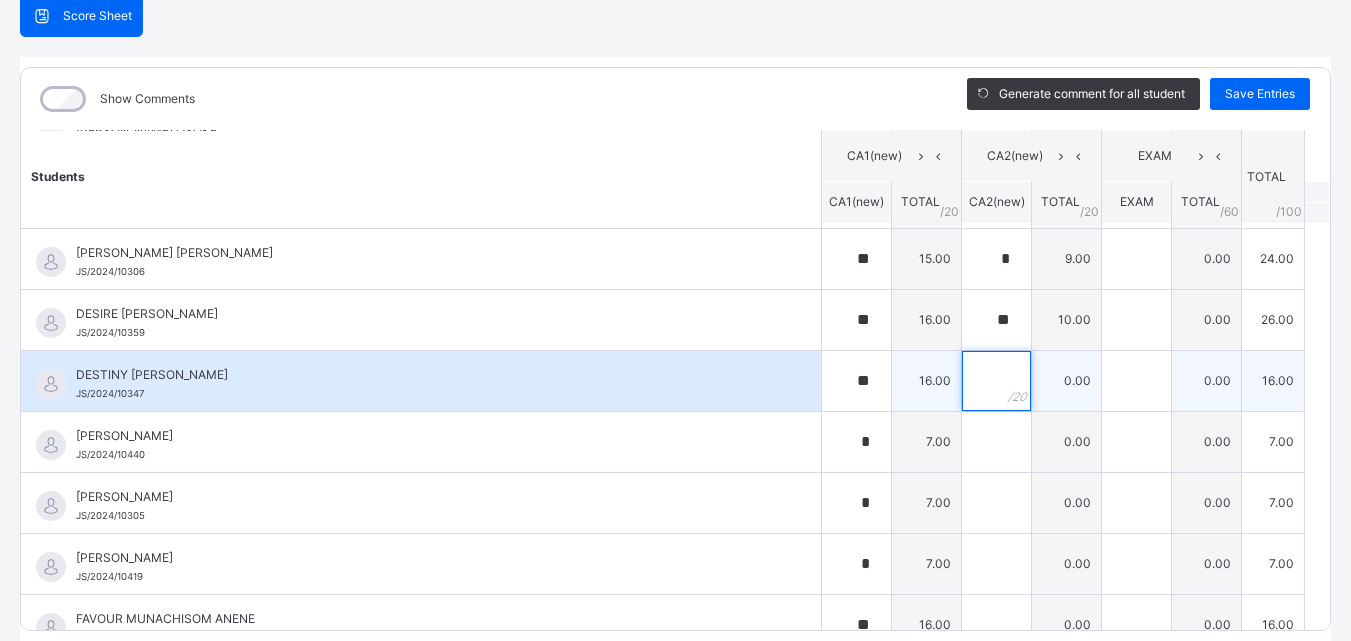 click at bounding box center [996, 381] 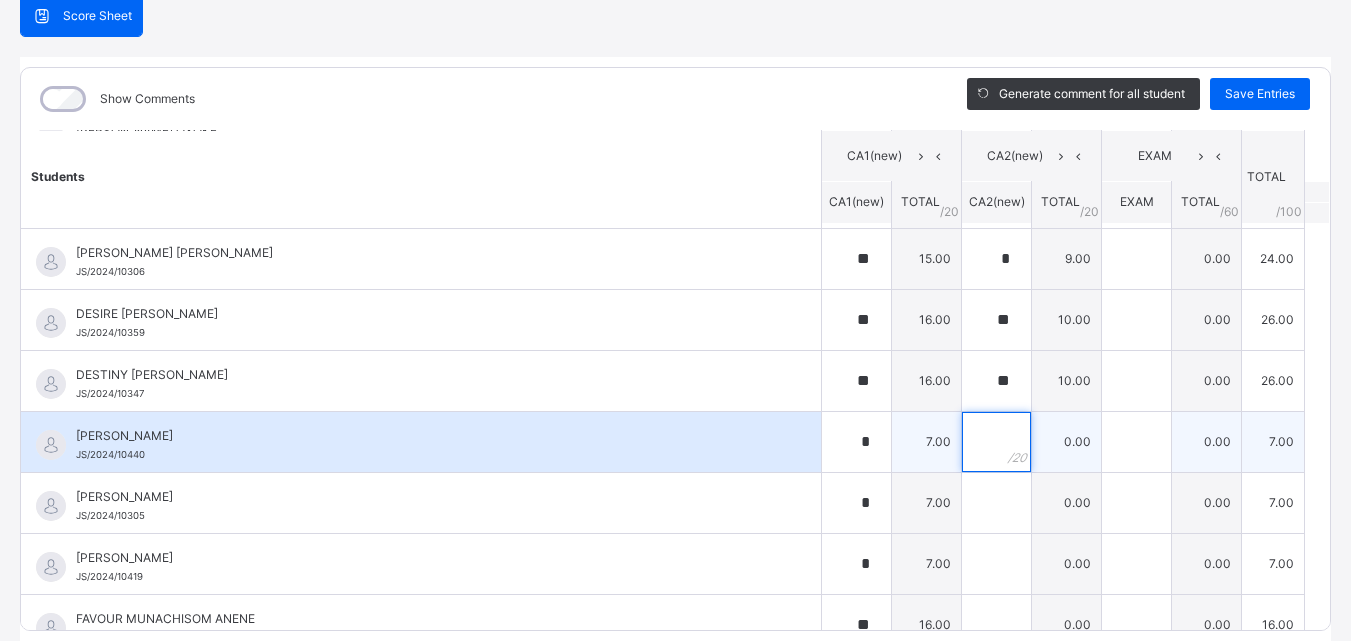 click at bounding box center (996, 442) 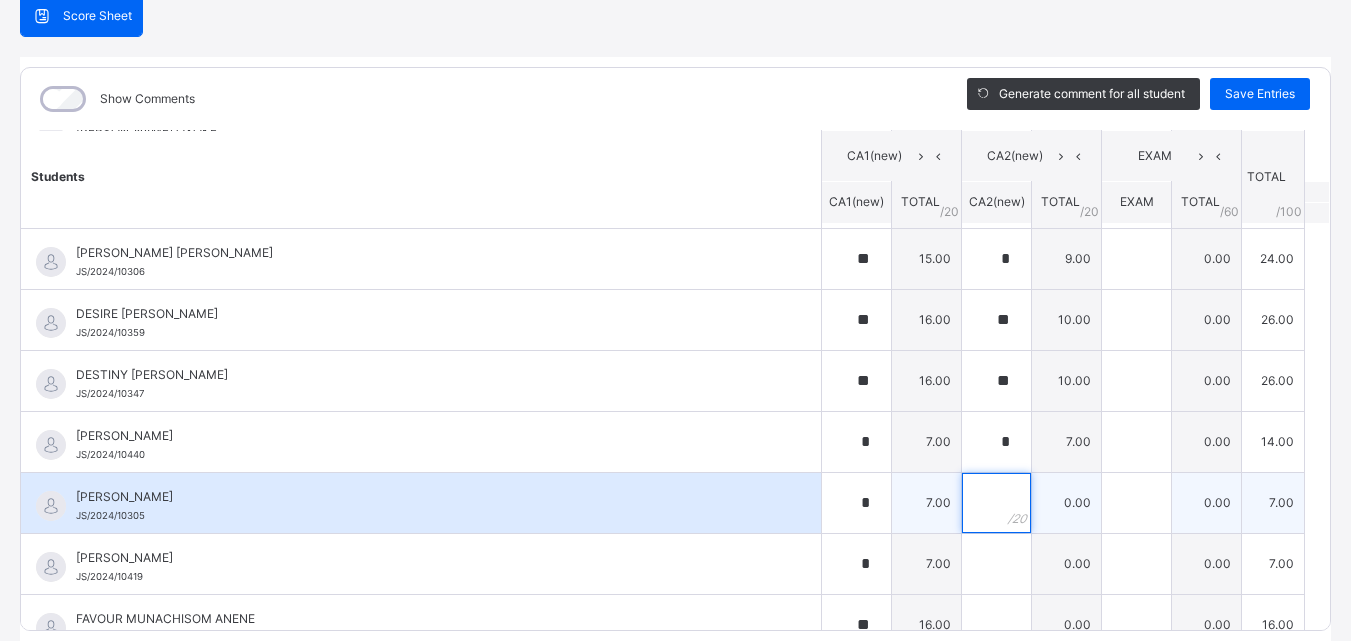 click at bounding box center [996, 503] 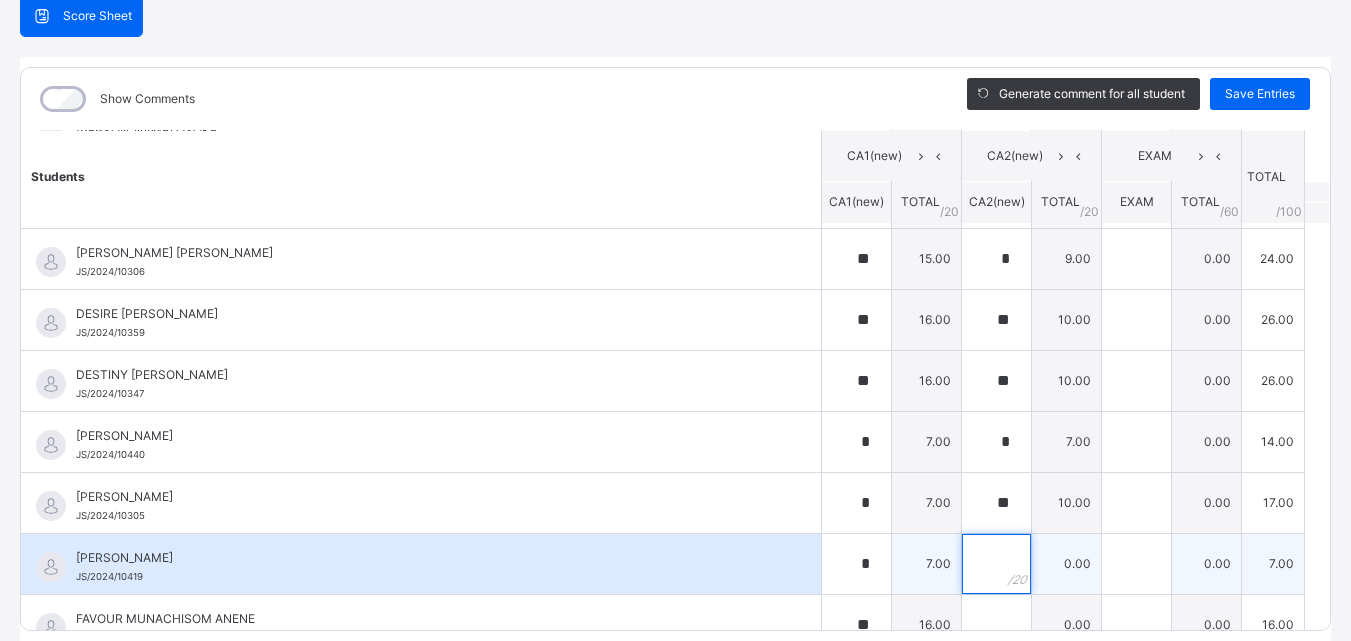 click at bounding box center (996, 564) 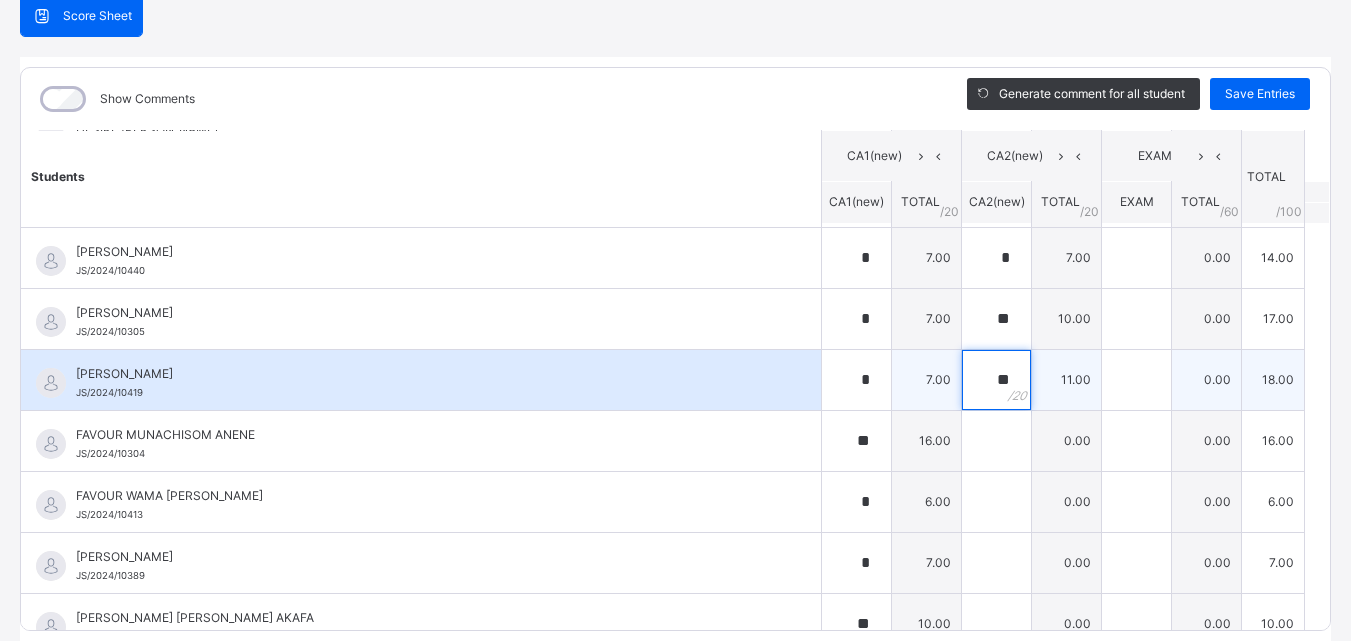 scroll, scrollTop: 500, scrollLeft: 0, axis: vertical 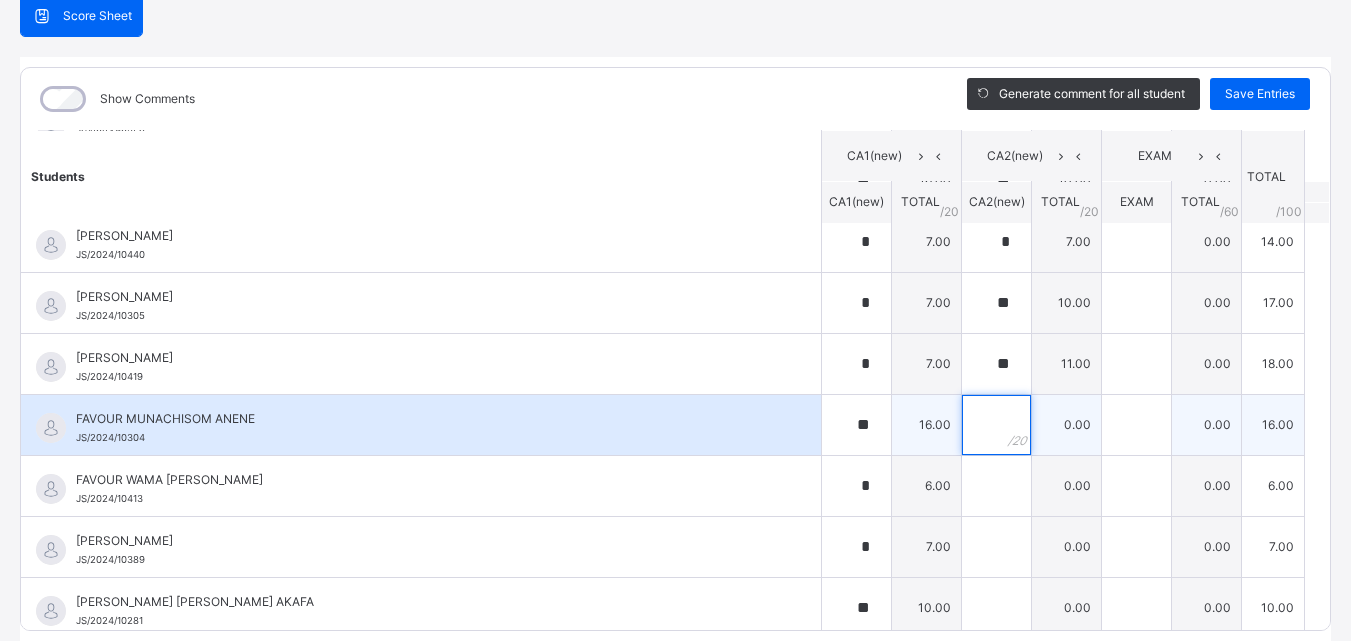 click at bounding box center (996, 425) 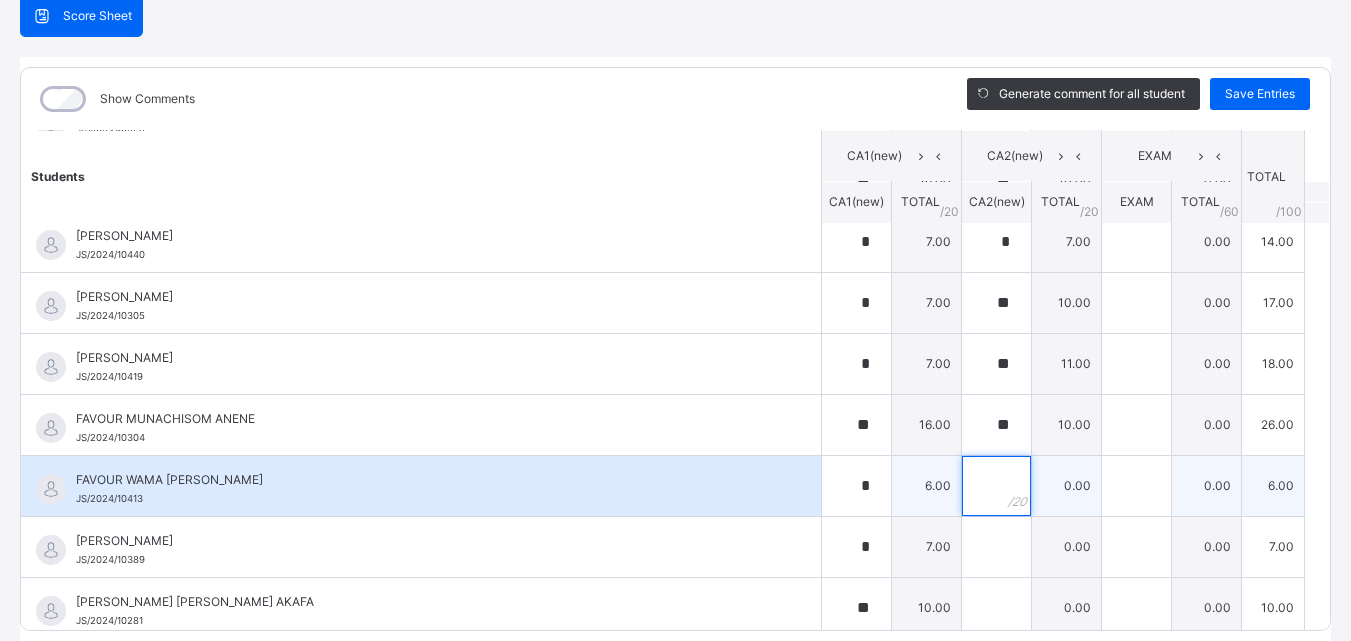 click at bounding box center [996, 486] 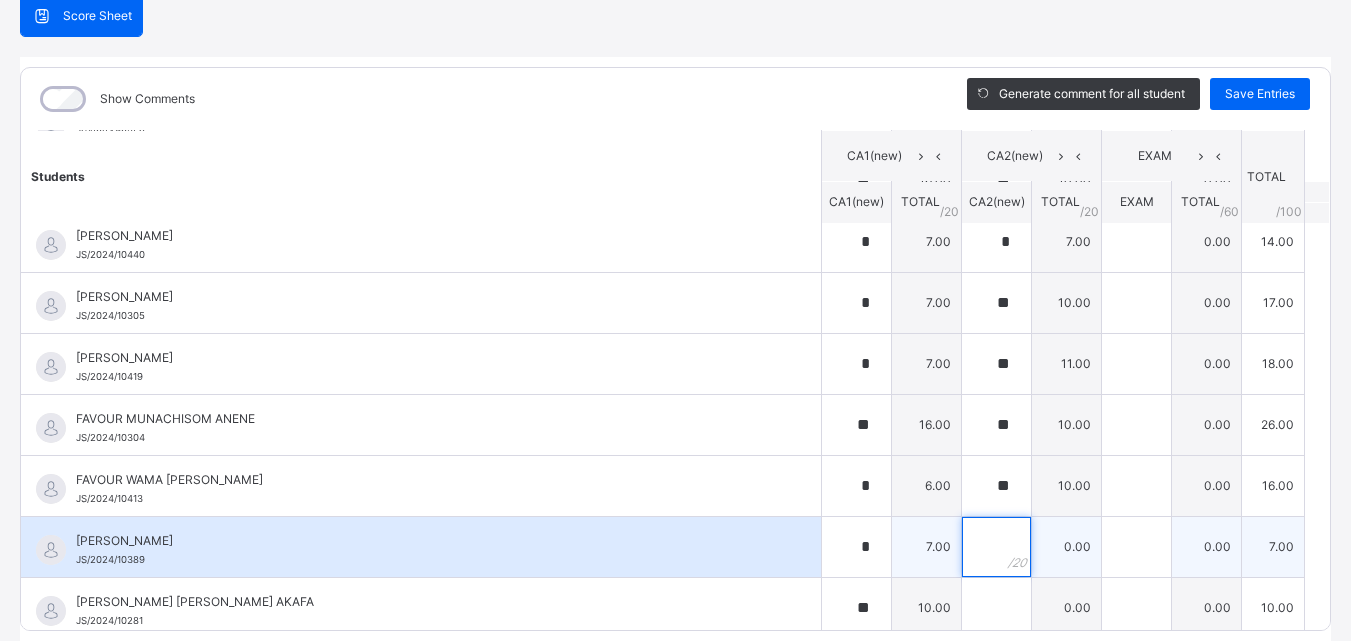 click at bounding box center [996, 547] 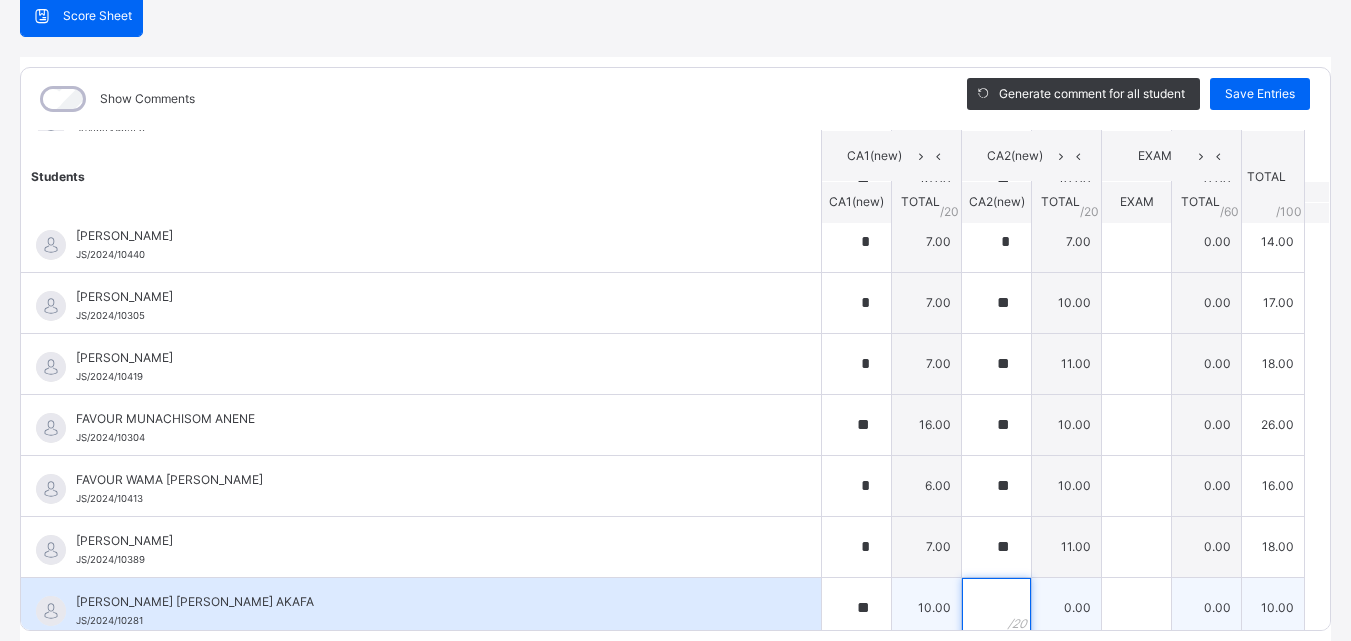 click at bounding box center (996, 608) 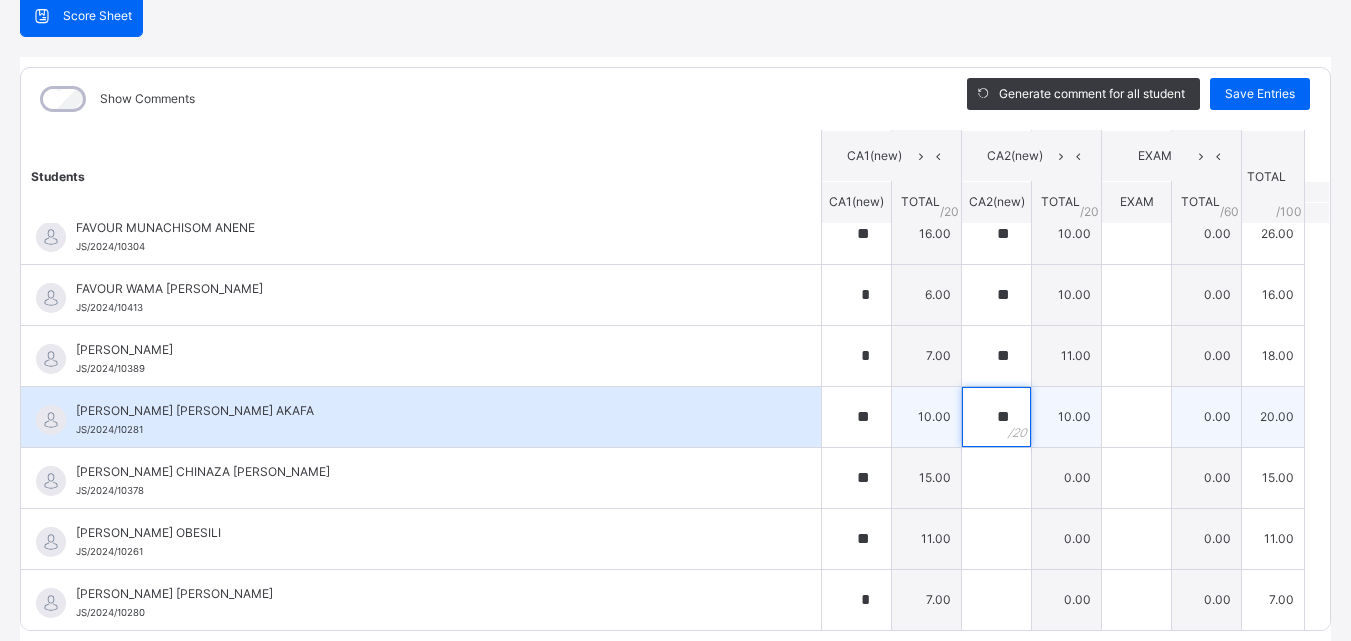 scroll, scrollTop: 700, scrollLeft: 0, axis: vertical 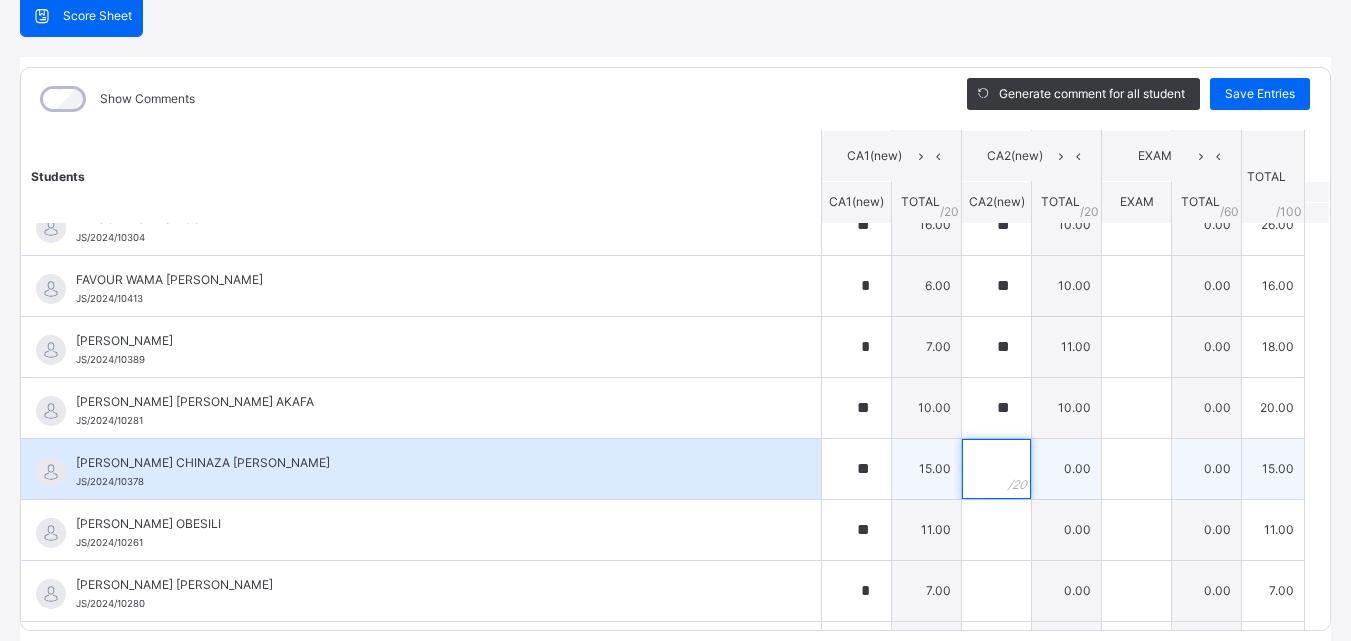 click at bounding box center (996, 469) 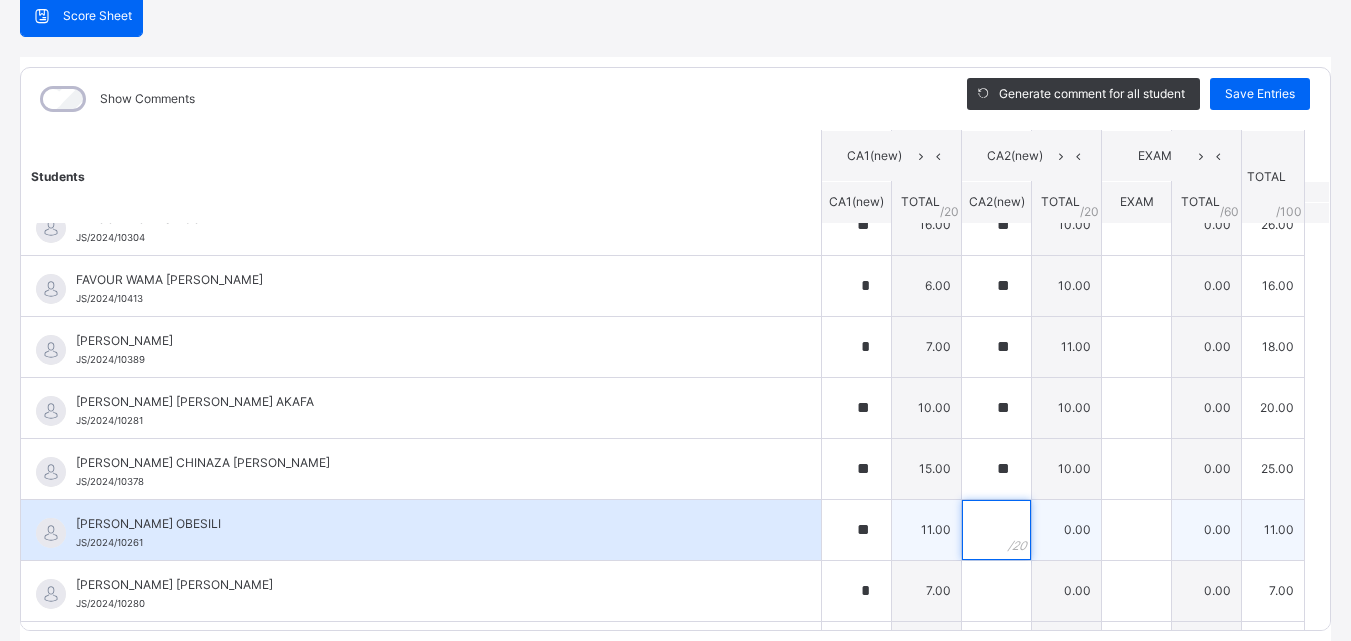 click at bounding box center [996, 530] 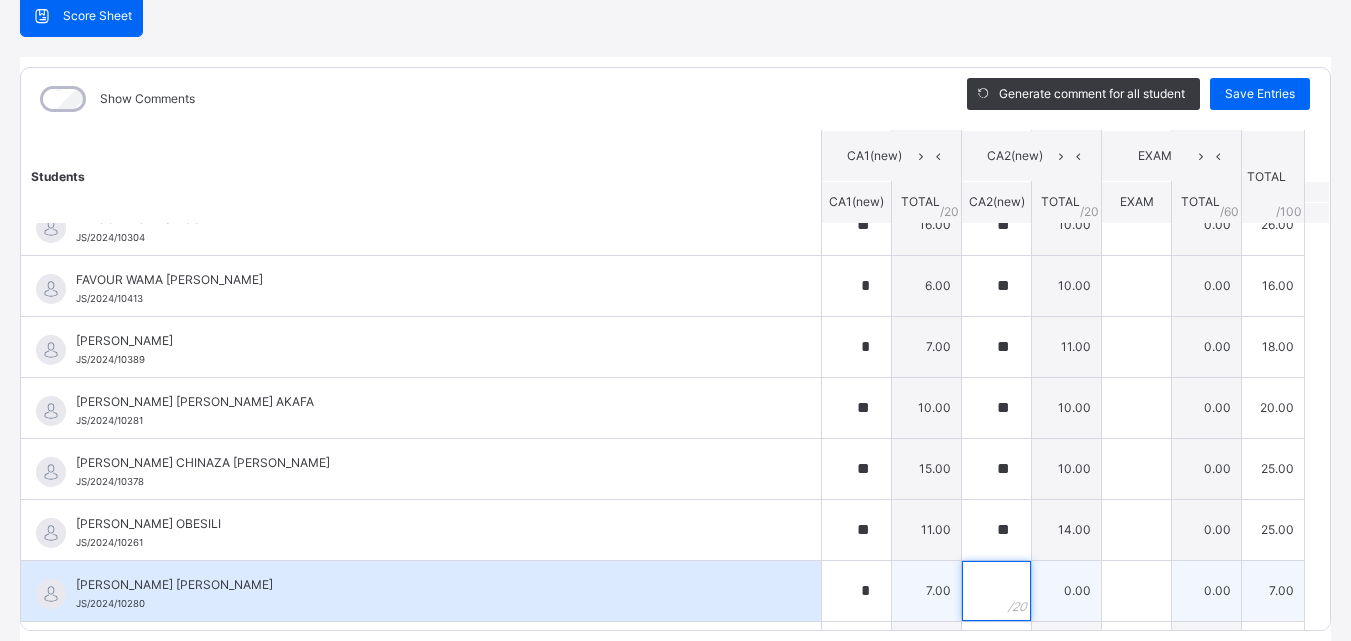 click at bounding box center [996, 591] 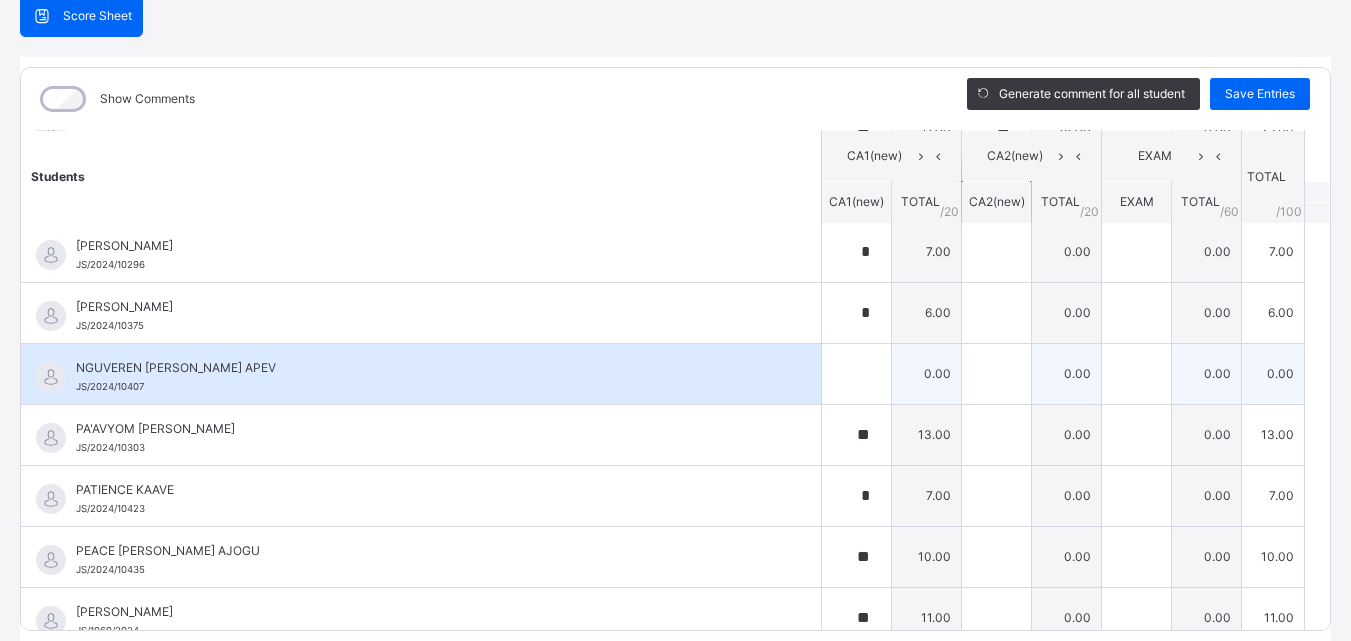 scroll, scrollTop: 1000, scrollLeft: 0, axis: vertical 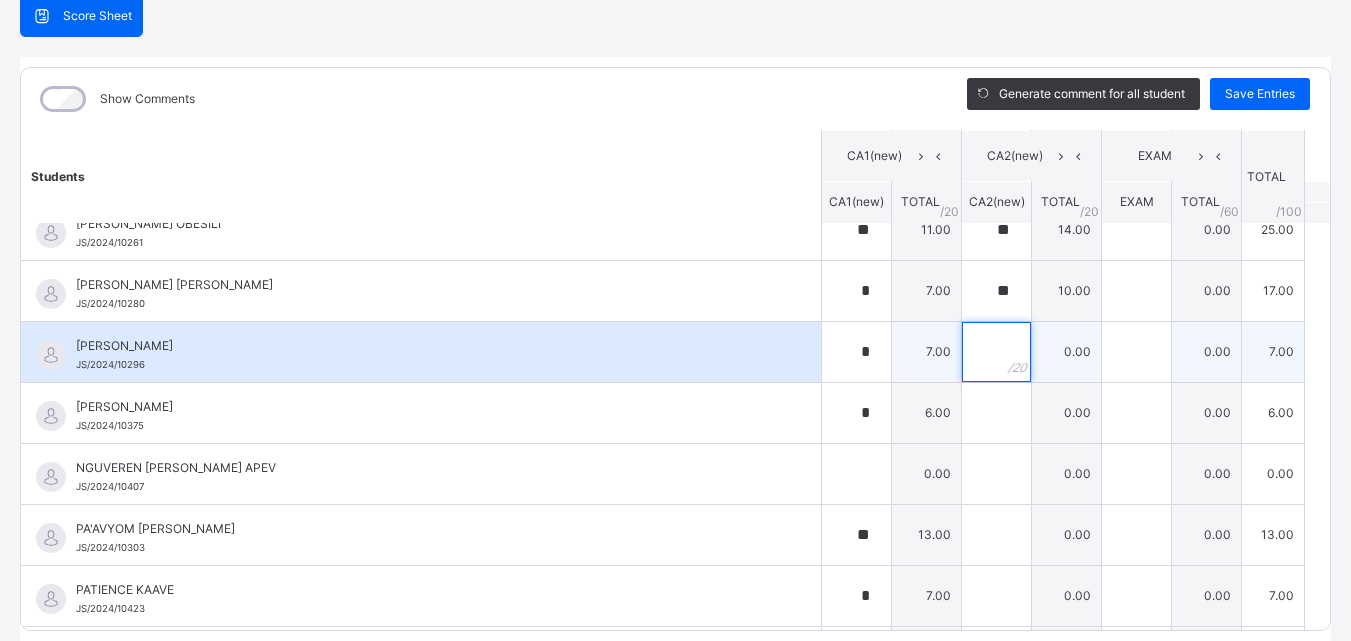 click at bounding box center [996, 352] 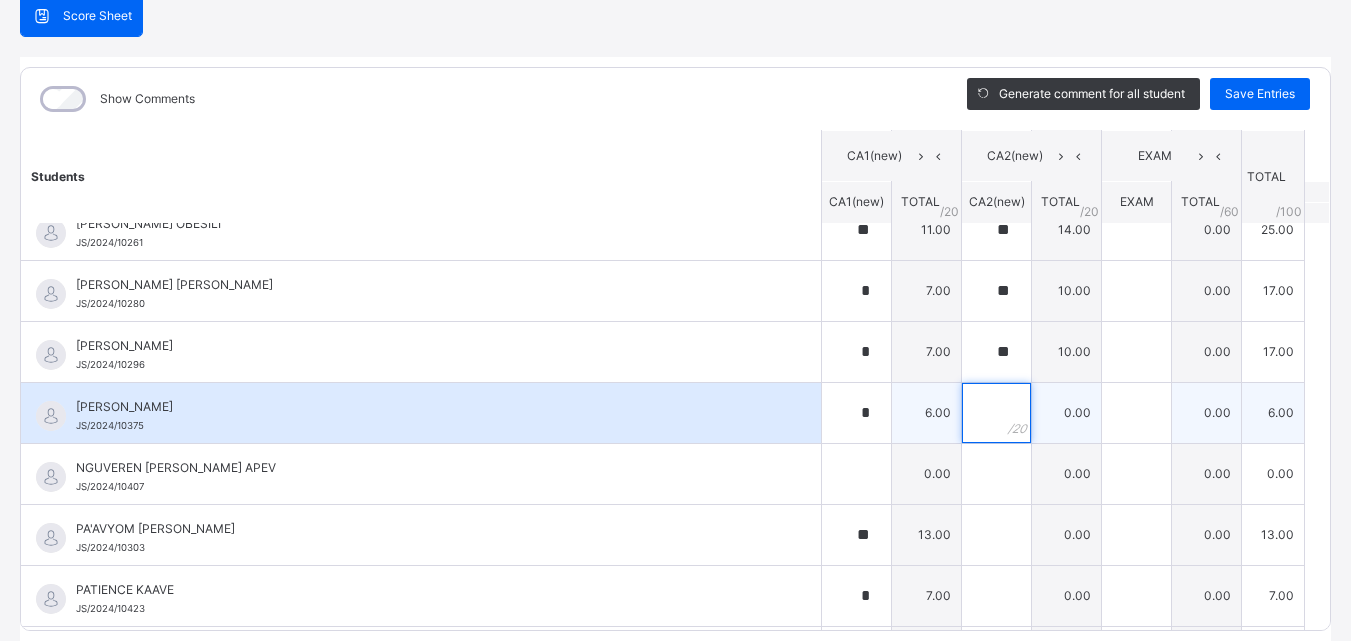 click at bounding box center [996, 413] 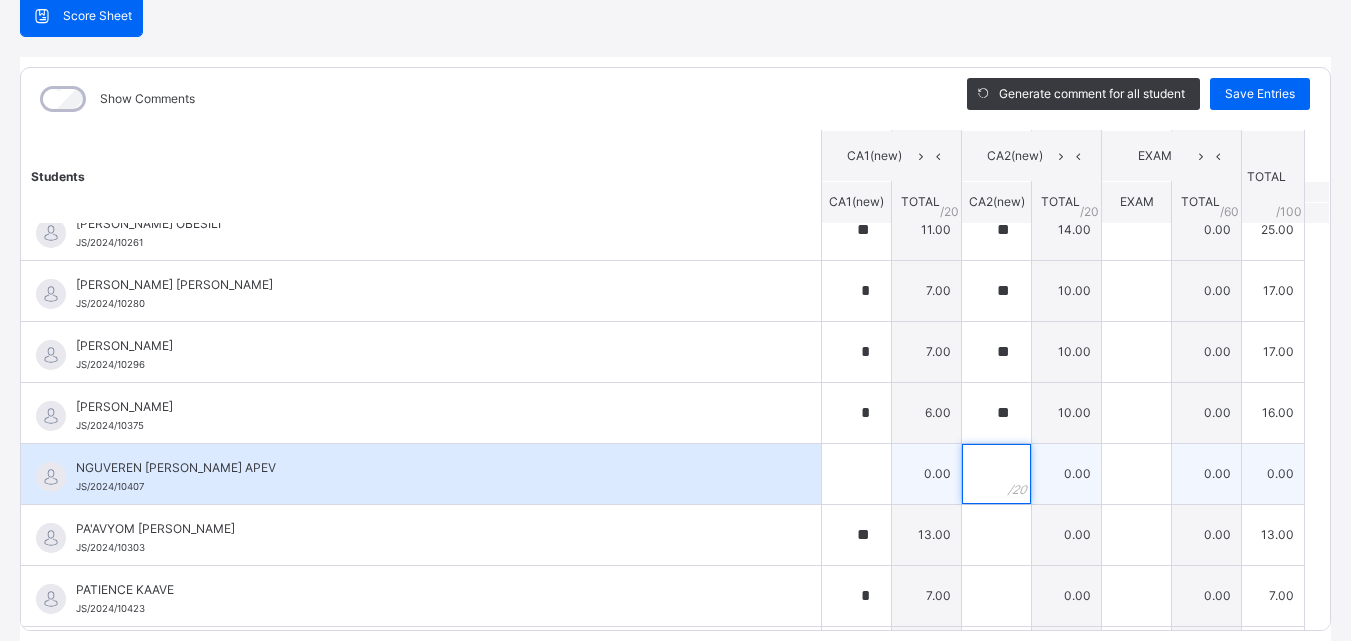 click at bounding box center [996, 474] 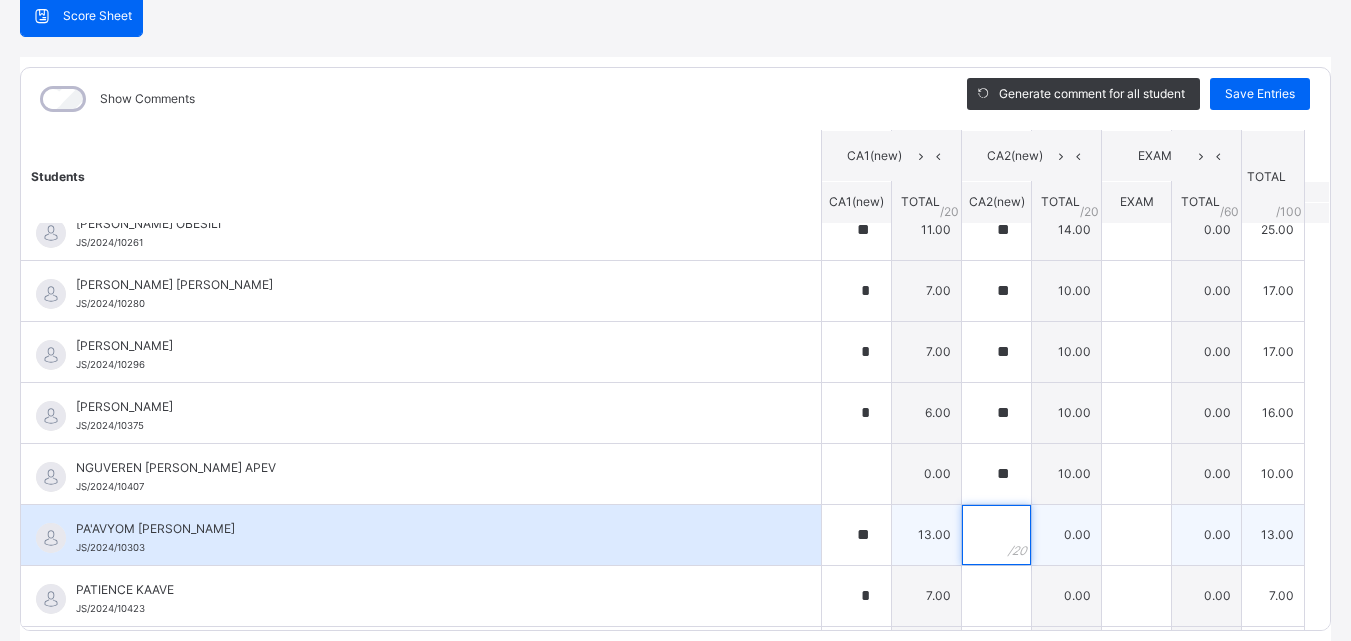 click at bounding box center [996, 535] 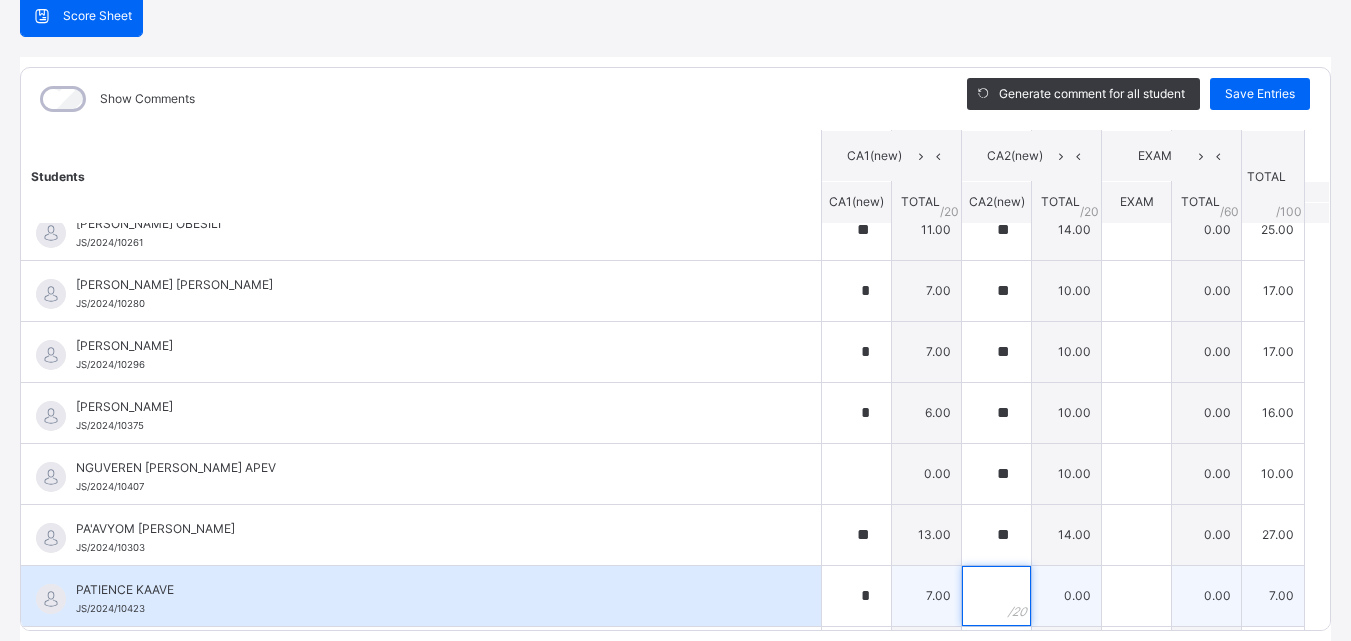 click at bounding box center (996, 596) 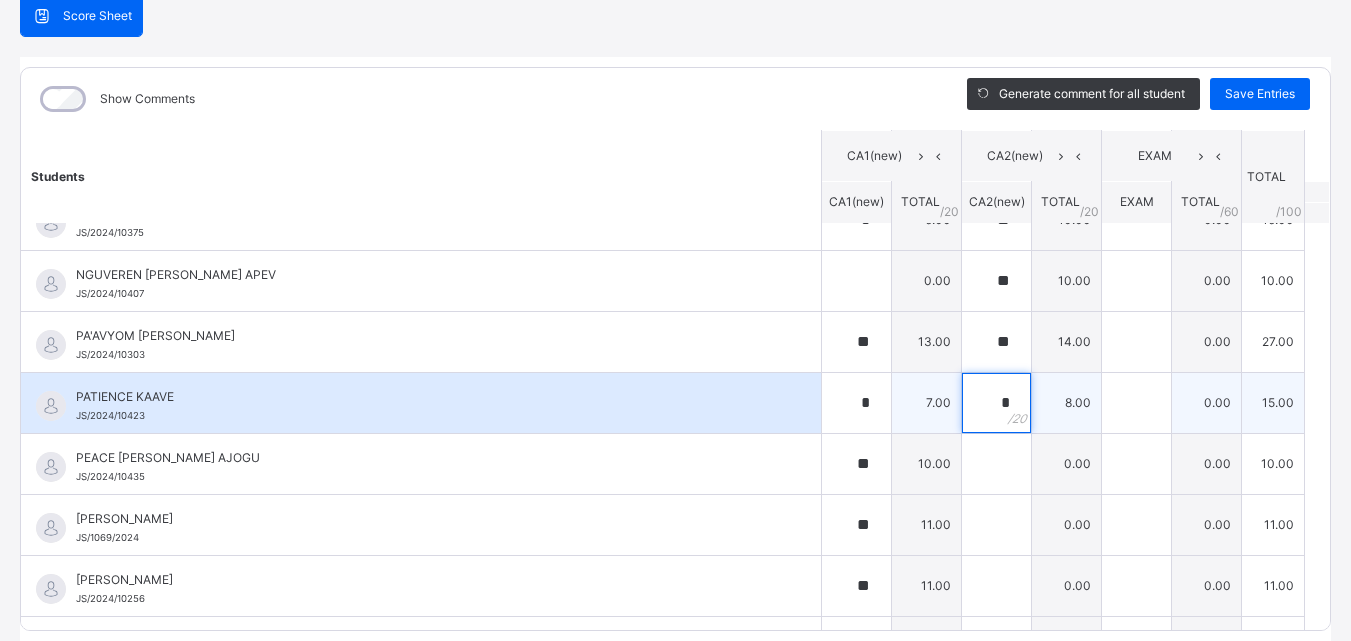 scroll, scrollTop: 1200, scrollLeft: 0, axis: vertical 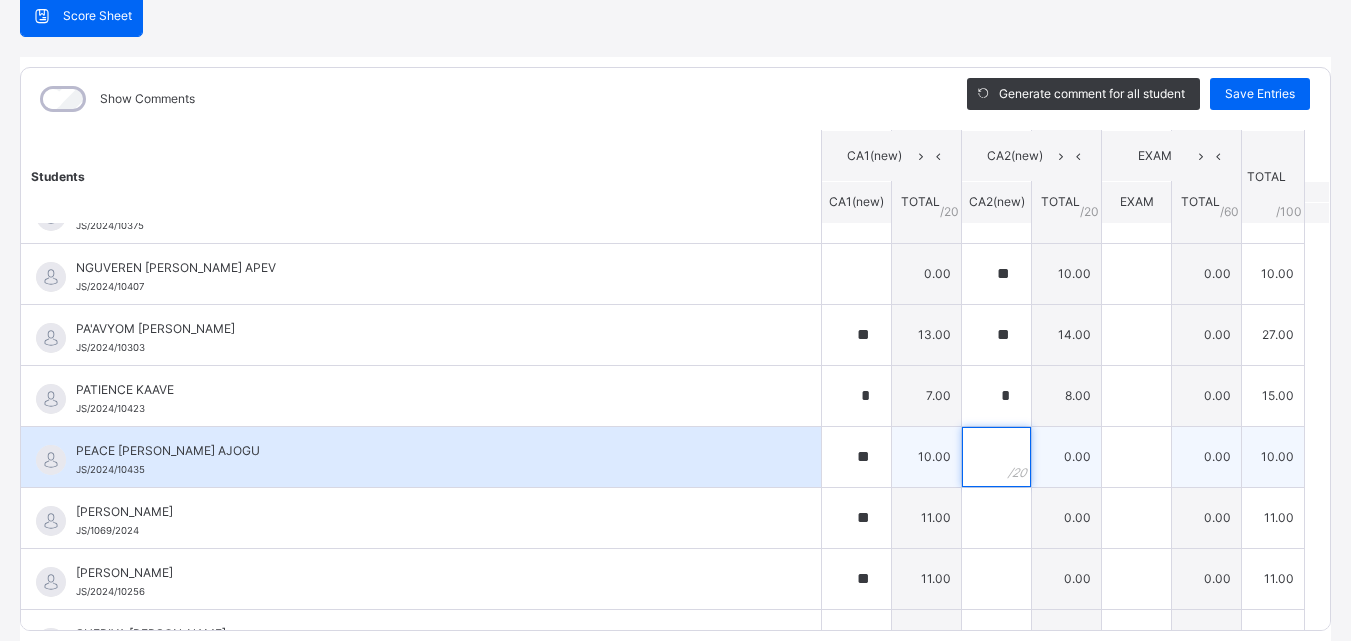 click at bounding box center (996, 457) 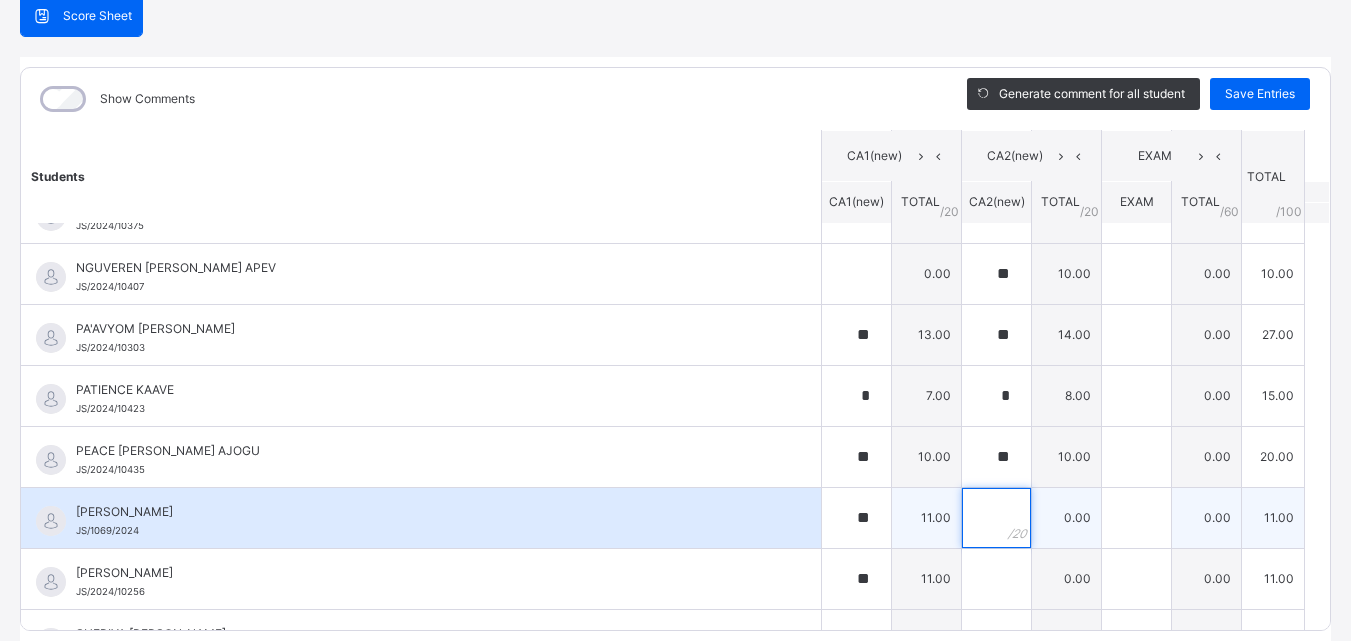 click at bounding box center (996, 518) 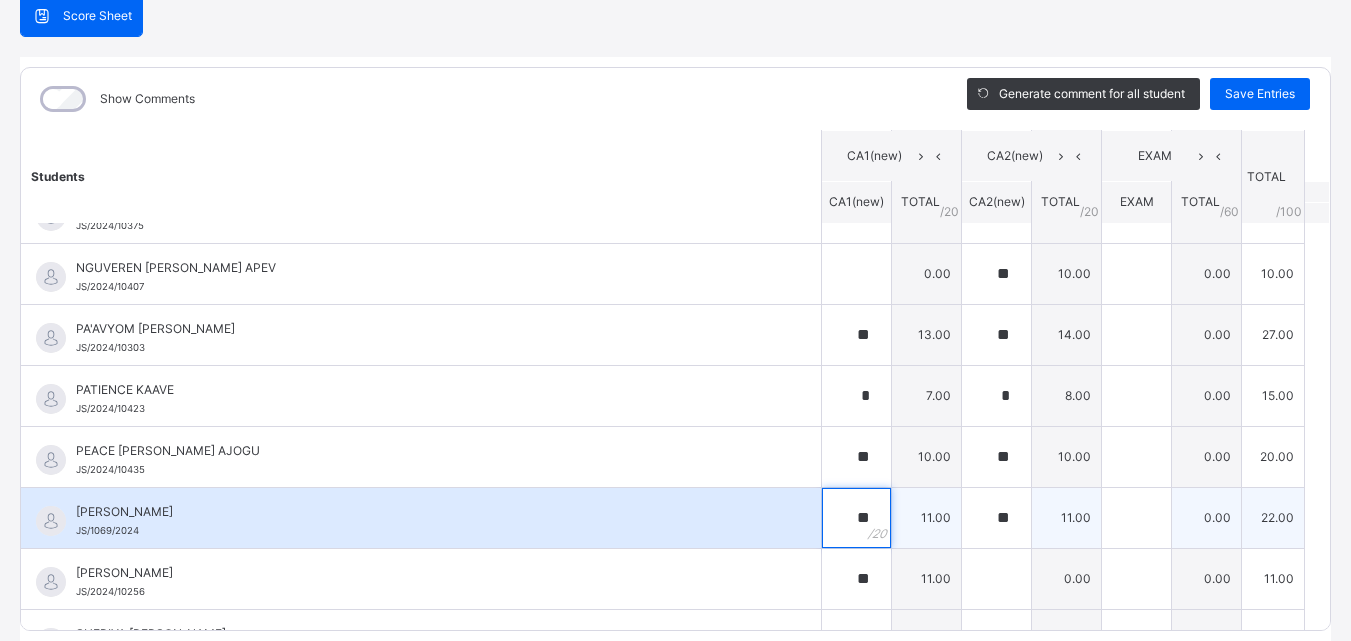 click on "**" at bounding box center [856, 518] 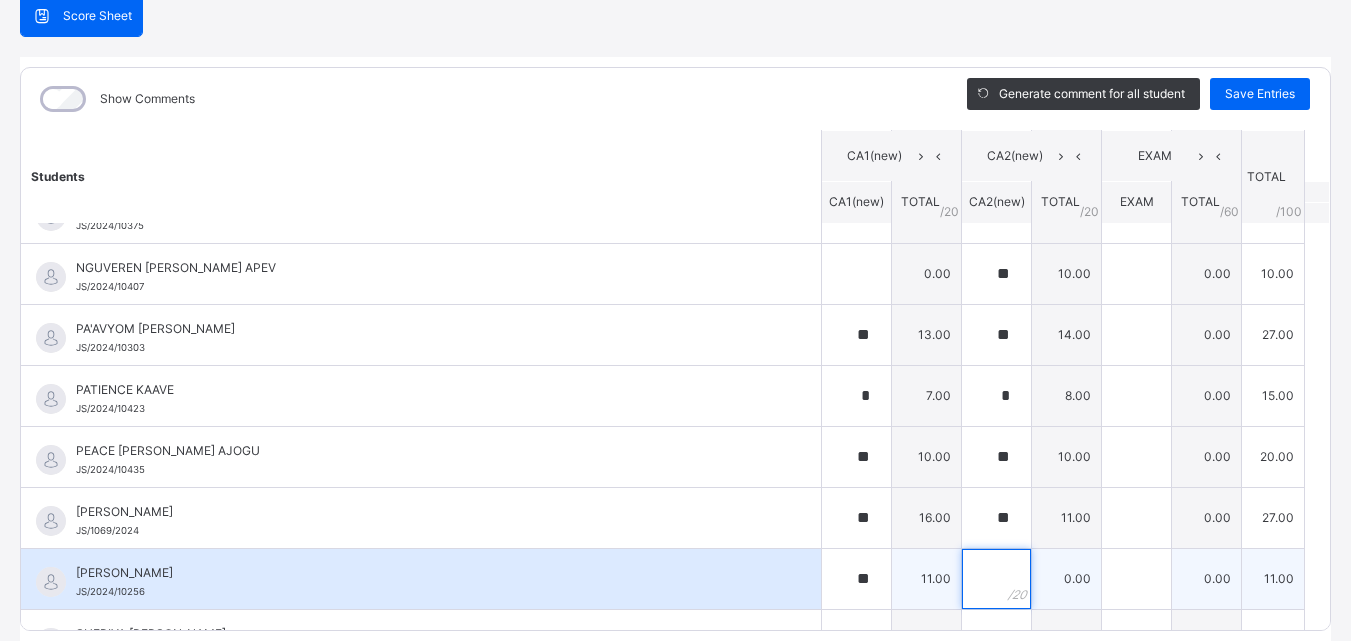 click at bounding box center [996, 579] 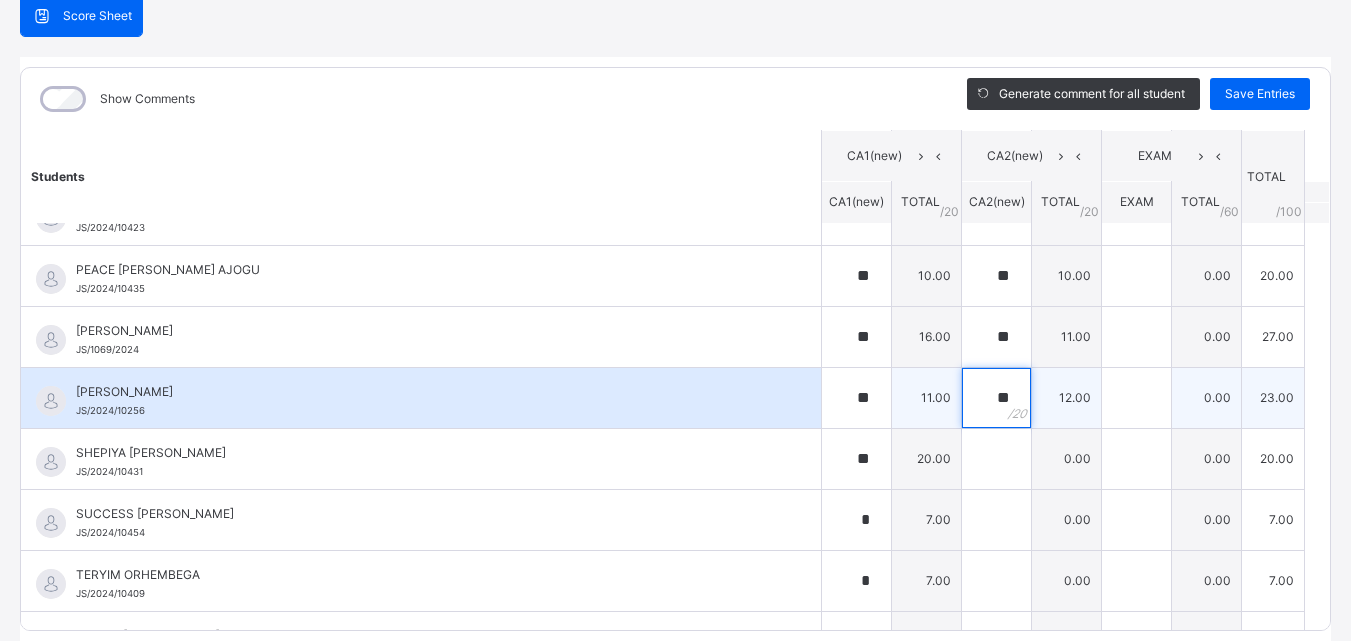 scroll, scrollTop: 1400, scrollLeft: 0, axis: vertical 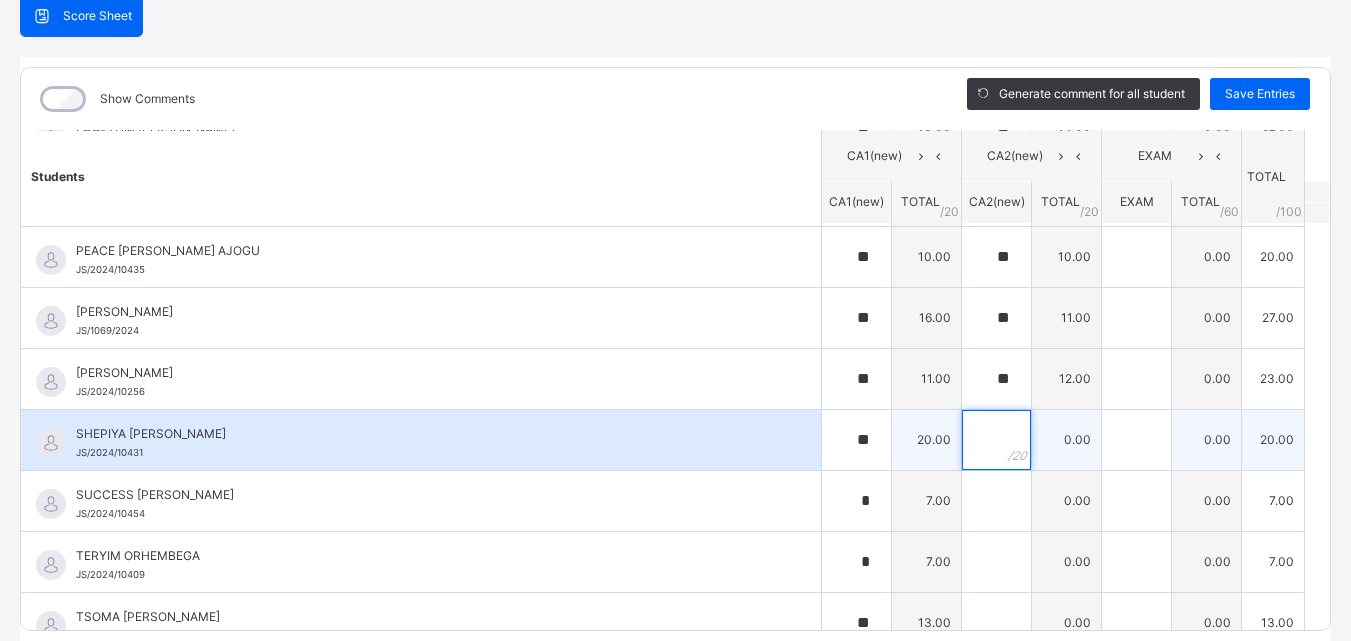 click at bounding box center [996, 440] 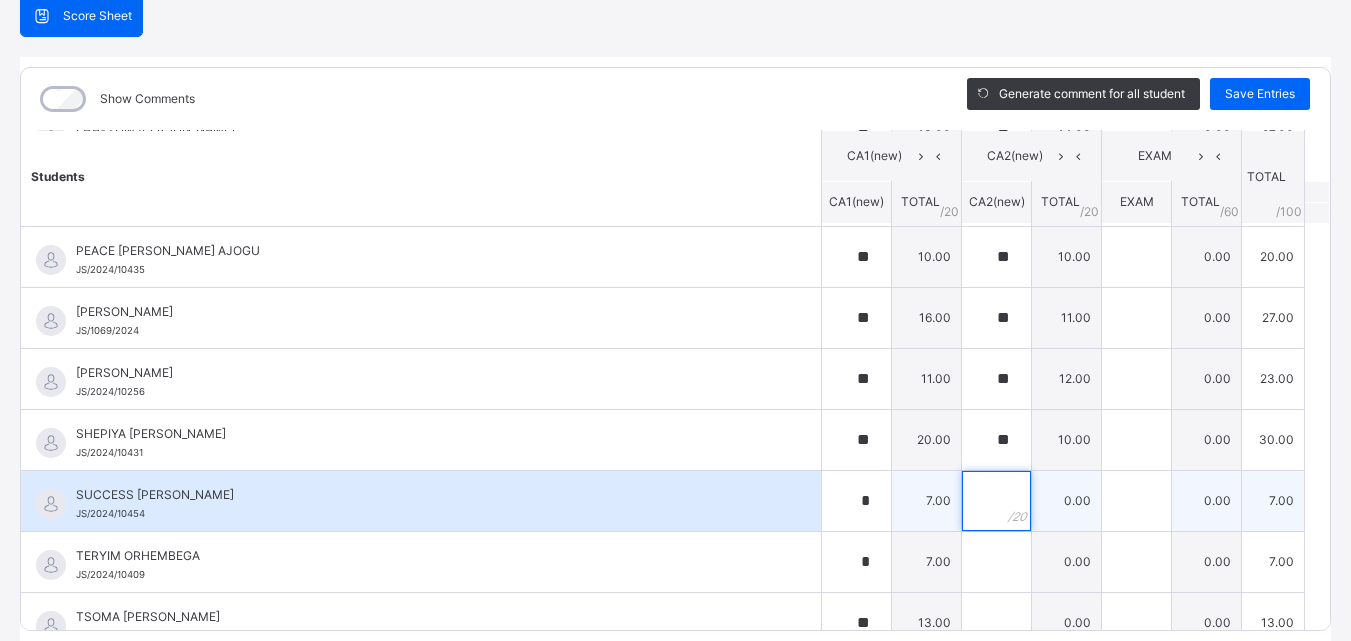 click at bounding box center (996, 501) 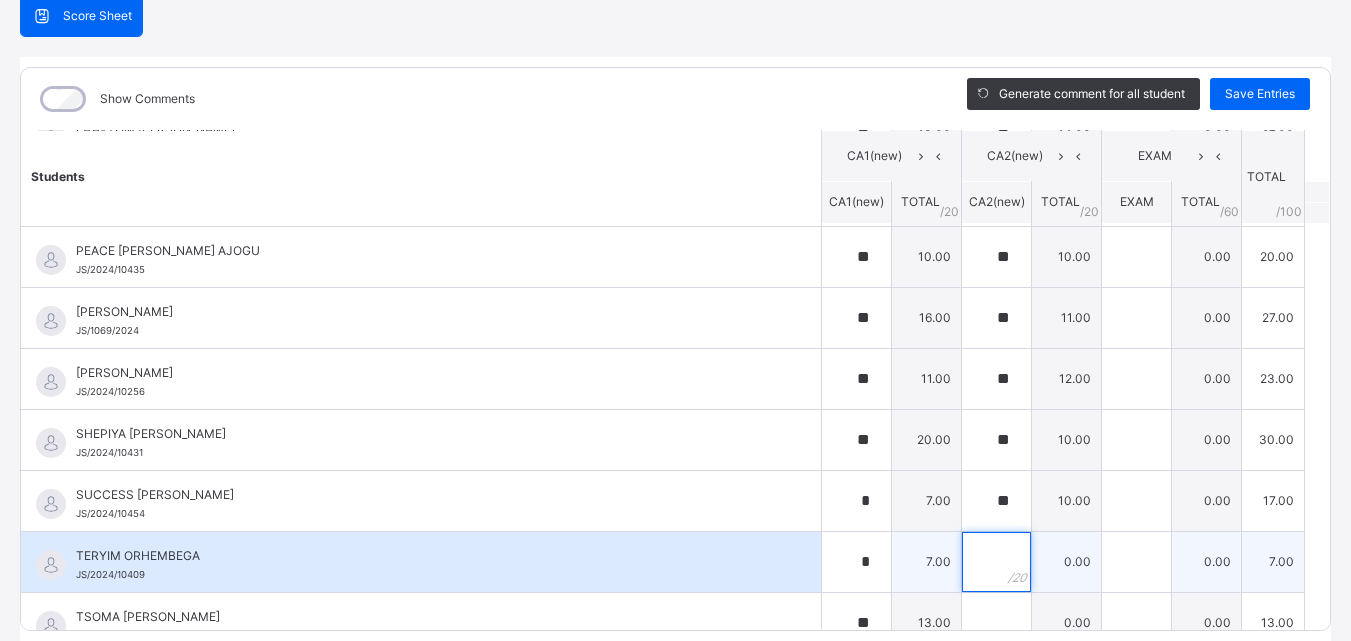 click at bounding box center (996, 562) 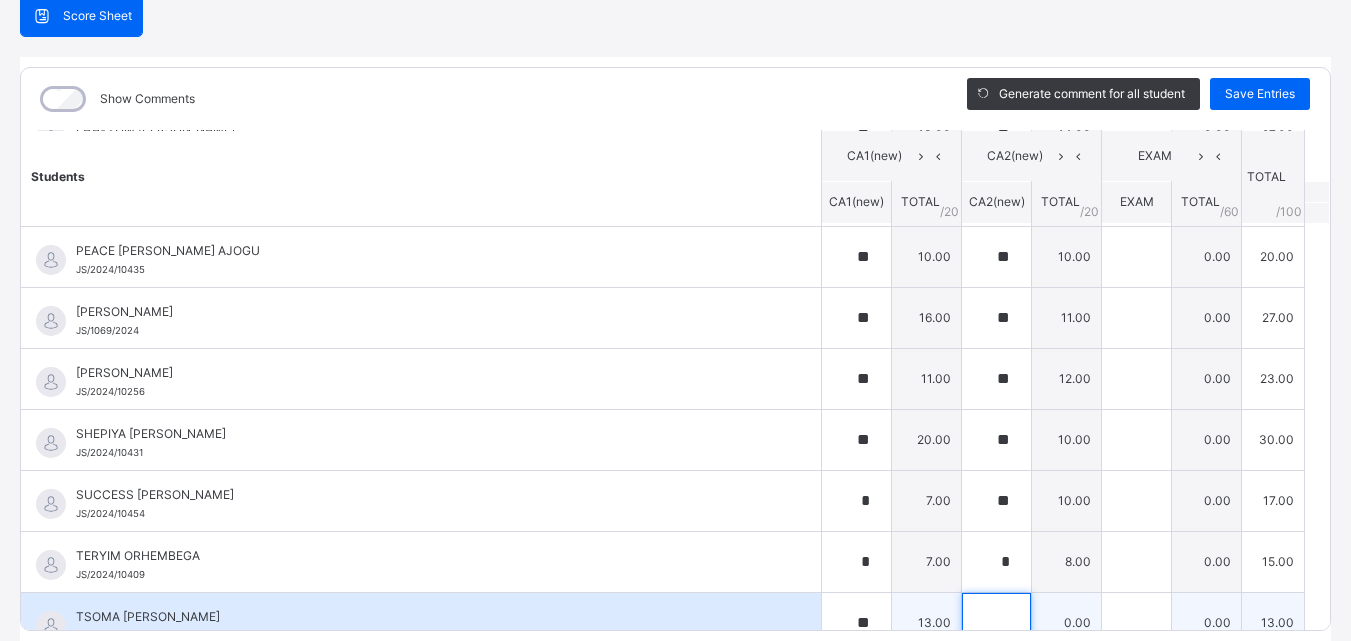 click at bounding box center [996, 623] 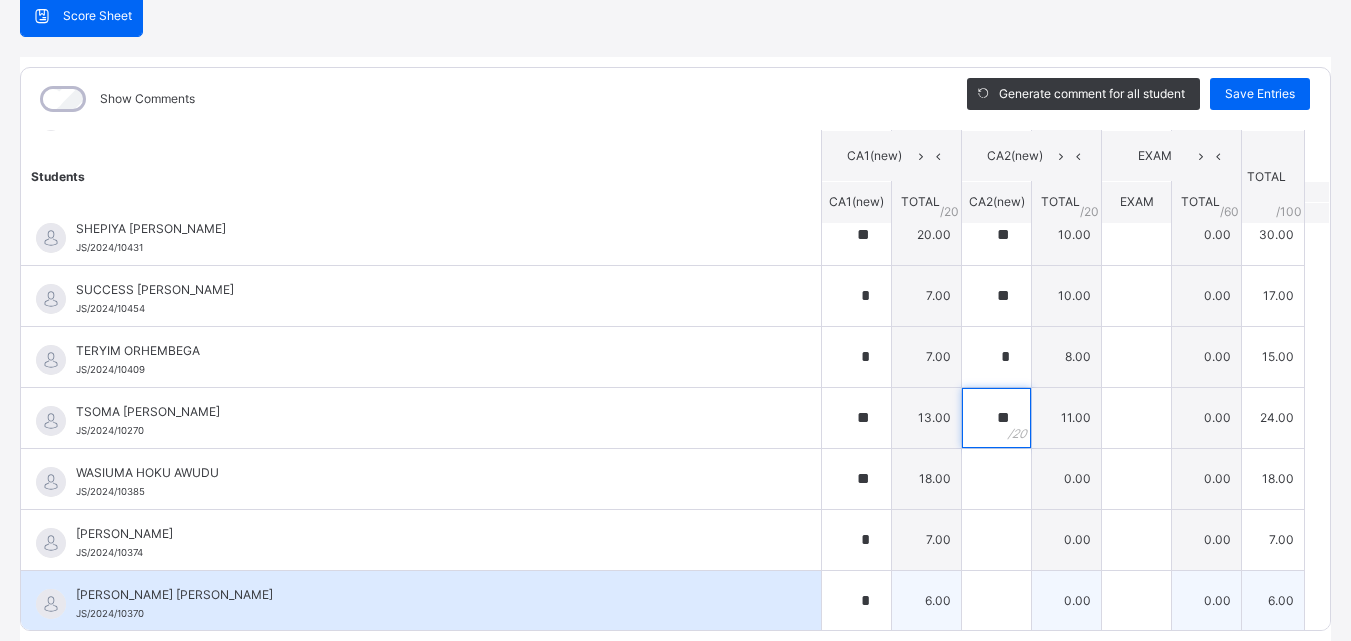 scroll, scrollTop: 1607, scrollLeft: 0, axis: vertical 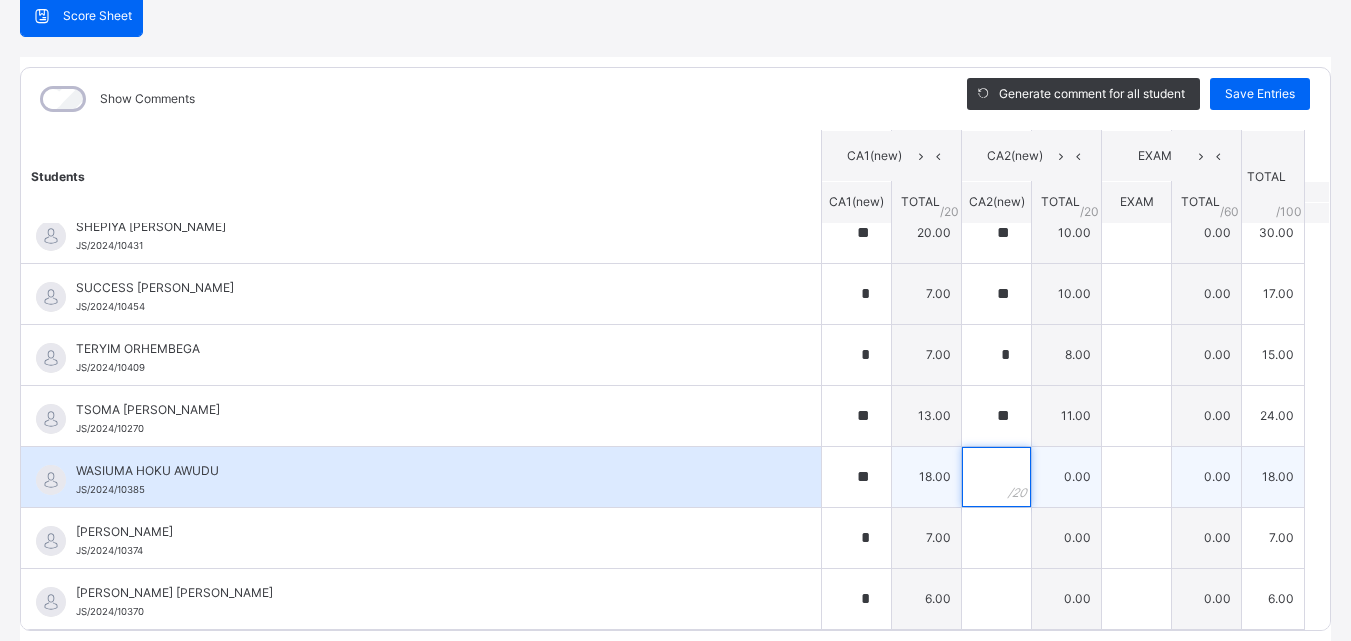 click at bounding box center [996, 477] 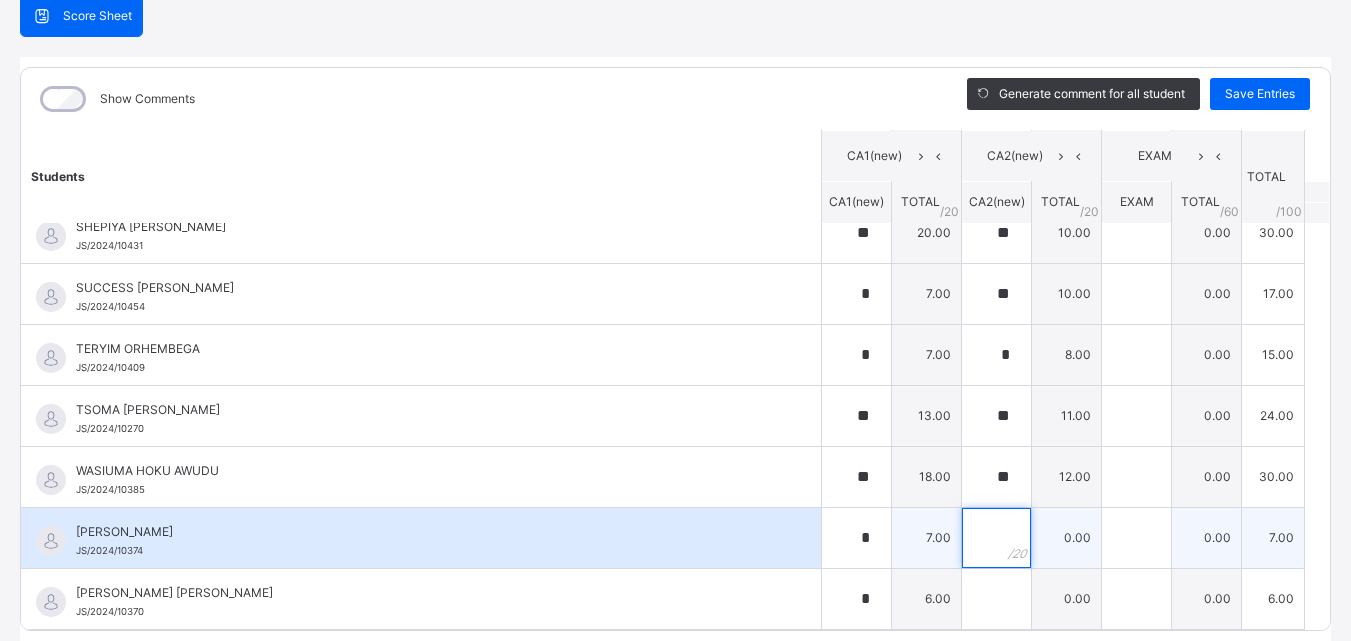 click at bounding box center [996, 538] 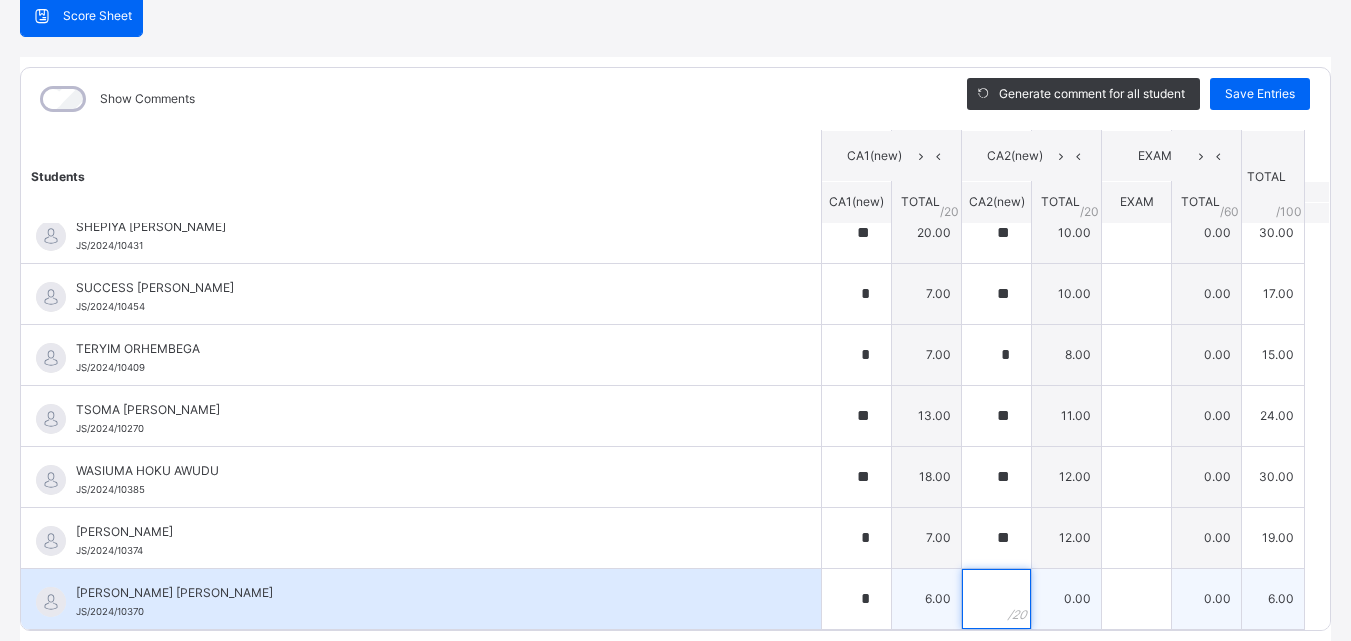 click at bounding box center (996, 599) 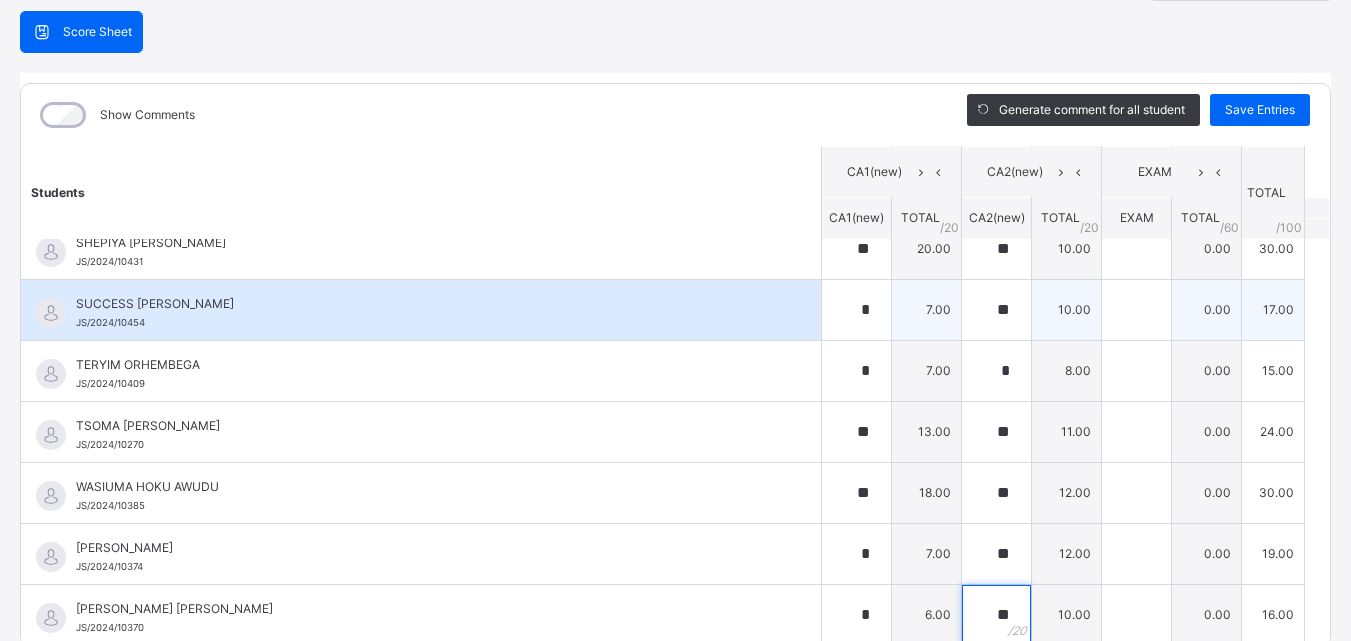 scroll, scrollTop: 0, scrollLeft: 0, axis: both 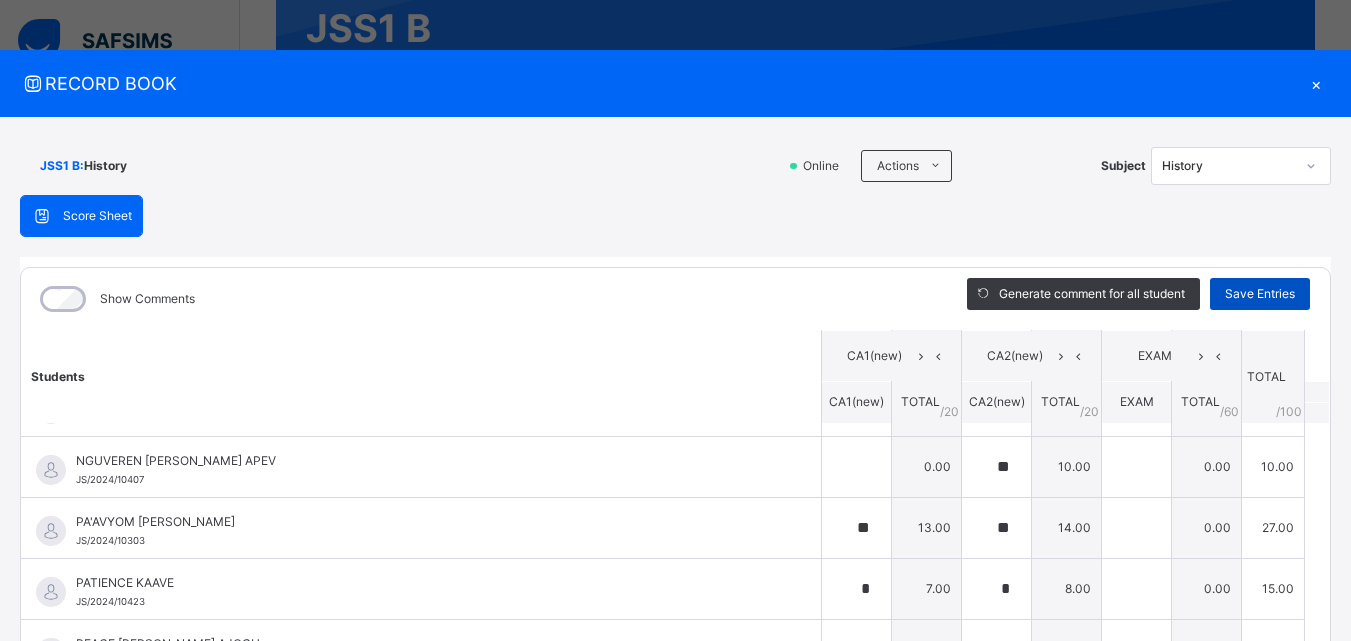 click on "Save Entries" at bounding box center [1260, 294] 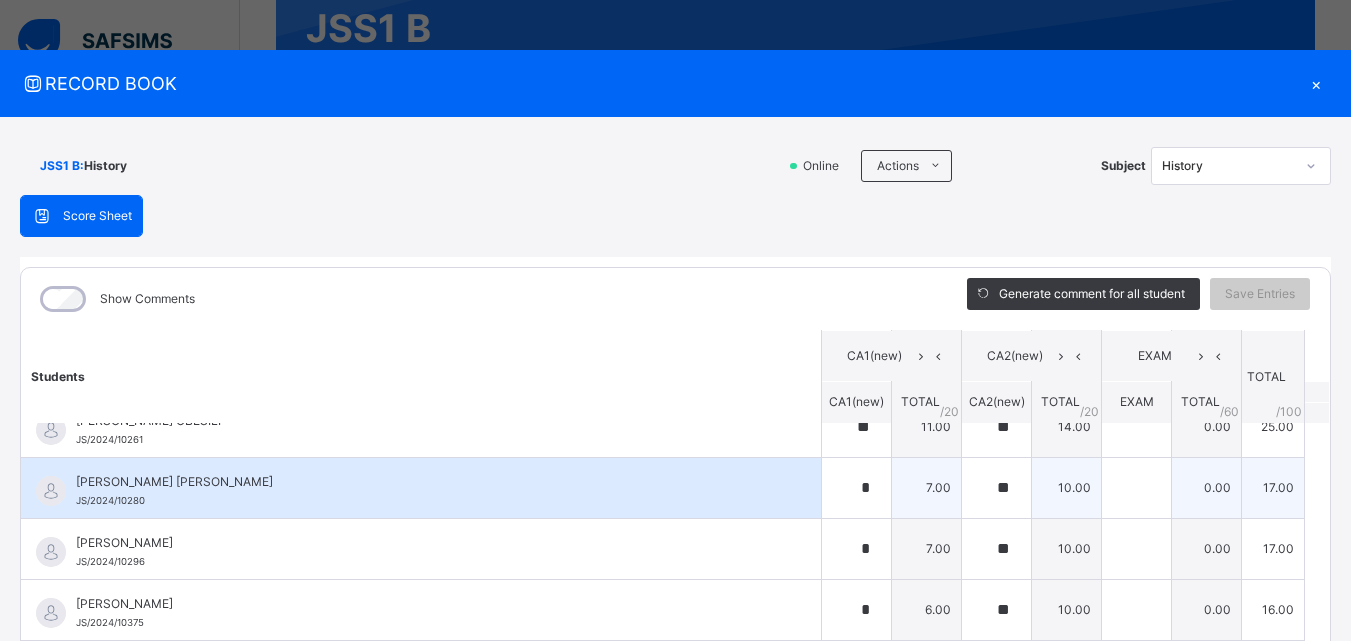 scroll, scrollTop: 1007, scrollLeft: 0, axis: vertical 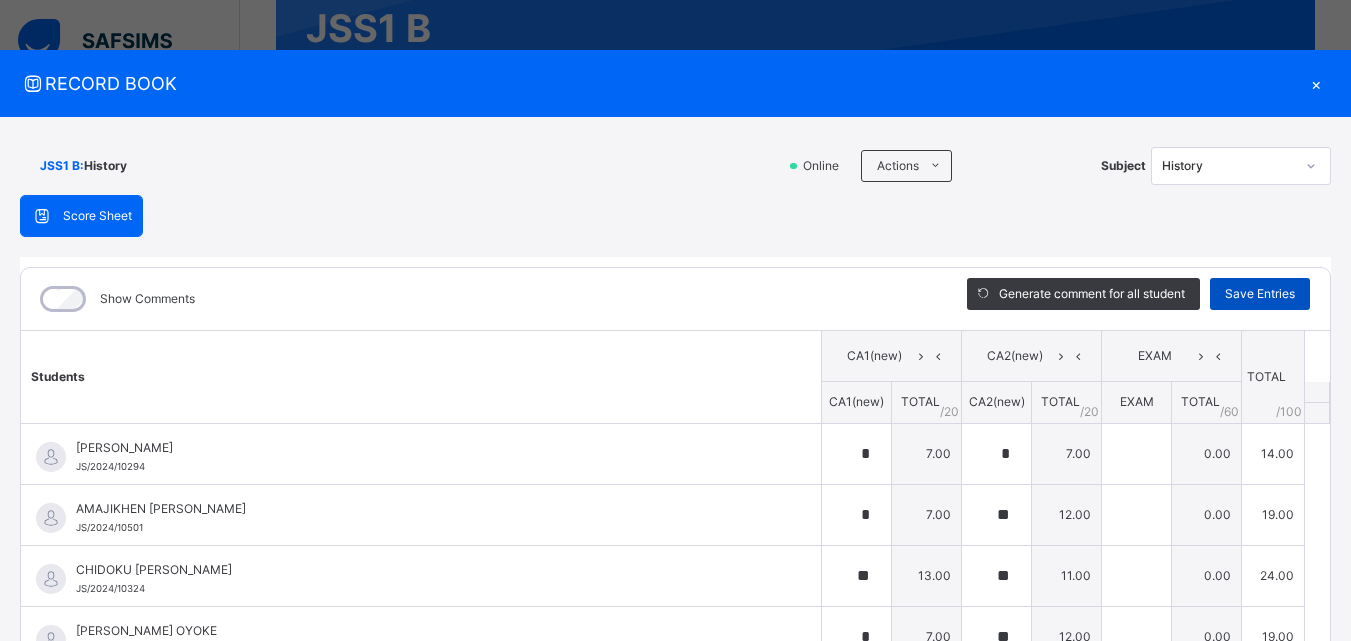 drag, startPoint x: 1217, startPoint y: 295, endPoint x: 1209, endPoint y: 285, distance: 12.806249 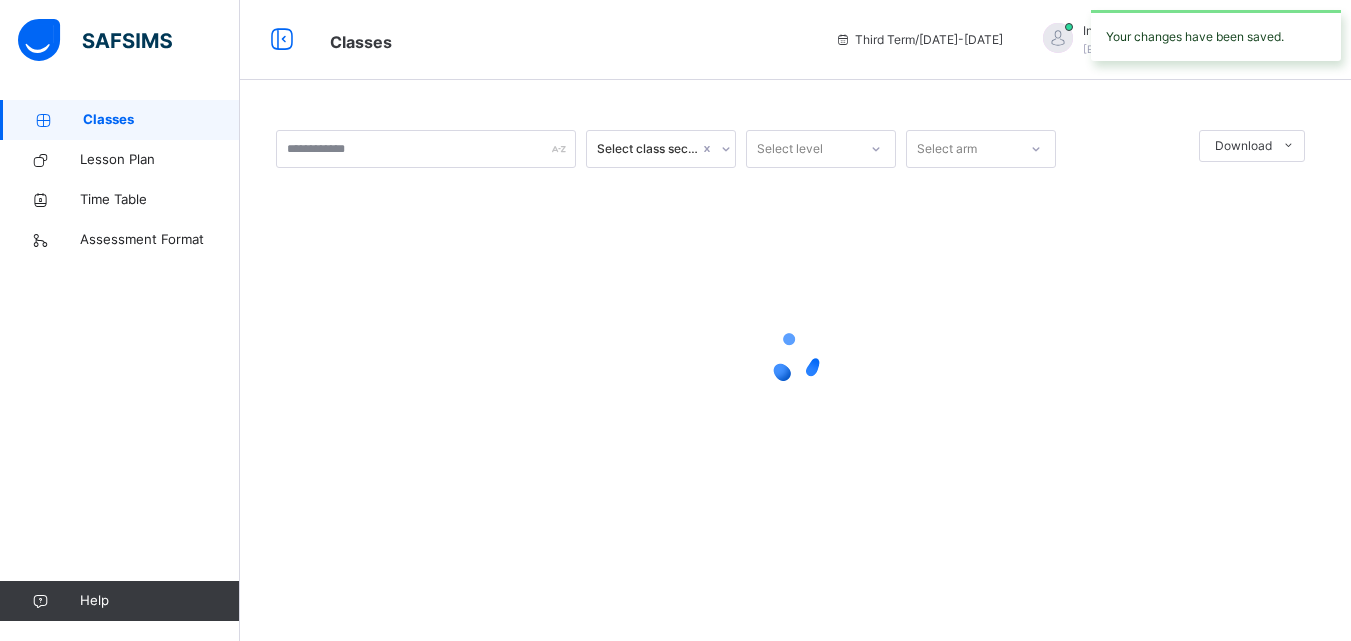 scroll, scrollTop: 0, scrollLeft: 0, axis: both 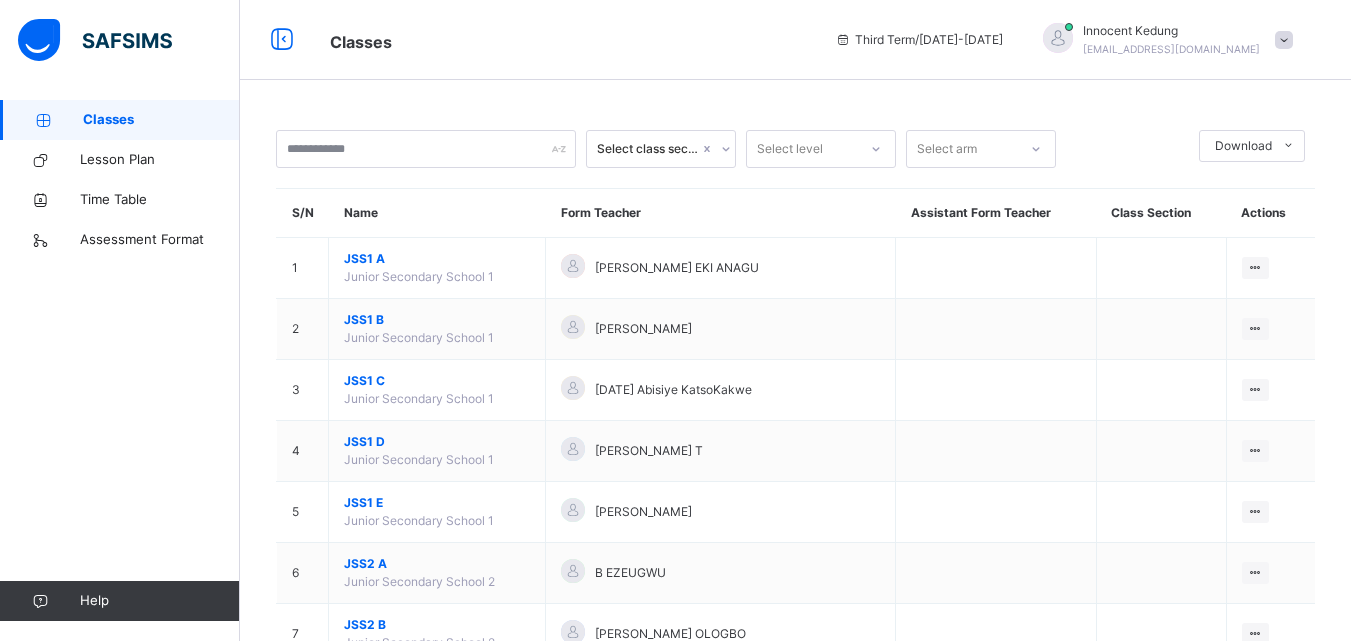 click on "Innocent   Kedung bomtopande@yahoo.com" at bounding box center [1171, 40] 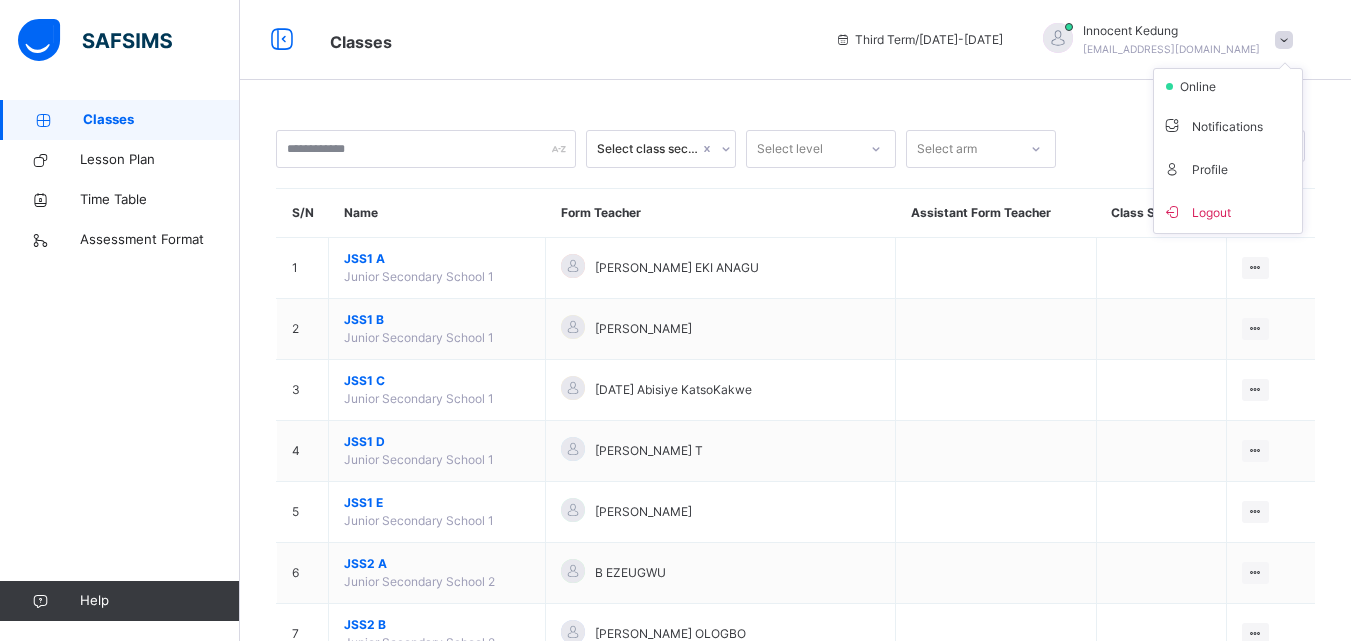 drag, startPoint x: 1223, startPoint y: 221, endPoint x: 1214, endPoint y: 211, distance: 13.453624 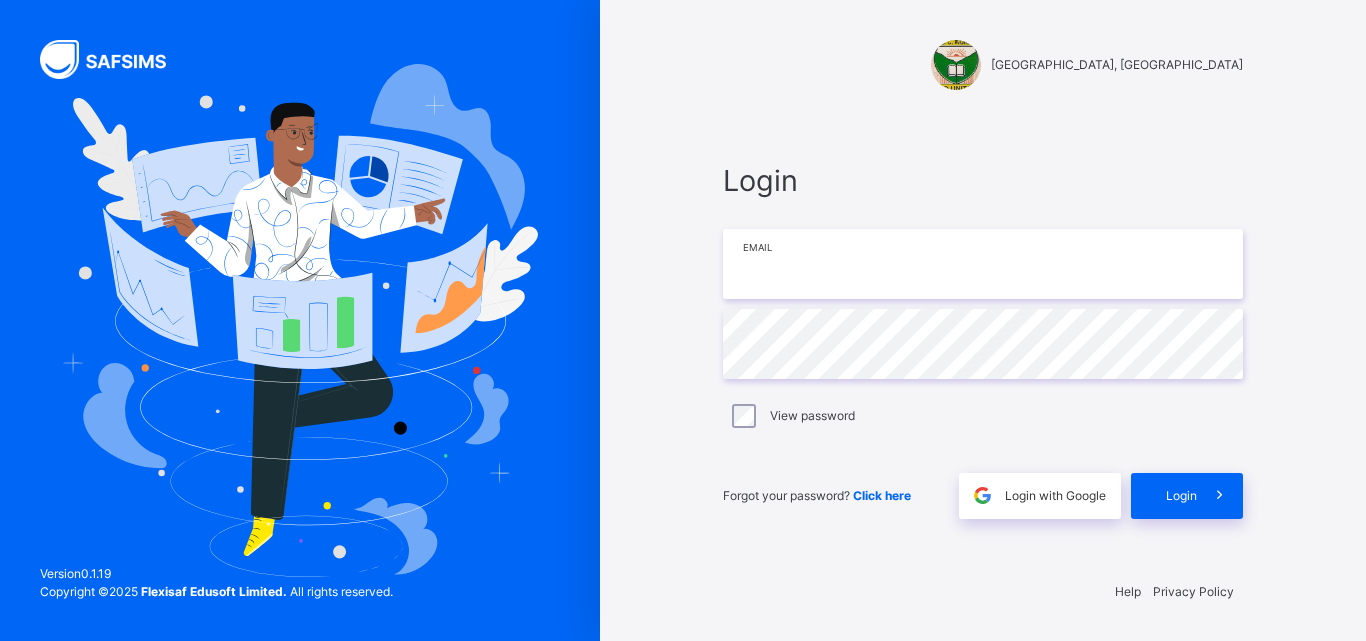 click at bounding box center (983, 264) 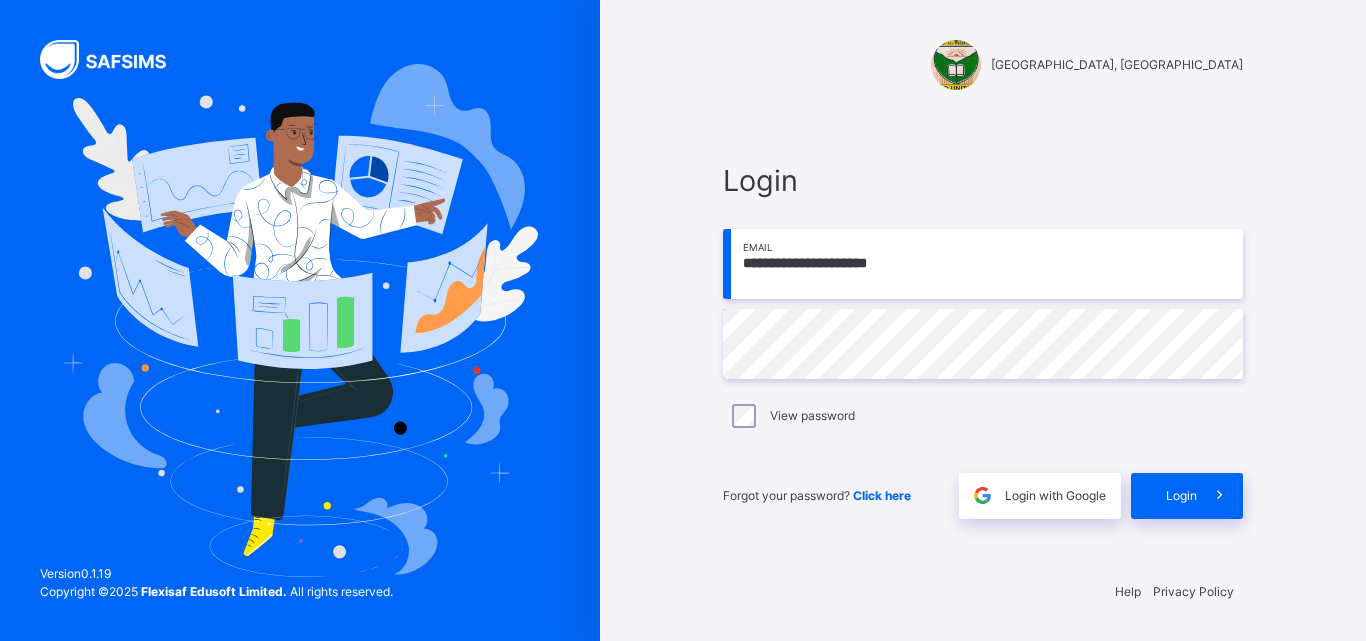 click on "View password" at bounding box center (812, 416) 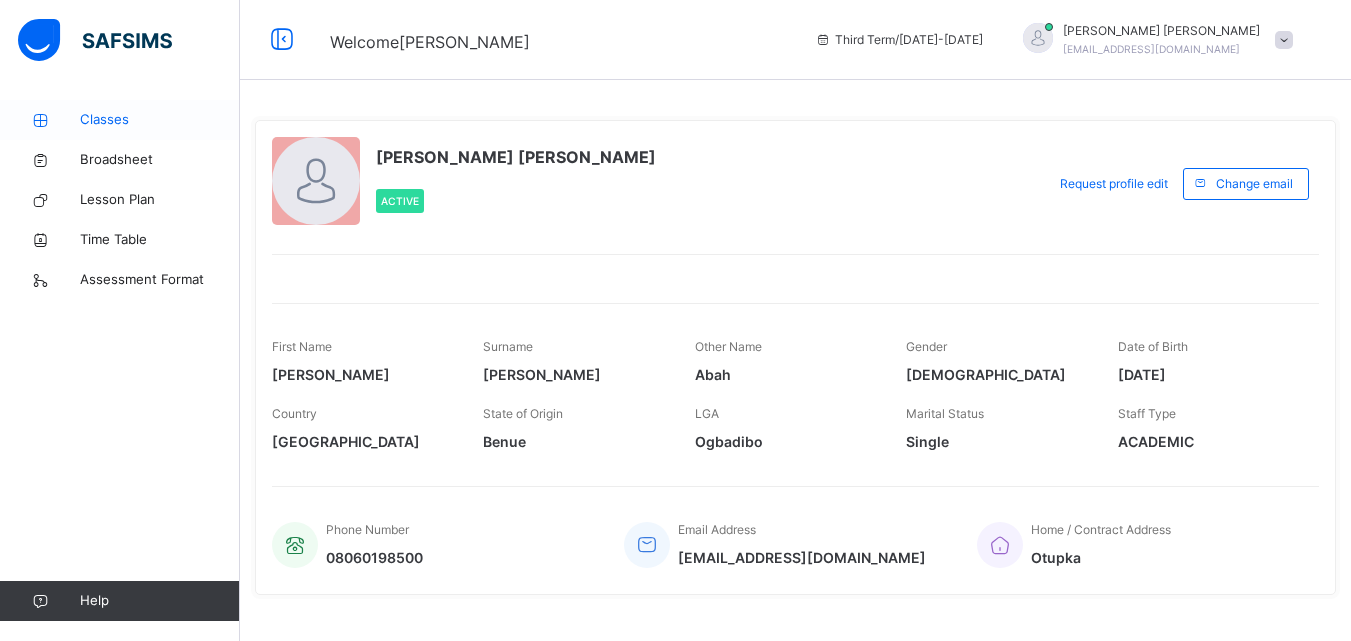 click on "Classes" at bounding box center [160, 120] 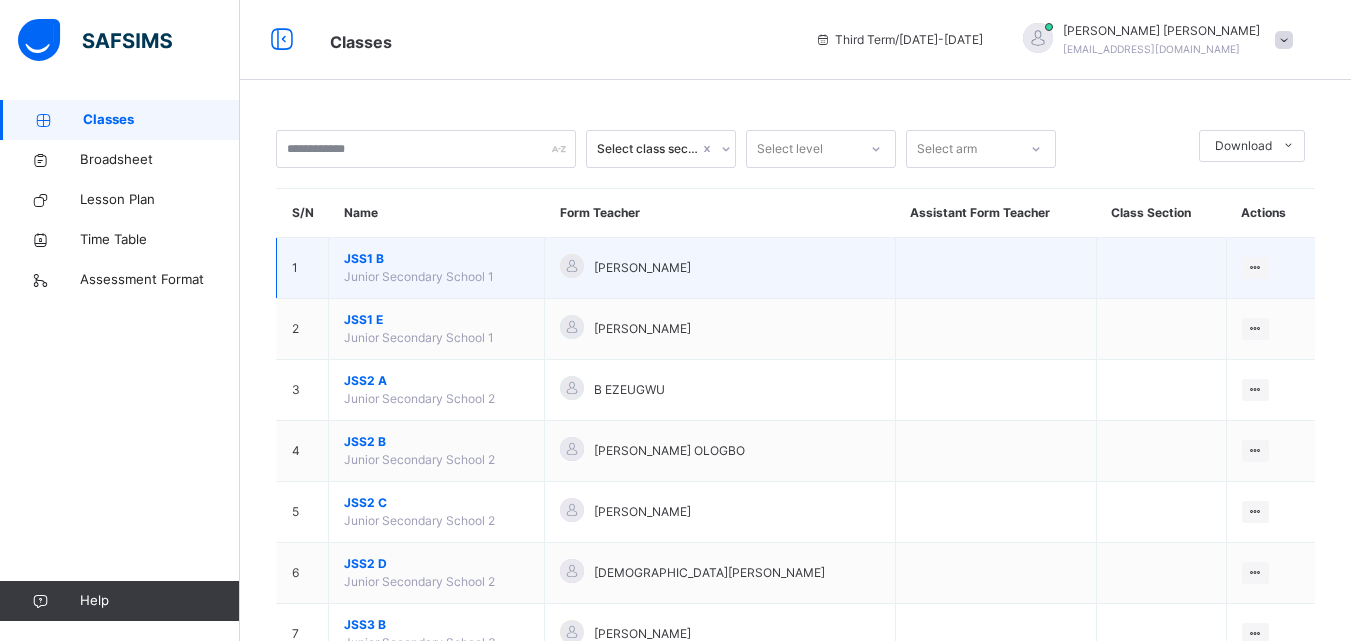 click on "JSS1   B" at bounding box center [436, 259] 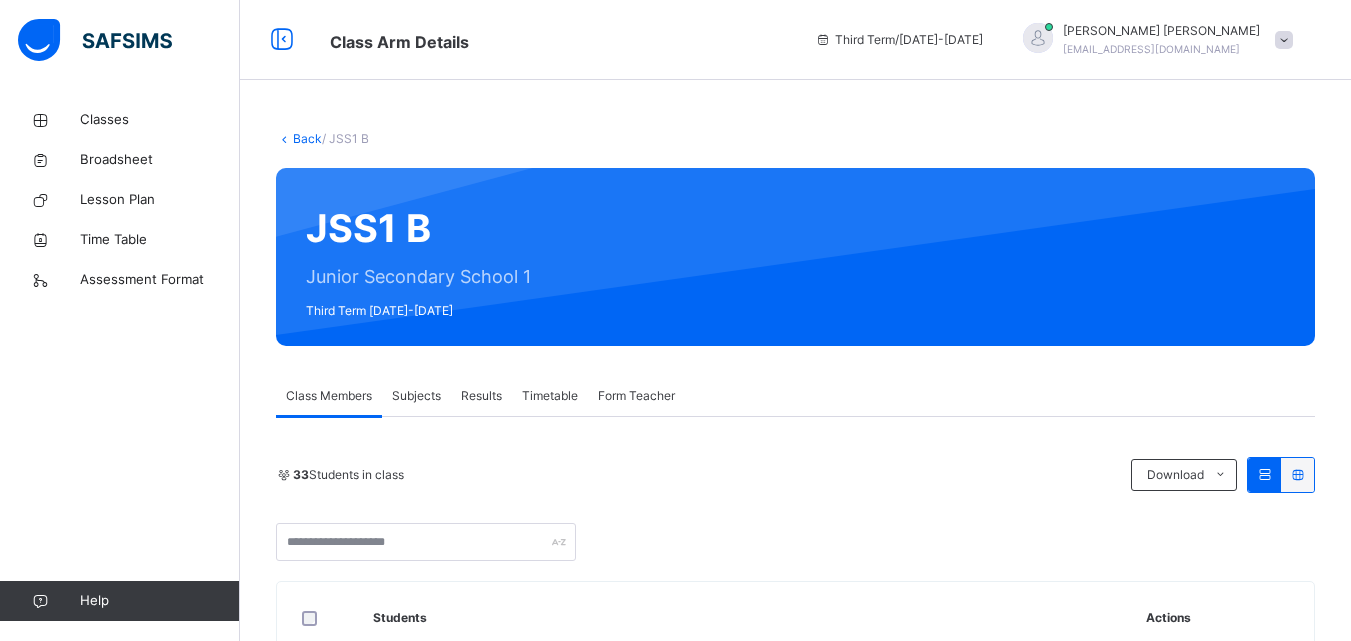 click on "Subjects" at bounding box center (416, 396) 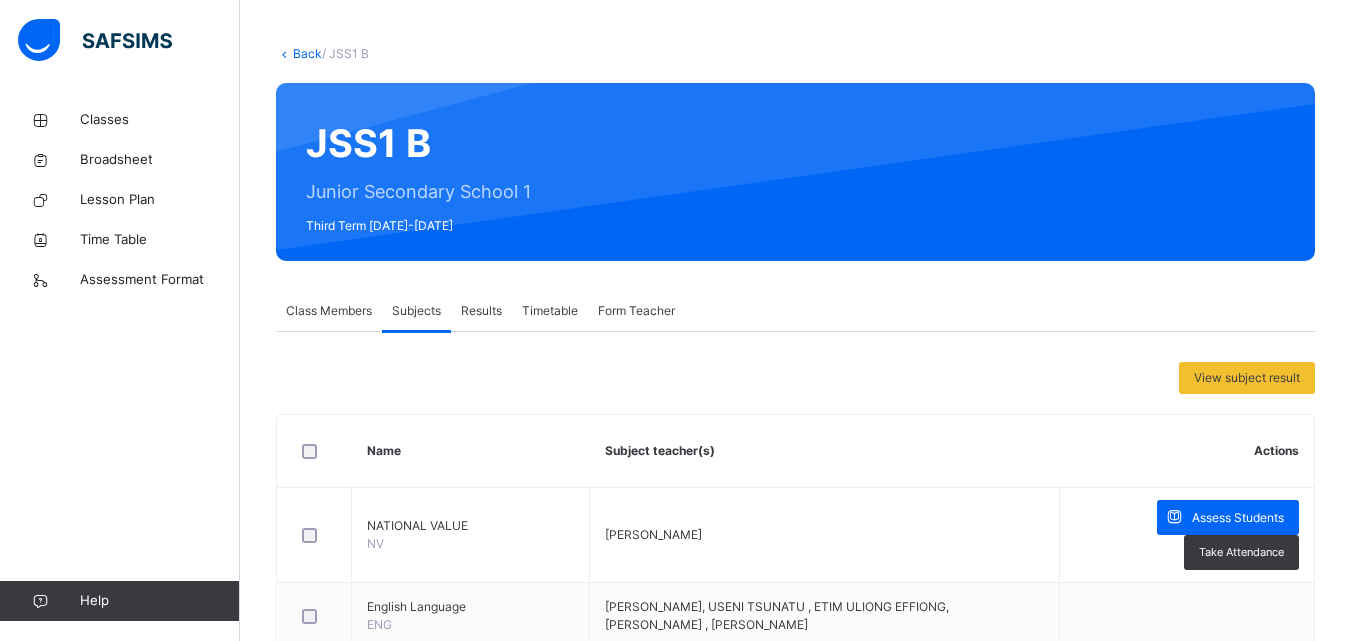 scroll, scrollTop: 200, scrollLeft: 0, axis: vertical 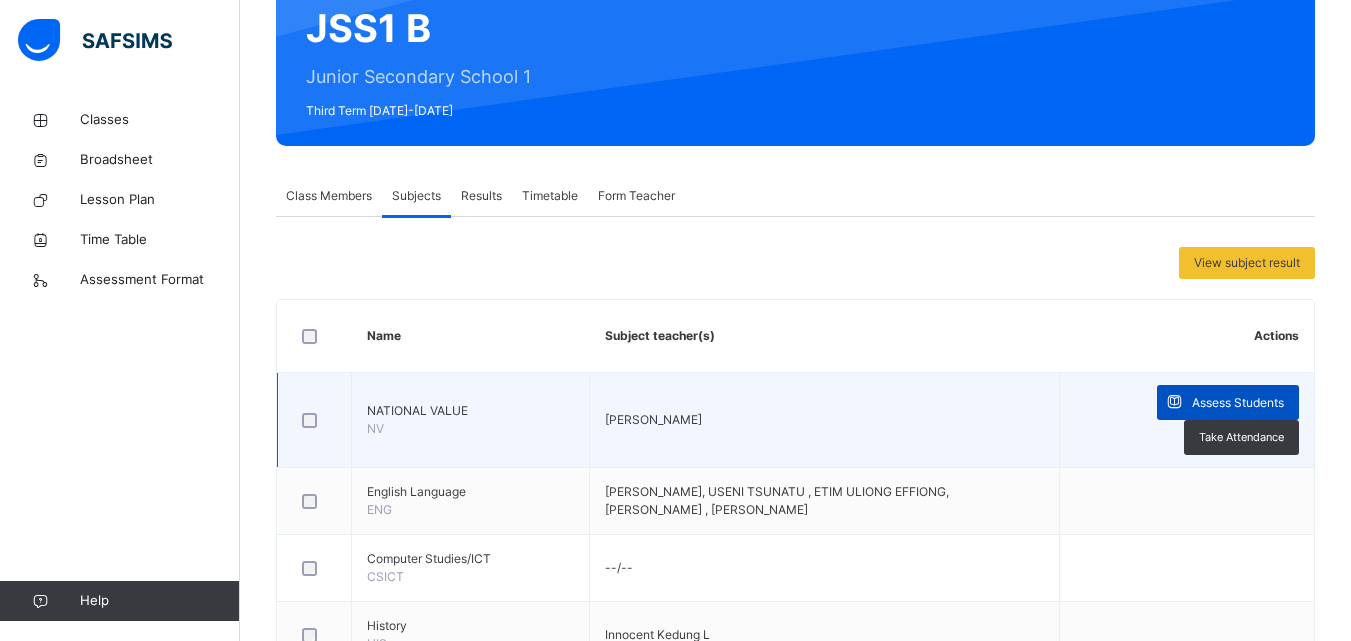 click at bounding box center [1174, 402] 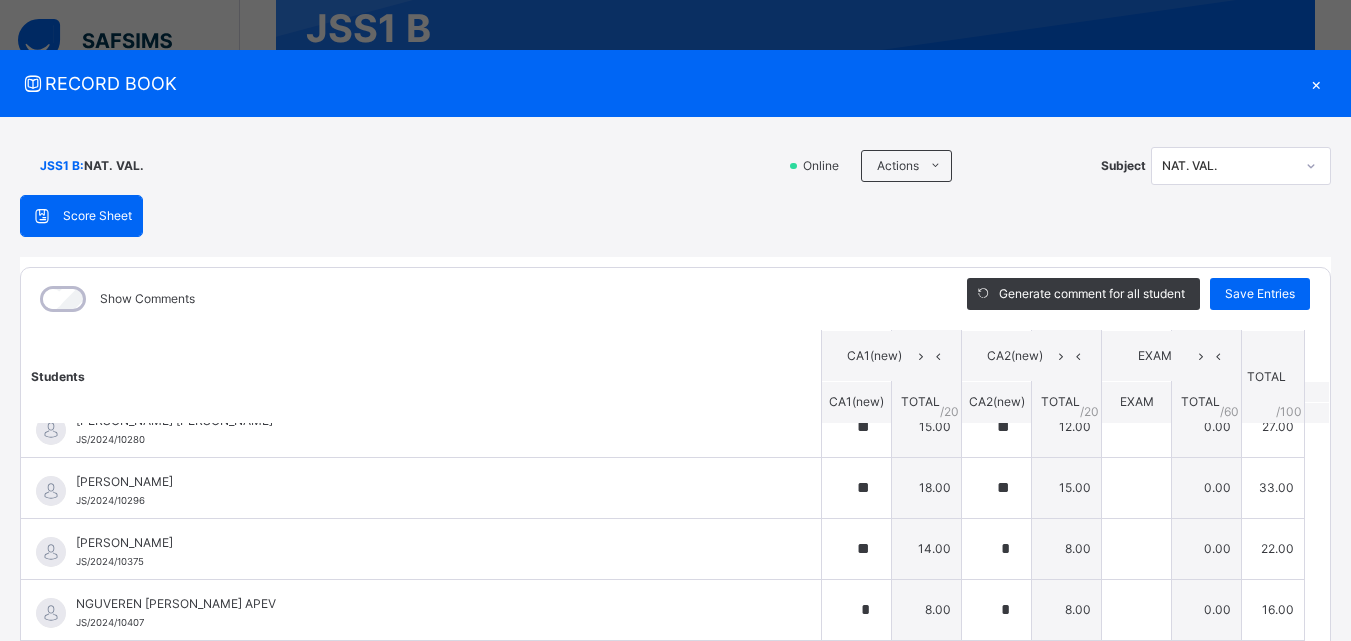 scroll, scrollTop: 1200, scrollLeft: 0, axis: vertical 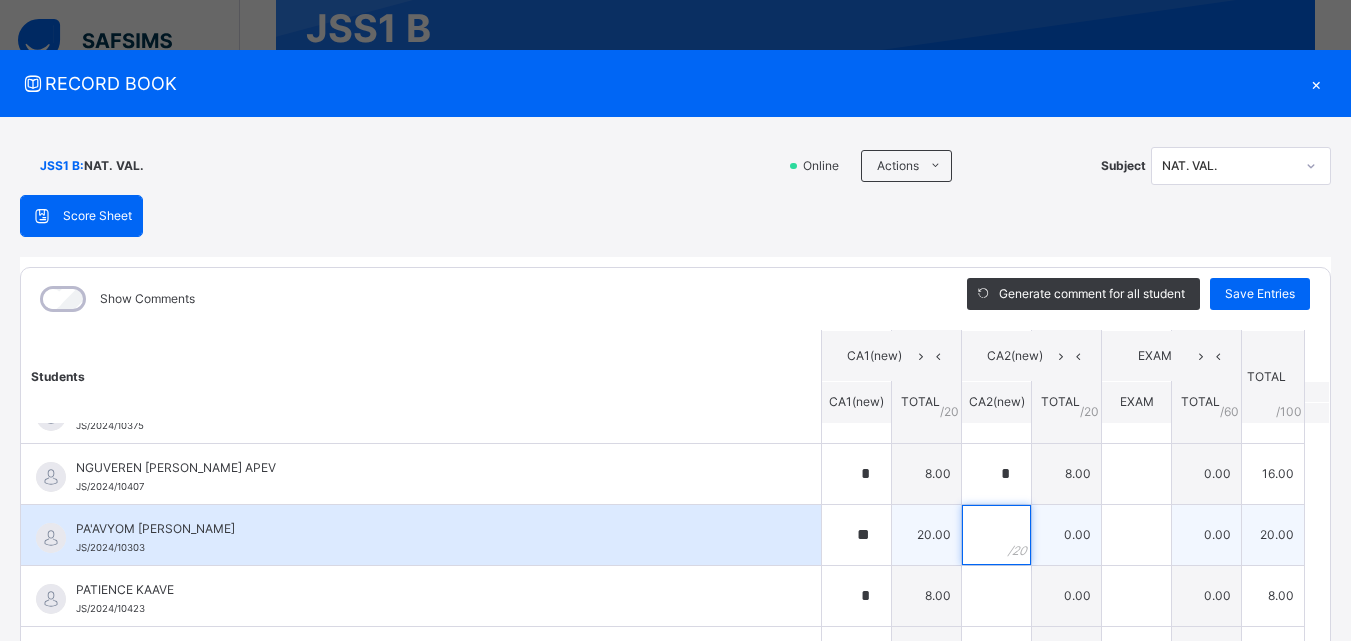 click at bounding box center (996, 535) 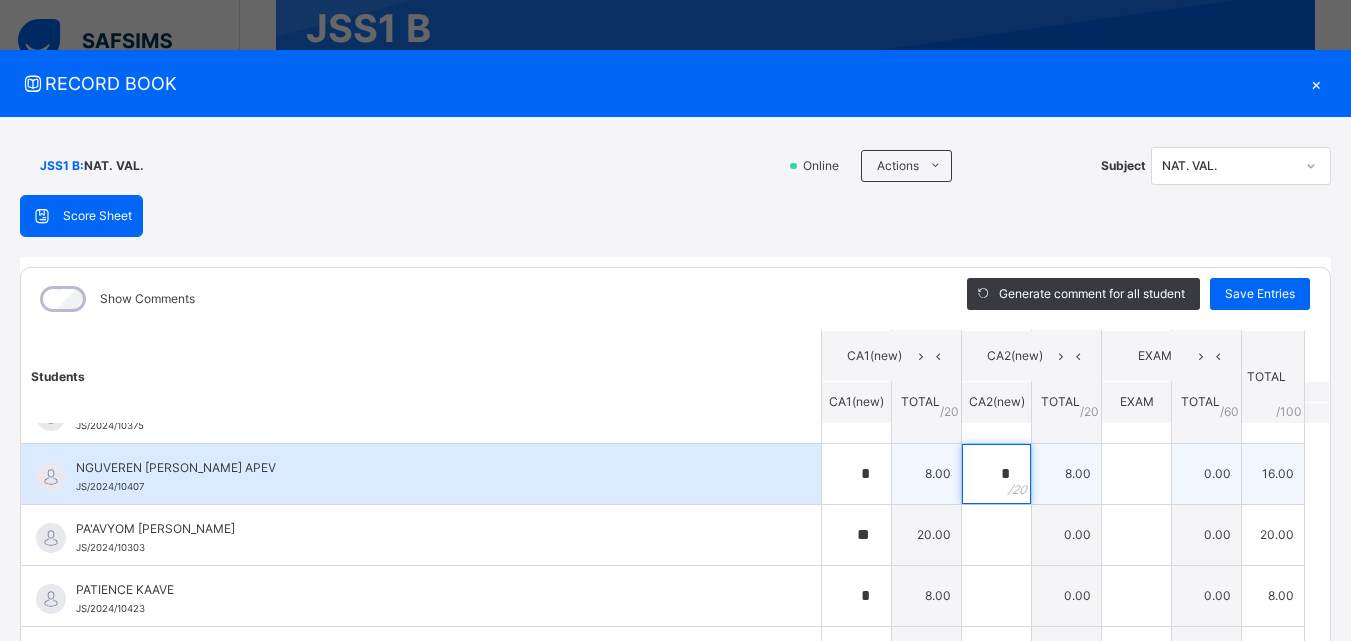 click on "*" at bounding box center [996, 474] 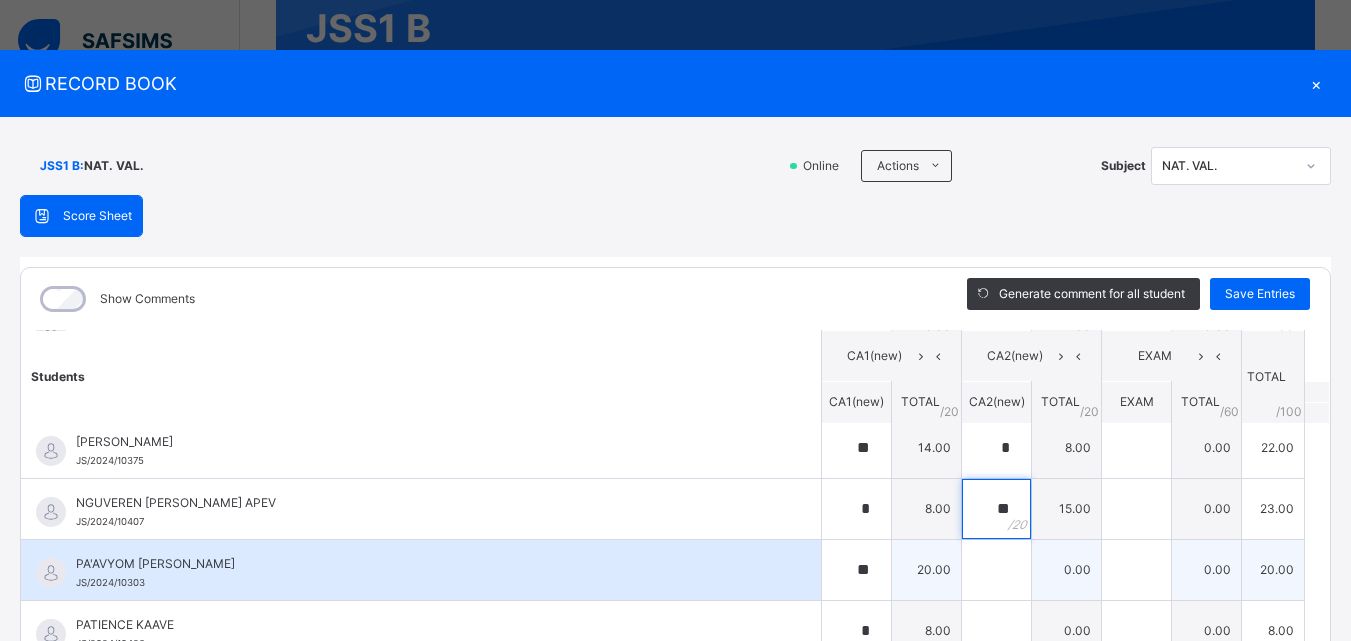 scroll, scrollTop: 1200, scrollLeft: 0, axis: vertical 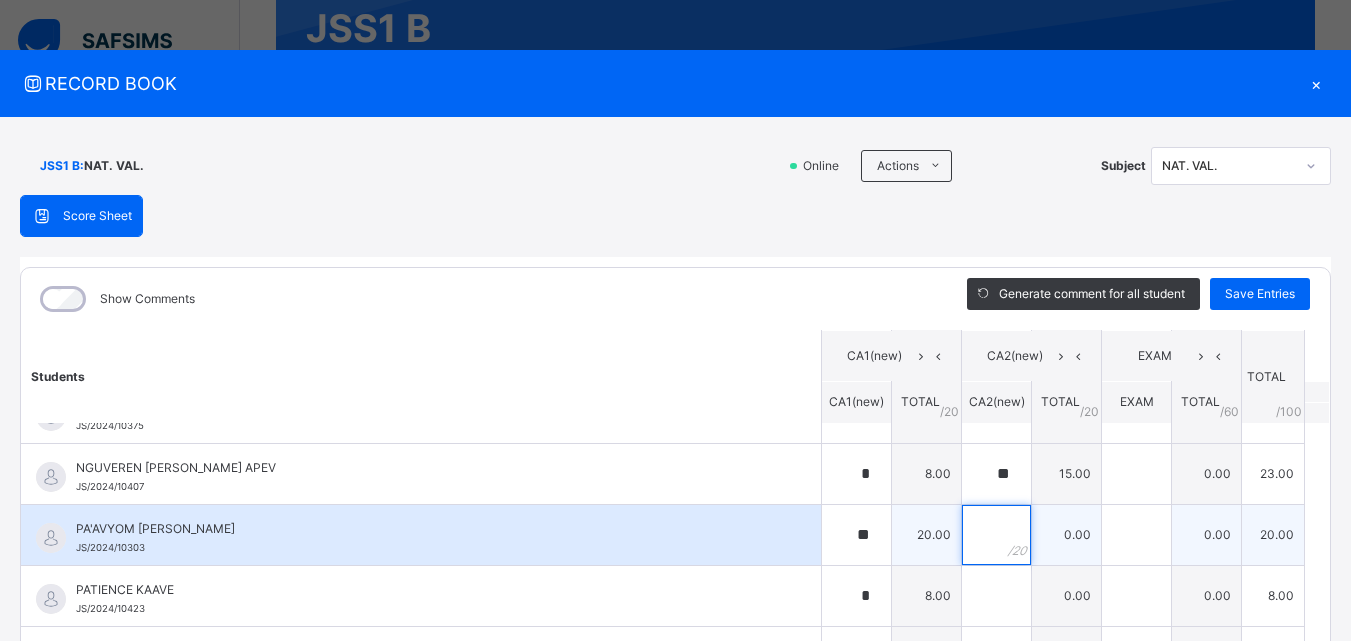 click at bounding box center (996, 535) 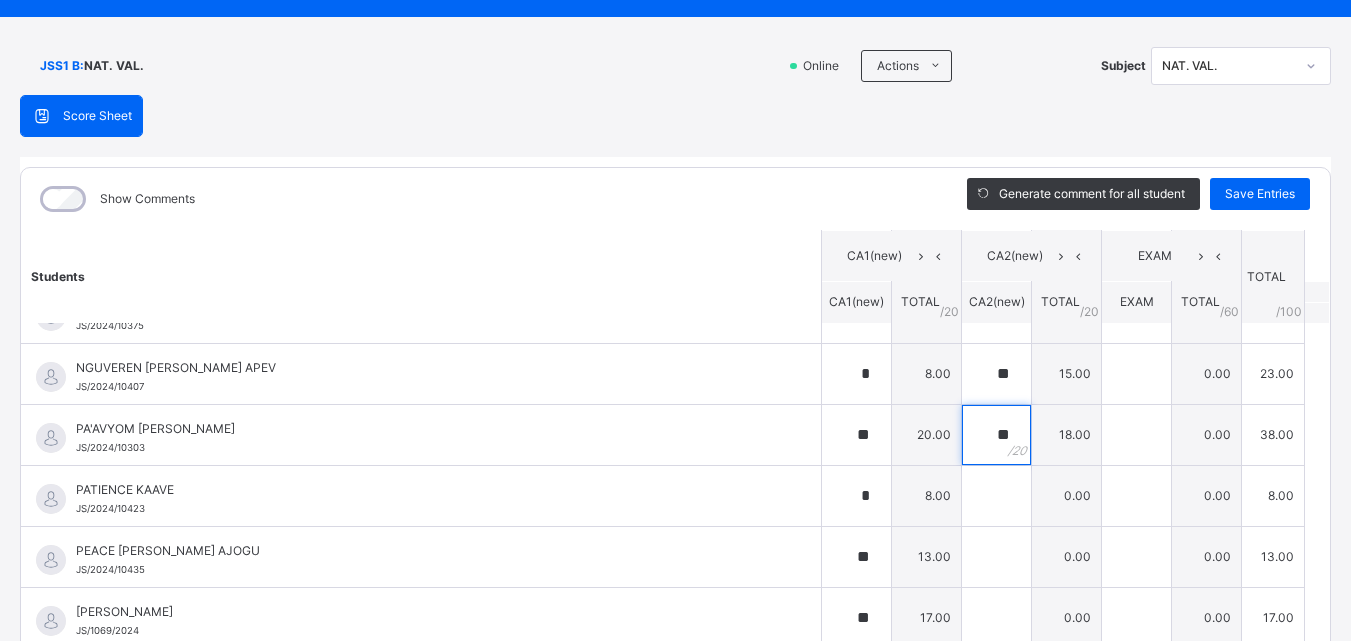 scroll, scrollTop: 200, scrollLeft: 0, axis: vertical 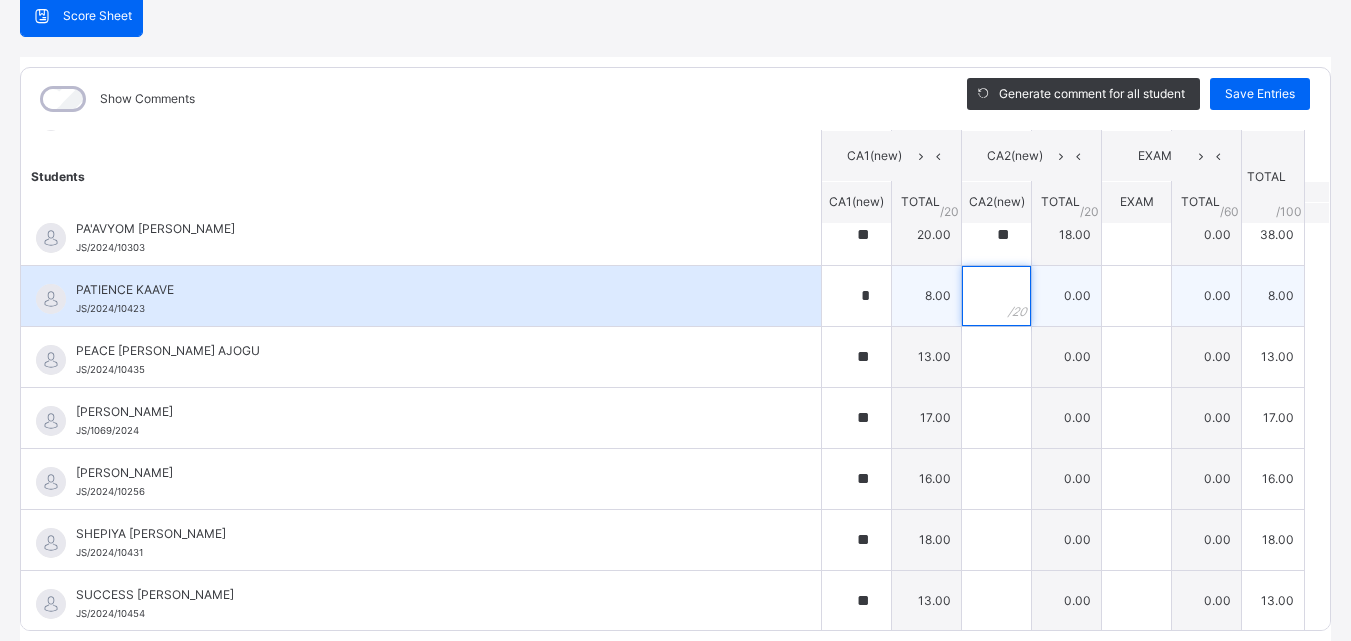 click at bounding box center [996, 296] 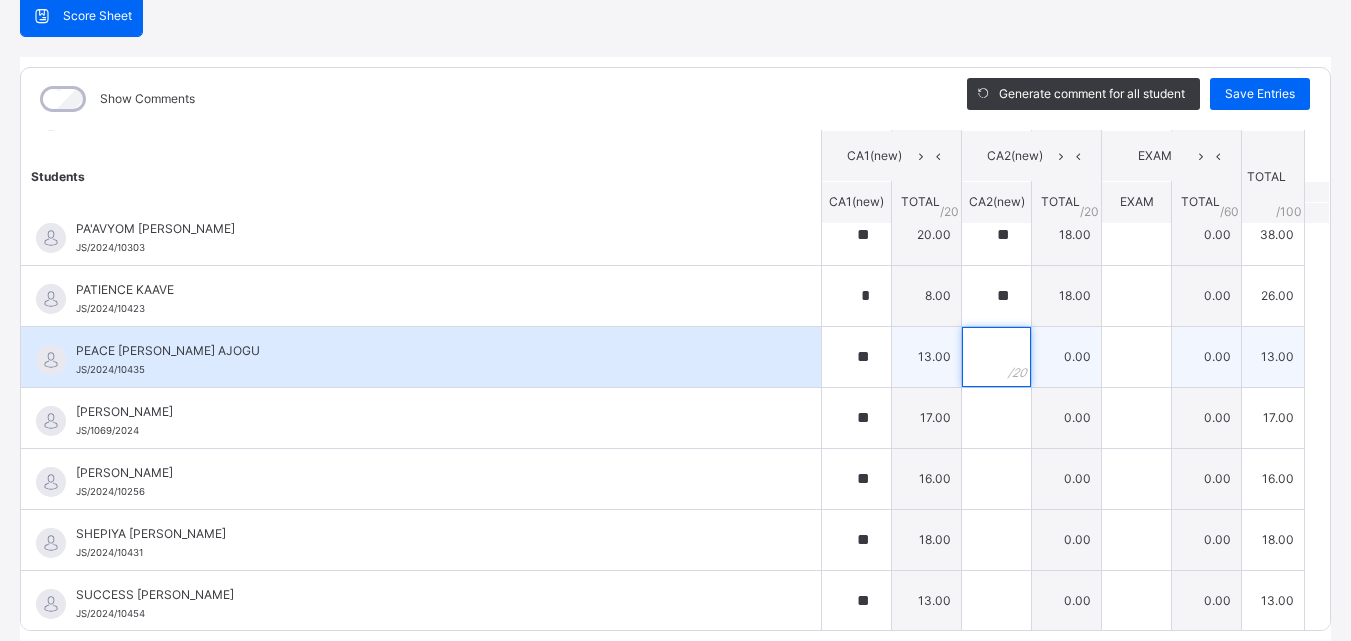 click at bounding box center (996, 357) 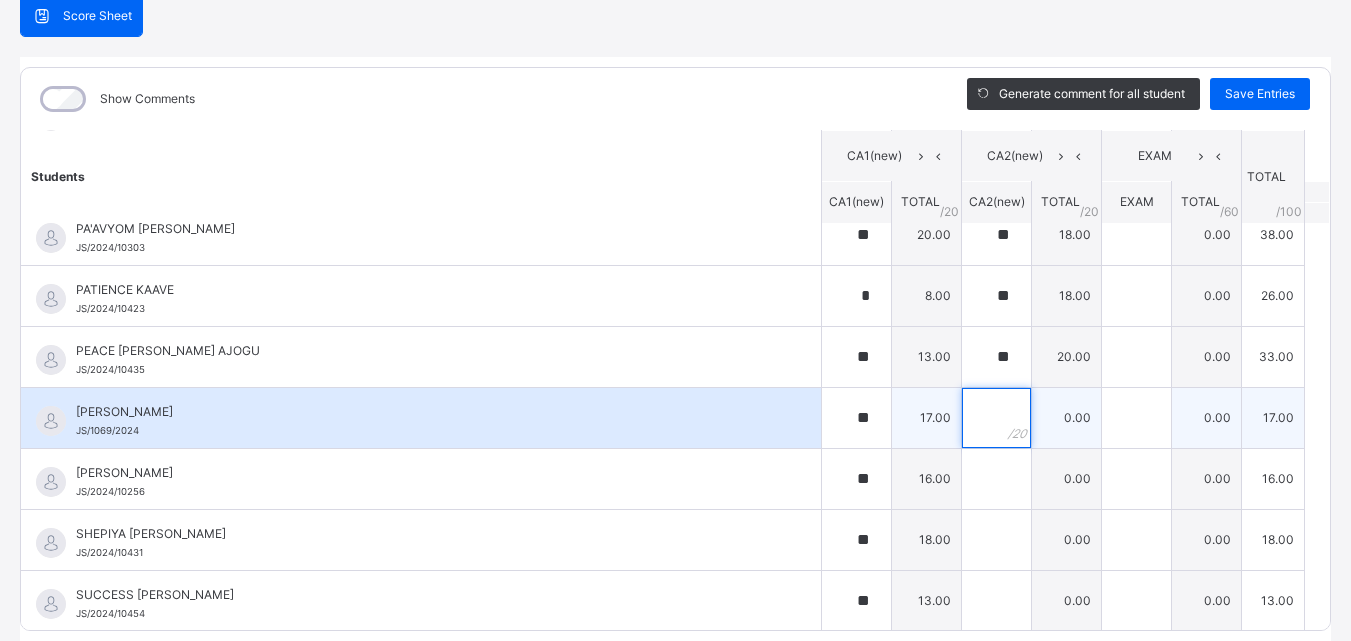 click at bounding box center [996, 418] 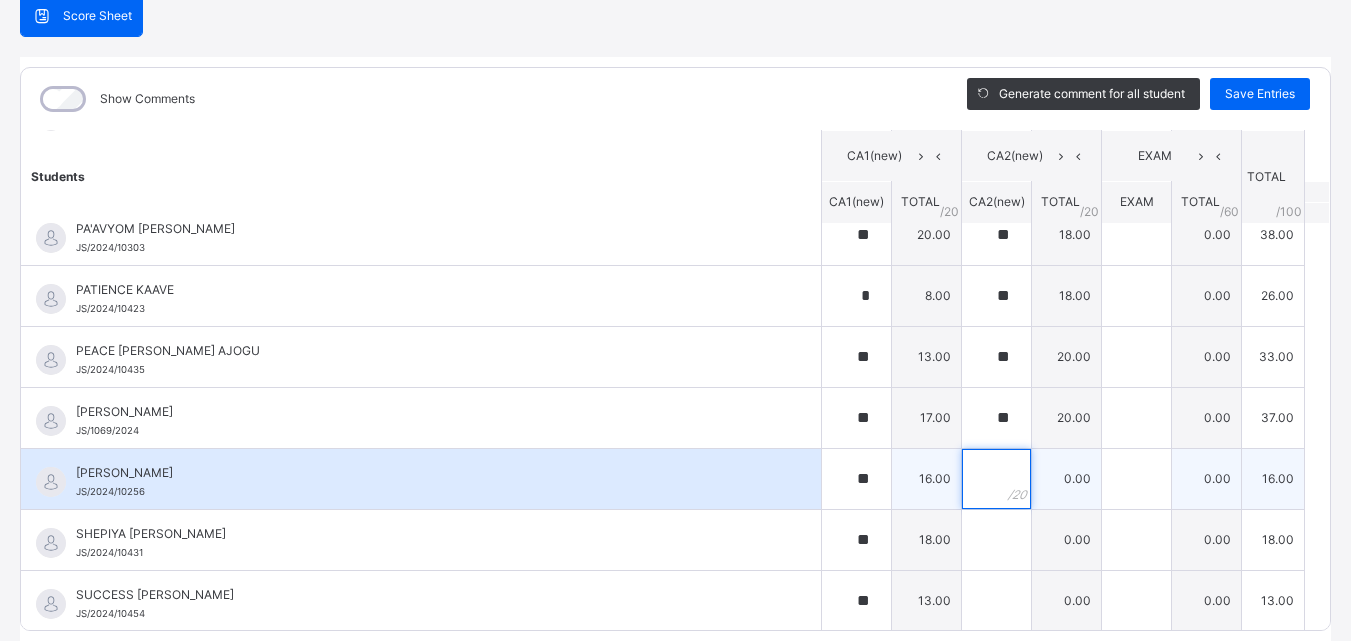click at bounding box center [996, 479] 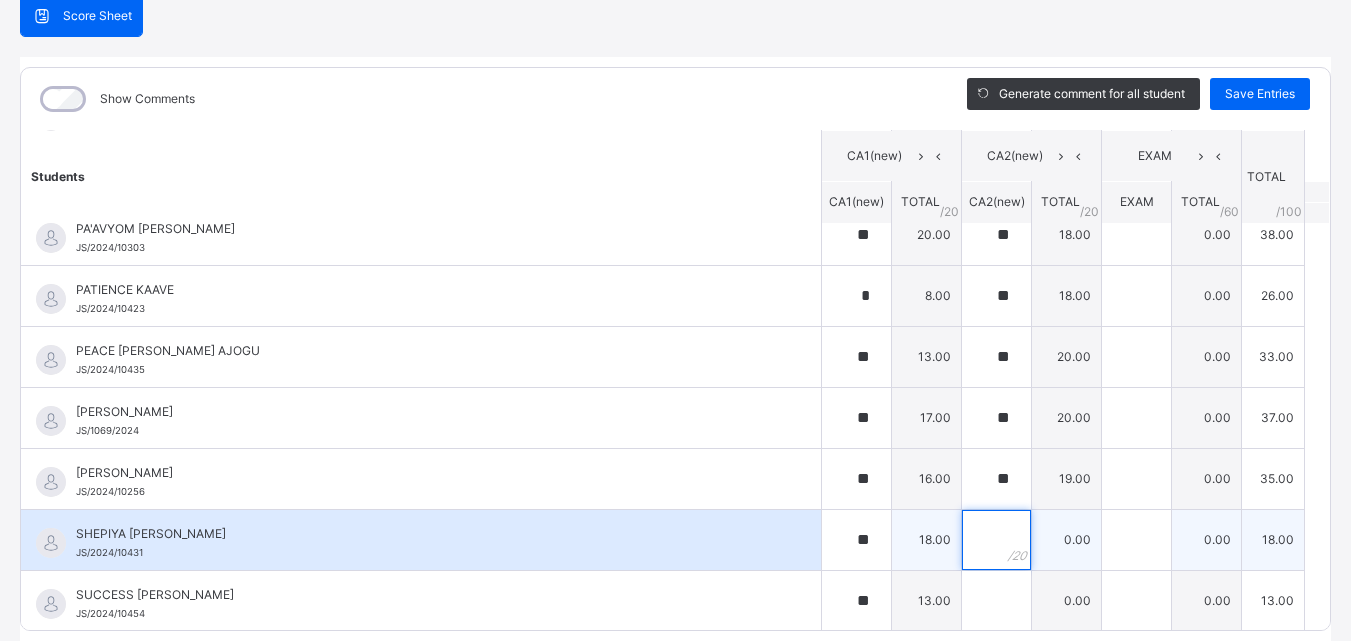 click at bounding box center [996, 540] 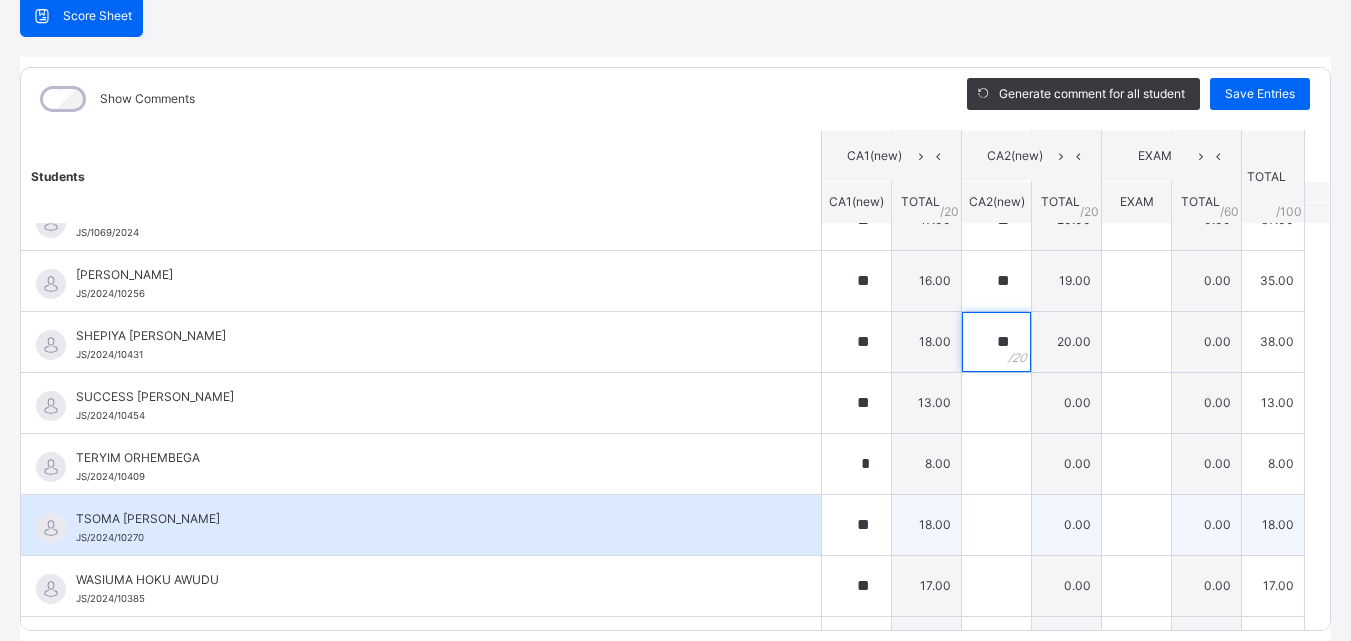 scroll, scrollTop: 1500, scrollLeft: 0, axis: vertical 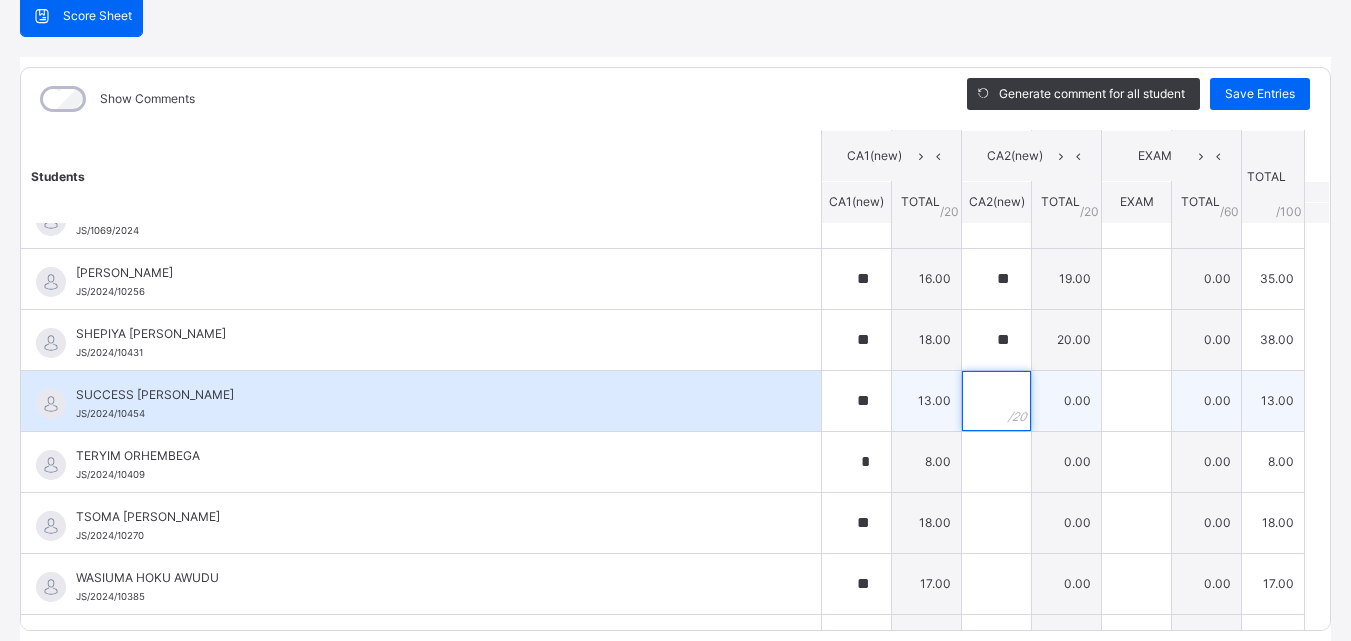 click at bounding box center [996, 401] 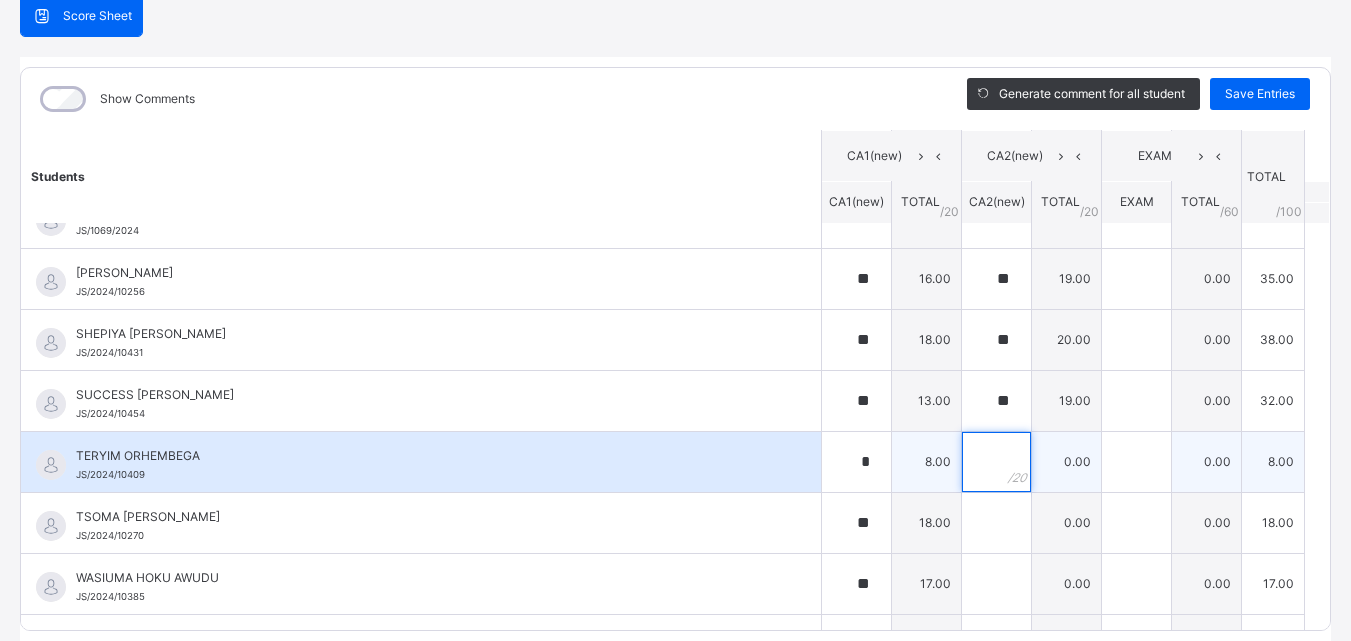 click at bounding box center [996, 462] 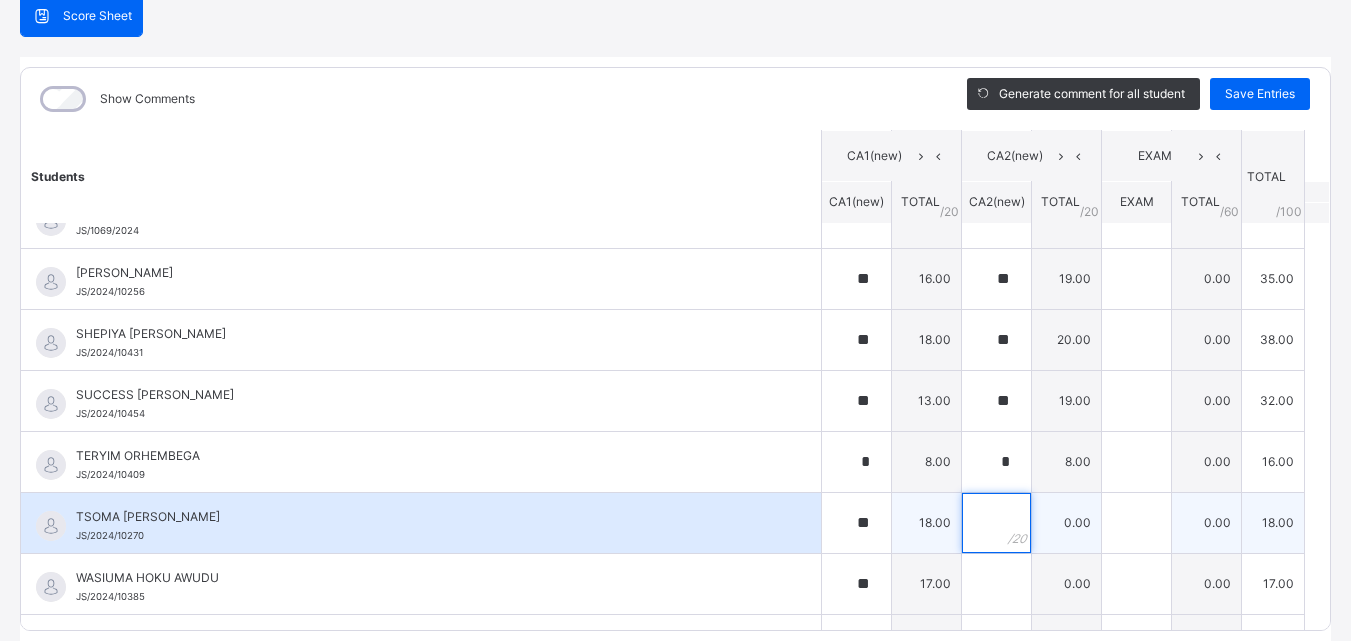 click at bounding box center (996, 523) 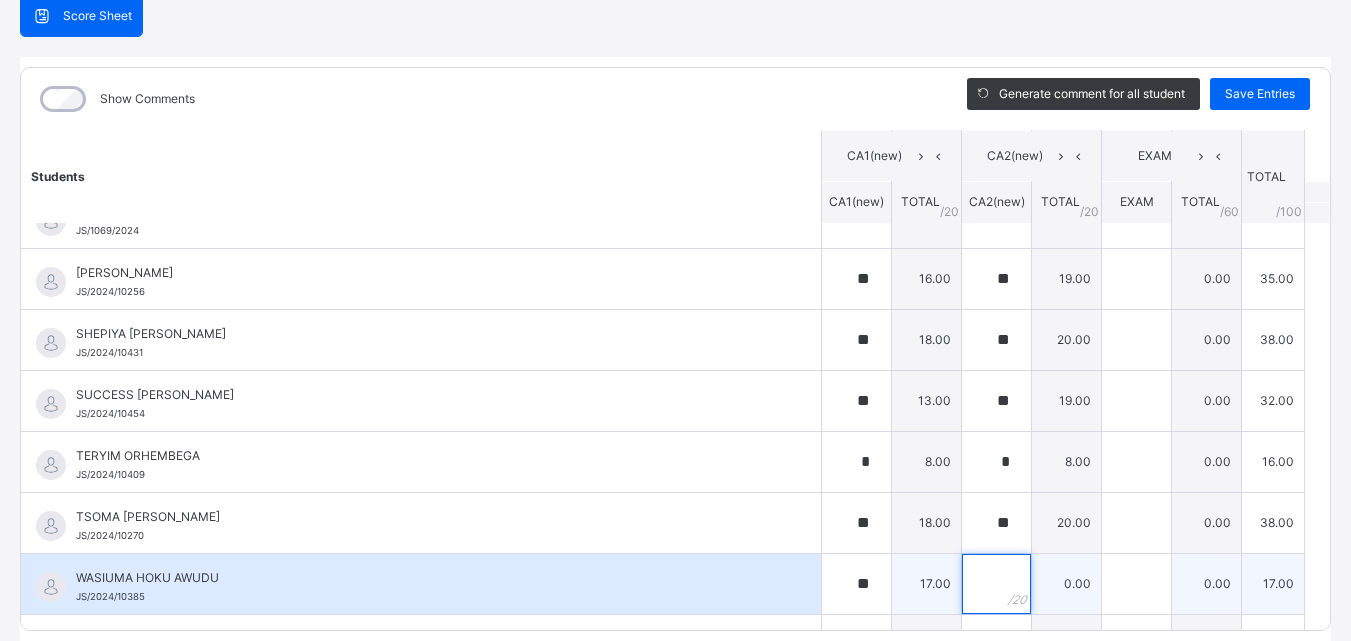 click at bounding box center (996, 584) 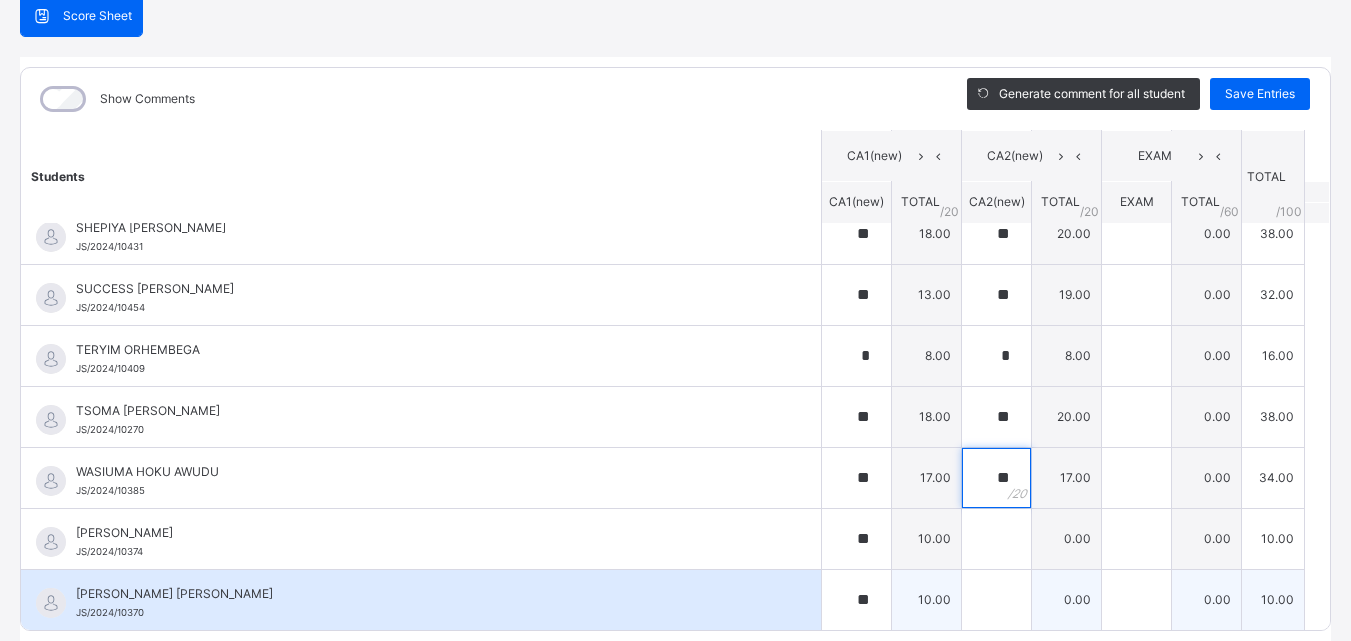 scroll, scrollTop: 1607, scrollLeft: 0, axis: vertical 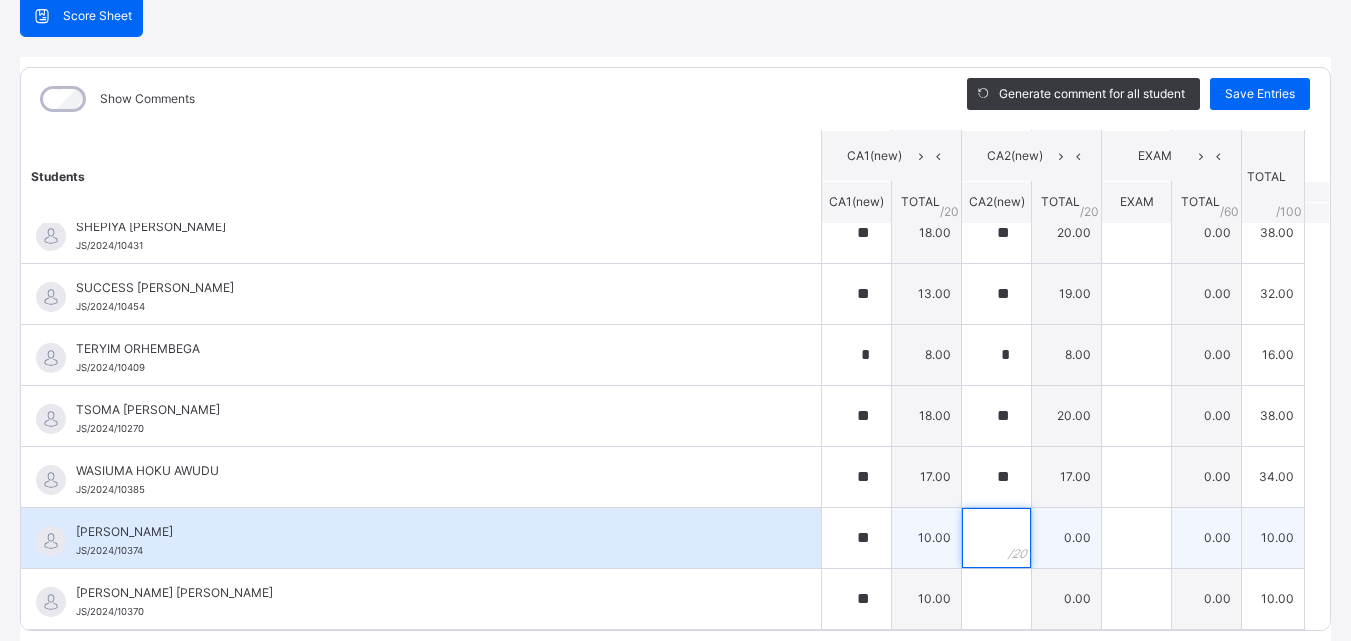 click at bounding box center [996, 538] 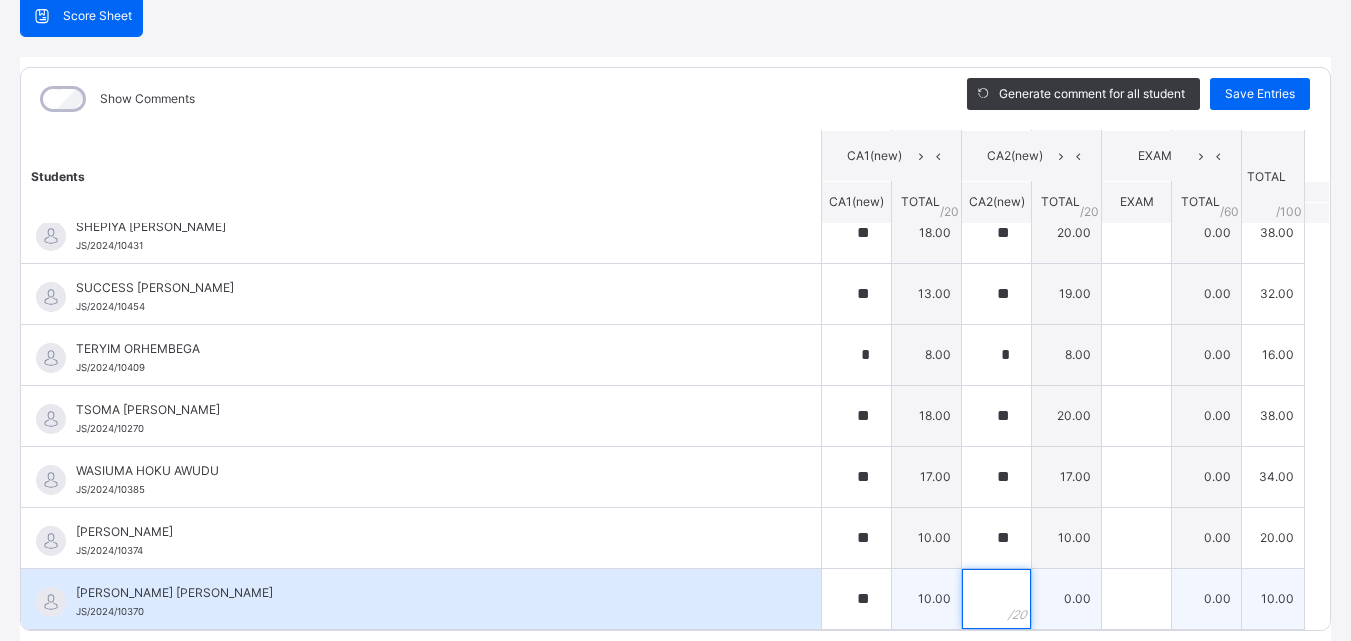 click at bounding box center (996, 599) 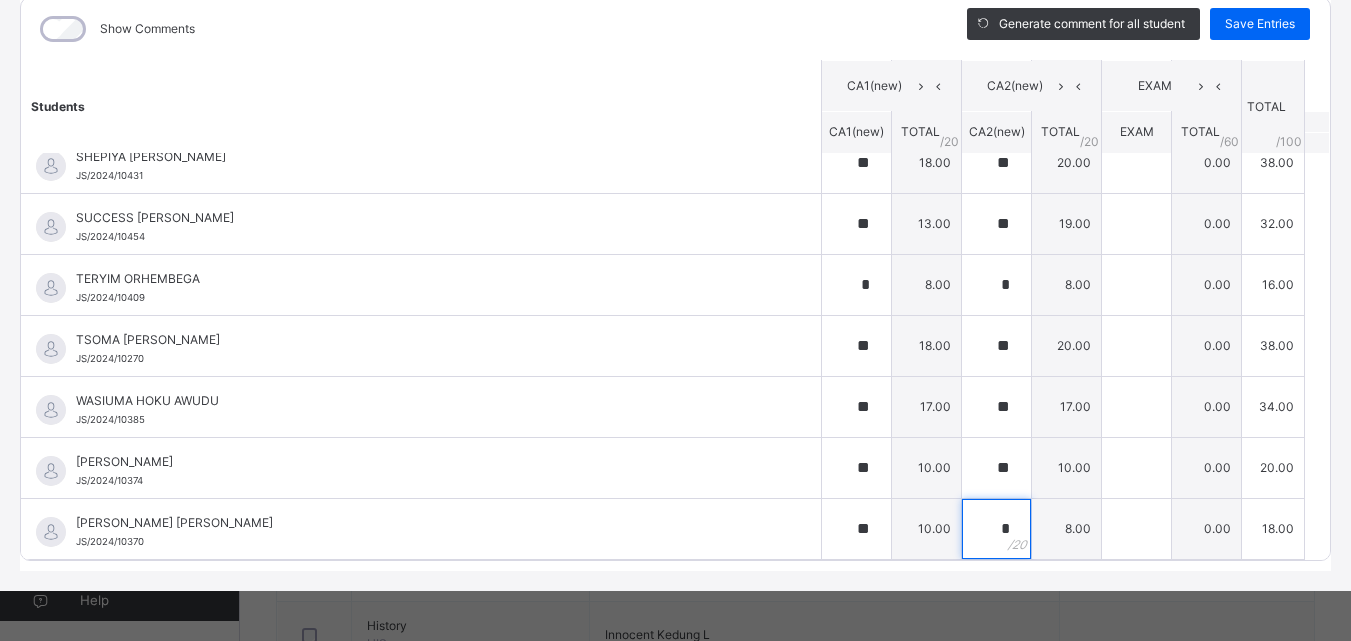 scroll, scrollTop: 0, scrollLeft: 0, axis: both 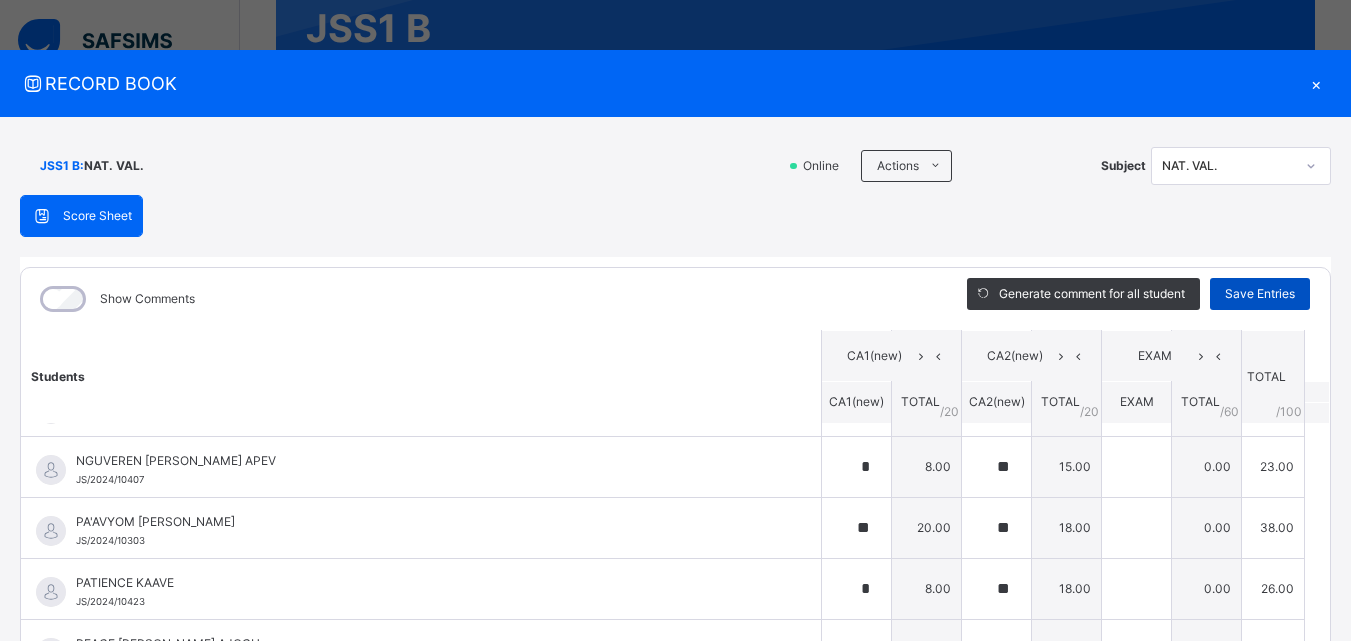 click on "Save Entries" at bounding box center (1260, 294) 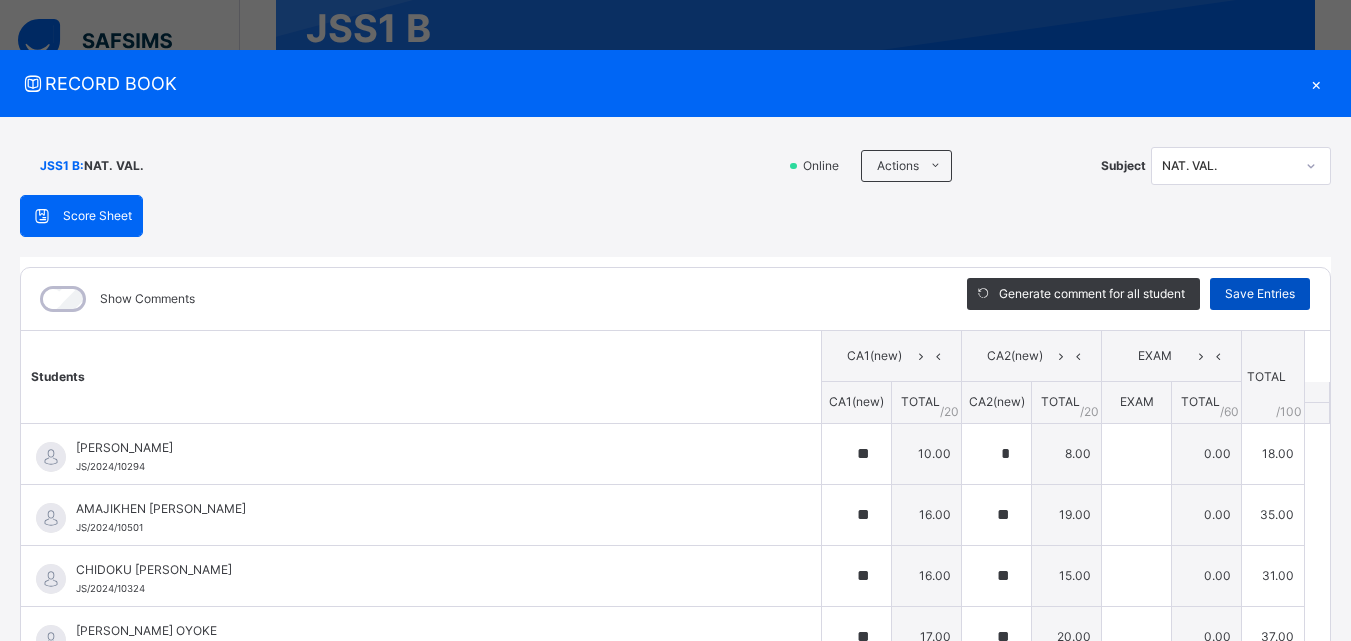 click on "Save Entries" at bounding box center [1260, 294] 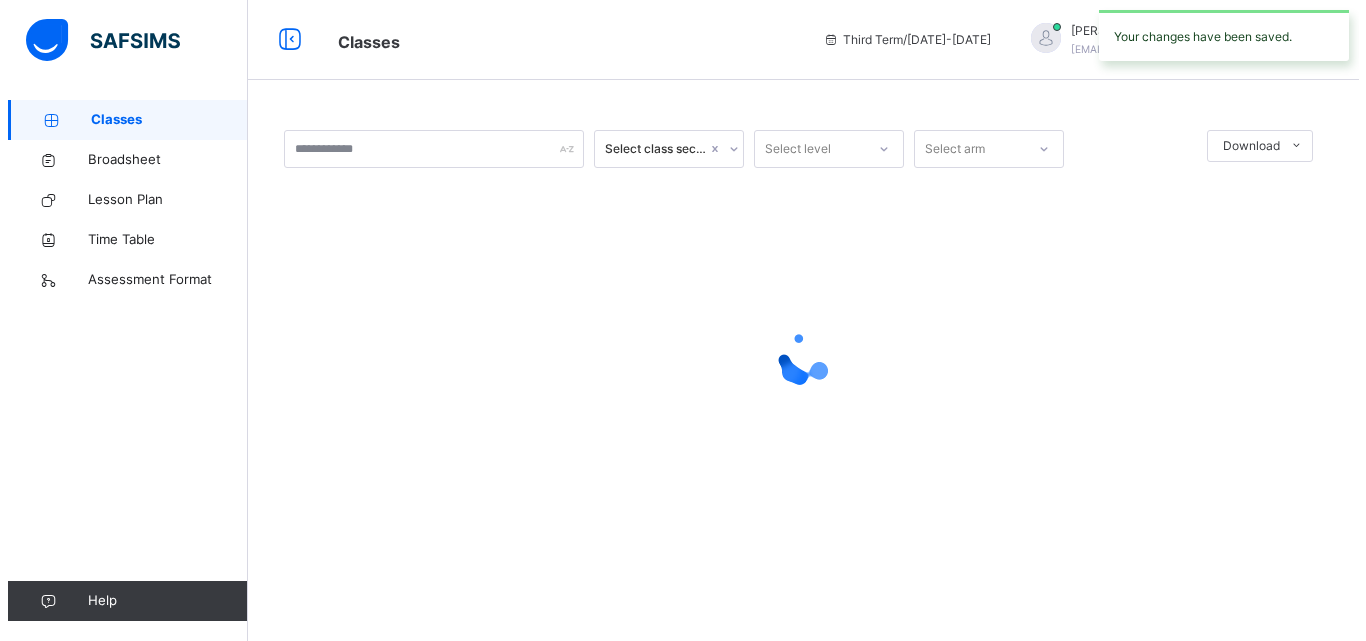 scroll, scrollTop: 0, scrollLeft: 0, axis: both 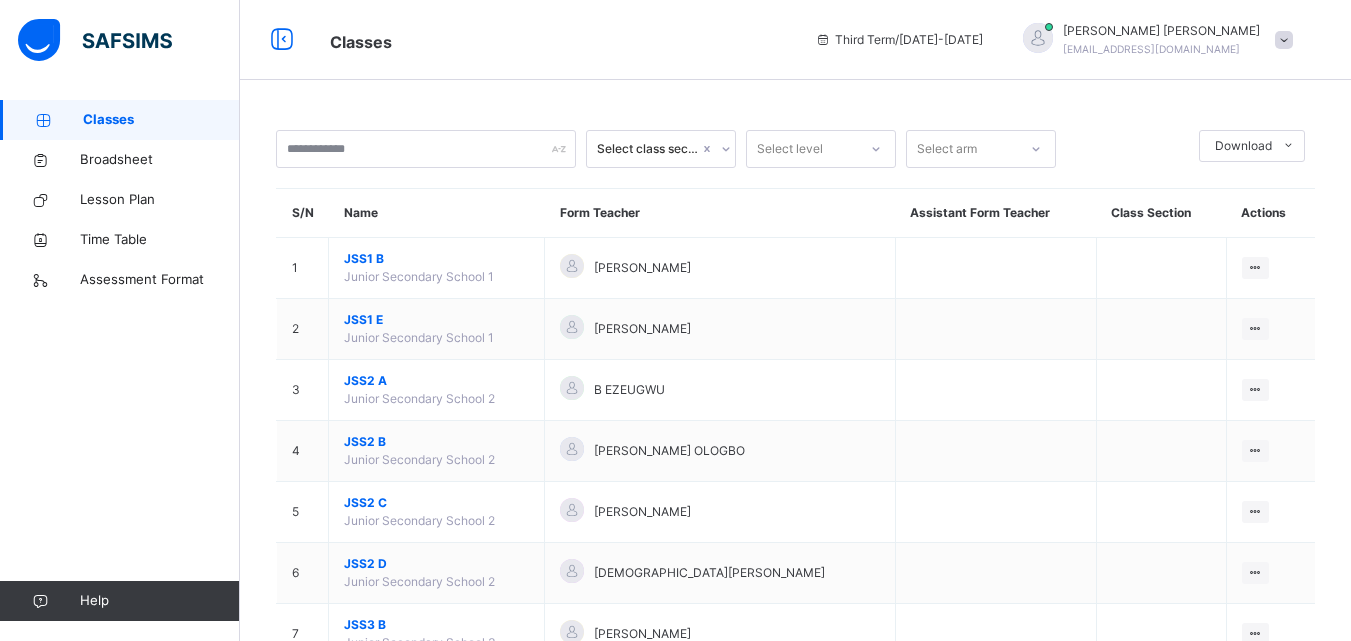 click on "abahfidelia@gmail.com" at bounding box center (1151, 49) 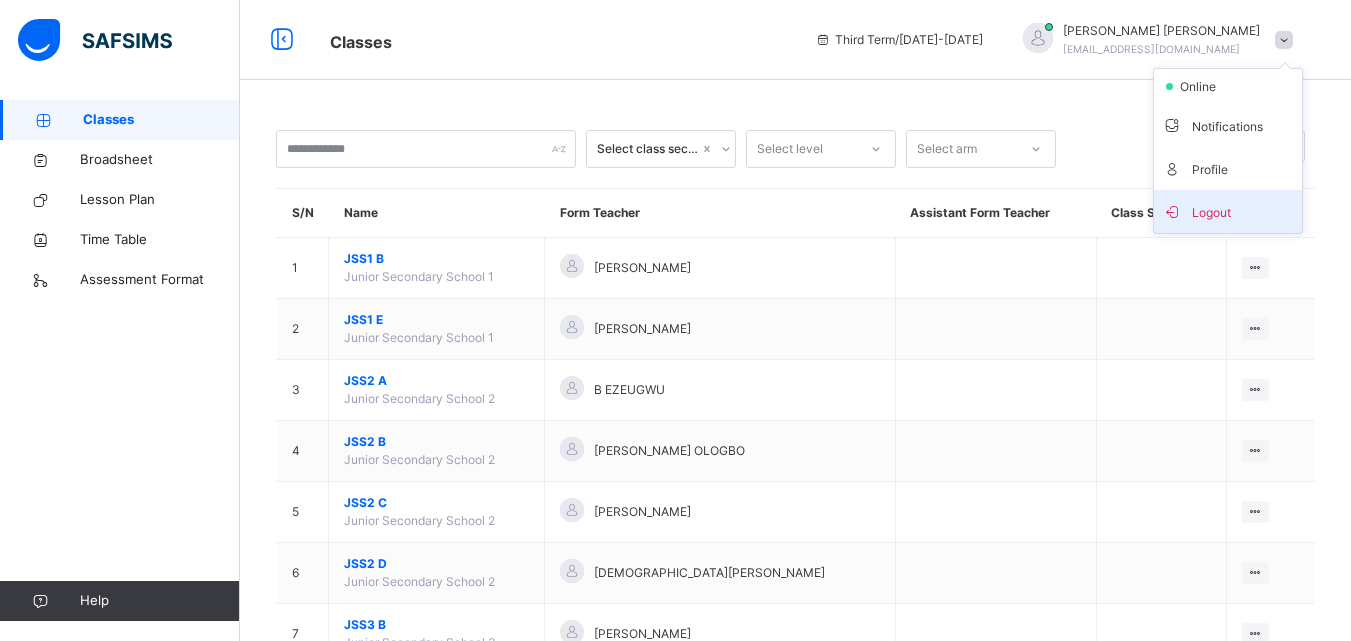 click on "Logout" at bounding box center [1228, 211] 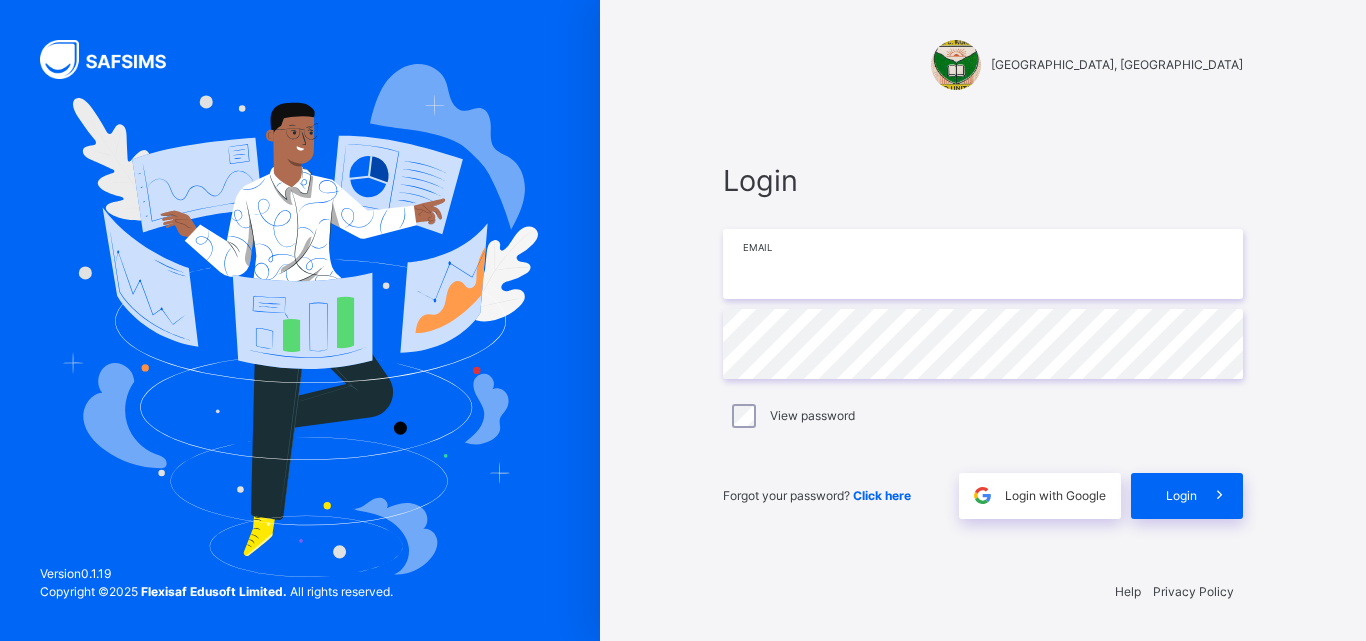 click at bounding box center (983, 264) 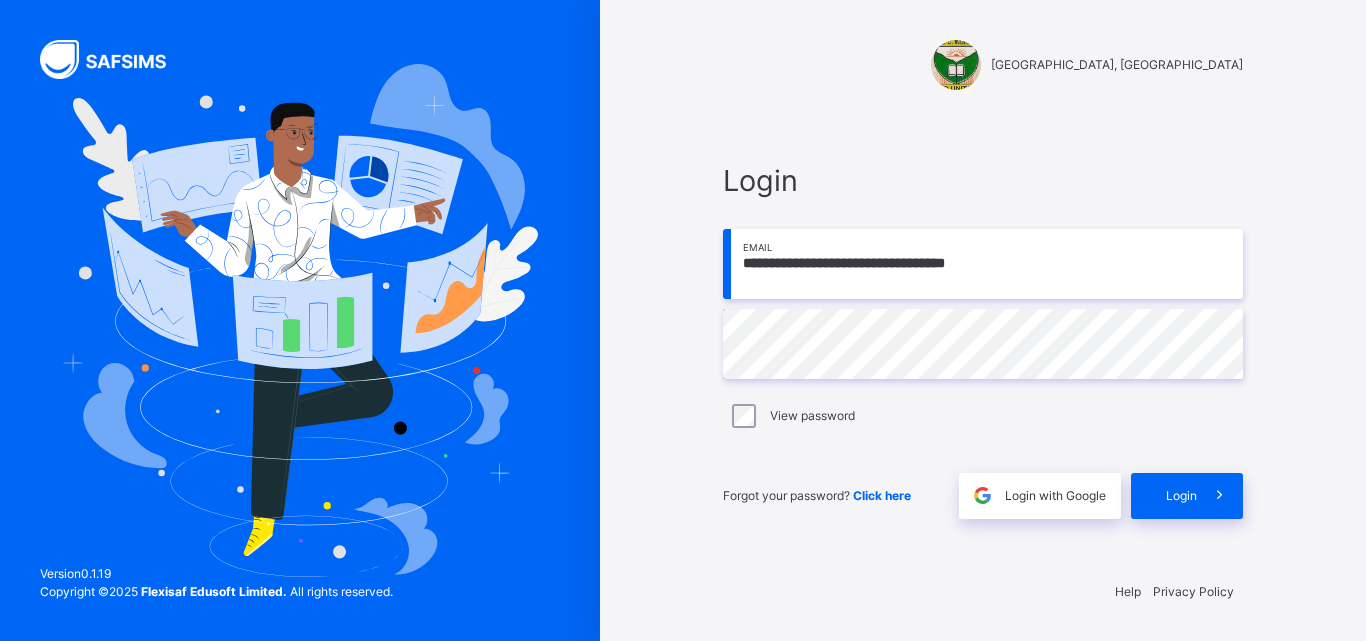 click on "View password" at bounding box center [983, 416] 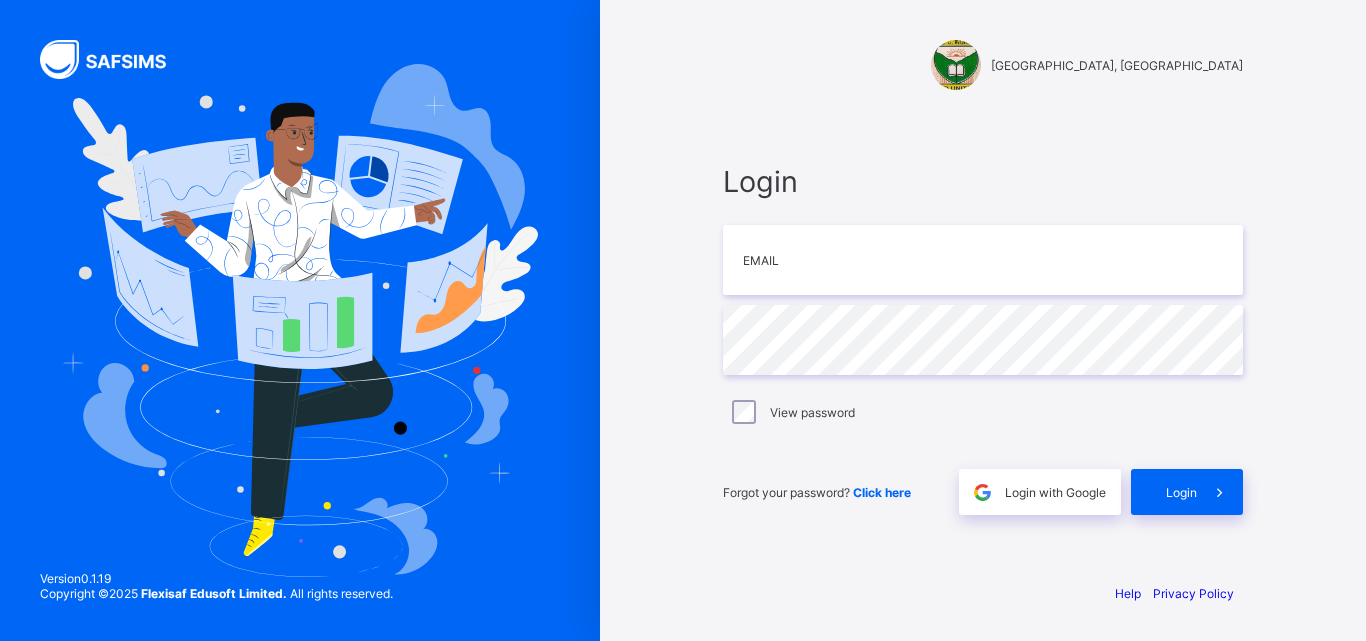 scroll, scrollTop: 0, scrollLeft: 0, axis: both 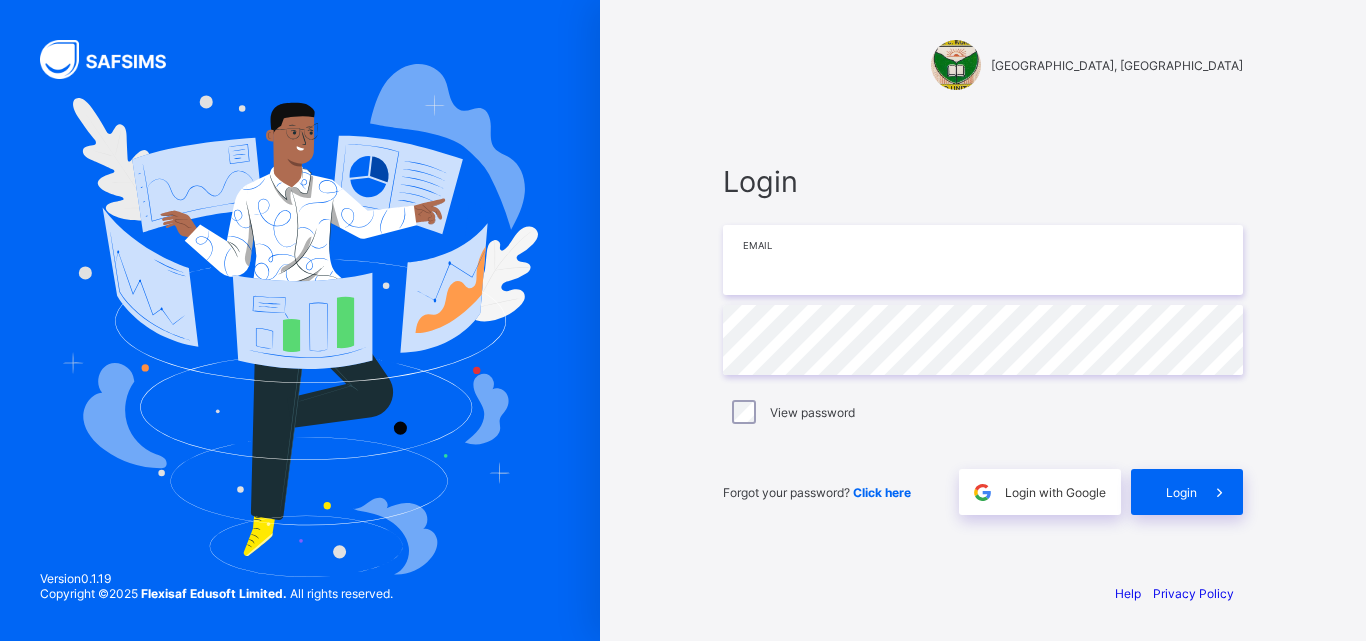 click at bounding box center [983, 260] 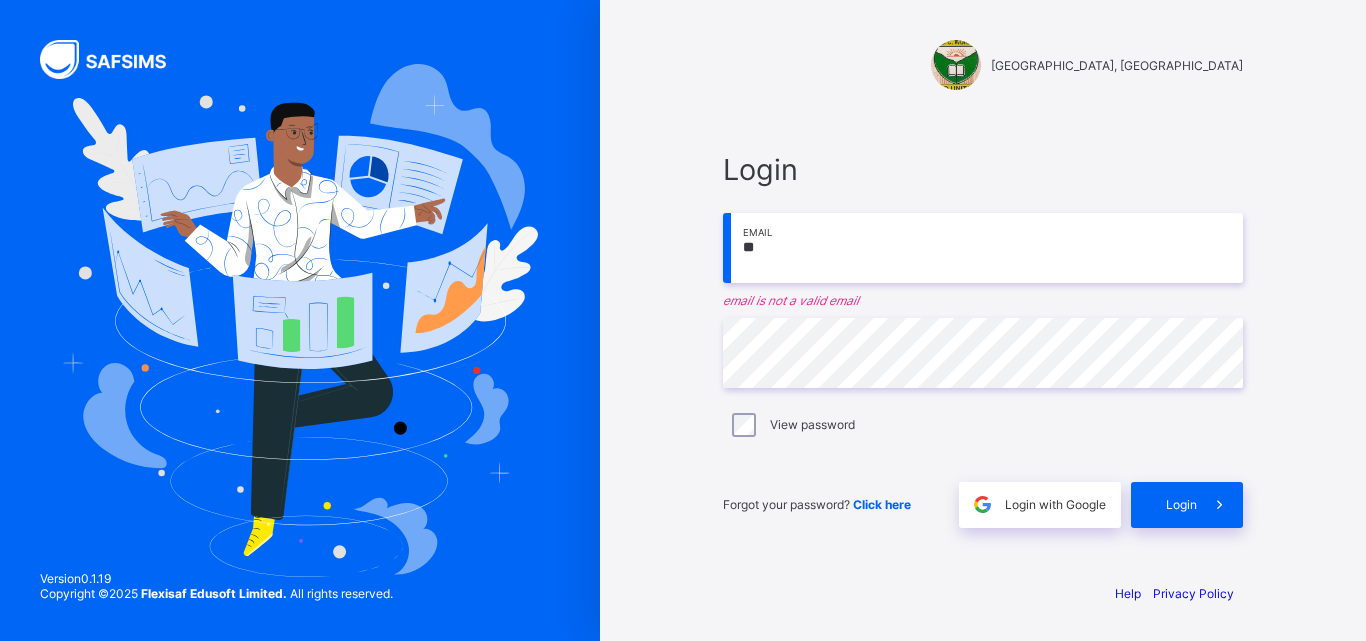 type on "**********" 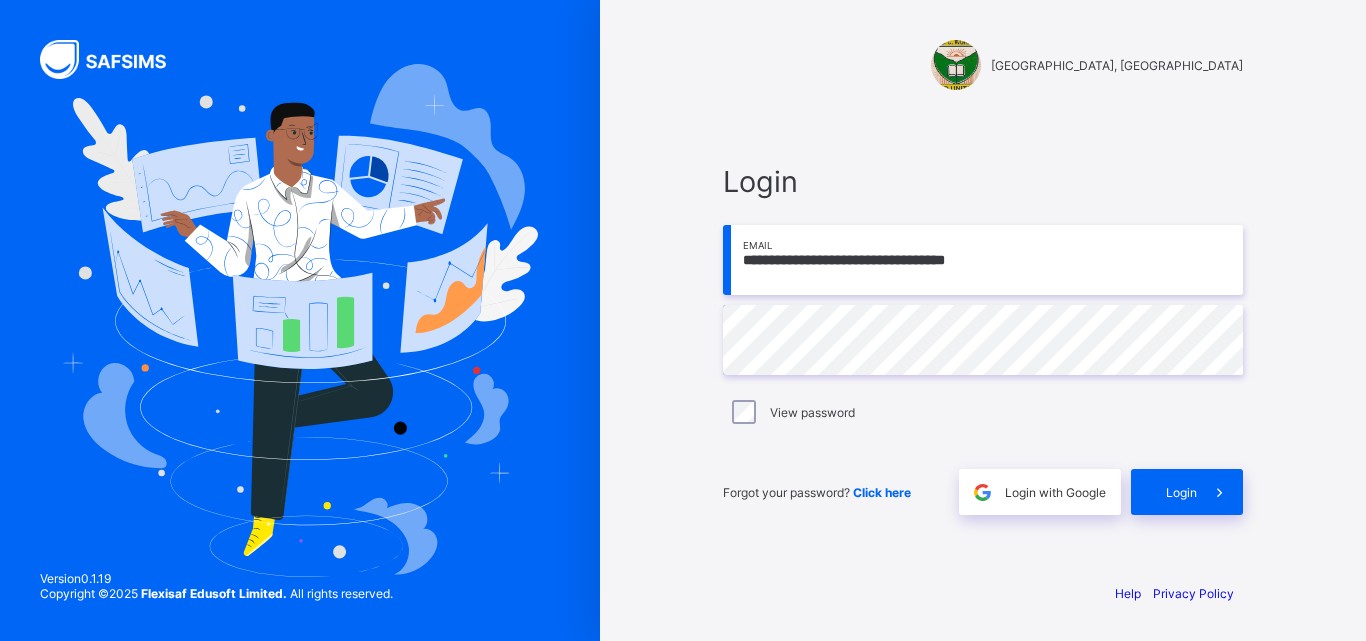 click on "View password" at bounding box center (812, 412) 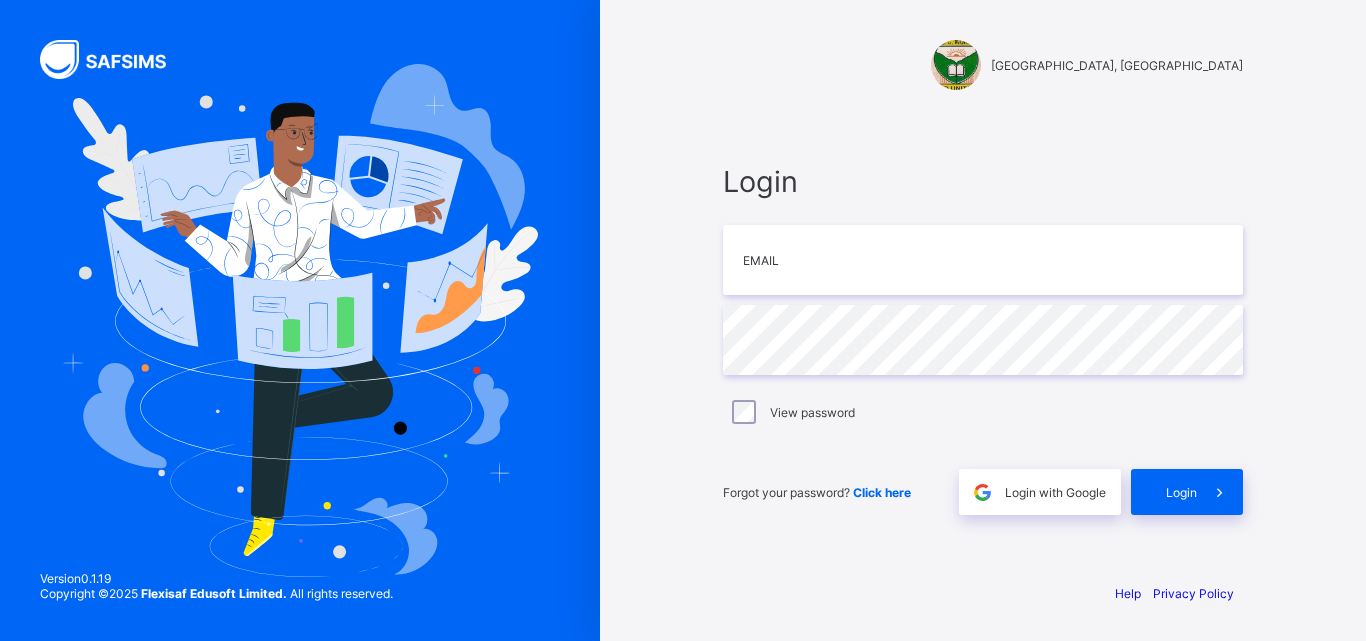 scroll, scrollTop: 0, scrollLeft: 0, axis: both 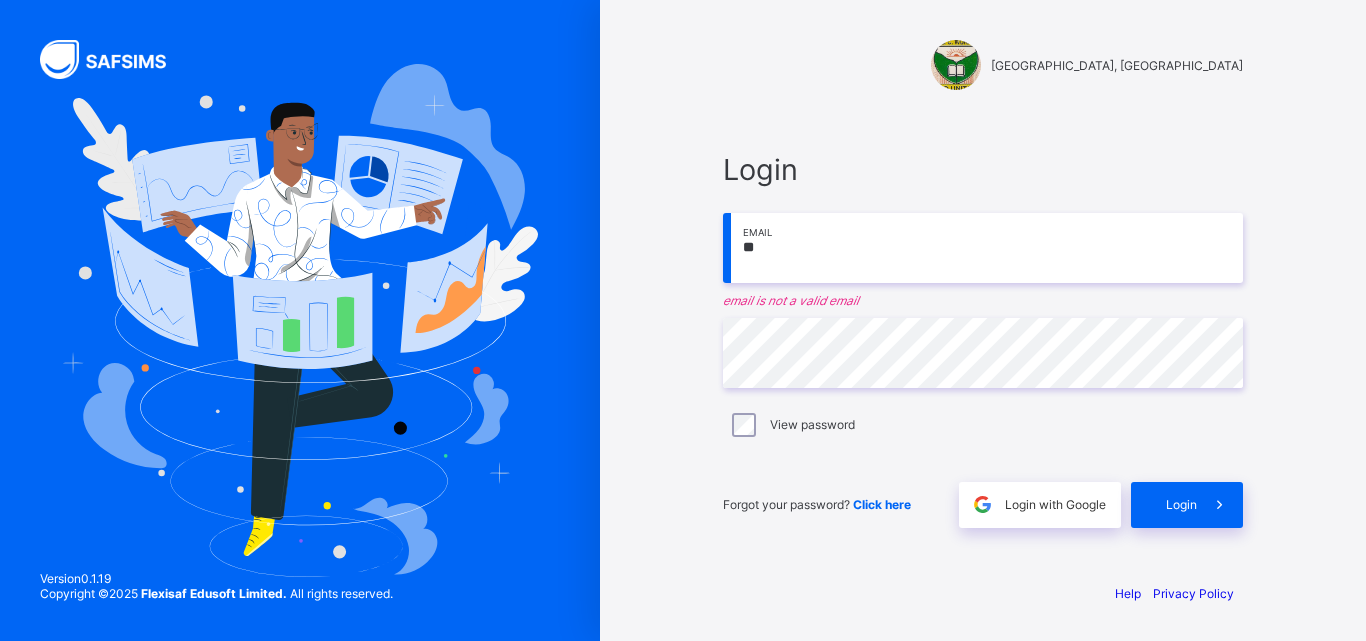 type on "**********" 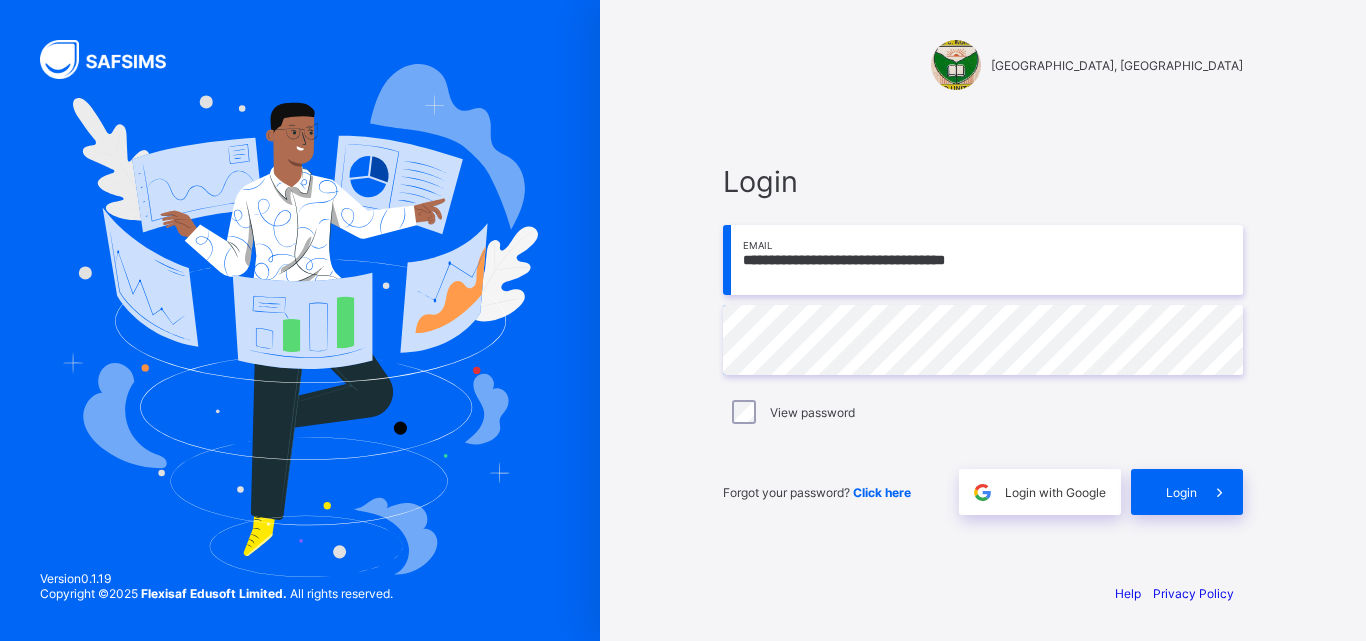 click on "View password" at bounding box center (983, 412) 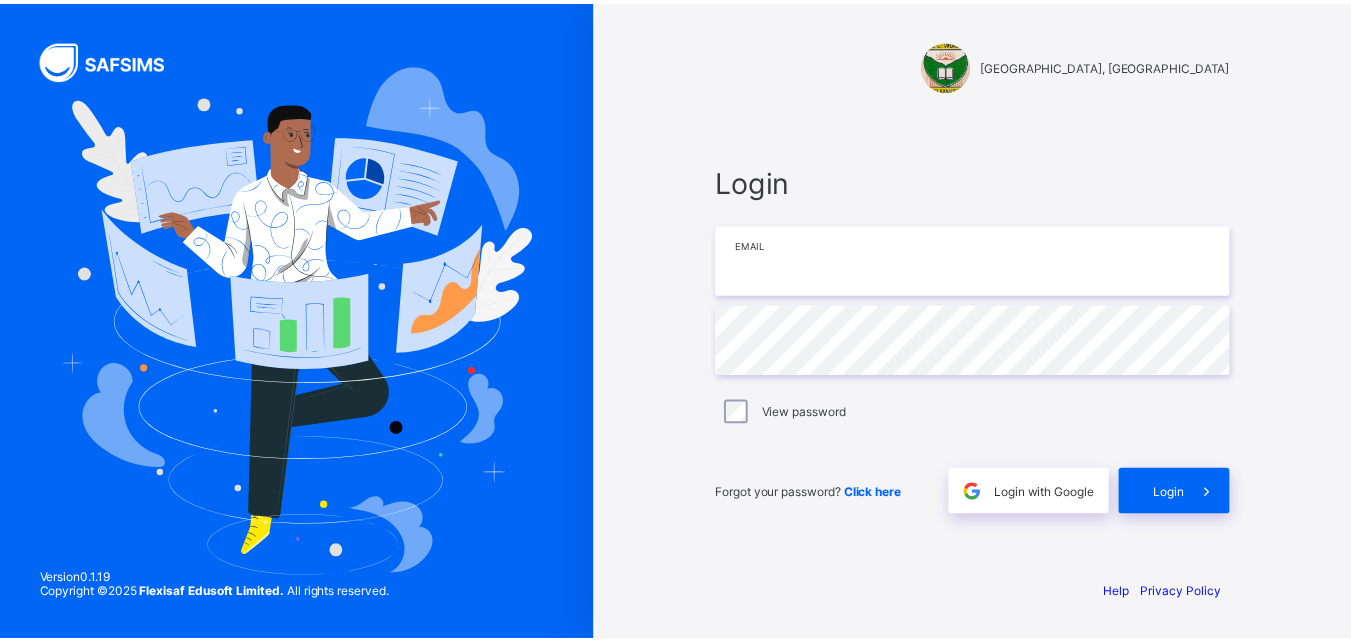 scroll, scrollTop: 0, scrollLeft: 0, axis: both 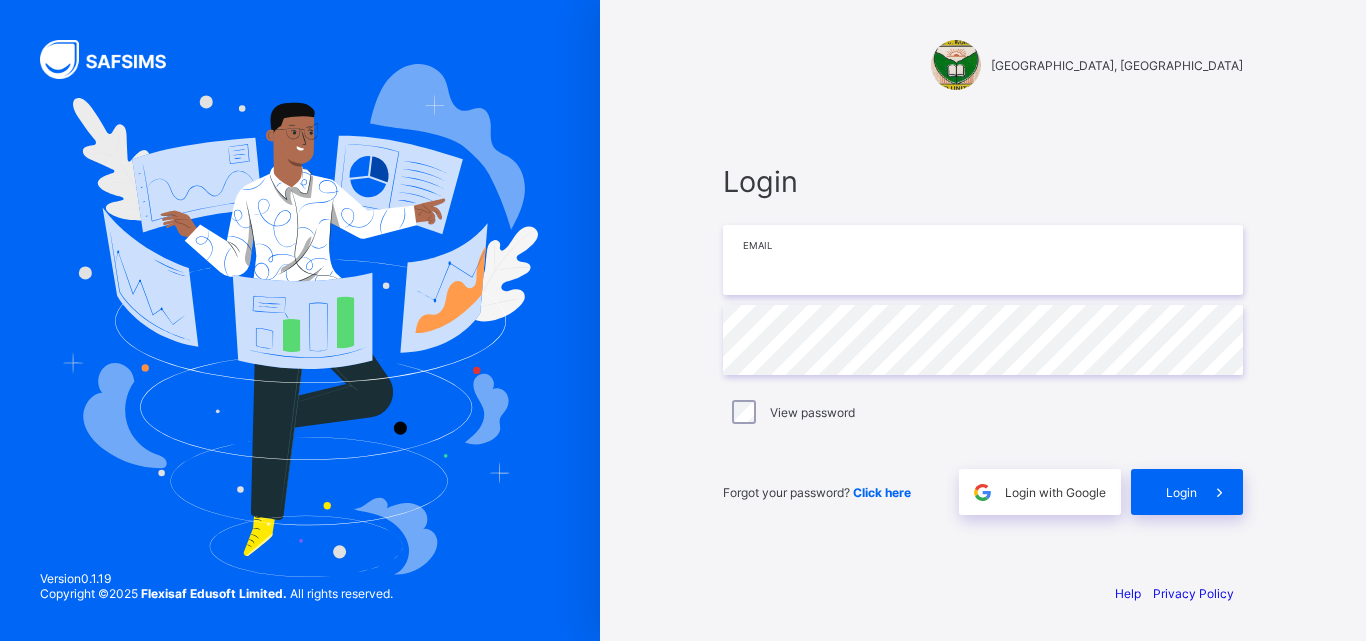 click at bounding box center [983, 260] 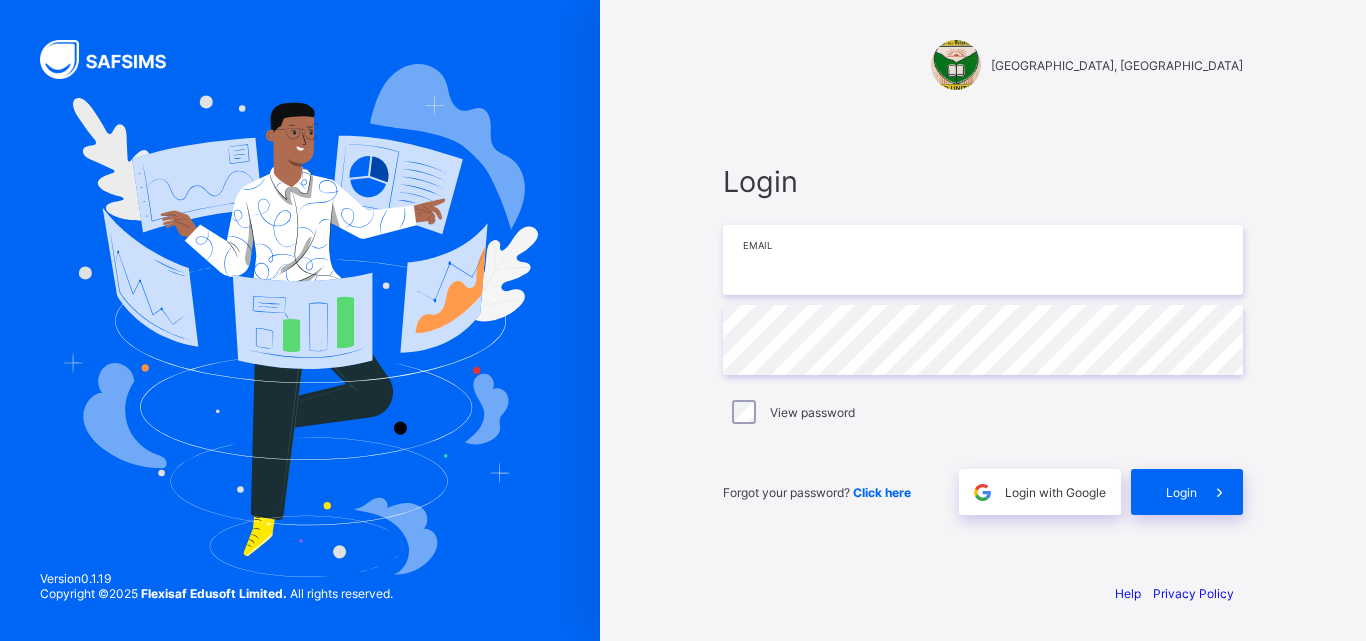 type on "**********" 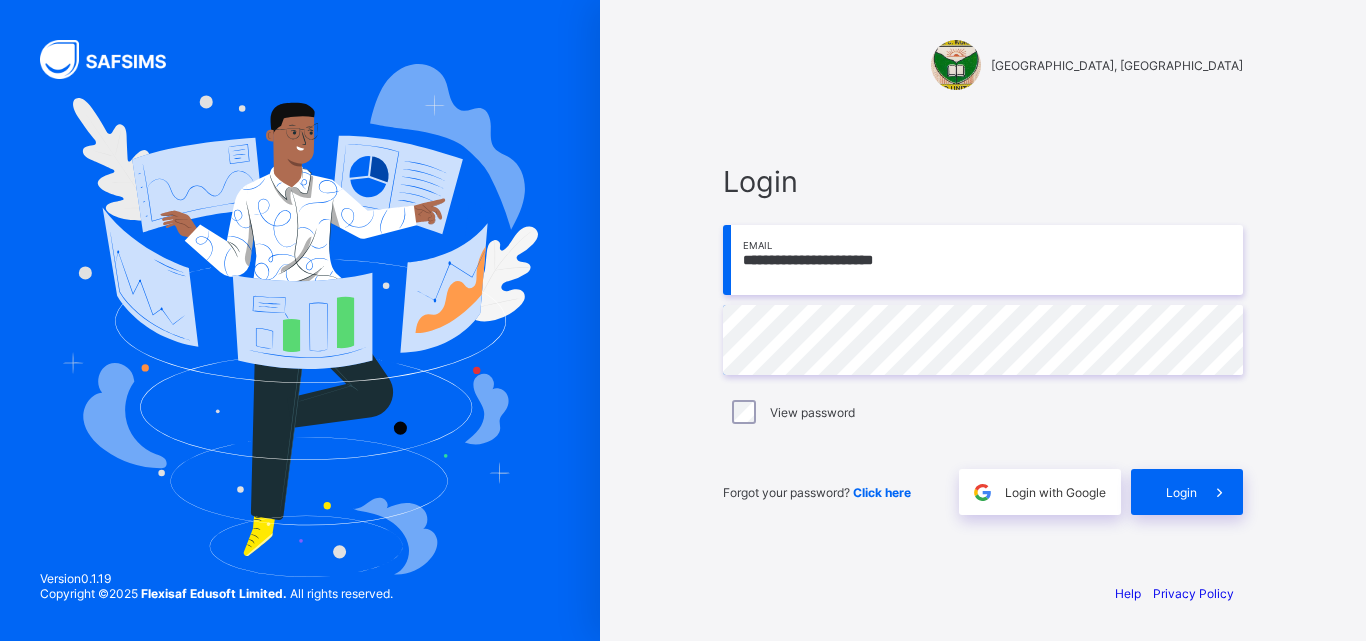 click on "View password" at bounding box center (812, 412) 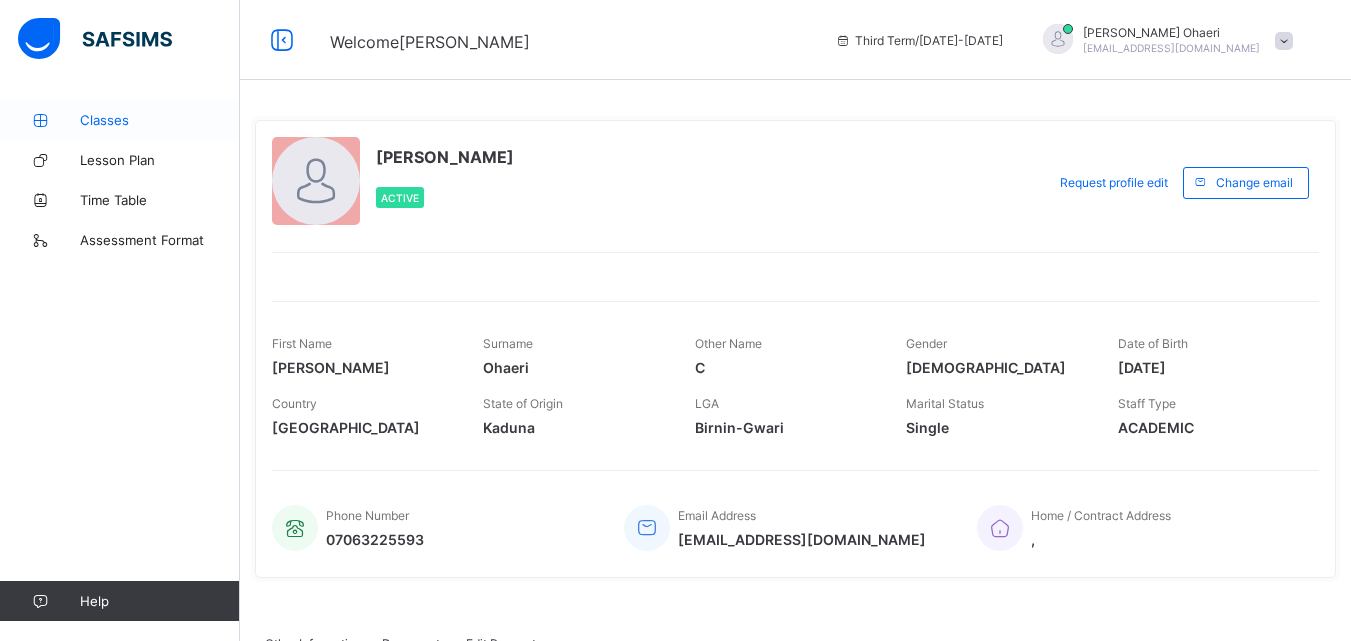 click on "Classes" at bounding box center [160, 120] 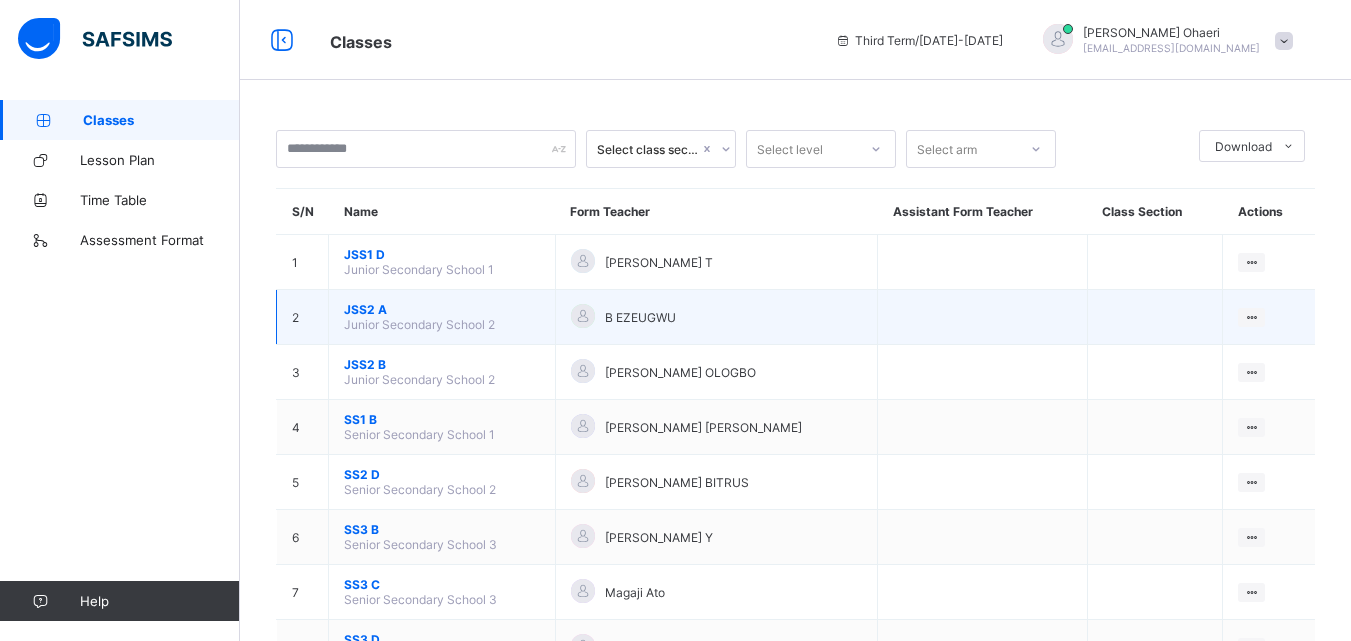 scroll, scrollTop: 84, scrollLeft: 0, axis: vertical 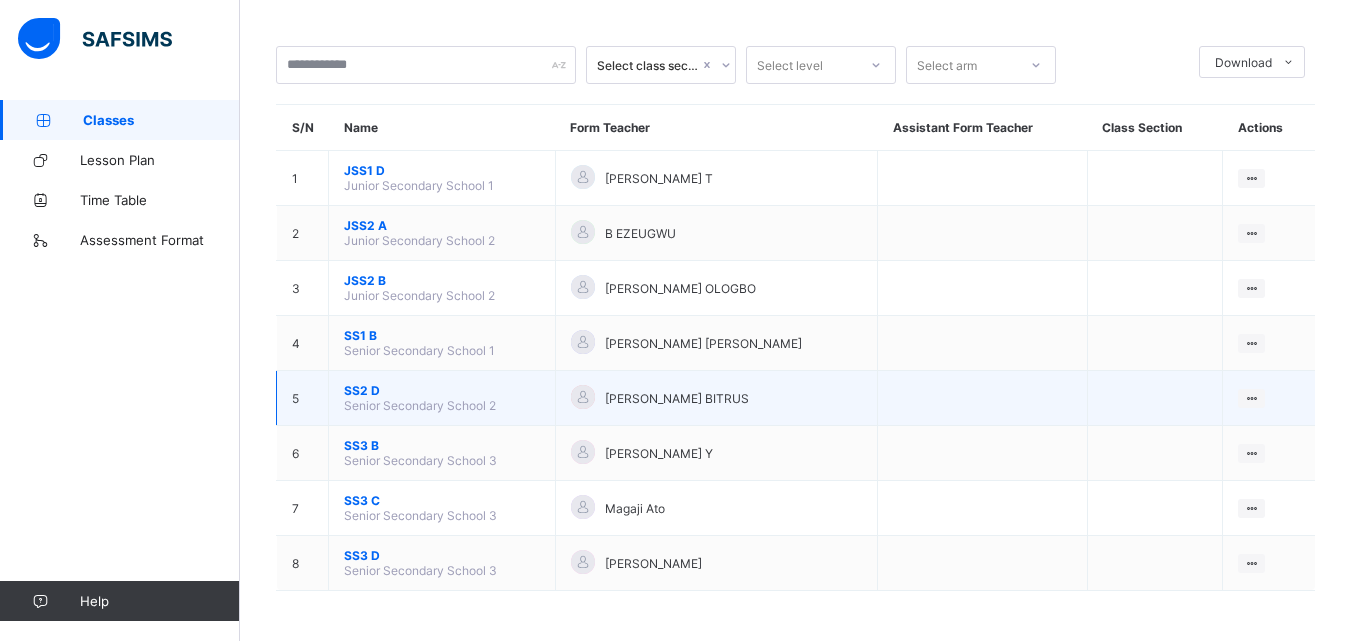 click on "SS2   D" at bounding box center [442, 390] 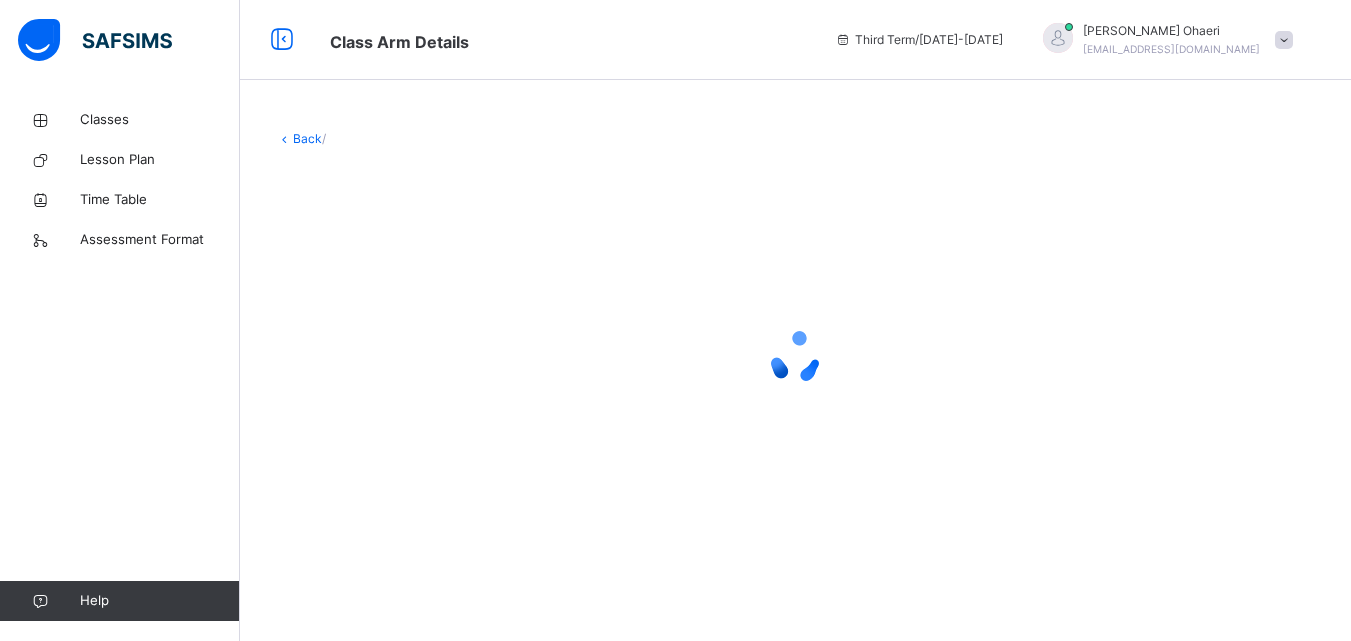 scroll, scrollTop: 0, scrollLeft: 0, axis: both 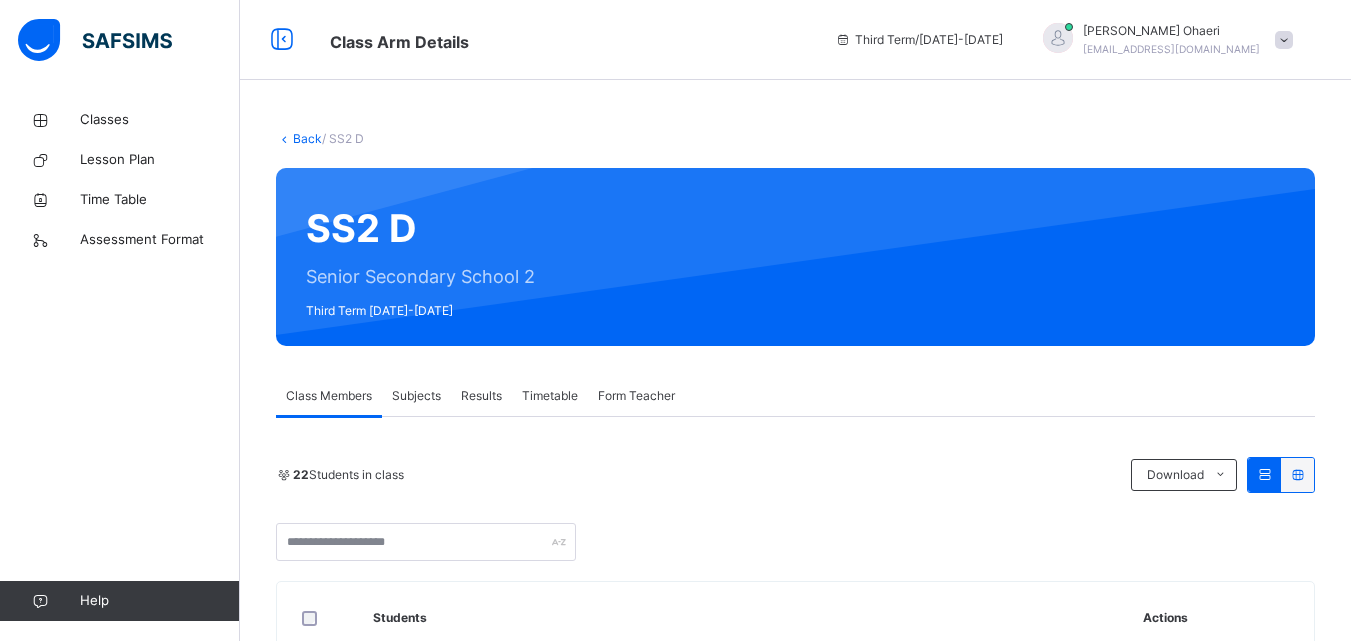click on "Subjects" at bounding box center (416, 396) 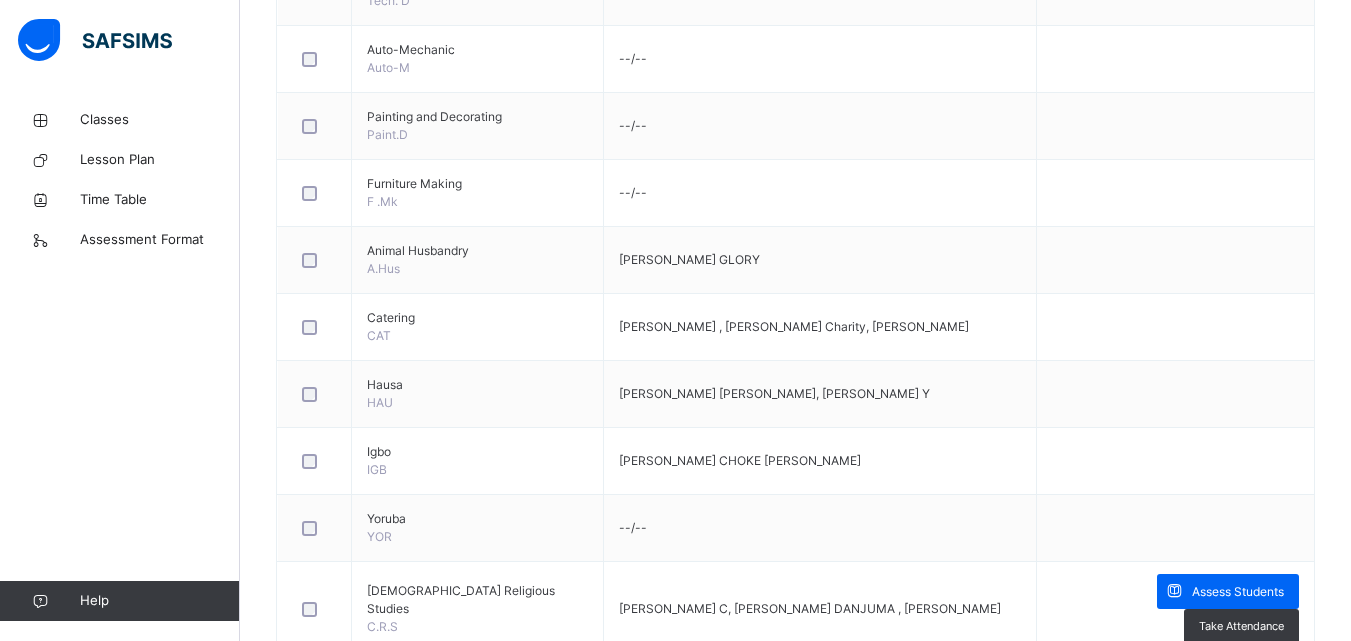 scroll, scrollTop: 2100, scrollLeft: 0, axis: vertical 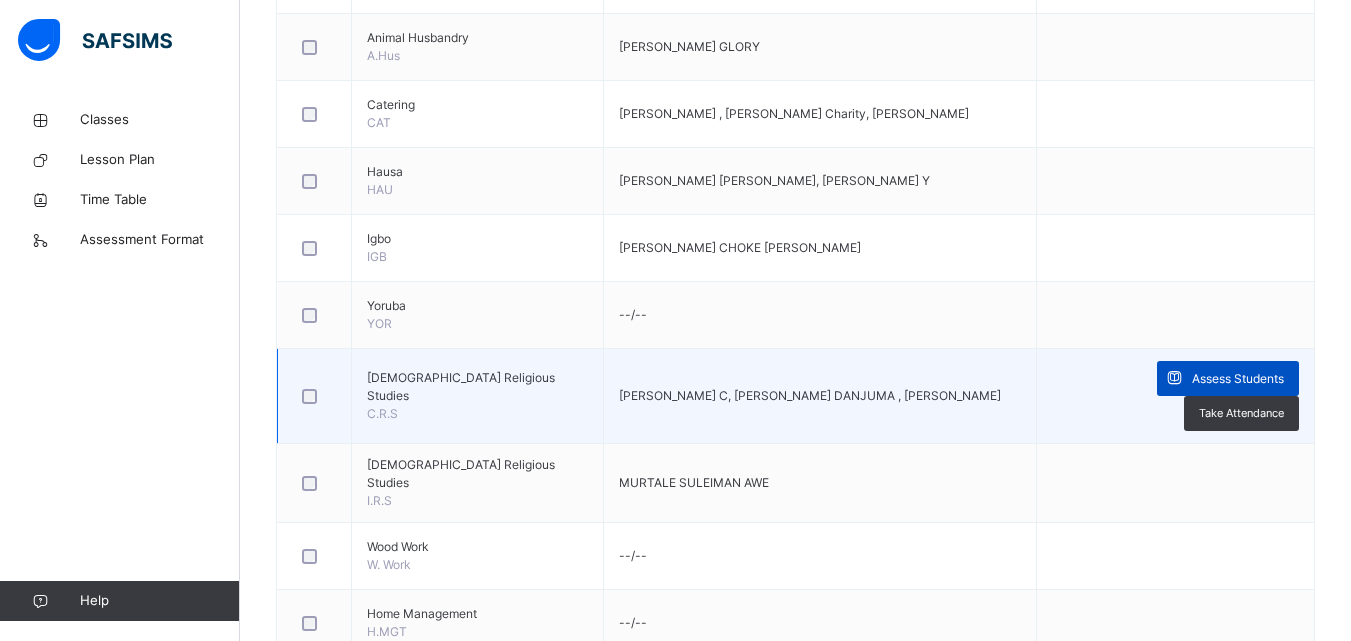 click on "Assess Students" at bounding box center (1228, 378) 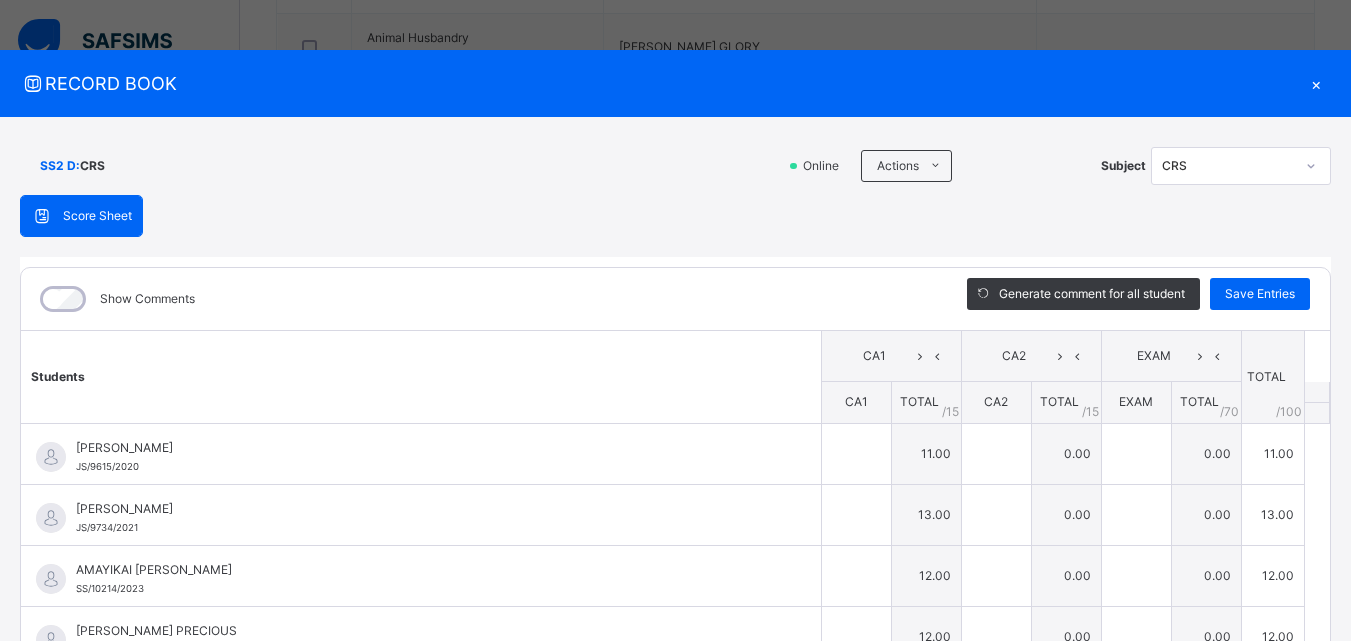 type on "**" 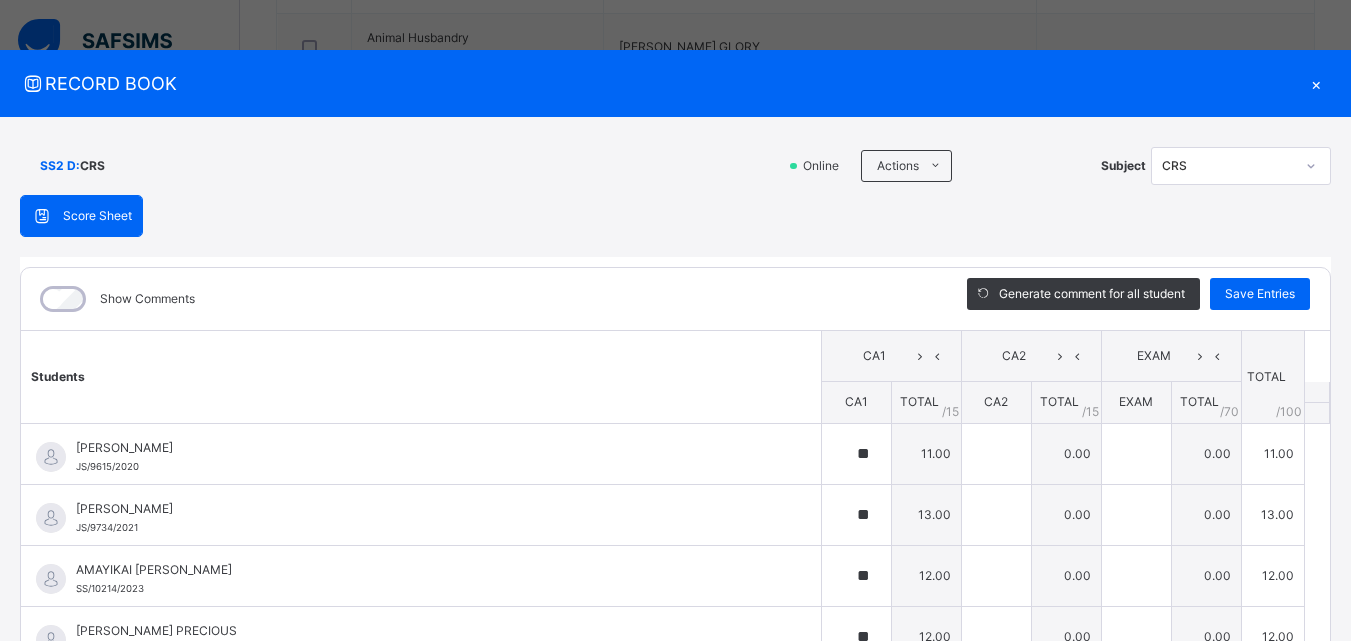type on "*" 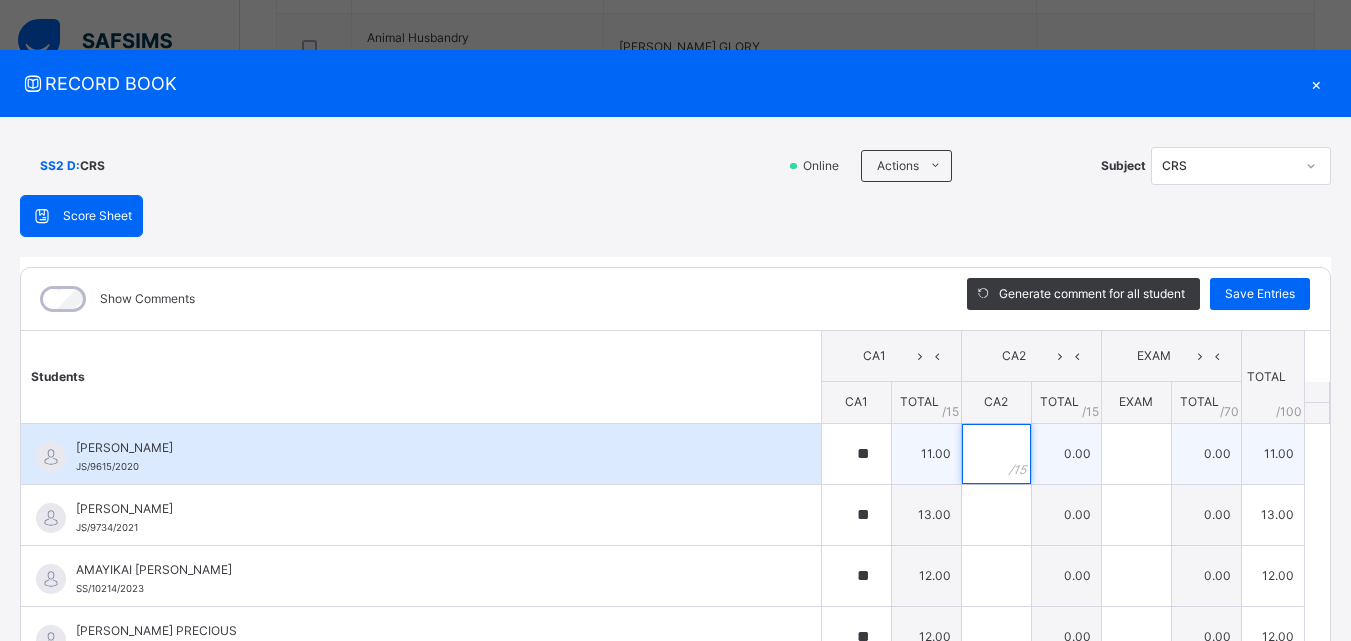 click at bounding box center (996, 454) 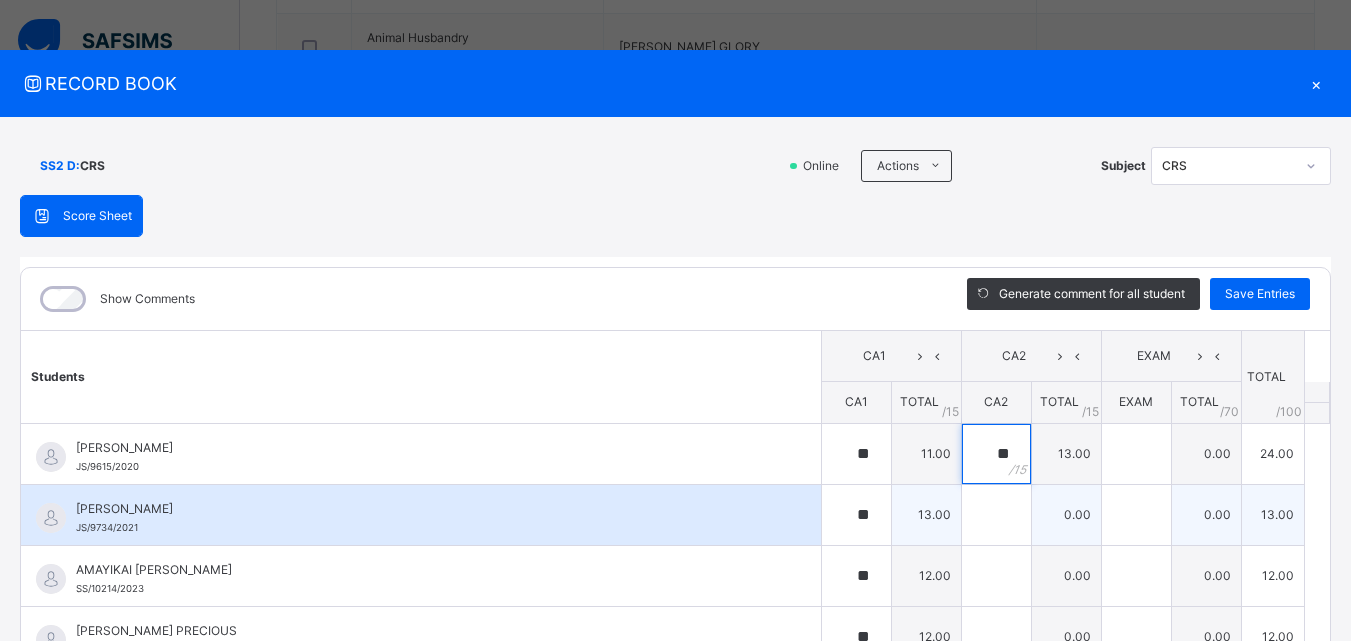 type on "**" 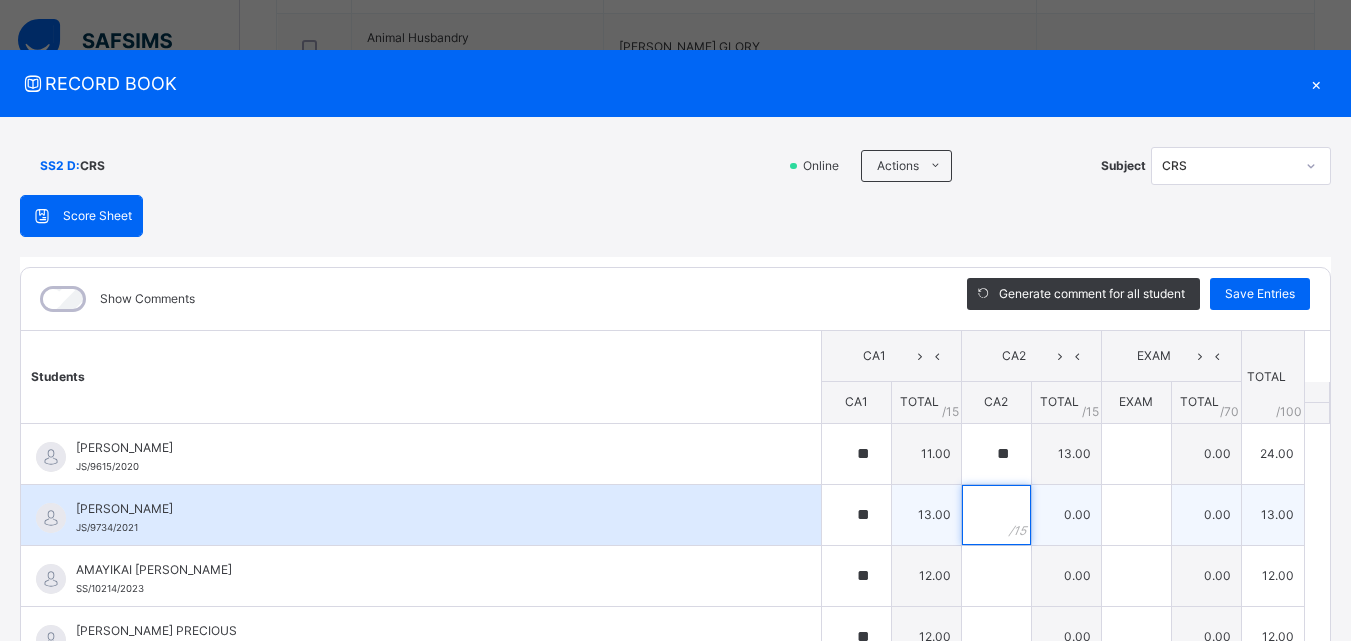 click at bounding box center (996, 515) 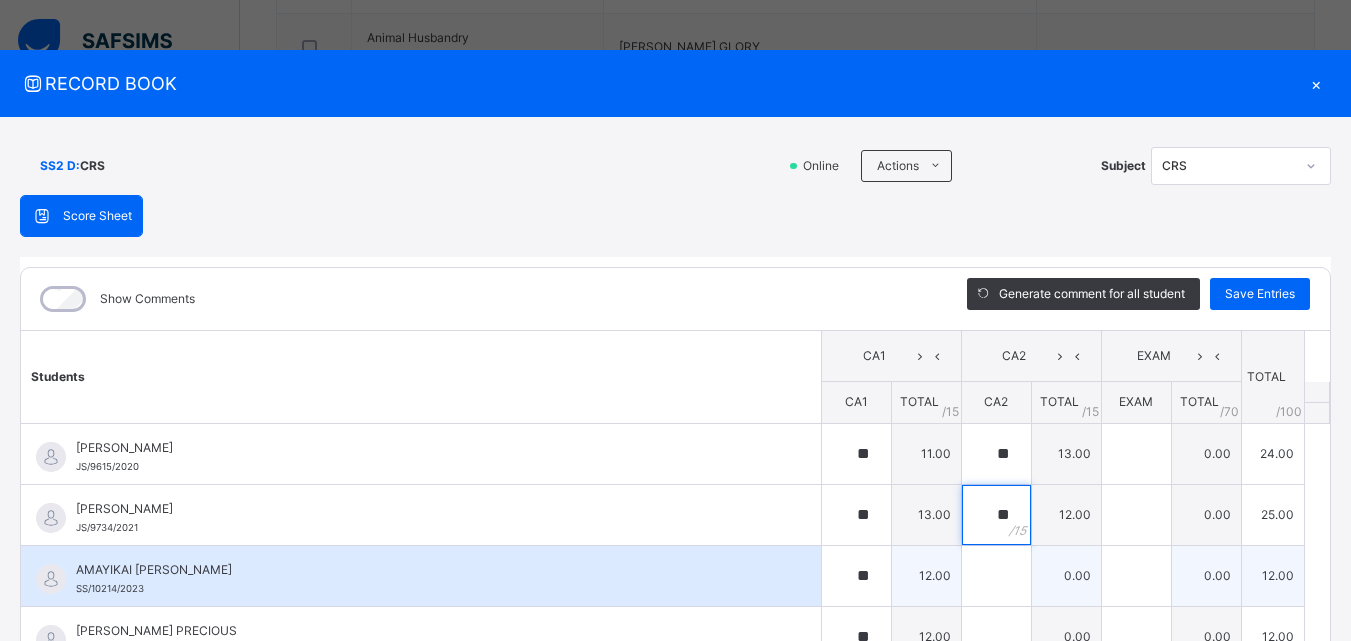 type on "**" 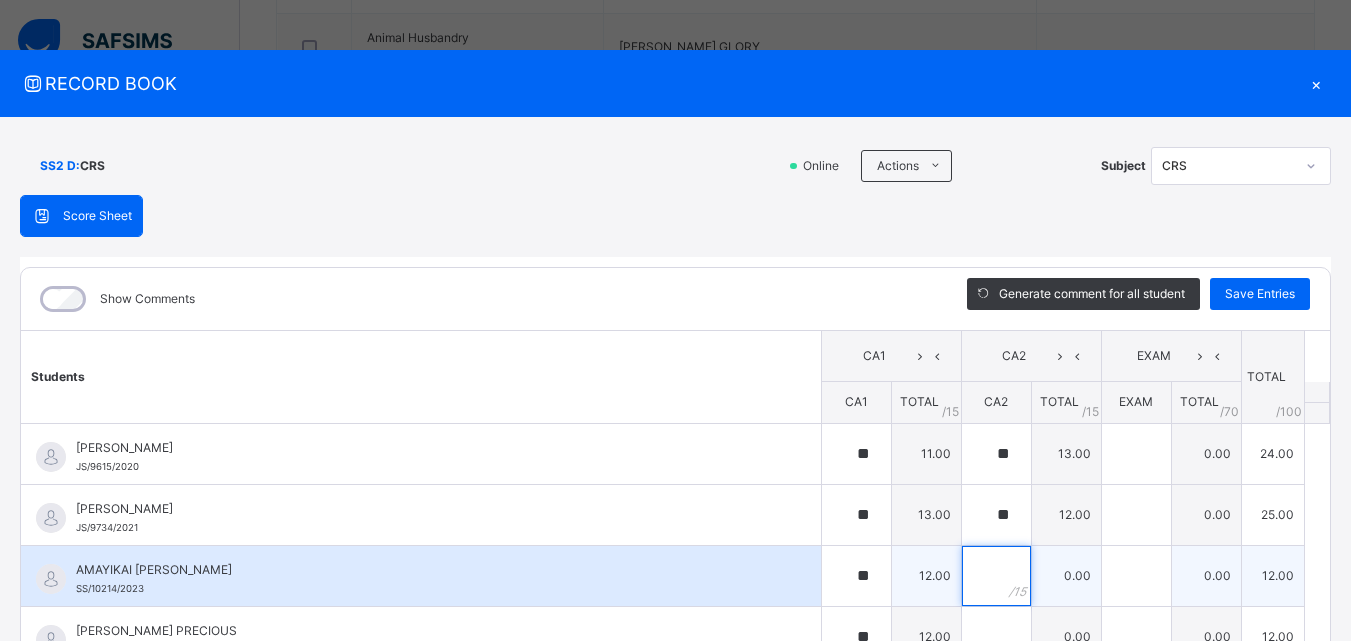 click at bounding box center [996, 576] 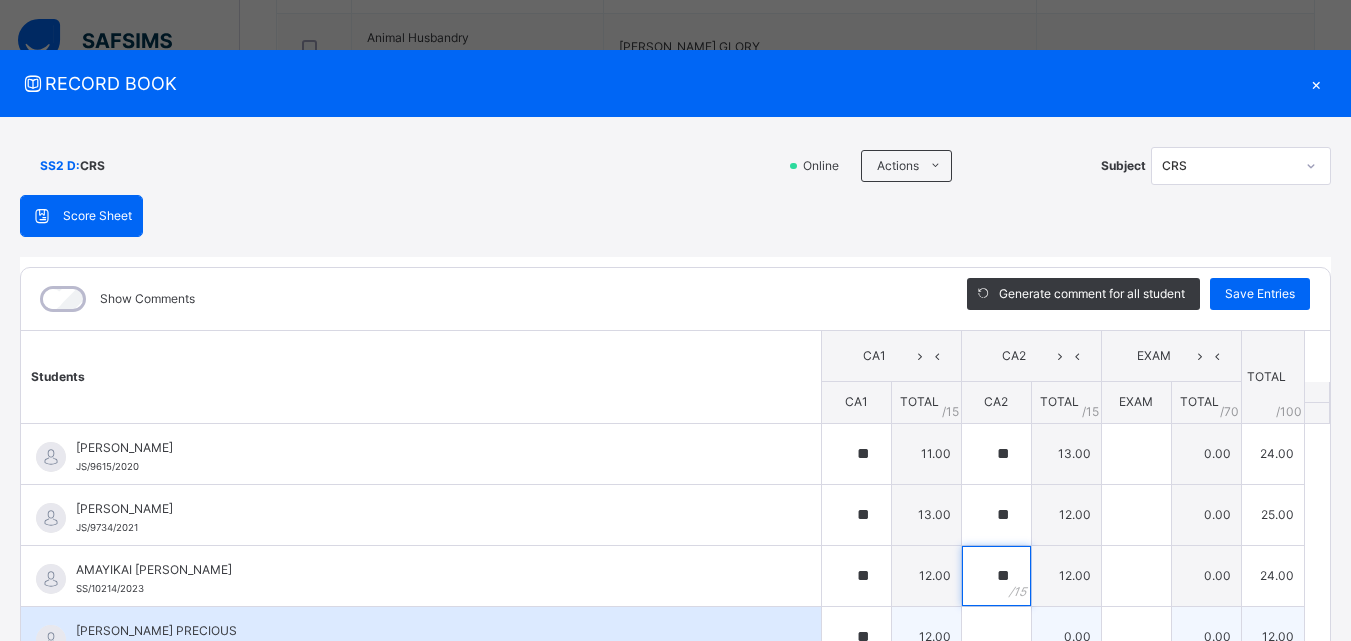 type on "**" 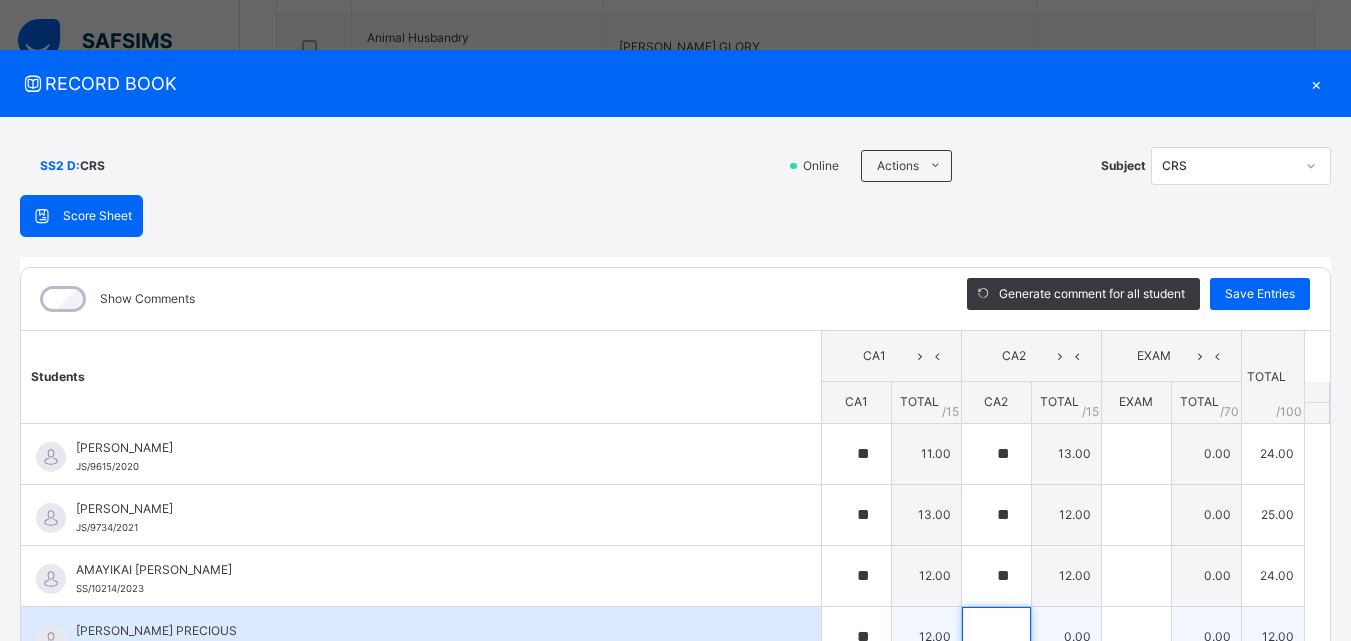 click at bounding box center [996, 637] 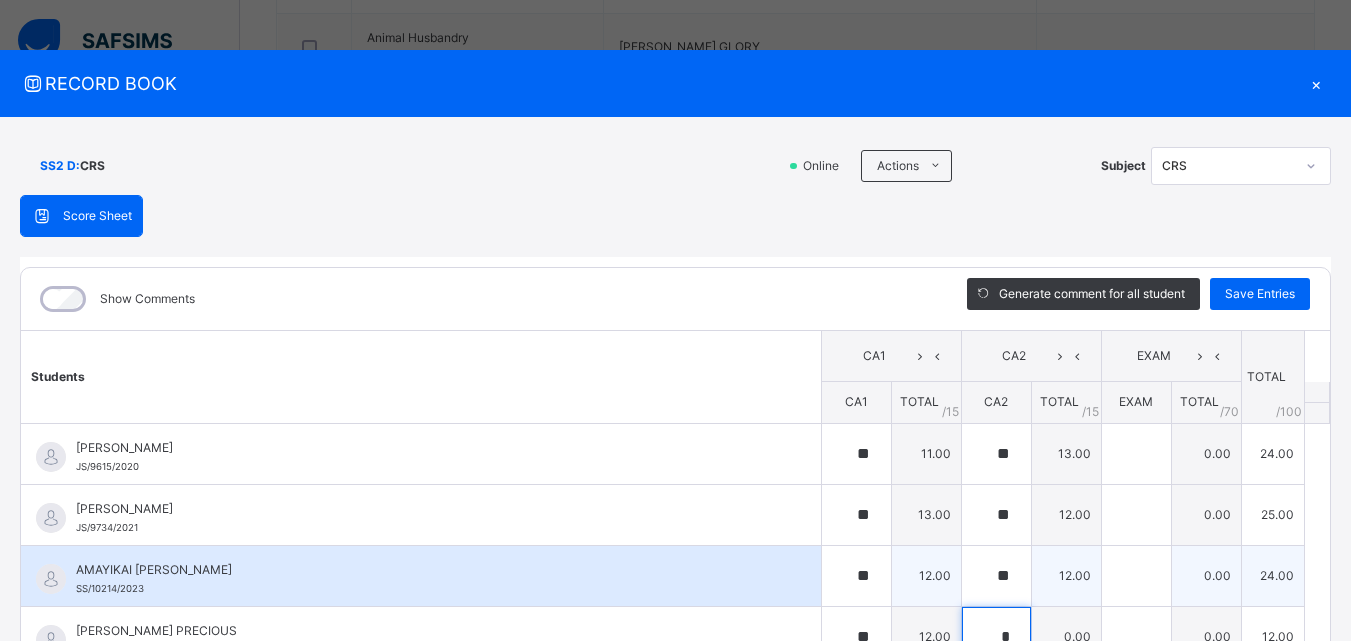 scroll, scrollTop: 6, scrollLeft: 0, axis: vertical 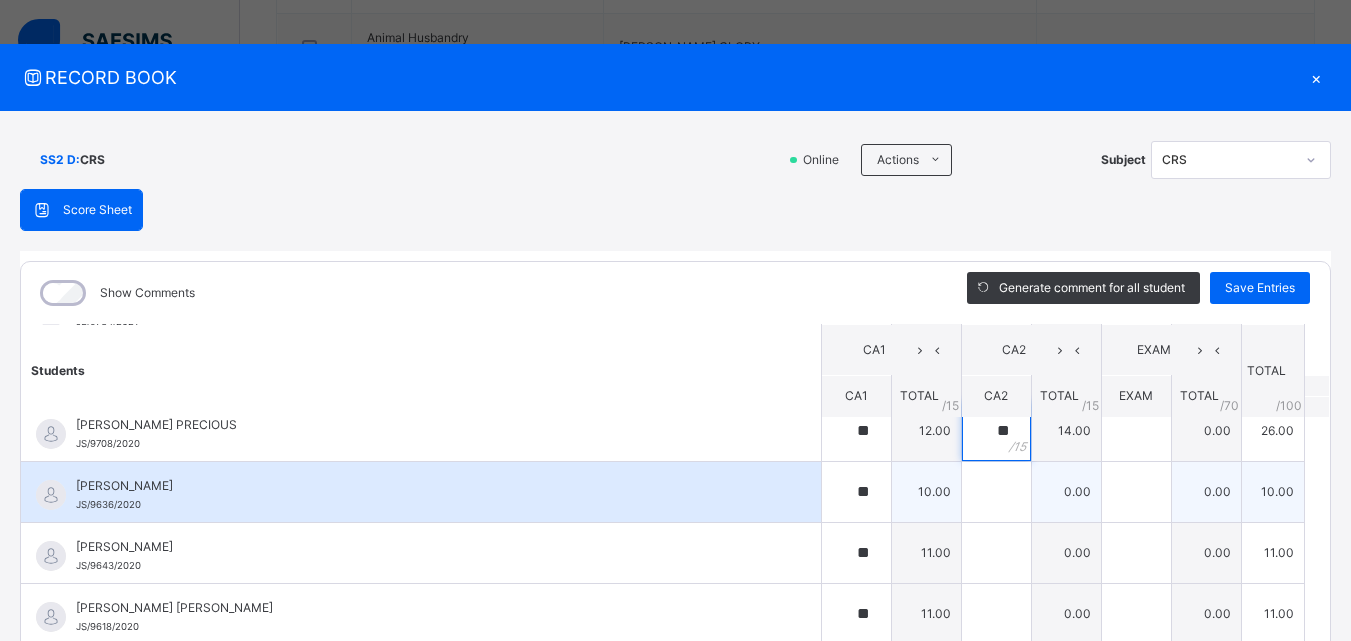 type on "**" 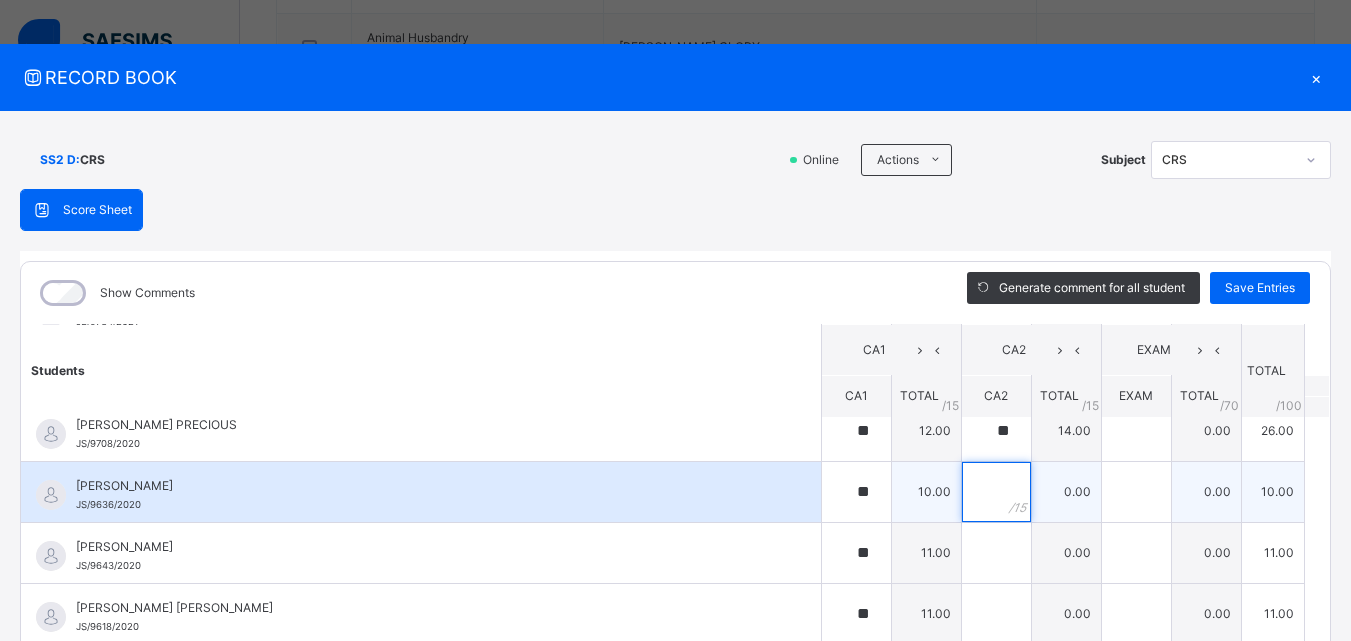 click at bounding box center (996, 492) 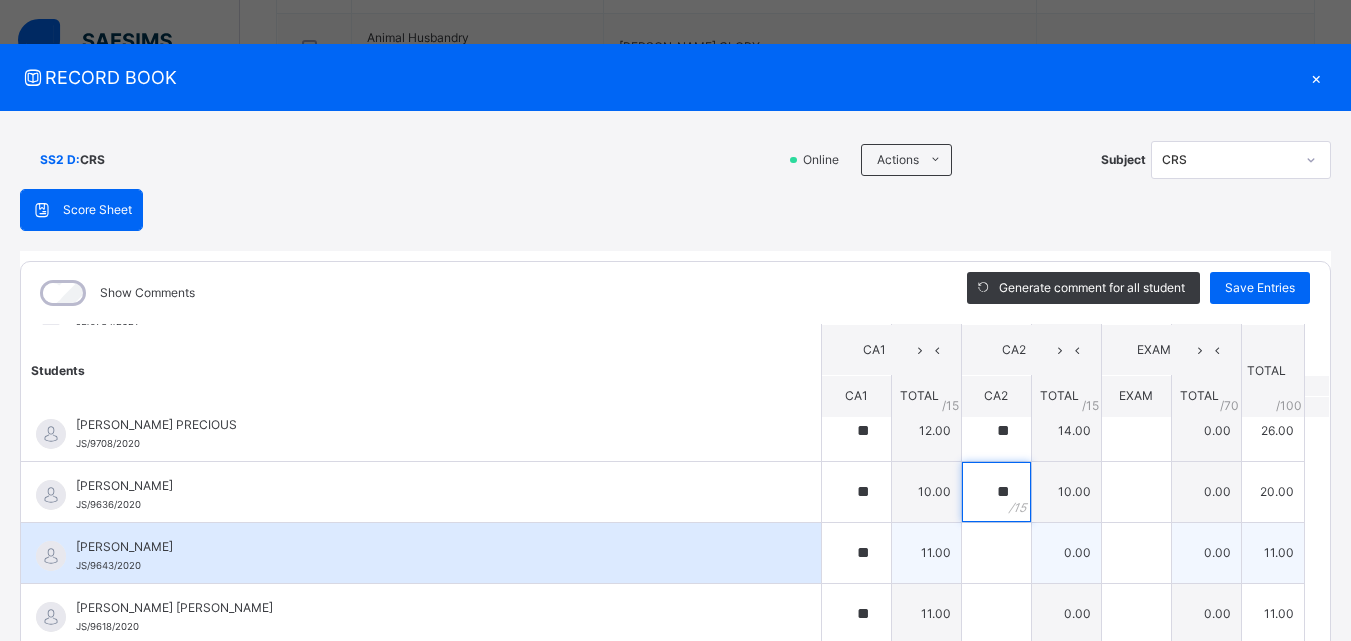 type on "**" 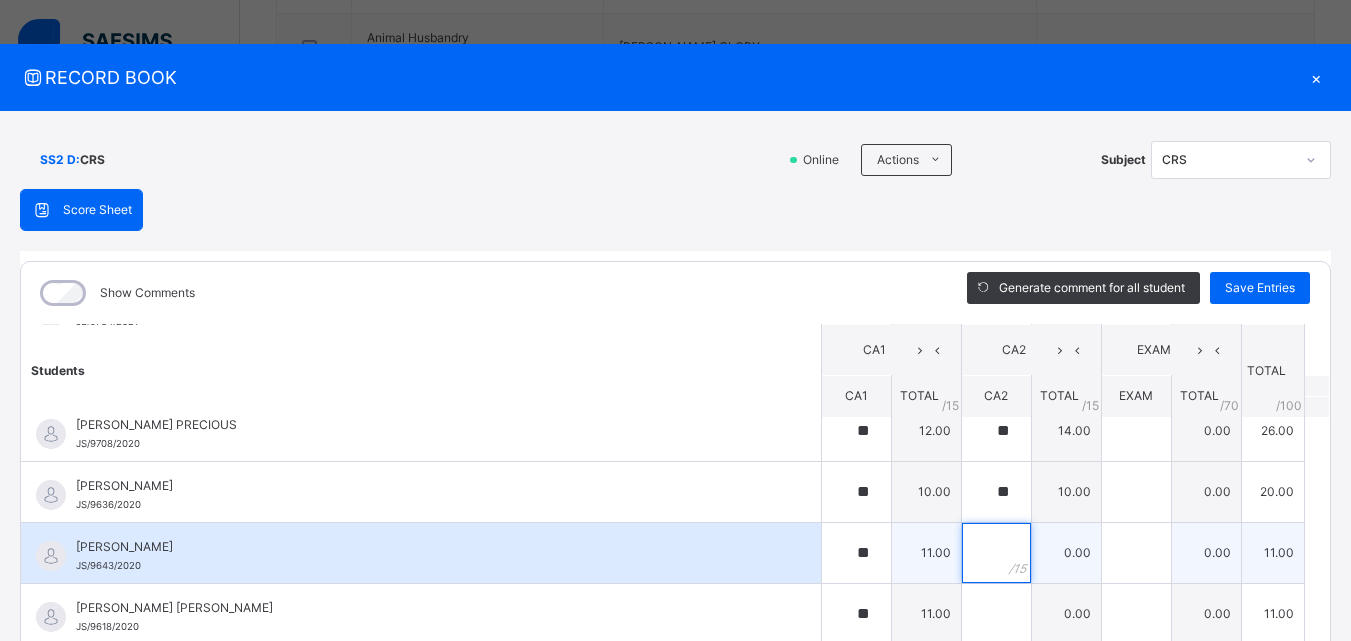 click at bounding box center [996, 553] 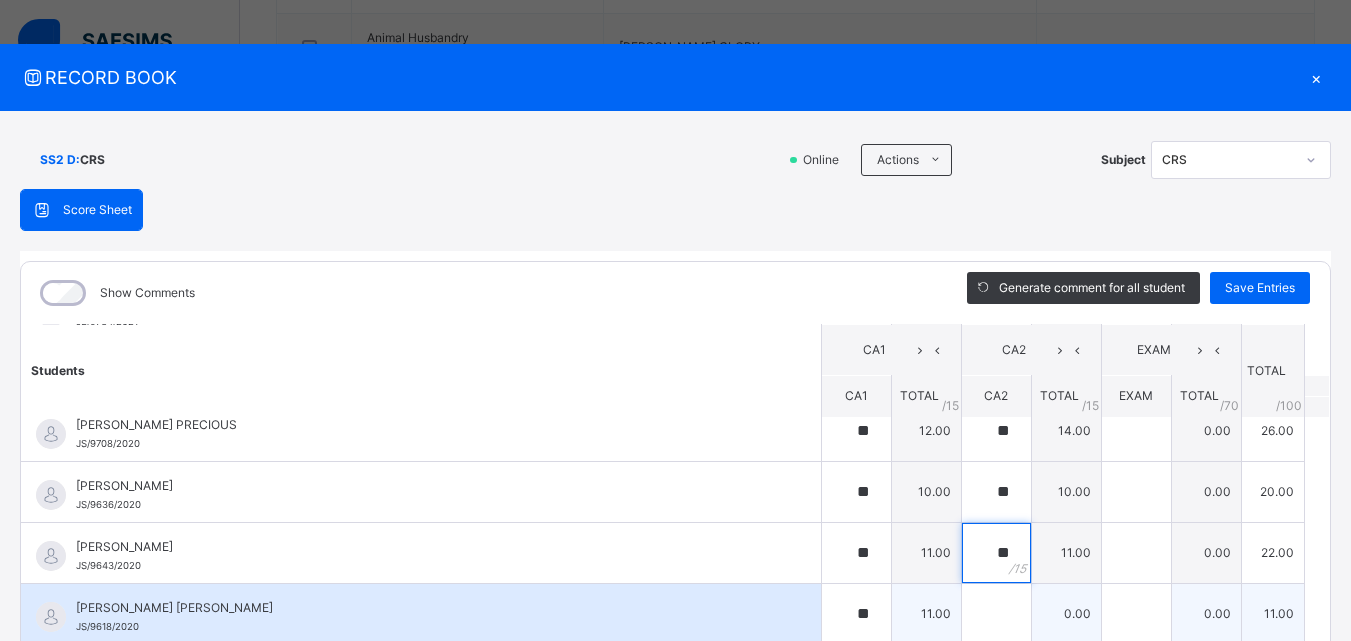 type on "**" 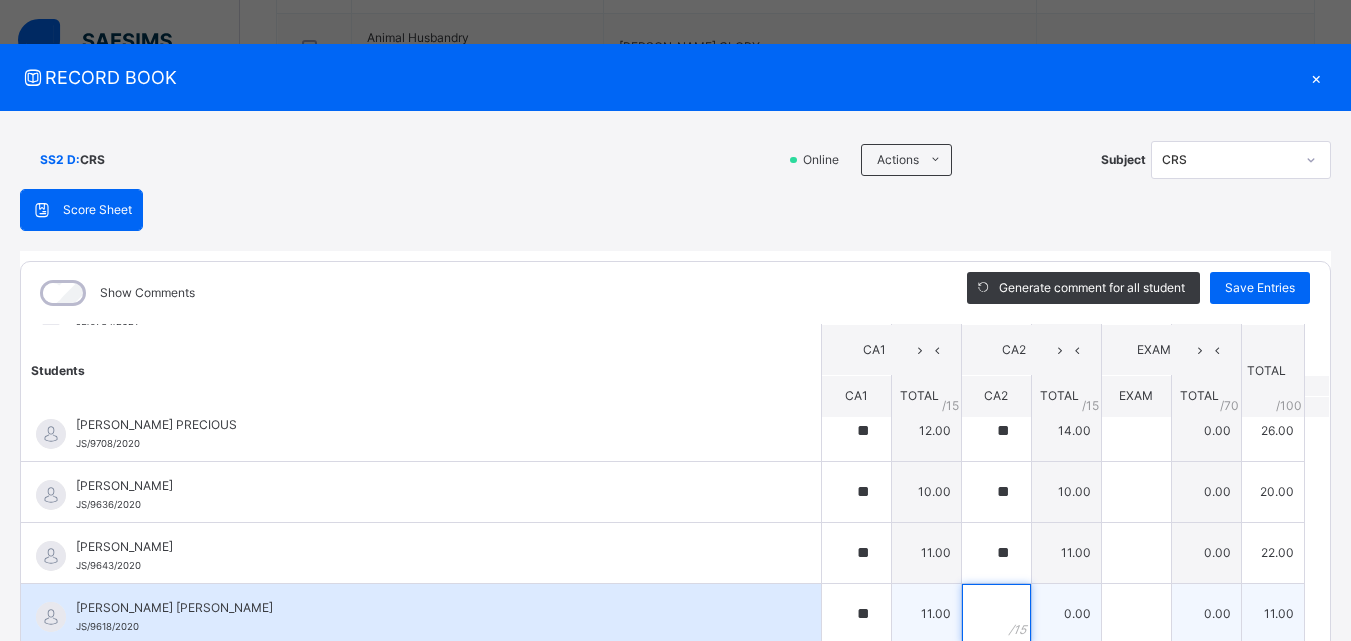 click at bounding box center [996, 614] 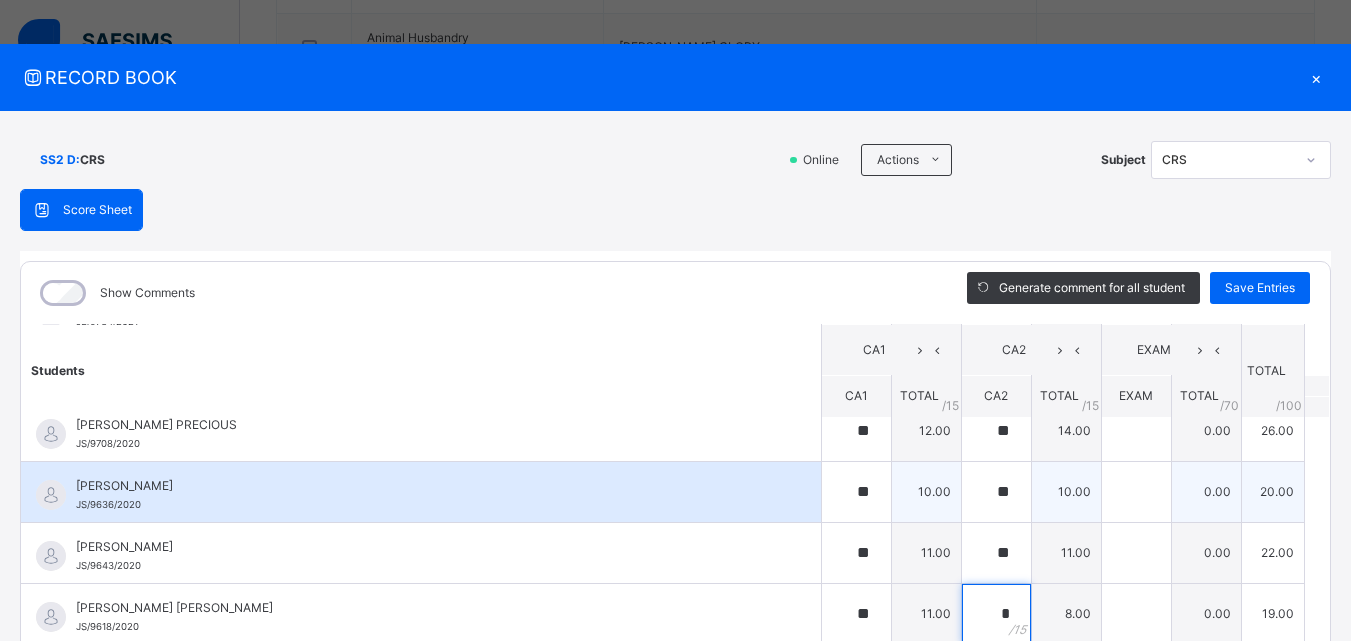 scroll, scrollTop: 300, scrollLeft: 0, axis: vertical 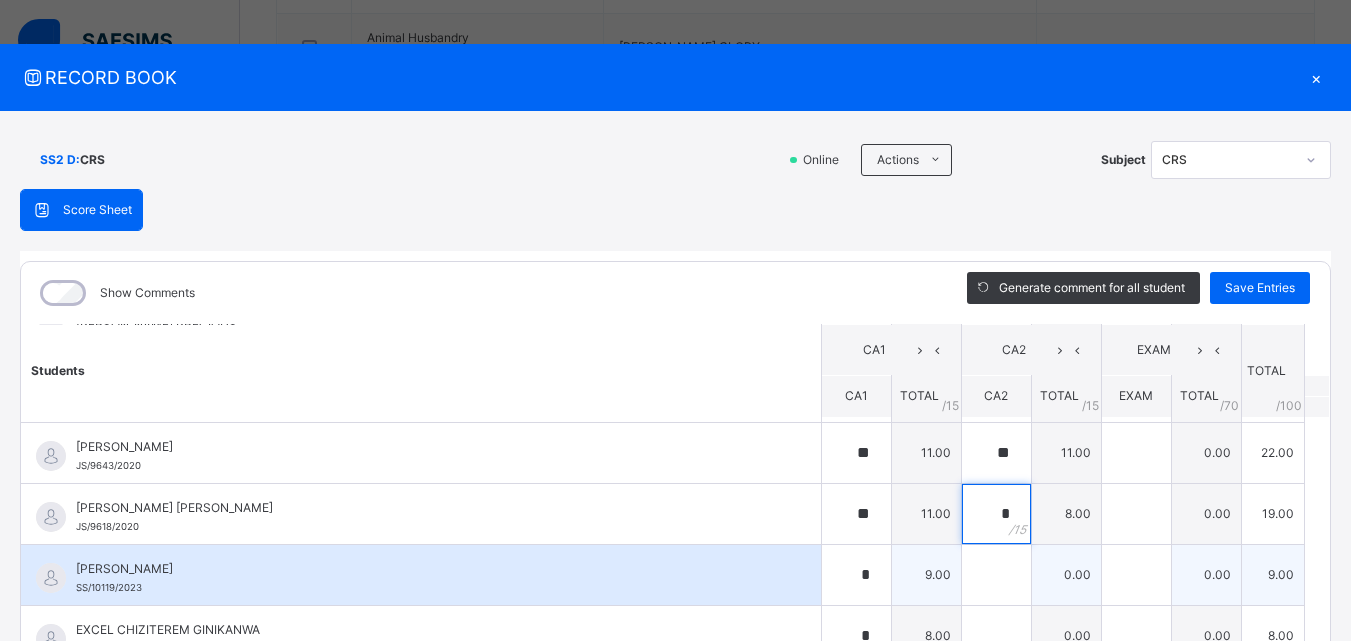 type on "*" 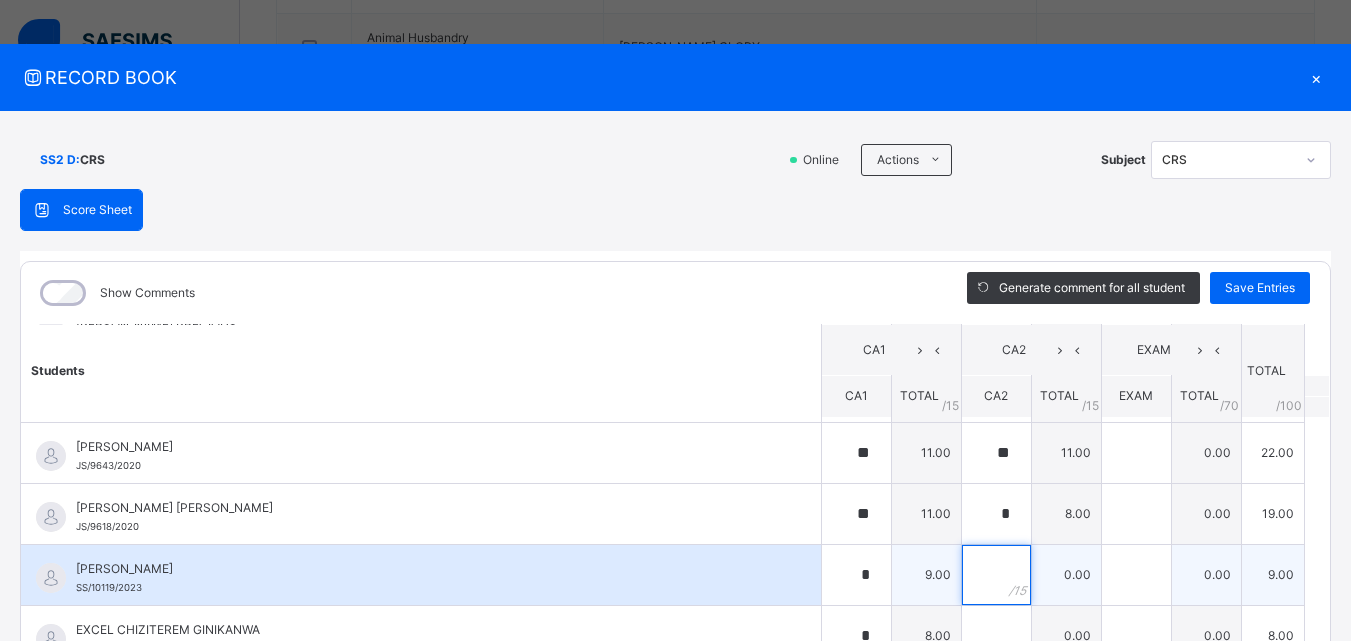 click at bounding box center (996, 575) 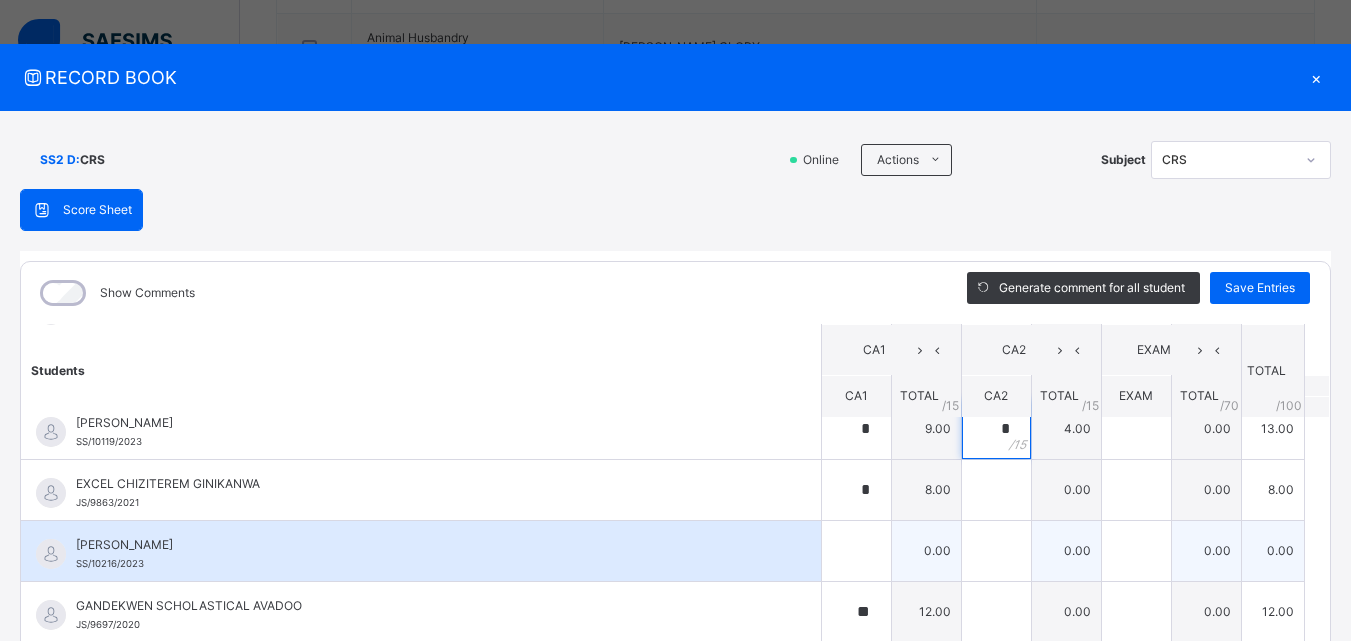 scroll, scrollTop: 400, scrollLeft: 0, axis: vertical 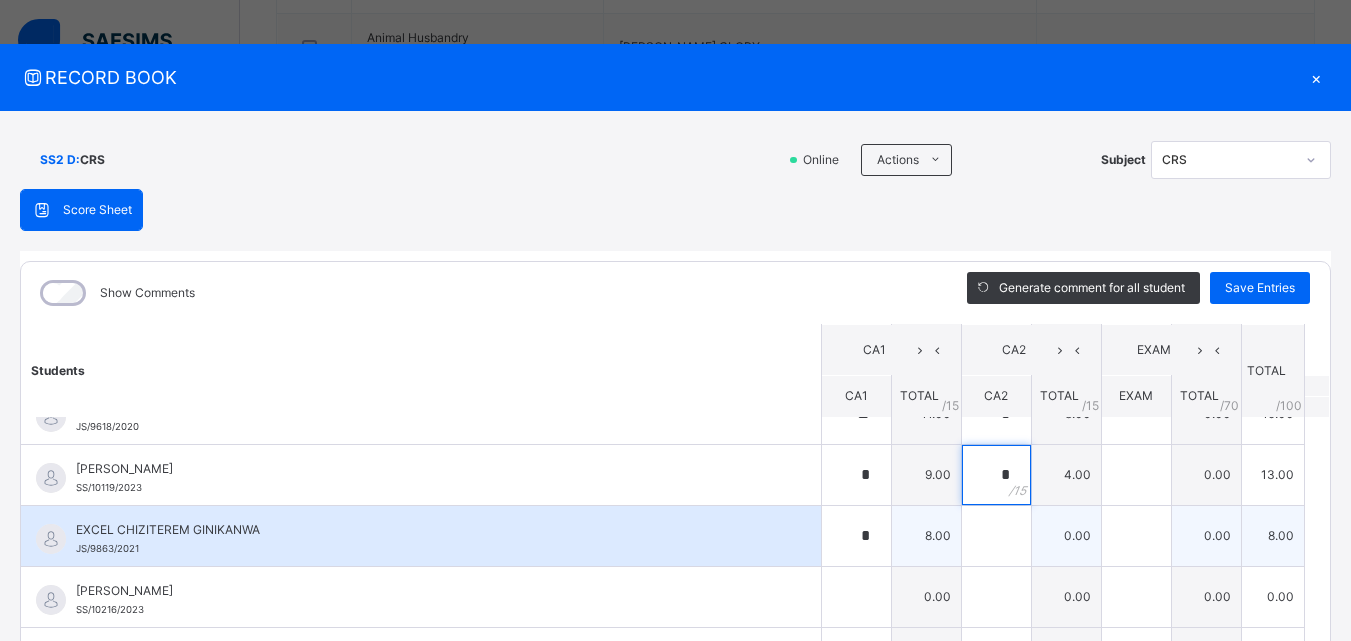 type on "*" 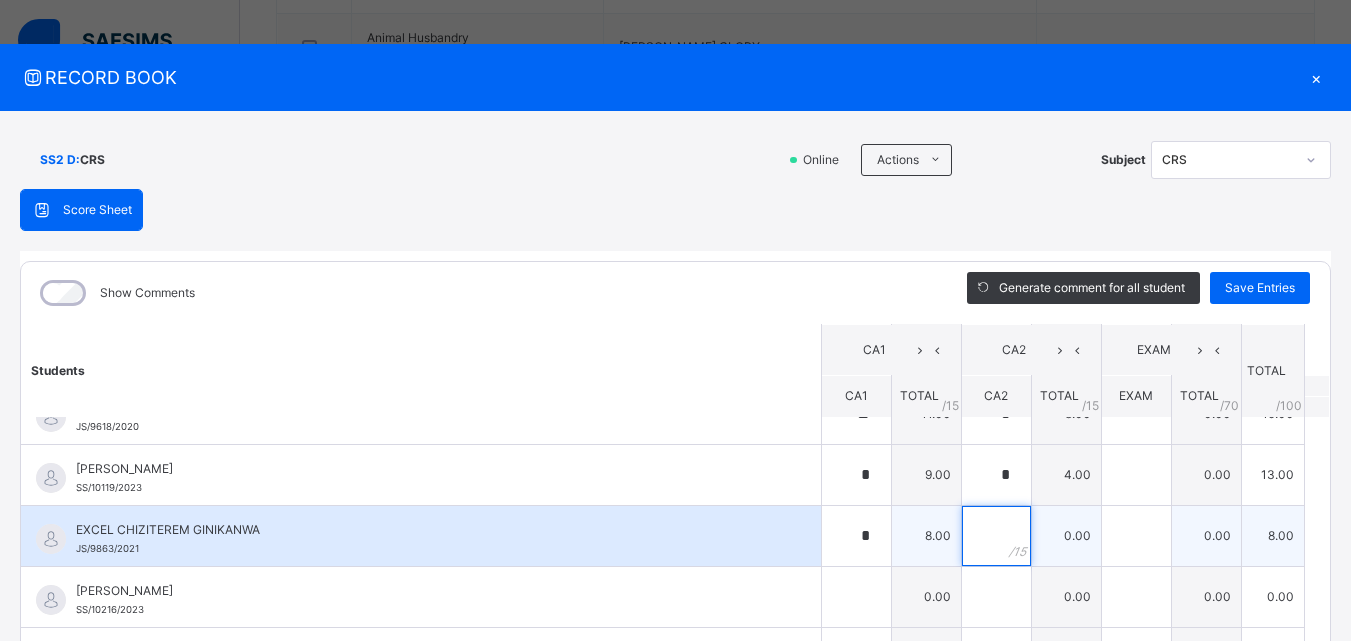 click at bounding box center (996, 536) 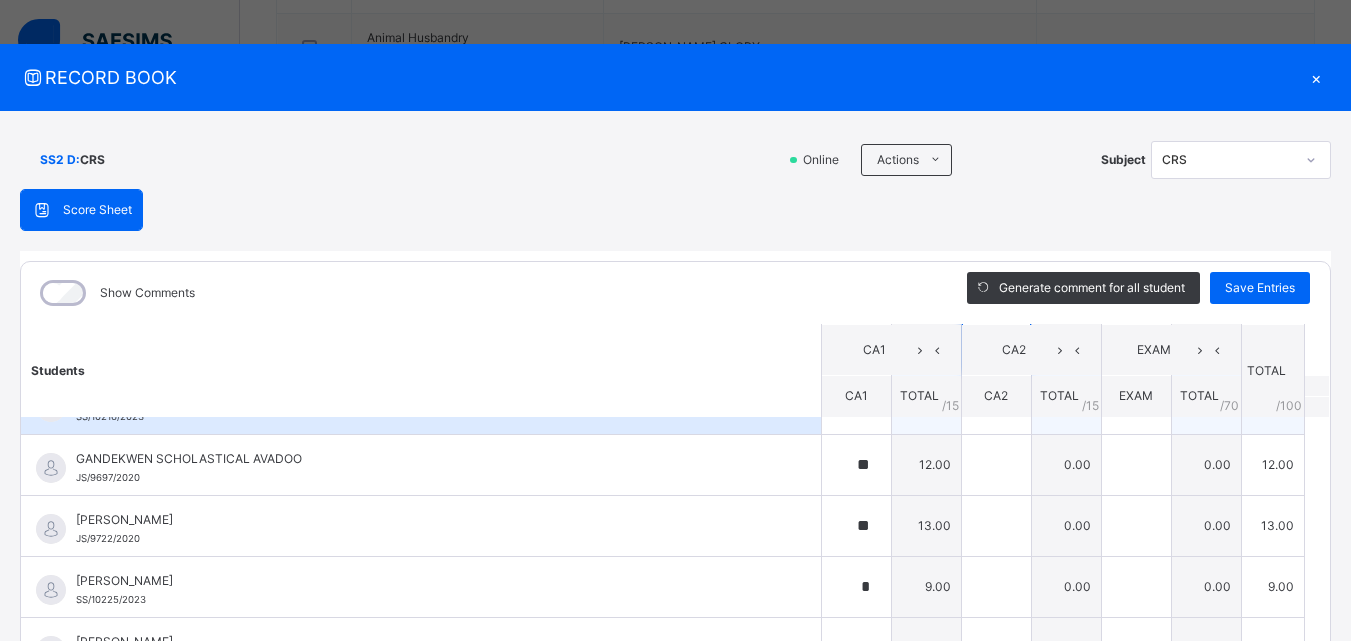 scroll, scrollTop: 600, scrollLeft: 0, axis: vertical 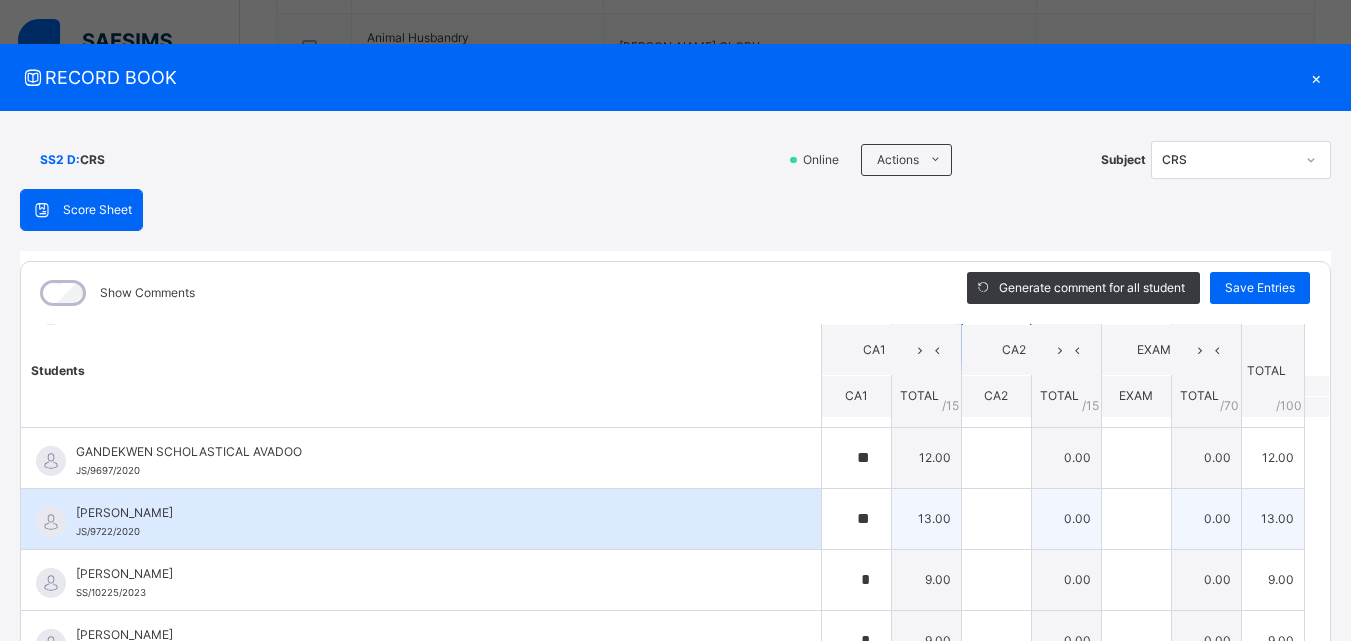 type on "*" 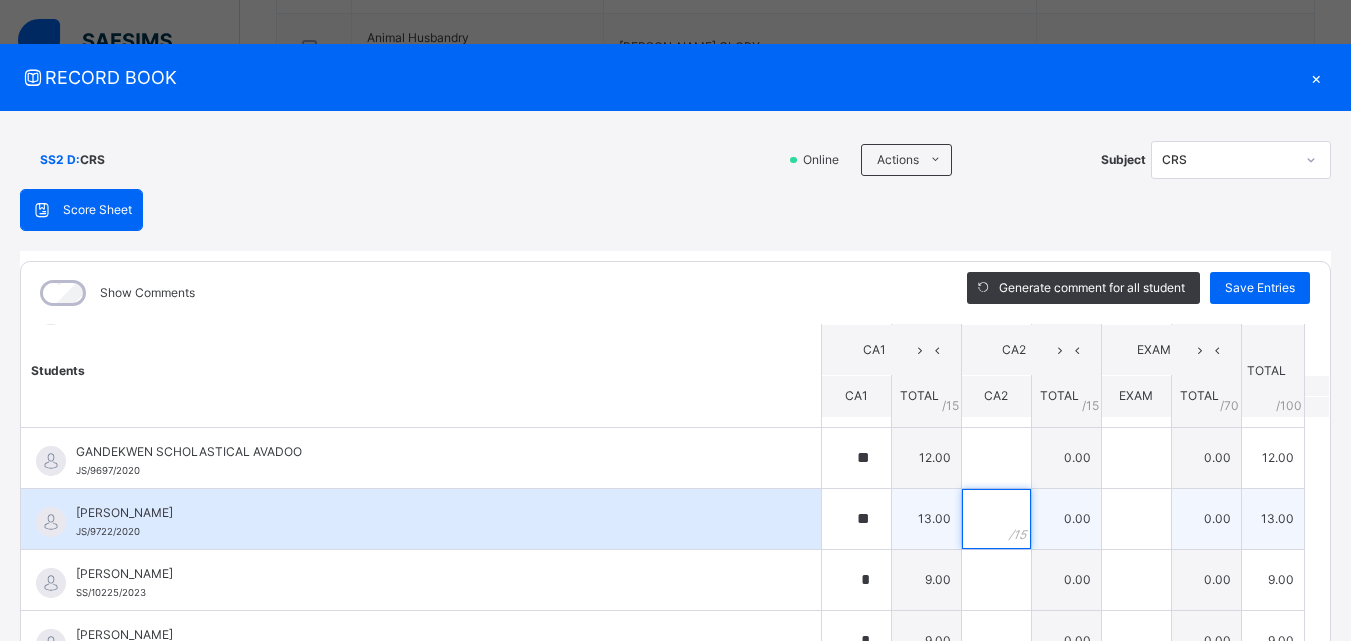 click at bounding box center [996, 519] 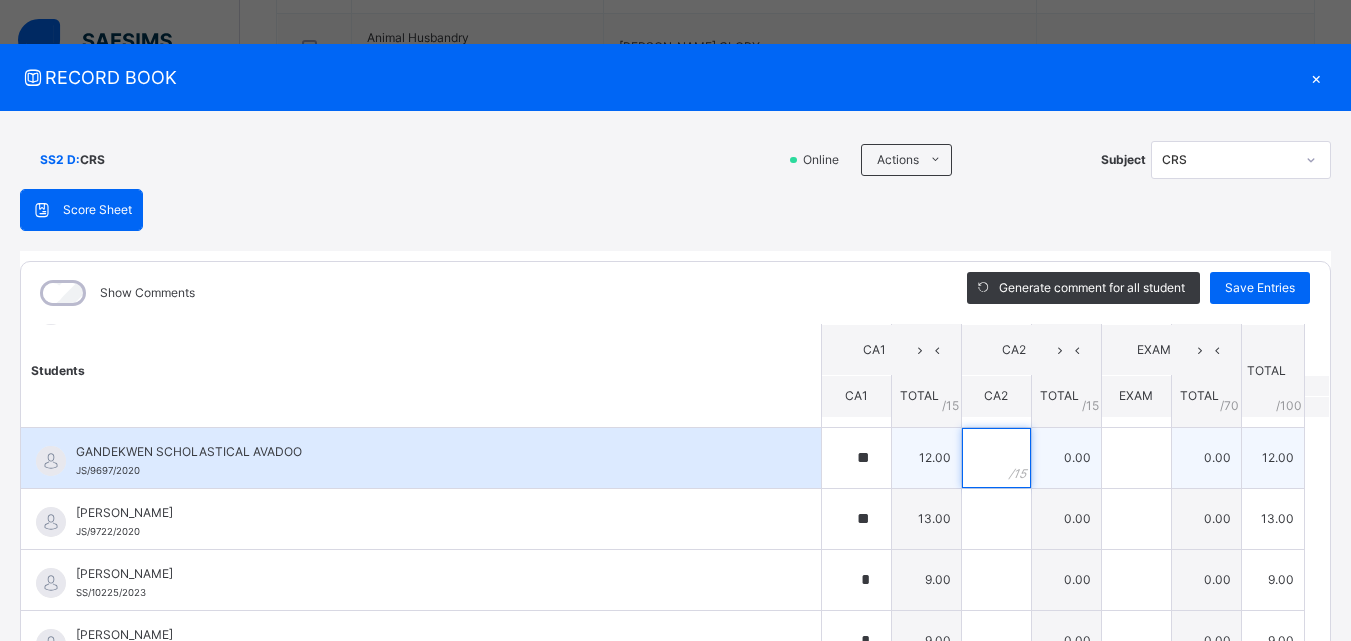 click at bounding box center (996, 458) 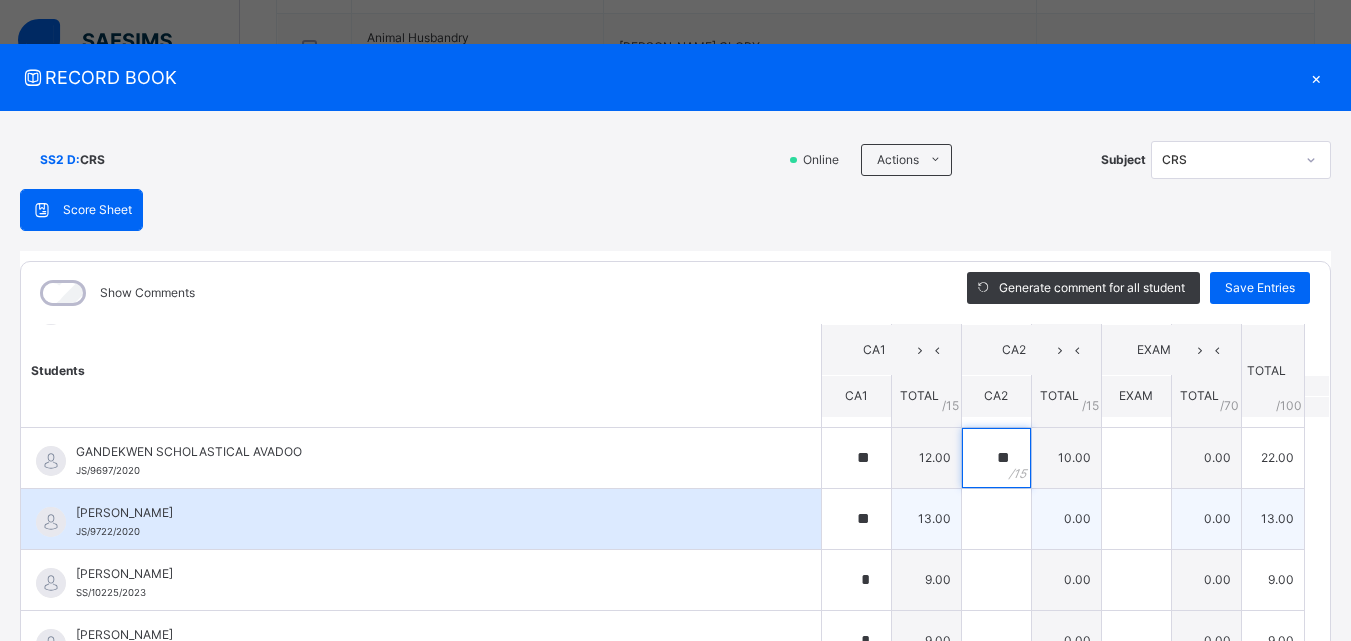 type on "**" 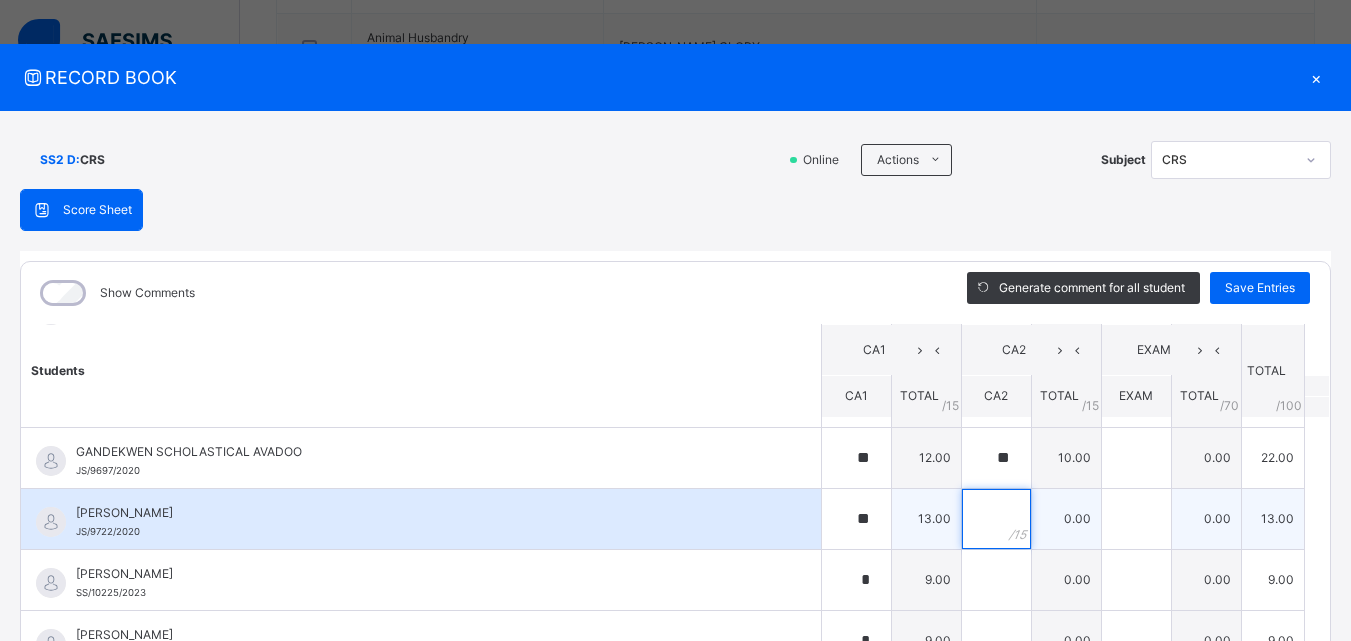 click at bounding box center (996, 519) 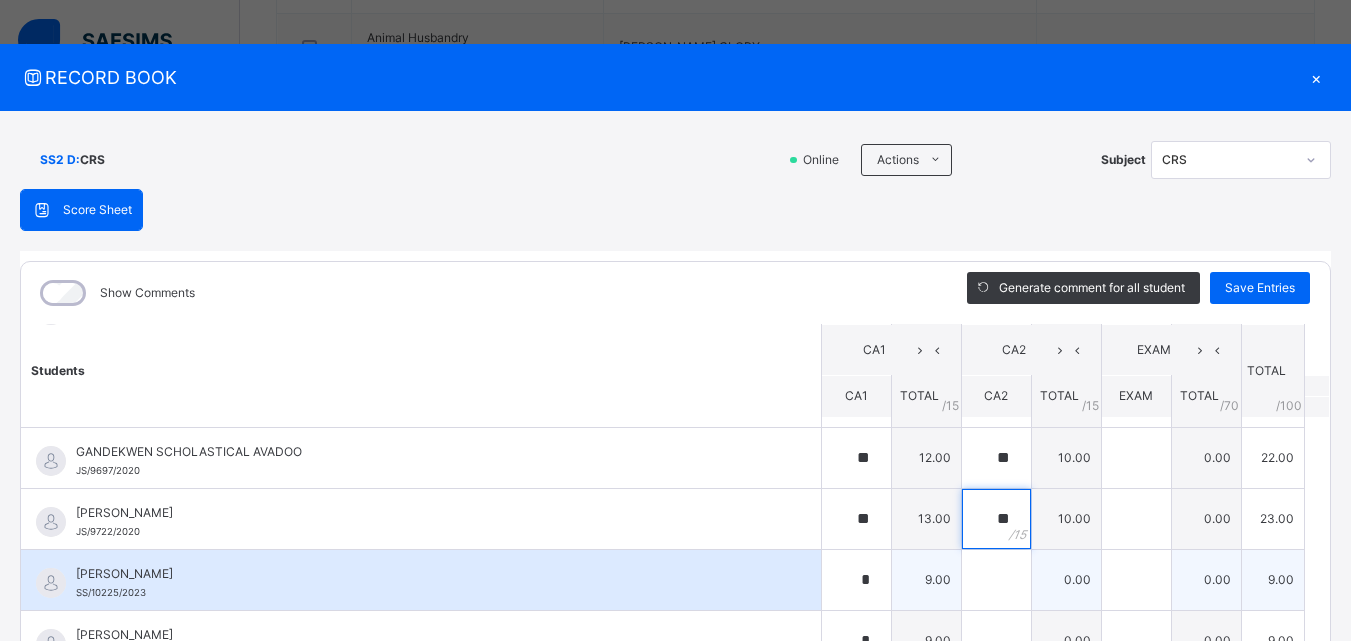 type on "**" 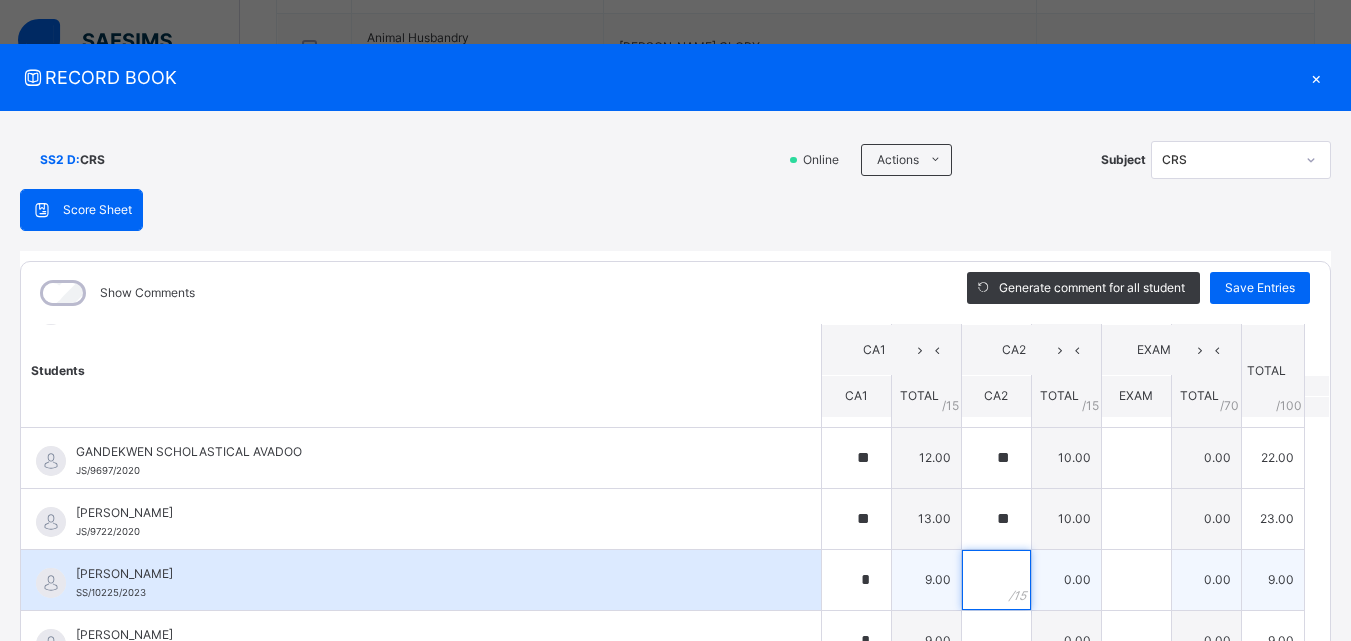click at bounding box center (996, 580) 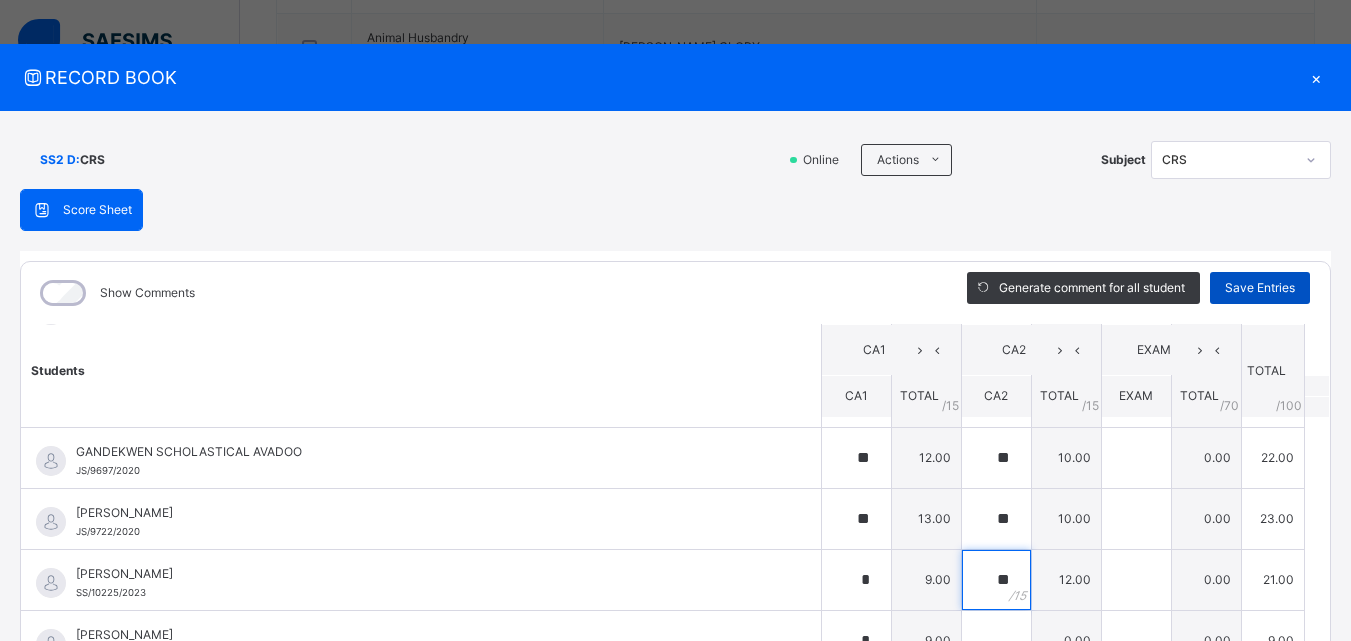type on "**" 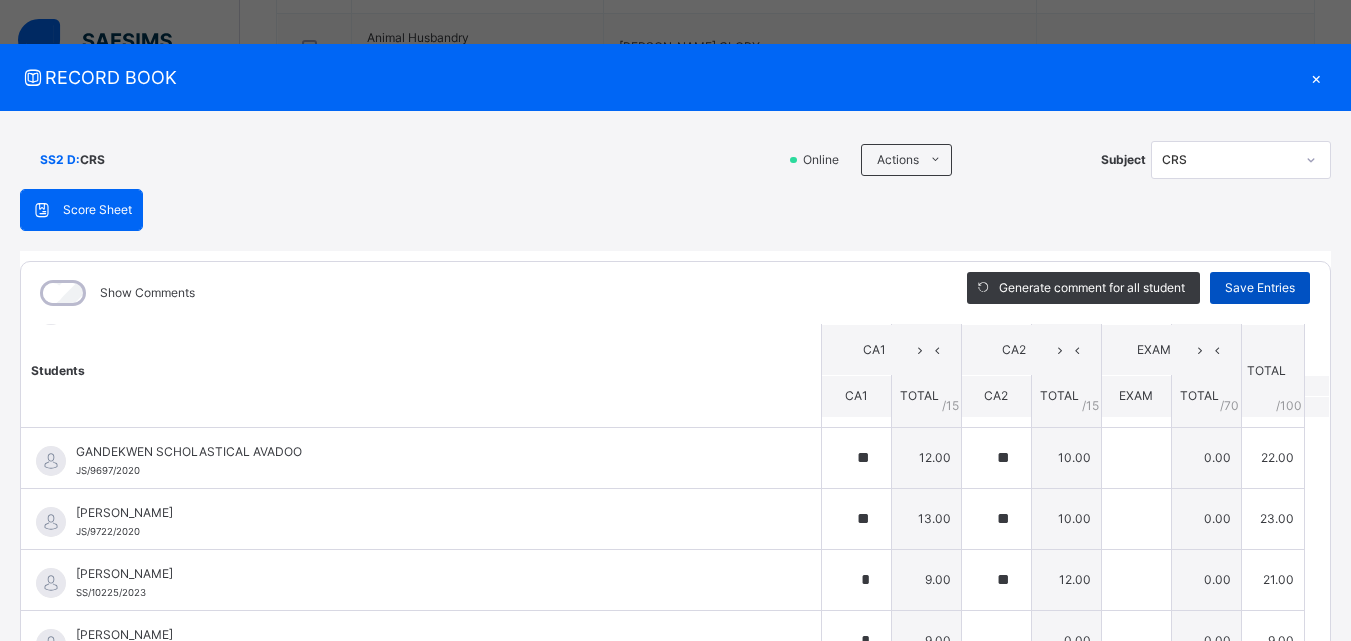 click on "Save Entries" at bounding box center [1260, 288] 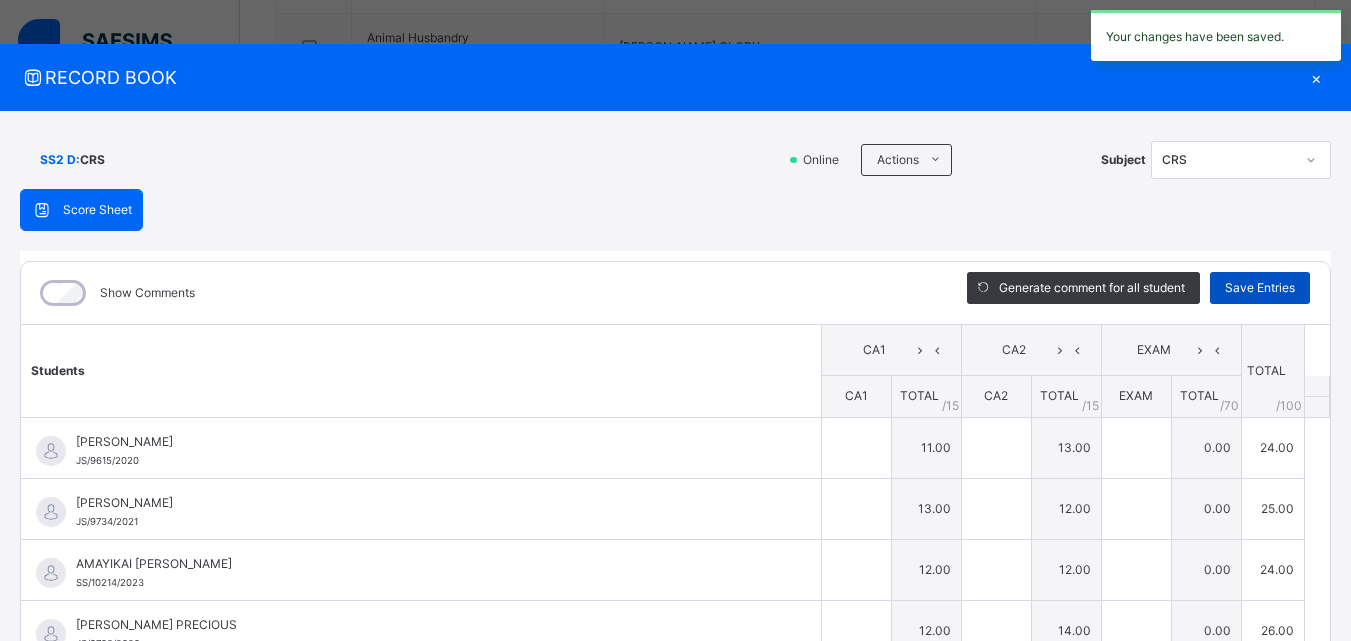 type on "**" 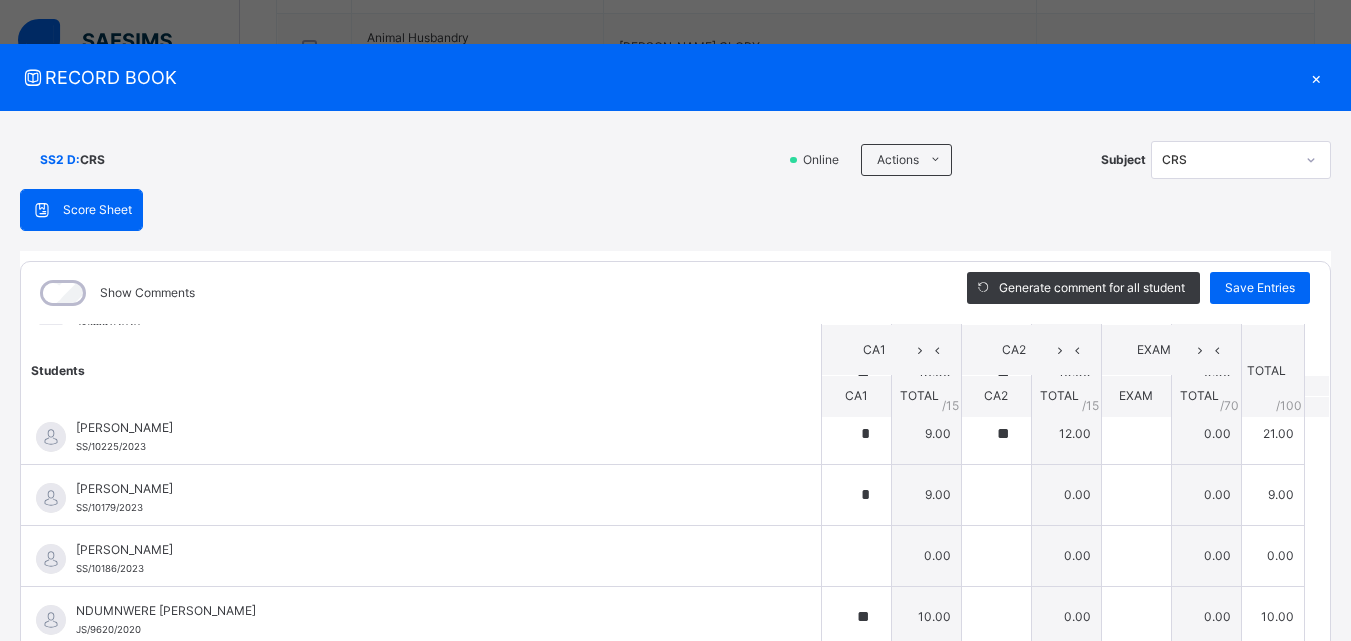 scroll, scrollTop: 700, scrollLeft: 0, axis: vertical 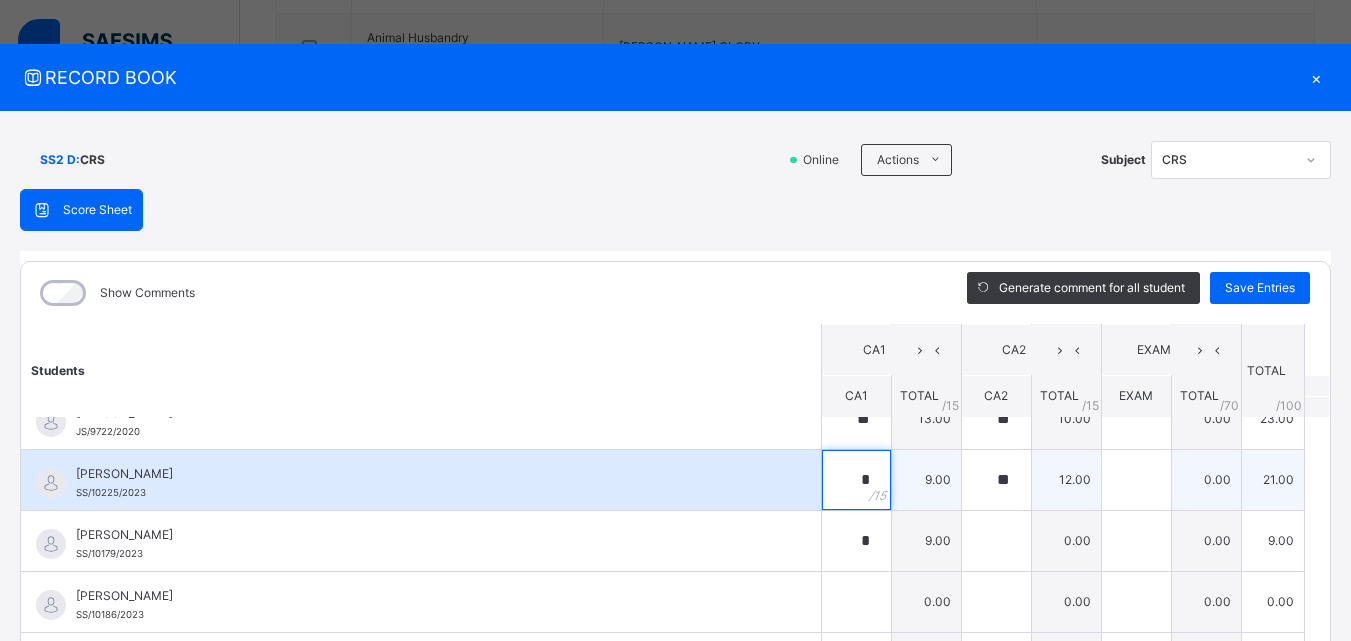 click on "*" at bounding box center [856, 480] 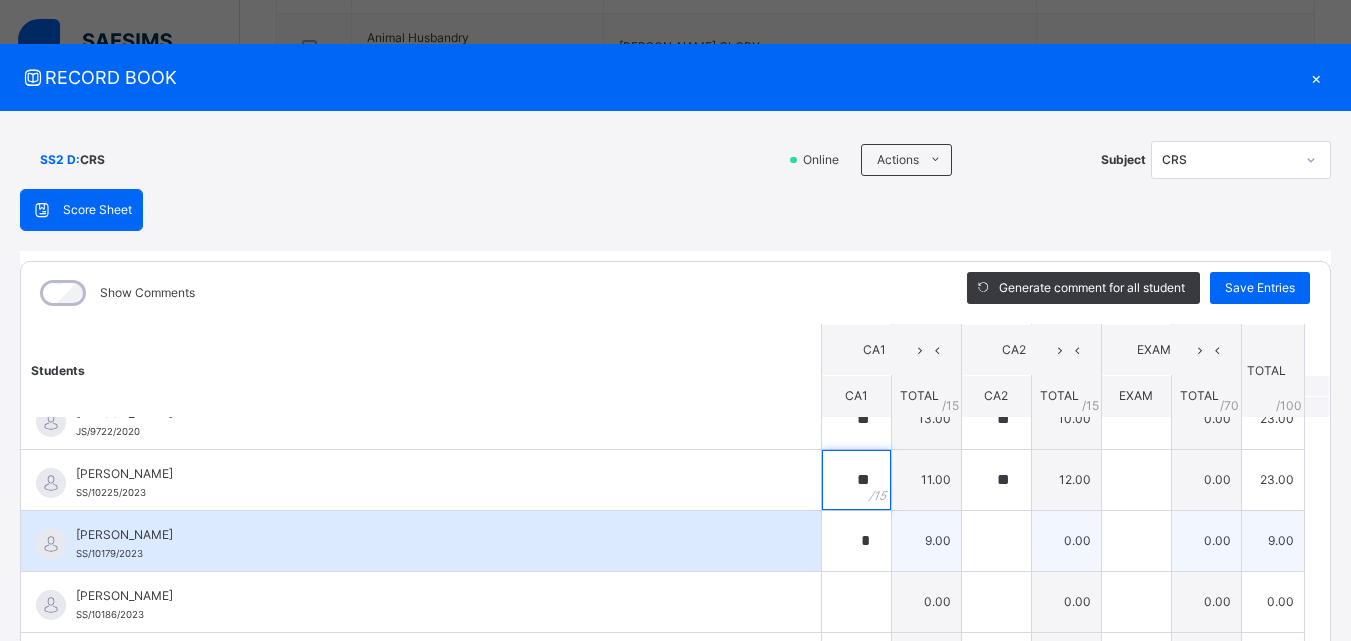 type on "**" 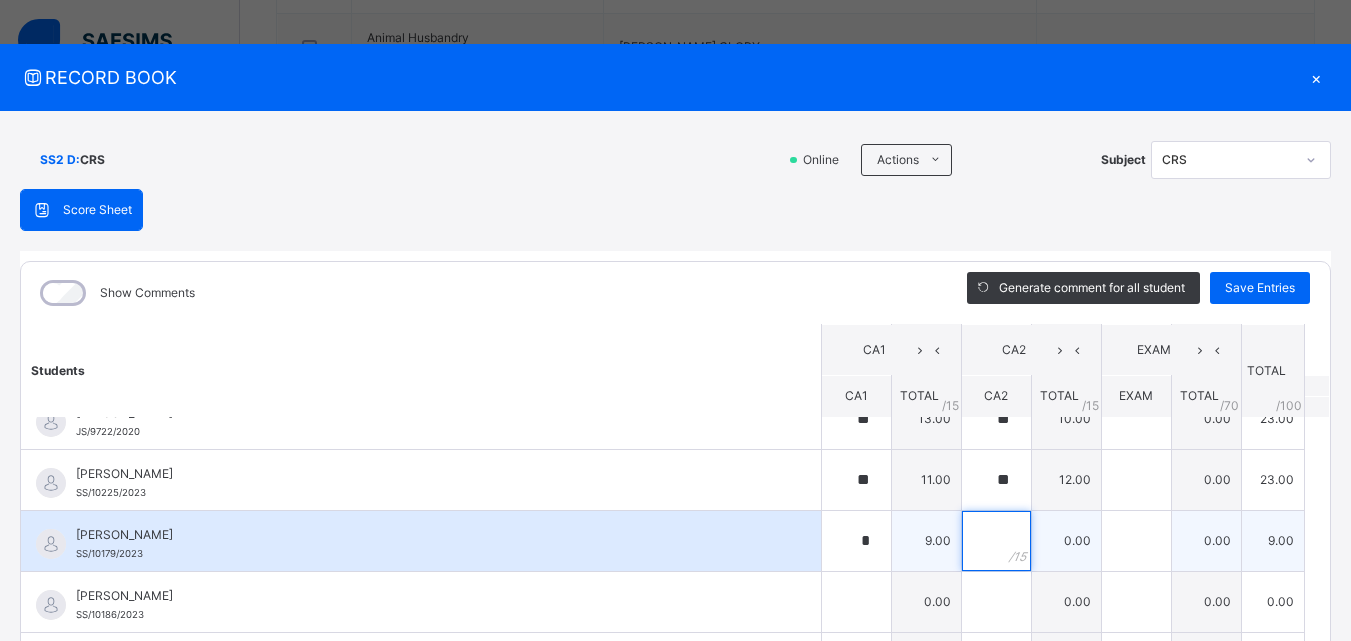 click at bounding box center (996, 541) 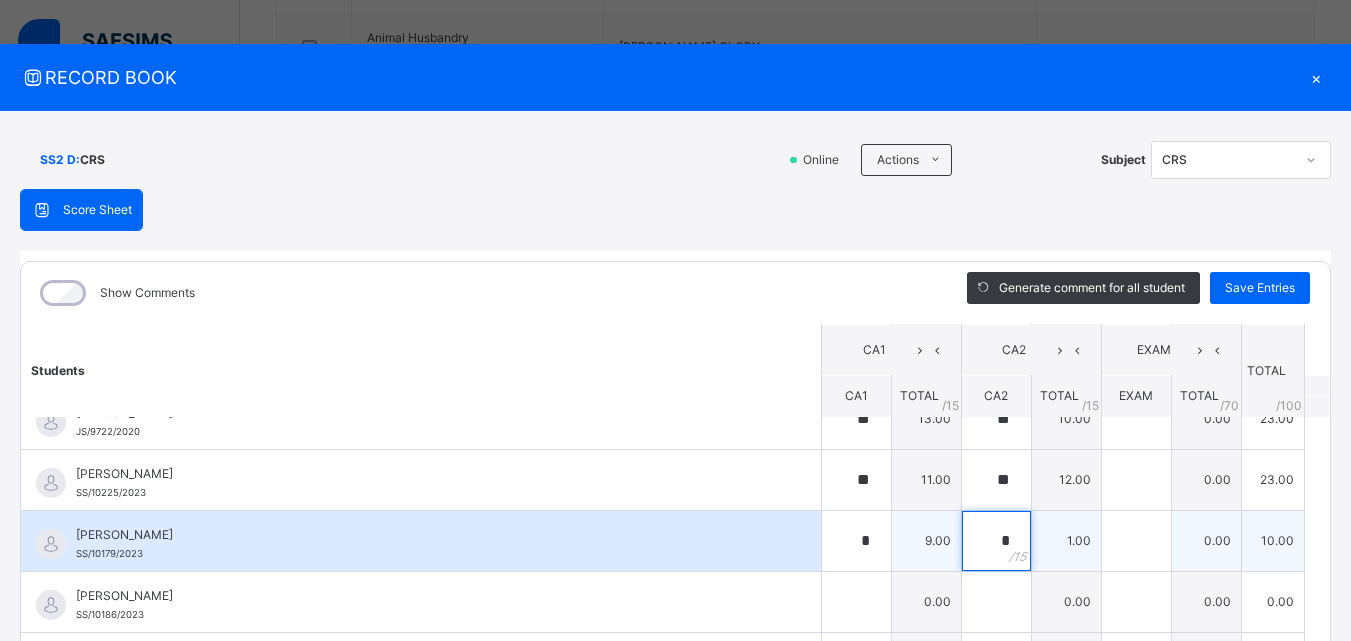 type on "**" 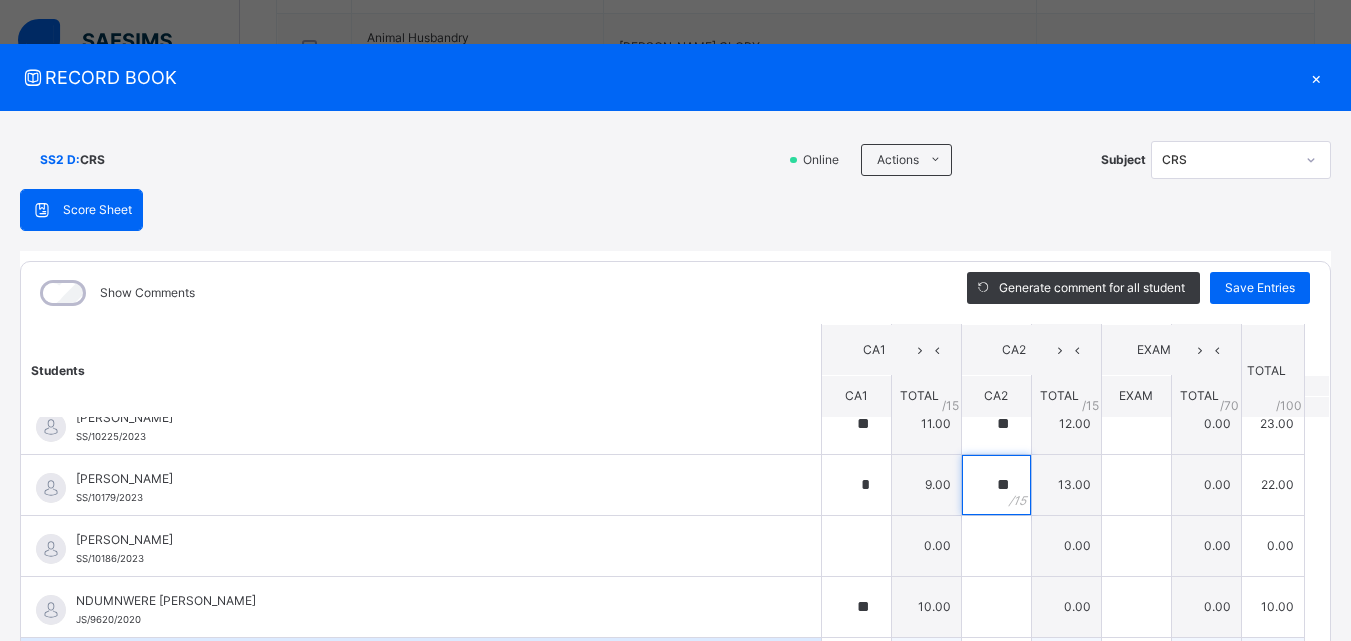 scroll, scrollTop: 800, scrollLeft: 0, axis: vertical 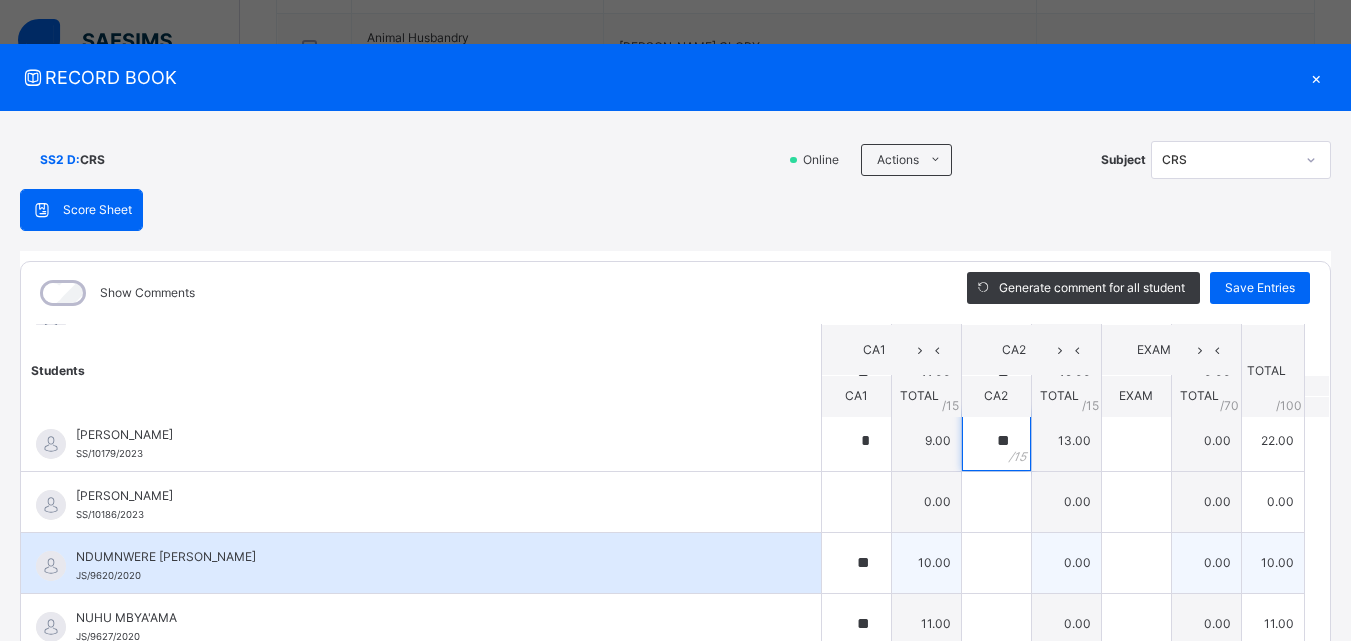 type on "**" 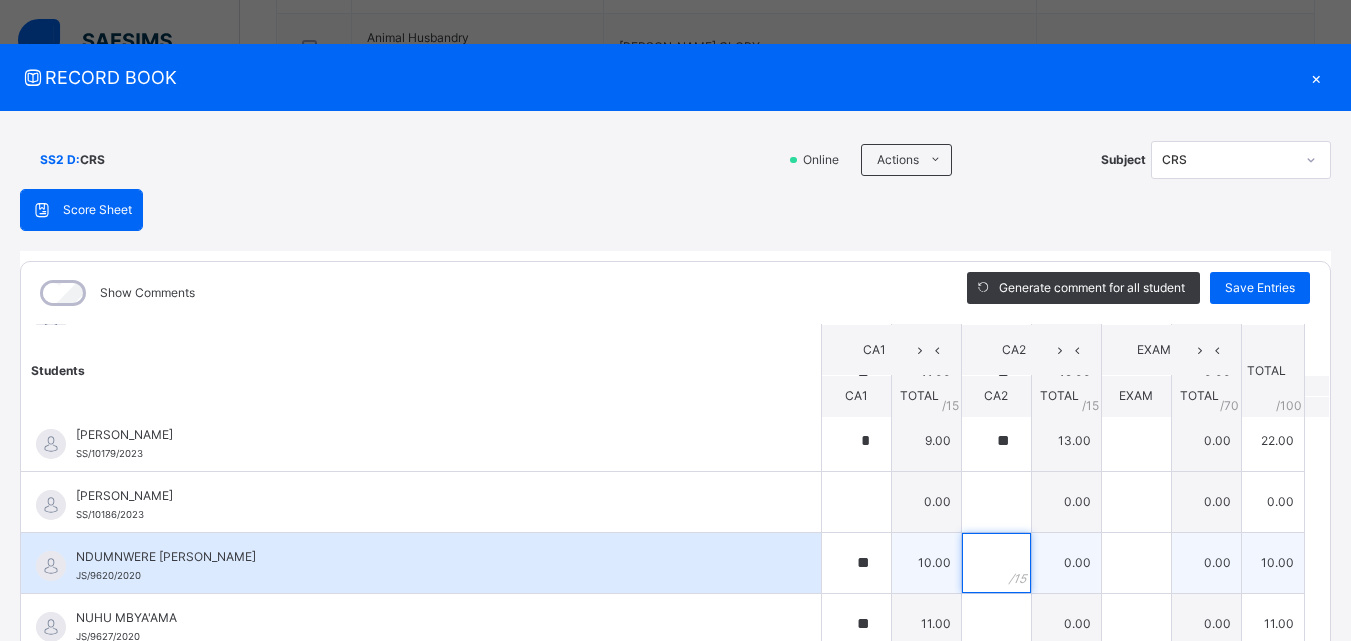 click at bounding box center (996, 563) 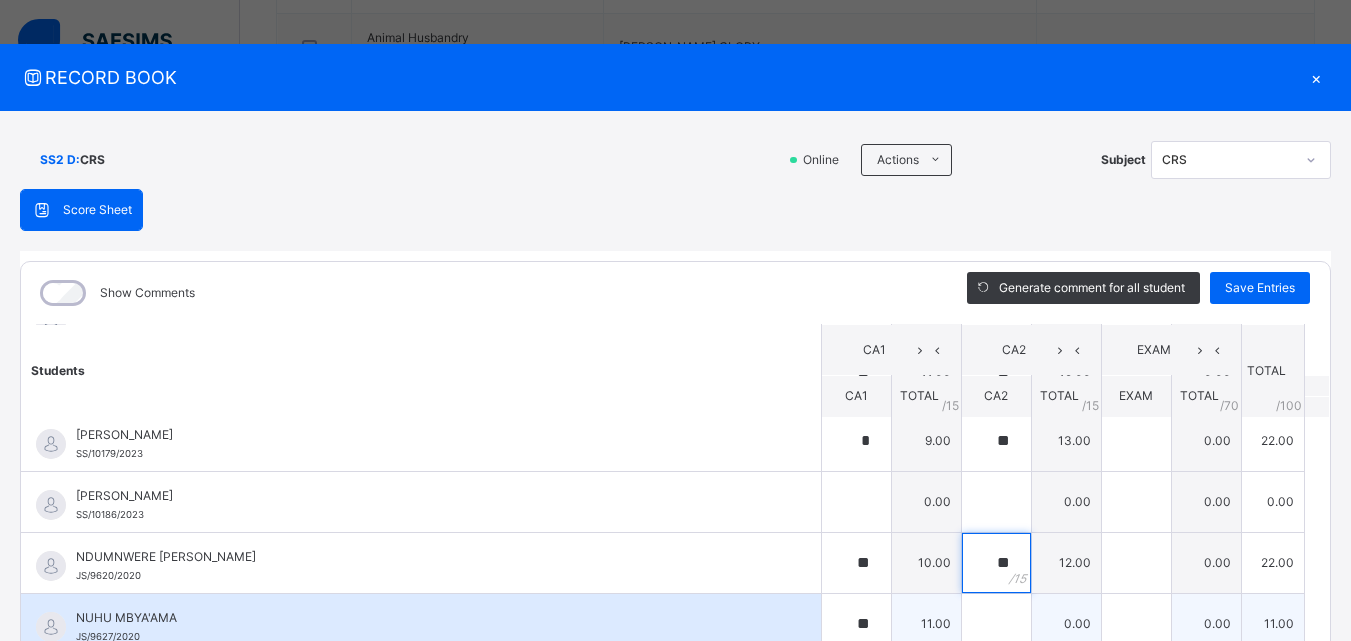 type on "**" 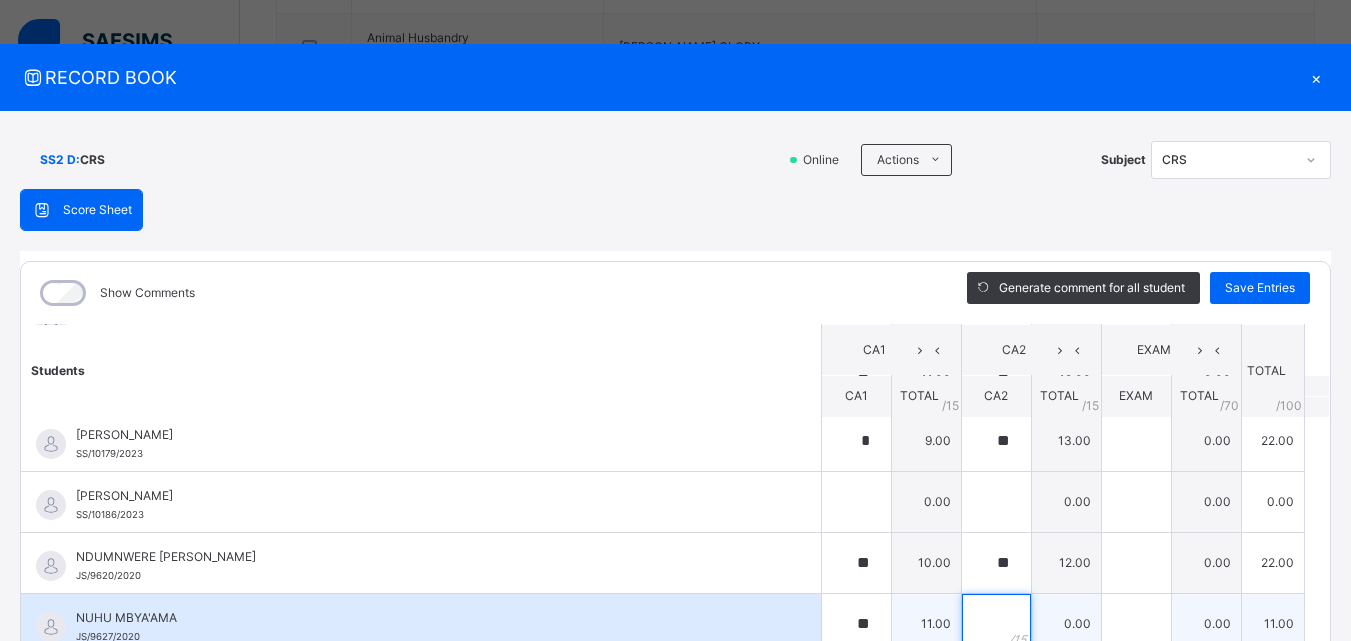 click at bounding box center (996, 624) 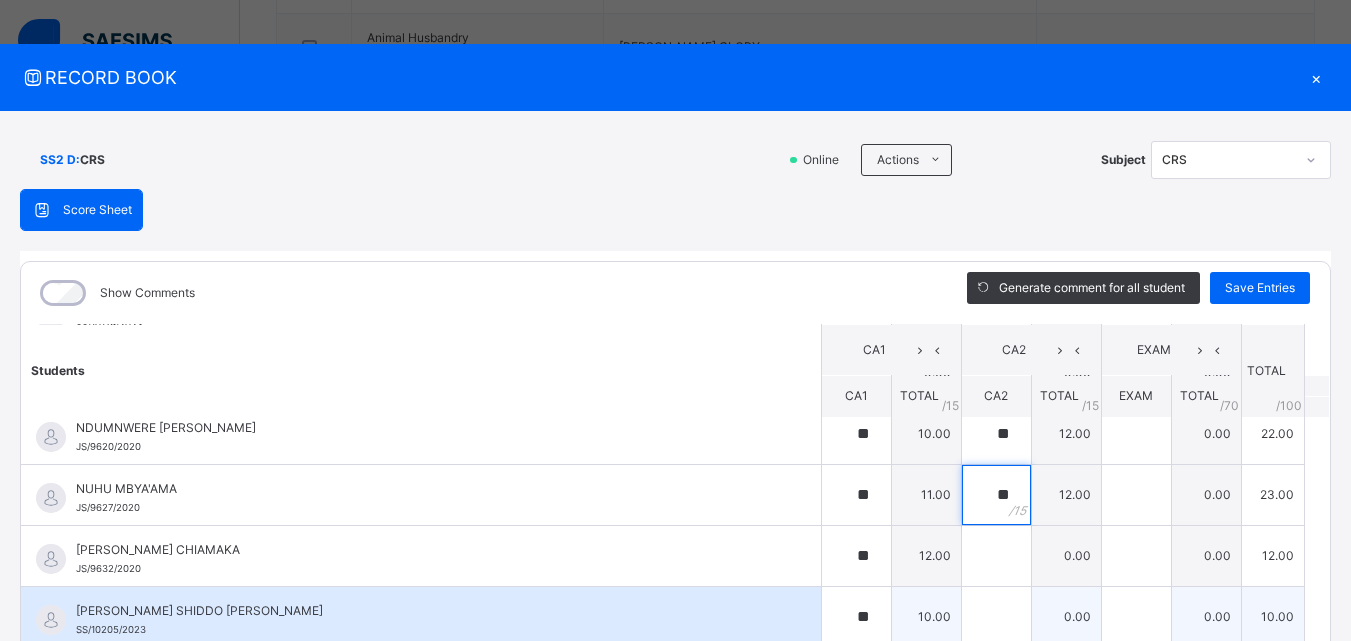 scroll, scrollTop: 936, scrollLeft: 0, axis: vertical 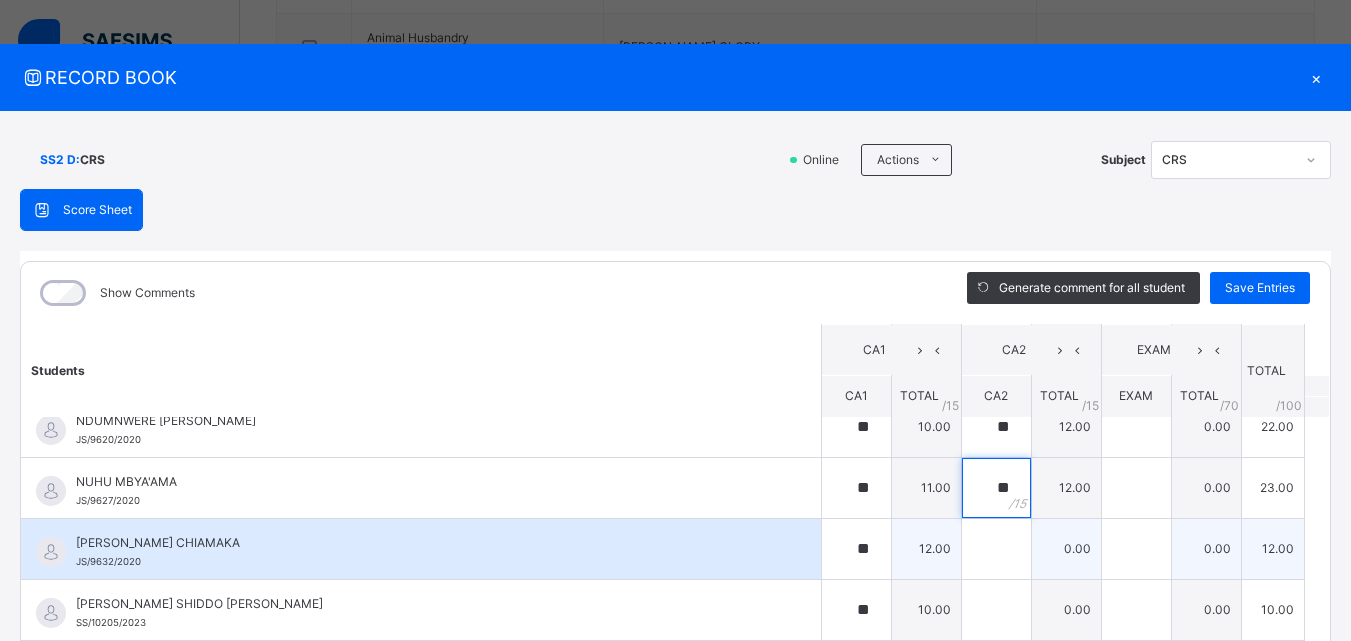 type on "**" 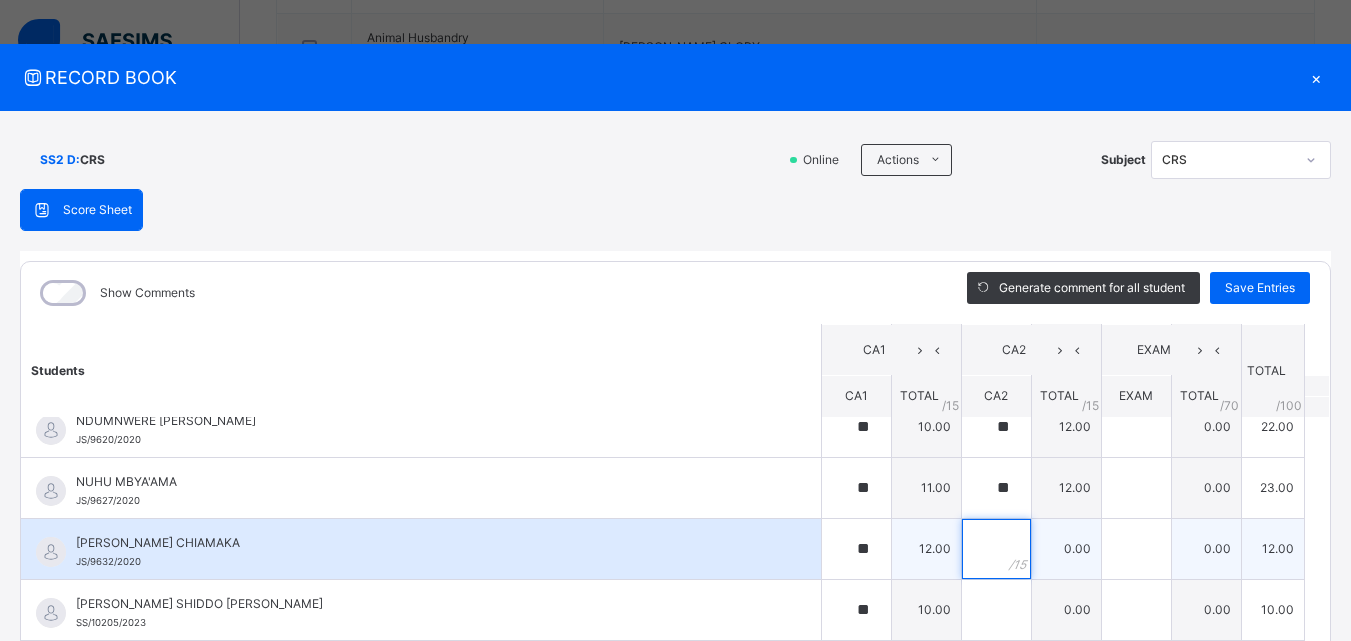 click at bounding box center (996, 549) 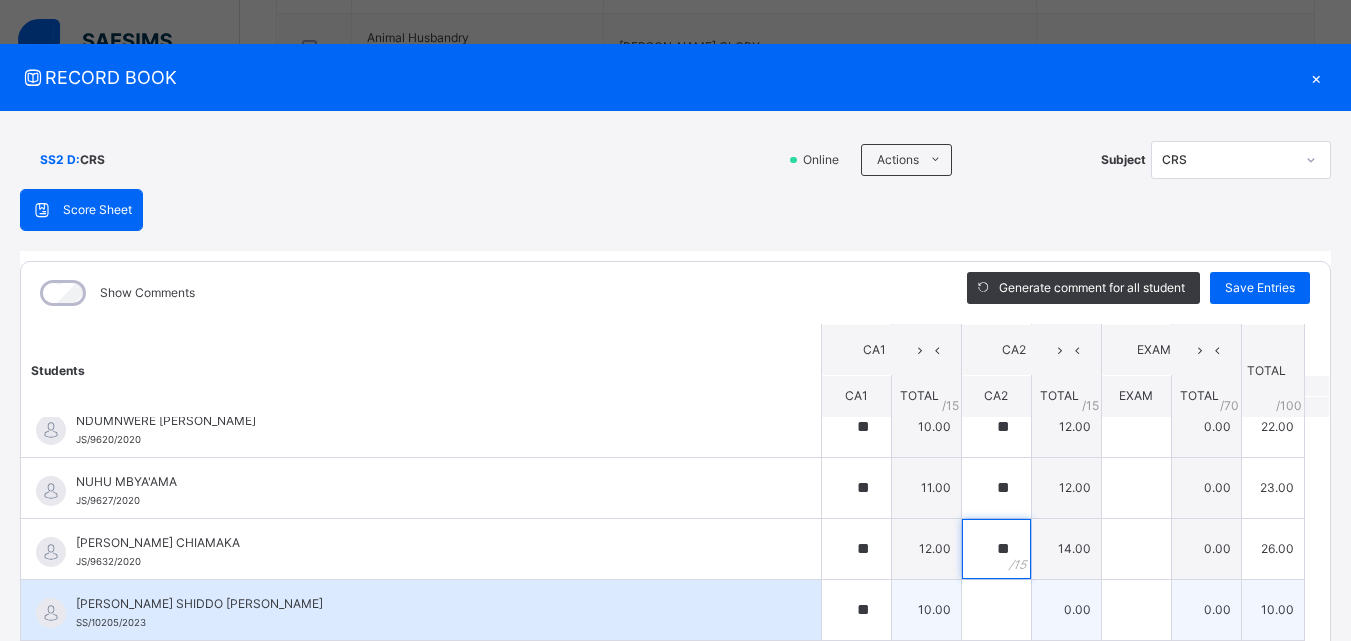 type on "**" 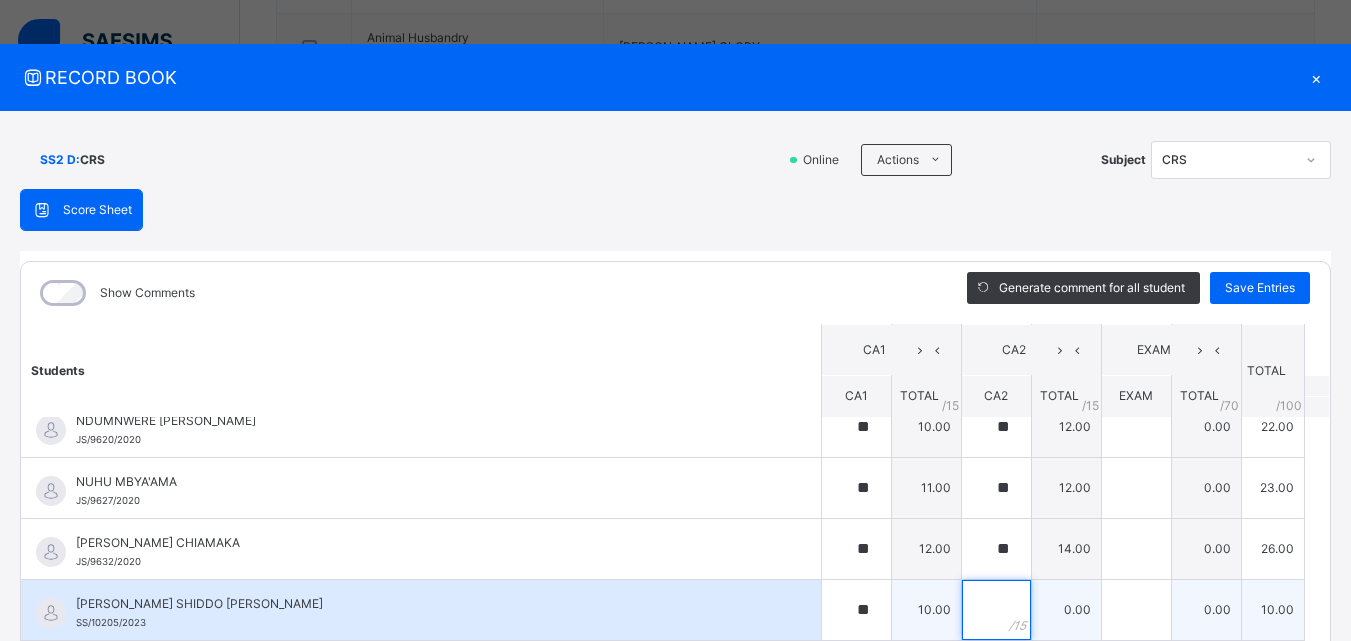 click at bounding box center (996, 610) 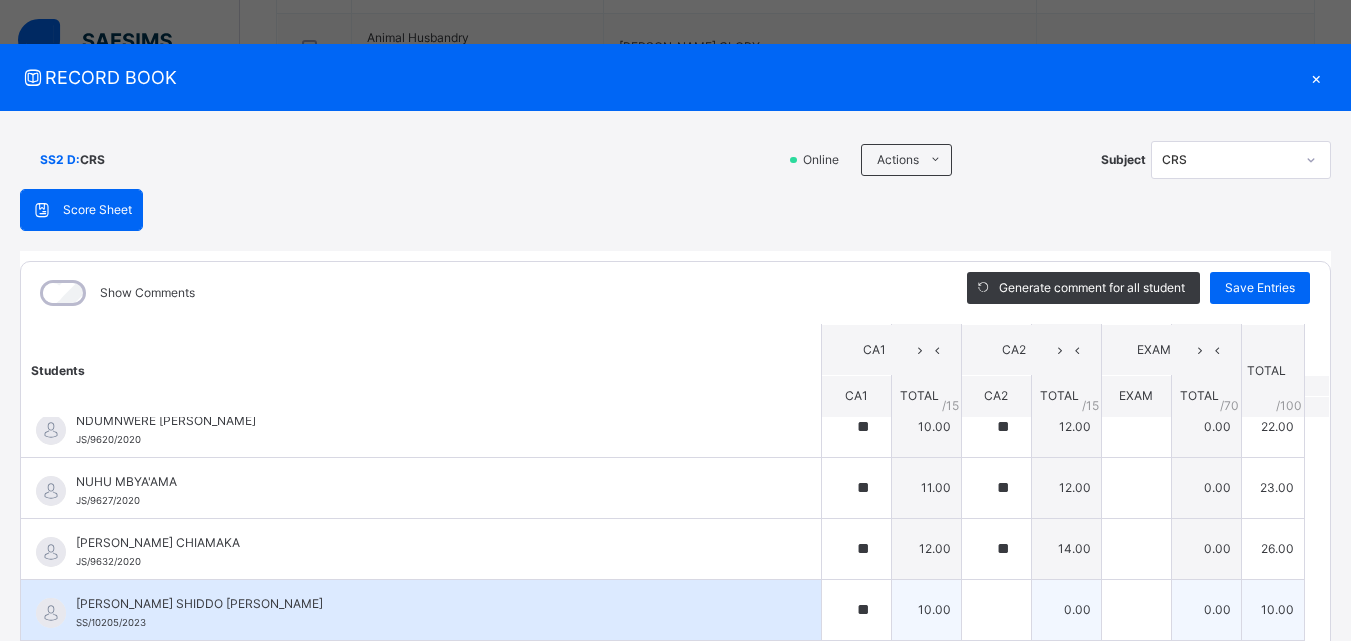 click at bounding box center [996, 610] 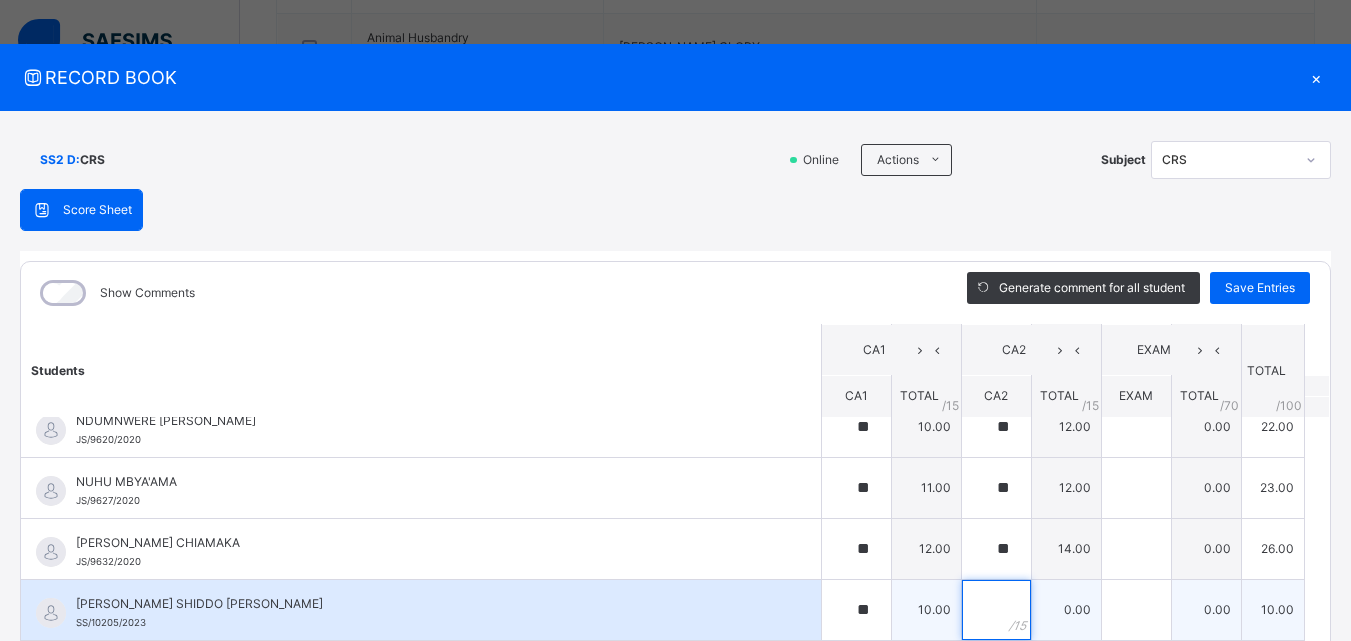 click at bounding box center [996, 610] 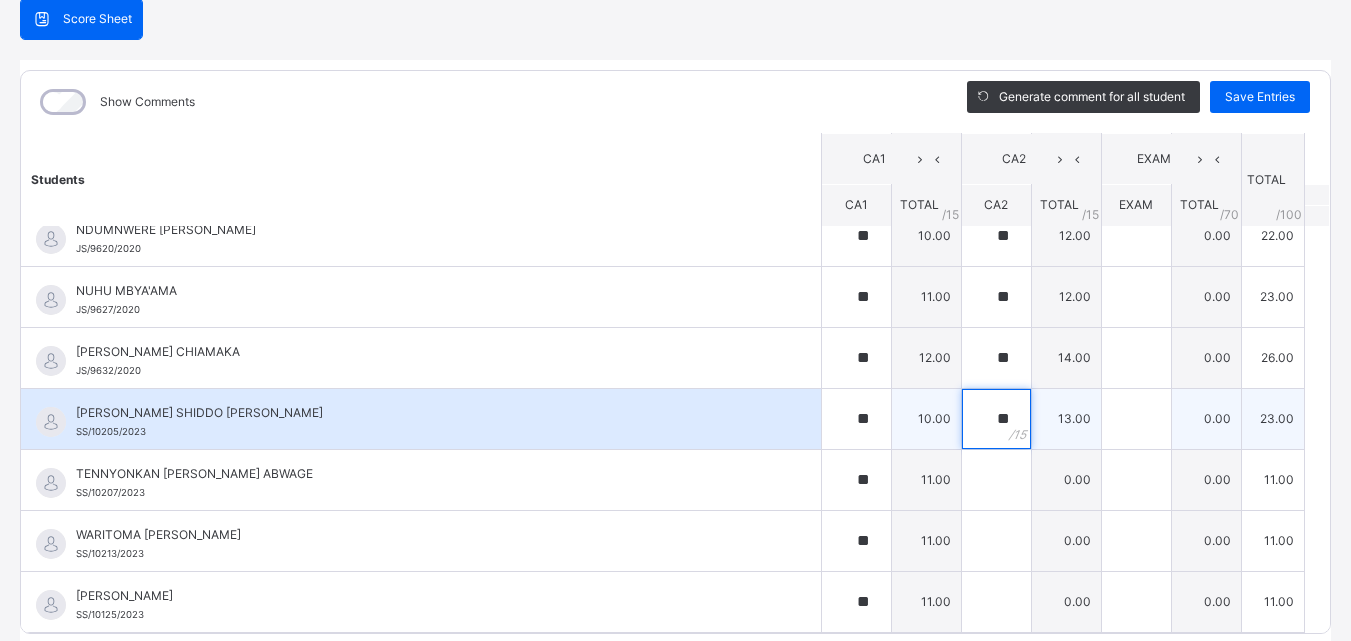 scroll, scrollTop: 206, scrollLeft: 0, axis: vertical 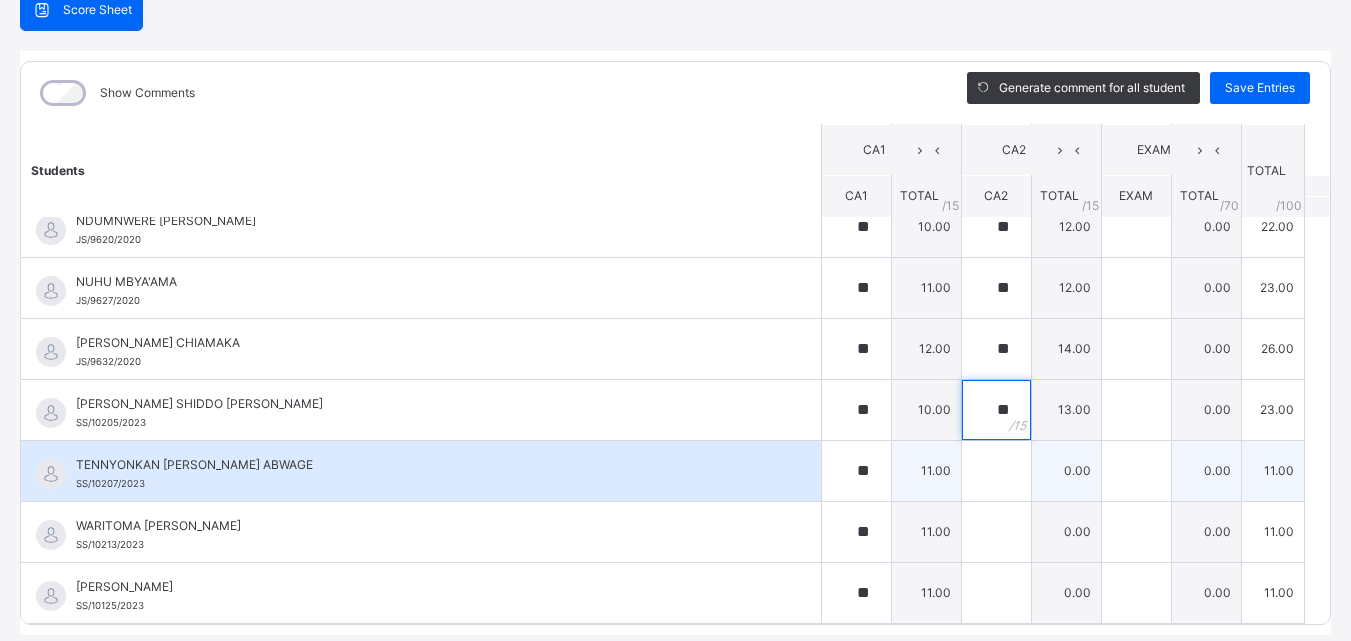 type on "**" 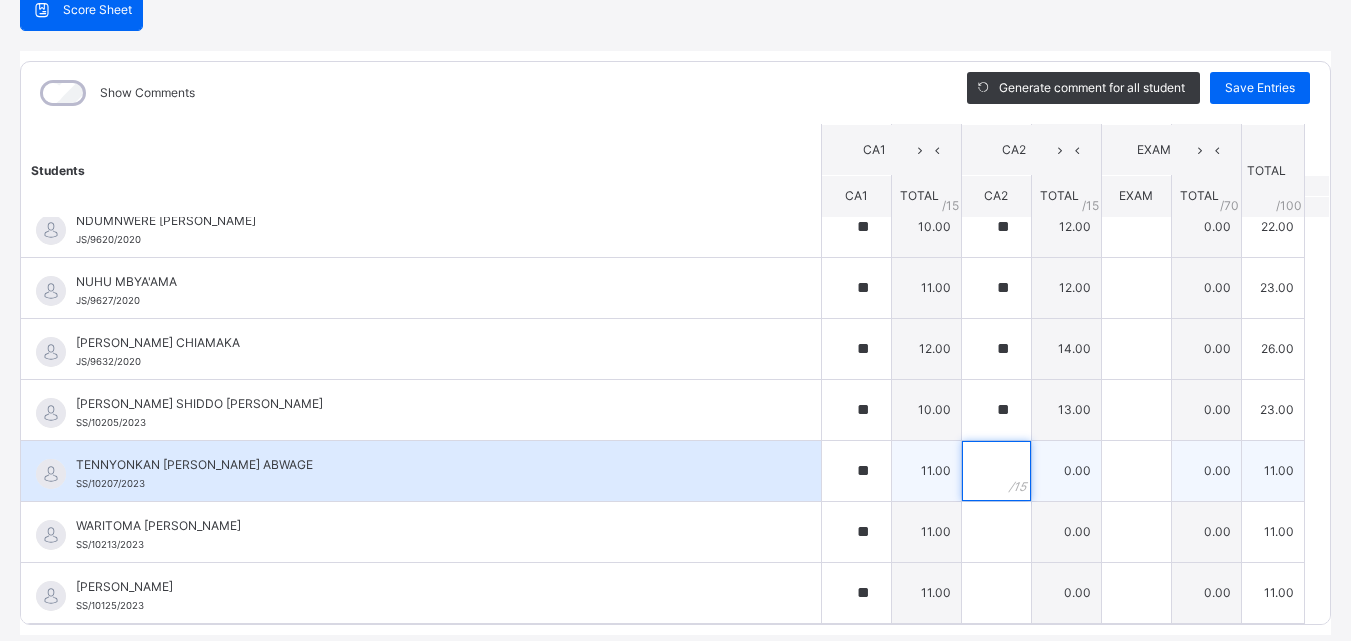 click at bounding box center (996, 471) 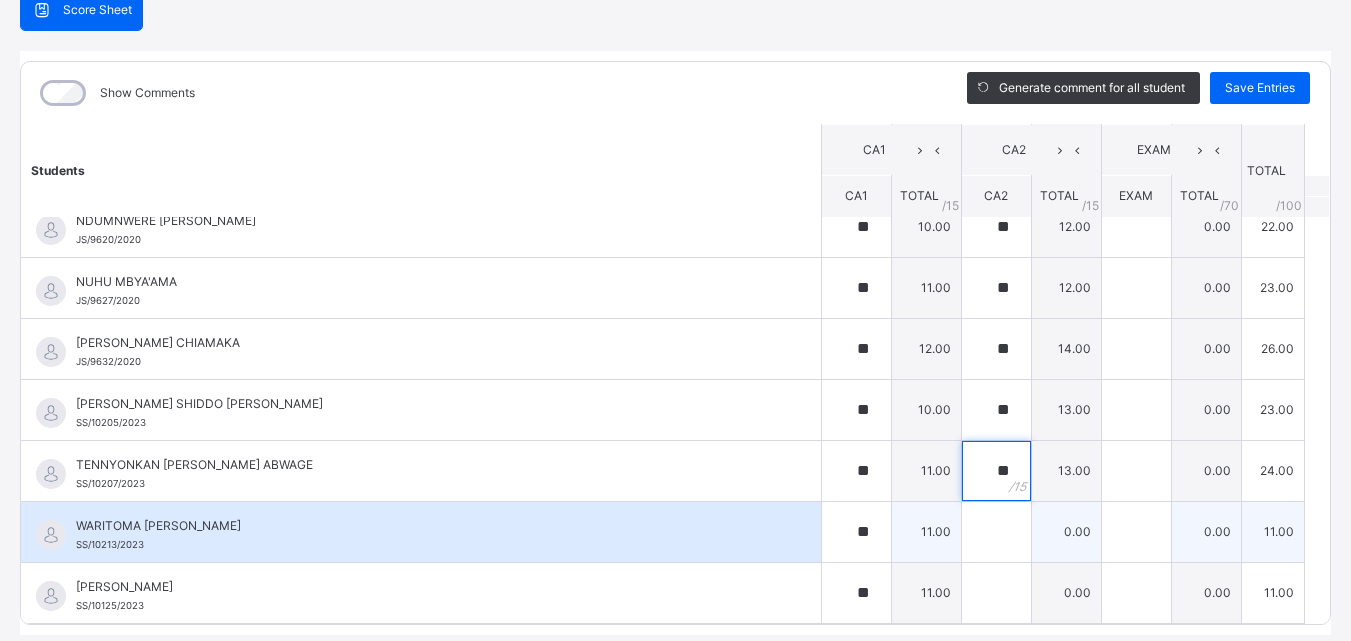 type on "**" 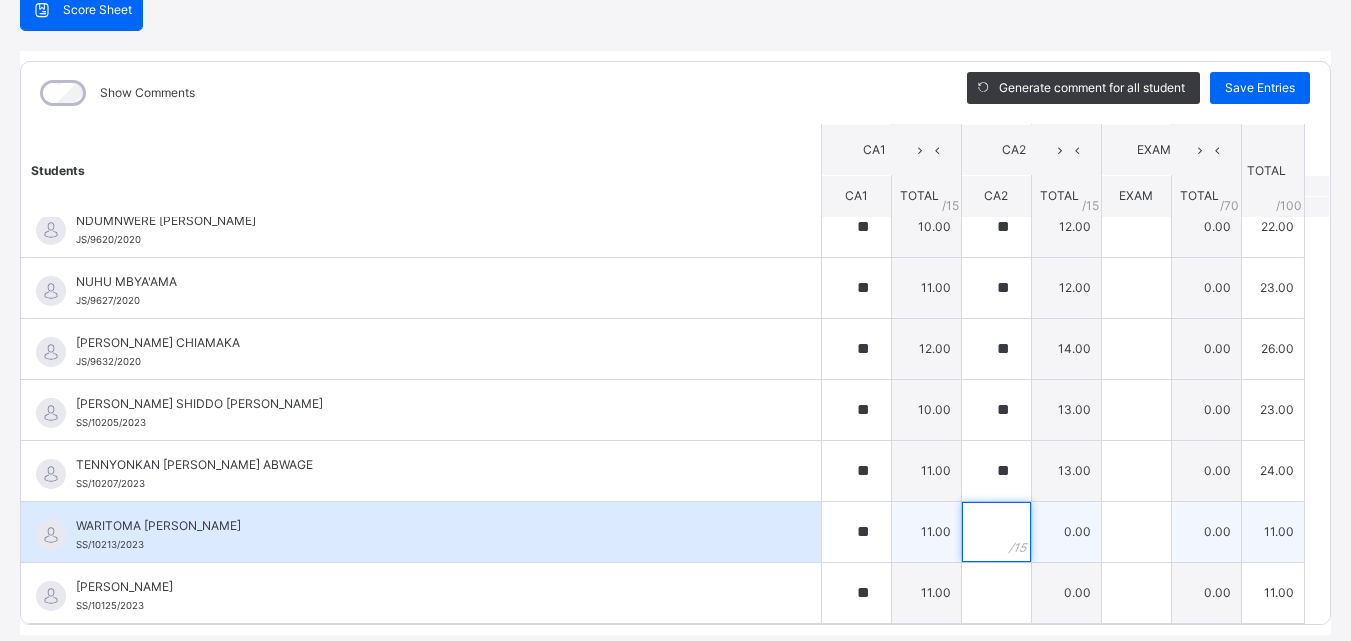 click at bounding box center [996, 532] 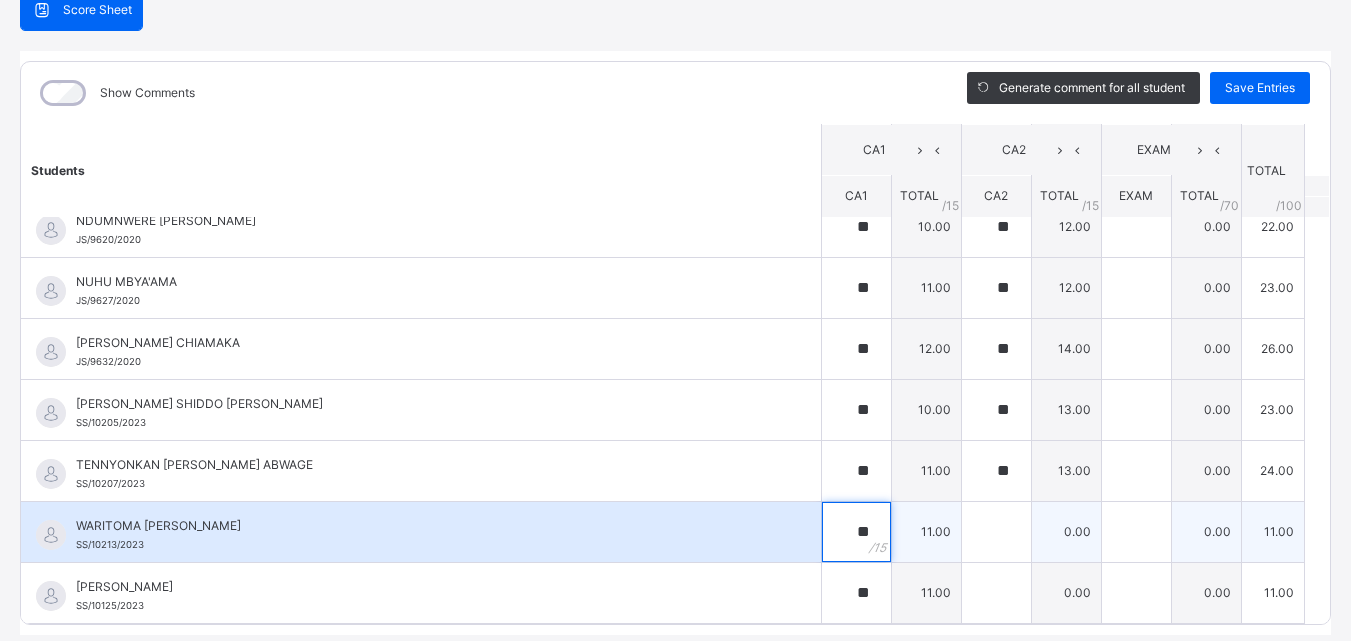 click on "**" at bounding box center (856, 532) 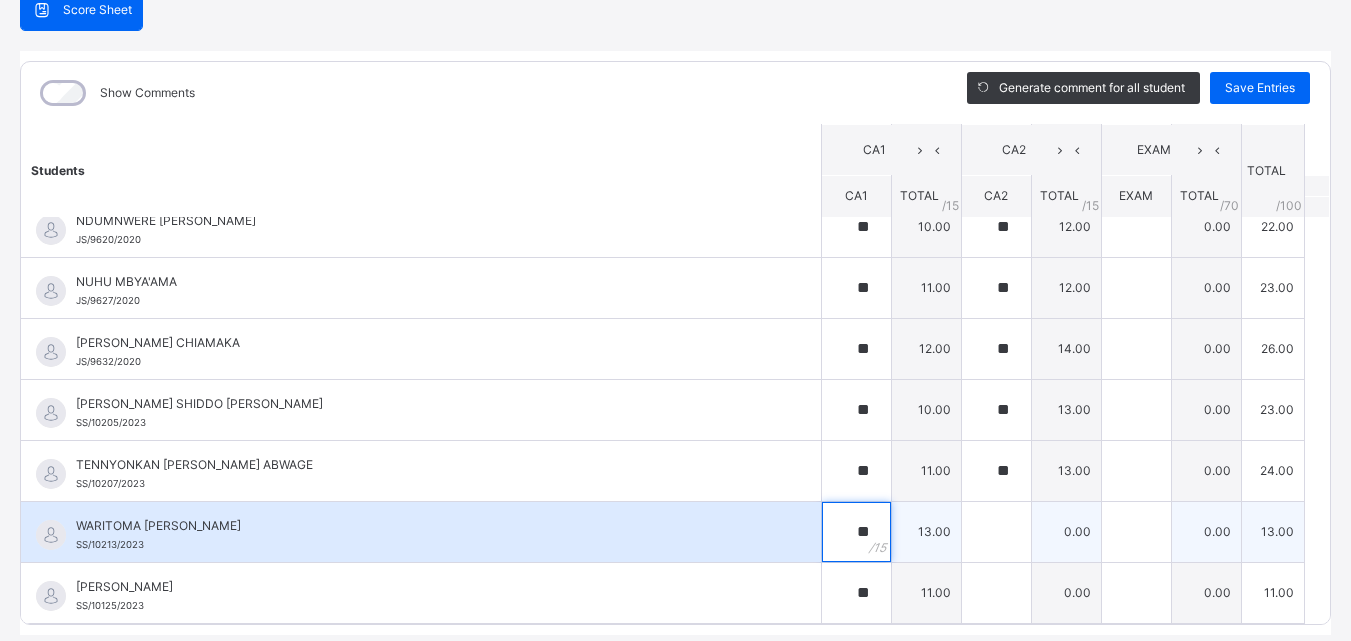 type on "**" 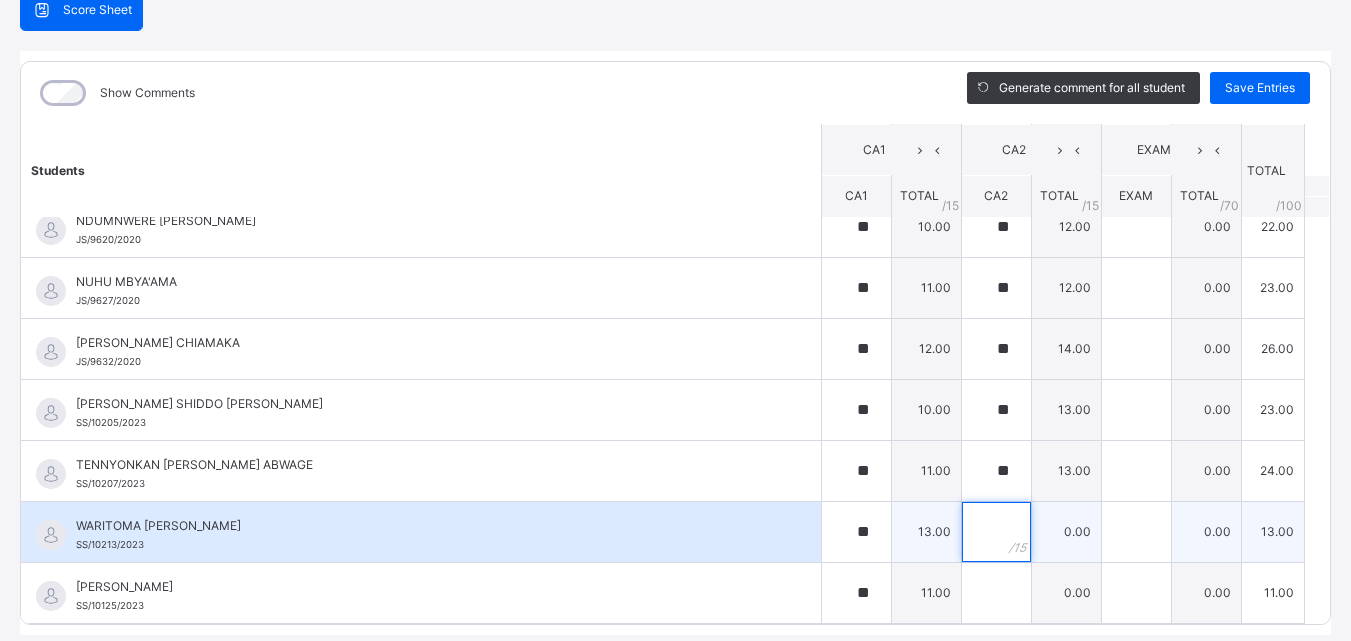 click at bounding box center (996, 532) 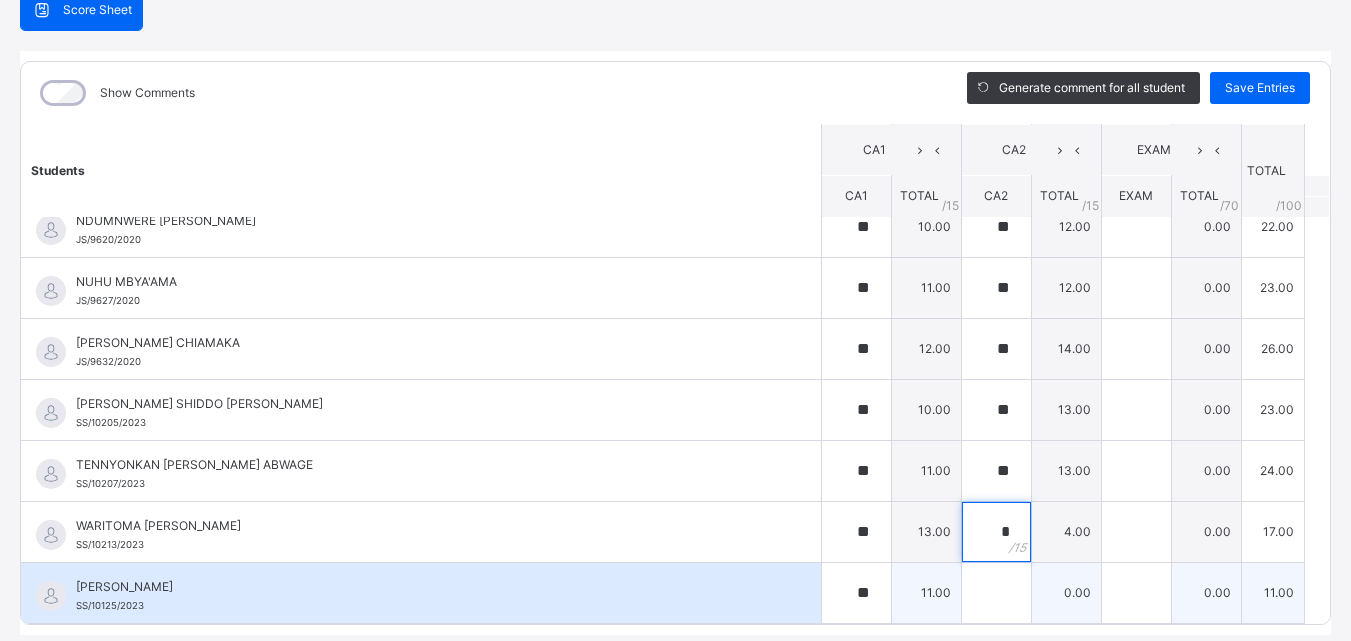 type on "*" 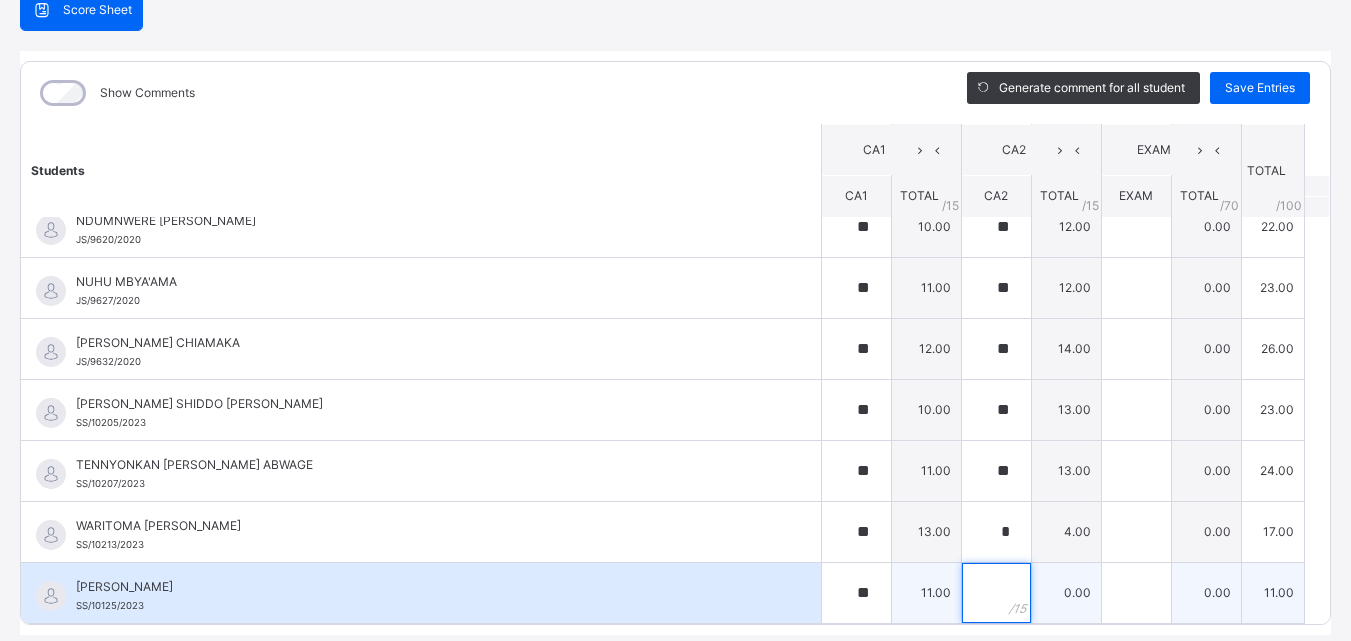 click at bounding box center (996, 593) 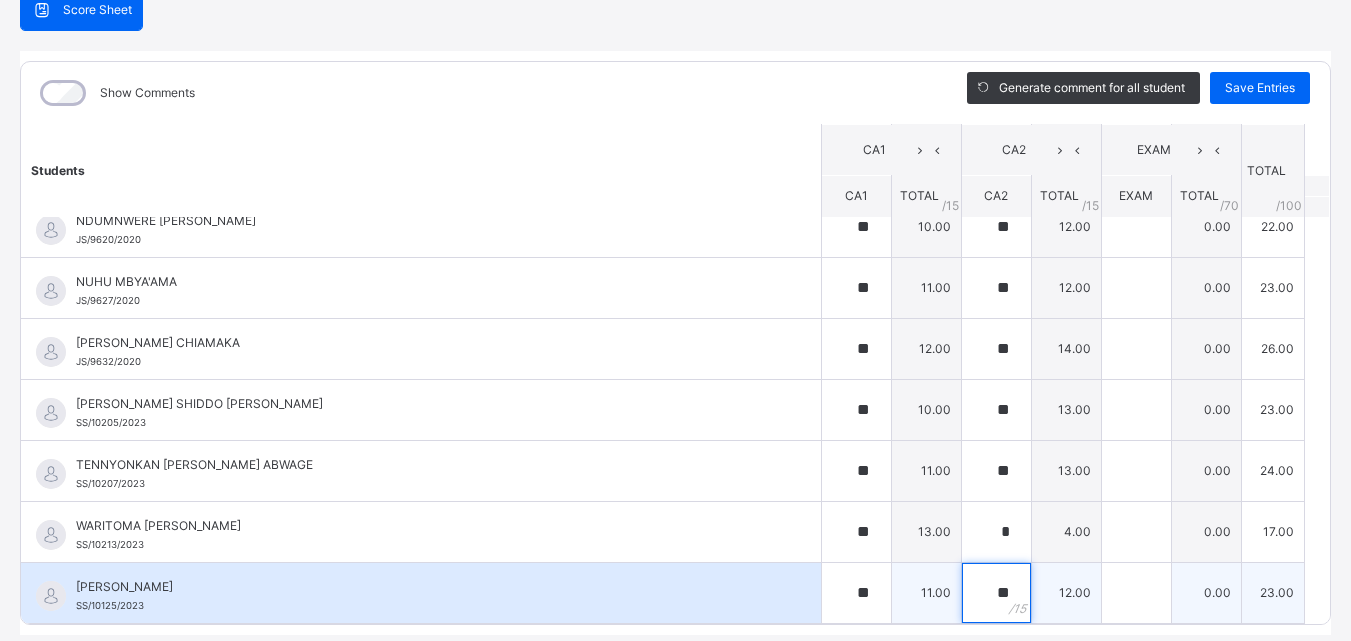type on "**" 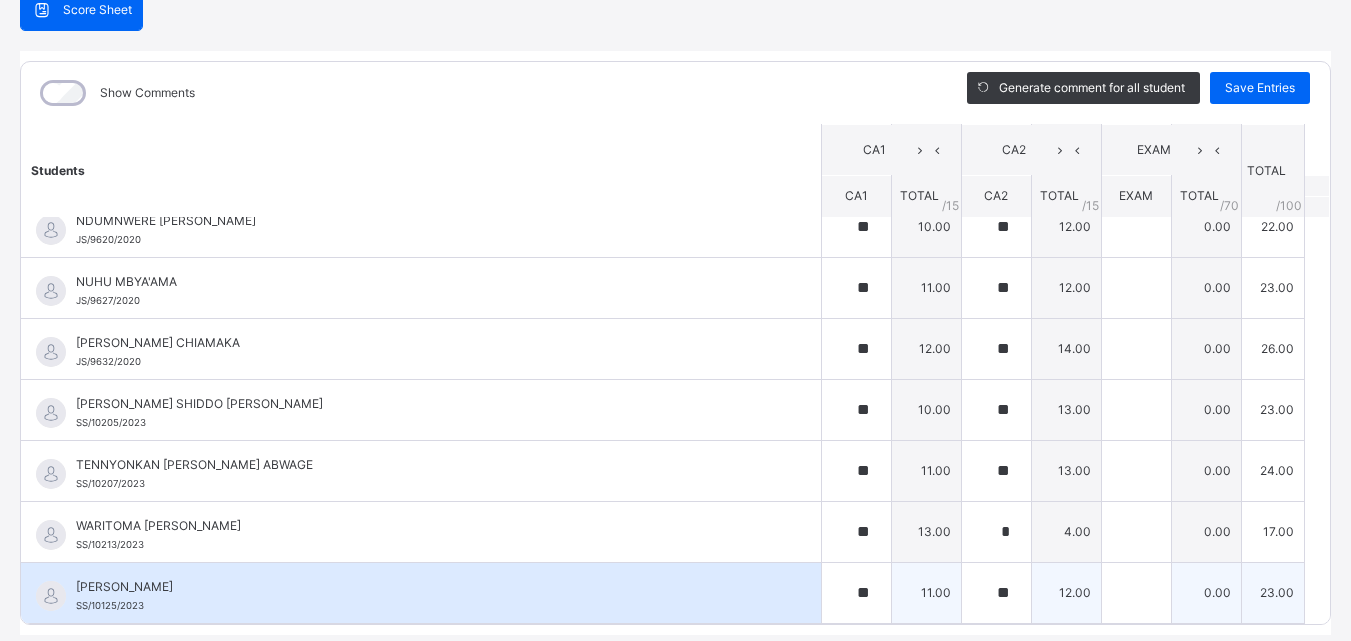 click on "11.00" at bounding box center (926, 592) 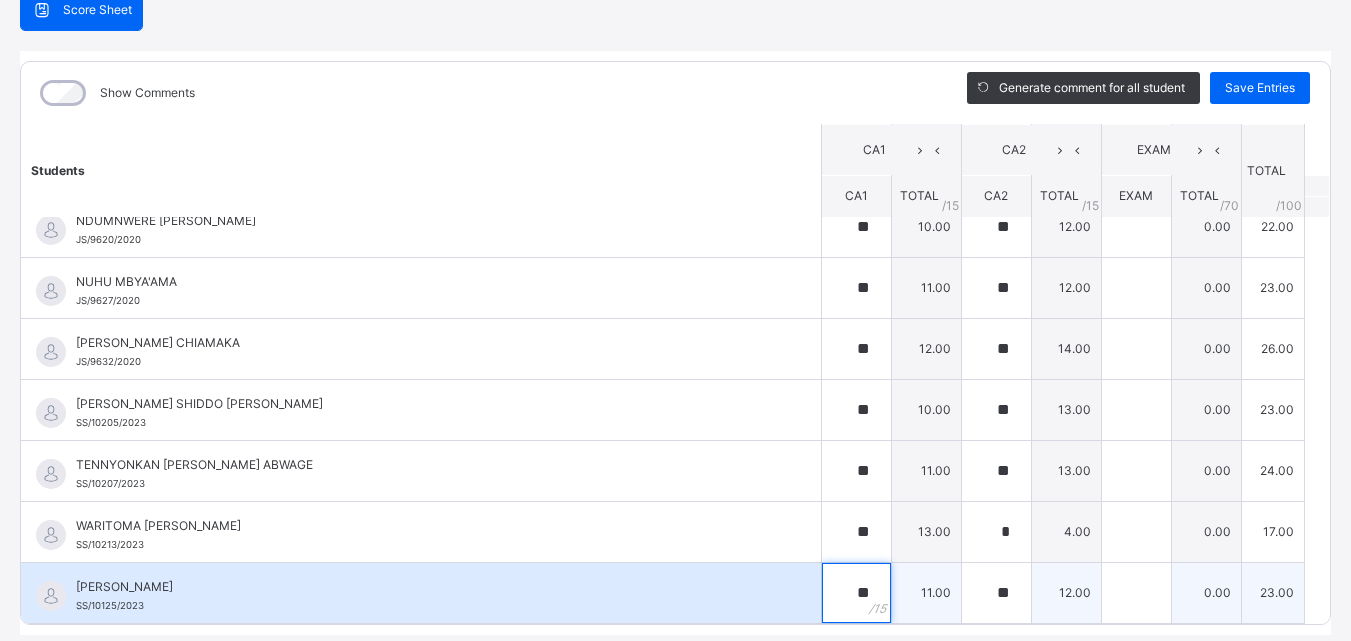 click on "**" at bounding box center [856, 593] 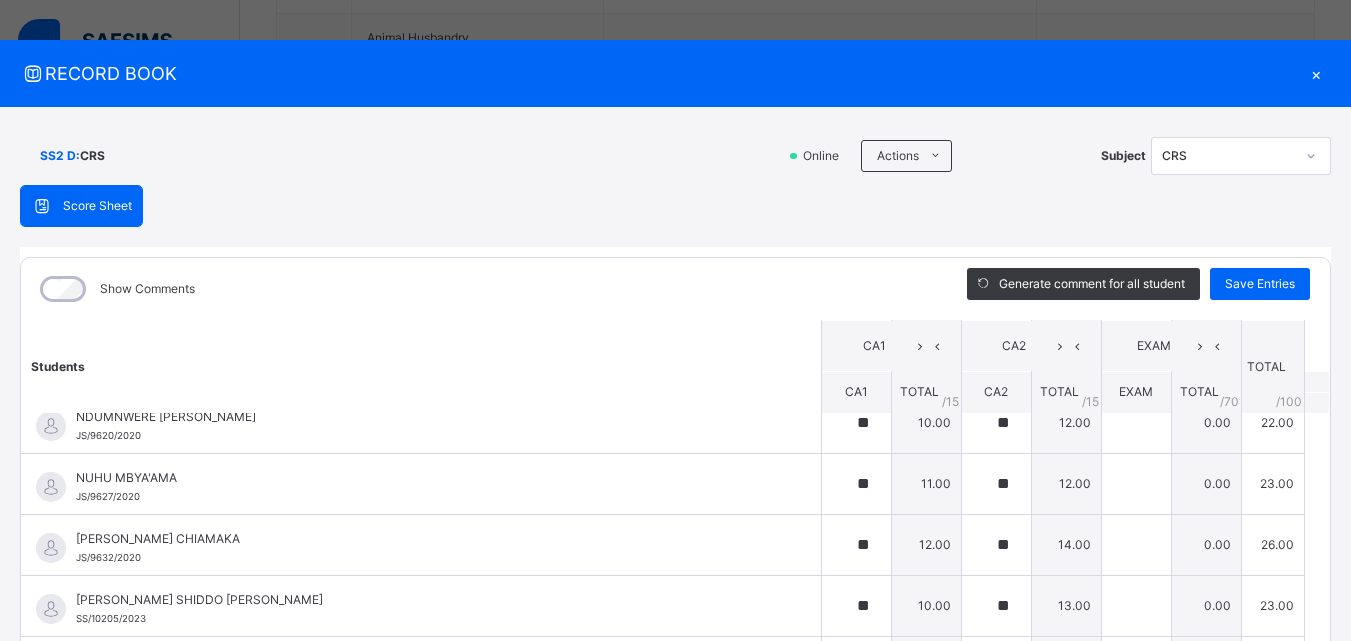 scroll, scrollTop: 0, scrollLeft: 0, axis: both 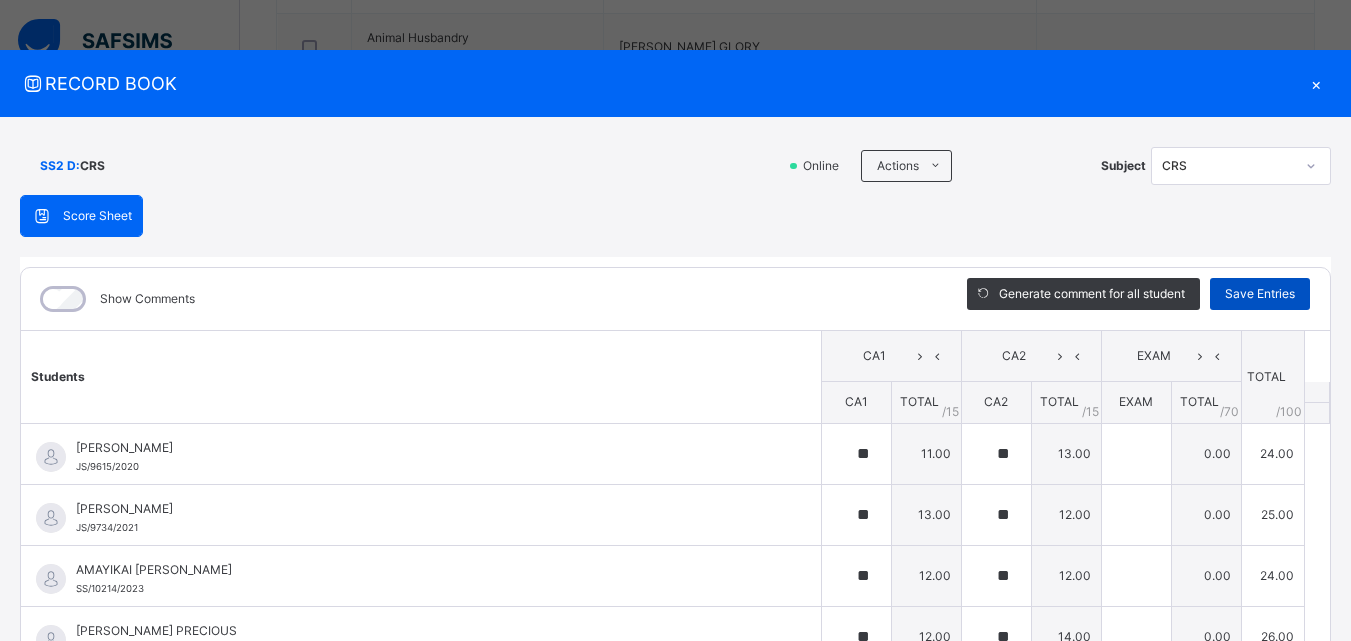 type on "**" 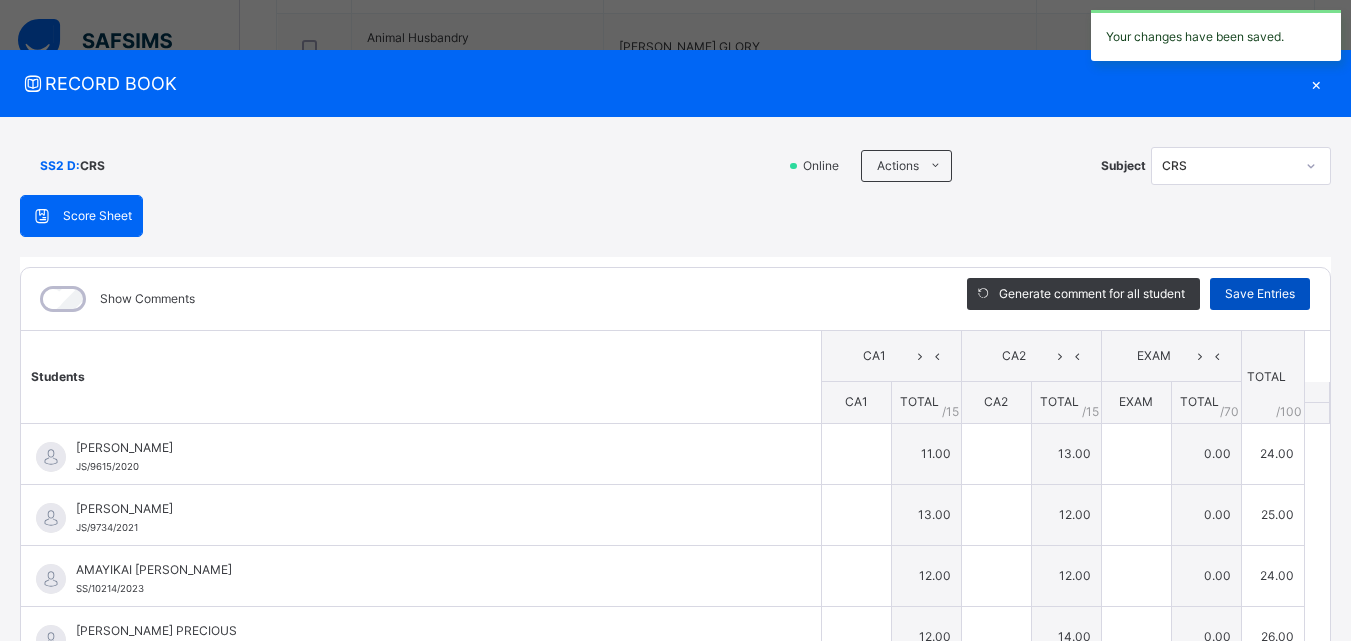 type on "**" 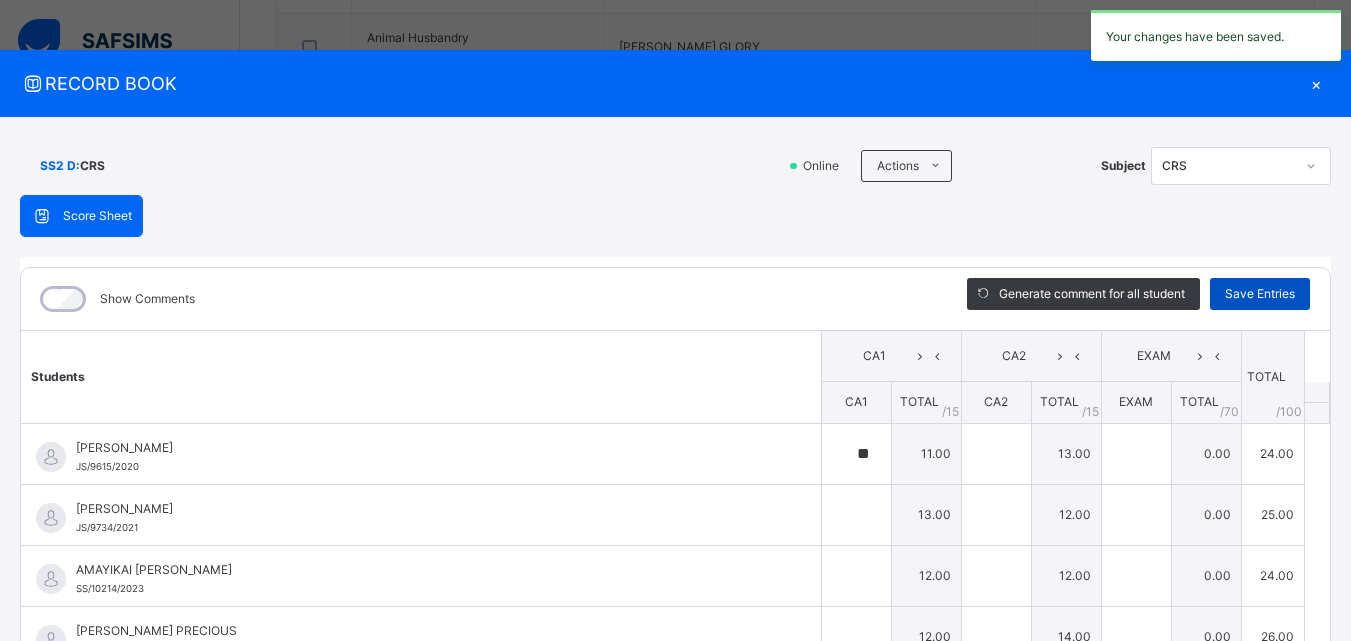 type on "**" 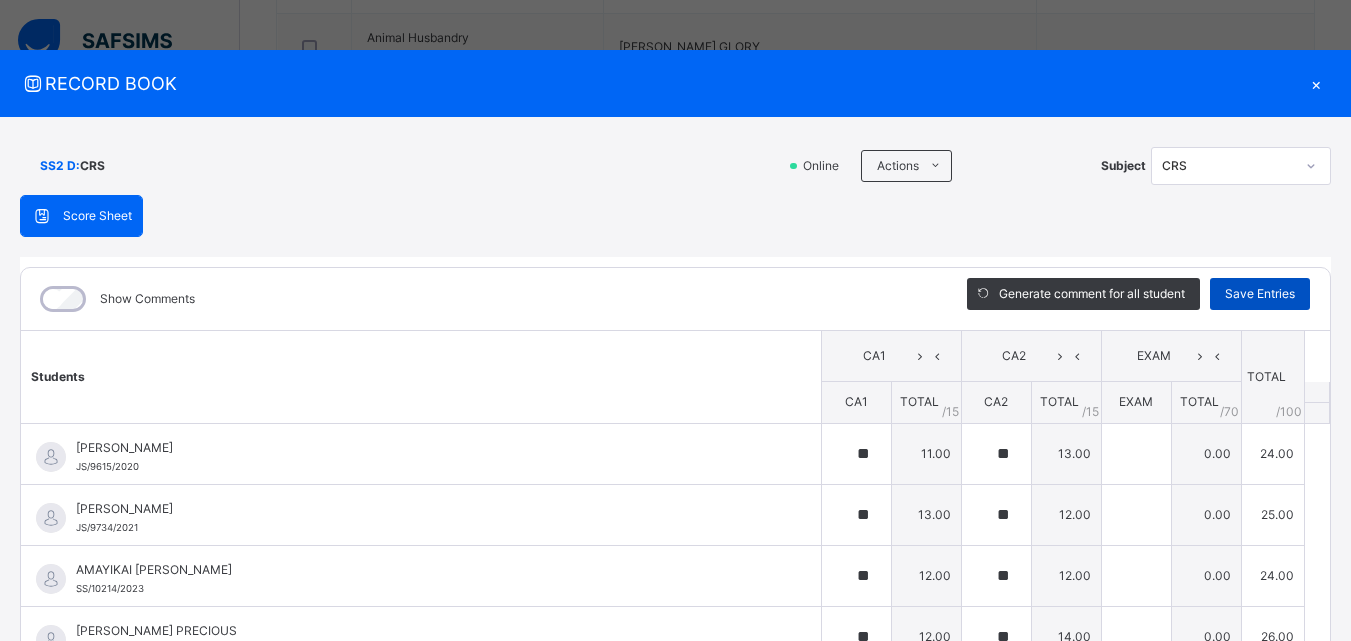 click on "Save Entries" at bounding box center (1260, 294) 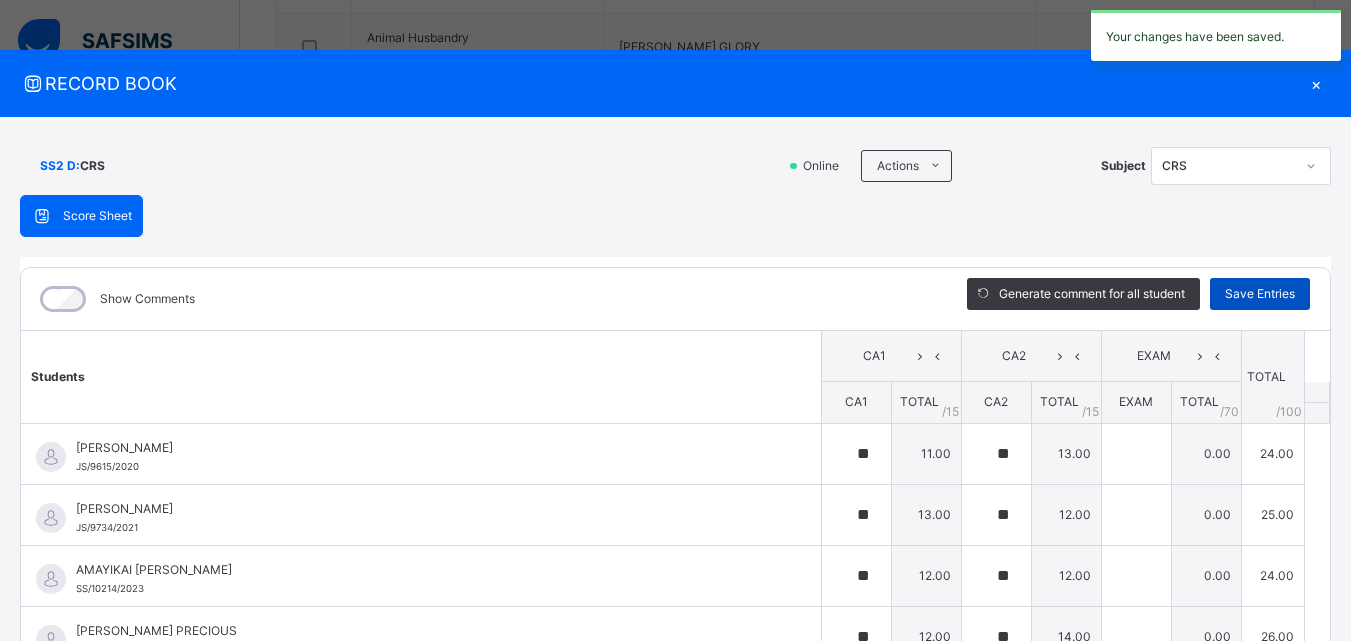 type on "**" 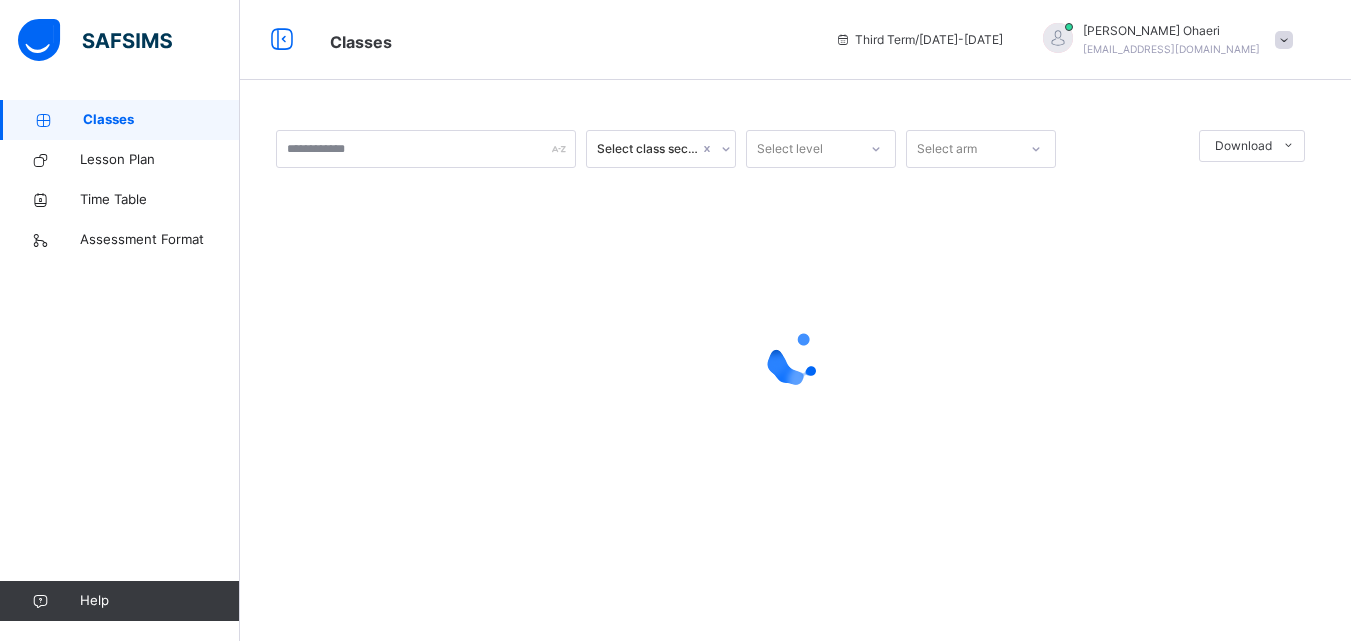 scroll, scrollTop: 0, scrollLeft: 0, axis: both 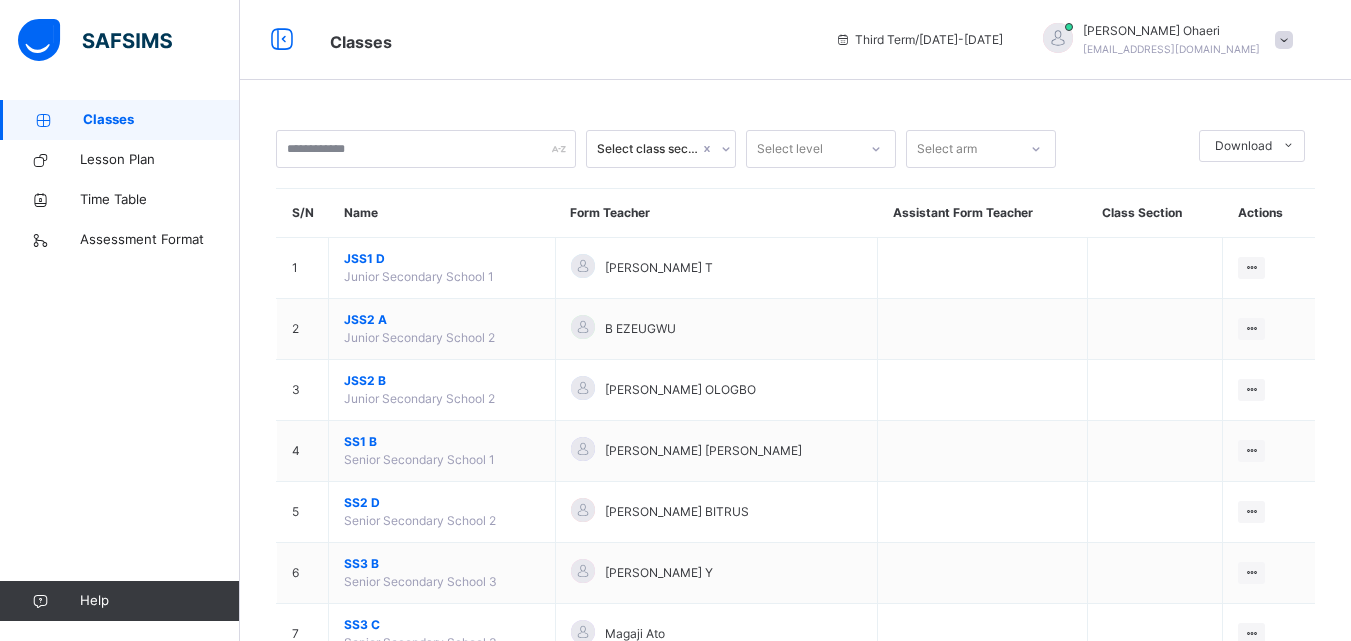 click on "[PERSON_NAME]" at bounding box center (1171, 31) 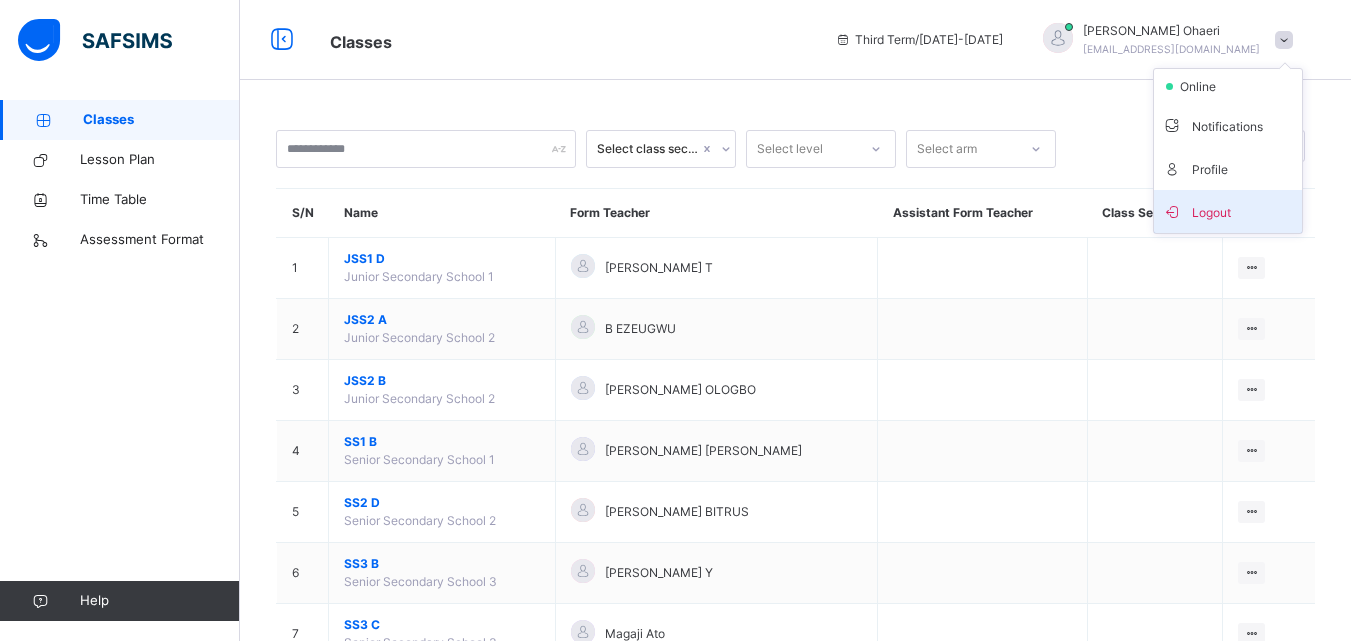 click on "Logout" at bounding box center (1228, 211) 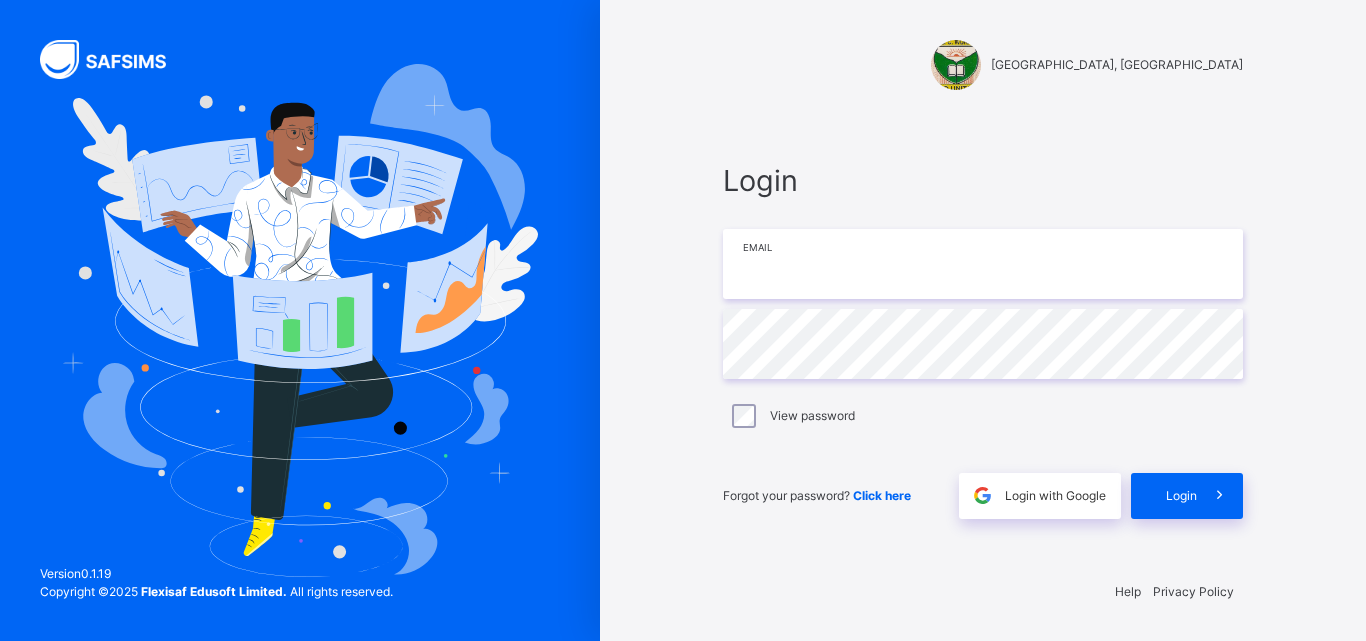 click at bounding box center (983, 264) 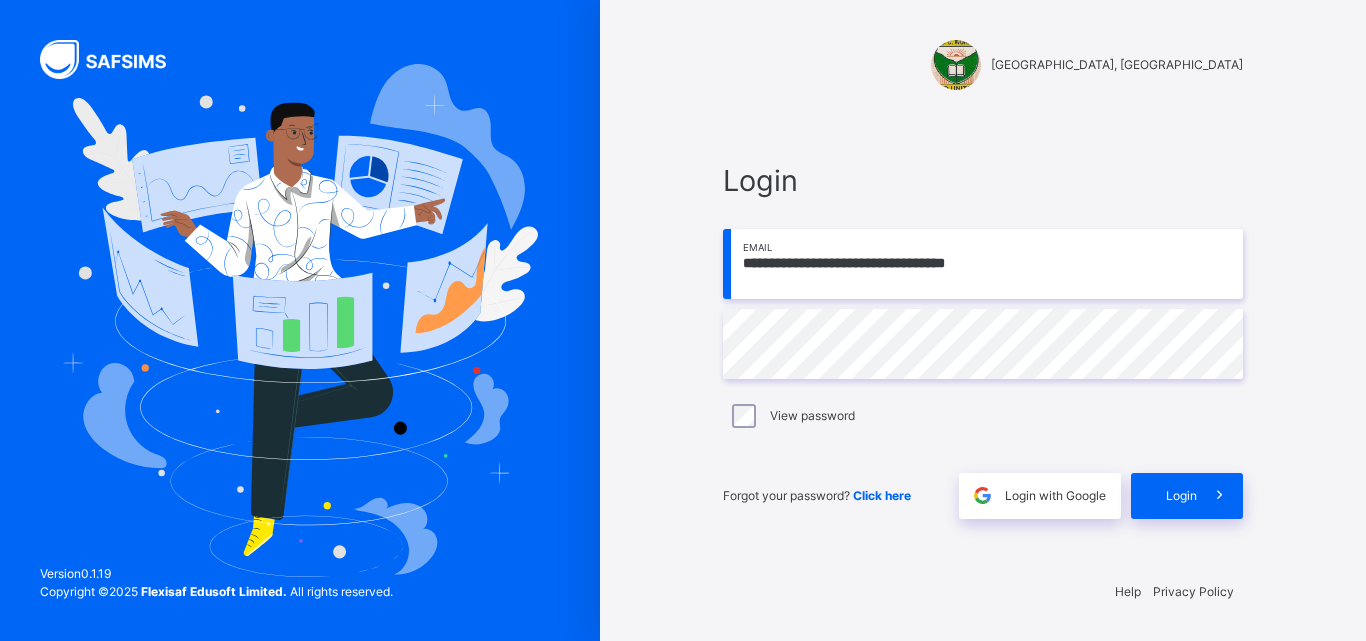 type on "**********" 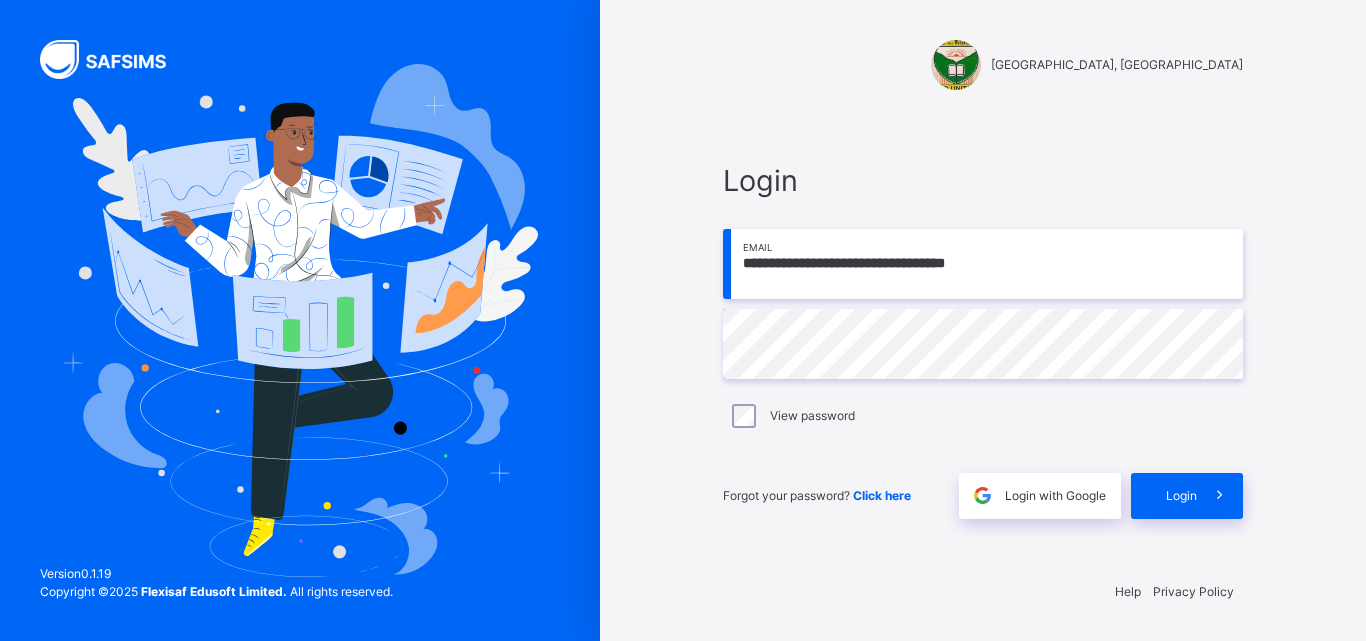click on "View password" at bounding box center (812, 416) 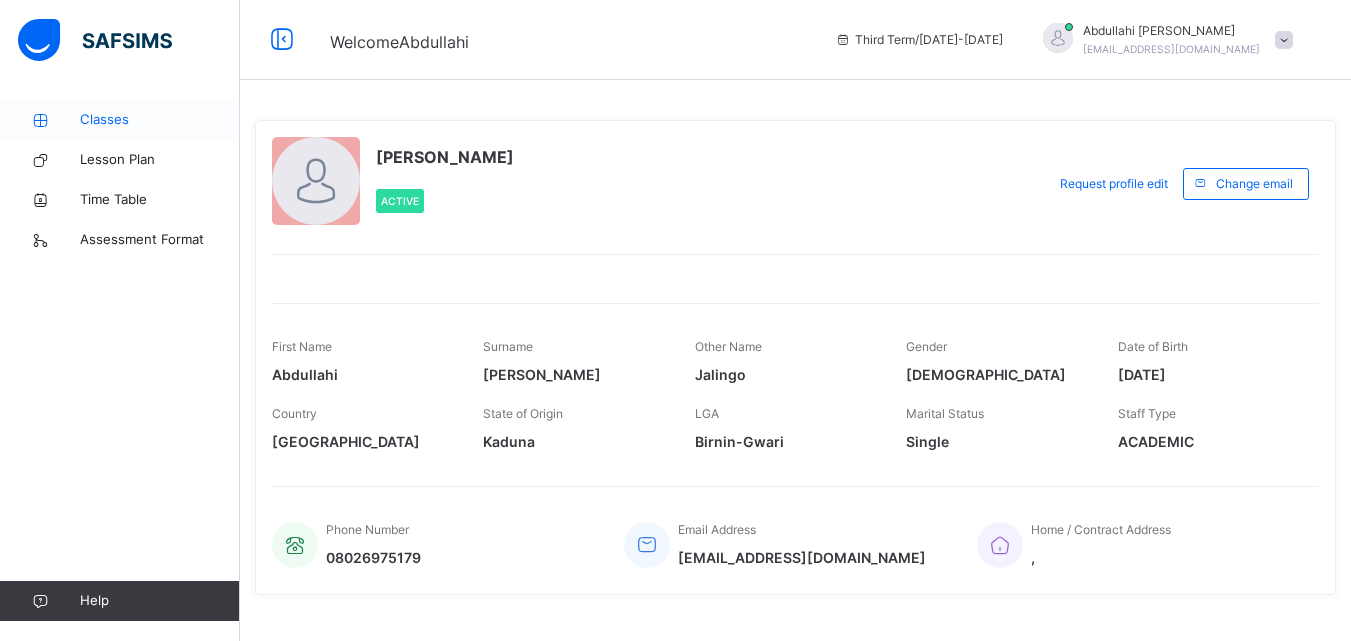 click on "Classes" at bounding box center (160, 120) 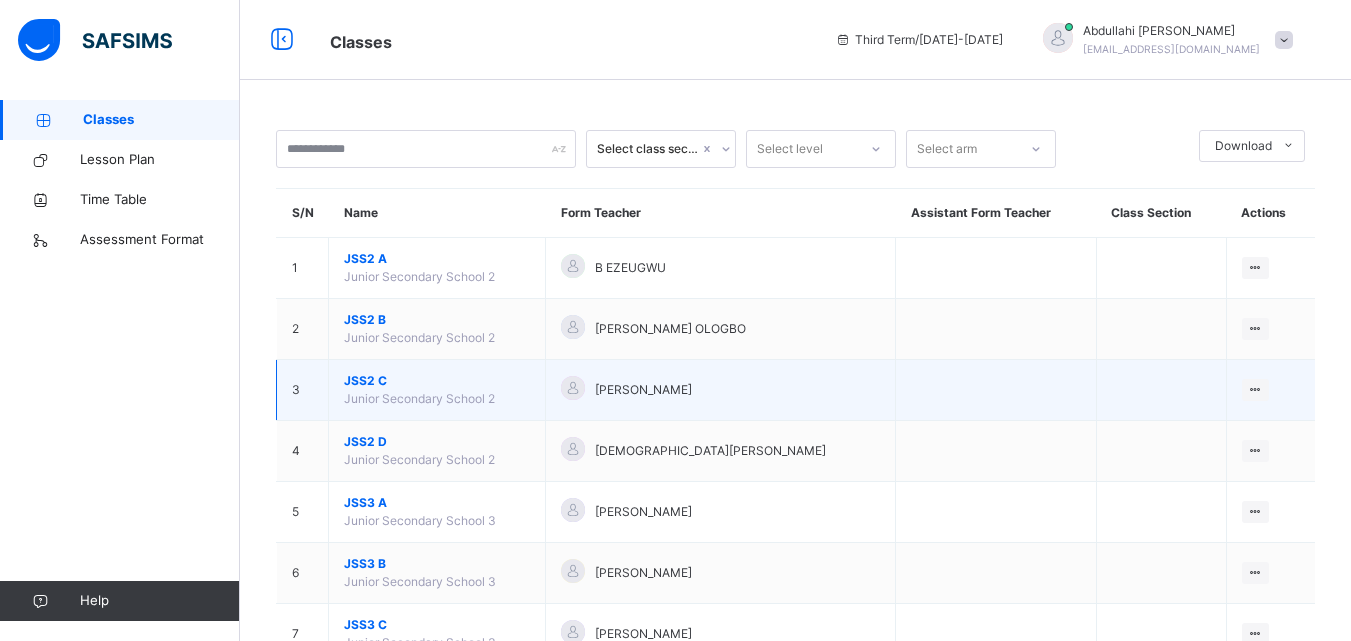 click on "JSS2   C" at bounding box center [437, 381] 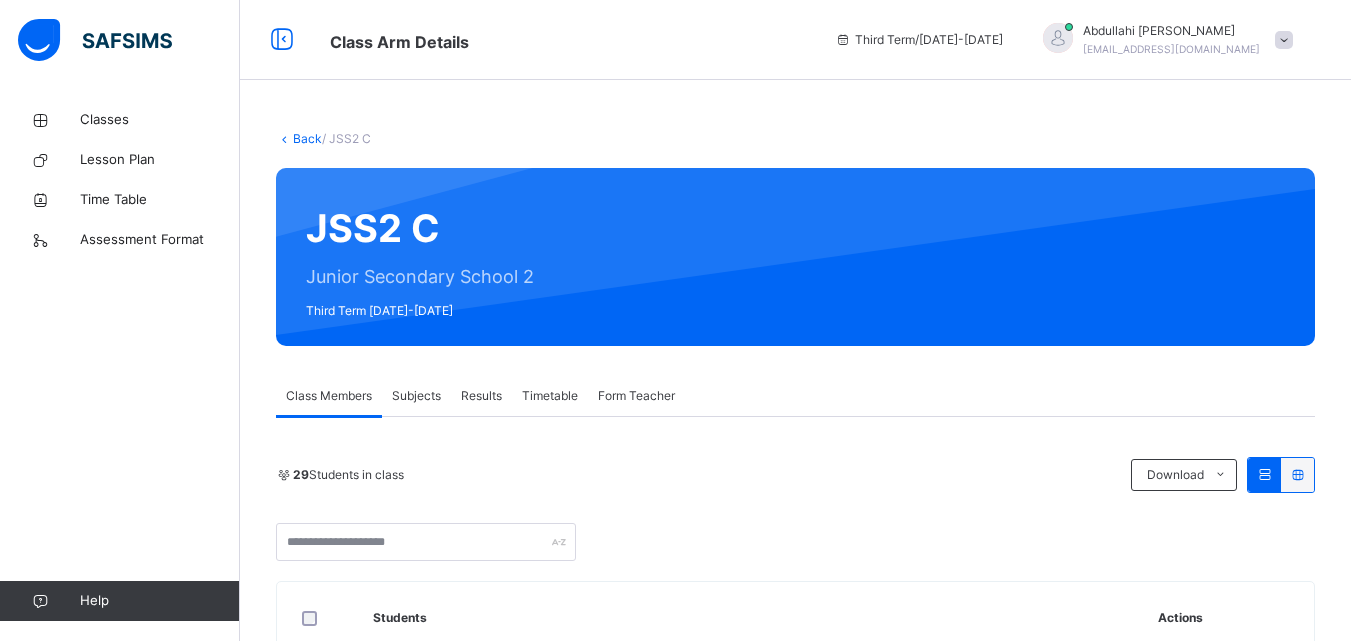 click on "Subjects" at bounding box center [416, 396] 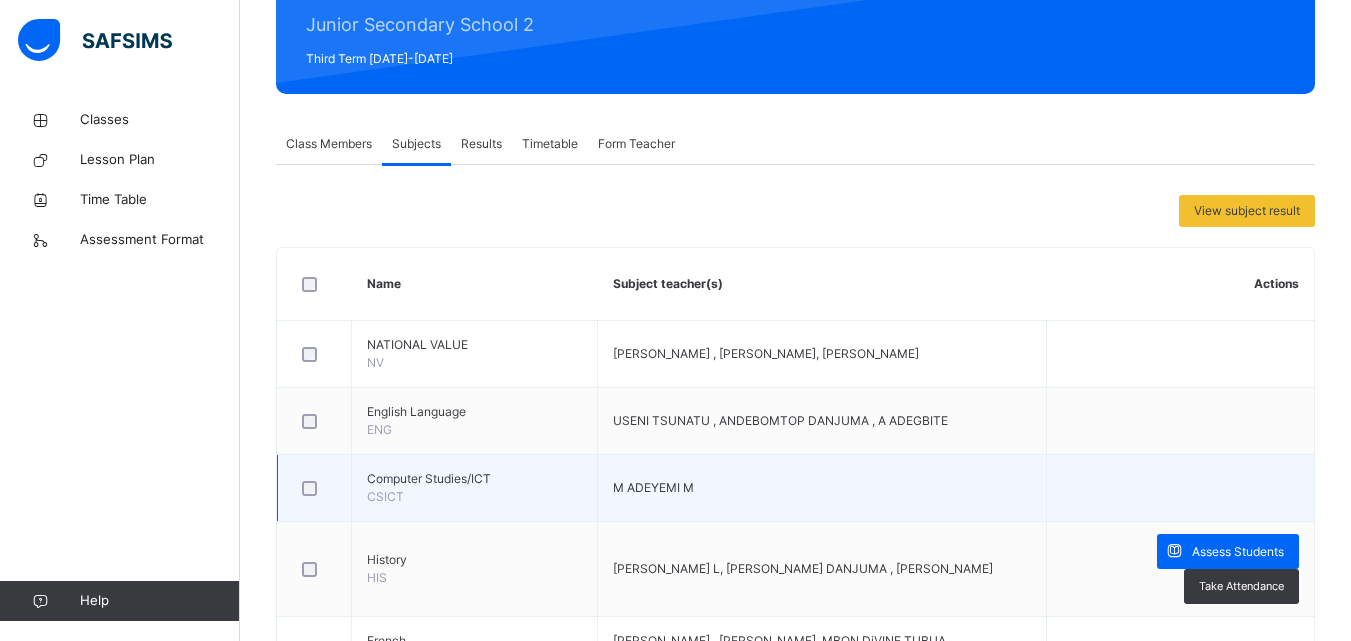scroll, scrollTop: 300, scrollLeft: 0, axis: vertical 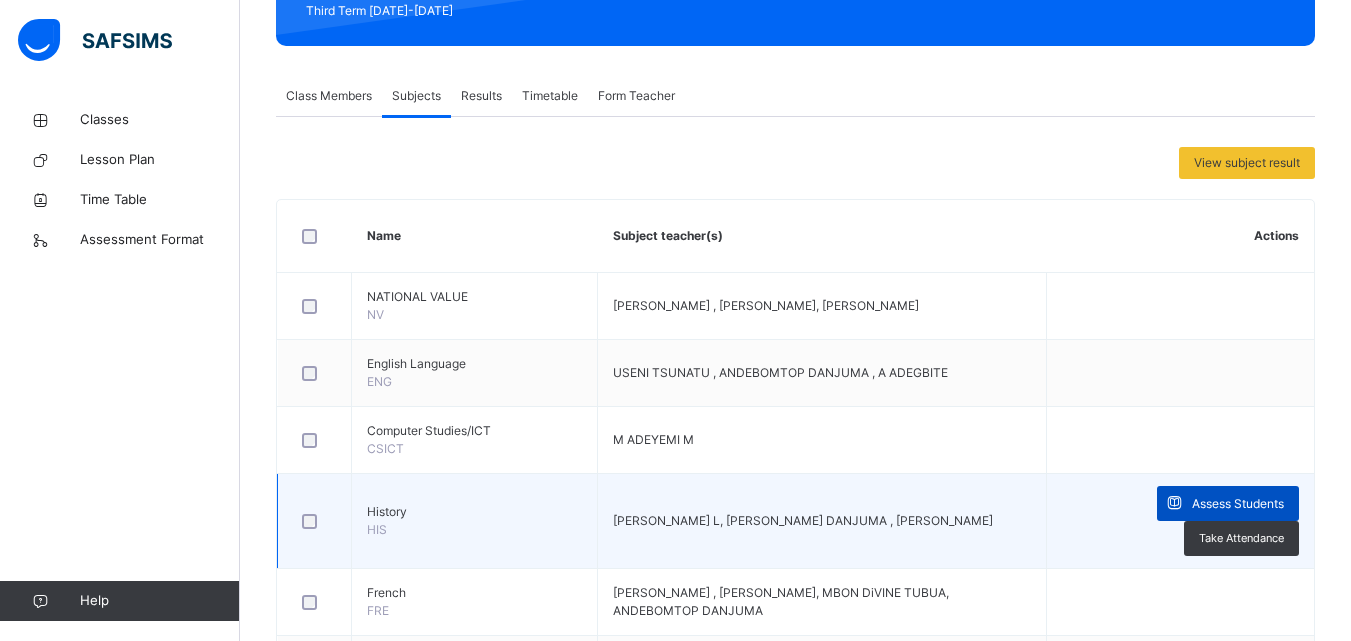 click at bounding box center (1174, 503) 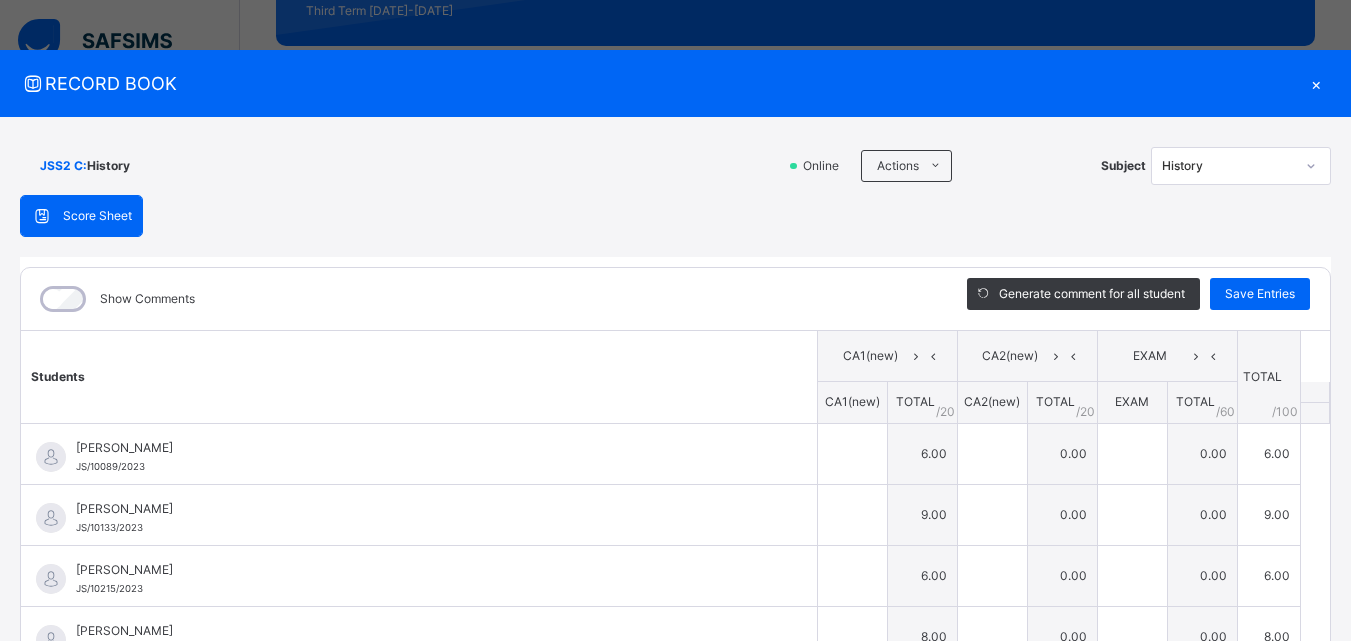 type on "*" 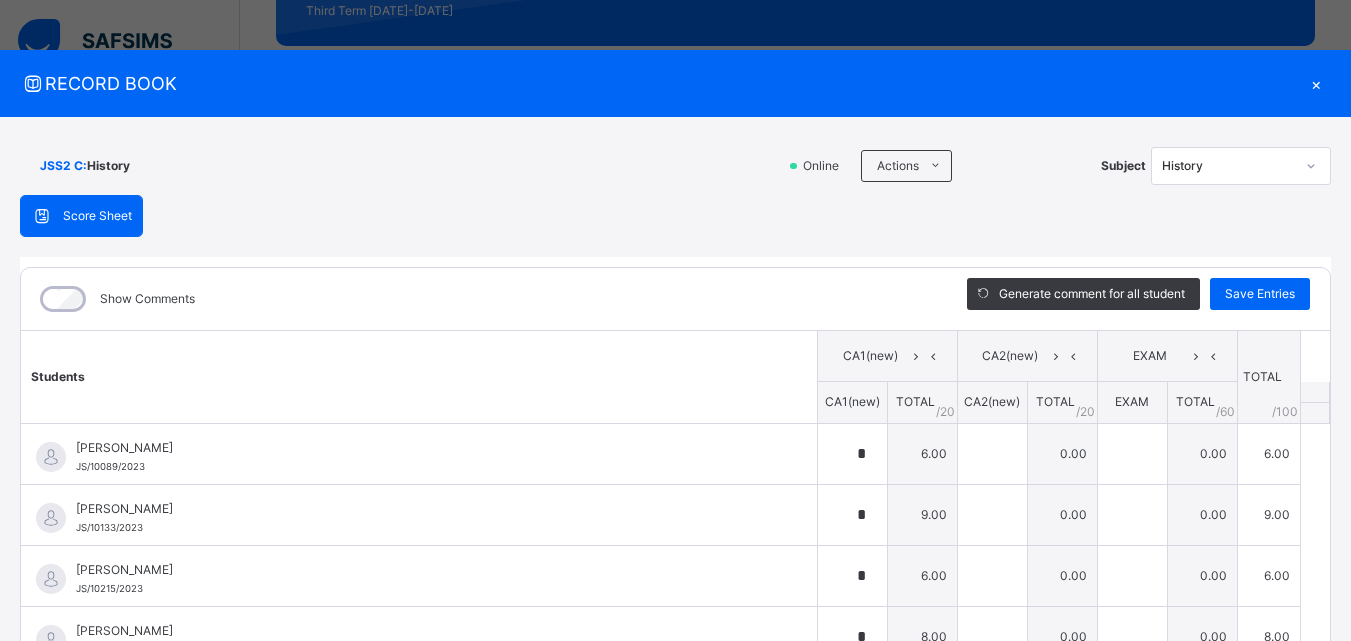 type on "**" 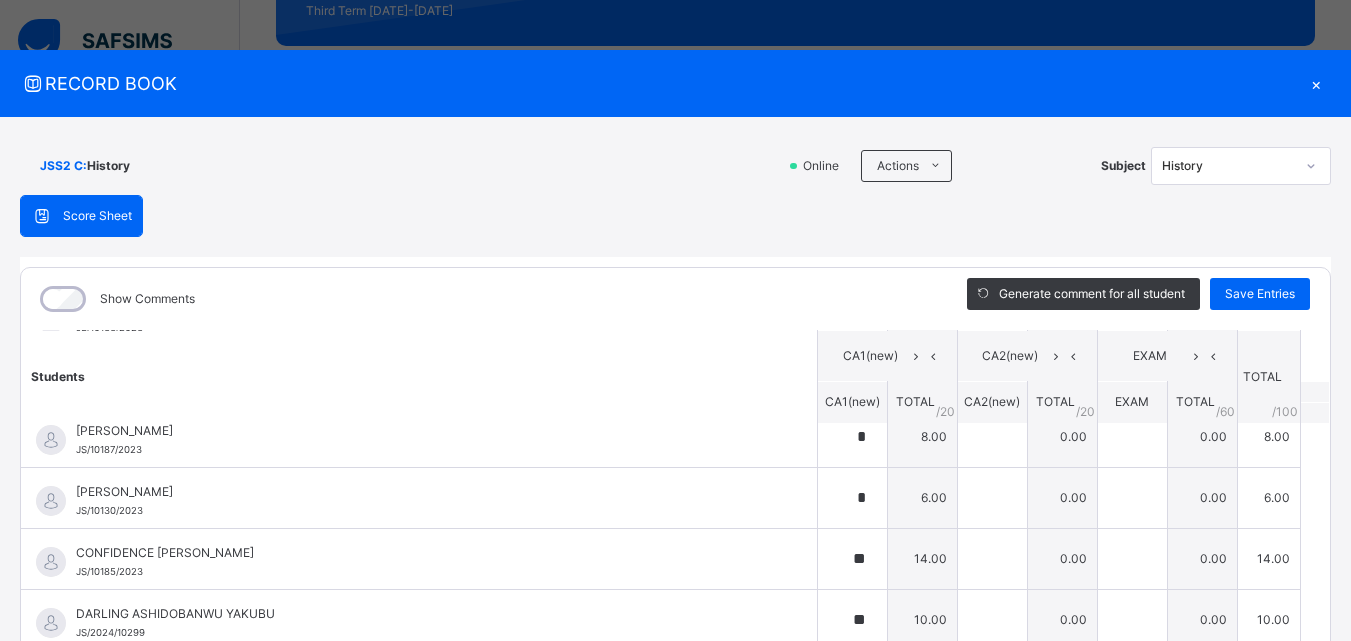 scroll, scrollTop: 0, scrollLeft: 0, axis: both 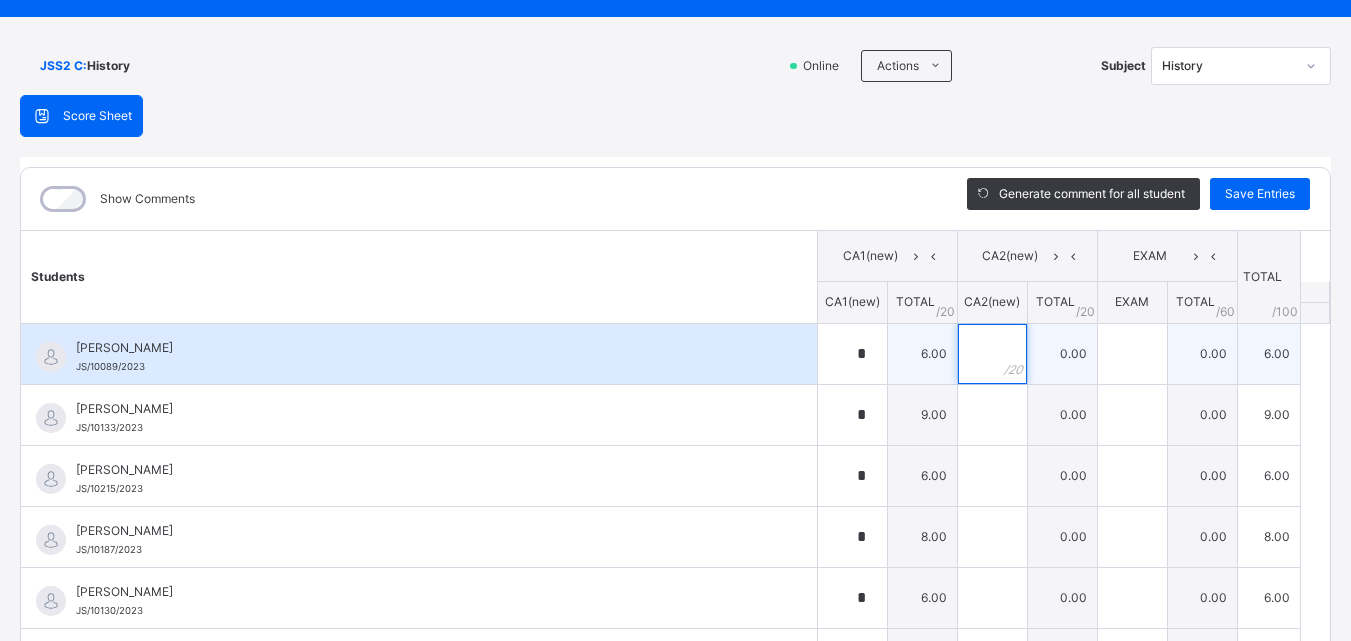 click at bounding box center [992, 354] 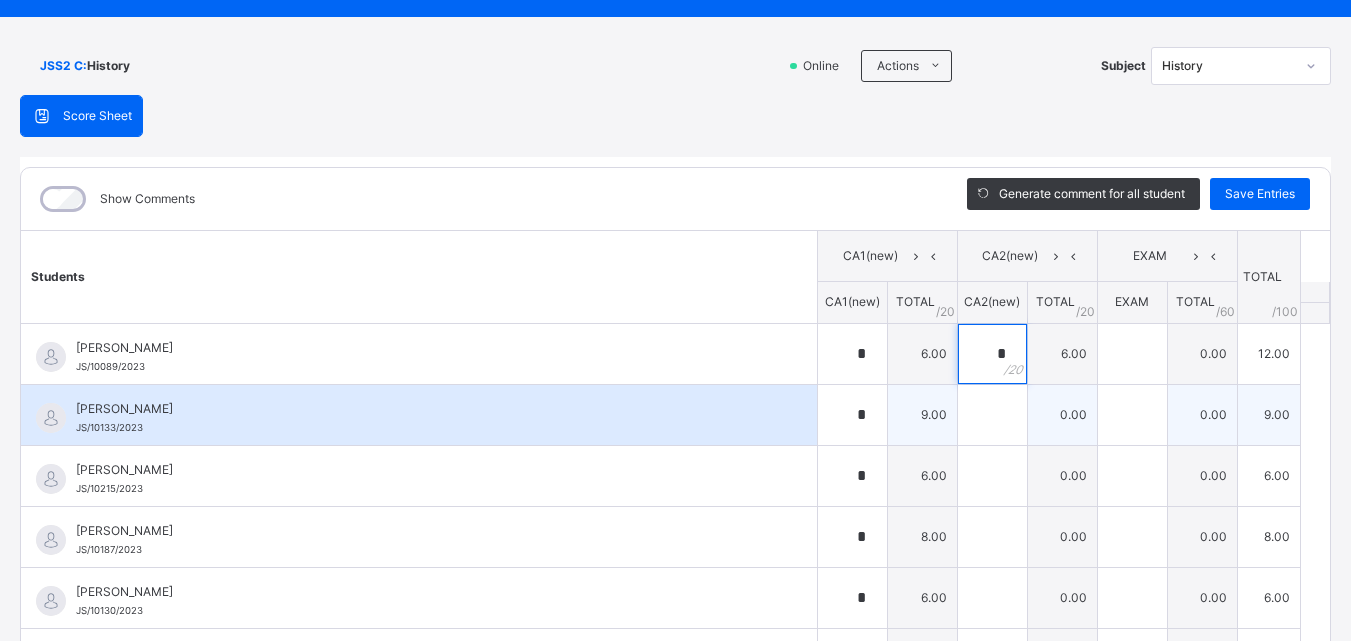 type on "*" 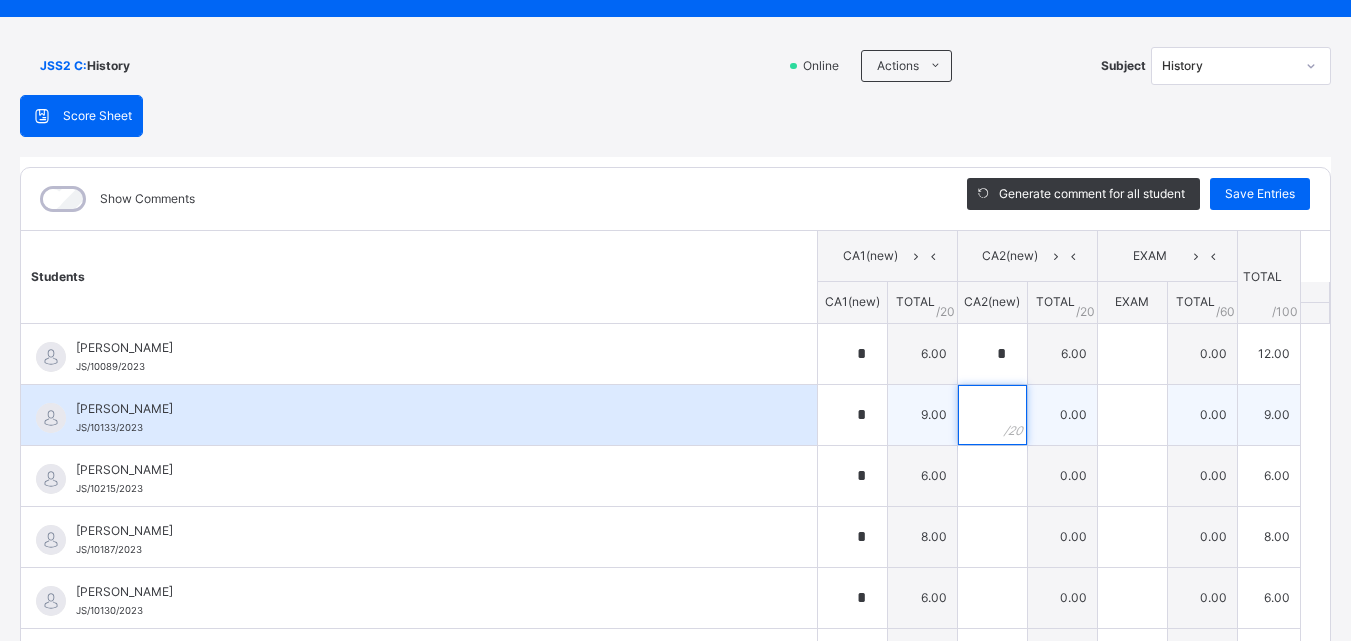 click at bounding box center [992, 415] 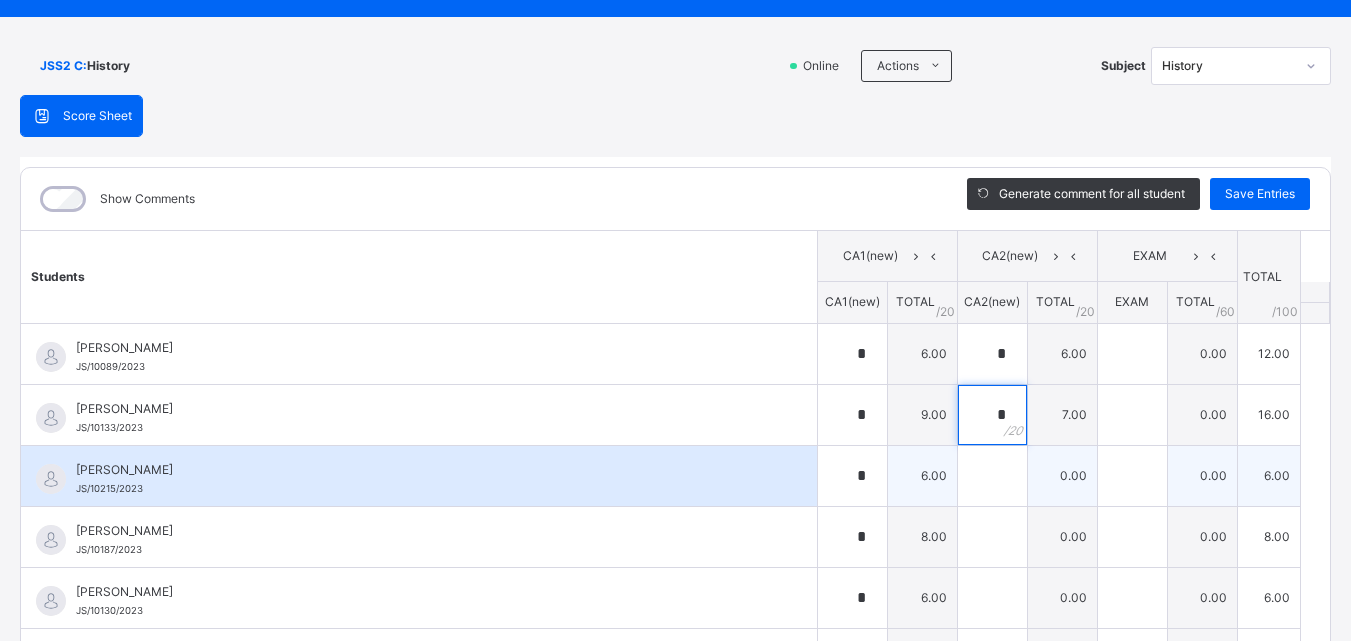 type on "*" 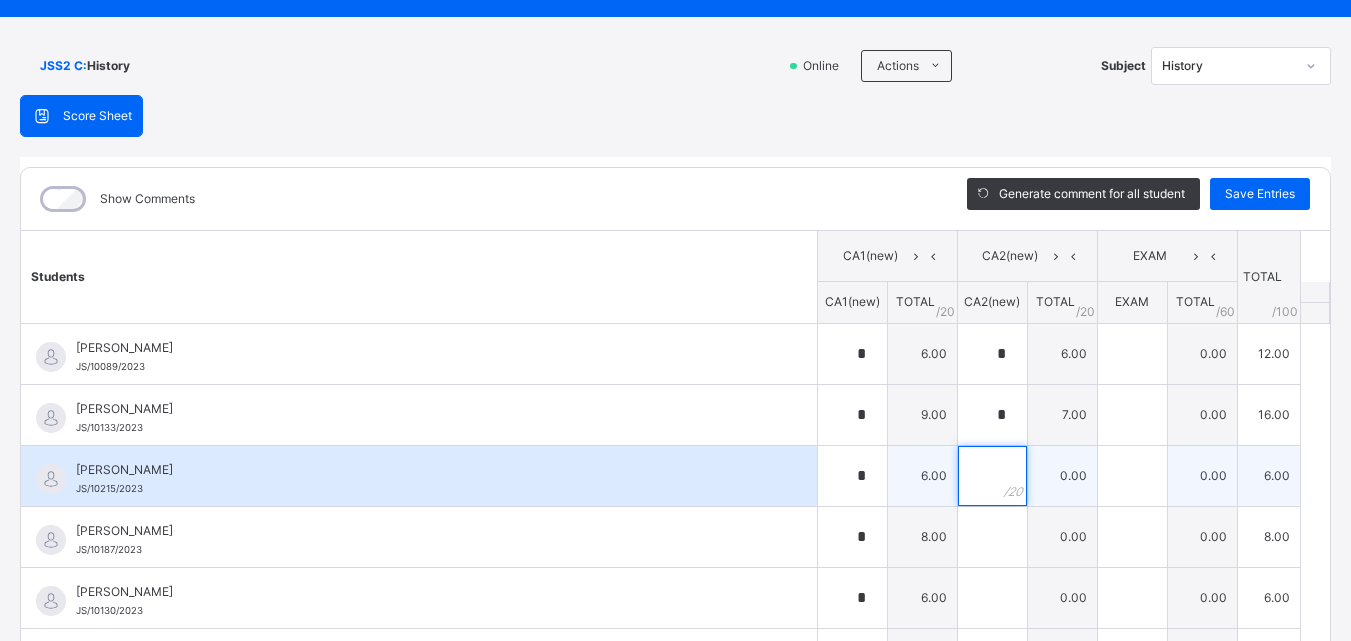 click at bounding box center (992, 476) 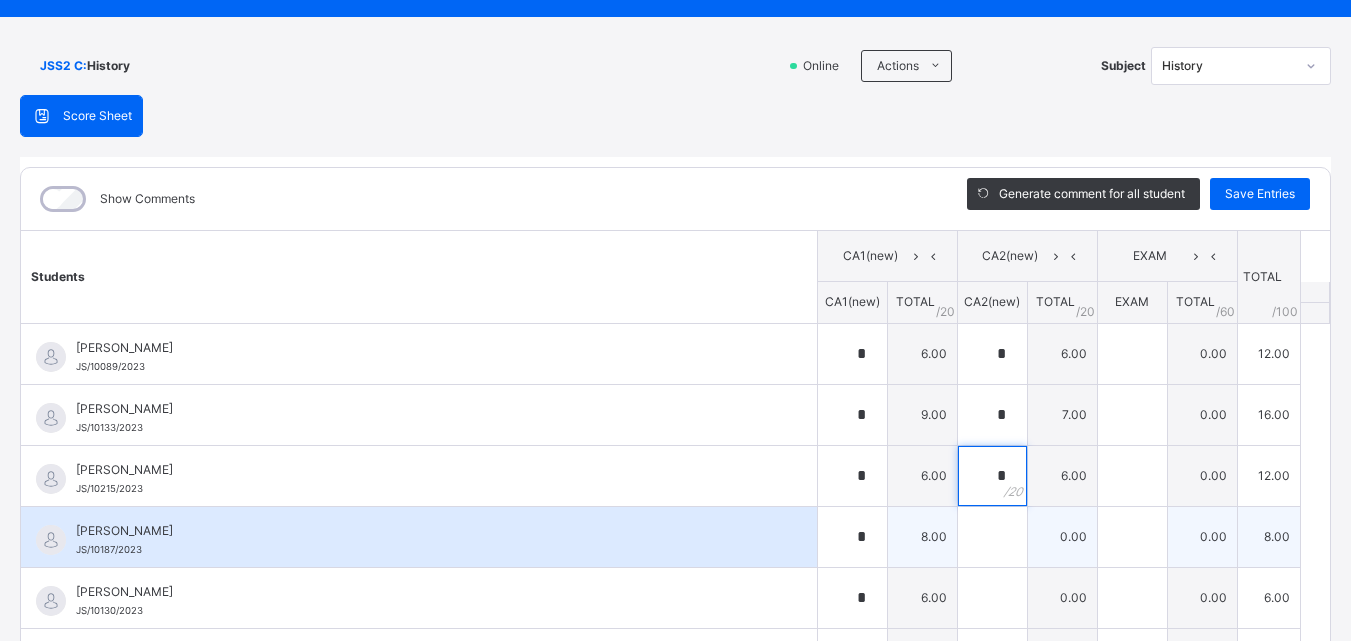 type on "*" 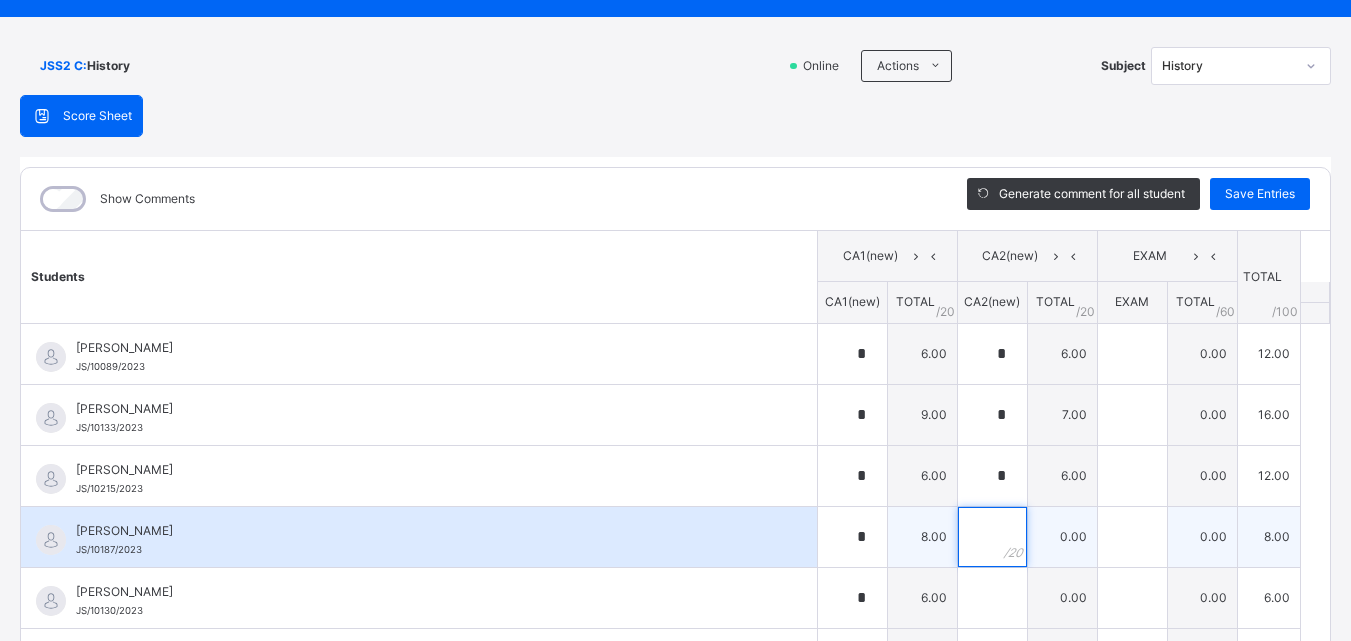 click at bounding box center (992, 537) 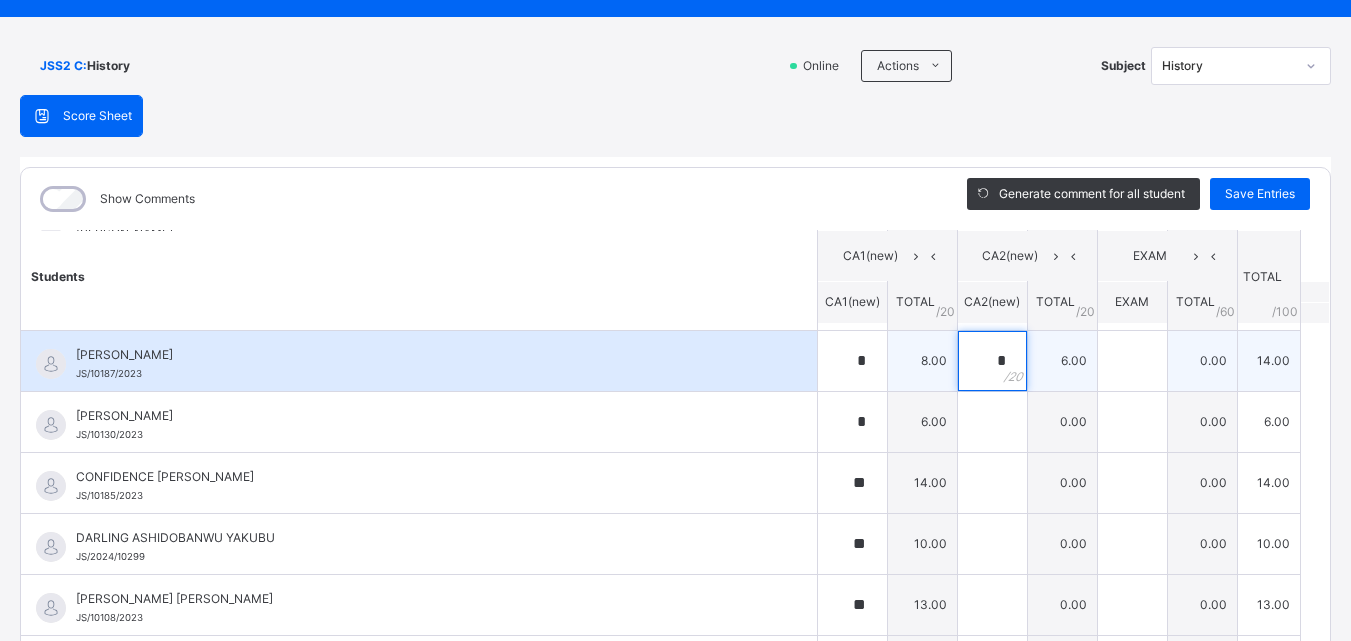 scroll, scrollTop: 200, scrollLeft: 0, axis: vertical 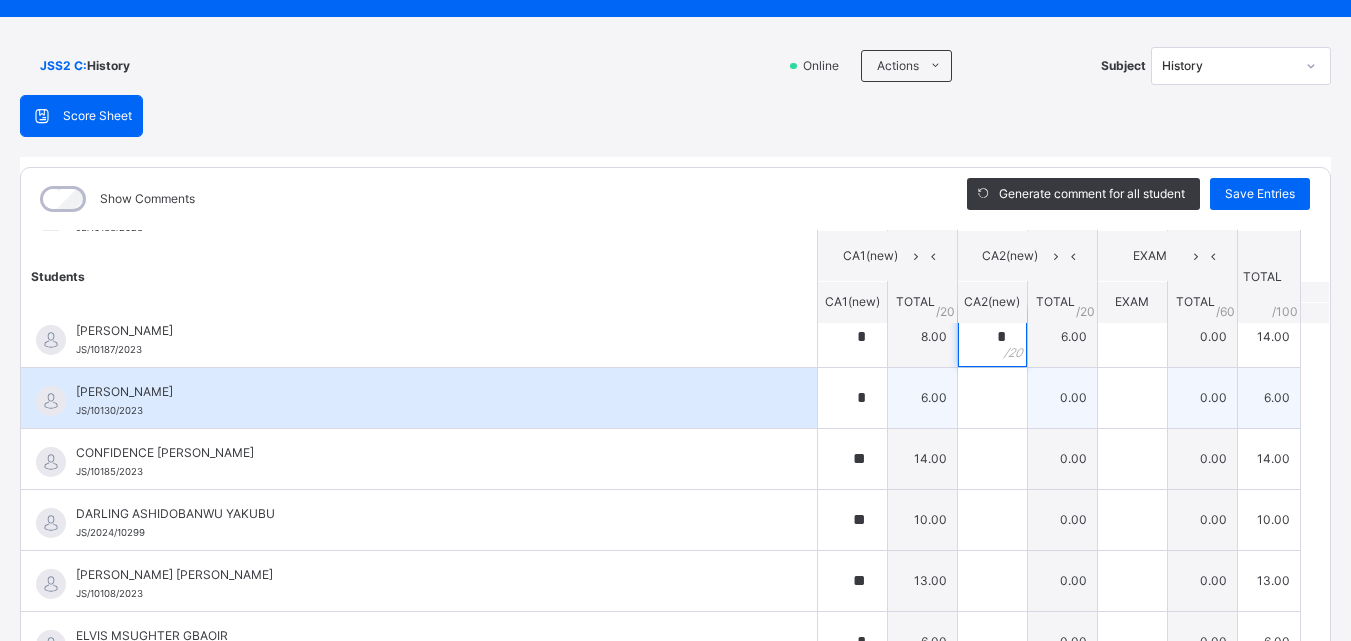 type on "*" 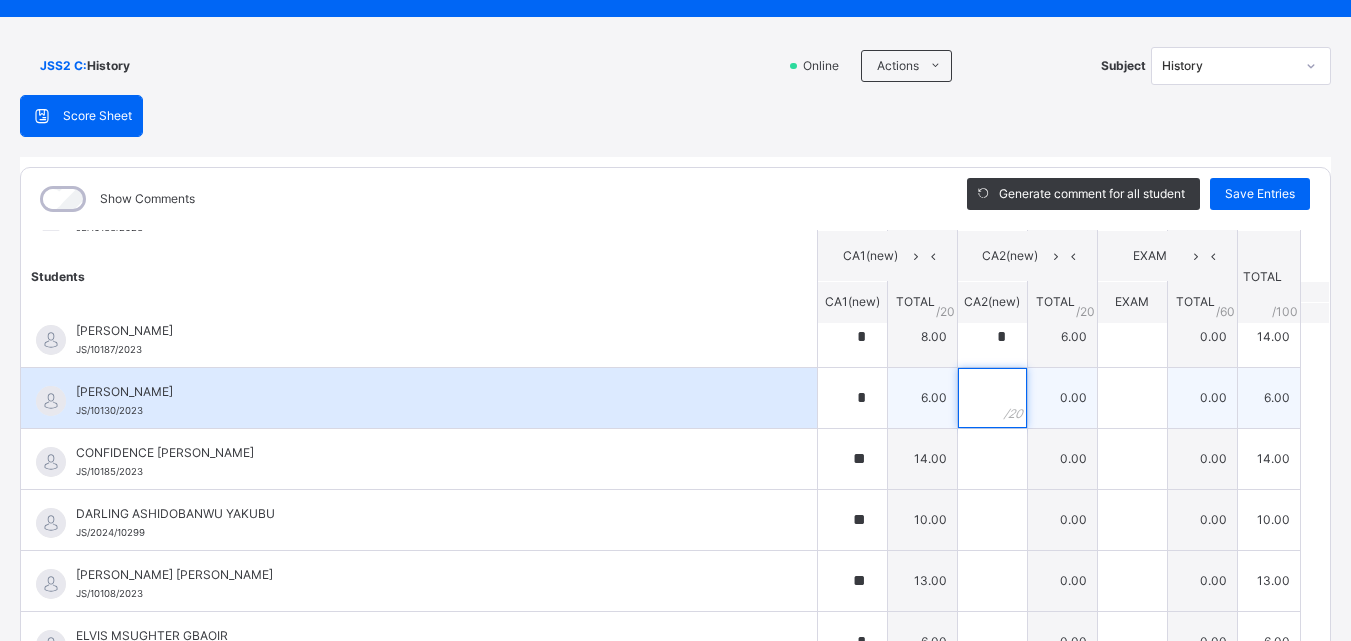 click at bounding box center [992, 398] 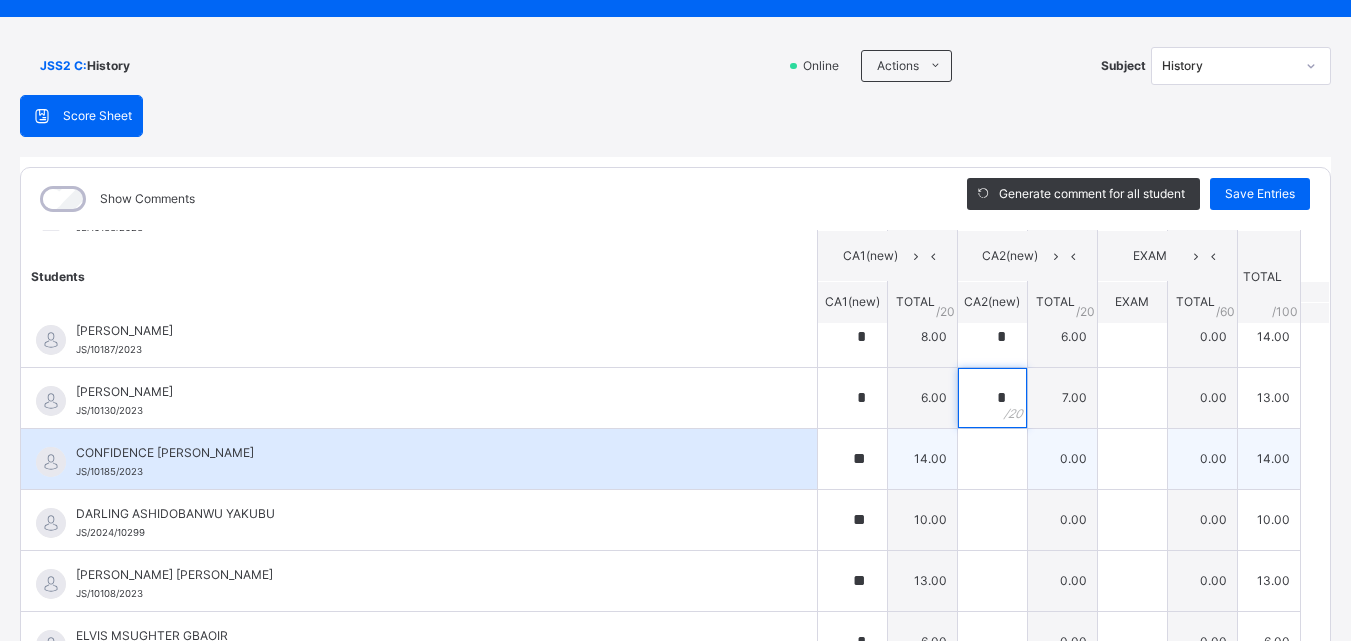 type on "*" 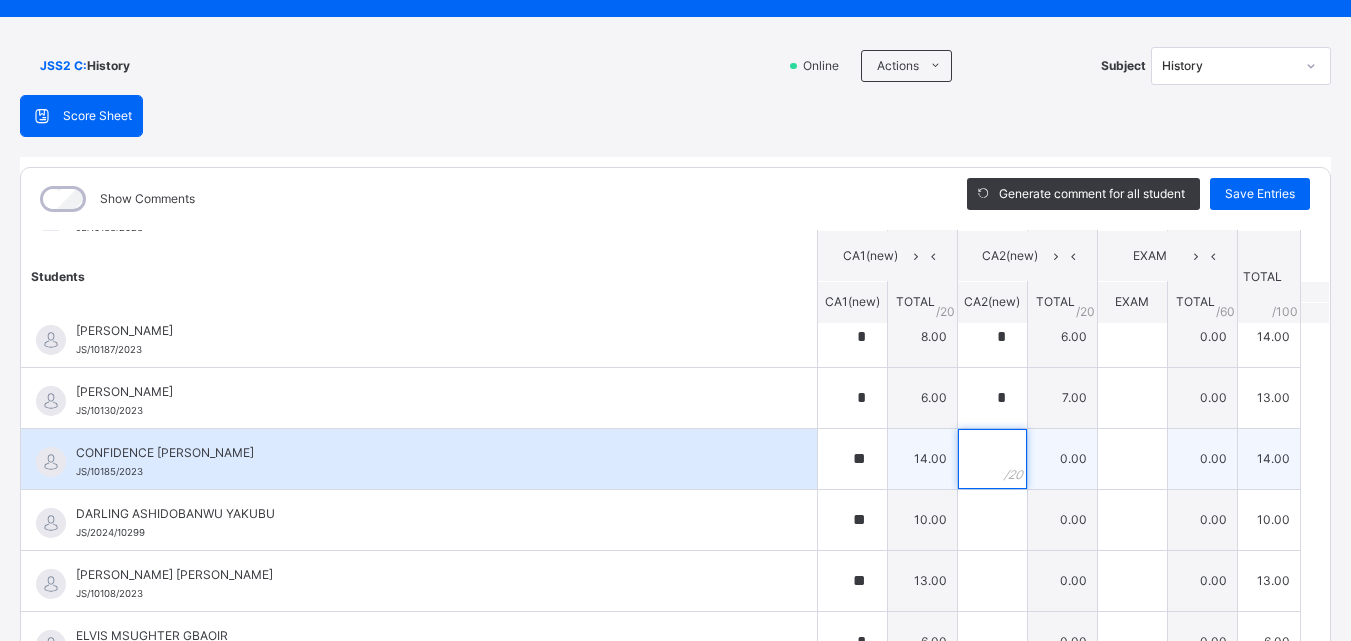 click at bounding box center [992, 459] 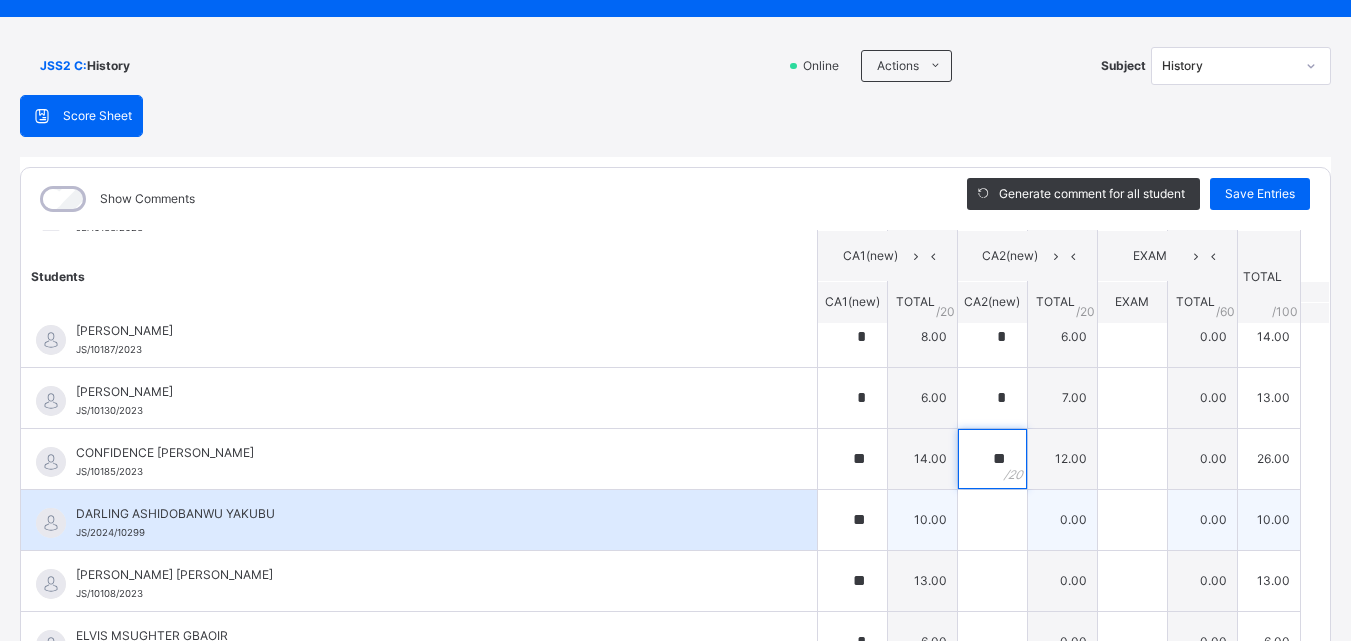 type on "**" 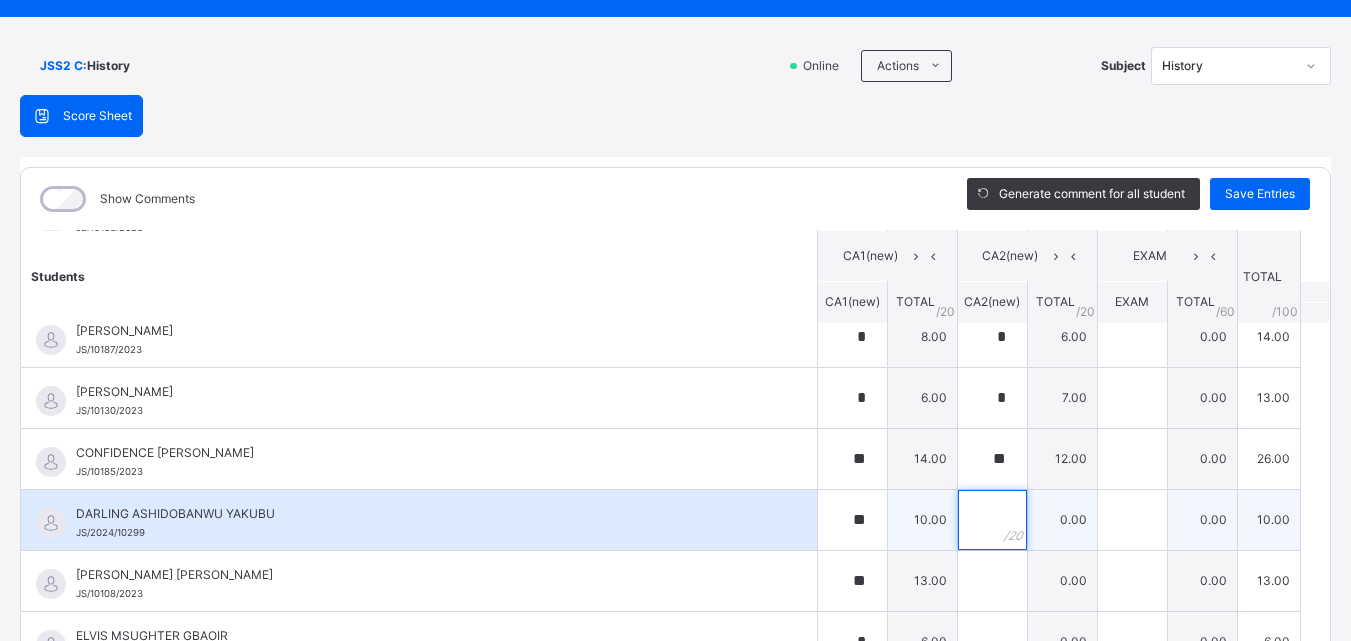 click at bounding box center [992, 520] 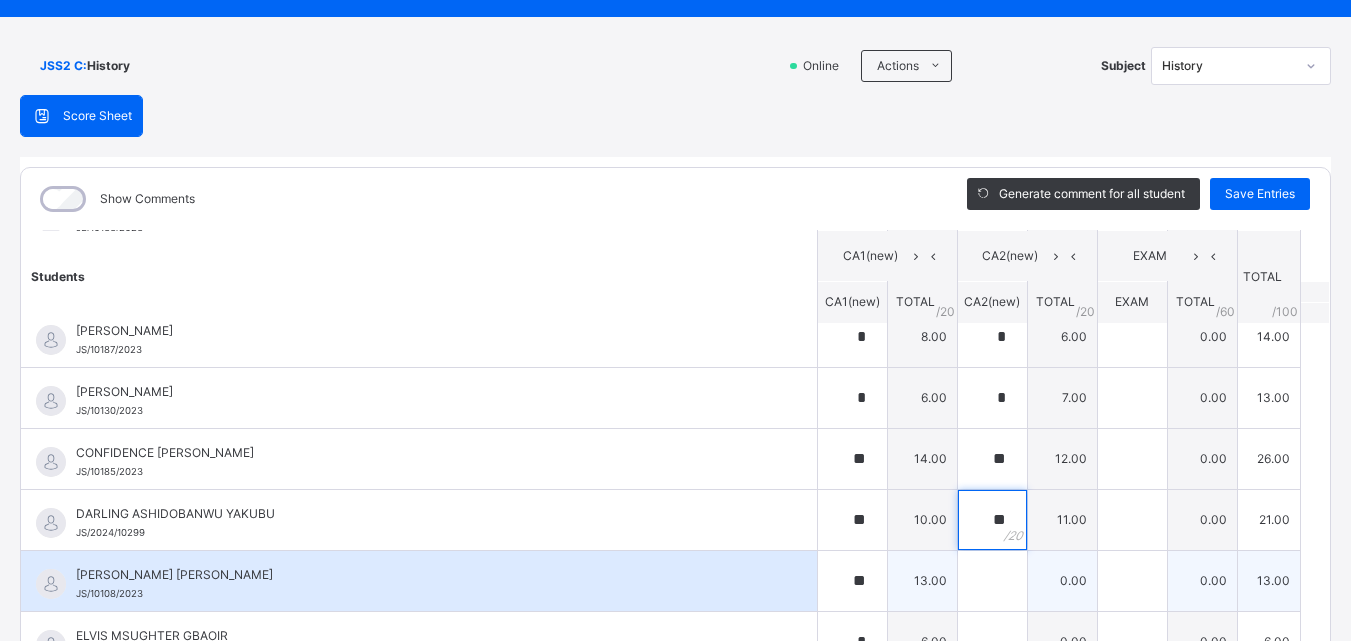 type on "**" 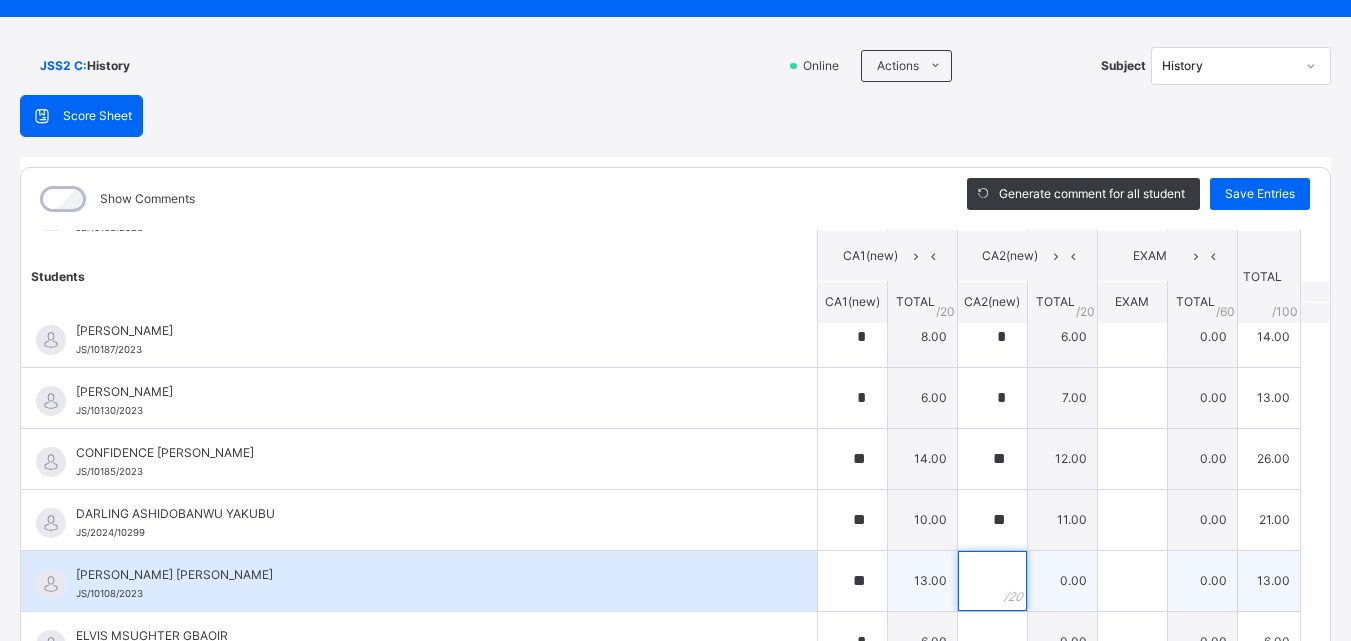 click at bounding box center [992, 581] 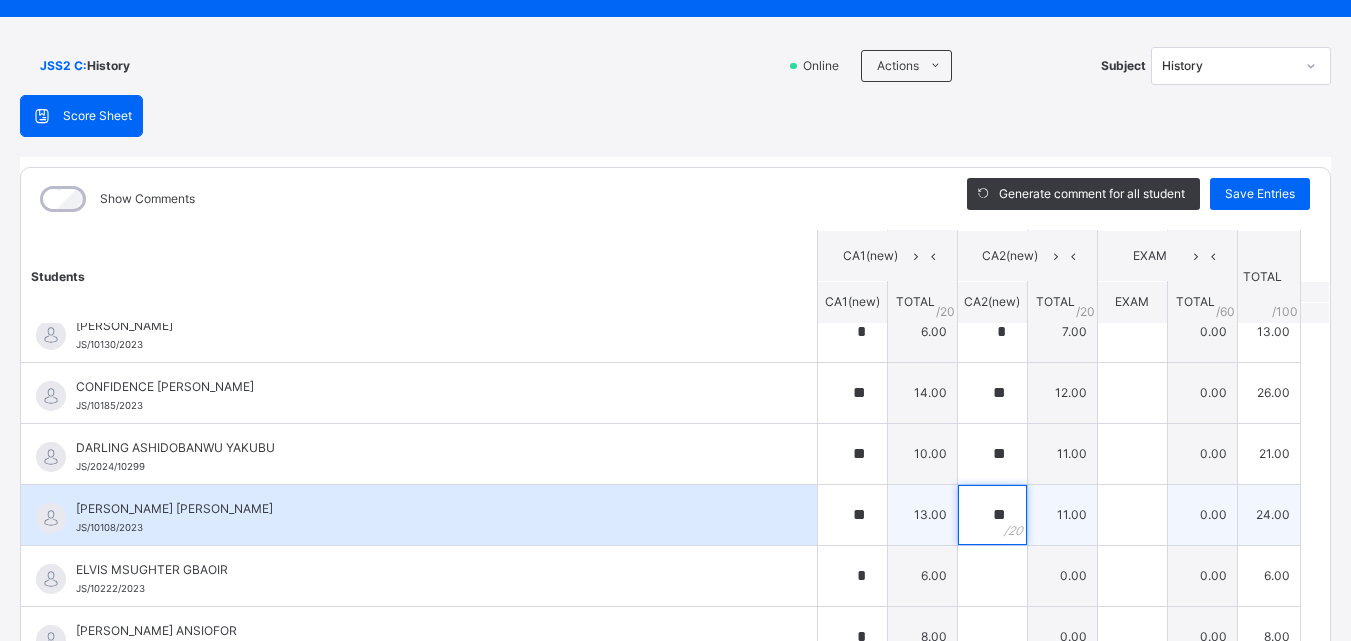 scroll, scrollTop: 300, scrollLeft: 0, axis: vertical 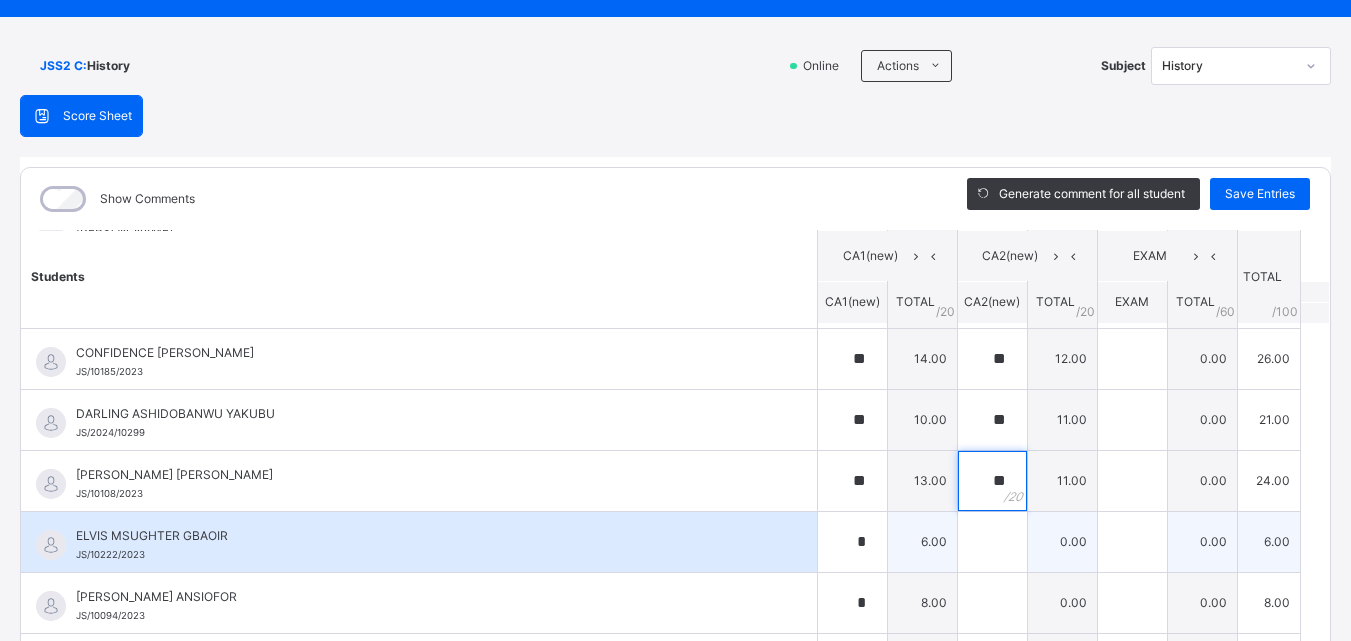 type on "**" 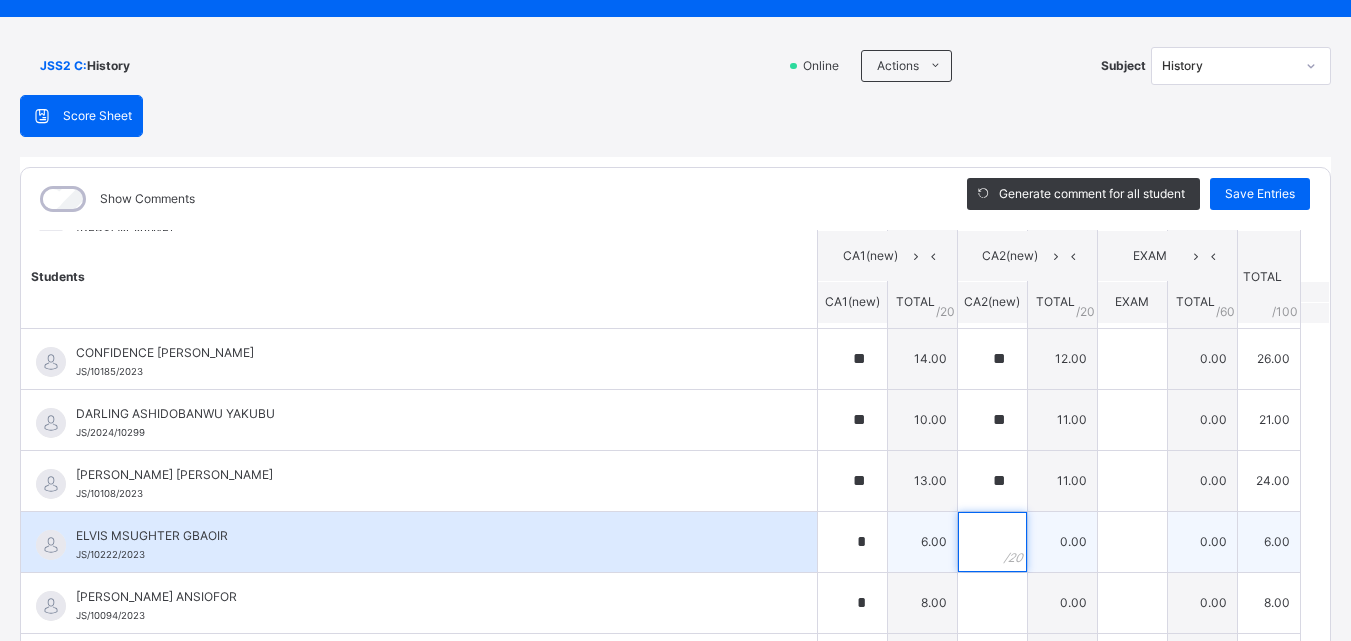click at bounding box center [992, 542] 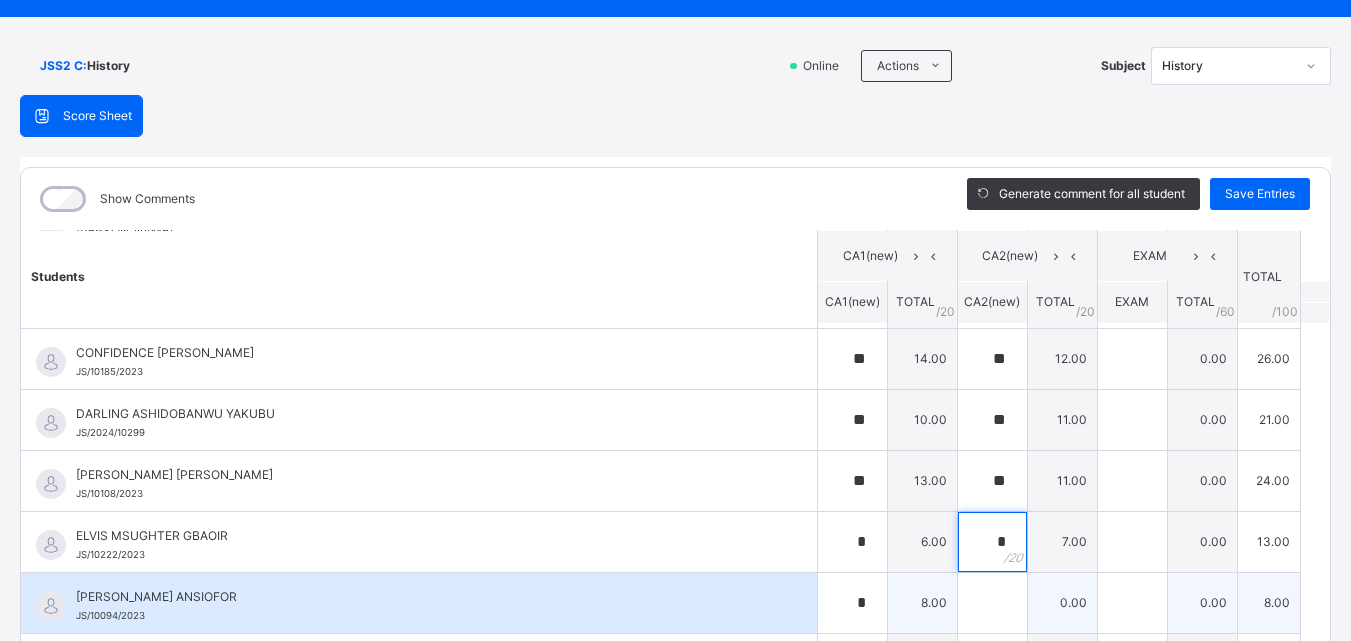 type on "*" 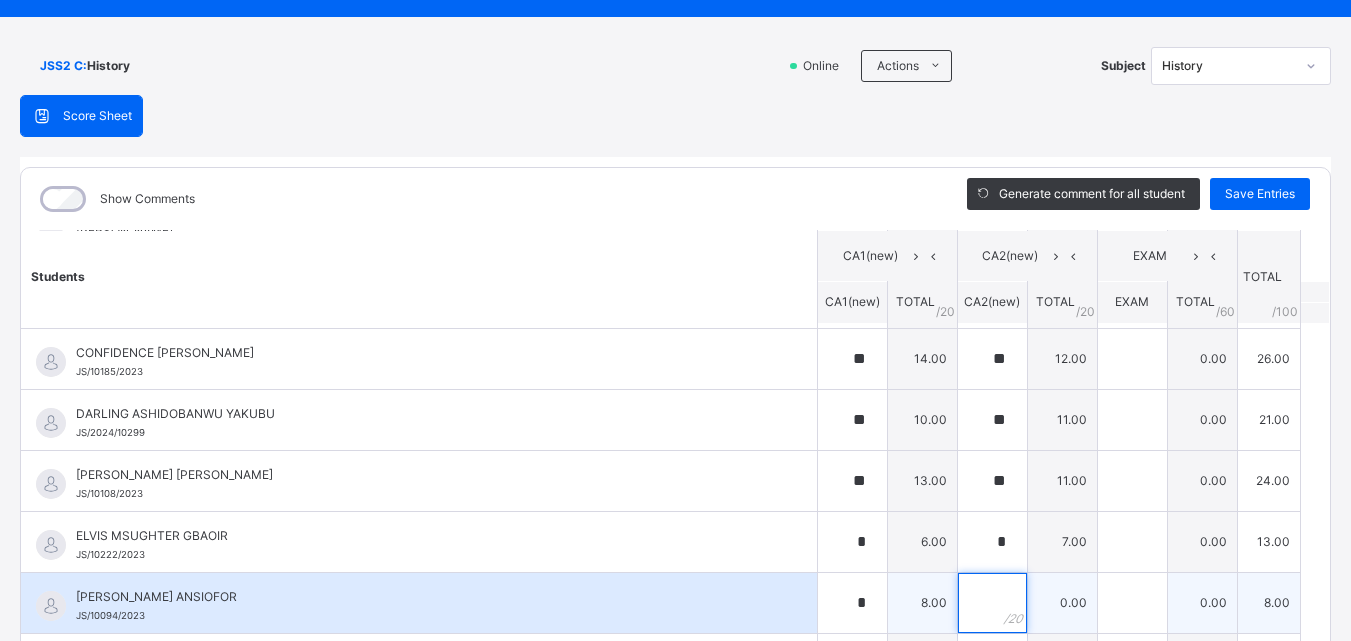 click at bounding box center (992, 603) 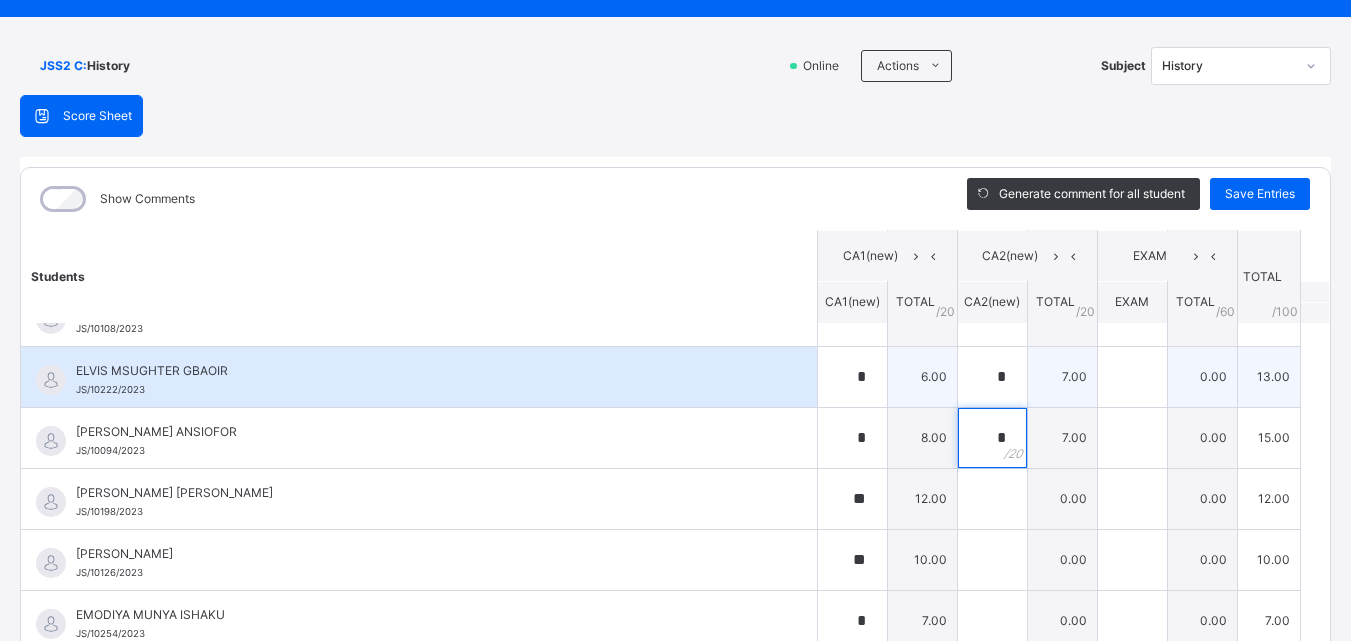 scroll, scrollTop: 500, scrollLeft: 0, axis: vertical 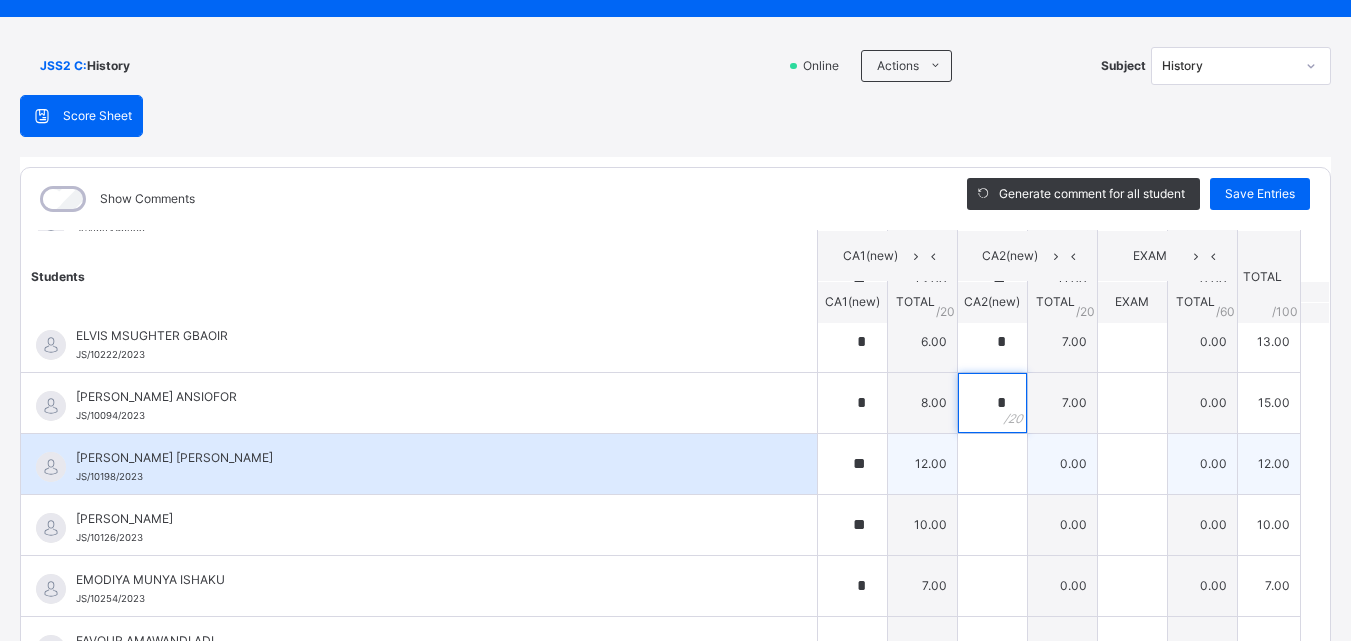 type on "*" 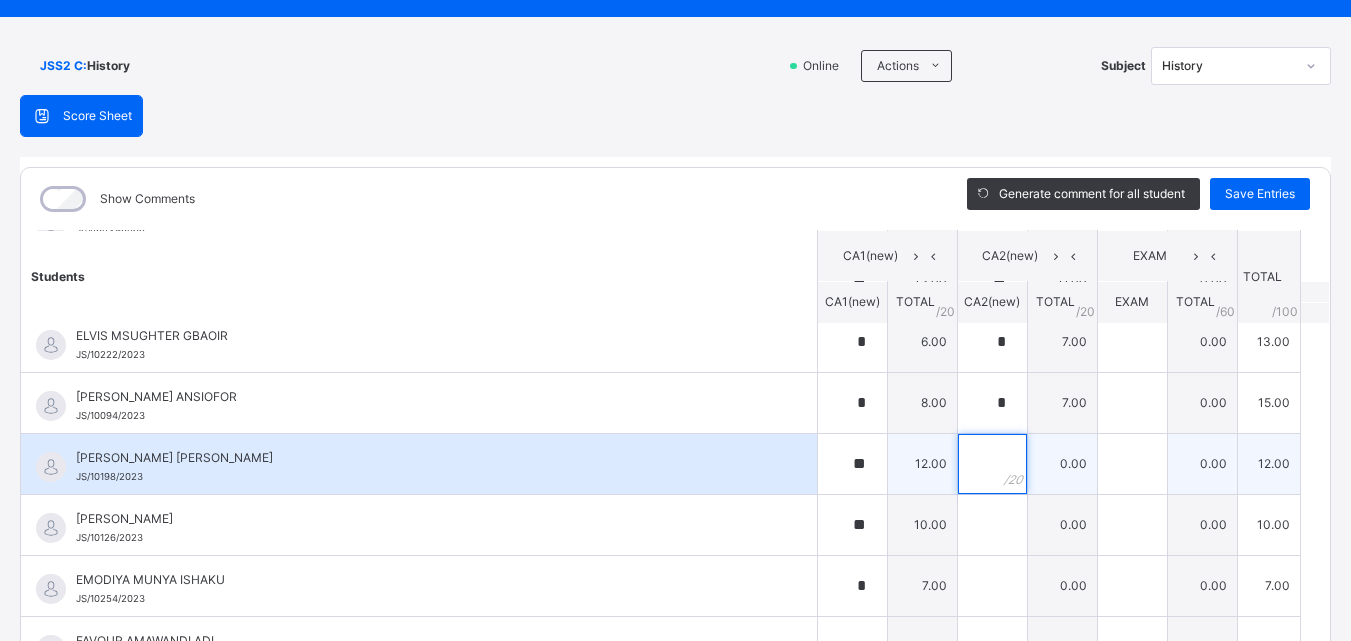 click at bounding box center [992, 464] 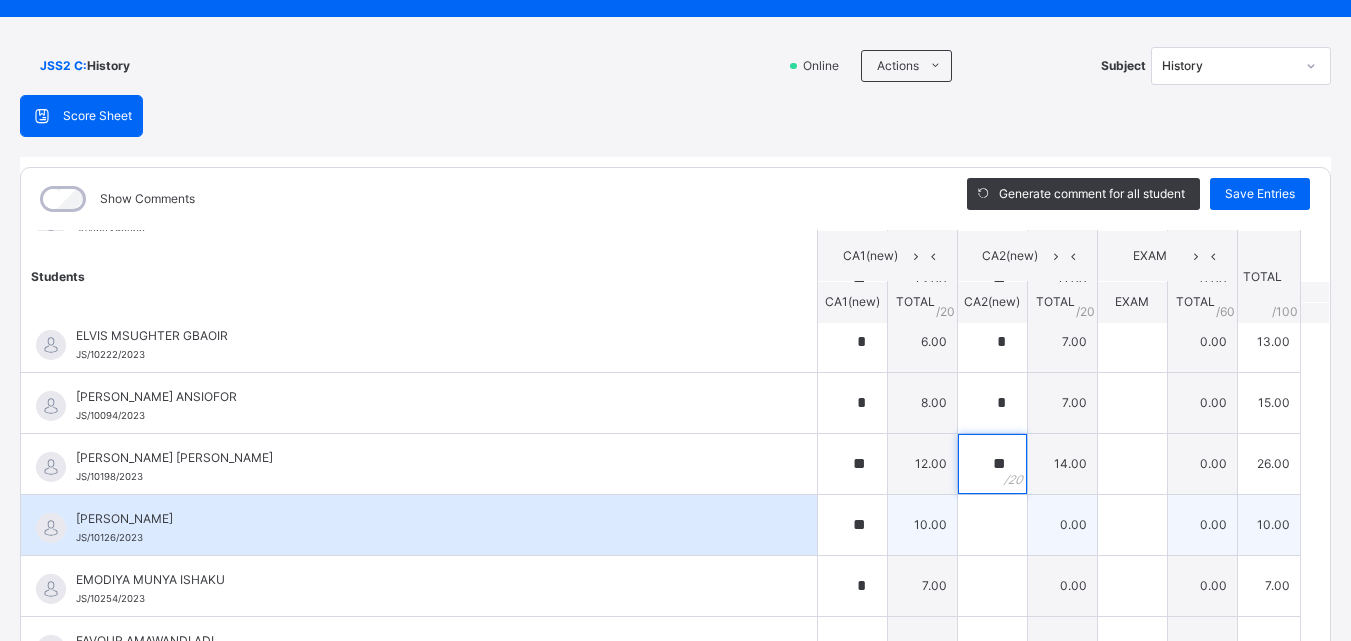 type on "**" 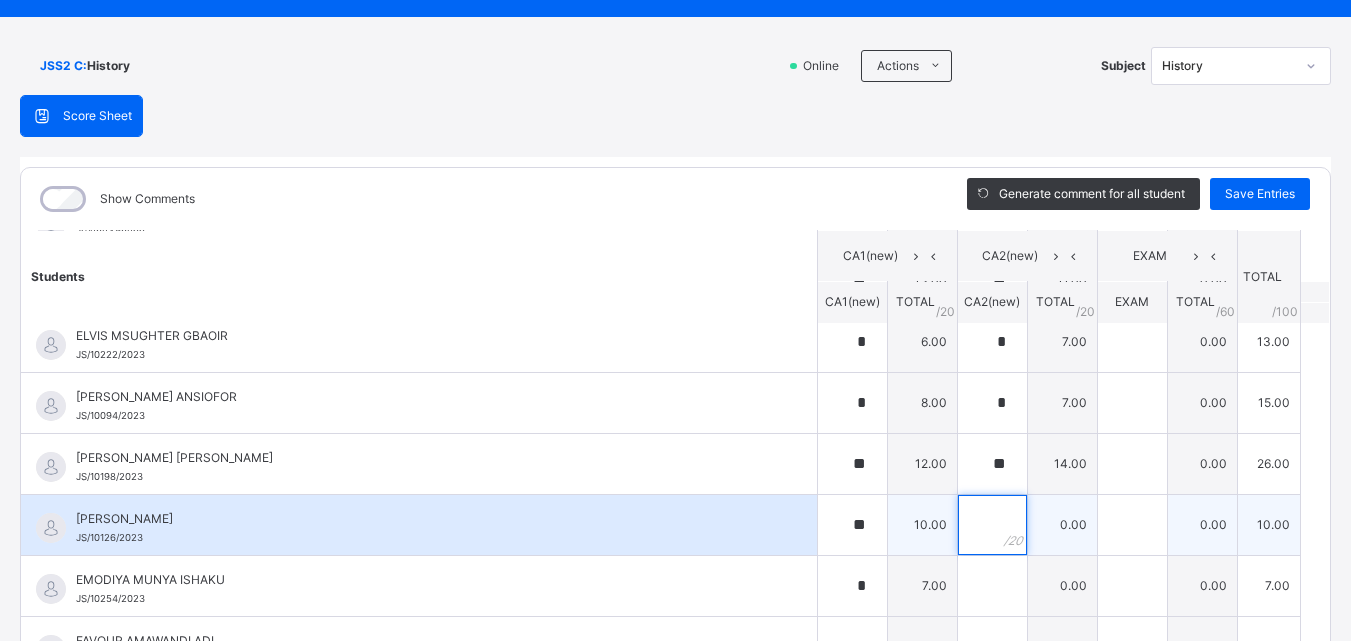 click at bounding box center [992, 525] 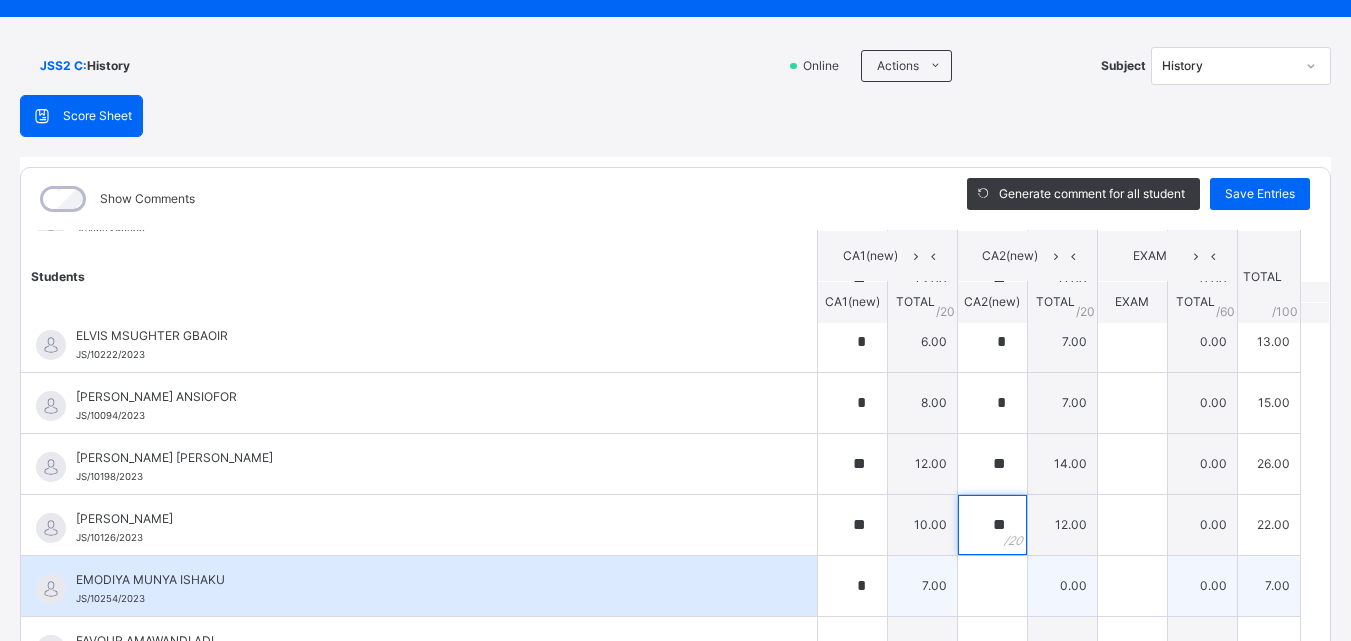 type on "**" 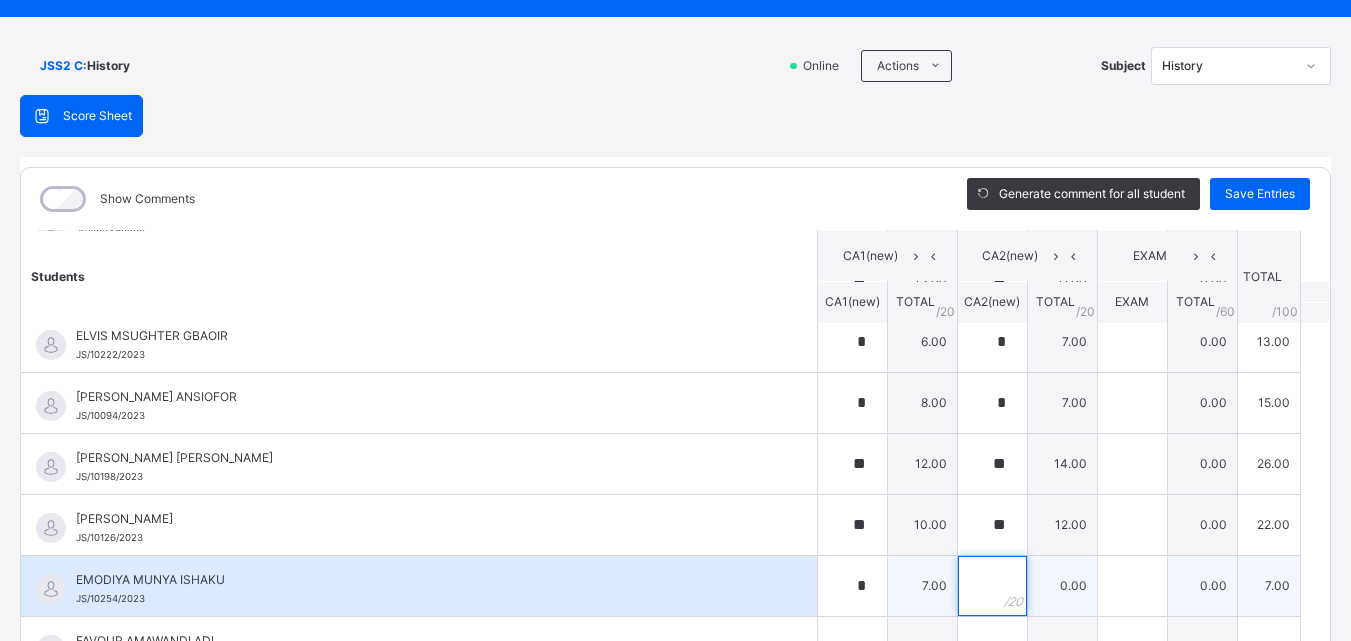 click at bounding box center (992, 586) 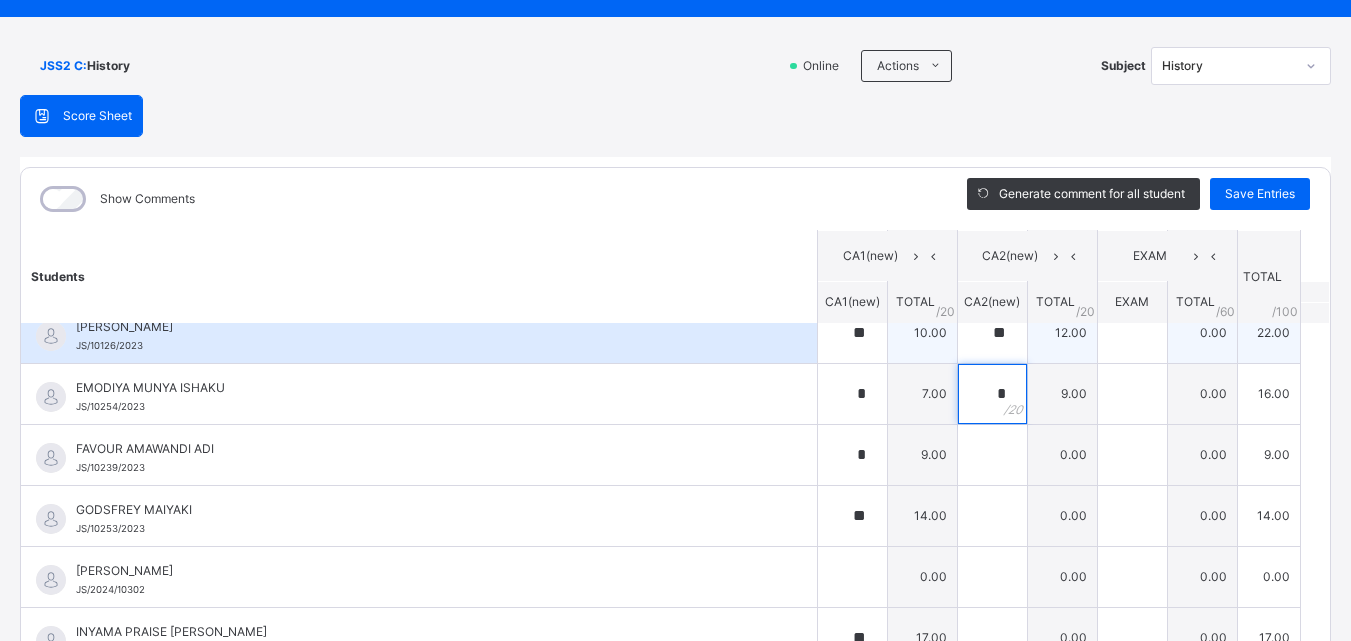 scroll, scrollTop: 700, scrollLeft: 0, axis: vertical 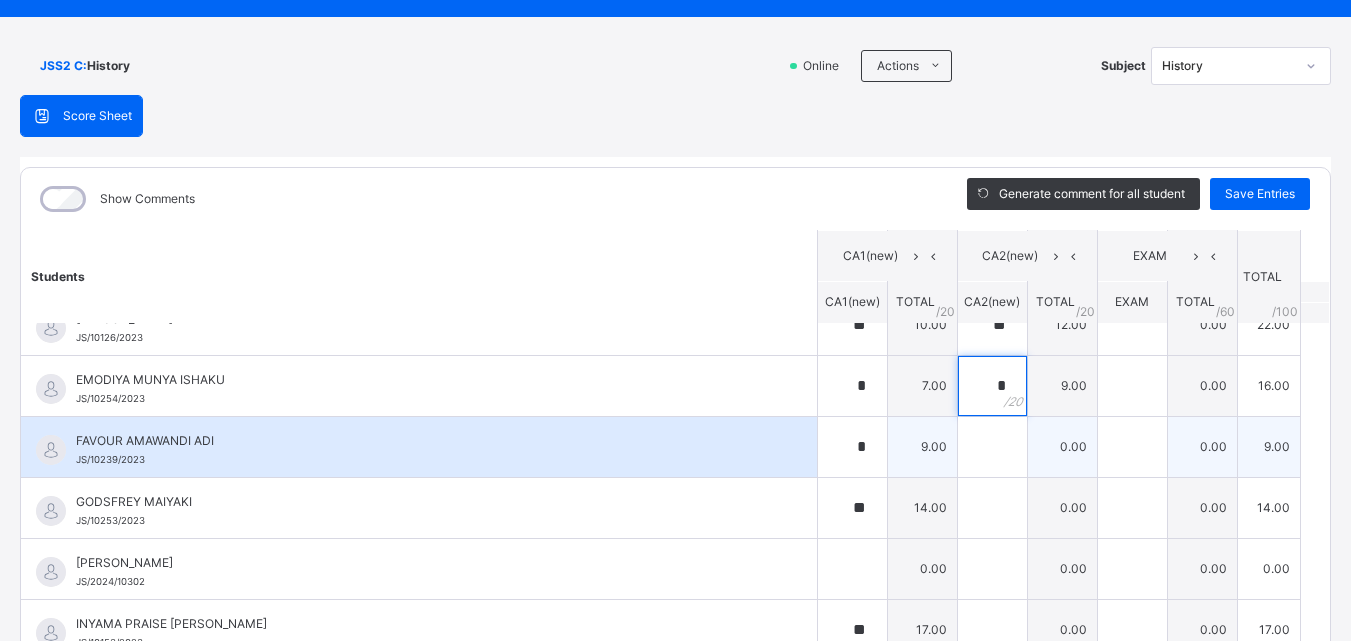 type on "*" 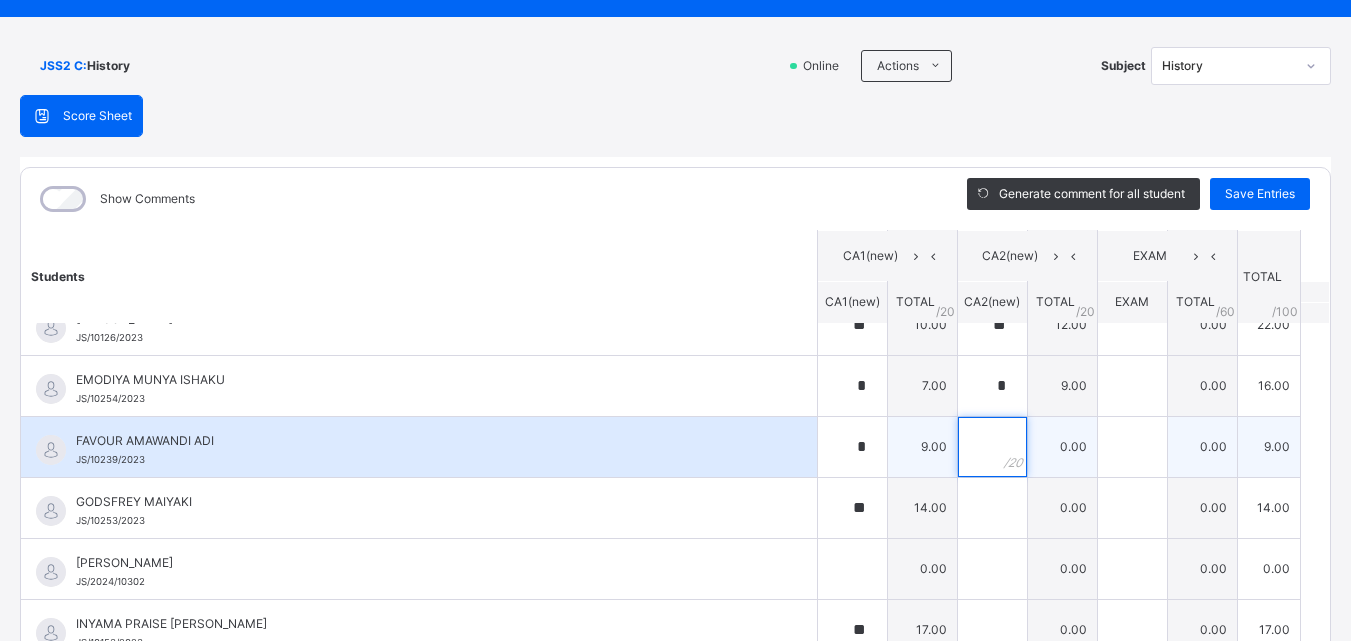 click at bounding box center (992, 447) 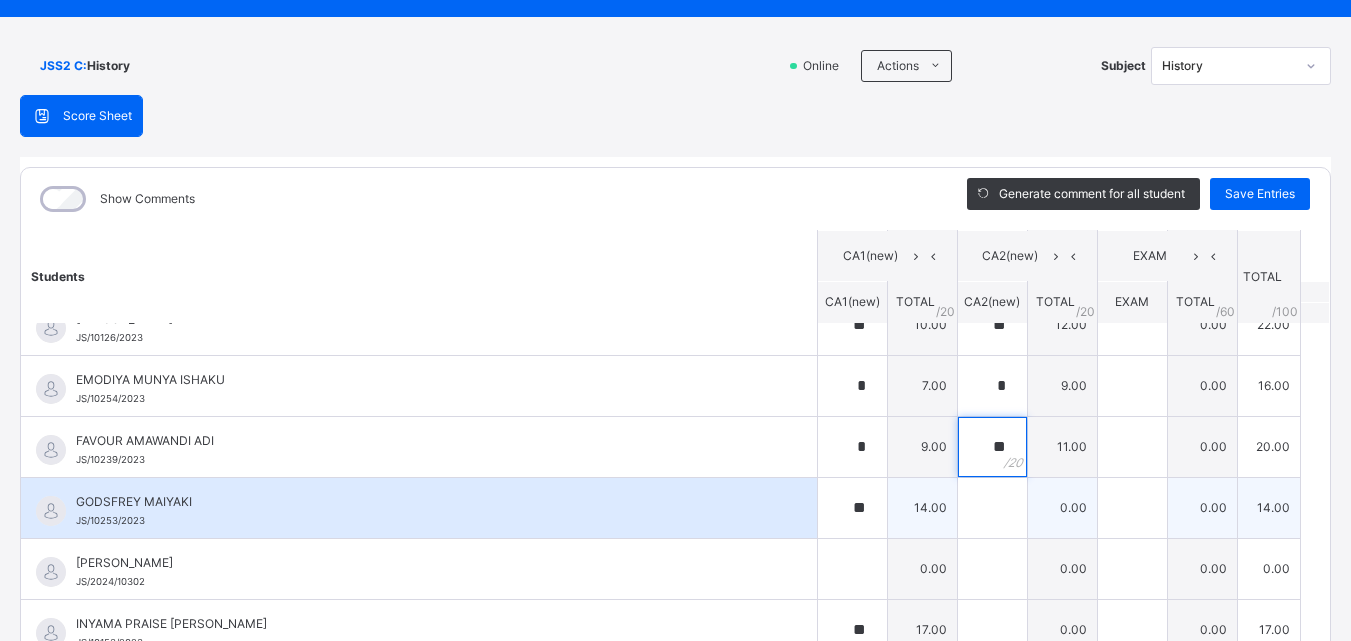 type on "**" 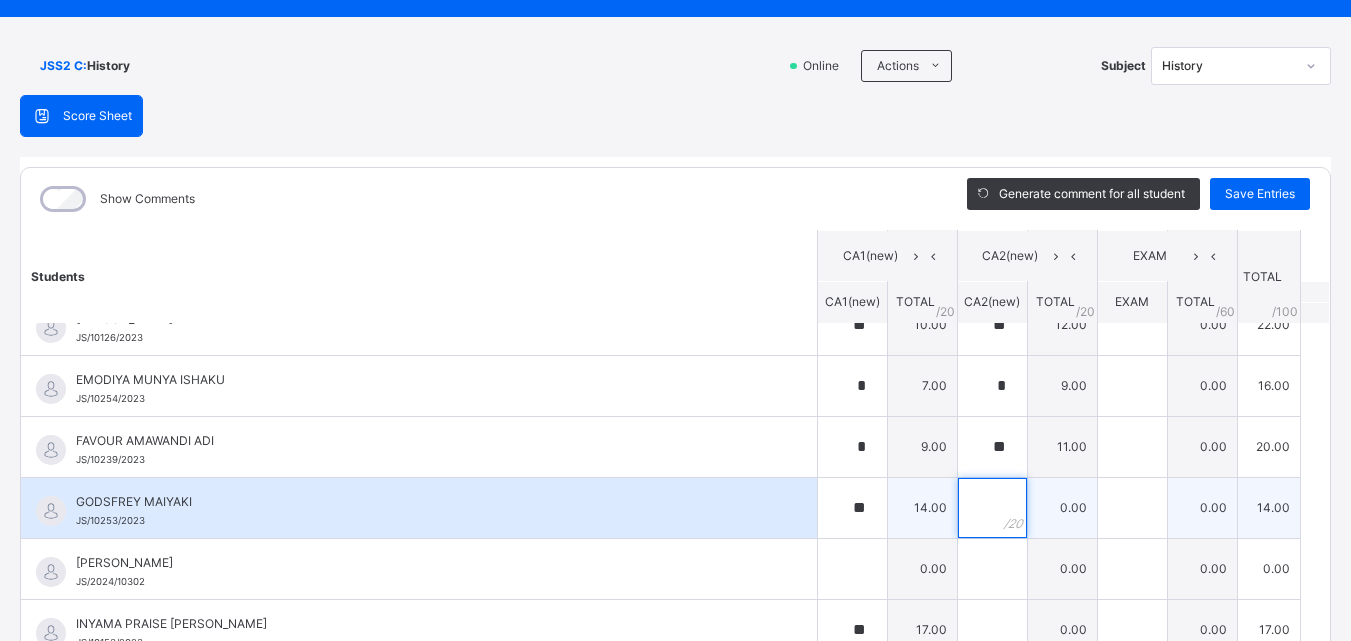 click at bounding box center [992, 508] 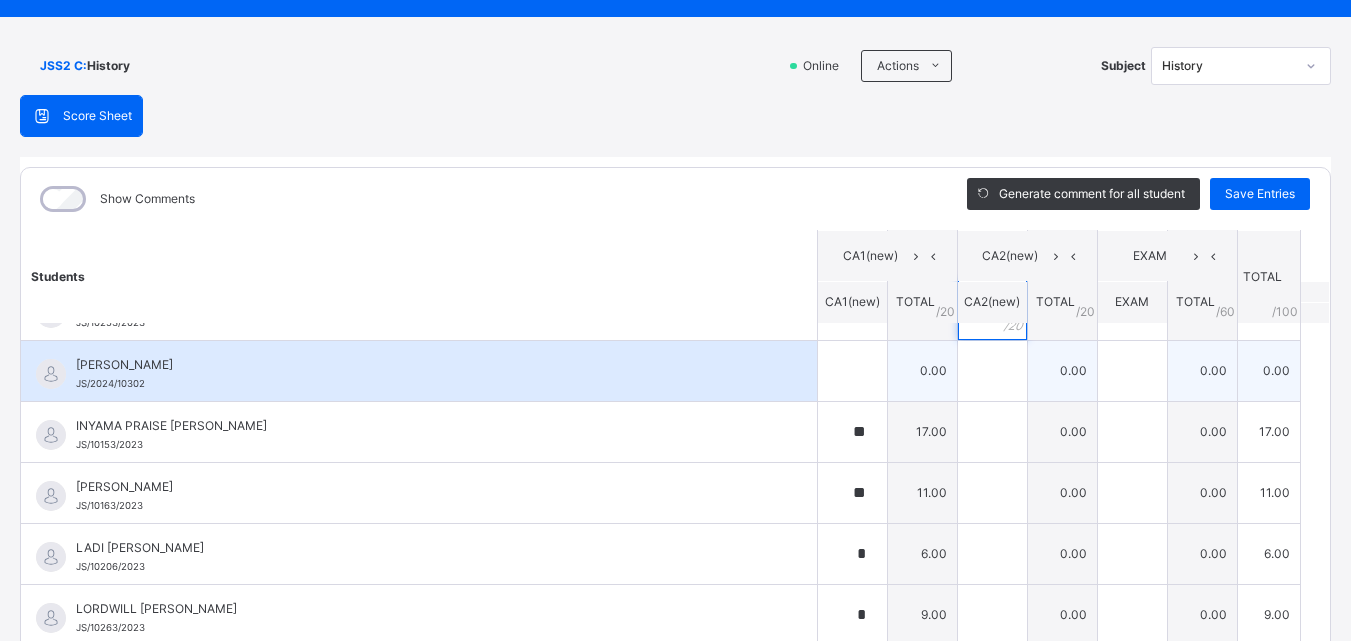 scroll, scrollTop: 900, scrollLeft: 0, axis: vertical 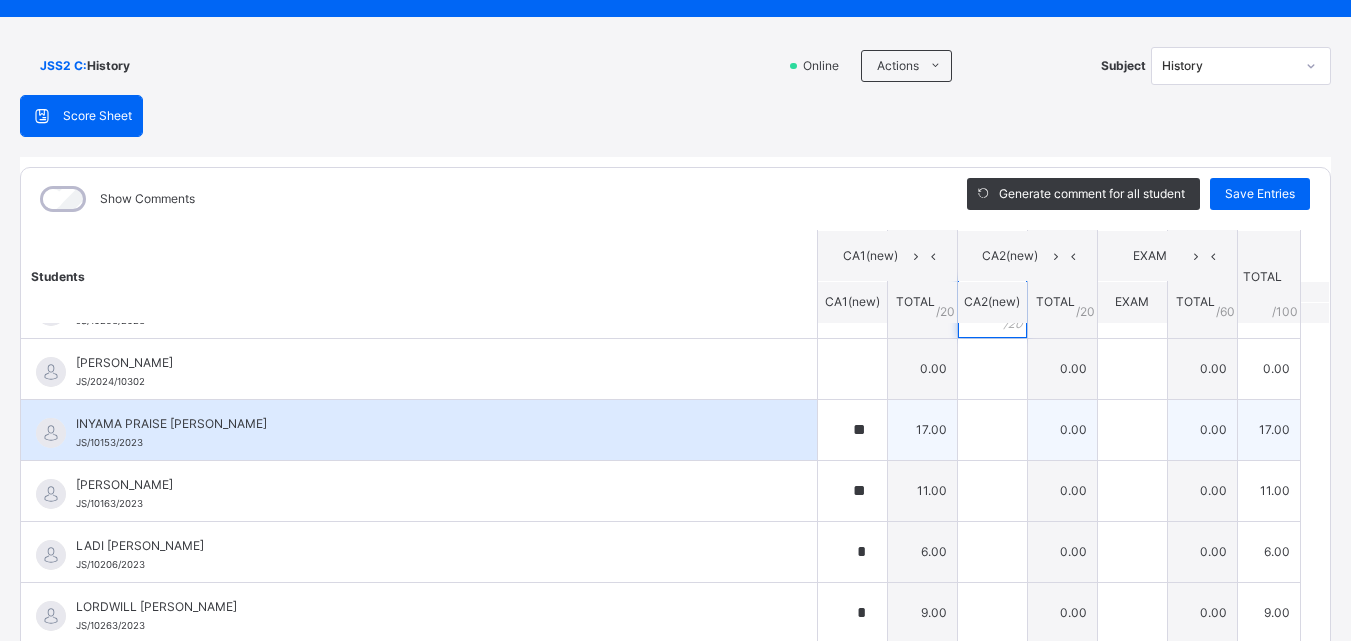 type on "**" 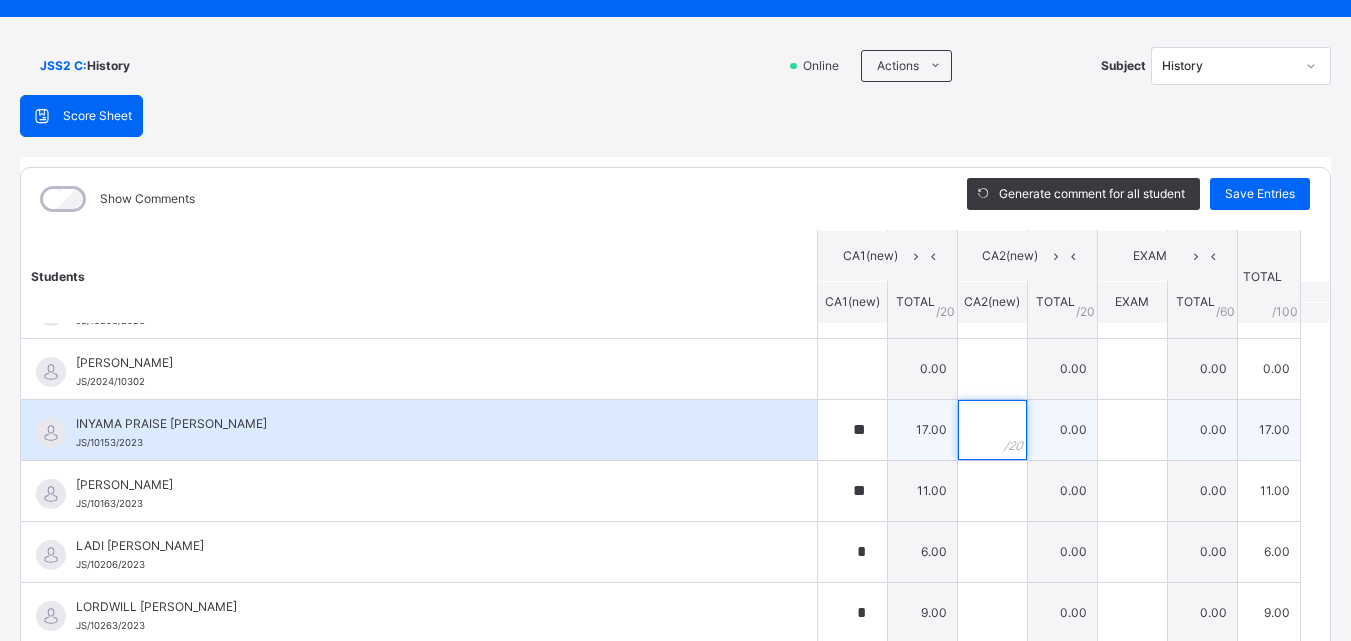 click at bounding box center (992, 430) 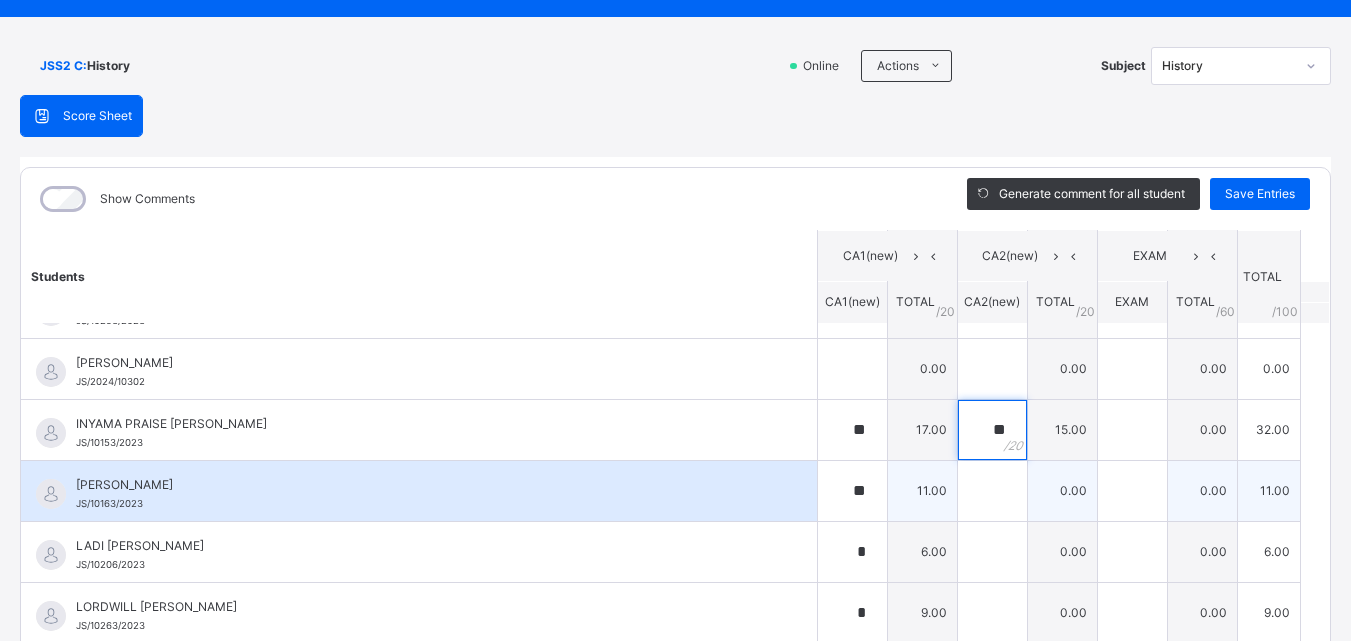 type 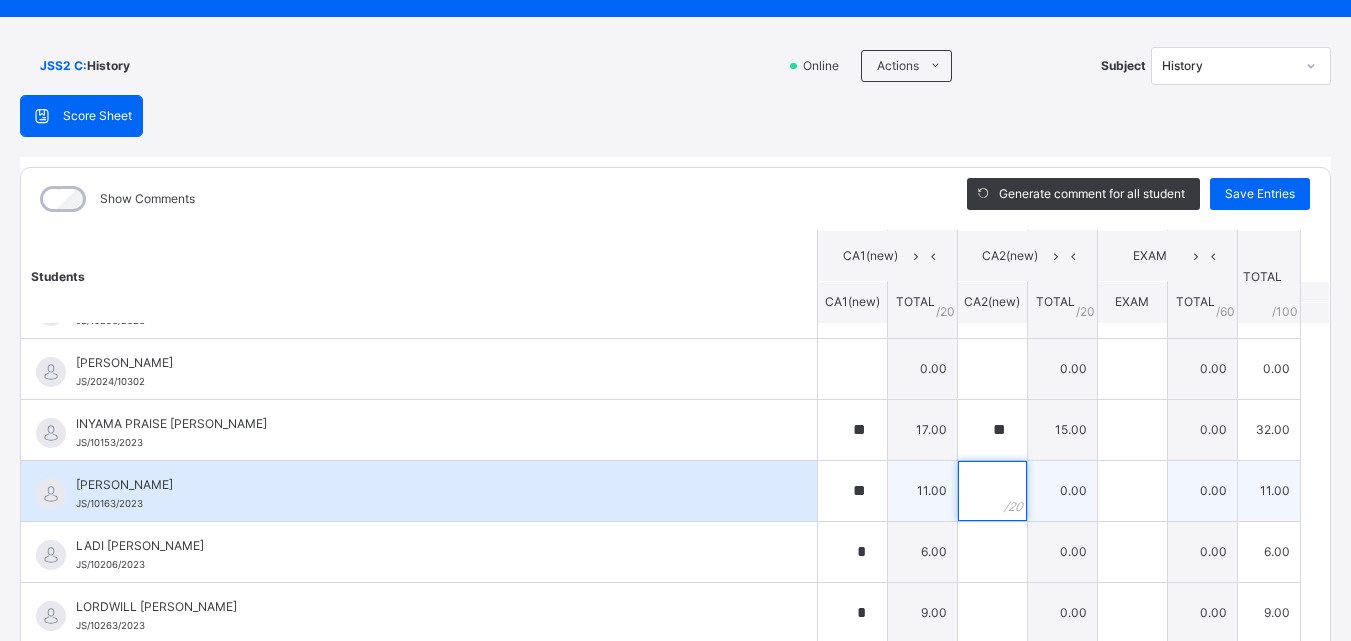 click at bounding box center [992, 491] 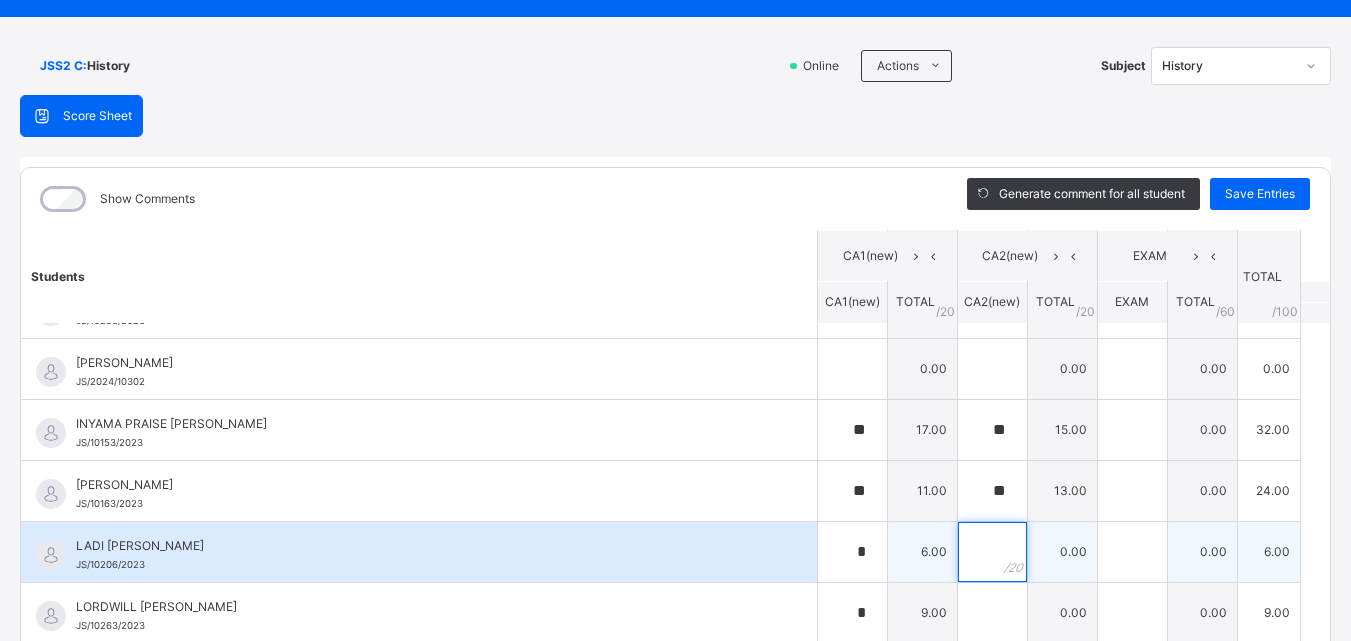 click at bounding box center (992, 552) 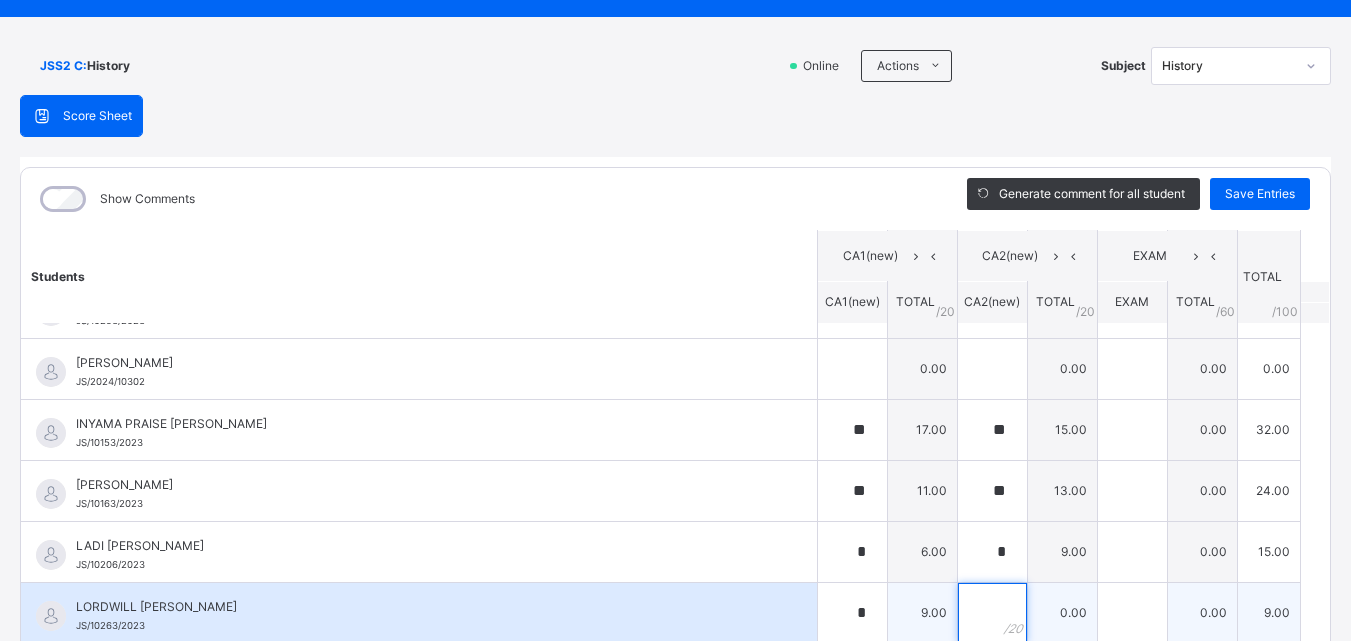 click at bounding box center [992, 613] 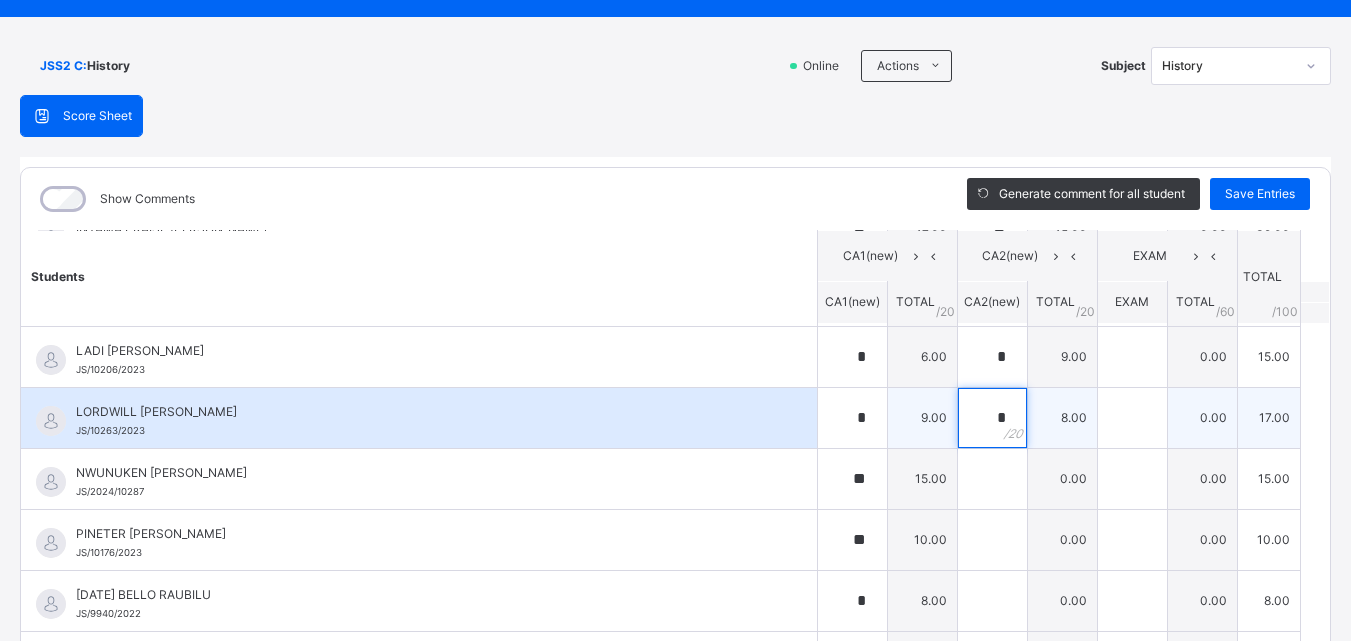 scroll, scrollTop: 1100, scrollLeft: 0, axis: vertical 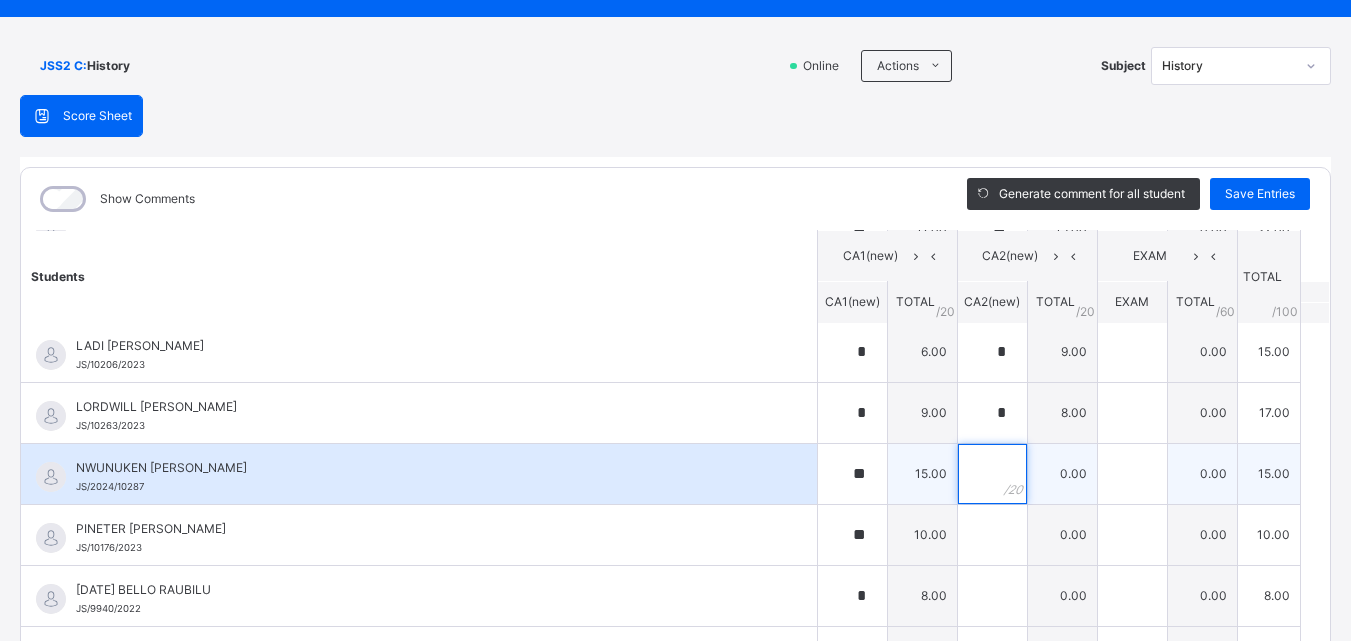 click at bounding box center [992, 474] 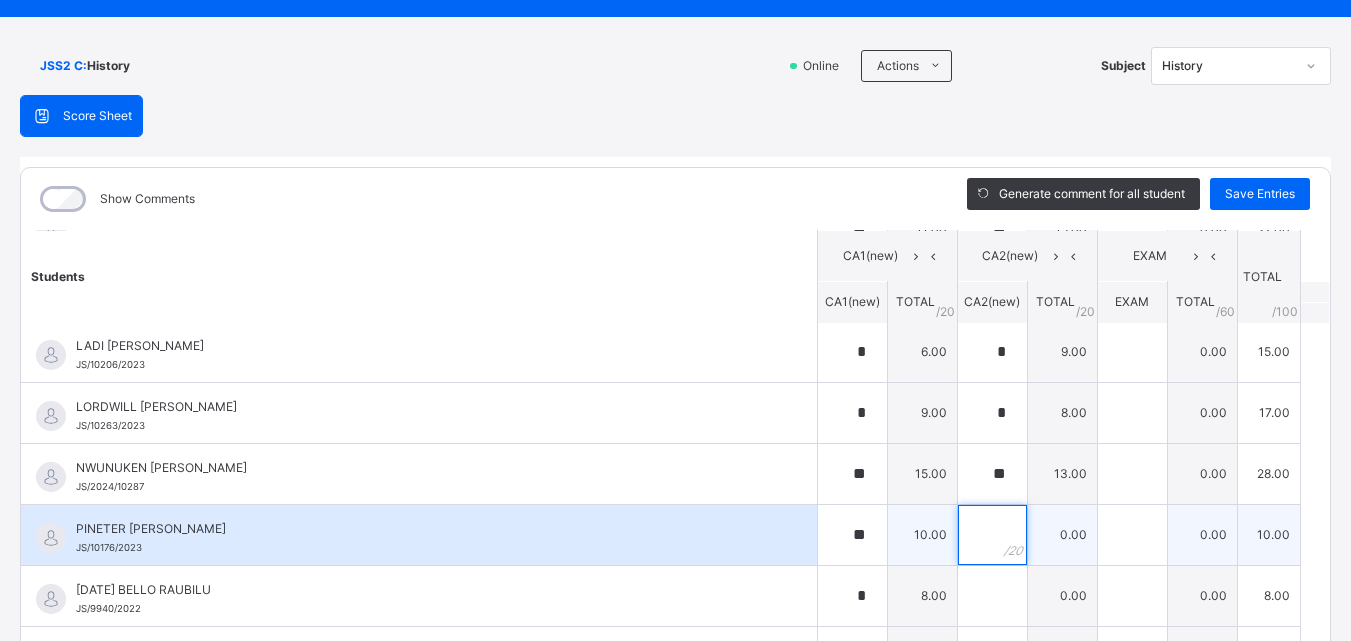 click at bounding box center [992, 535] 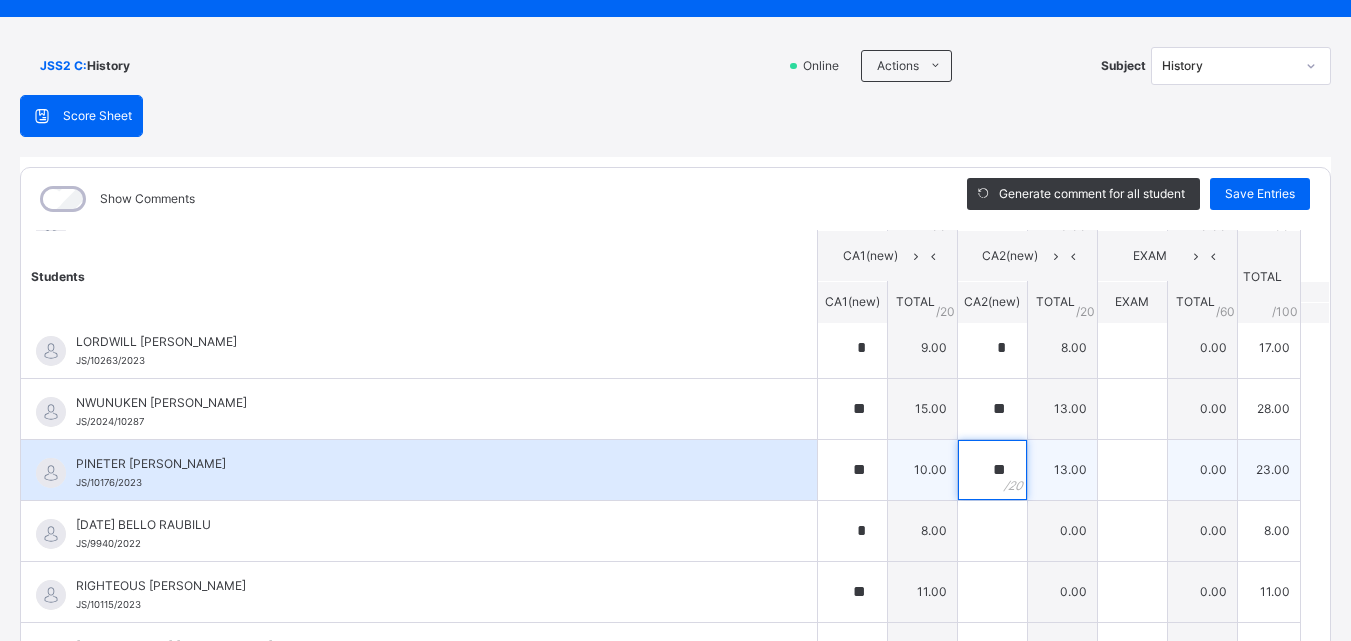 scroll, scrollTop: 1200, scrollLeft: 0, axis: vertical 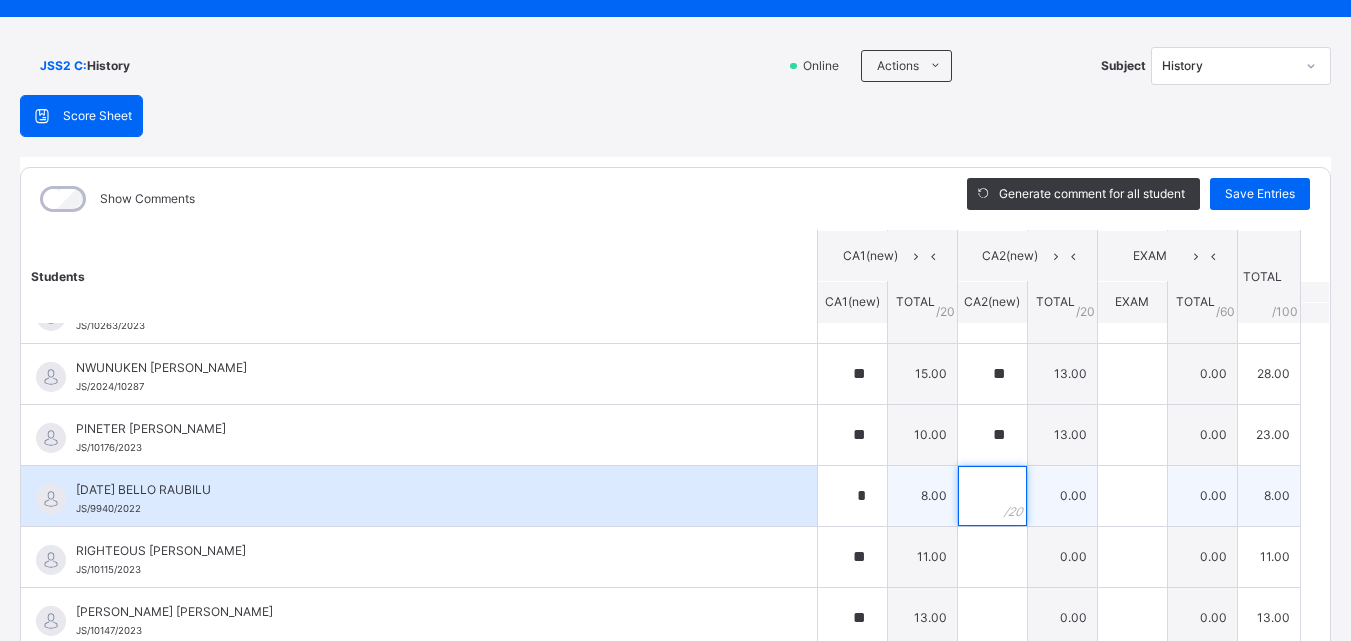 click at bounding box center [992, 496] 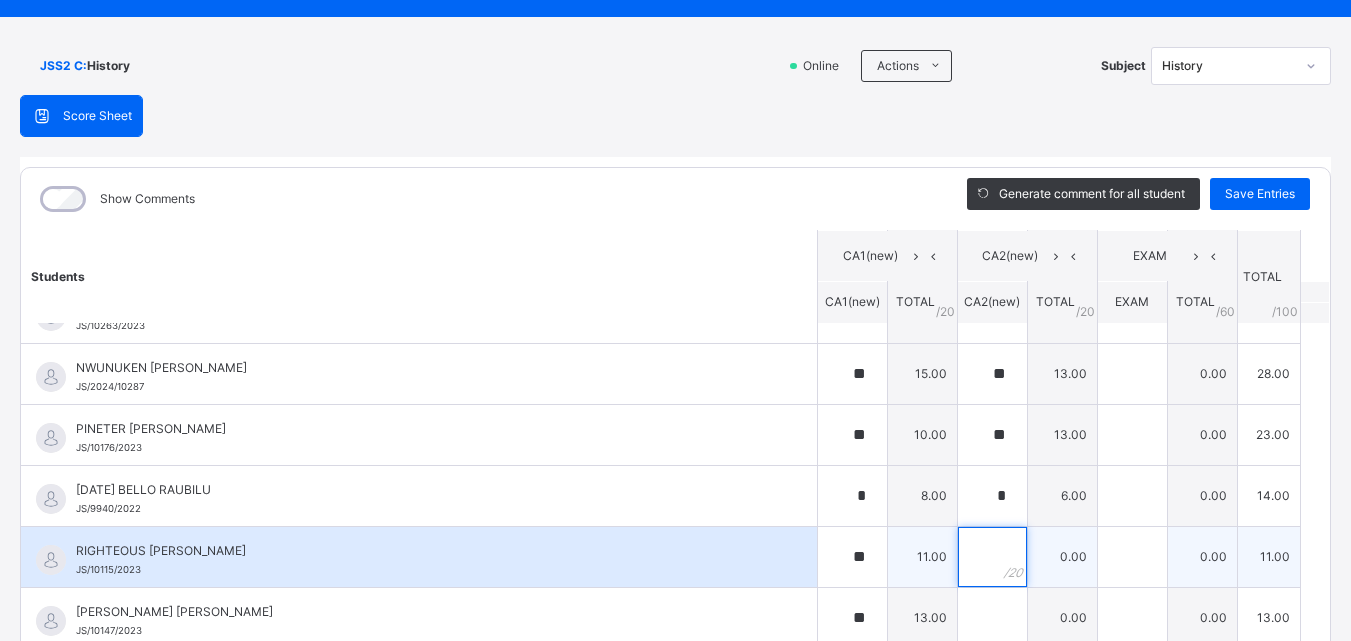 click at bounding box center [992, 557] 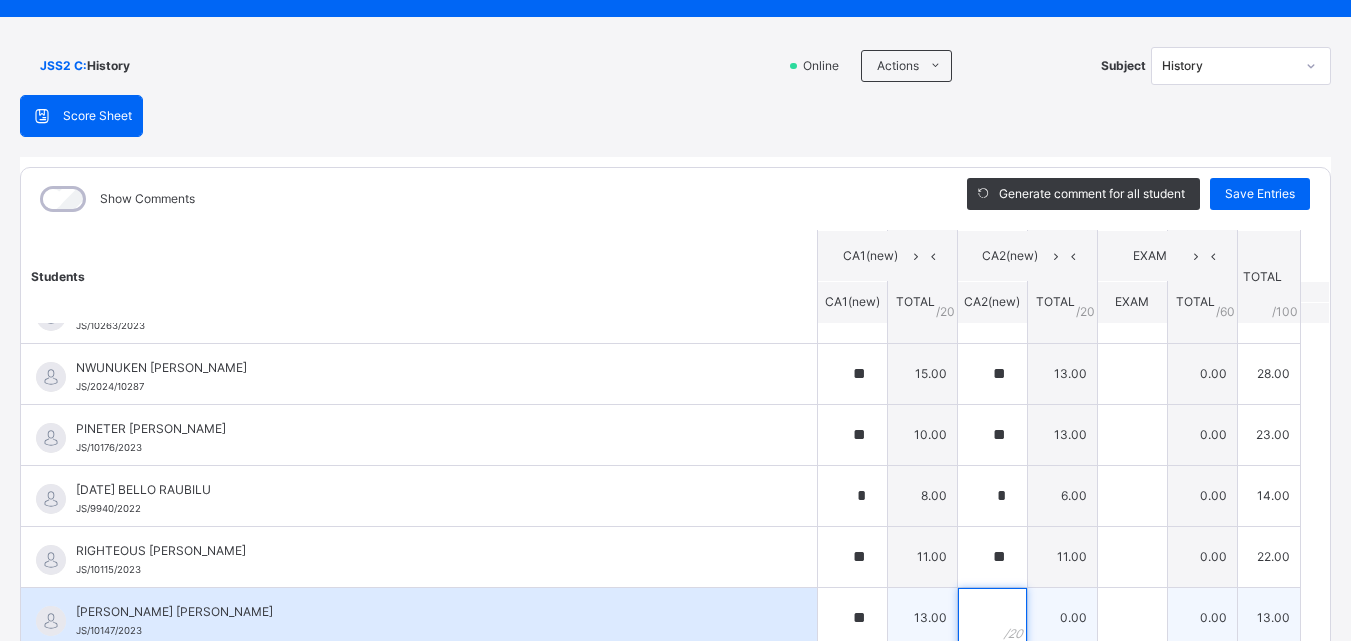 click at bounding box center [992, 618] 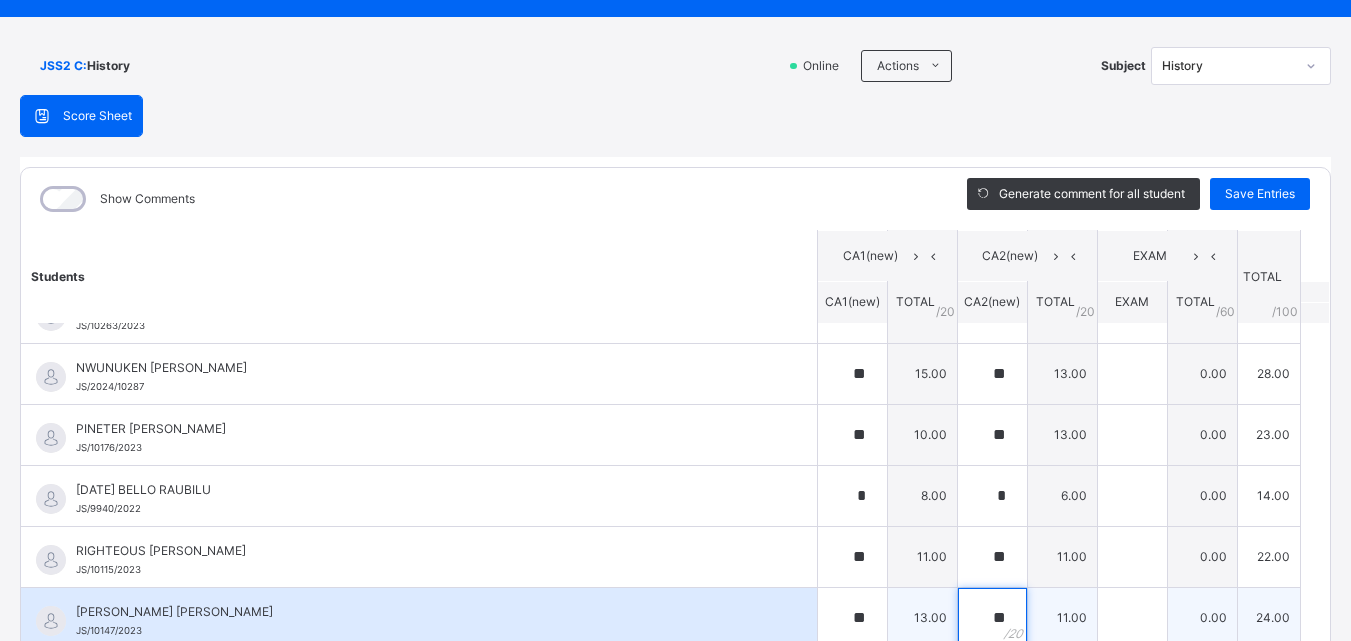scroll, scrollTop: 1300, scrollLeft: 0, axis: vertical 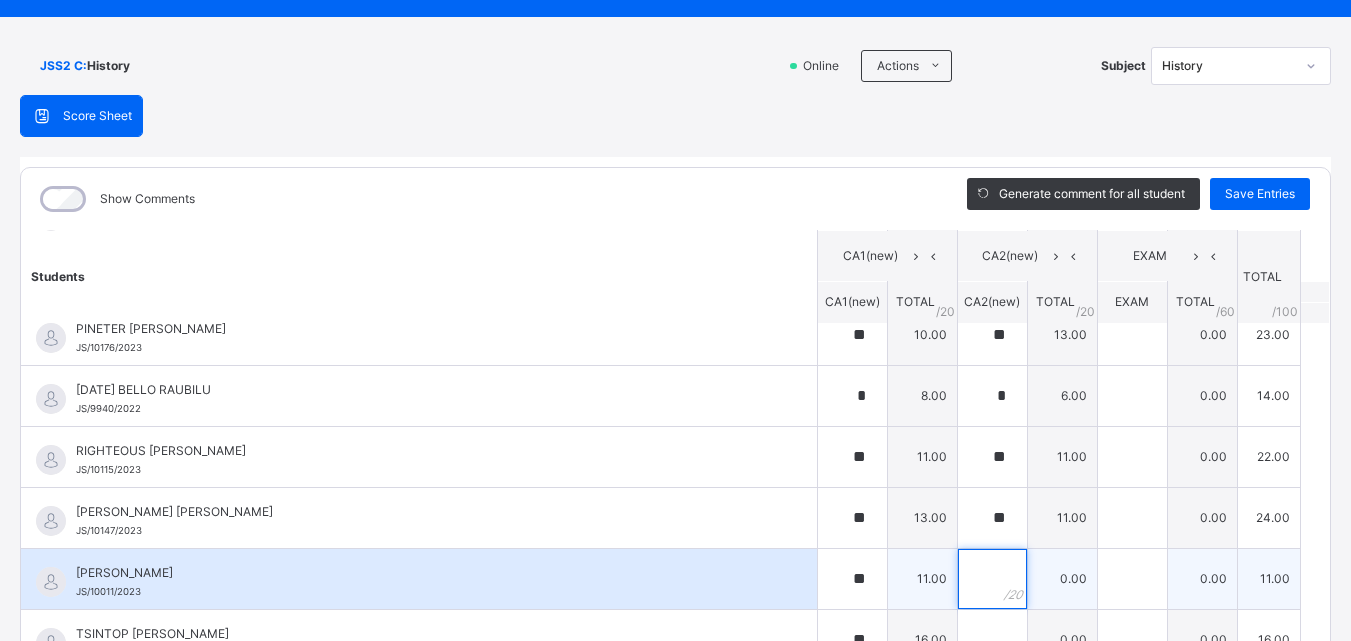 click at bounding box center [992, 579] 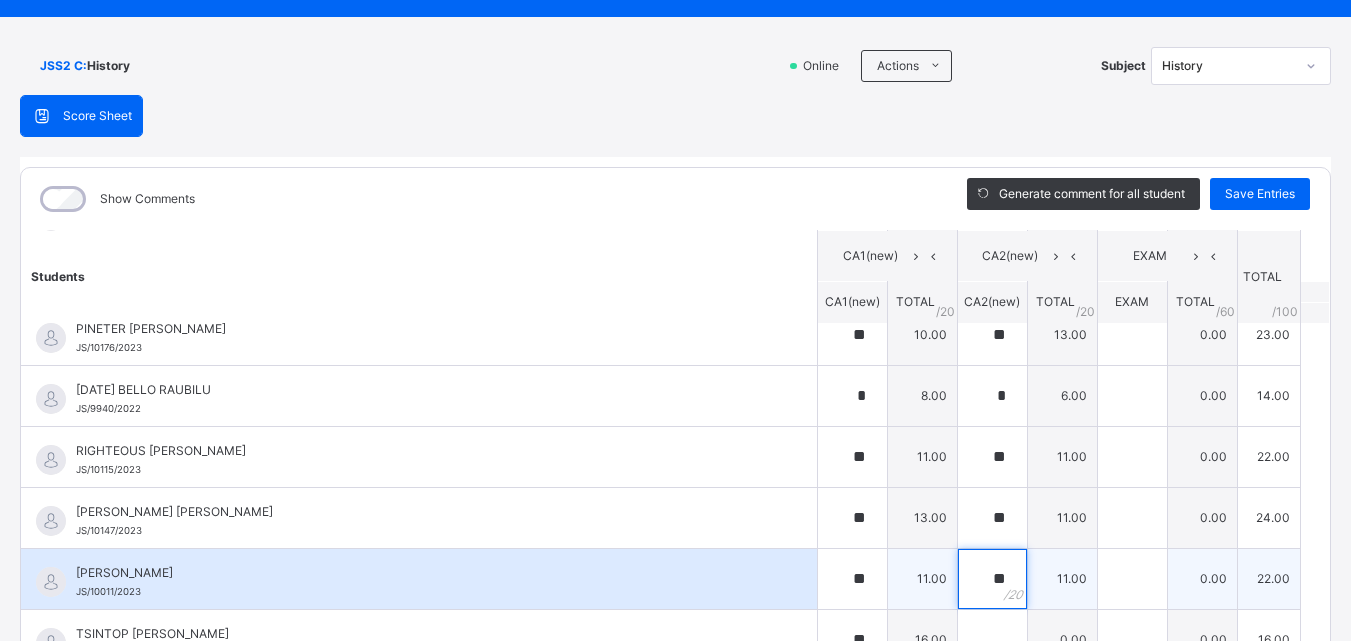 scroll, scrollTop: 1363, scrollLeft: 0, axis: vertical 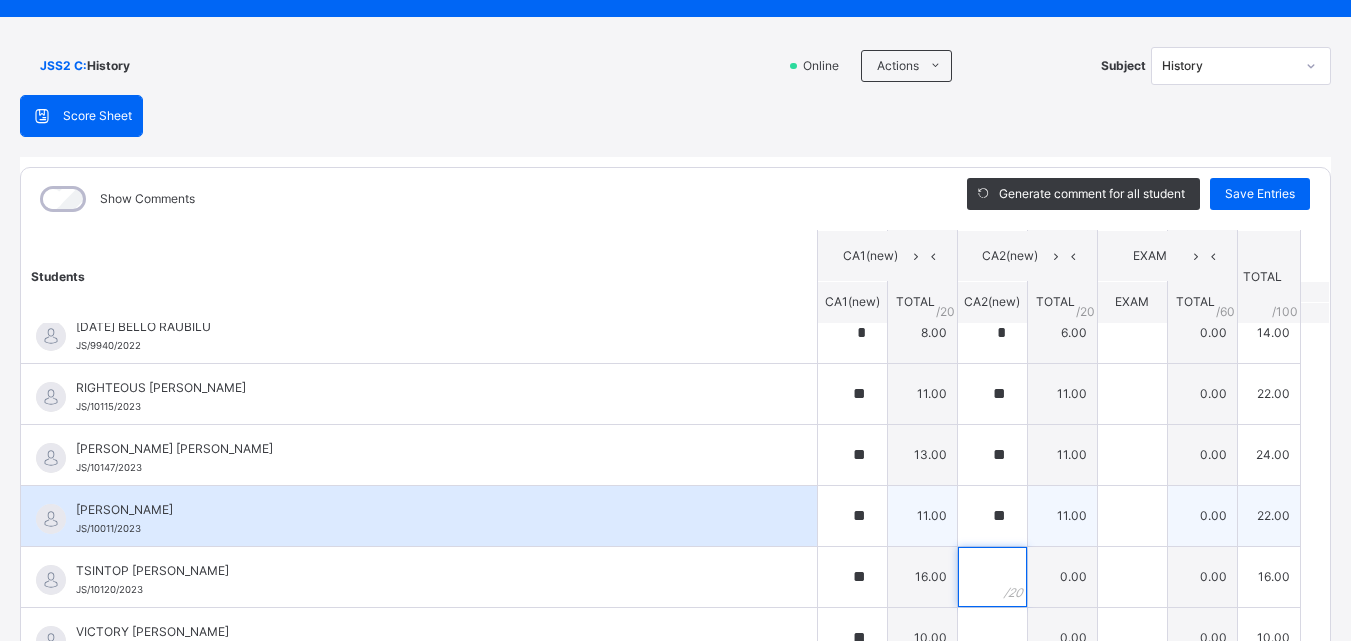 click at bounding box center [992, 577] 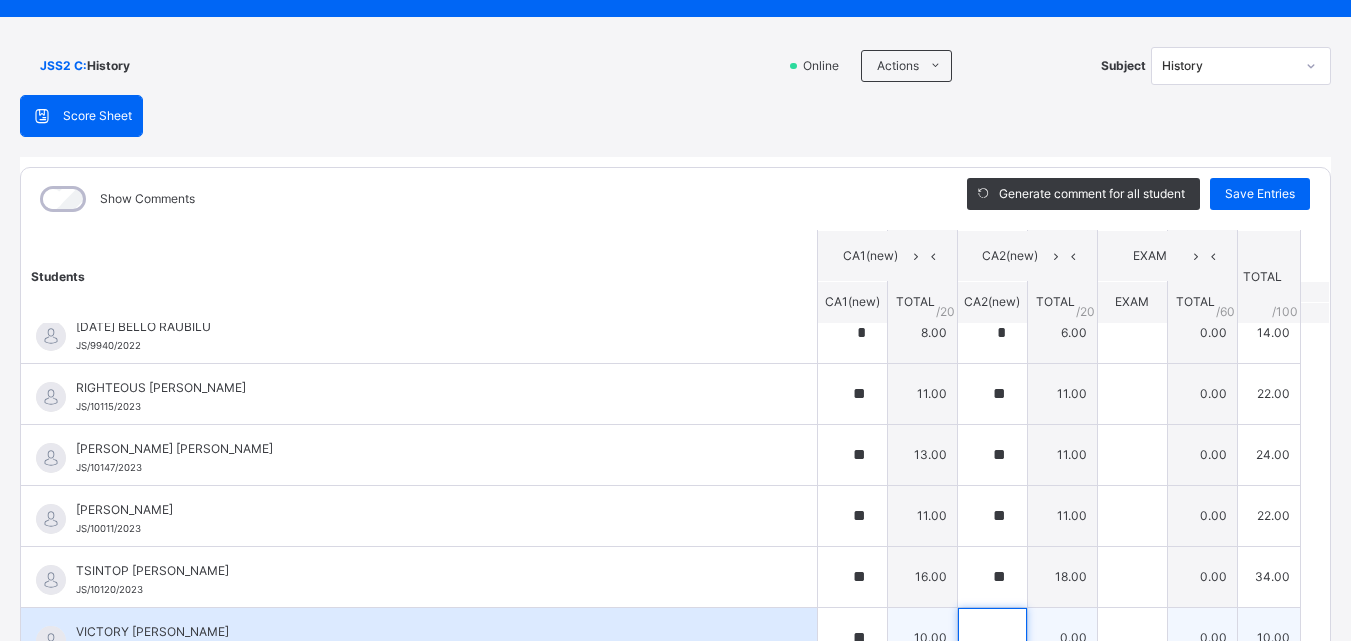 click at bounding box center (992, 638) 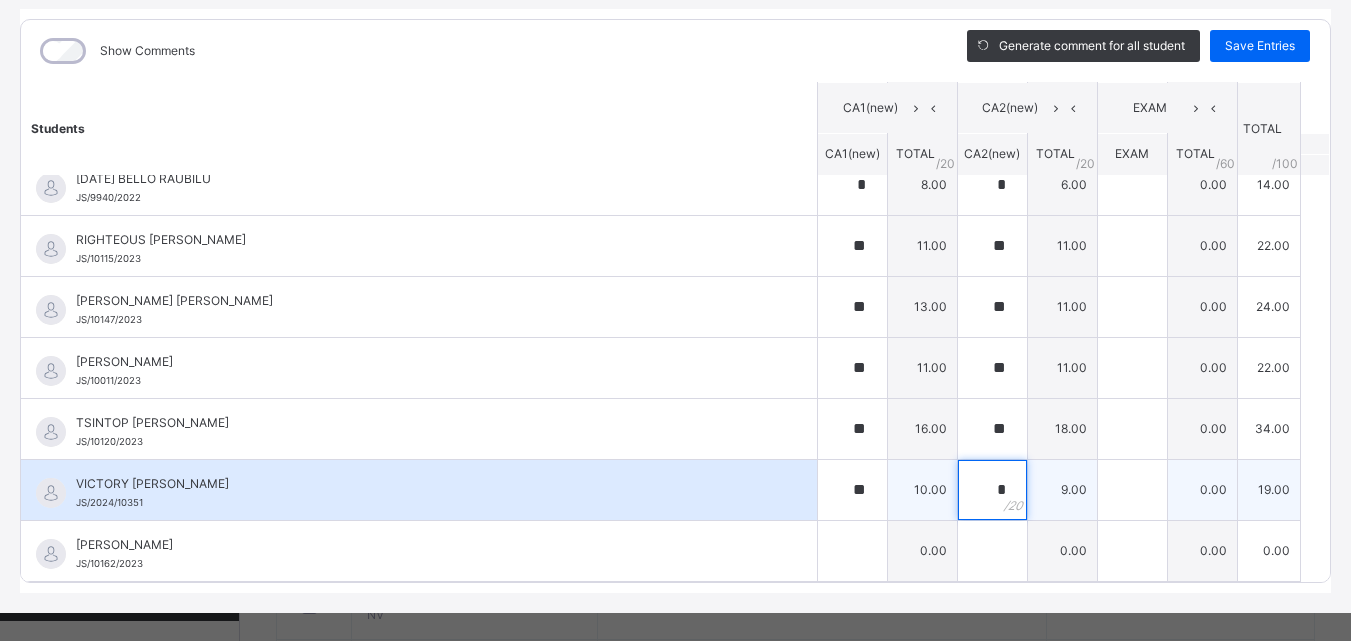 scroll, scrollTop: 270, scrollLeft: 0, axis: vertical 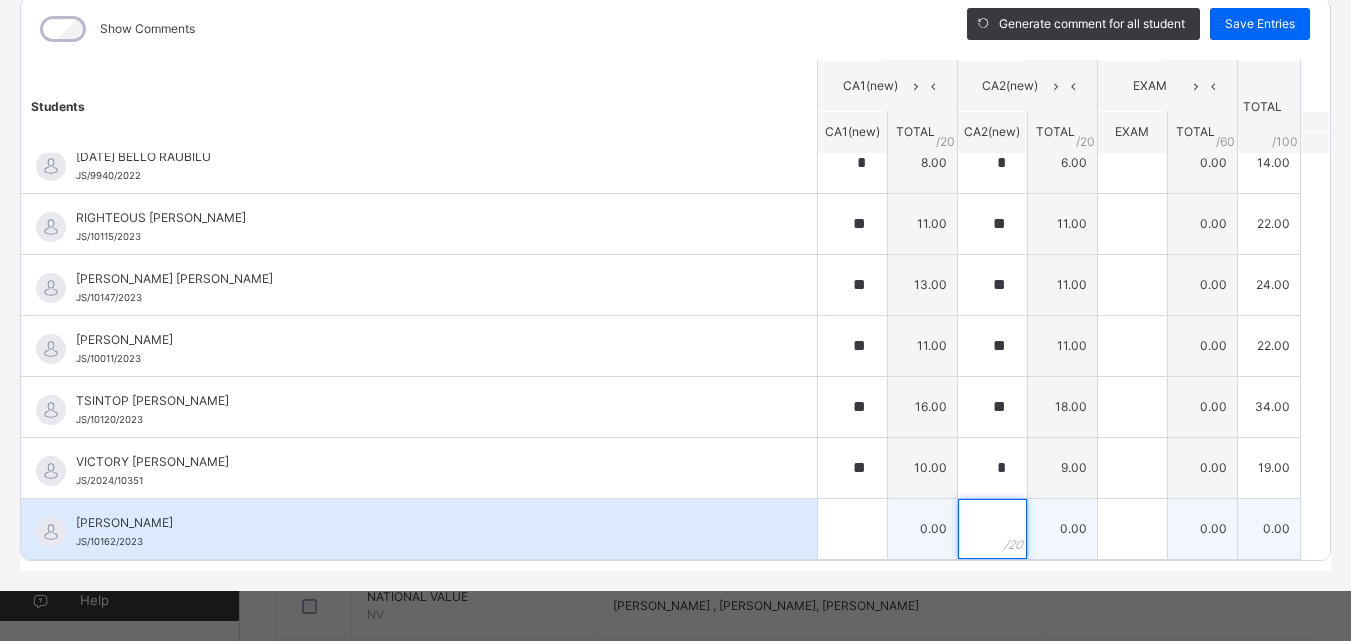 click at bounding box center (992, 529) 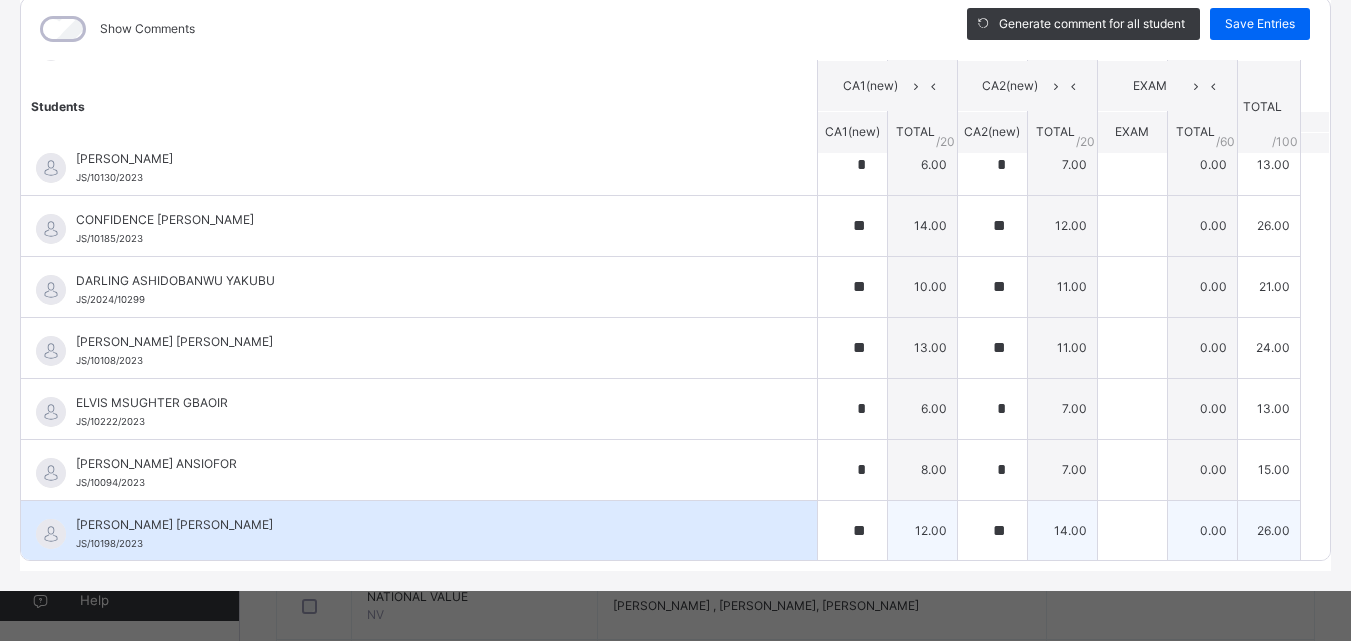 scroll, scrollTop: 0, scrollLeft: 0, axis: both 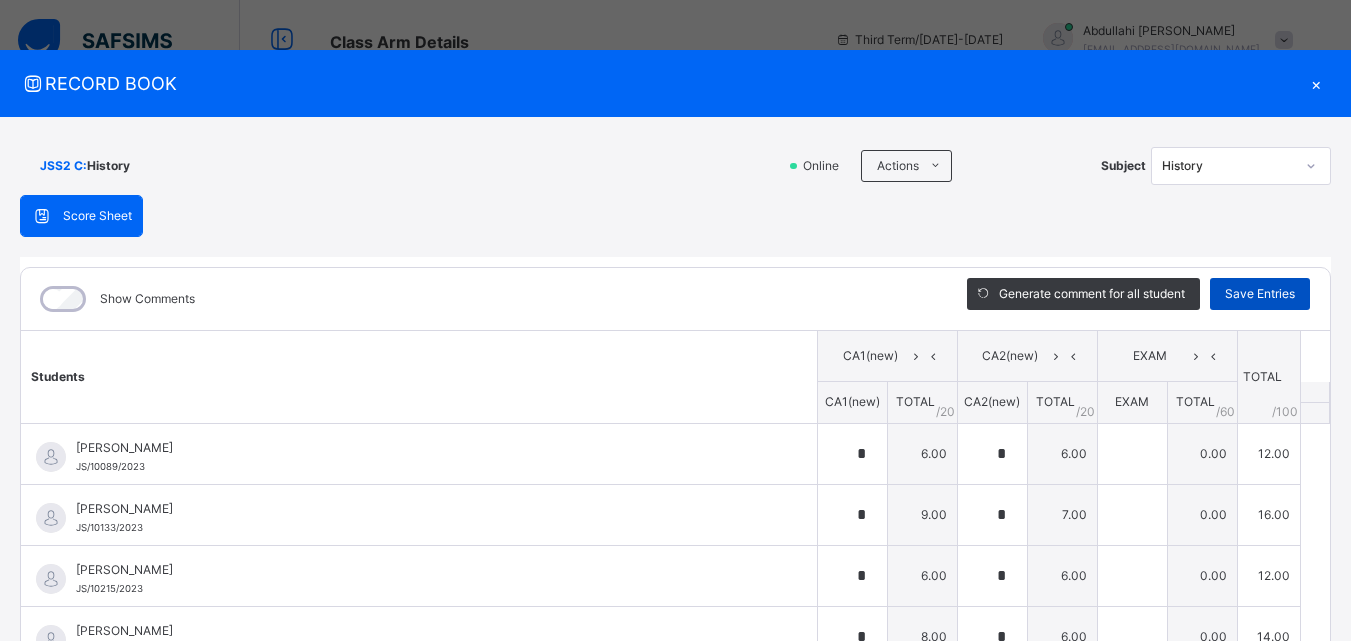 click on "Save Entries" at bounding box center [1260, 294] 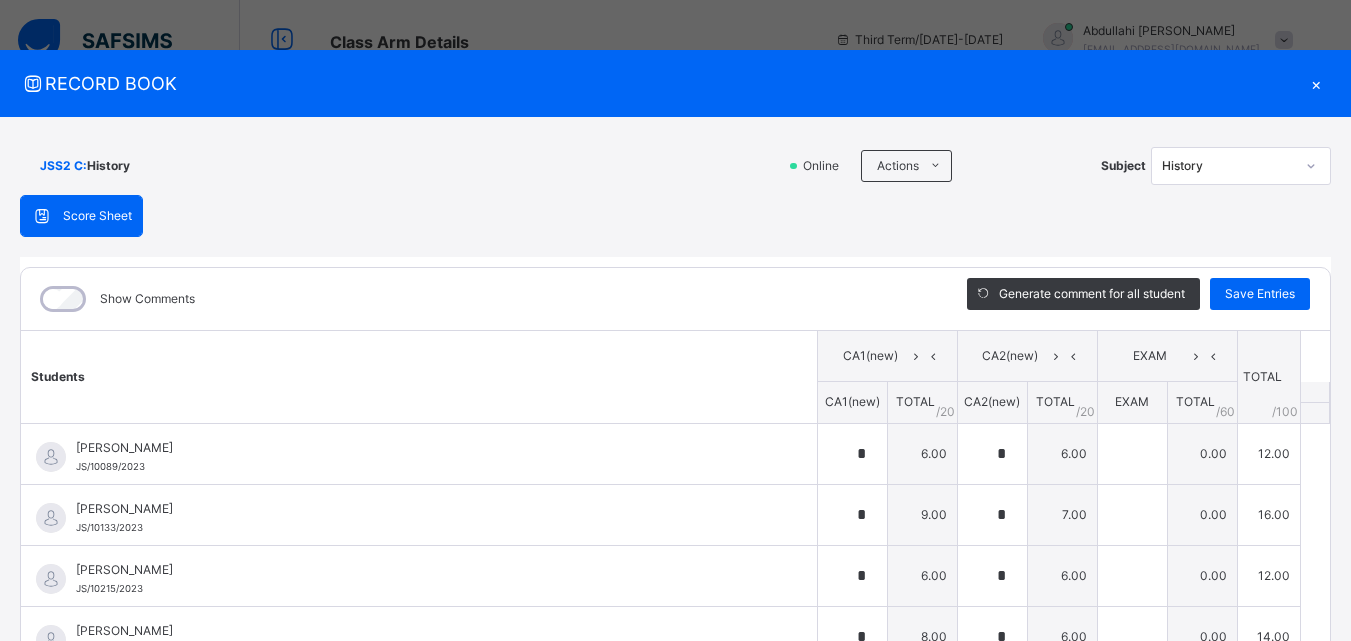 click on "×" at bounding box center [1316, 83] 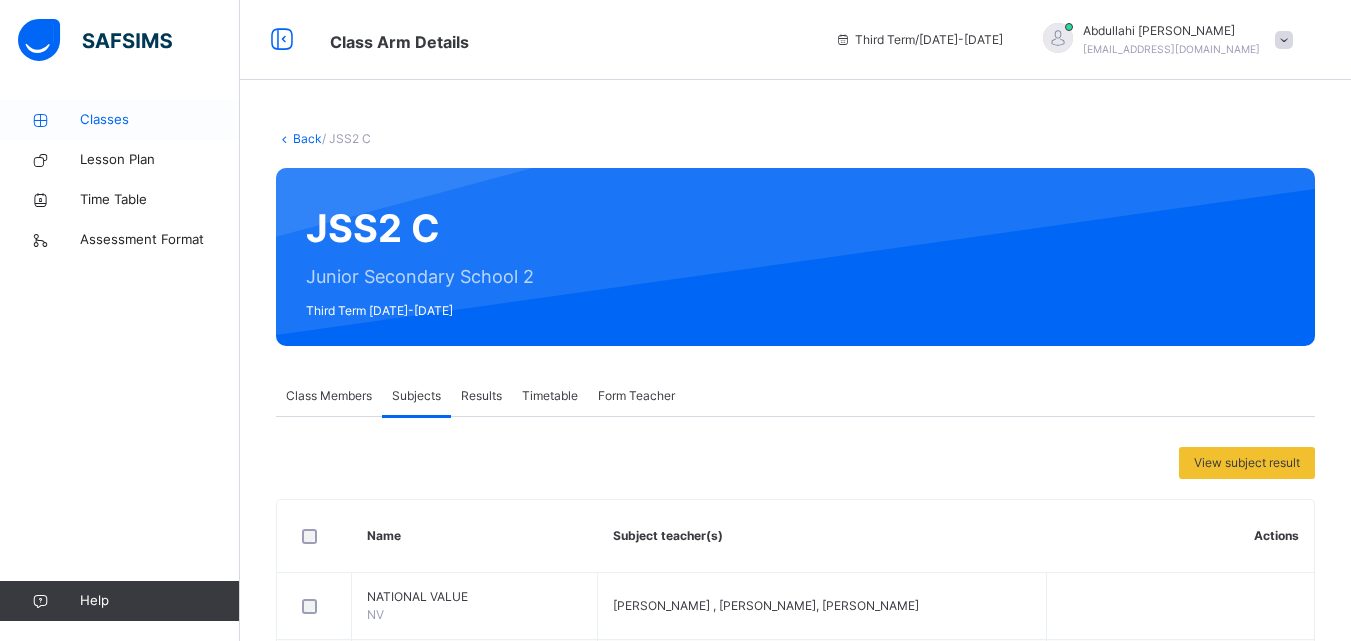 click on "Classes" at bounding box center (160, 120) 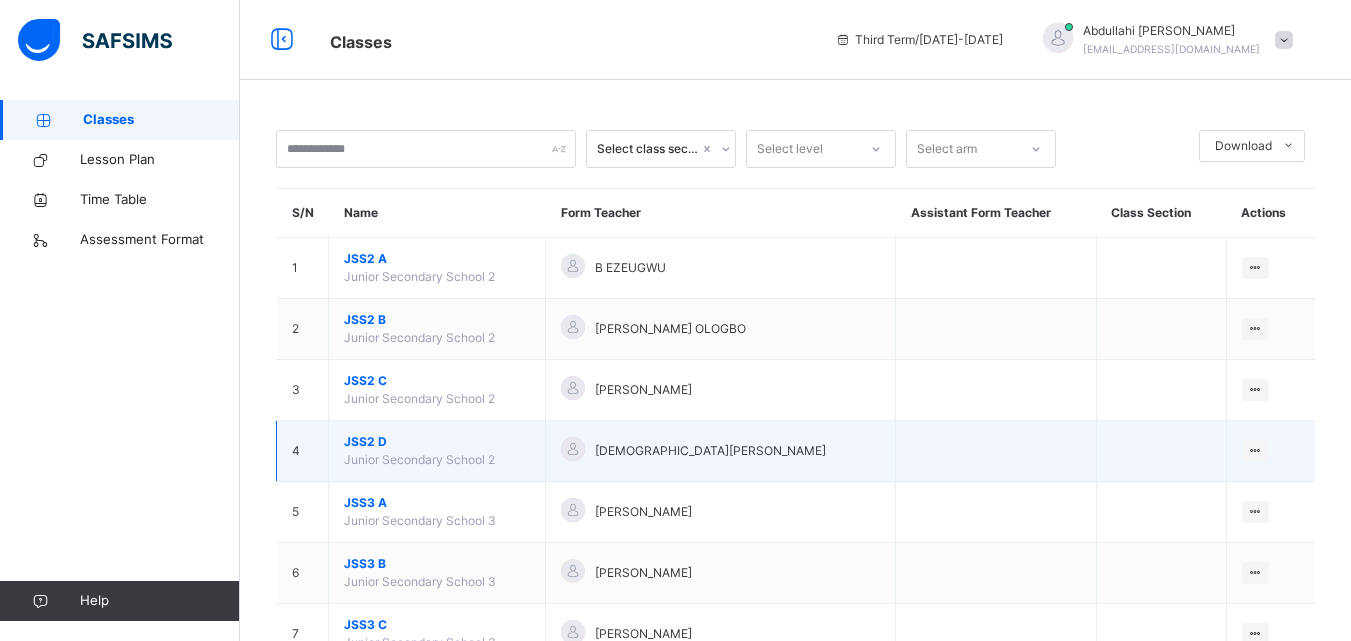 click on "JSS2   D" at bounding box center (437, 442) 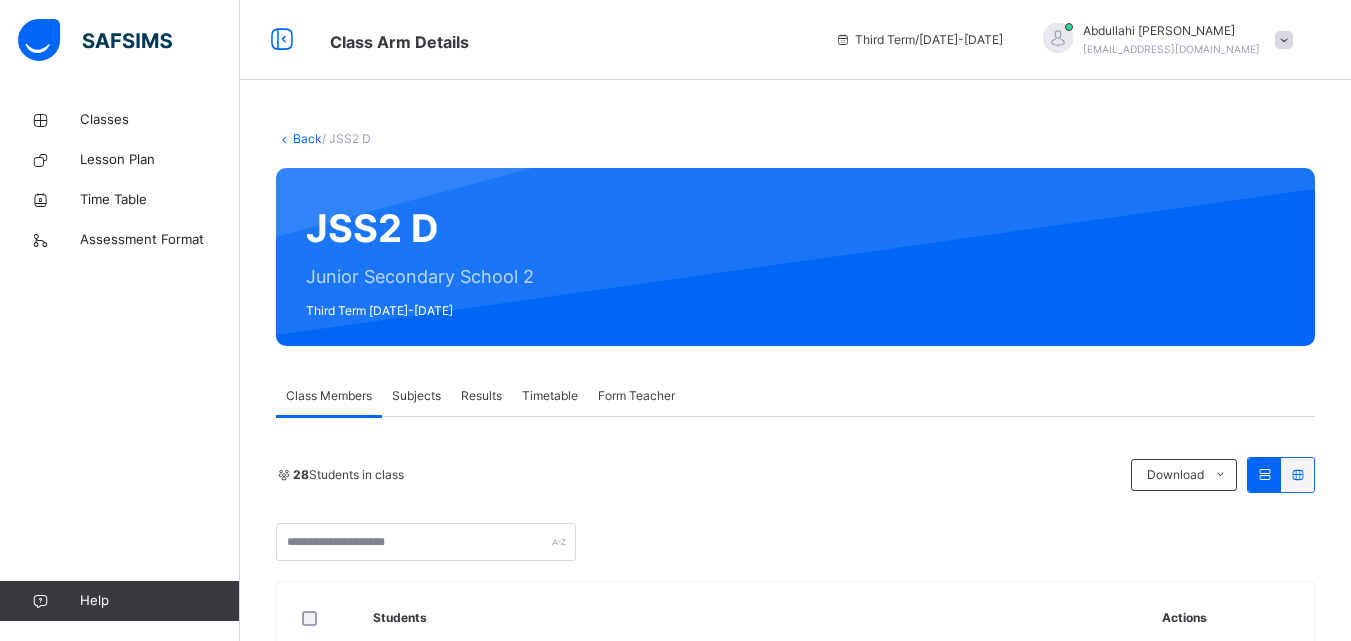 click on "Subjects" at bounding box center [416, 396] 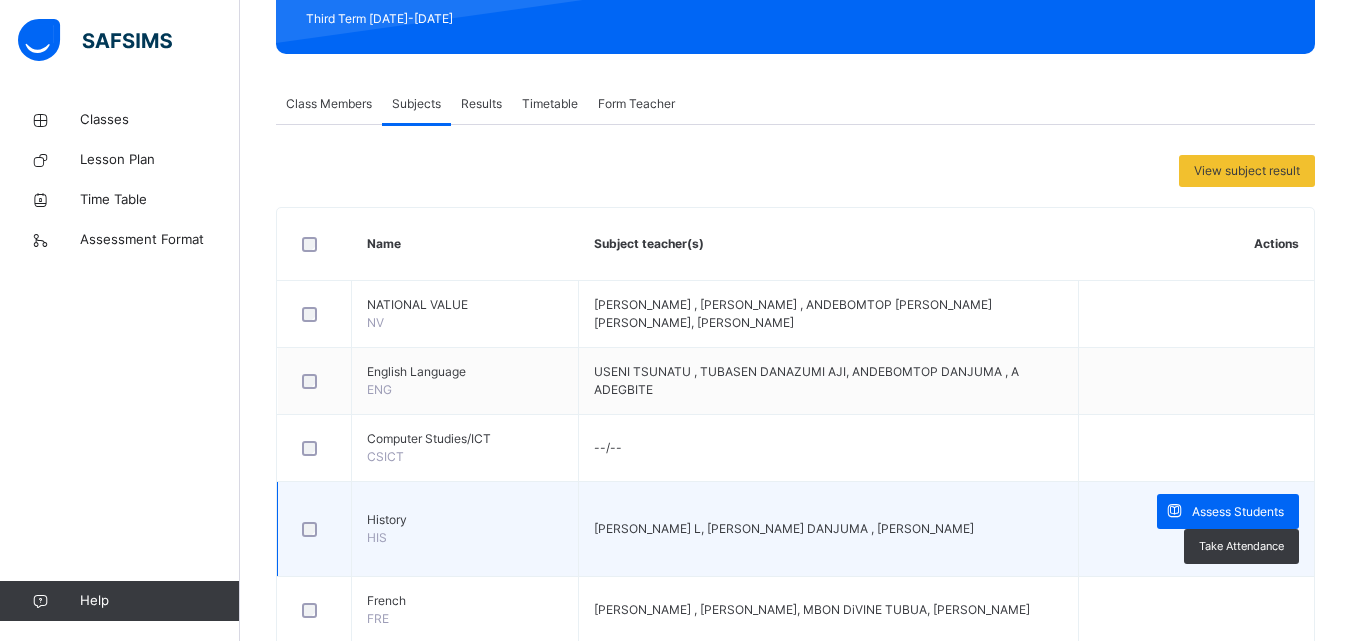 scroll, scrollTop: 300, scrollLeft: 0, axis: vertical 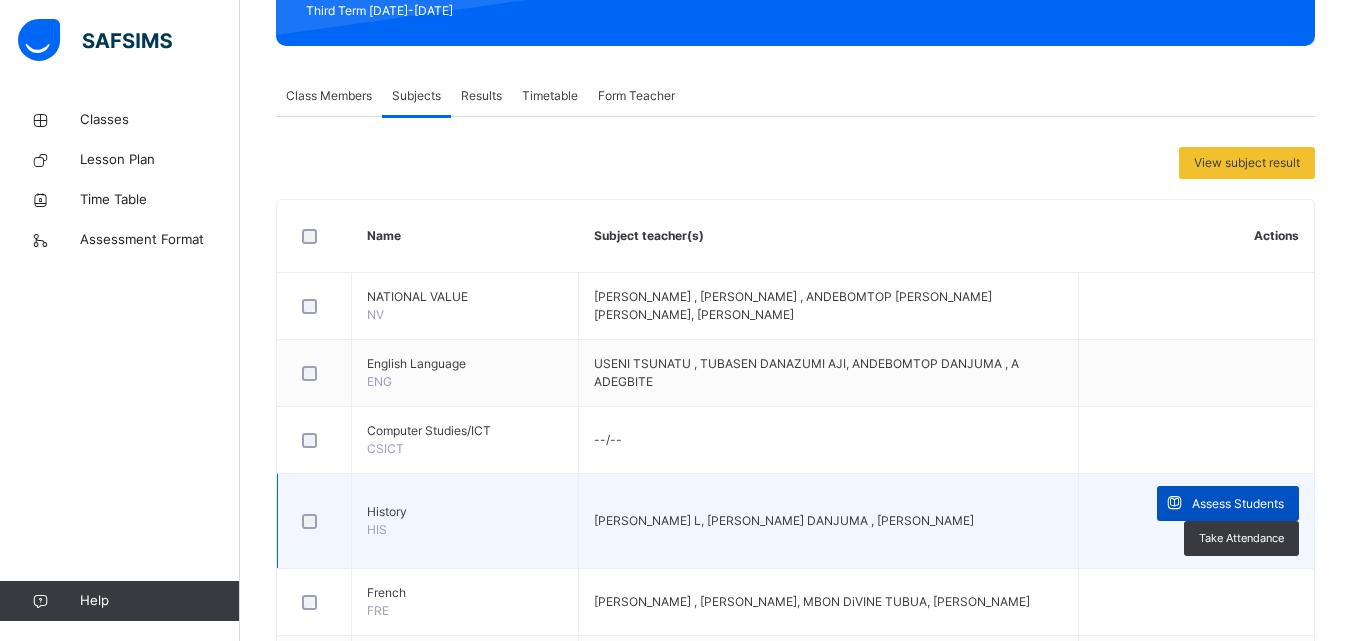 click on "Assess Students" at bounding box center [1238, 504] 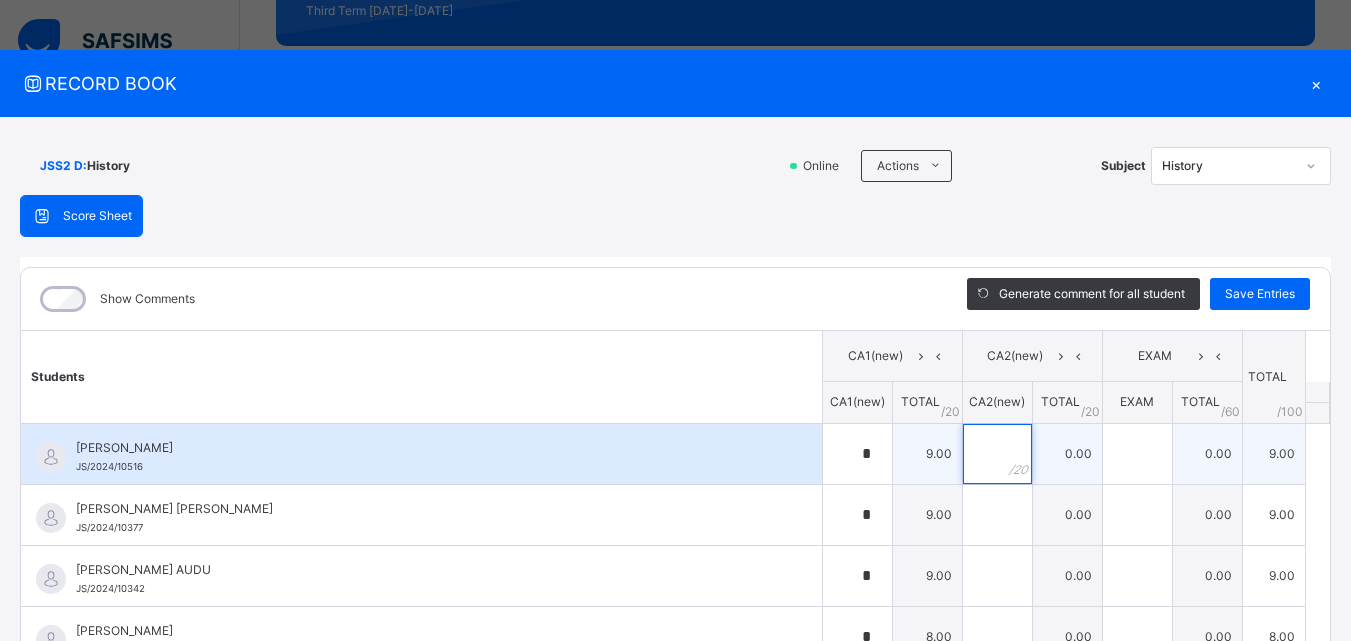 click at bounding box center (997, 454) 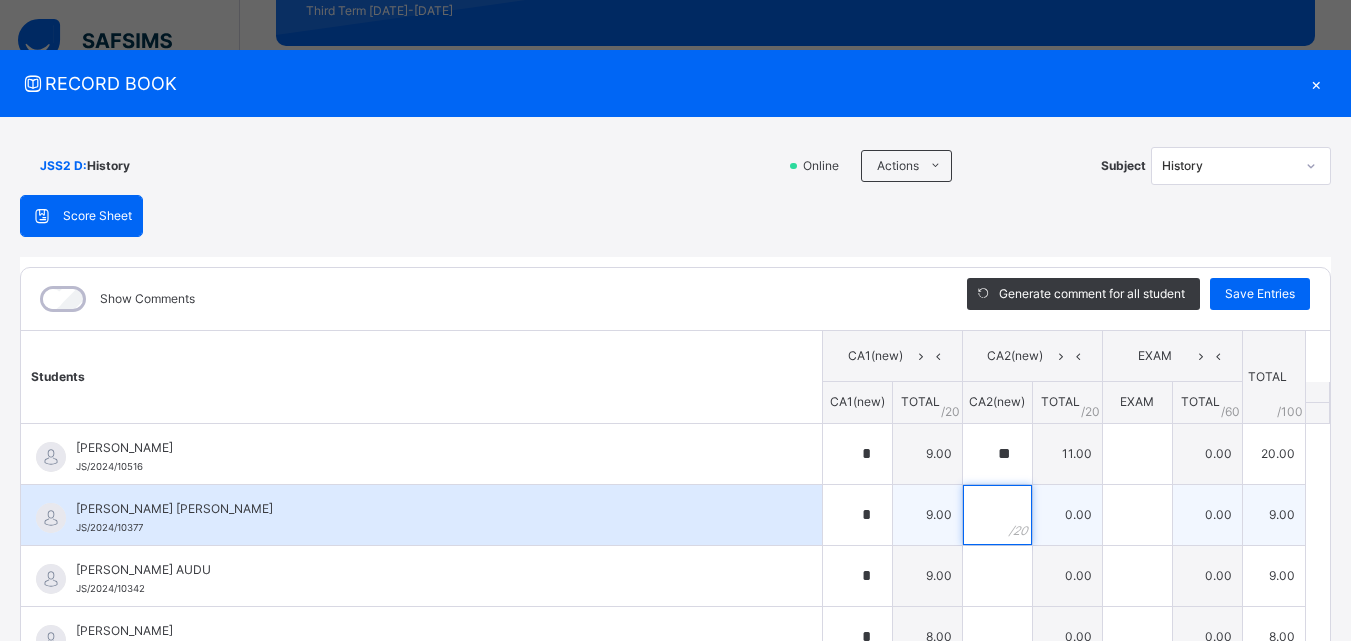 click at bounding box center (997, 515) 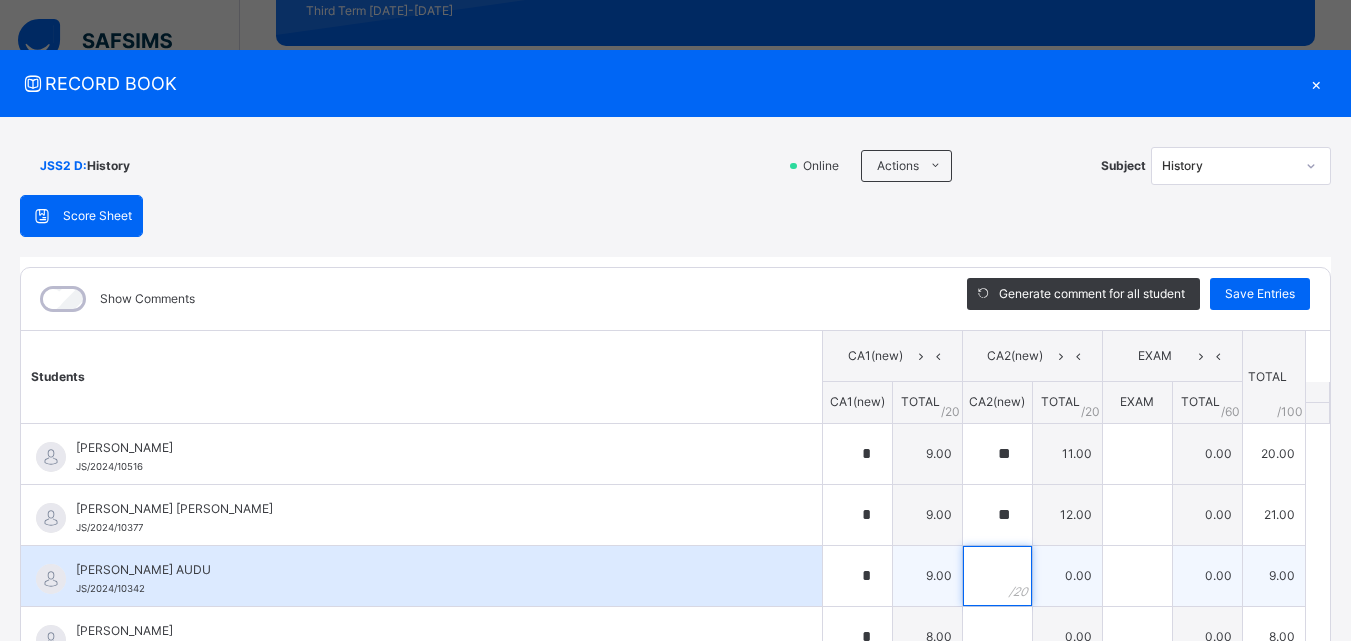 click at bounding box center [997, 576] 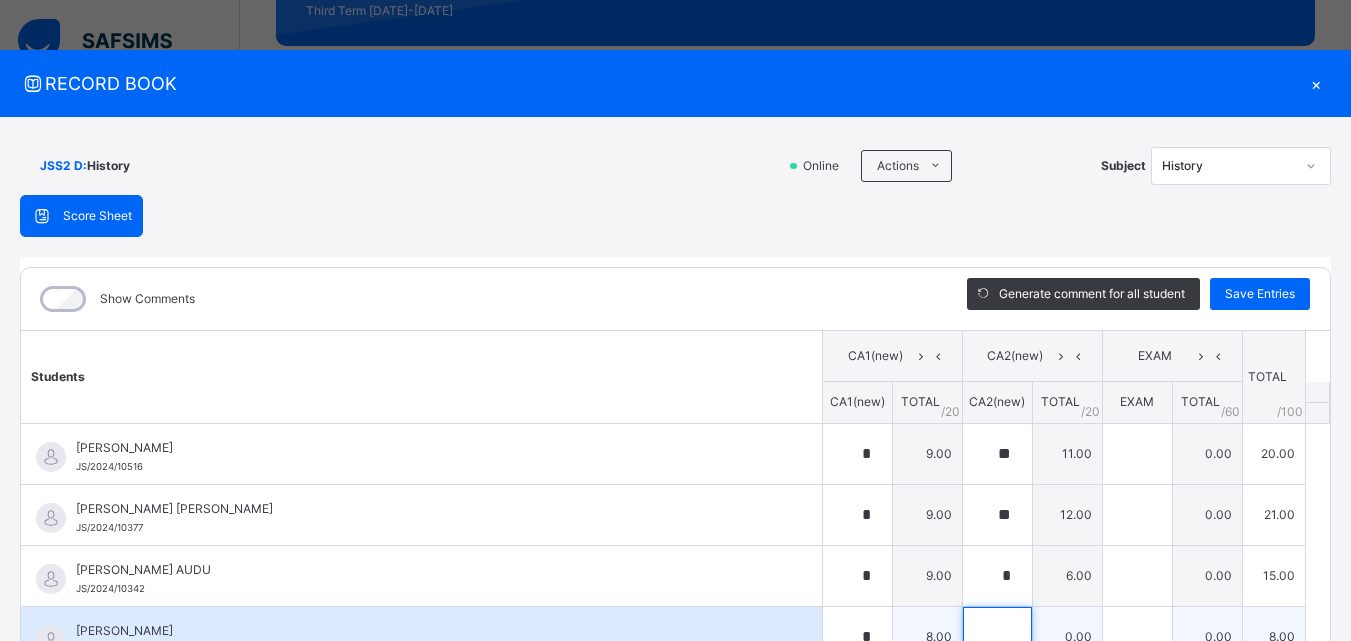 click at bounding box center [997, 637] 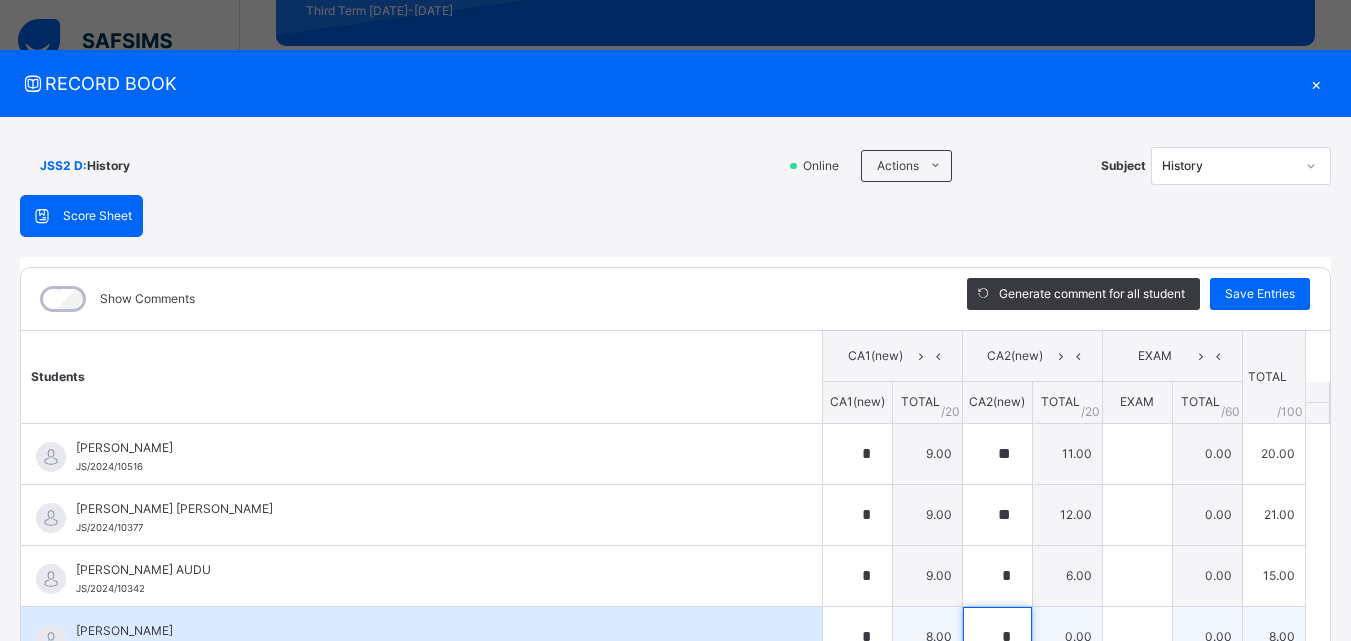 scroll, scrollTop: 6, scrollLeft: 0, axis: vertical 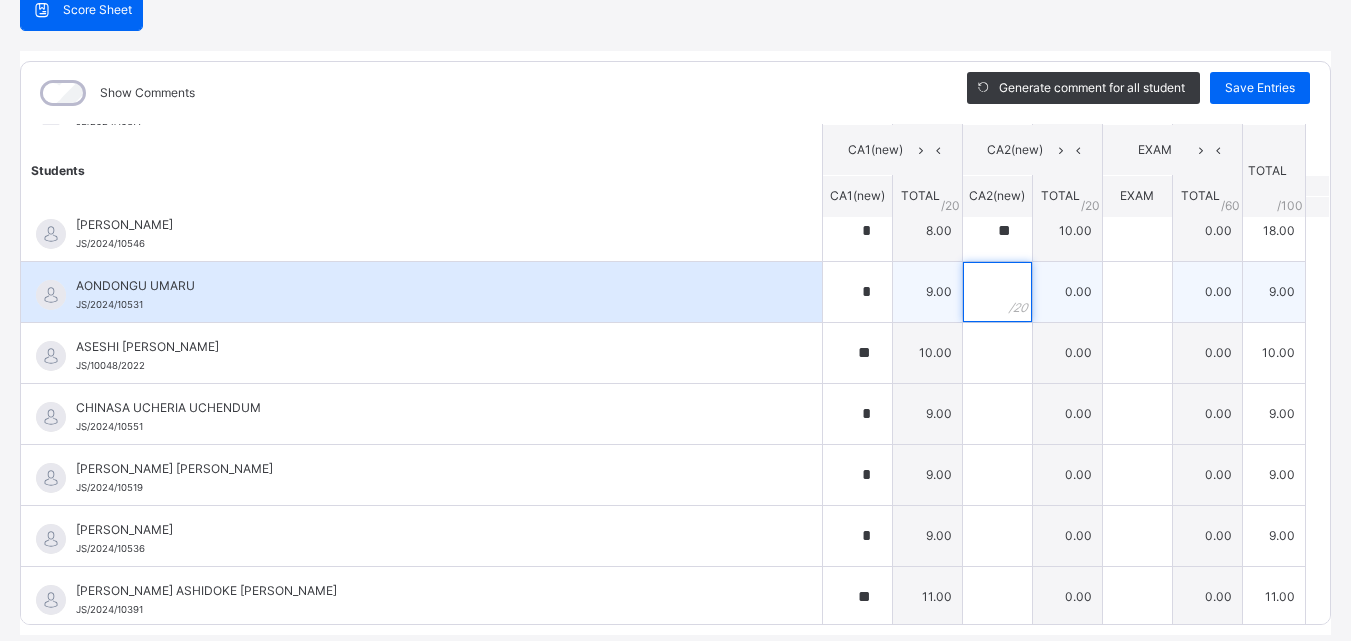 click at bounding box center (997, 292) 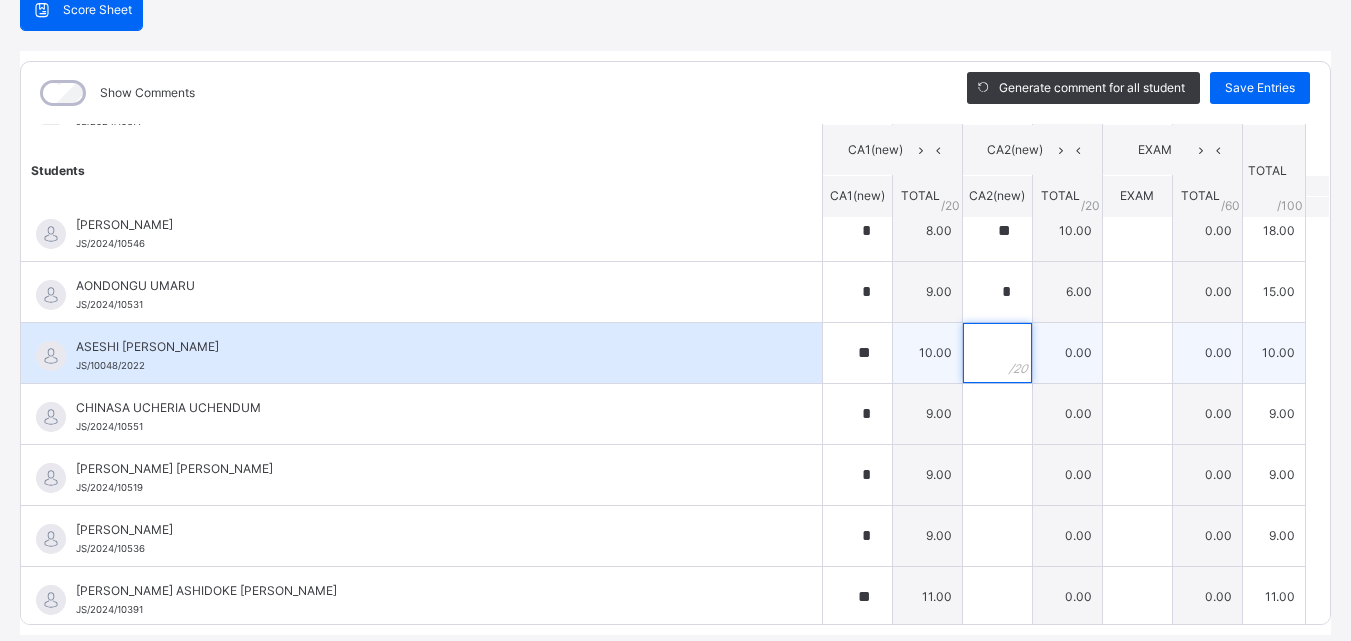 click at bounding box center [997, 353] 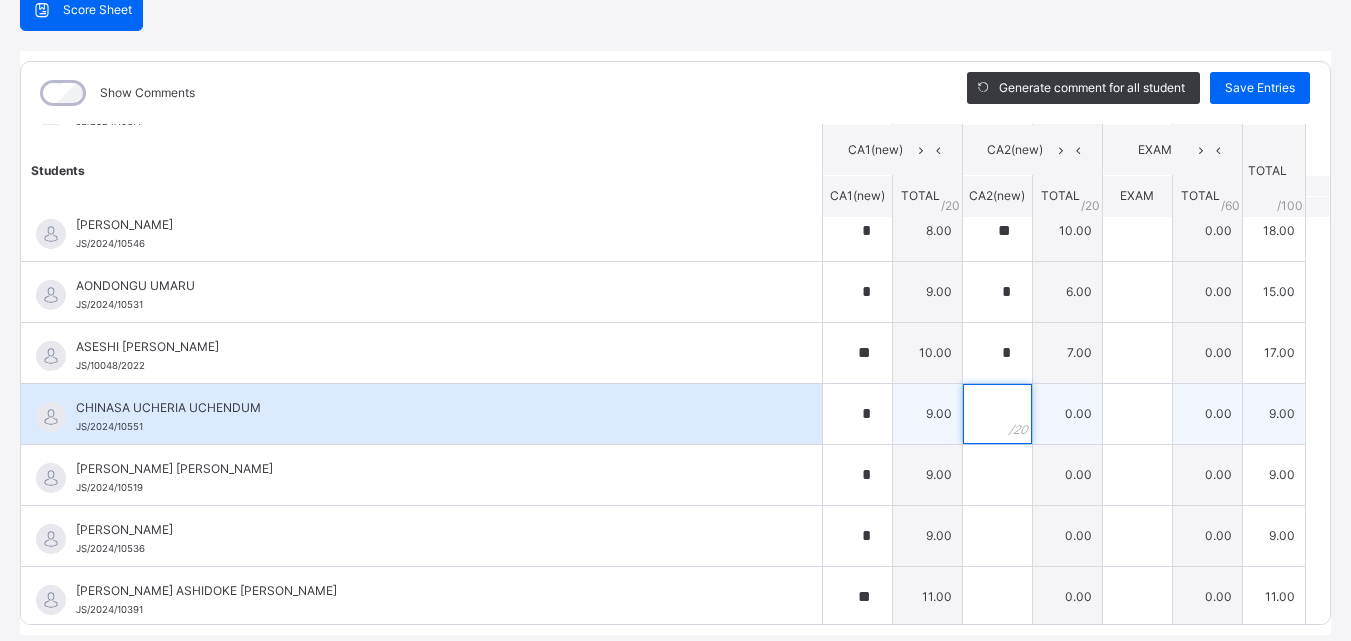 click at bounding box center [997, 414] 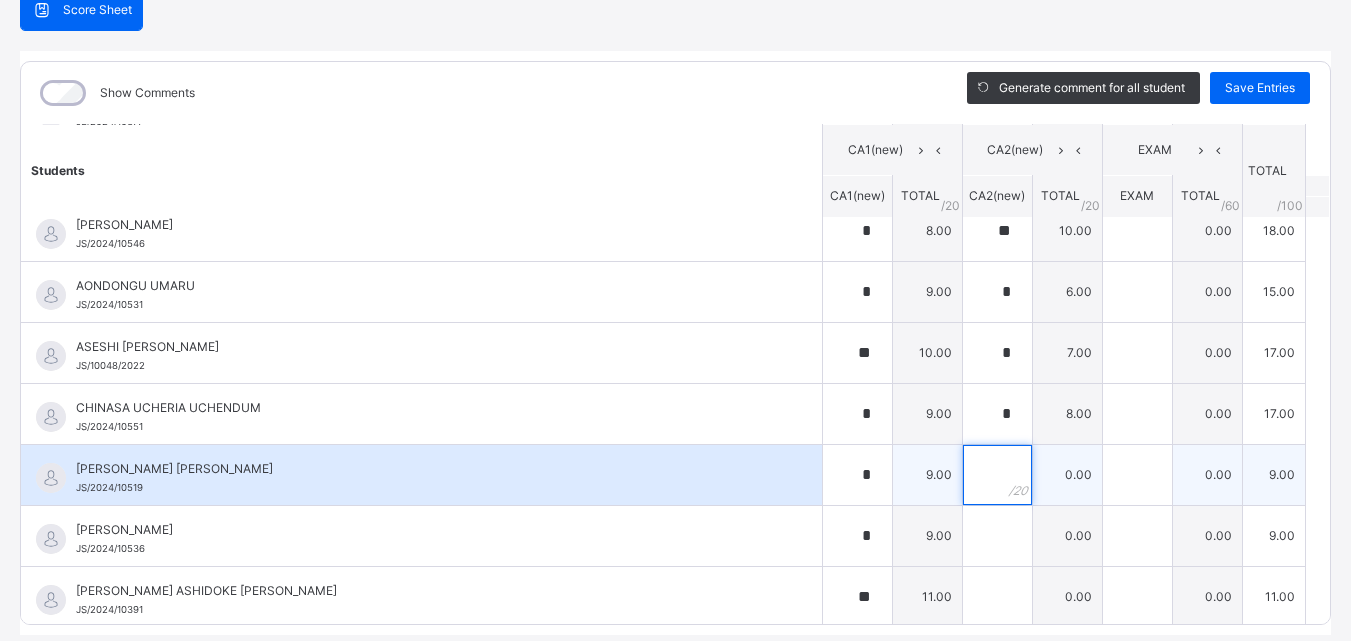 click at bounding box center (997, 475) 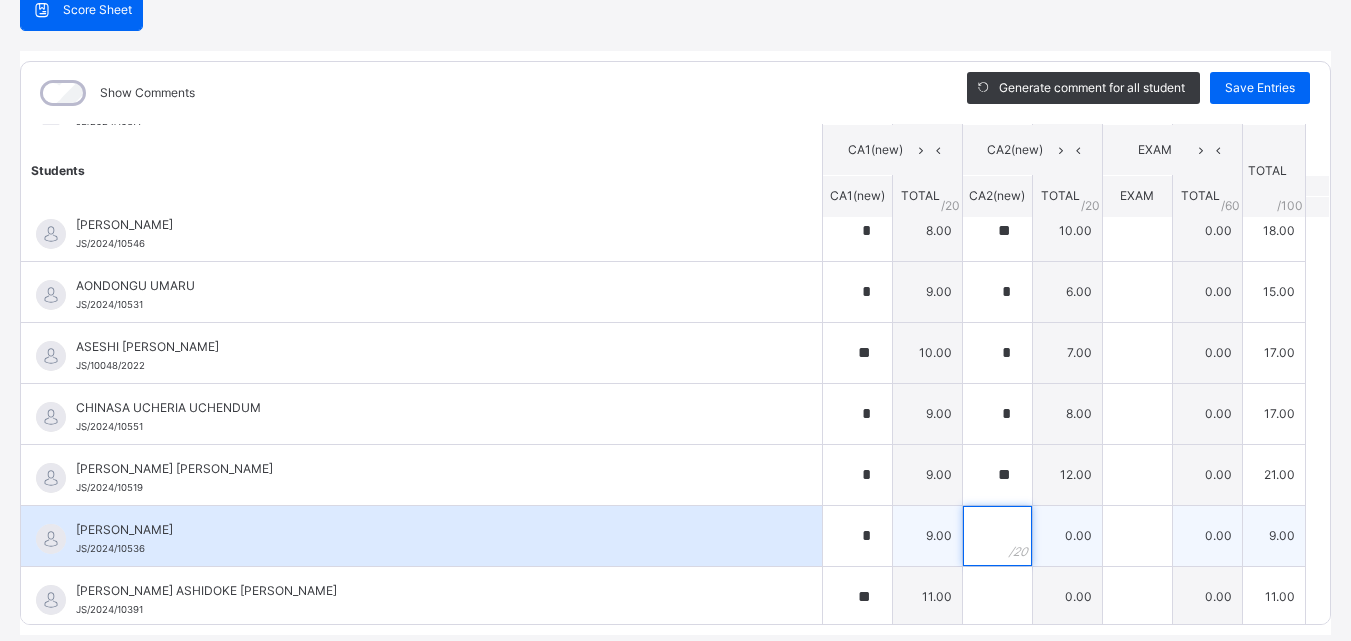 click at bounding box center (997, 536) 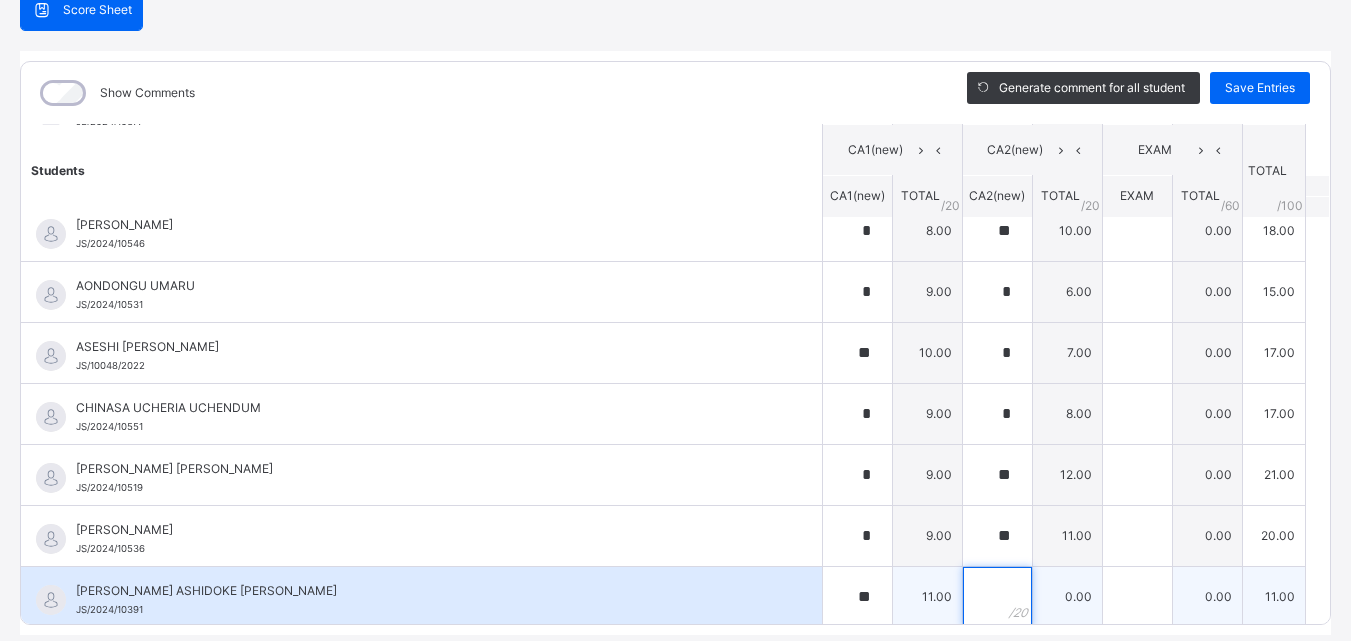 click at bounding box center (997, 597) 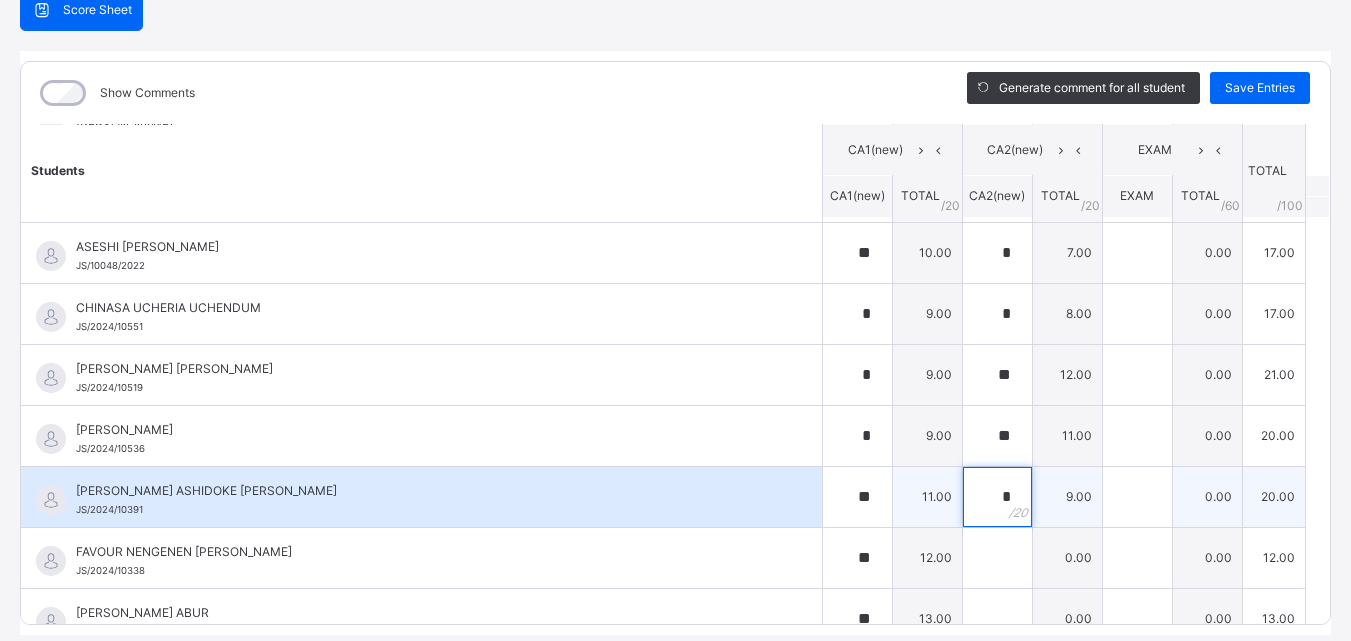 scroll, scrollTop: 400, scrollLeft: 0, axis: vertical 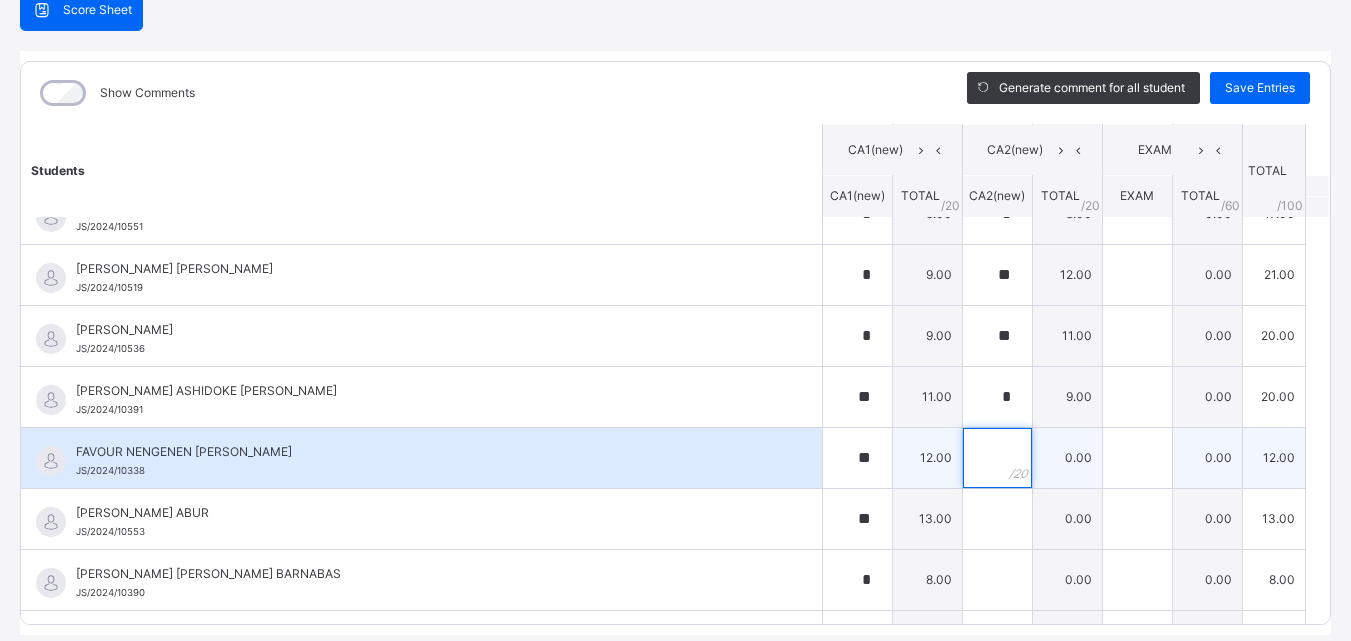 click at bounding box center [997, 458] 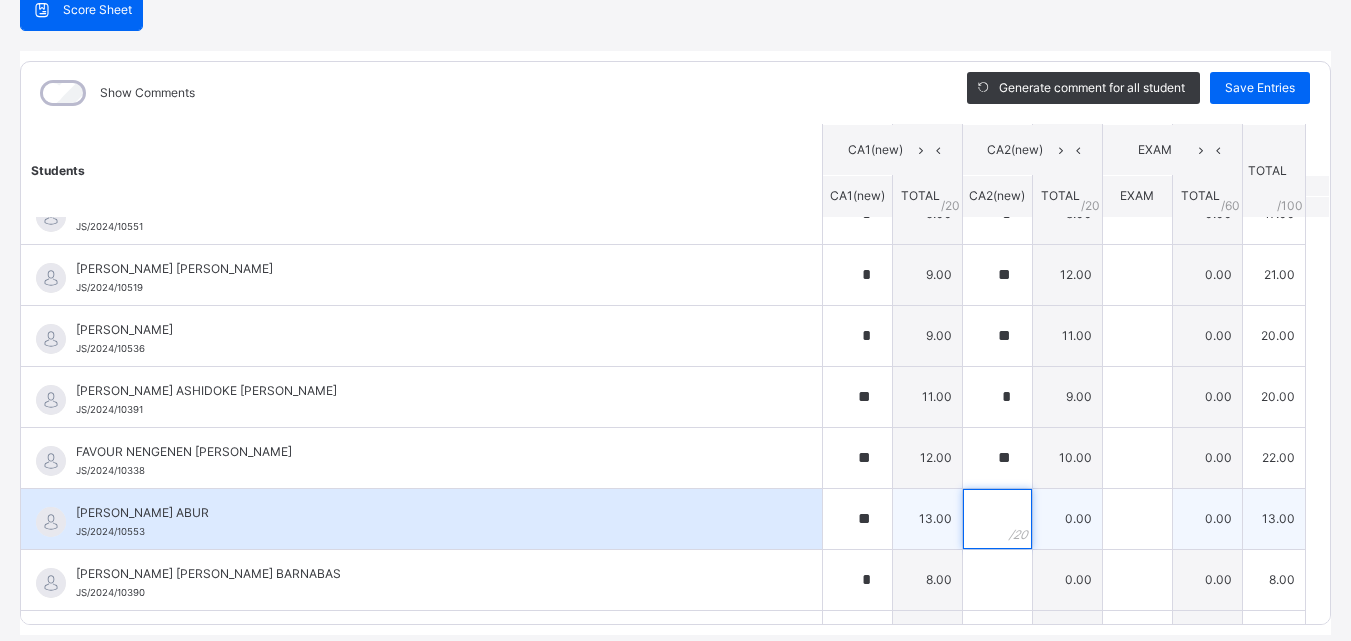 click at bounding box center [997, 519] 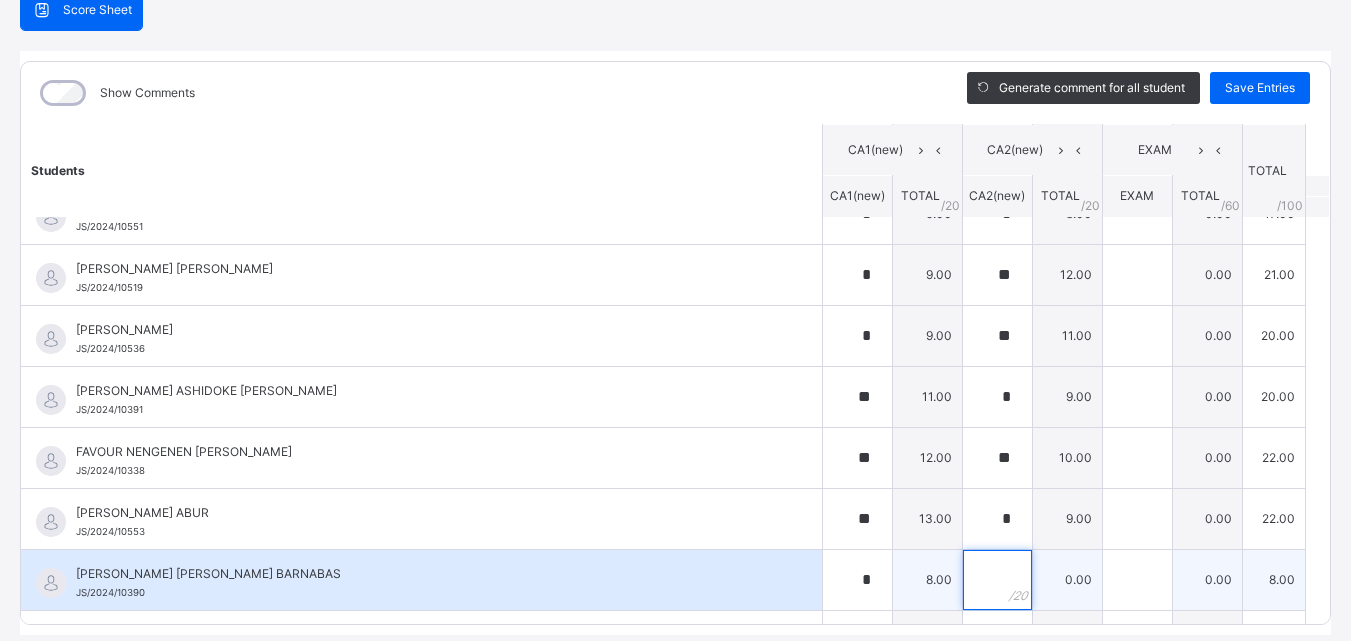 click at bounding box center [997, 580] 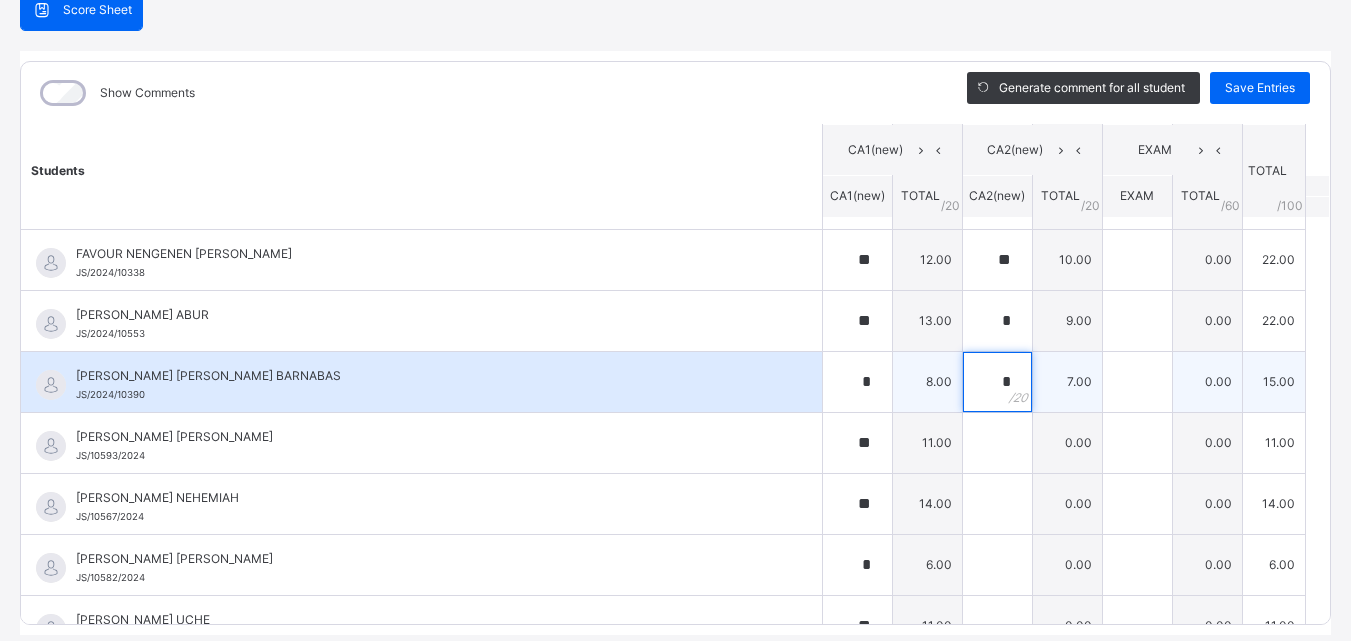 scroll, scrollTop: 600, scrollLeft: 0, axis: vertical 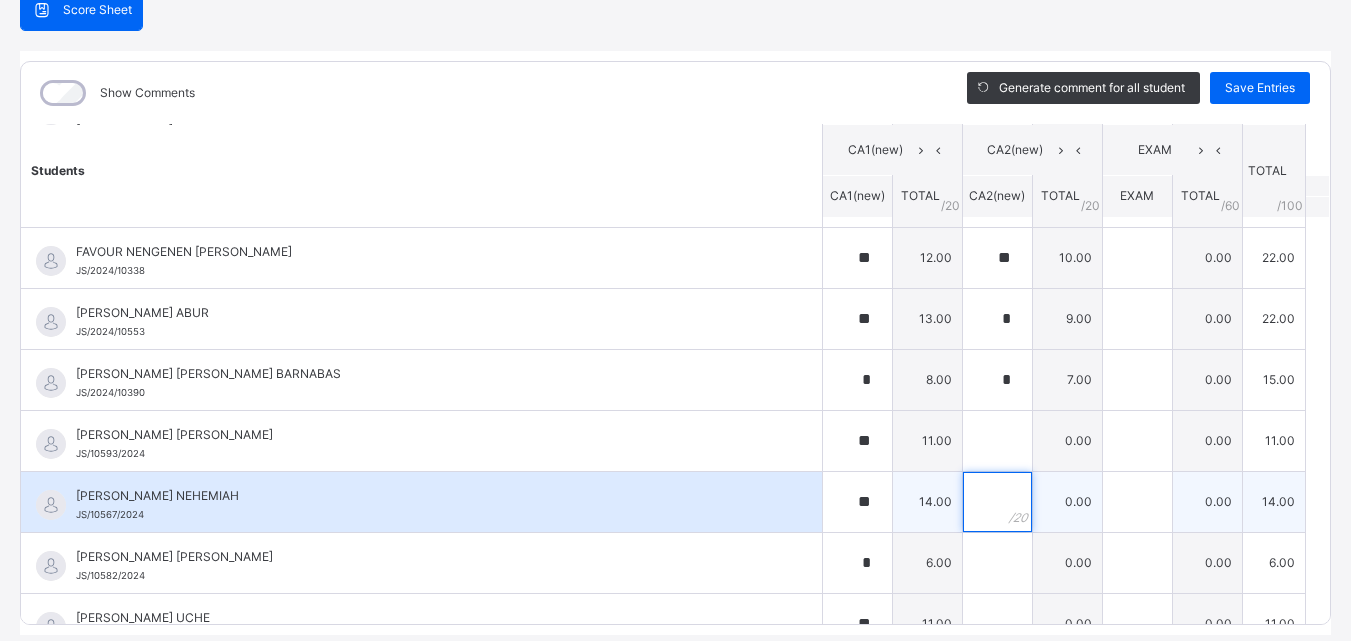 click at bounding box center [997, 502] 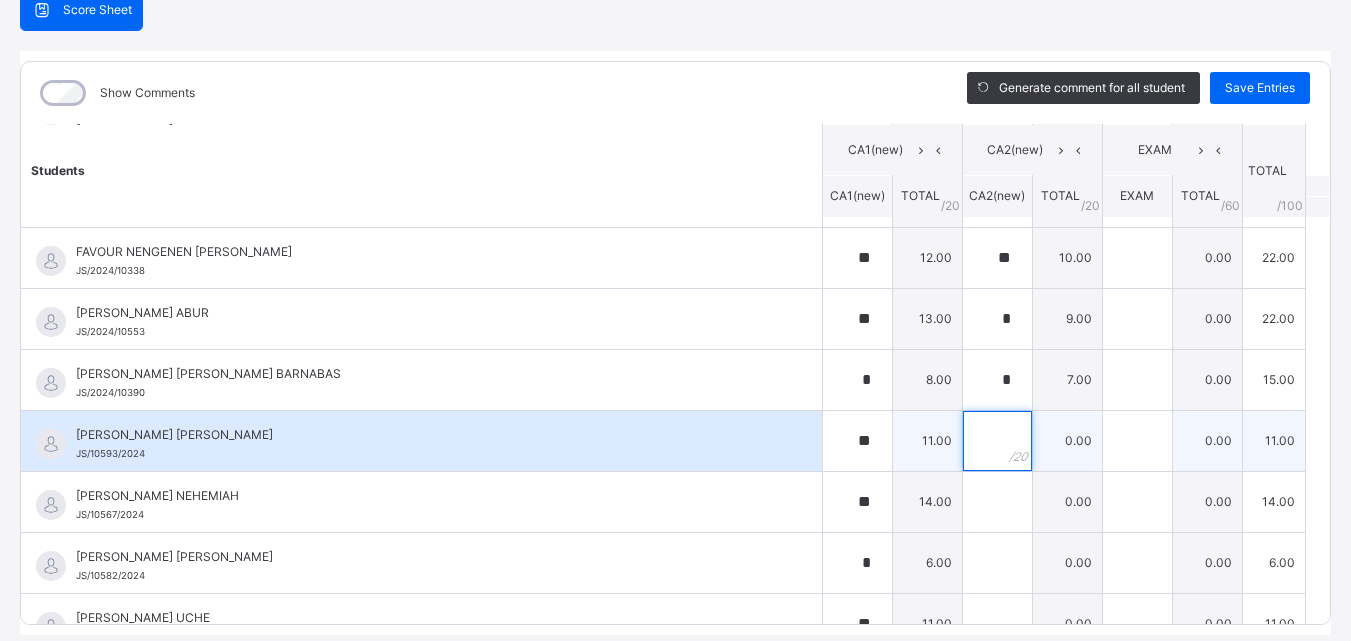 click at bounding box center (997, 441) 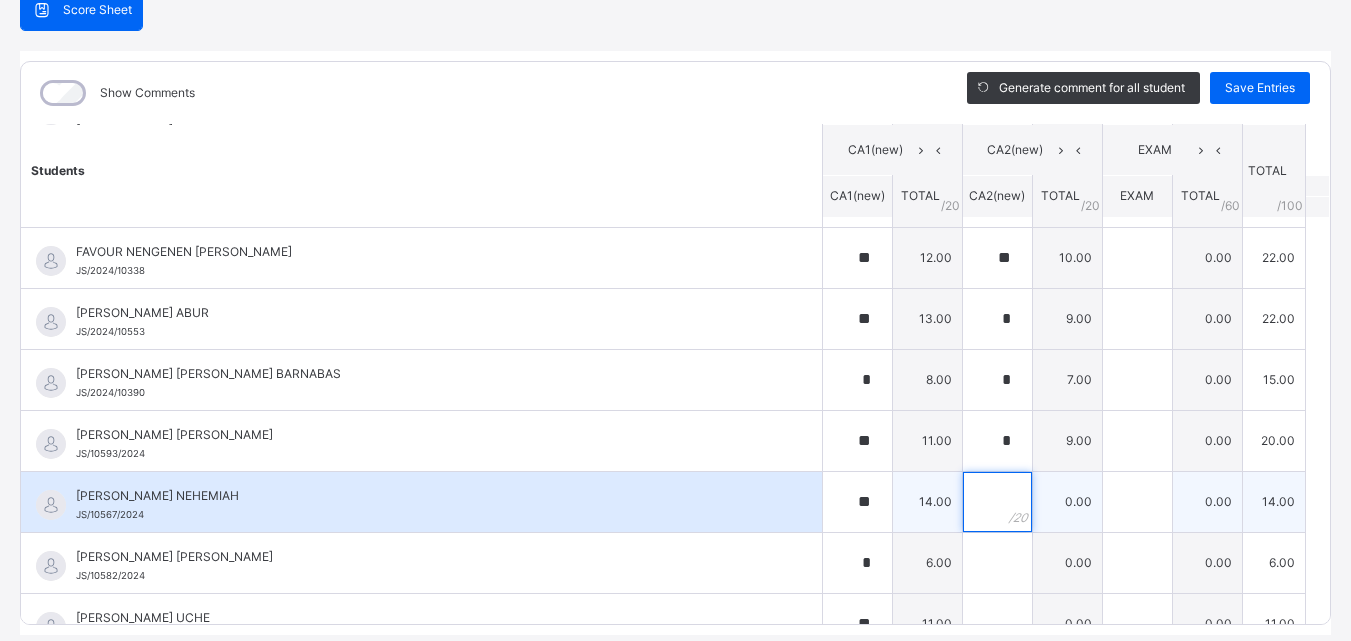 click at bounding box center (997, 502) 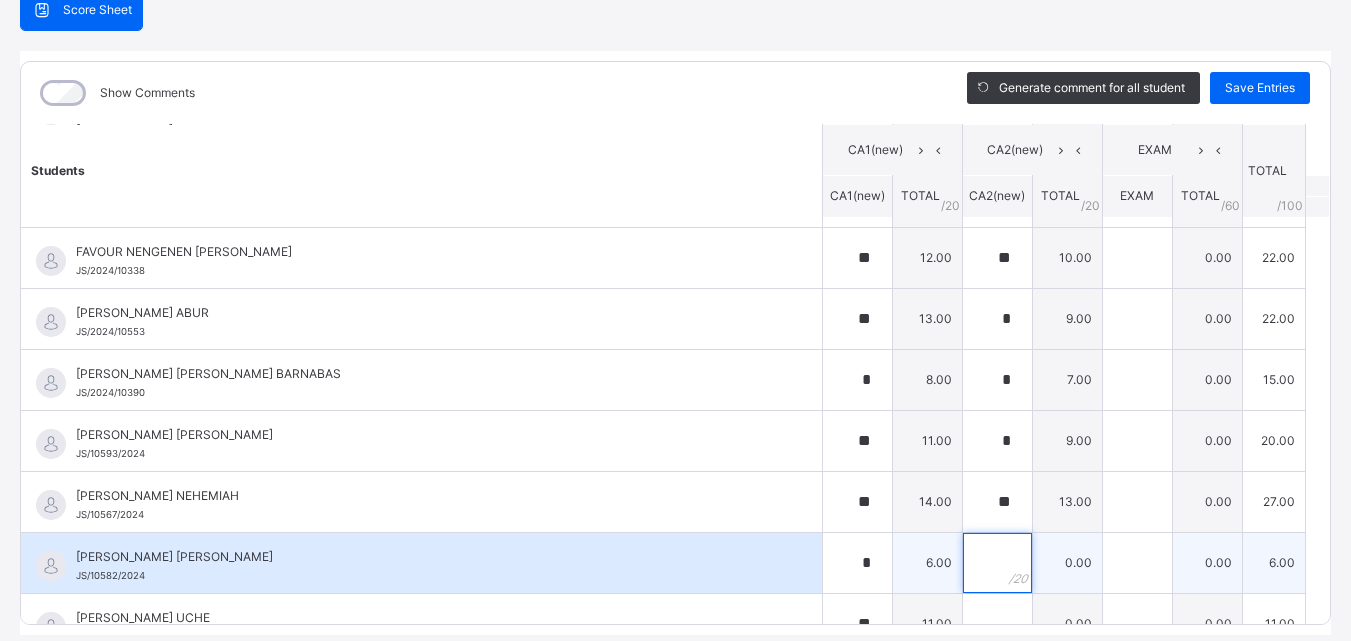 click at bounding box center (997, 563) 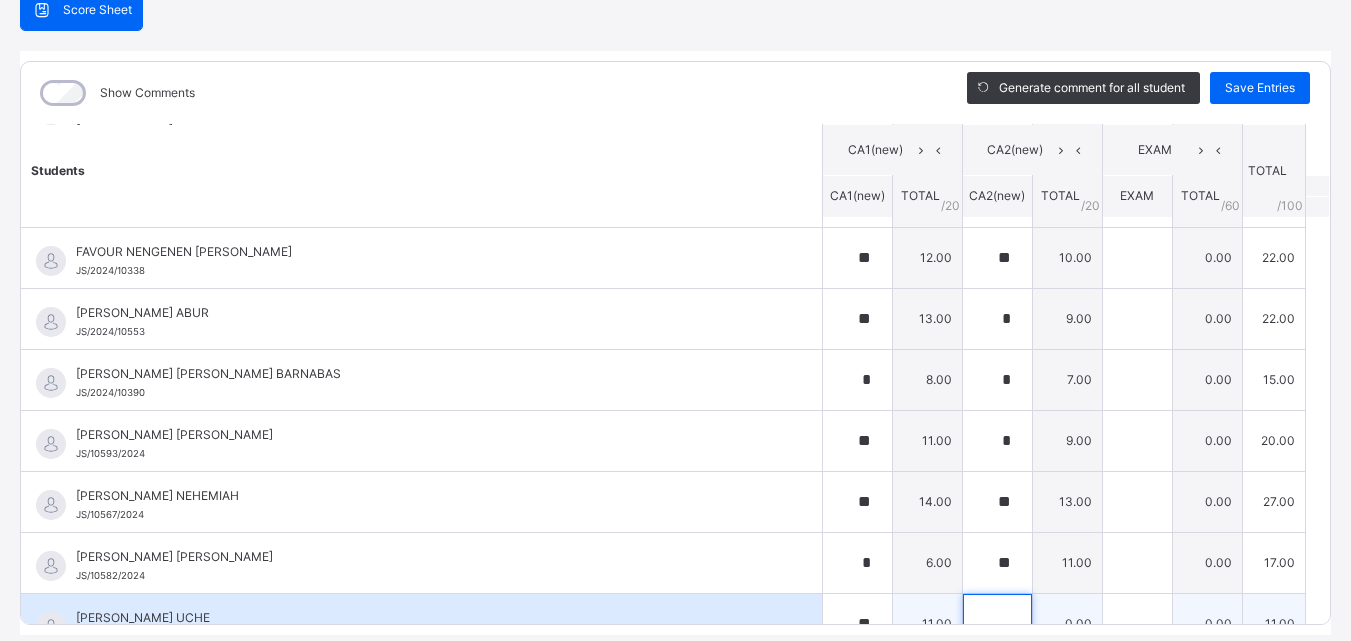 click at bounding box center [997, 624] 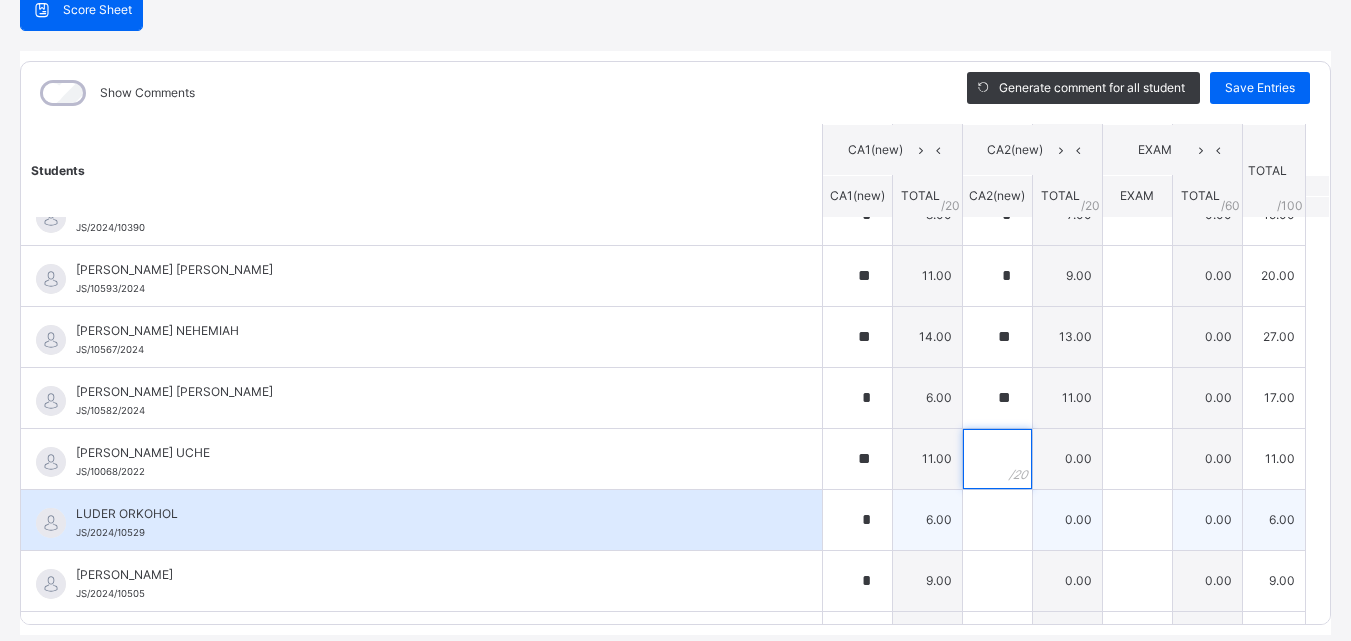scroll, scrollTop: 800, scrollLeft: 0, axis: vertical 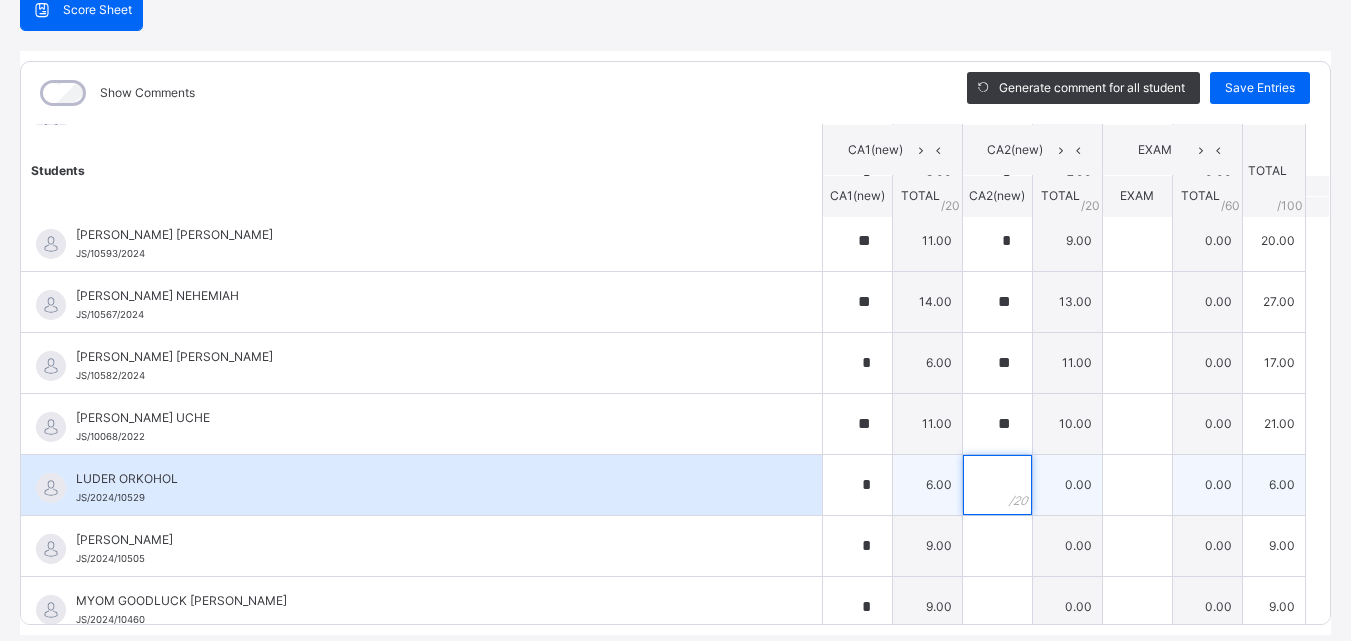 click at bounding box center [997, 485] 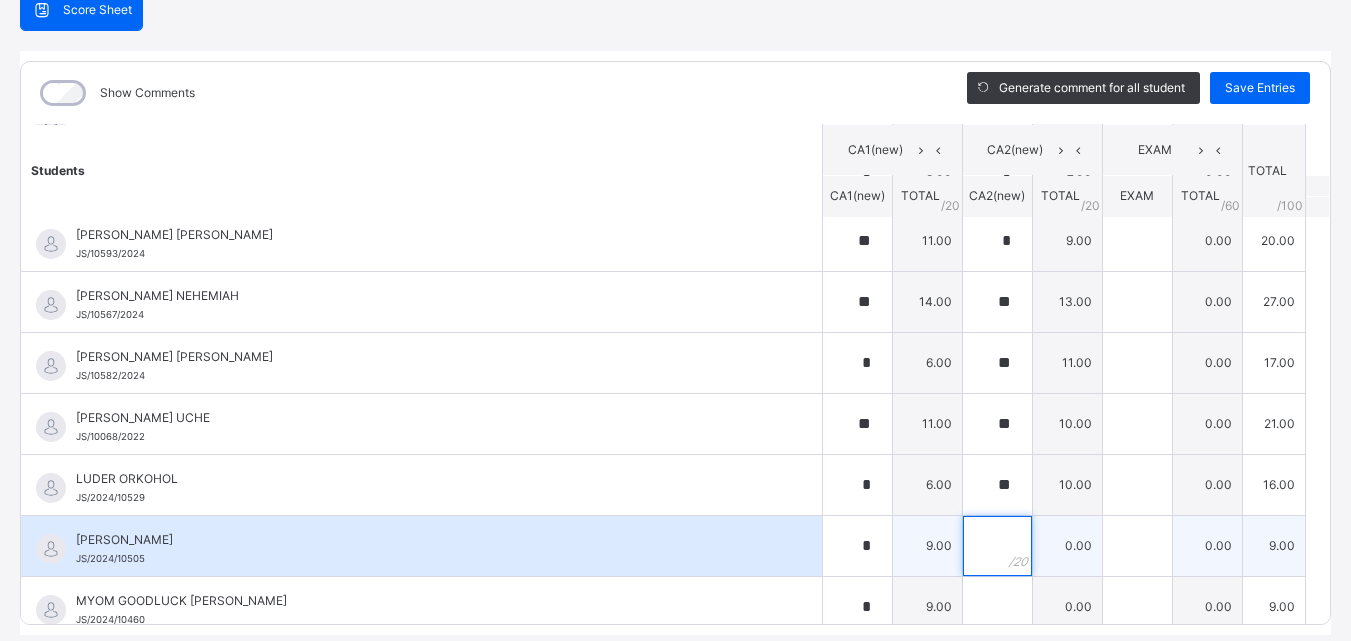 click at bounding box center [997, 546] 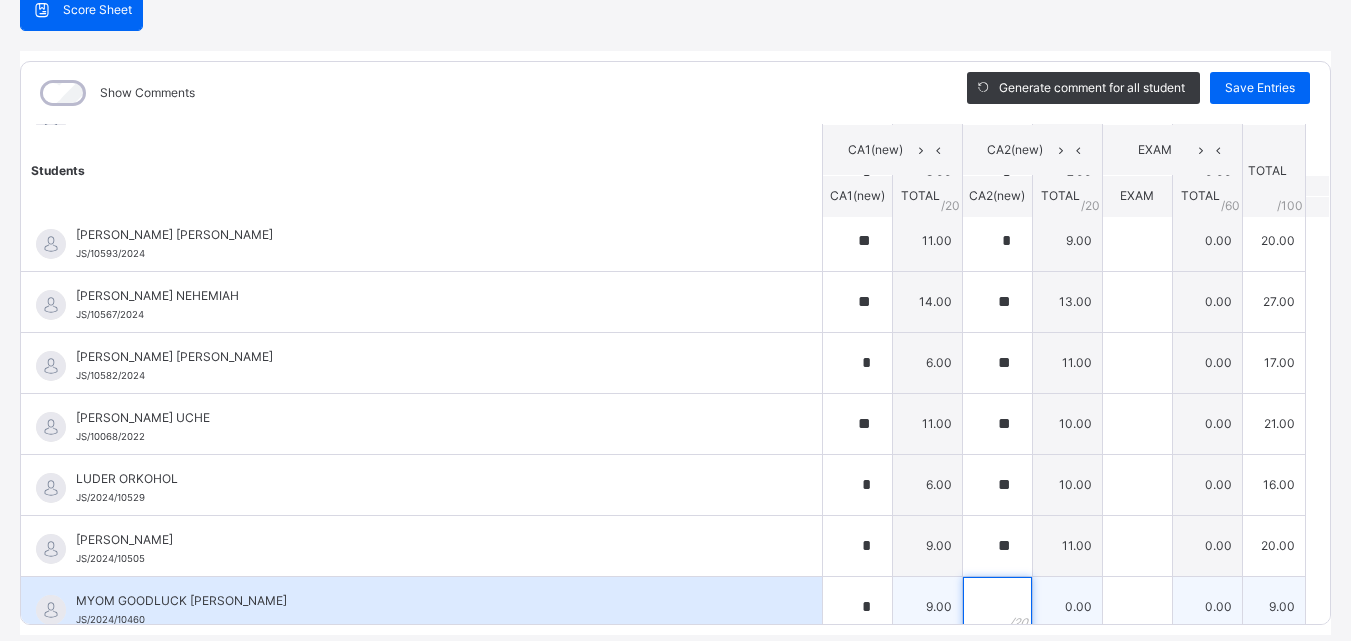 click at bounding box center (997, 607) 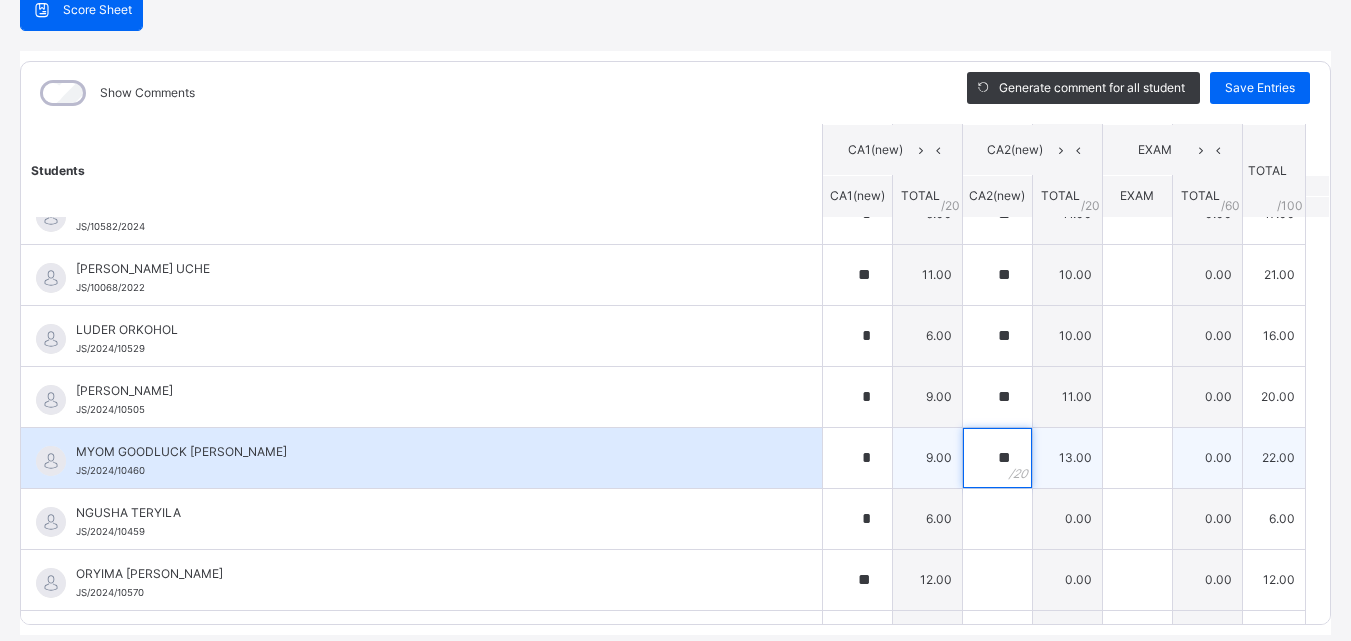 scroll, scrollTop: 1000, scrollLeft: 0, axis: vertical 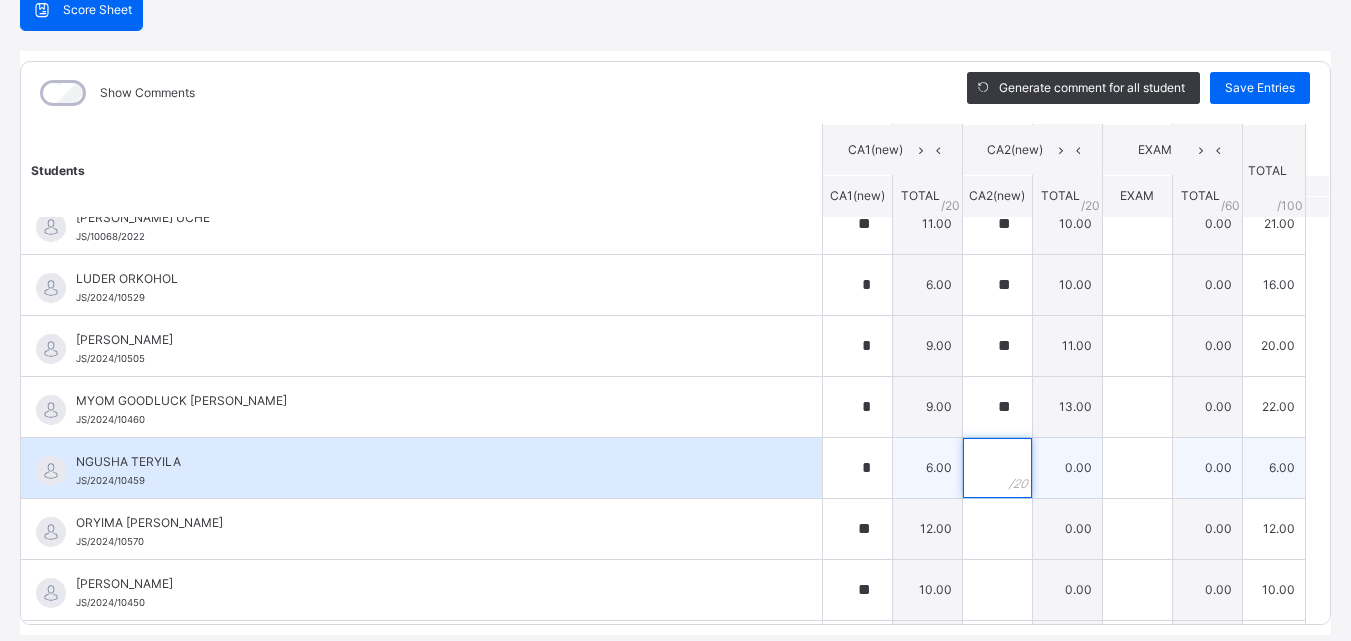 click at bounding box center [997, 468] 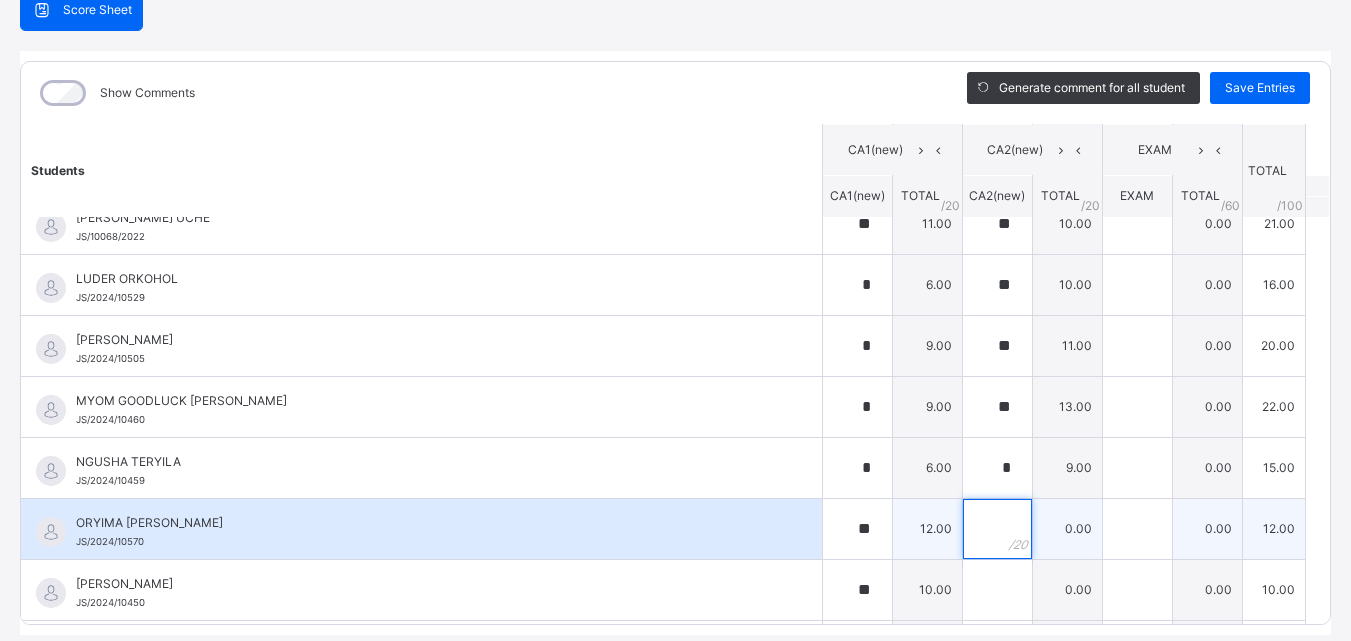 click at bounding box center (997, 529) 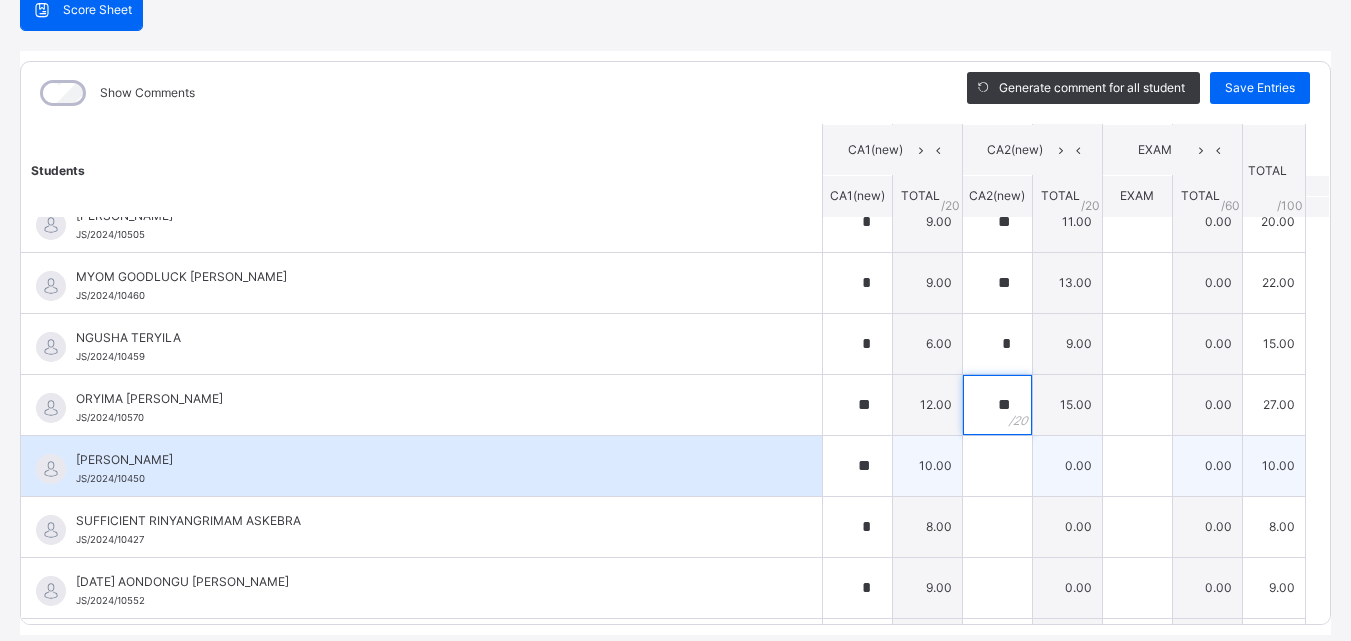 scroll, scrollTop: 1200, scrollLeft: 0, axis: vertical 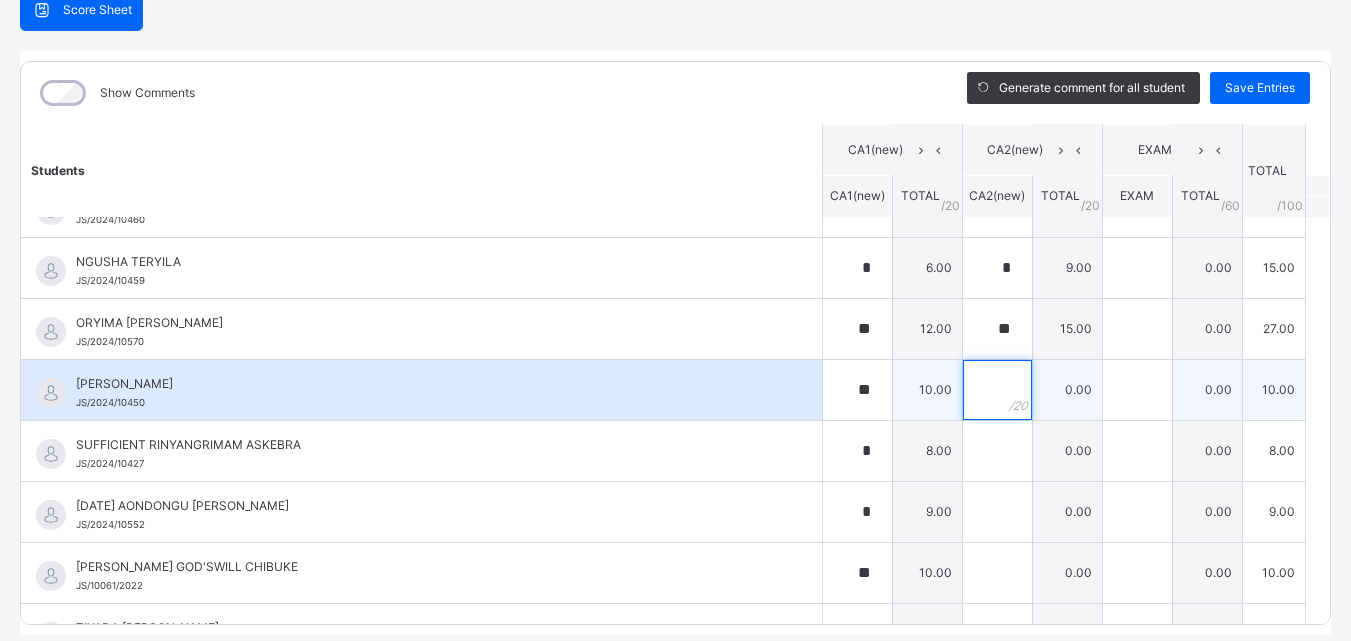 click at bounding box center (997, 390) 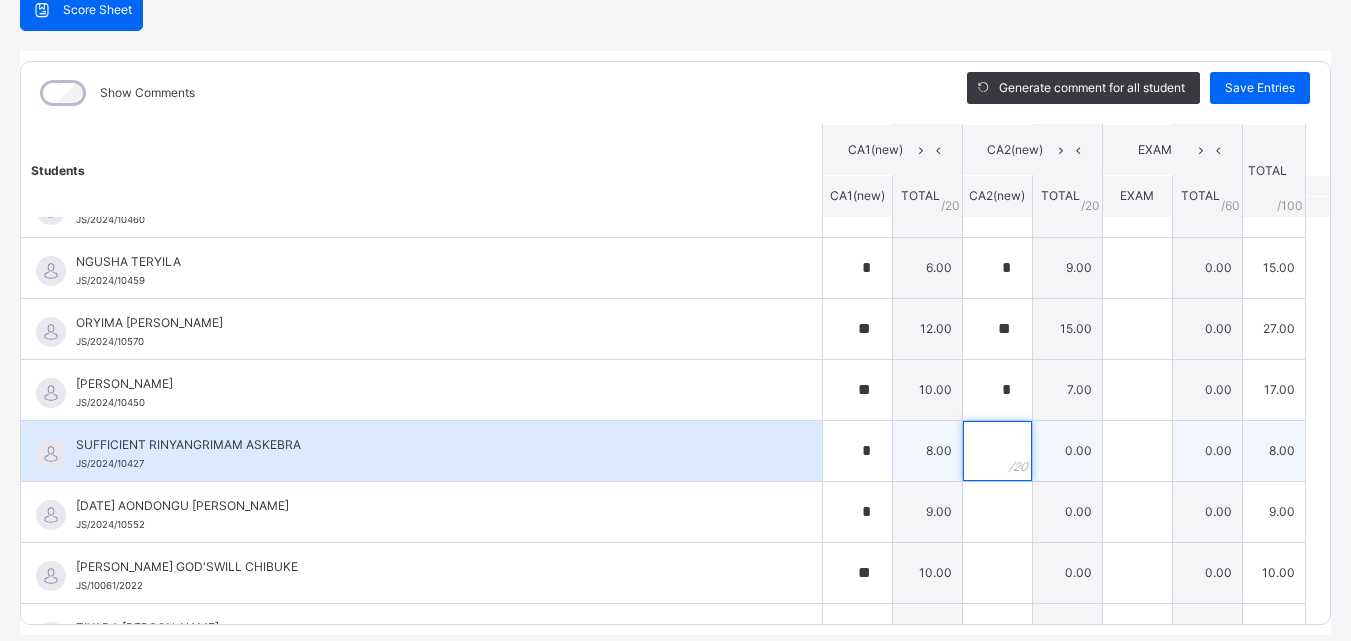 click at bounding box center (997, 451) 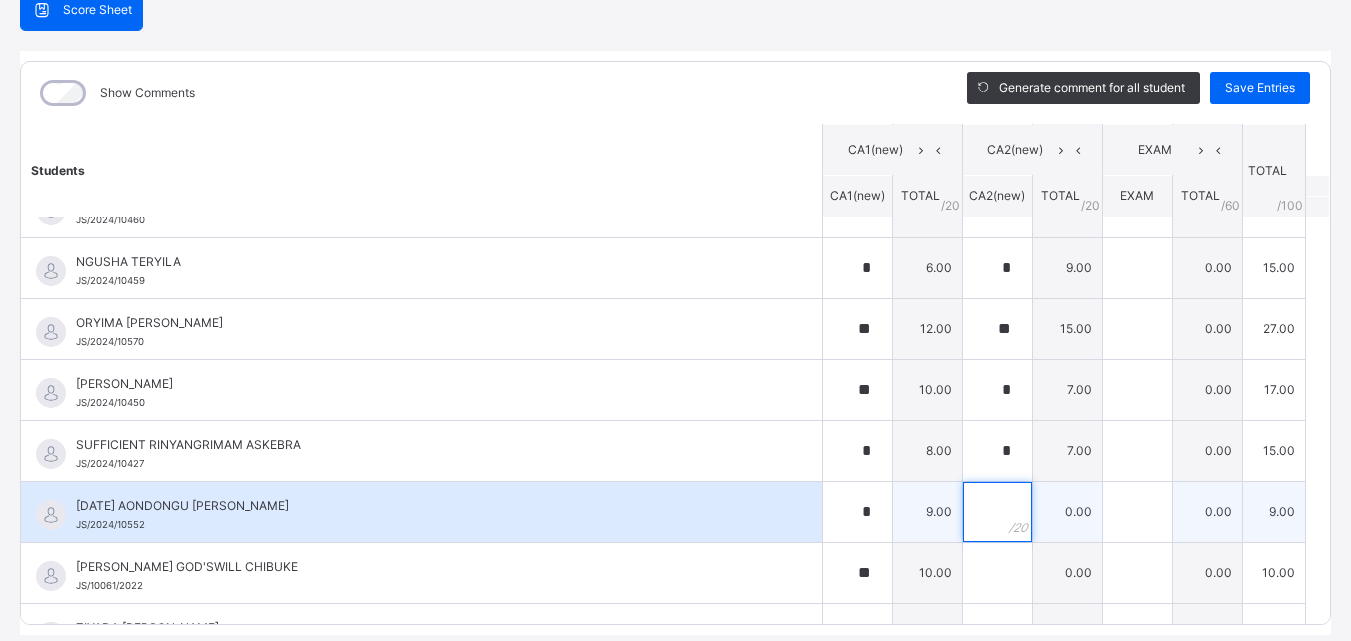 click at bounding box center (997, 512) 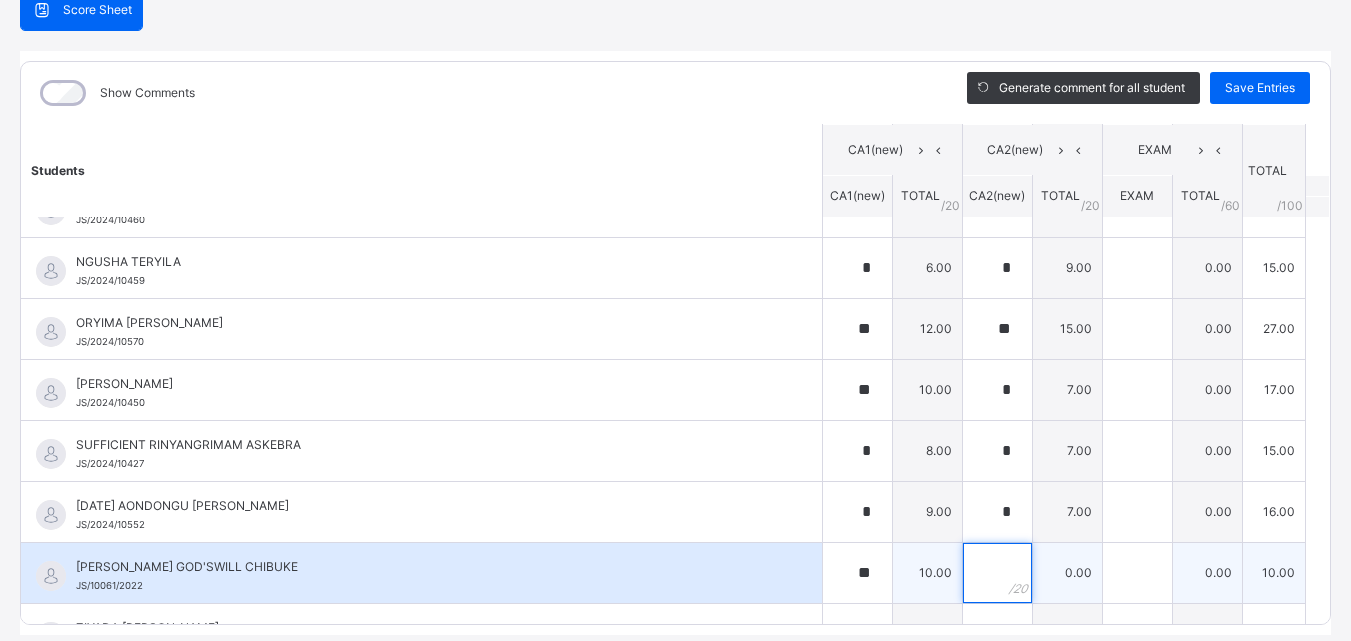 click at bounding box center (997, 573) 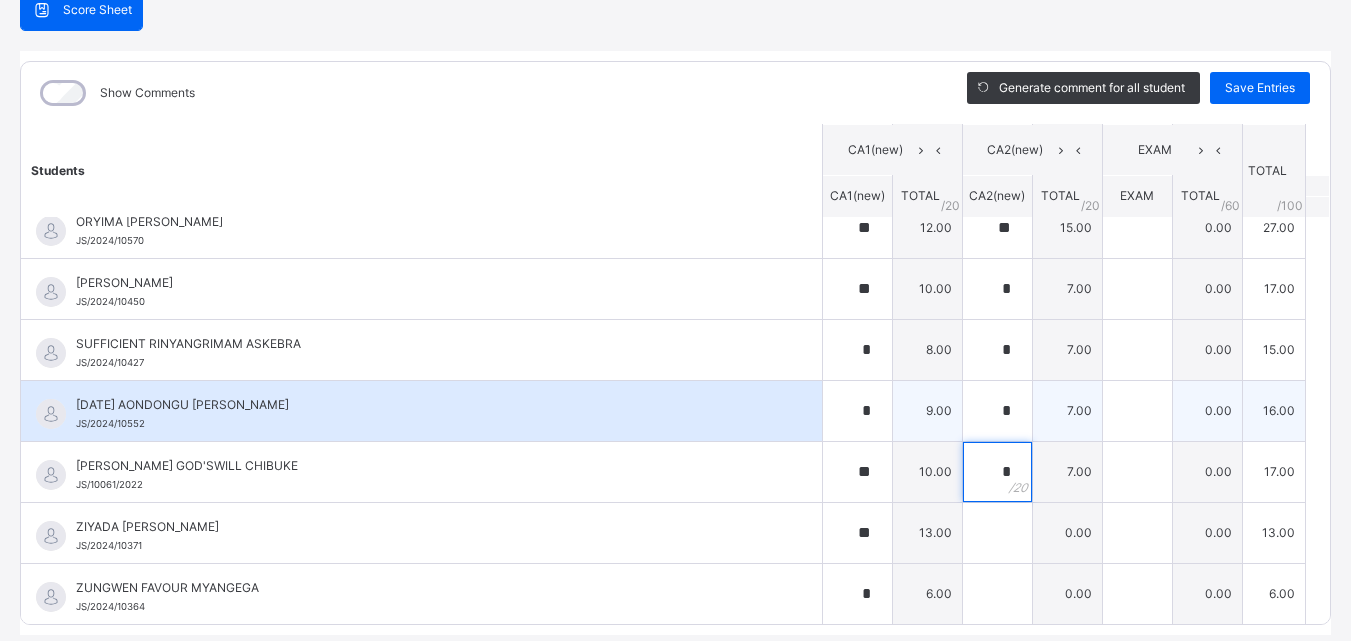 scroll, scrollTop: 1302, scrollLeft: 0, axis: vertical 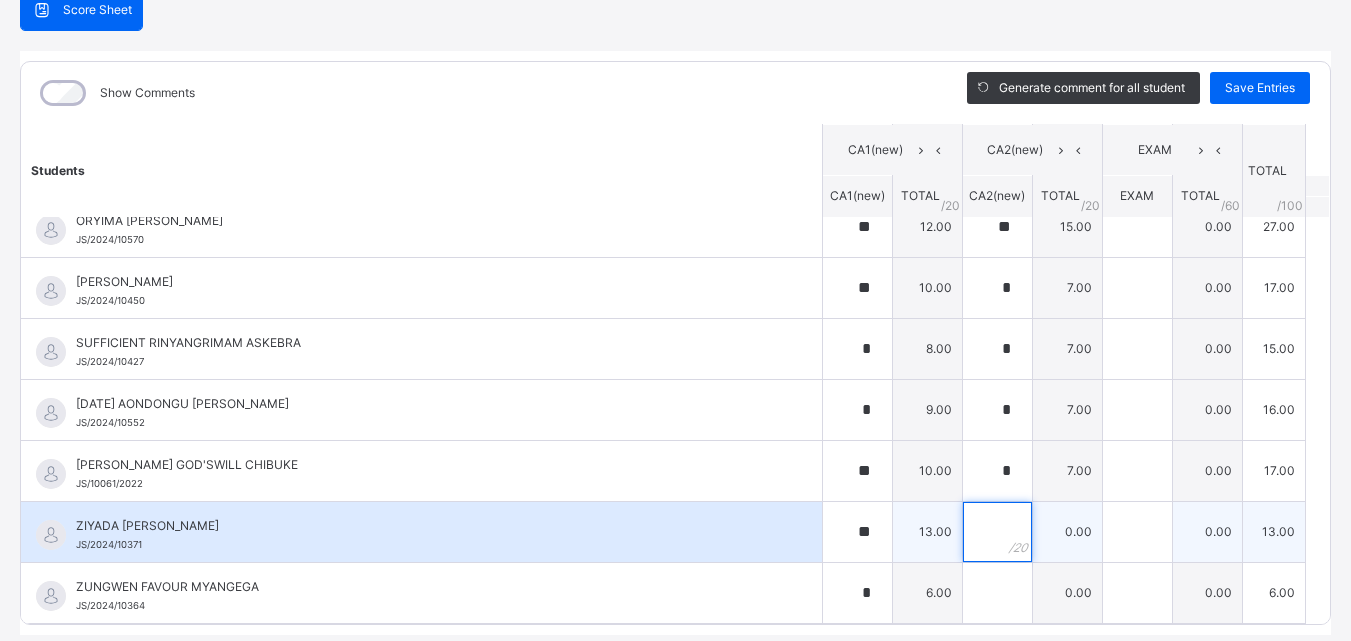 click at bounding box center (997, 532) 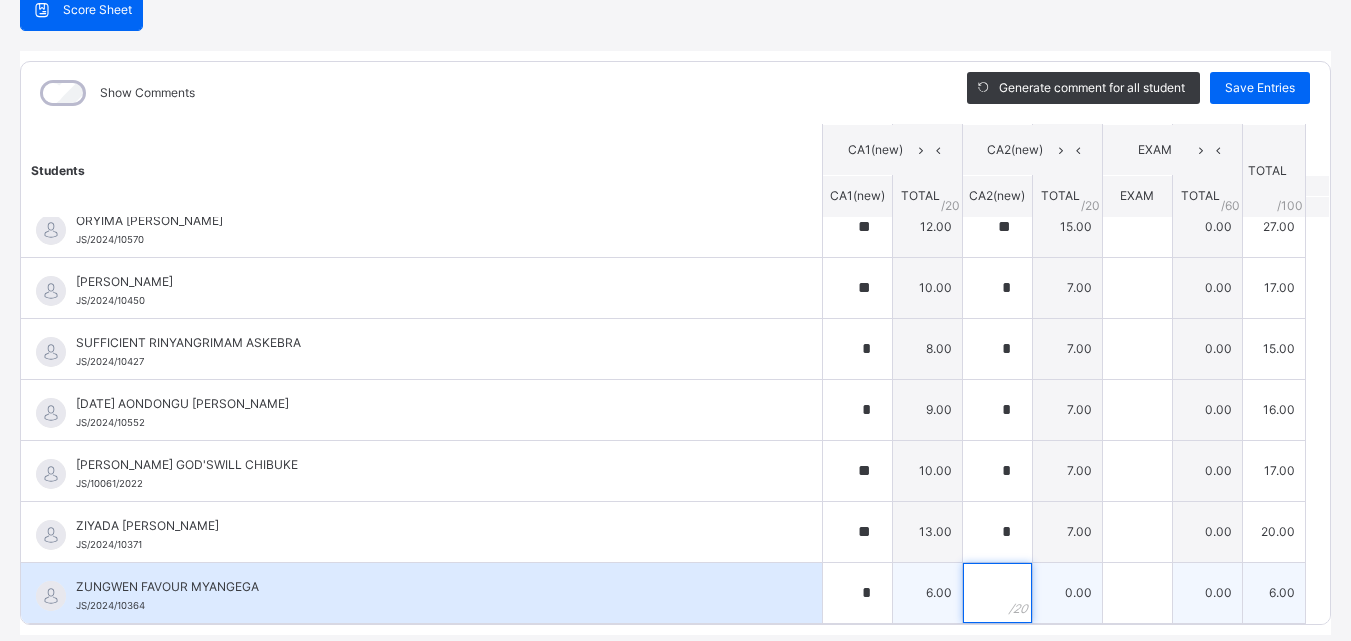 click at bounding box center (997, 593) 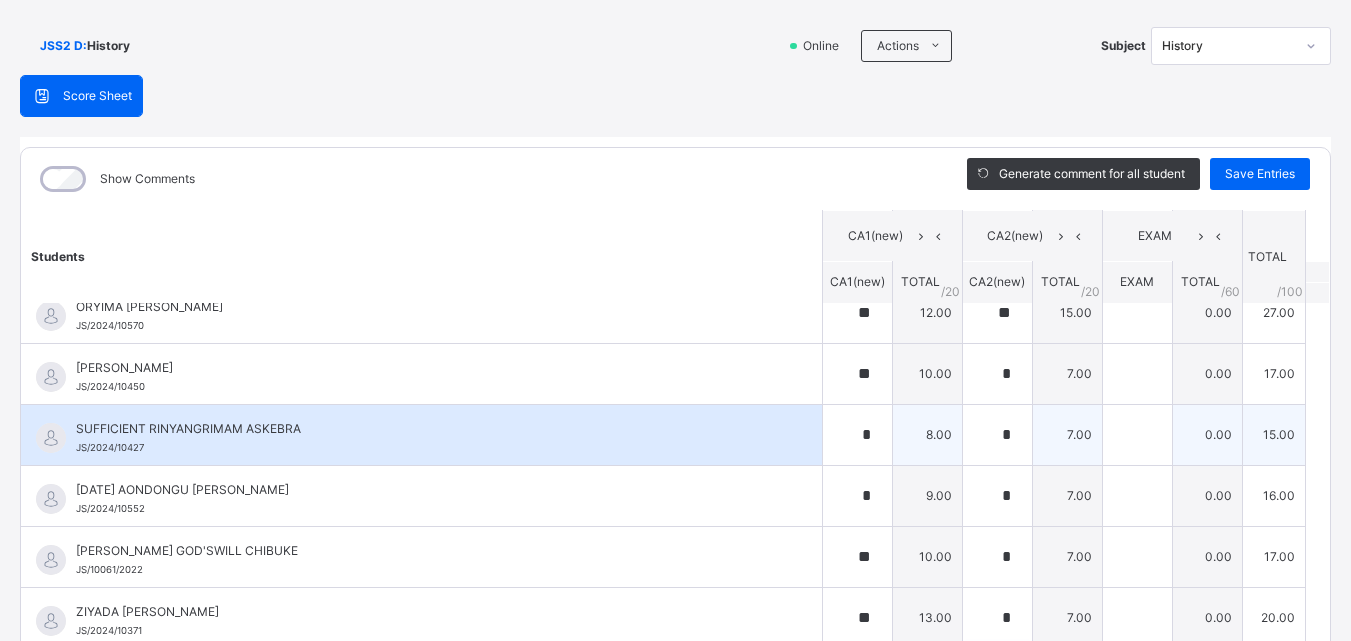 scroll, scrollTop: 0, scrollLeft: 0, axis: both 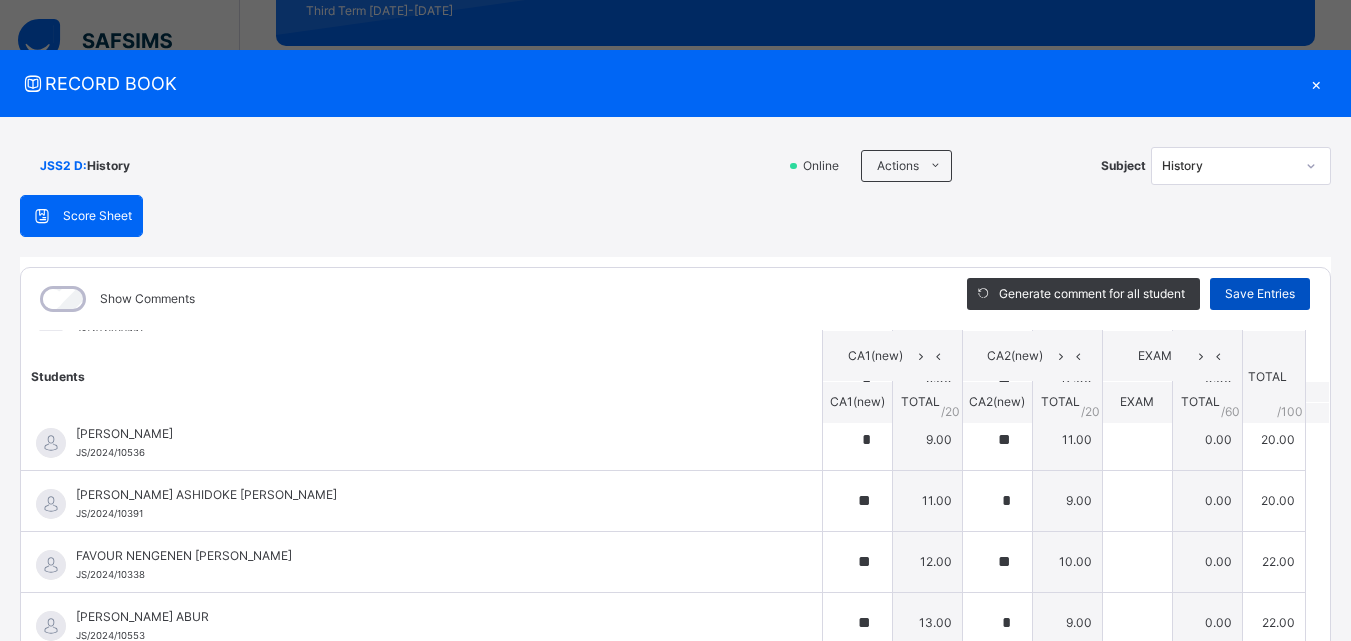 click on "Save Entries" at bounding box center (1260, 294) 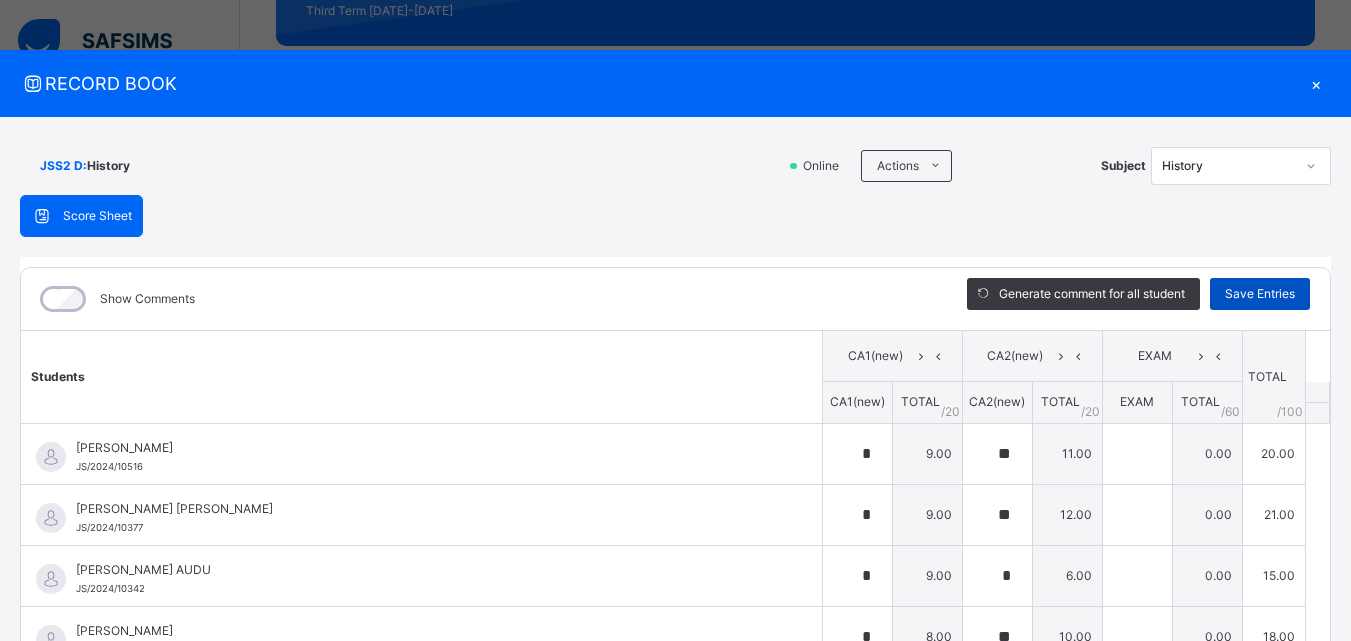 click on "Save Entries" at bounding box center [1260, 294] 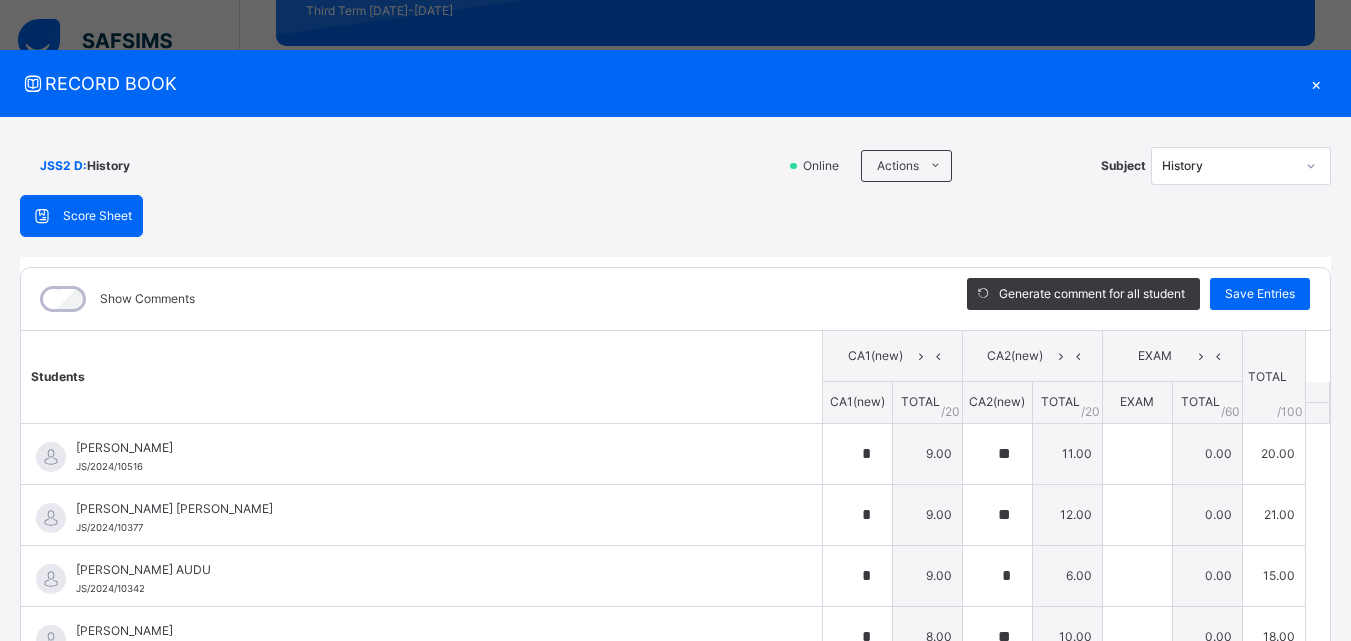 click on "×" at bounding box center (1316, 83) 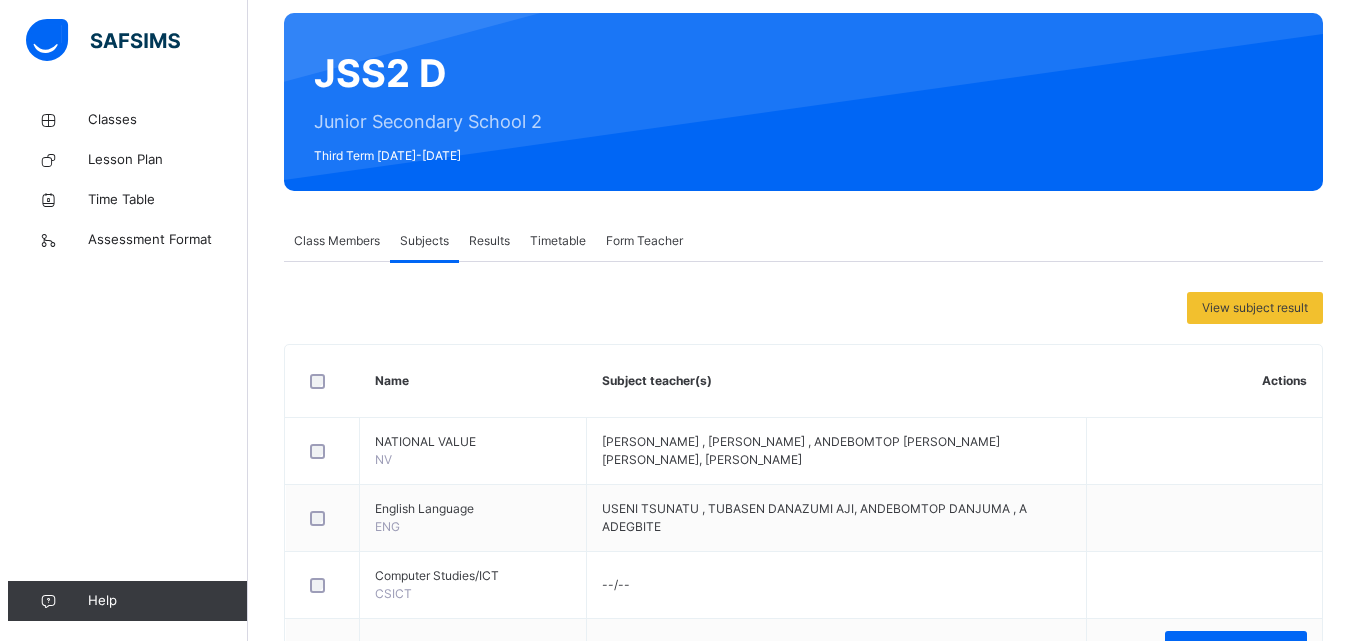 scroll, scrollTop: 0, scrollLeft: 0, axis: both 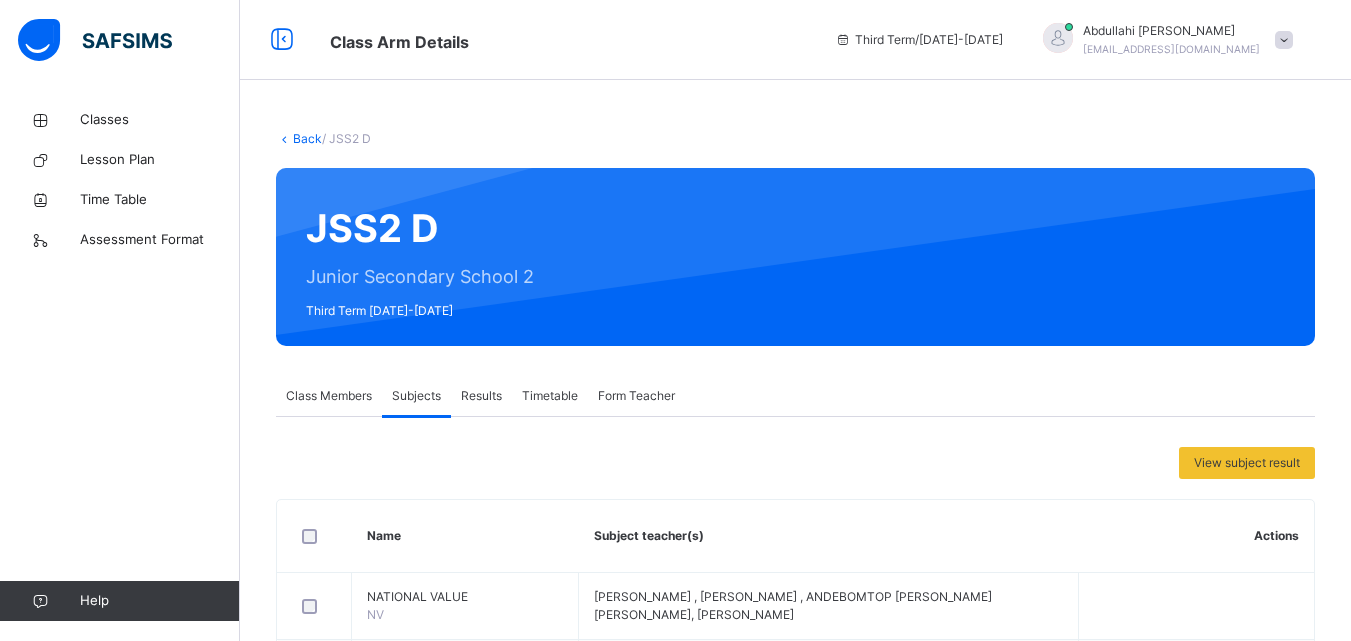 click on "[PERSON_NAME]" at bounding box center (1171, 31) 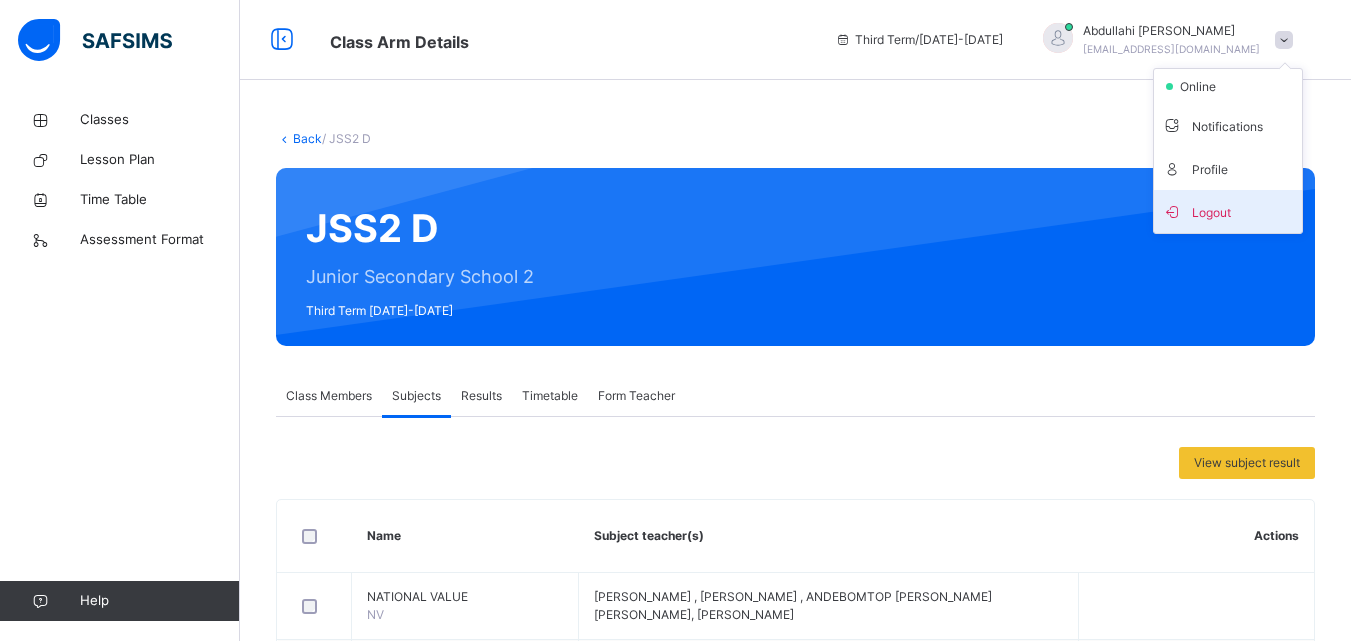 click on "Logout" at bounding box center [1228, 211] 